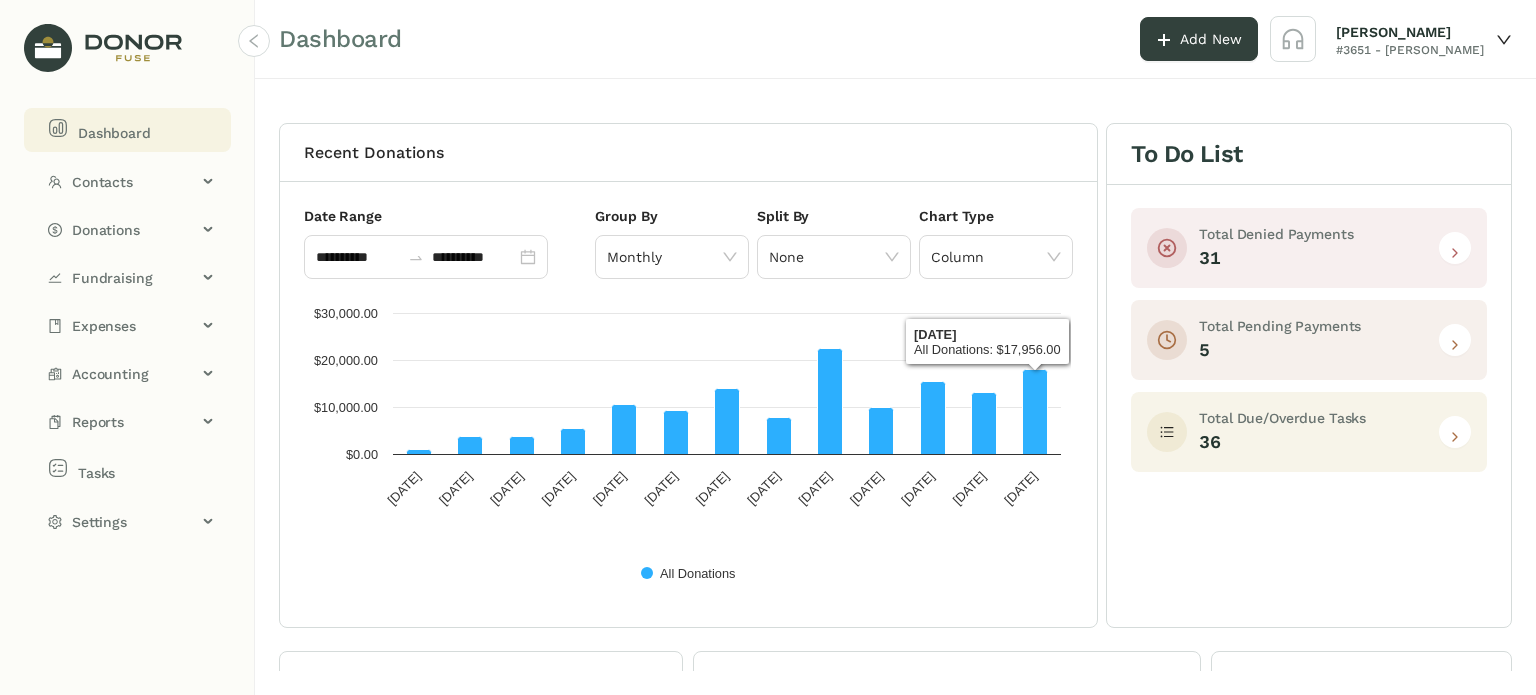 scroll, scrollTop: 0, scrollLeft: 0, axis: both 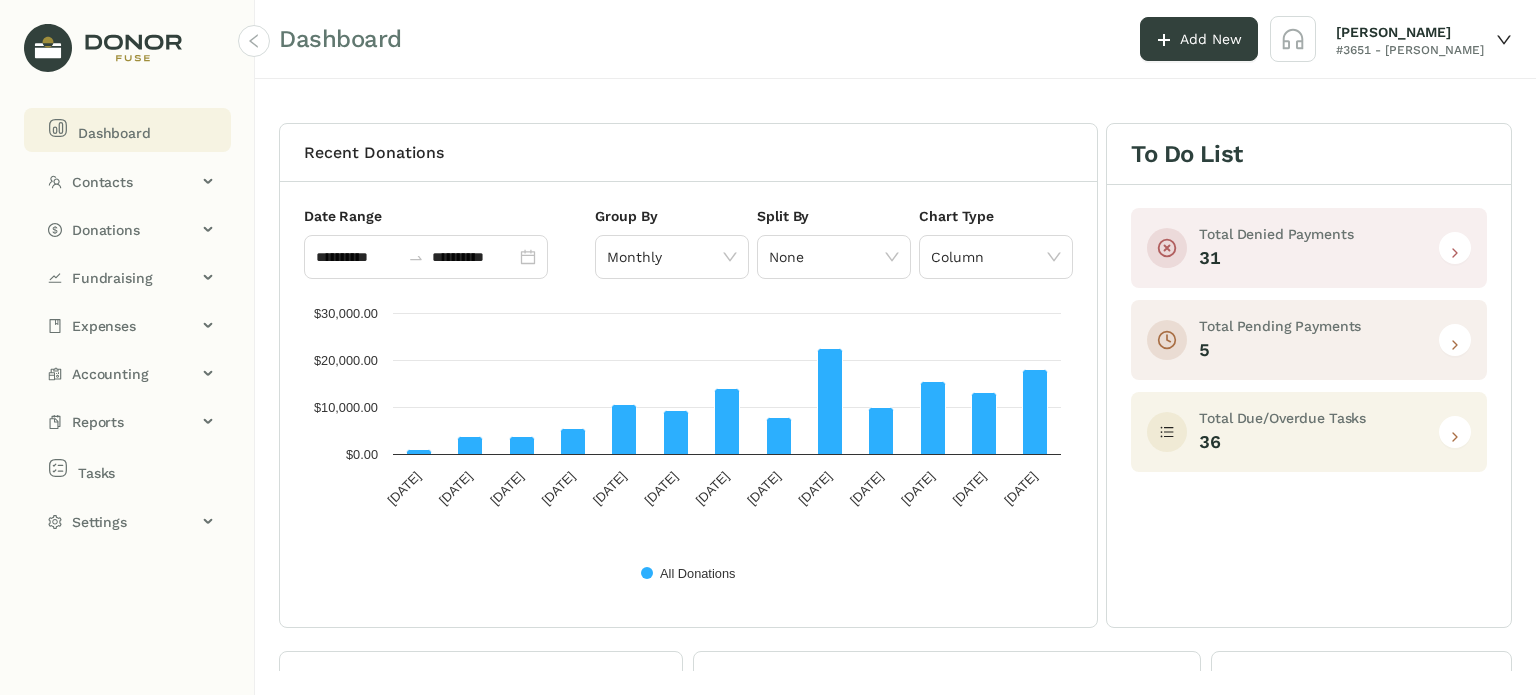click 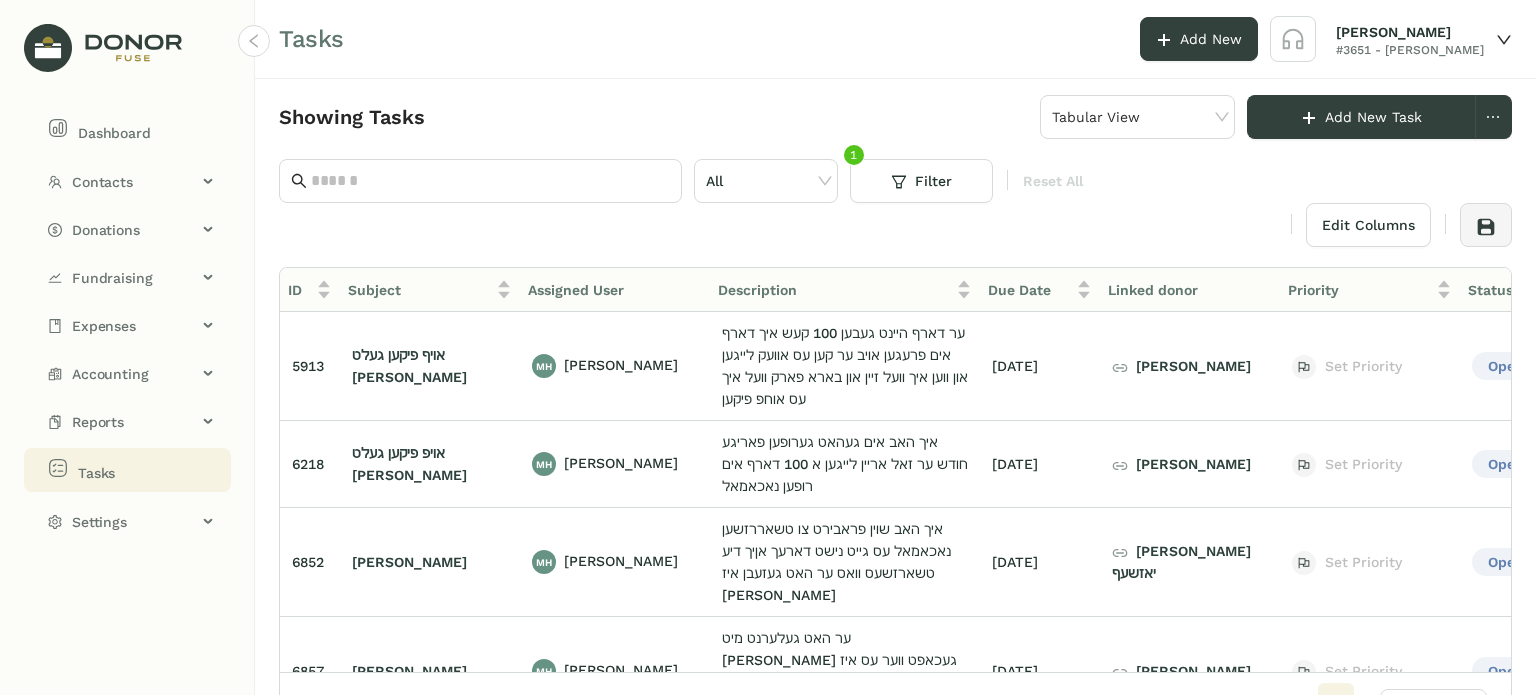 scroll, scrollTop: 0, scrollLeft: 60, axis: horizontal 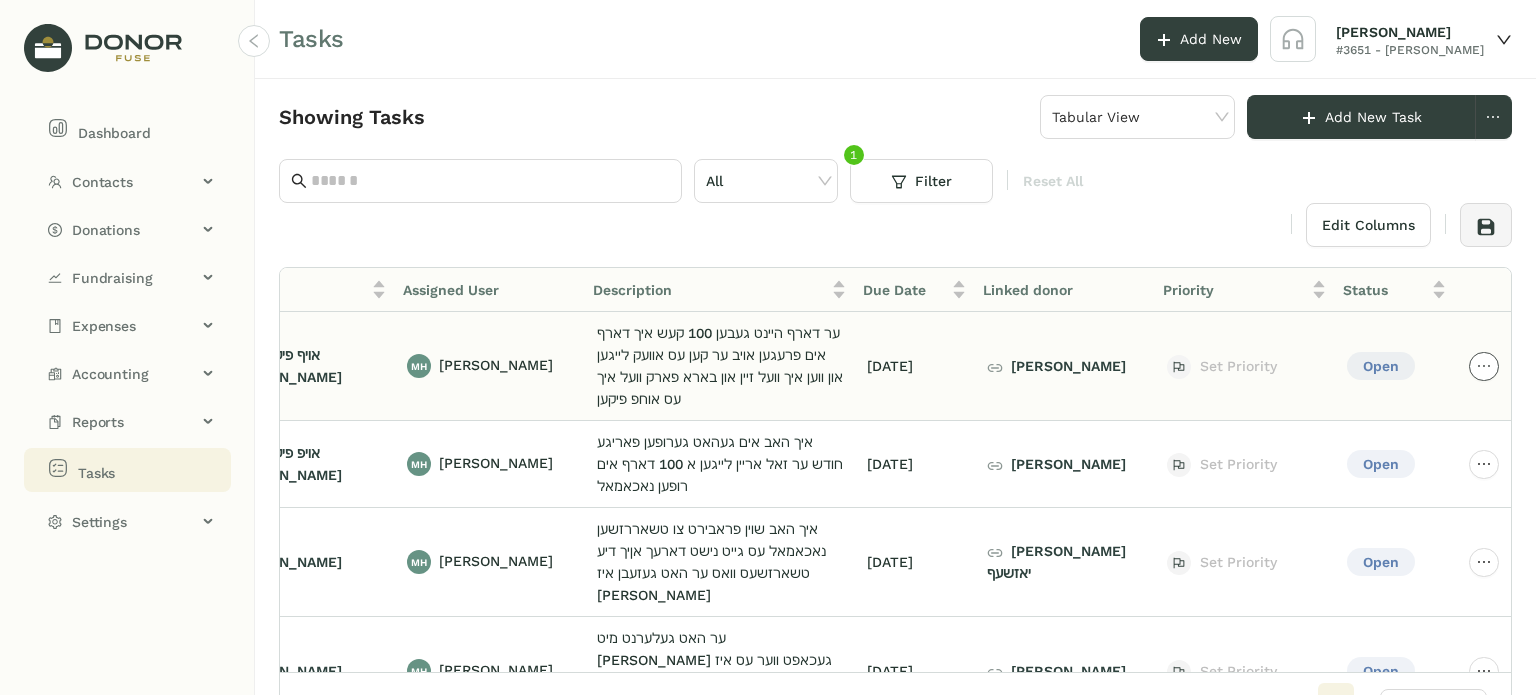 click 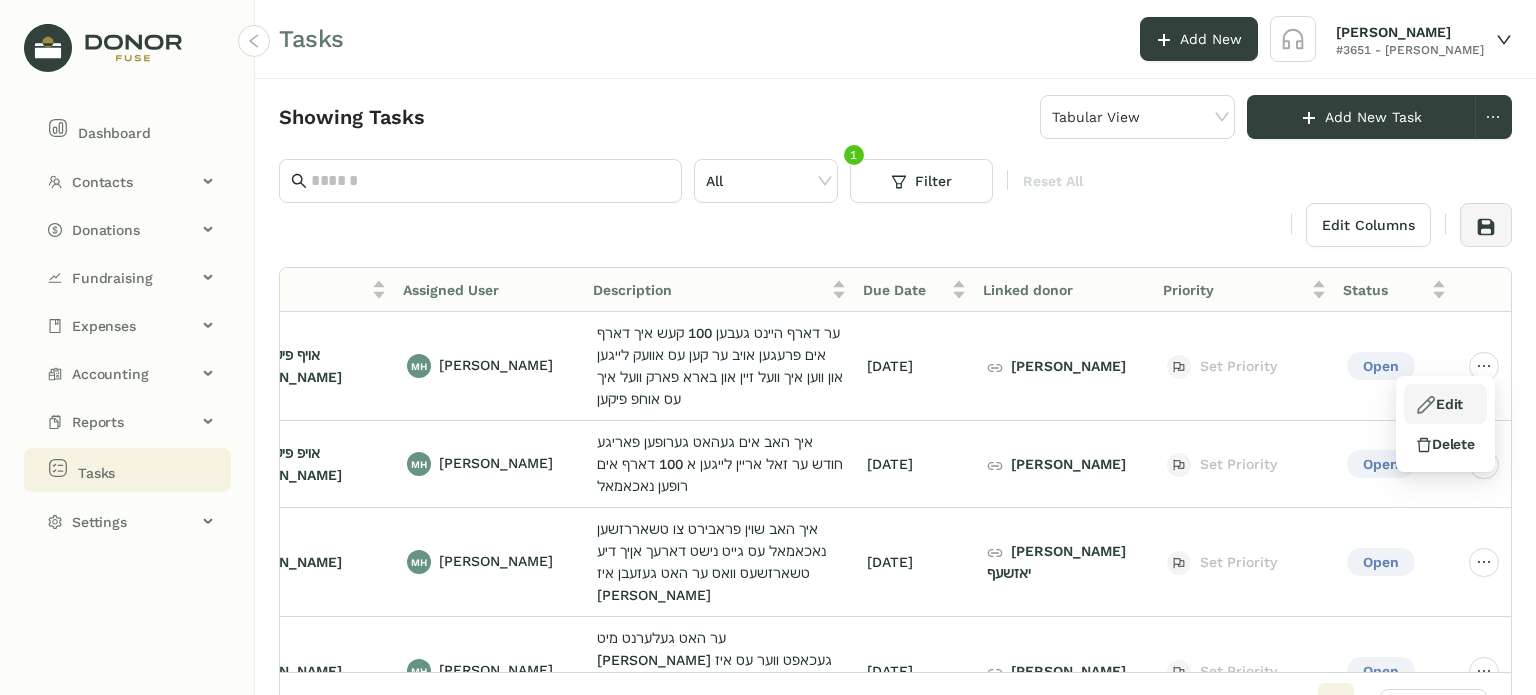click on "Edit" at bounding box center (1439, 404) 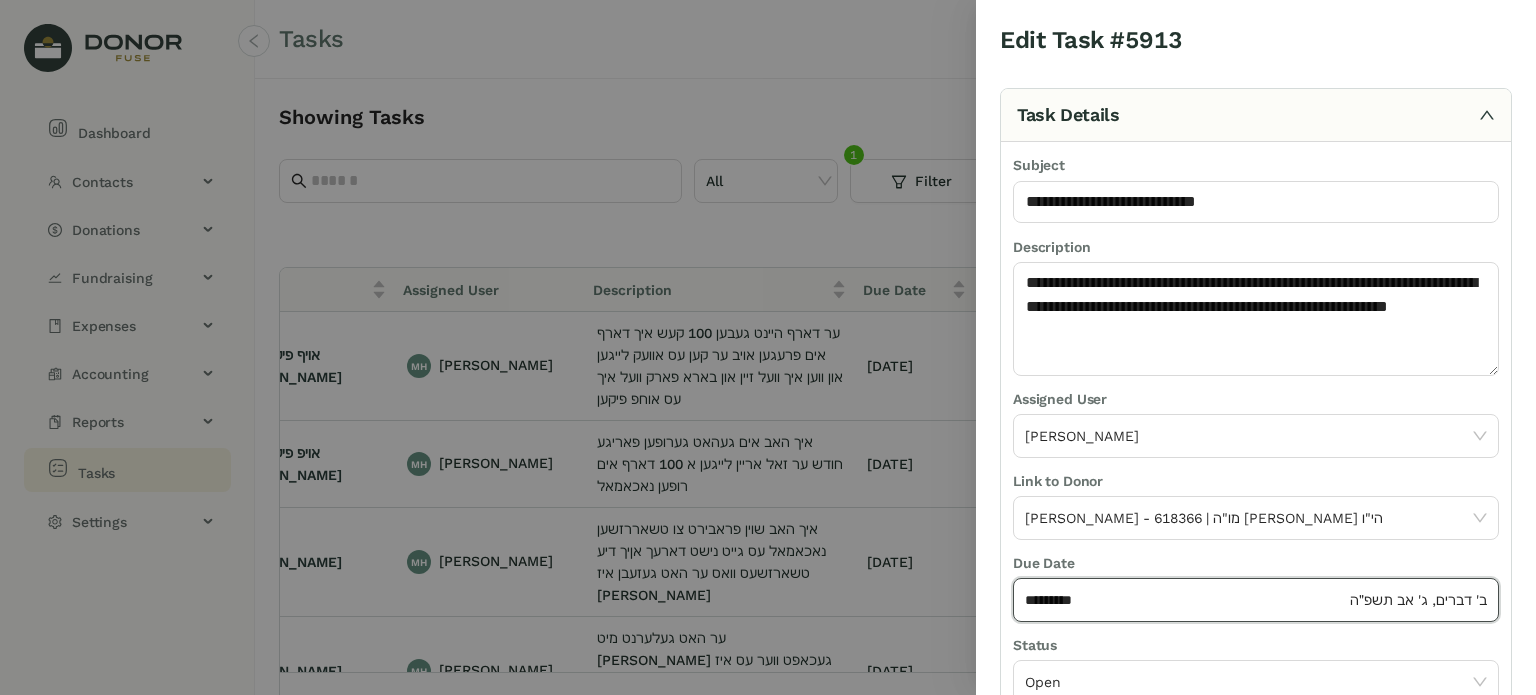 click on "*********" 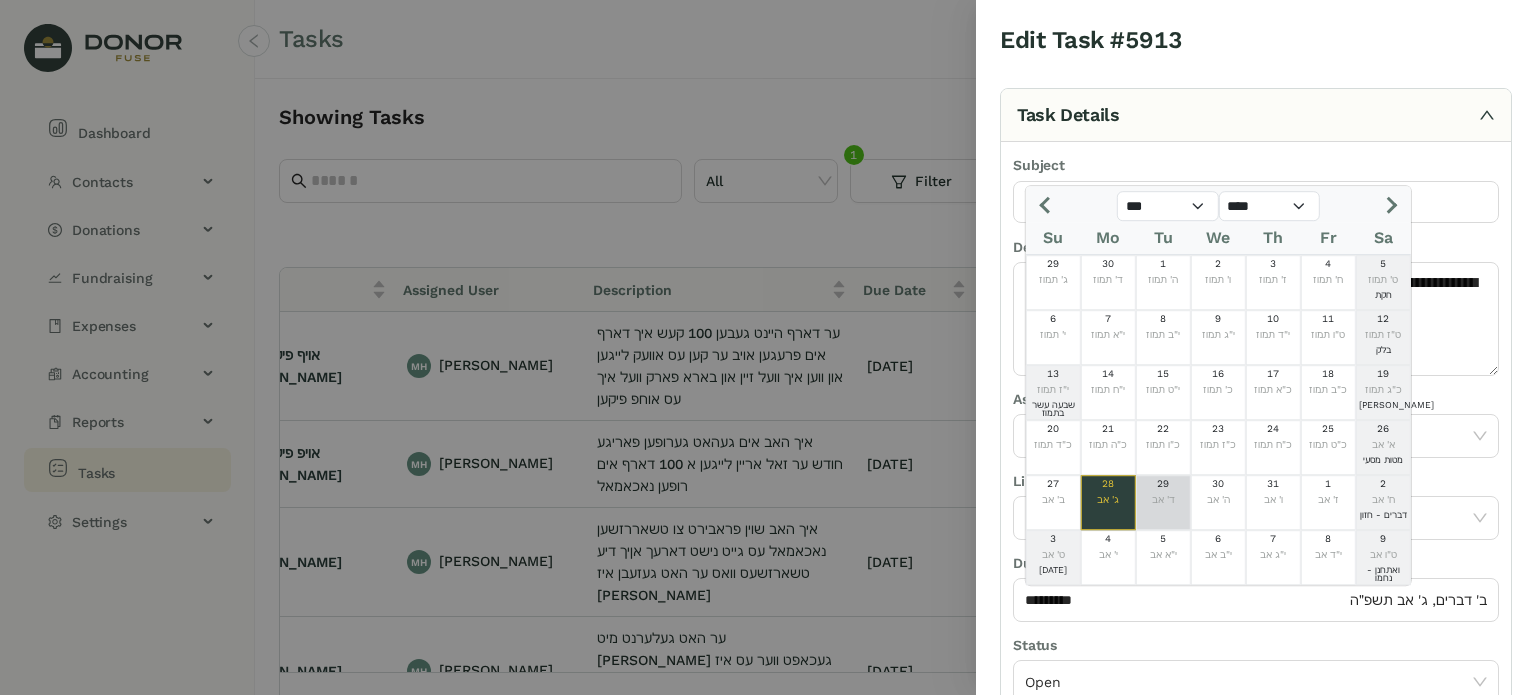 click on "ד' אב" 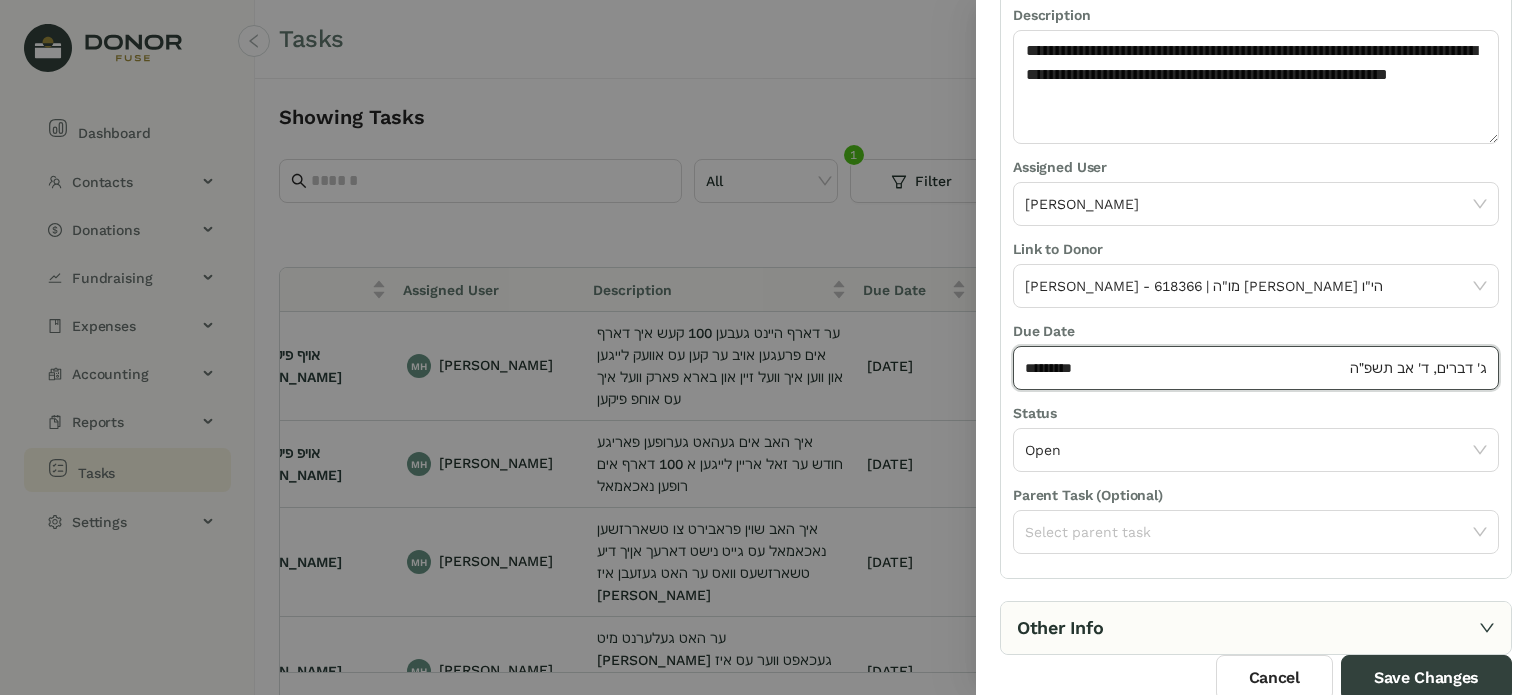scroll, scrollTop: 236, scrollLeft: 0, axis: vertical 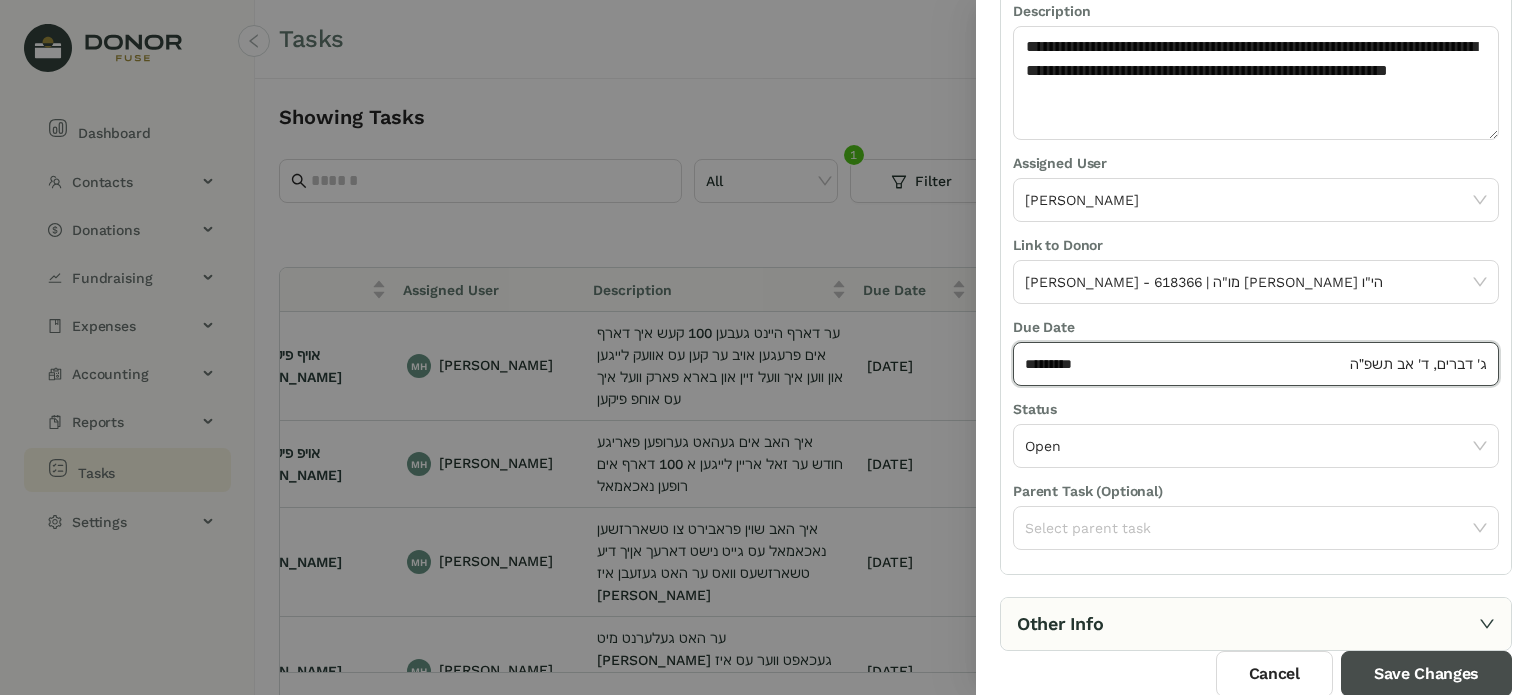 click on "Save Changes" at bounding box center (1426, 674) 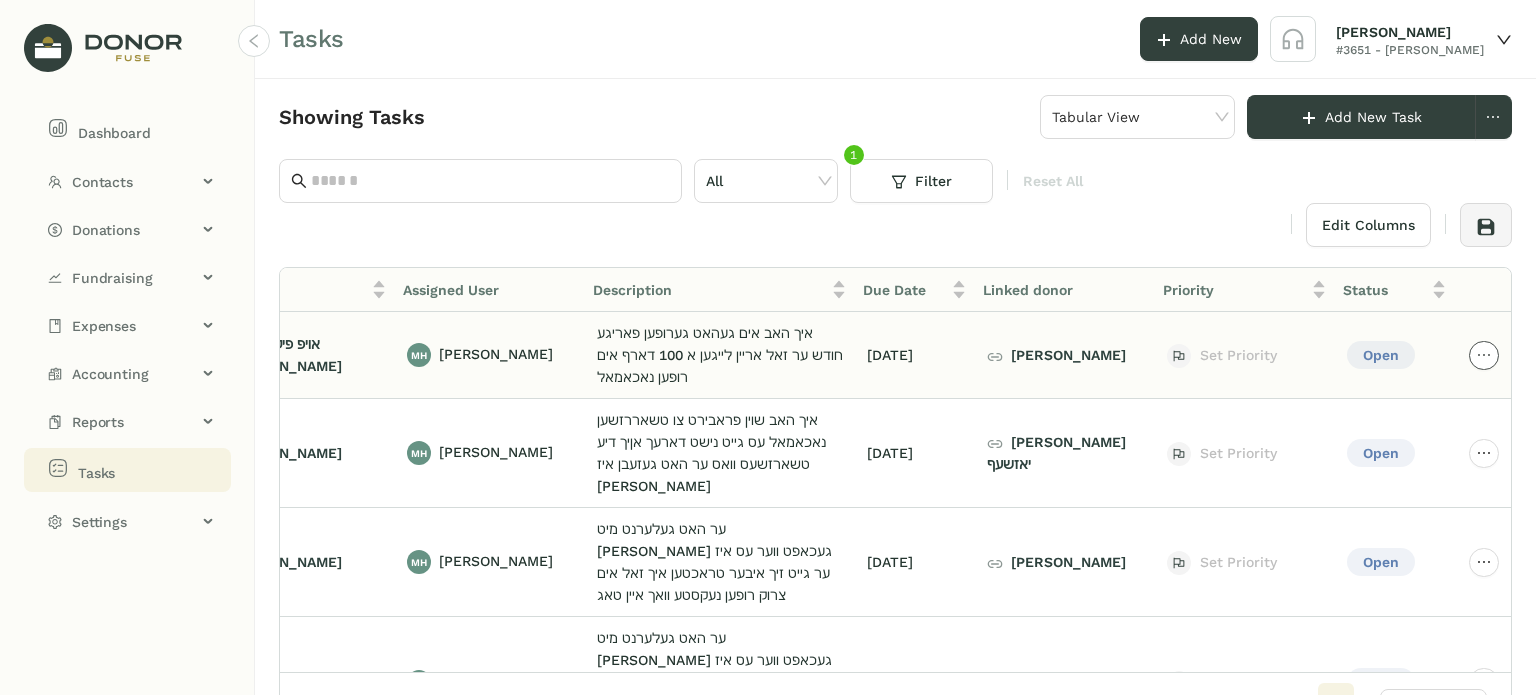 click 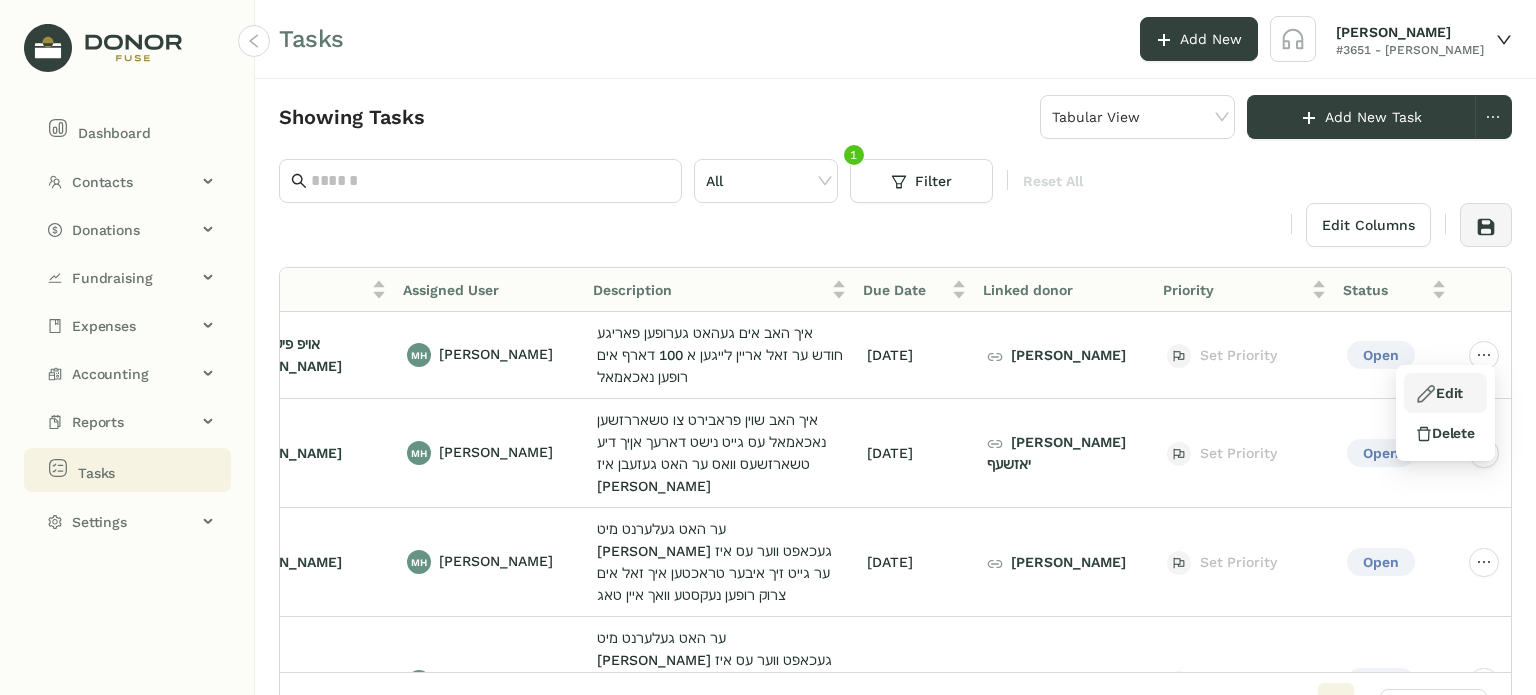 click on "Edit" at bounding box center (1439, 393) 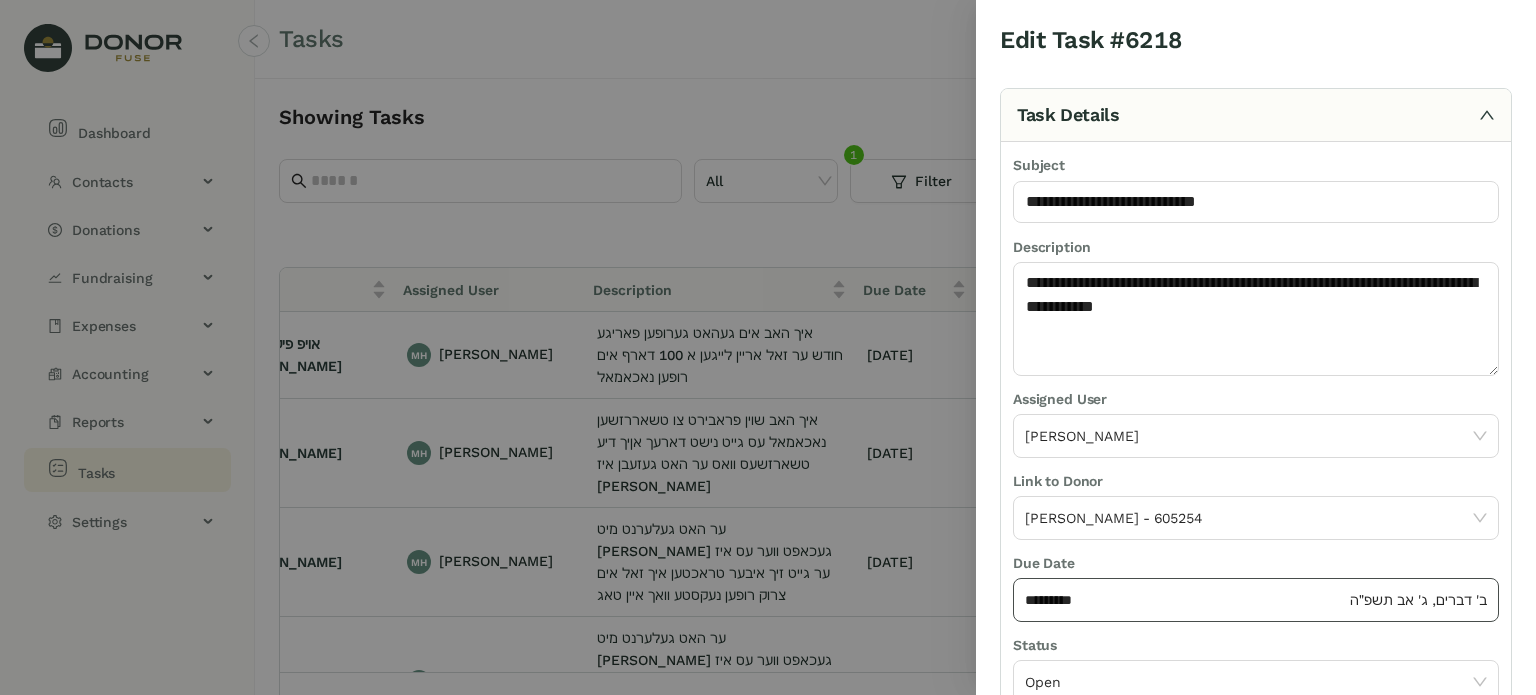 click on "********* ב' דברים, ג' אב תשפ״ה" 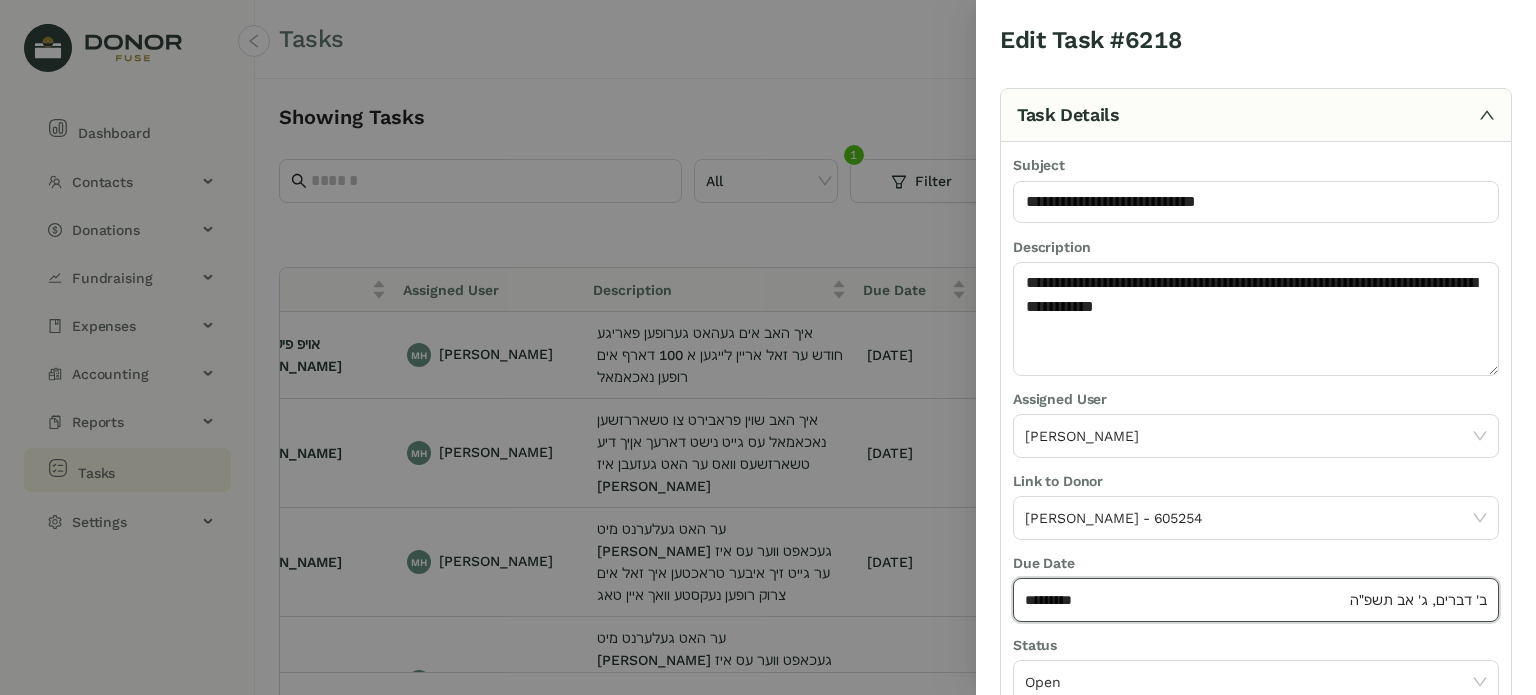 click on "*********" 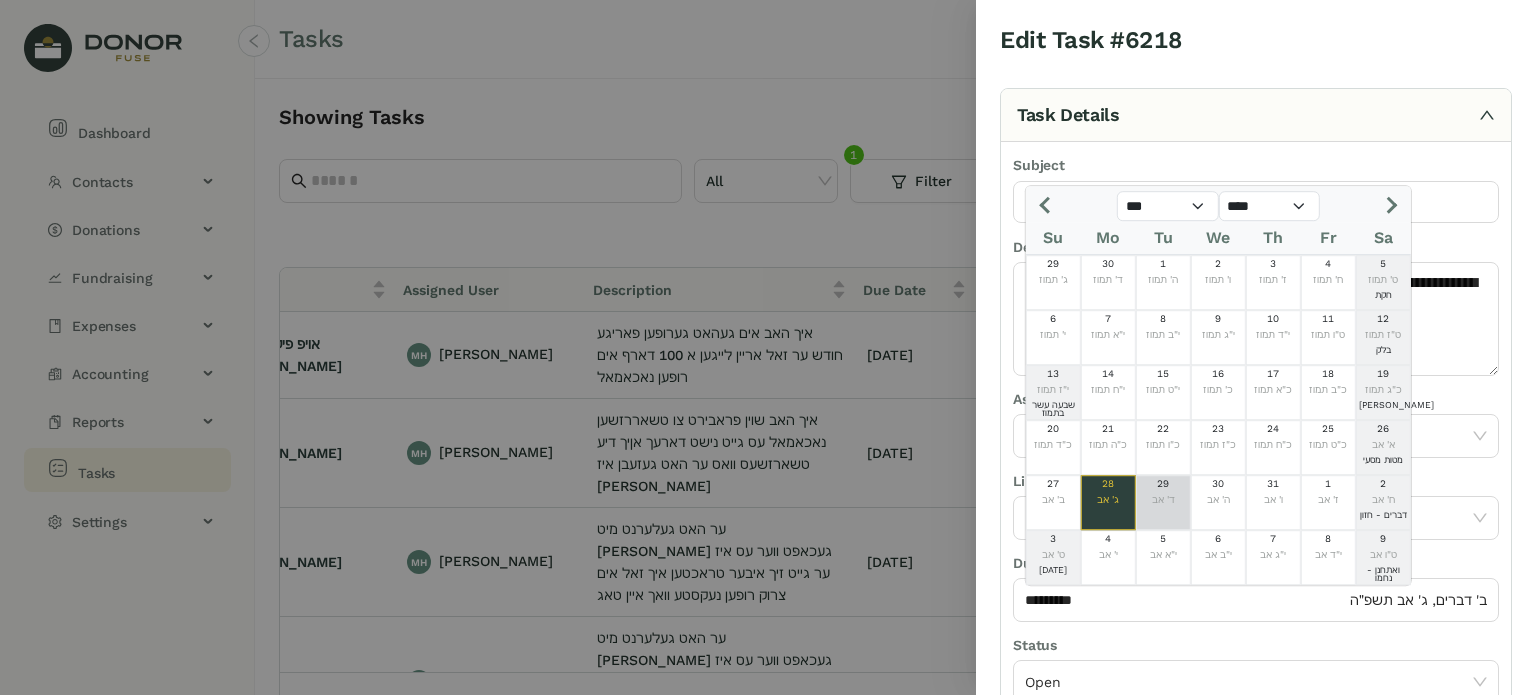 click on "ד' אב" 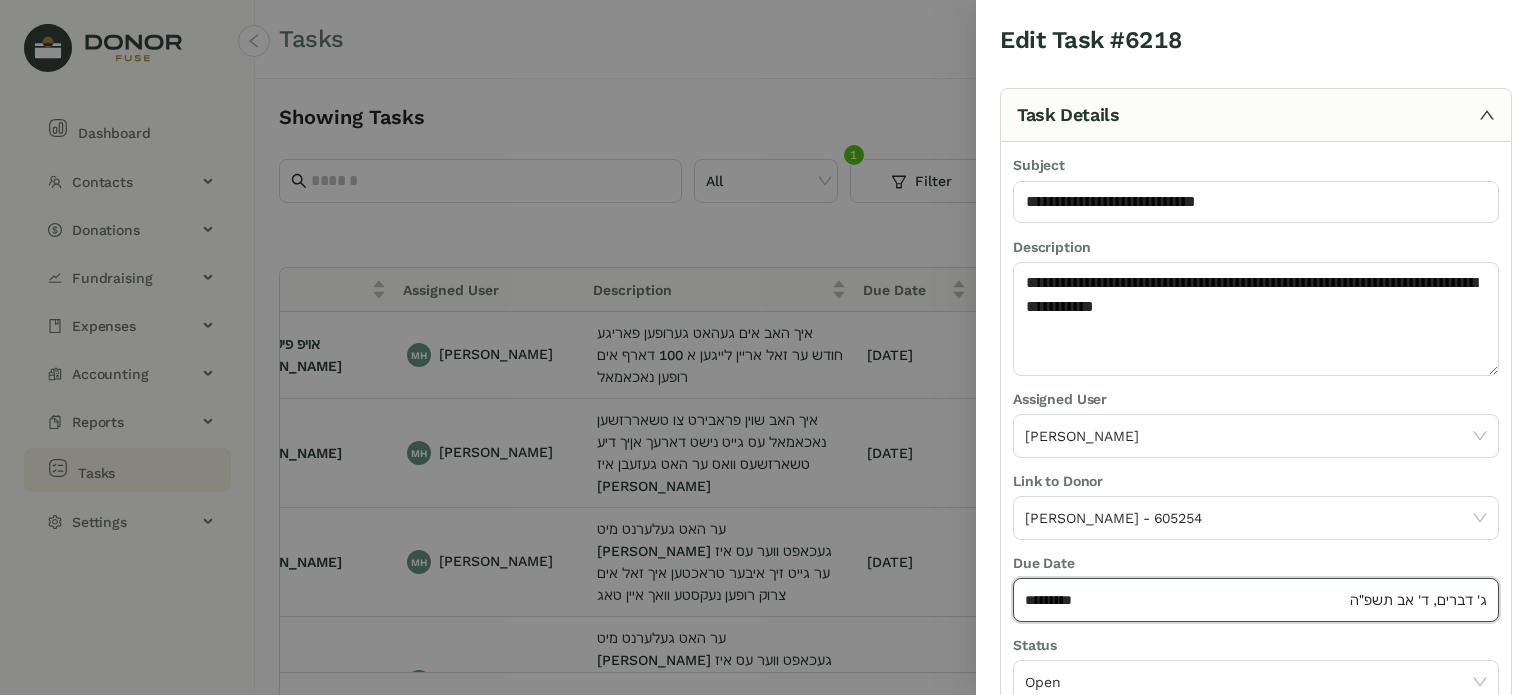 scroll, scrollTop: 236, scrollLeft: 0, axis: vertical 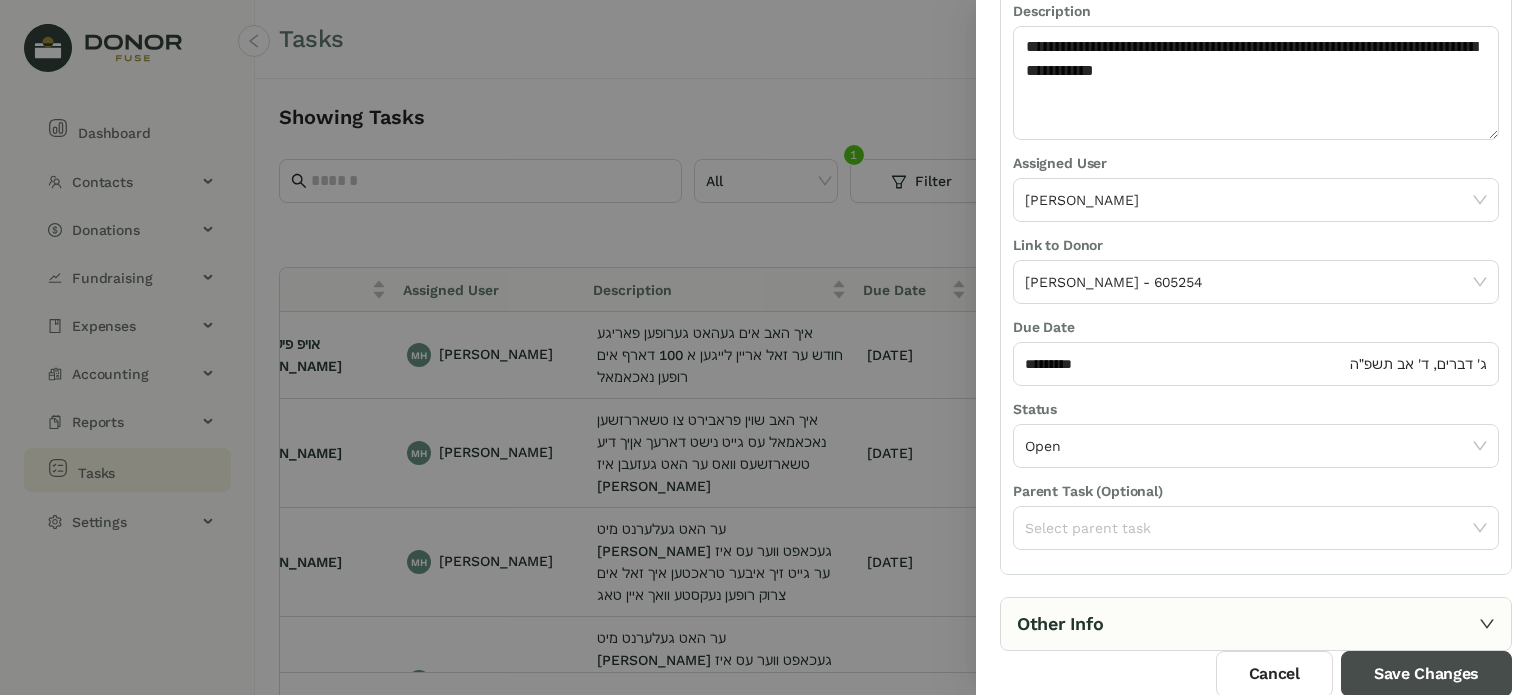 click on "Save Changes" at bounding box center [1426, 674] 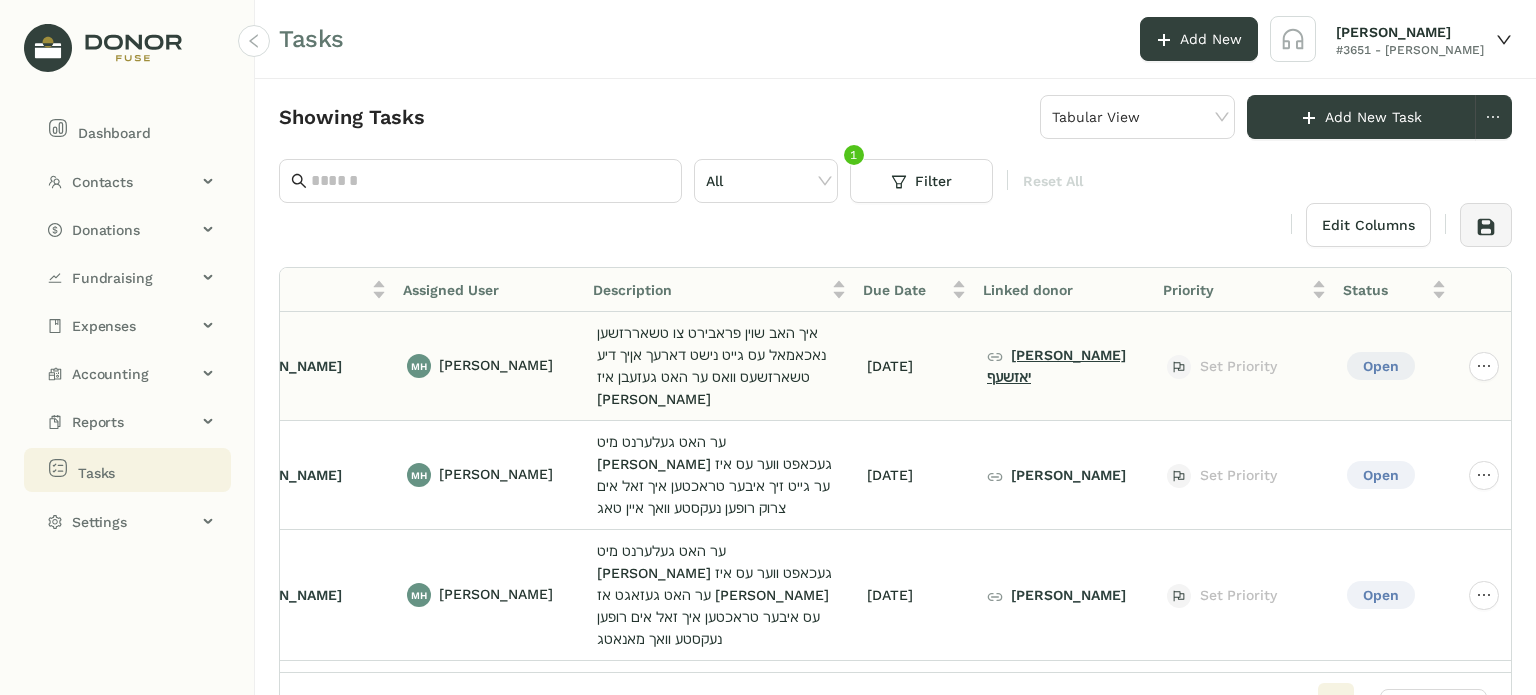 click on "[PERSON_NAME] יאזשעף" 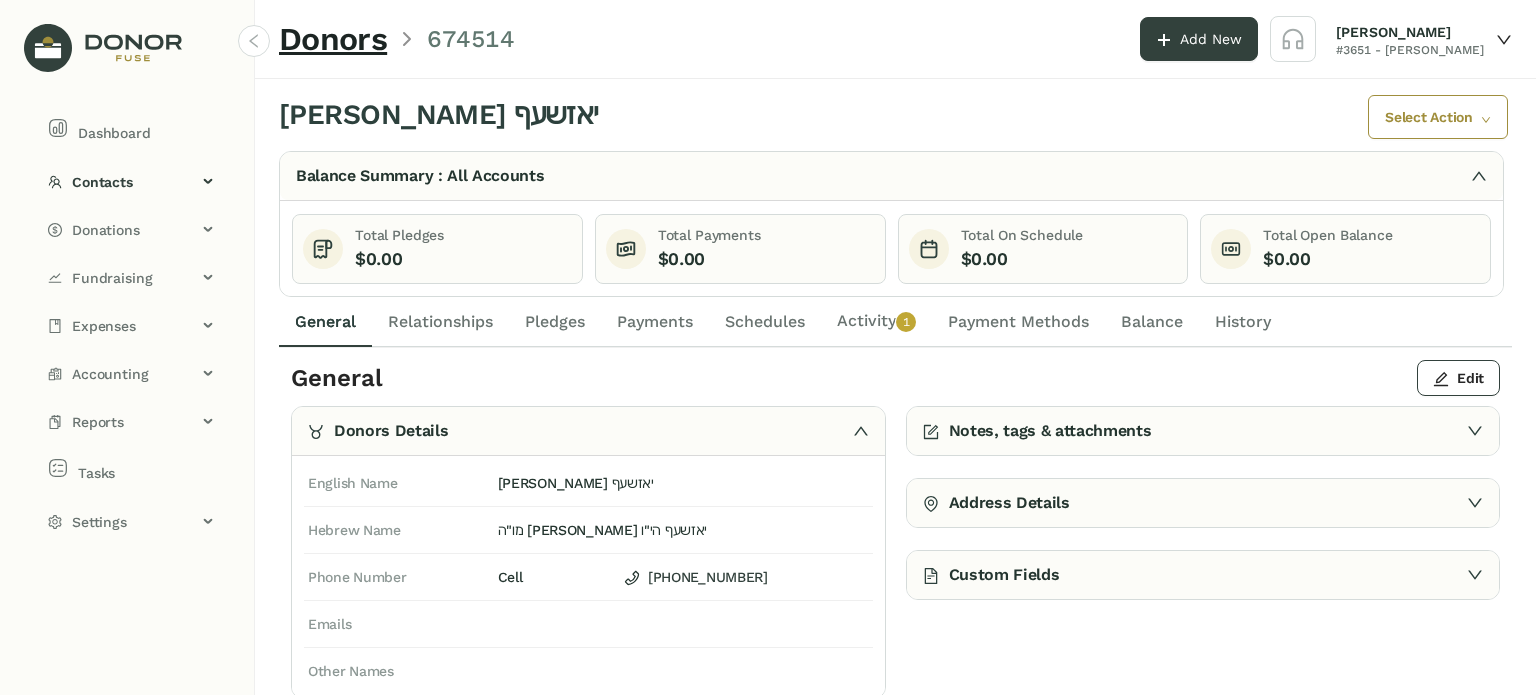click on "Payments" 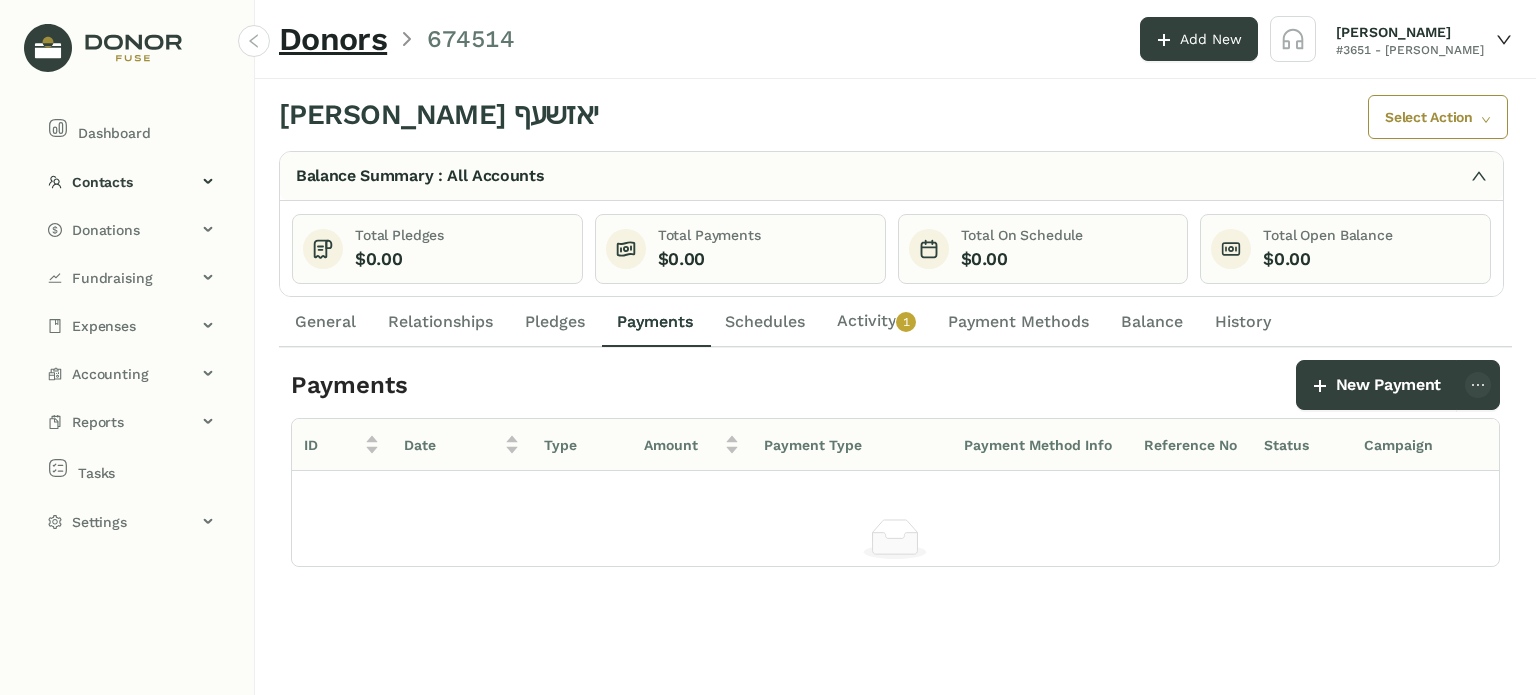 drag, startPoint x: 415, startPoint y: 321, endPoint x: 312, endPoint y: 312, distance: 103.392456 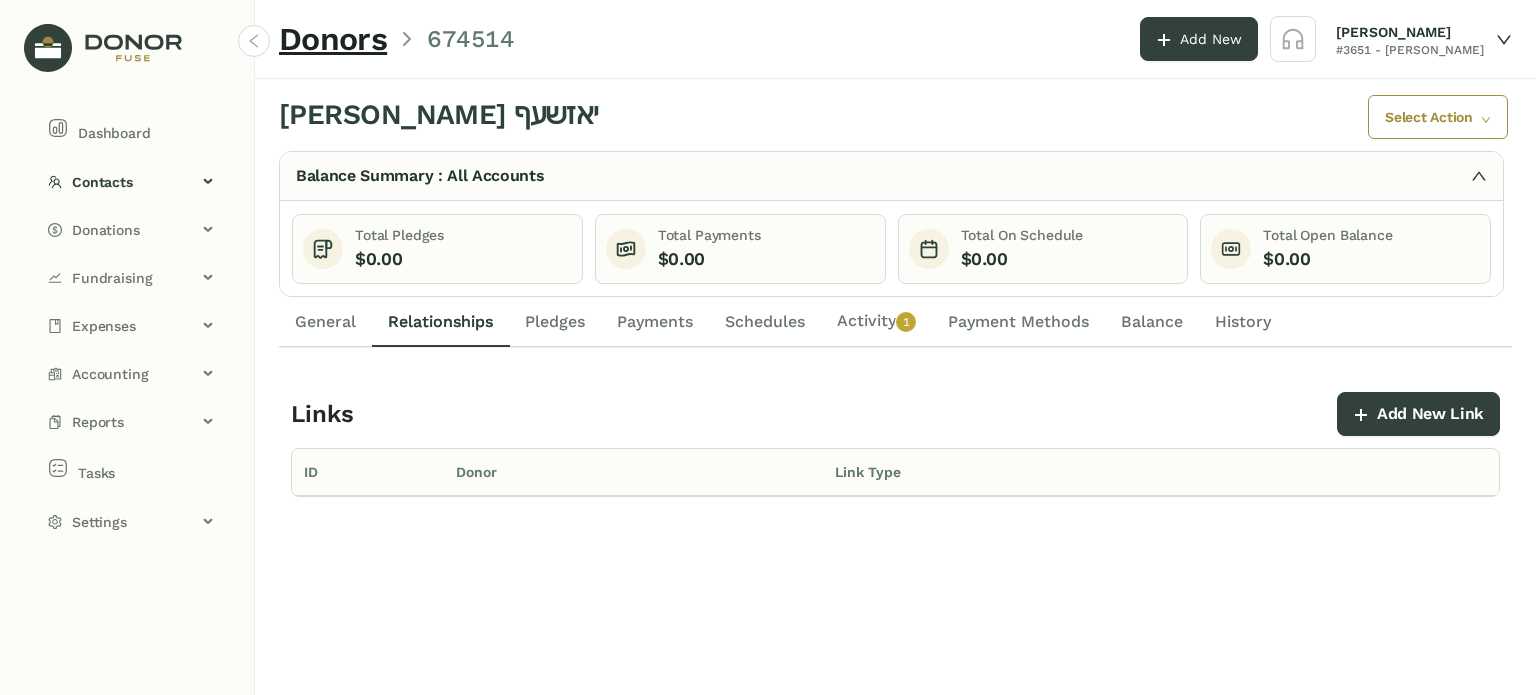 click on "General" 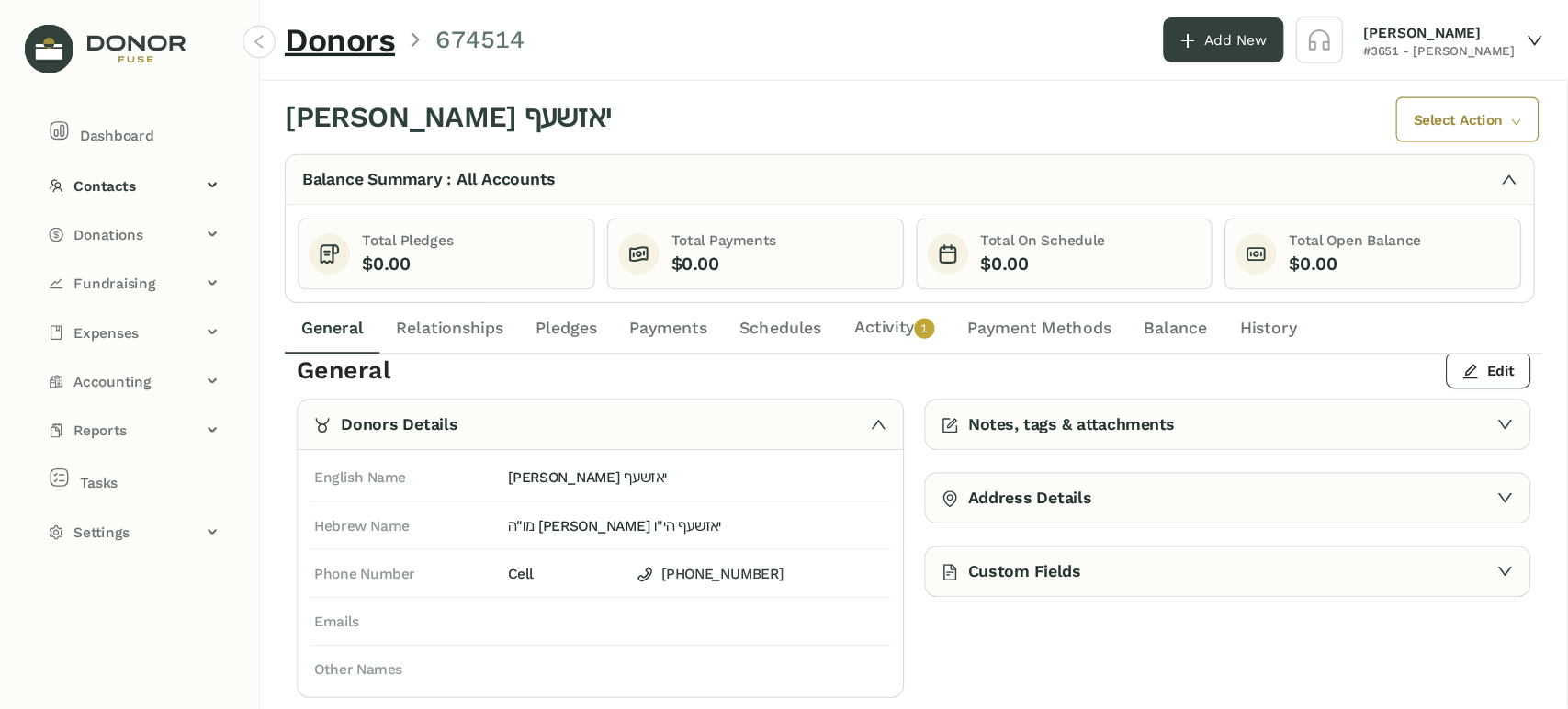scroll, scrollTop: 0, scrollLeft: 0, axis: both 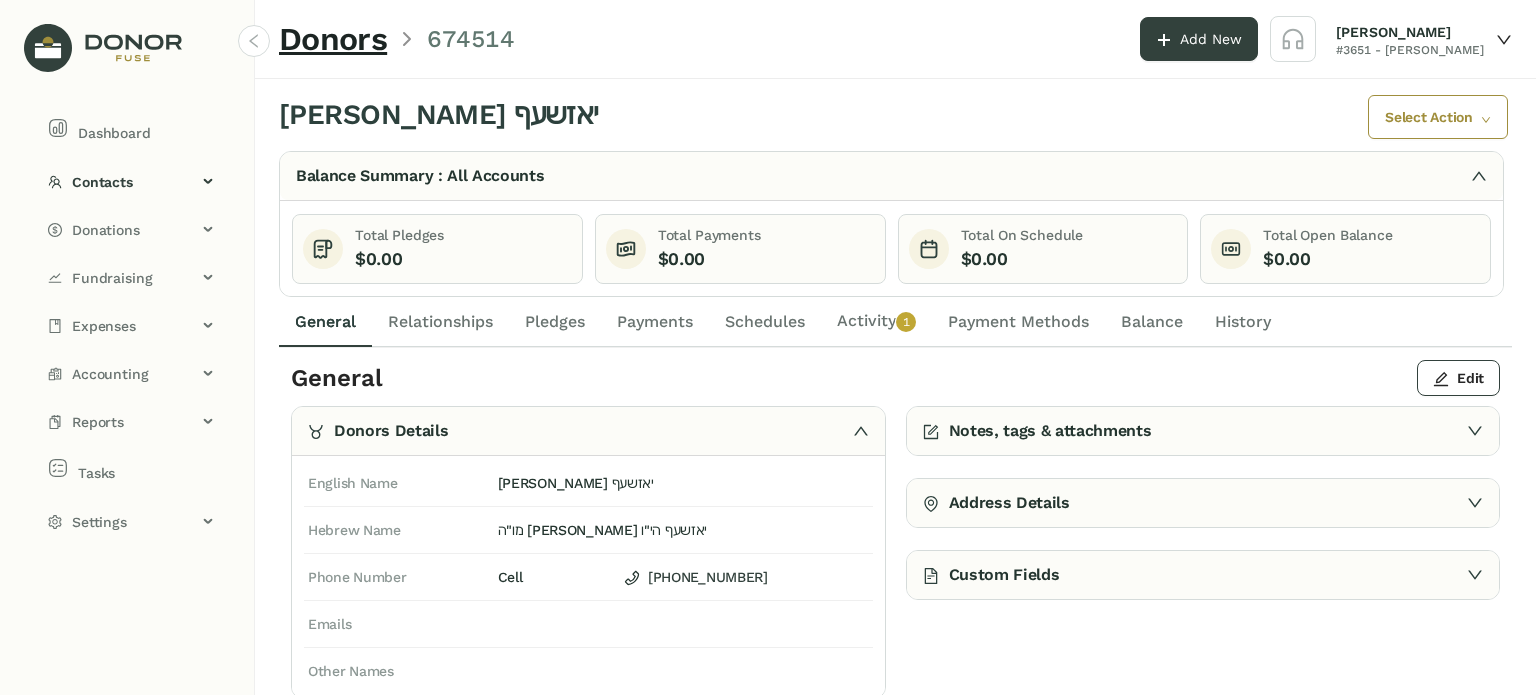 click on "Payments" 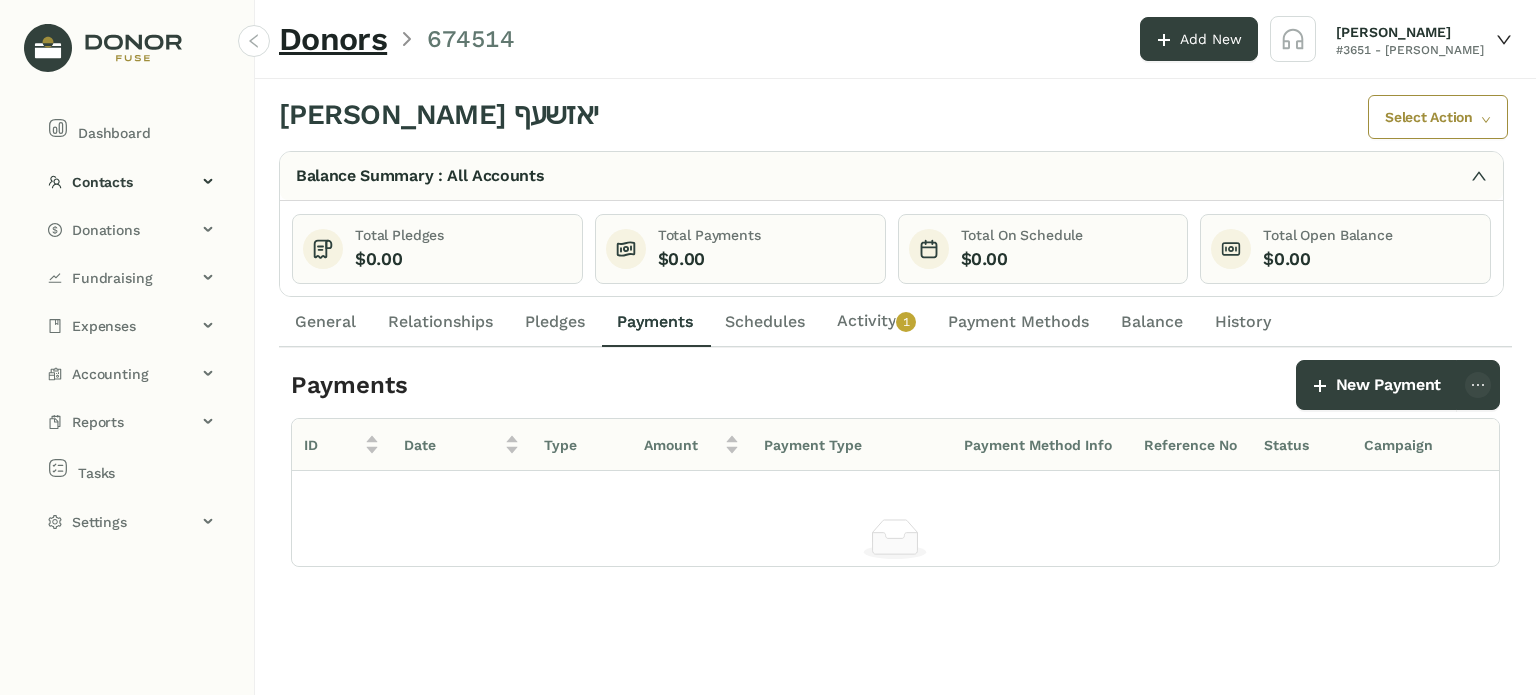 click on "Pledges" 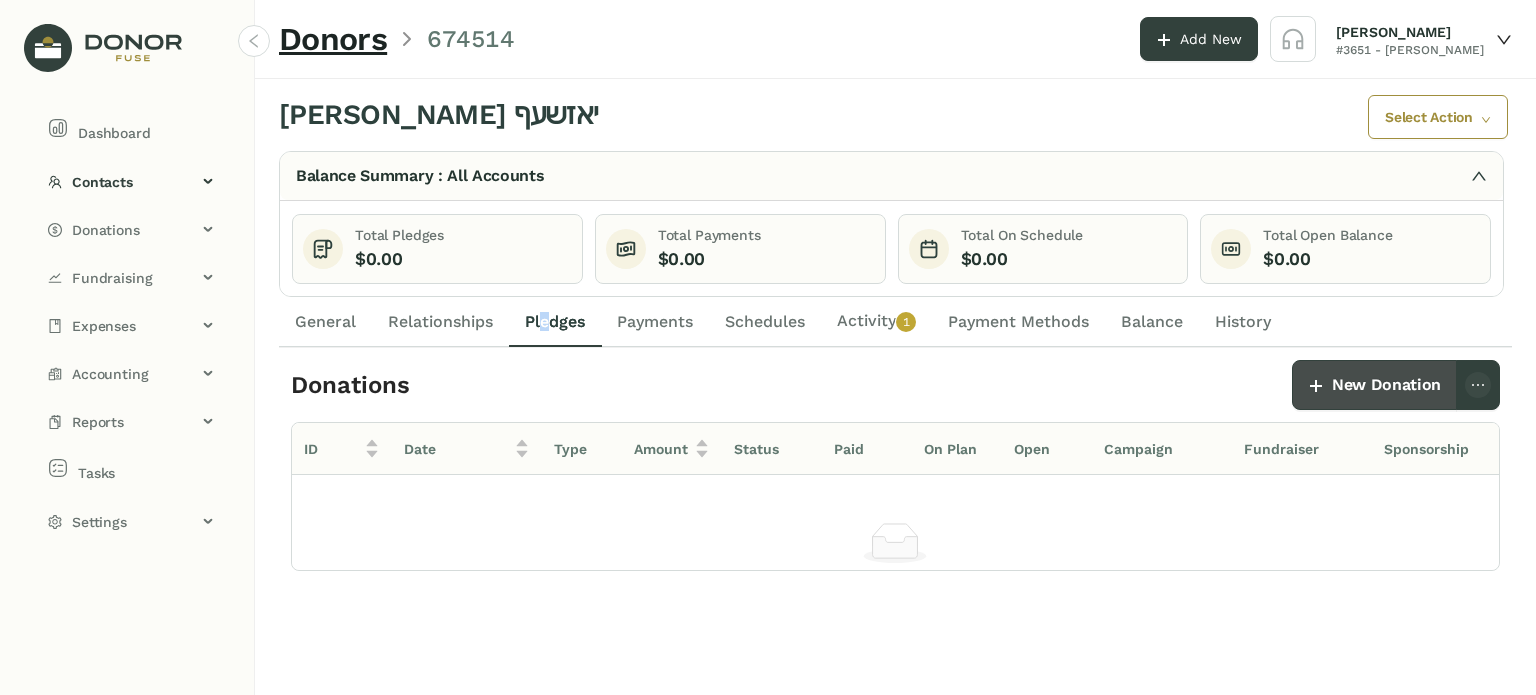 click on "New Donation" 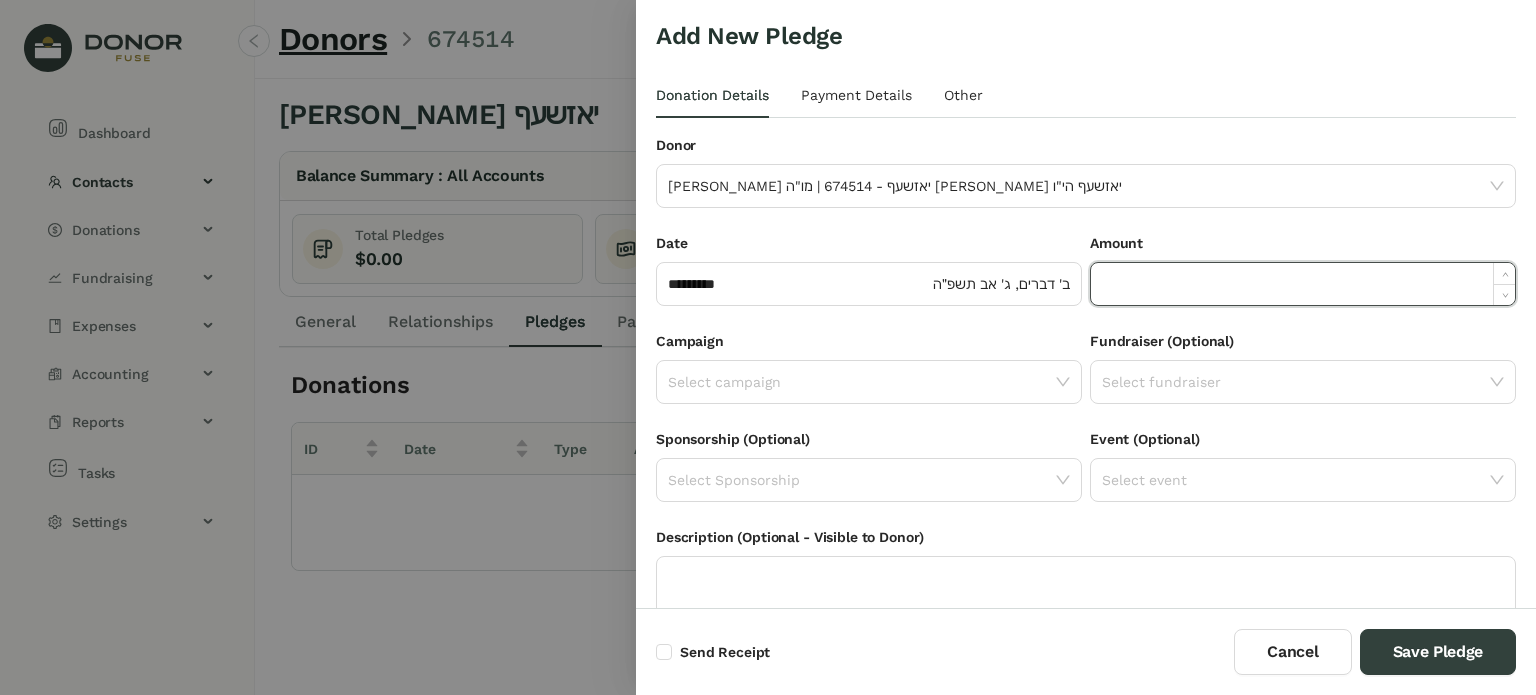 click 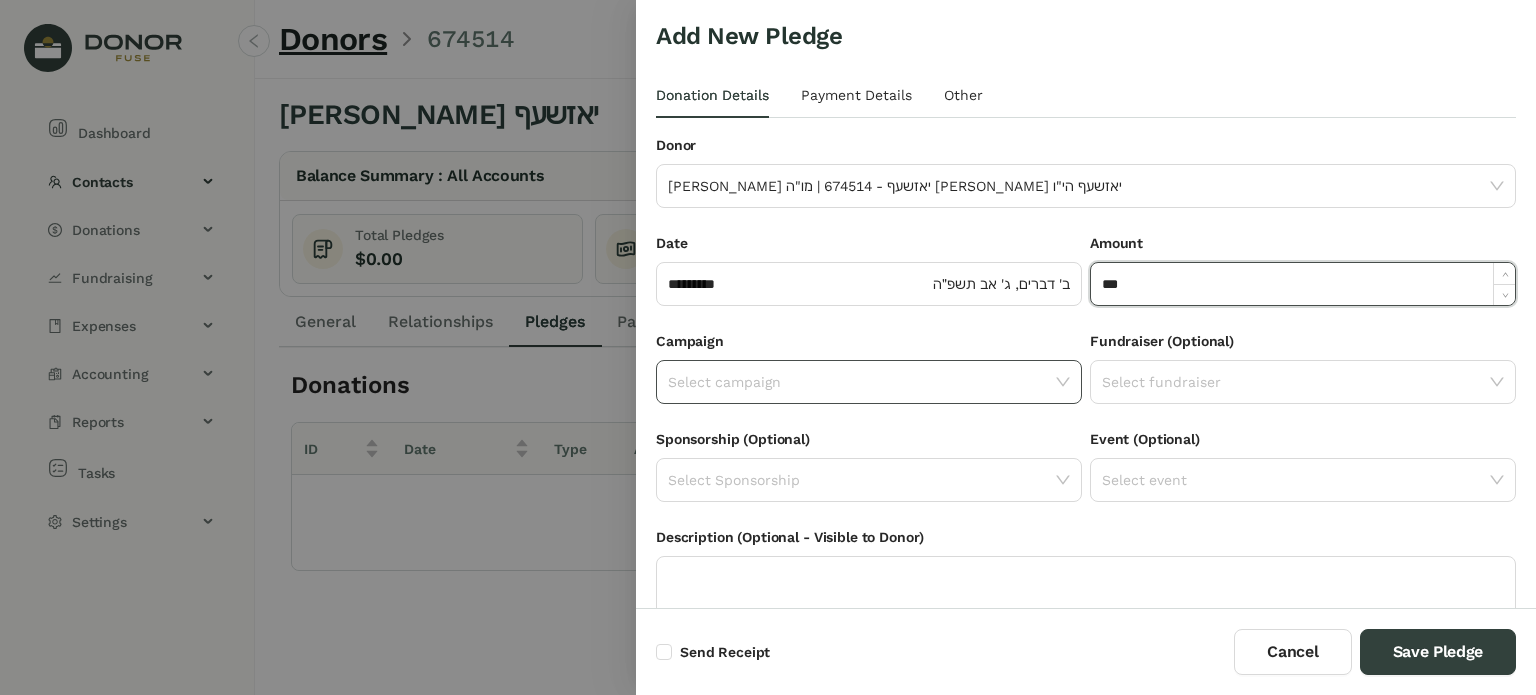 type on "*******" 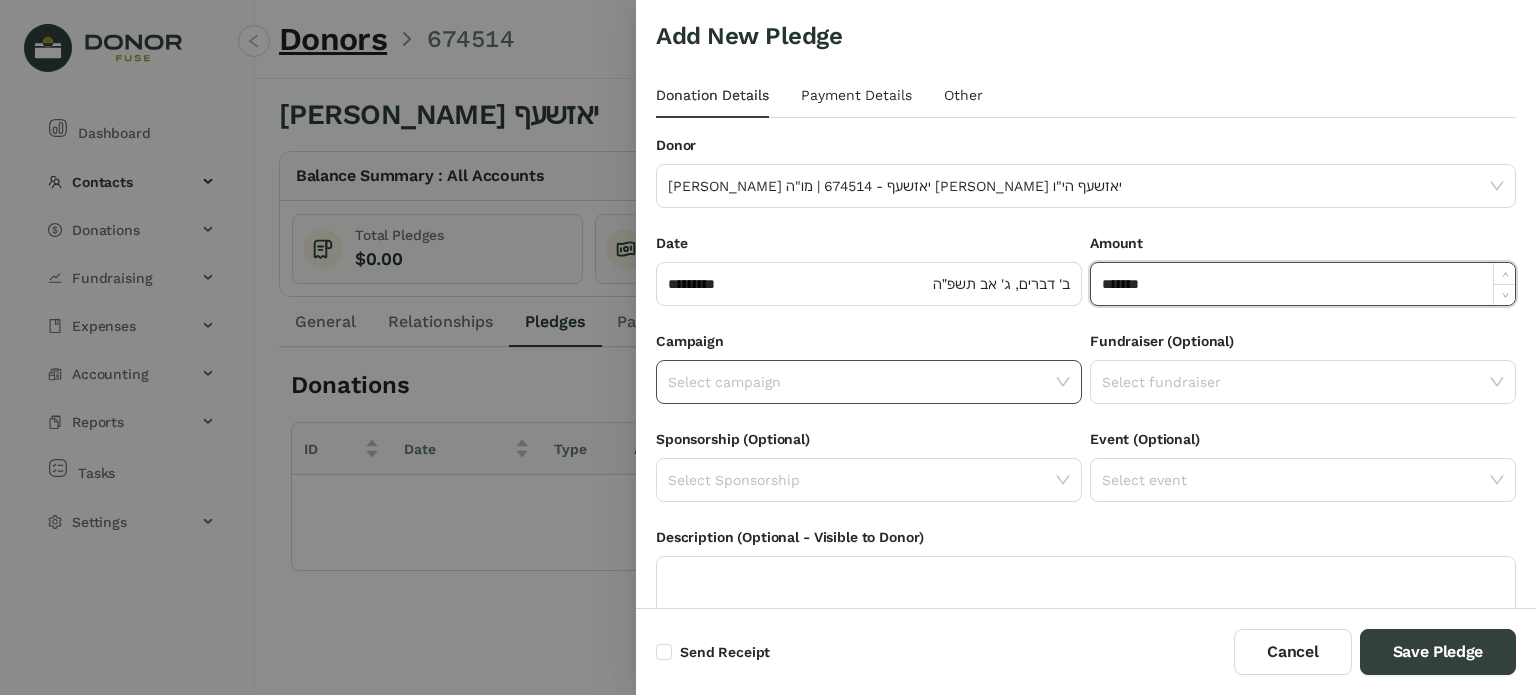 click 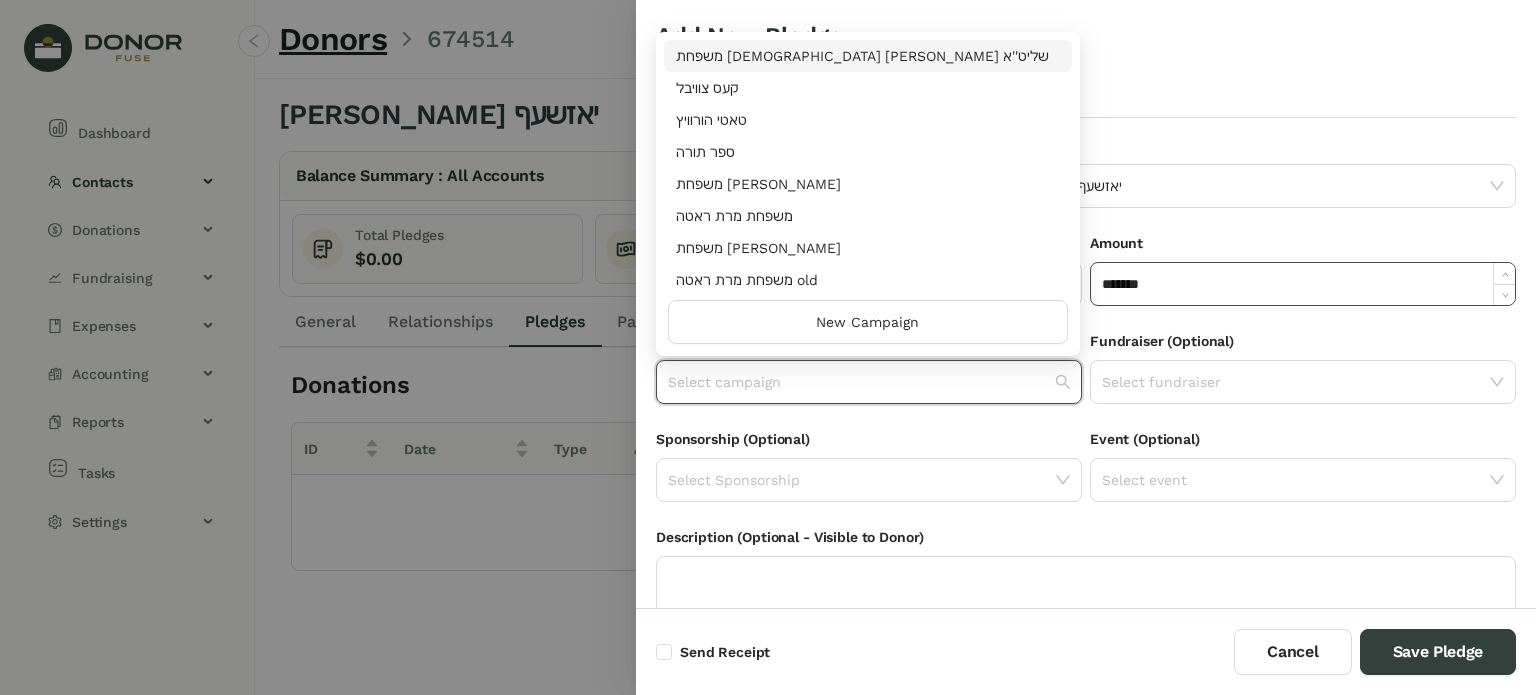 click on "*******" 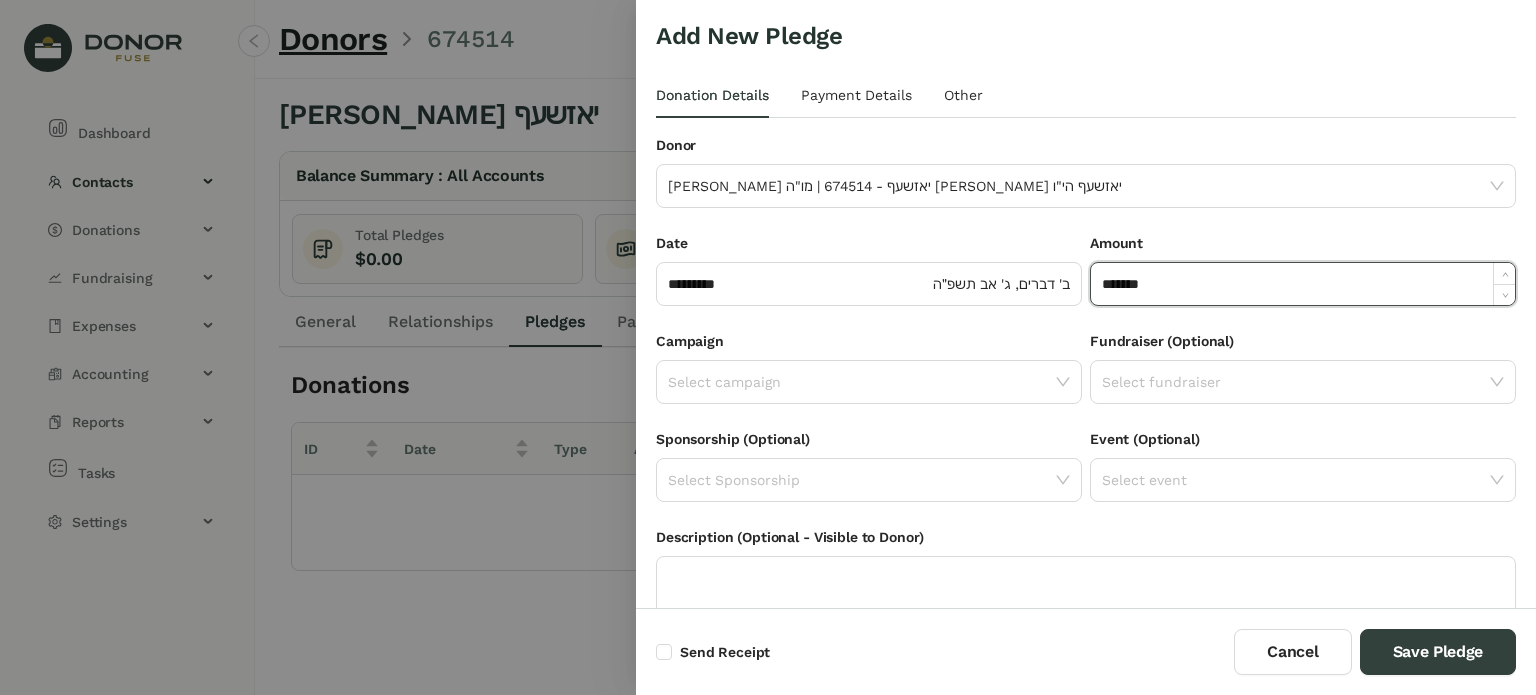 click on "*******" 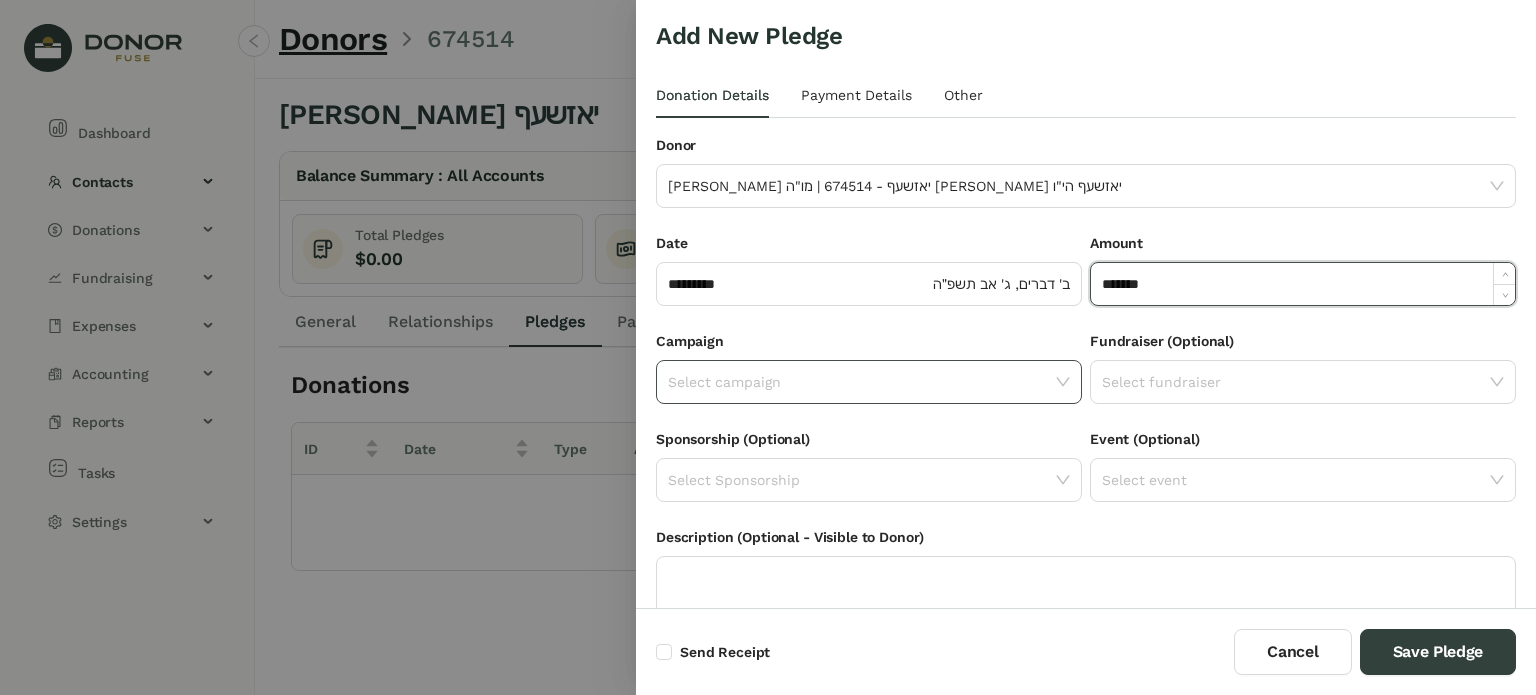 click 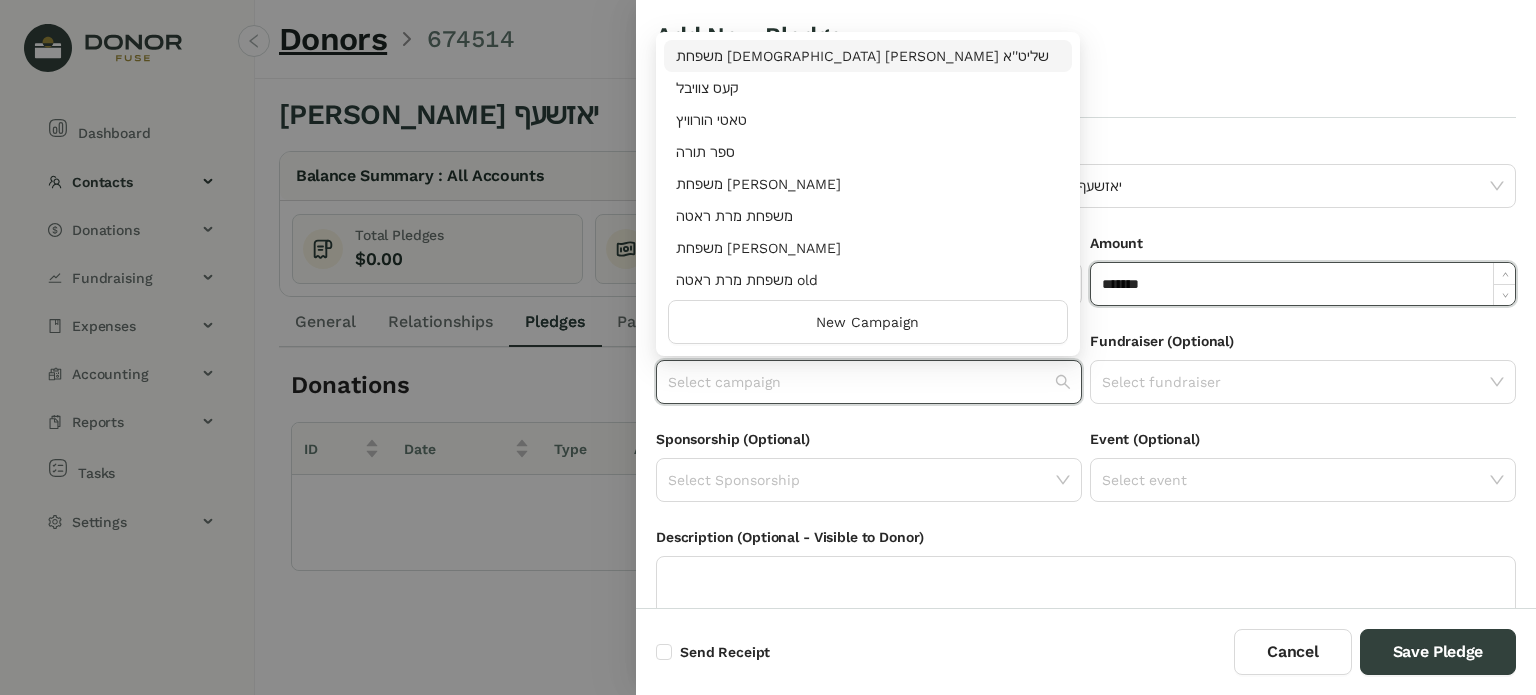 click on "*******" 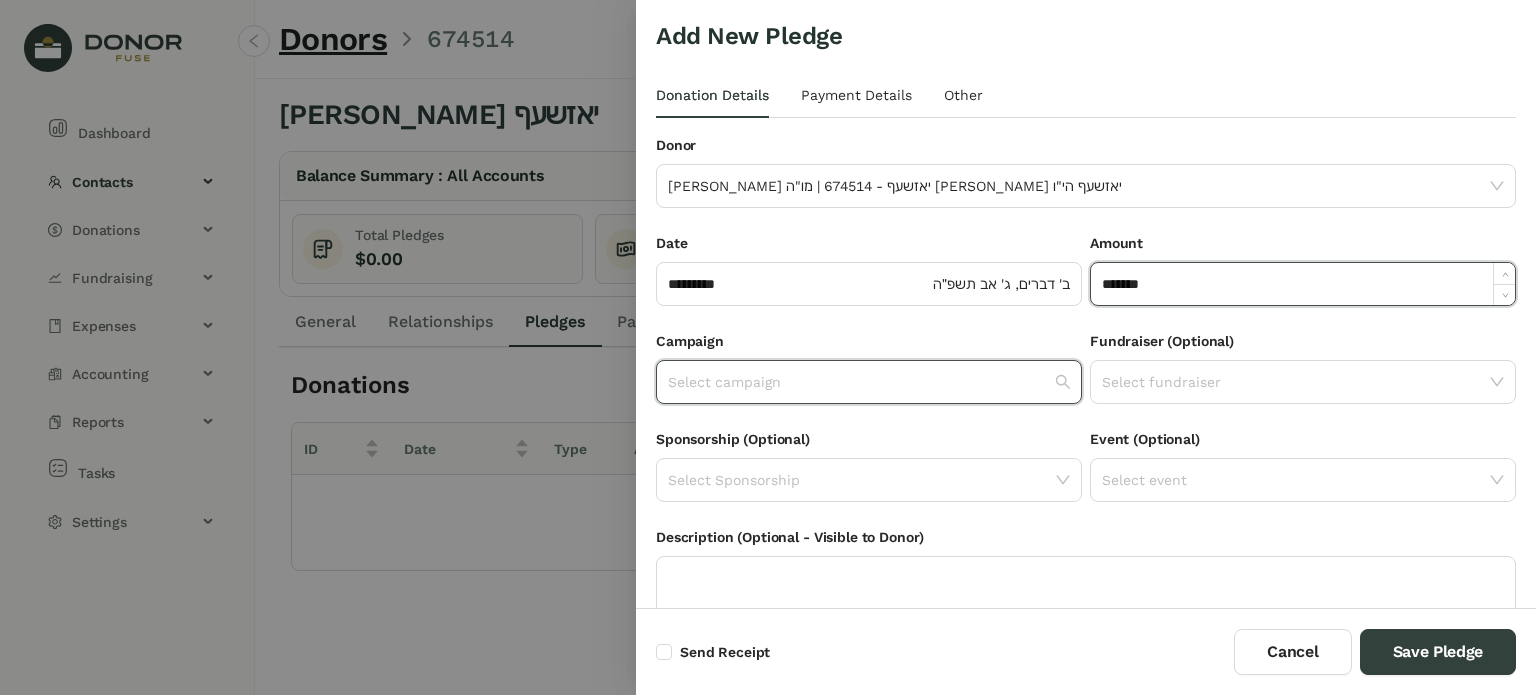 click on "*******" 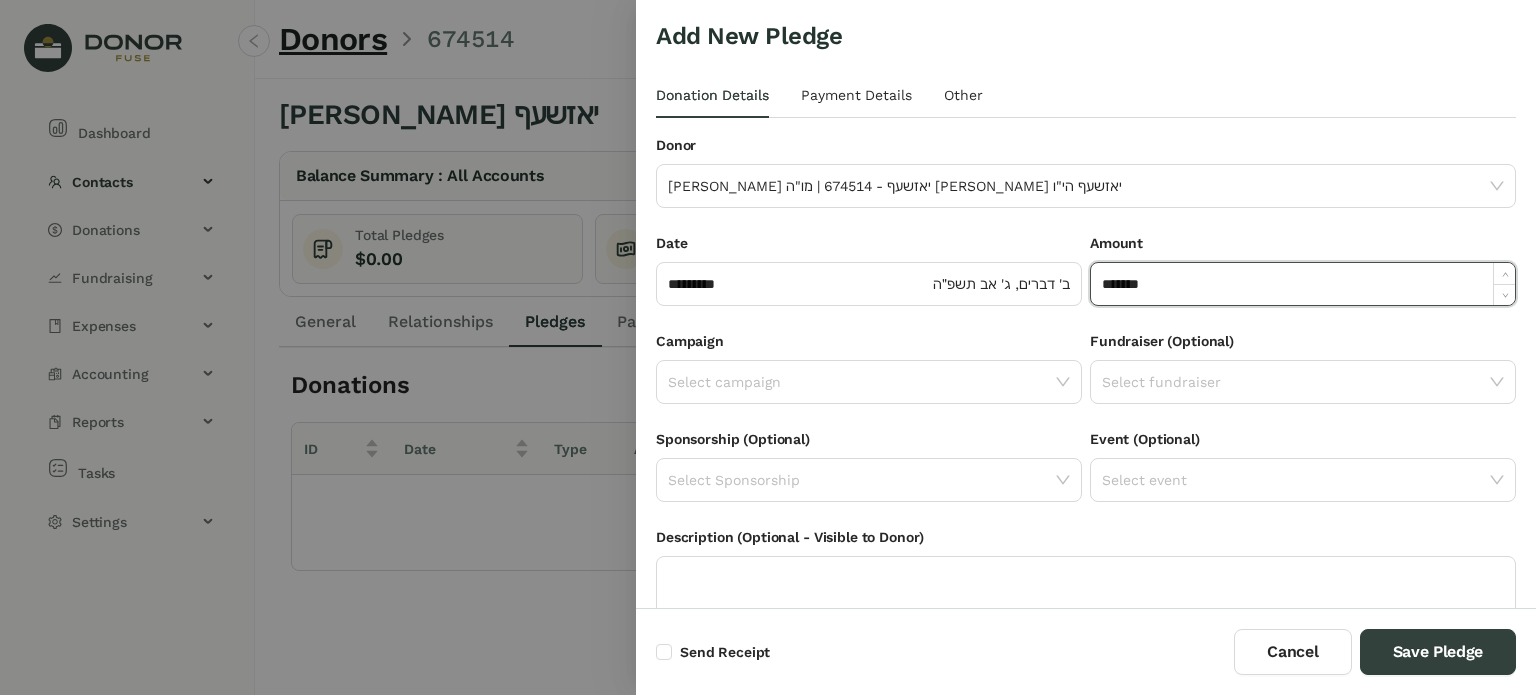 click on "*******" 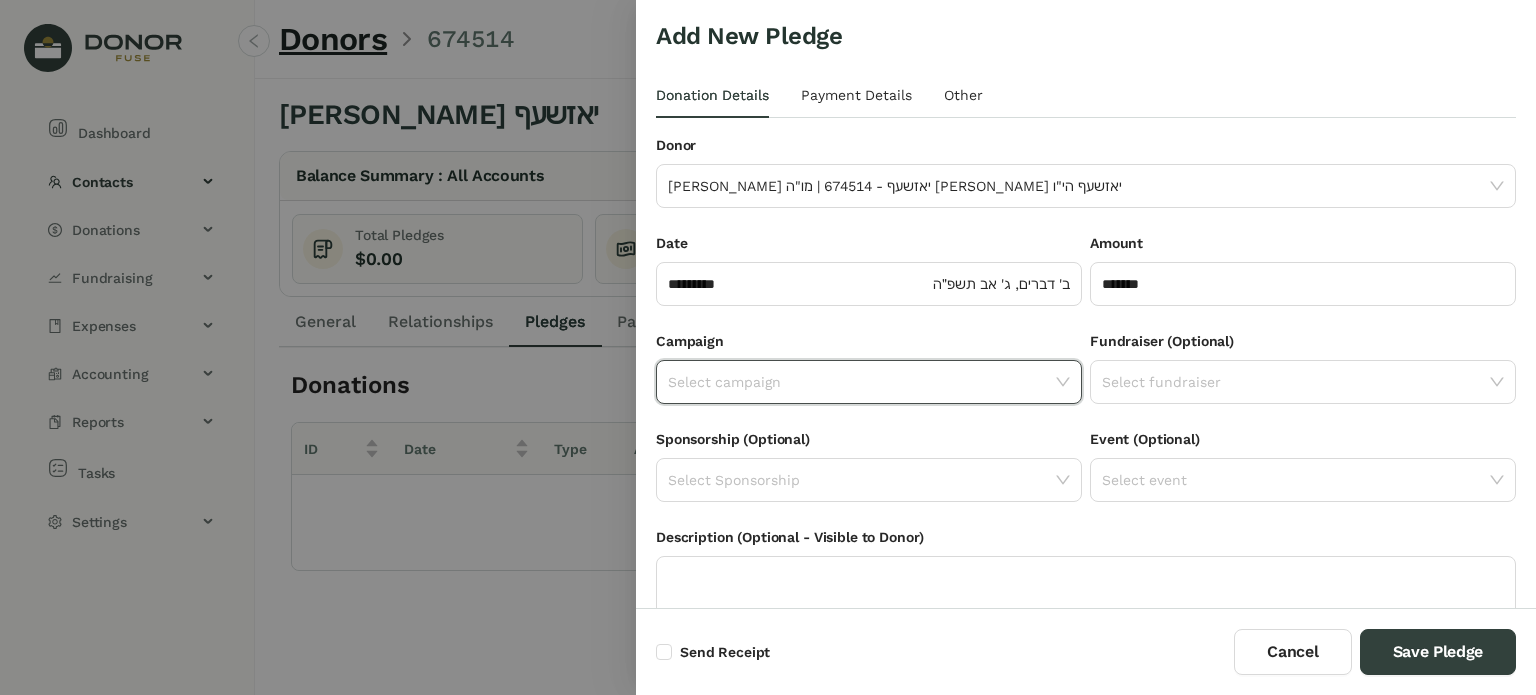 drag, startPoint x: 993, startPoint y: 386, endPoint x: 950, endPoint y: 383, distance: 43.104523 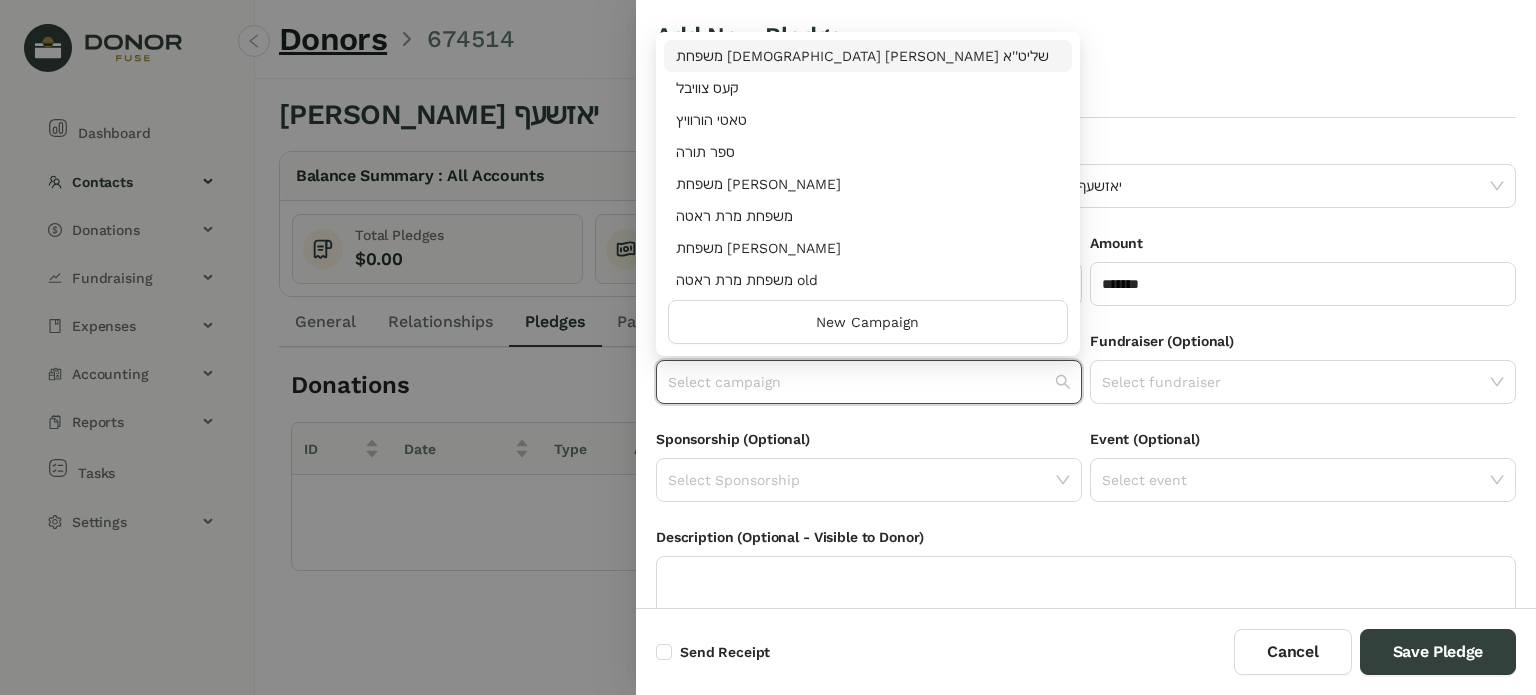 click 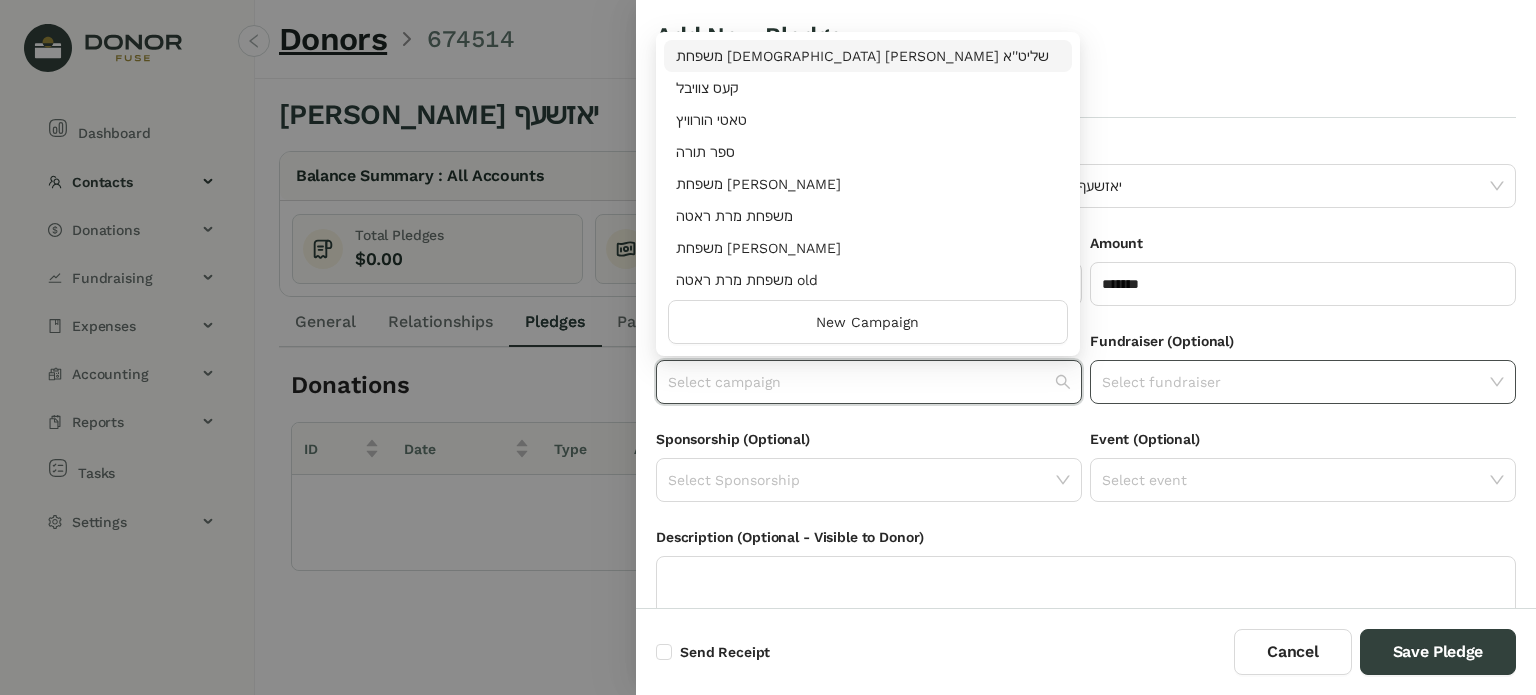 click 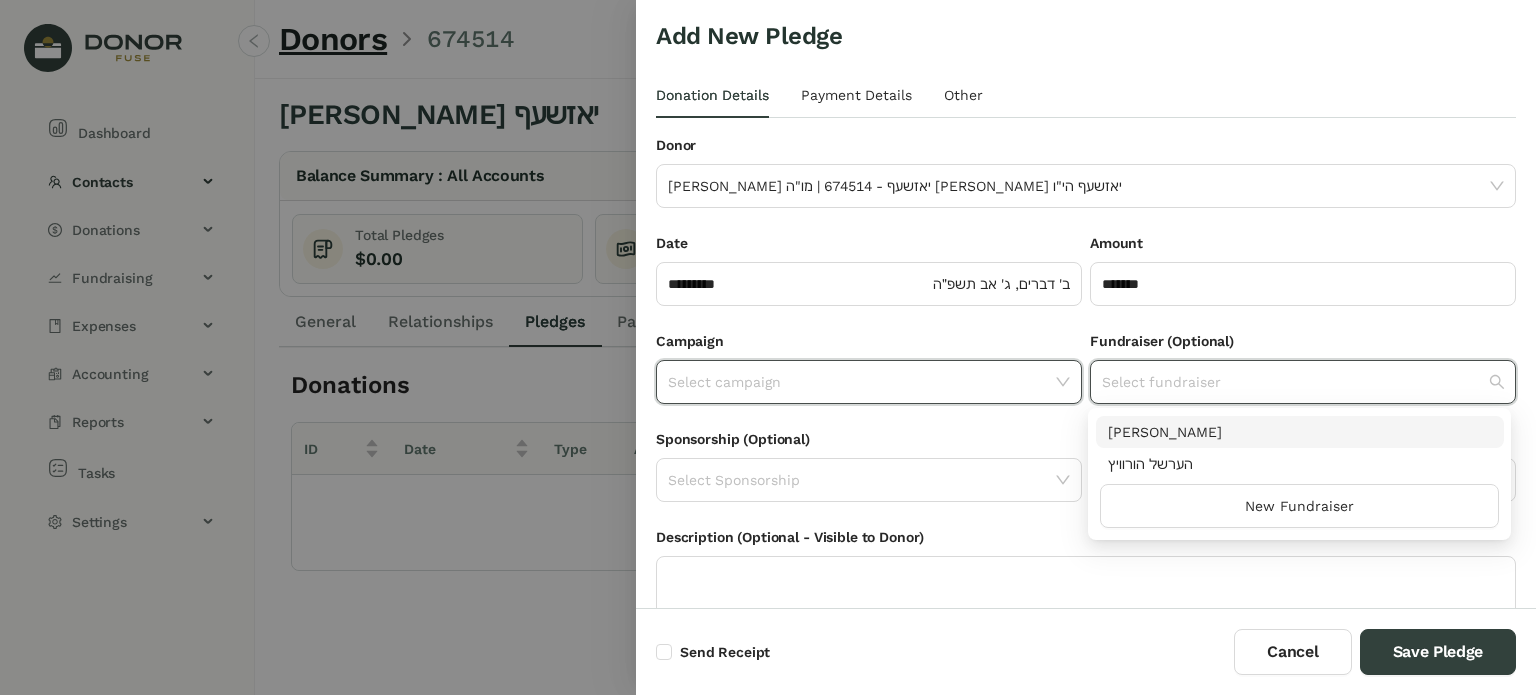 click 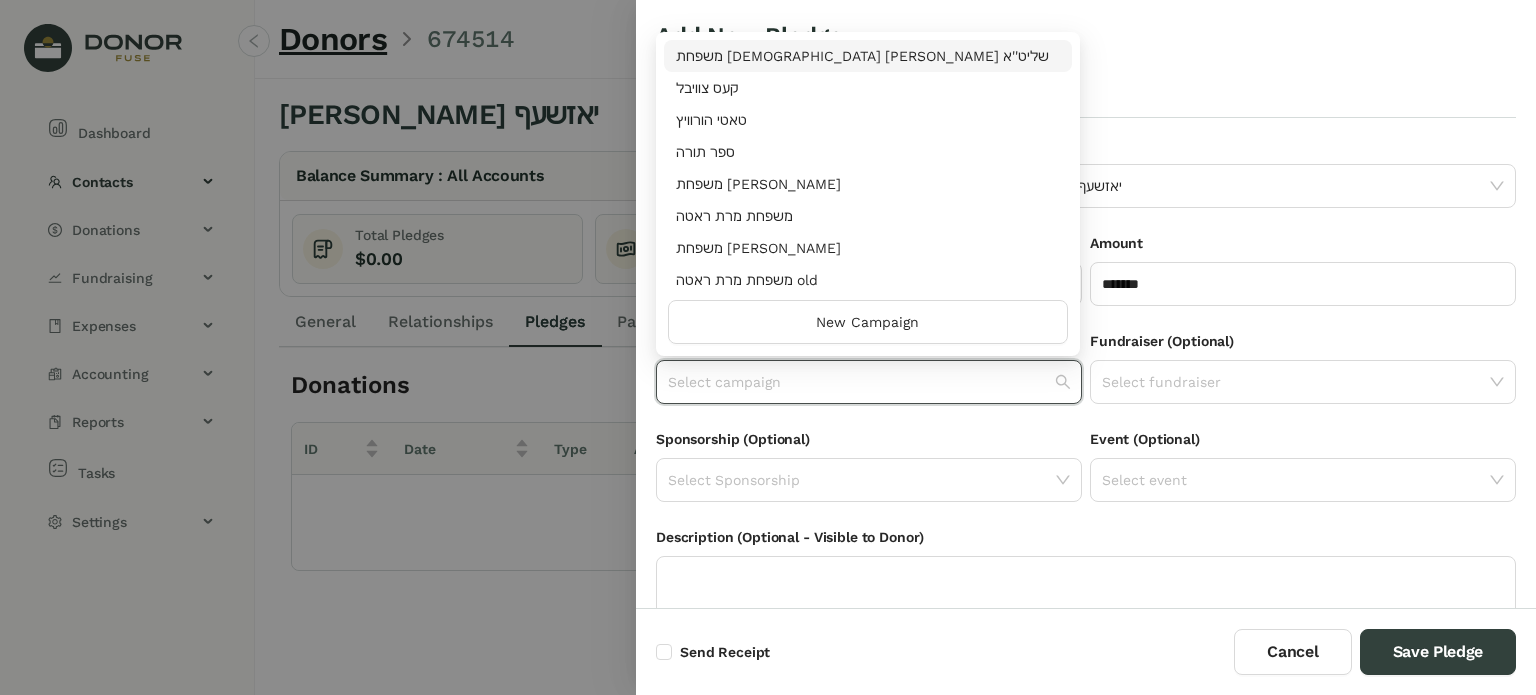 click 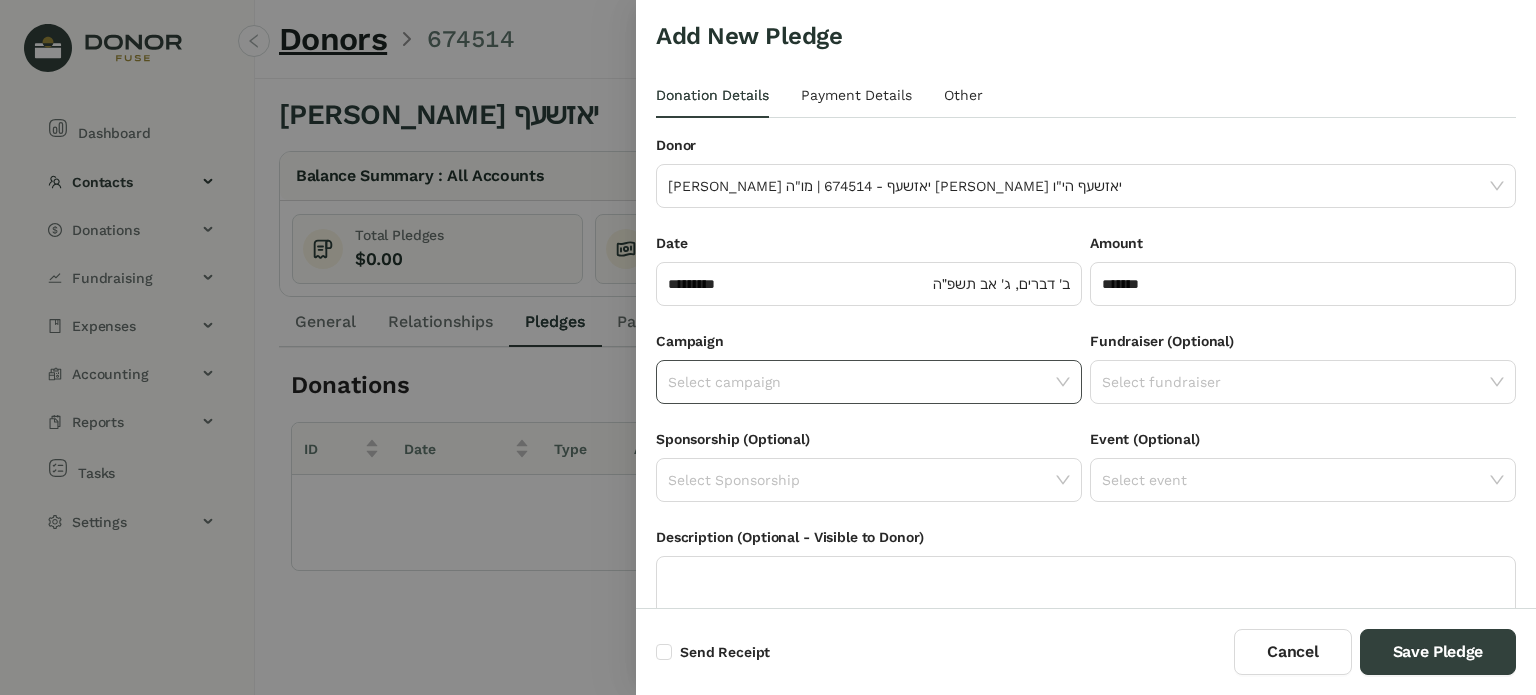 click 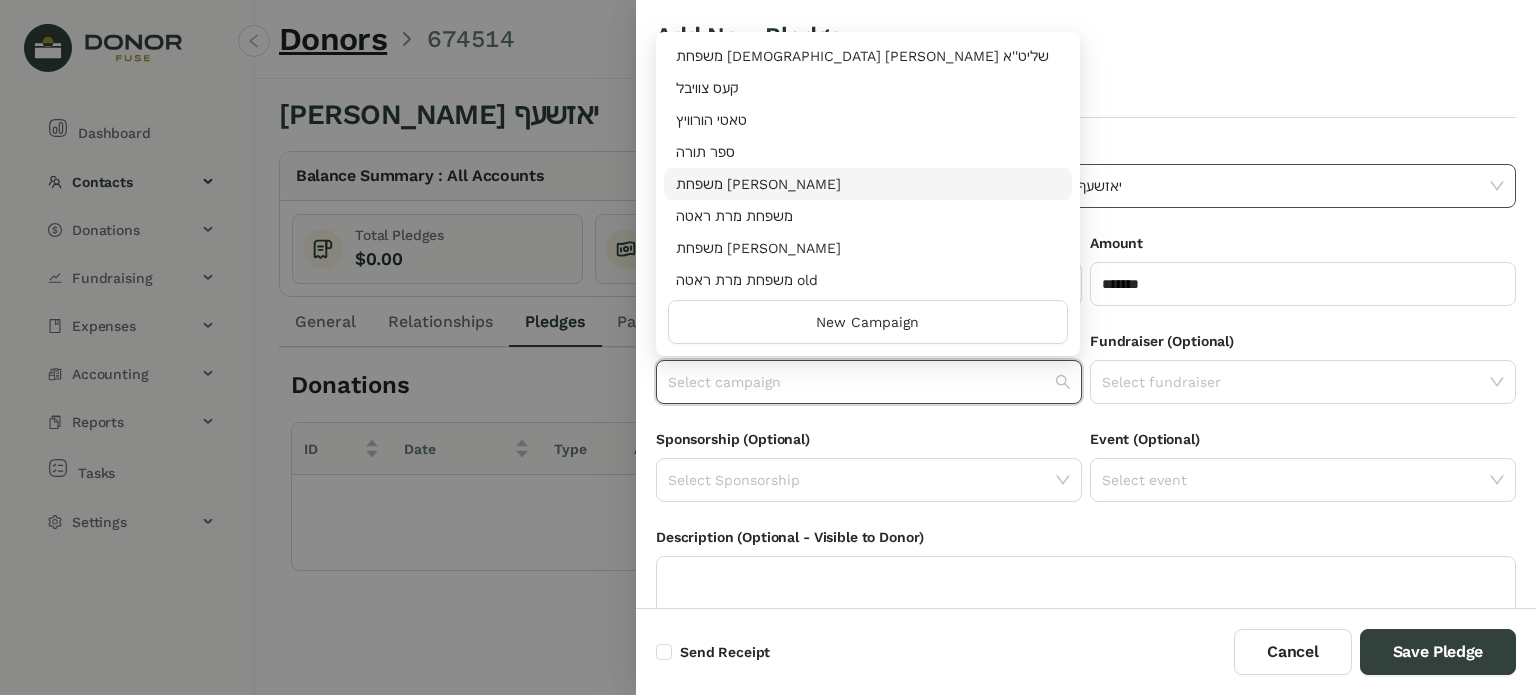 click on "משפחת [PERSON_NAME]" at bounding box center [868, 184] 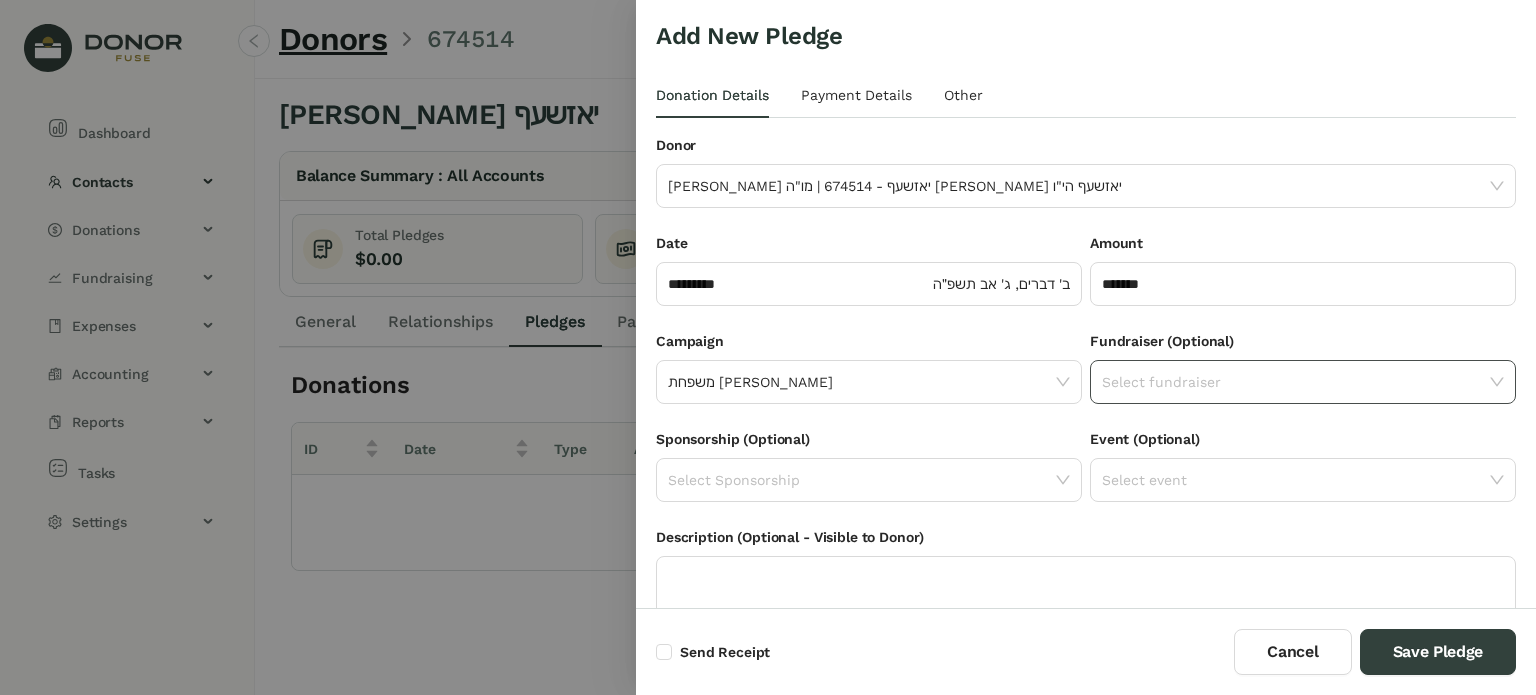 click 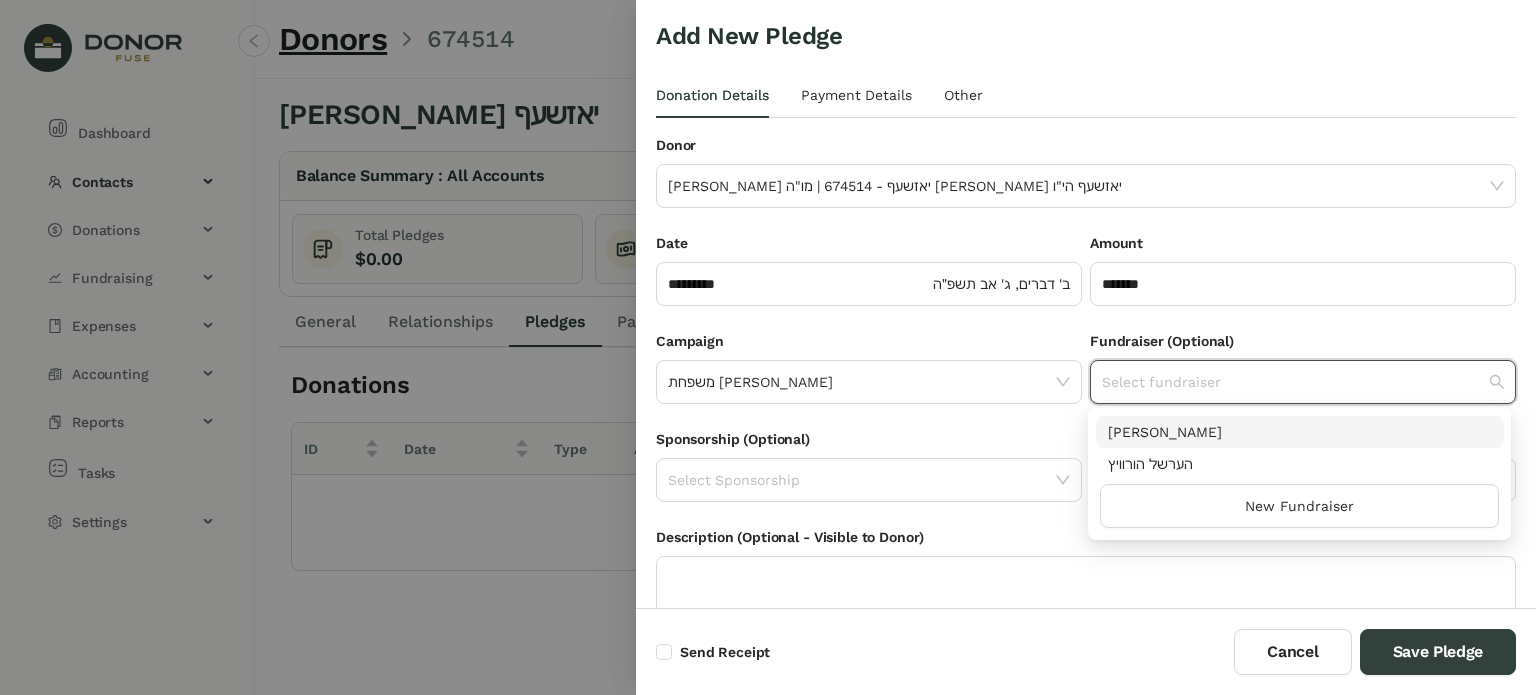 click on "[PERSON_NAME]" at bounding box center [1300, 432] 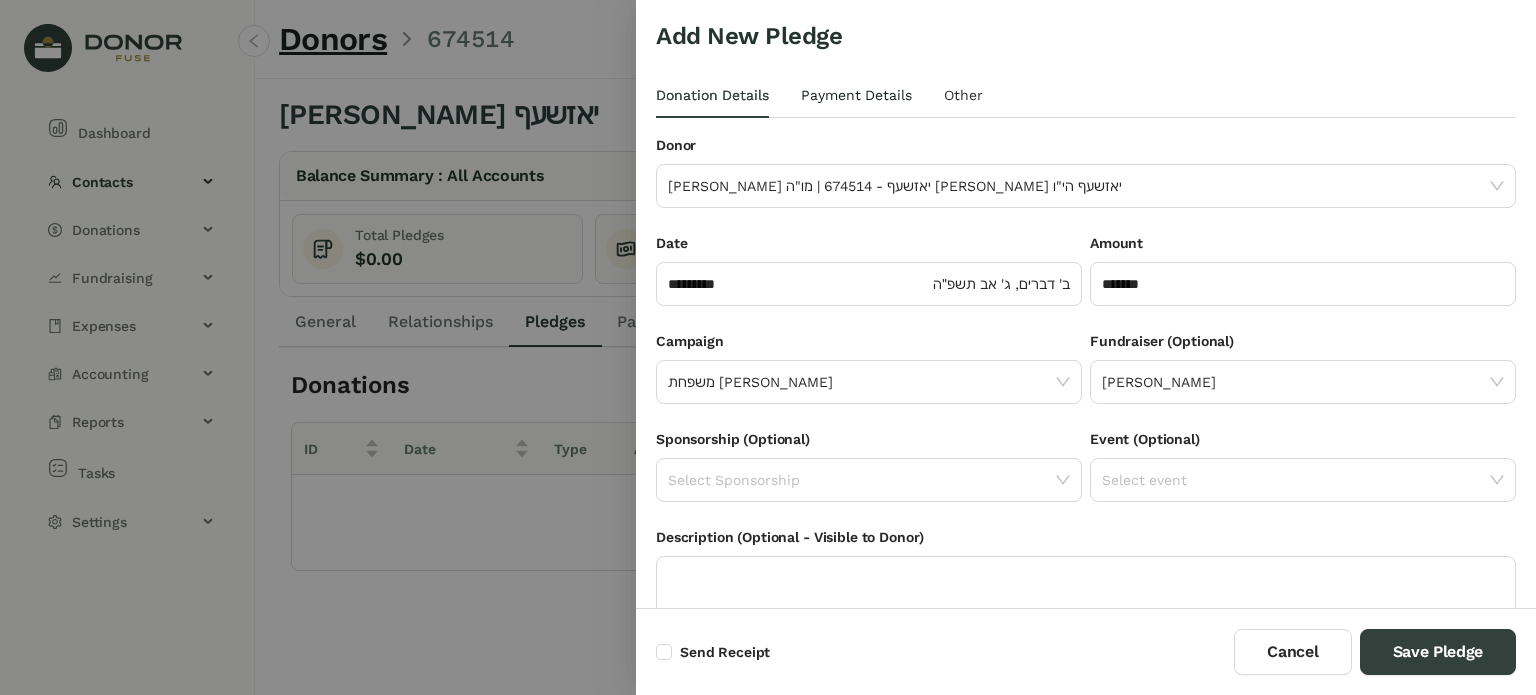 drag, startPoint x: 822, startPoint y: 90, endPoint x: 804, endPoint y: 105, distance: 23.43075 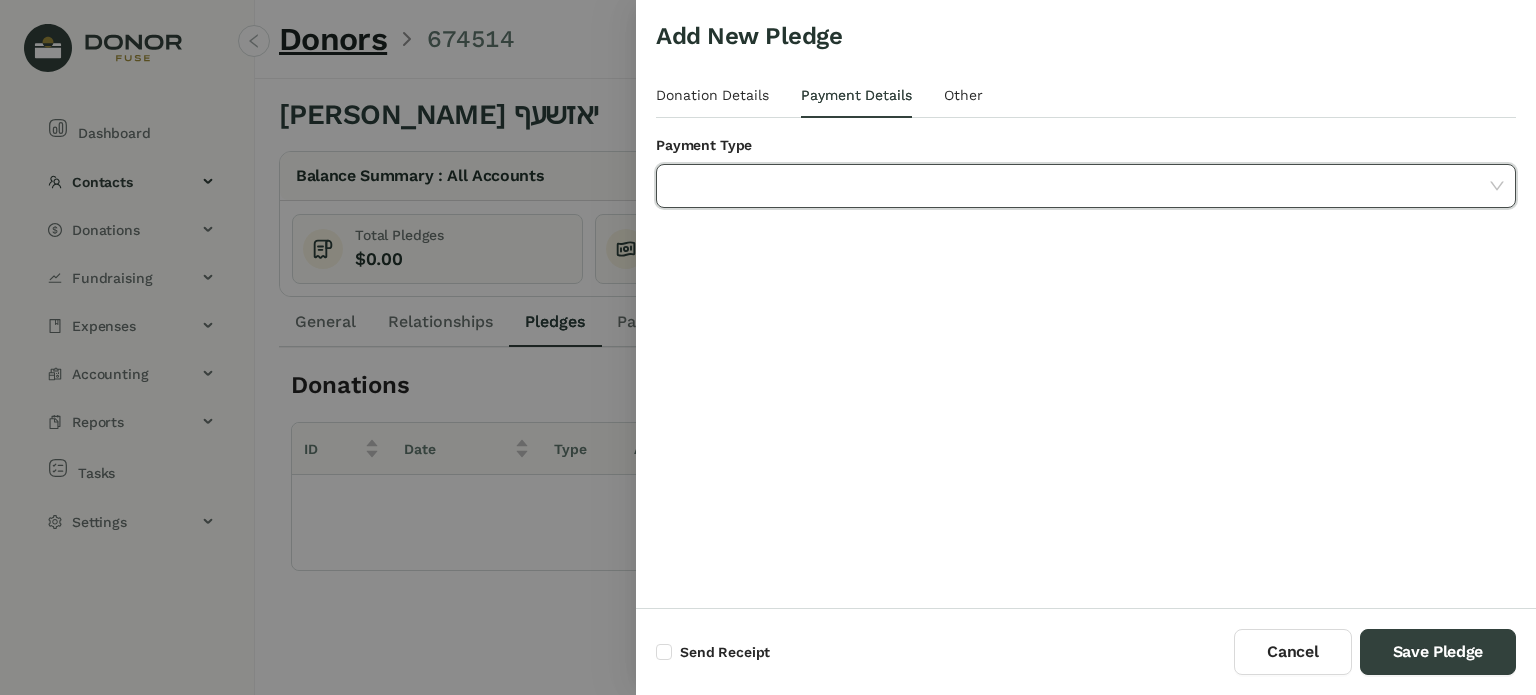 click 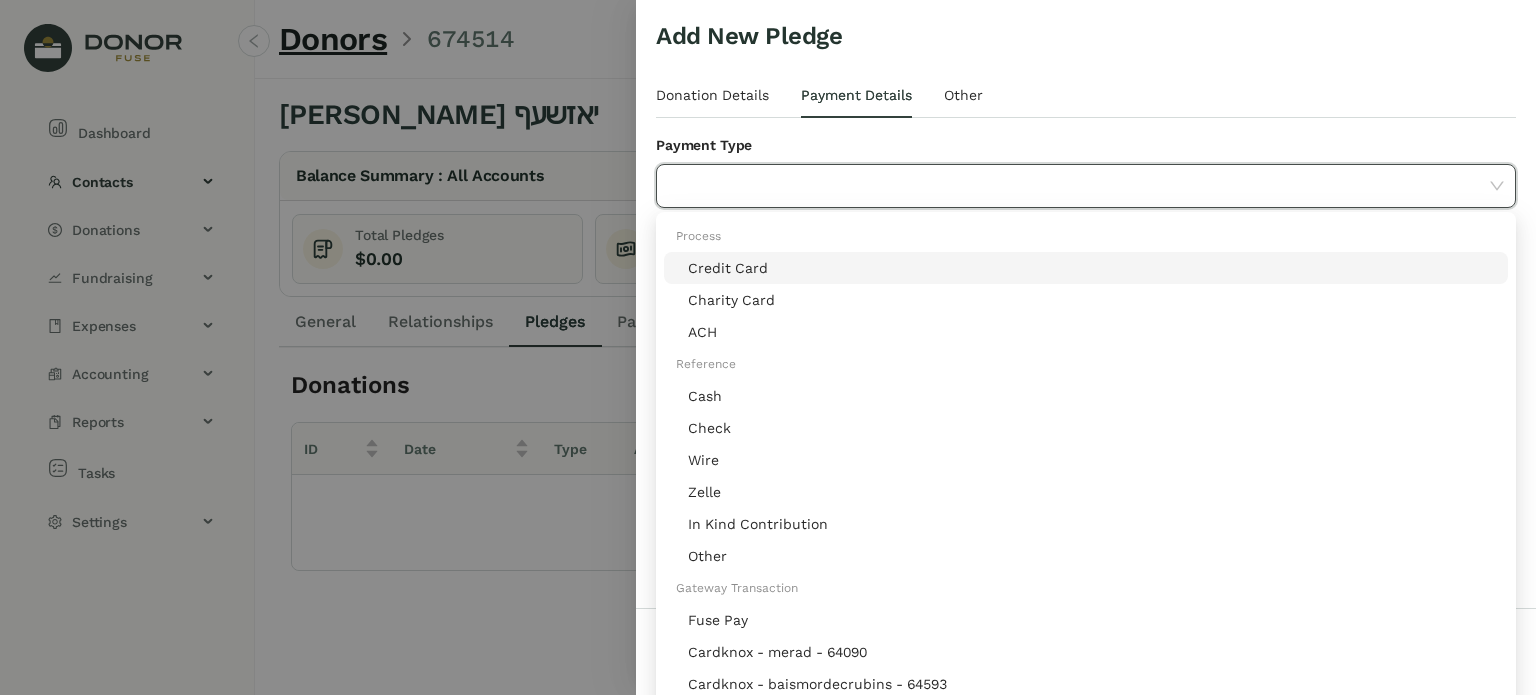 click on "Credit Card" 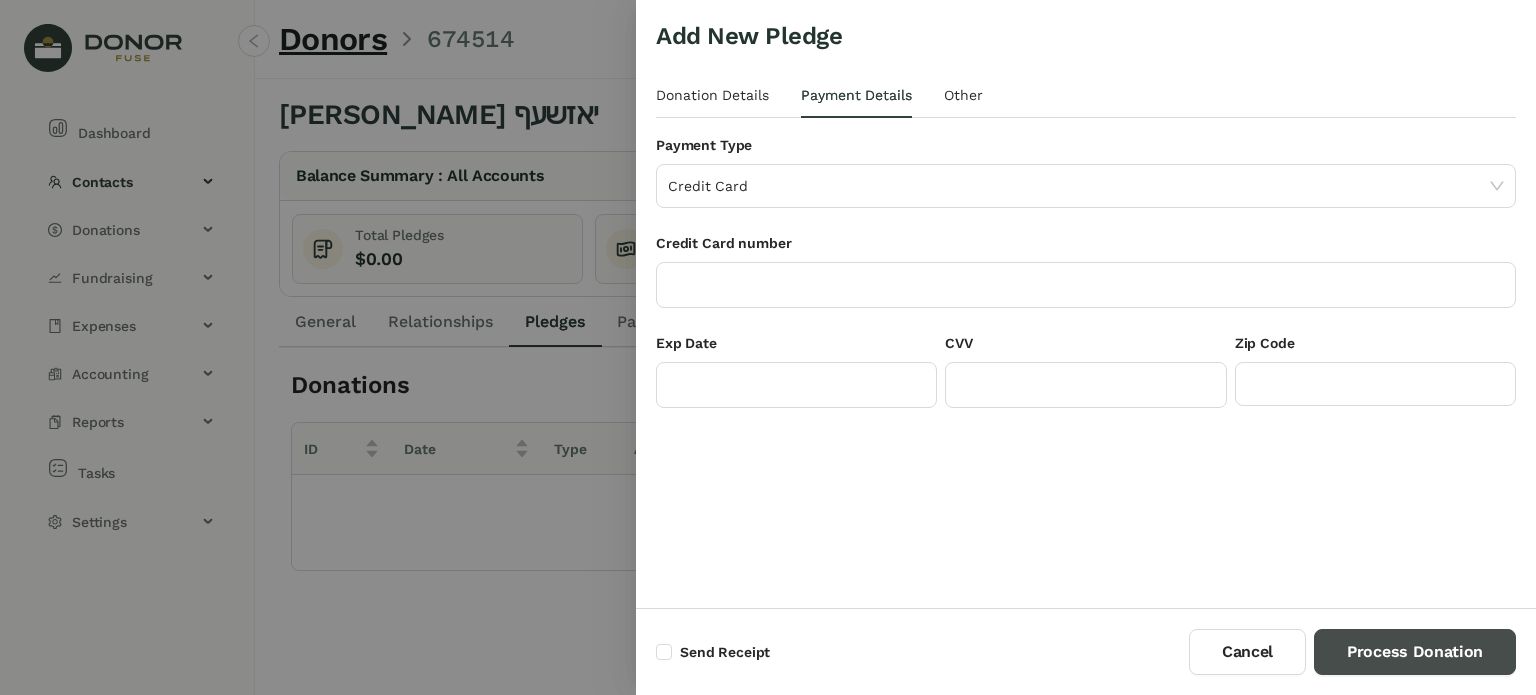 click on "Process Donation" at bounding box center (1415, 652) 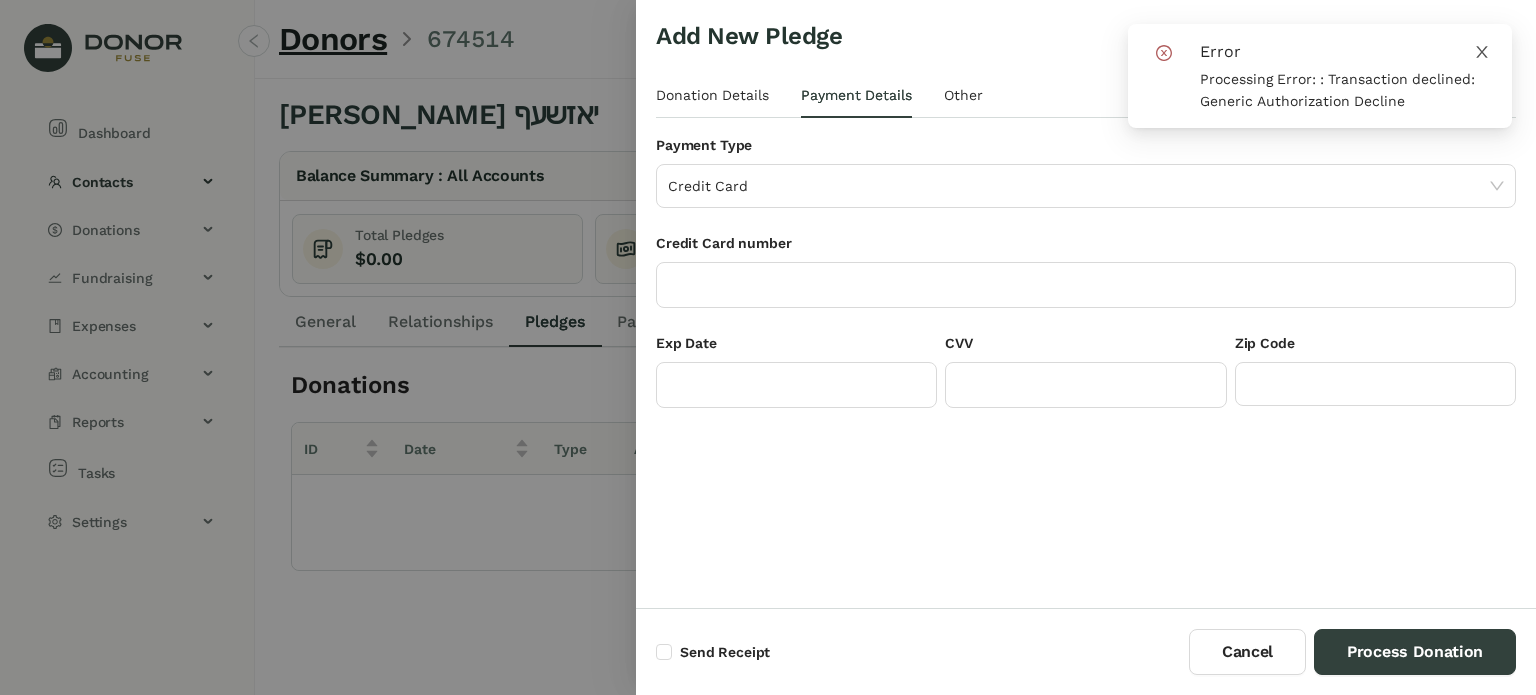 click 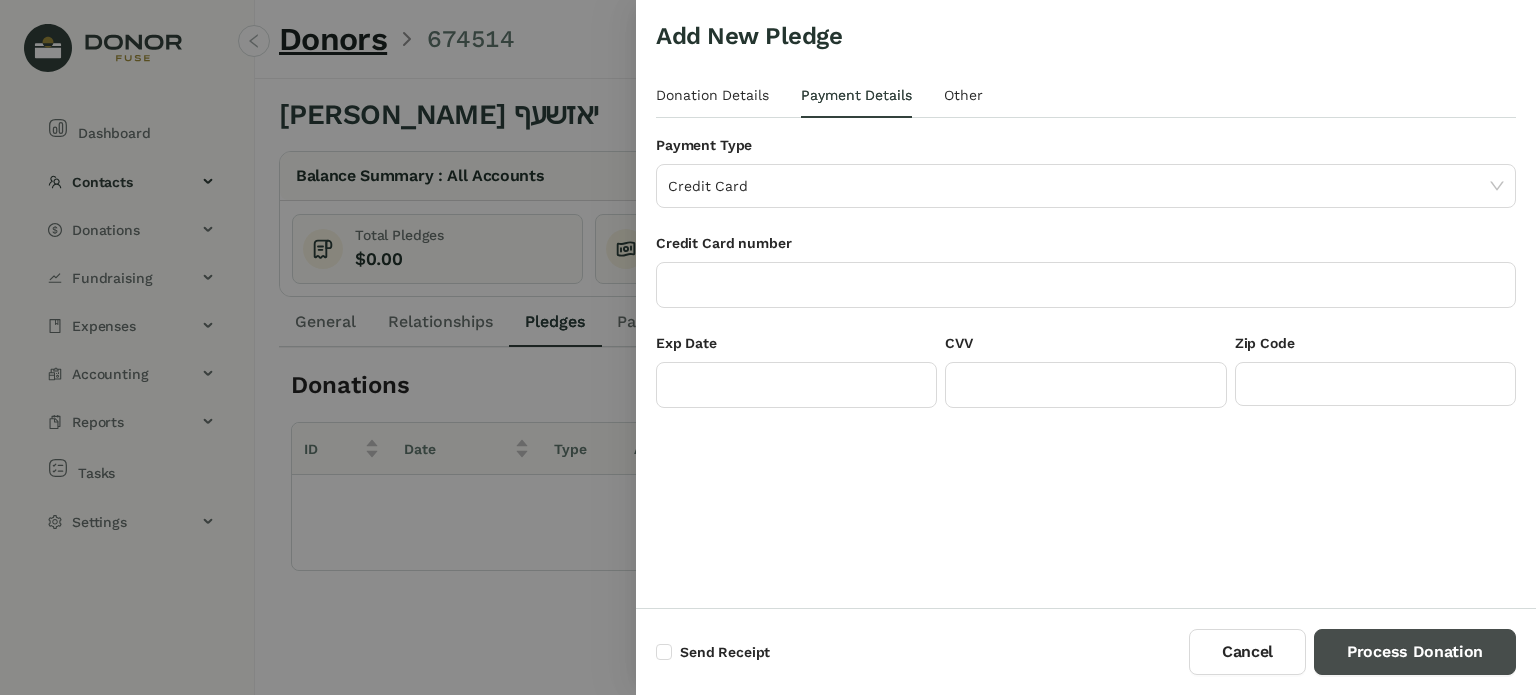 click on "Process Donation" at bounding box center (1415, 652) 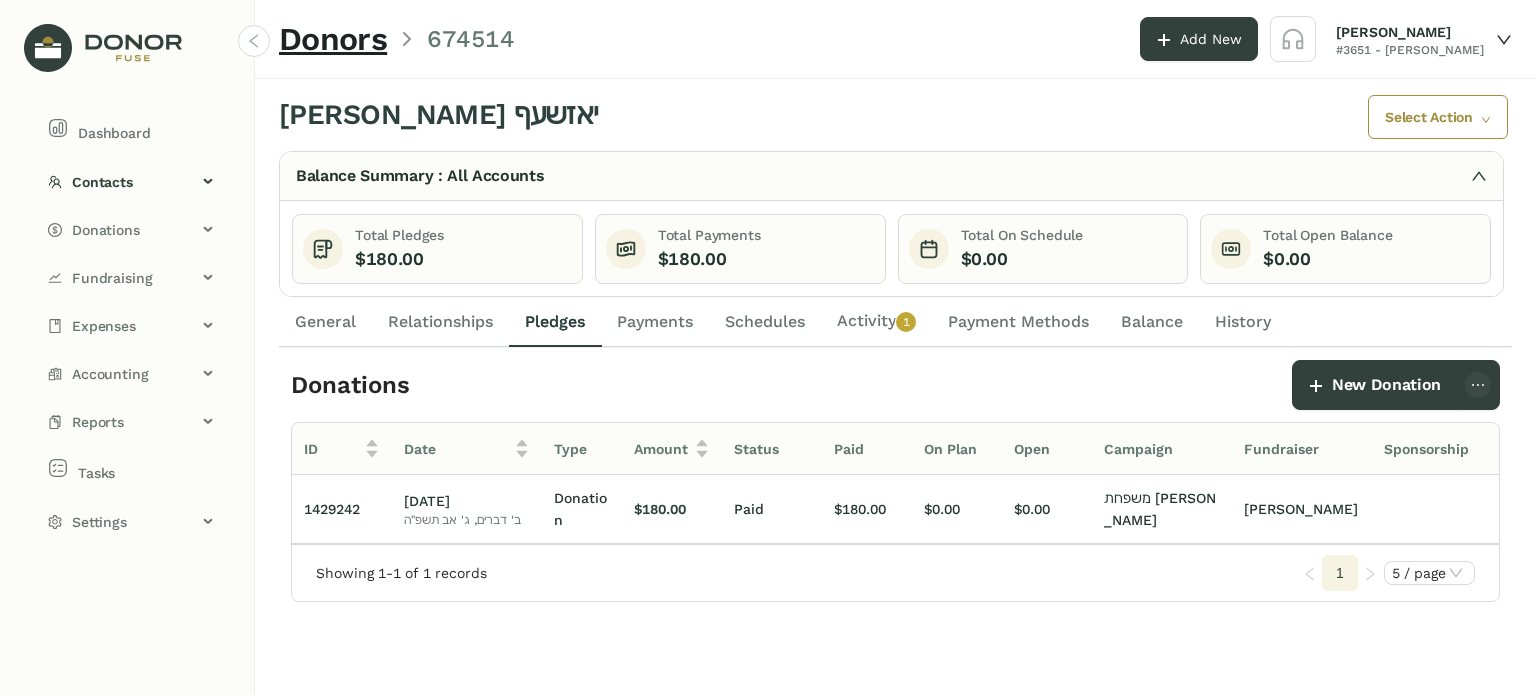 click on "Activity   0   1   2   3   4   5   6   7   8   9" 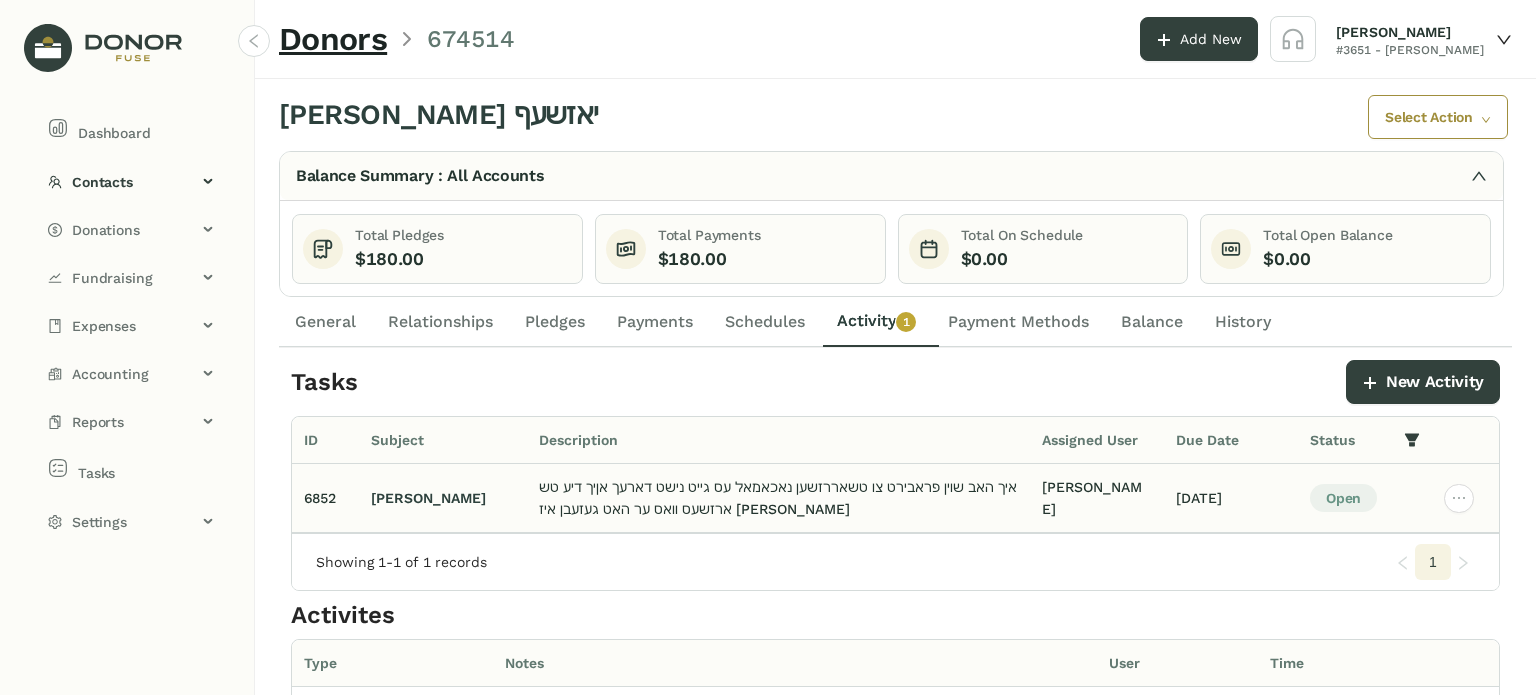 click on "Open" 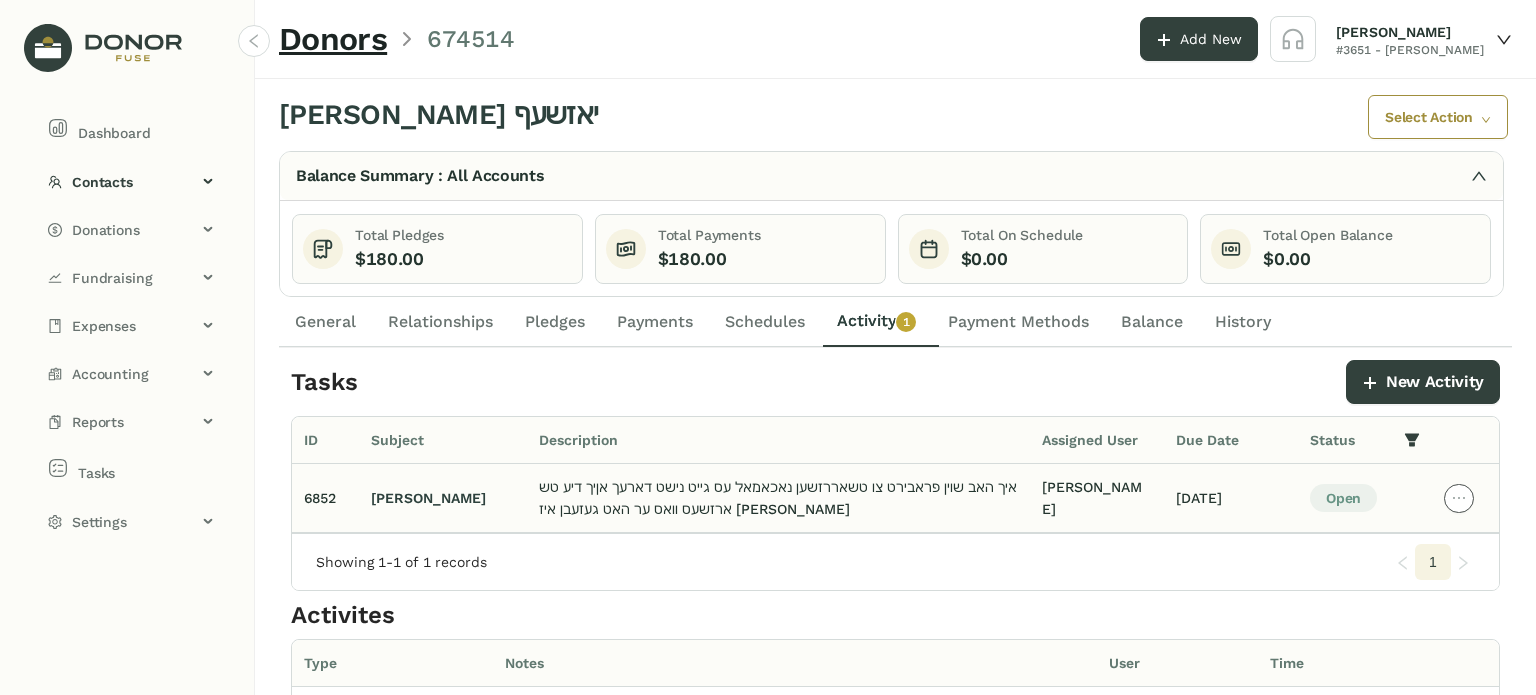 click 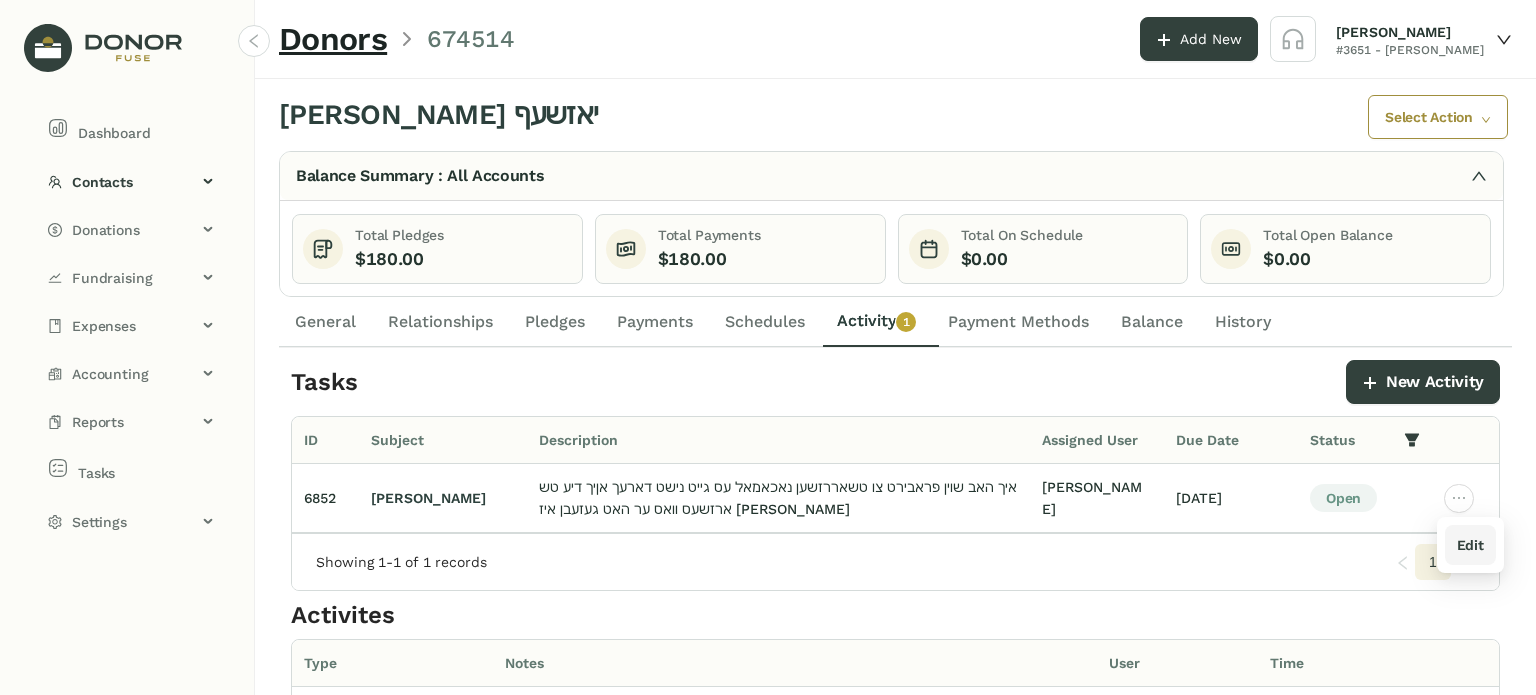 click on "Edit" at bounding box center [1470, 545] 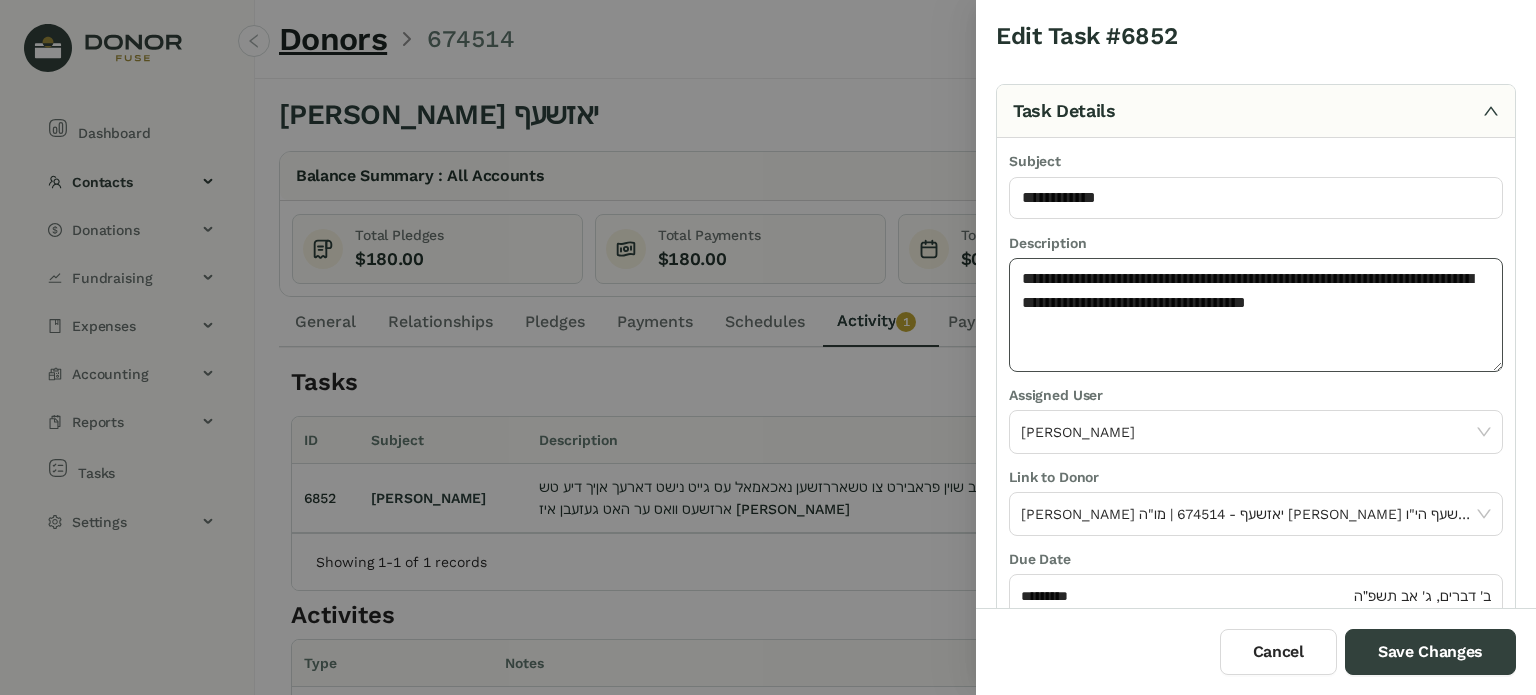 click on "**********" 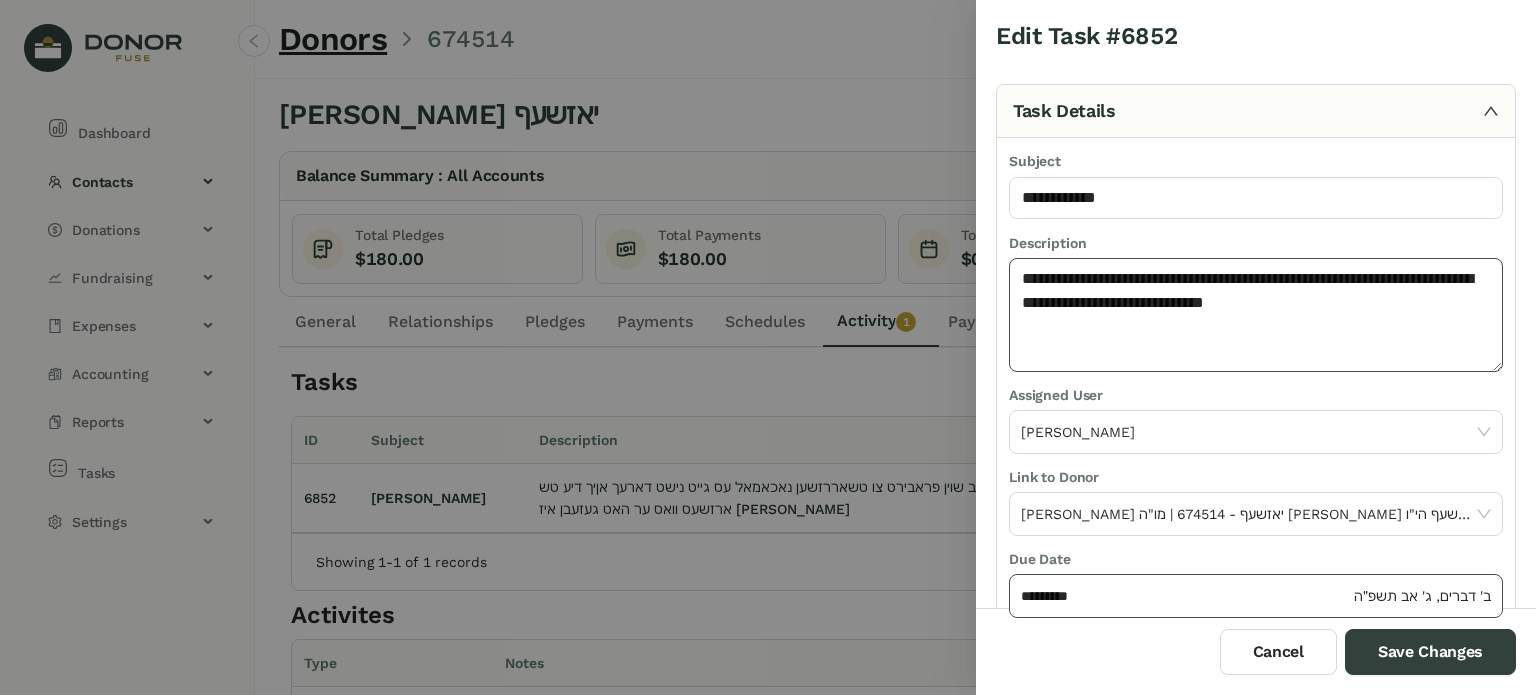 type on "**********" 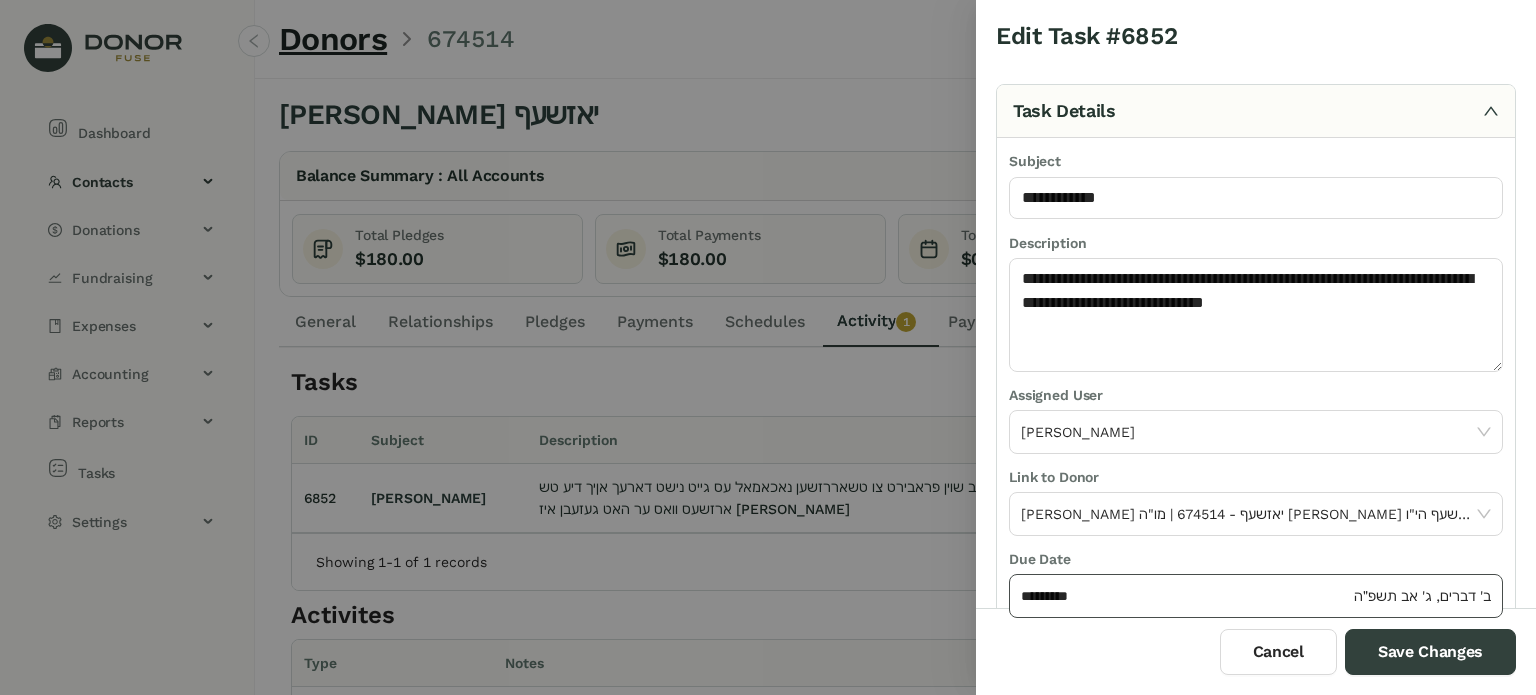 click on "********* ב' דברים, ג' אב תשפ״ה" 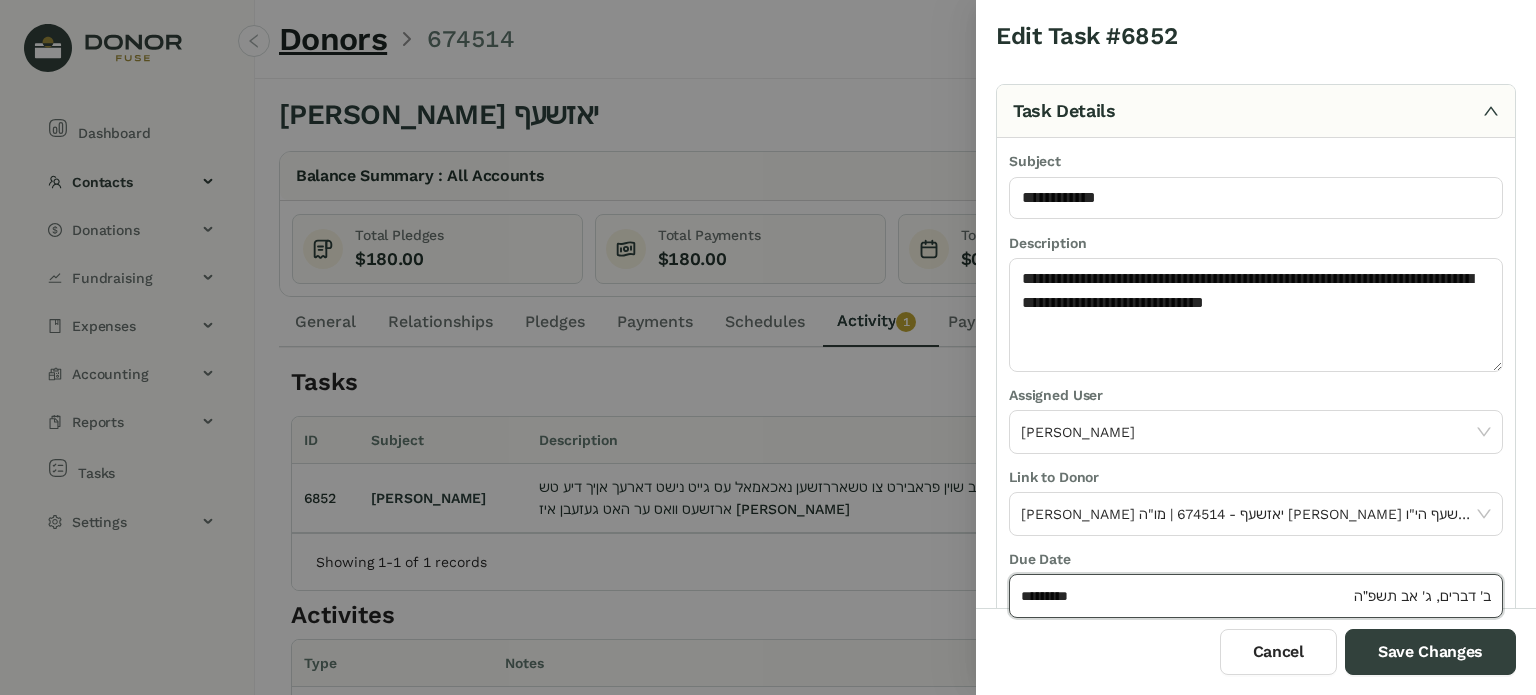 click on "*********" 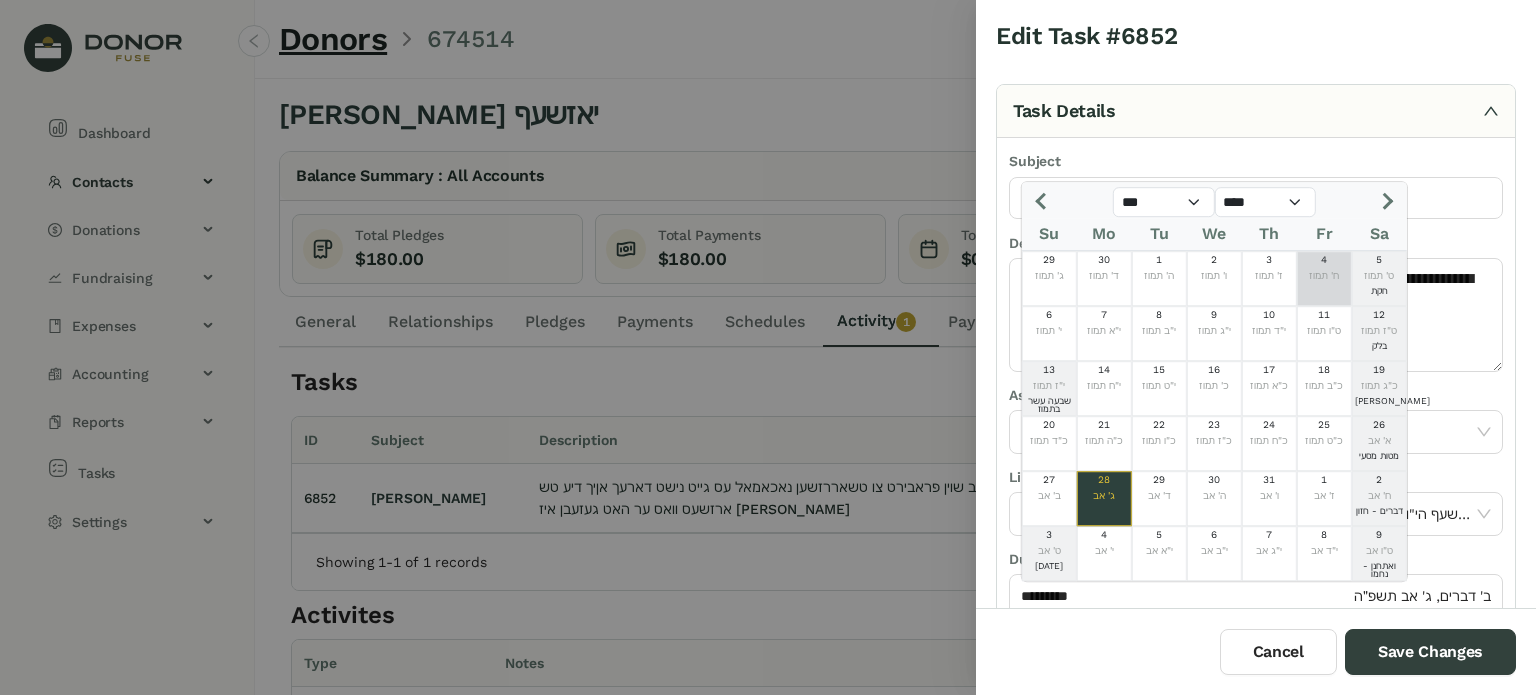 click 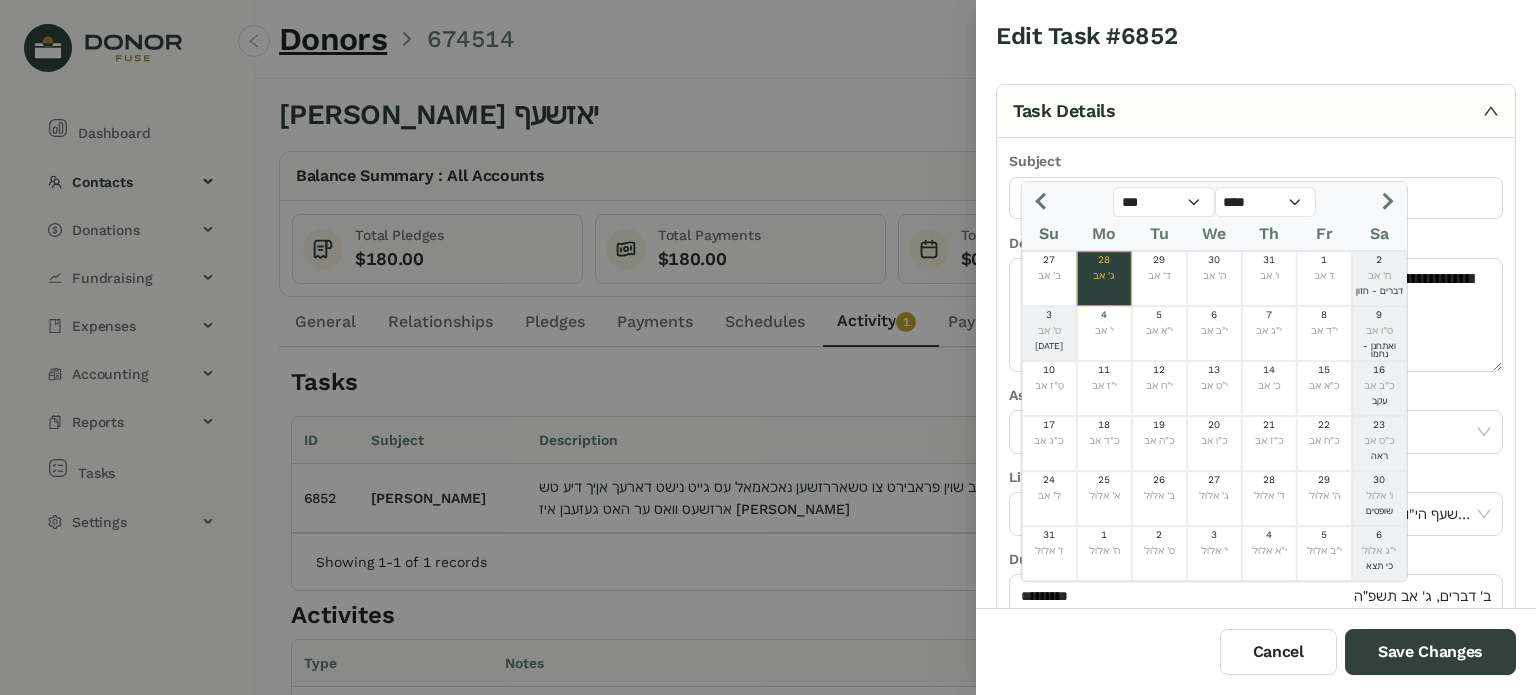 click 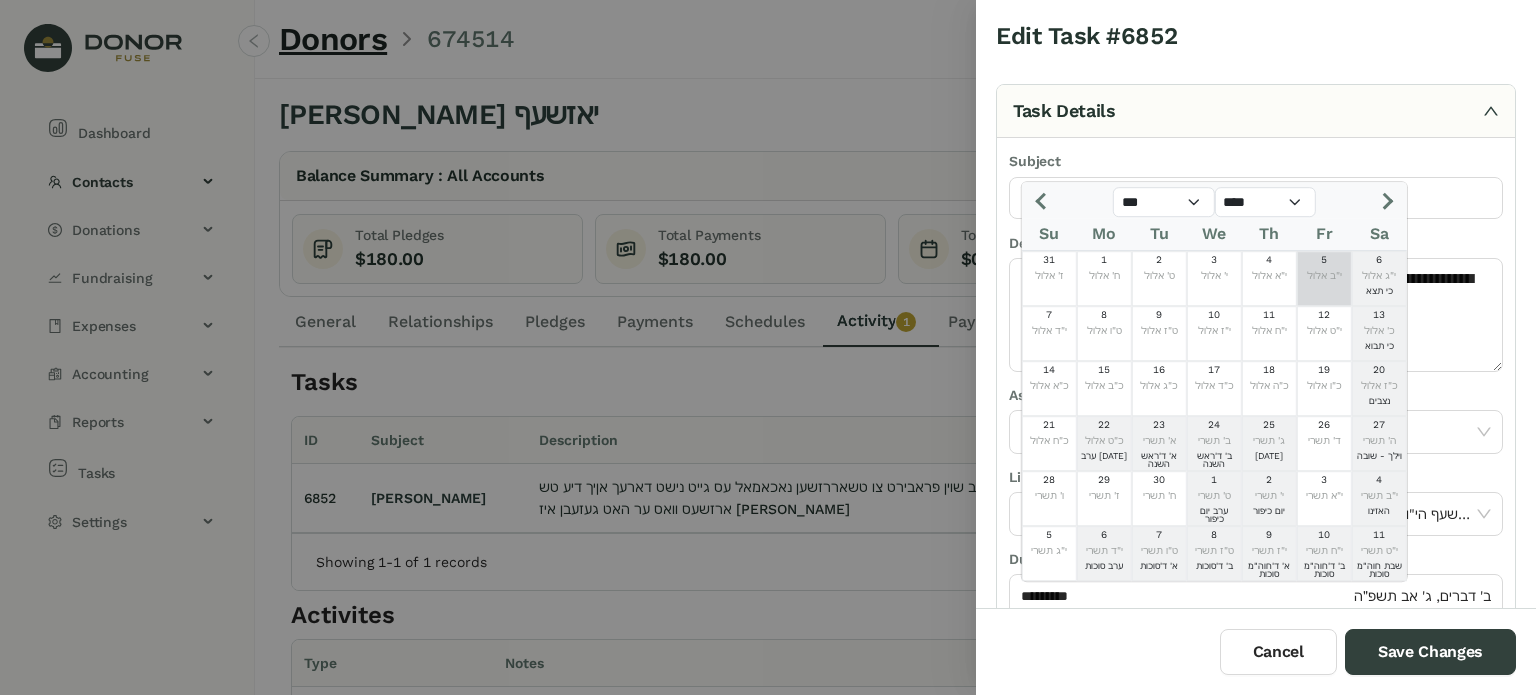 click 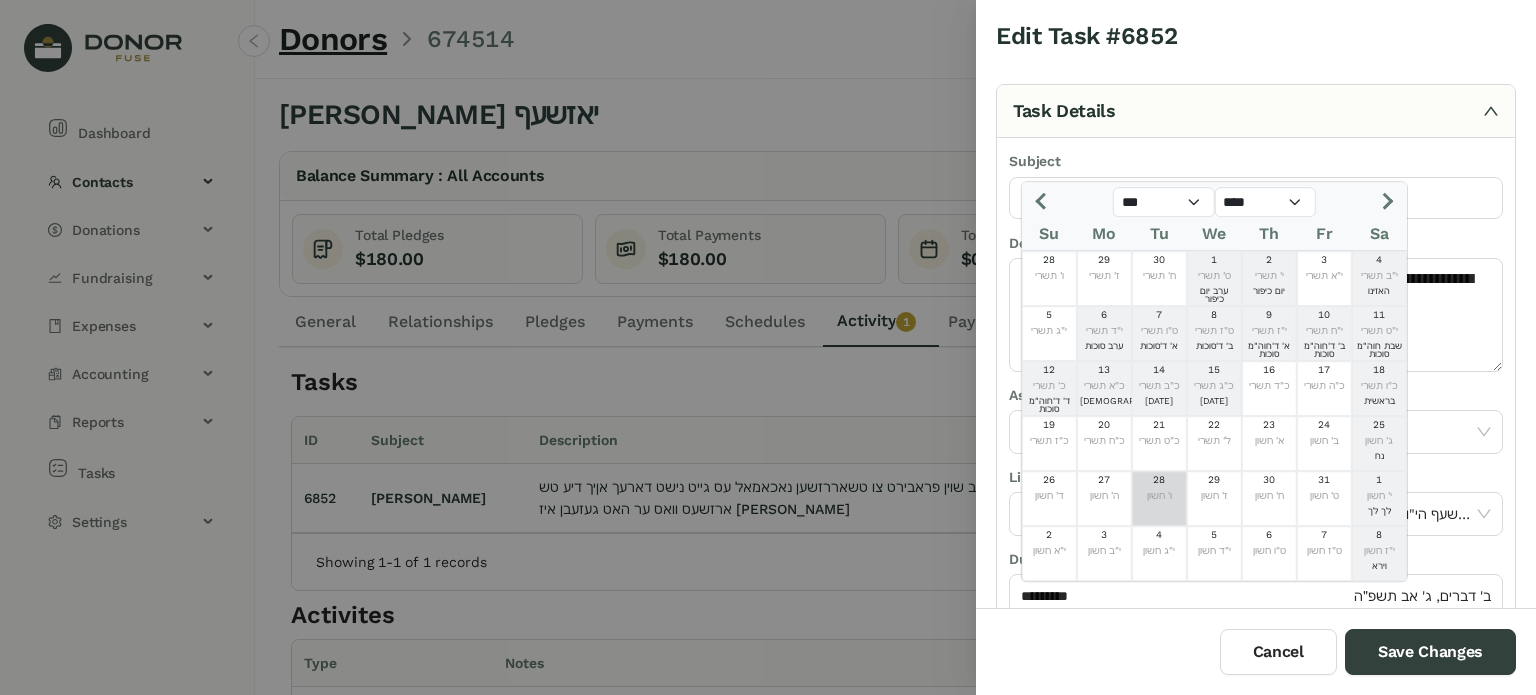 click on "28" 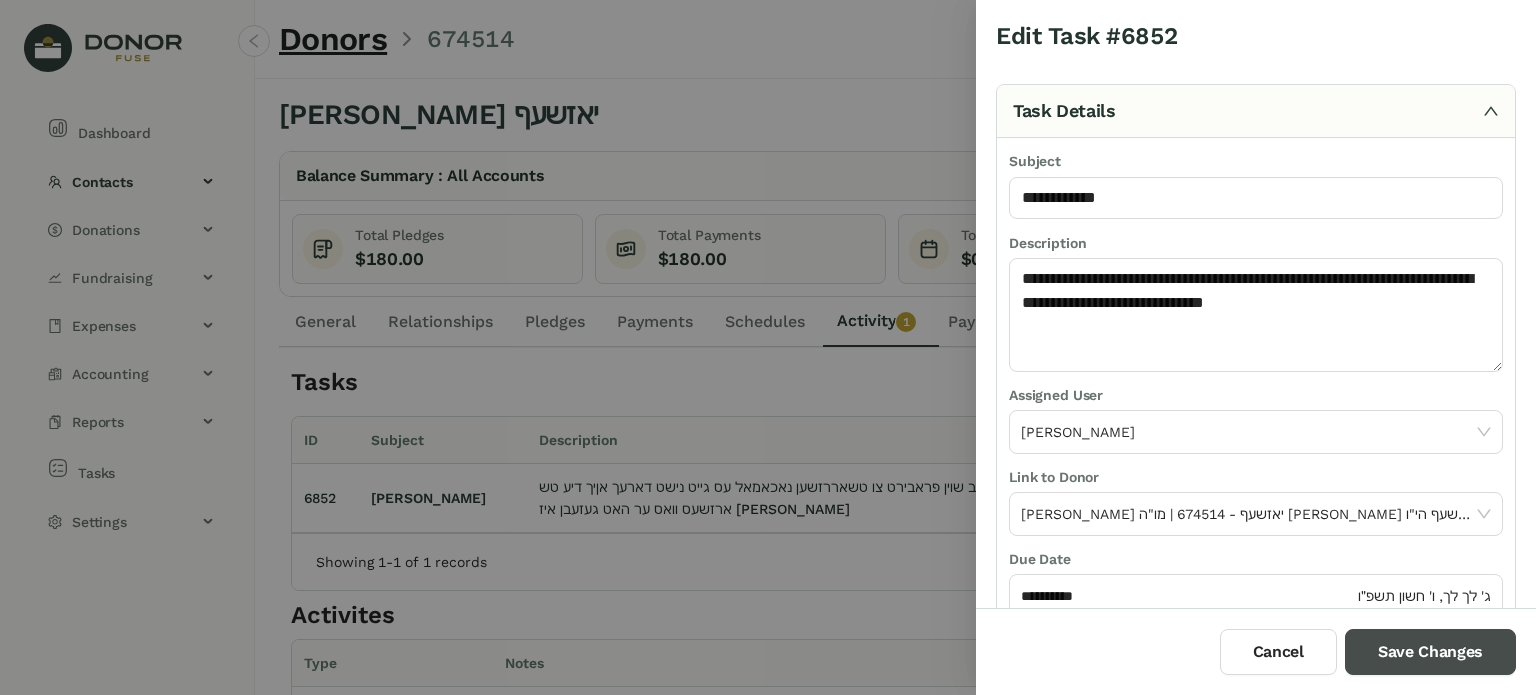 click on "Save Changes" at bounding box center (1430, 652) 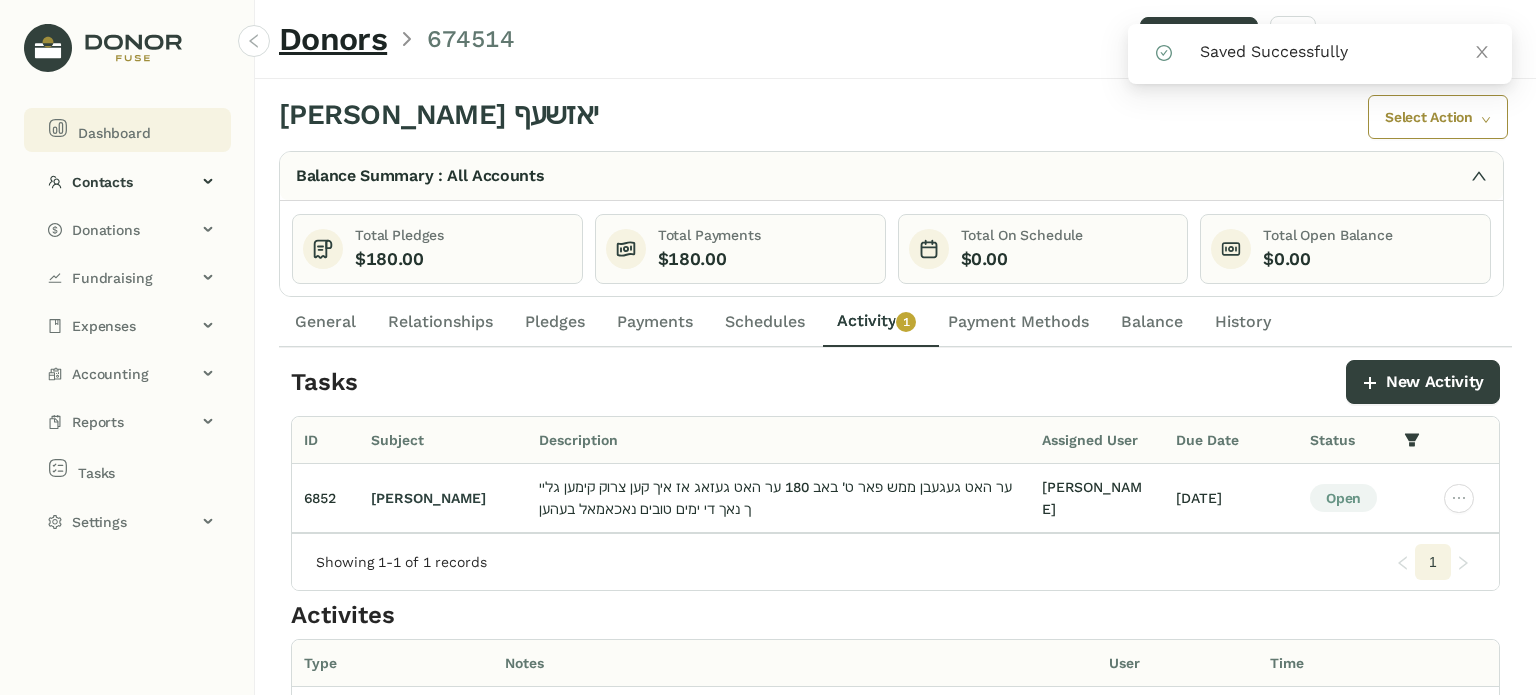 click on "Dashboard" 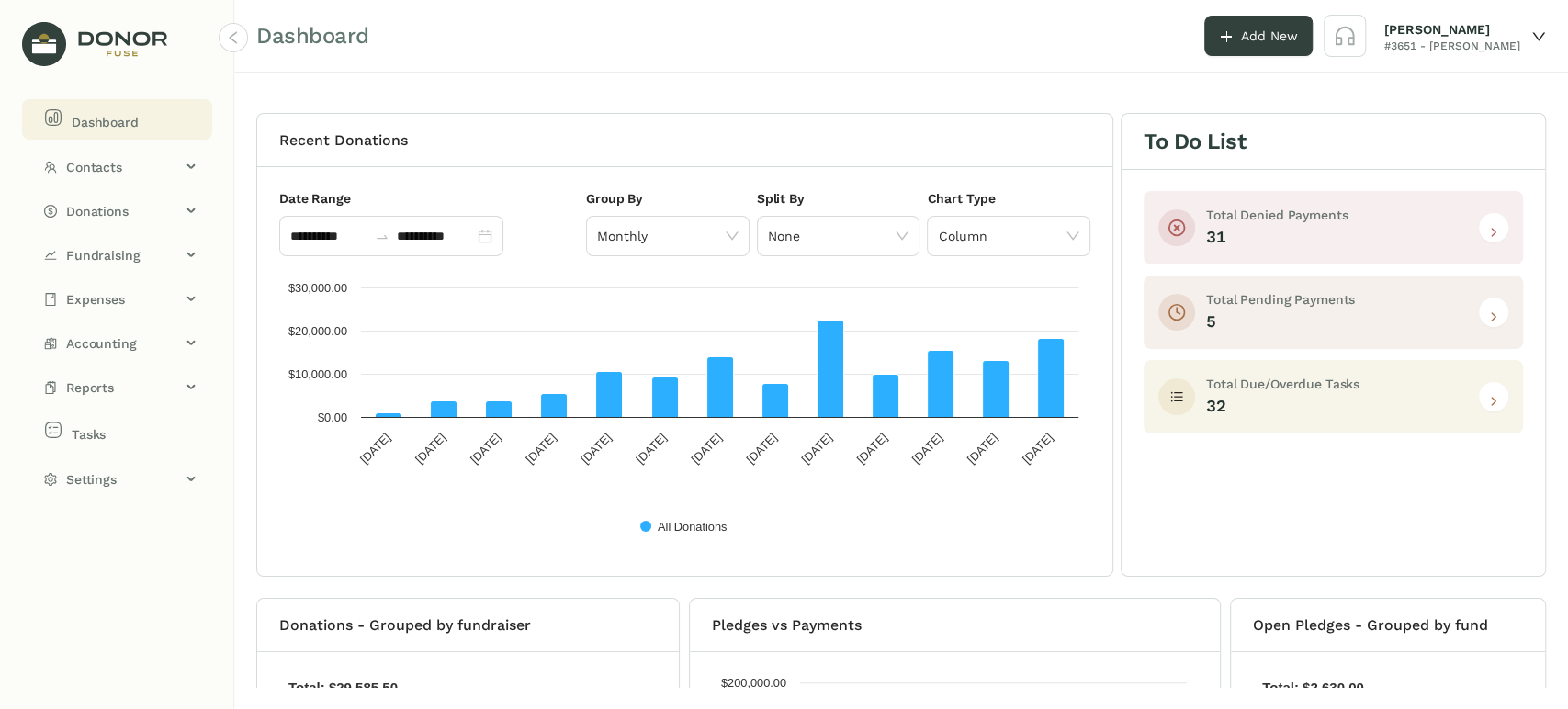 click on "Dashboard" 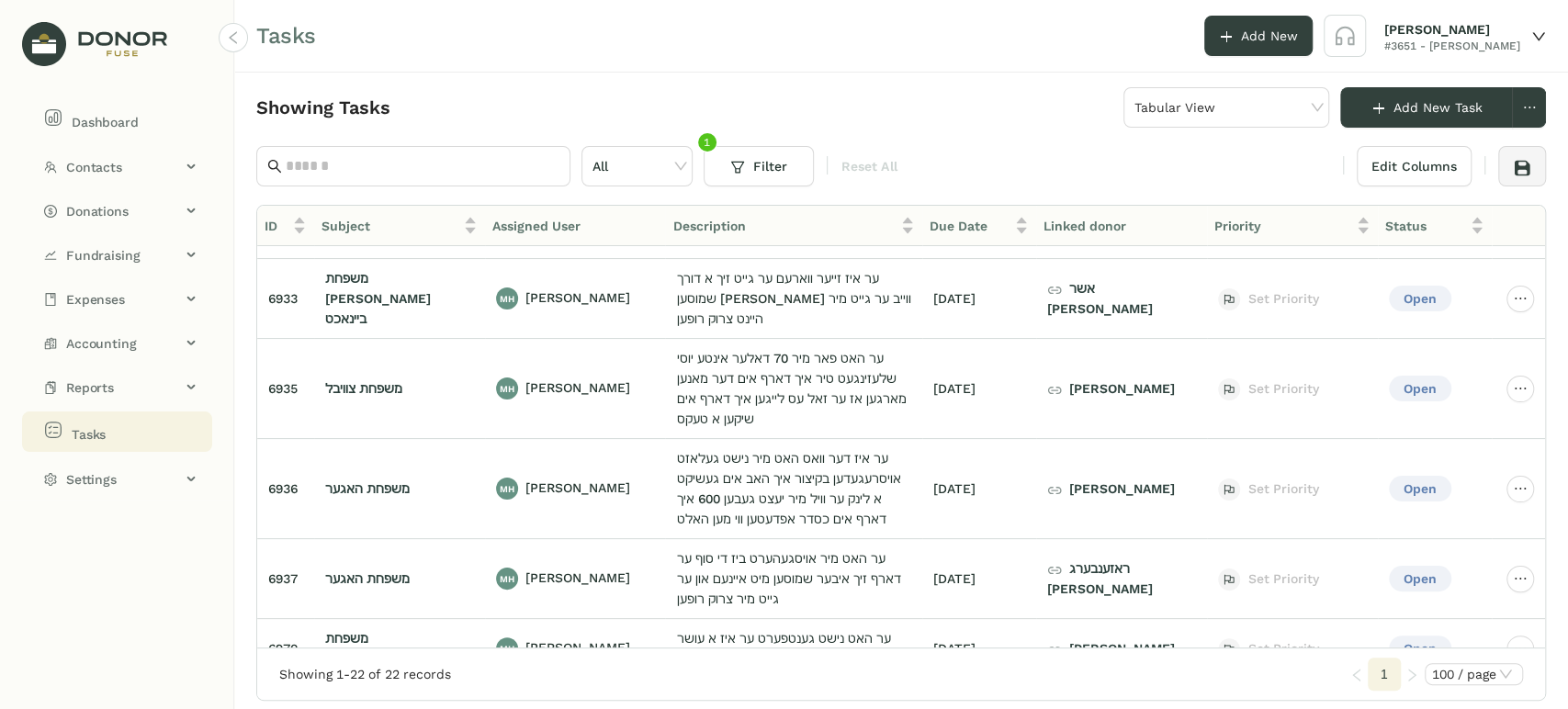 scroll, scrollTop: 0, scrollLeft: 0, axis: both 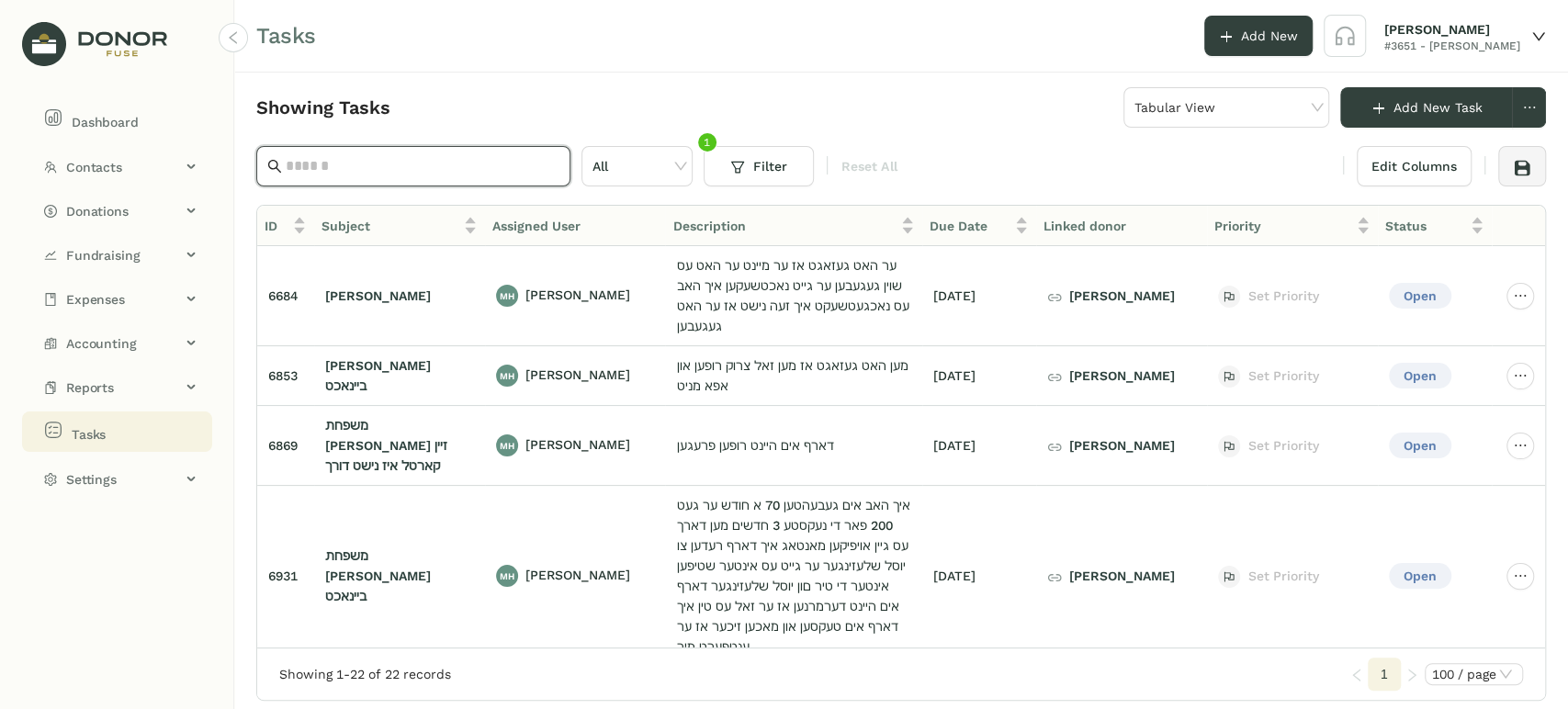 click 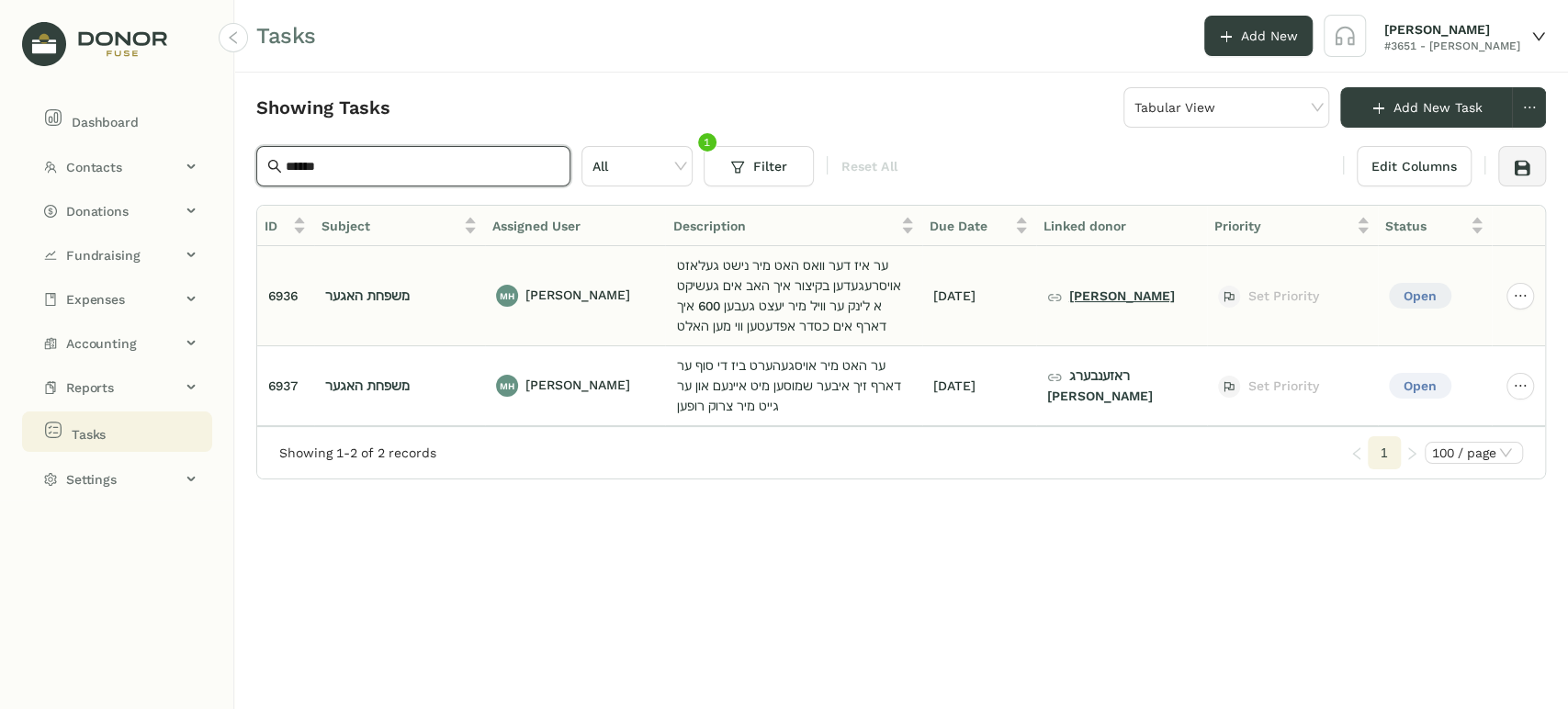 type on "******" 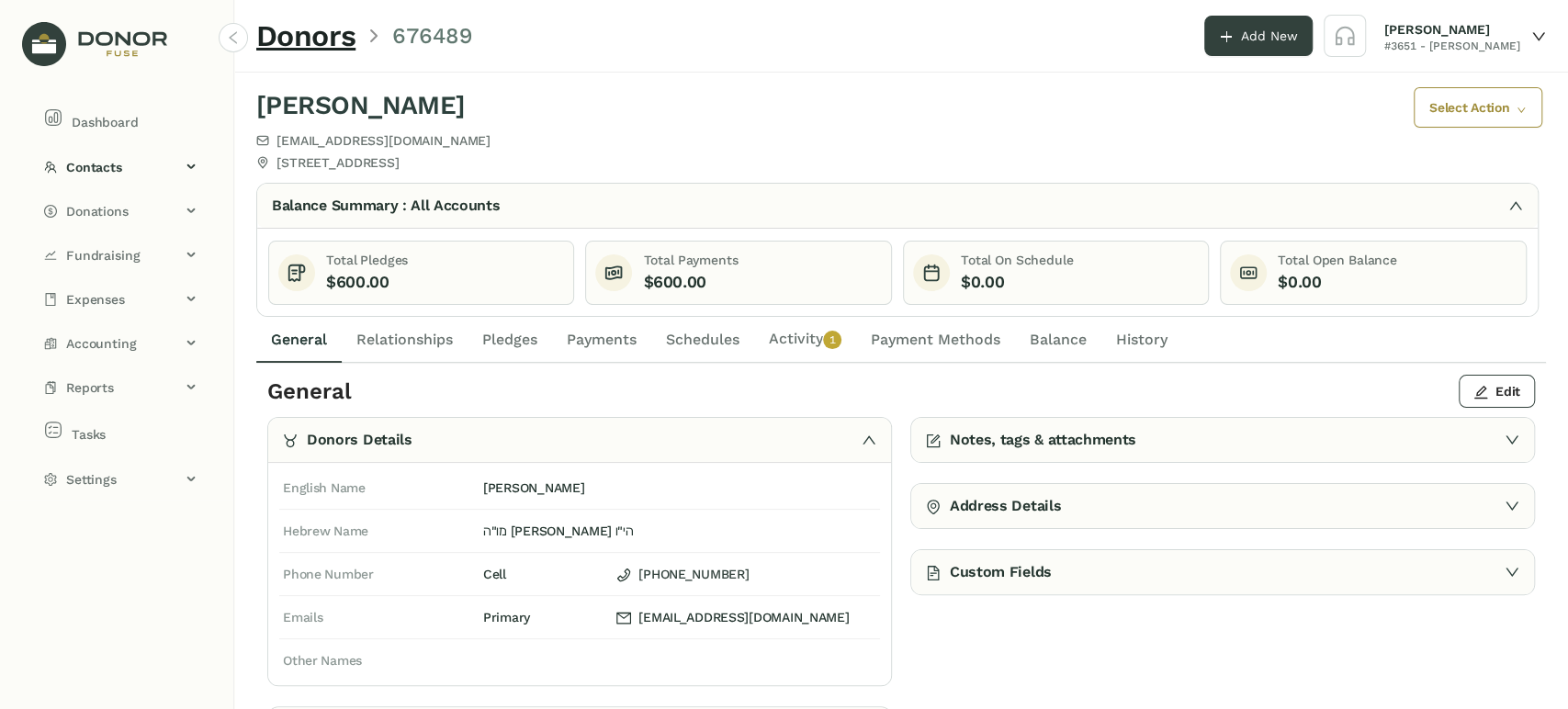 drag, startPoint x: 808, startPoint y: 342, endPoint x: 955, endPoint y: 360, distance: 148.09794 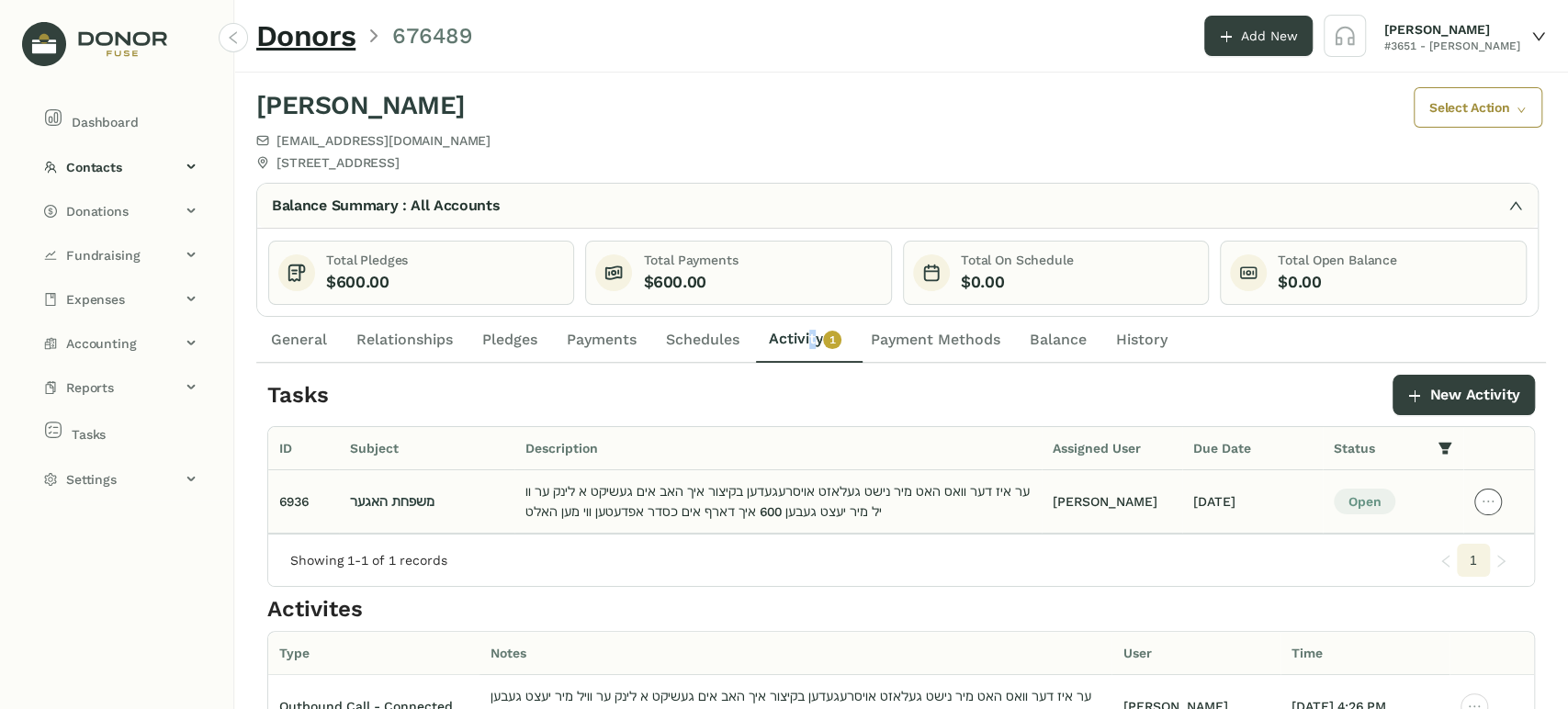 click 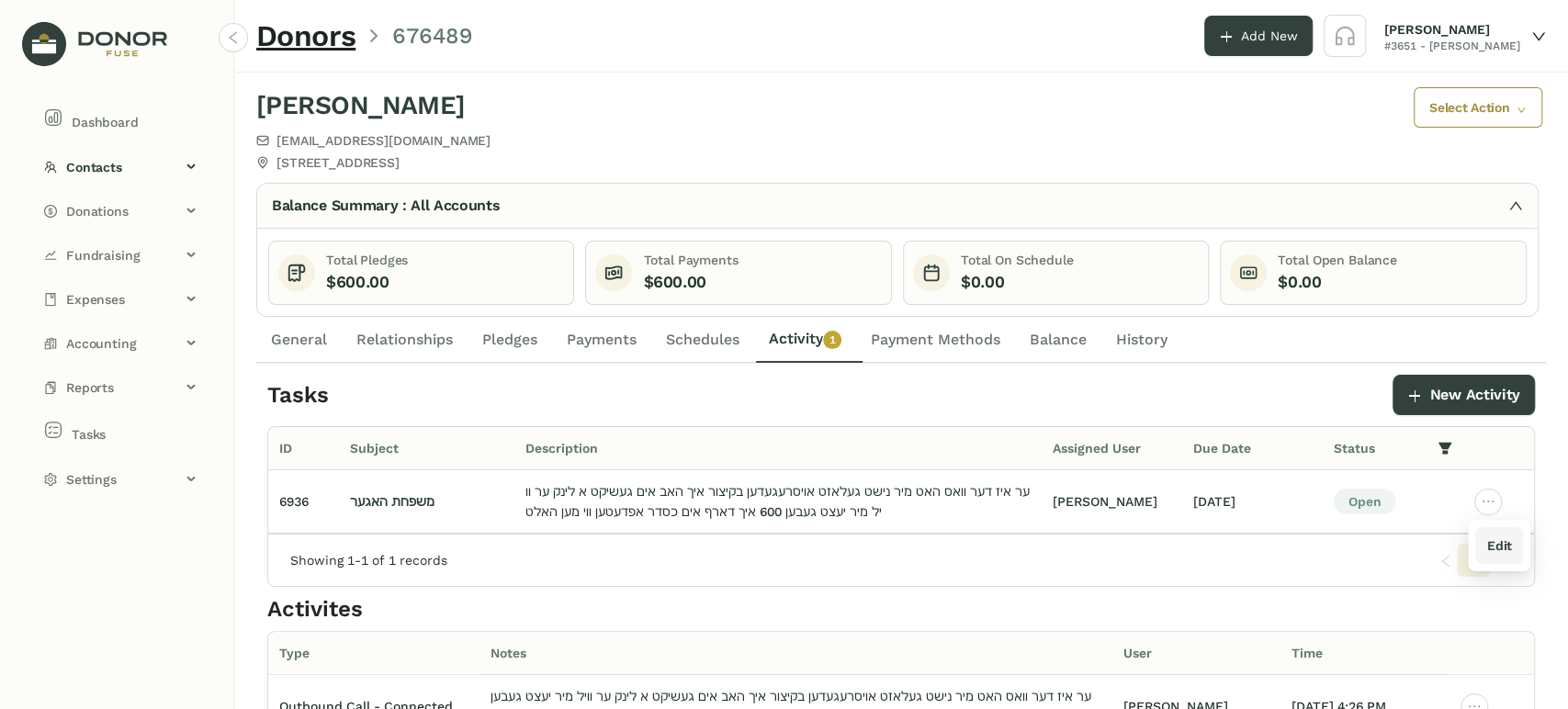 click on "Edit" at bounding box center [1498, 546] 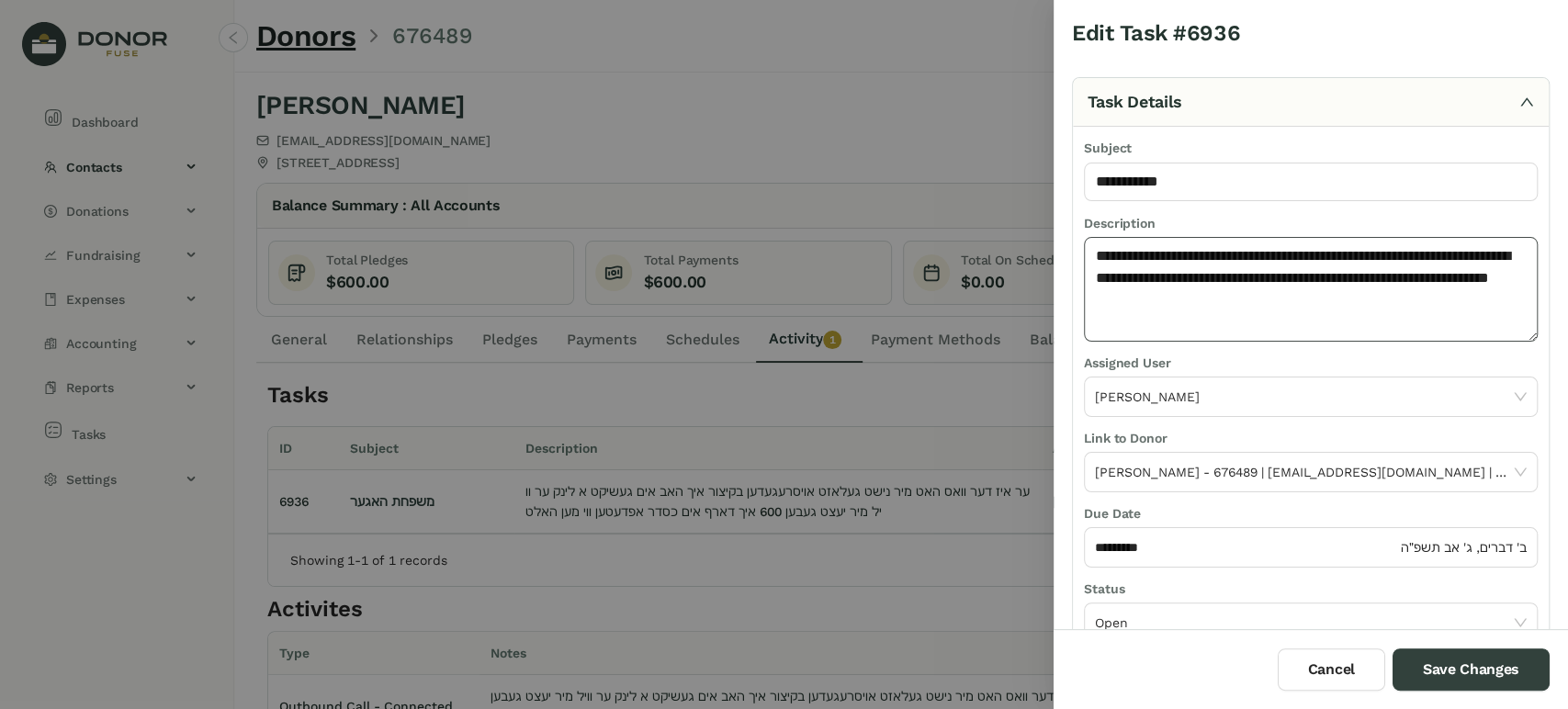 click on "**********" 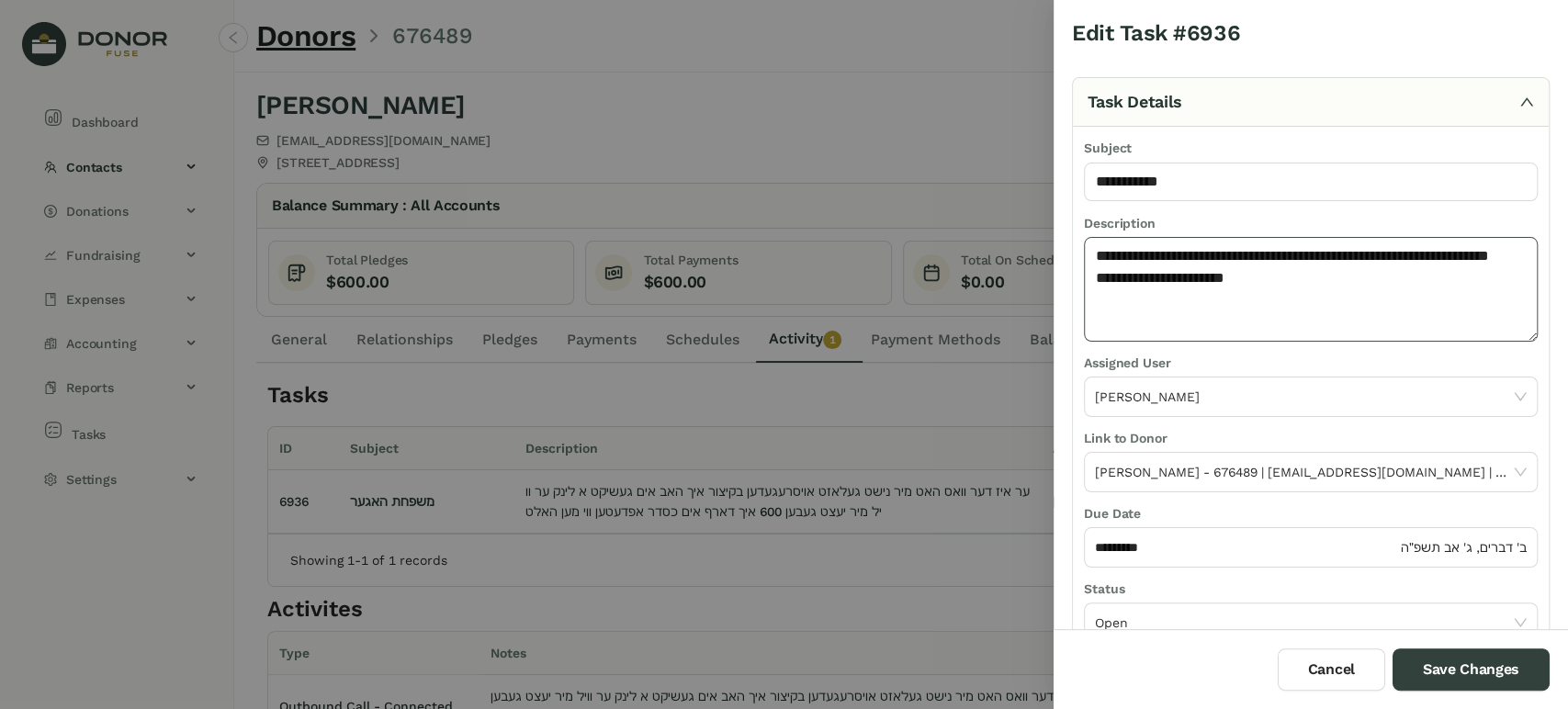 click on "**********" 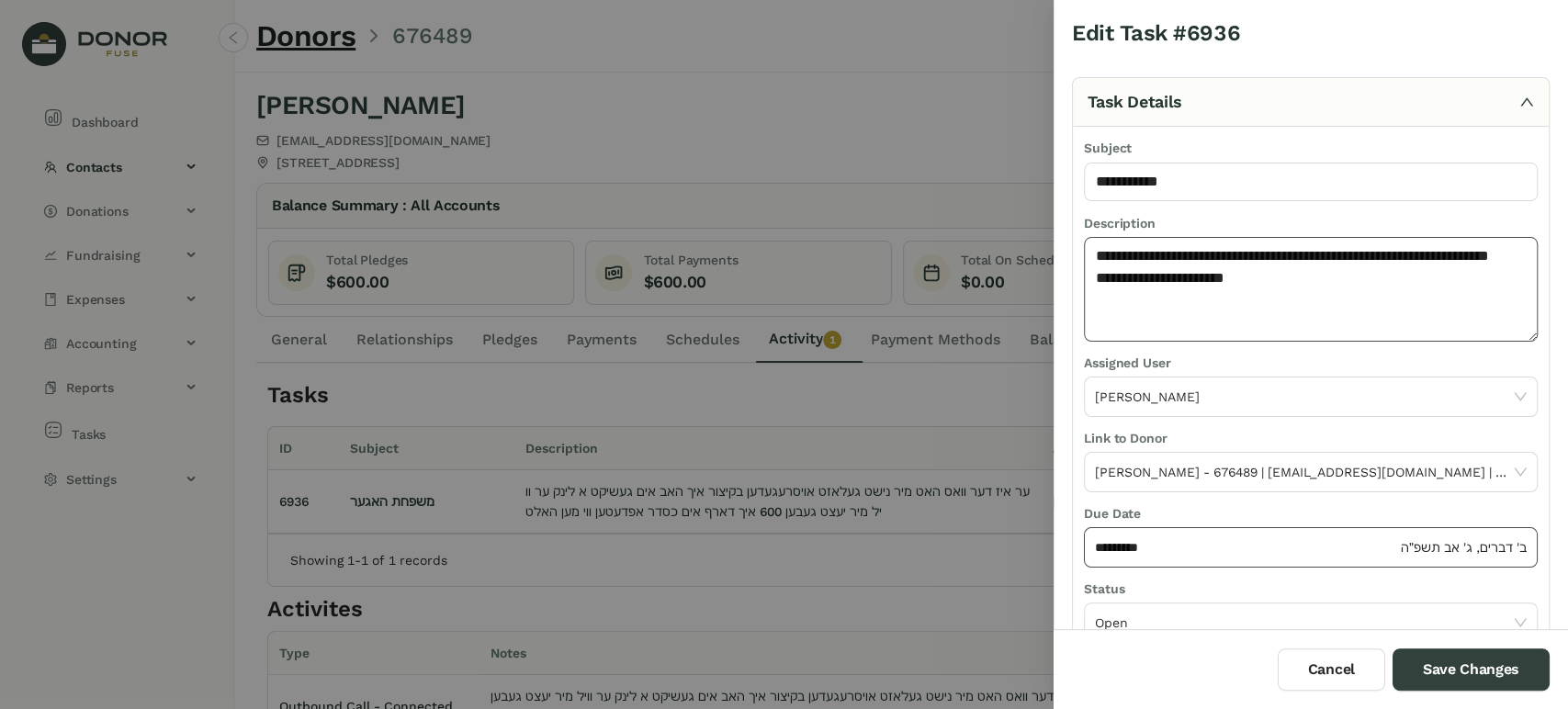 type on "**********" 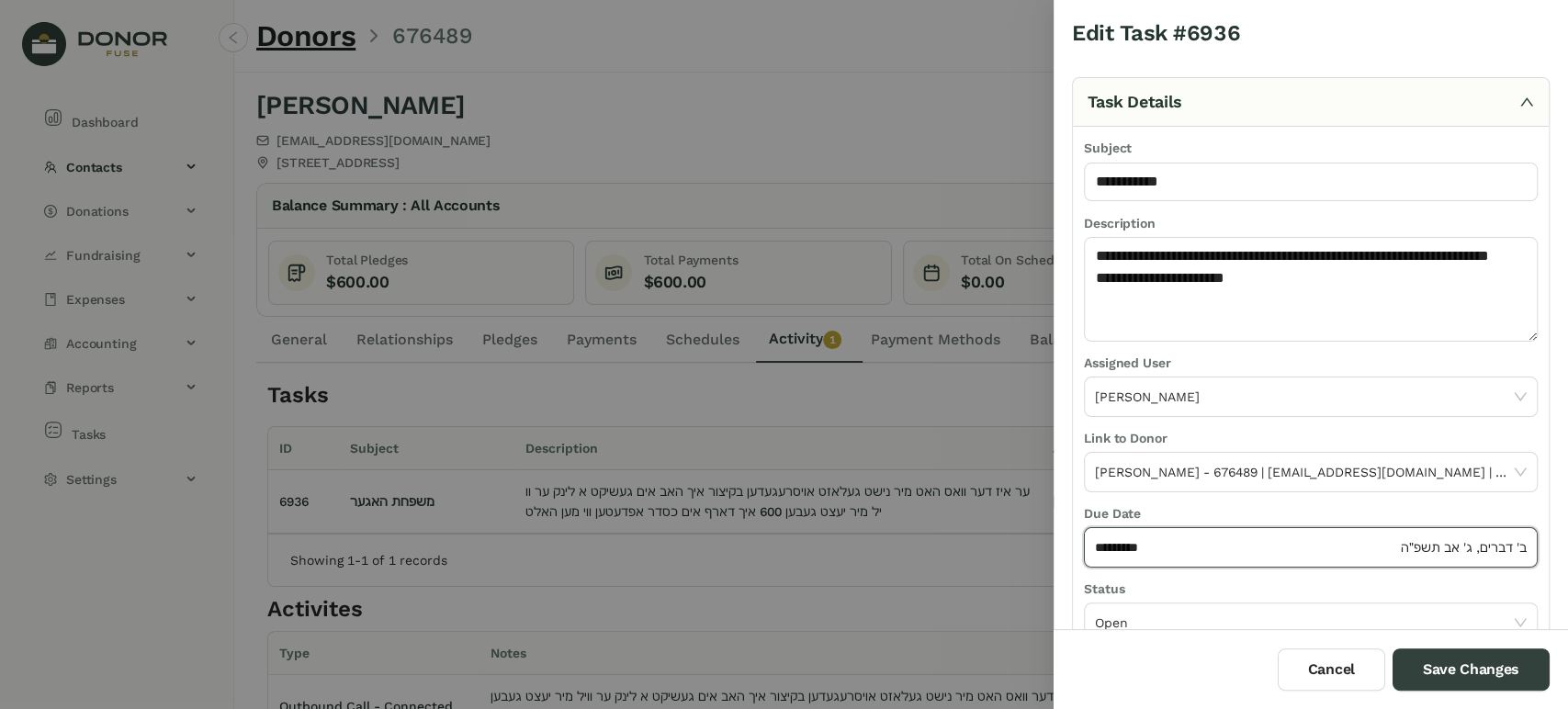 click on "*********" 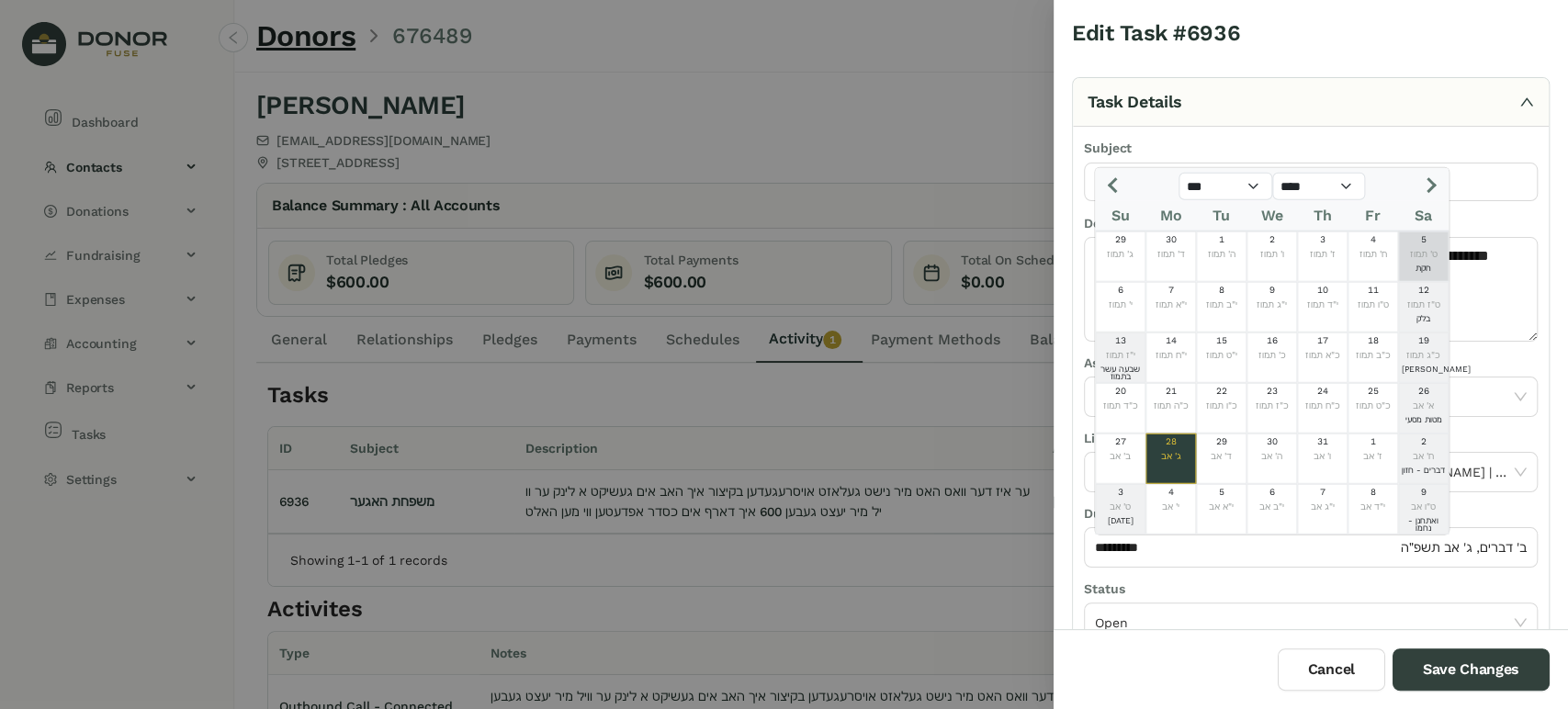 click 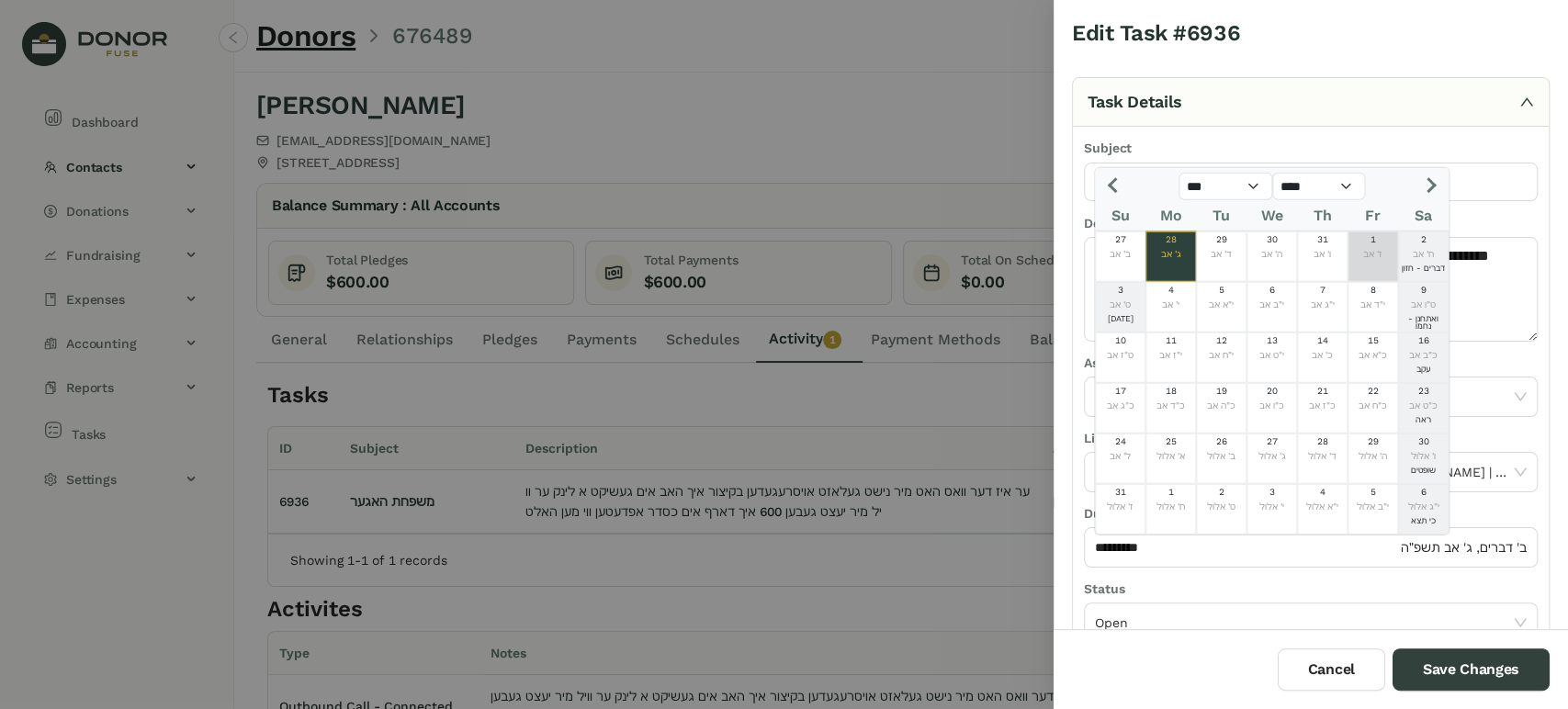 click 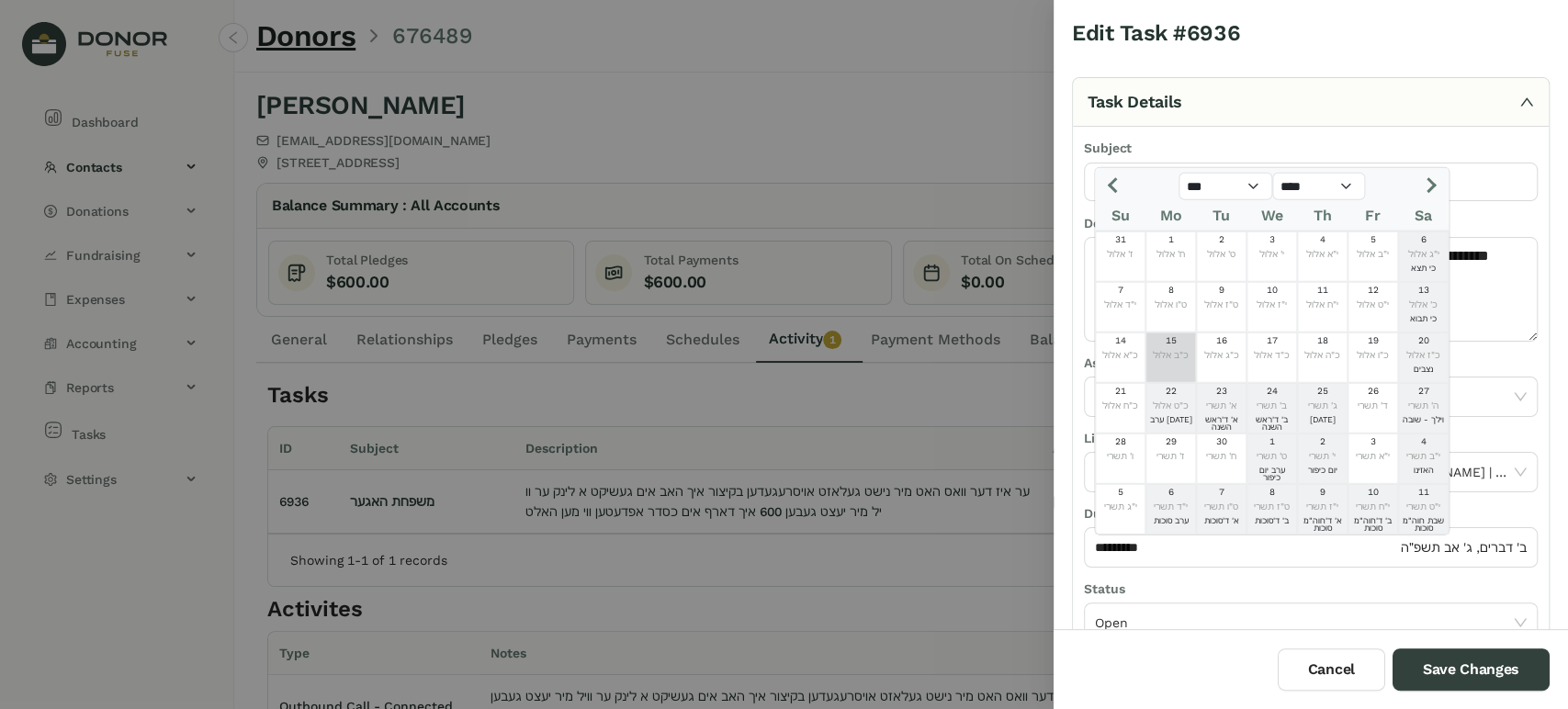 click on "כ"ב אלול" 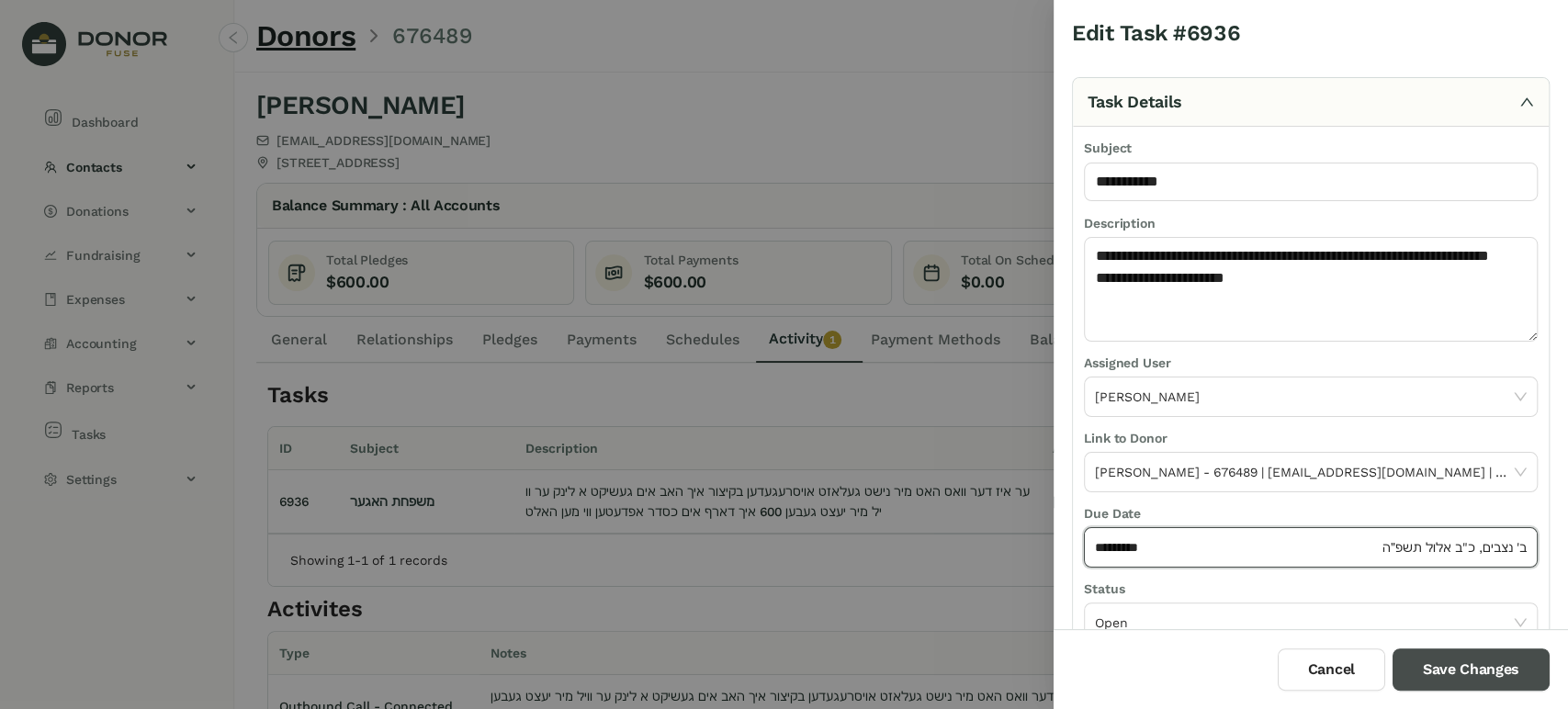 click on "Save Changes" at bounding box center (1471, 670) 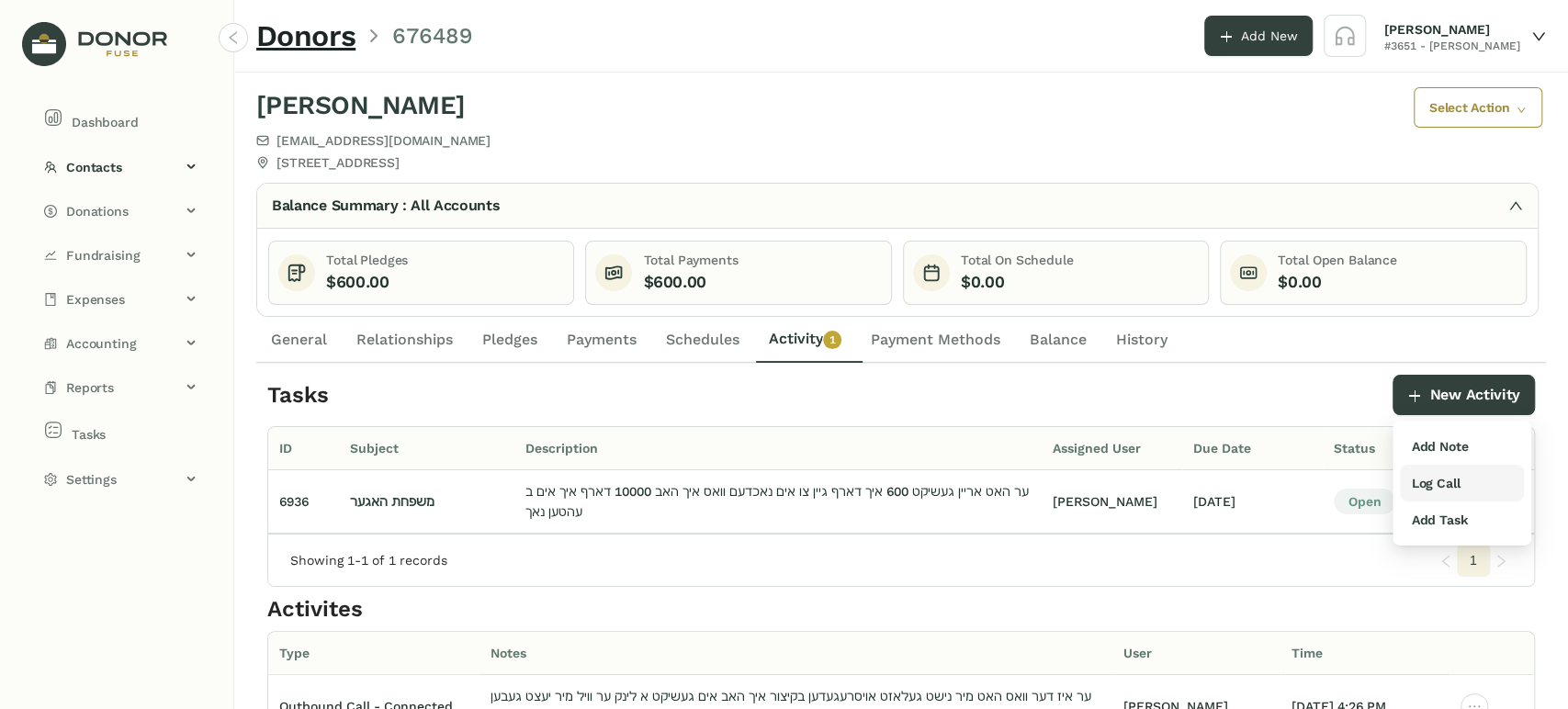 click on "Log Call" at bounding box center [1435, 483] 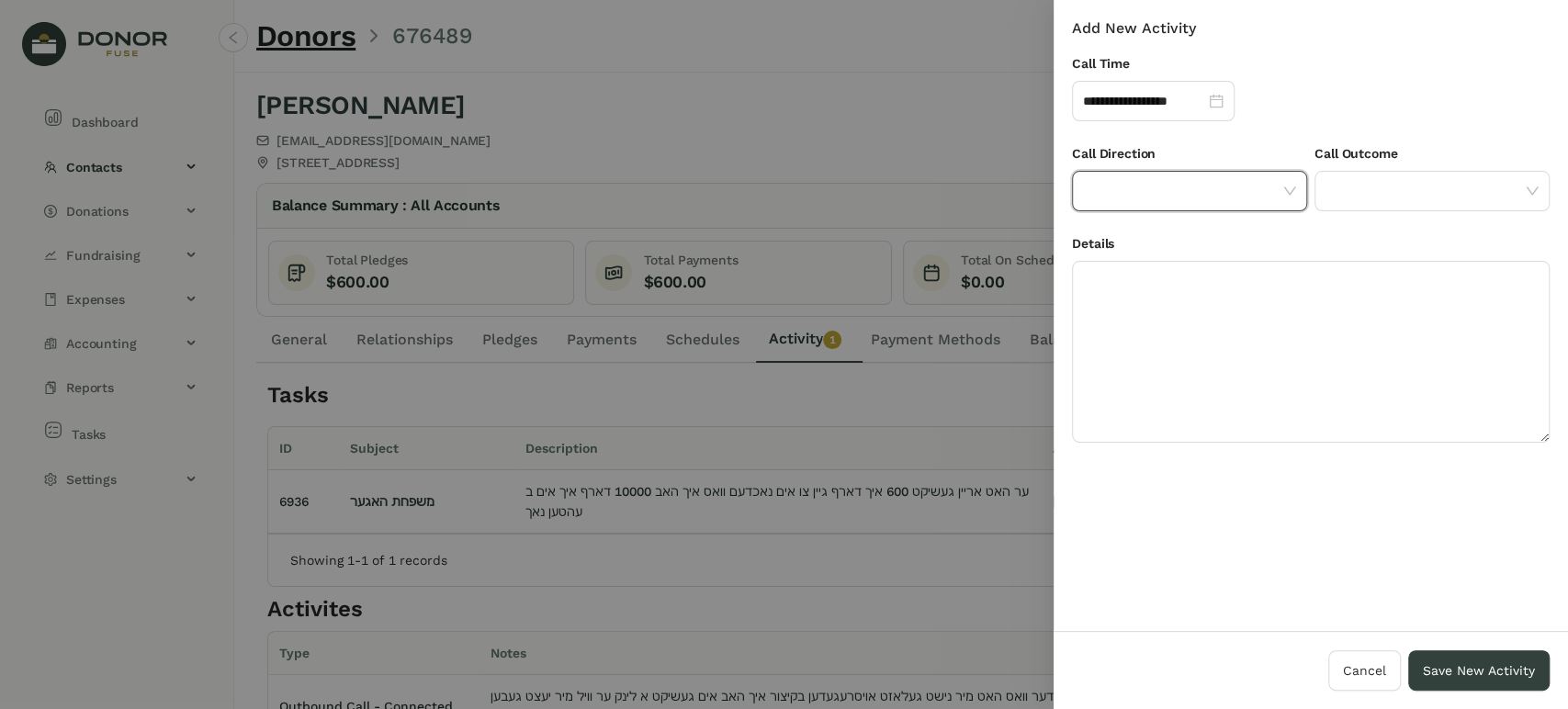 click 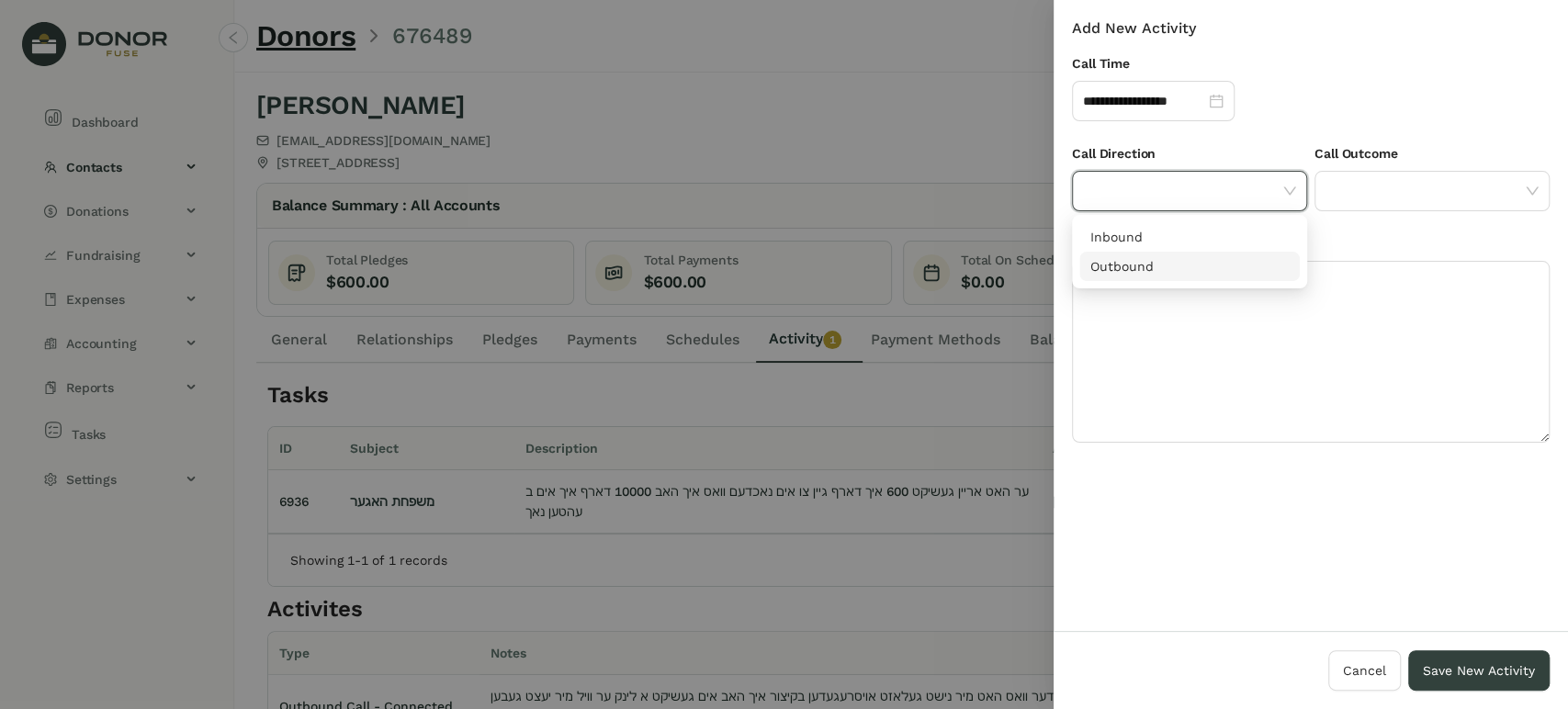 click on "Outbound" at bounding box center (1190, 266) 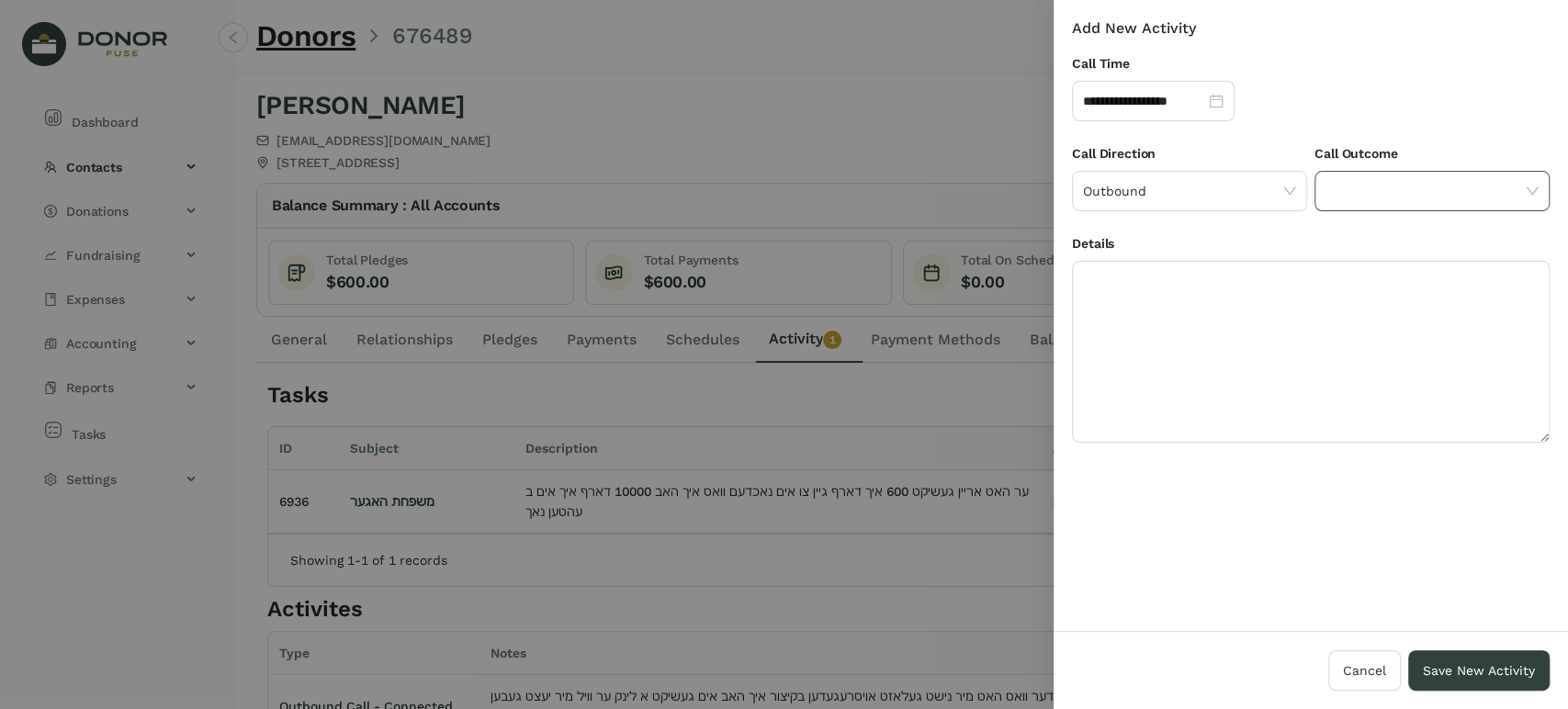 click 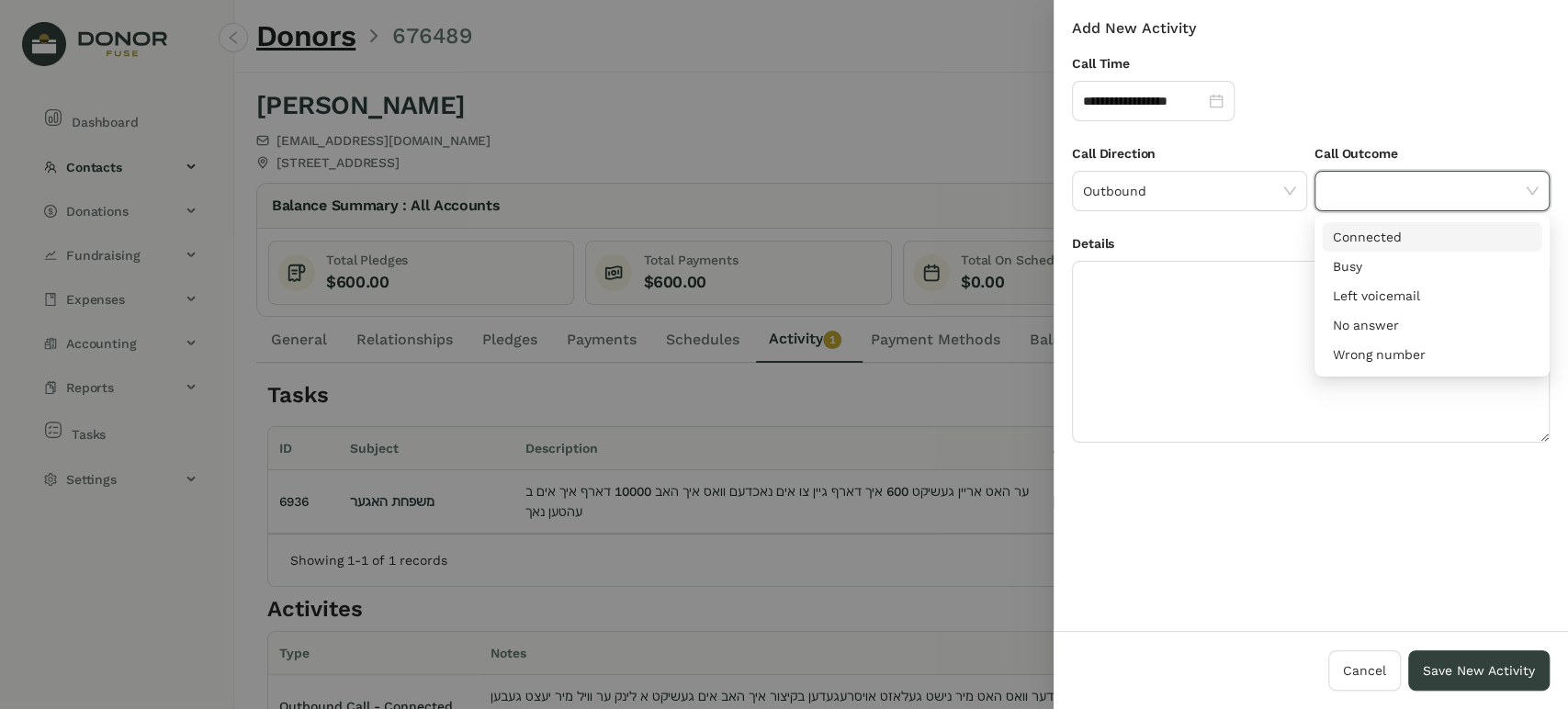 click on "Connected" at bounding box center (1432, 237) 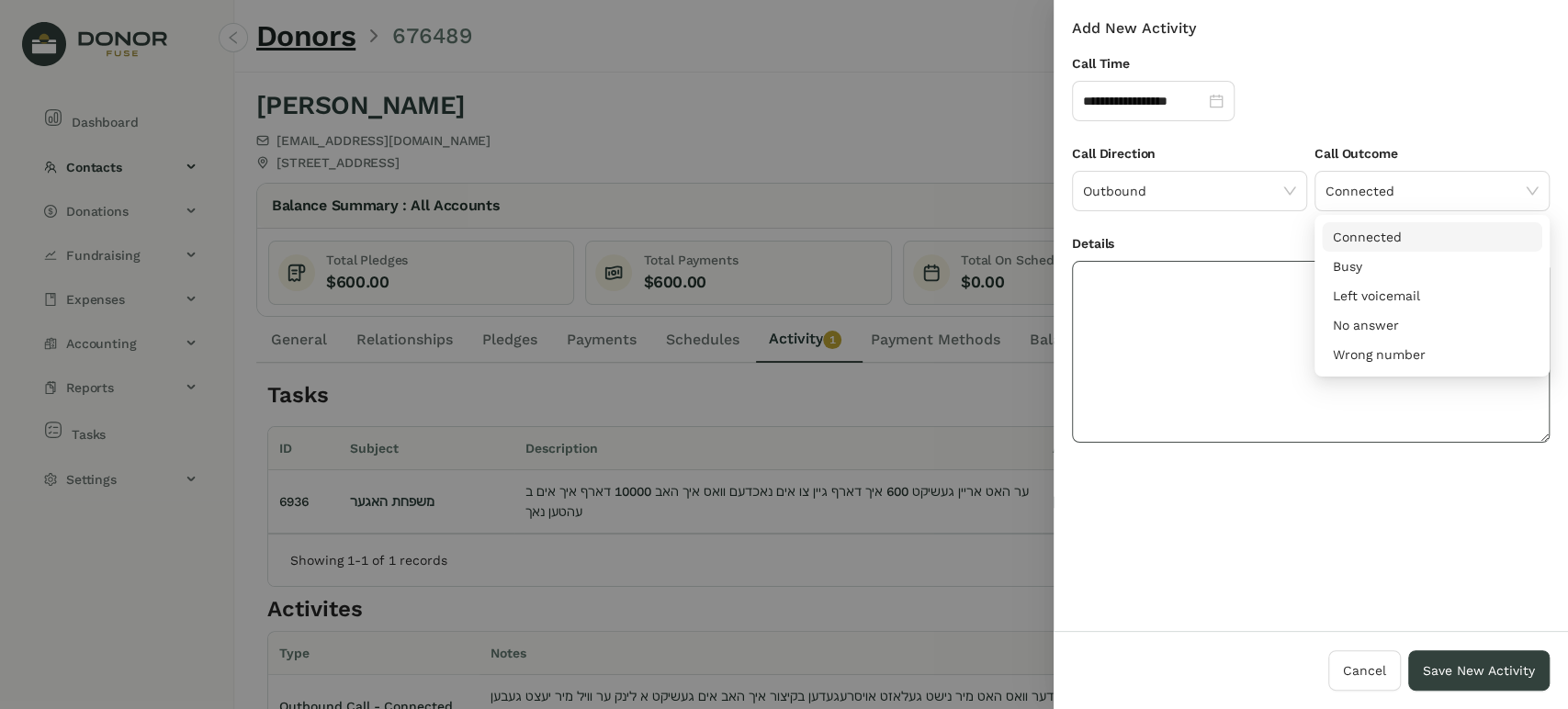 click 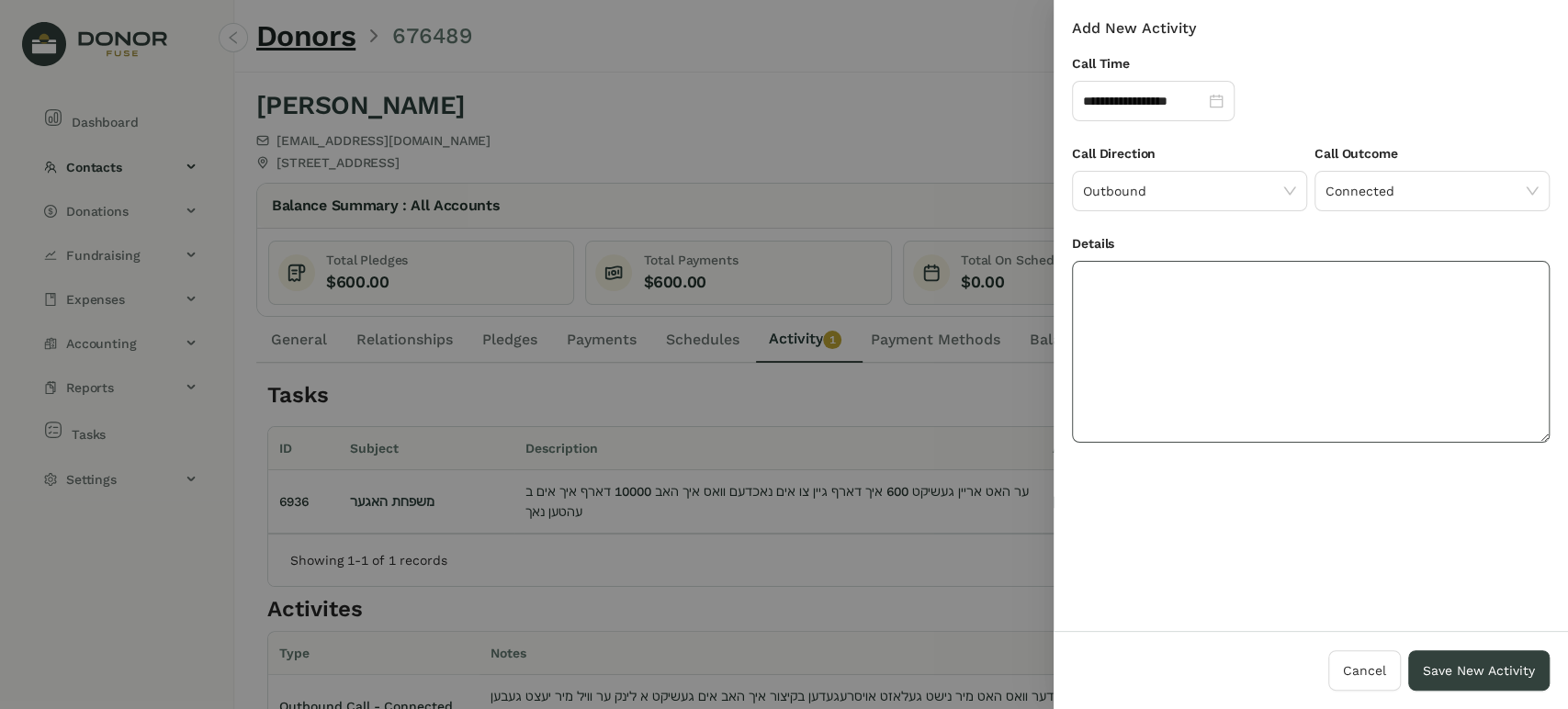 paste on "**********" 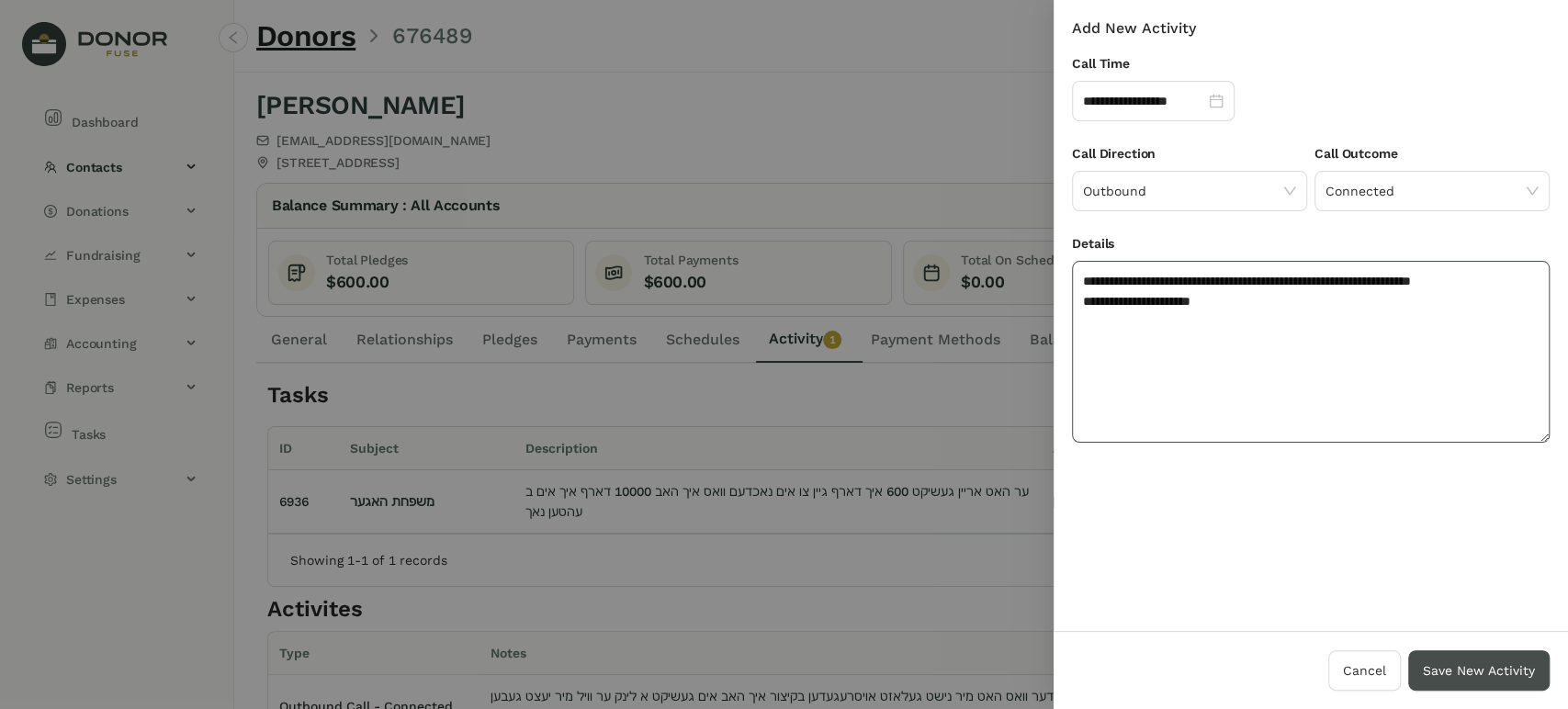 type on "**********" 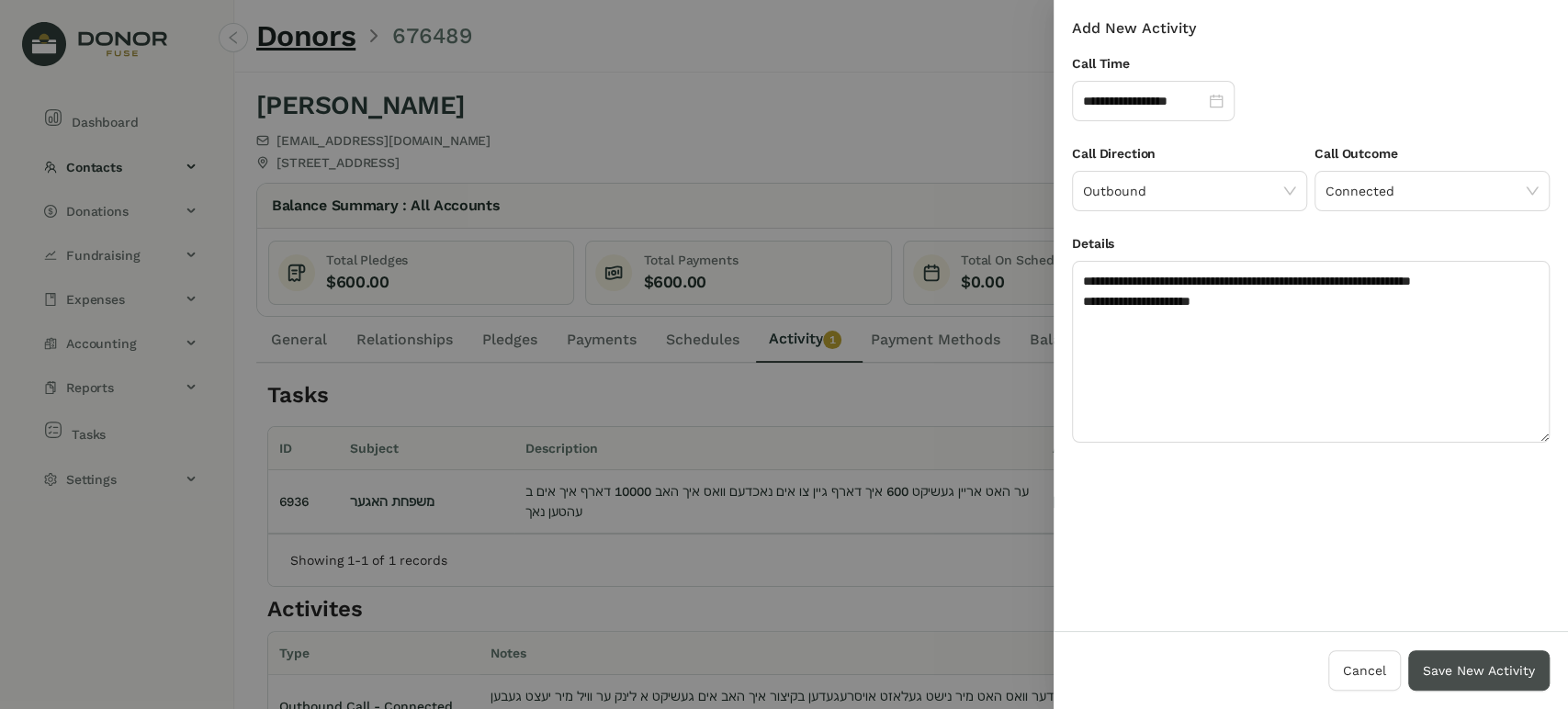 type 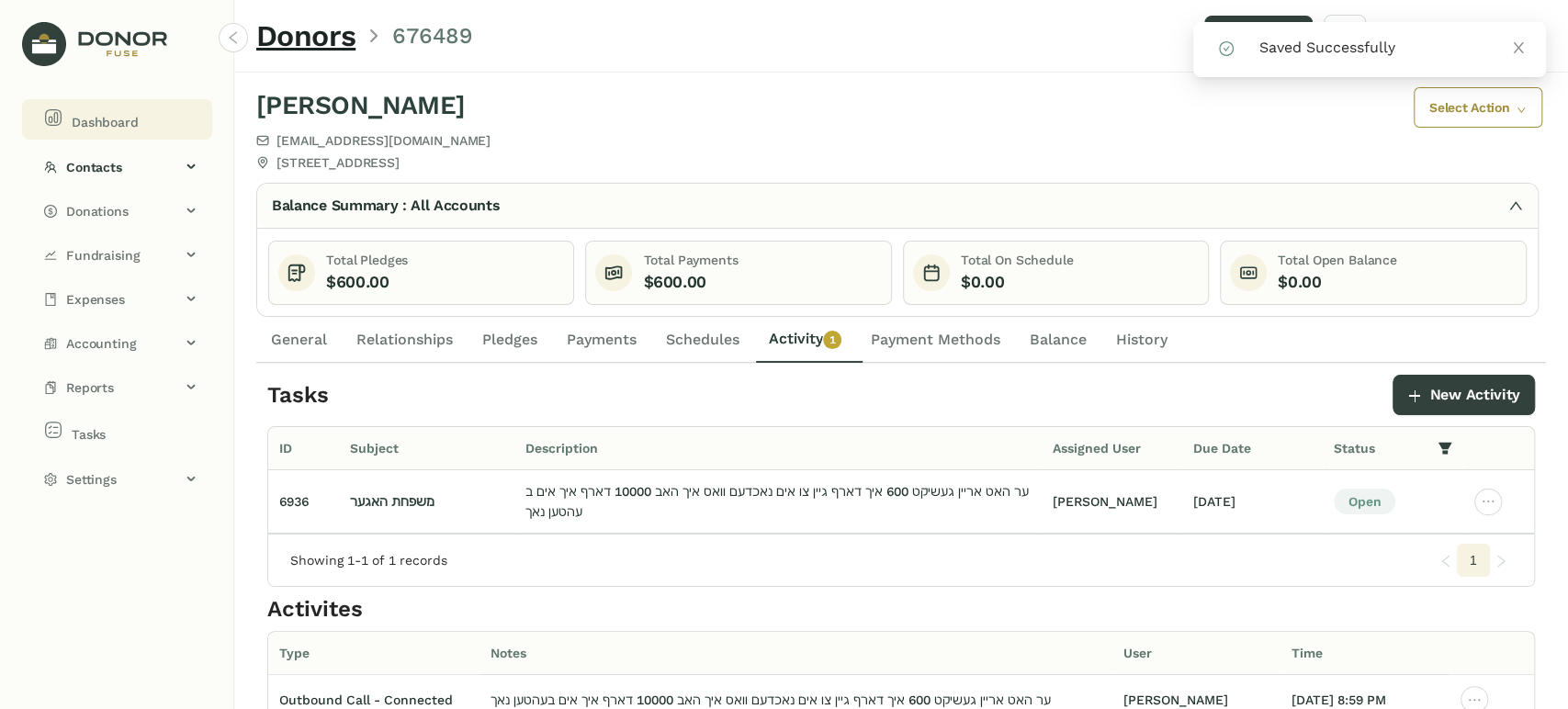 click on "Dashboard" 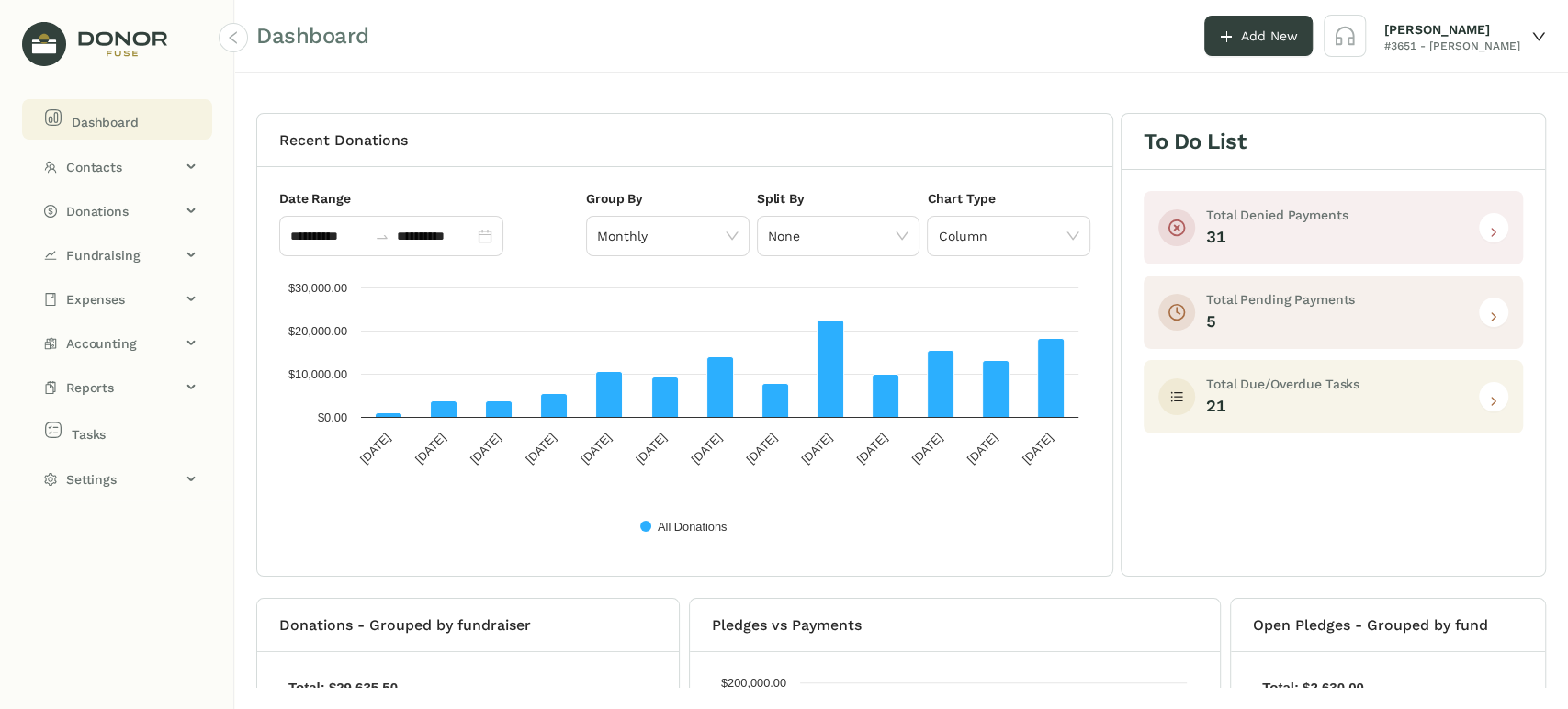 click 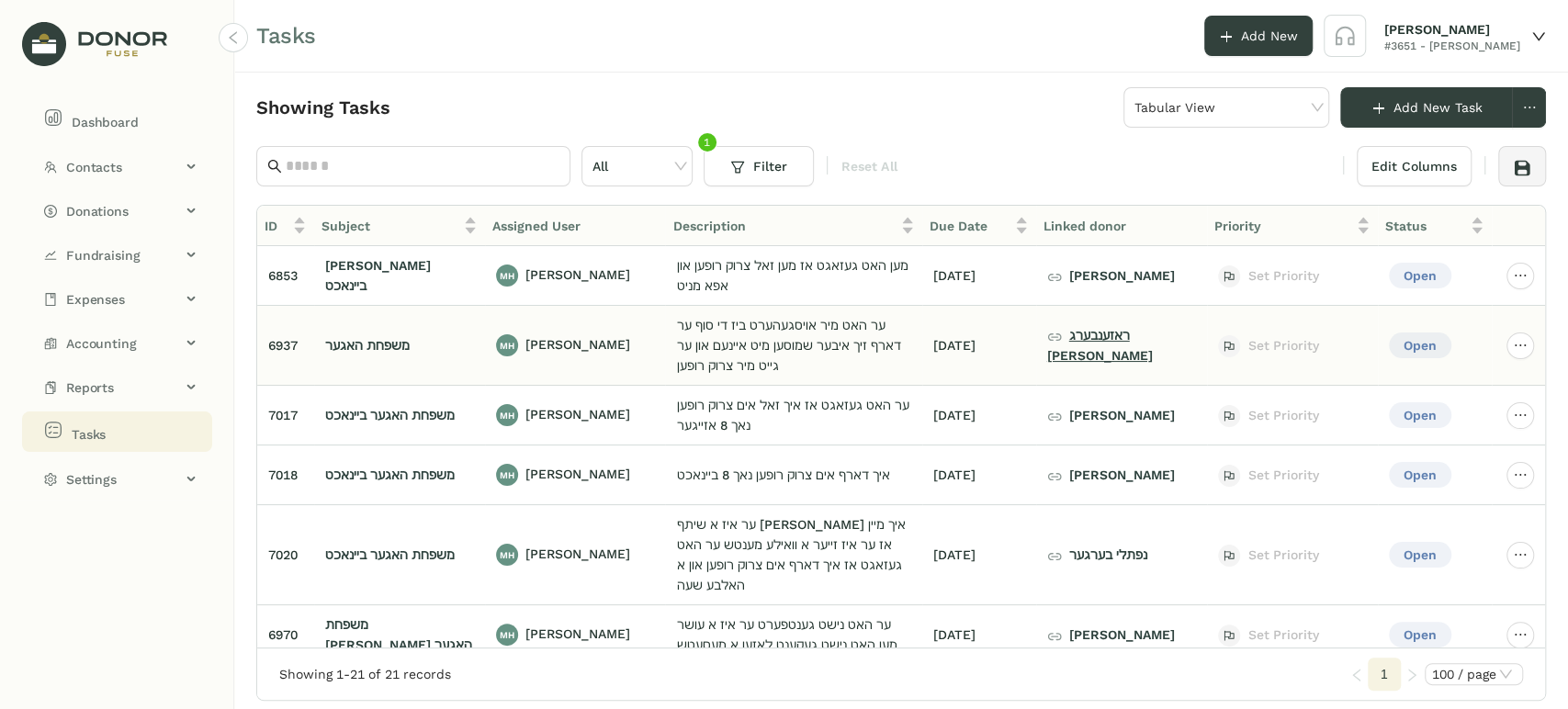 click on "ראזענבערג [PERSON_NAME]" 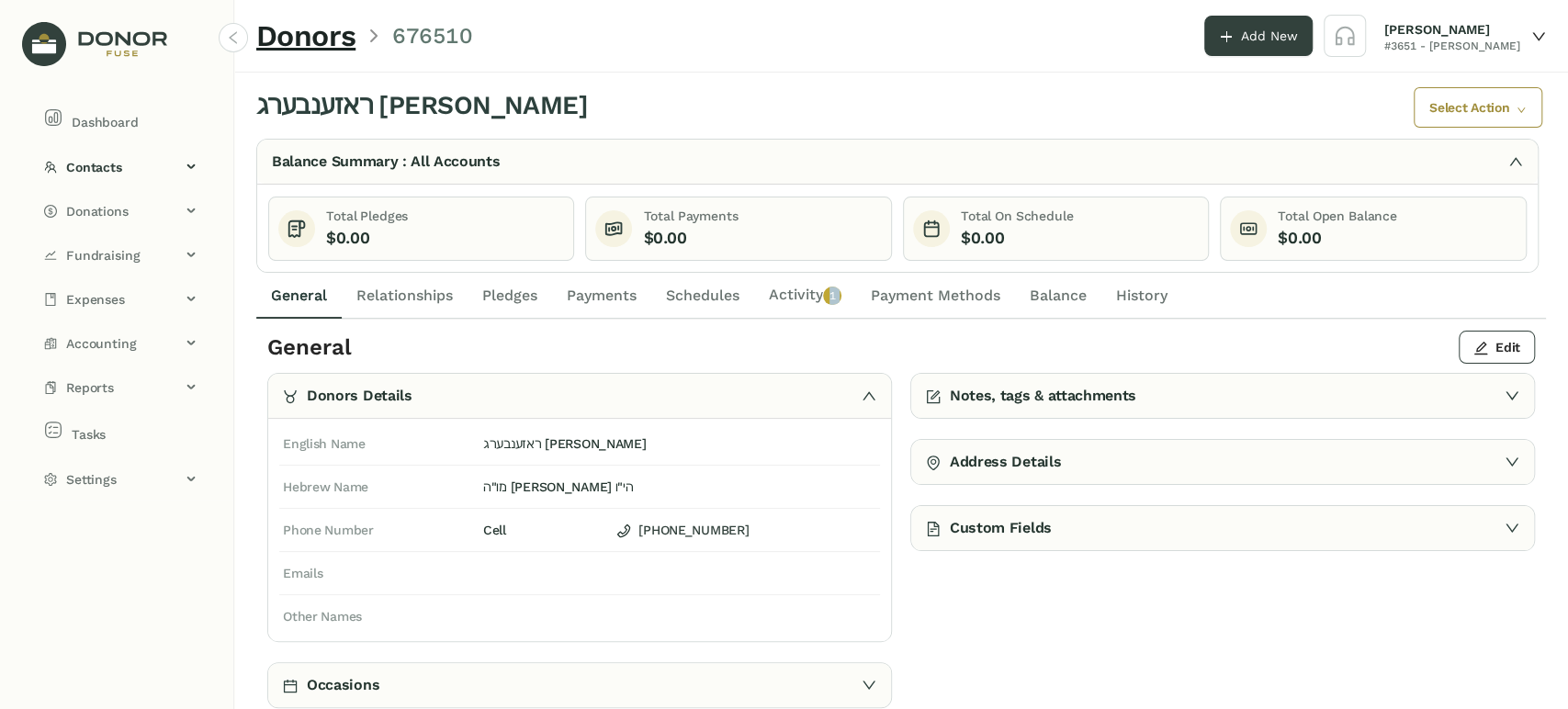 click on "Activity   0   1   2   3   4   5   6   7   8   9" 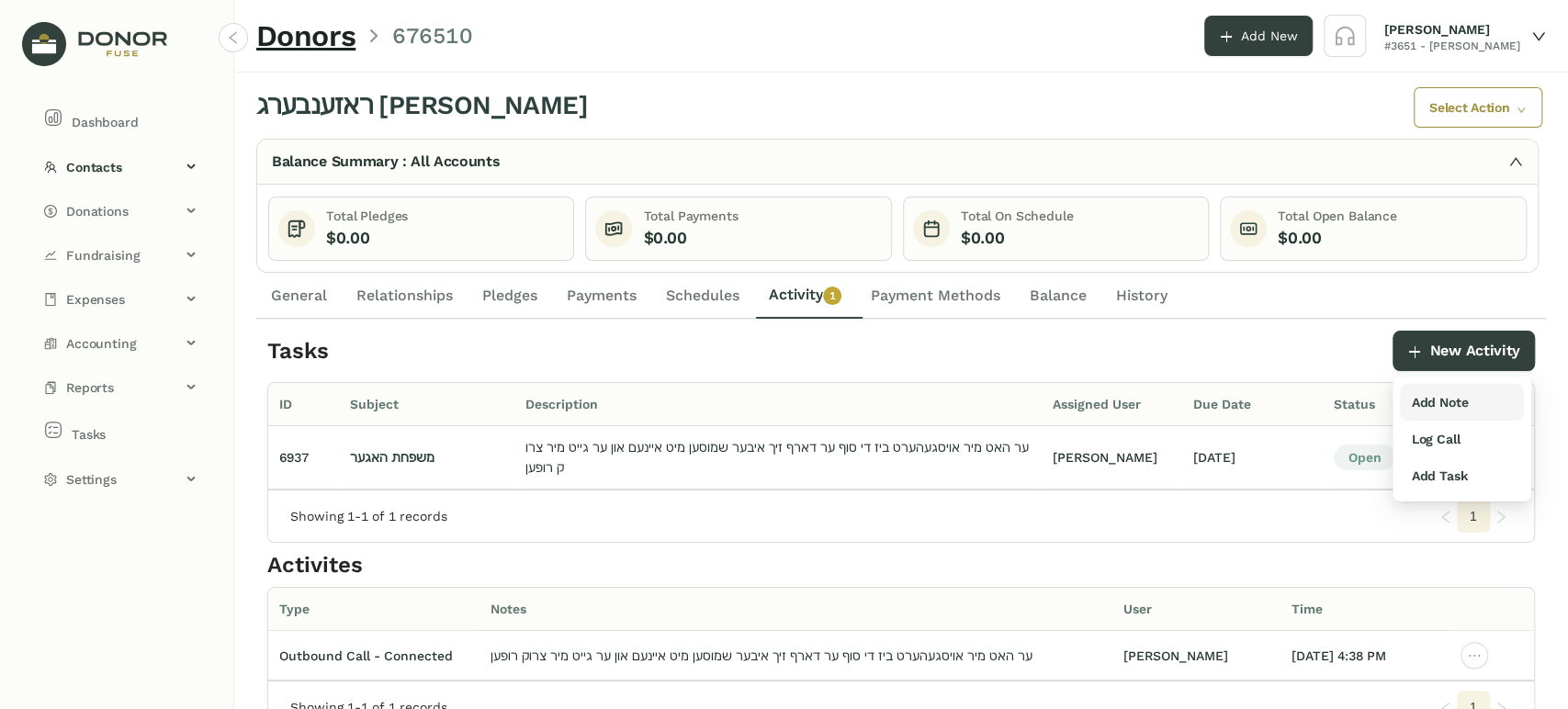 drag, startPoint x: 1440, startPoint y: 429, endPoint x: 1433, endPoint y: 418, distance: 13.038405 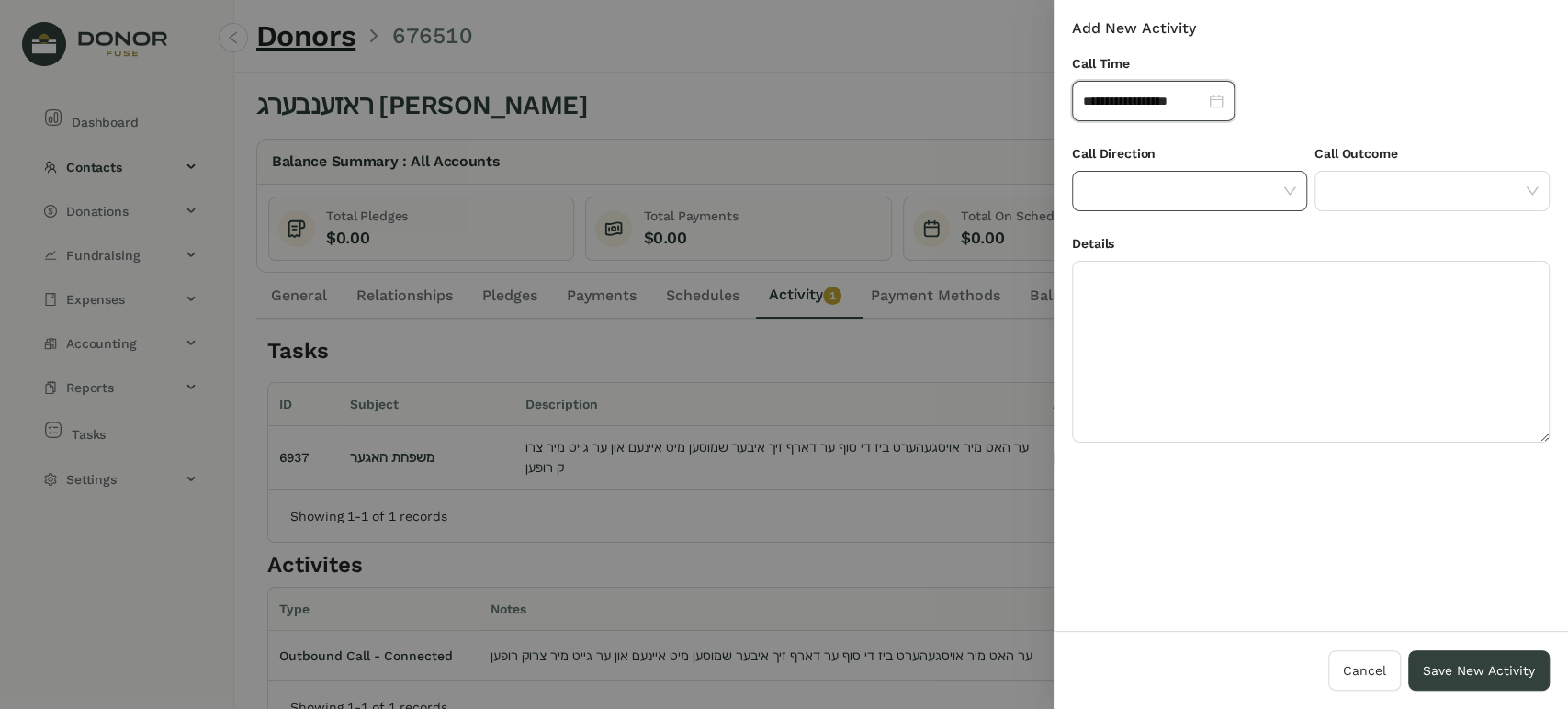 click 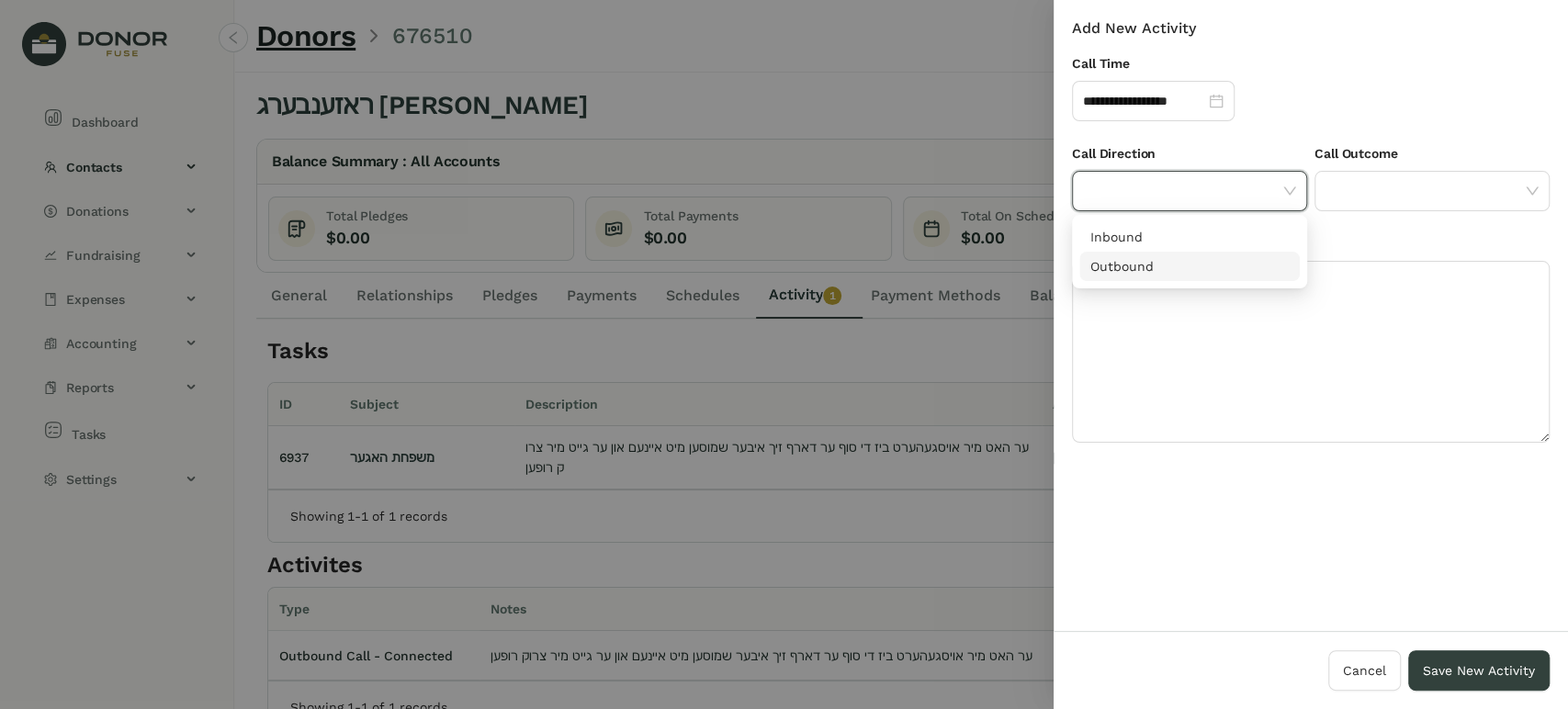 click on "Outbound" at bounding box center (1190, 266) 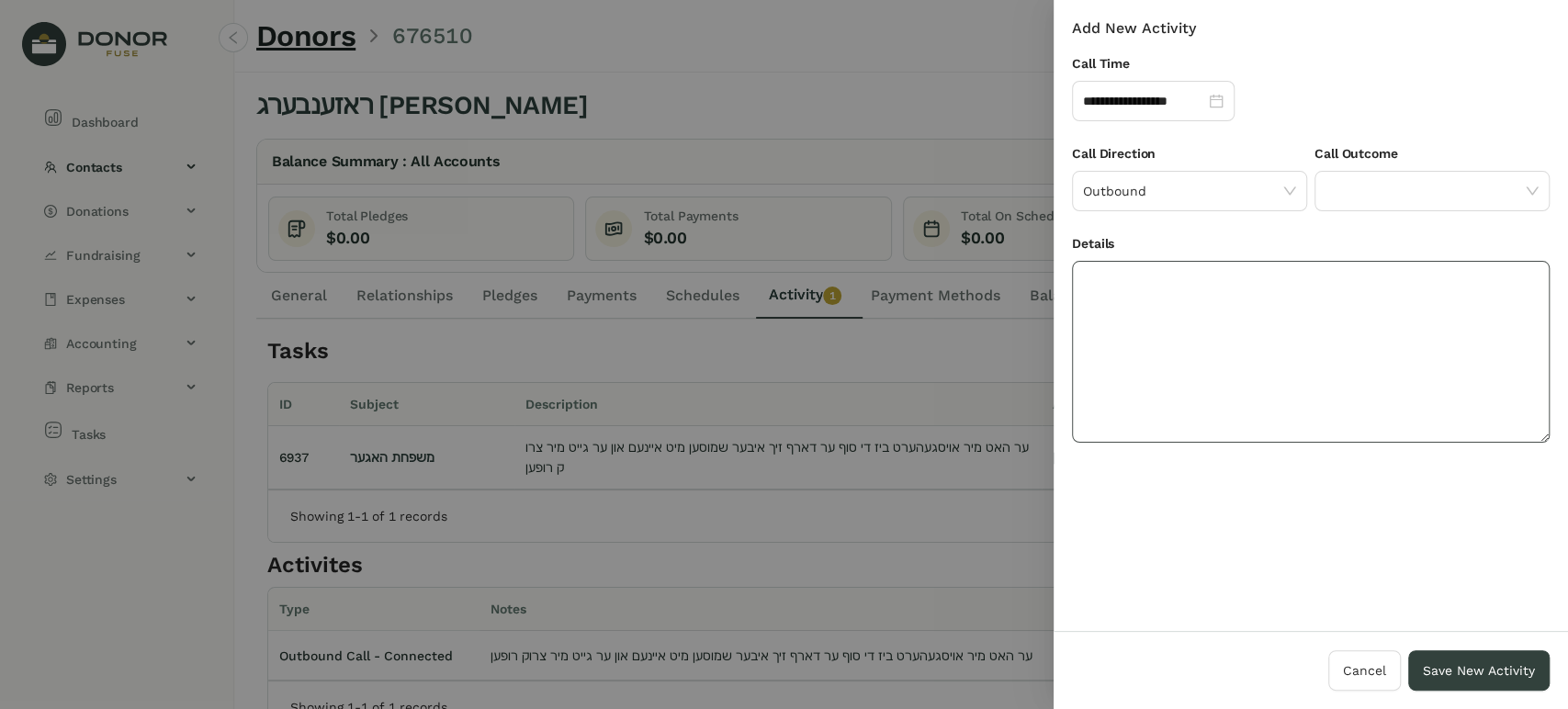 drag, startPoint x: 1319, startPoint y: 289, endPoint x: 1308, endPoint y: 288, distance: 11.045361 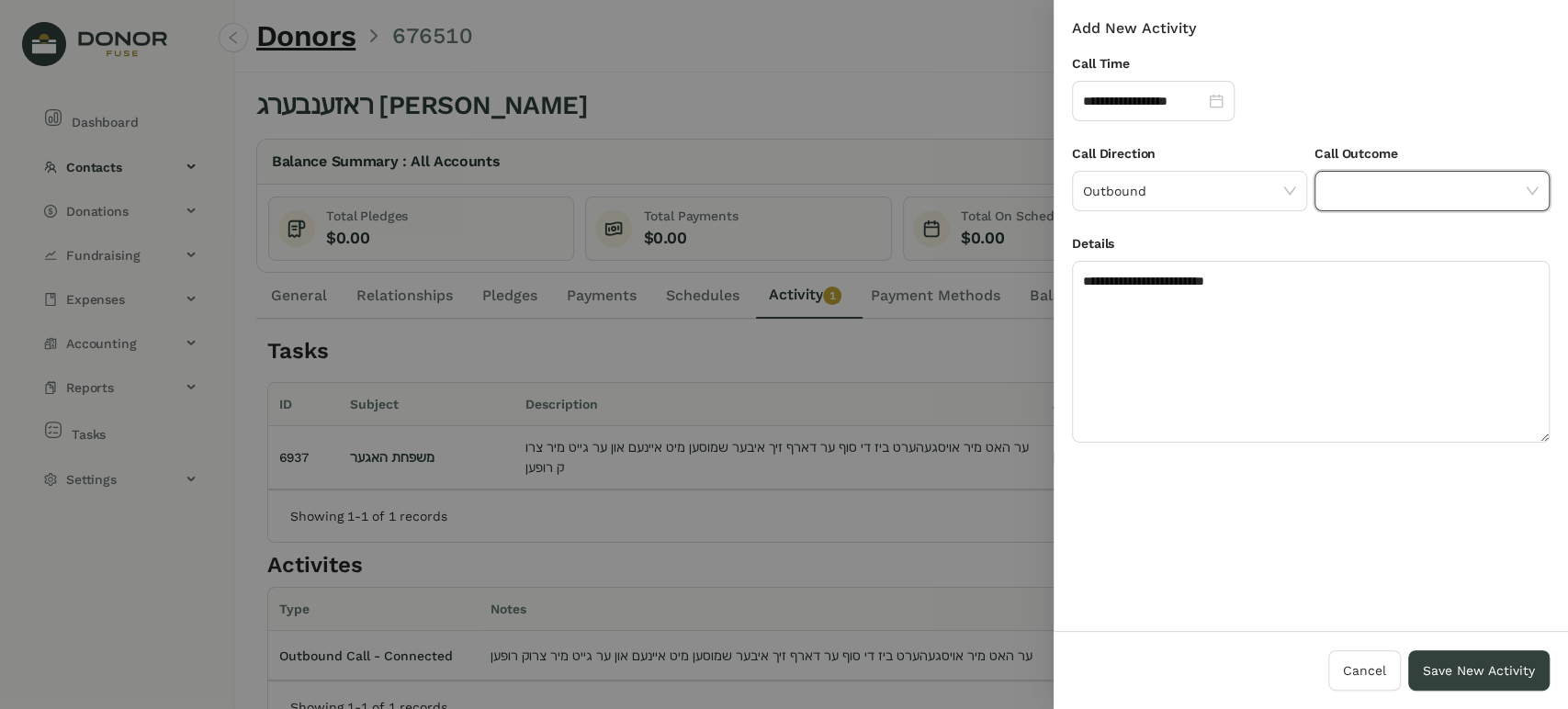 click 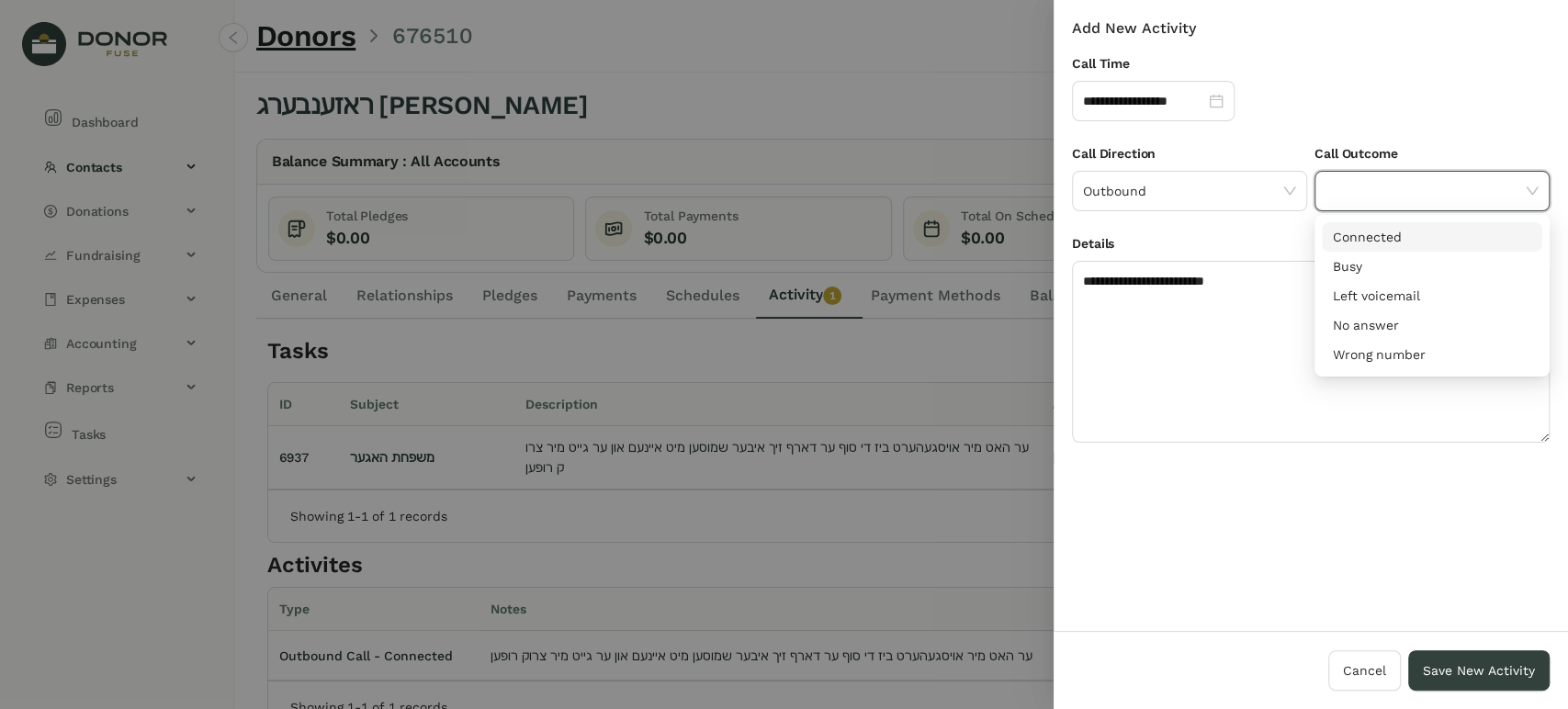 drag, startPoint x: 1344, startPoint y: 237, endPoint x: 1307, endPoint y: 256, distance: 41.59327 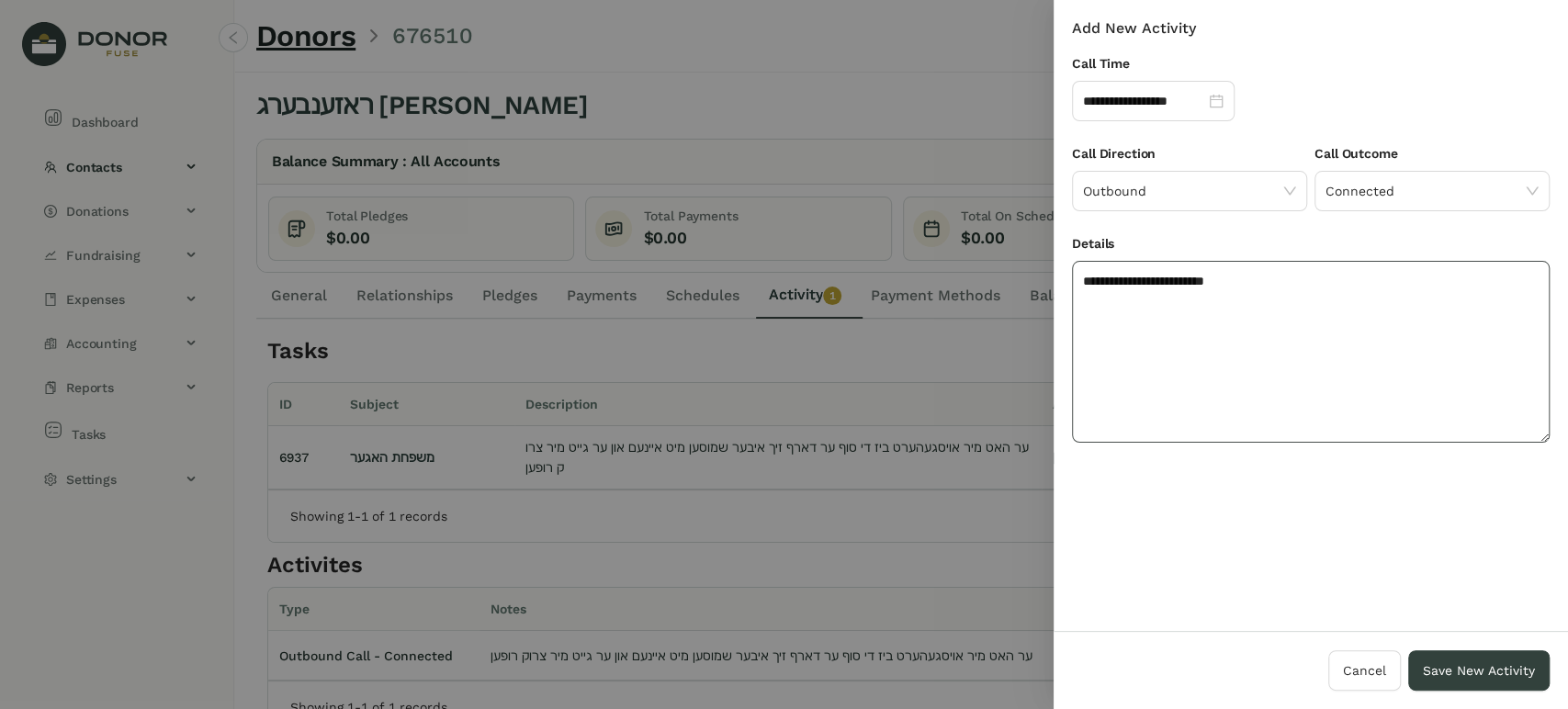 click on "**********" 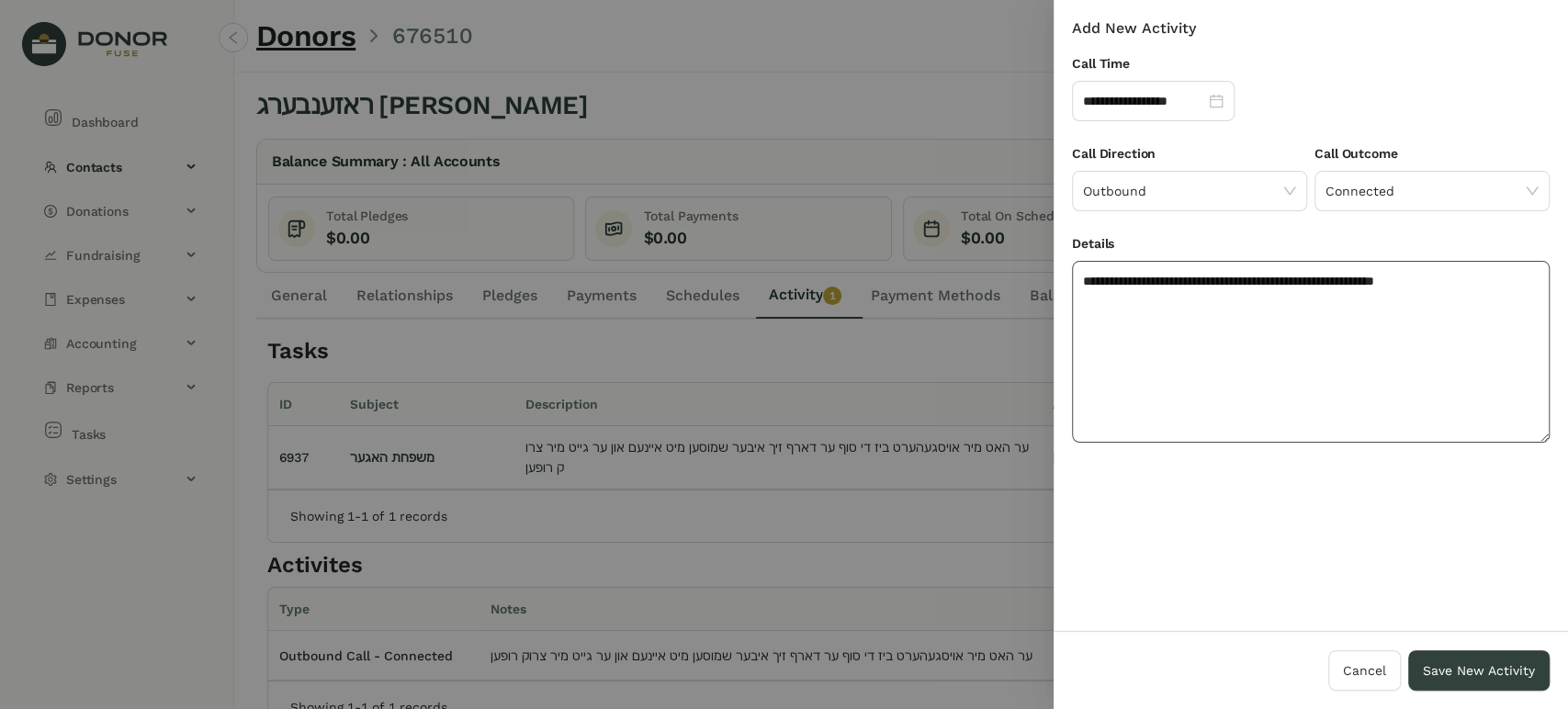 click on "**********" 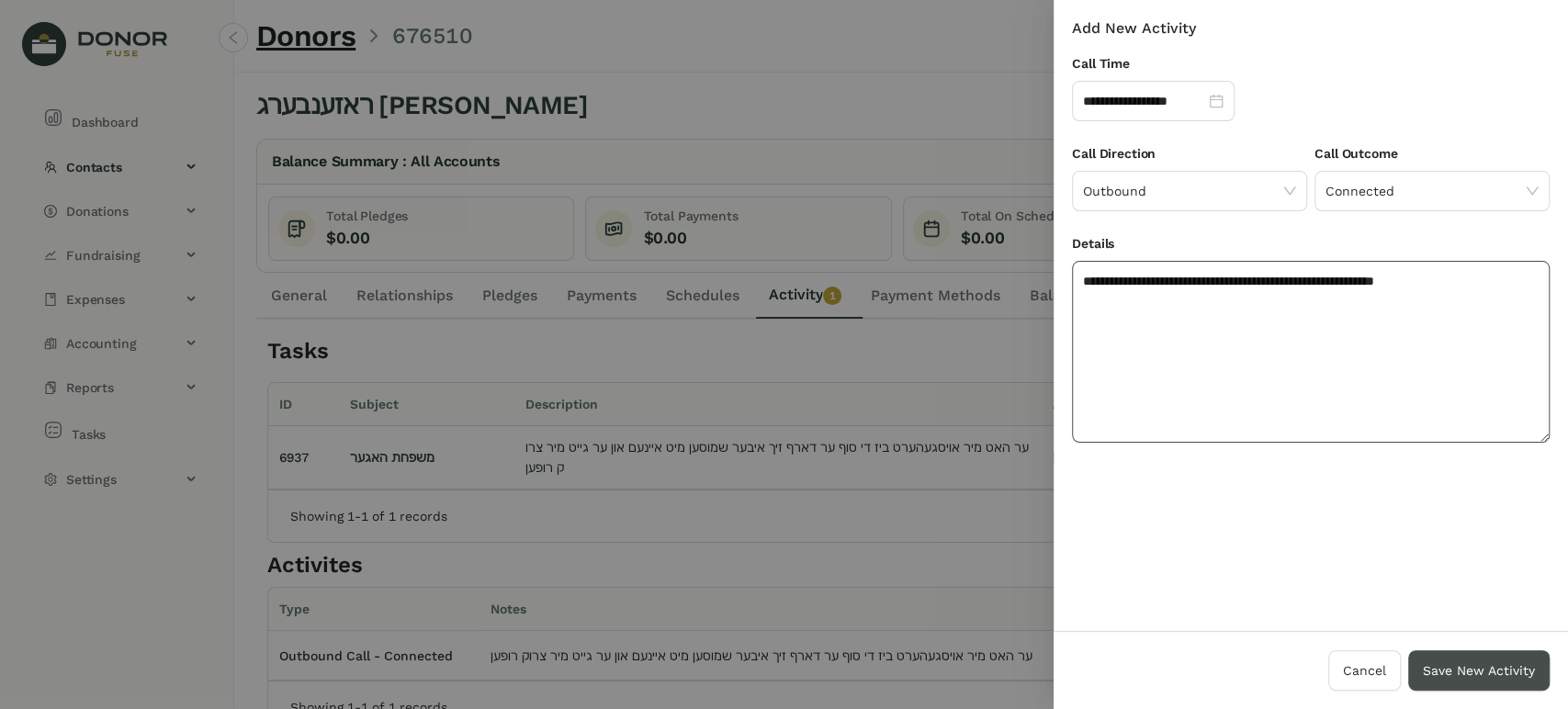 type on "**********" 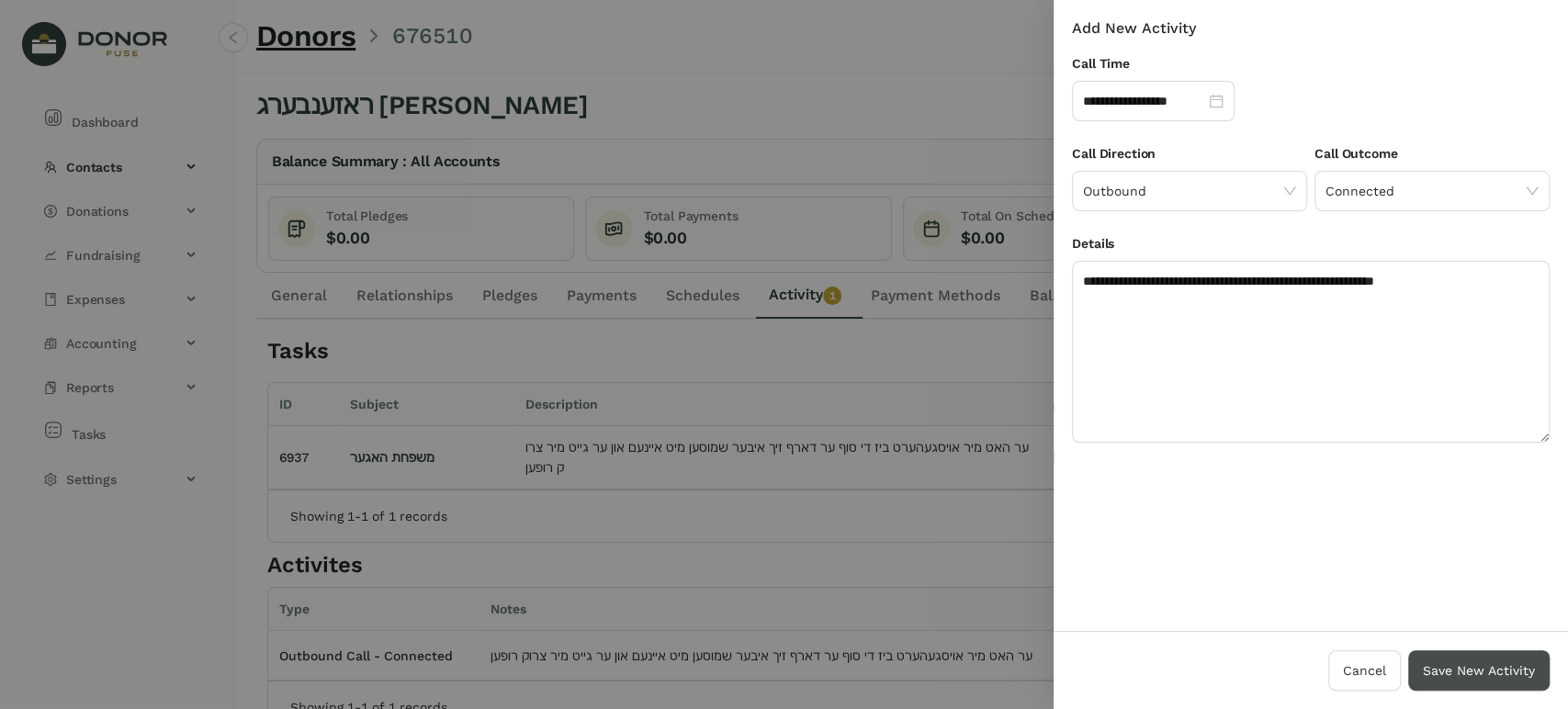 drag, startPoint x: 1487, startPoint y: 667, endPoint x: 1468, endPoint y: 652, distance: 24.207437 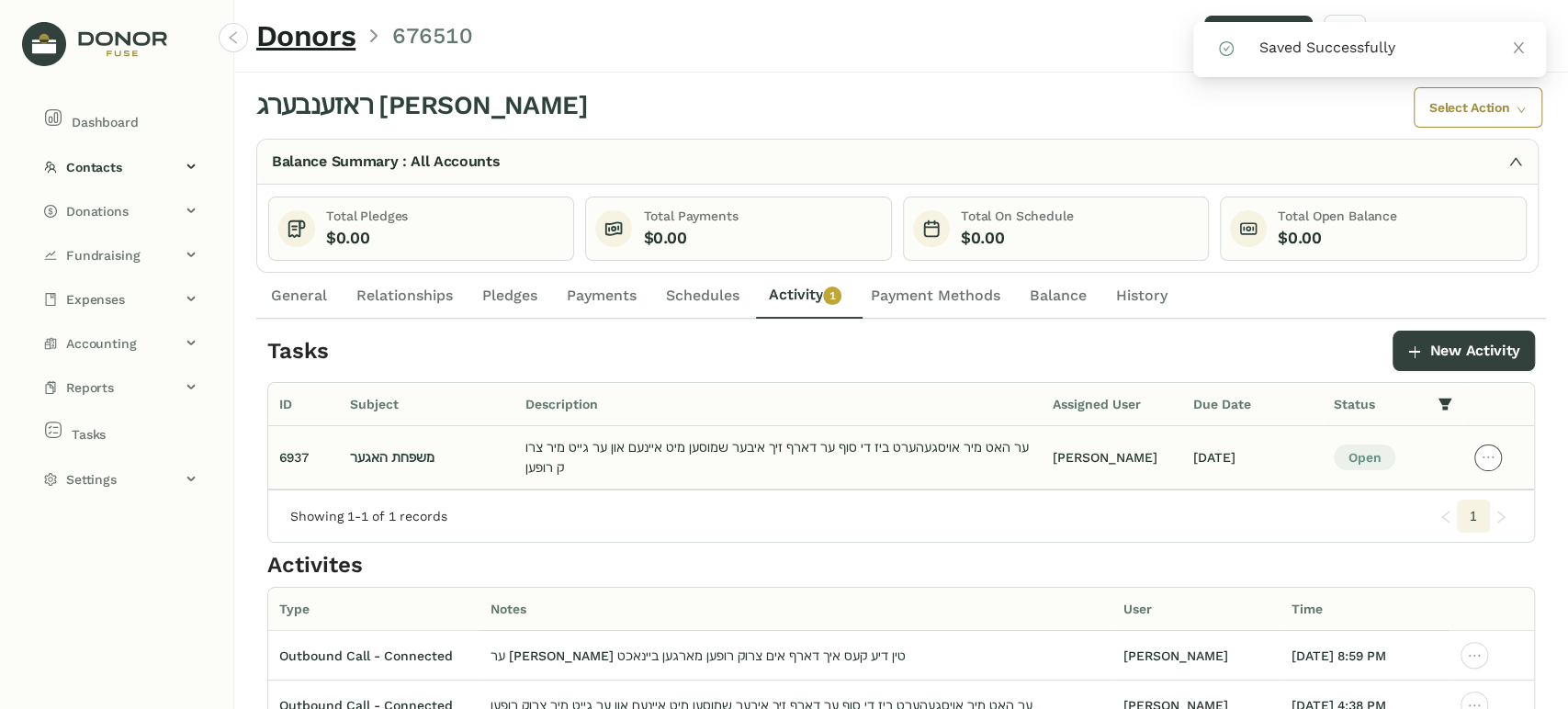 click 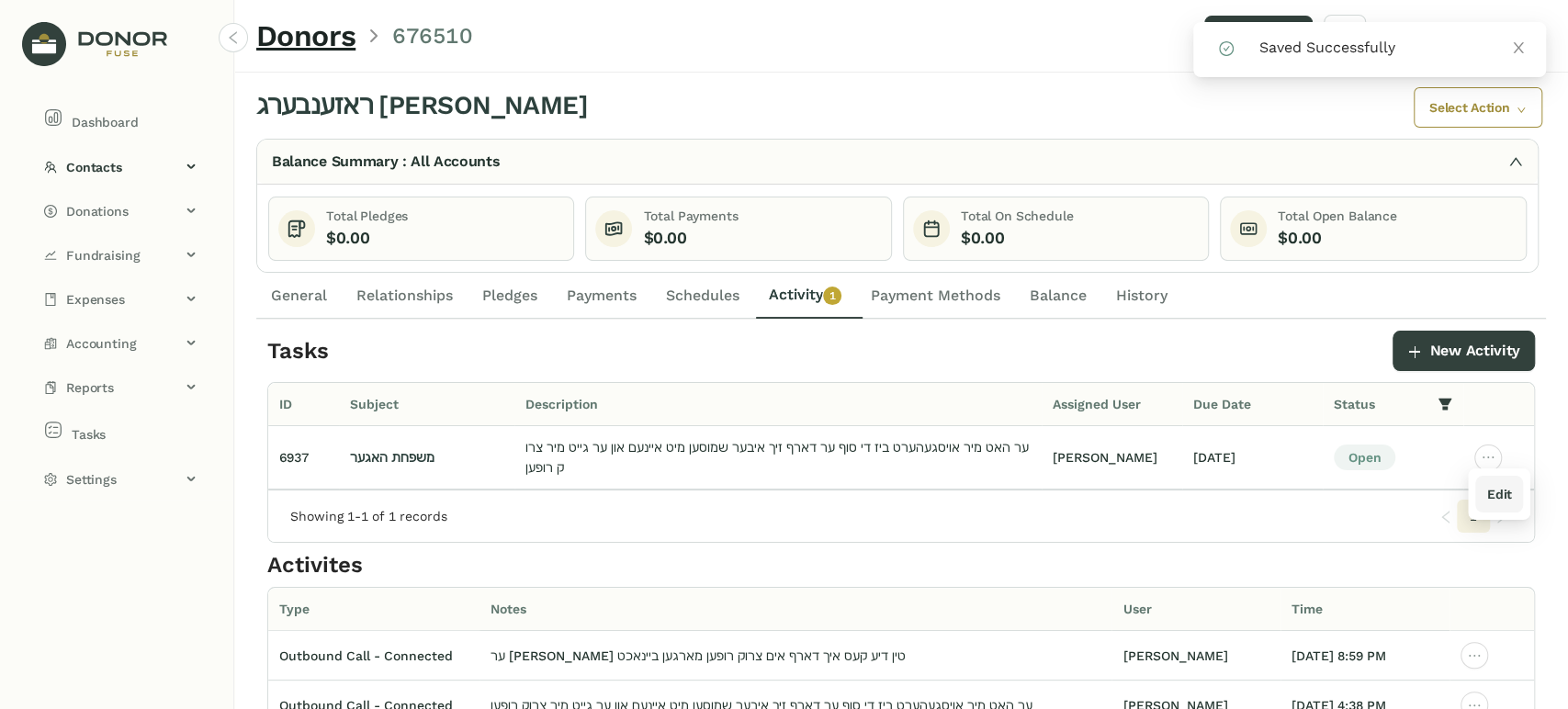 click on "Edit" at bounding box center [1498, 494] 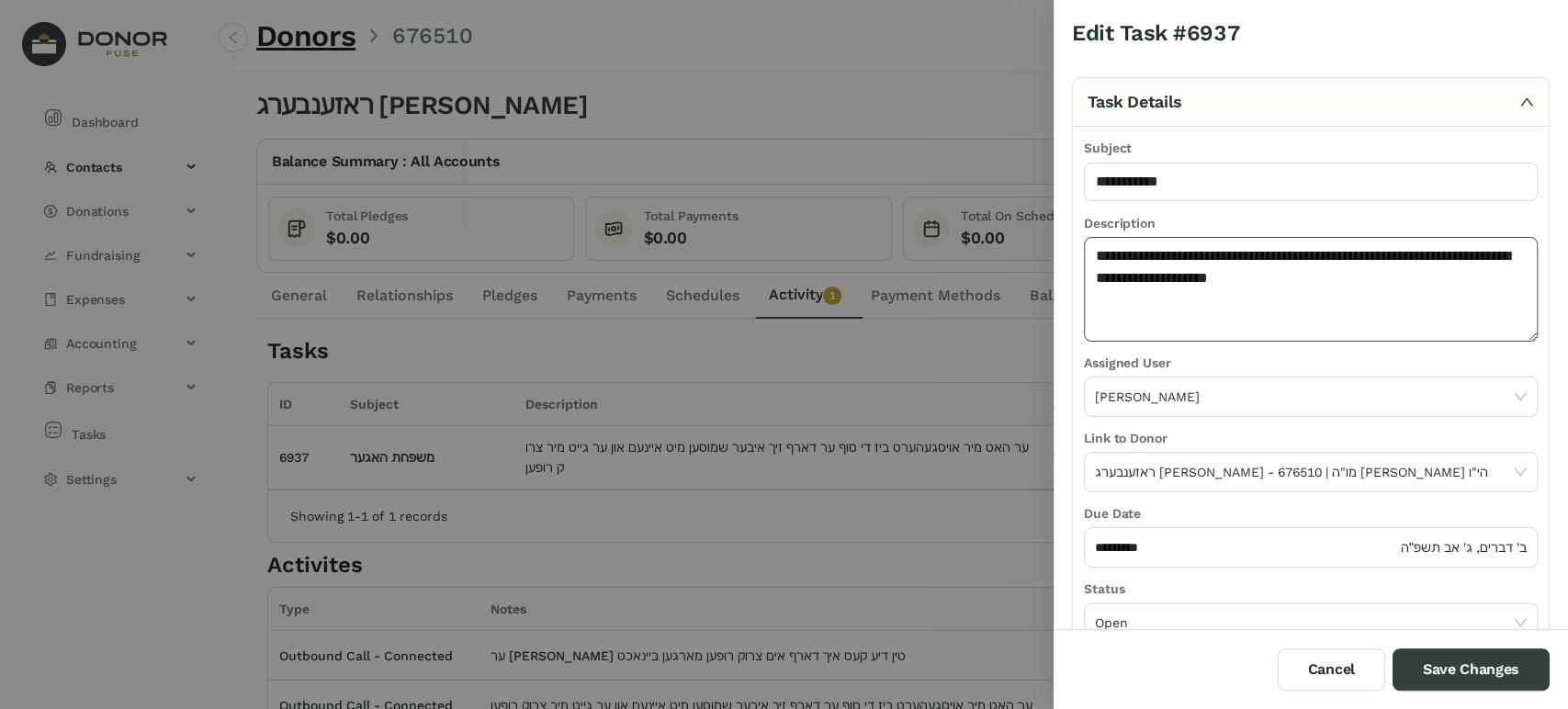 click on "**********" 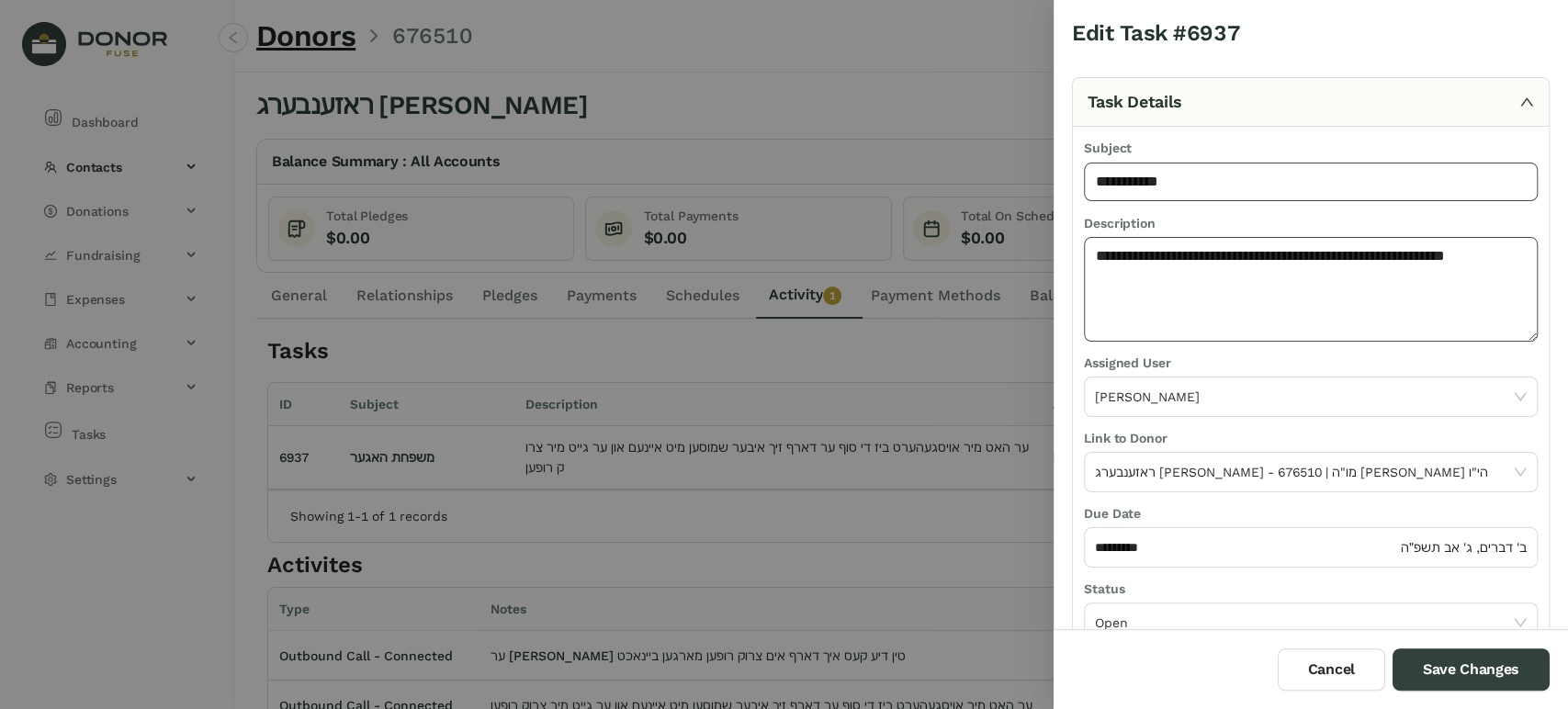 type on "**********" 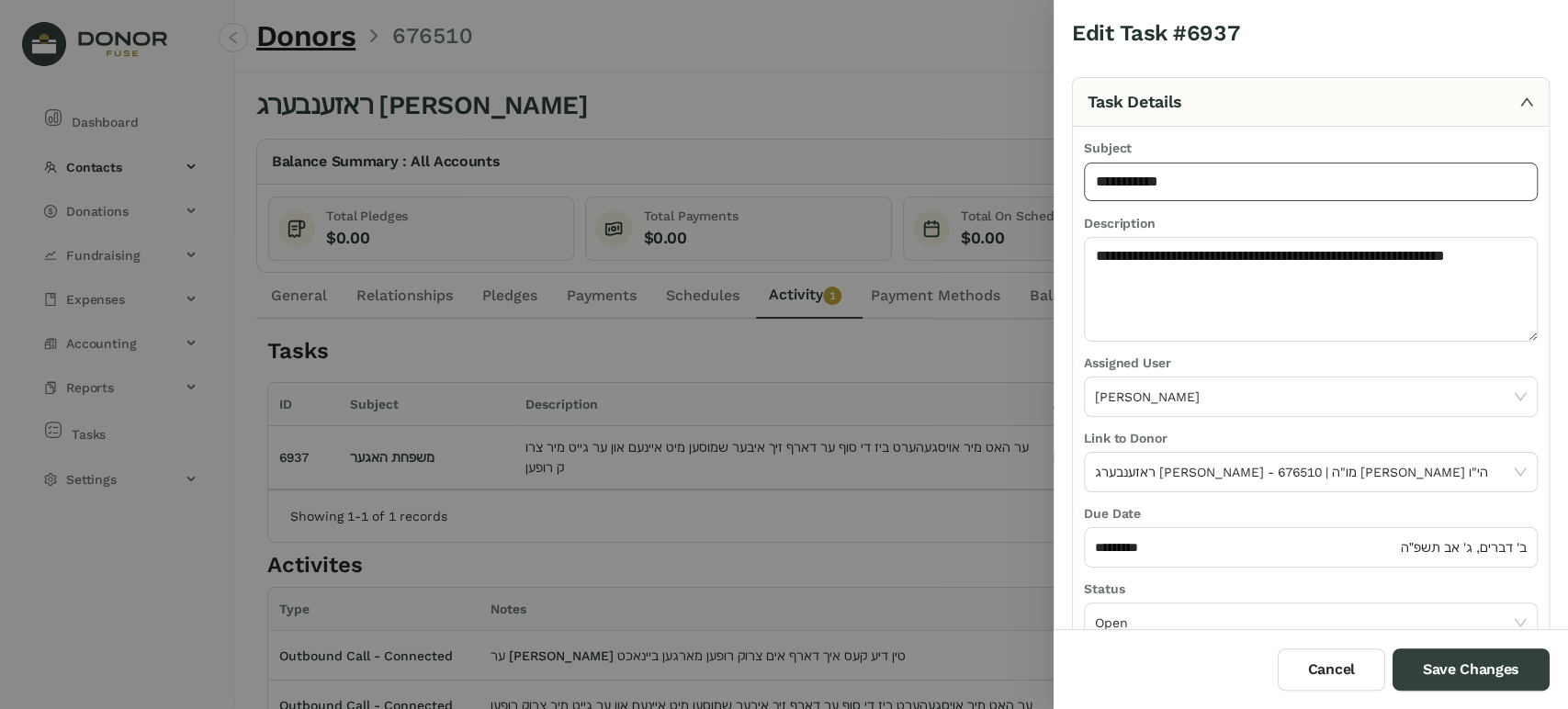 click on "**********" 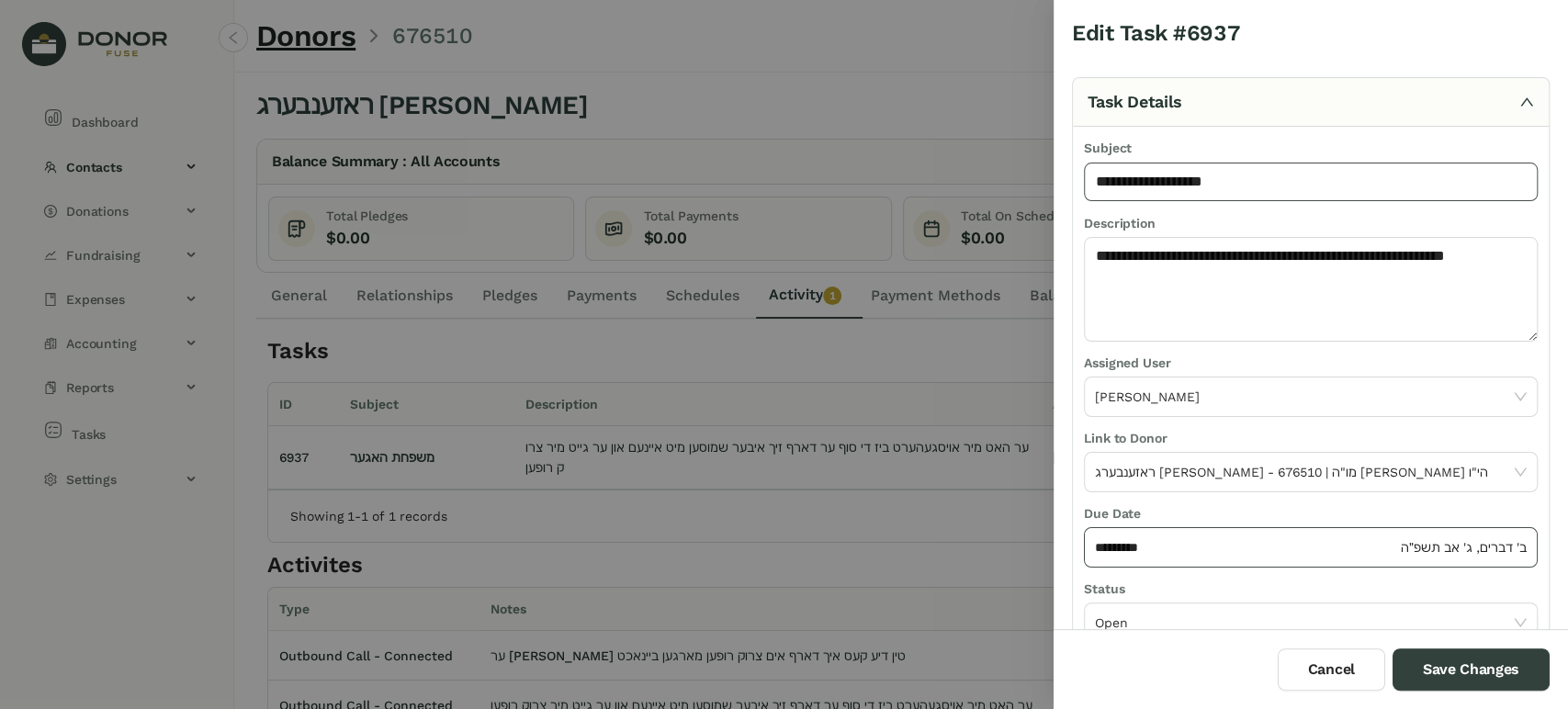 type on "**********" 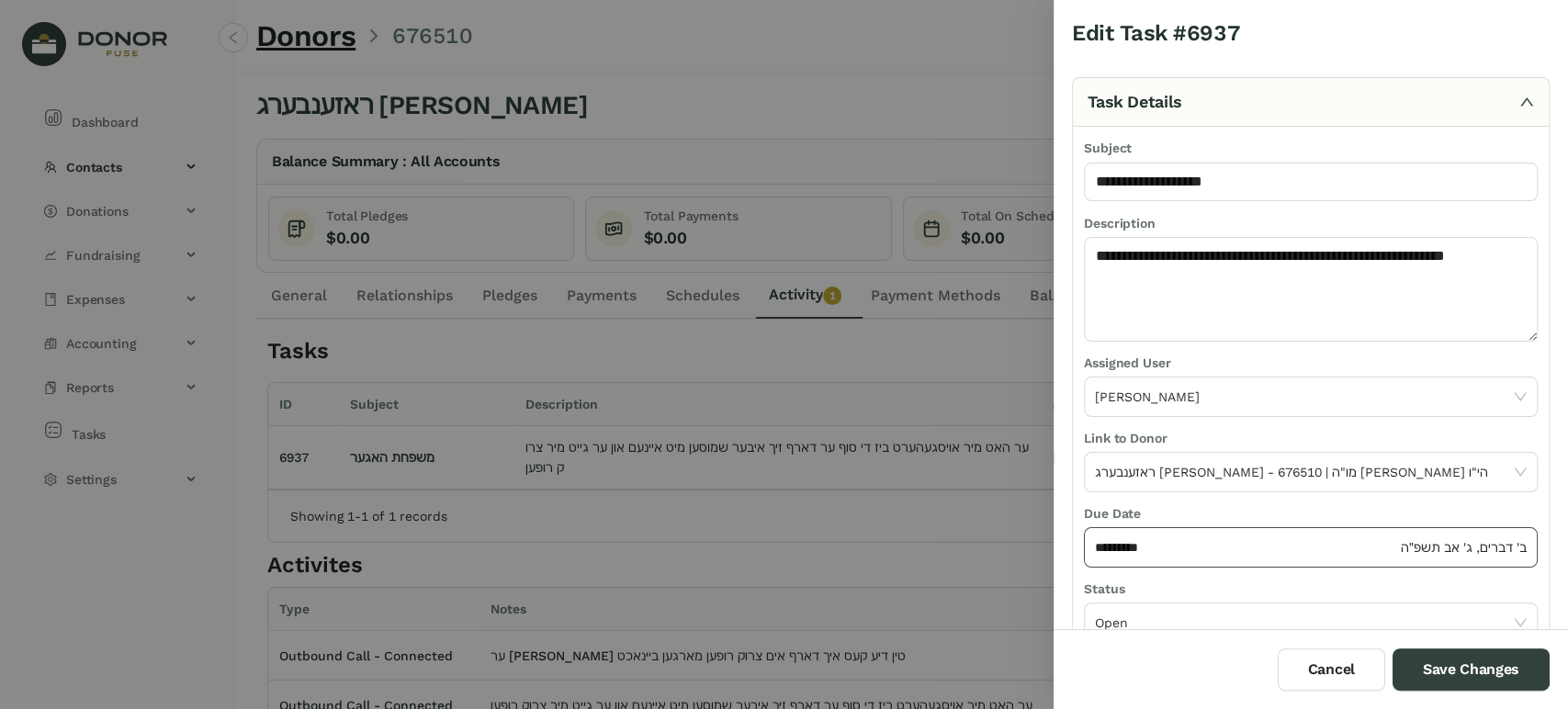 click on "*********" 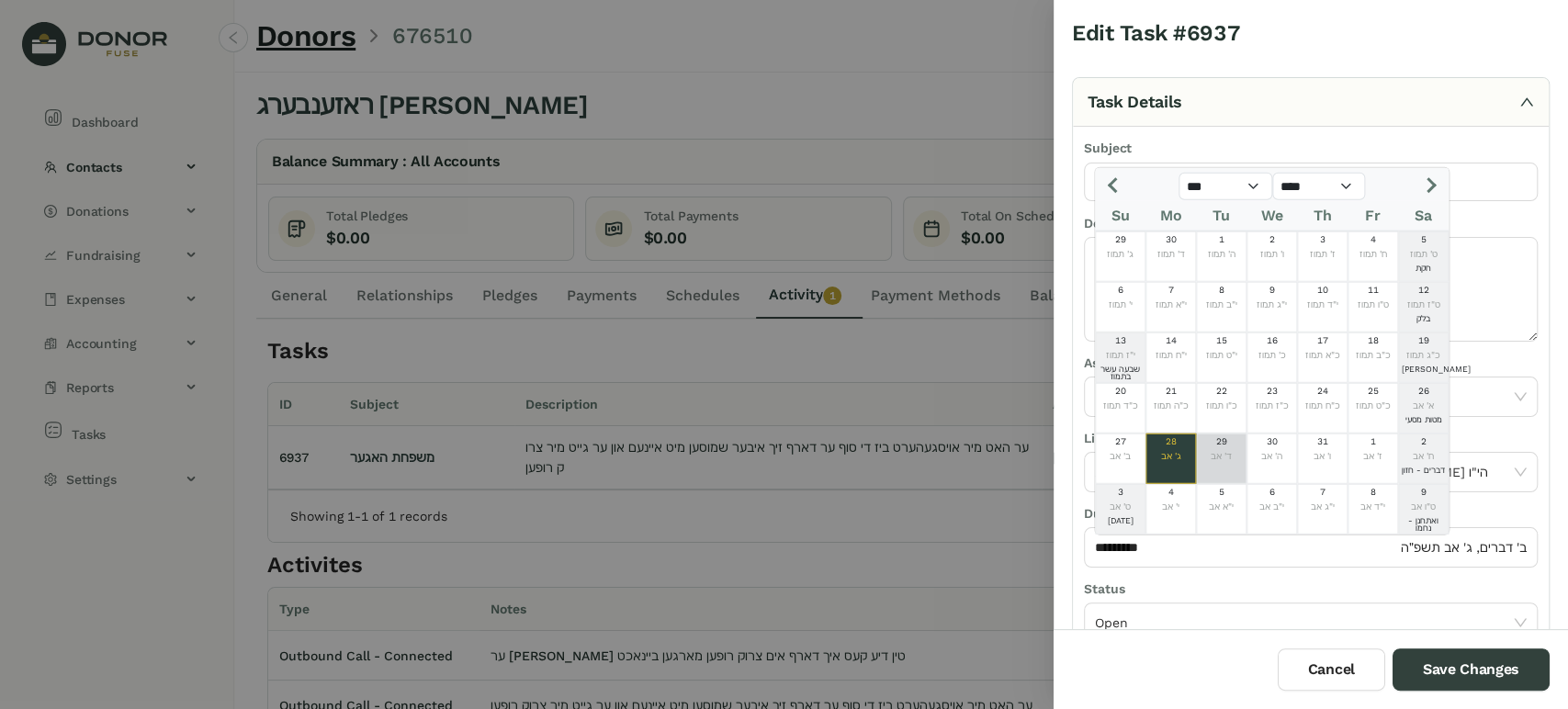 click on "ד' אב" 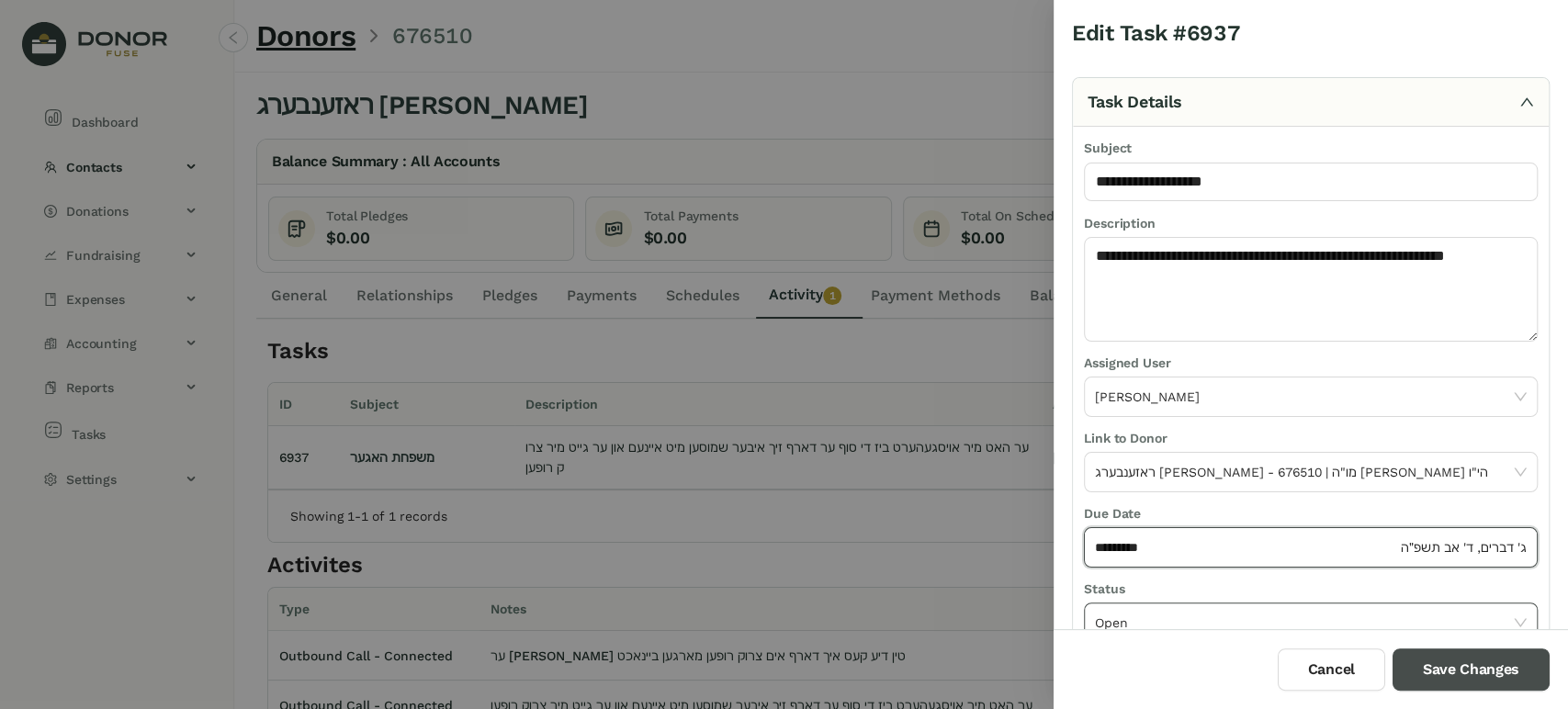 click on "**********" at bounding box center (1311, 354) 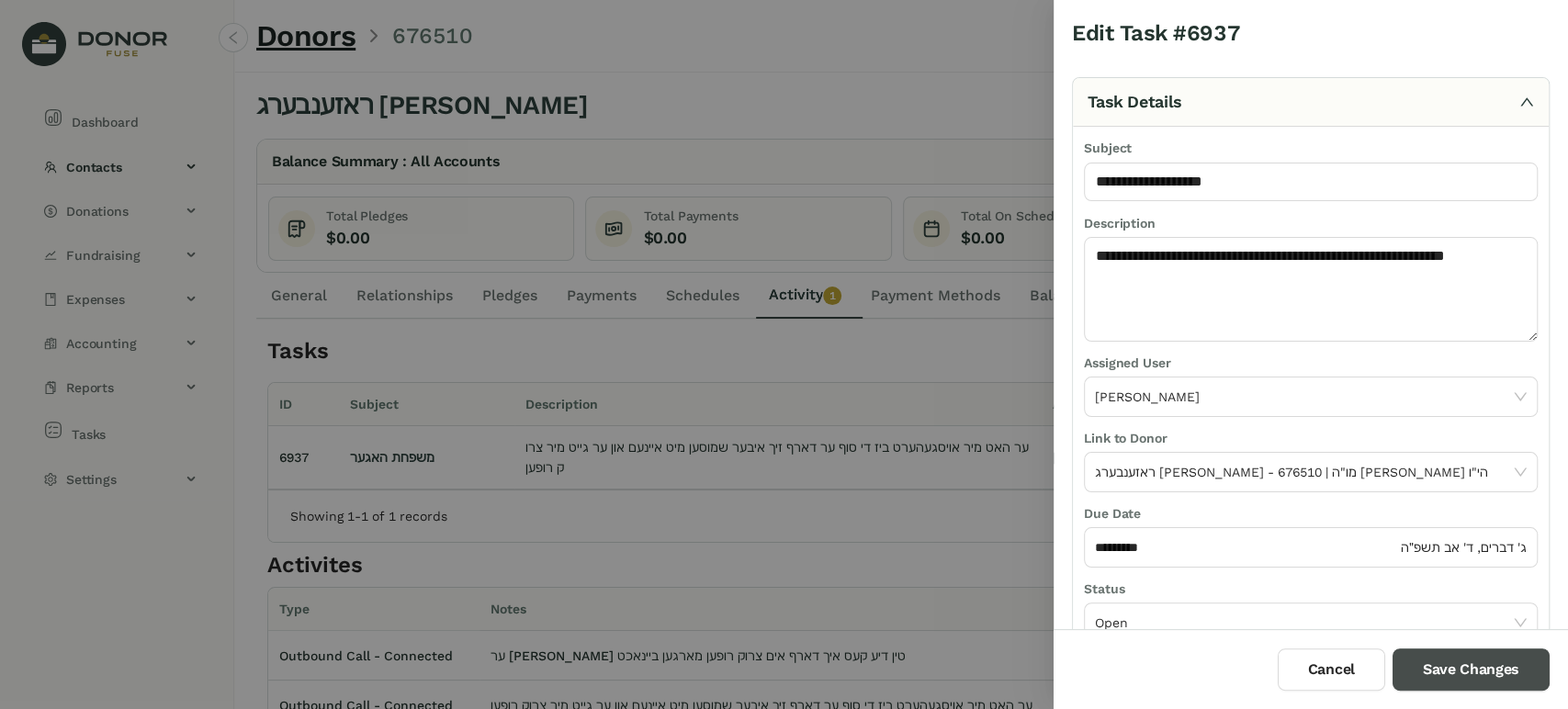 click on "Save Changes" at bounding box center [1471, 670] 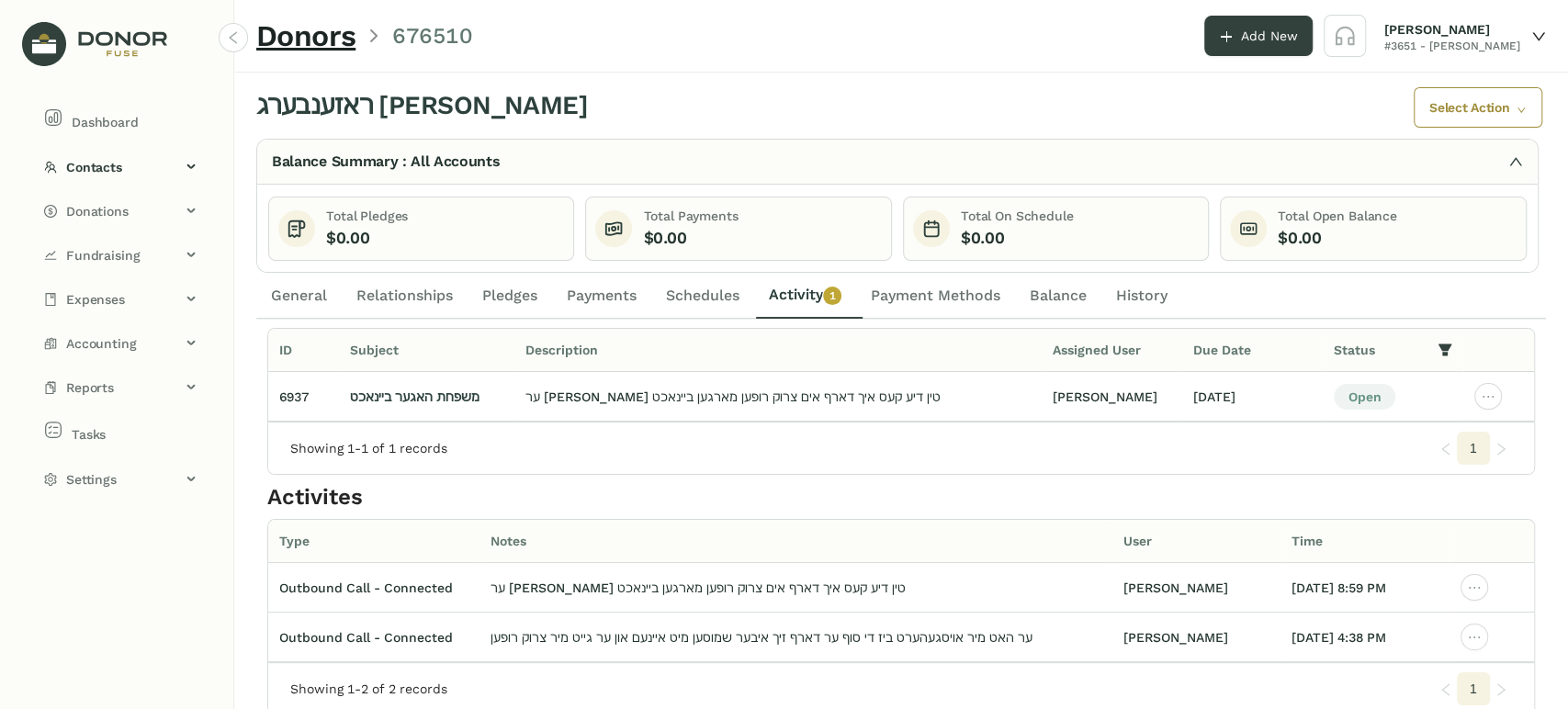 scroll, scrollTop: 70, scrollLeft: 0, axis: vertical 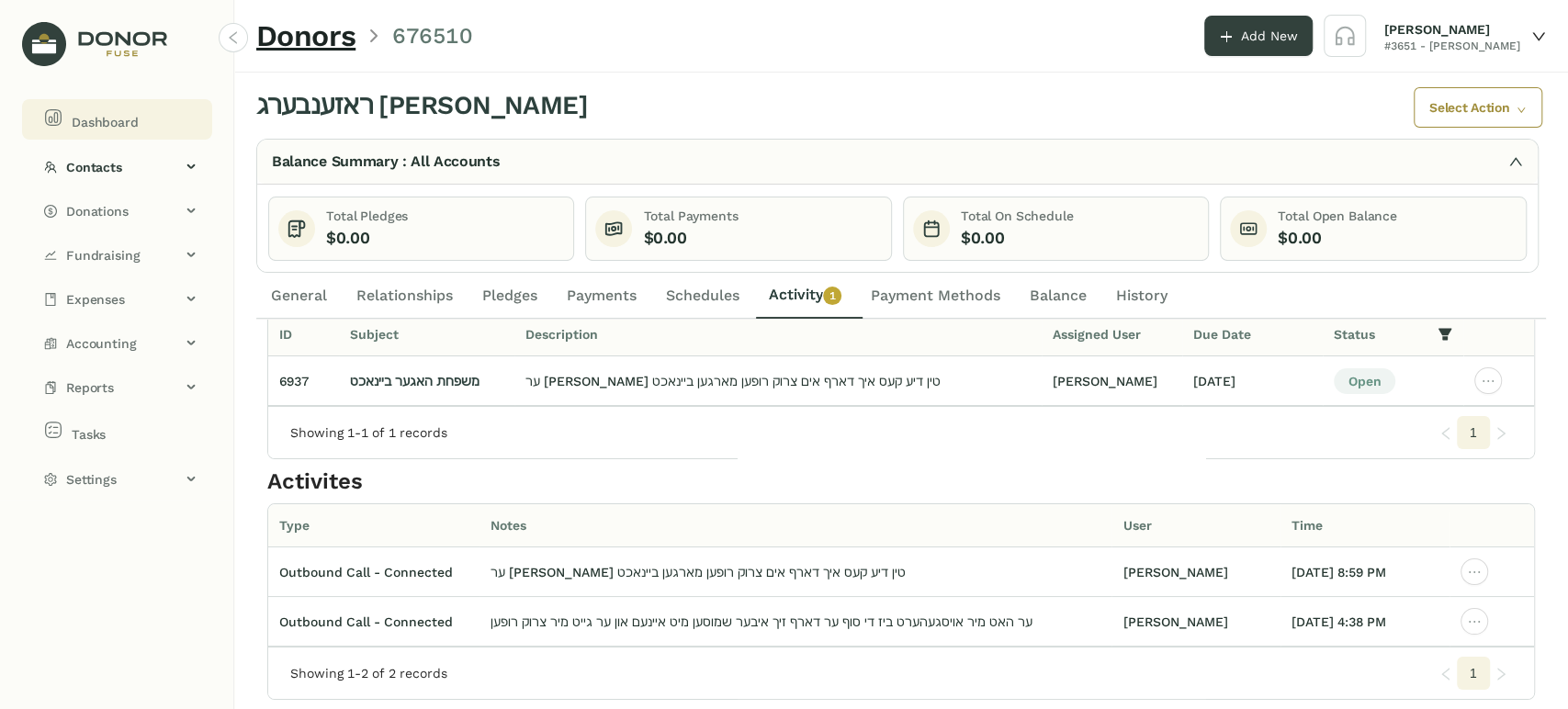 drag, startPoint x: 163, startPoint y: 114, endPoint x: 206, endPoint y: 136, distance: 48.301139 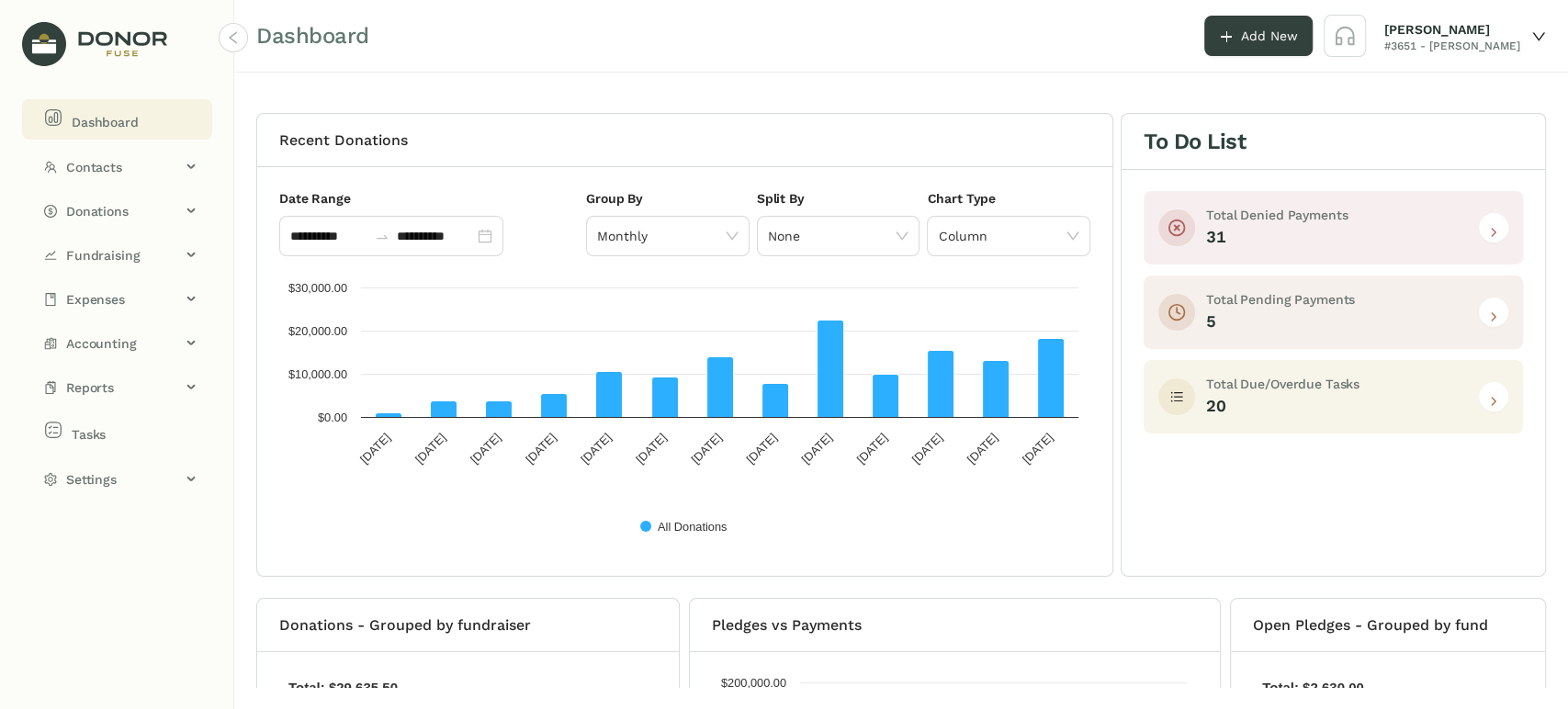 click 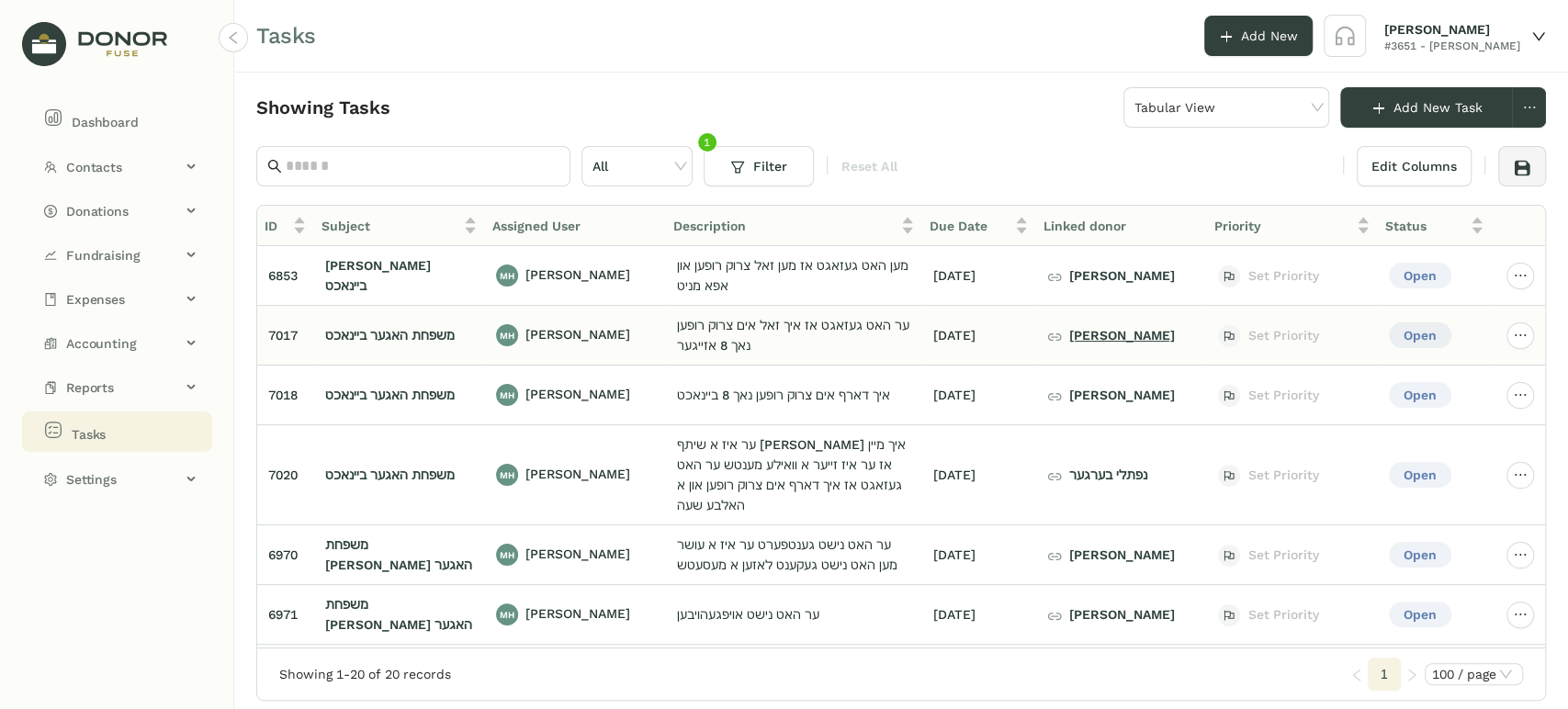 click on "[PERSON_NAME]" 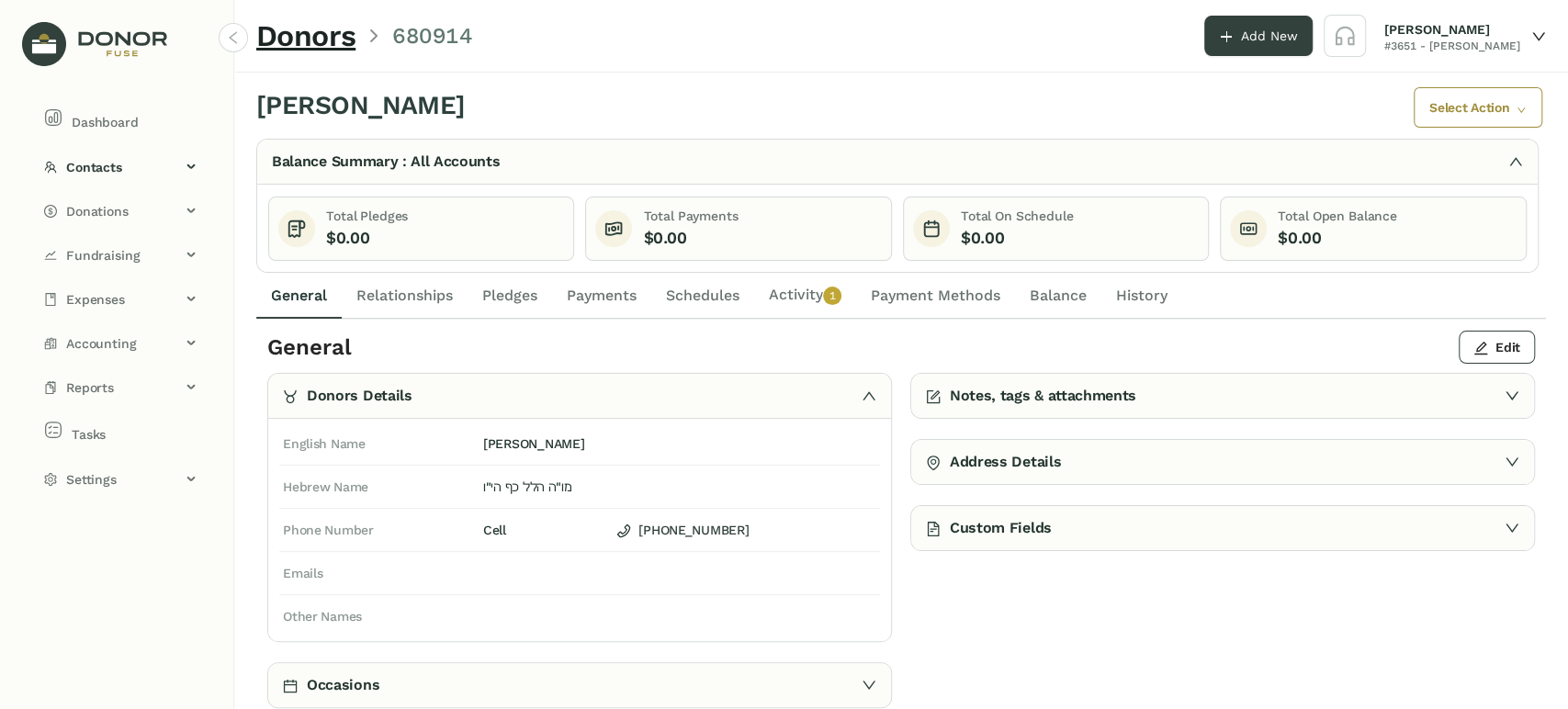 click on "Activity   0   1   2   3   4   5   6   7   8   9" 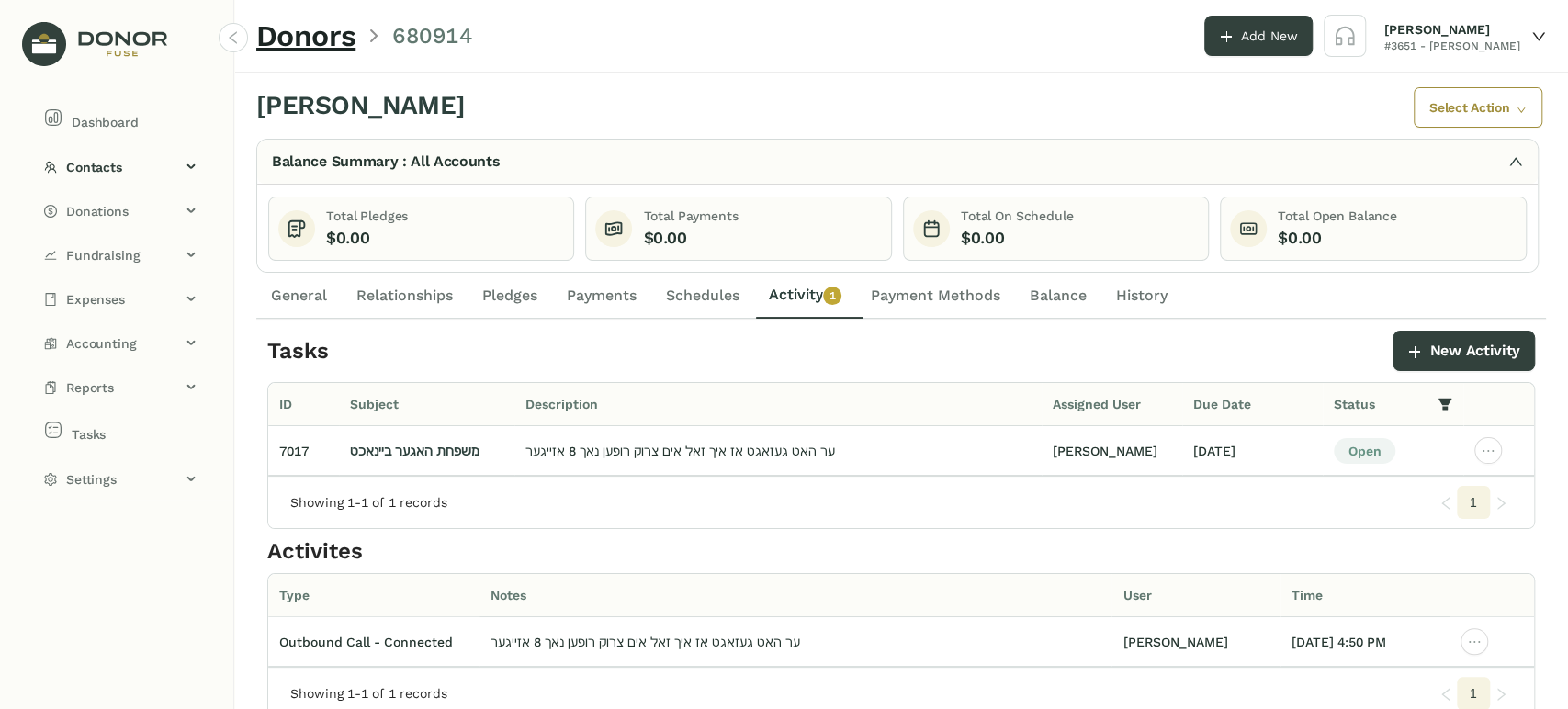 click on "General" 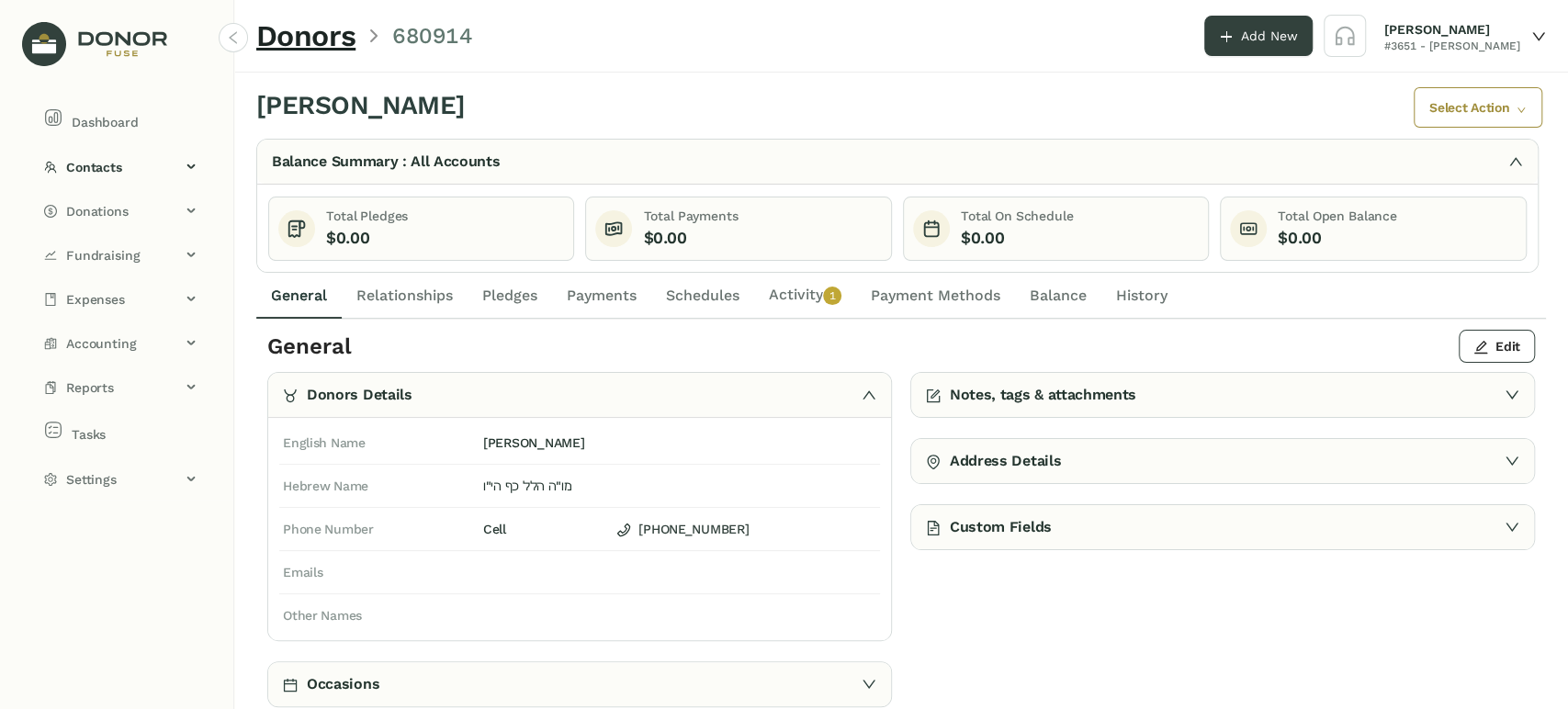 scroll, scrollTop: 0, scrollLeft: 0, axis: both 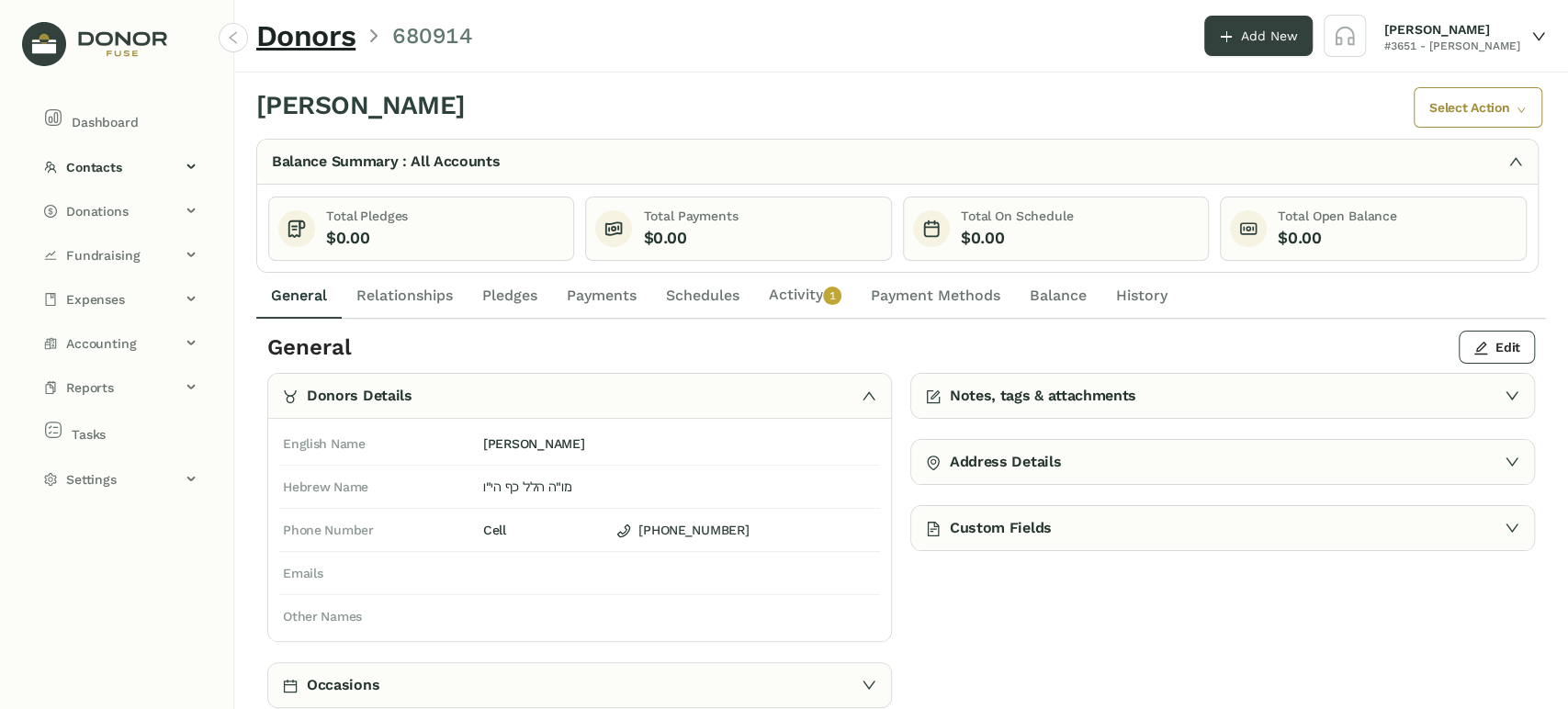click on "Pledges" 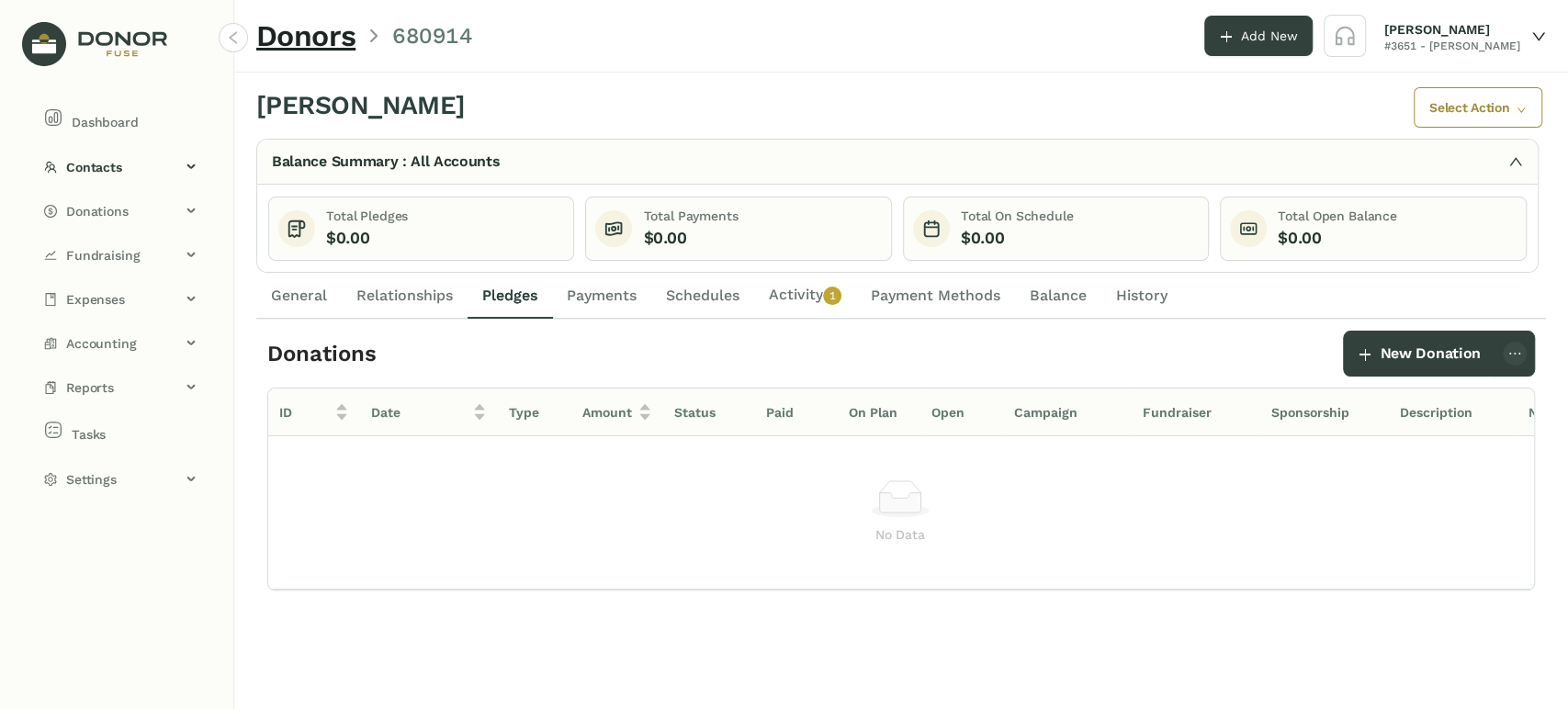 drag, startPoint x: 386, startPoint y: 286, endPoint x: 329, endPoint y: 291, distance: 57.218878 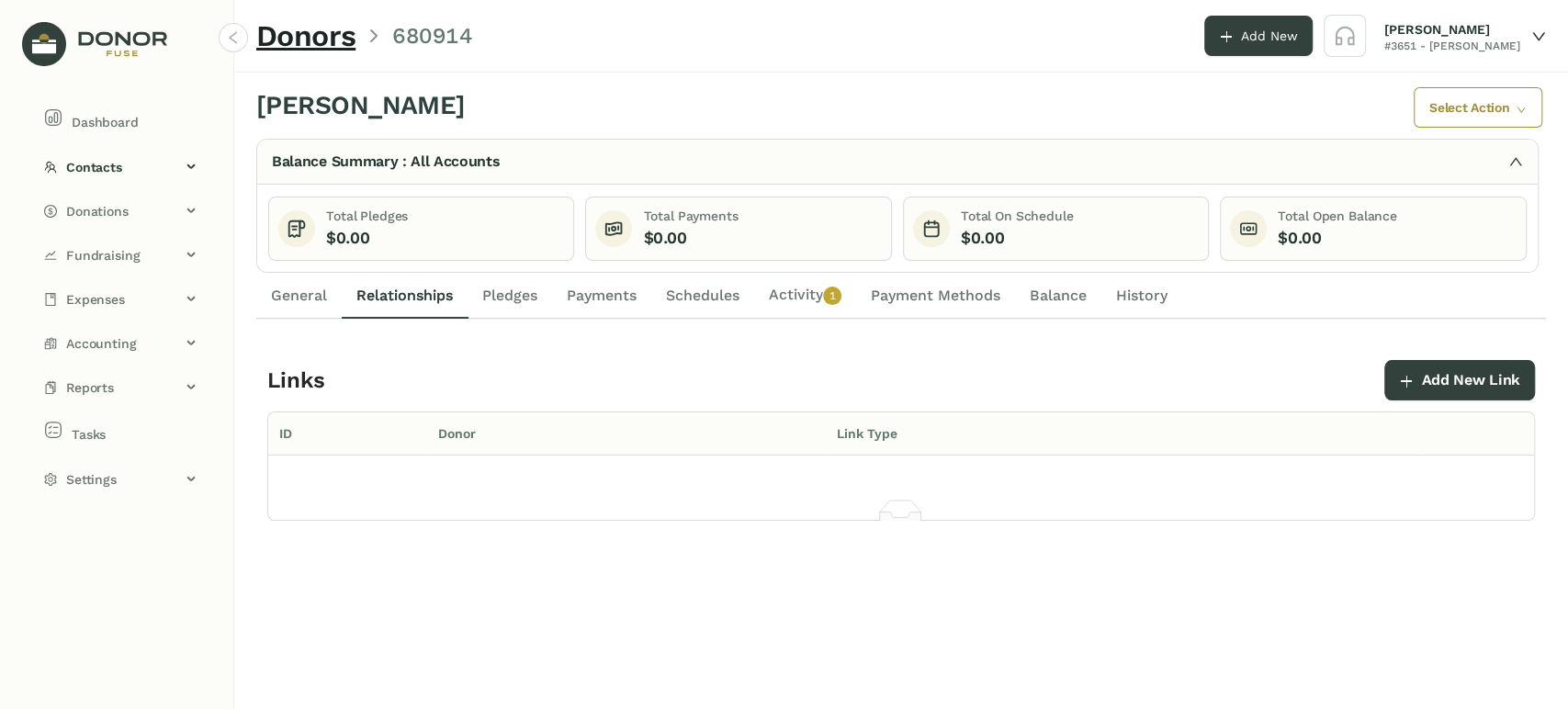 click on "General" 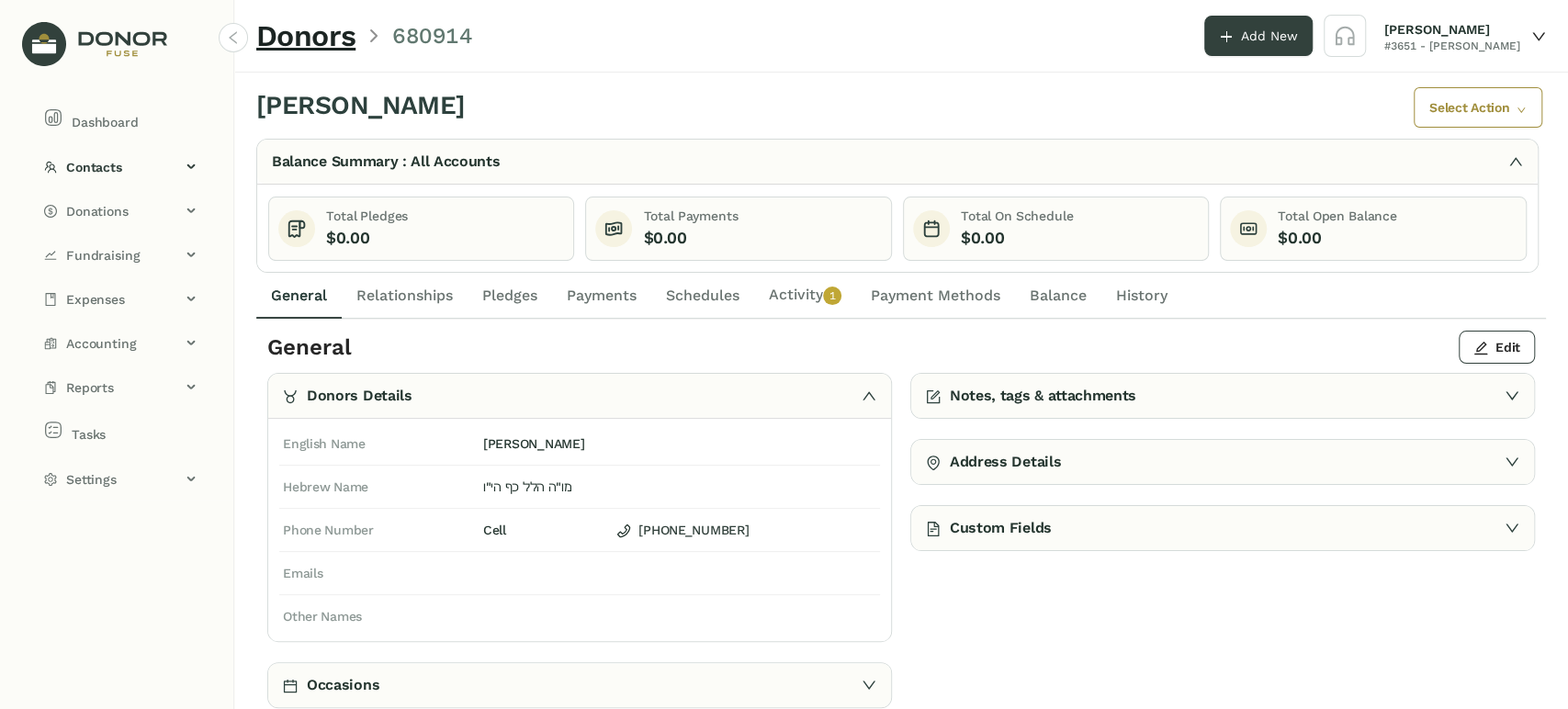 click on "Activity   0   1   2   3   4   5   6   7   8   9" 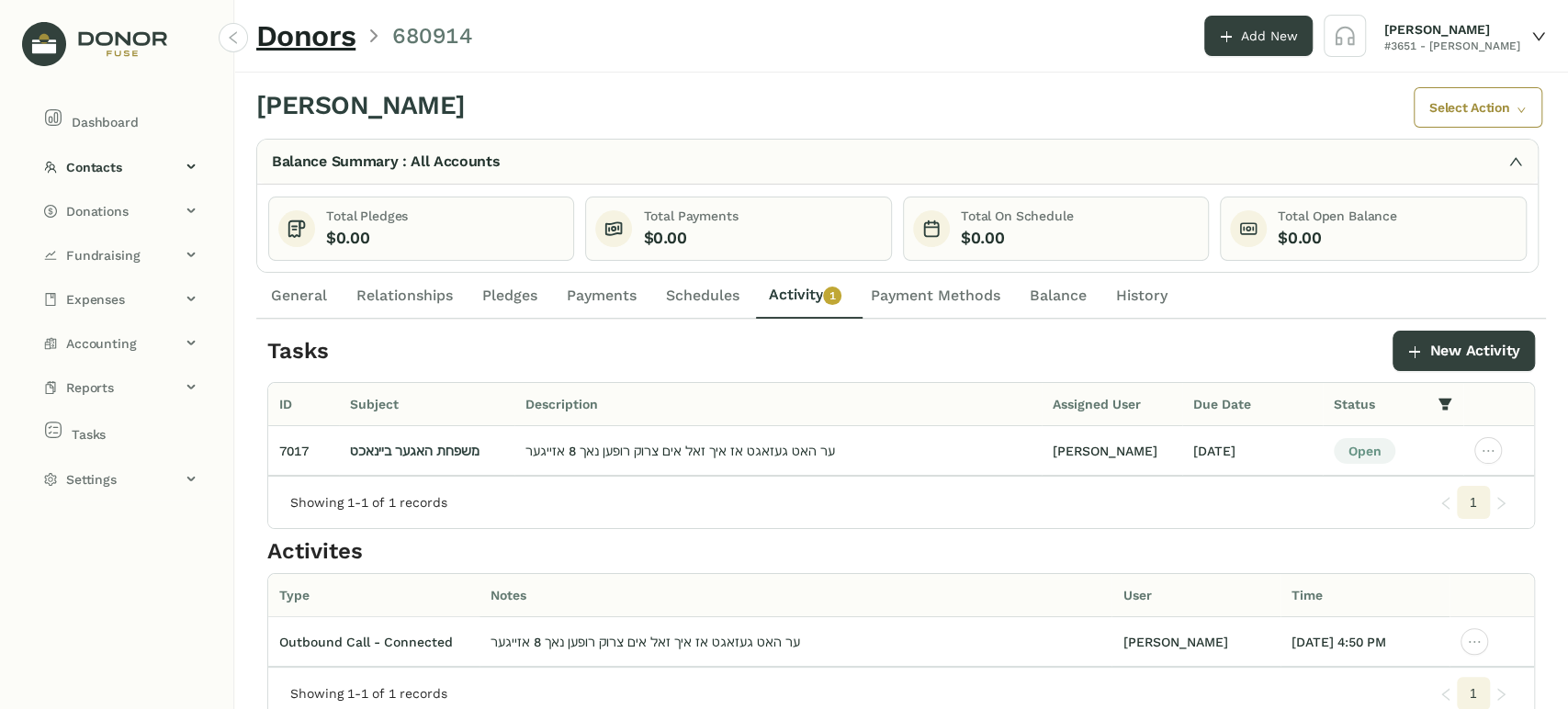 click on "General" 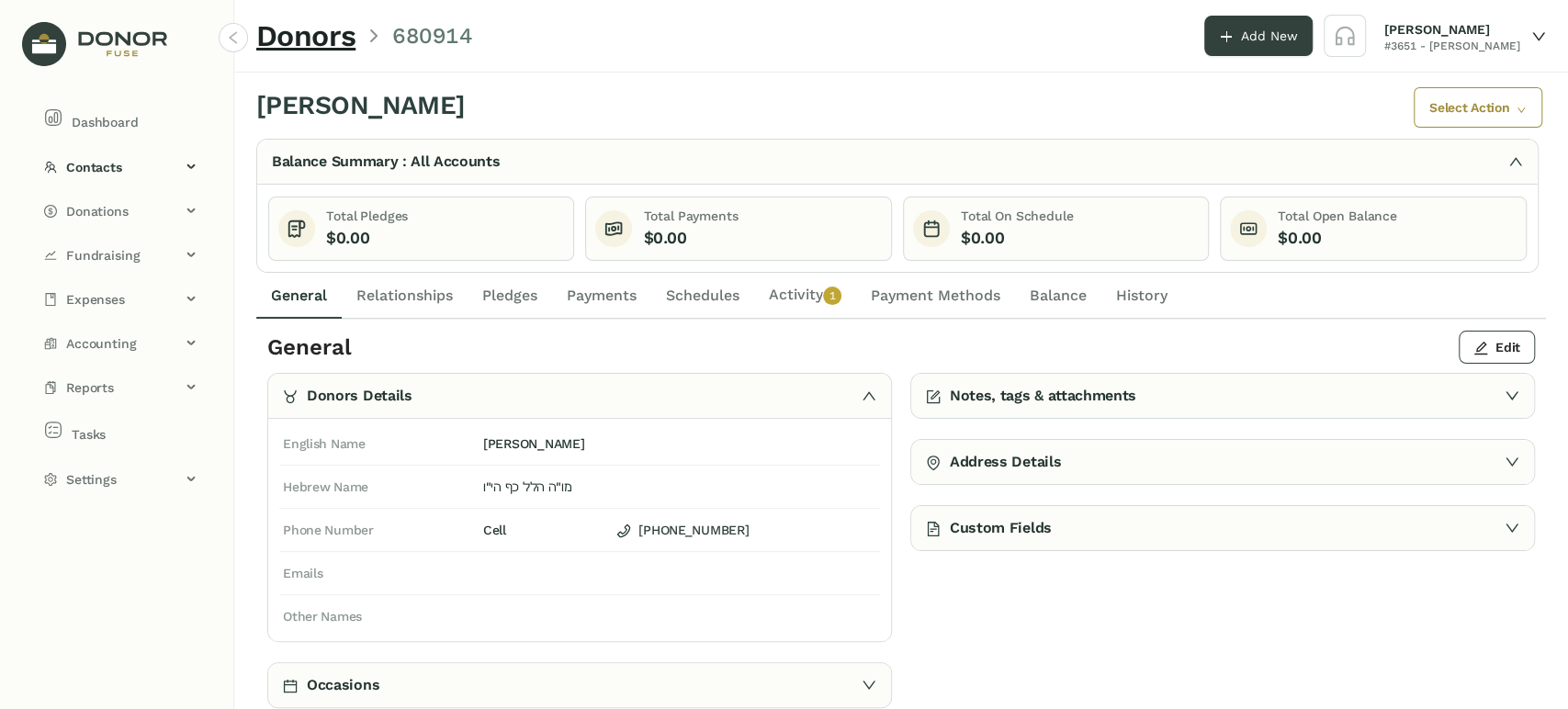 click on "Activity   0   1   2   3   4   5   6   7   8   9" 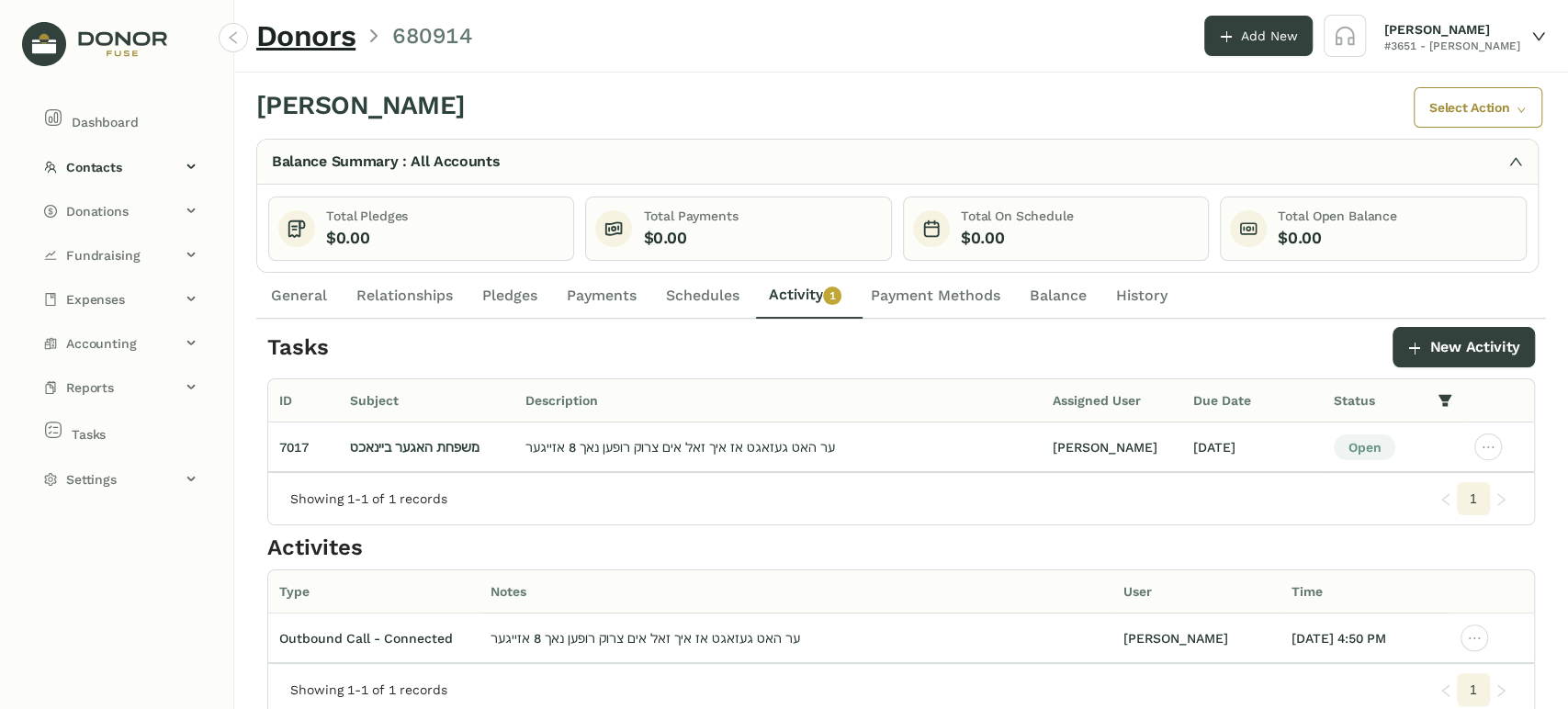 scroll, scrollTop: 0, scrollLeft: 0, axis: both 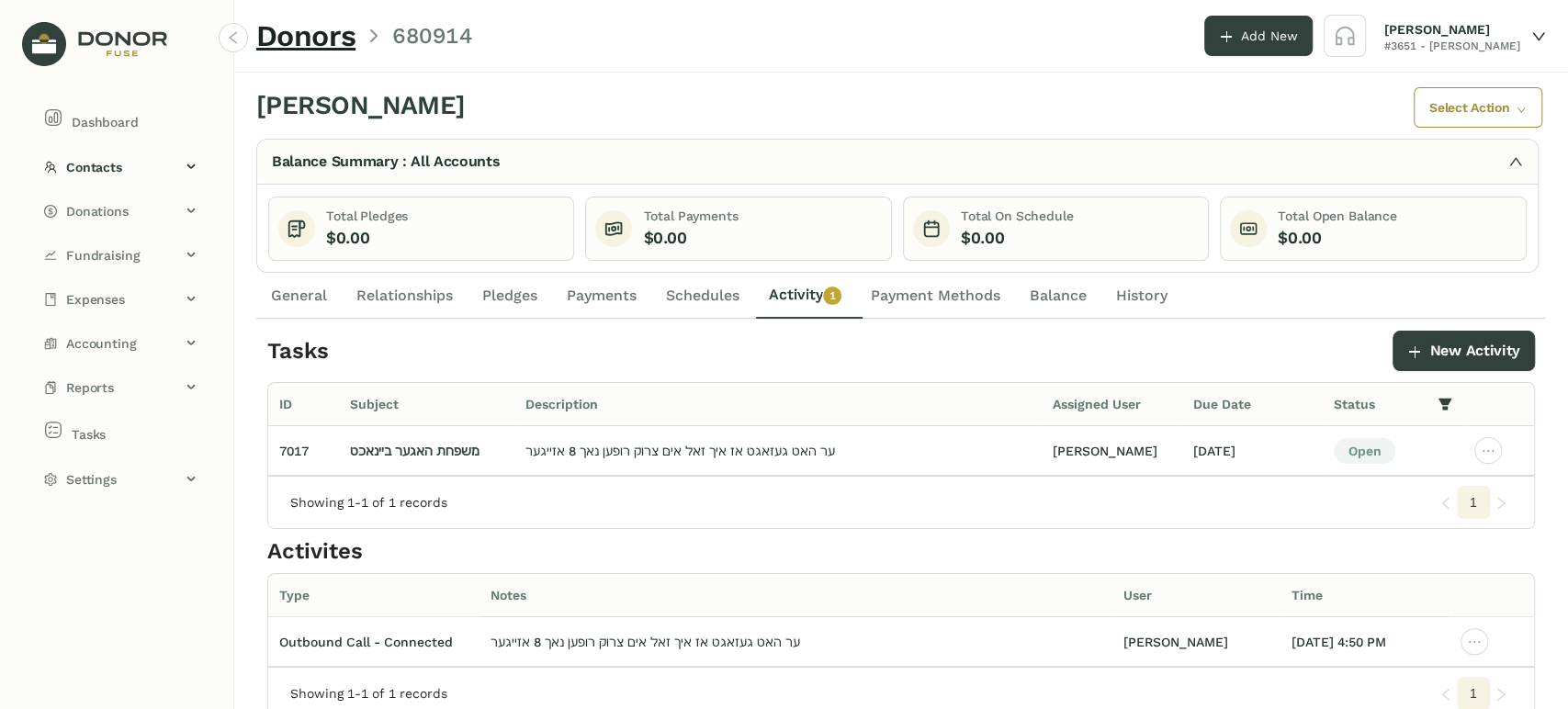 click on "Payments" 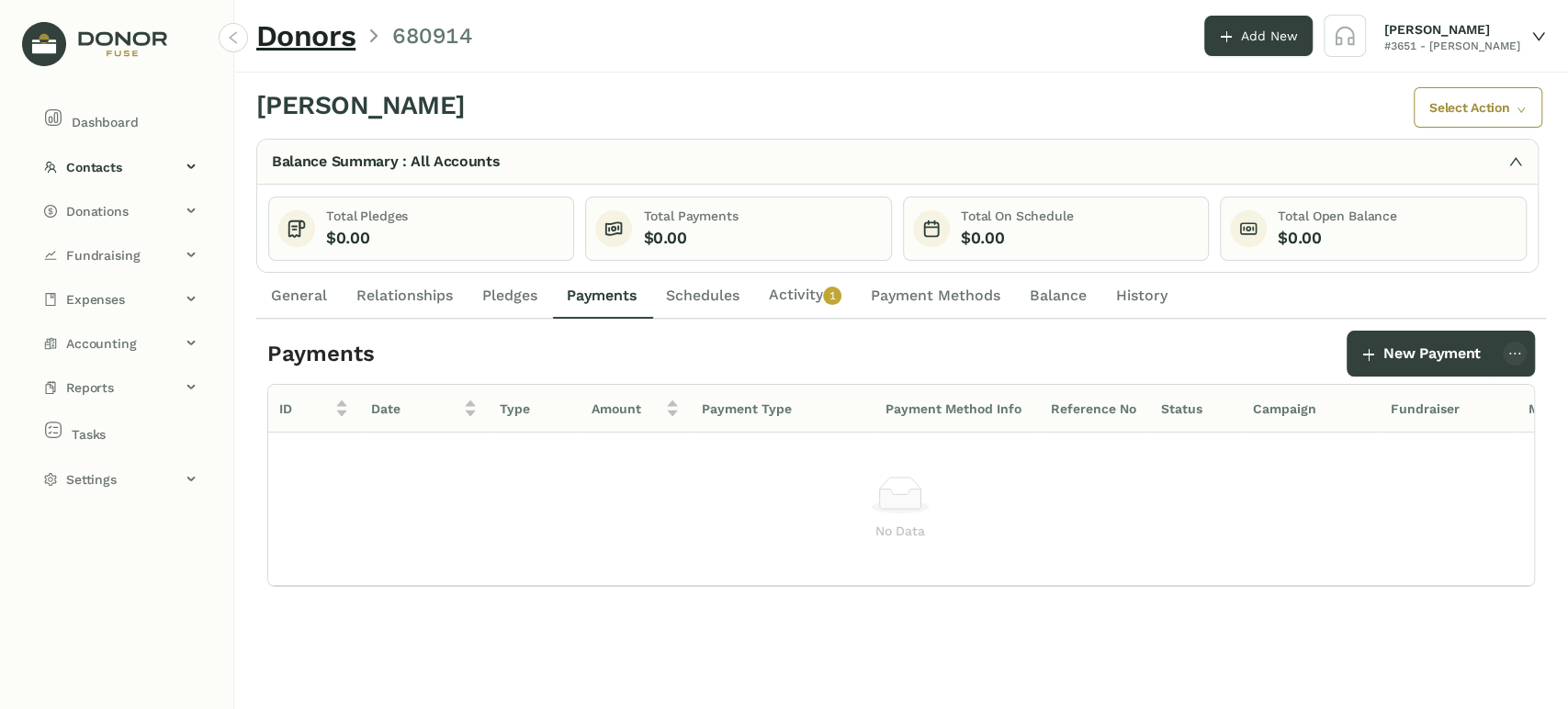 drag, startPoint x: 310, startPoint y: 282, endPoint x: 321, endPoint y: 284, distance: 11.18034 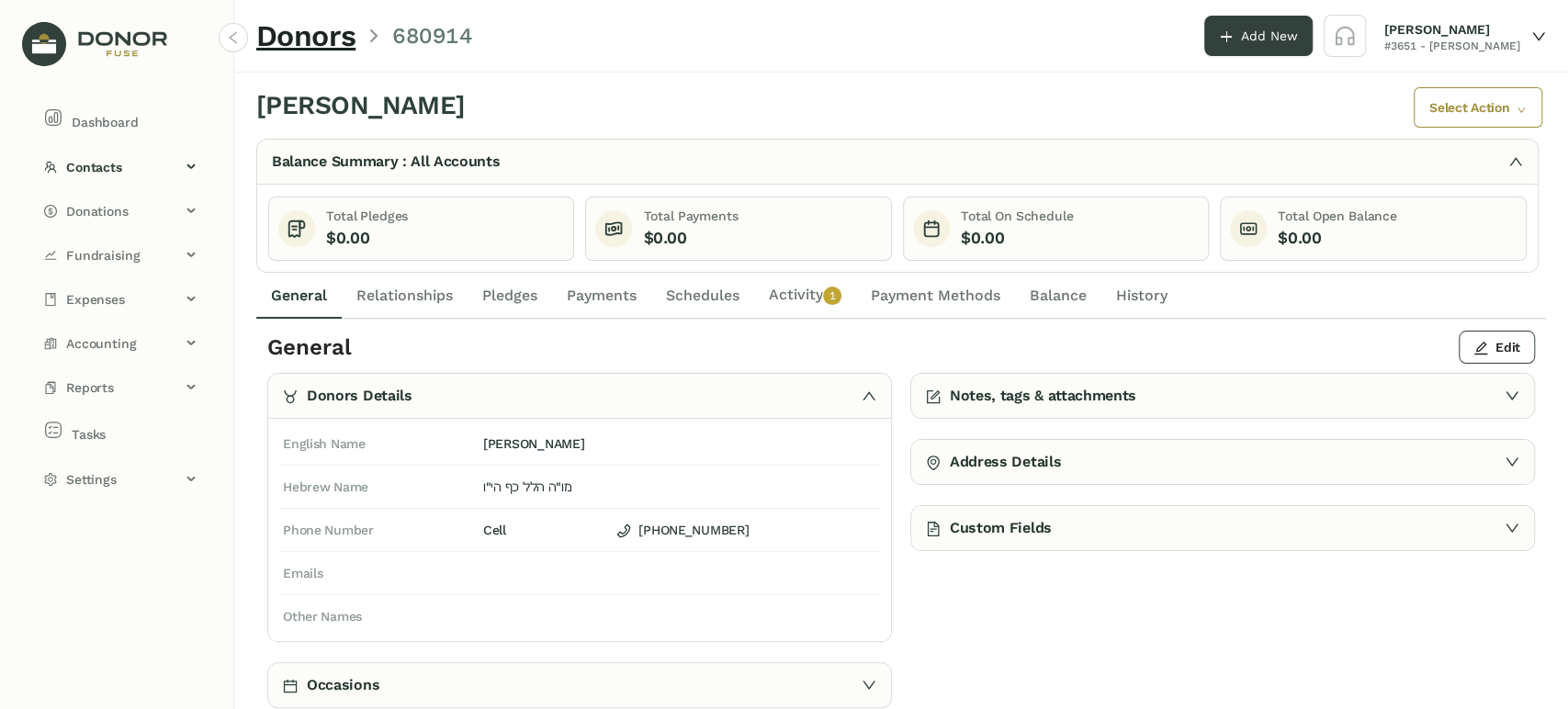 click on "Activity   0   1   2   3   4   5   6   7   8   9" 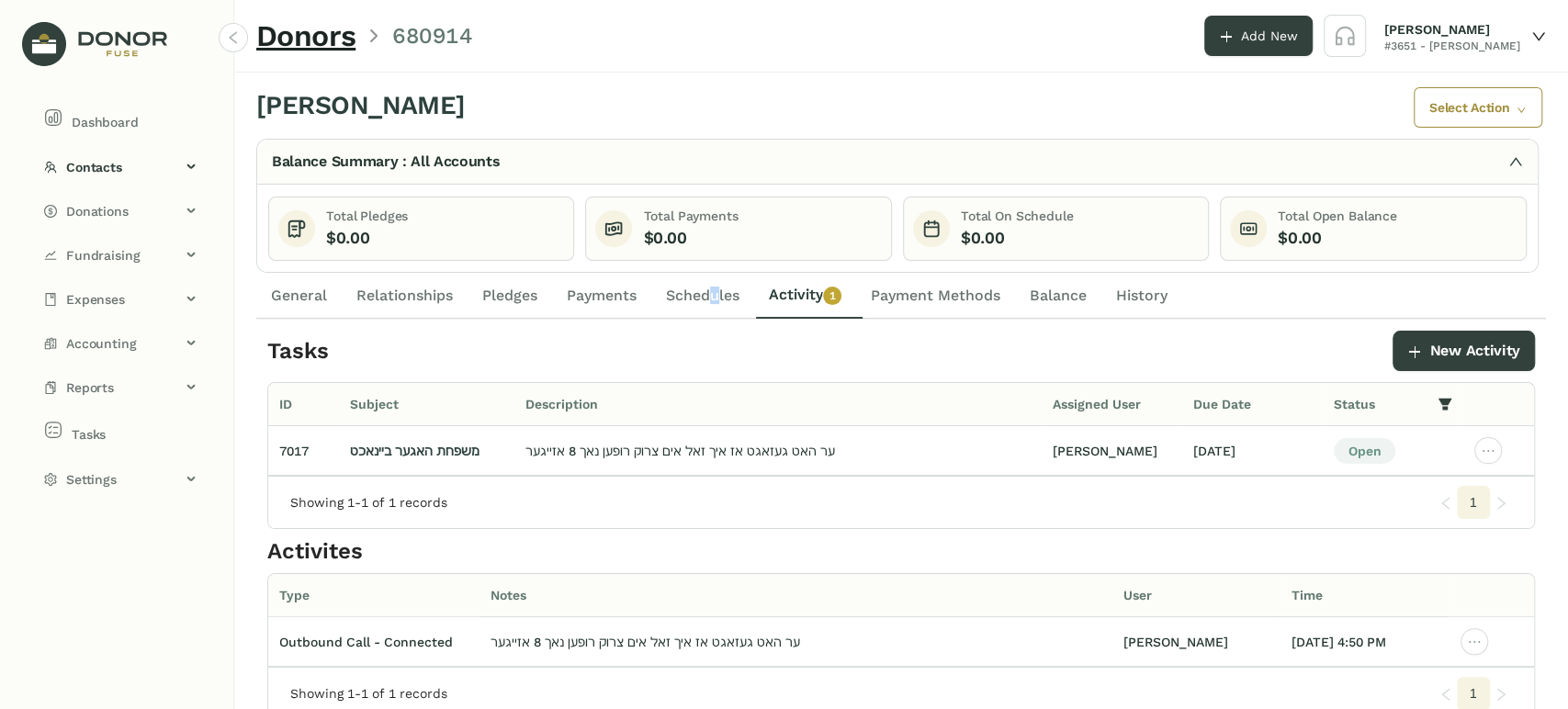 click on "Schedules" 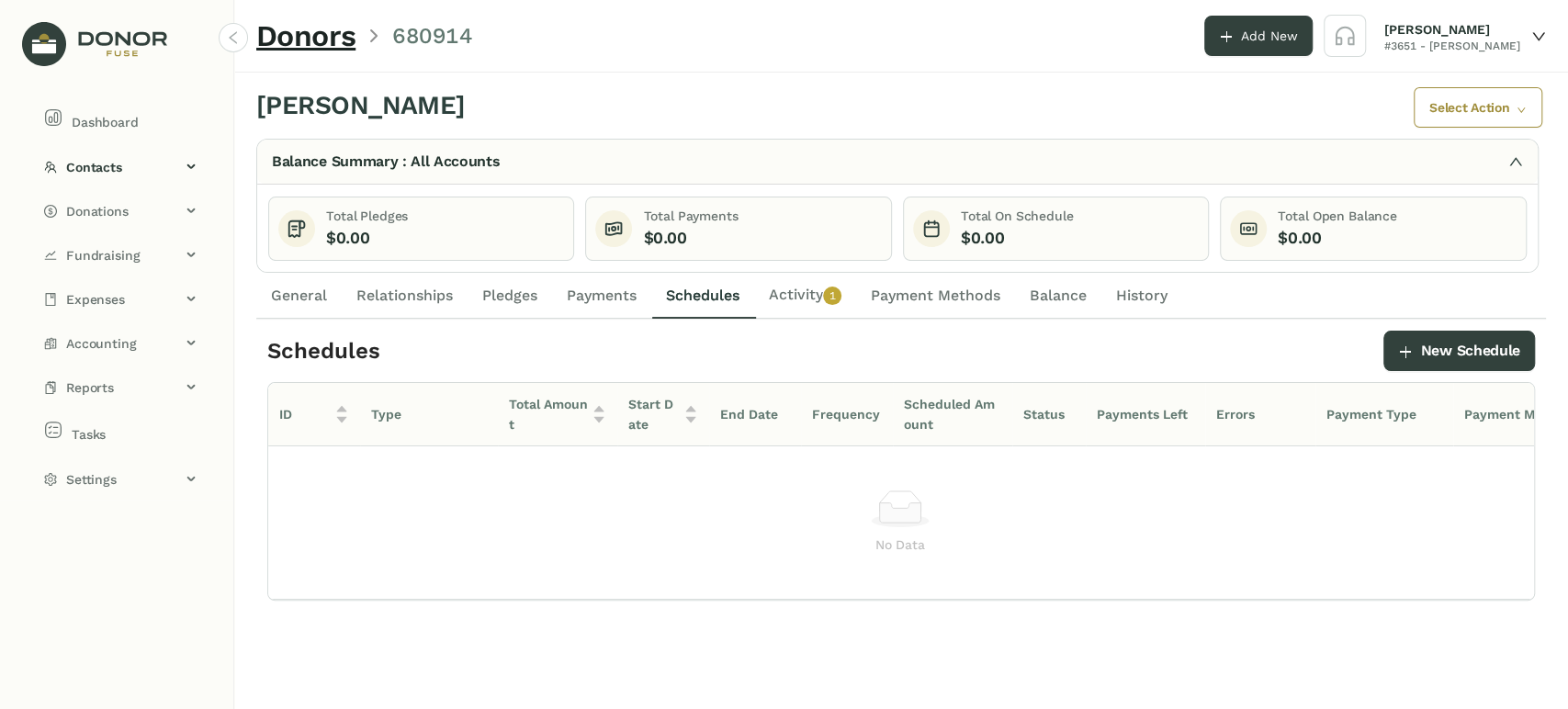 click on "General" 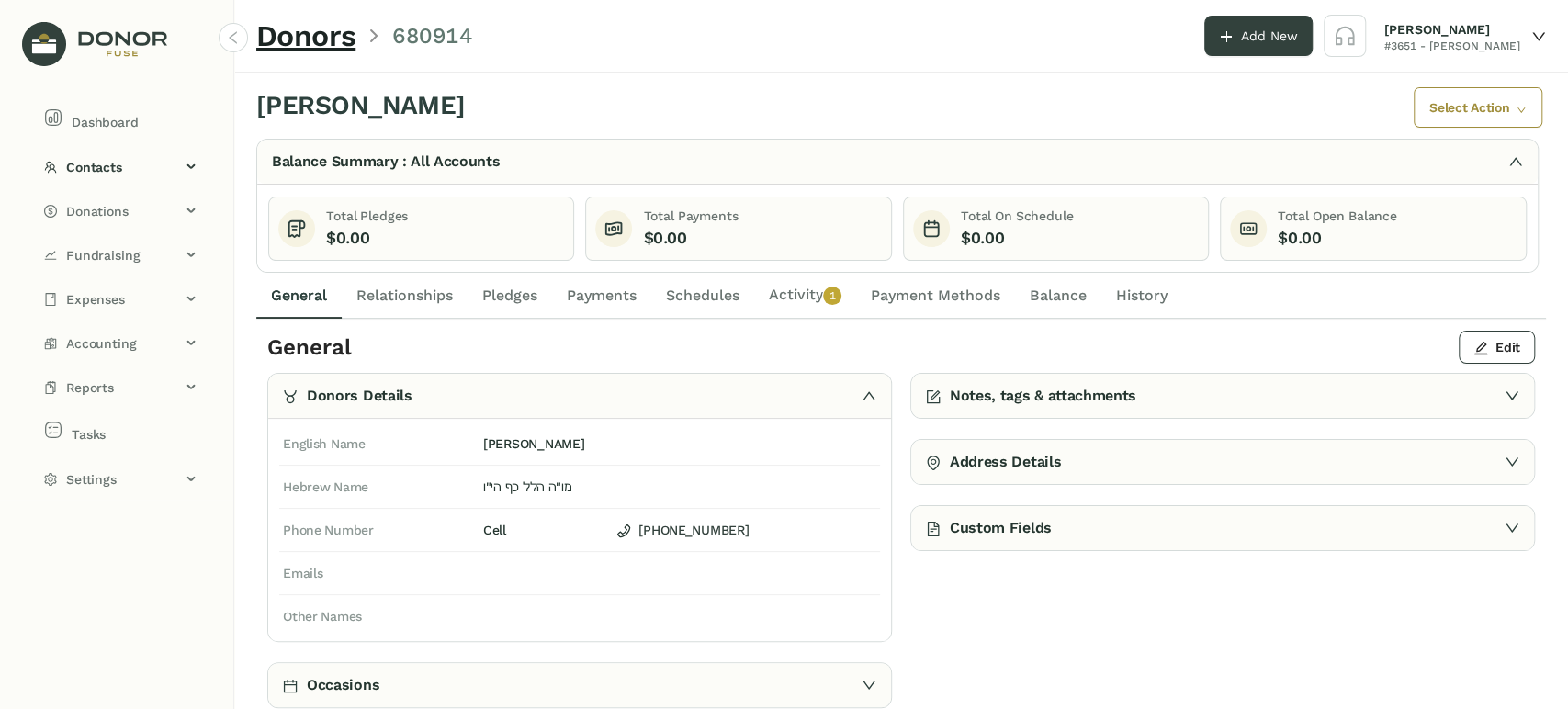 drag, startPoint x: 398, startPoint y: 301, endPoint x: 408, endPoint y: 282, distance: 21.47091 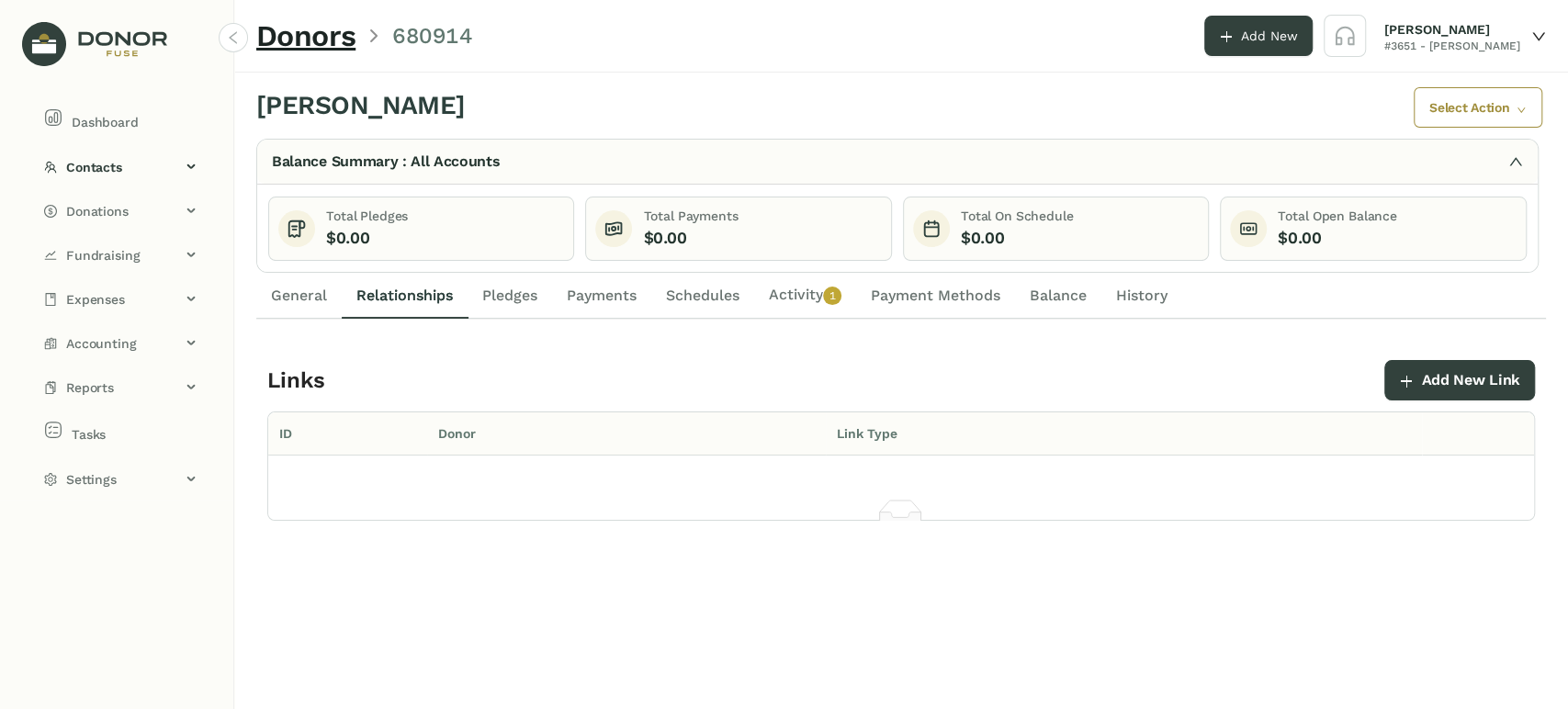 click on "Pledges" 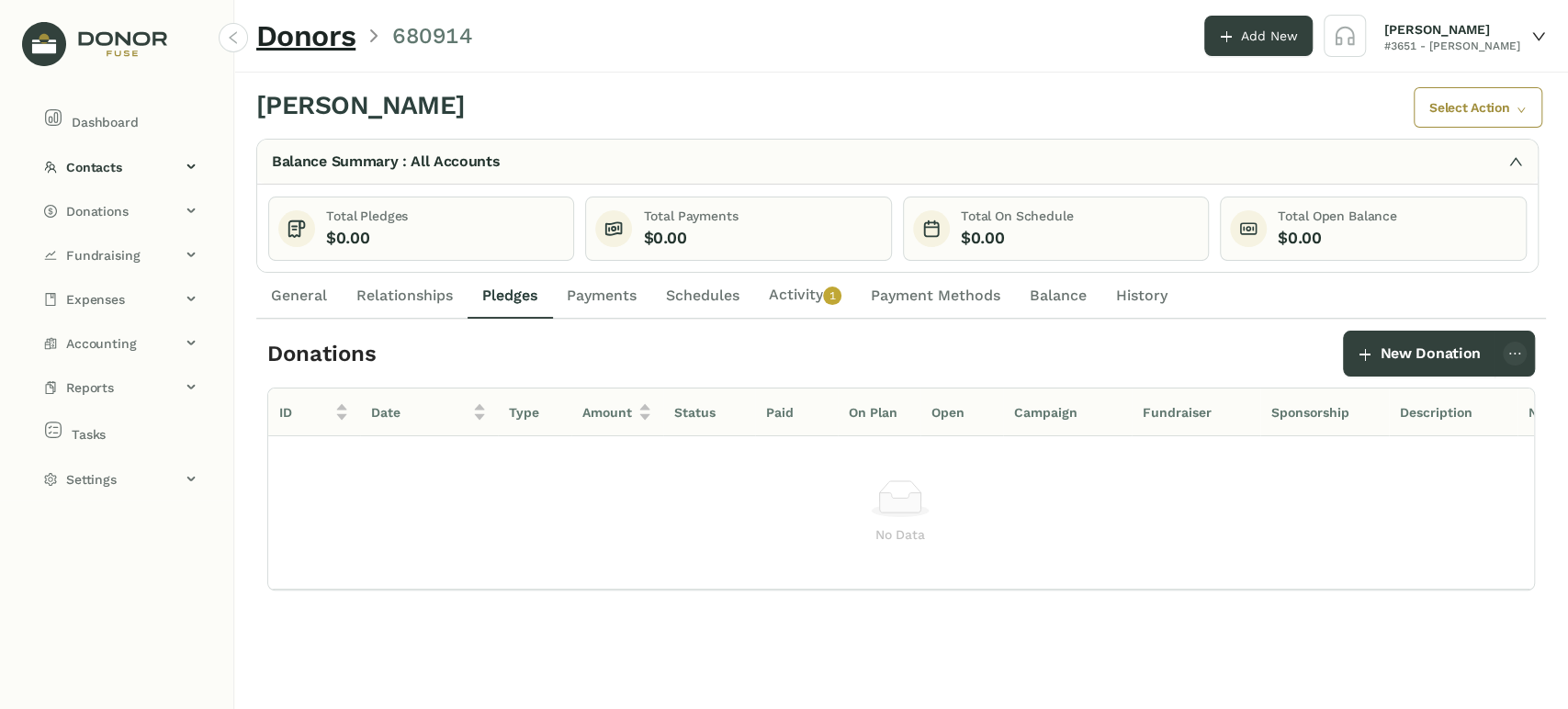 click on "General" 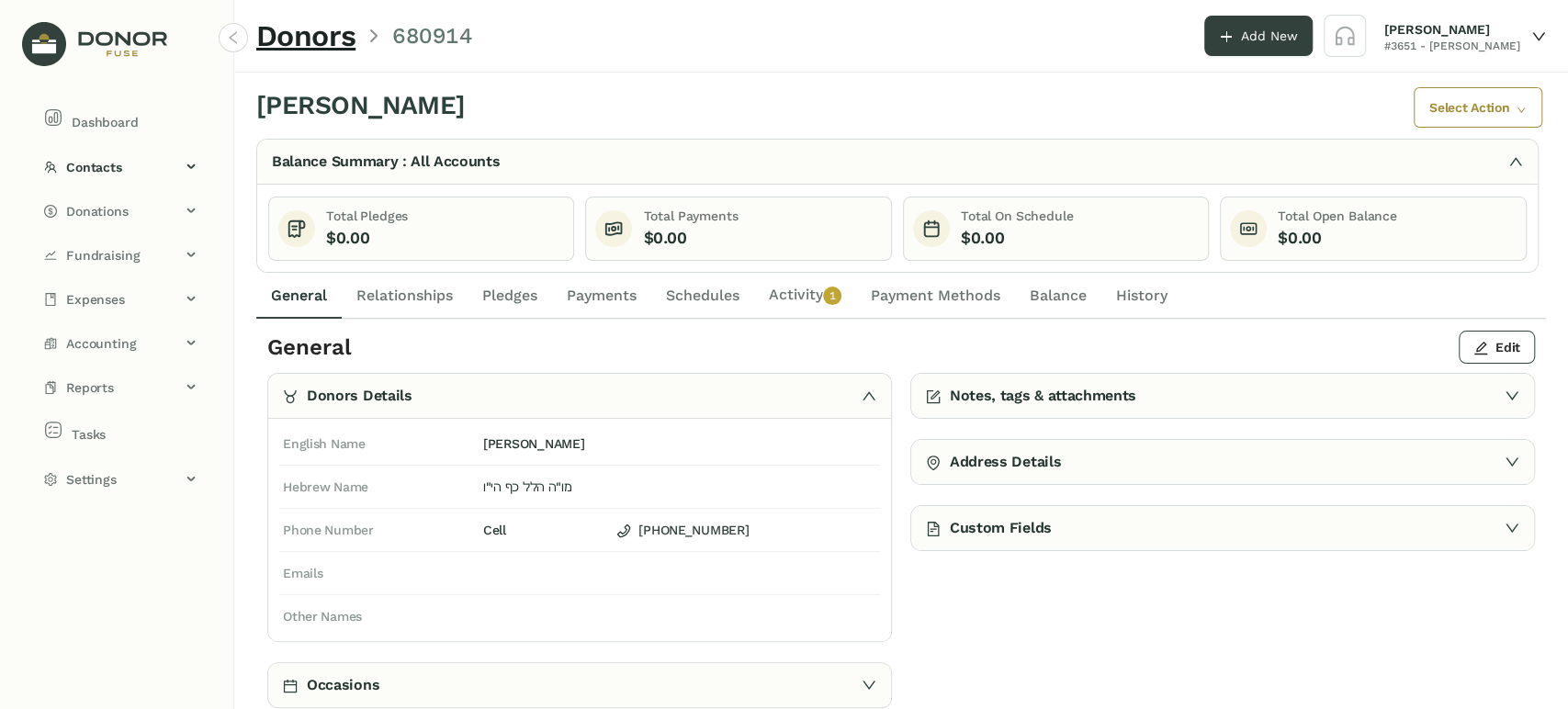 click on "Activity   0   1   2   3   4   5   6   7   8   9" 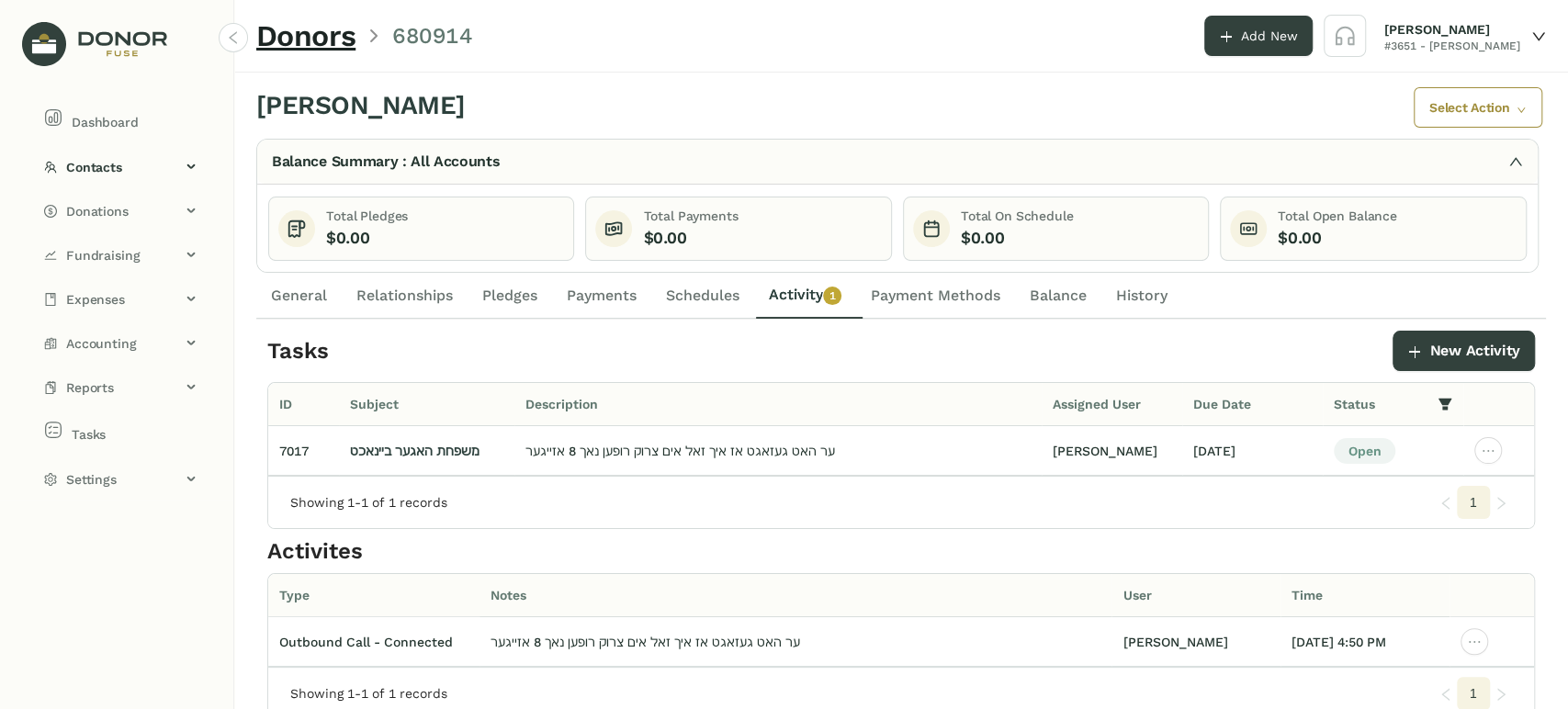 click on "Schedules" 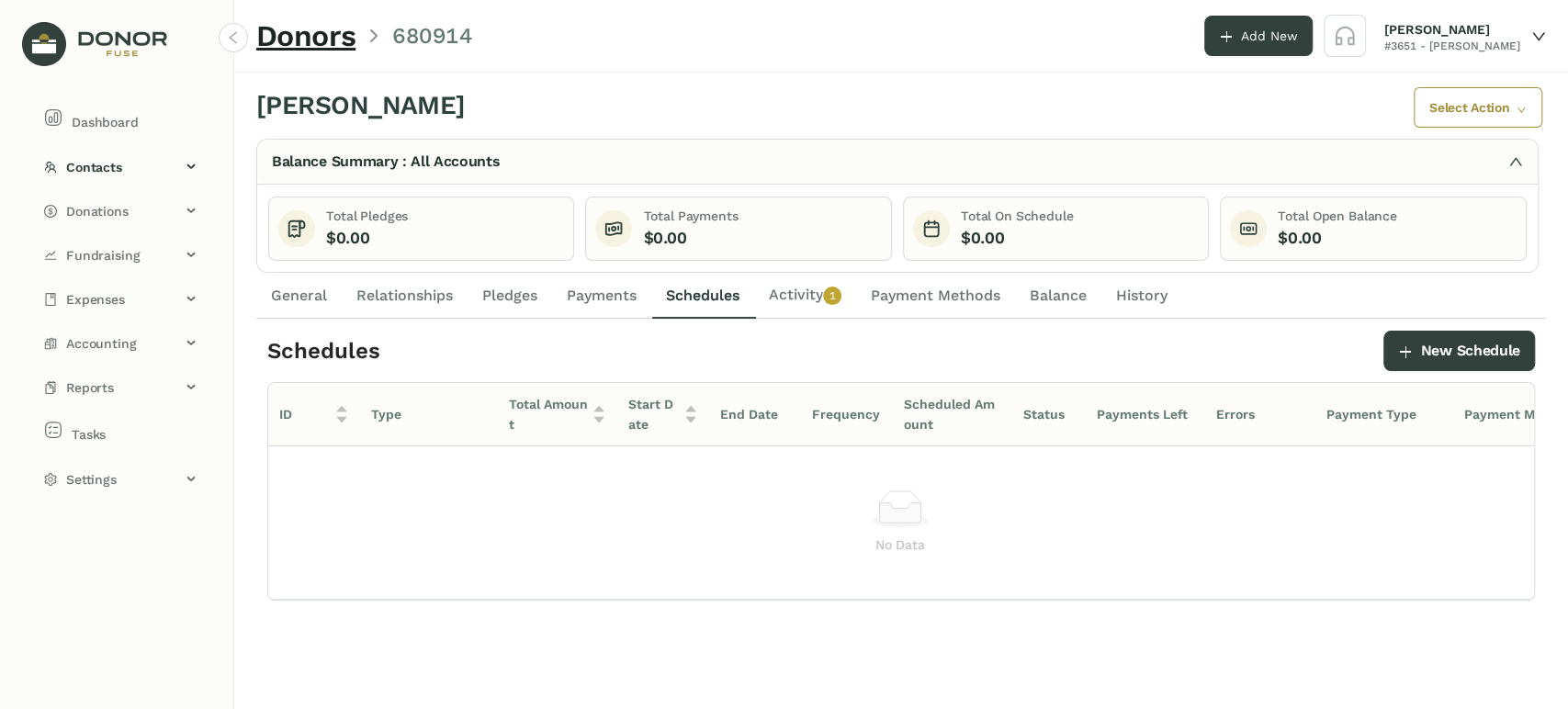 drag, startPoint x: 618, startPoint y: 292, endPoint x: 544, endPoint y: 297, distance: 74.168727 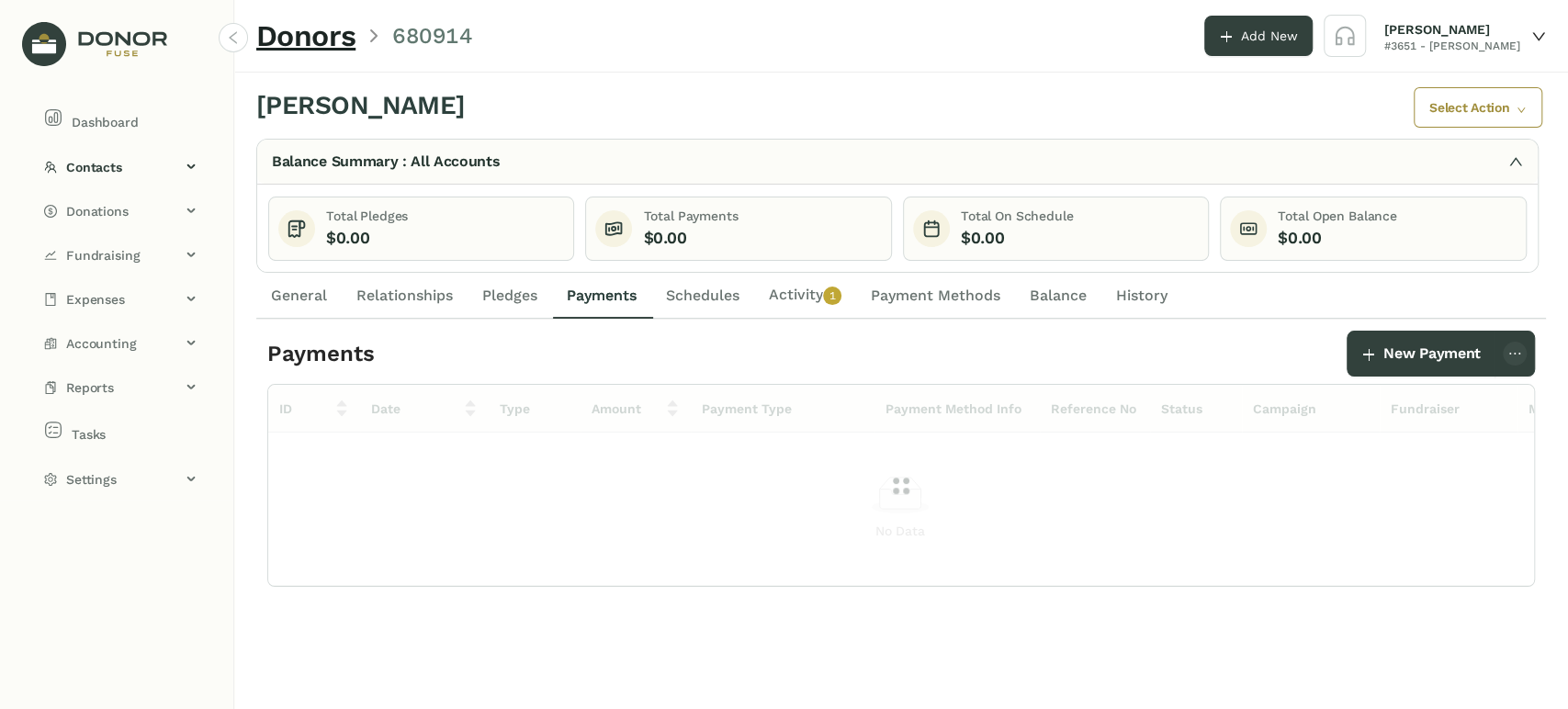 click on "Pledges" 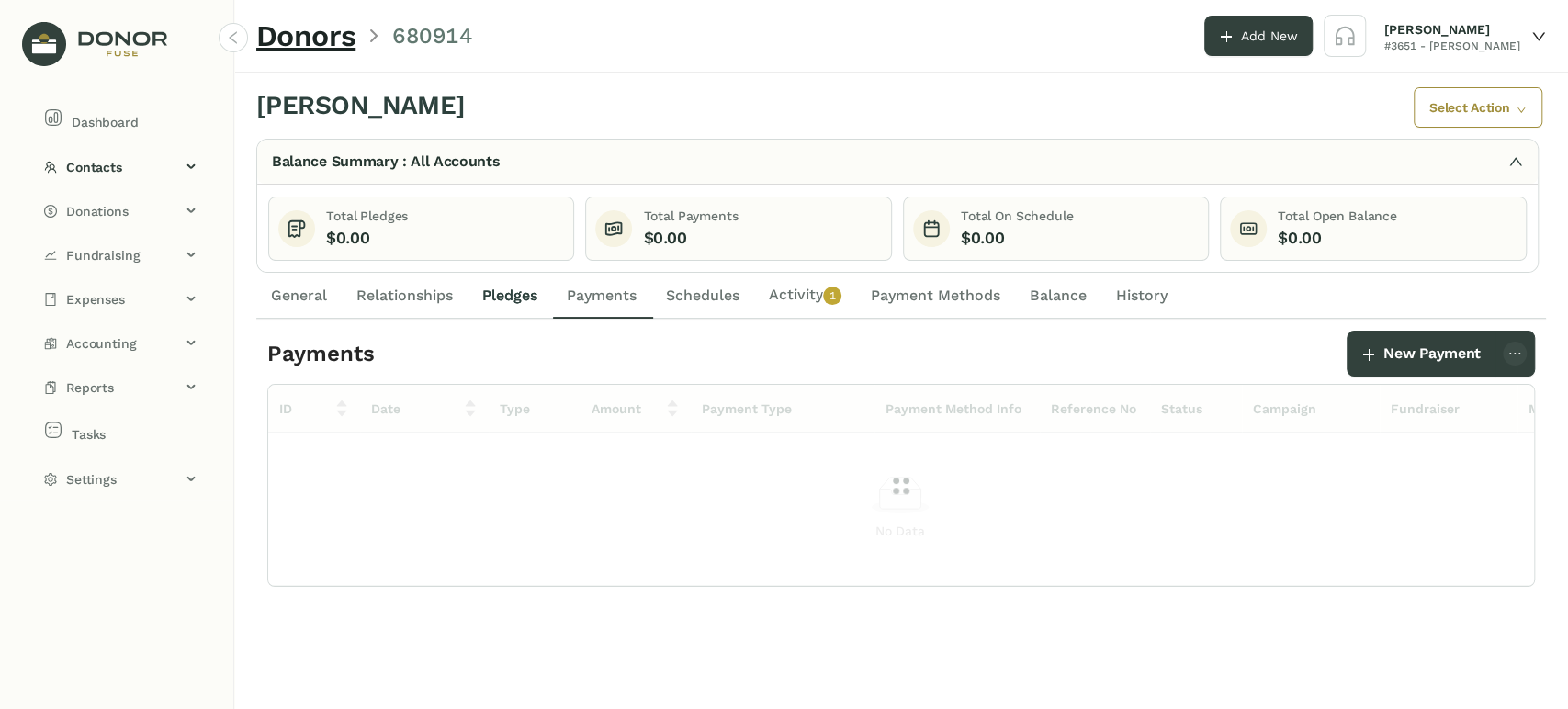 drag, startPoint x: 402, startPoint y: 291, endPoint x: 353, endPoint y: 296, distance: 49.254441 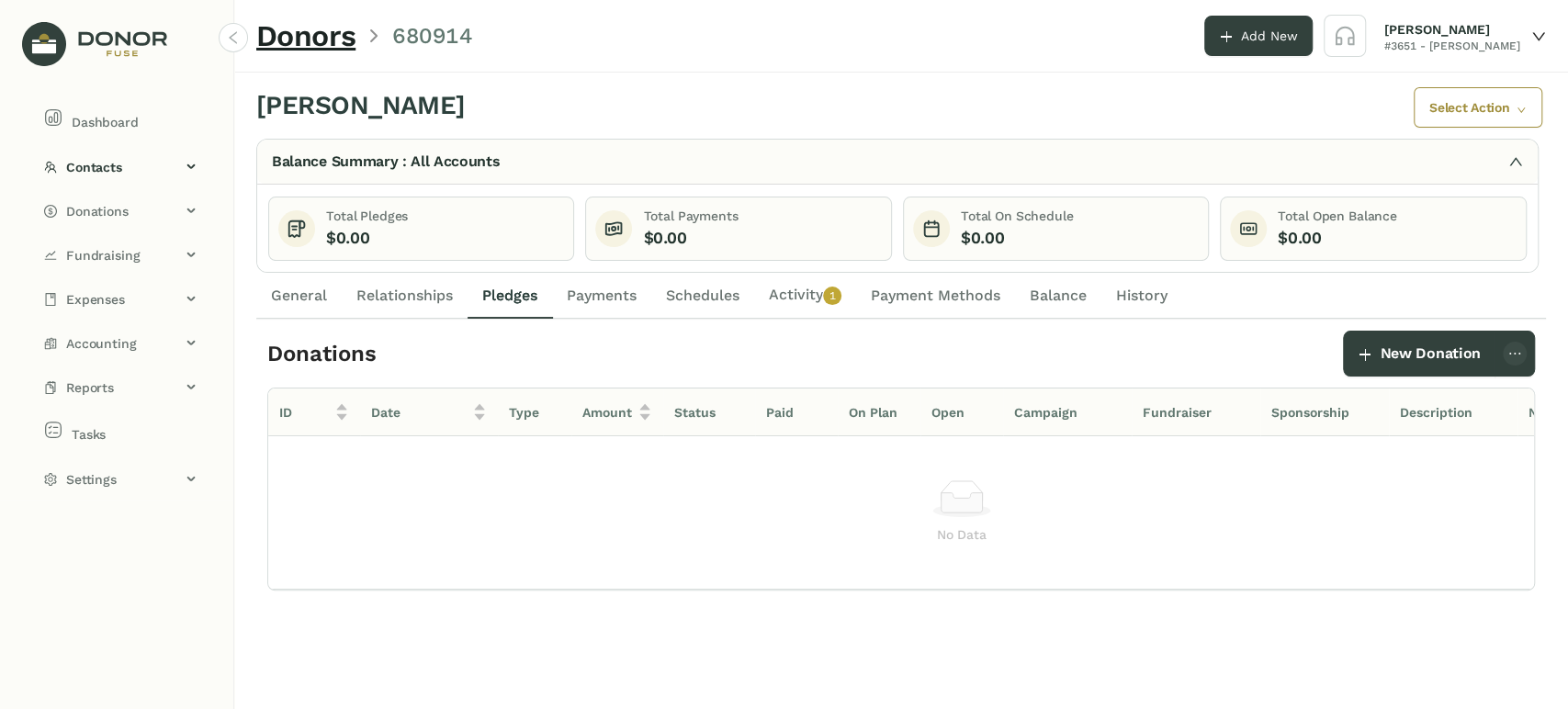 click on "General" 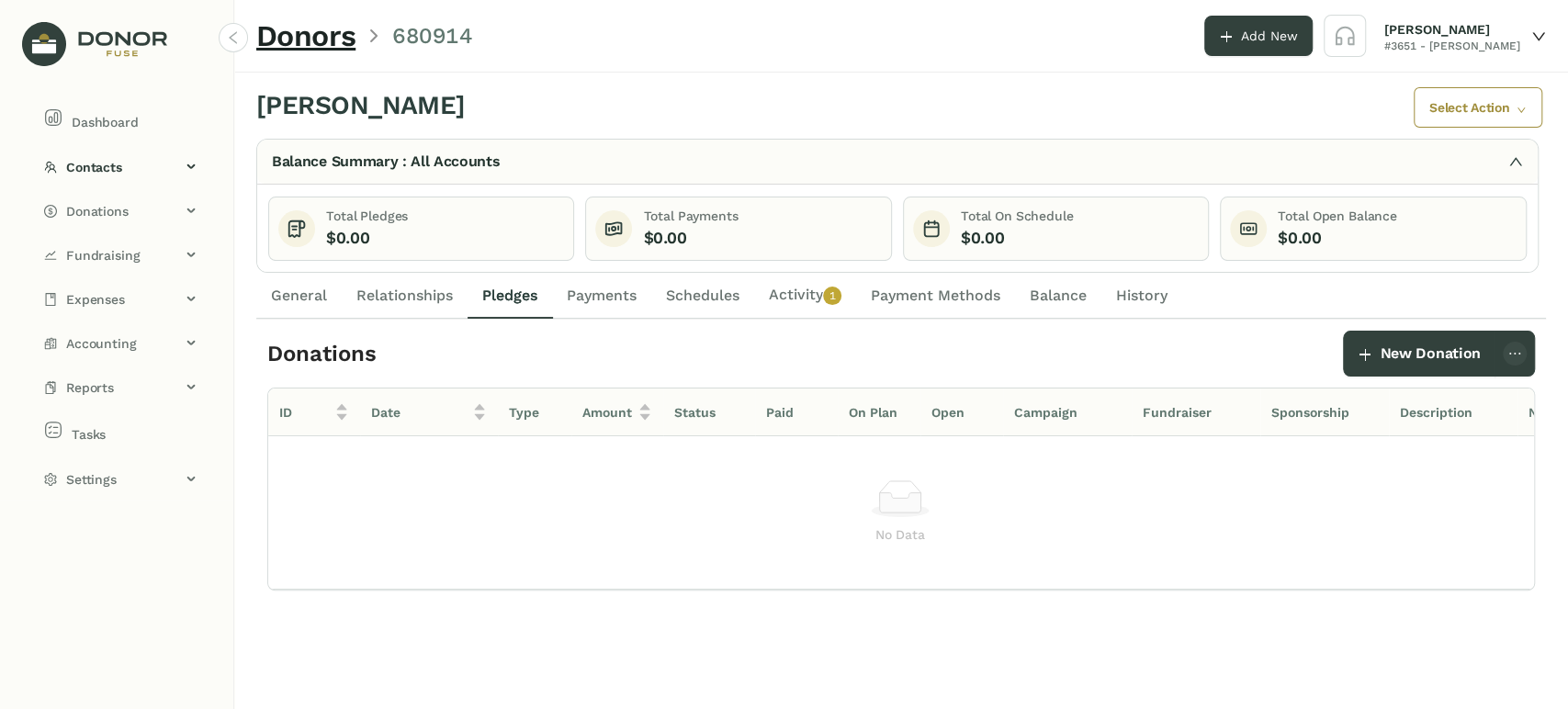 click on "Schedules" 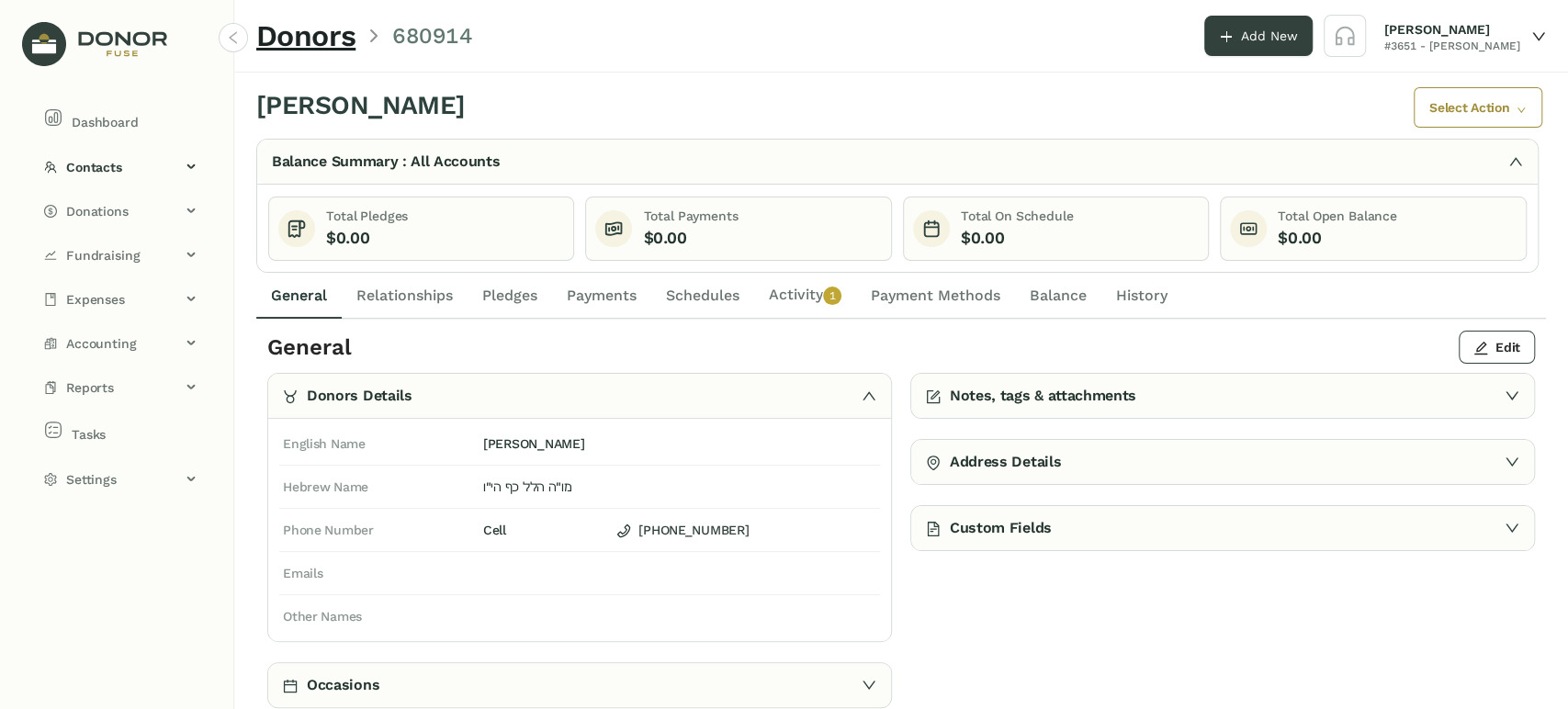 click on "Activity   0   1   2   3   4   5   6   7   8   9" 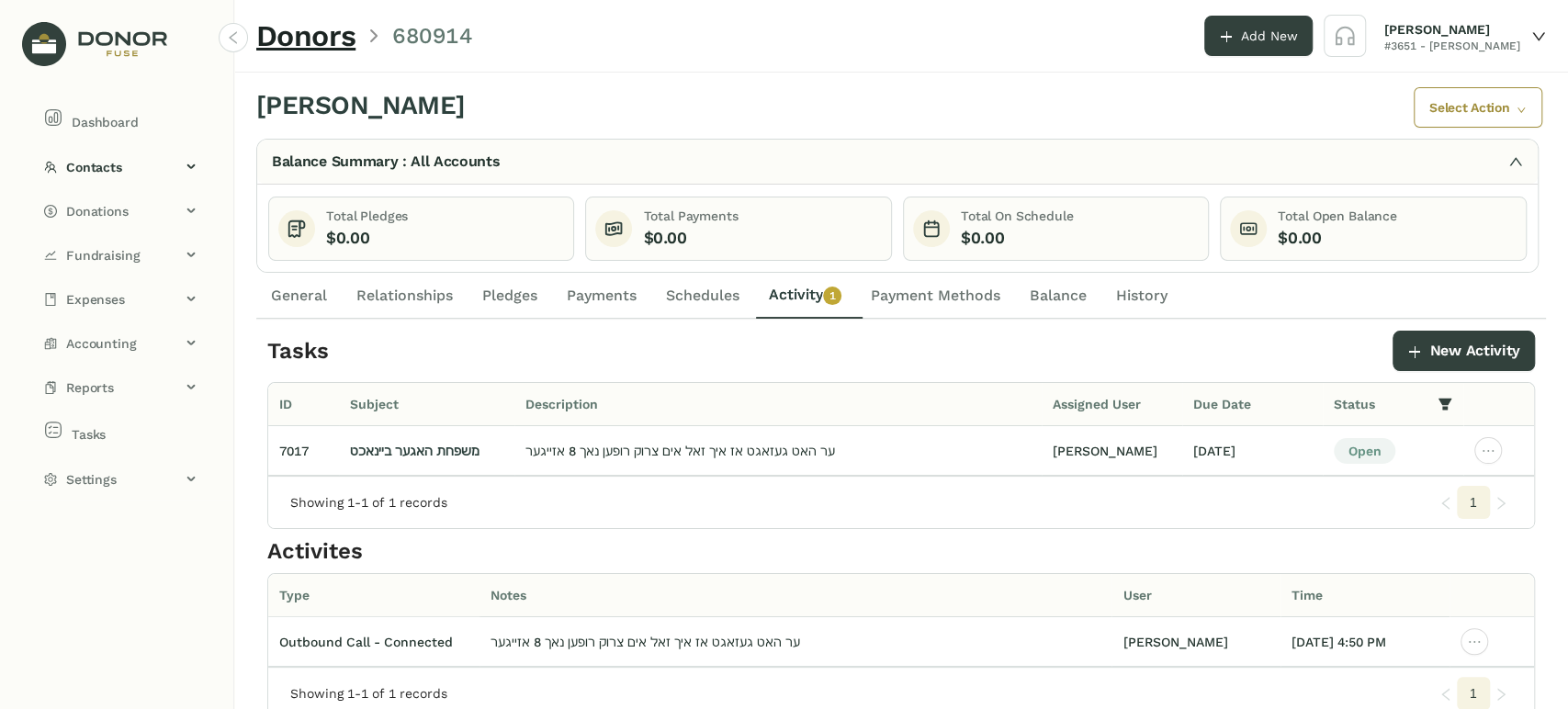 click on "Activity   0   1   2   3   4   5   6   7   8   9" 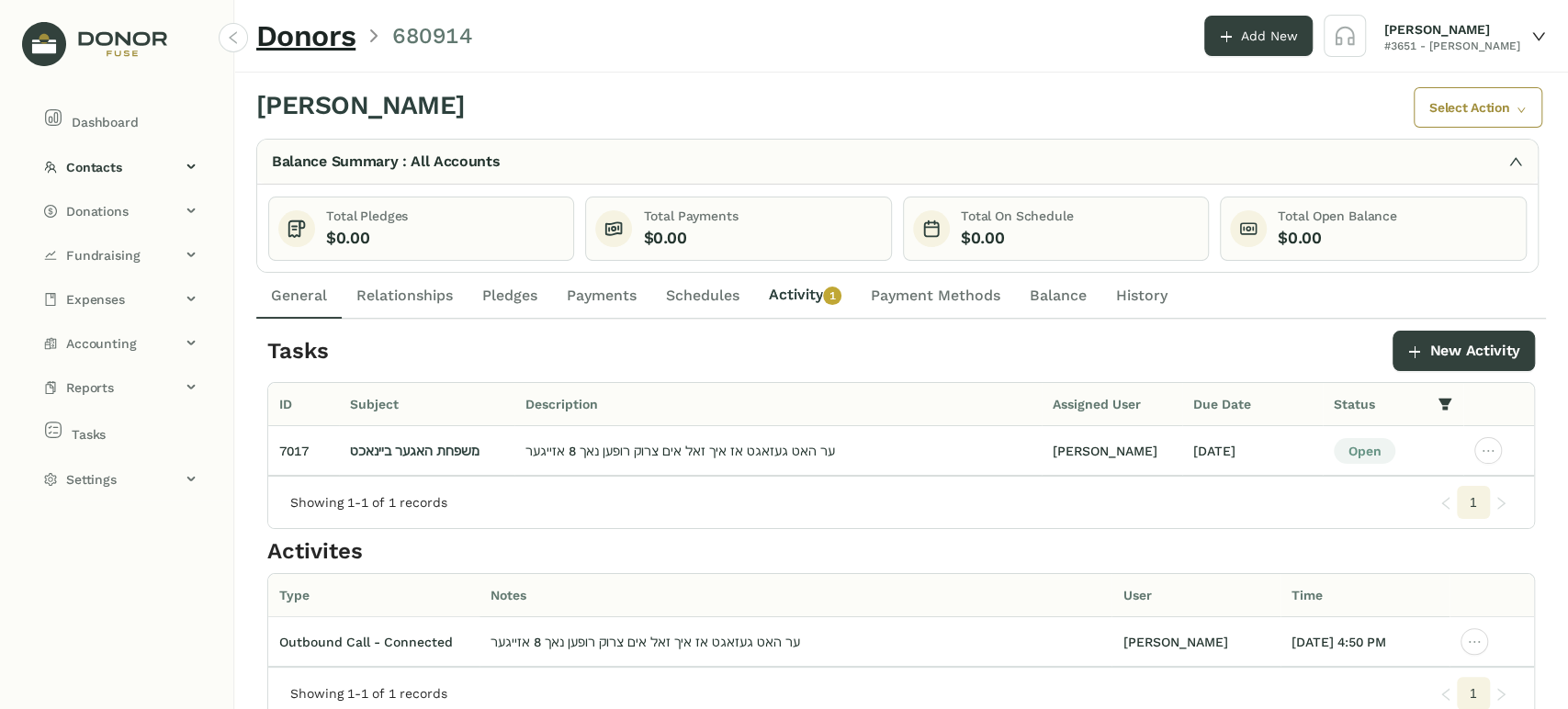 click on "General" 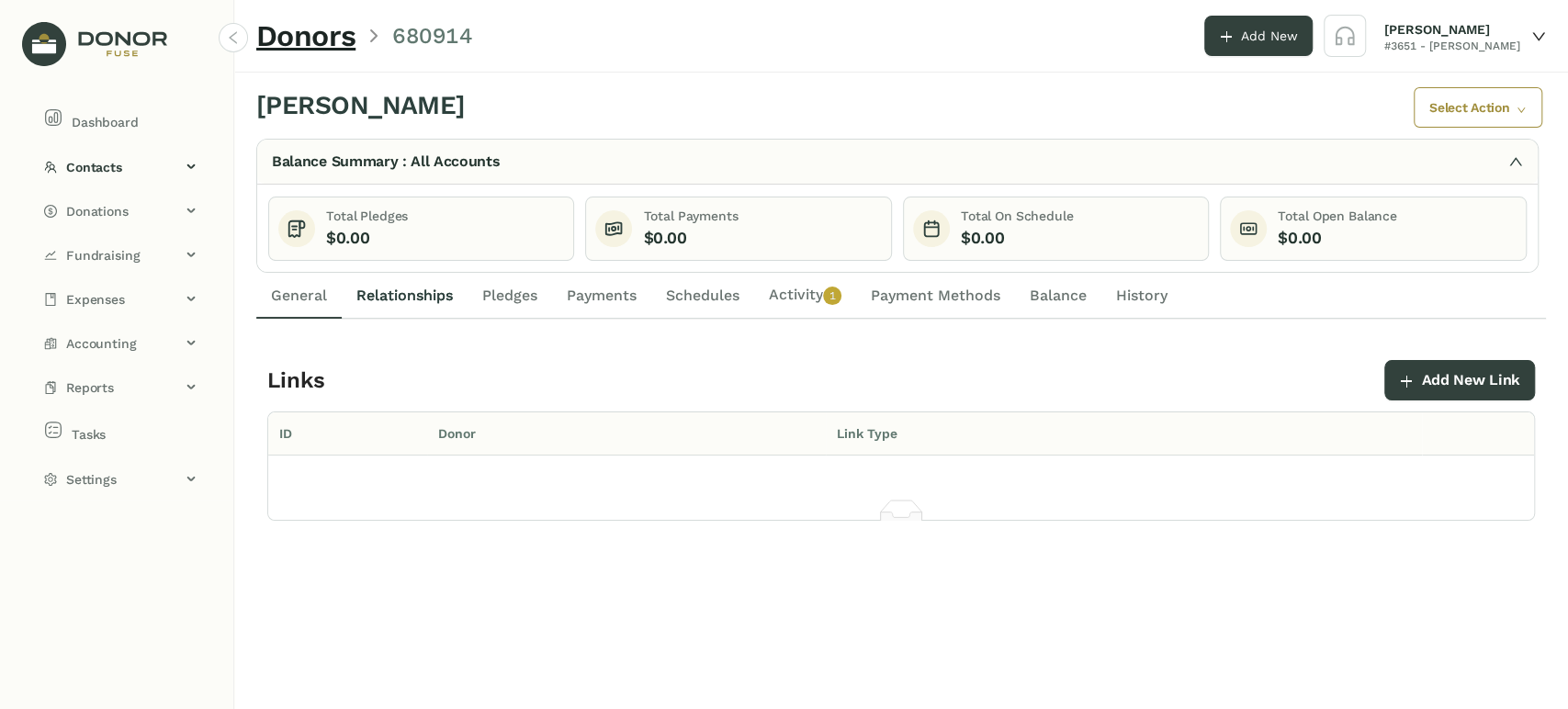 click on "General" 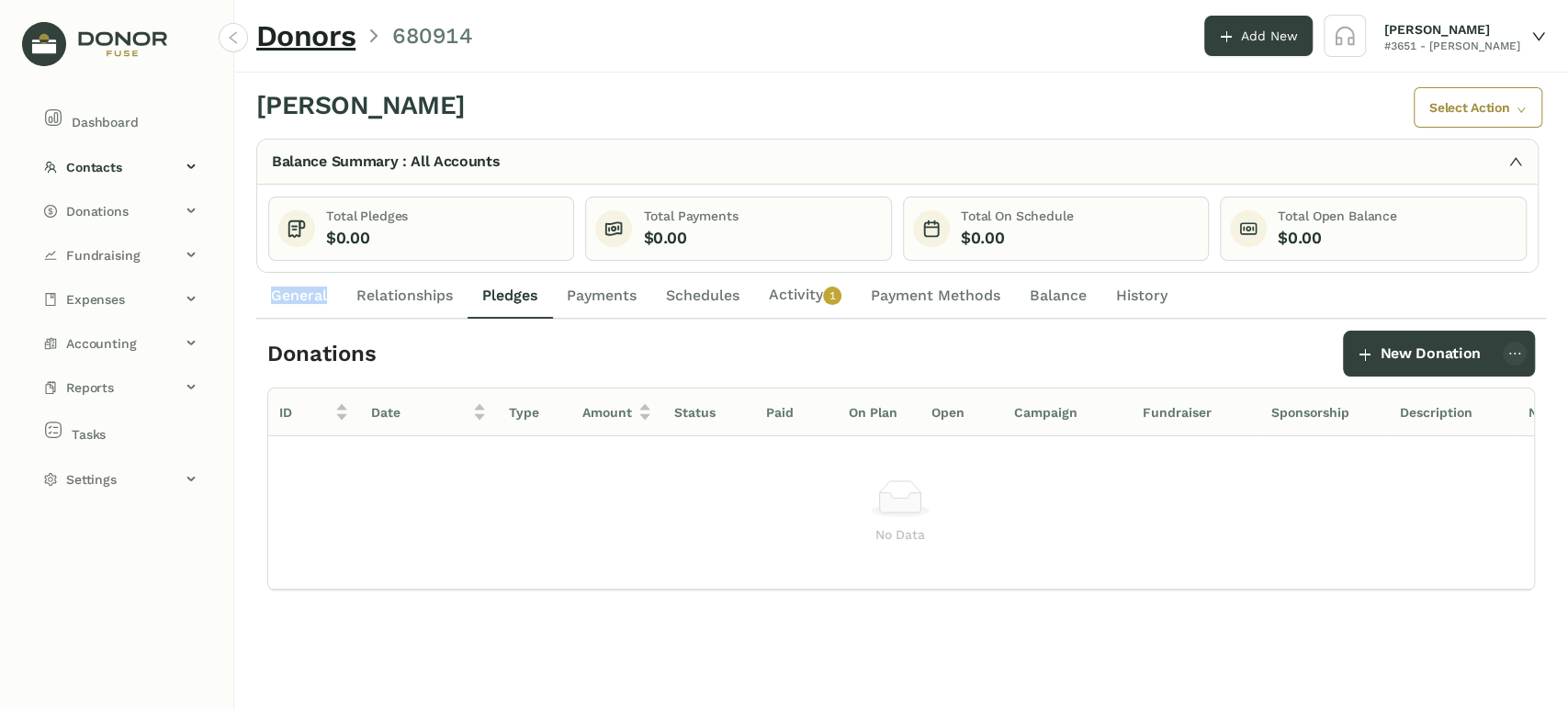 drag, startPoint x: 323, startPoint y: 285, endPoint x: 331, endPoint y: 292, distance: 10.630146 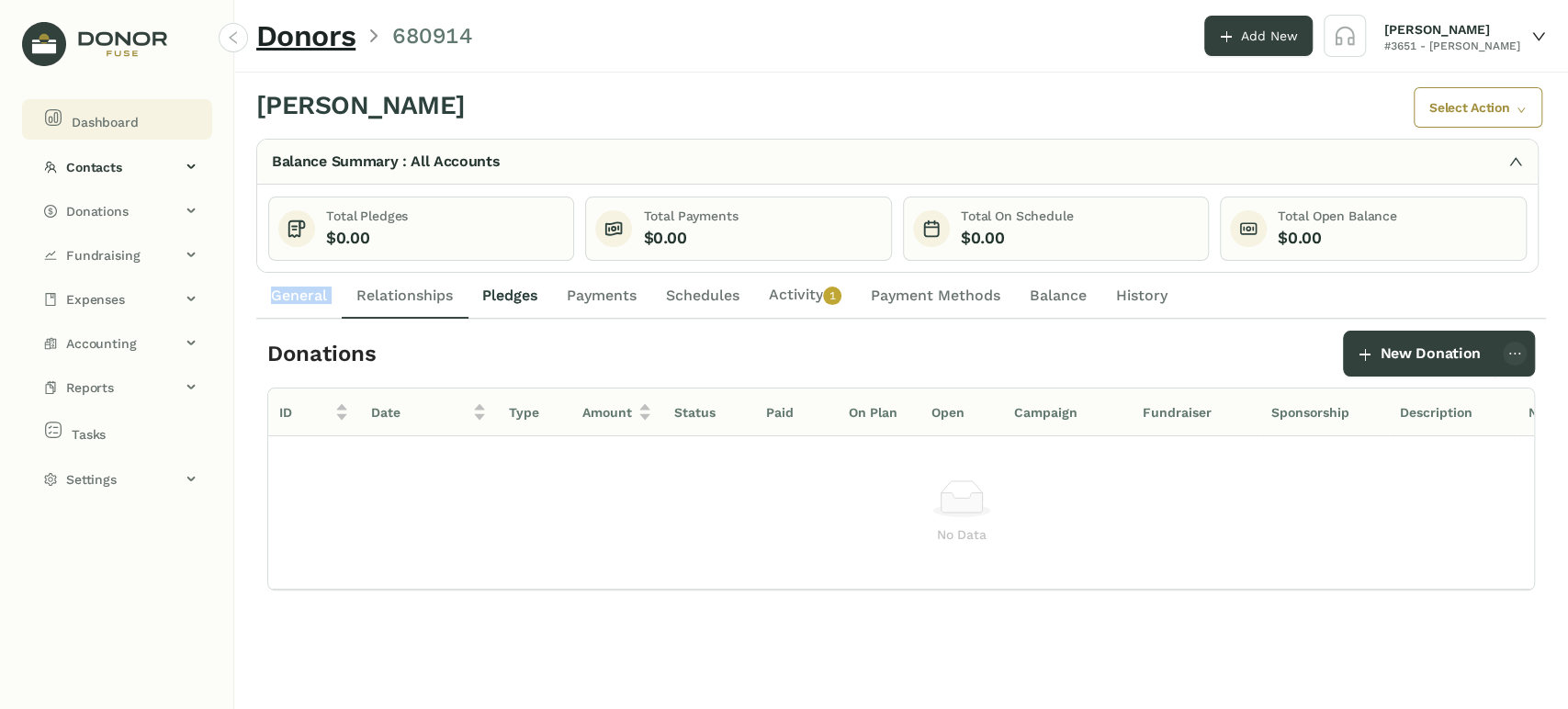 click on "Dashboard" 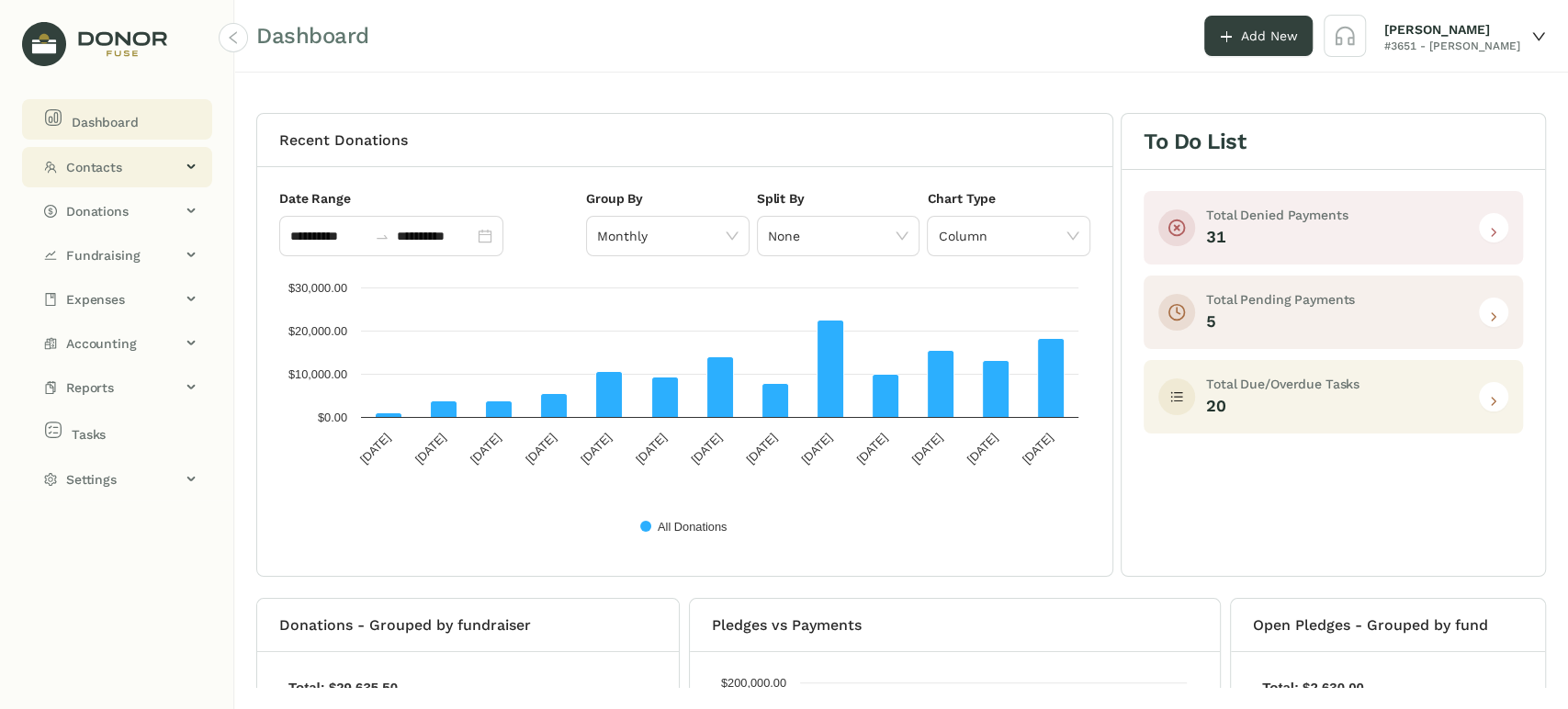 click on "Contacts" 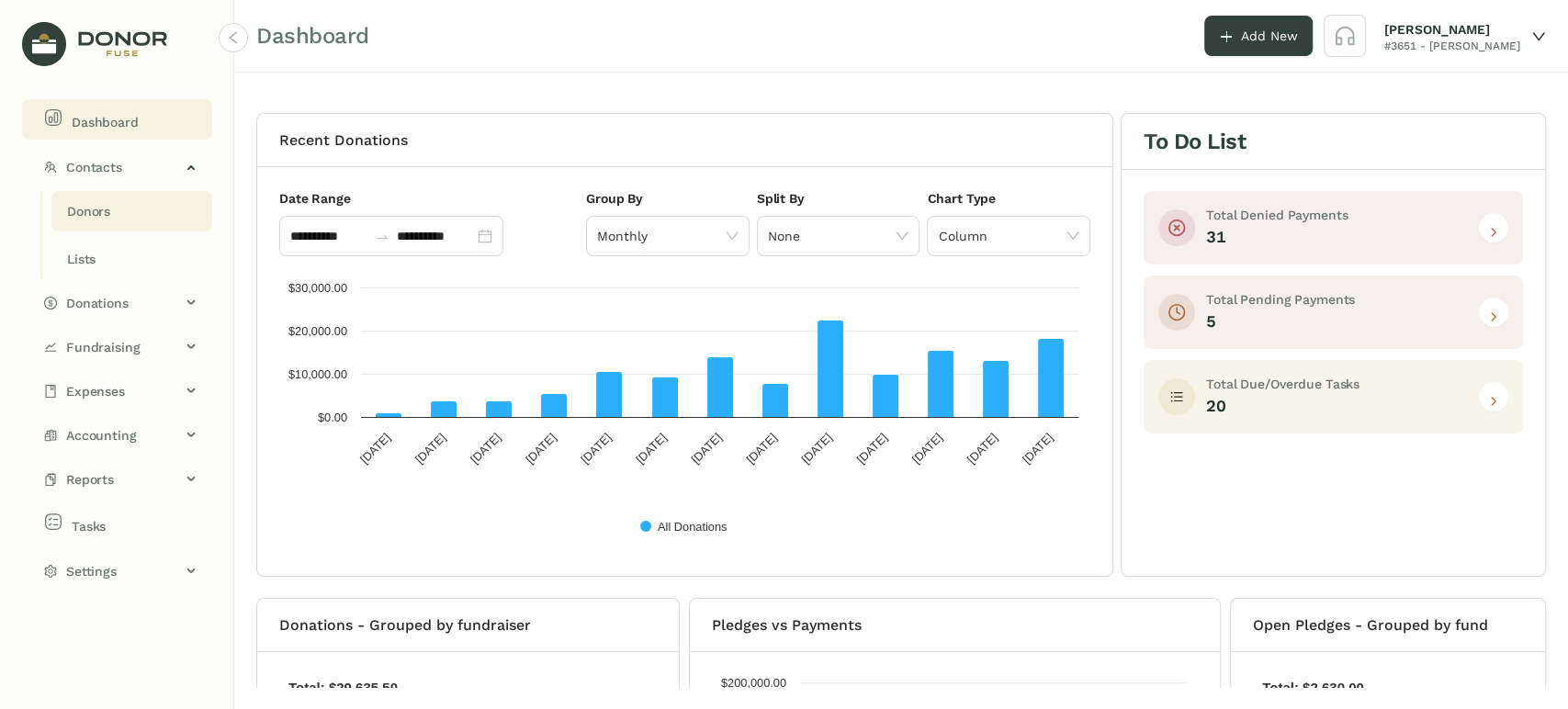 click on "Donors" 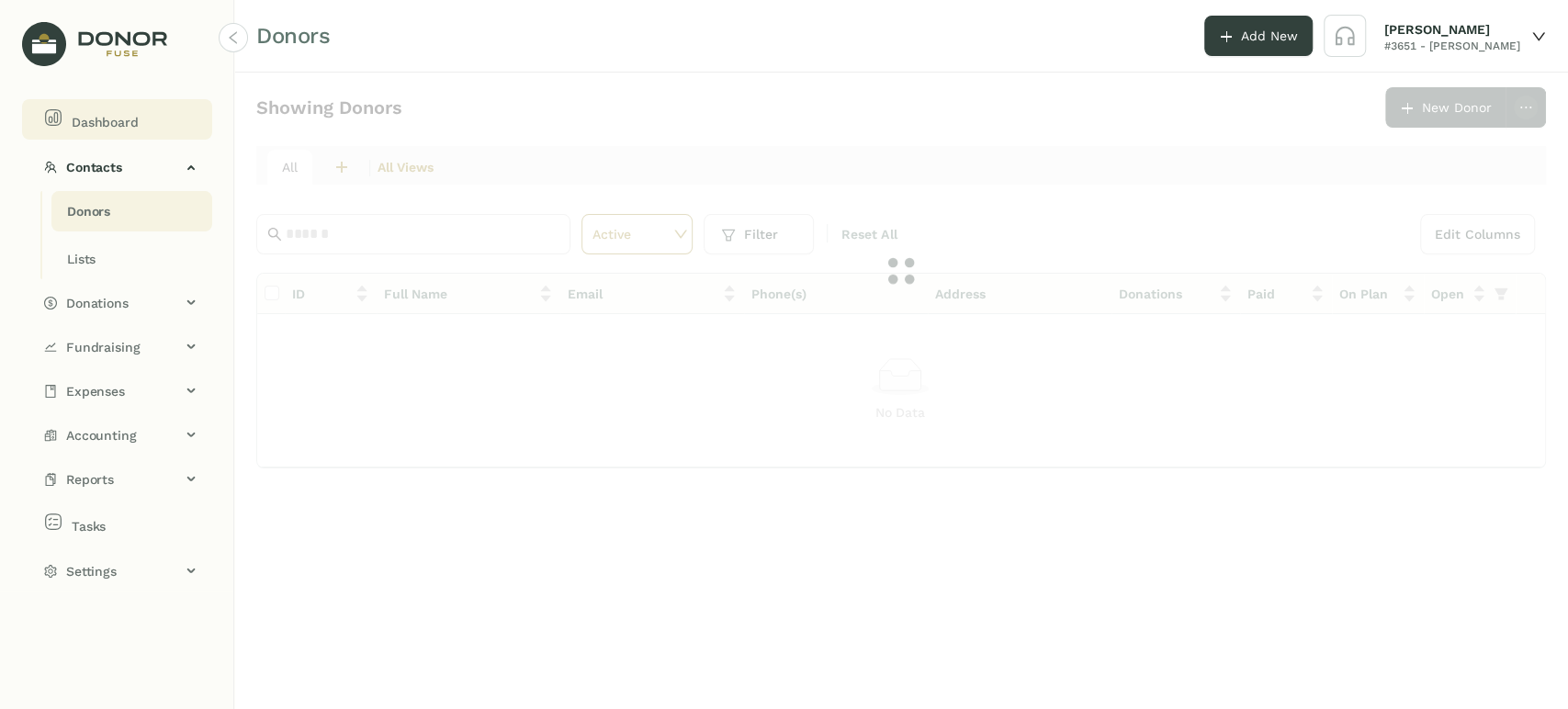 click on "Dashboard" 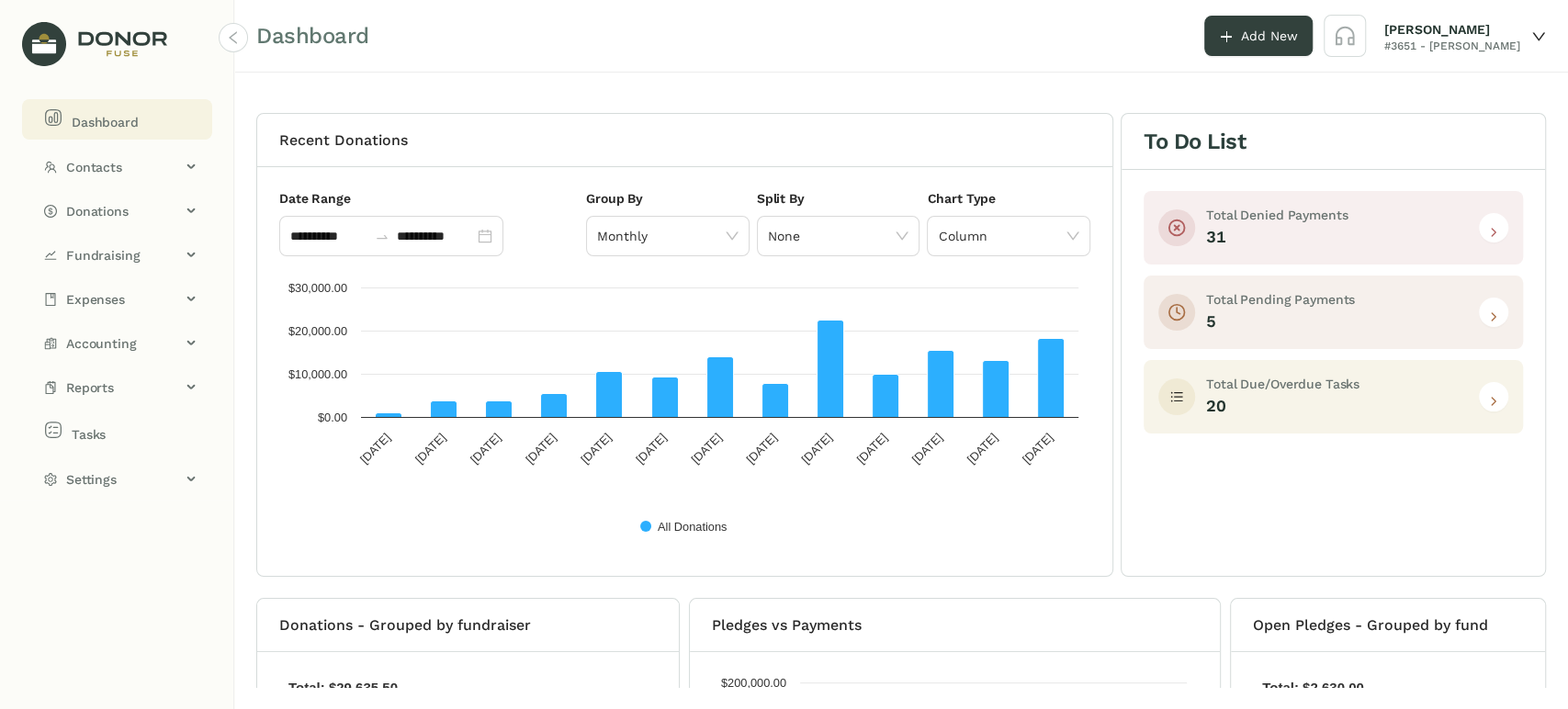 click on "Dashboard" 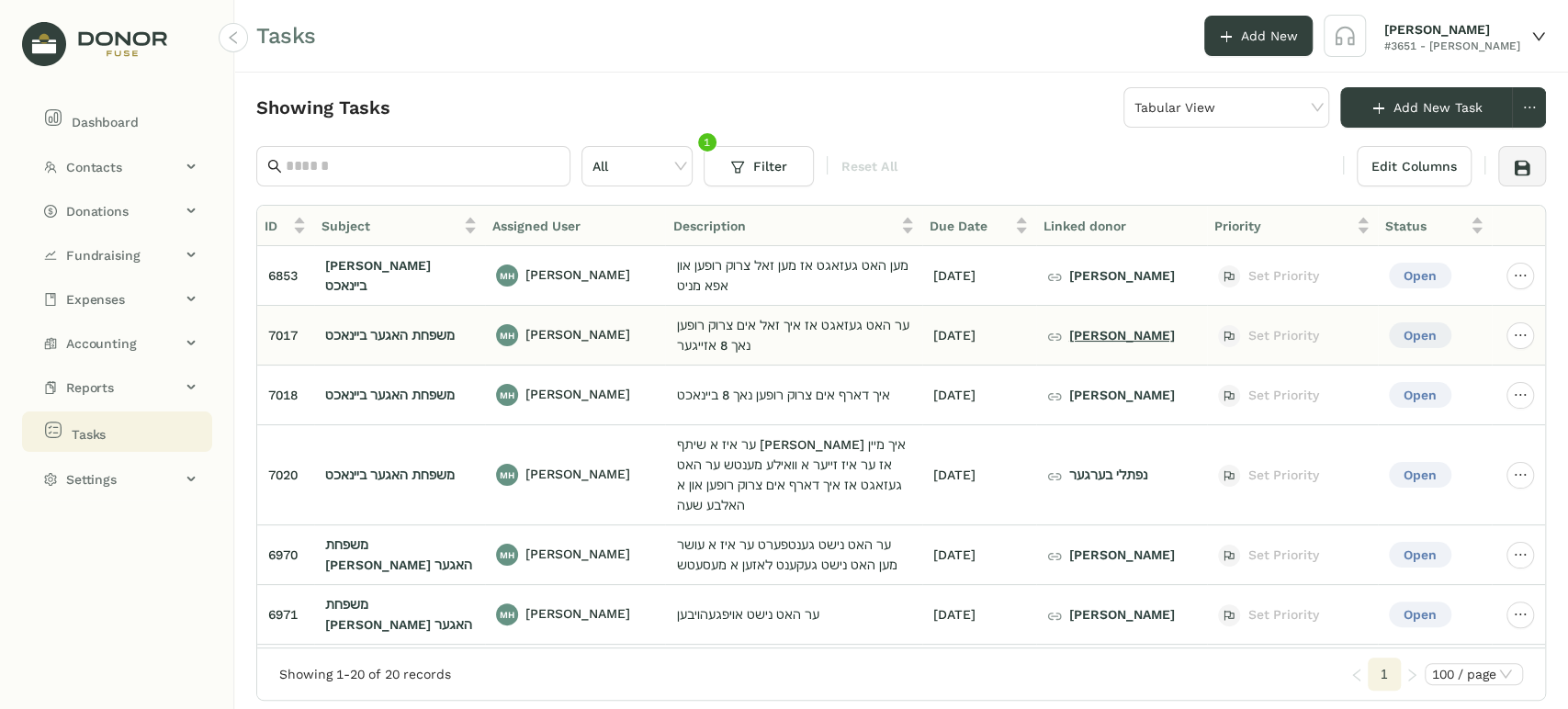 click on "[PERSON_NAME]" 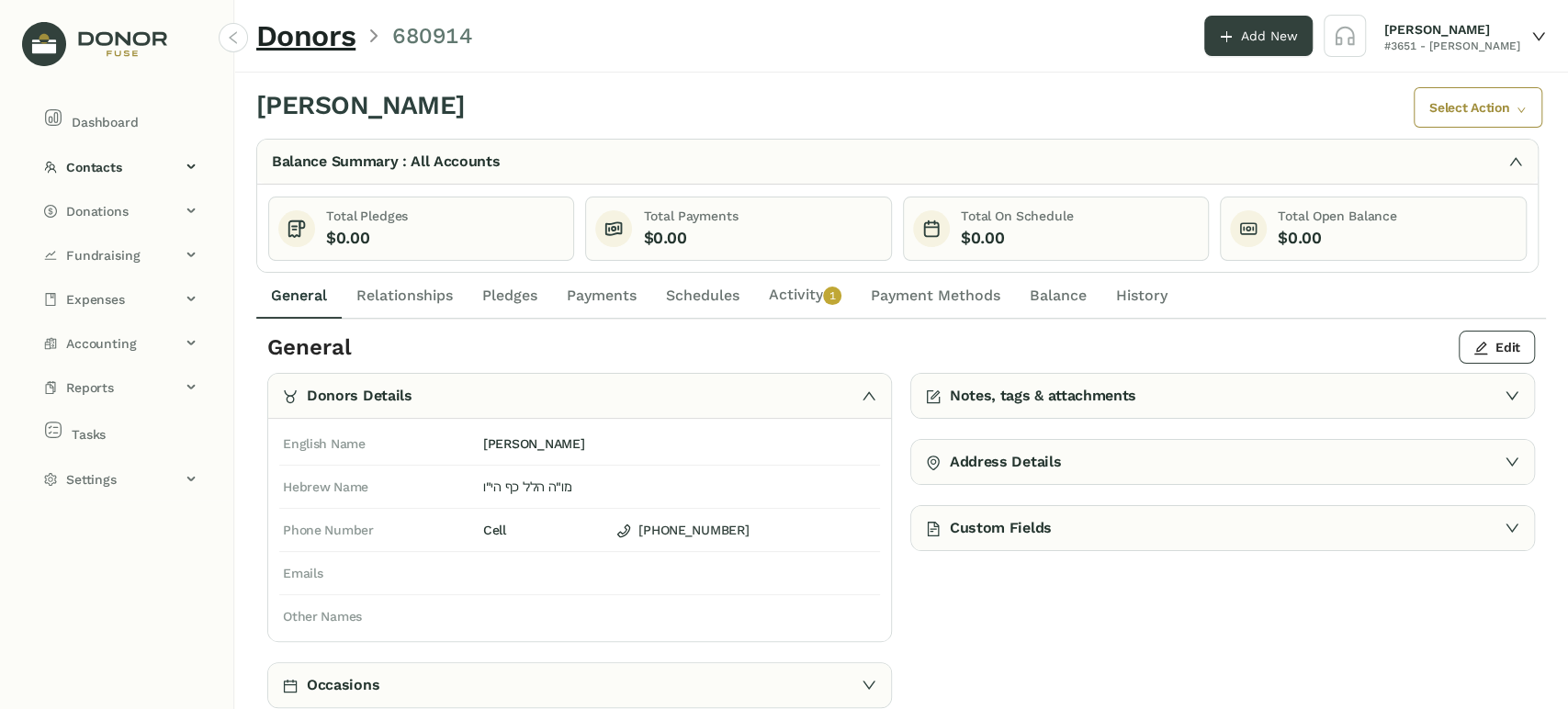 click on "Activity   0   1   2   3   4   5   6   7   8   9" 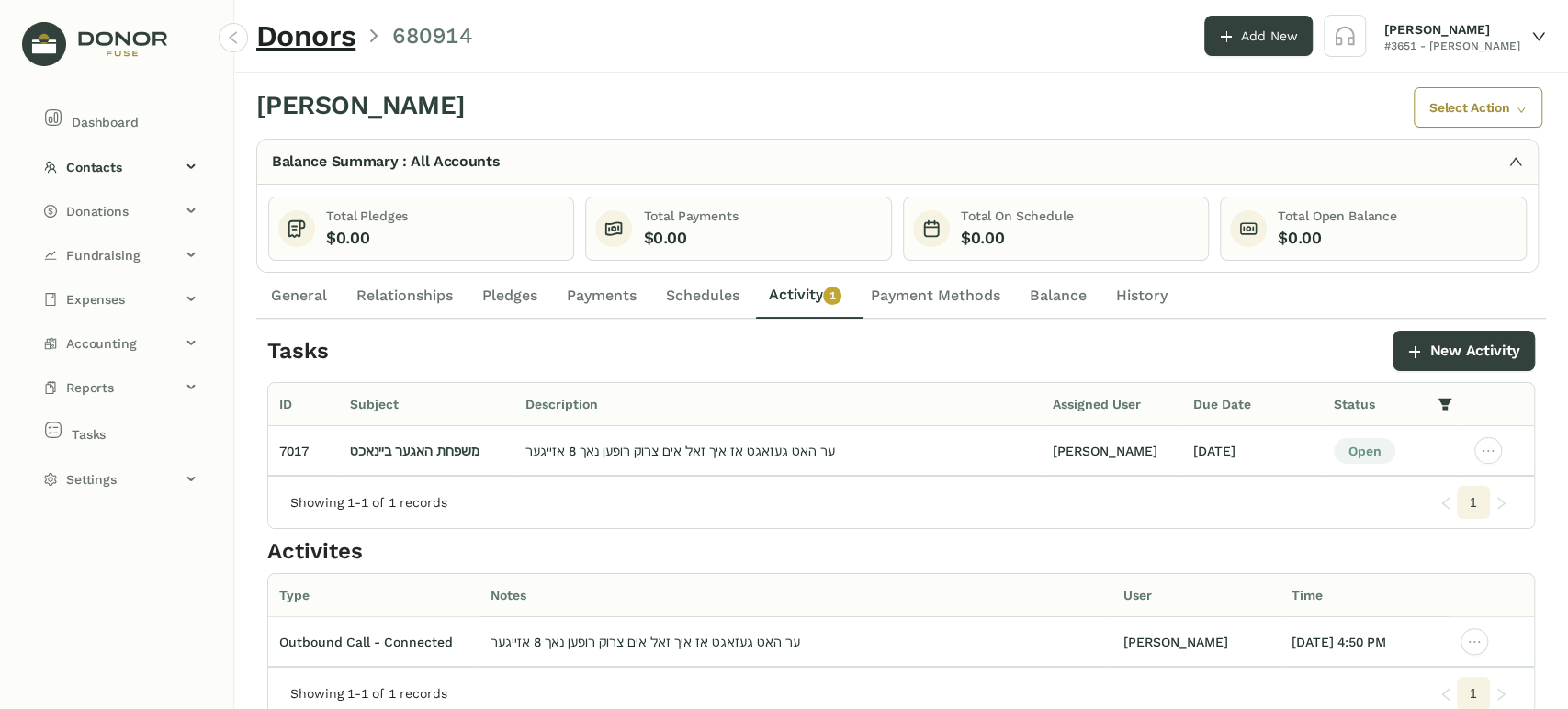 click on "General" 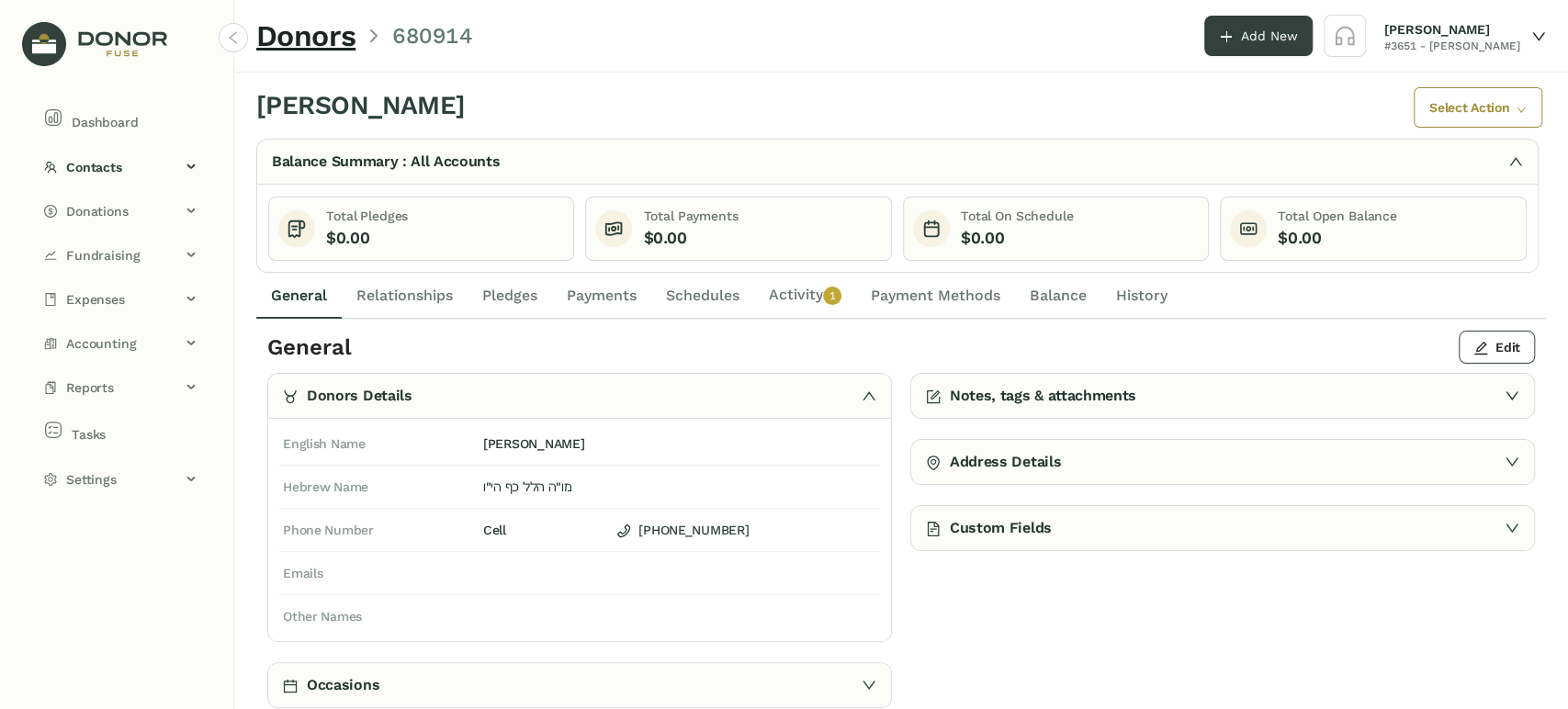 click on "0   1   2   3   4   5   6   7   8   9" 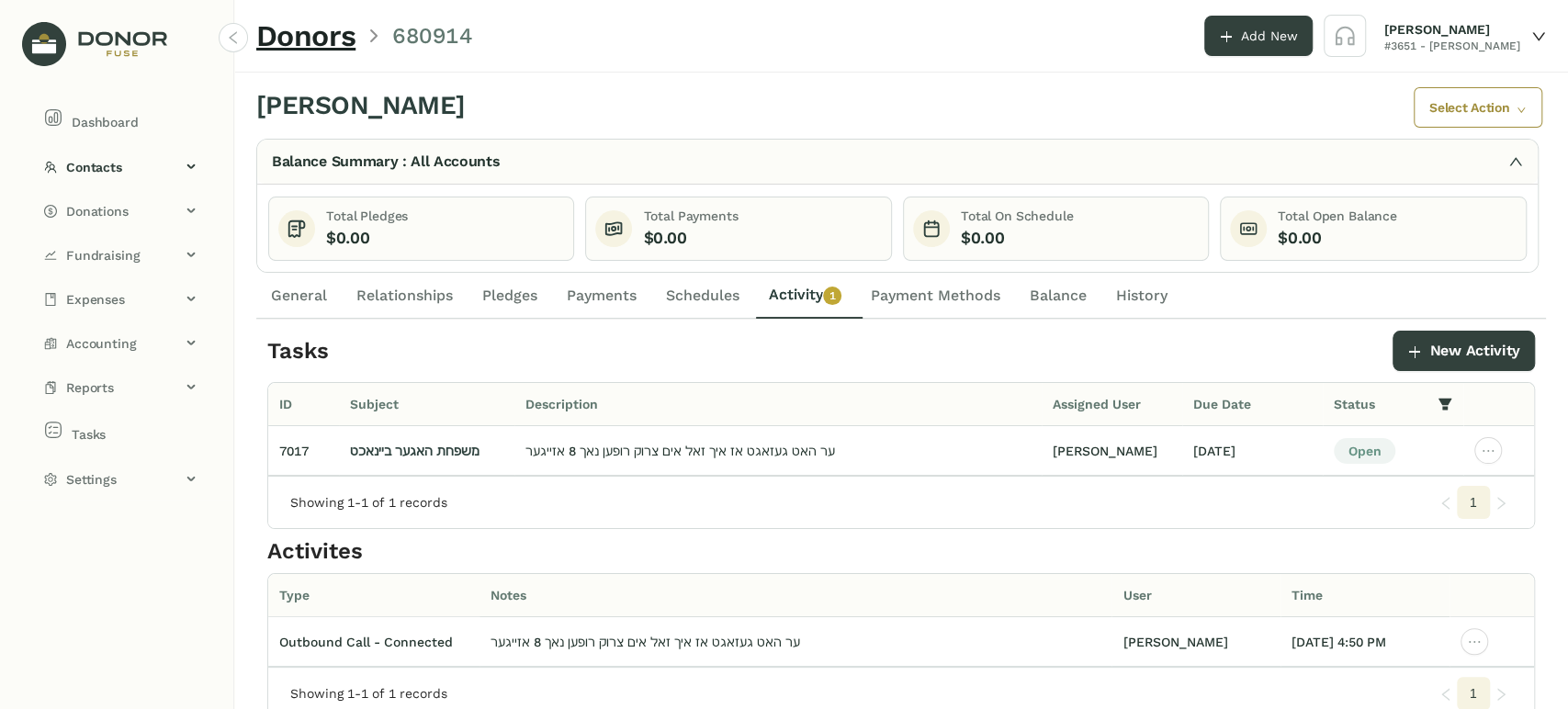 click on "Activity   0   1   2   3   4   5   6   7   8   9" 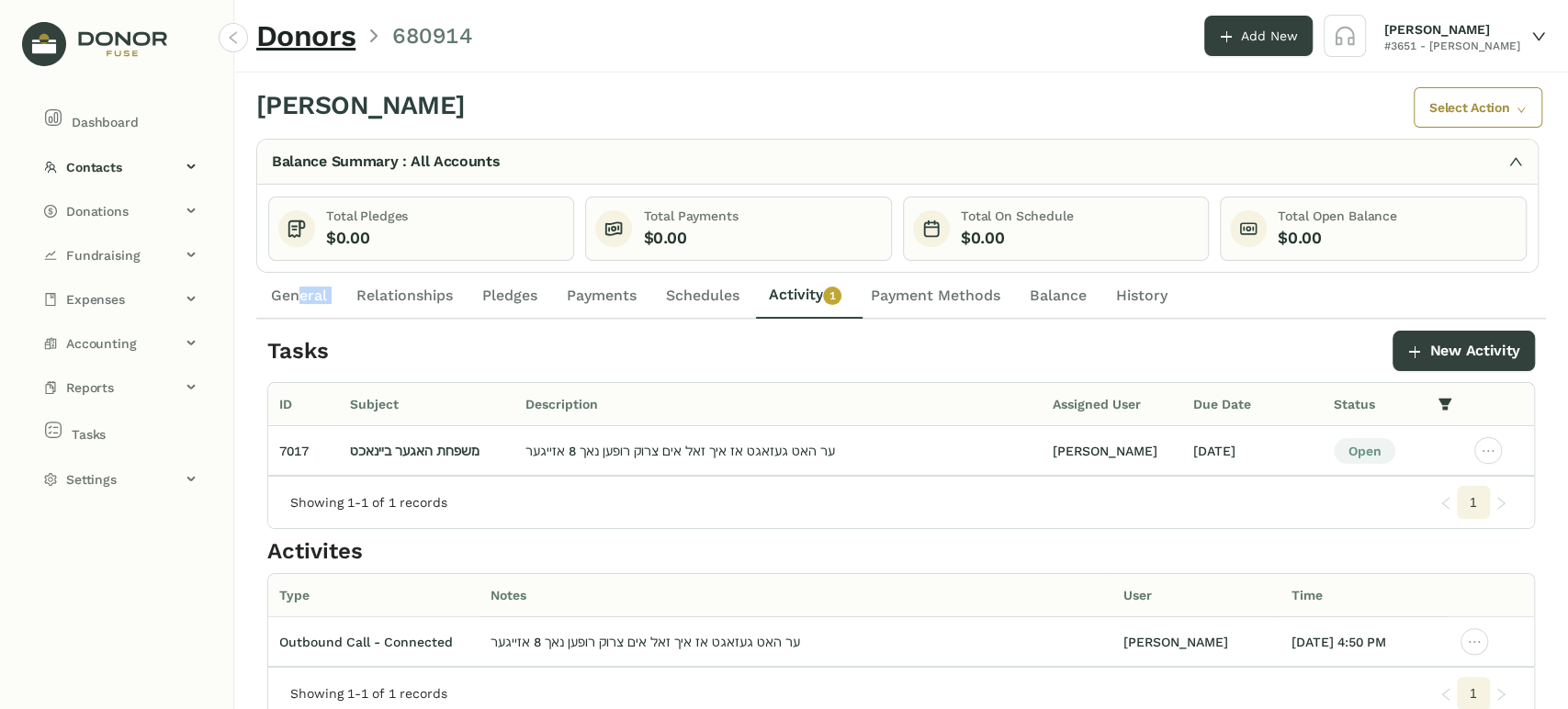 click on "General" 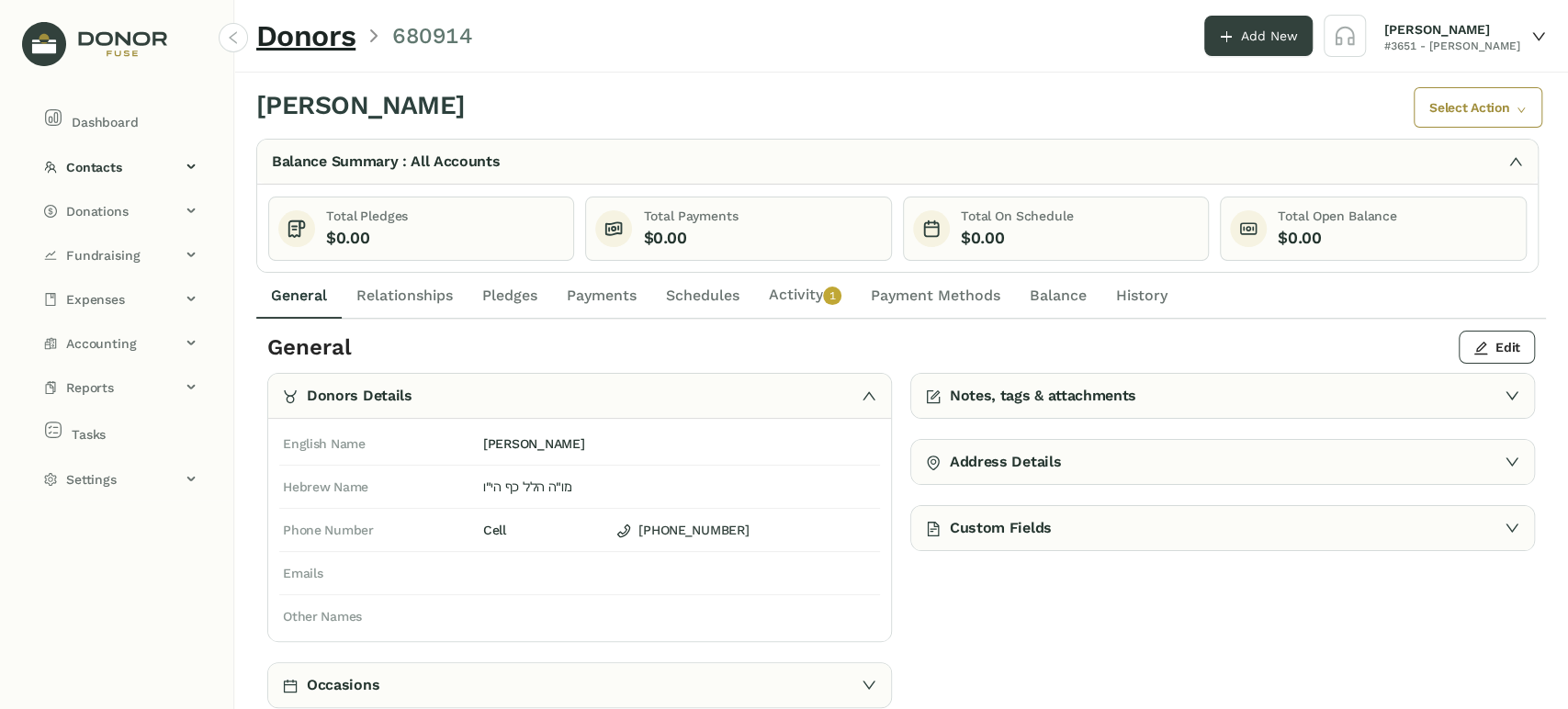 click on "Activity   0   1   2   3   4   5   6   7   8   9" 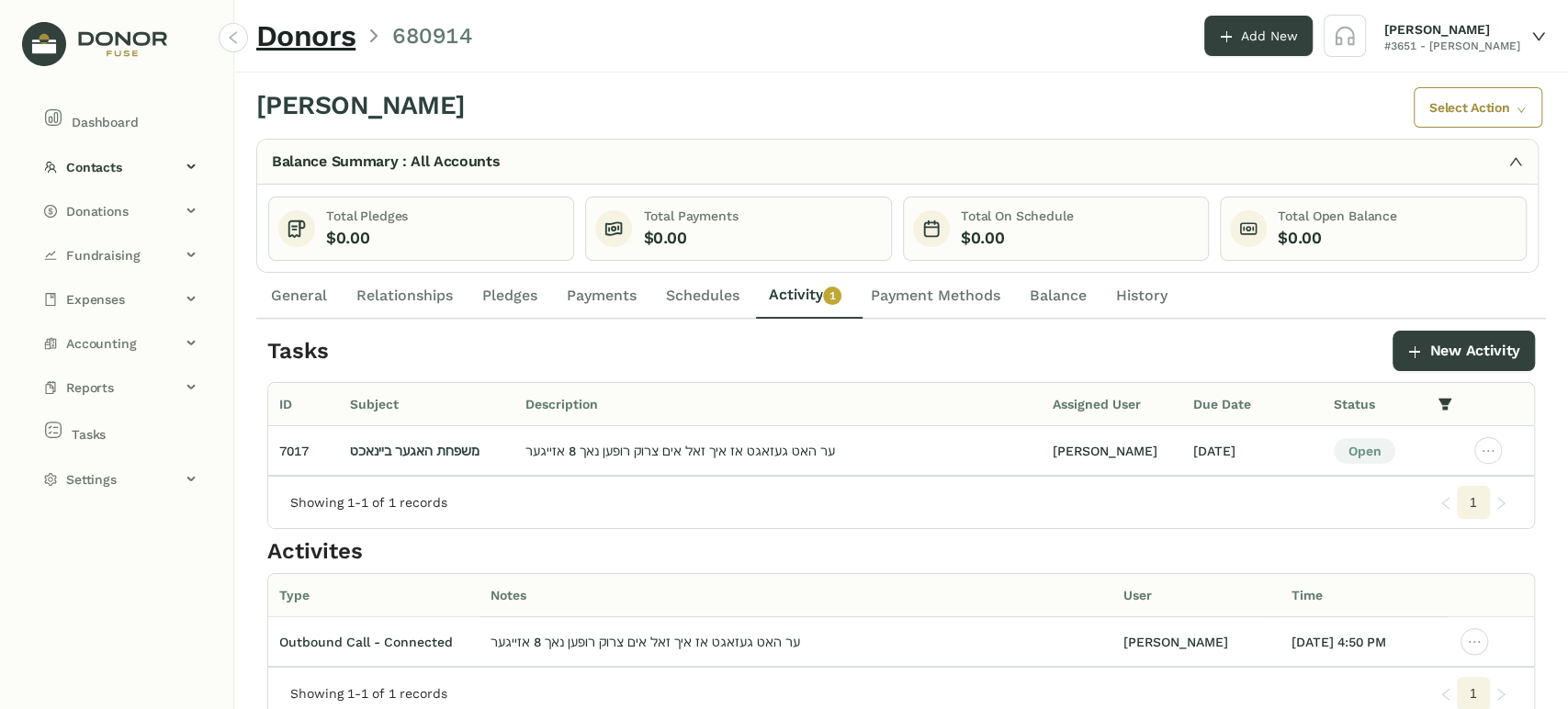 click on "General" 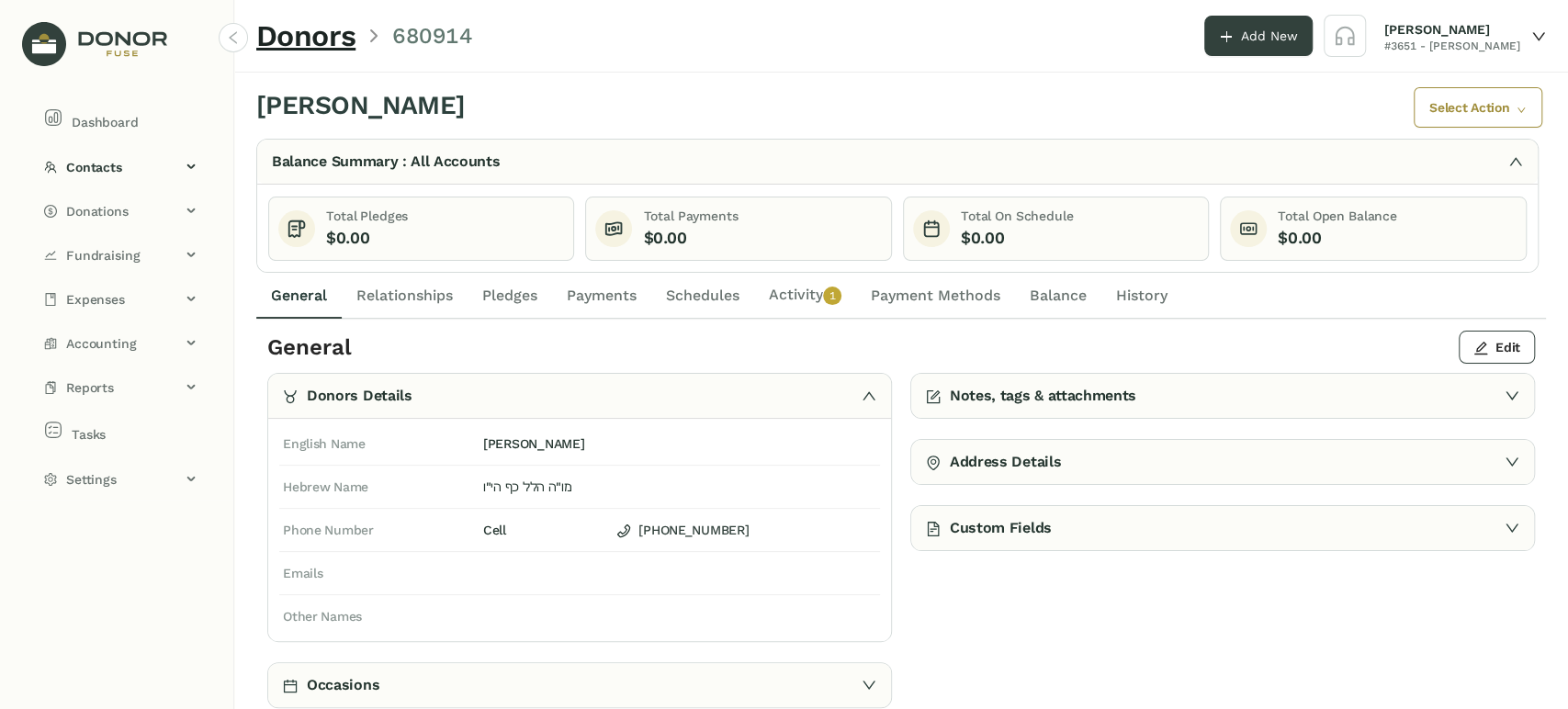 click on "Payments" 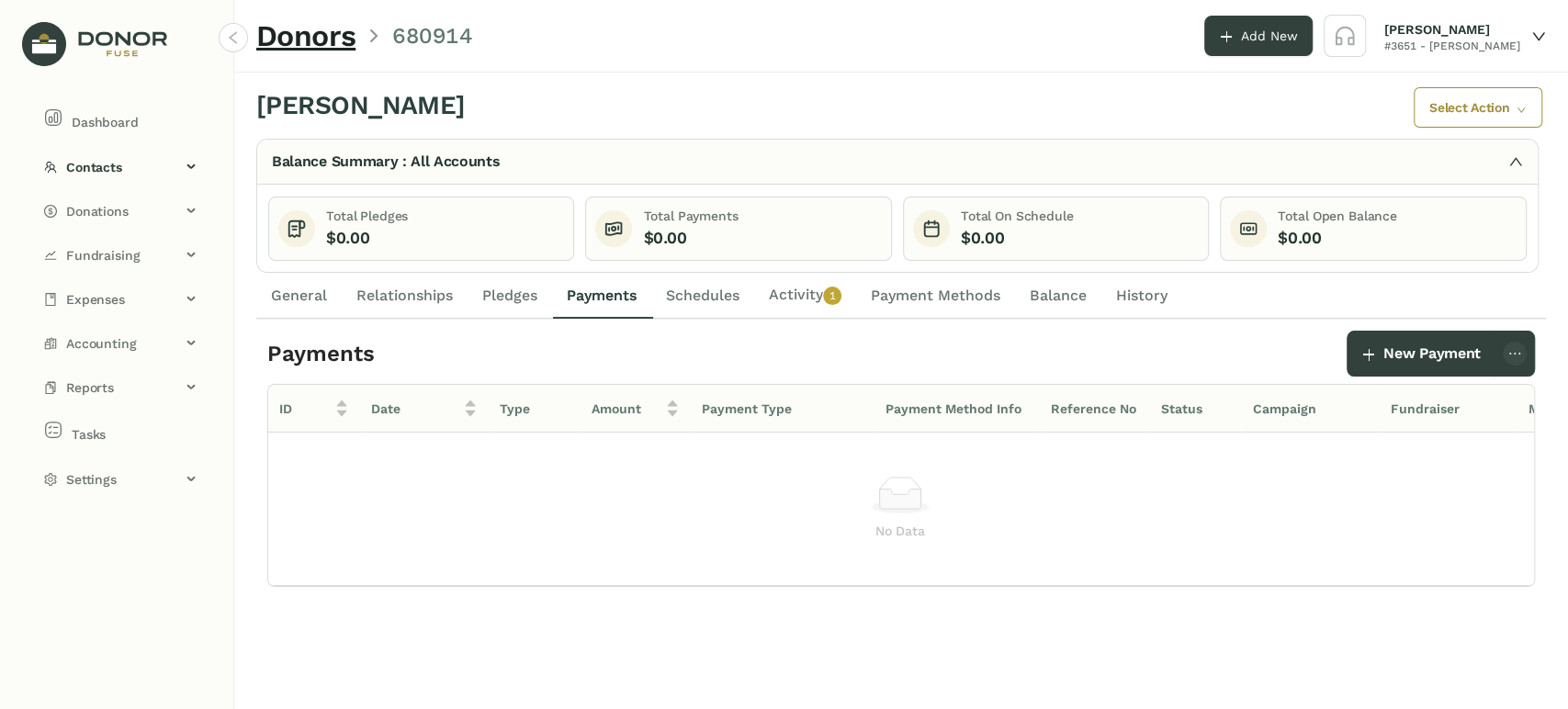 drag, startPoint x: 668, startPoint y: 294, endPoint x: 748, endPoint y: 294, distance: 80 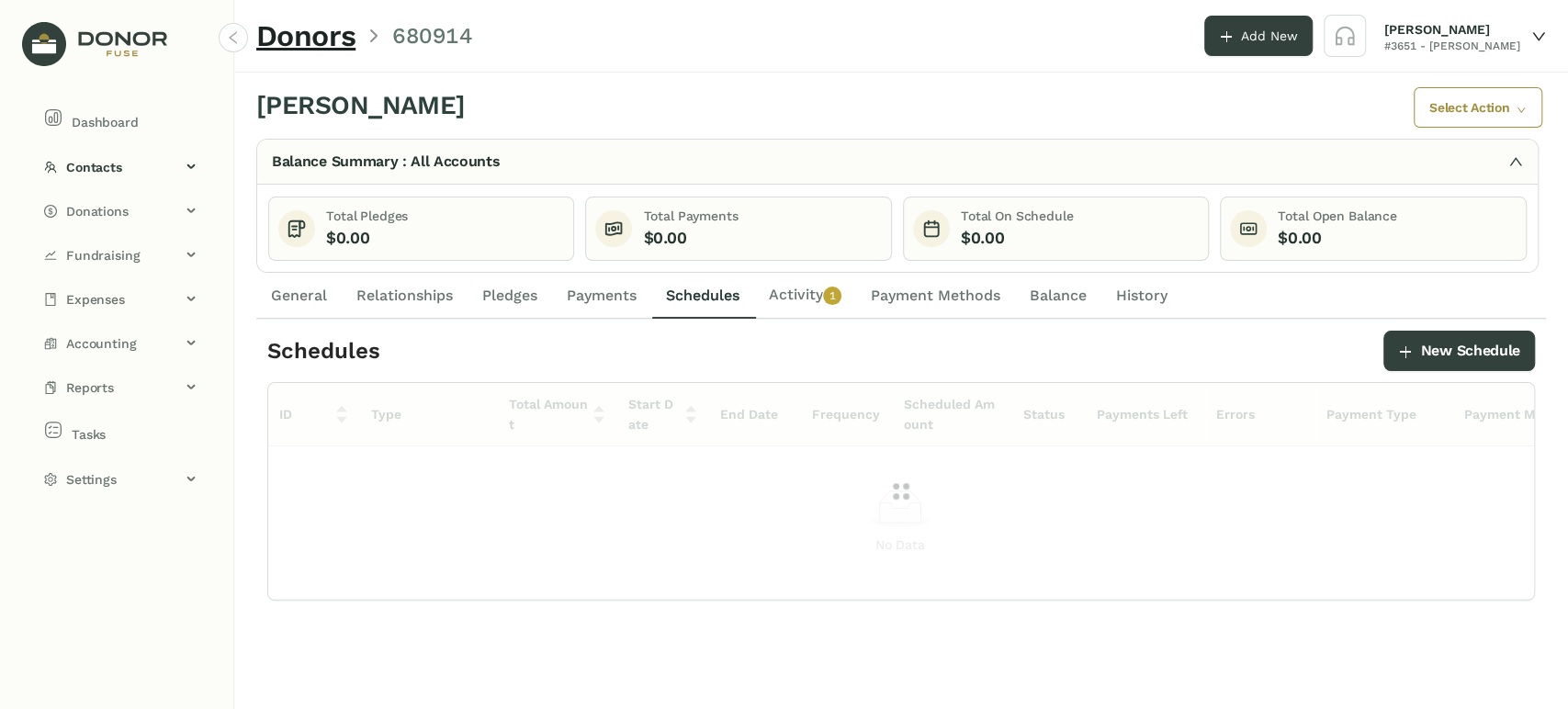 click on "1" 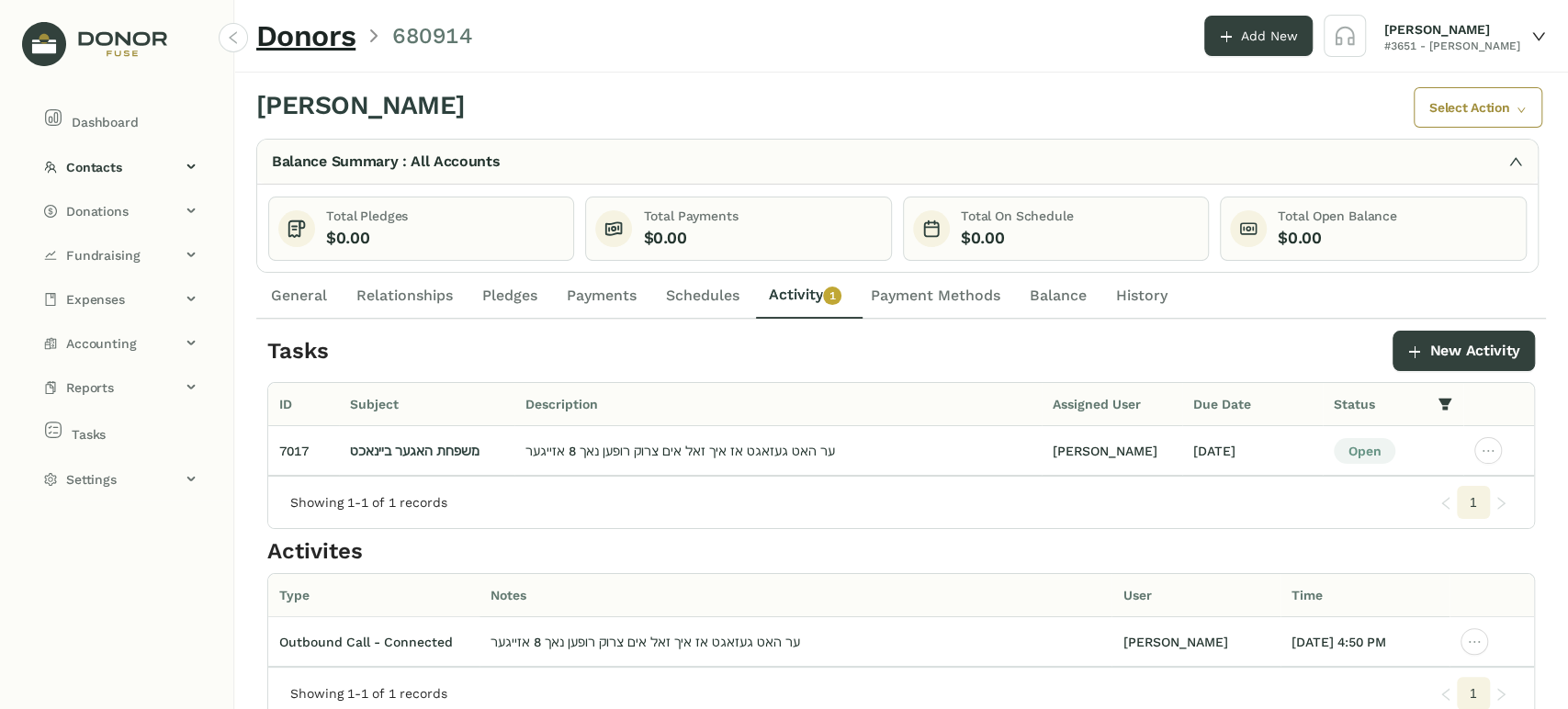 click on "Schedules" 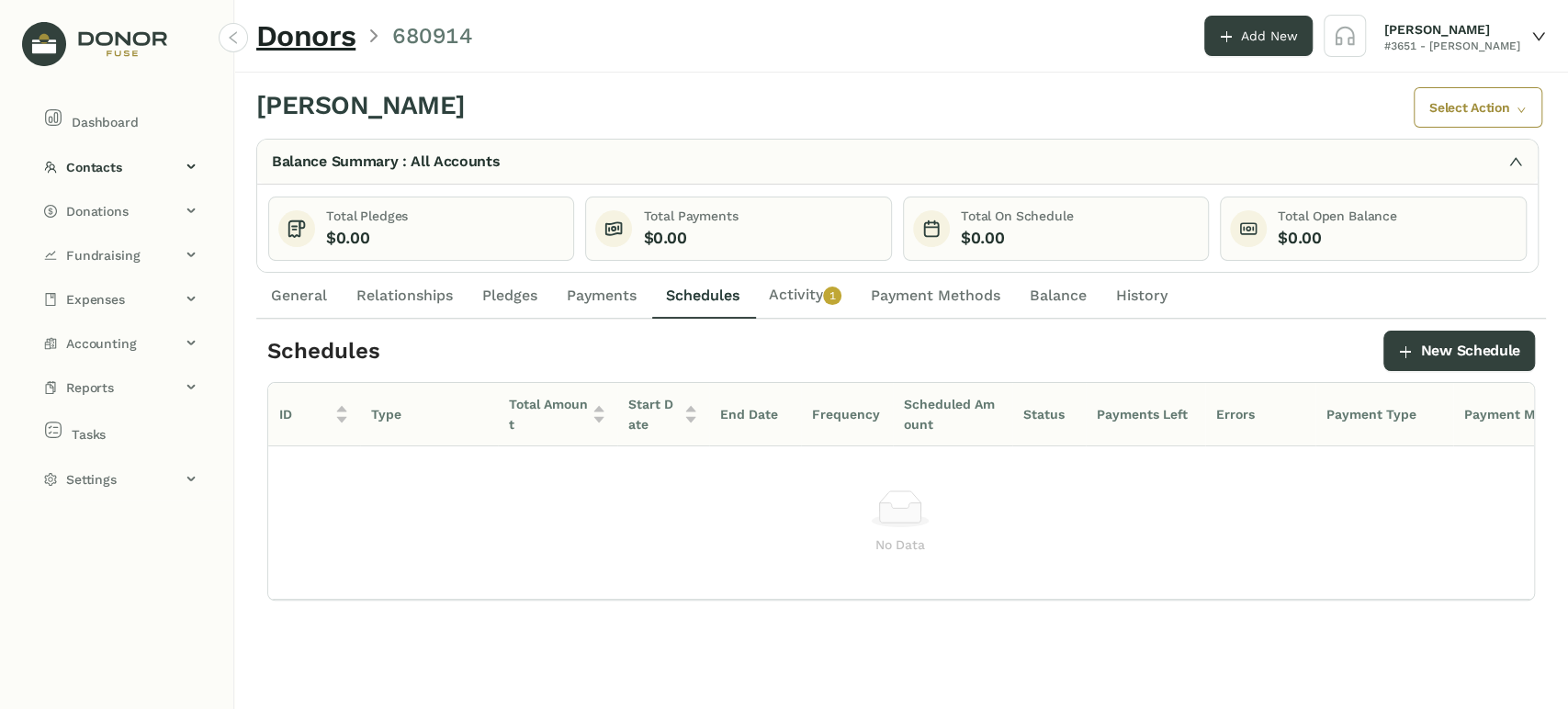 click on "Activity   0   1   2   3   4   5   6   7   8   9" 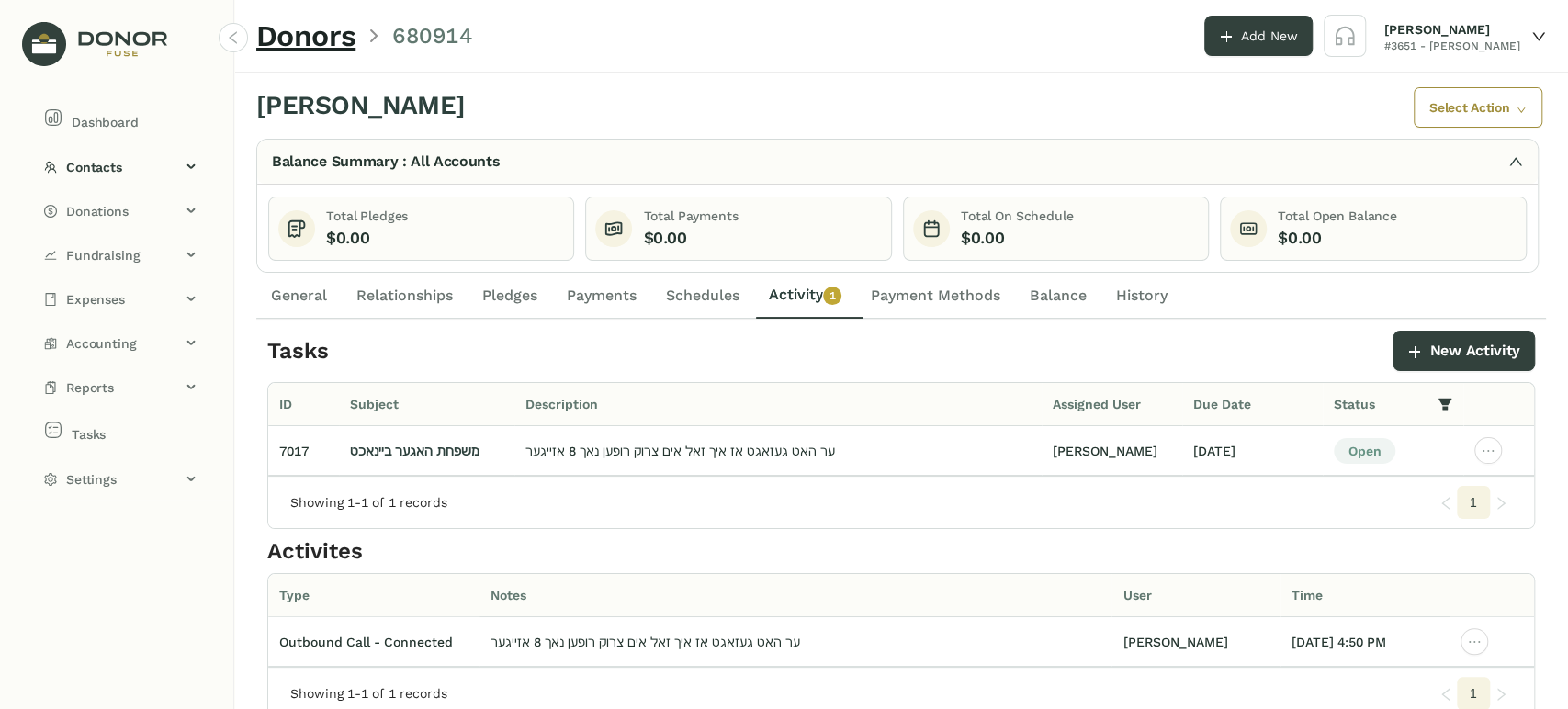 click on "General" 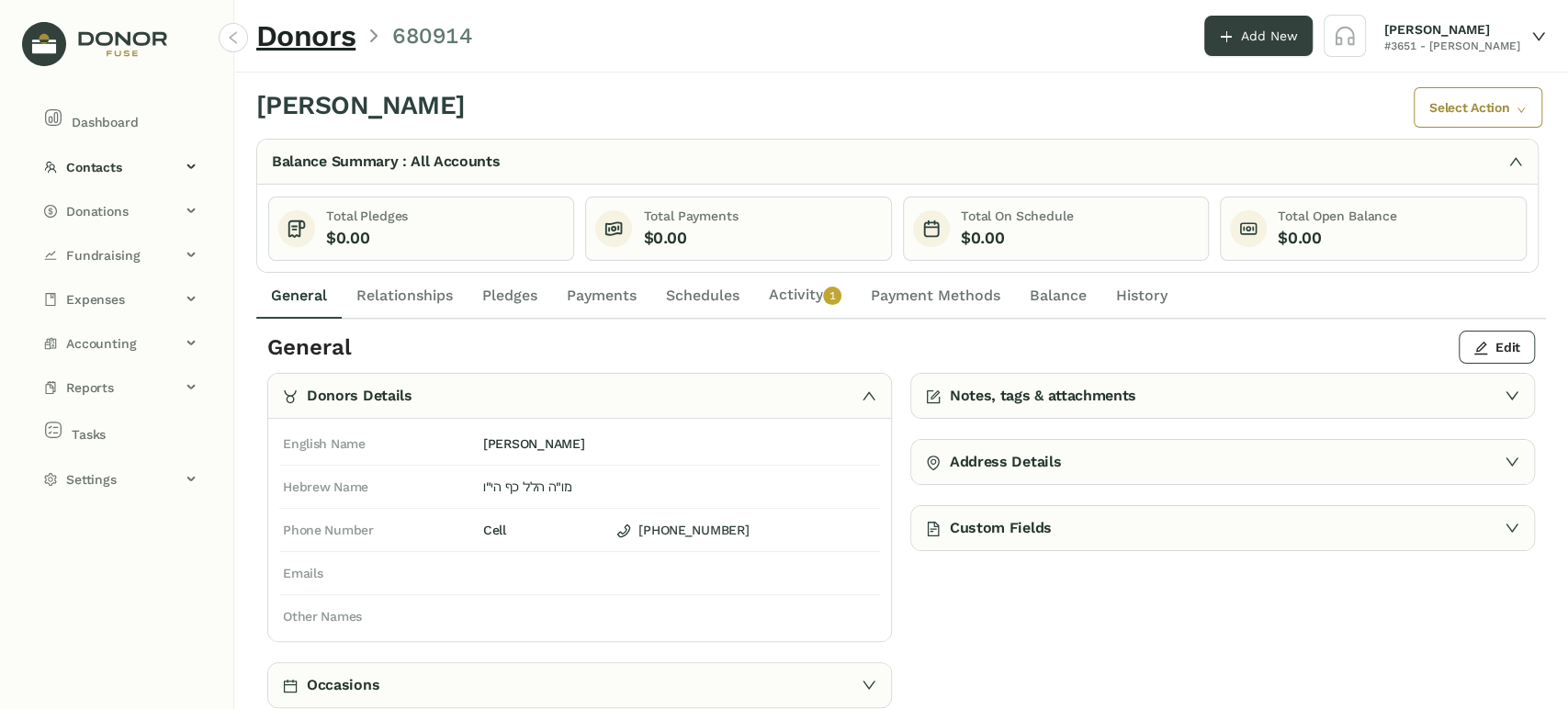 click on "Activity   0   1   2   3   4   5   6   7   8   9" 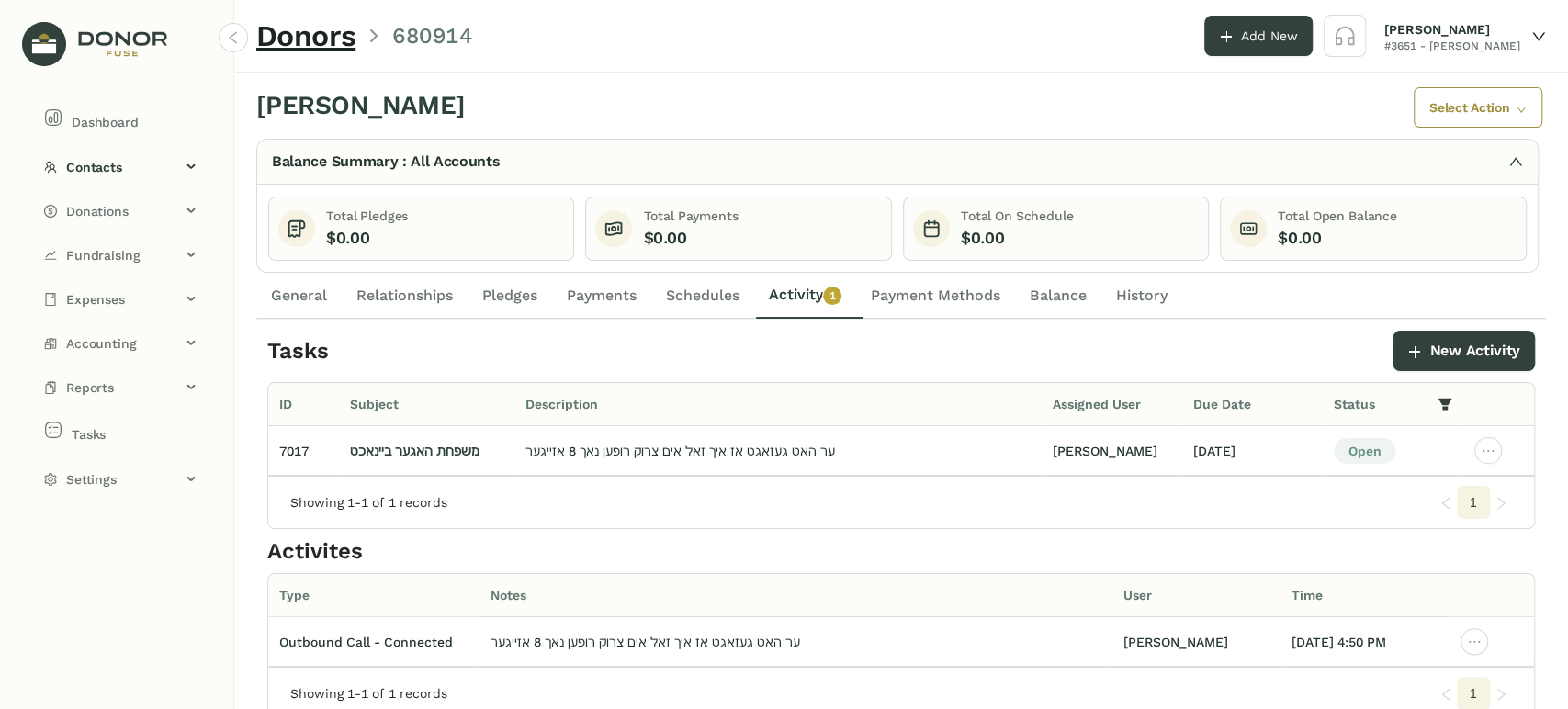 click on "Schedules" 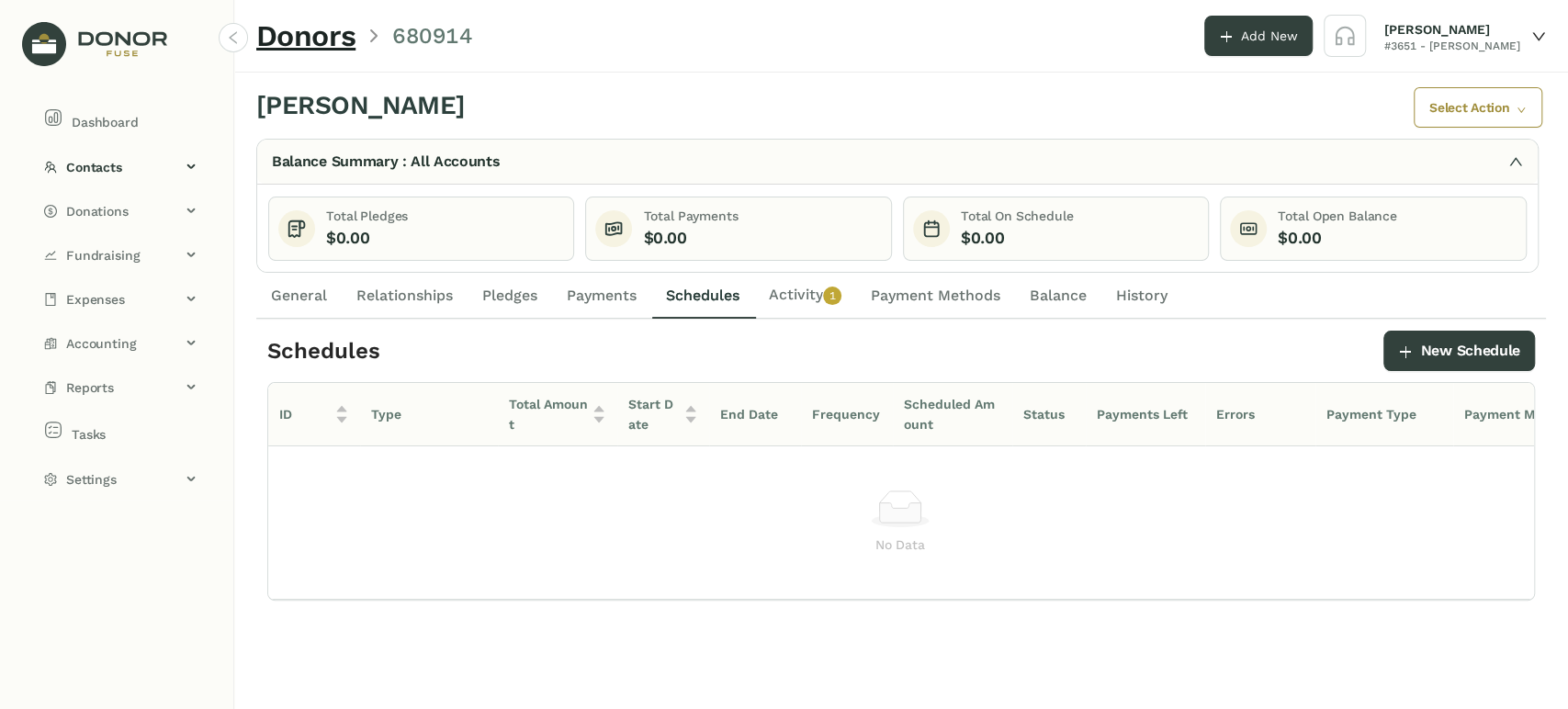 click on "Activity   0   1   2   3   4   5   6   7   8   9" 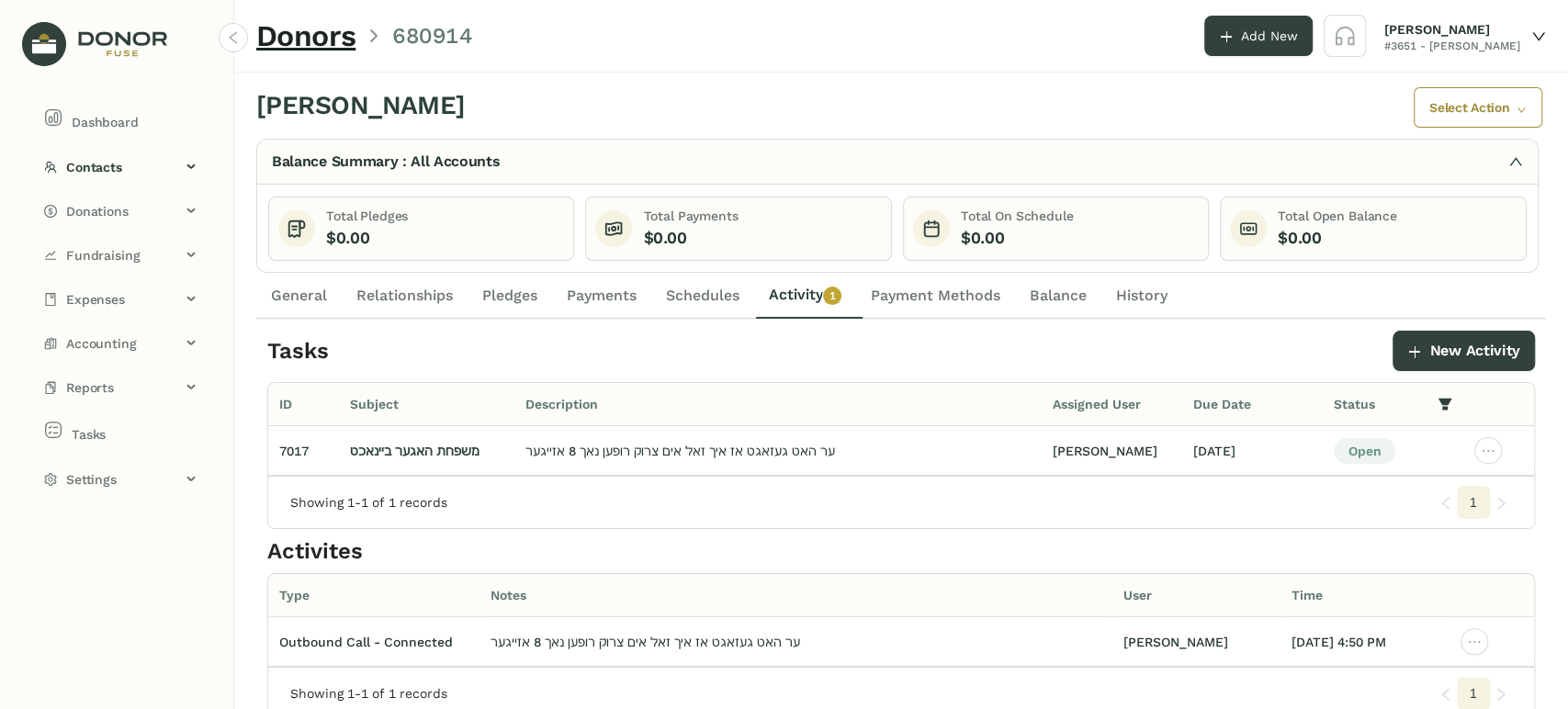 click on "Schedules" 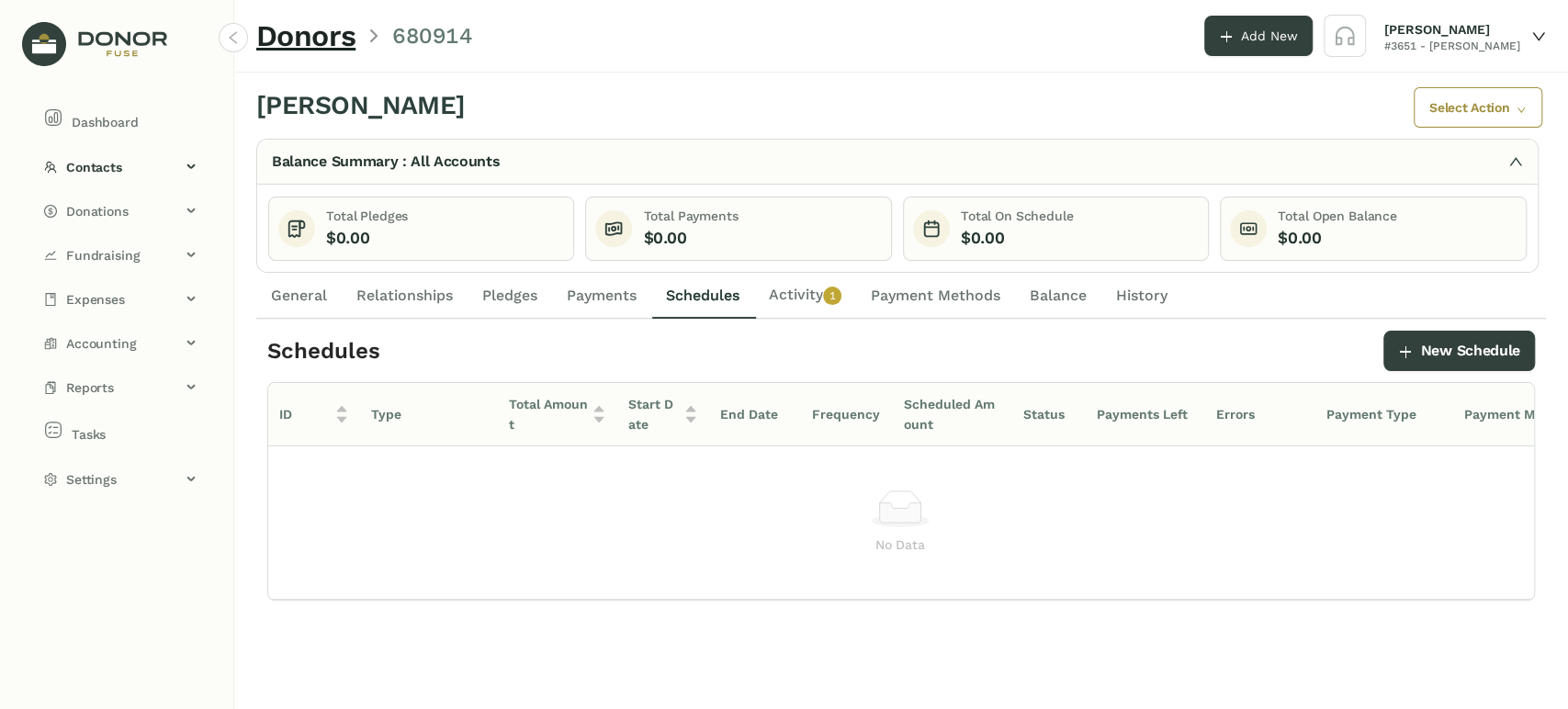 click on "General" 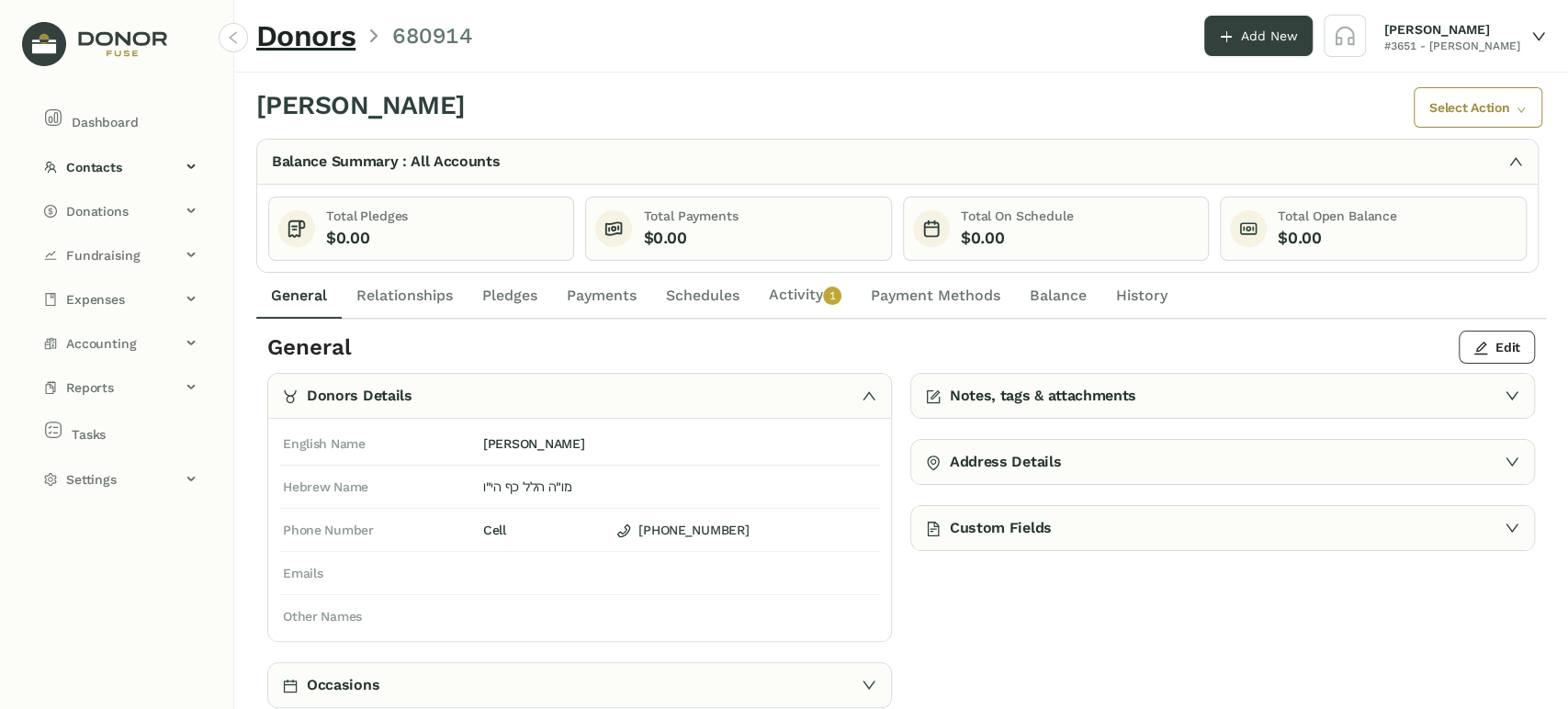 drag, startPoint x: 785, startPoint y: 307, endPoint x: 778, endPoint y: 314, distance: 9.899495 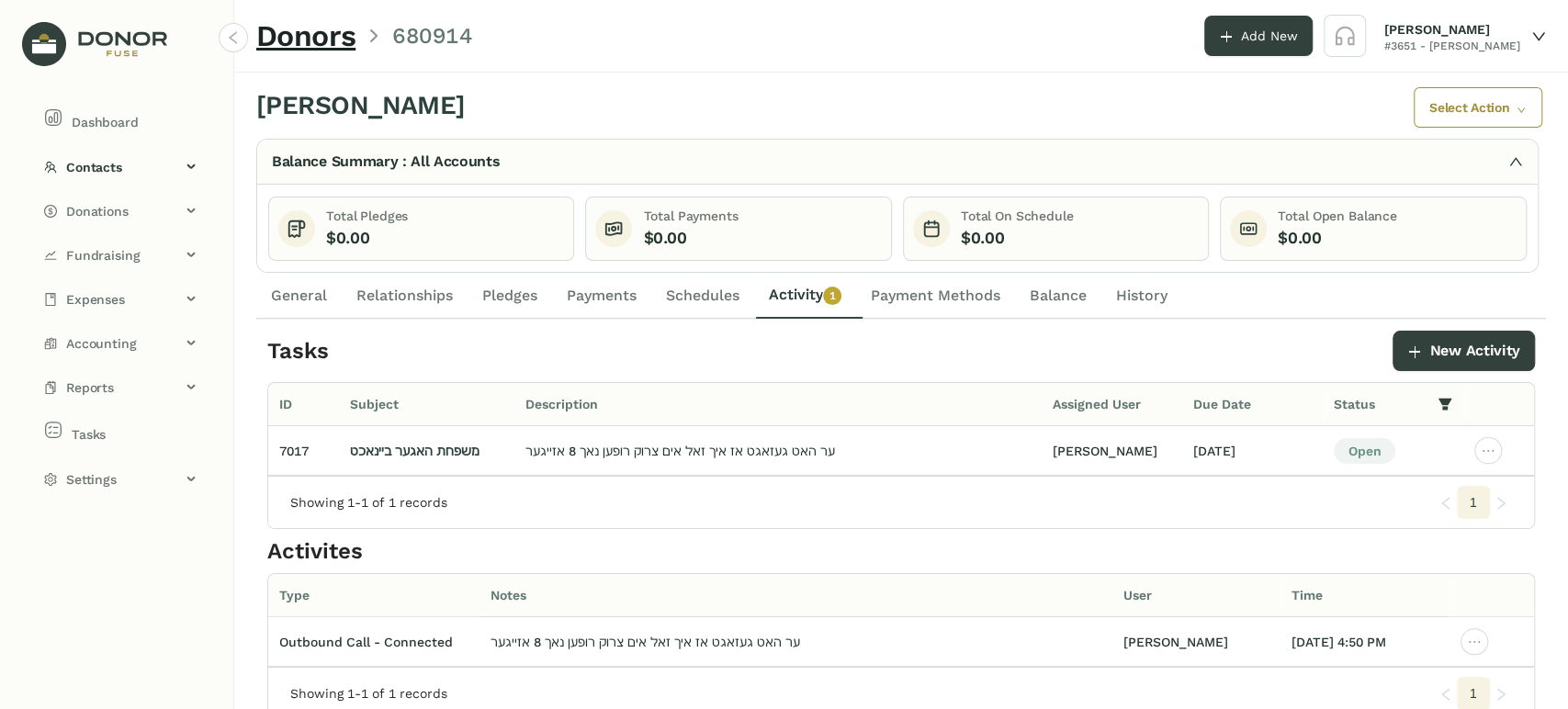 click on "General" 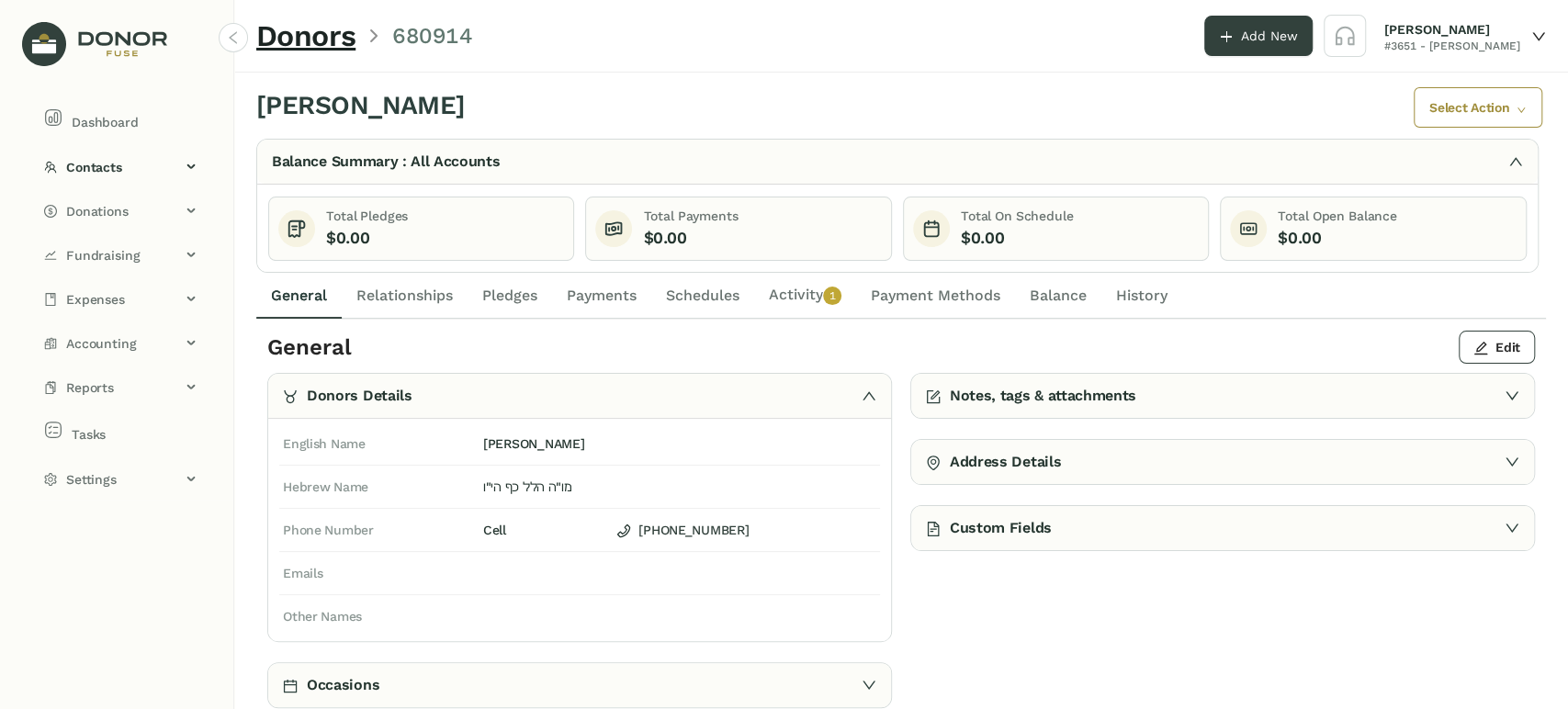click on "Schedules" 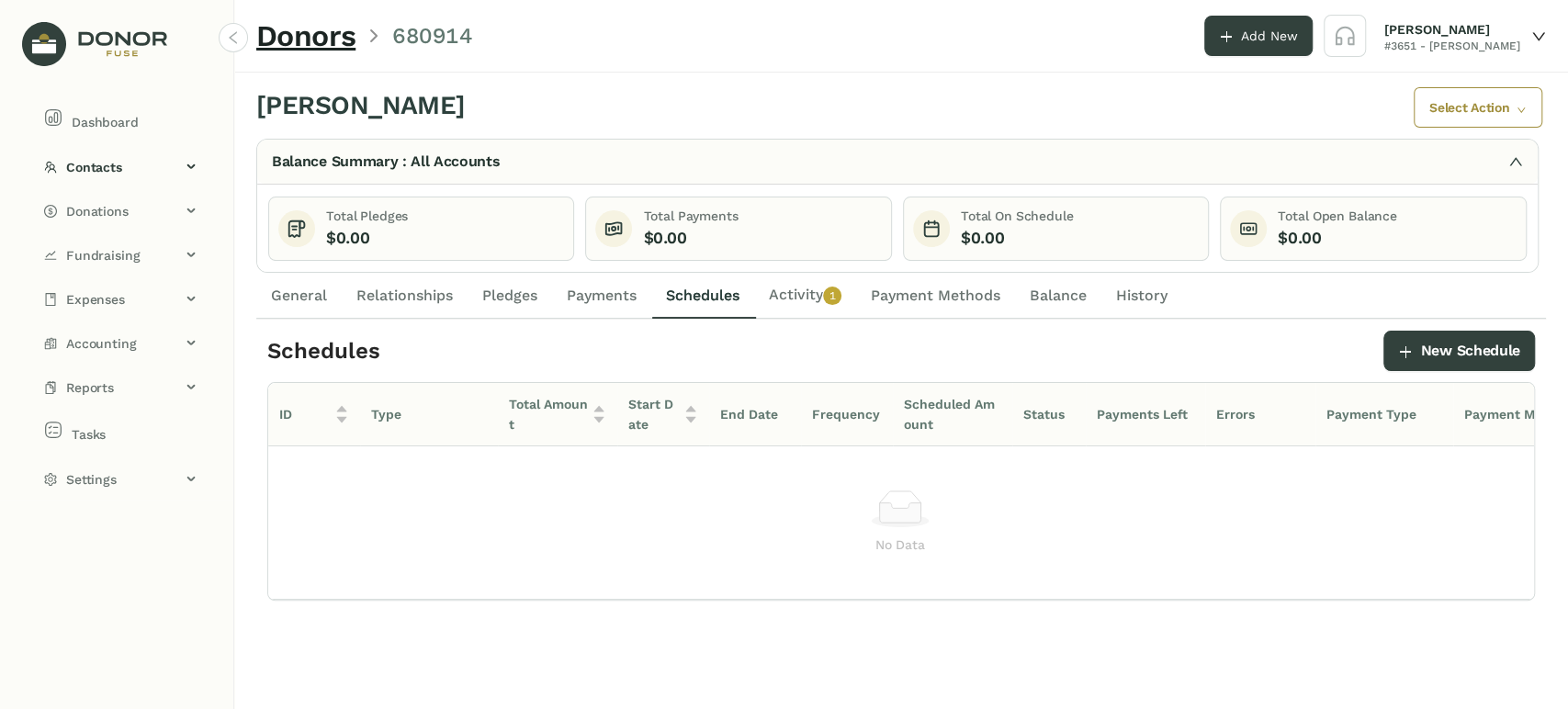 drag, startPoint x: 802, startPoint y: 291, endPoint x: 647, endPoint y: 309, distance: 156.0417 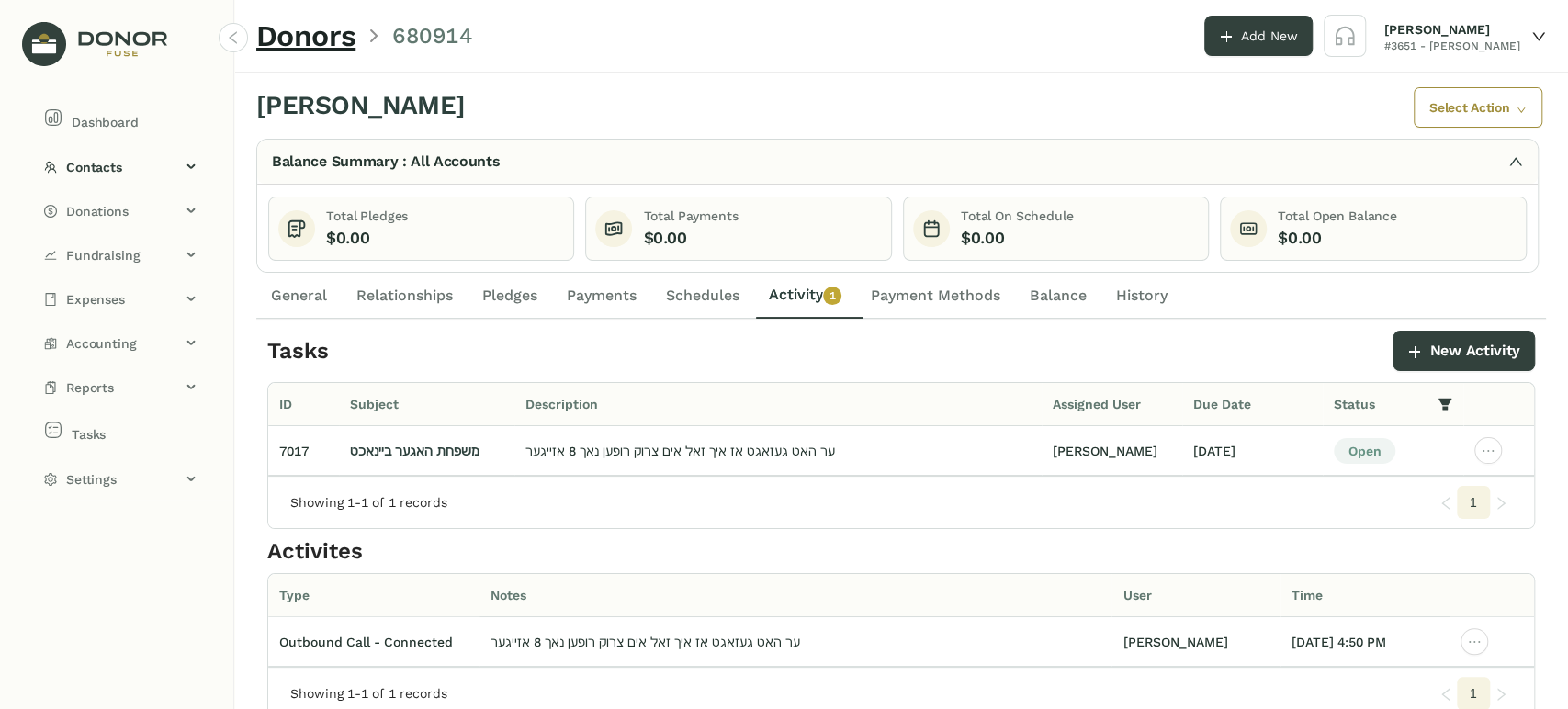 click on "General" 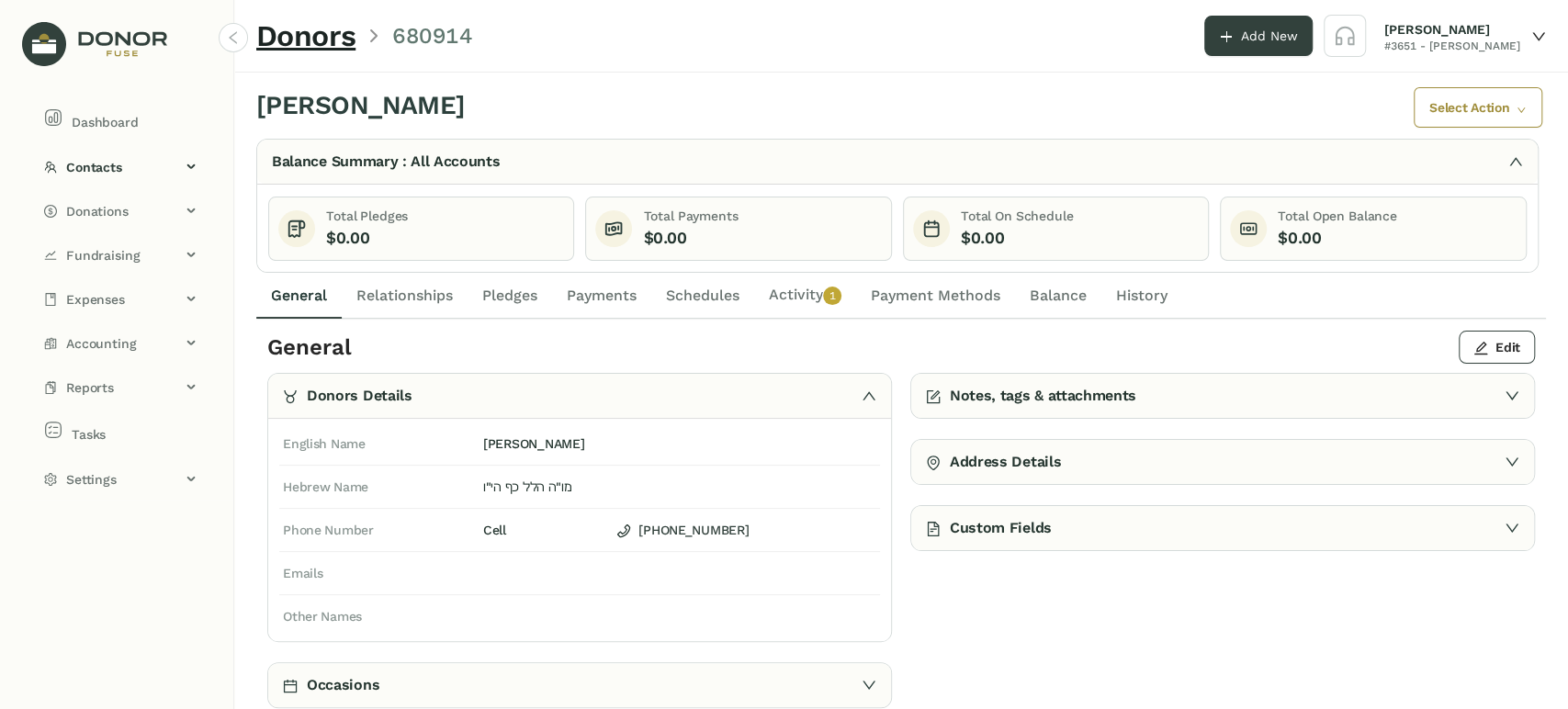 click on "Activity   0   1   2   3   4   5   6   7   8   9" 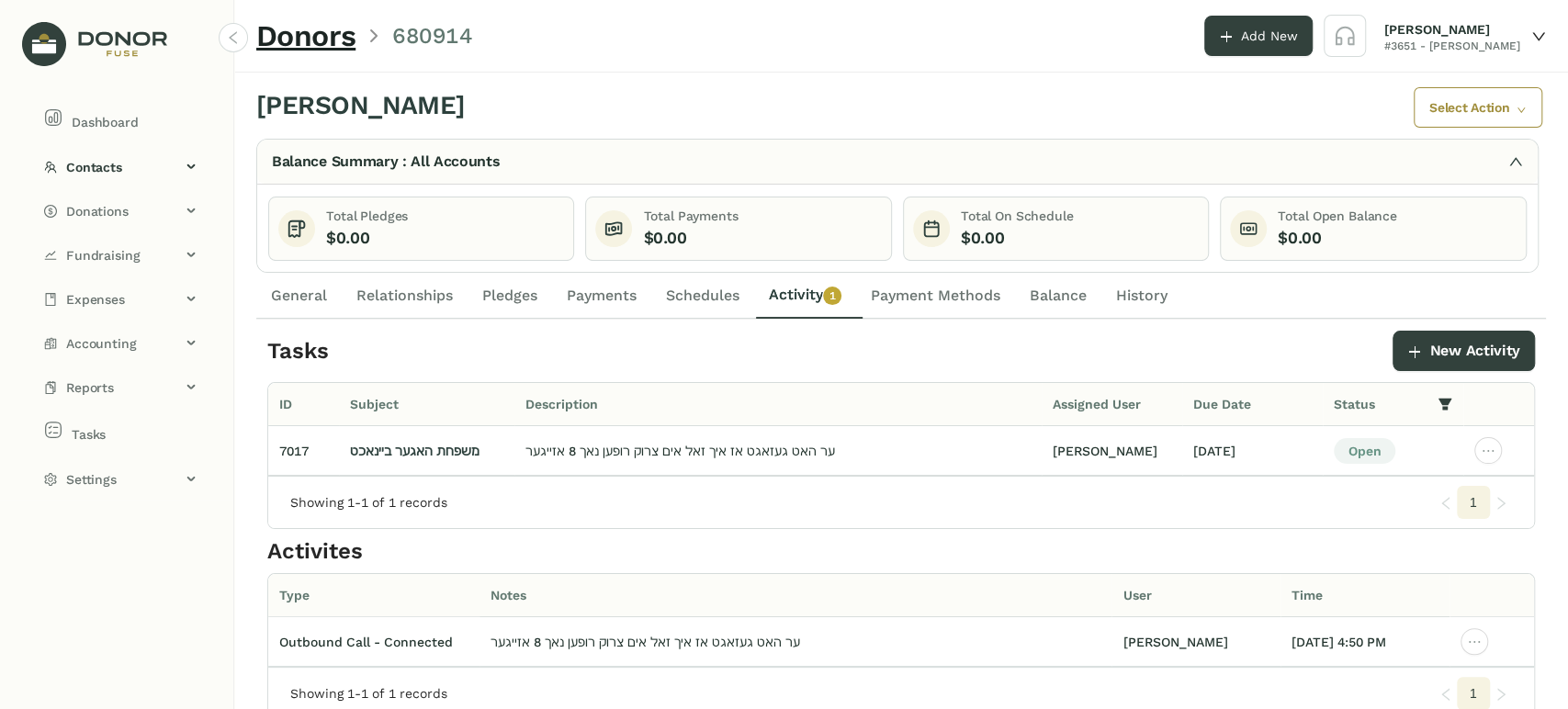 click on "General" 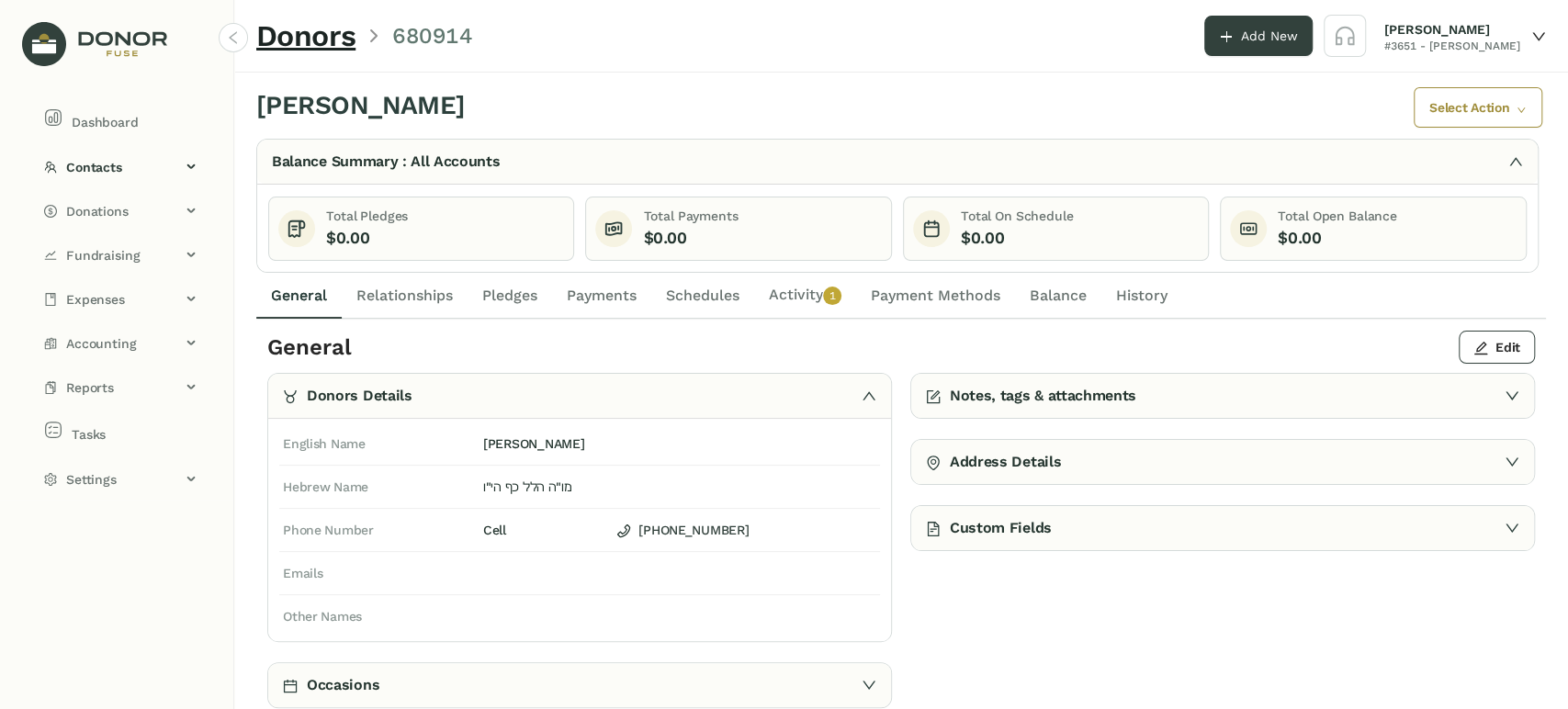 click on "Activity   0   1   2   3   4   5   6   7   8   9" 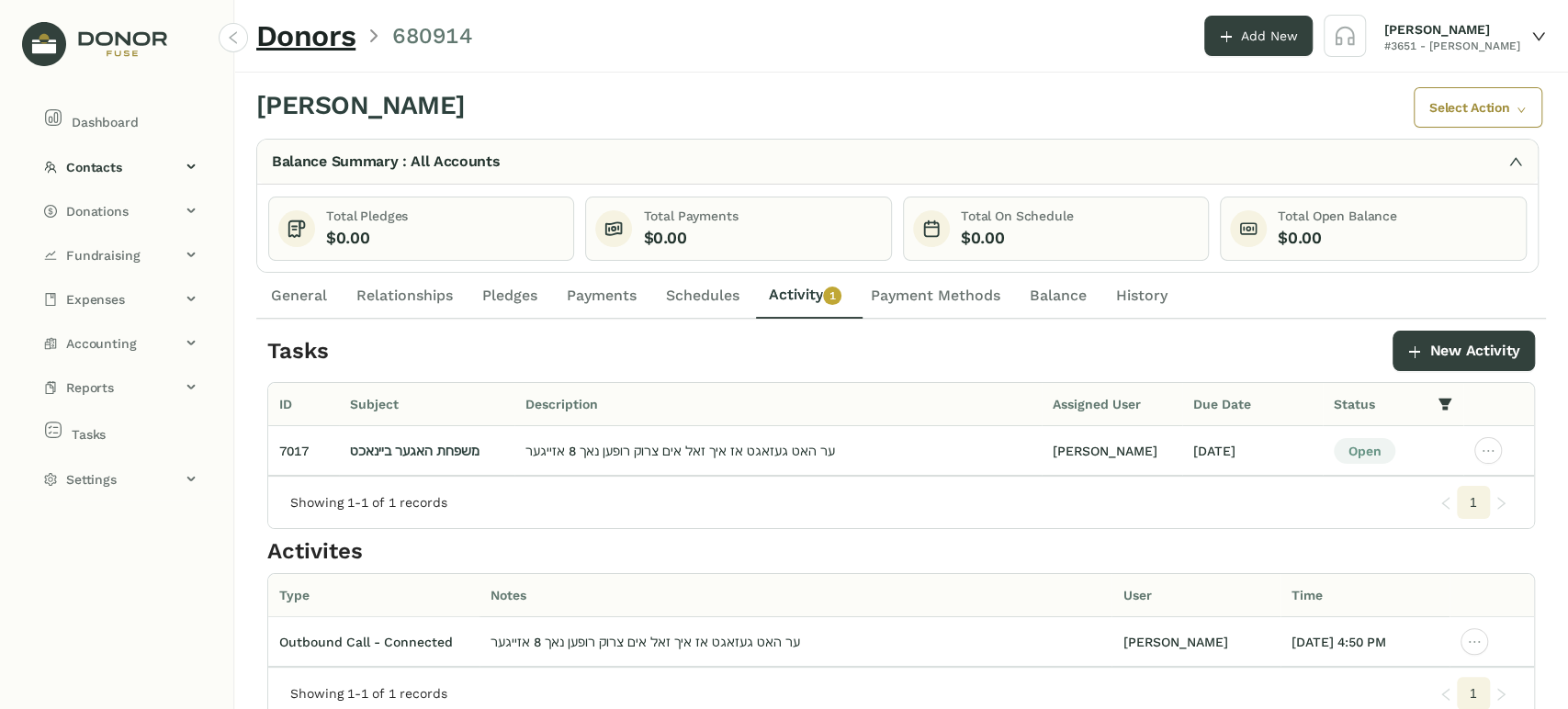 click on "Schedules" 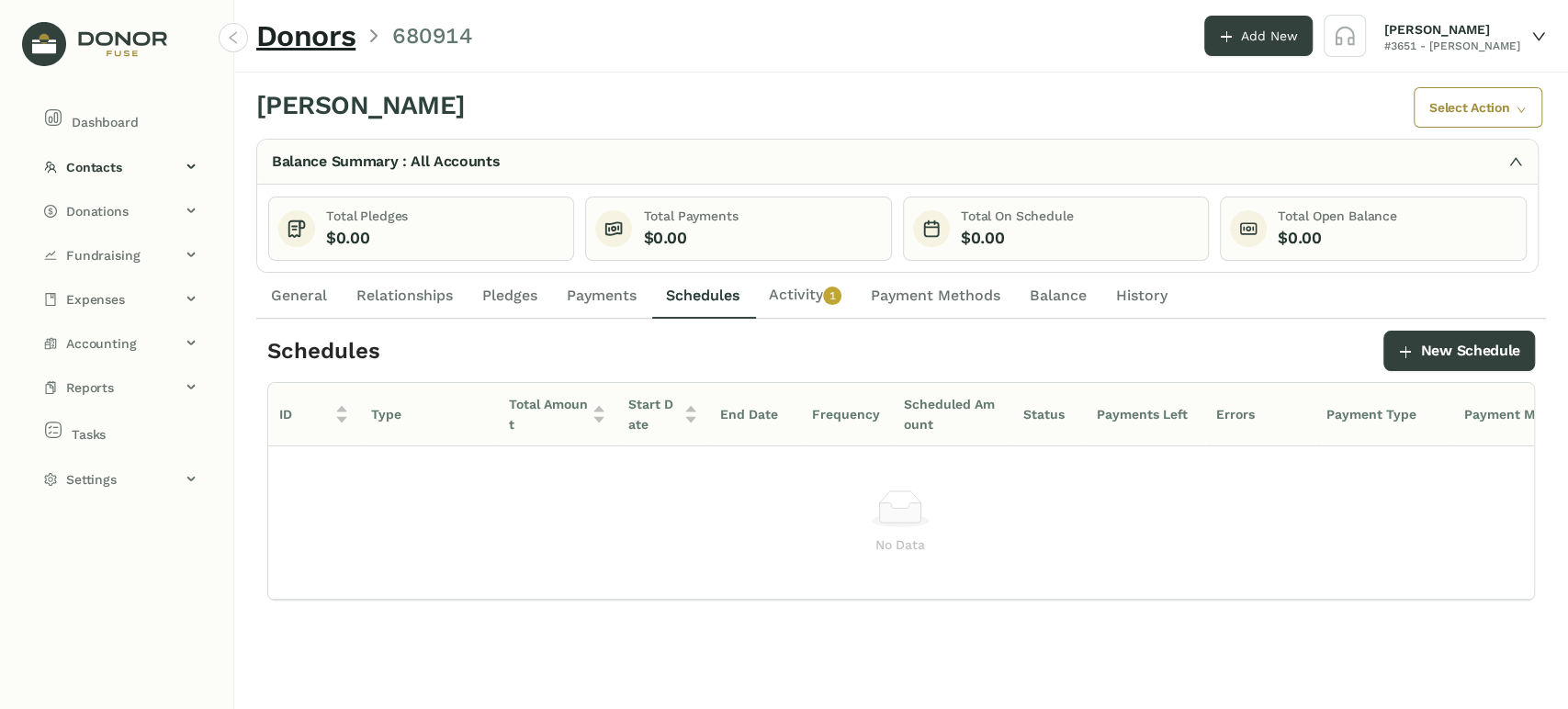 drag, startPoint x: 593, startPoint y: 301, endPoint x: 639, endPoint y: 301, distance: 46 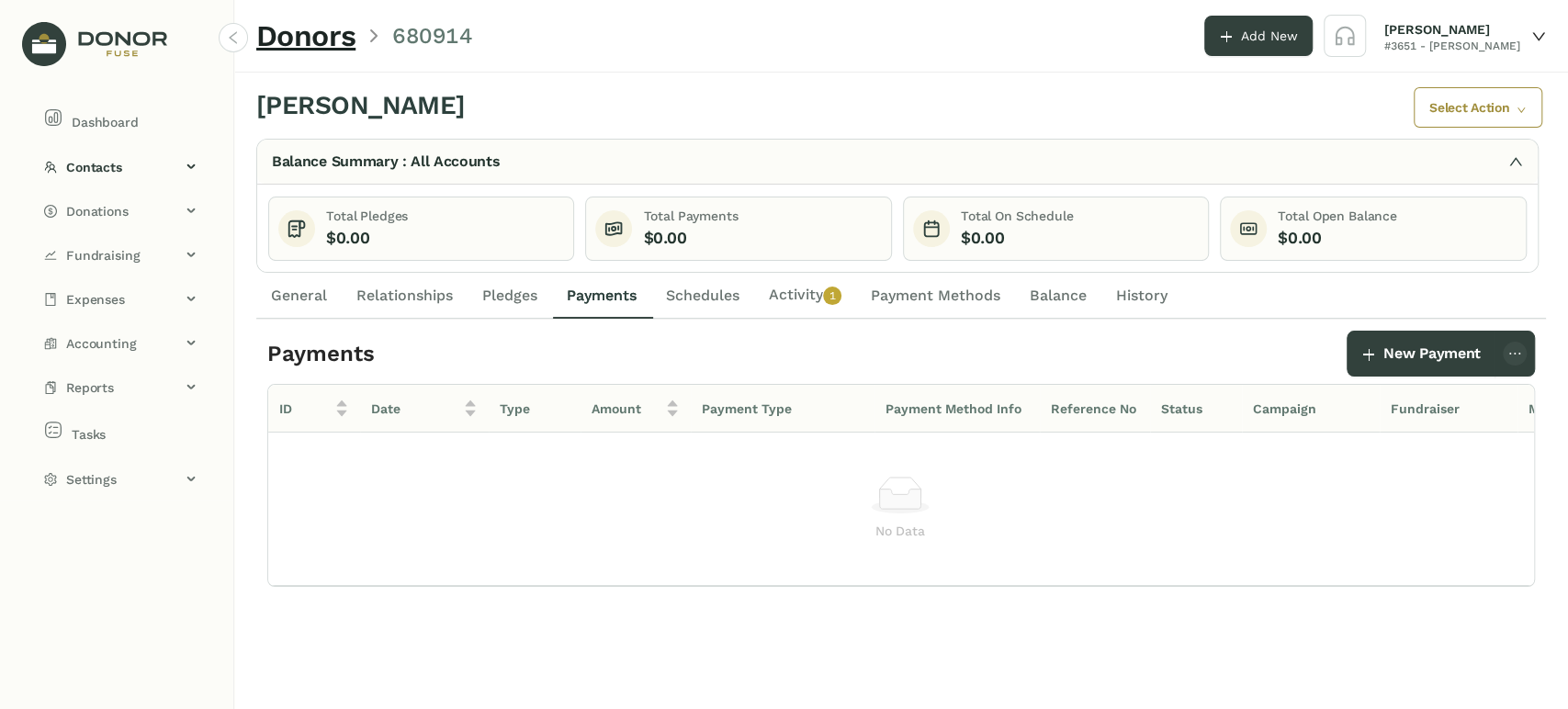 click on "Activity   0   1   2   3   4   5   6   7   8   9" 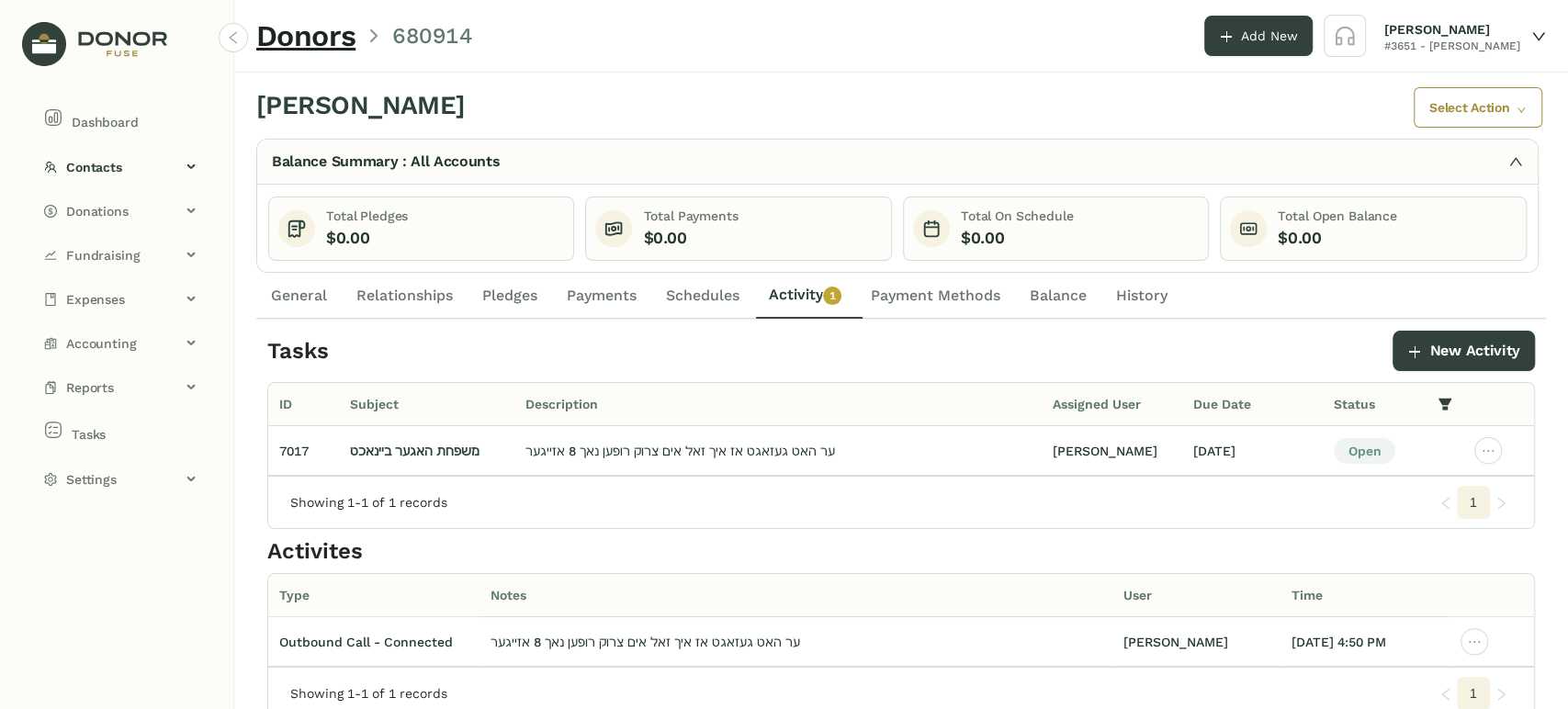 drag, startPoint x: 301, startPoint y: 290, endPoint x: 387, endPoint y: 299, distance: 86.46965 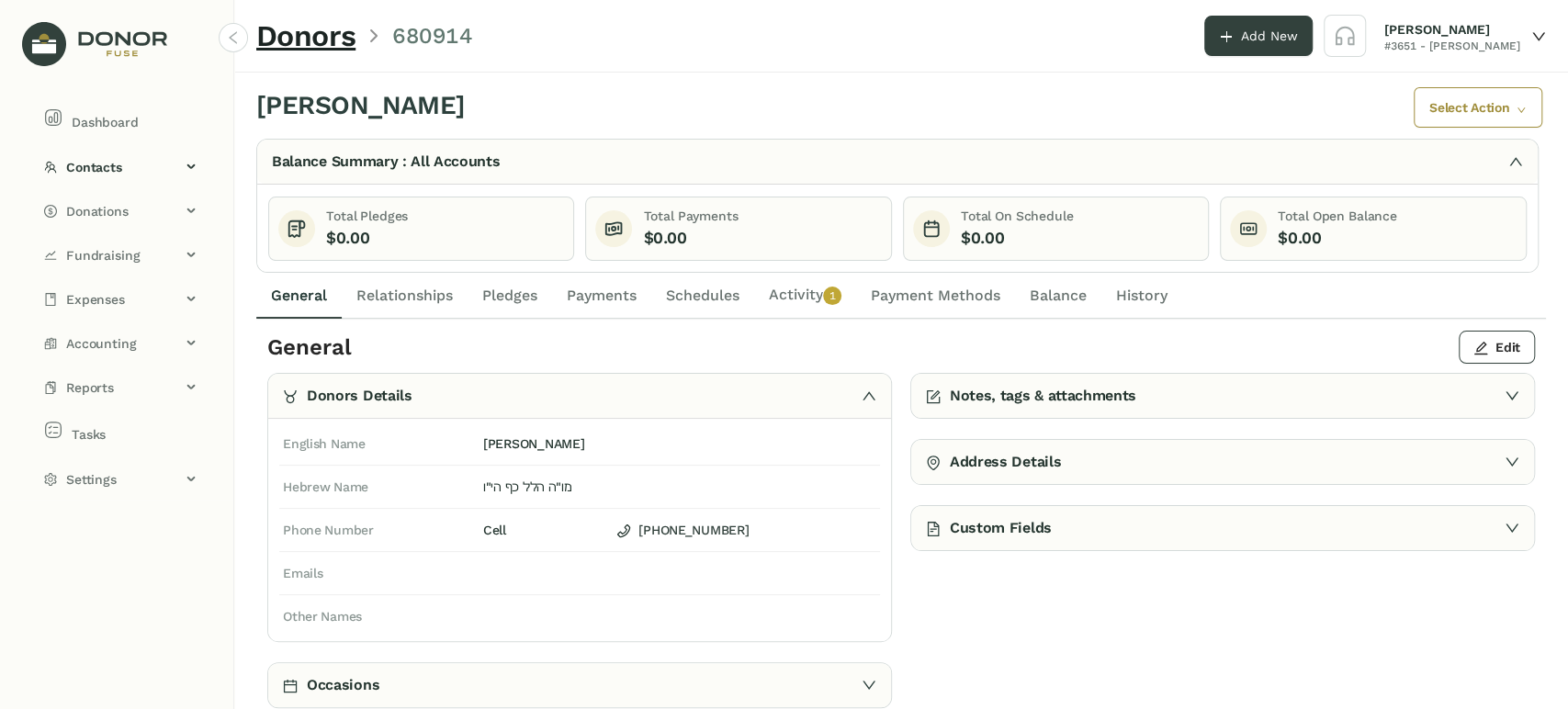 drag, startPoint x: 530, startPoint y: 287, endPoint x: 619, endPoint y: 287, distance: 89 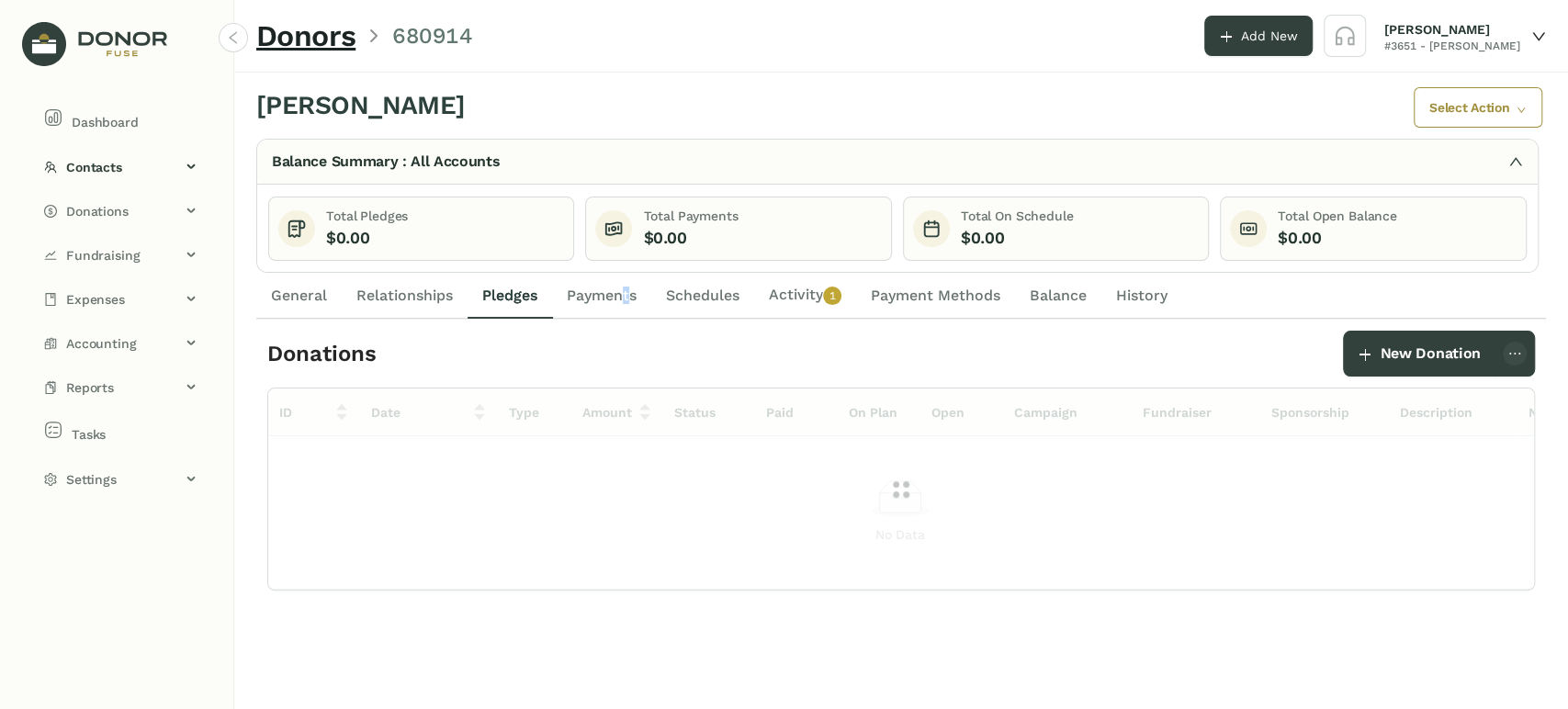 click on "General Relationships Pledges Payments Schedules  Activity   0   1   2   3   4   5   6   7   8   9  Payment Methods Balance History" 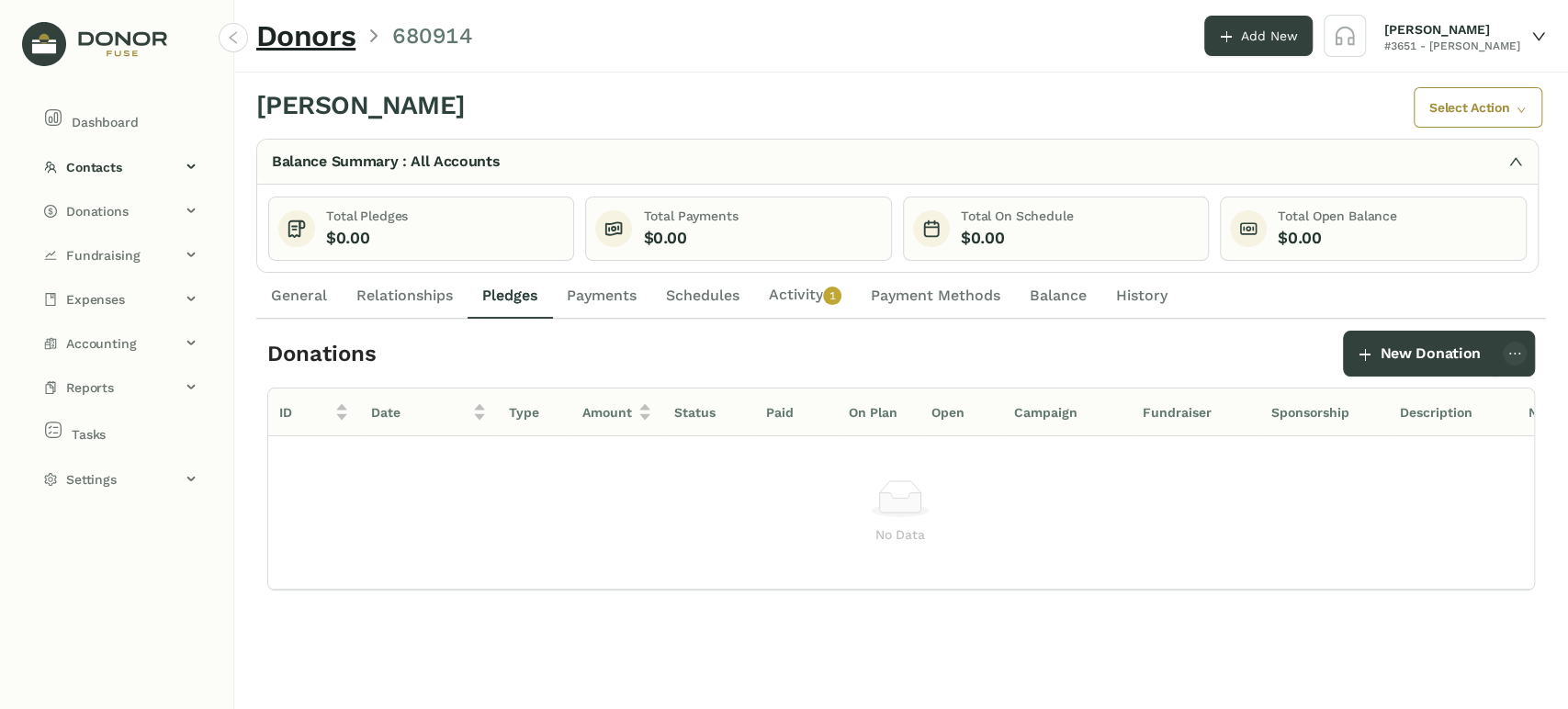 drag, startPoint x: 735, startPoint y: 270, endPoint x: 771, endPoint y: 269, distance: 36.013886 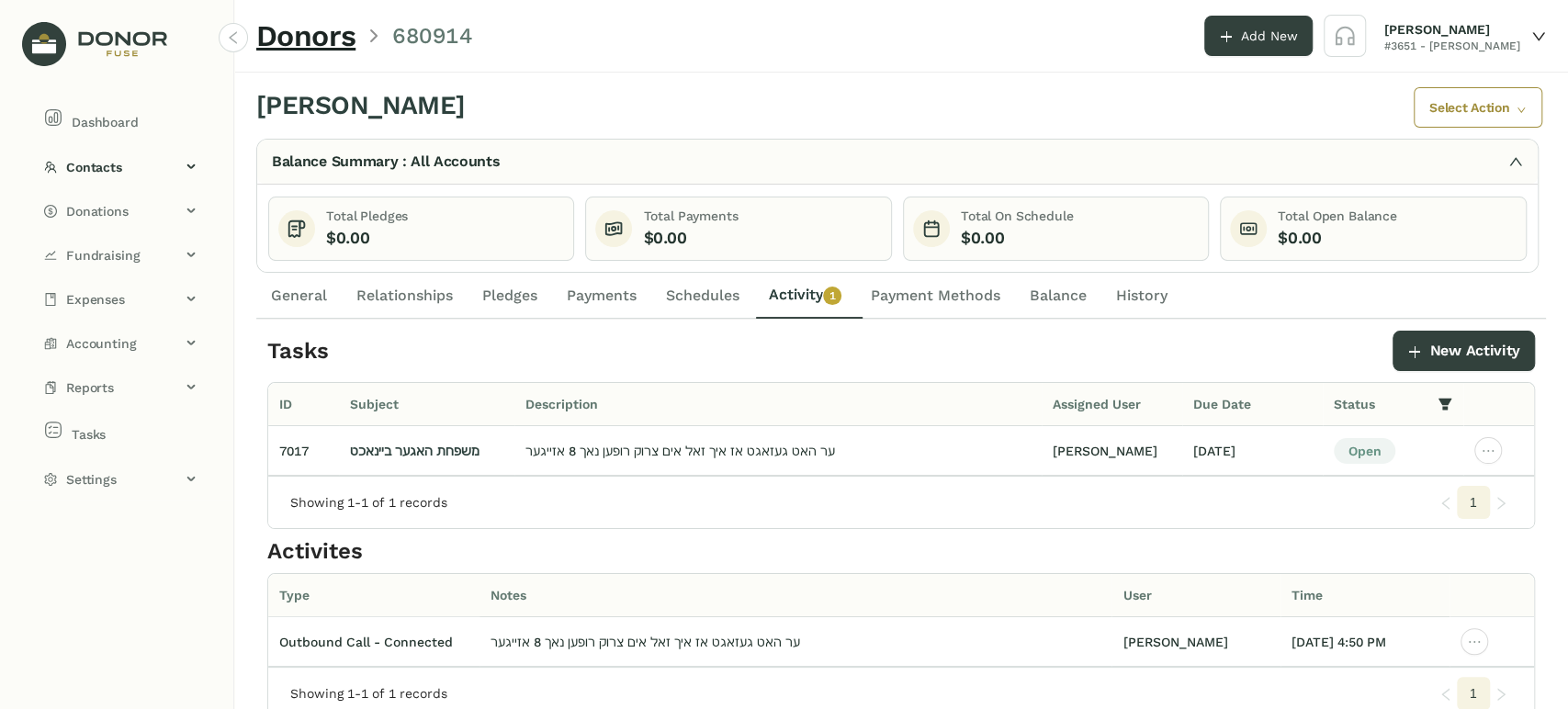 click on "Schedules" 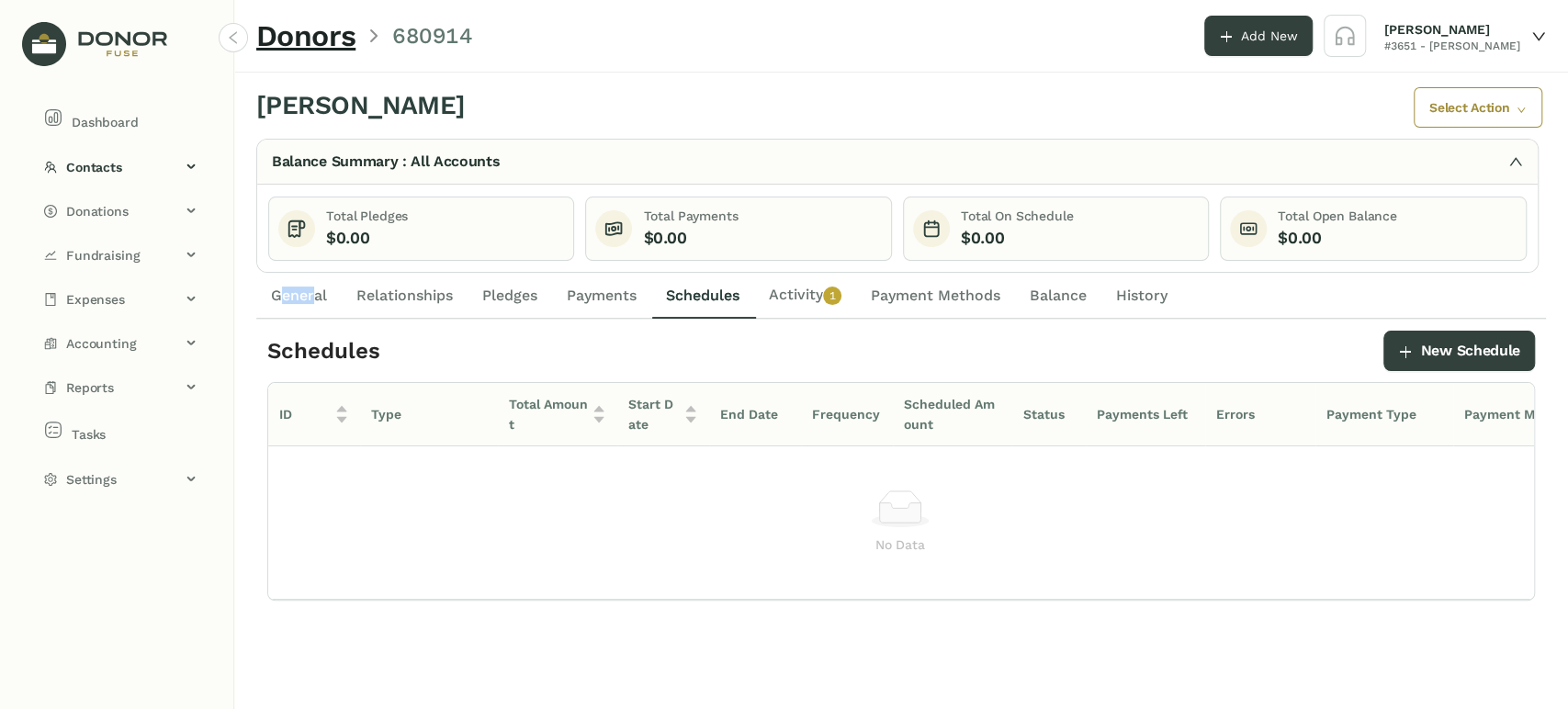 drag, startPoint x: 296, startPoint y: 304, endPoint x: 354, endPoint y: 314, distance: 58.855756 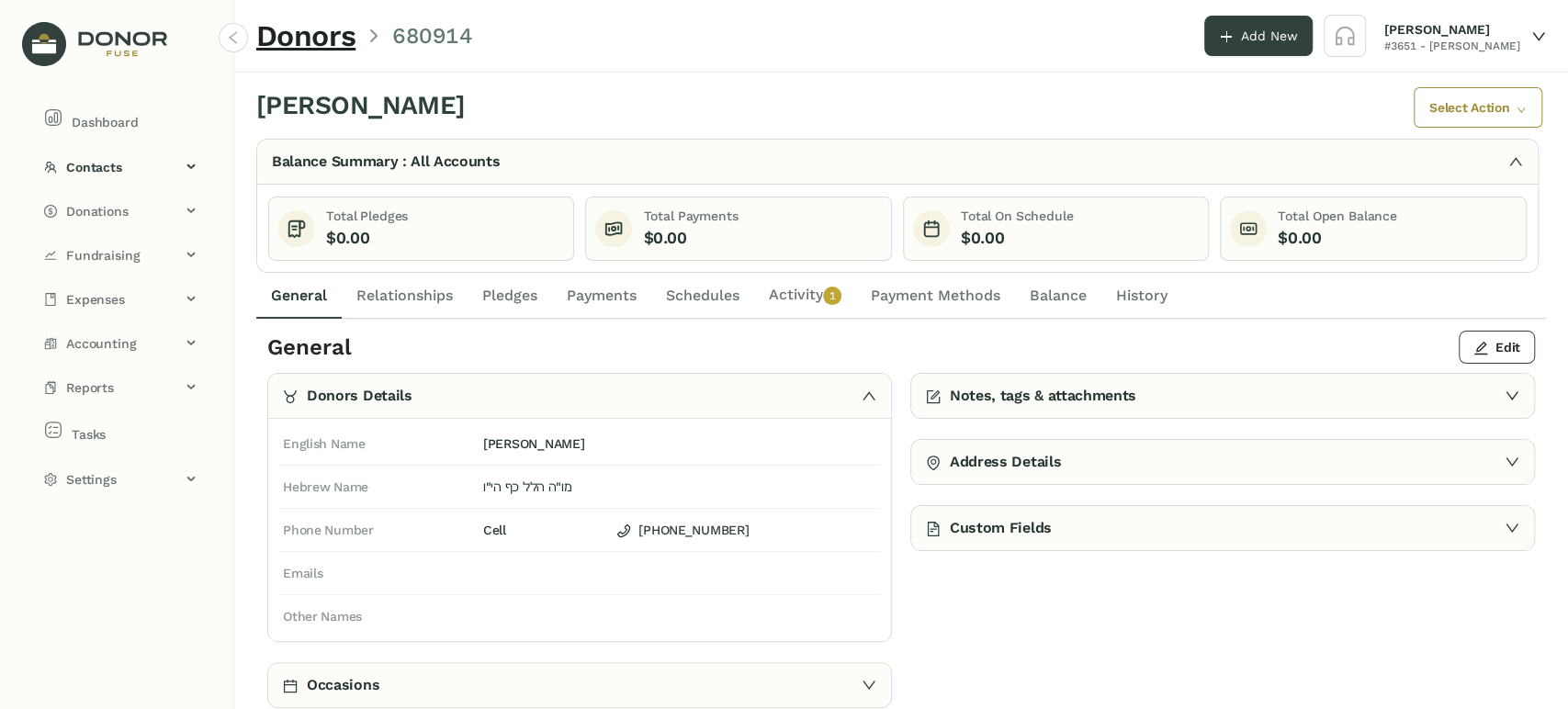 click on "Activity   0   1   2   3   4   5   6   7   8   9" 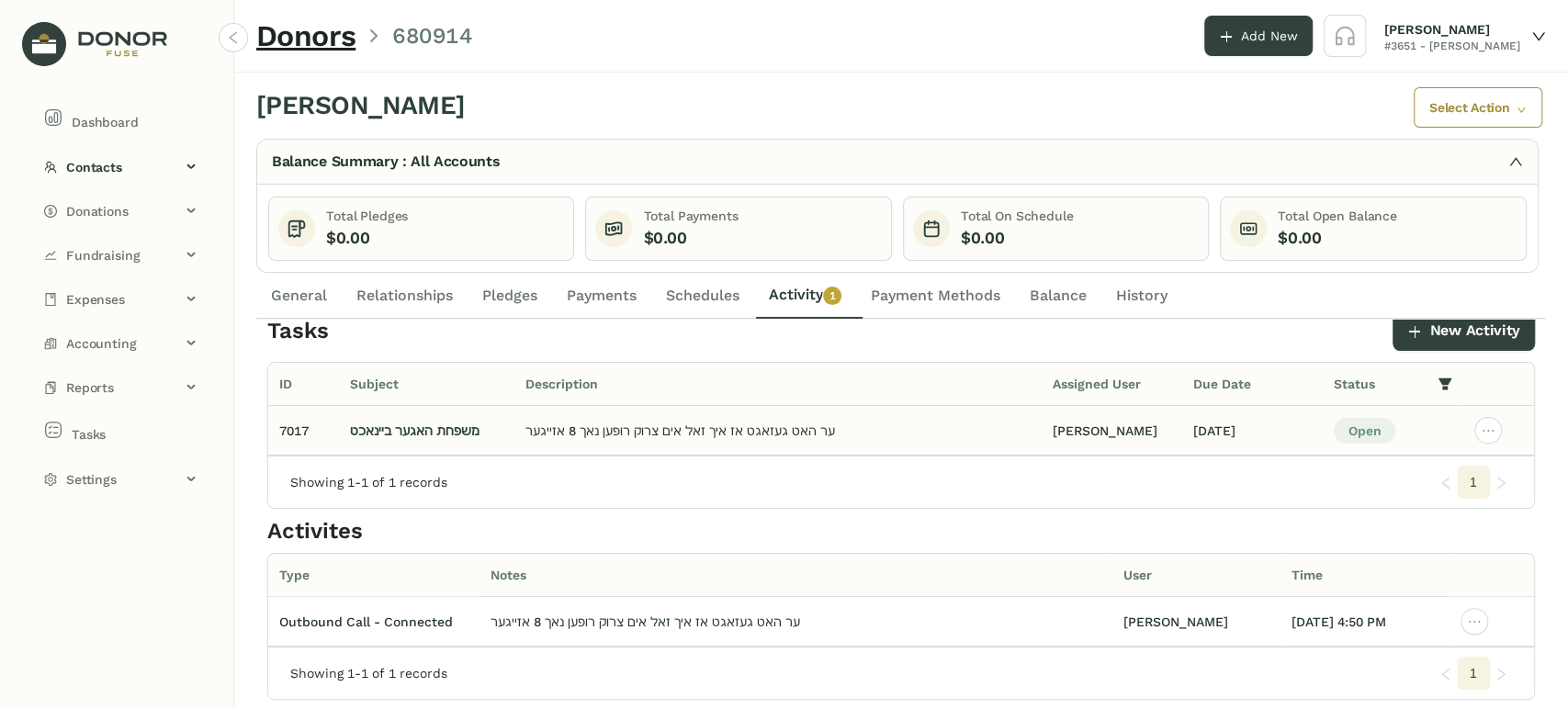 scroll, scrollTop: 0, scrollLeft: 0, axis: both 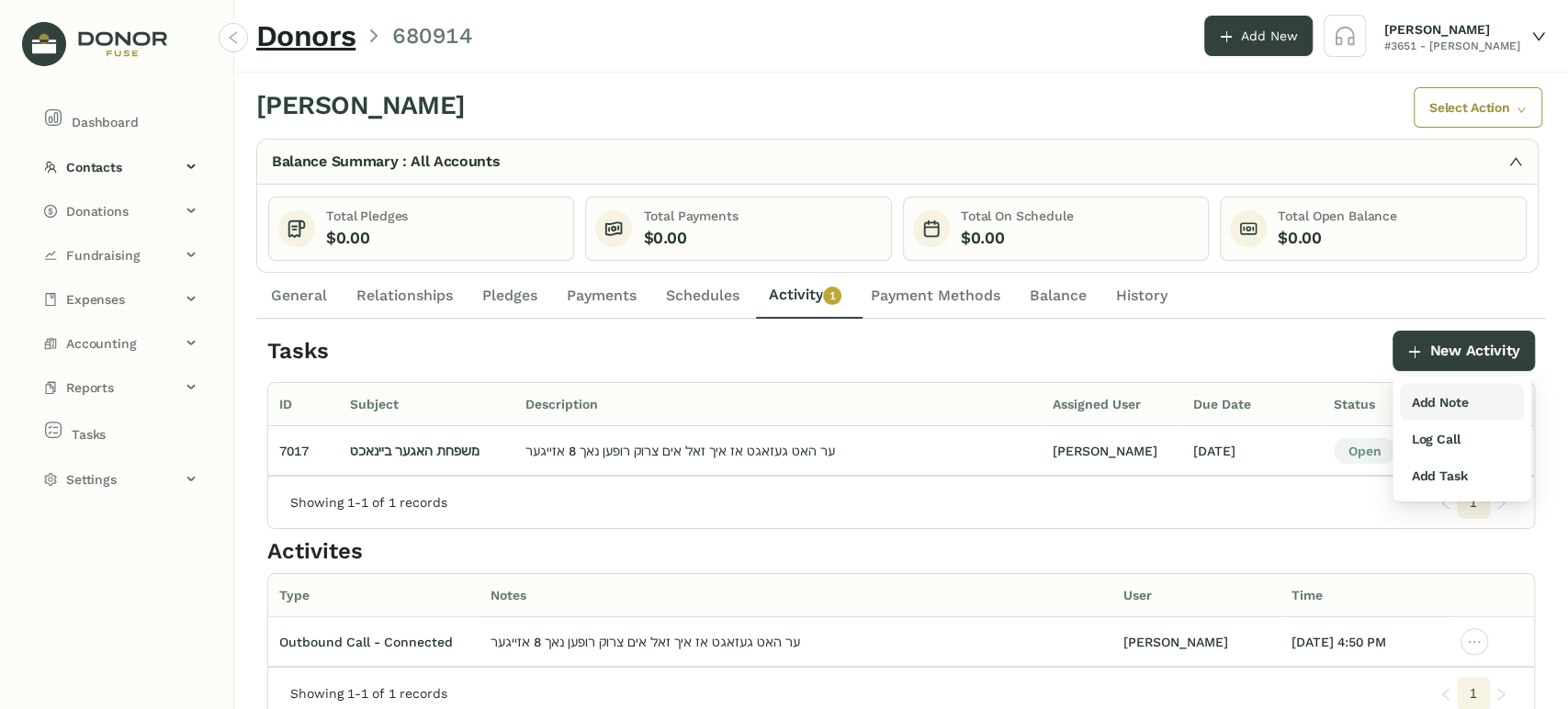 drag, startPoint x: 1453, startPoint y: 432, endPoint x: 1434, endPoint y: 412, distance: 27.586228 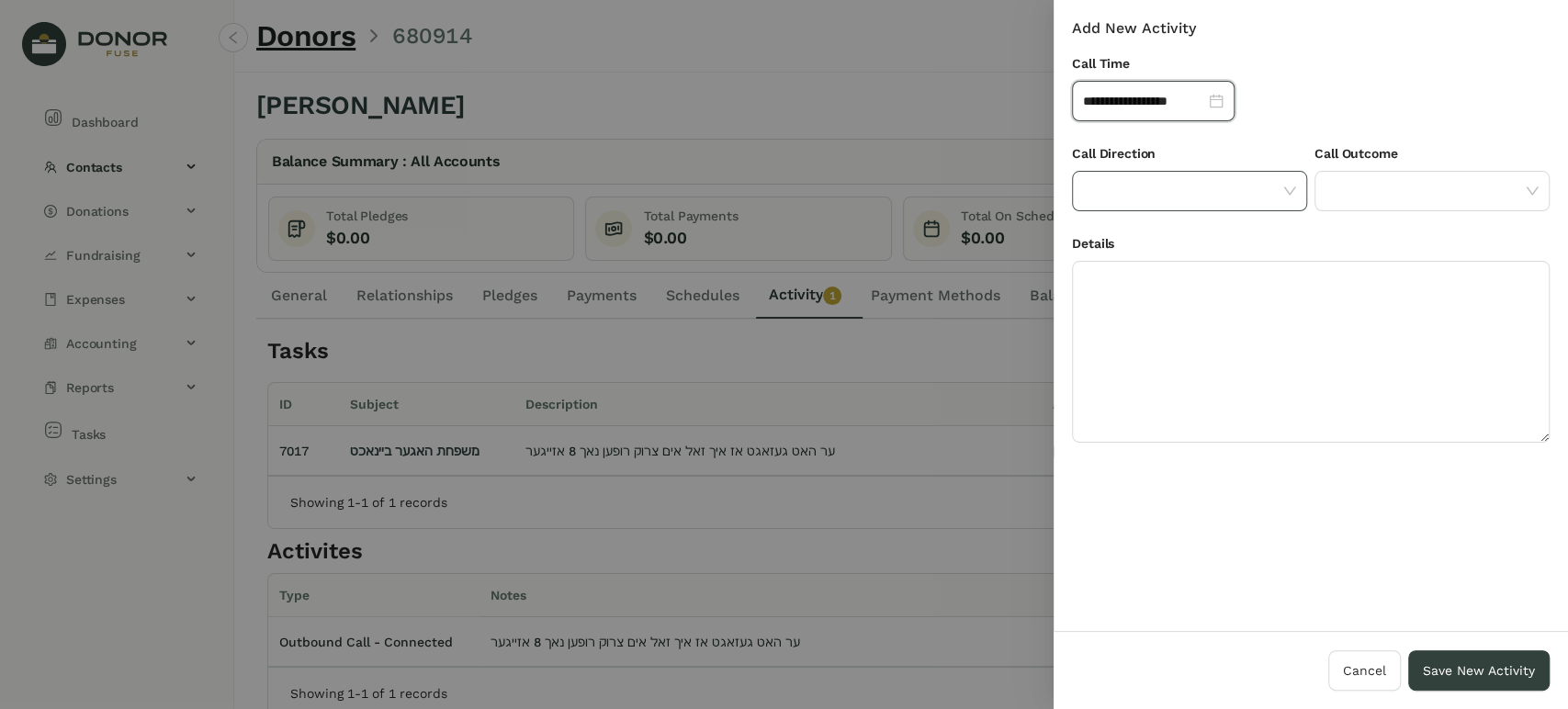 click 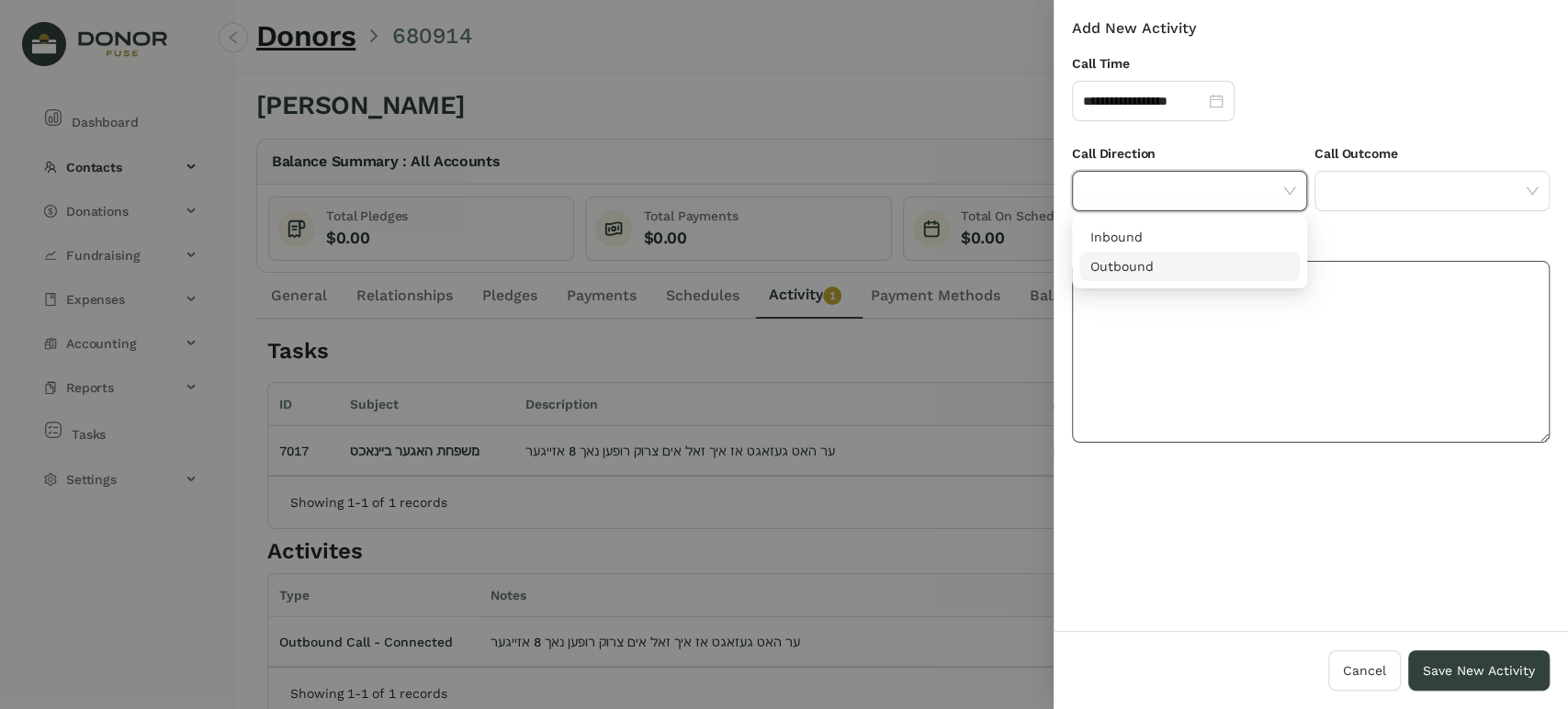 drag, startPoint x: 1168, startPoint y: 273, endPoint x: 1207, endPoint y: 261, distance: 40.804412 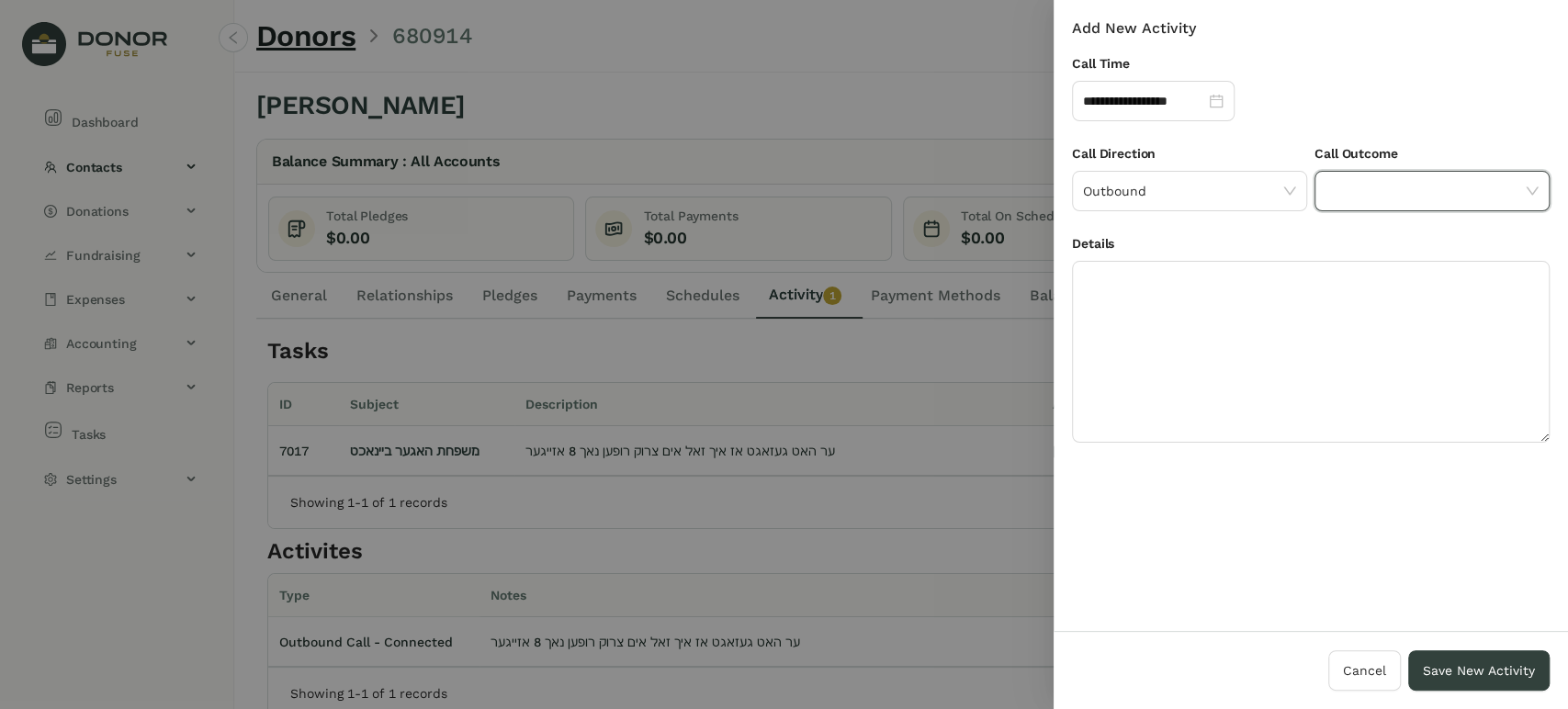 click 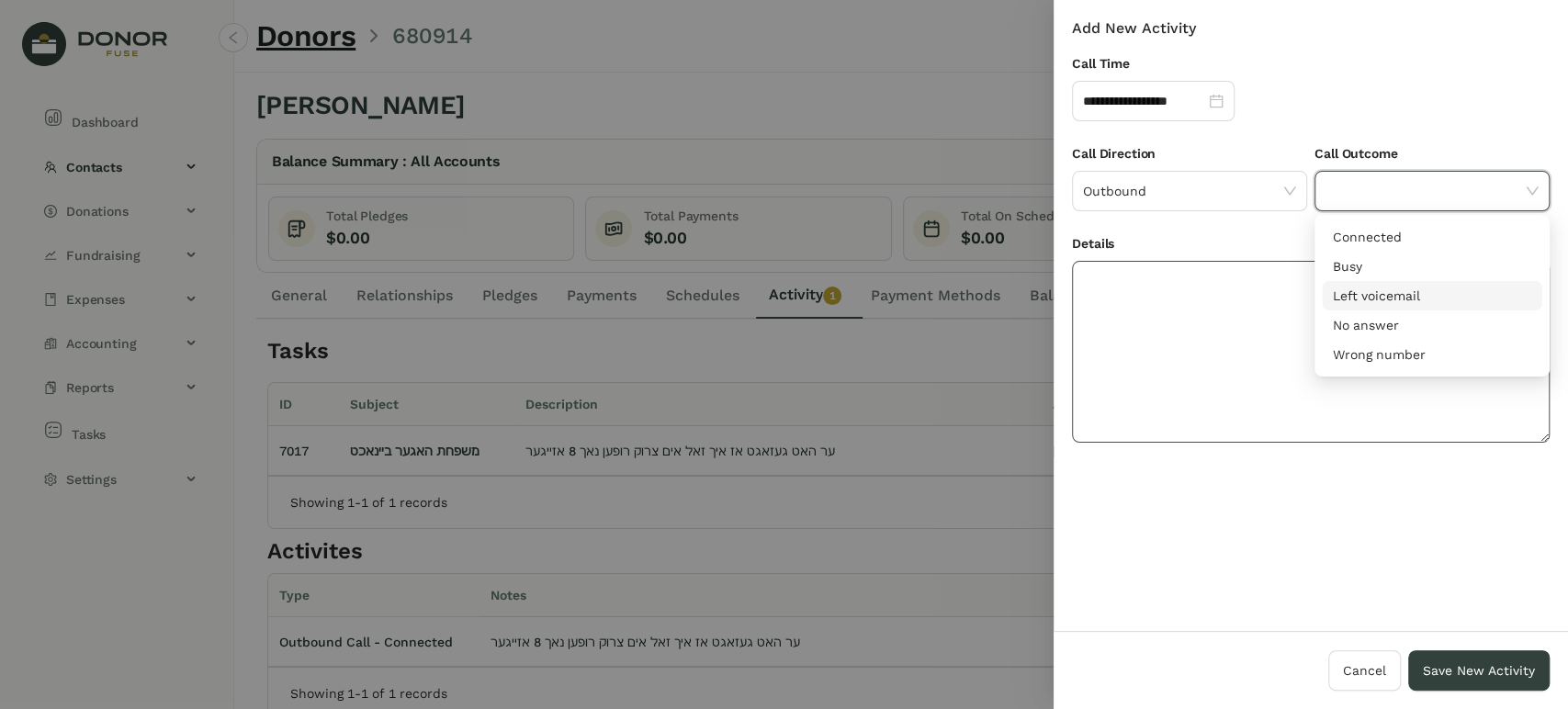 drag, startPoint x: 1371, startPoint y: 298, endPoint x: 1340, endPoint y: 307, distance: 32.28002 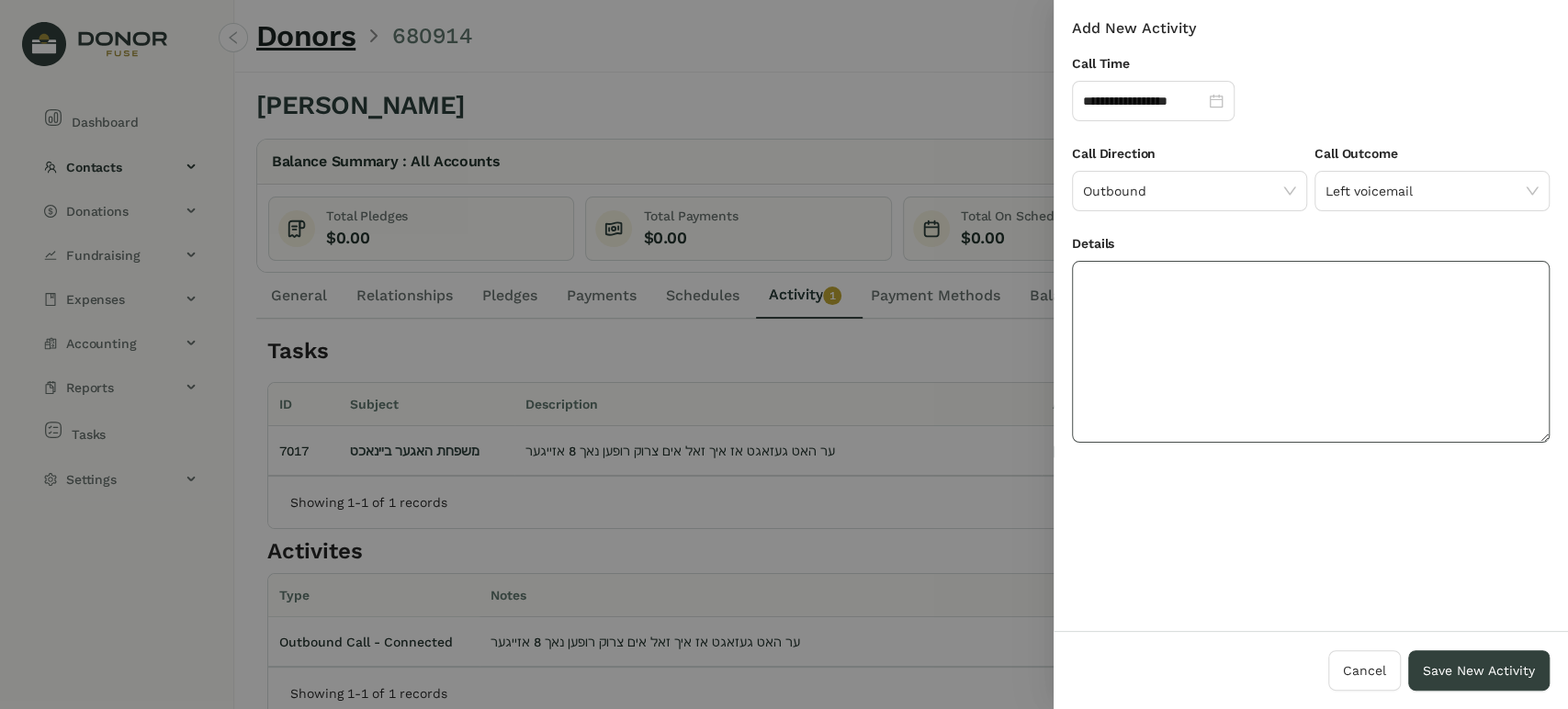 drag, startPoint x: 1315, startPoint y: 310, endPoint x: 1303, endPoint y: 304, distance: 13.416408 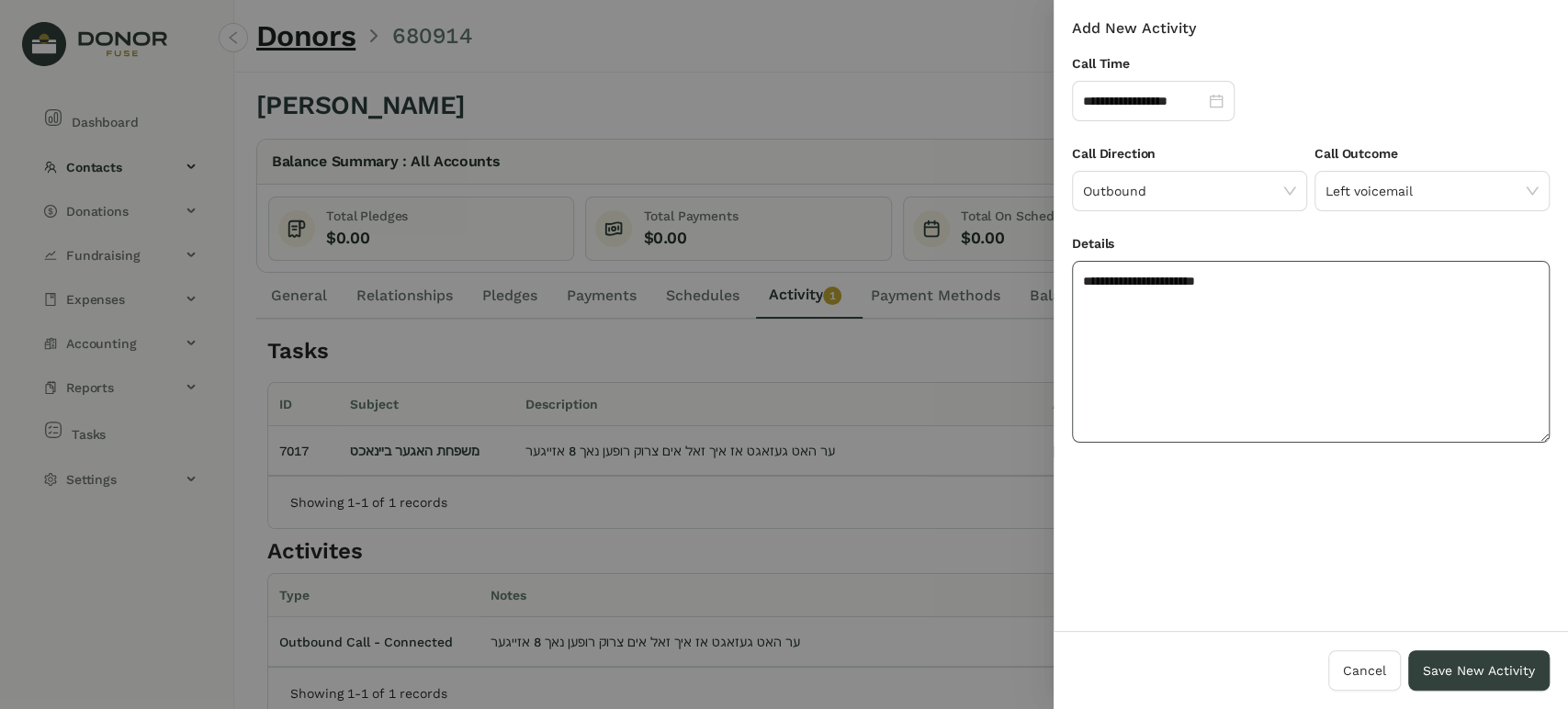 click on "**********" 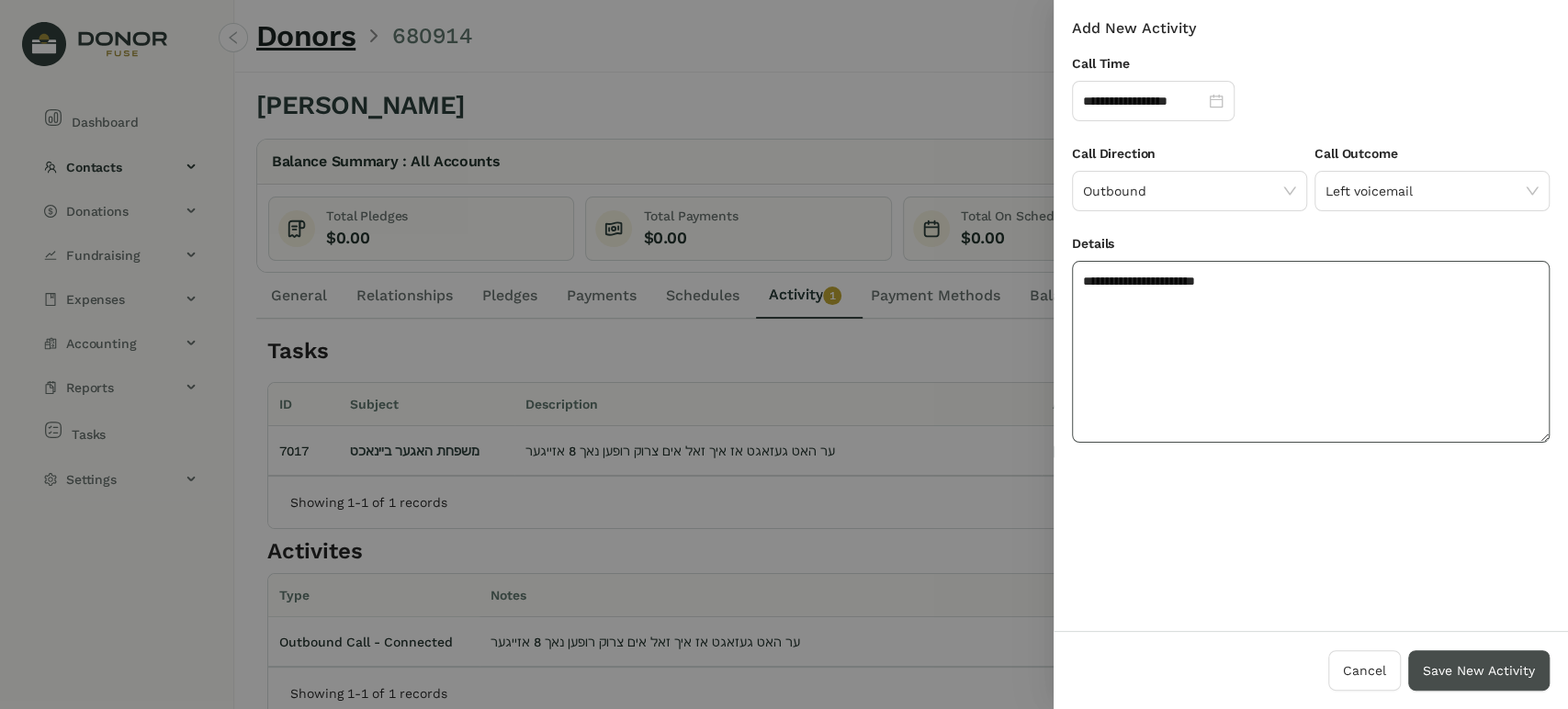 type on "**********" 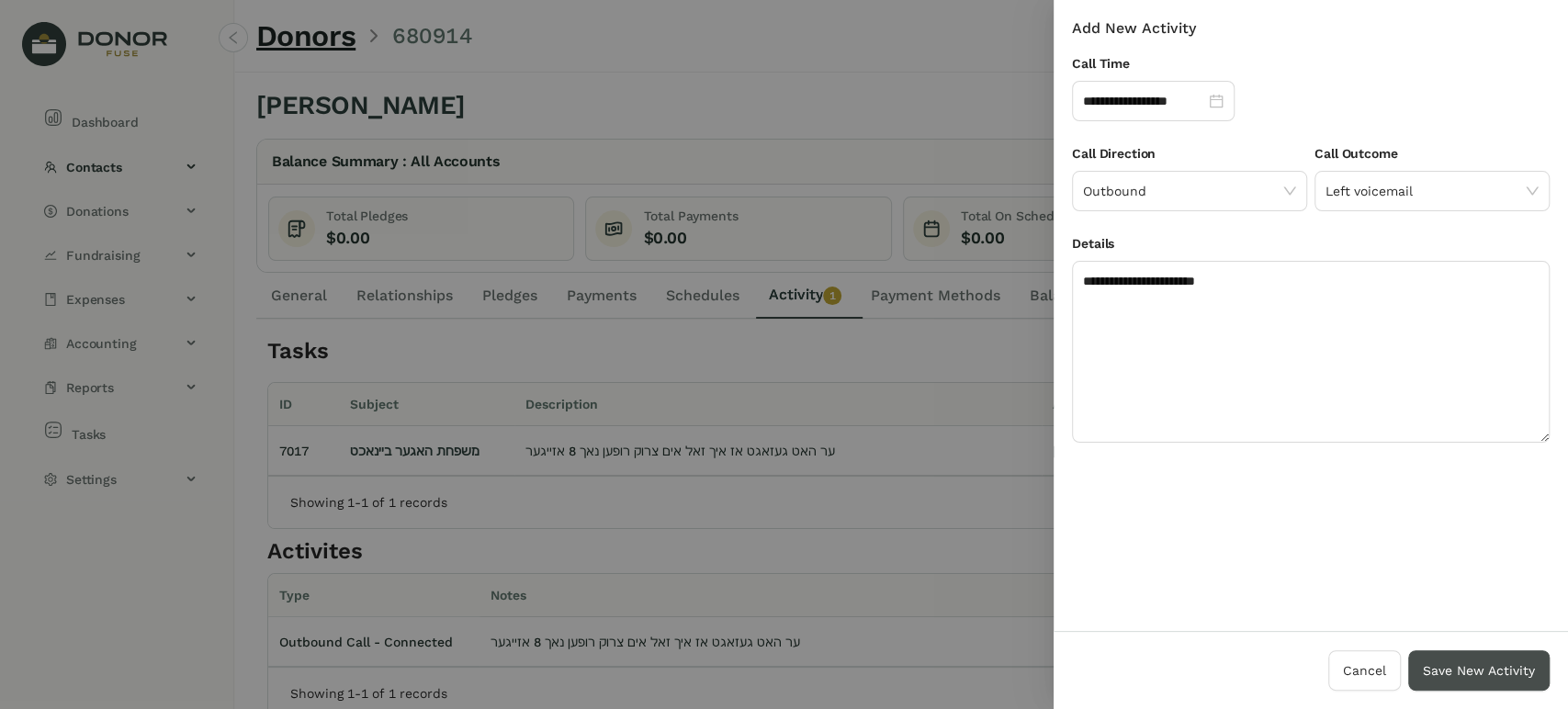 click on "Save New Activity" at bounding box center (1479, 670) 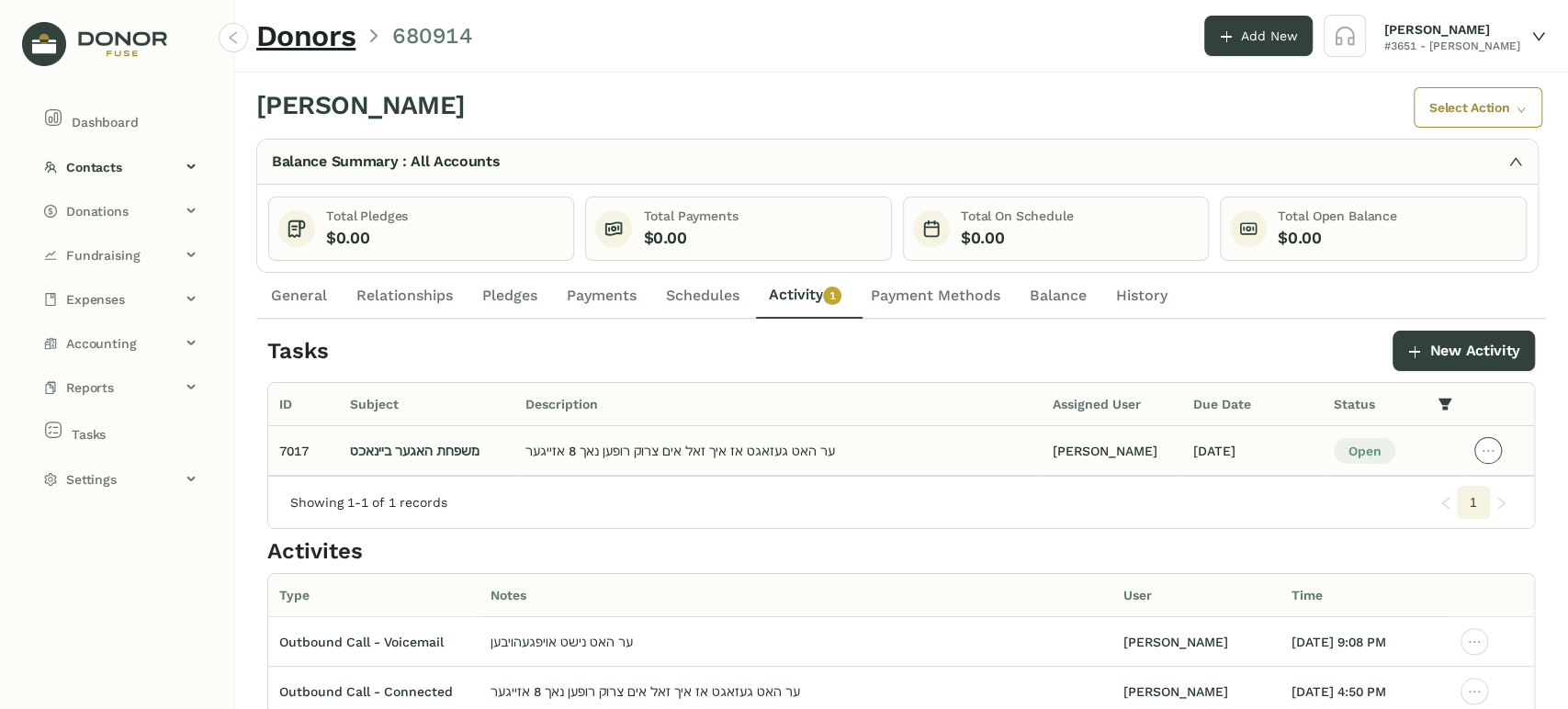 click 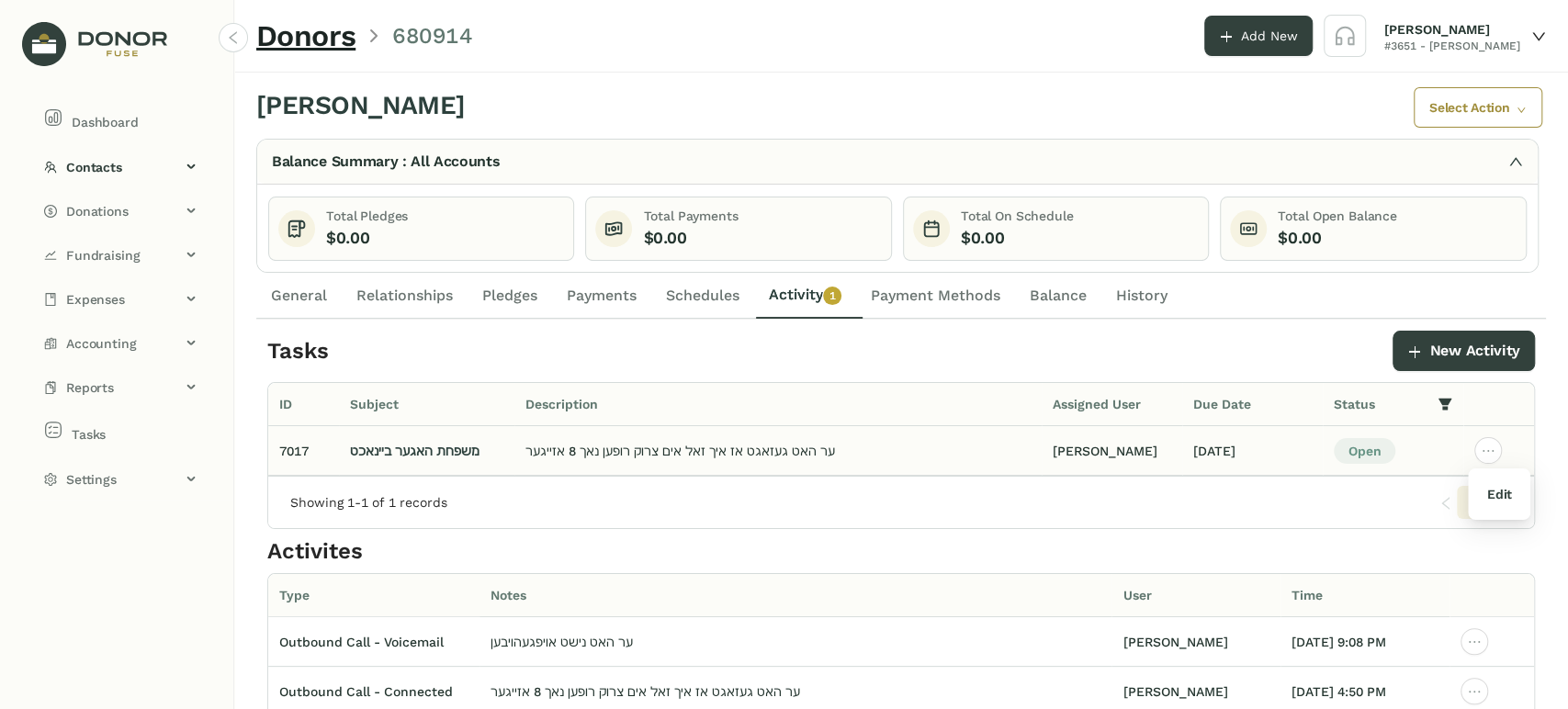 click on "Edit" at bounding box center (1498, 494) 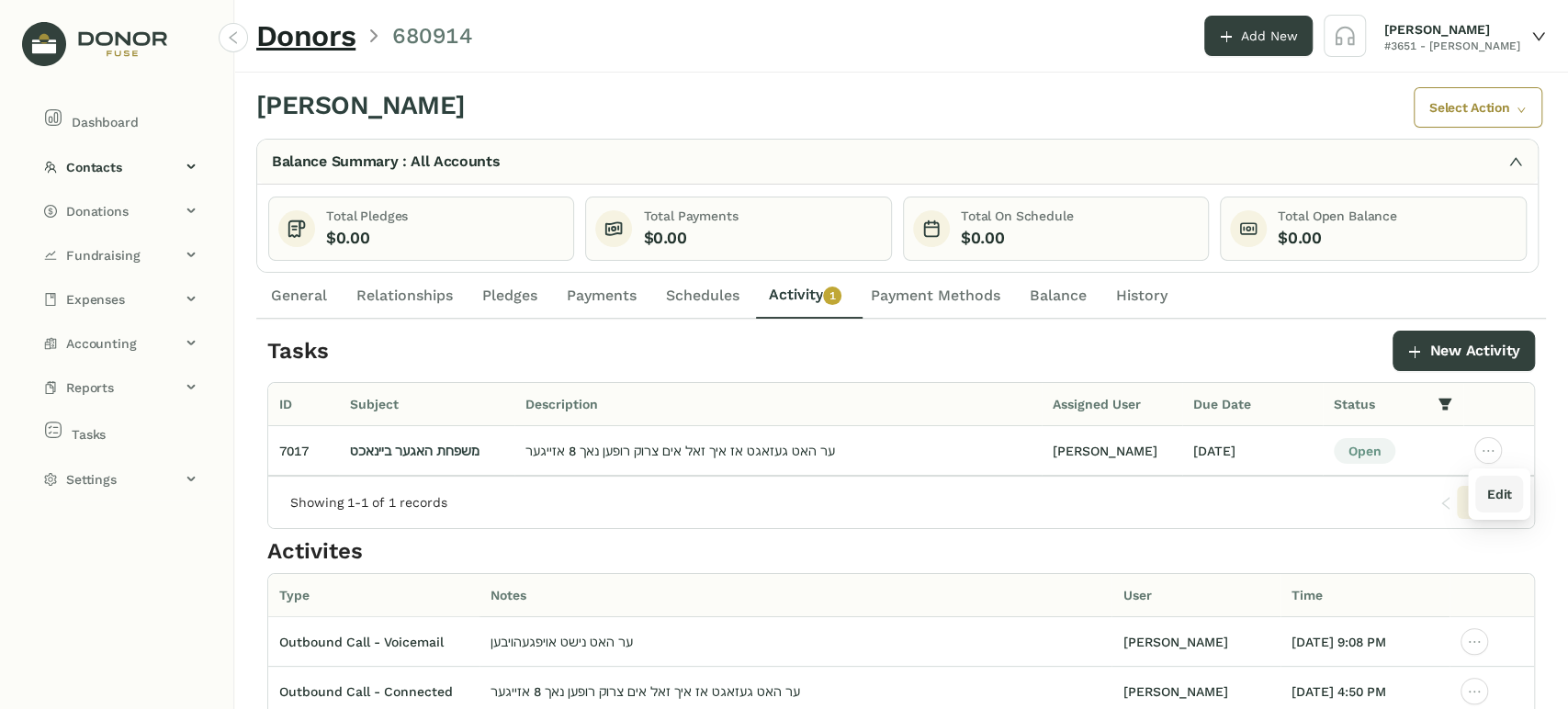 click on "Edit" at bounding box center (1498, 494) 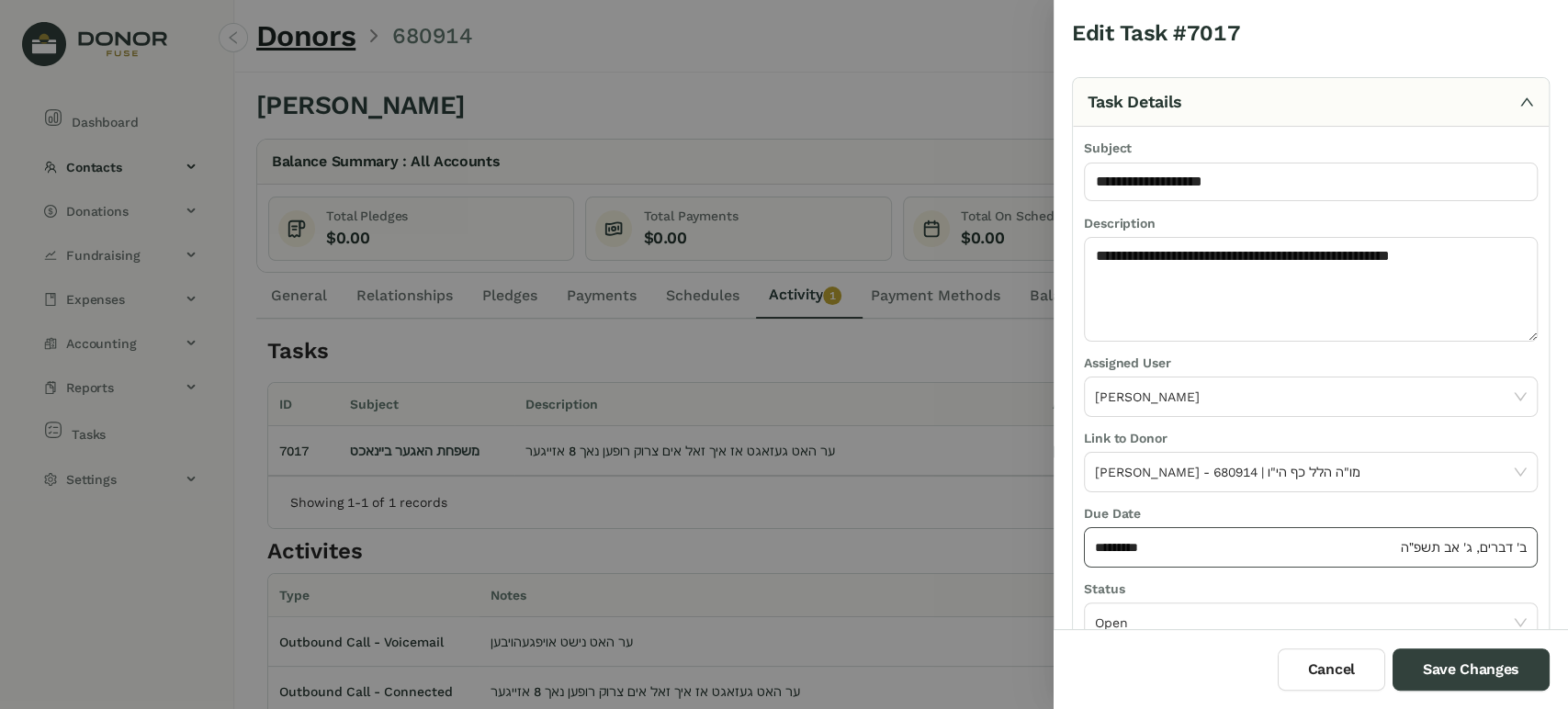 click on "*********" 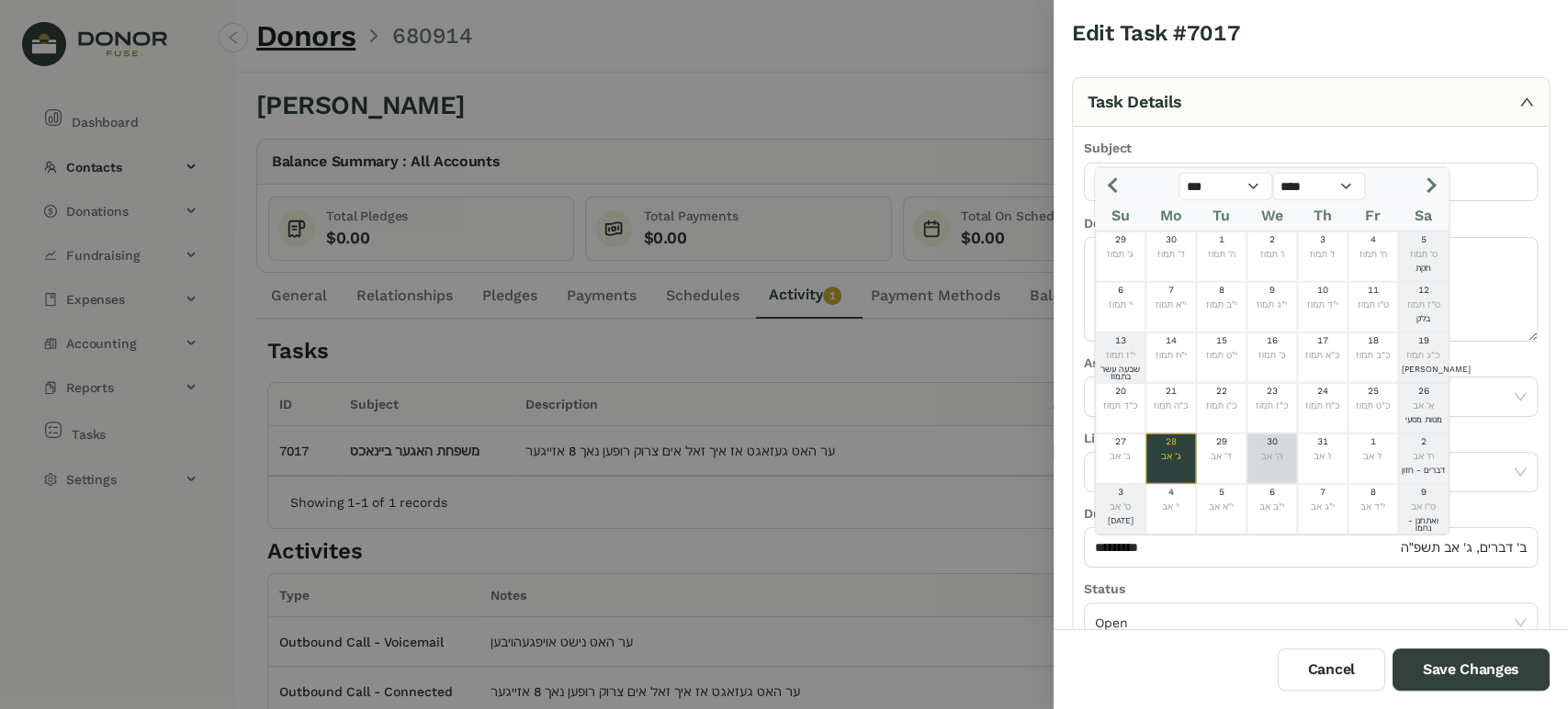 click on "30" 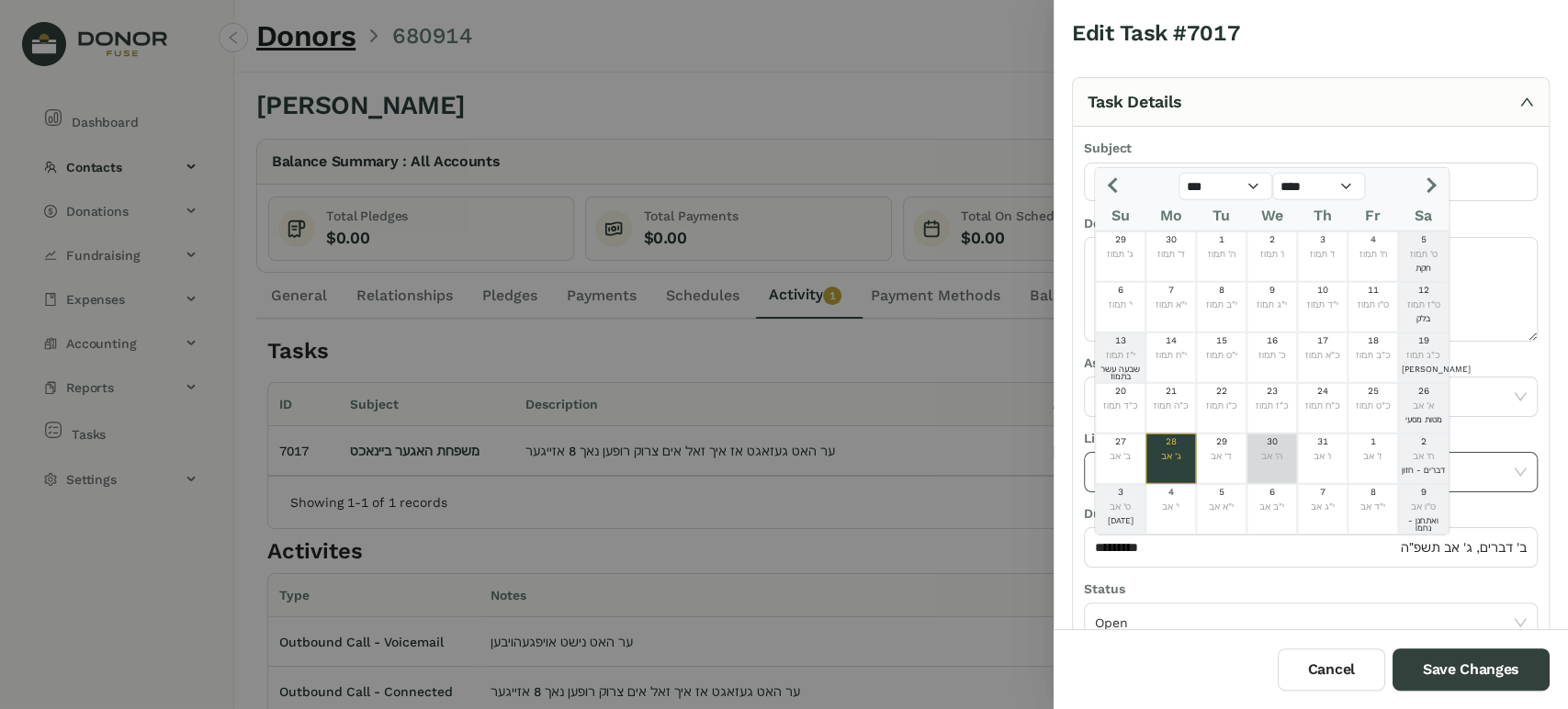 type on "*********" 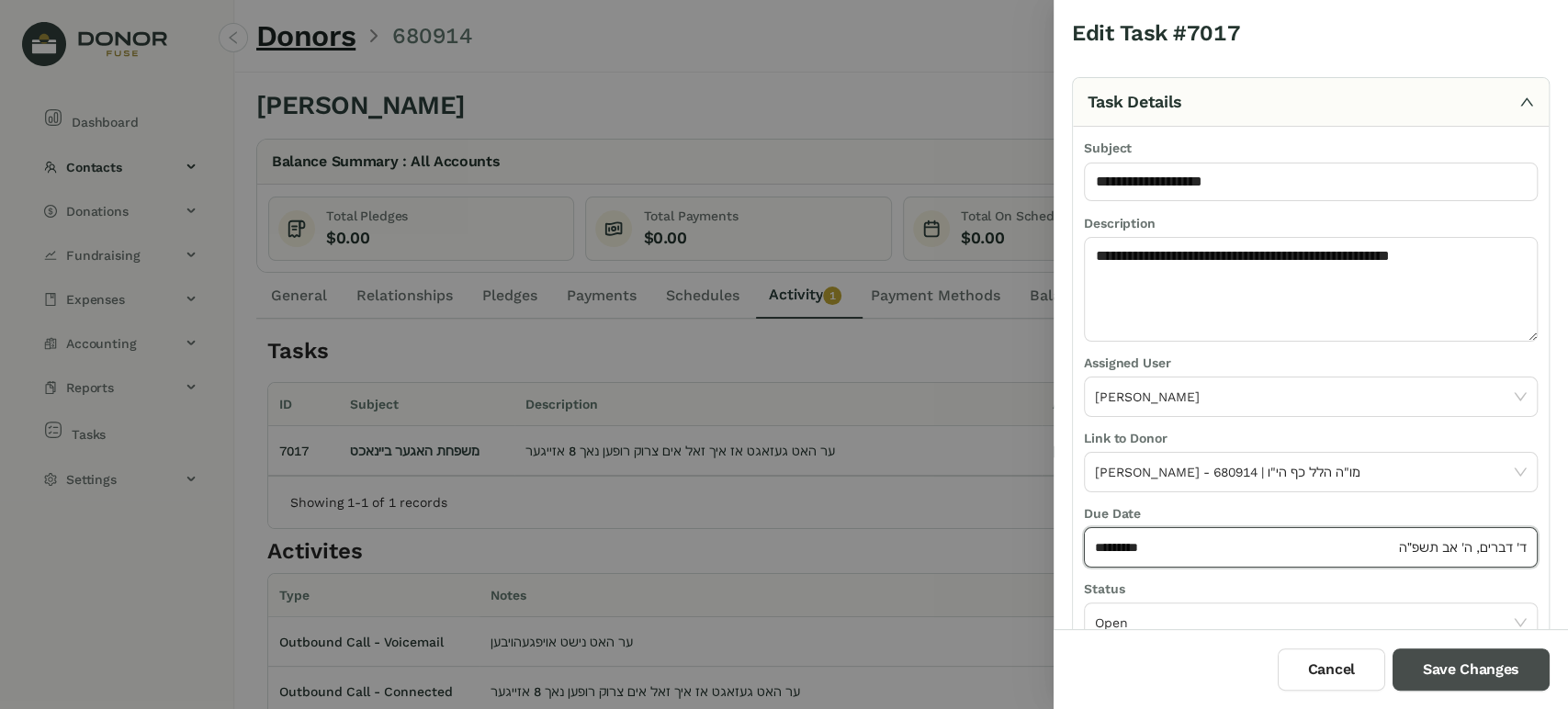 click on "Save Changes" at bounding box center (1471, 670) 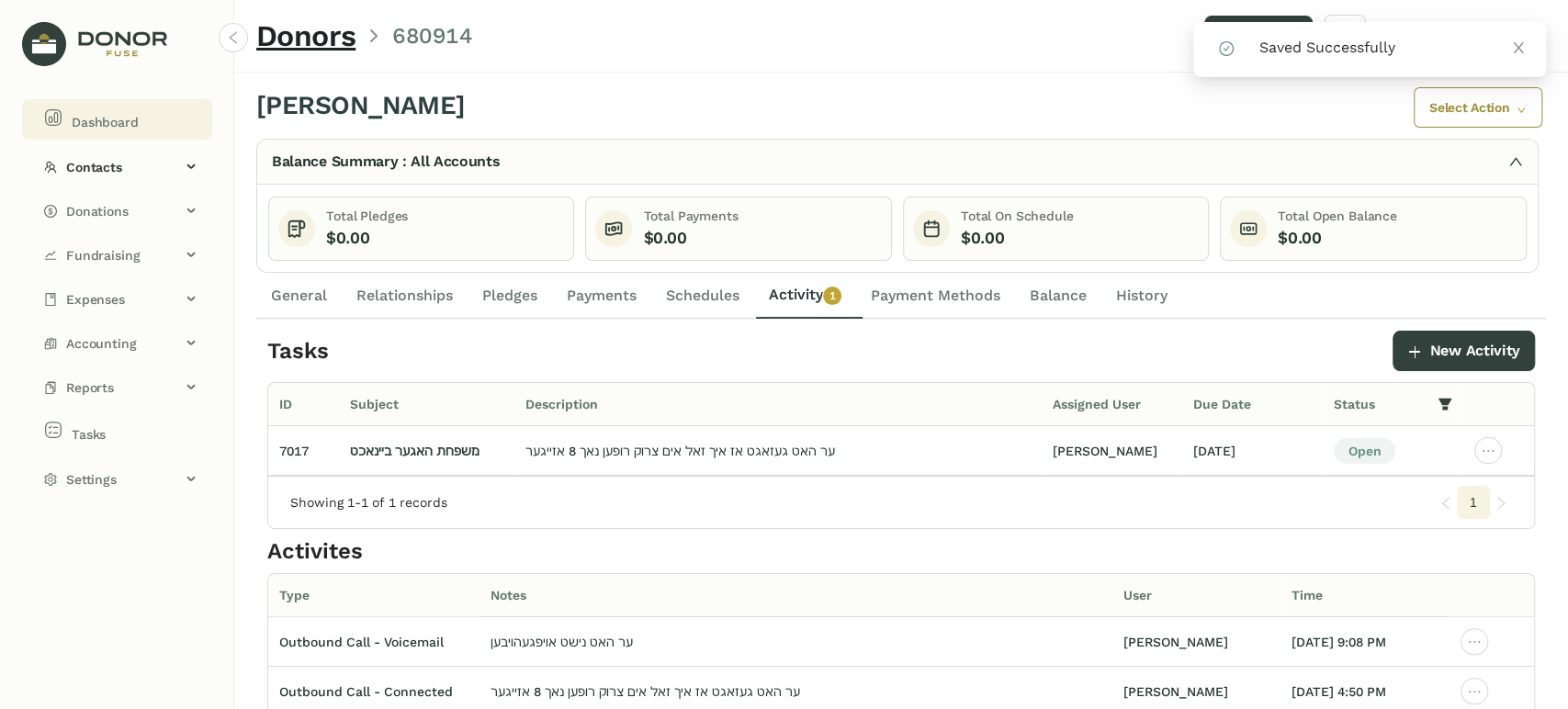 click on "Dashboard" 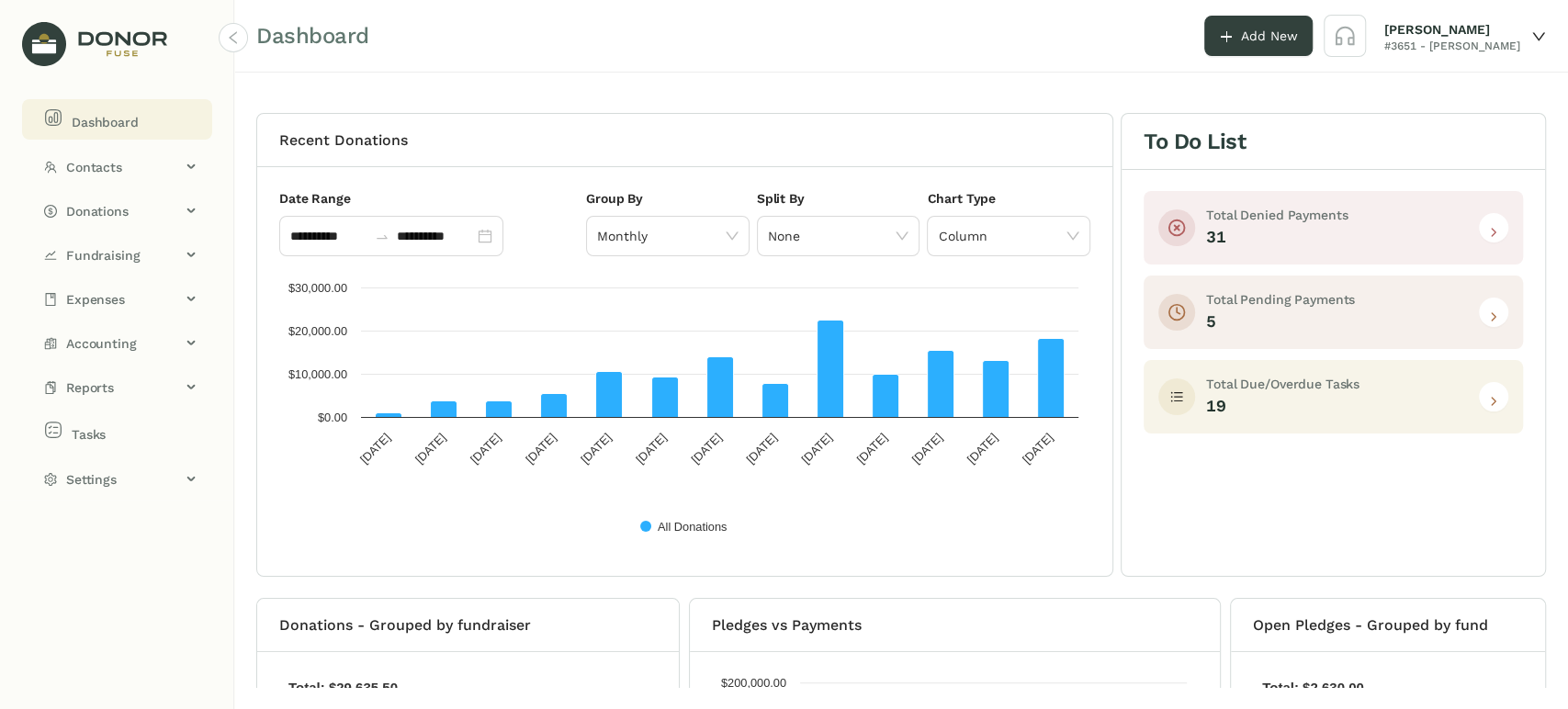 drag, startPoint x: 1481, startPoint y: 395, endPoint x: 1494, endPoint y: 422, distance: 29.966648 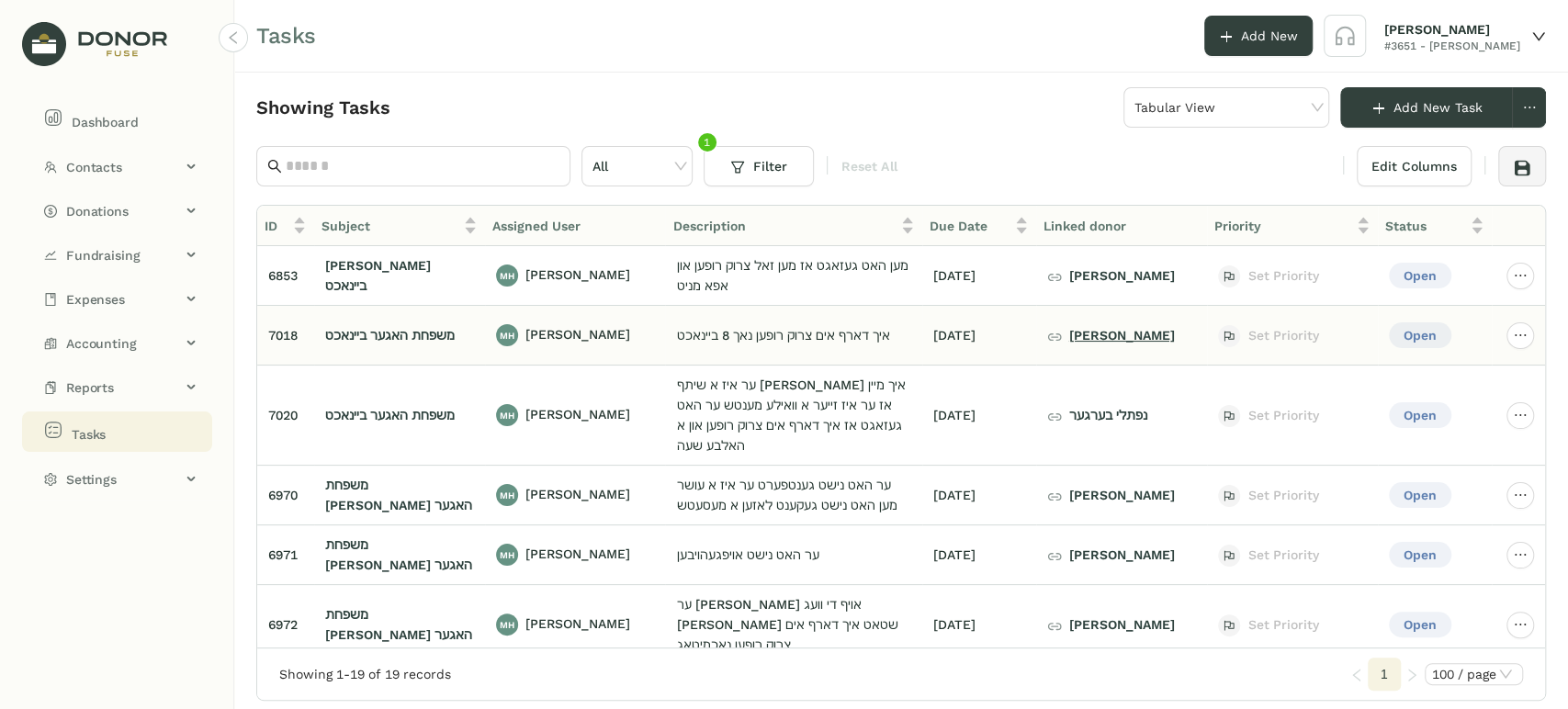 click on "[PERSON_NAME]" 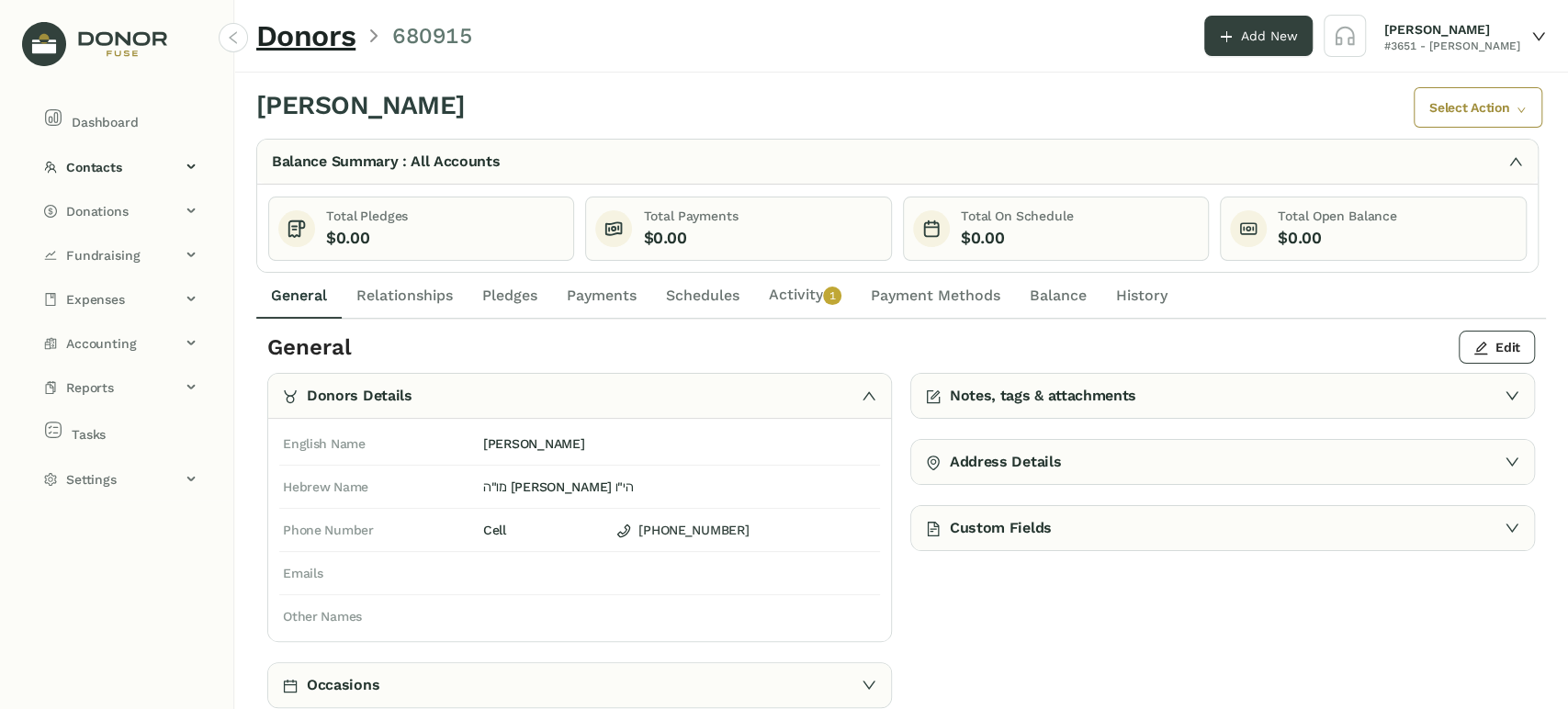 click on "Total Pledges    $0.00    Total Payments    $0.00    Total On Schedule    $0.00    Total Open Balance    $0.00" 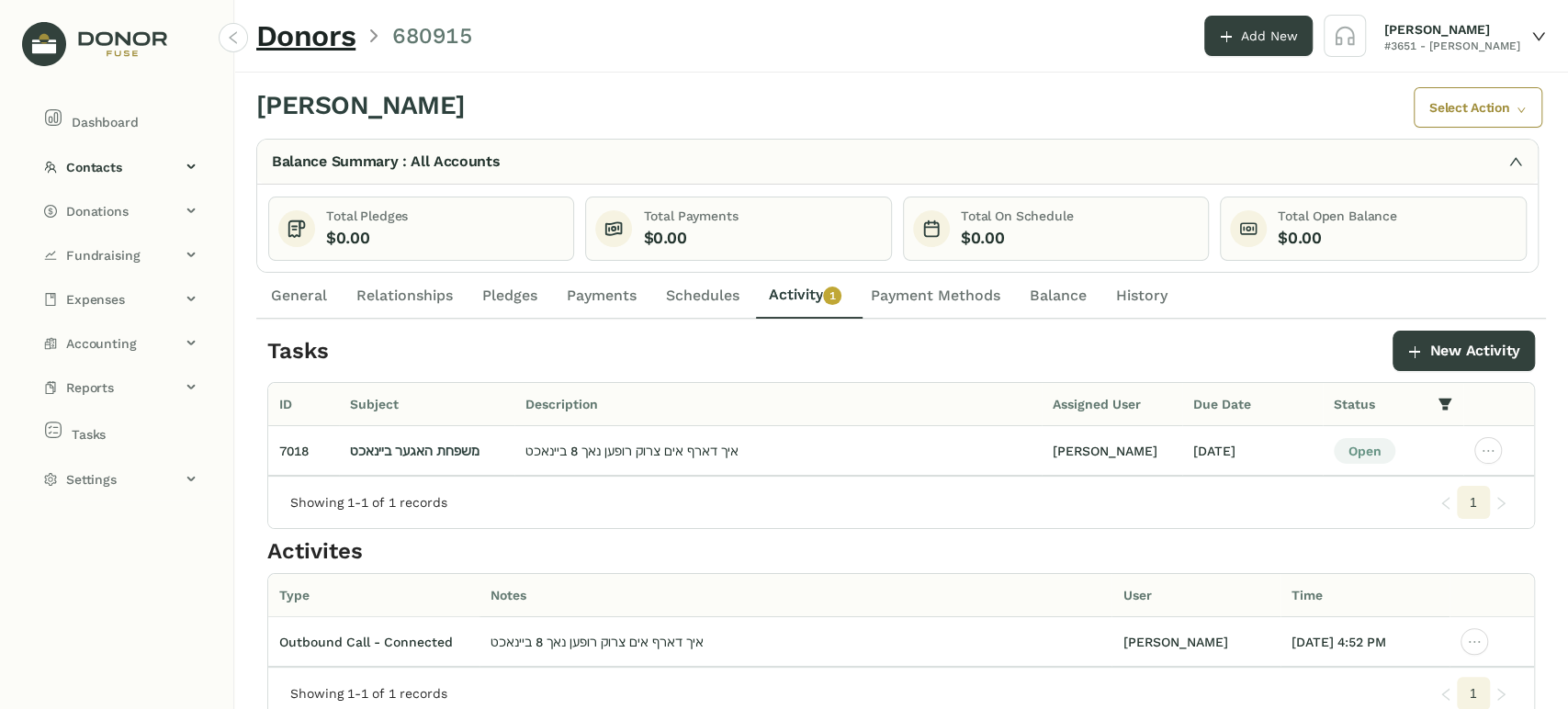 click on "General" 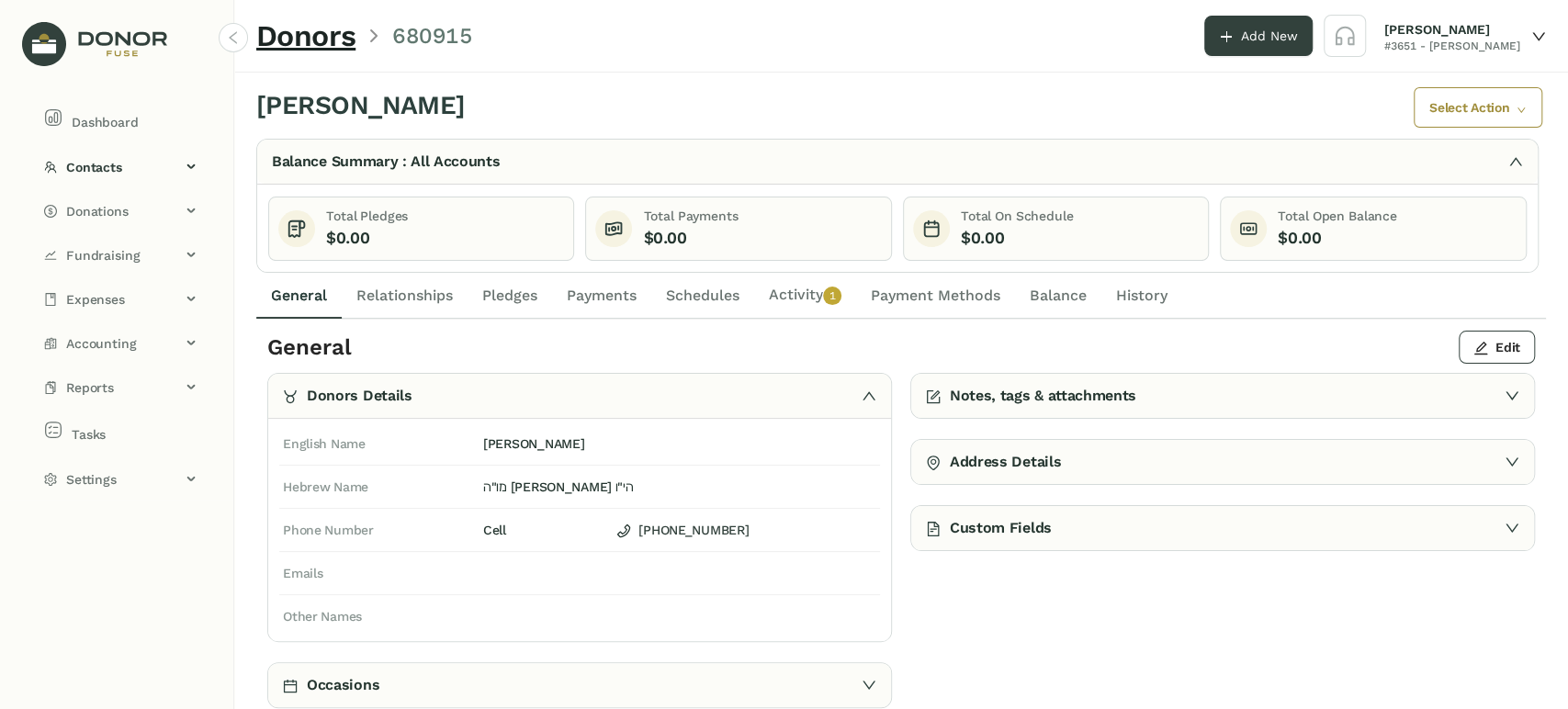 click on "Activity   0   1   2   3   4   5   6   7   8   9" 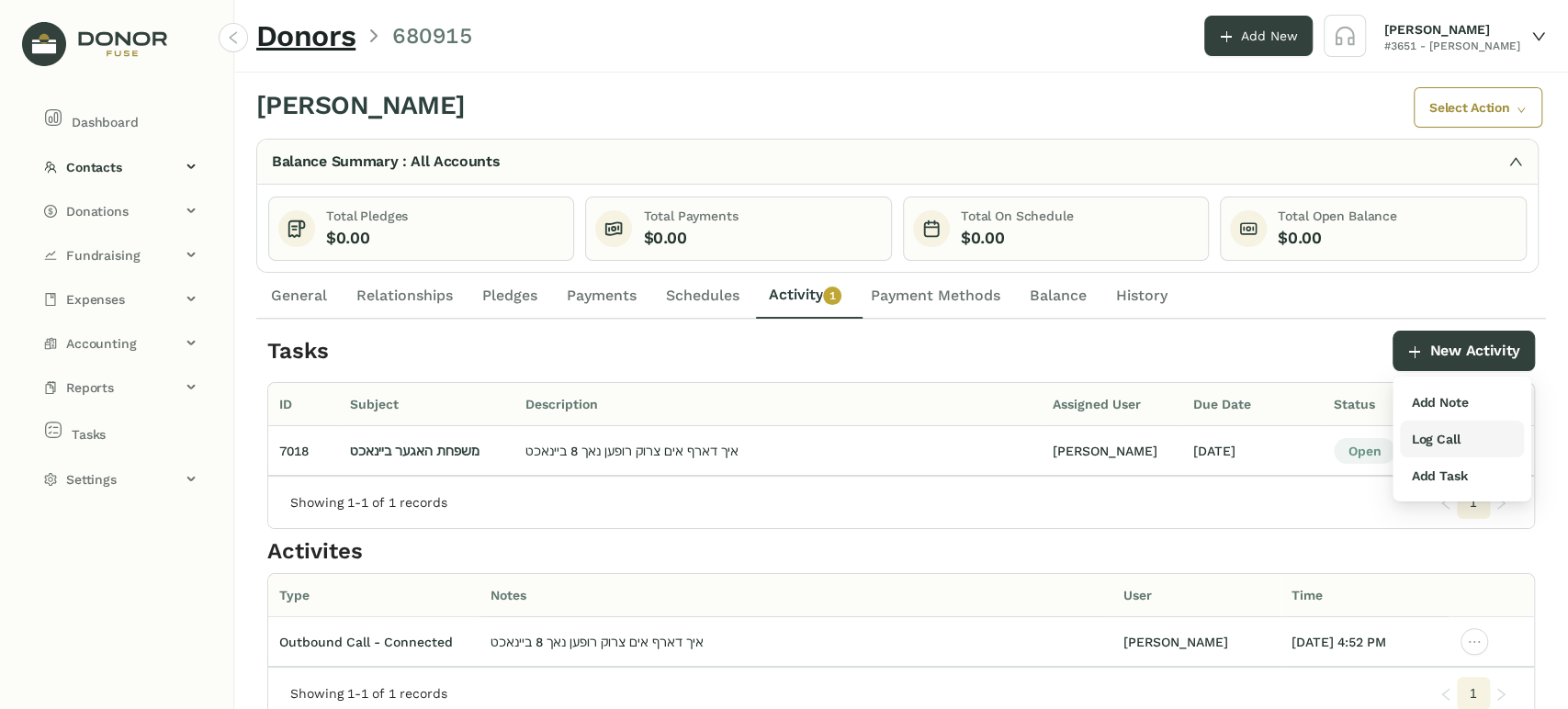 click on "Log Call" at bounding box center (1435, 439) 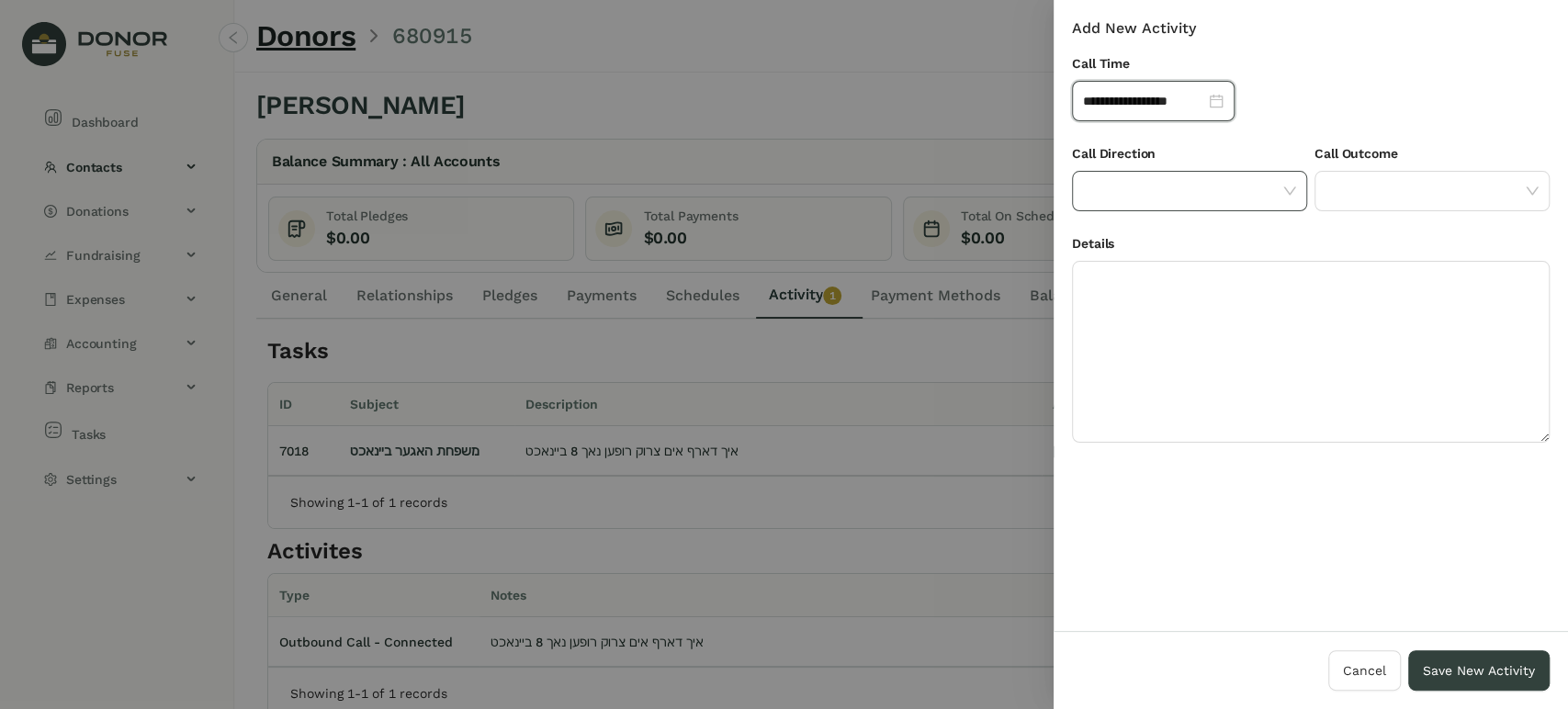 click 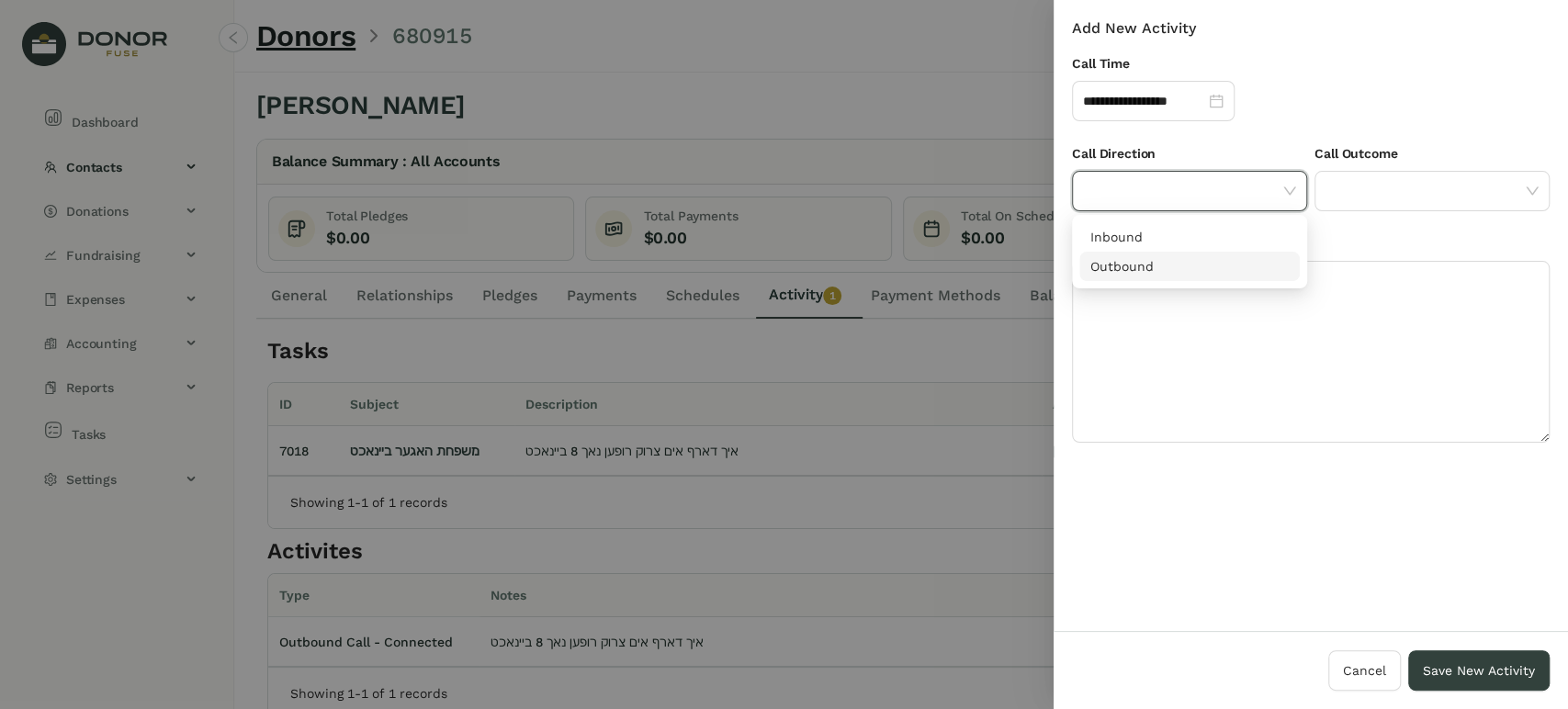 click on "Outbound" at bounding box center [1190, 266] 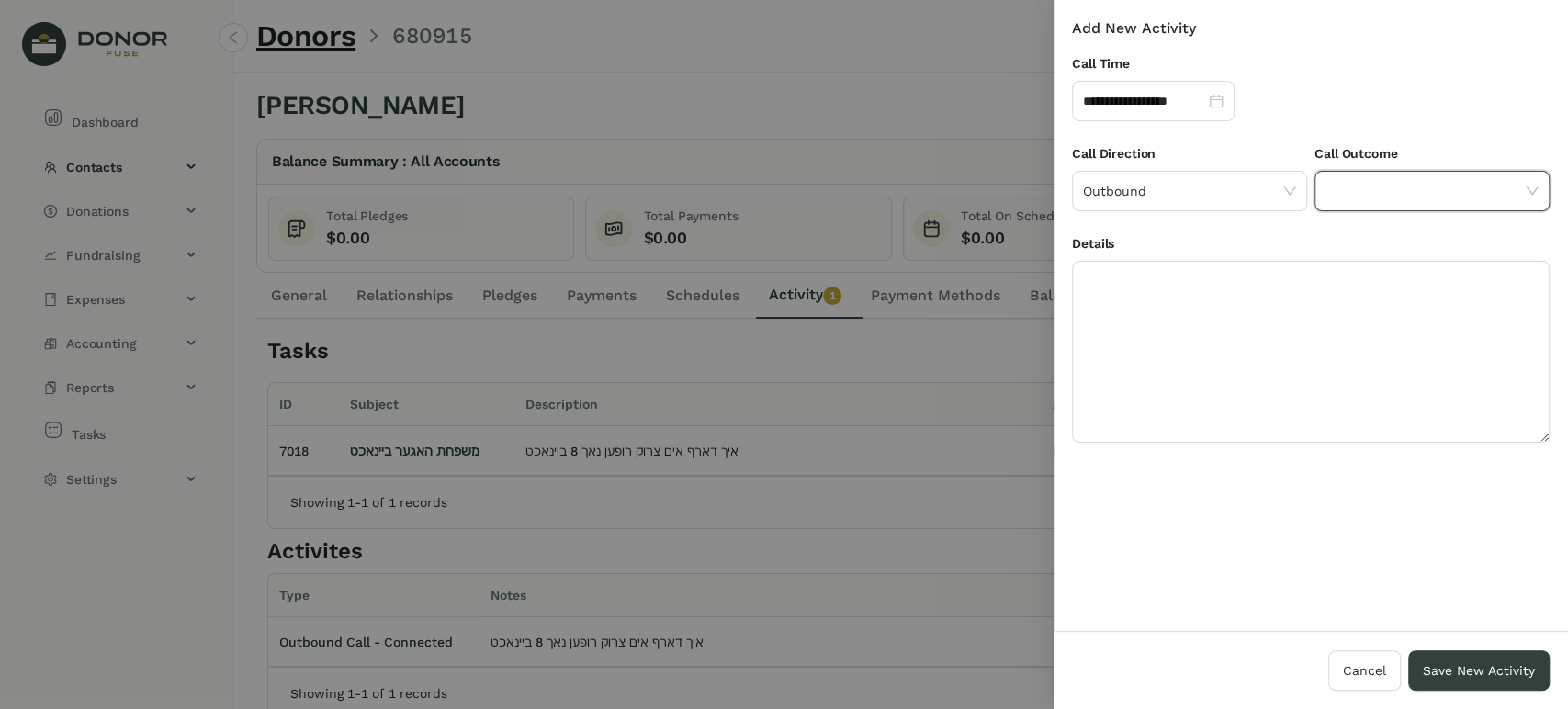 click 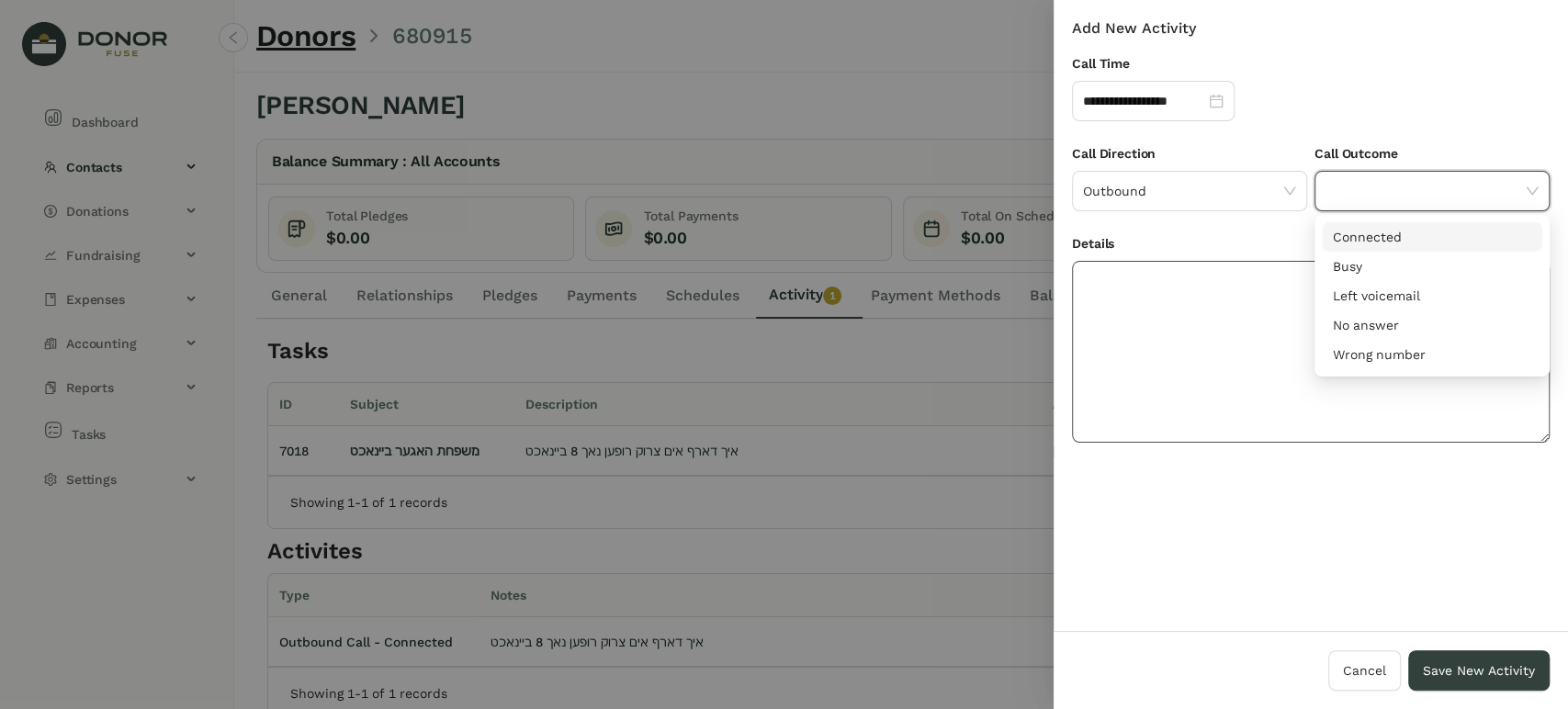 drag, startPoint x: 1384, startPoint y: 237, endPoint x: 1330, endPoint y: 297, distance: 80.72174 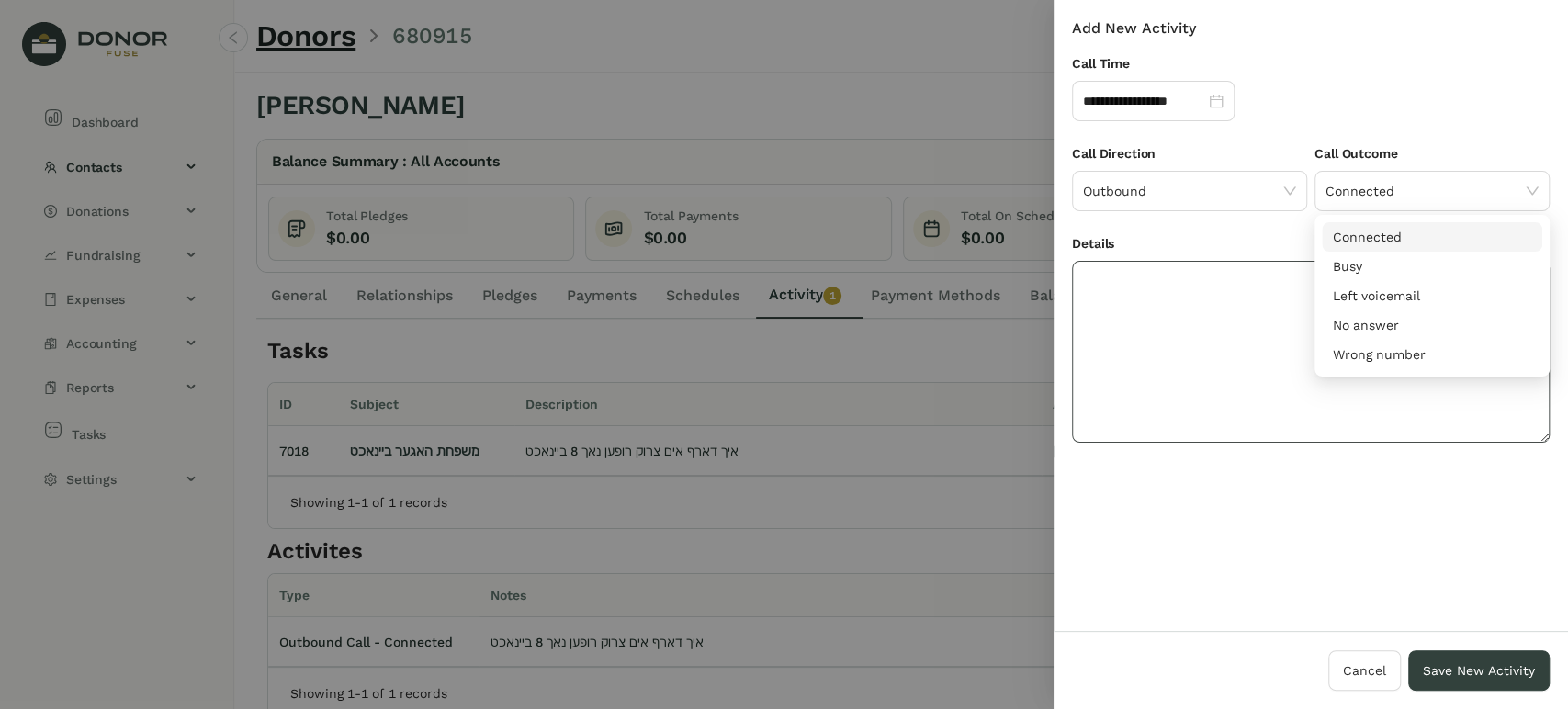 click 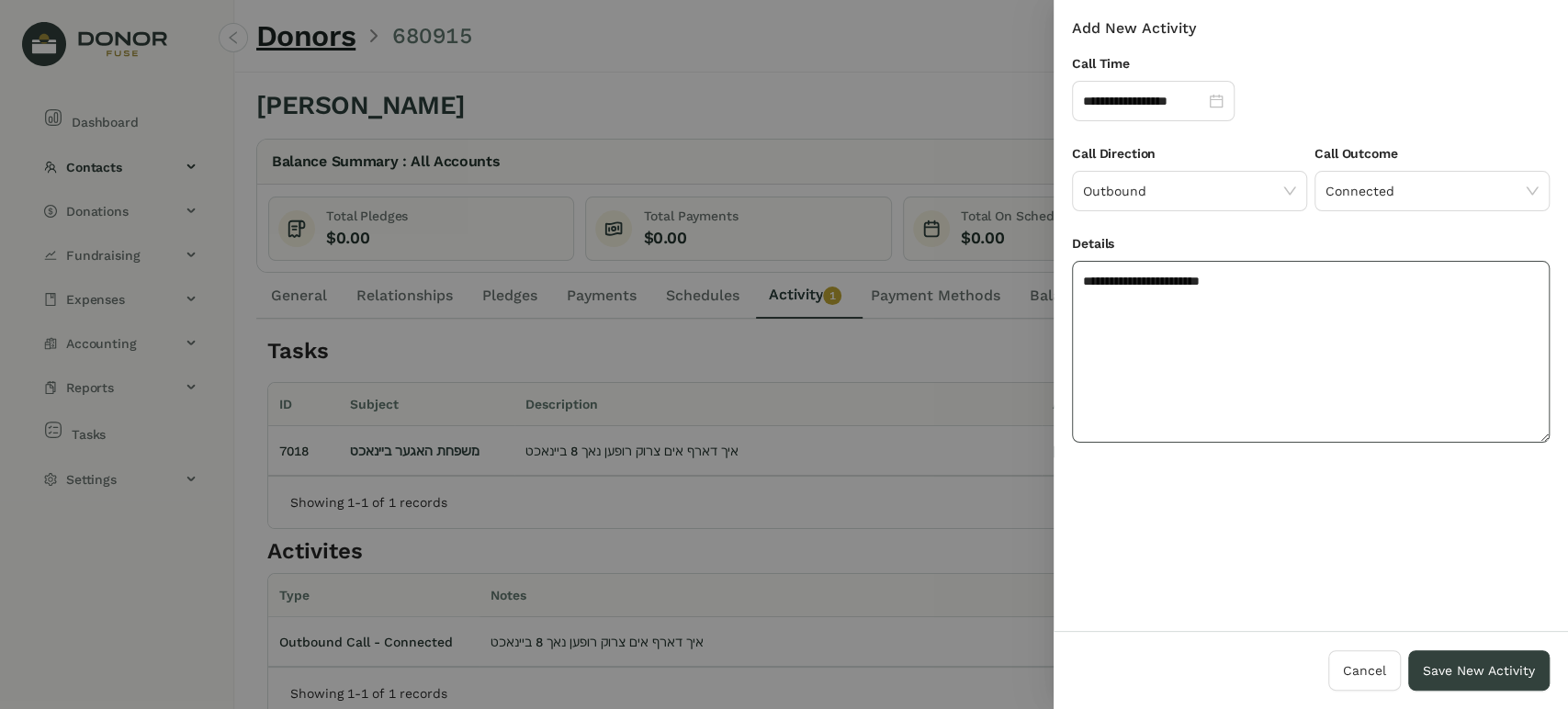 click on "**********" 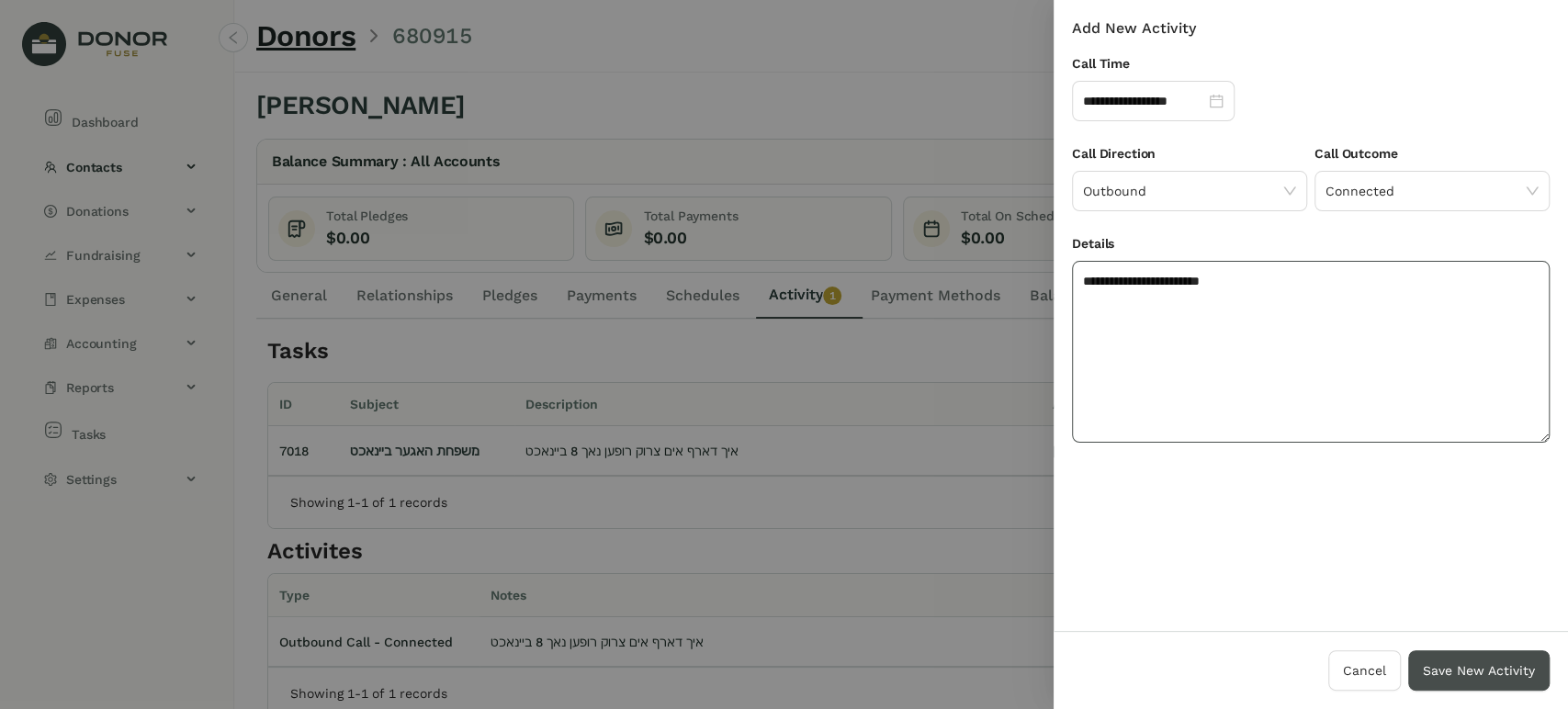type on "**********" 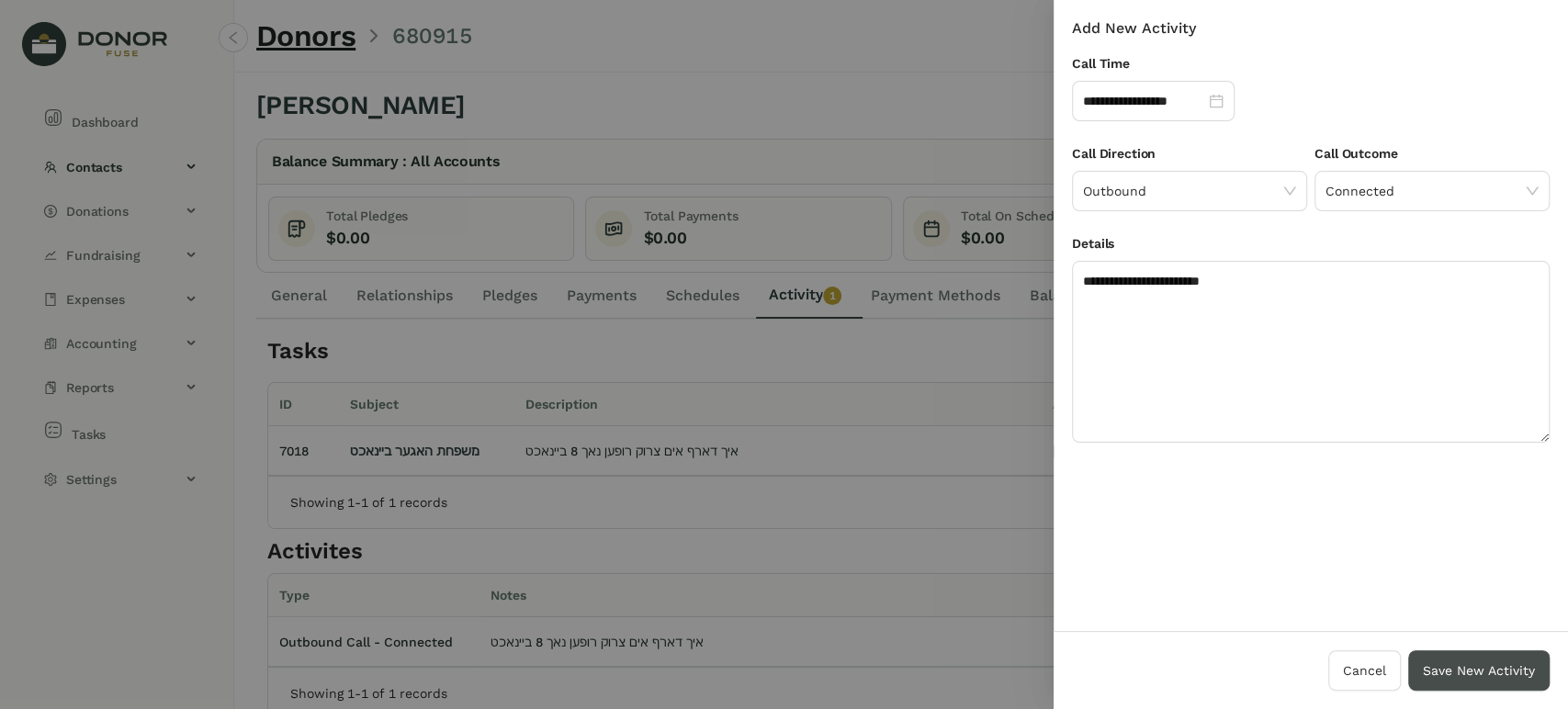 click on "Save New Activity" at bounding box center (1479, 670) 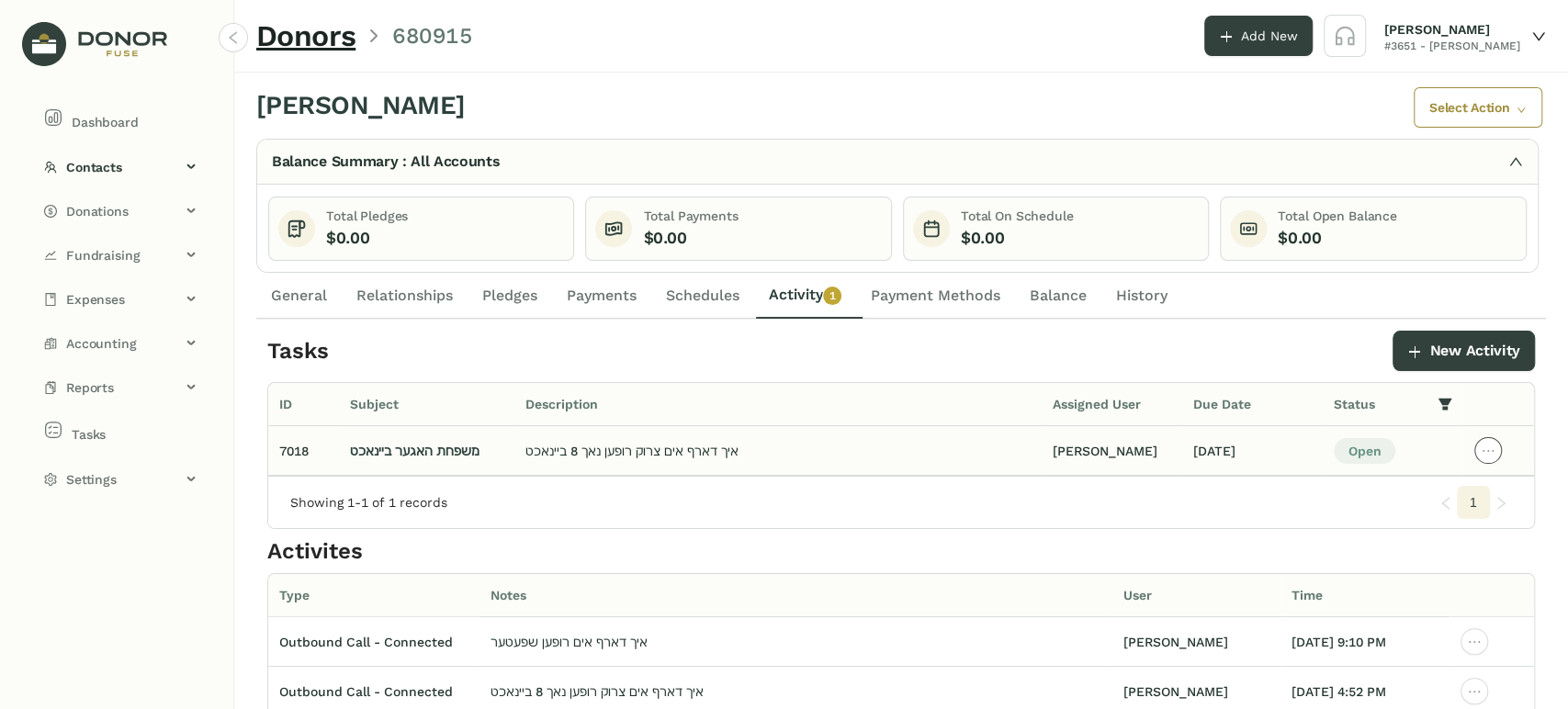 click 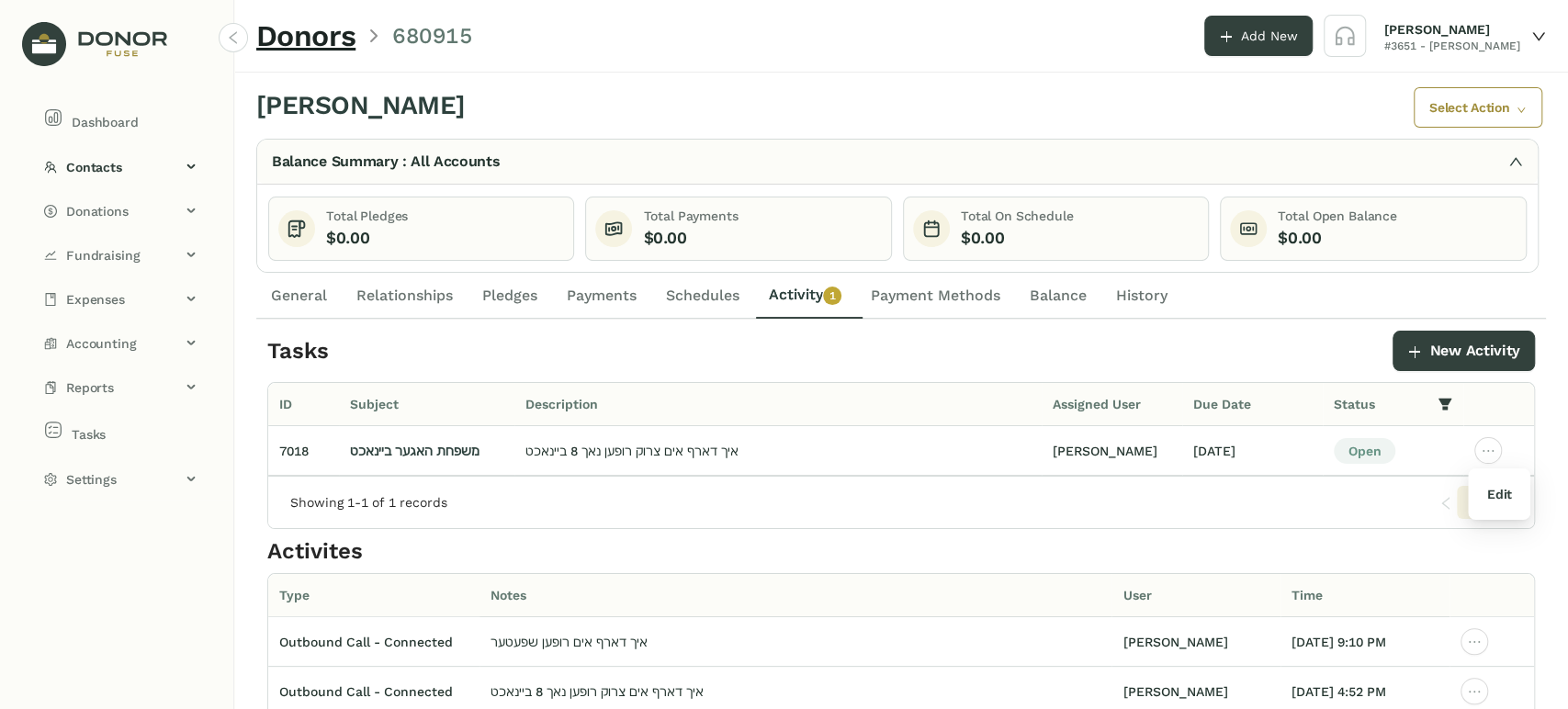 click on "Edit" at bounding box center (1498, 494) 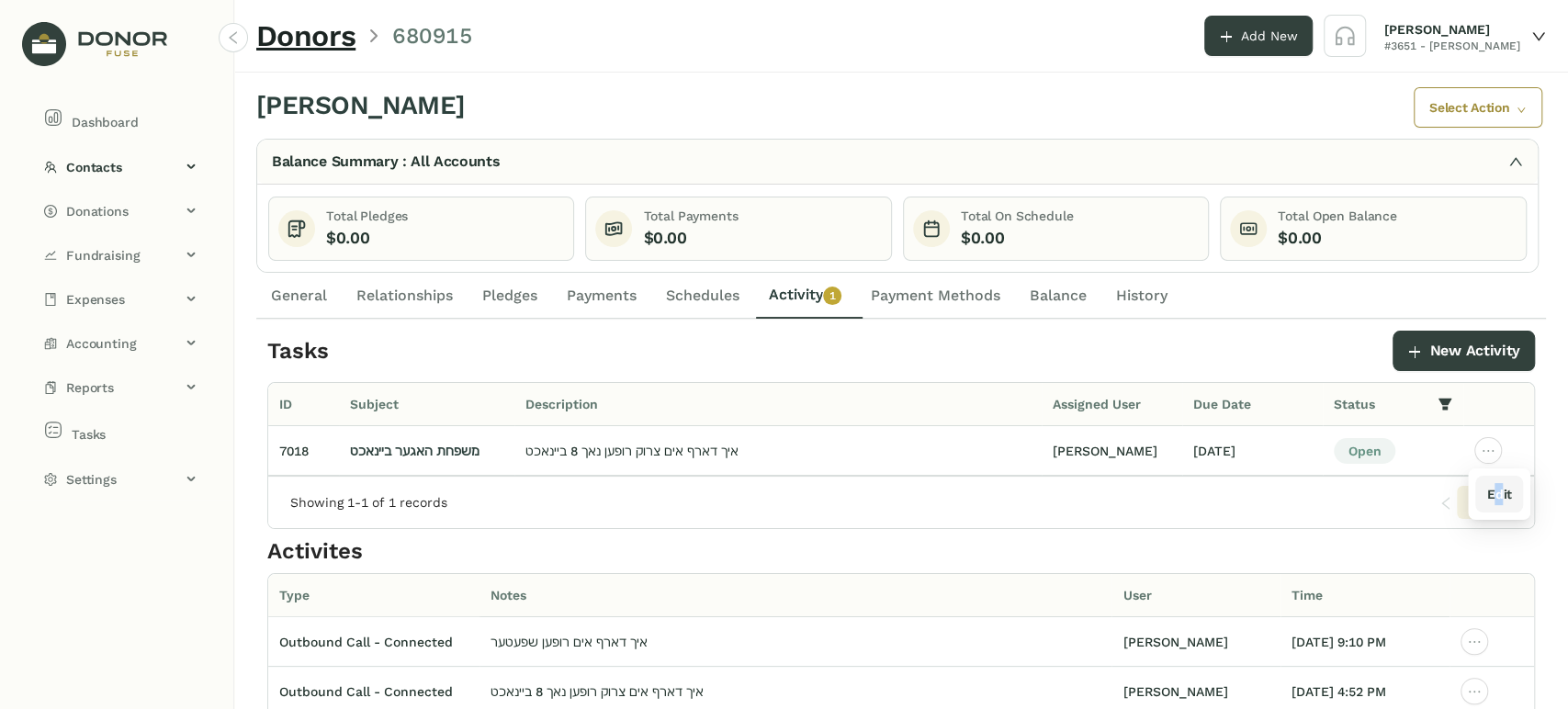 click on "Edit" at bounding box center [1498, 494] 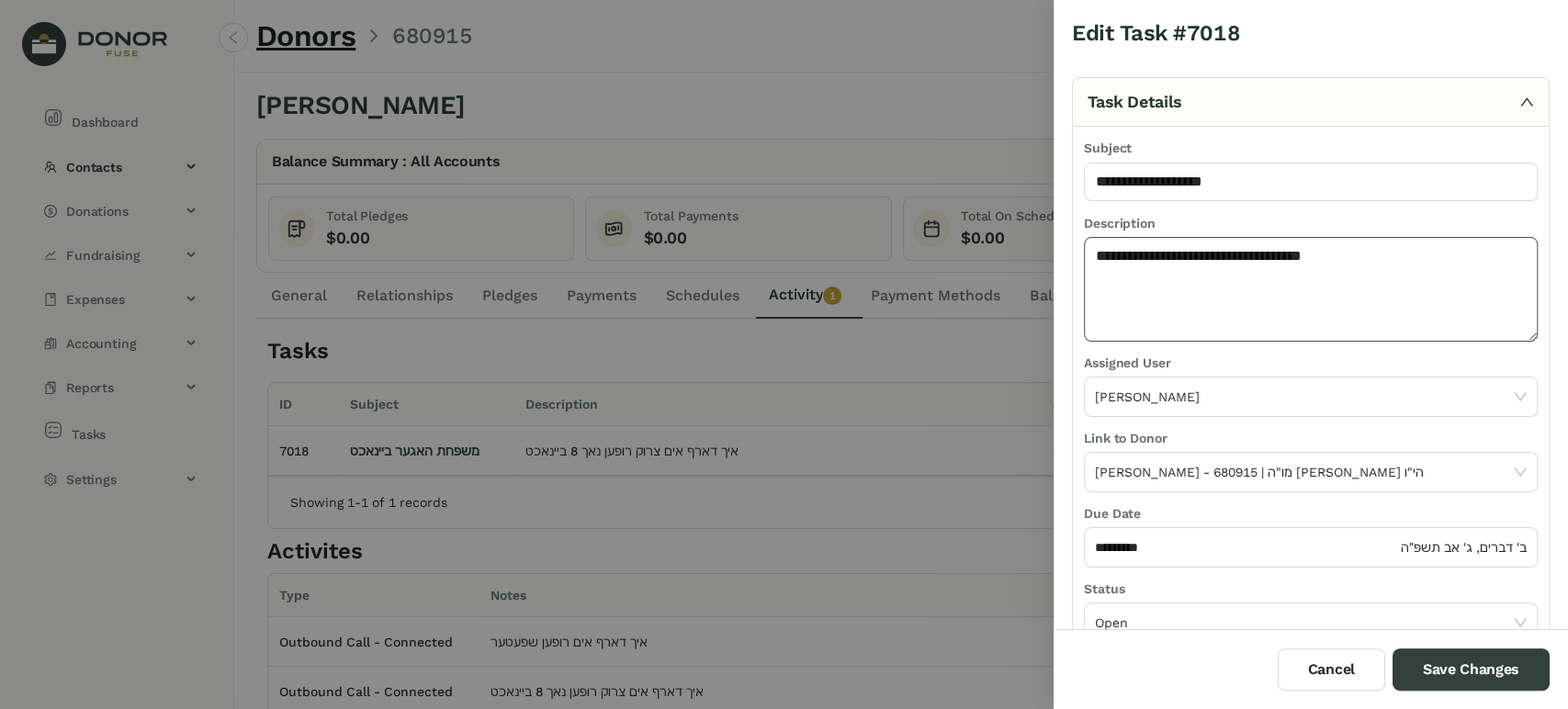 click on "**********" 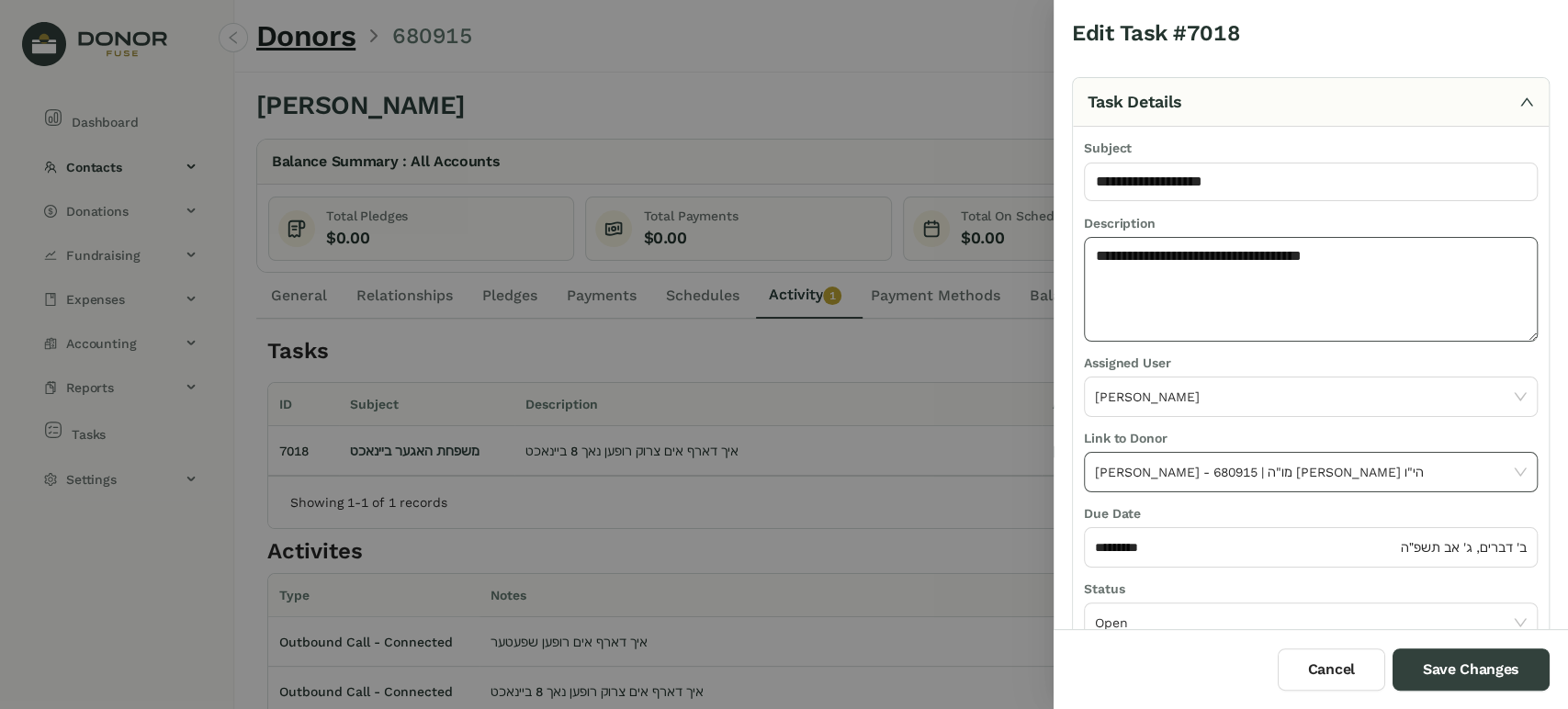 paste 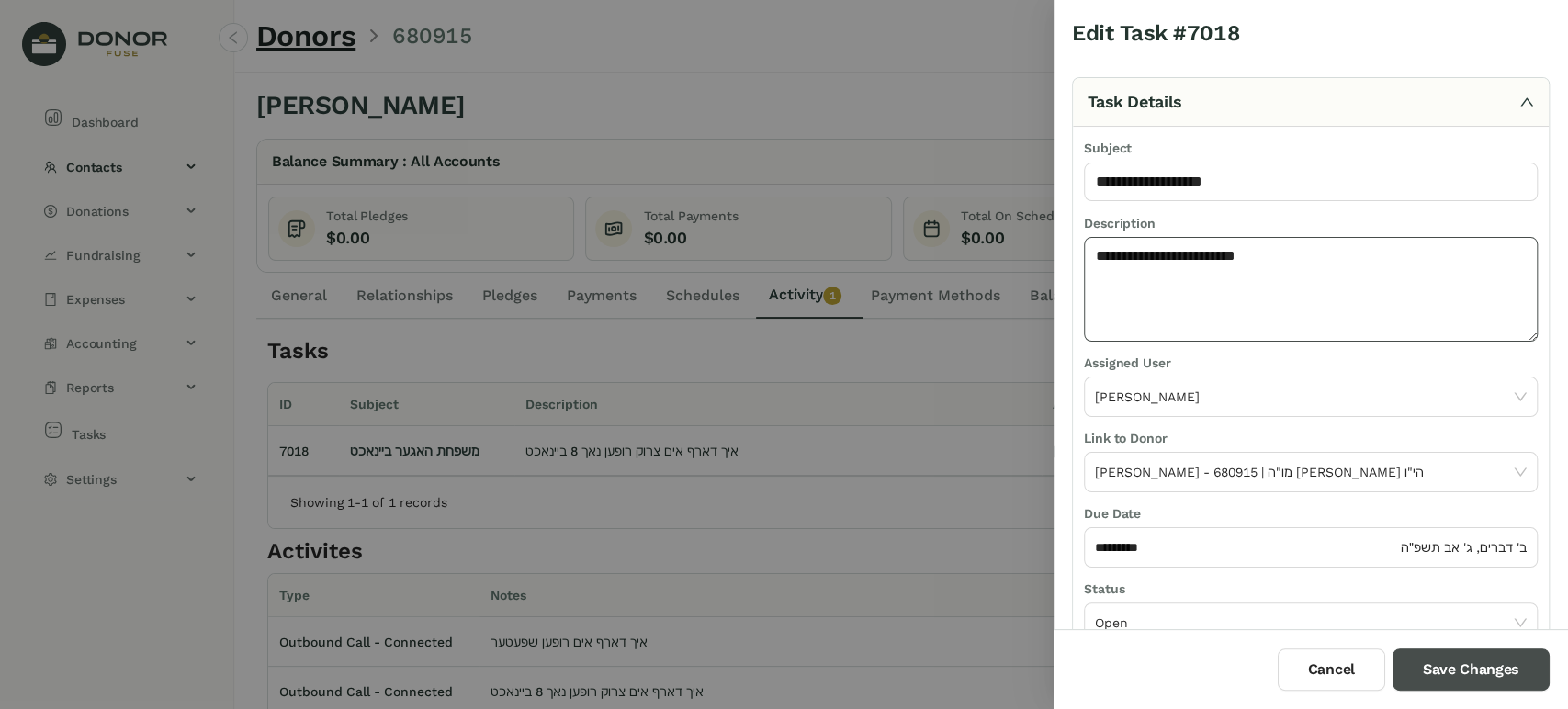 type on "**********" 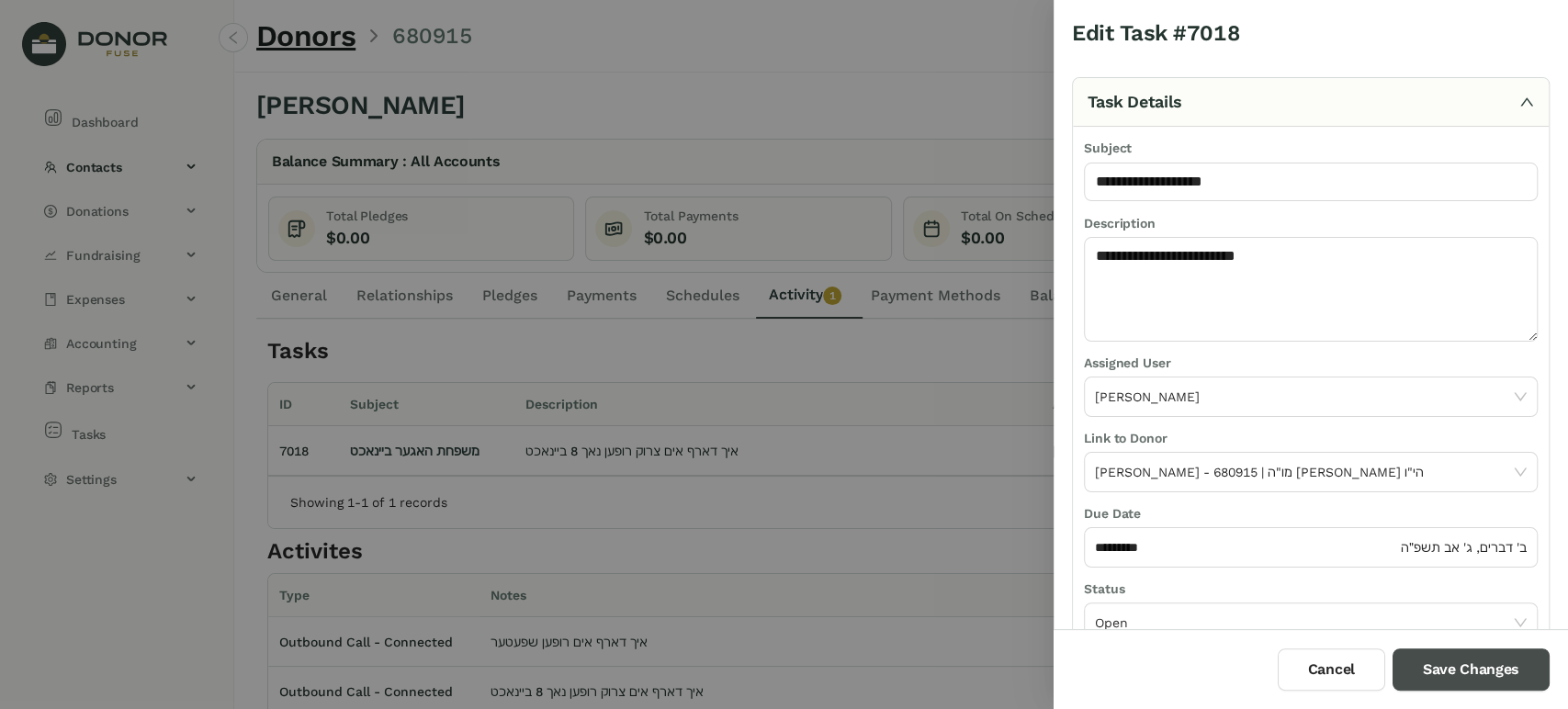 click on "Save Changes" at bounding box center [1471, 670] 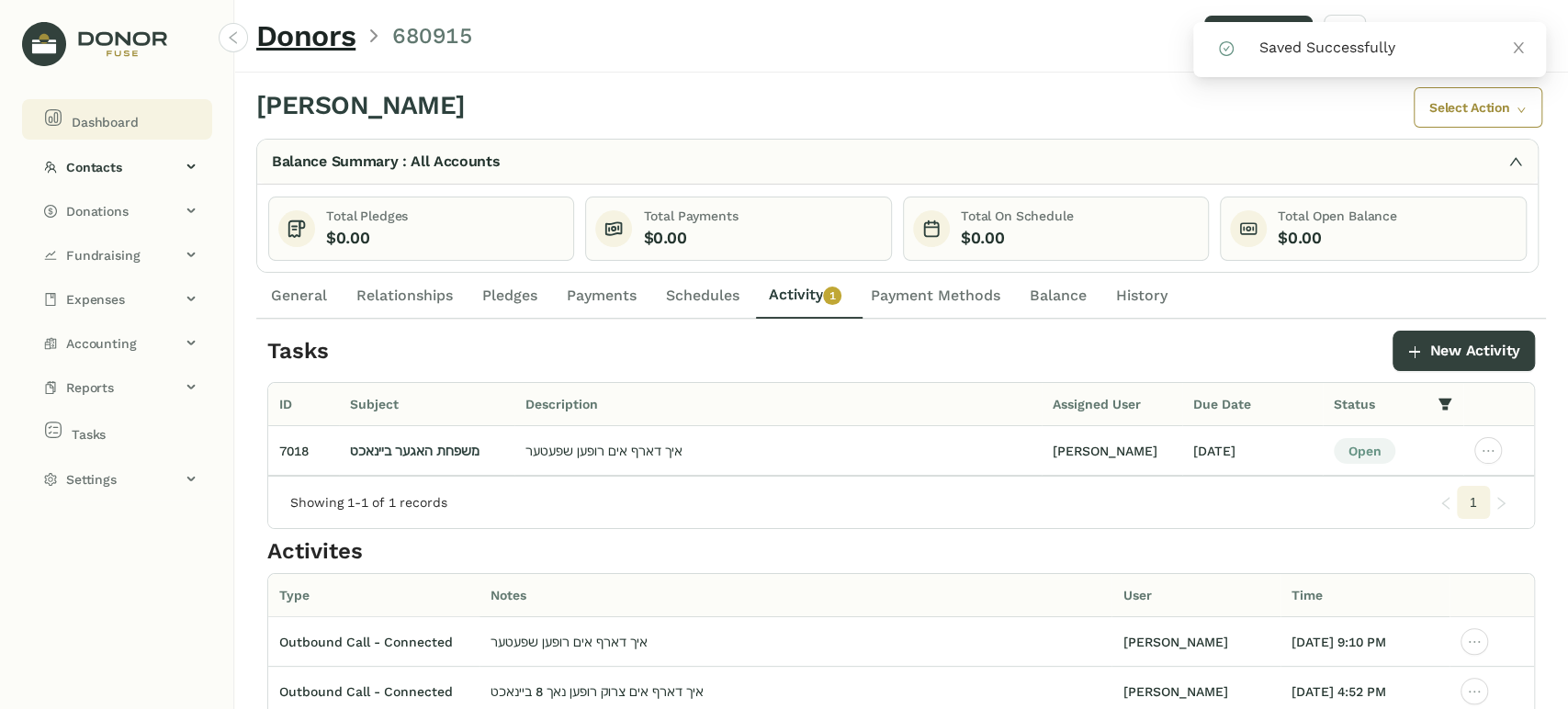 drag, startPoint x: 137, startPoint y: 108, endPoint x: 146, endPoint y: 110, distance: 9.219544 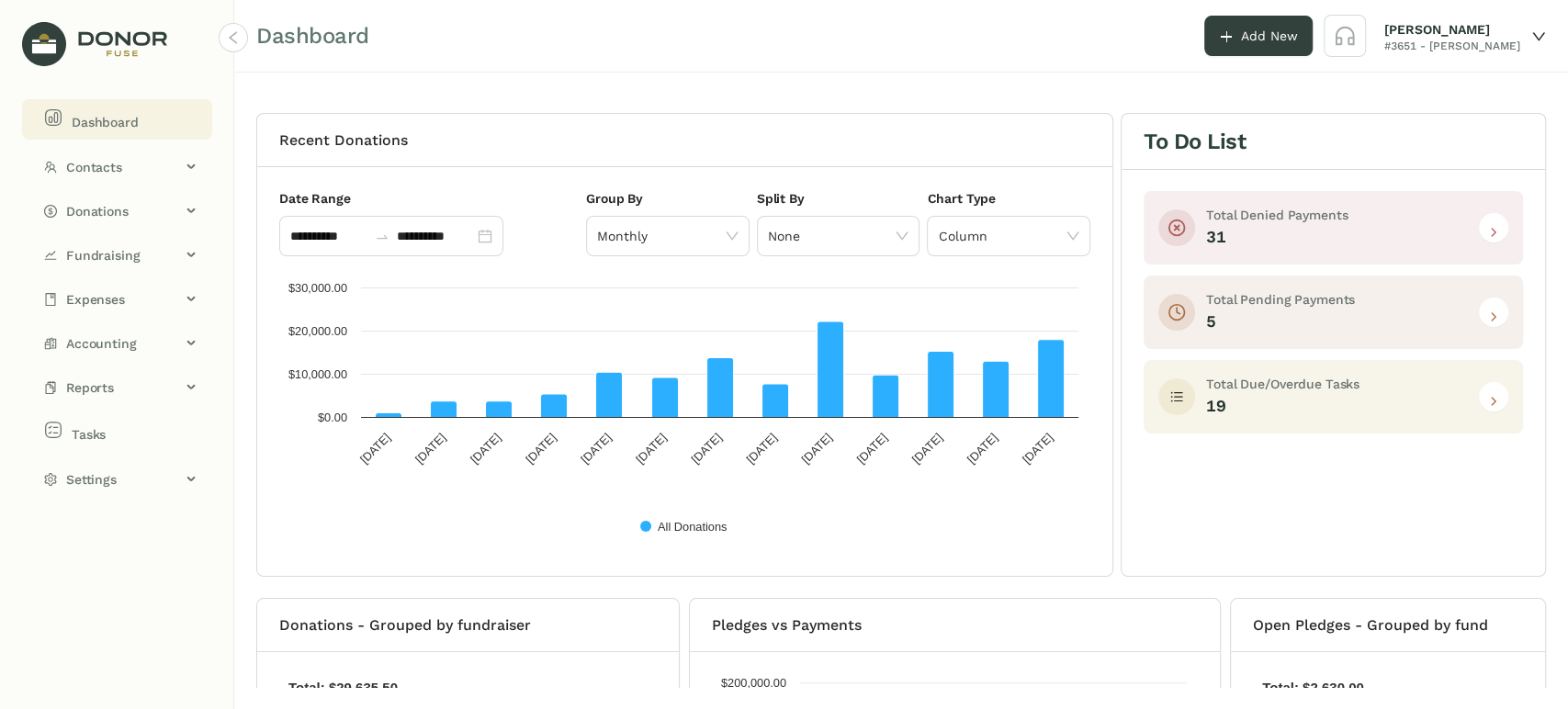 click 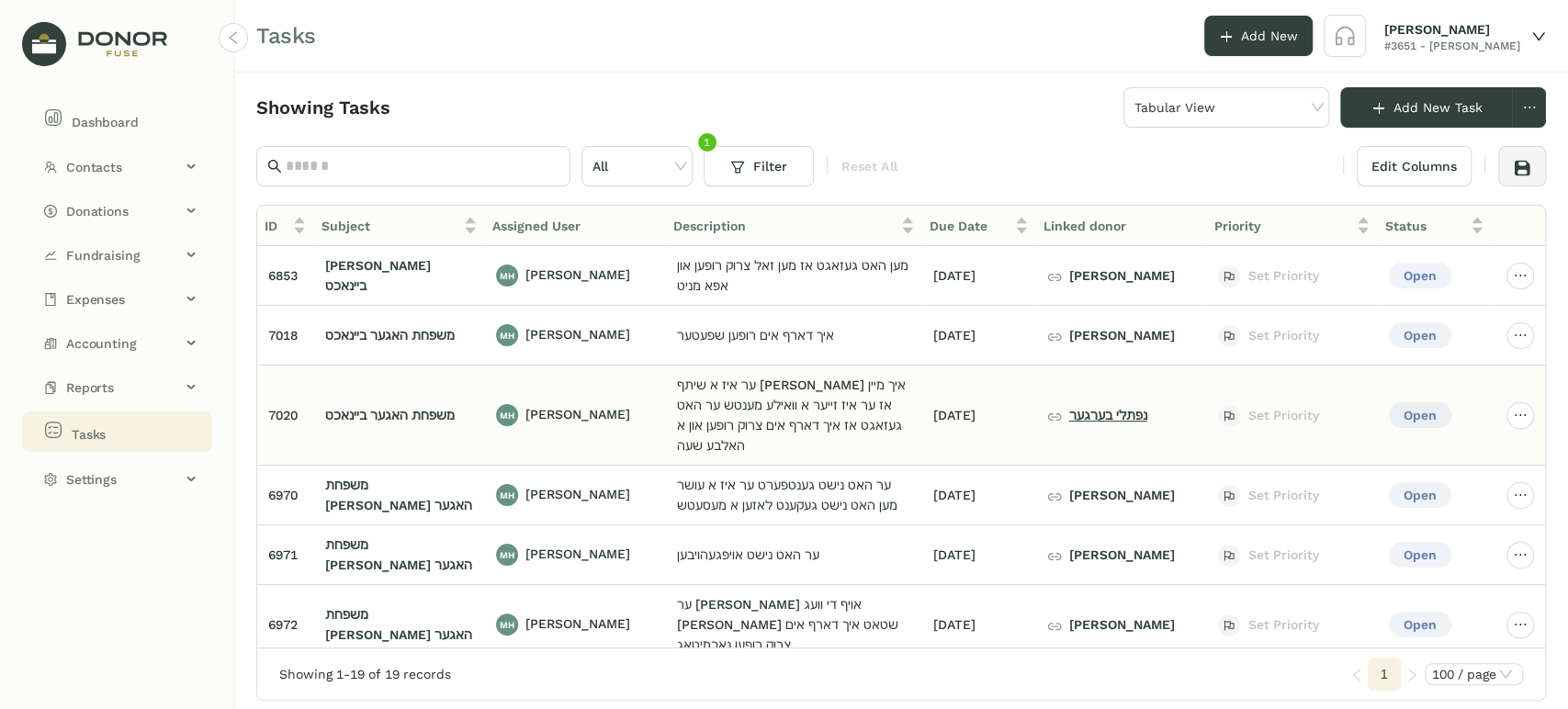 click on "נפתלי בערגער" 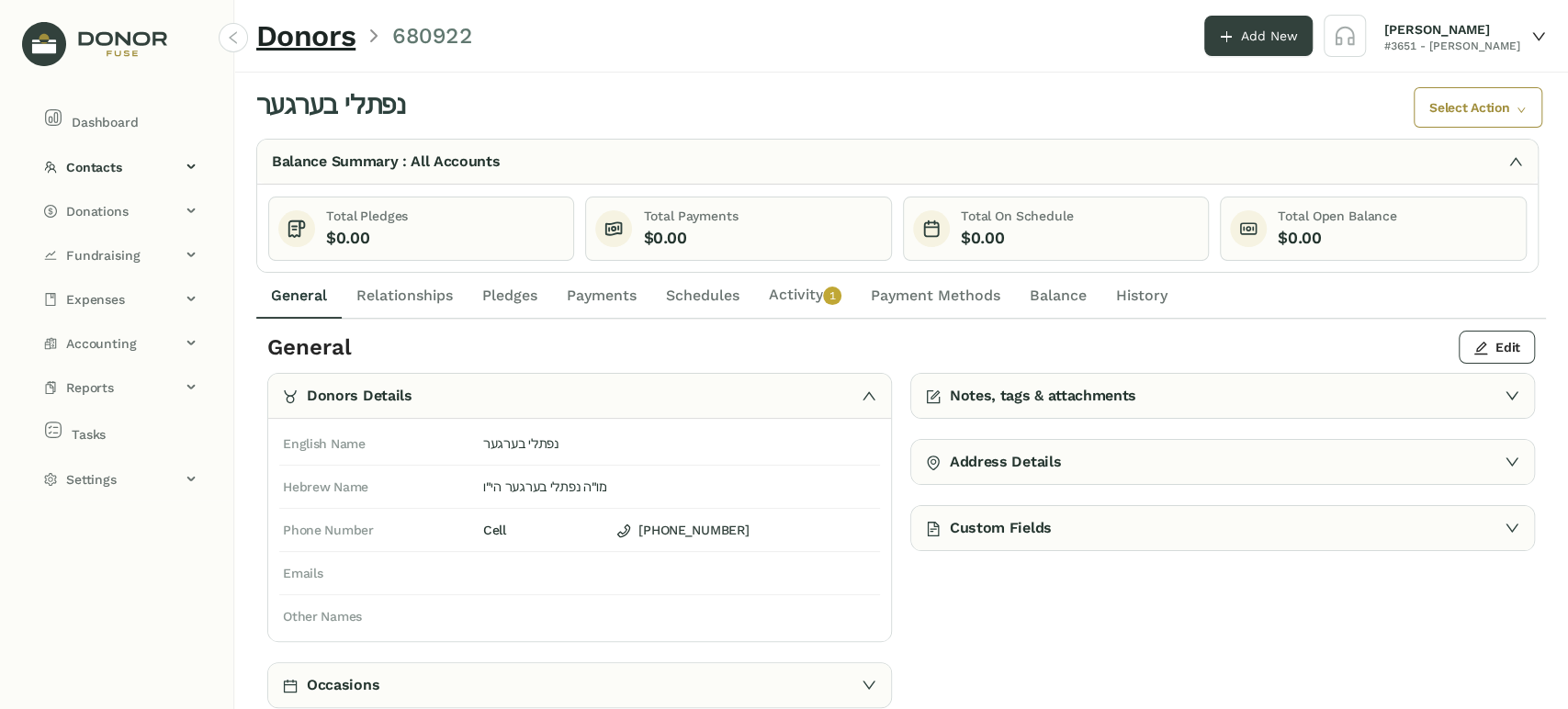 click on "Activity   0   1   2   3   4   5   6   7   8   9" 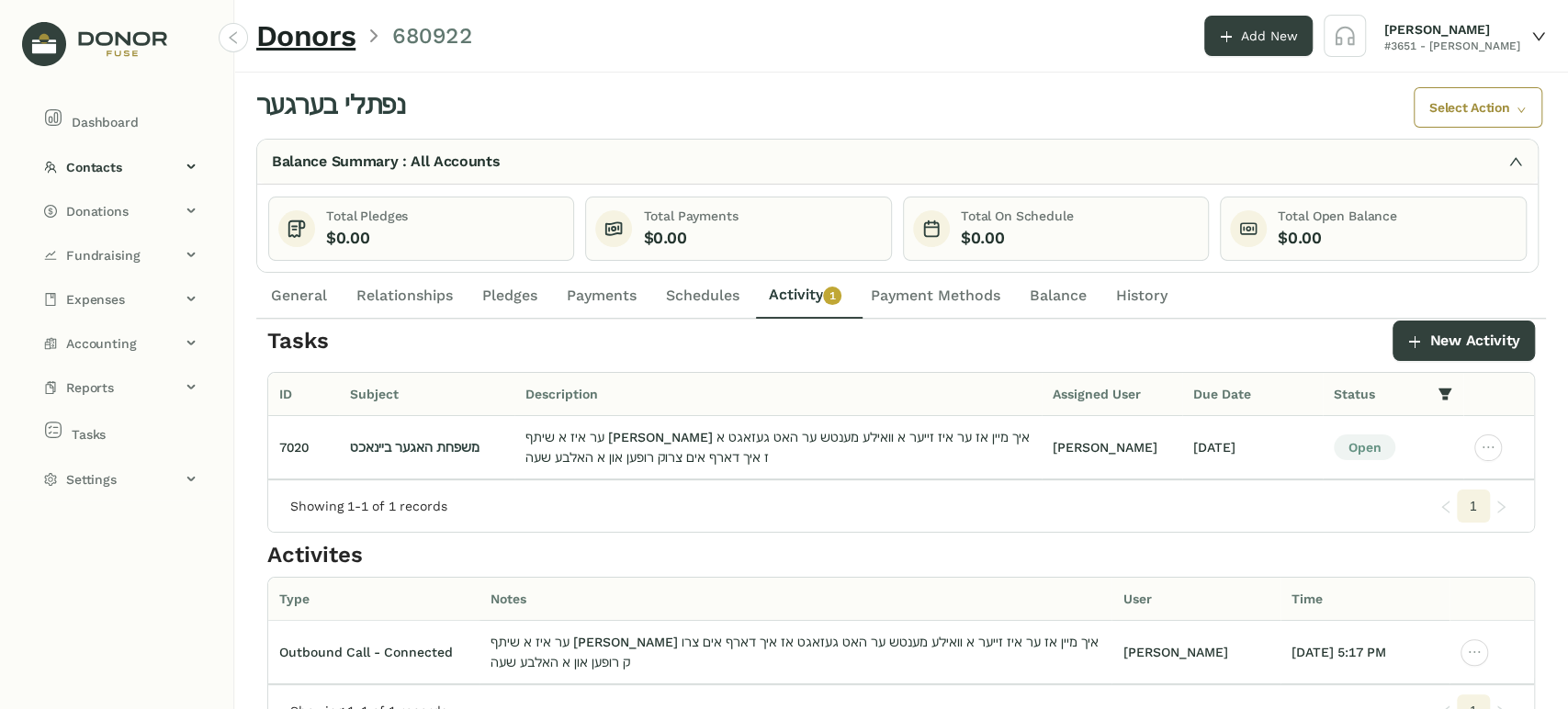 scroll, scrollTop: 0, scrollLeft: 0, axis: both 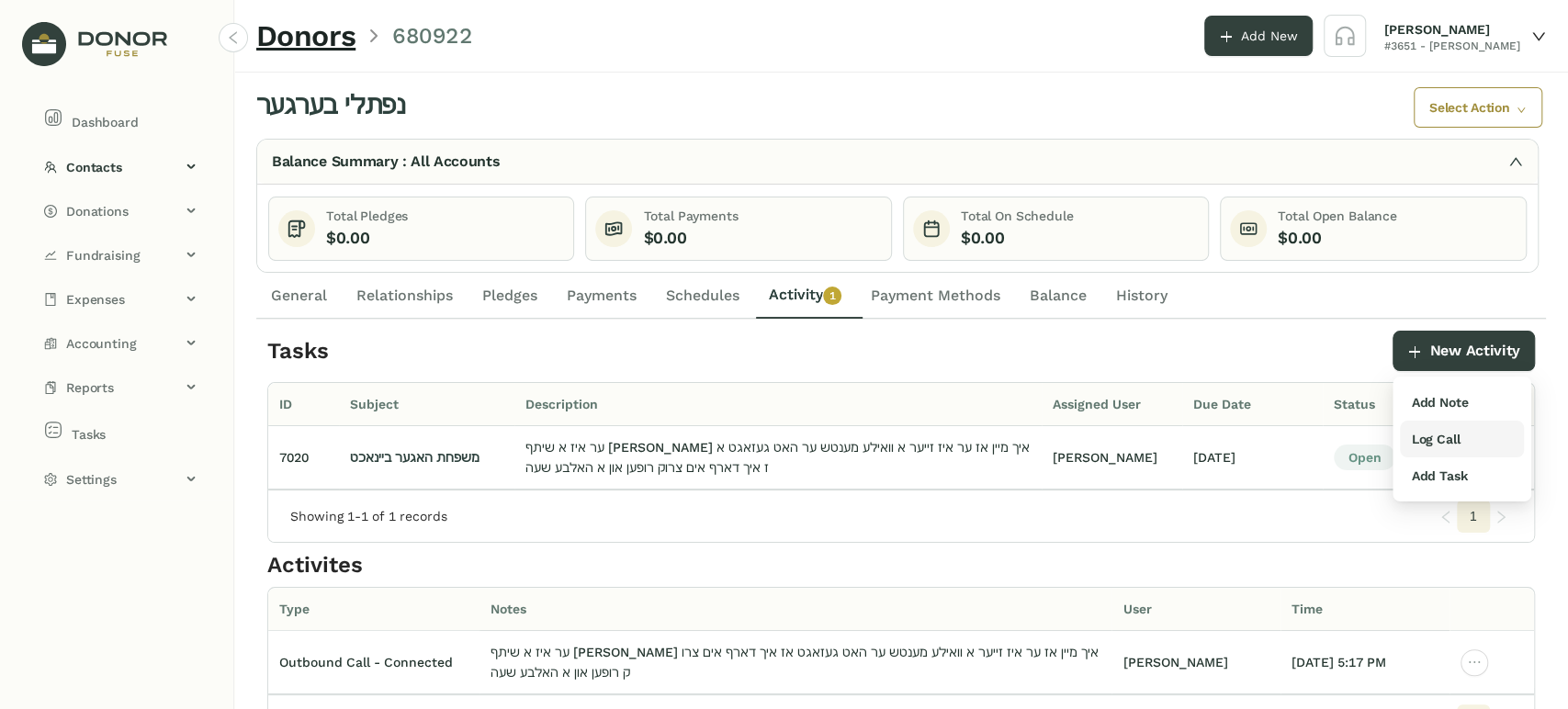 click on "Log Call" at bounding box center (1435, 439) 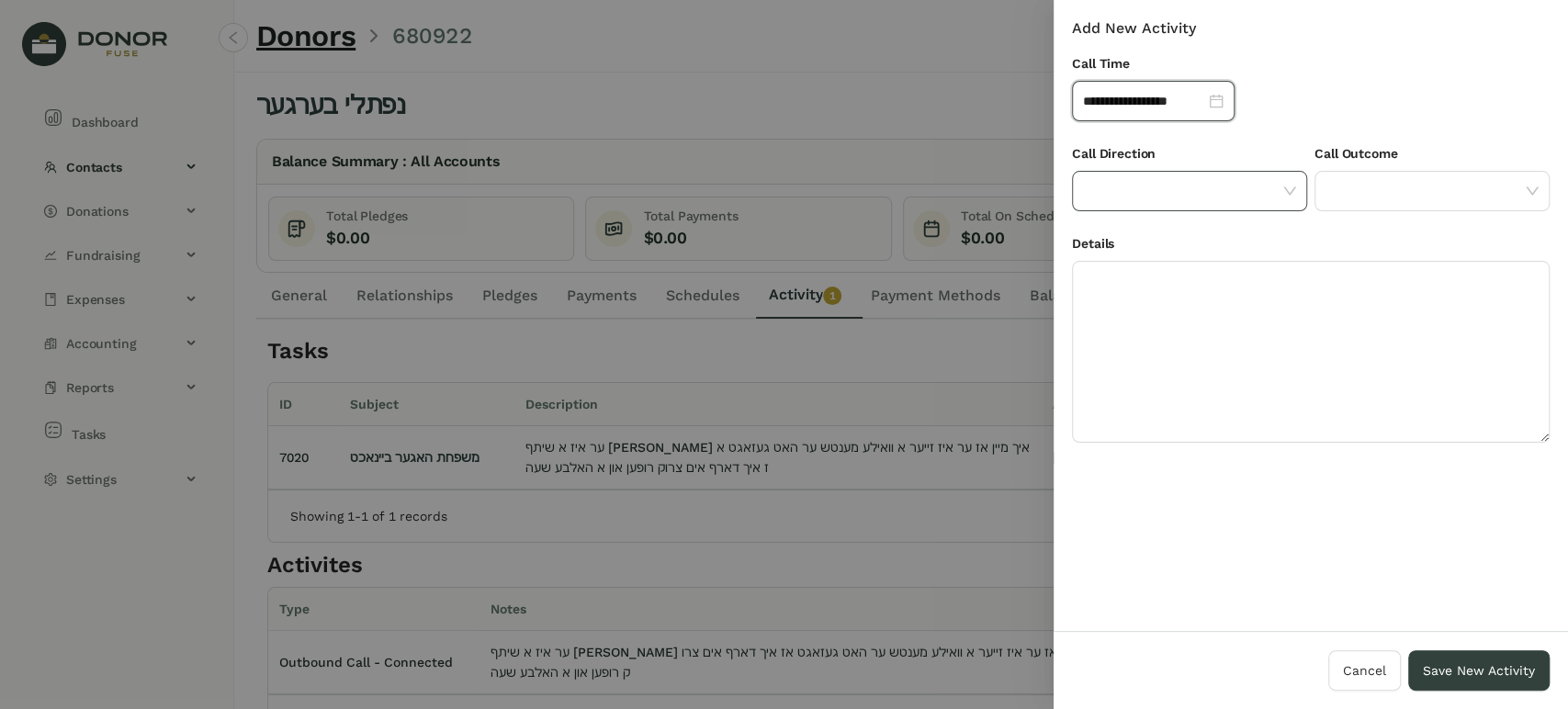 click 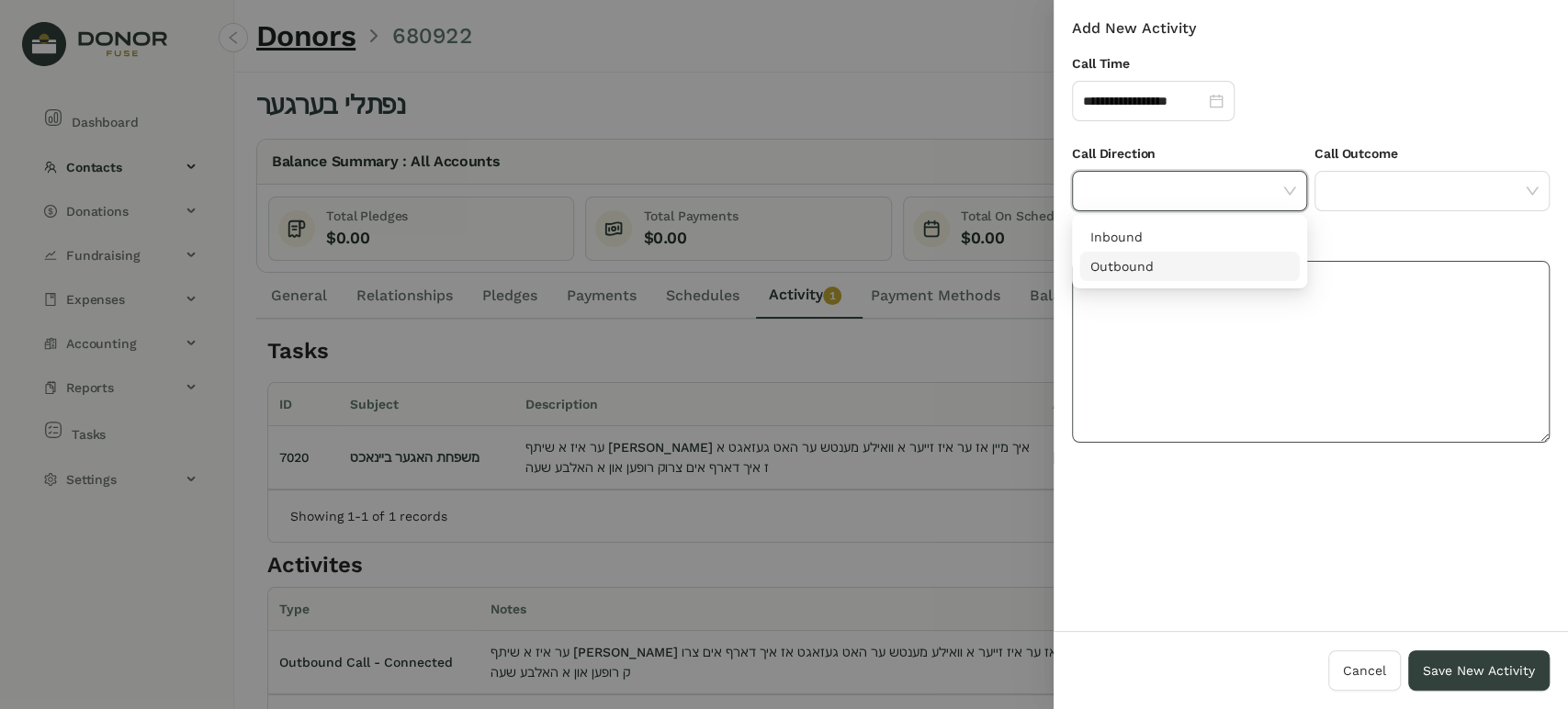 click on "Outbound" at bounding box center (1190, 266) 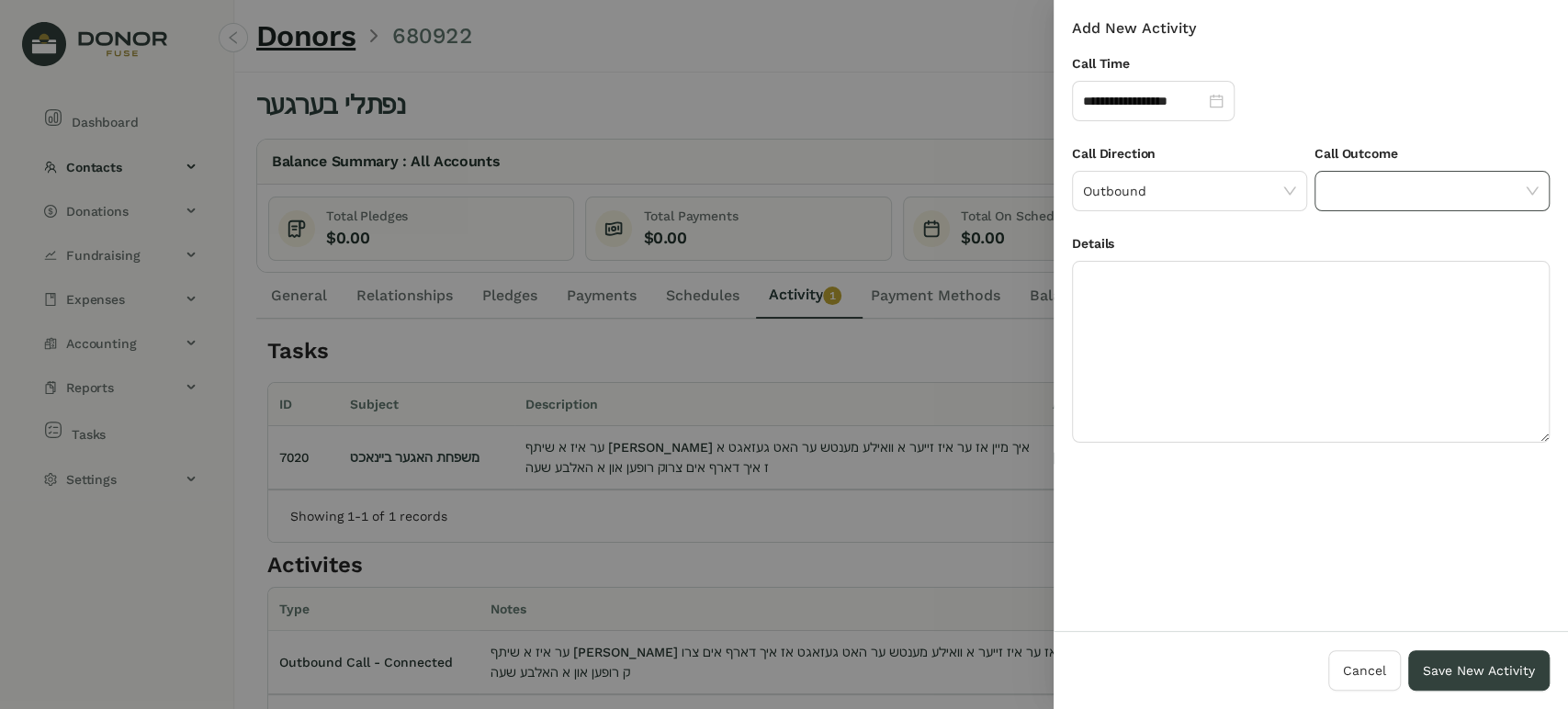 drag, startPoint x: 1399, startPoint y: 182, endPoint x: 1382, endPoint y: 207, distance: 30.23243 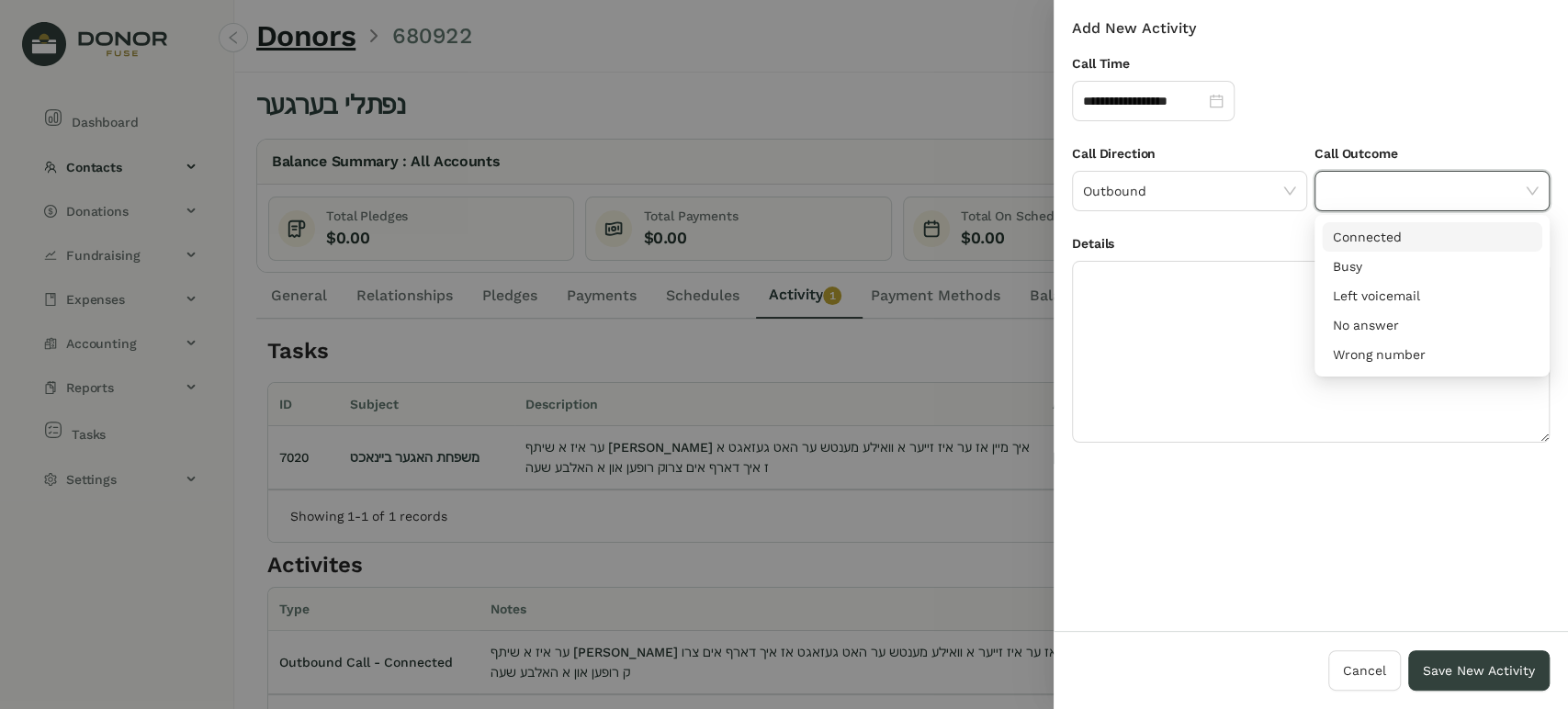 click on "Connected" at bounding box center (1432, 237) 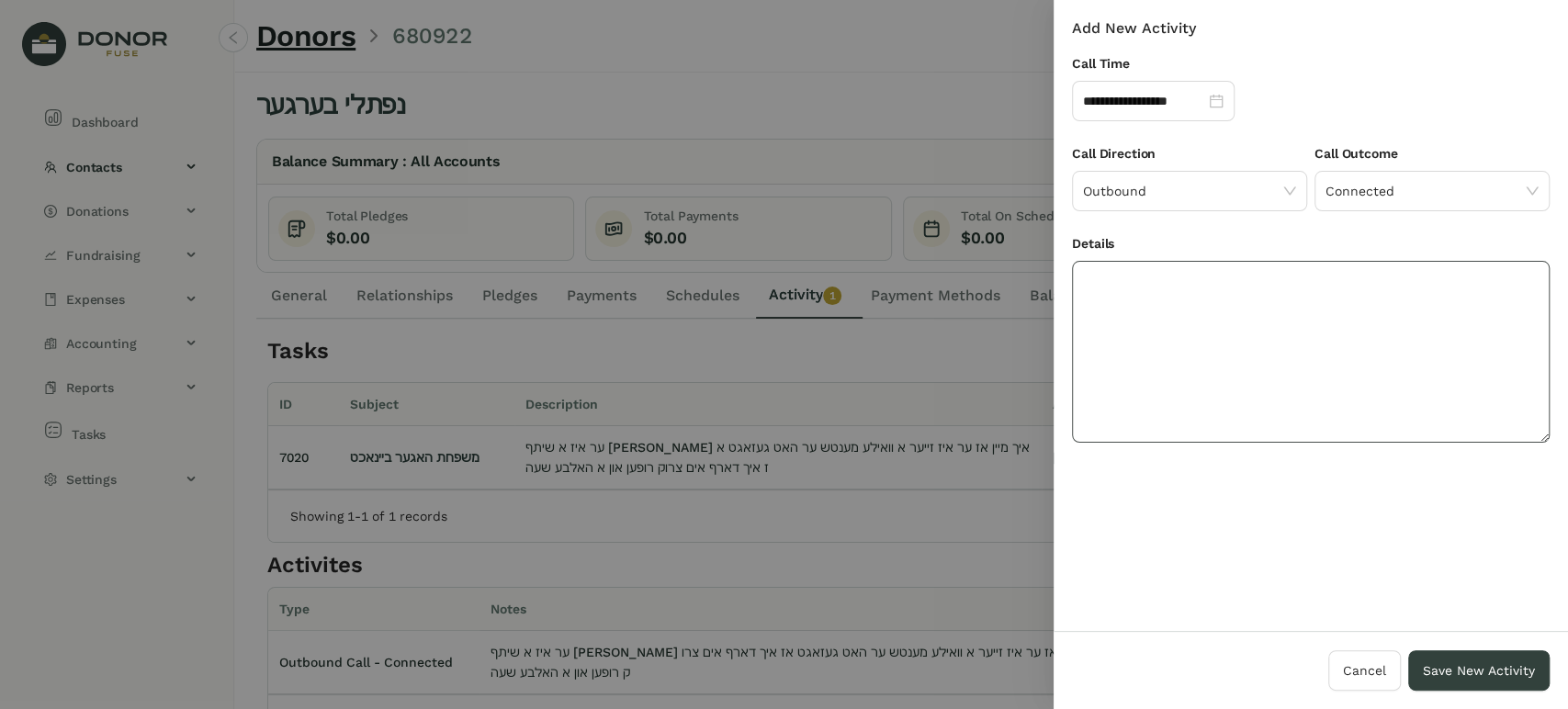 click 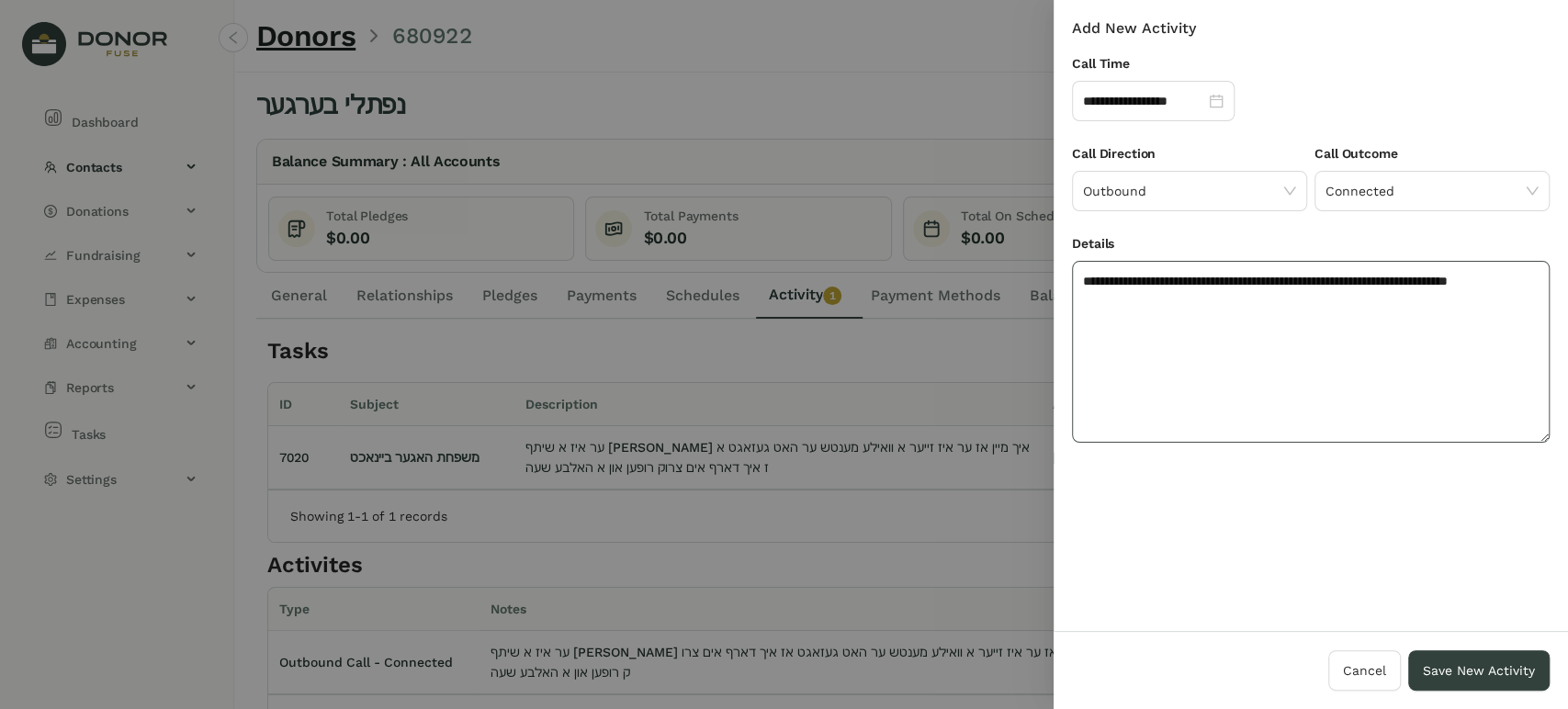 click on "**********" 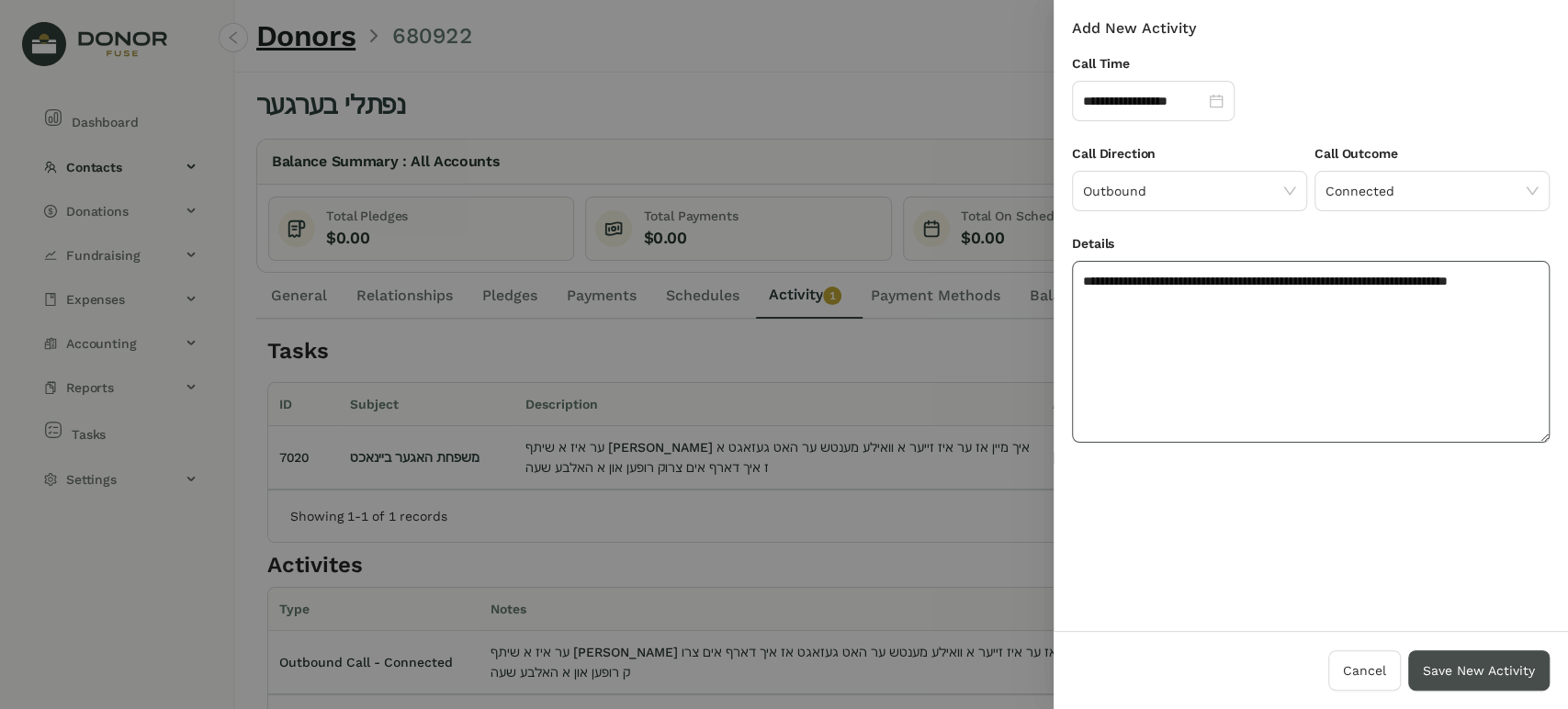 type on "**********" 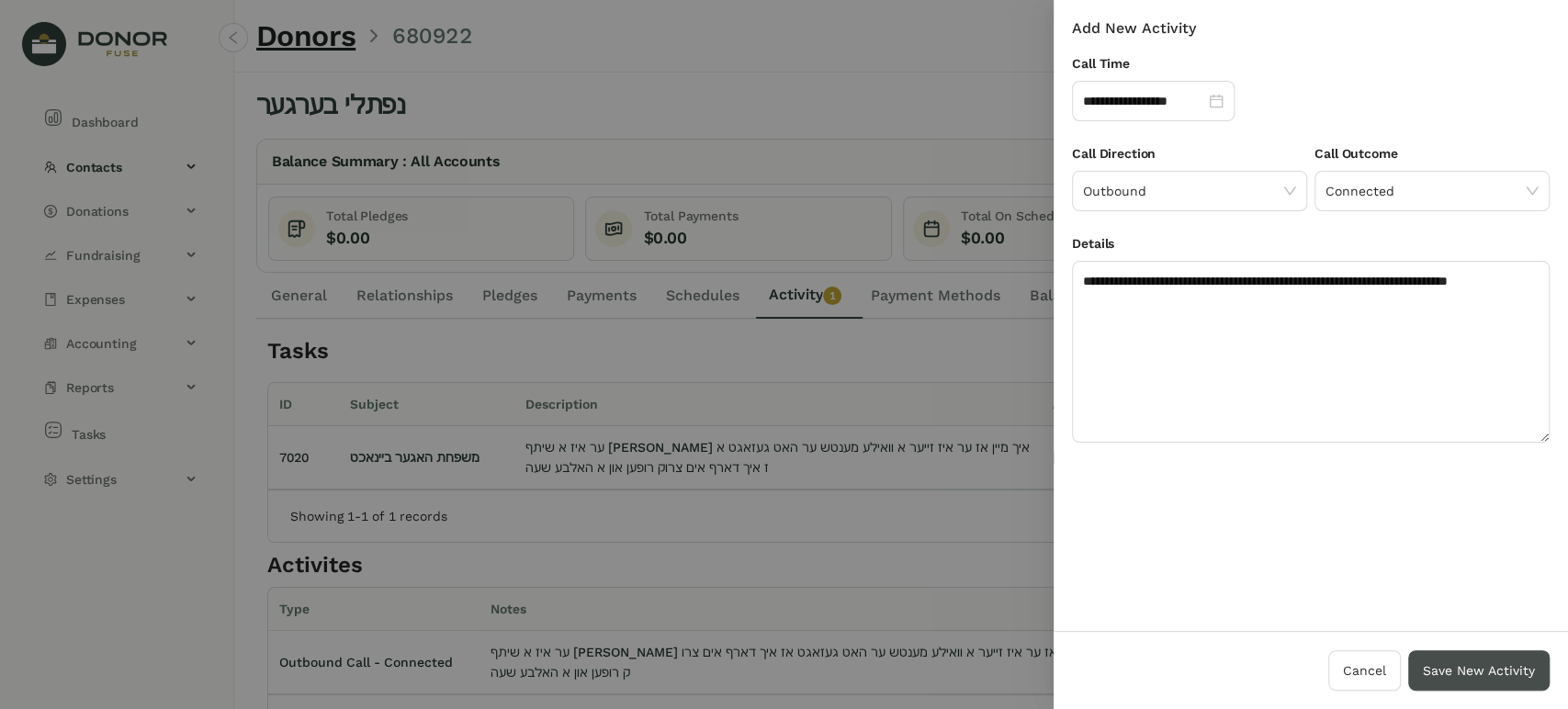 drag, startPoint x: 1455, startPoint y: 667, endPoint x: 1456, endPoint y: 658, distance: 9.055385 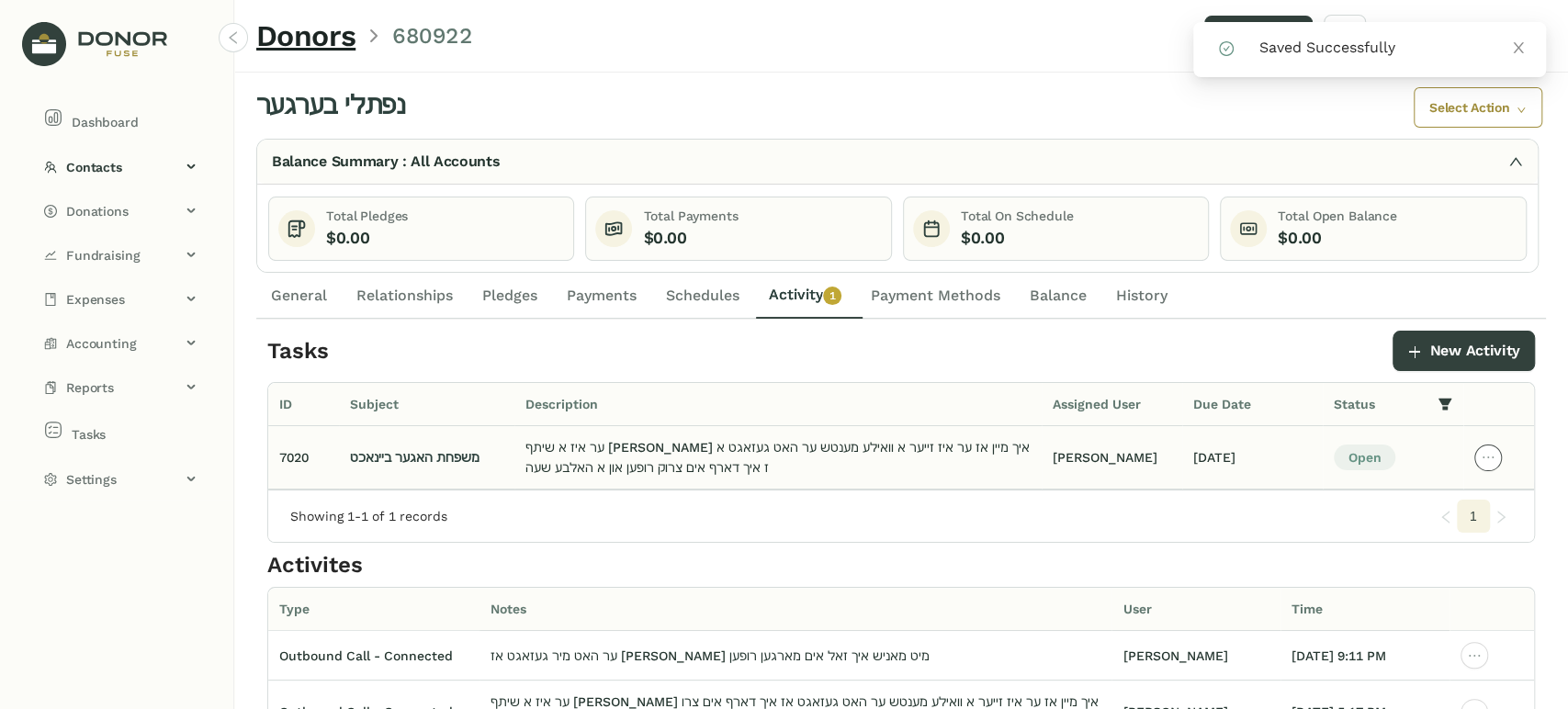 click 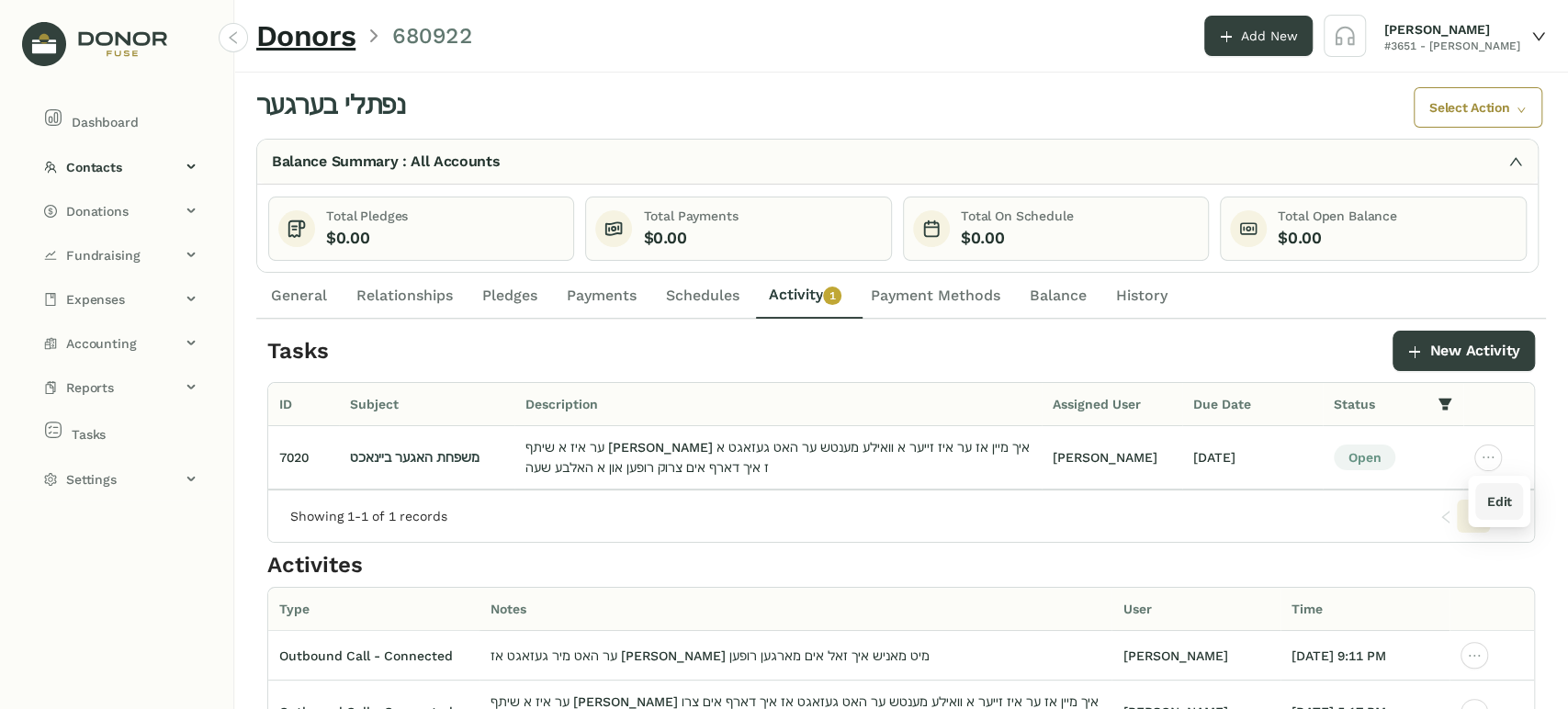 drag, startPoint x: 1494, startPoint y: 490, endPoint x: 1483, endPoint y: 484, distance: 12.529964 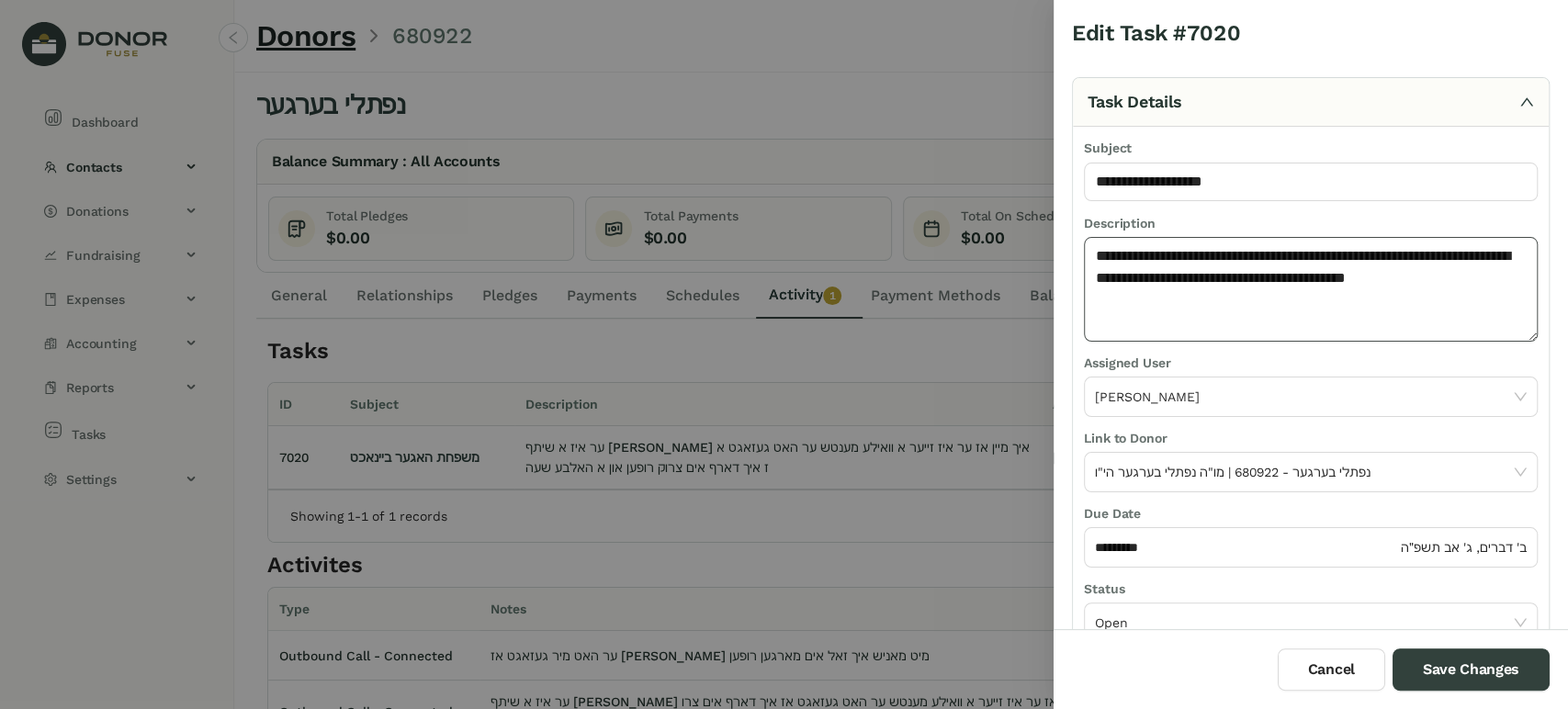 click on "**********" 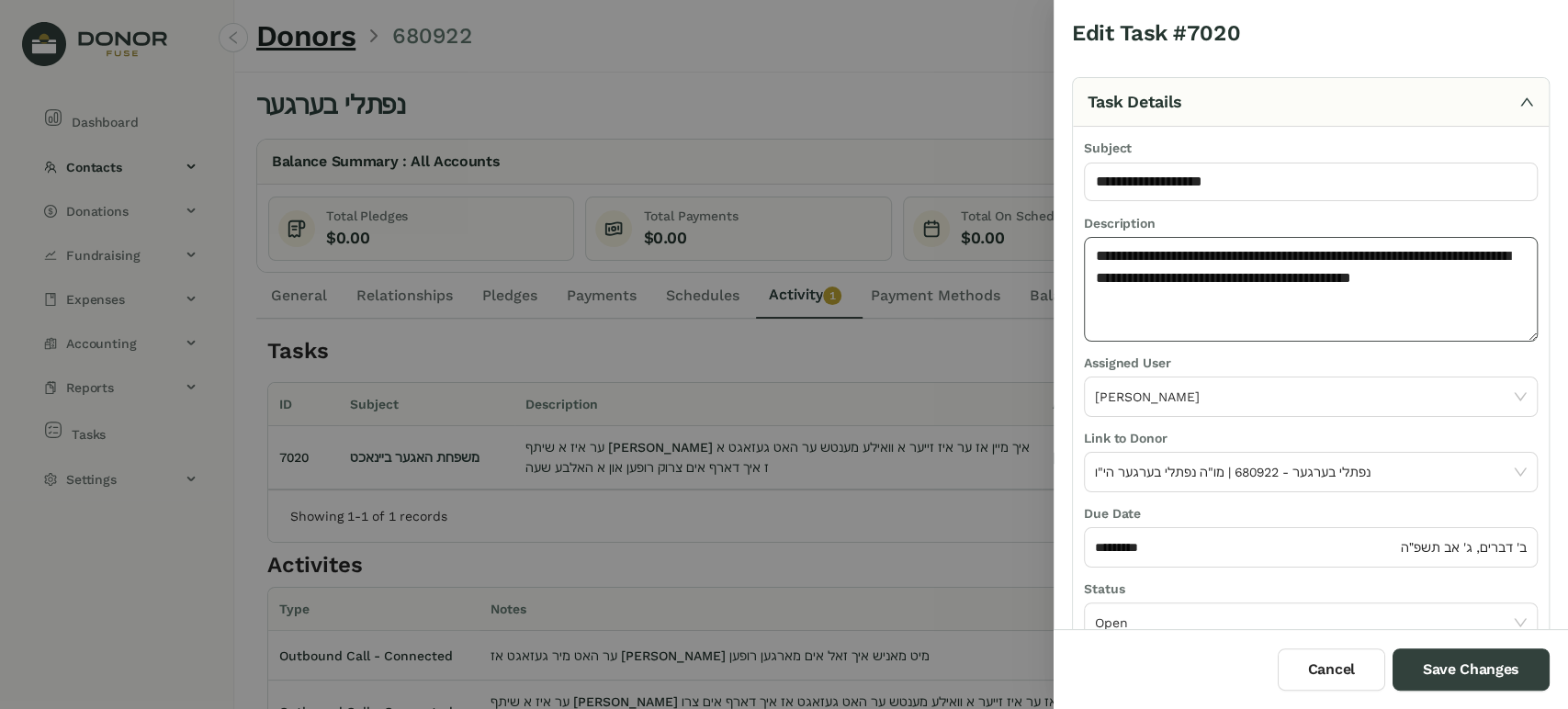 paste on "**********" 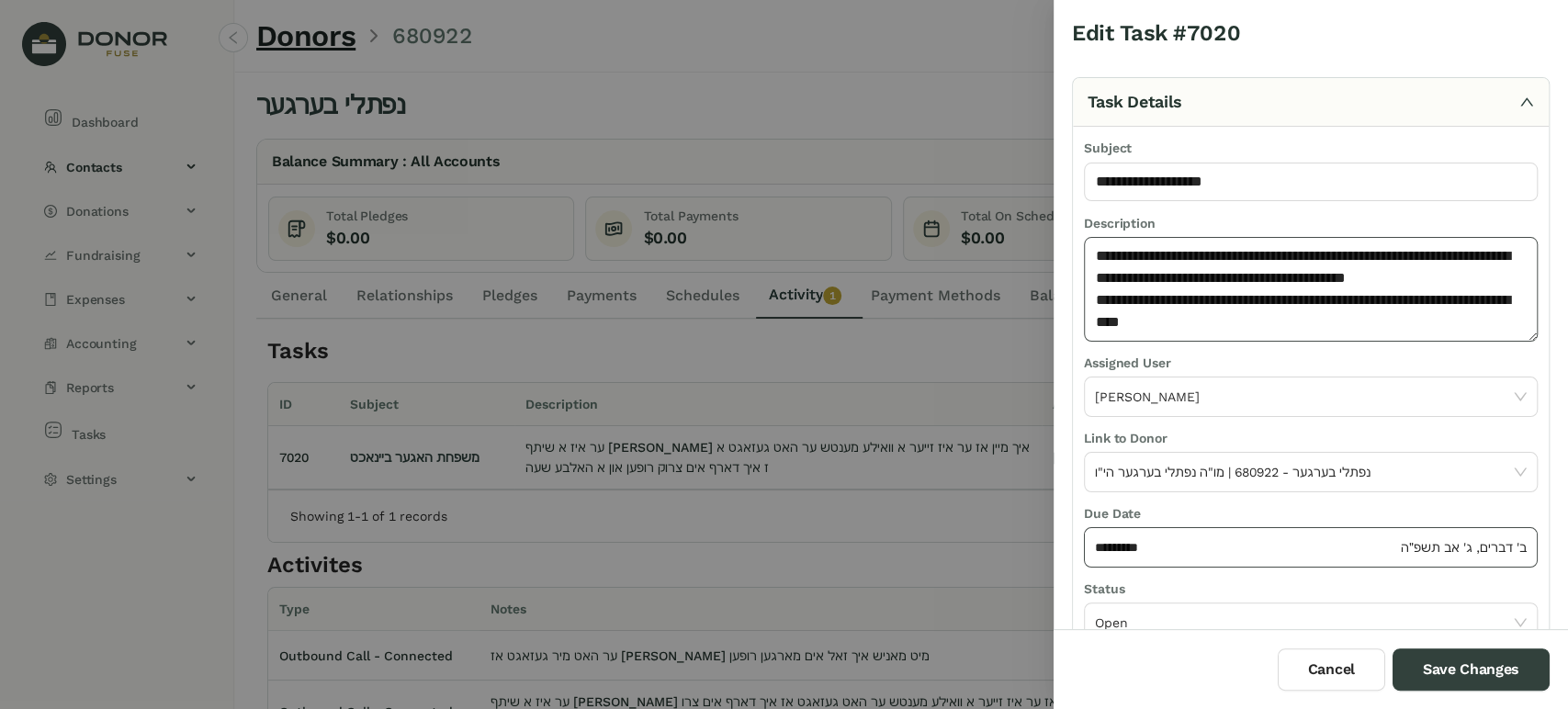 type on "**********" 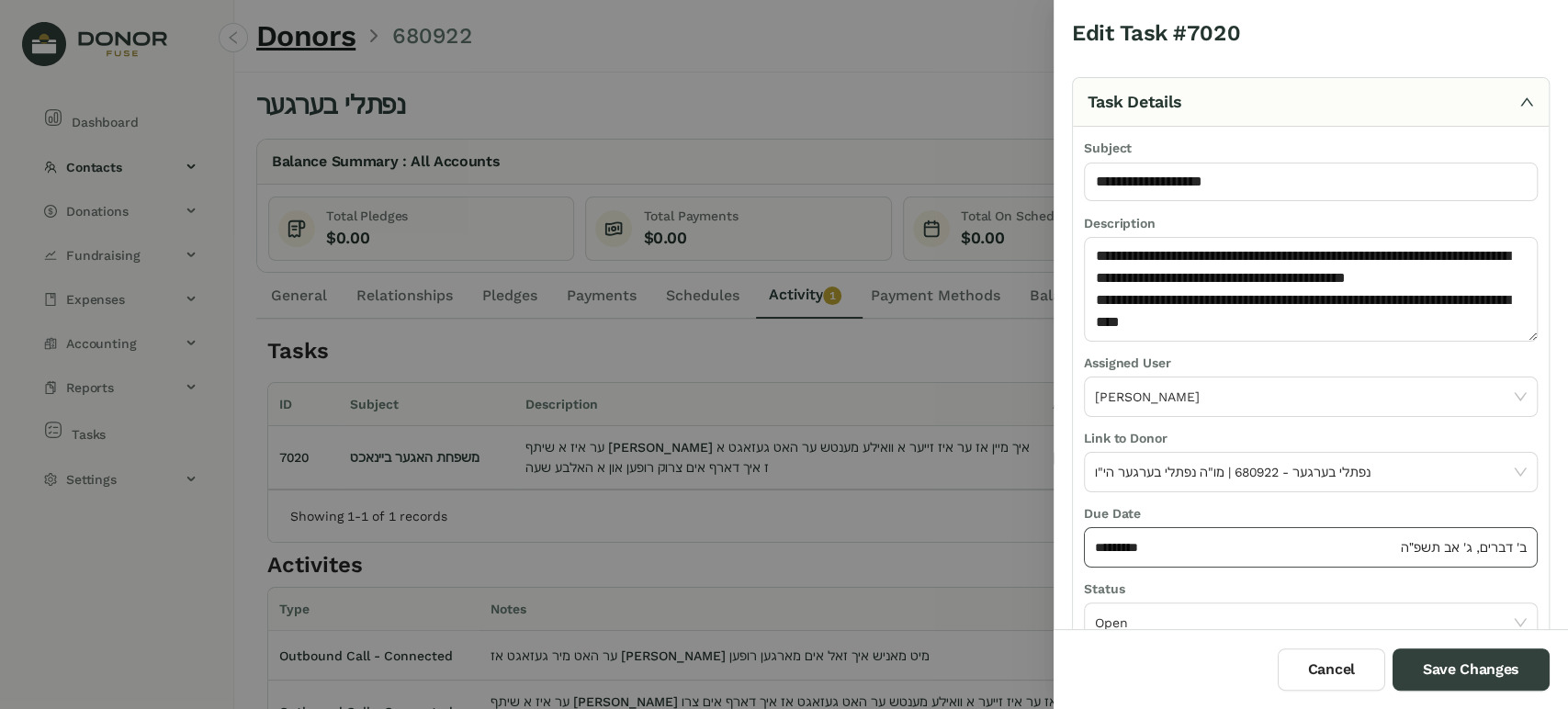 click on "*********" 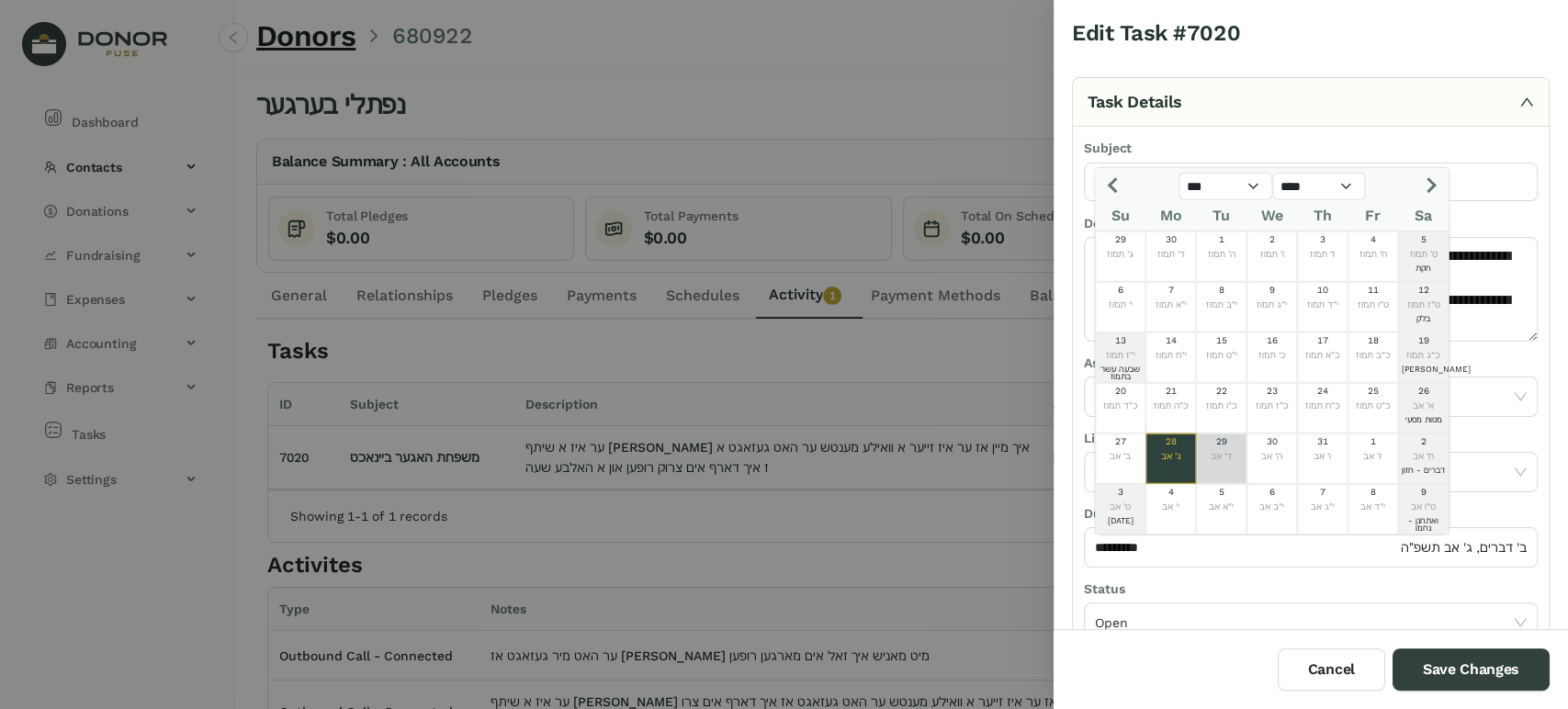 click on "ד' אב" 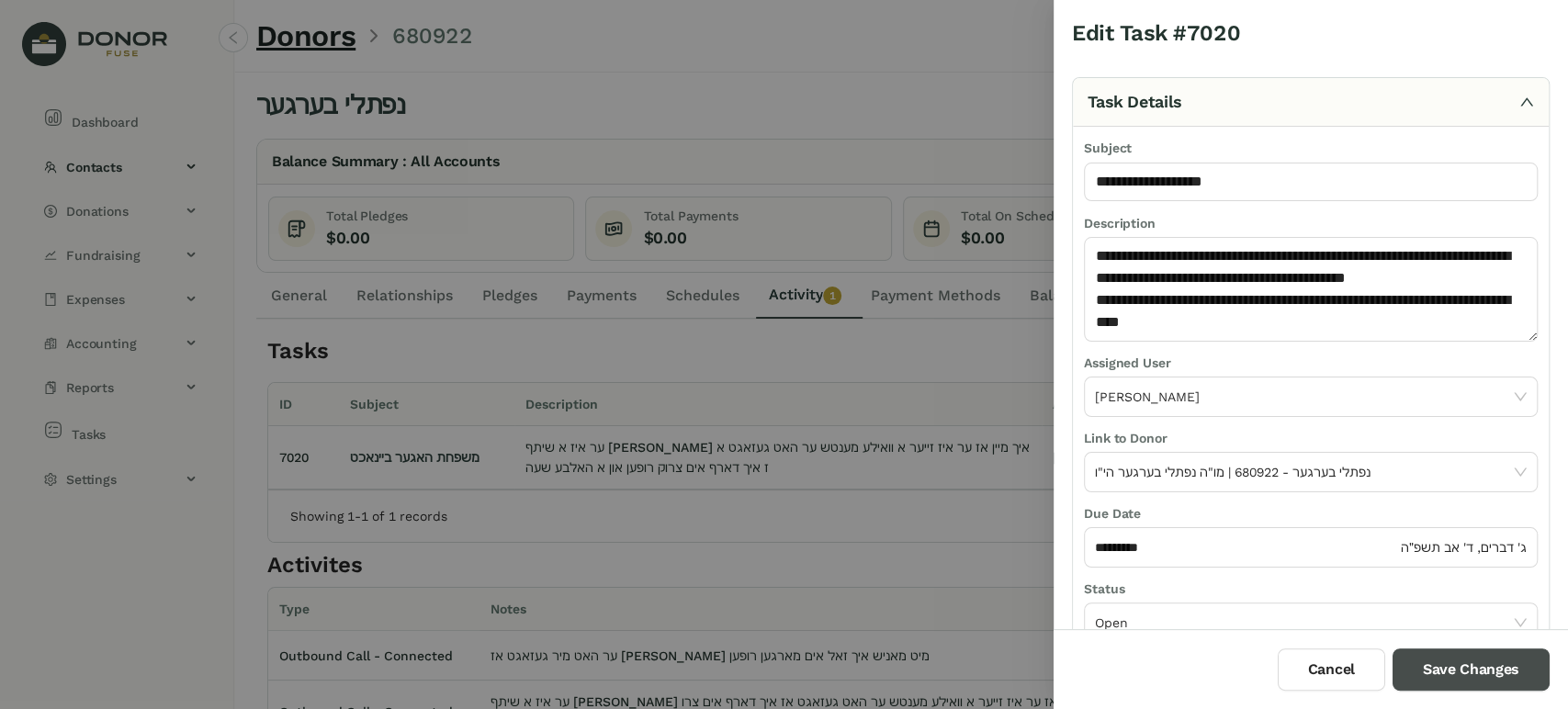 click on "Save Changes" at bounding box center [1471, 670] 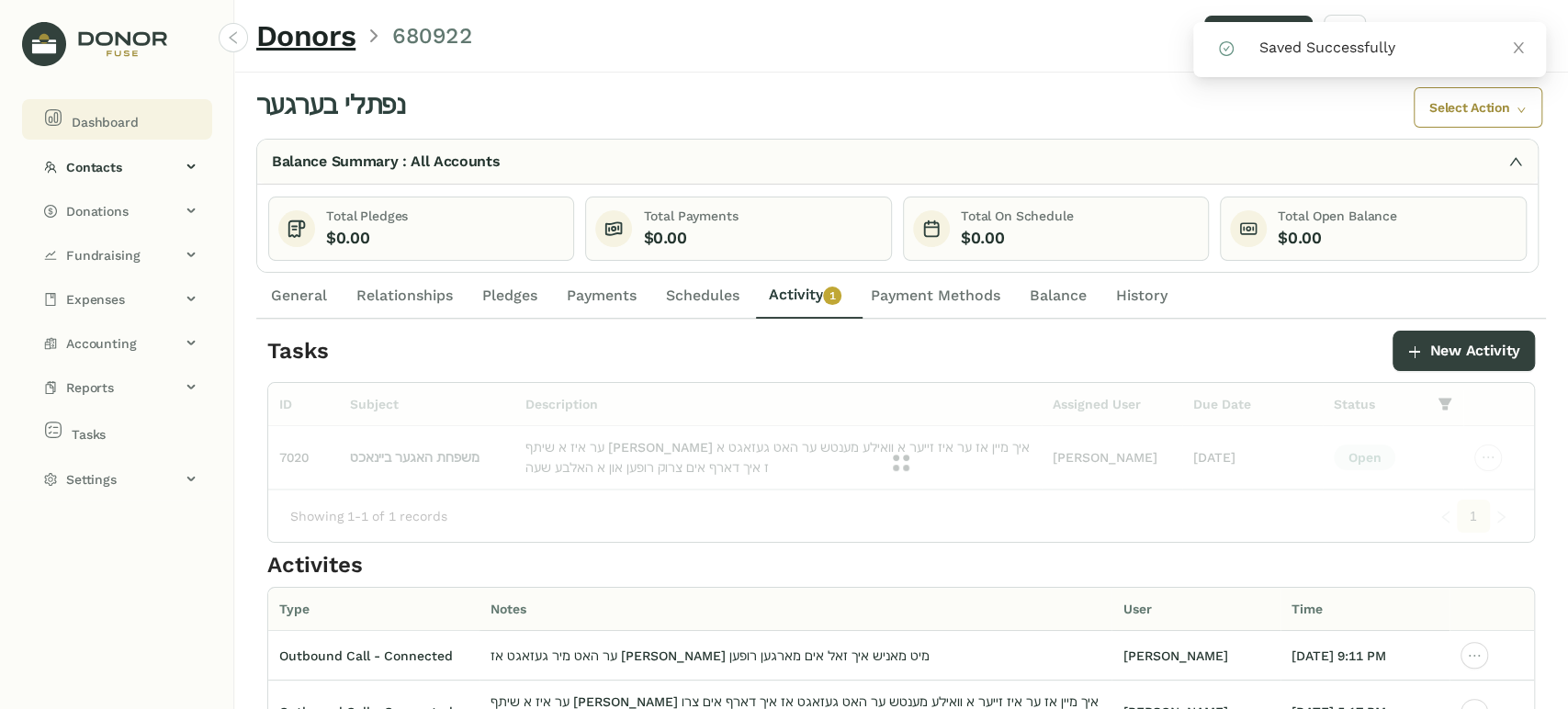 click on "Dashboard" 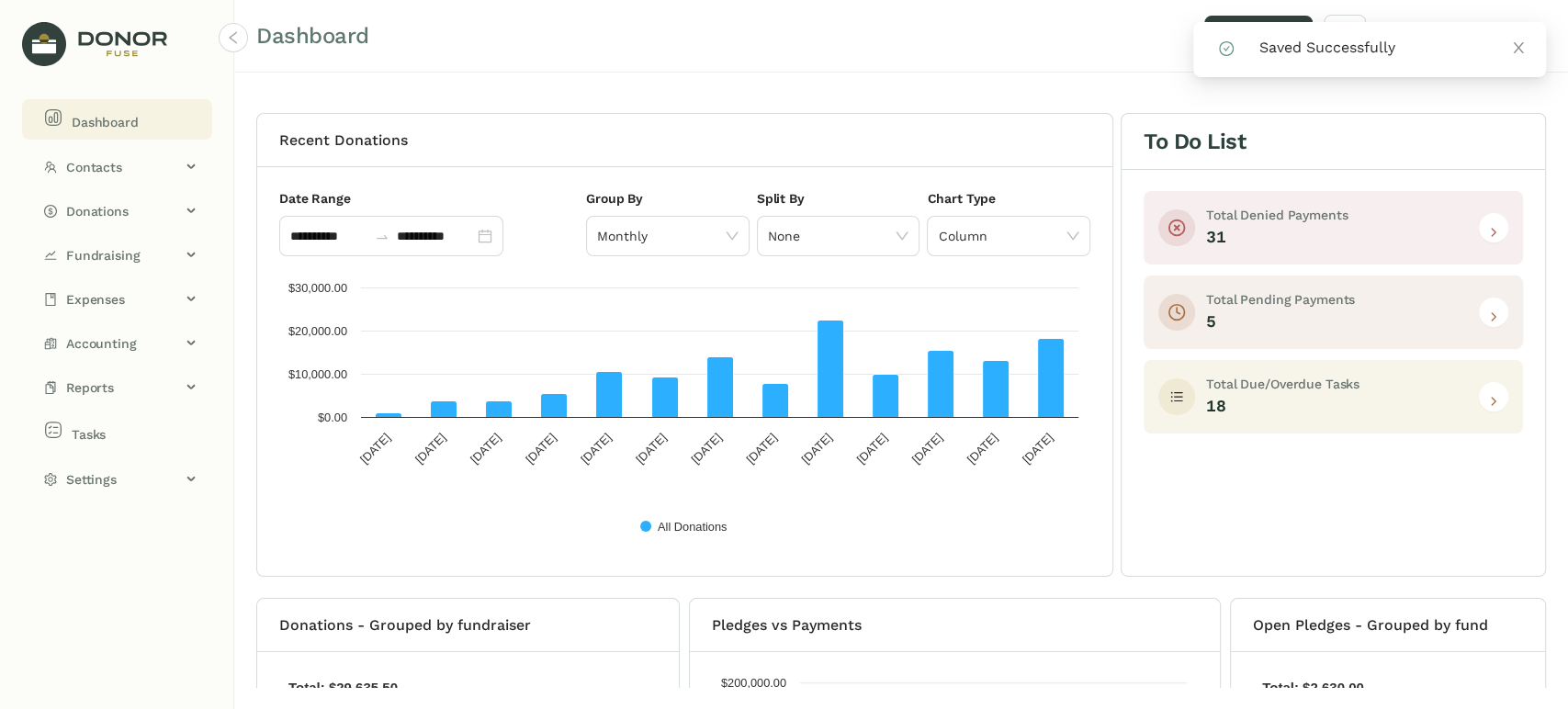 click 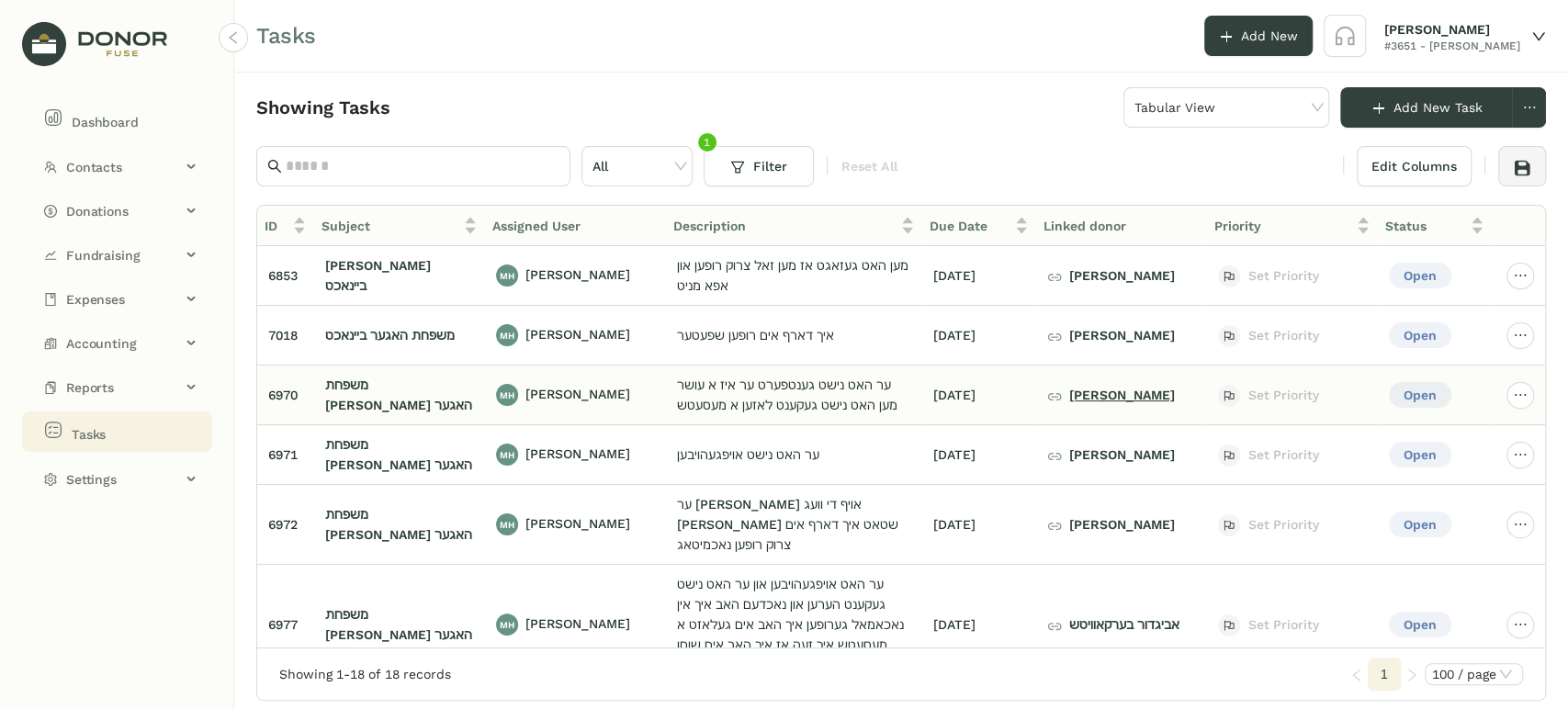 click on "[PERSON_NAME]" 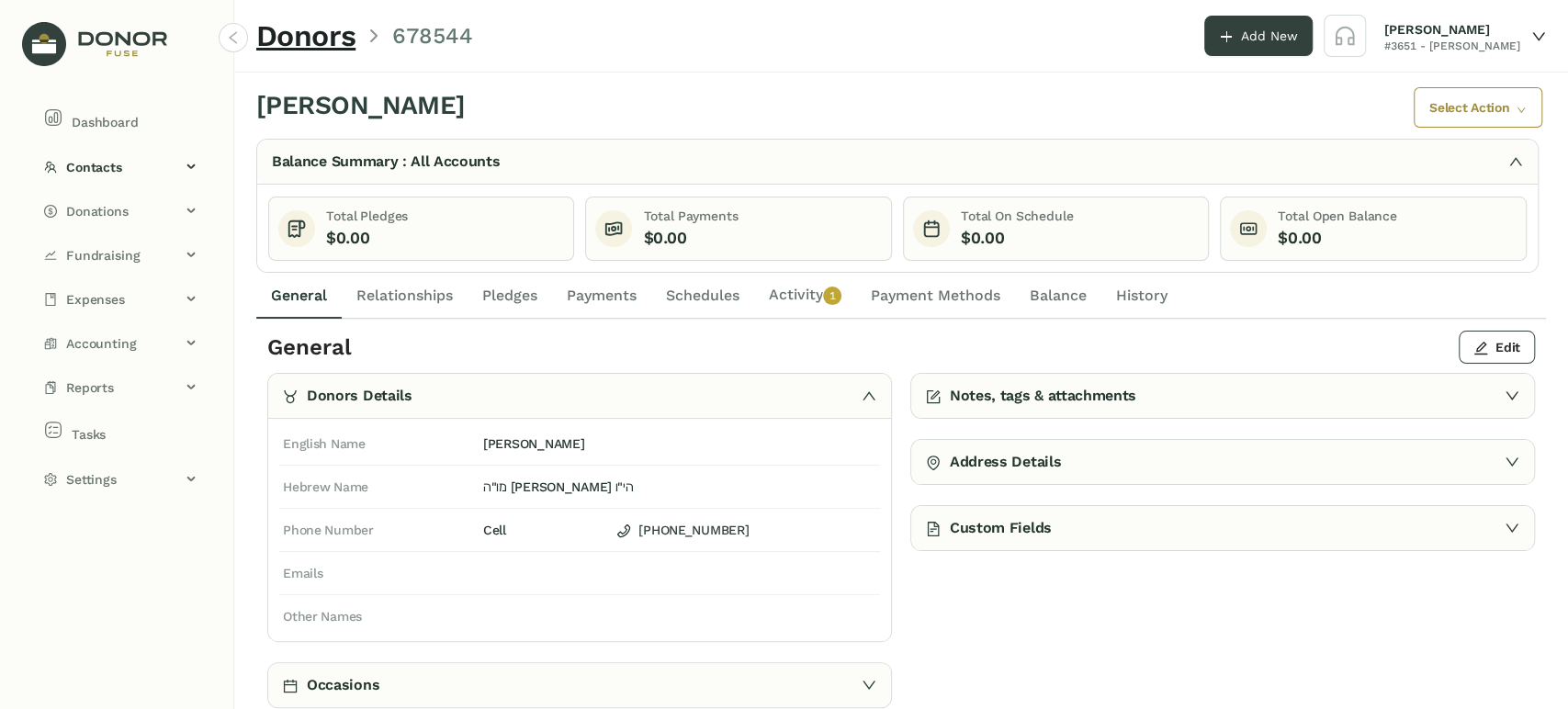 click on "Activity   0   1   2   3   4   5   6   7   8   9" 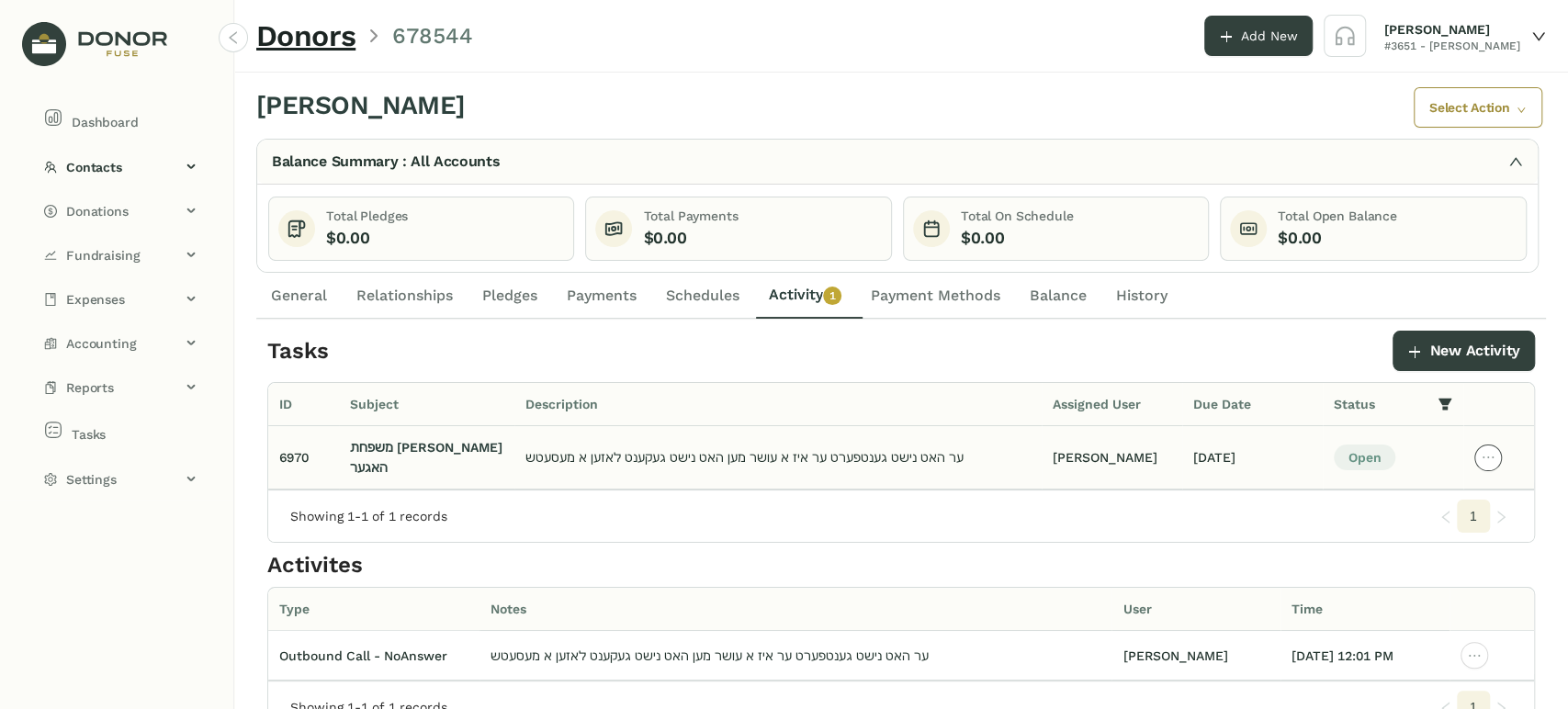 click 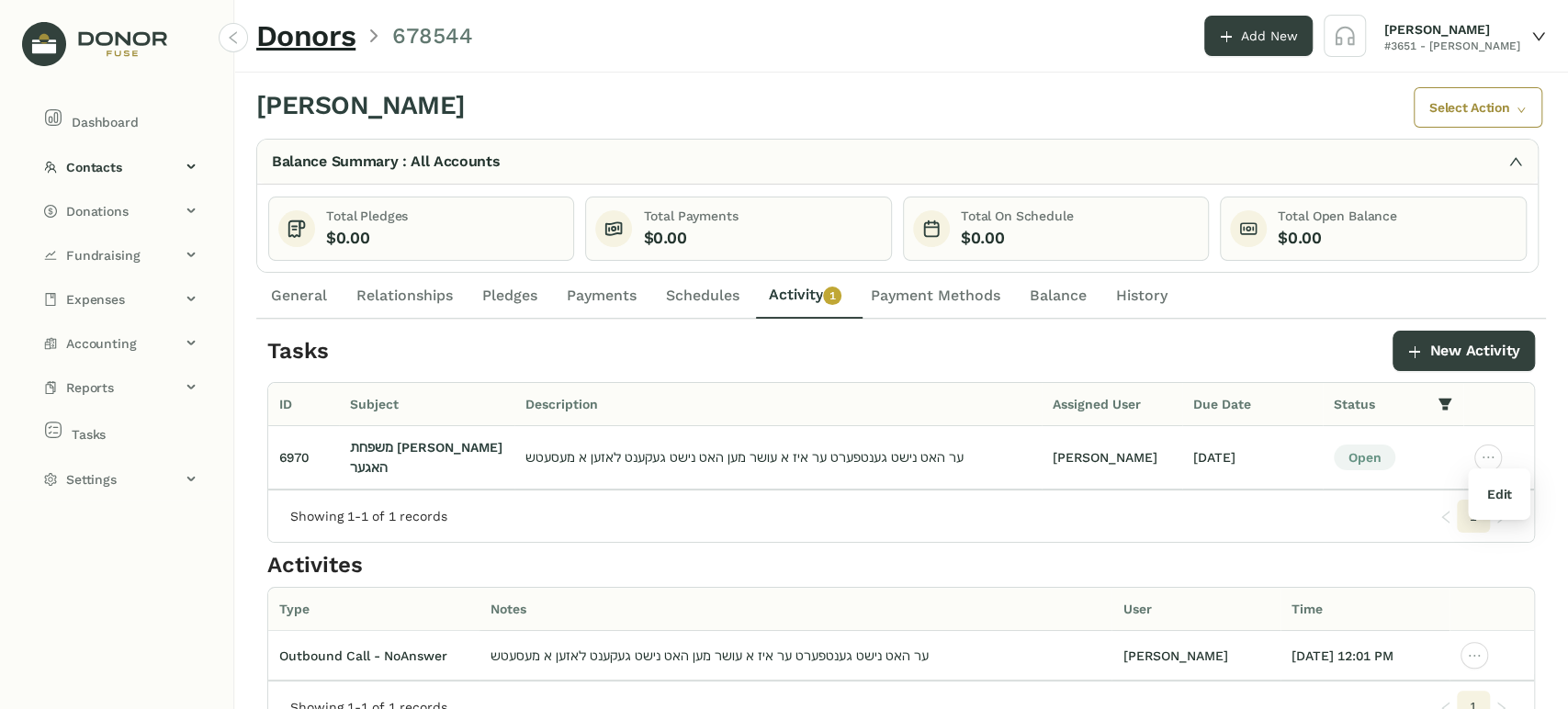 click on "New Activity" 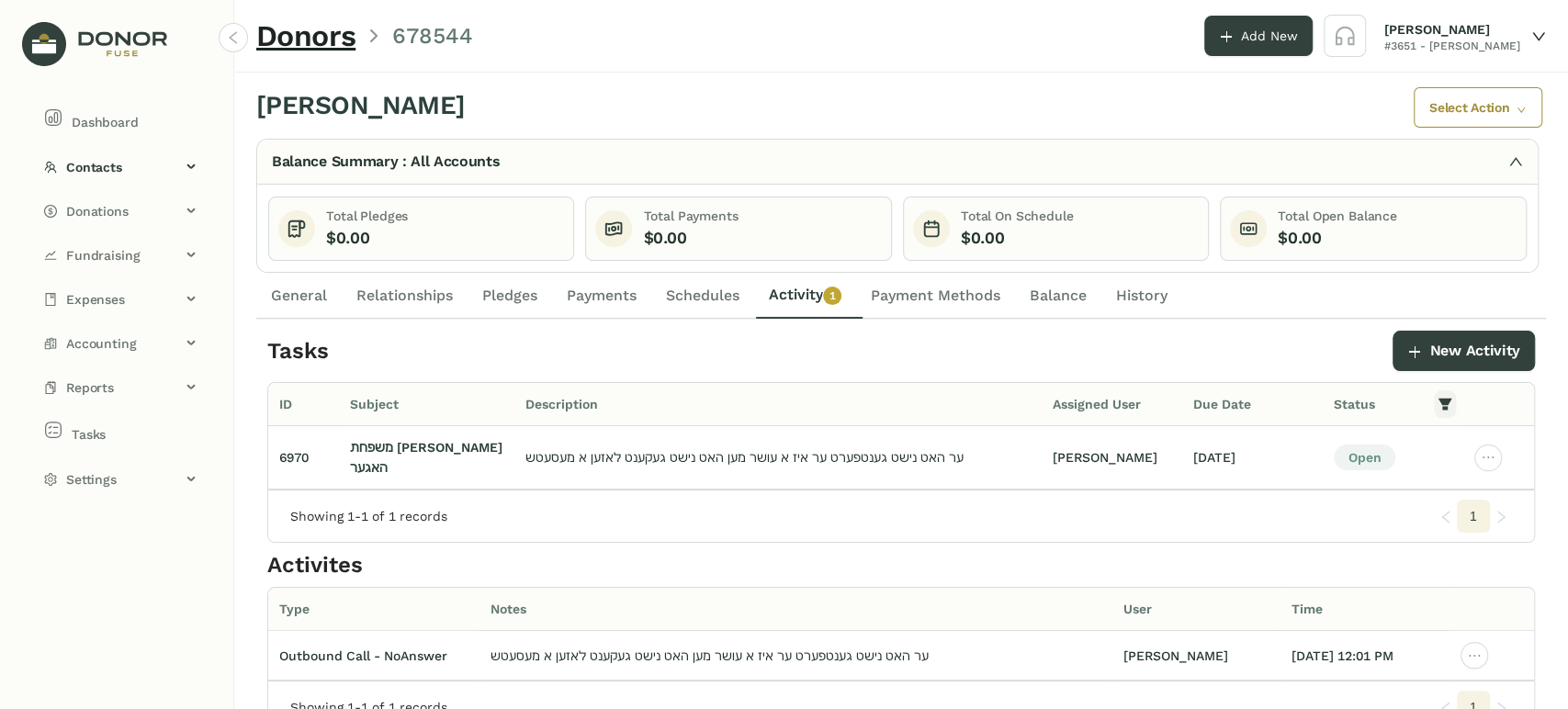 click 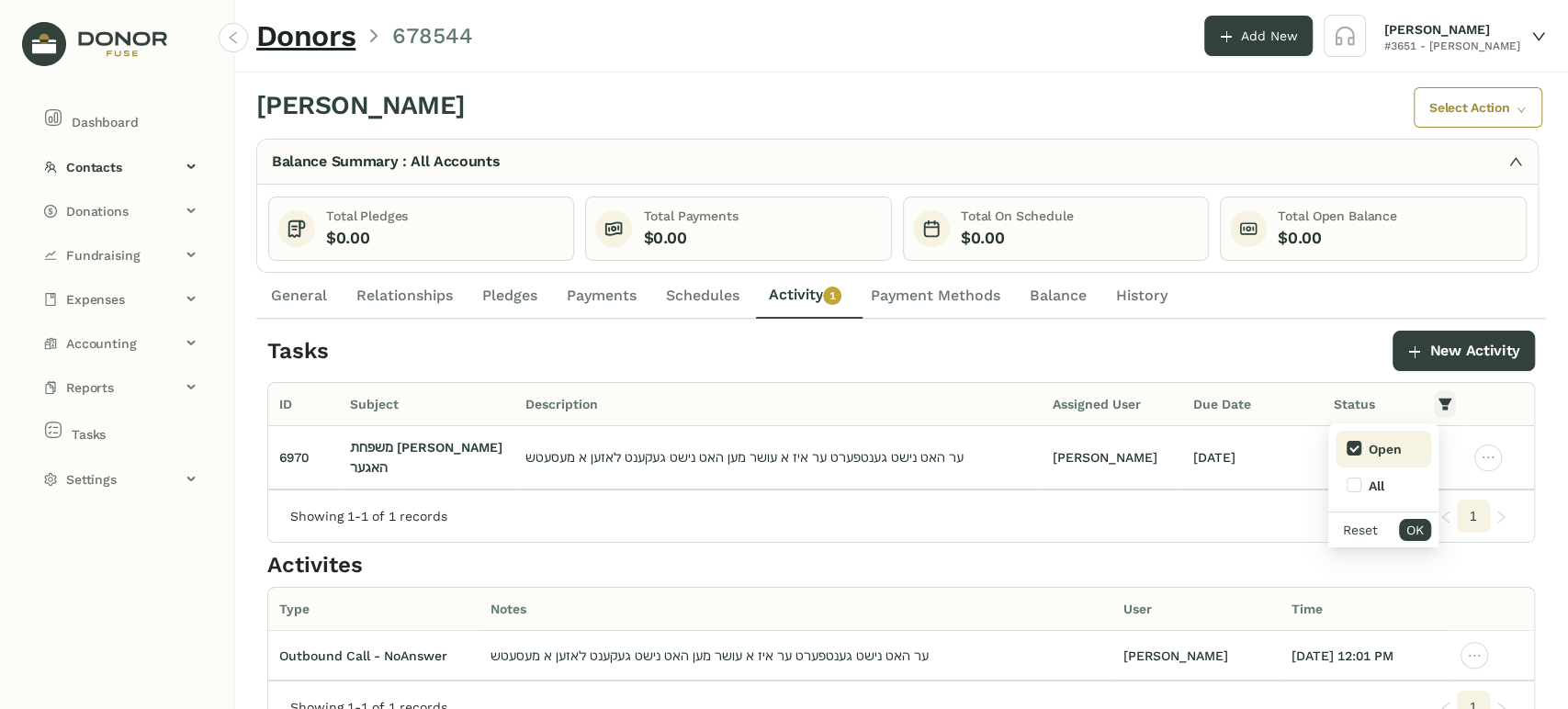 click 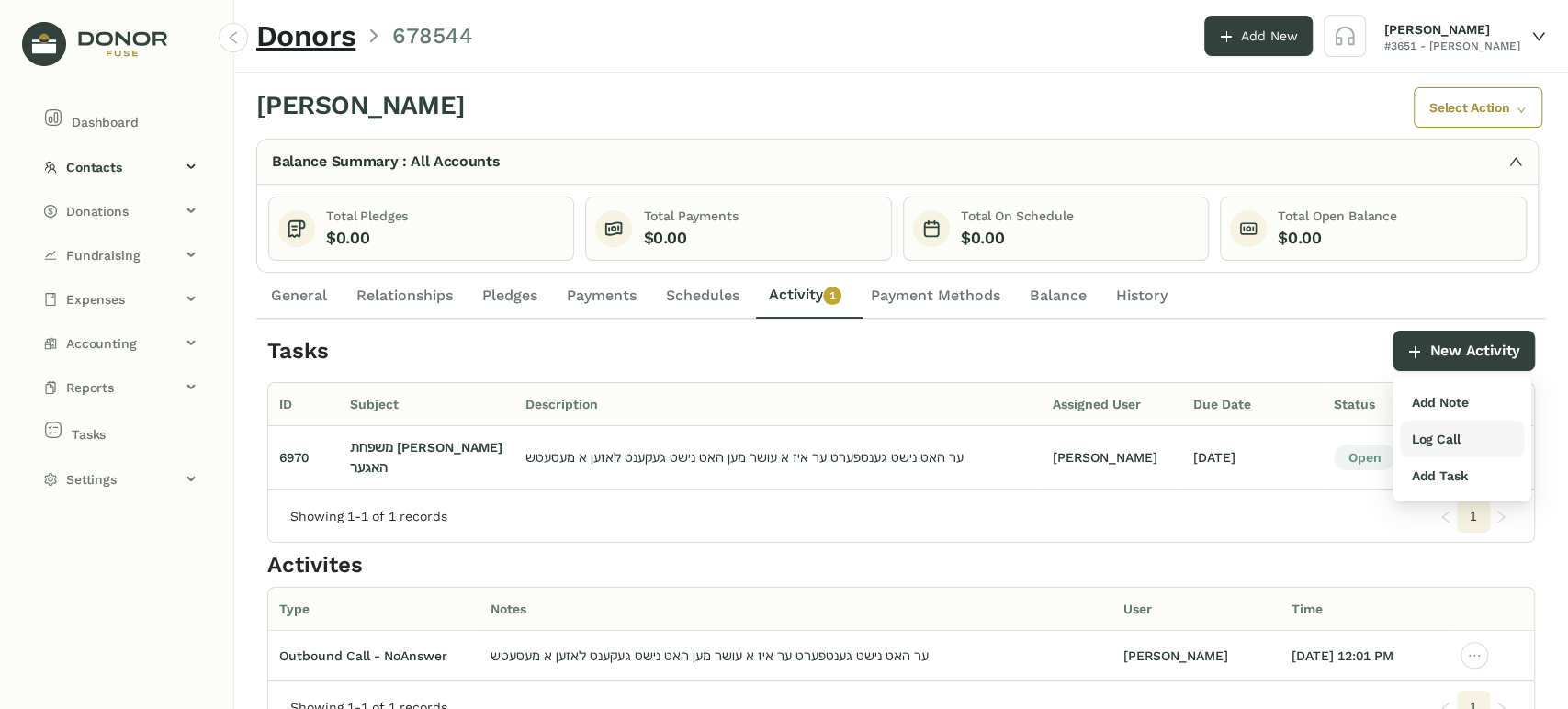 click on "Log Call" at bounding box center (1435, 439) 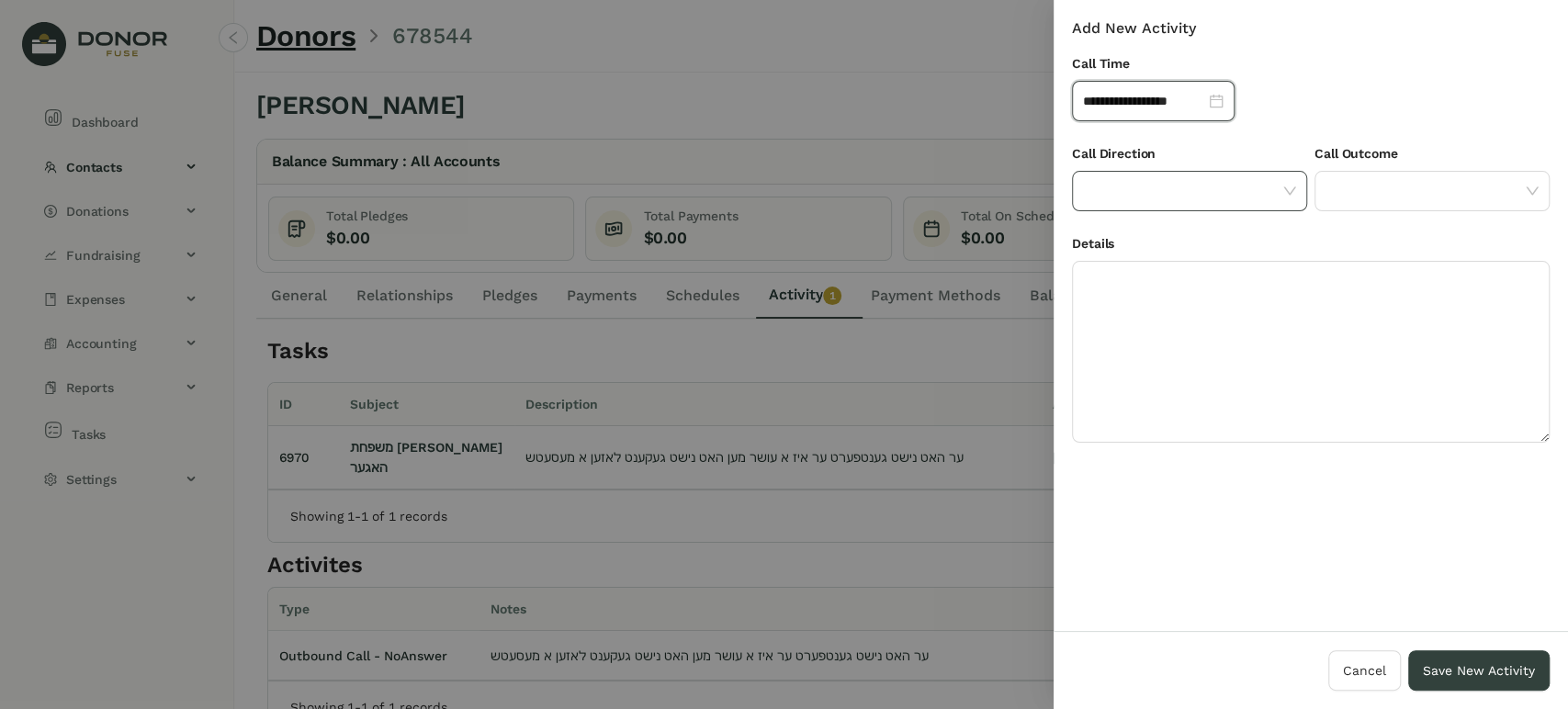 click 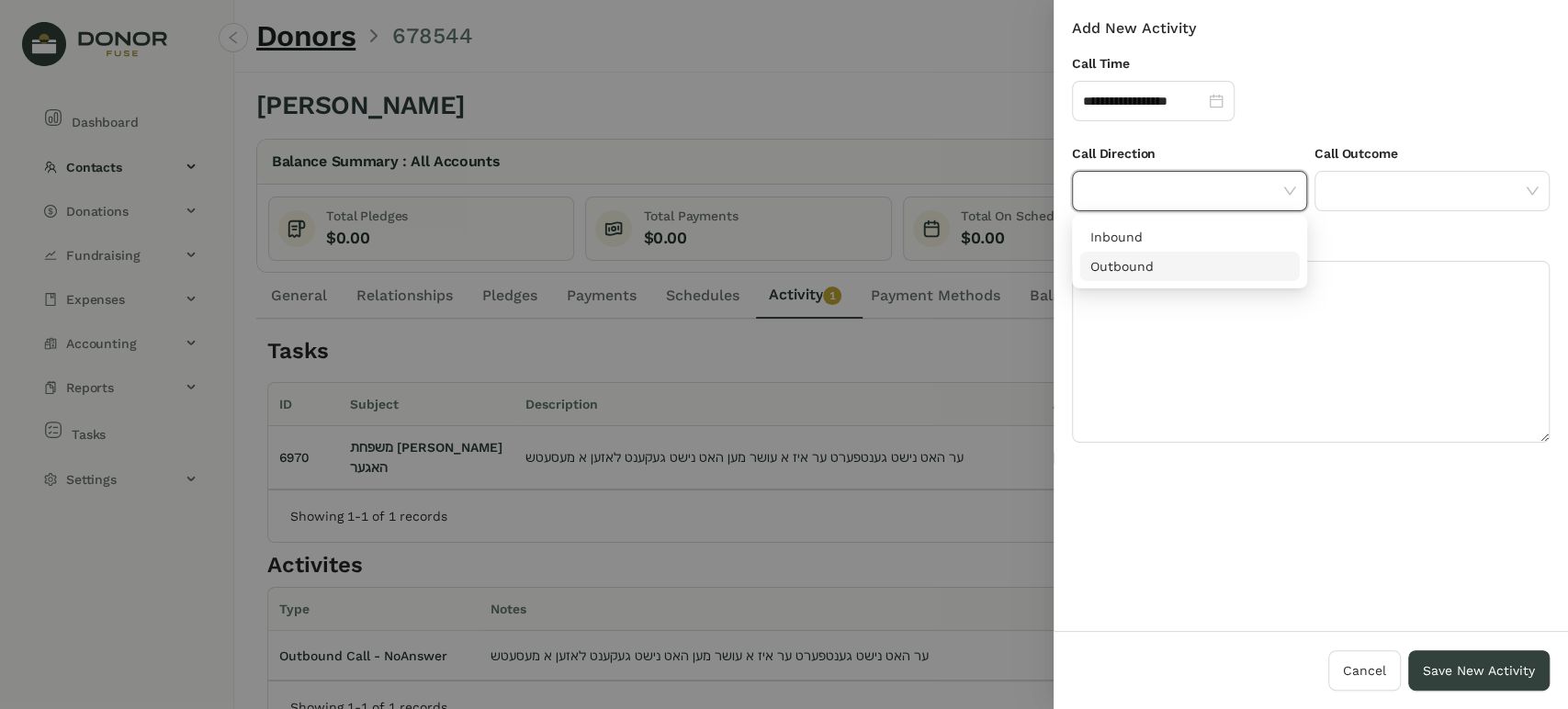 click on "Outbound" at bounding box center [1190, 266] 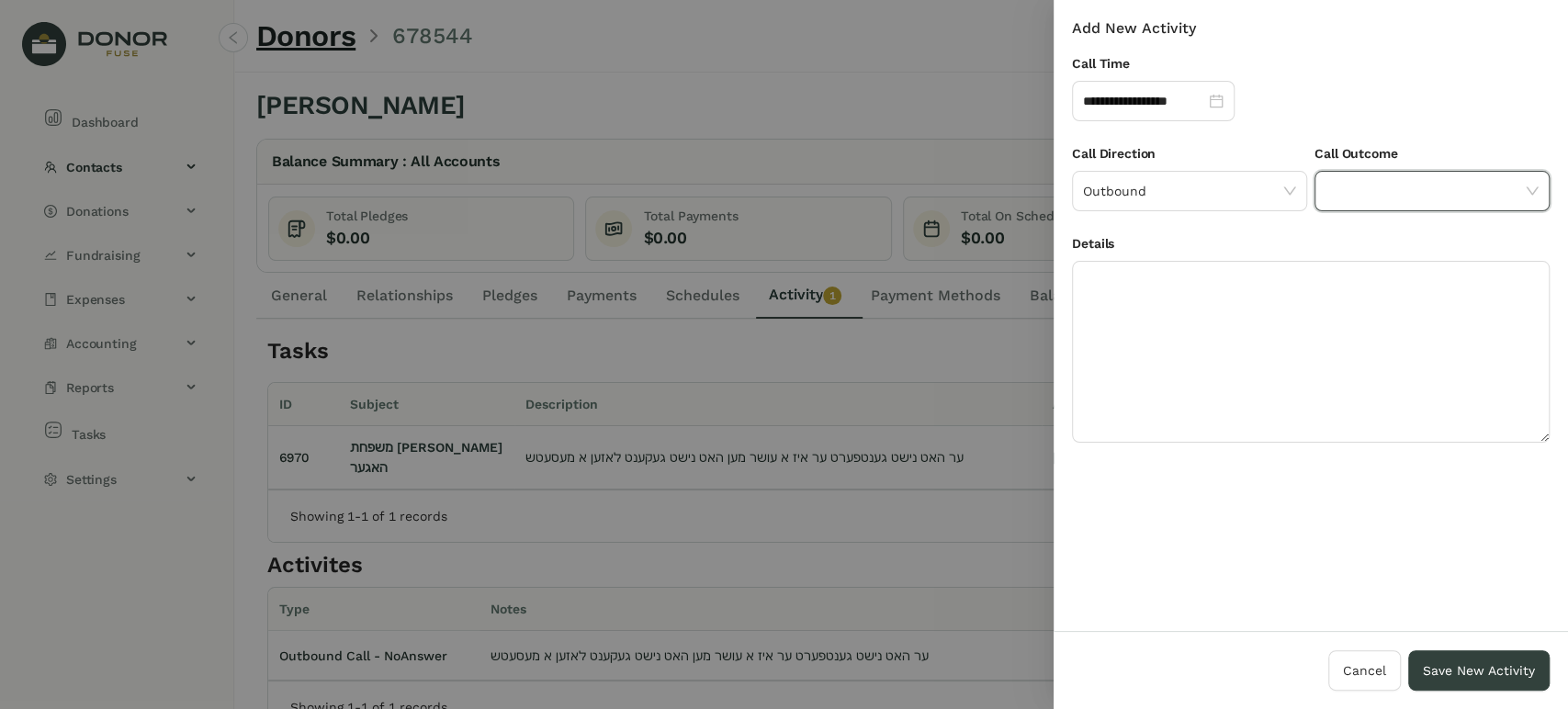 click 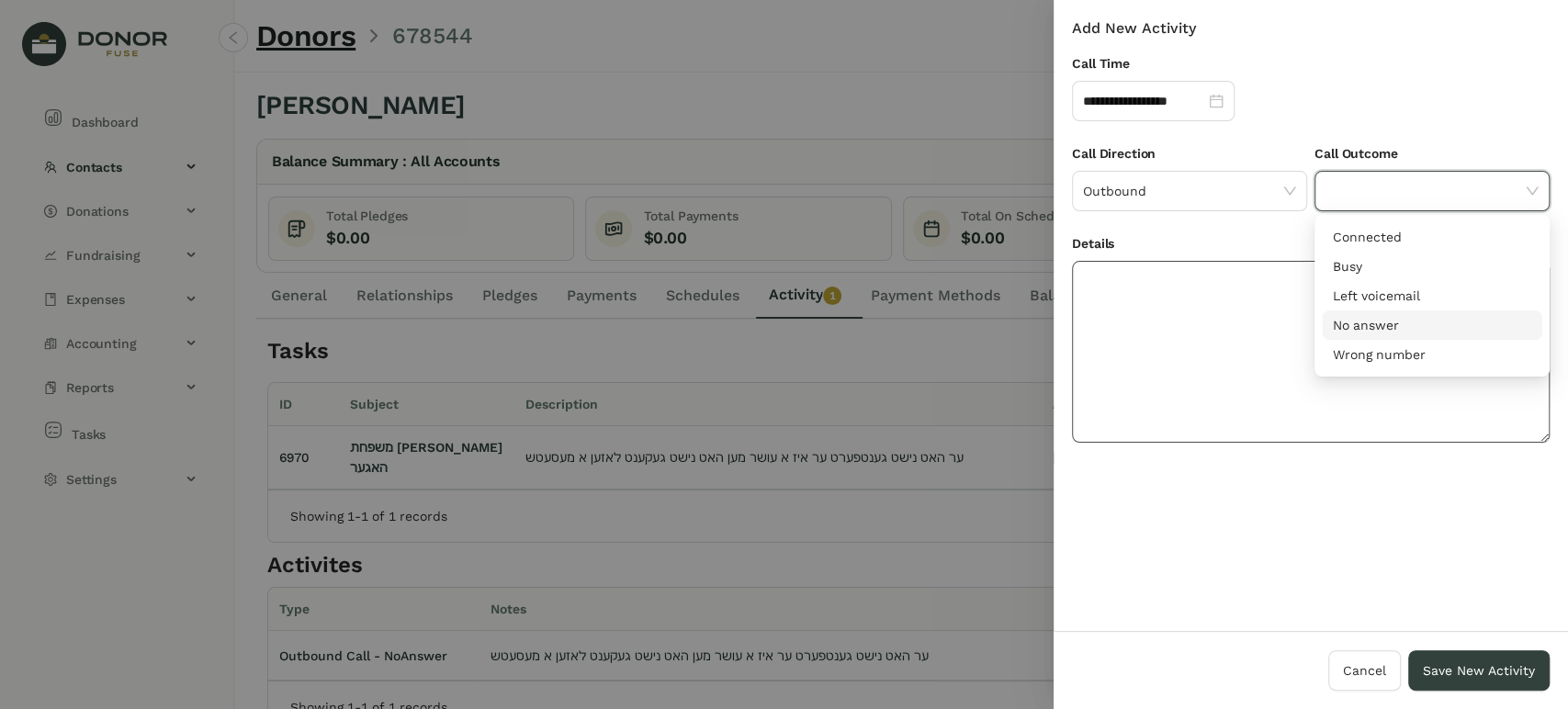 click 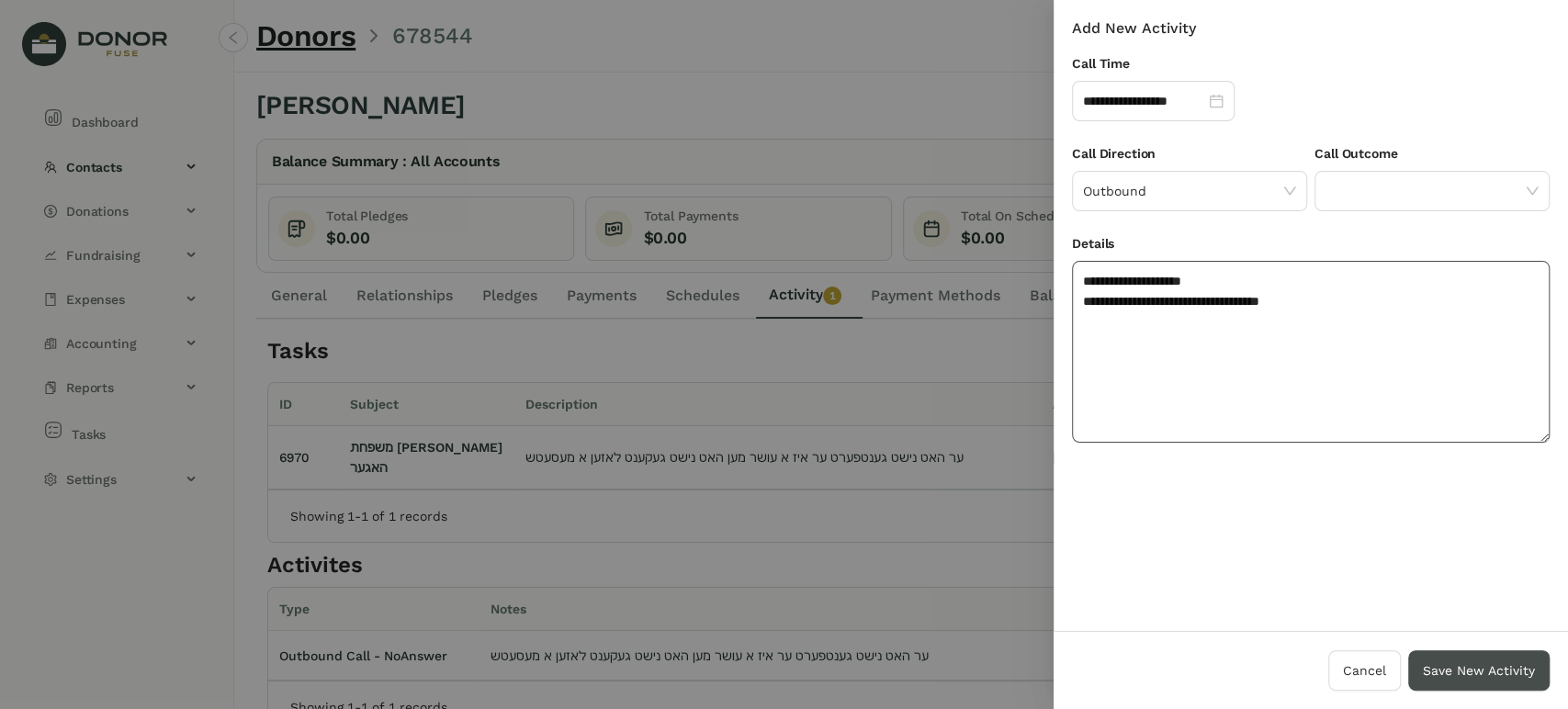 type on "**********" 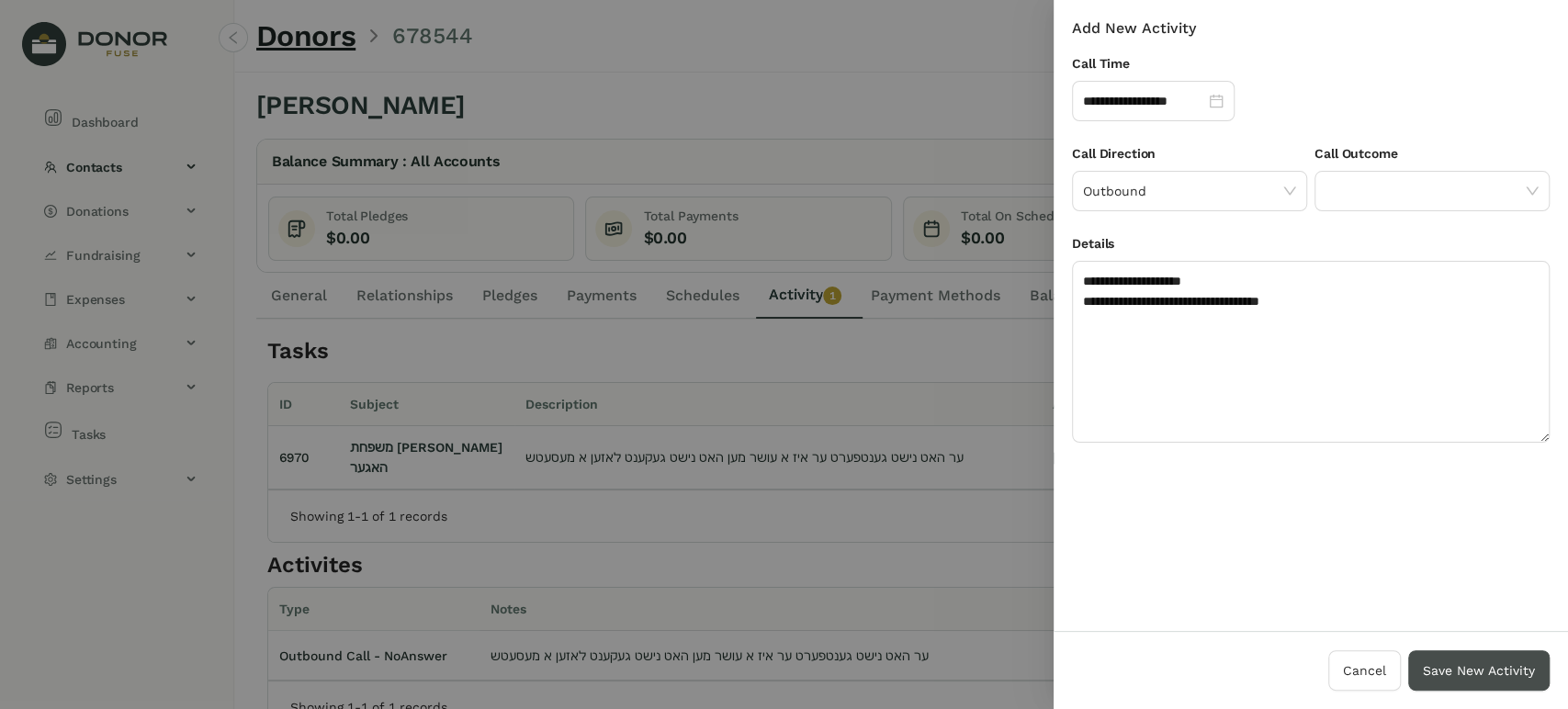 click on "Save New Activity" at bounding box center (1479, 670) 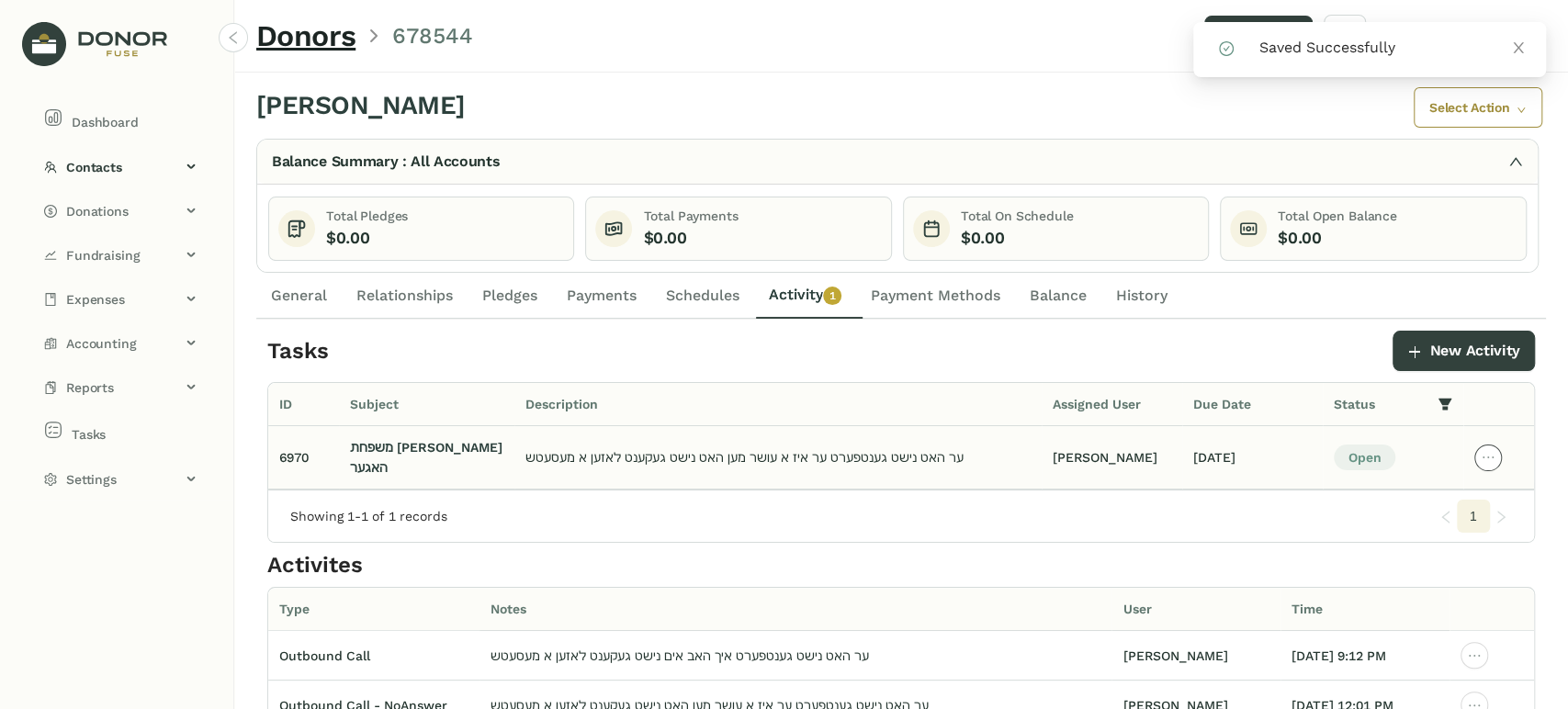 click 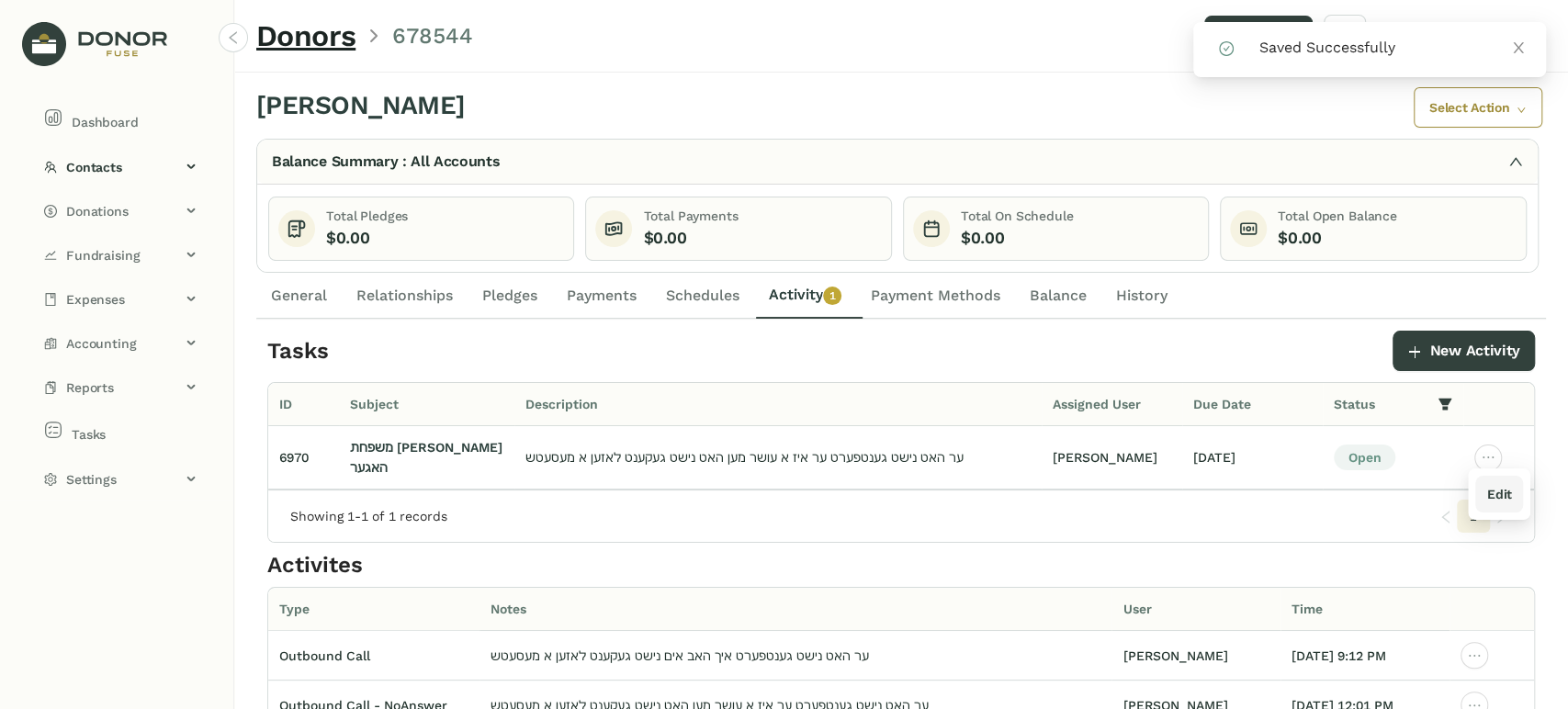 click on "Edit" at bounding box center (1498, 494) 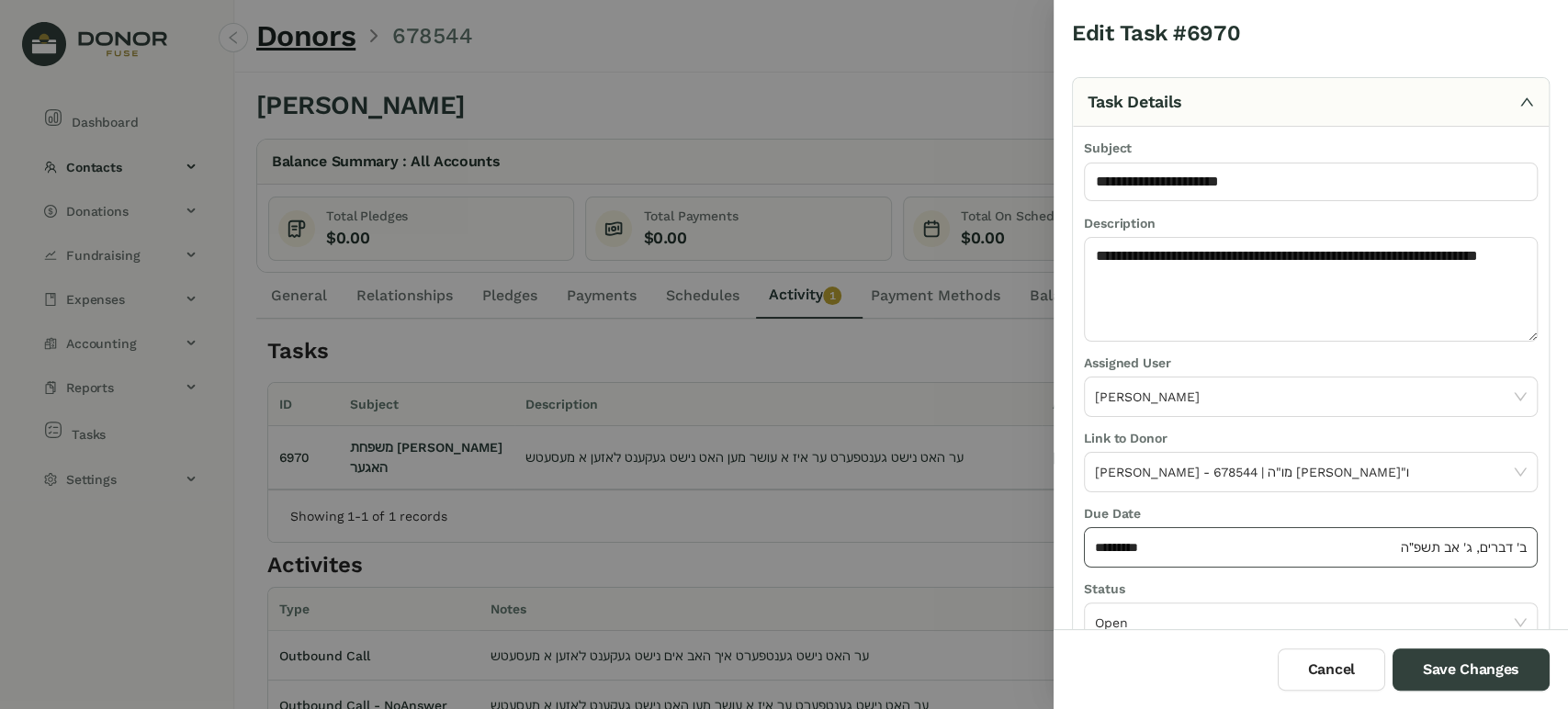 click on "*********" 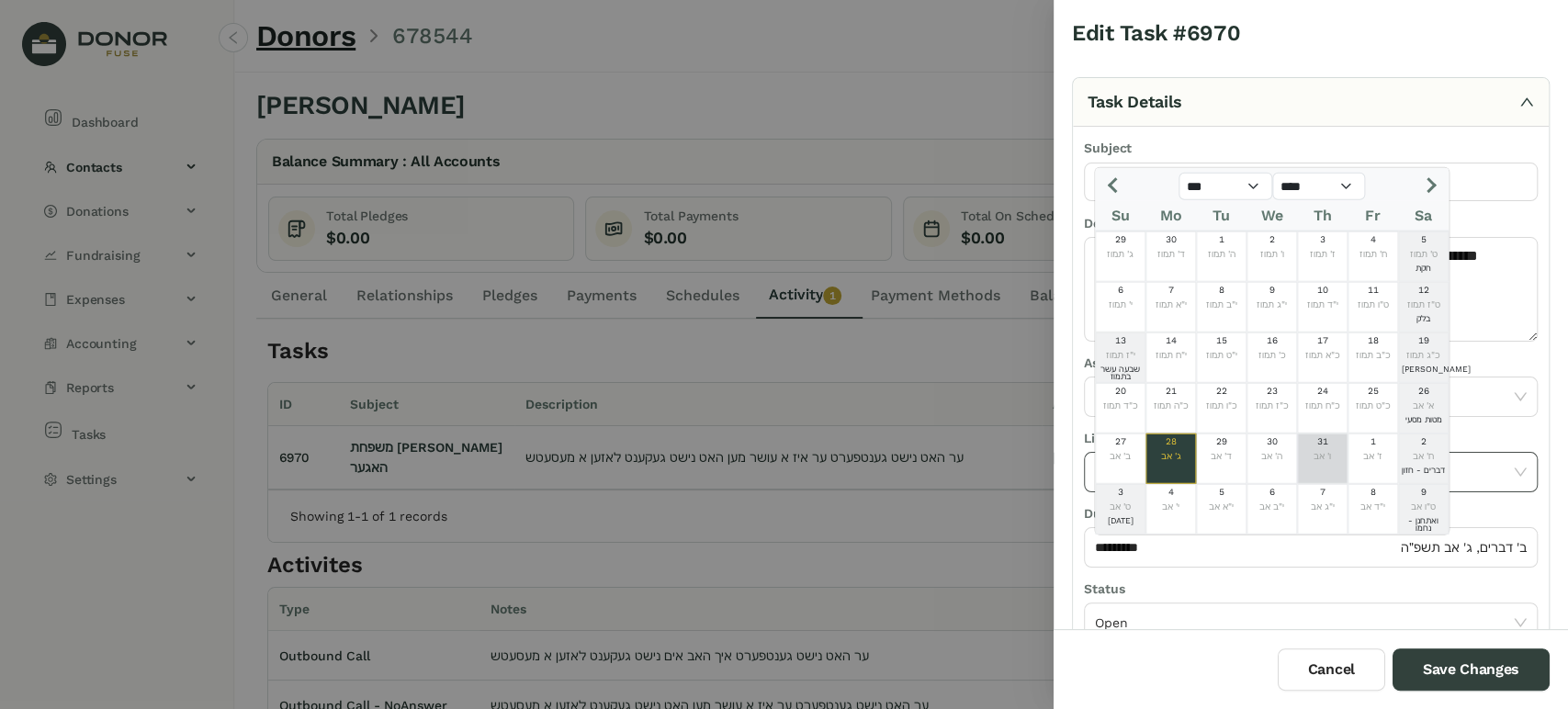 drag, startPoint x: 1321, startPoint y: 456, endPoint x: 1318, endPoint y: 470, distance: 14.317821 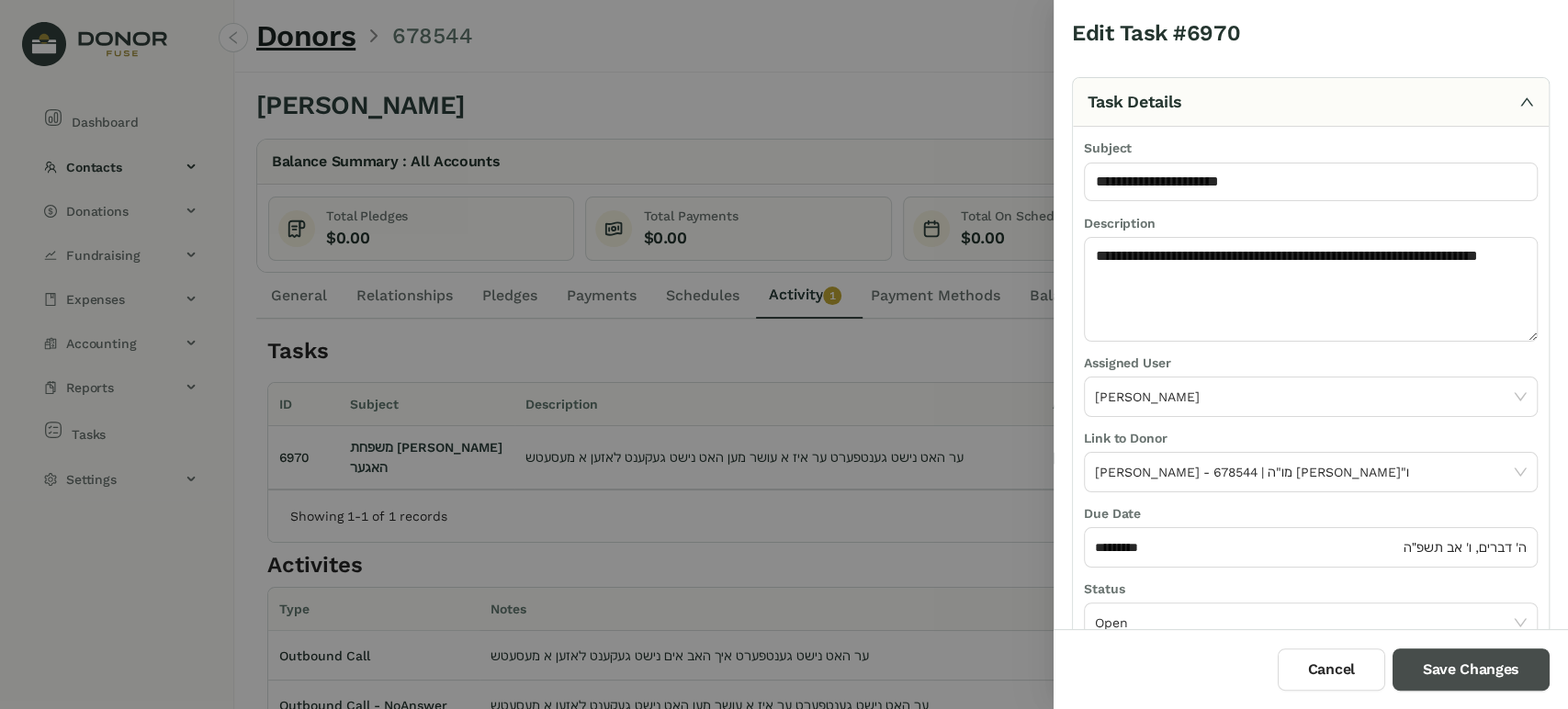 click on "Save Changes" at bounding box center (1471, 670) 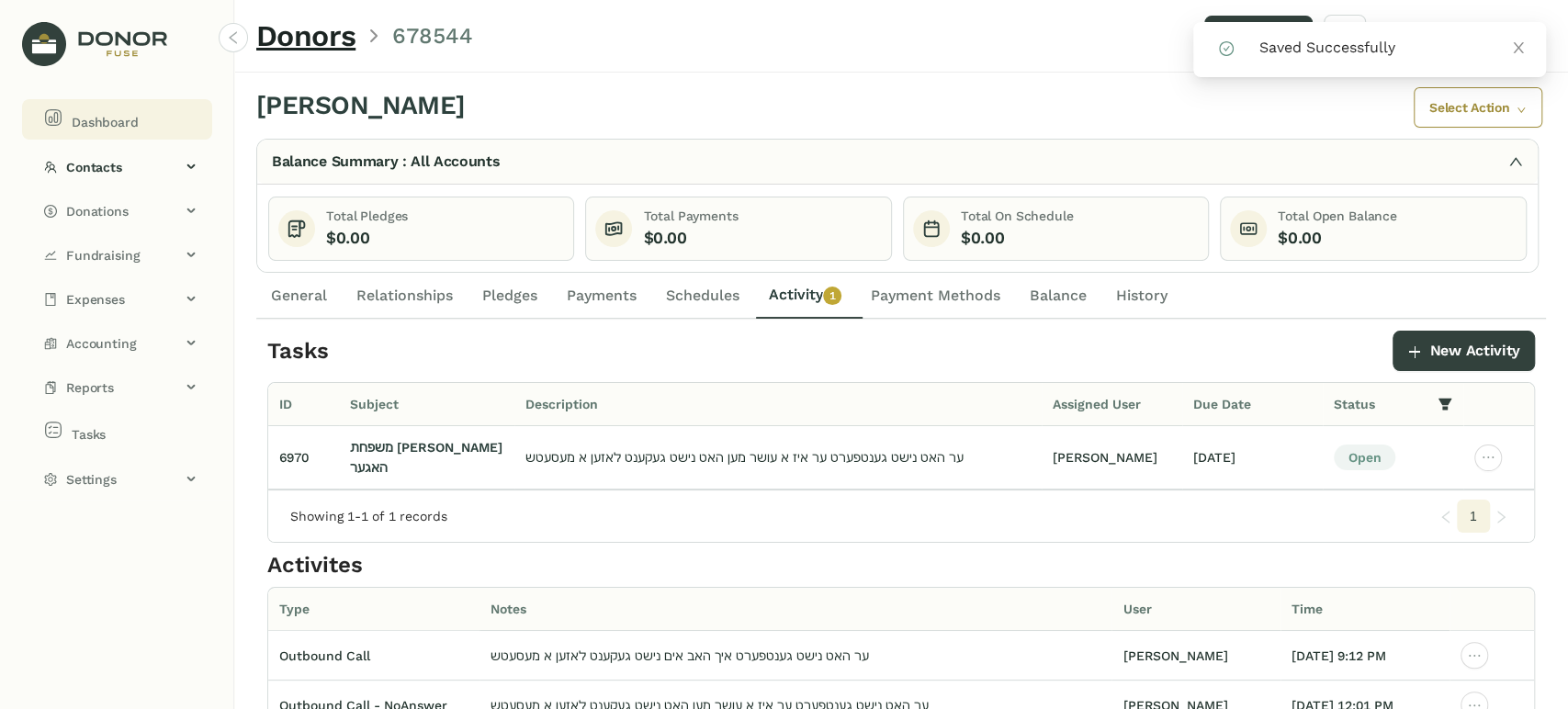click on "Dashboard" 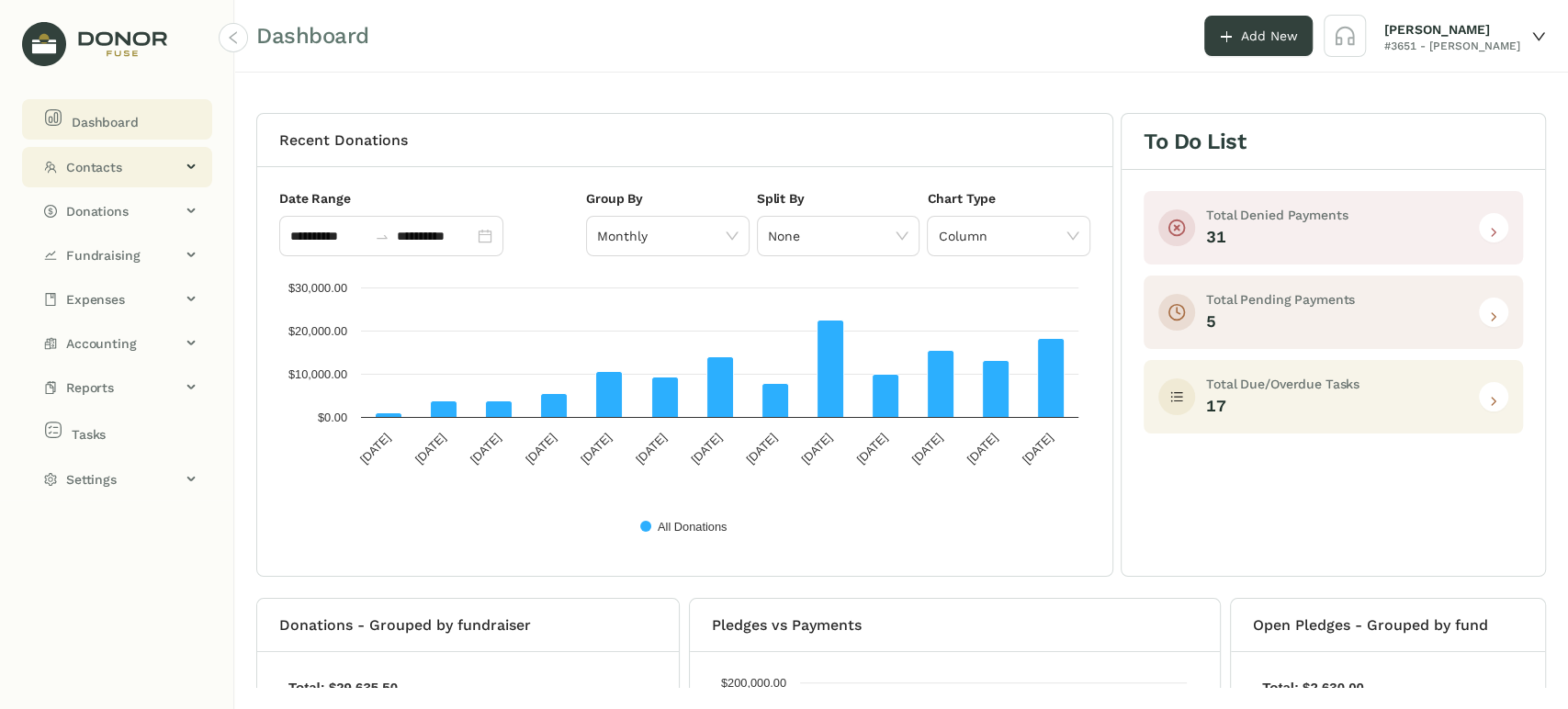 click on "Contacts" 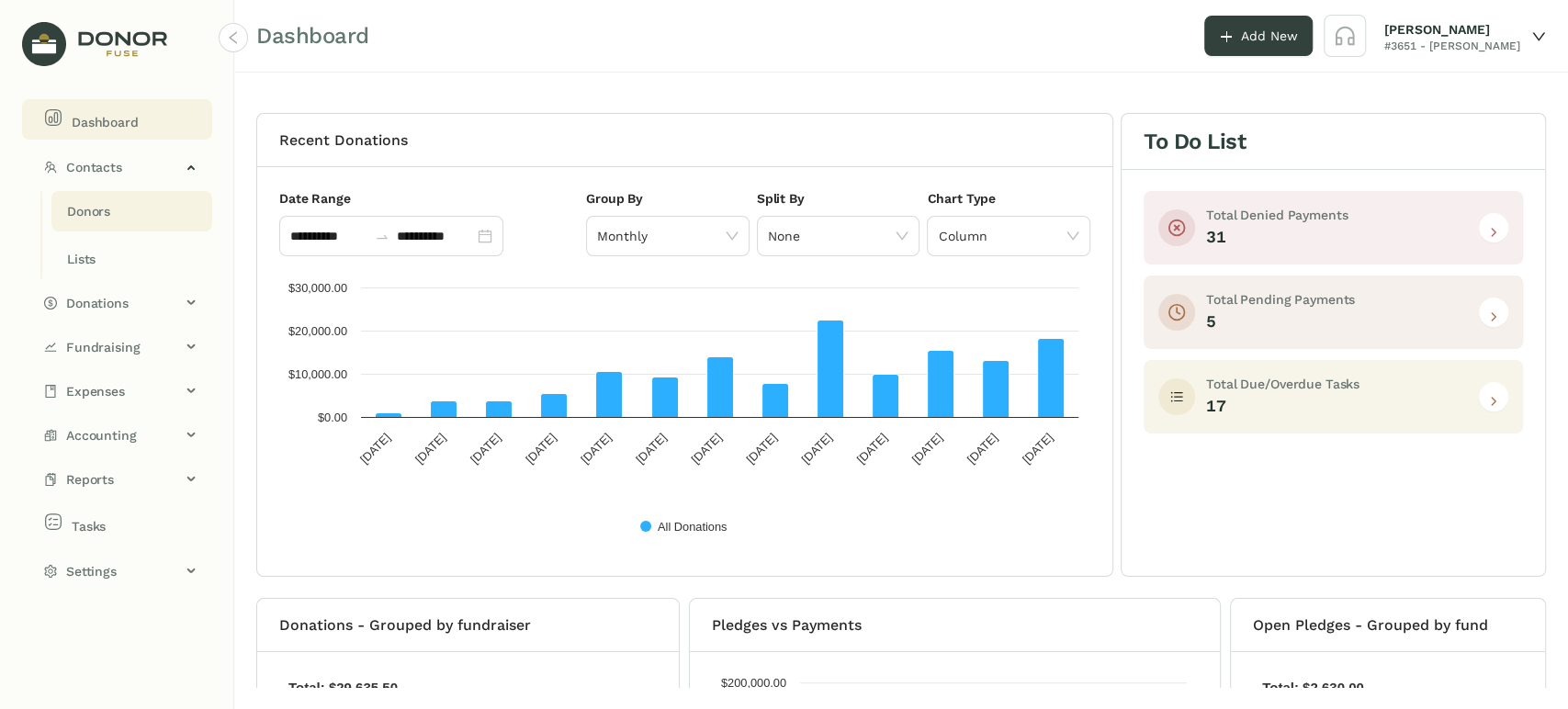 click on "Donors" 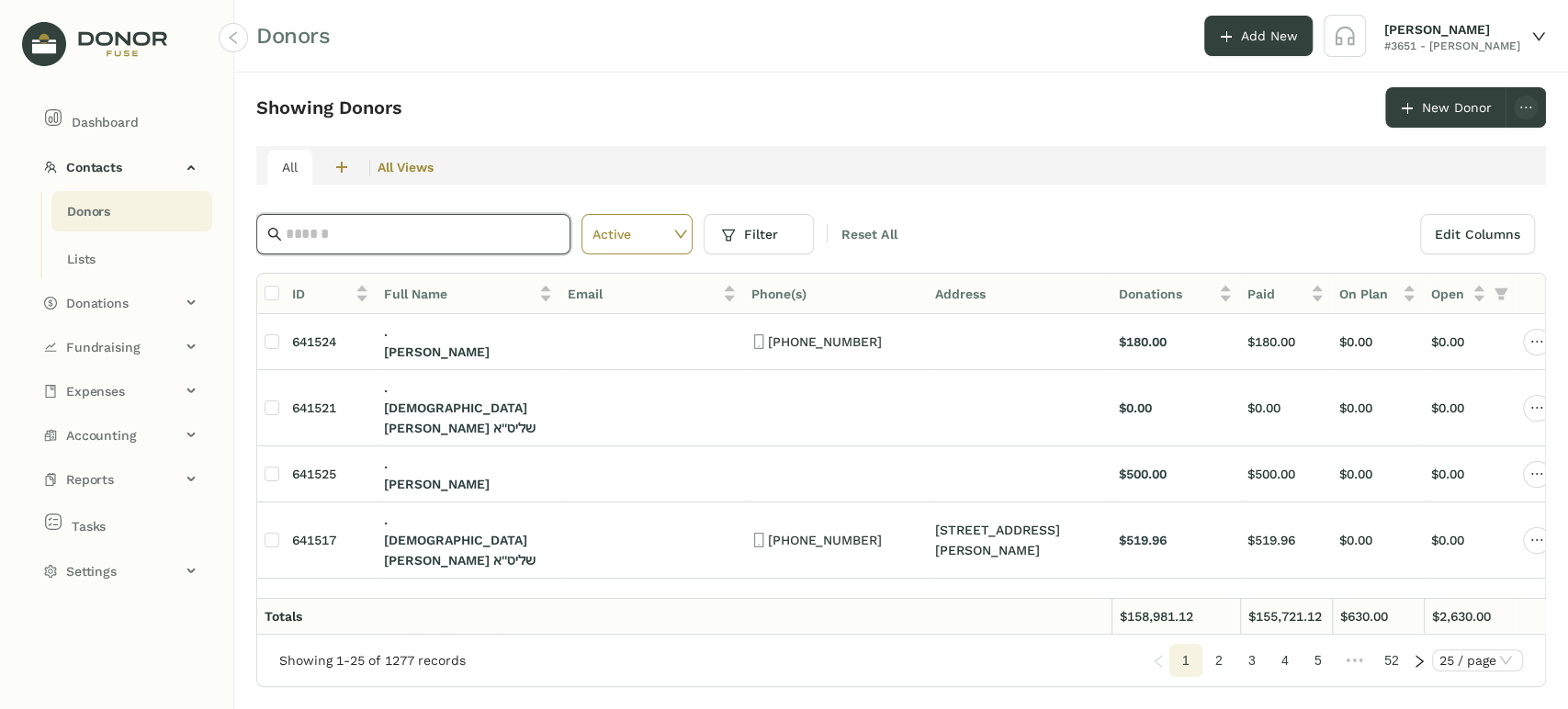 click 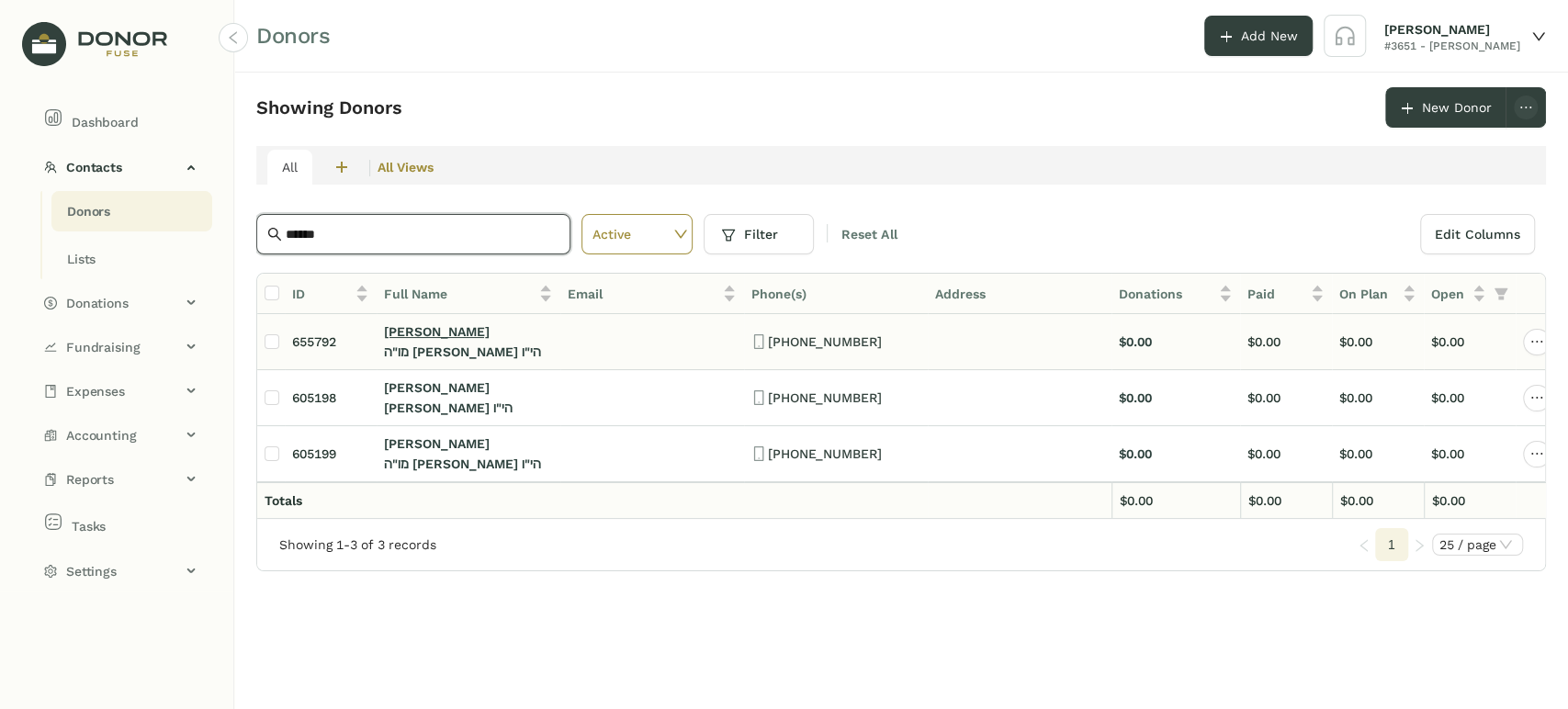 type on "*****" 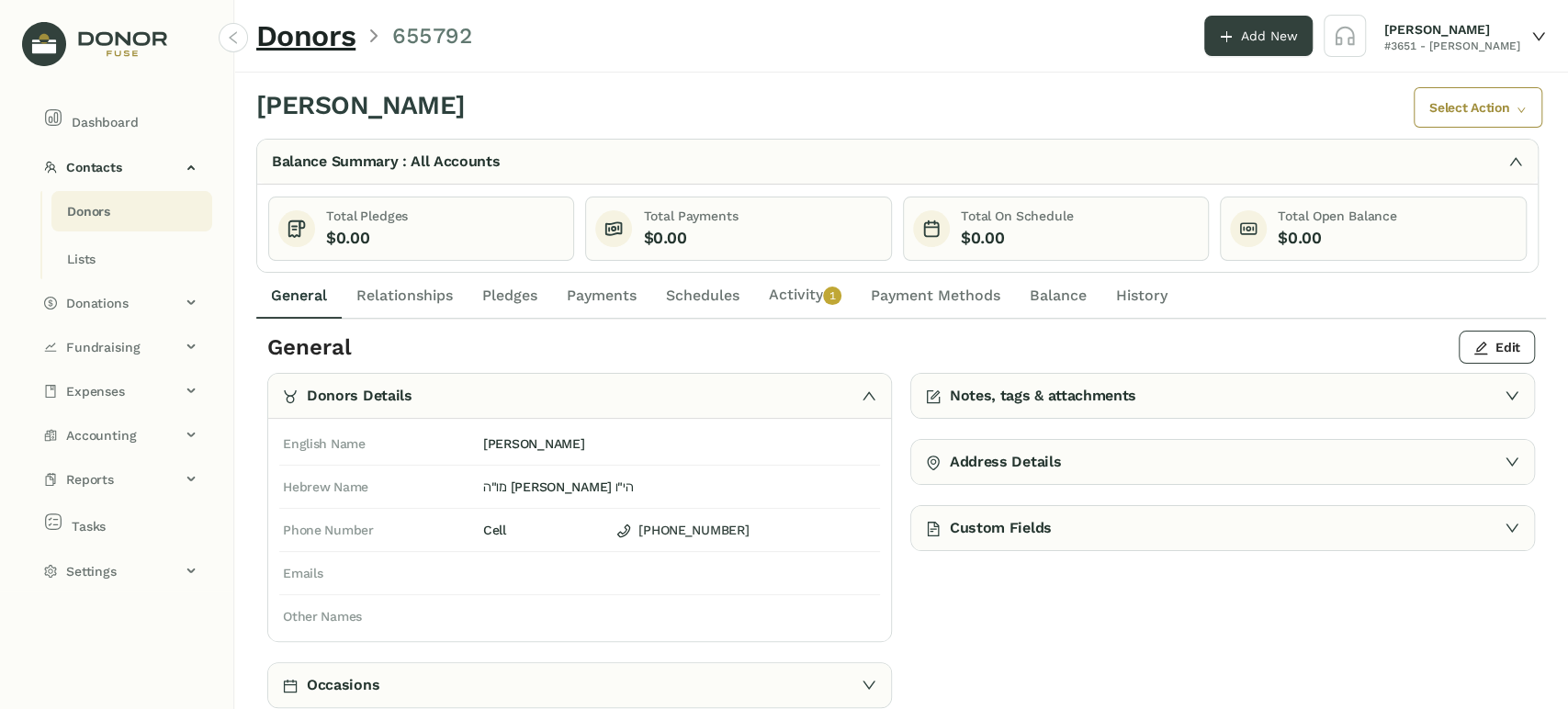 click on "Activity   0   1   2   3   4   5   6   7   8   9" 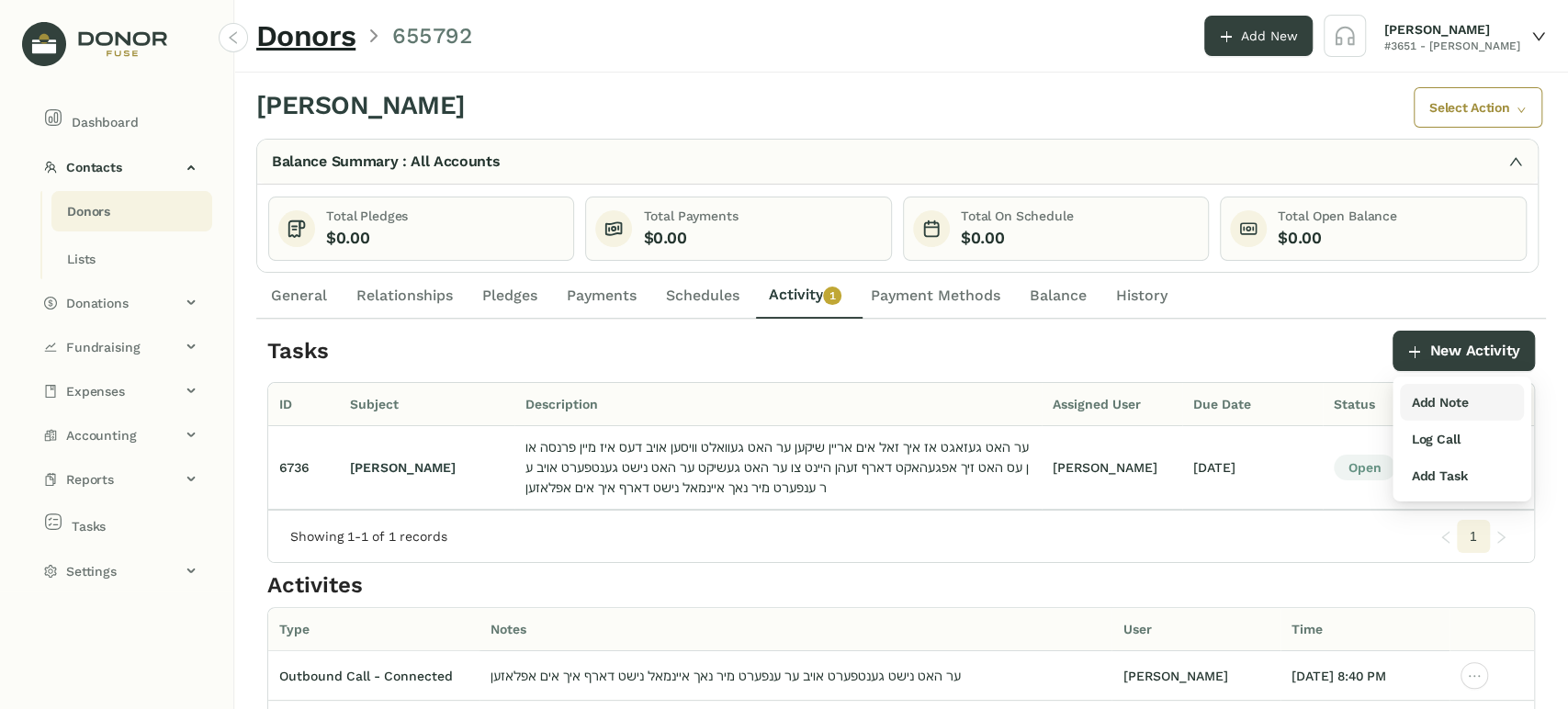 click on "Add Note" at bounding box center [1439, 402] 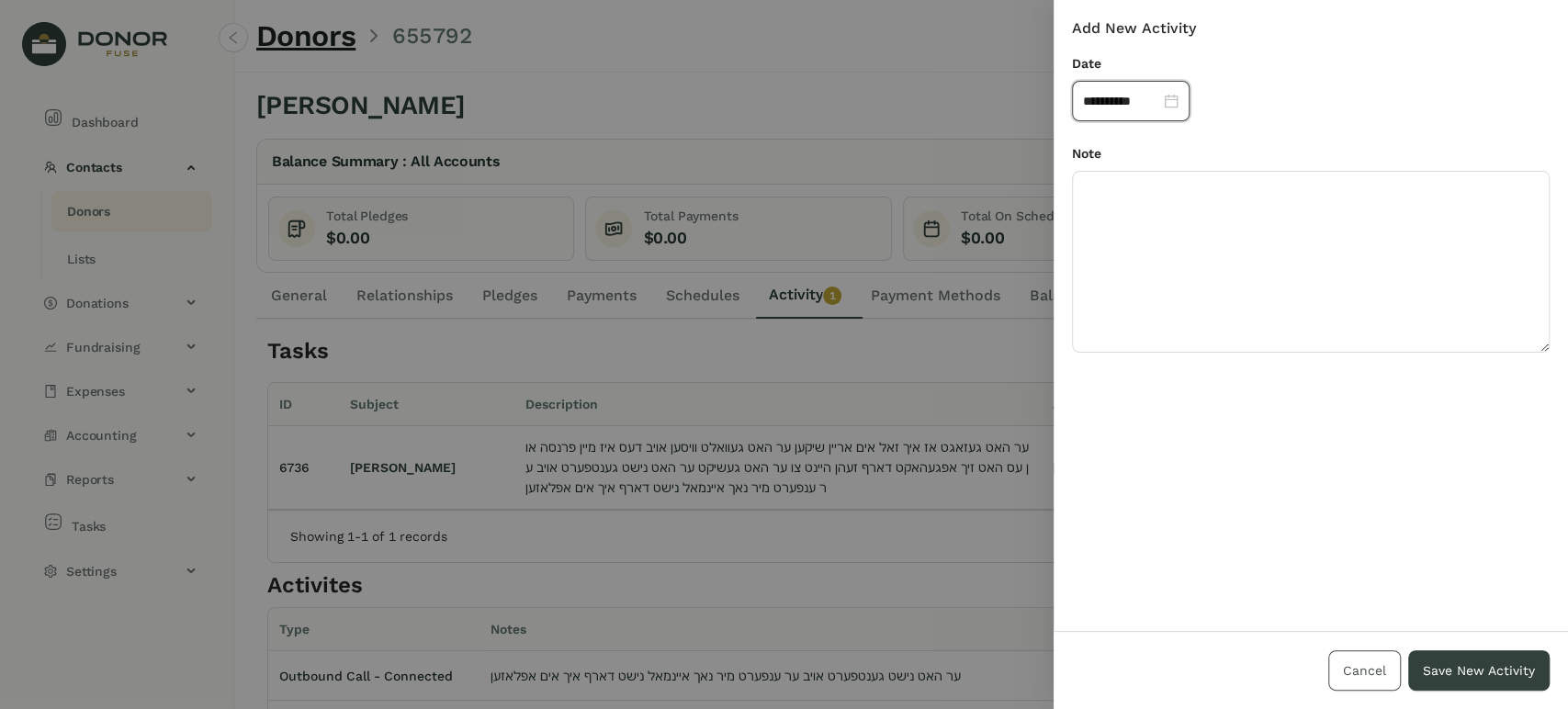 drag, startPoint x: 1369, startPoint y: 611, endPoint x: 1361, endPoint y: 667, distance: 56.568542 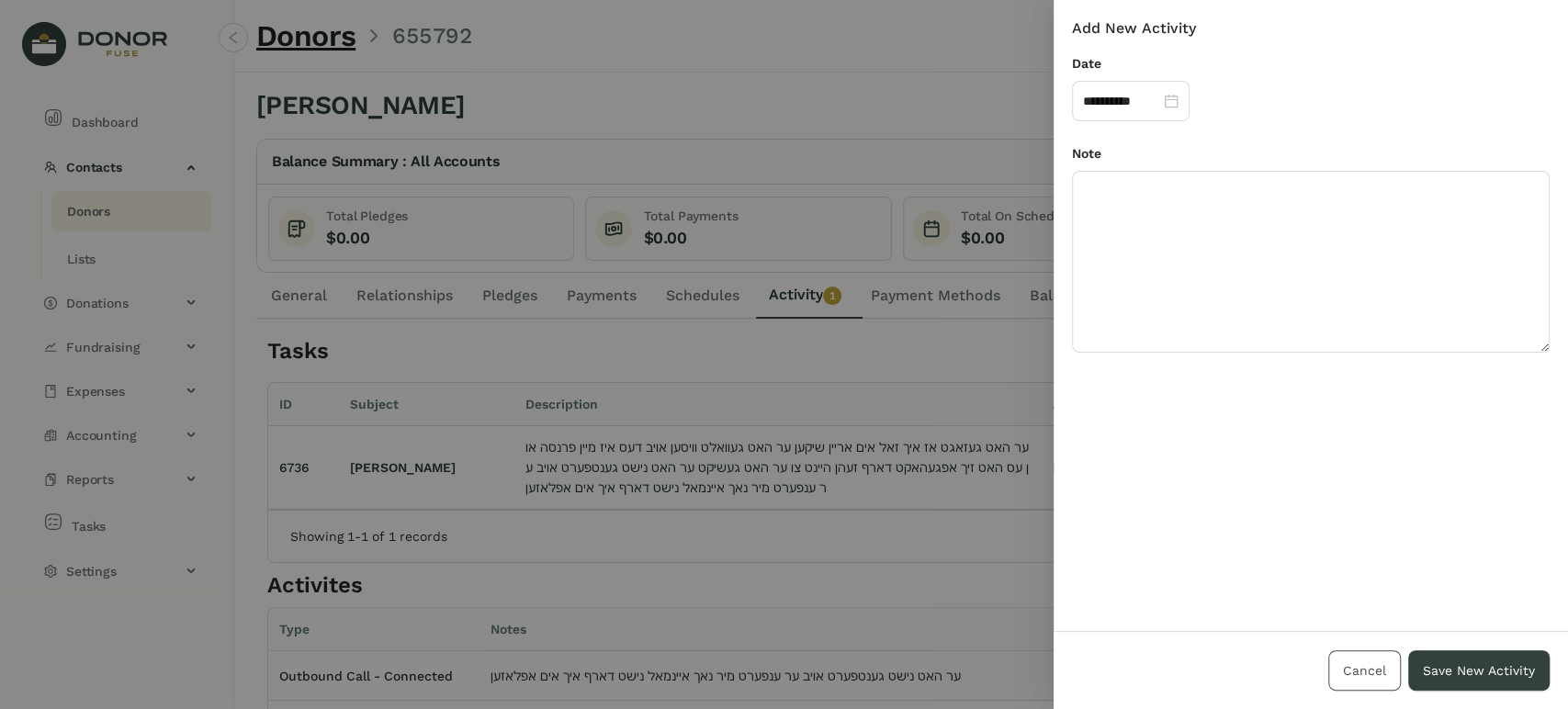 click on "Cancel" at bounding box center (1364, 670) 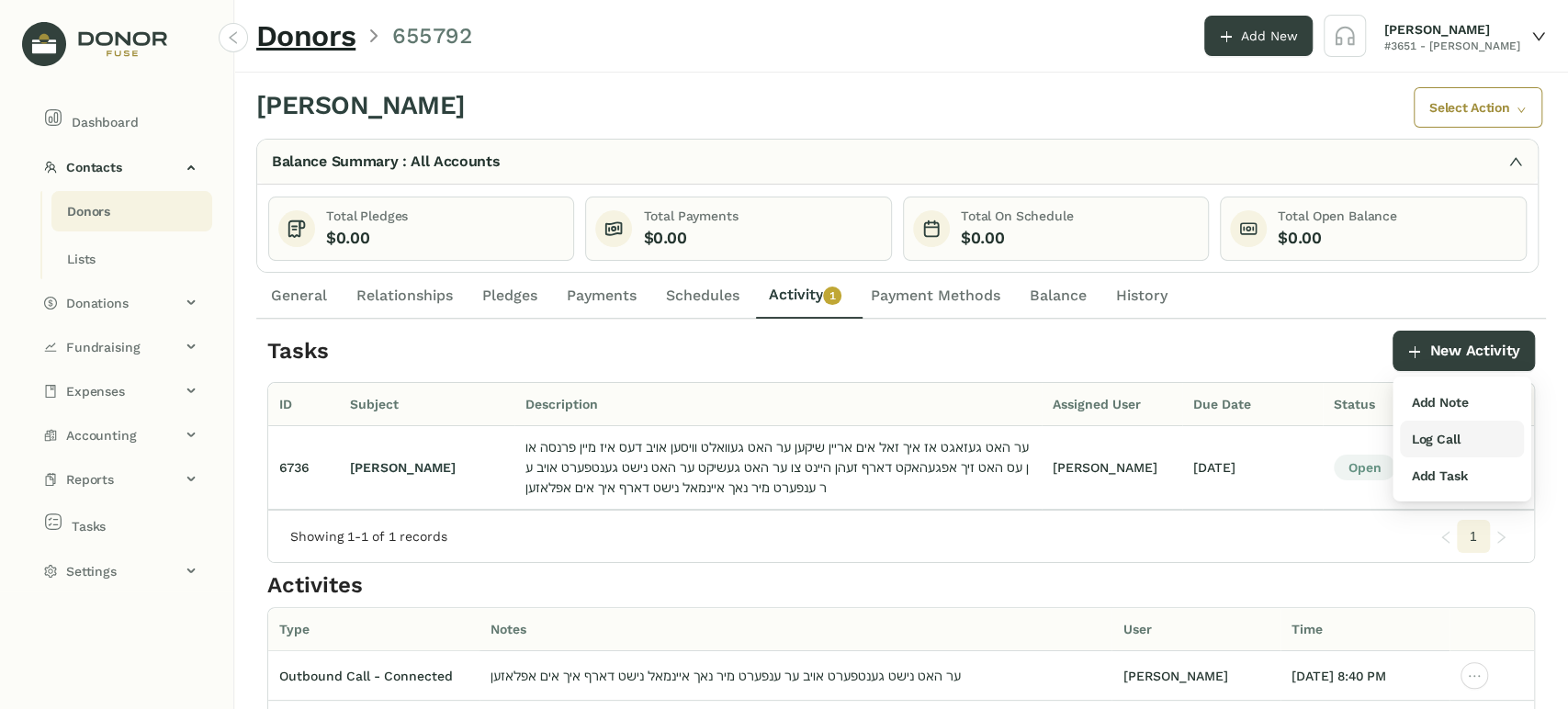 click on "Log Call" at bounding box center (1435, 439) 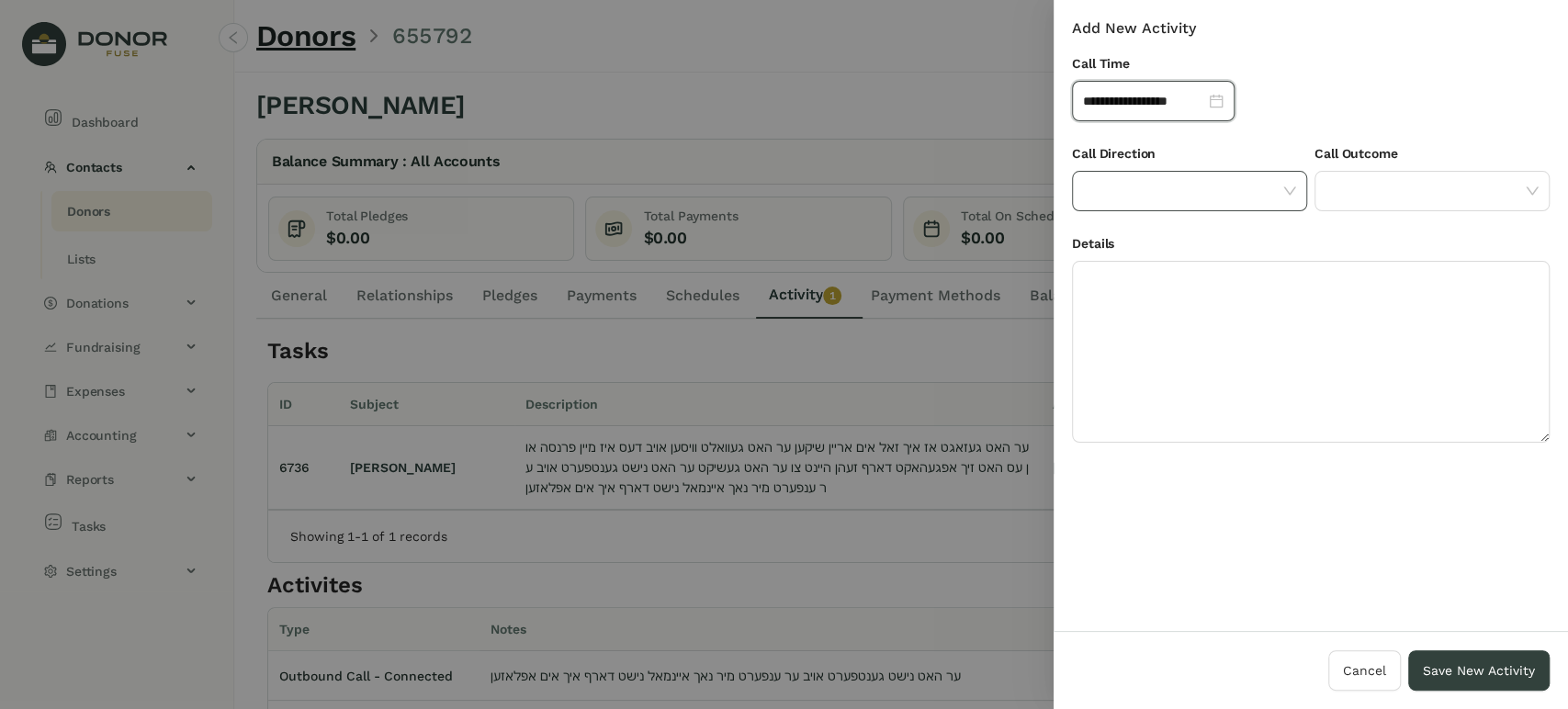 click 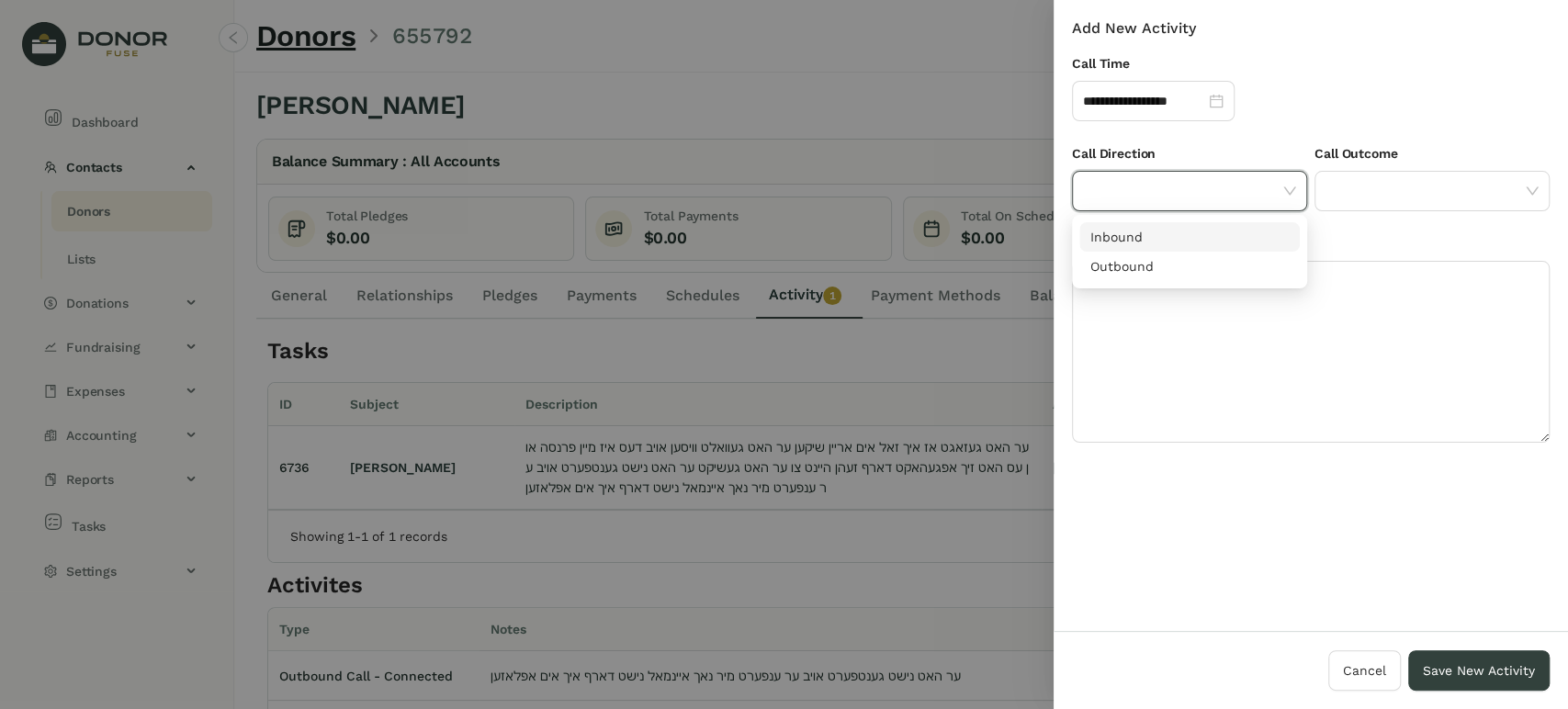 click on "Inbound" at bounding box center [1190, 237] 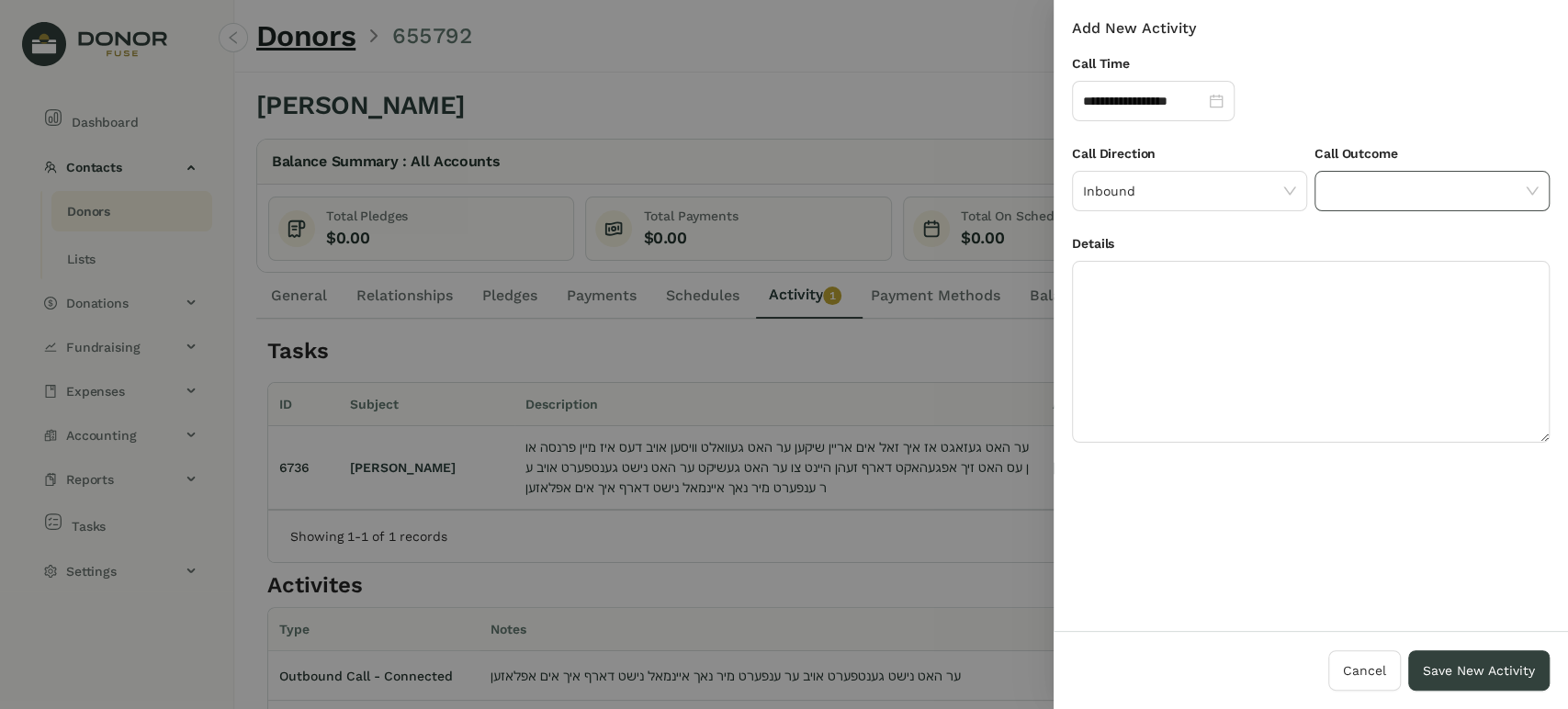 click 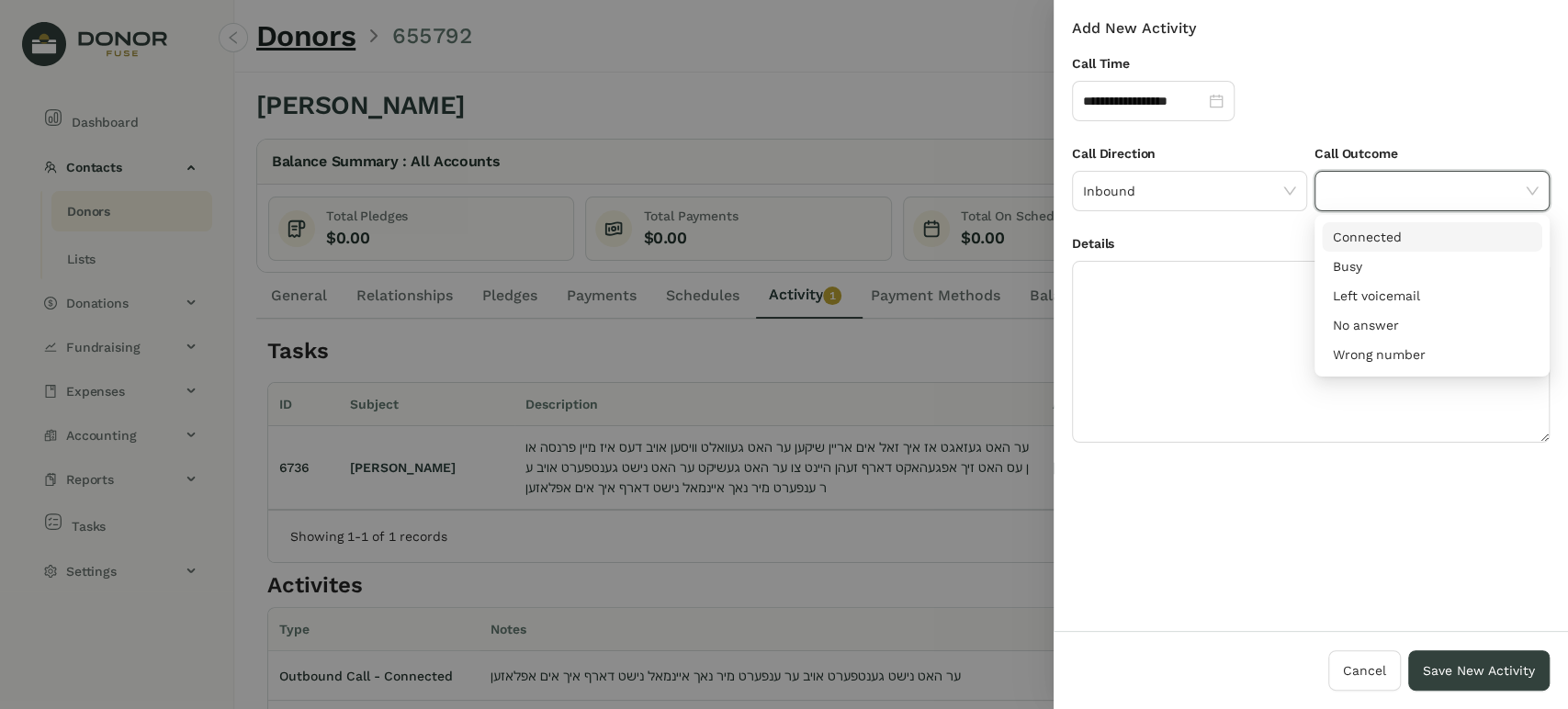 click on "Connected" at bounding box center (1432, 237) 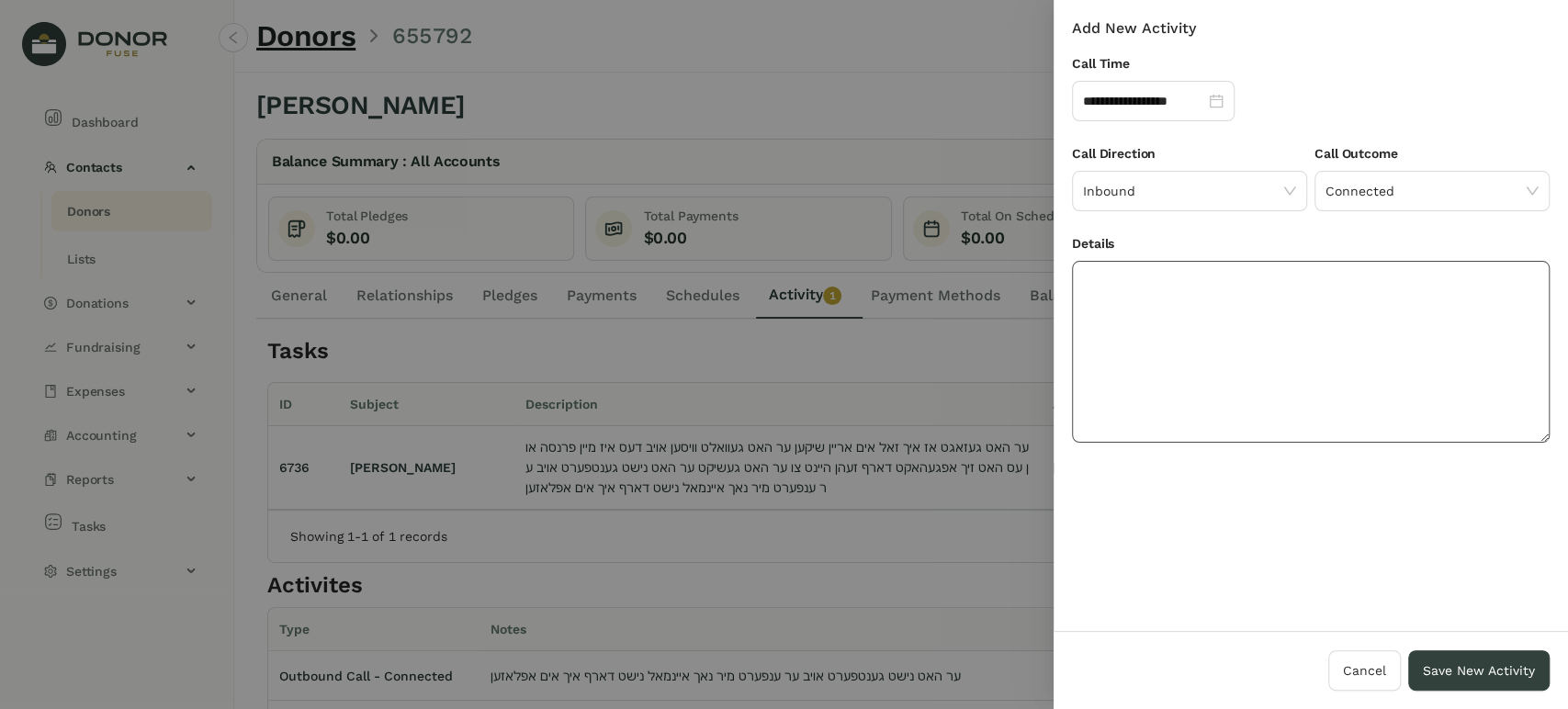 click 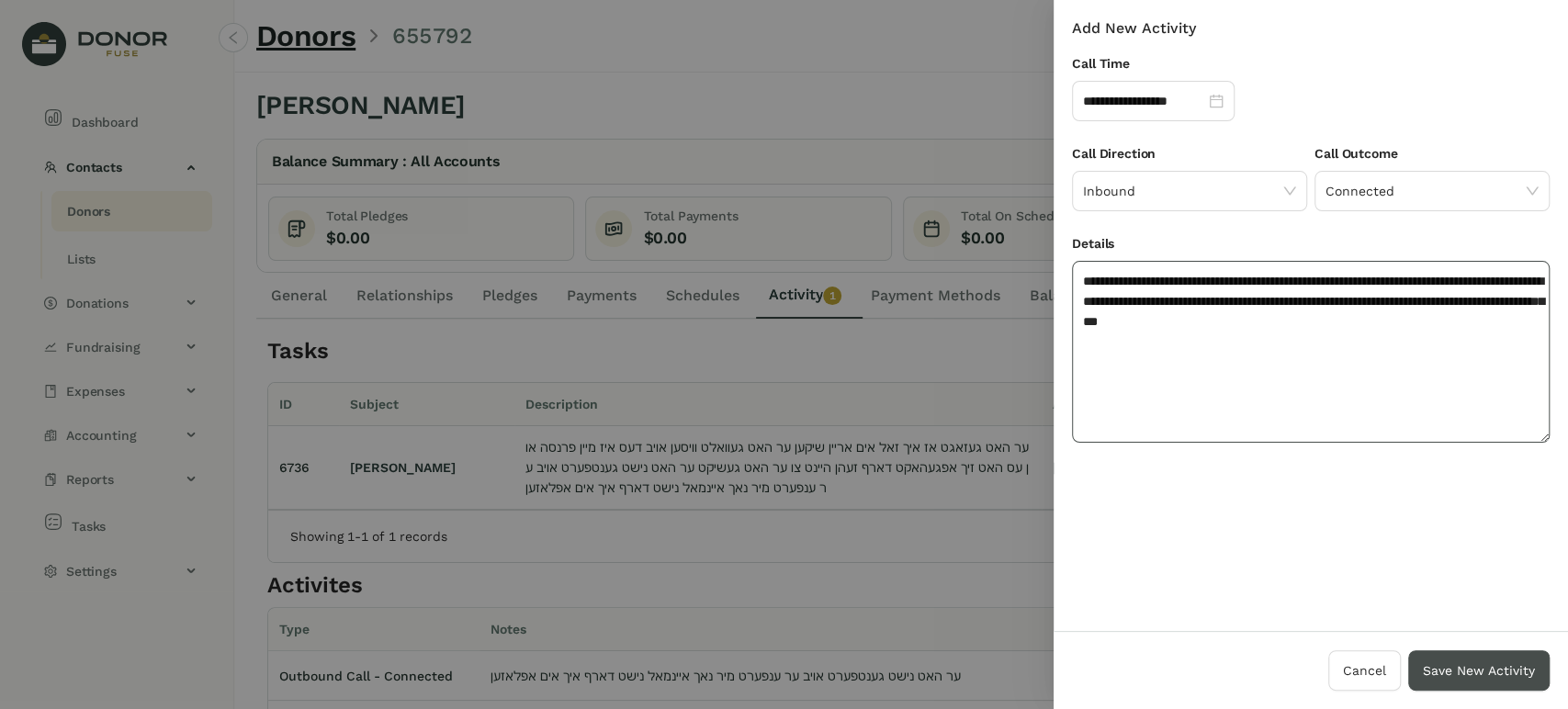 type on "**********" 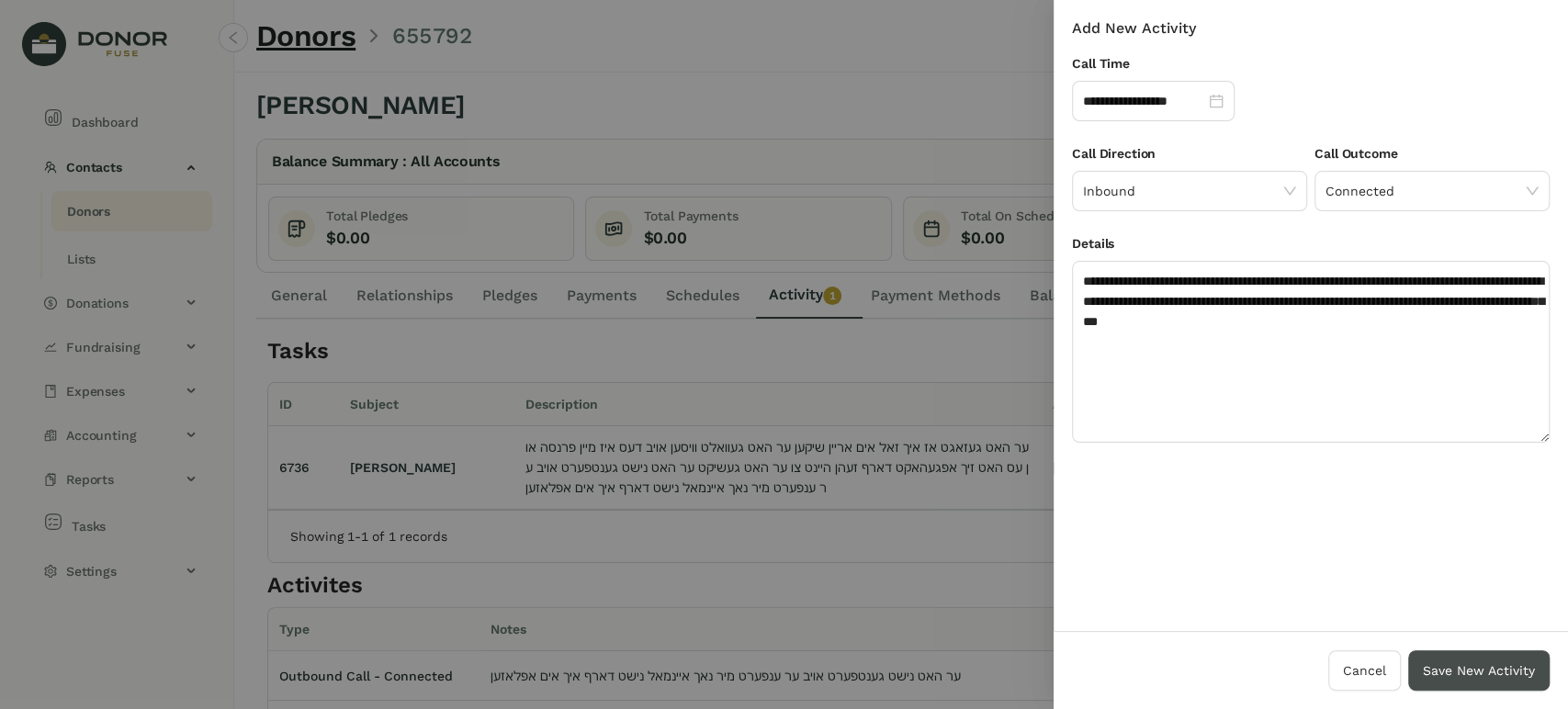 click on "Save New Activity" at bounding box center (1479, 670) 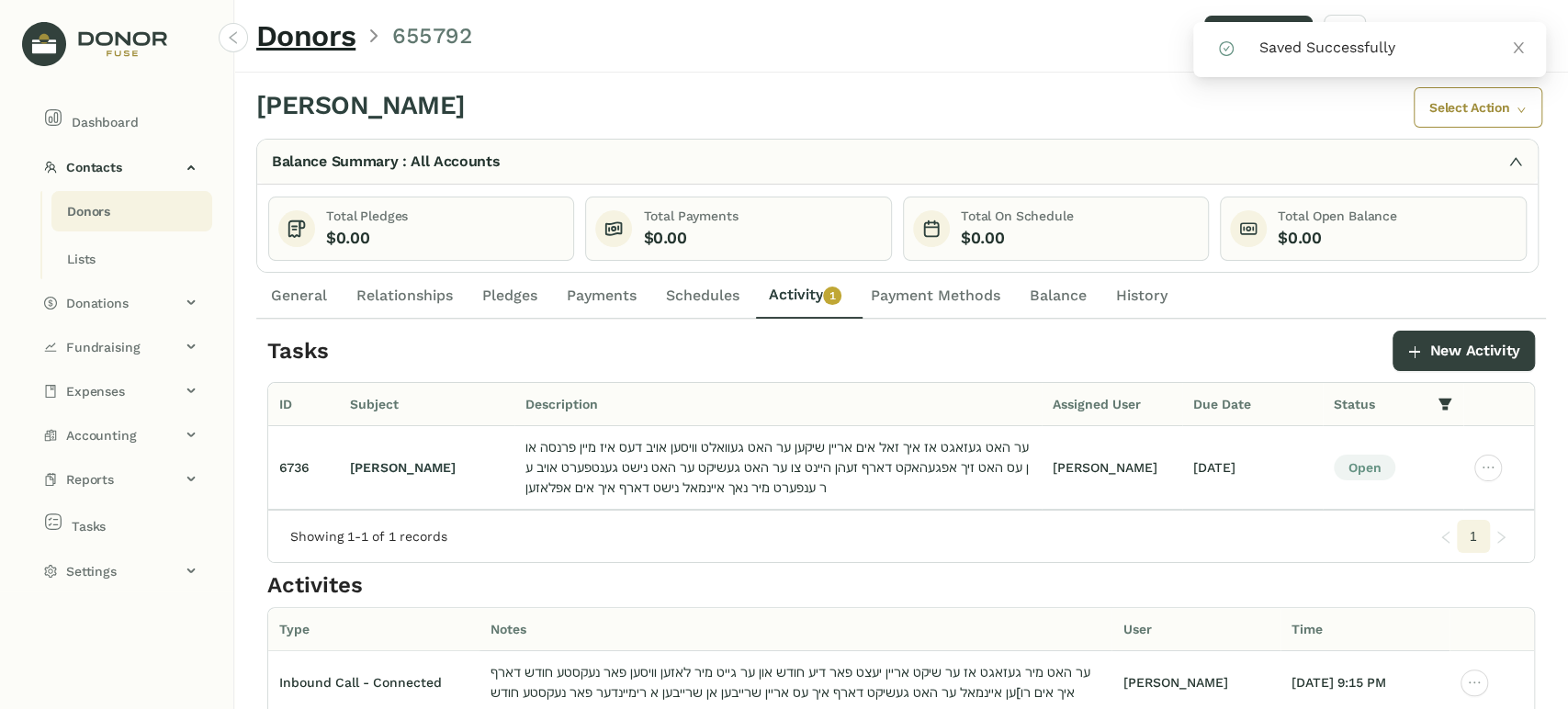 click on "Activity   0   1   2   3   4   5   6   7   8   9" 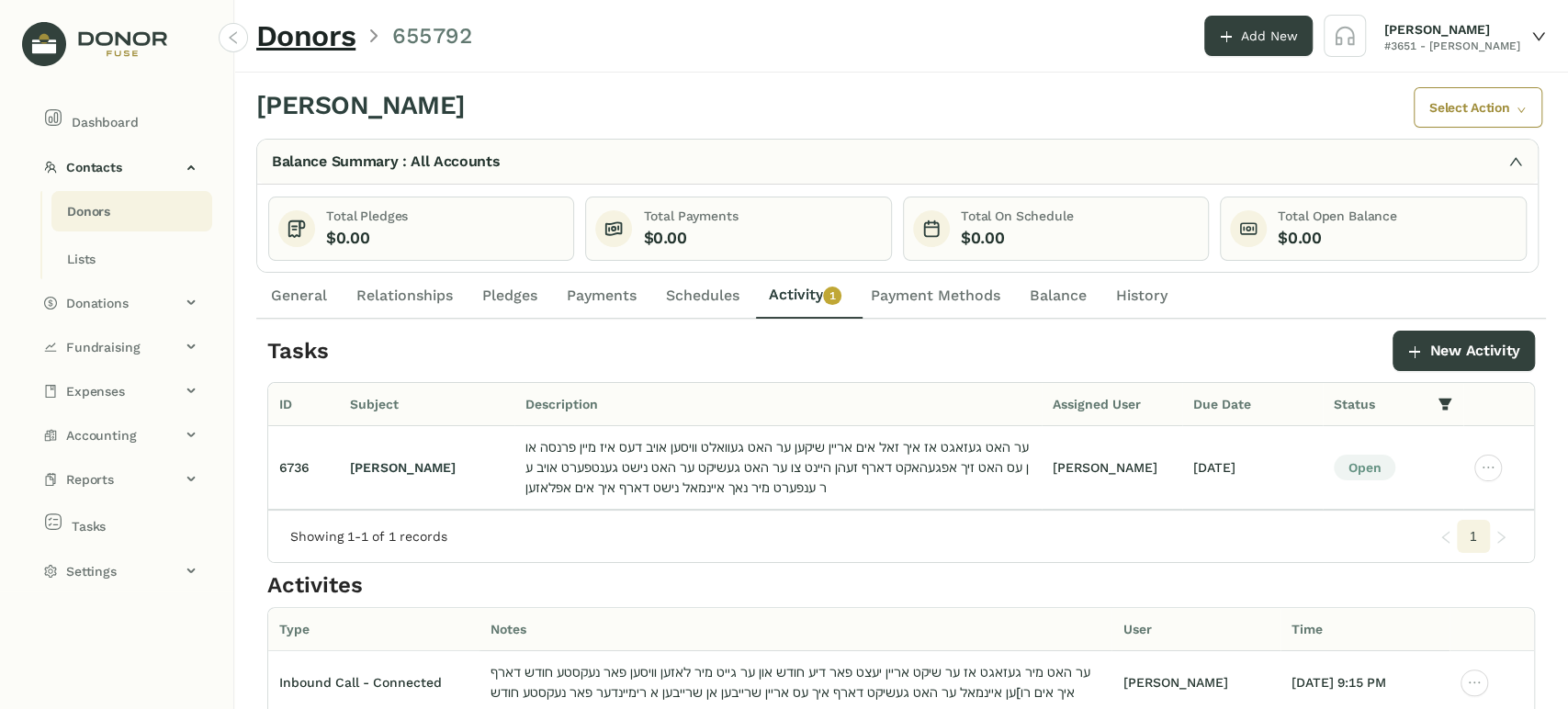 click on "Schedules" 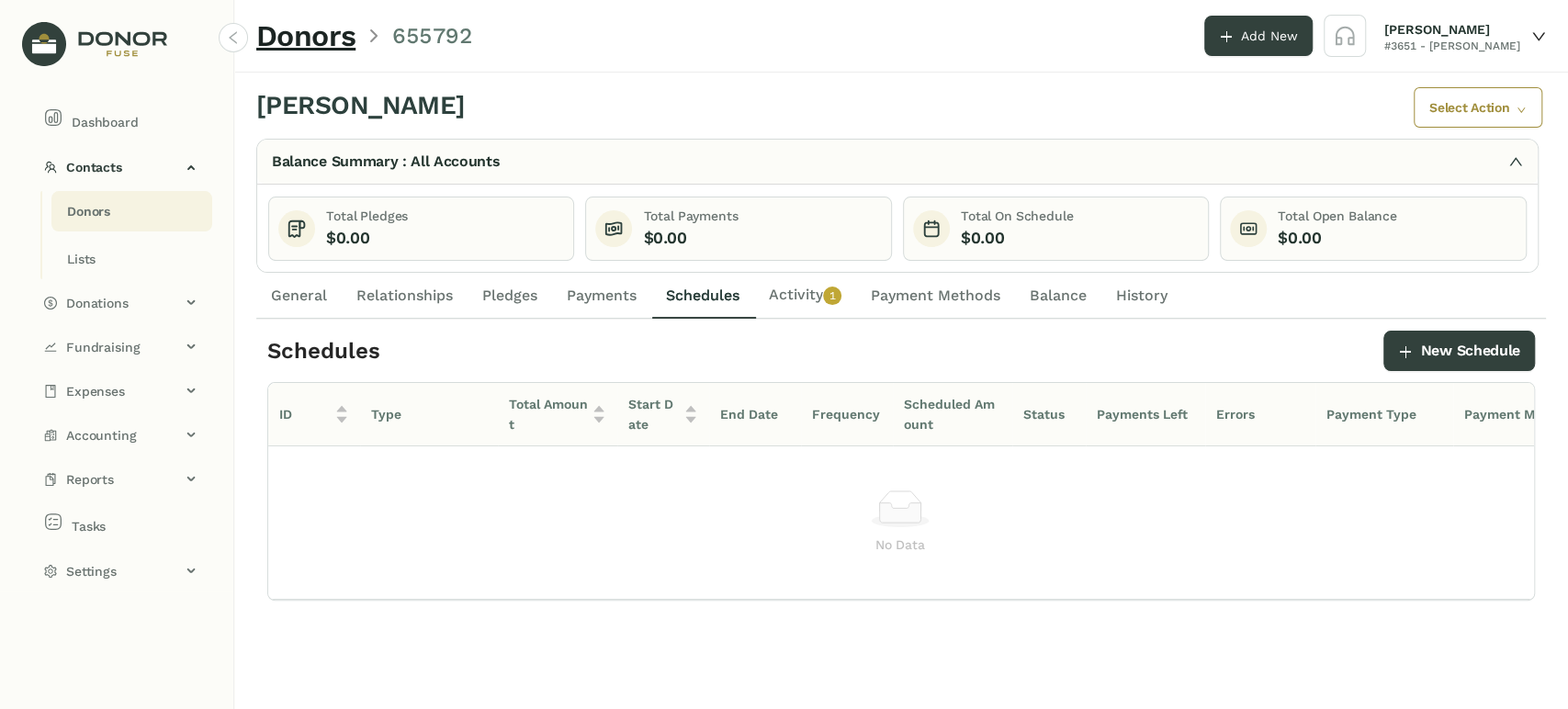 click on "Activity   0   1   2   3   4   5   6   7   8   9" 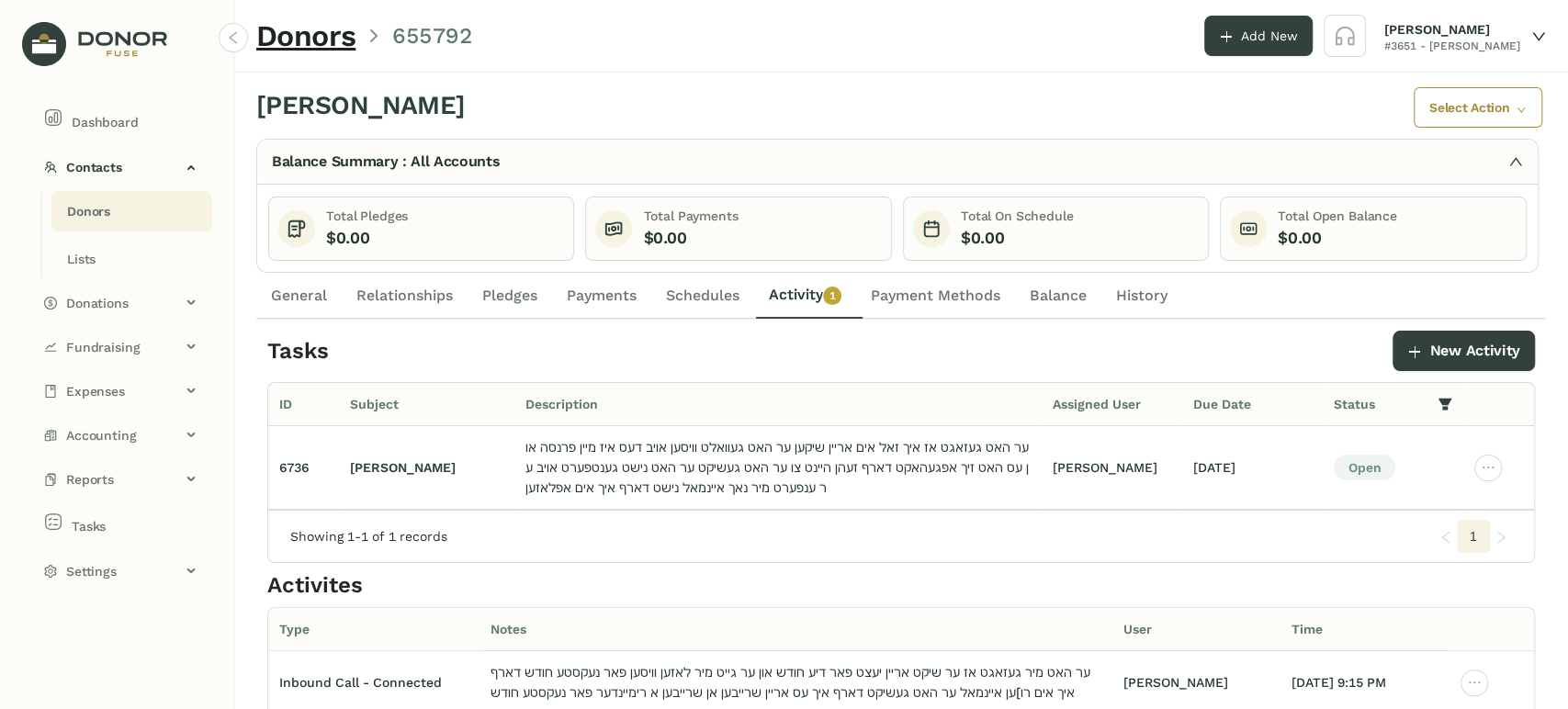 click on "Relationships" 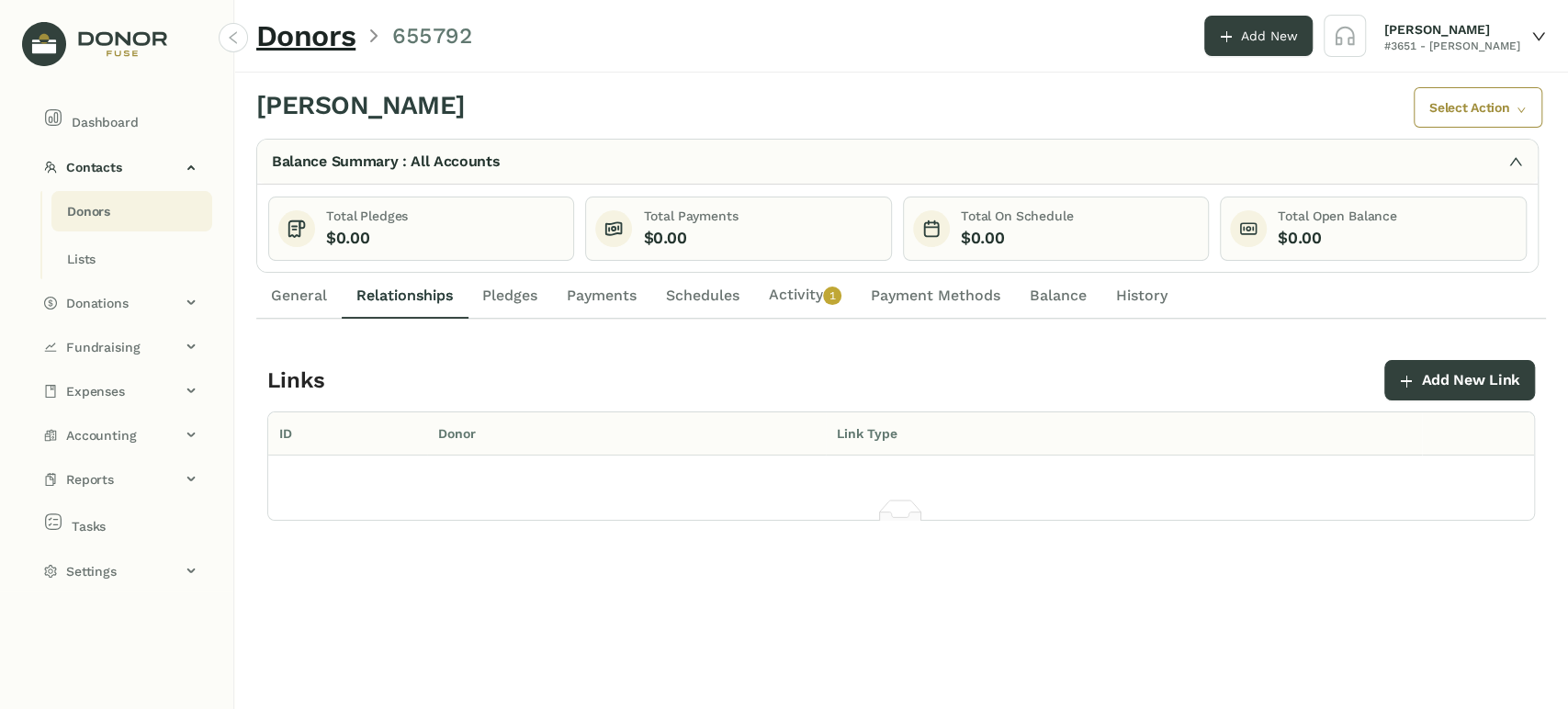 click on "General" 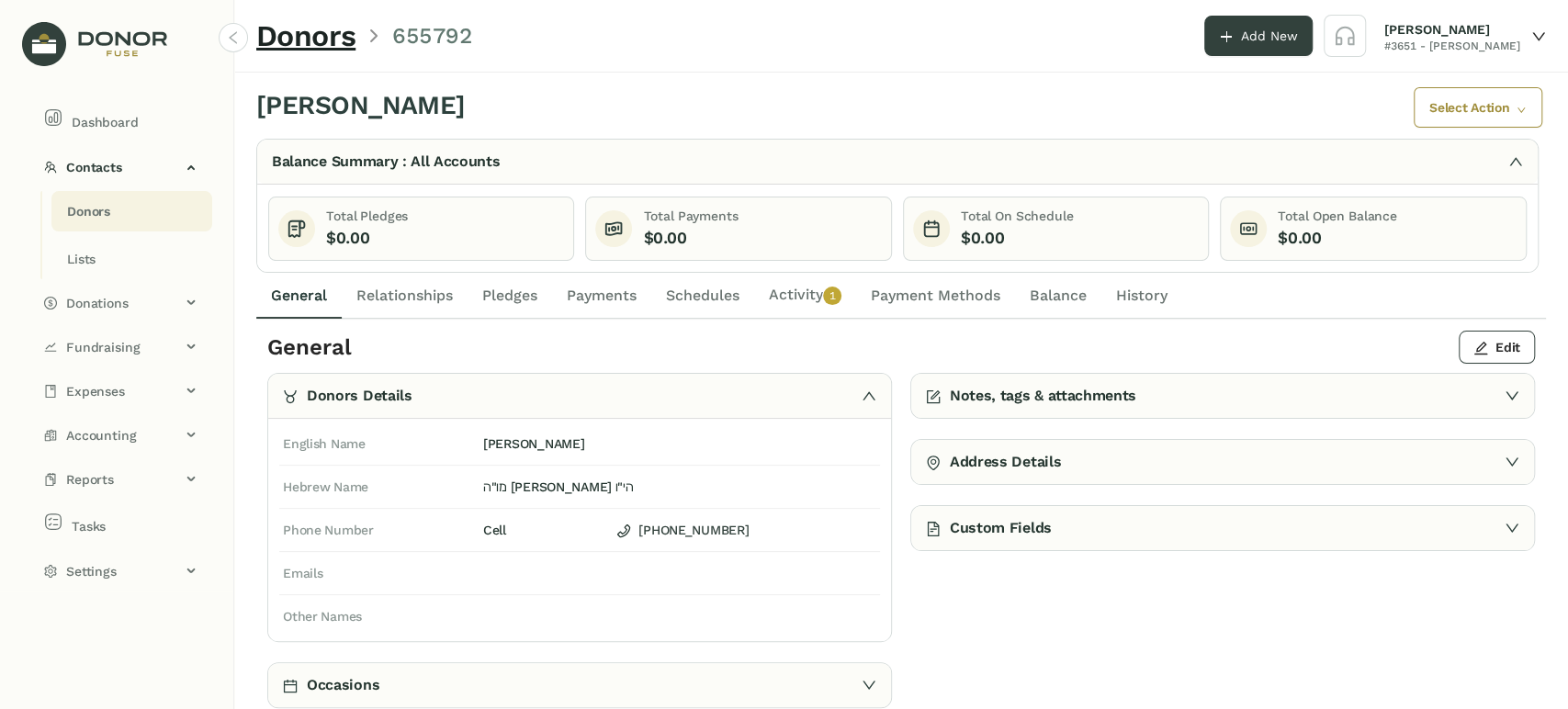 click on "Schedules" 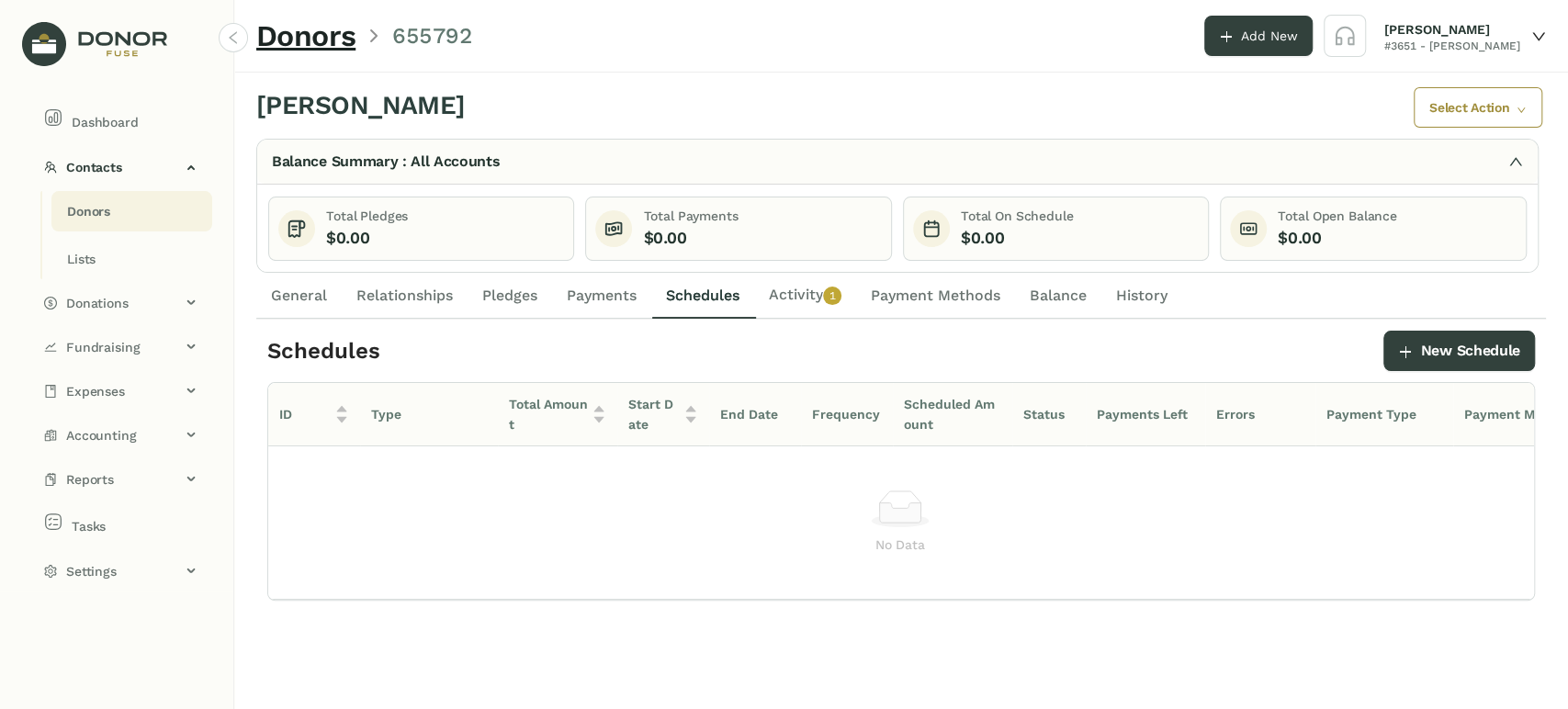click on "Activity   0   1   2   3   4   5   6   7   8   9" 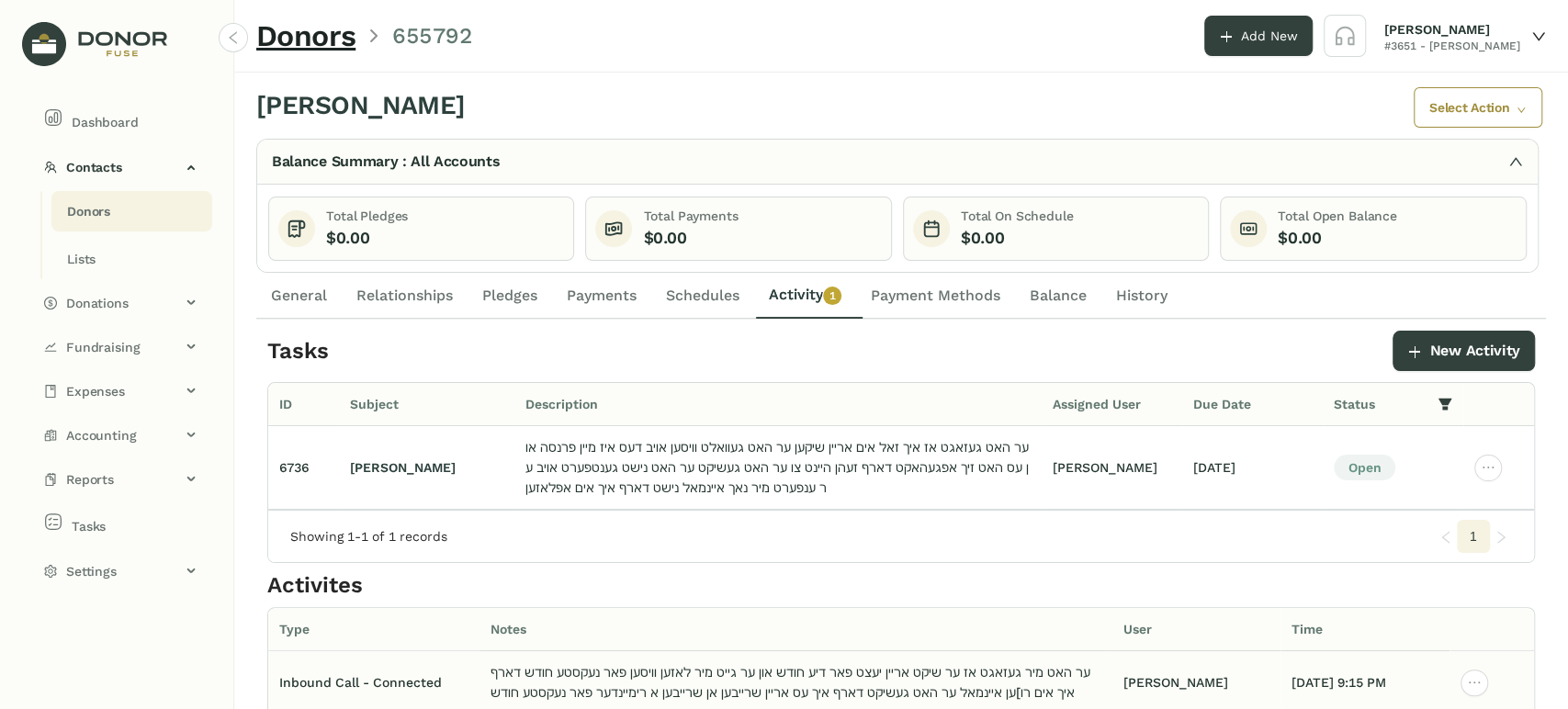 click on "ער האט מיר געזאגט אז ער שיקט אריין יעצט פאר דיע חודש און ער גייט מיר לאזען וויסען פאר נעקסטע חודש דארף איך אים רו]ען איינמאל ער האט געשיקט דארף איך עס אריין שרייבען אן שרייבען א רימיינדער פאר נעקסטע חודש" 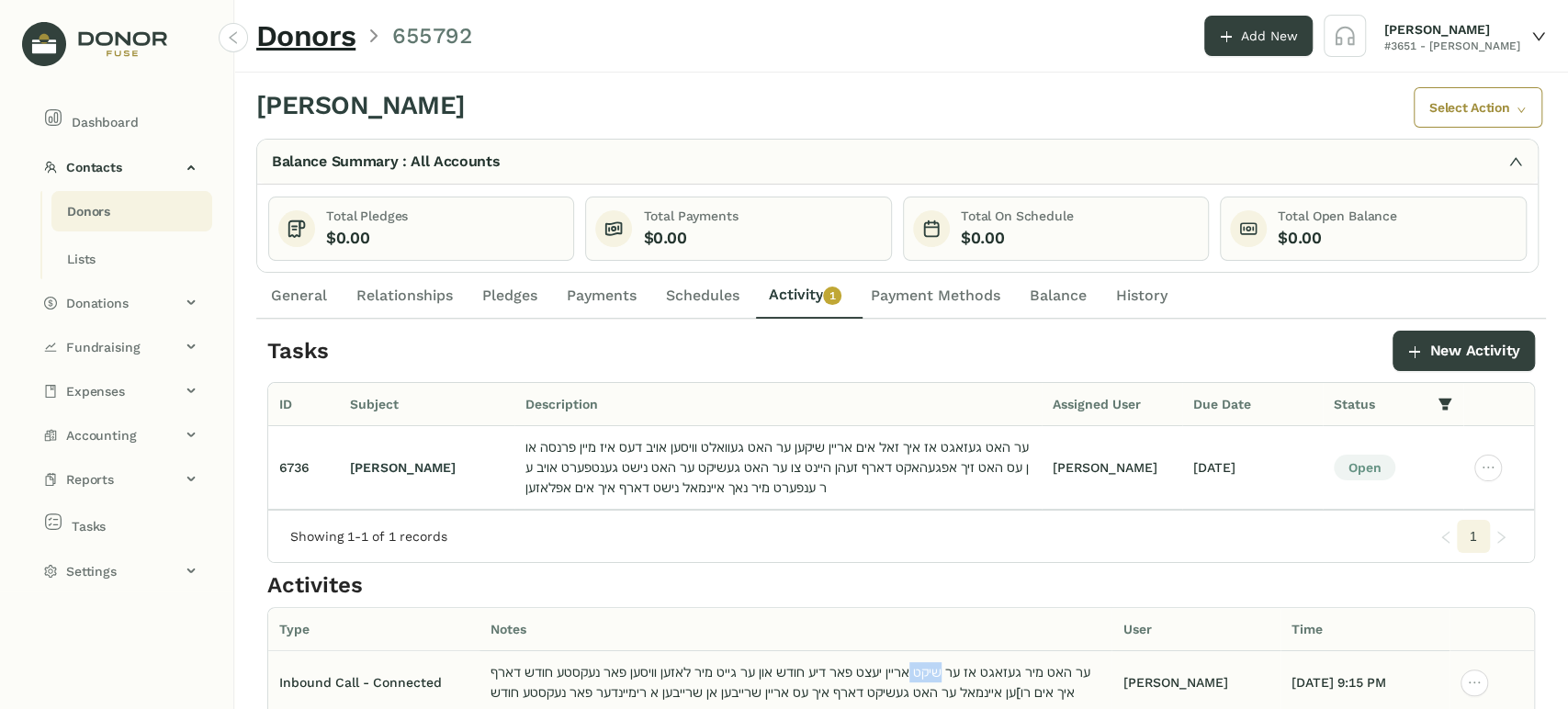 click on "ער האט מיר געזאגט אז ער שיקט אריין יעצט פאר דיע חודש און ער גייט מיר לאזען וויסען פאר נעקסטע חודש דארף איך אים רו]ען איינמאל ער האט געשיקט דארף איך עס אריין שרייבען אן שרייבען א רימיינדער פאר נעקסטע חודש" 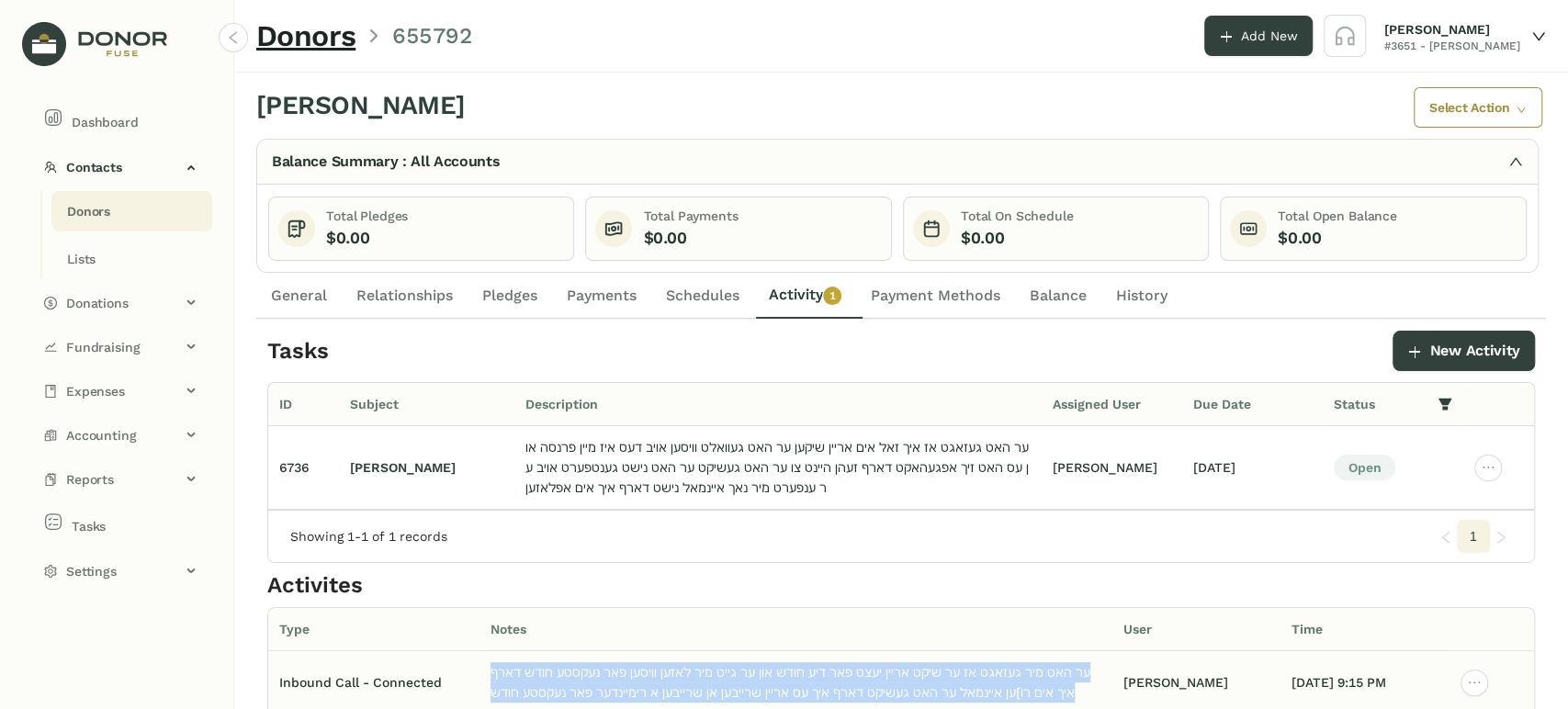 click on "ער האט מיר געזאגט אז ער שיקט אריין יעצט פאר דיע חודש און ער גייט מיר לאזען וויסען פאר נעקסטע חודש דארף איך אים רו]ען איינמאל ער האט געשיקט דארף איך עס אריין שרייבען אן שרייבען א רימיינדער פאר נעקסטע חודש" 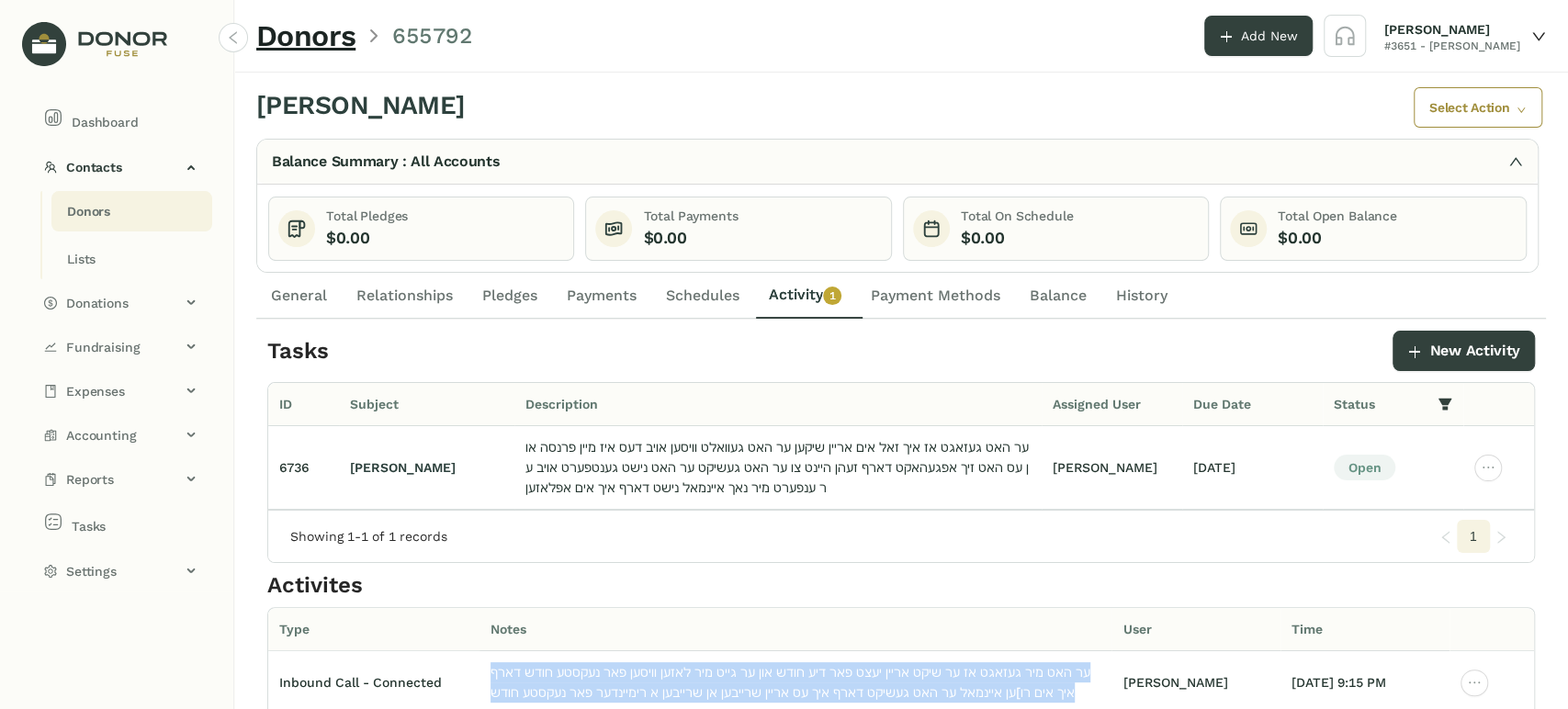 copy on "ער האט מיר געזאגט אז ער שיקט אריין יעצט פאר דיע חודש און ער גייט מיר לאזען וויסען פאר נעקסטע חודש דארף איך אים רו]ען איינמאל ער האט געשיקט דארף איך עס אריין שרייבען אן שרייבען א רימיינדער פאר נעקסטע חודש" 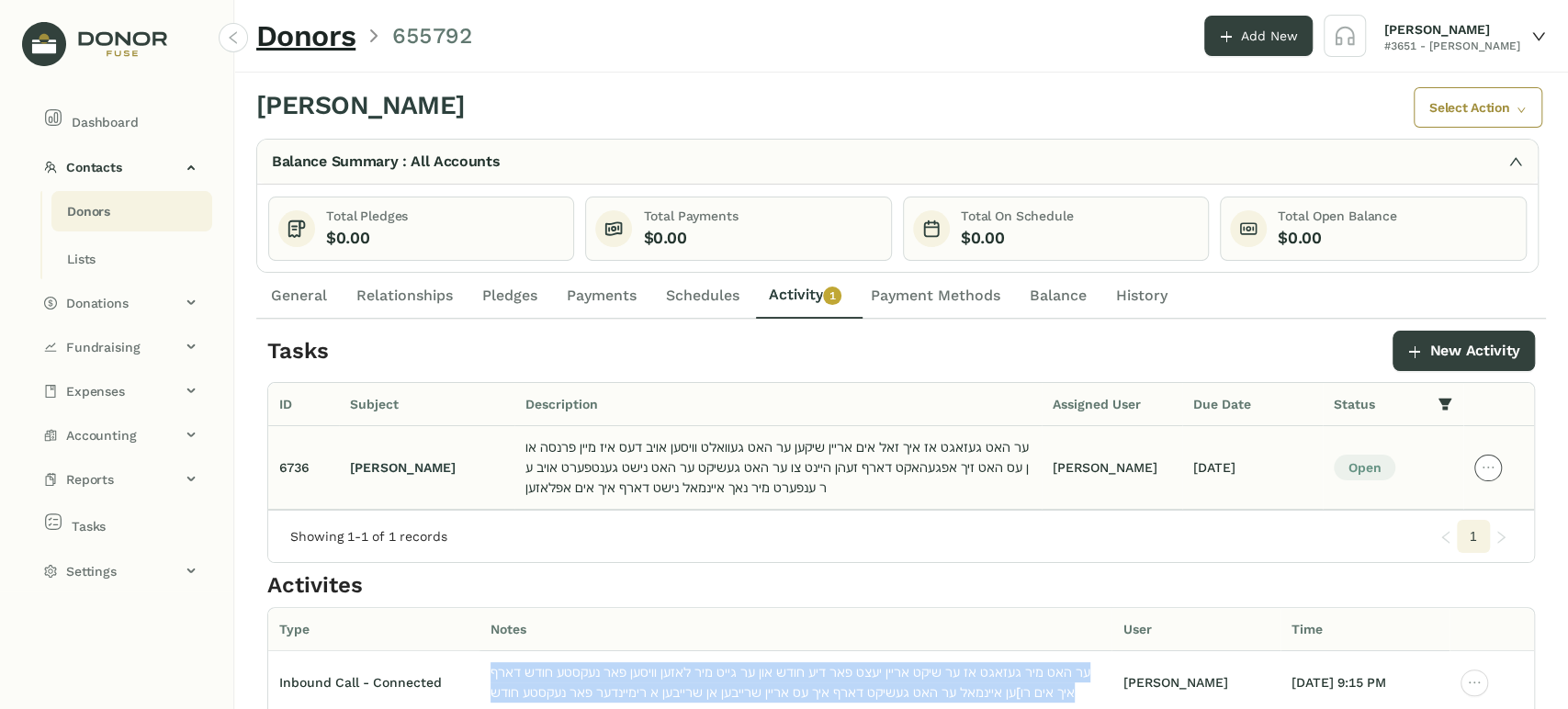 click 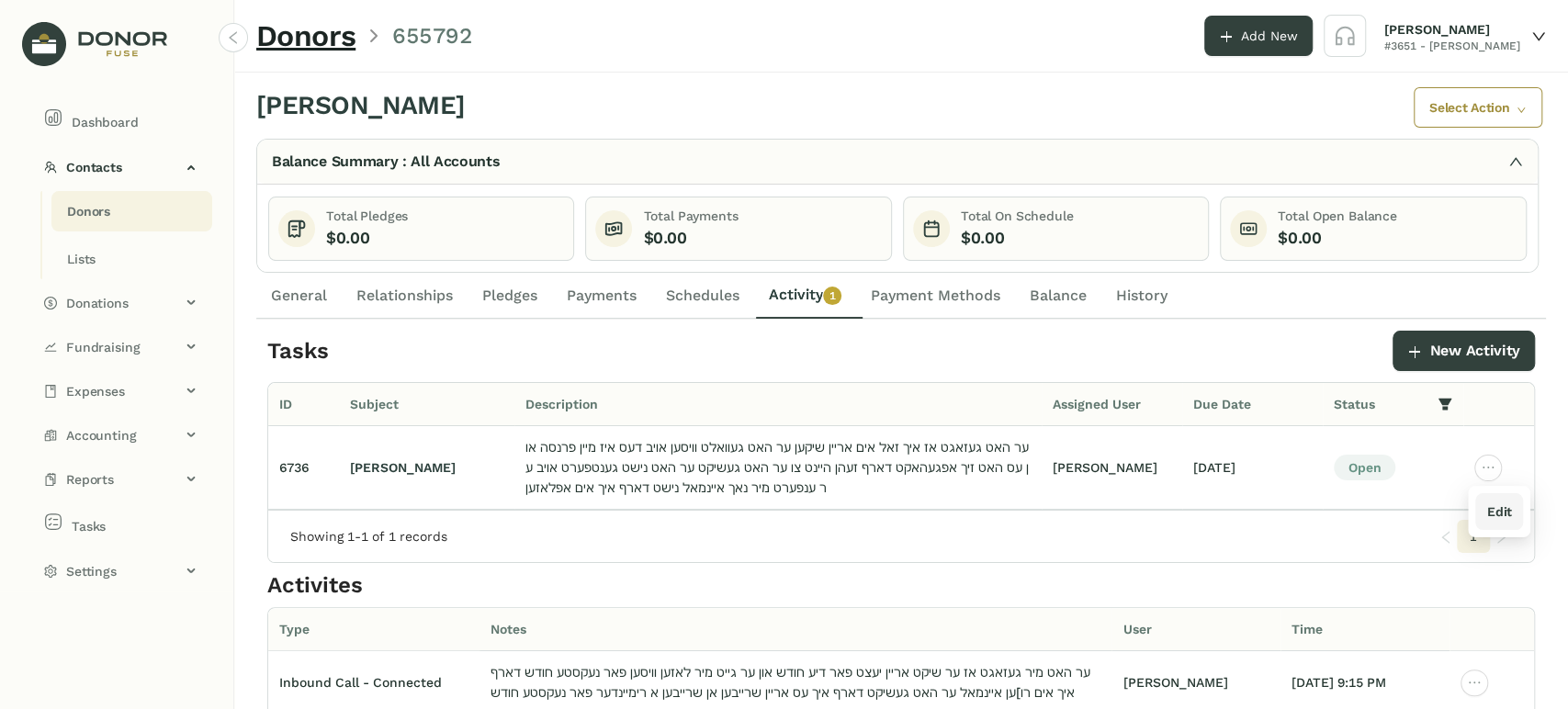 click on "Edit" at bounding box center [1498, 512] 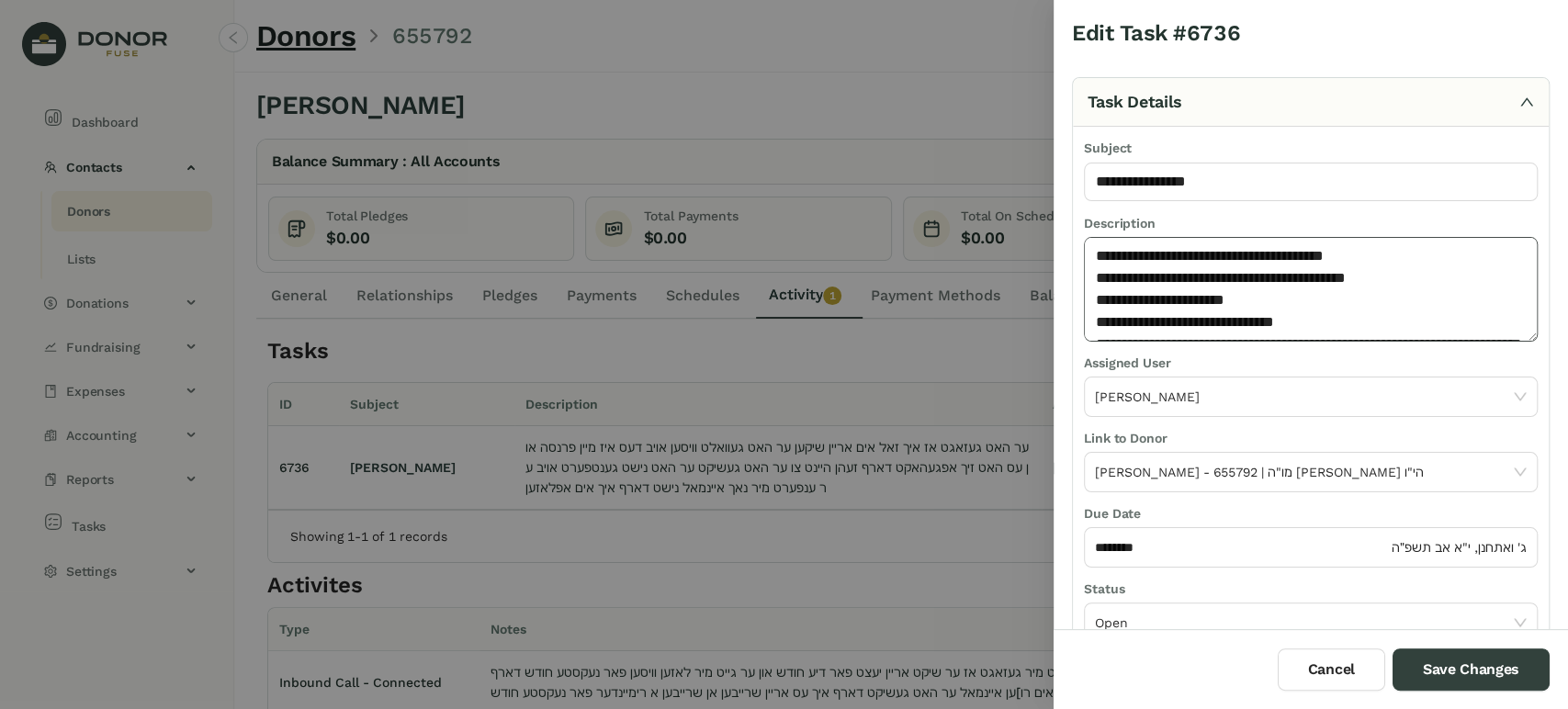 click on "**********" 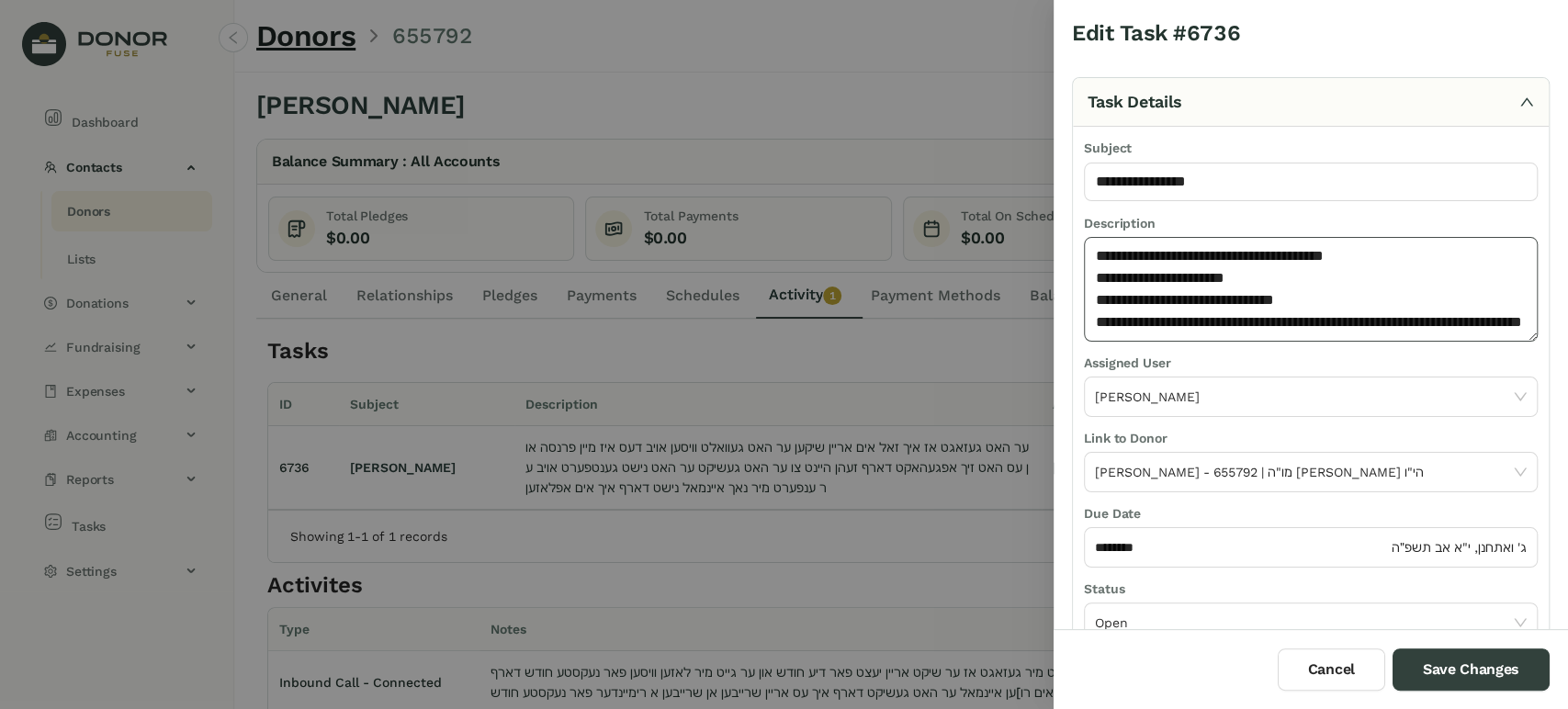 click on "**********" 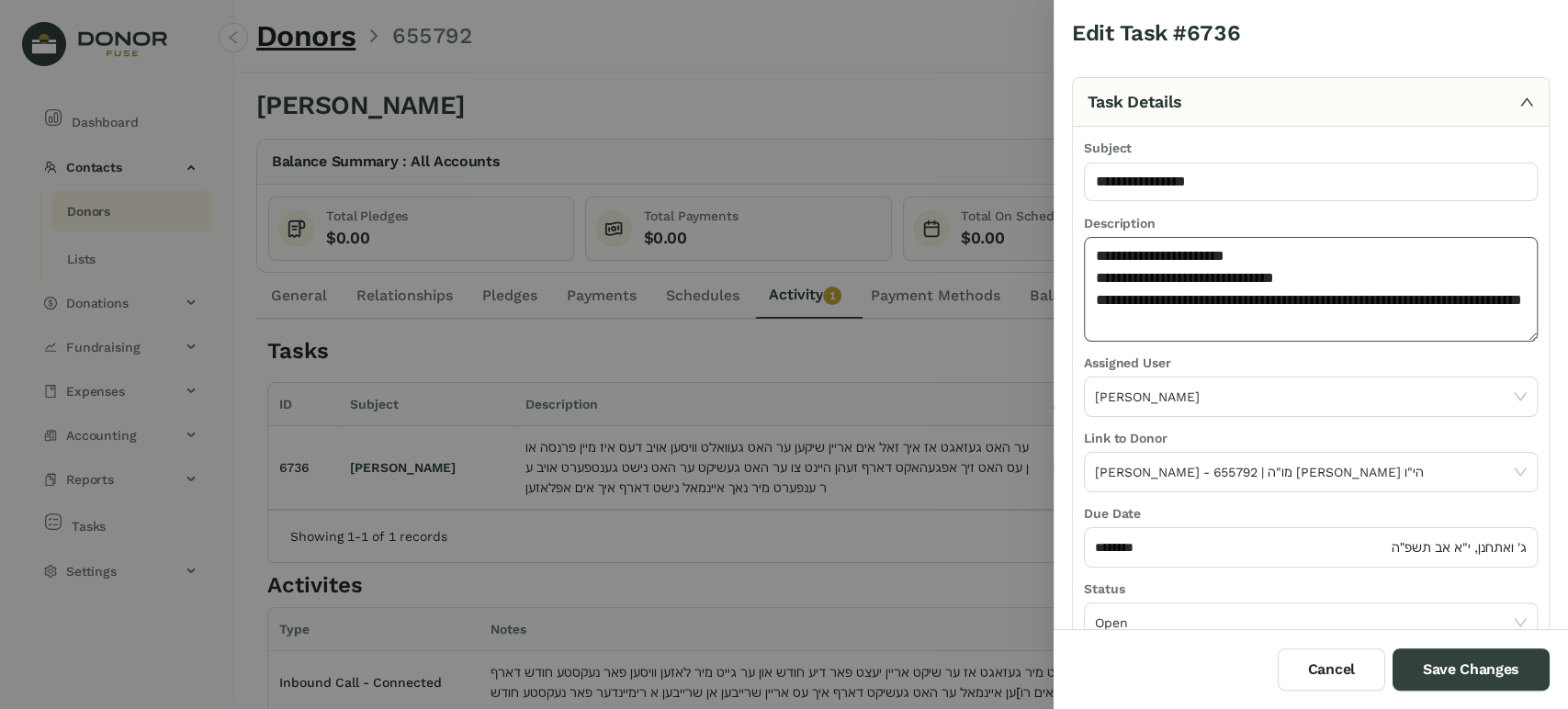 click on "**********" 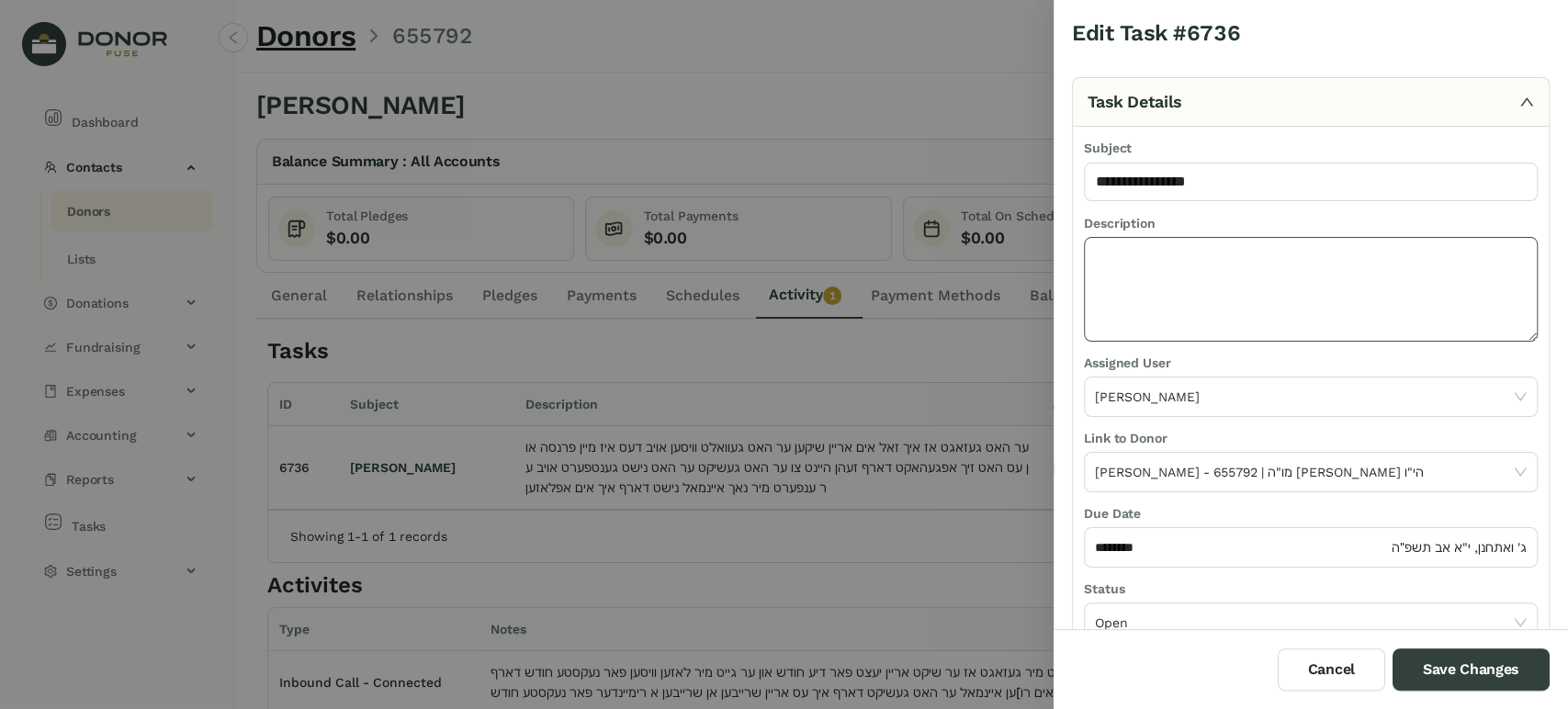 paste on "**********" 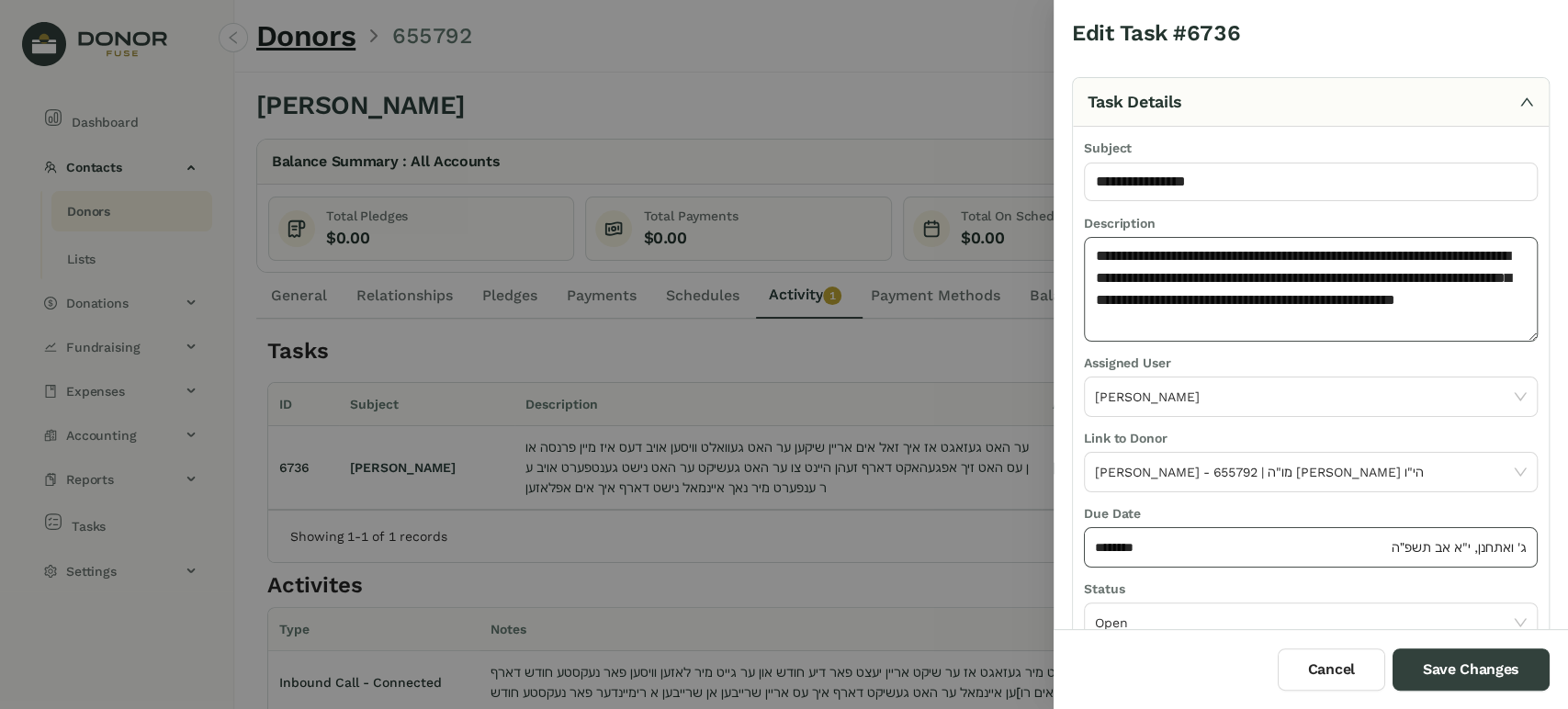 type on "**********" 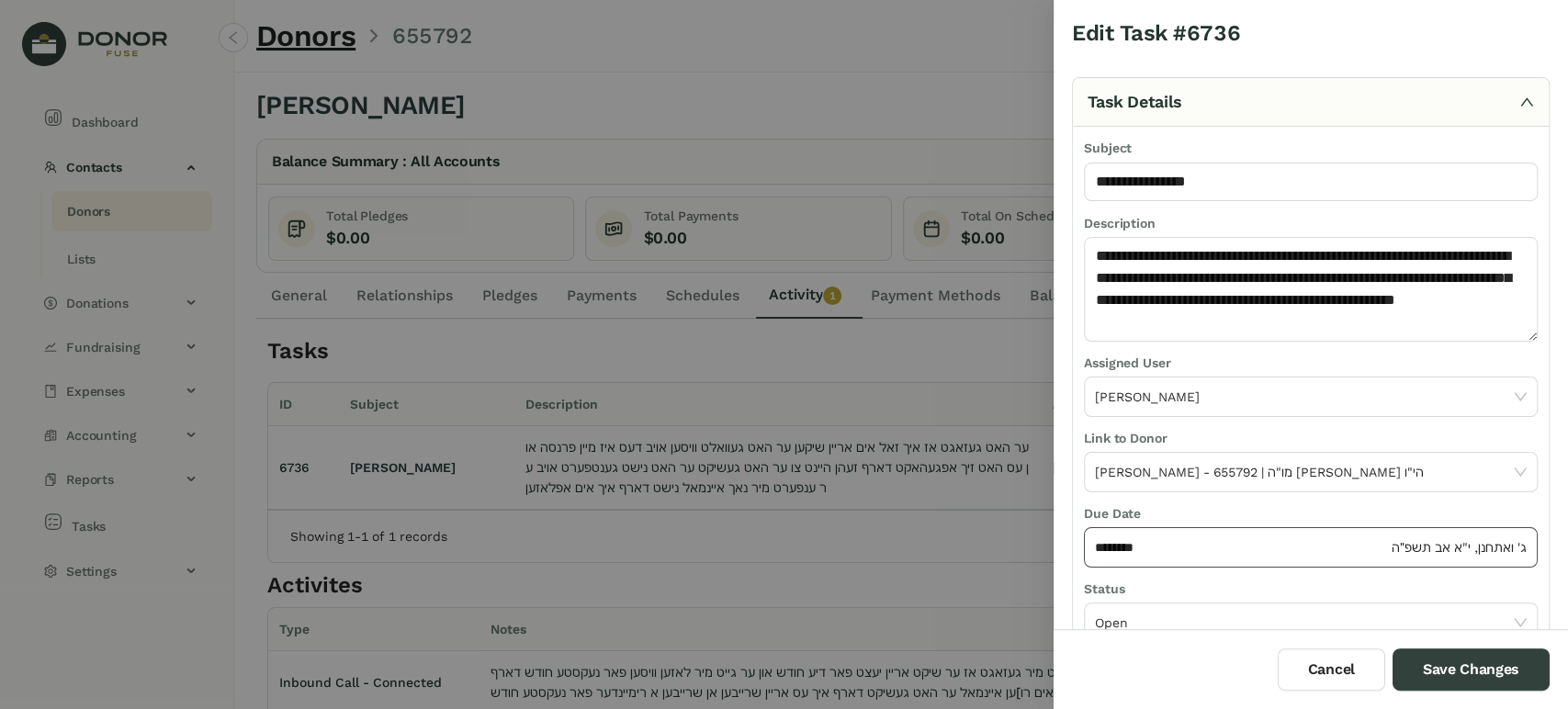 click on "********" 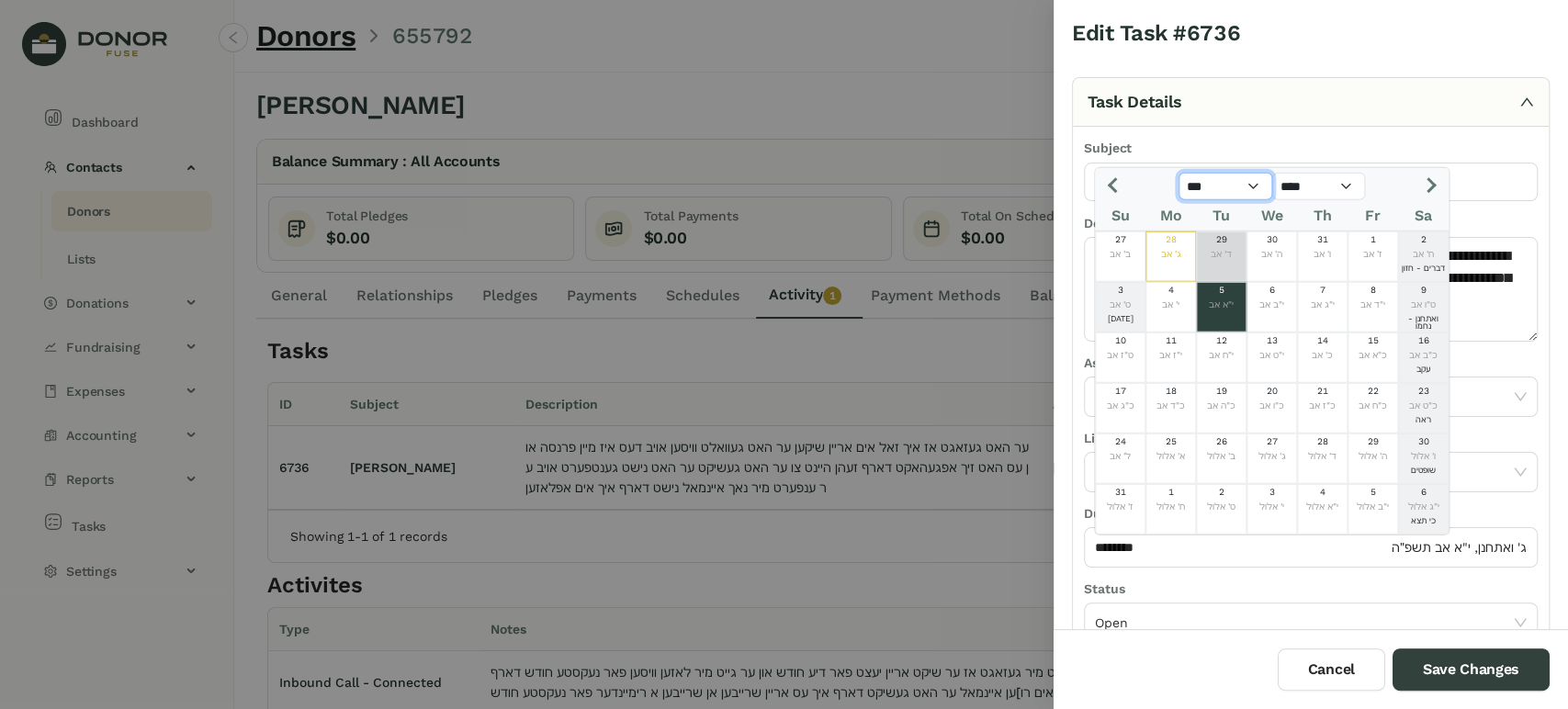 click on "*** *** *** *** *** *** *** *** *** *** *** ***" 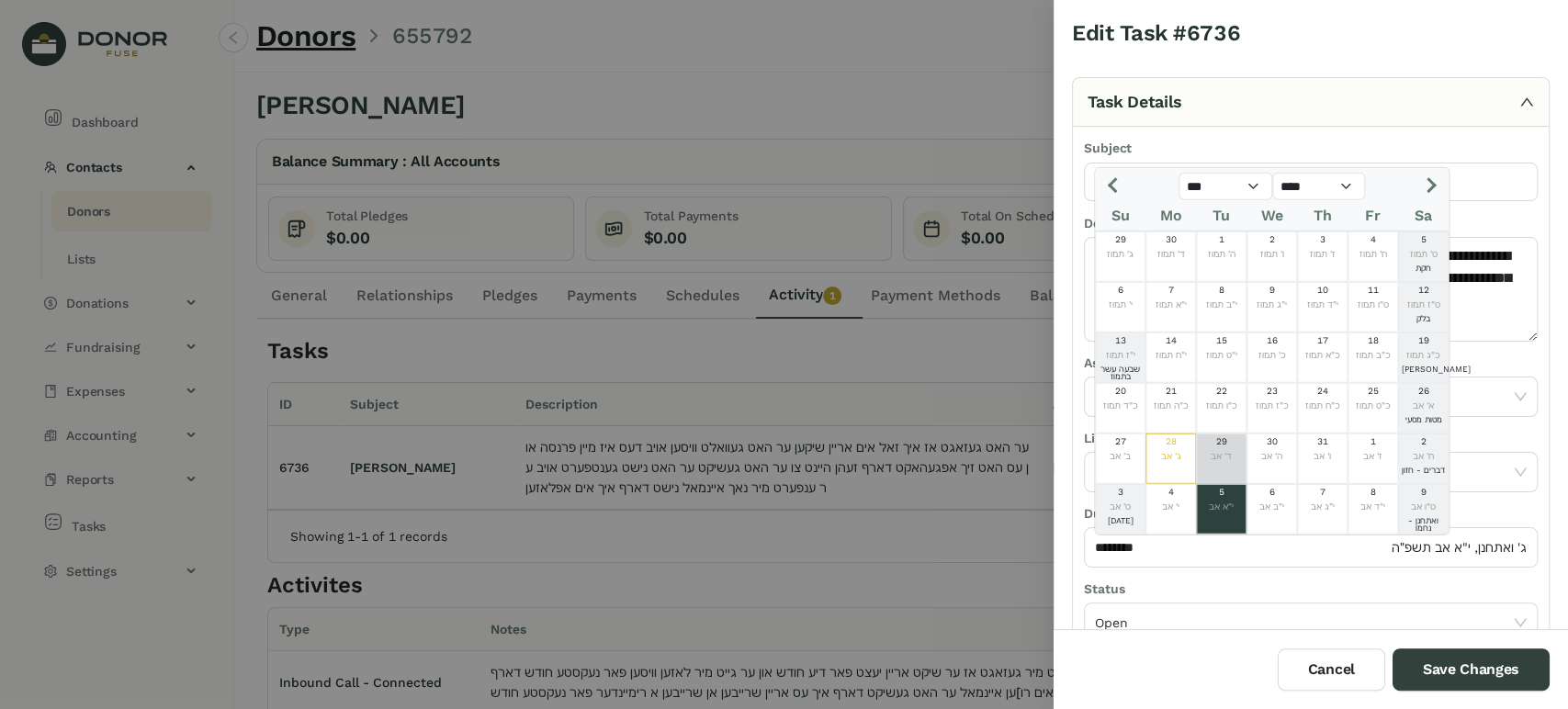 click on "29" 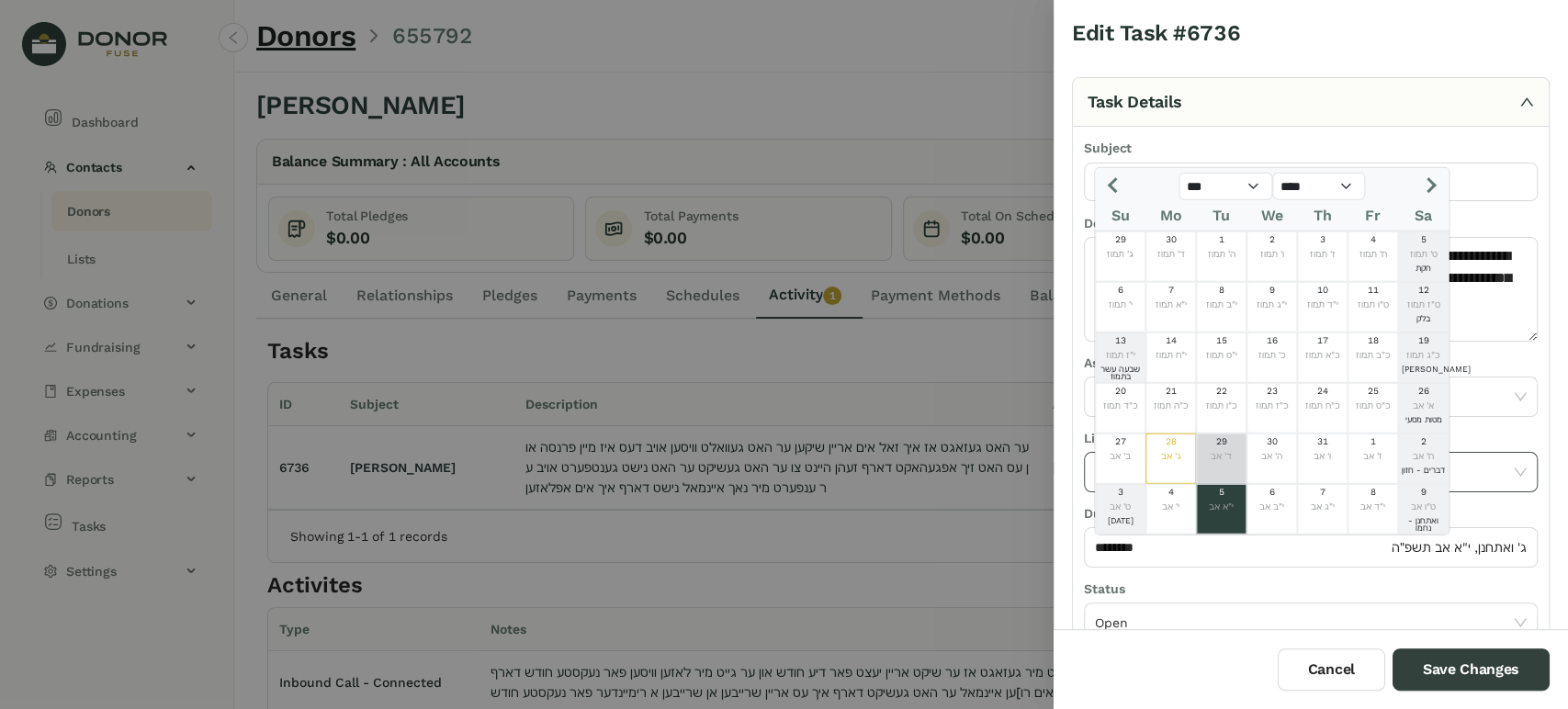 type on "*********" 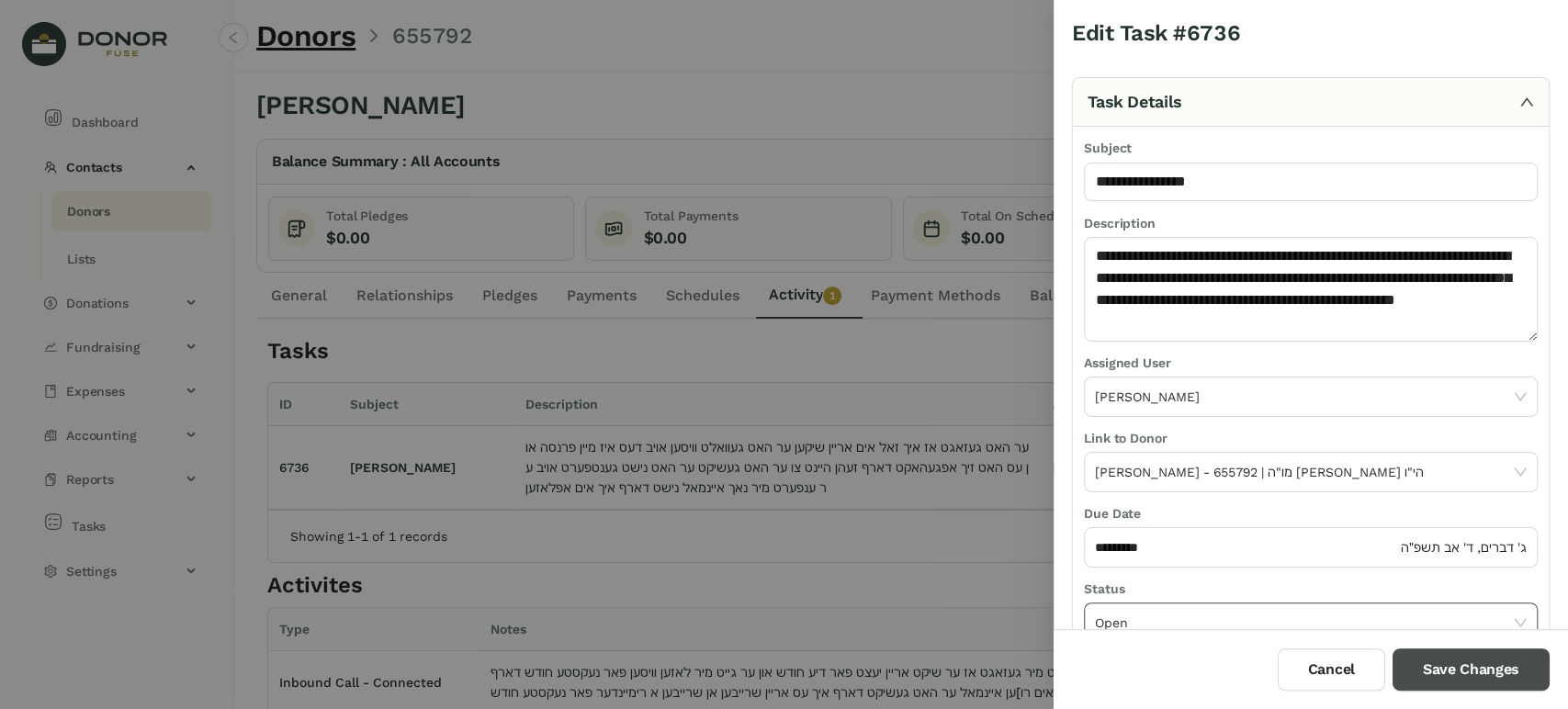 drag, startPoint x: 1471, startPoint y: 662, endPoint x: 1315, endPoint y: 613, distance: 163.51453 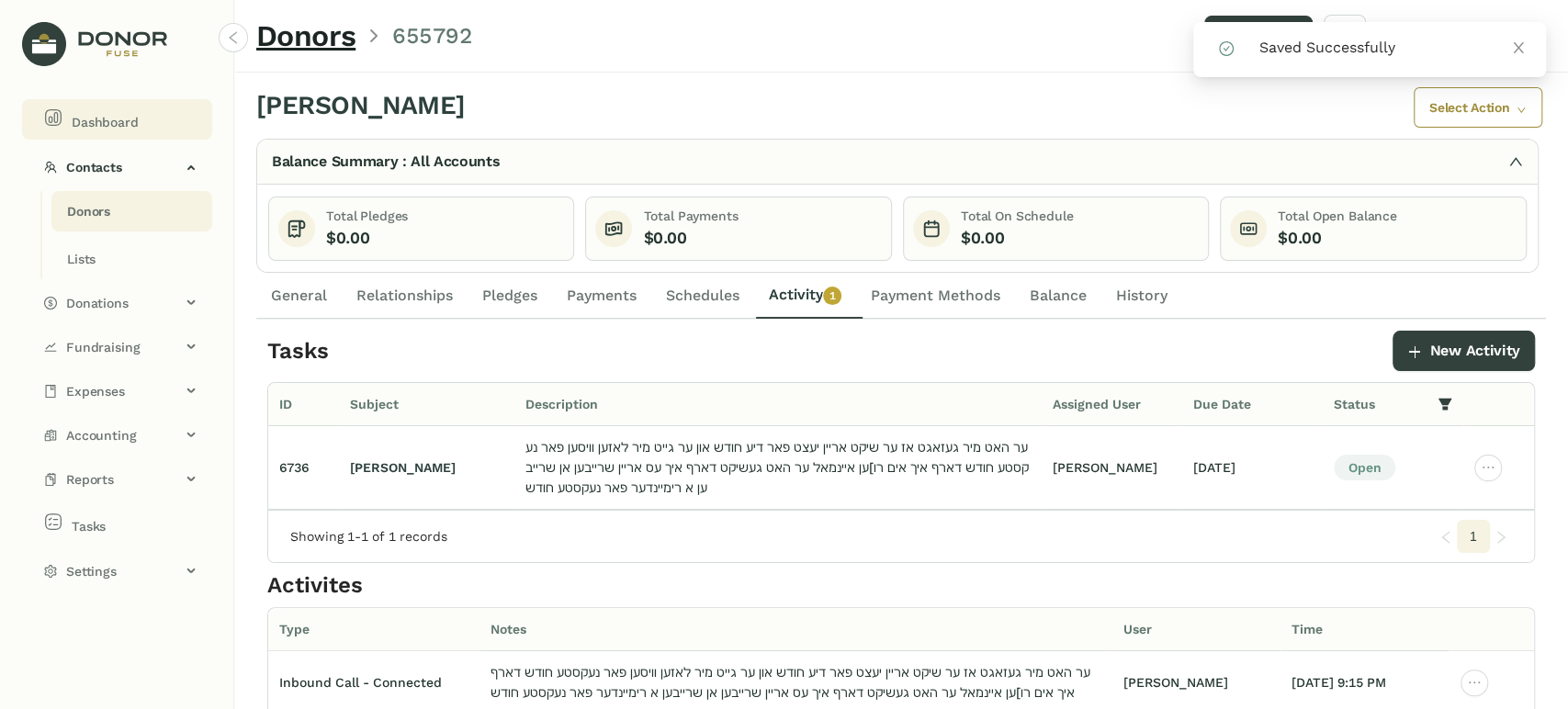 click on "Dashboard" 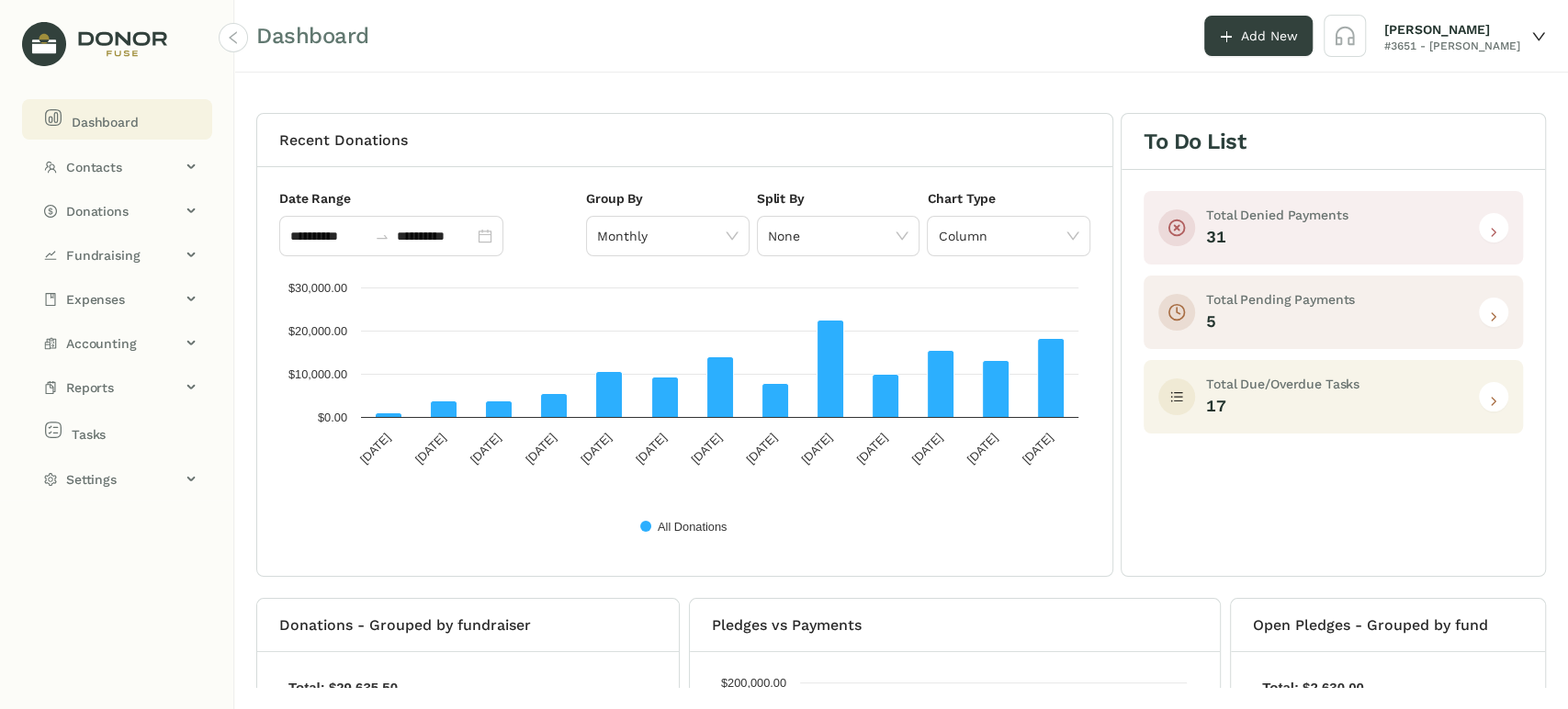 click on "Dashboard" 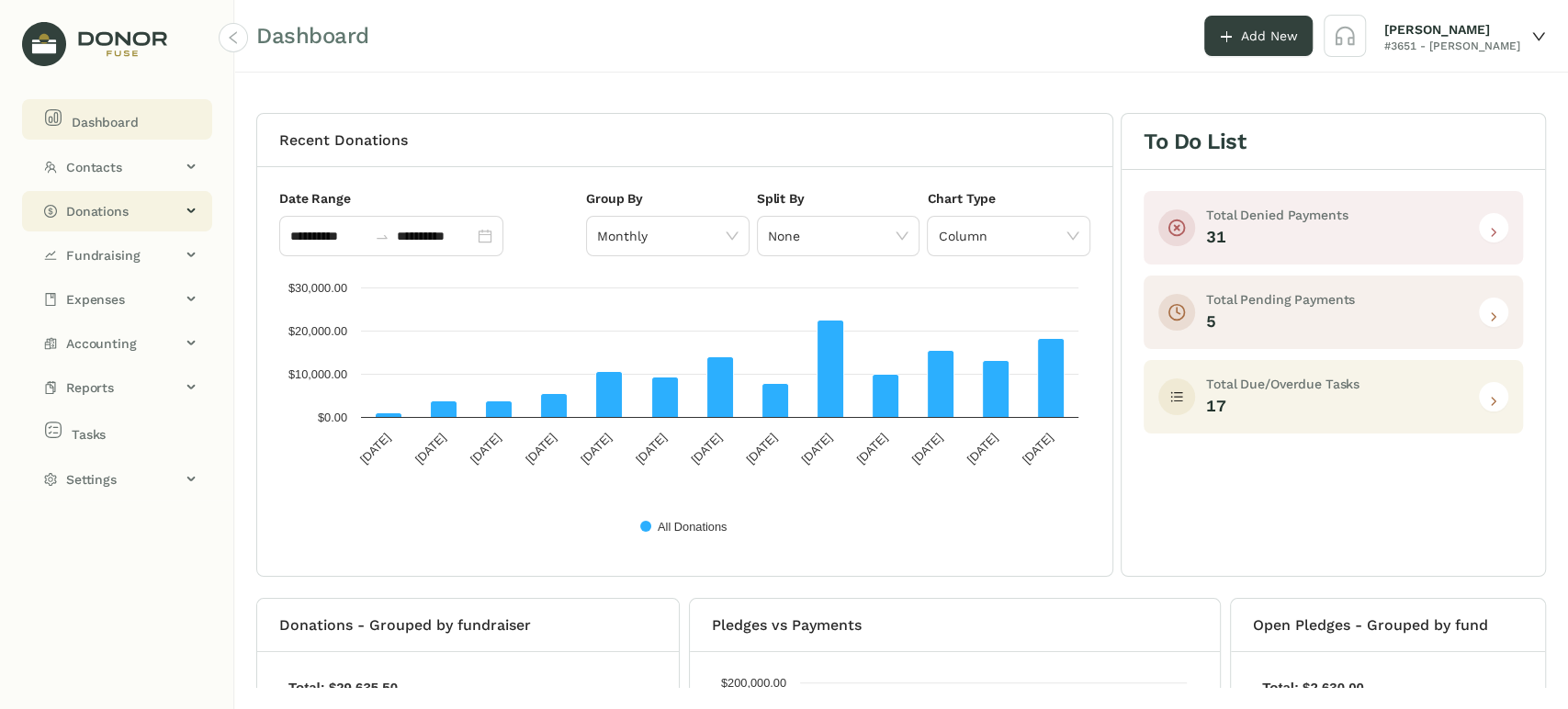 click on "Donations" 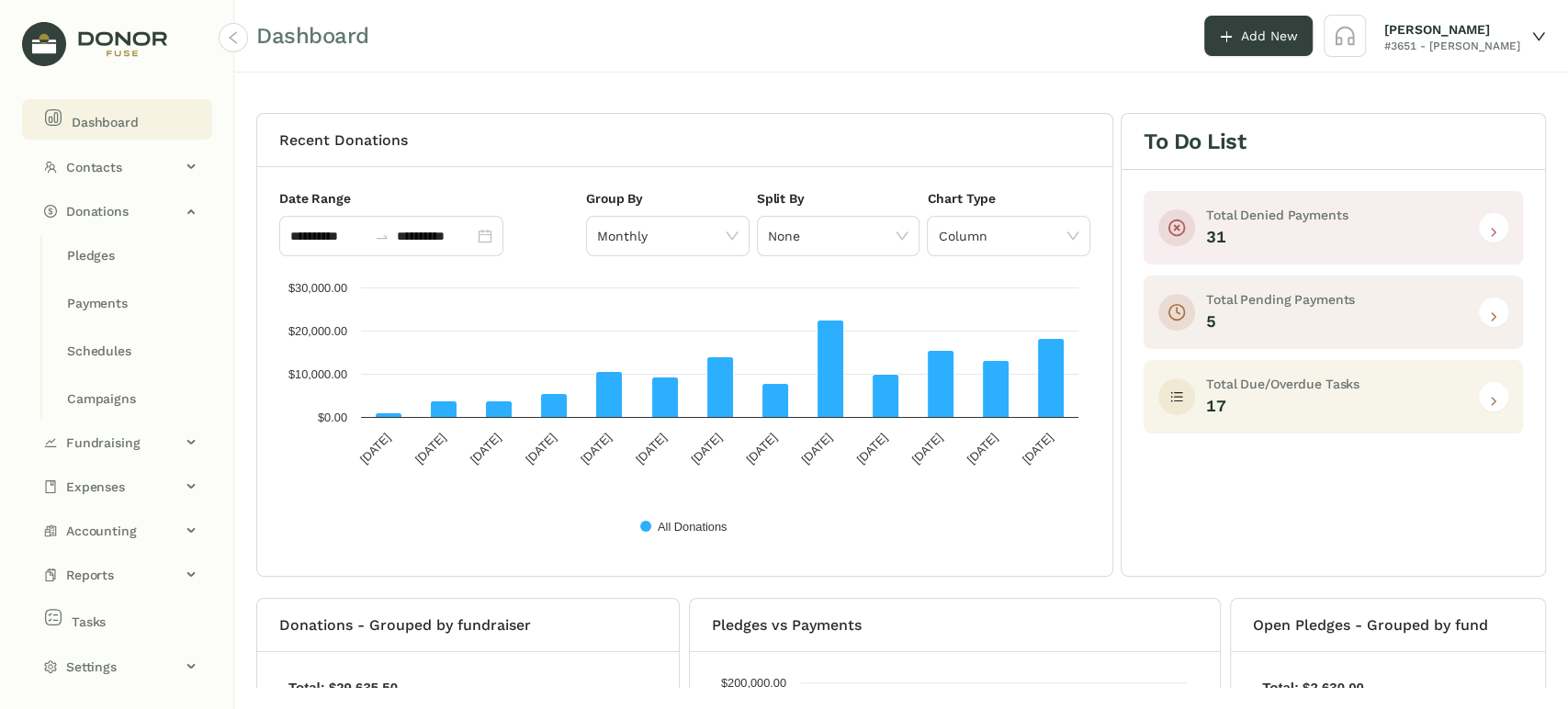 click 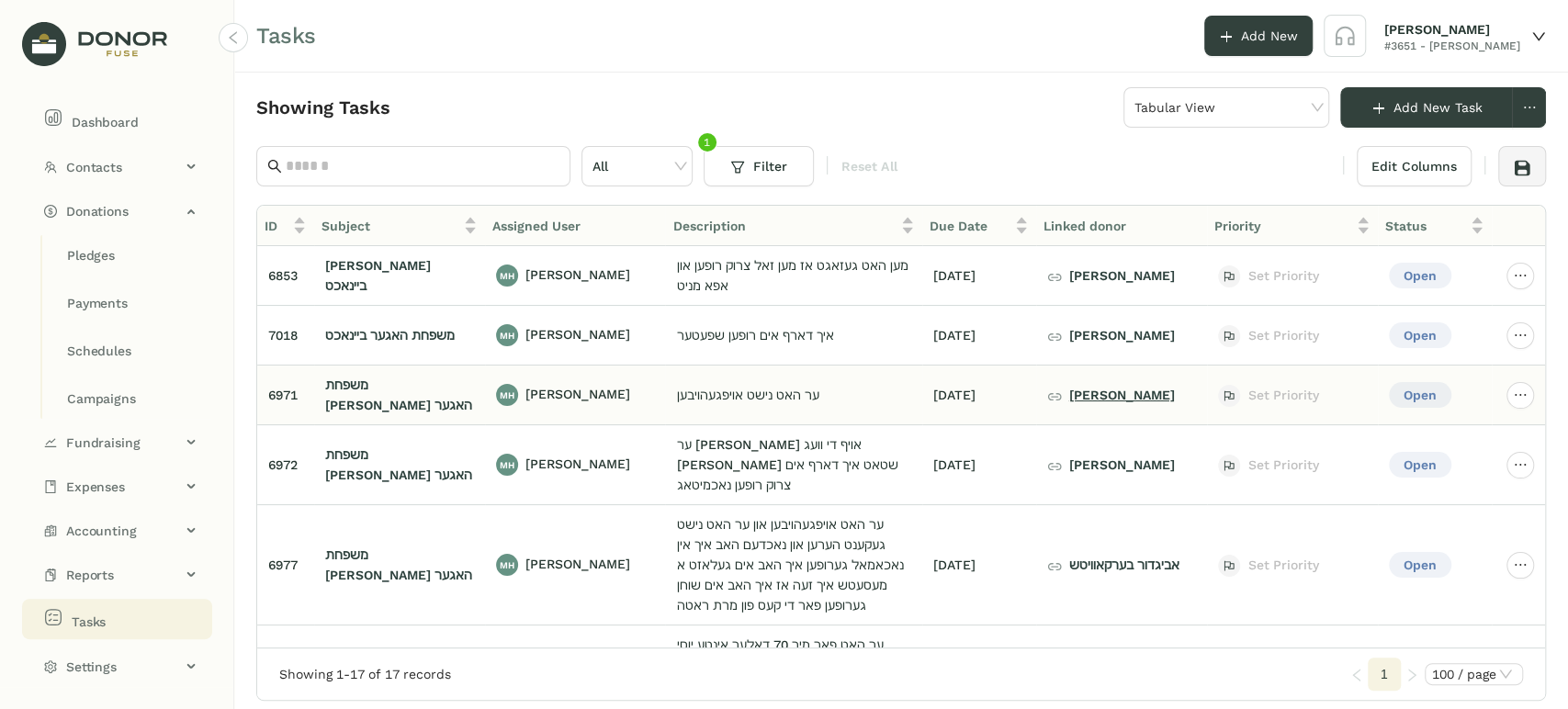 click on "[PERSON_NAME]" 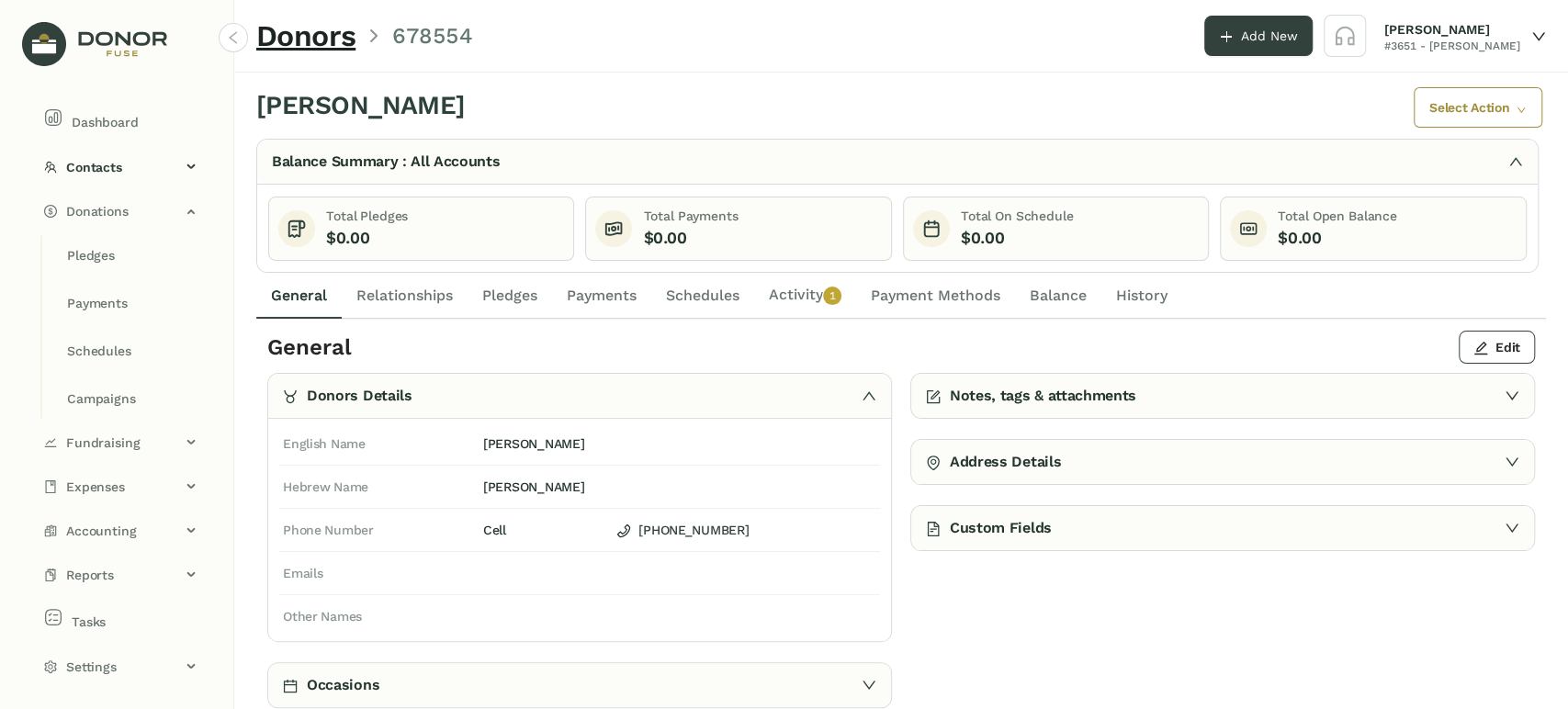 click on "Activity   0   1   2   3   4   5   6   7   8   9" 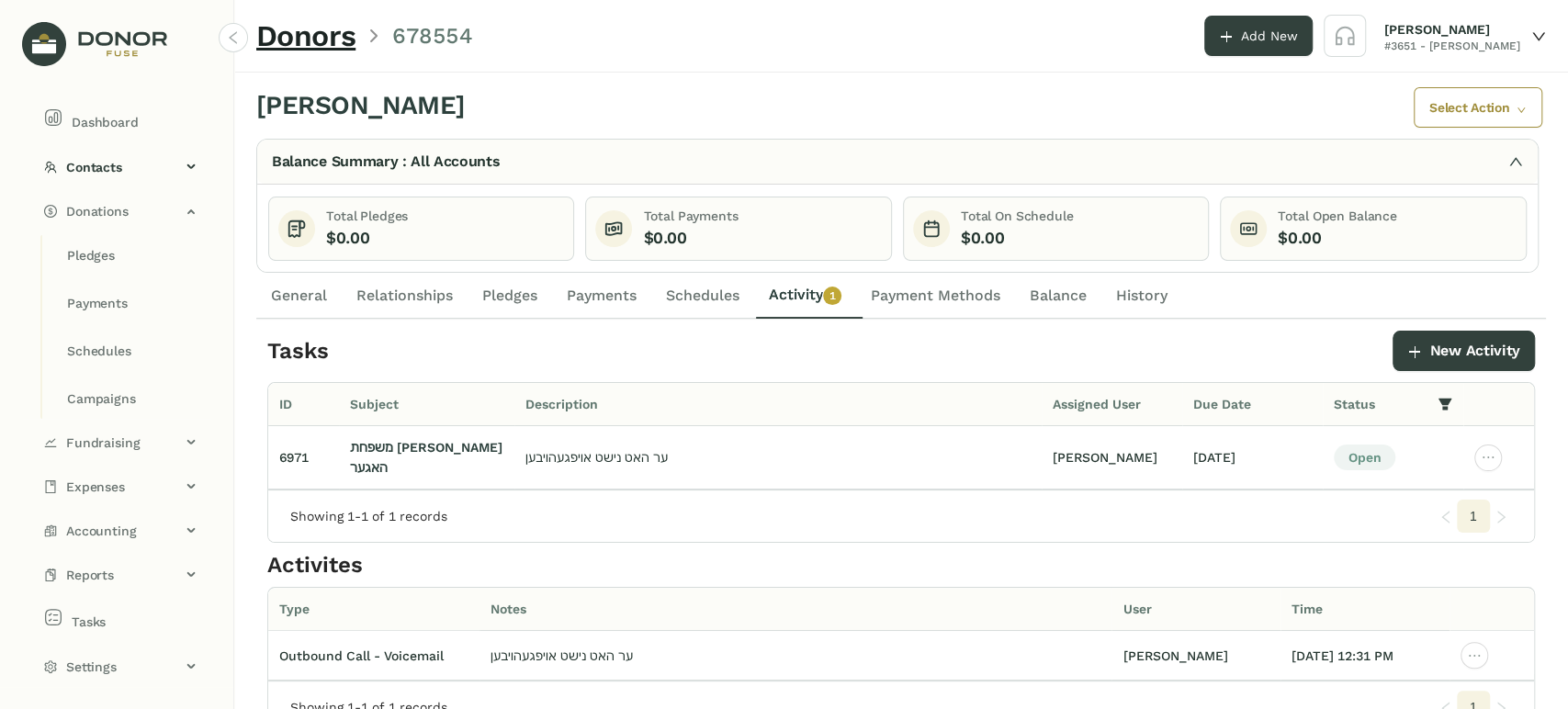 click on "General" 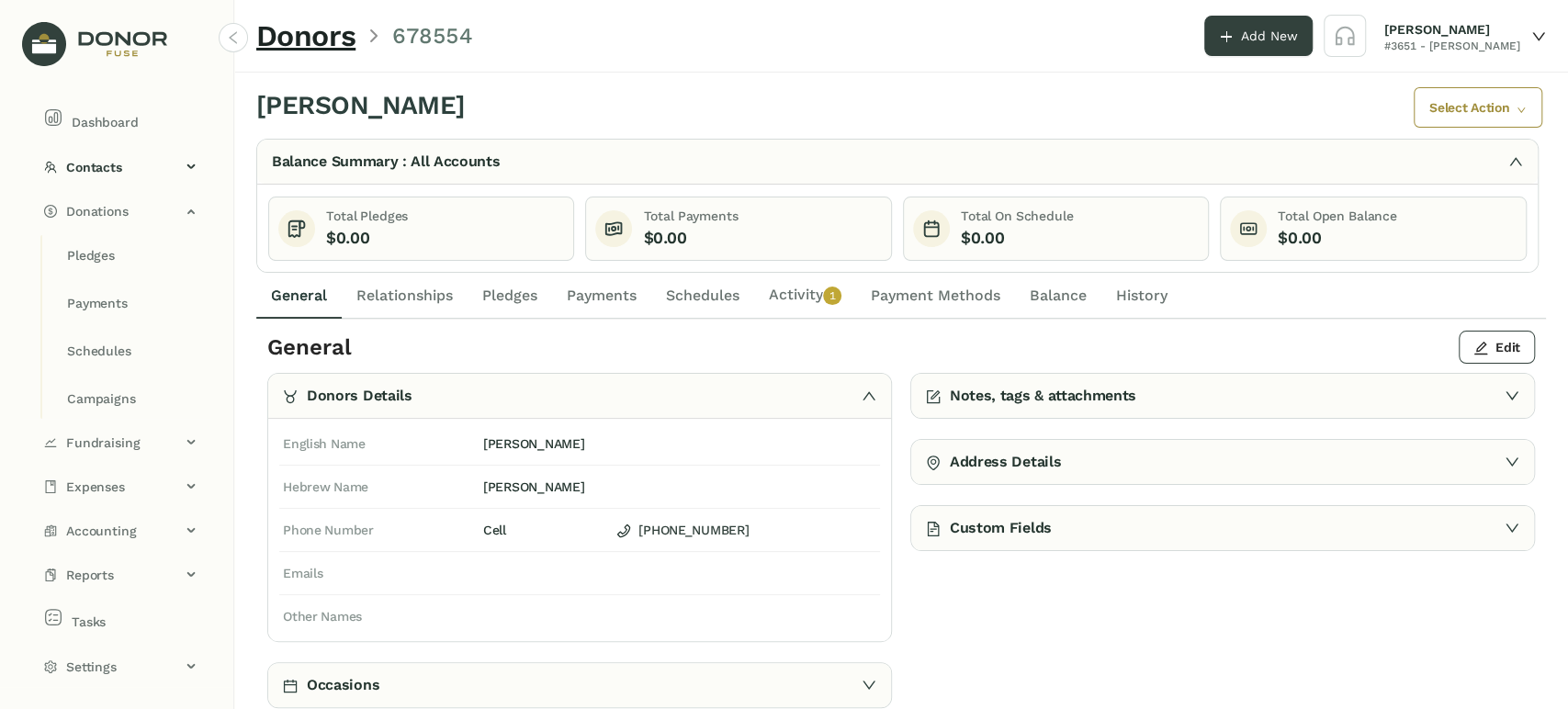 click on "Activity   0   1   2   3   4   5   6   7   8   9" 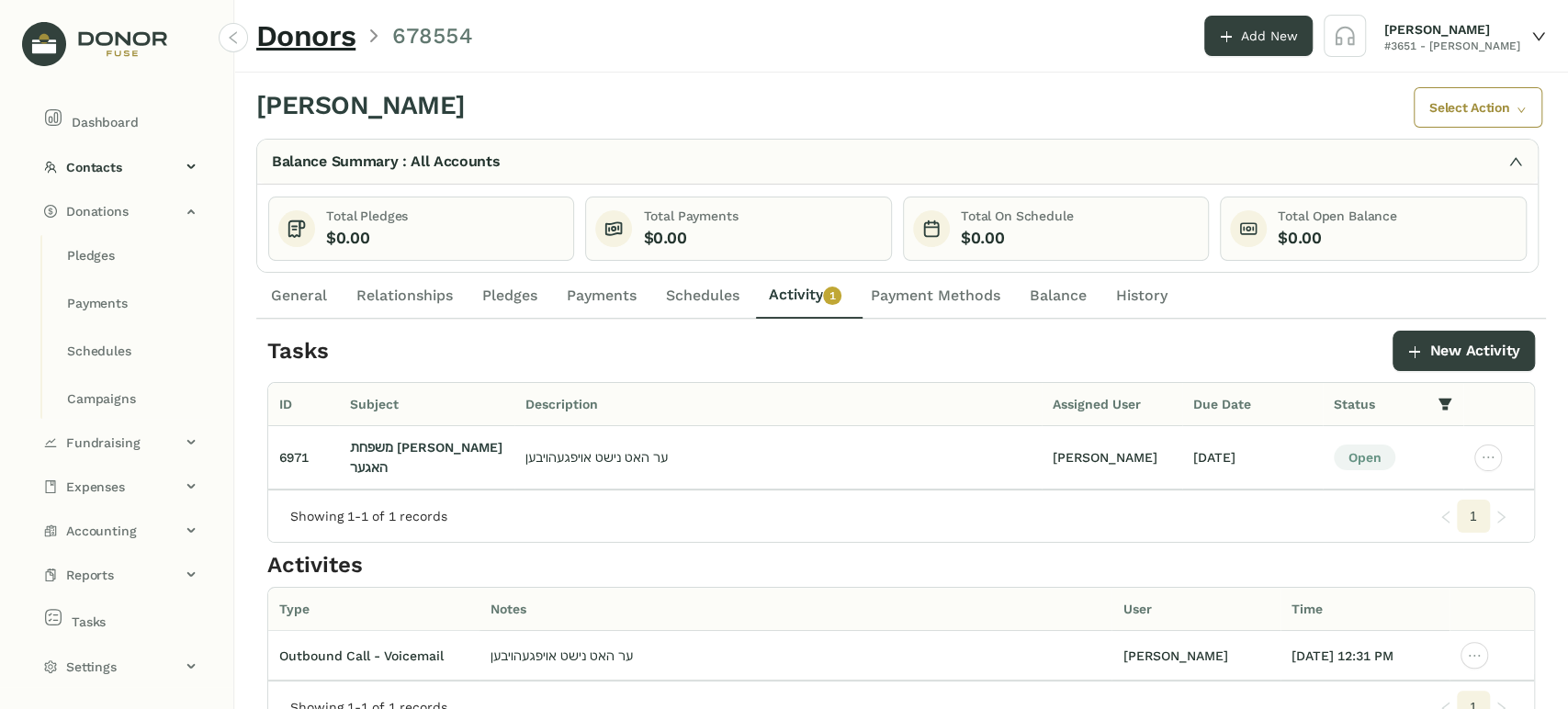 drag, startPoint x: 705, startPoint y: 310, endPoint x: 690, endPoint y: 307, distance: 15.297059 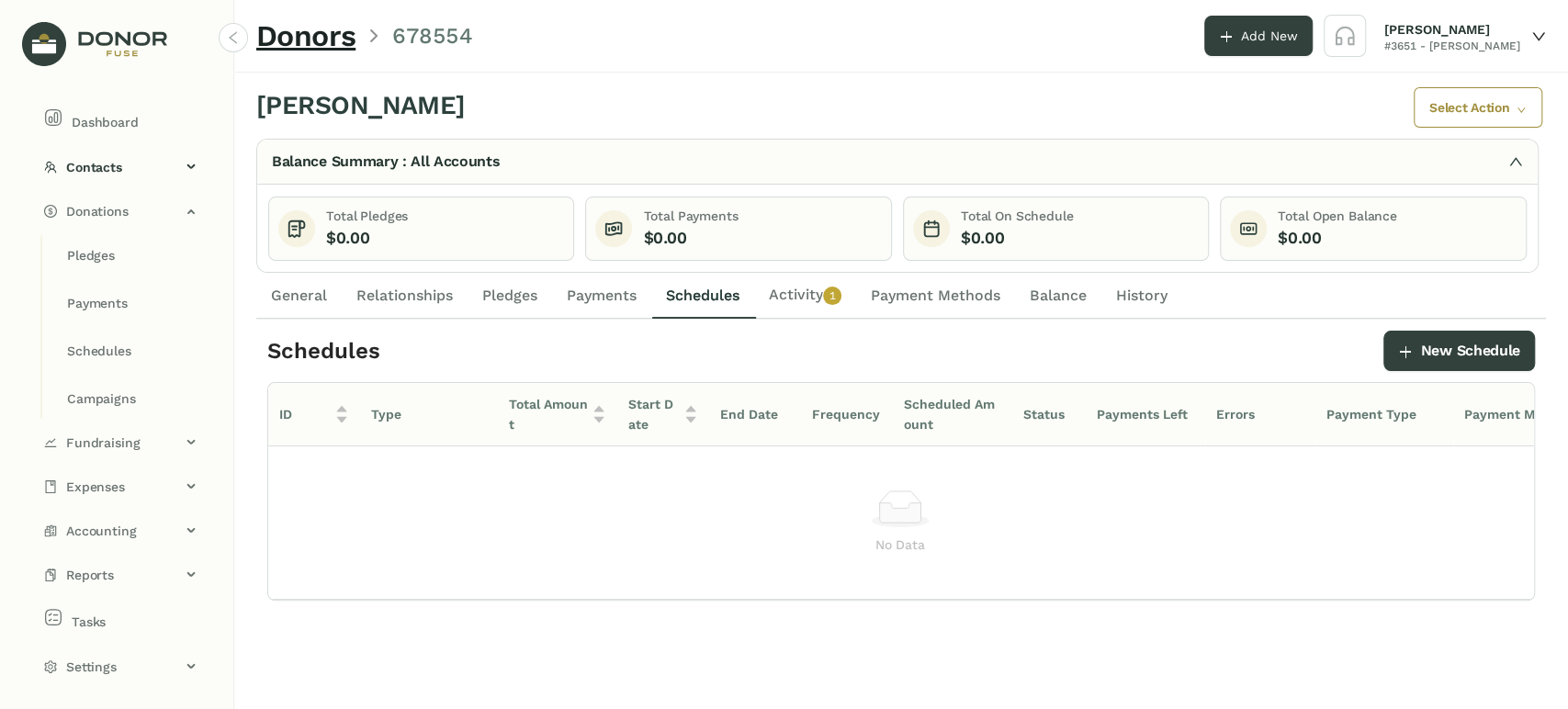 click on "General" 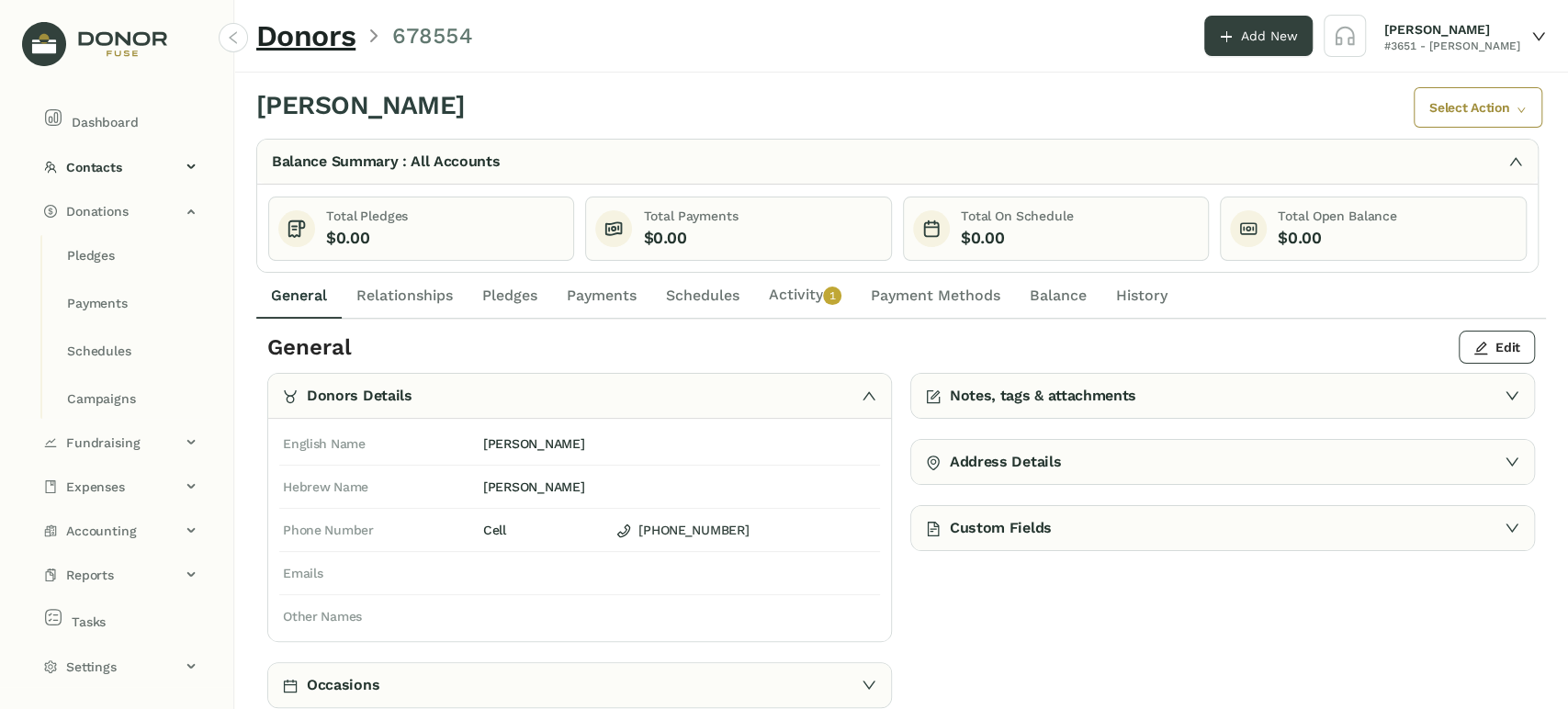 click on "Relationships" 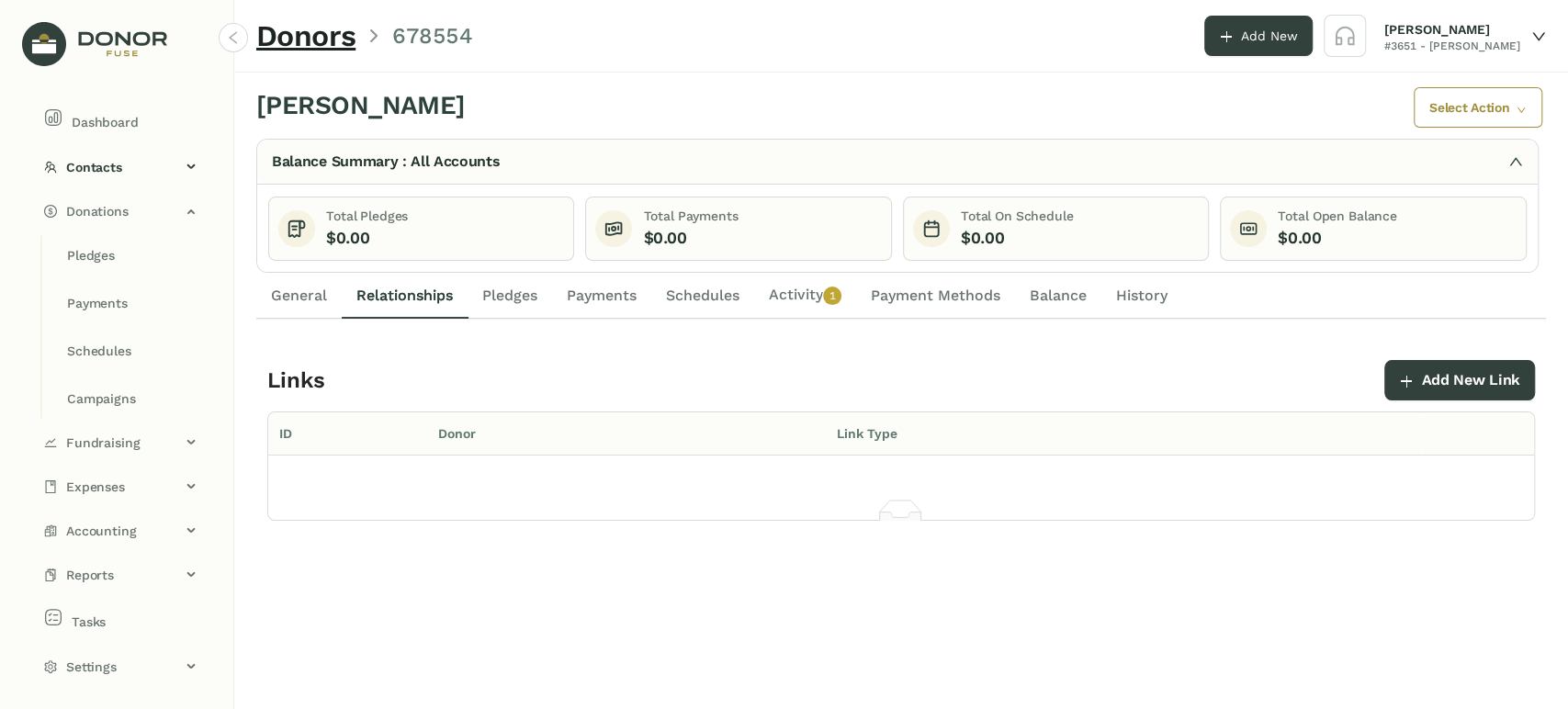 drag, startPoint x: 513, startPoint y: 295, endPoint x: 607, endPoint y: 301, distance: 94.19129 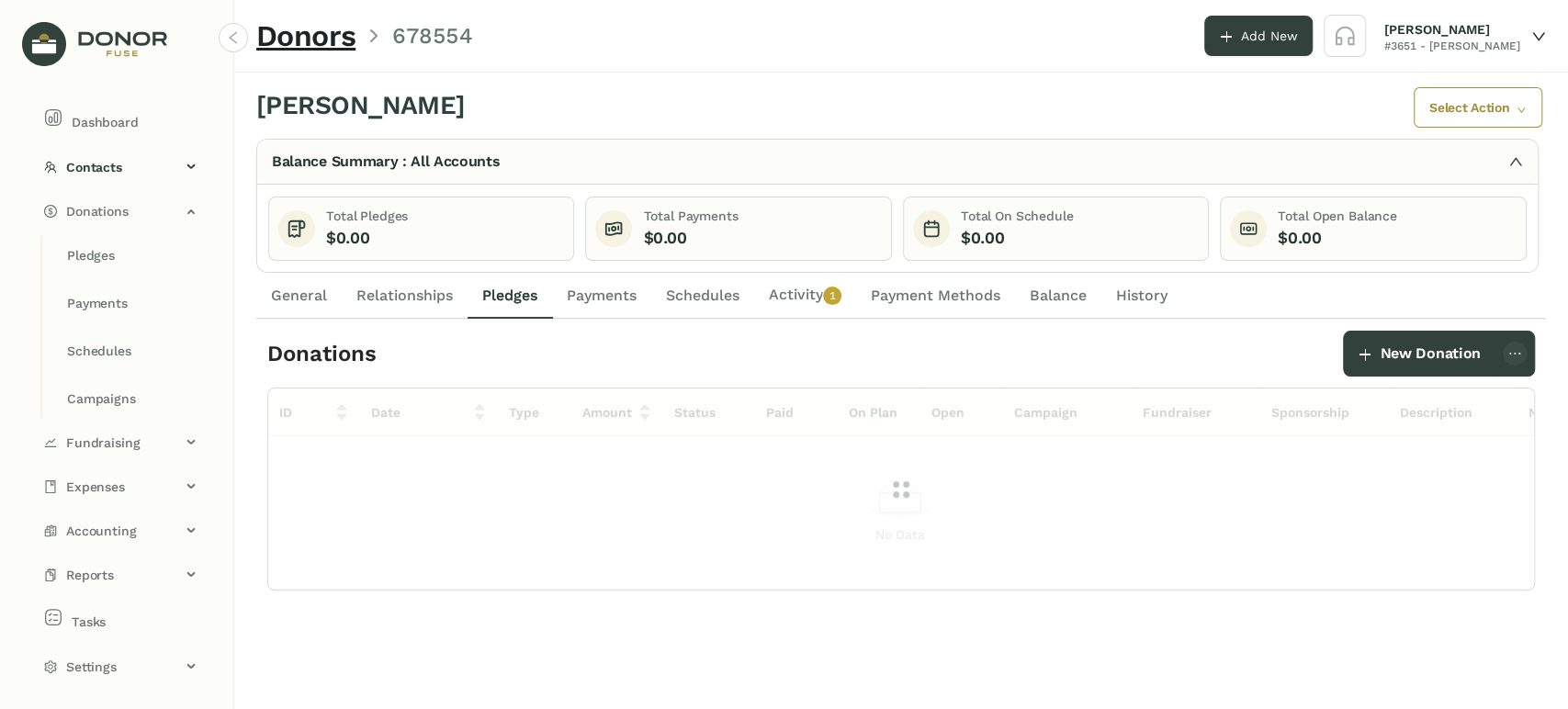 click on "Payments" 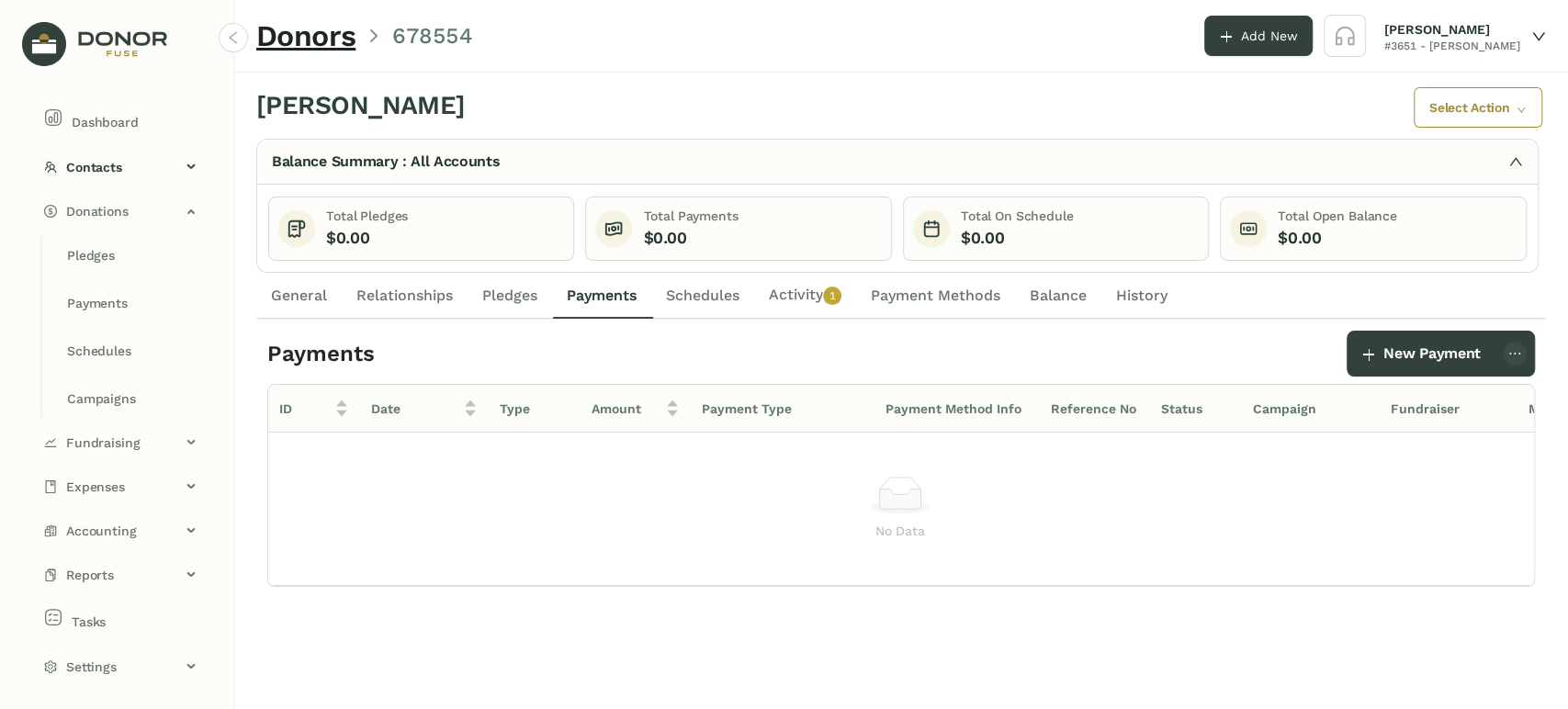 drag, startPoint x: 732, startPoint y: 297, endPoint x: 810, endPoint y: 289, distance: 78.40918 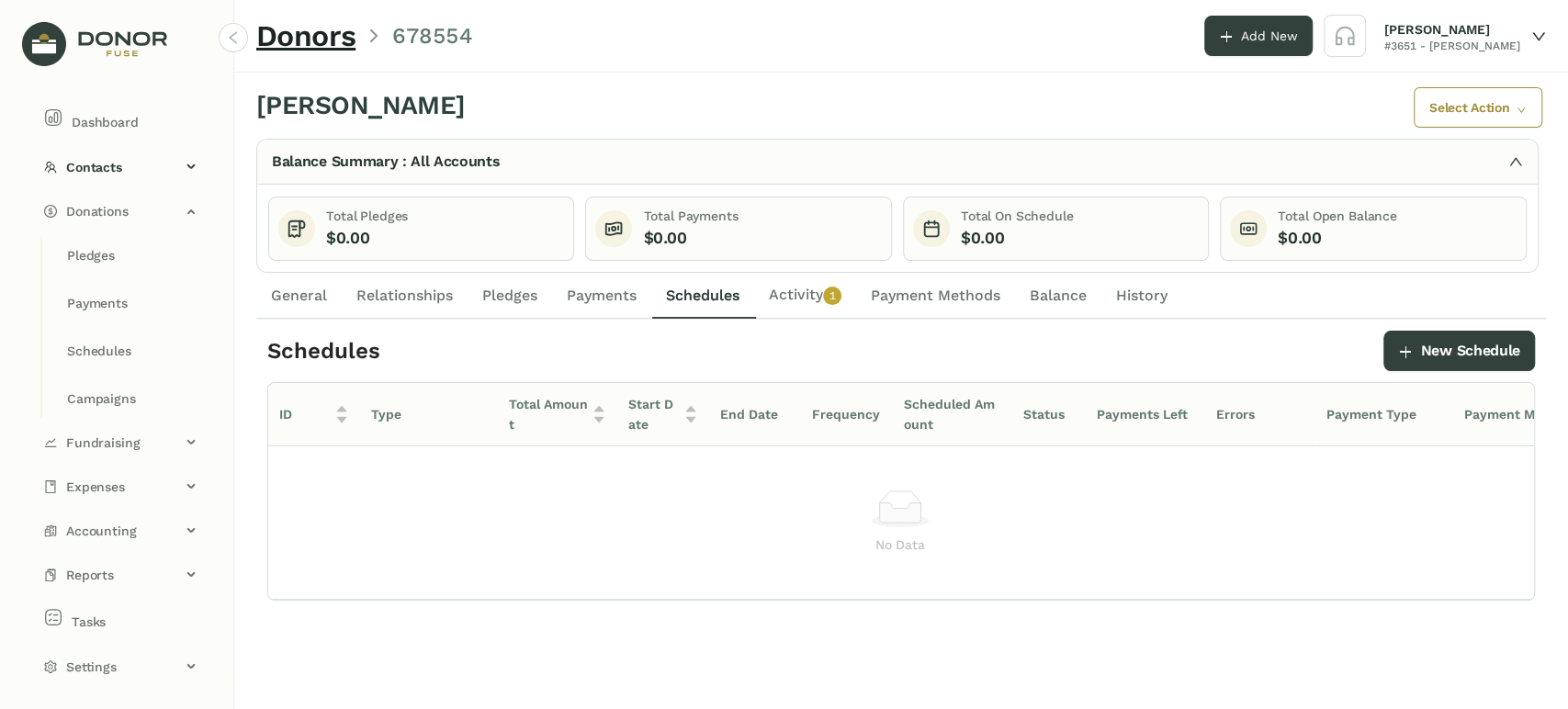 click on "Activity   0   1   2   3   4   5   6   7   8   9" 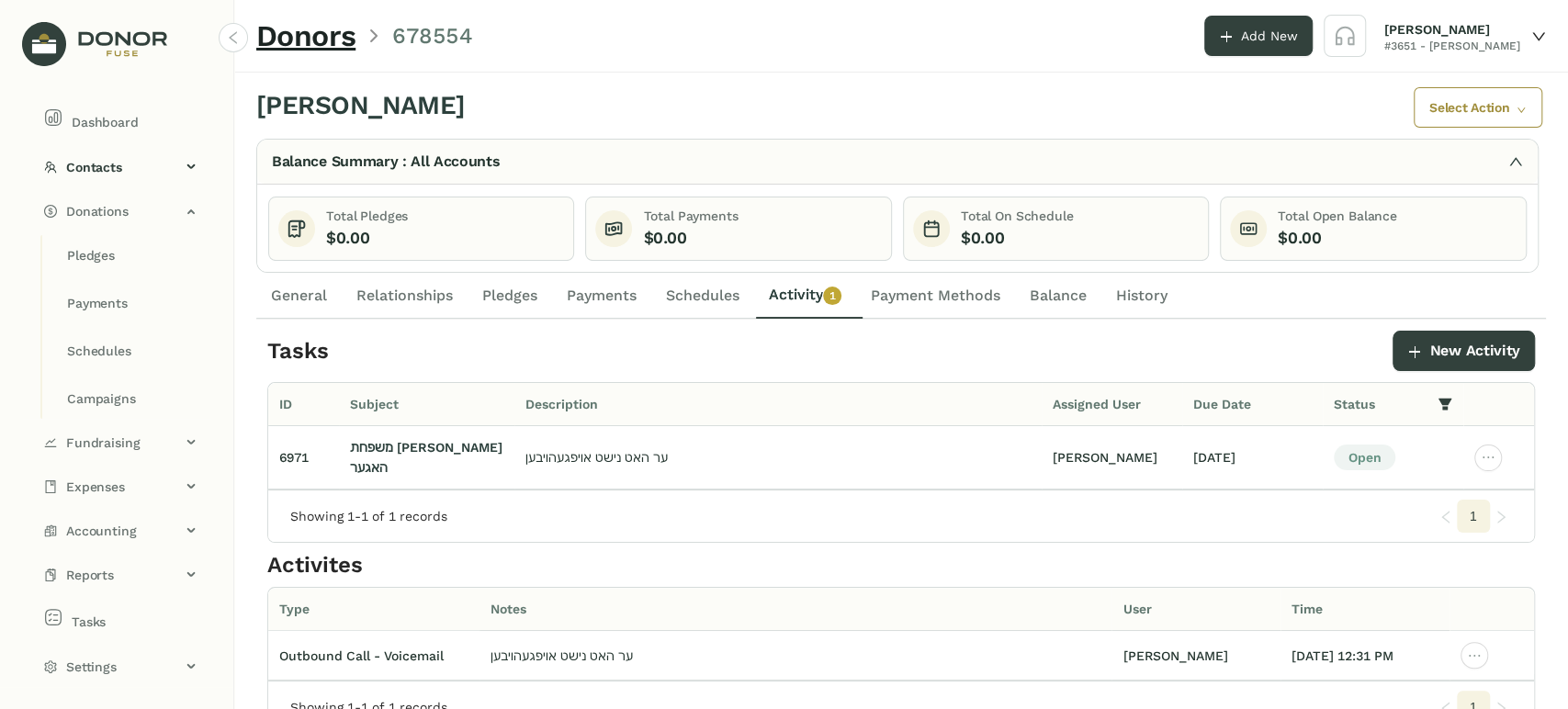 click on "General" 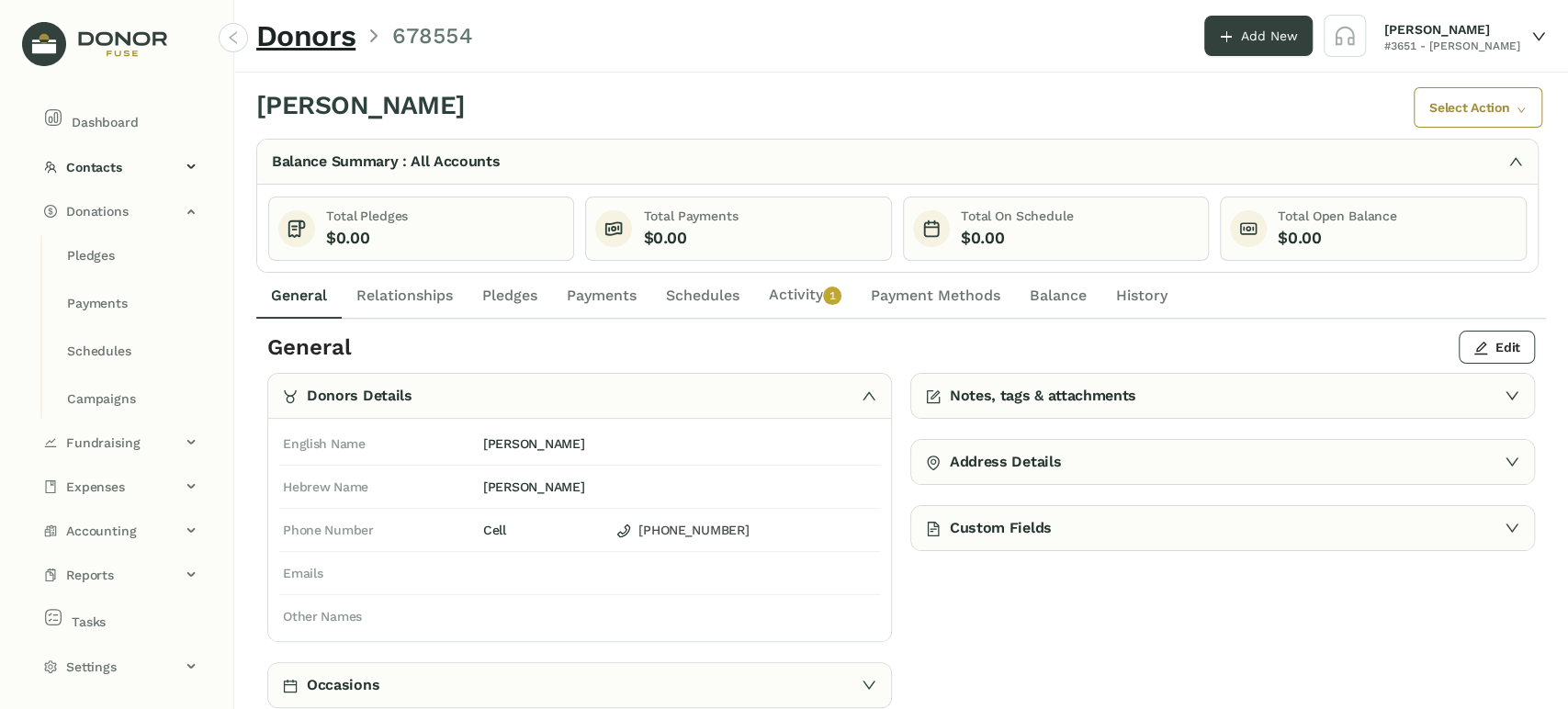 click on "[PHONE_NUMBER]" 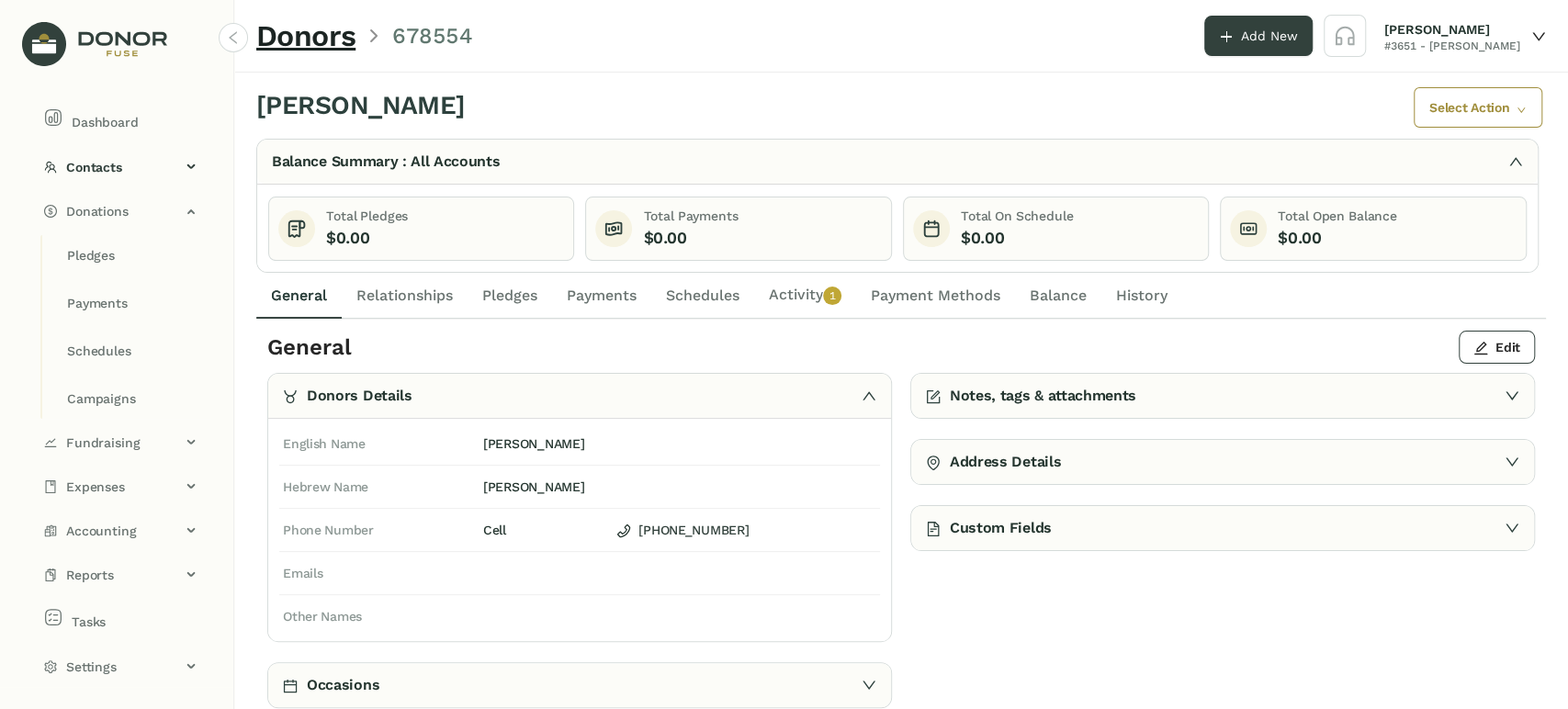 drag, startPoint x: 423, startPoint y: 298, endPoint x: 493, endPoint y: 283, distance: 71.589105 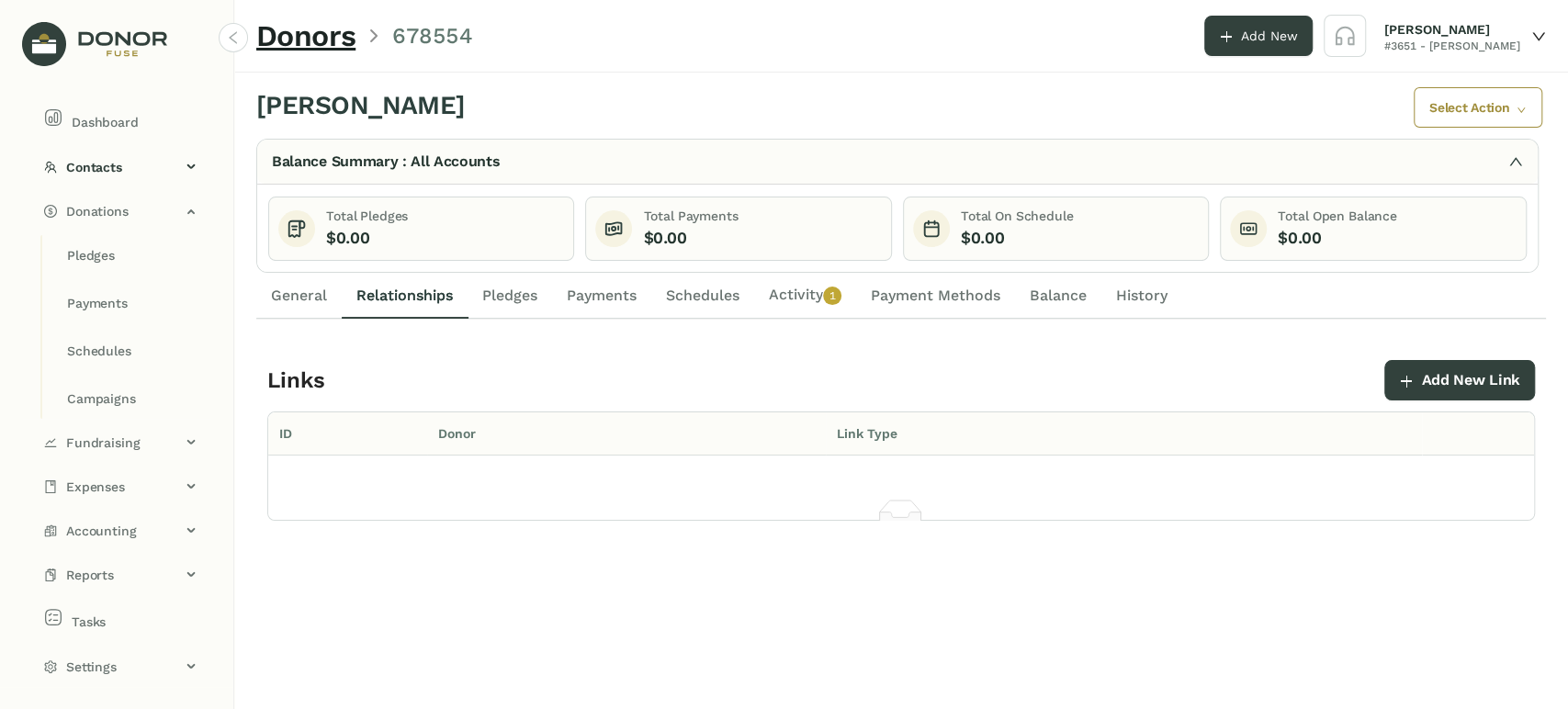 click on "Pledges" 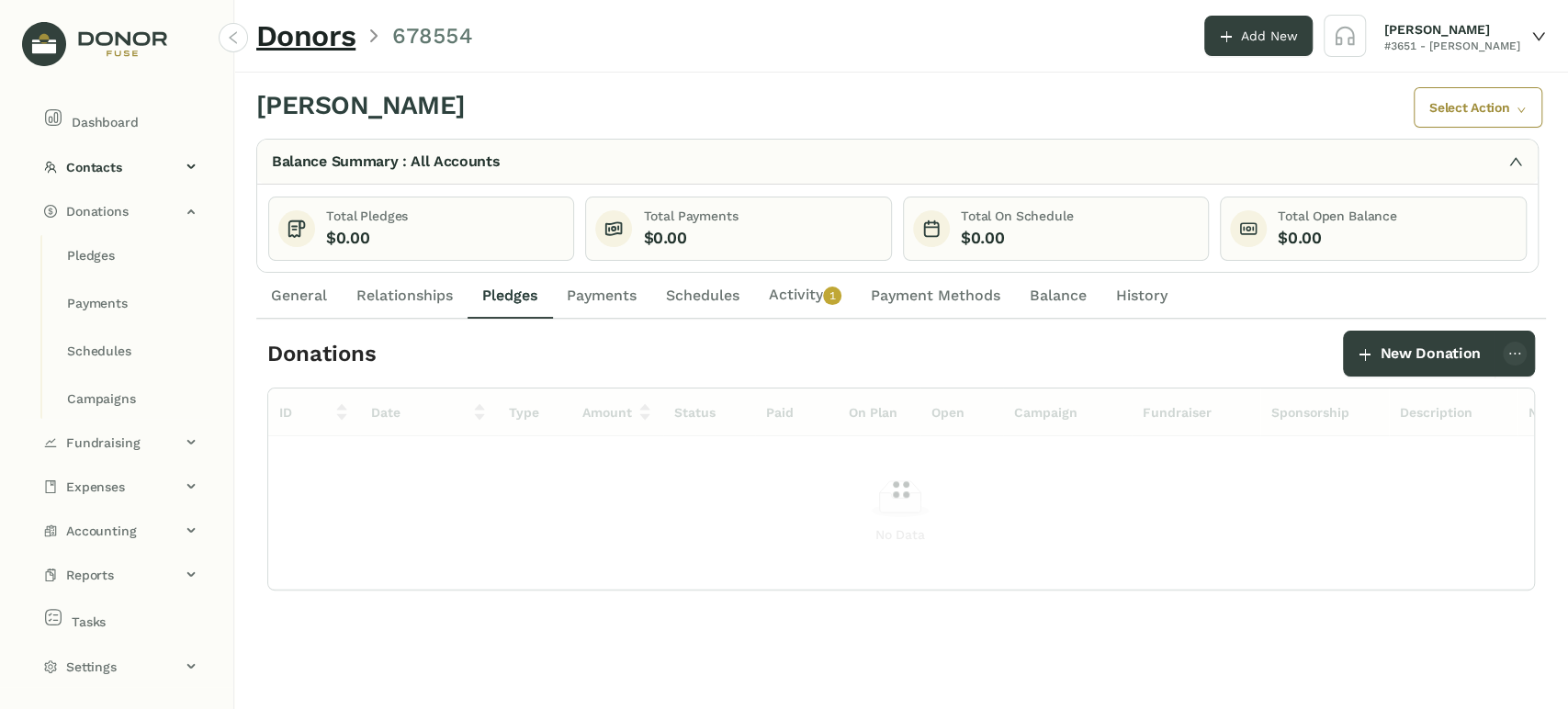 click on "Payments" 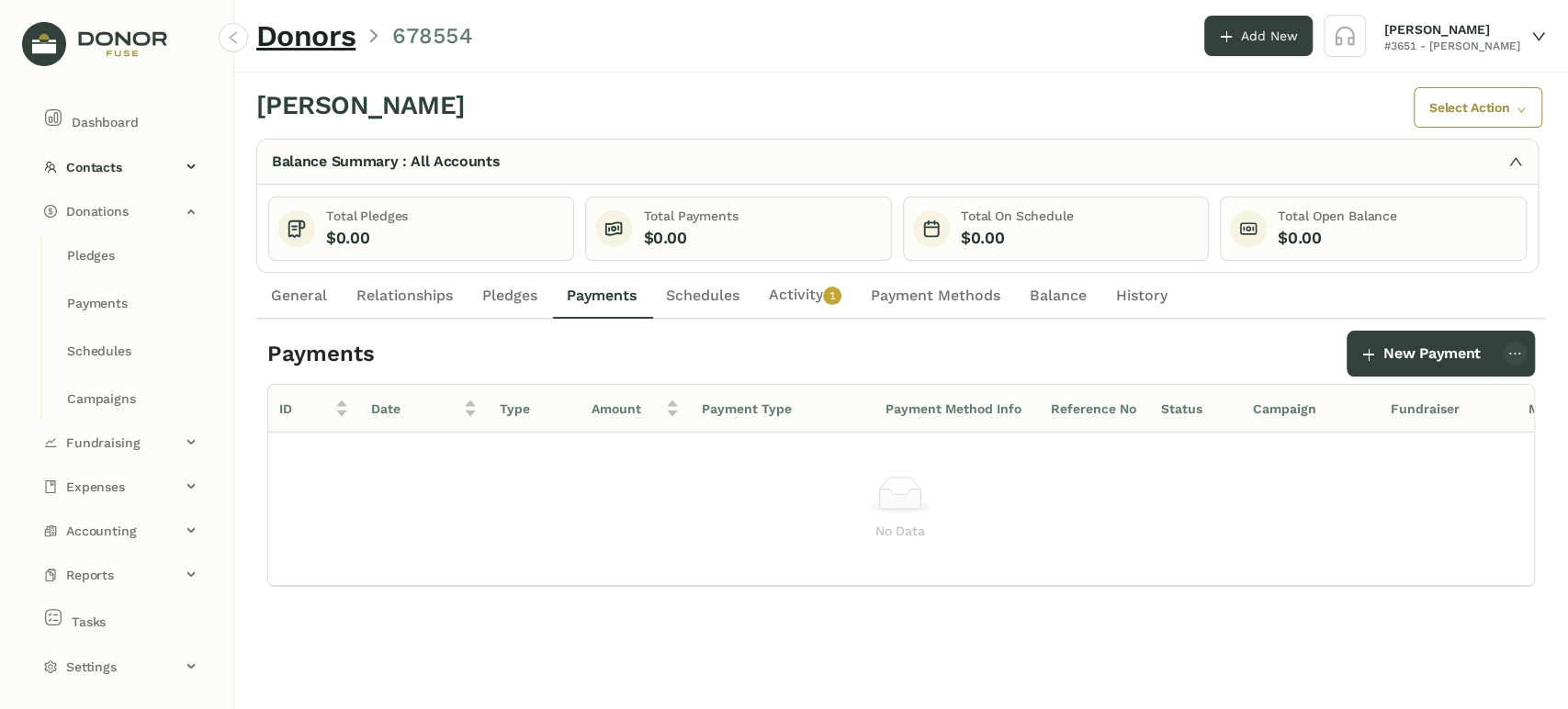 drag, startPoint x: 770, startPoint y: 309, endPoint x: 807, endPoint y: 305, distance: 37.215588 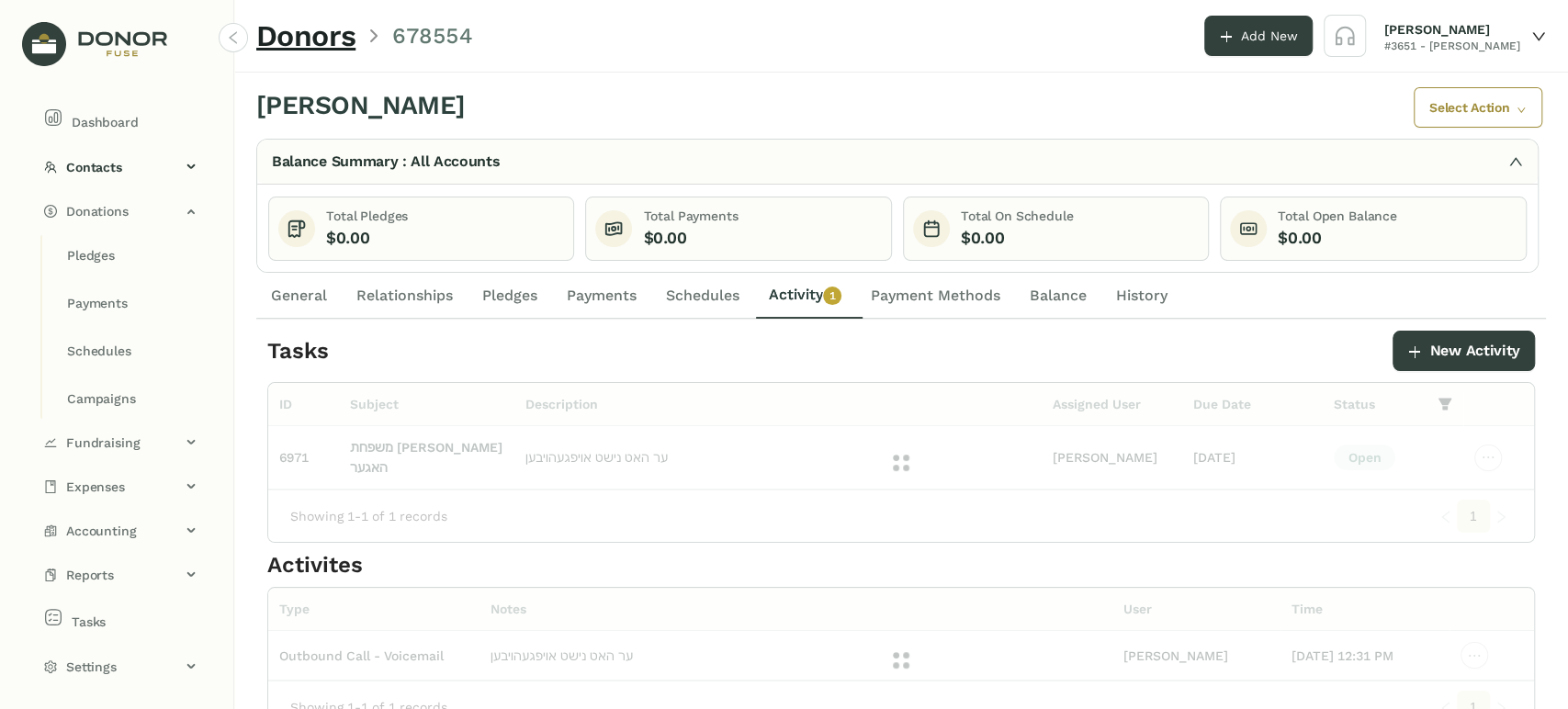 click on "Activity   0   1   2   3   4   5   6   7   8   9" 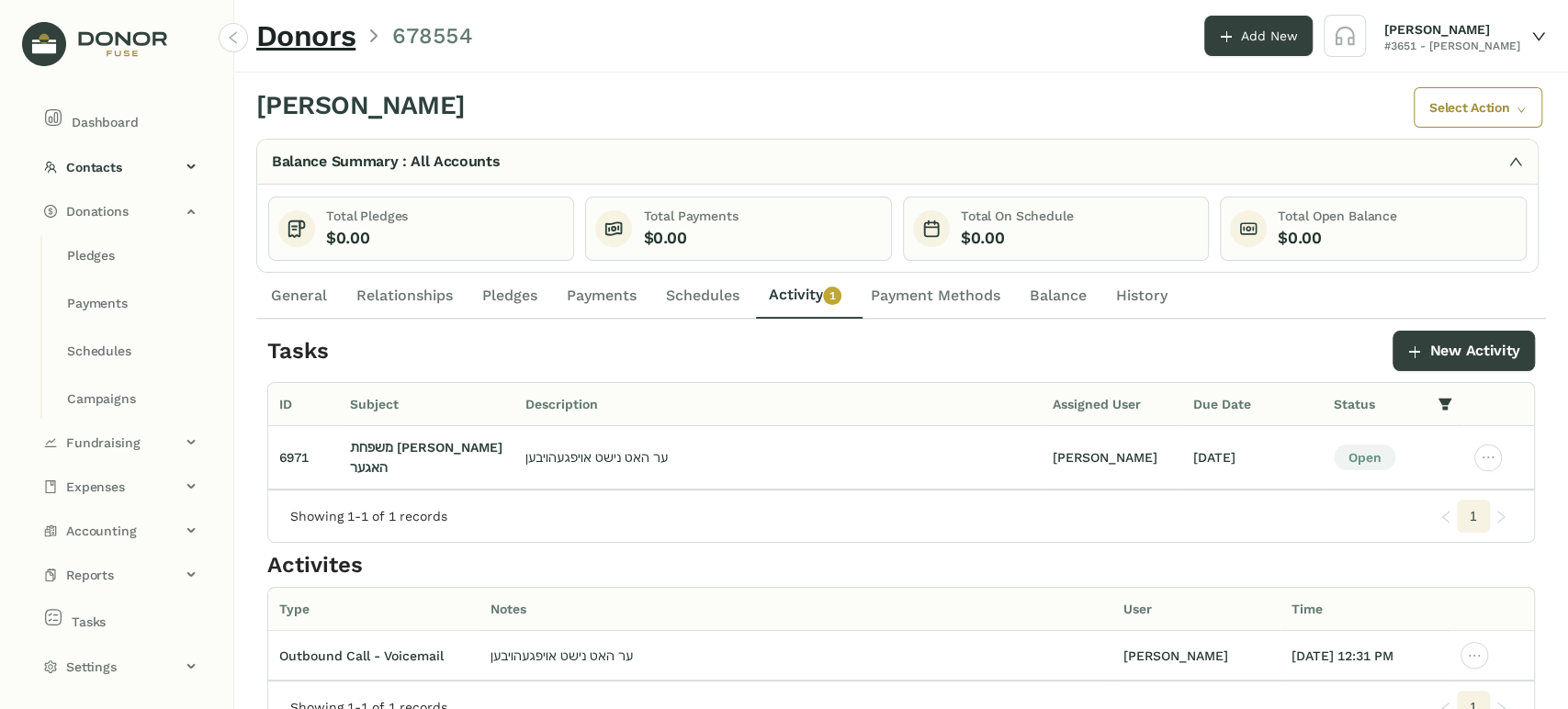 click on "[PERSON_NAME]  Select Action  Balance Summary : All Accounts Total Pledges    $0.00    Total Payments    $0.00    Total On Schedule    $0.00    Total Open Balance    $0.00    Totals By Campaign Pledges Created with Highcharts 11.4.8 Chart title [DOMAIN_NAME] General Relationships Pledges Payments Schedules  Activity   0   1   2   3   4   5   6   7   8   9  Payment Methods Balance History Tasks     New Activity  ID Subject Description Assigned User Due Date Status 6971 משפחת [PERSON_NAME] האגער ער האט נישט אויפגעהויבען [PERSON_NAME] [DATE] Open  Showing 1-1 of 1 records  1 Activites    Type Notes User Time Outbound Call - Voicemail ער האט נישט אויפגעהויבען [PERSON_NAME] [DATE] 12:31 PM  Showing 1-1 of 1 records  1" 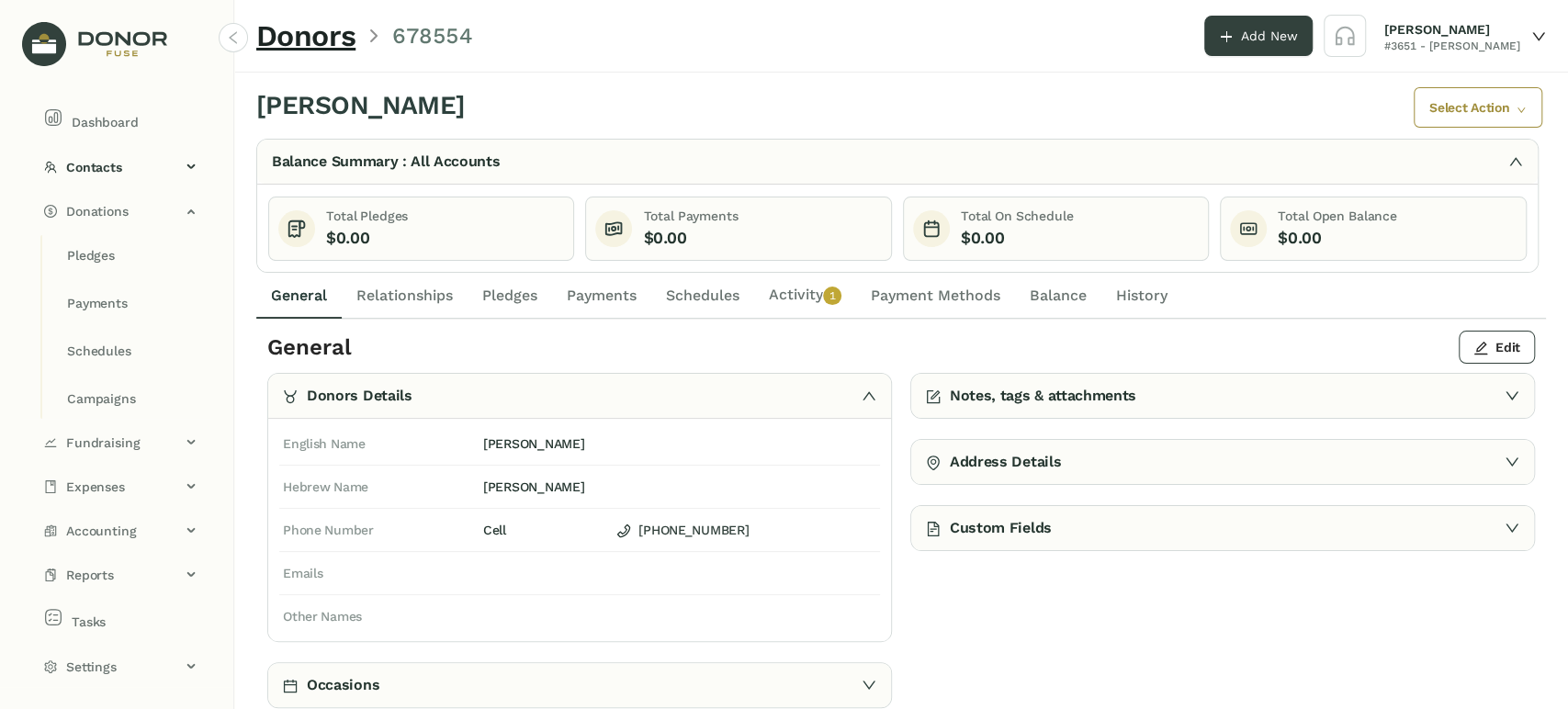 drag, startPoint x: 604, startPoint y: 291, endPoint x: 639, endPoint y: 292, distance: 35.014283 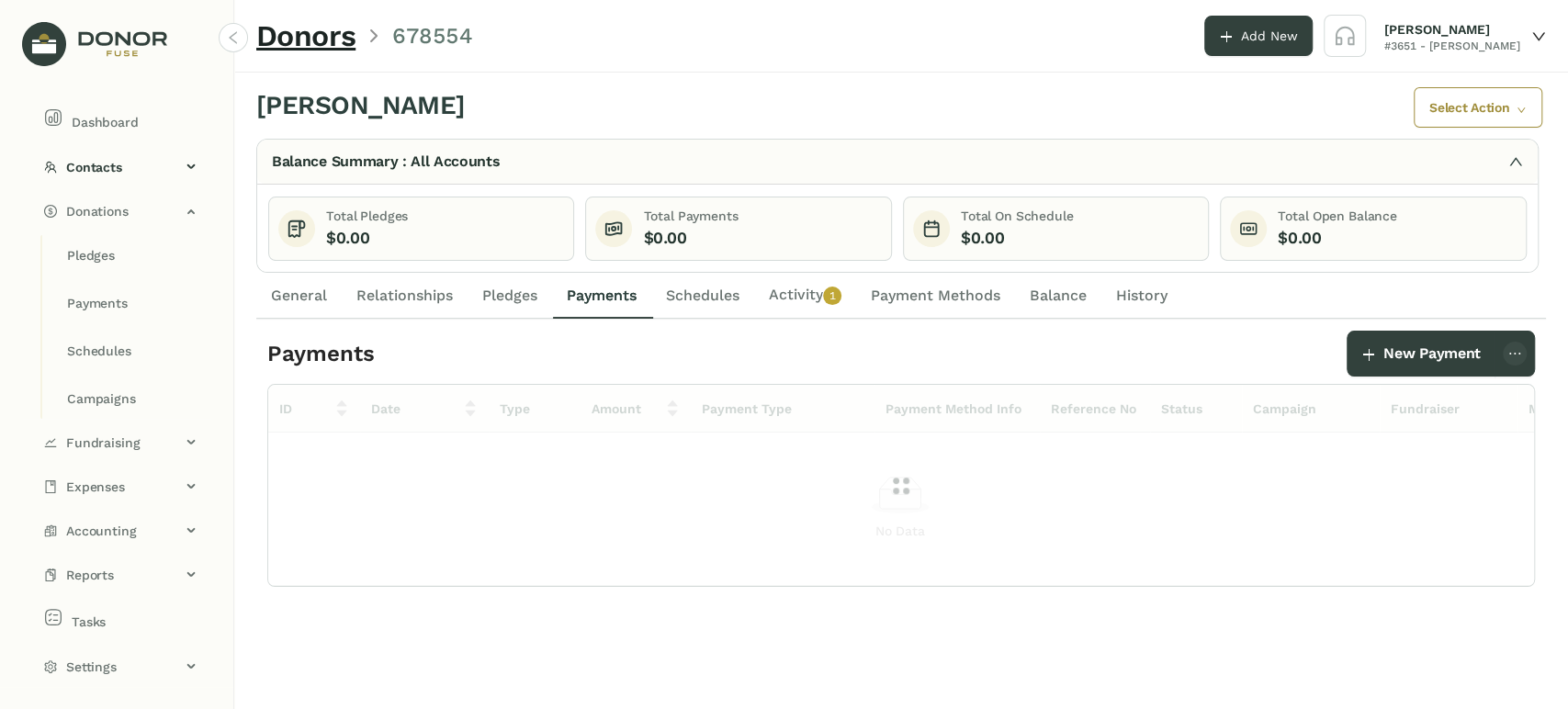 click on "Schedules" 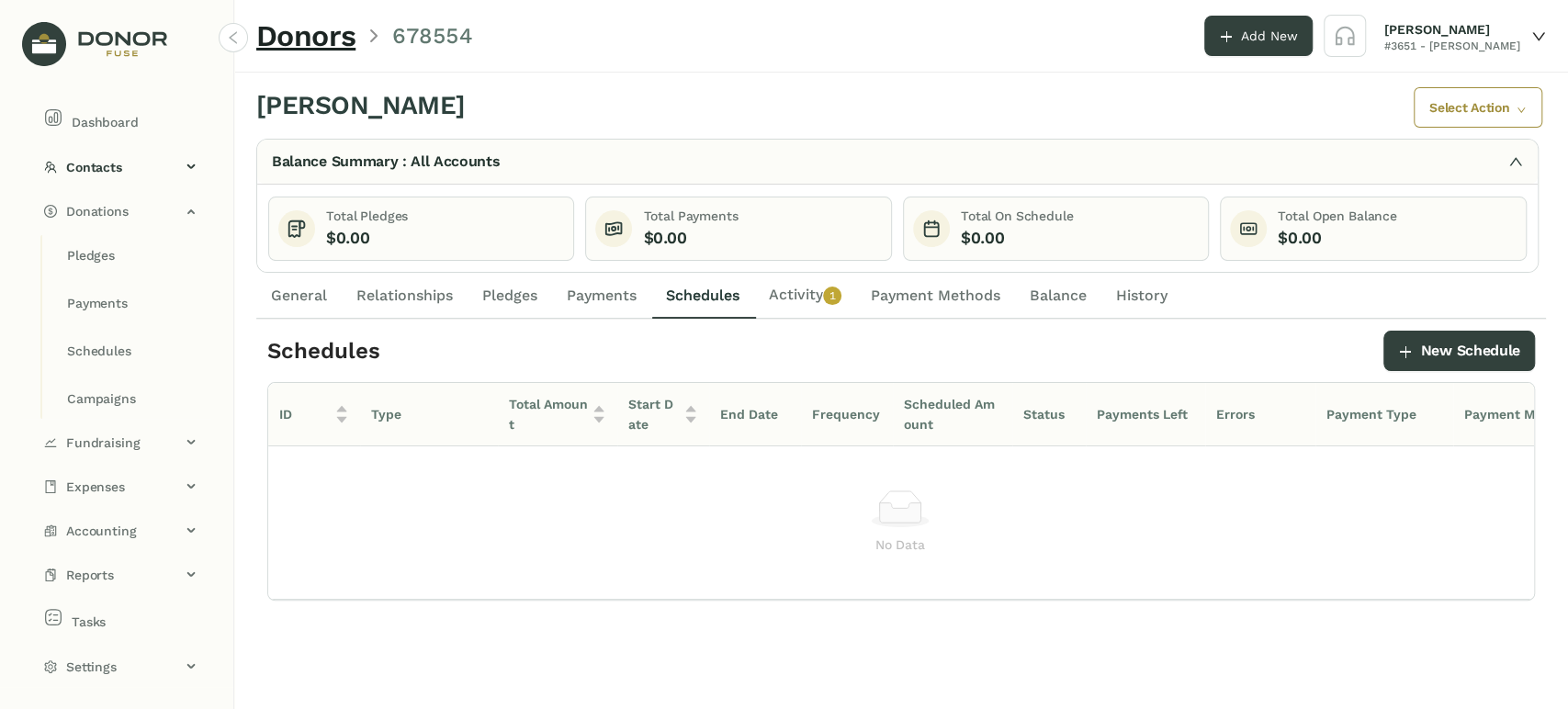 click on "Activity   0   1   2   3   4   5   6   7   8   9" 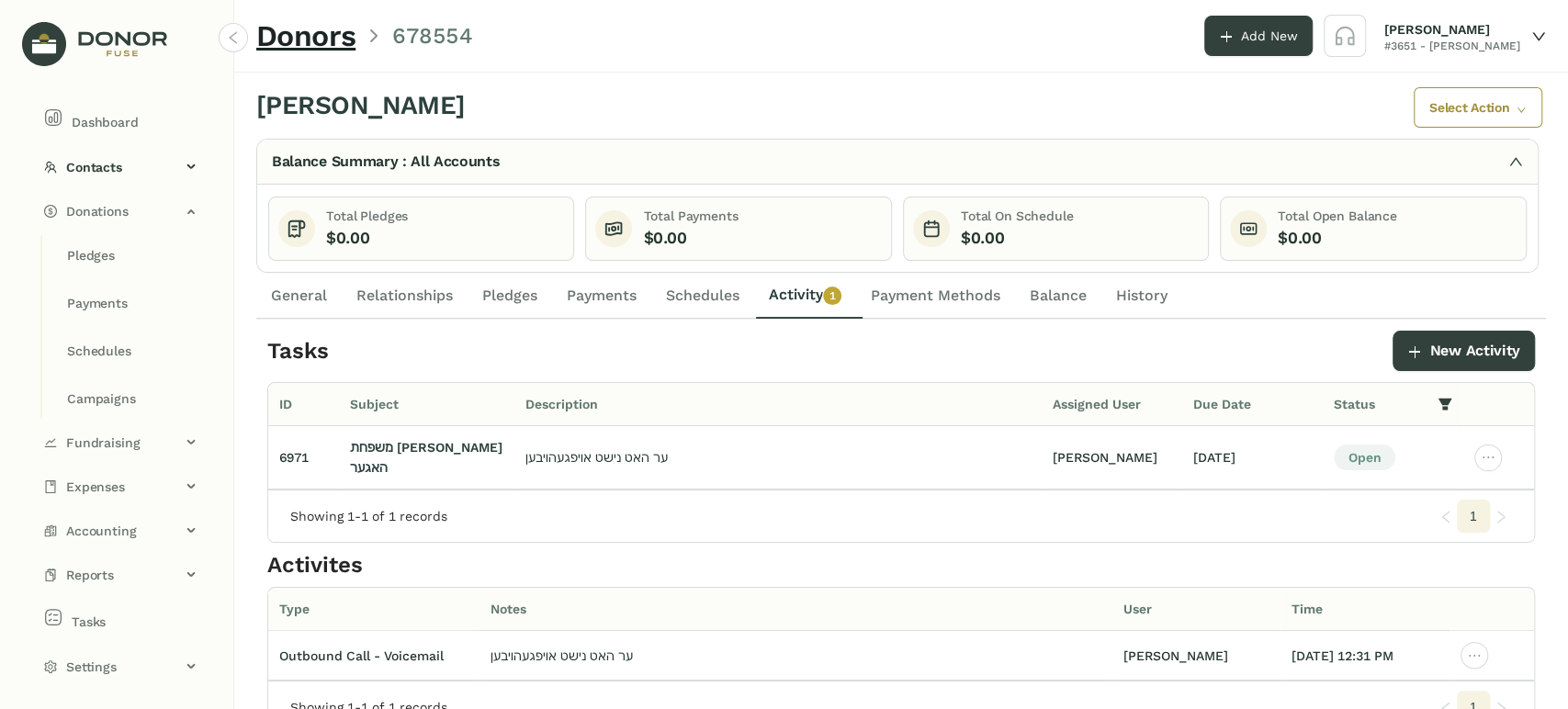 click on "Relationships" 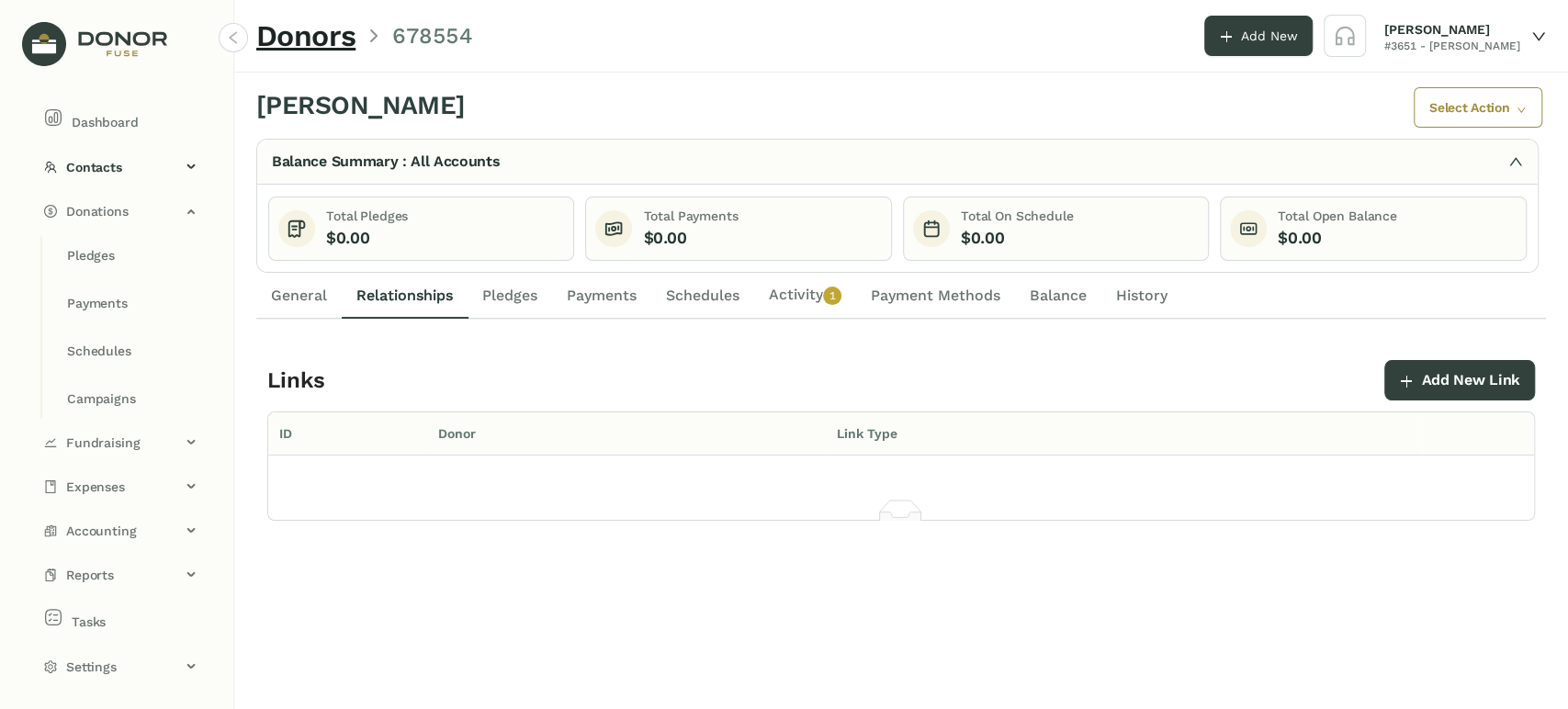 click on "General" 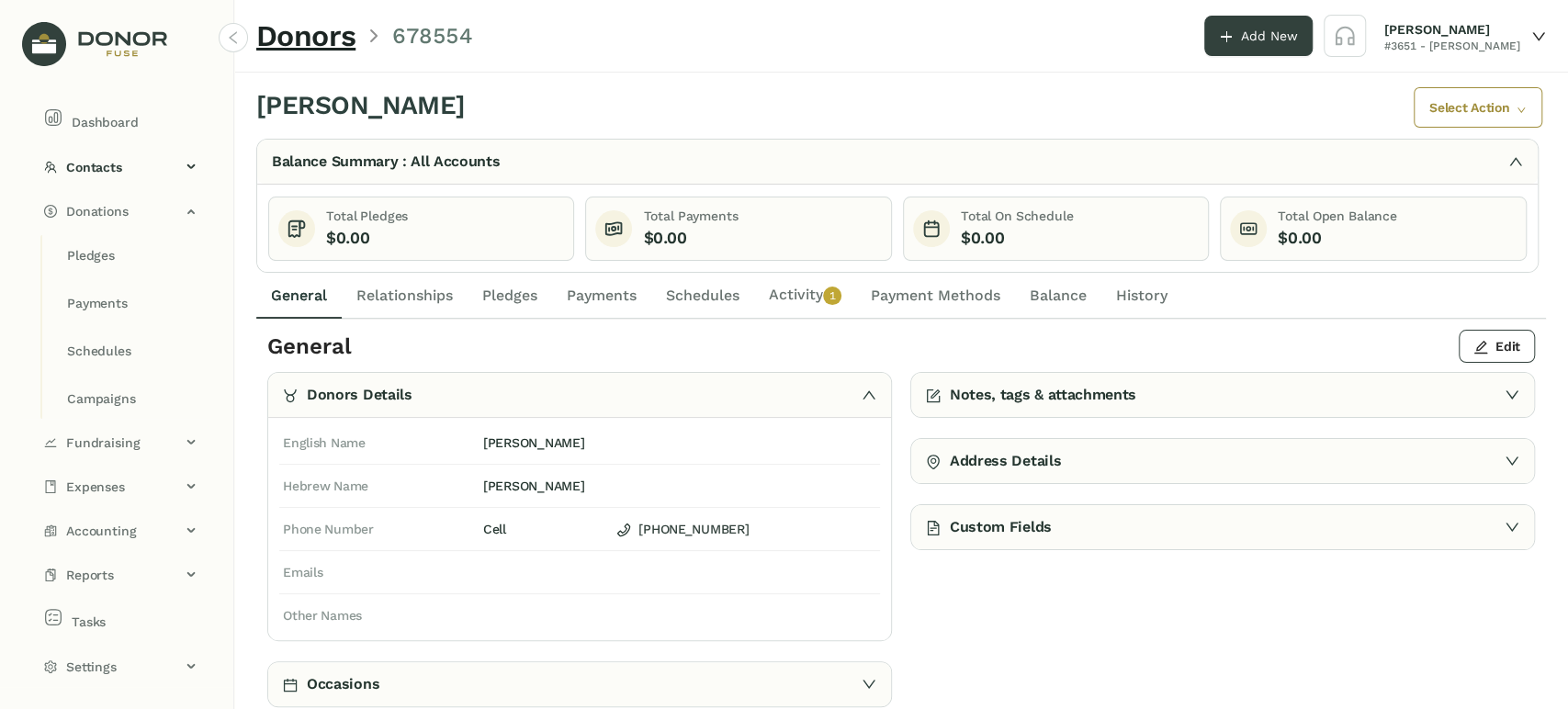 scroll, scrollTop: 0, scrollLeft: 0, axis: both 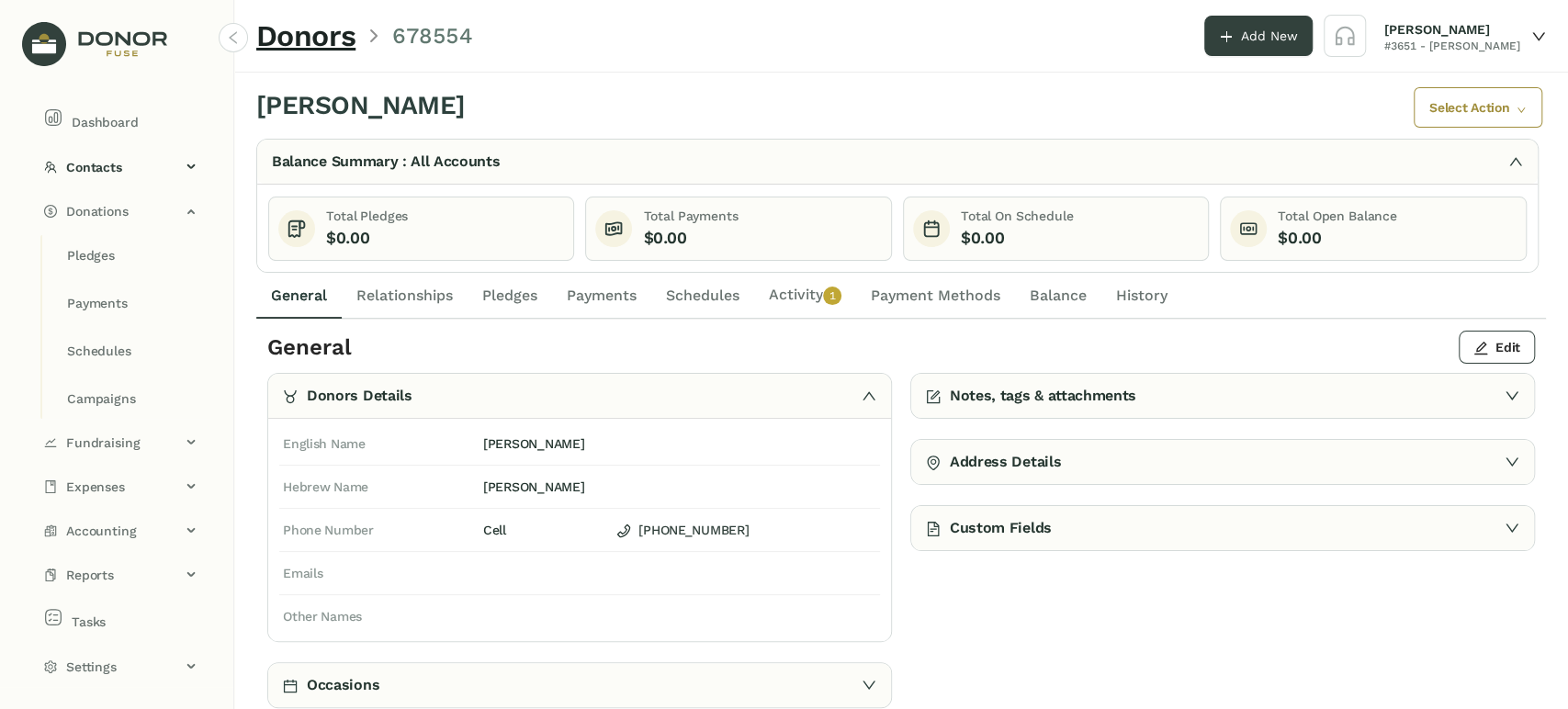 click on "Activity   0   1   2   3   4   5   6   7   8   9" 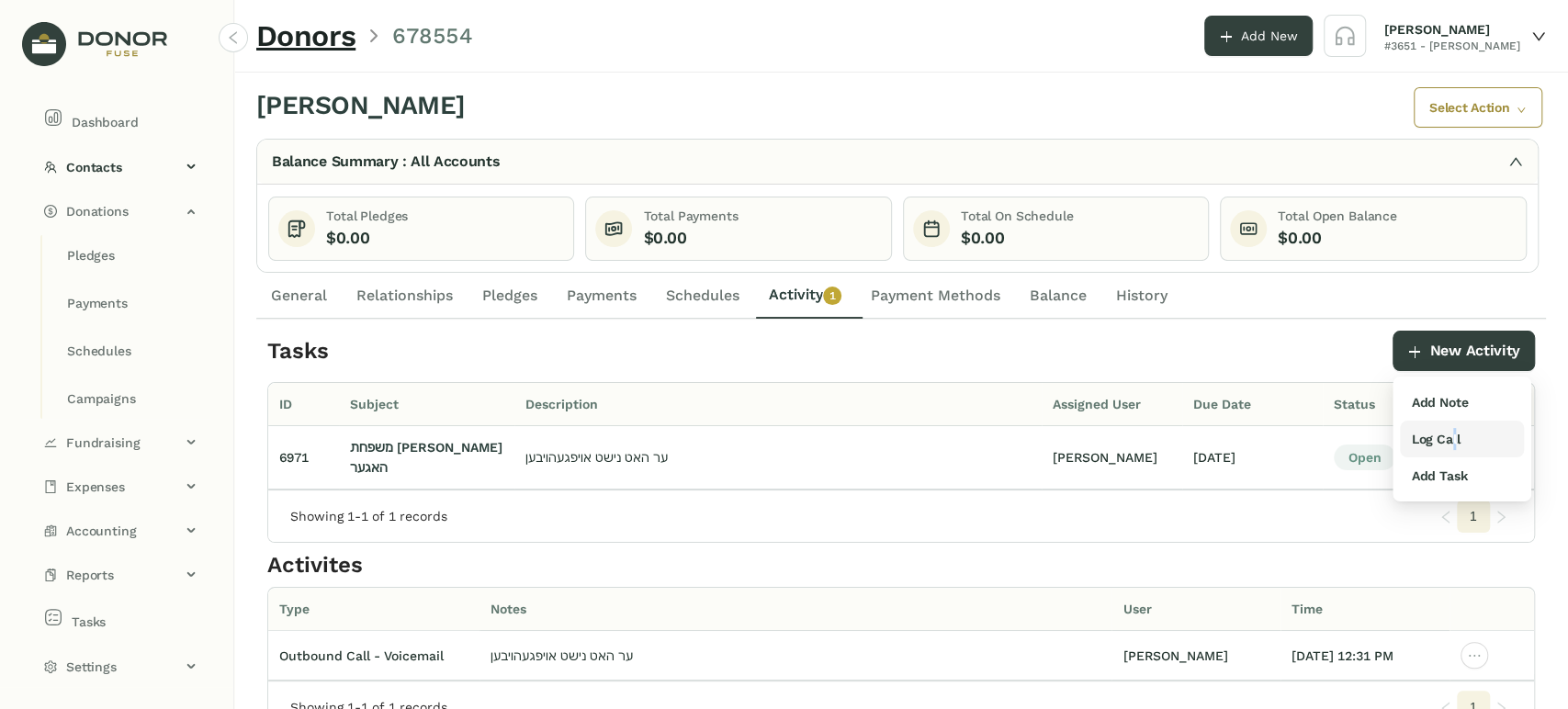 drag, startPoint x: 1453, startPoint y: 439, endPoint x: 1446, endPoint y: 432, distance: 9.899495 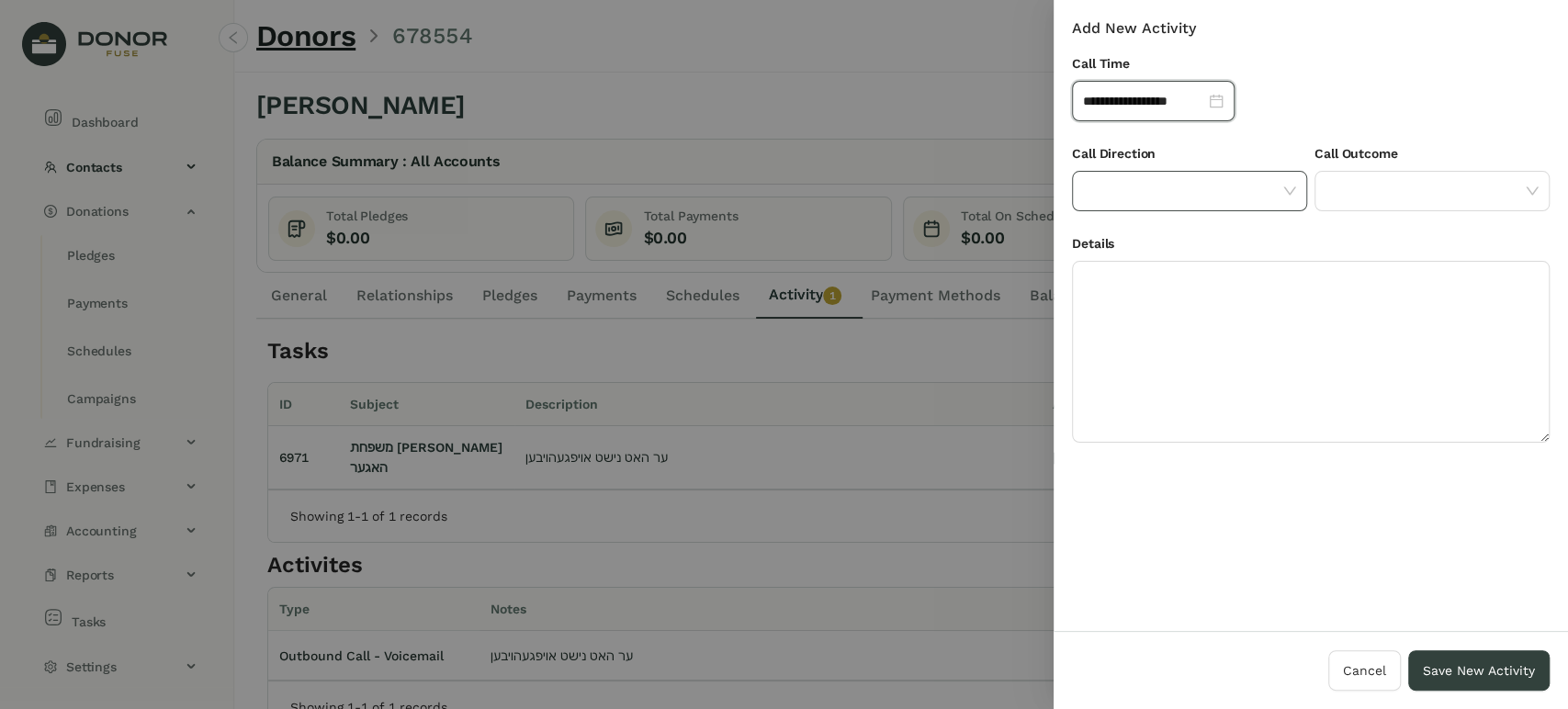 click 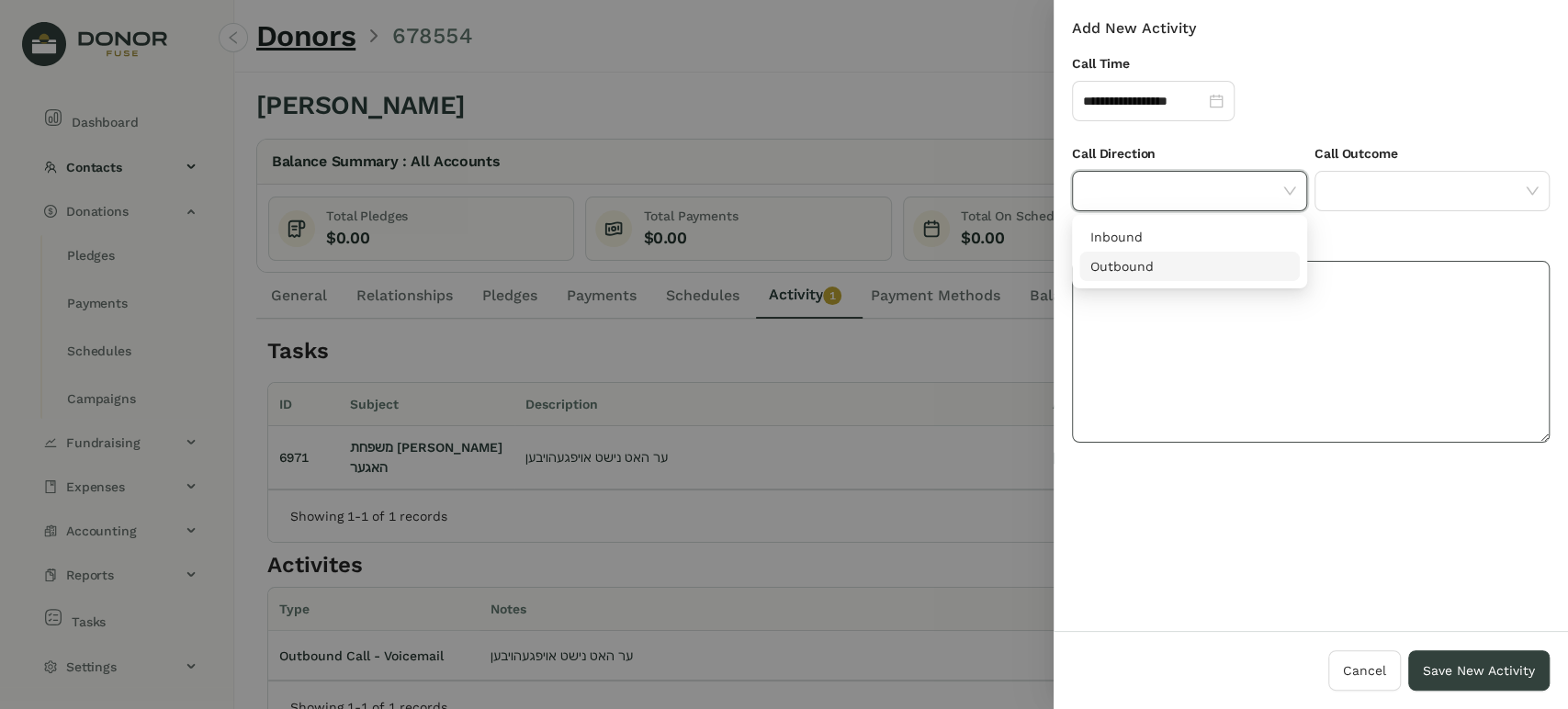 drag, startPoint x: 1154, startPoint y: 271, endPoint x: 1167, endPoint y: 263, distance: 15.264338 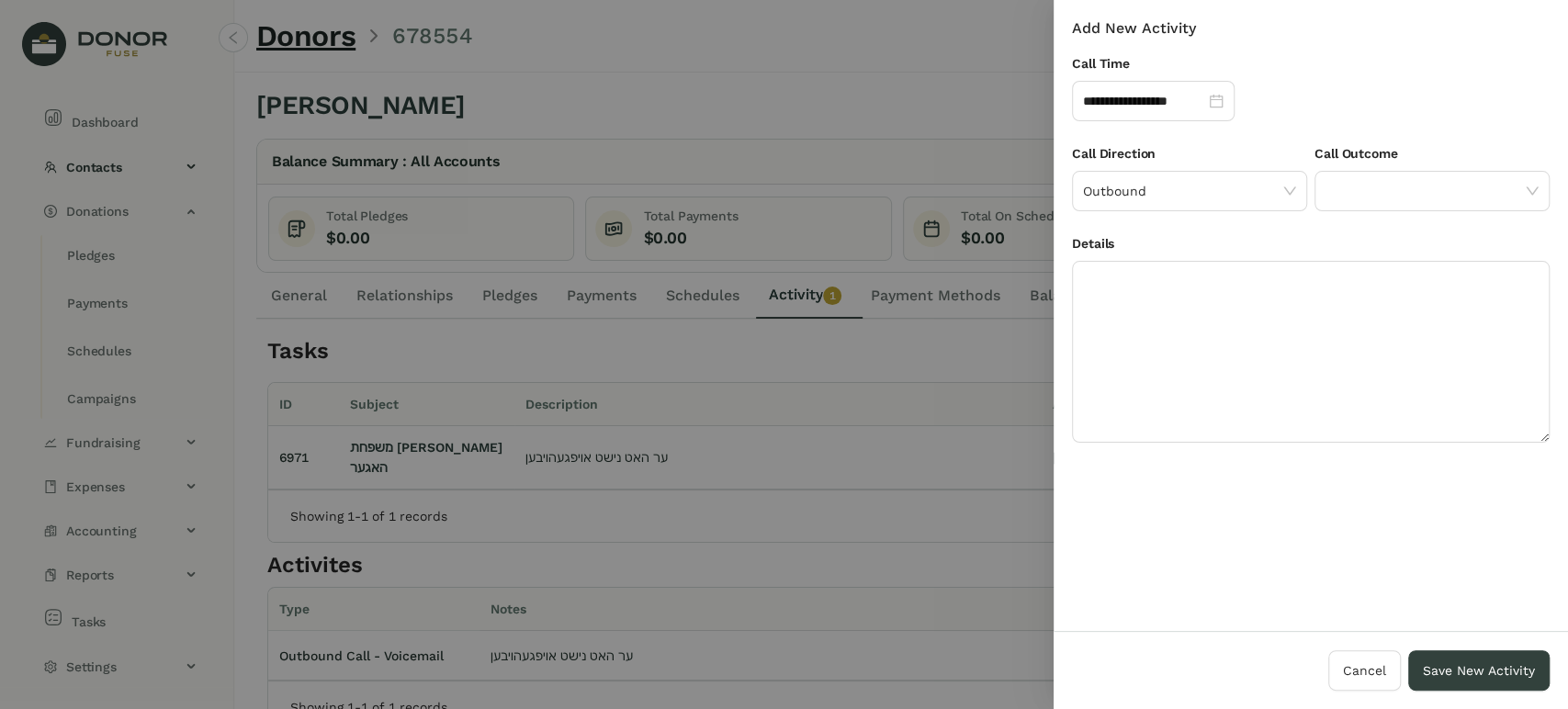 drag, startPoint x: 1517, startPoint y: 138, endPoint x: 1499, endPoint y: 149, distance: 21.095023 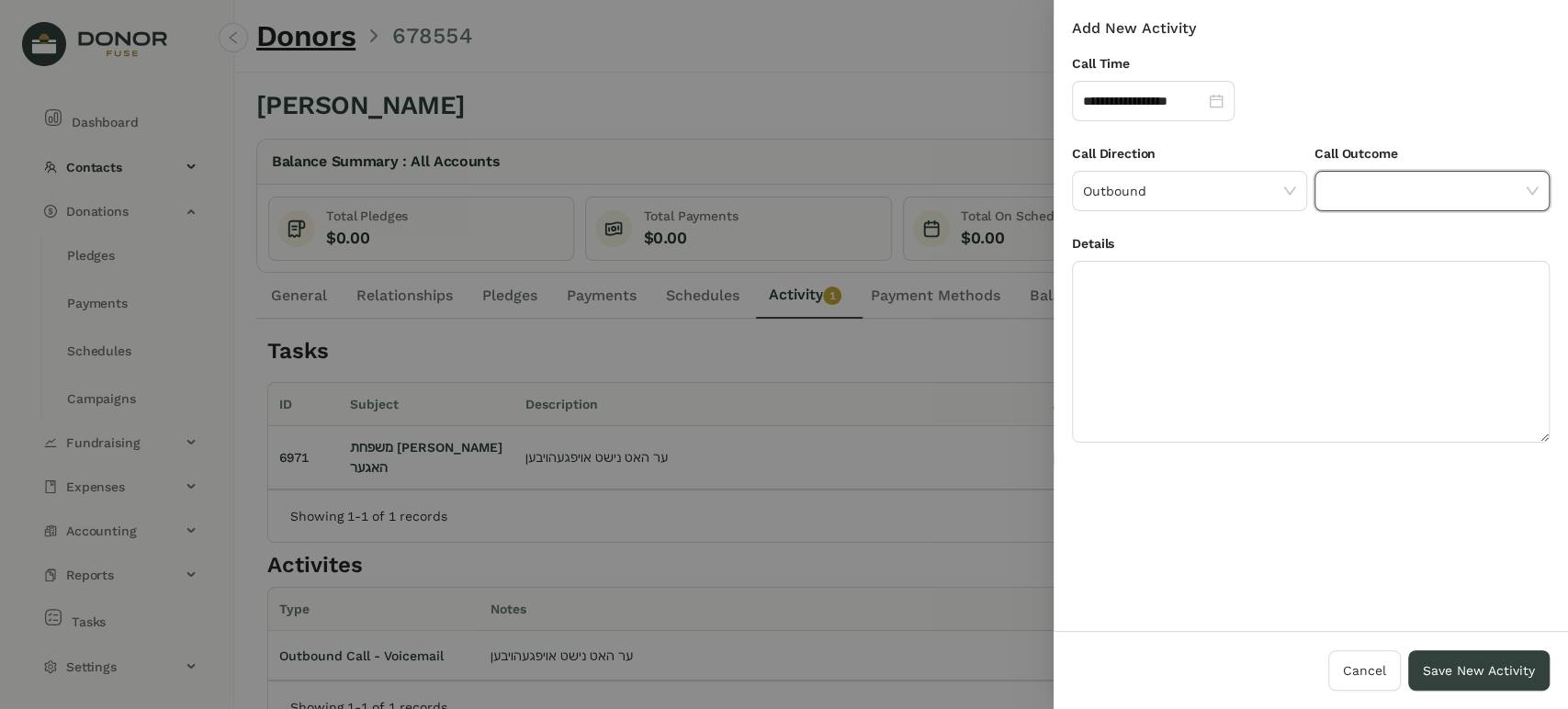 click 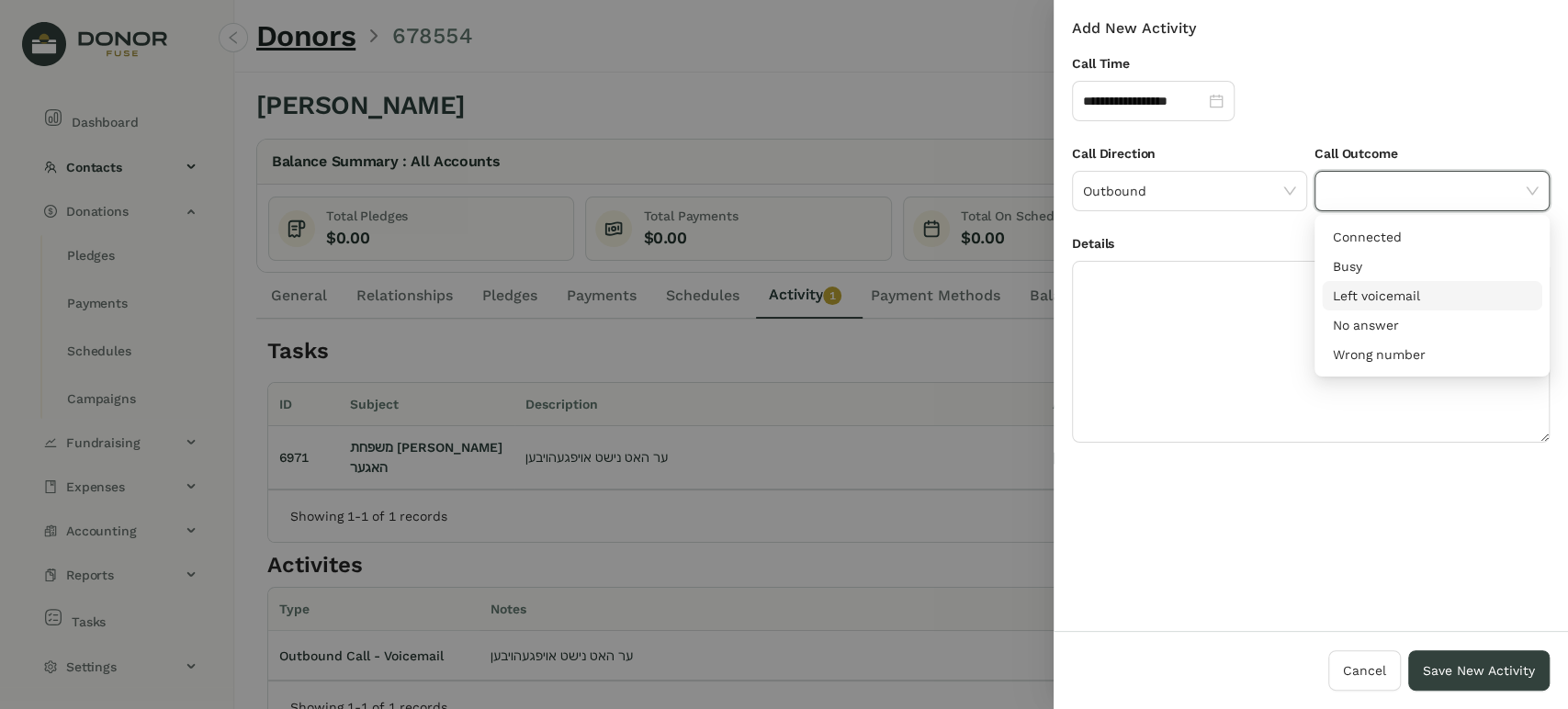 click on "Left voicemail" at bounding box center [1432, 296] 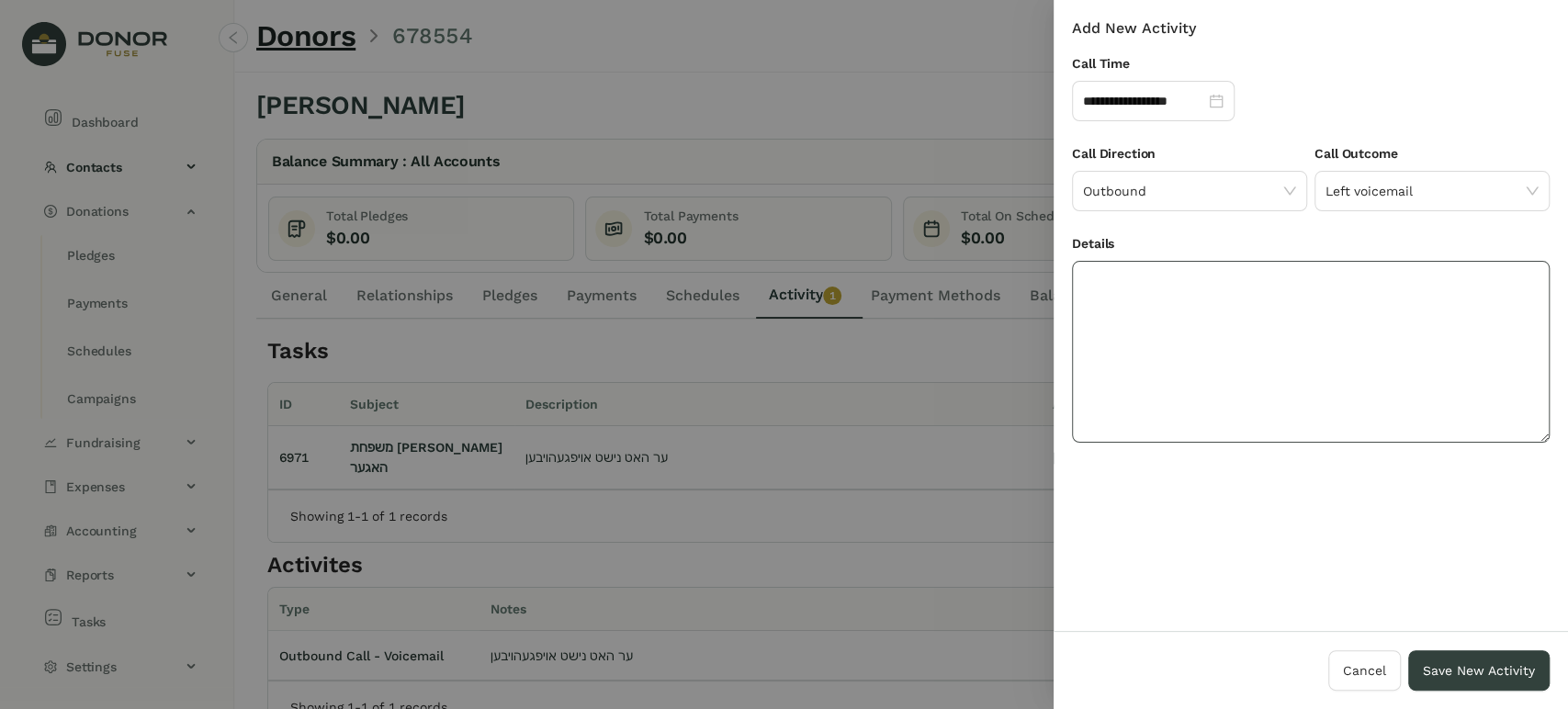 click 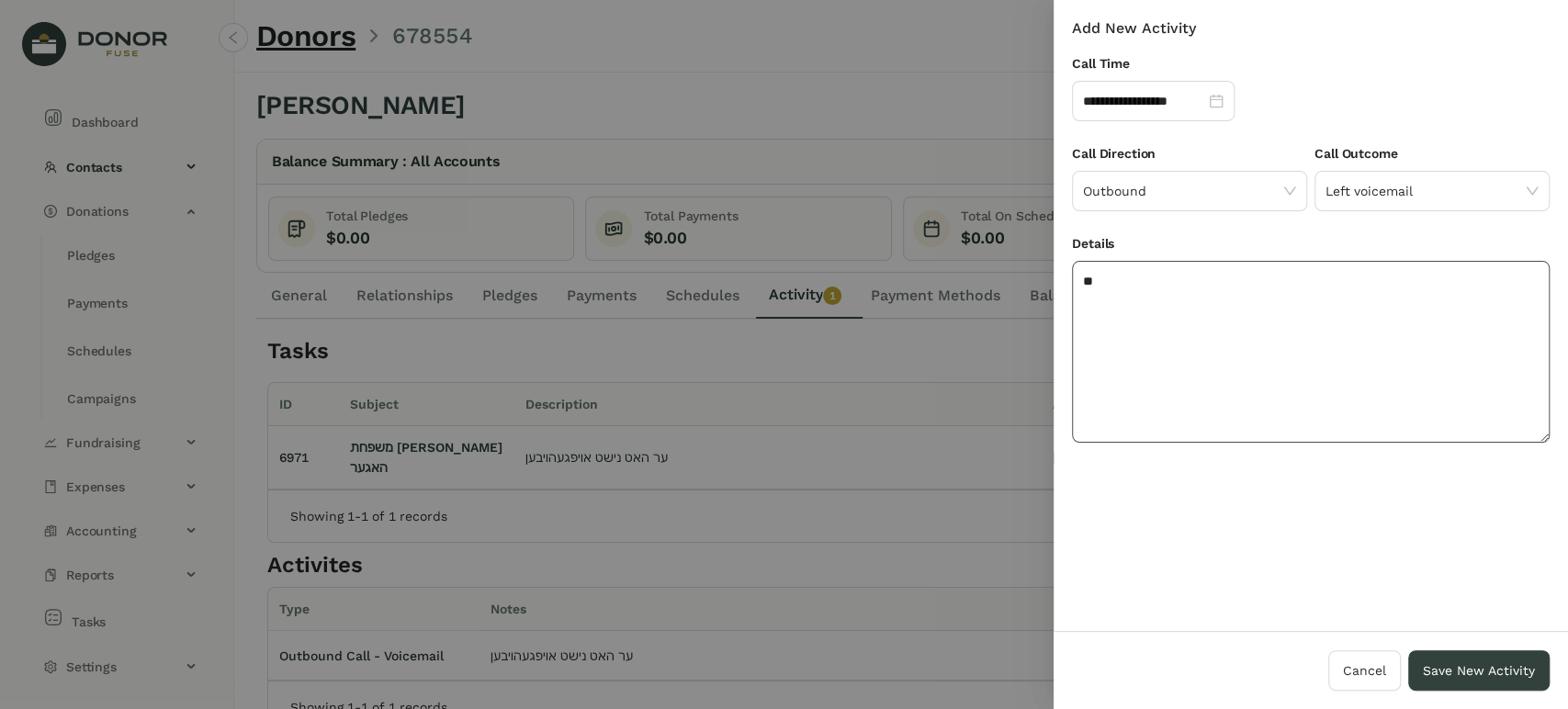 type on "*" 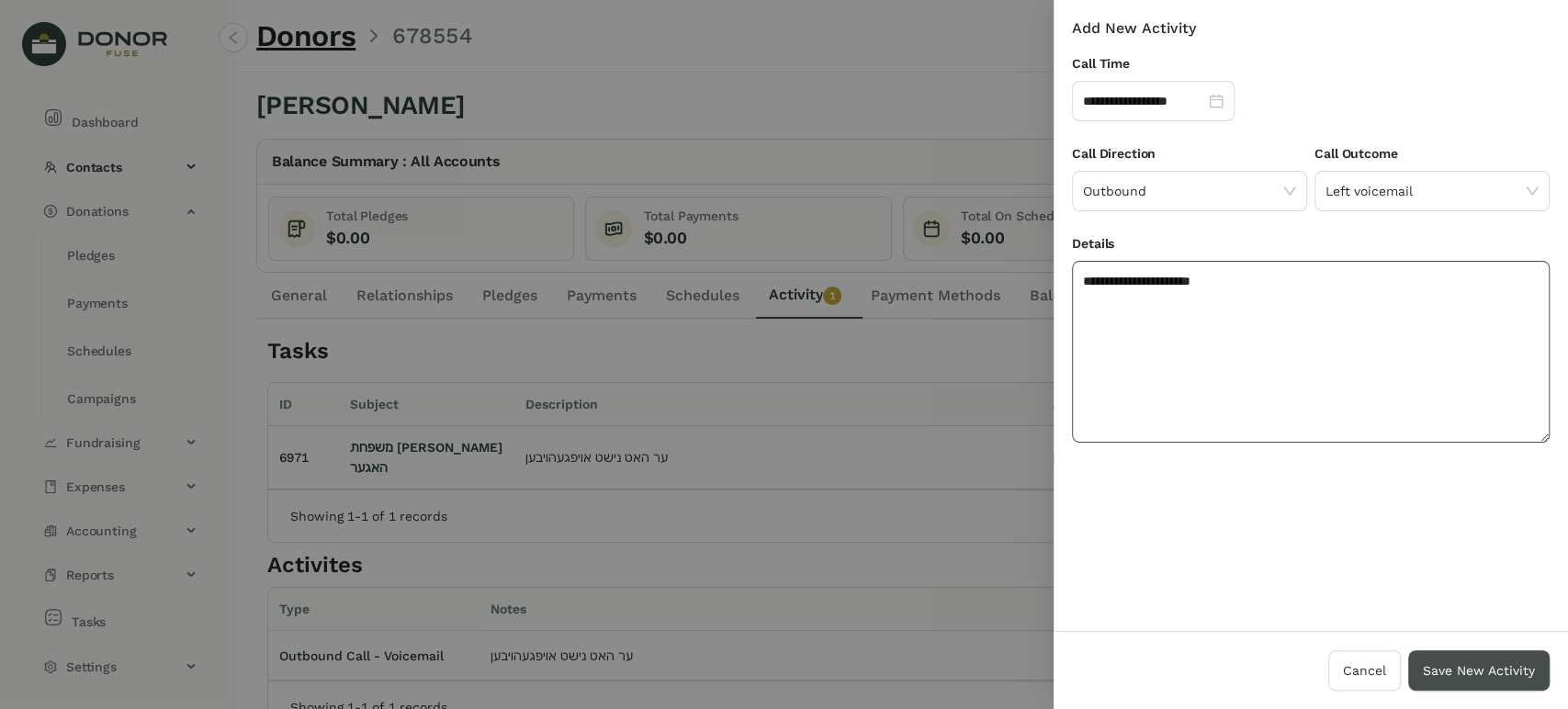 type on "**********" 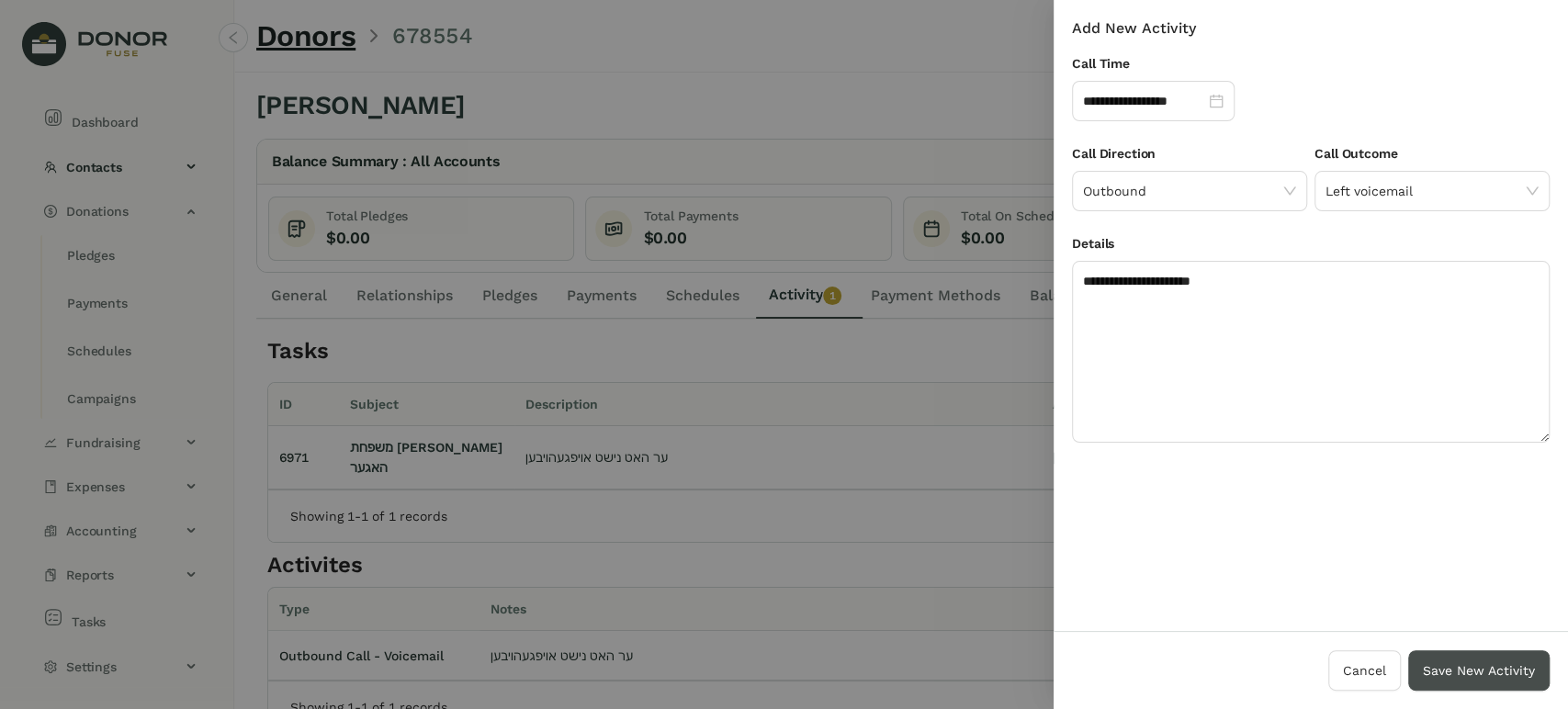 click on "Save New Activity" at bounding box center (1479, 670) 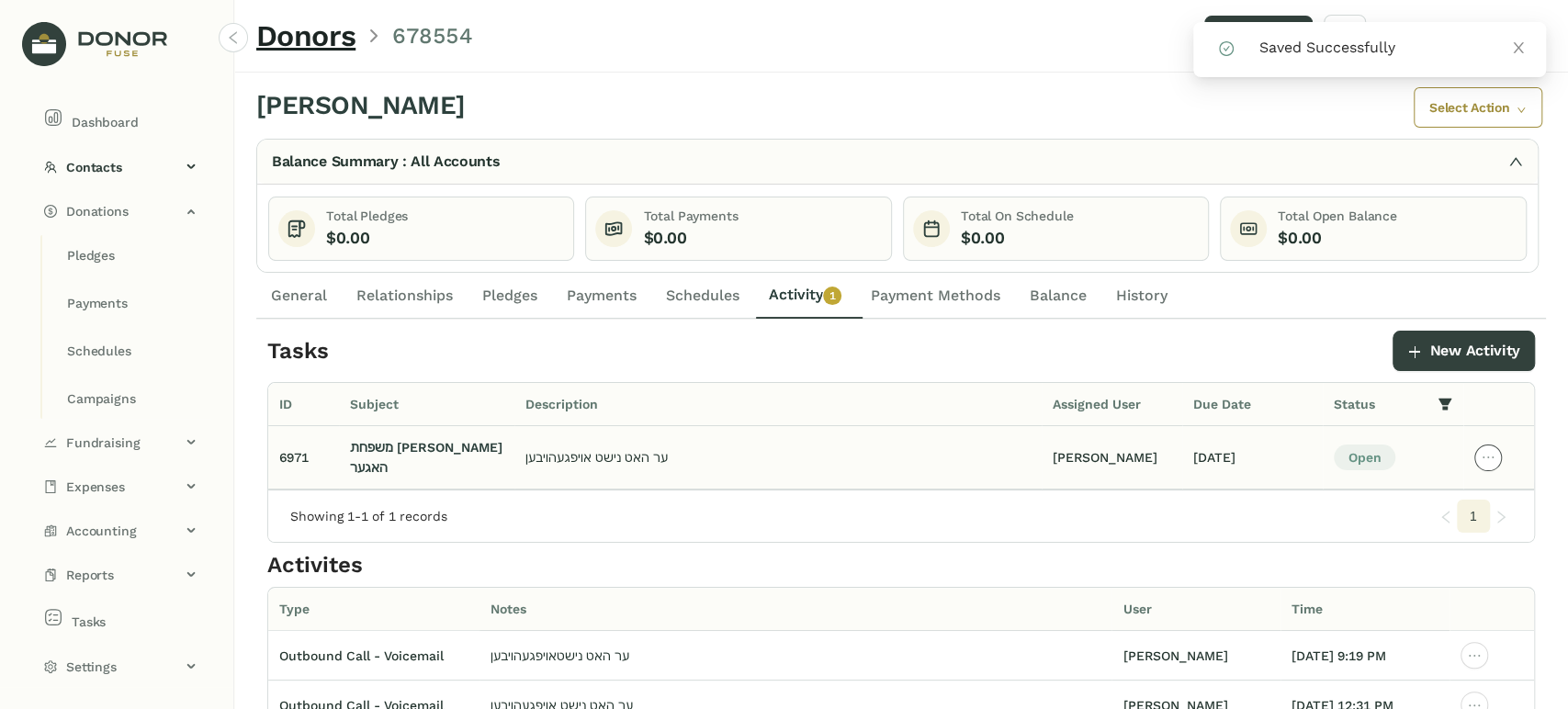 click 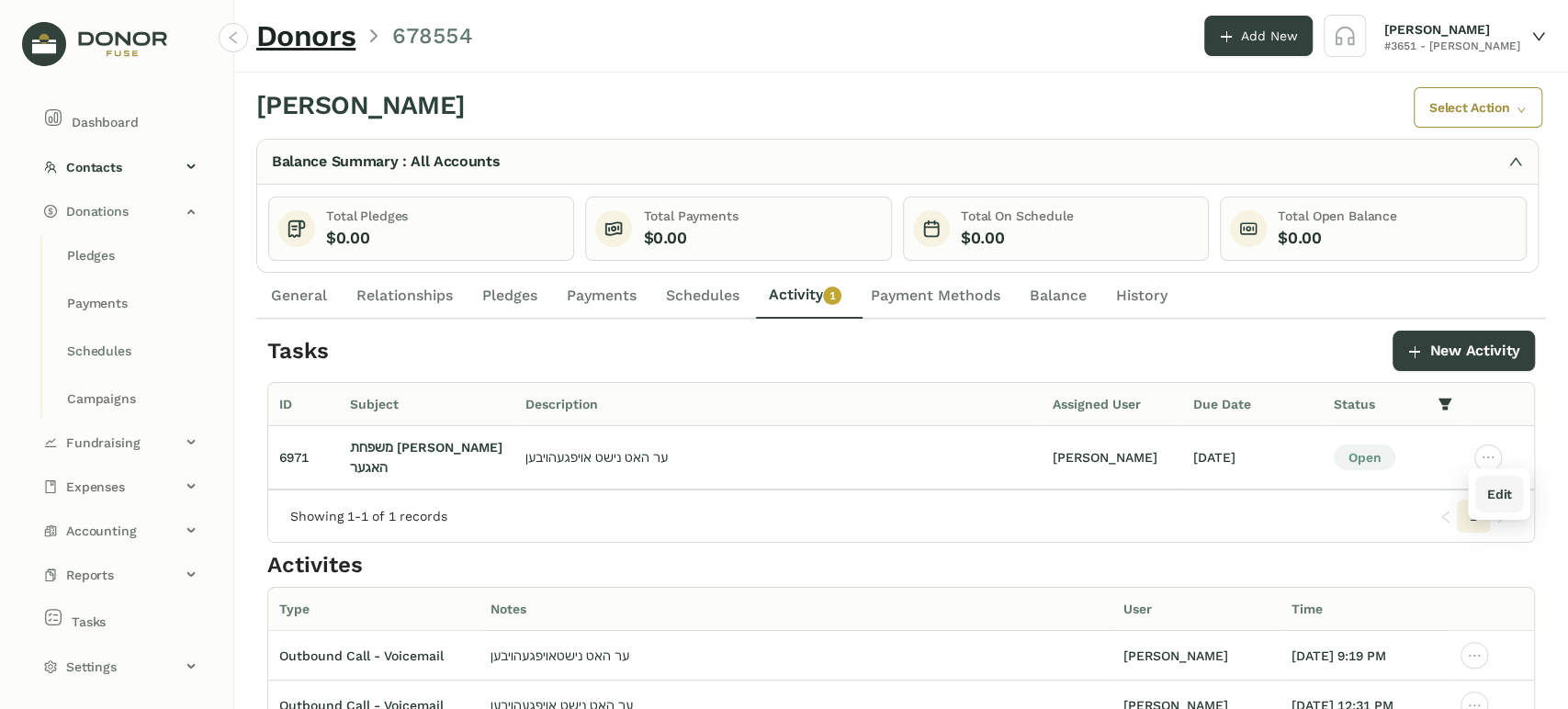 click on "Edit" at bounding box center [1498, 494] 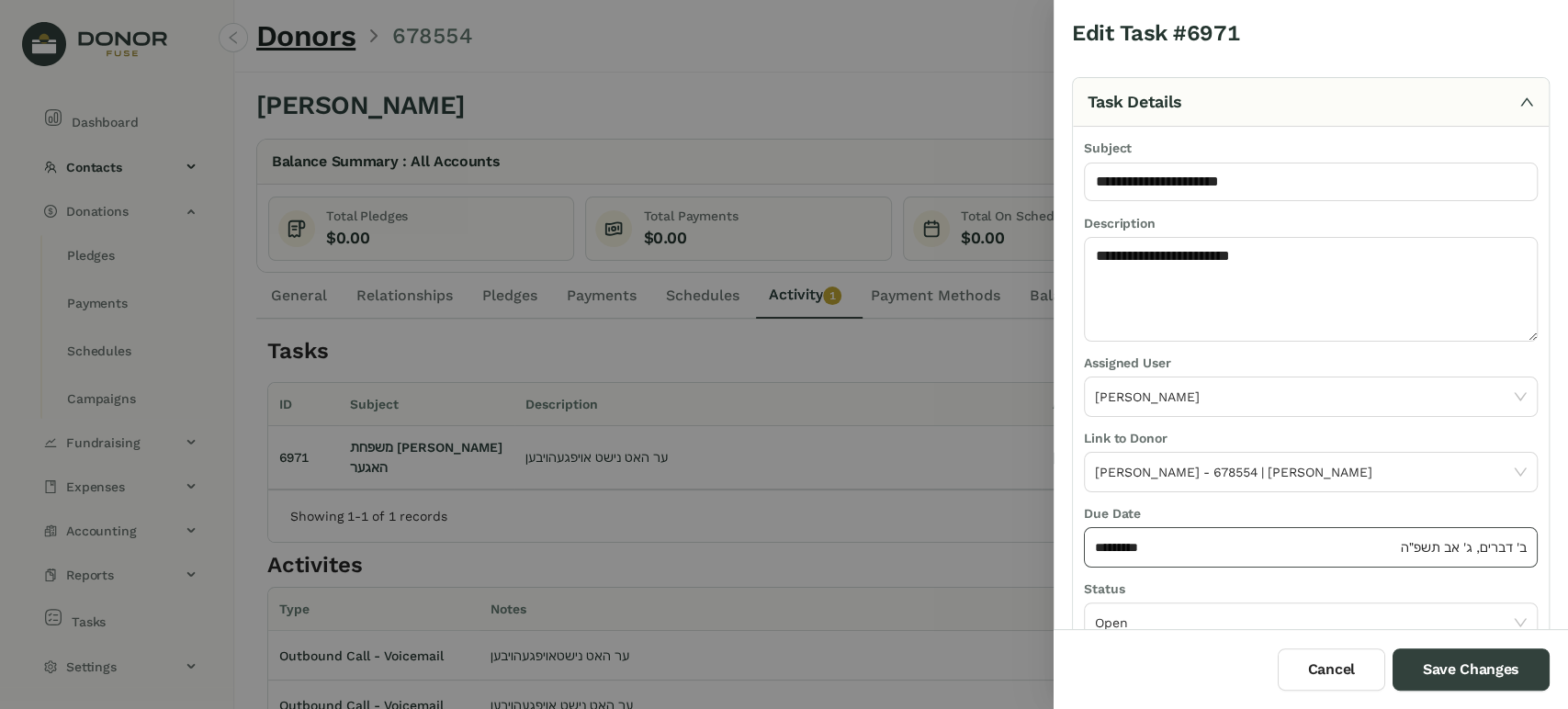 click on "*********" 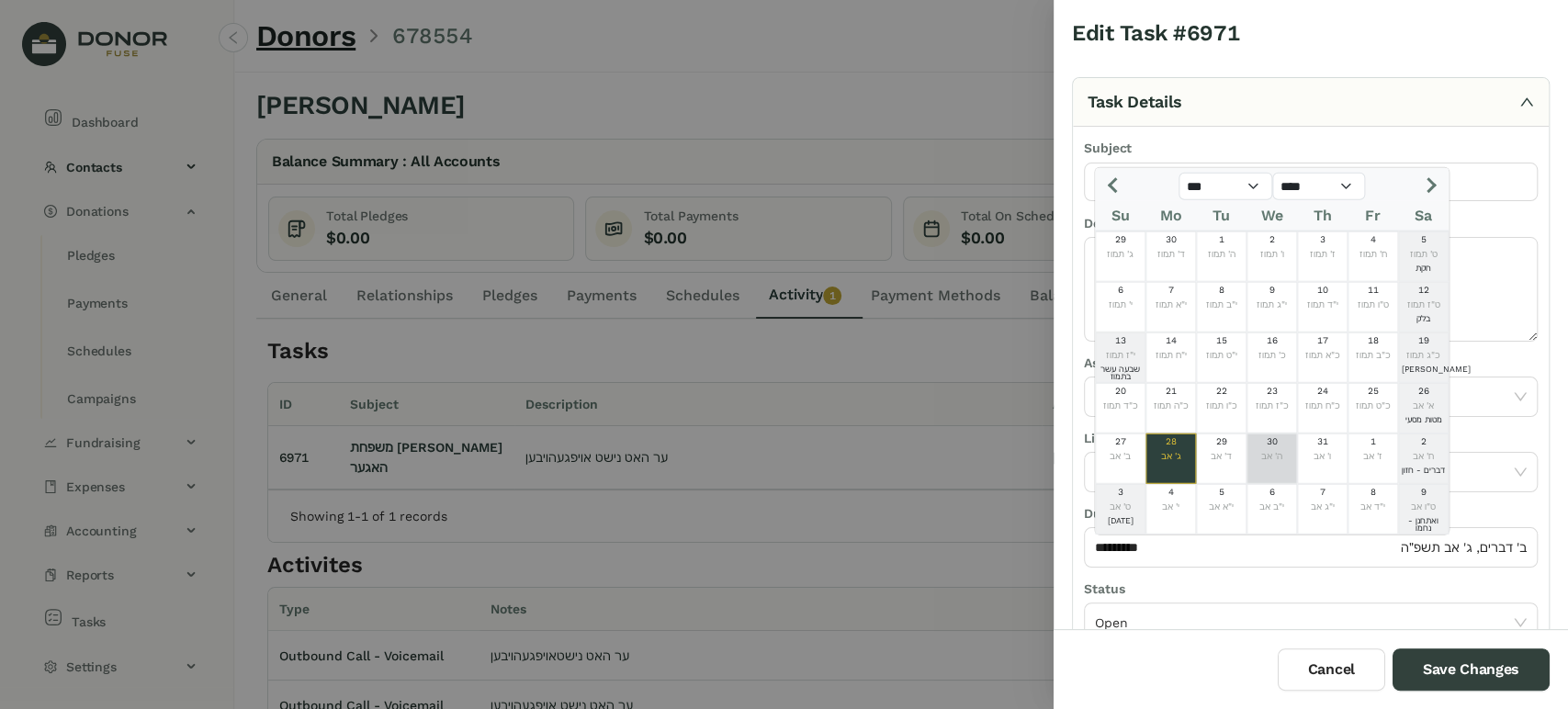 click on "ה' אב" 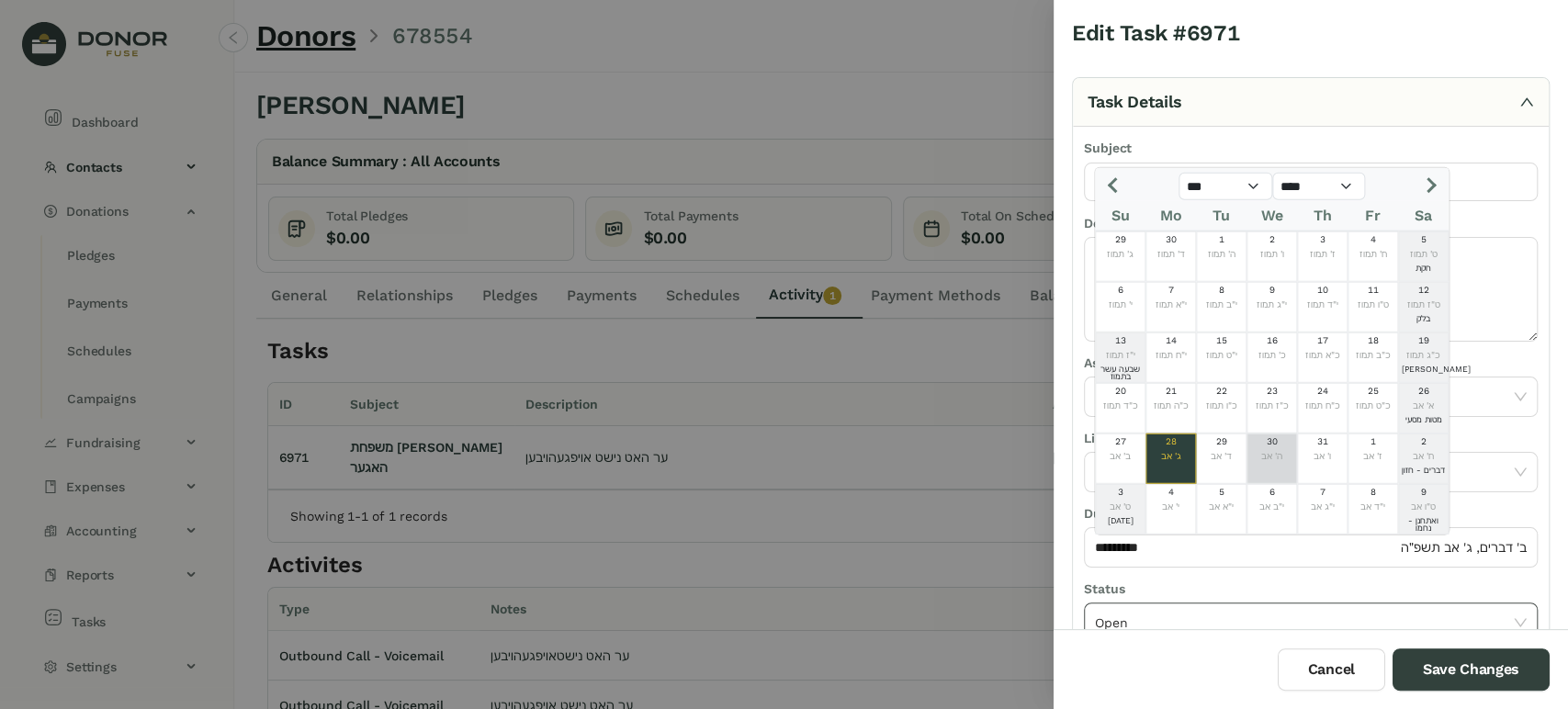type on "*********" 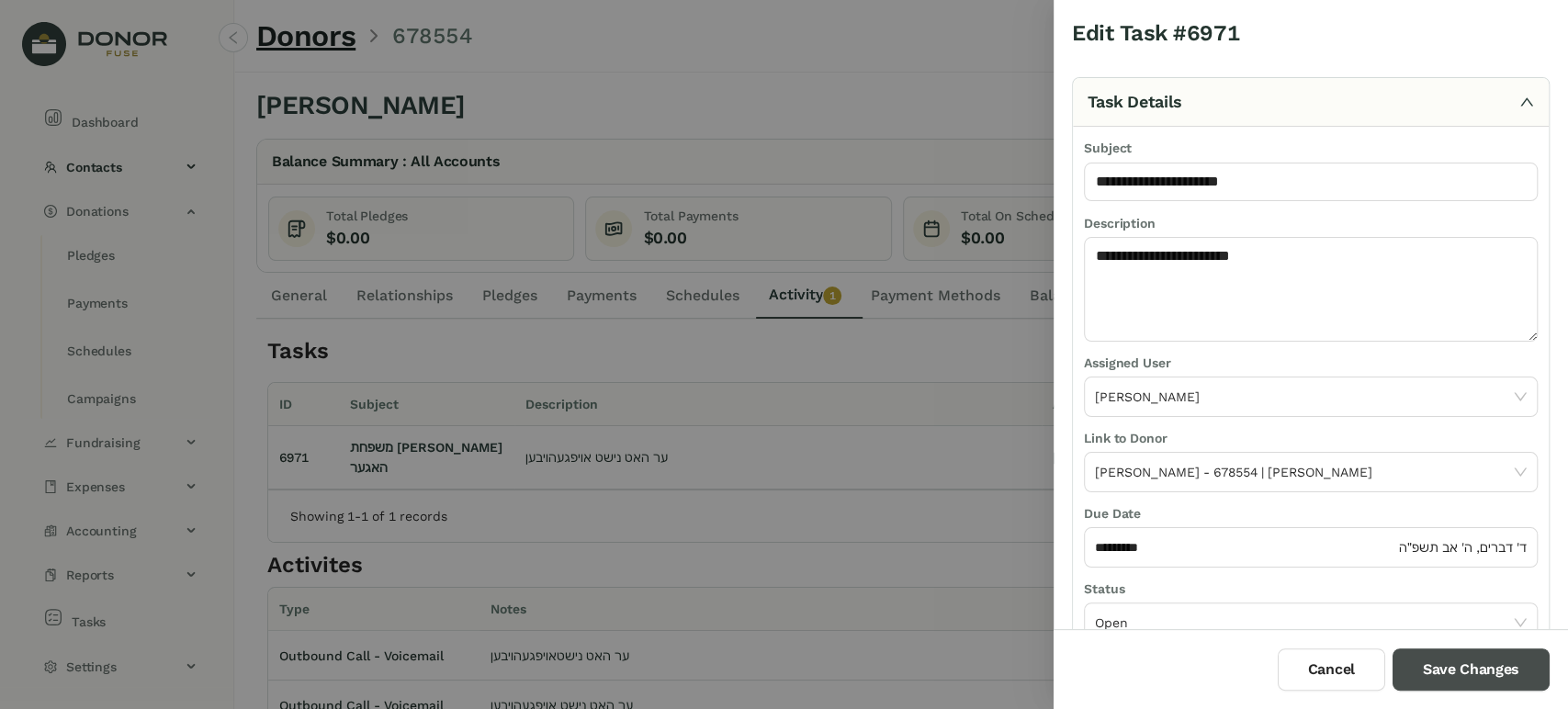 click on "Save Changes" at bounding box center [1471, 670] 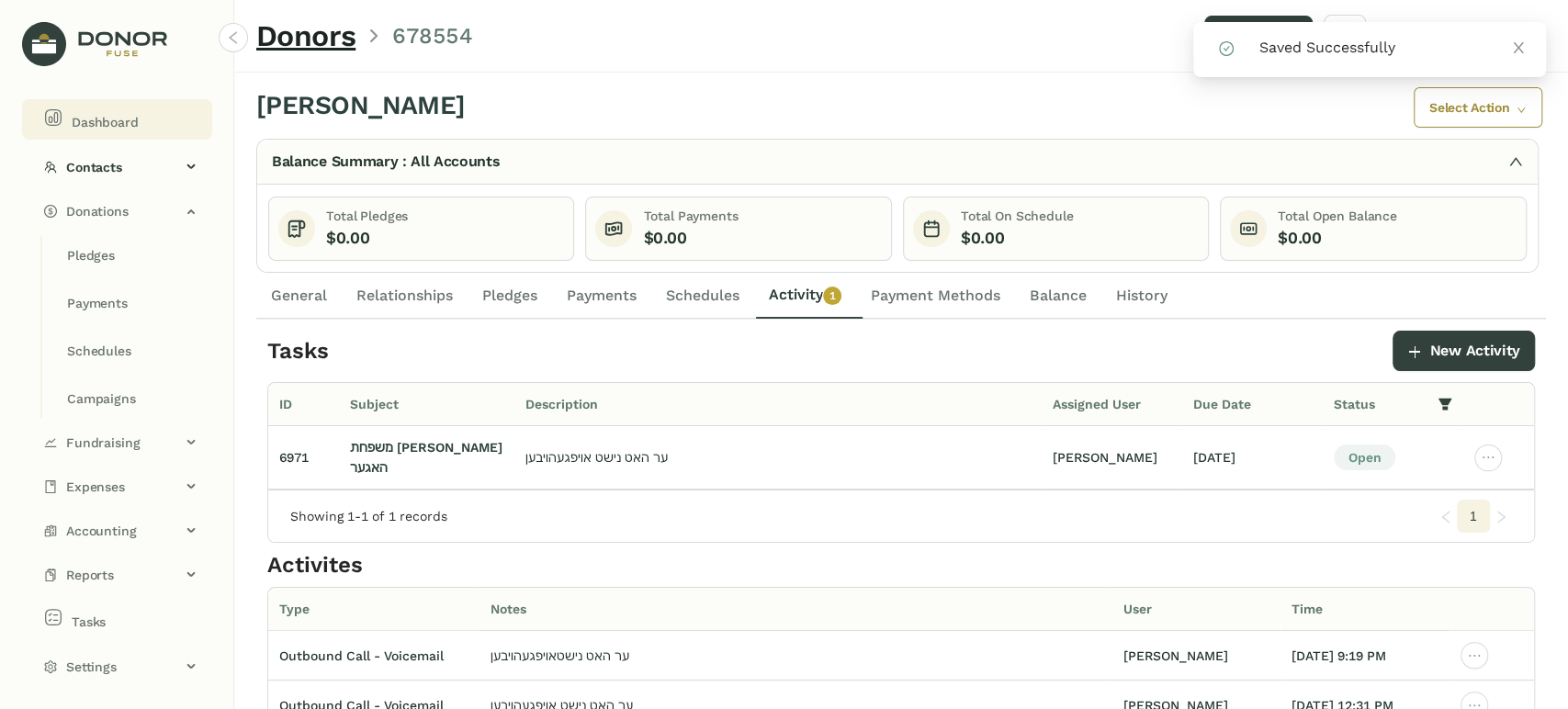 click on "Dashboard" 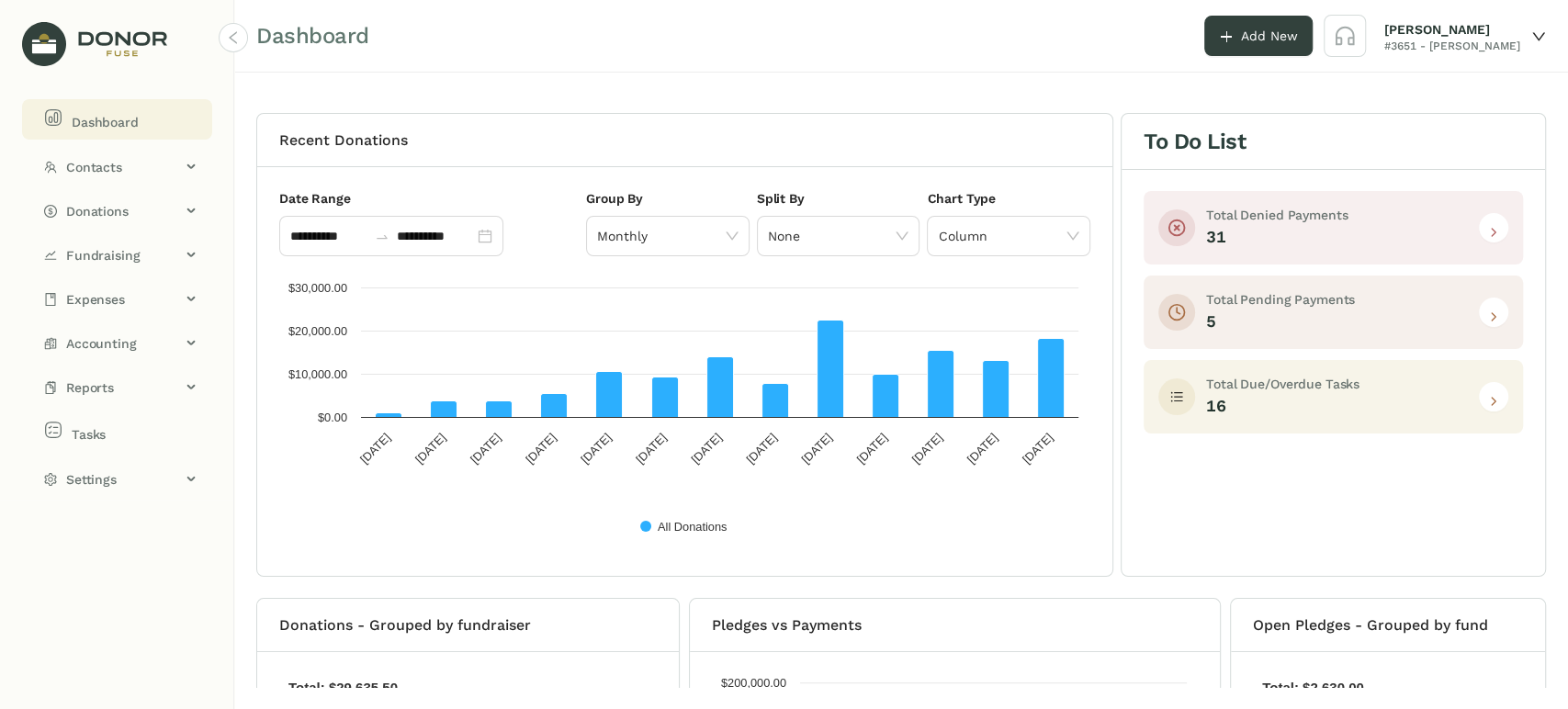 click 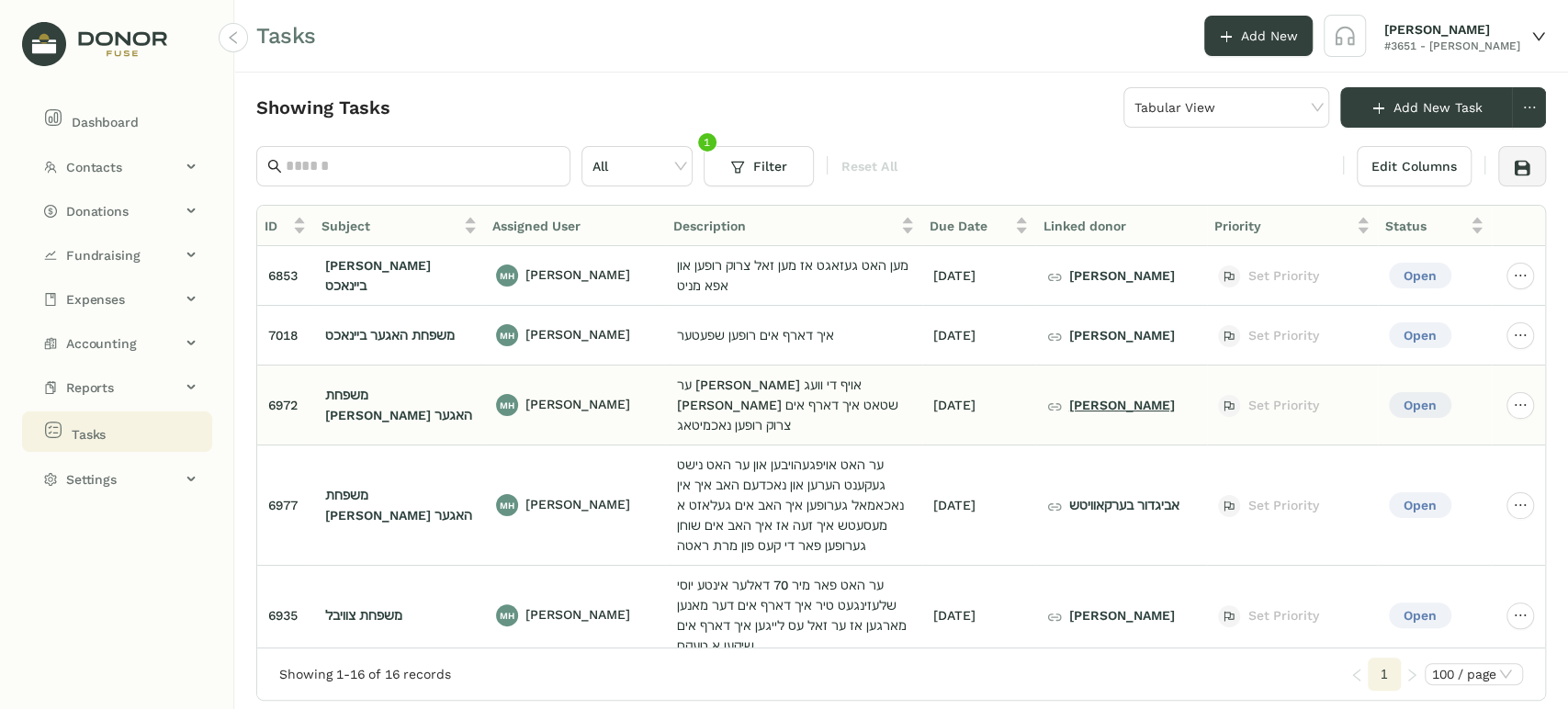 click on "[PERSON_NAME]" 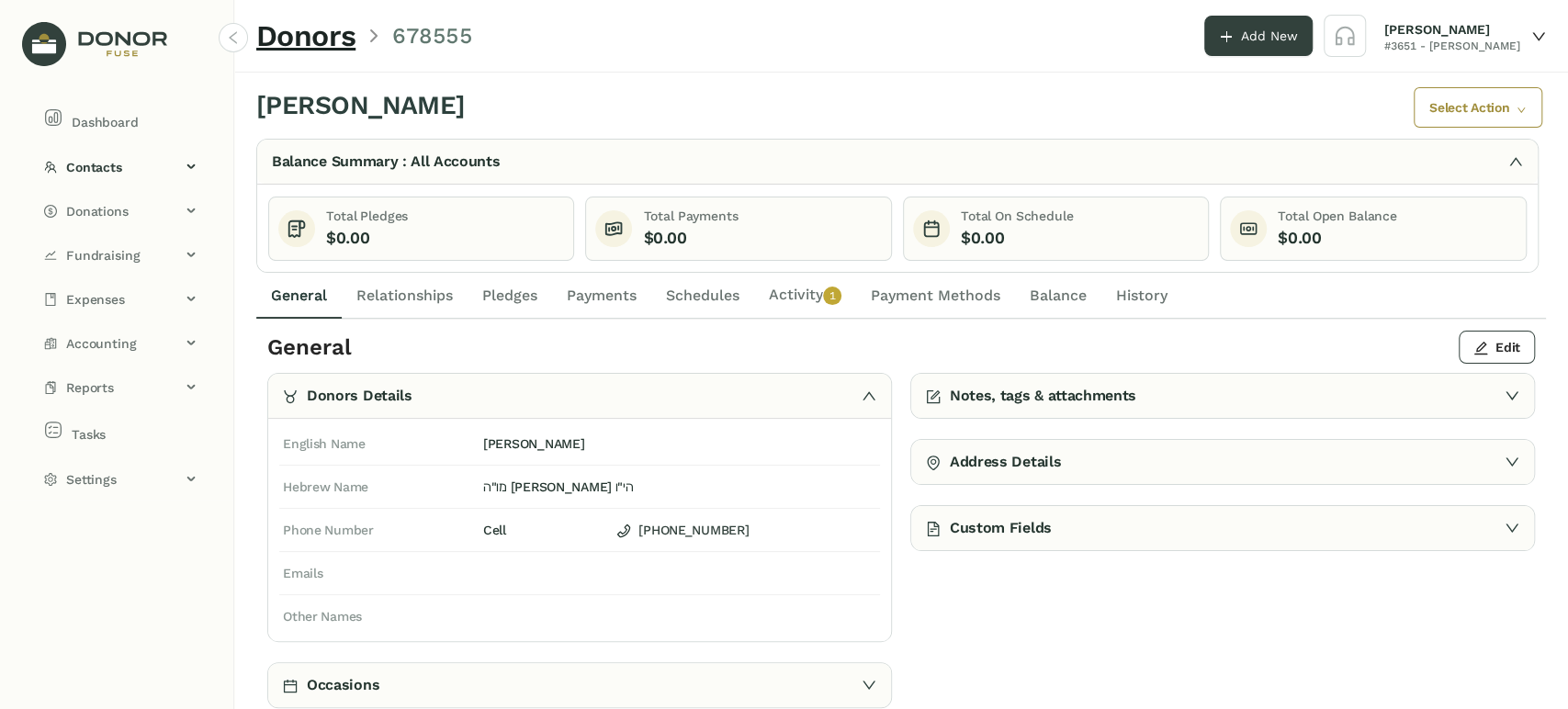 click on "Payments" 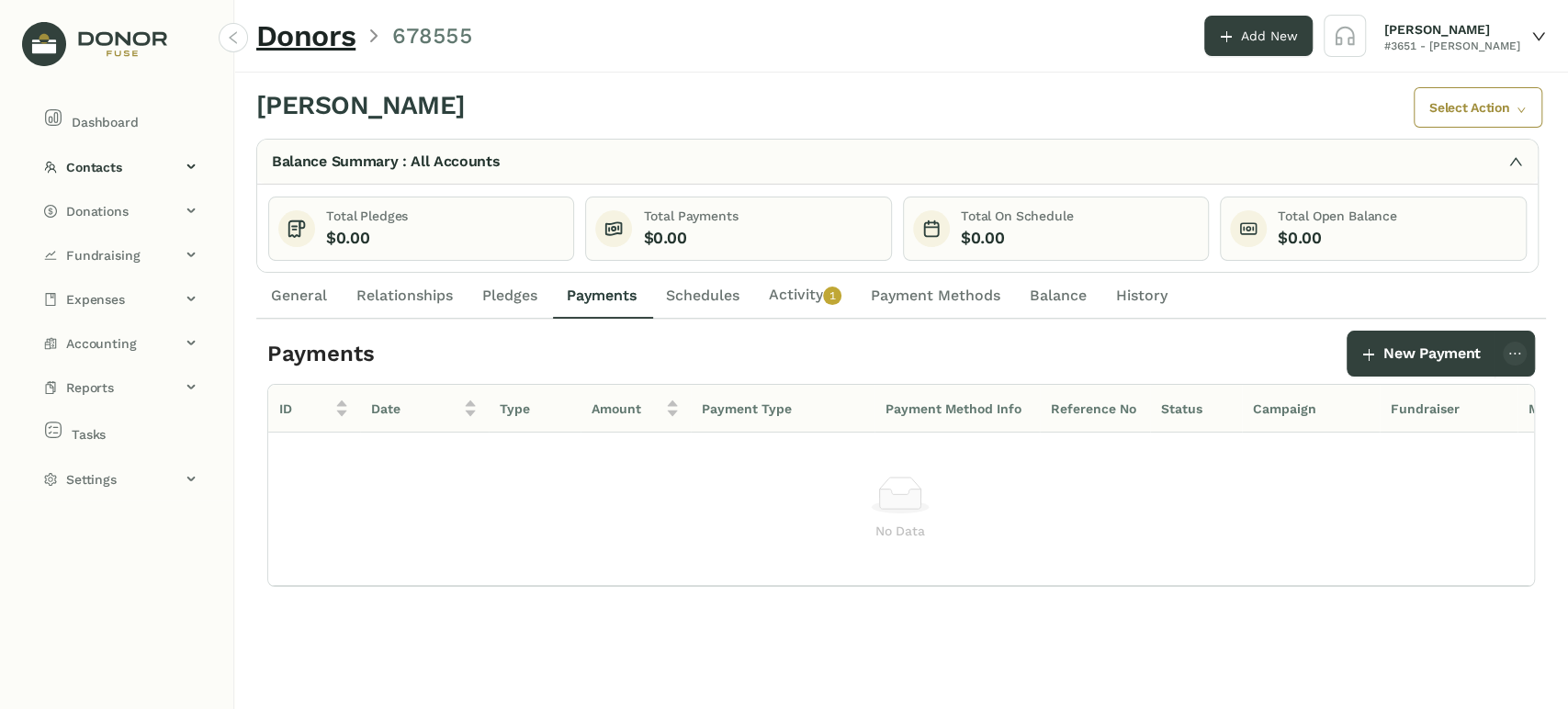 drag, startPoint x: 284, startPoint y: 288, endPoint x: 307, endPoint y: 288, distance: 23 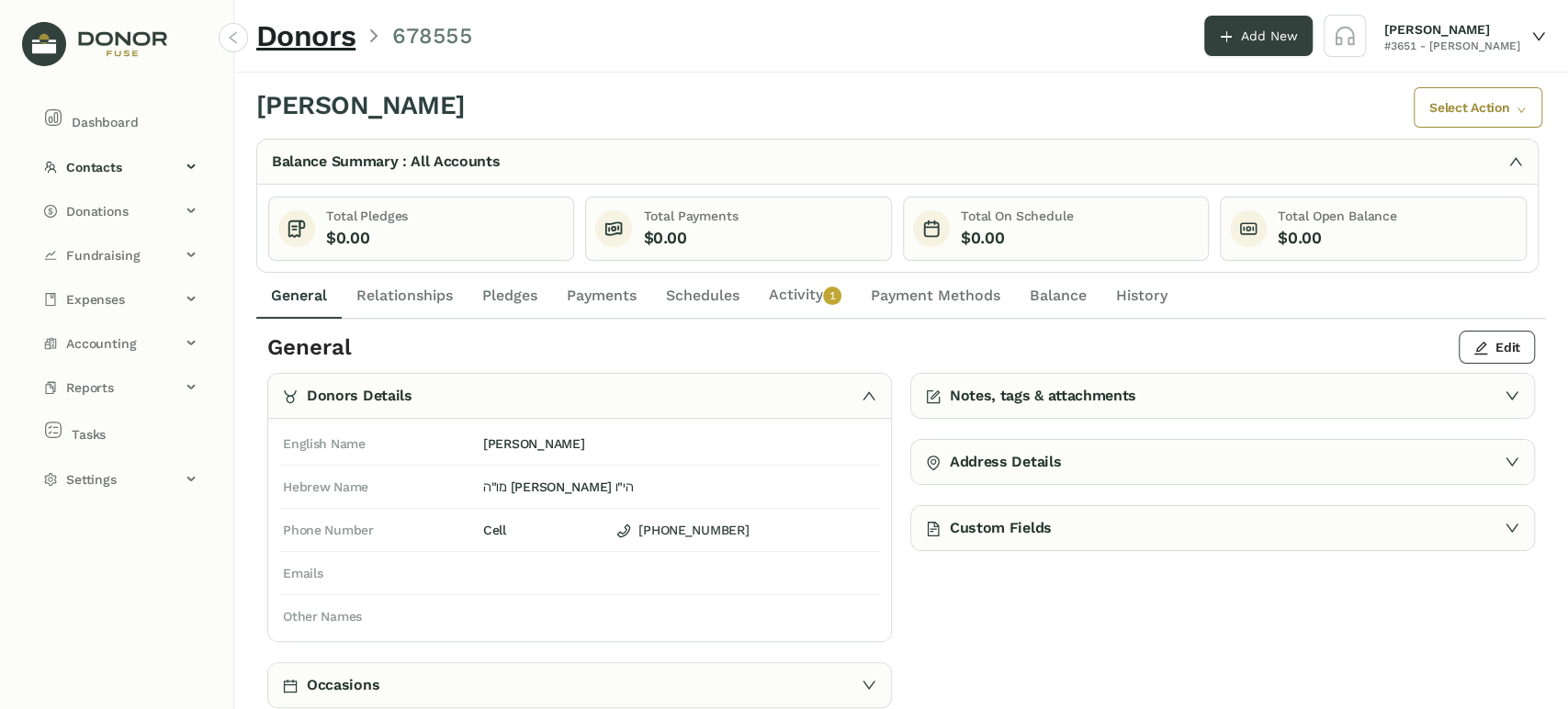 drag, startPoint x: 809, startPoint y: 297, endPoint x: 725, endPoint y: 305, distance: 84.38009 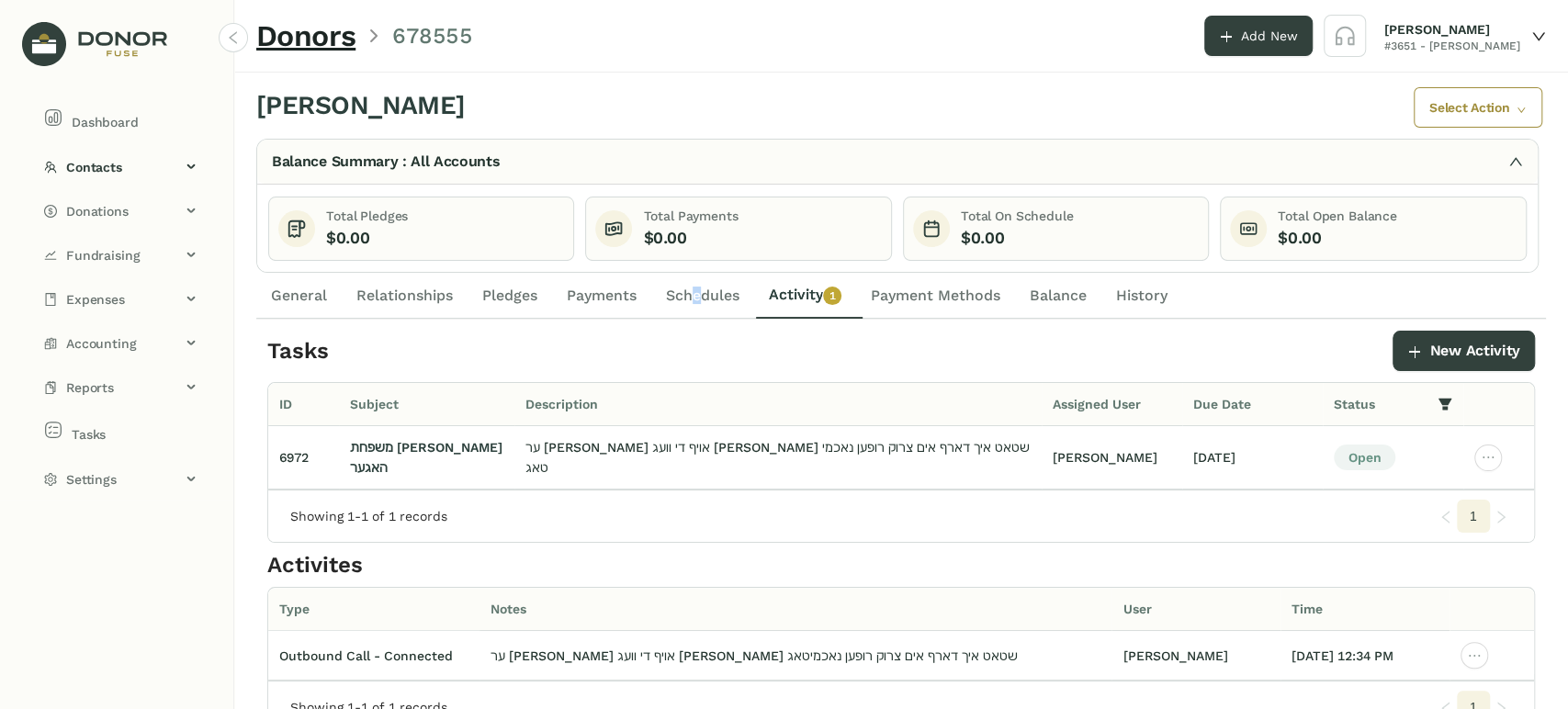 drag, startPoint x: 703, startPoint y: 299, endPoint x: 641, endPoint y: 299, distance: 62 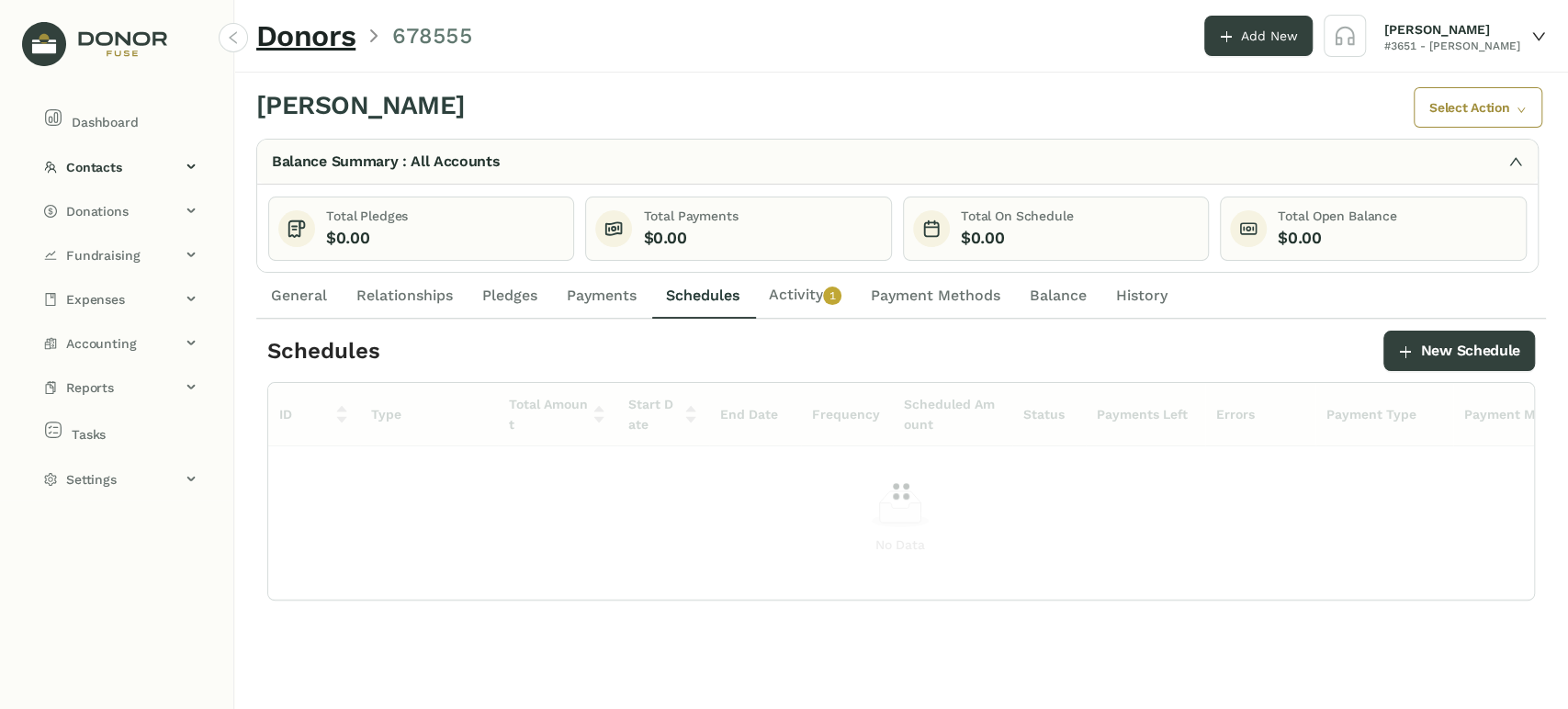 drag, startPoint x: 625, startPoint y: 283, endPoint x: 545, endPoint y: 279, distance: 80.0999 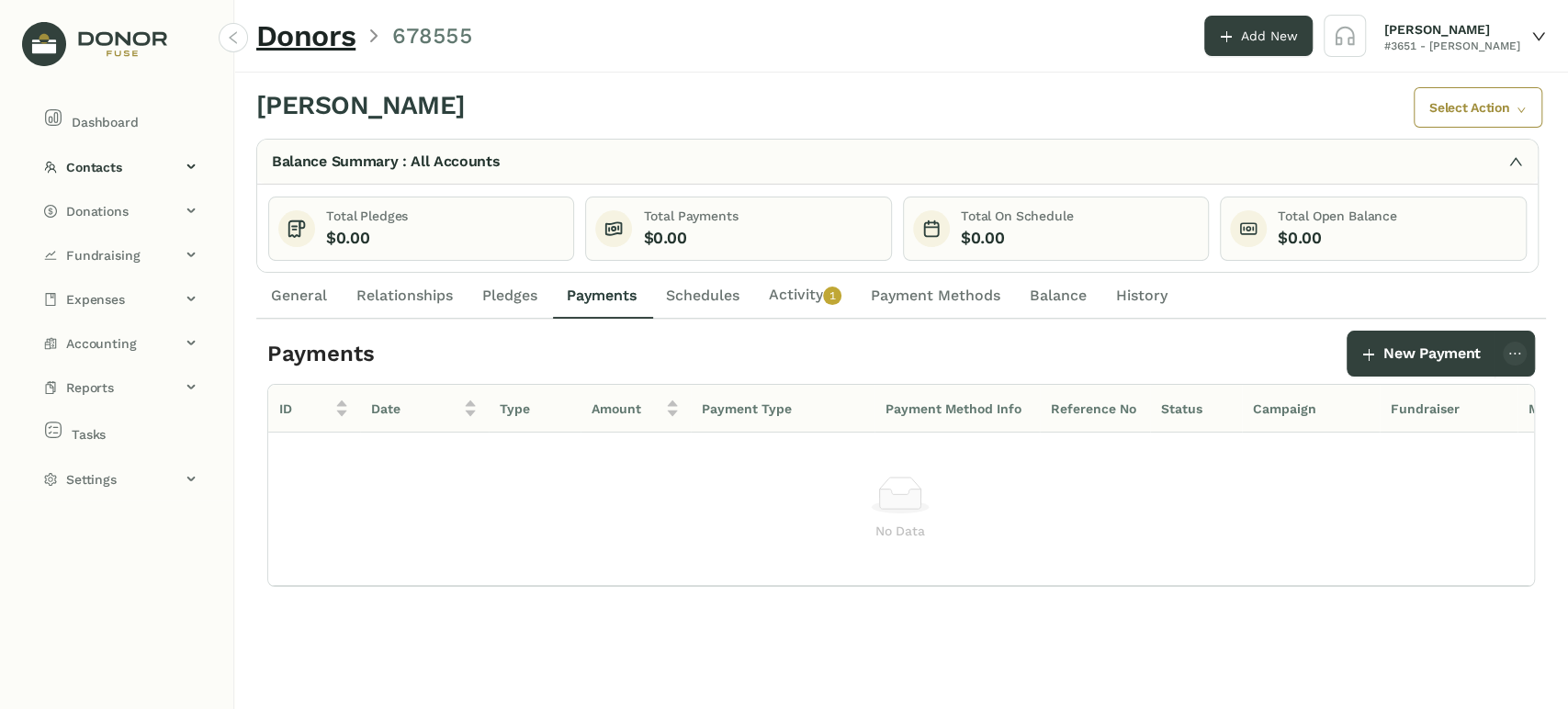 click on "Activity   0   1   2   3   4   5   6   7   8   9" 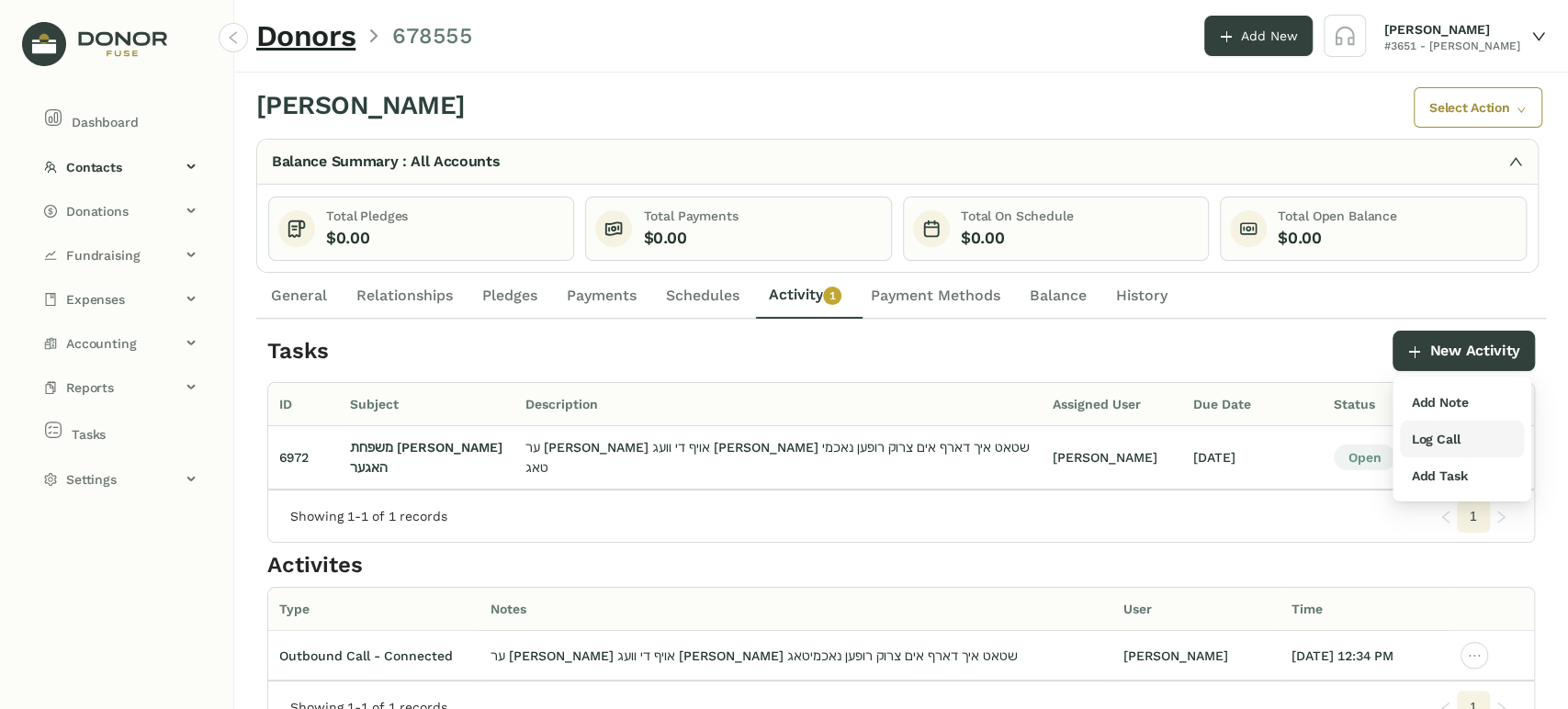 click on "Log Call" at bounding box center [1435, 439] 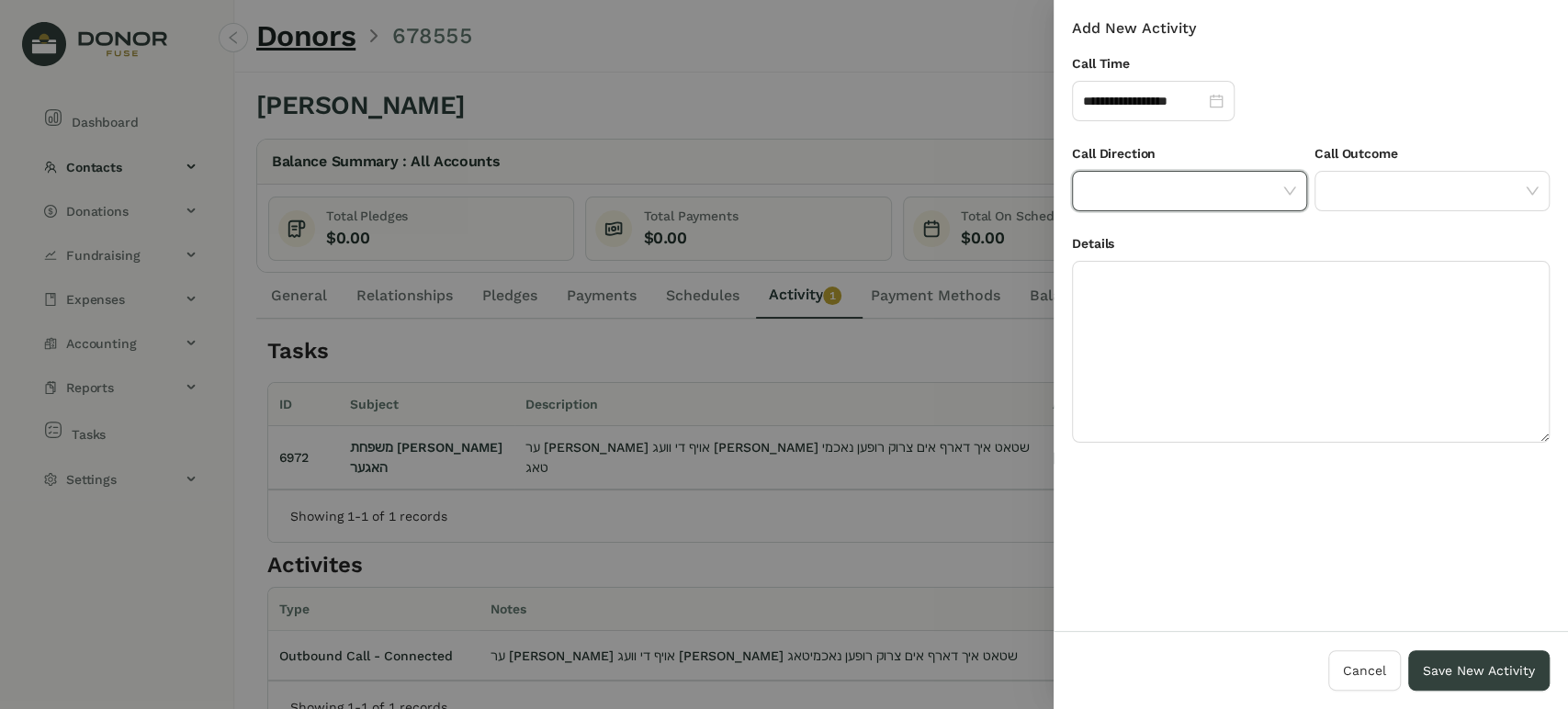 drag, startPoint x: 1181, startPoint y: 186, endPoint x: 1178, endPoint y: 209, distance: 23.194827 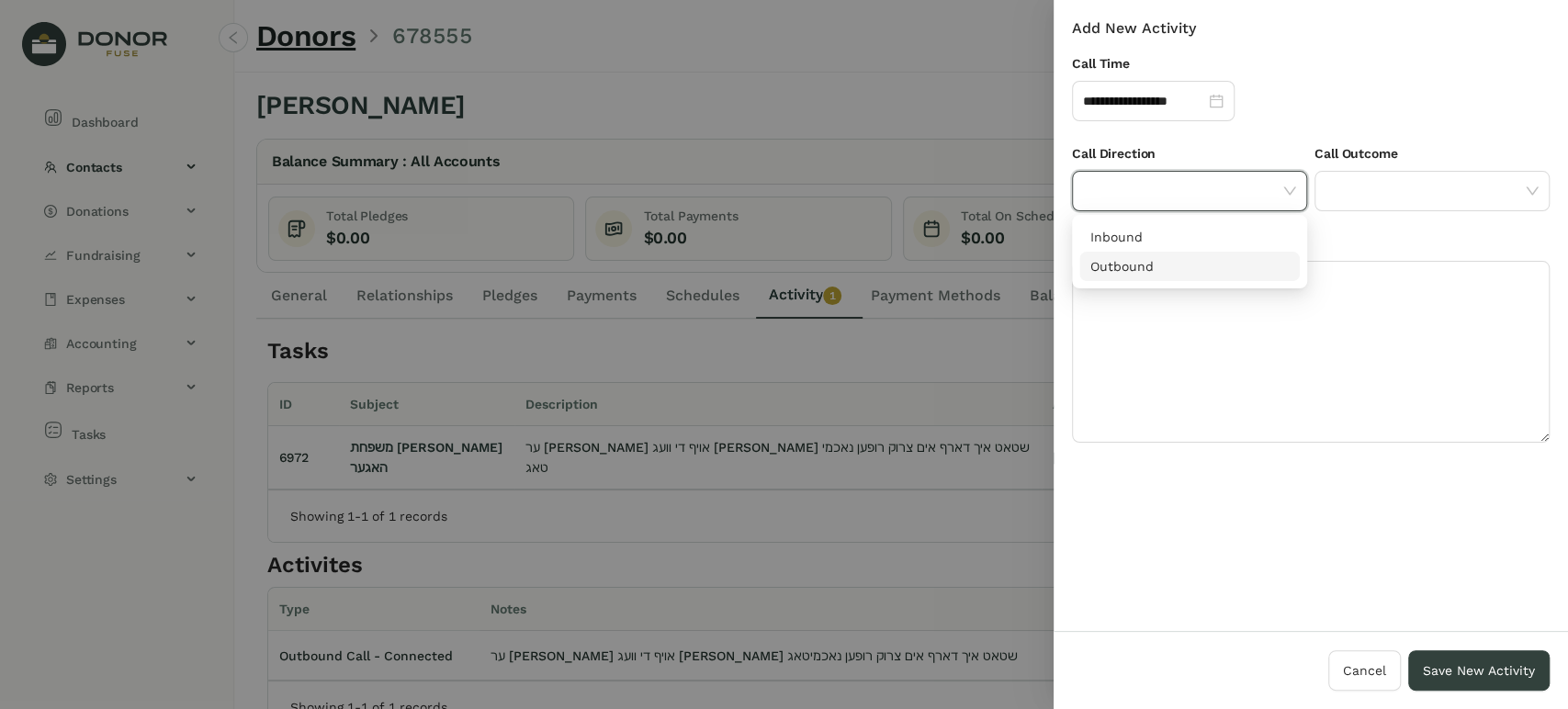 drag, startPoint x: 1180, startPoint y: 271, endPoint x: 1312, endPoint y: 225, distance: 139.78555 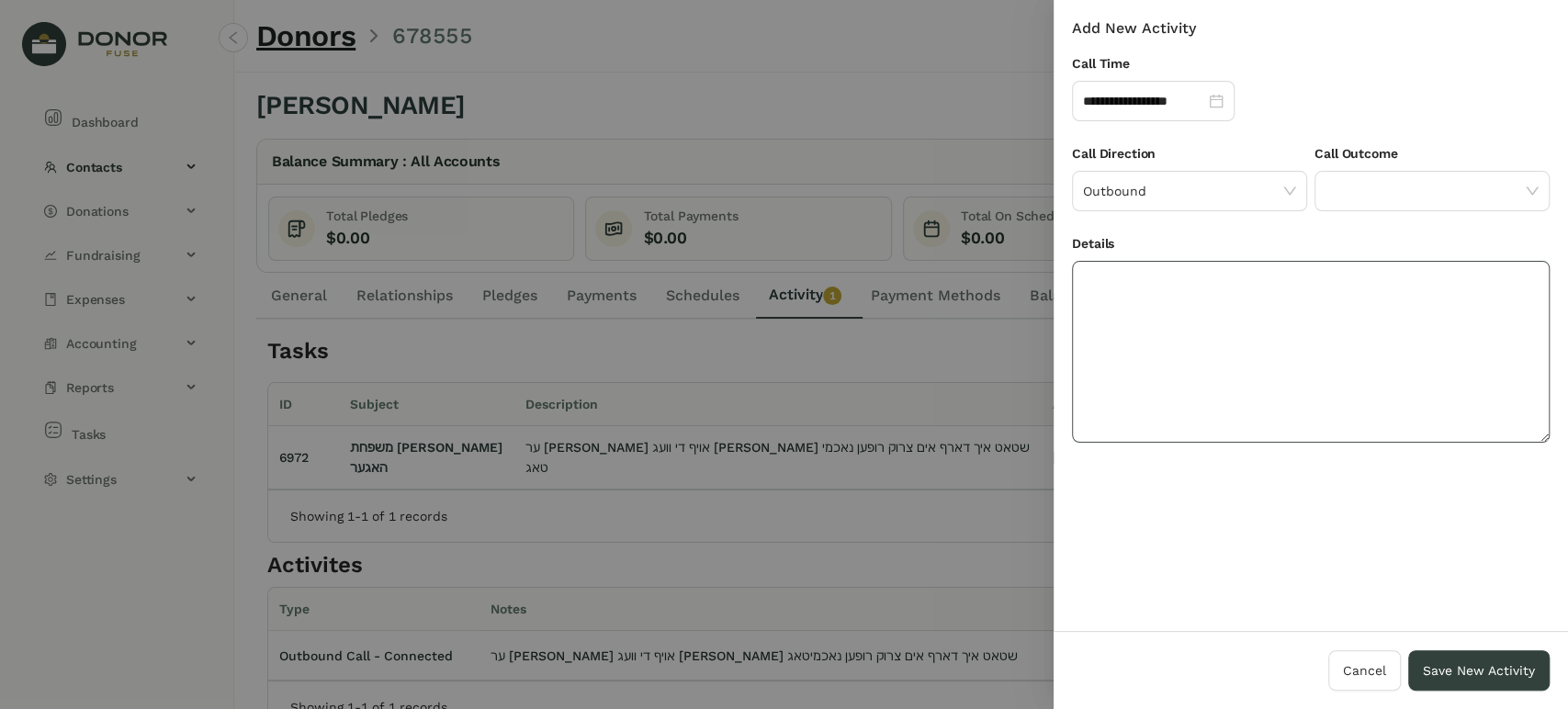 click 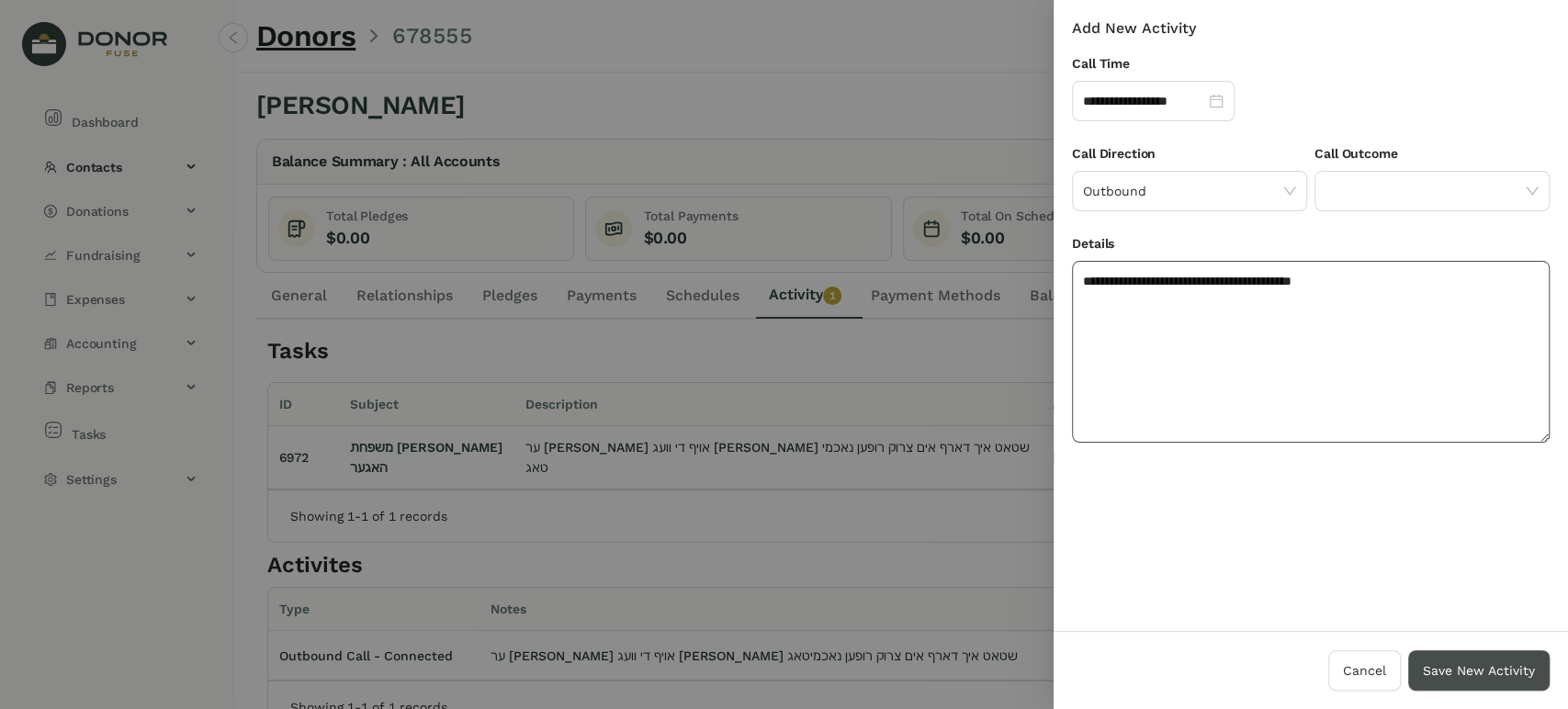 type on "**********" 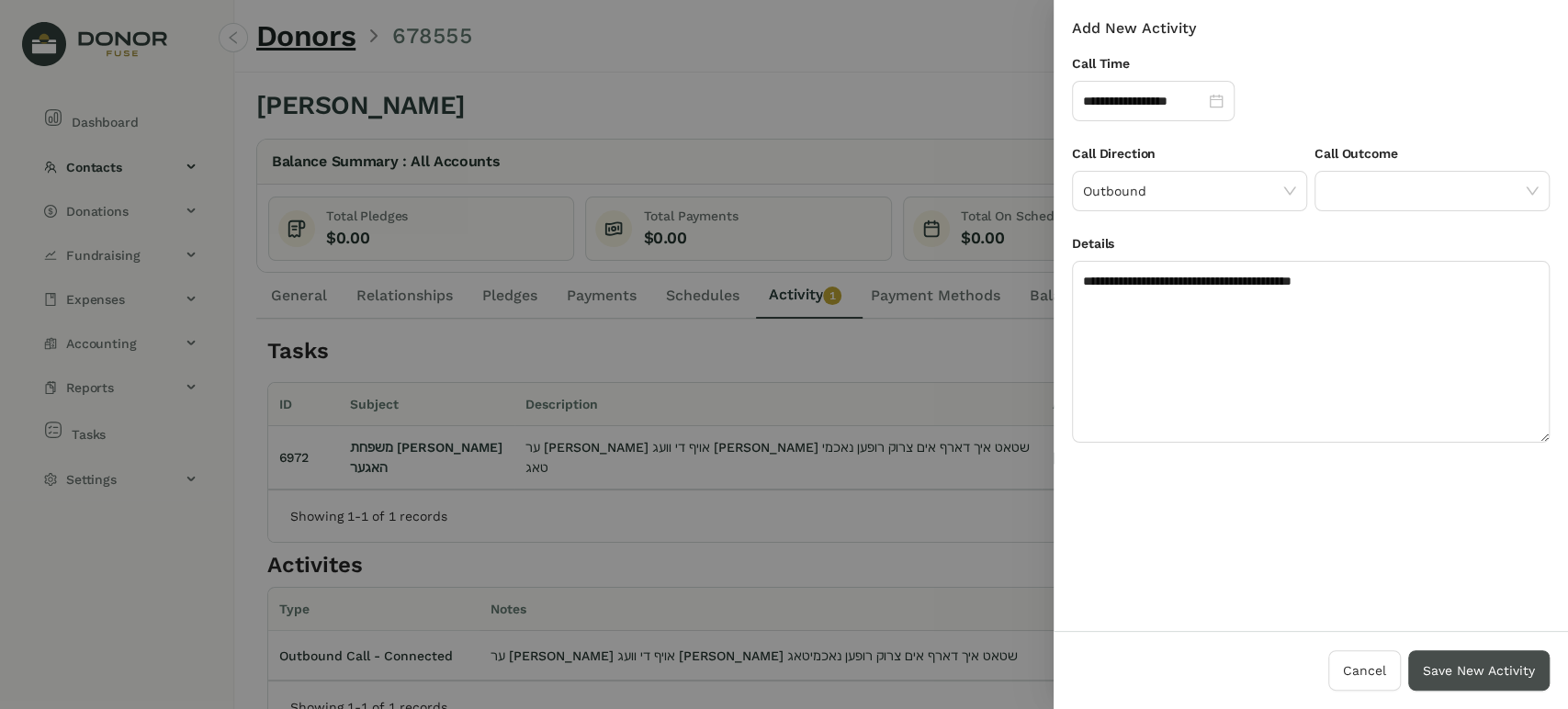 click on "Save New Activity" at bounding box center (1479, 670) 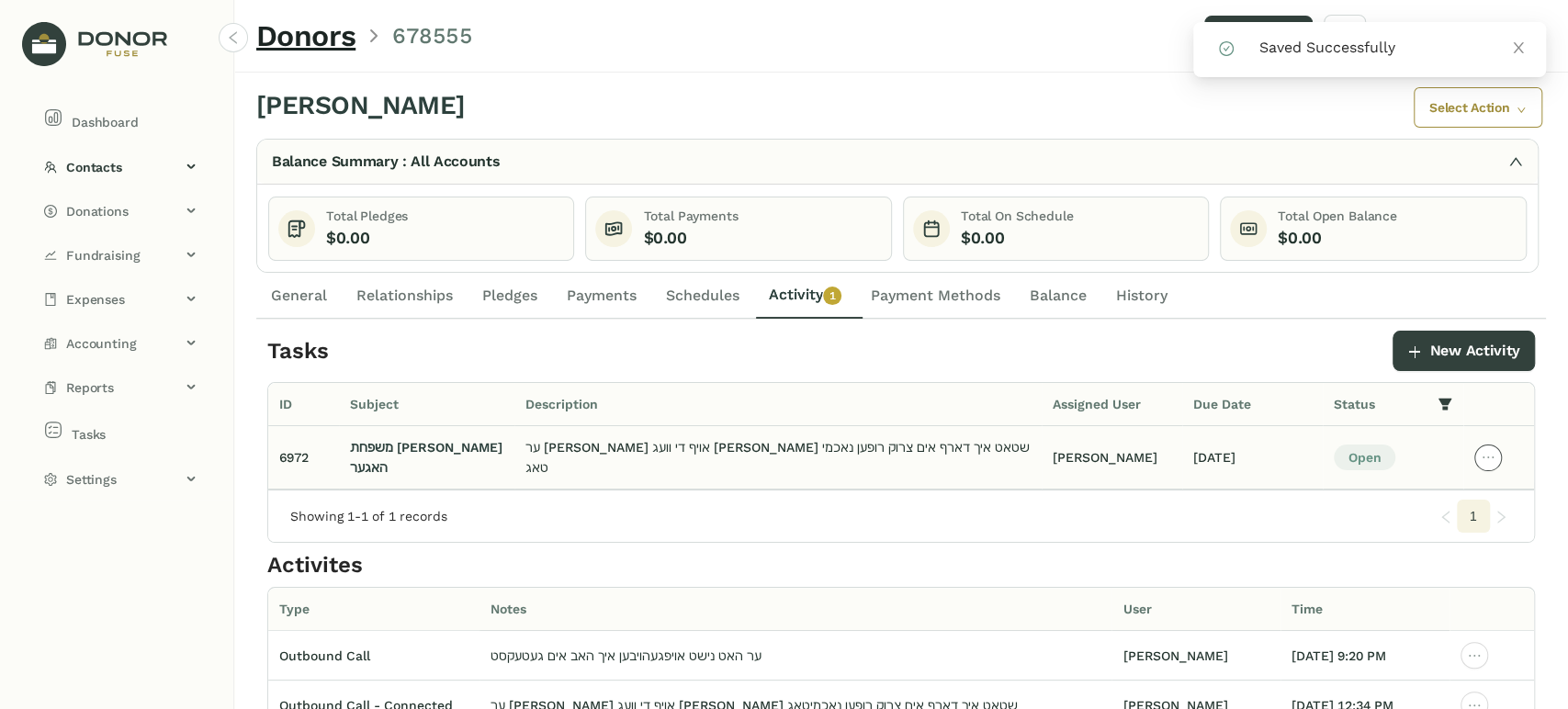 click 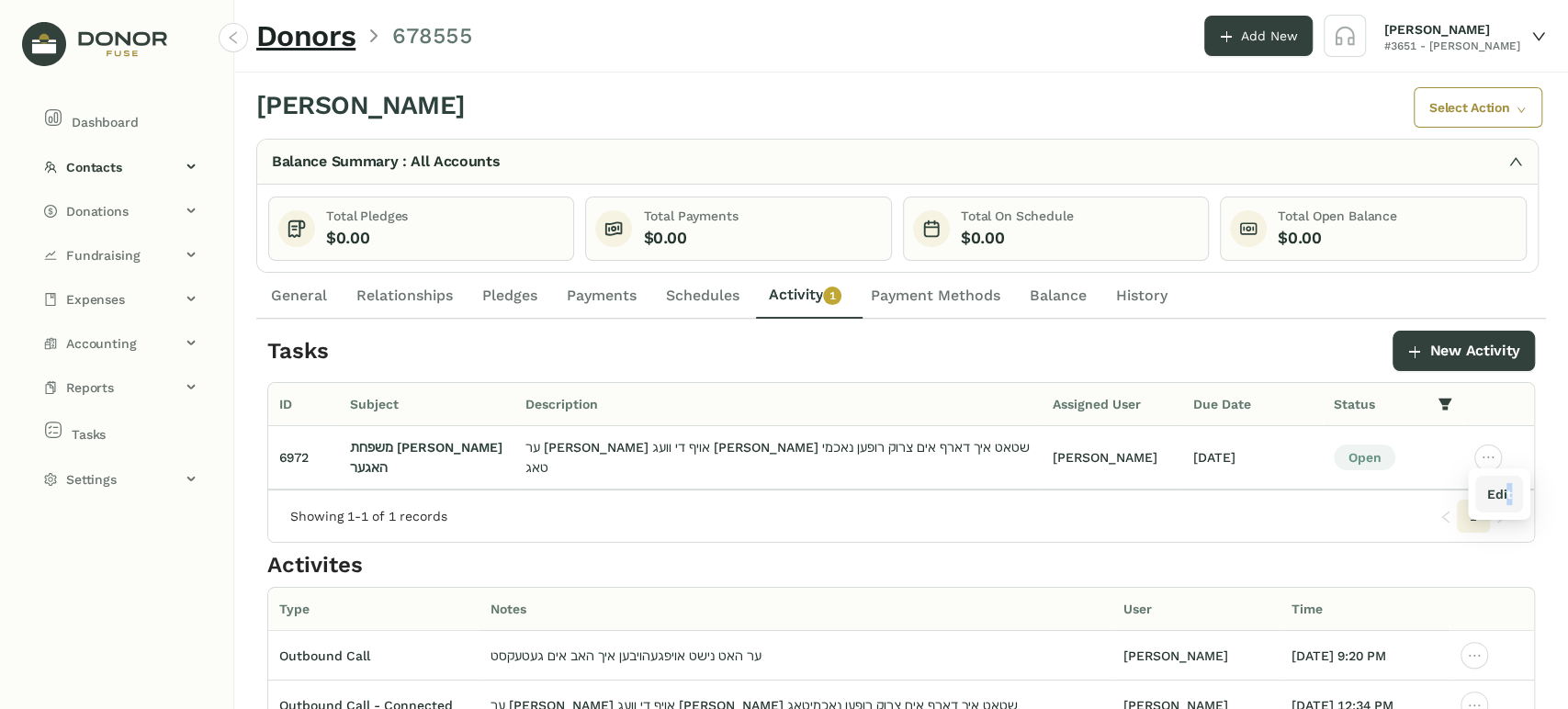click on "Edit" at bounding box center [1498, 494] 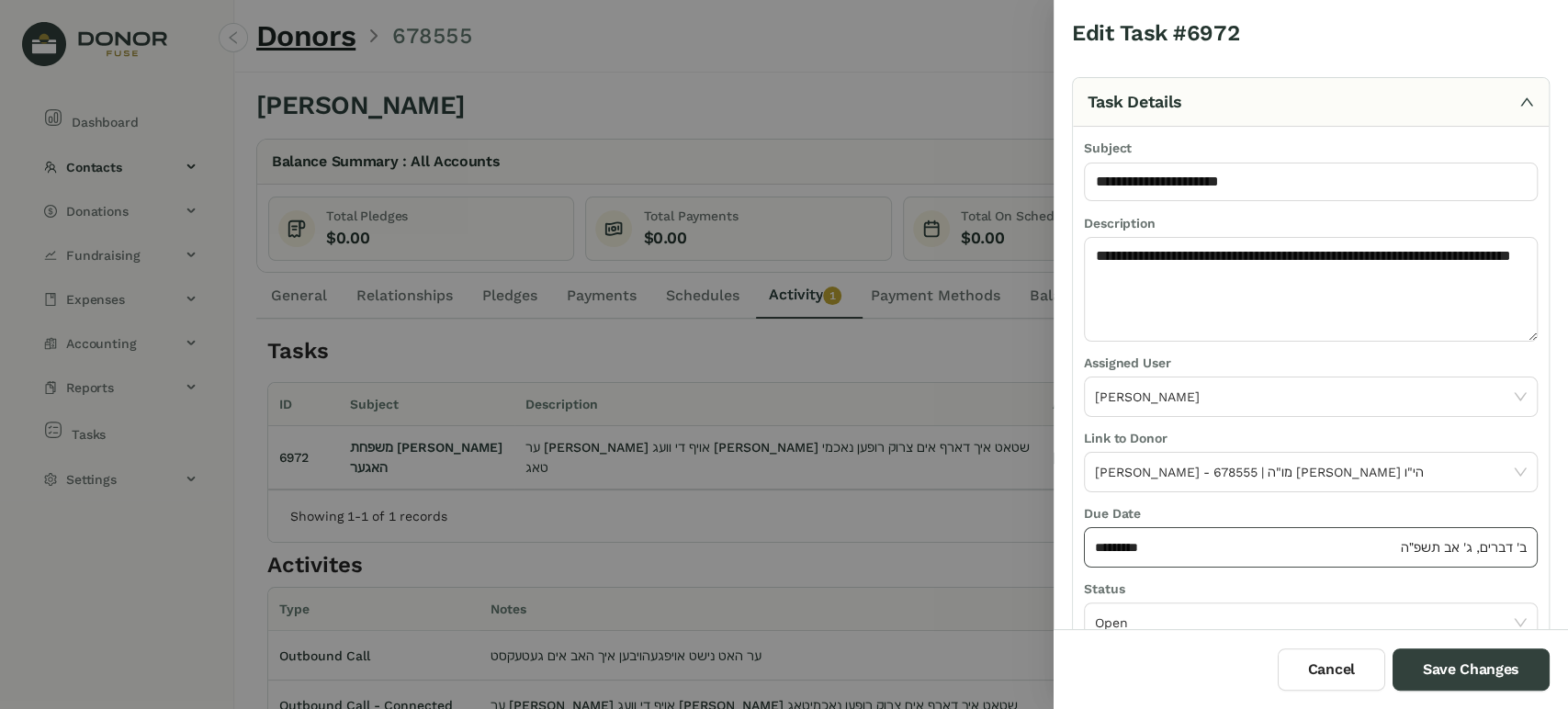 click on "*********" 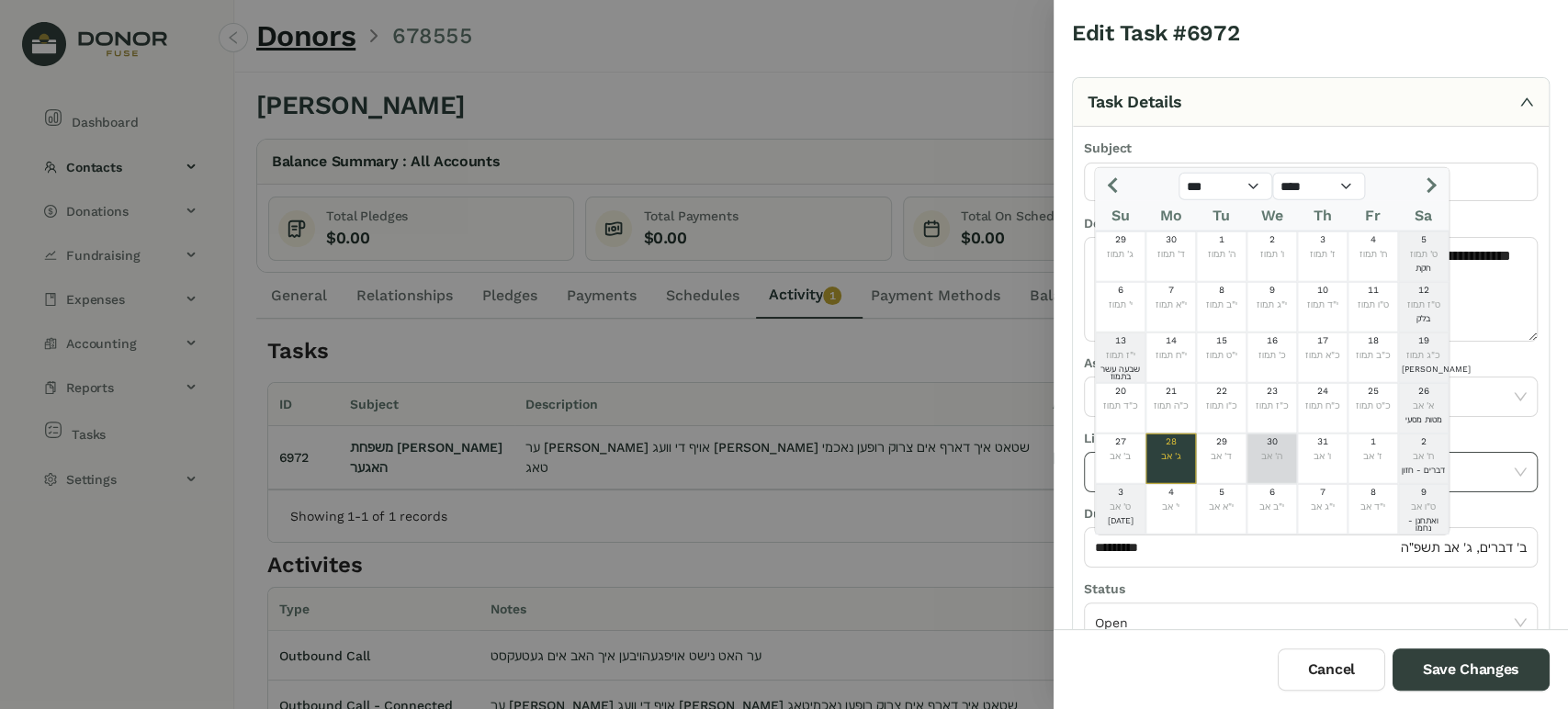 click on "30  ה' אב" 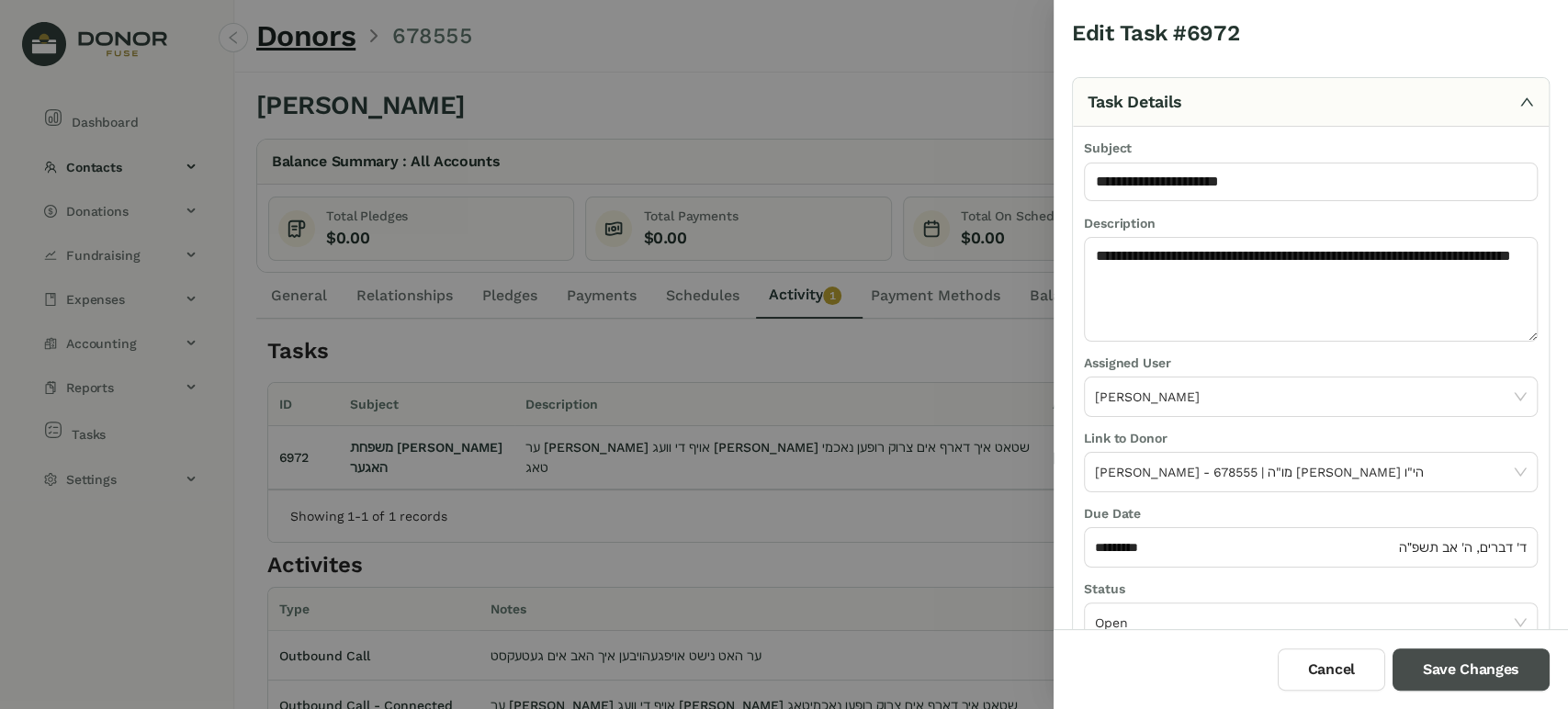 click on "Save Changes" at bounding box center [1471, 670] 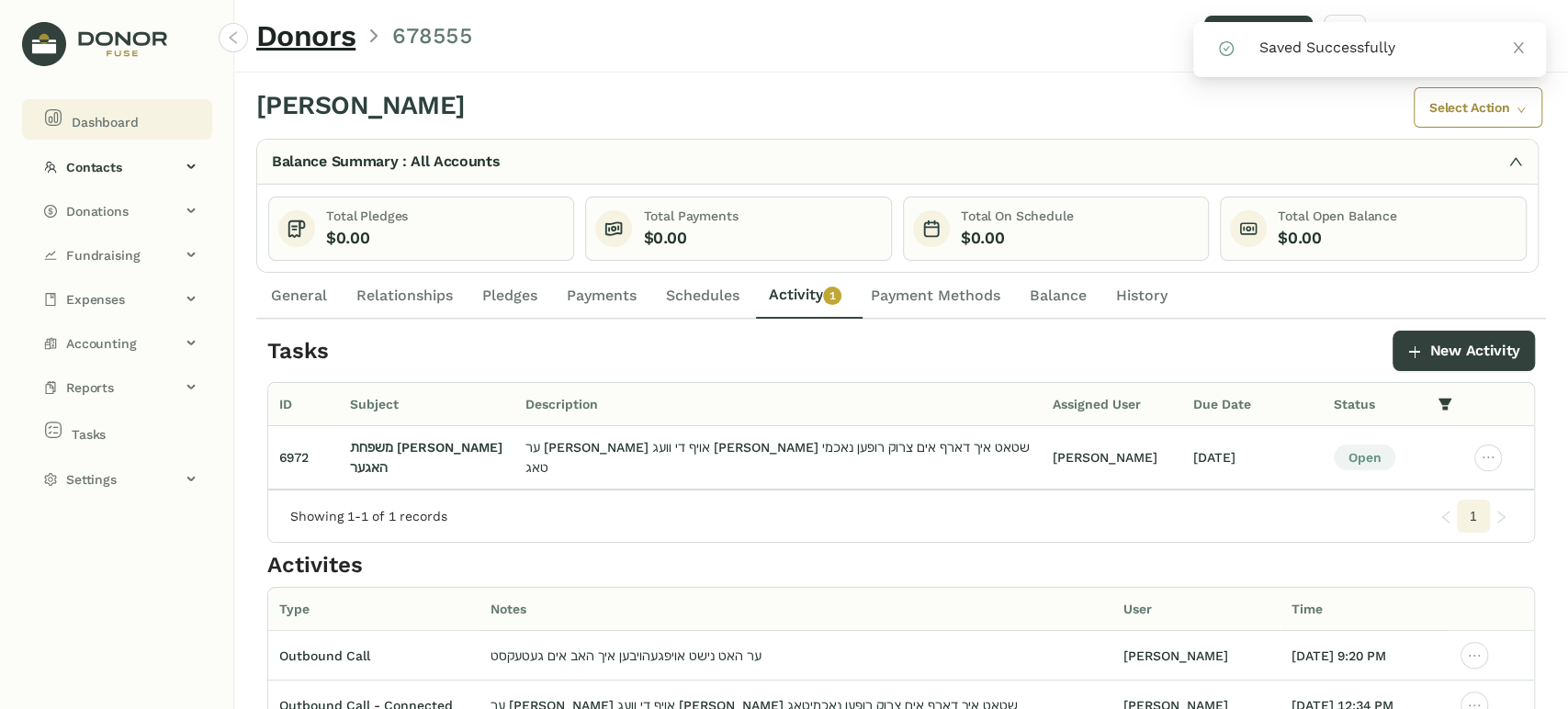 click on "Dashboard" 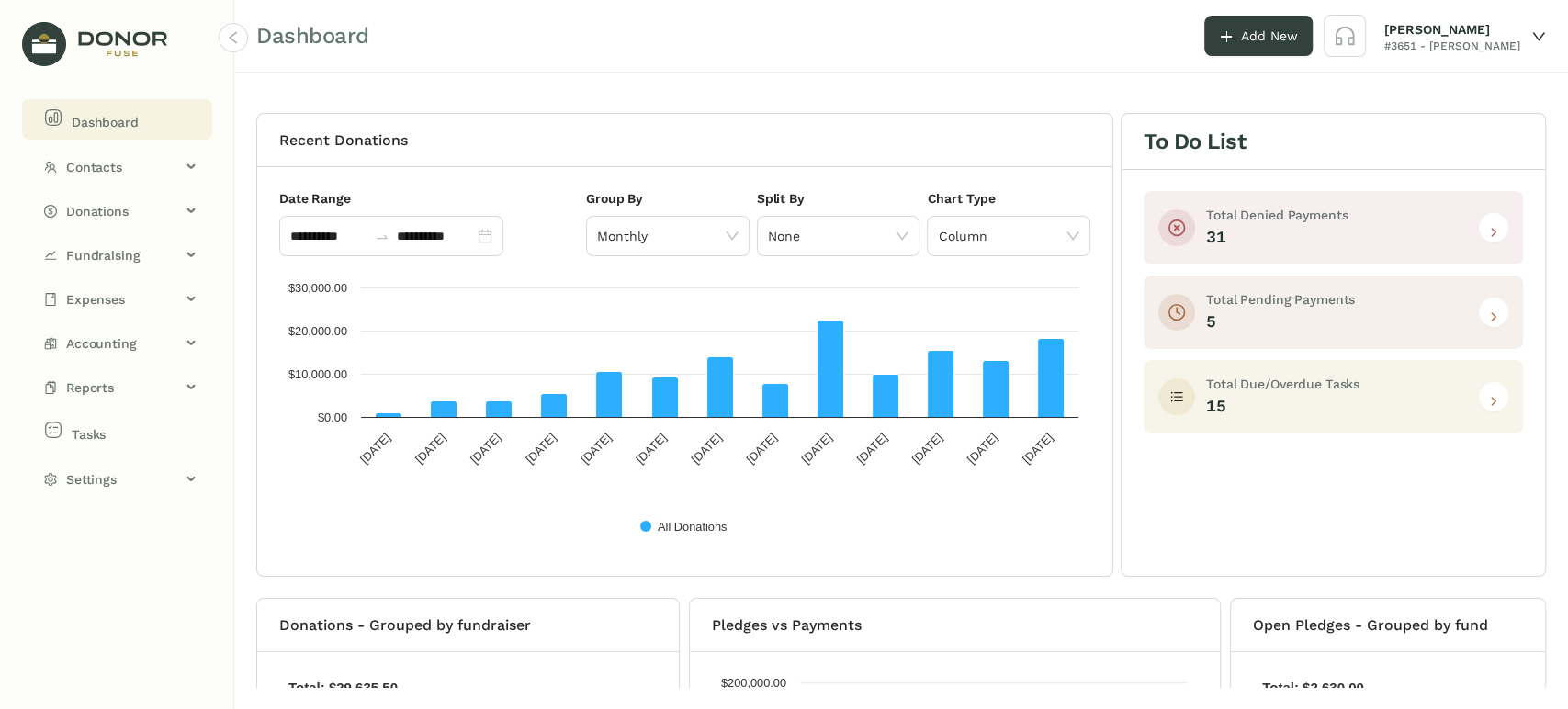 click 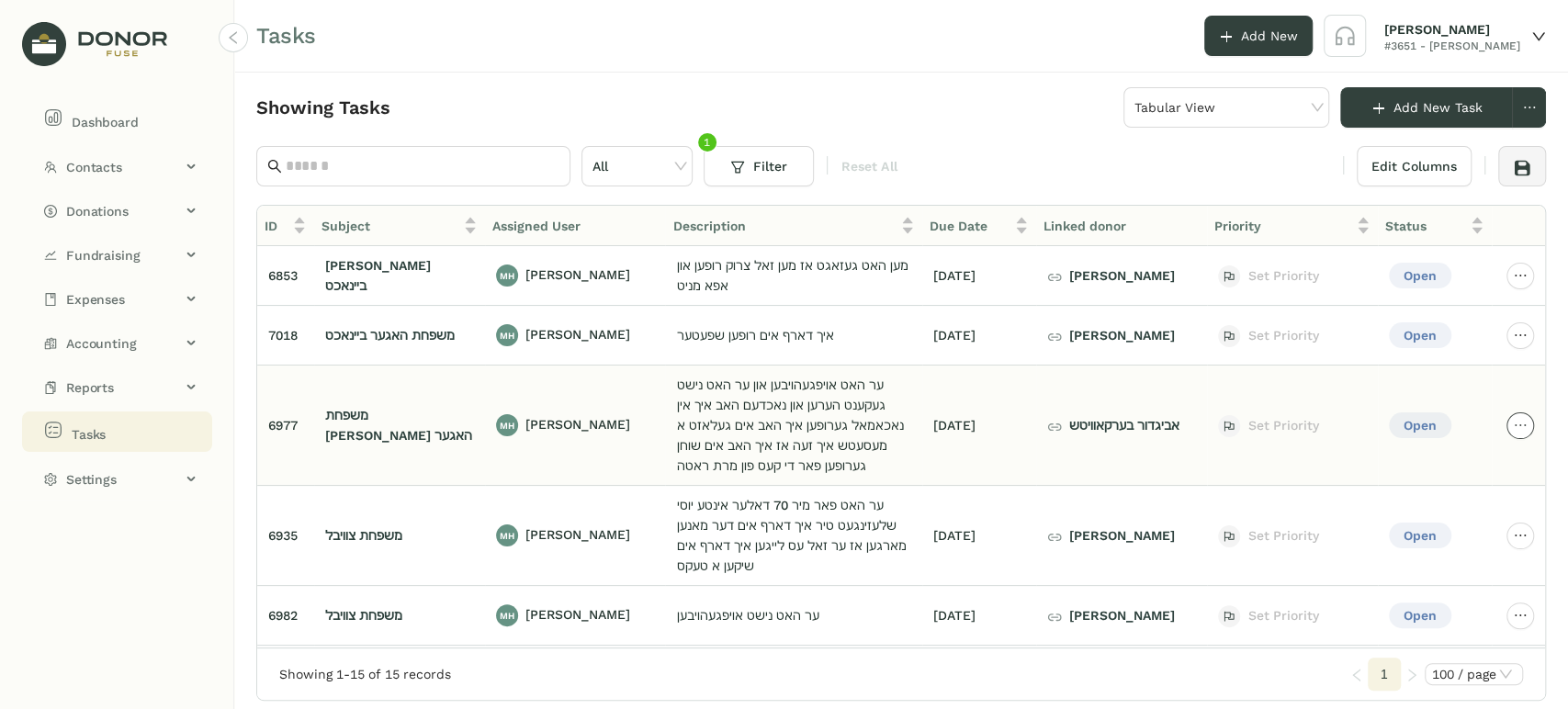 click 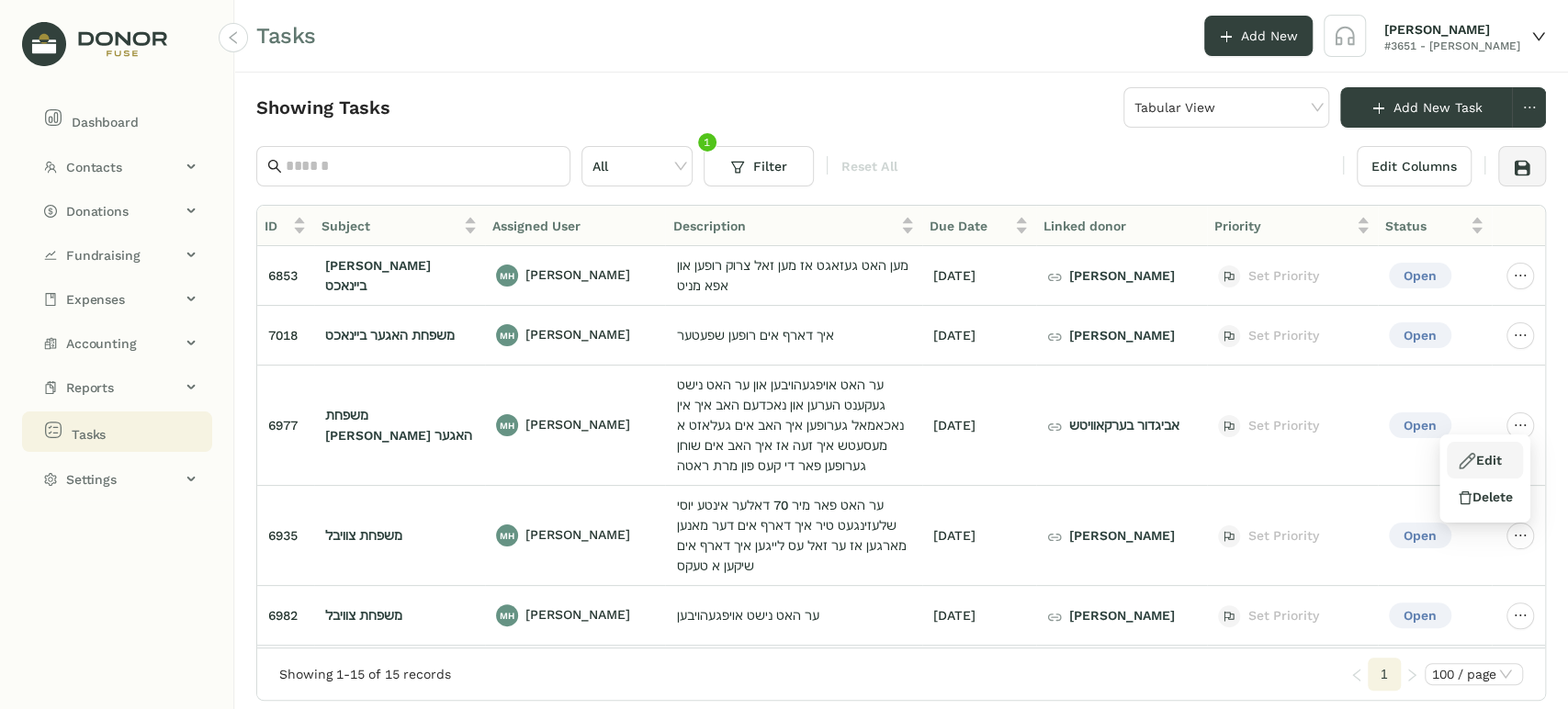 click on "Edit" at bounding box center [1484, 460] 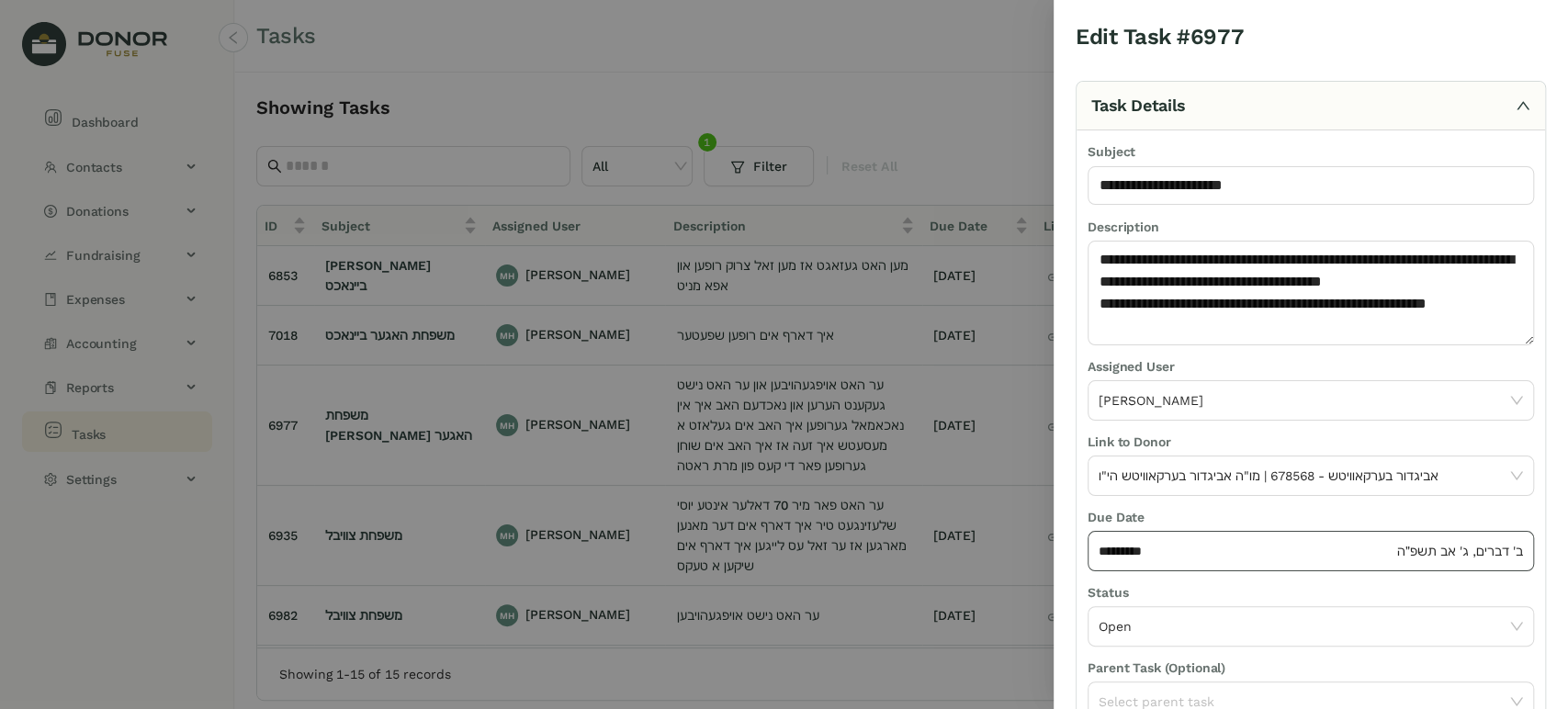 click on "*********" 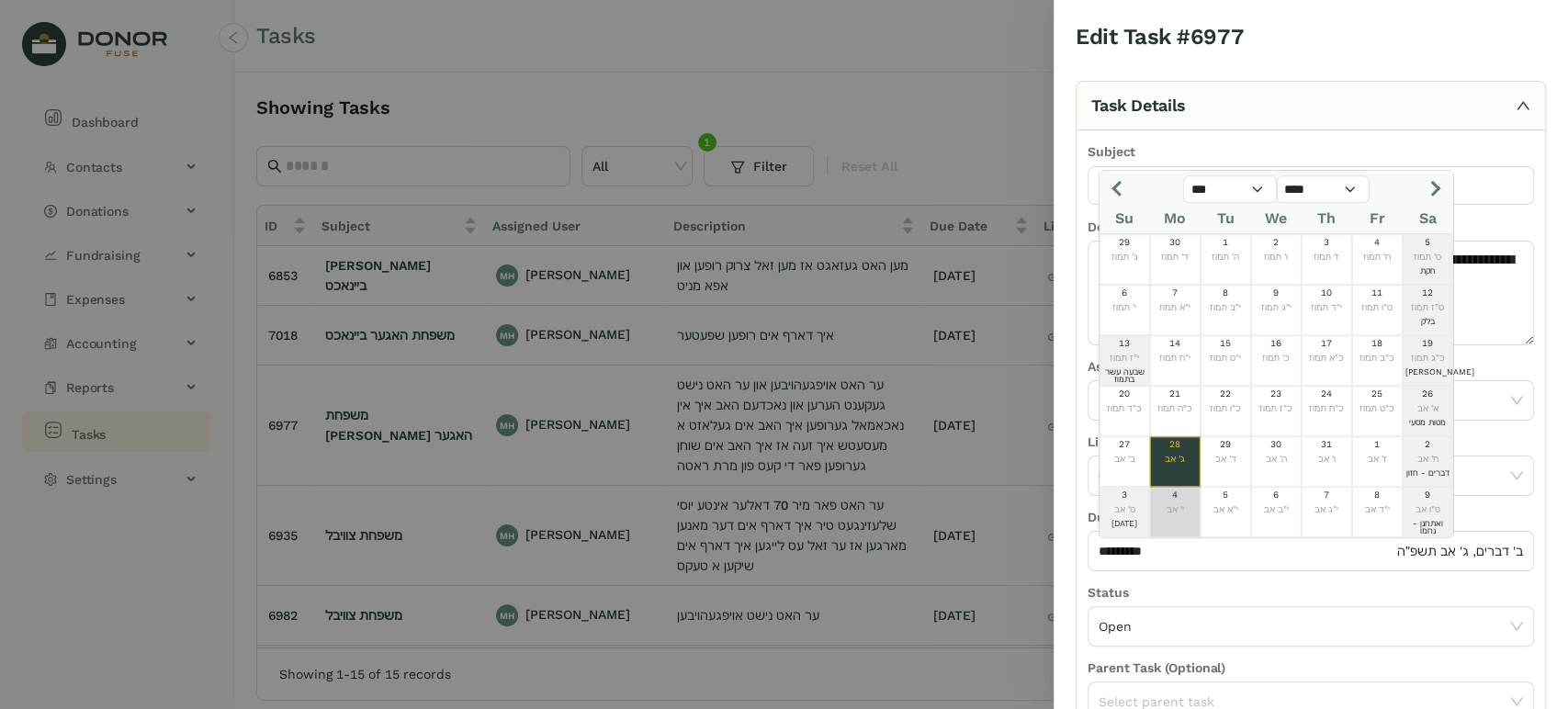 click on "י' אב" 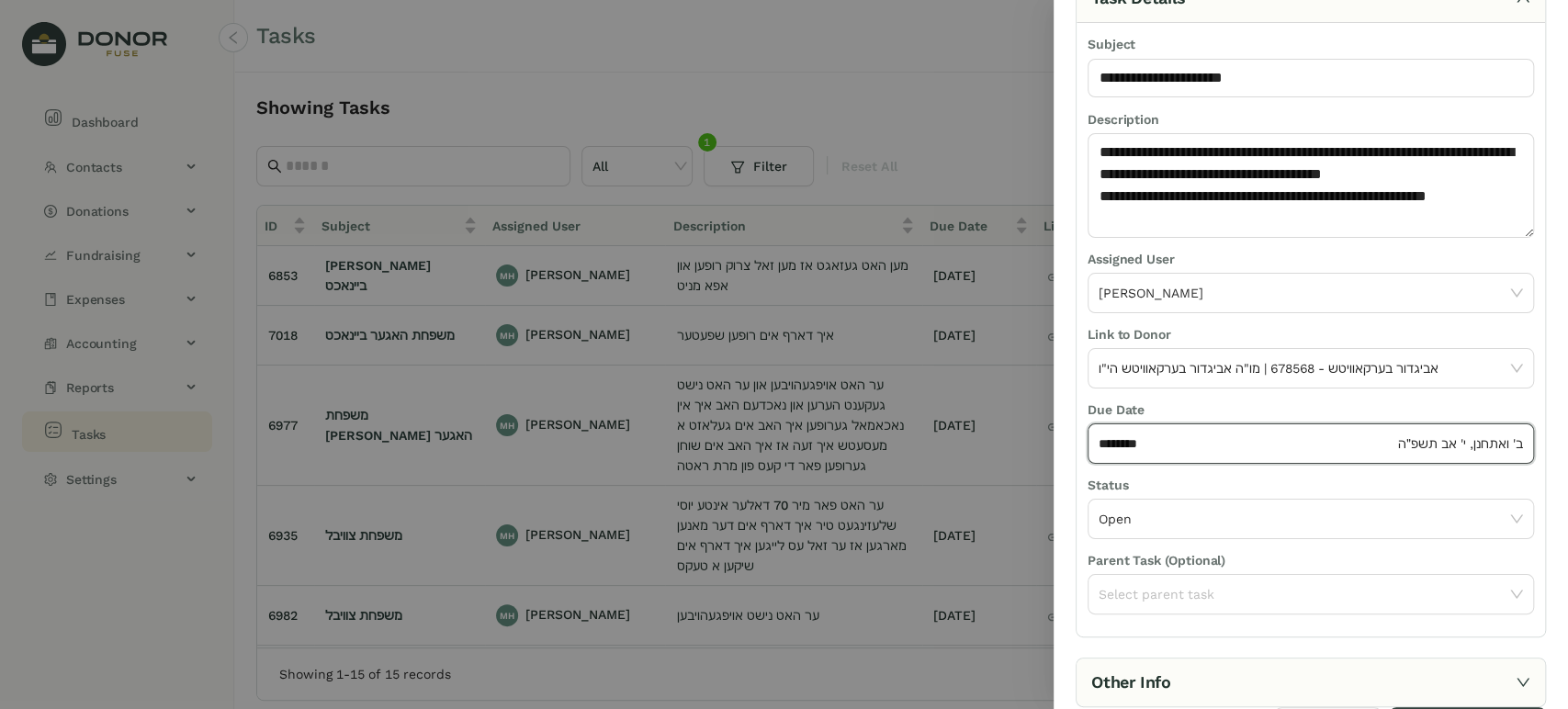 scroll, scrollTop: 147, scrollLeft: 0, axis: vertical 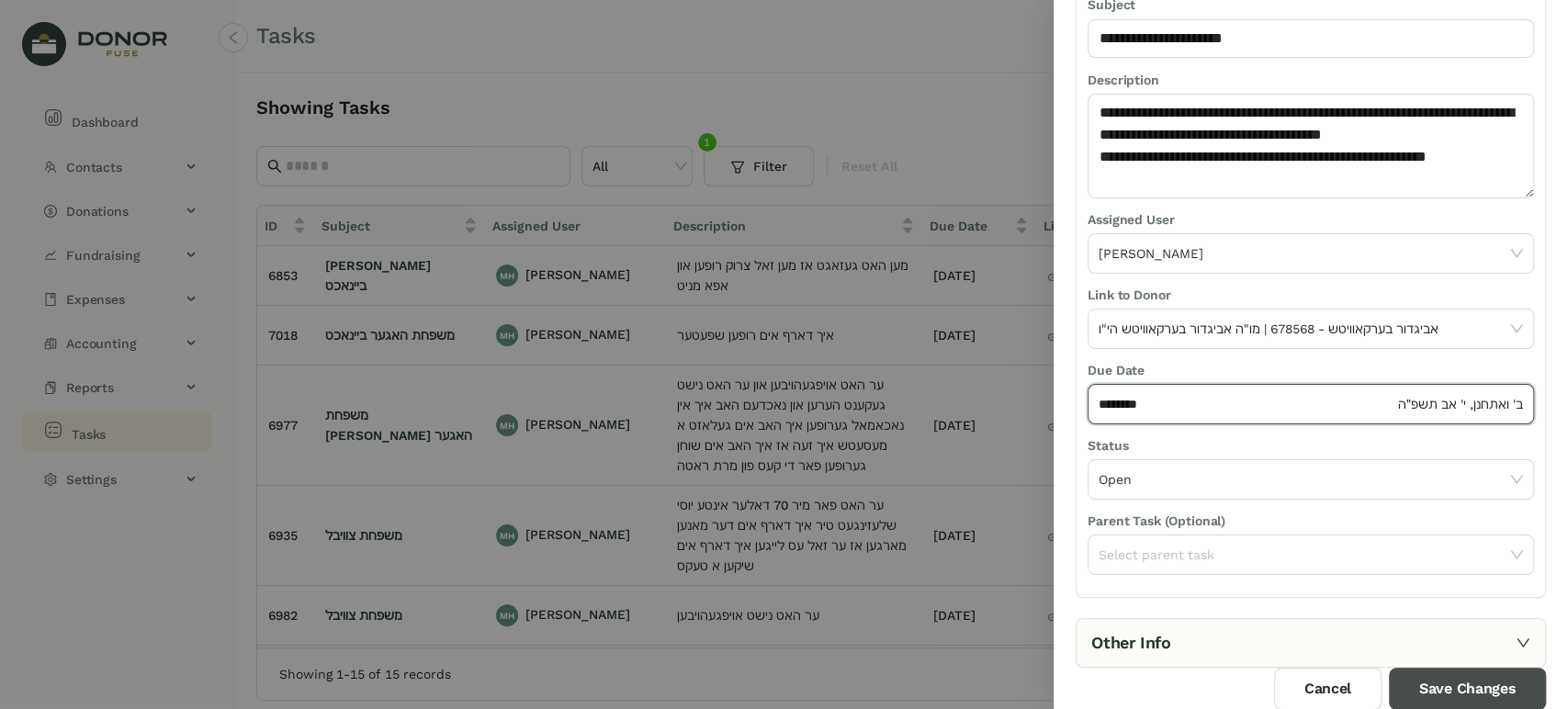 click on "Save Changes" at bounding box center (1467, 689) 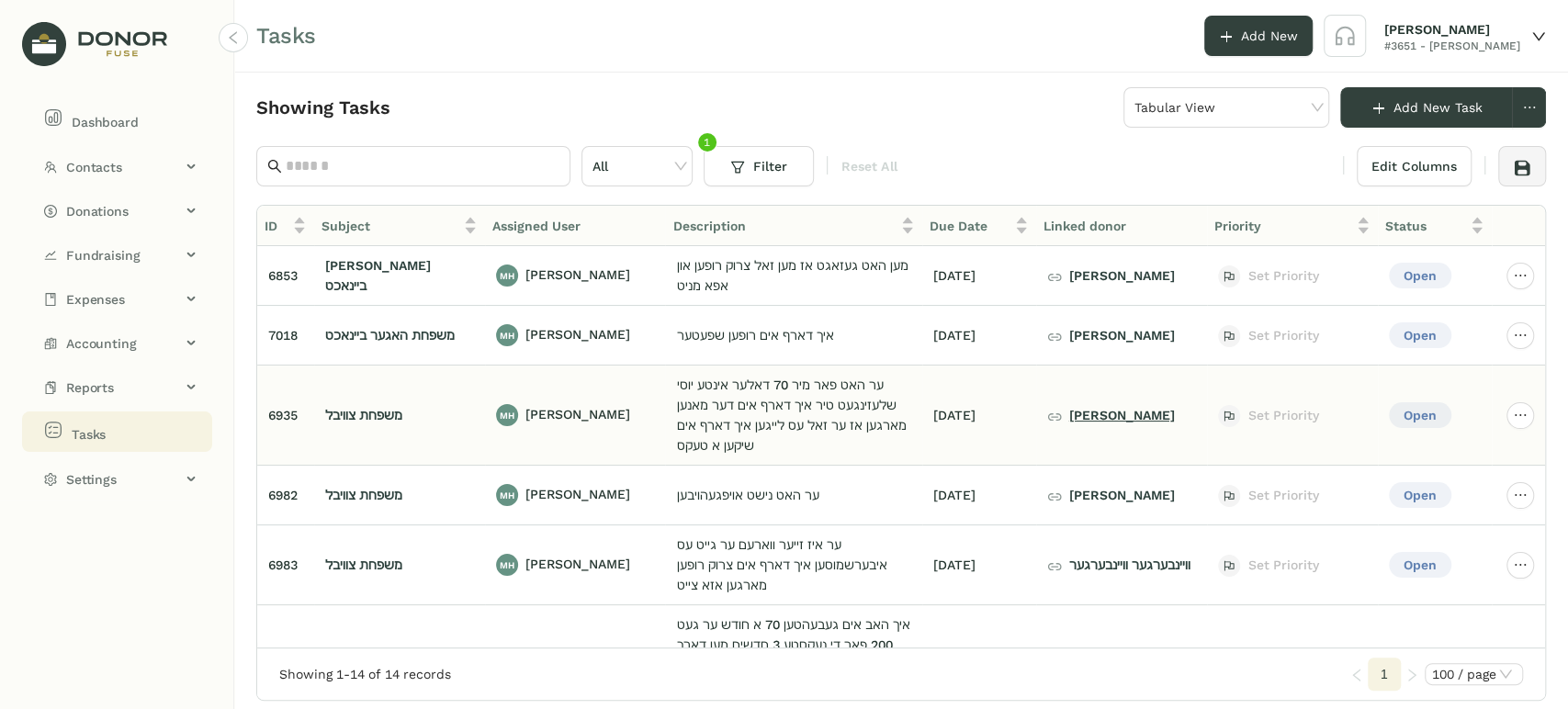 click on "[PERSON_NAME]" 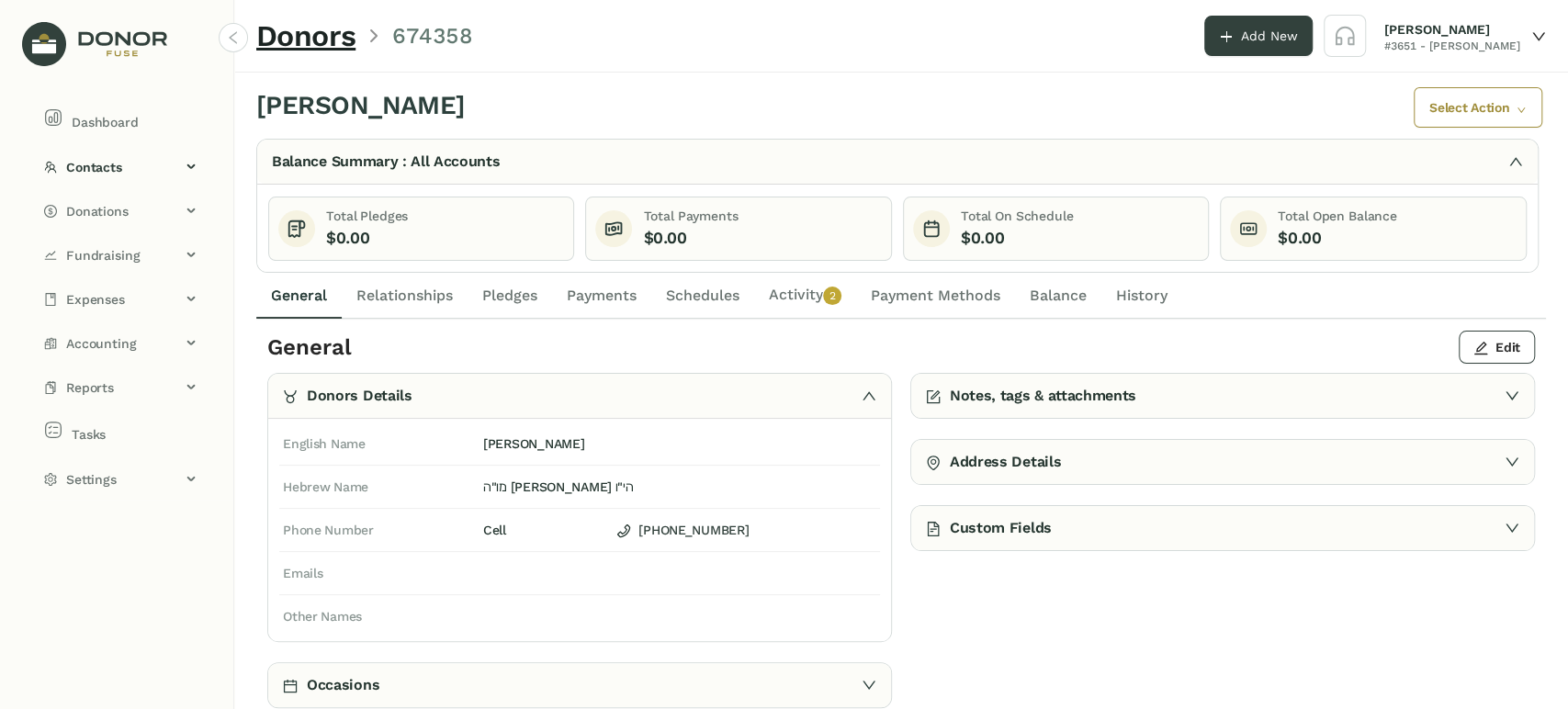 click on "Activity   0   1   2   3   4   5   6   7   8   9" 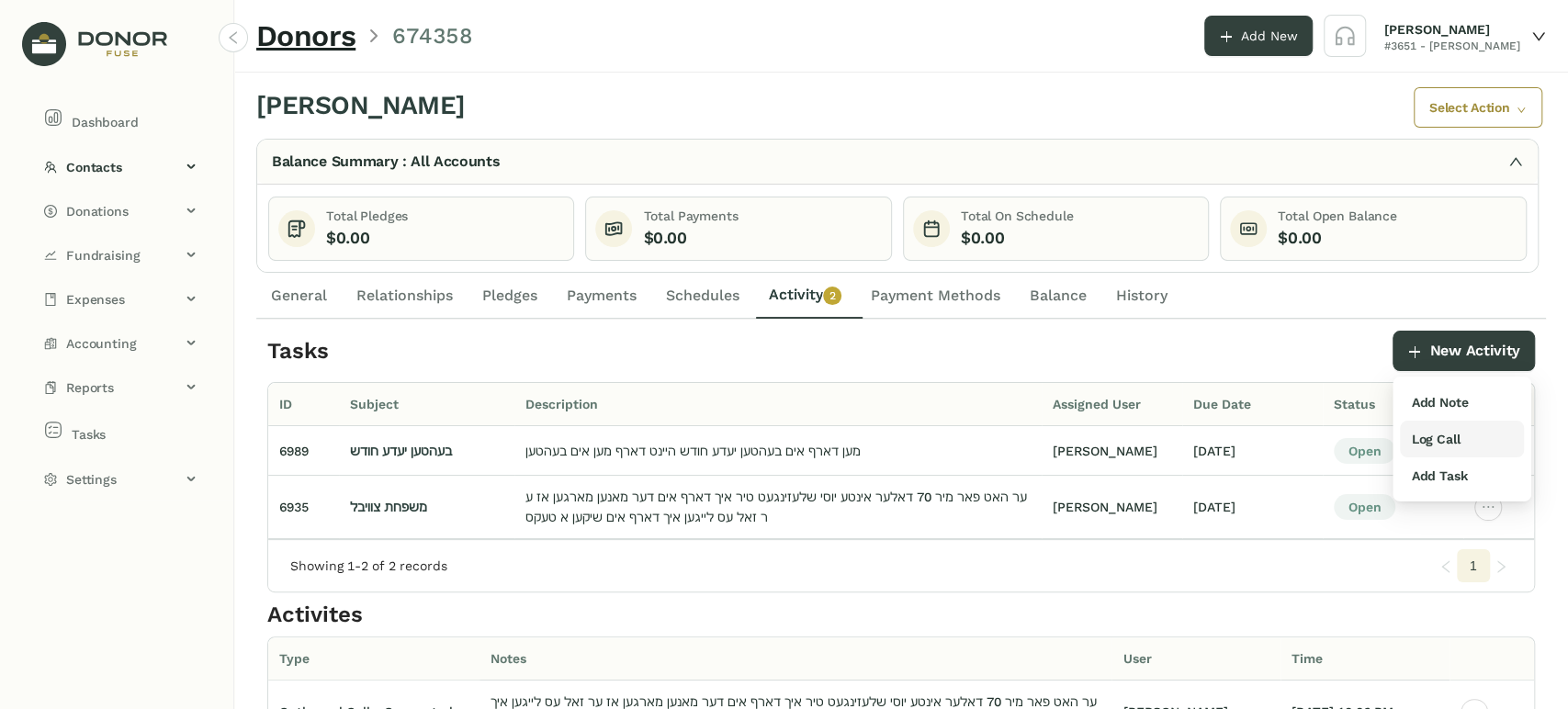 click on "Log Call" at bounding box center (1435, 439) 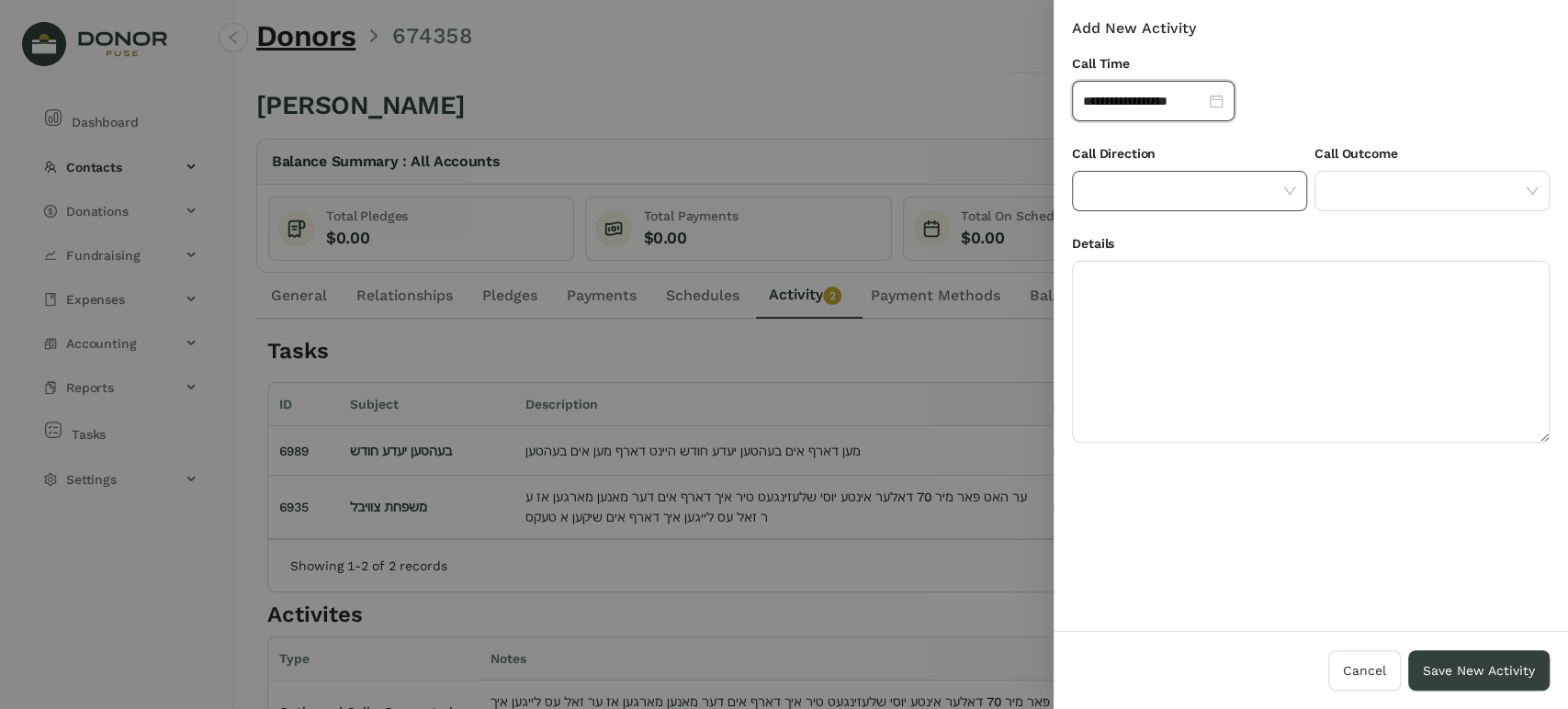 click 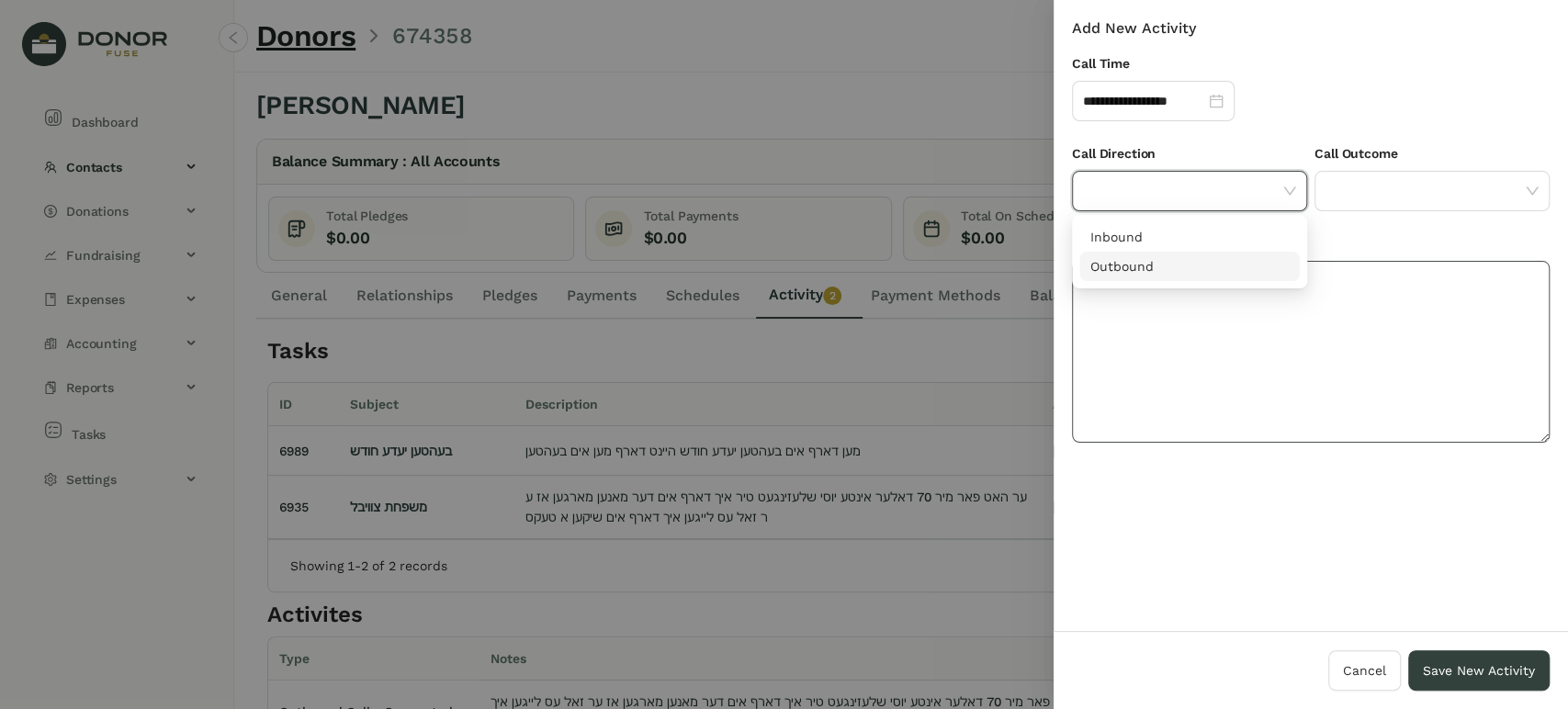 click on "Outbound" at bounding box center [1190, 266] 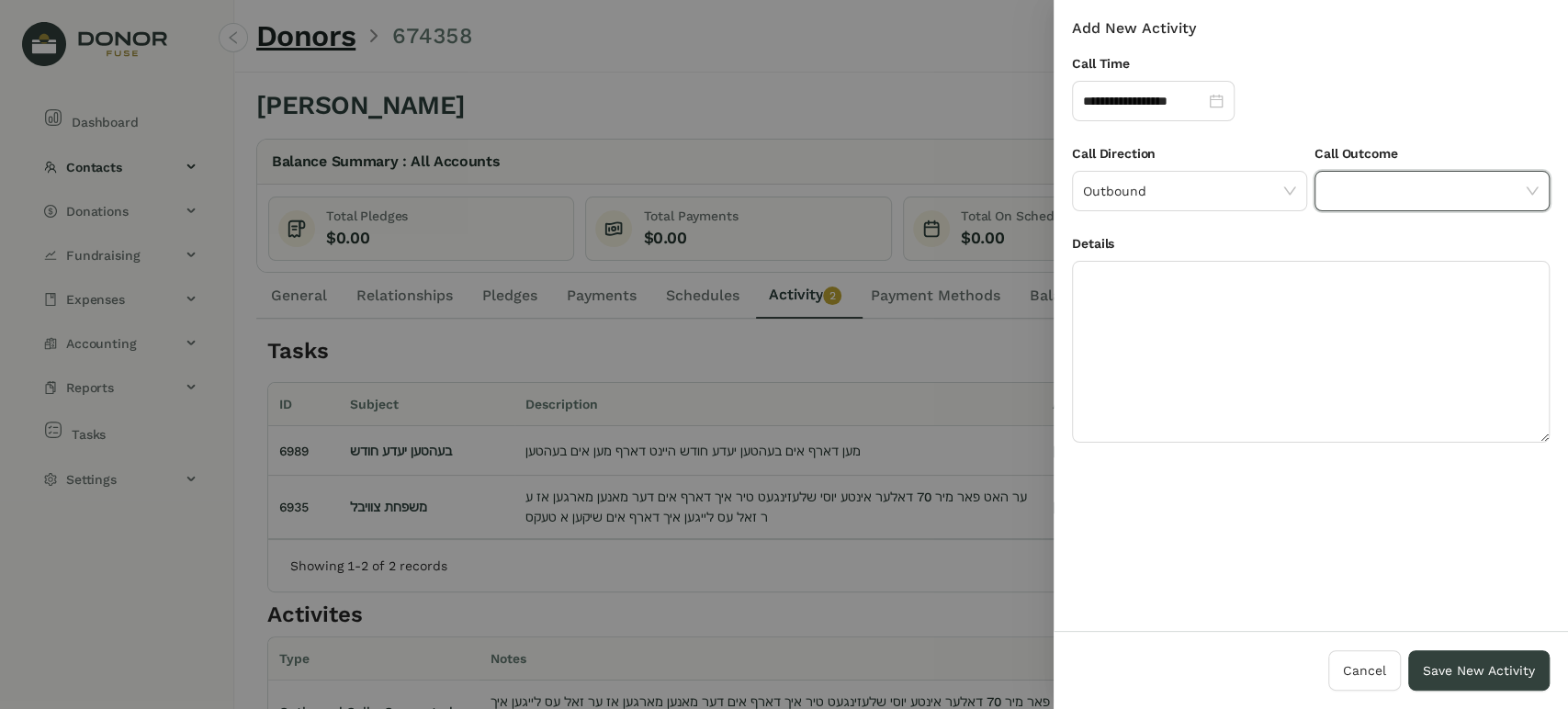 click 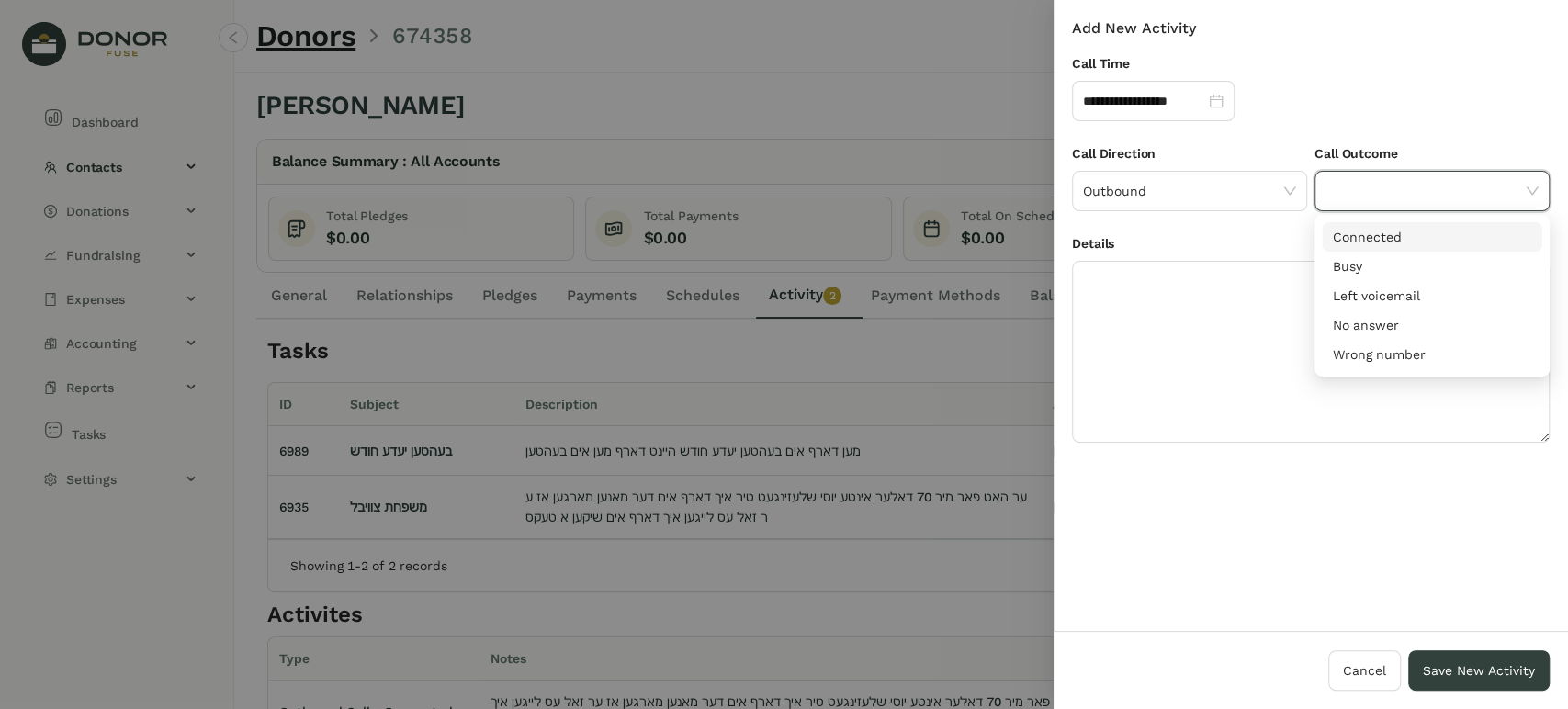 click on "Connected" at bounding box center (1432, 237) 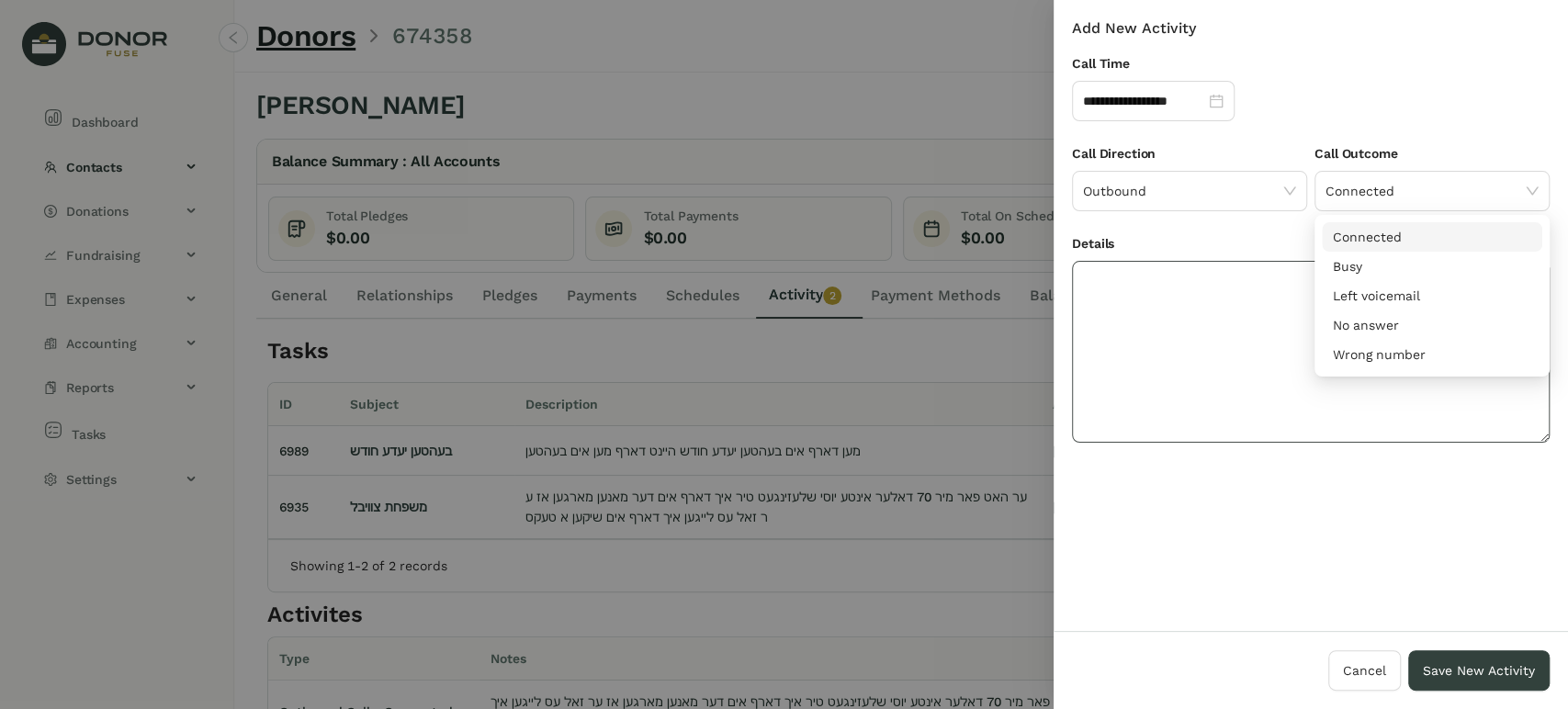drag, startPoint x: 1247, startPoint y: 349, endPoint x: 1235, endPoint y: 343, distance: 13.4164079 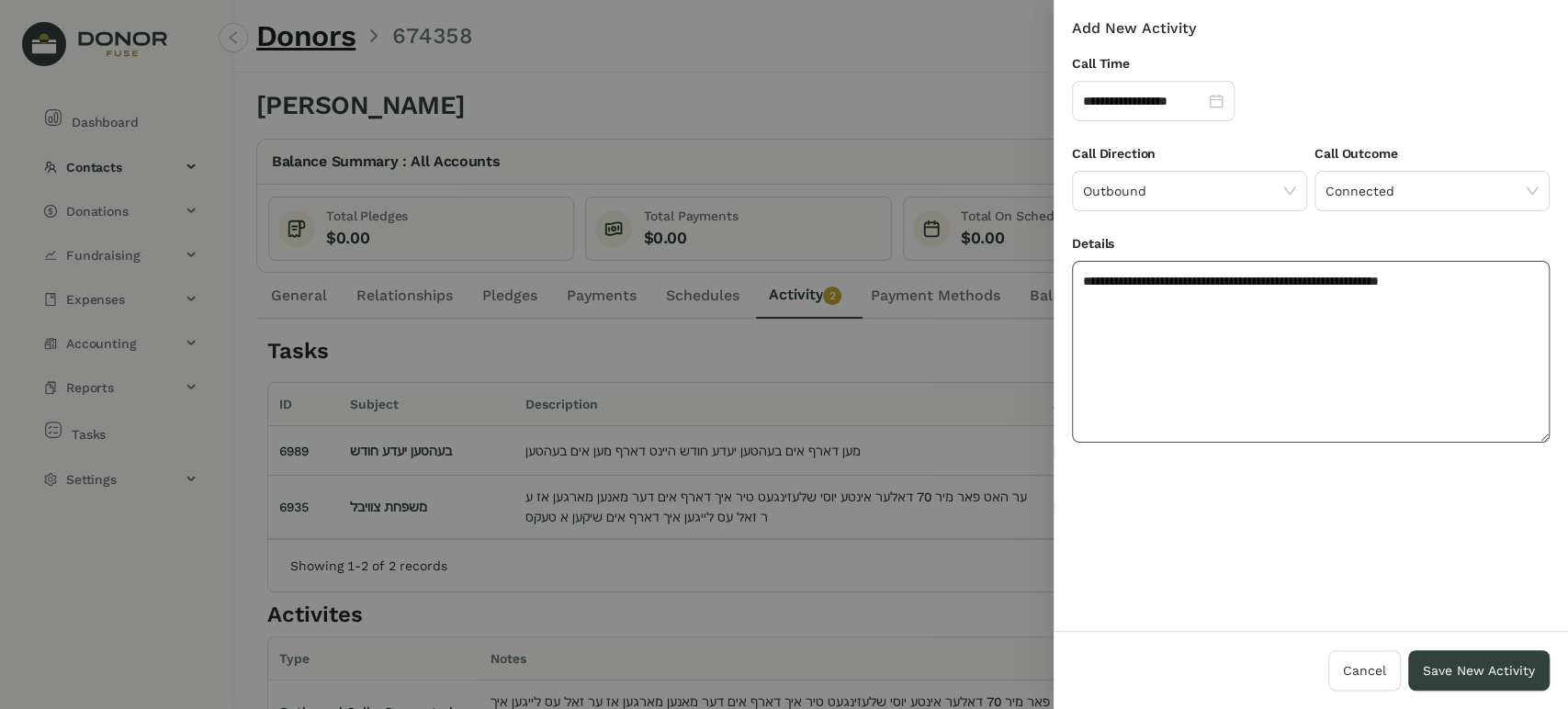 click on "**********" 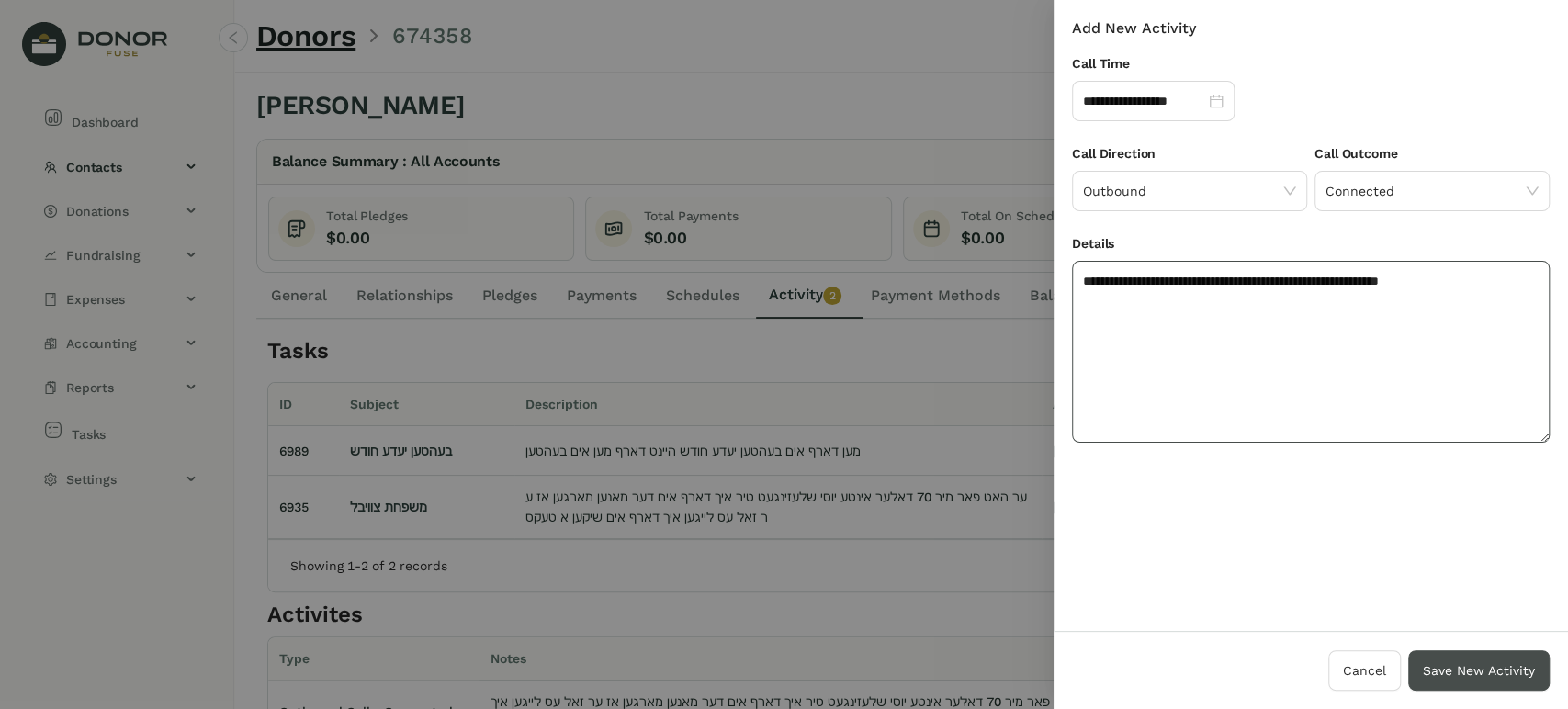type on "**********" 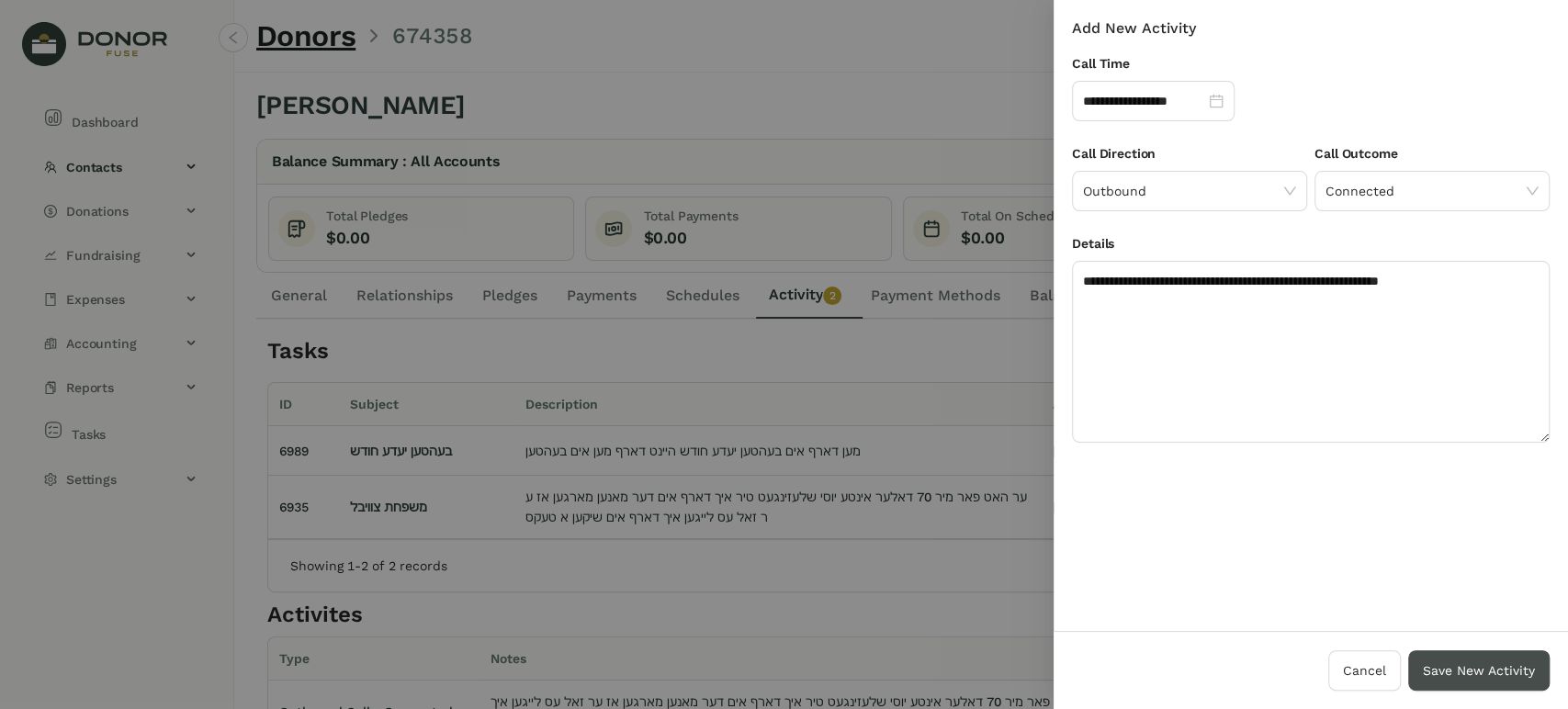 click on "Save New Activity" at bounding box center (1479, 670) 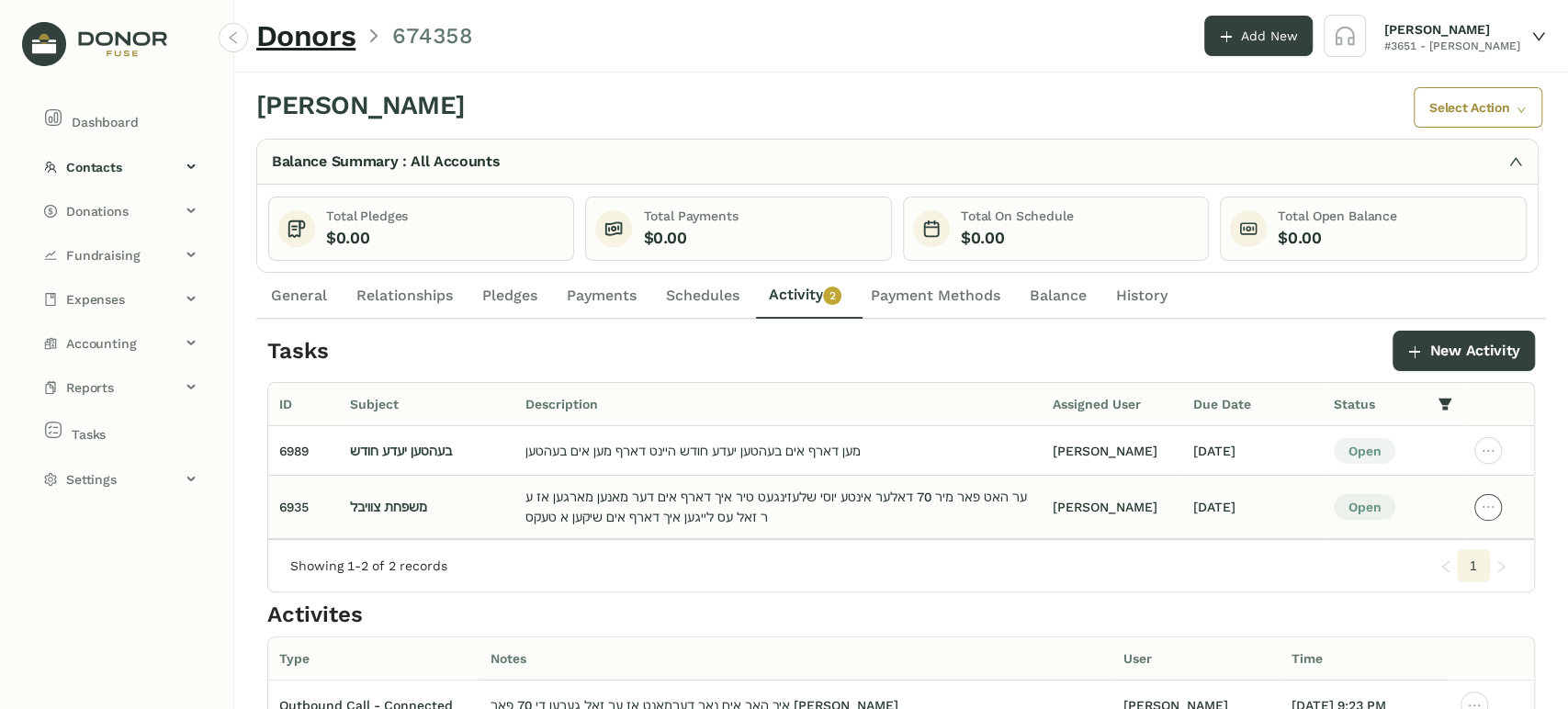 click 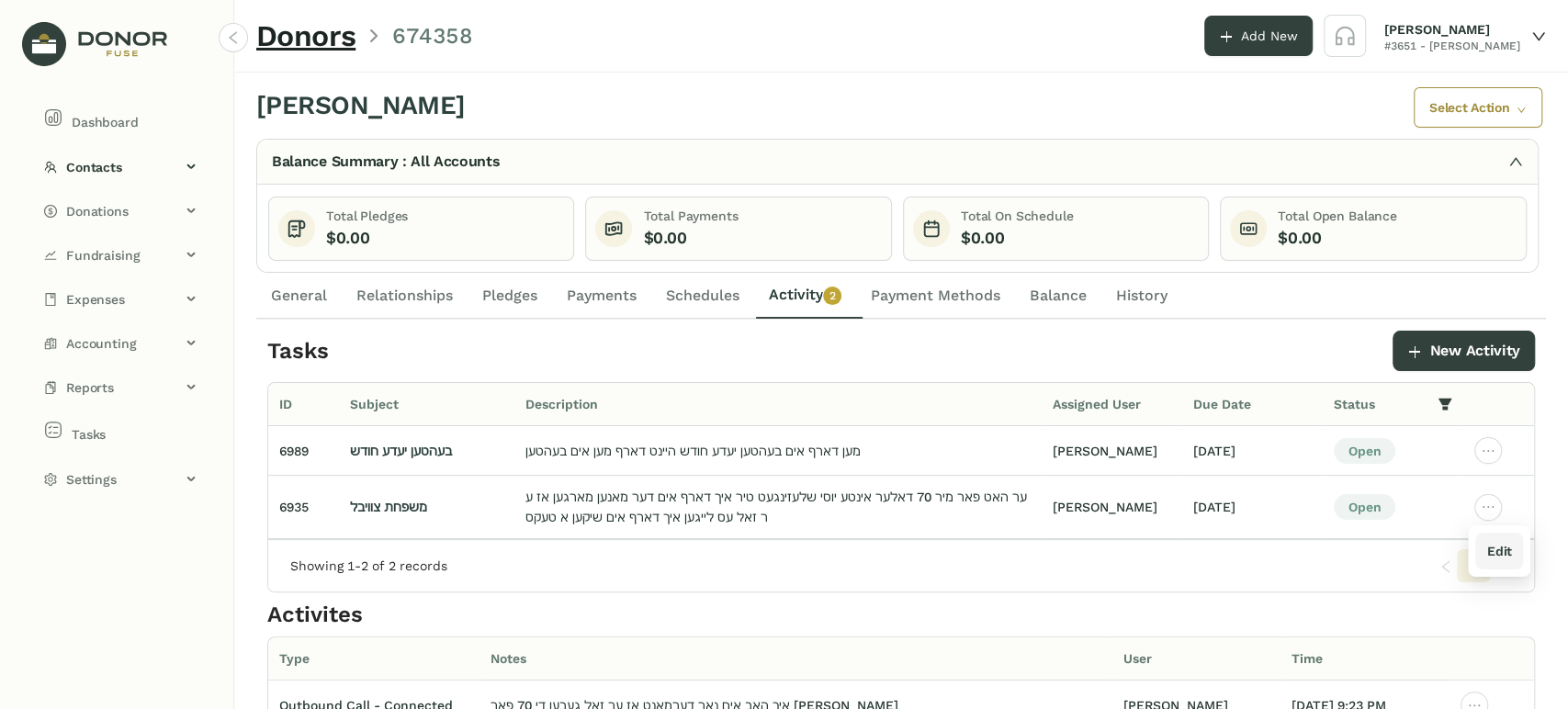 drag, startPoint x: 1499, startPoint y: 547, endPoint x: 1485, endPoint y: 537, distance: 17.204651 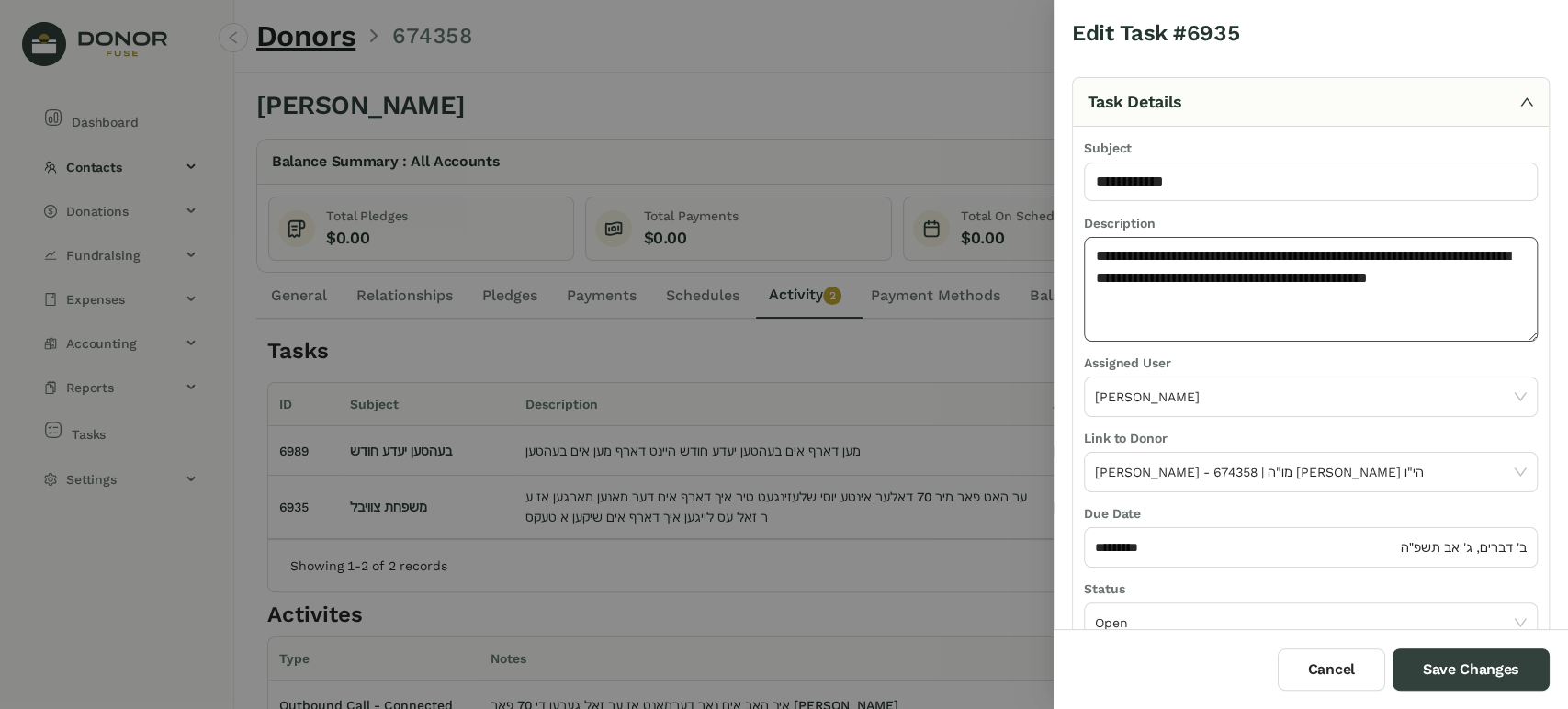 click on "**********" 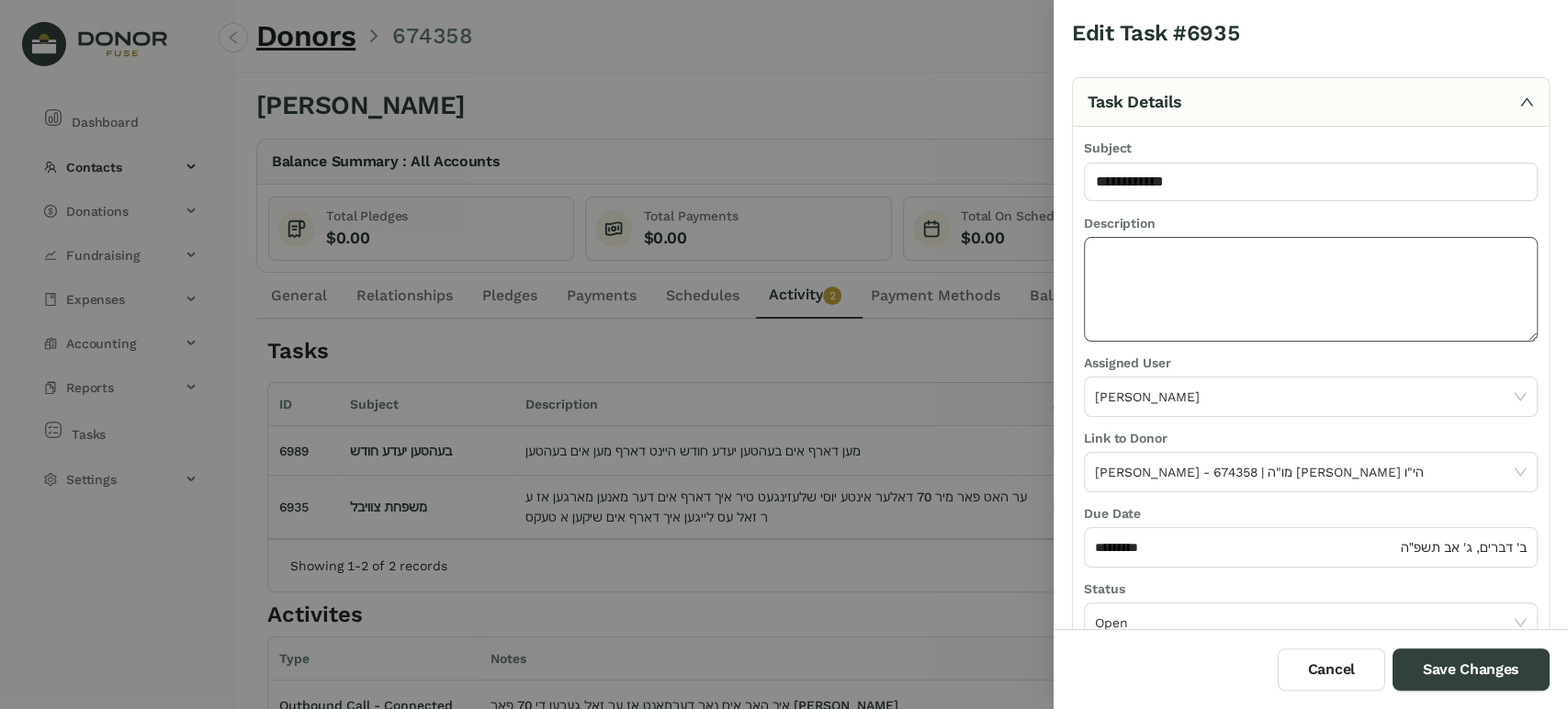paste on "**********" 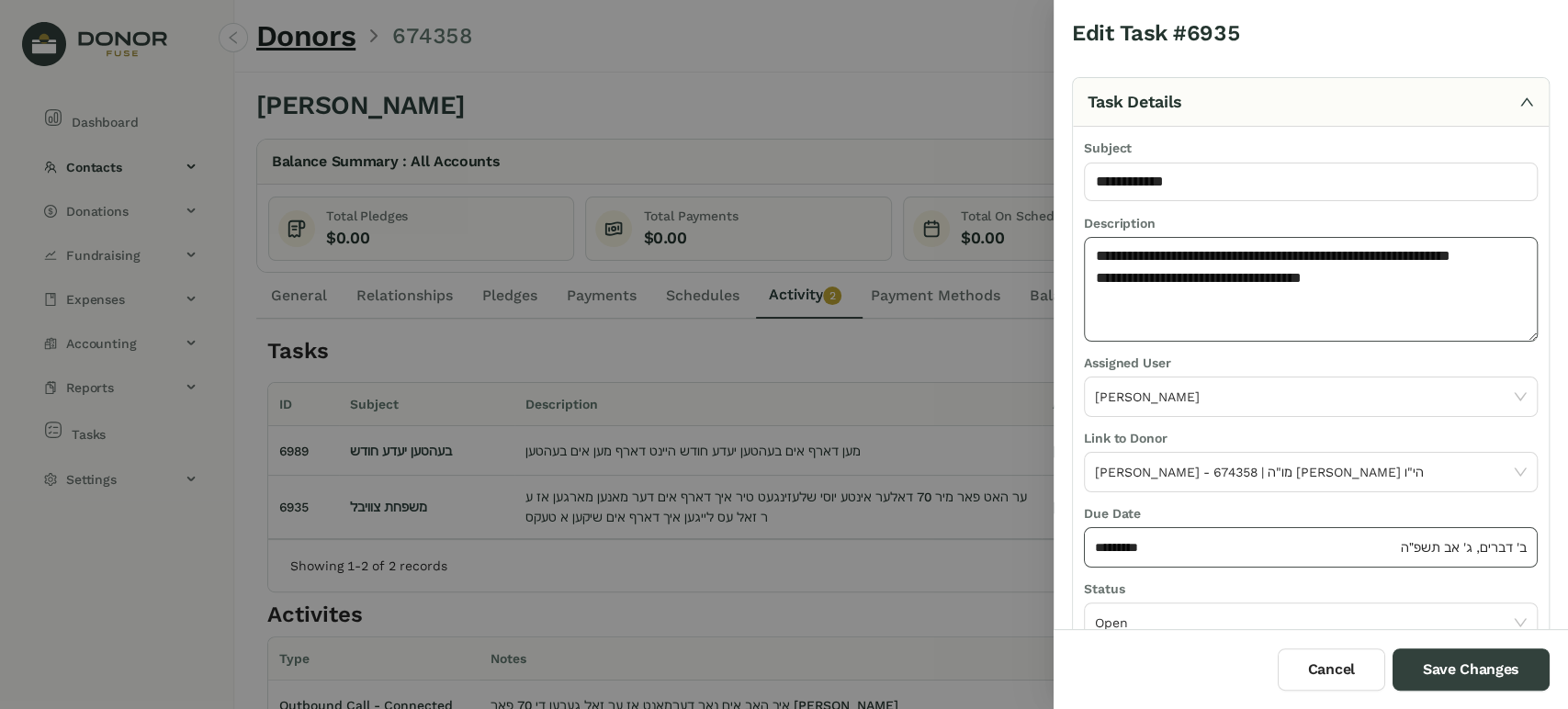 type on "**********" 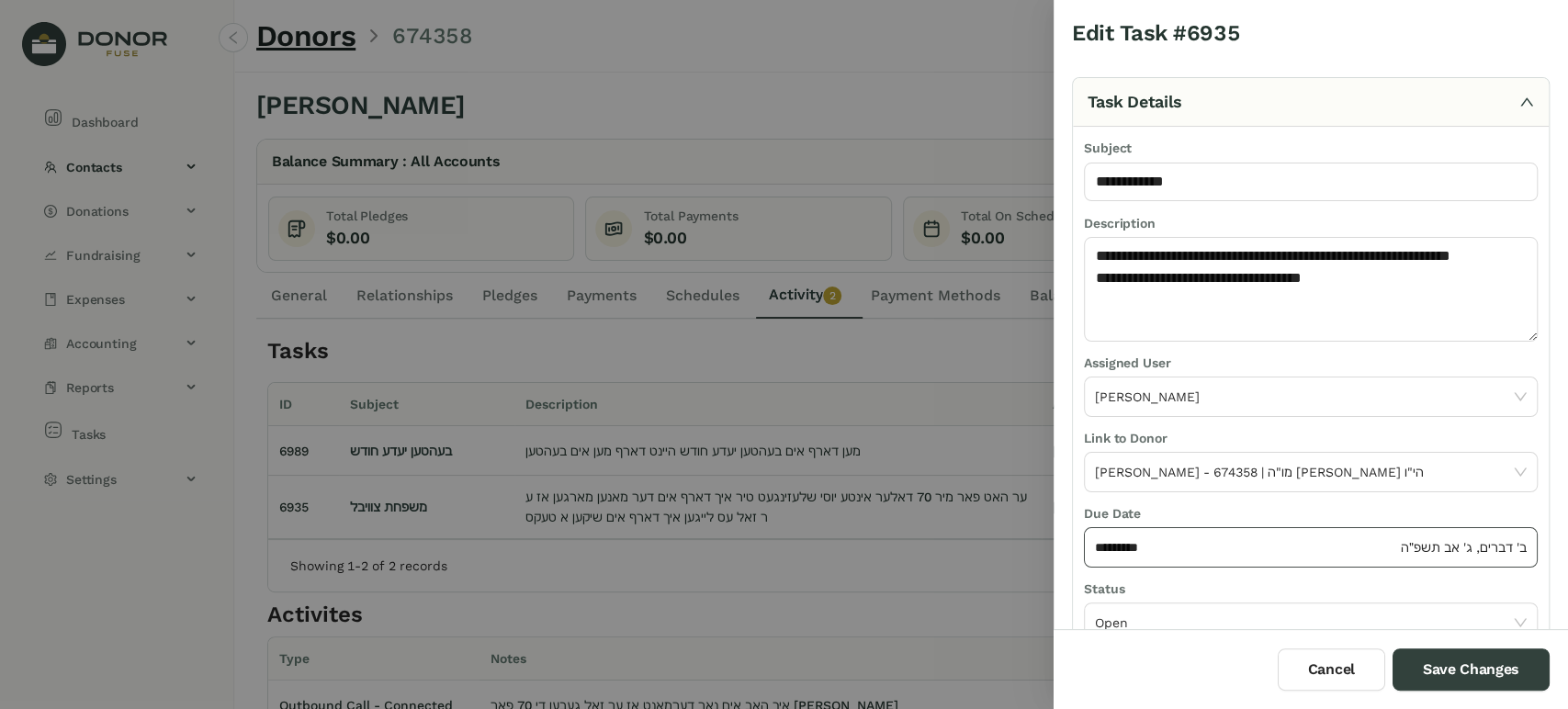 click on "********* ב' דברים, ג' אב תשפ״ה" 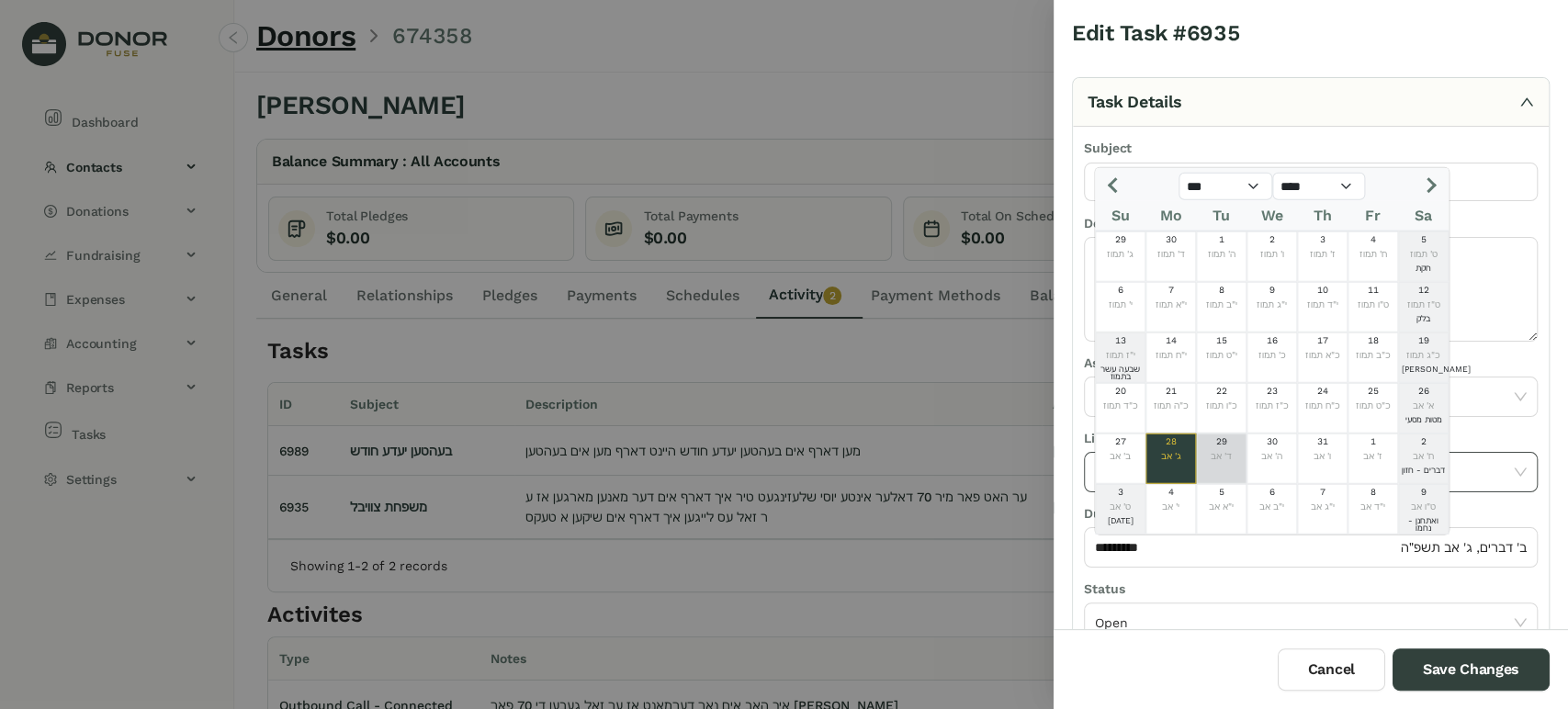 click on "ד' אב" 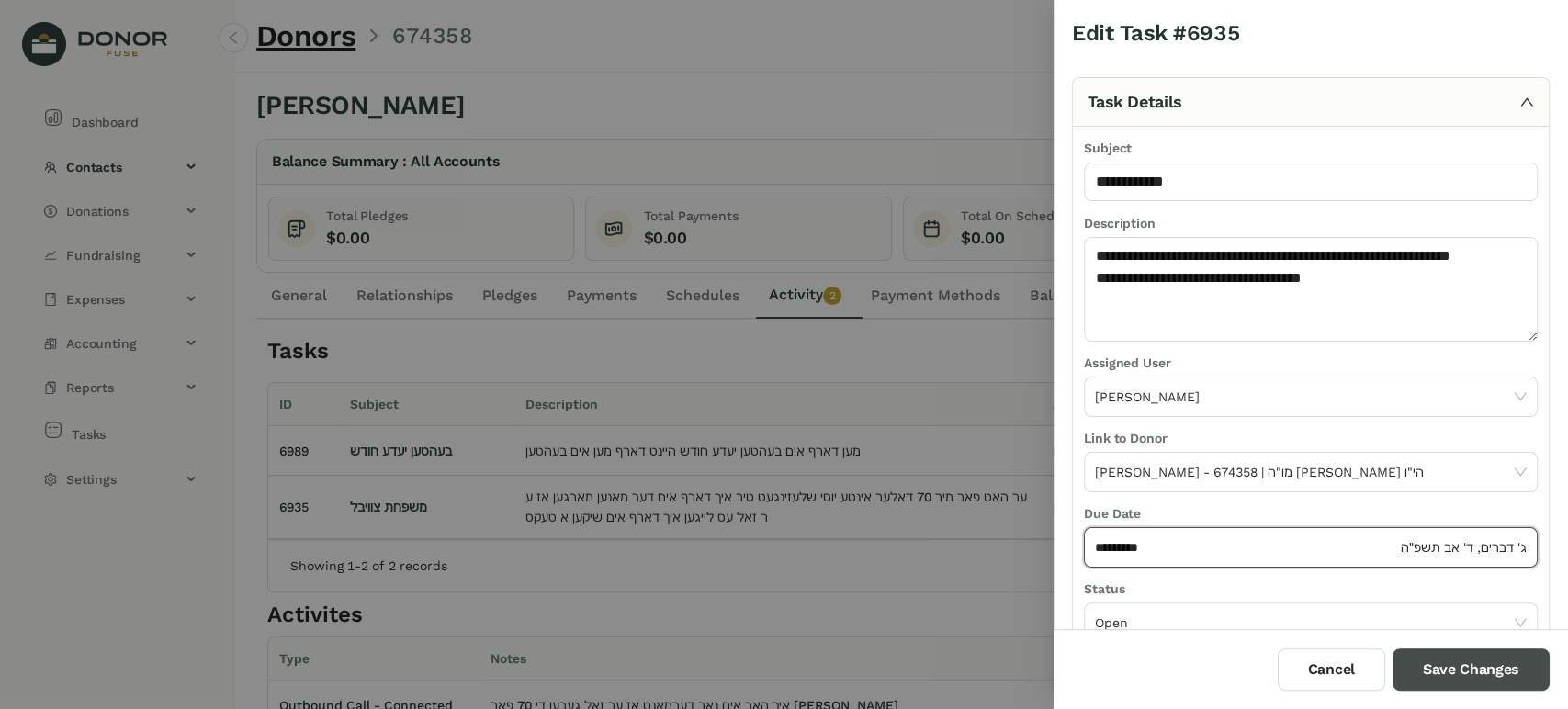 drag, startPoint x: 1446, startPoint y: 658, endPoint x: 1438, endPoint y: 648, distance: 12.80625 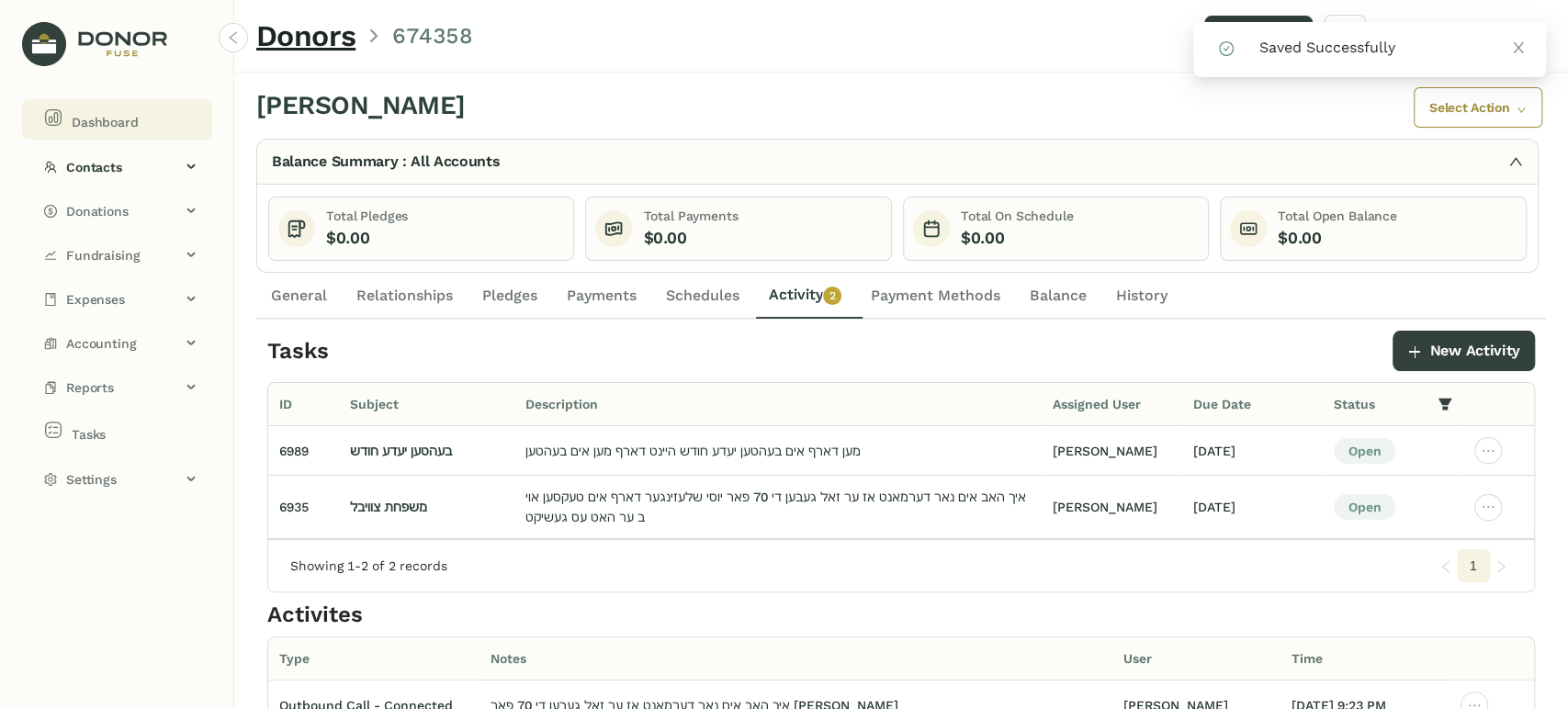 drag, startPoint x: 123, startPoint y: 98, endPoint x: 118, endPoint y: 112, distance: 14.866069 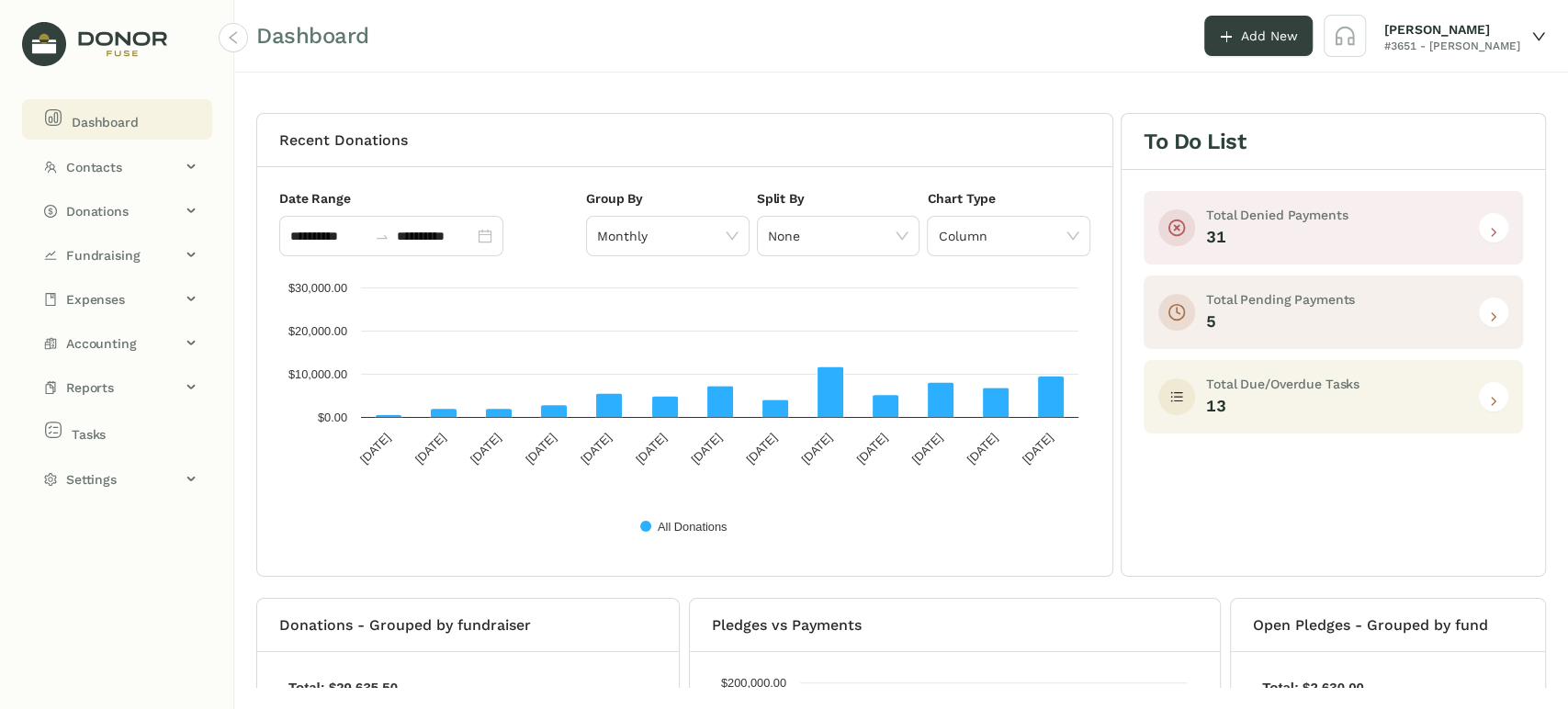 click 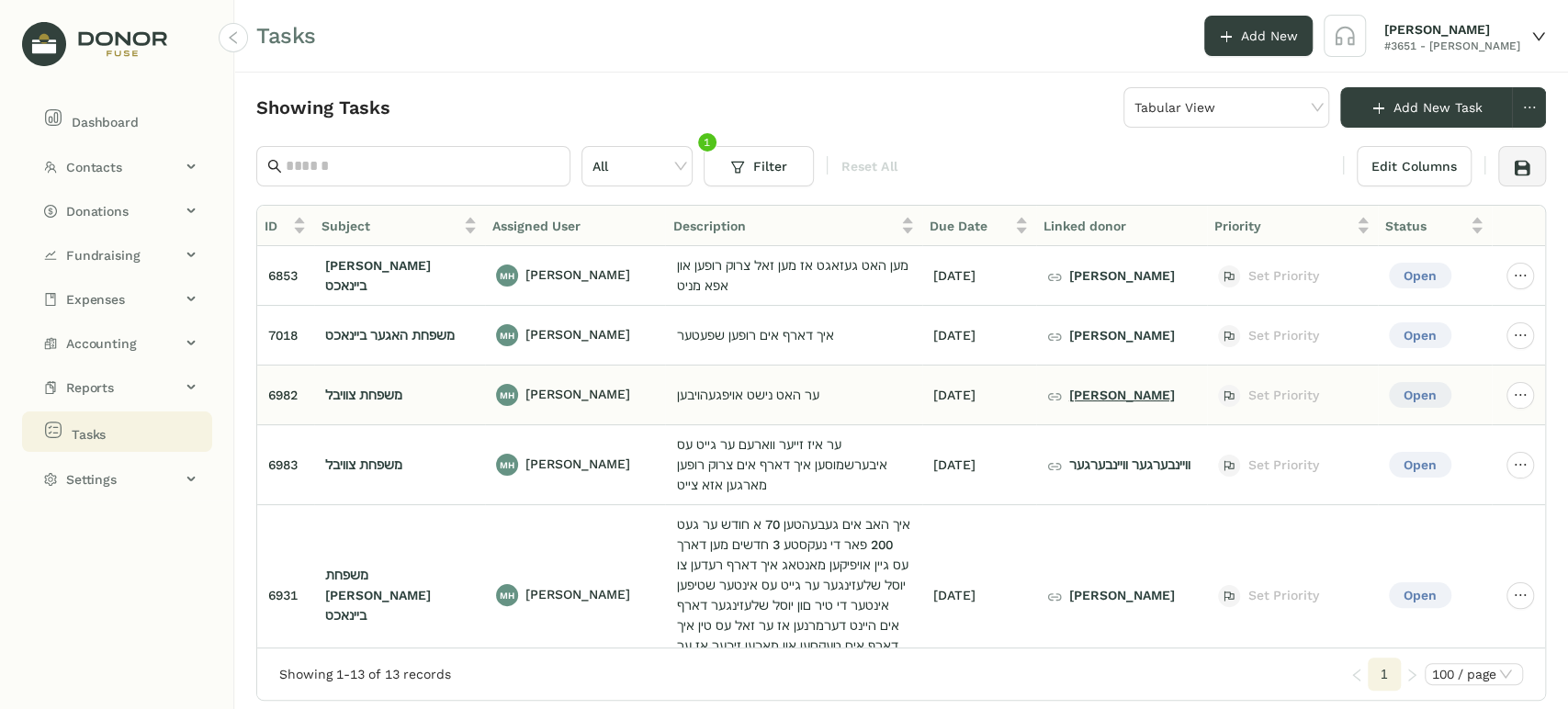click on "[PERSON_NAME]" 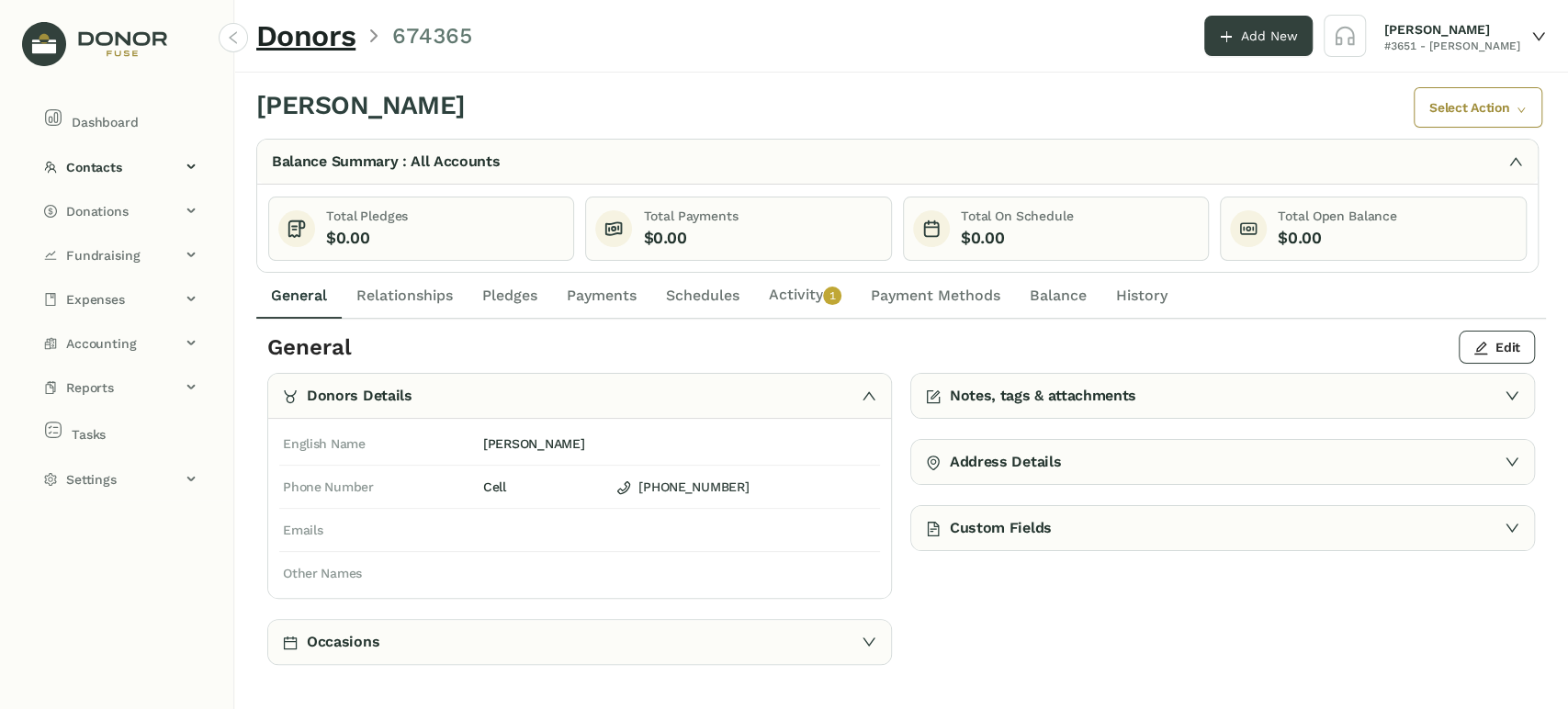 click on "Activity   0   1   2   3   4   5   6   7   8   9" 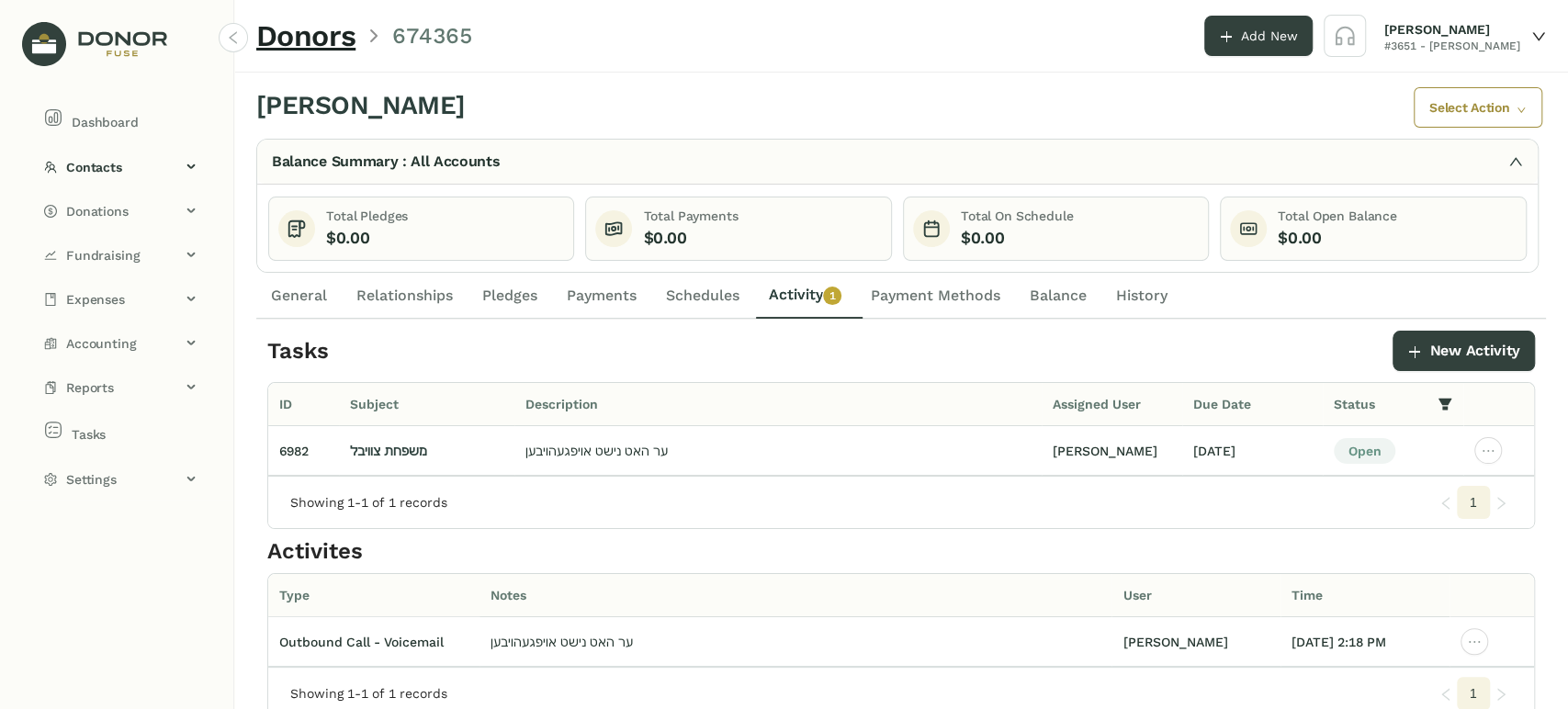 click on "General" 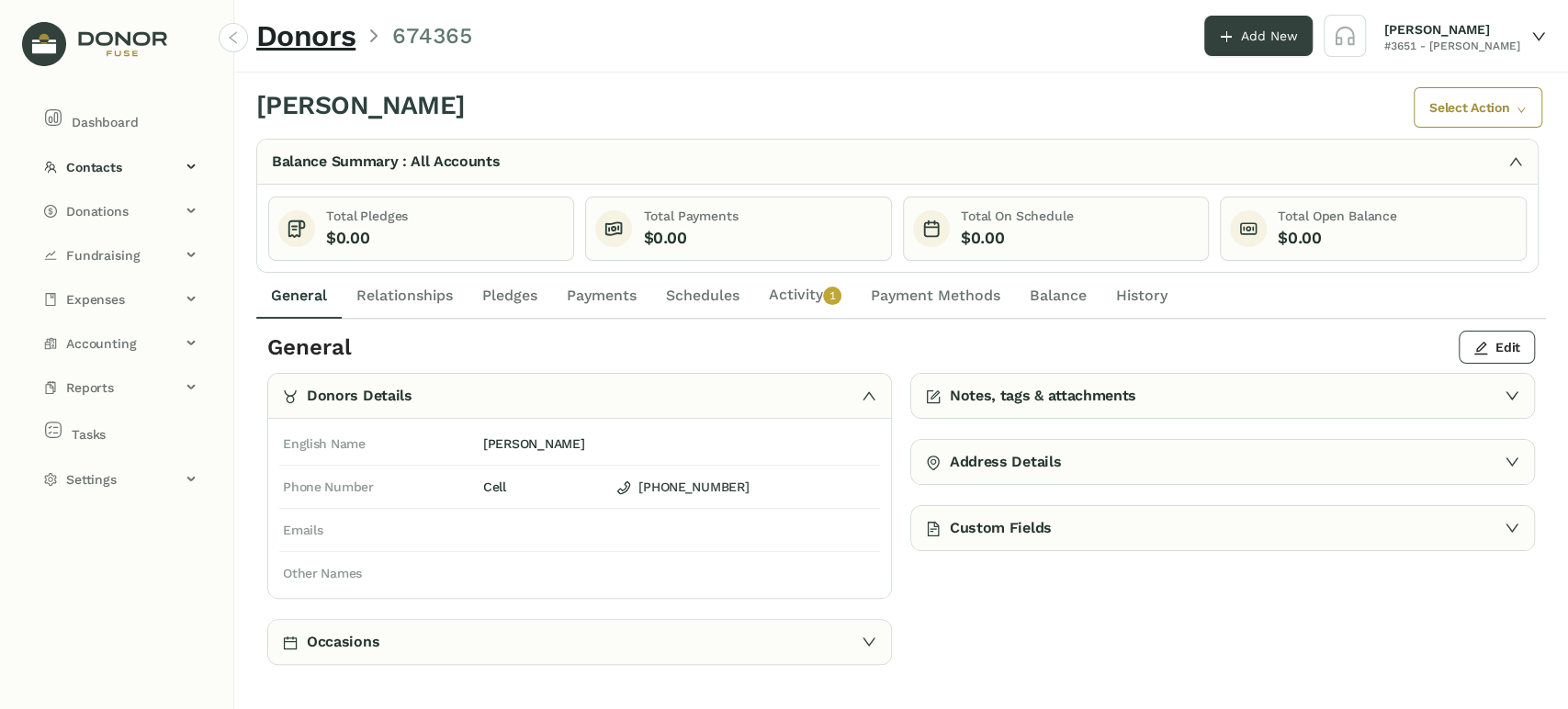 click on "Custom Fields" 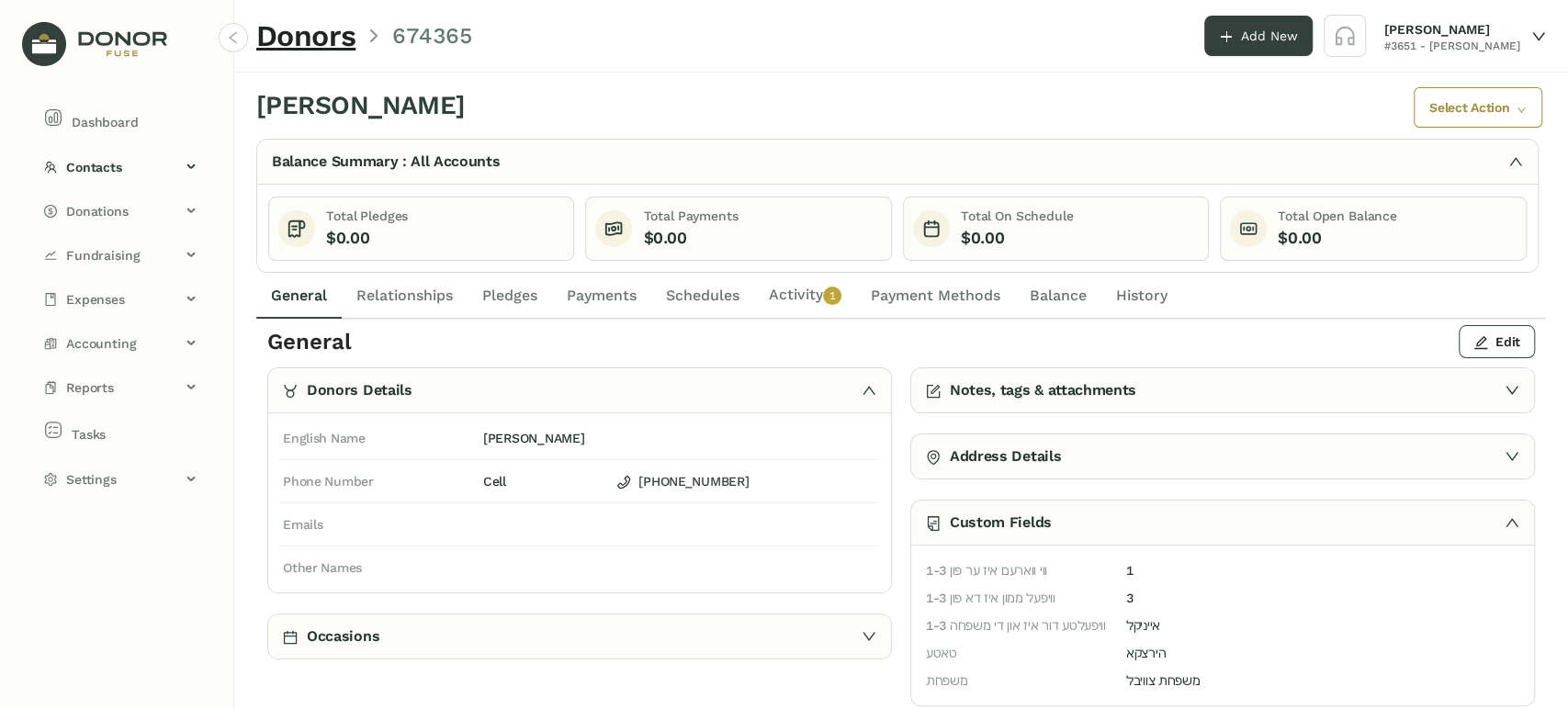 scroll, scrollTop: 0, scrollLeft: 0, axis: both 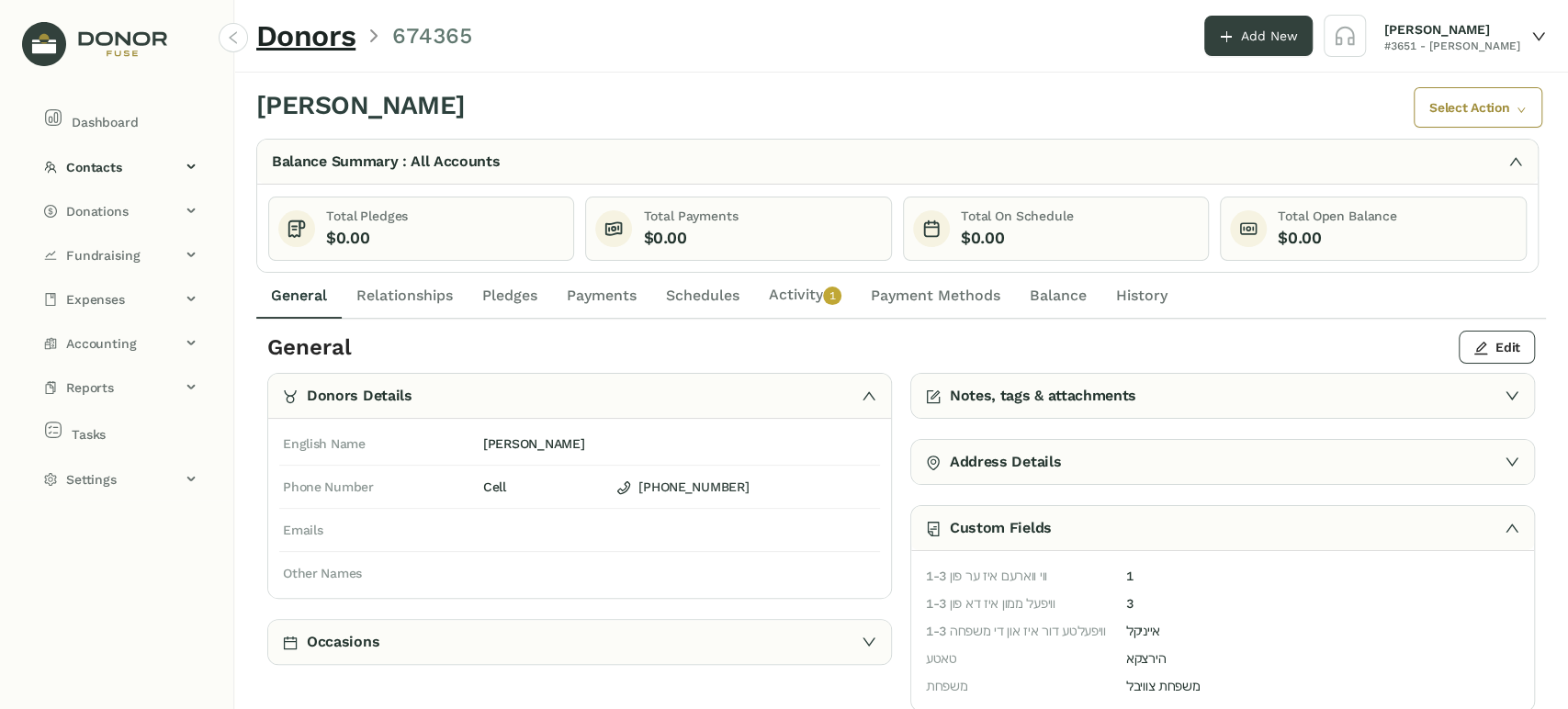 click on "0   1   2   3   4   5   6   7   8   9" 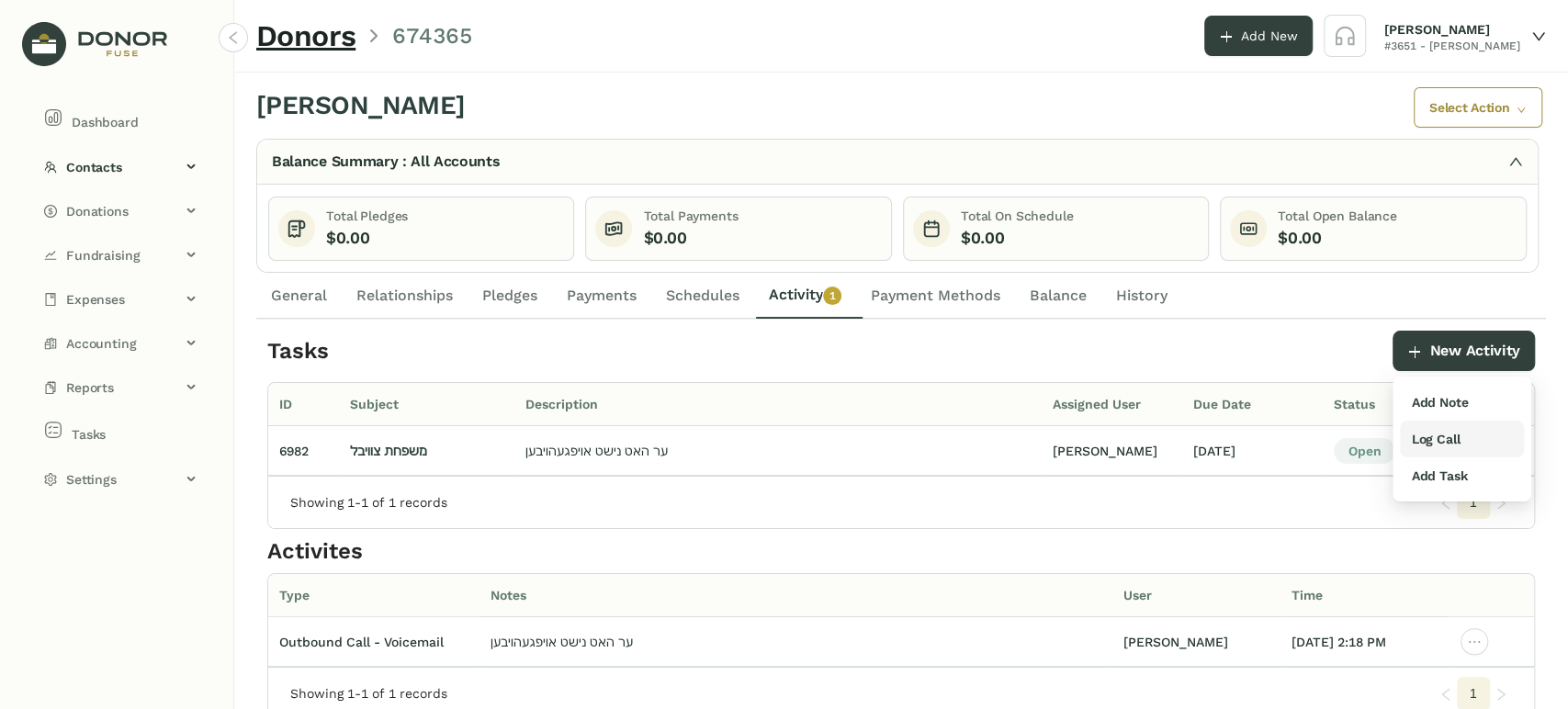 click on "Log Call" at bounding box center [1435, 439] 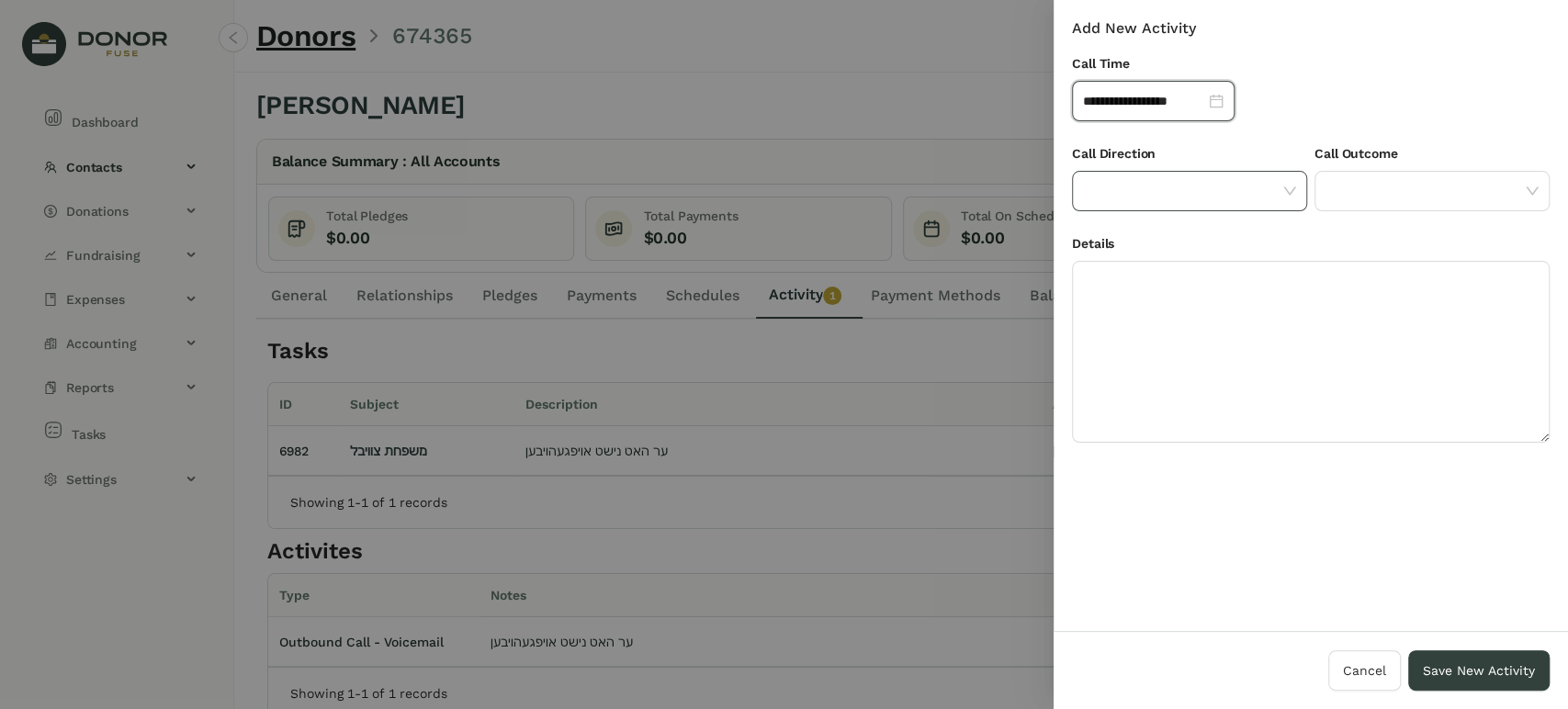 click 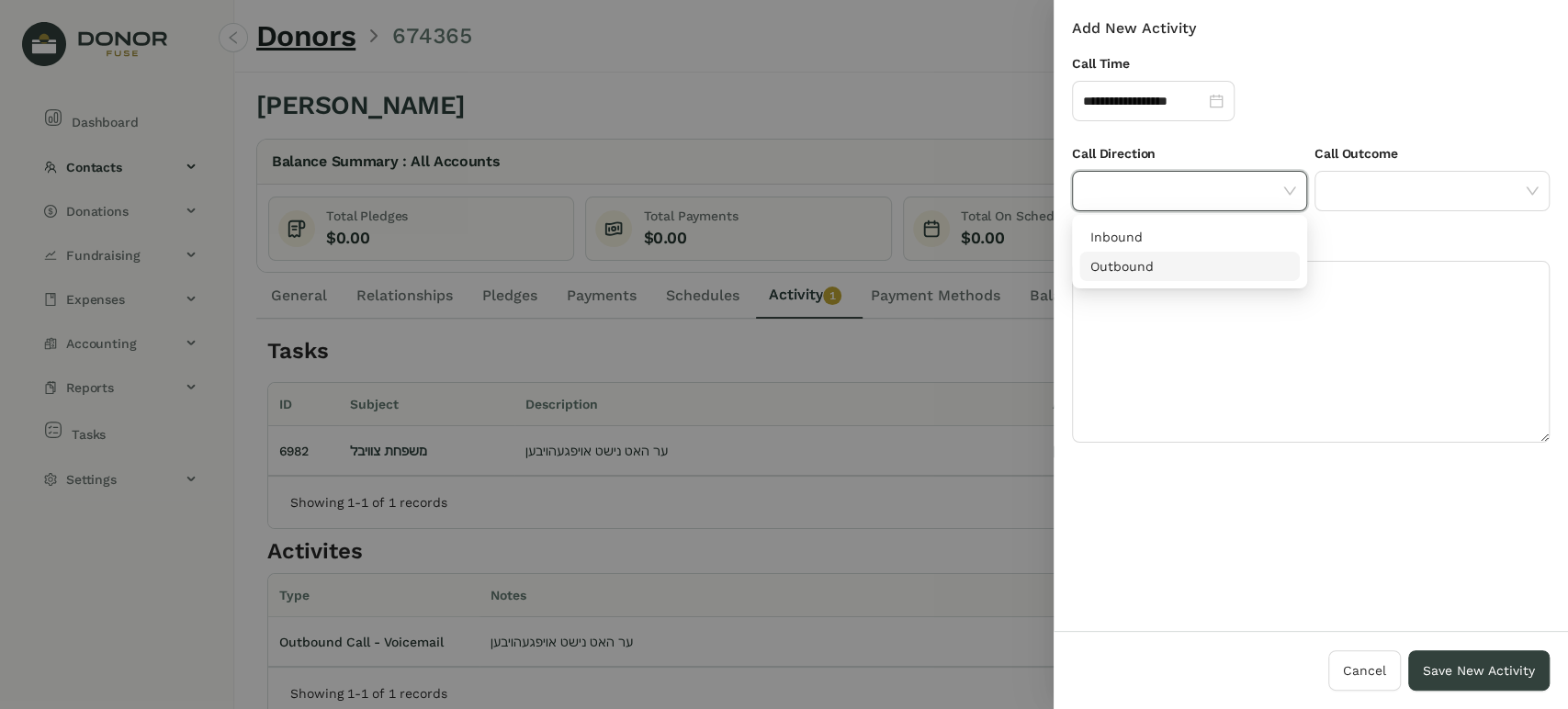 drag, startPoint x: 1193, startPoint y: 273, endPoint x: 1221, endPoint y: 258, distance: 32 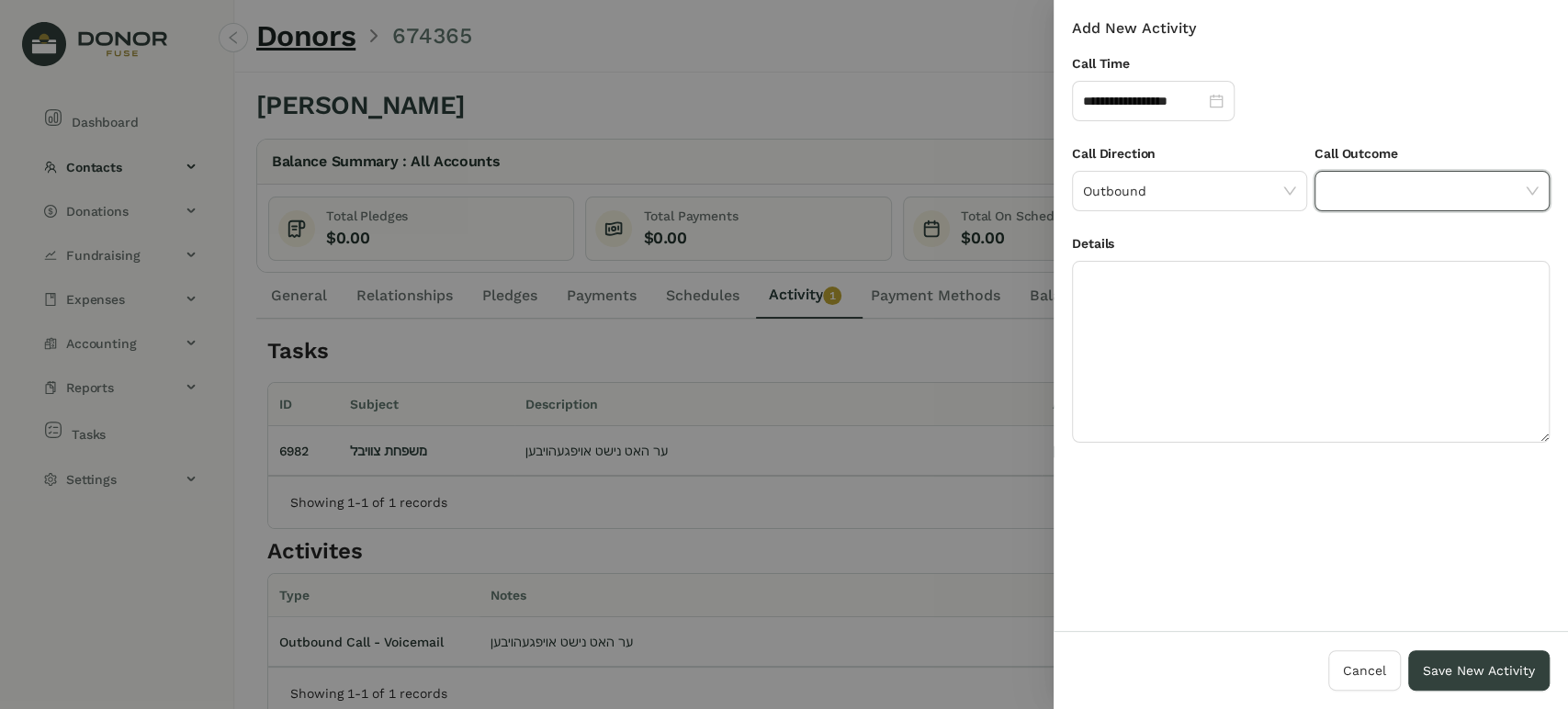 click 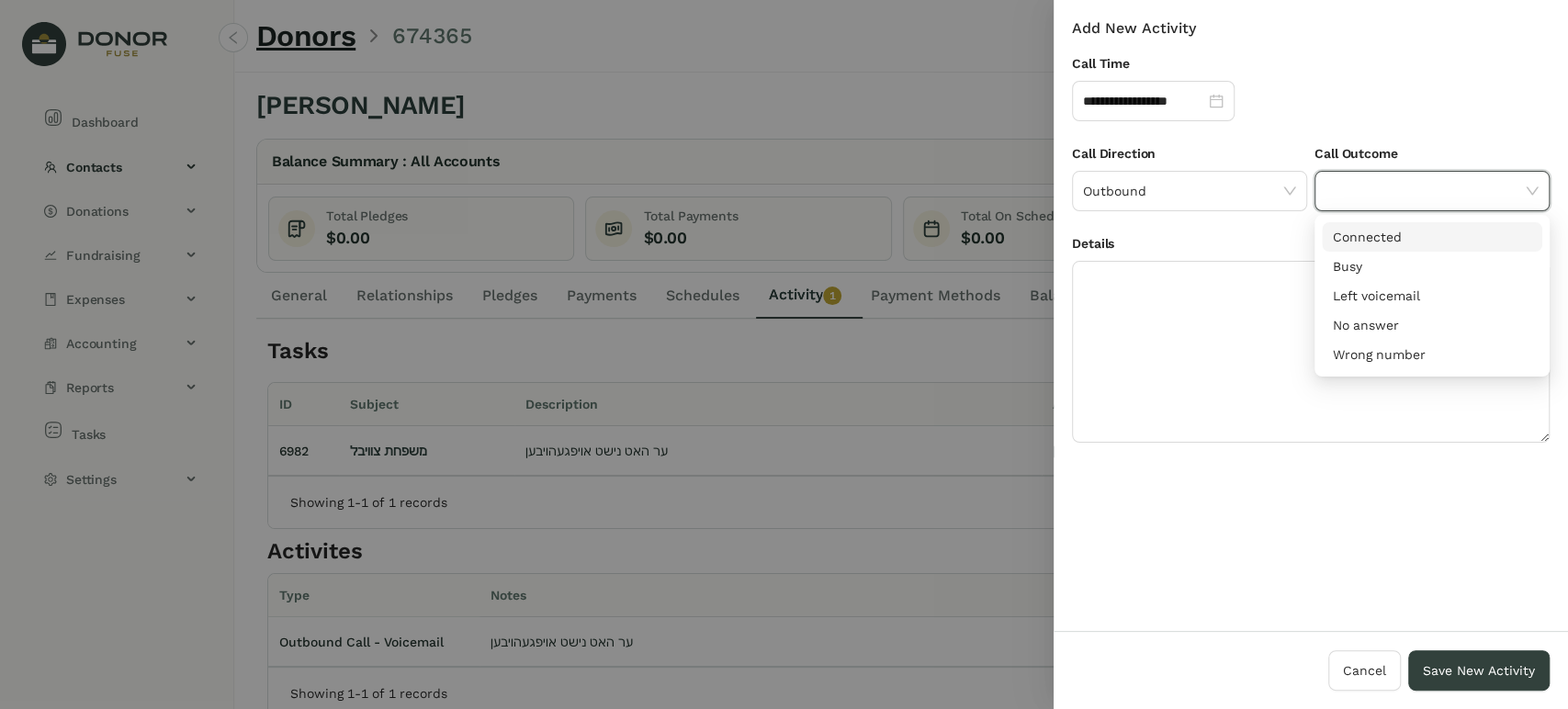 click on "Connected" at bounding box center [1432, 237] 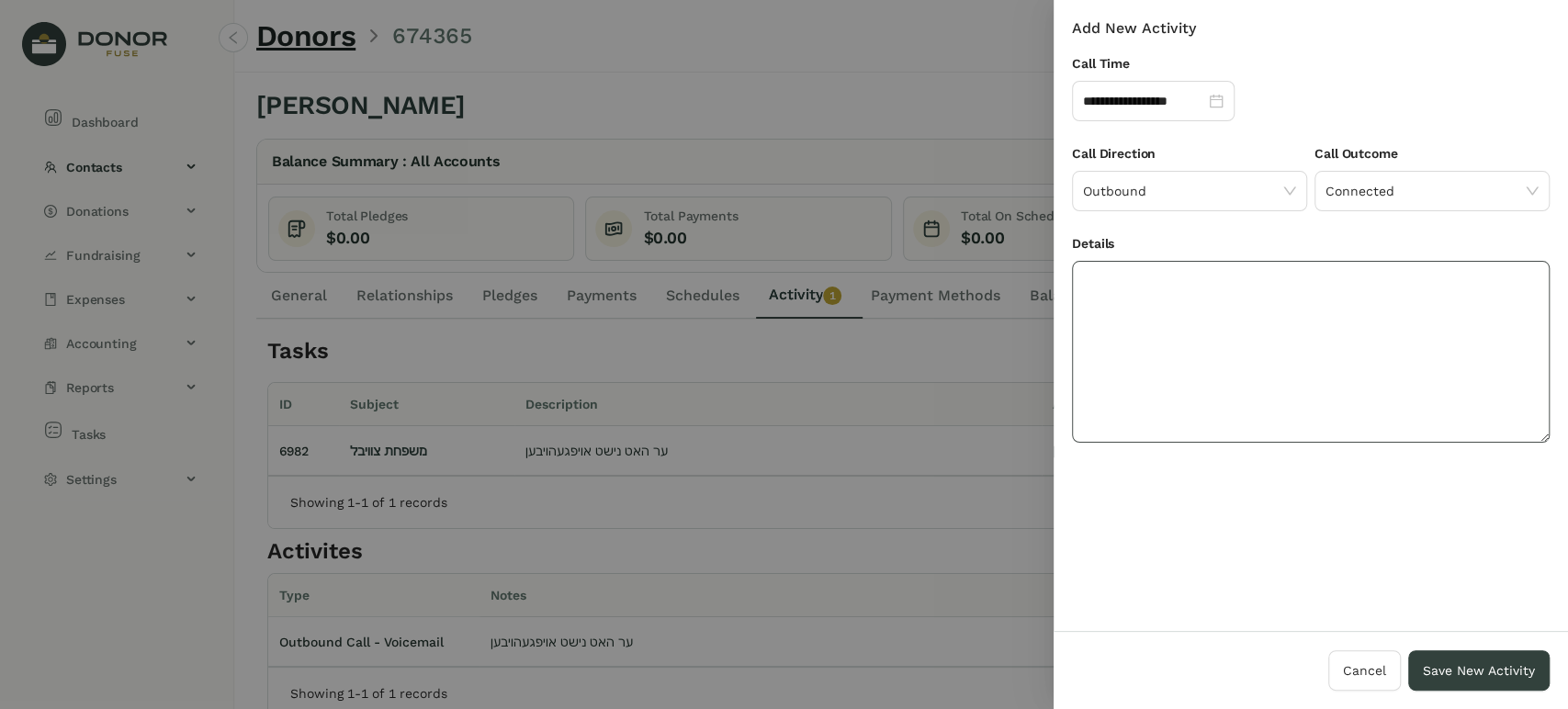 drag, startPoint x: 1301, startPoint y: 329, endPoint x: 1416, endPoint y: 325, distance: 115.06954 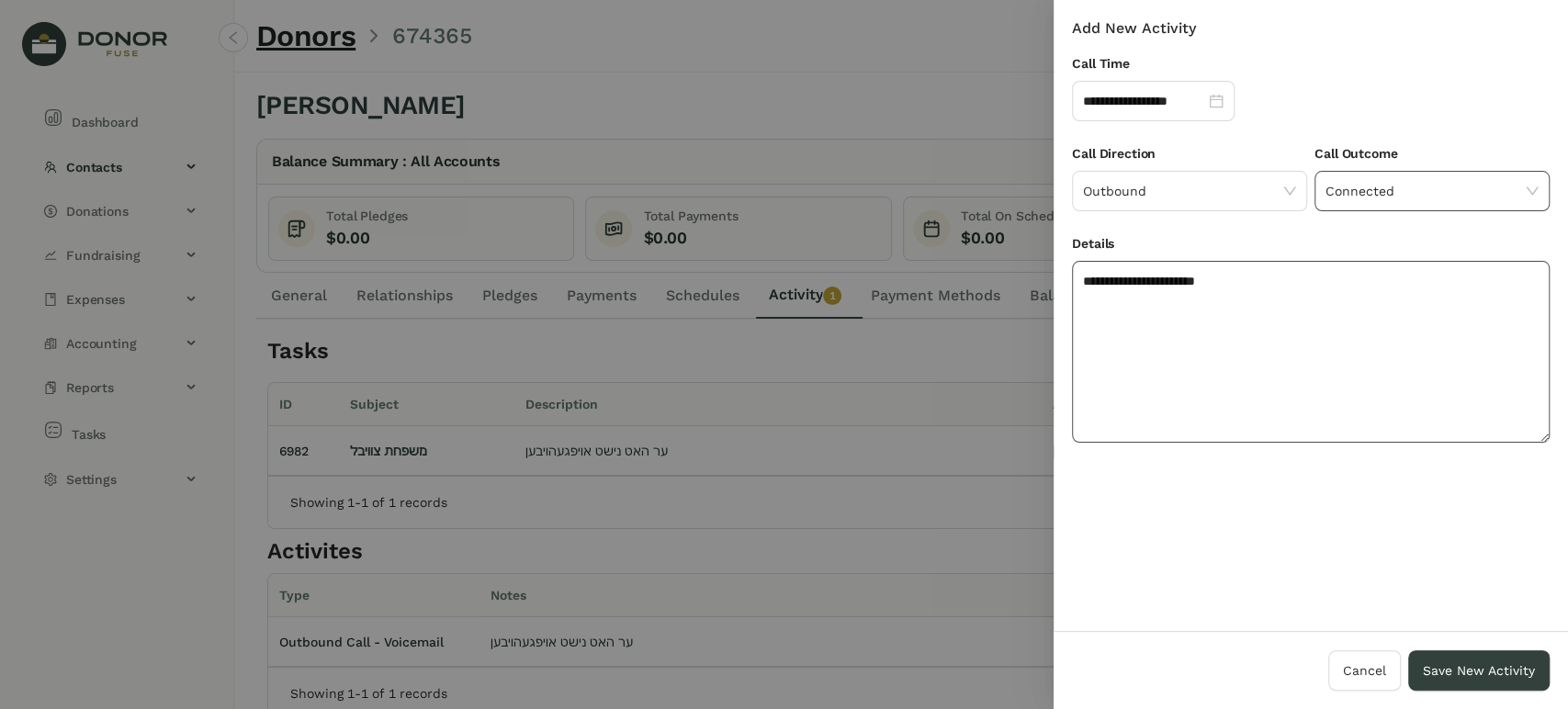 type on "**********" 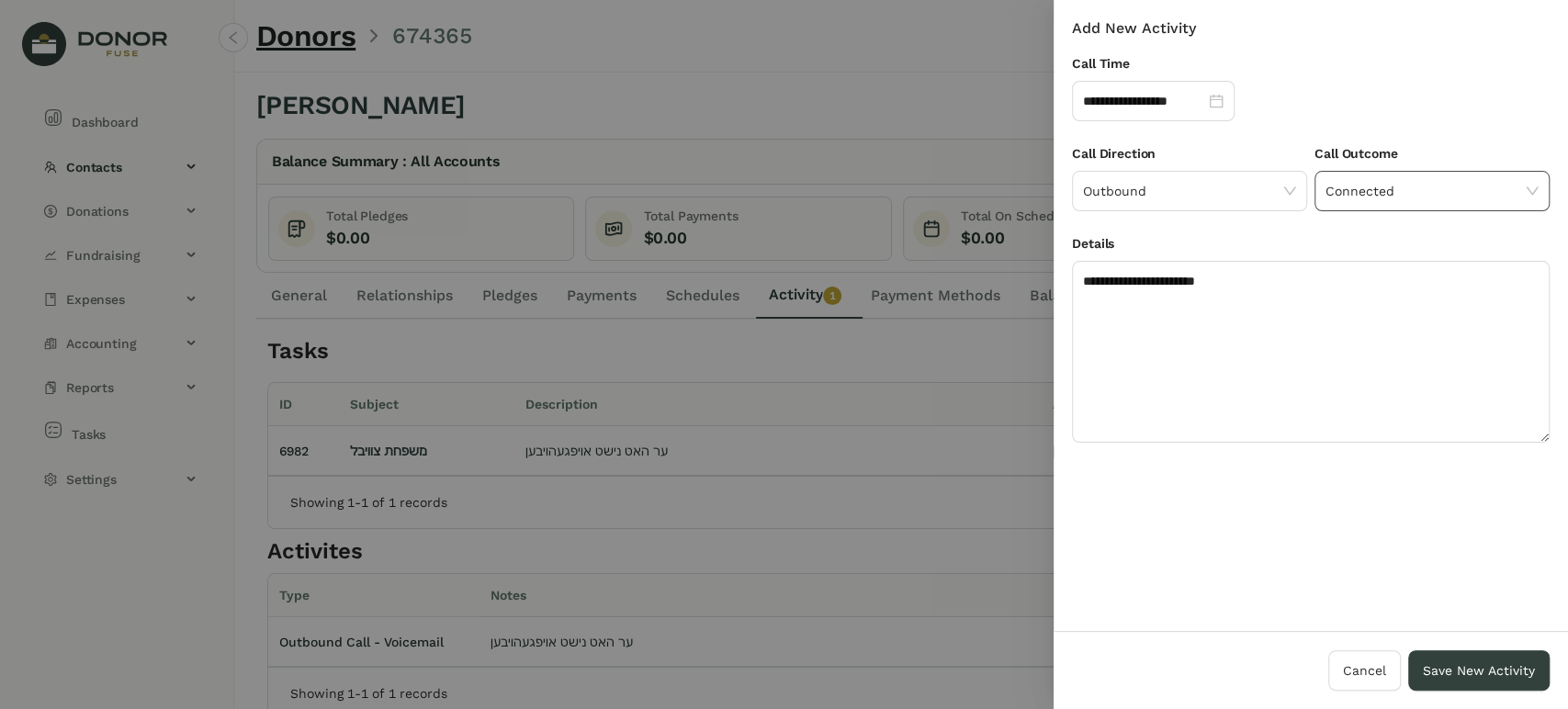 click on "Connected" 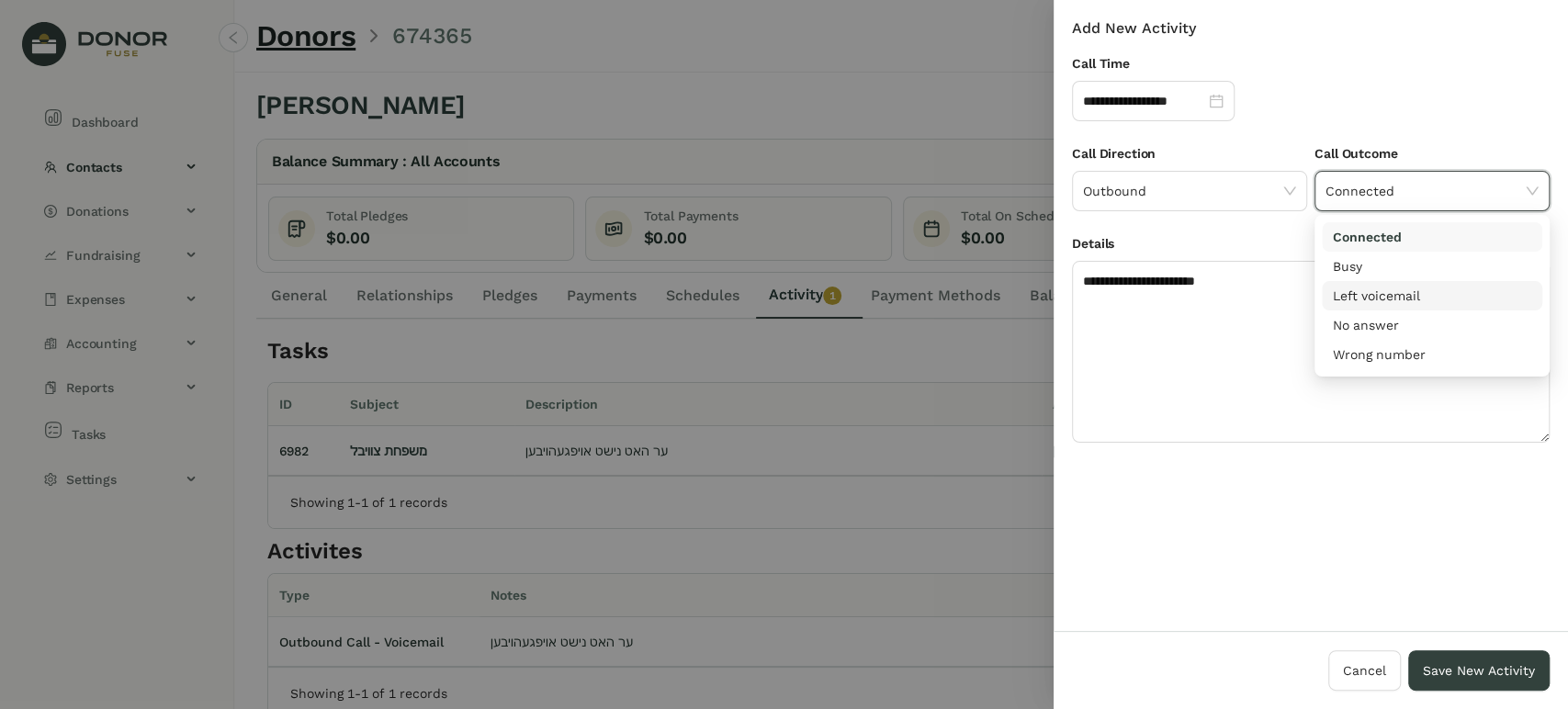 click on "Left voicemail" at bounding box center (1432, 296) 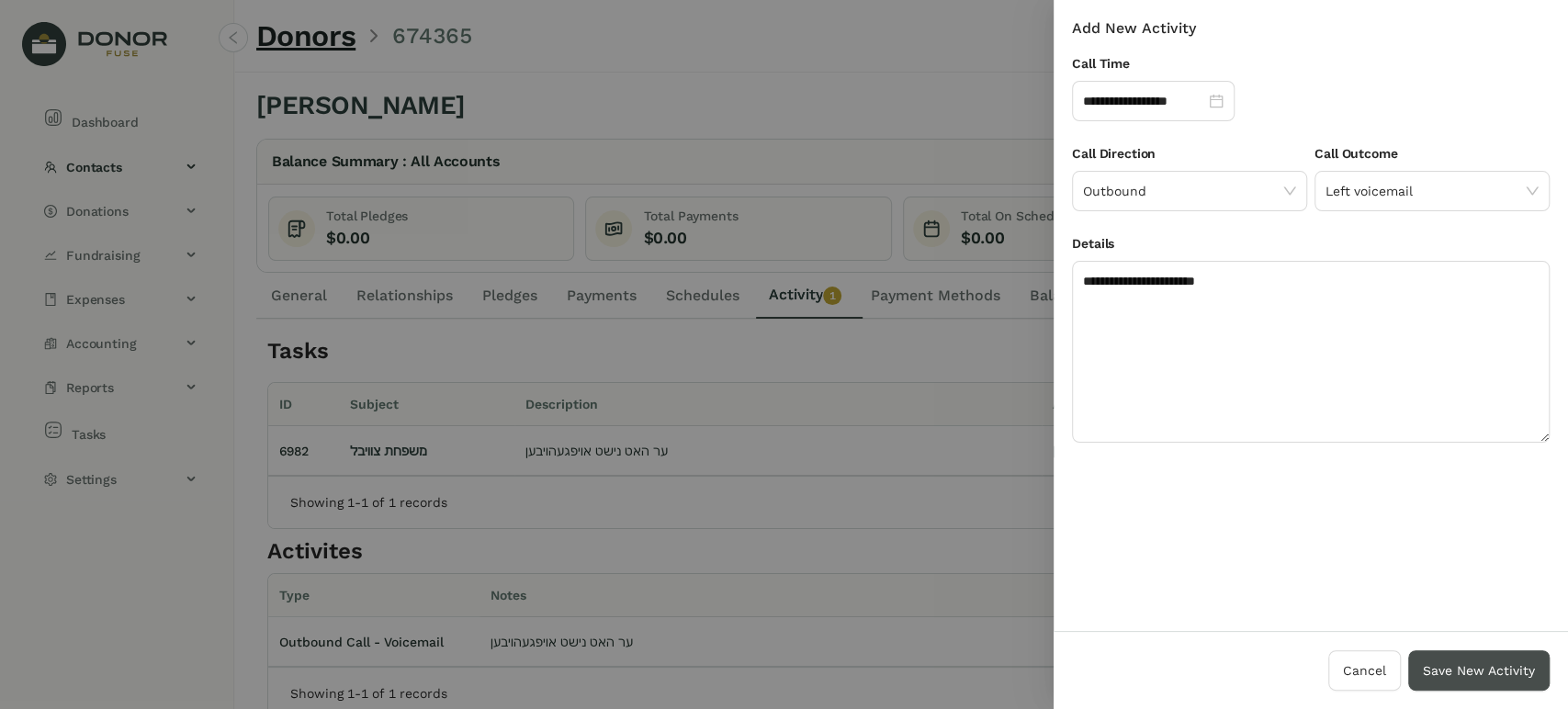 drag, startPoint x: 1515, startPoint y: 669, endPoint x: 1443, endPoint y: 664, distance: 72.173402 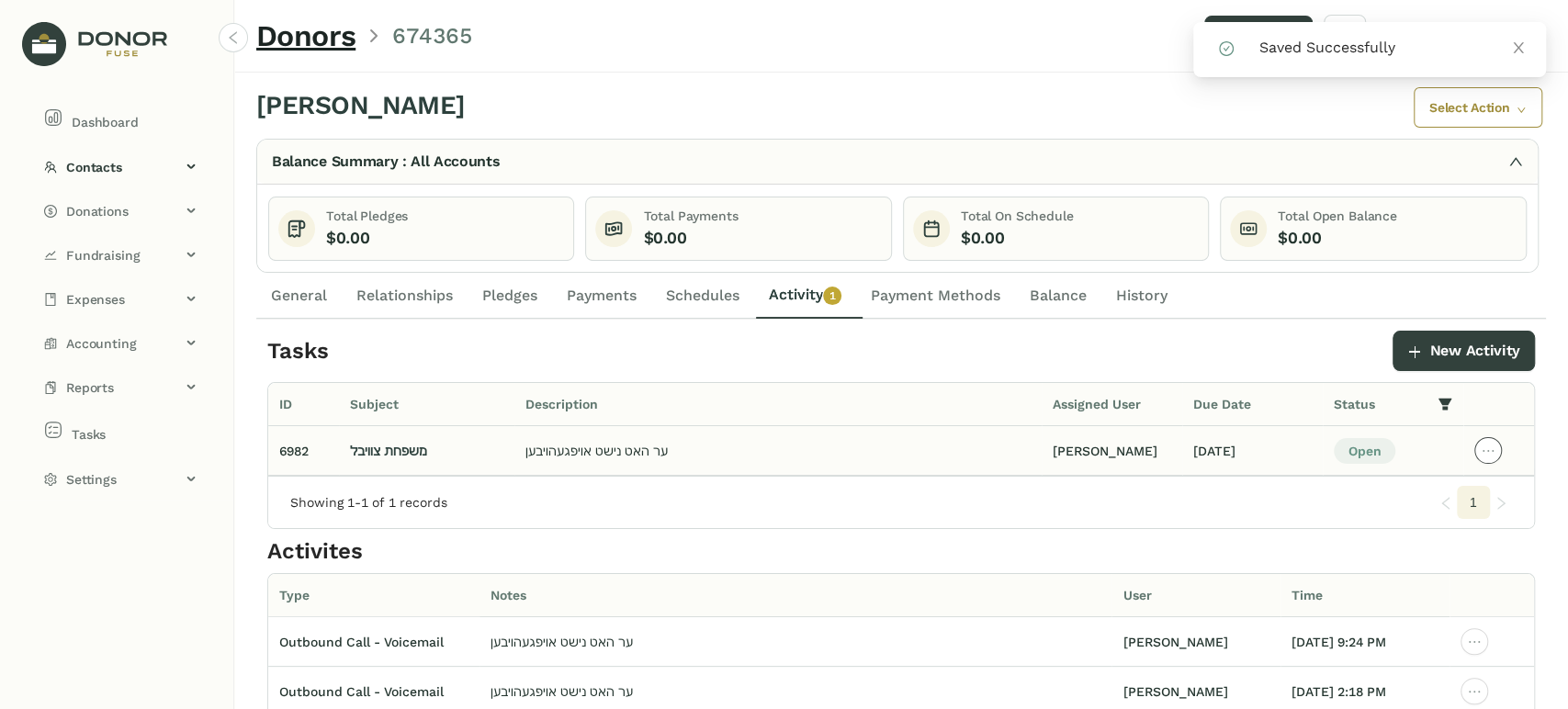 click 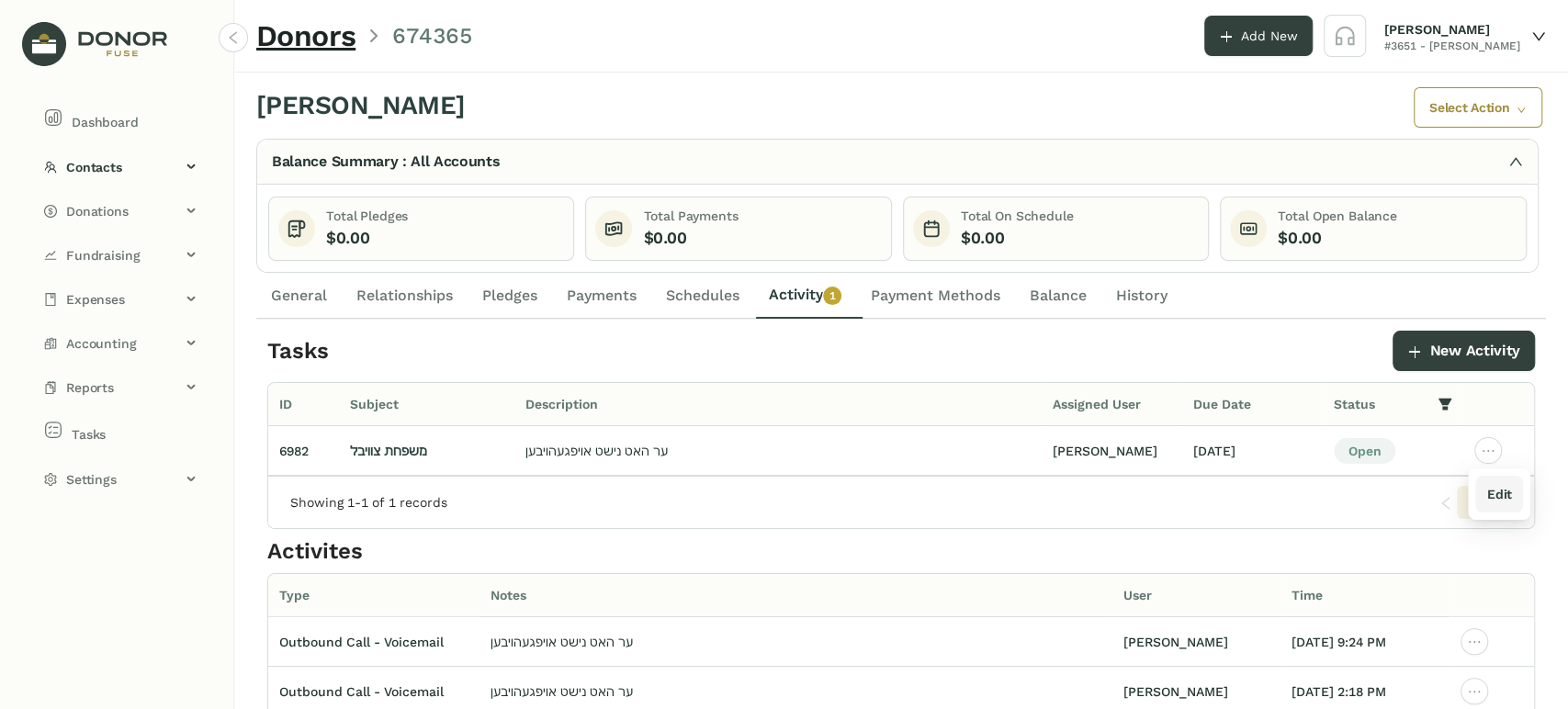 click on "Edit" at bounding box center (1498, 494) 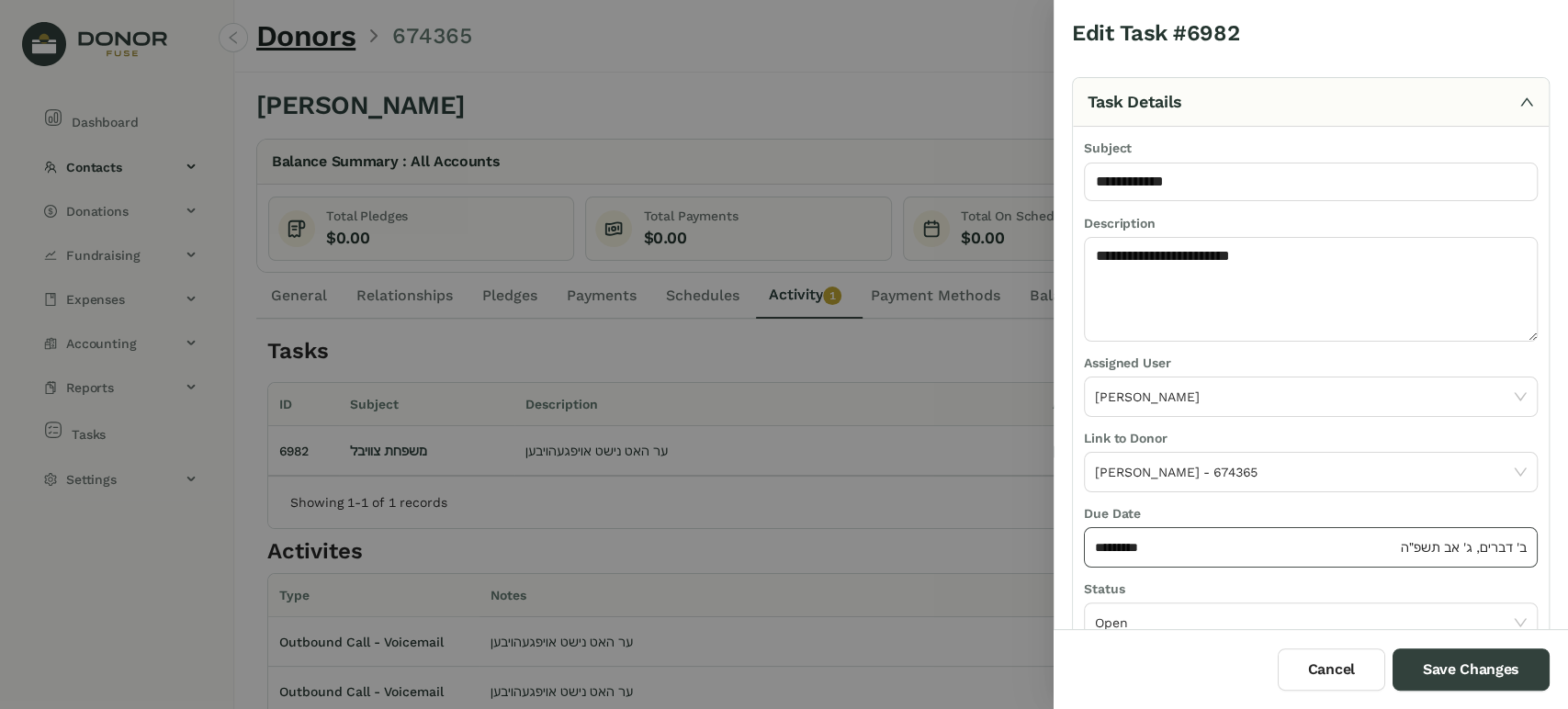 click on "*********" 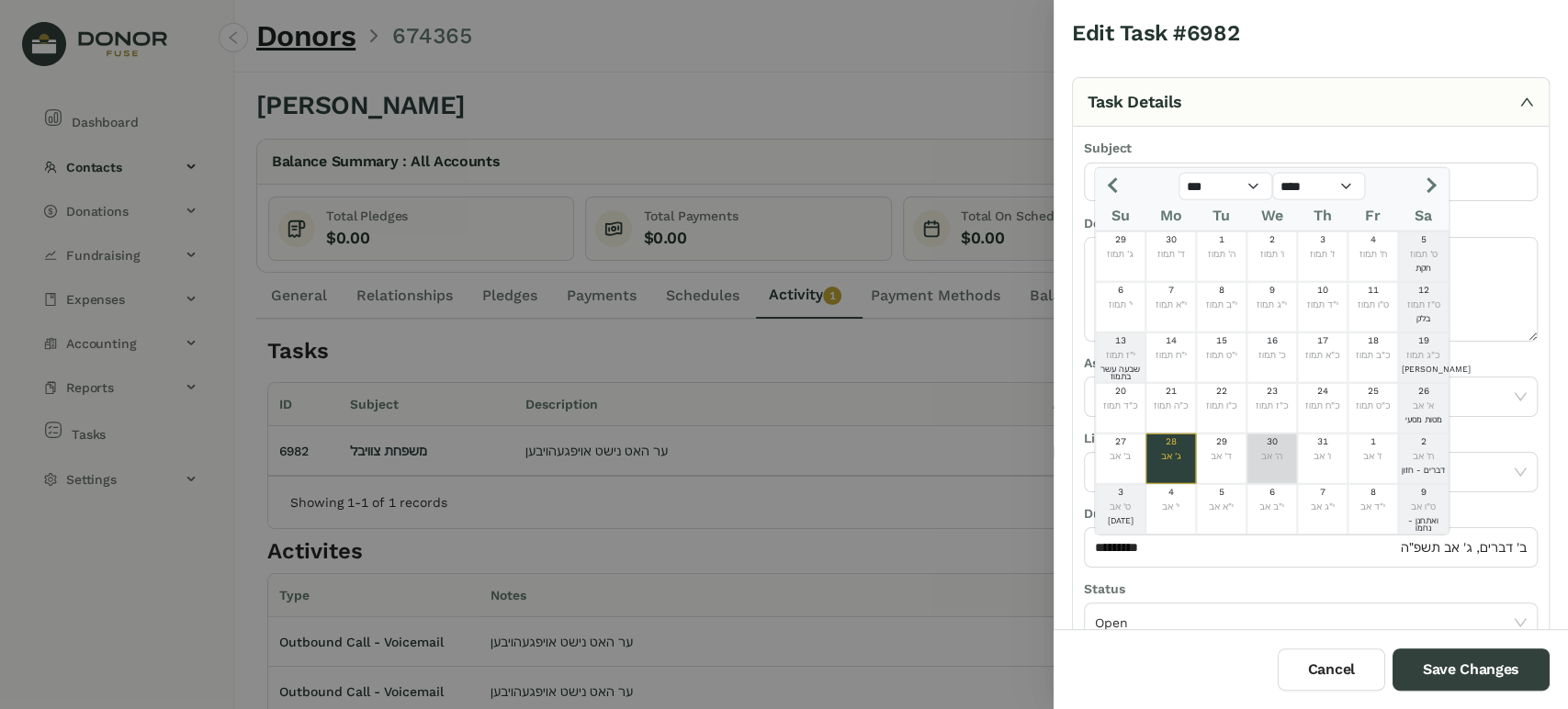click on "30" 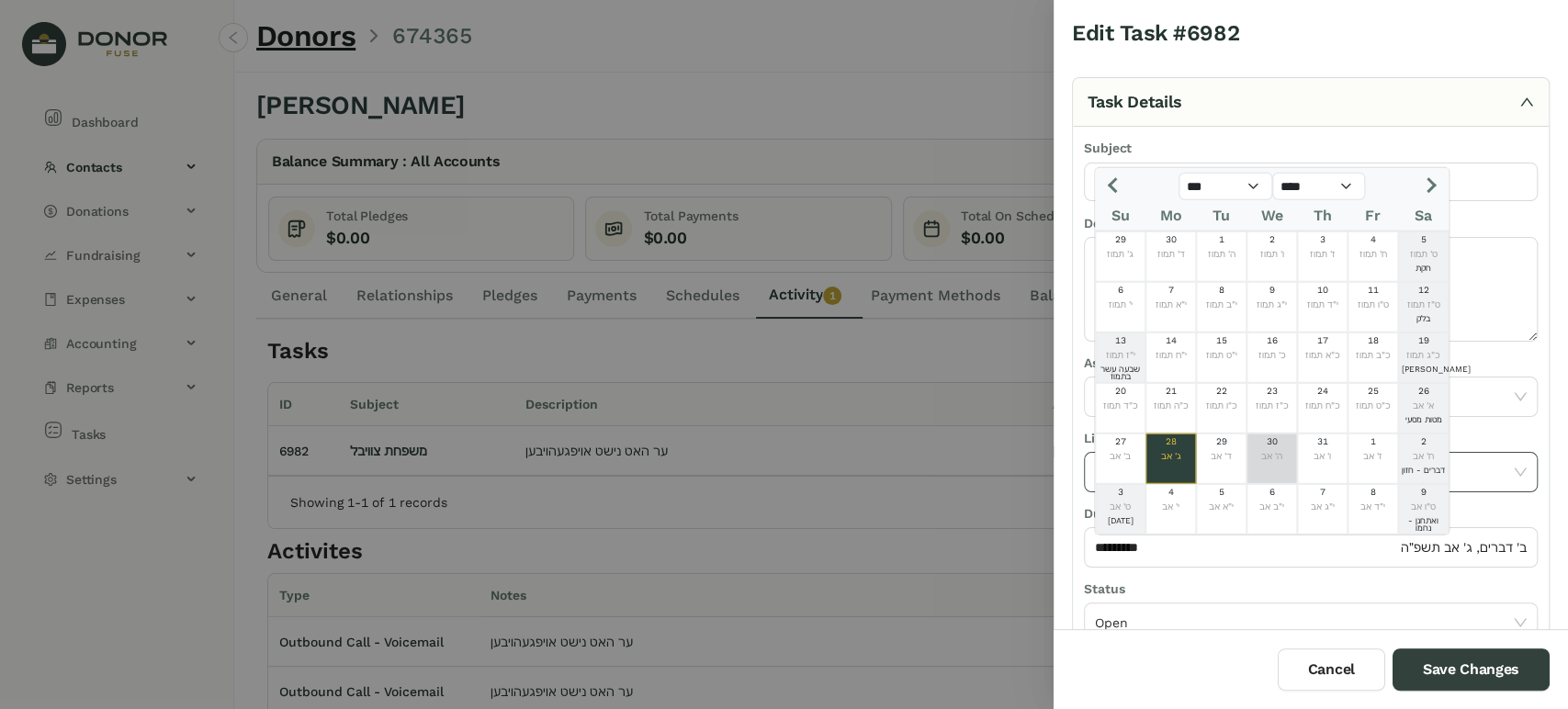 type on "*********" 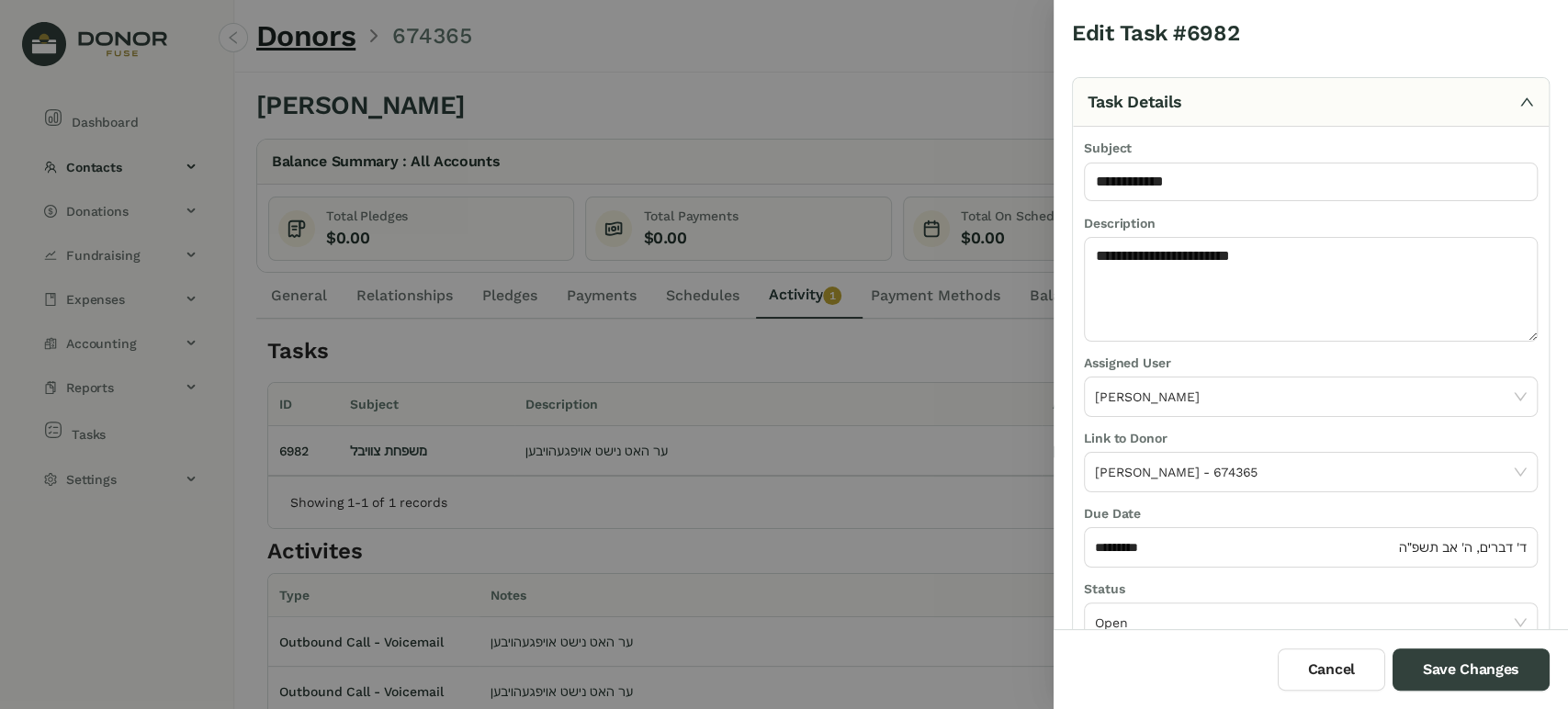 click on "Cancel Save Changes" at bounding box center [1311, 669] 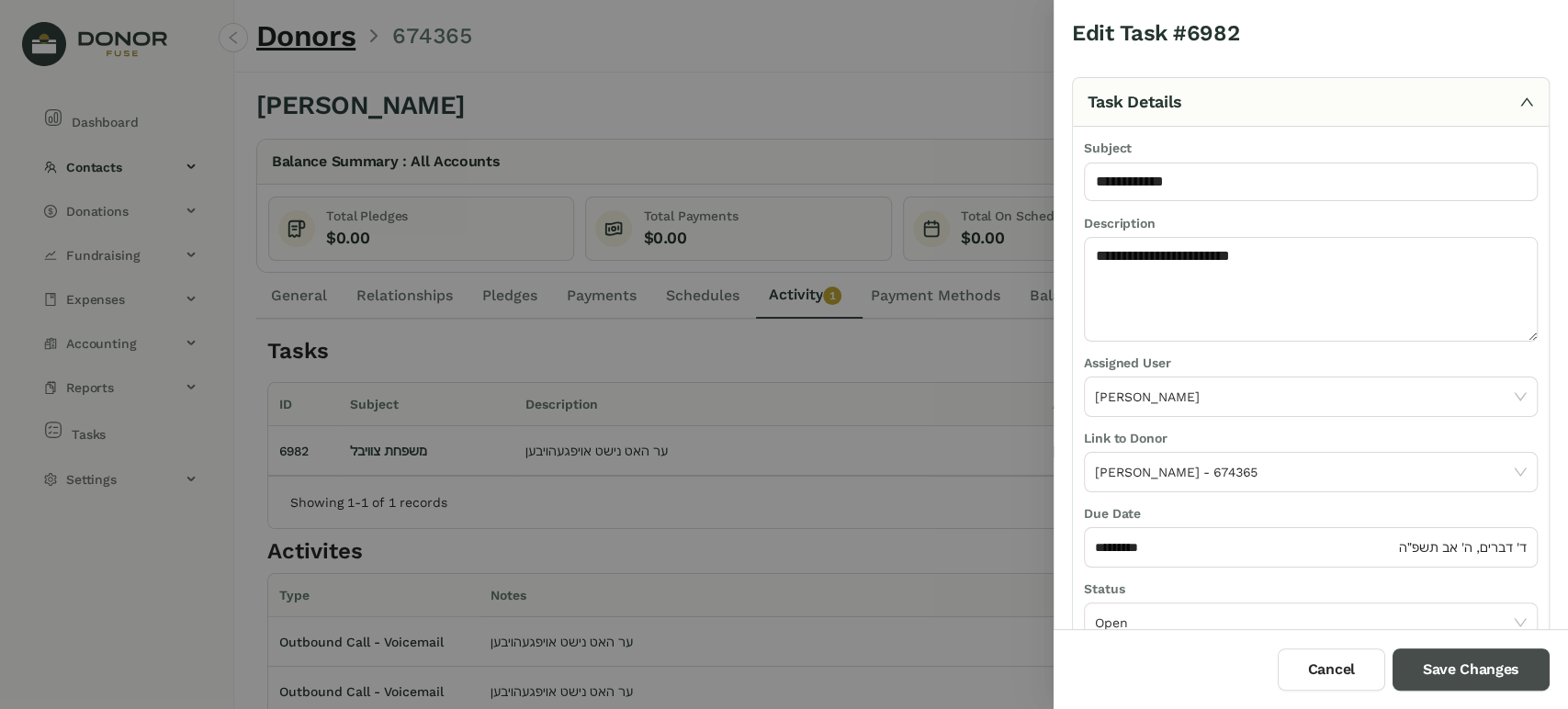 click on "Save Changes" at bounding box center (1471, 670) 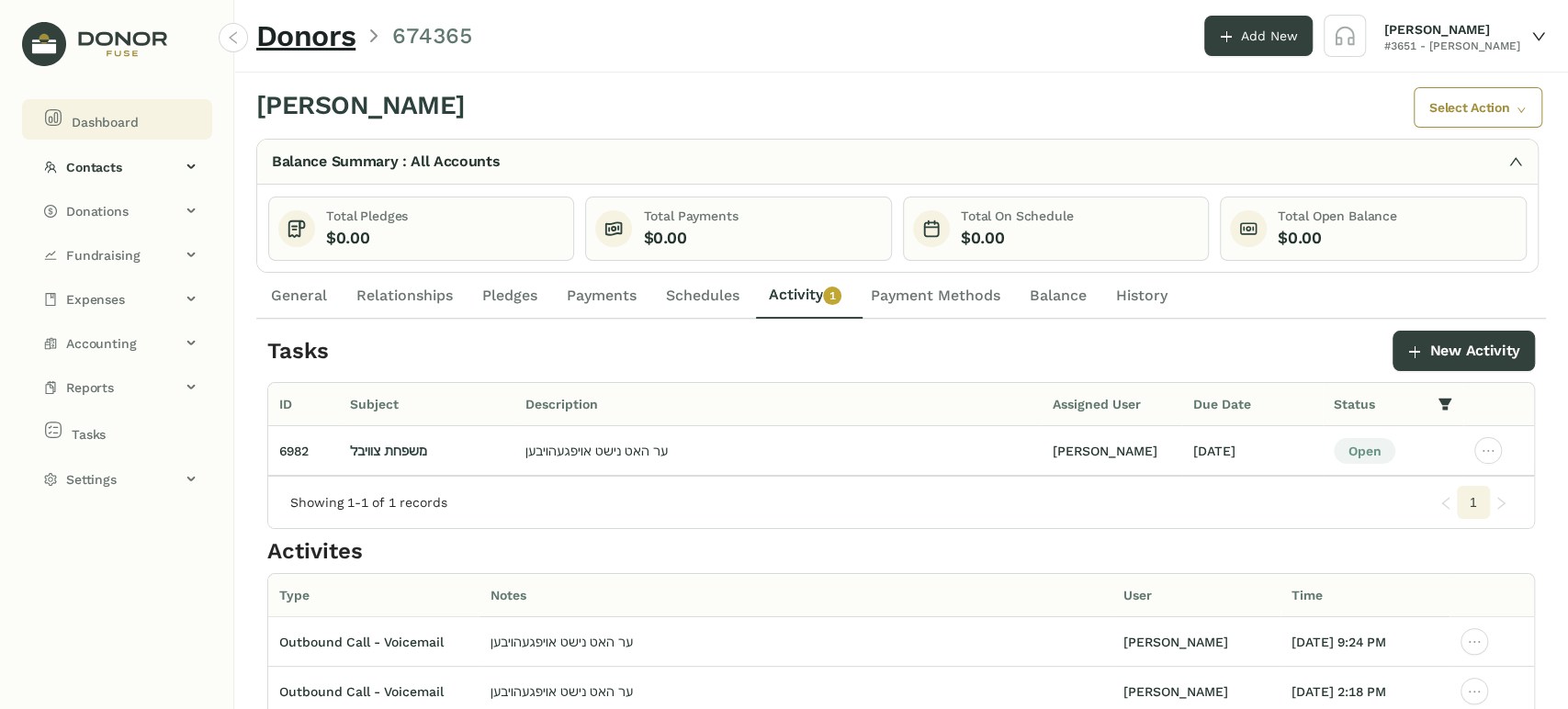 click on "Dashboard" 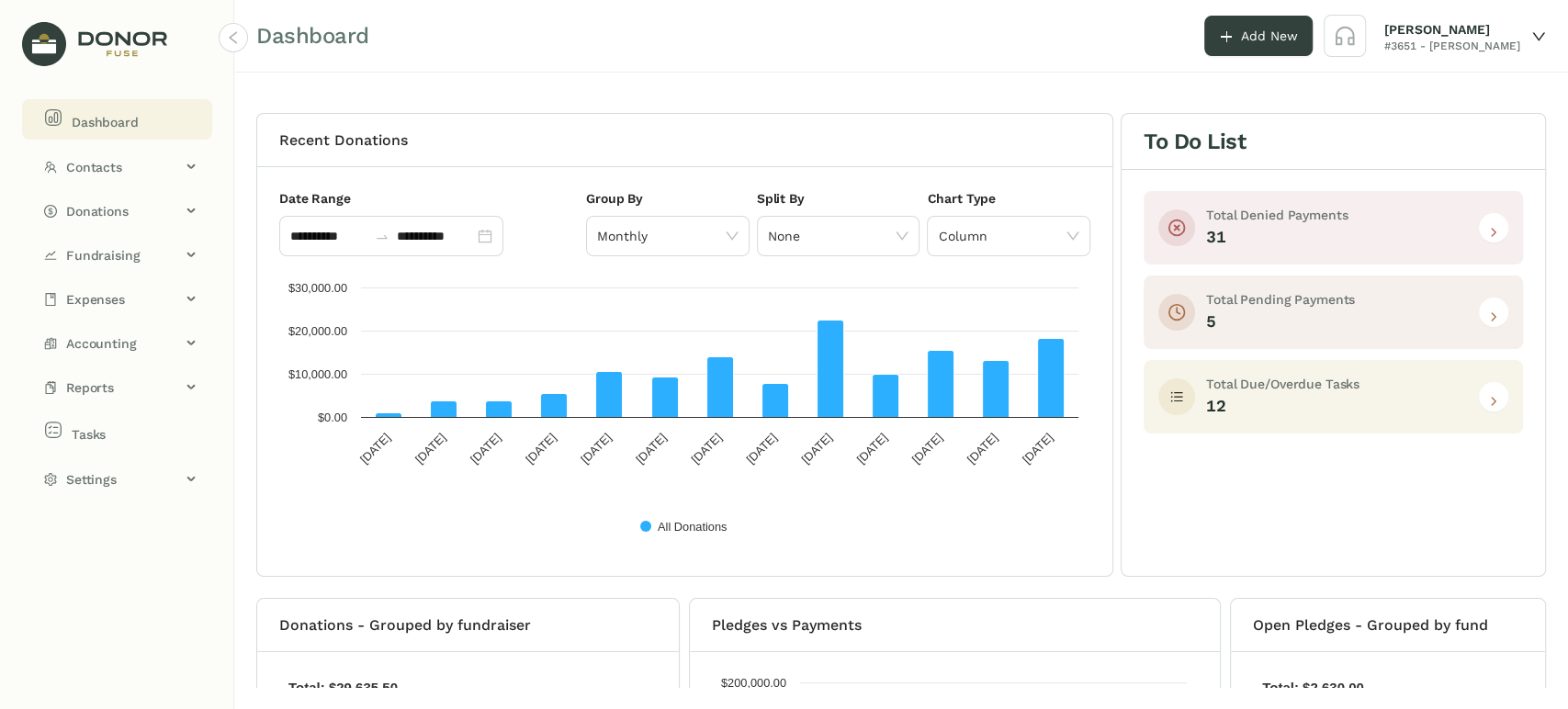 click 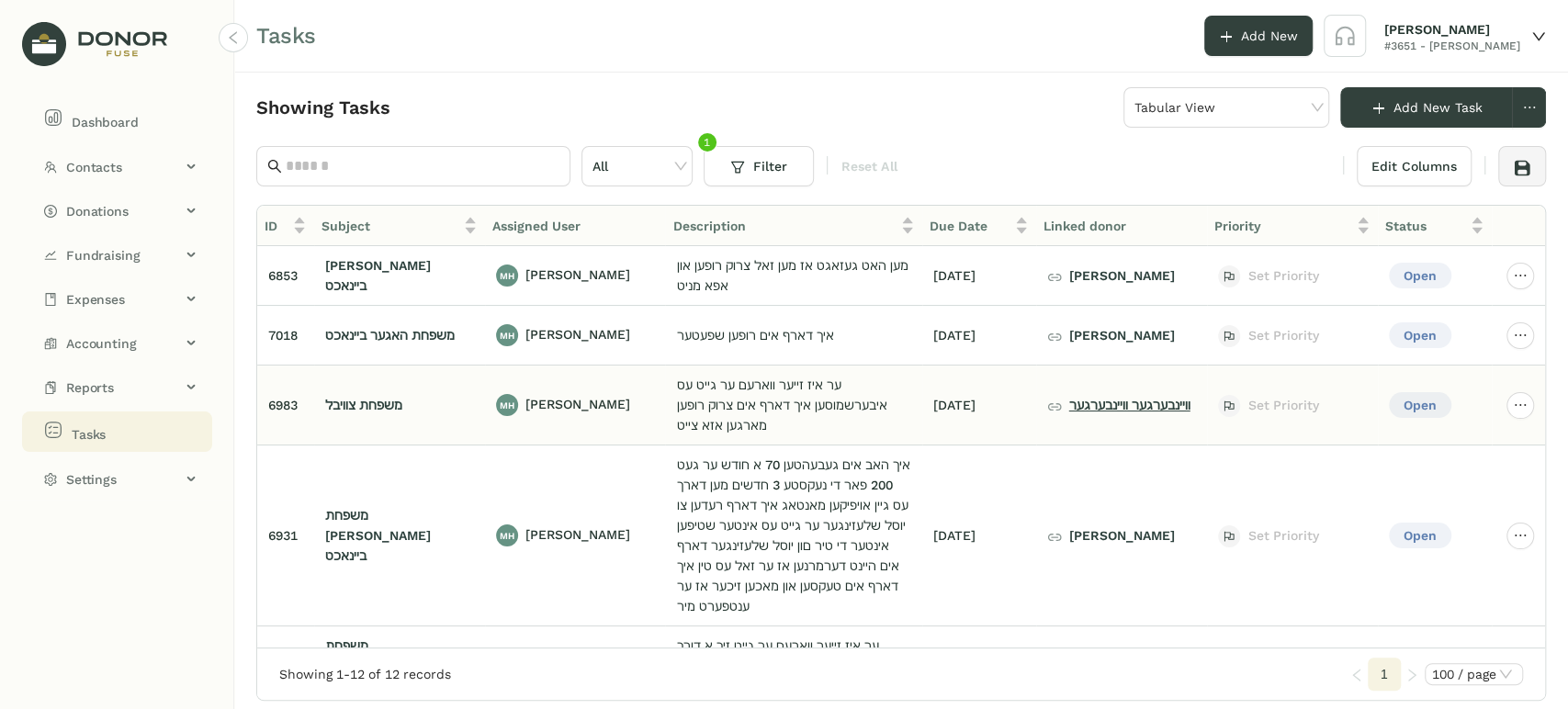 click on "וויינבערגער וויינבערגער" 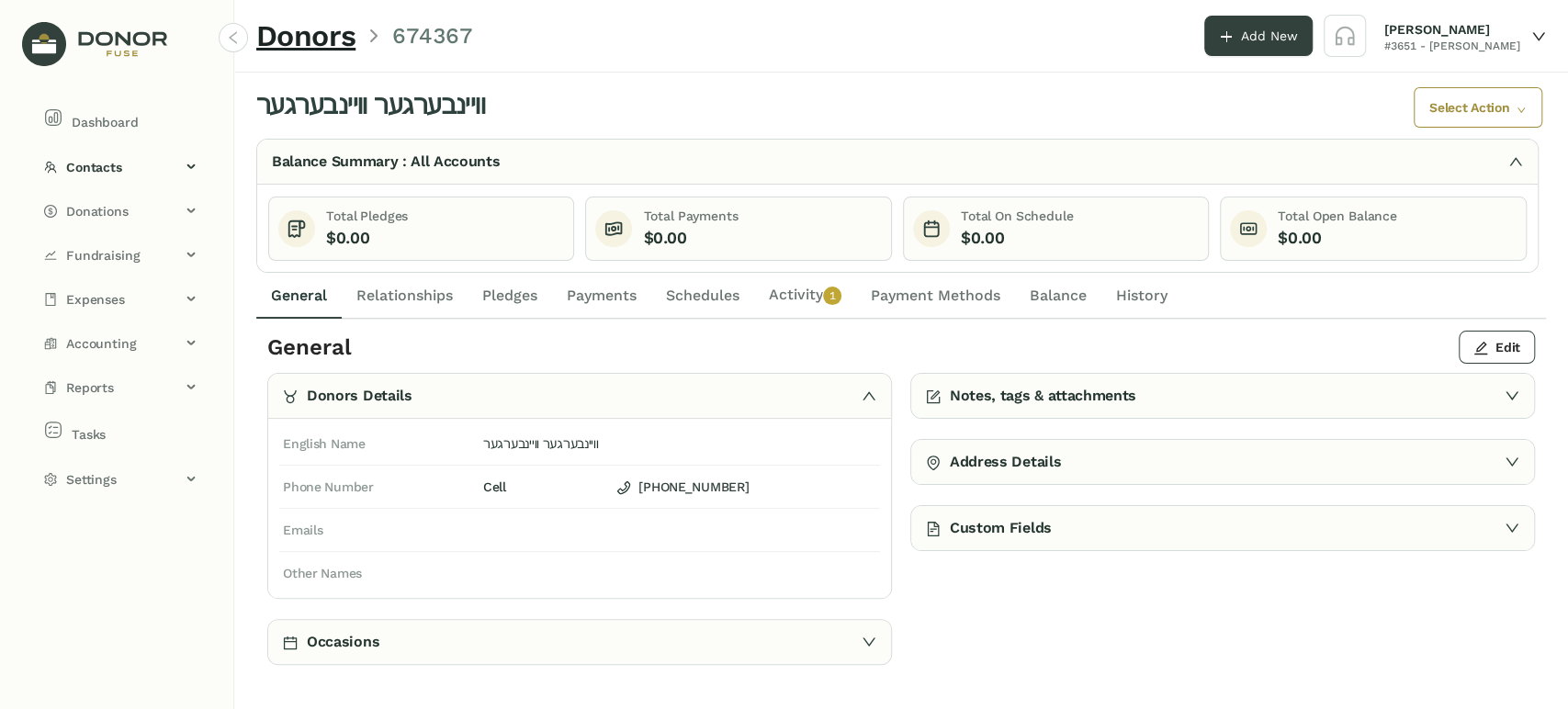 drag, startPoint x: 819, startPoint y: 285, endPoint x: 813, endPoint y: 305, distance: 20.880613 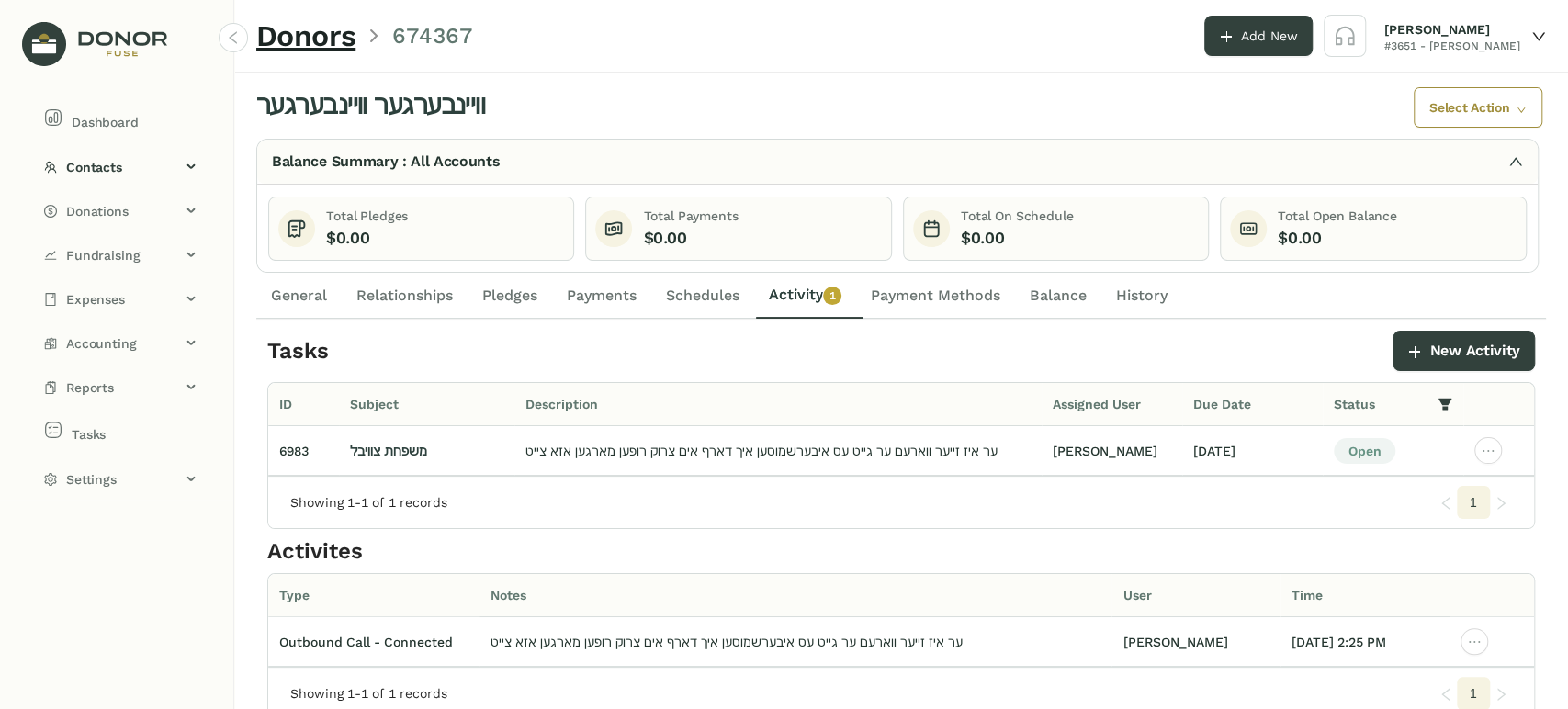 scroll, scrollTop: 20, scrollLeft: 0, axis: vertical 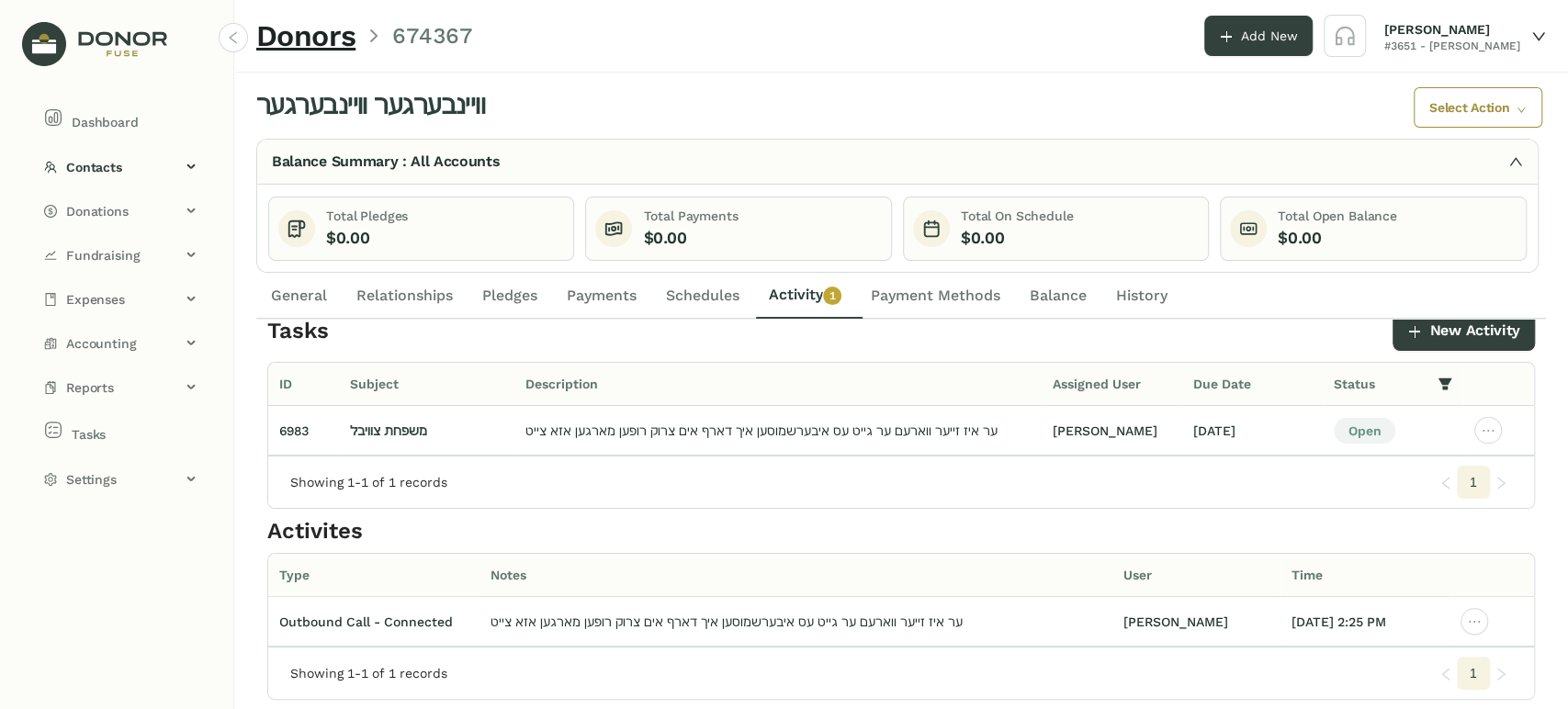 click on "General" 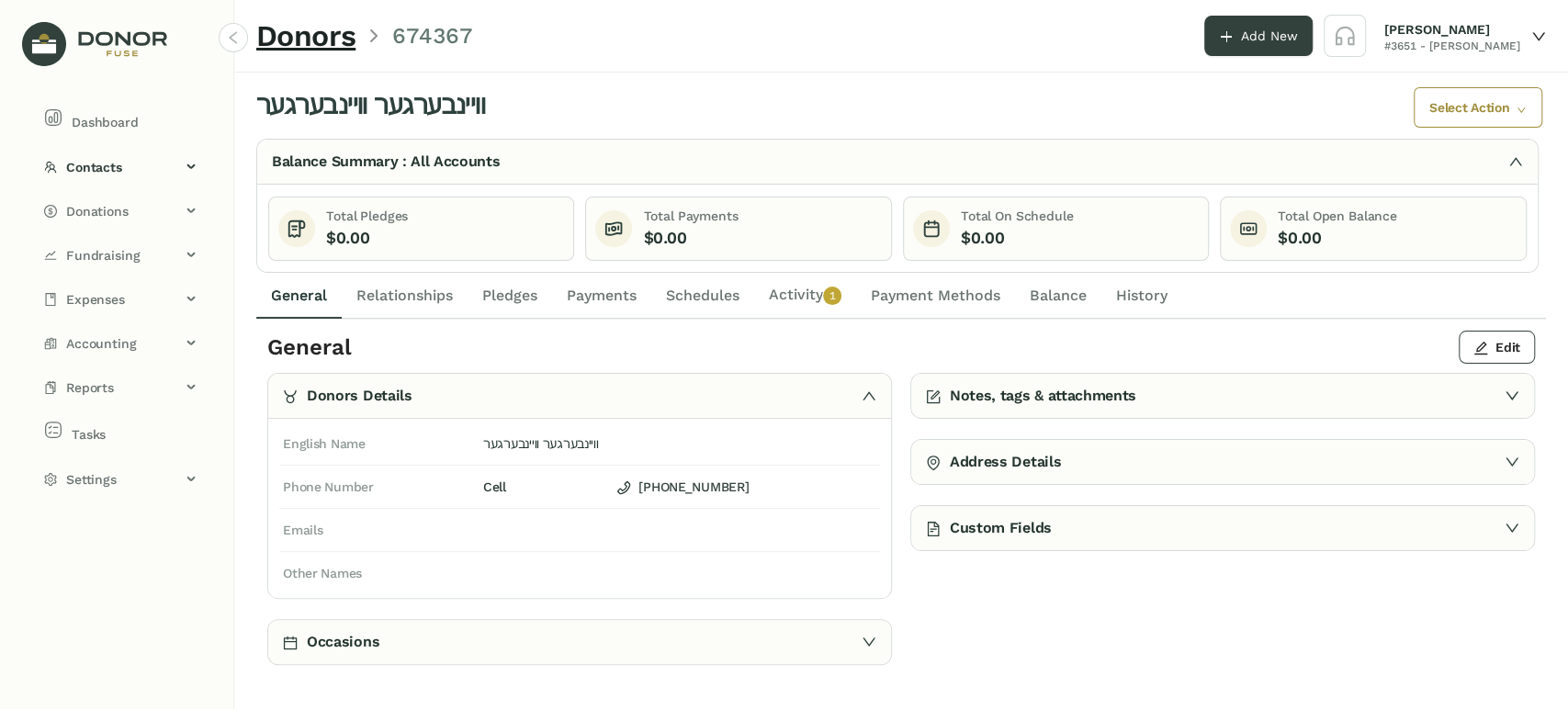 scroll, scrollTop: 0, scrollLeft: 0, axis: both 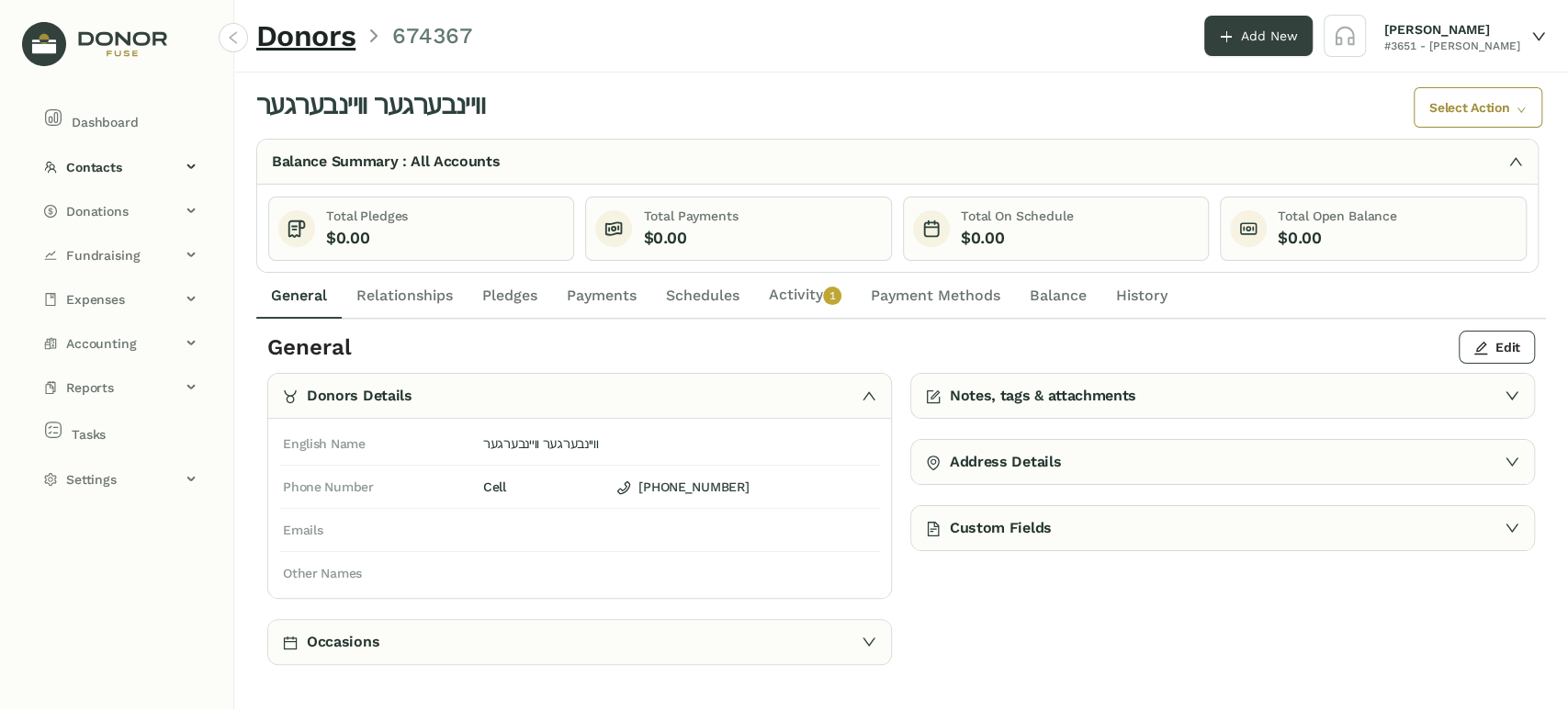 click on "0   1   2   3   4   5   6   7   8   9" 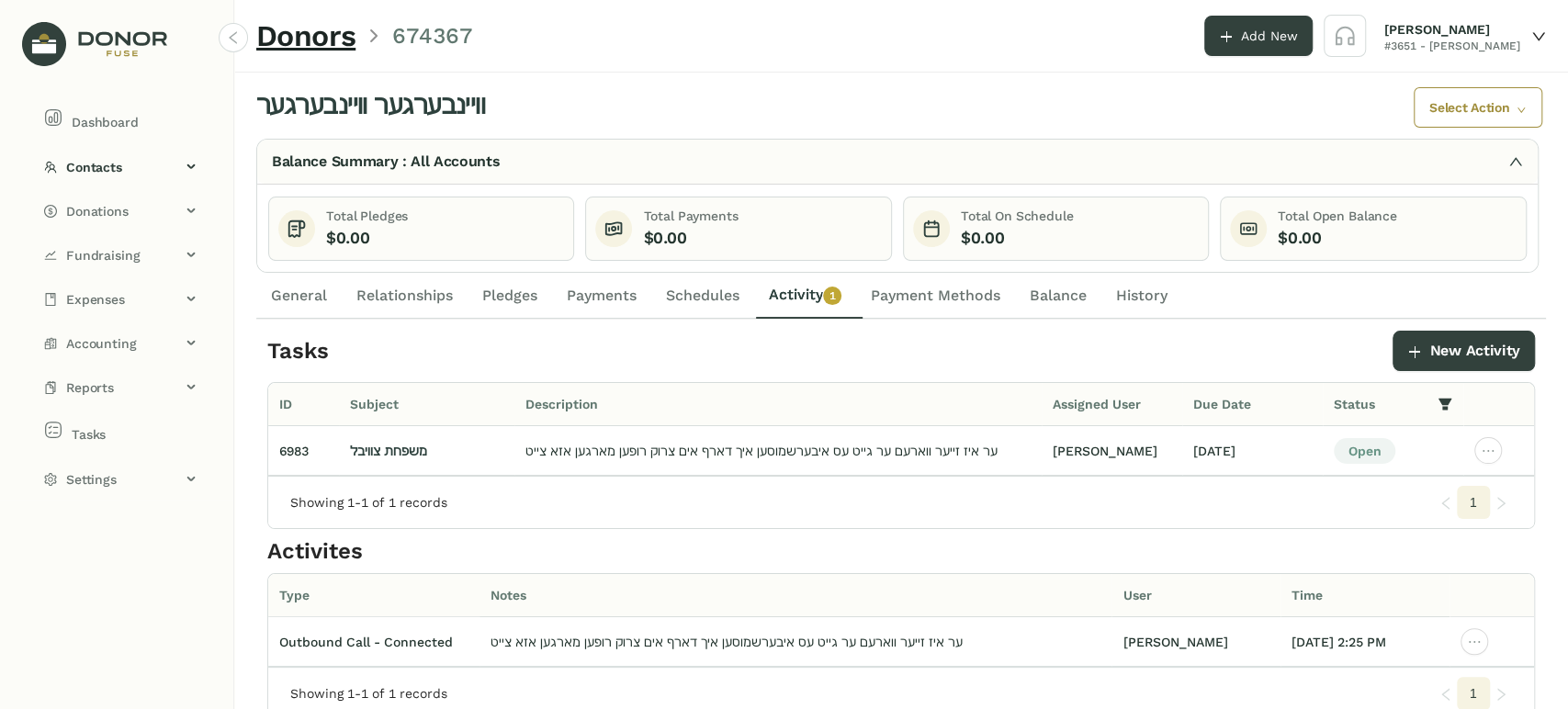 click on "General" 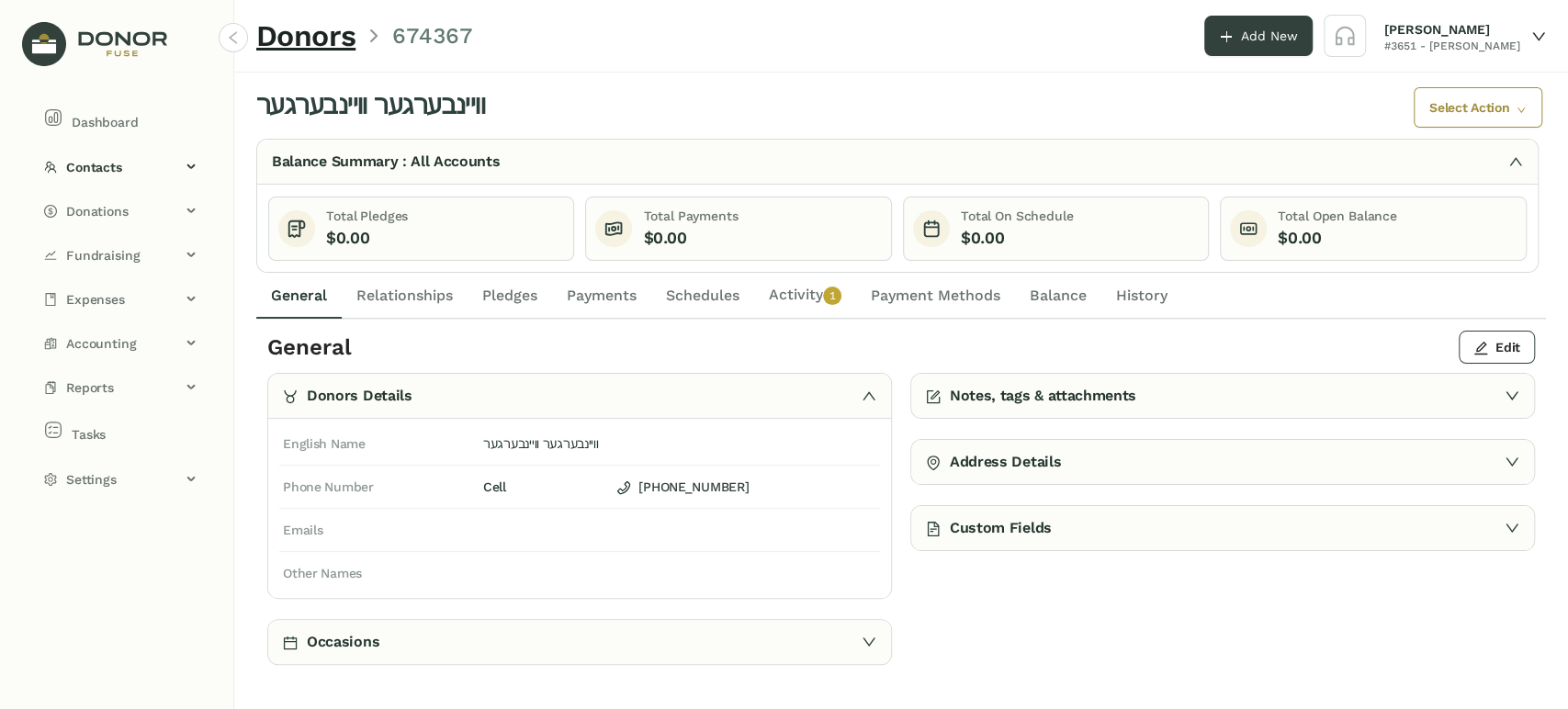 click on "Custom Fields" 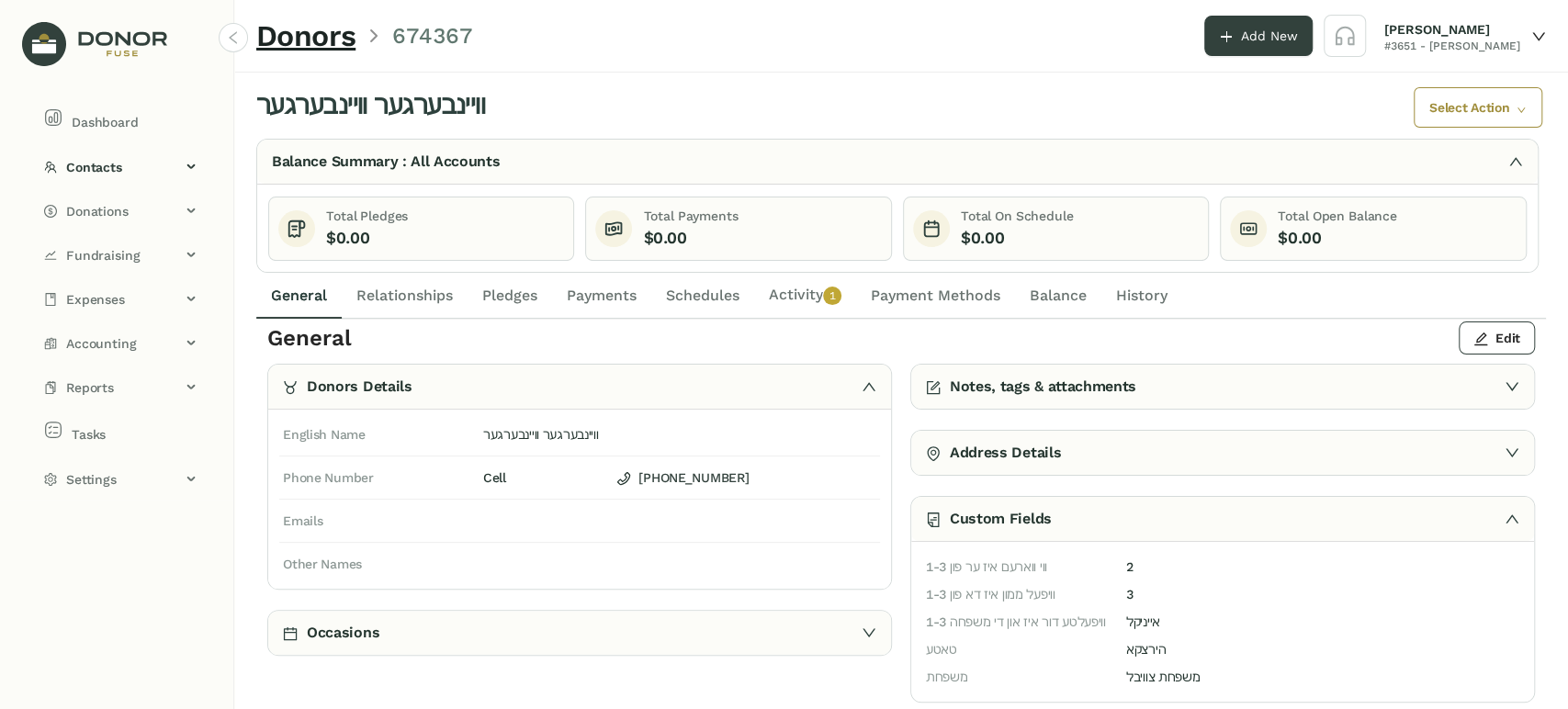 scroll, scrollTop: 12, scrollLeft: 0, axis: vertical 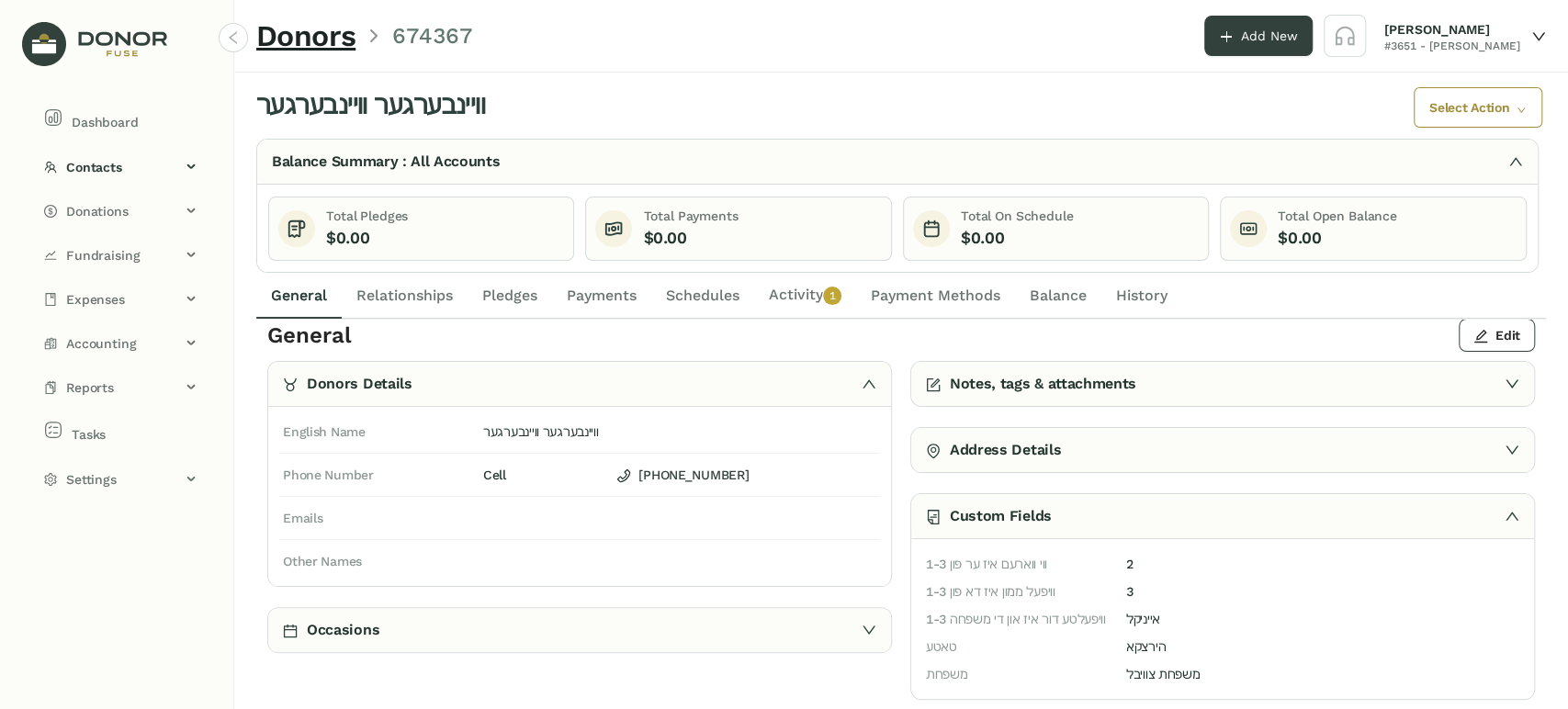 click on "Activity   0   1   2   3   4   5   6   7   8   9" 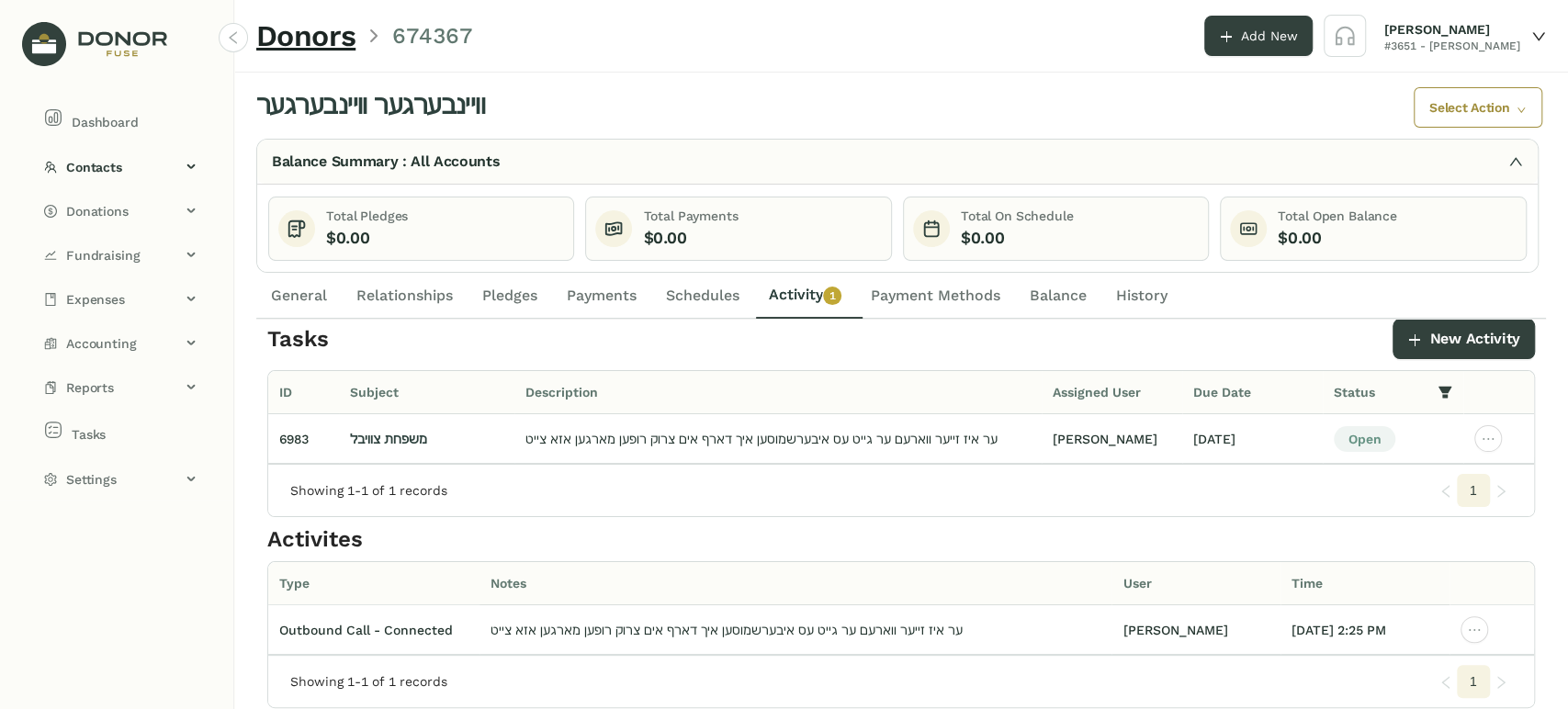 drag, startPoint x: 964, startPoint y: 307, endPoint x: 941, endPoint y: 307, distance: 23 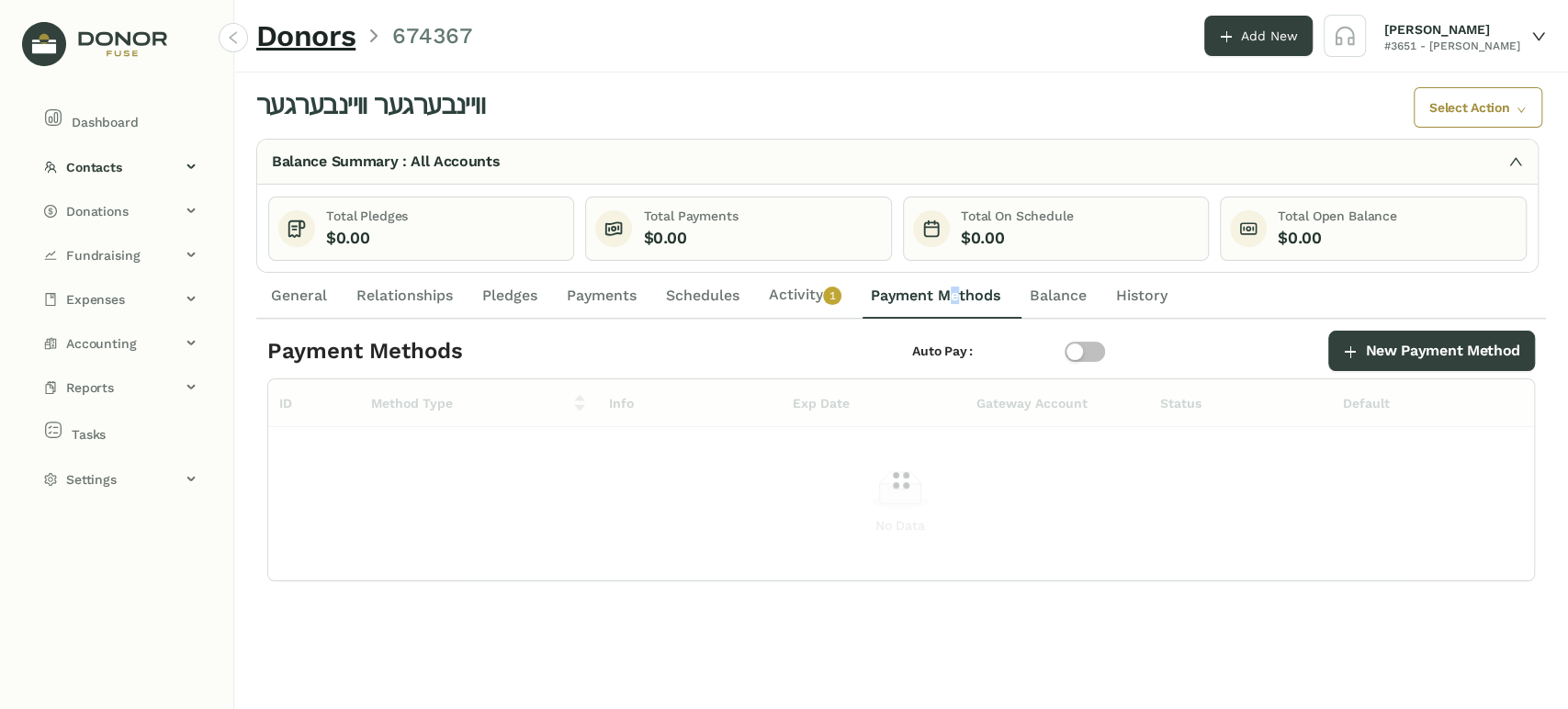 scroll, scrollTop: 0, scrollLeft: 0, axis: both 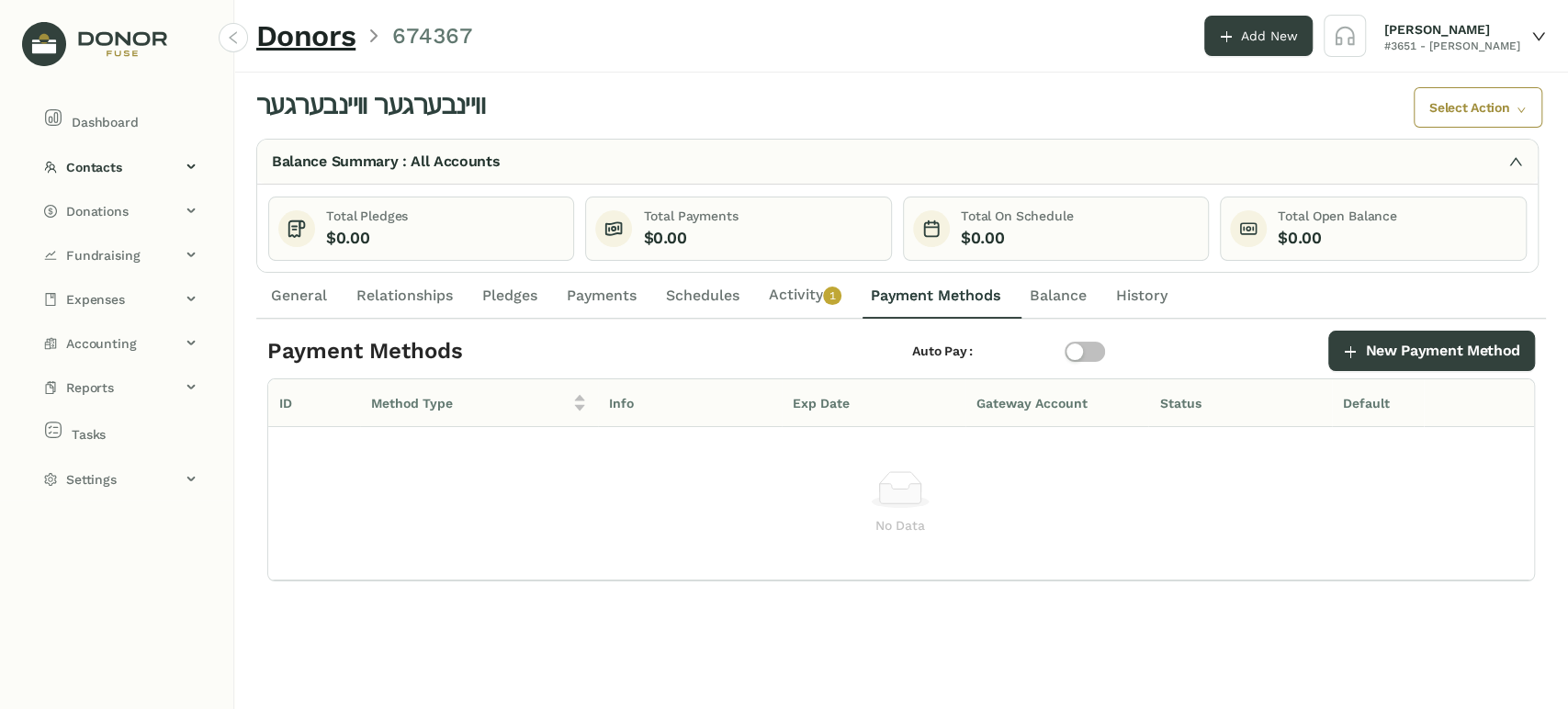 click on "Activity   0   1   2   3   4   5   6   7   8   9" 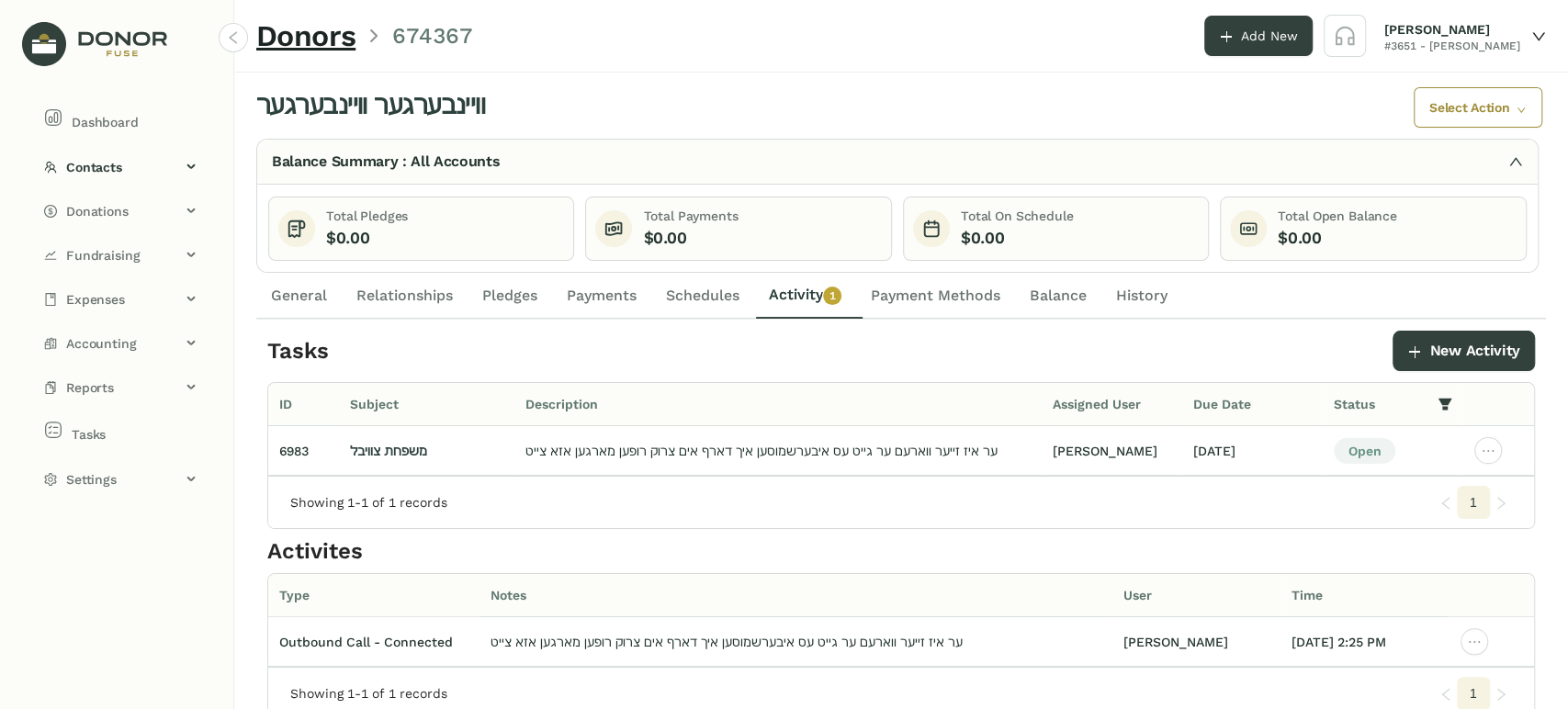 click on "Payment Methods" 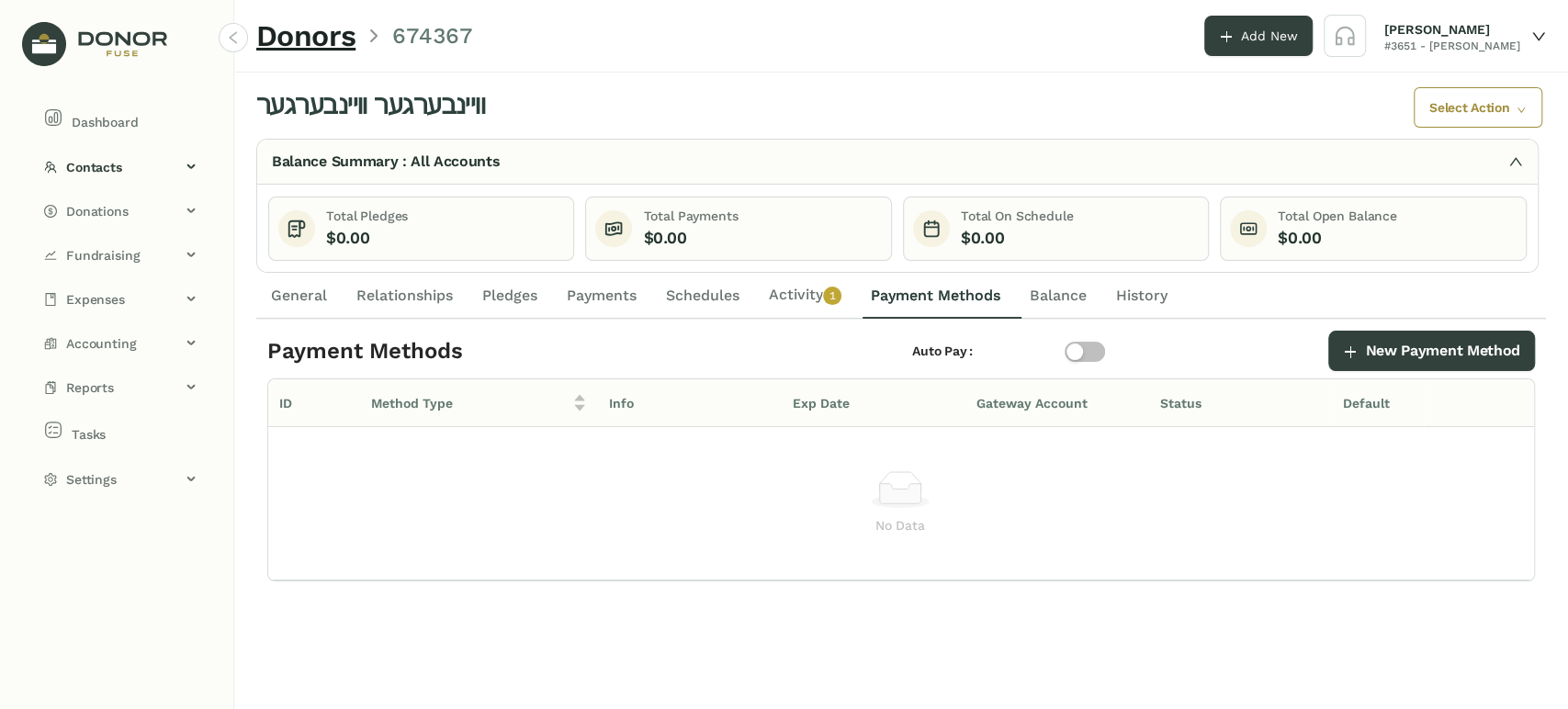 click 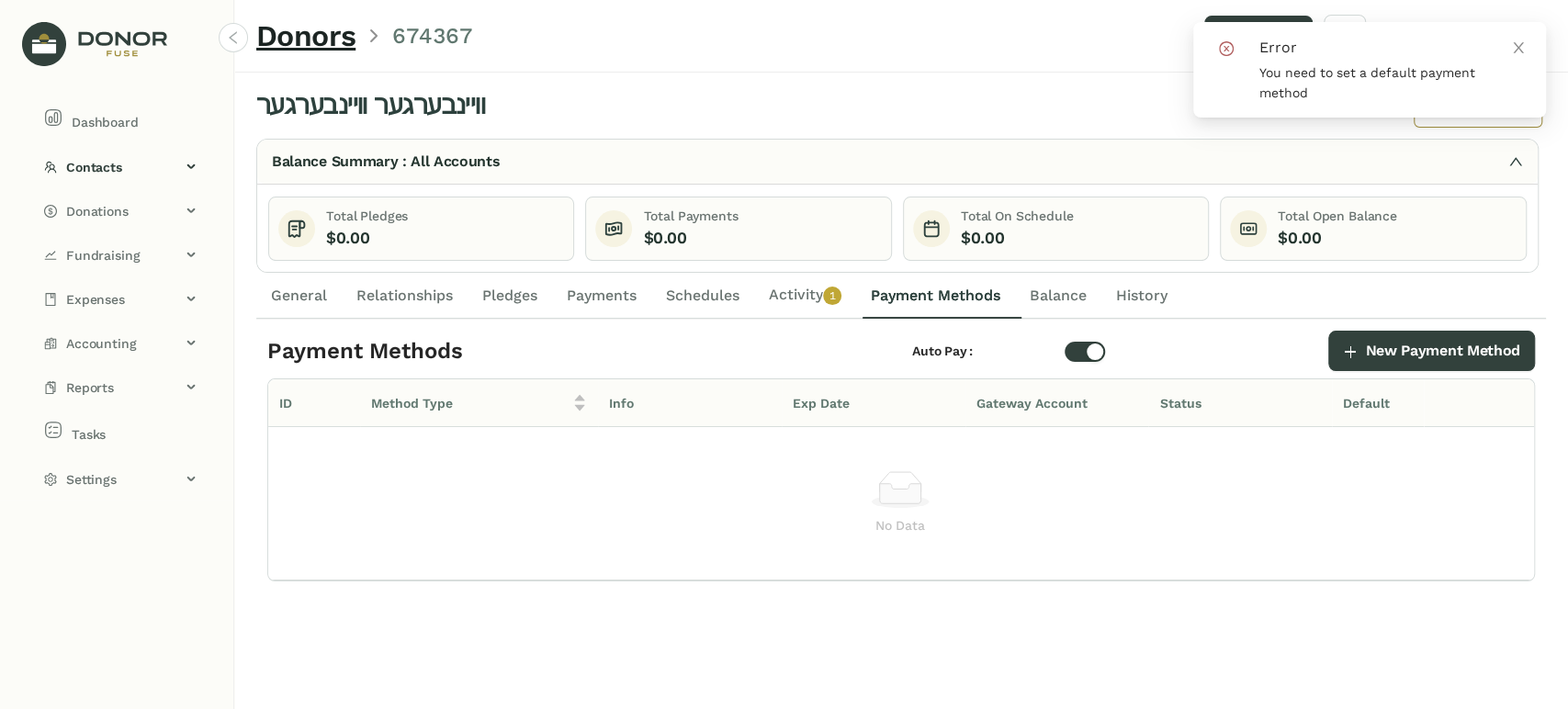 click 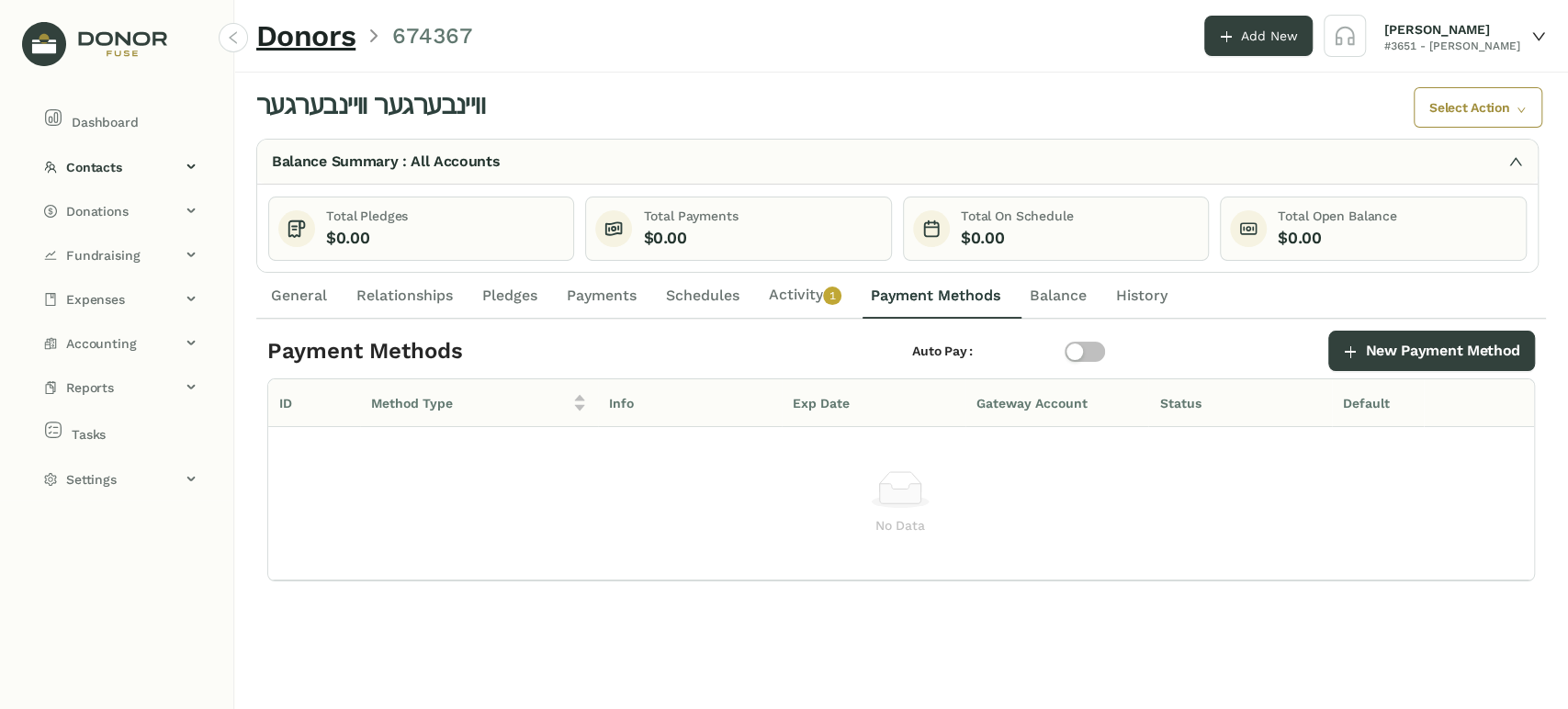 click on "Activity   0   1   2   3   4   5   6   7   8   9" 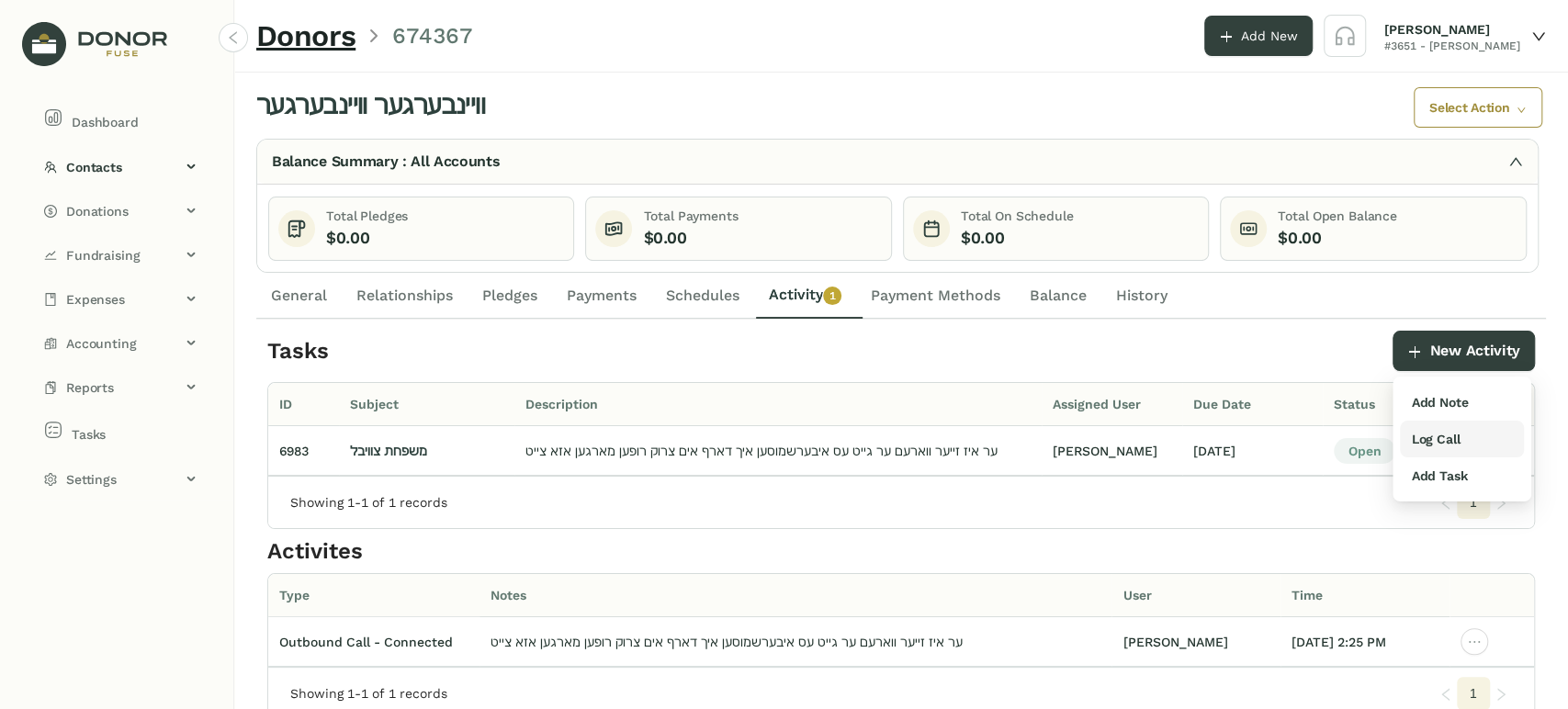 drag, startPoint x: 1450, startPoint y: 445, endPoint x: 1439, endPoint y: 427, distance: 21.095023 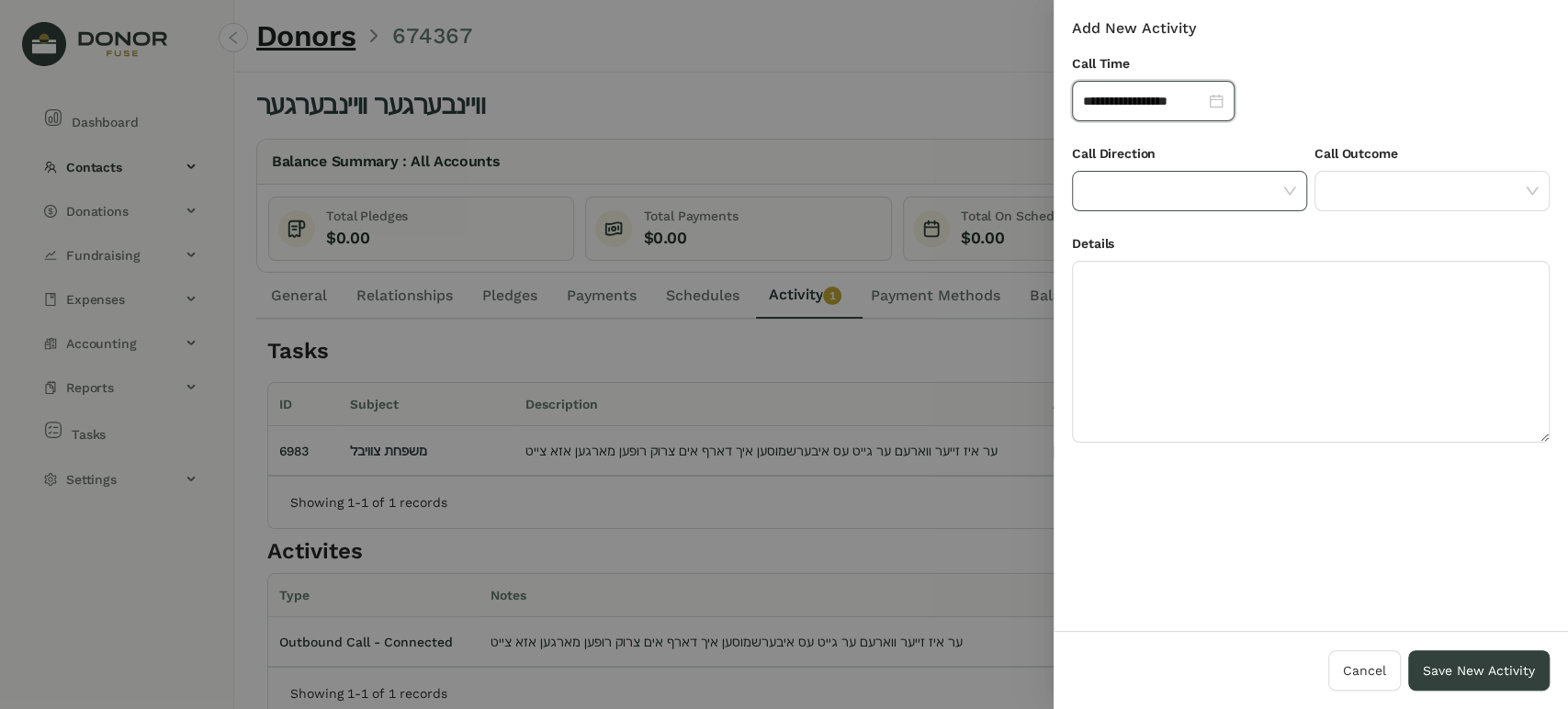 click 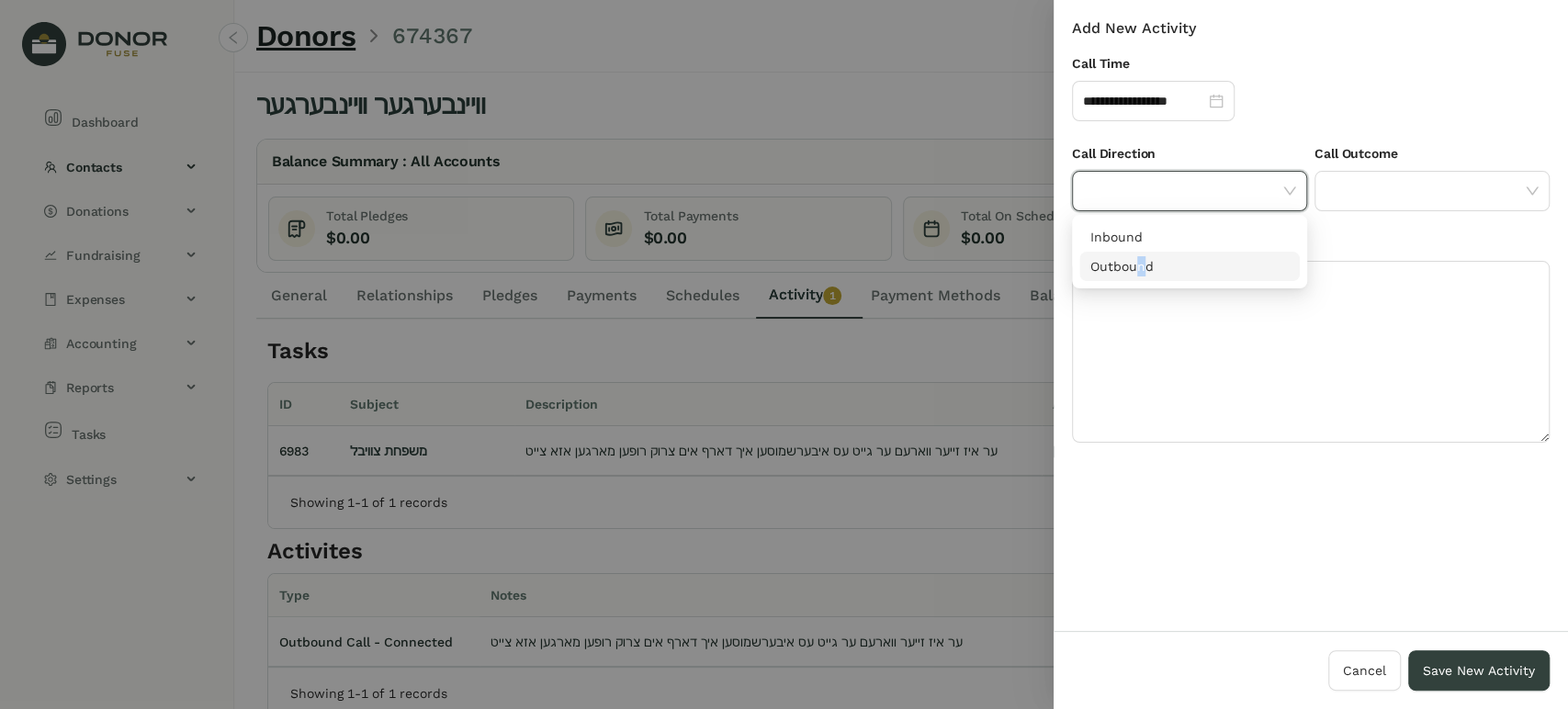 drag, startPoint x: 1141, startPoint y: 255, endPoint x: 1166, endPoint y: 256, distance: 25.019992 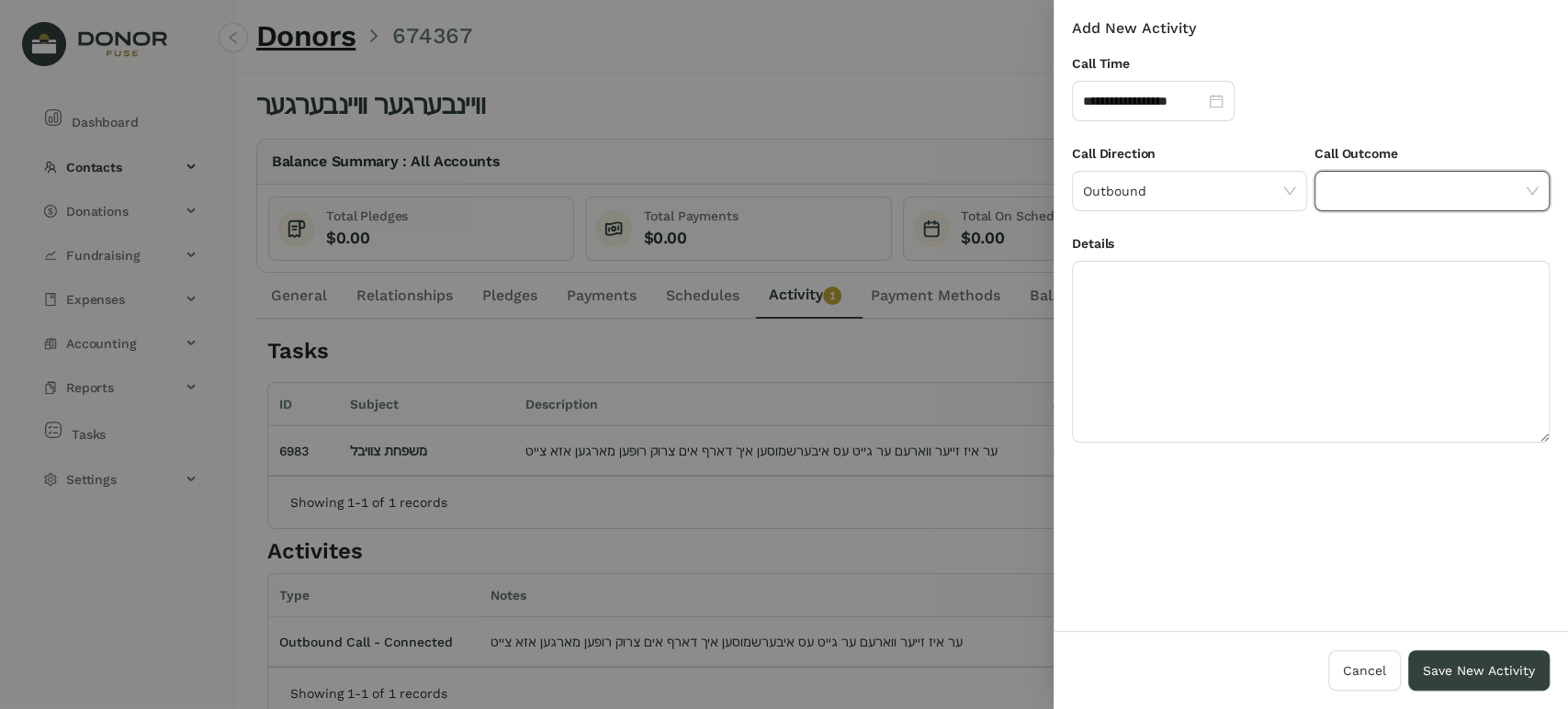 click 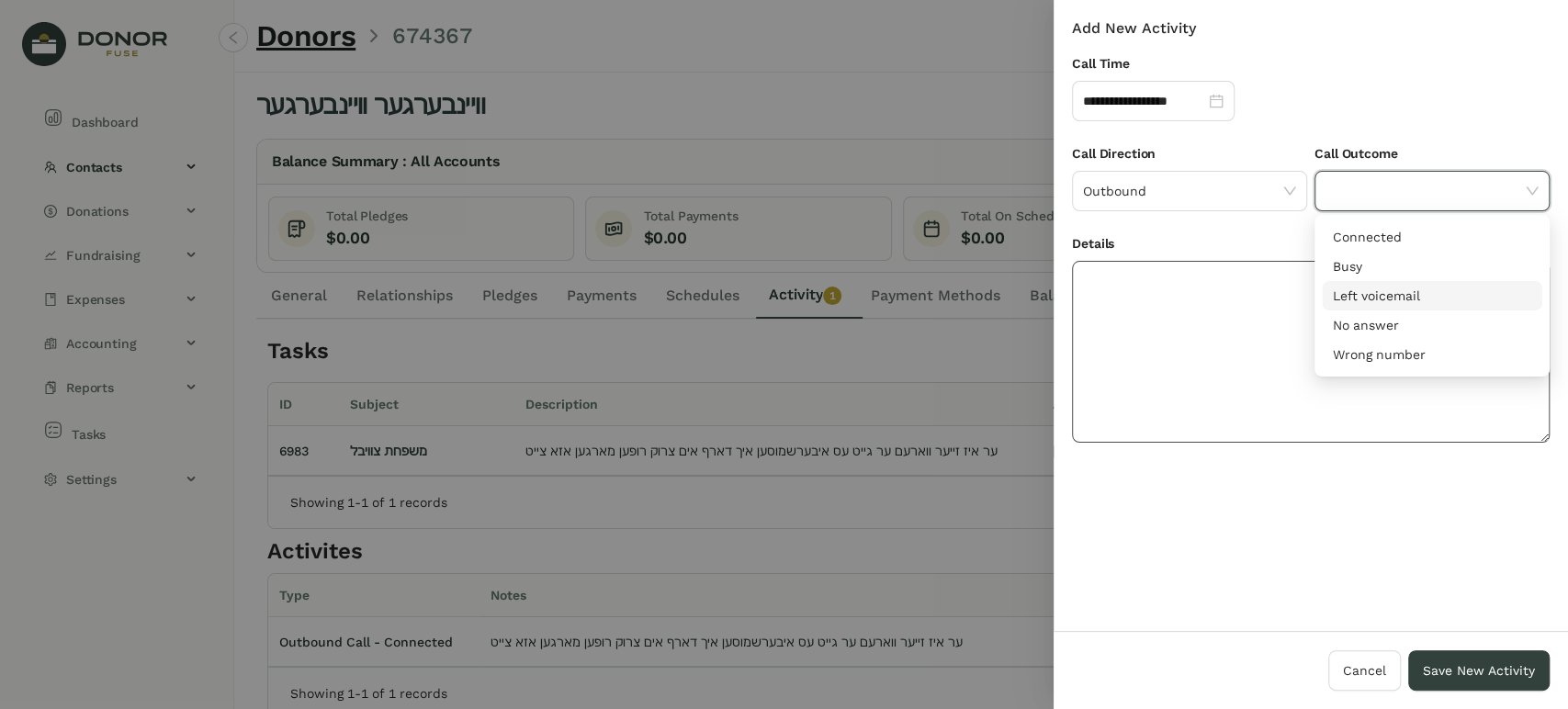 click 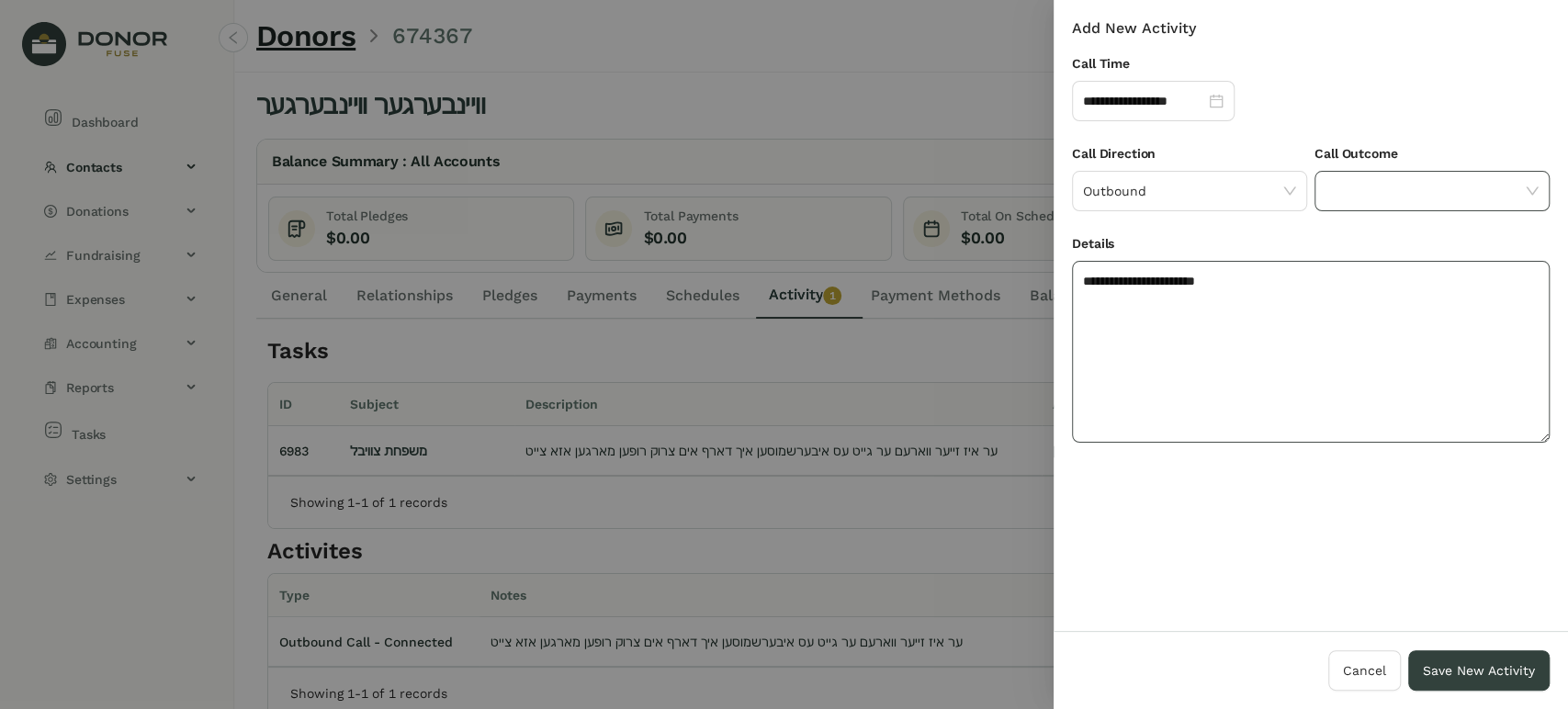 type on "**********" 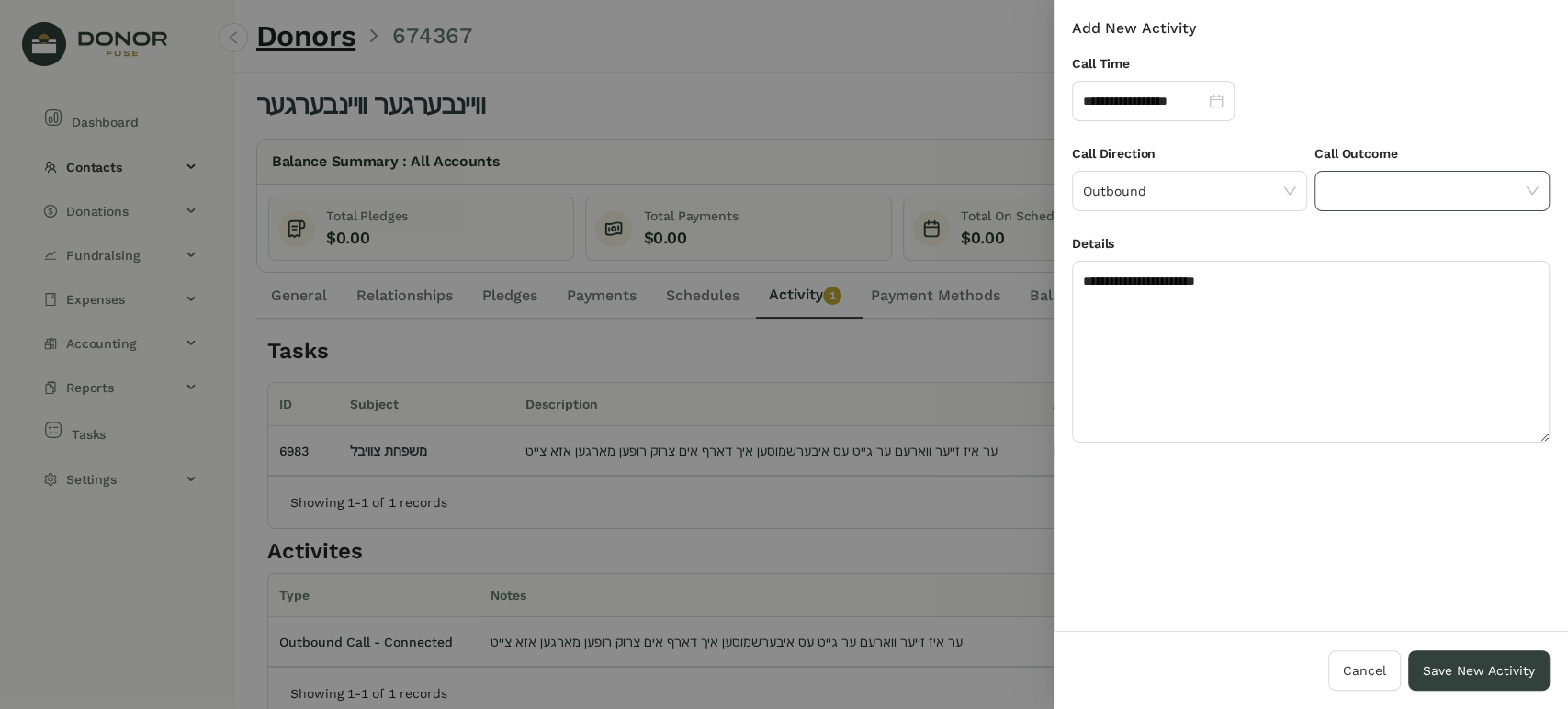 click 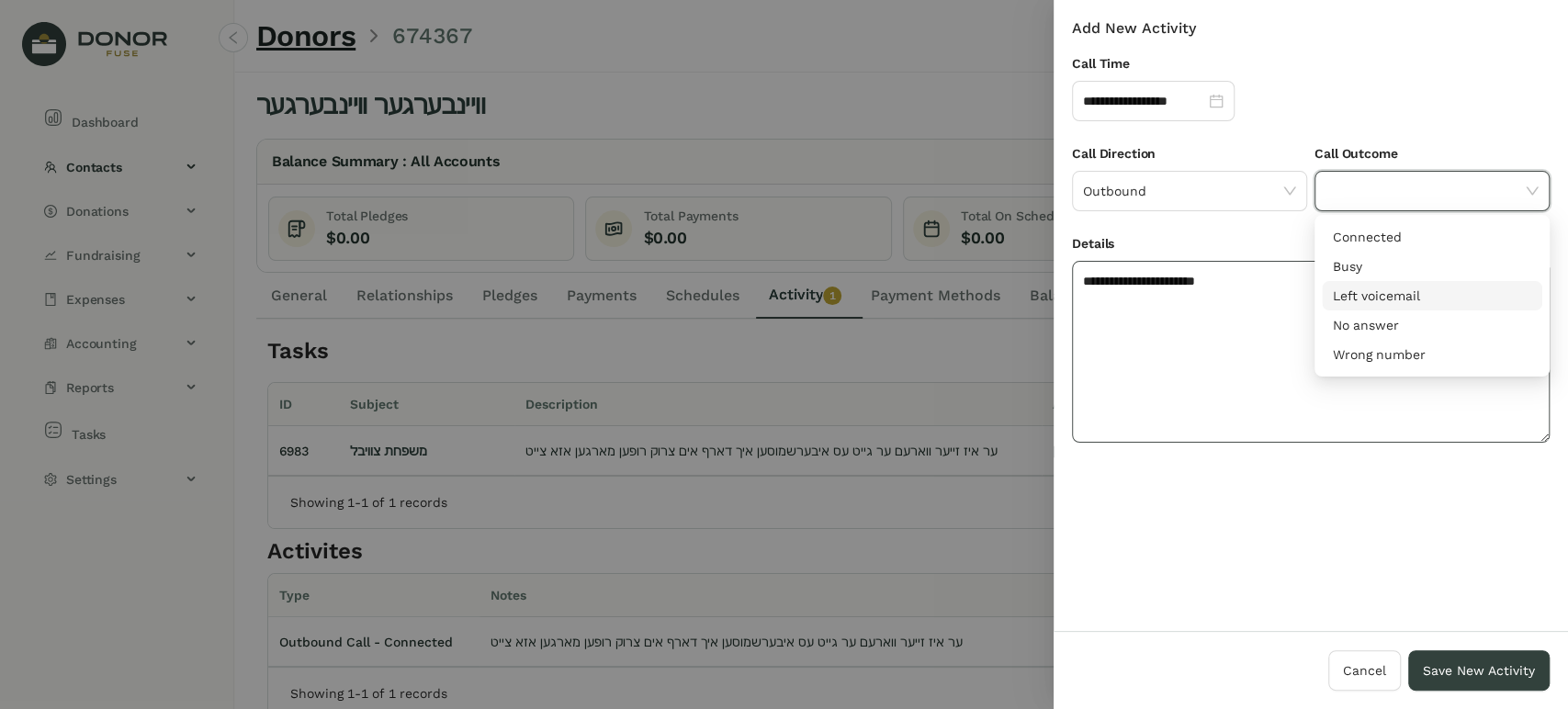 click on "Left voicemail" at bounding box center (1432, 296) 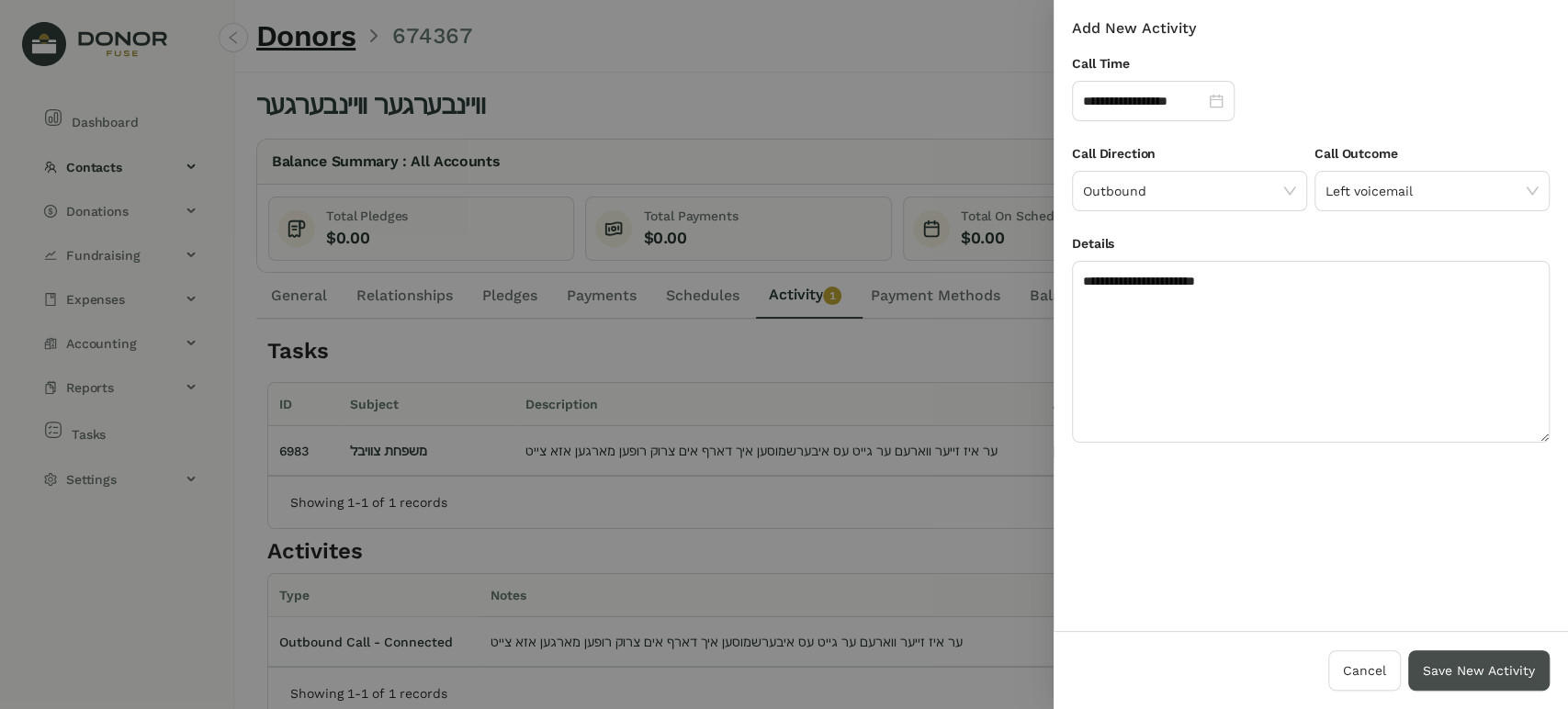click on "Save New Activity" at bounding box center (1479, 670) 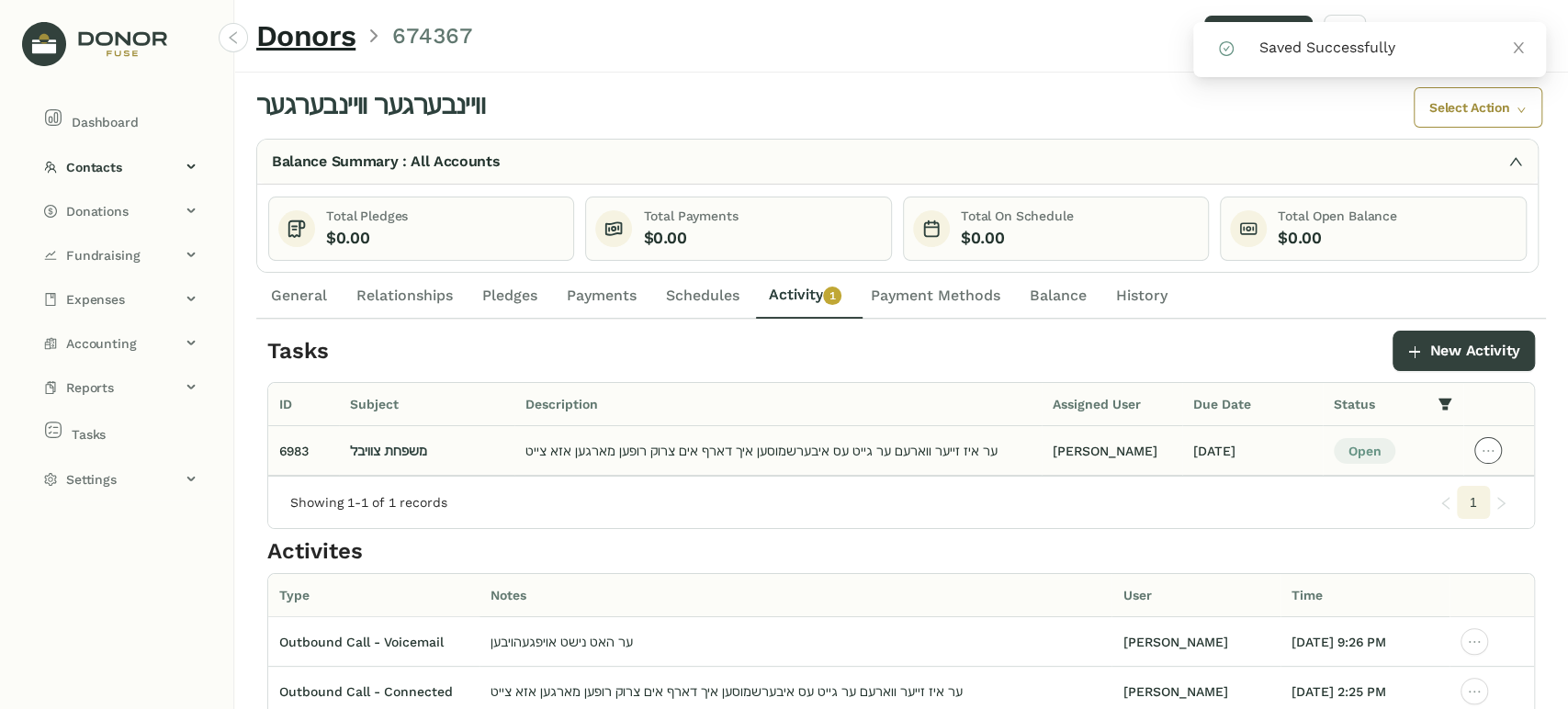 click 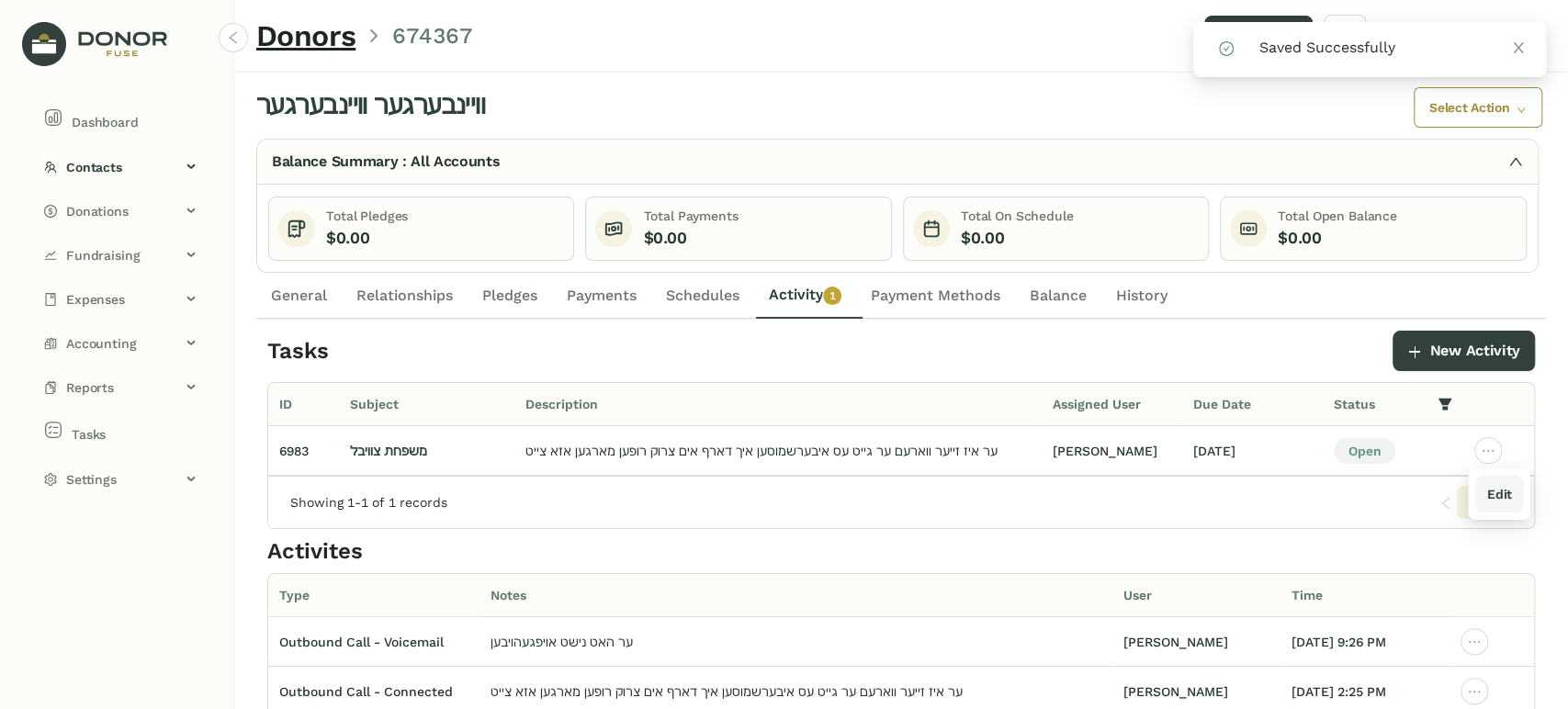 click on "Edit" at bounding box center [1498, 494] 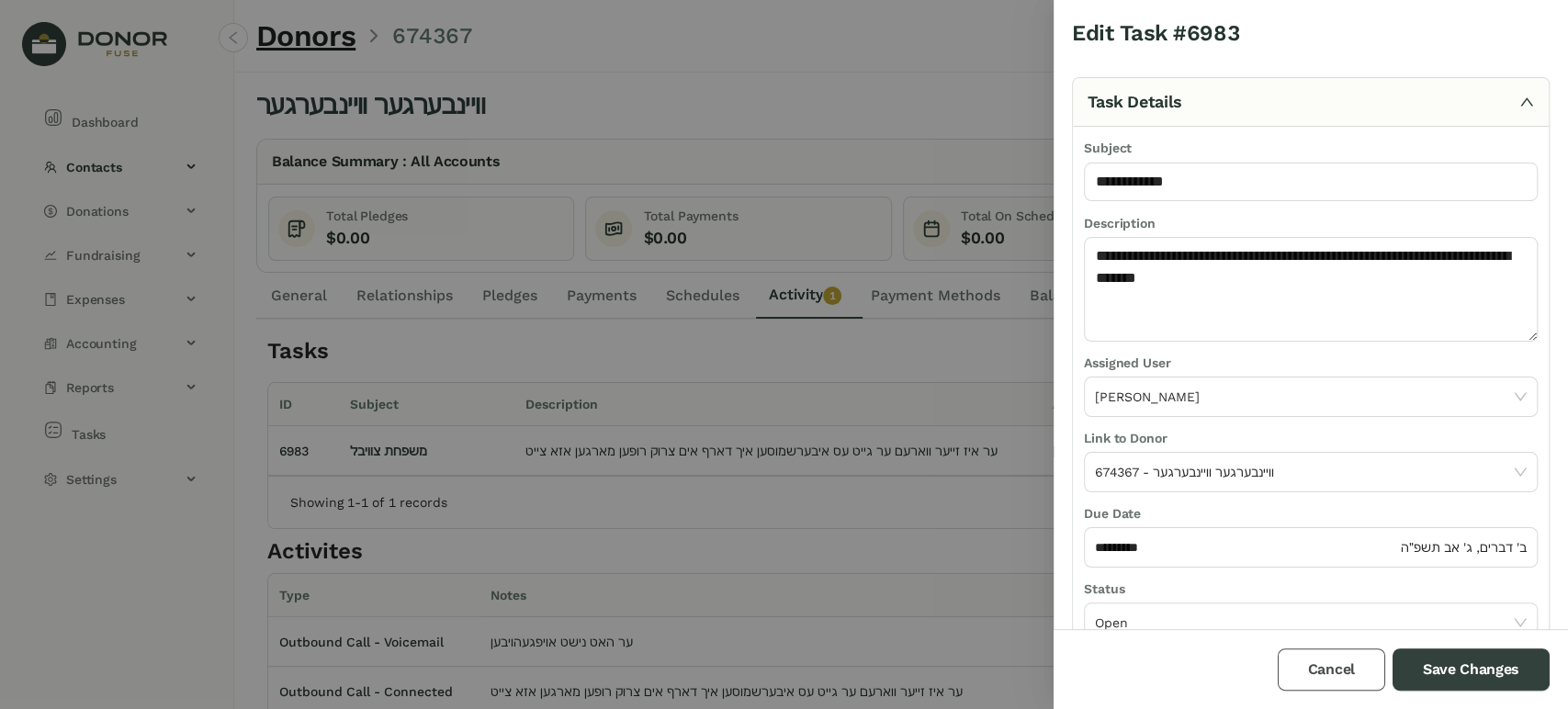 click on "Cancel" at bounding box center (1331, 670) 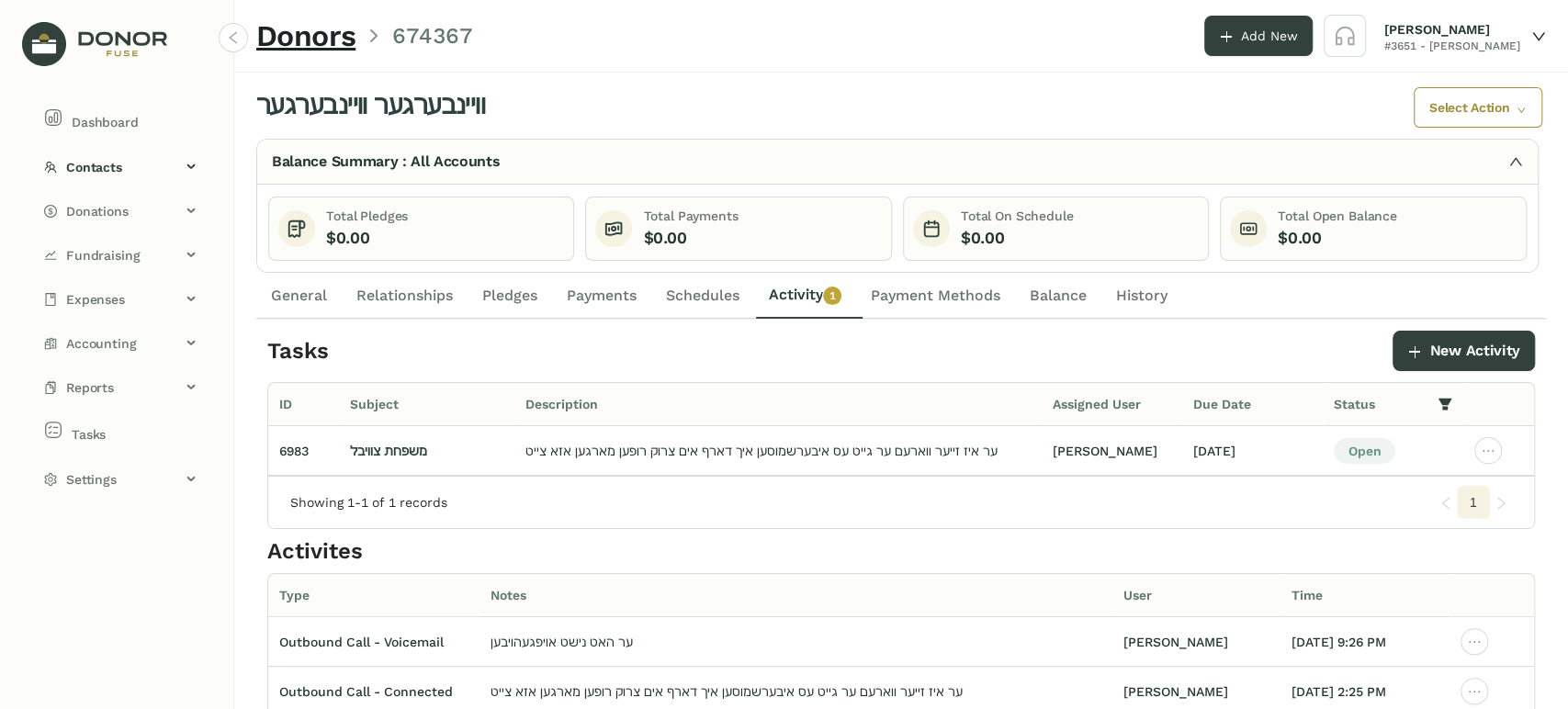 drag, startPoint x: 308, startPoint y: 297, endPoint x: 353, endPoint y: 313, distance: 47.759816 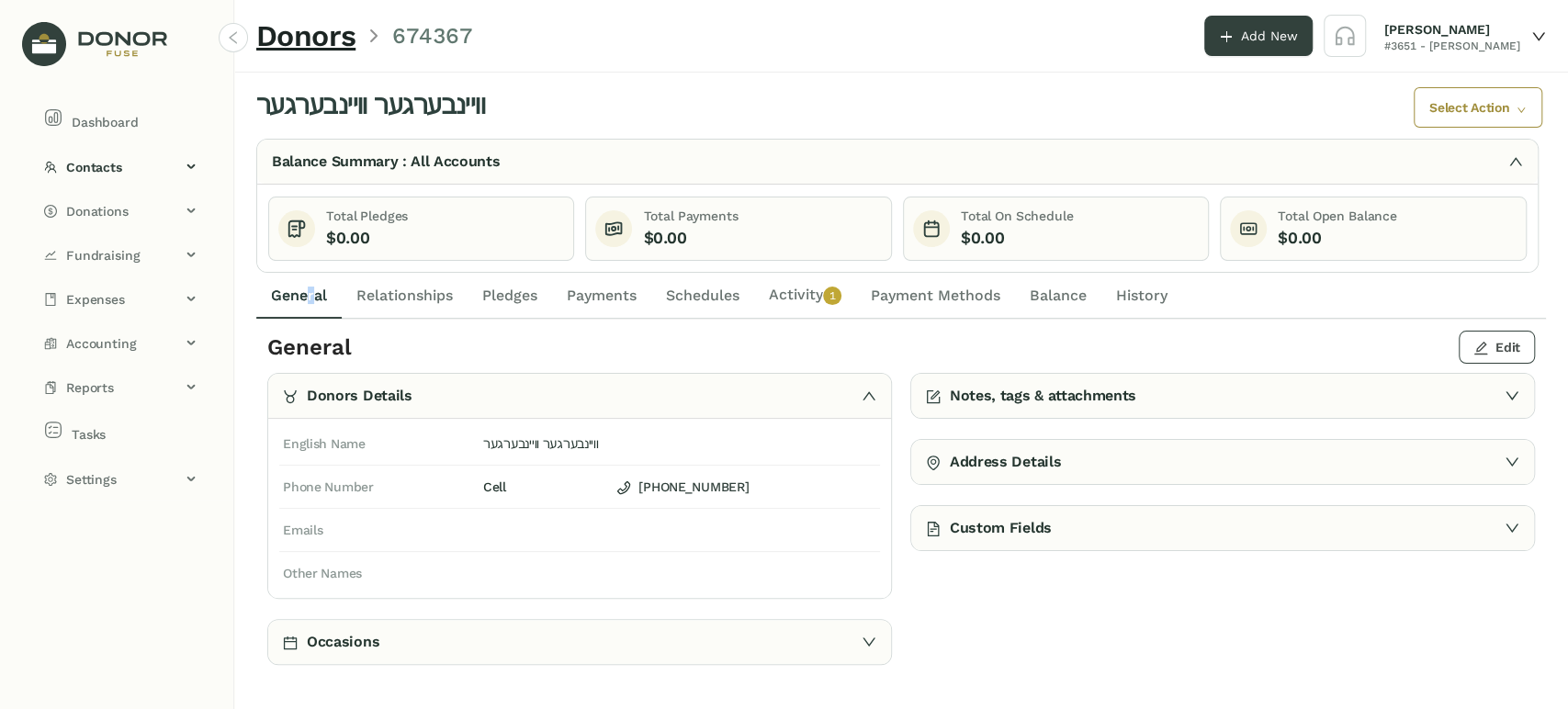 click on "Edit" 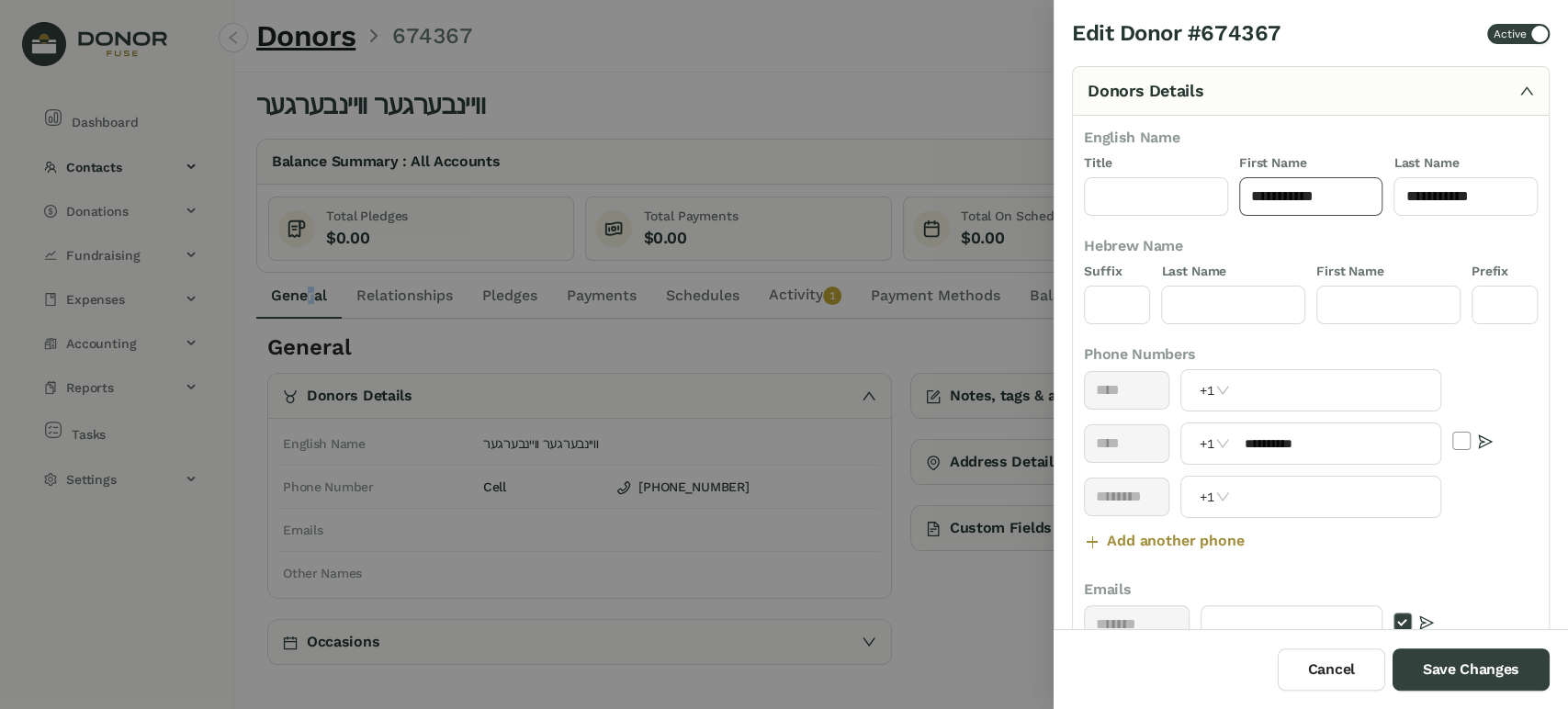 click on "**********" 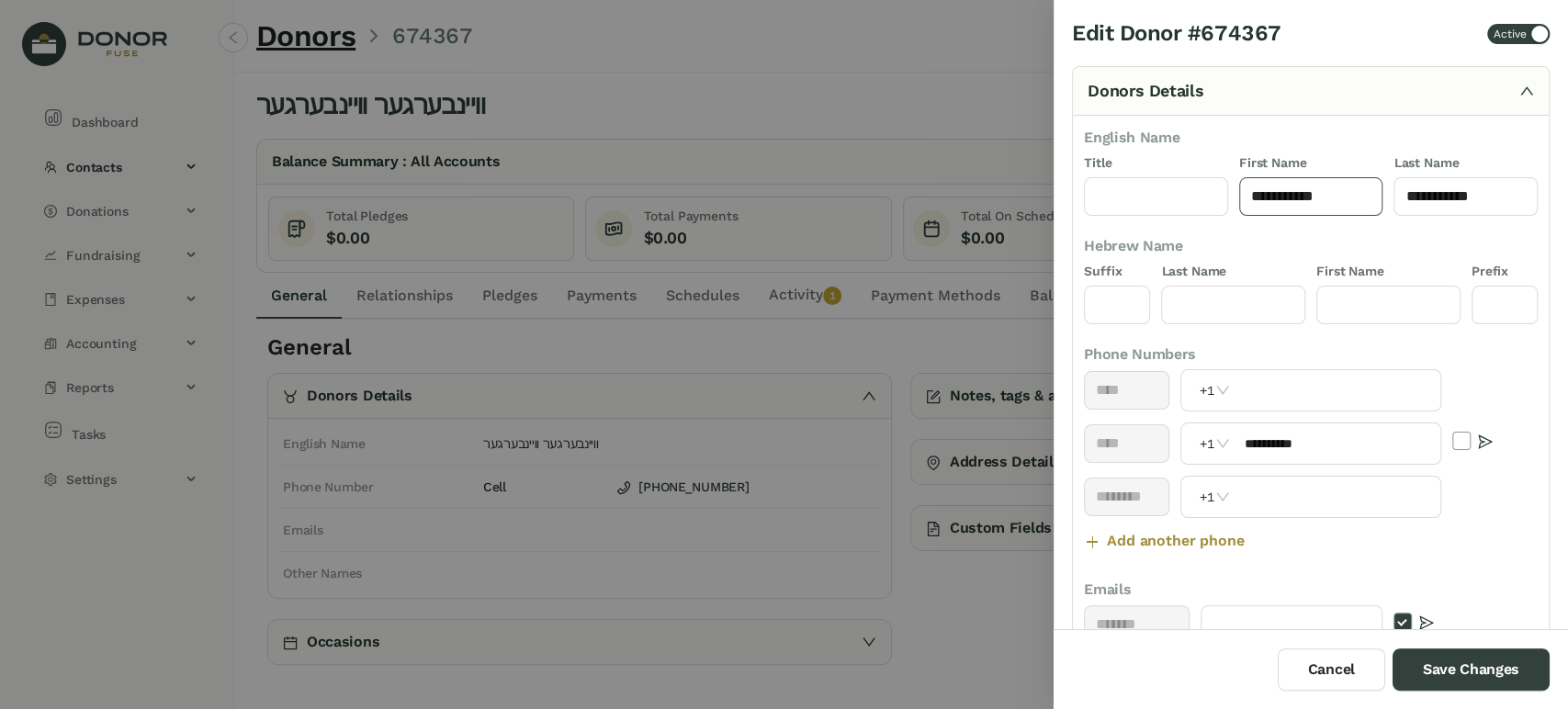 click on "**********" 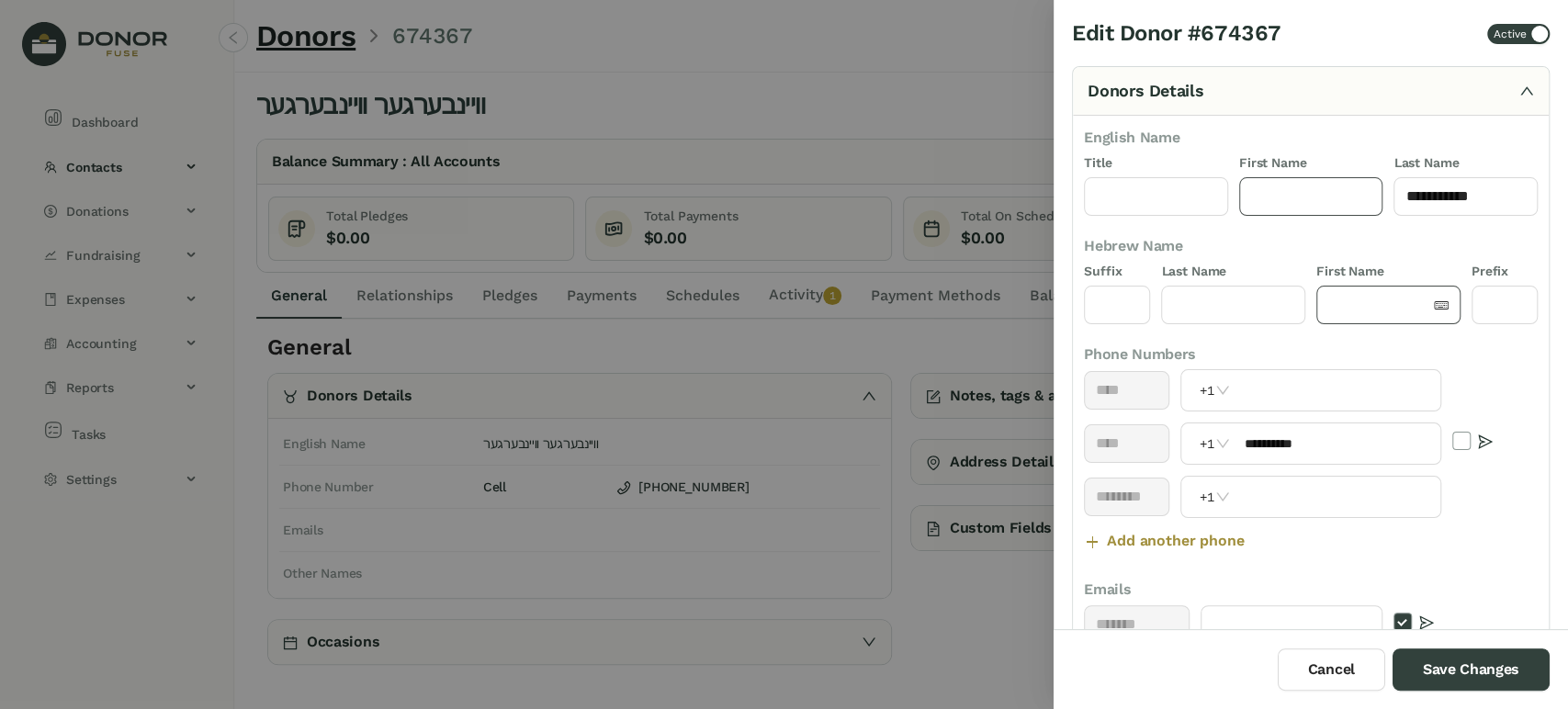 type 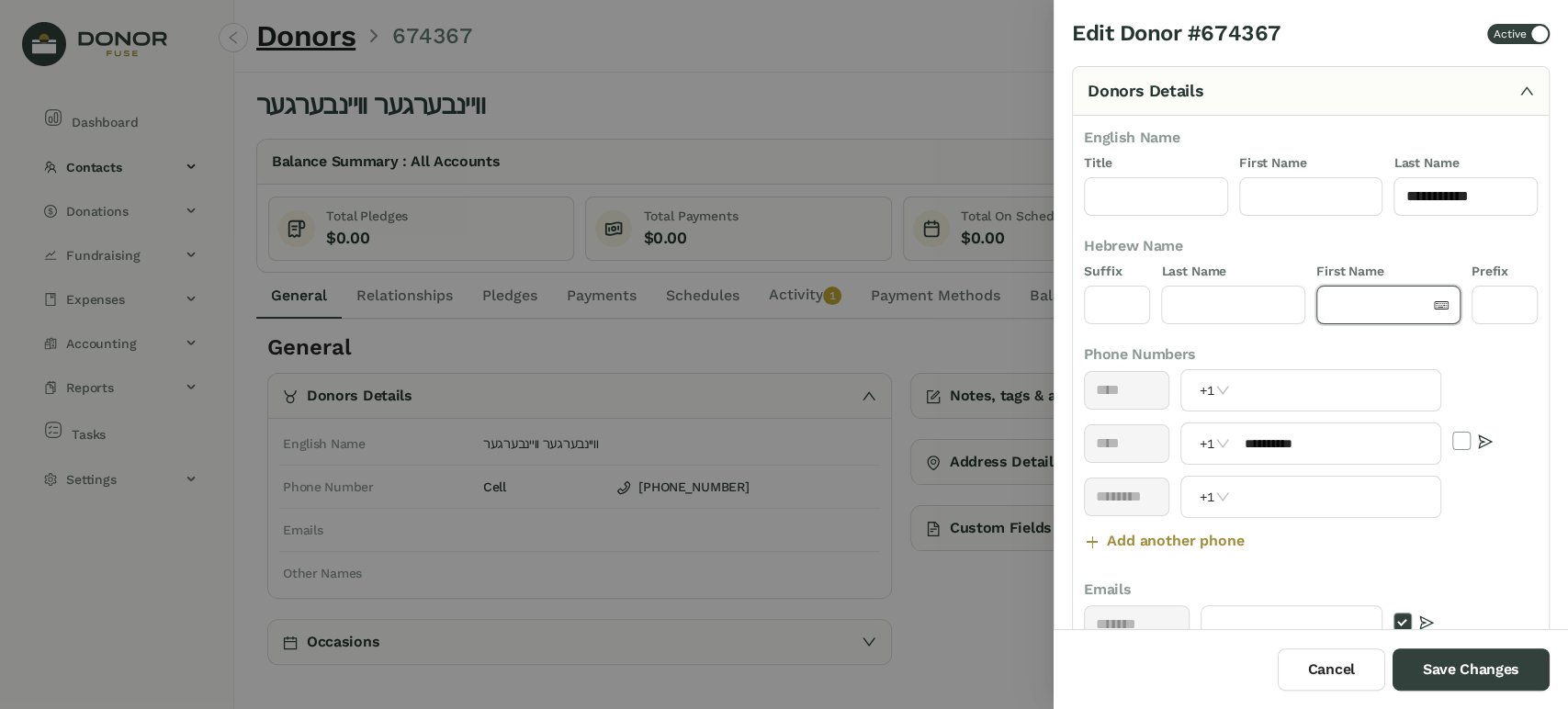 drag, startPoint x: 1354, startPoint y: 298, endPoint x: 1314, endPoint y: 302, distance: 40.199502 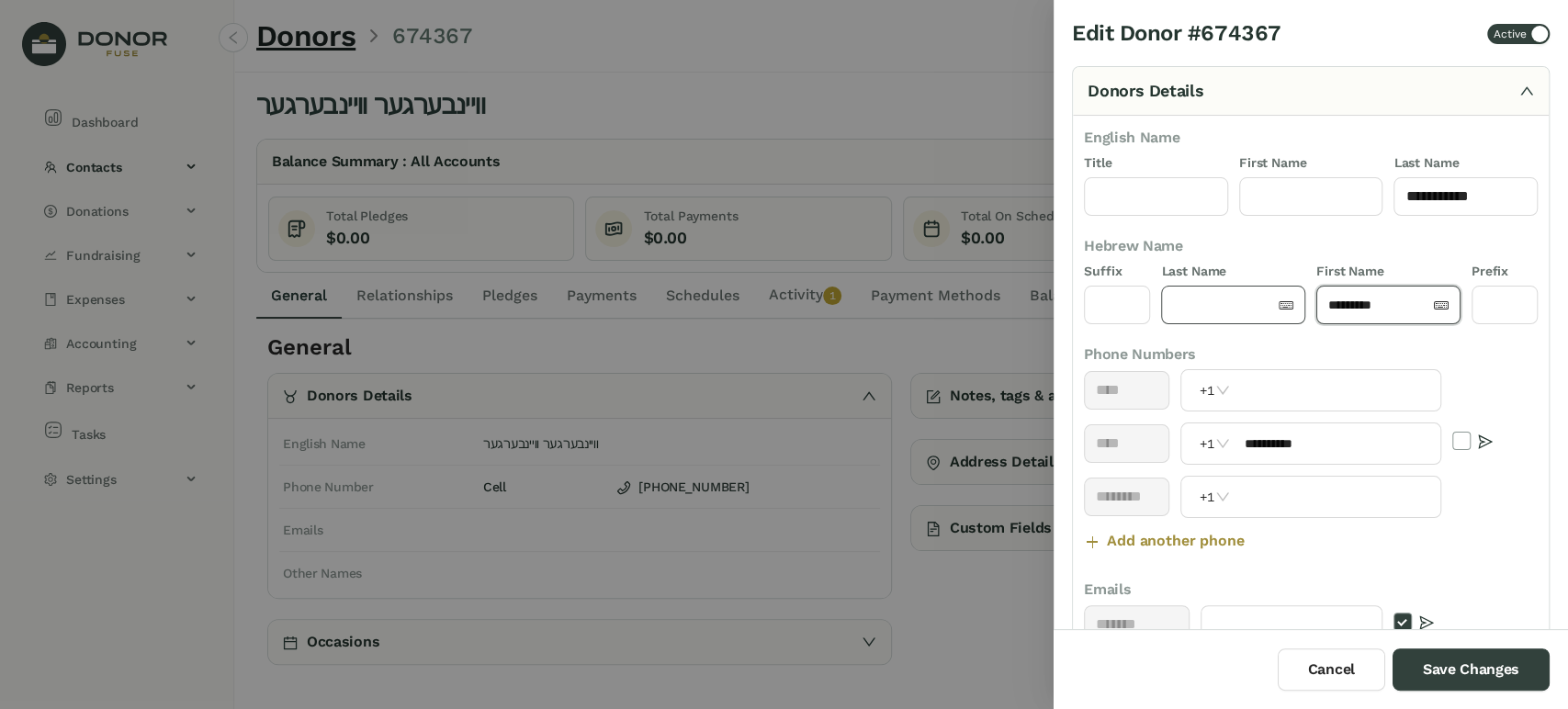 type on "********" 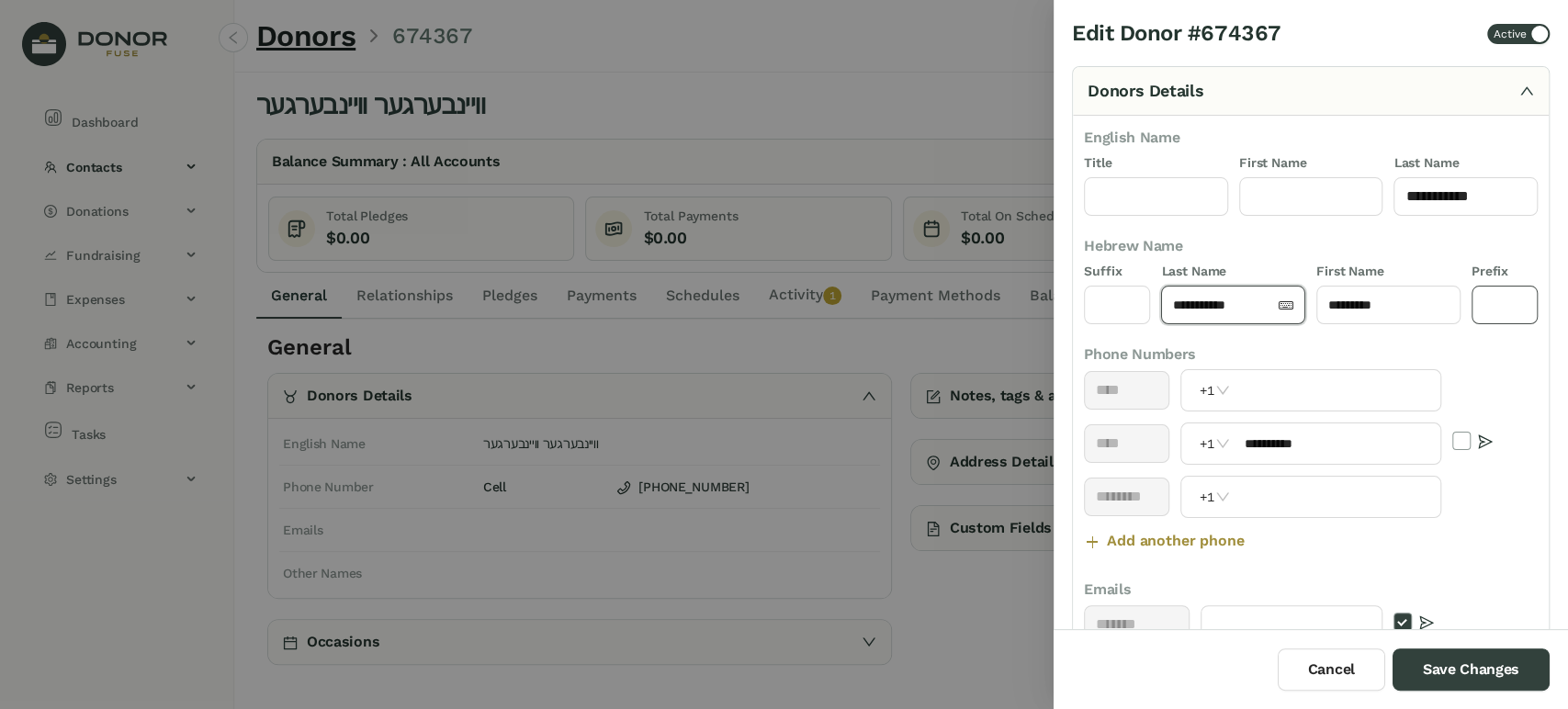 type on "**********" 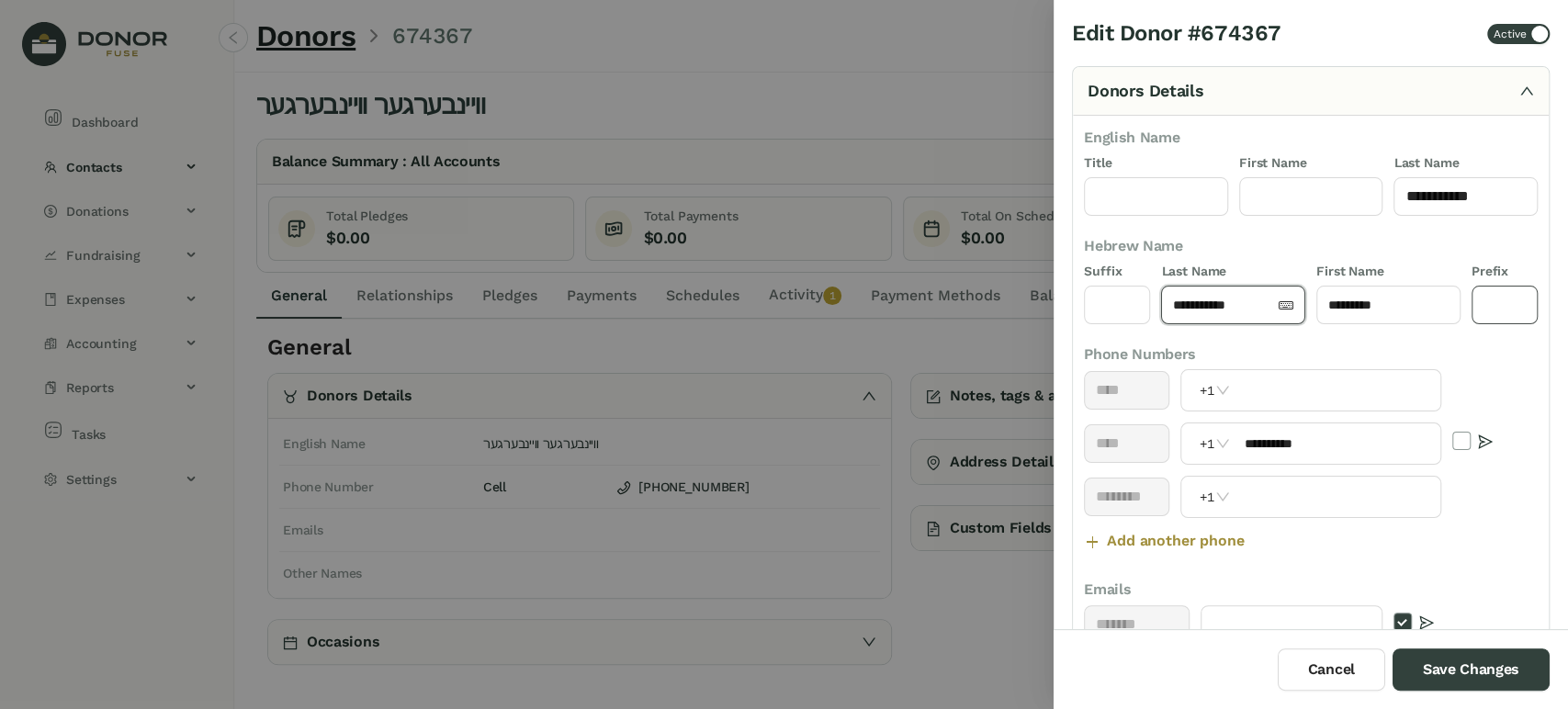 click 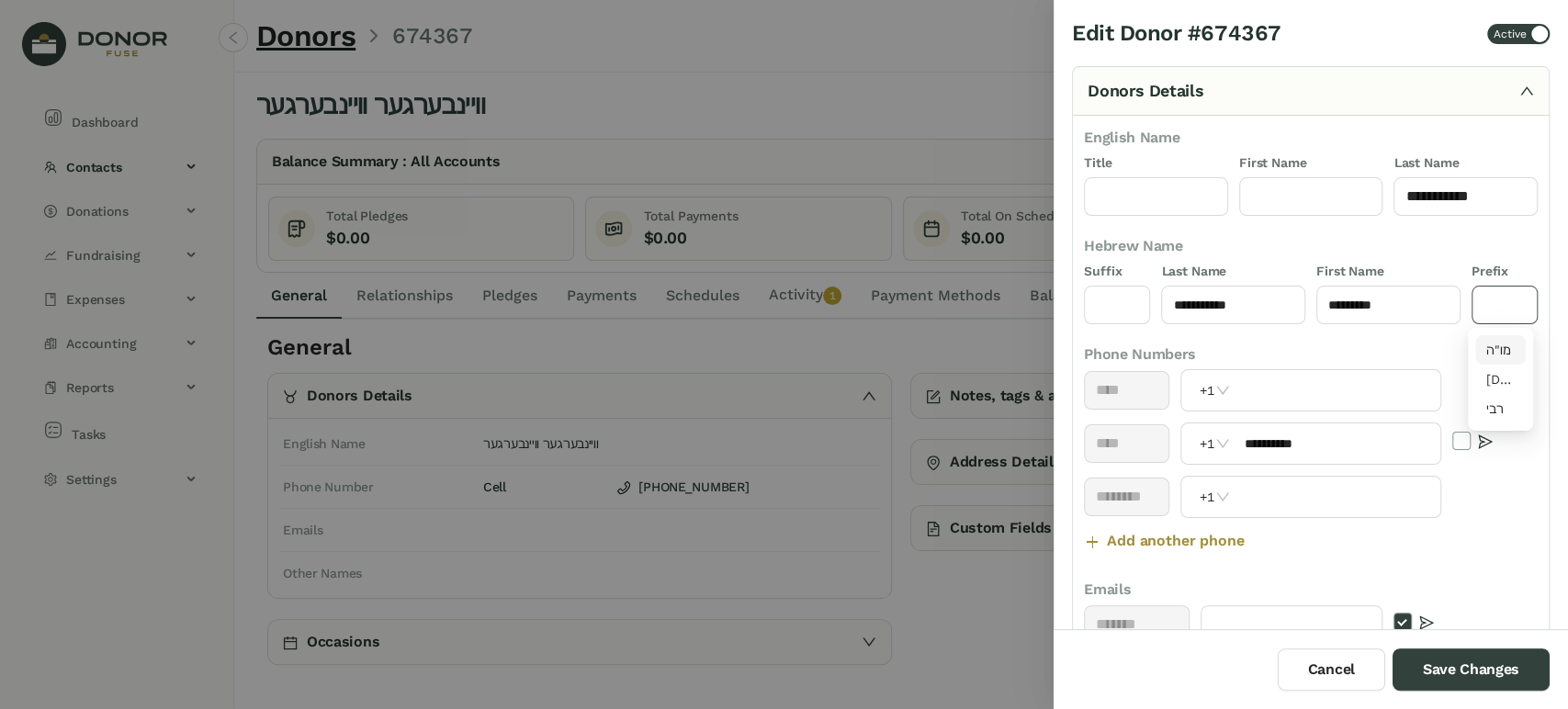 drag, startPoint x: 1494, startPoint y: 338, endPoint x: 1470, endPoint y: 343, distance: 24.515301 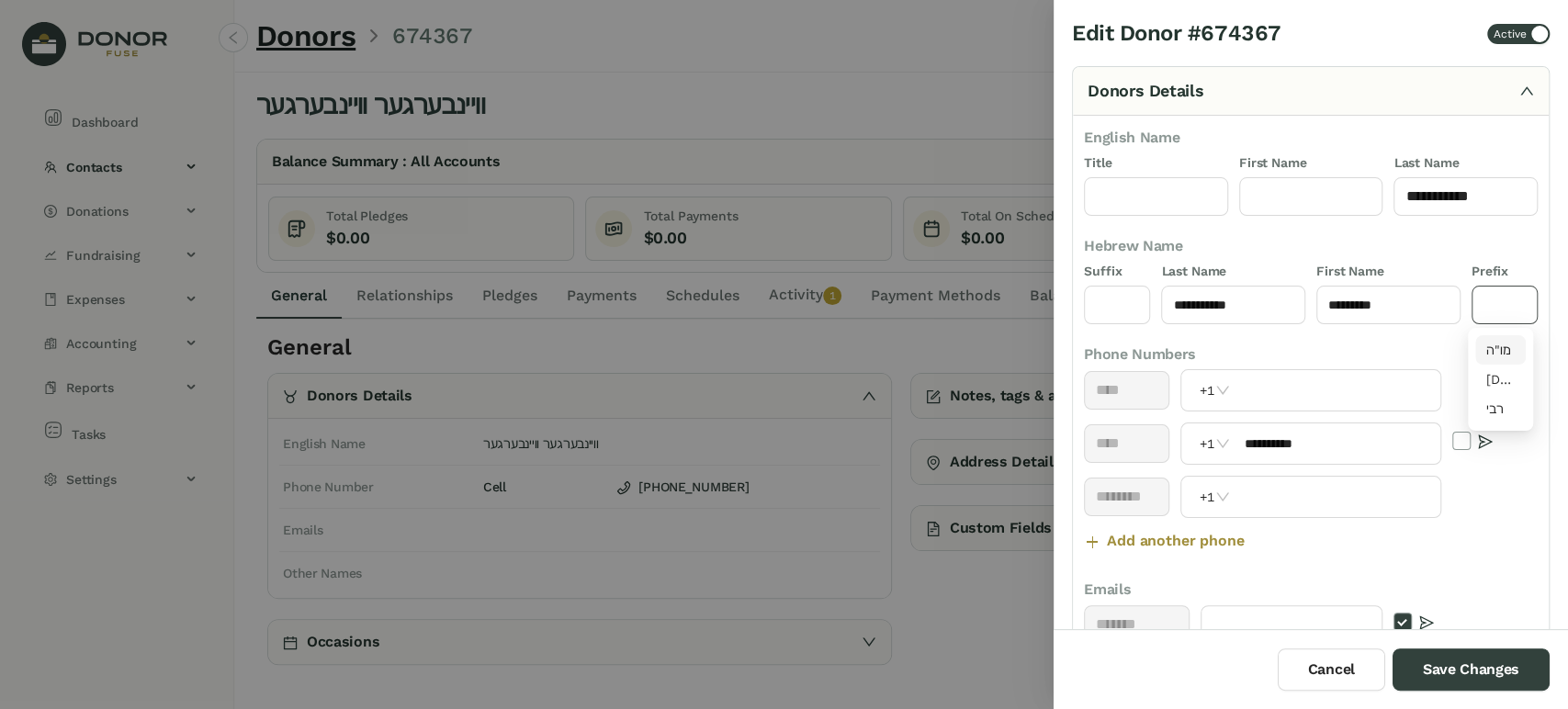 click on "מו"ה" at bounding box center [1501, 350] 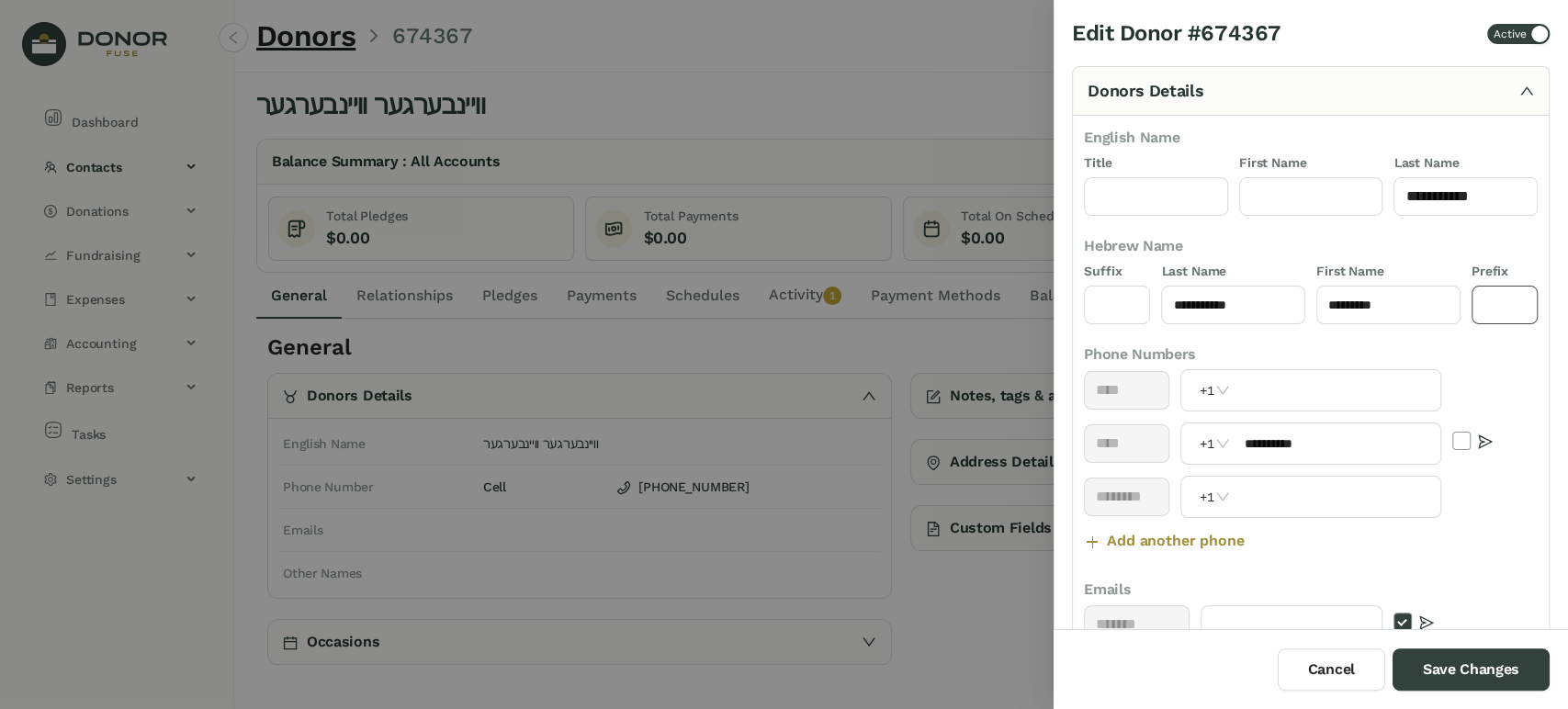 type on "****" 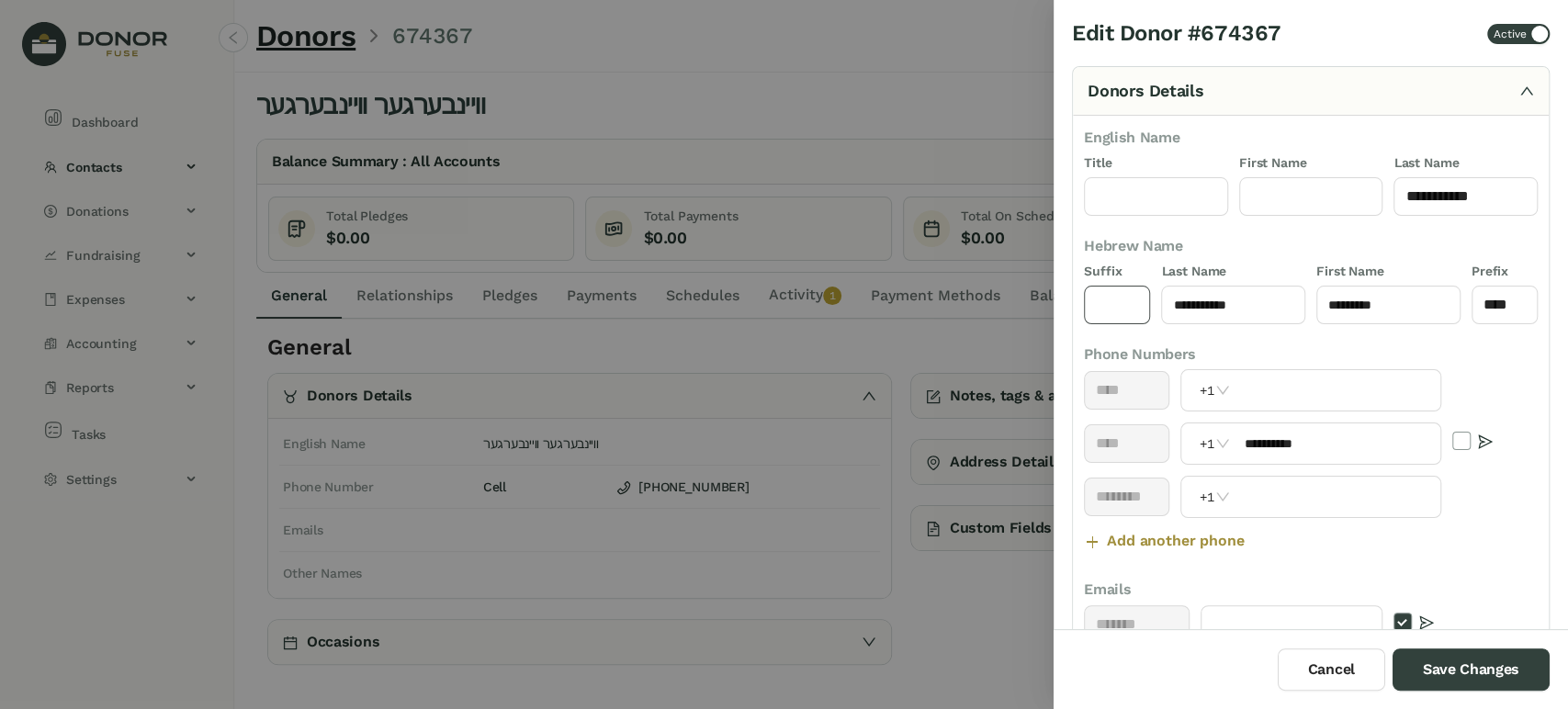 drag, startPoint x: 1100, startPoint y: 284, endPoint x: 1102, endPoint y: 302, distance: 18.11077 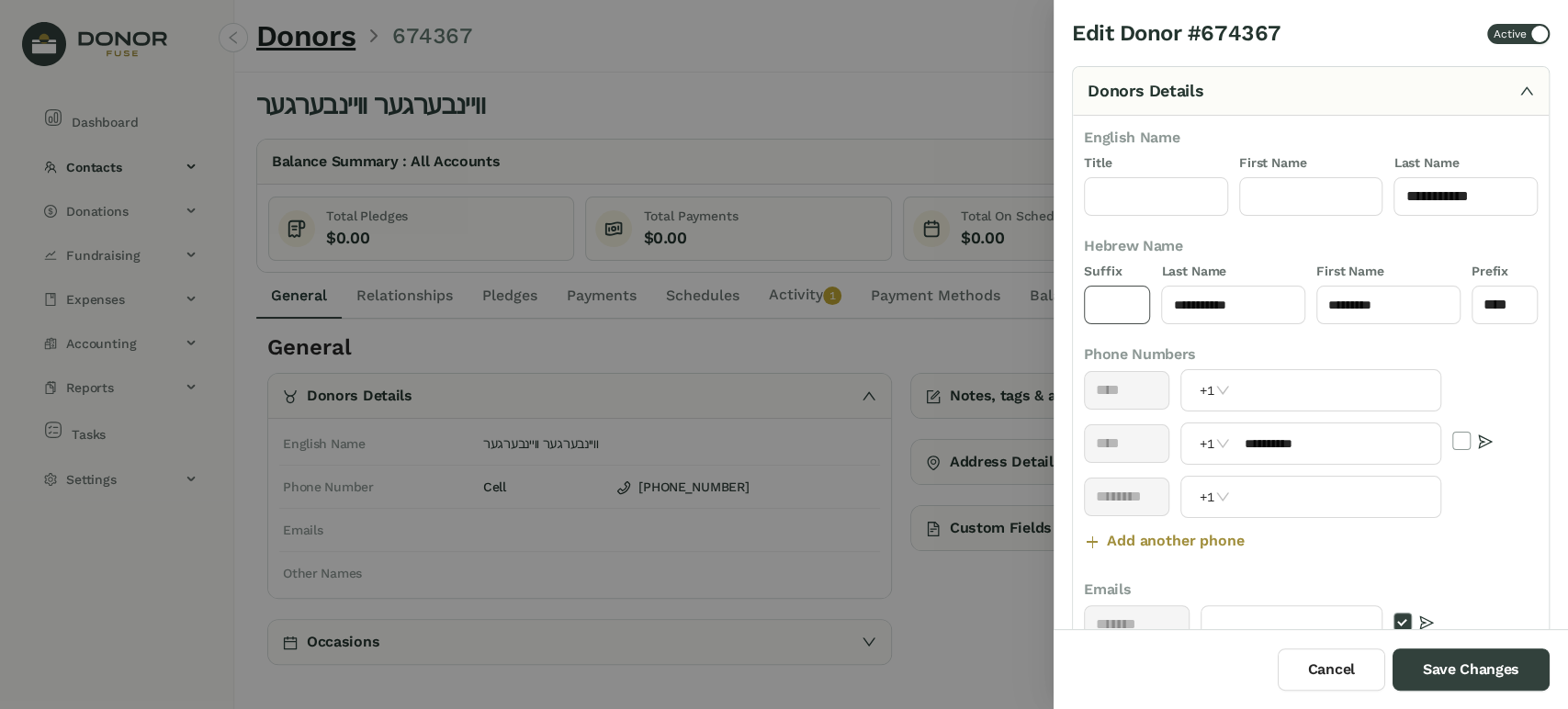 click 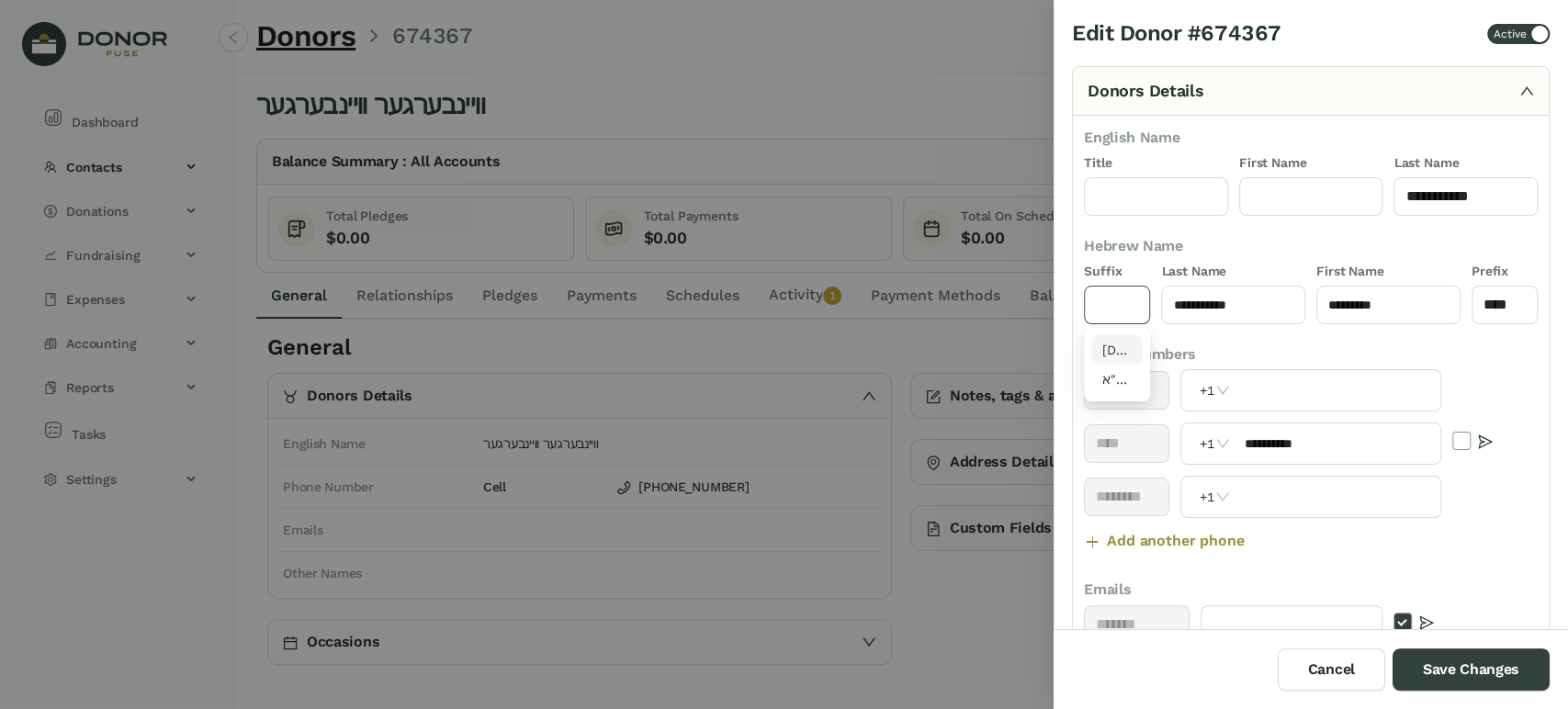 click 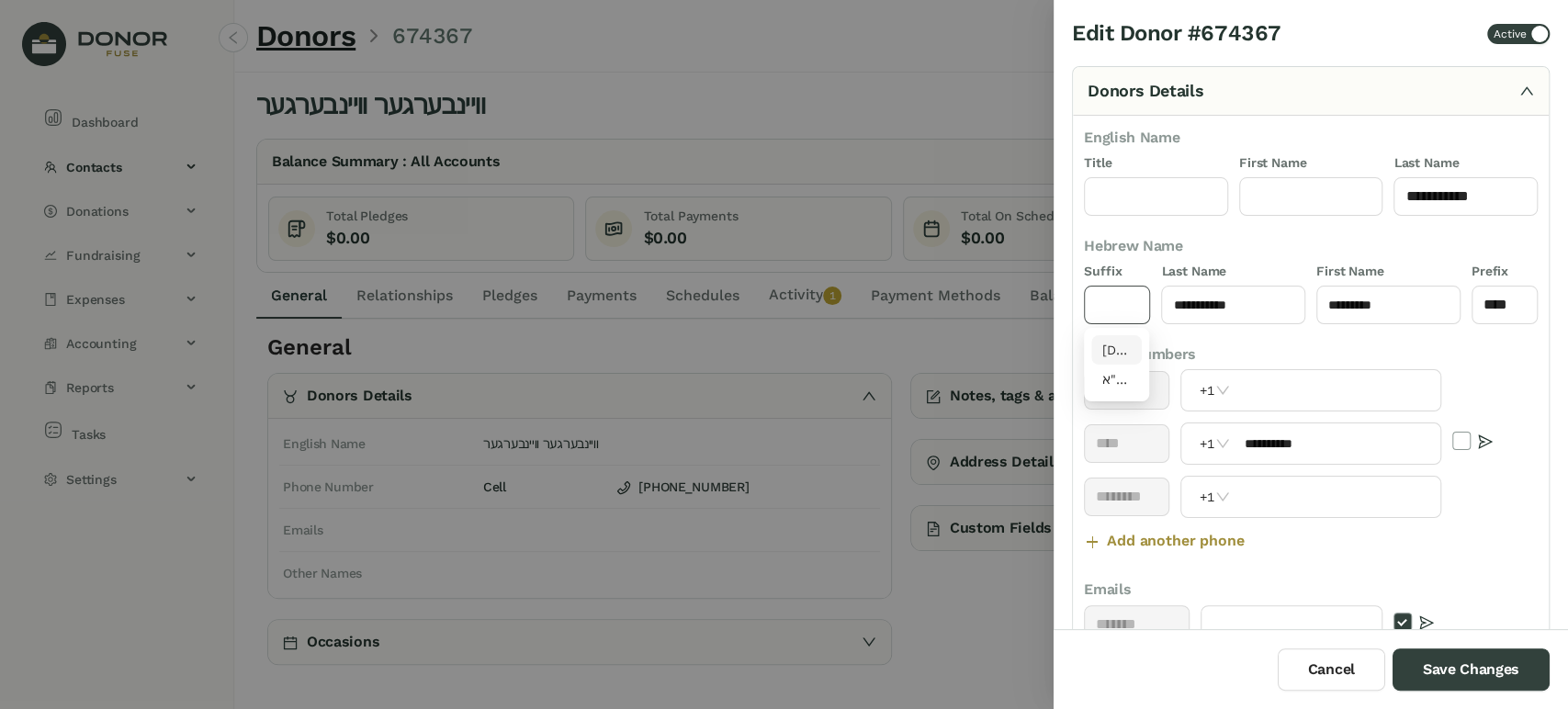 click on "[DEMOGRAPHIC_DATA]"ו" at bounding box center (1117, 350) 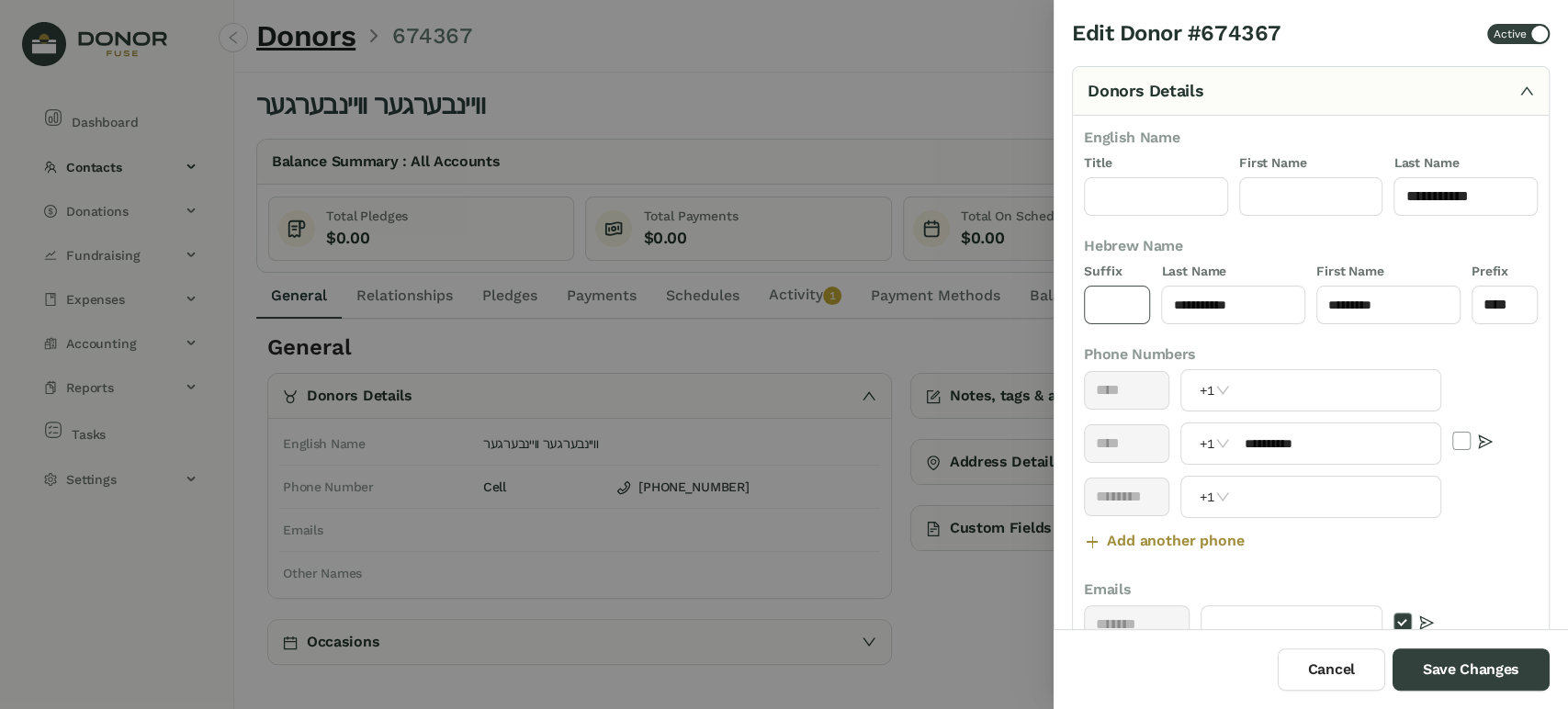 type on "****" 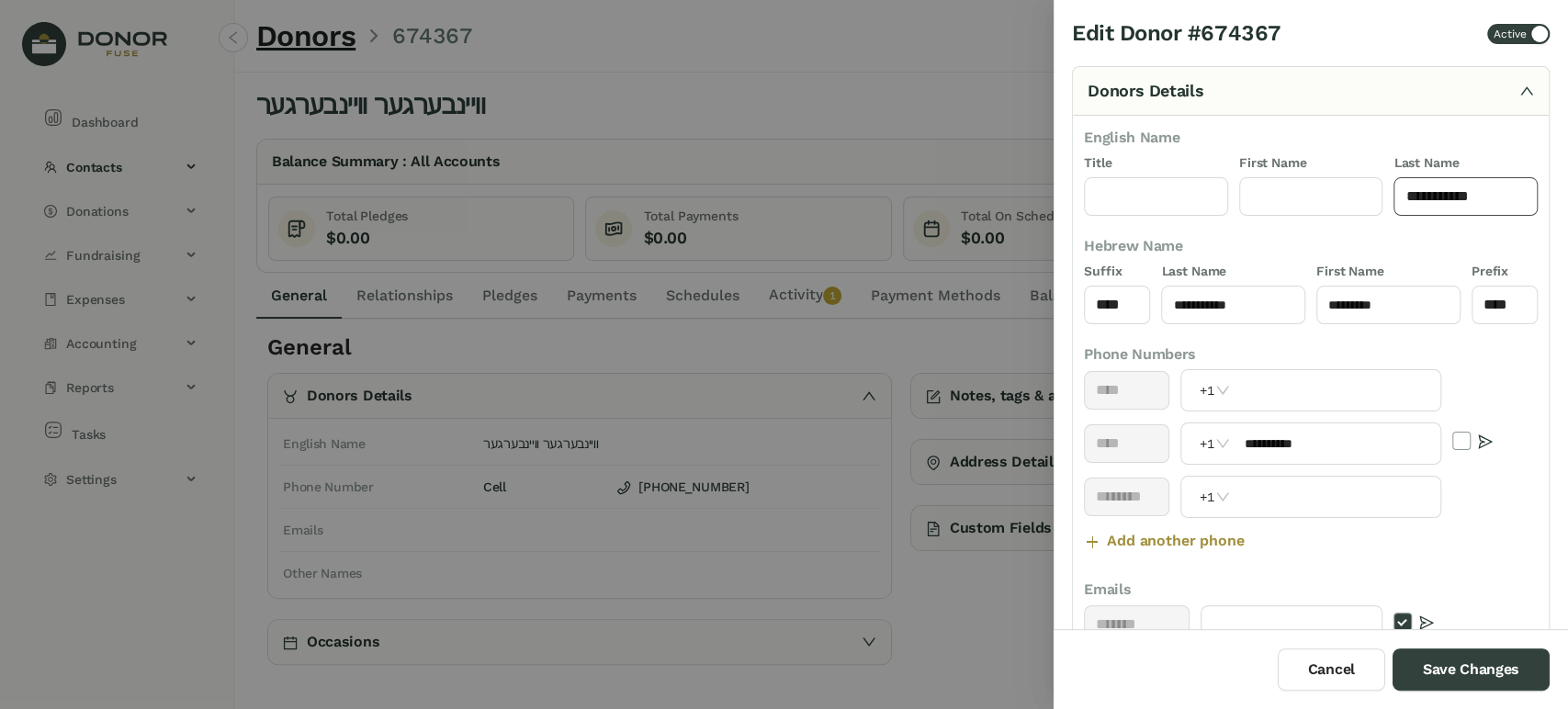 click on "**********" 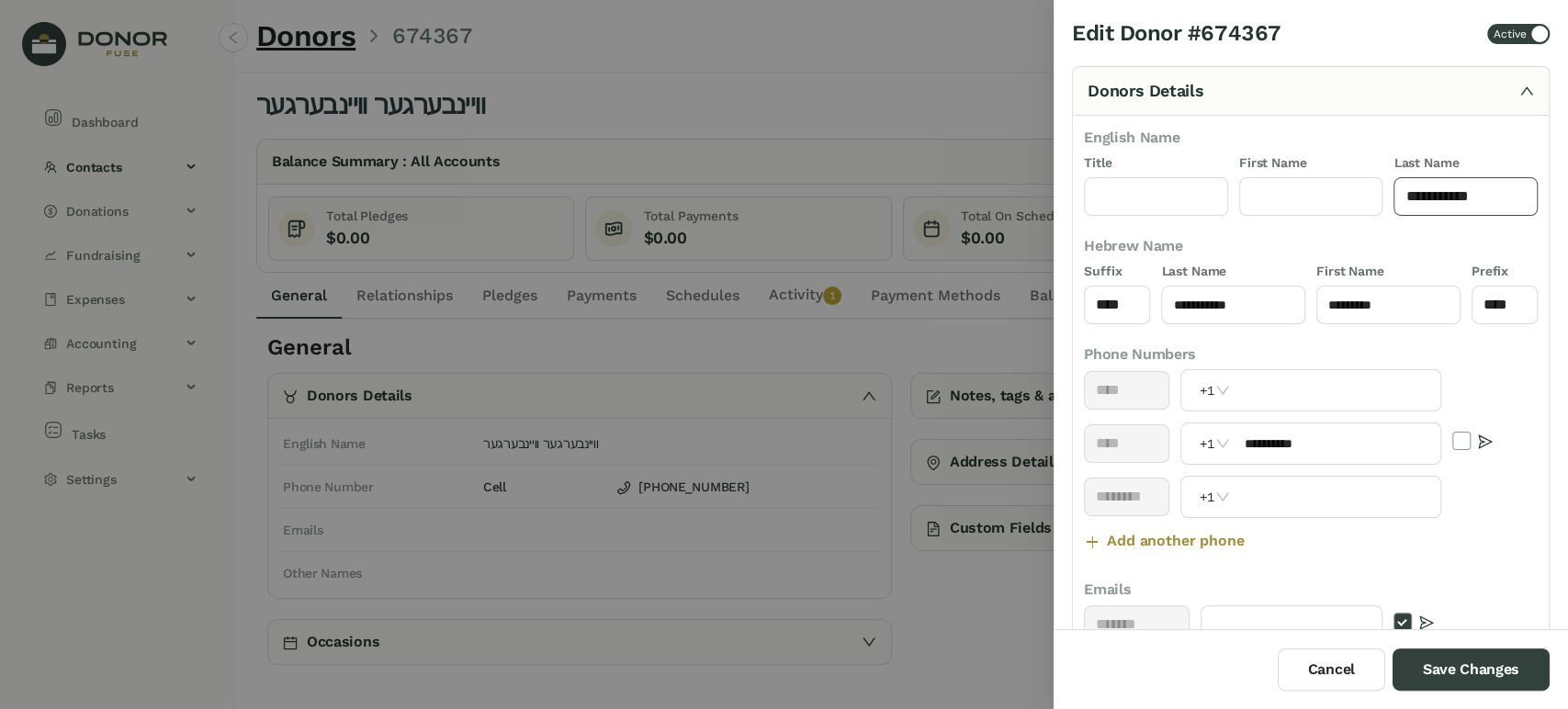 click on "**********" 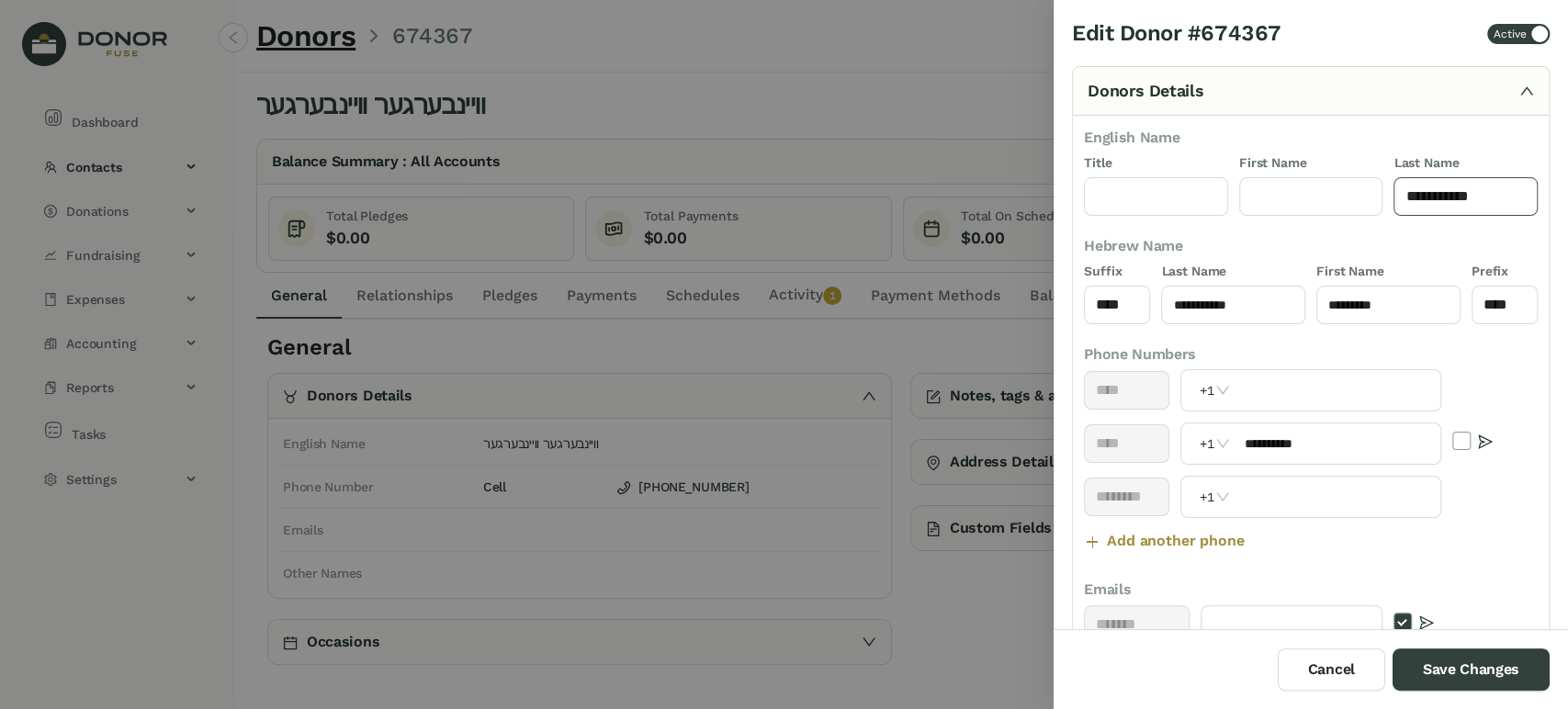 click on "**********" 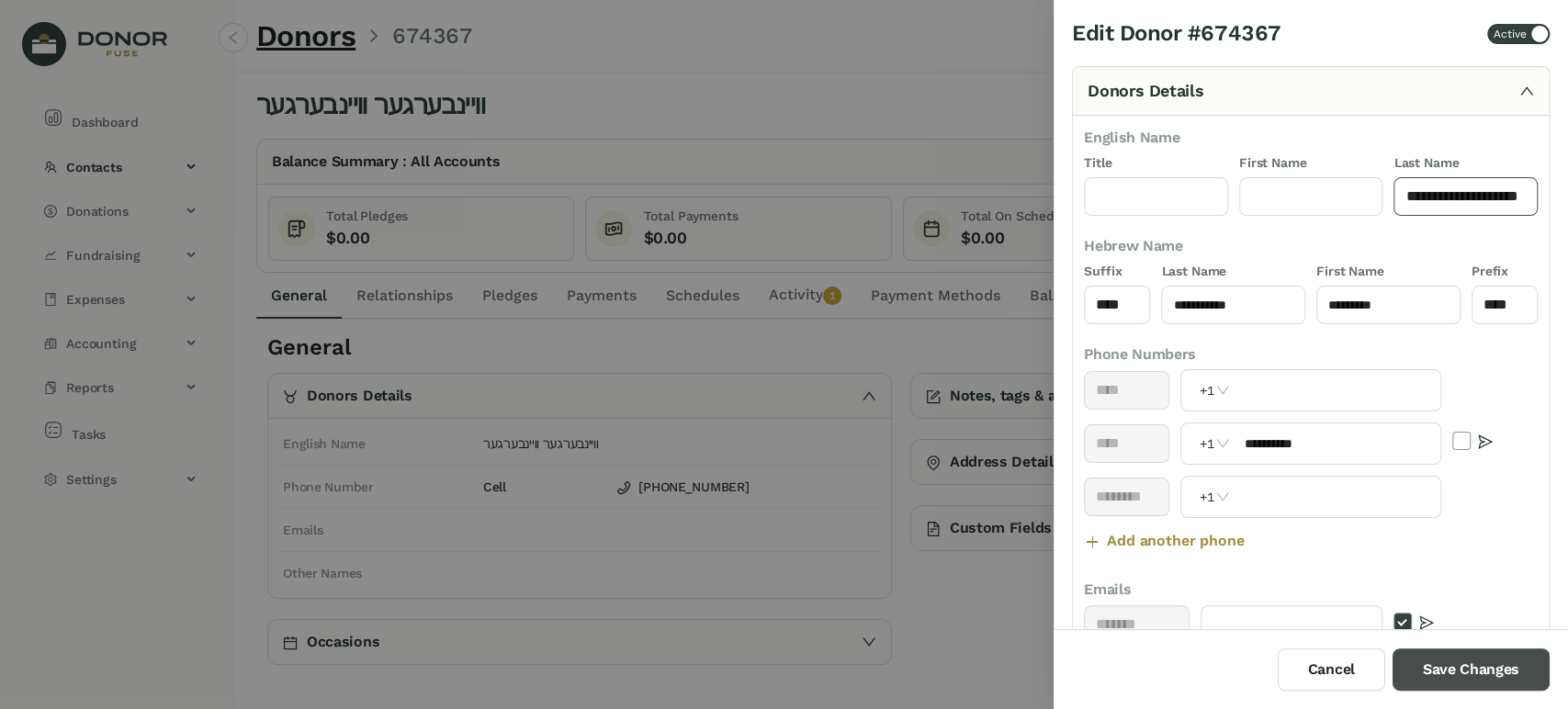 type on "**********" 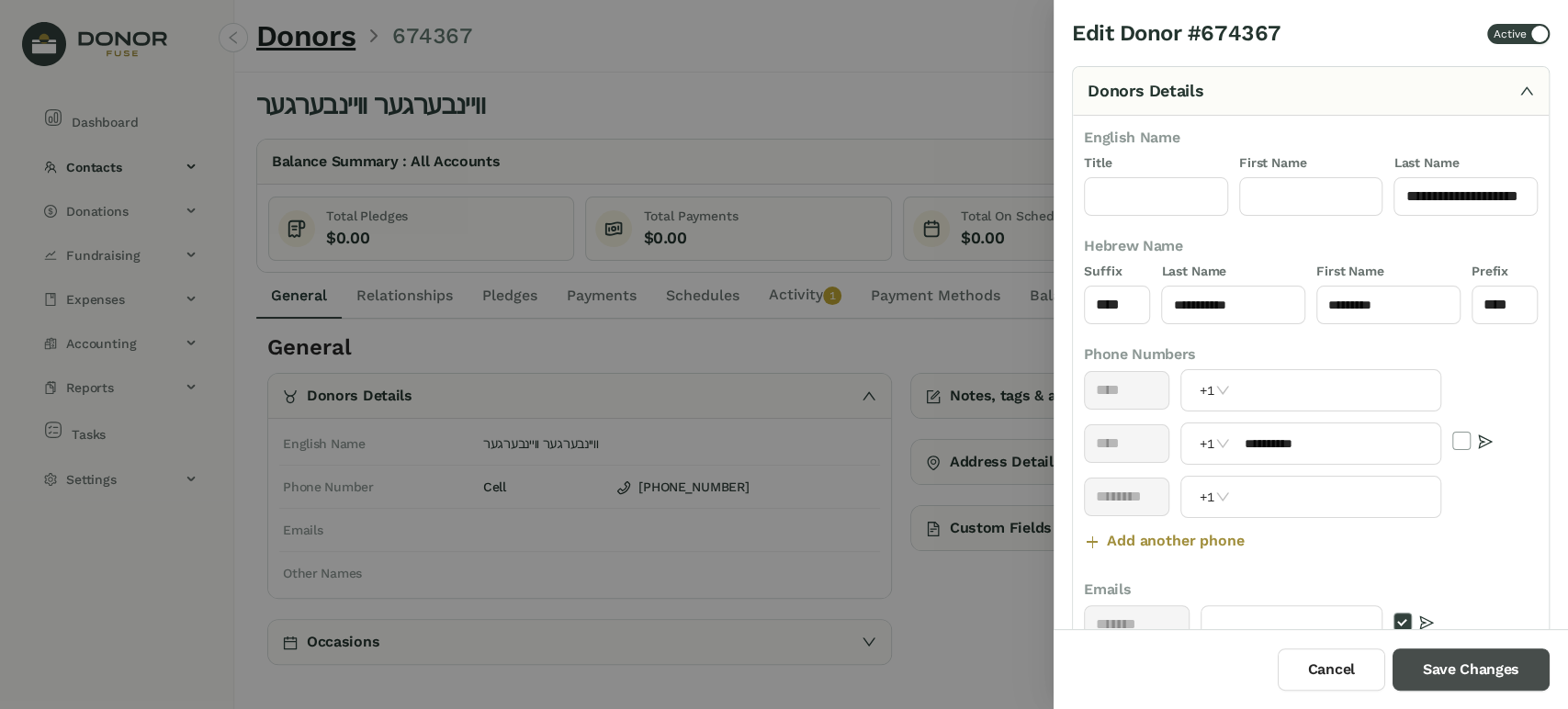 drag, startPoint x: 1458, startPoint y: 671, endPoint x: 1450, endPoint y: 665, distance: 10 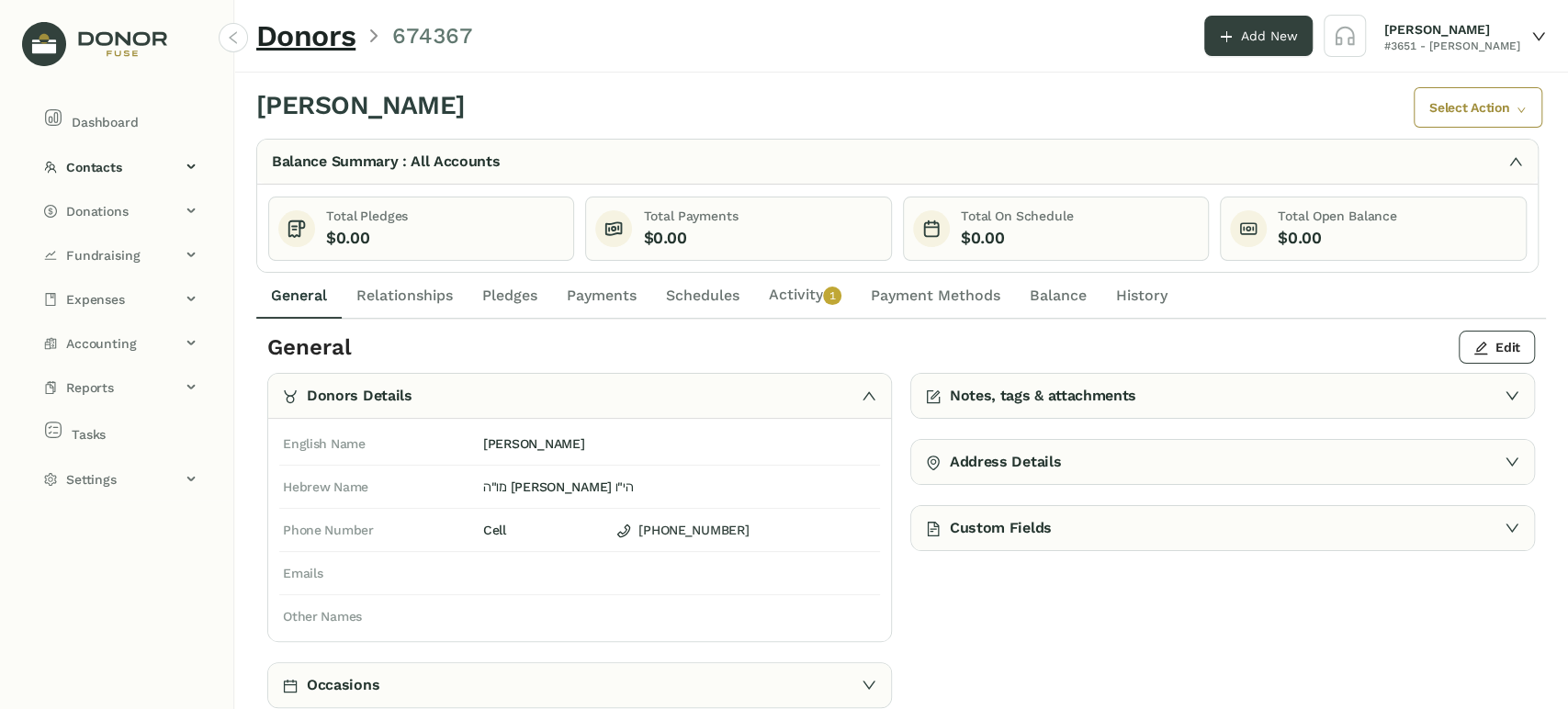 click on "Activity   0   1   2   3   4   5   6   7   8   9" 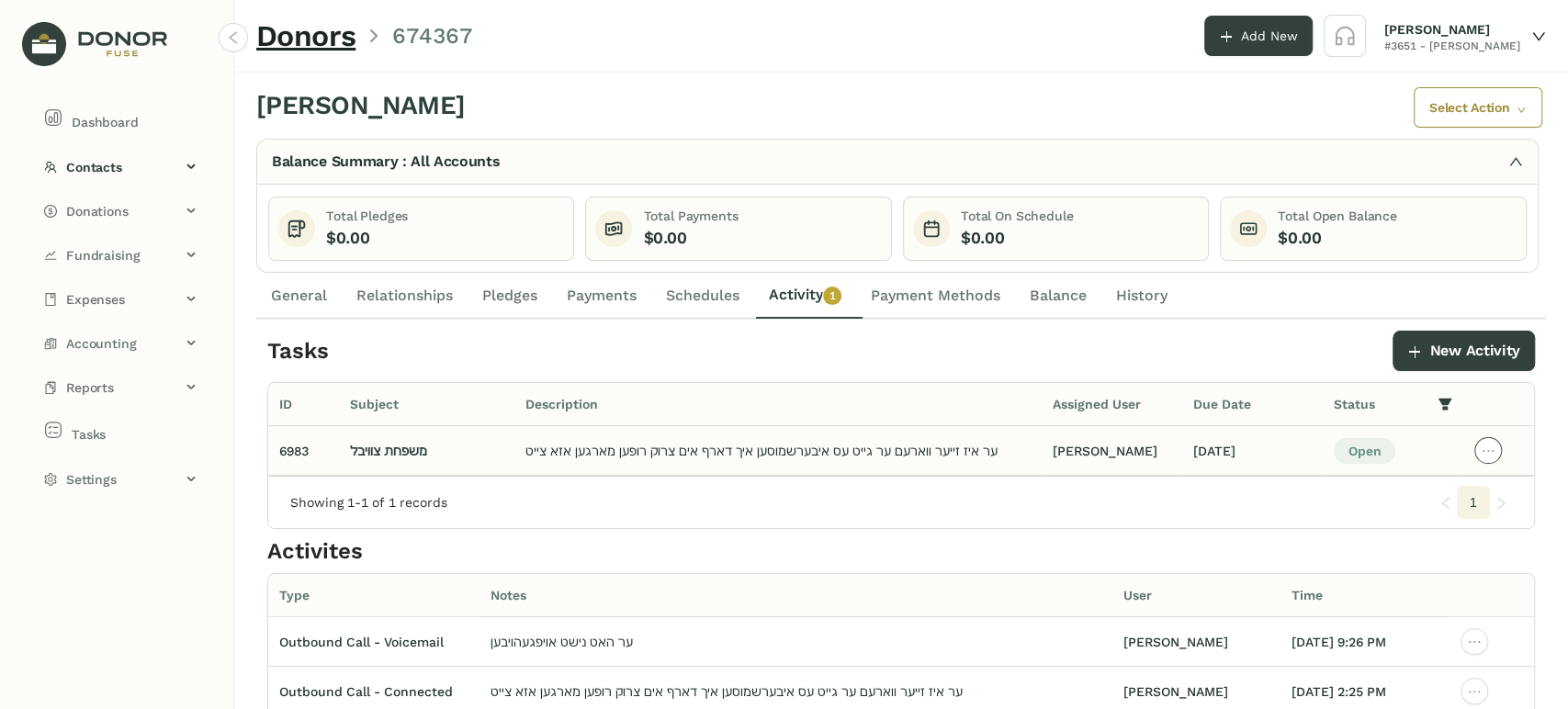 click 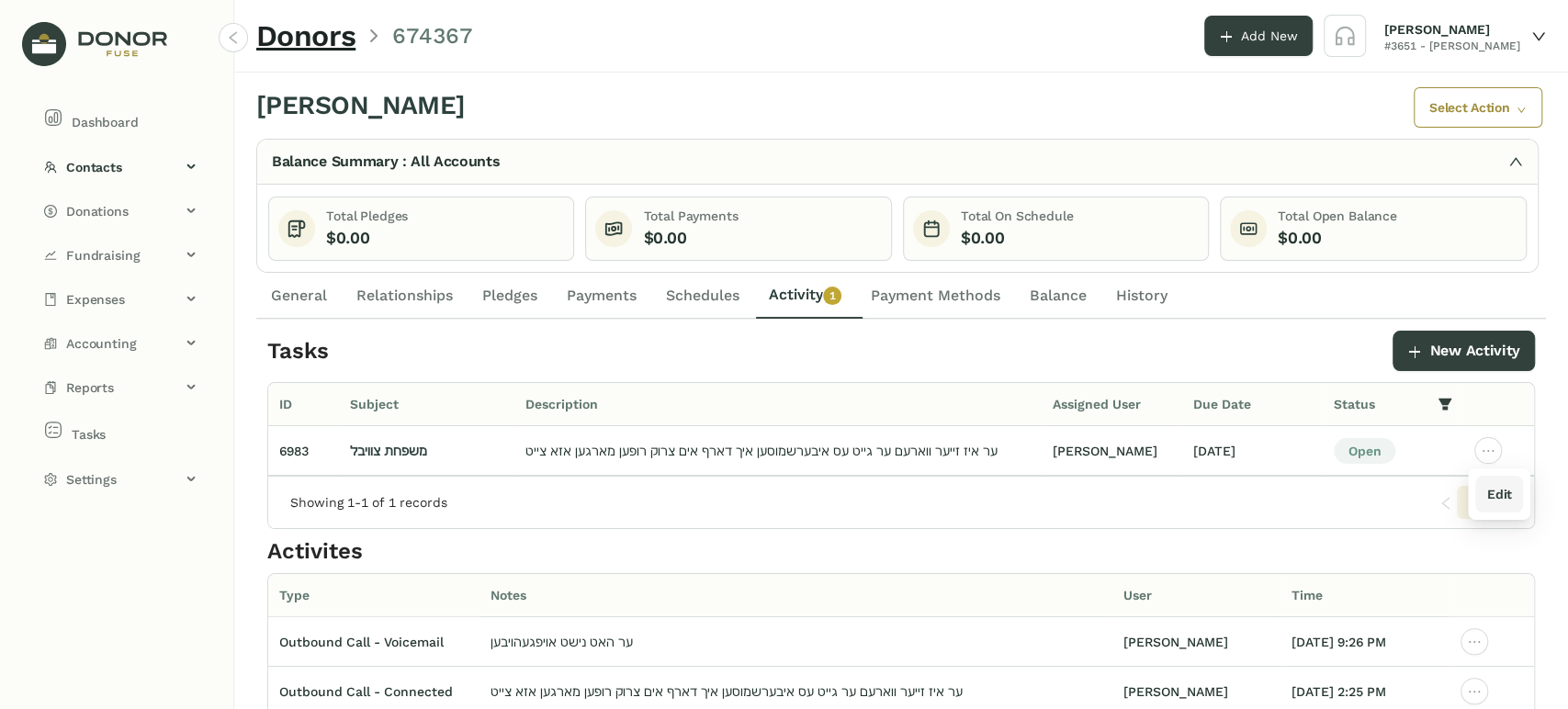 click on "Edit" at bounding box center [1498, 494] 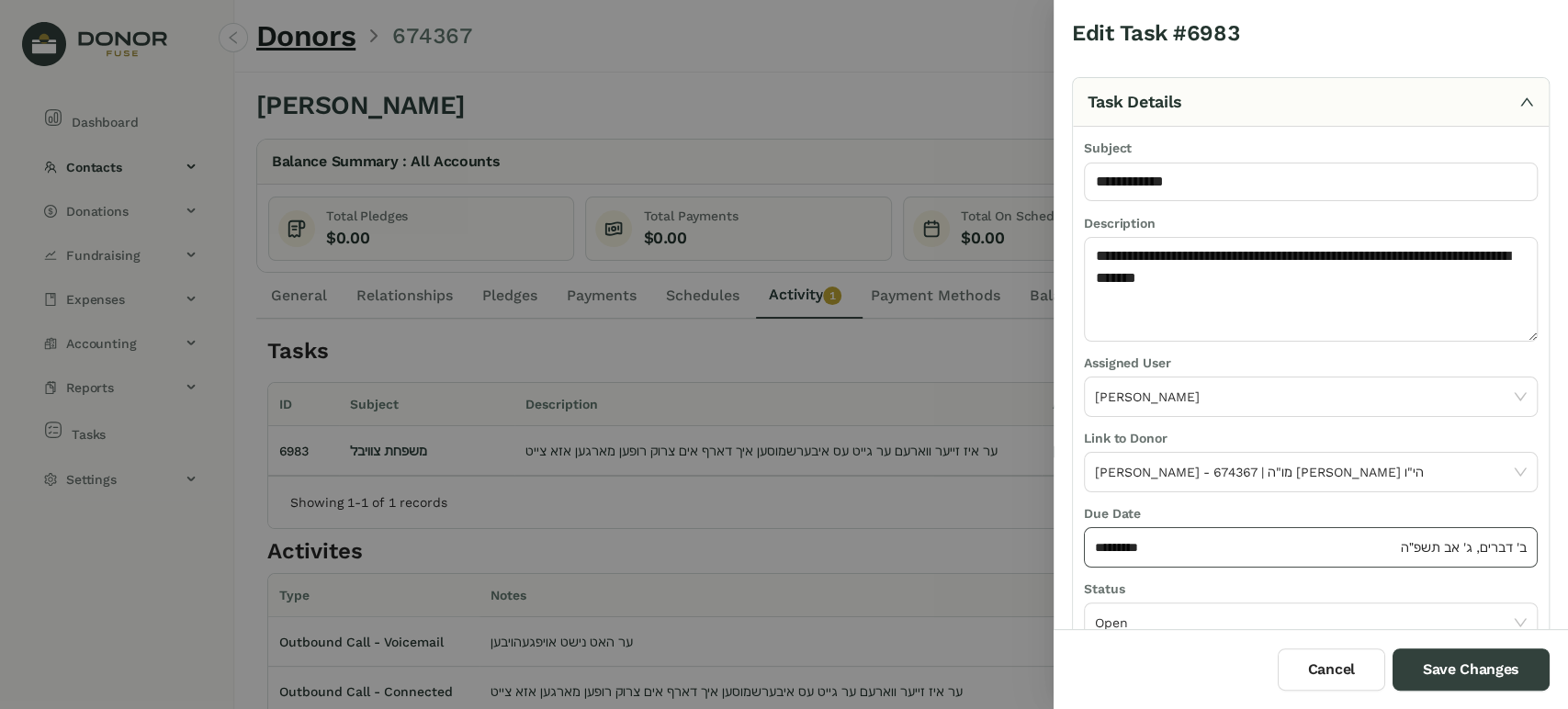 click on "********* ב' דברים, ג' אב תשפ״ה" 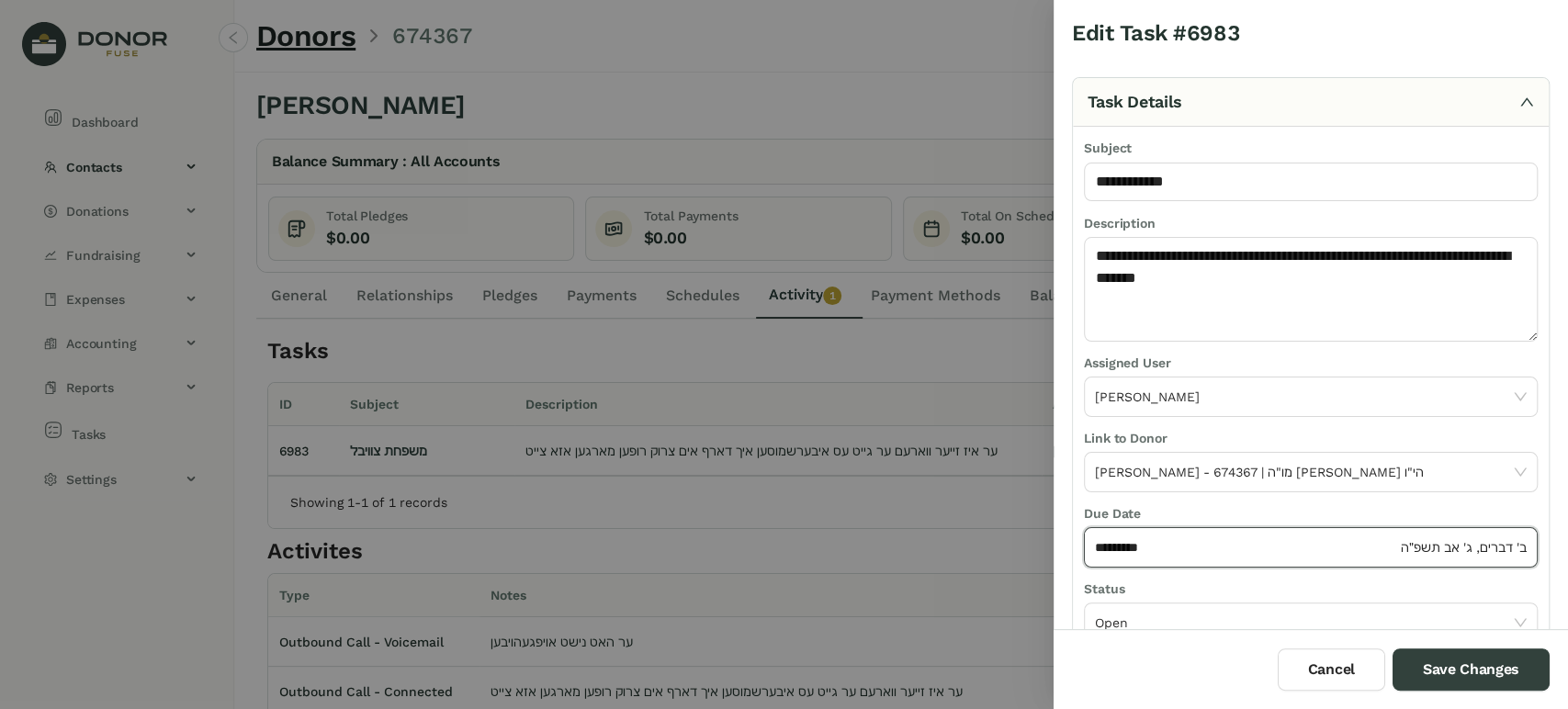 click on "*********" 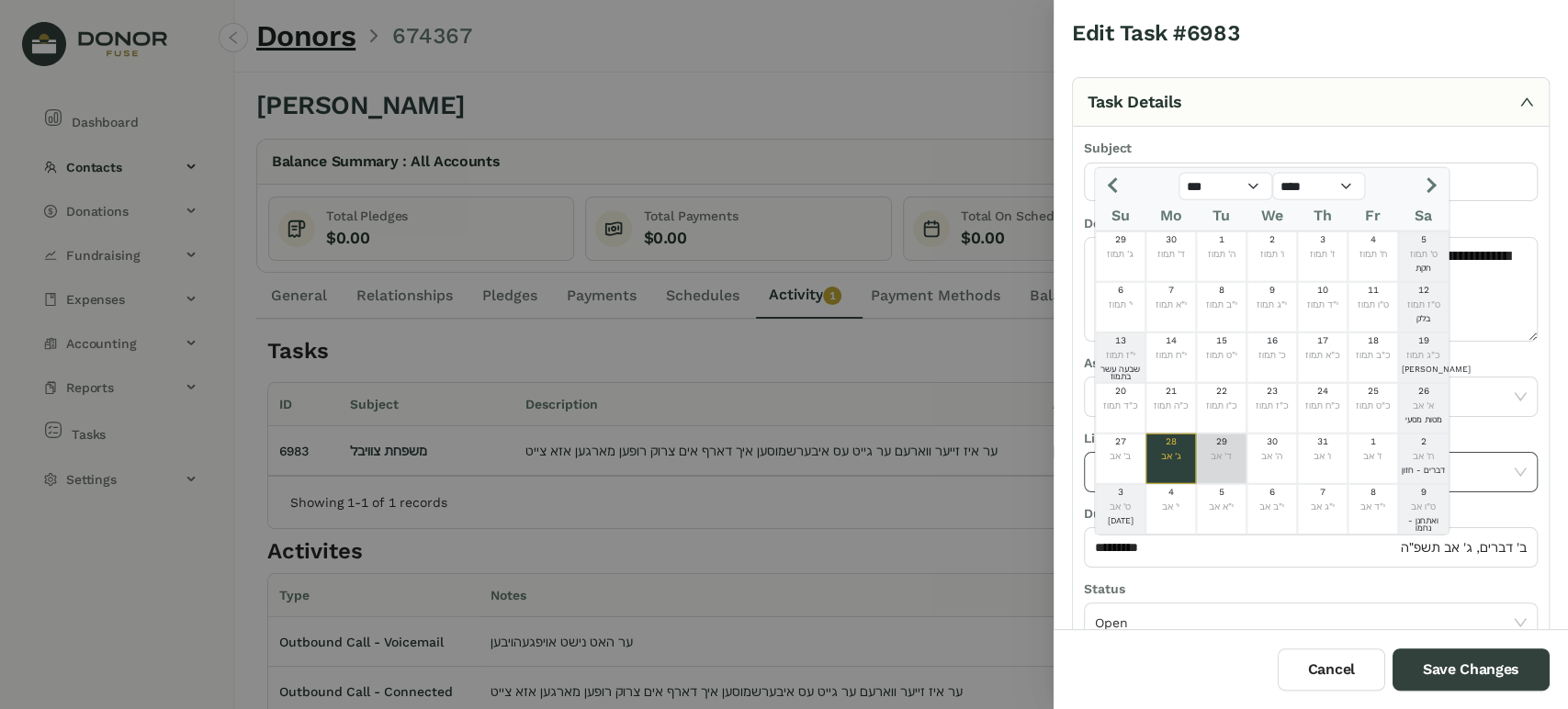 drag, startPoint x: 1226, startPoint y: 459, endPoint x: 1247, endPoint y: 478, distance: 28.319605 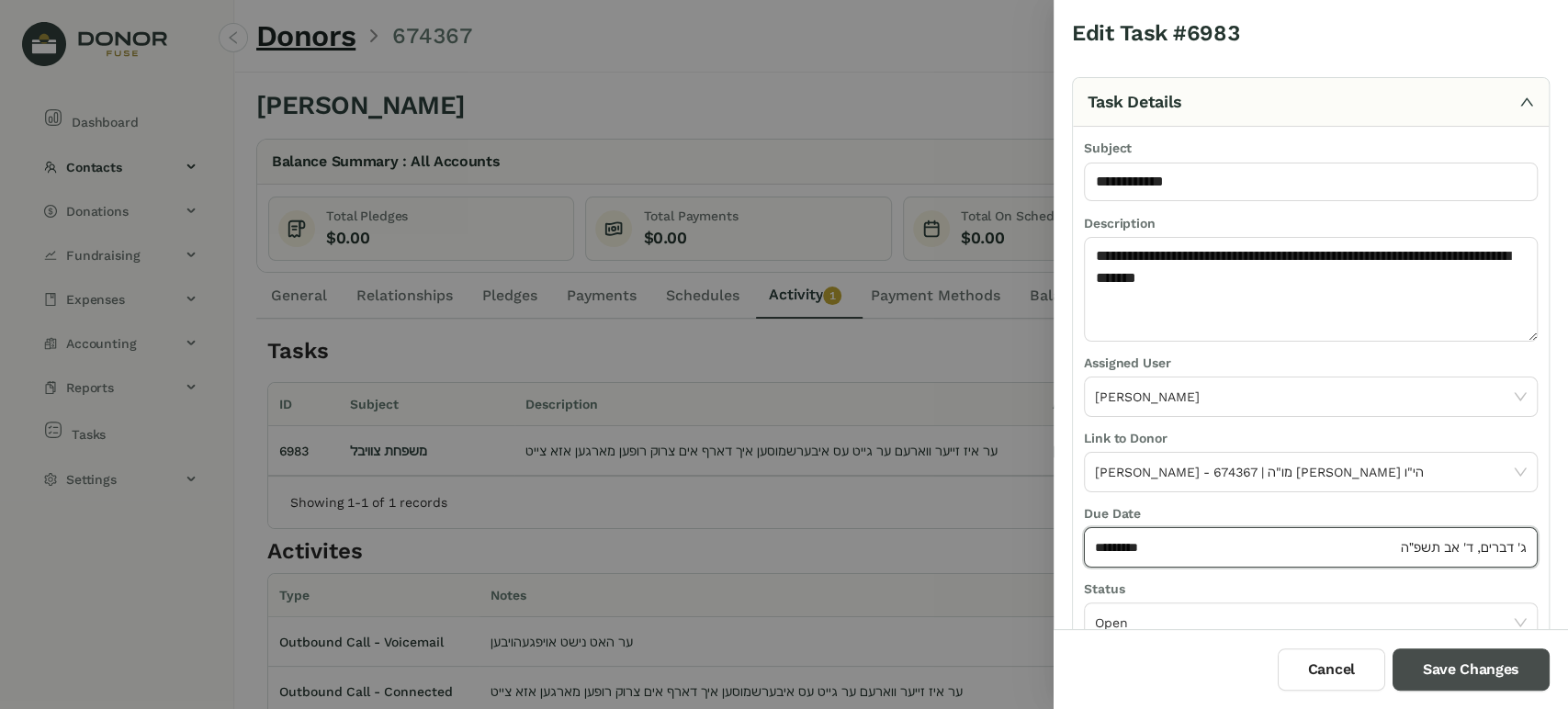 drag, startPoint x: 1418, startPoint y: 654, endPoint x: 1353, endPoint y: 634, distance: 68.007353 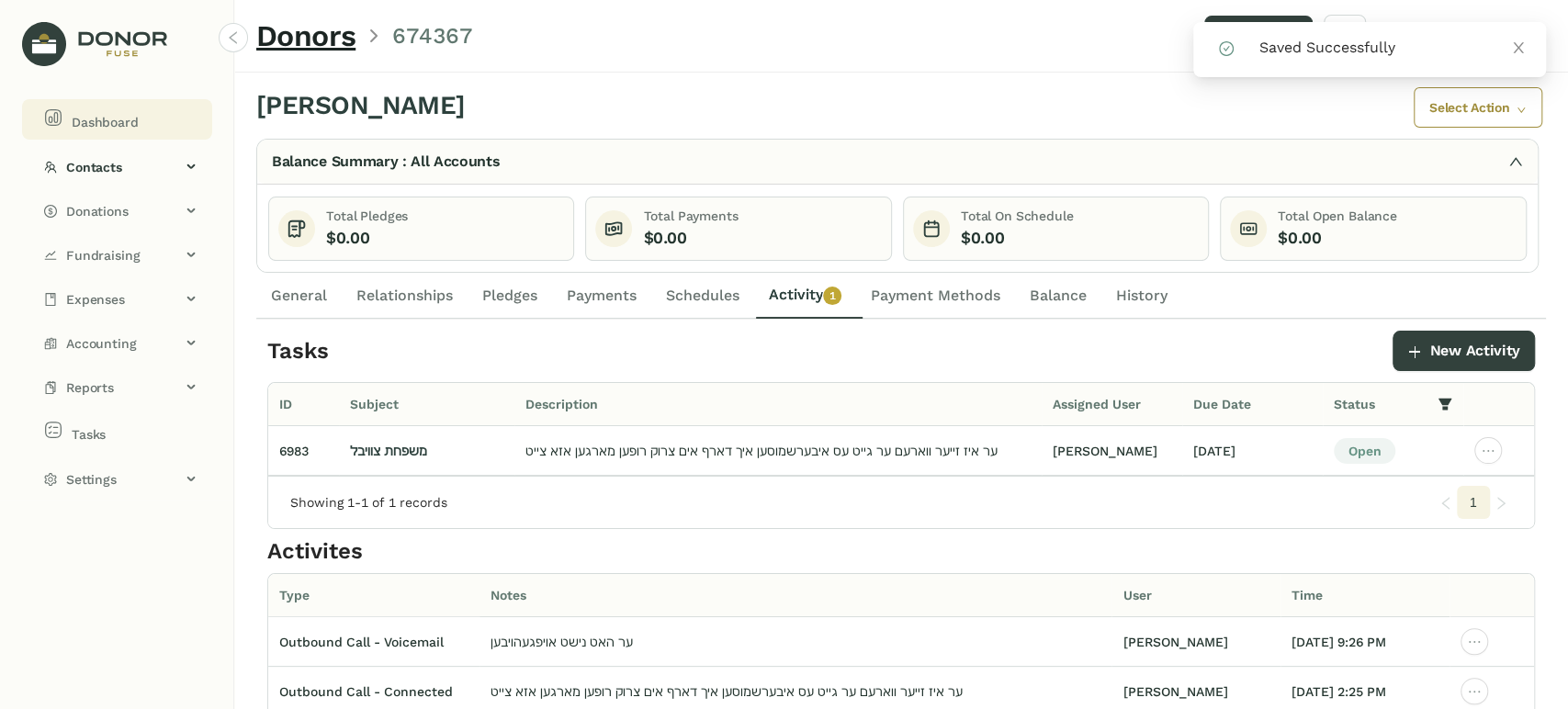 click on "Dashboard" 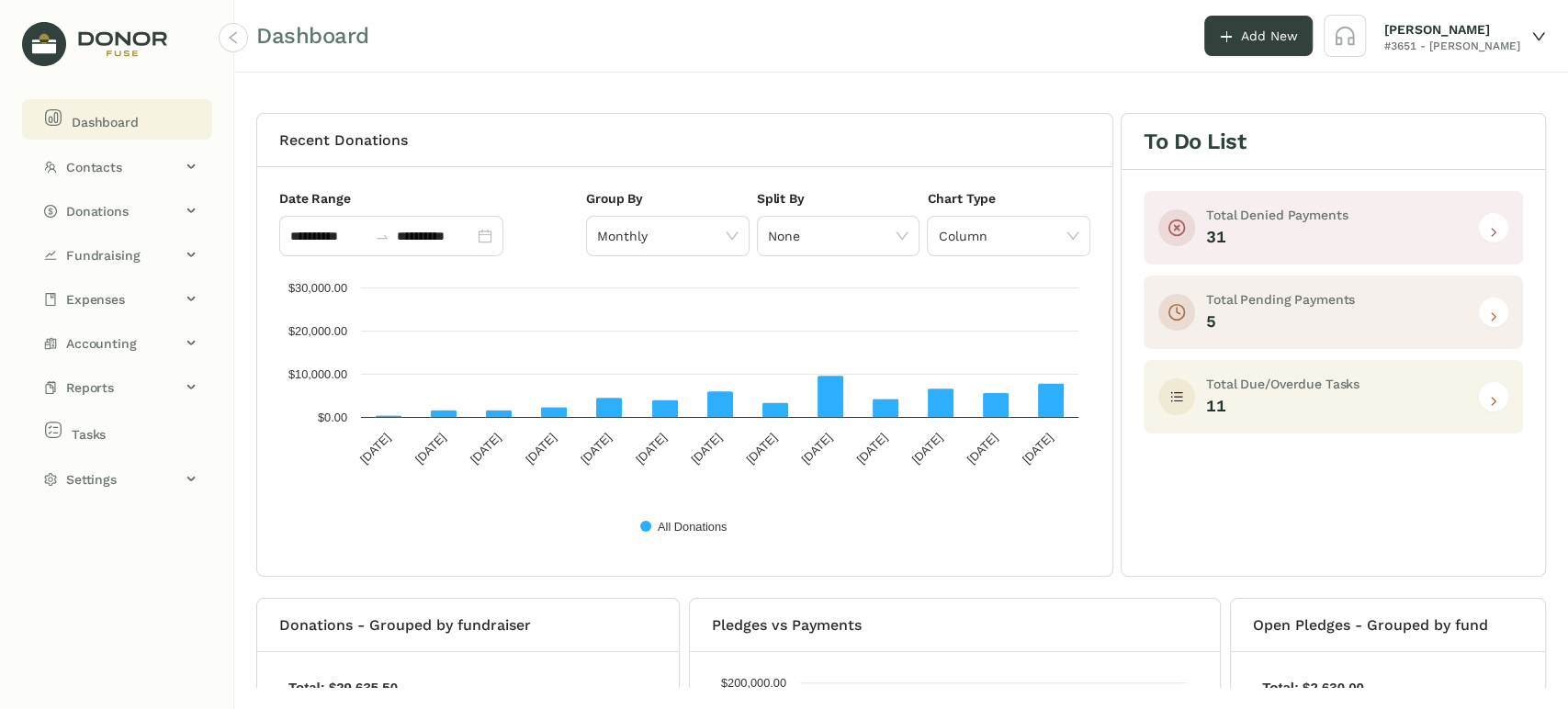 click 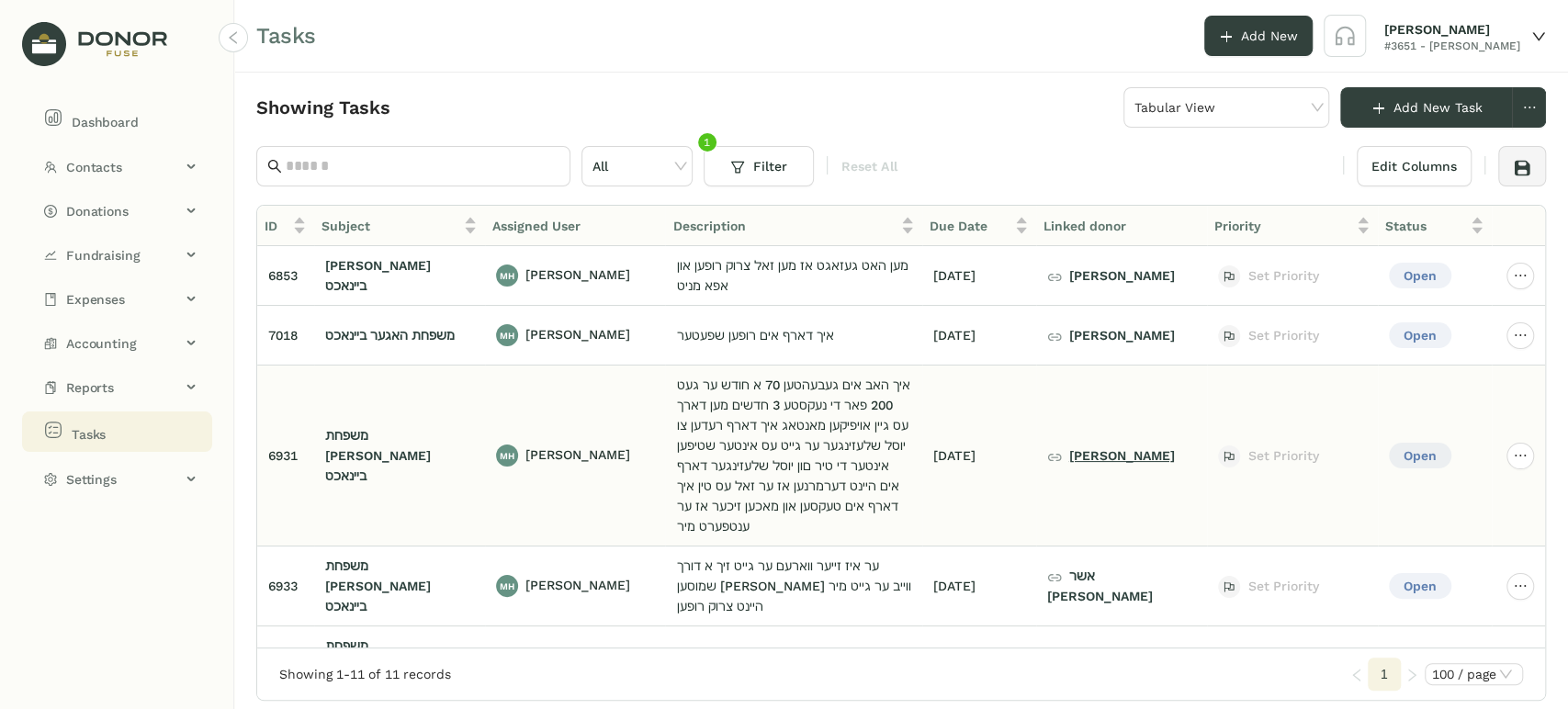 click on "[PERSON_NAME]" 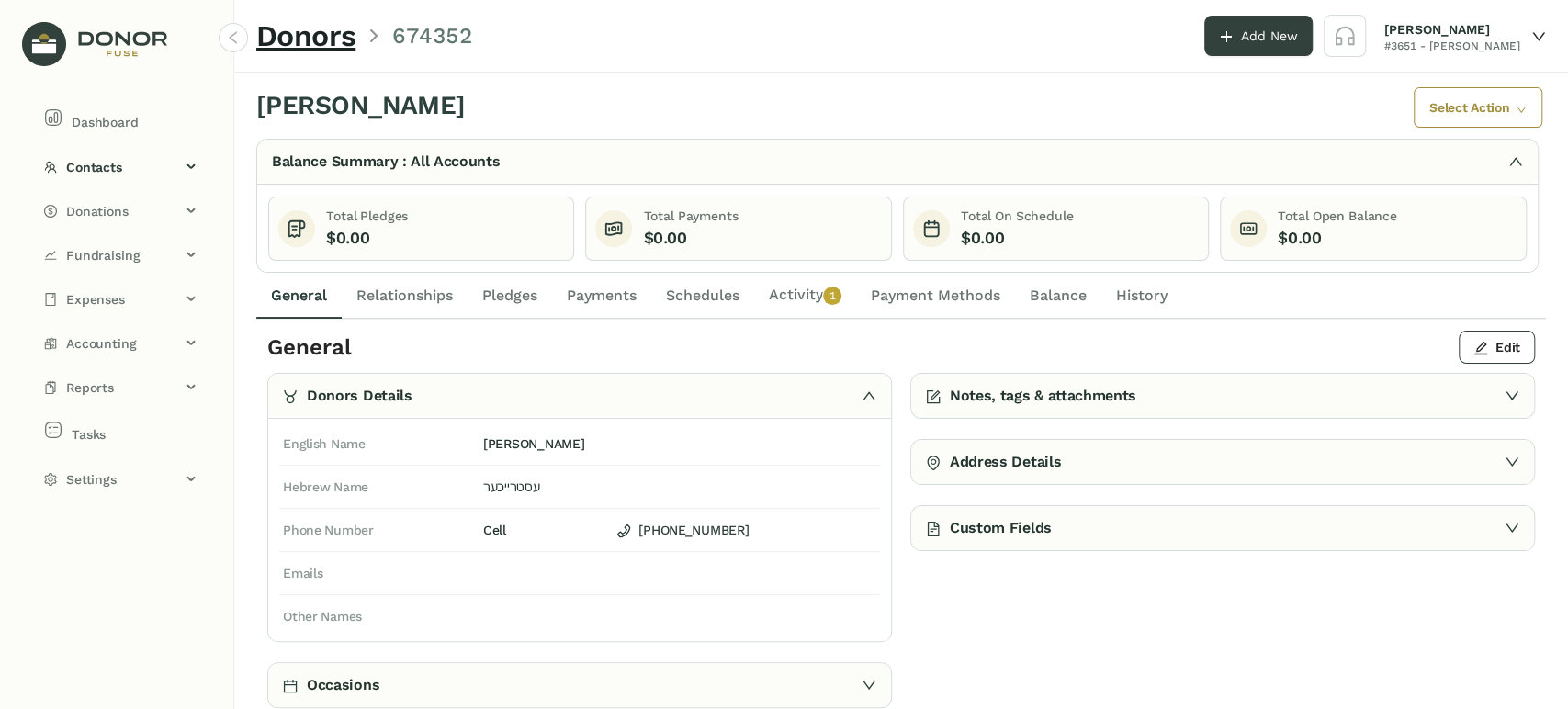 click on "Activity   0   1   2   3   4   5   6   7   8   9" 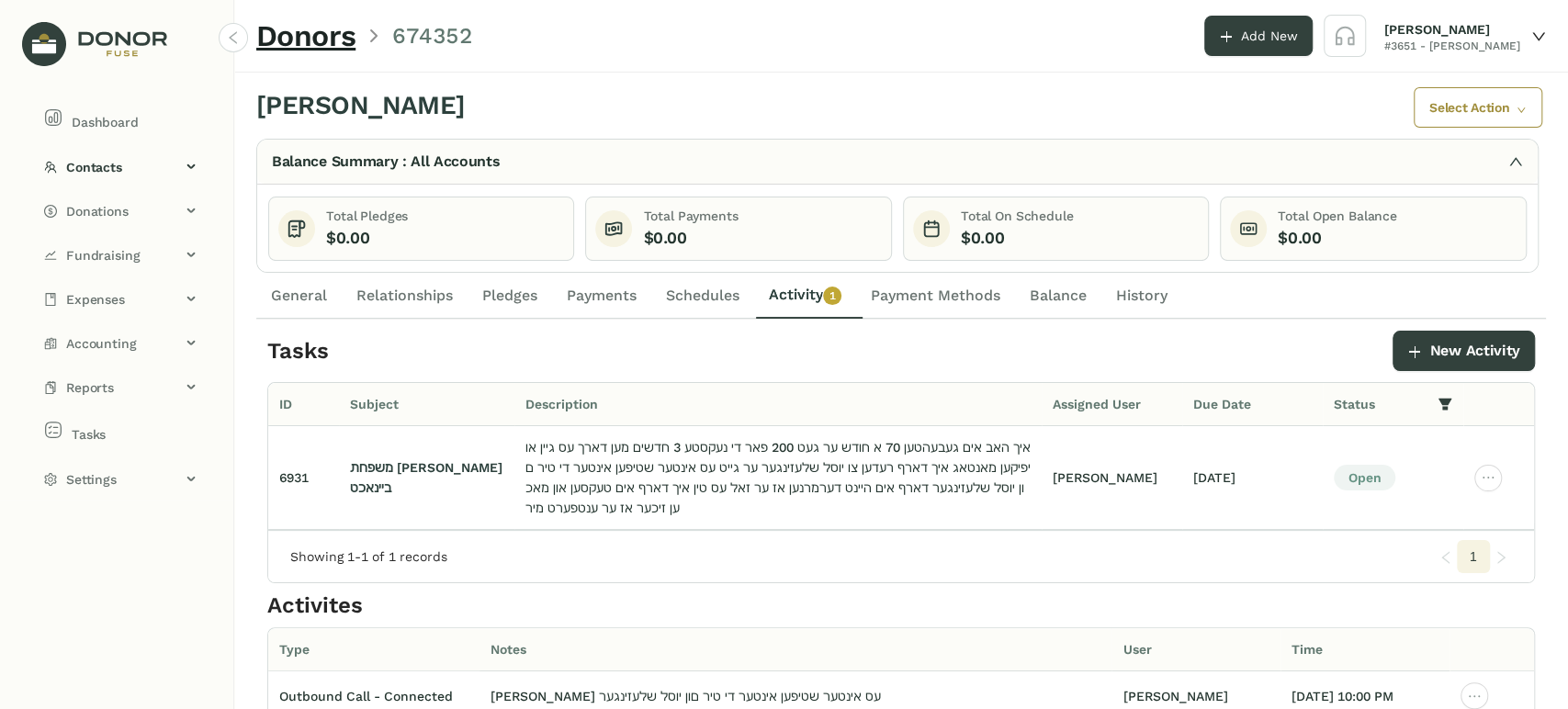 click on "General" 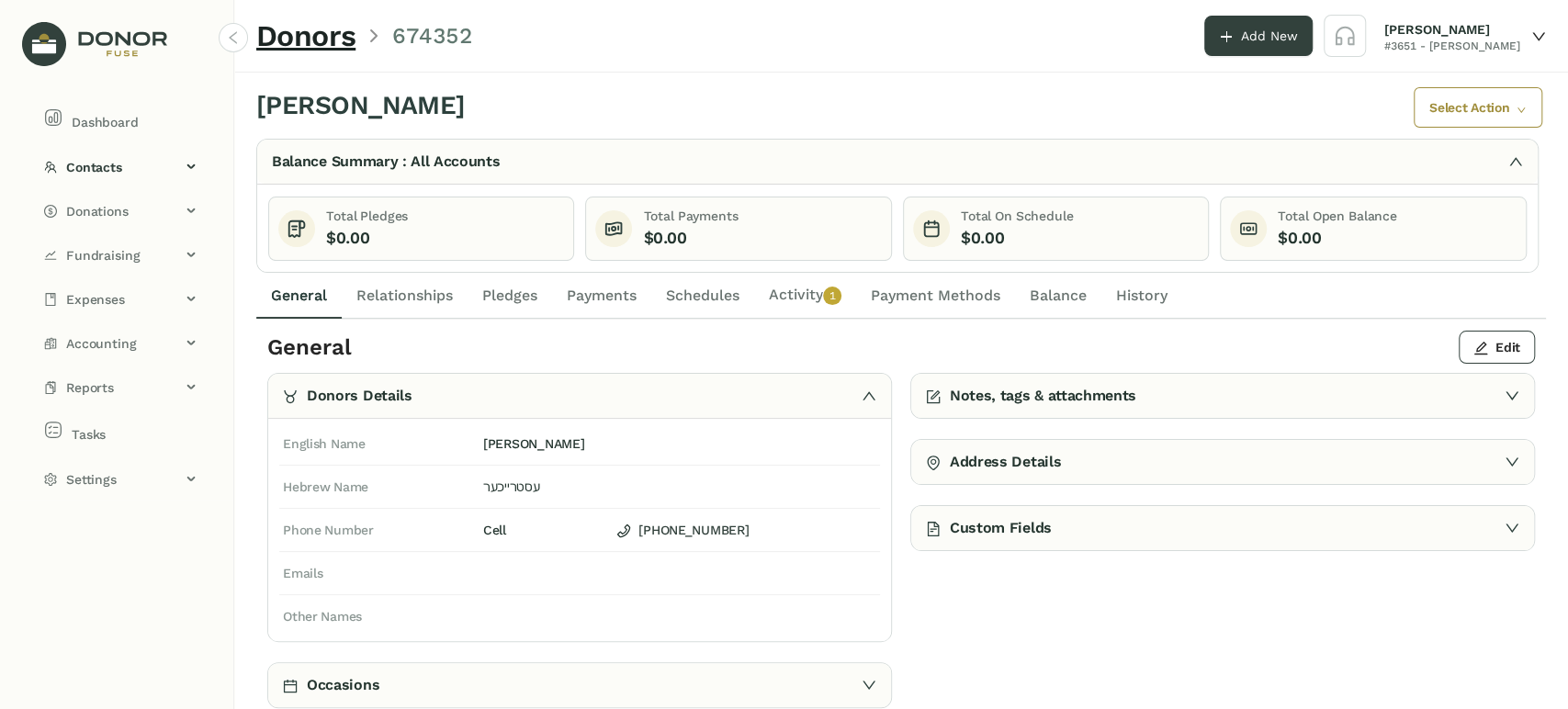 drag, startPoint x: 779, startPoint y: 290, endPoint x: 750, endPoint y: 290, distance: 29 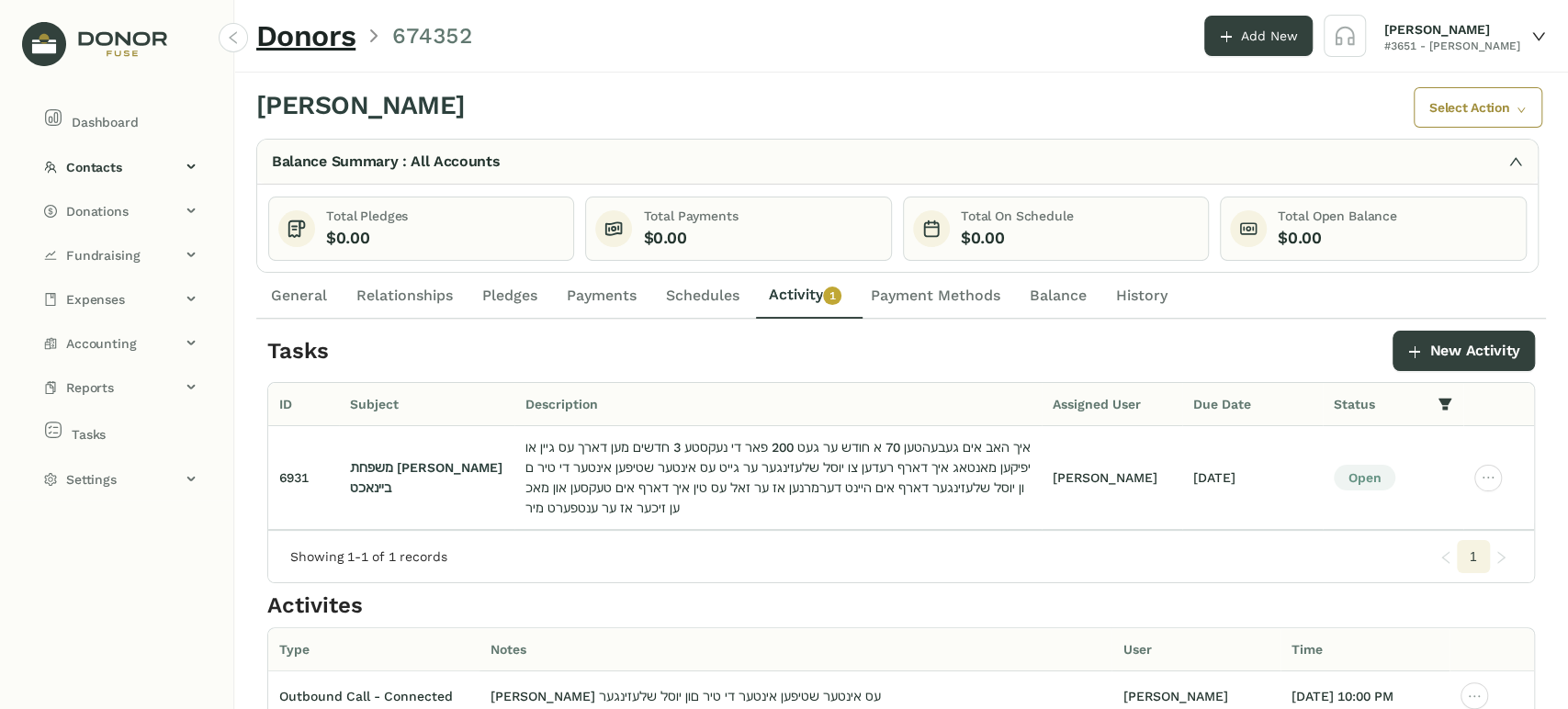 drag, startPoint x: 983, startPoint y: 303, endPoint x: 972, endPoint y: 305, distance: 11.18034 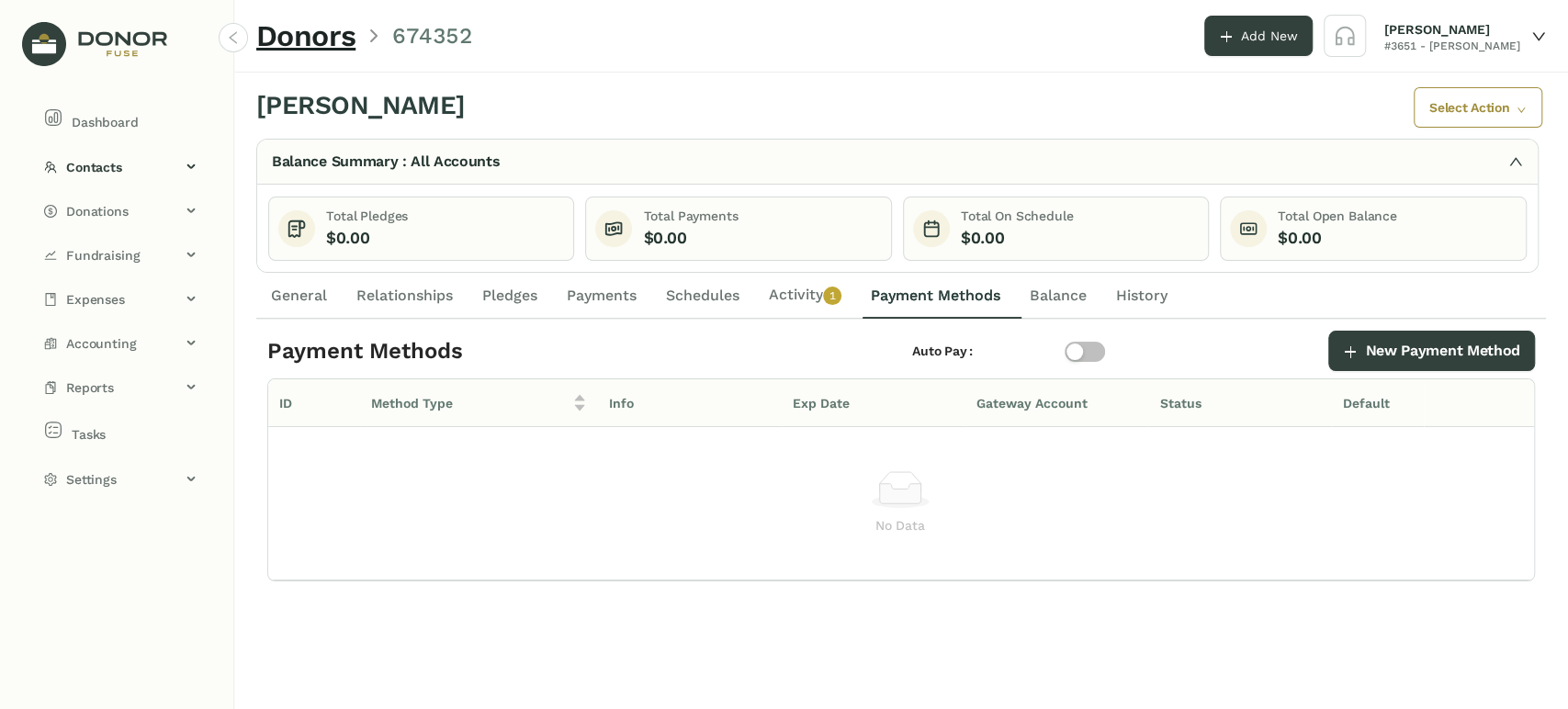 click on "General" 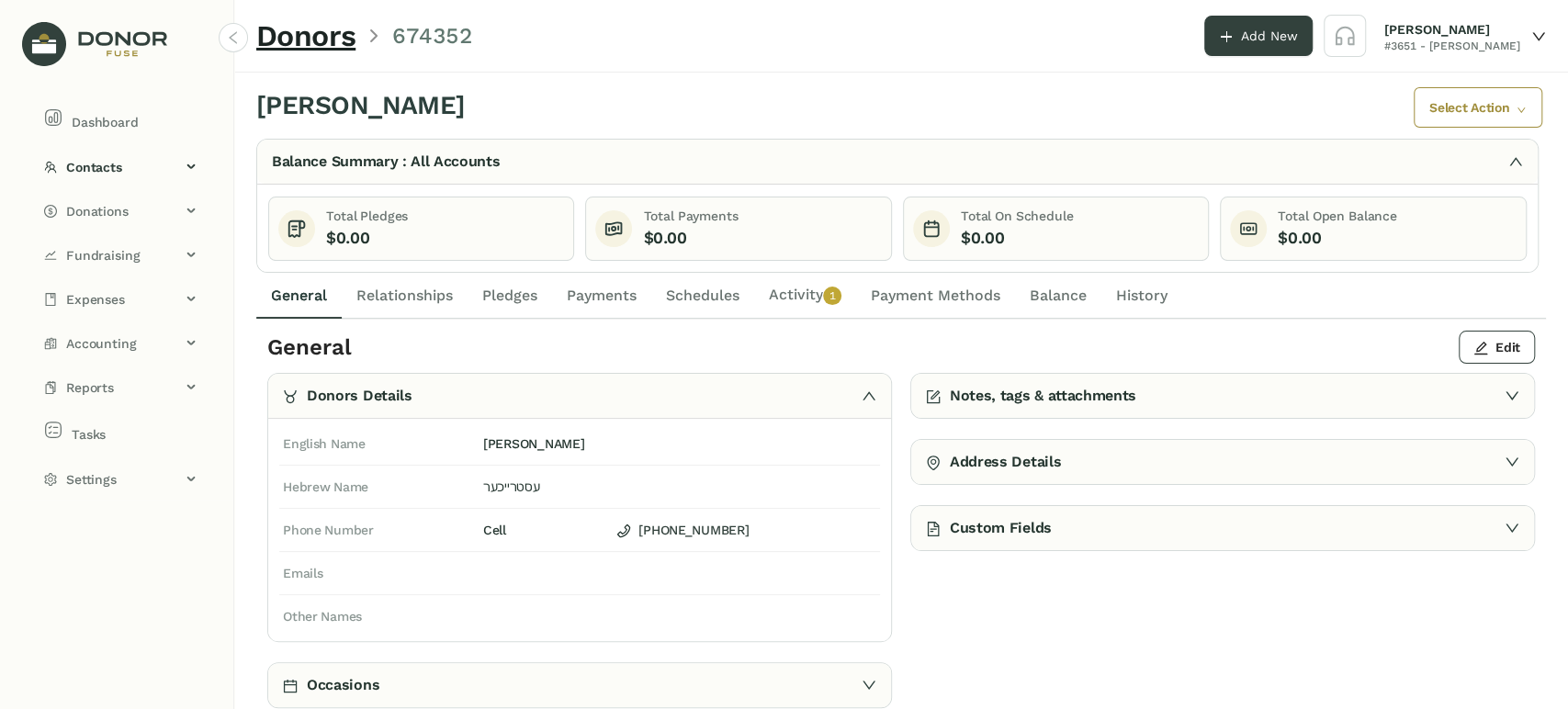 click on "Activity   0   1   2   3   4   5   6   7   8   9" 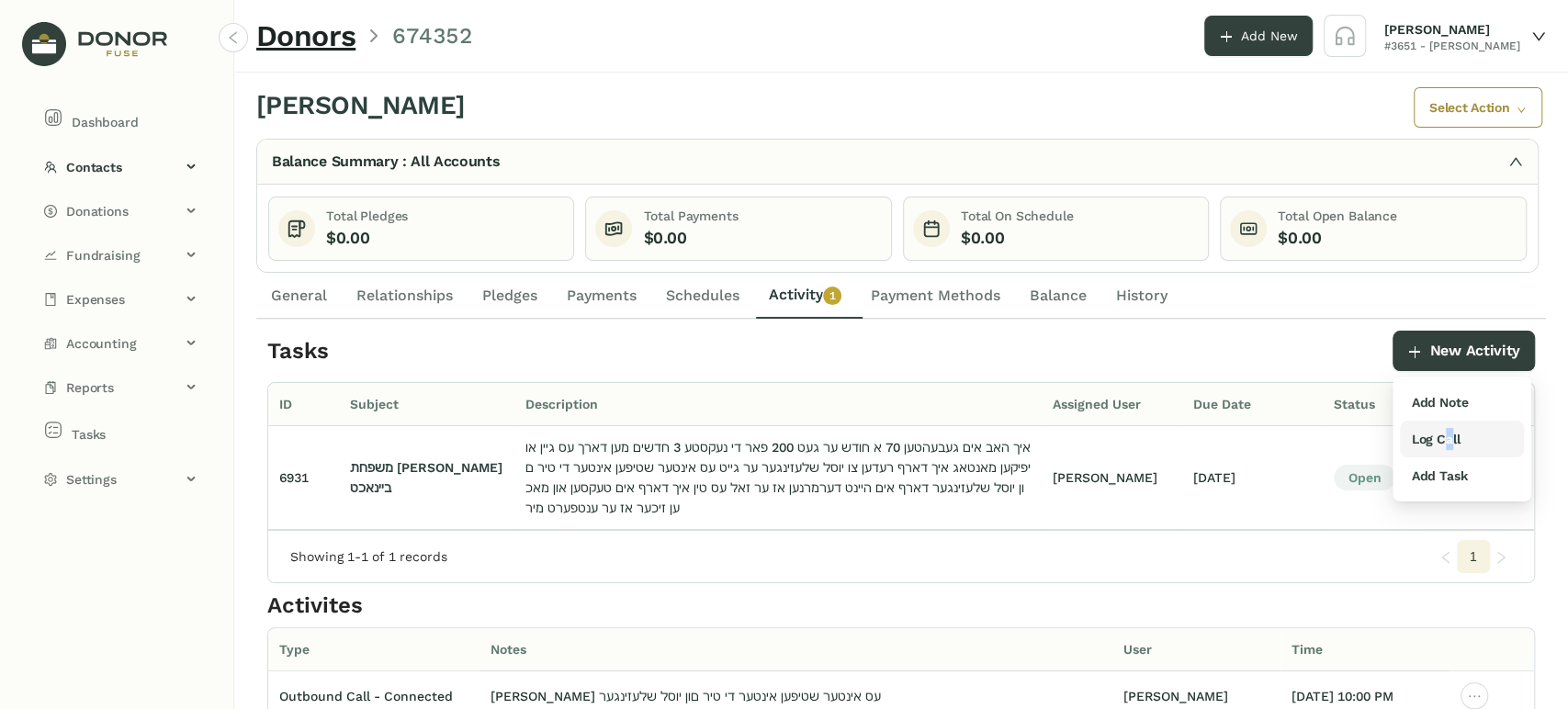 drag, startPoint x: 1448, startPoint y: 432, endPoint x: 1435, endPoint y: 422, distance: 16.401219 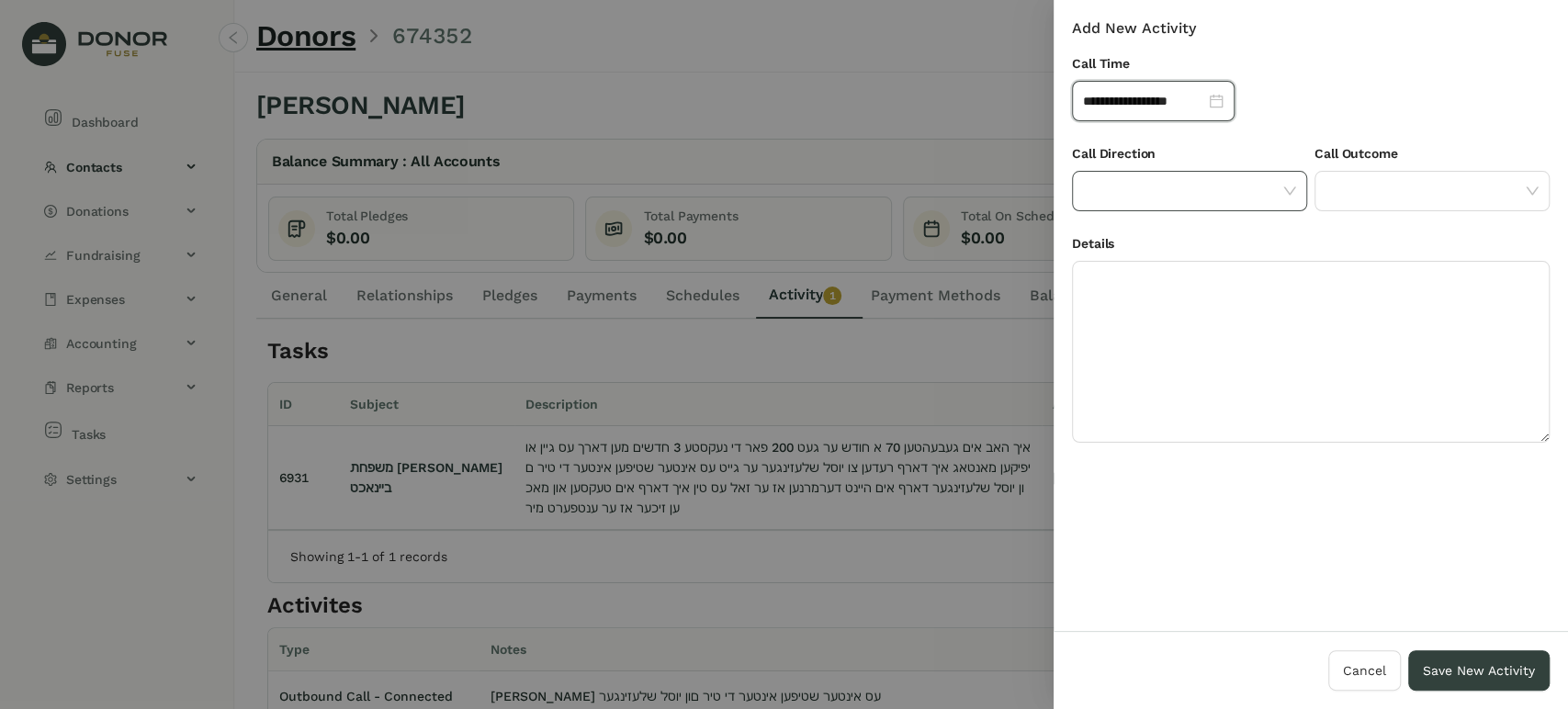 click 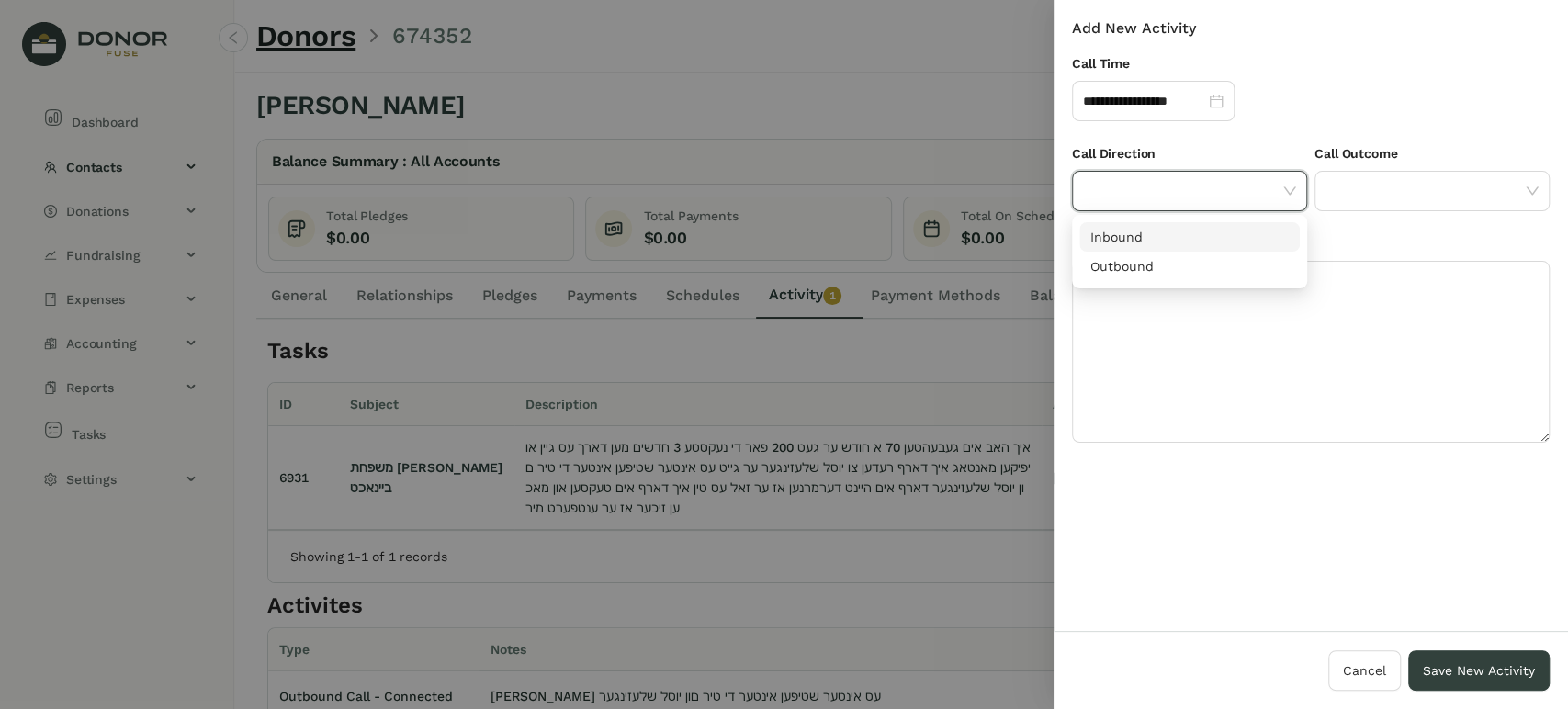 click on "Inbound" at bounding box center (1190, 237) 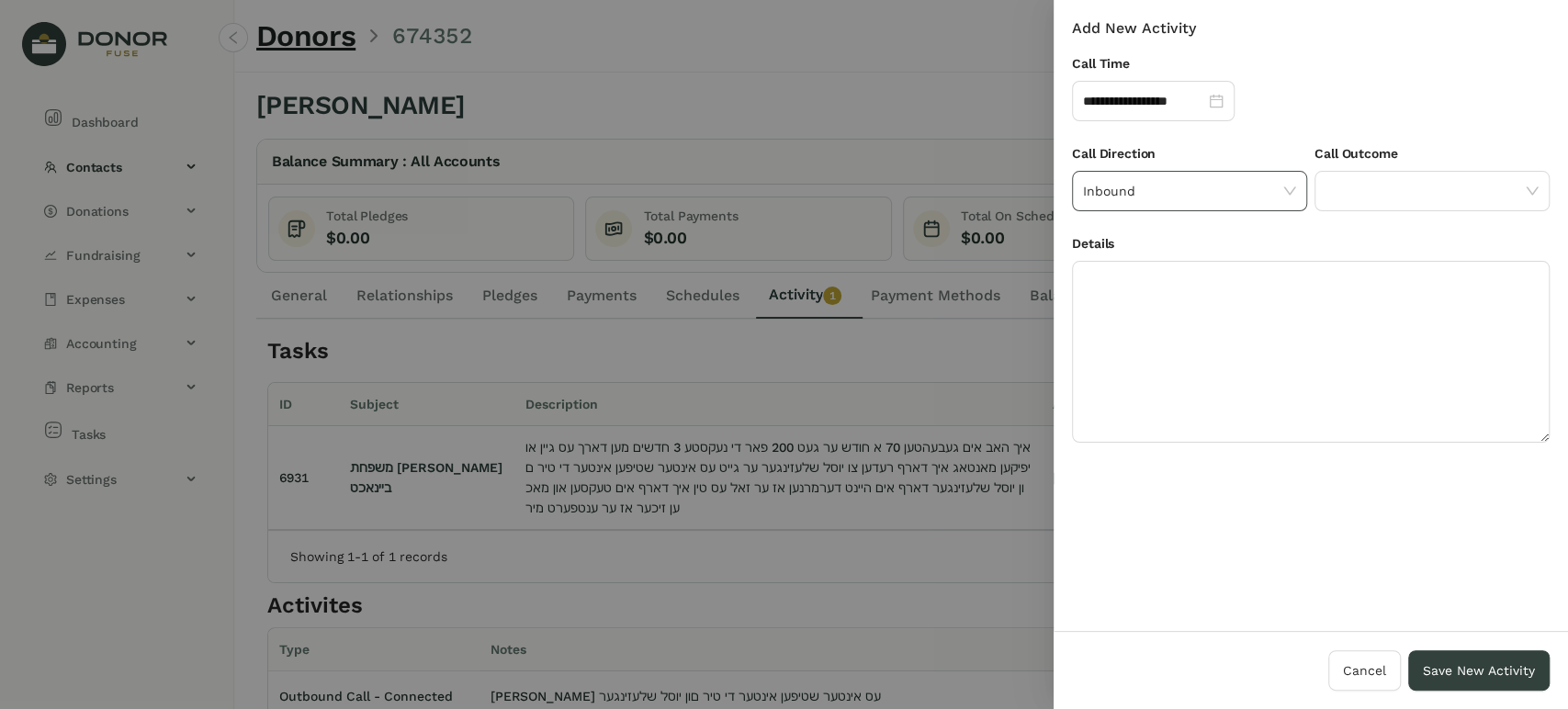 click on "Inbound" 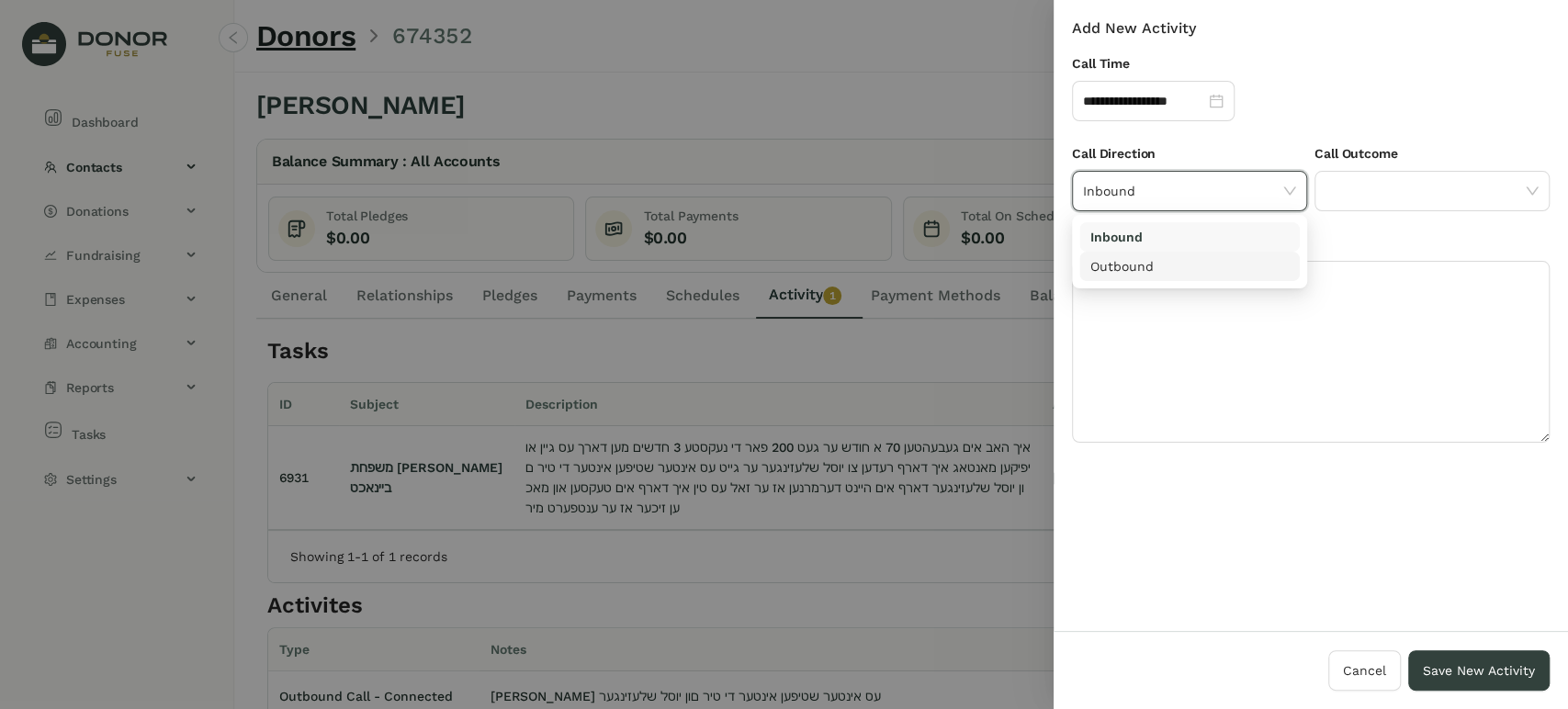 click on "Outbound" at bounding box center (1190, 266) 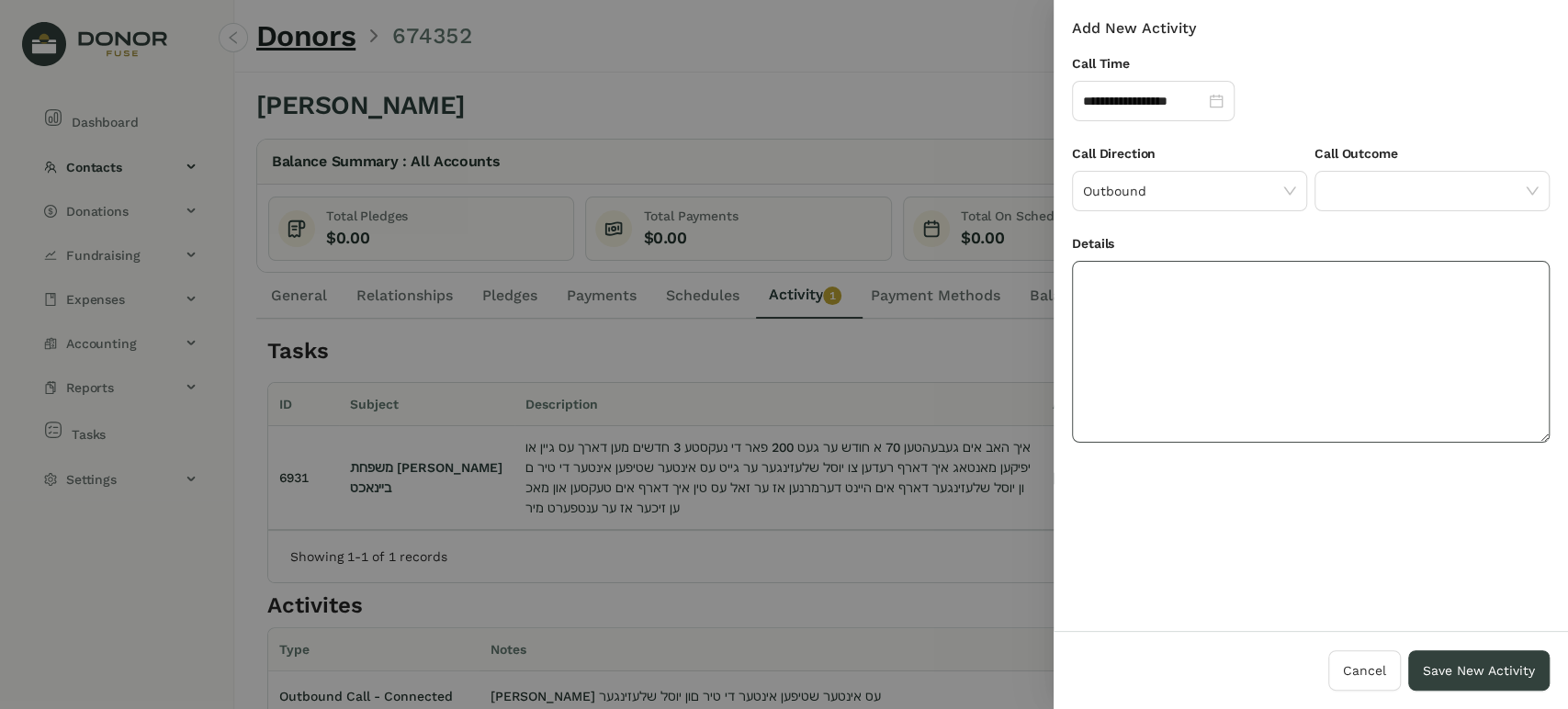 click 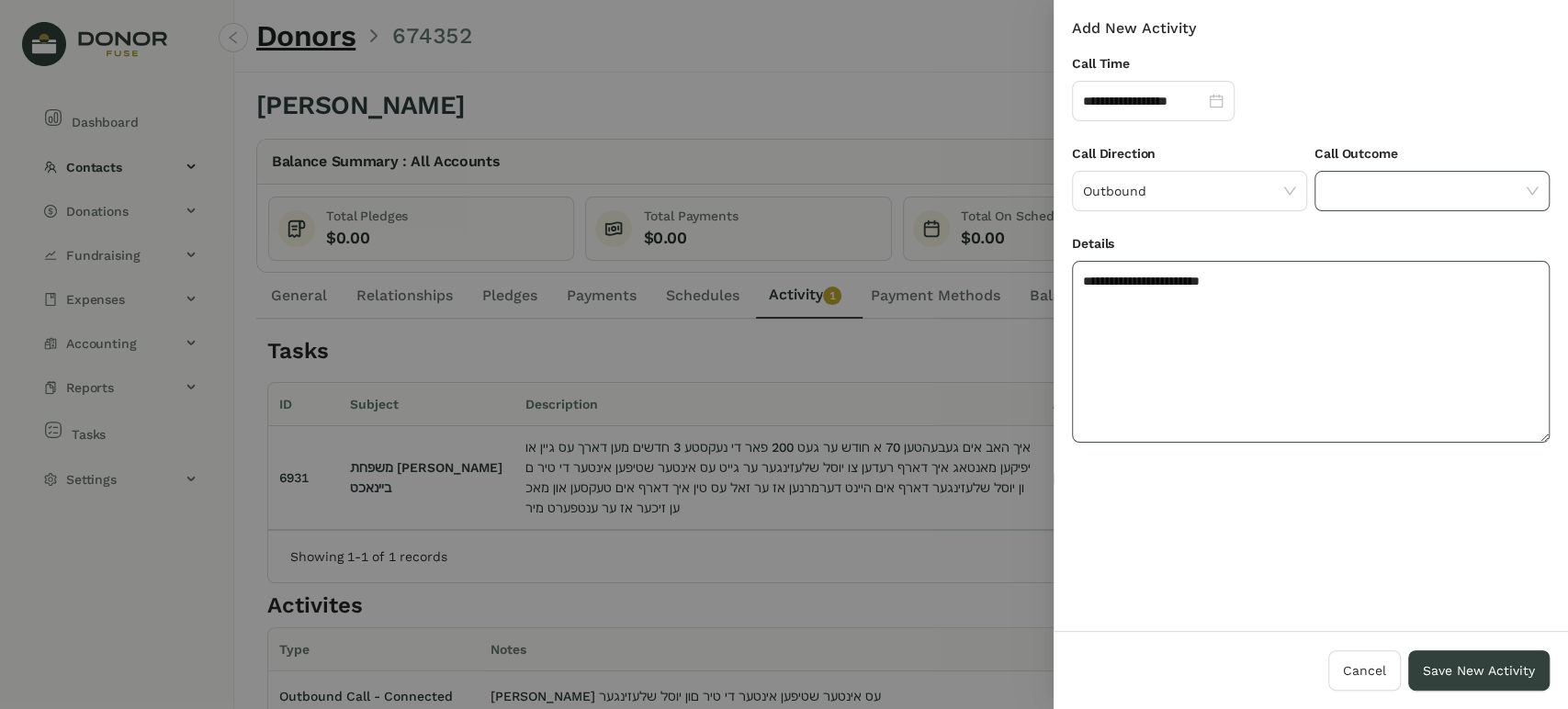 type on "**********" 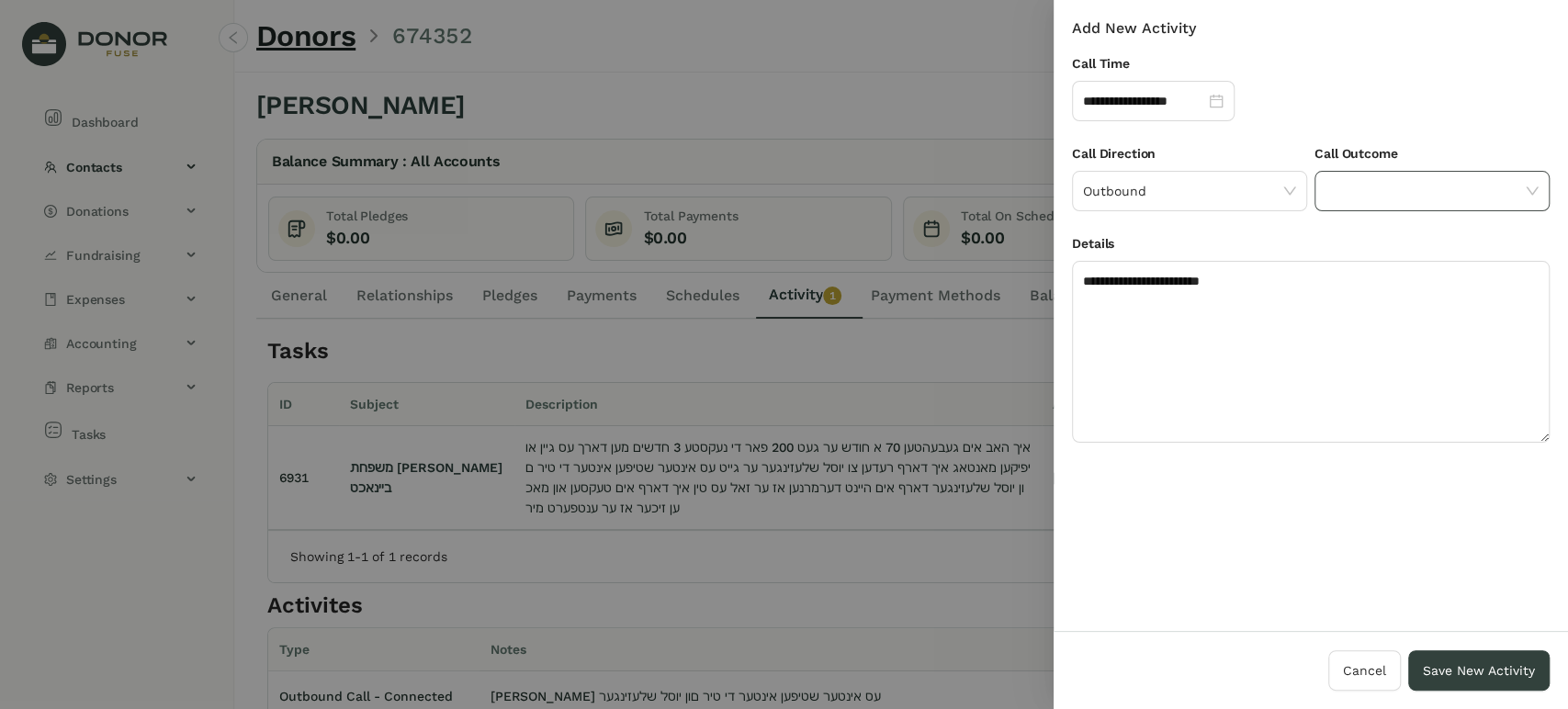 click 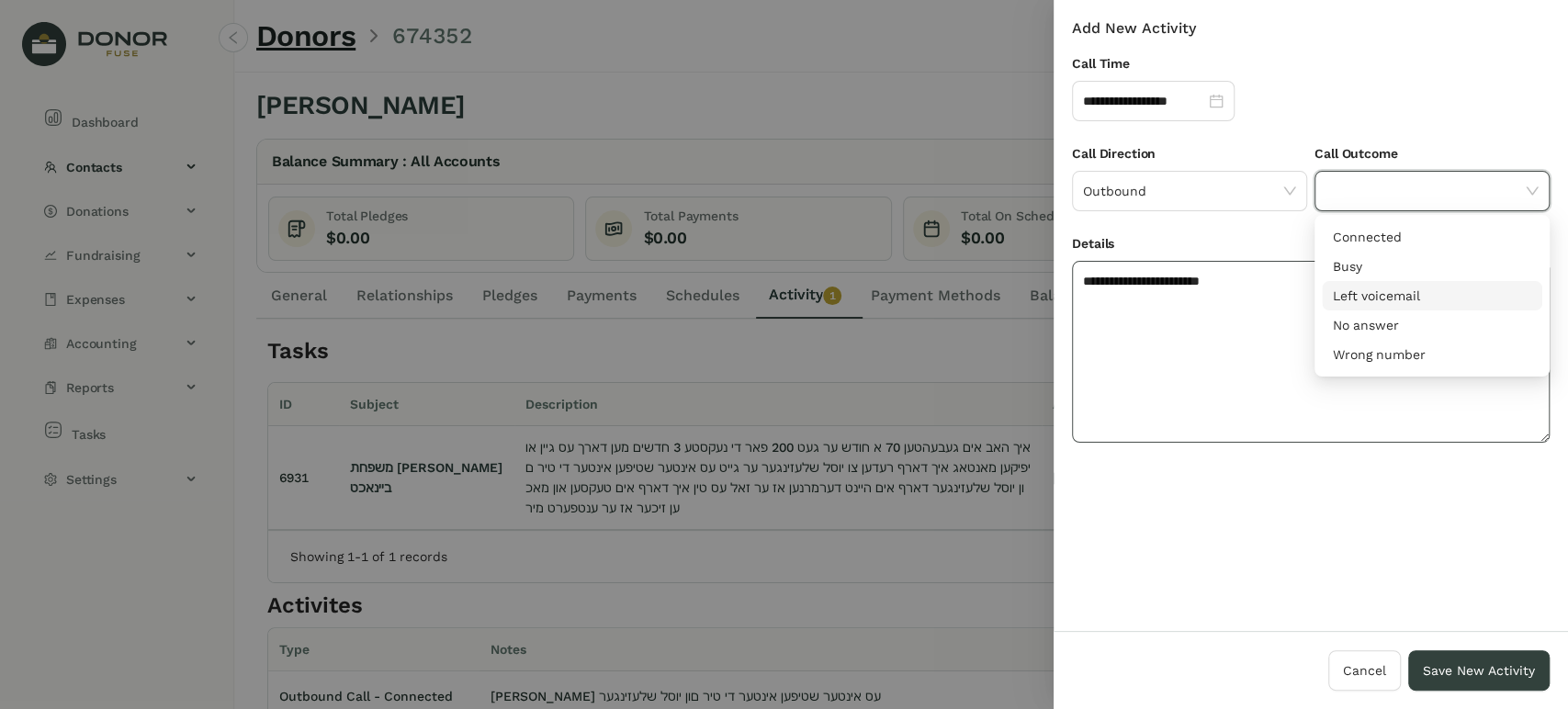 click on "Left voicemail" at bounding box center [1432, 296] 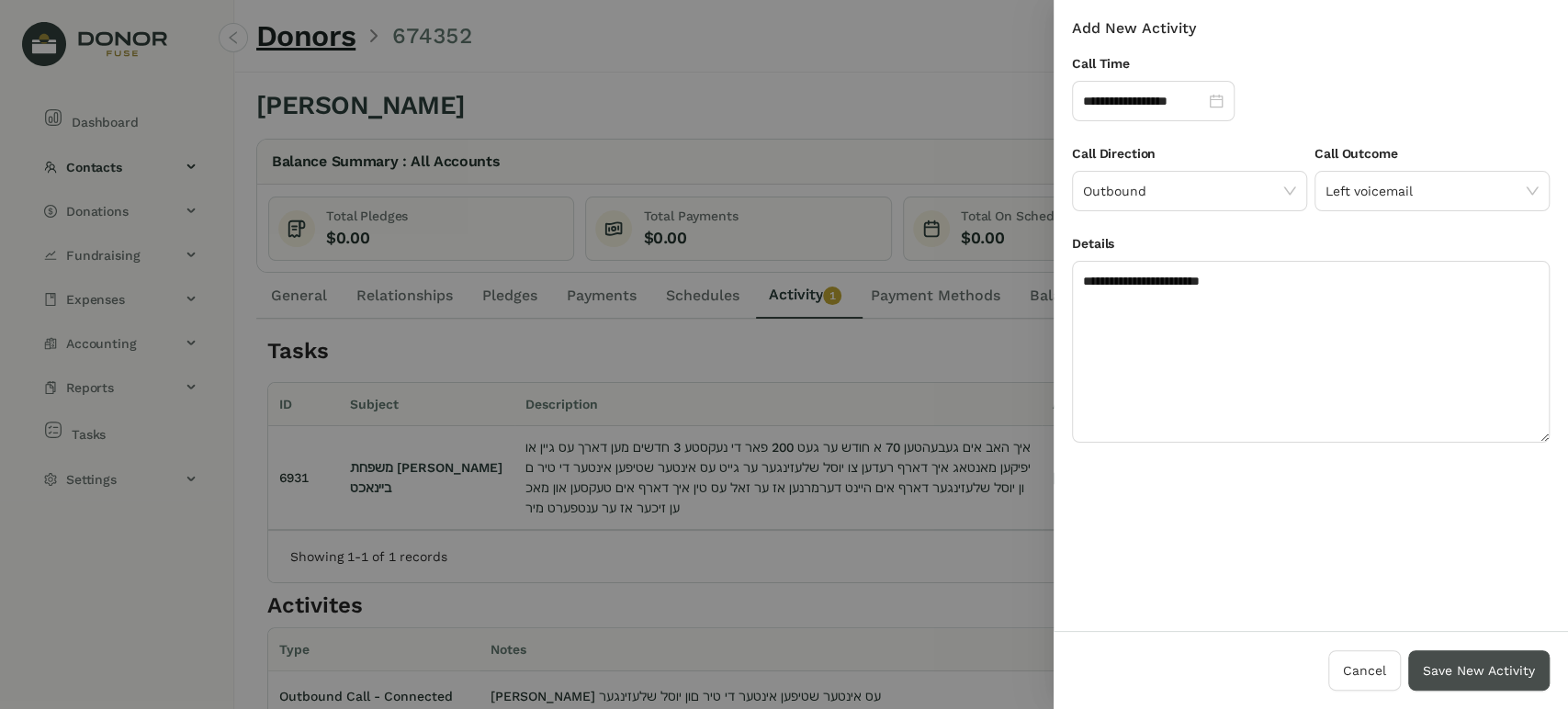 drag, startPoint x: 1468, startPoint y: 659, endPoint x: 1334, endPoint y: 586, distance: 152.59423 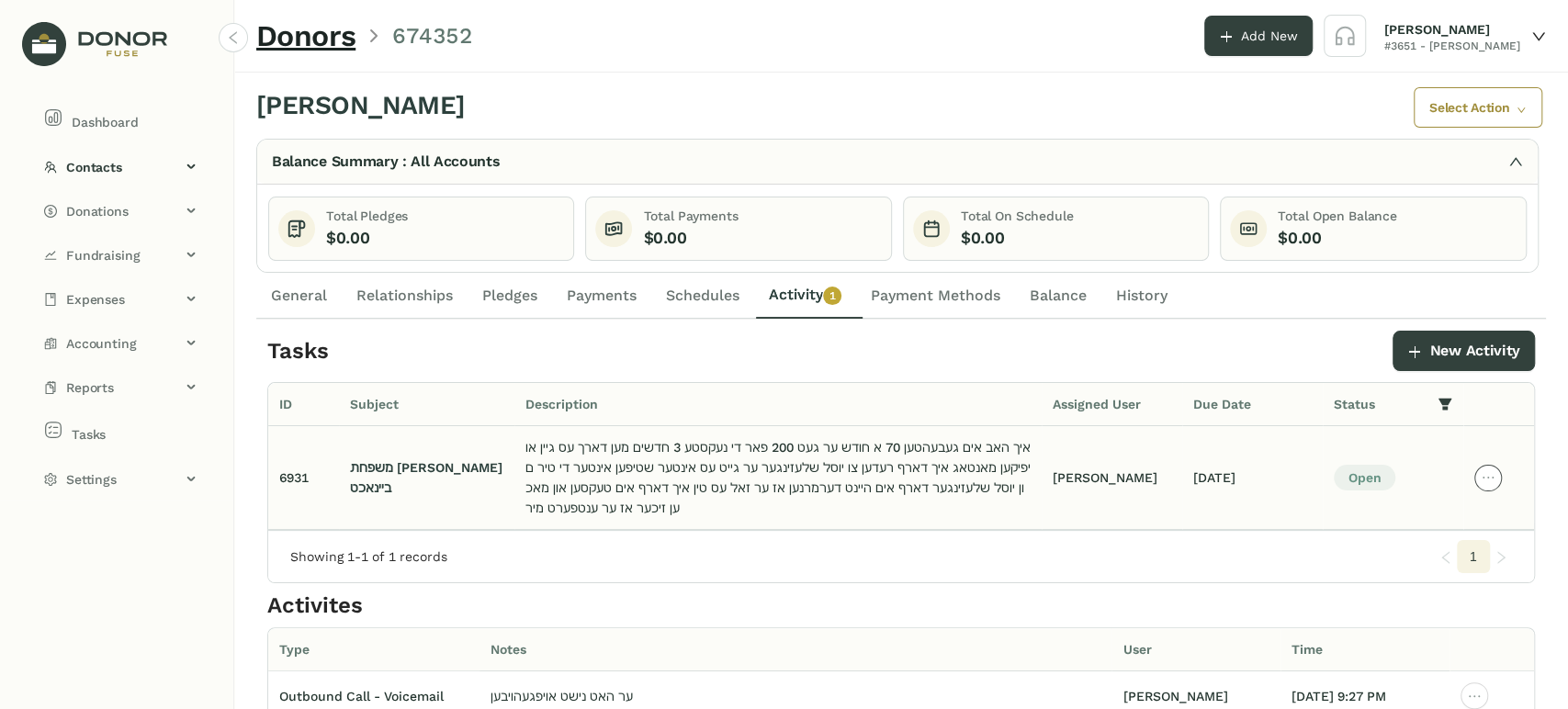 click 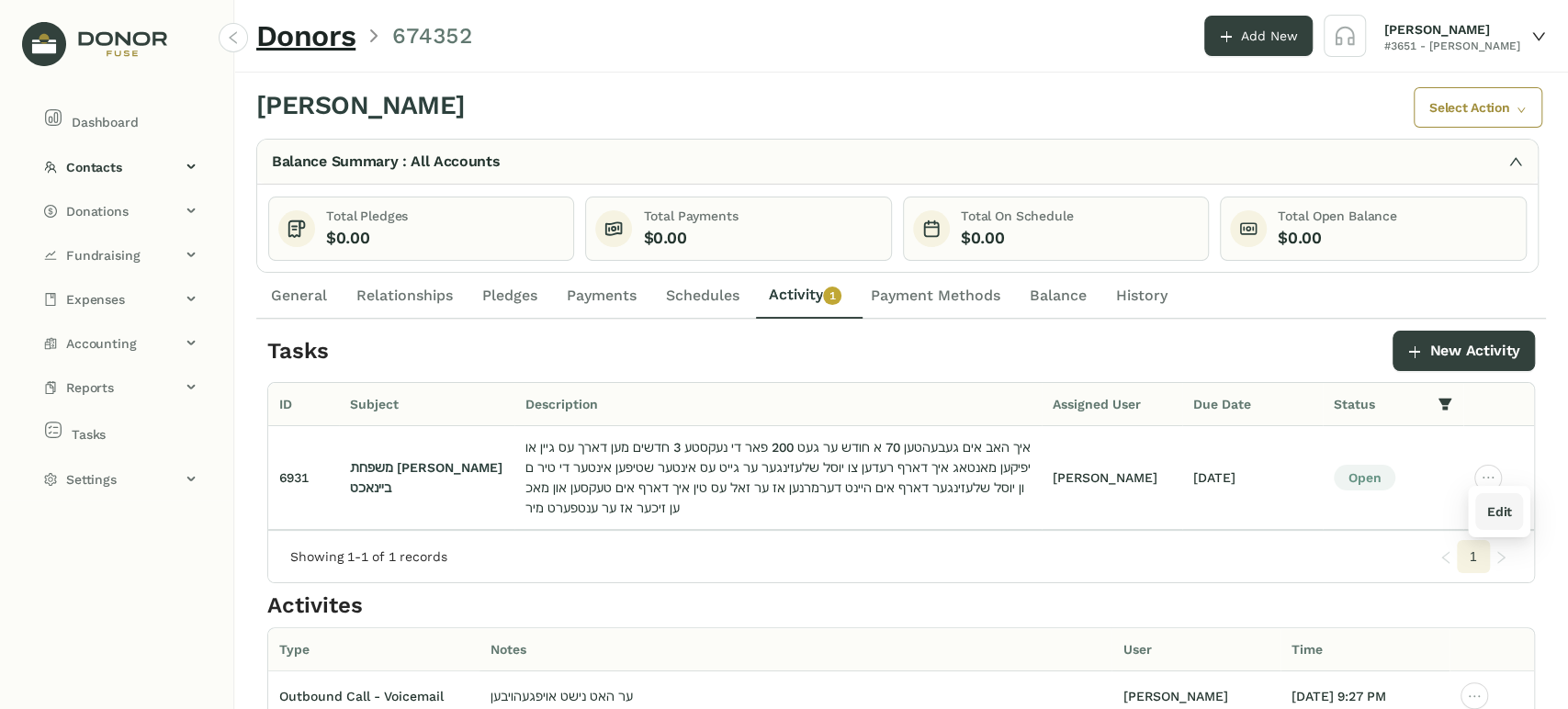 click on "Edit" at bounding box center (1498, 512) 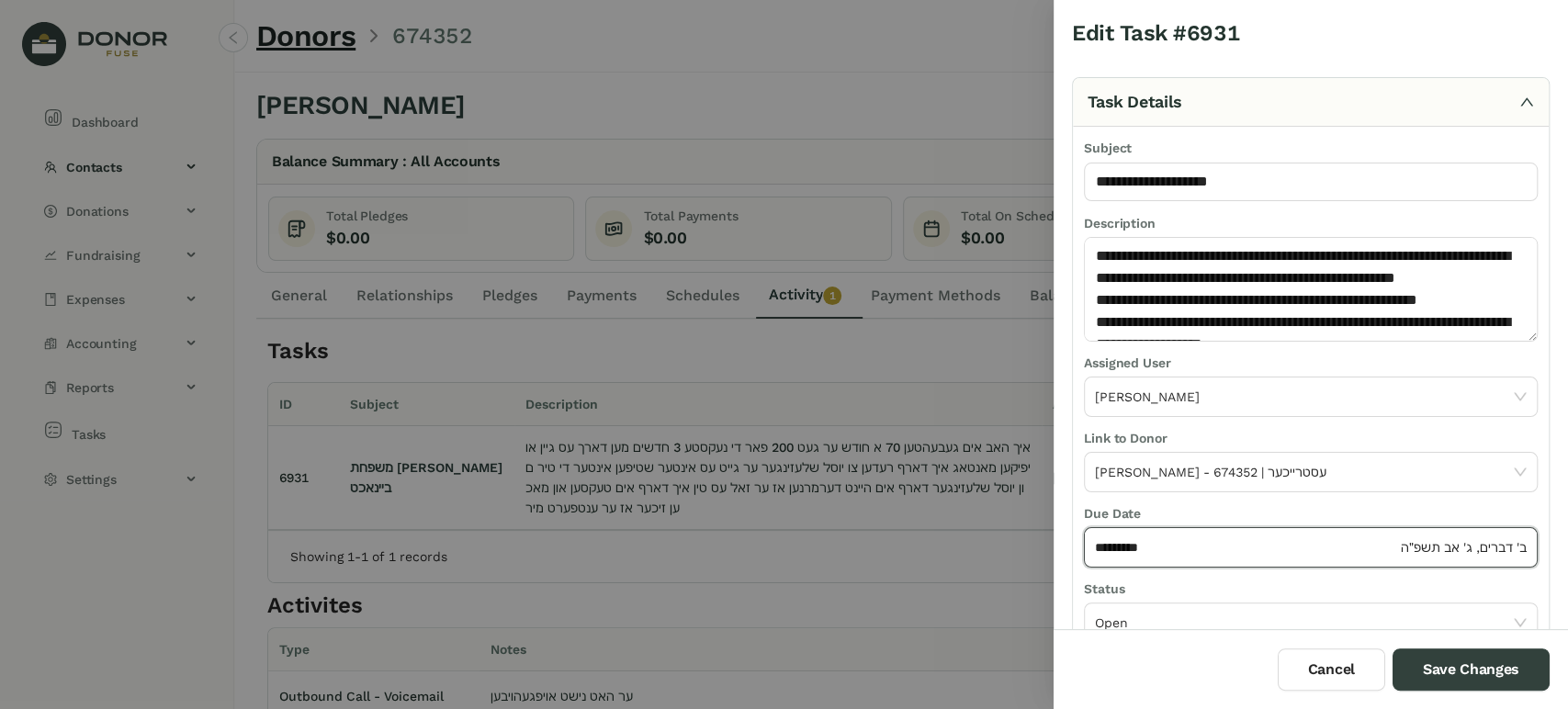 click on "*********" 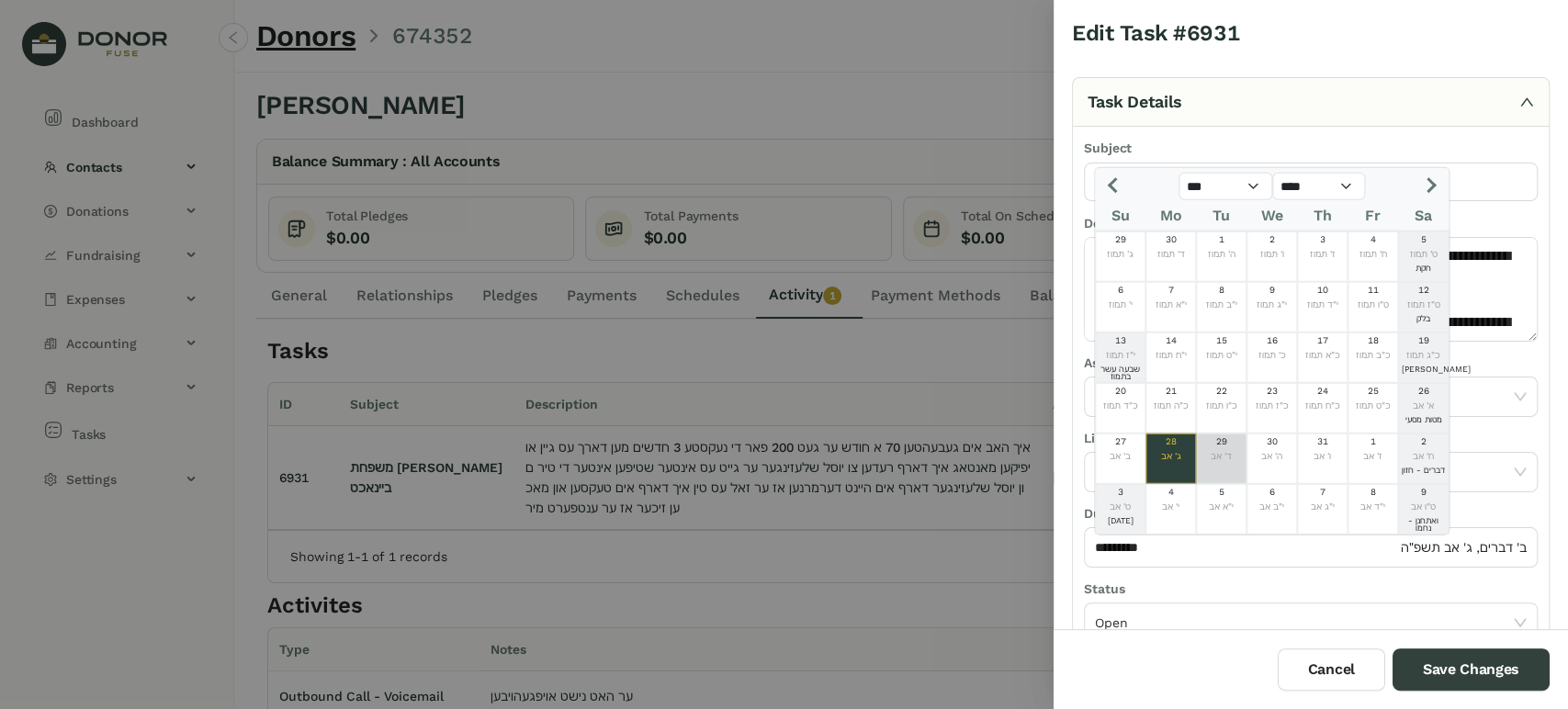 drag, startPoint x: 1217, startPoint y: 450, endPoint x: 1315, endPoint y: 523, distance: 122.20065 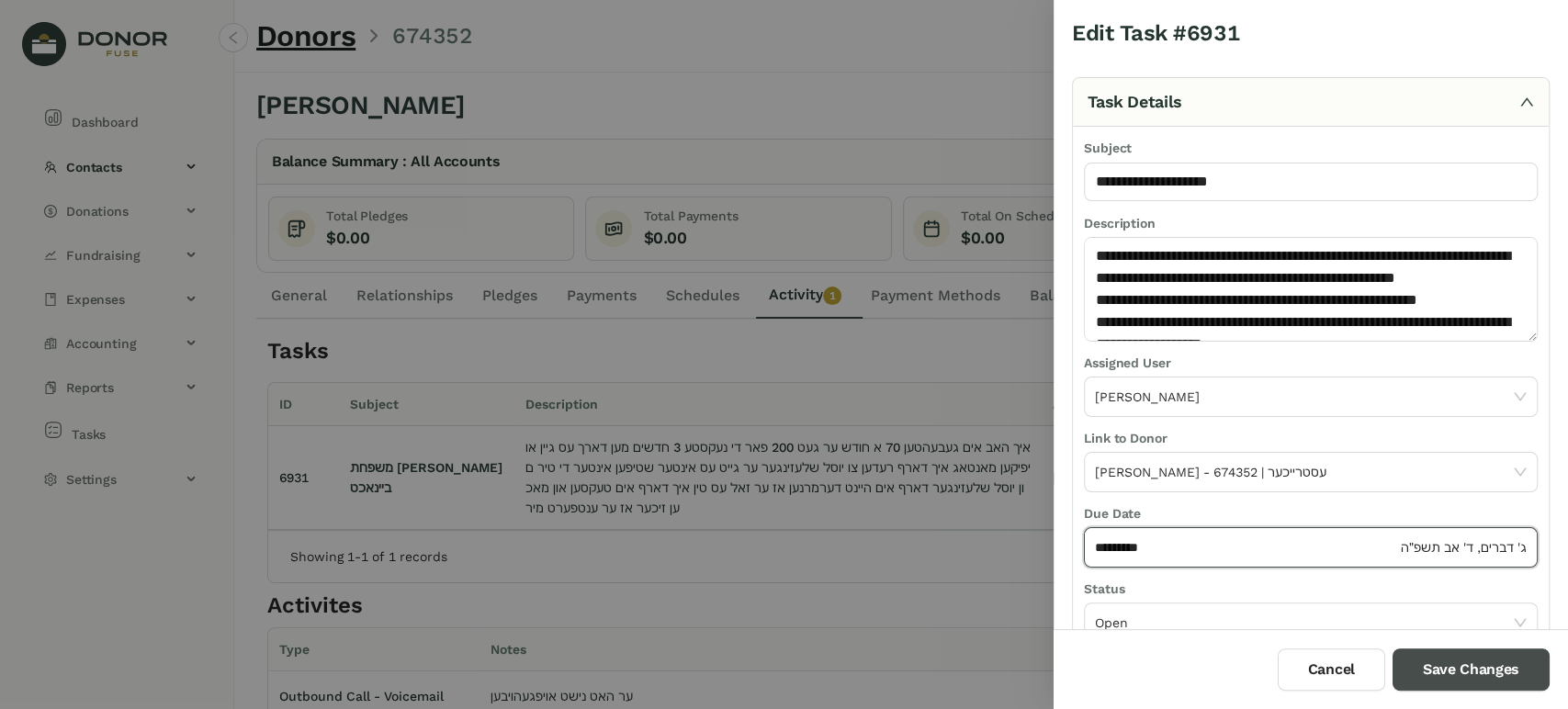 click on "Save Changes" at bounding box center (1471, 670) 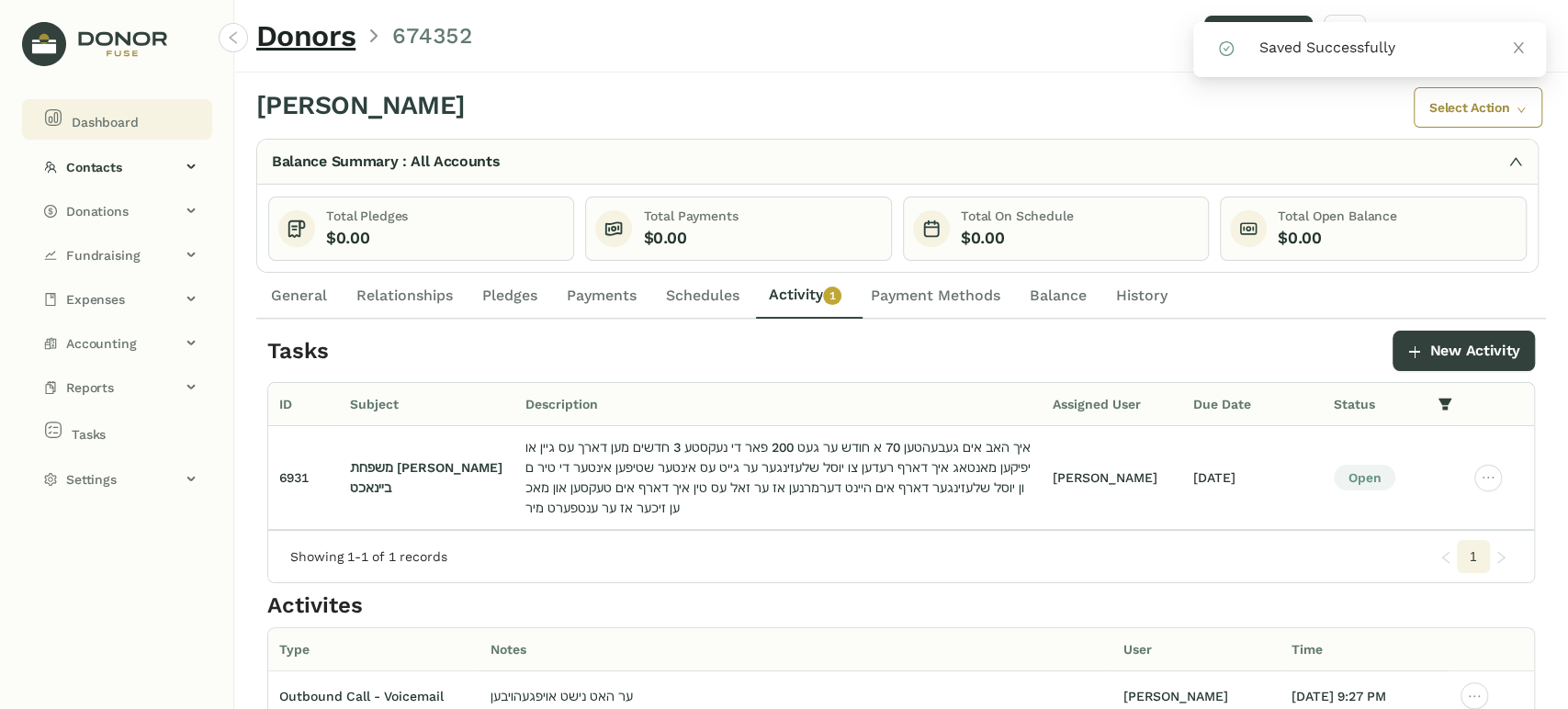 click on "Dashboard" 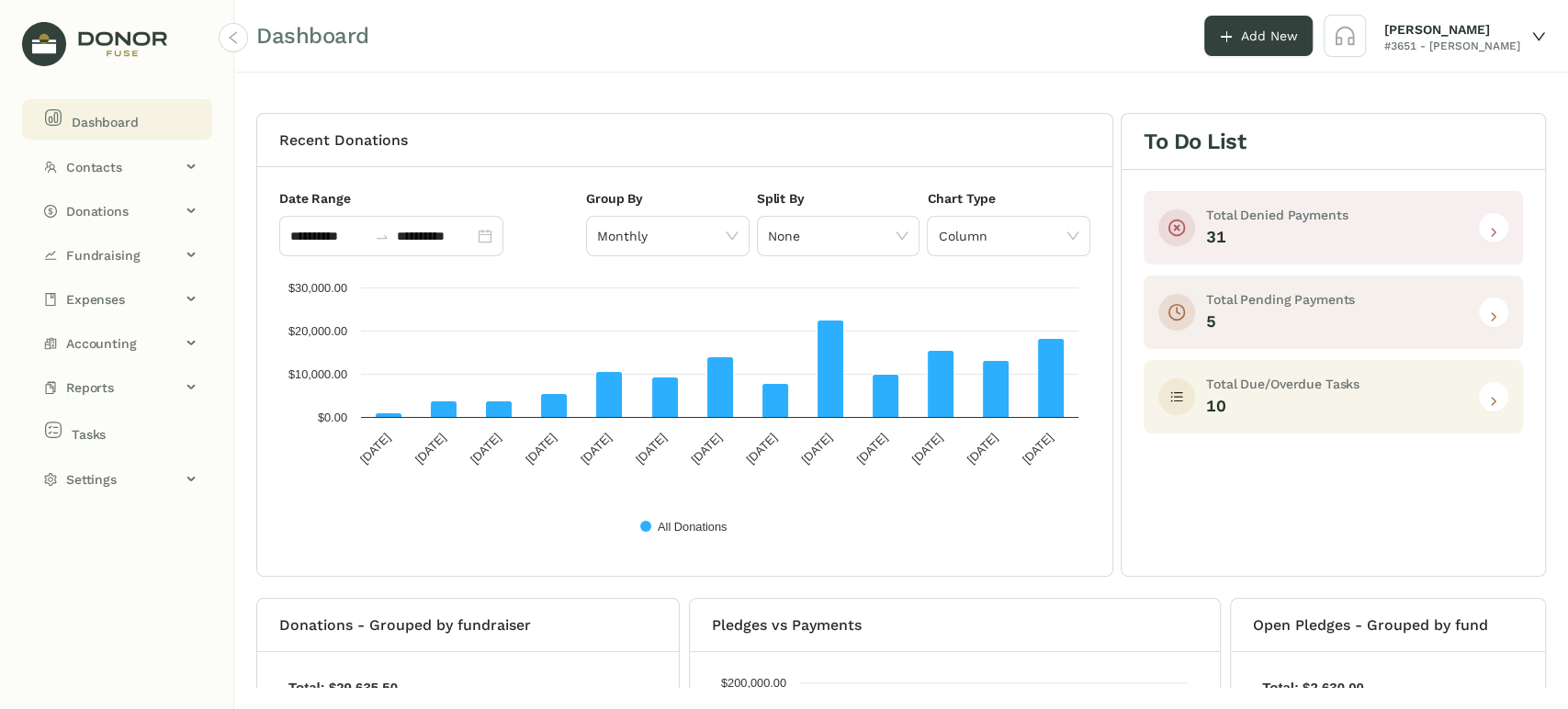 click 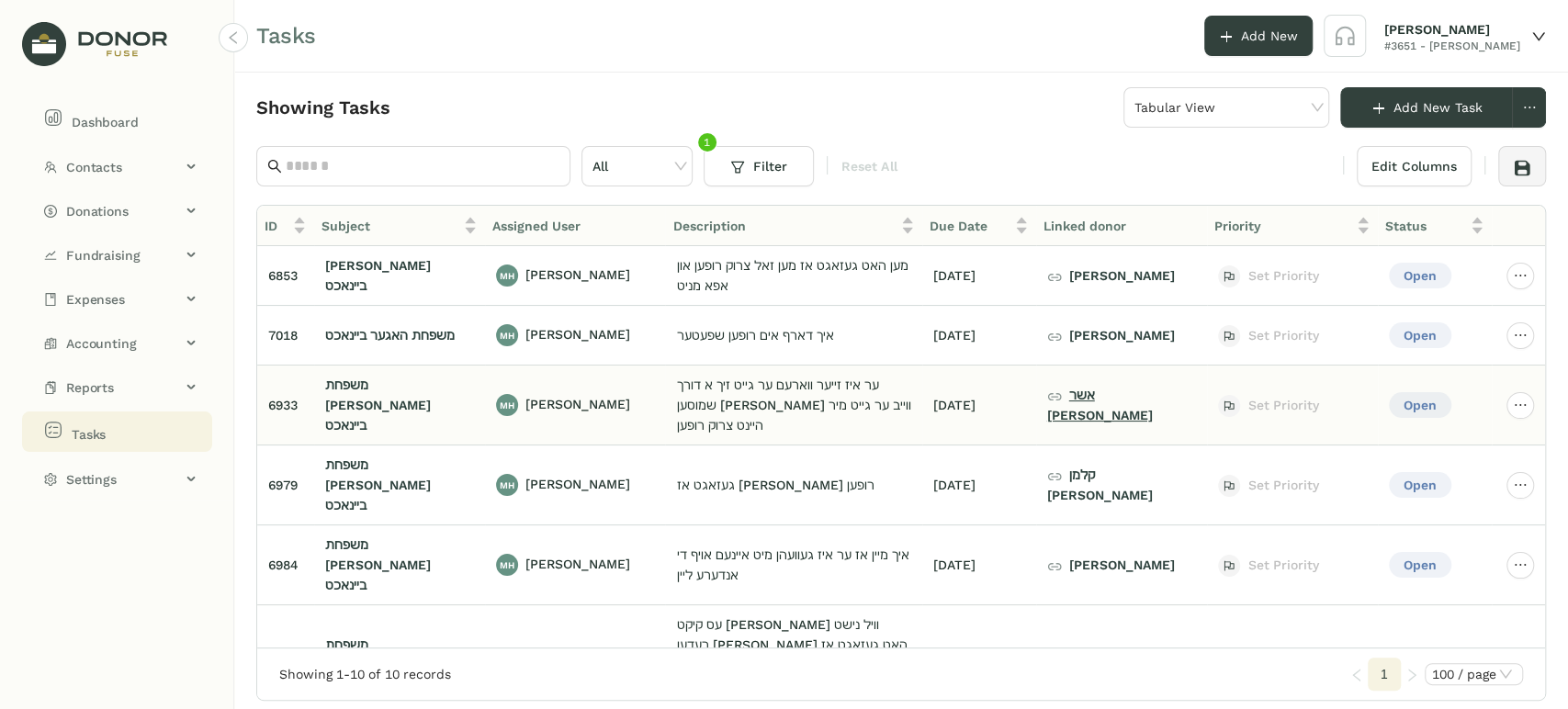 click on "אשר [PERSON_NAME]" 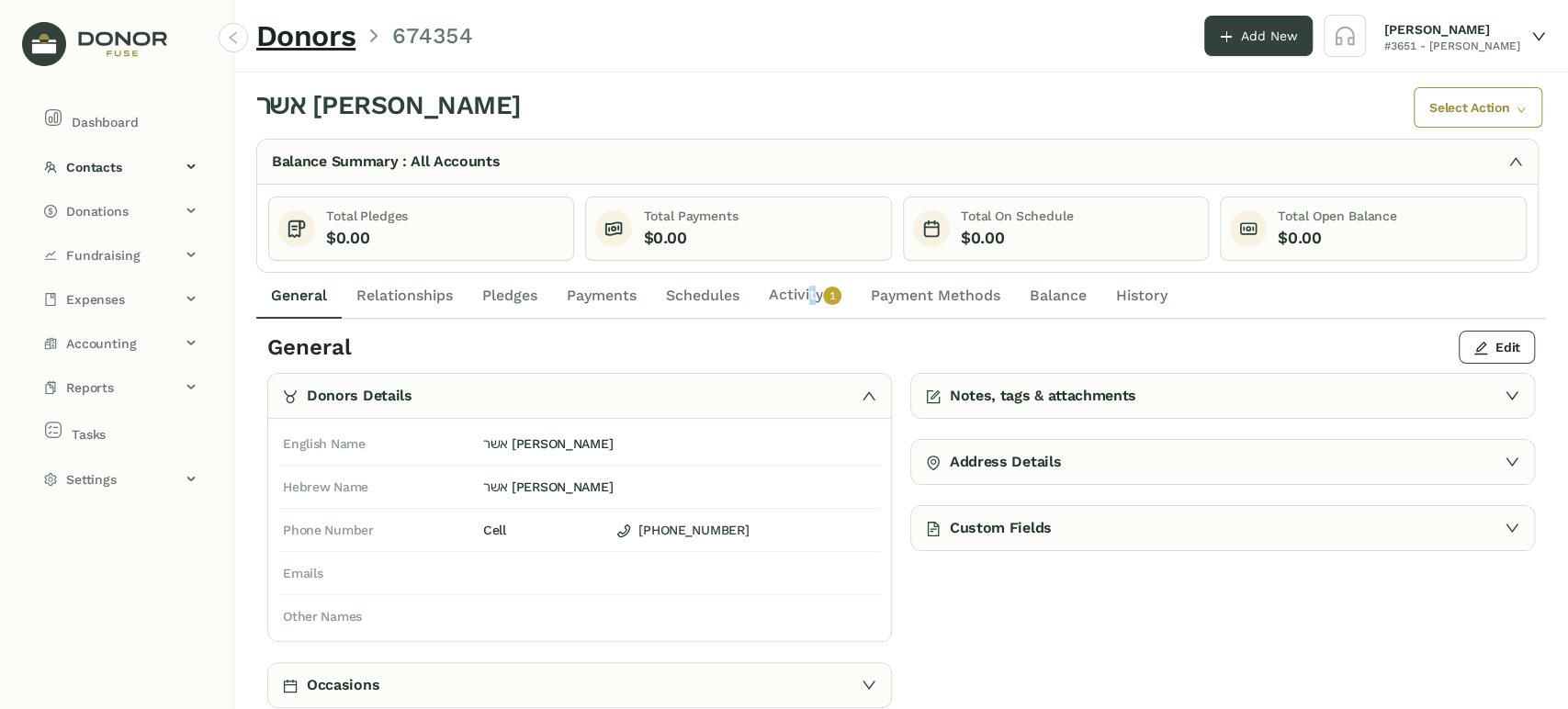 click on "Activity   0   1   2   3   4   5   6   7   8   9" 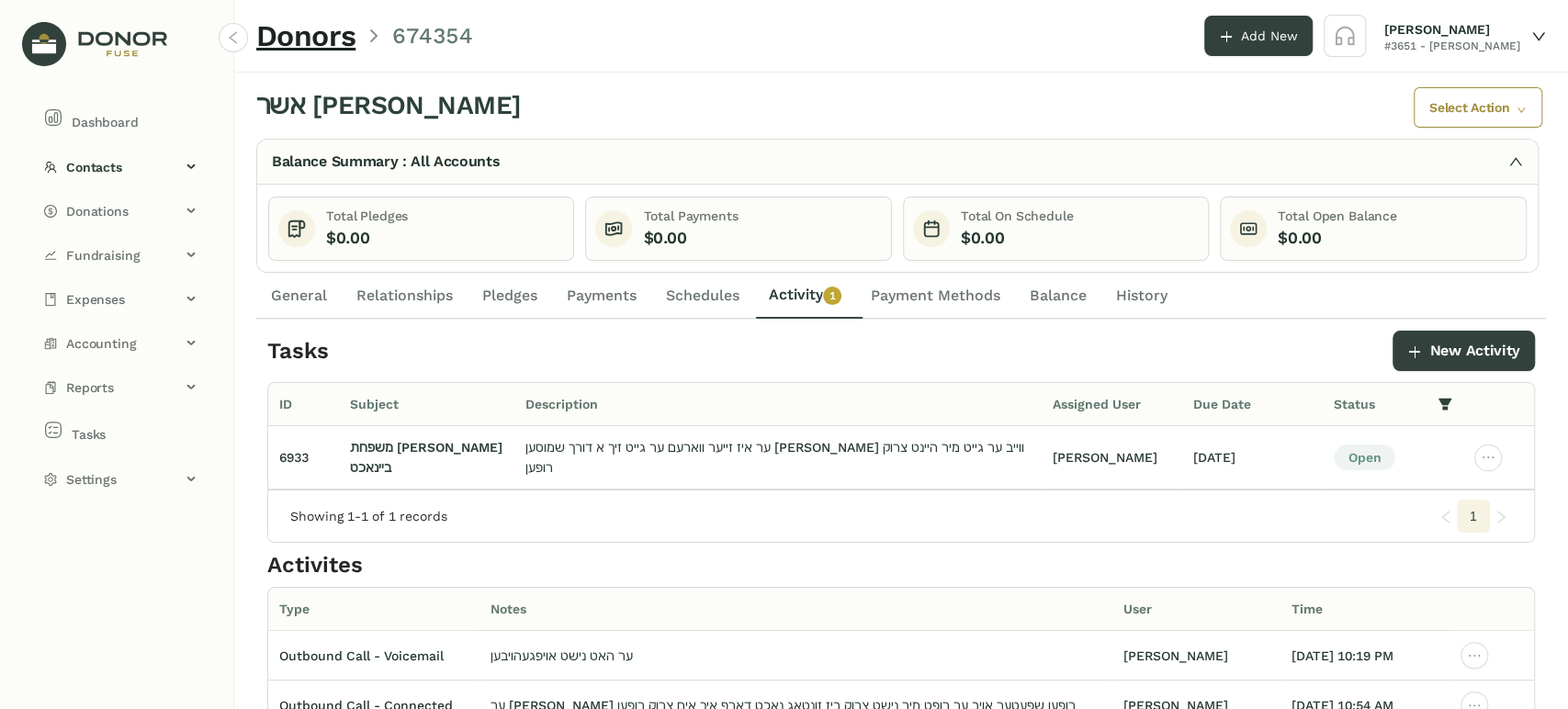 click on "General" 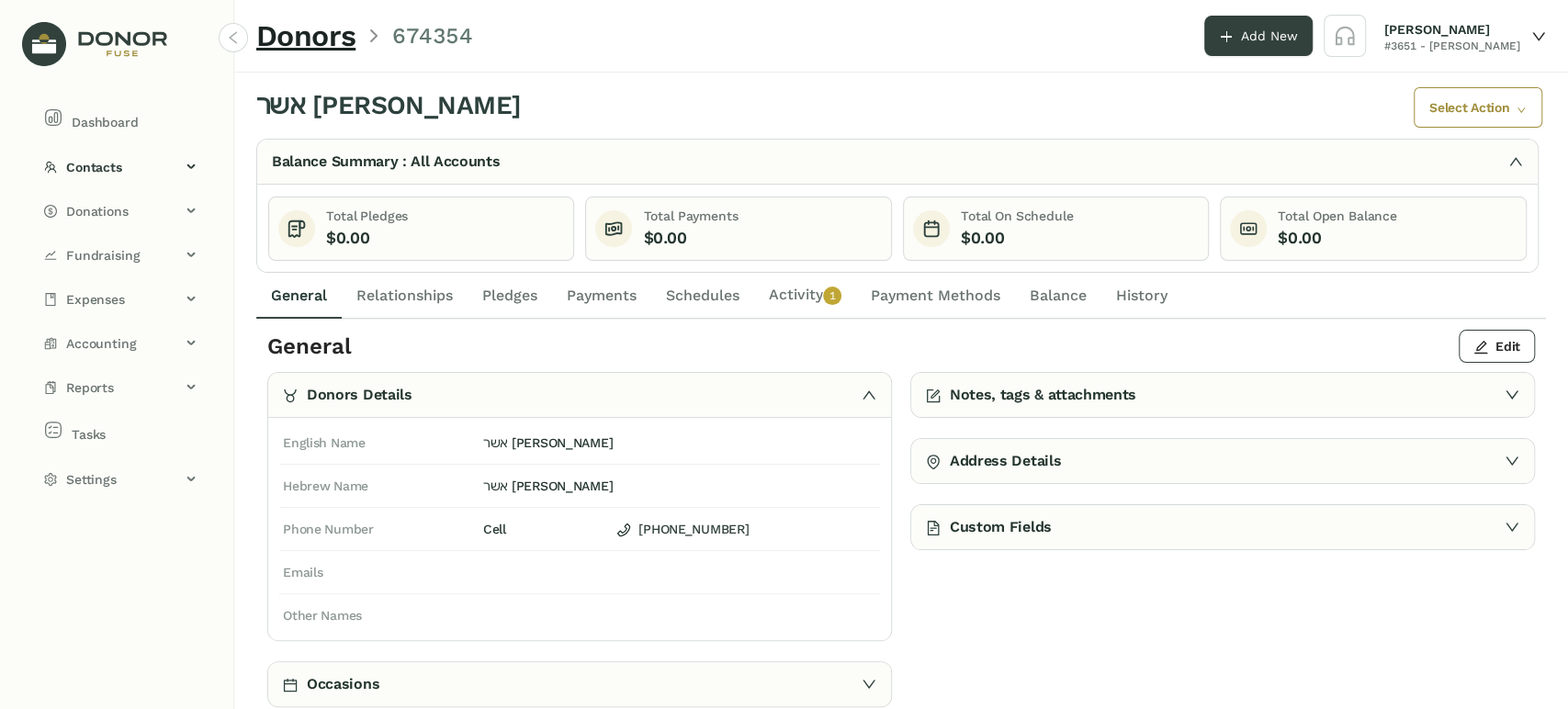scroll, scrollTop: 0, scrollLeft: 0, axis: both 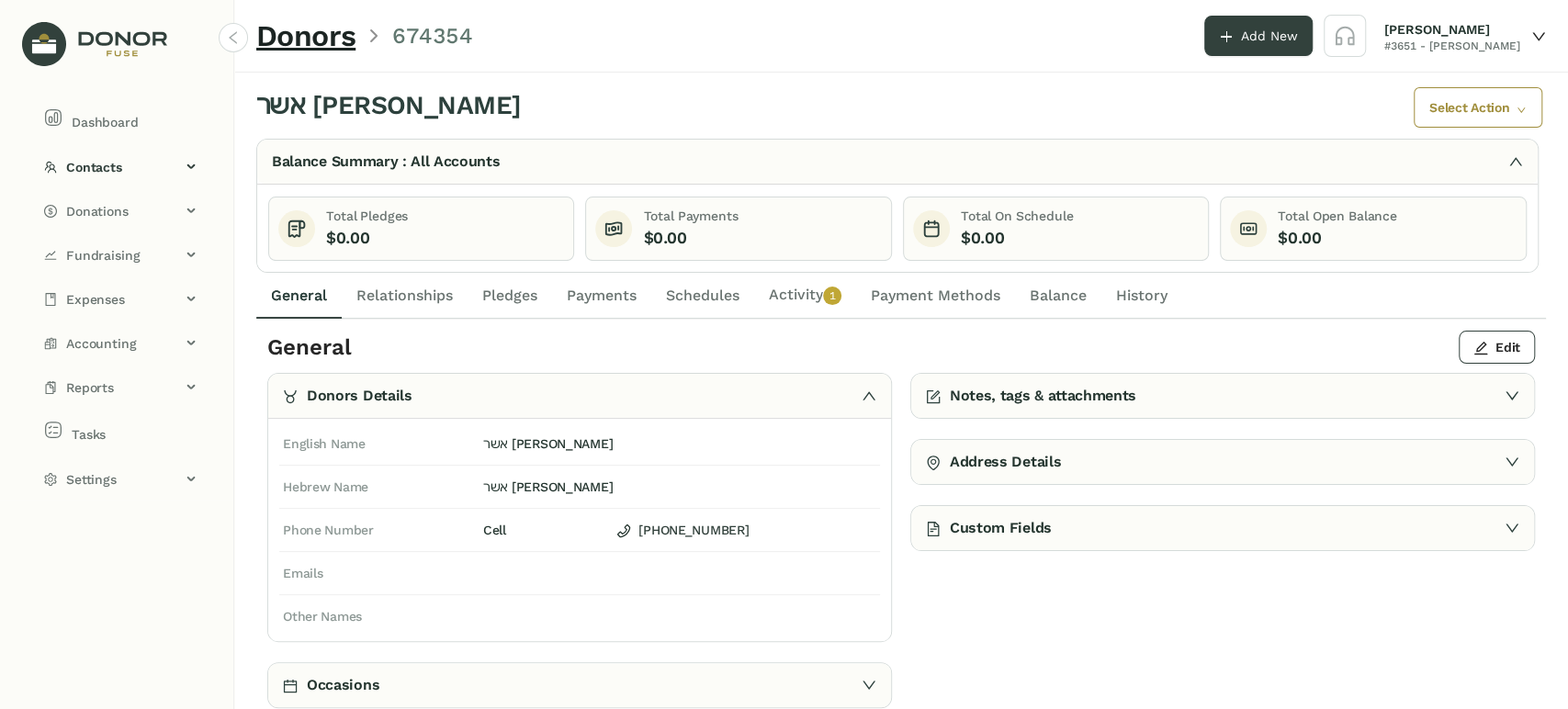 click on "Activity   0   1   2   3   4   5   6   7   8   9" 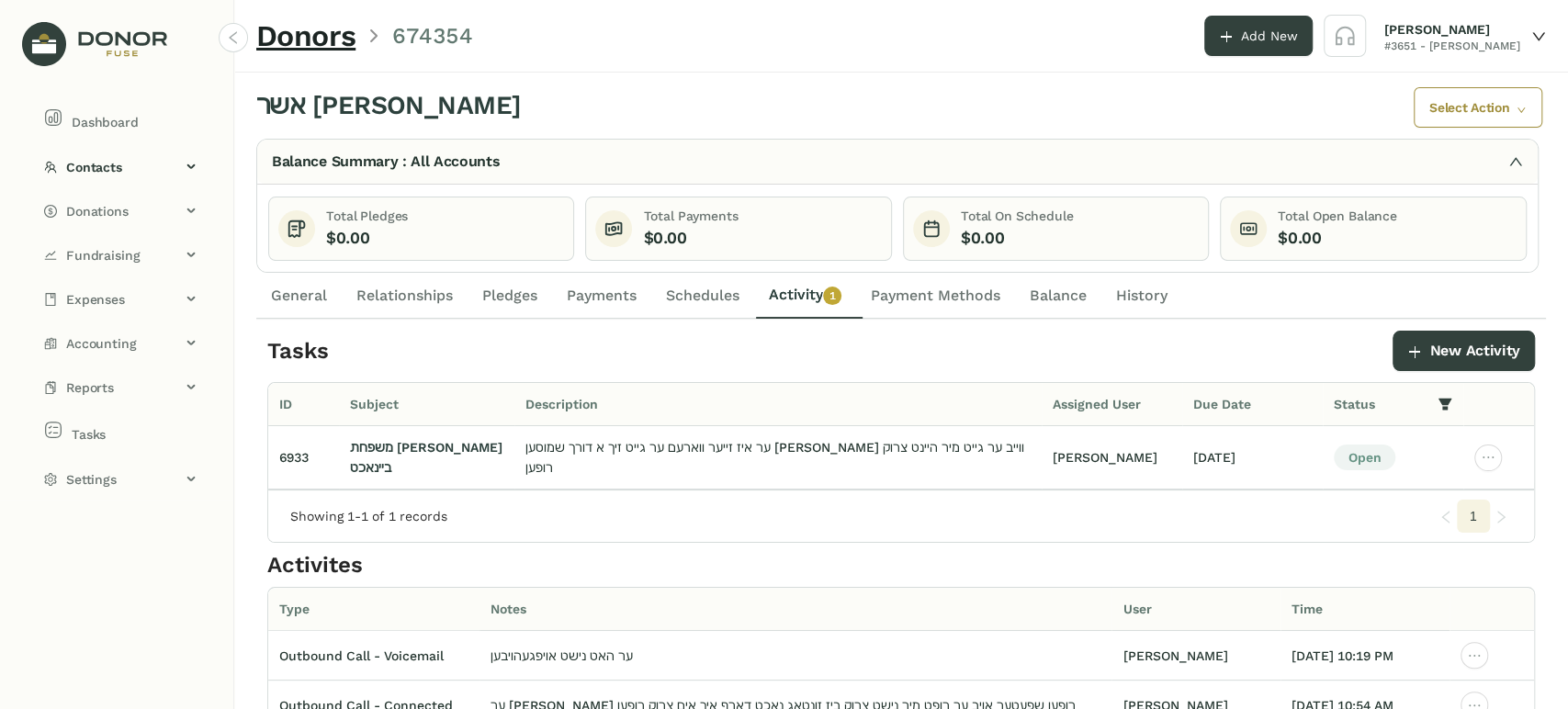 drag, startPoint x: 271, startPoint y: 299, endPoint x: 292, endPoint y: 298, distance: 21.023796 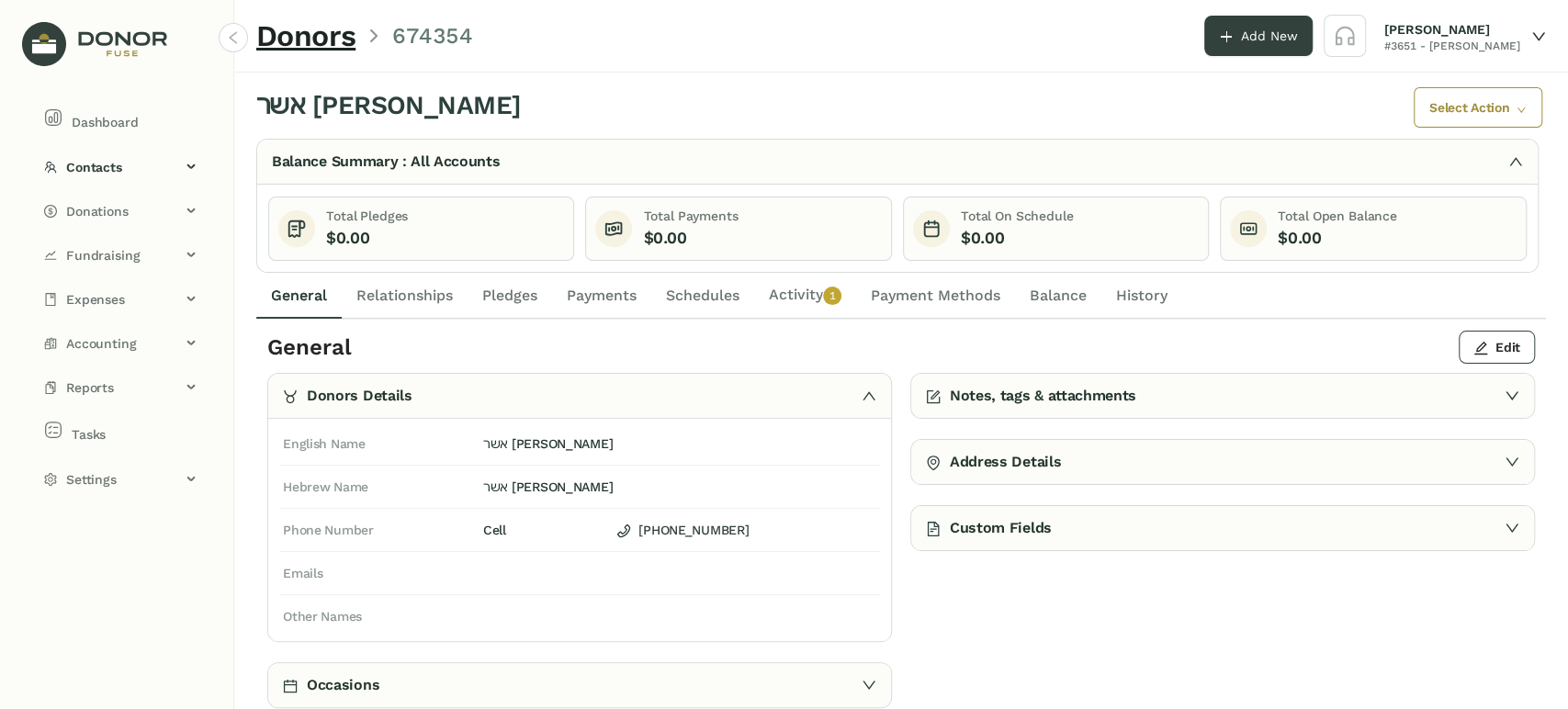 click on "Payments" 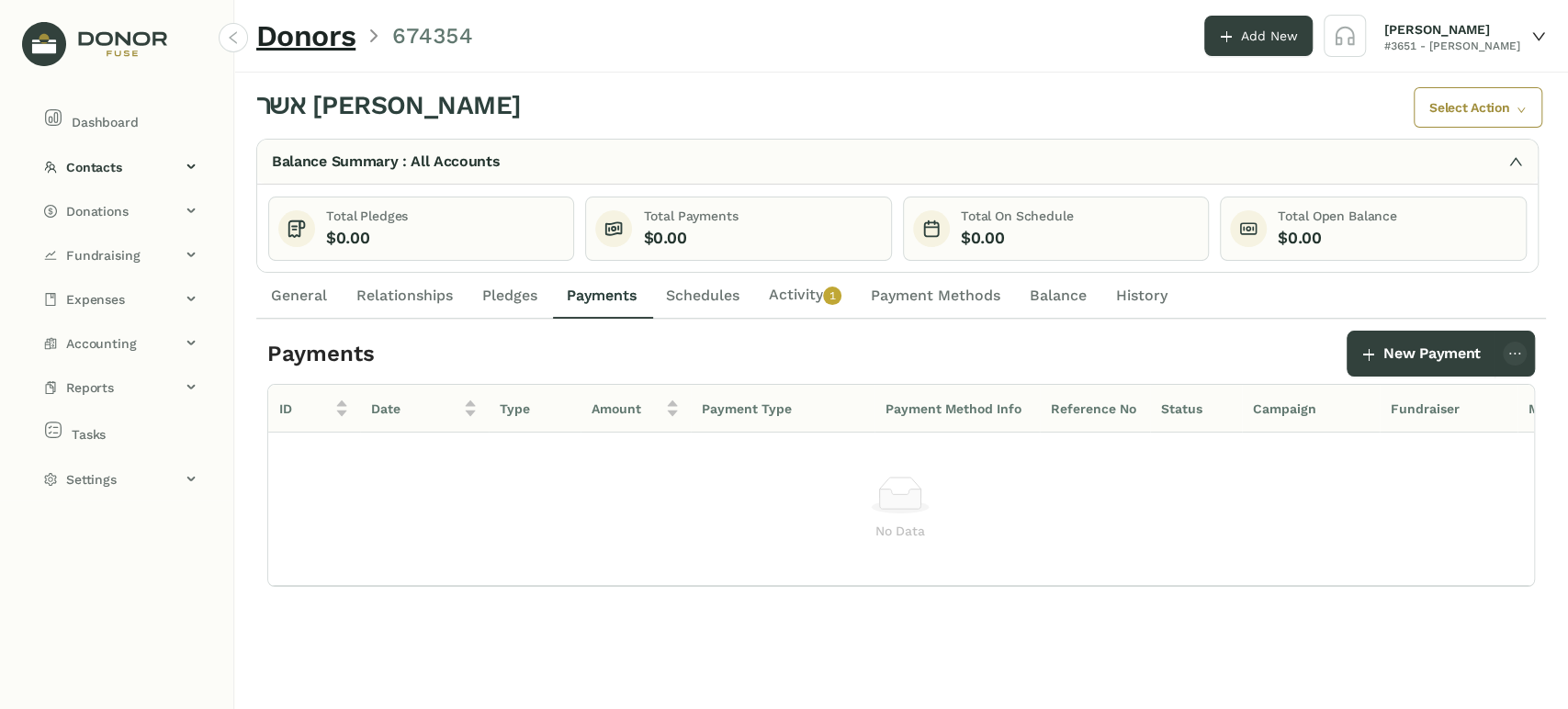 click on "Schedules" 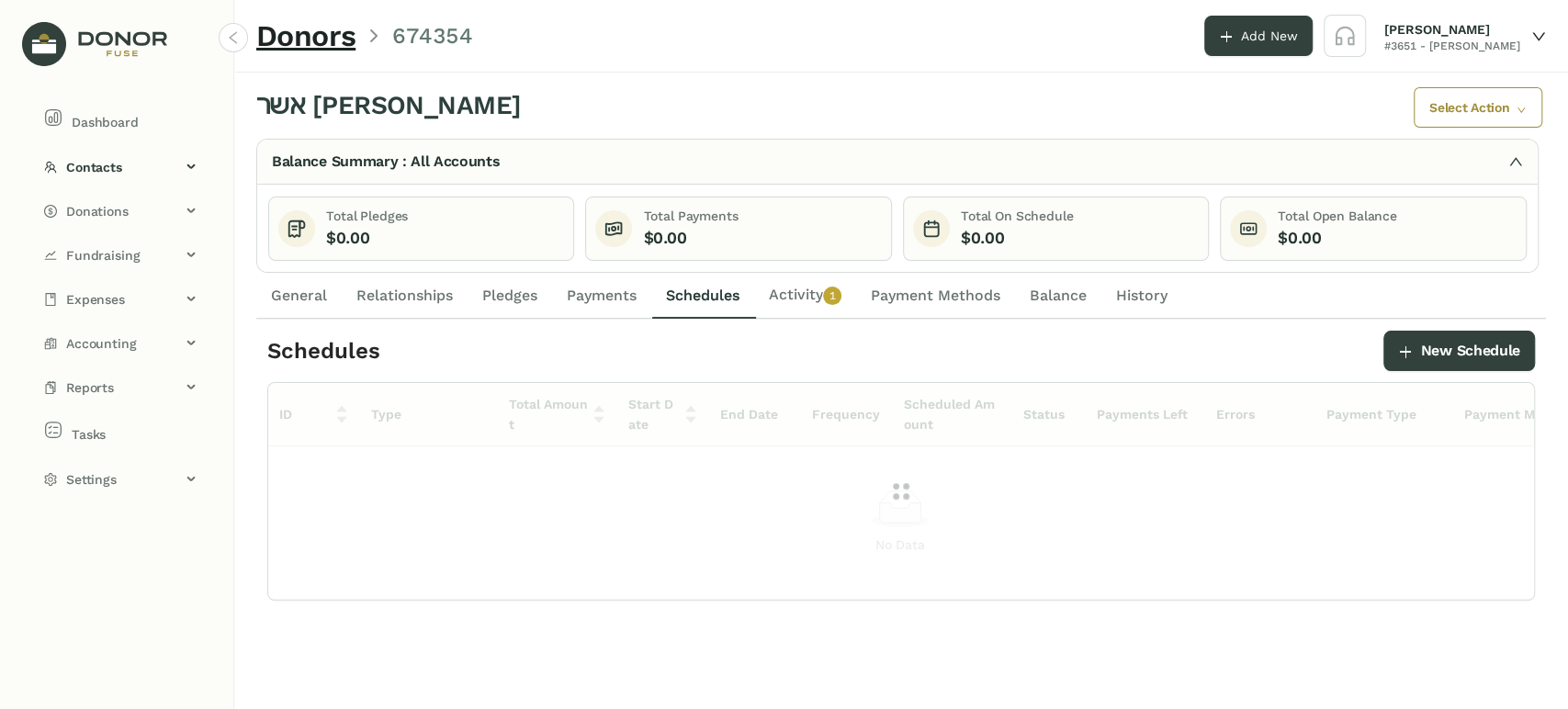 click on "Activity   0   1   2   3   4   5   6   7   8   9" 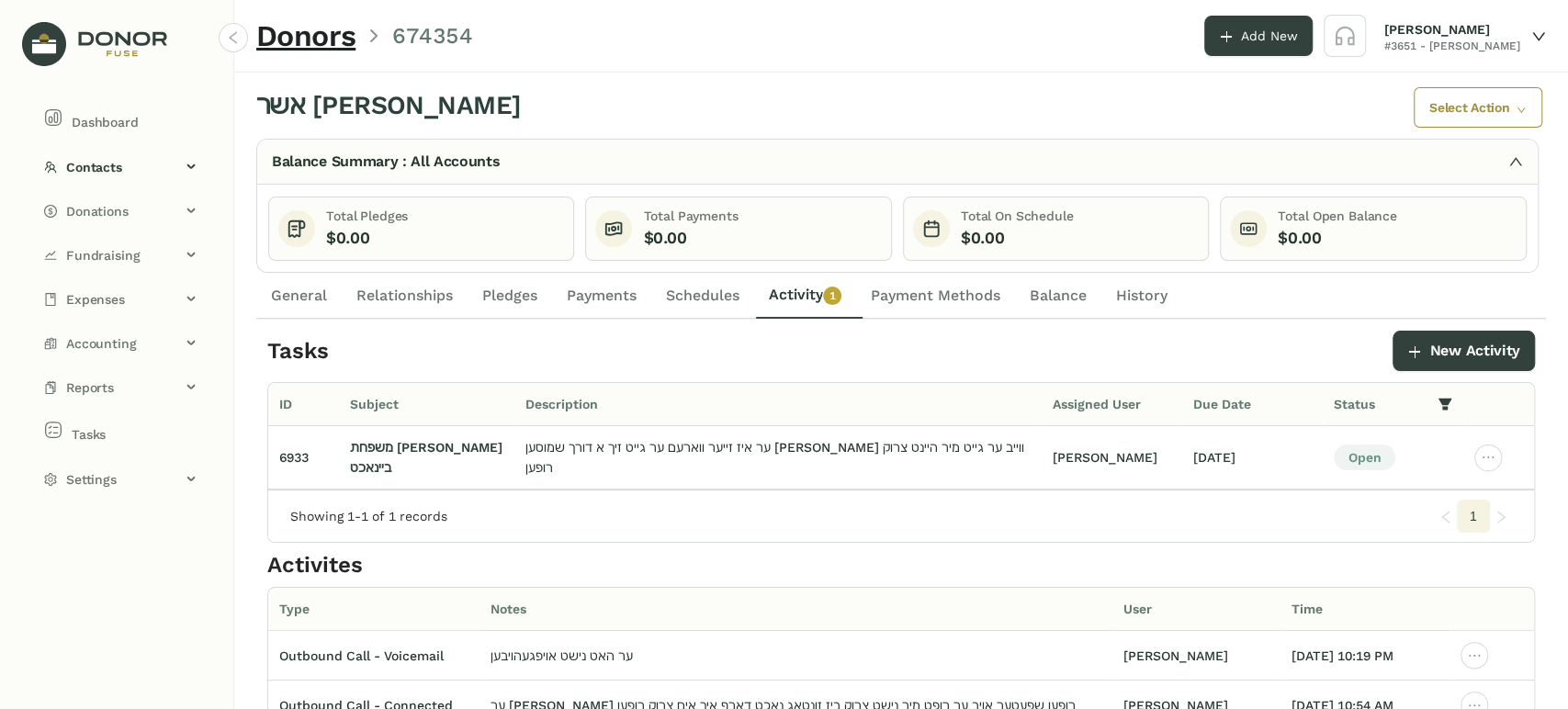 click on "General" 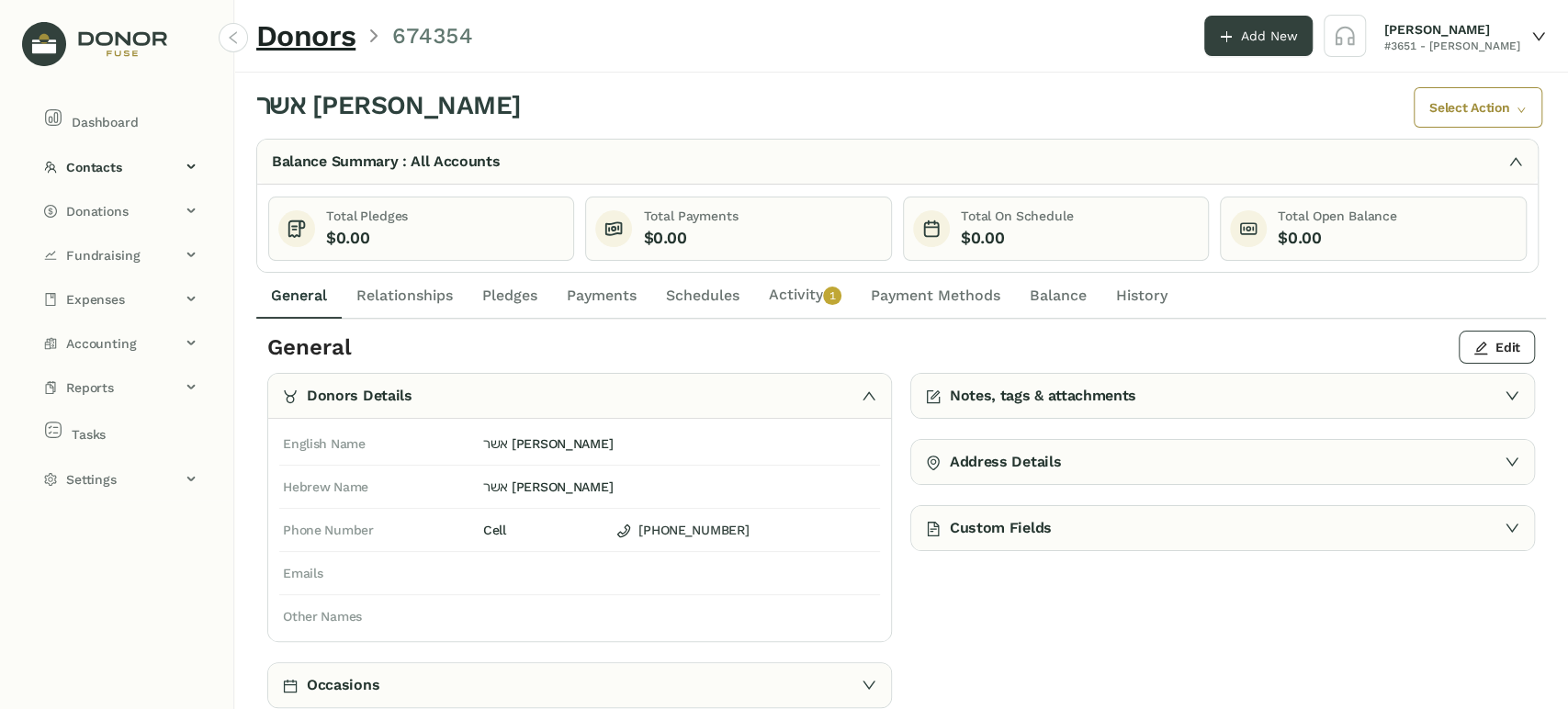 click on "Activity   0   1   2   3   4   5   6   7   8   9" 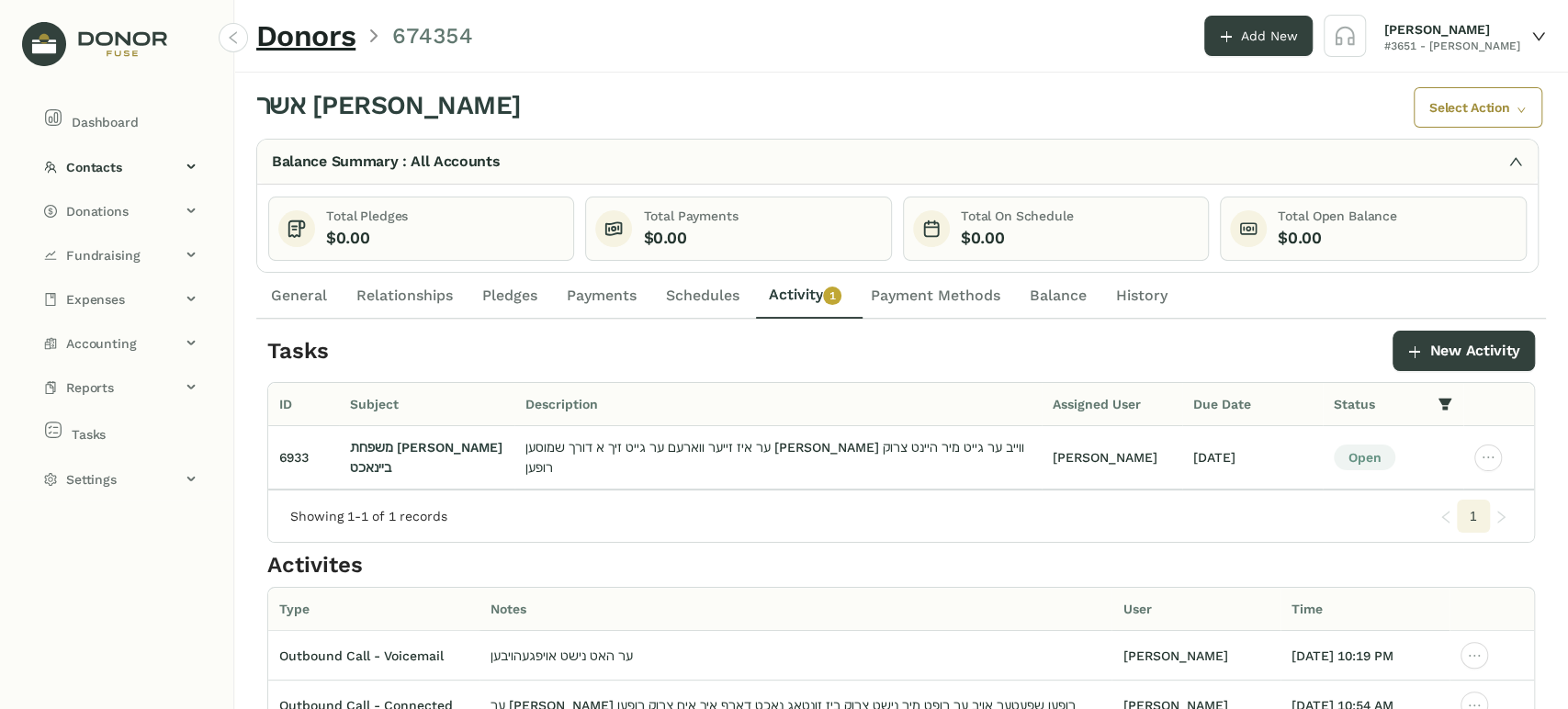 drag, startPoint x: 882, startPoint y: 290, endPoint x: 838, endPoint y: 292, distance: 44.04543 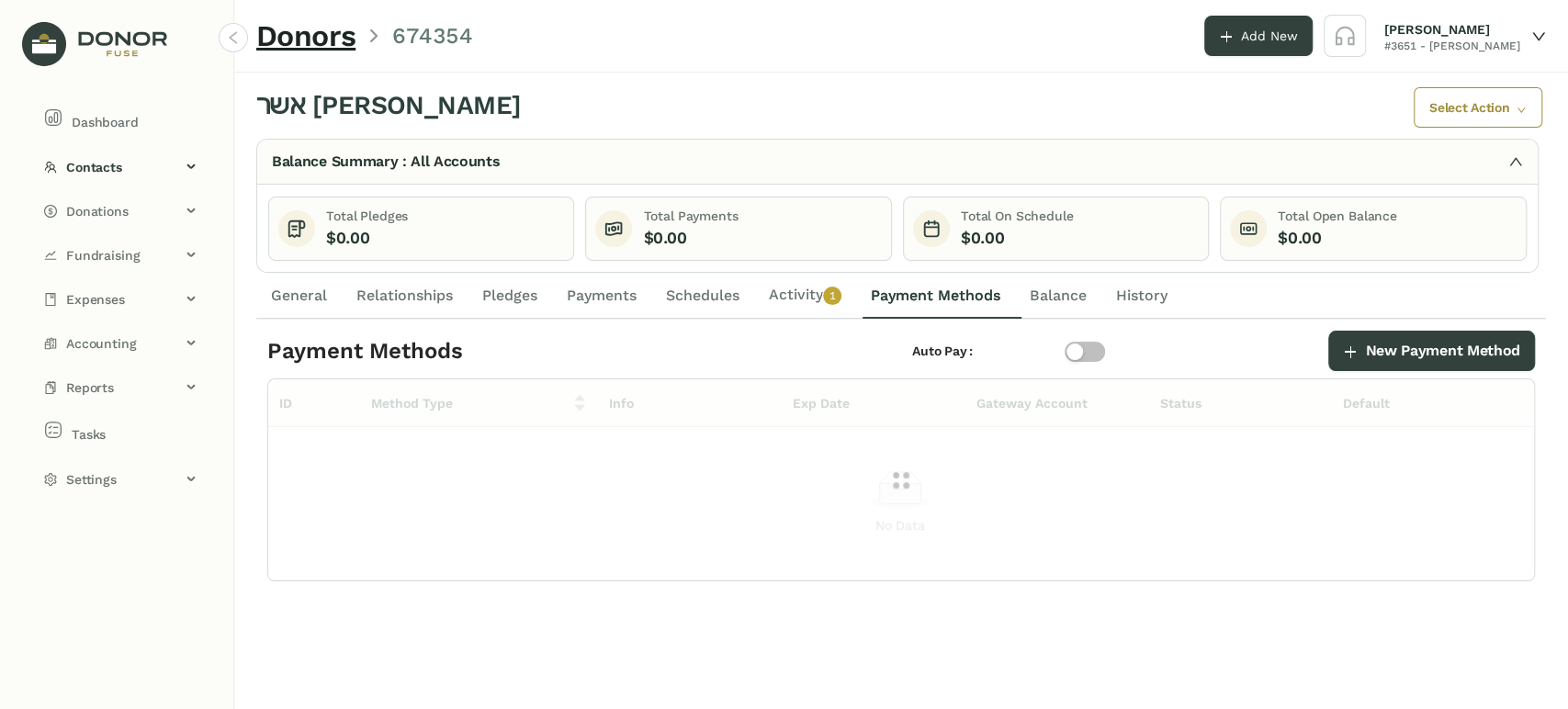 drag, startPoint x: 768, startPoint y: 291, endPoint x: 727, endPoint y: 286, distance: 41.30375 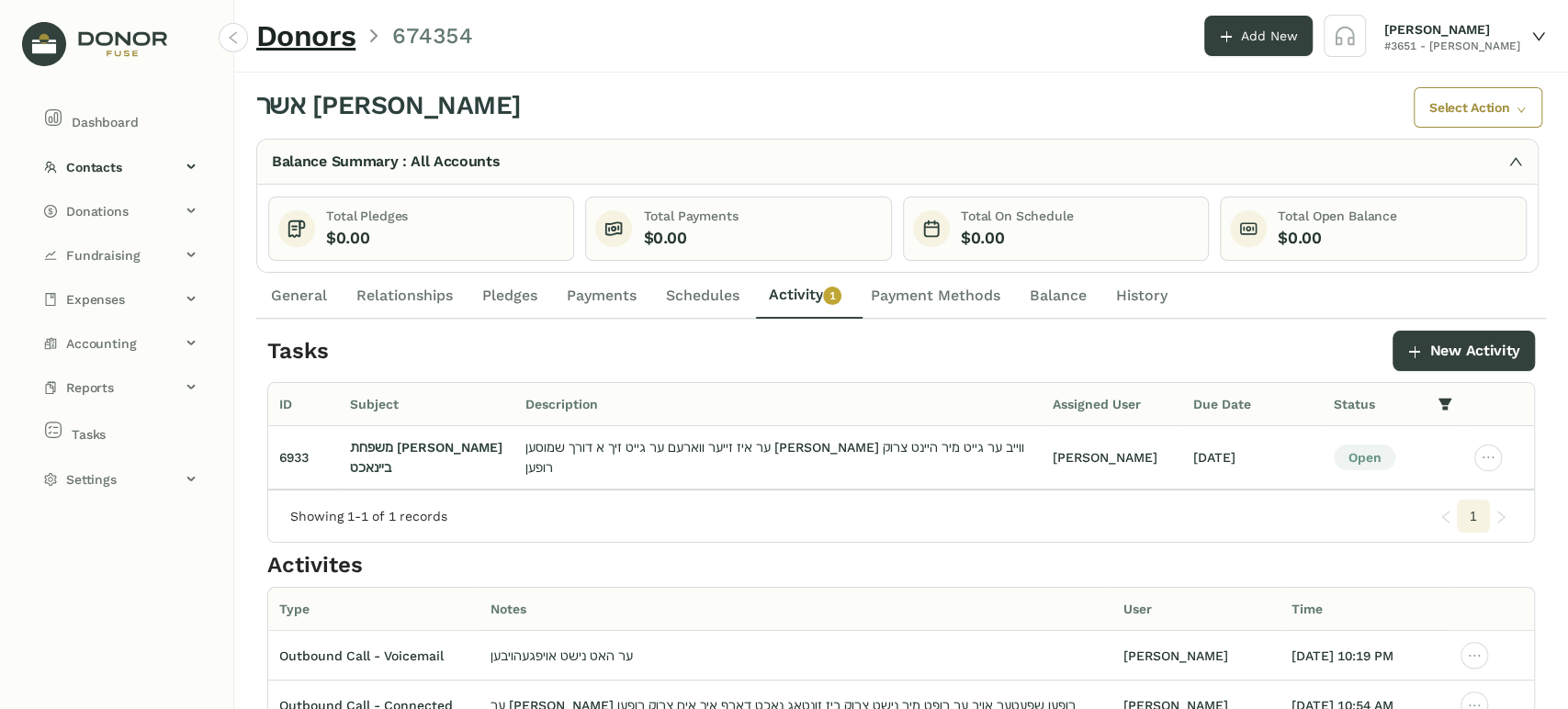 drag, startPoint x: 410, startPoint y: 299, endPoint x: 369, endPoint y: 304, distance: 41.30375 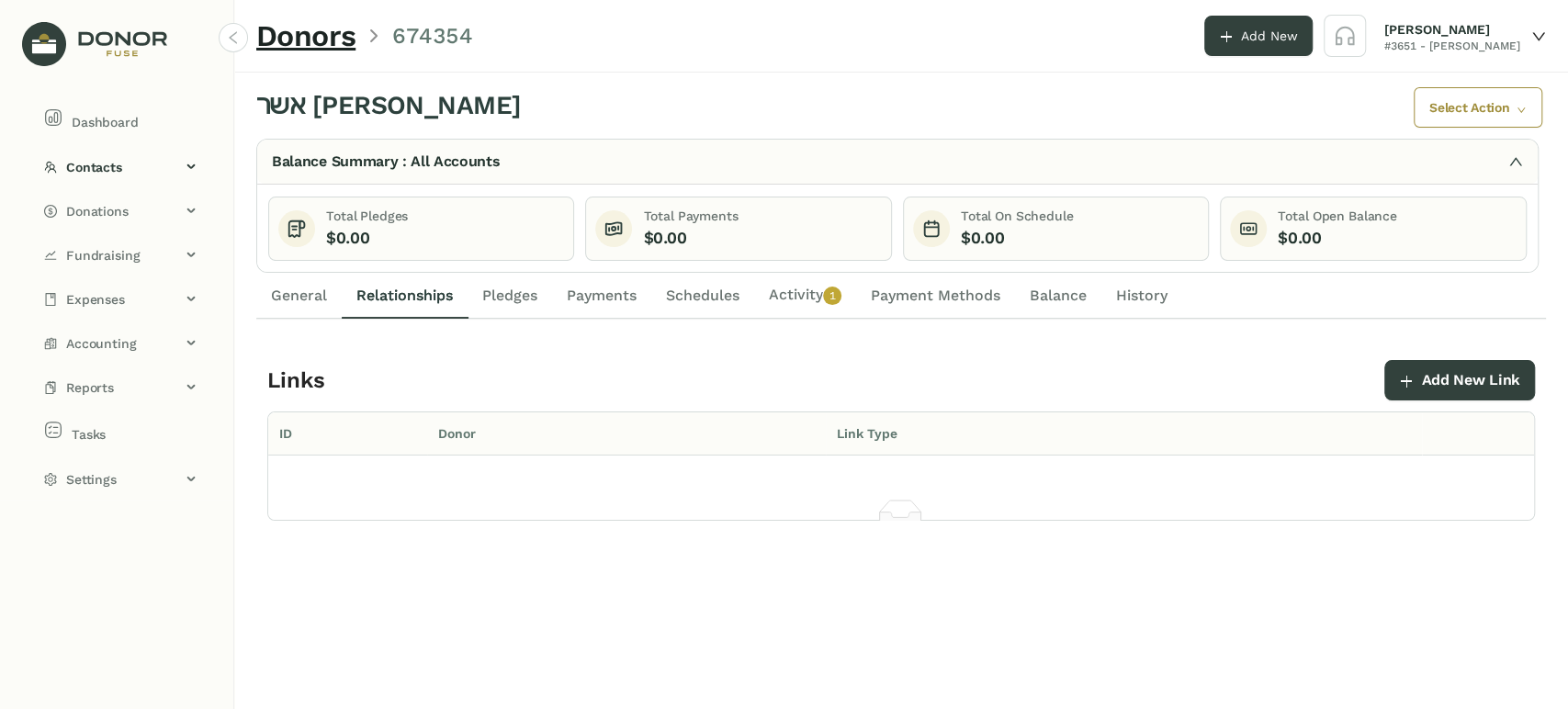 click on "General" 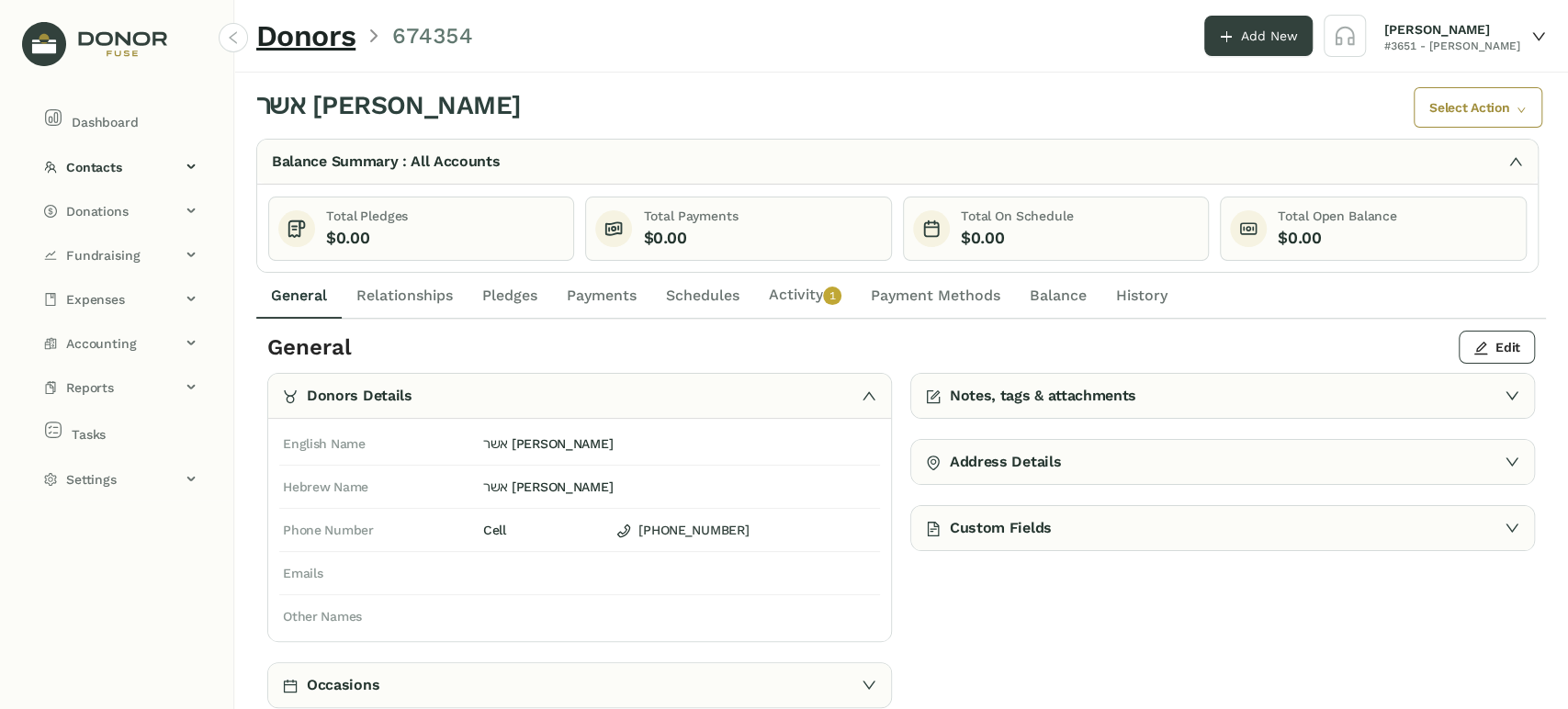 click on "Relationships" 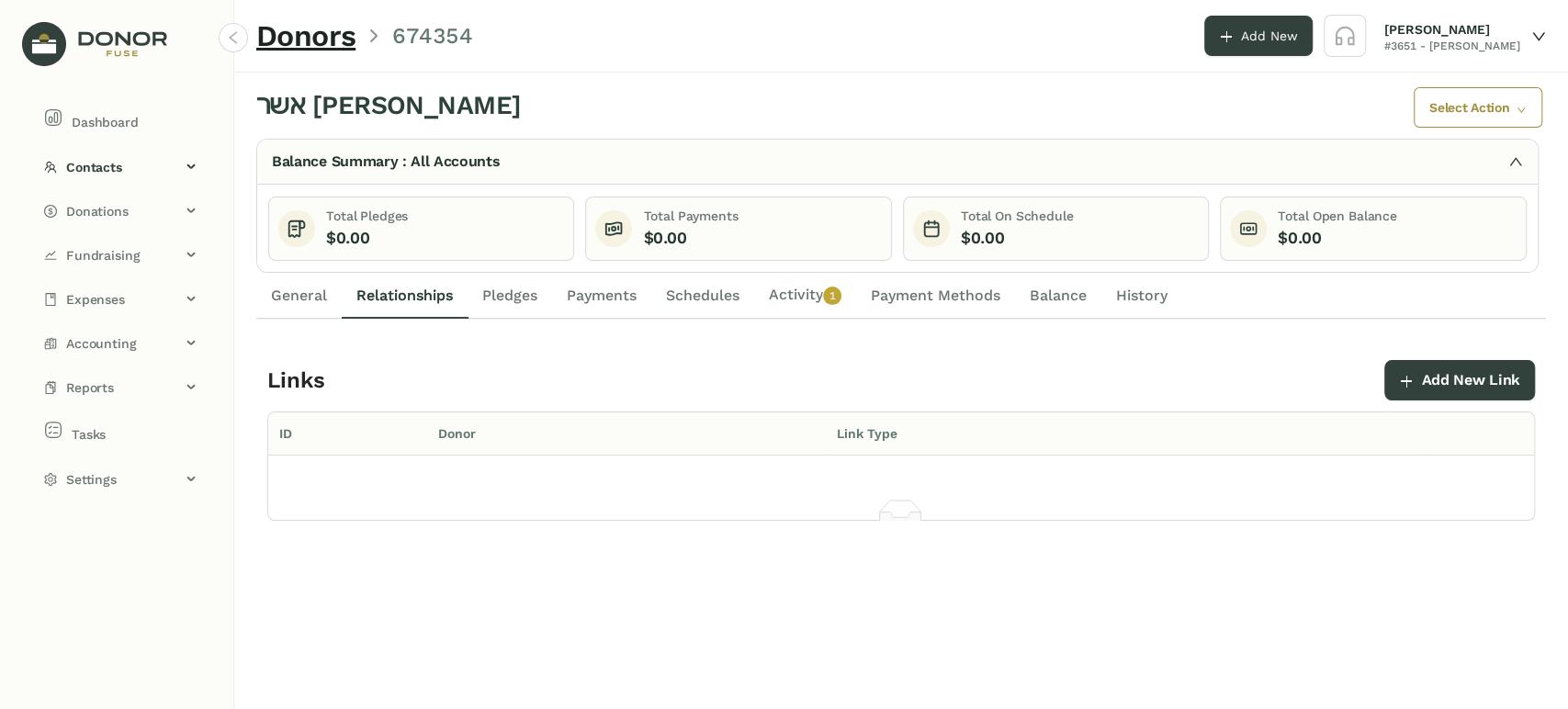 drag, startPoint x: 450, startPoint y: 304, endPoint x: 543, endPoint y: 307, distance: 93.04837 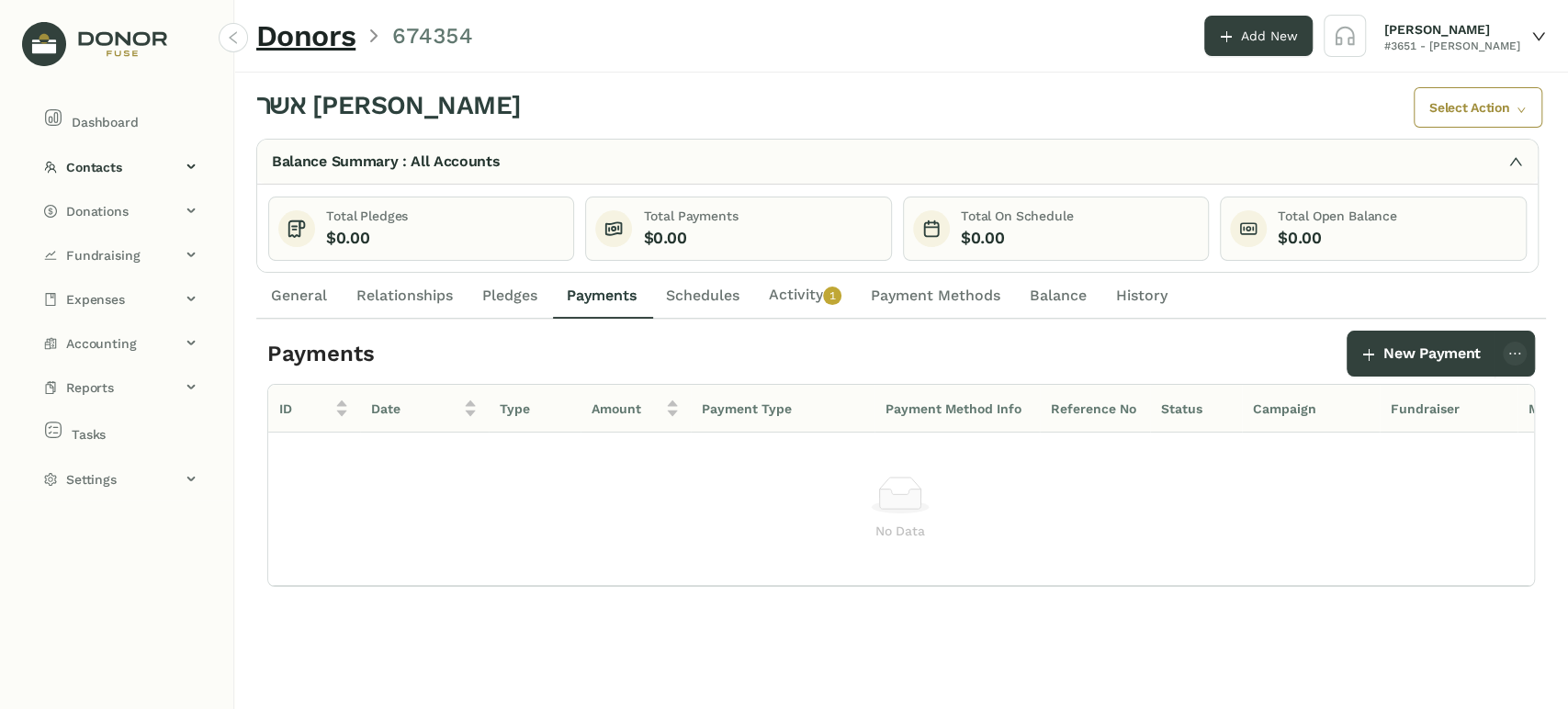 drag, startPoint x: 603, startPoint y: 316, endPoint x: 676, endPoint y: 309, distance: 73.334848 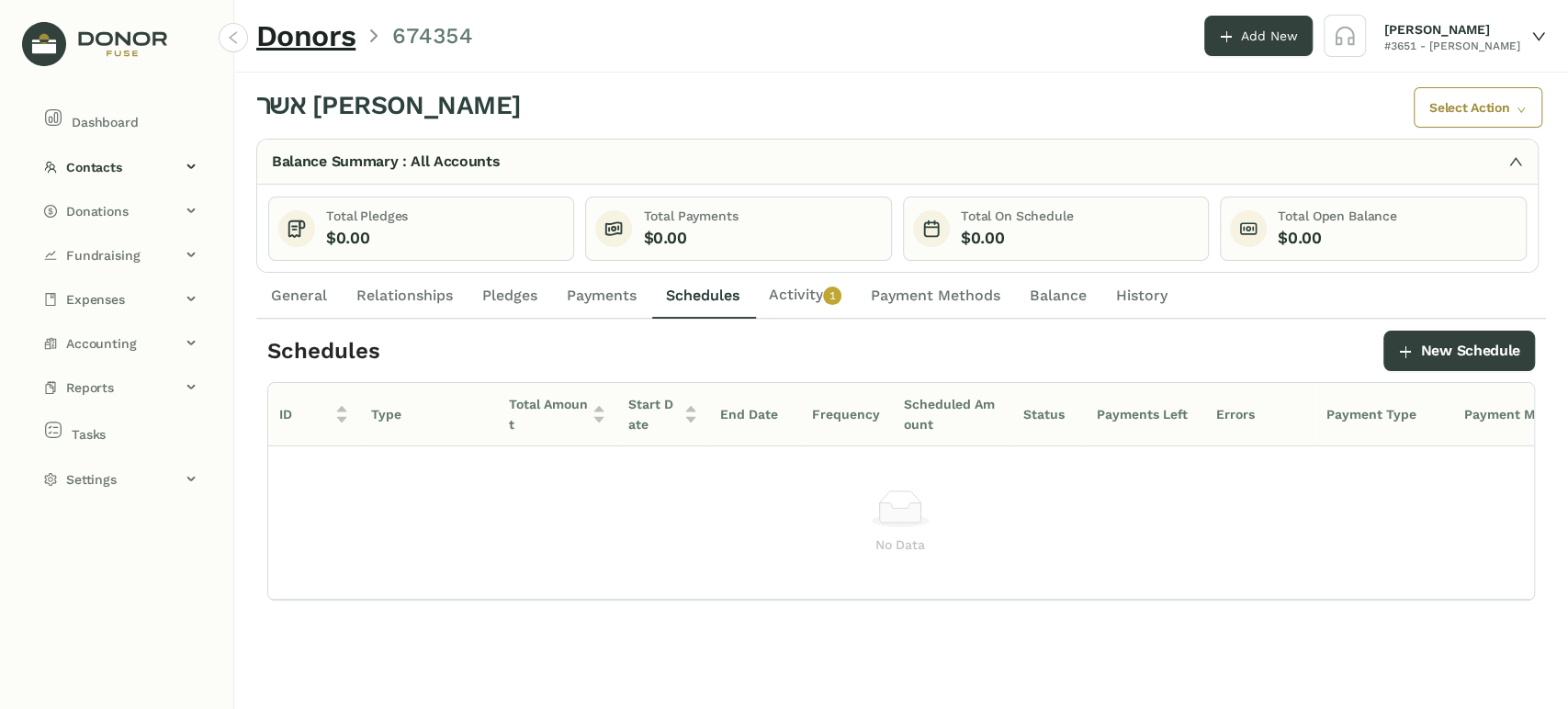 click on "Activity   0   1   2   3   4   5   6   7   8   9" 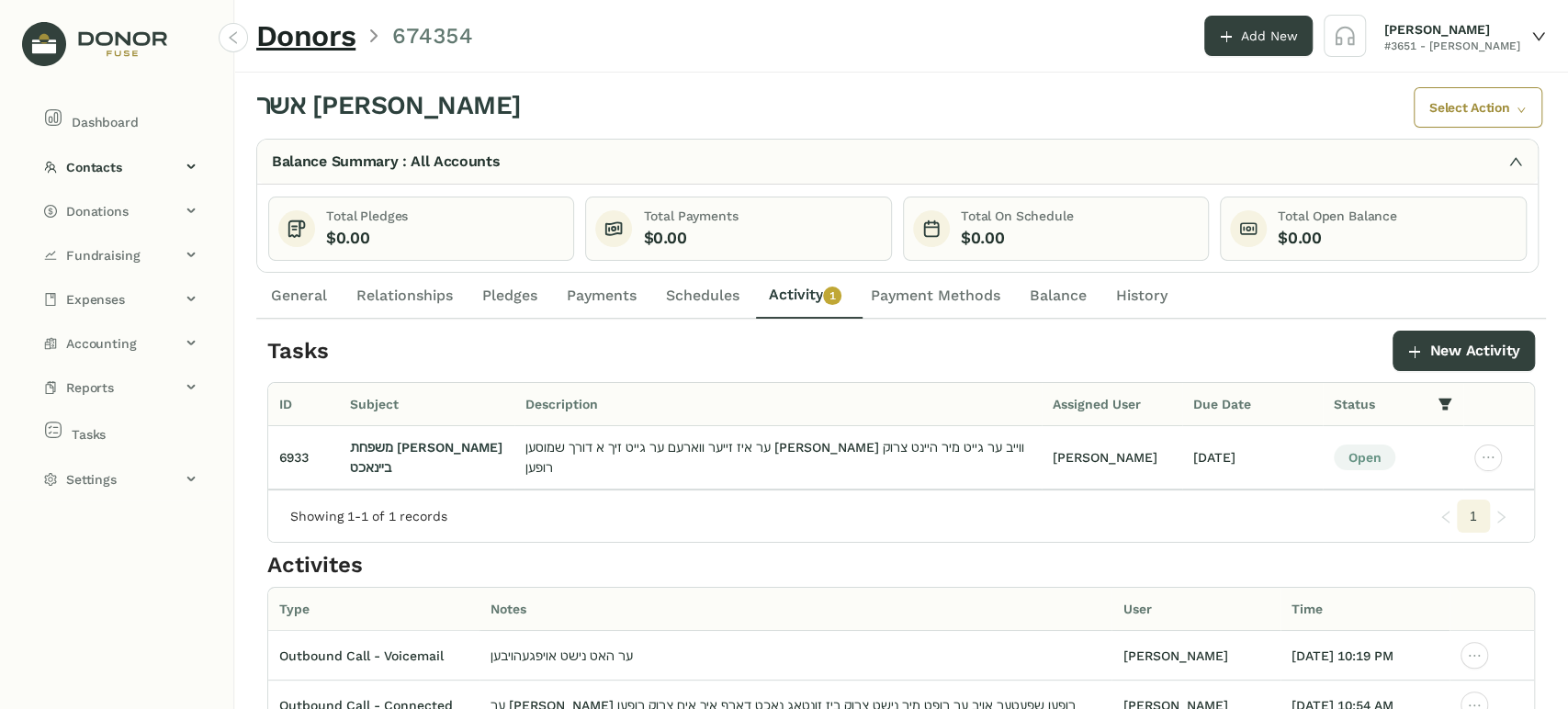 click on "Total Pledges    $0.00    Total Payments    $0.00    Total On Schedule    $0.00    Total Open Balance    $0.00" 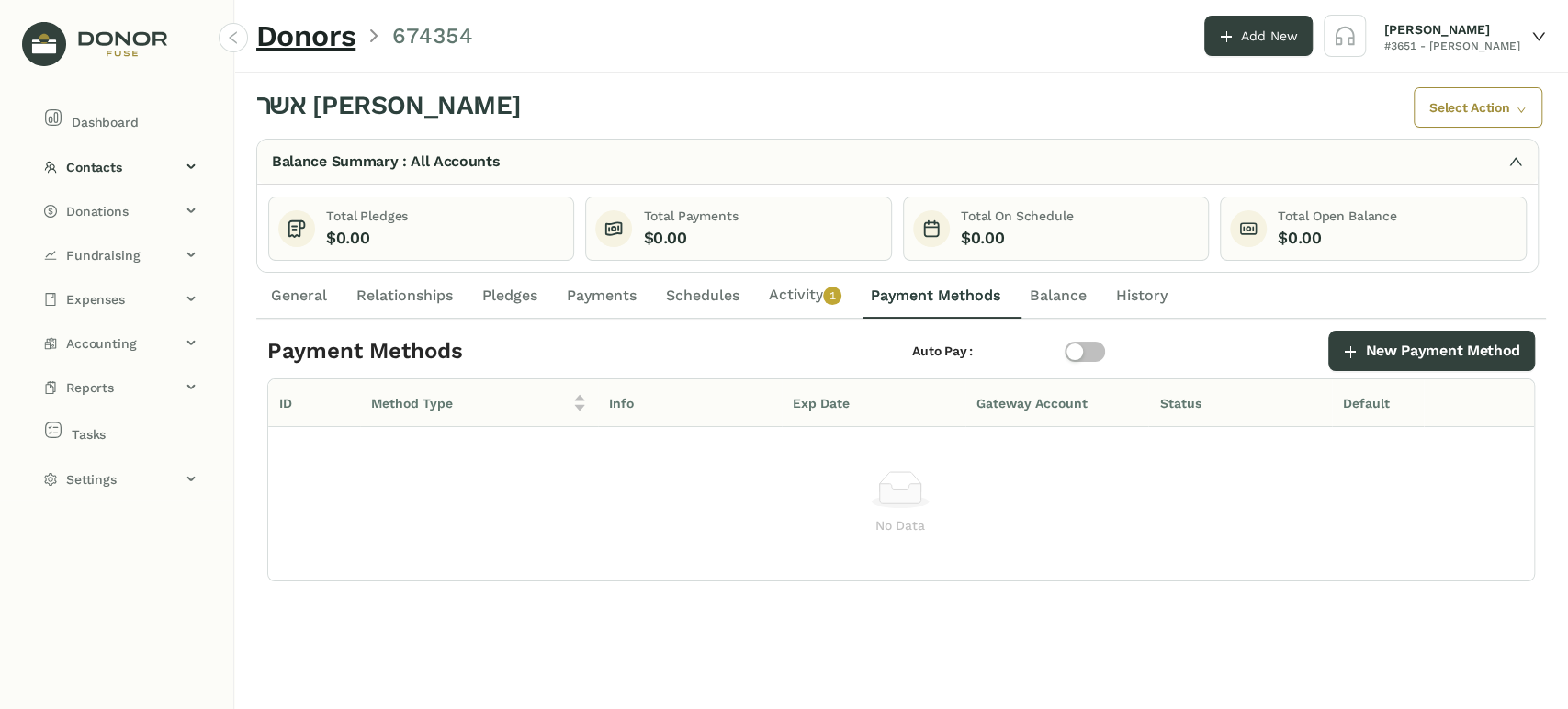 click on "Activity   0   1   2   3   4   5   6   7   8   9" 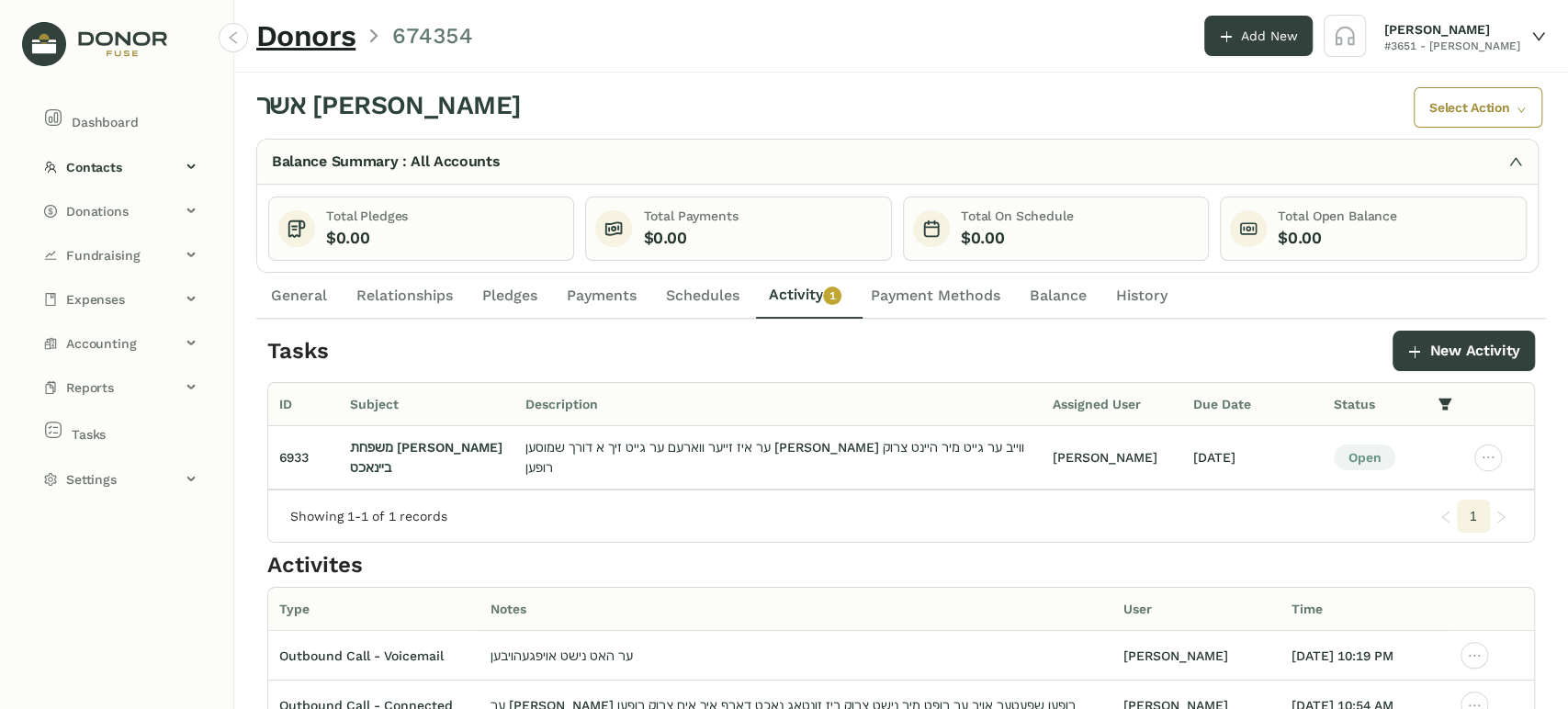 drag, startPoint x: 615, startPoint y: 287, endPoint x: 557, endPoint y: 291, distance: 58.137767 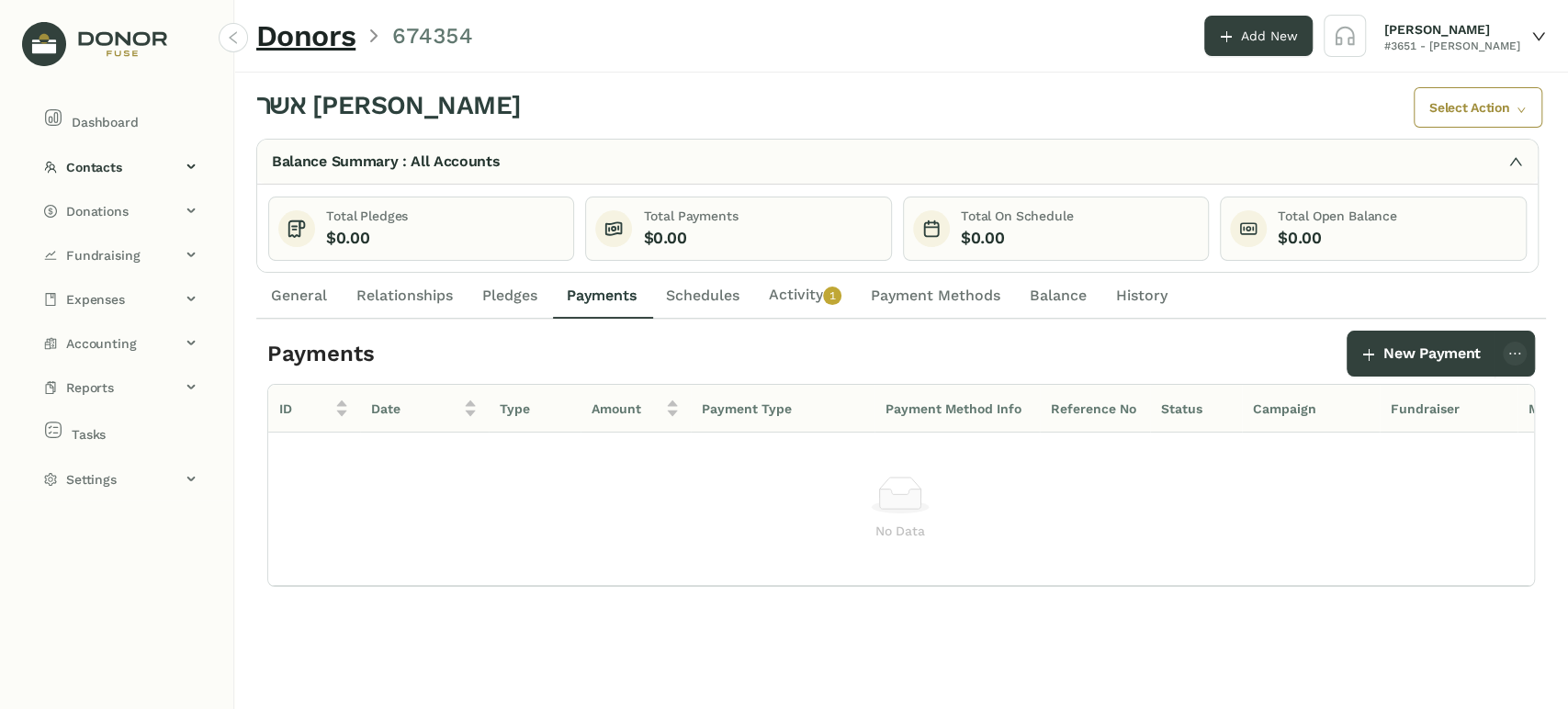drag, startPoint x: 276, startPoint y: 296, endPoint x: 422, endPoint y: 298, distance: 146.0137 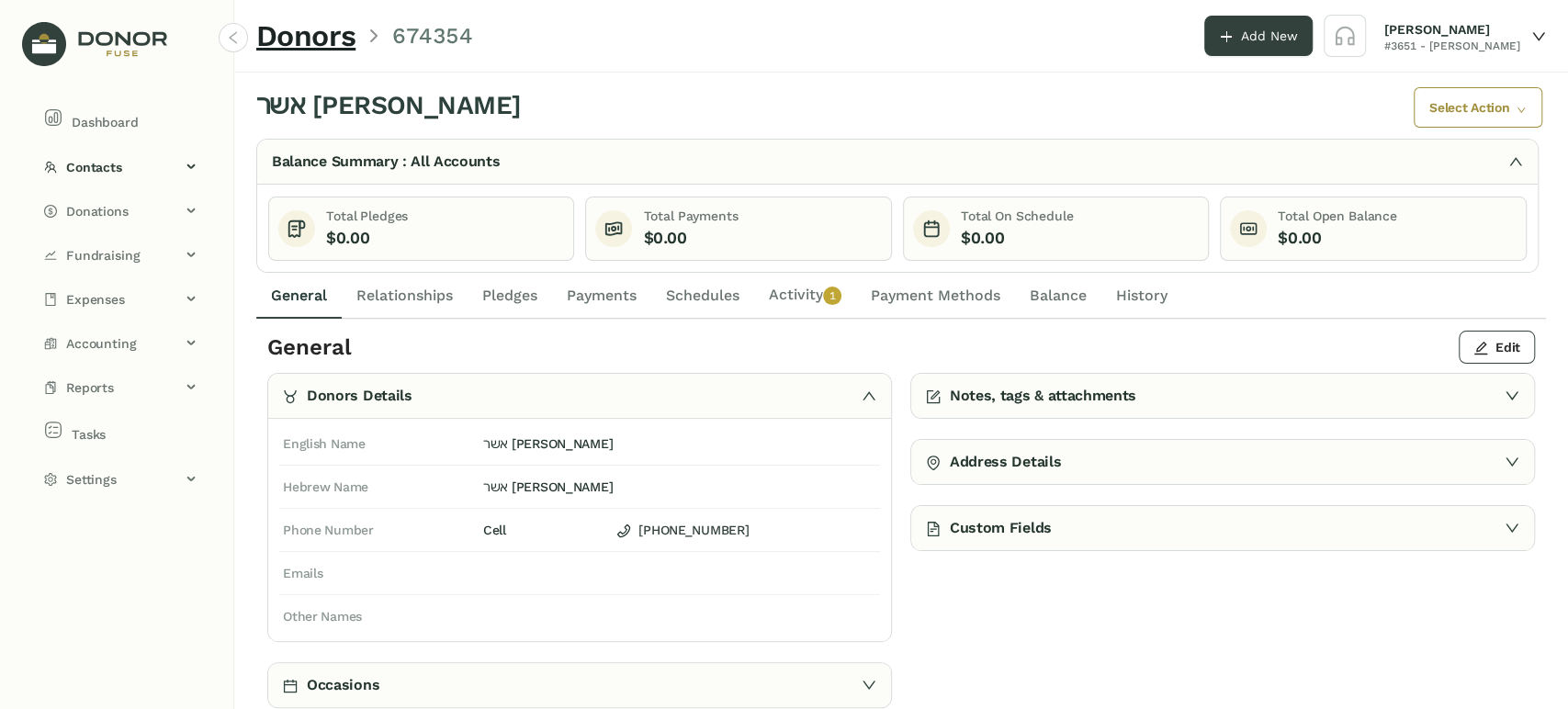 click on "Balance" 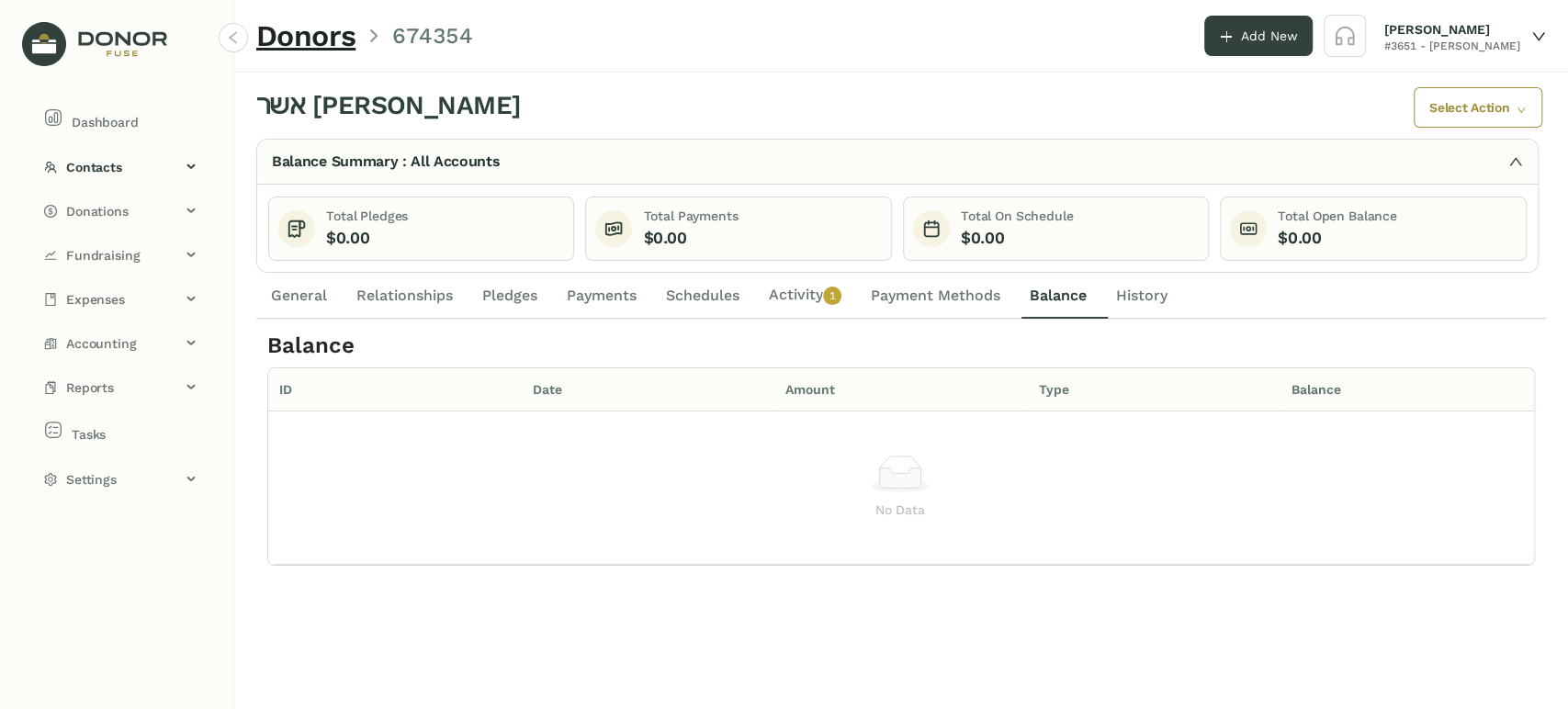 click on "Payment Methods" 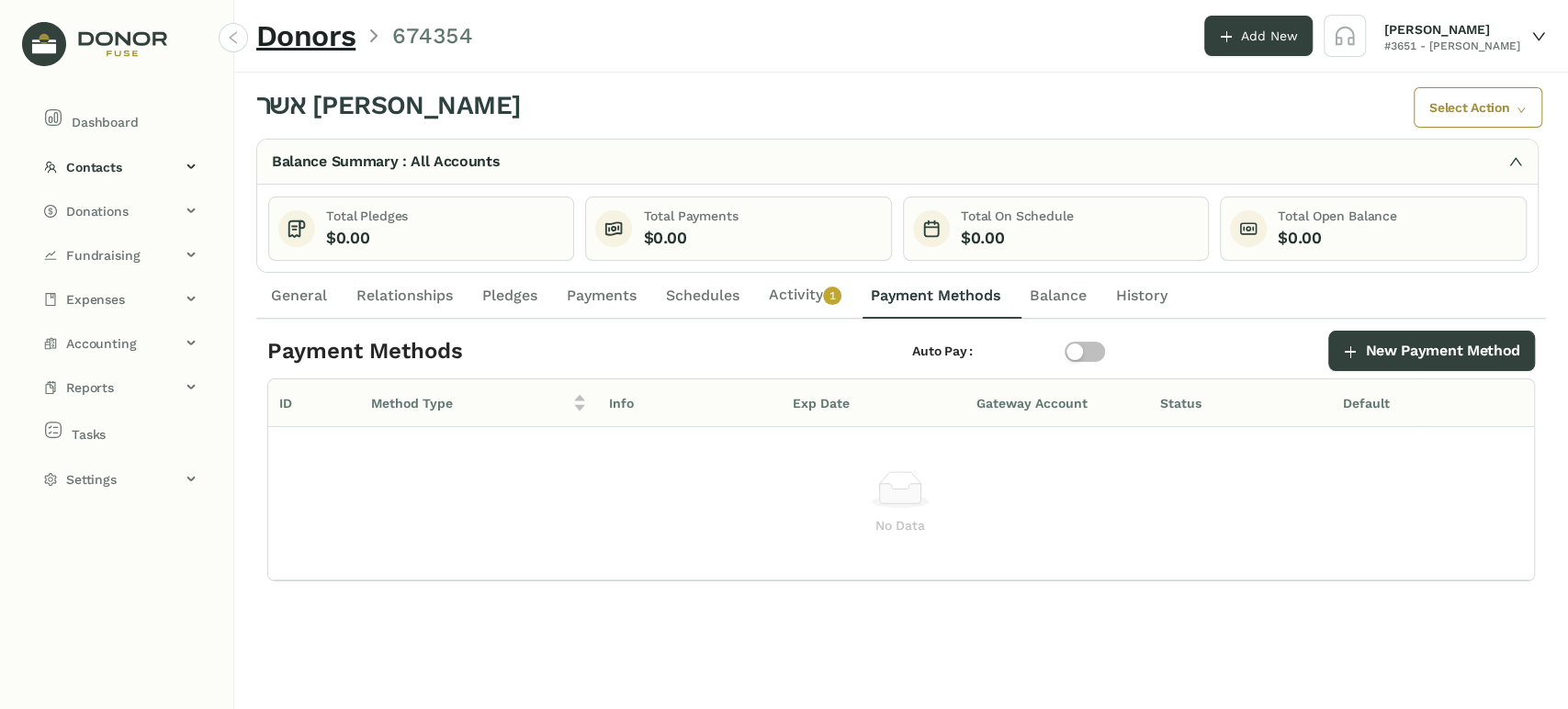 click on "Activity   0   1   2   3   4   5   6   7   8   9" 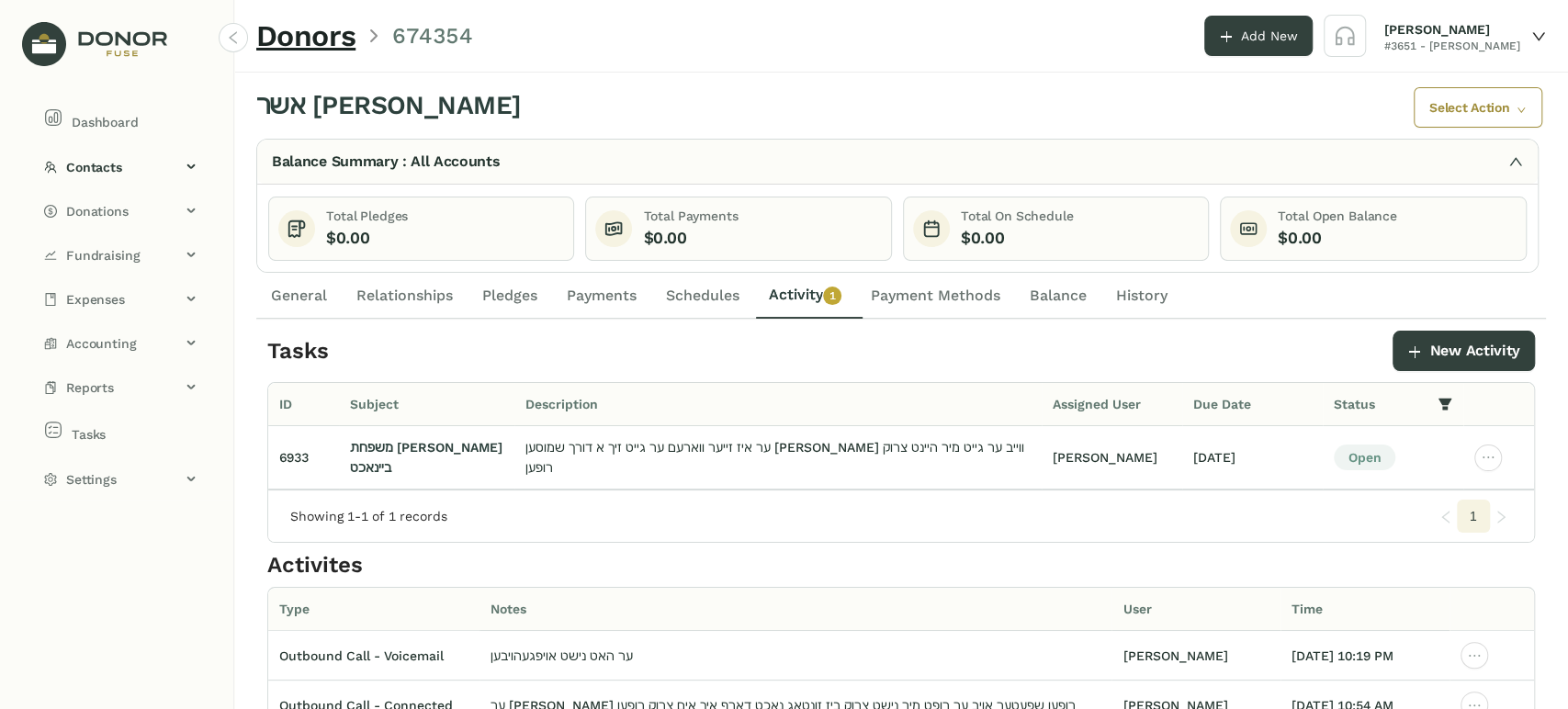 drag, startPoint x: 705, startPoint y: 295, endPoint x: 642, endPoint y: 301, distance: 63.285069 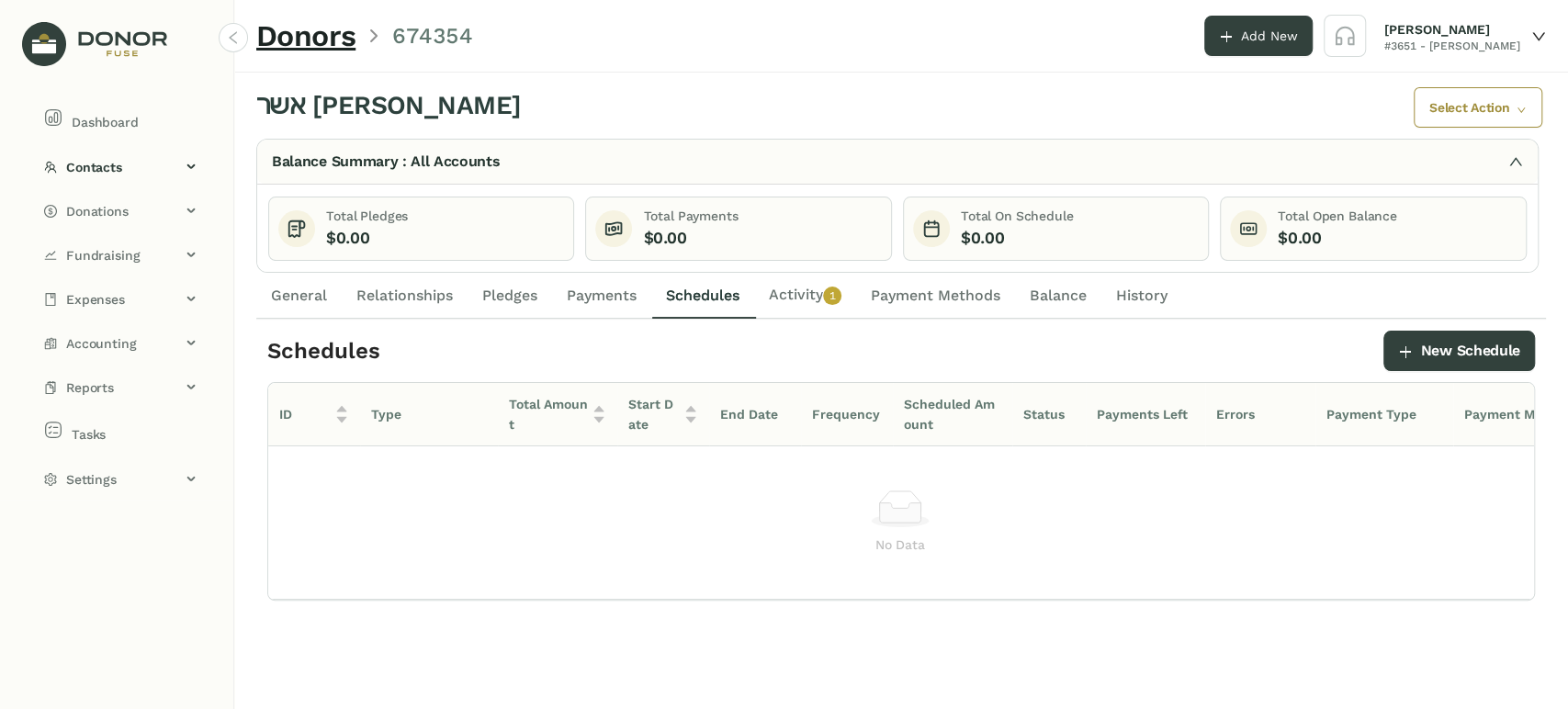 click on "Payments" 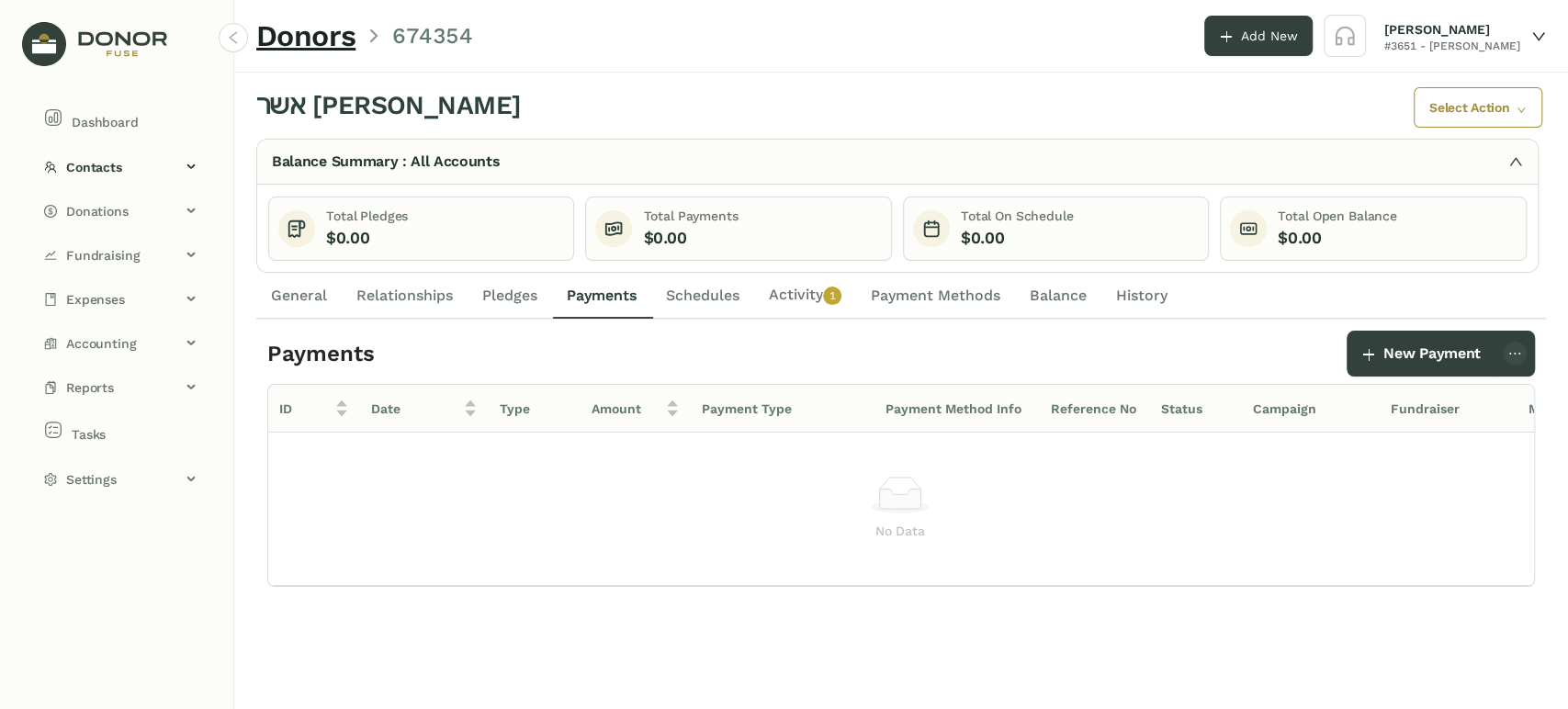 click on "Pledges" 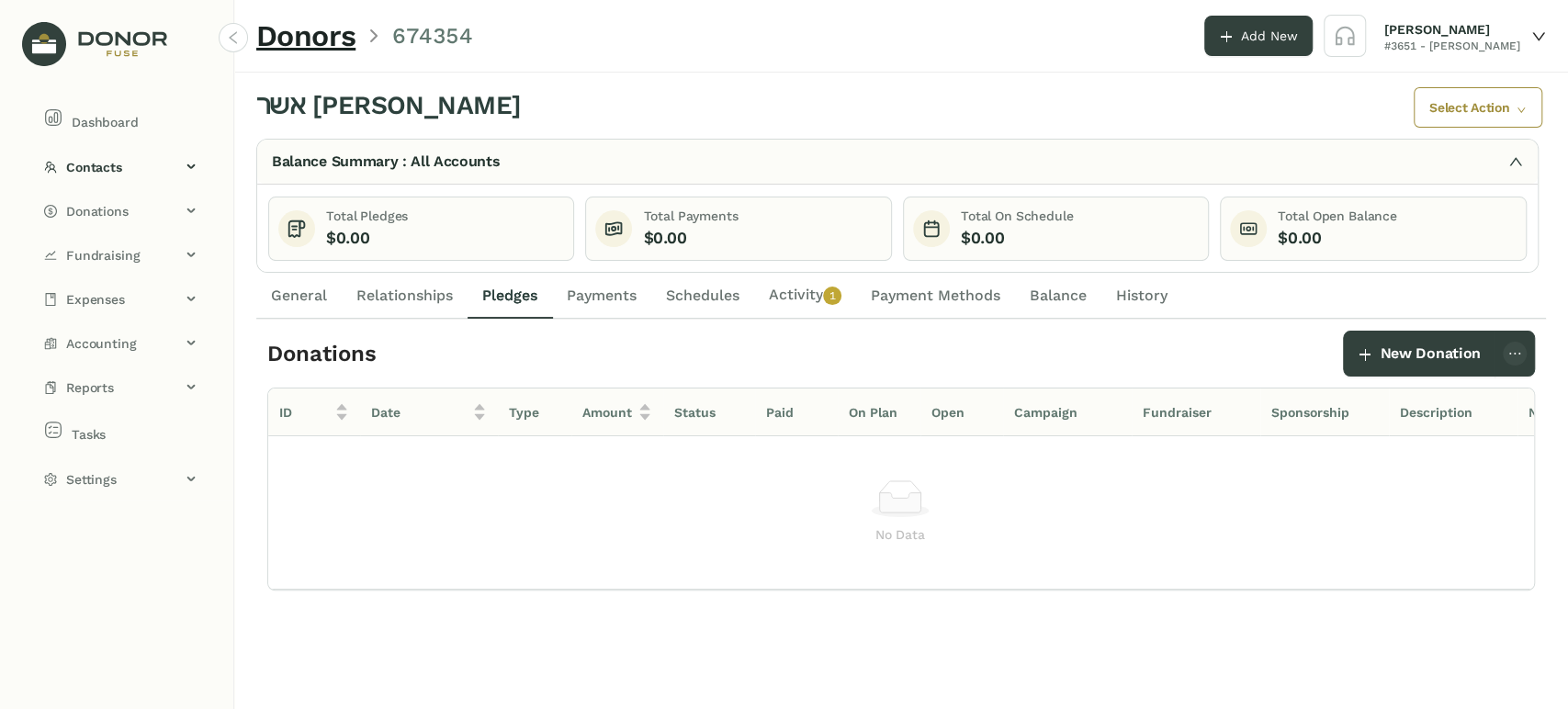 click on "Relationships" 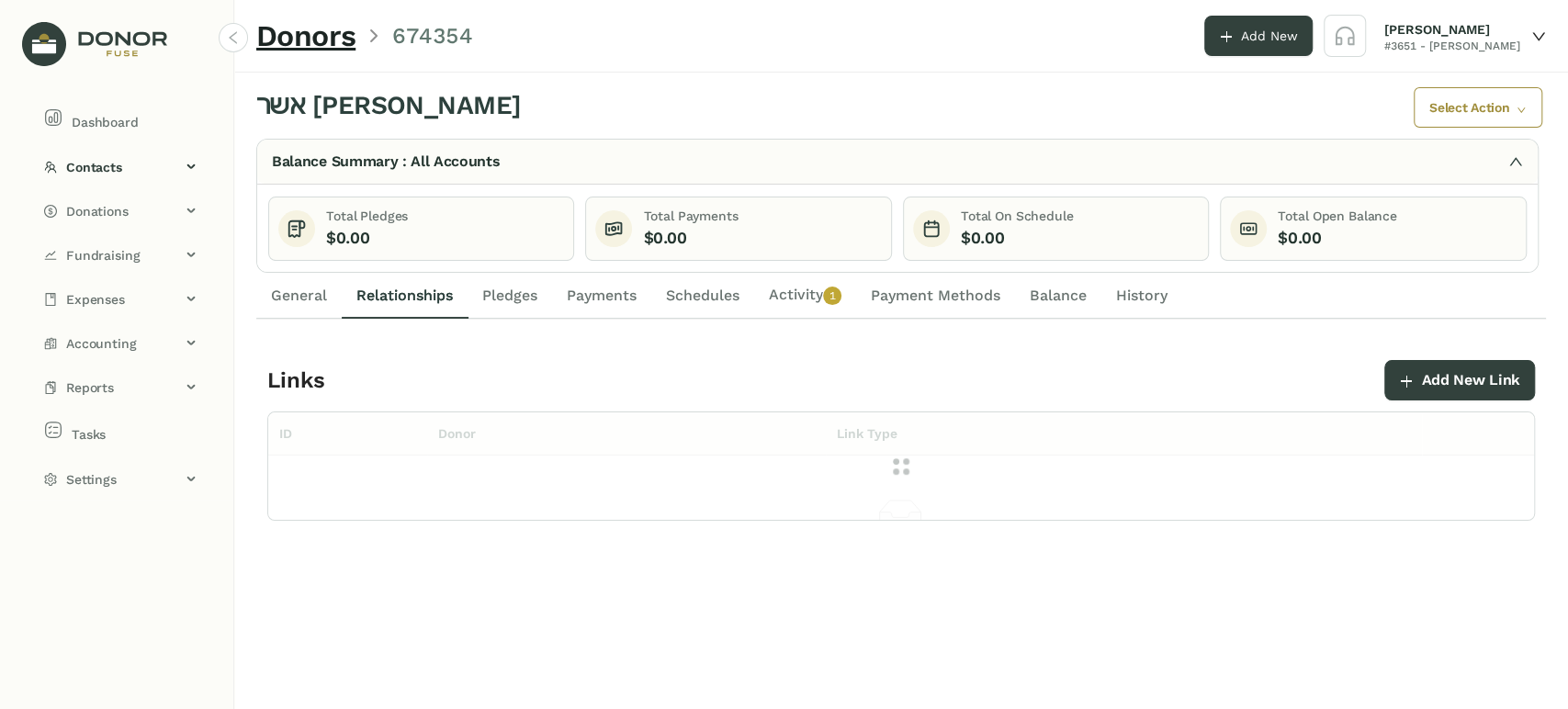 drag, startPoint x: 231, startPoint y: 292, endPoint x: 241, endPoint y: 289, distance: 10.440307 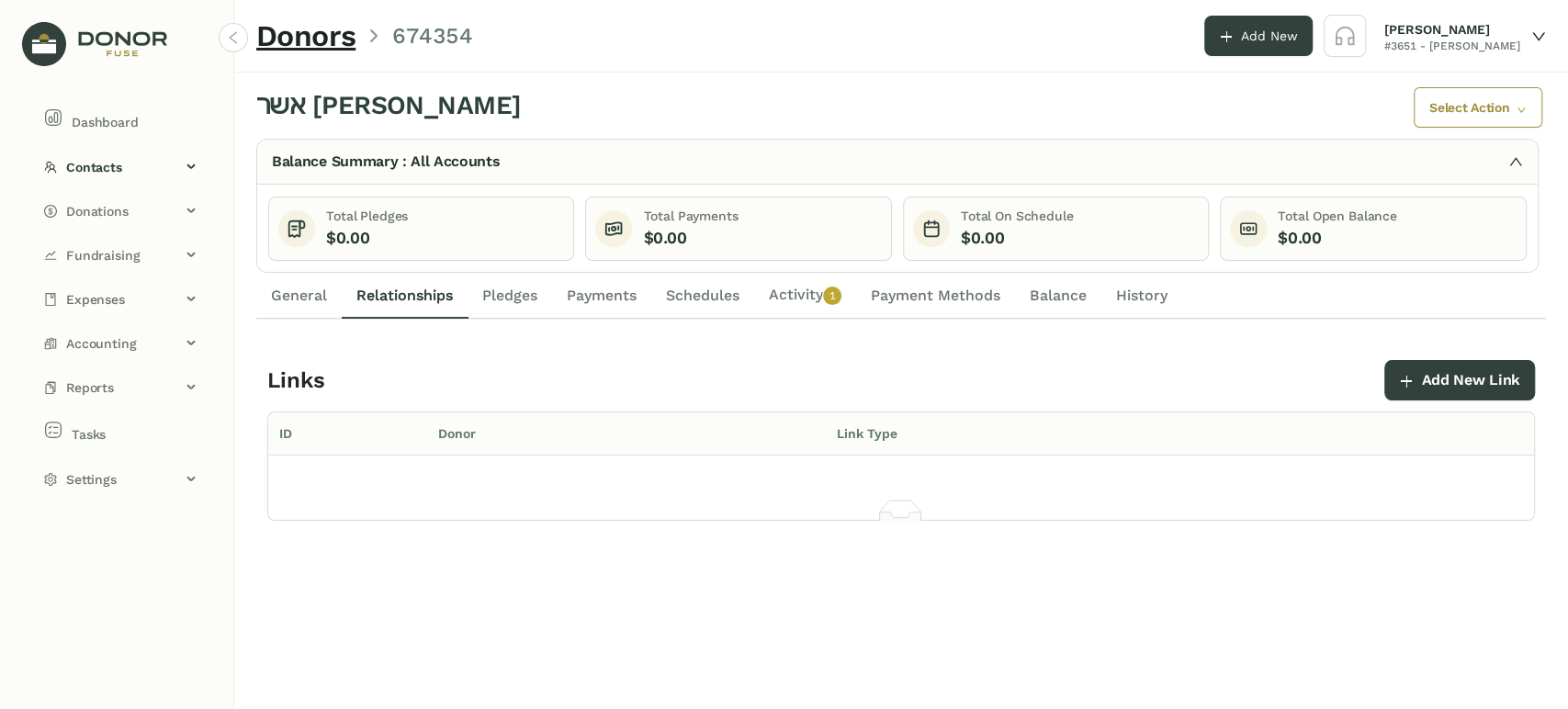 click on "General" 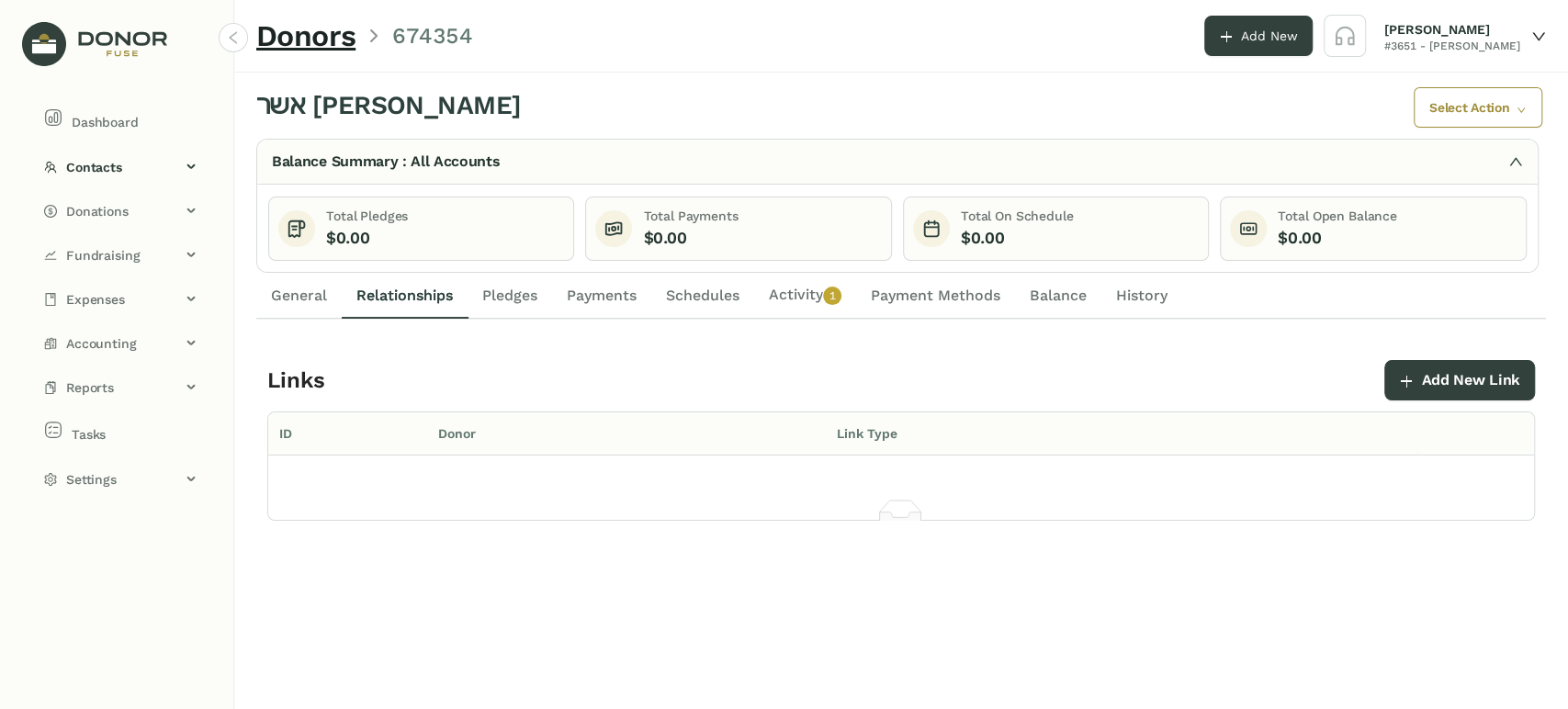 drag, startPoint x: 310, startPoint y: 289, endPoint x: 367, endPoint y: 291, distance: 57.03508 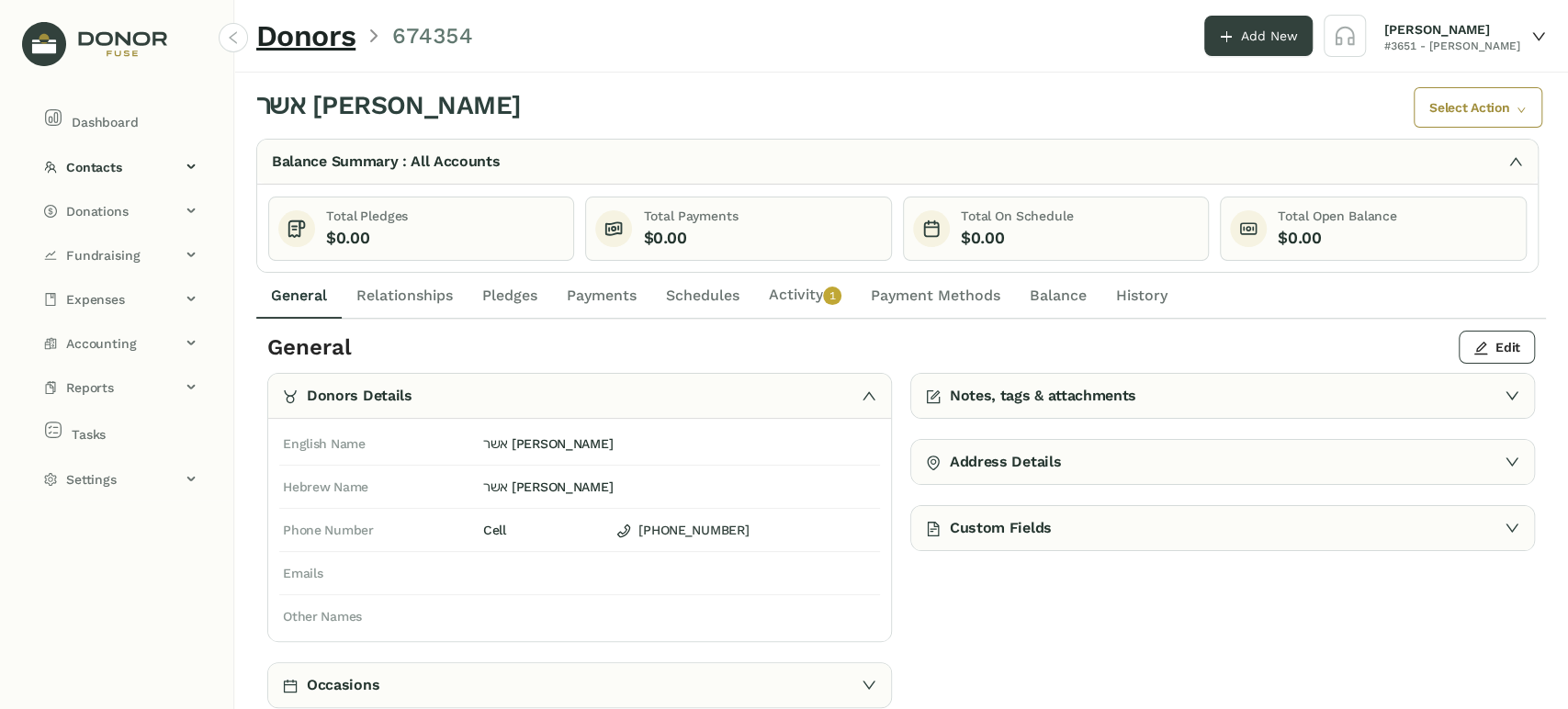 drag, startPoint x: 492, startPoint y: 294, endPoint x: 589, endPoint y: 287, distance: 97.25225 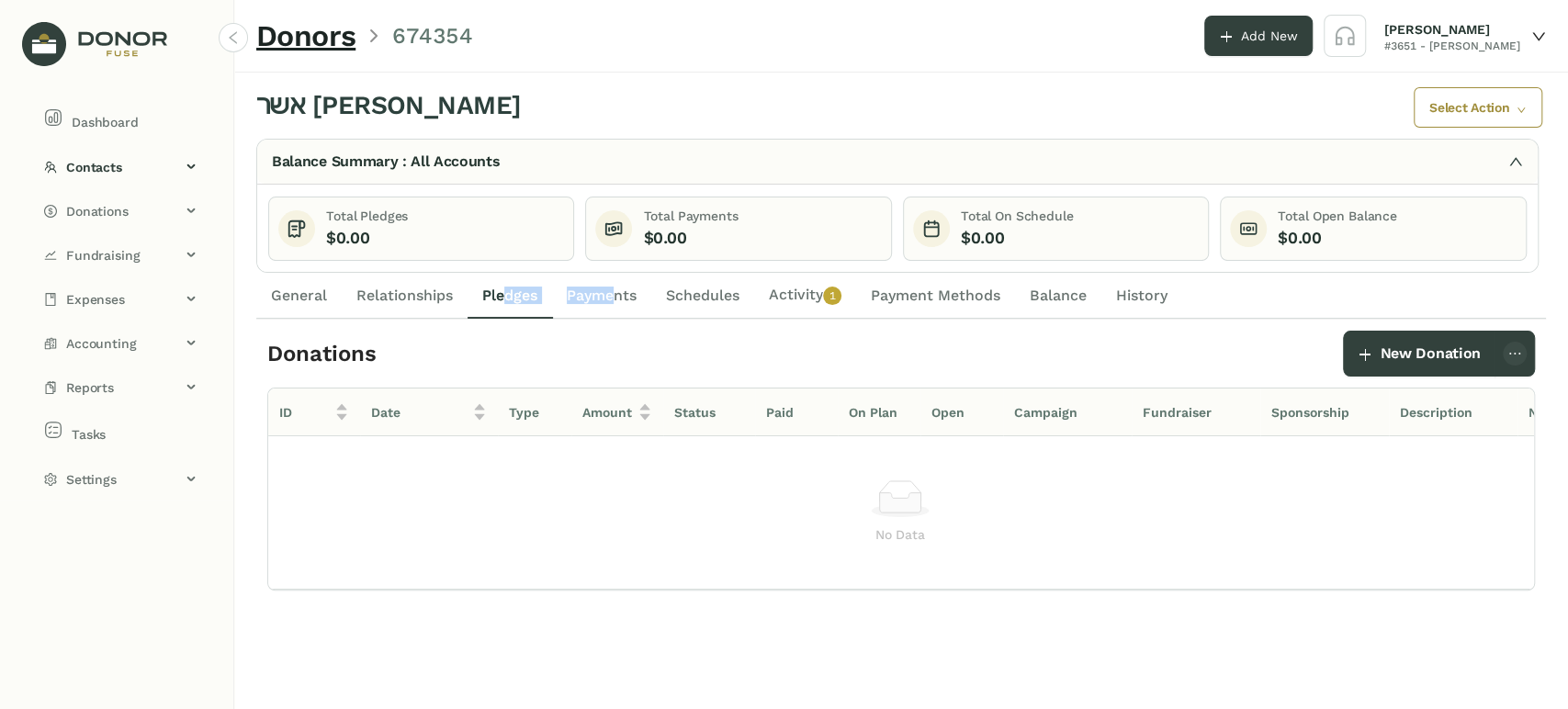 drag, startPoint x: 589, startPoint y: 287, endPoint x: 624, endPoint y: 285, distance: 35.057096 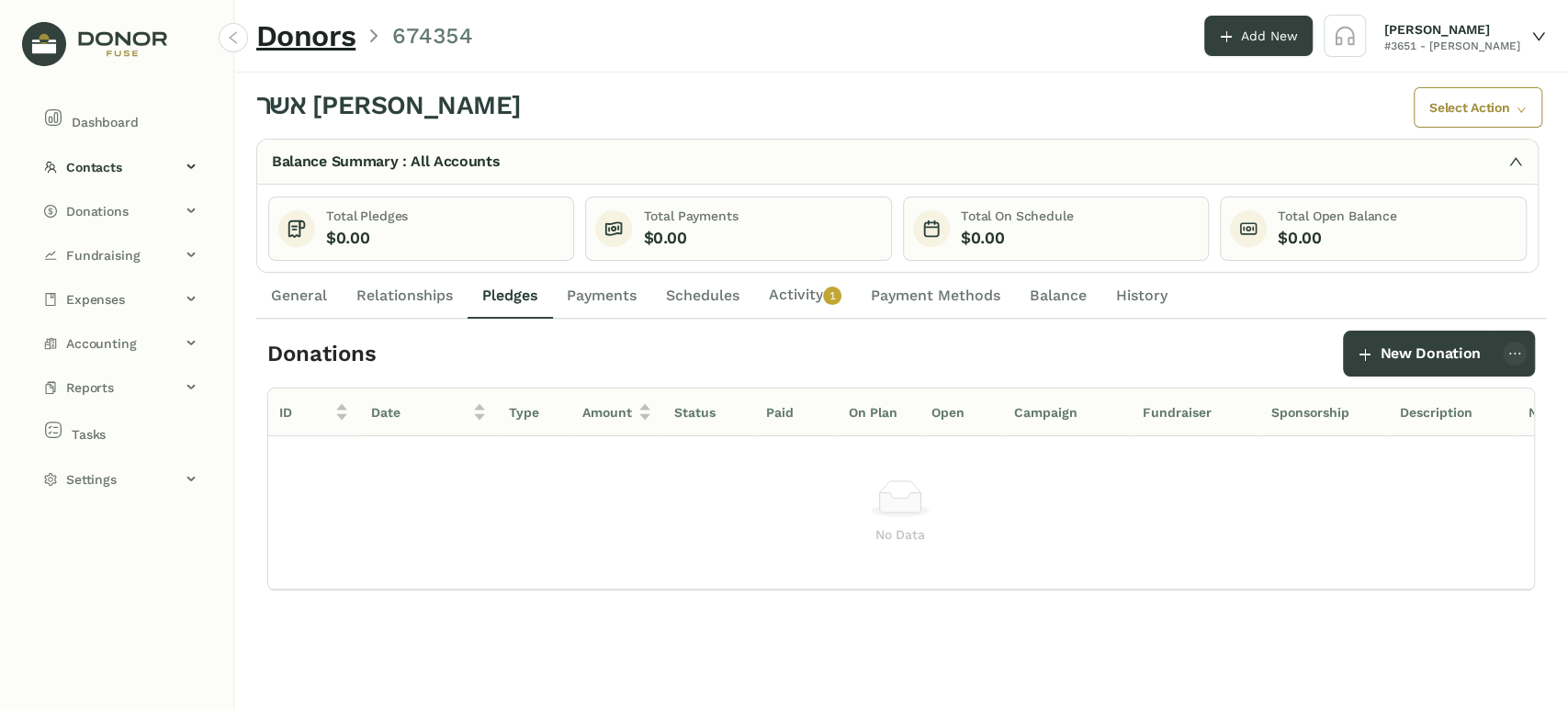 click on "Schedules" 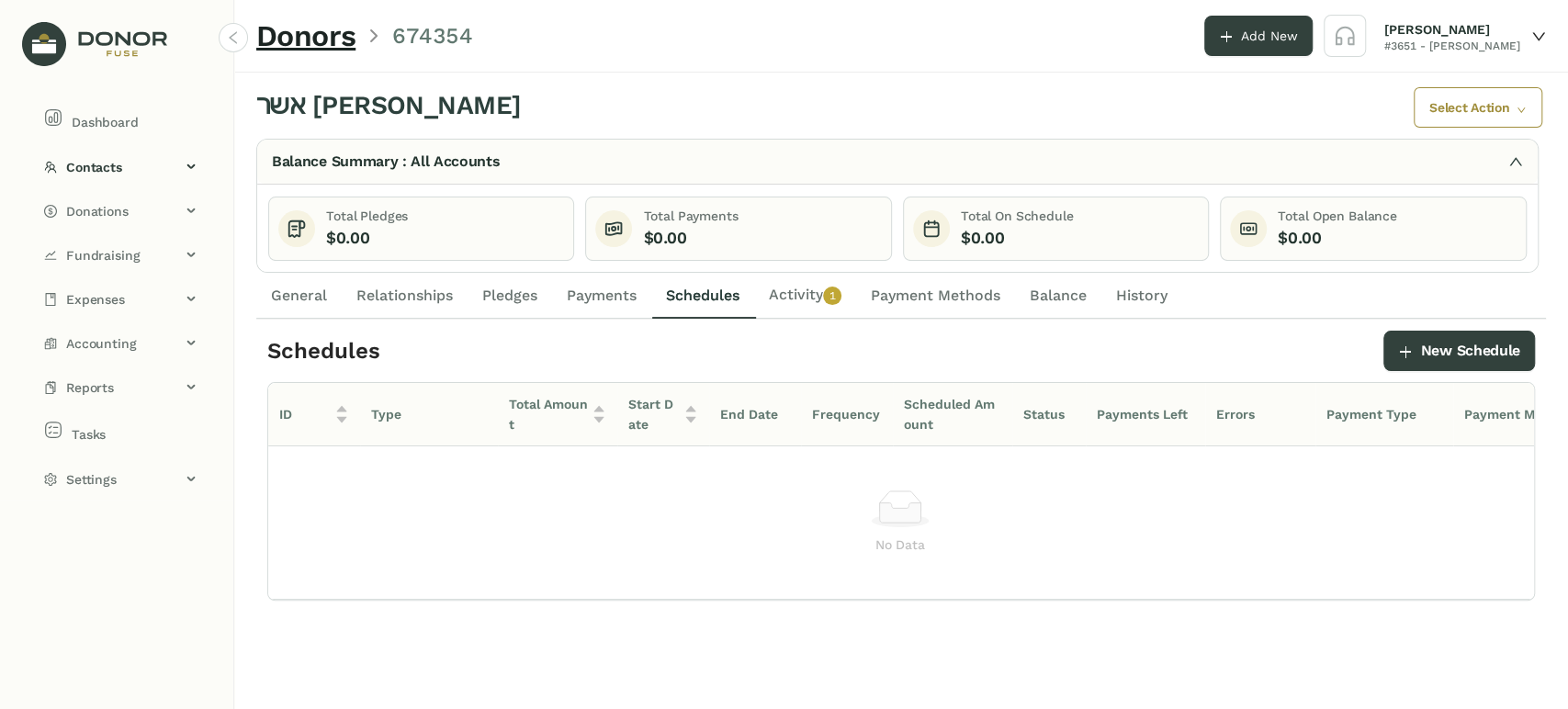 click on "Payment Methods" 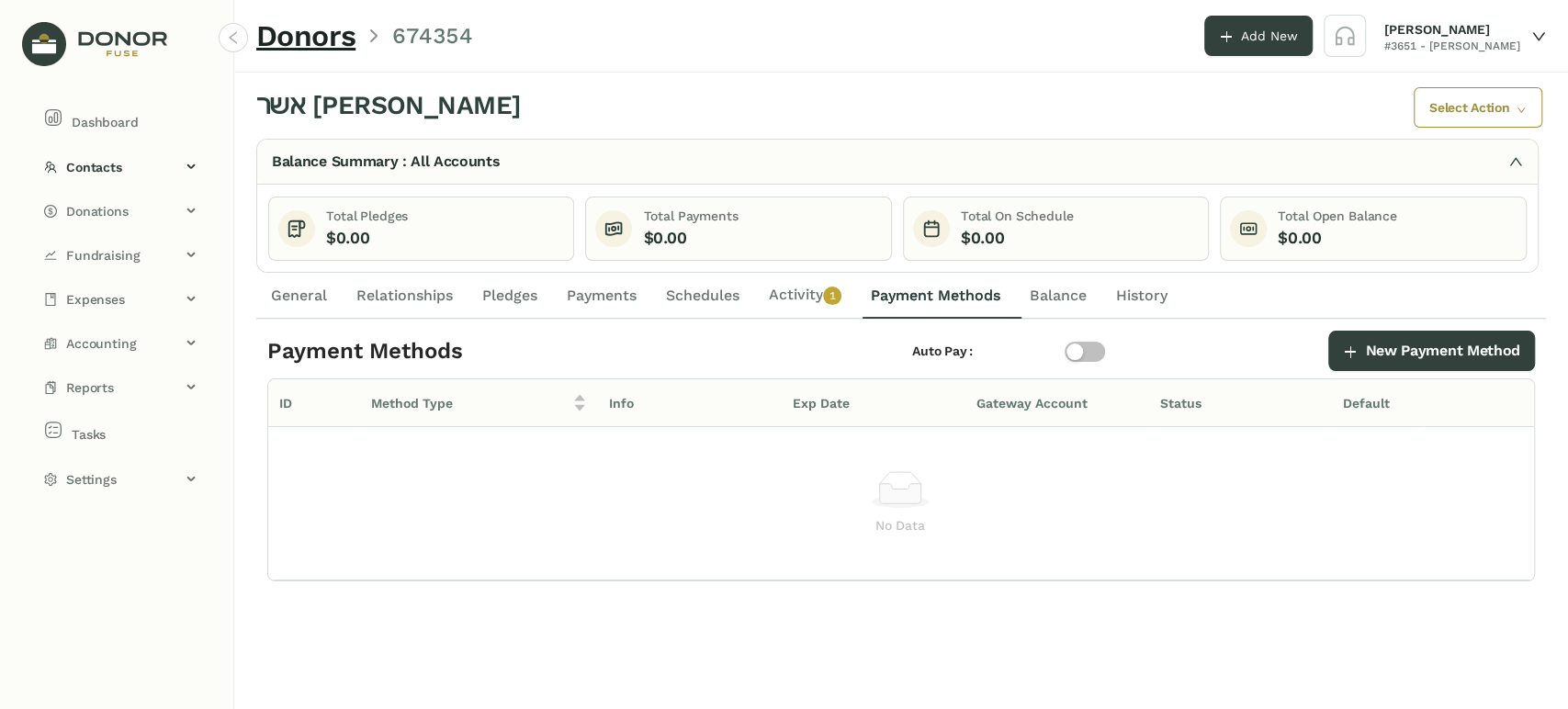 drag, startPoint x: 762, startPoint y: 310, endPoint x: 744, endPoint y: 304, distance: 18.973666 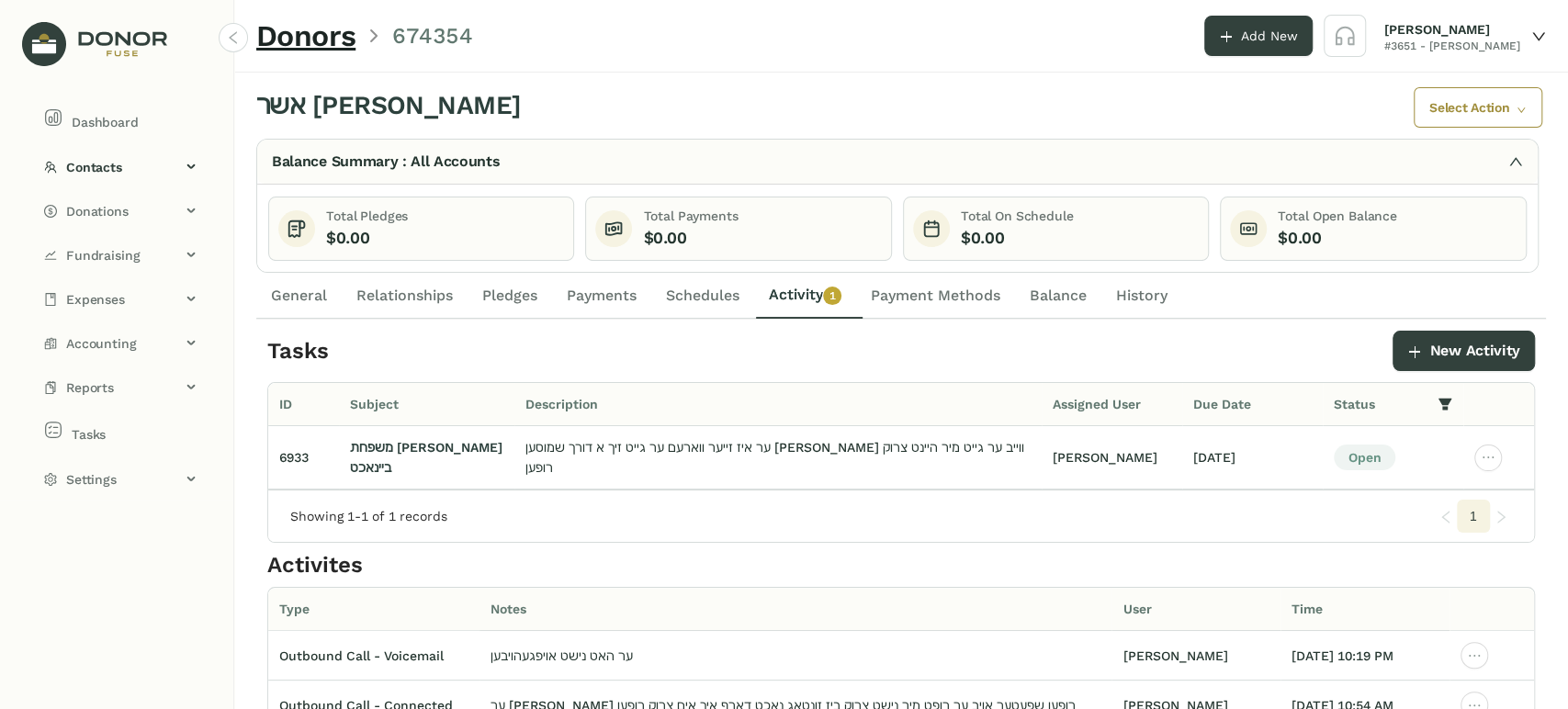 drag, startPoint x: 595, startPoint y: 300, endPoint x: 573, endPoint y: 304, distance: 22.36068 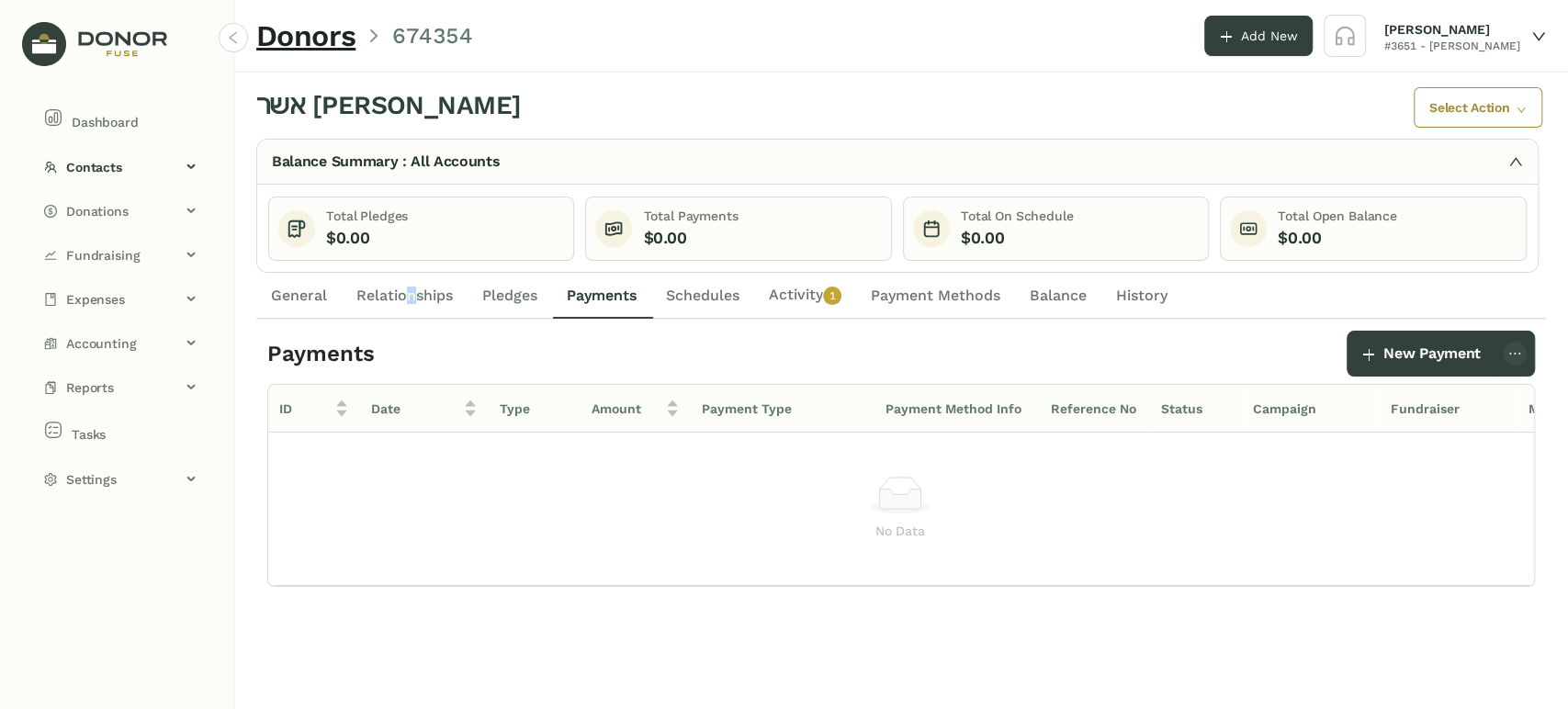 drag, startPoint x: 408, startPoint y: 295, endPoint x: 338, endPoint y: 295, distance: 70 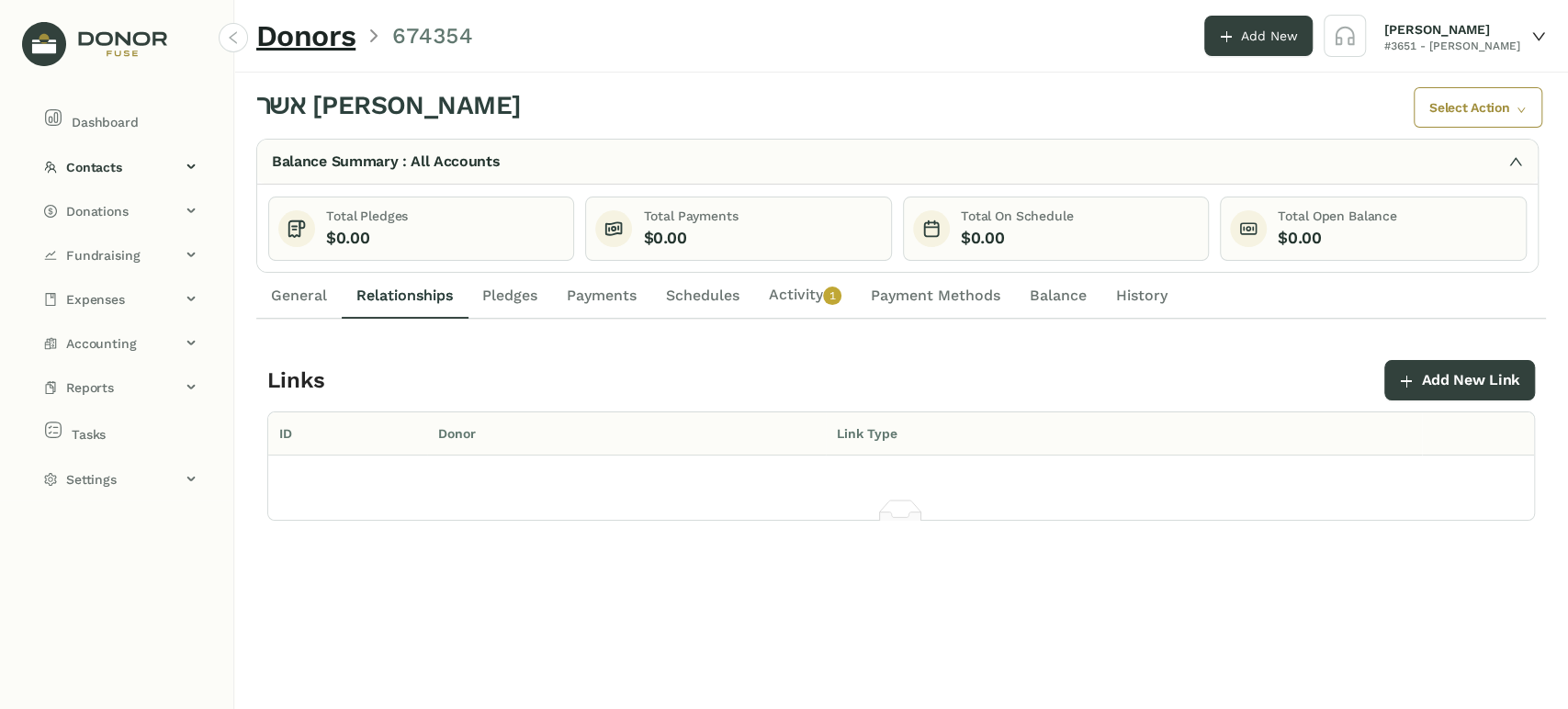 click on "Payments" 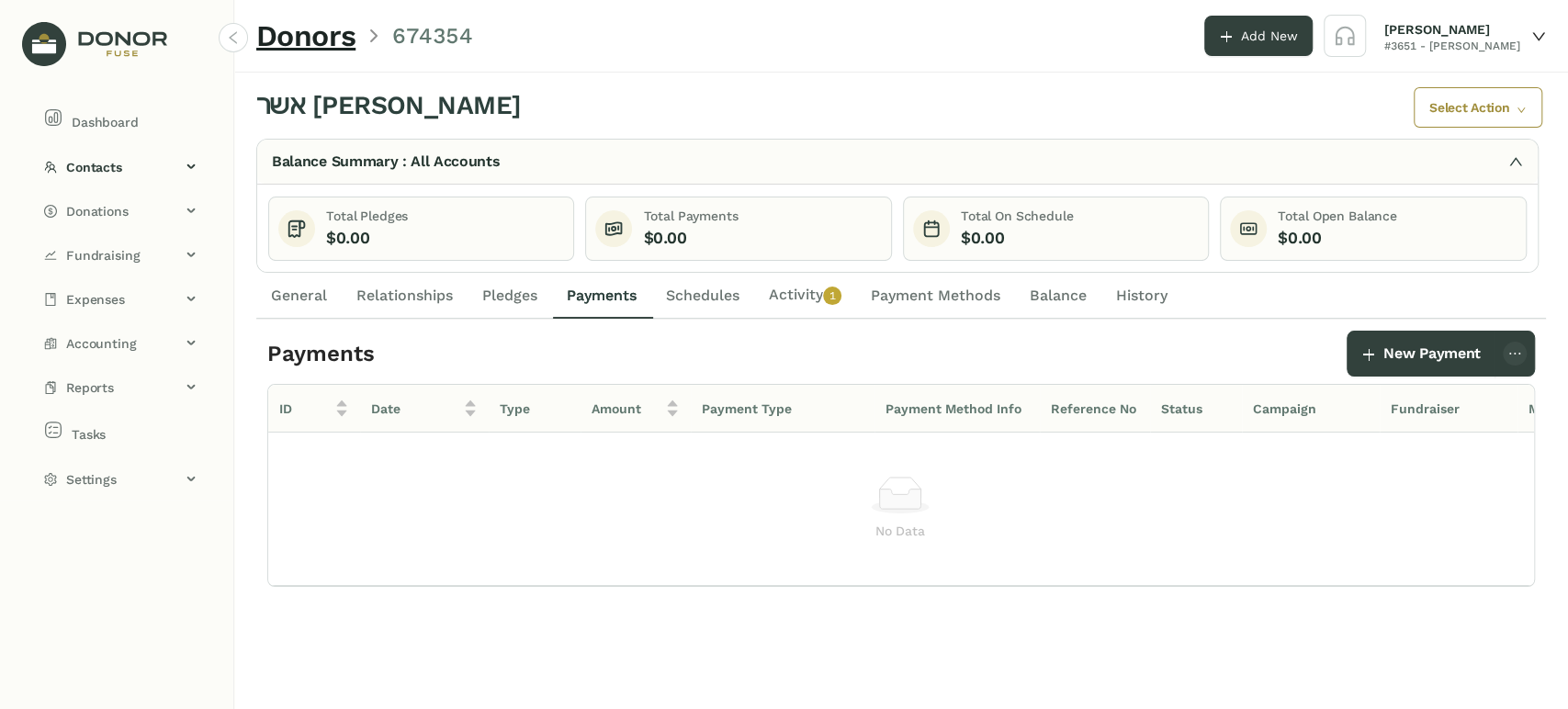 drag, startPoint x: 797, startPoint y: 287, endPoint x: 826, endPoint y: 295, distance: 30.083218 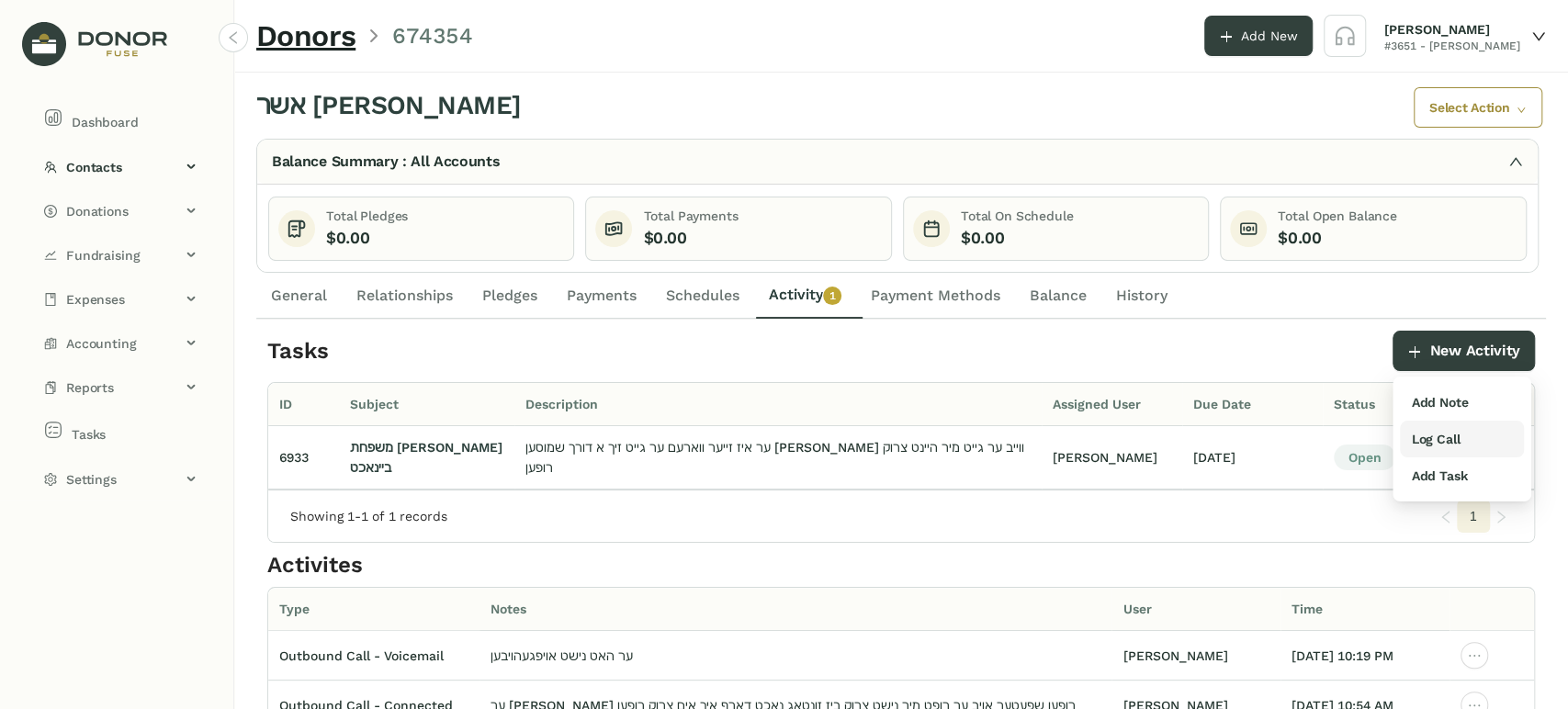 click on "Log Call" at bounding box center (1461, 439) 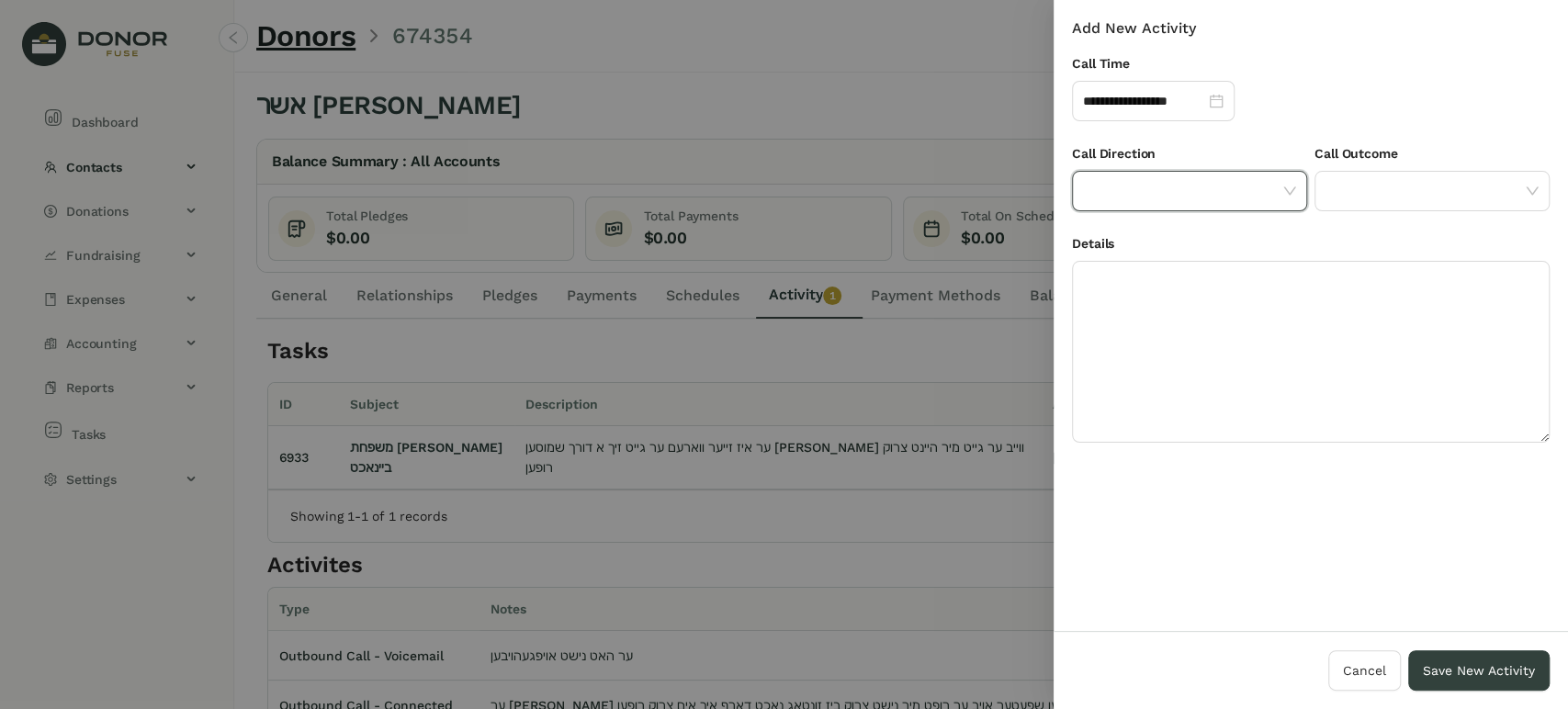 click 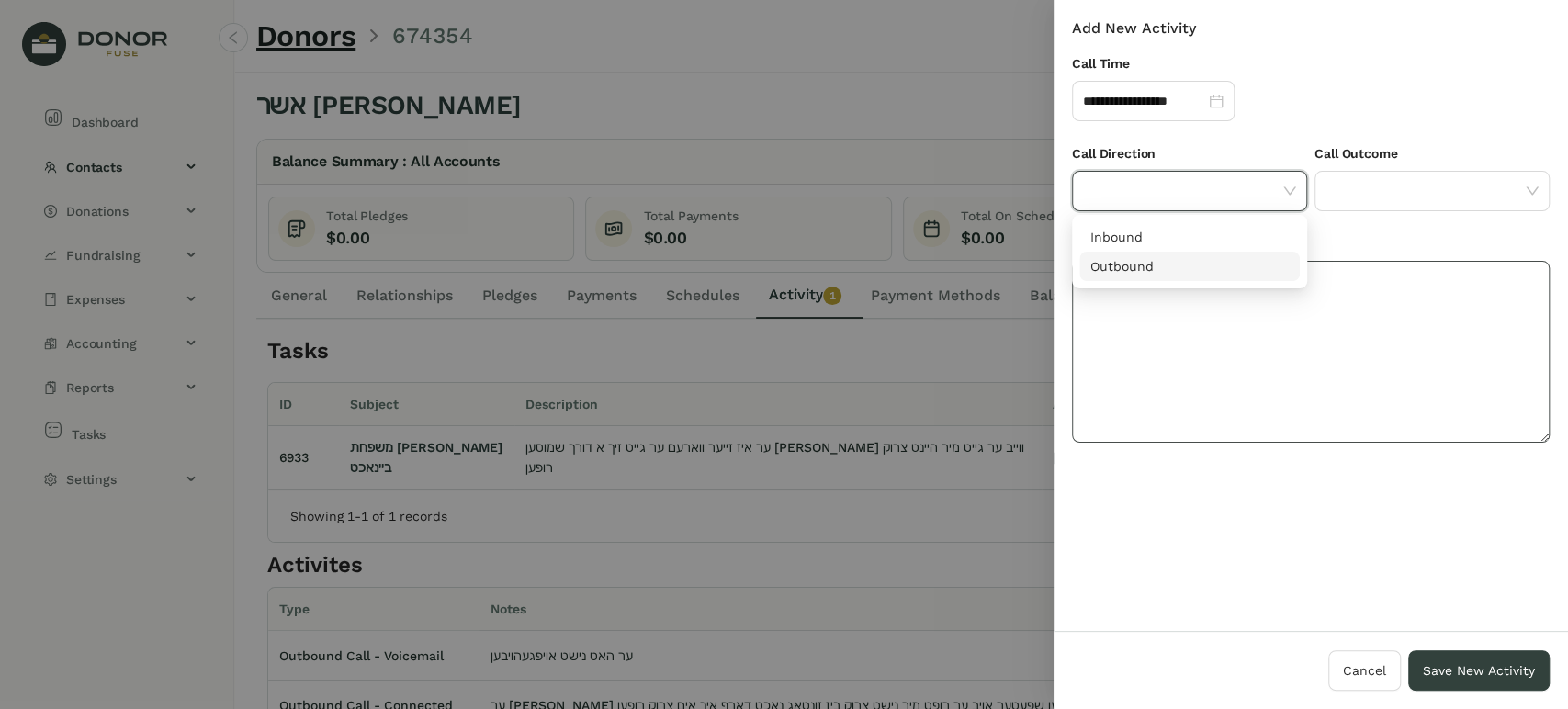 click on "Outbound" at bounding box center (1190, 266) 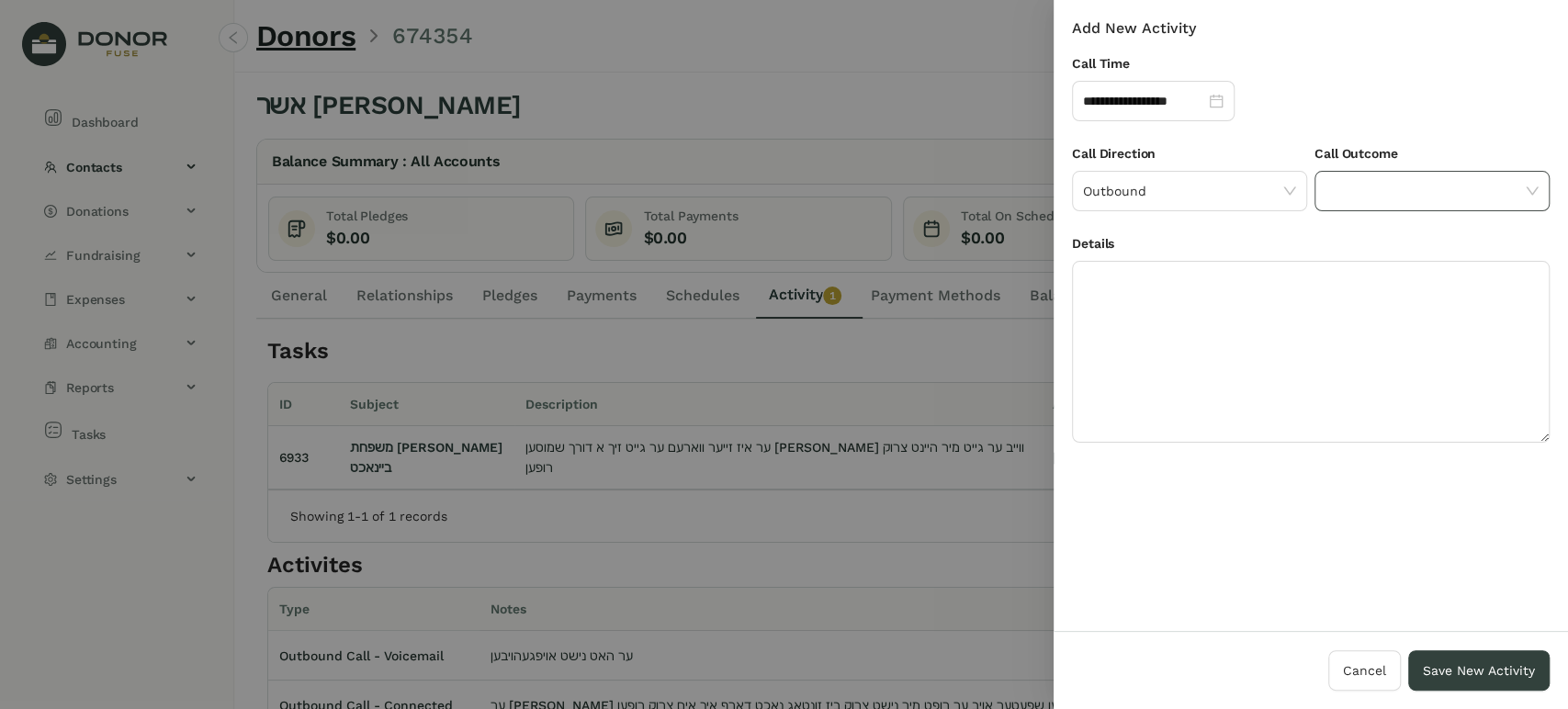 click 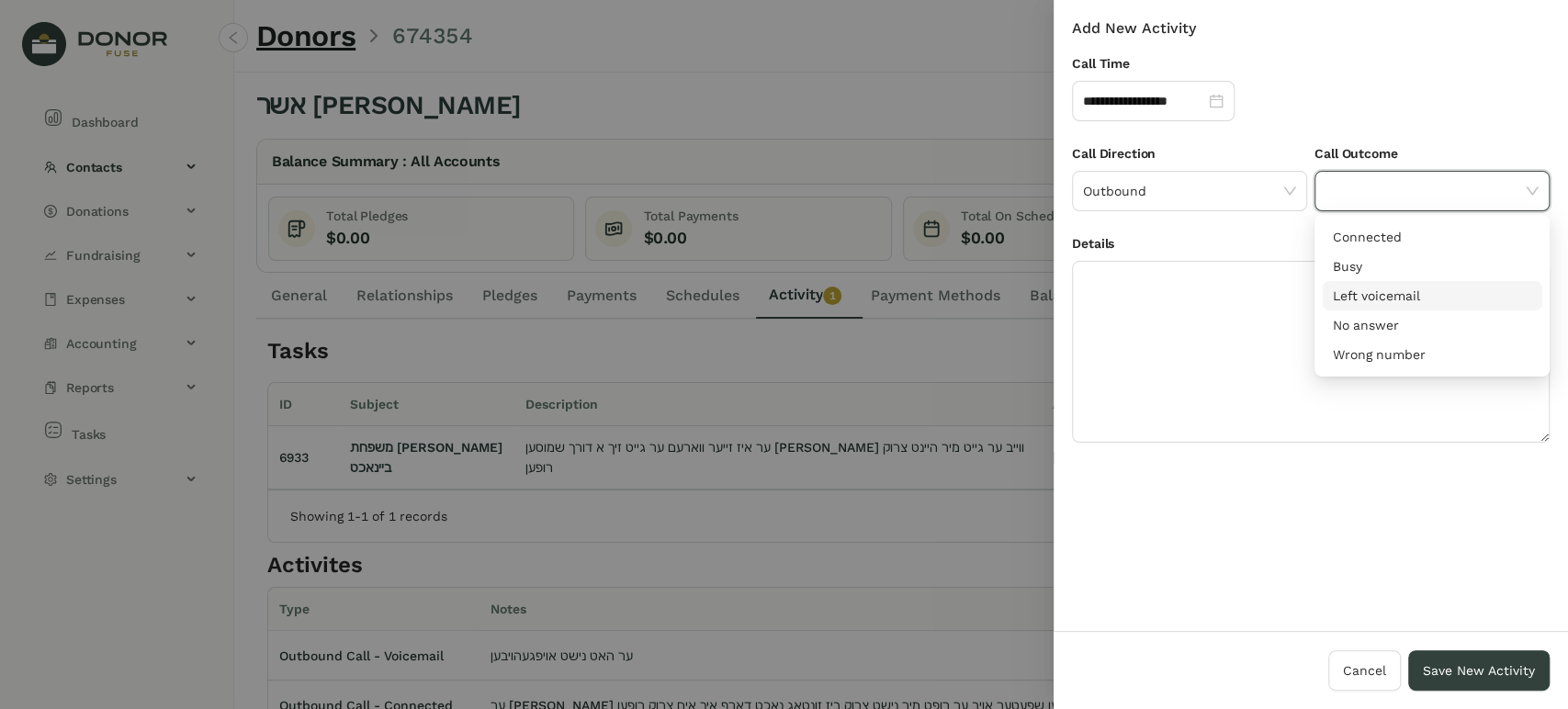 click on "Left voicemail" at bounding box center [1432, 296] 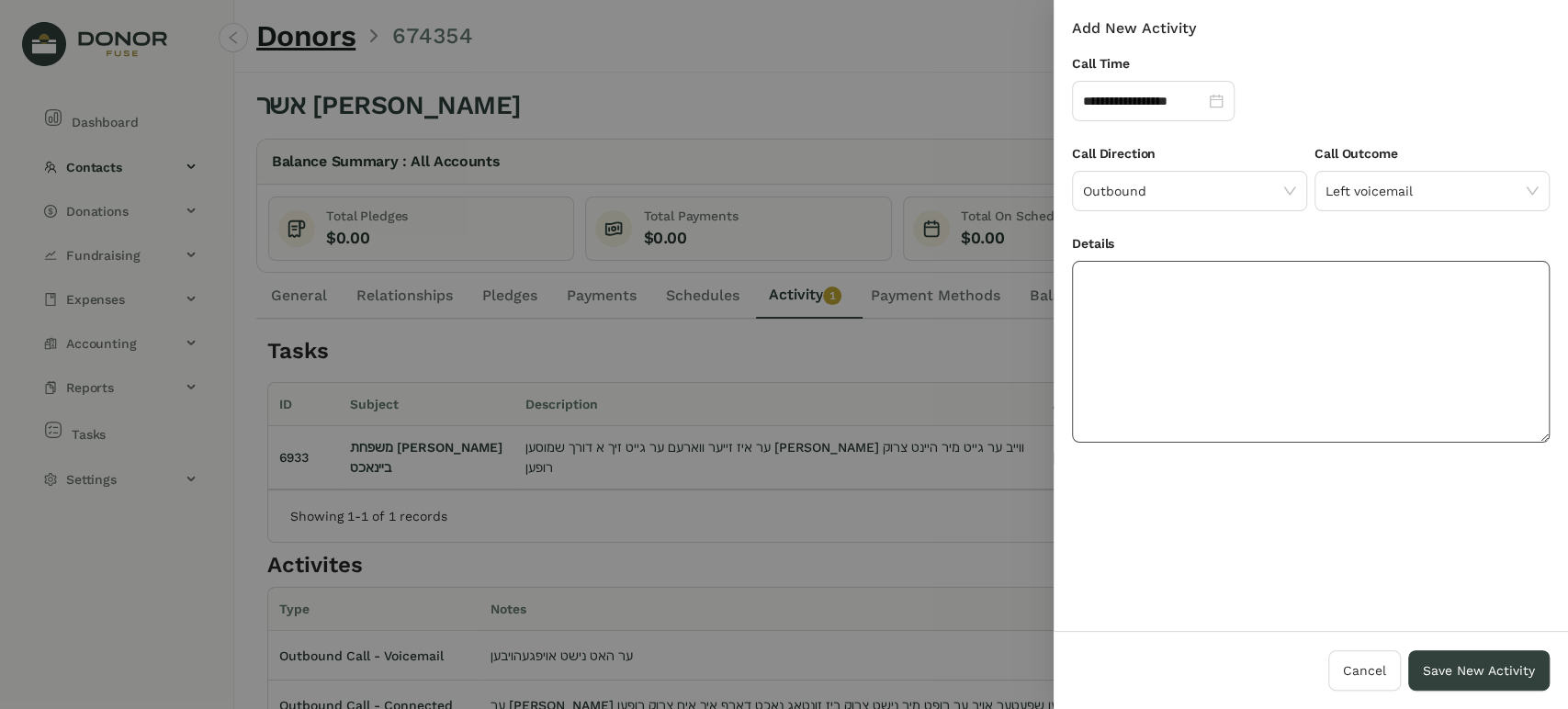 click 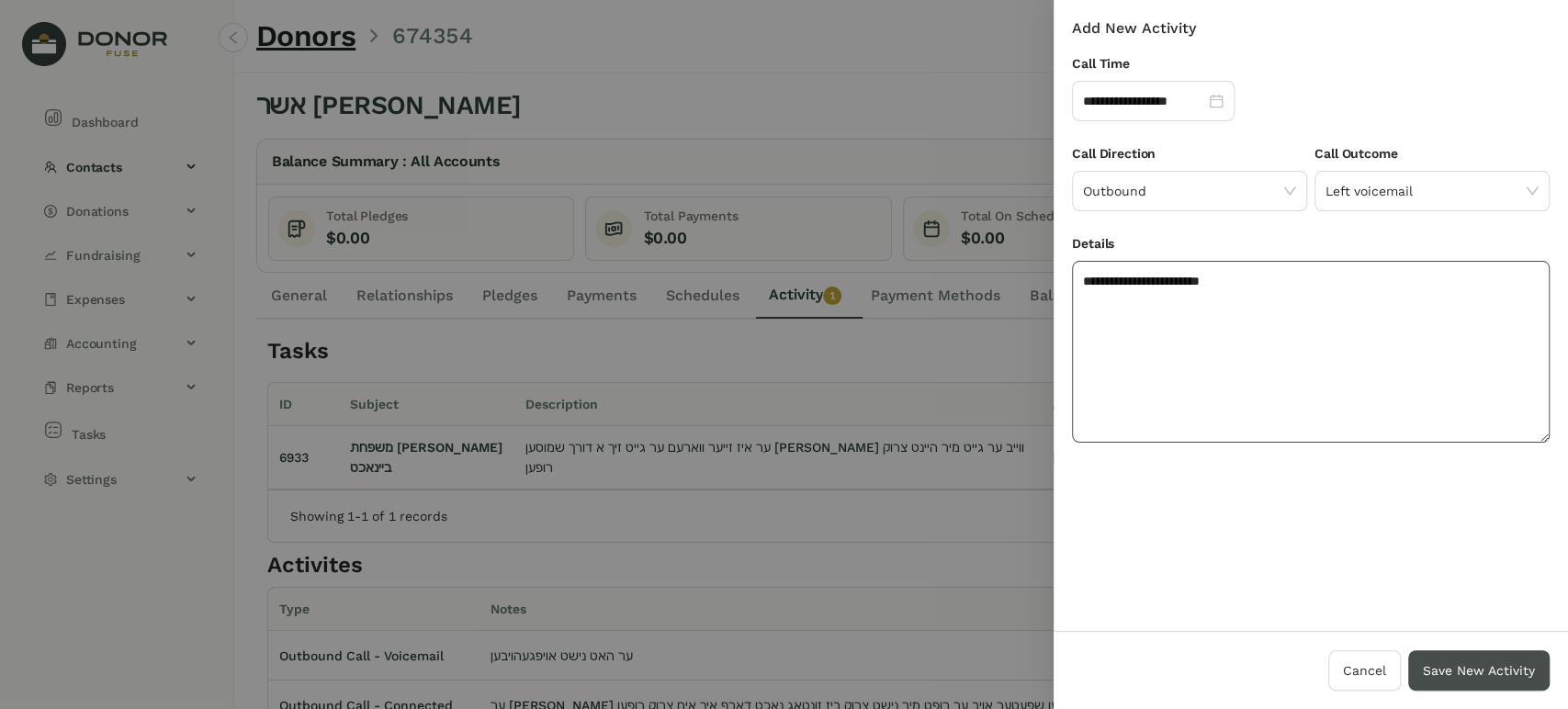type on "**********" 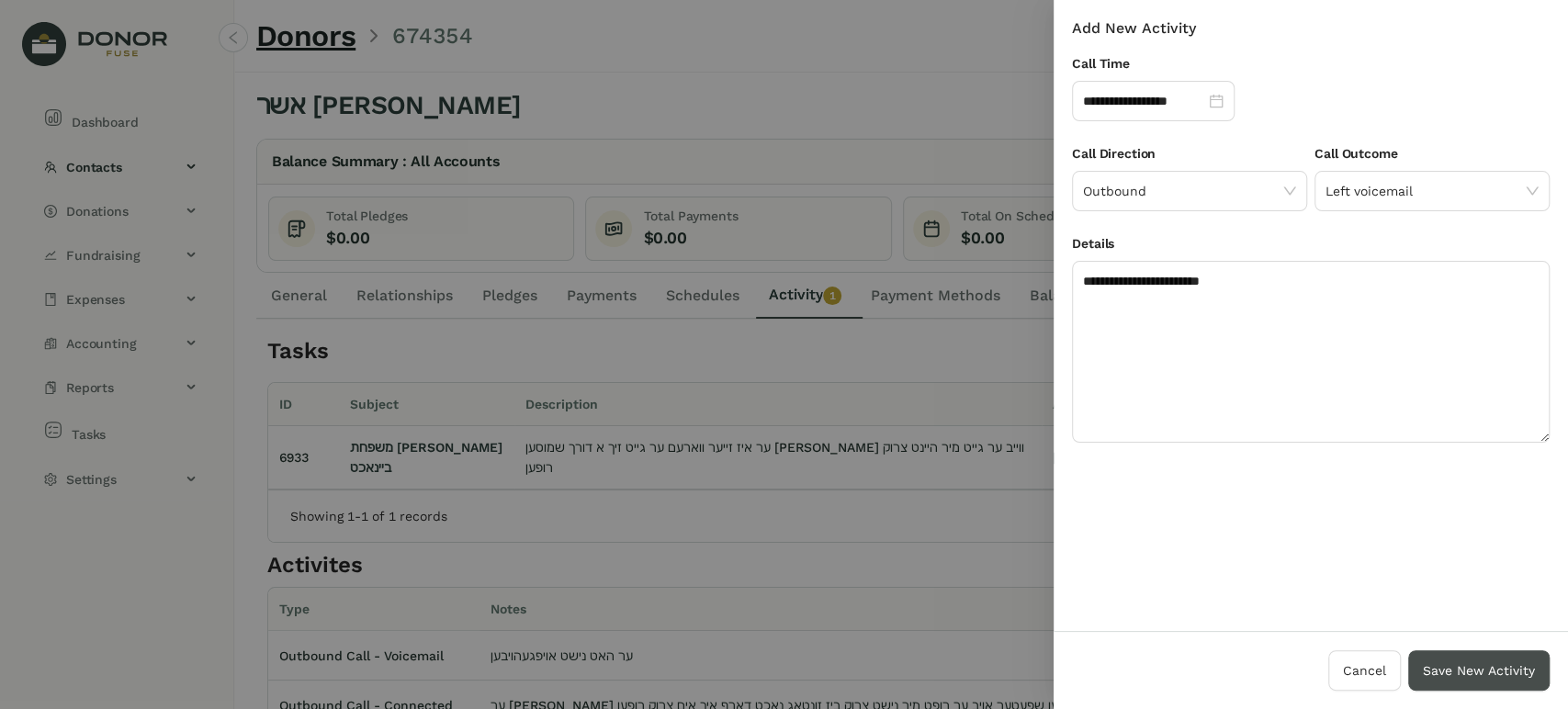 click on "Save New Activity" at bounding box center [1479, 670] 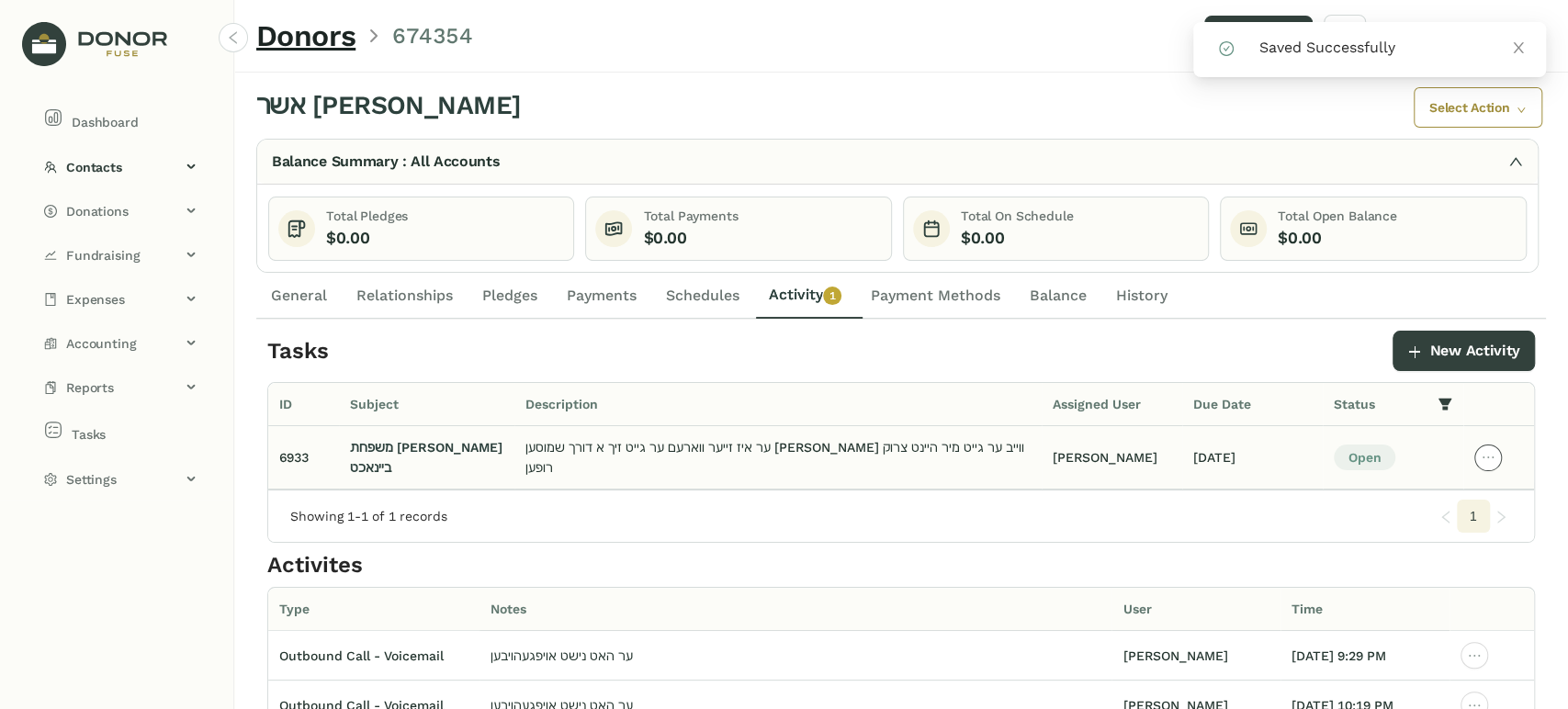click 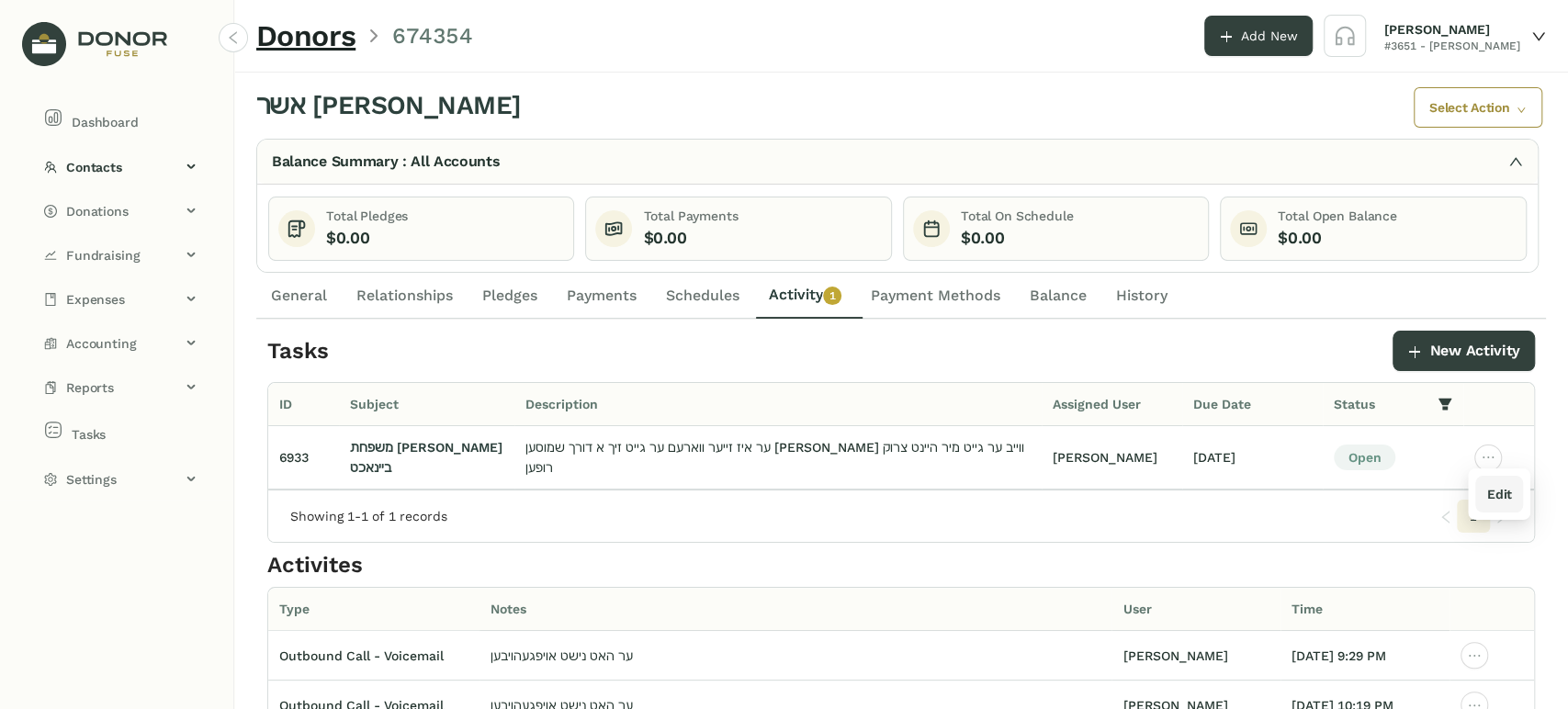 click on "Edit" at bounding box center [1498, 494] 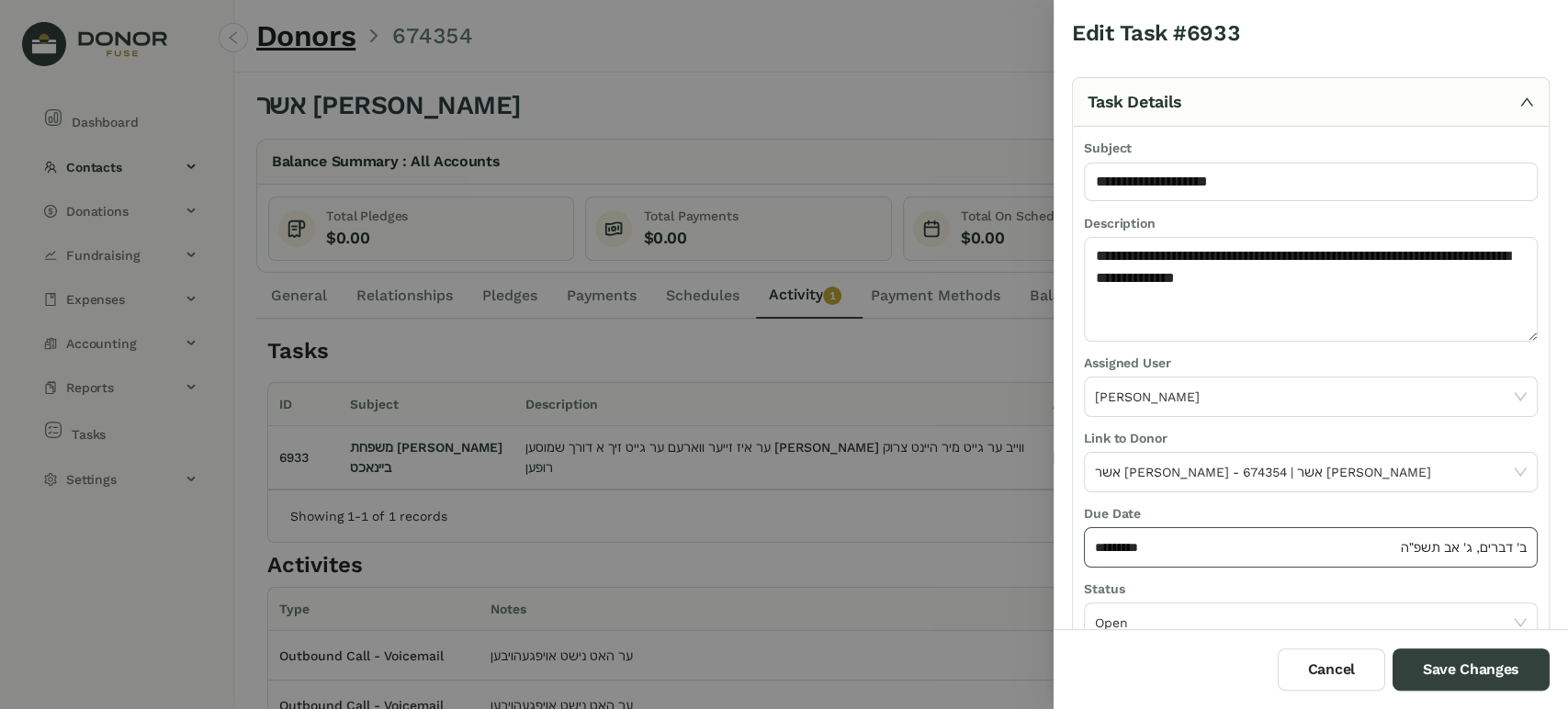 click on "*********" 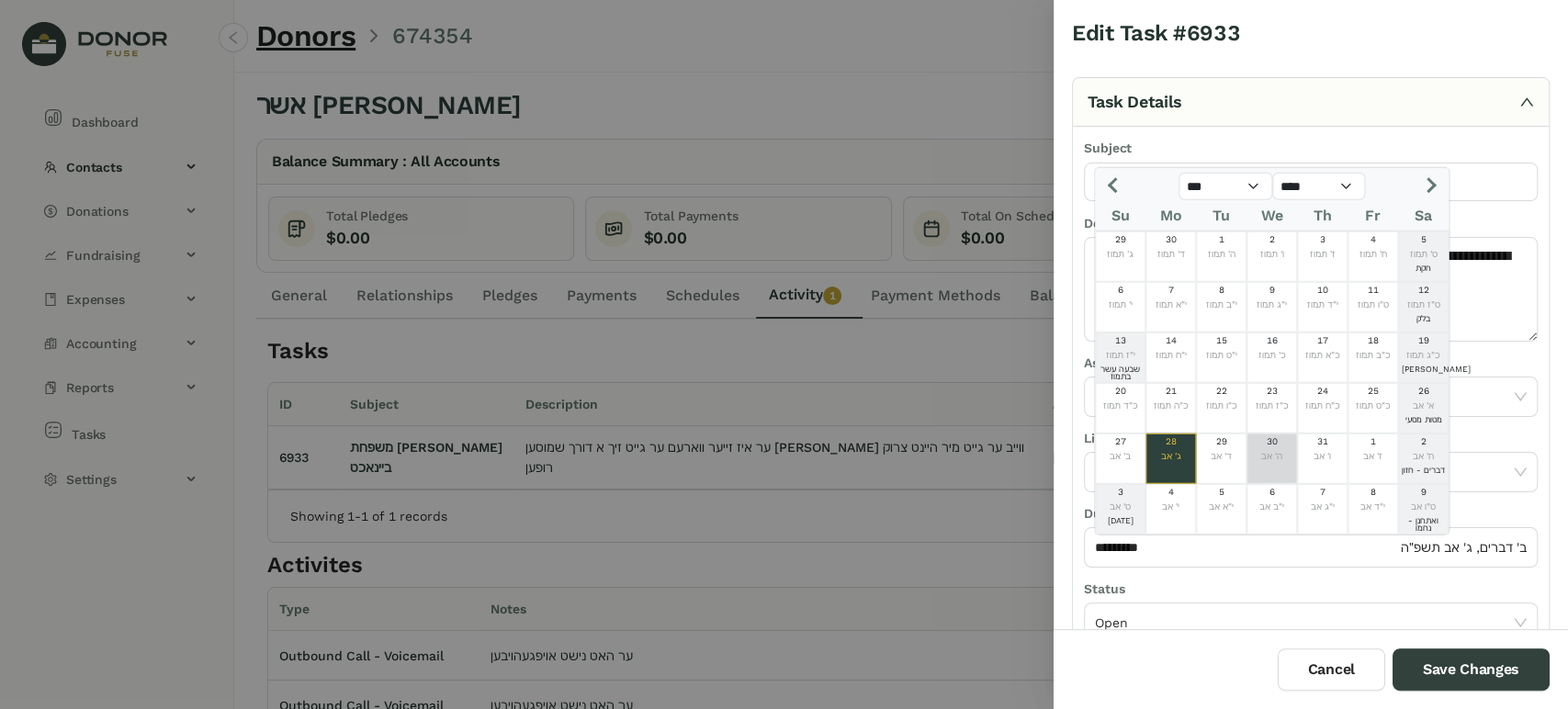 click on "30" 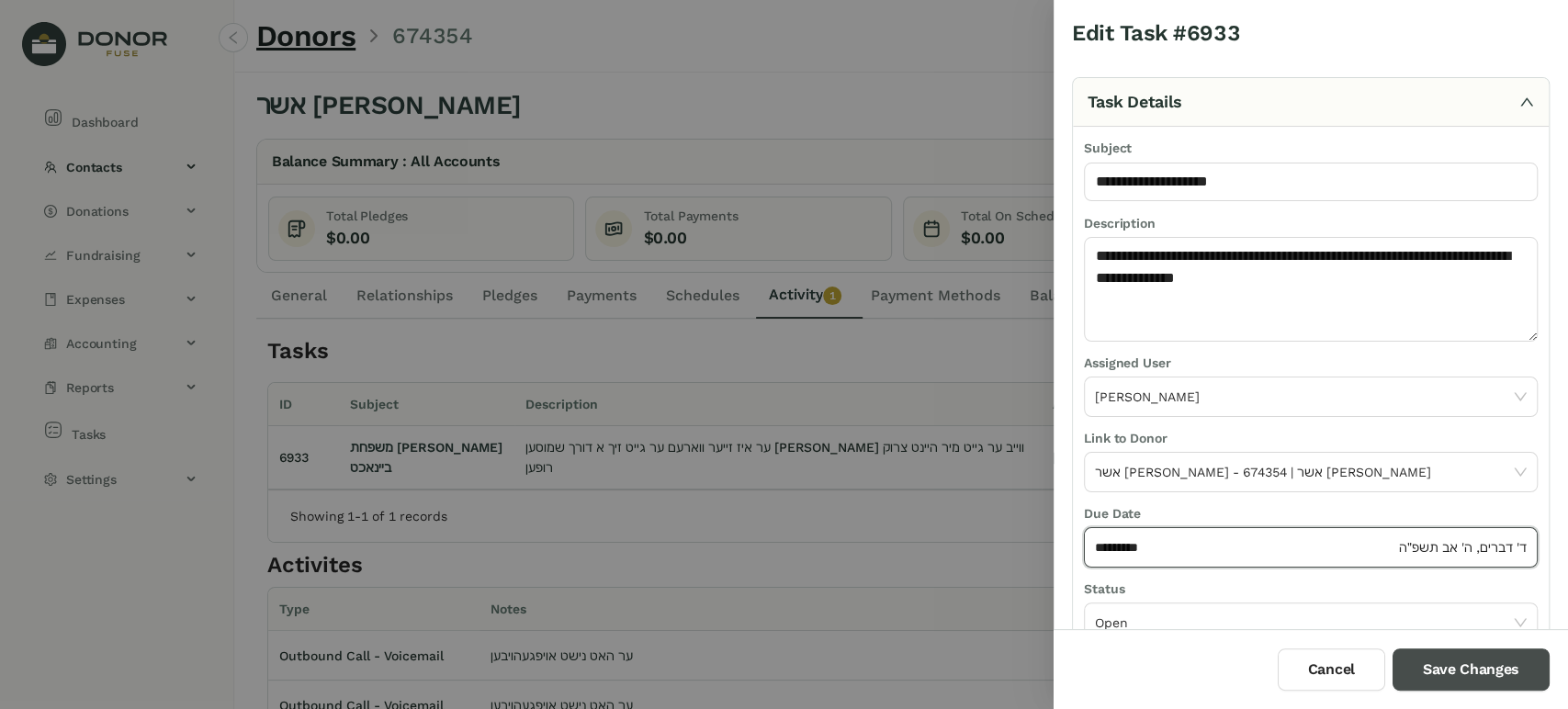 drag, startPoint x: 1452, startPoint y: 694, endPoint x: 1448, endPoint y: 686, distance: 8.94427 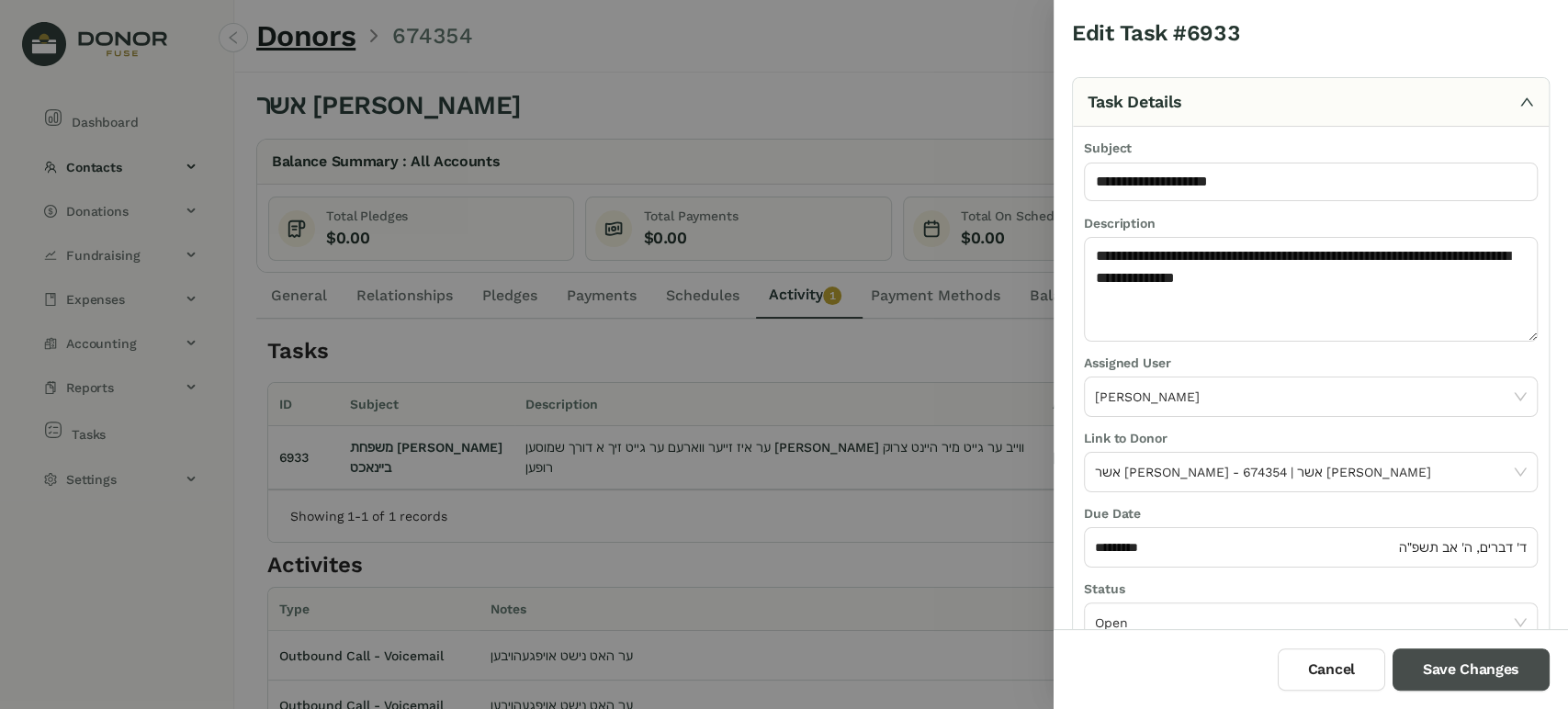 click on "Save Changes" at bounding box center [1471, 670] 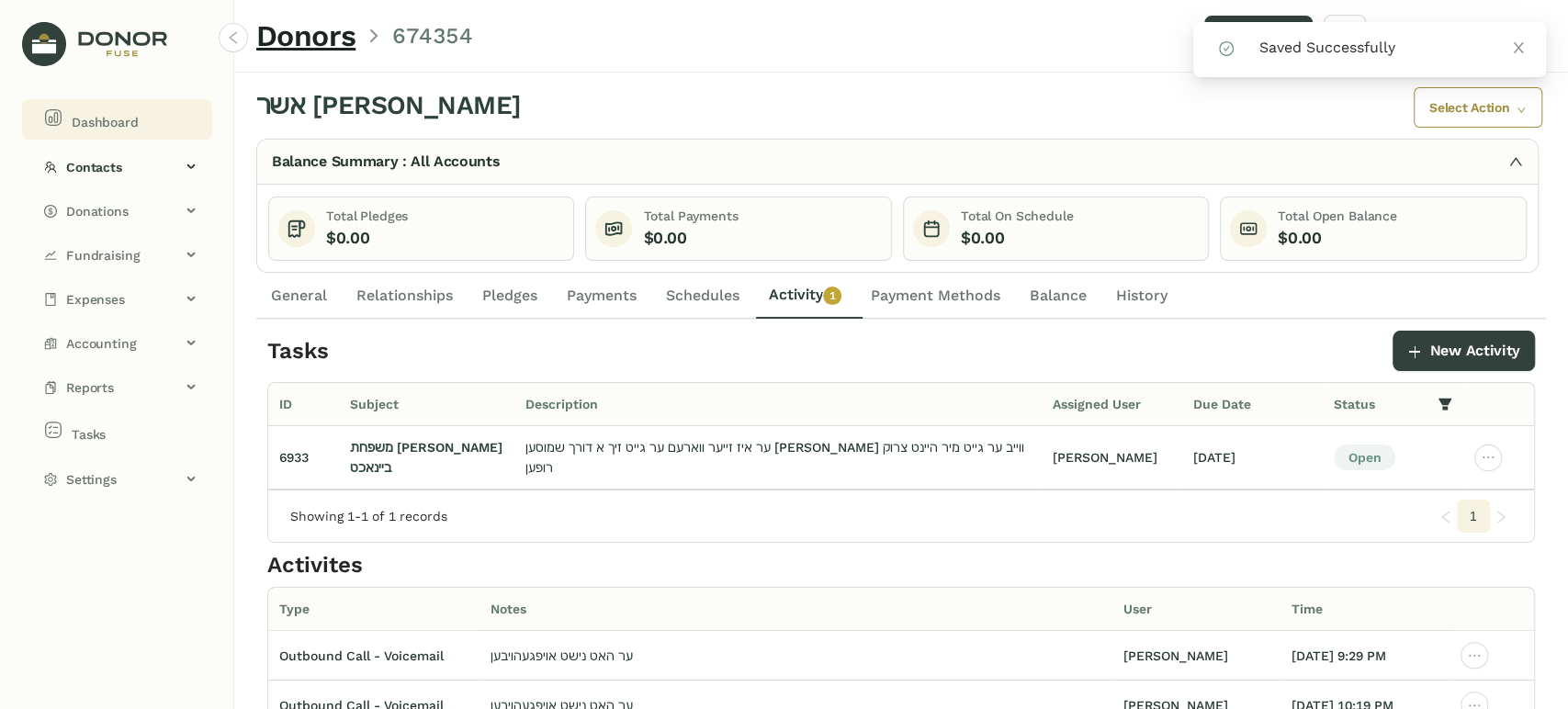 click on "Dashboard" 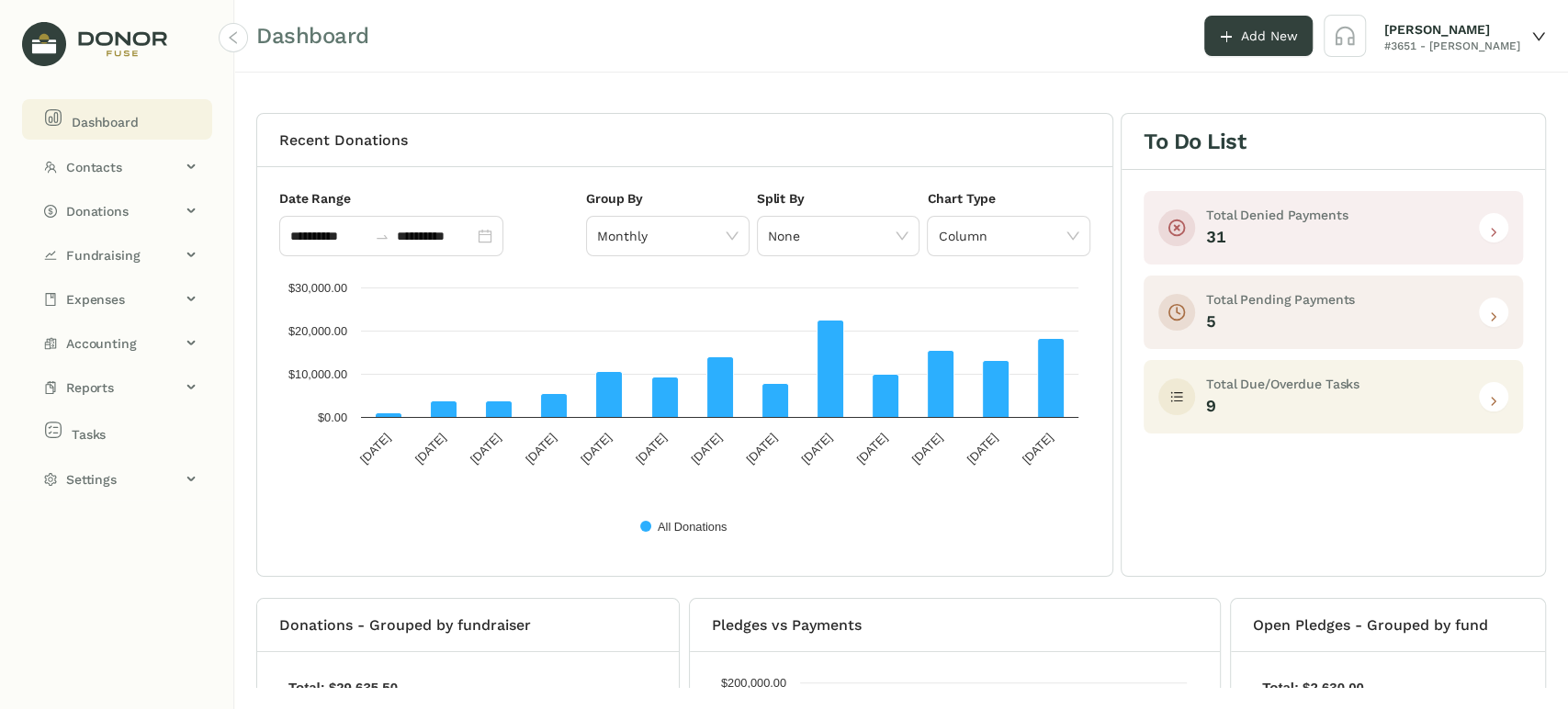 click on "Total Due/Overdue Tasks    9" 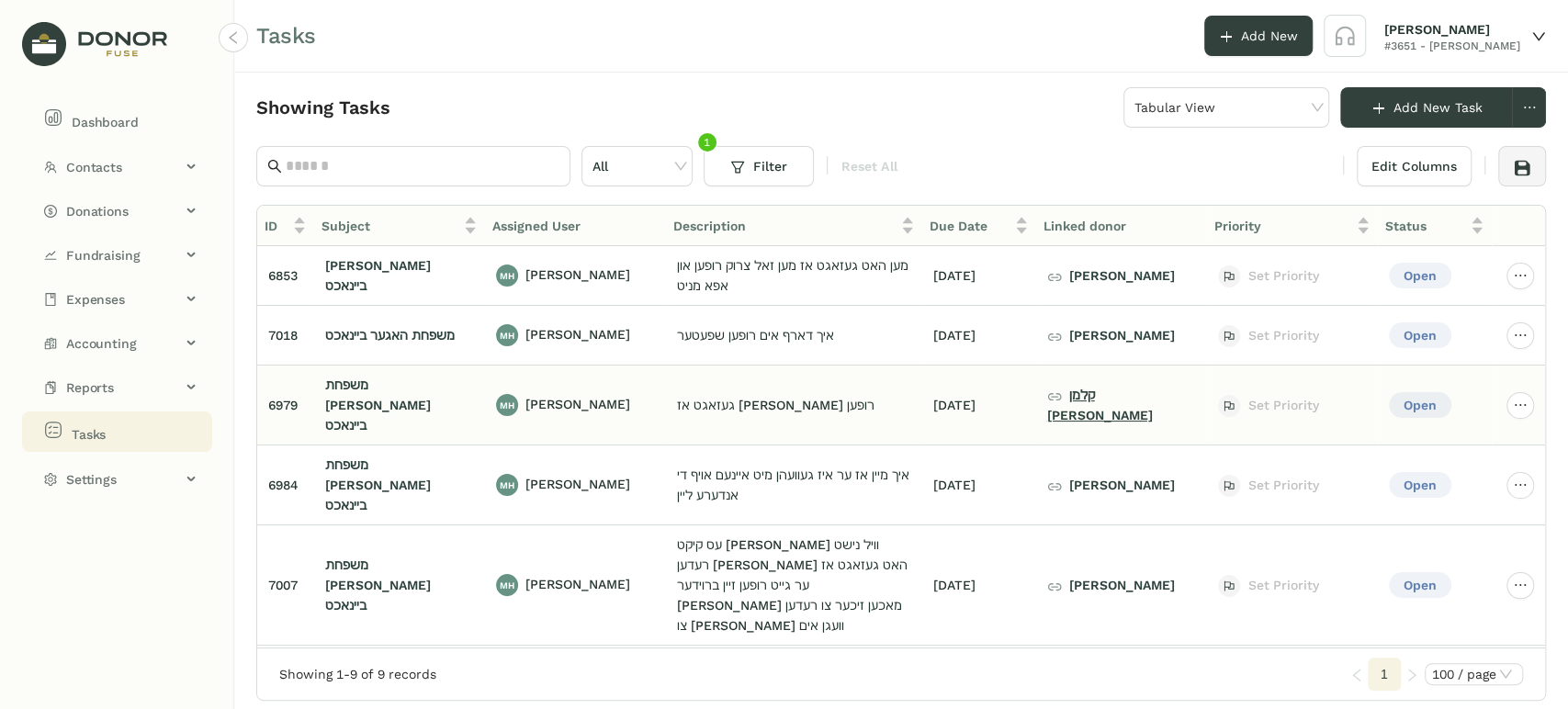 click on "קלמן [PERSON_NAME]" 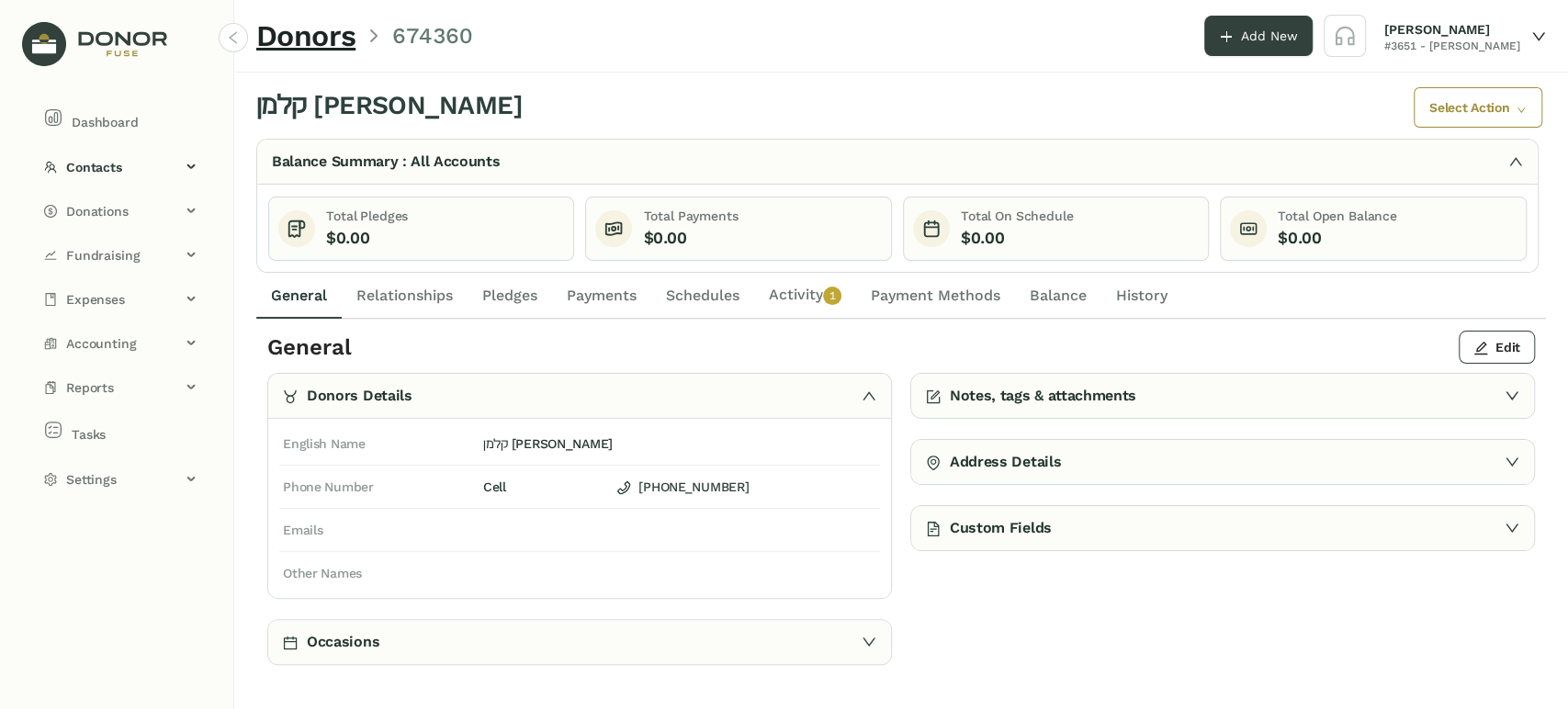 click on "Activity   0   1   2   3   4   5   6   7   8   9" 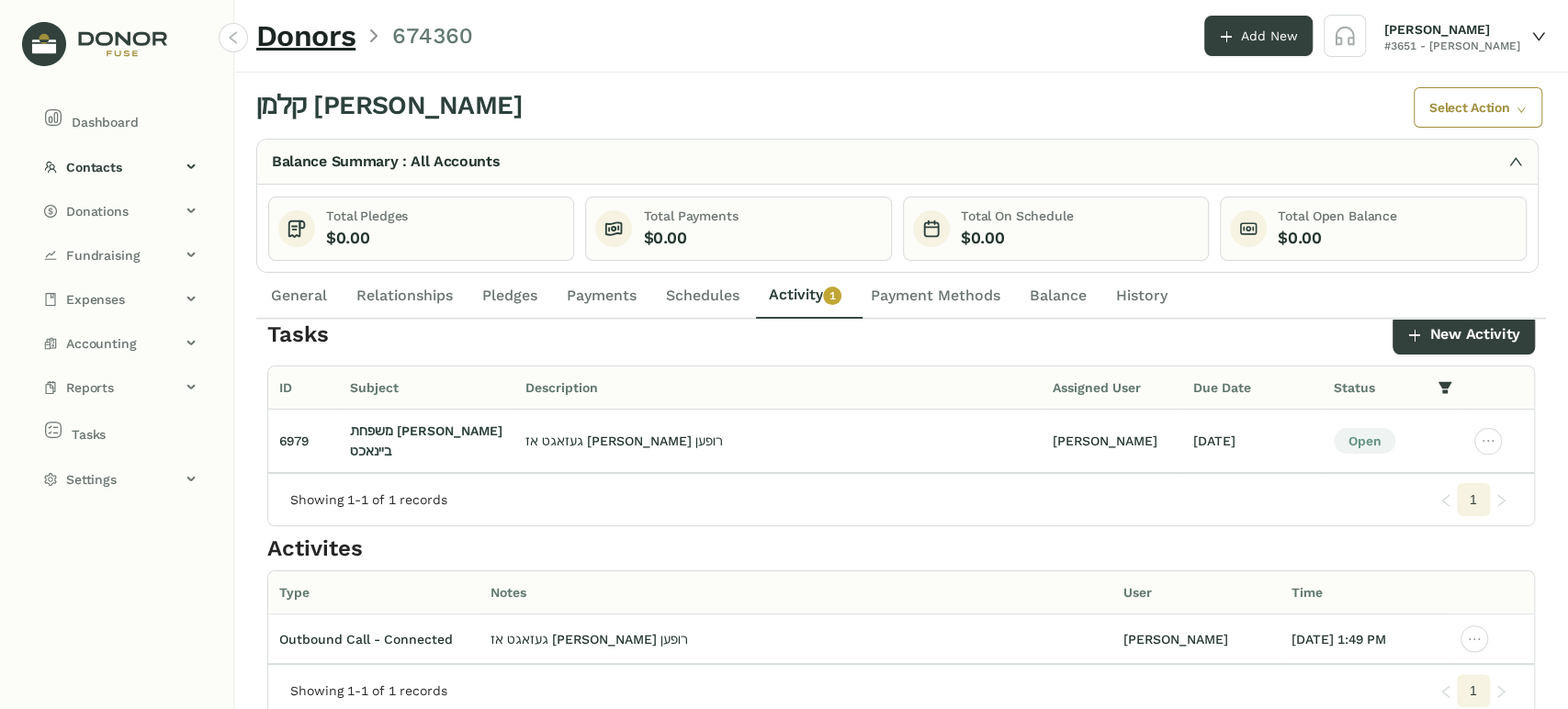 scroll, scrollTop: 20, scrollLeft: 0, axis: vertical 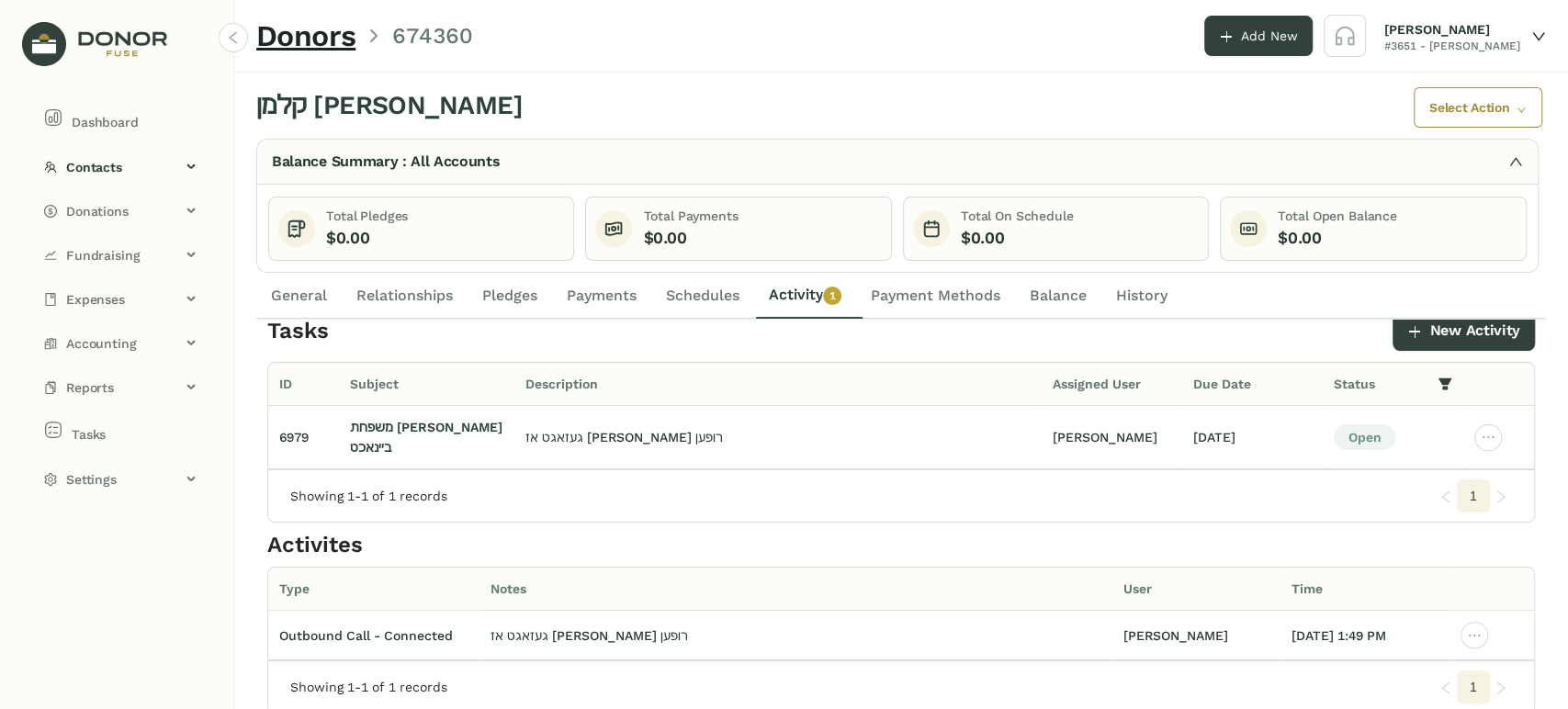 click on "General" 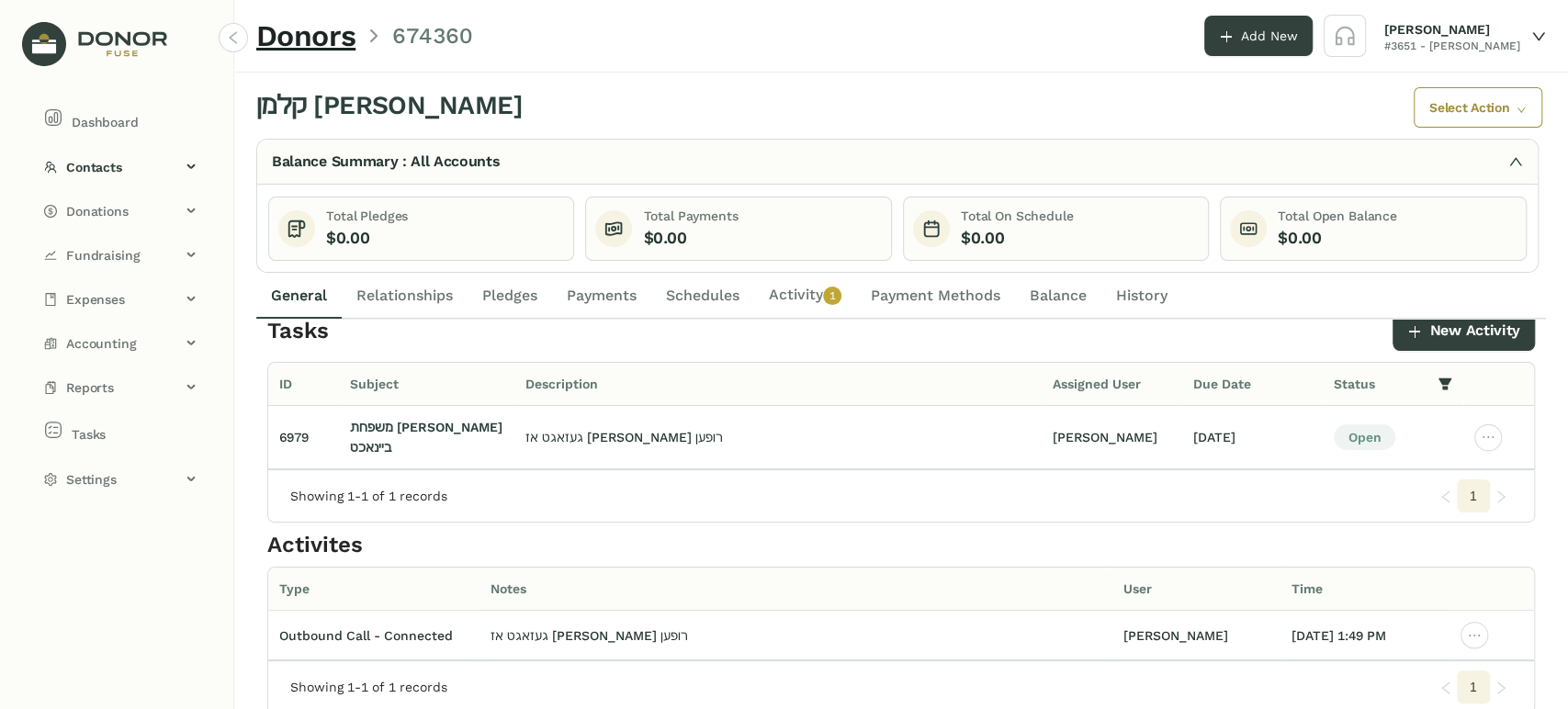 scroll, scrollTop: 0, scrollLeft: 0, axis: both 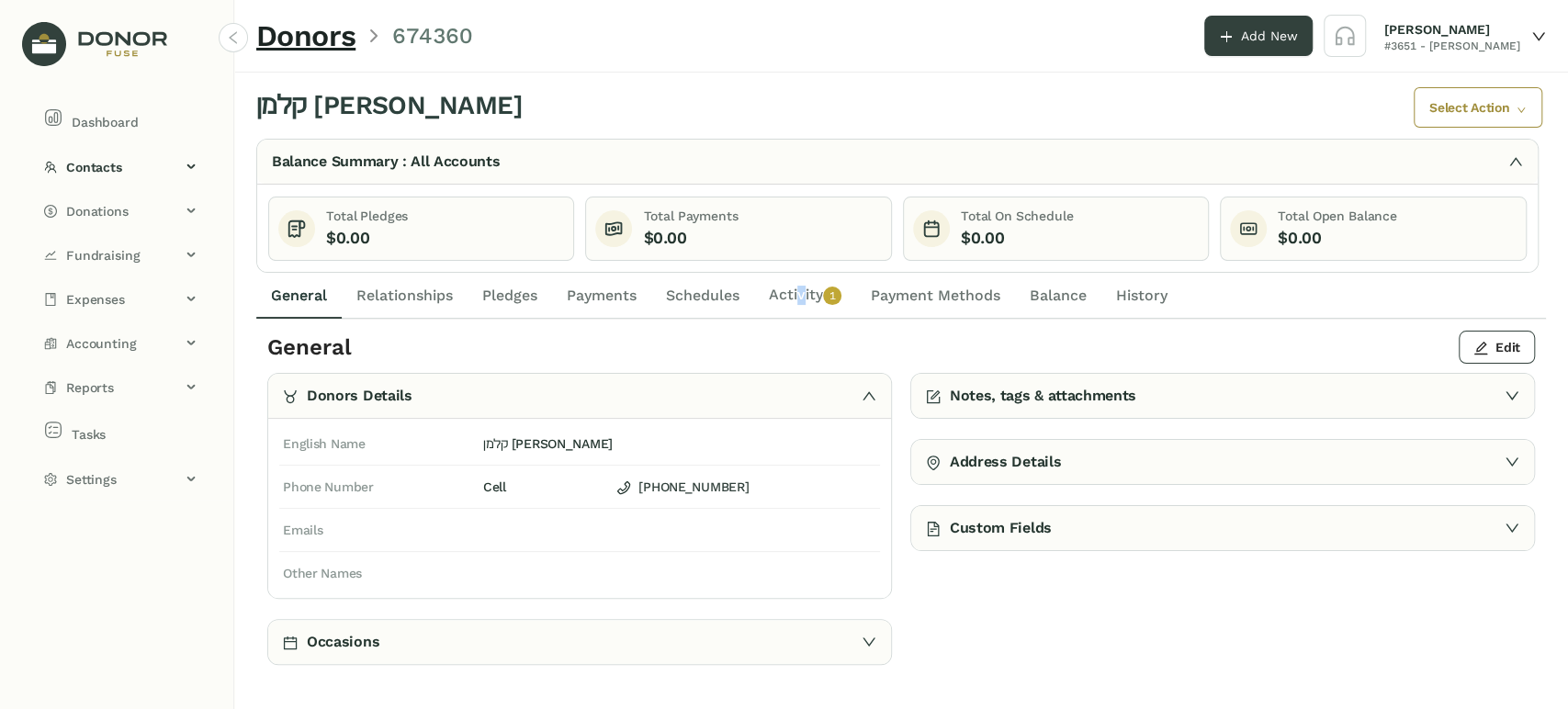click on "Activity   0   1   2   3   4   5   6   7   8   9" 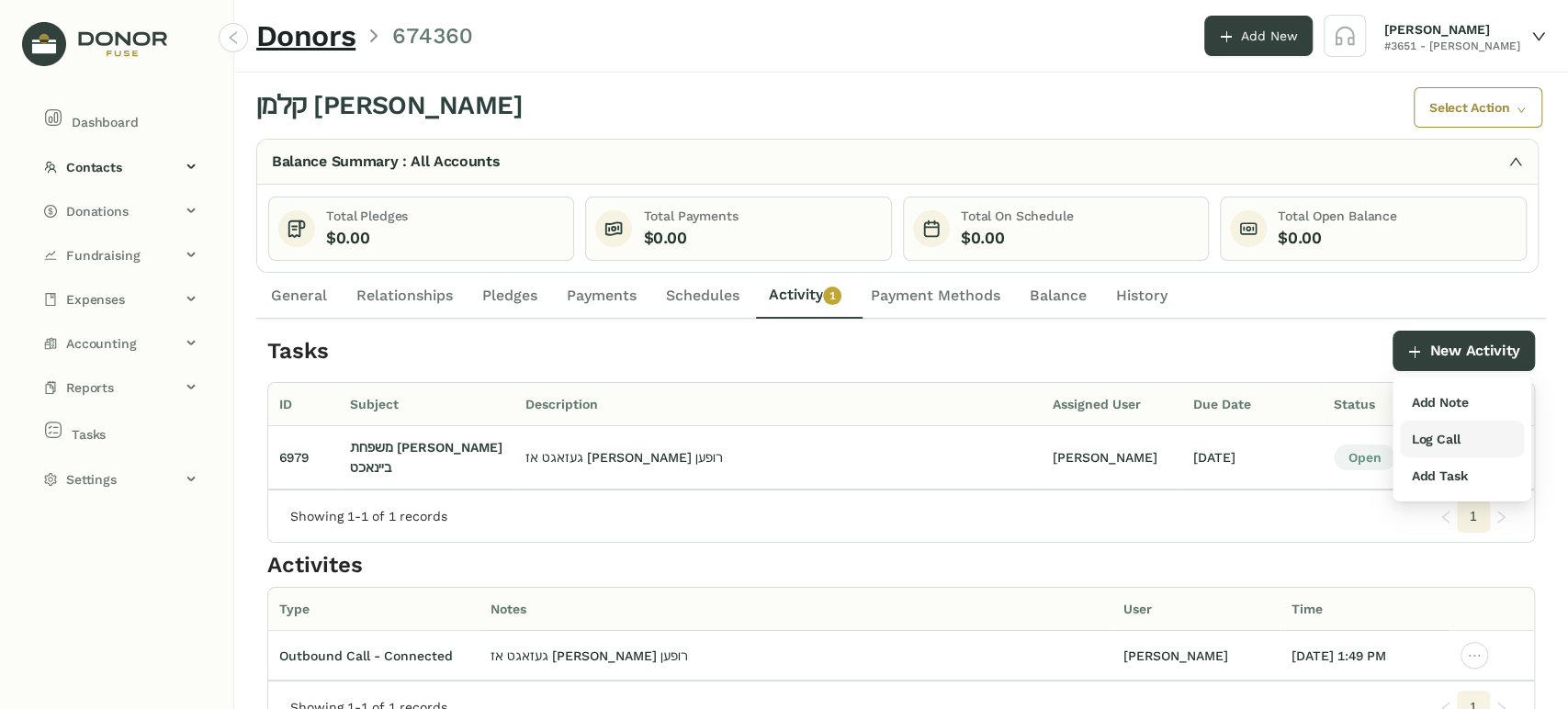 click on "Log Call" at bounding box center [1435, 439] 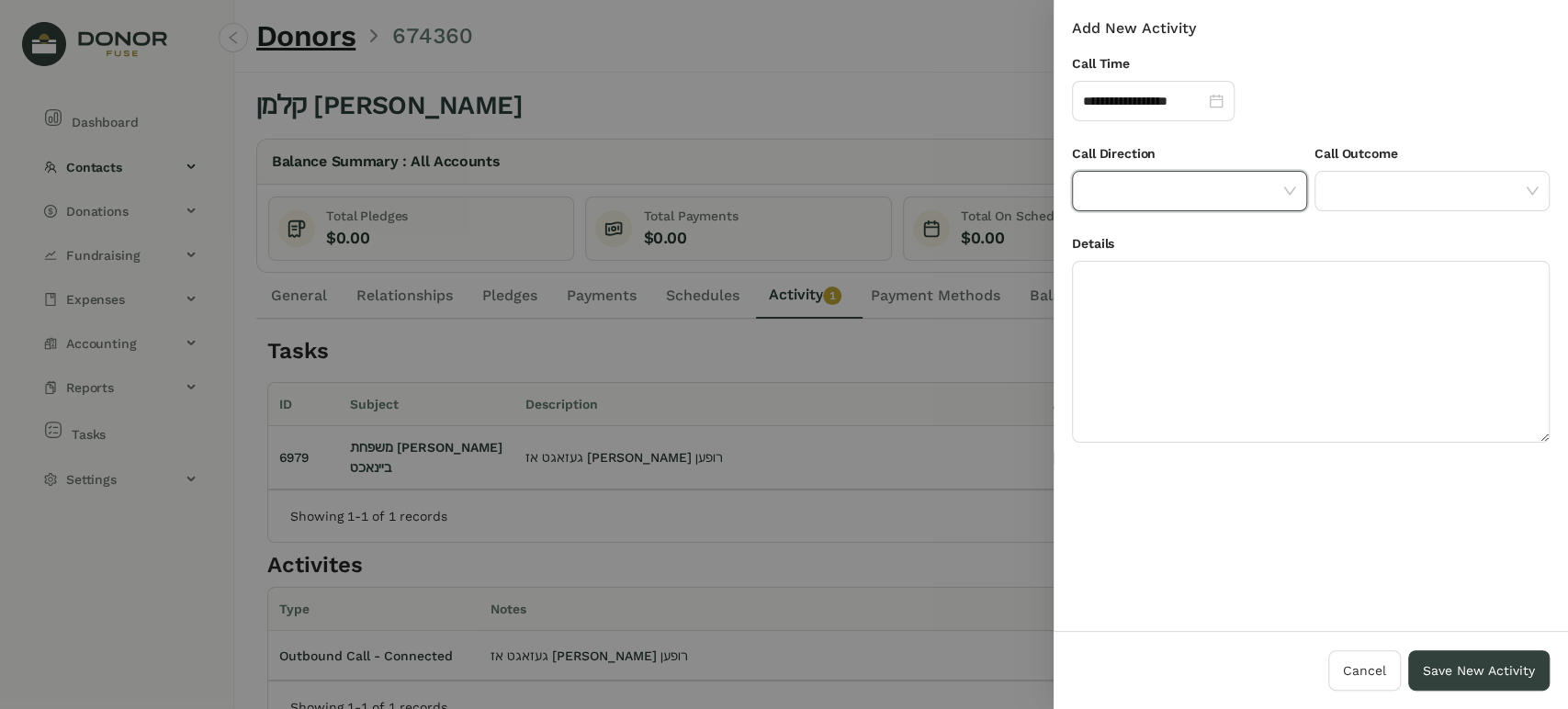 click 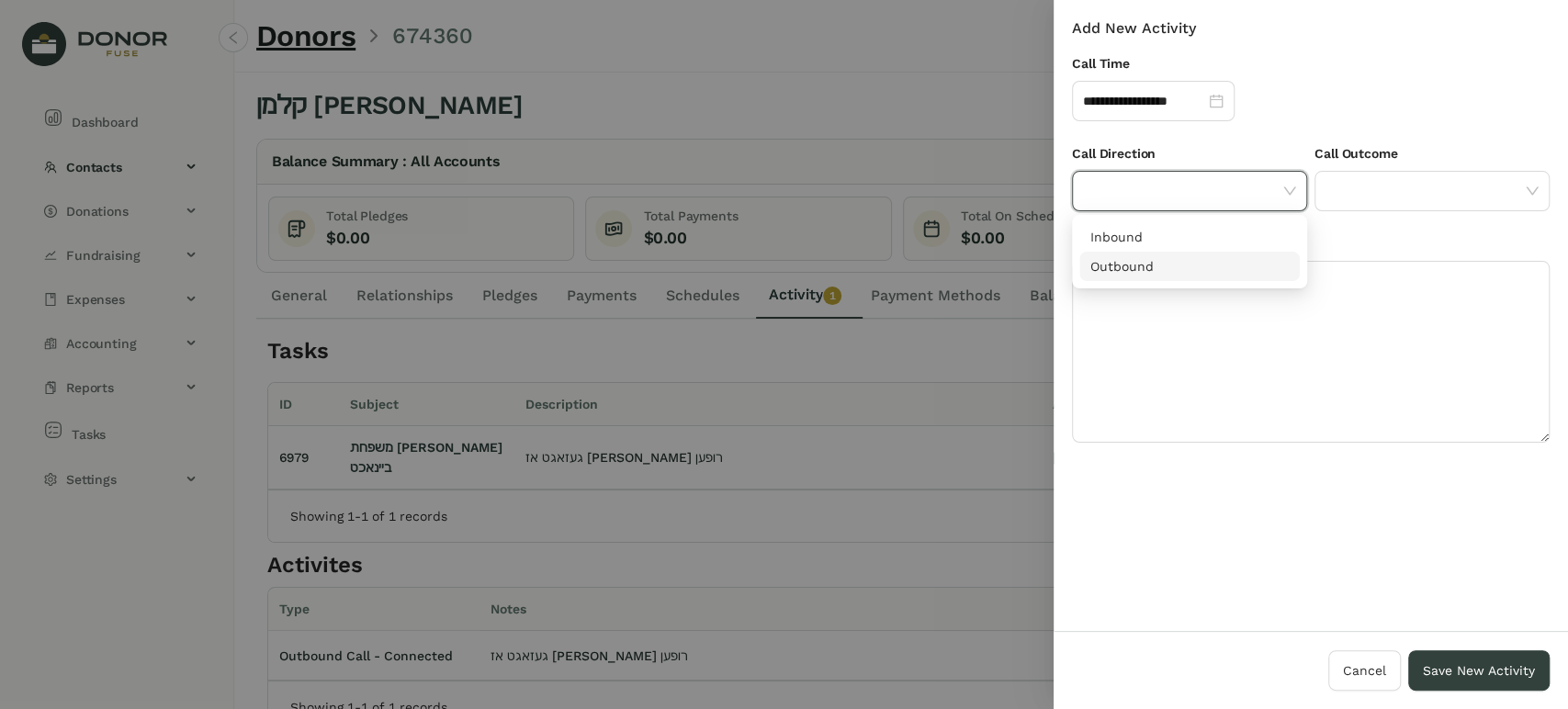 click on "Outbound" at bounding box center (1190, 266) 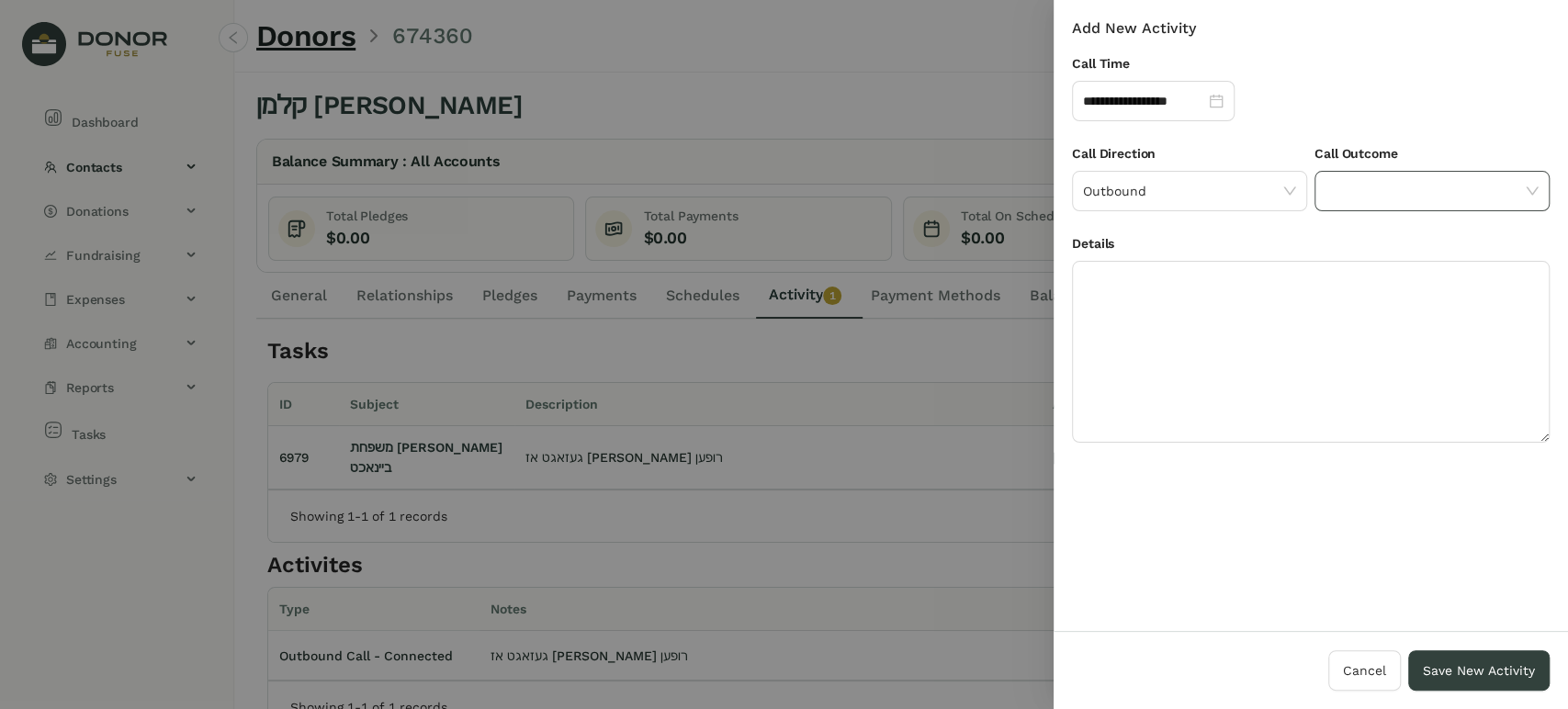 click 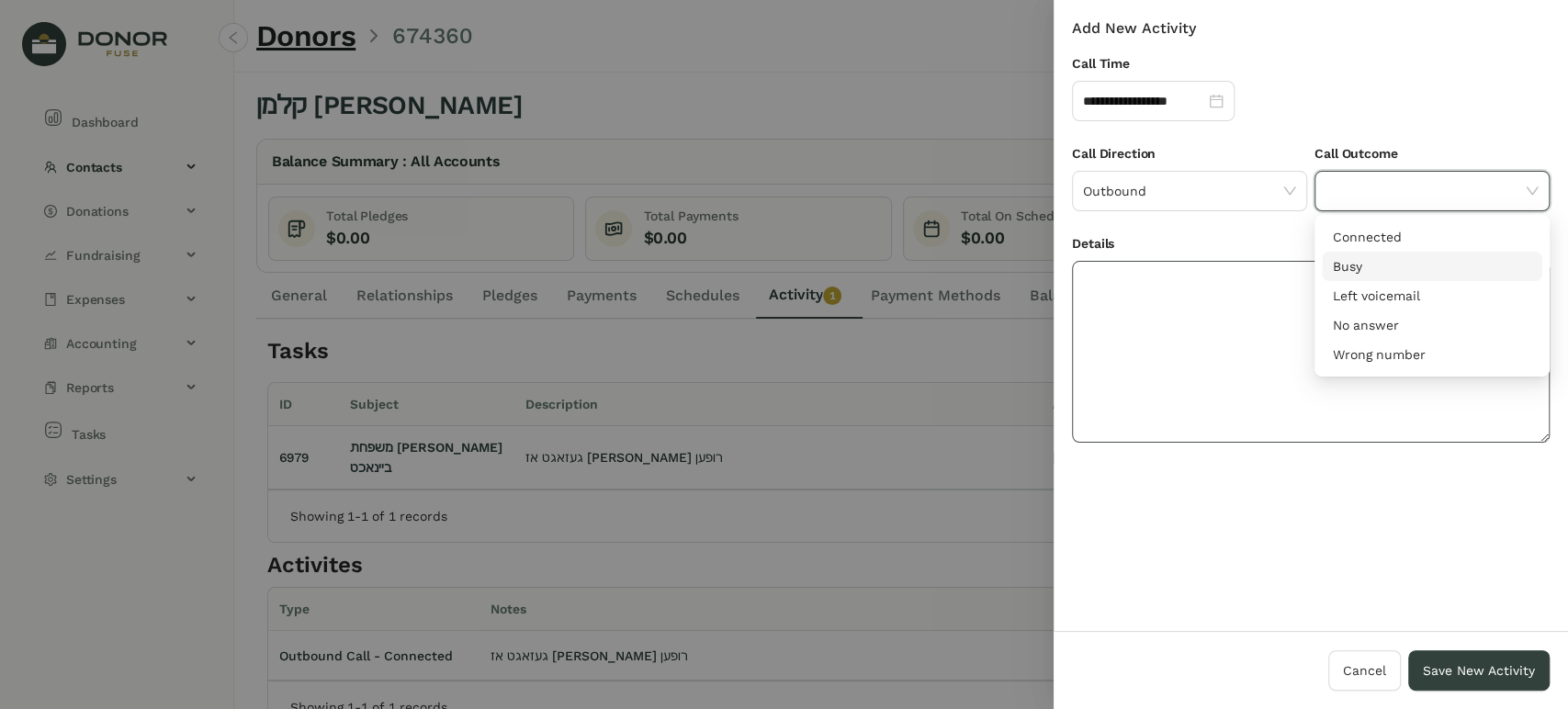 click 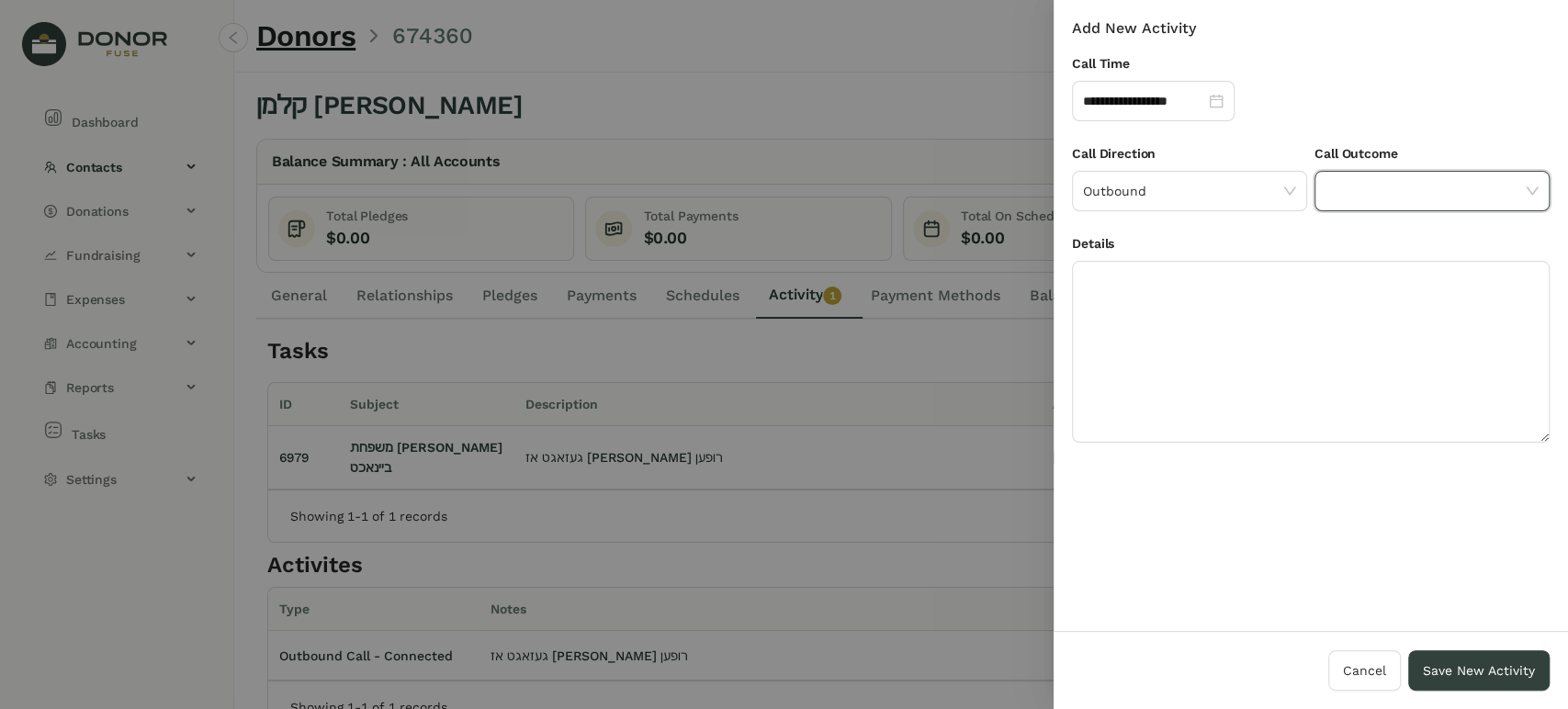 click 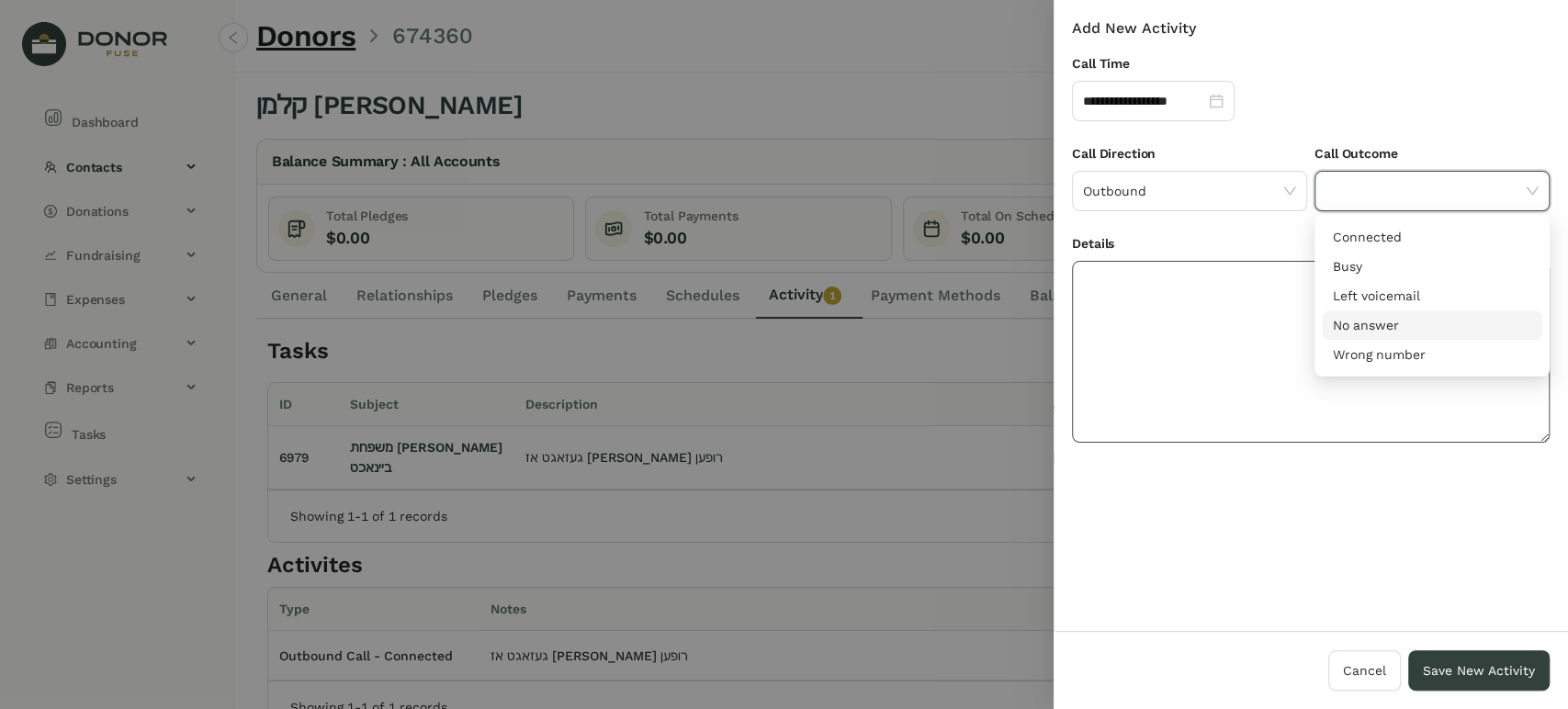 drag, startPoint x: 1362, startPoint y: 324, endPoint x: 1248, endPoint y: 324, distance: 114 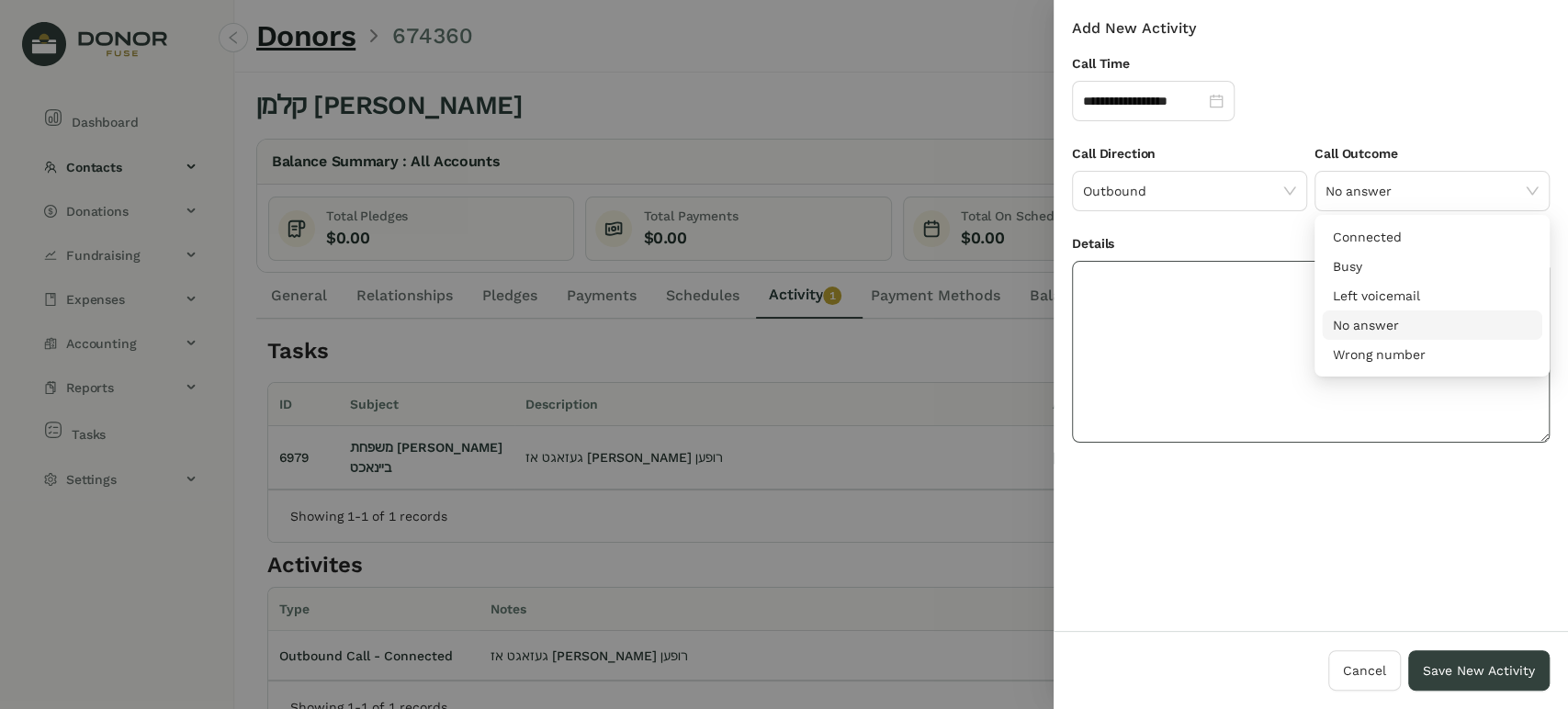 click 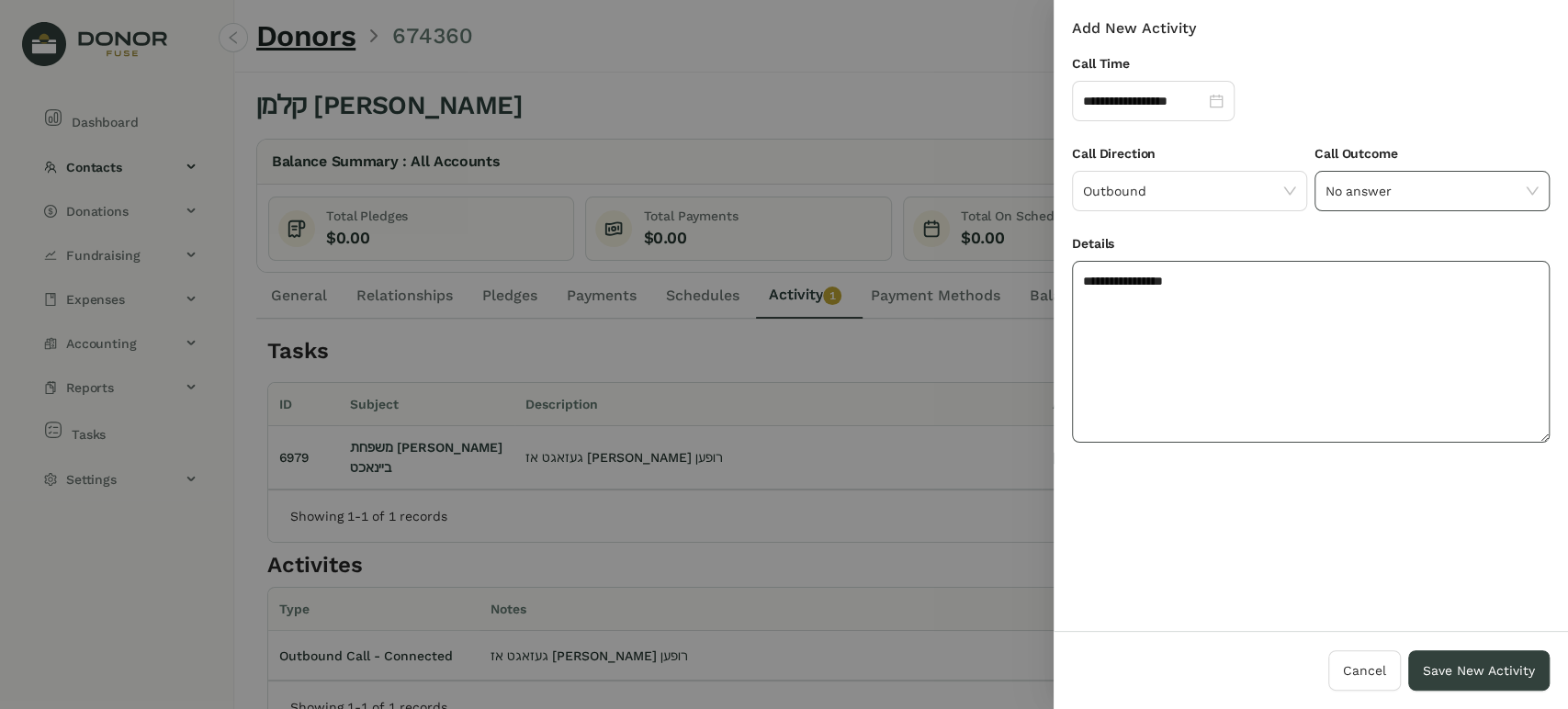type on "**********" 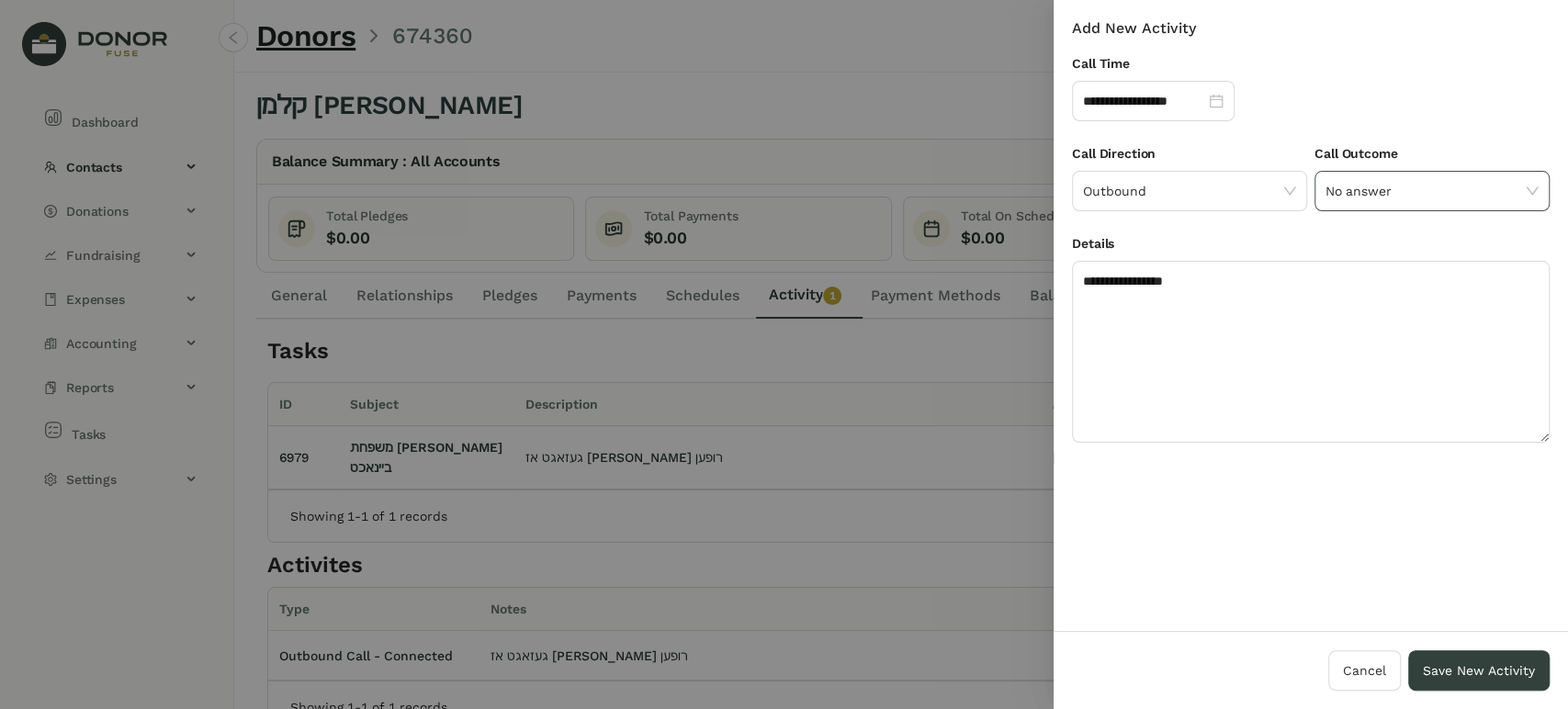 click on "No answer" 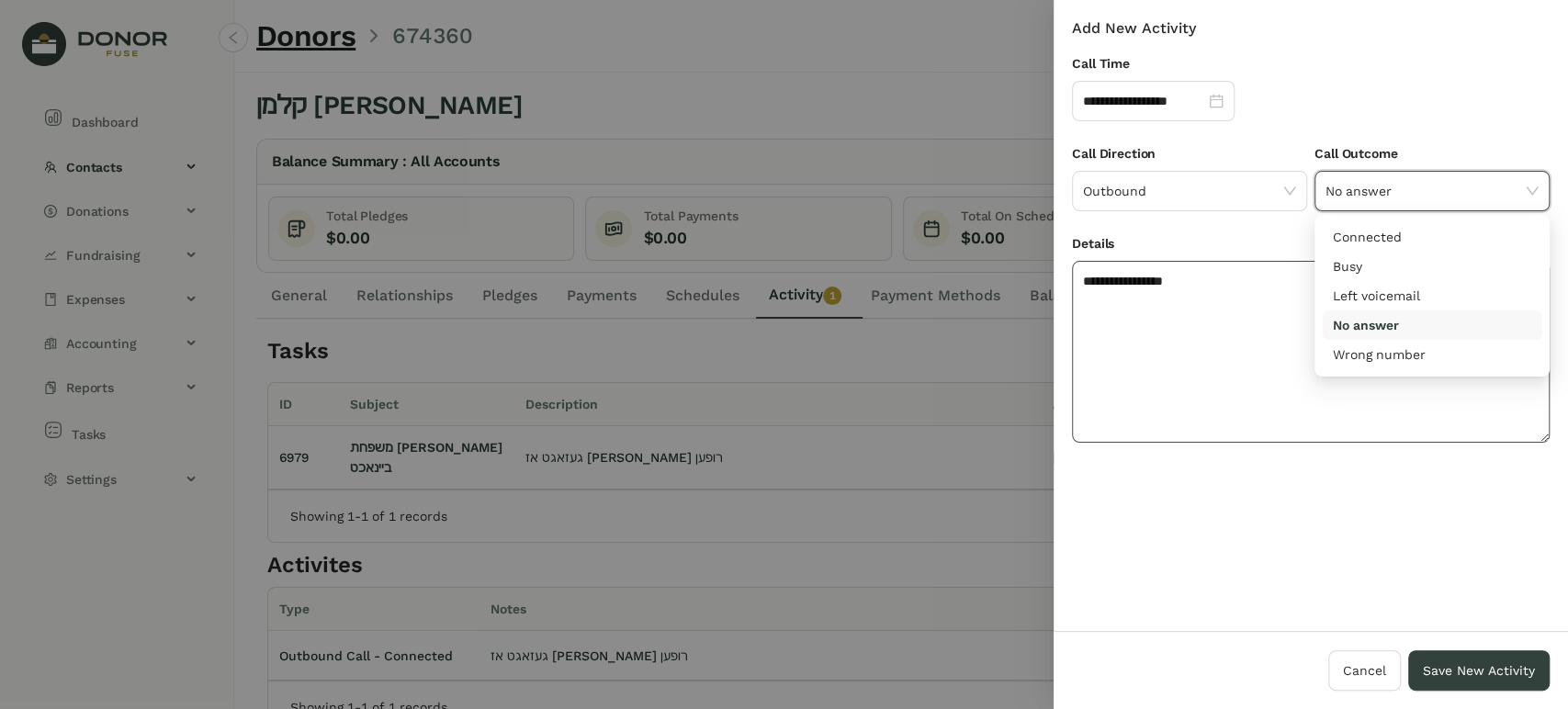 click on "**********" 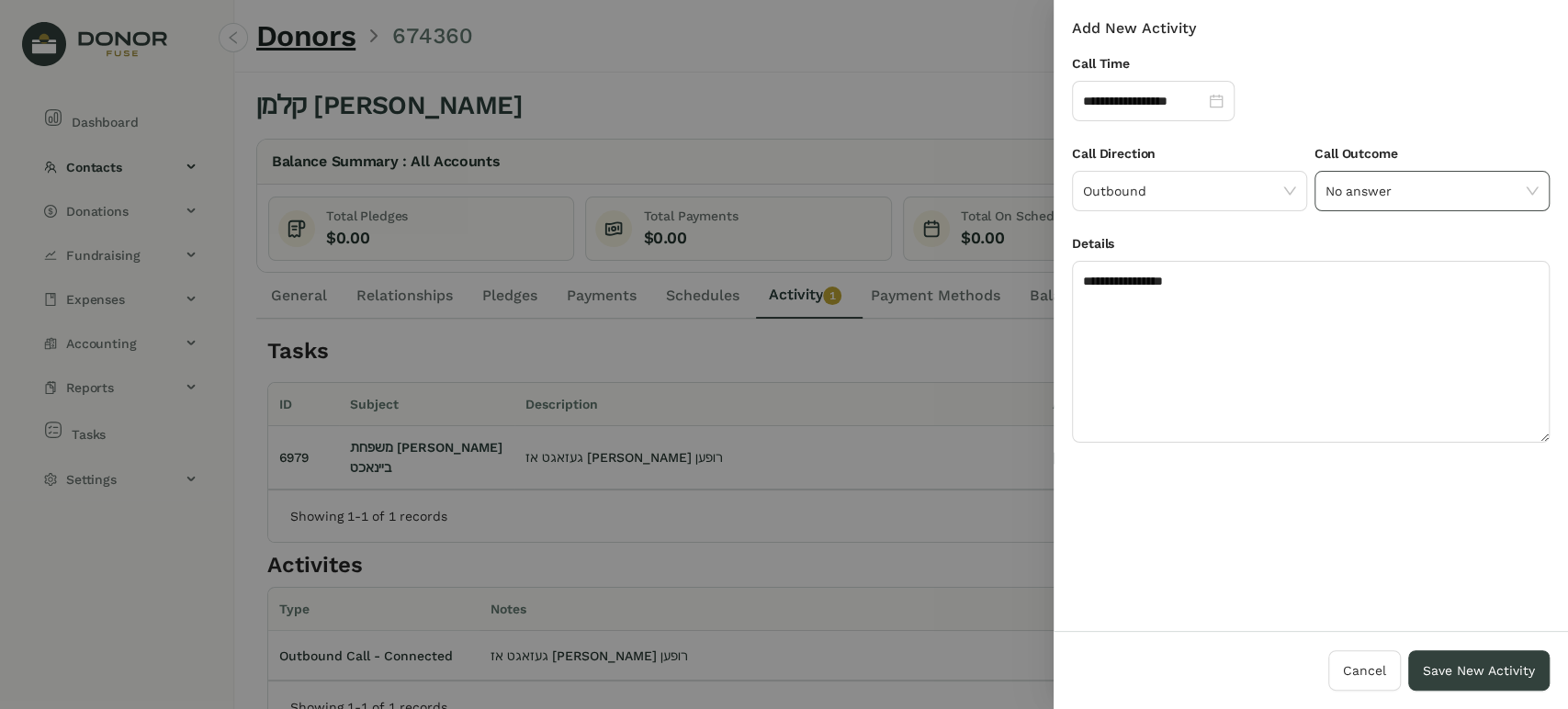 click on "No answer" 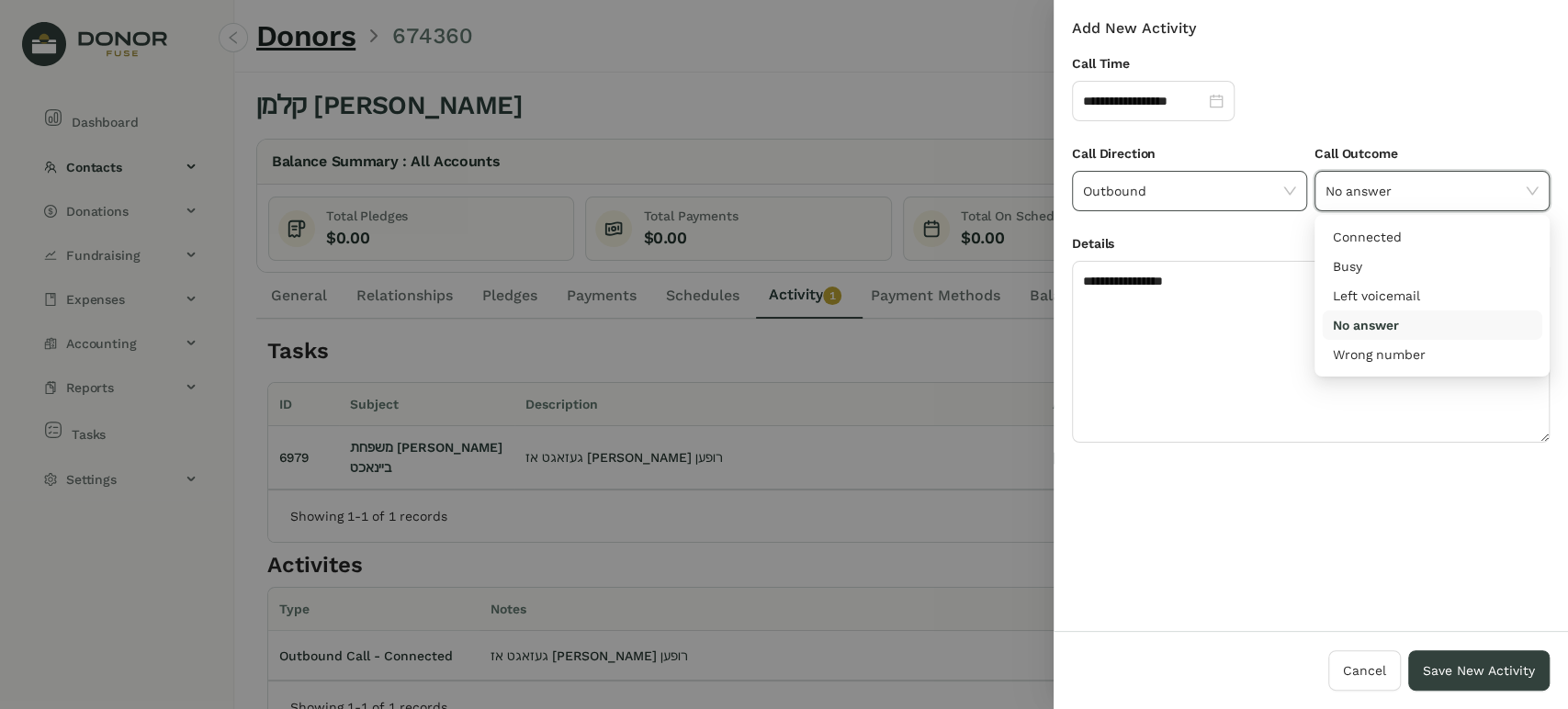 click on "Outbound" 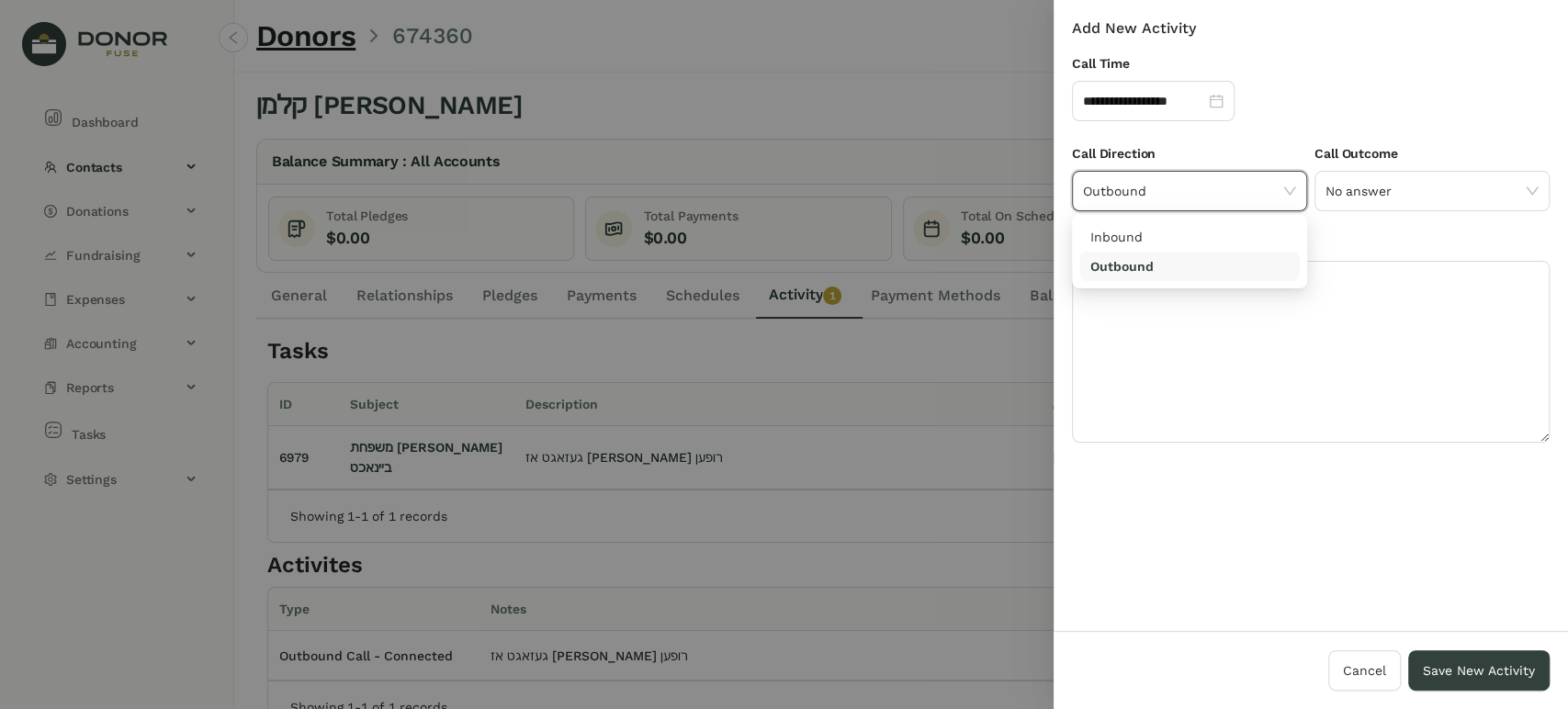 click on "Outbound" 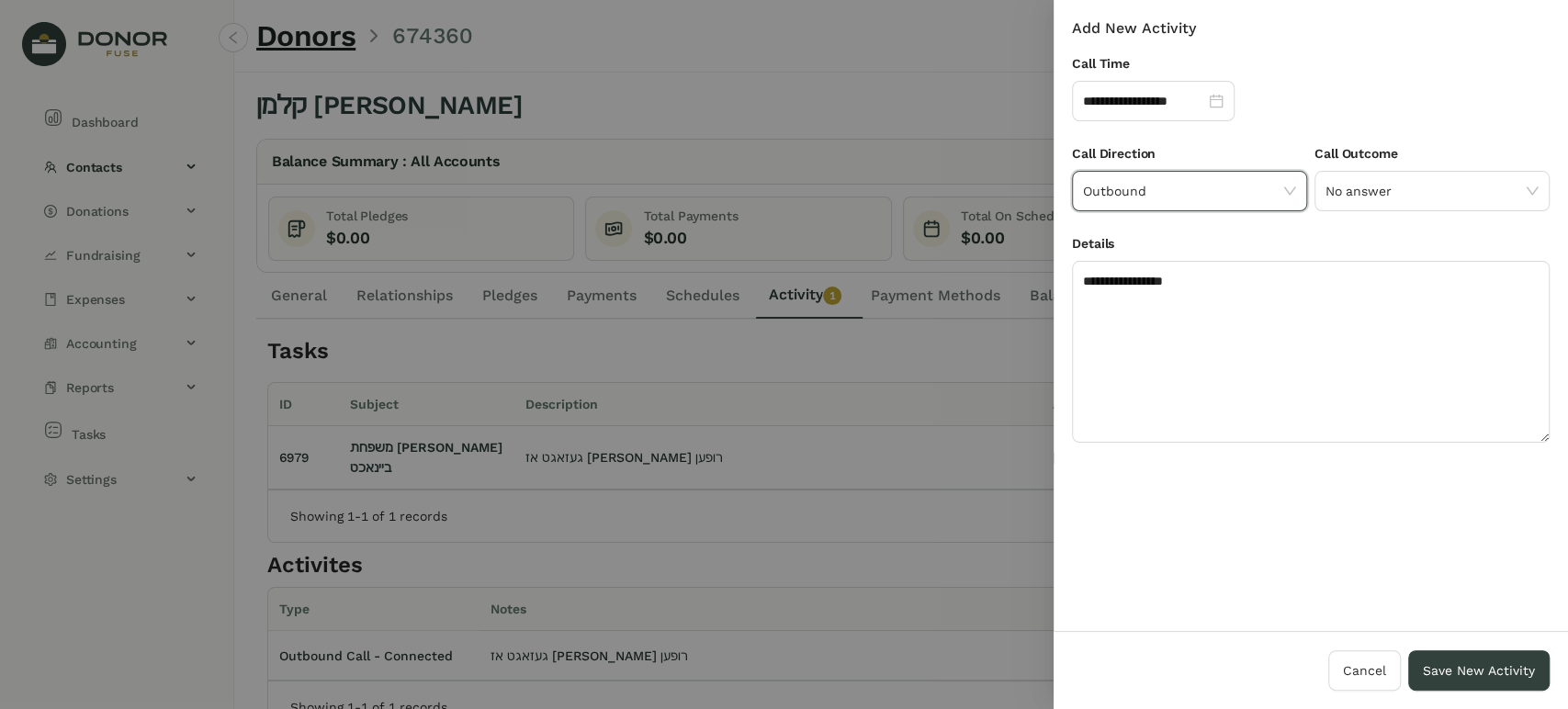 click on "Call Outcome" at bounding box center (1432, 157) 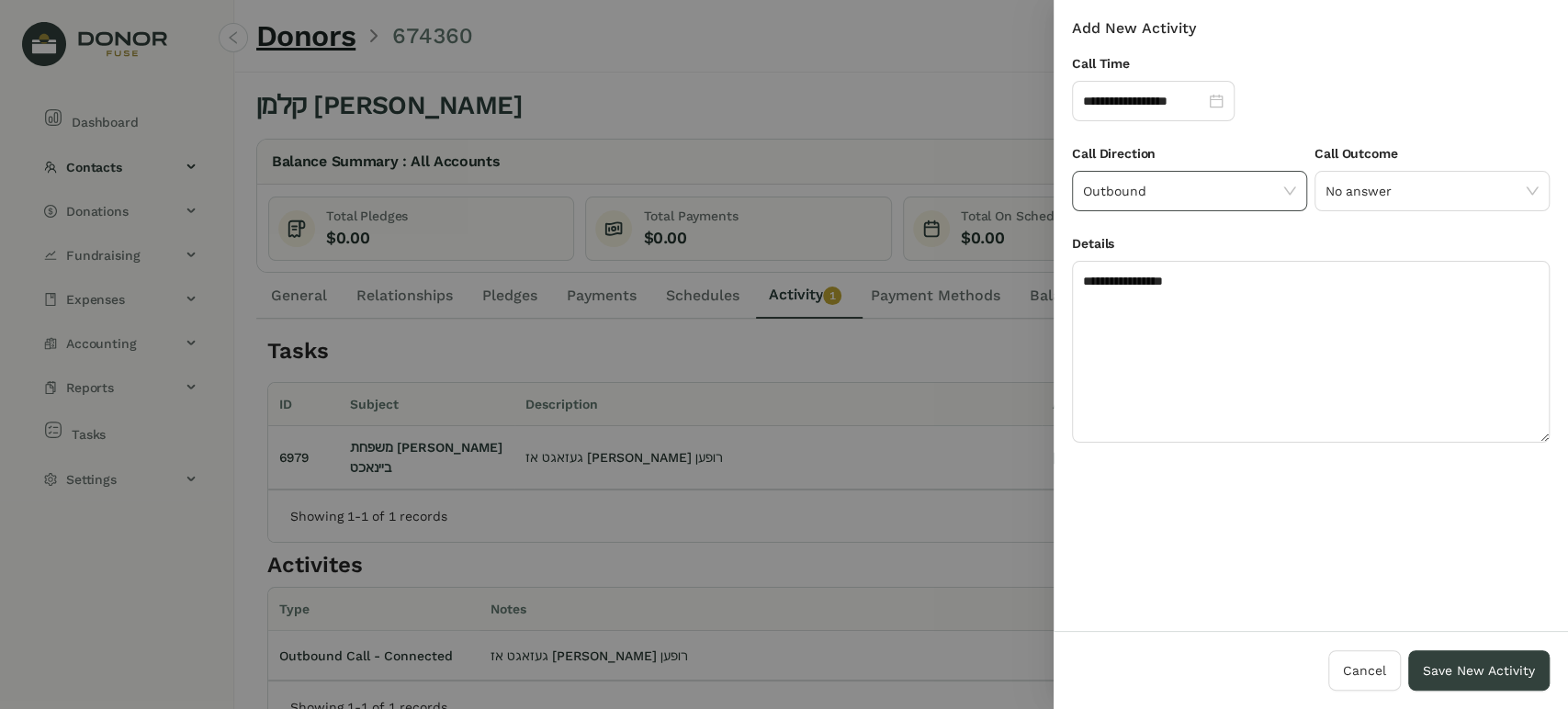 click on "Outbound" 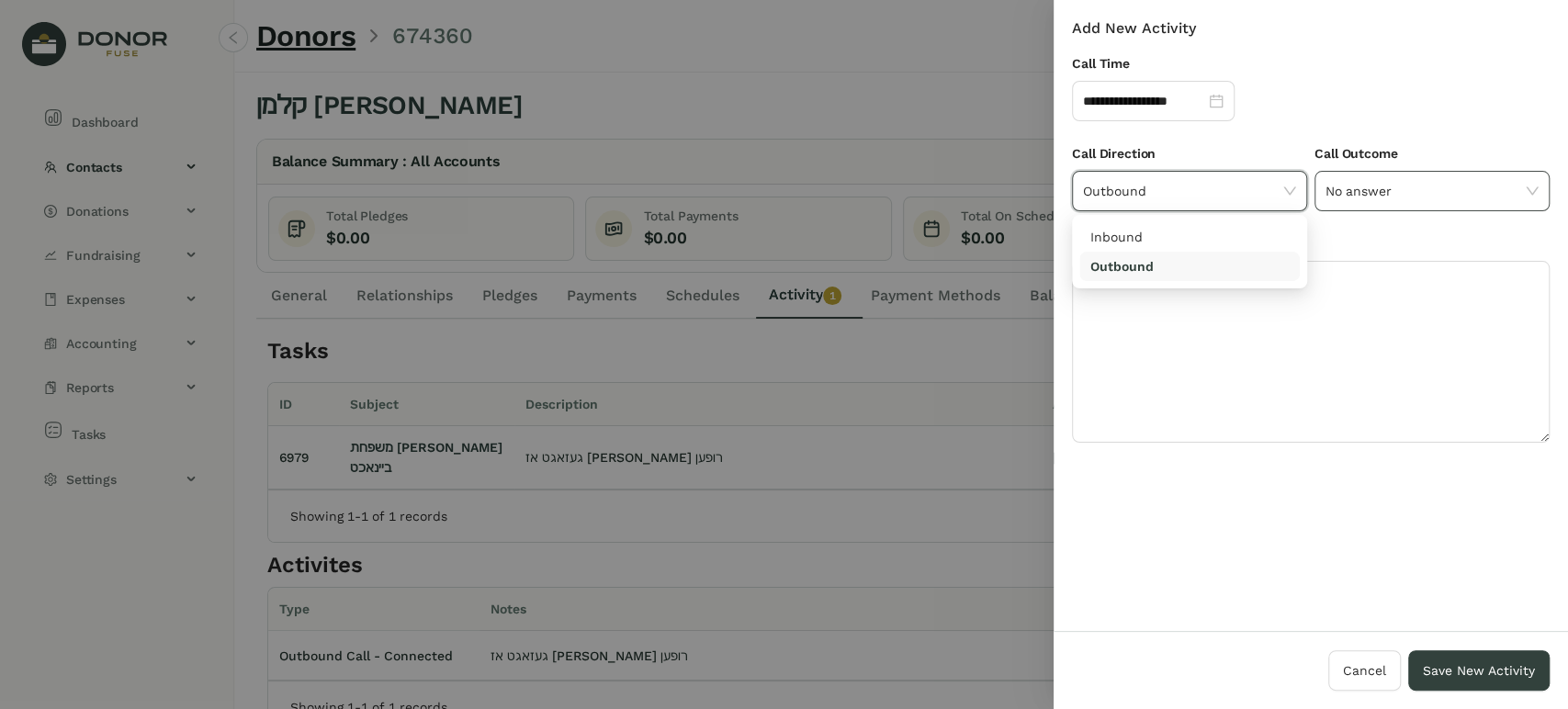 click on "No answer" 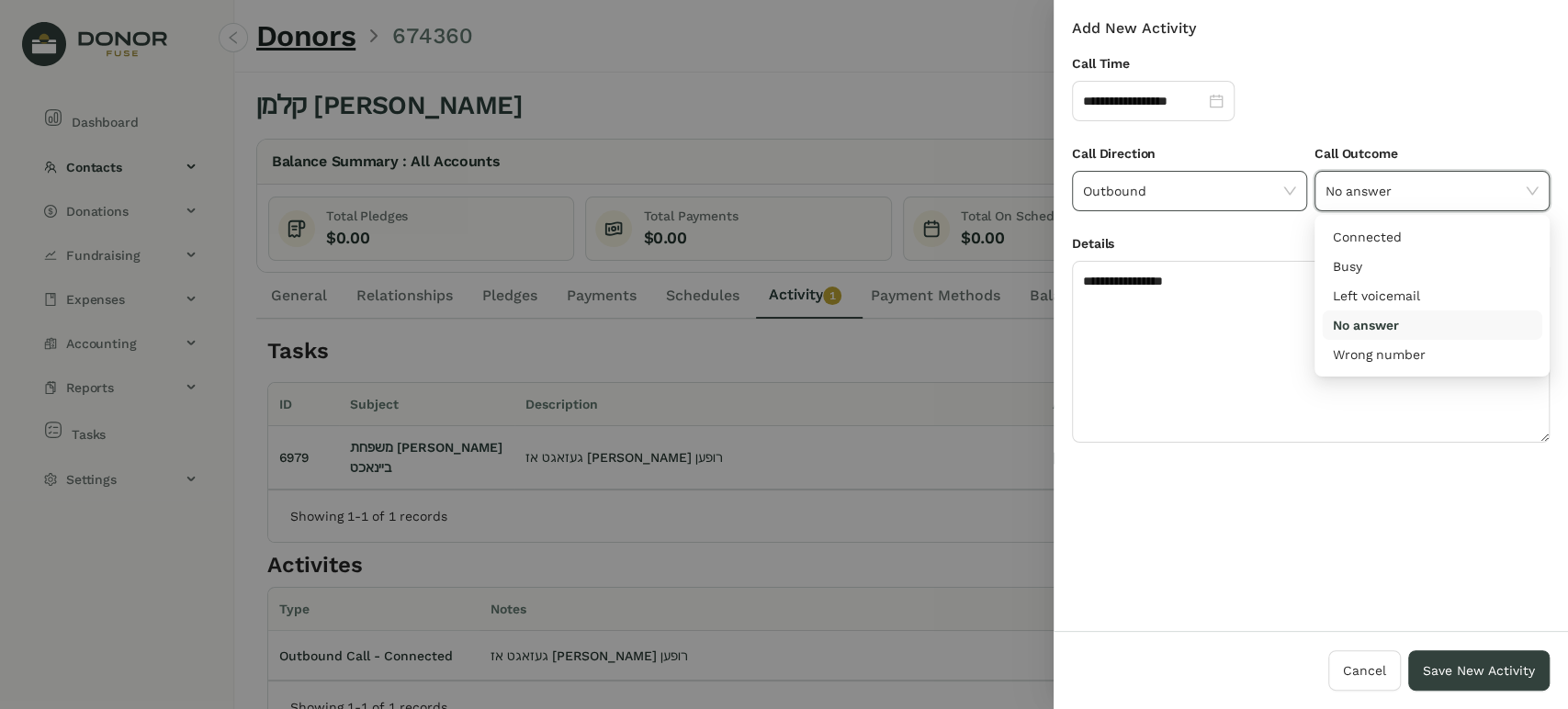 click on "Outbound" 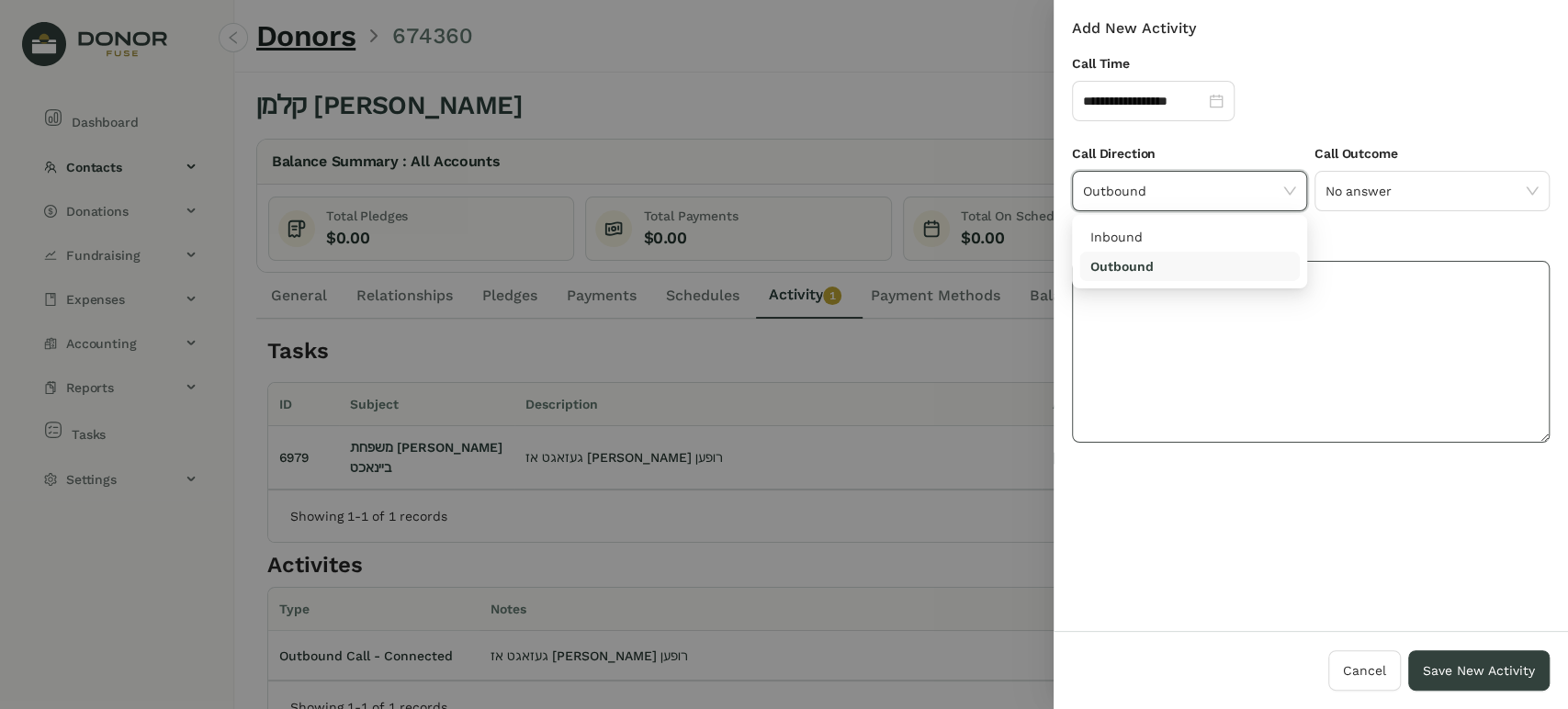 click on "**********" 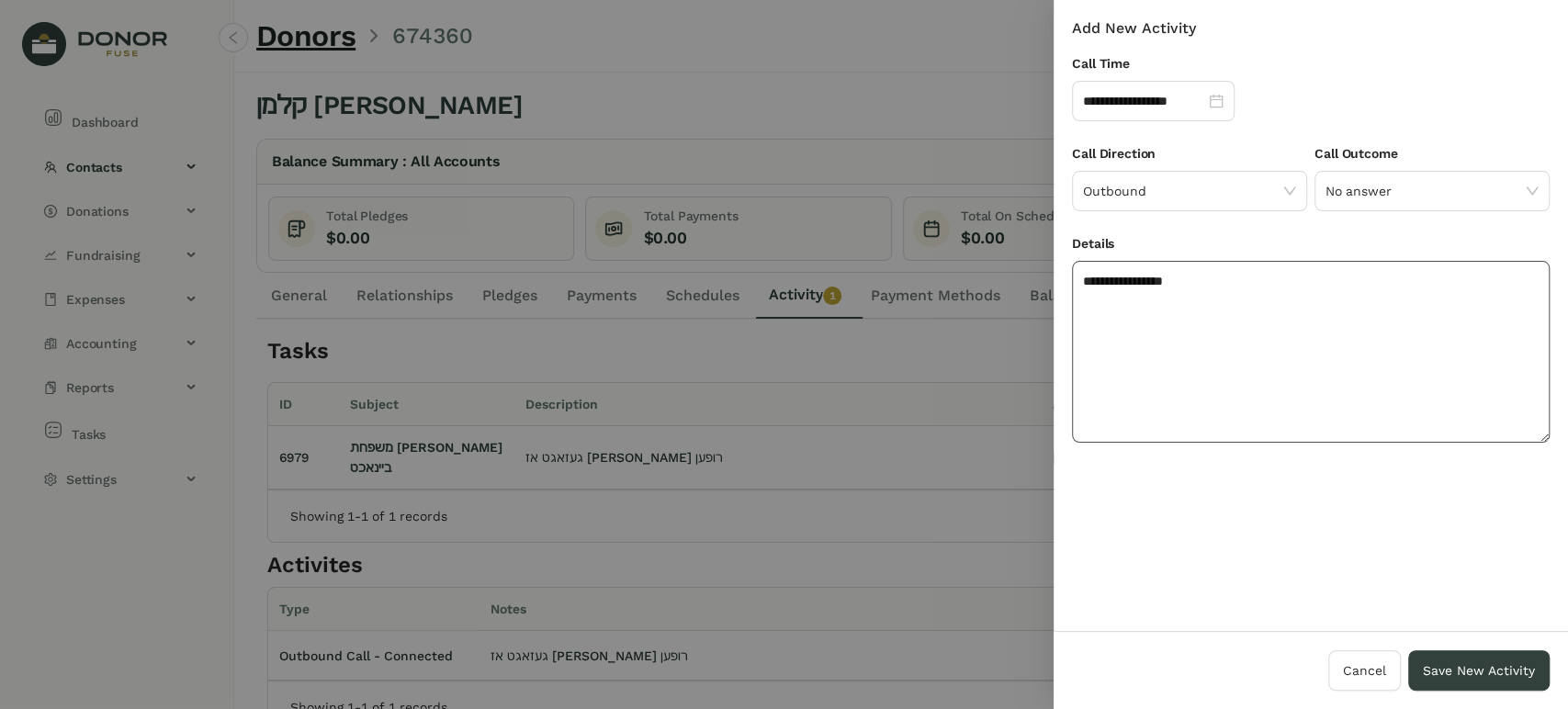 click on "**********" 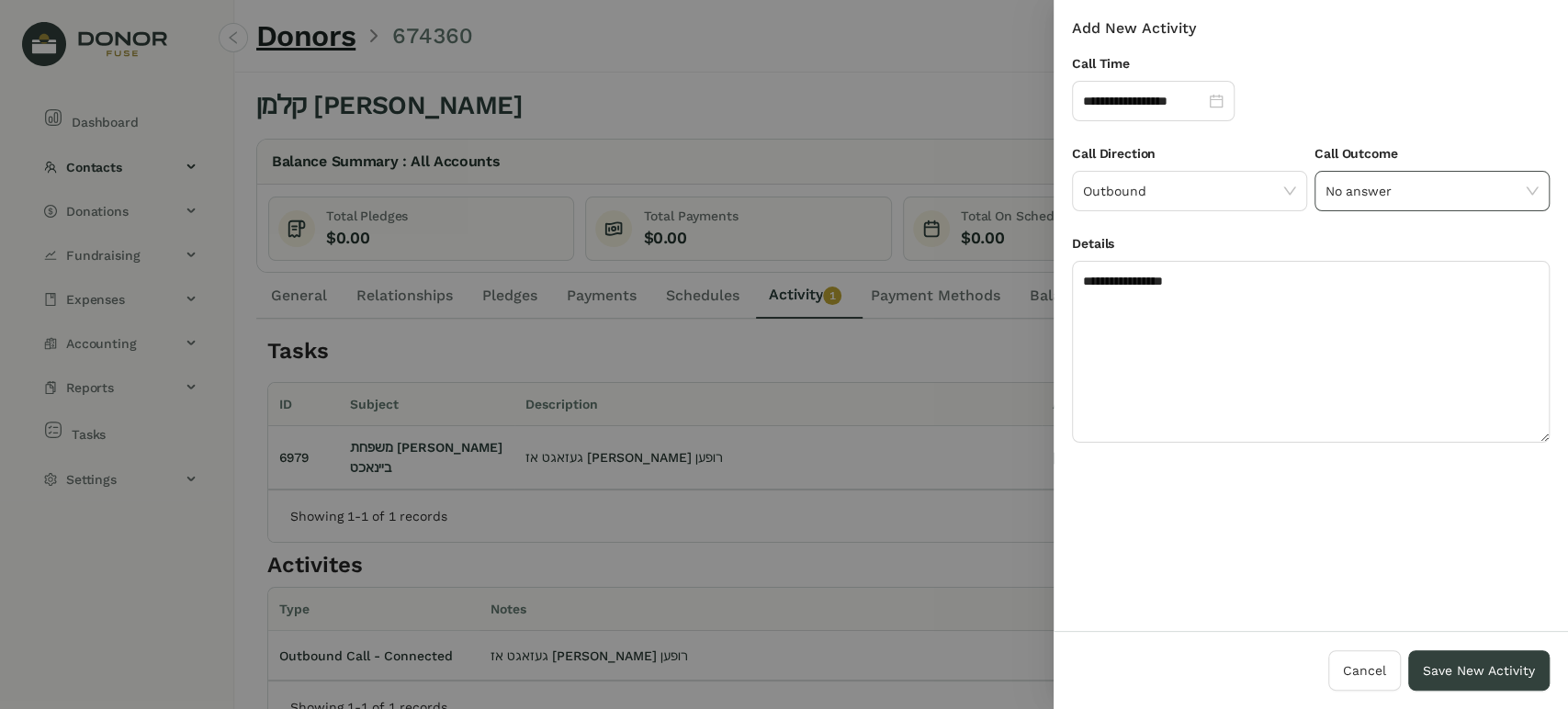 drag, startPoint x: 1391, startPoint y: 190, endPoint x: 1388, endPoint y: 199, distance: 9.486833 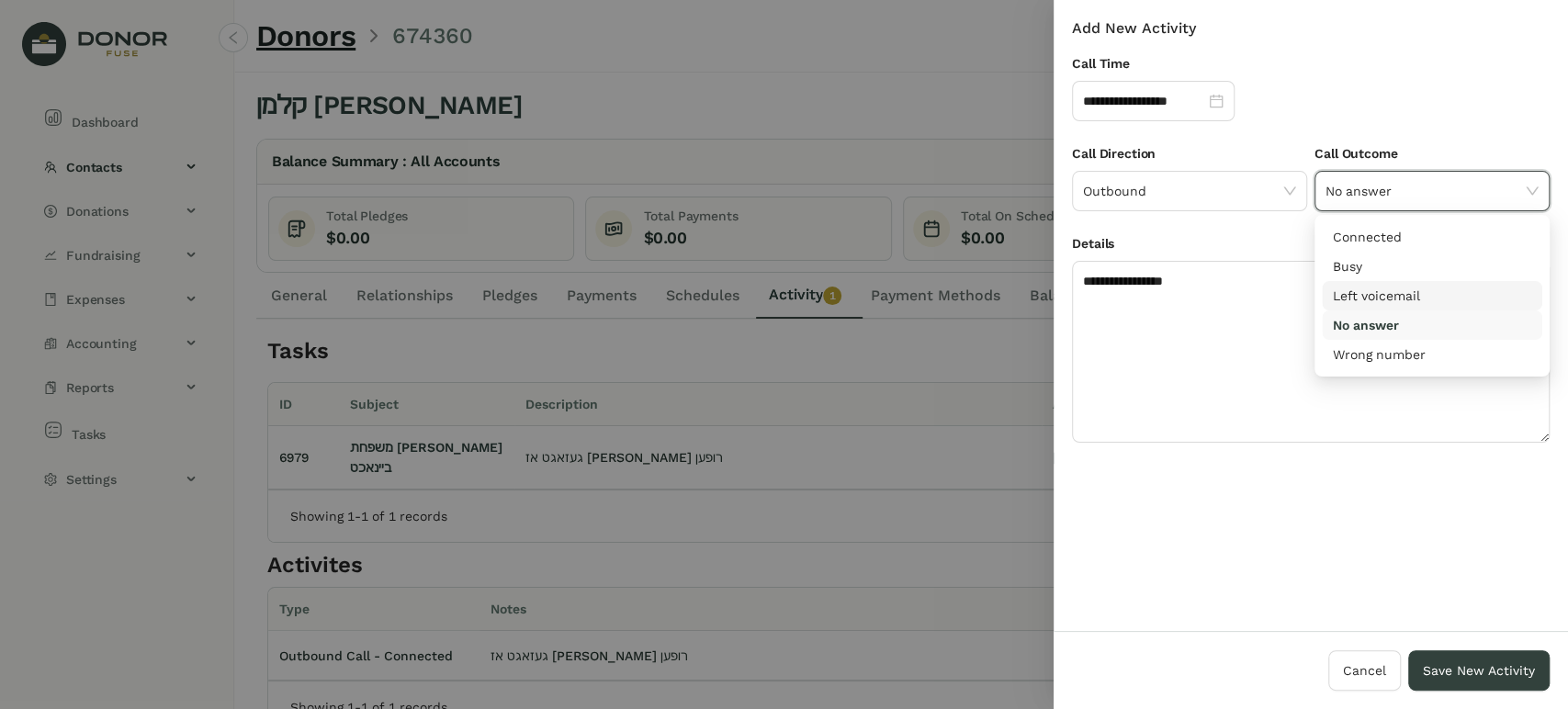 click on "Left voicemail" at bounding box center (1432, 296) 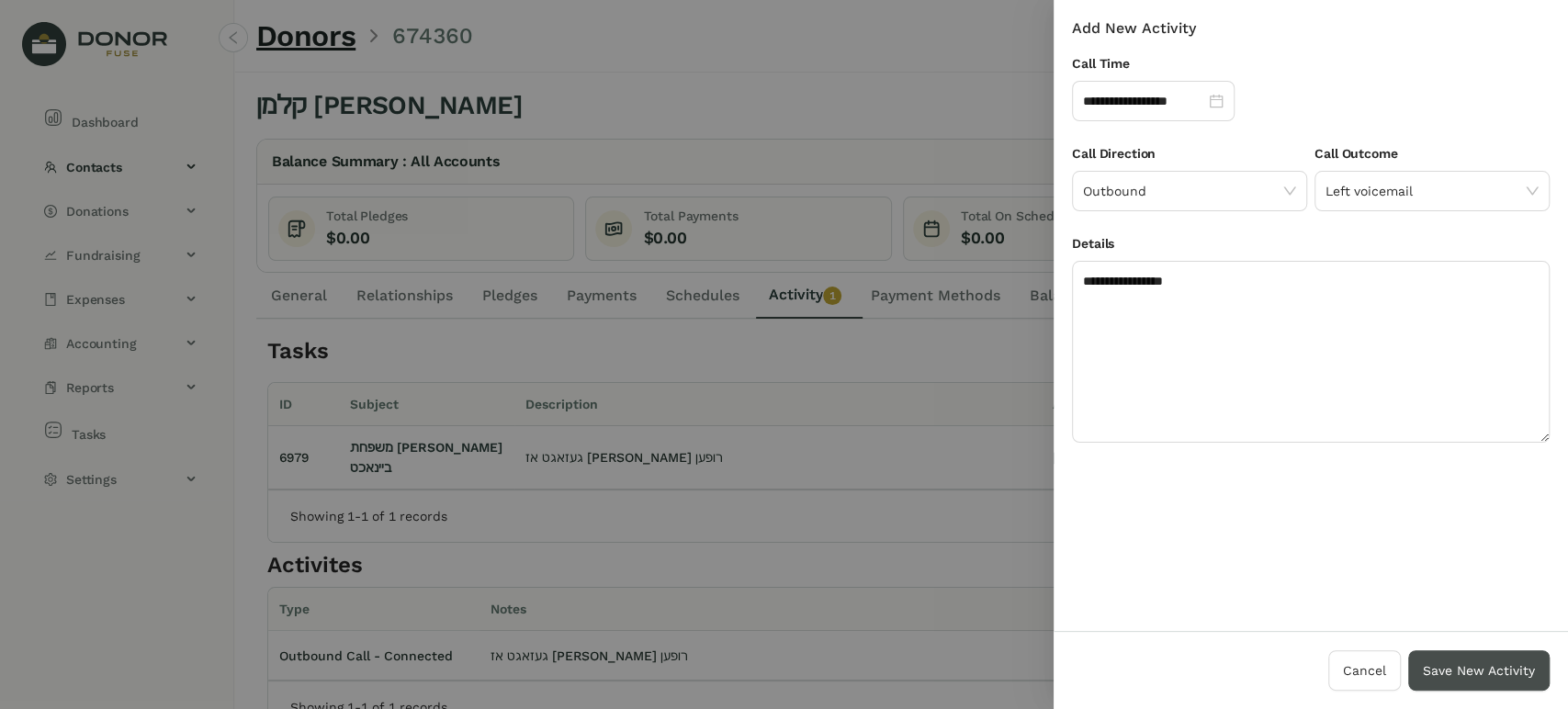 click on "Save New Activity" at bounding box center (1479, 670) 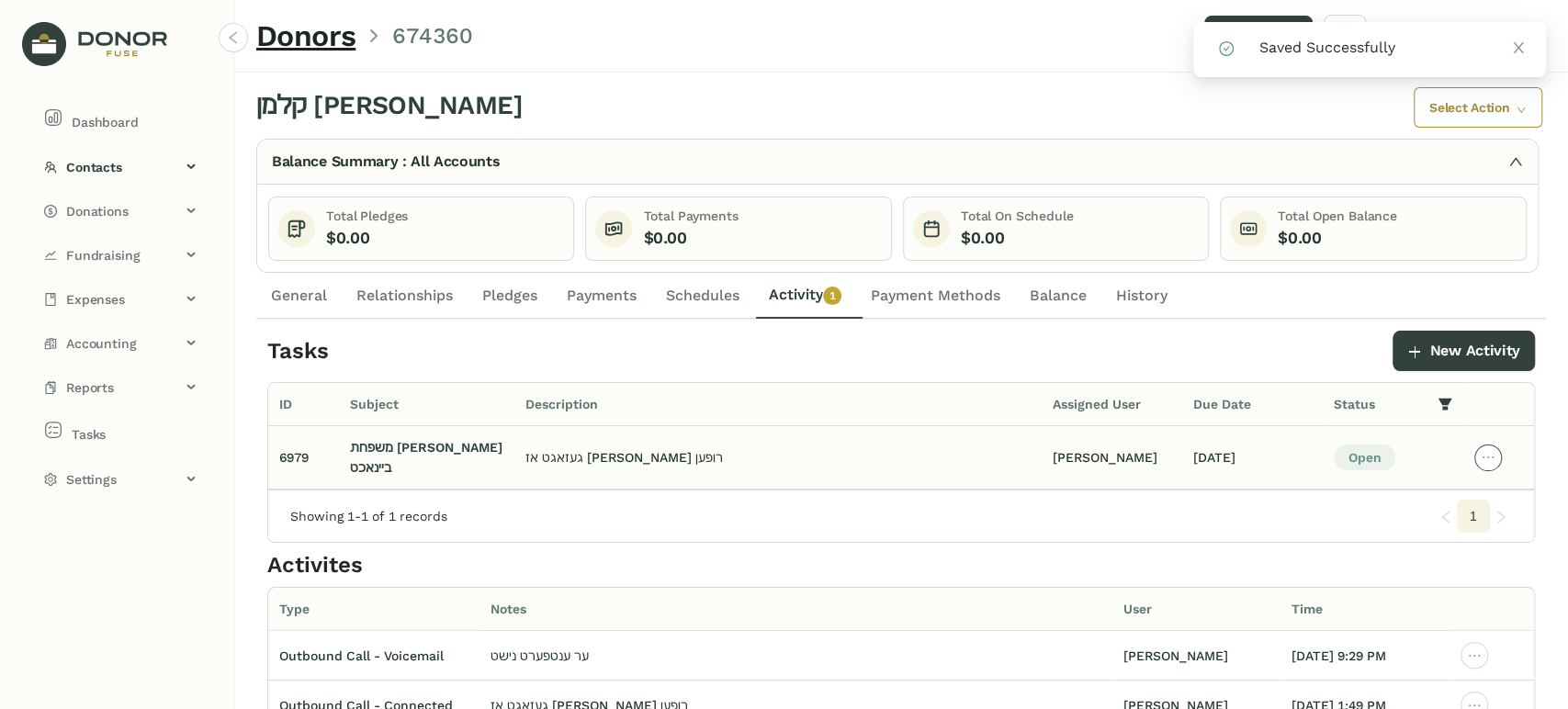 click 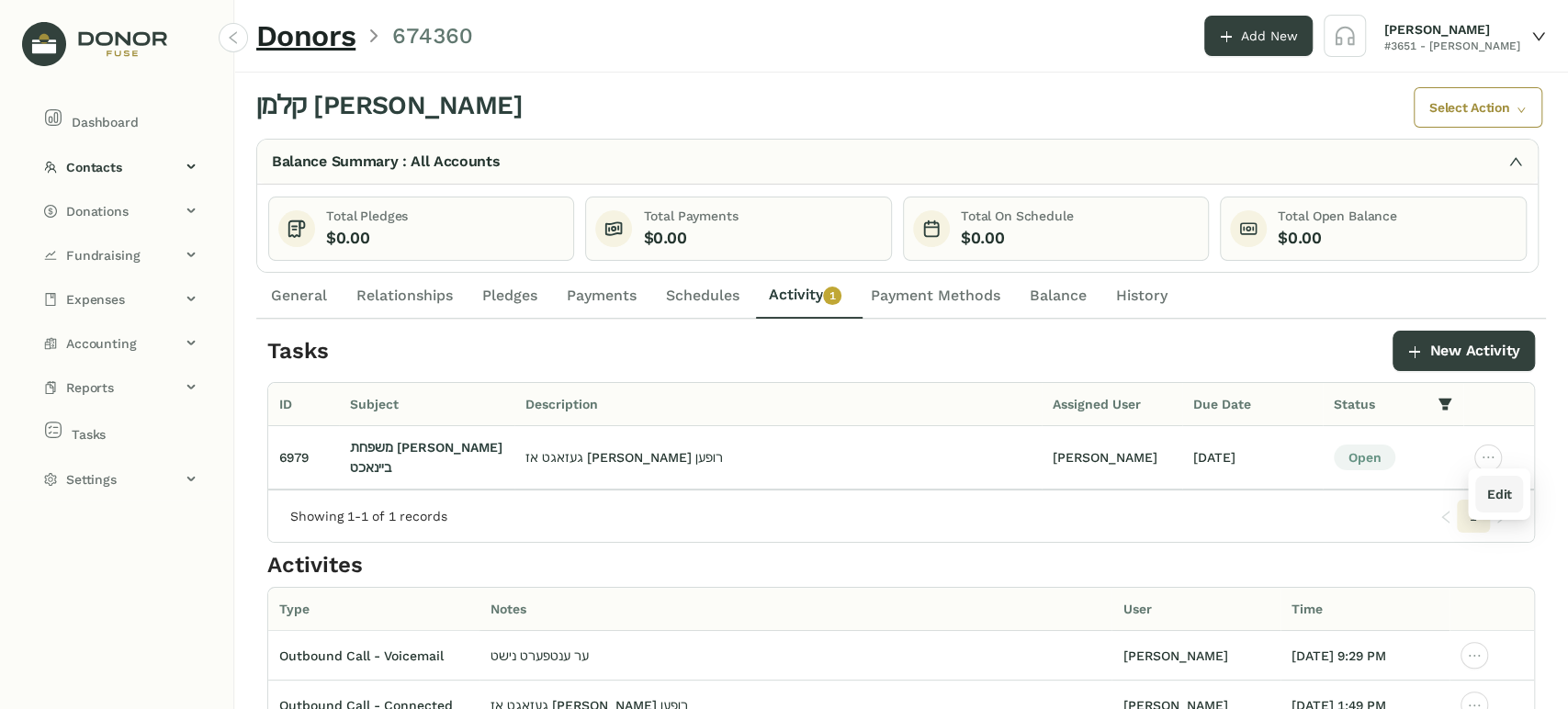 click on "Edit" at bounding box center (1498, 494) 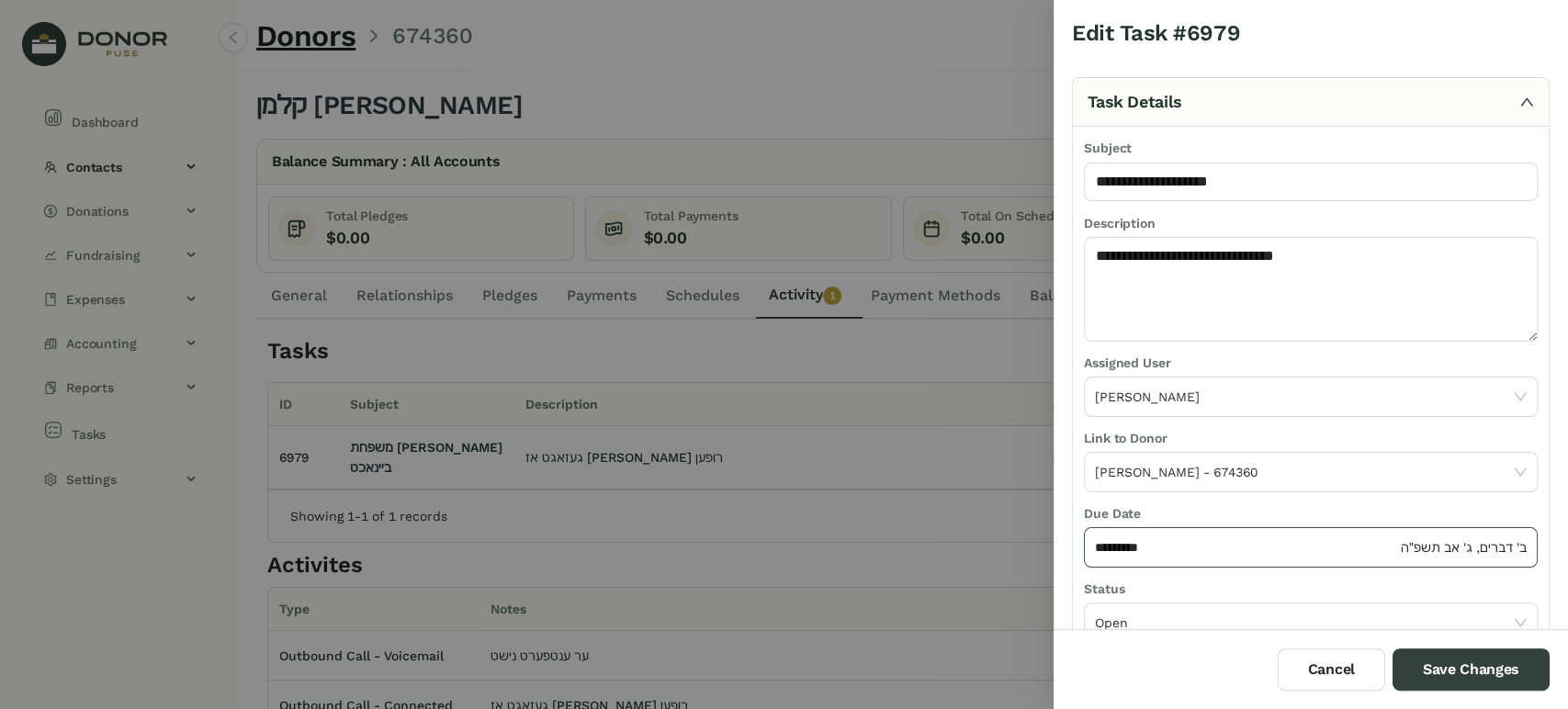 click on "*********" 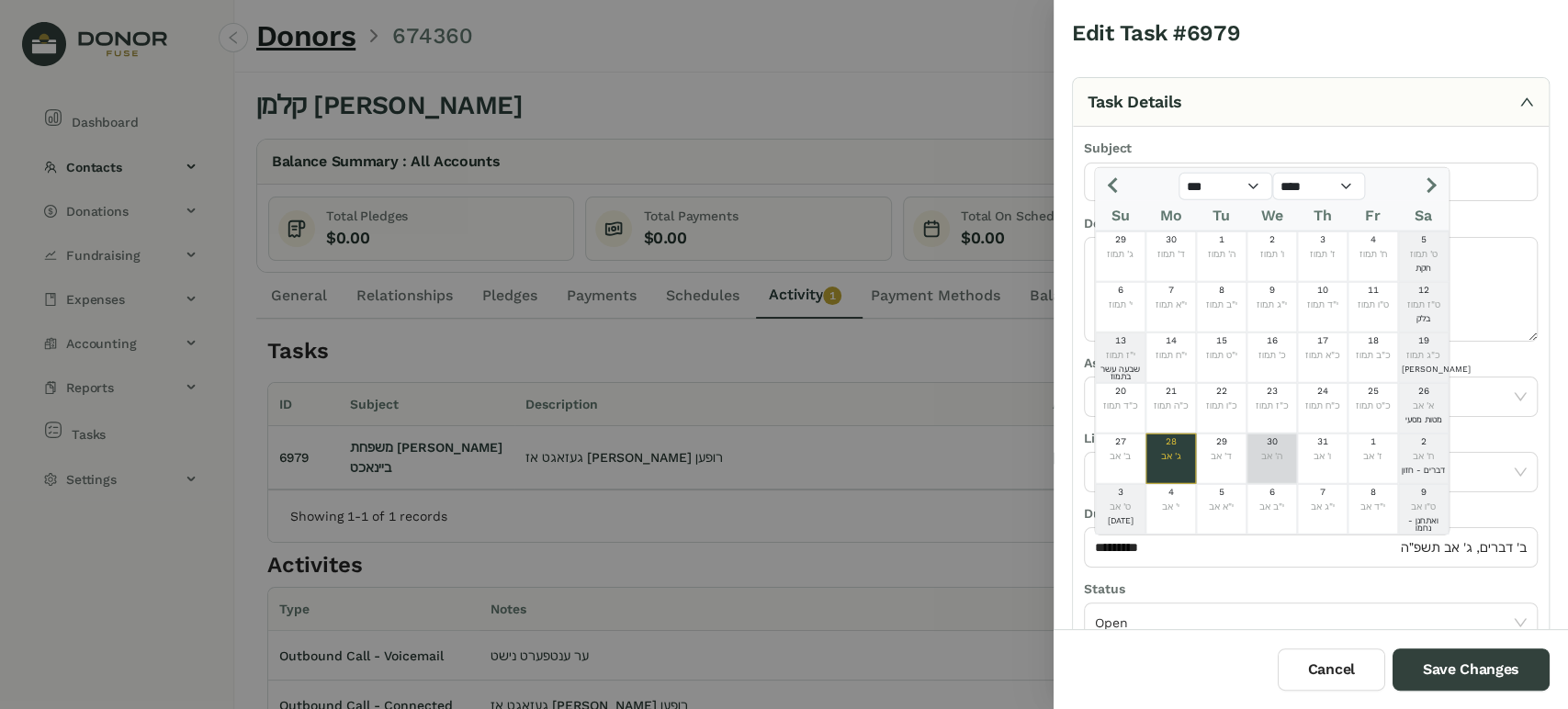 click on "ה' אב" 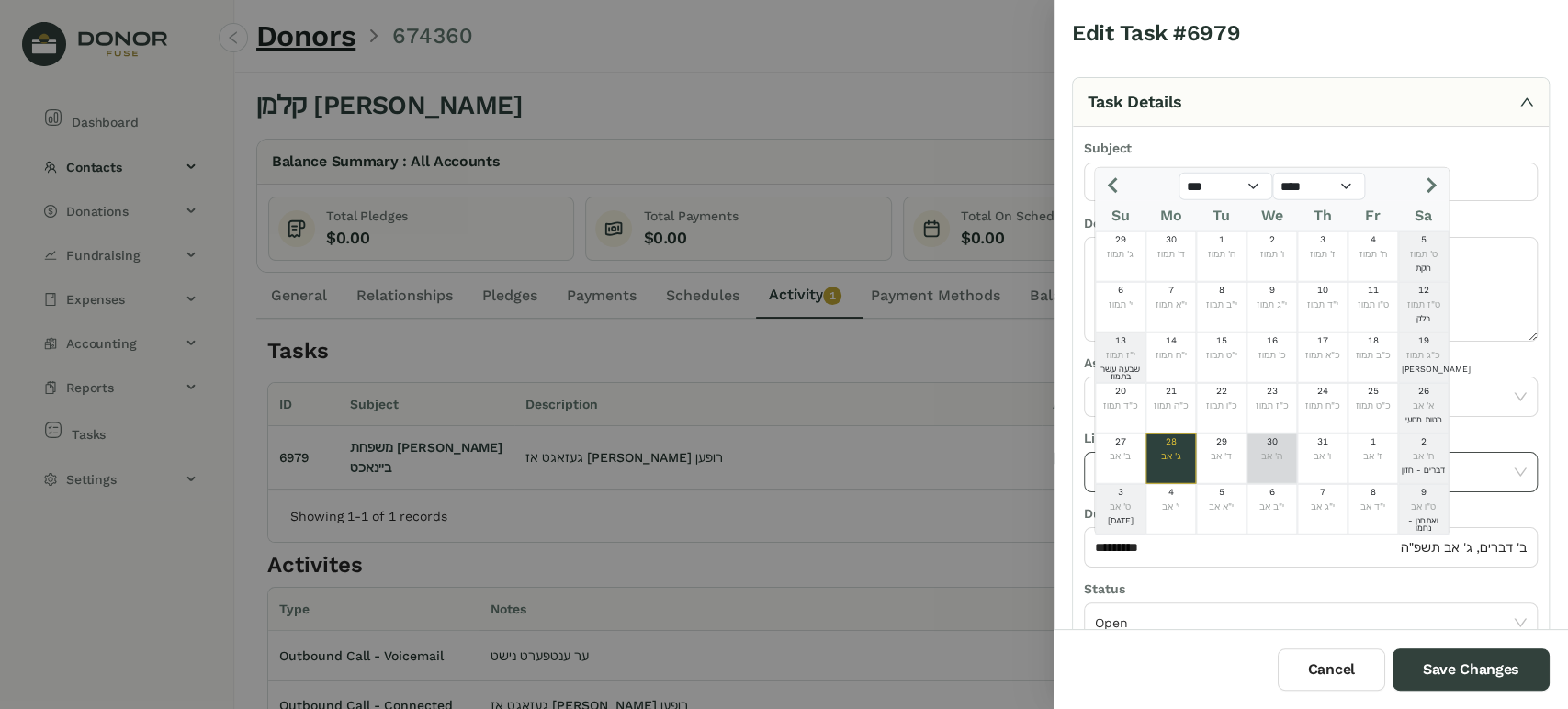type on "*********" 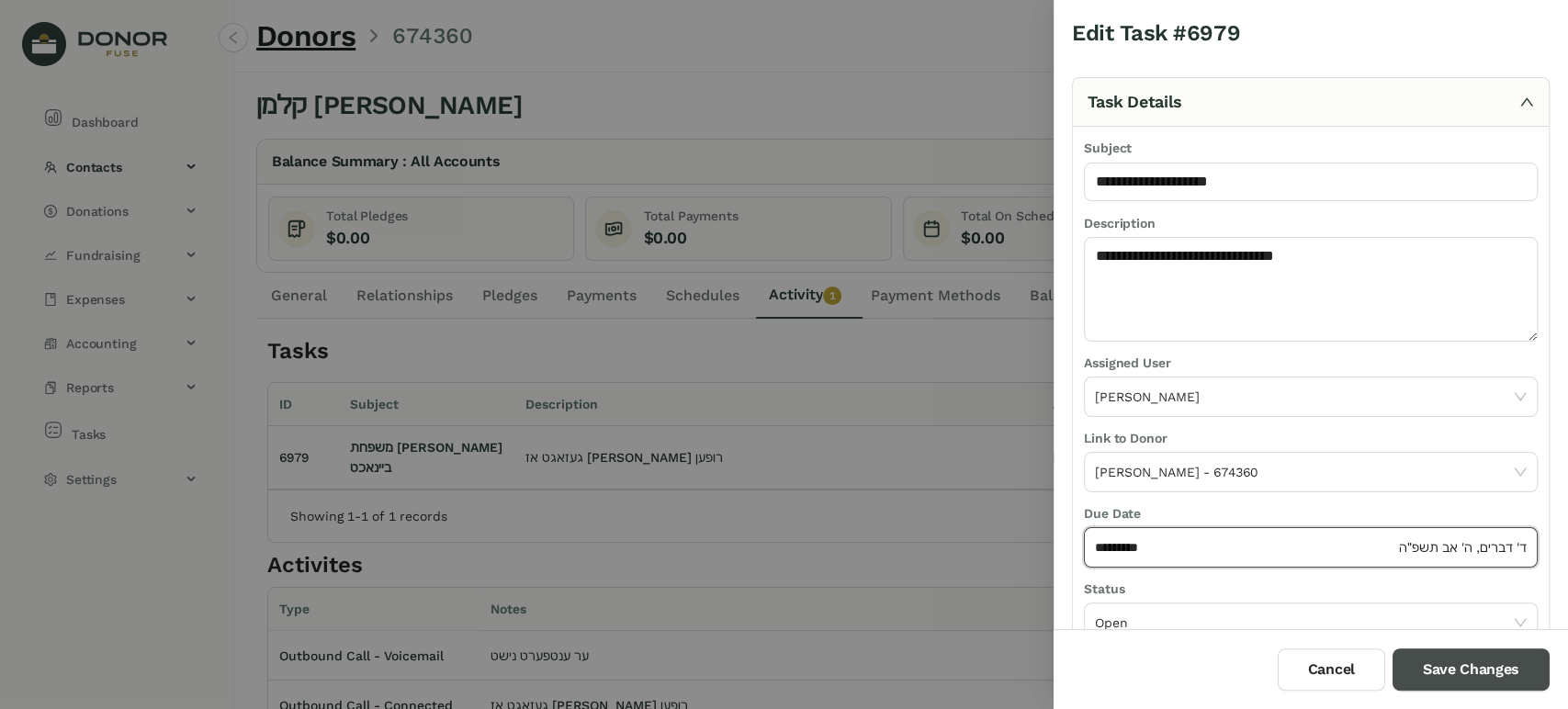drag, startPoint x: 1469, startPoint y: 659, endPoint x: 1448, endPoint y: 652, distance: 22.135944 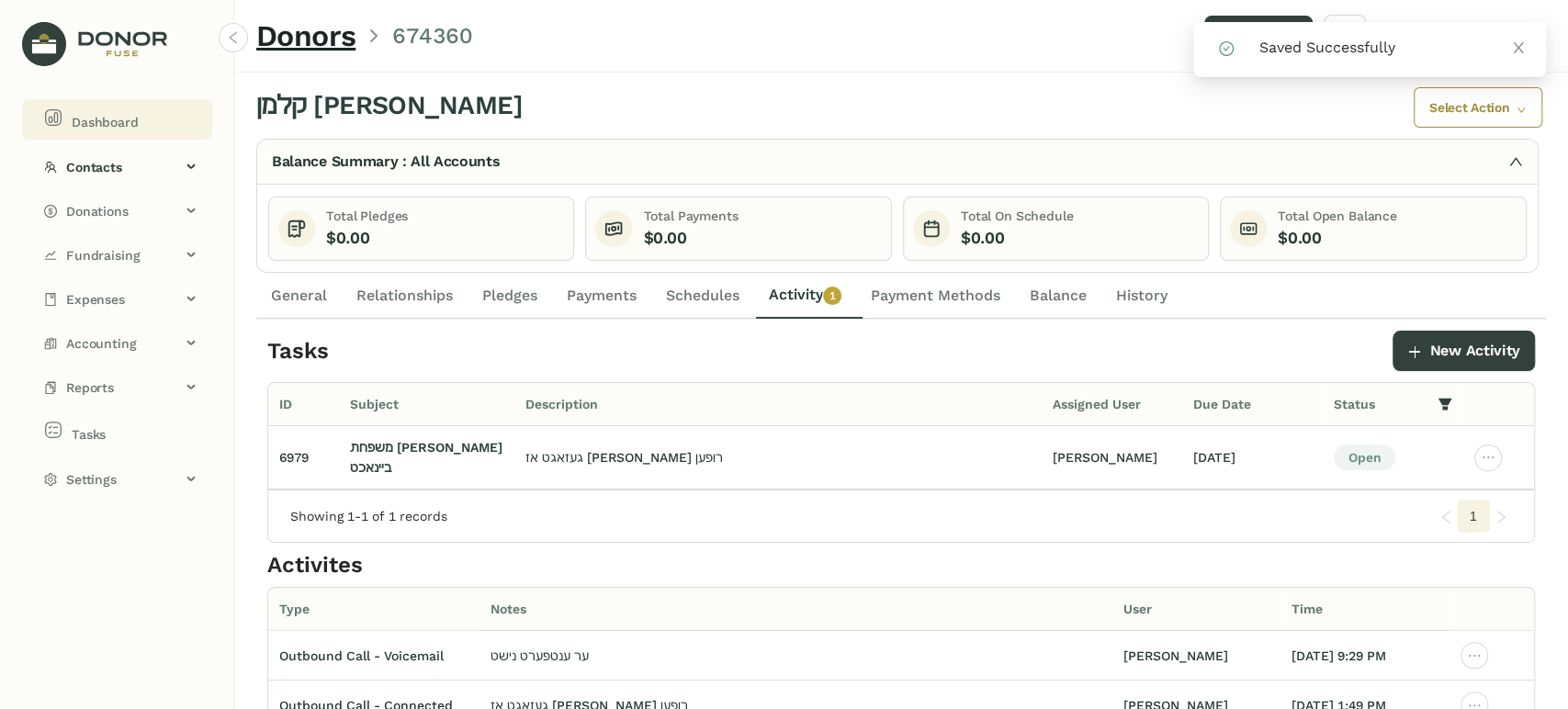 click on "Dashboard" 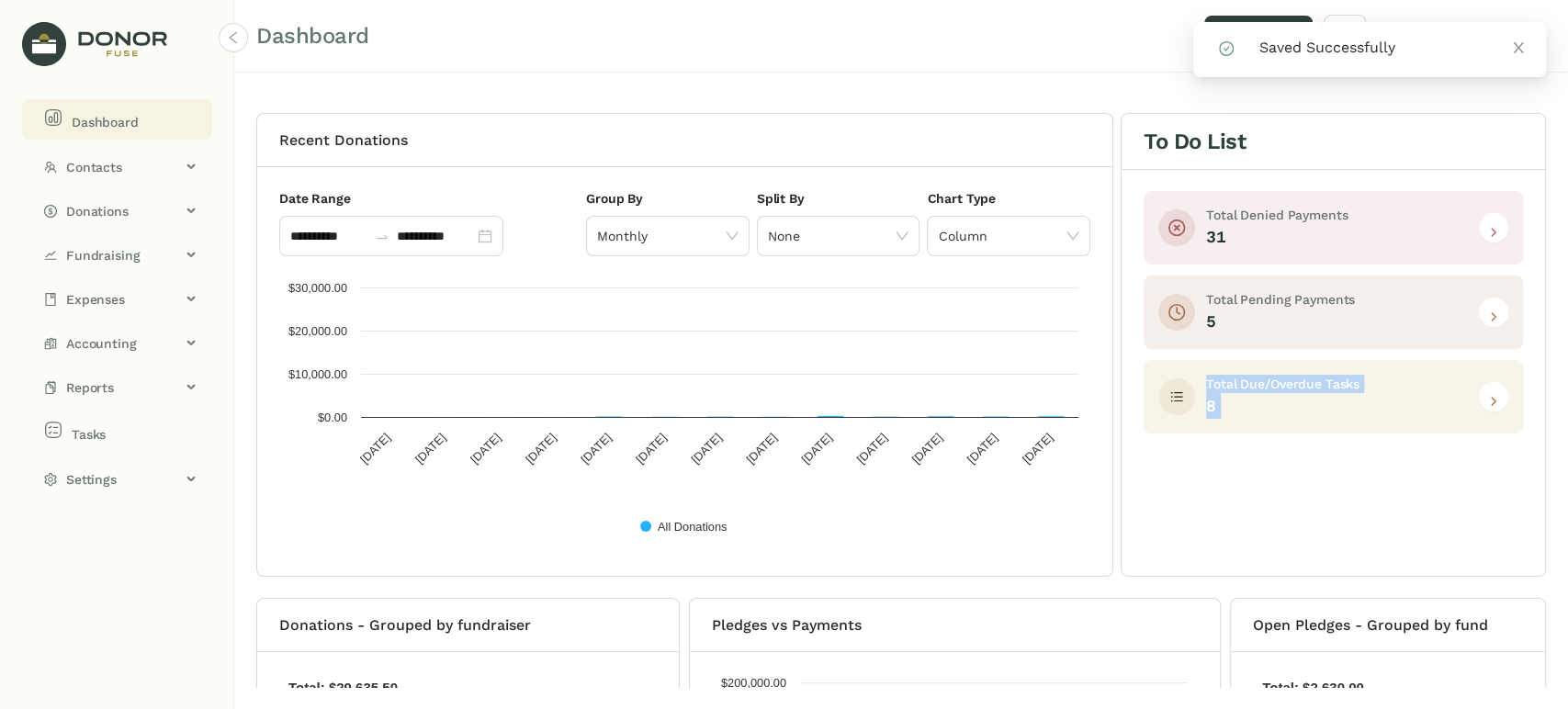 drag, startPoint x: 1566, startPoint y: 332, endPoint x: 1529, endPoint y: 337, distance: 37.3363 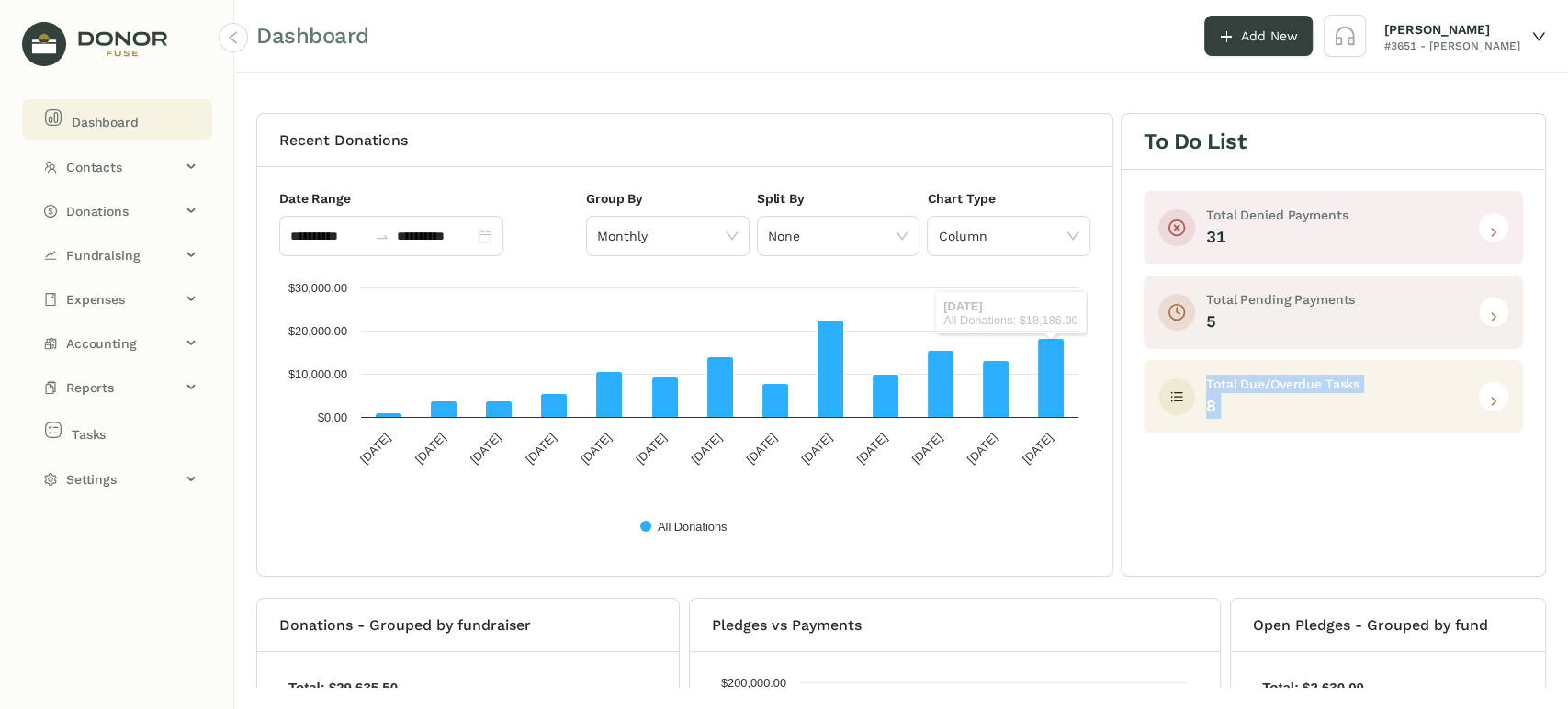 click 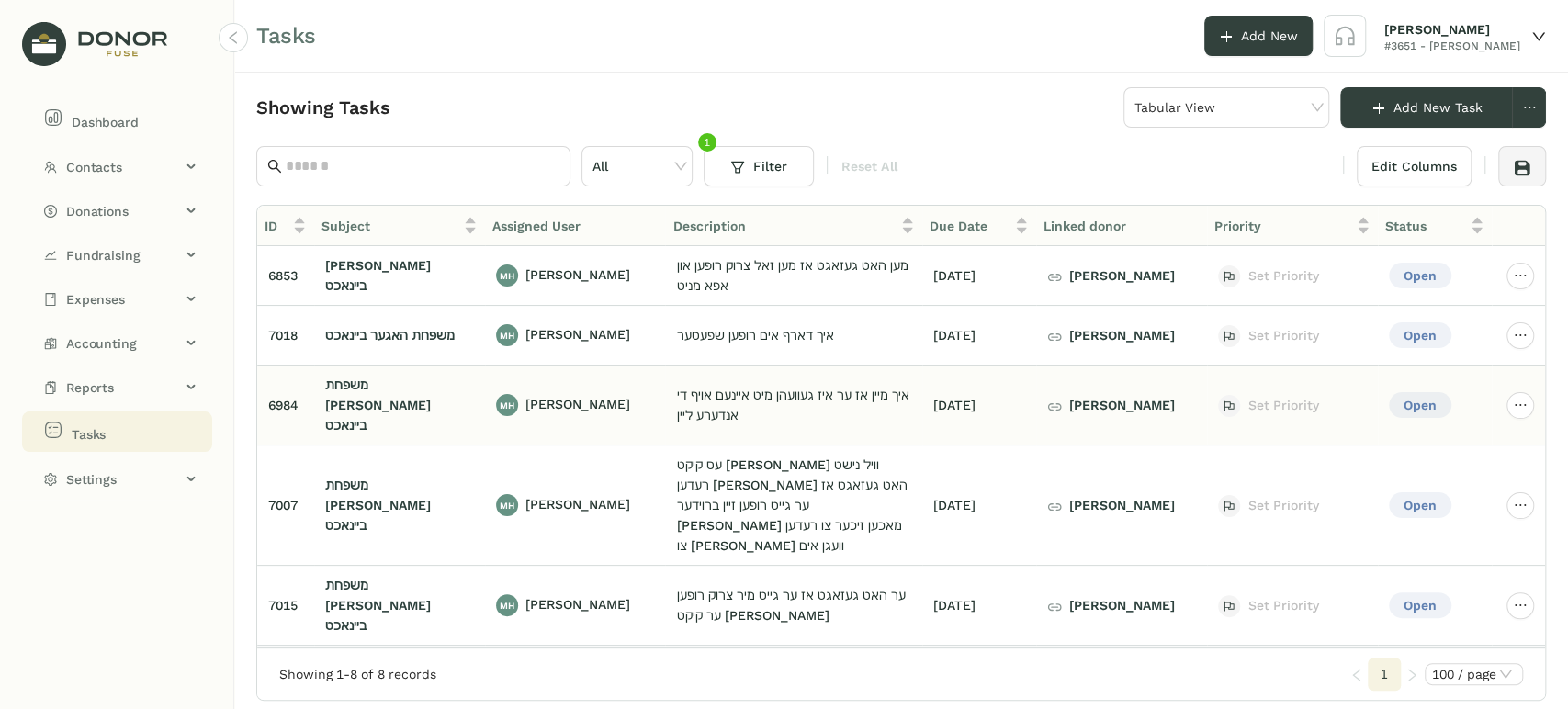 click on "[PERSON_NAME]" 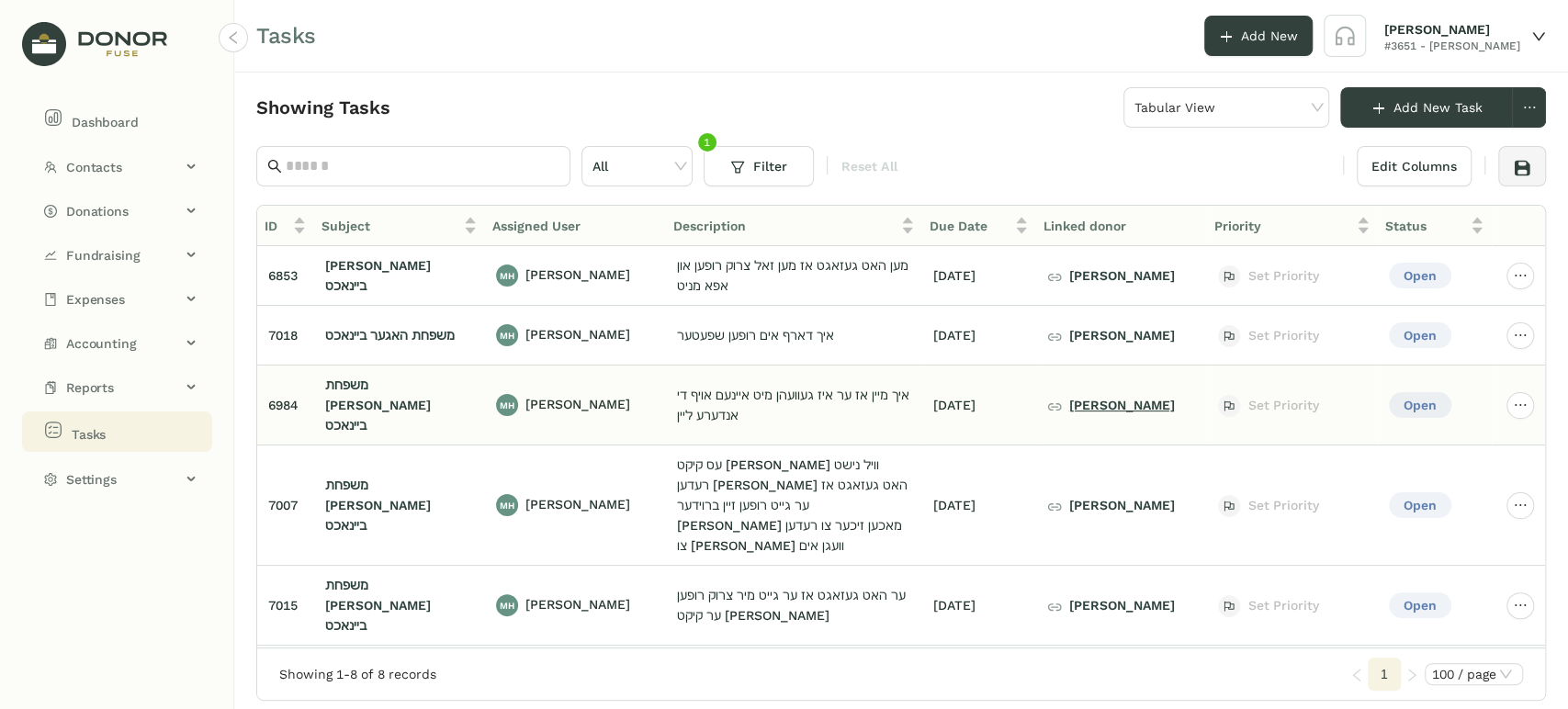 click on "[PERSON_NAME]" 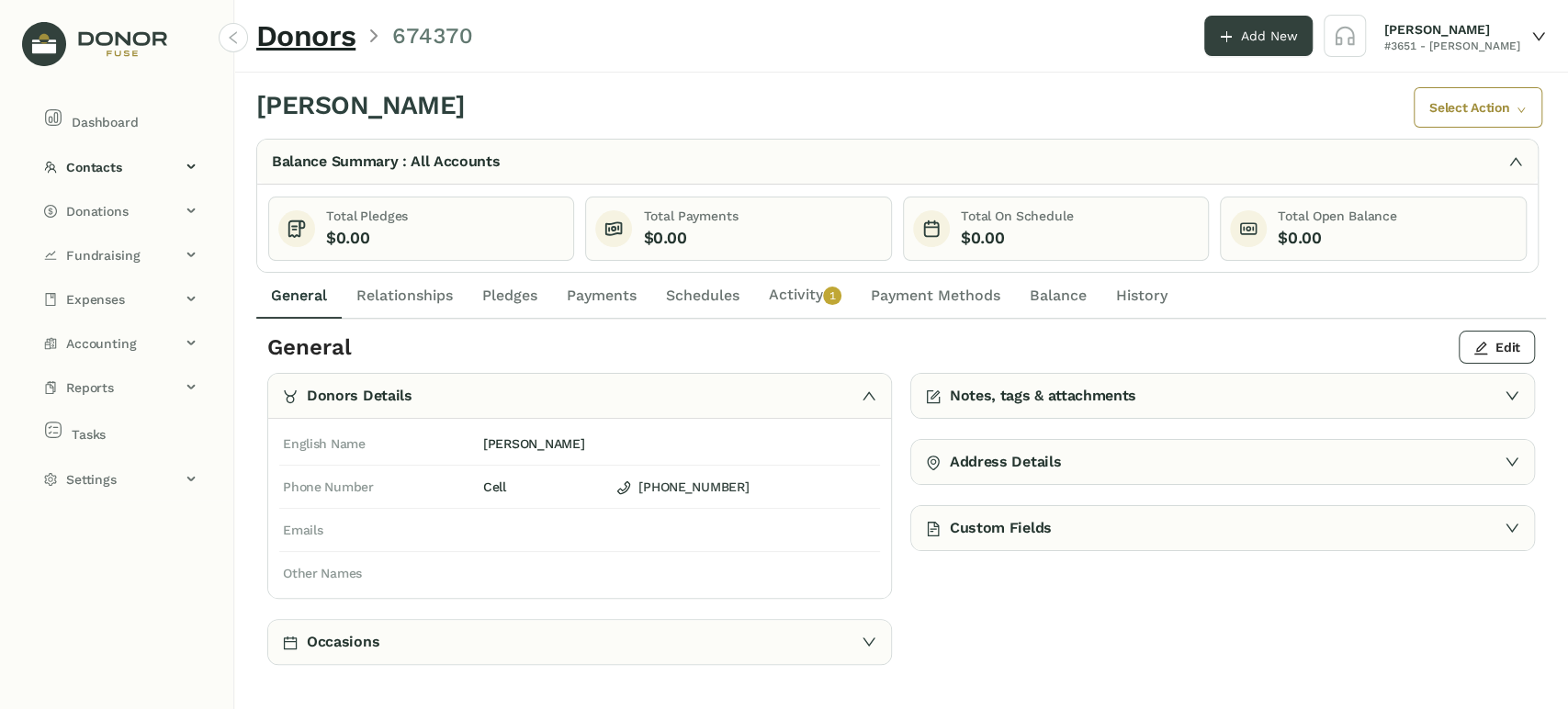 click on "Activity   0   1   2   3   4   5   6   7   8   9" 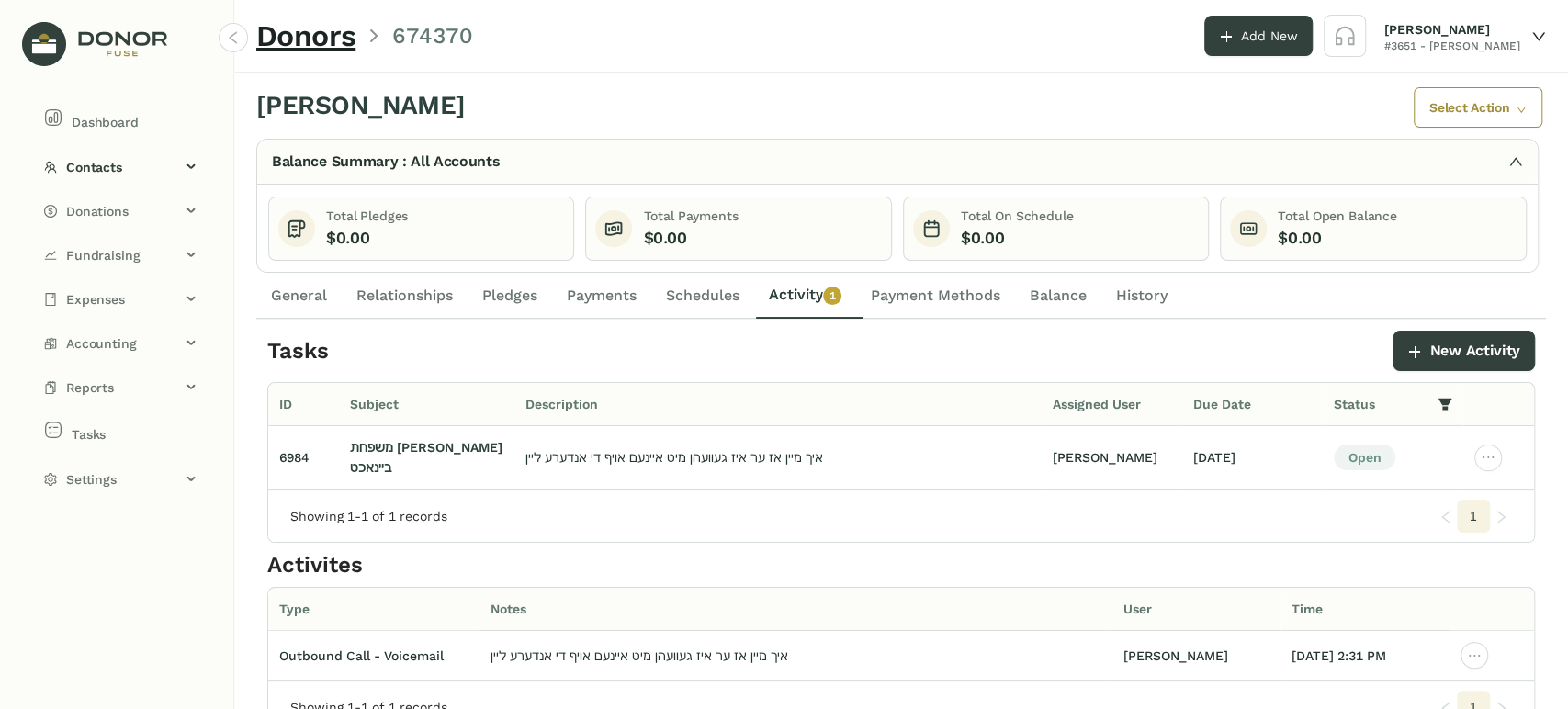 click on "General" 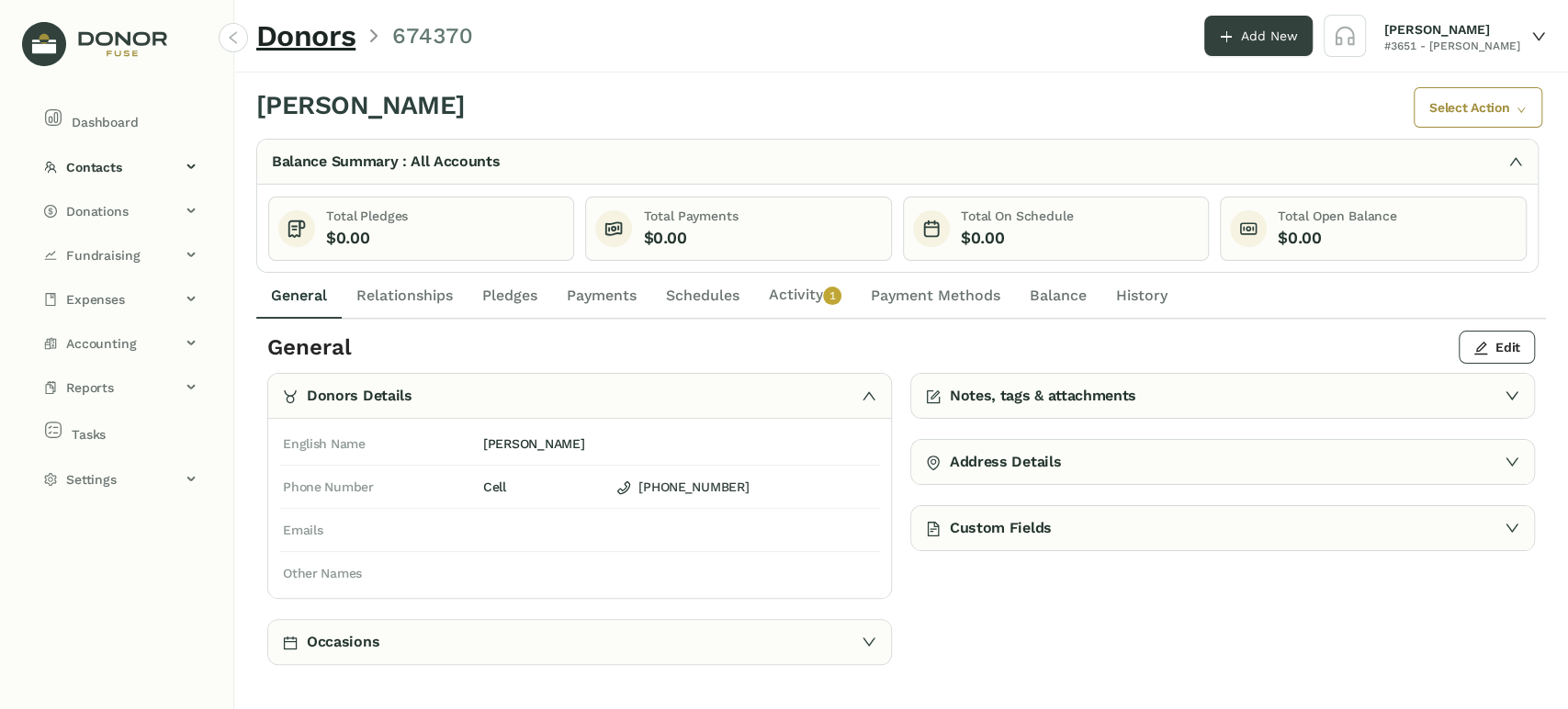 click on "Activity   0   1   2   3   4   5   6   7   8   9" 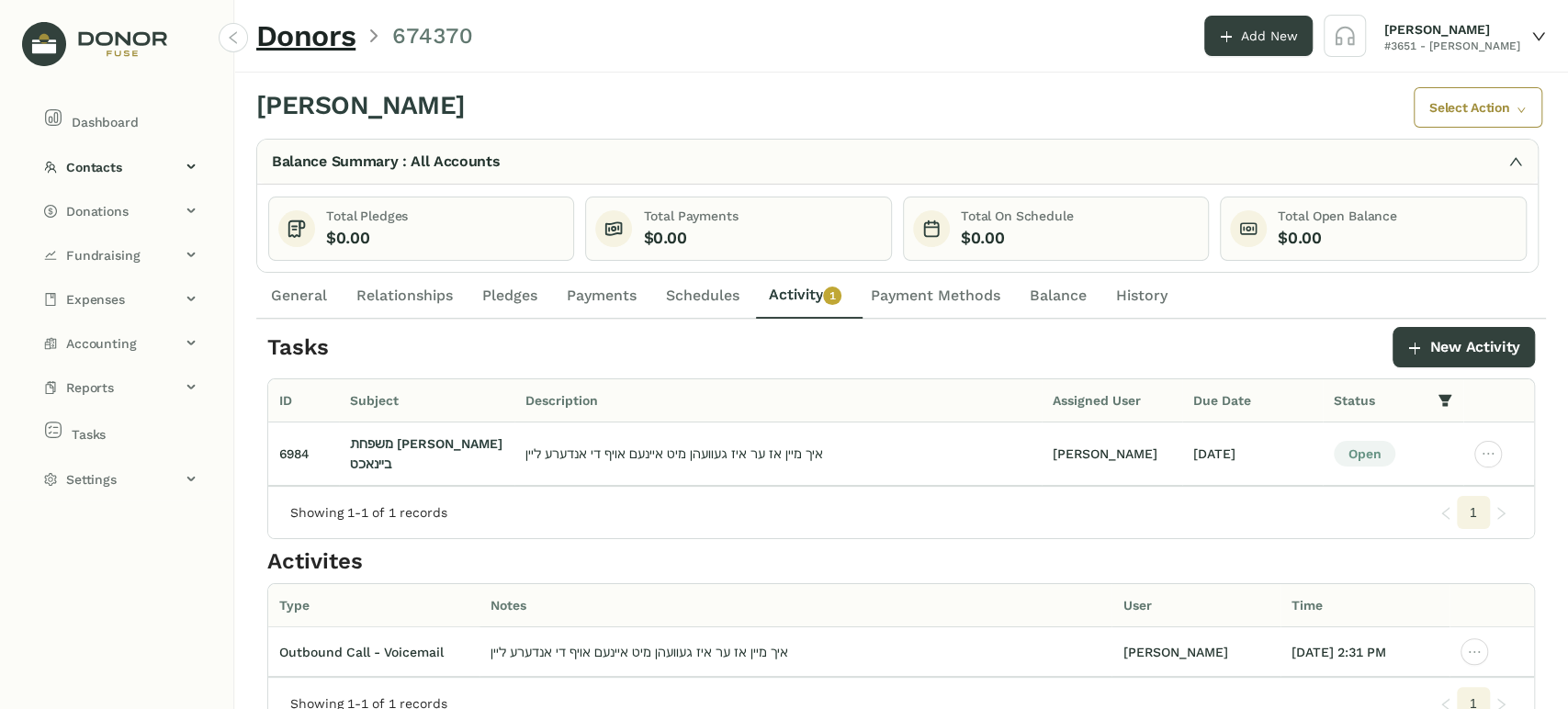scroll, scrollTop: 0, scrollLeft: 0, axis: both 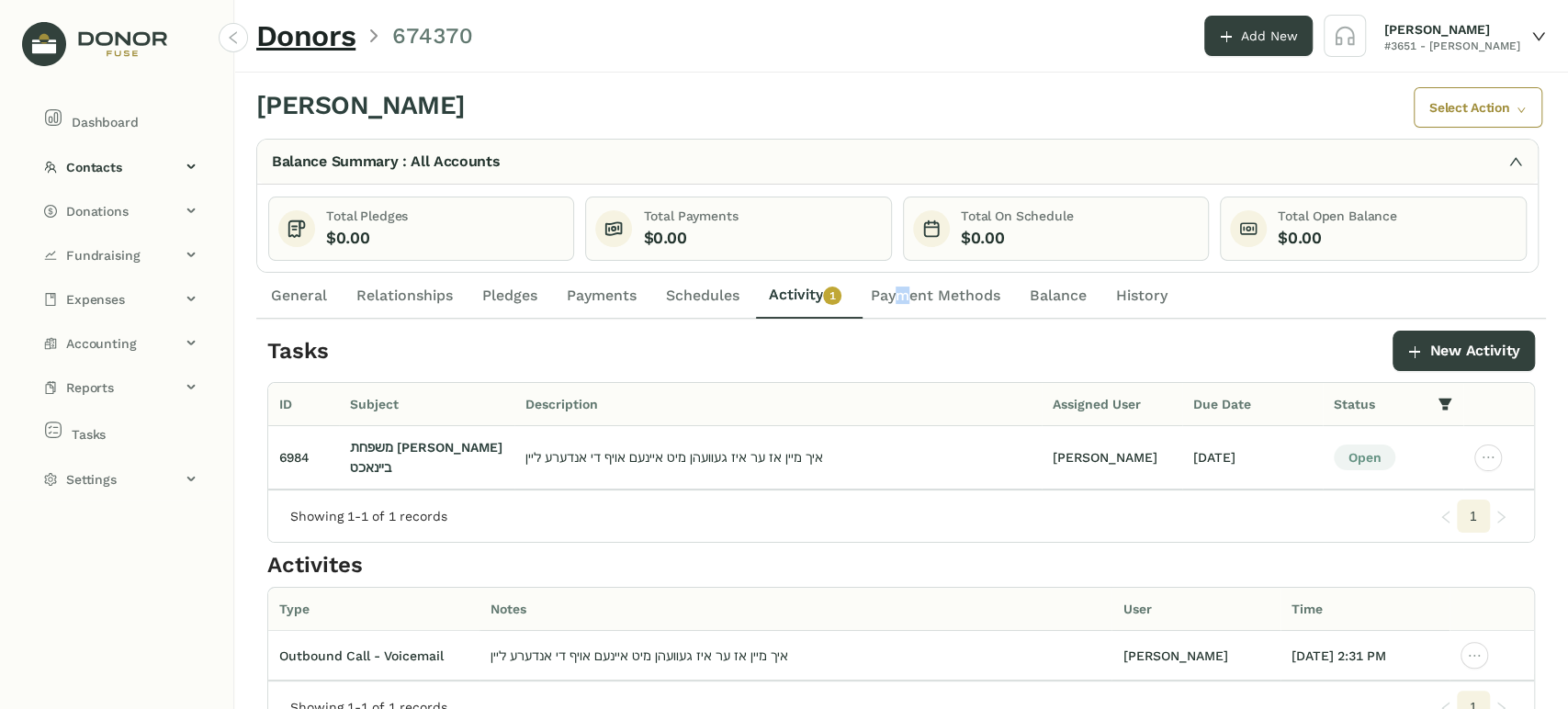 drag, startPoint x: 911, startPoint y: 292, endPoint x: 874, endPoint y: 308, distance: 40.311289 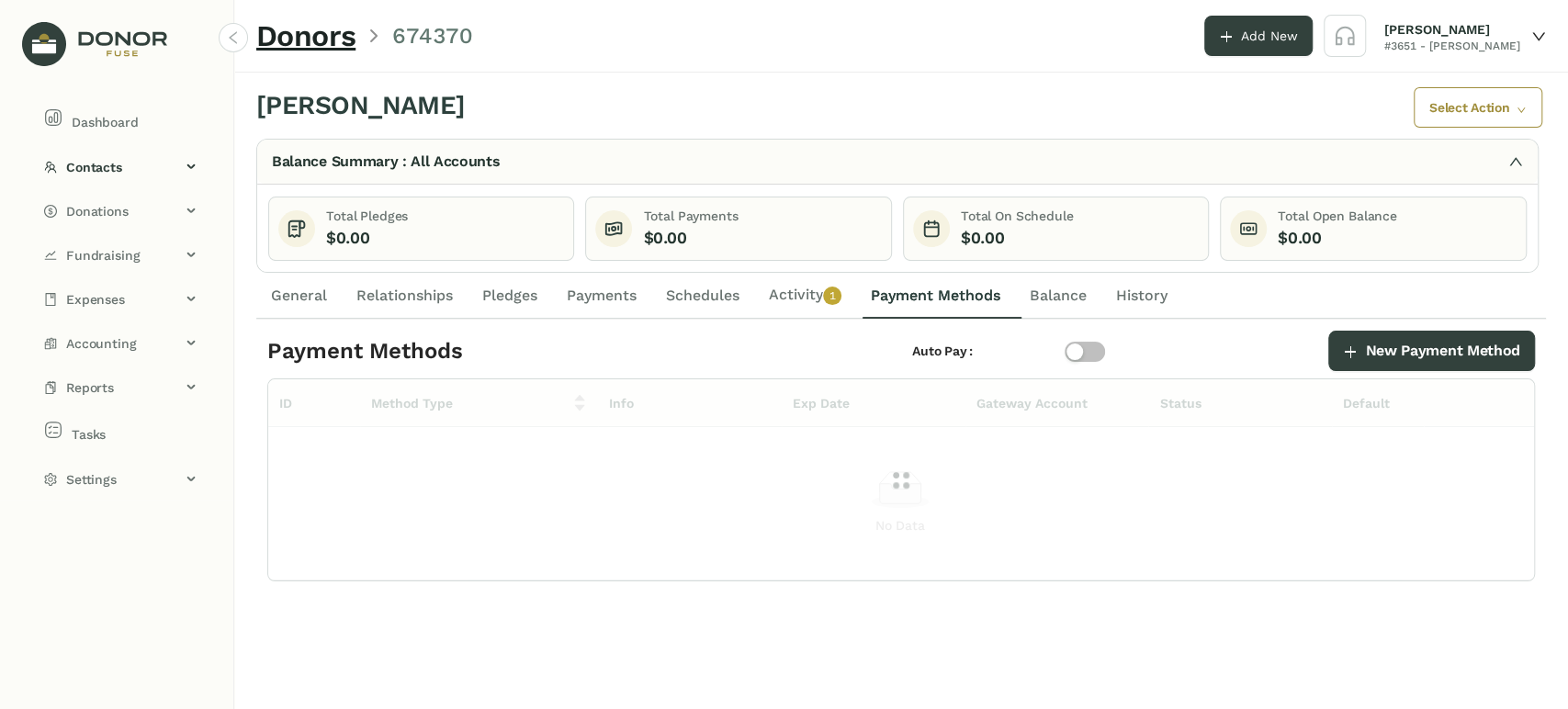 click on "Activity   0   1   2   3   4   5   6   7   8   9" 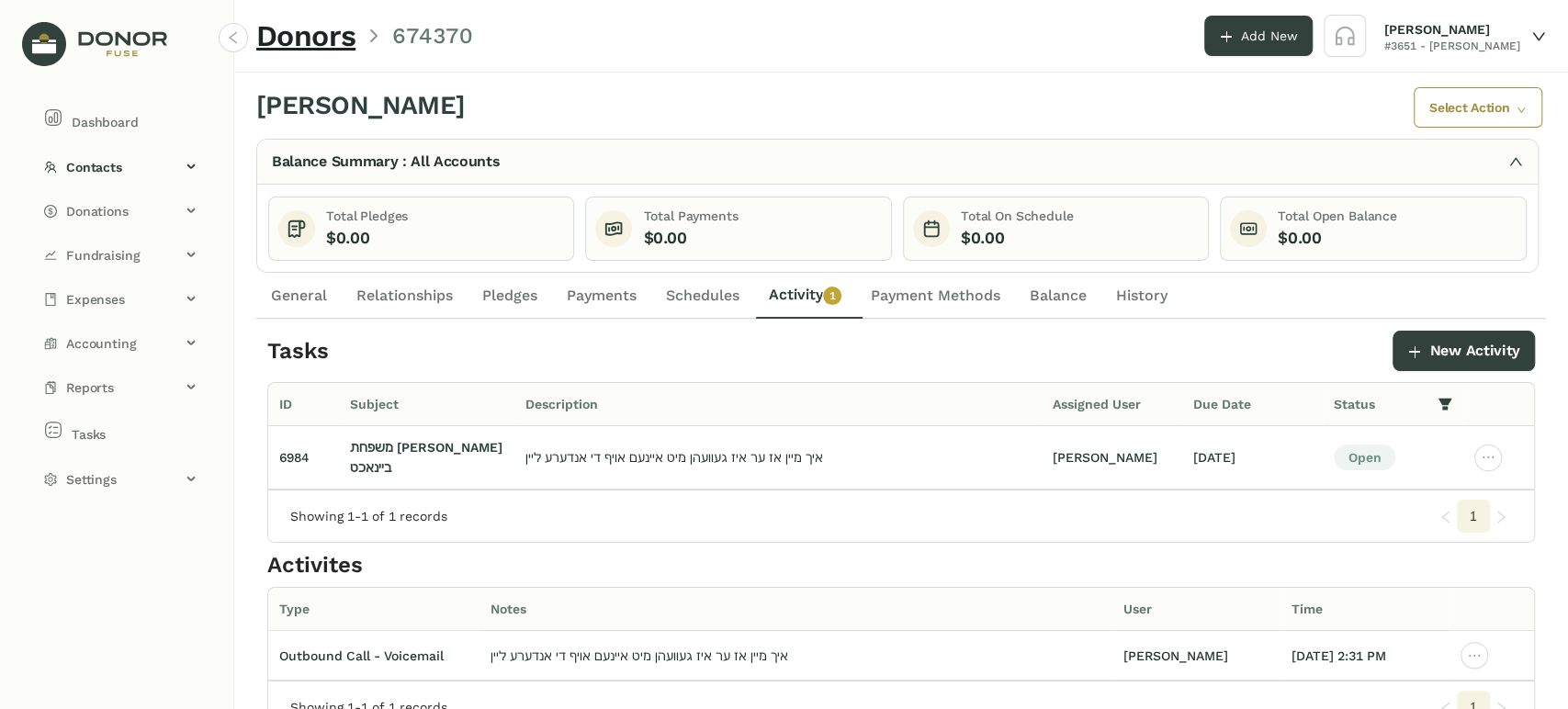 click on "General" 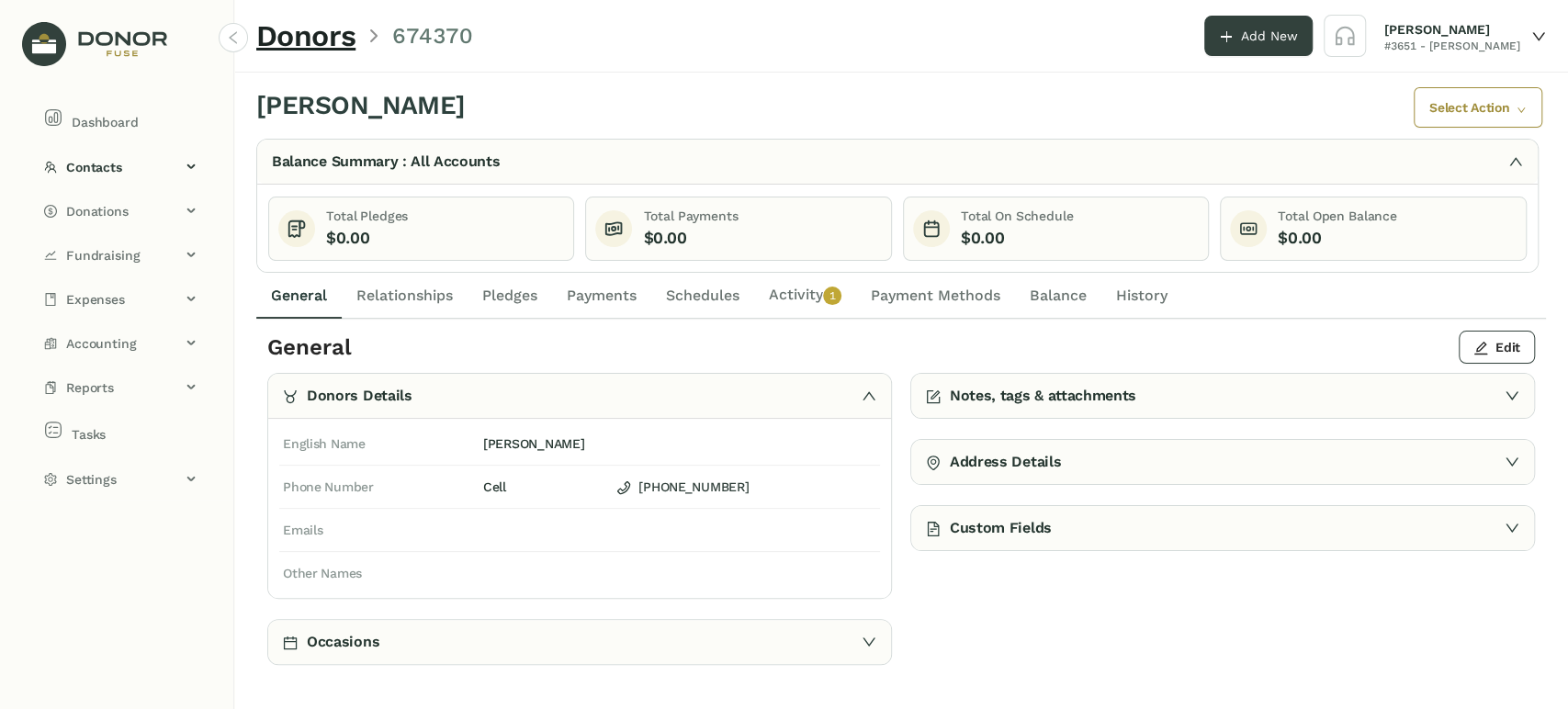 click on "Custom Fields" 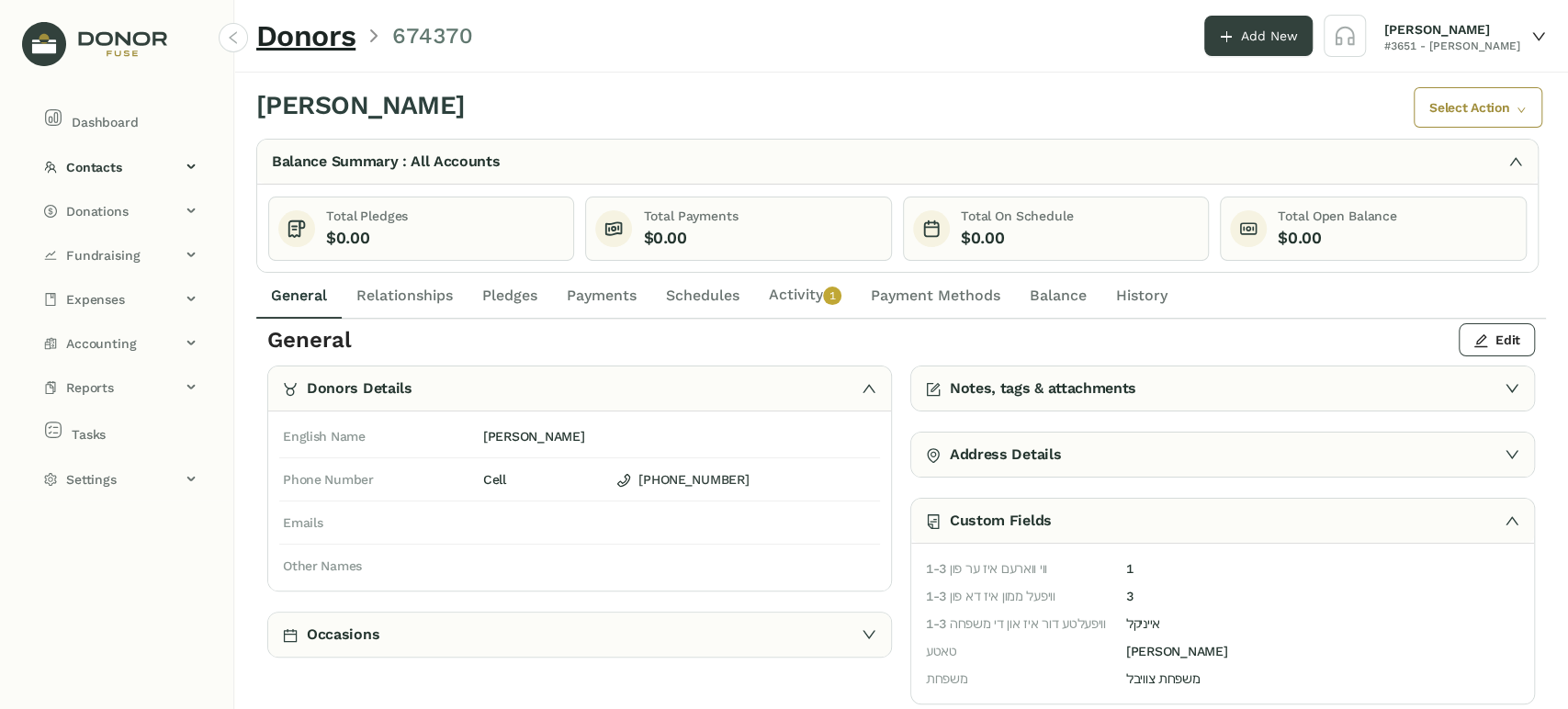 scroll, scrollTop: 12, scrollLeft: 0, axis: vertical 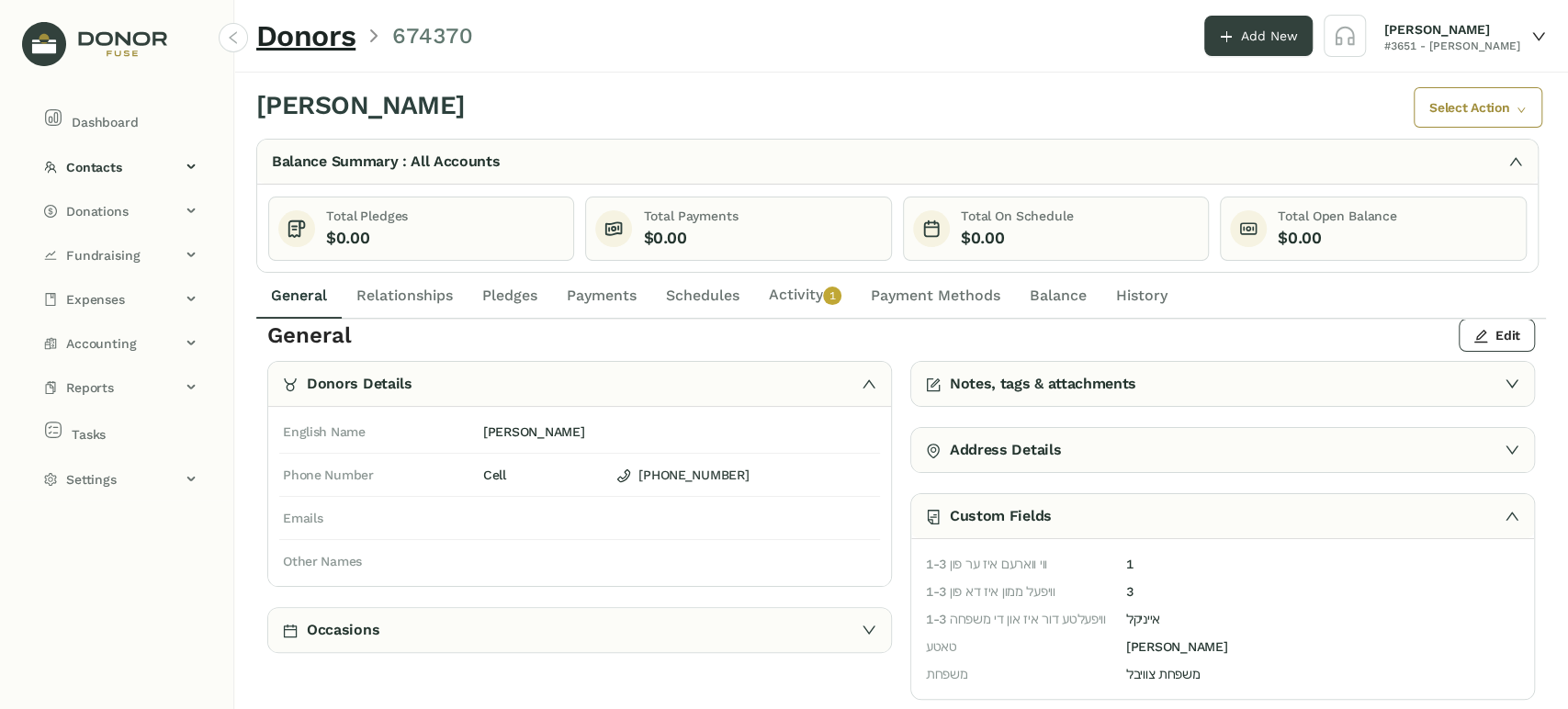 click on "Payment Methods" 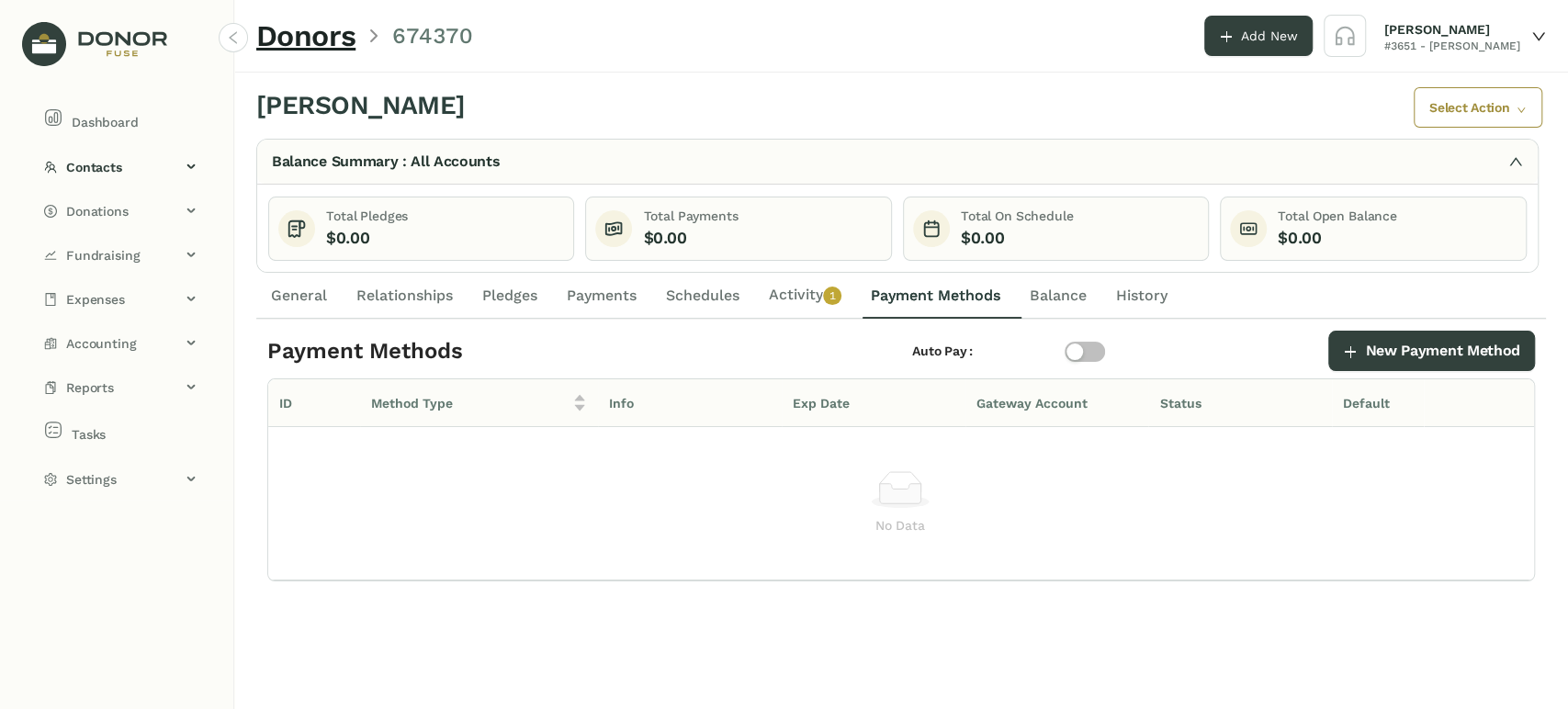 click on "Activity   0   1   2   3   4   5   6   7   8   9" 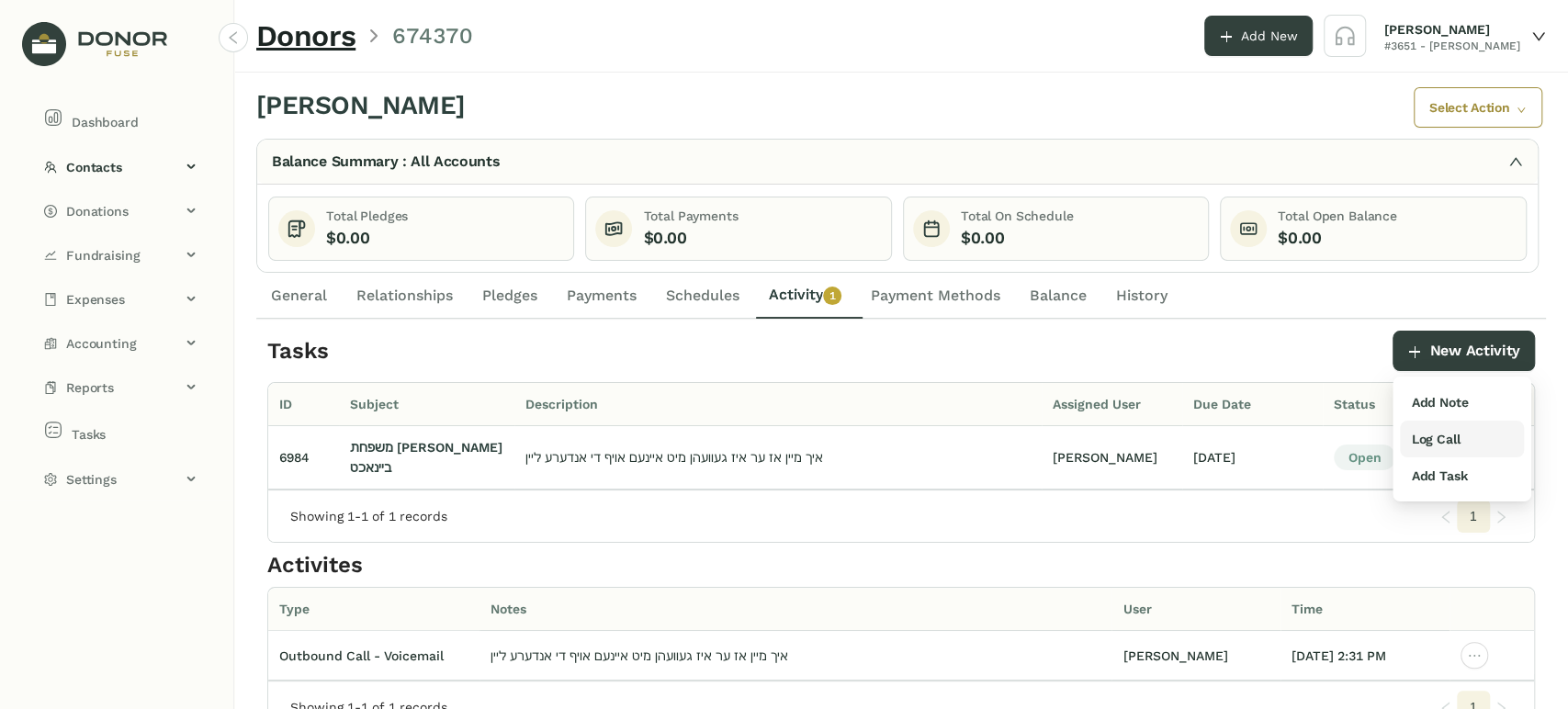 click on "Log Call" at bounding box center (1435, 439) 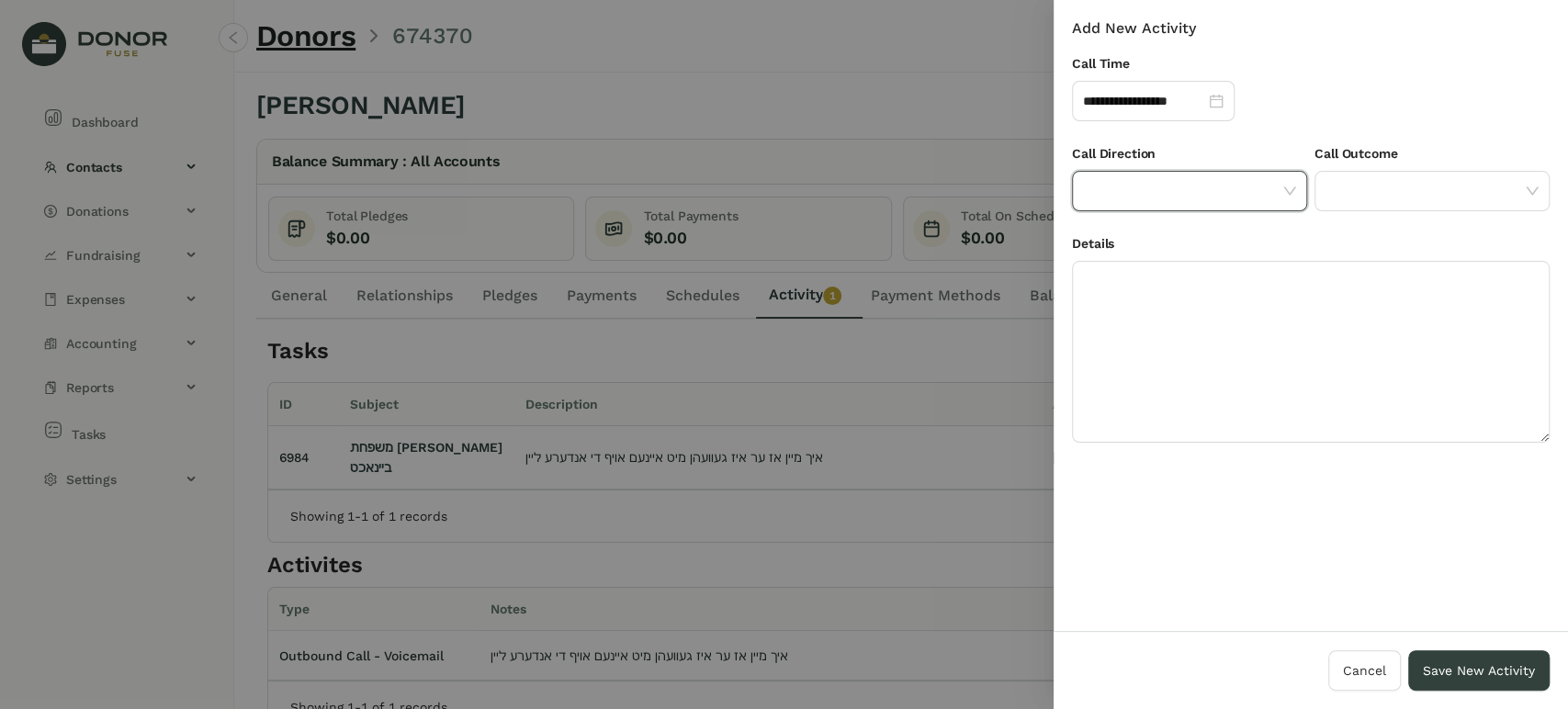 drag, startPoint x: 1247, startPoint y: 175, endPoint x: 1242, endPoint y: 186, distance: 12 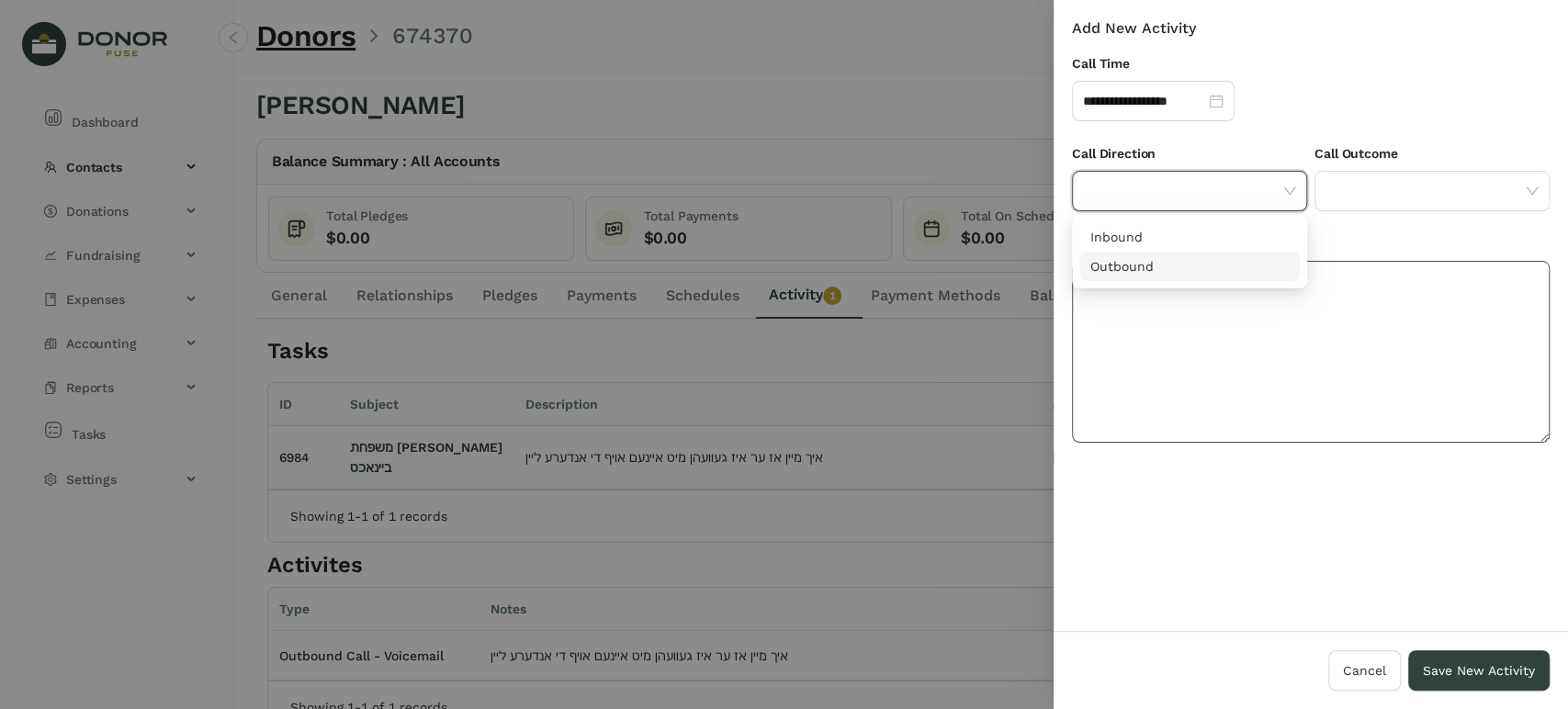 click on "Outbound" at bounding box center [1190, 266] 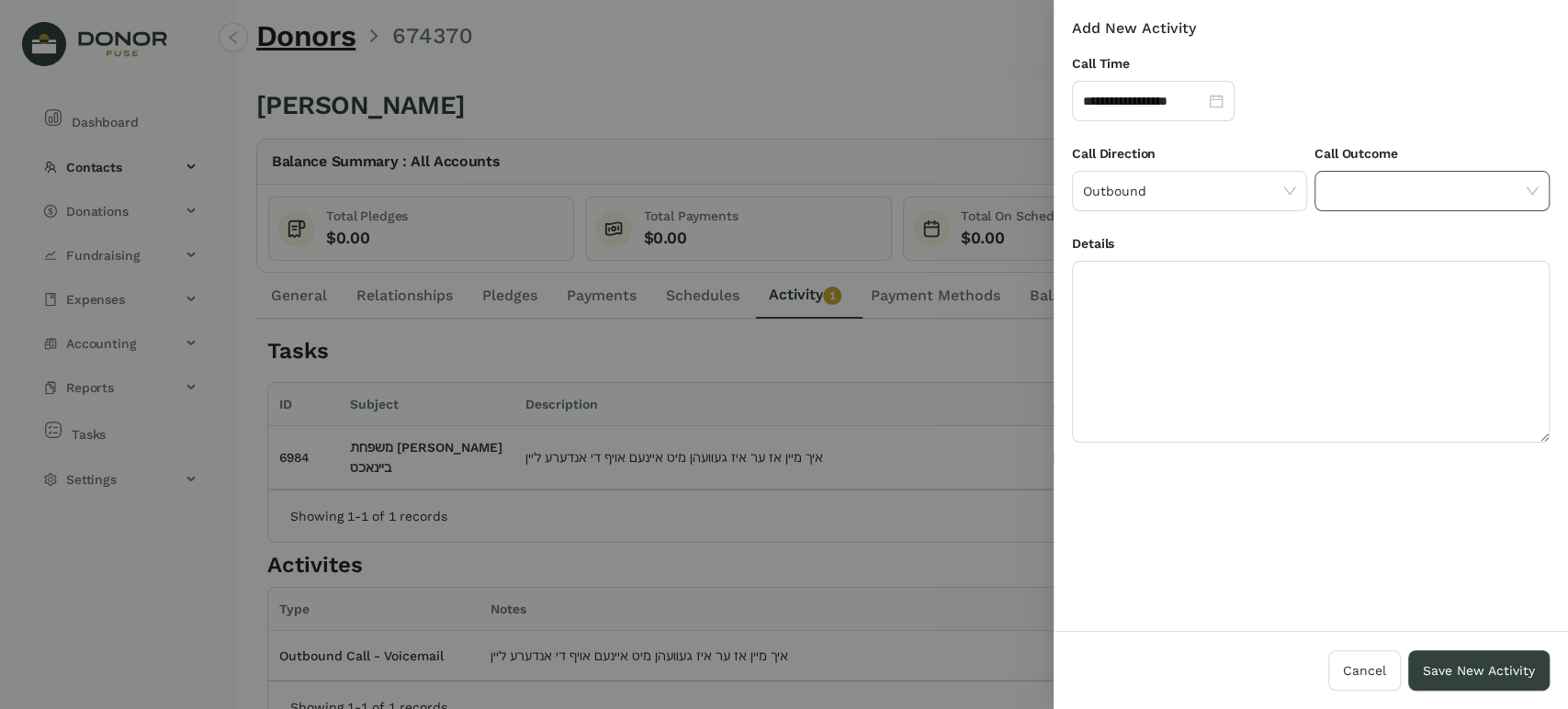 click 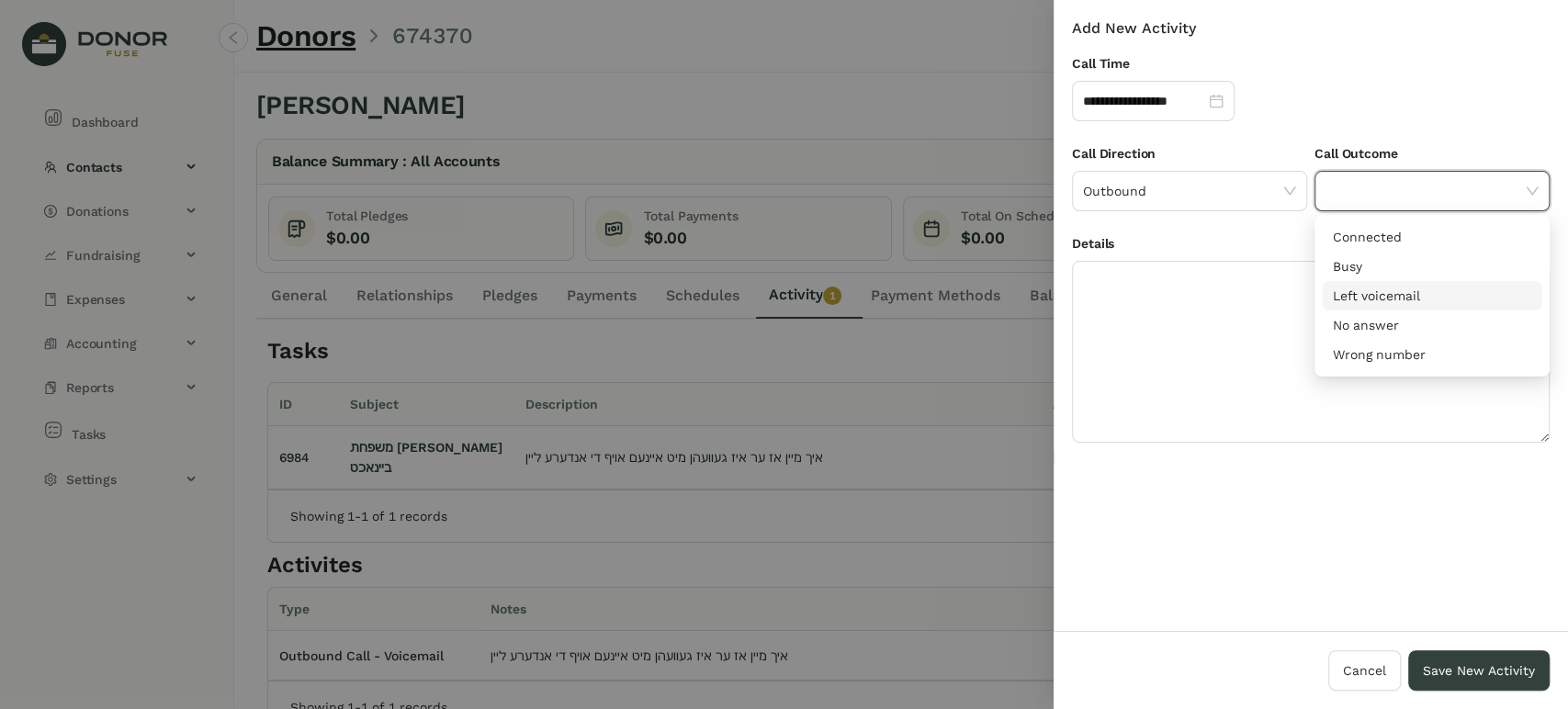 click on "Left voicemail" at bounding box center [1432, 296] 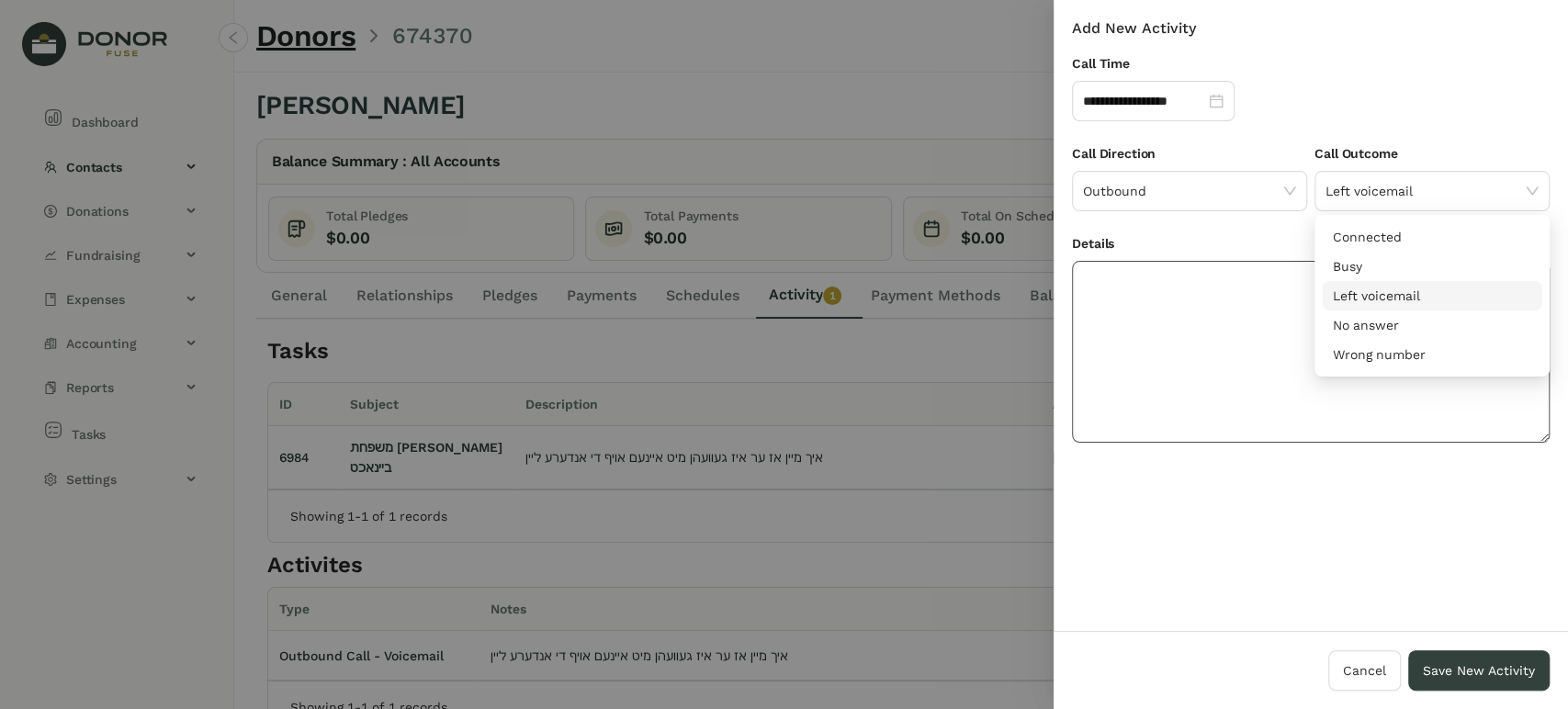click 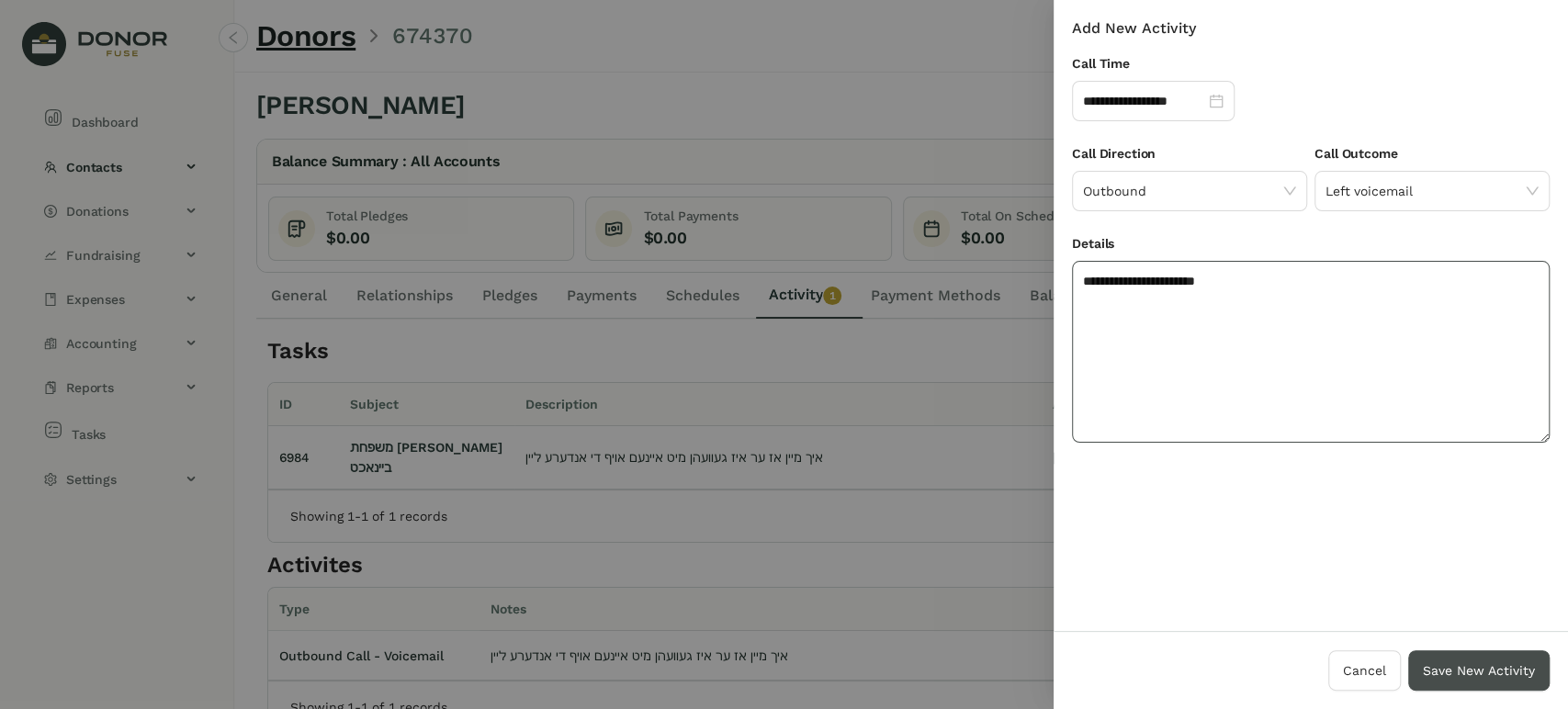type on "**********" 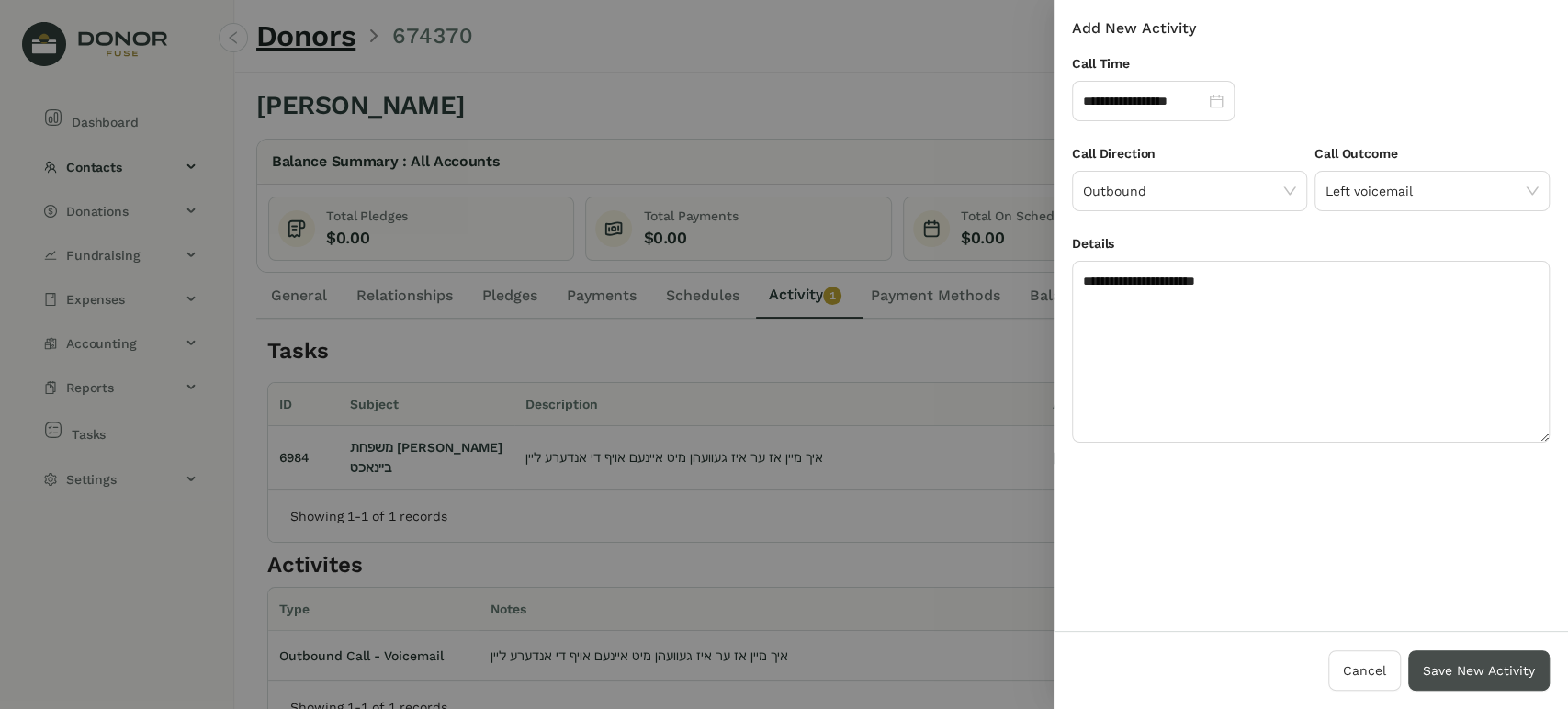 drag, startPoint x: 1458, startPoint y: 674, endPoint x: 989, endPoint y: 479, distance: 507.92322 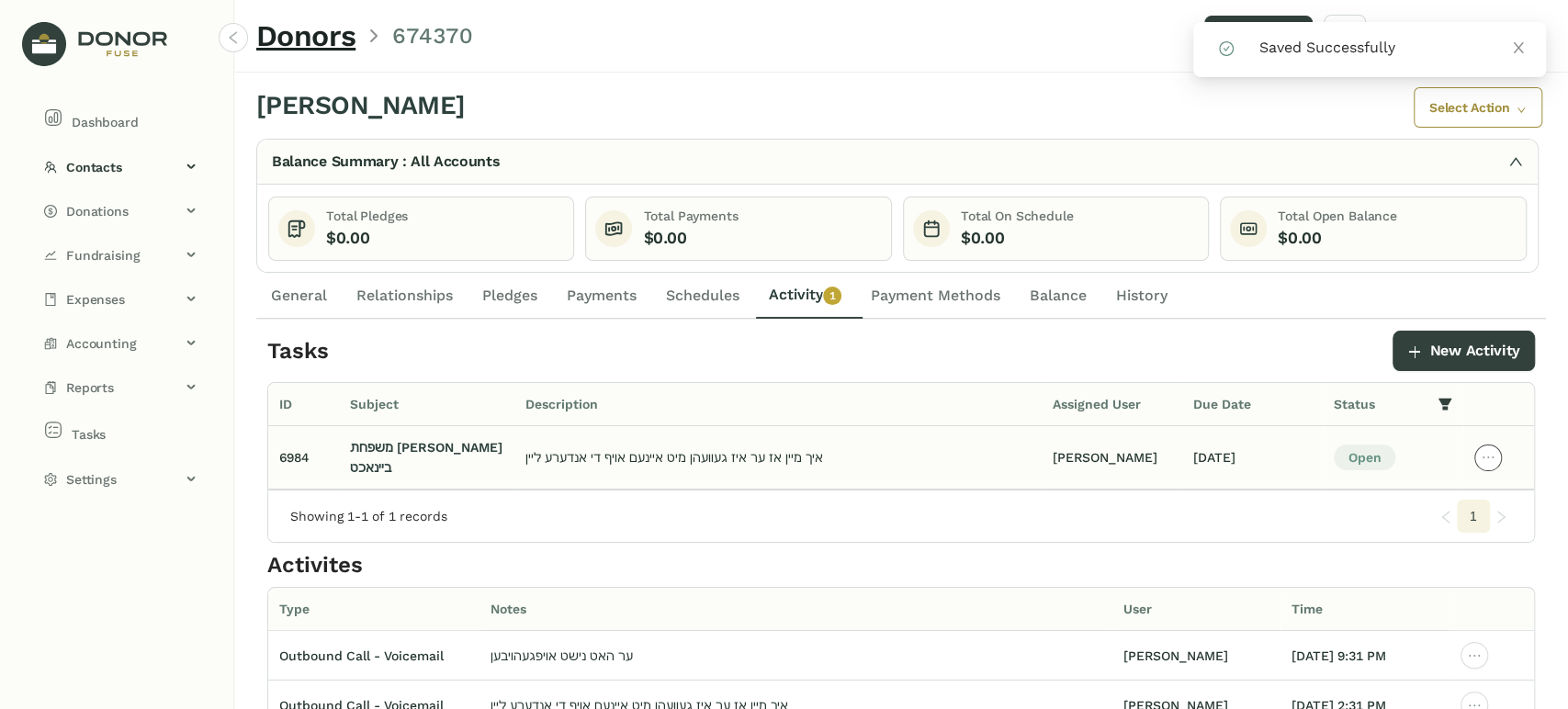 drag, startPoint x: 1472, startPoint y: 453, endPoint x: 1461, endPoint y: 468, distance: 18.601075 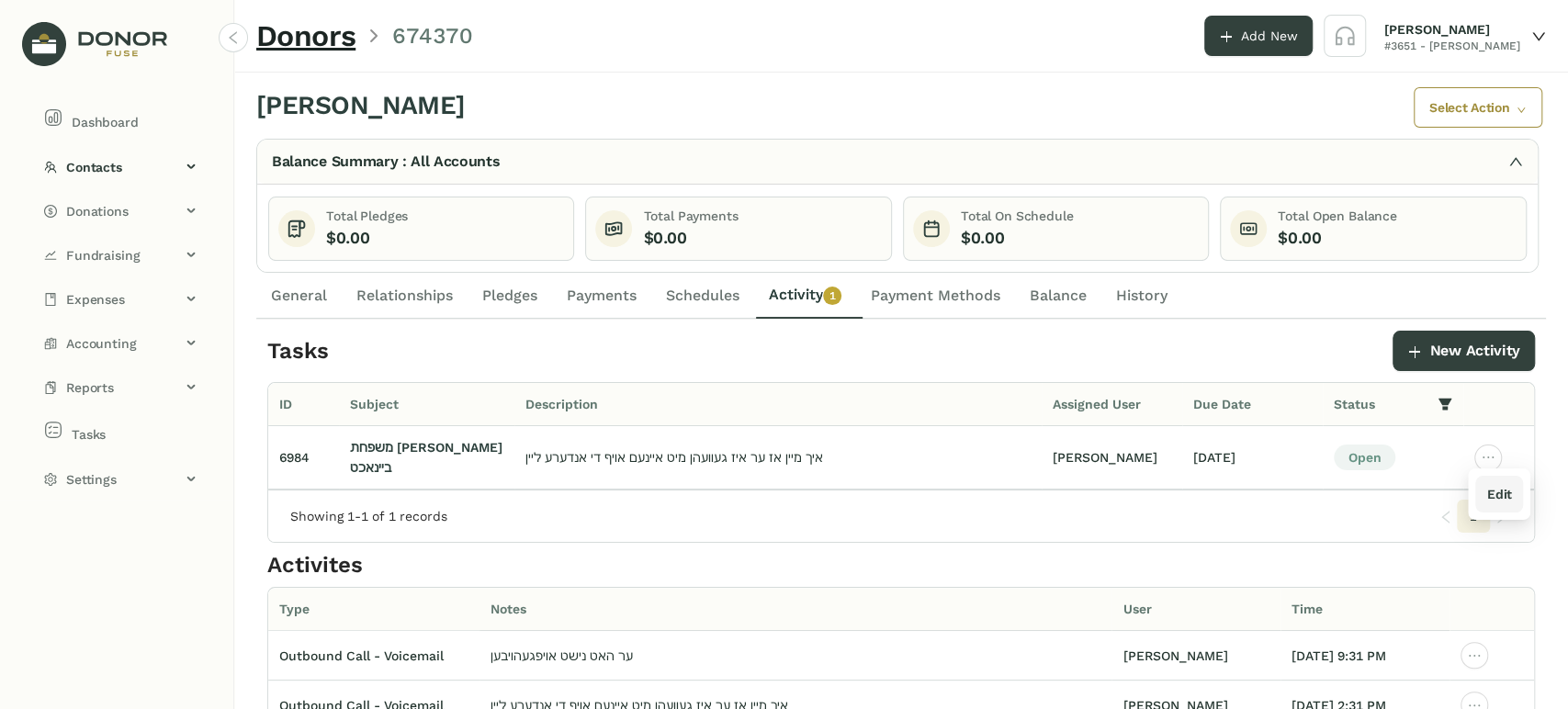 click on "Edit" at bounding box center [1498, 494] 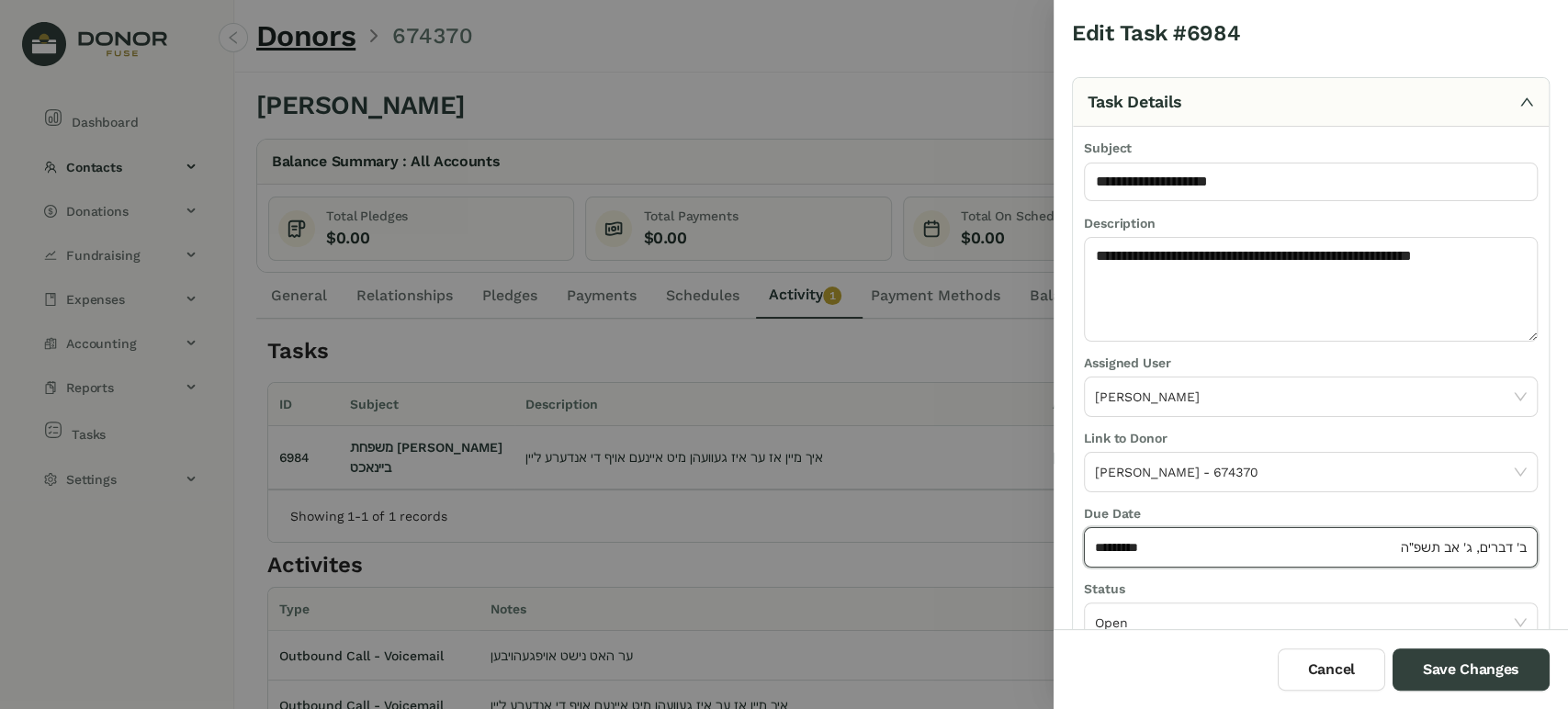 click on "*********" 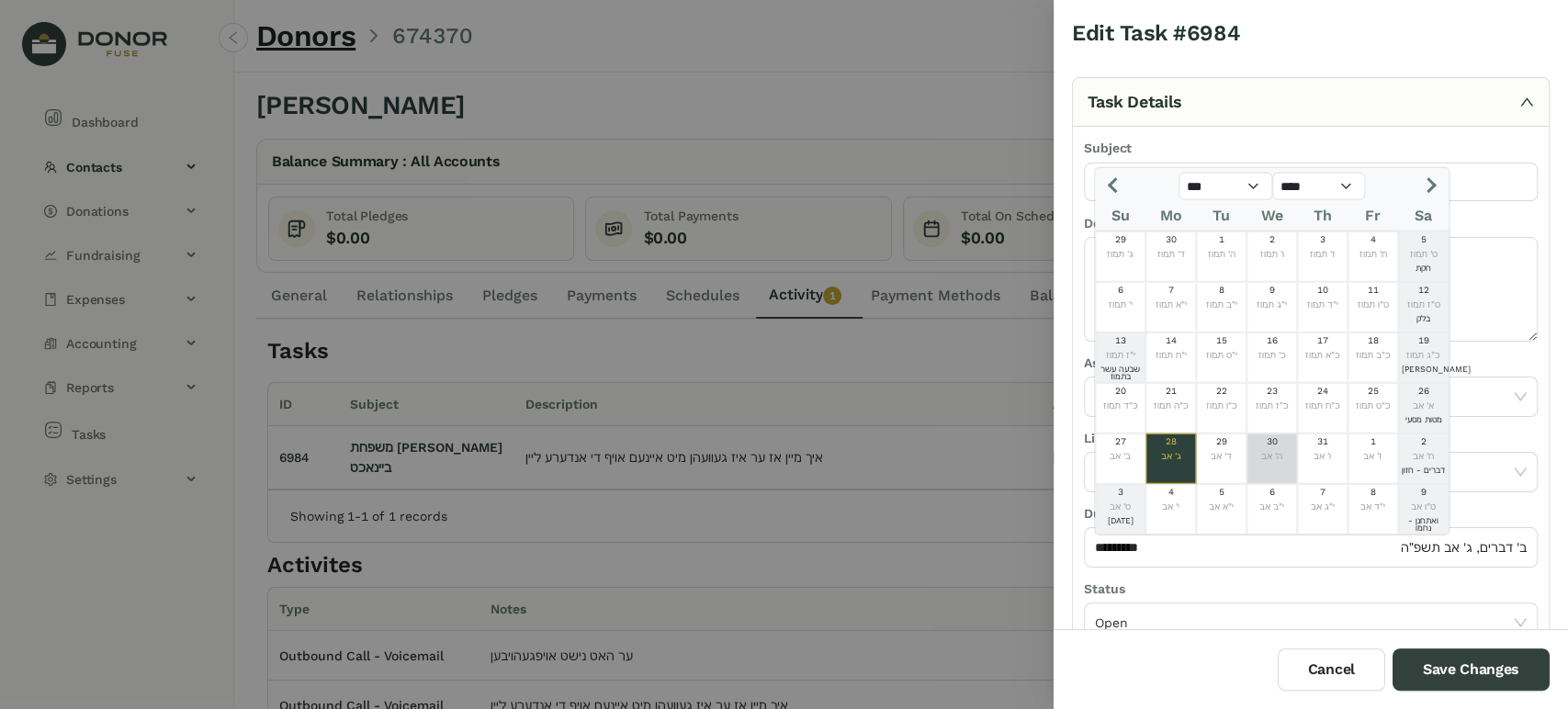 click on "ה' אב" 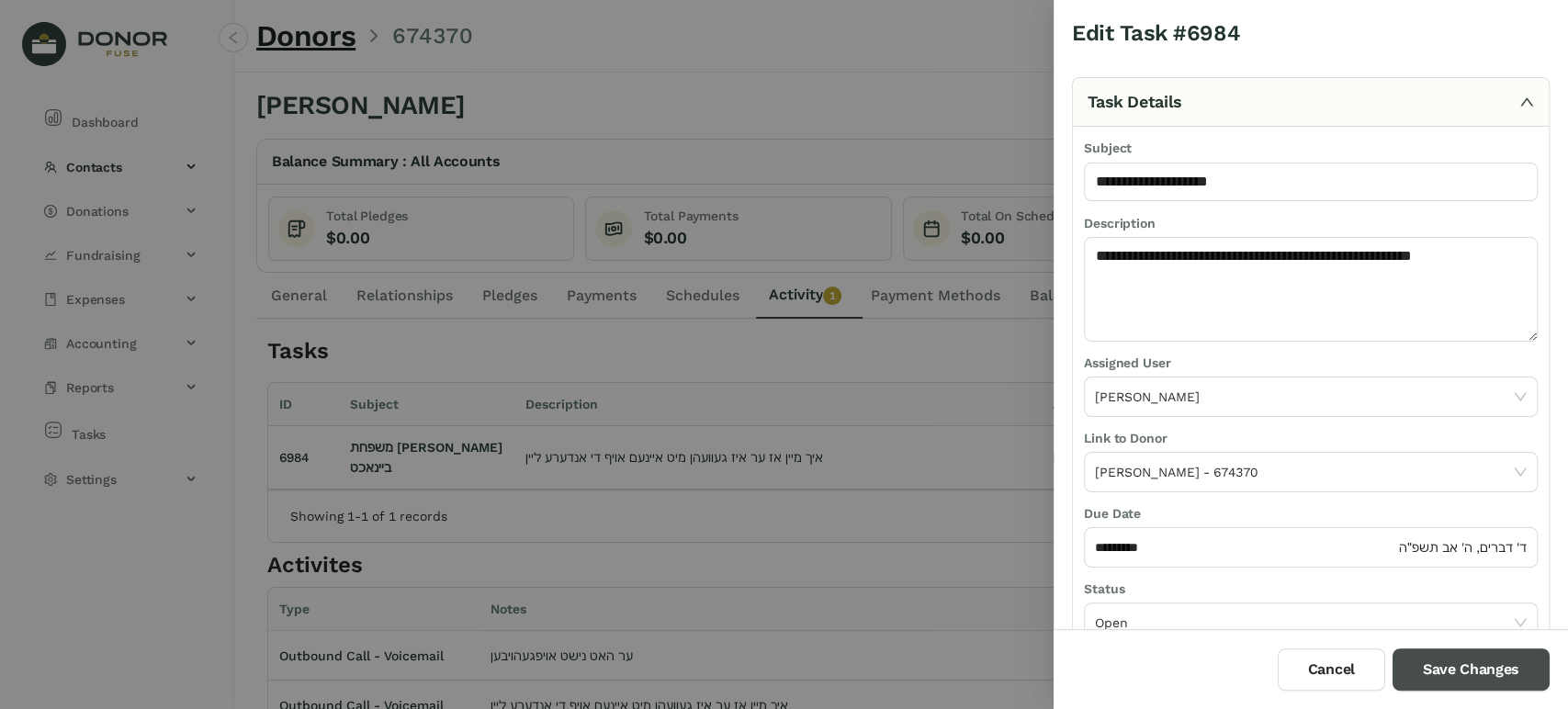 click on "Save Changes" at bounding box center [1471, 670] 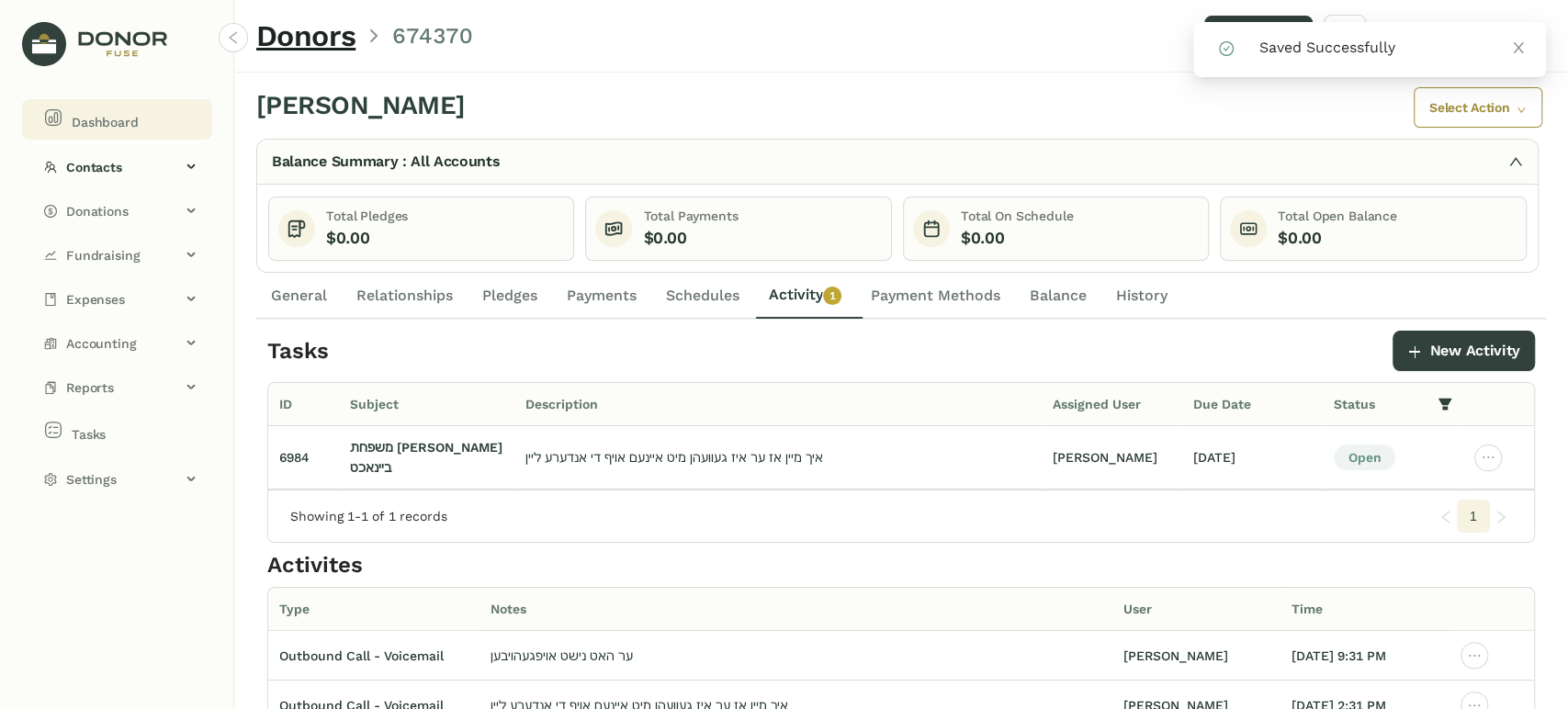 click on "Dashboard" 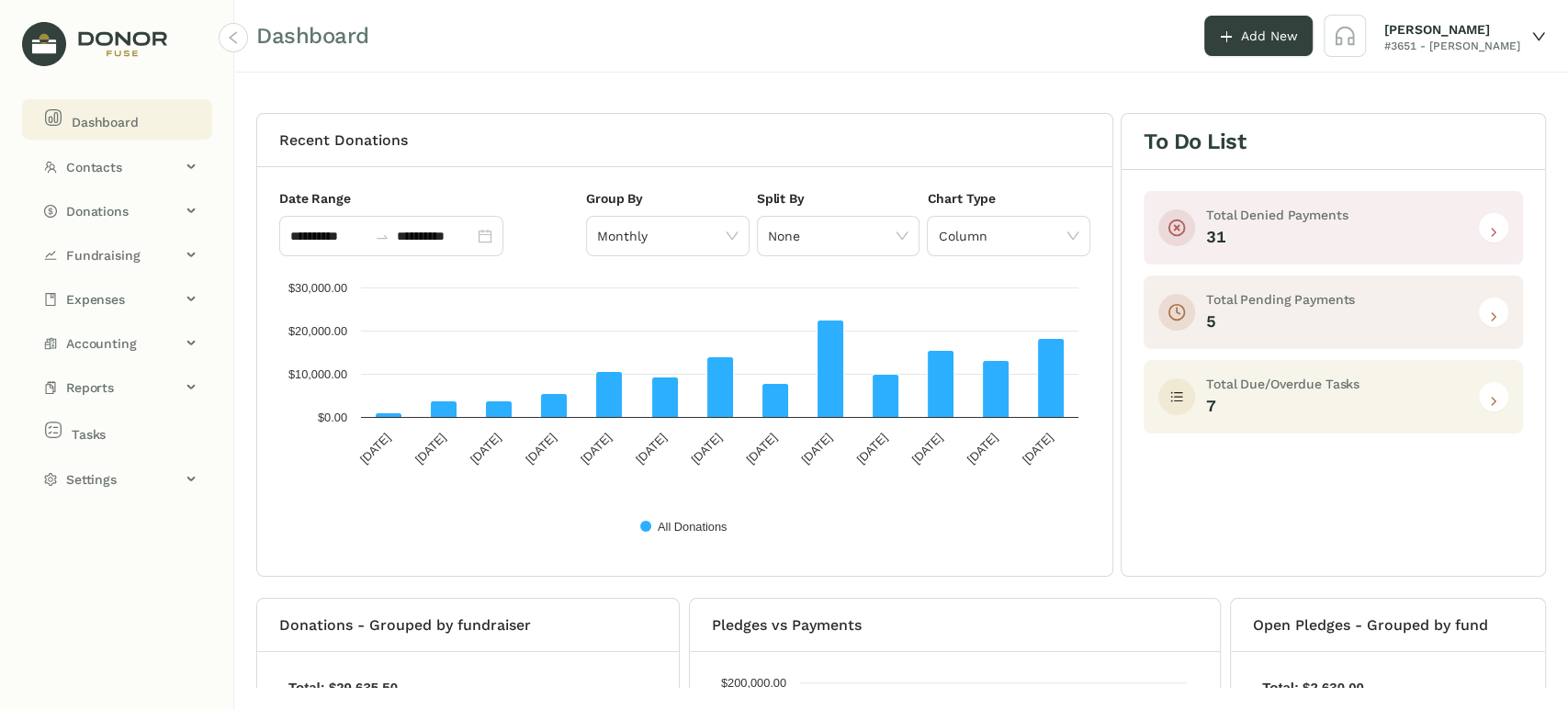 drag, startPoint x: 1480, startPoint y: 401, endPoint x: 1429, endPoint y: 410, distance: 51.788 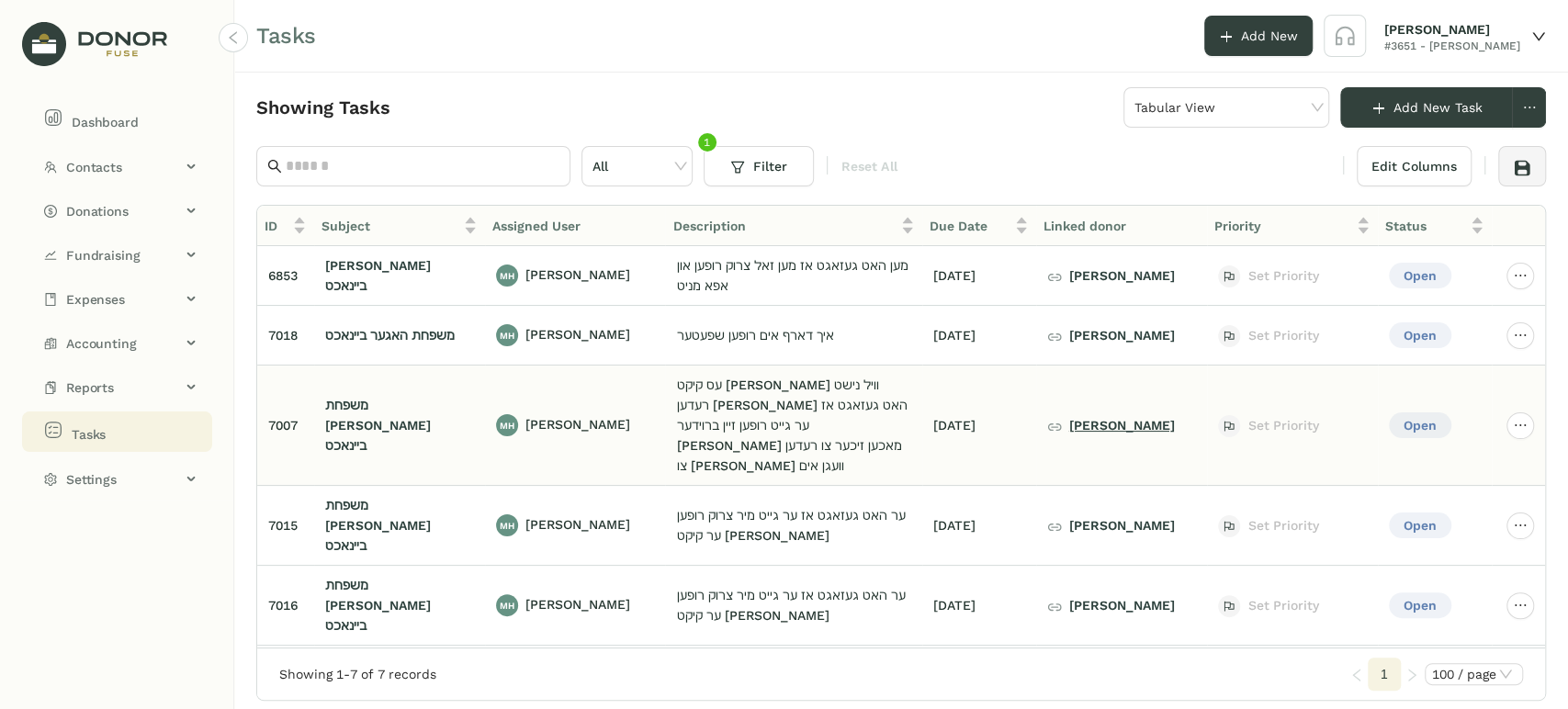 click on "[PERSON_NAME]" 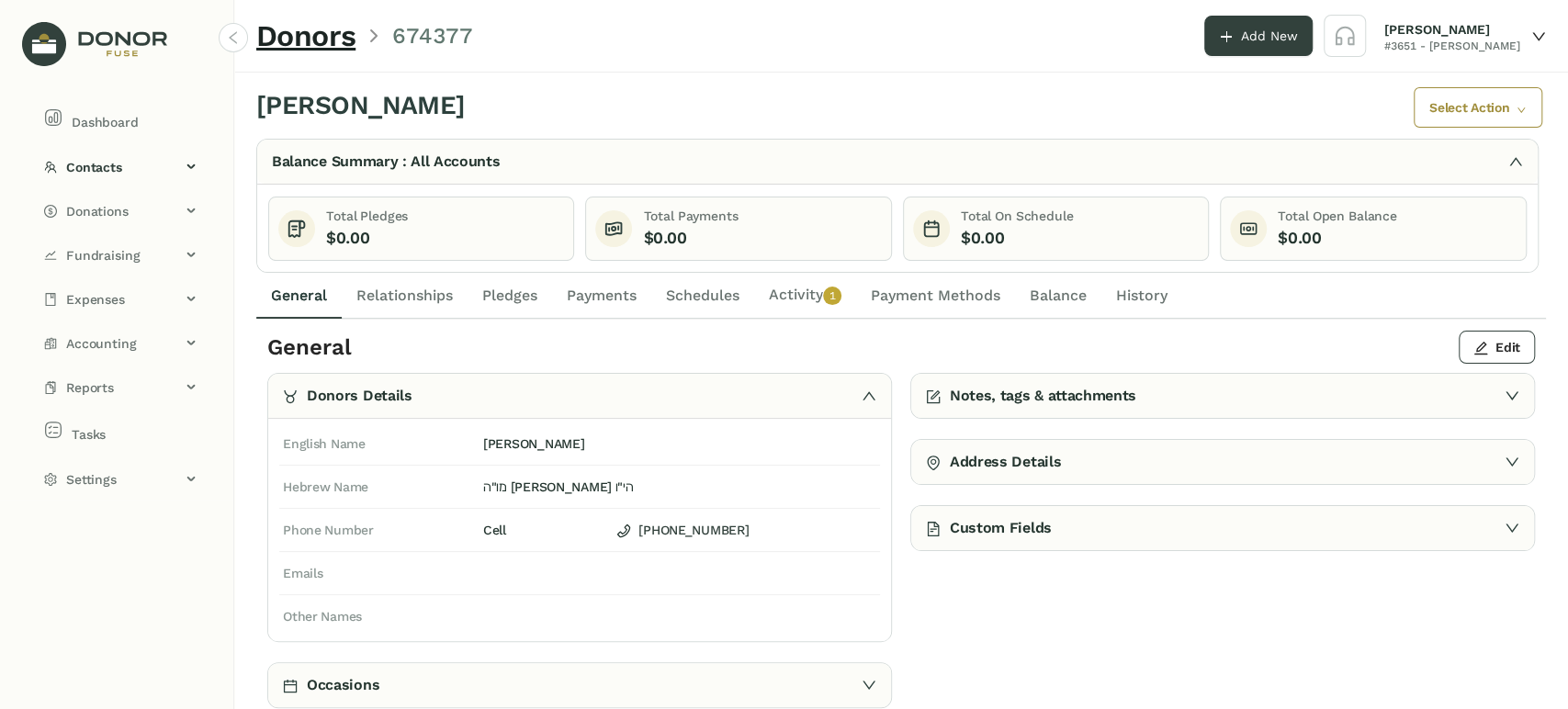drag, startPoint x: 829, startPoint y: 302, endPoint x: 998, endPoint y: 316, distance: 169.5789 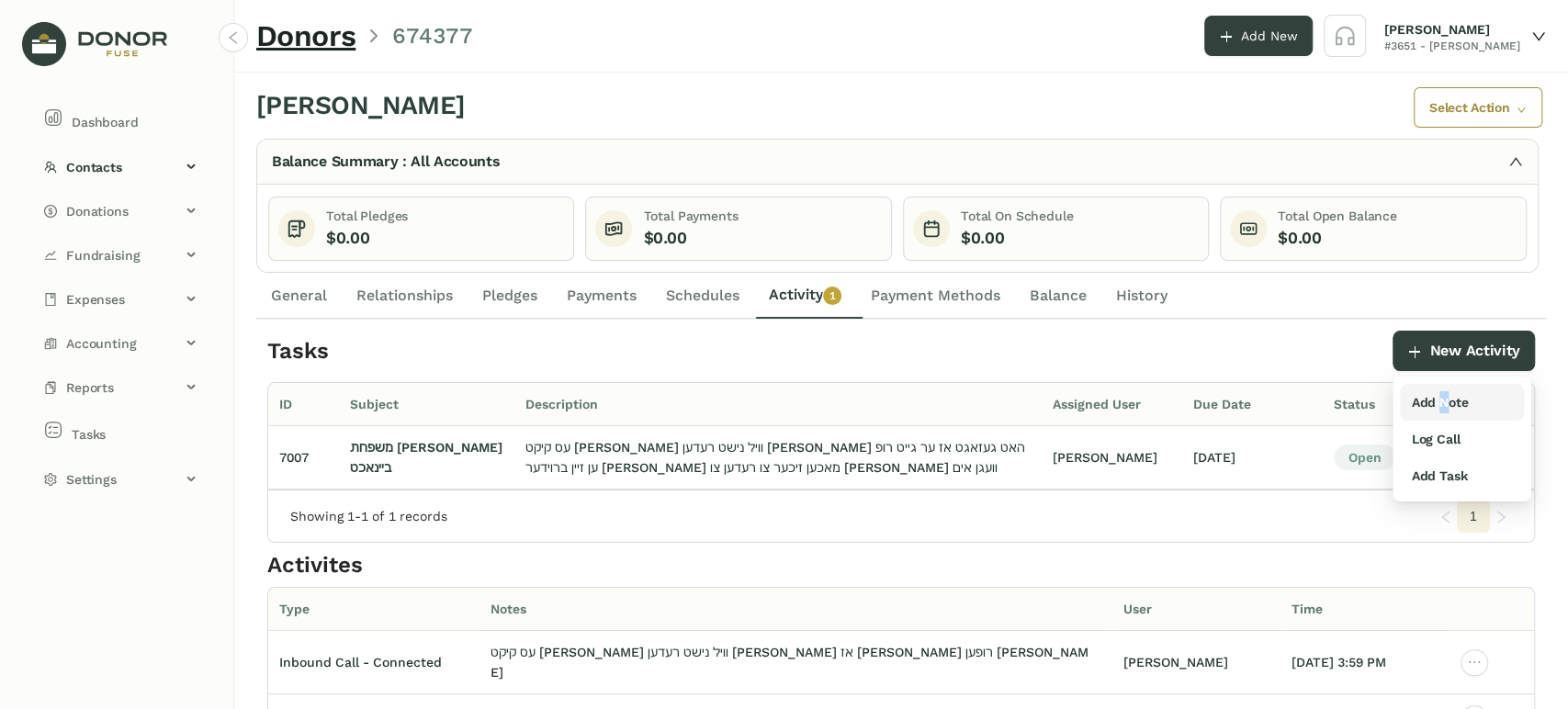 click on "Add Note" at bounding box center [1461, 402] 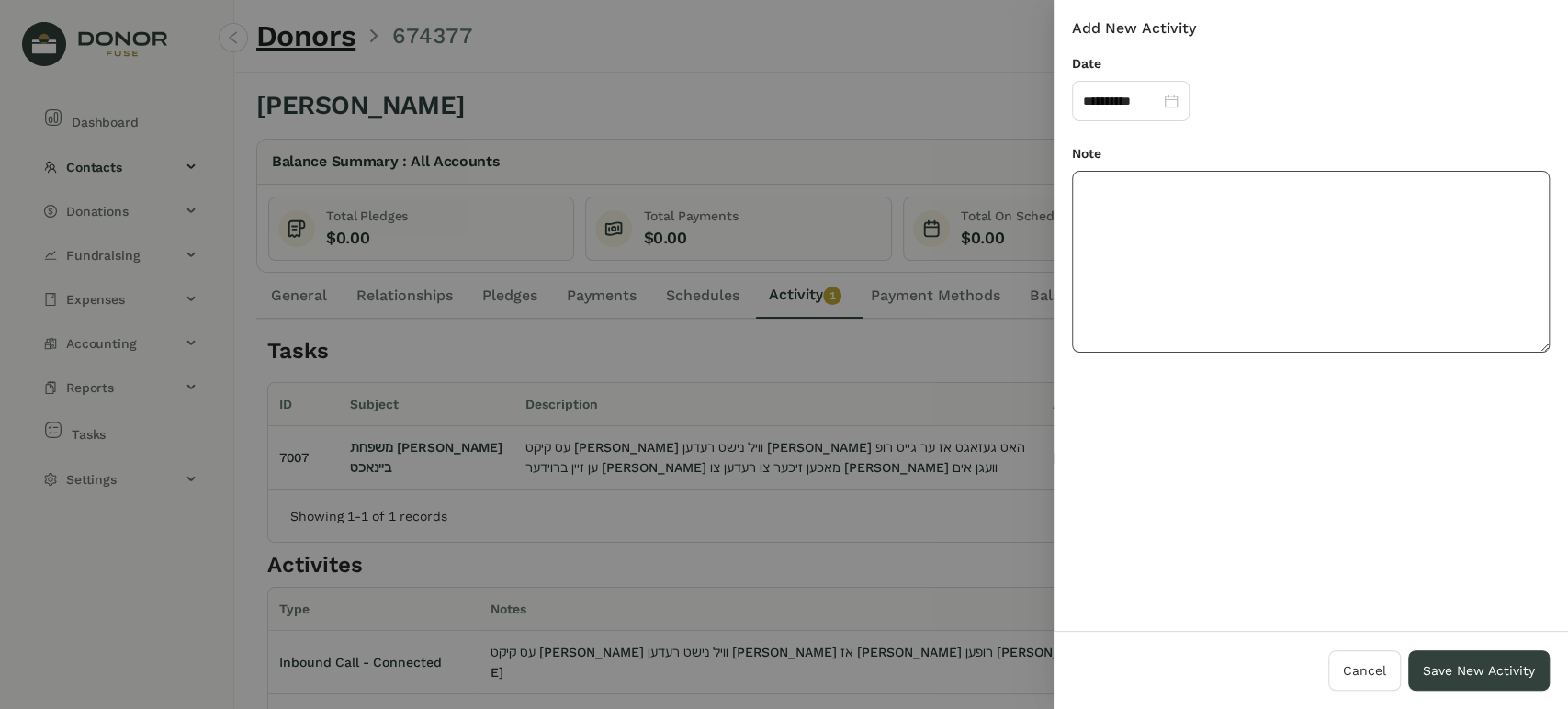 click 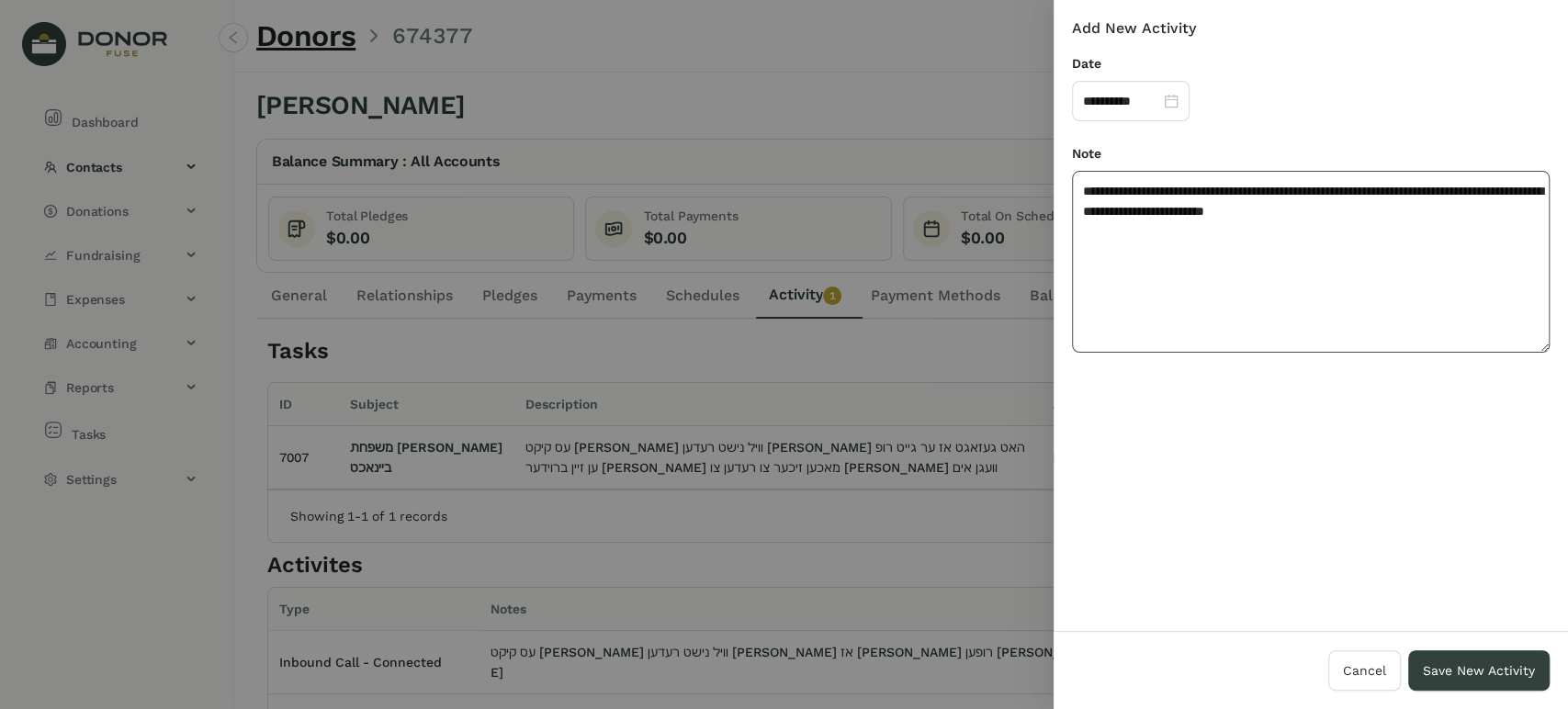 click on "**********" 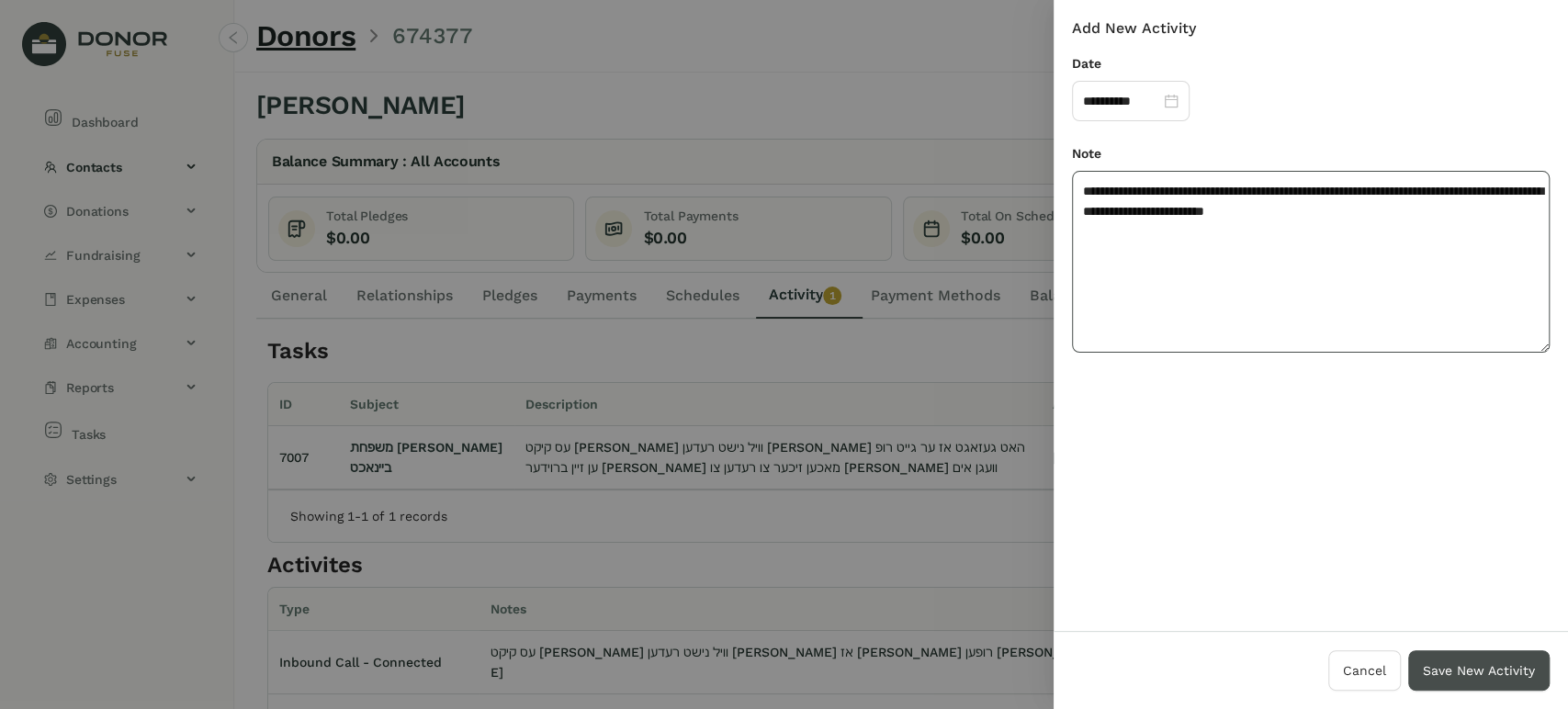 type on "**********" 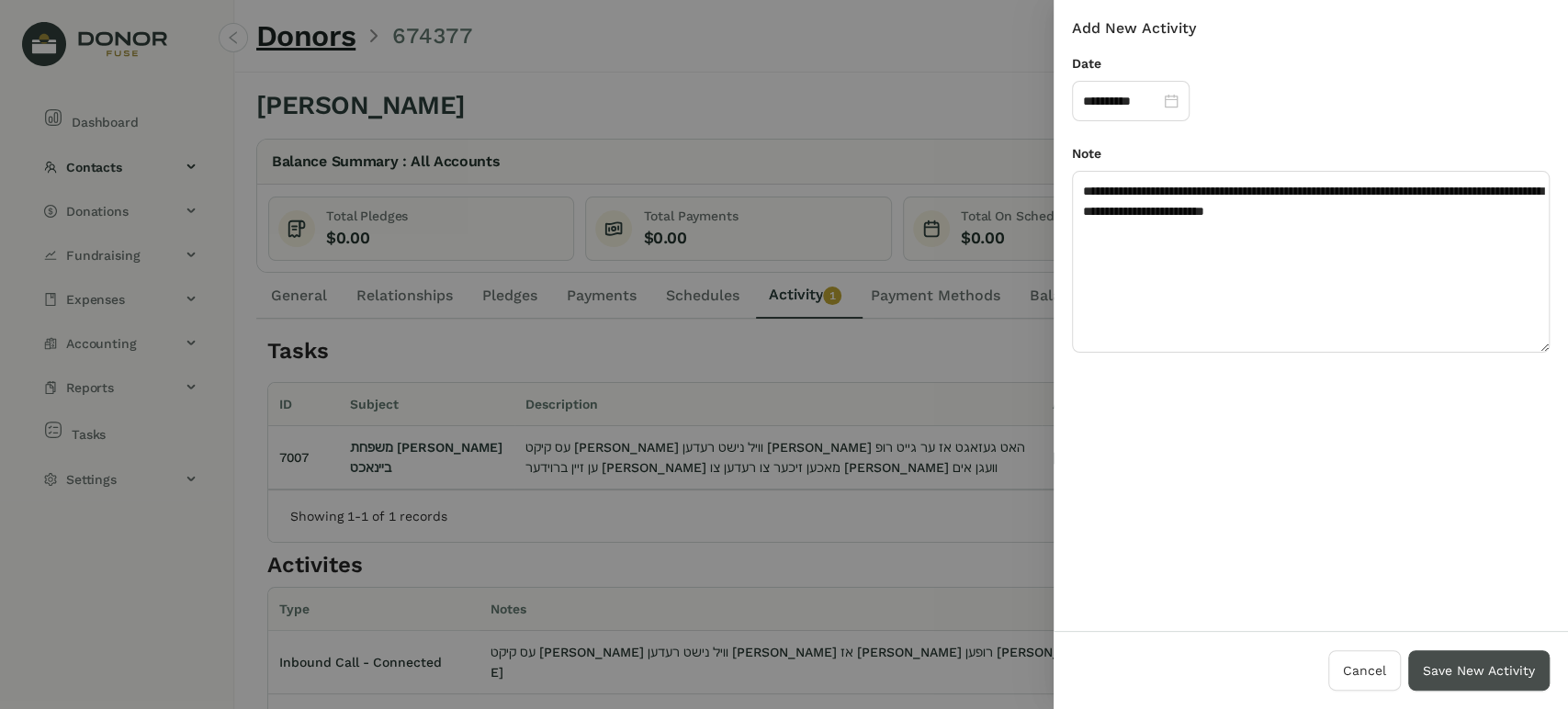 drag, startPoint x: 1492, startPoint y: 667, endPoint x: 1411, endPoint y: 651, distance: 82.56513 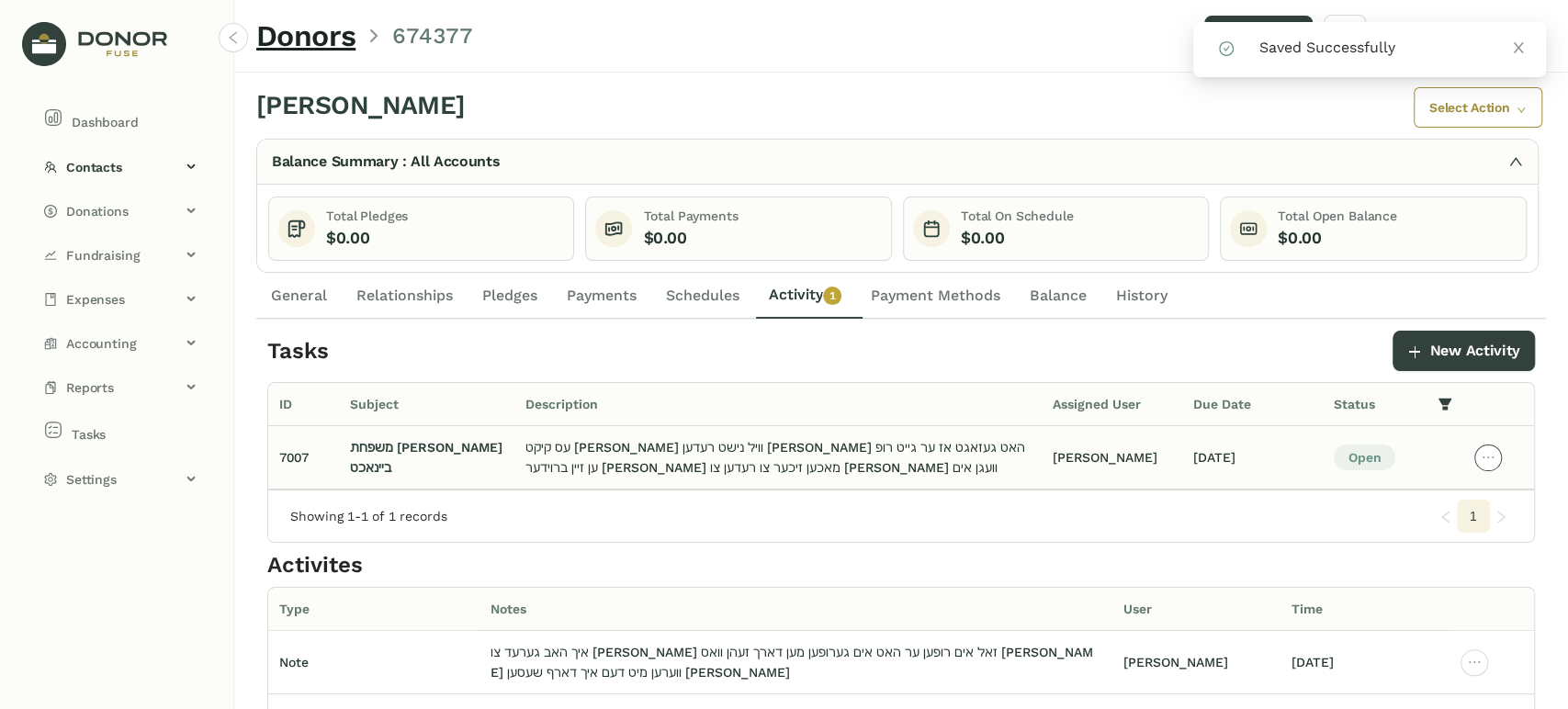 click 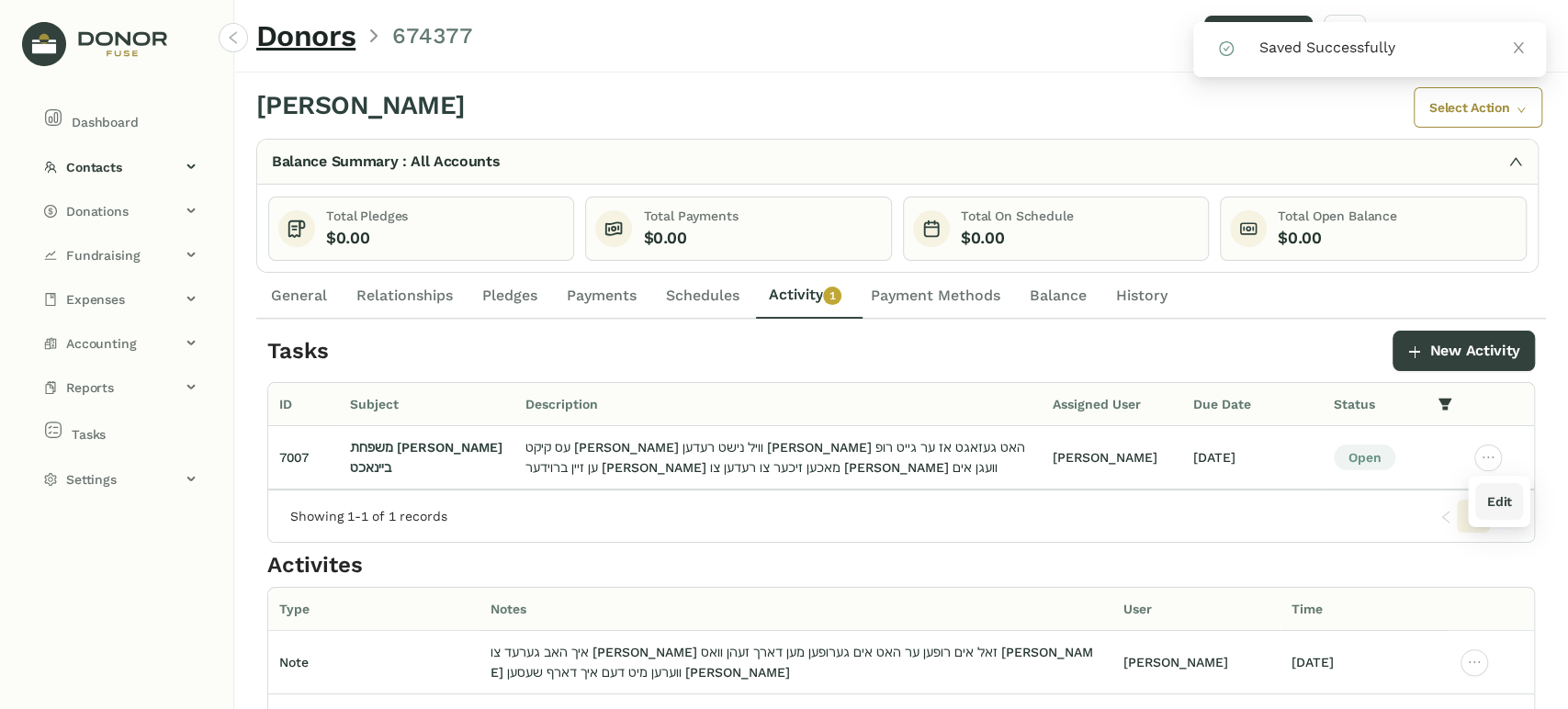 click on "Edit" at bounding box center (1498, 501) 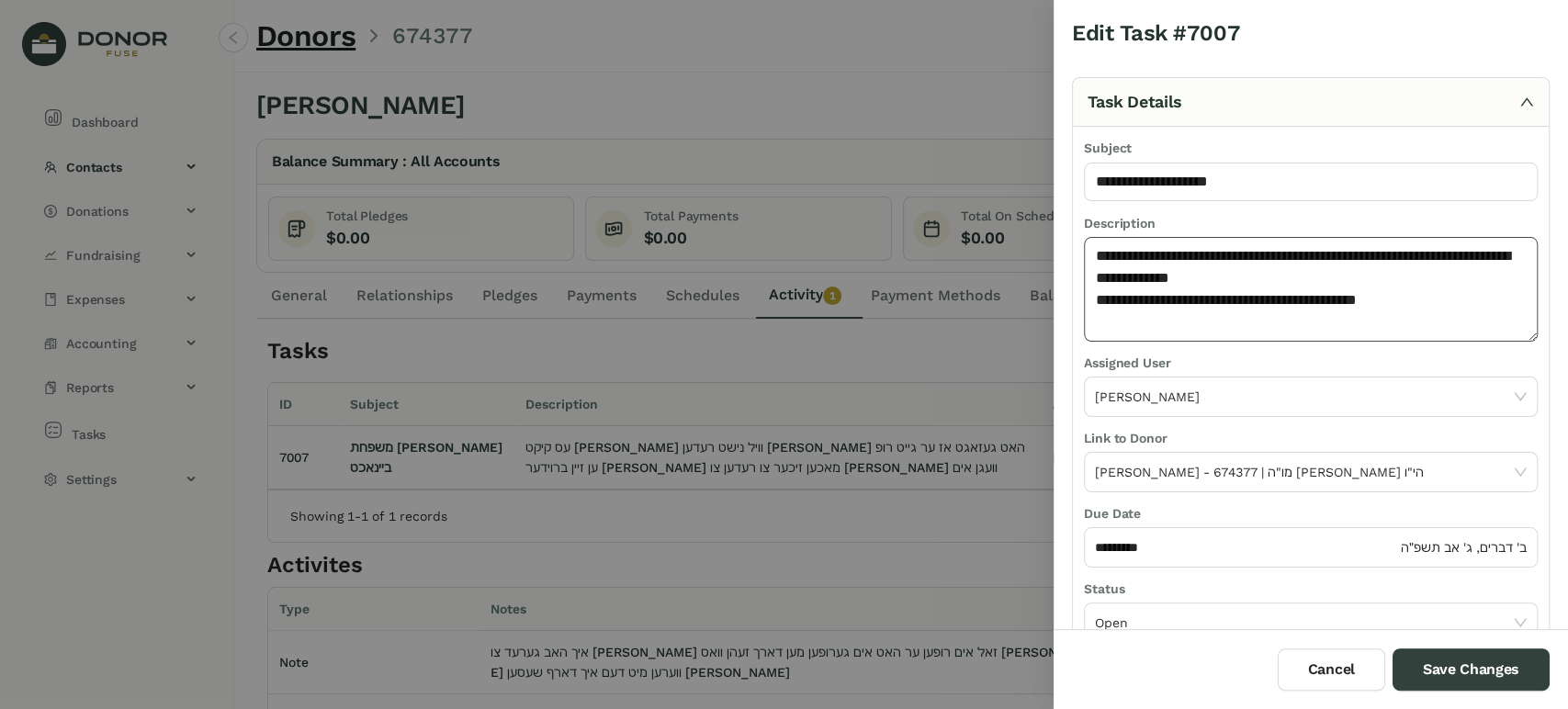 click on "**********" 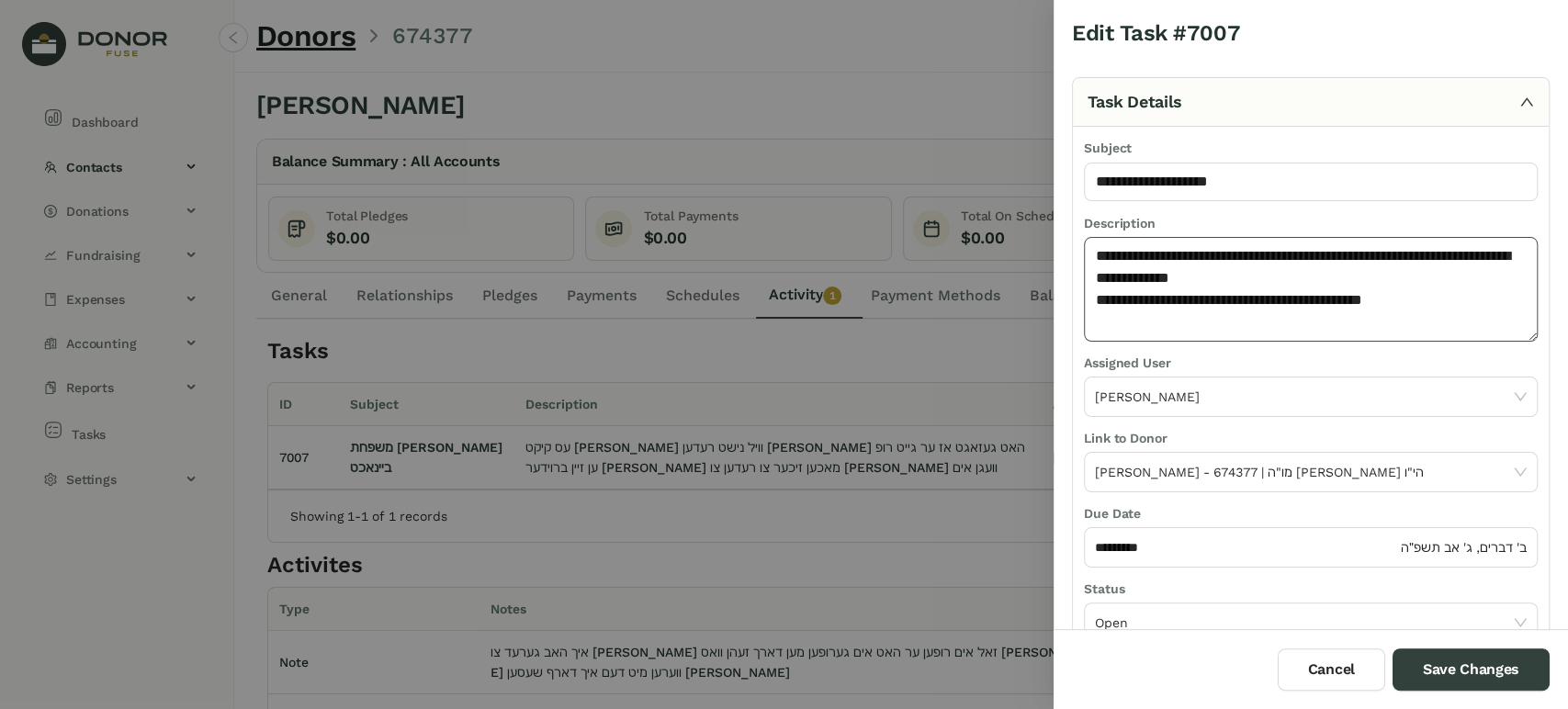 paste on "**********" 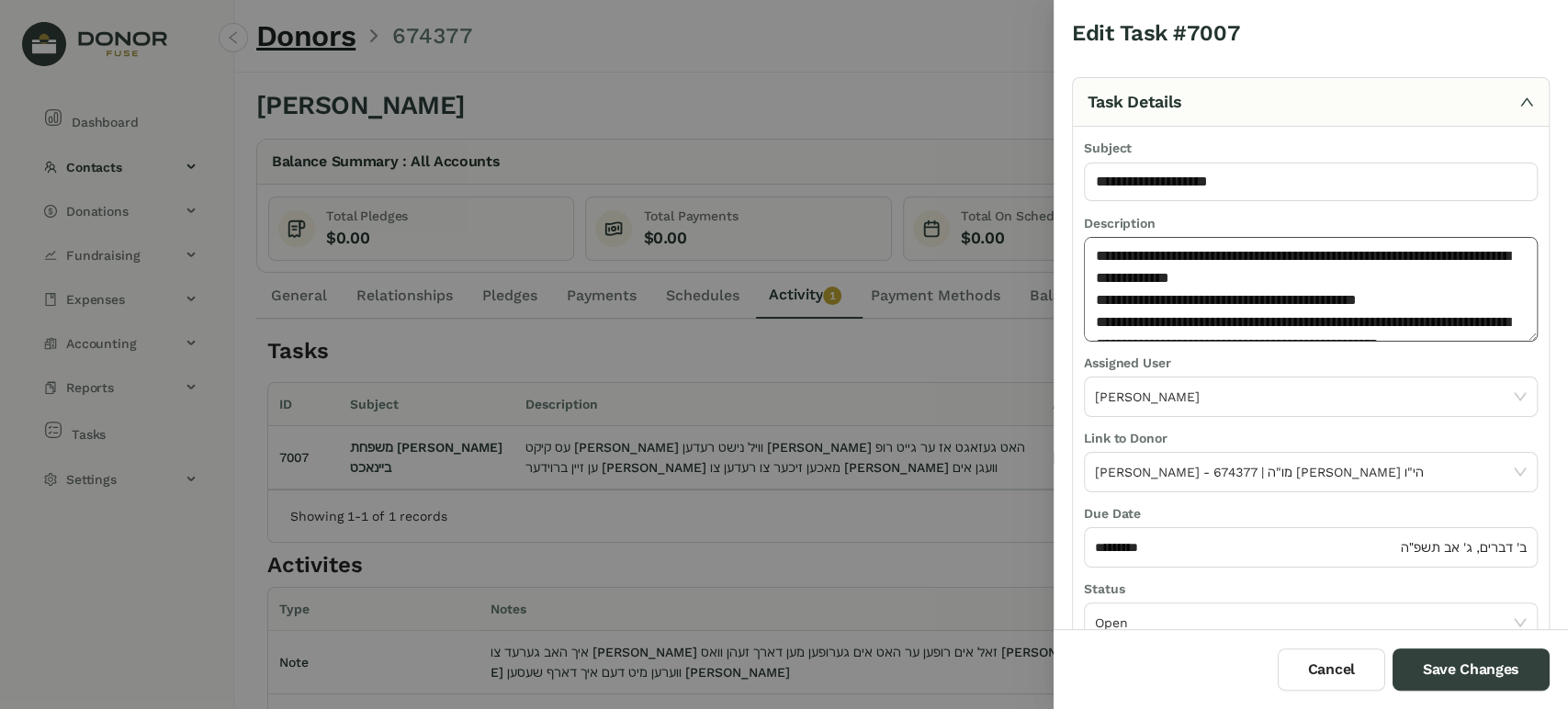 scroll, scrollTop: 12, scrollLeft: 0, axis: vertical 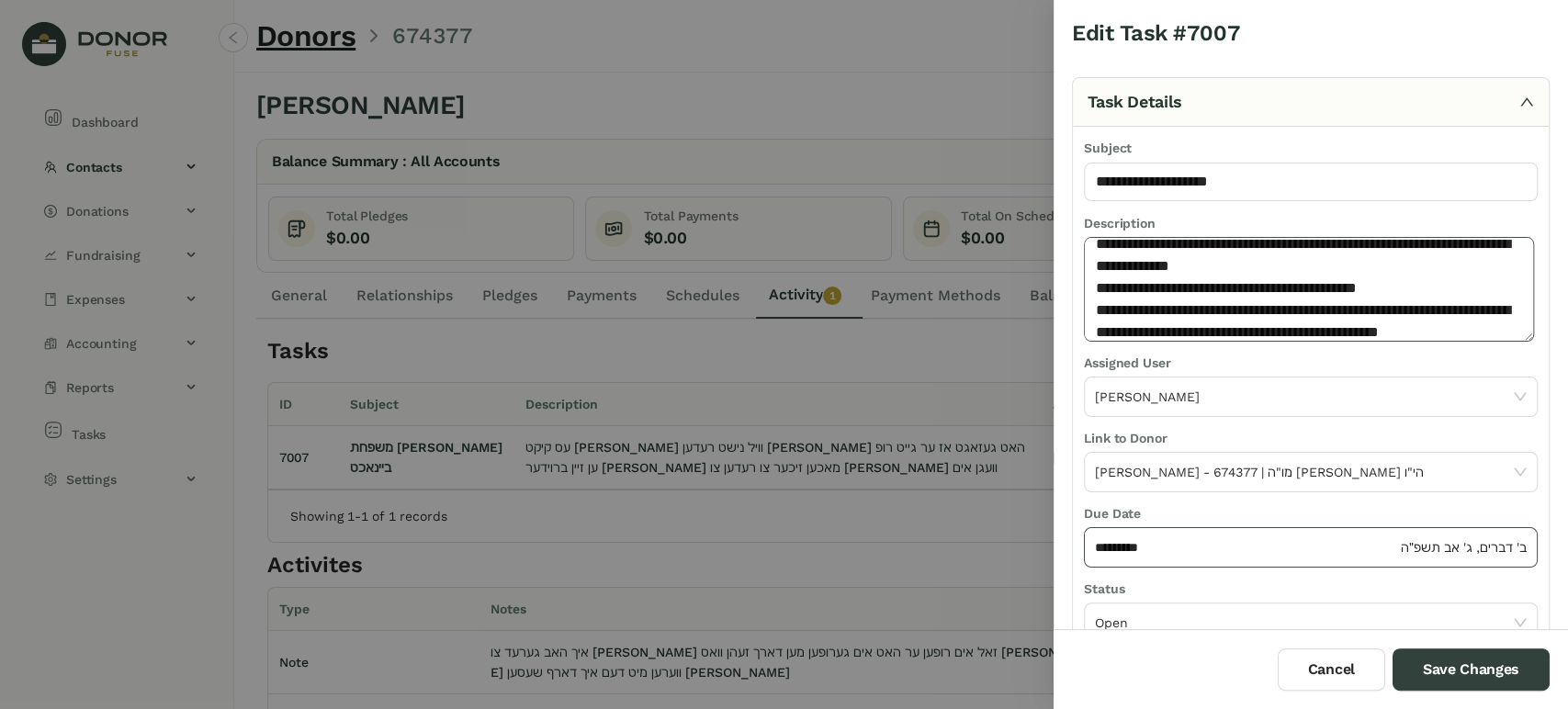 type on "**********" 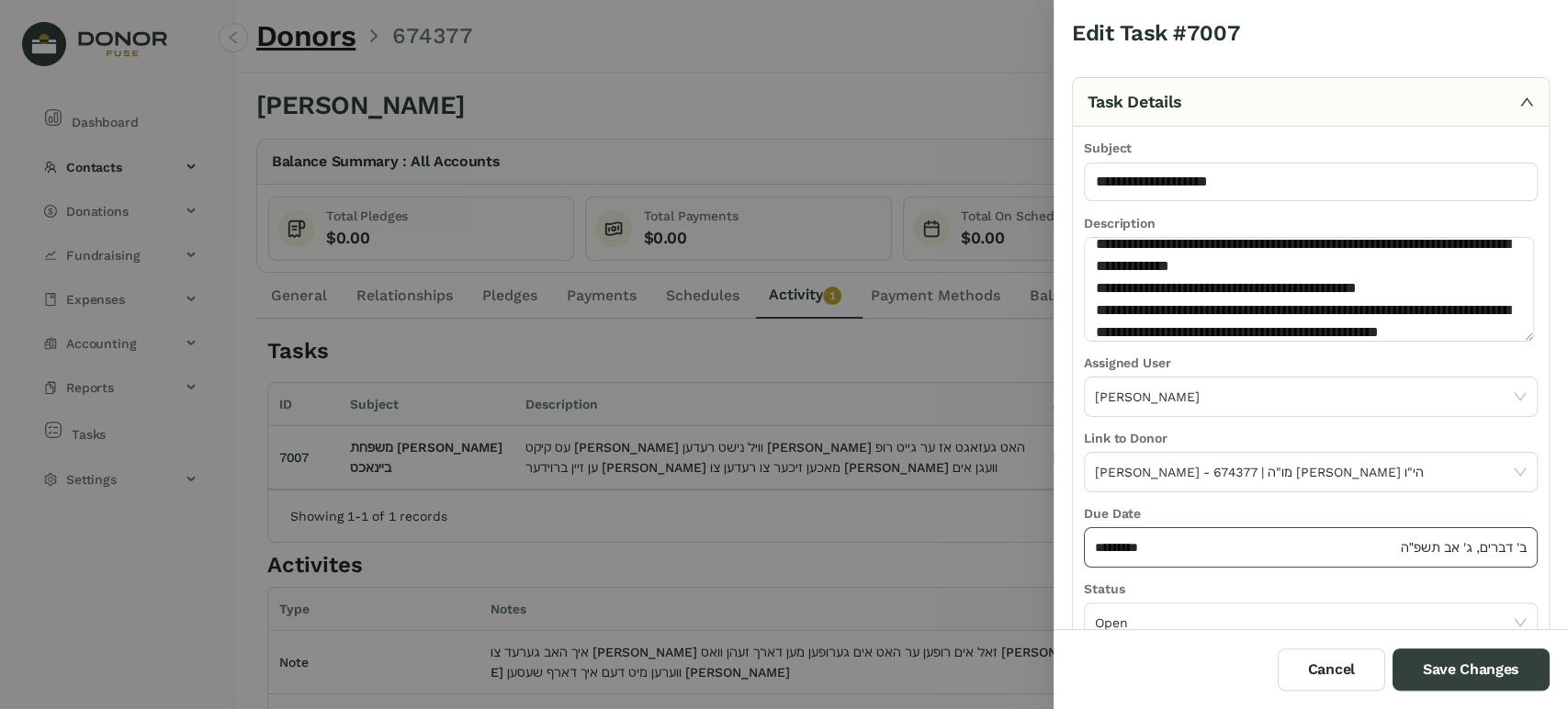 click on "********* ב' דברים, ג' אב תשפ״ה" 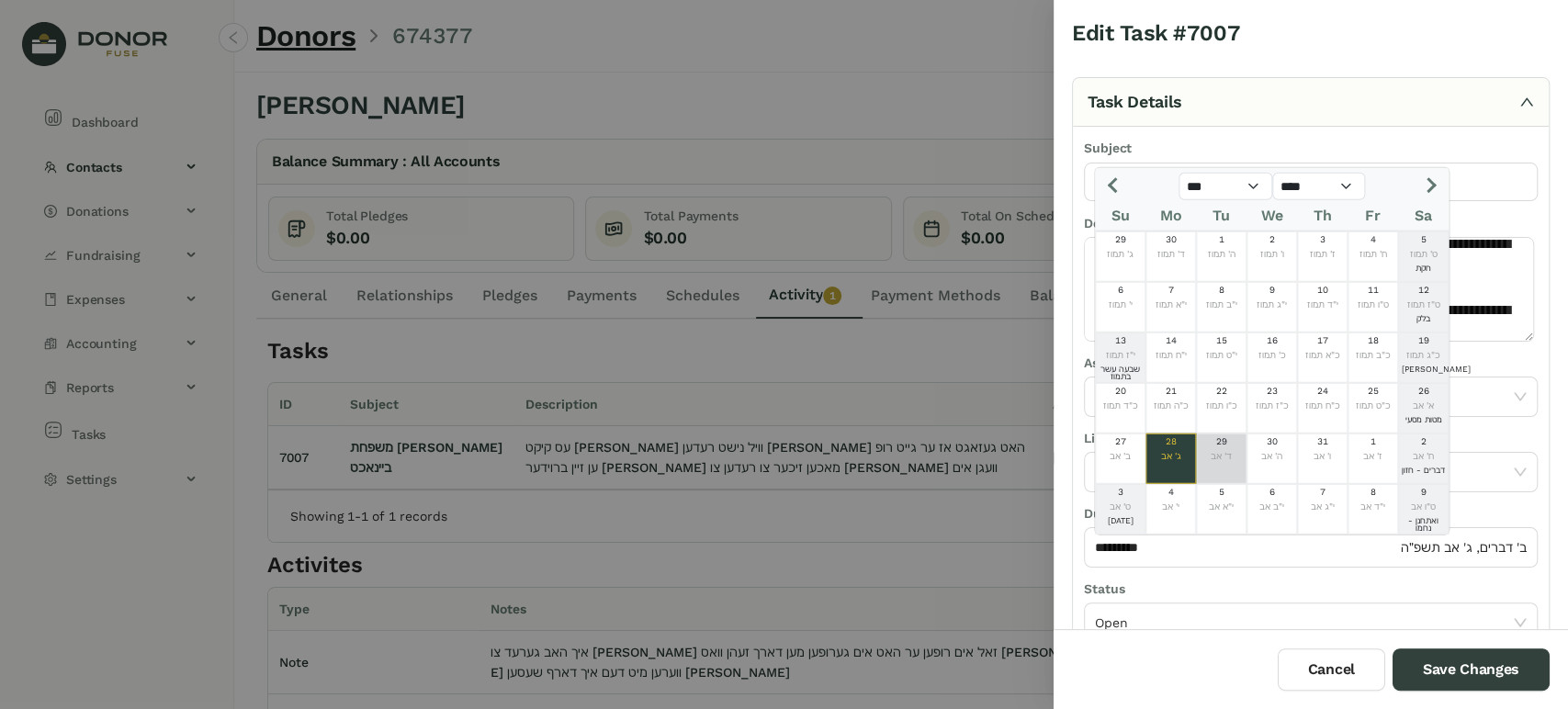 click on "ד' אב" 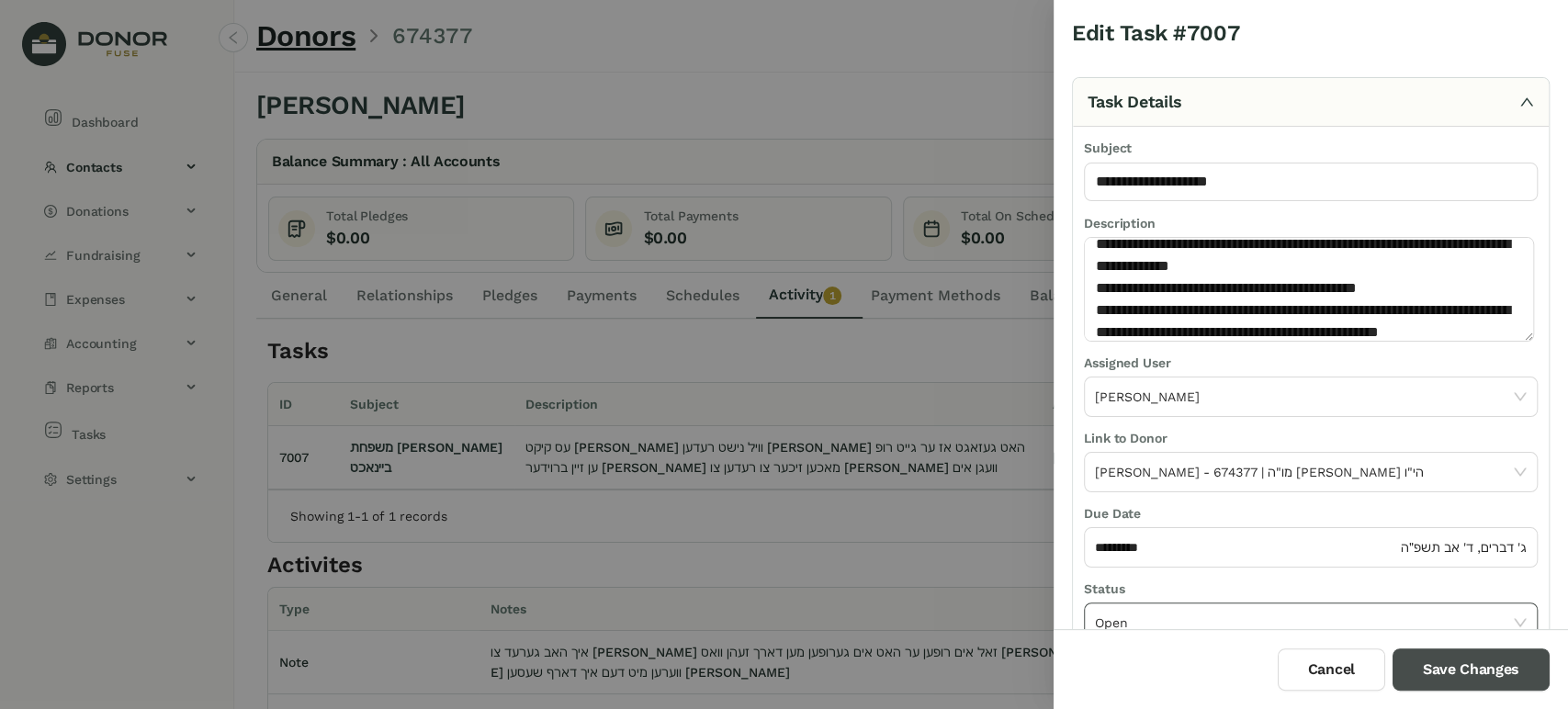 drag, startPoint x: 1473, startPoint y: 658, endPoint x: 1366, endPoint y: 614, distance: 115.69356 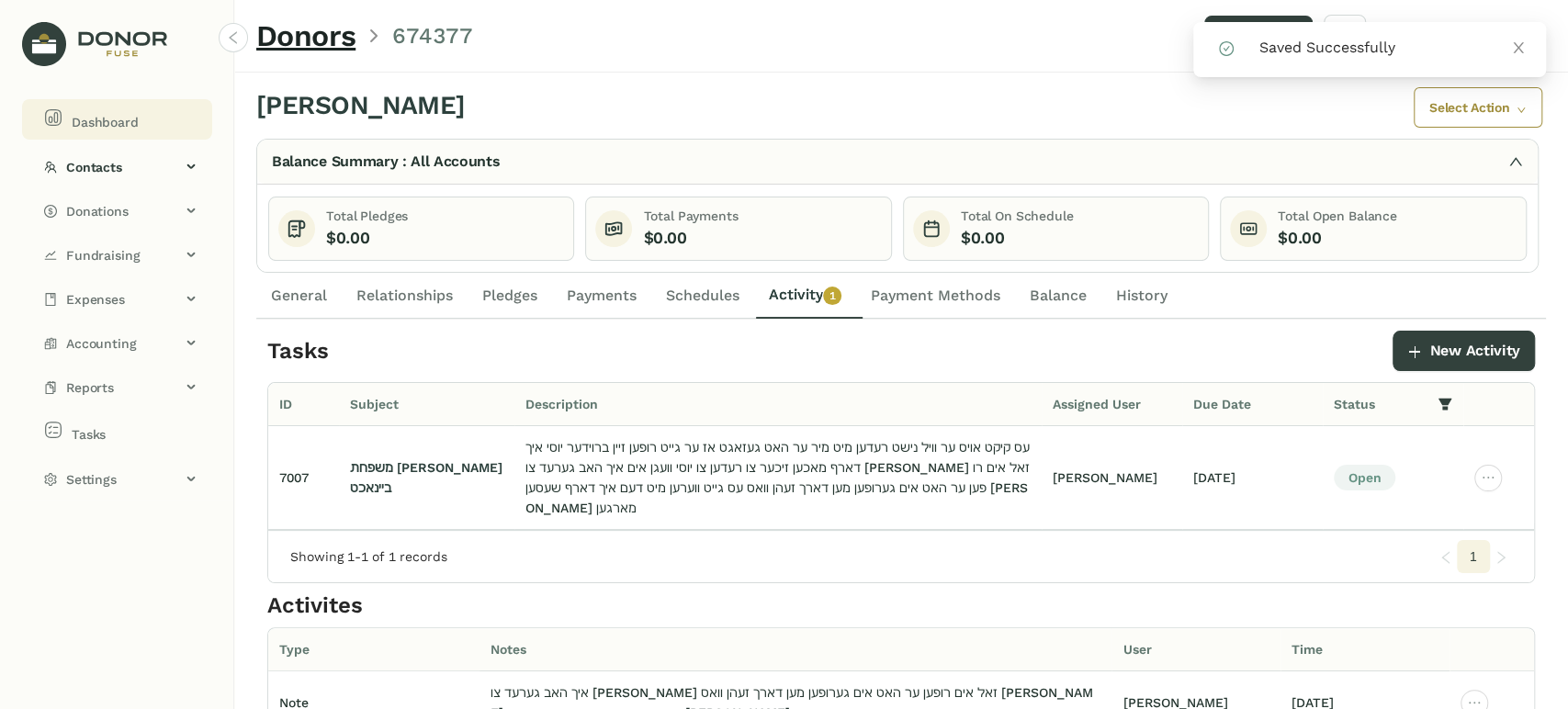 click on "Dashboard" 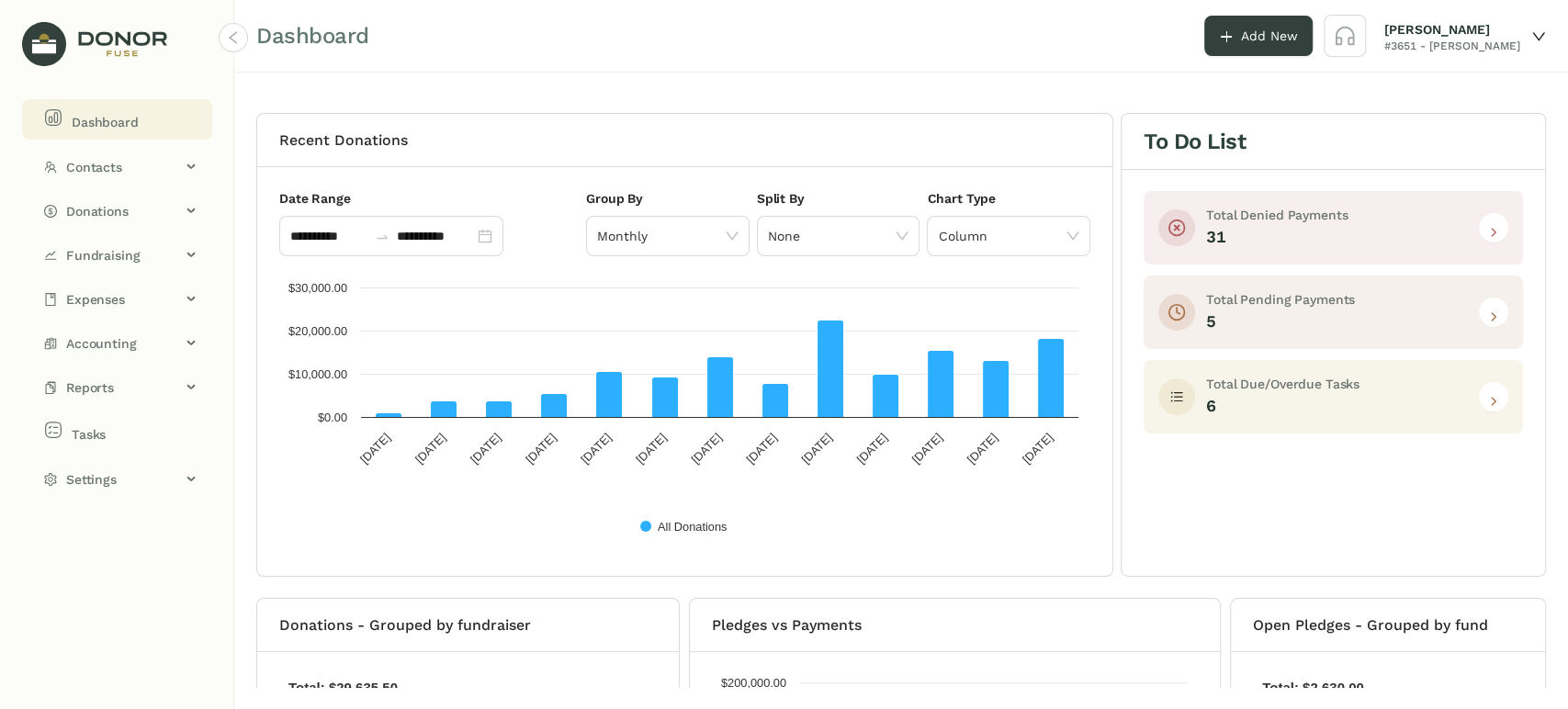 click 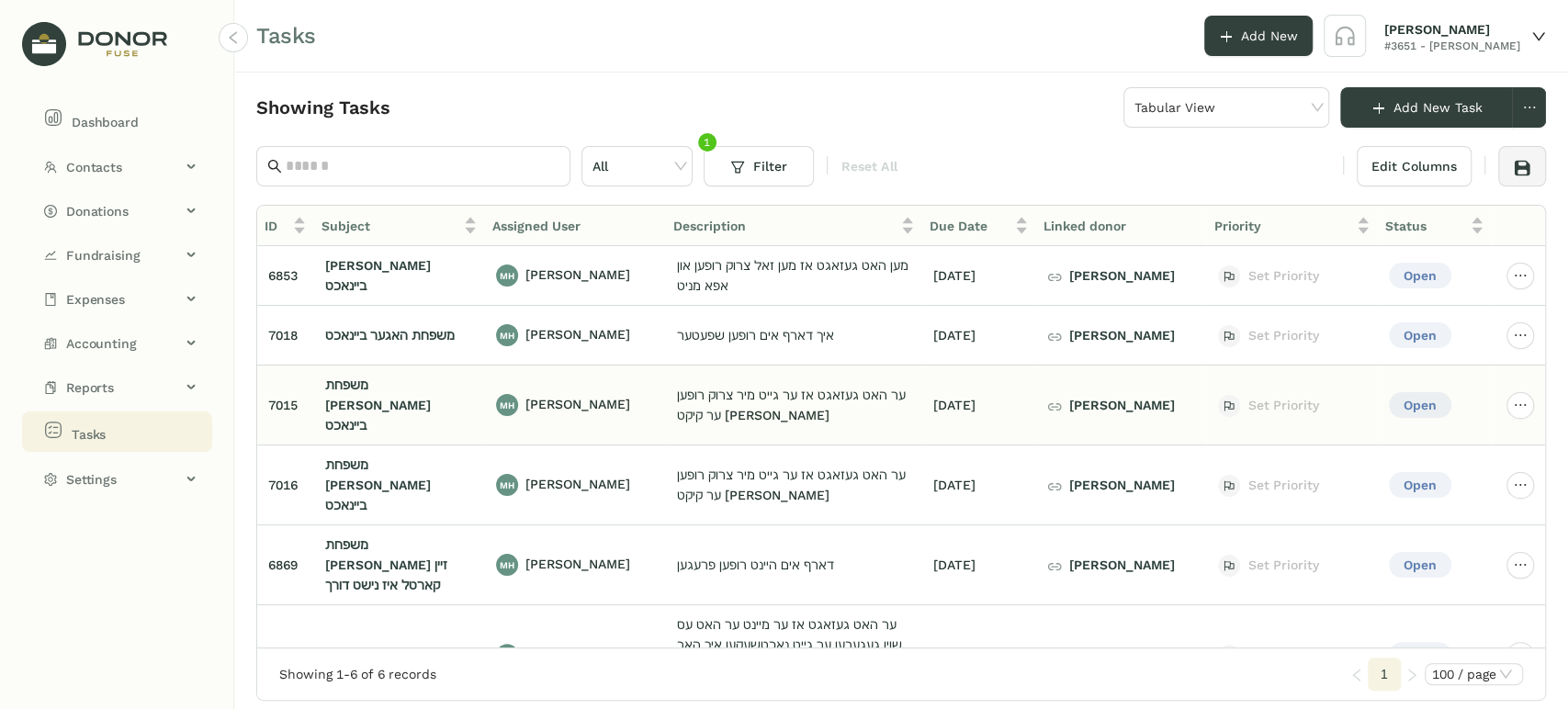 click on "[PERSON_NAME]" 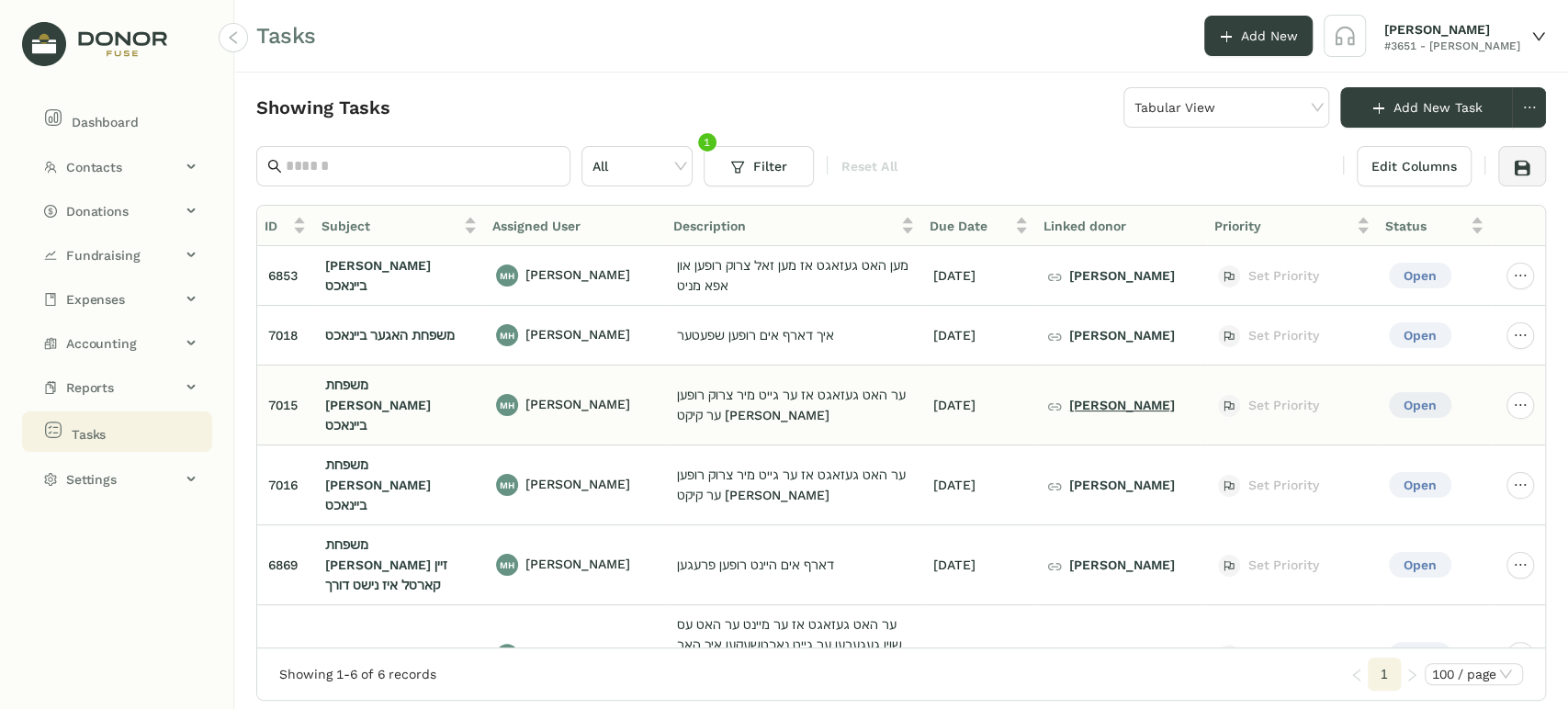 click on "[PERSON_NAME]" 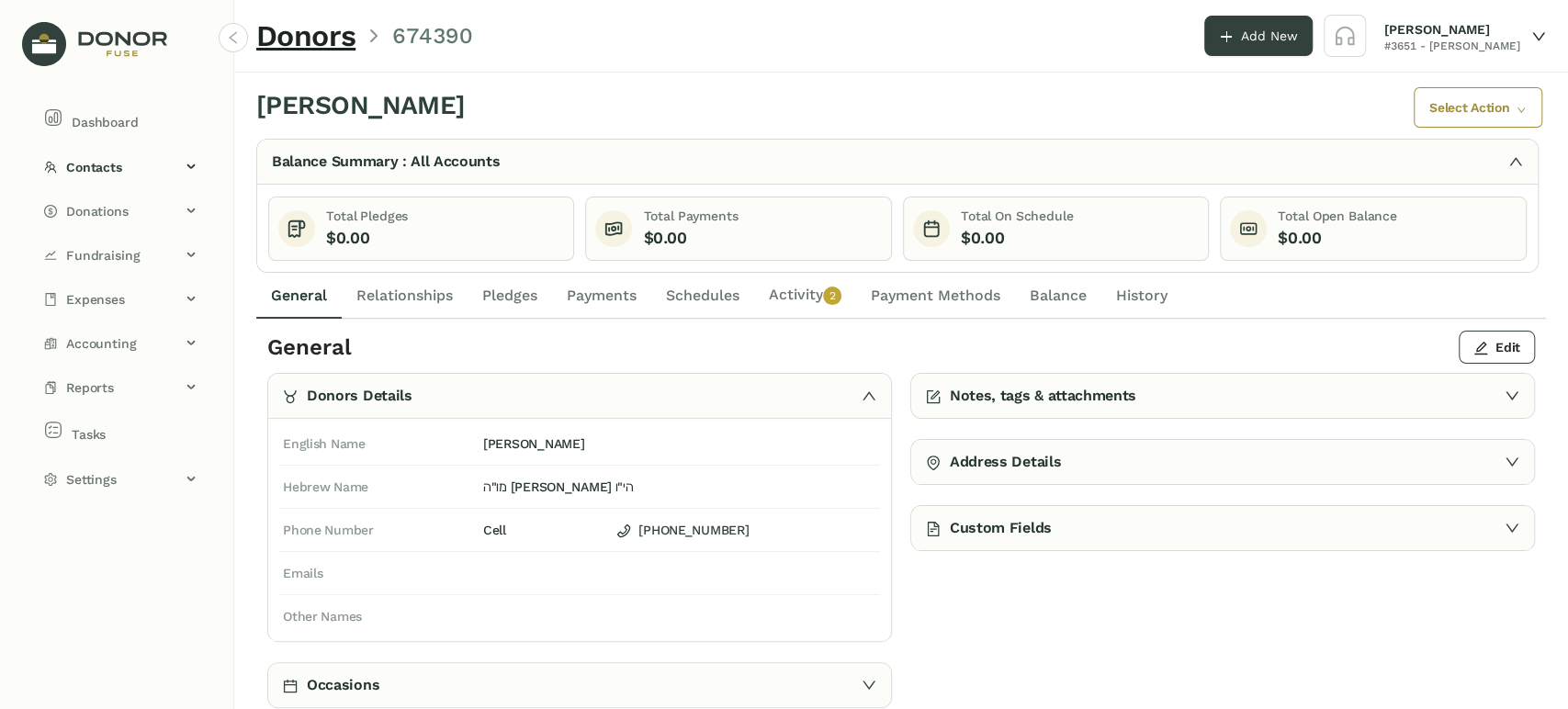 click on "Custom Fields" 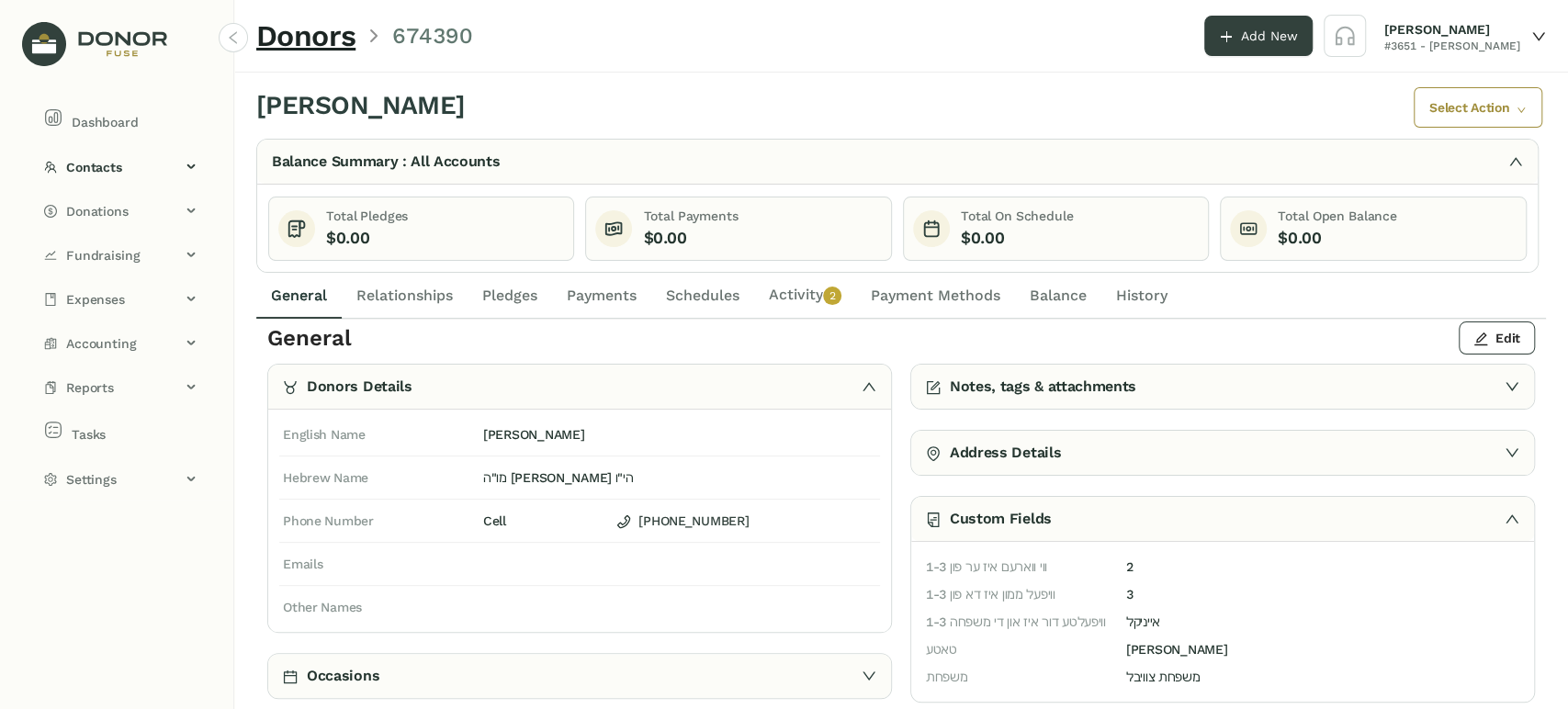 scroll, scrollTop: 12, scrollLeft: 0, axis: vertical 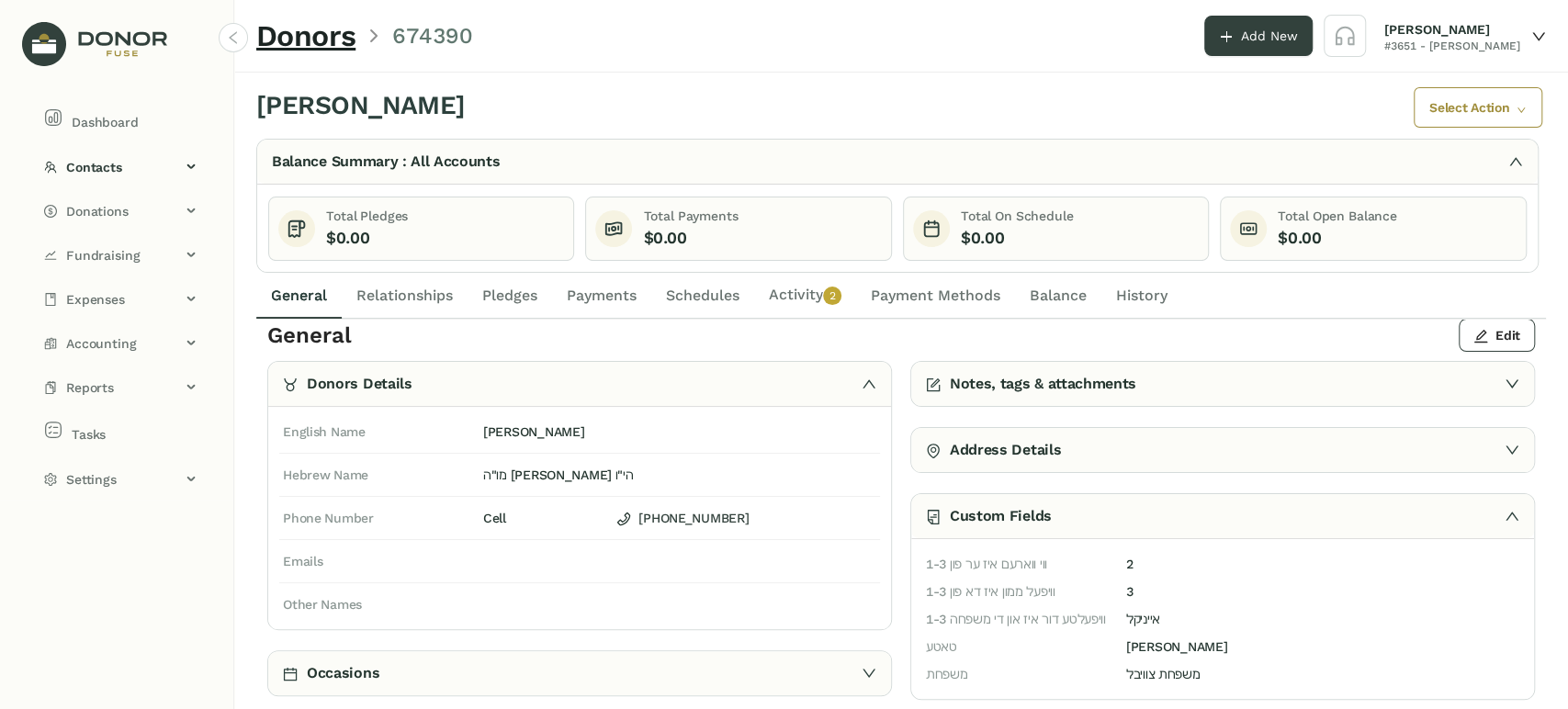 click on "Payments" 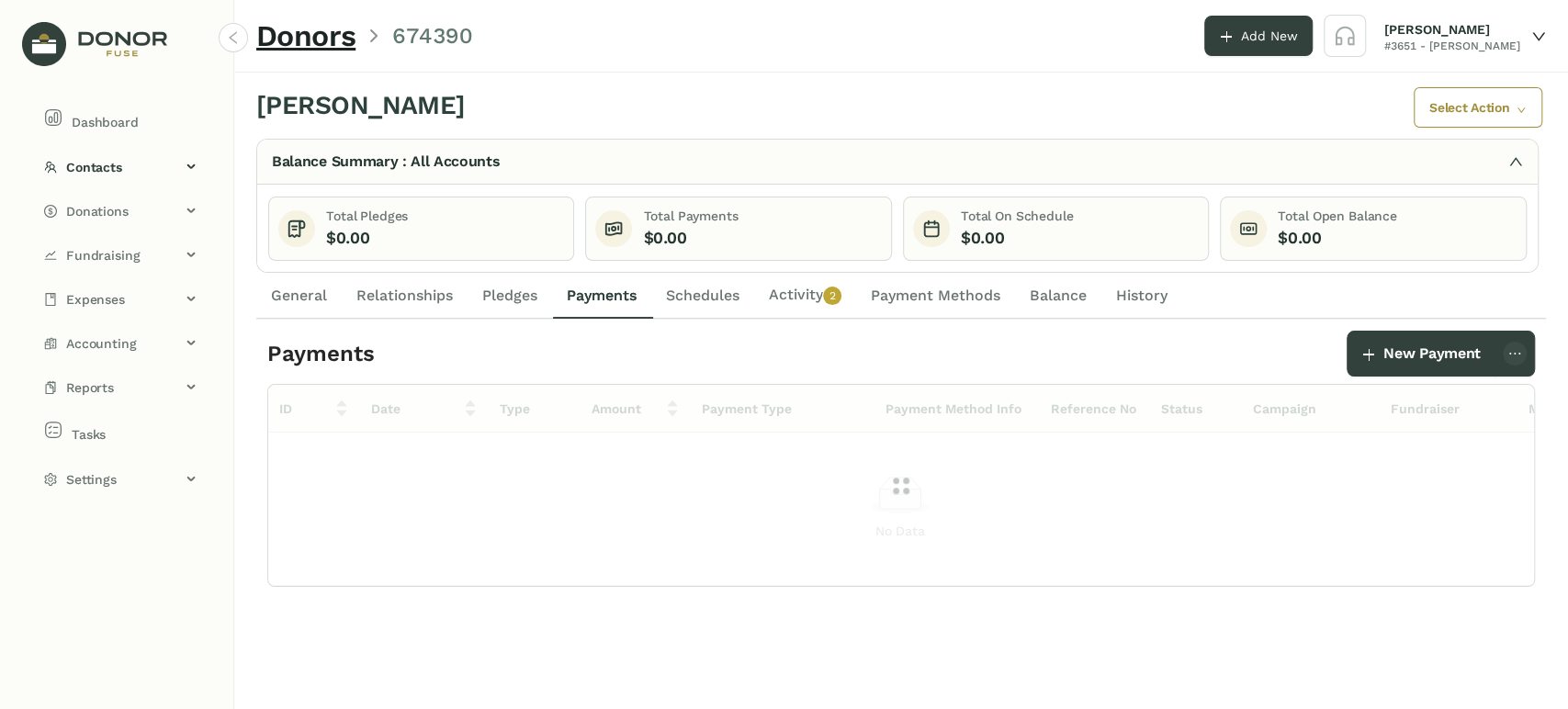scroll, scrollTop: 0, scrollLeft: 0, axis: both 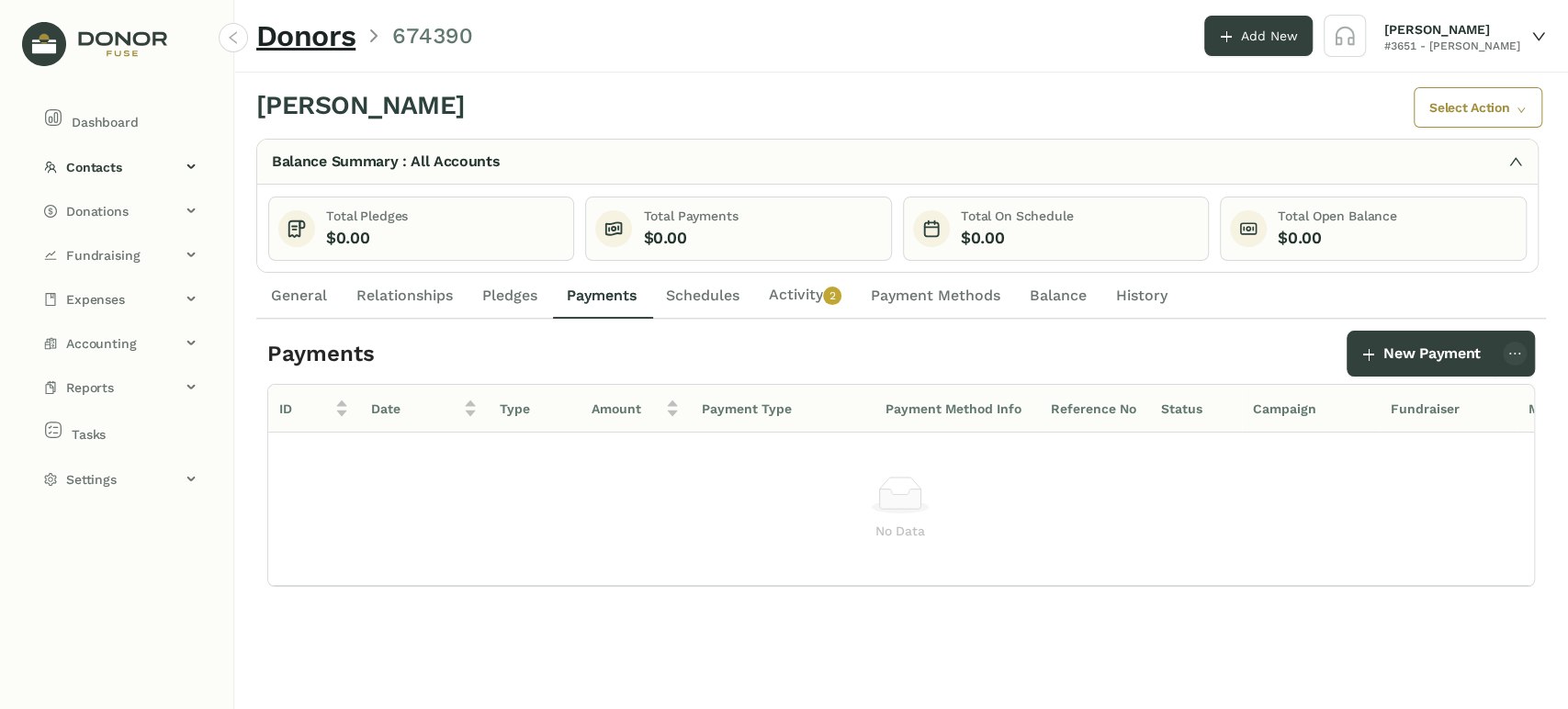 click on "Pledges" 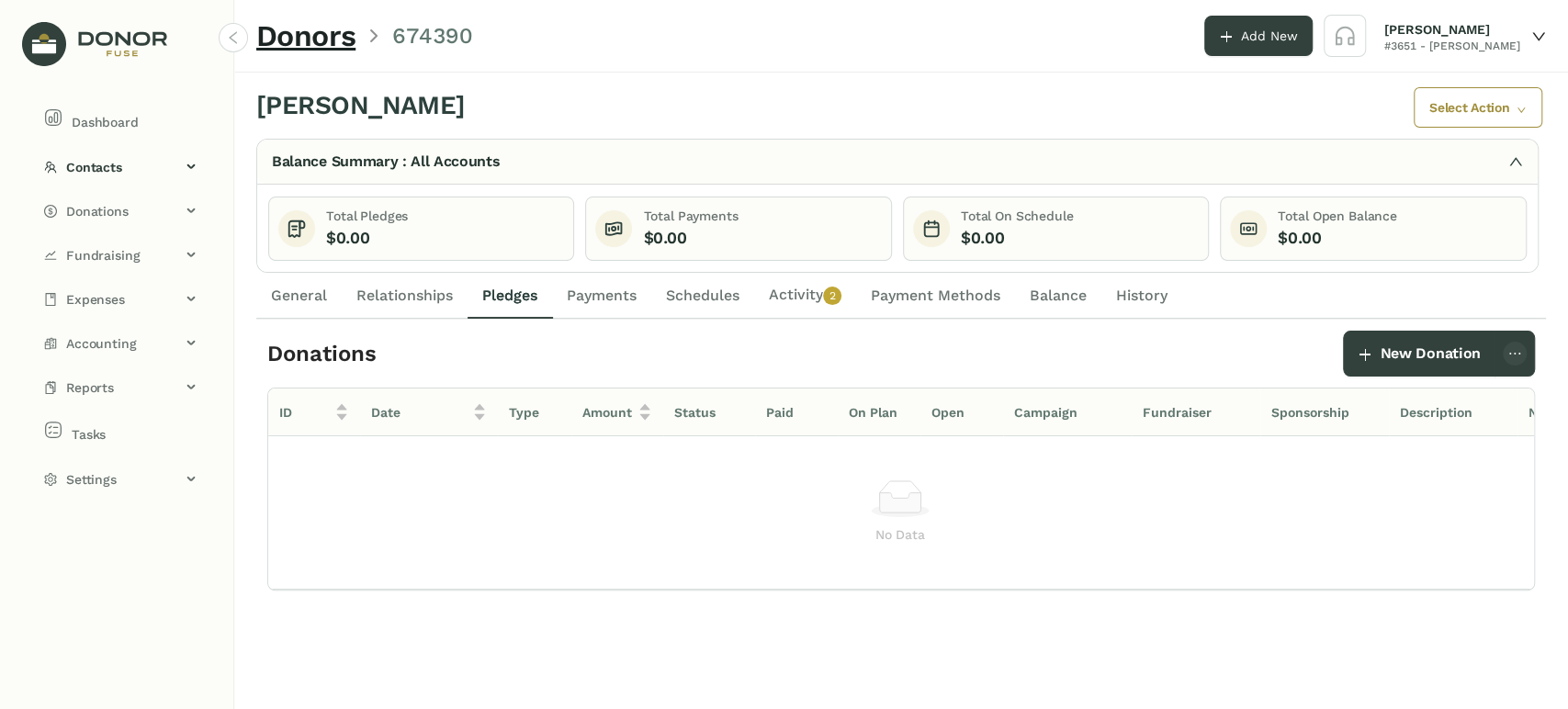 click on "Relationships" 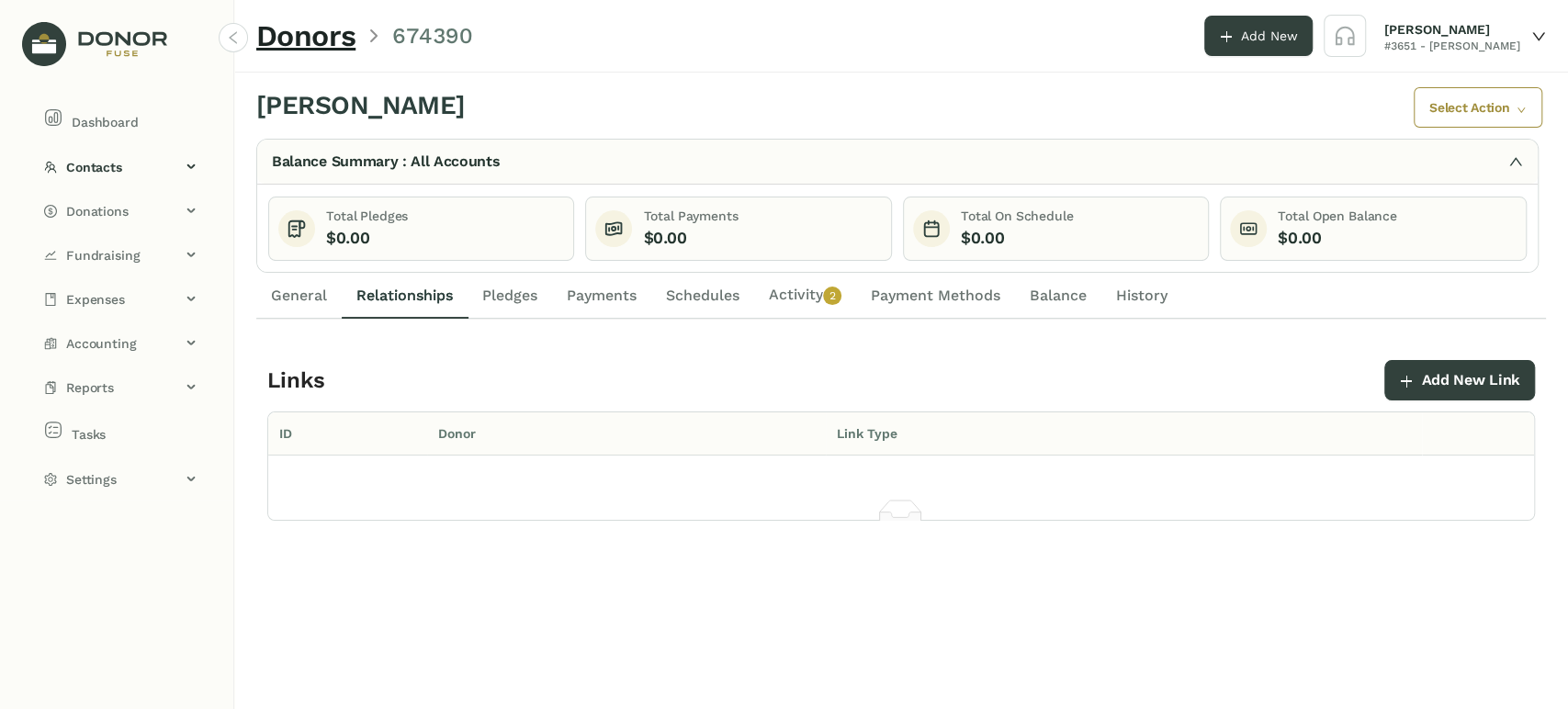 click on "General" 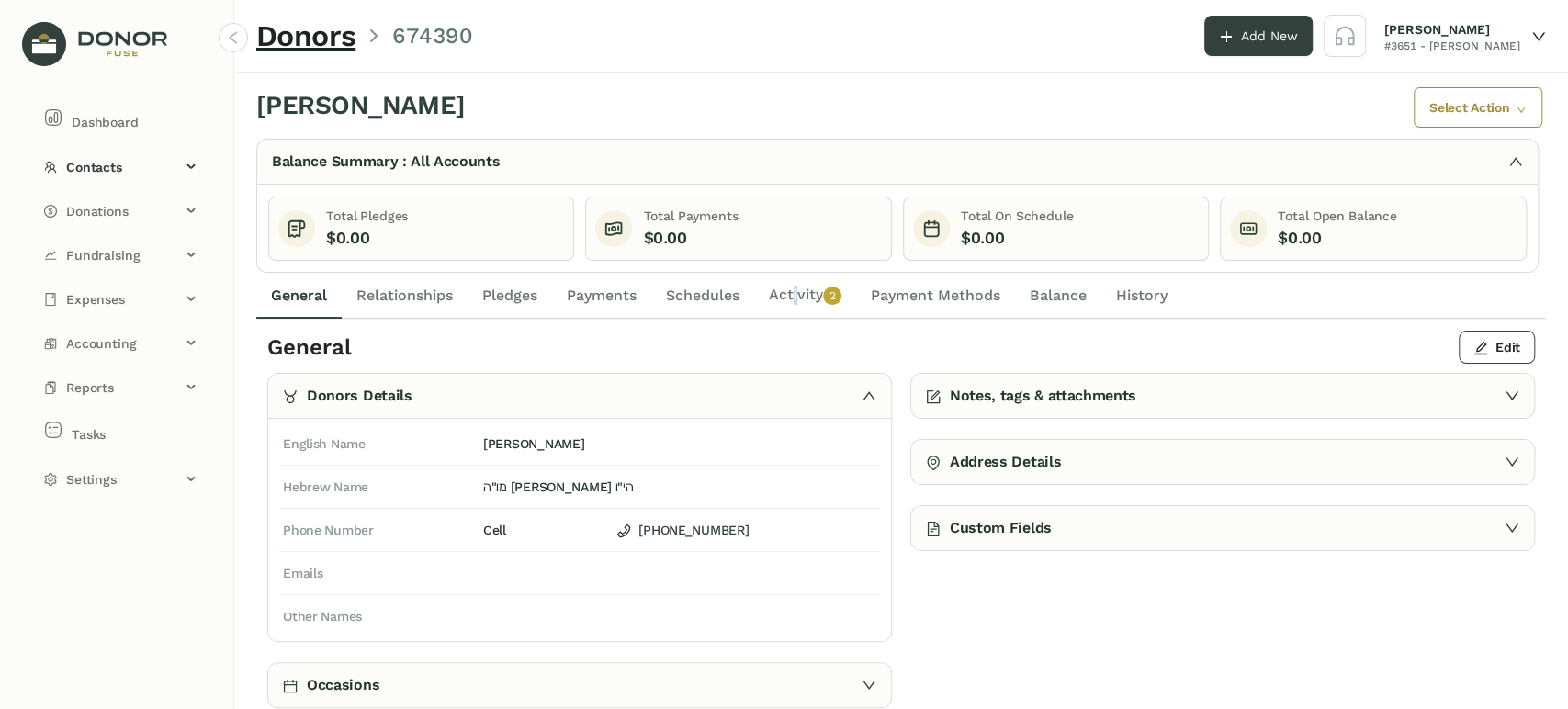 click on "Activity   0   1   2   3   4   5   6   7   8   9" 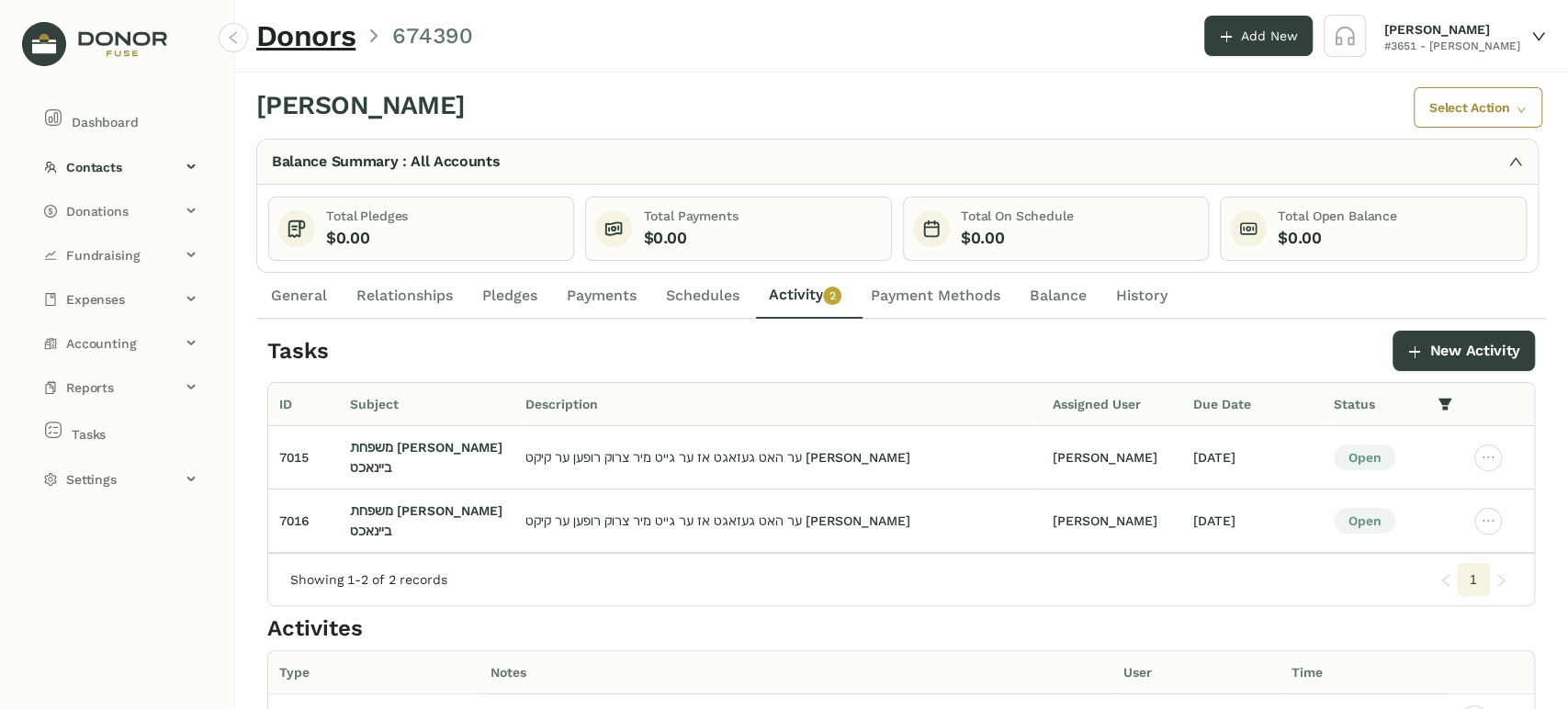 click on "Schedules" 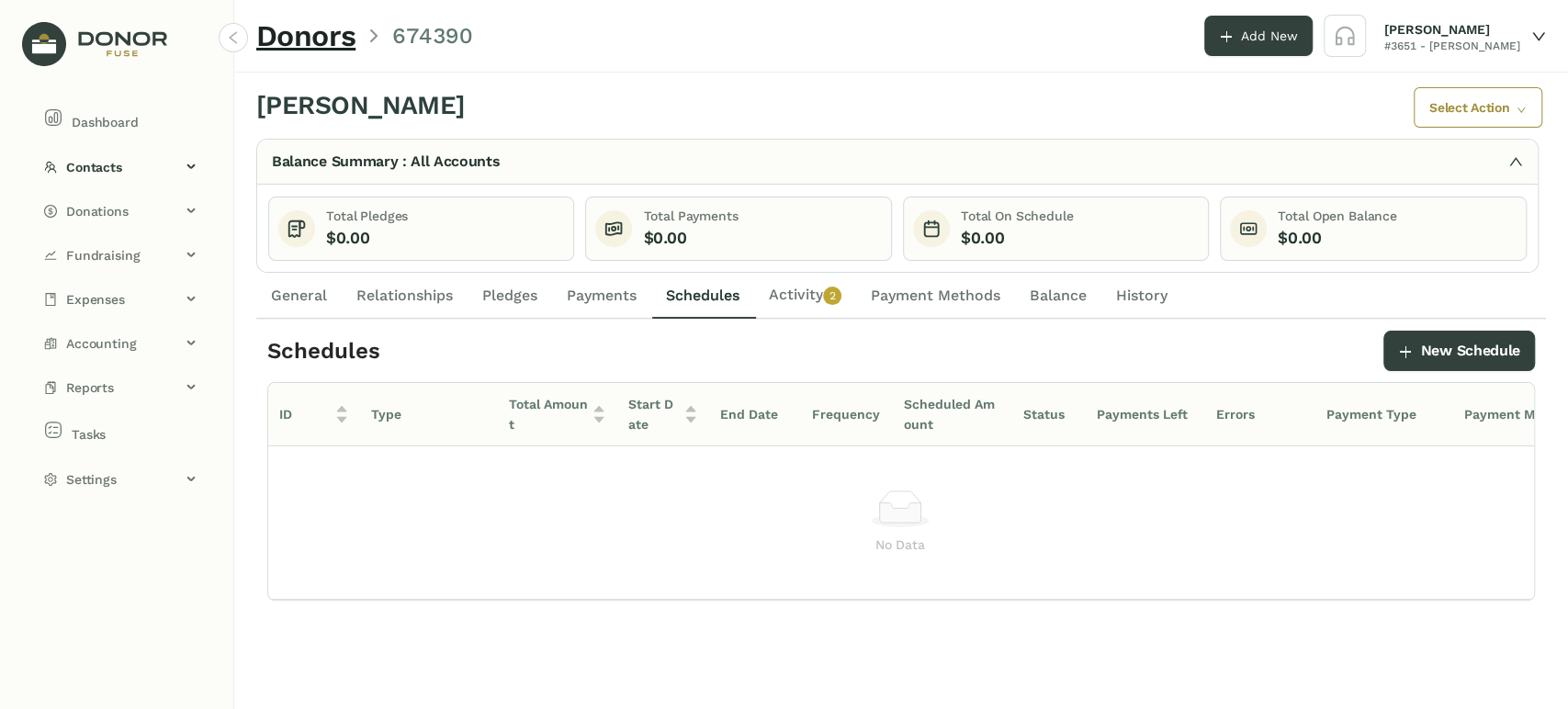 click on "Pledges" 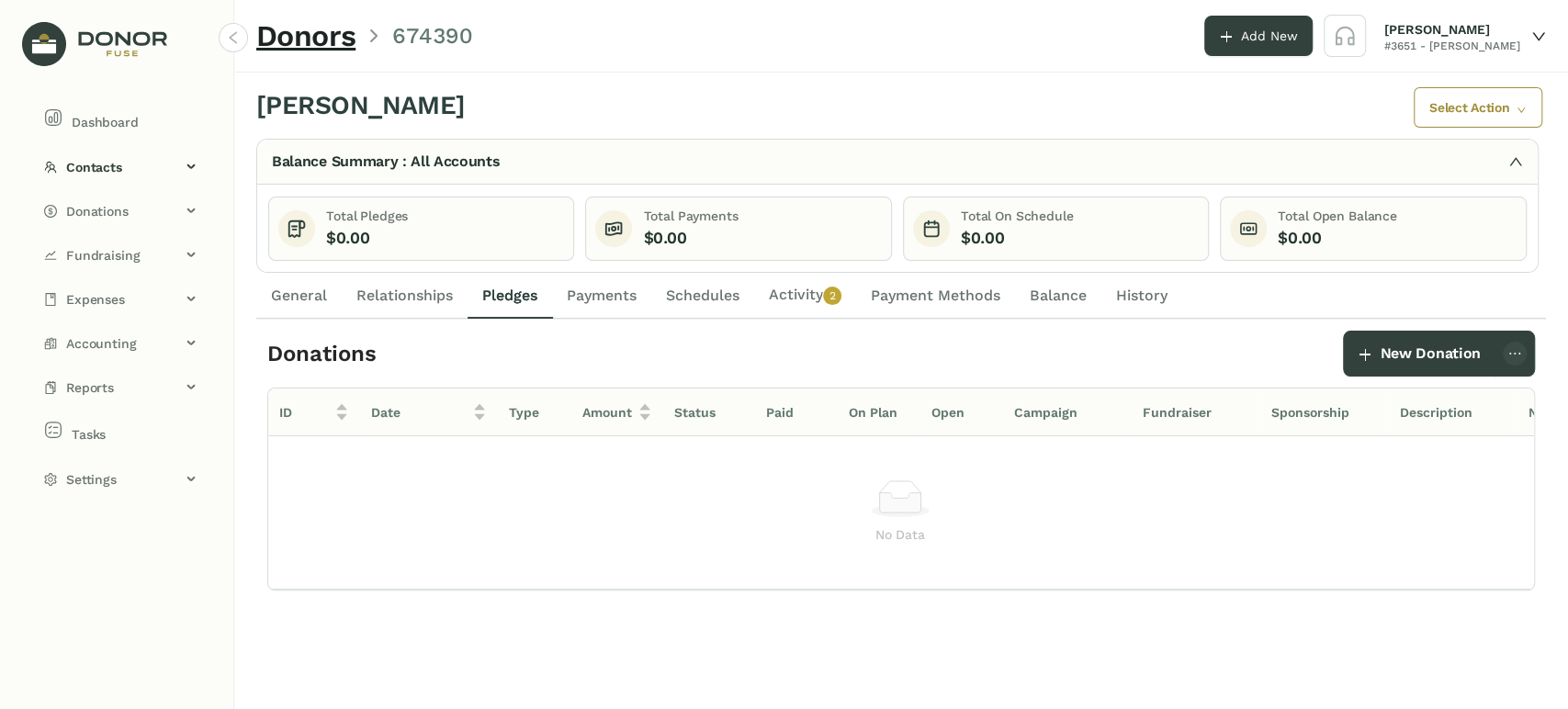 click on "Relationships" 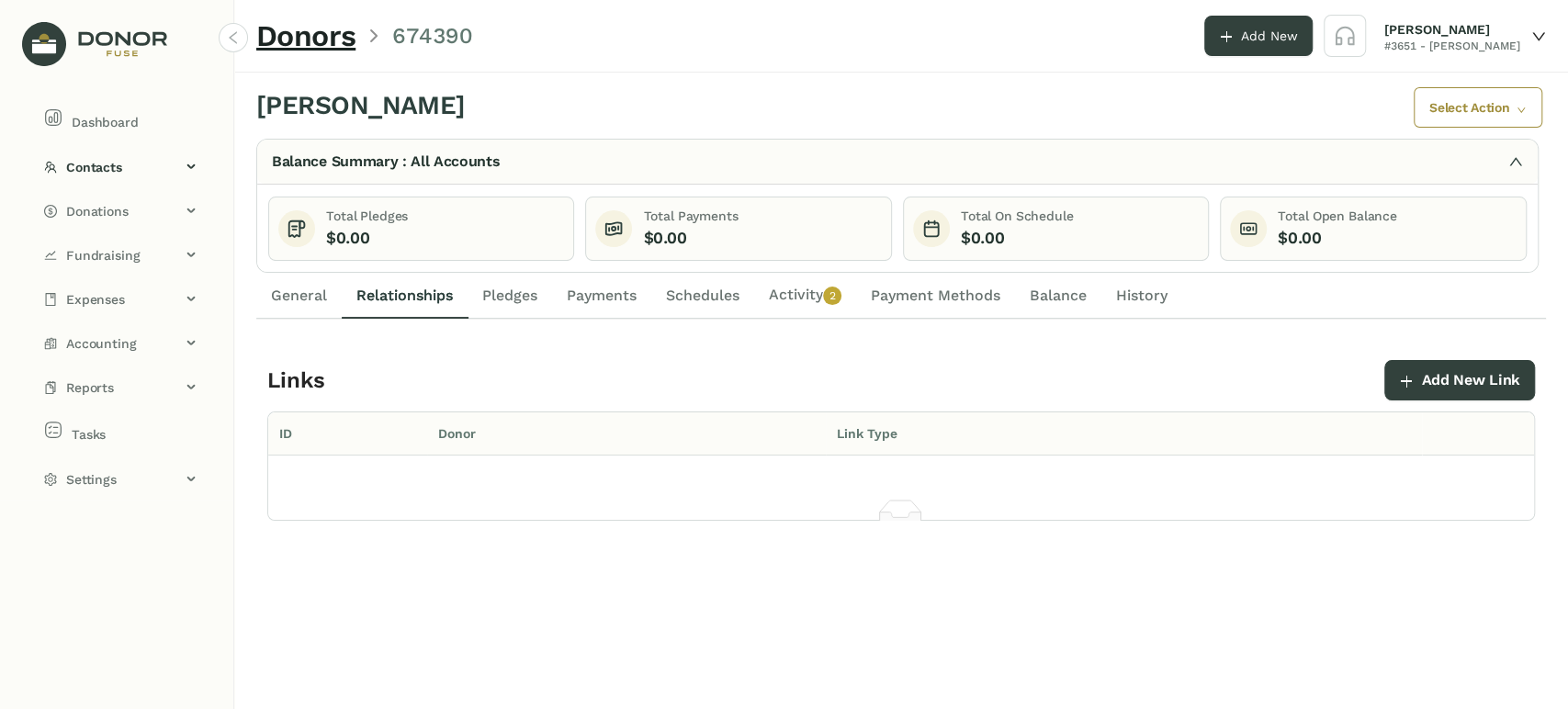 click on "General" 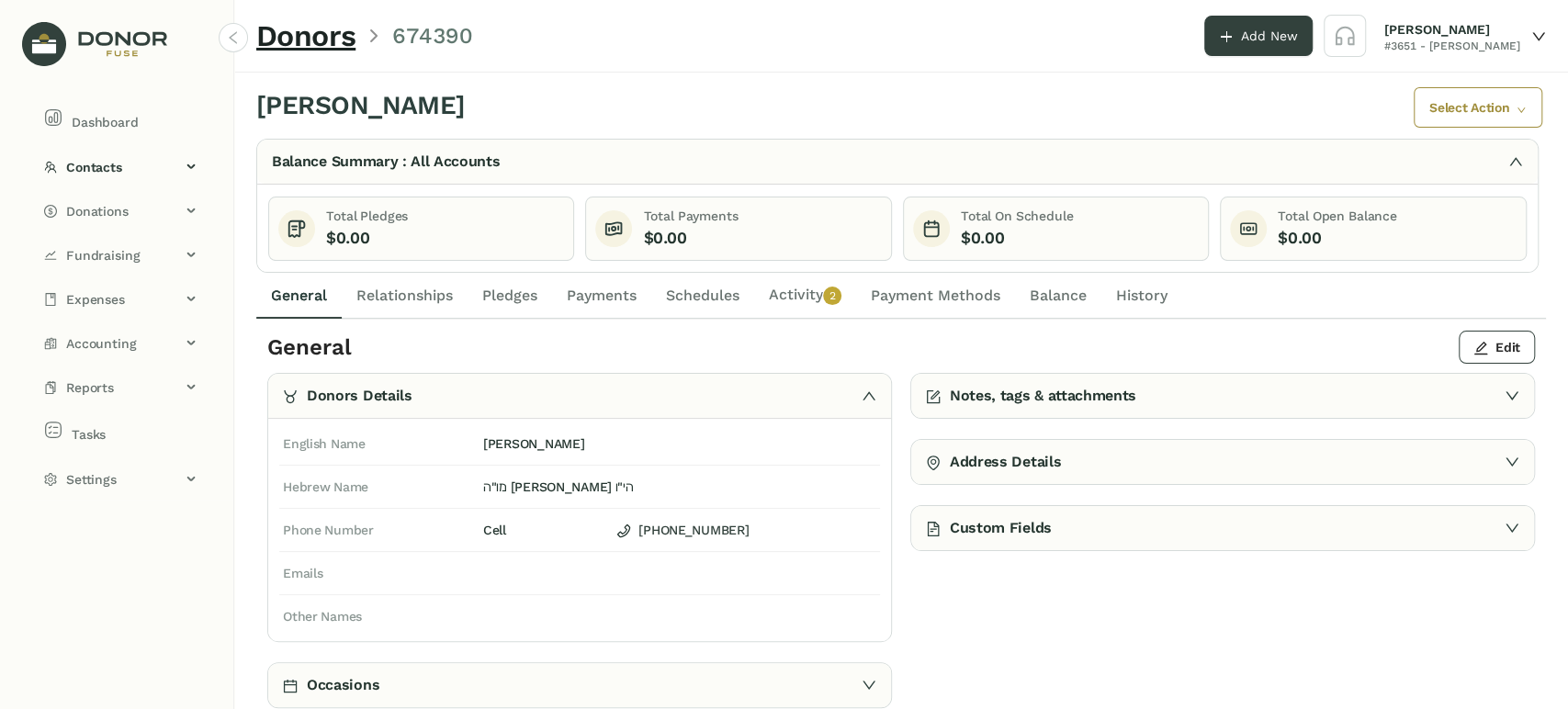 click on "Payments" 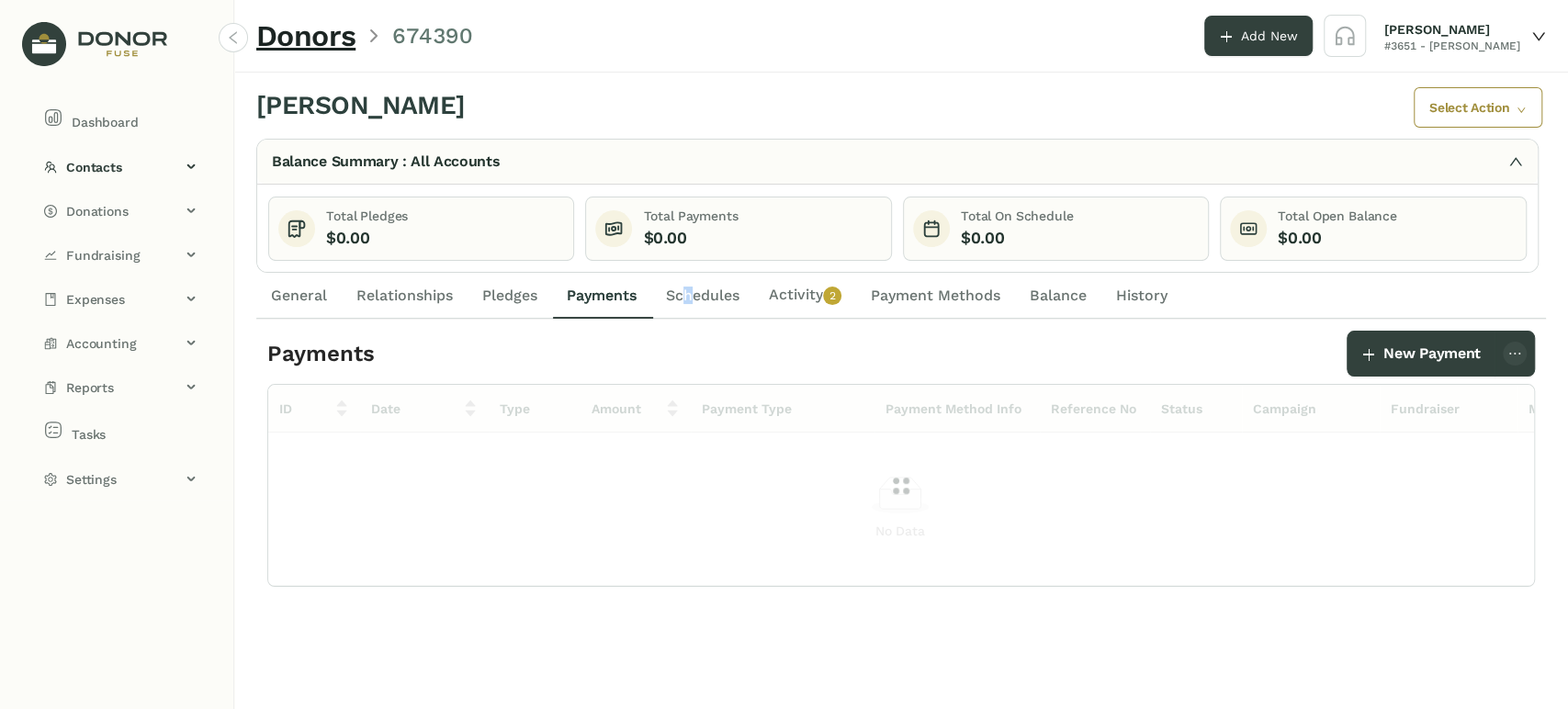 drag, startPoint x: 689, startPoint y: 292, endPoint x: 948, endPoint y: 307, distance: 259.434 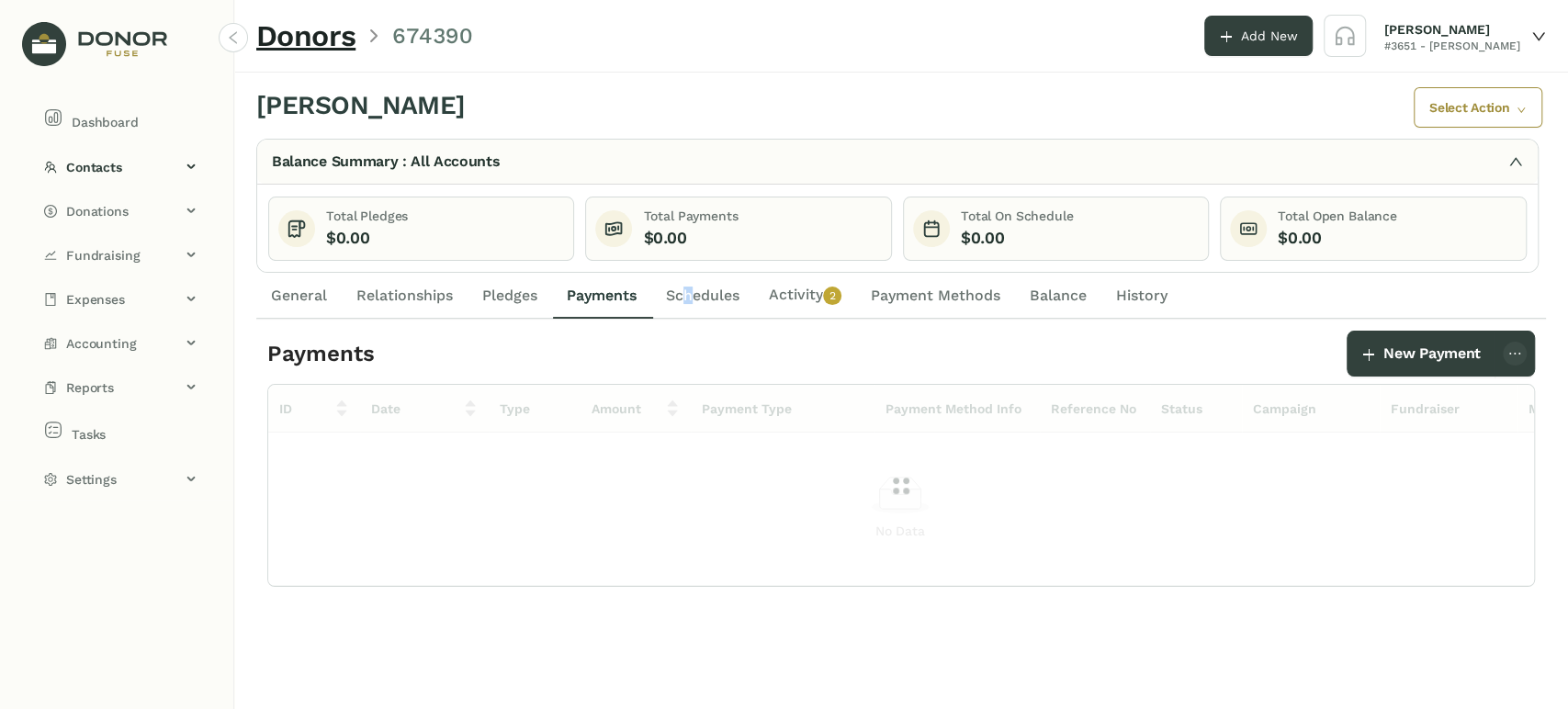 click on "Schedules" 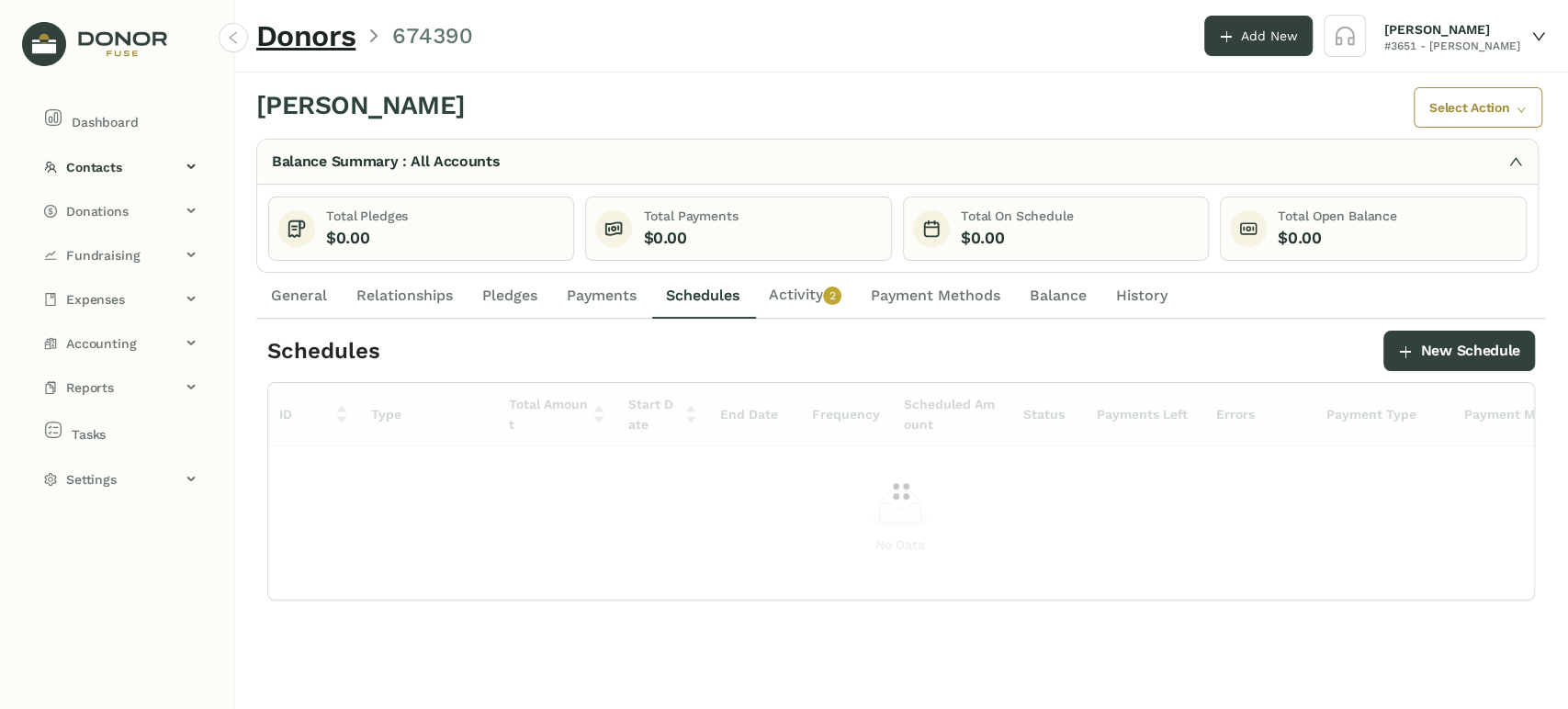 click on "Payment Methods" 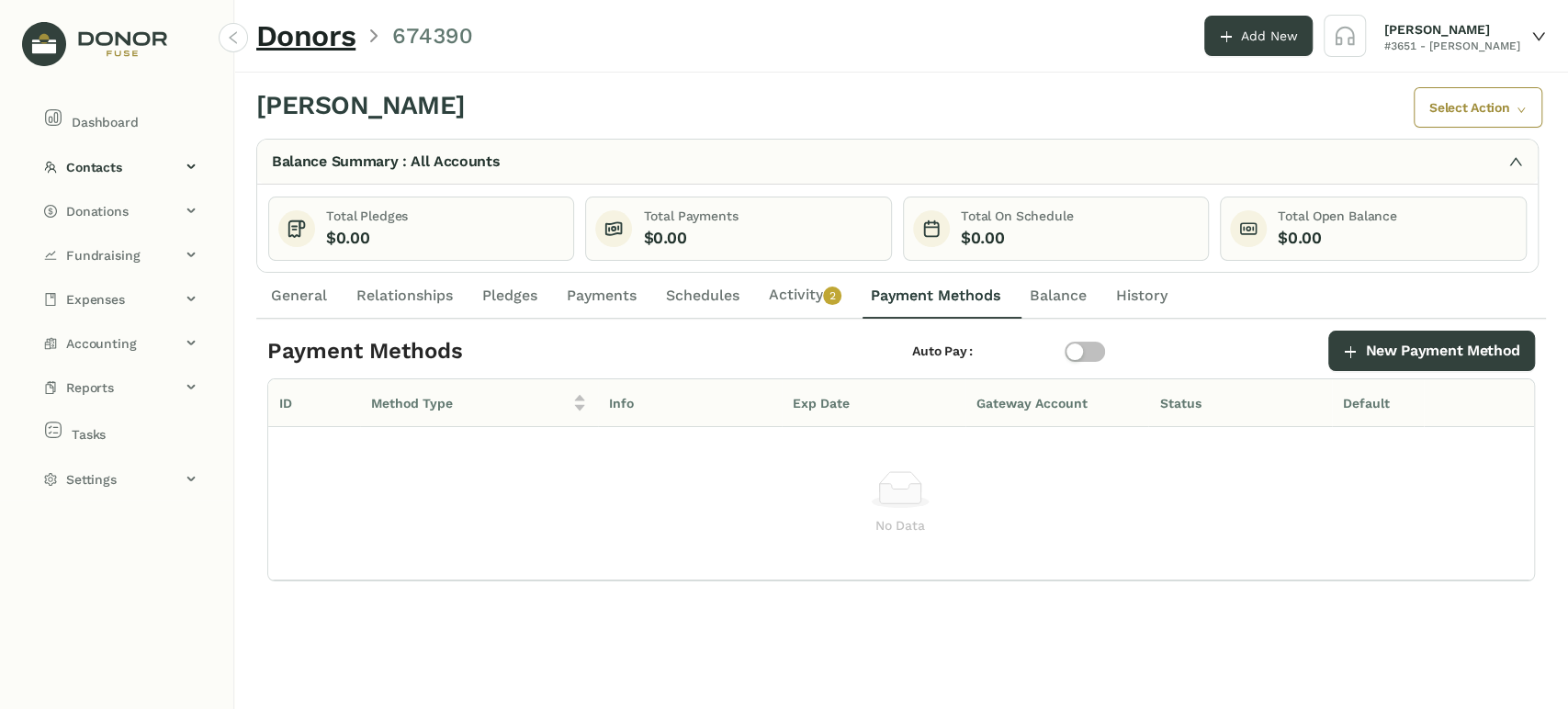 click on "Activity   0   1   2   3   4   5   6   7   8   9" 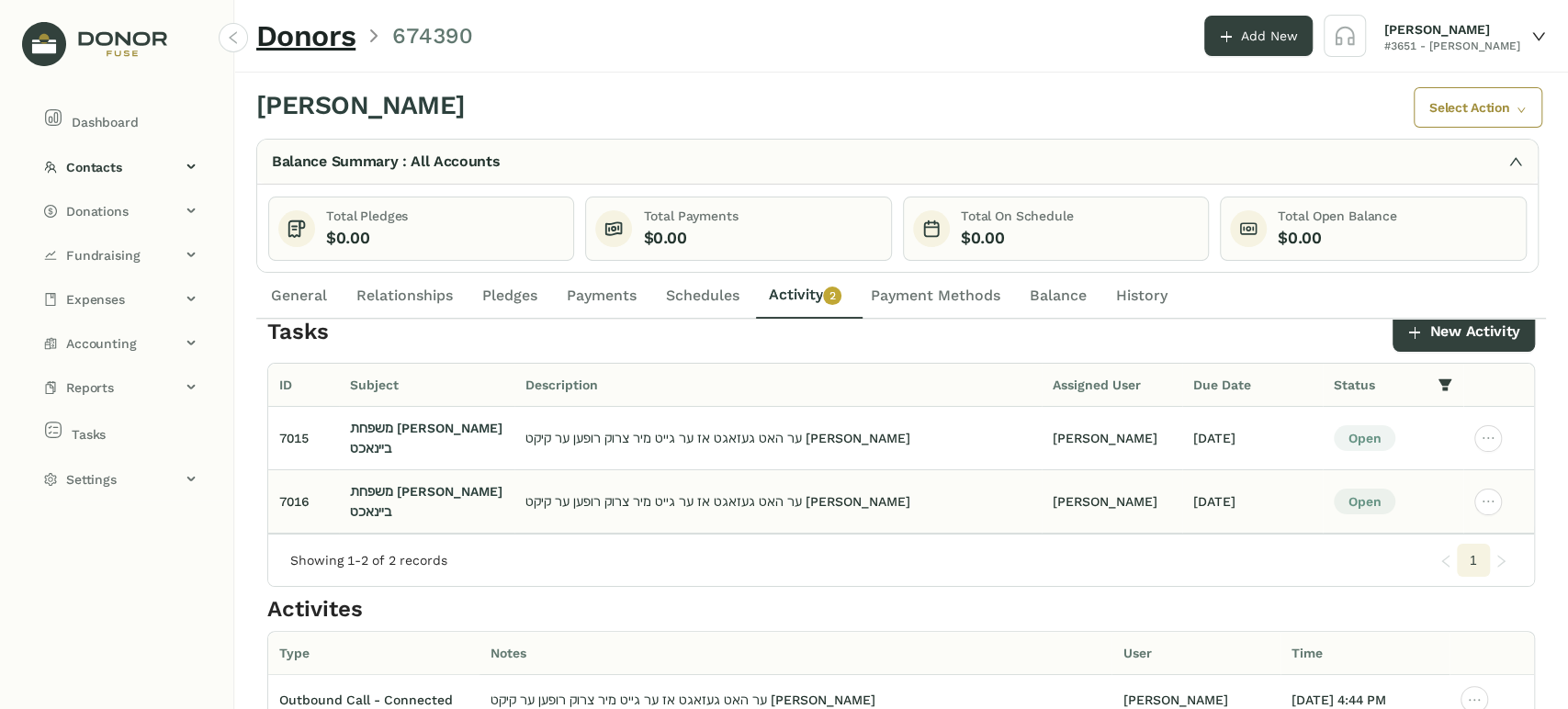scroll, scrollTop: 70, scrollLeft: 0, axis: vertical 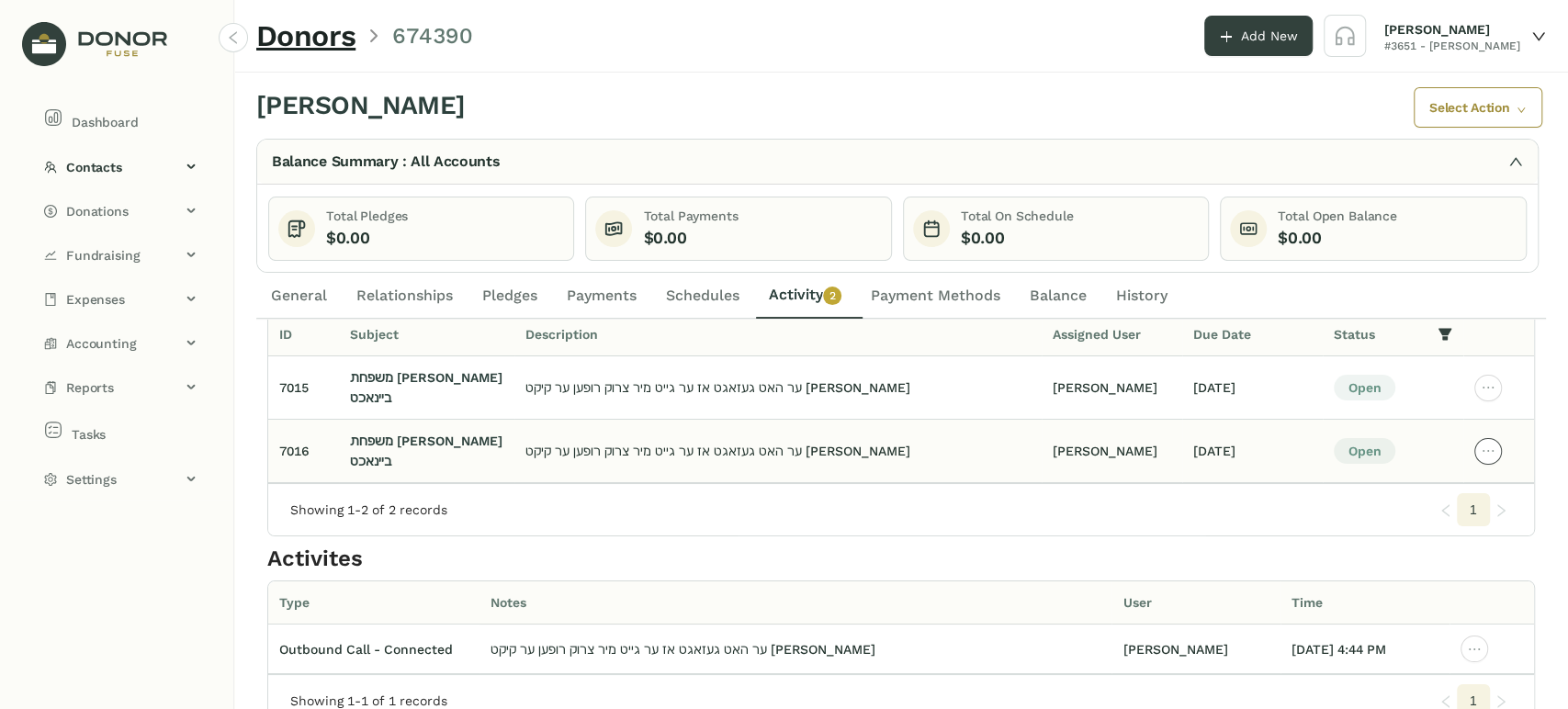 drag, startPoint x: 1484, startPoint y: 422, endPoint x: 1453, endPoint y: 431, distance: 32.28002 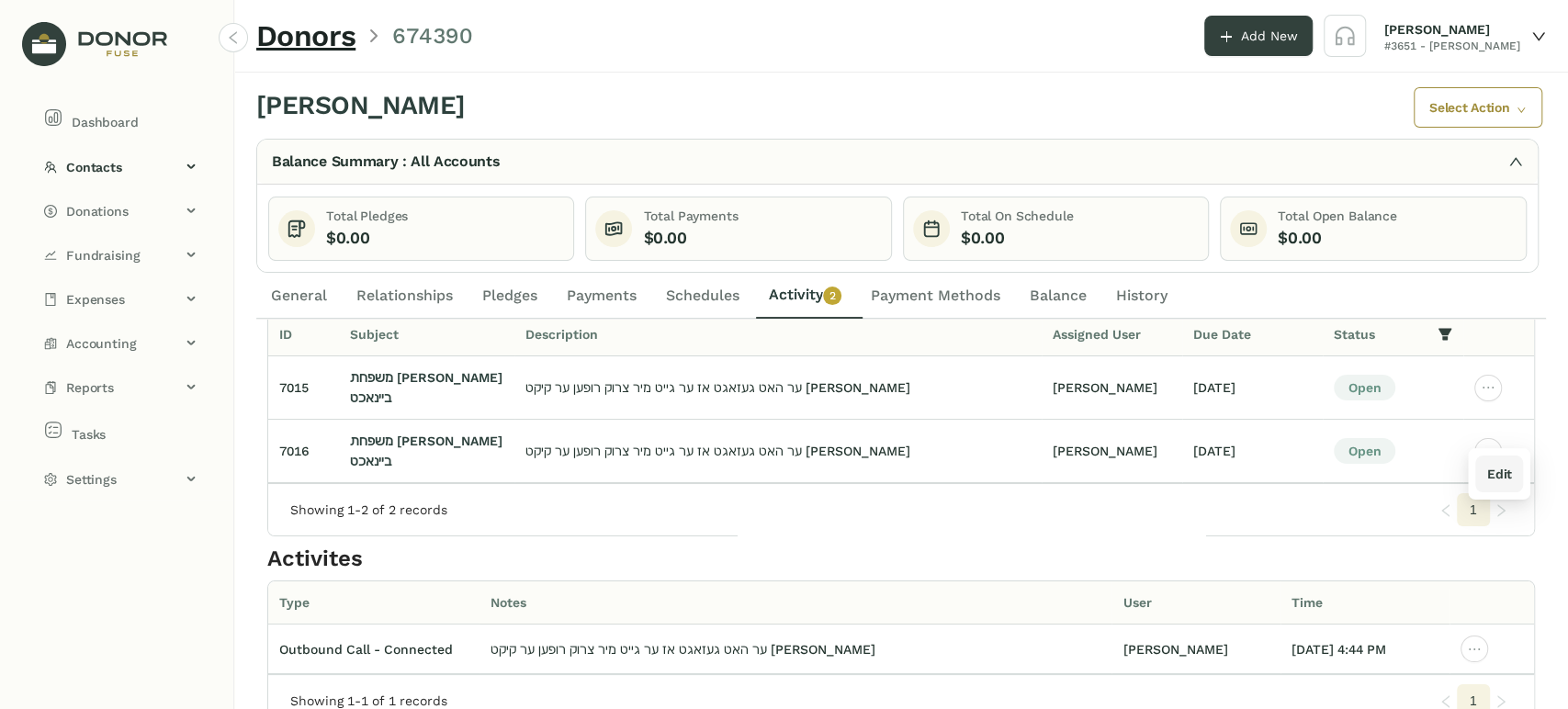click on "Edit" at bounding box center [1498, 474] 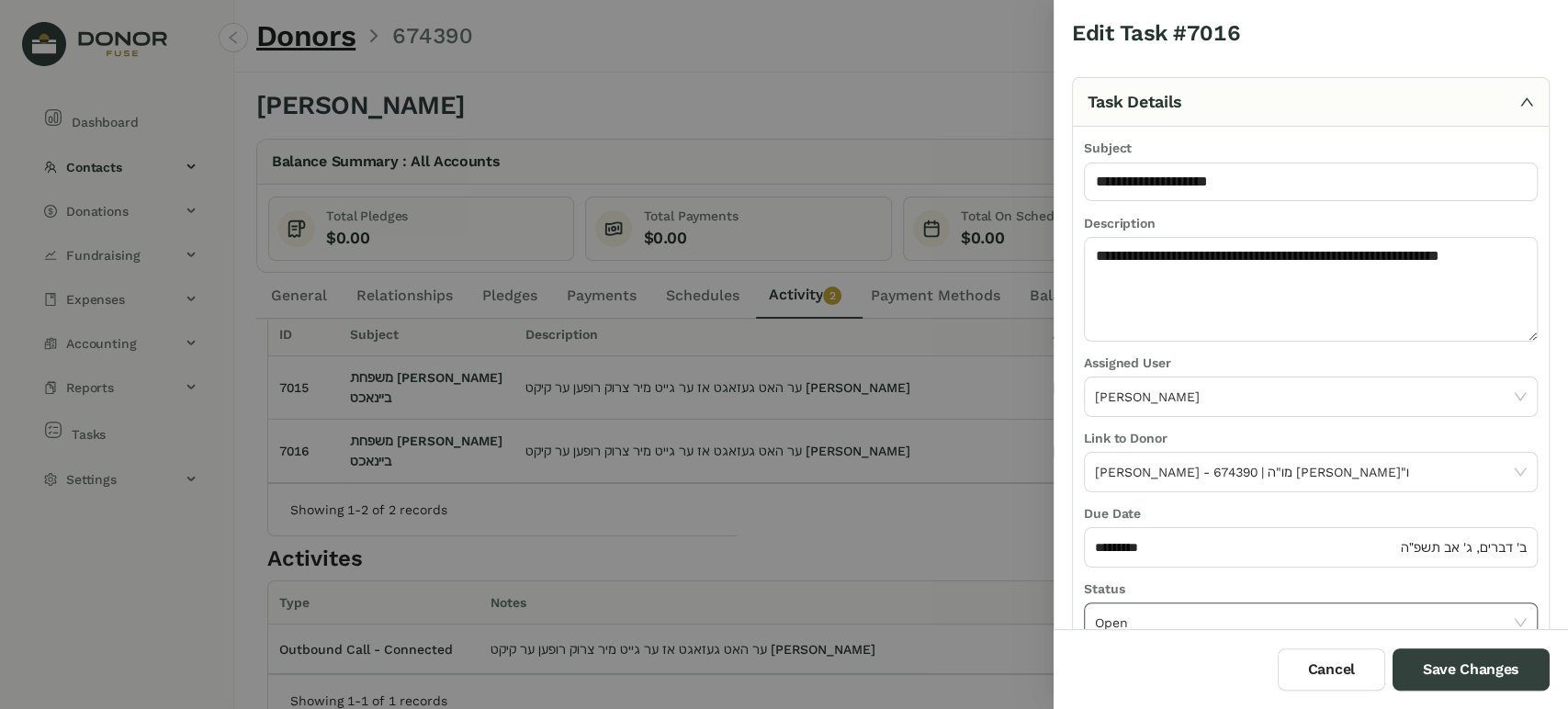 click on "Open" 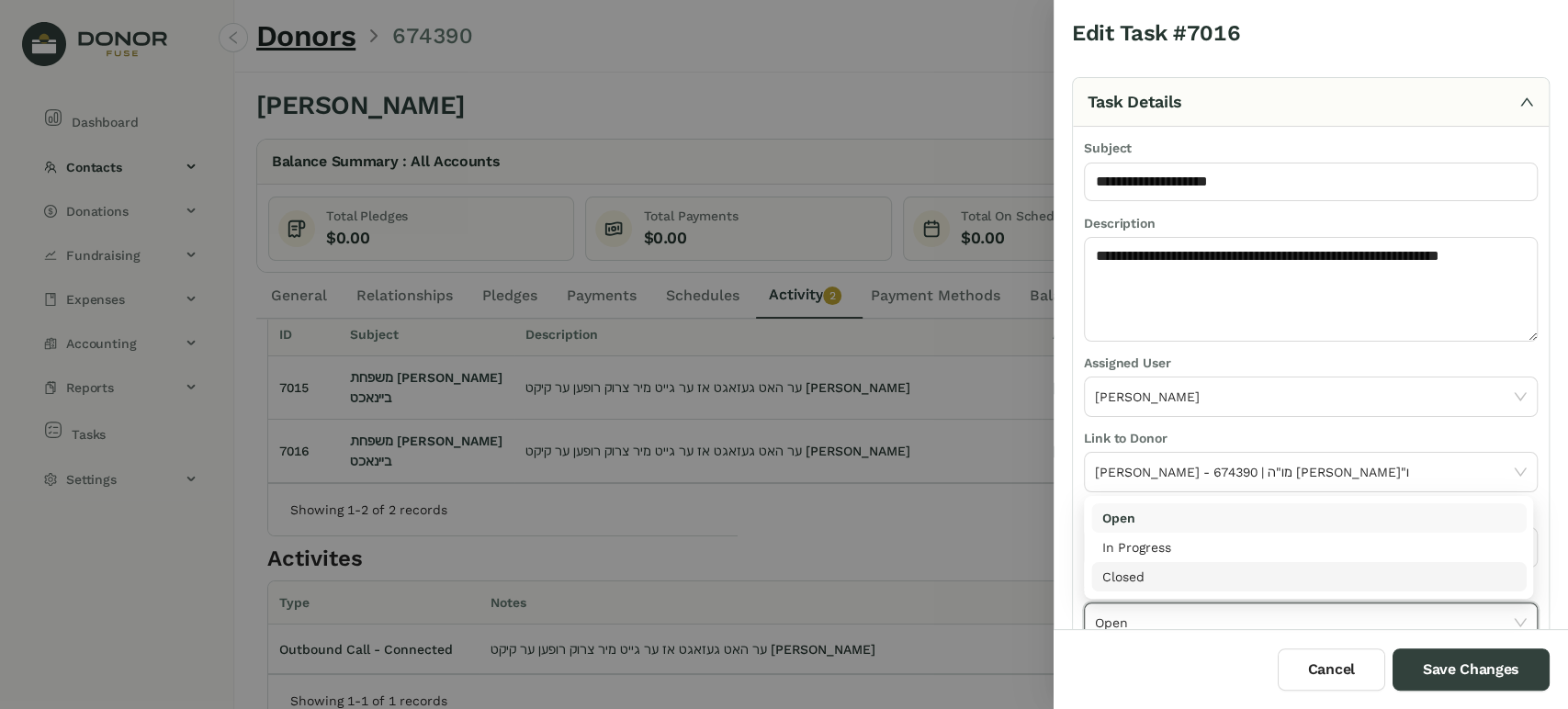 click on "Open" 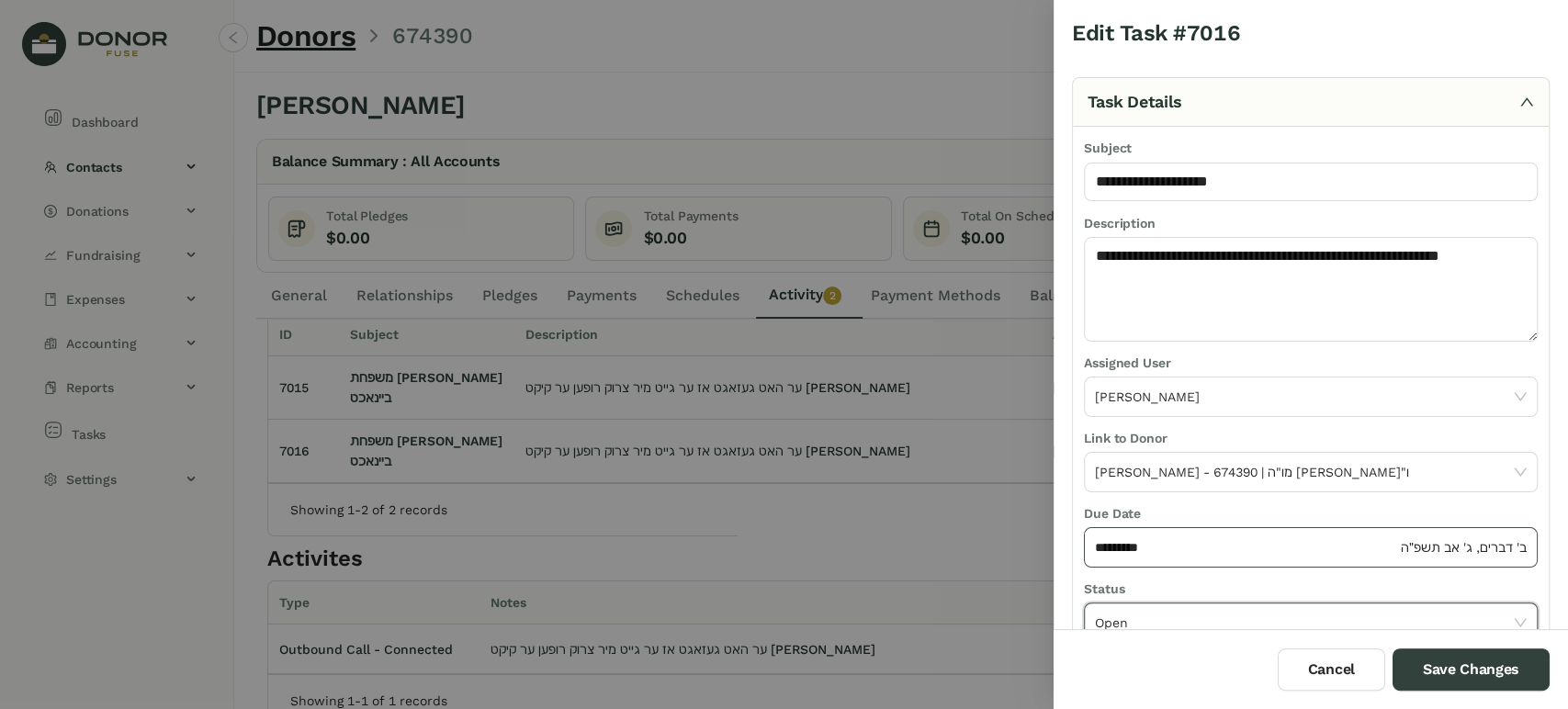 click on "*********" 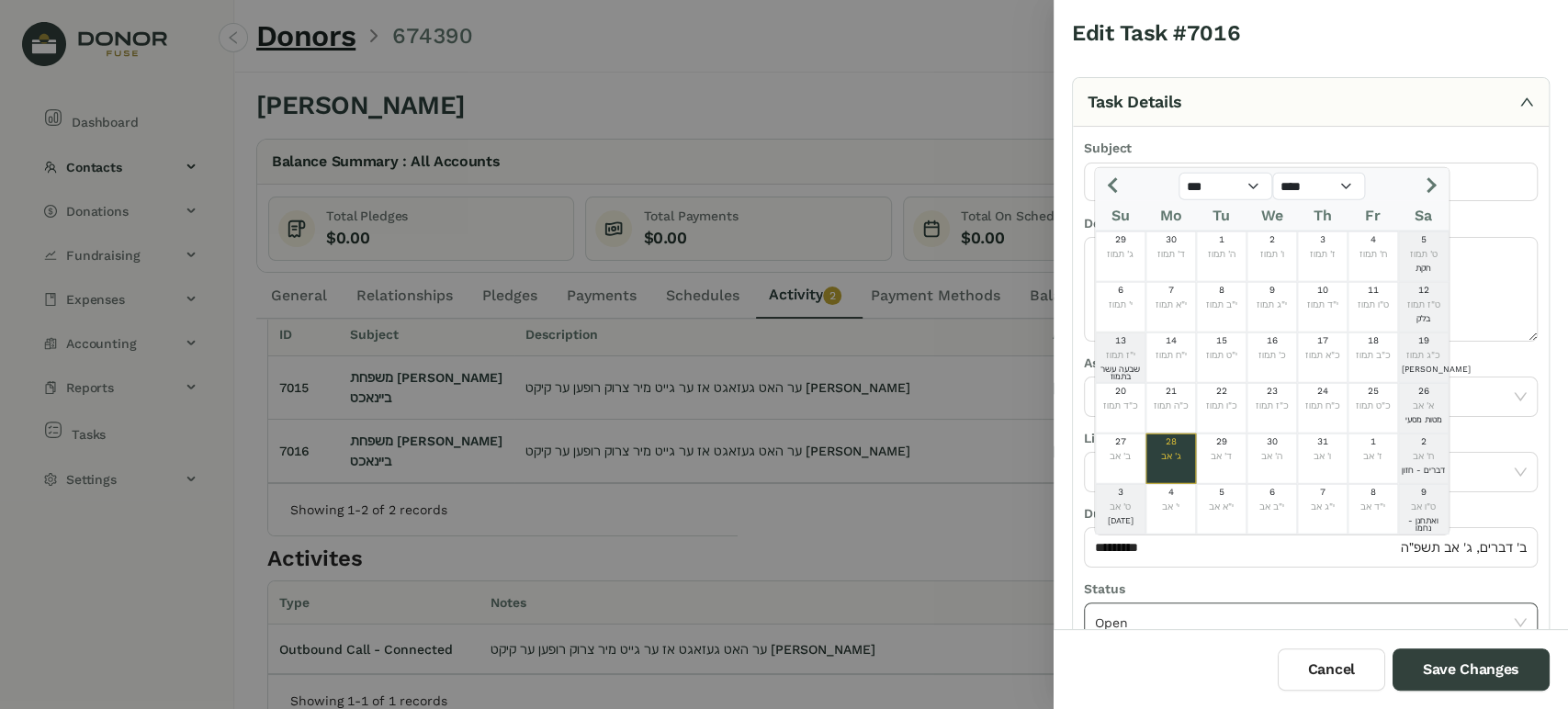 click on "Open" 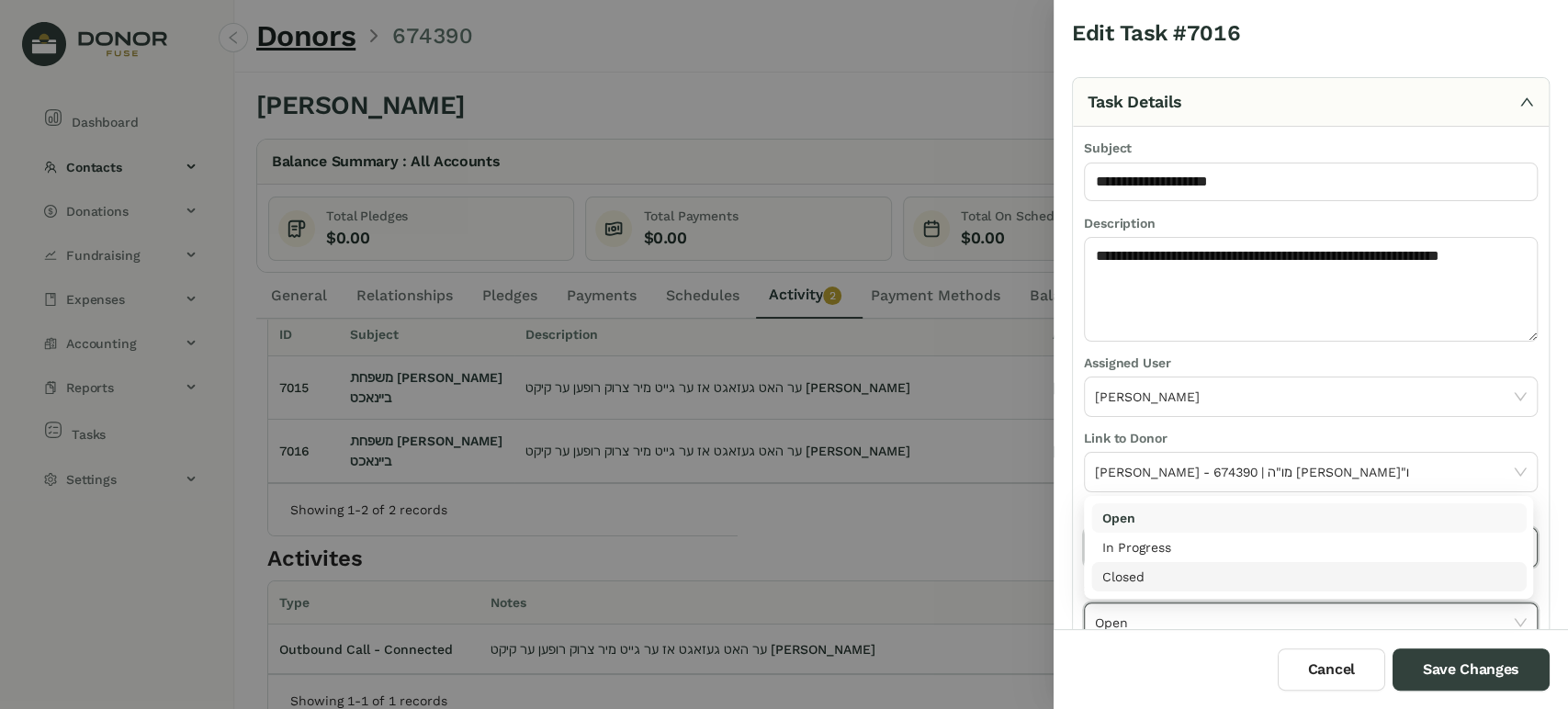 click on "Closed" at bounding box center [1309, 577] 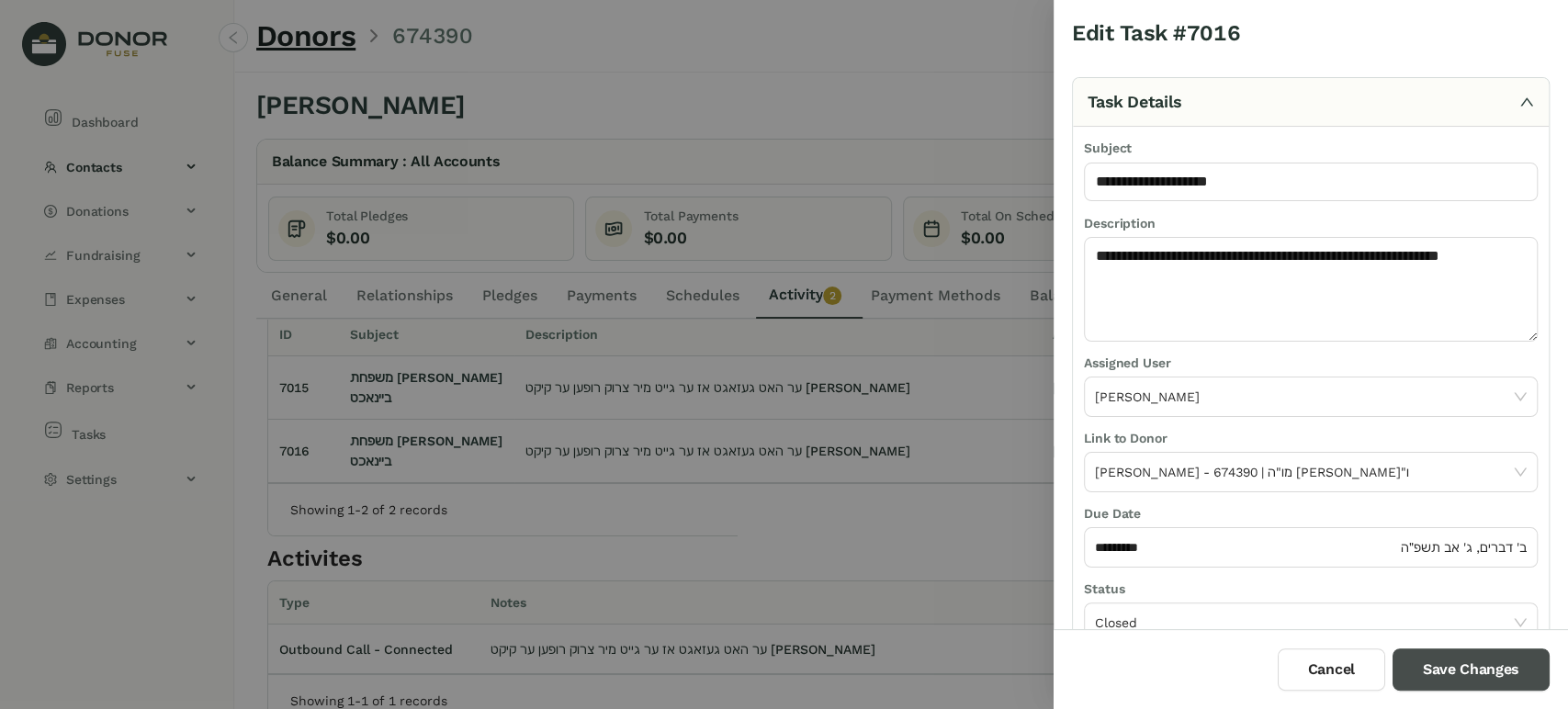 click on "Save Changes" at bounding box center [1471, 670] 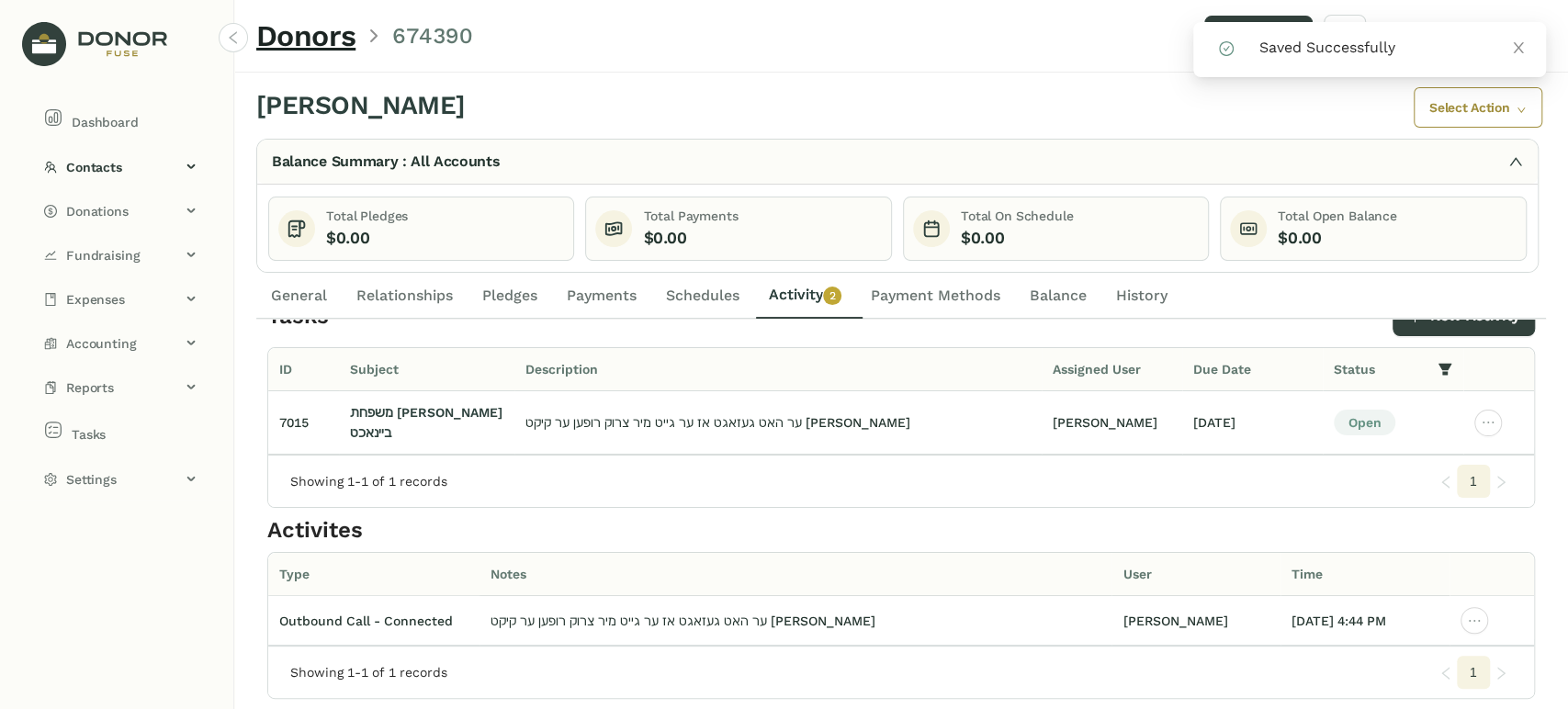 scroll, scrollTop: 20, scrollLeft: 0, axis: vertical 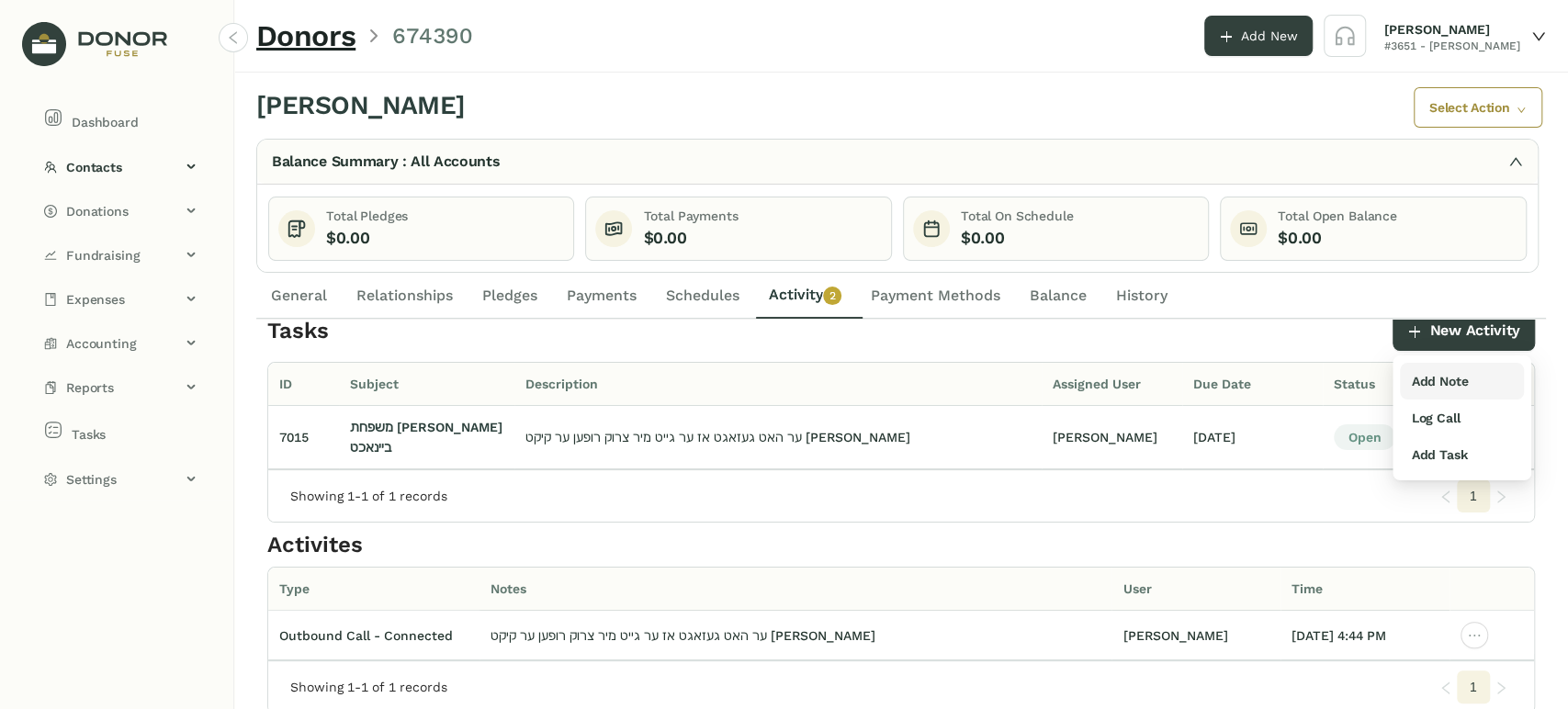 drag, startPoint x: 1442, startPoint y: 408, endPoint x: 1431, endPoint y: 394, distance: 17.804494 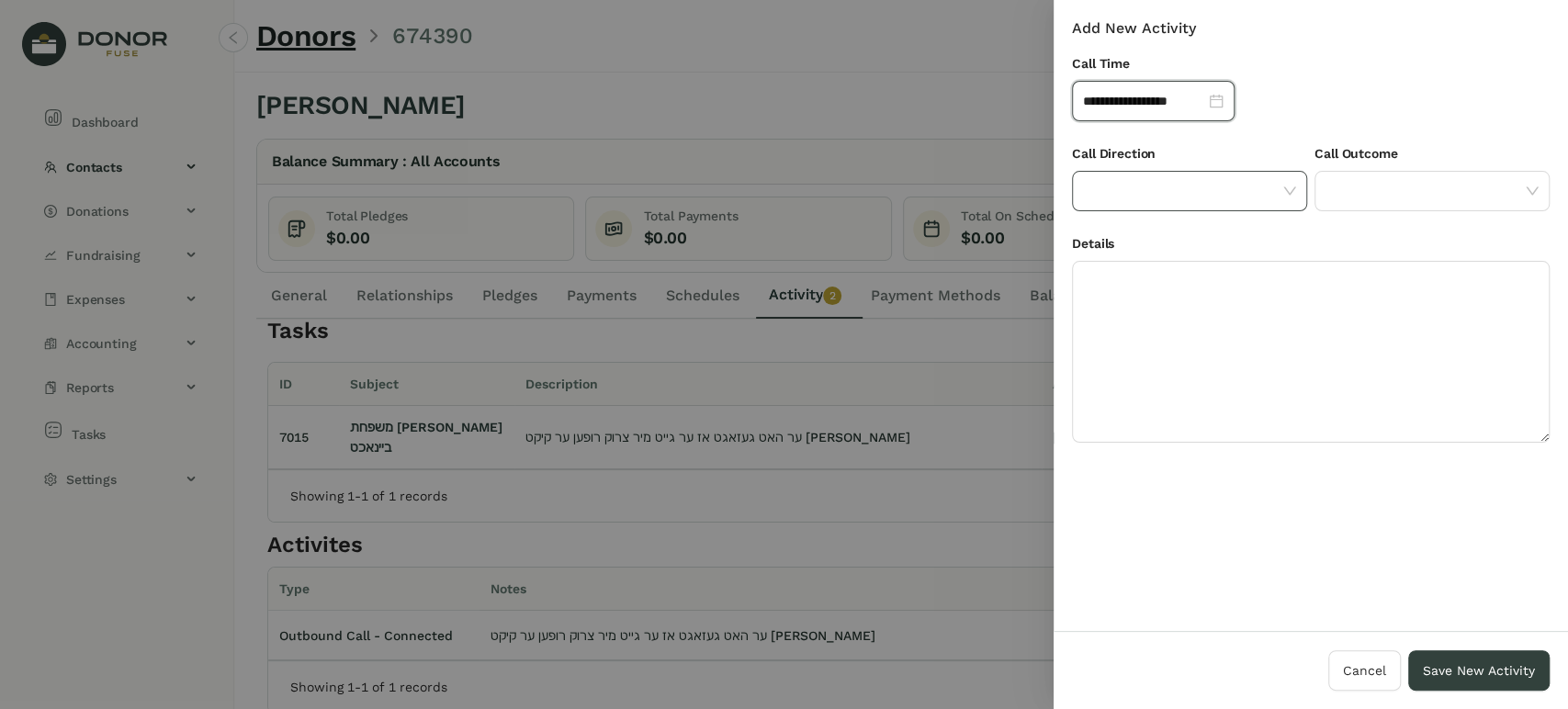 click 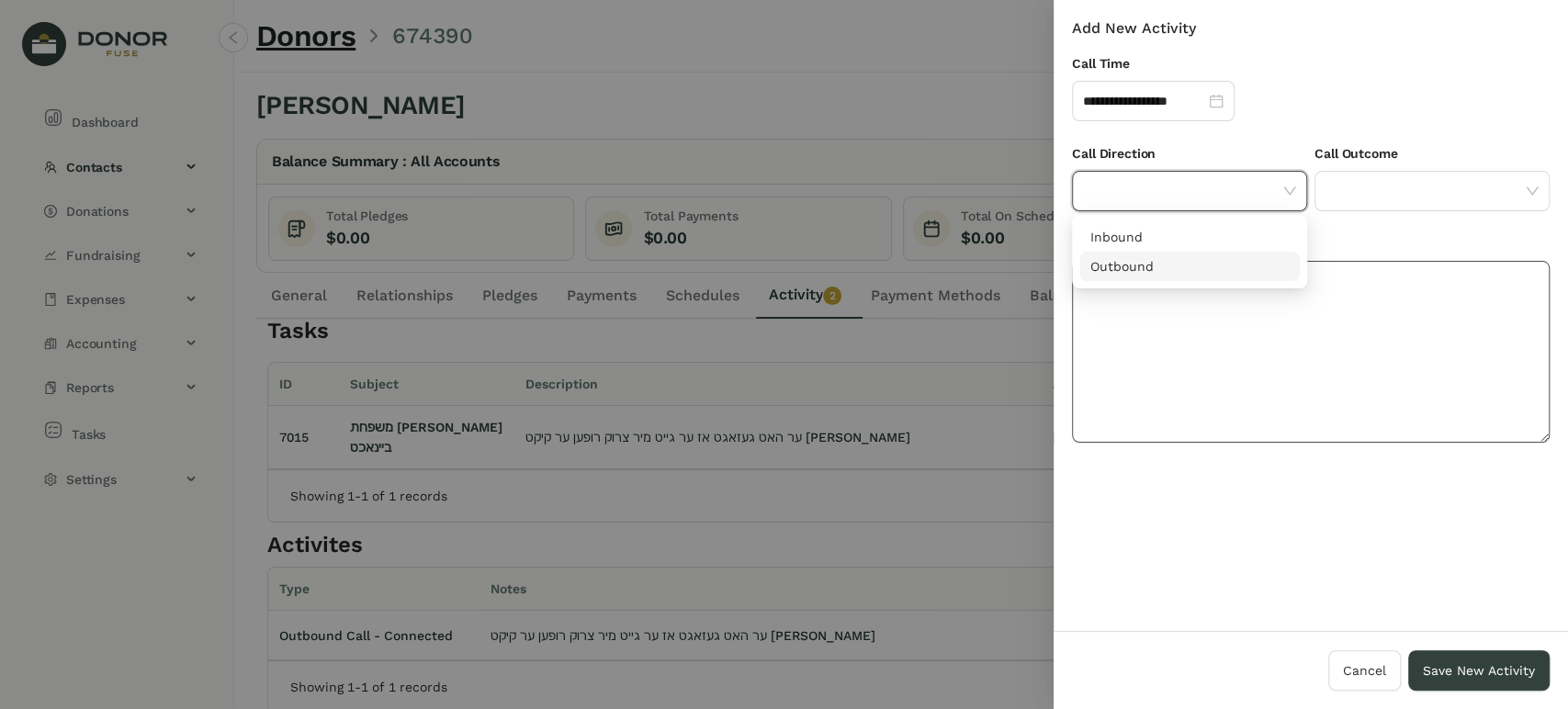 click on "Outbound" at bounding box center (1190, 266) 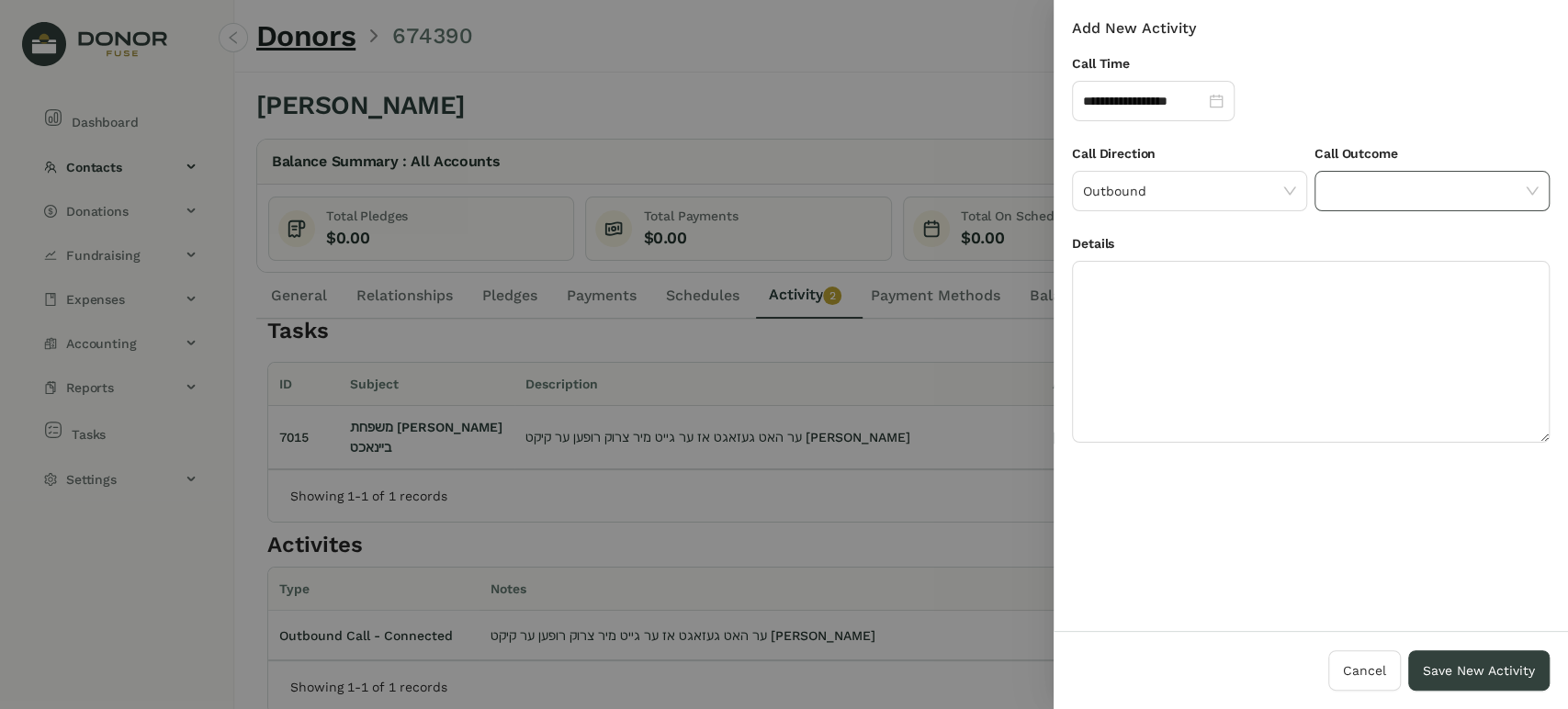 click 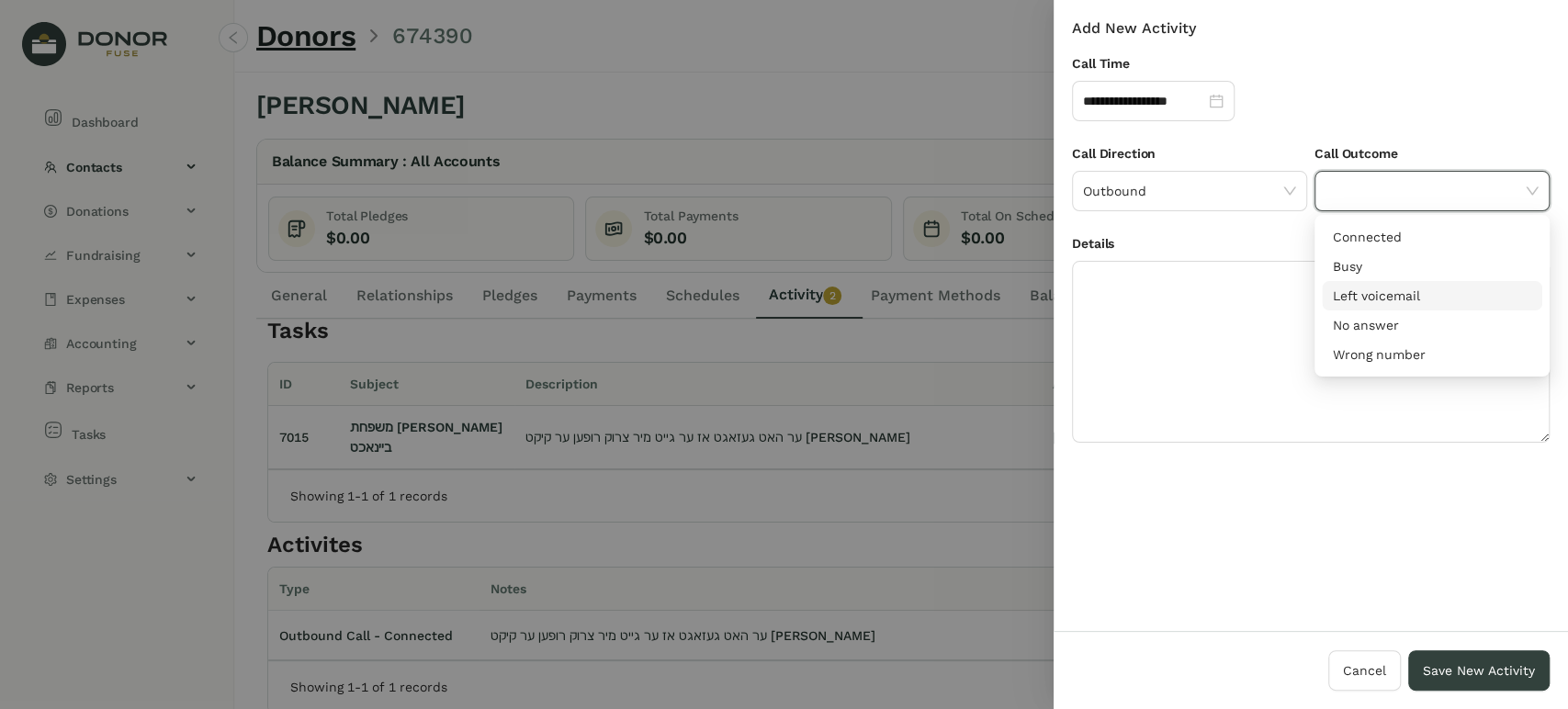 click on "Left voicemail" at bounding box center (1432, 296) 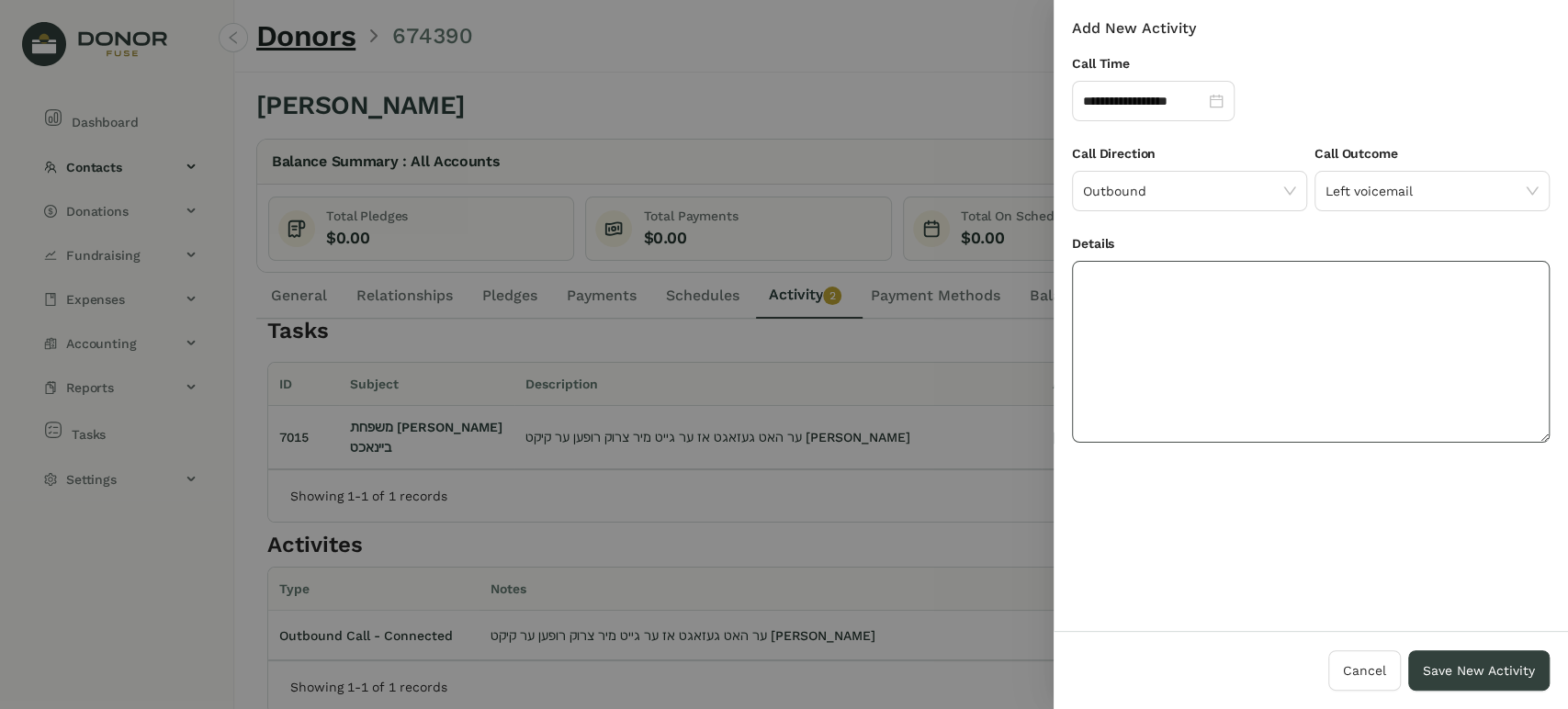 click 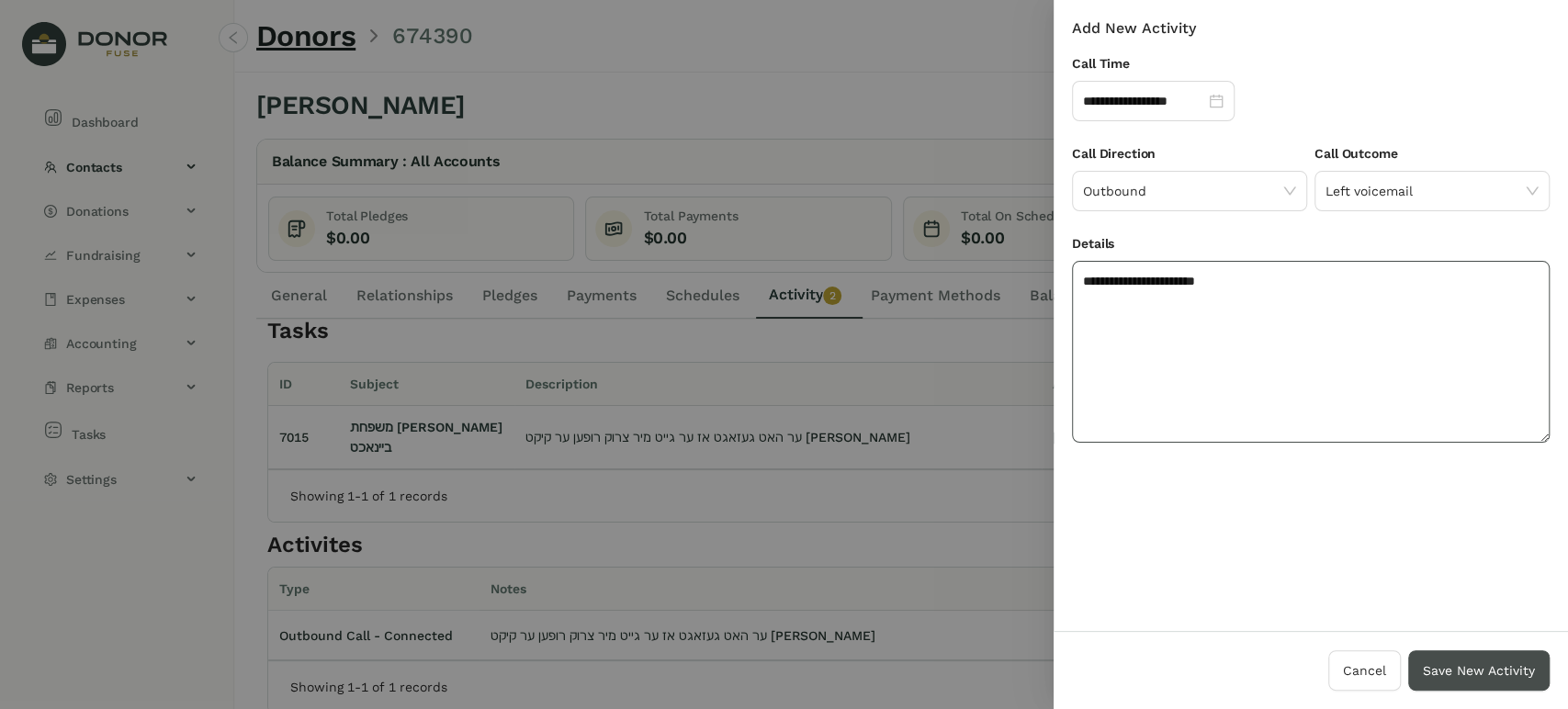 type on "**********" 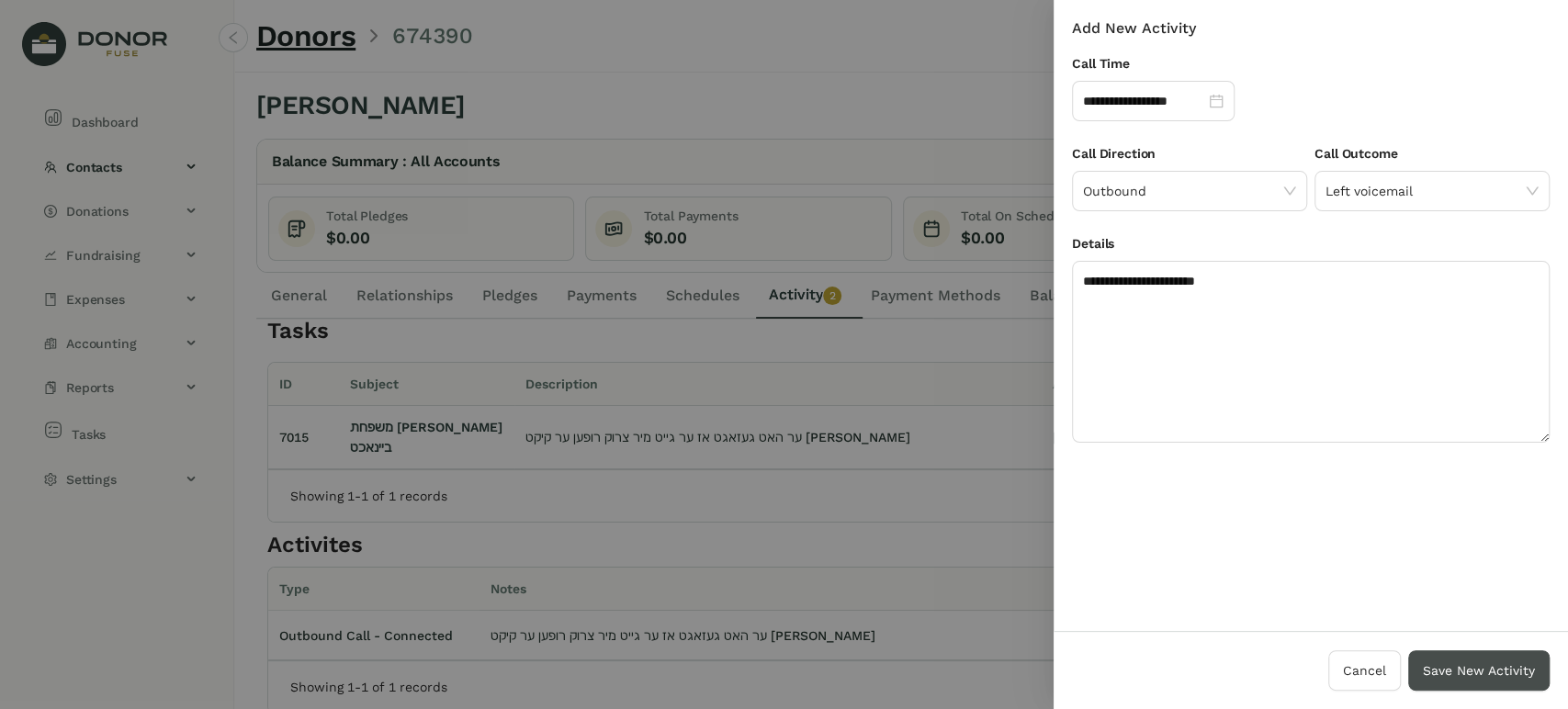 click on "Save New Activity" at bounding box center [1479, 670] 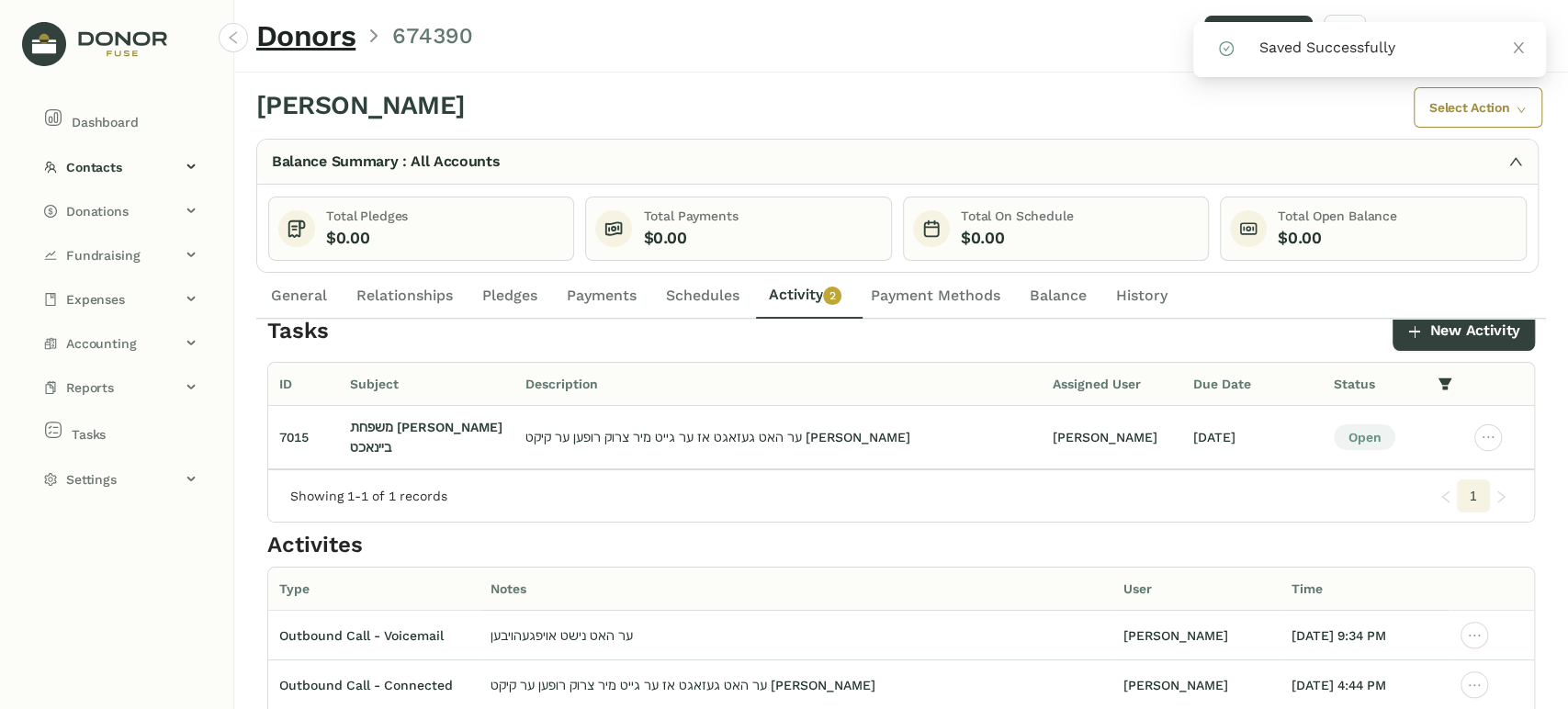 scroll, scrollTop: 70, scrollLeft: 0, axis: vertical 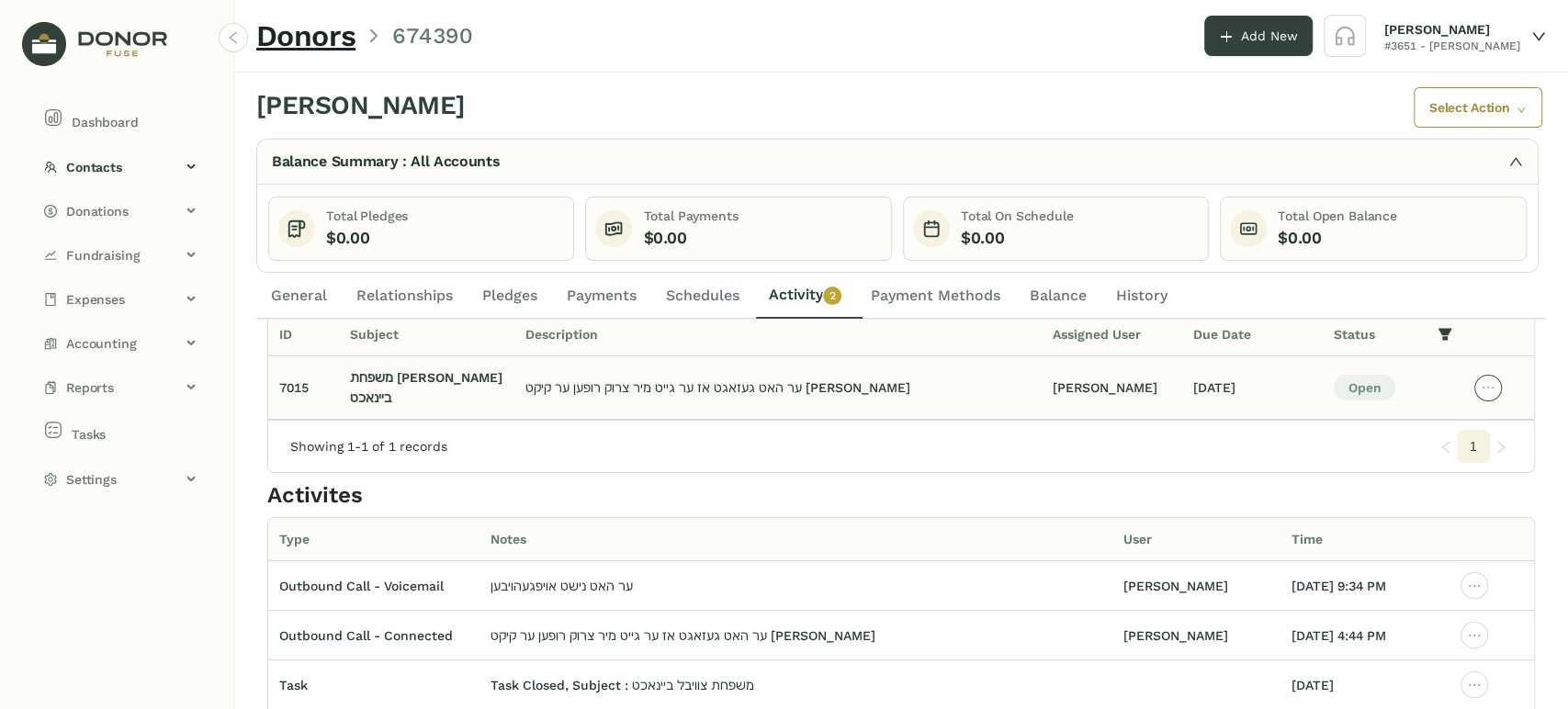 click 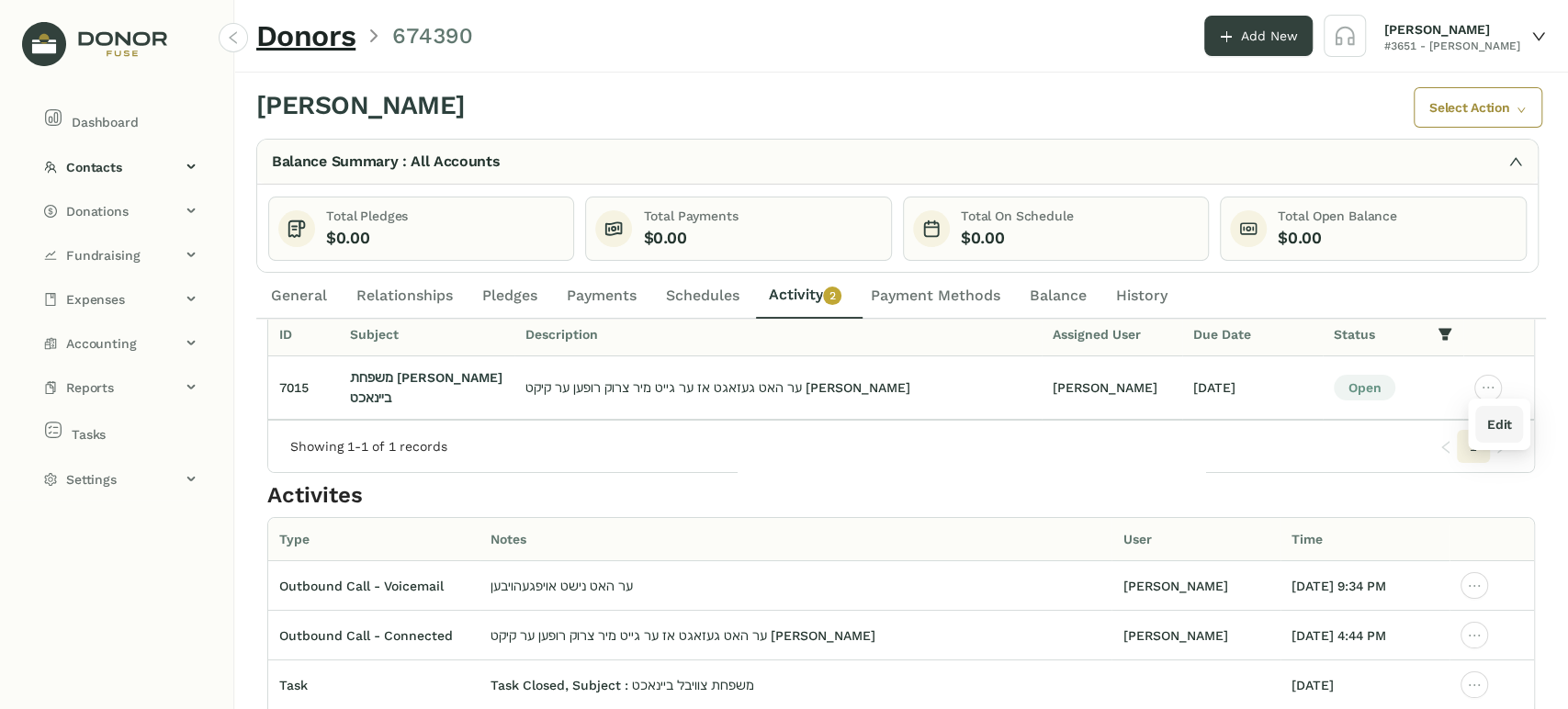 click on "Edit" at bounding box center [1498, 424] 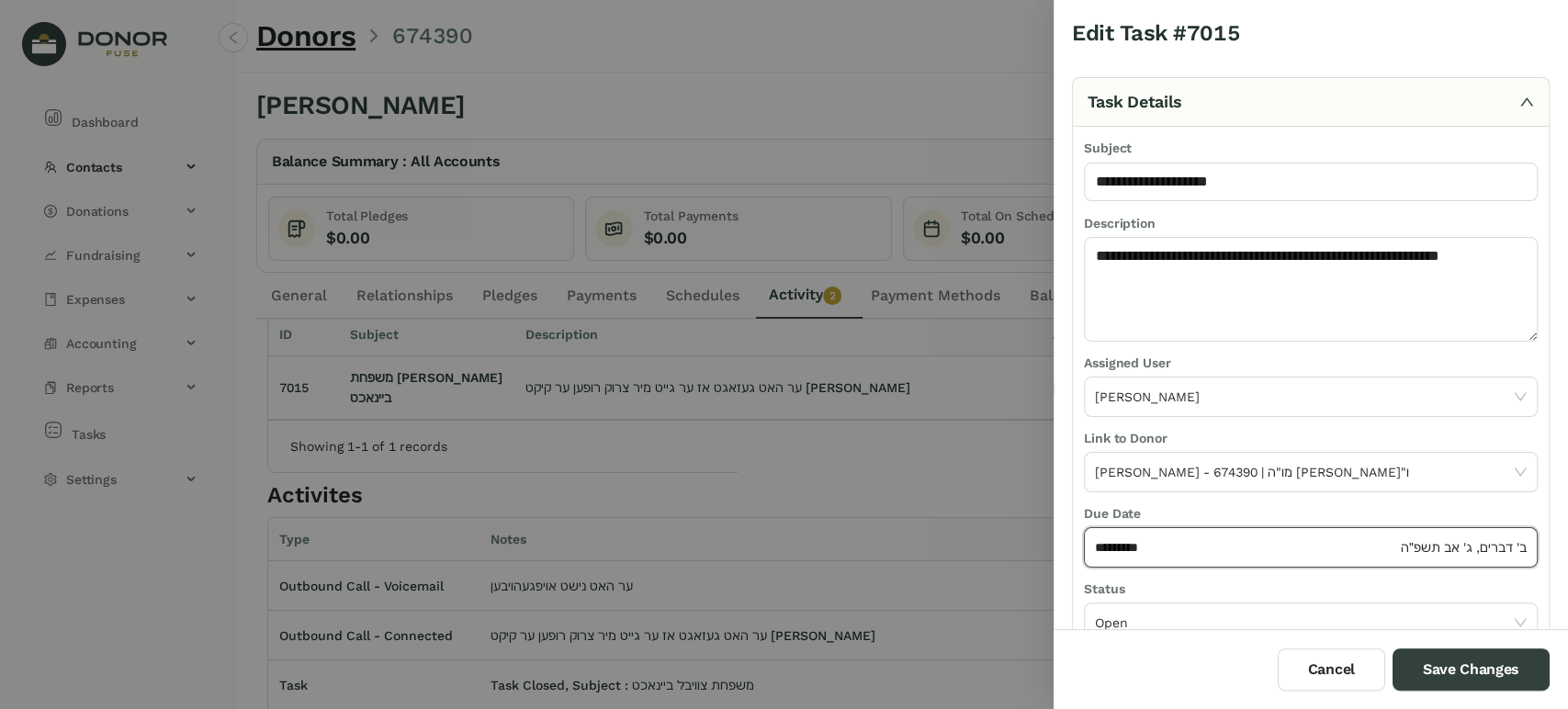 click on "*********" 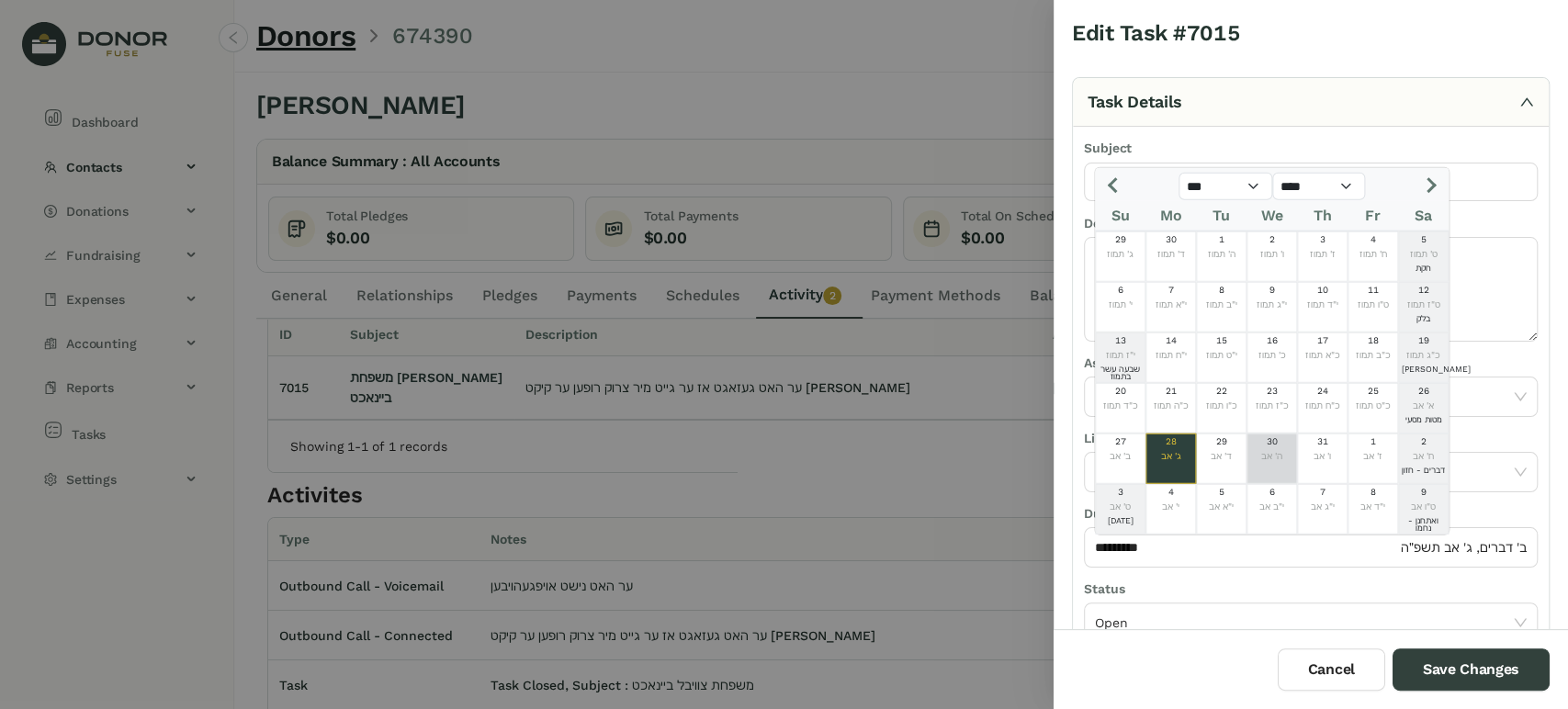 click on "30" 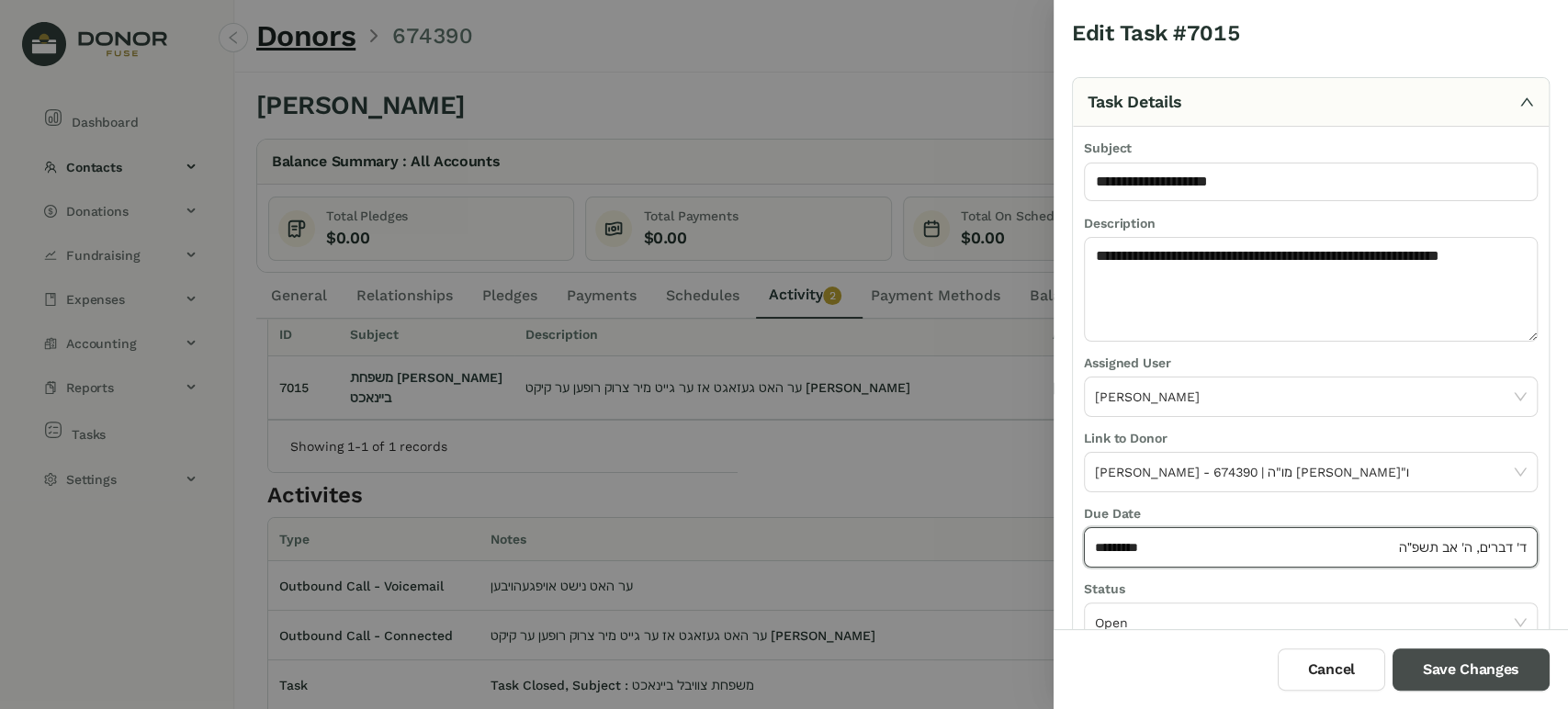 click on "Save Changes" at bounding box center (1471, 670) 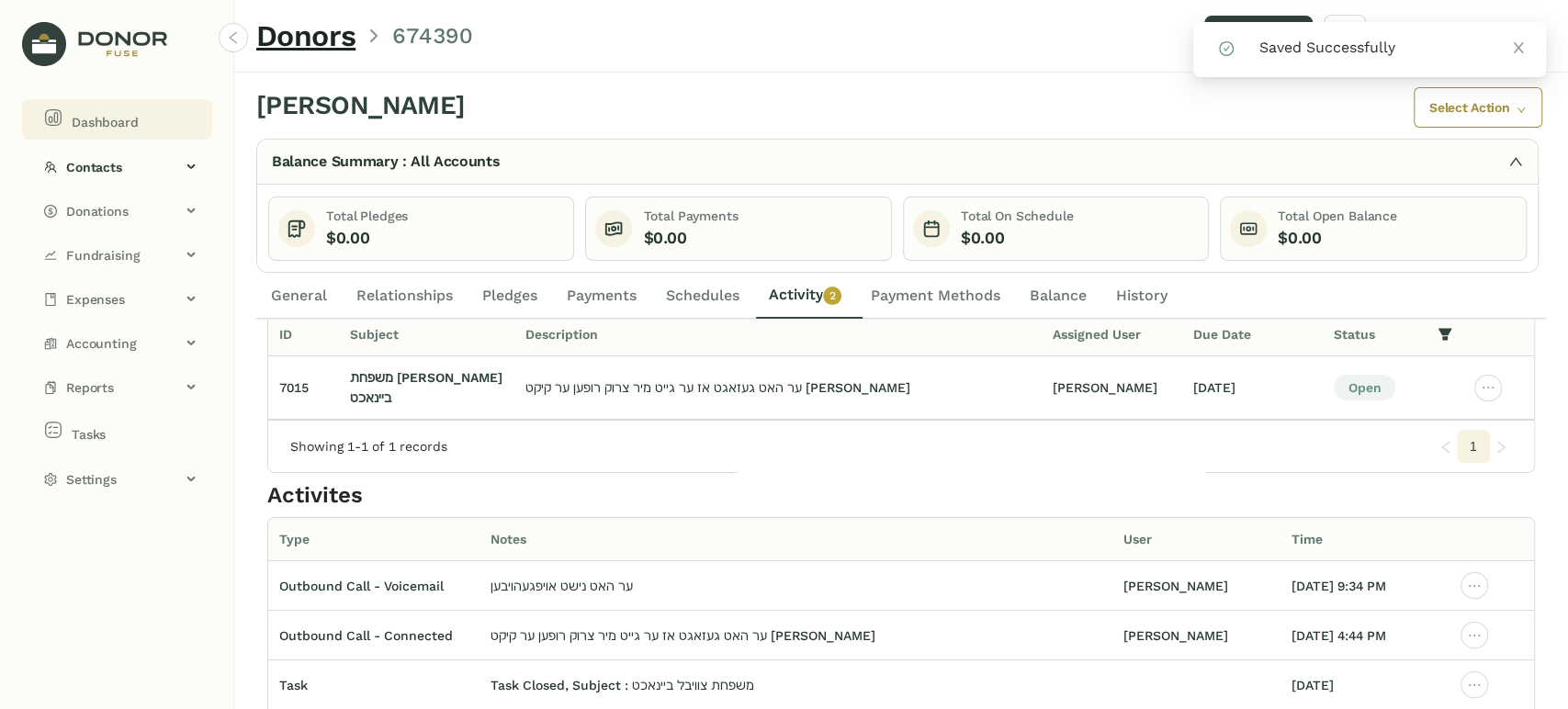 click on "Dashboard" 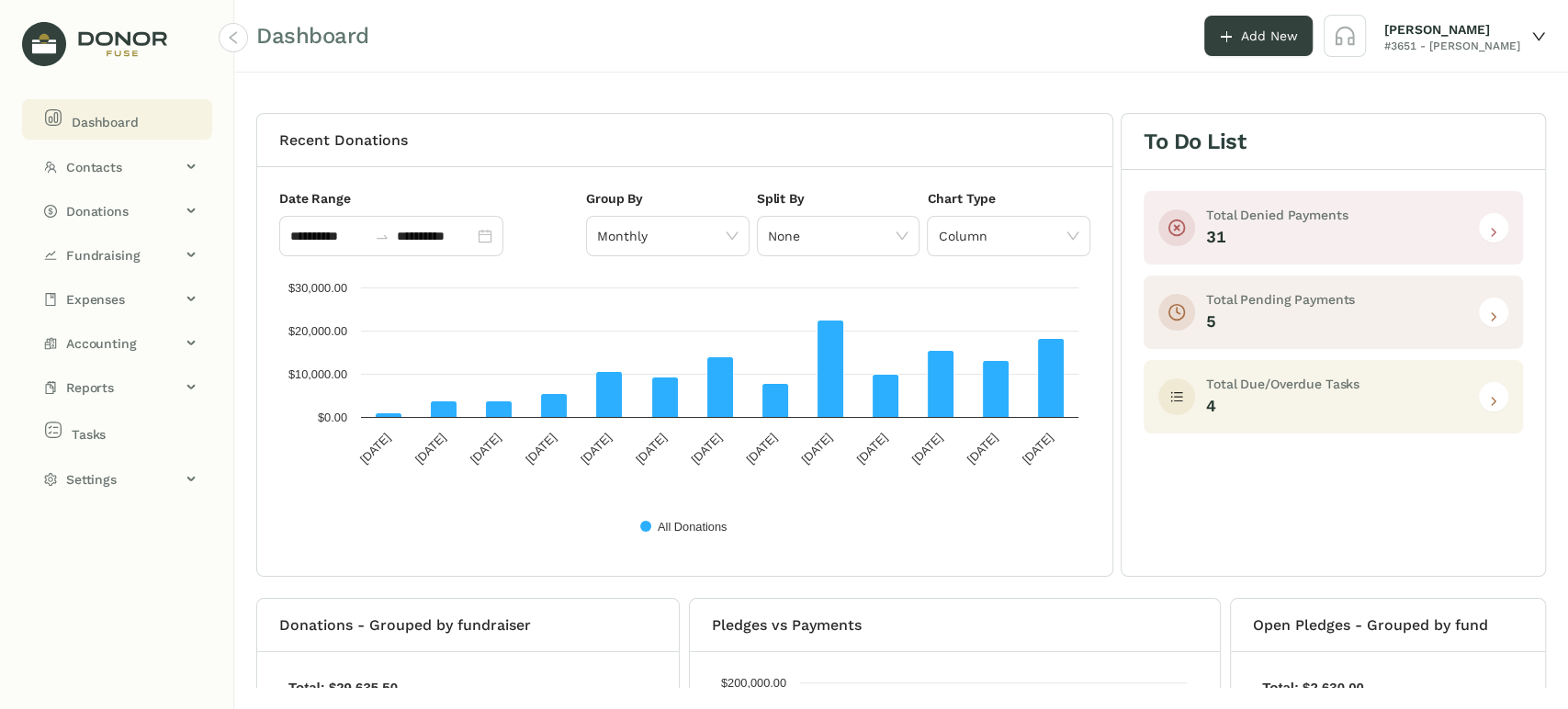 click 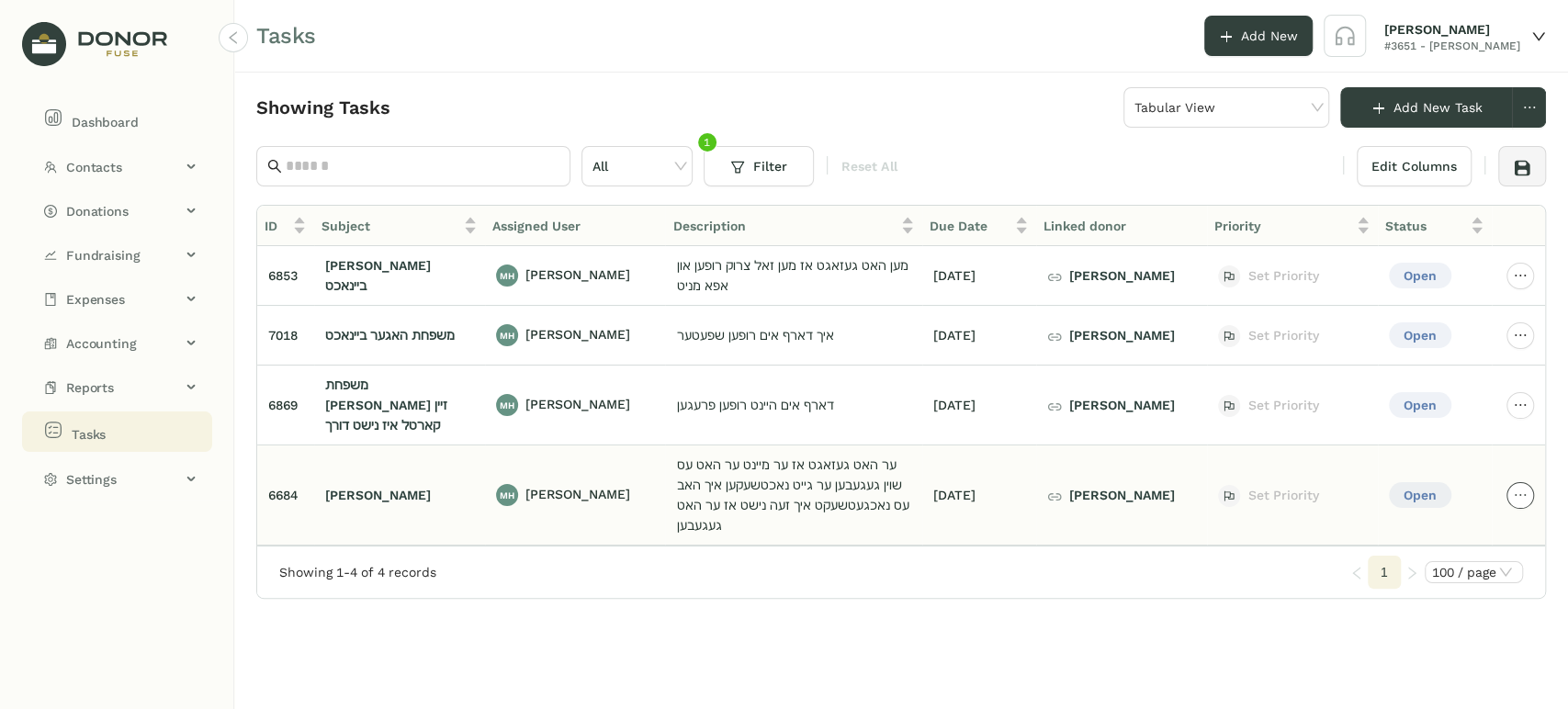 click 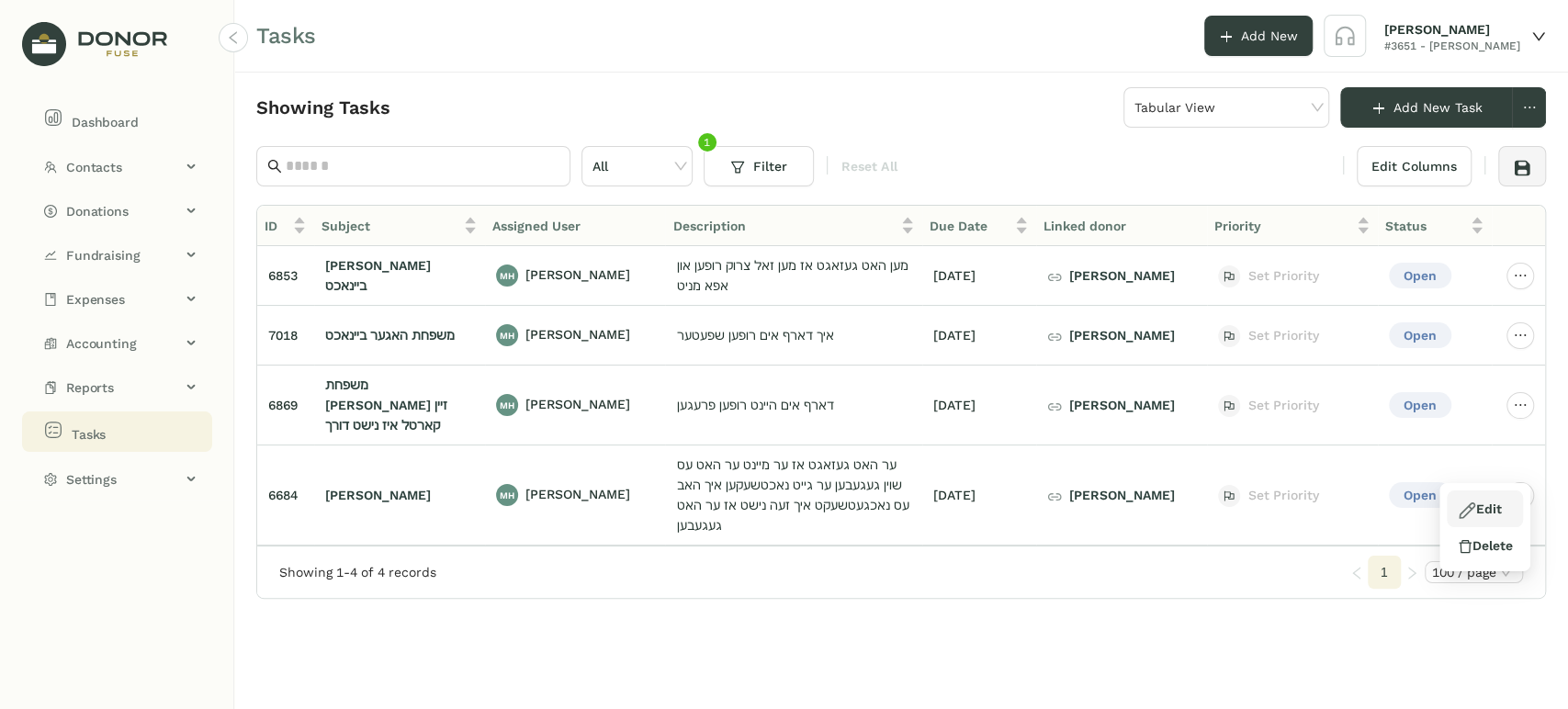 click at bounding box center [1467, 511] 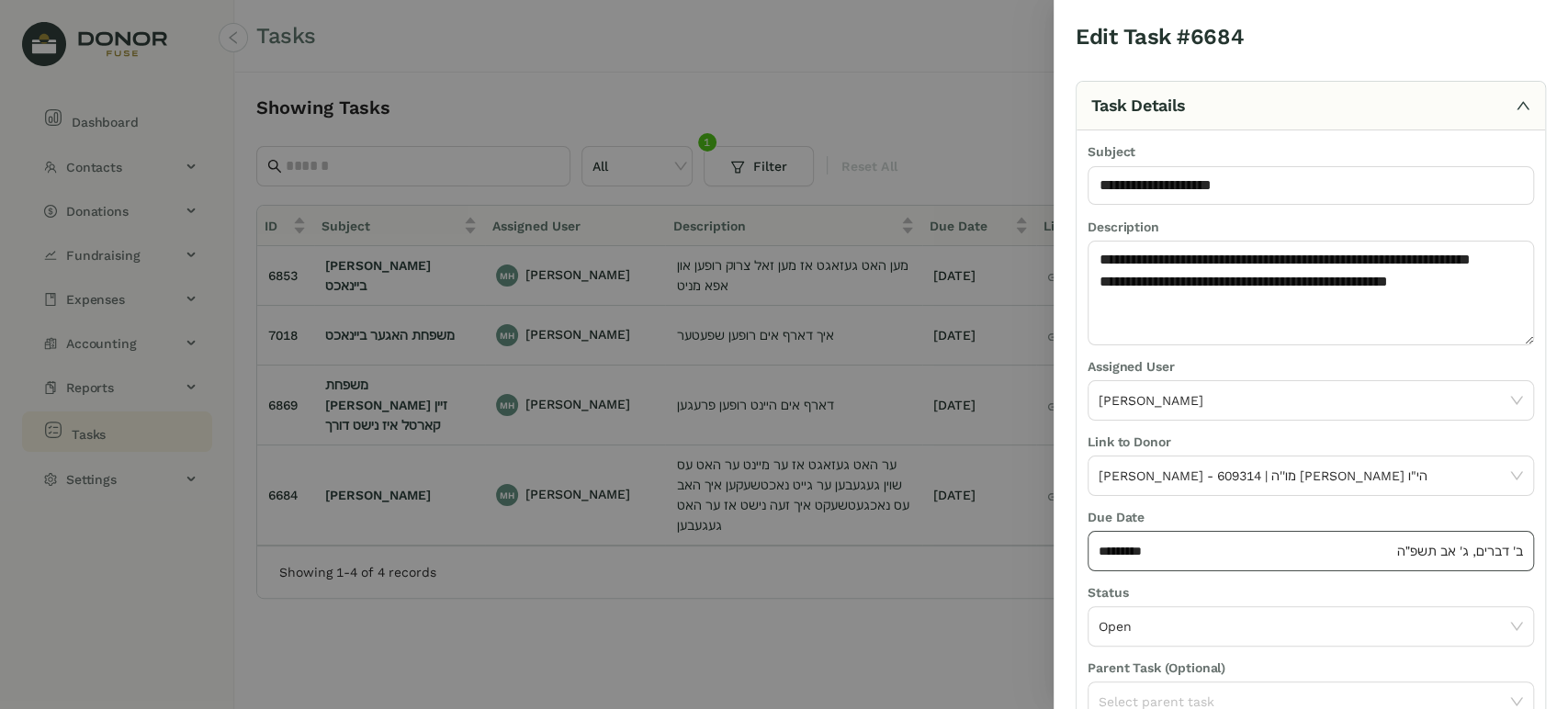 click on "********* ב' דברים, ג' אב תשפ״ה" 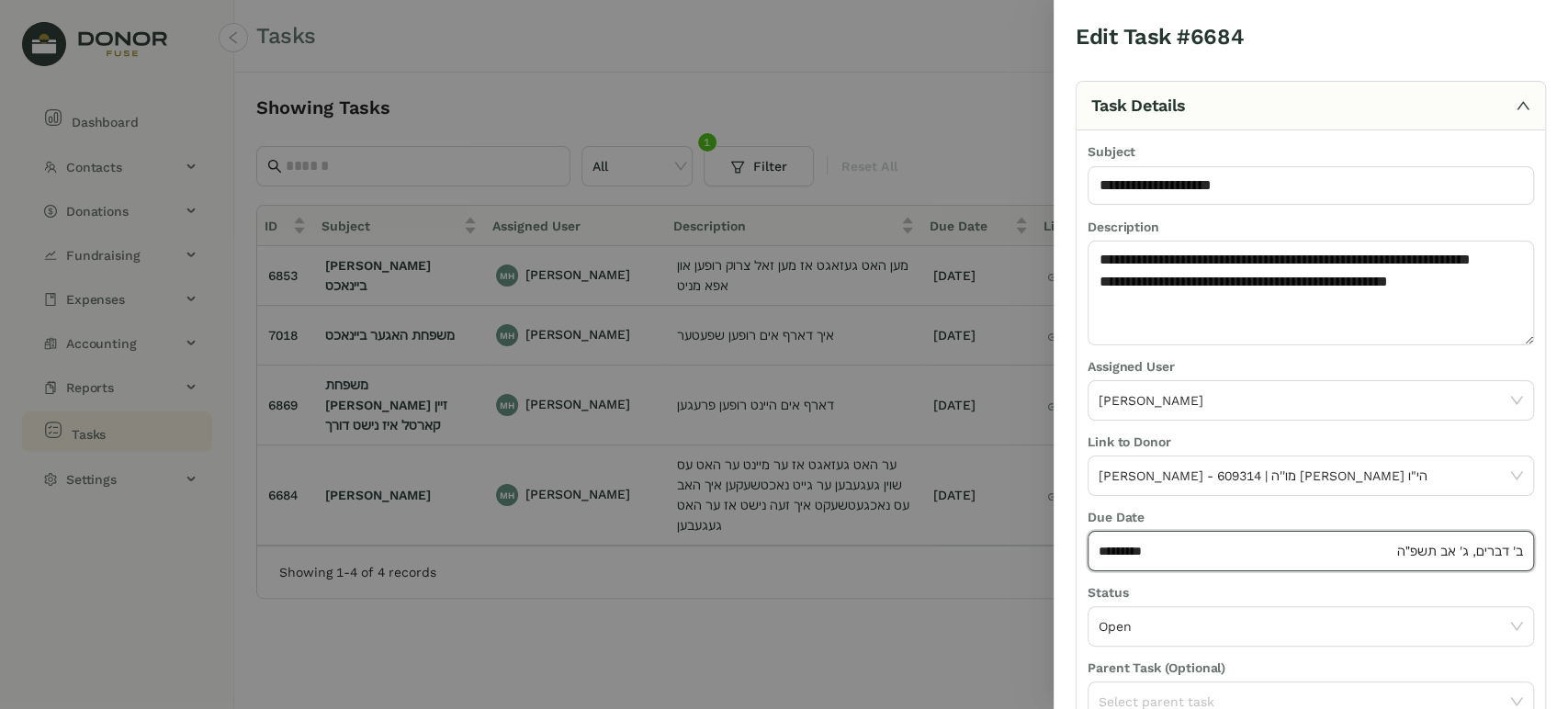 click on "*********" 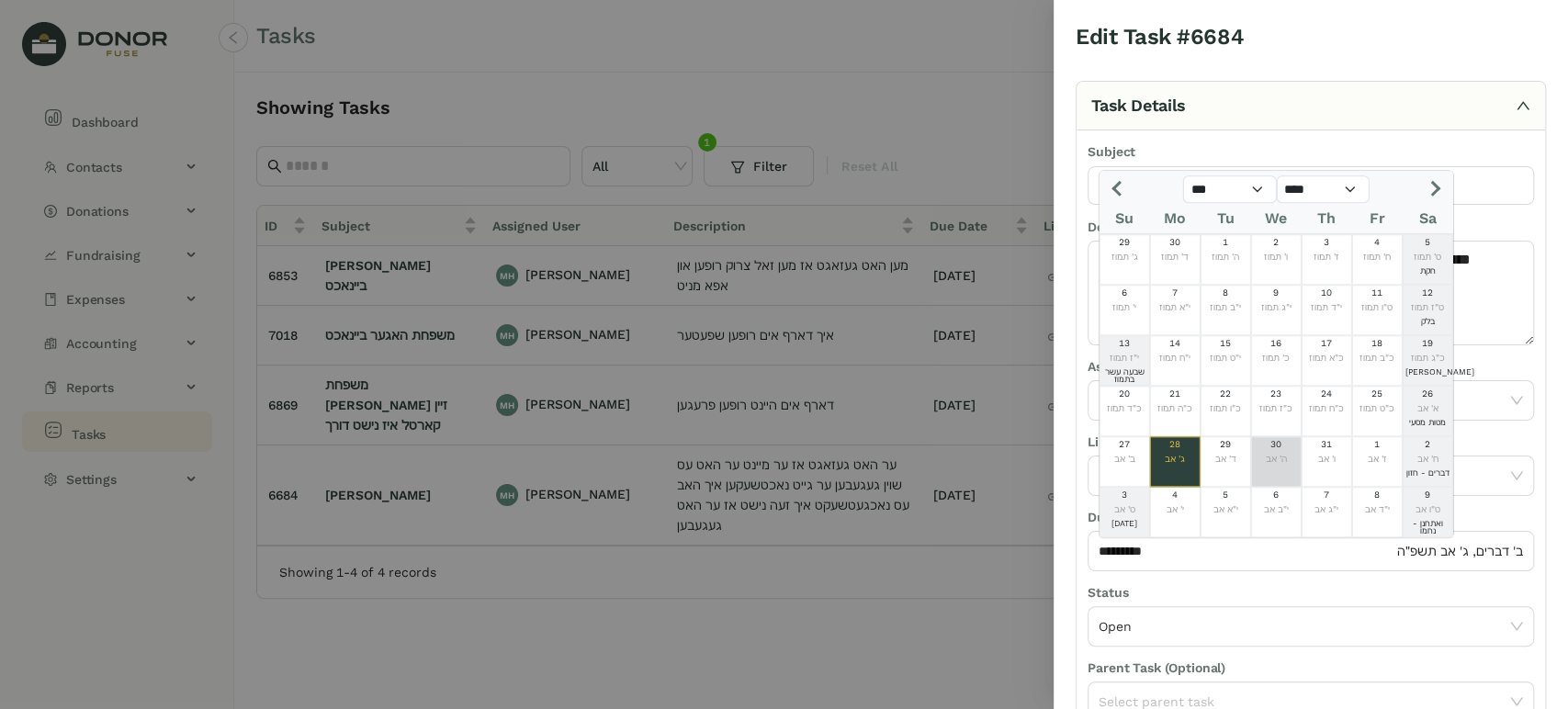 click on "30" 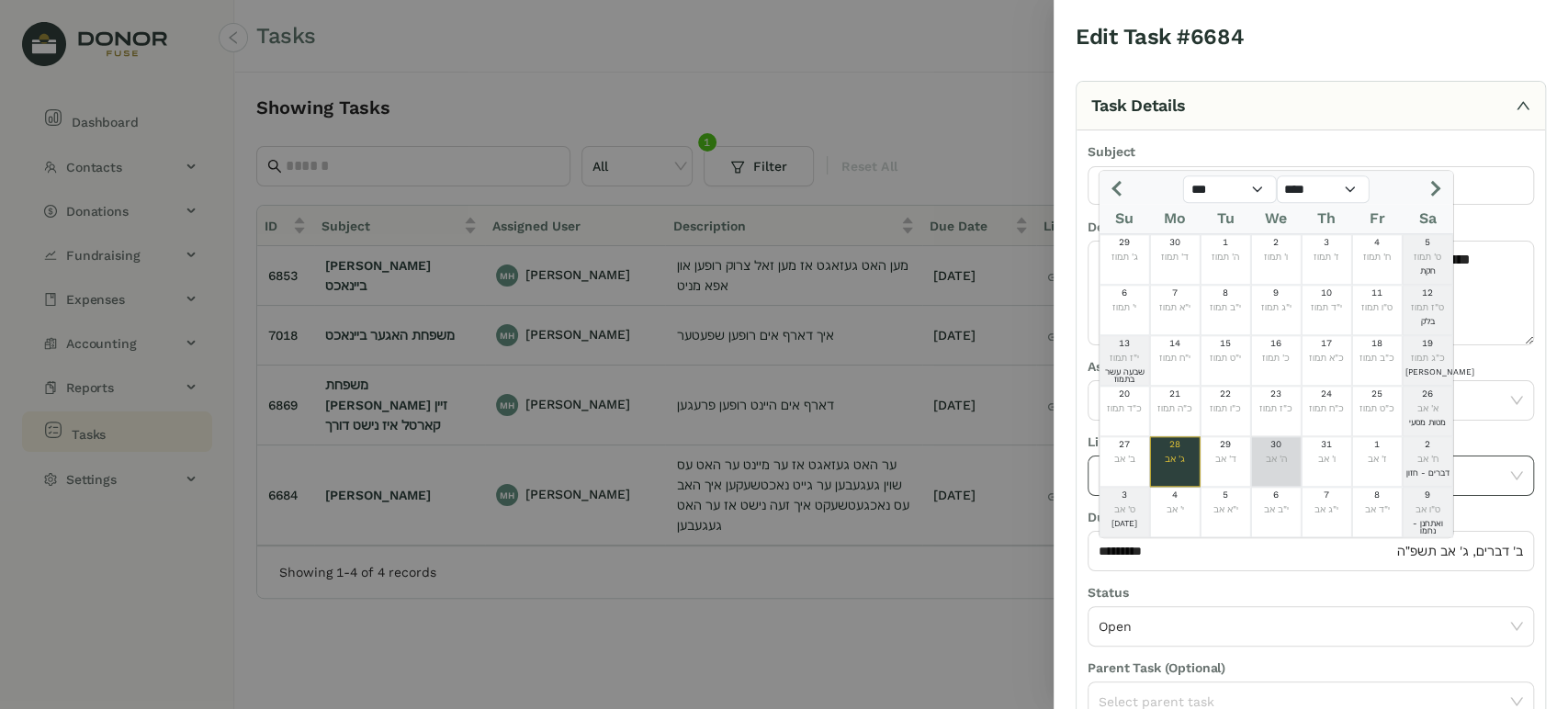 type on "*********" 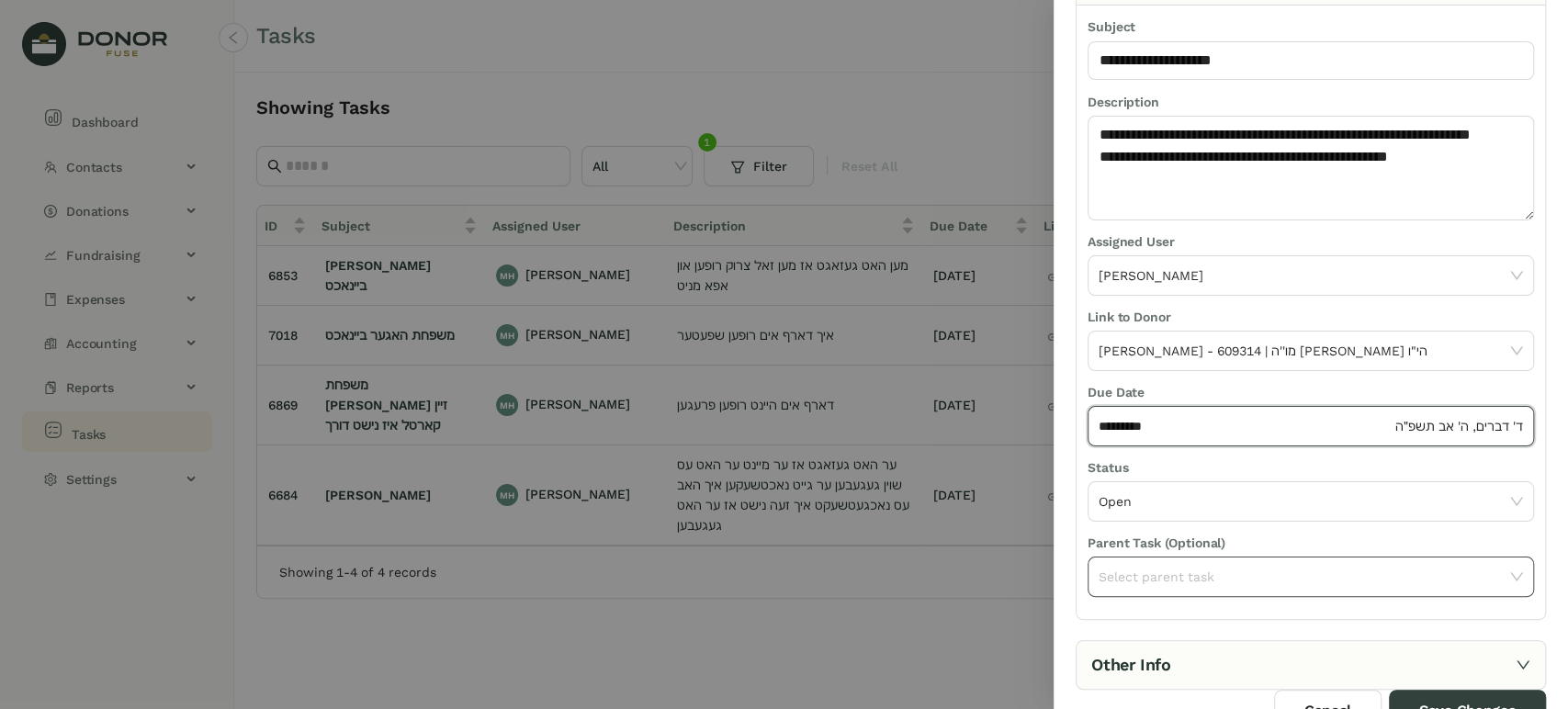 scroll, scrollTop: 147, scrollLeft: 0, axis: vertical 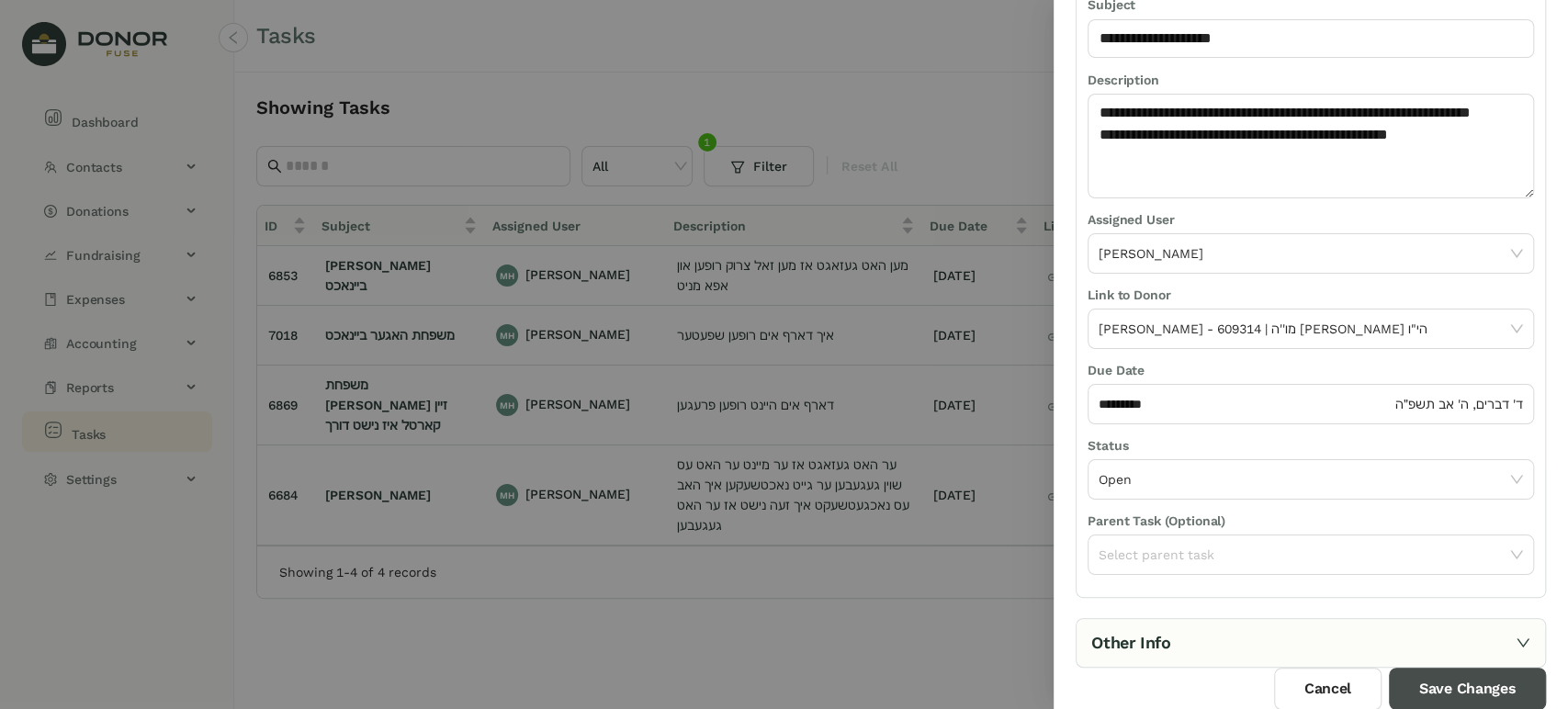 drag, startPoint x: 1464, startPoint y: 675, endPoint x: 1461, endPoint y: 663, distance: 12.369317 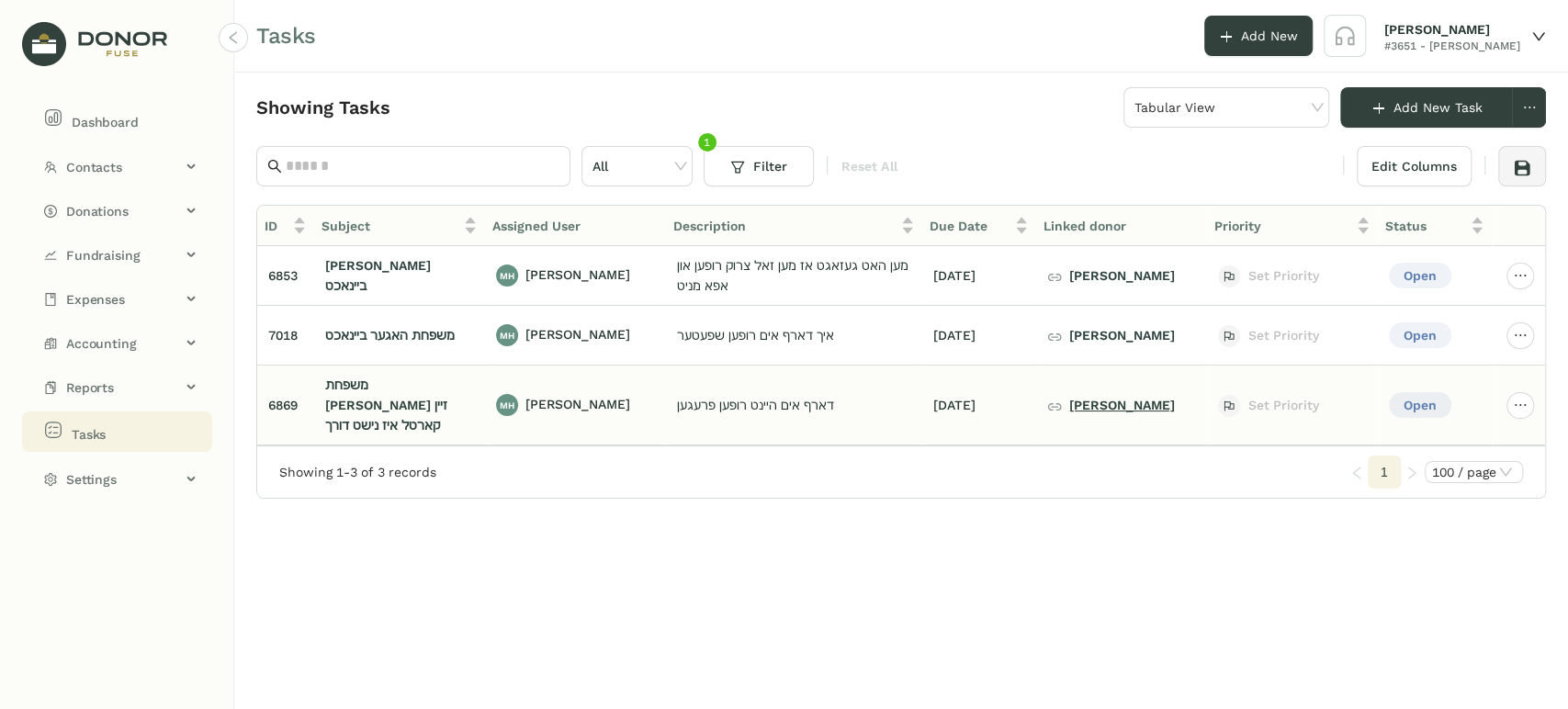 click on "[PERSON_NAME]" 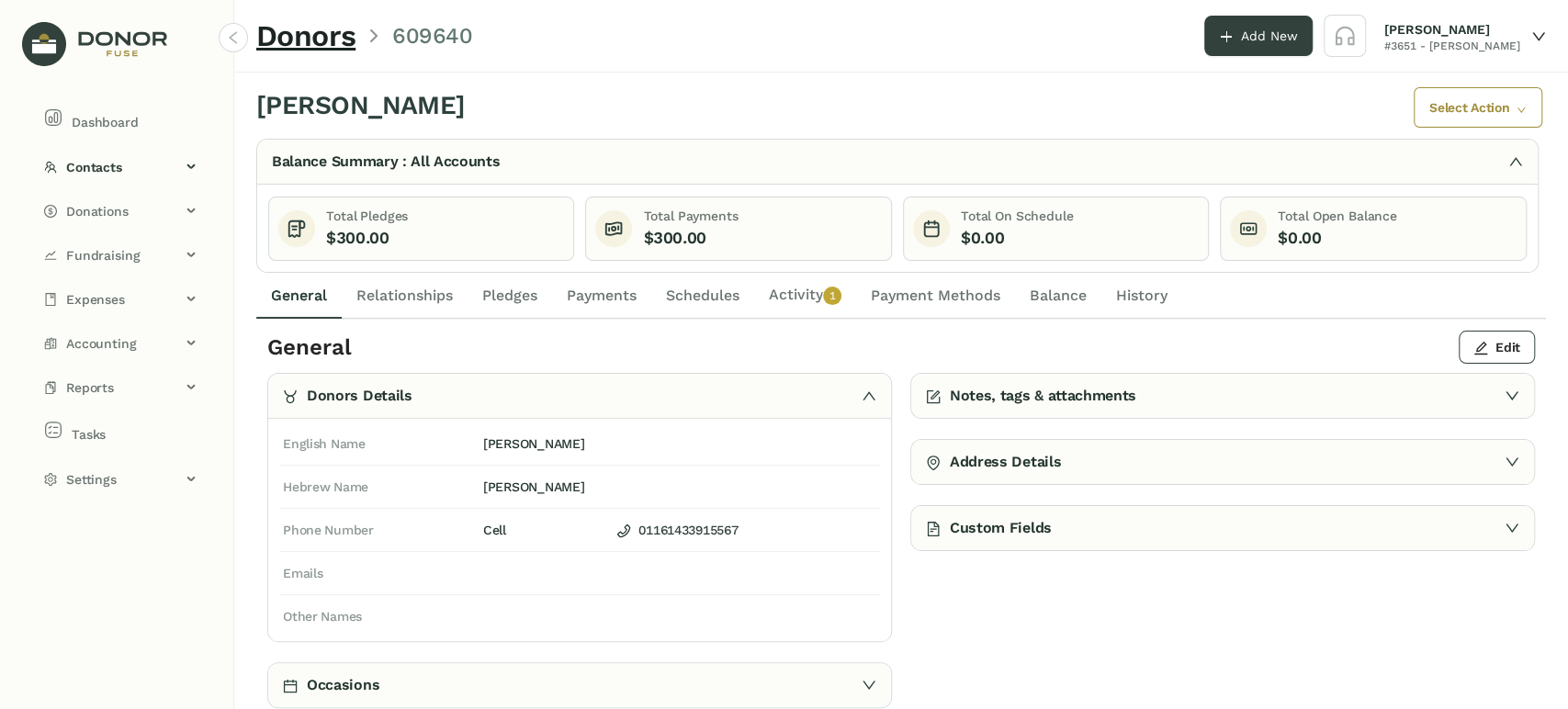 click on "Pledges" 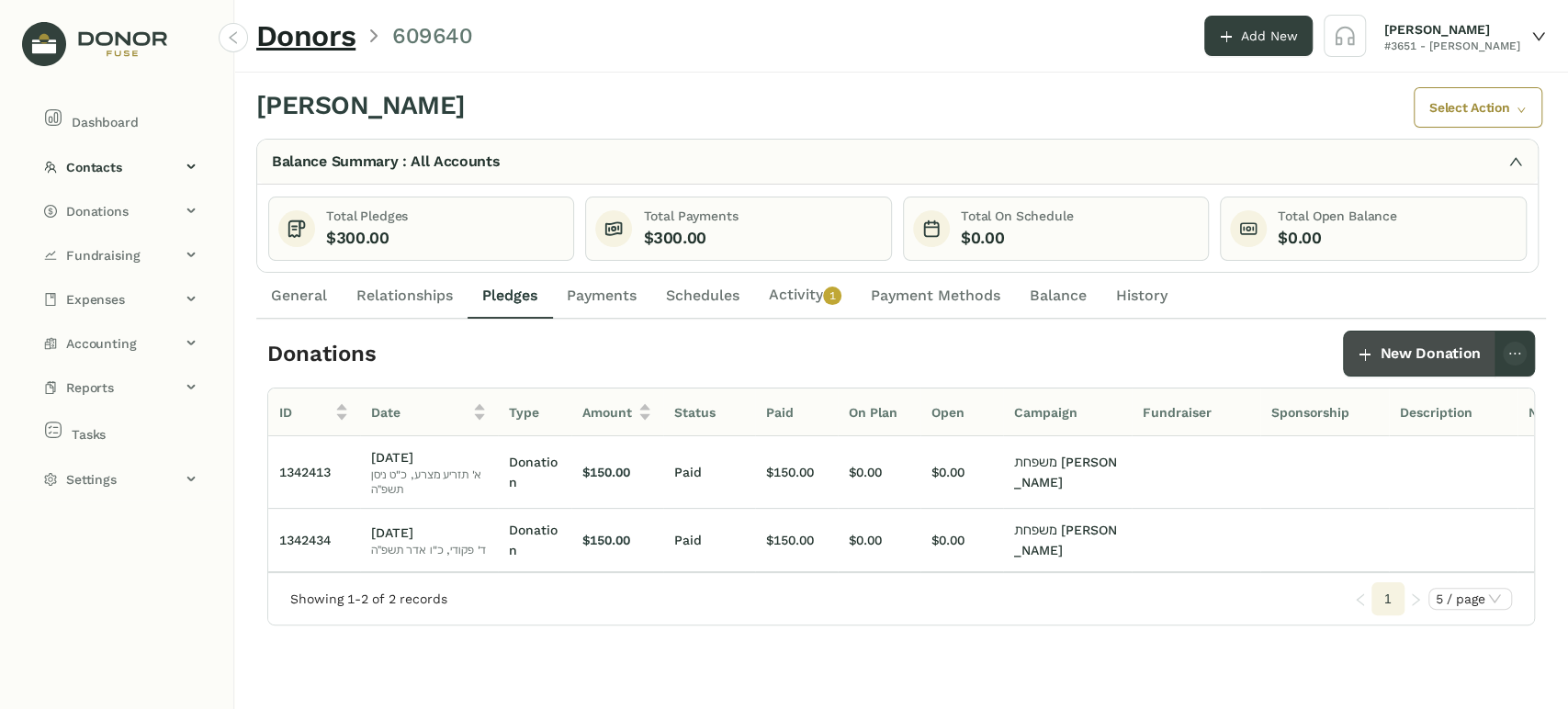 click on "New Donation" 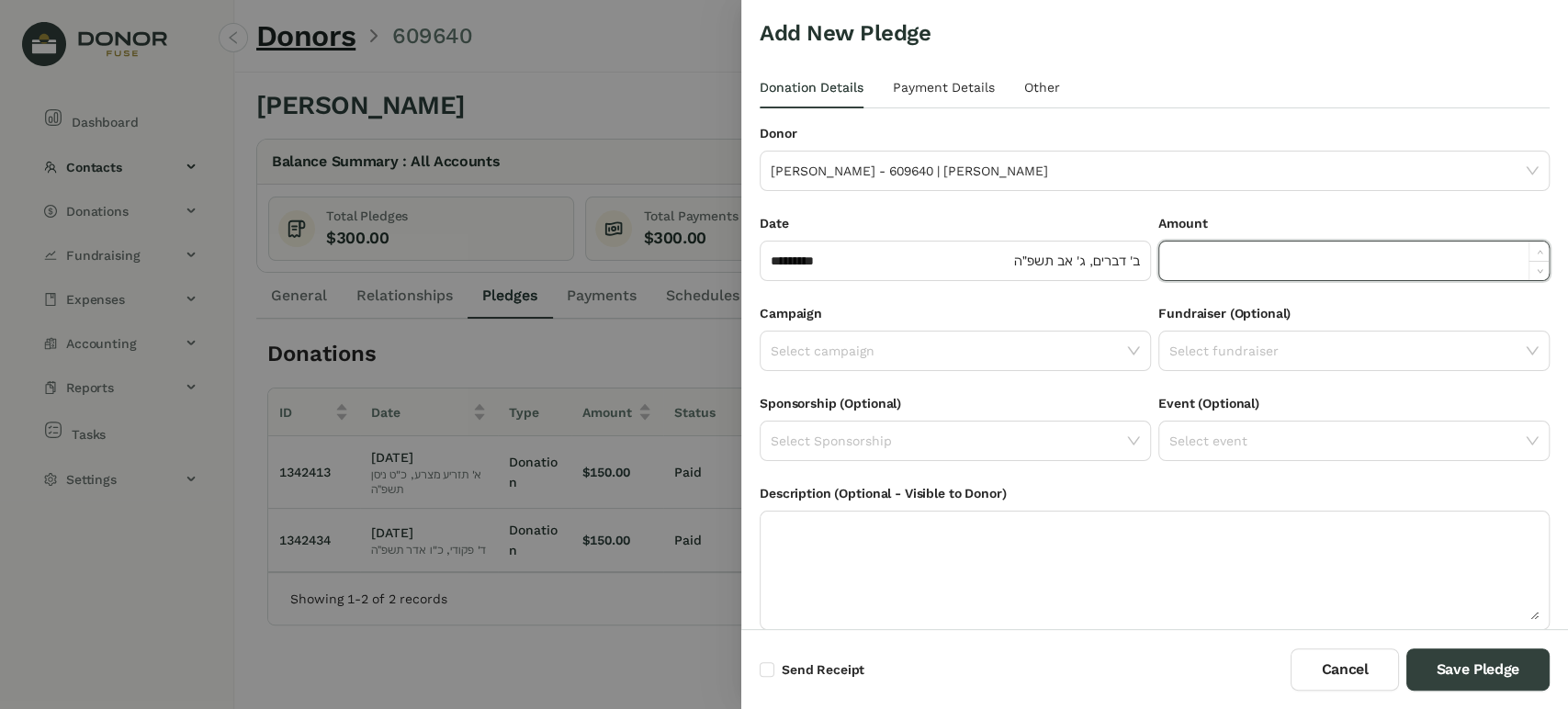 click 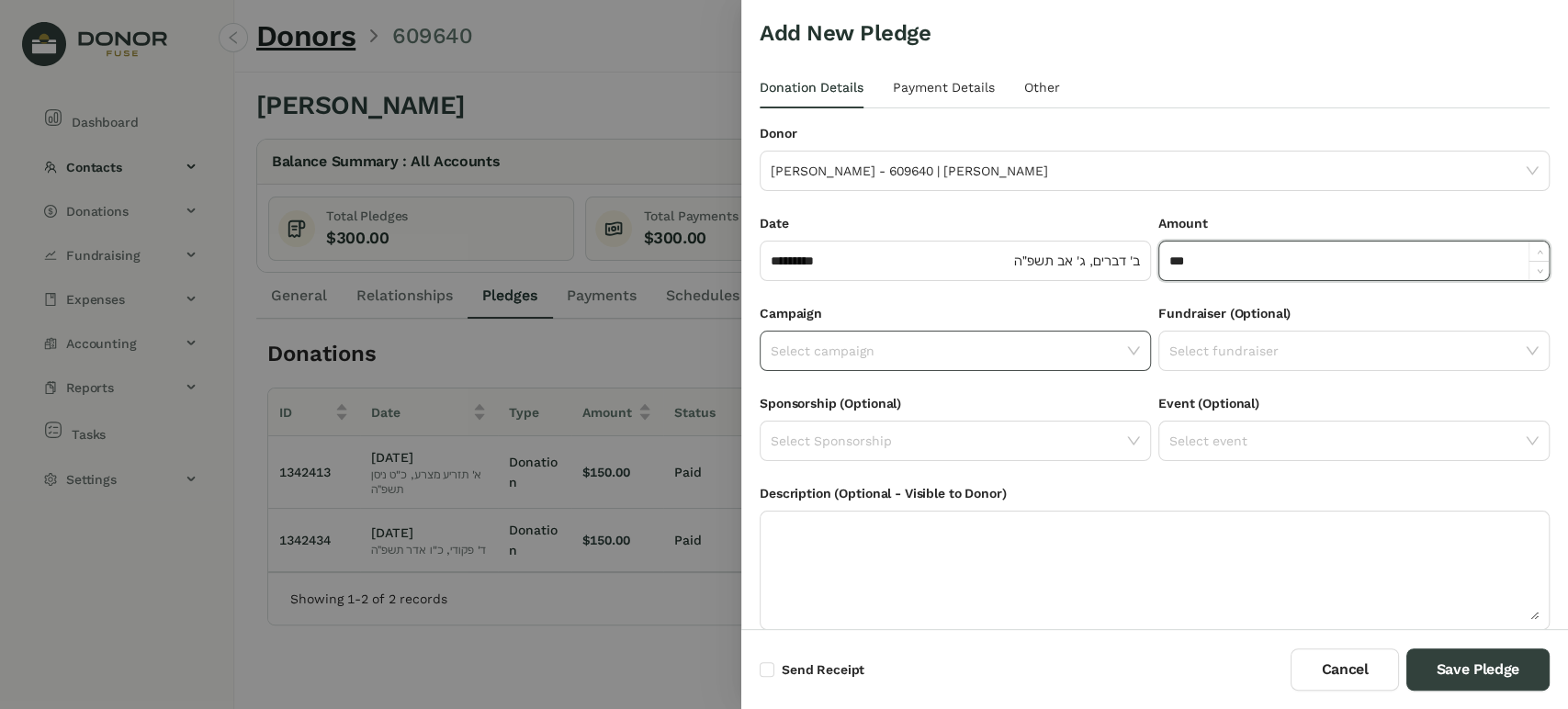 type on "*******" 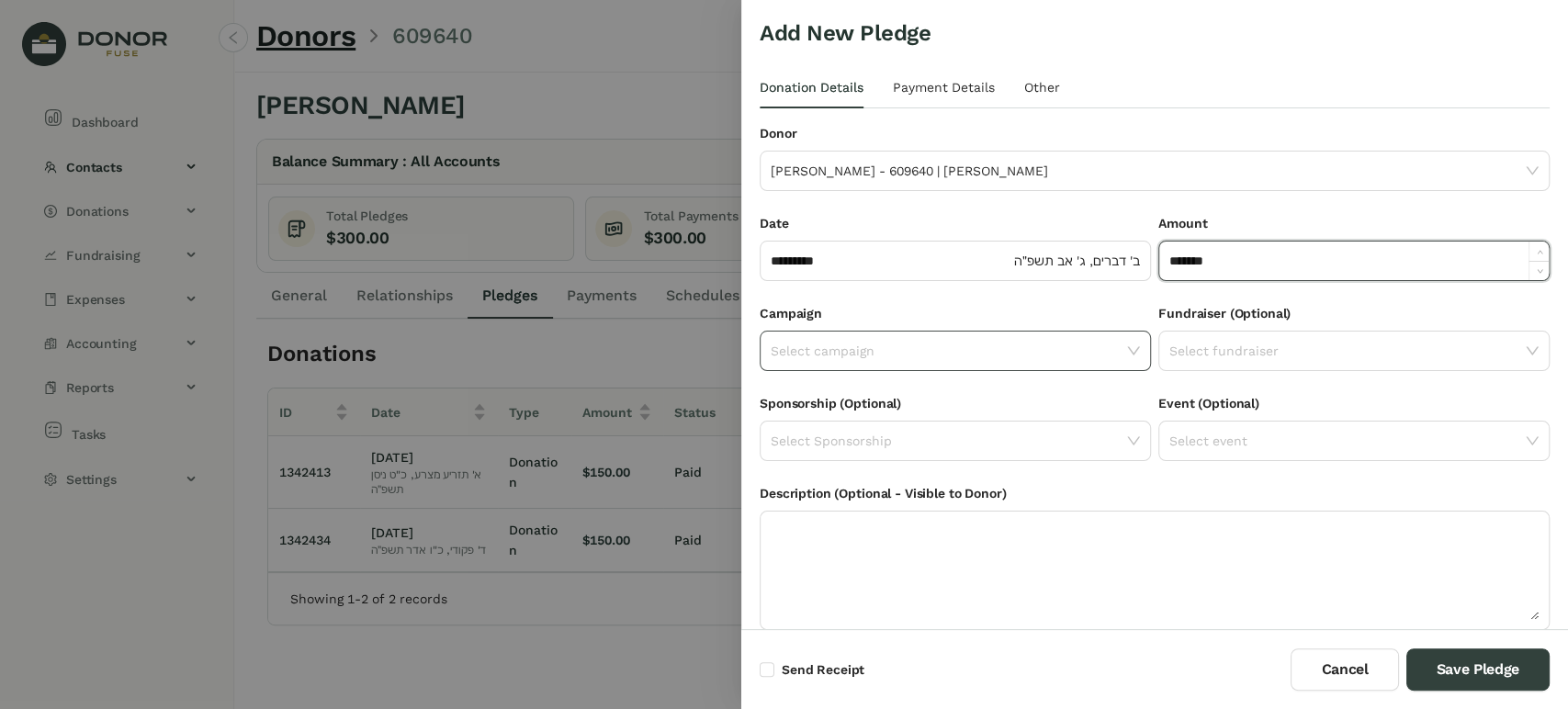 click 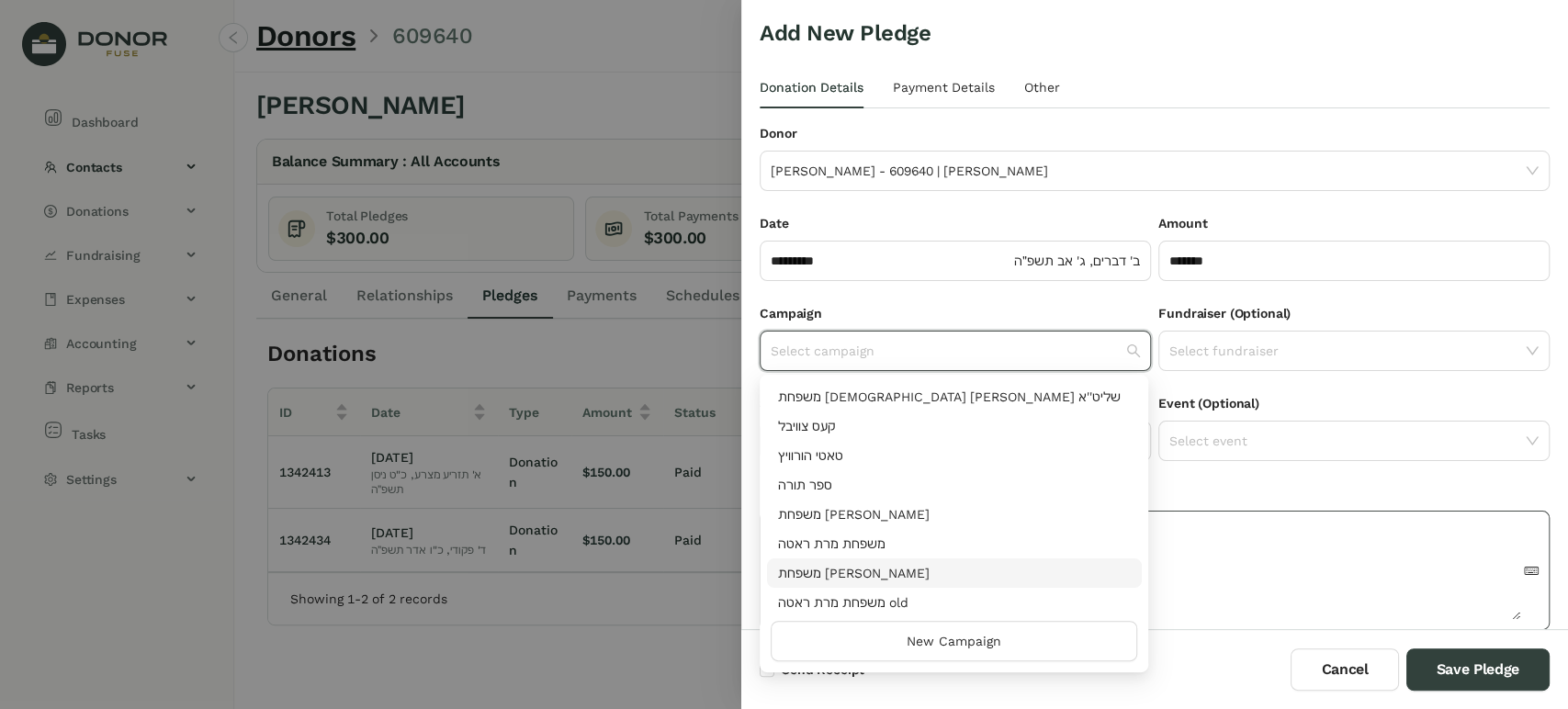 click on "משפחת [PERSON_NAME]" at bounding box center (954, 573) 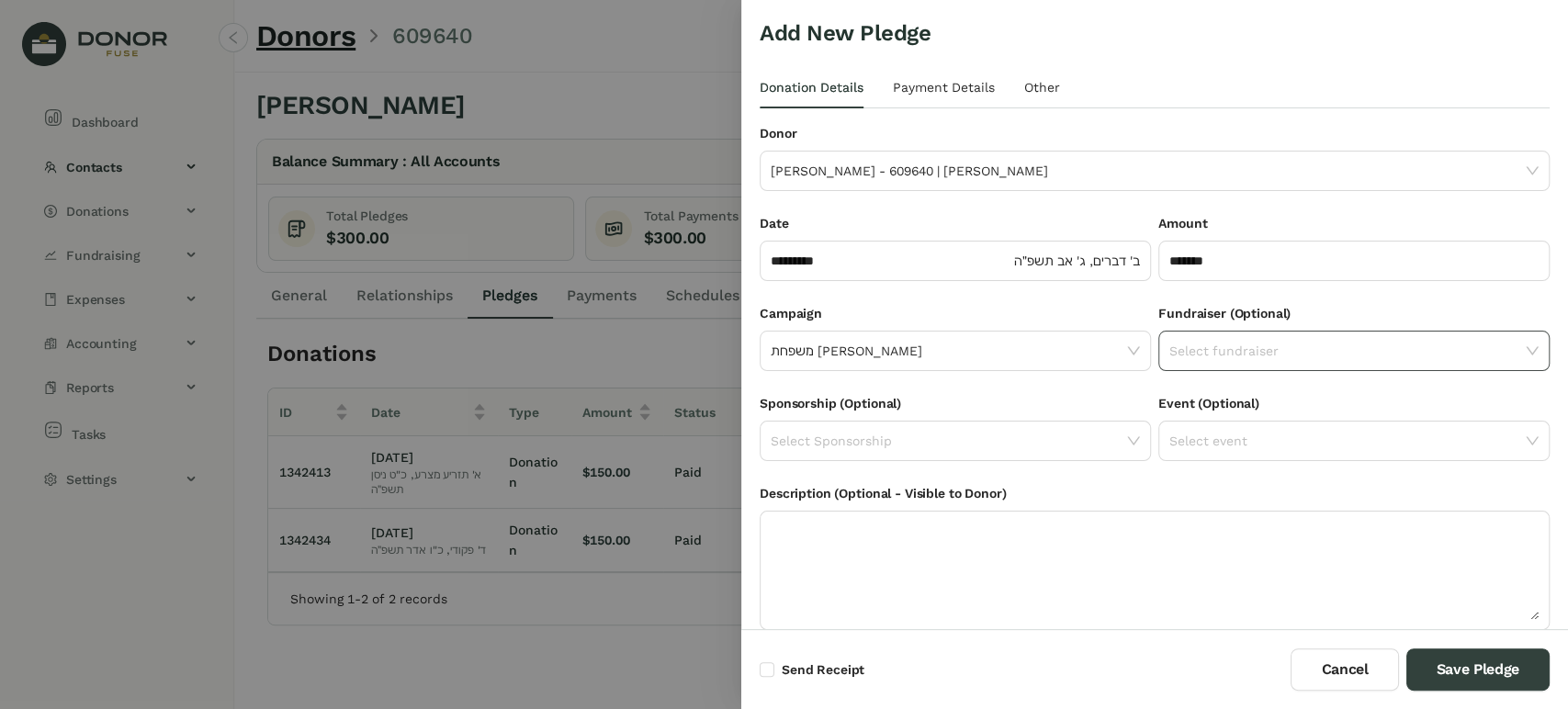 click 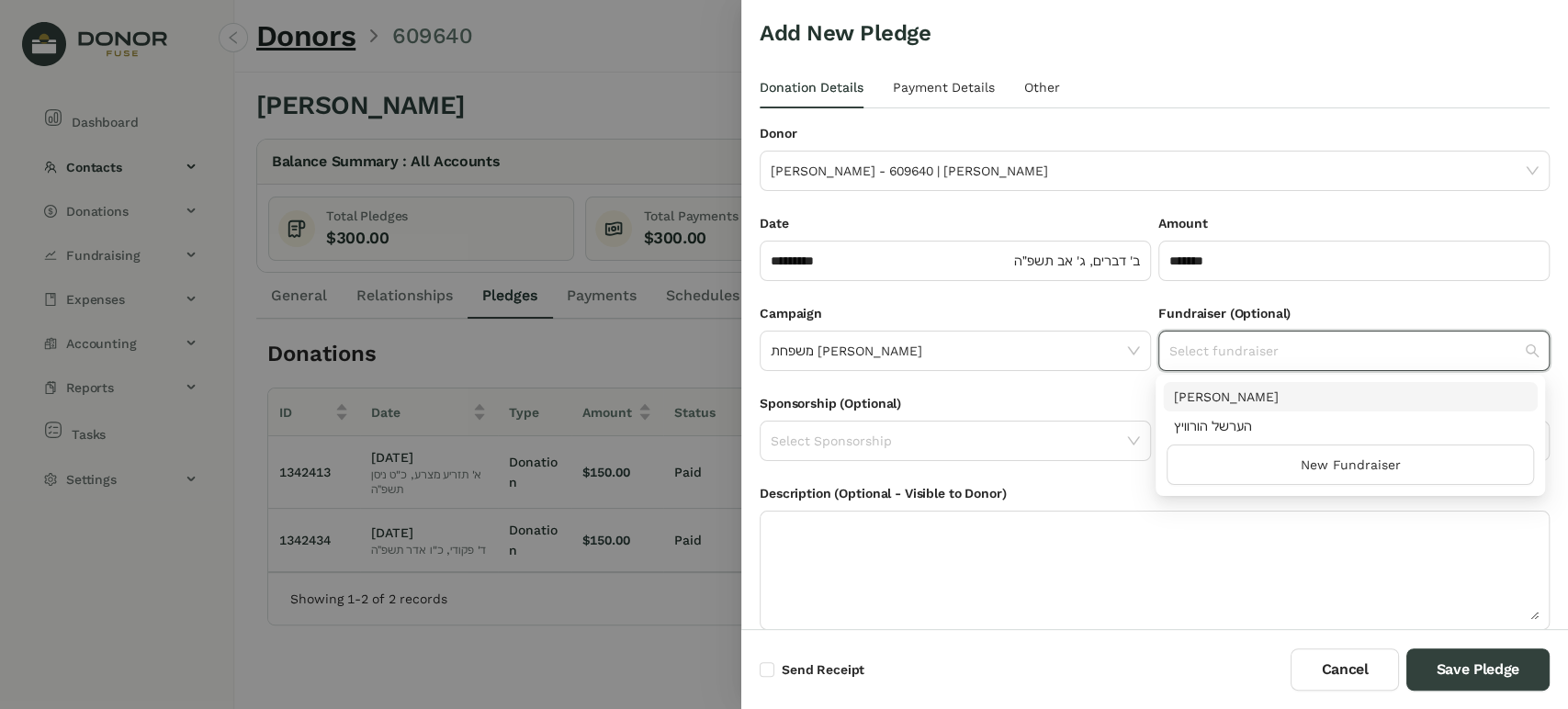 drag, startPoint x: 1206, startPoint y: 404, endPoint x: 1182, endPoint y: 373, distance: 39.20459 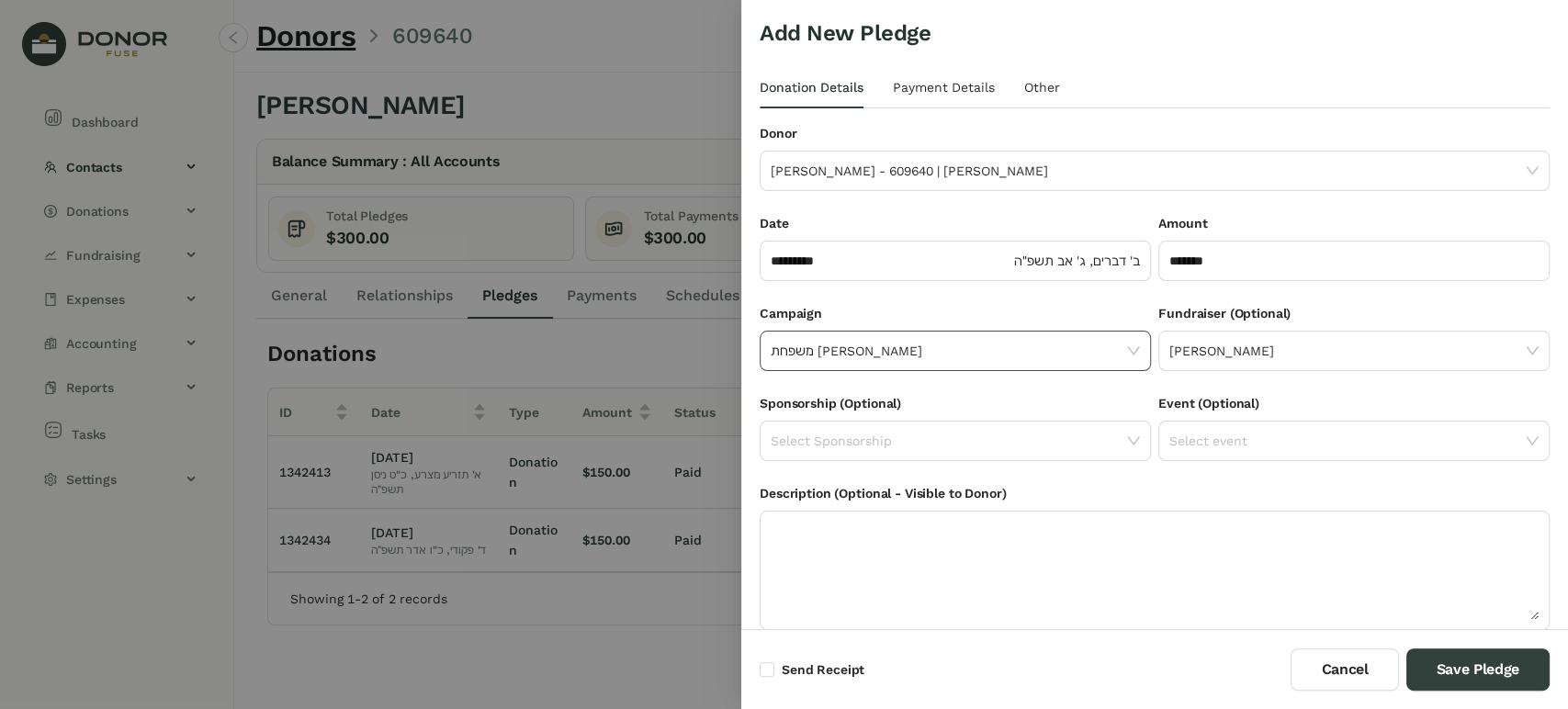 click on "משפחת [PERSON_NAME]" 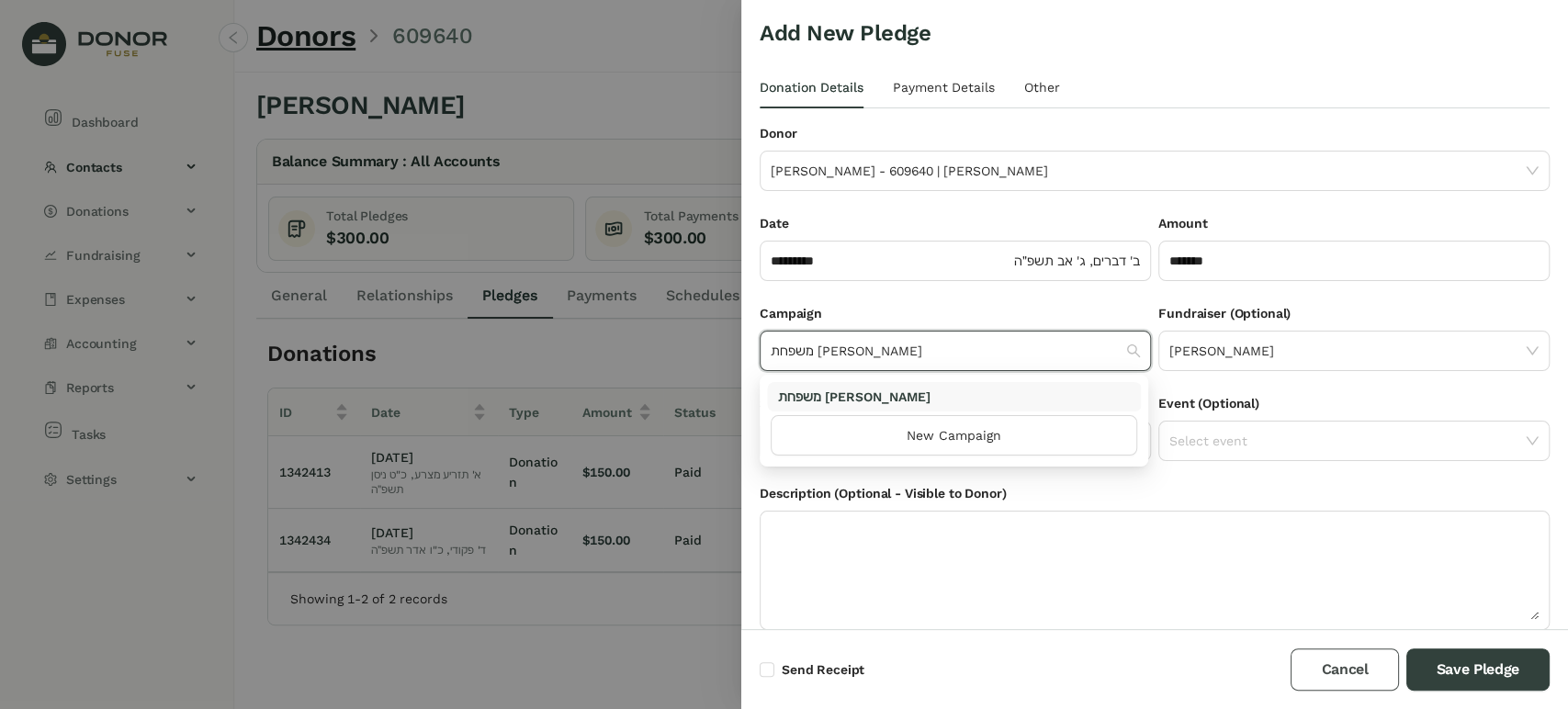 drag, startPoint x: 1334, startPoint y: 658, endPoint x: 1308, endPoint y: 645, distance: 29.068884 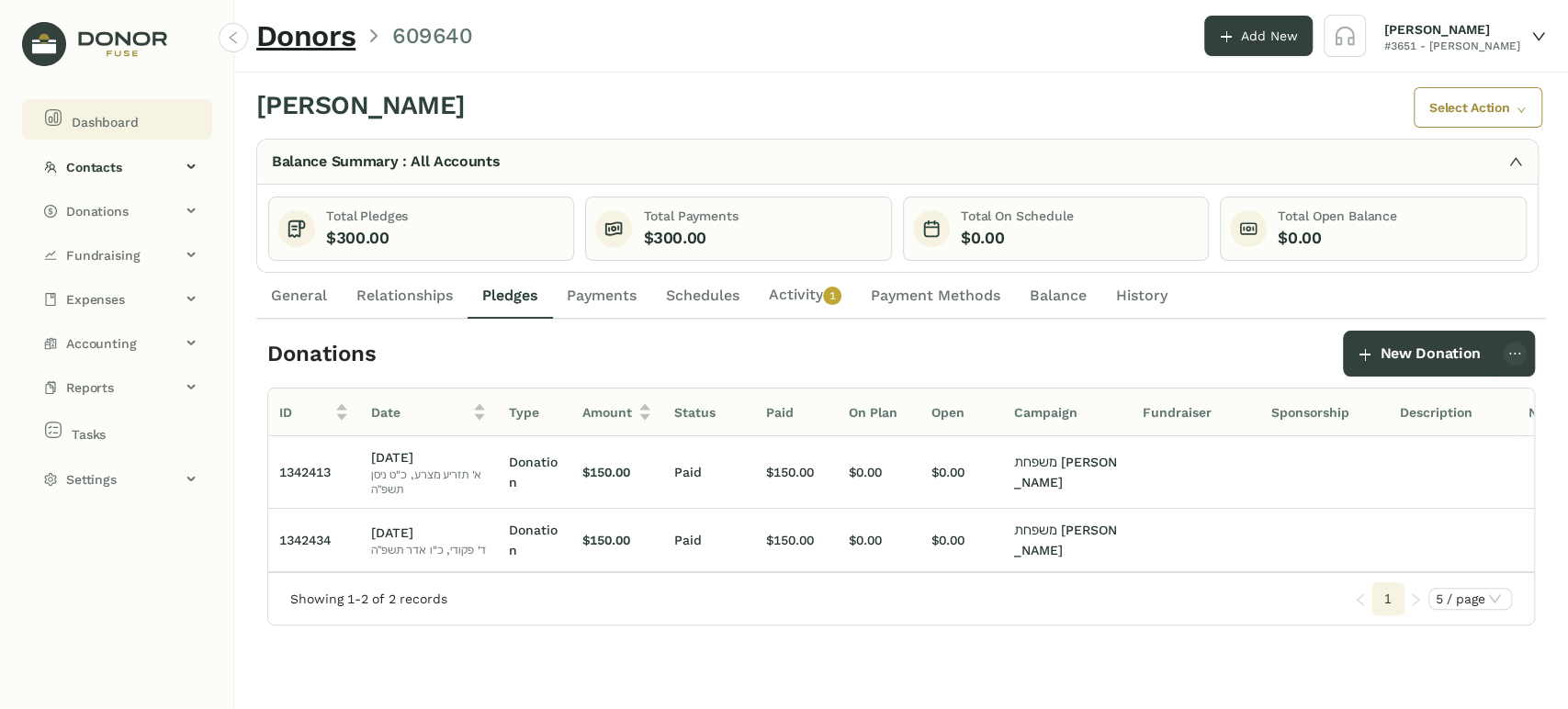 click on "Dashboard" 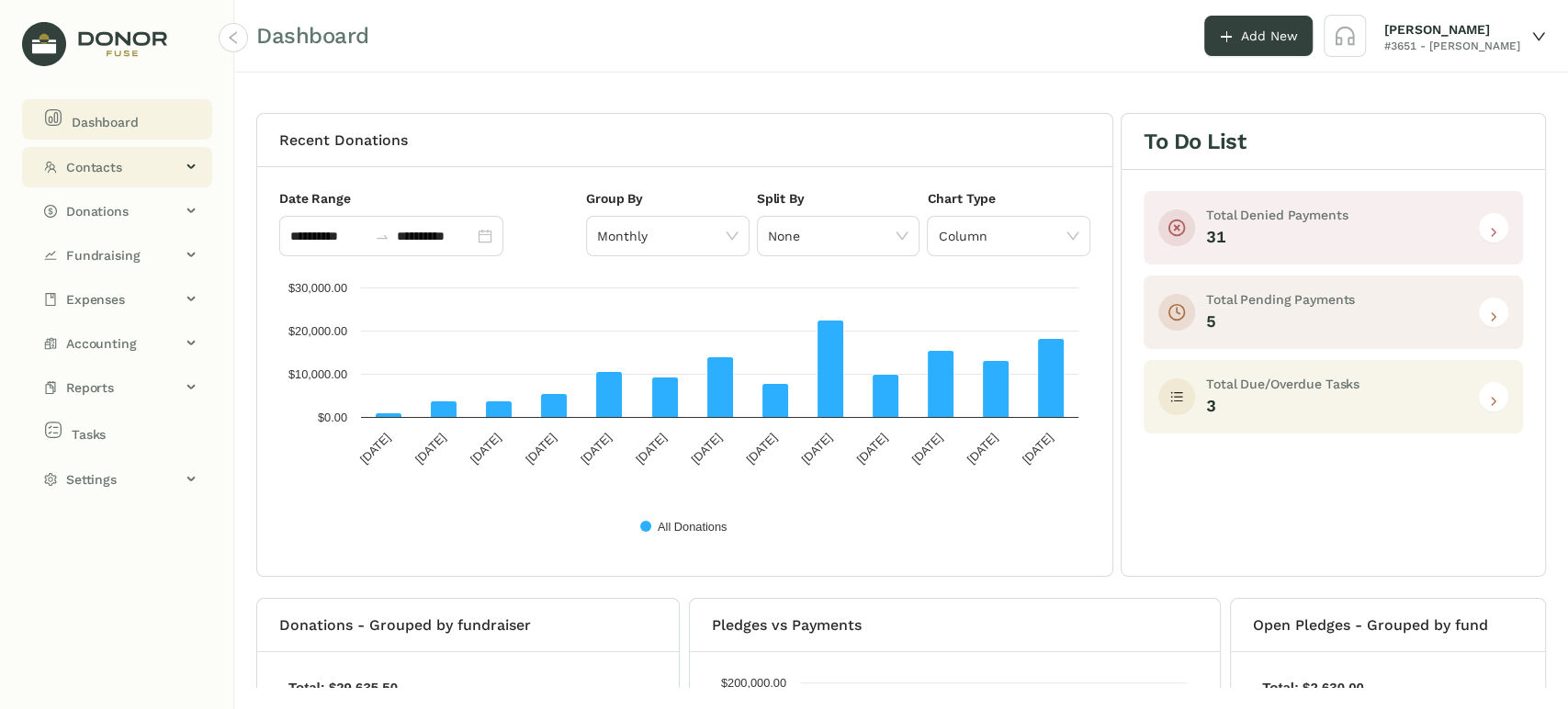 click on "Contacts" 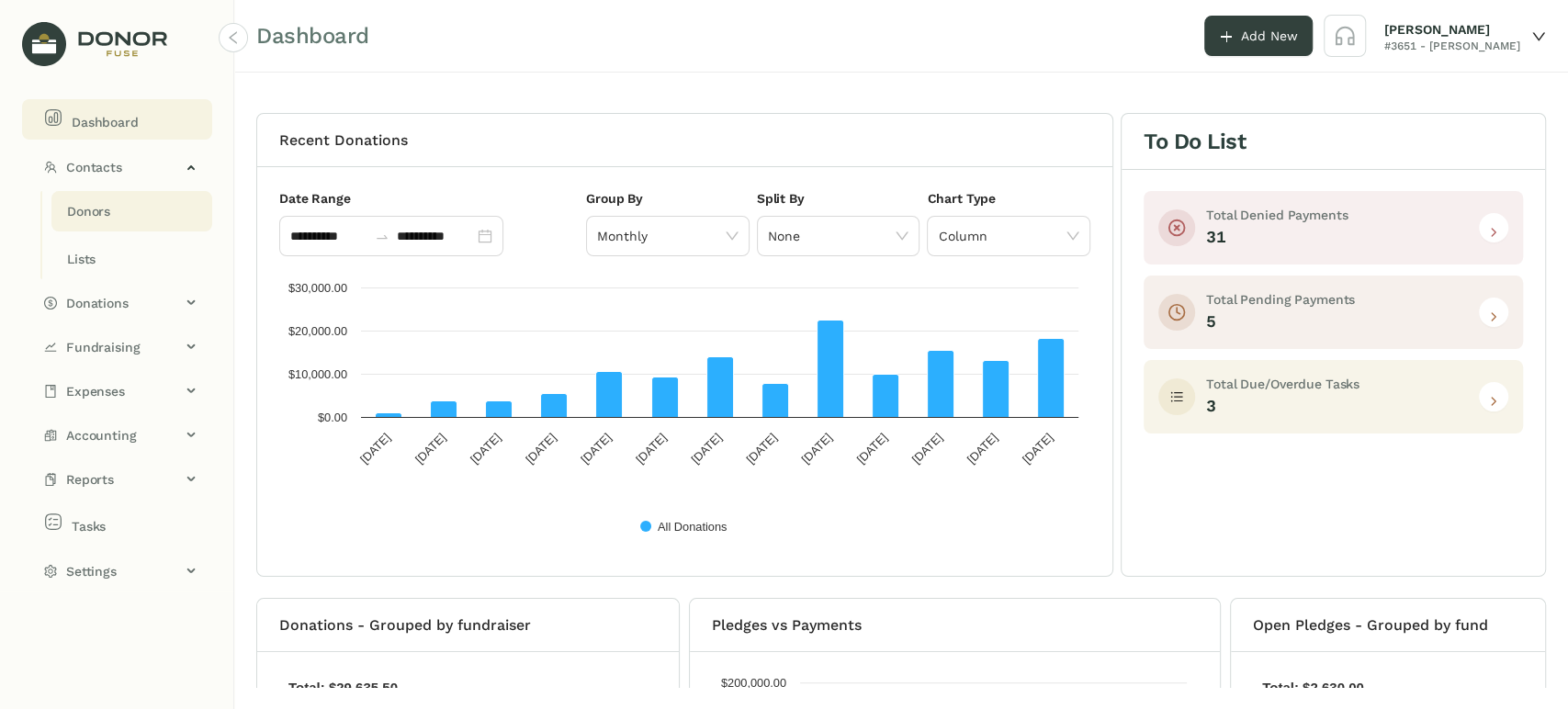 click on "Donors" 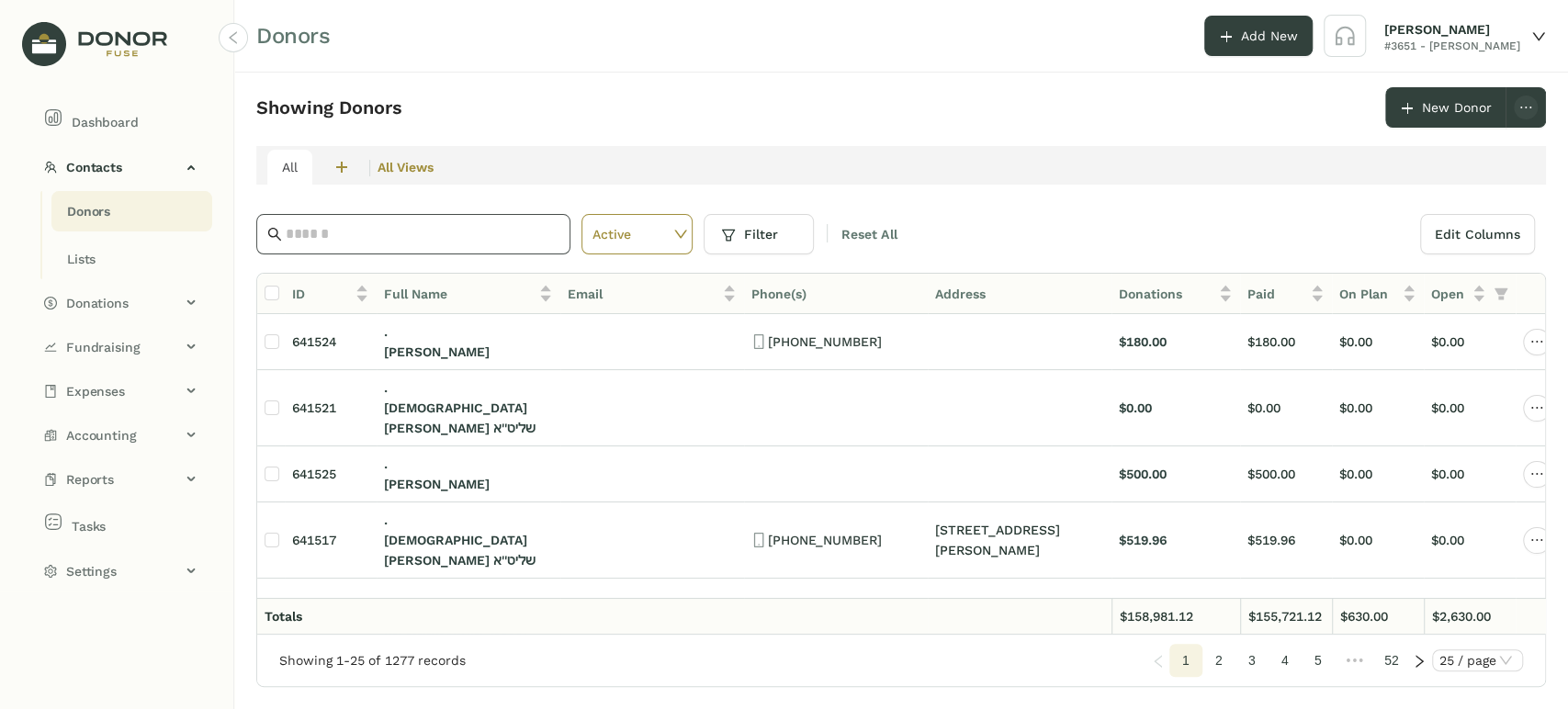 click 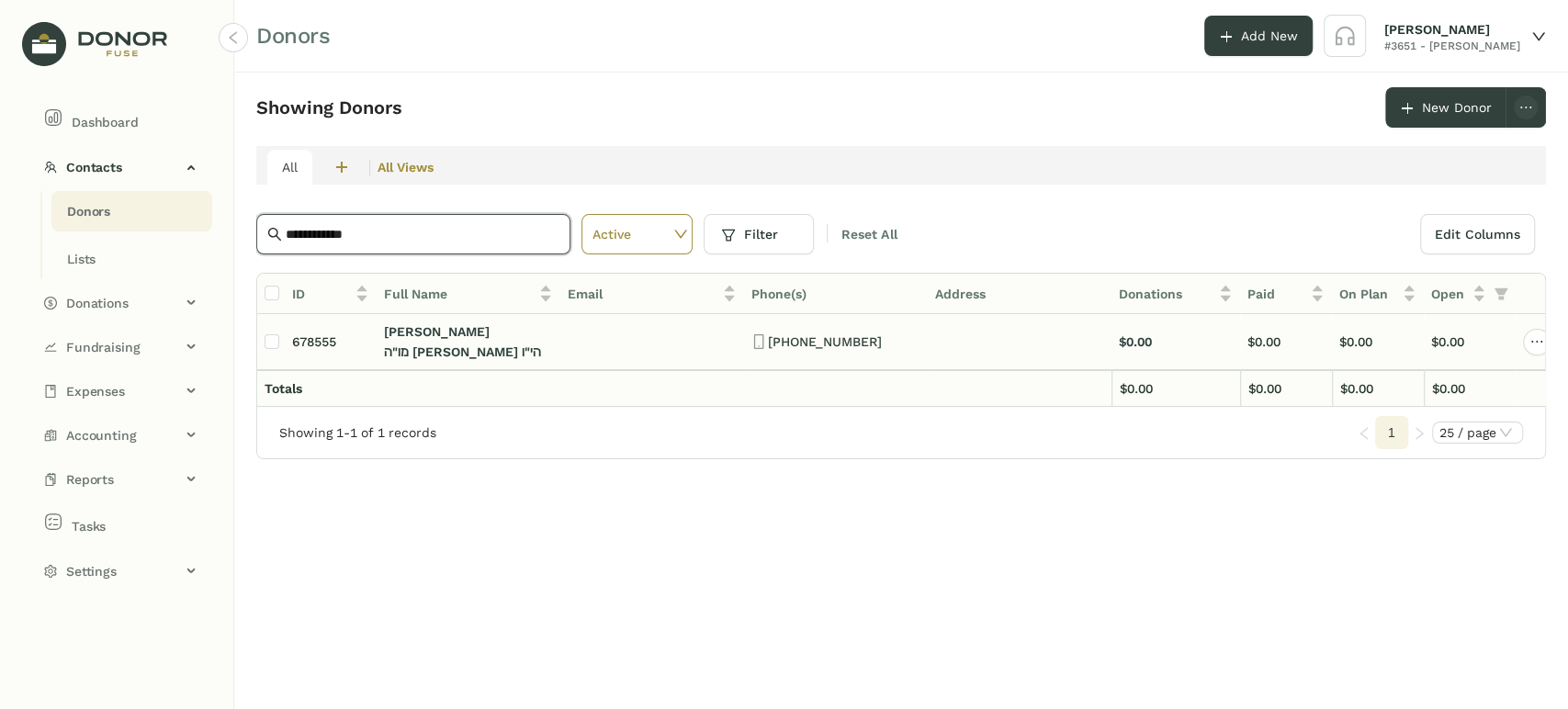 type on "**********" 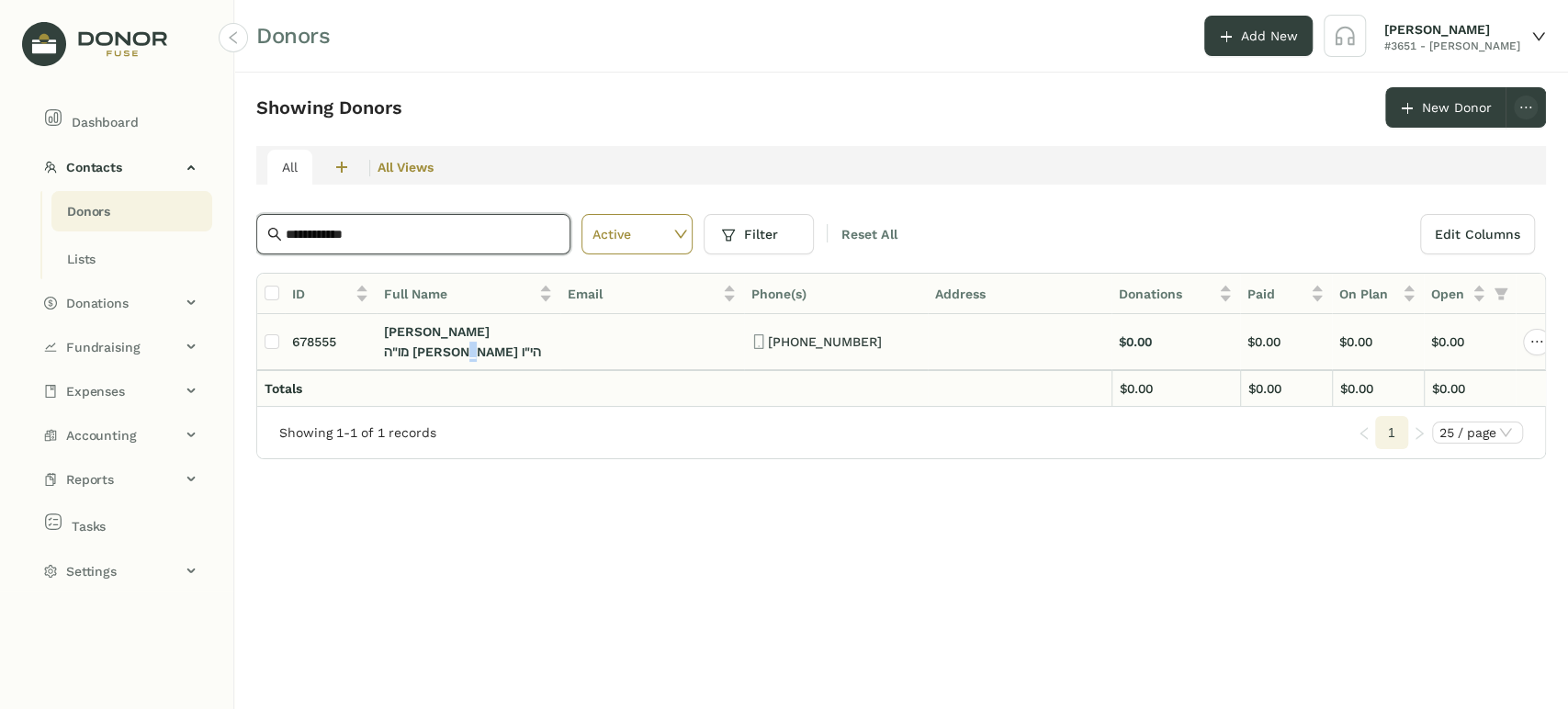 click on "[PERSON_NAME] מו"ה [PERSON_NAME] הי"ו" 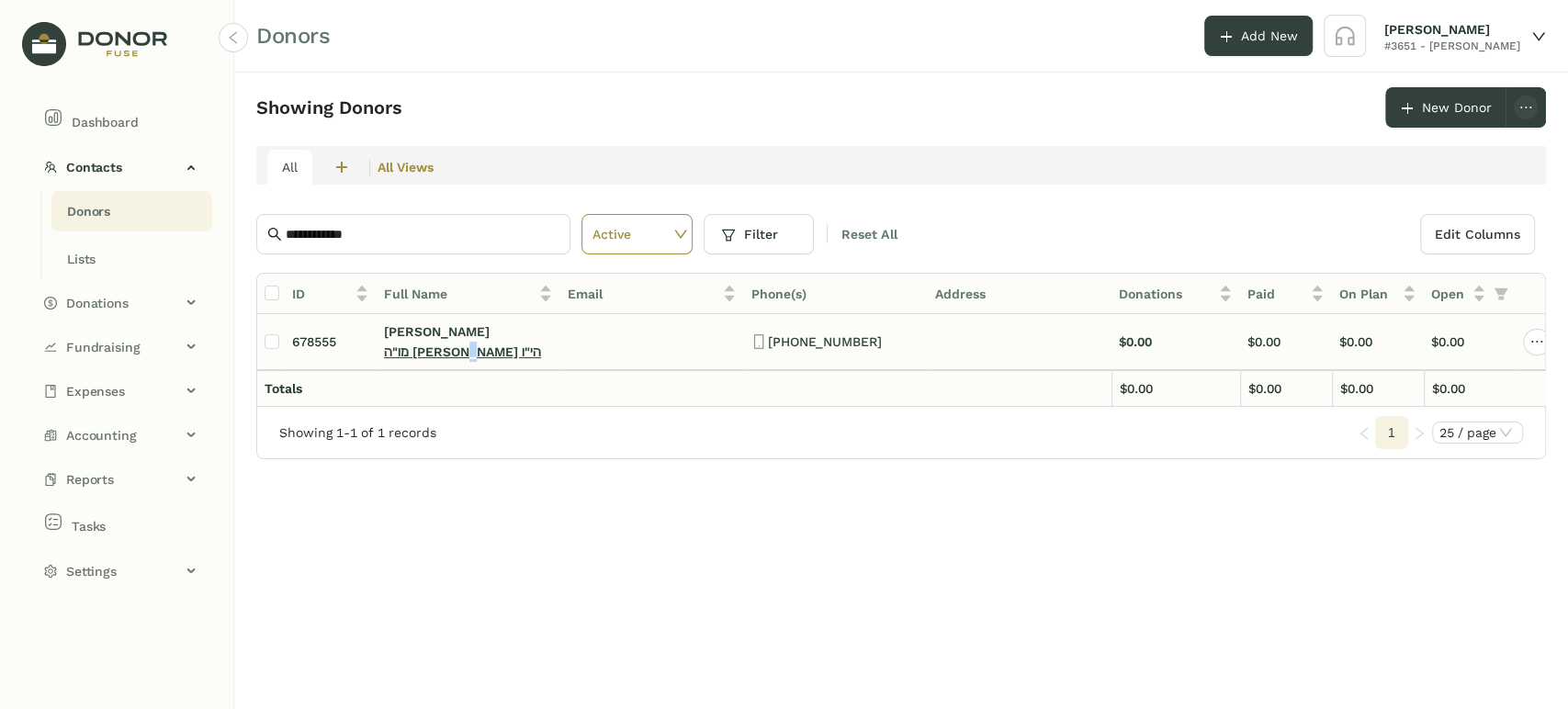 click on "מו"ה [PERSON_NAME] הי"ו" 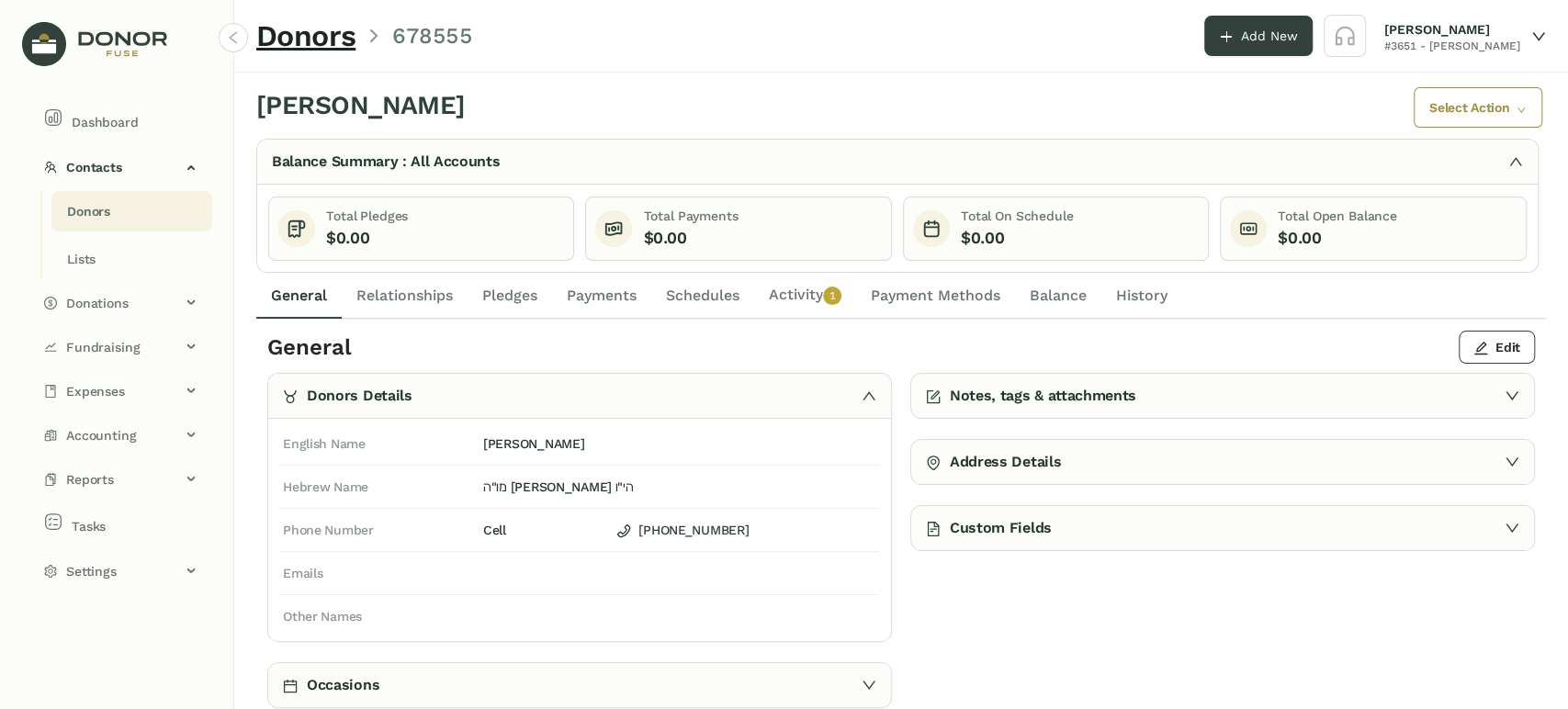 click on "Activity   0   1   2   3   4   5   6   7   8   9" 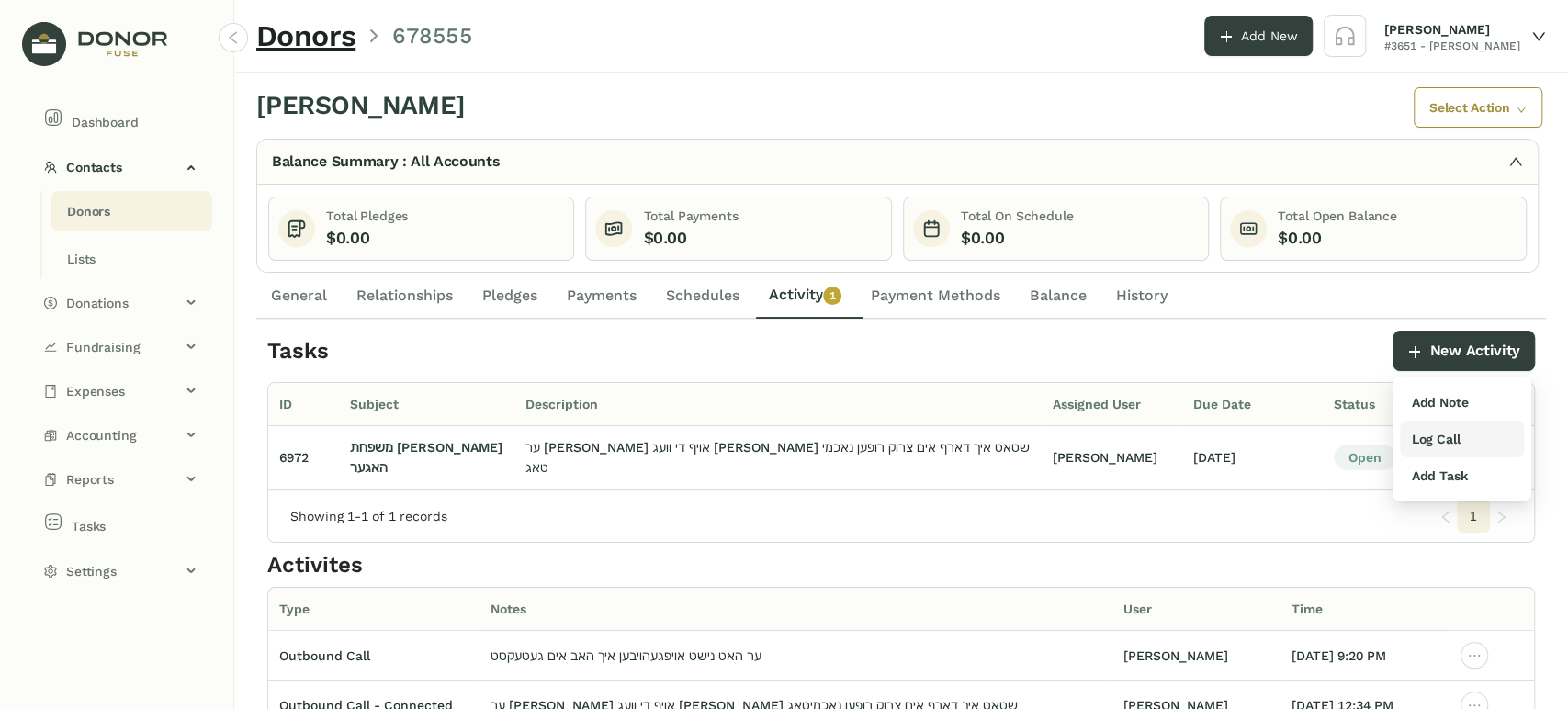 drag, startPoint x: 1430, startPoint y: 443, endPoint x: 1424, endPoint y: 425, distance: 18.973666 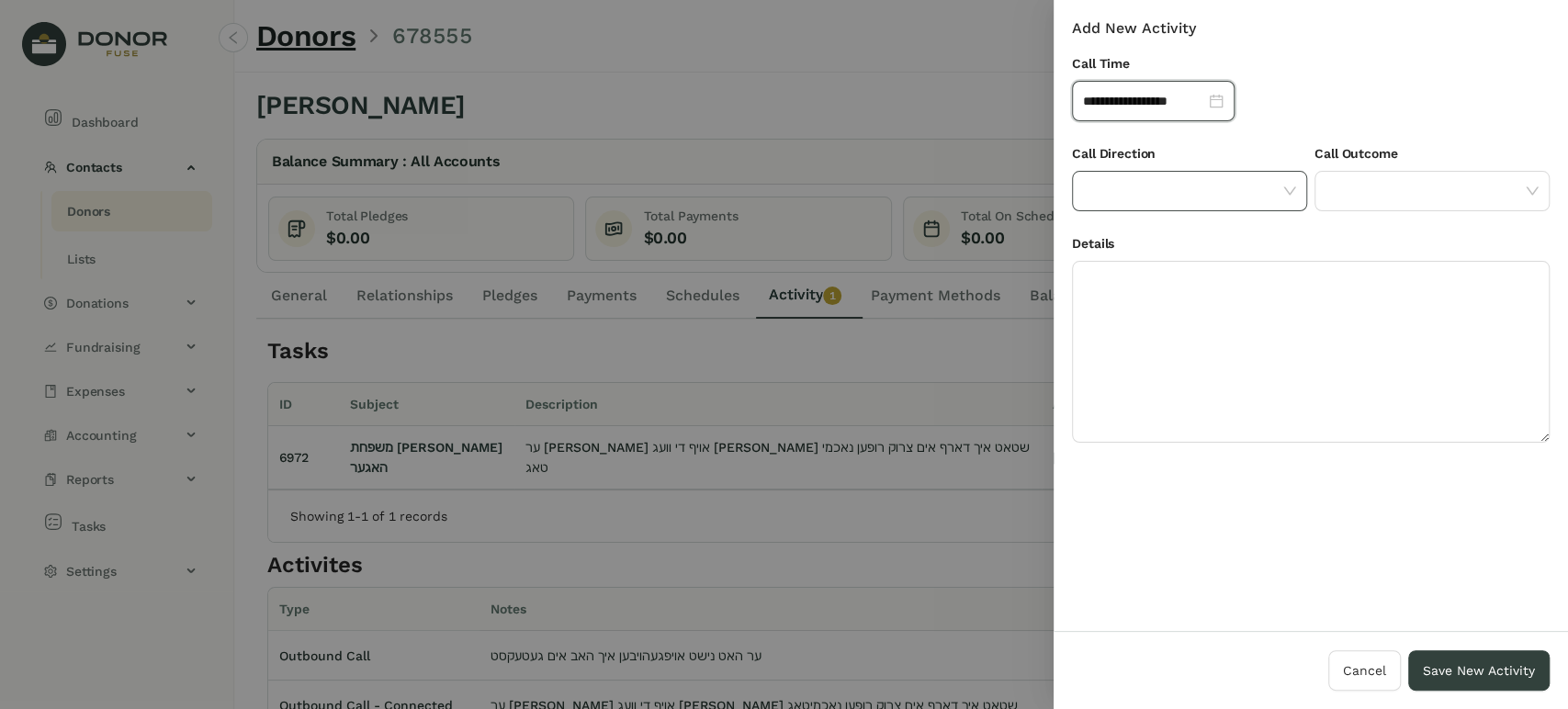 click 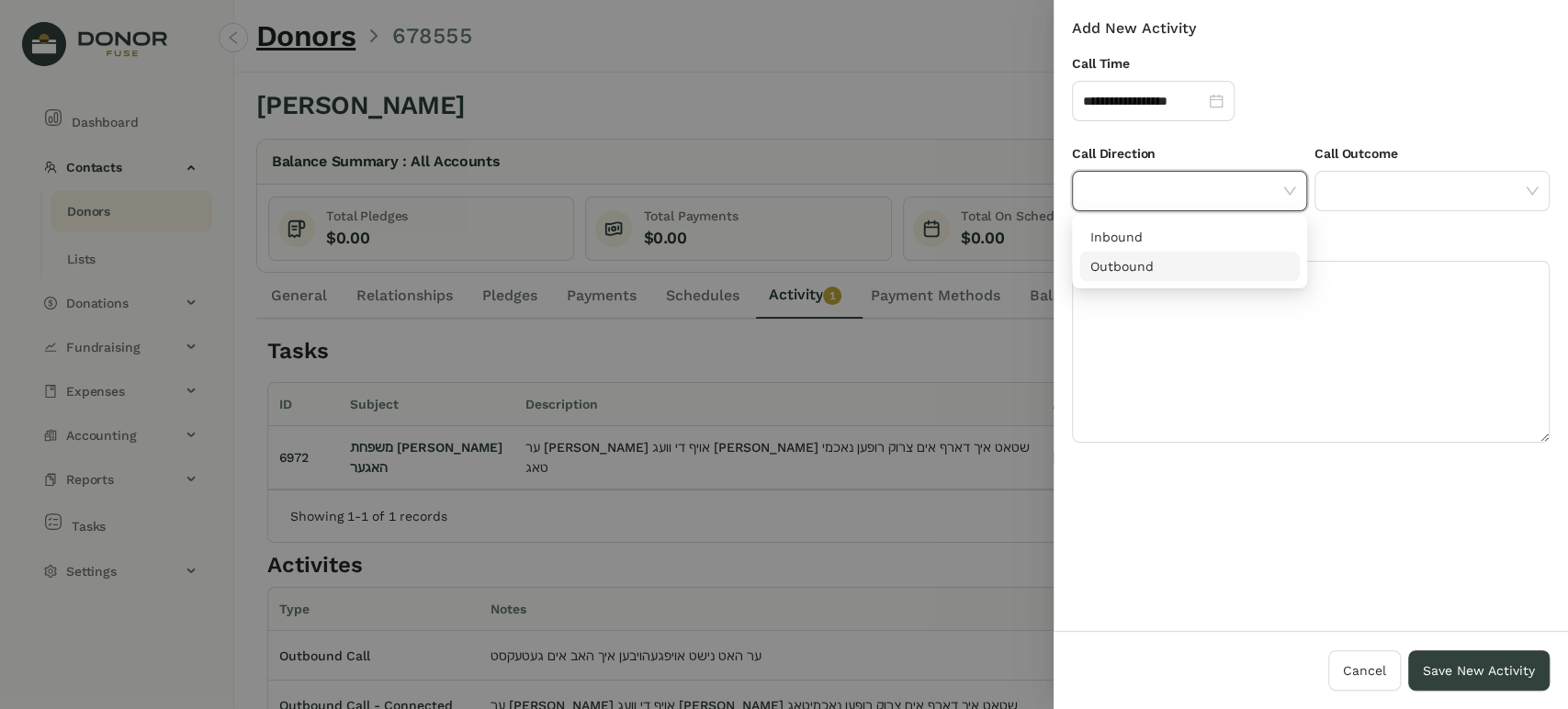 drag, startPoint x: 1156, startPoint y: 270, endPoint x: 1347, endPoint y: 220, distance: 197.43607 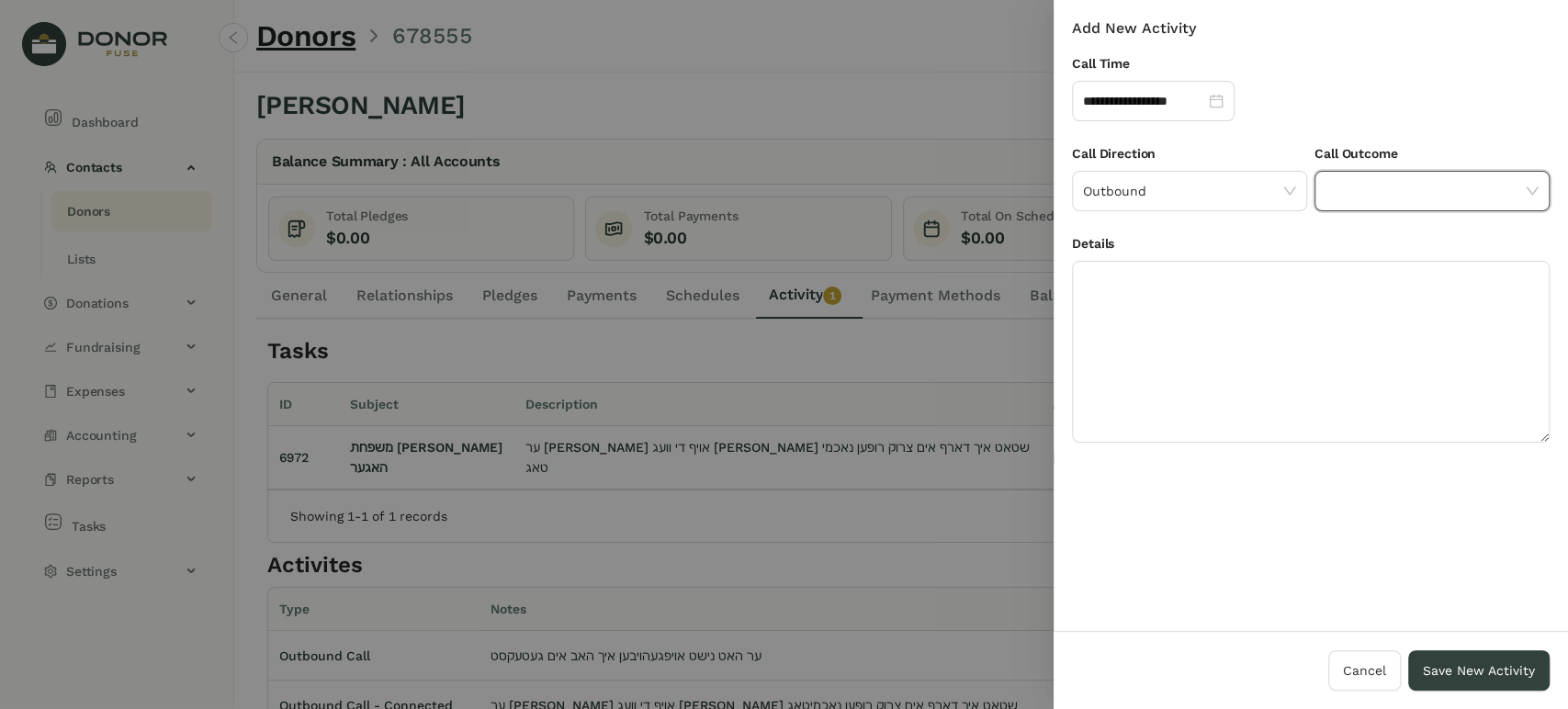 drag, startPoint x: 1396, startPoint y: 174, endPoint x: 1388, endPoint y: 198, distance: 25.298221 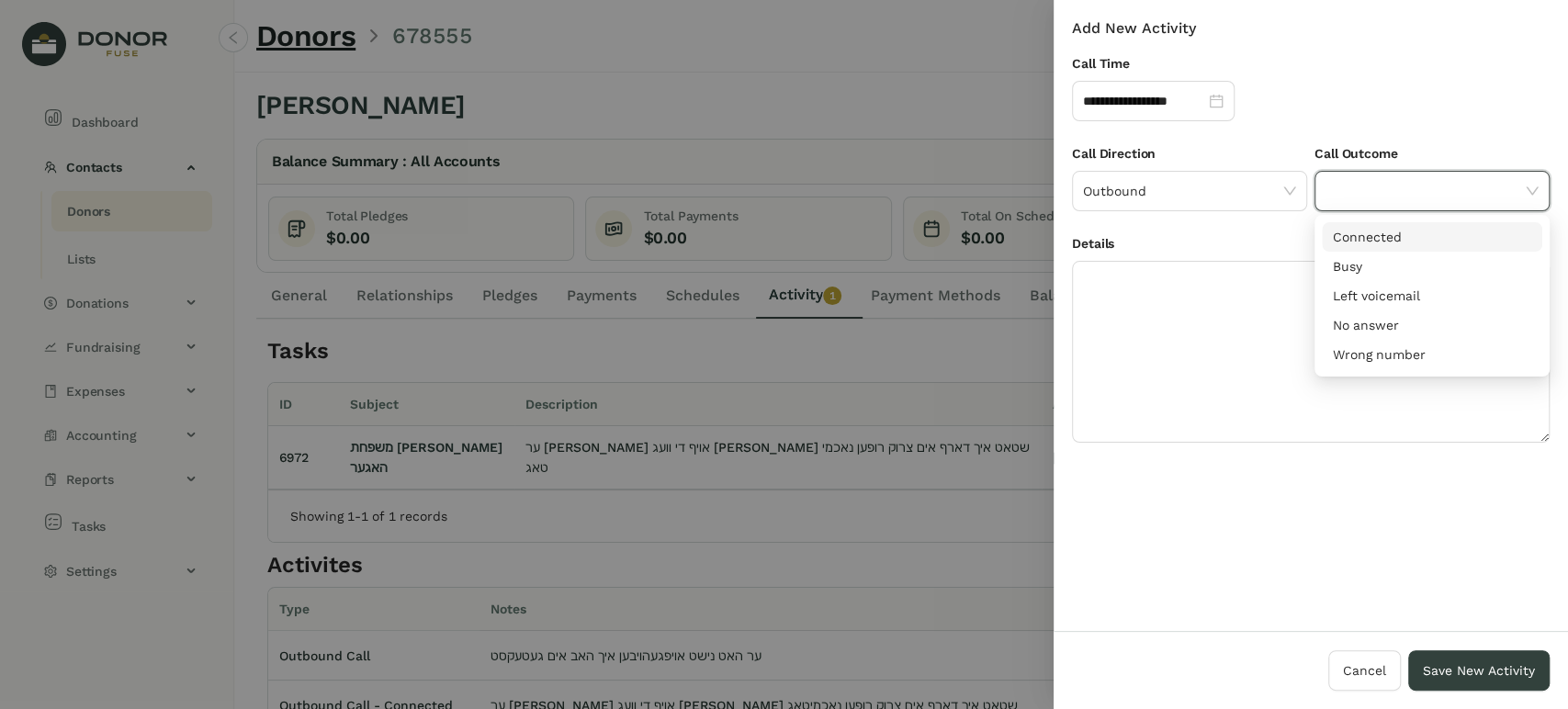 click on "Connected" at bounding box center [1432, 237] 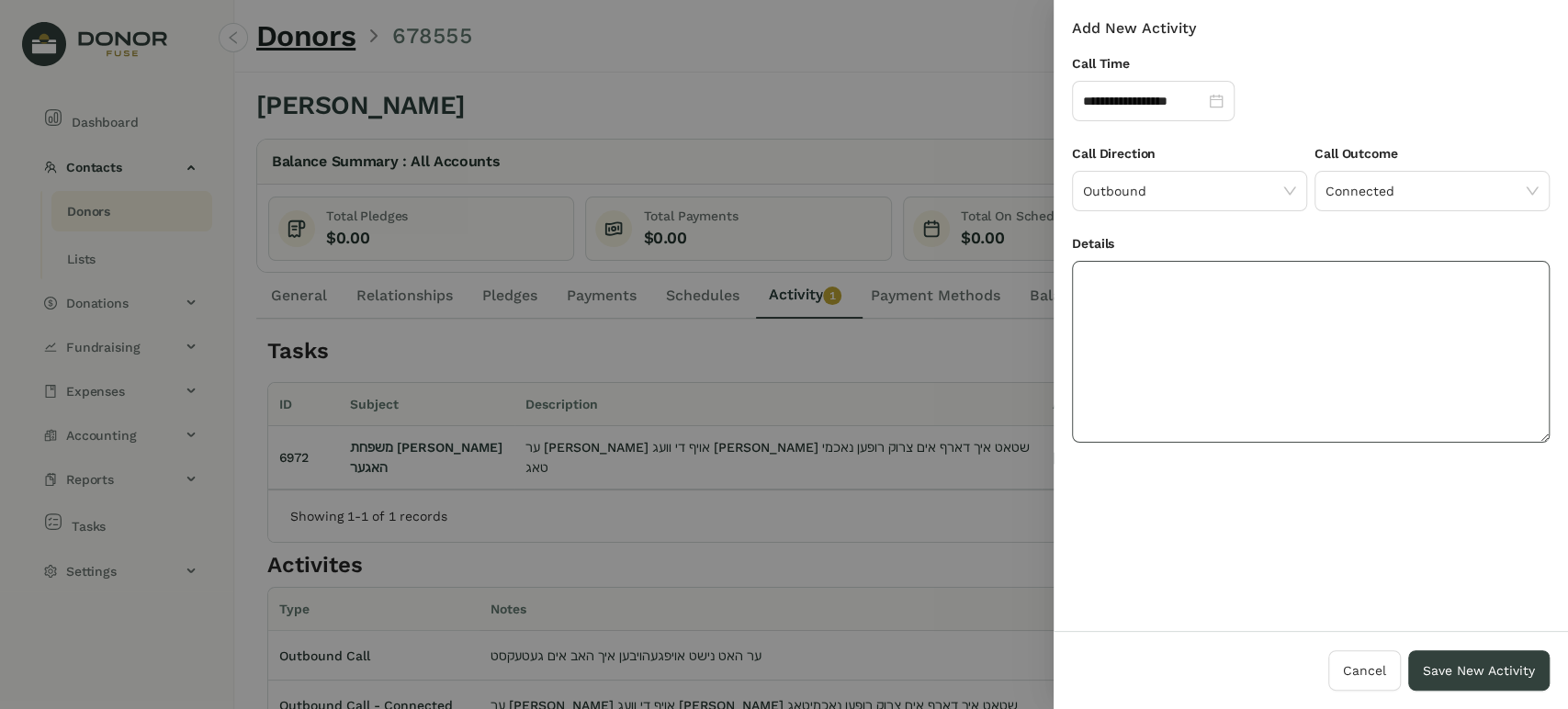 drag, startPoint x: 1275, startPoint y: 328, endPoint x: 1253, endPoint y: 333, distance: 22.561028 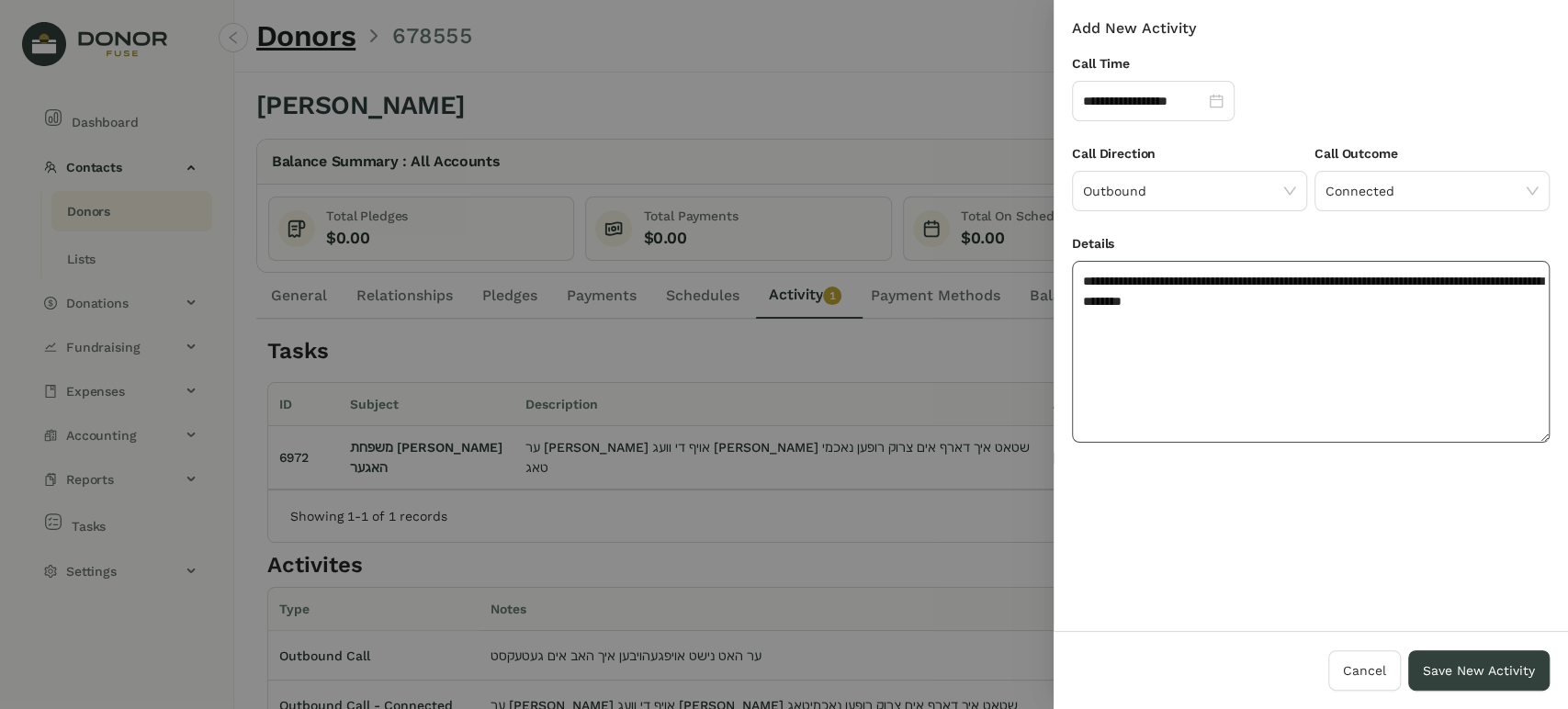 click on "**********" 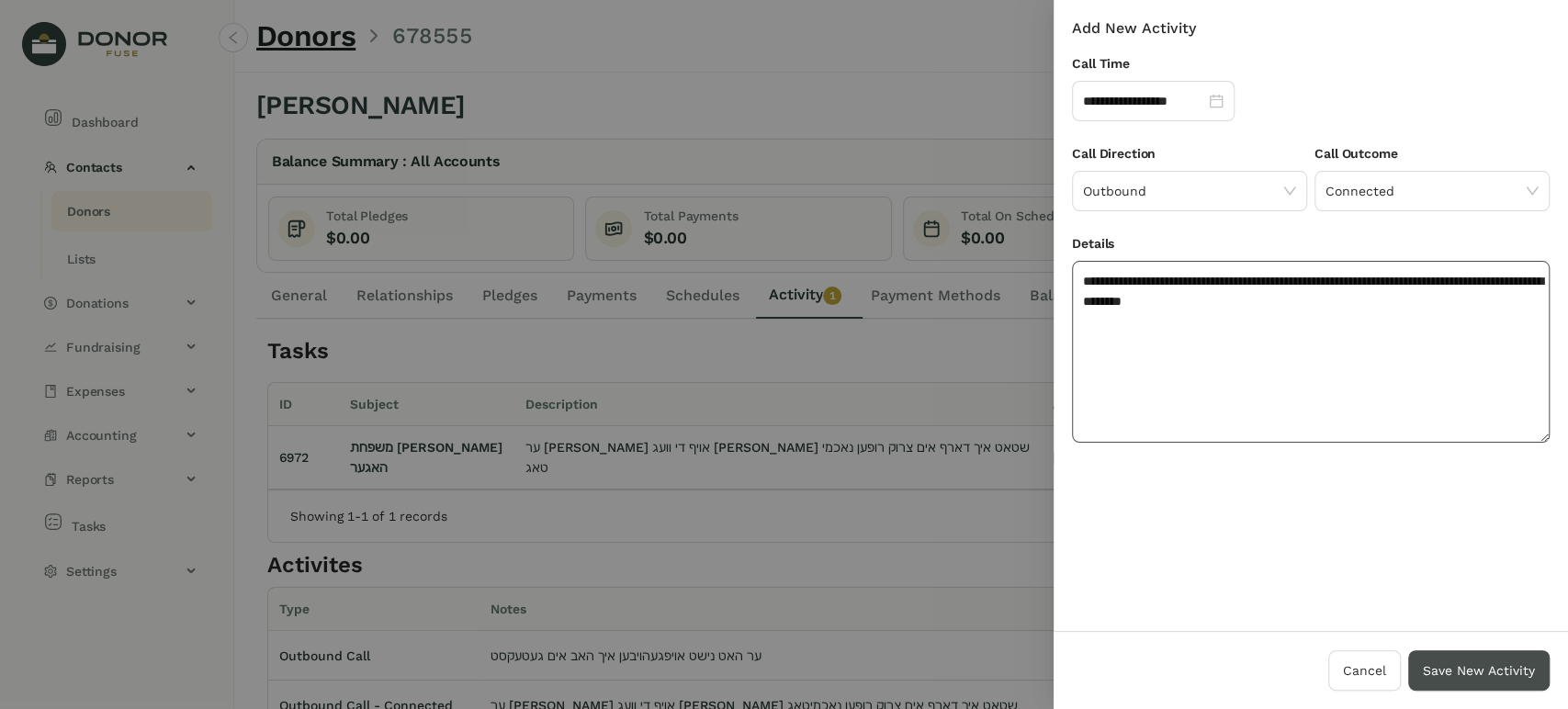 type on "**********" 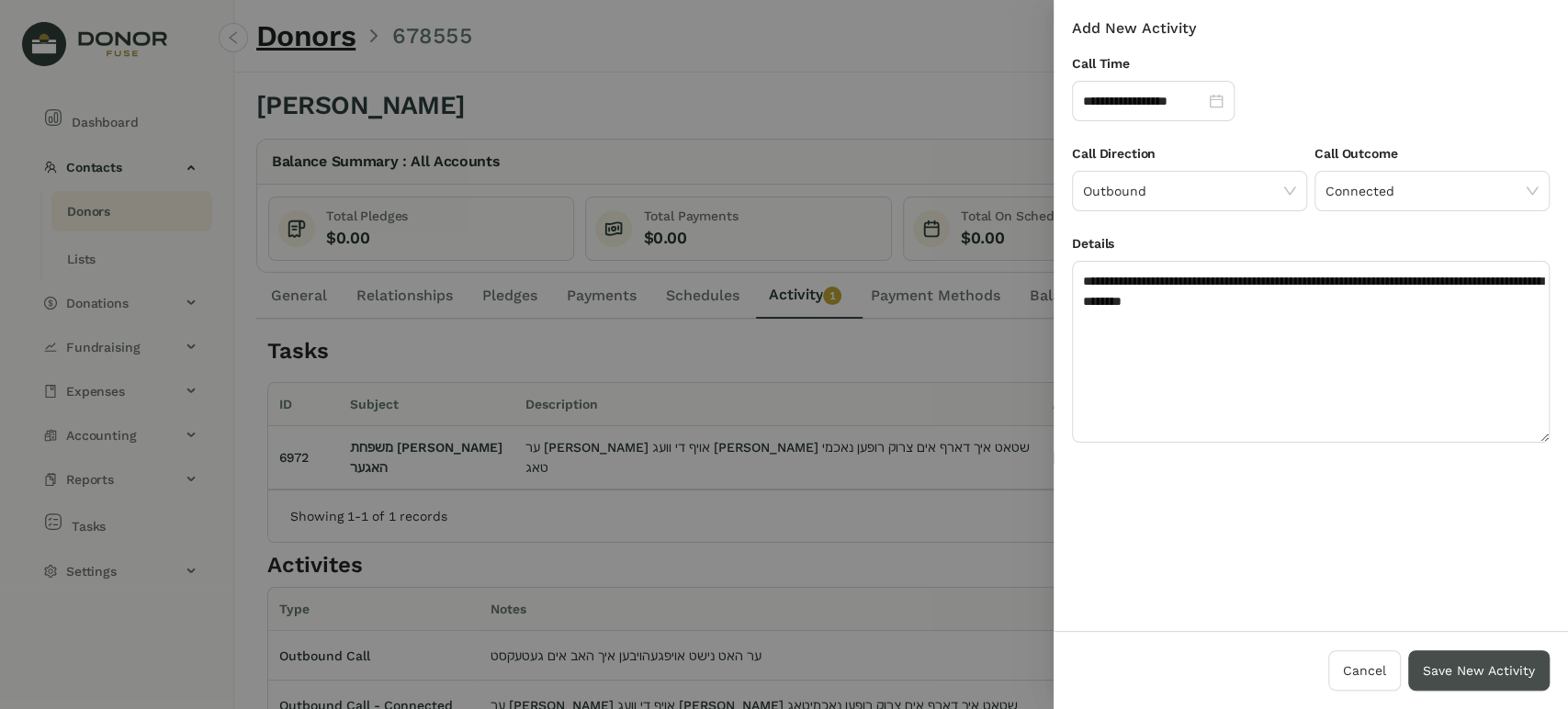 click on "Save New Activity" at bounding box center (1479, 670) 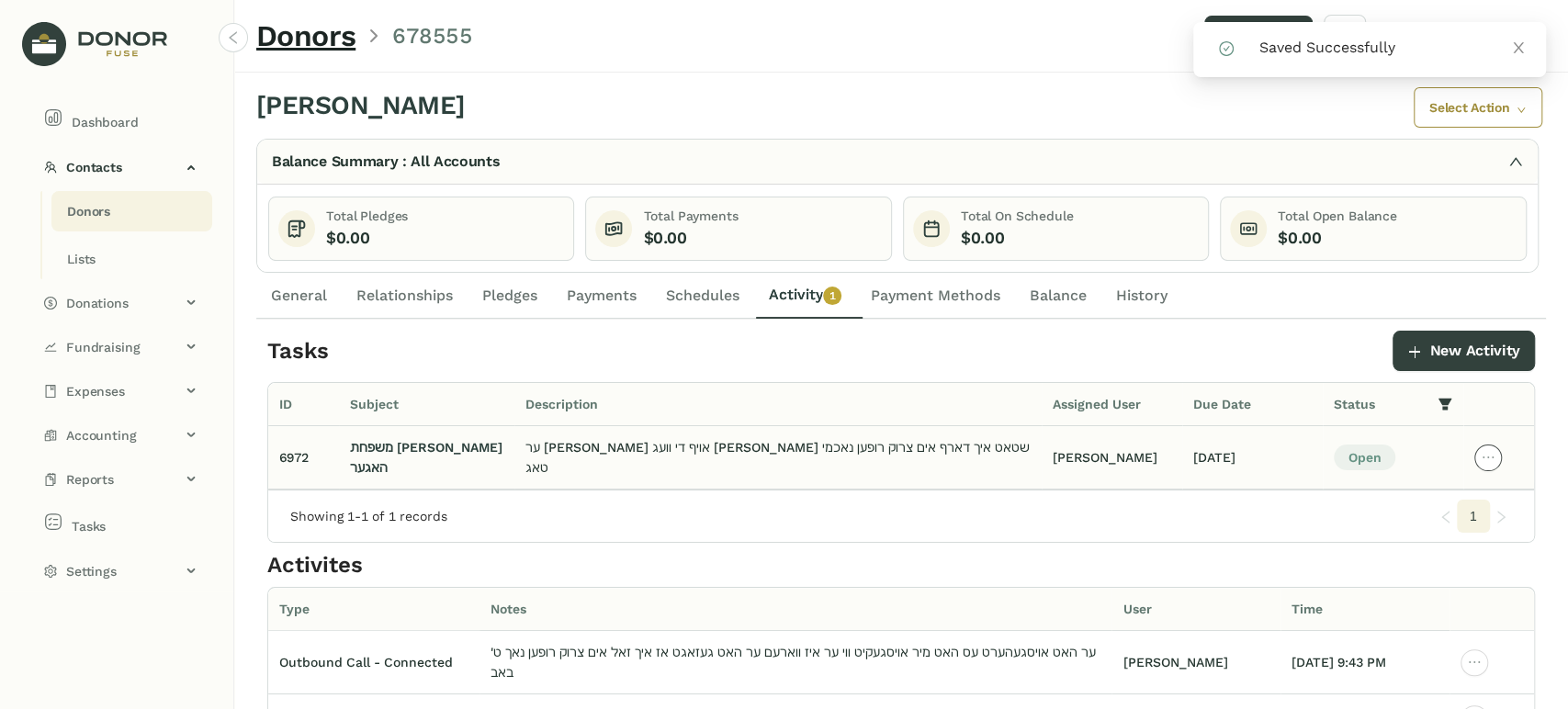 click 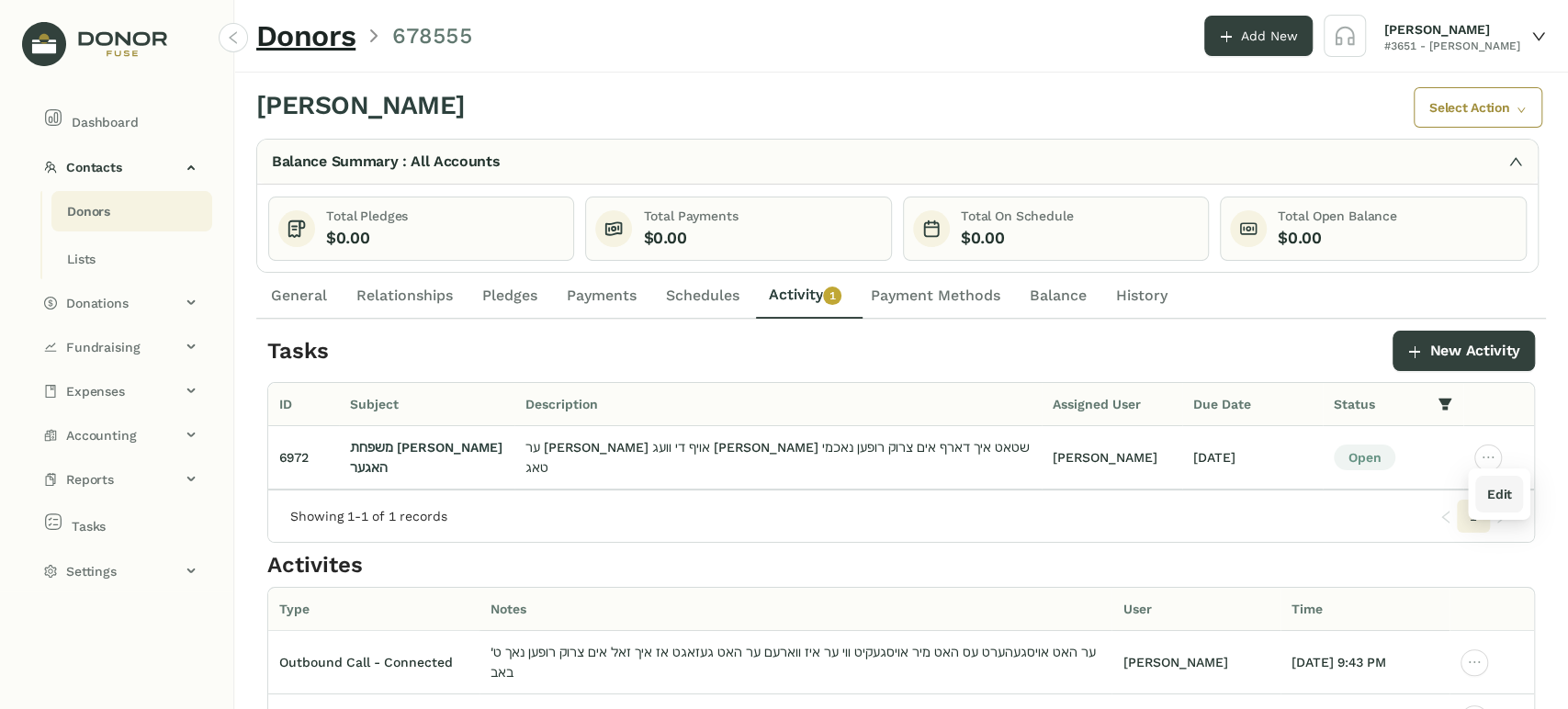 click on "Edit" at bounding box center (1498, 494) 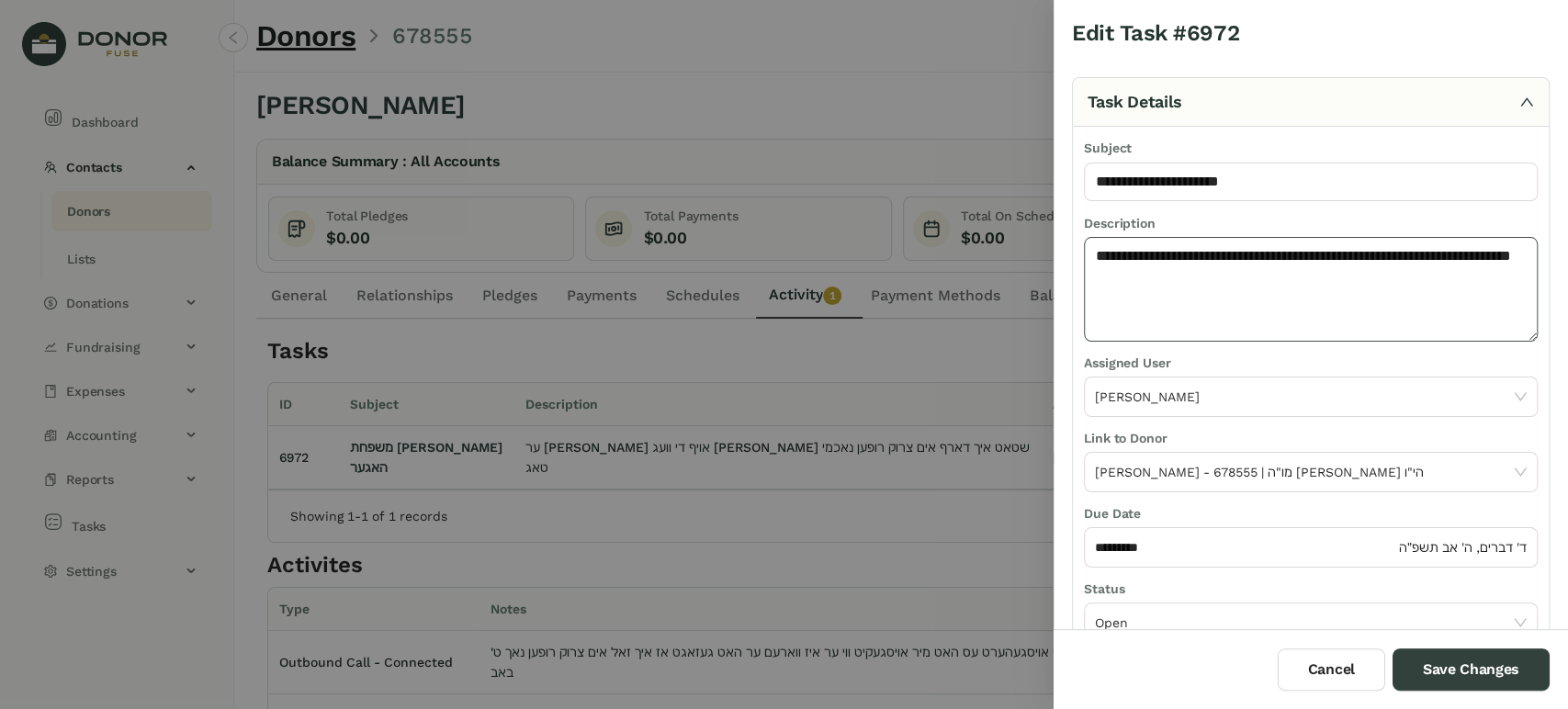 click on "**********" 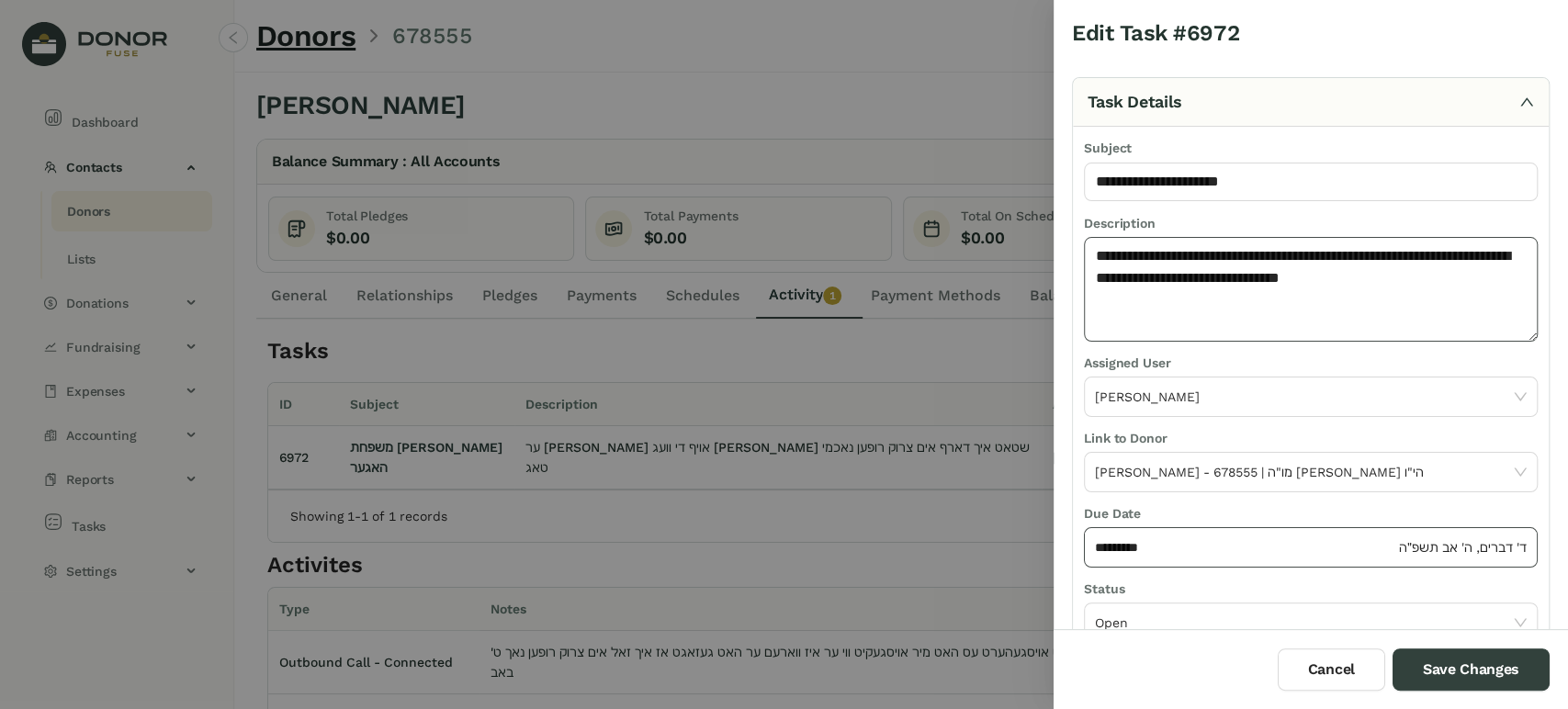 type on "**********" 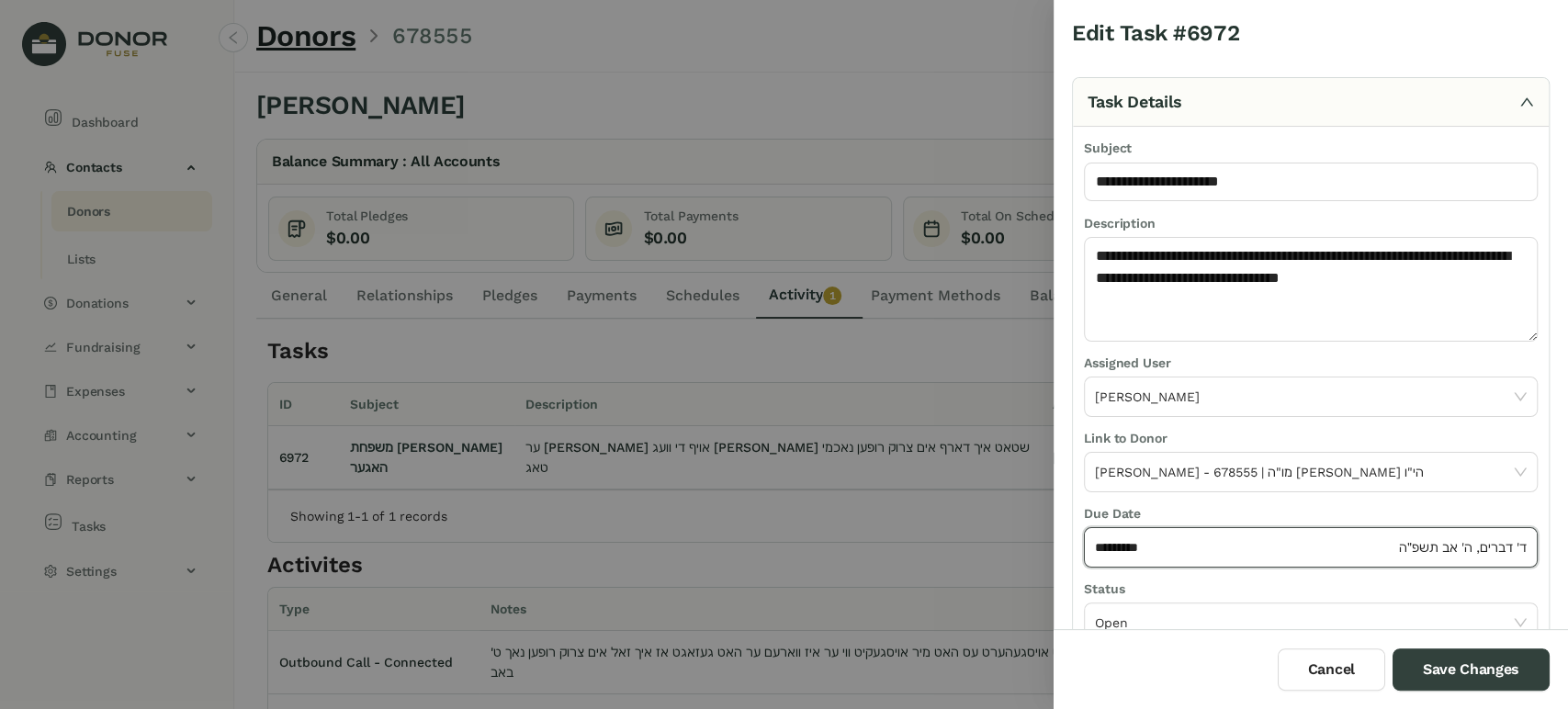 click on "*********" 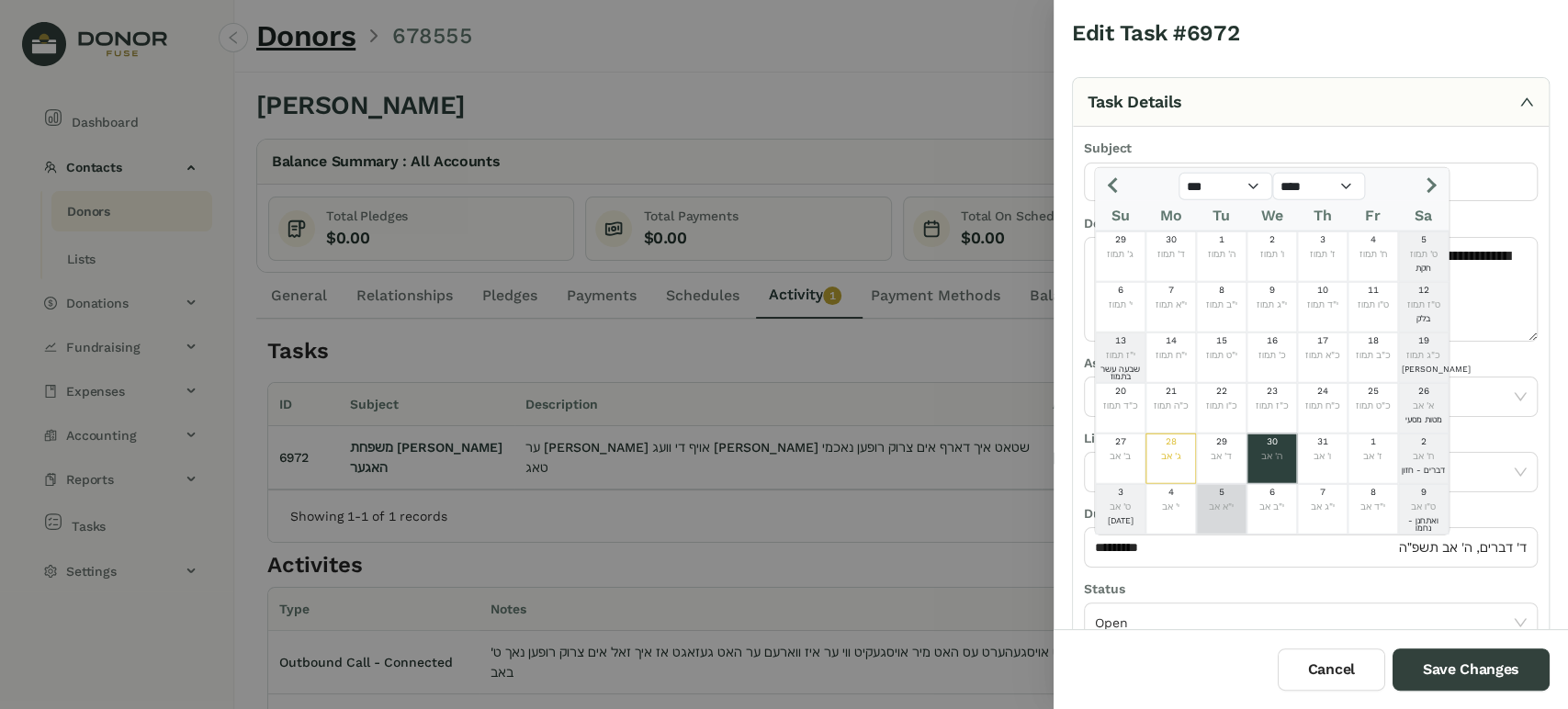 click on "י"א אב" 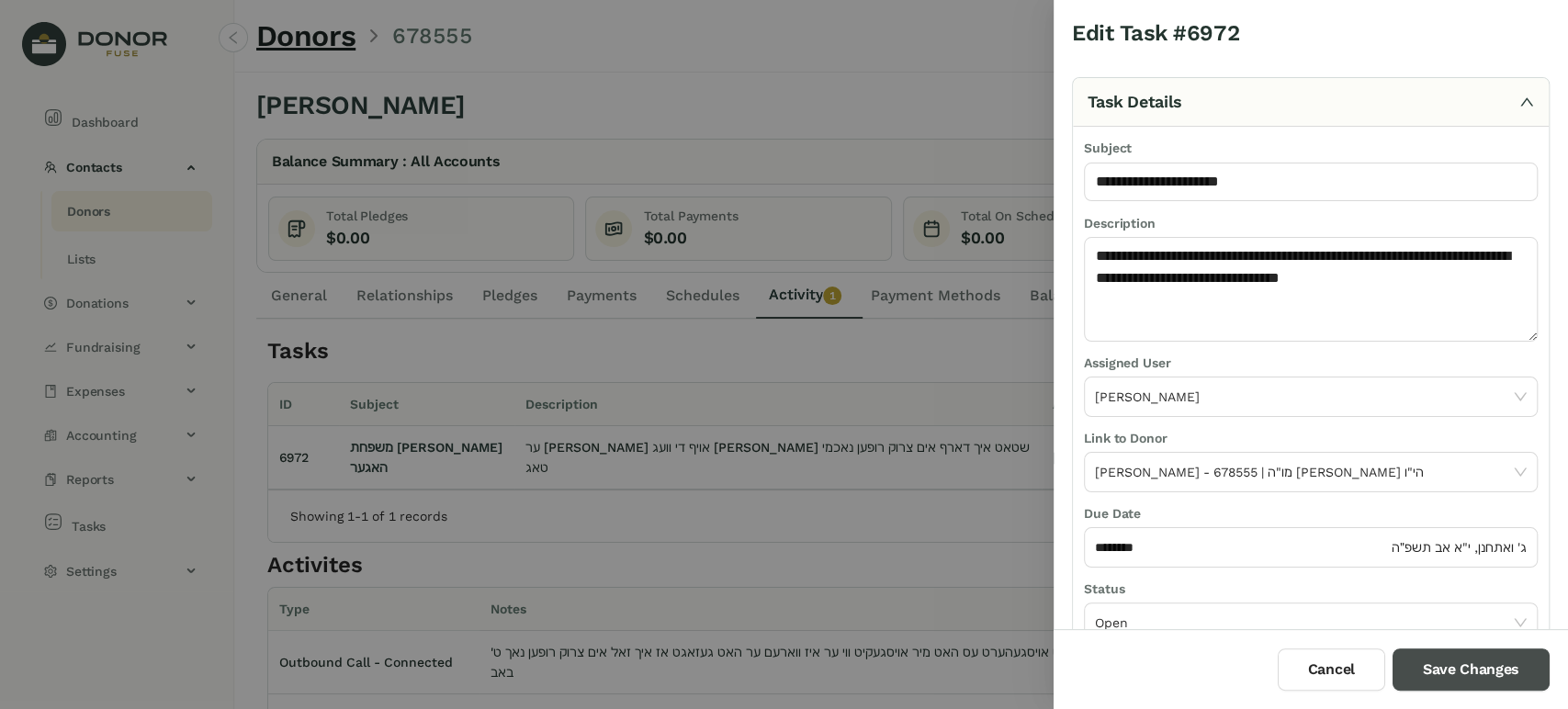 click on "Save Changes" at bounding box center (1471, 670) 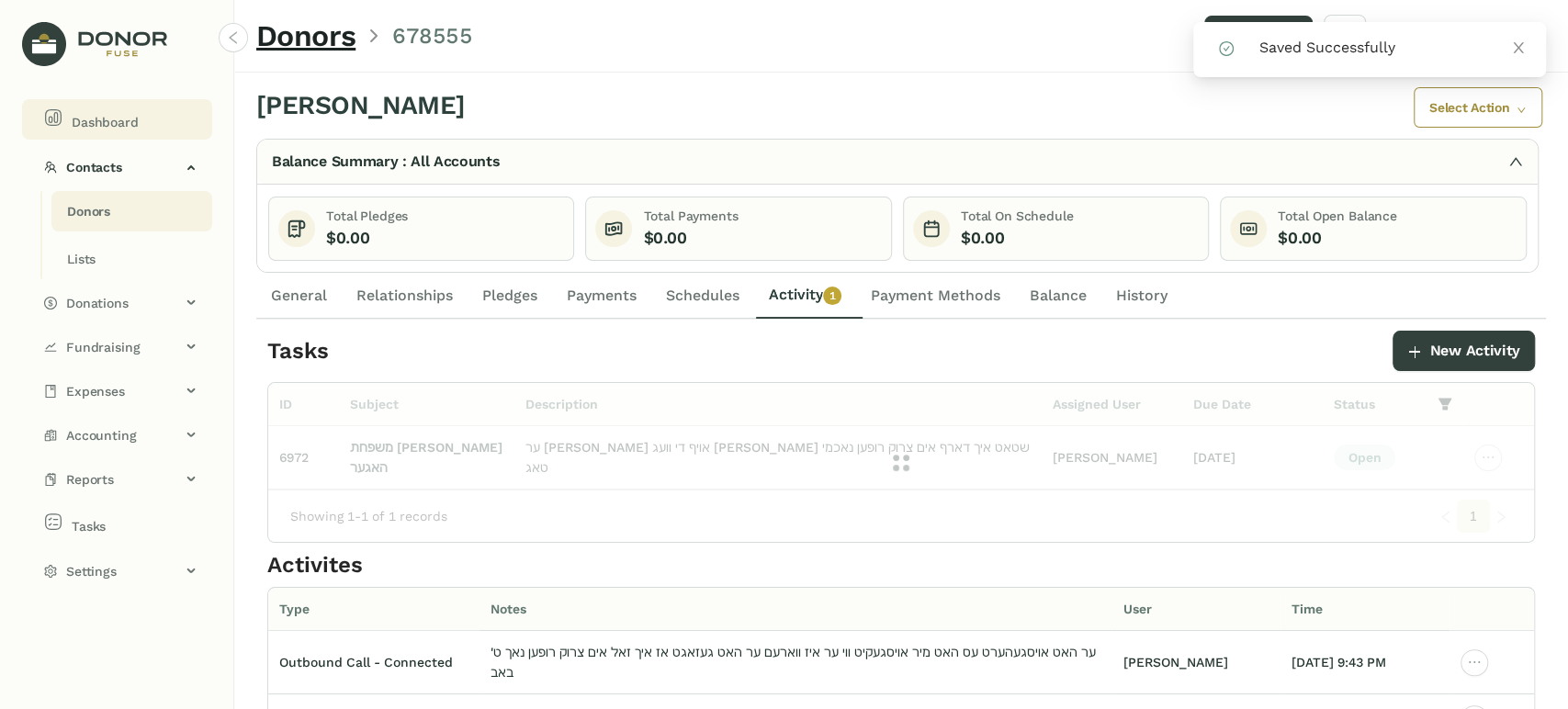 click on "Dashboard" 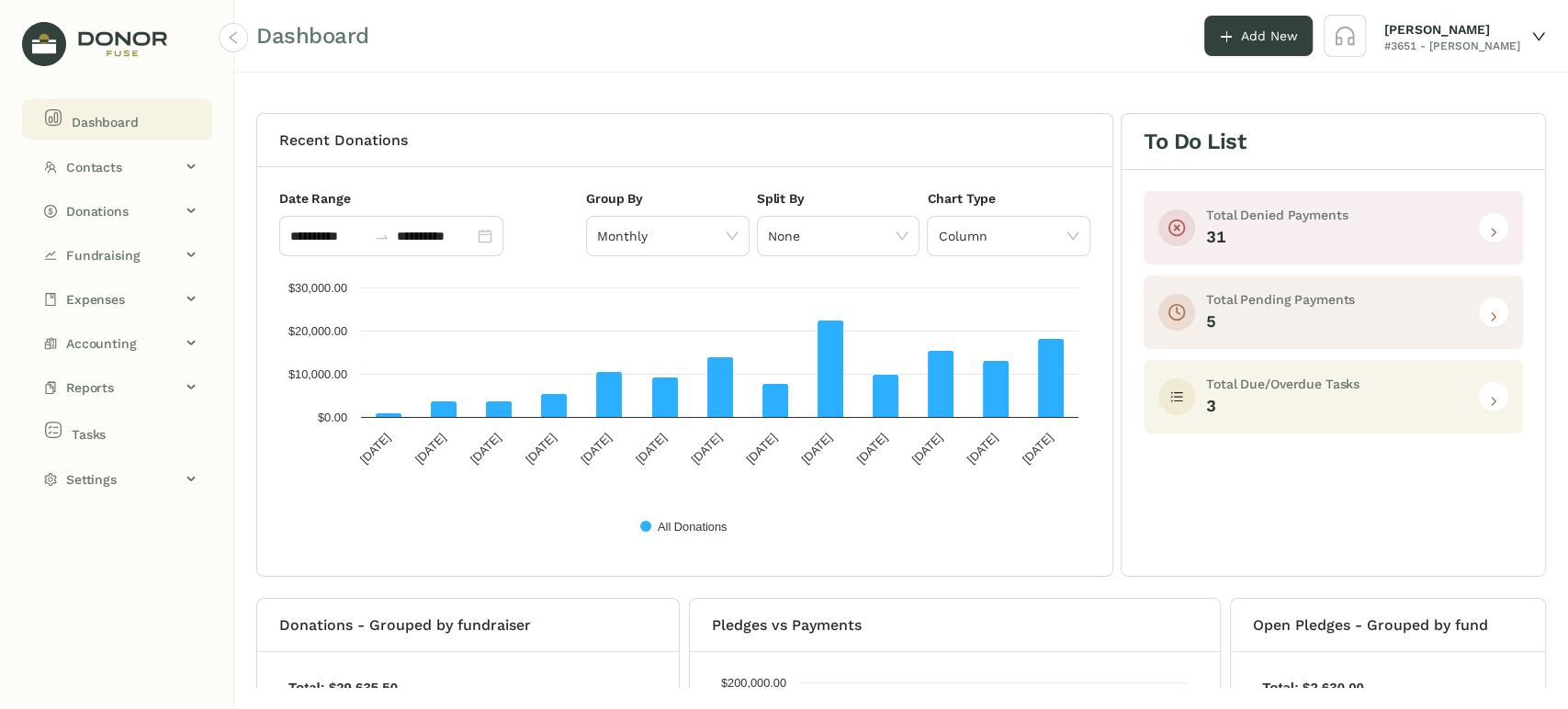 click 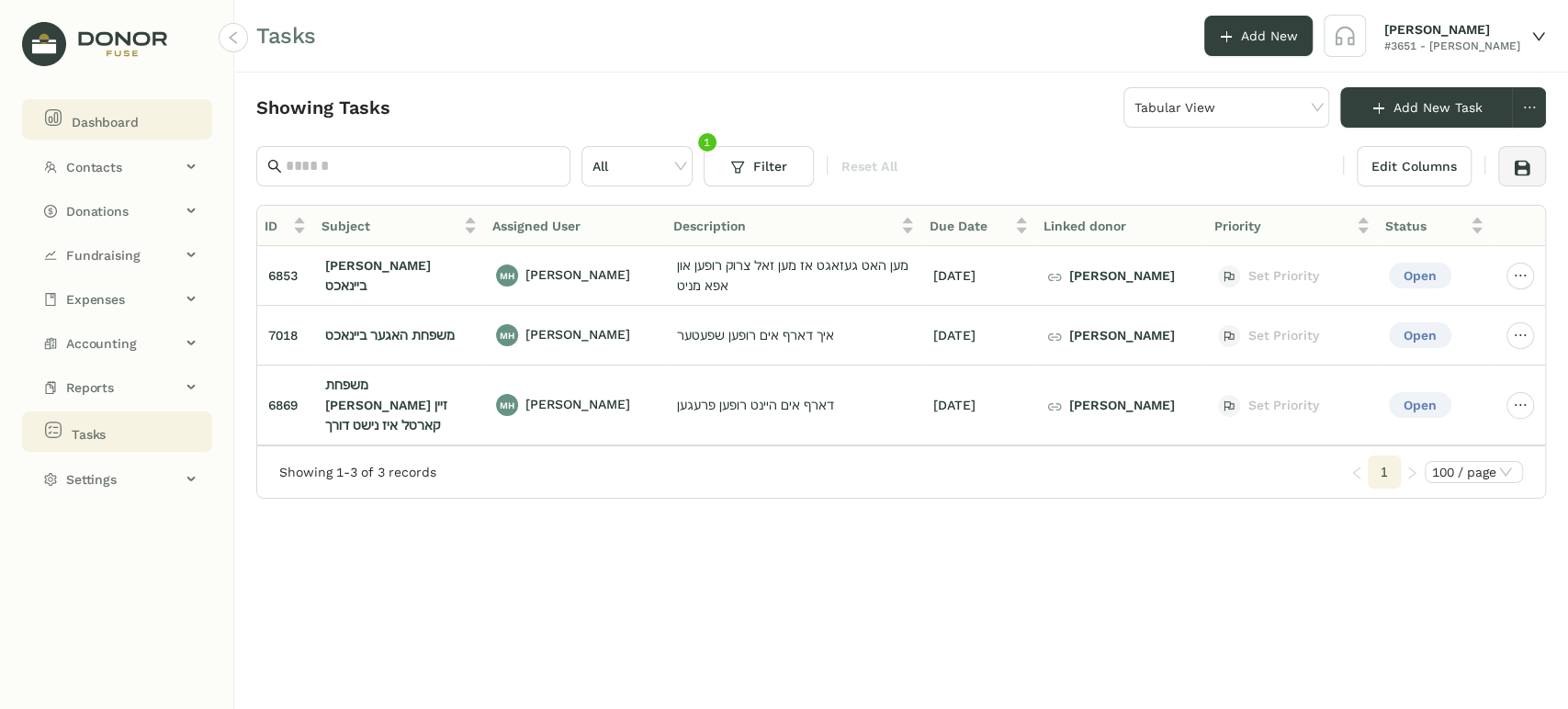 click on "Dashboard" 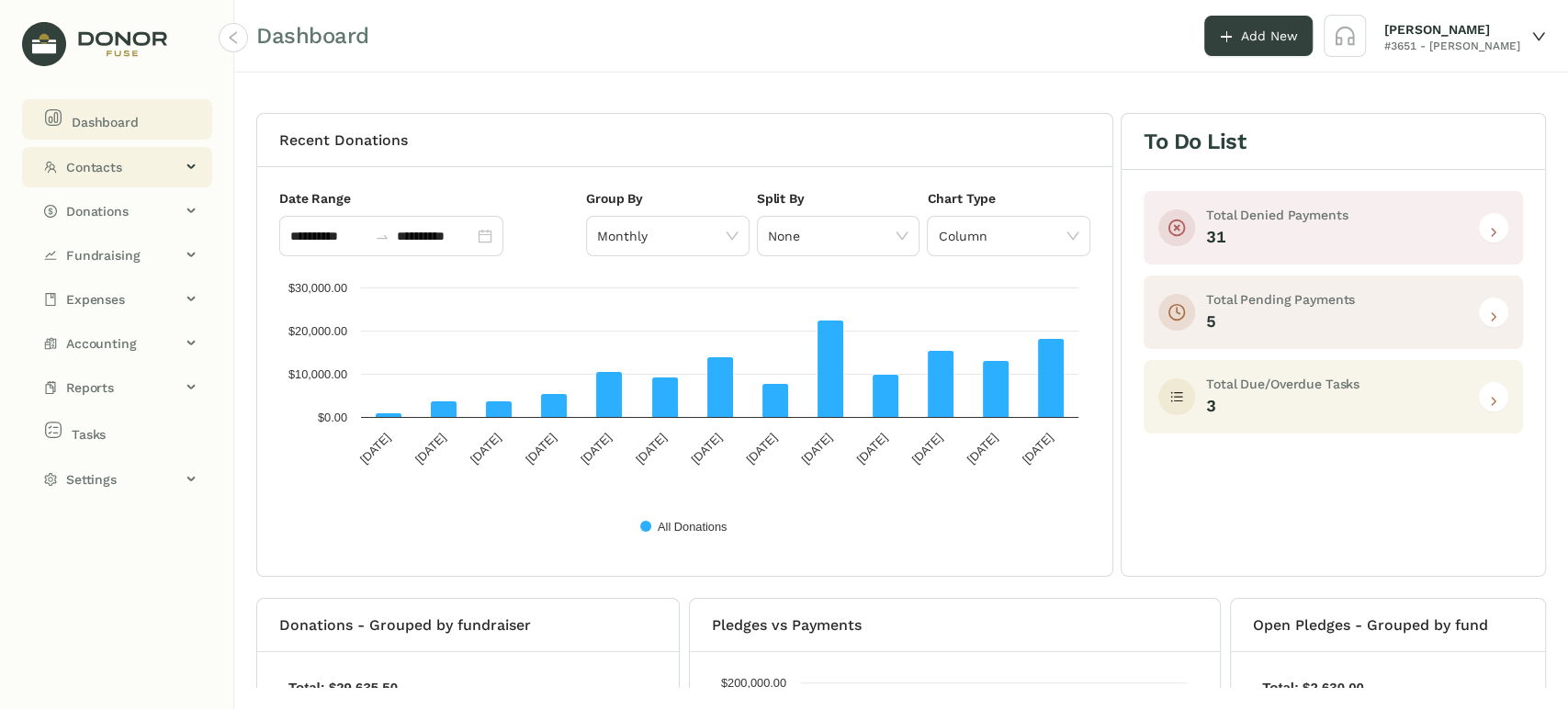 click on "Contacts" 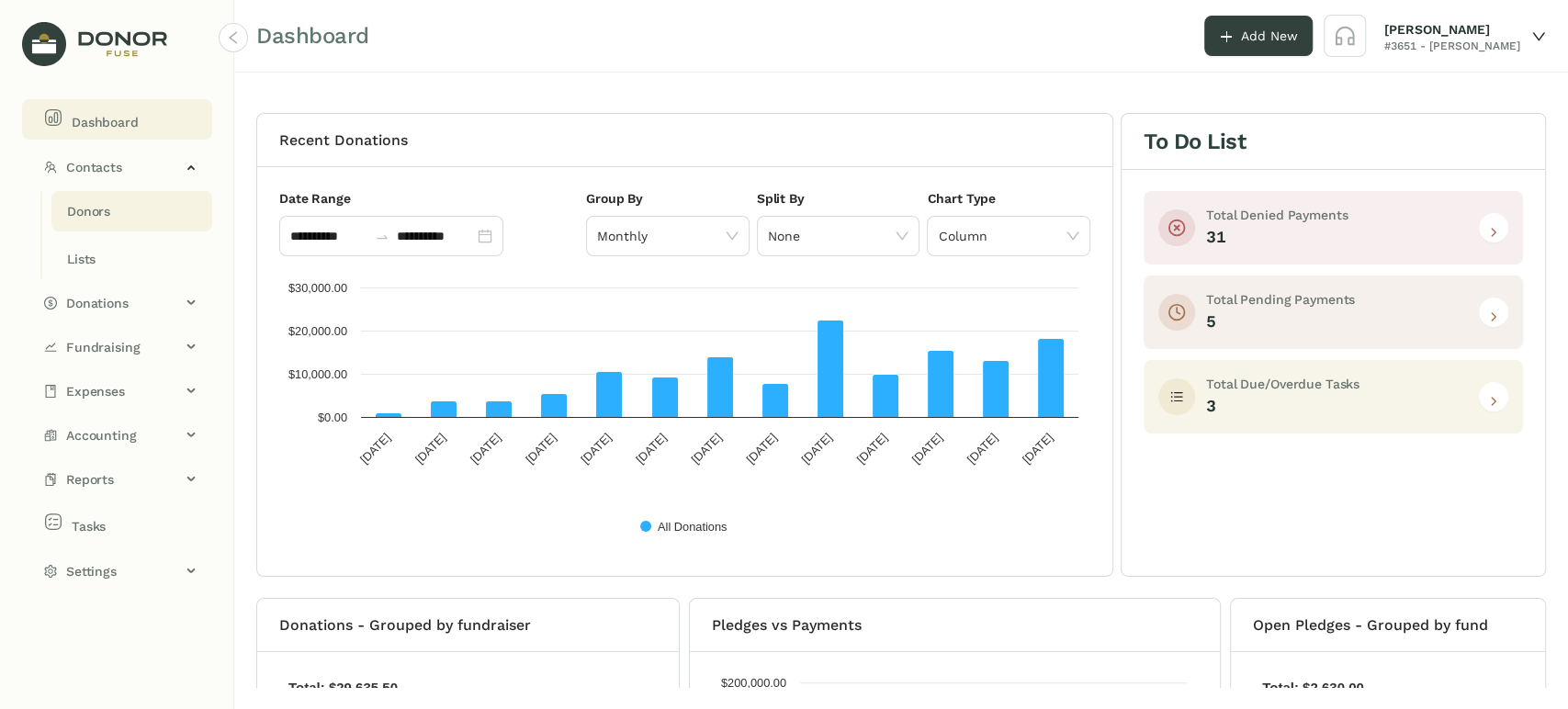 drag, startPoint x: 120, startPoint y: 212, endPoint x: 126, endPoint y: 197, distance: 16.155494 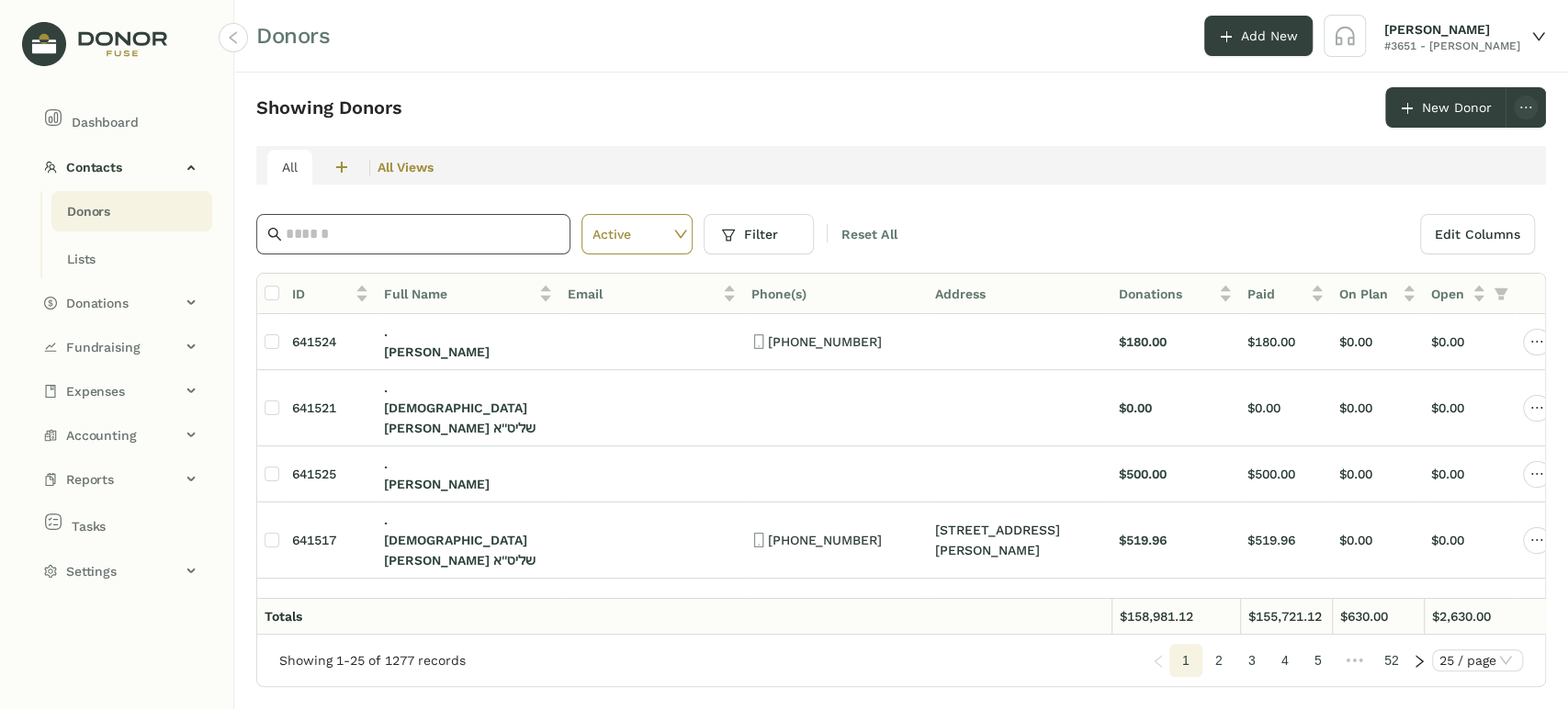 click 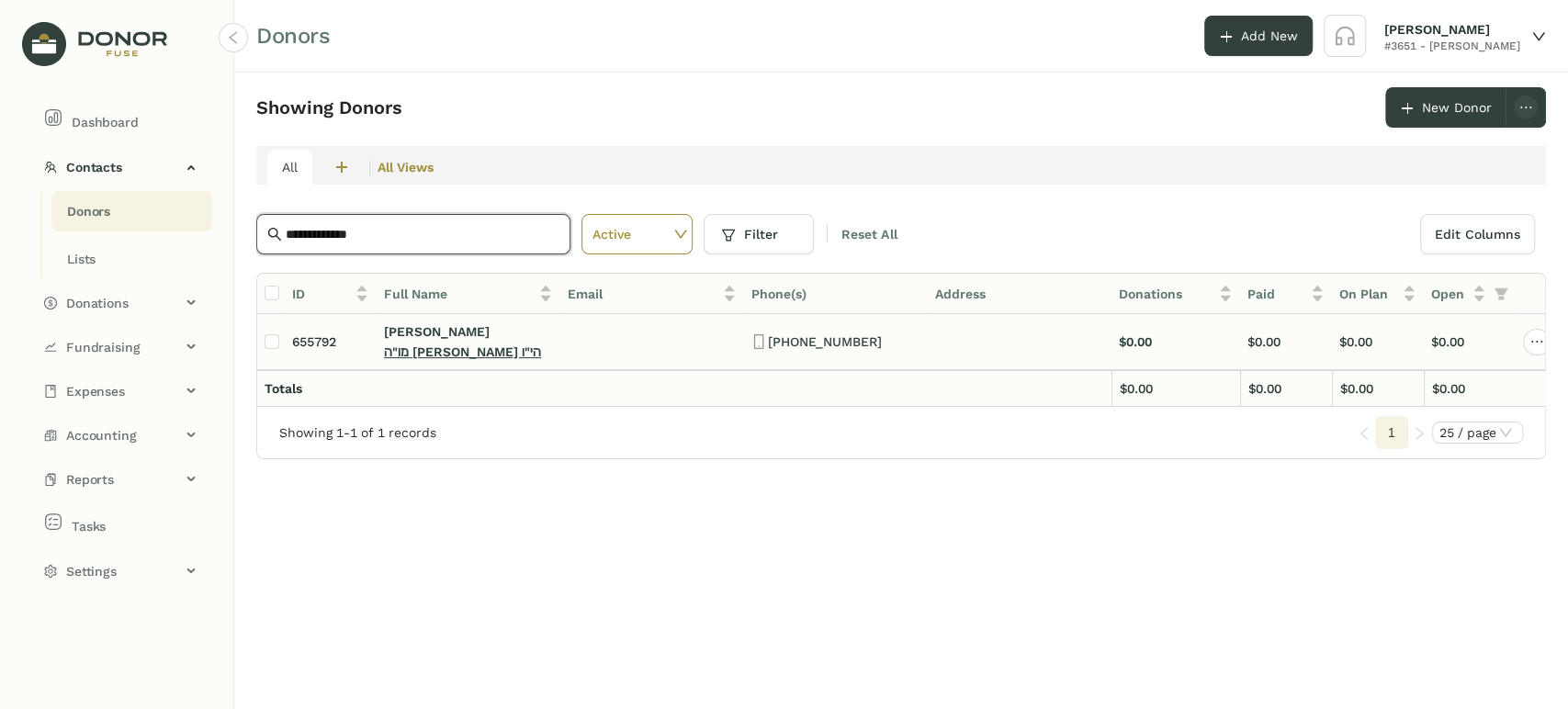 type on "**********" 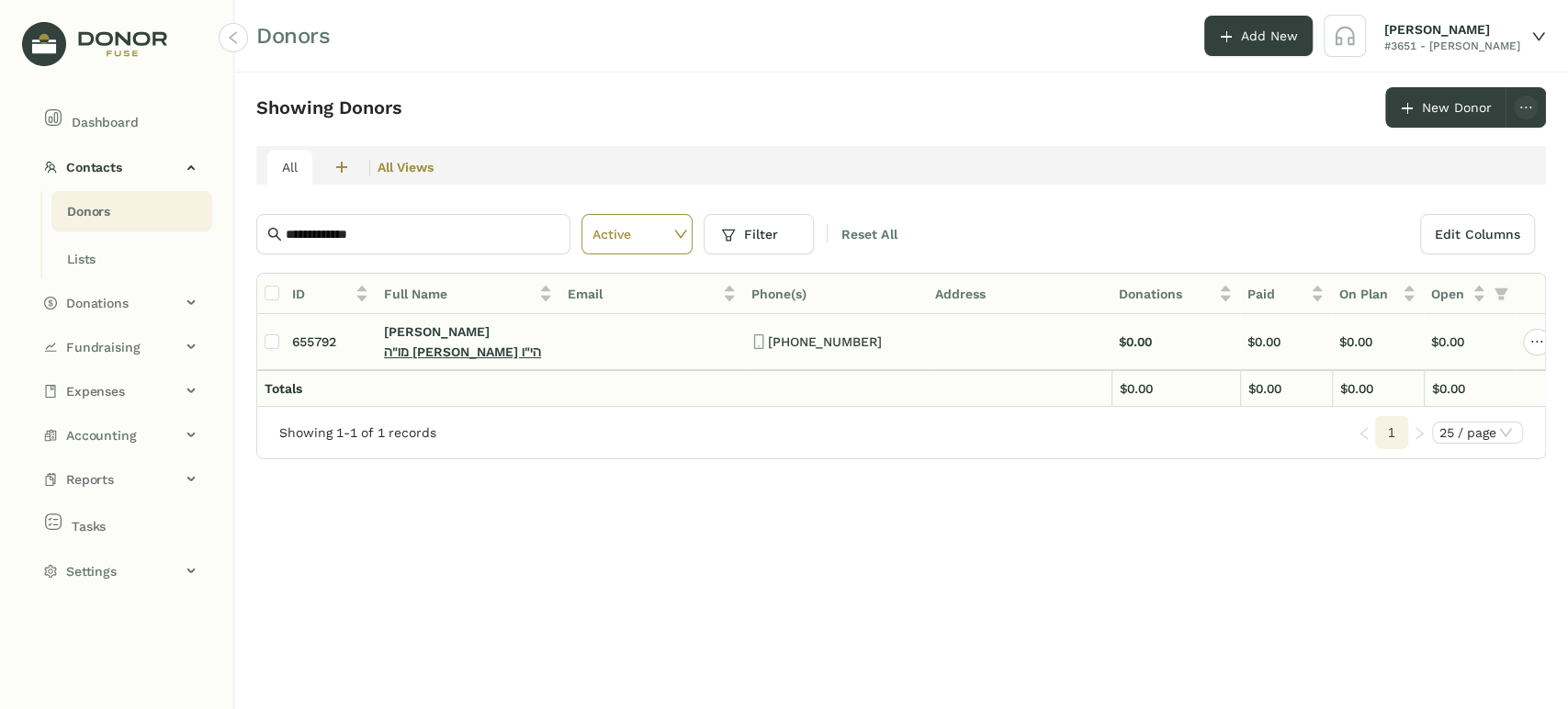 click on "מו"ה [PERSON_NAME] הי"ו" 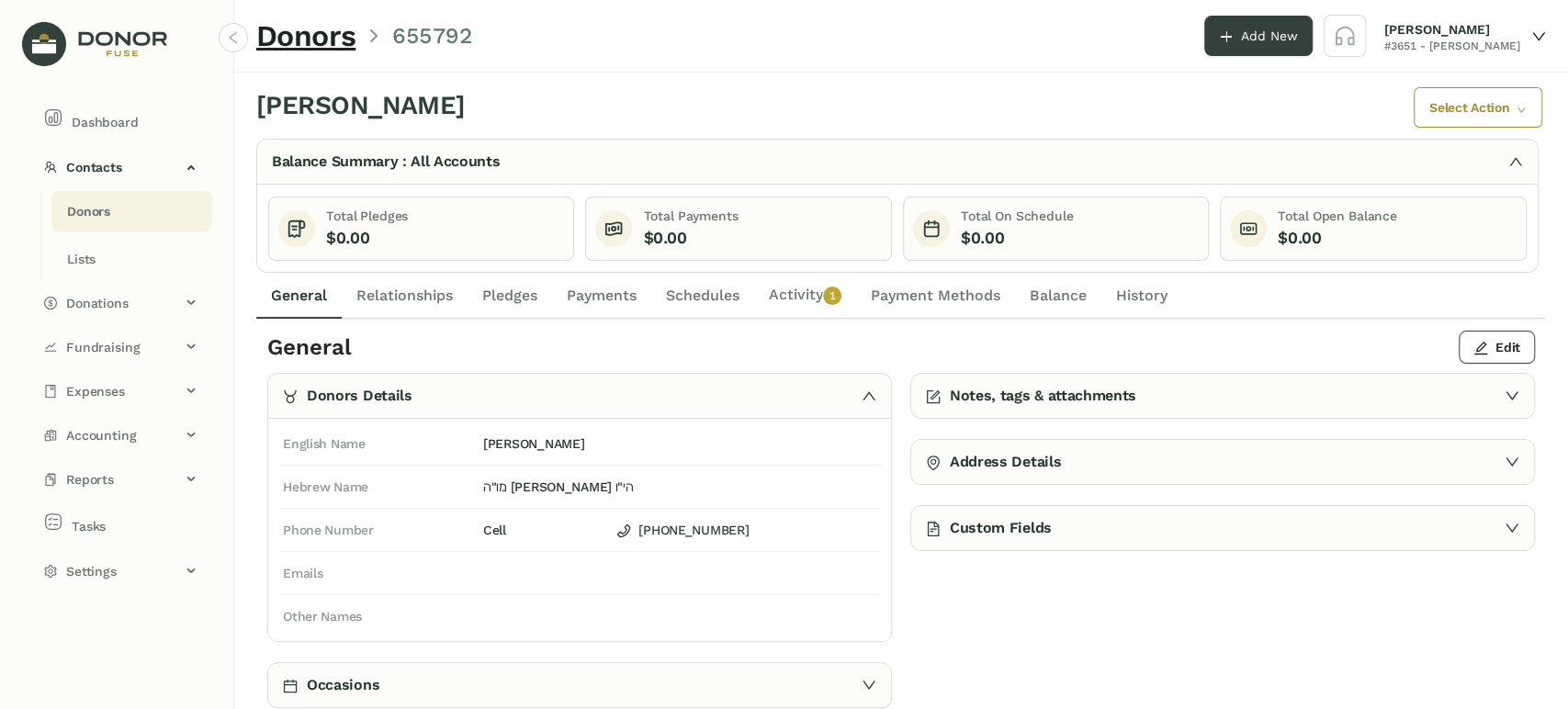 click on "Pledges" 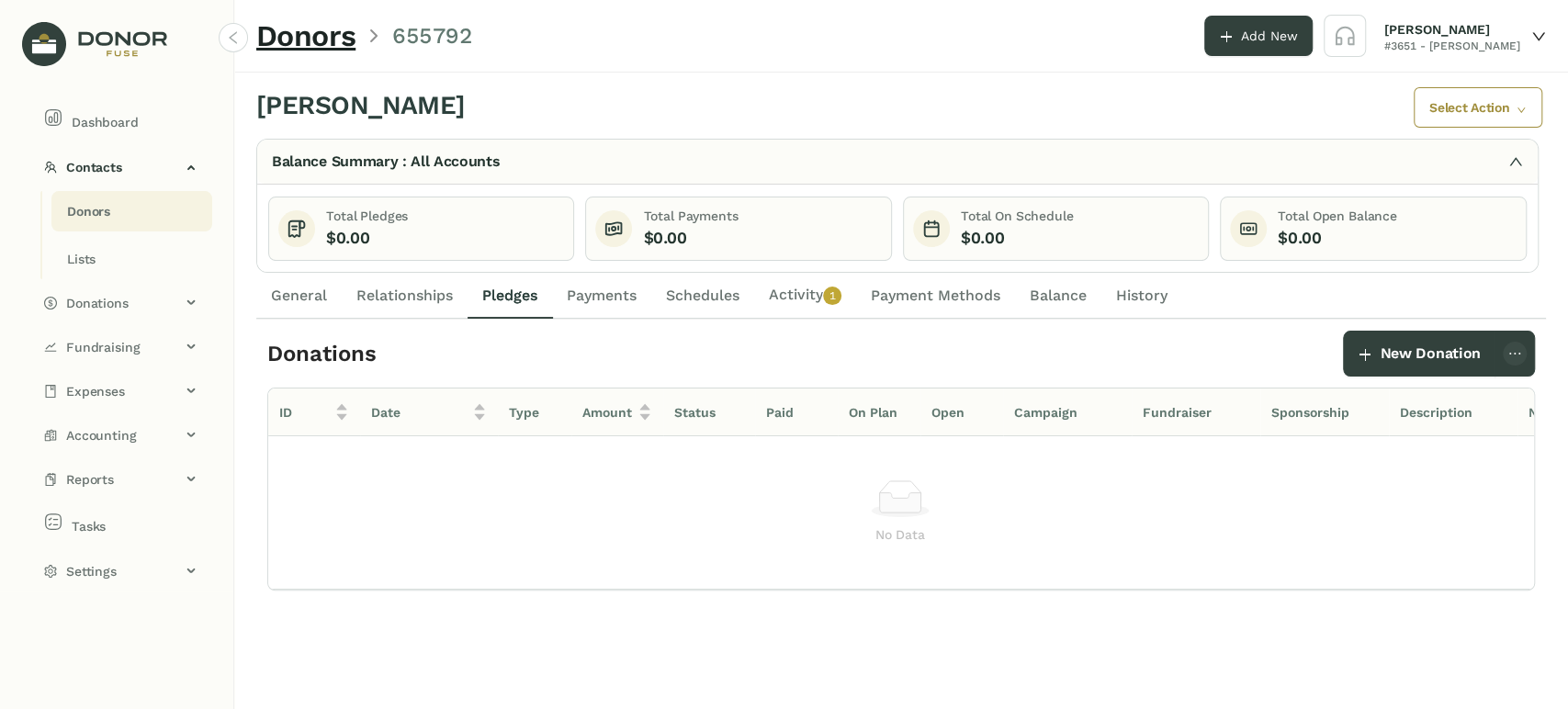 click on "[PERSON_NAME]  Select Action  Balance Summary : All Accounts Total Pledges    $0.00    Total Payments    $0.00    Total On Schedule    $0.00    Total Open Balance    $0.00    Totals By Campaign Pledges Created with Highcharts 11.4.8 Chart title [DOMAIN_NAME] General Relationships Pledges Payments Schedules  Activity   0   1   2   3   4   5   6   7   8   9  Payment Methods Balance History Donations     New Donation  ID Date Type Amount Status Paid On Plan Open Campaign Fundraiser Sponsorship Description Notes  No Data" 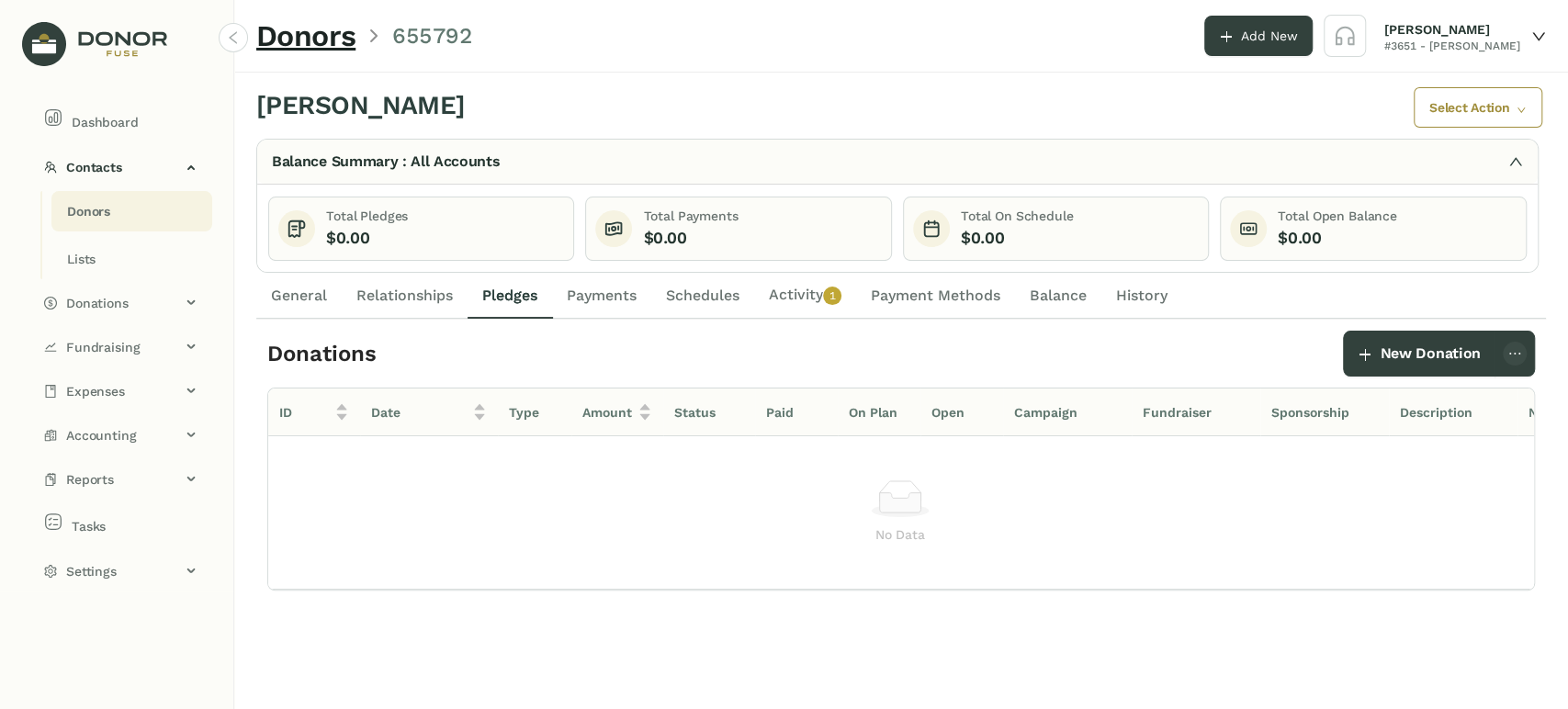 scroll, scrollTop: 4, scrollLeft: 0, axis: vertical 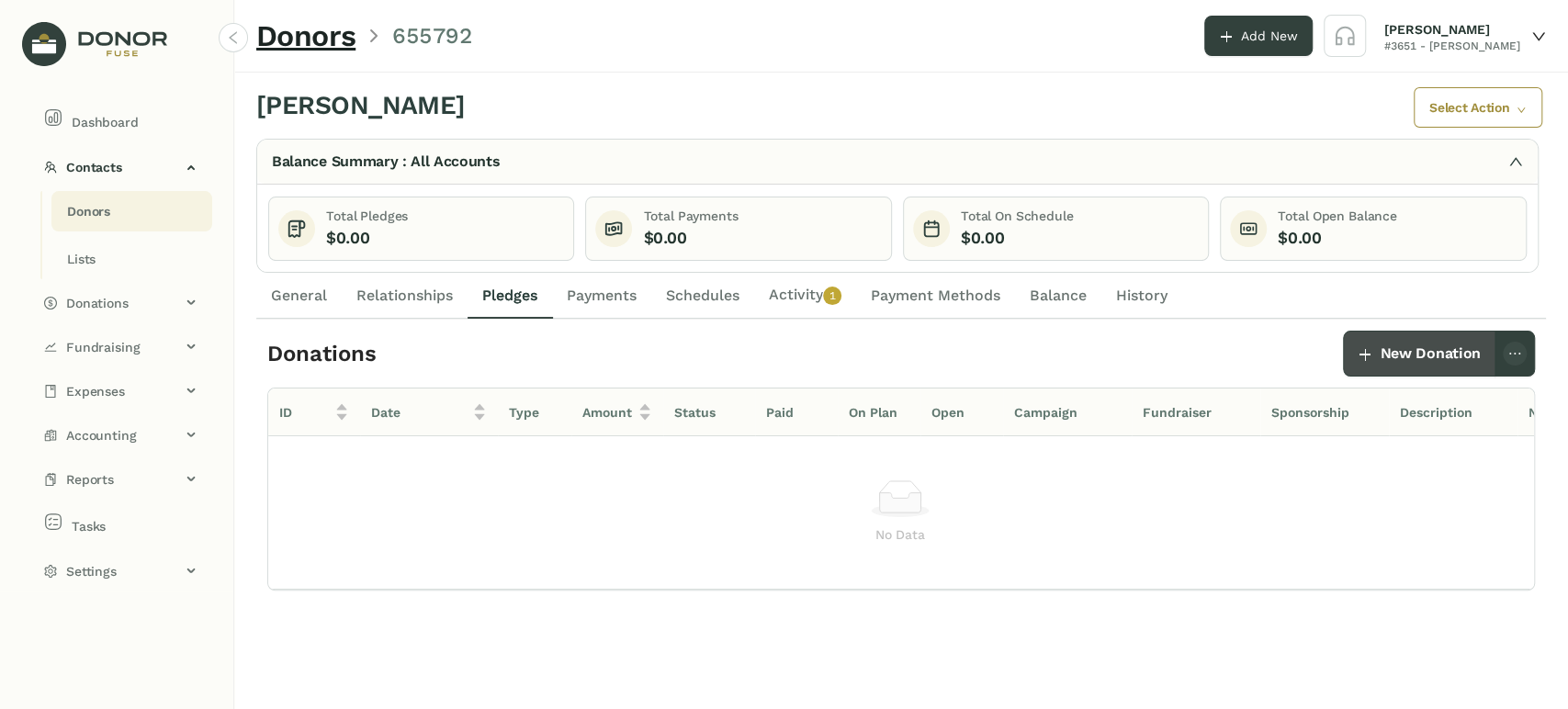 click on "New Donation" 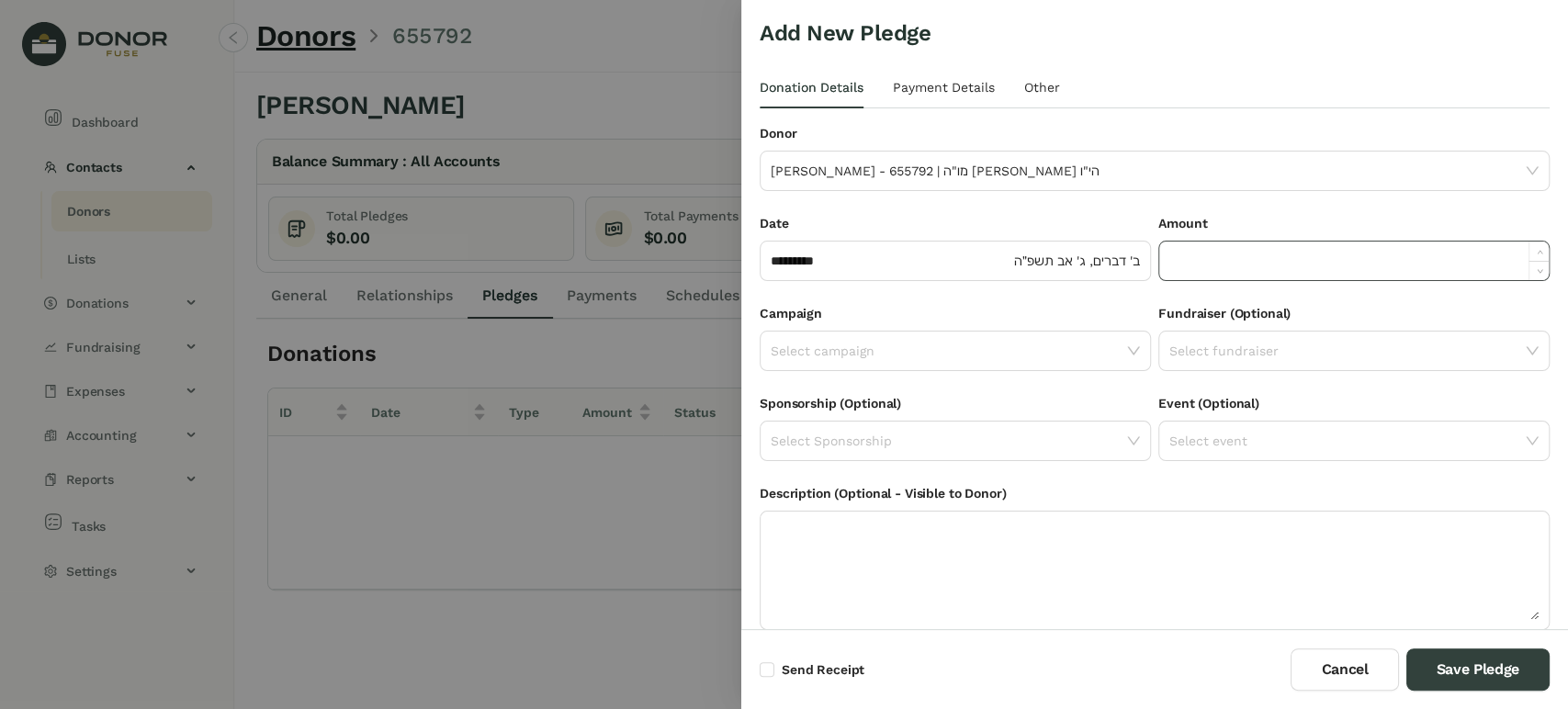 click 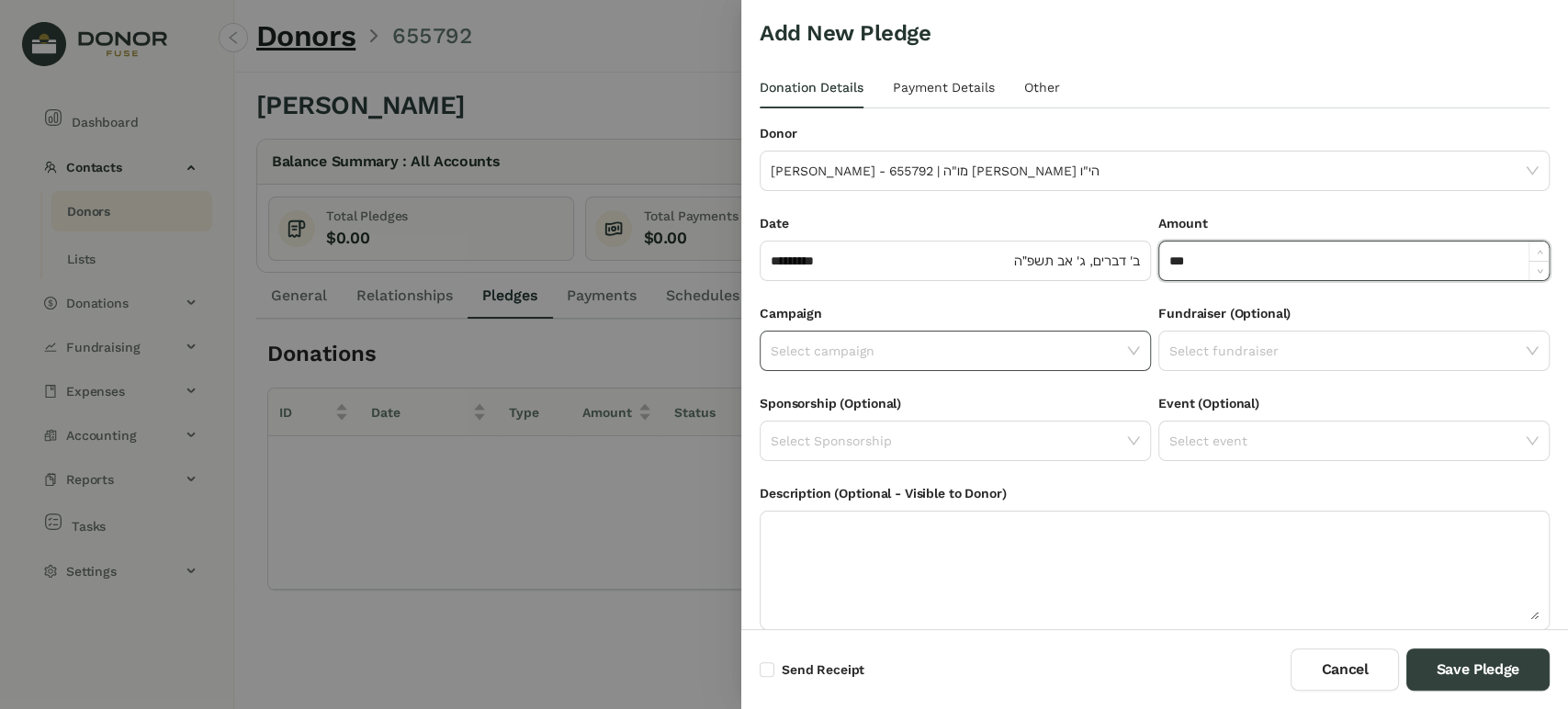 type on "*******" 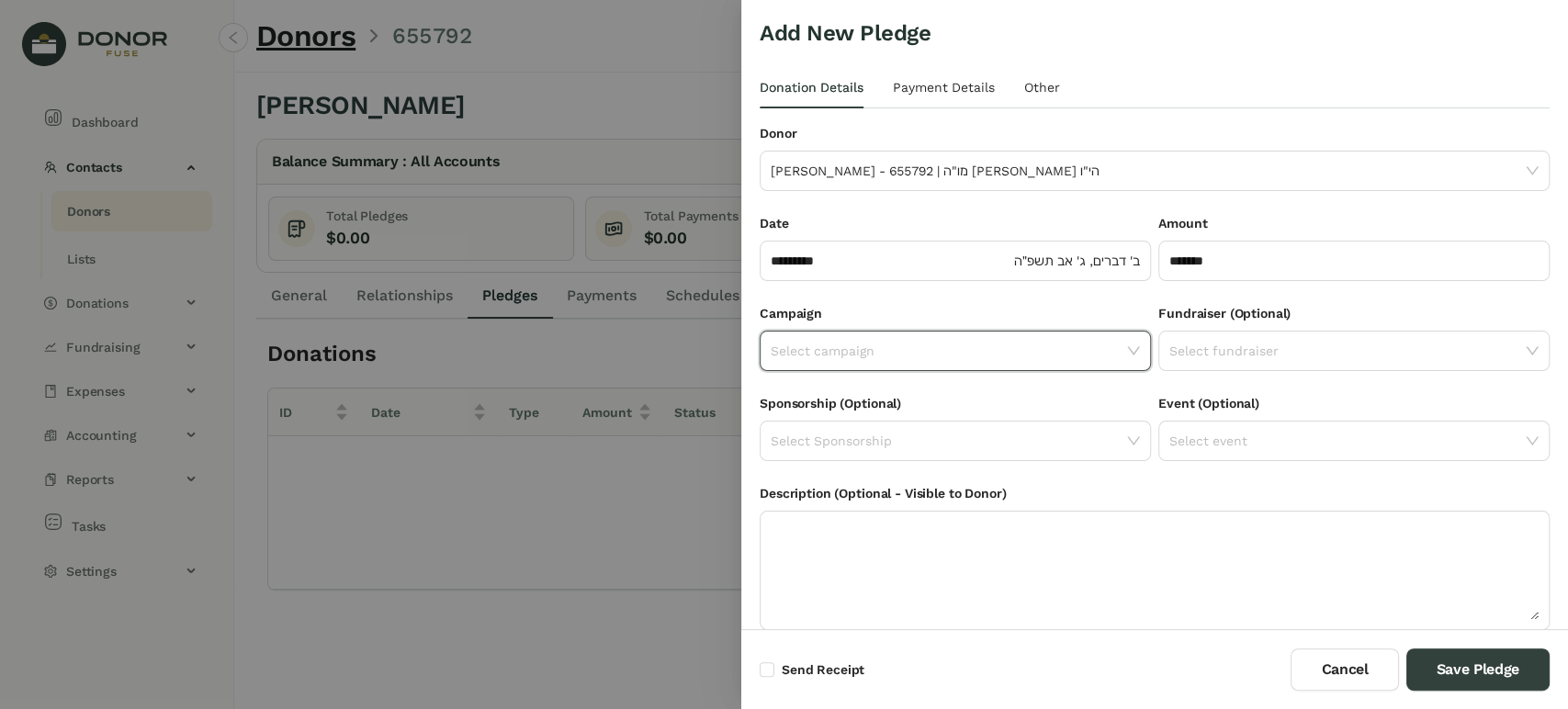 click 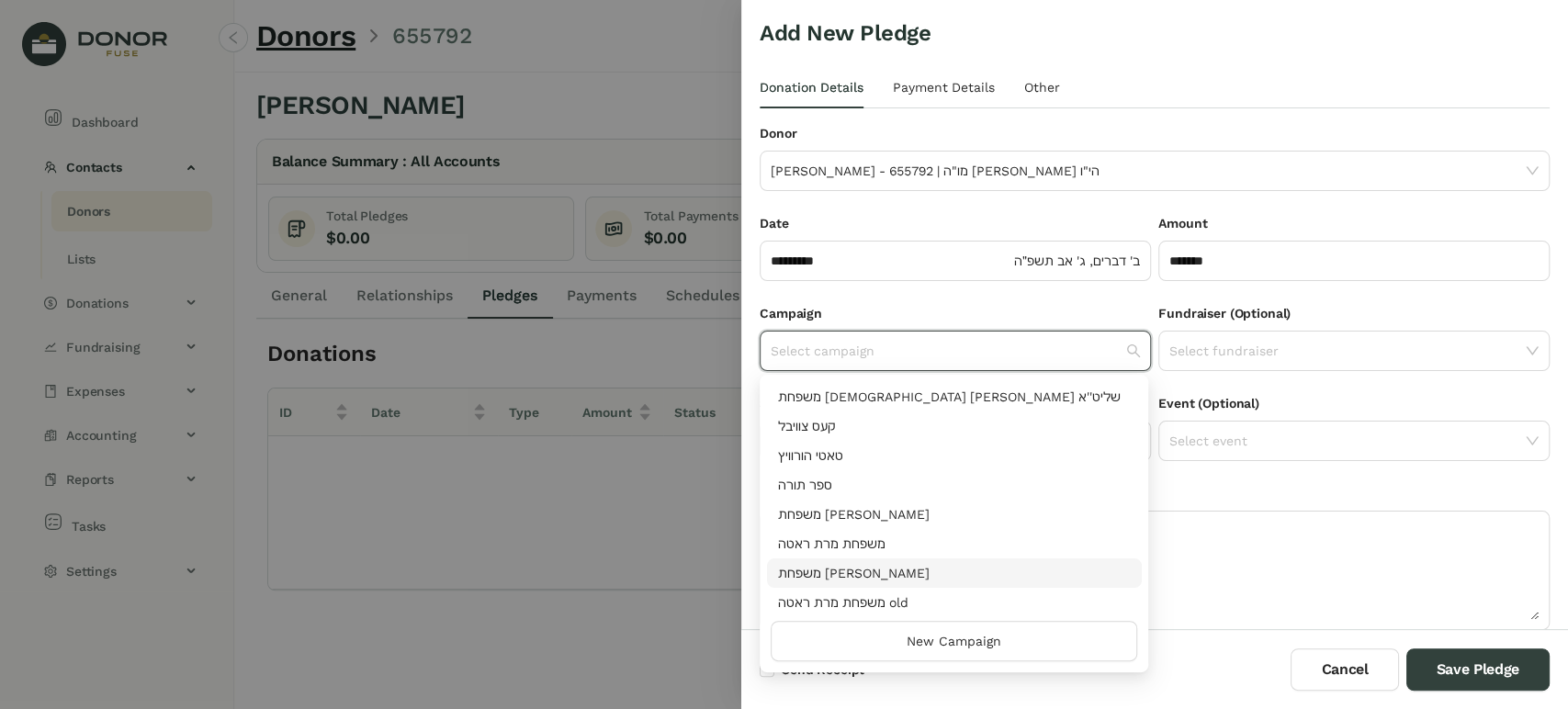 click on "משפחת [PERSON_NAME]" at bounding box center [954, 573] 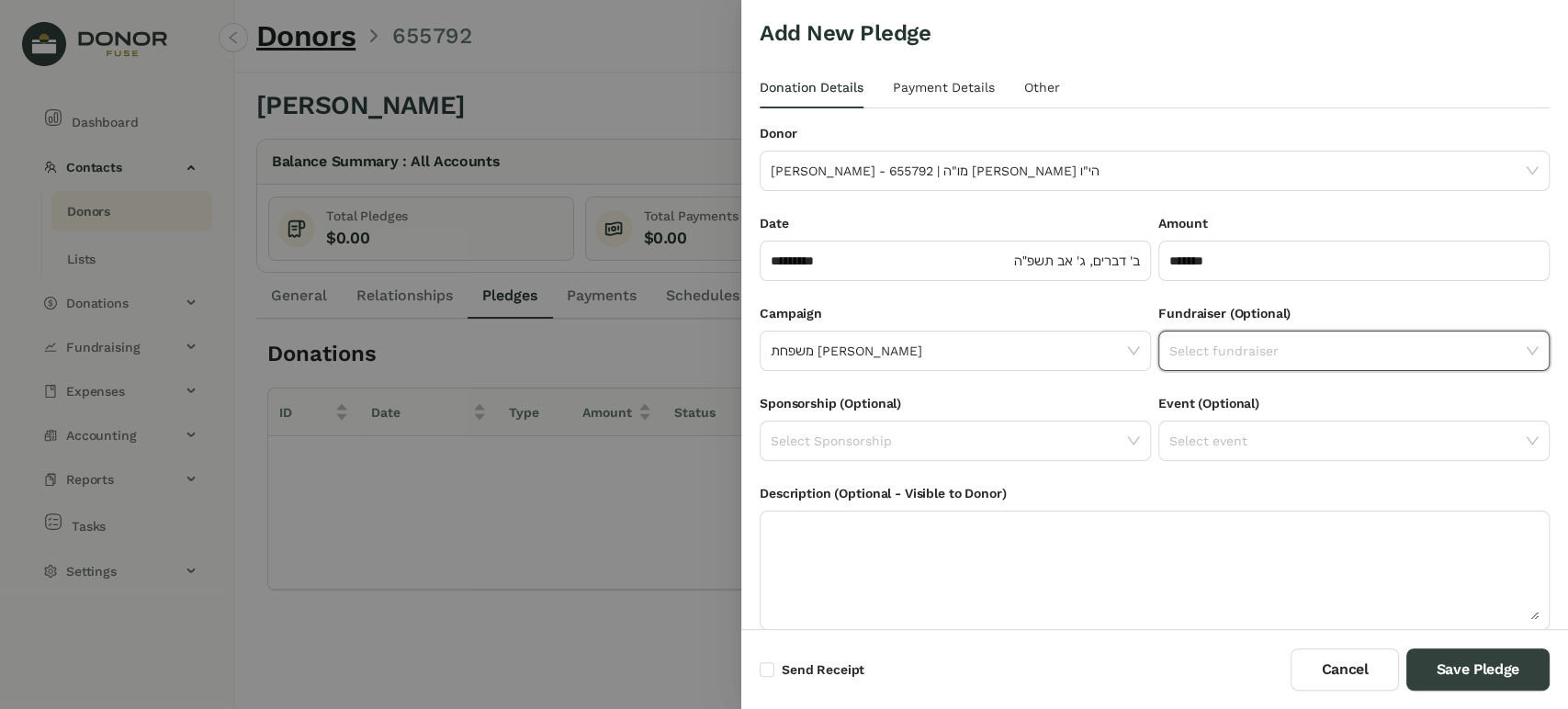 click 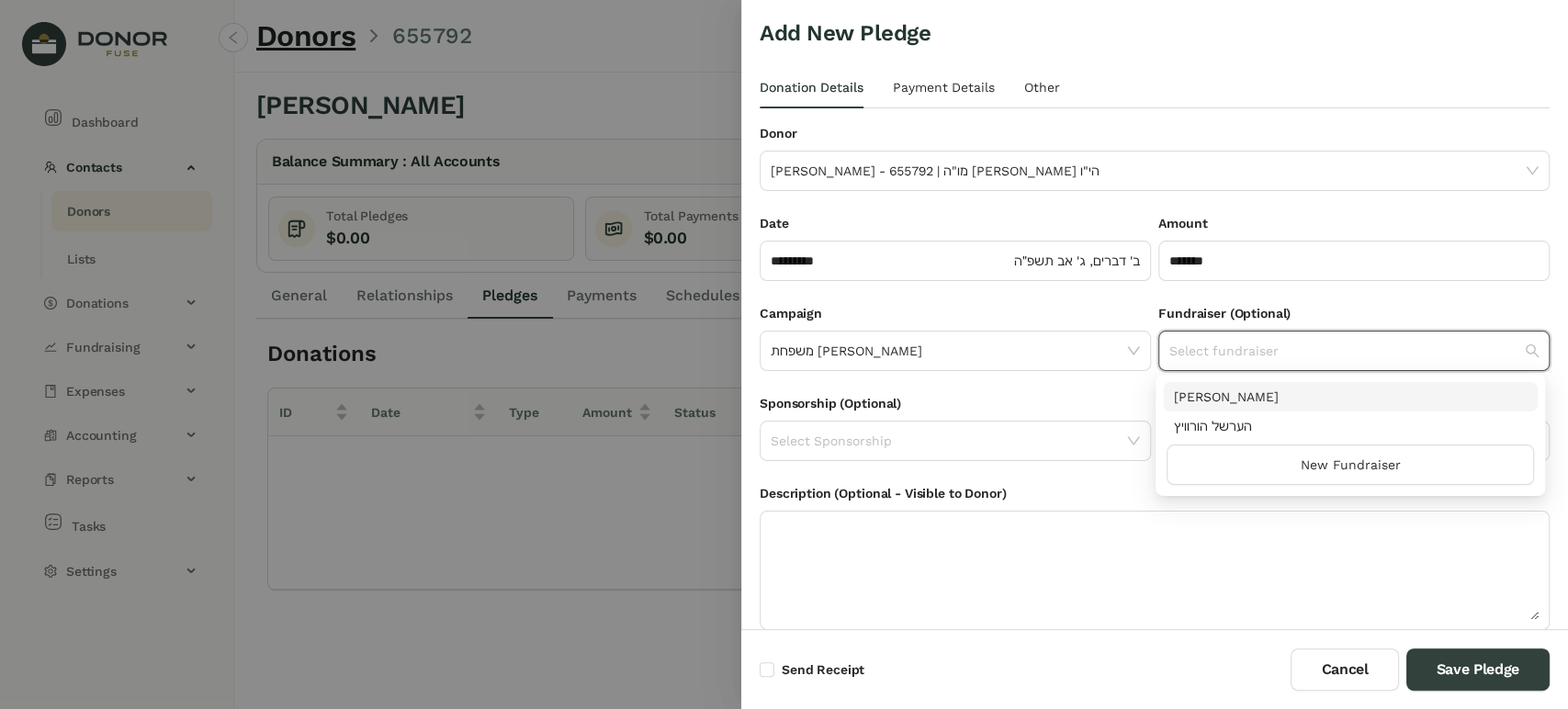 click on "[PERSON_NAME]" at bounding box center (1350, 397) 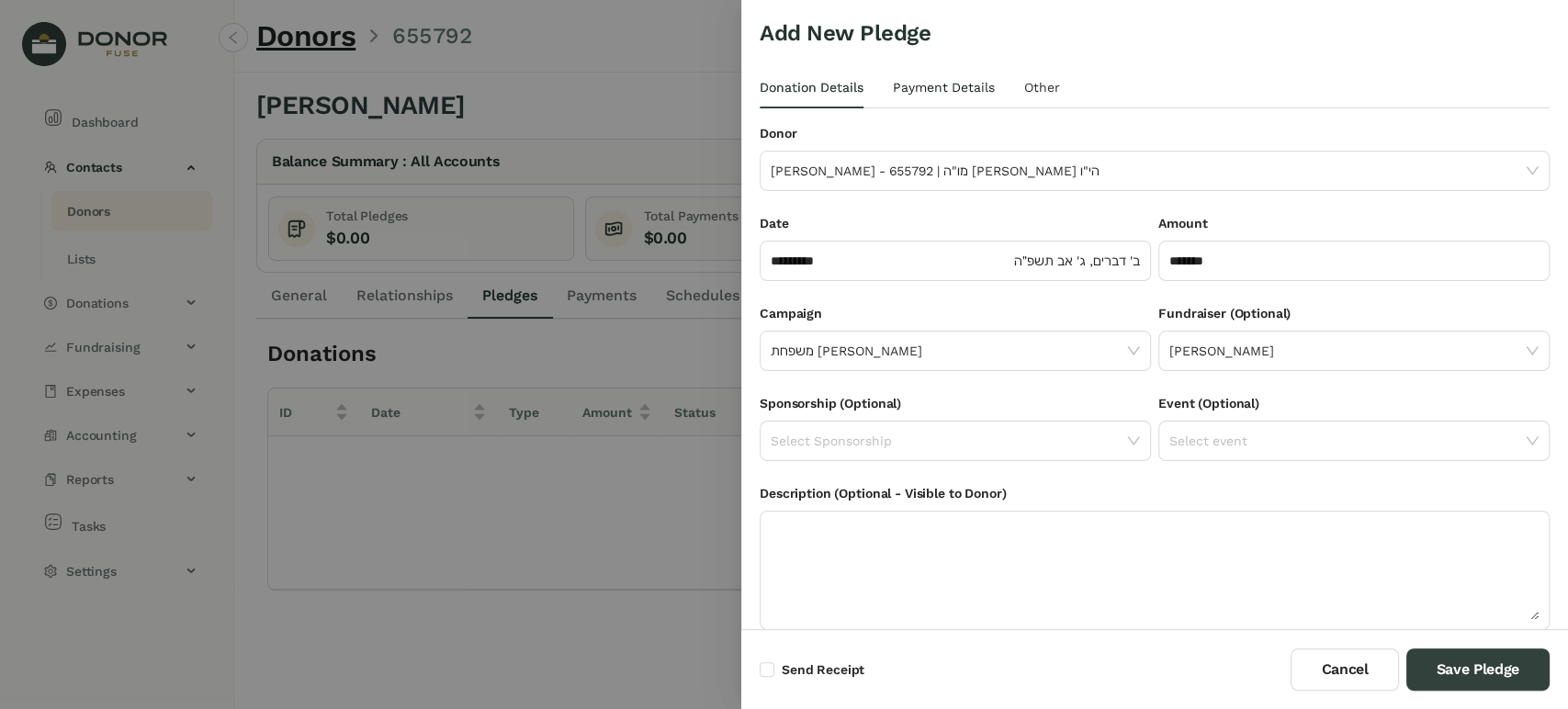 click on "Payment Details" at bounding box center (943, 87) 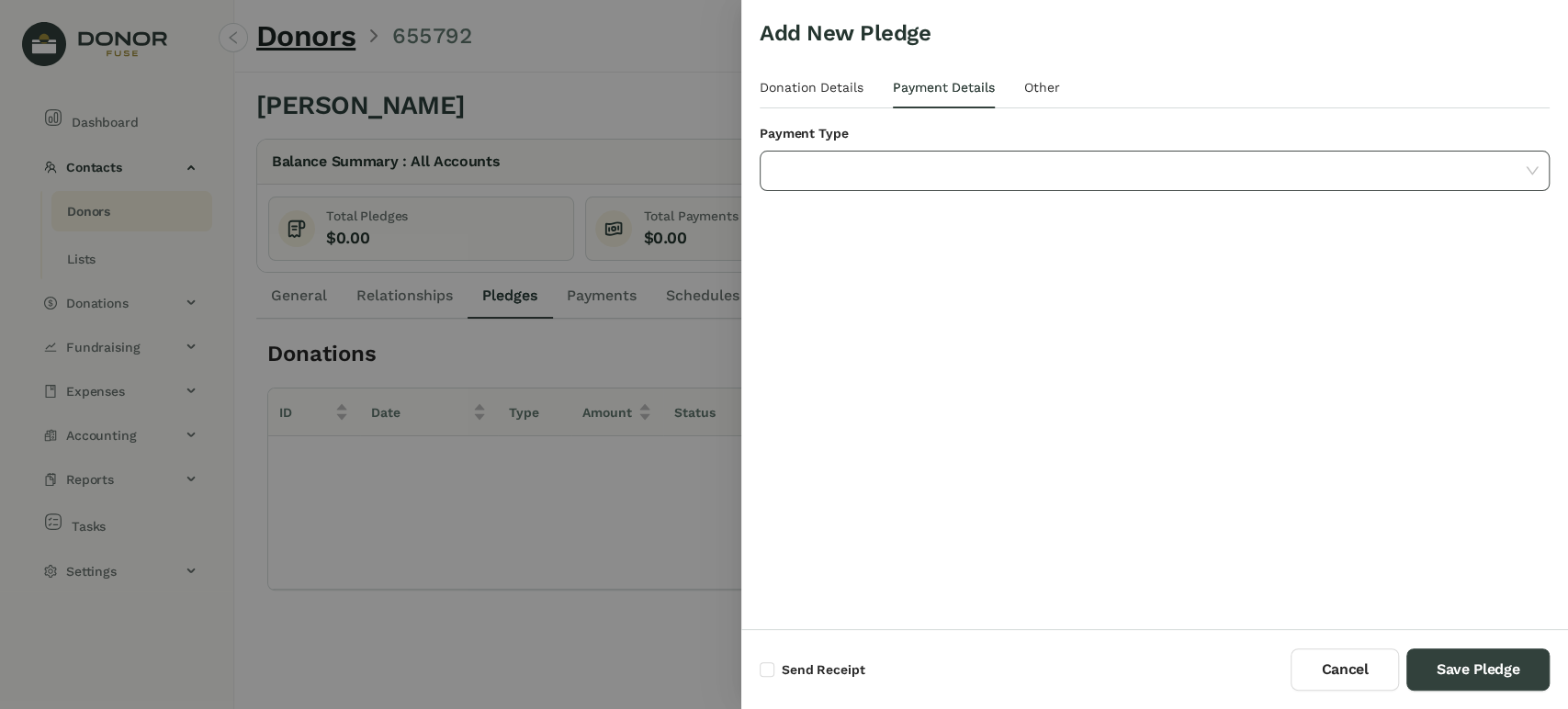 click 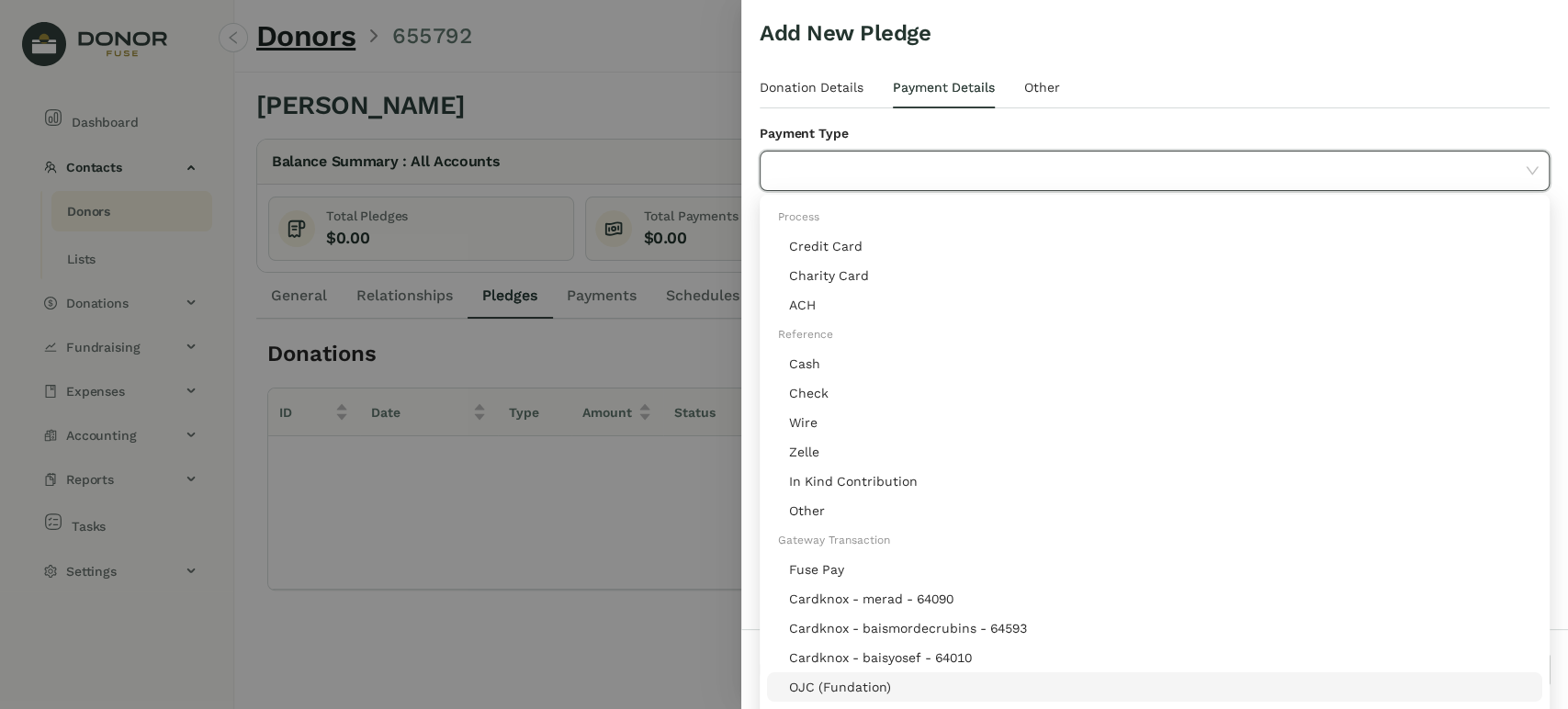 click on "OJC (Fundation)" 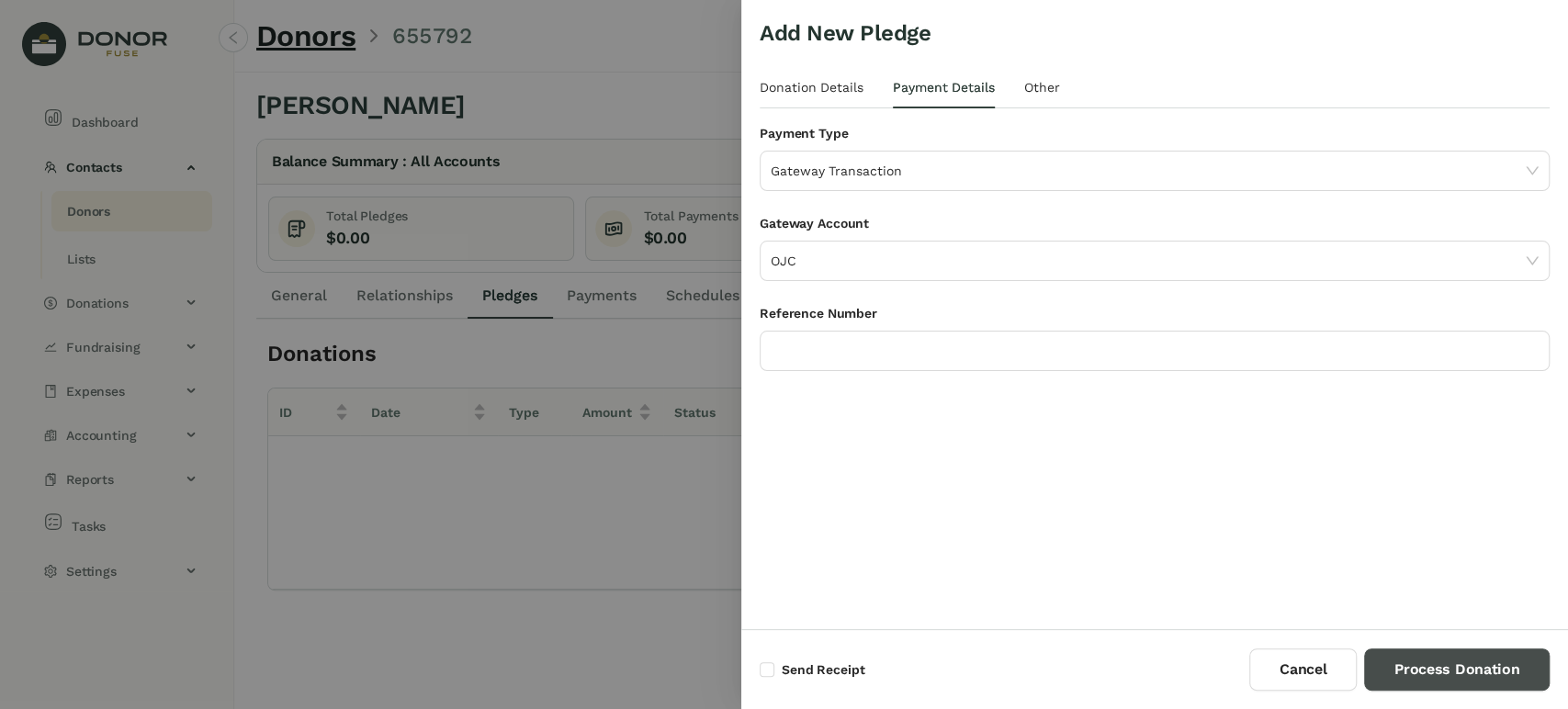 click on "Process Donation" at bounding box center (1457, 670) 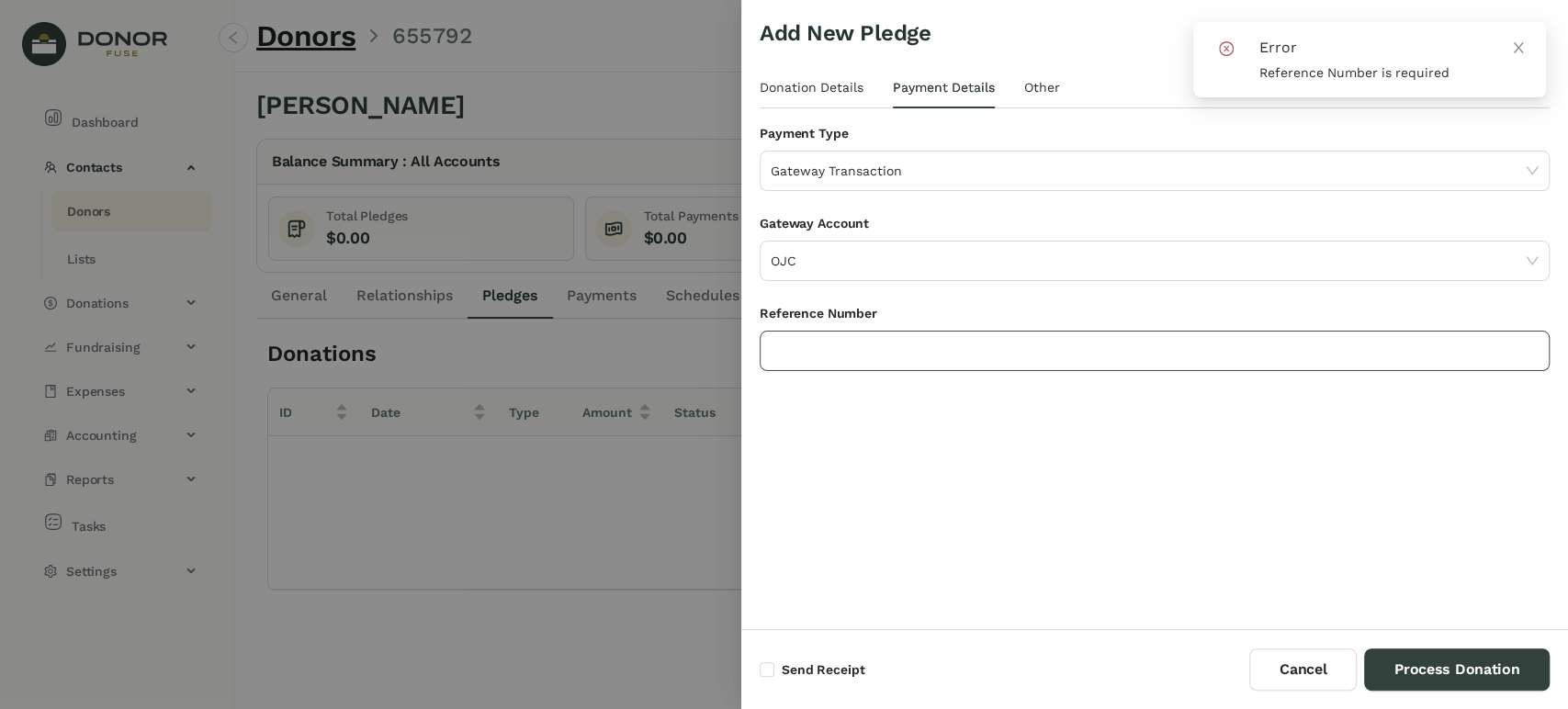 click 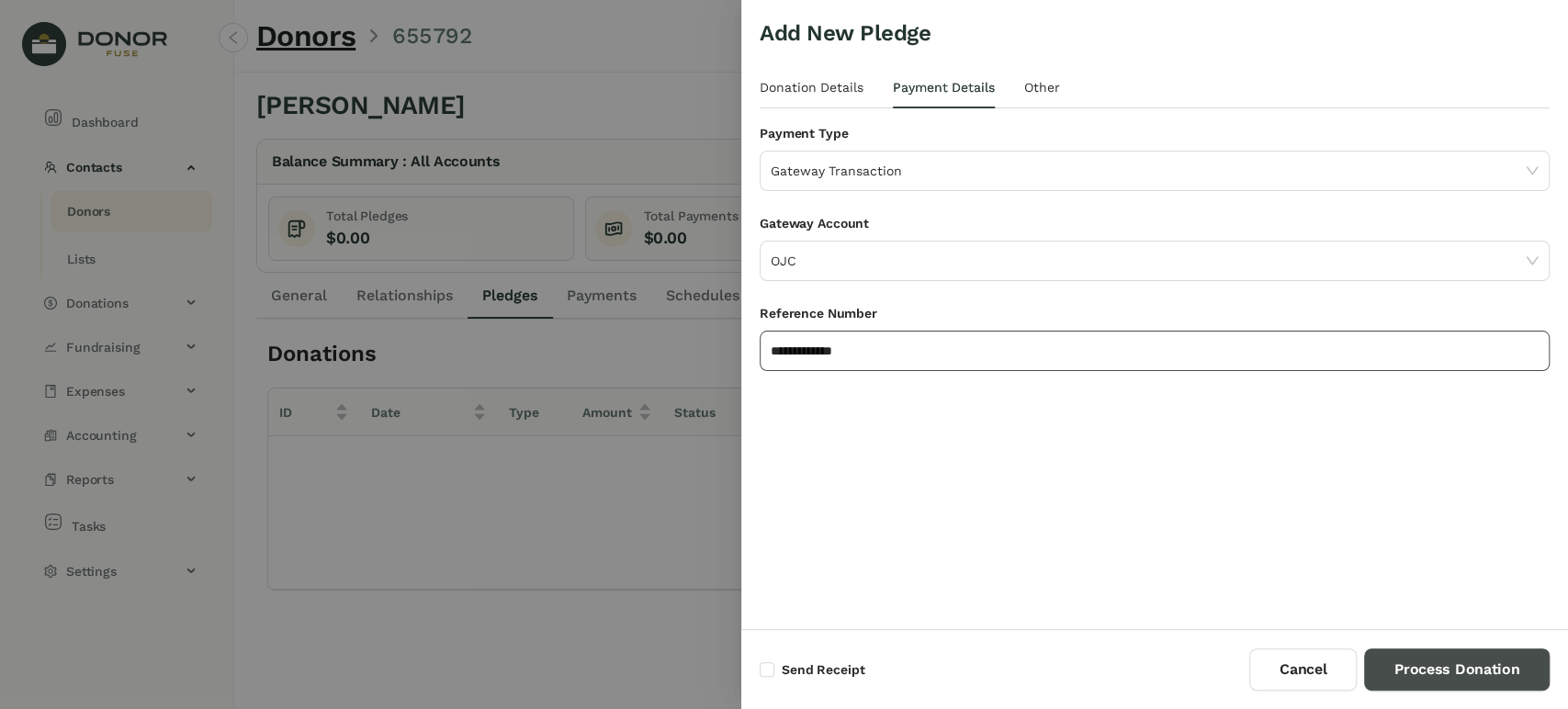 type on "**********" 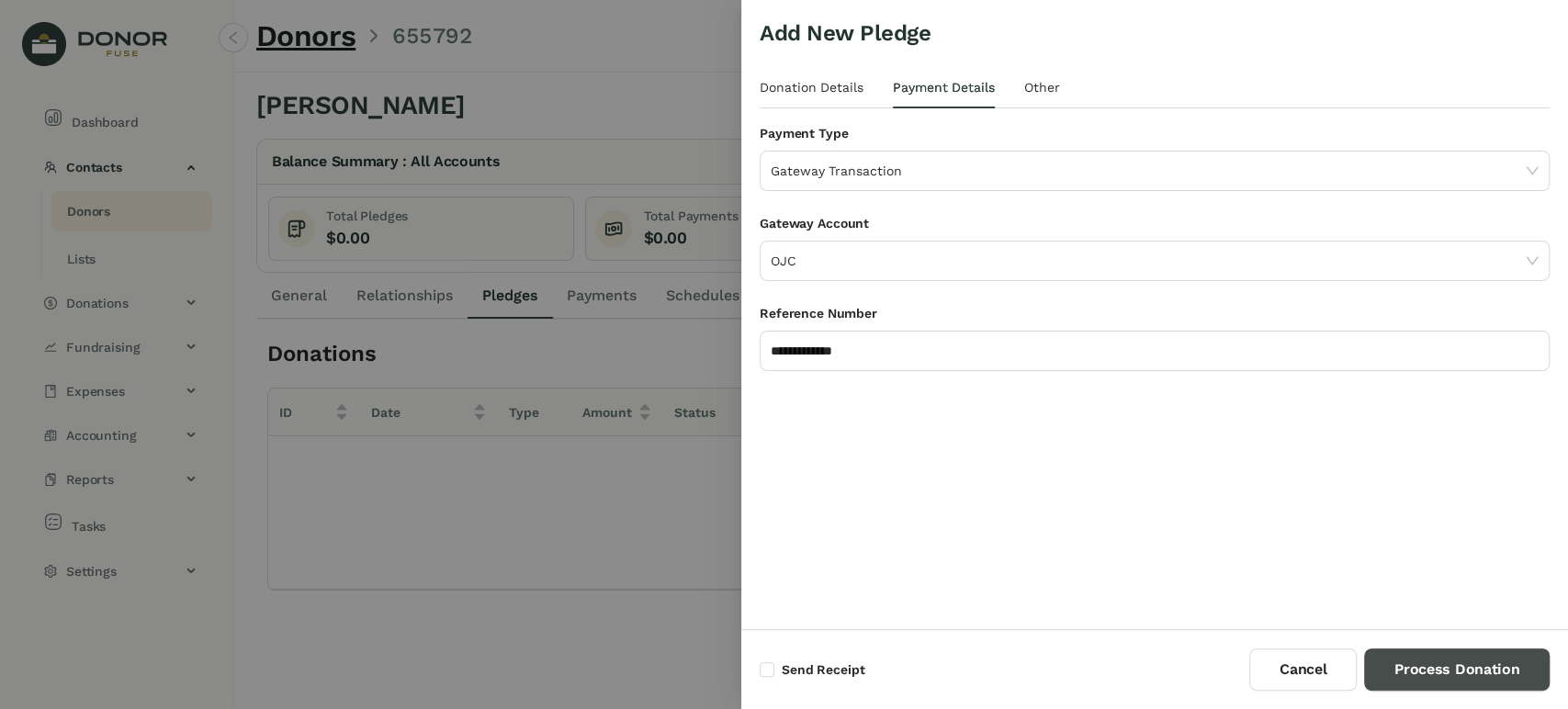 click on "Process Donation" at bounding box center (1457, 670) 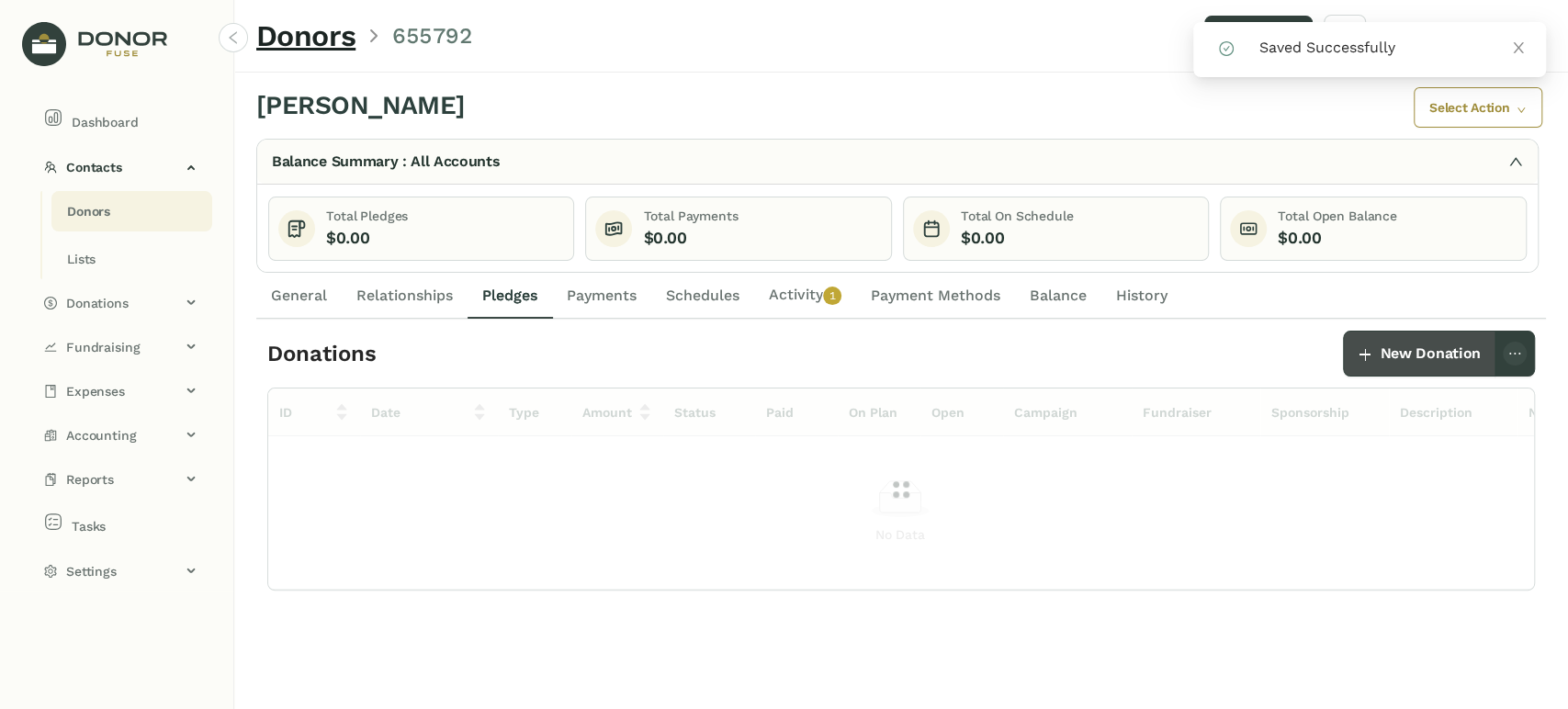 scroll, scrollTop: 0, scrollLeft: 0, axis: both 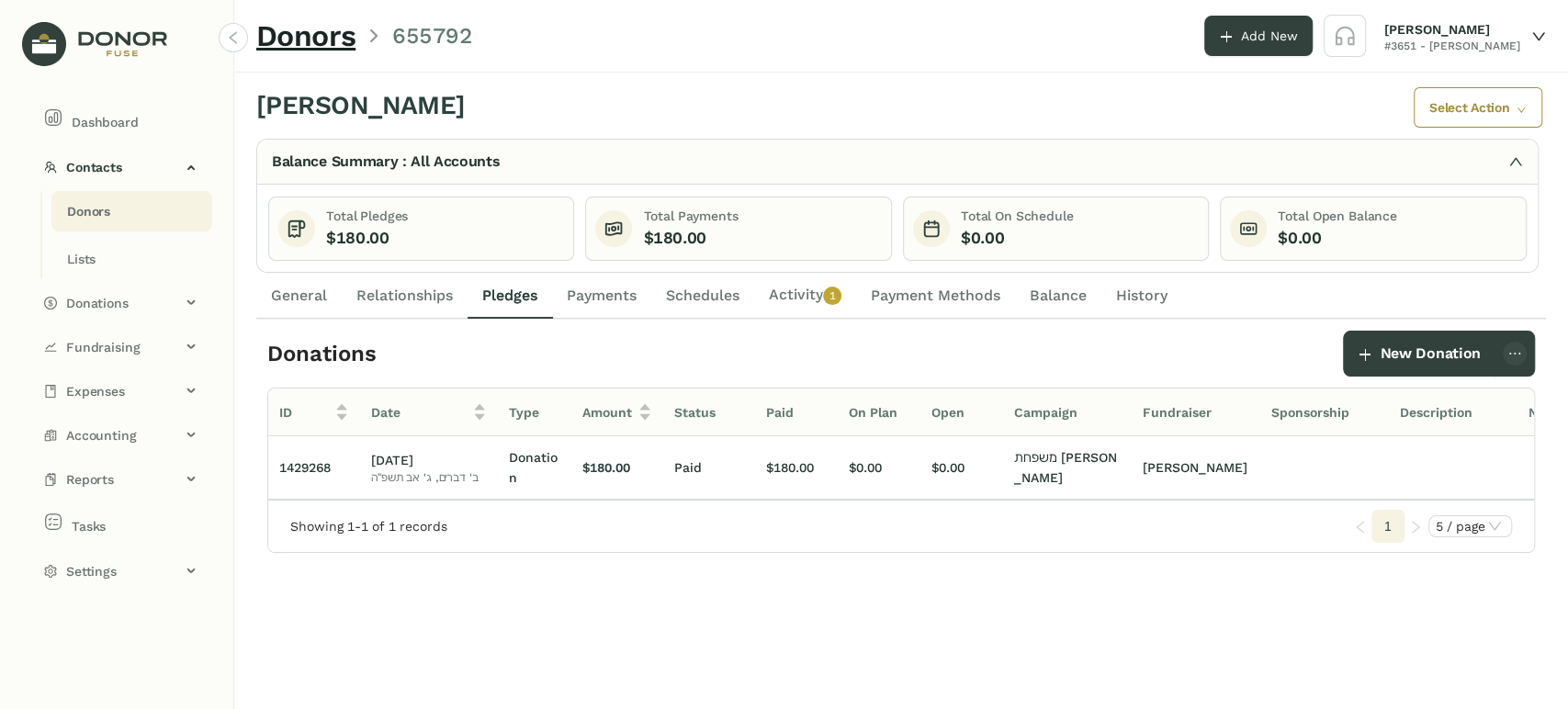 click on "0   1   2   3   4   5   6   7   8   9" 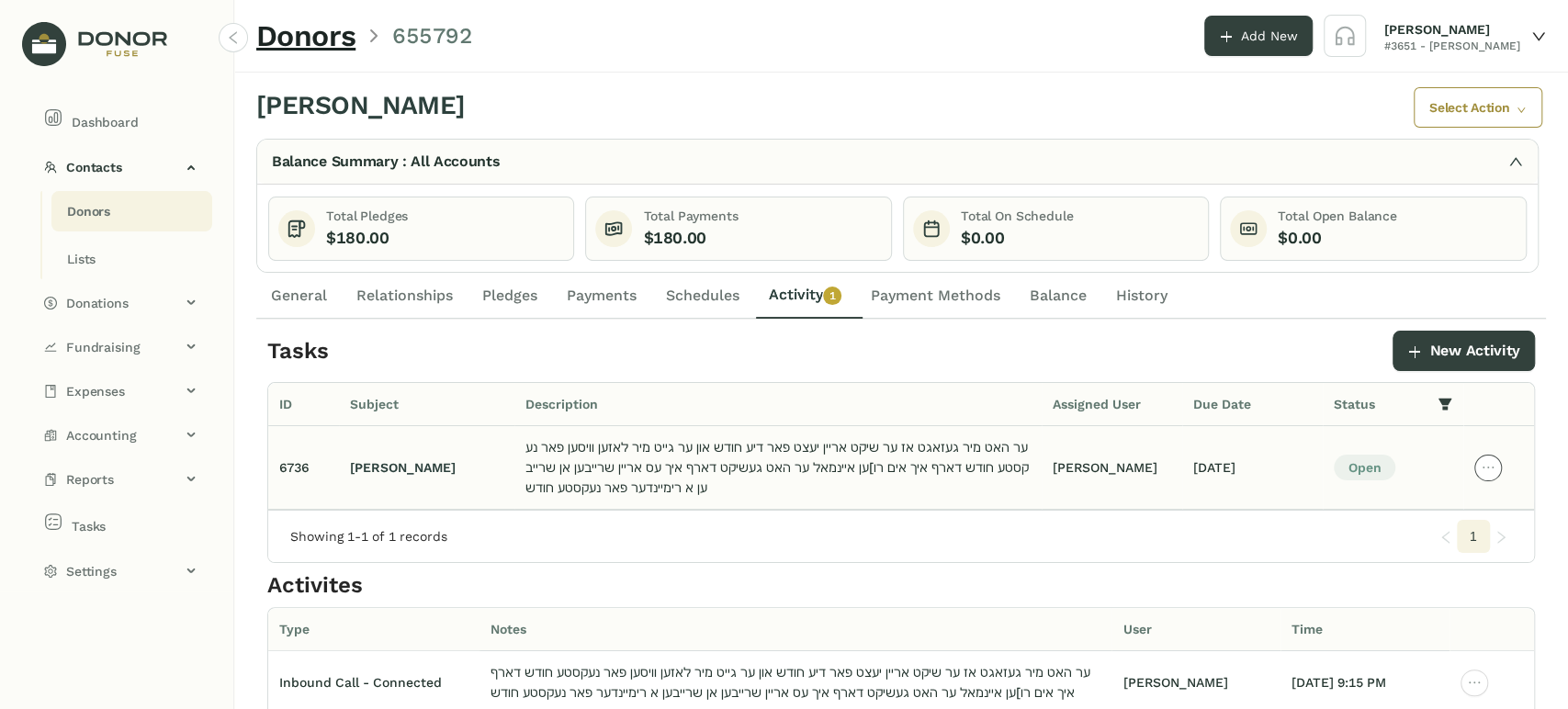 click 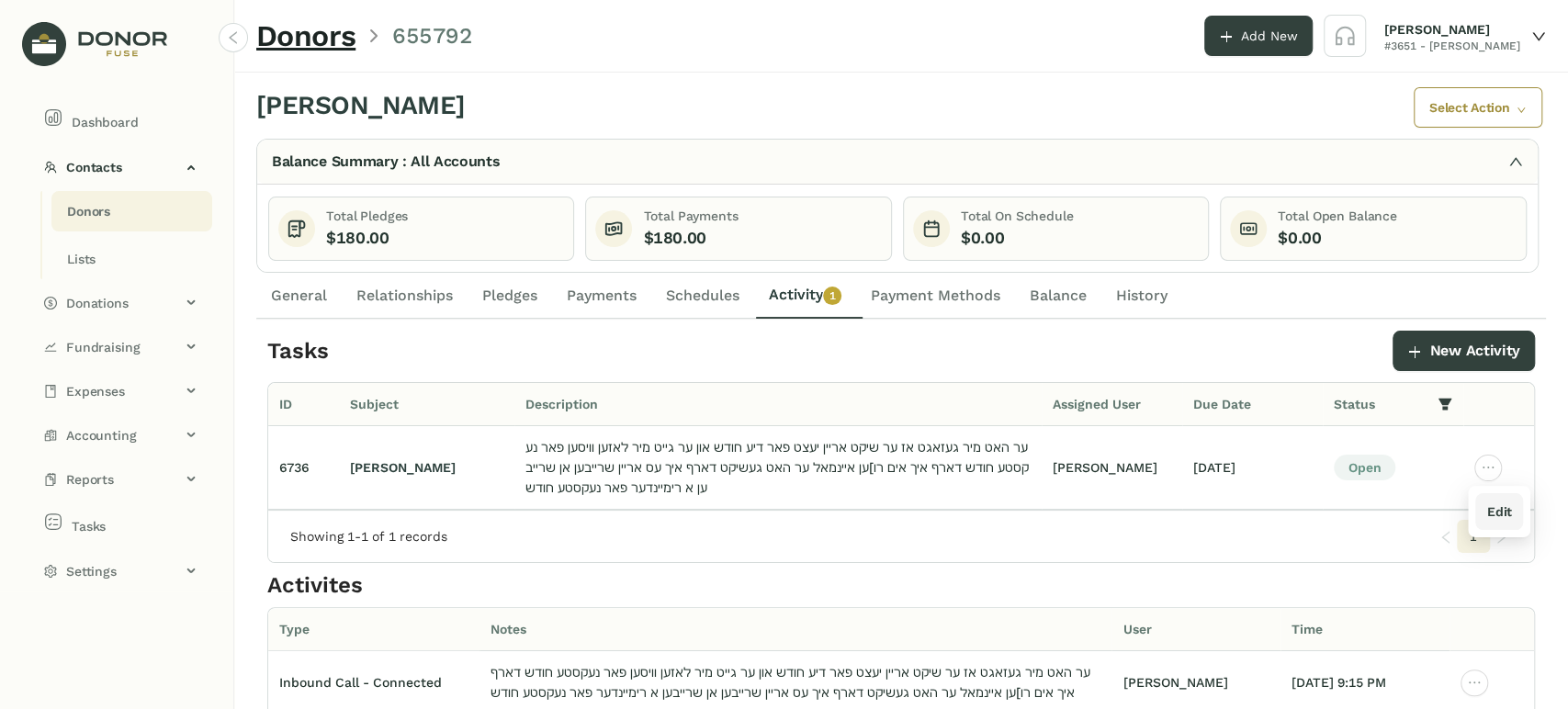 click on "Edit" at bounding box center (1498, 512) 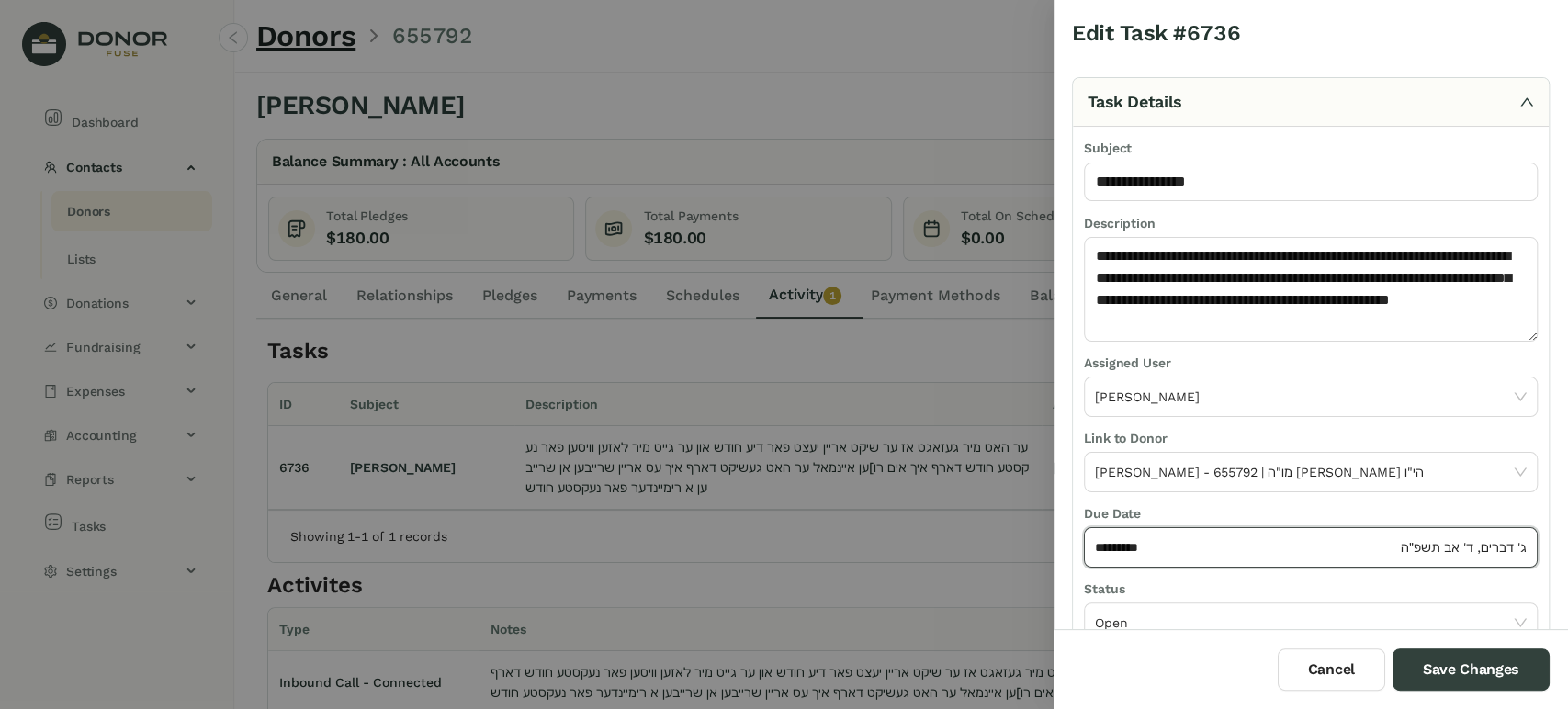 click on "*********" 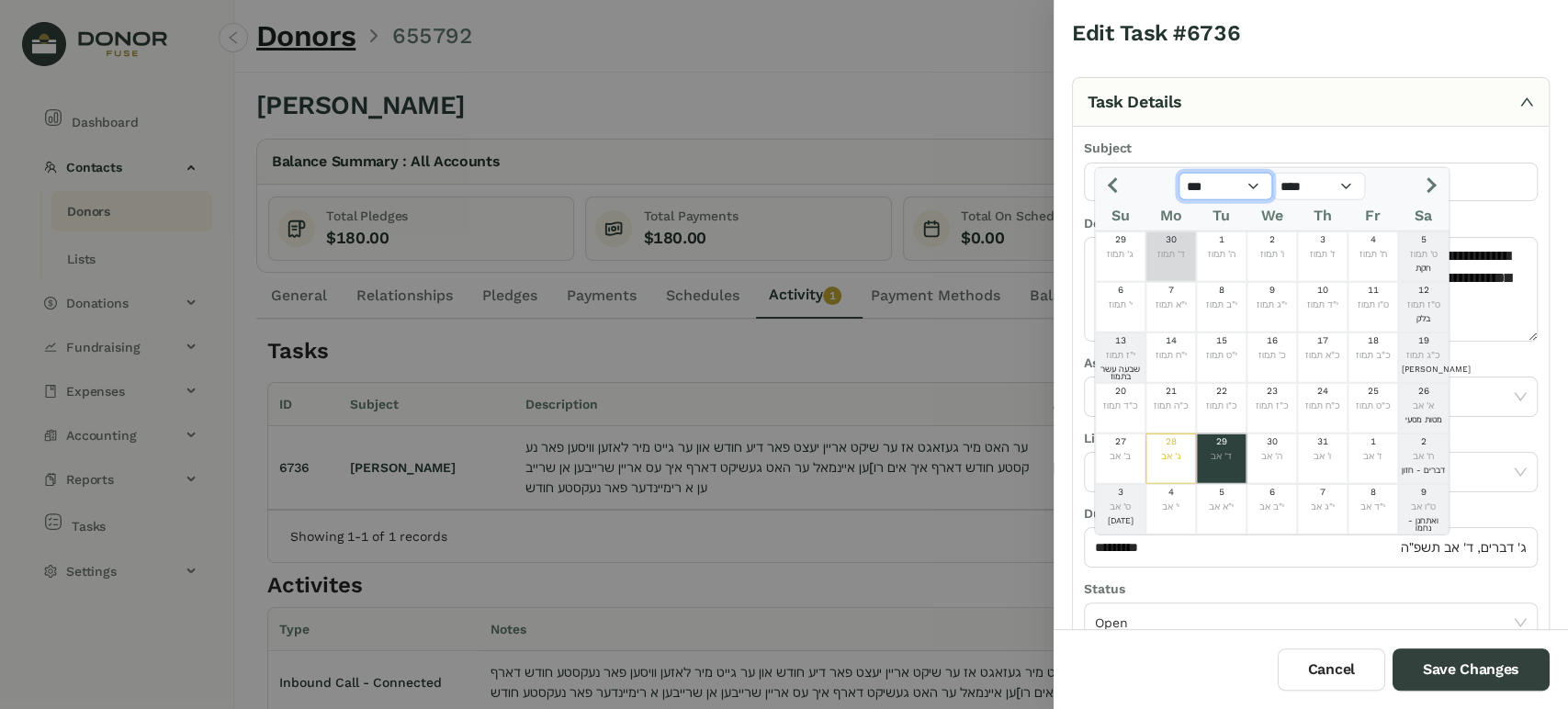 click on "*** *** *** *** *** *** *** *** *** *** *** ***" 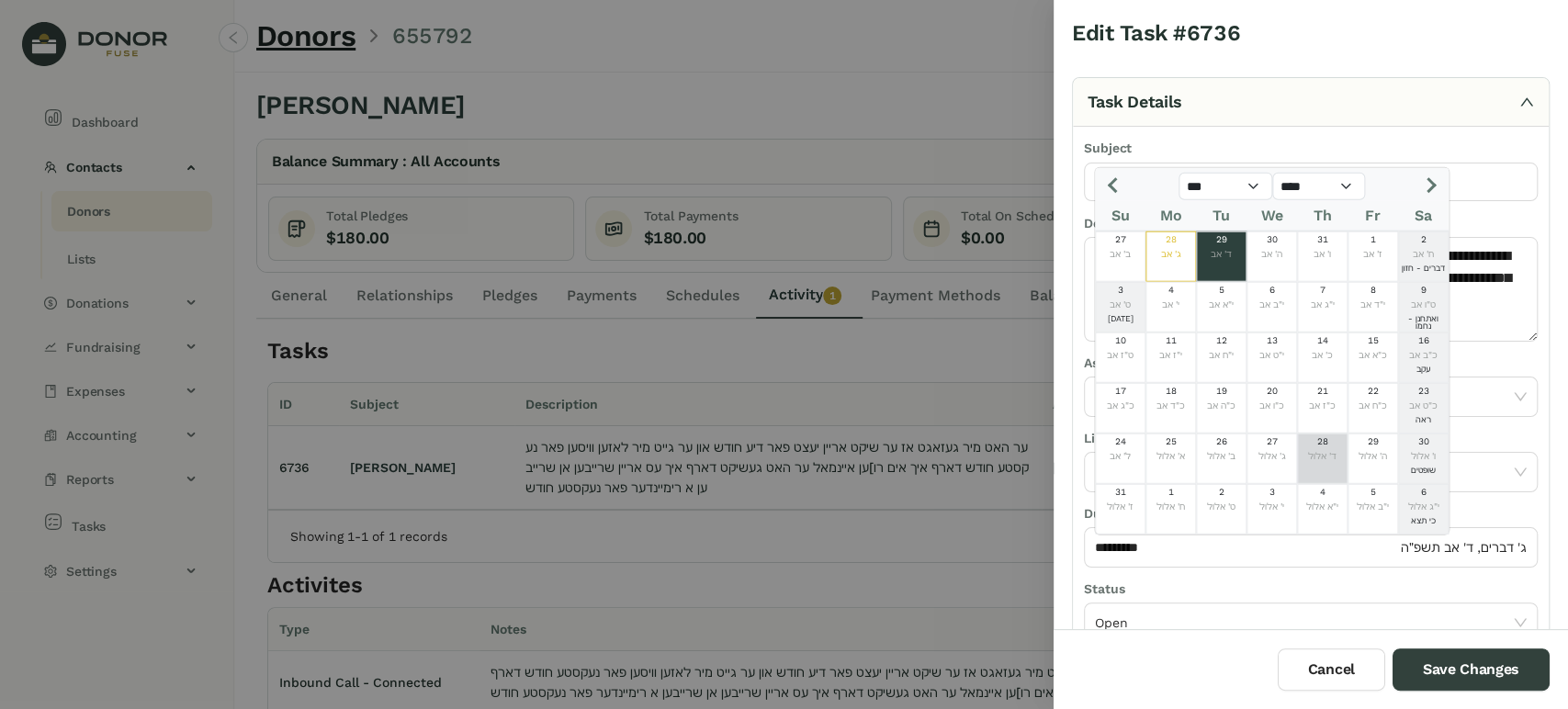 click on "28" 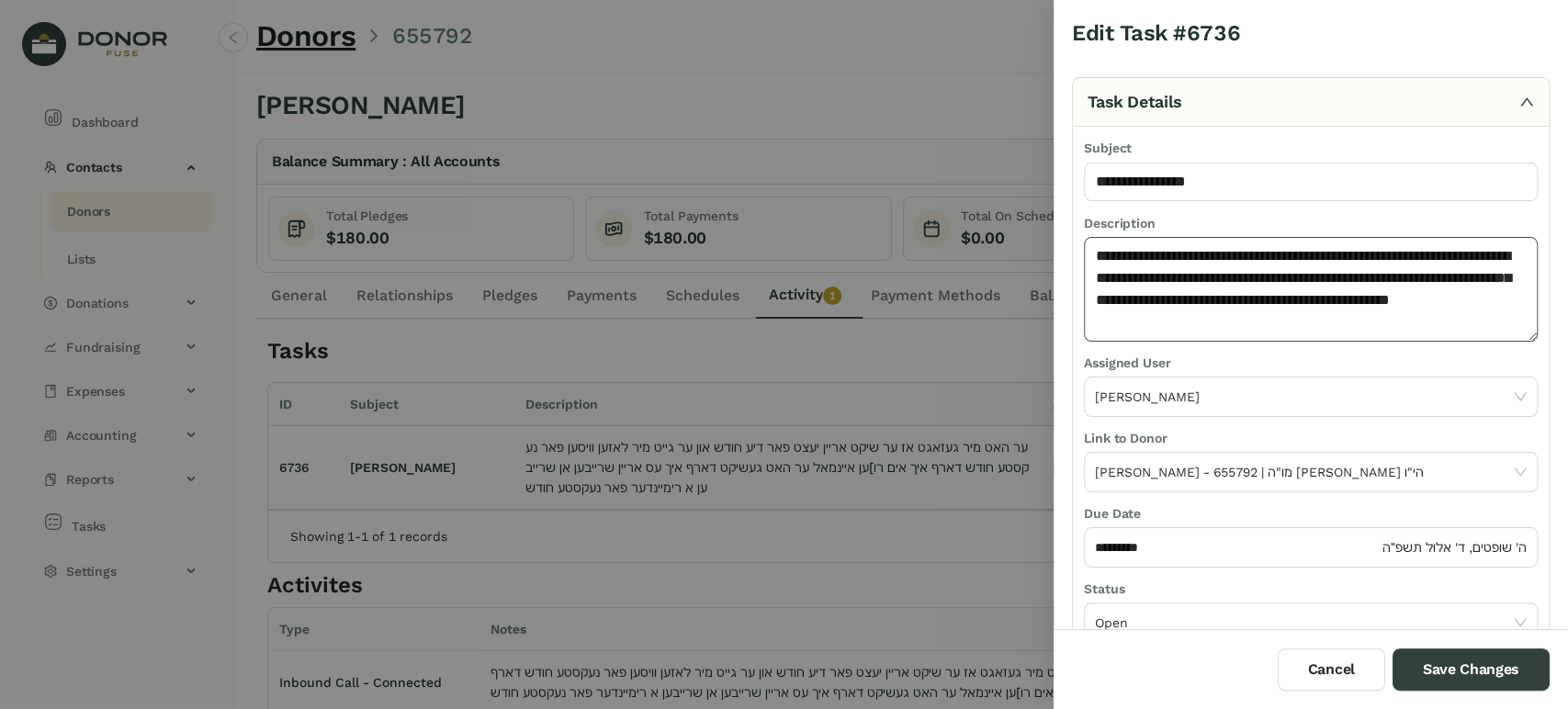 click on "**********" 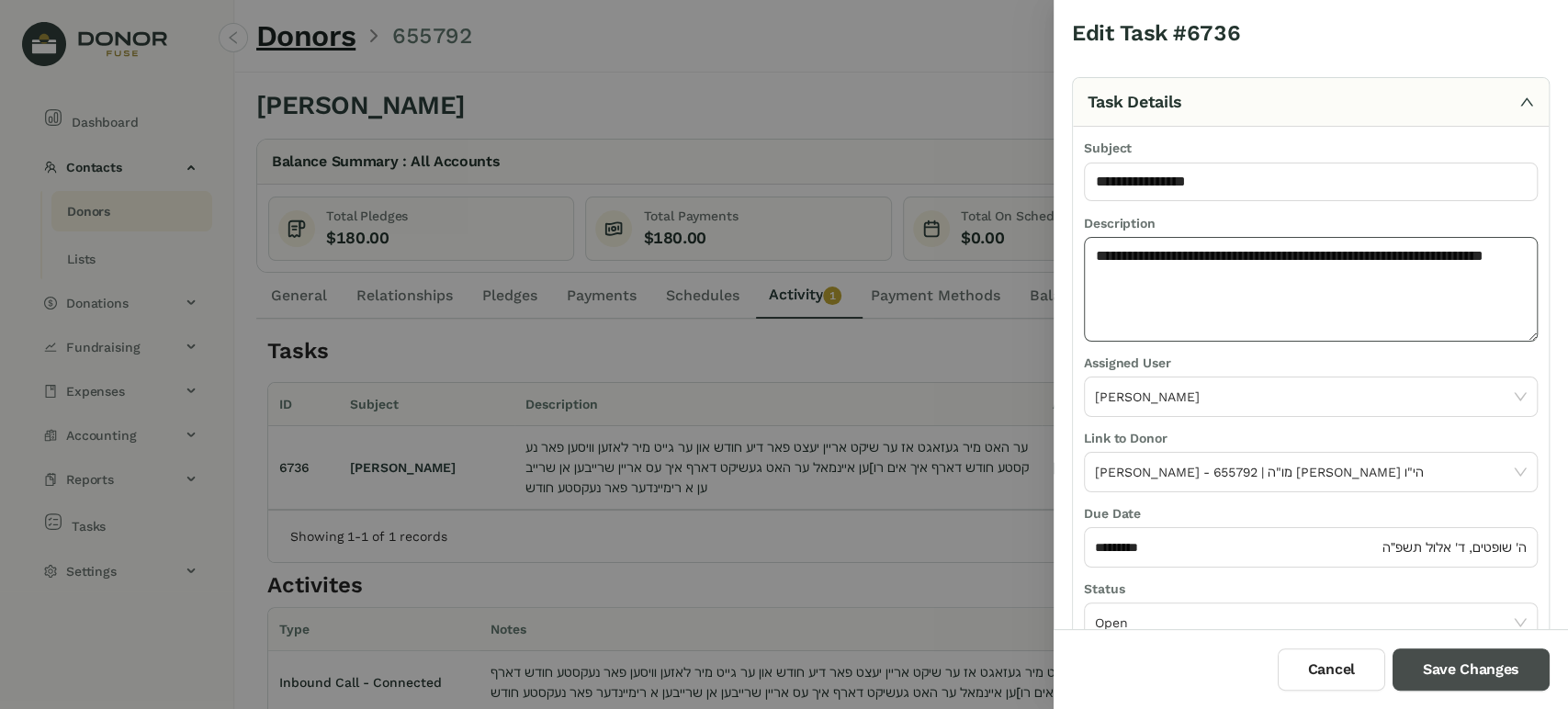 type on "**********" 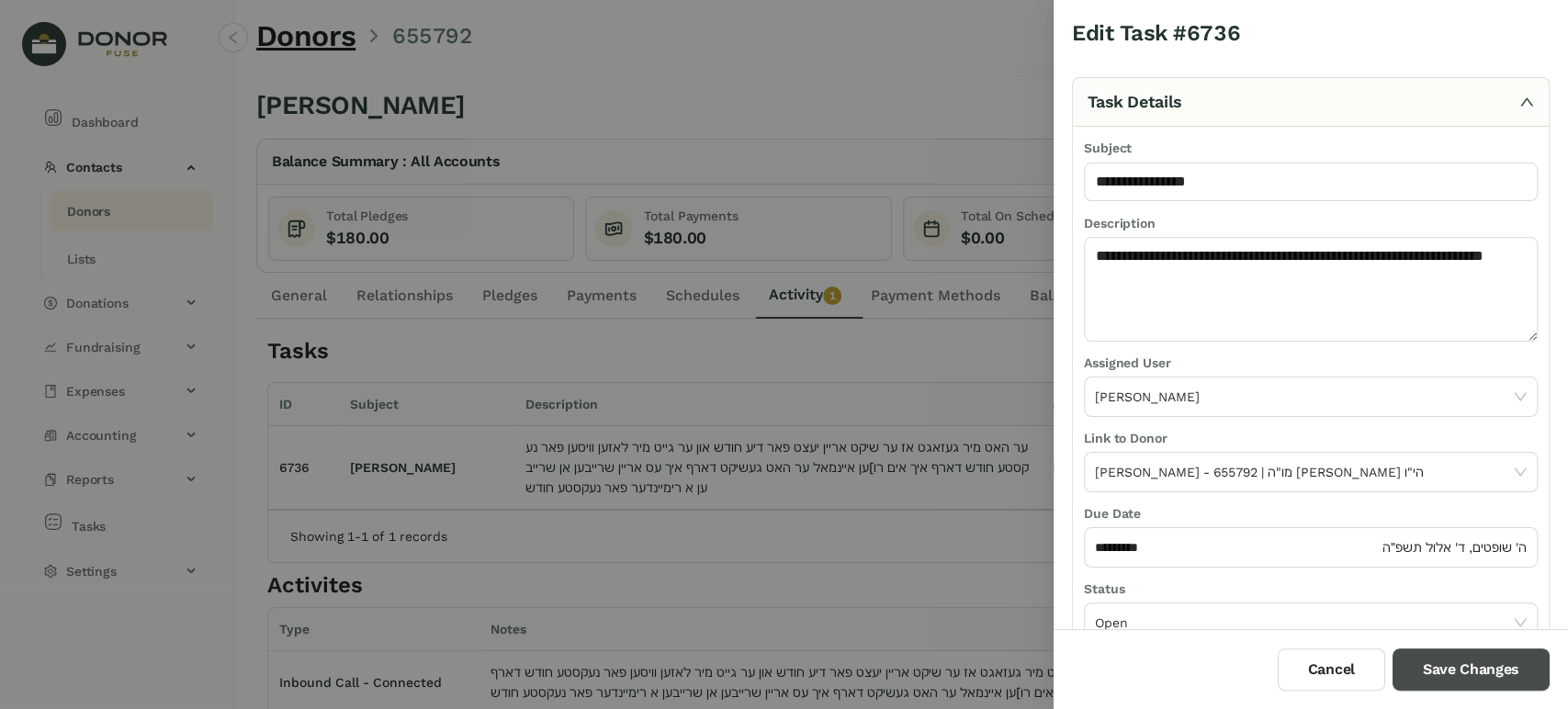 click on "Save Changes" at bounding box center [1471, 670] 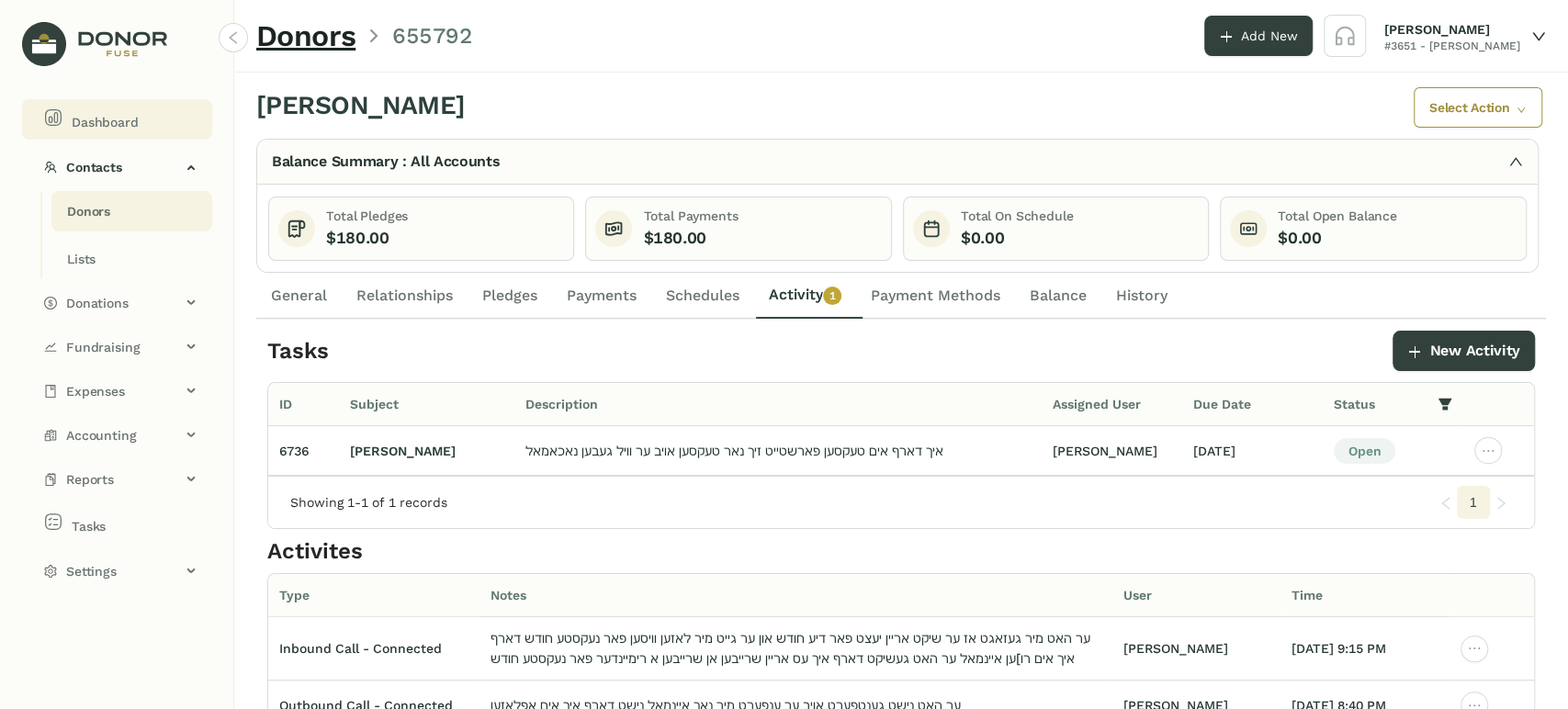 click on "Dashboard" 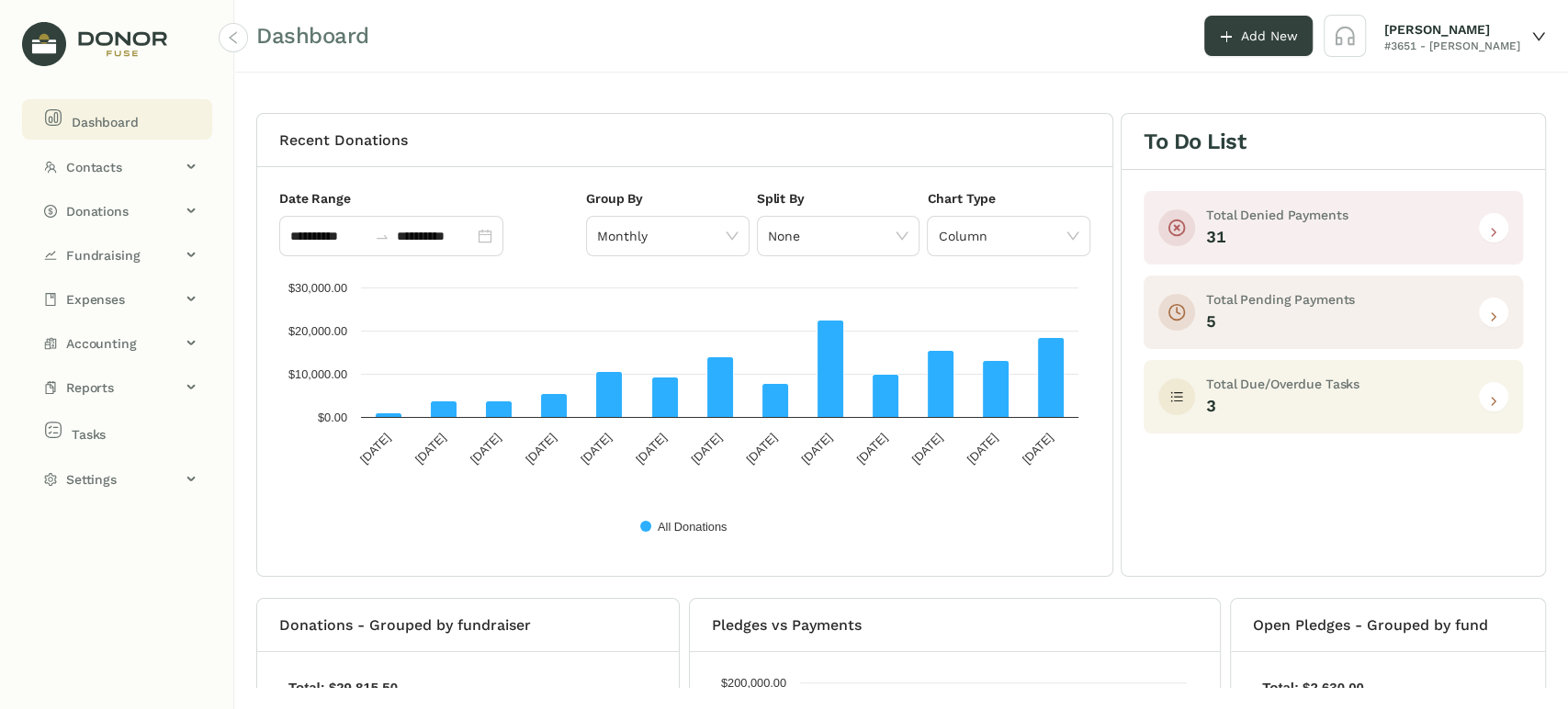 click 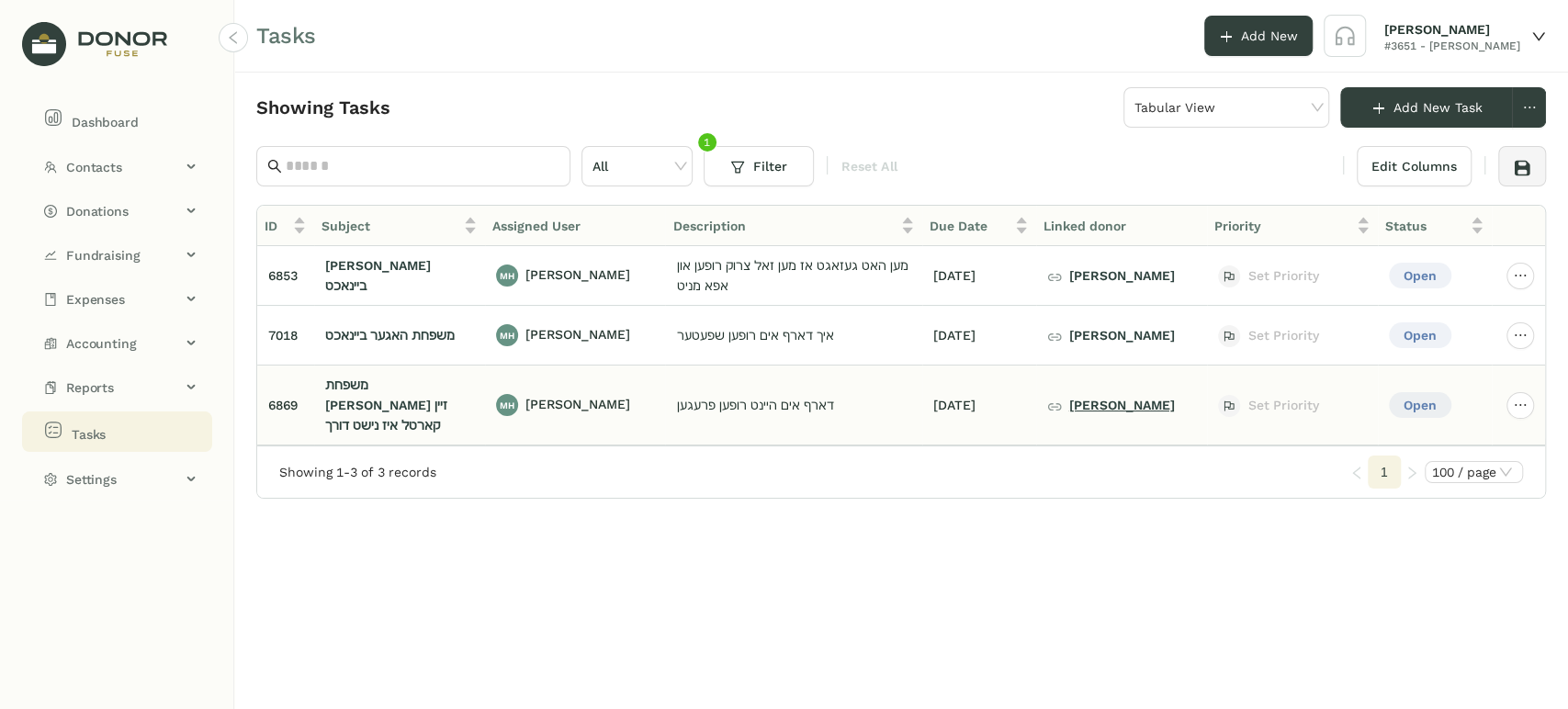 click on "[PERSON_NAME]" 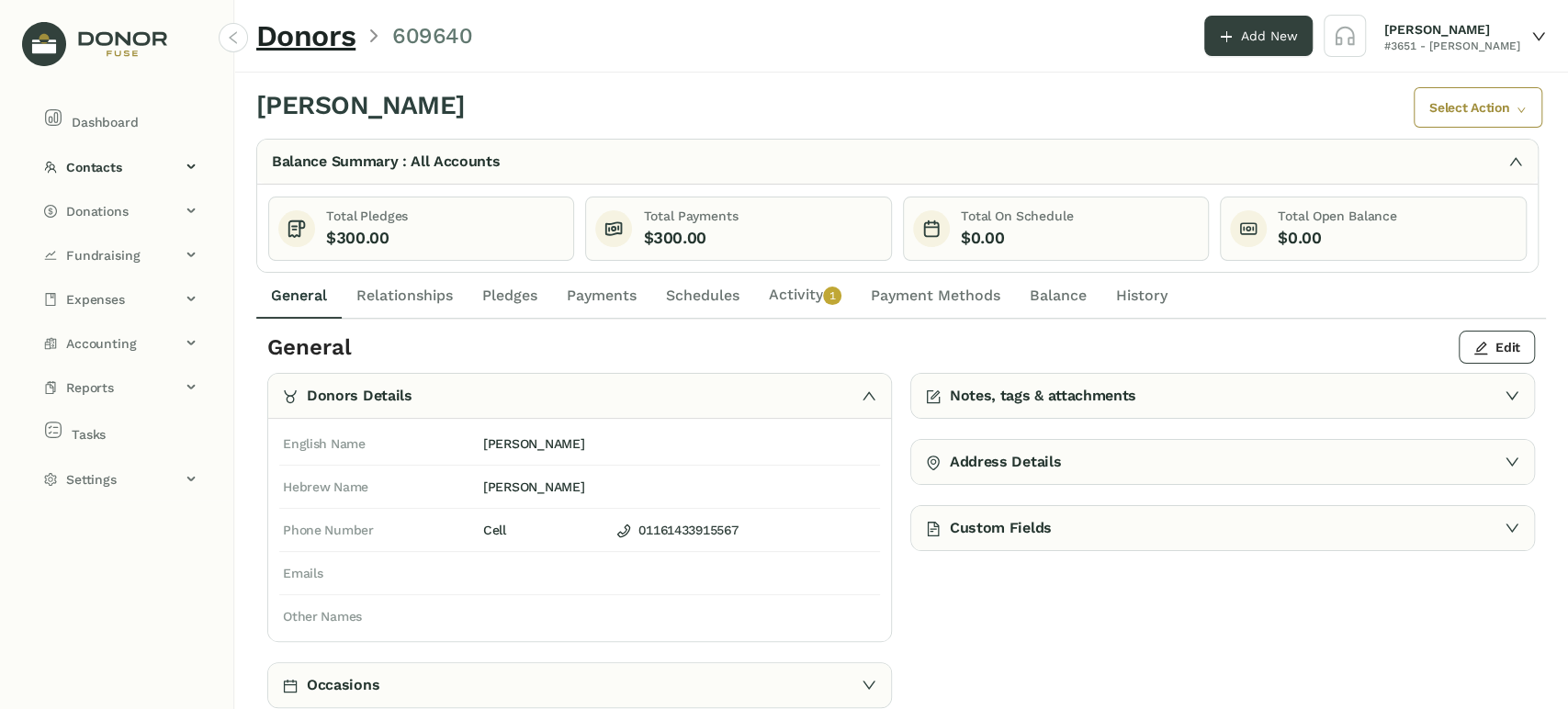 click on "Activity   0   1   2   3   4   5   6   7   8   9" 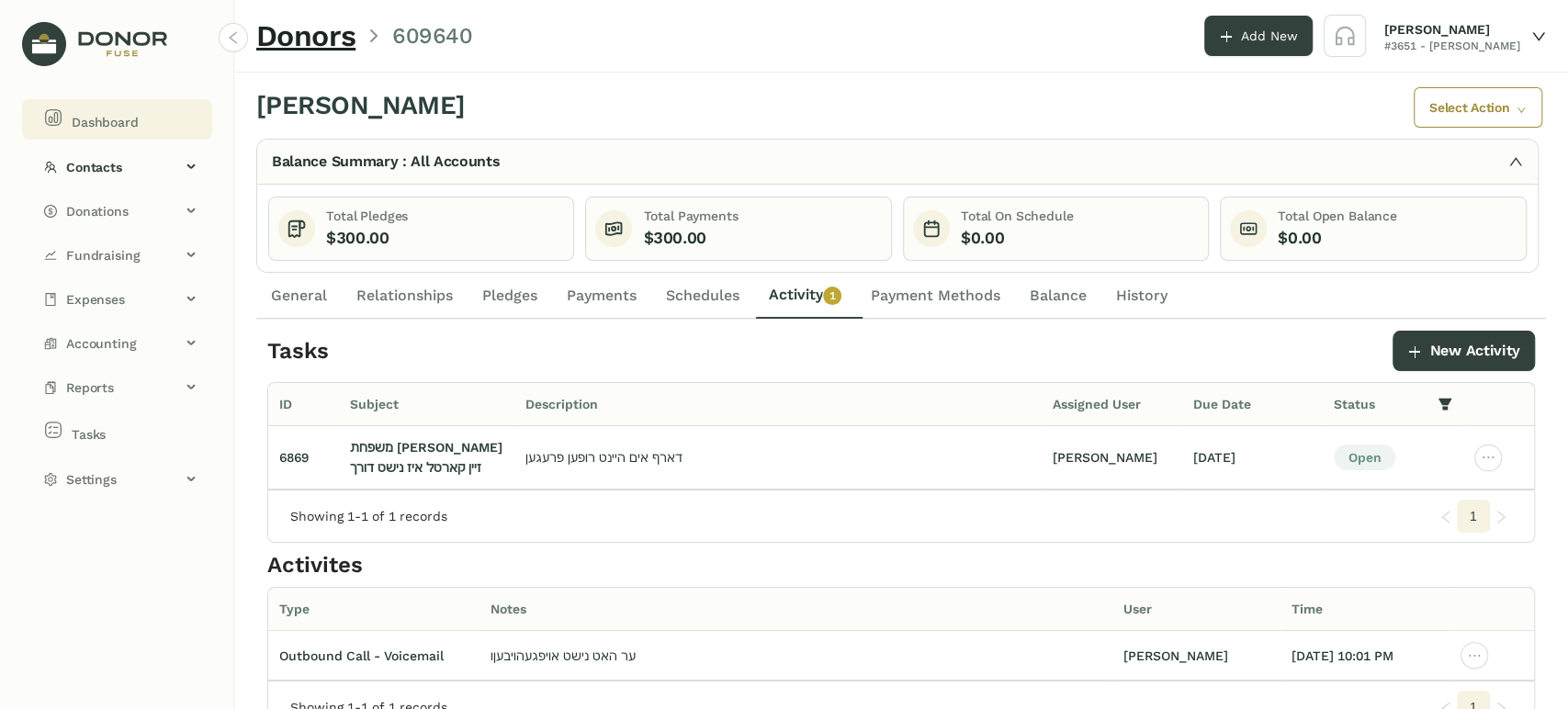 click on "Dashboard" 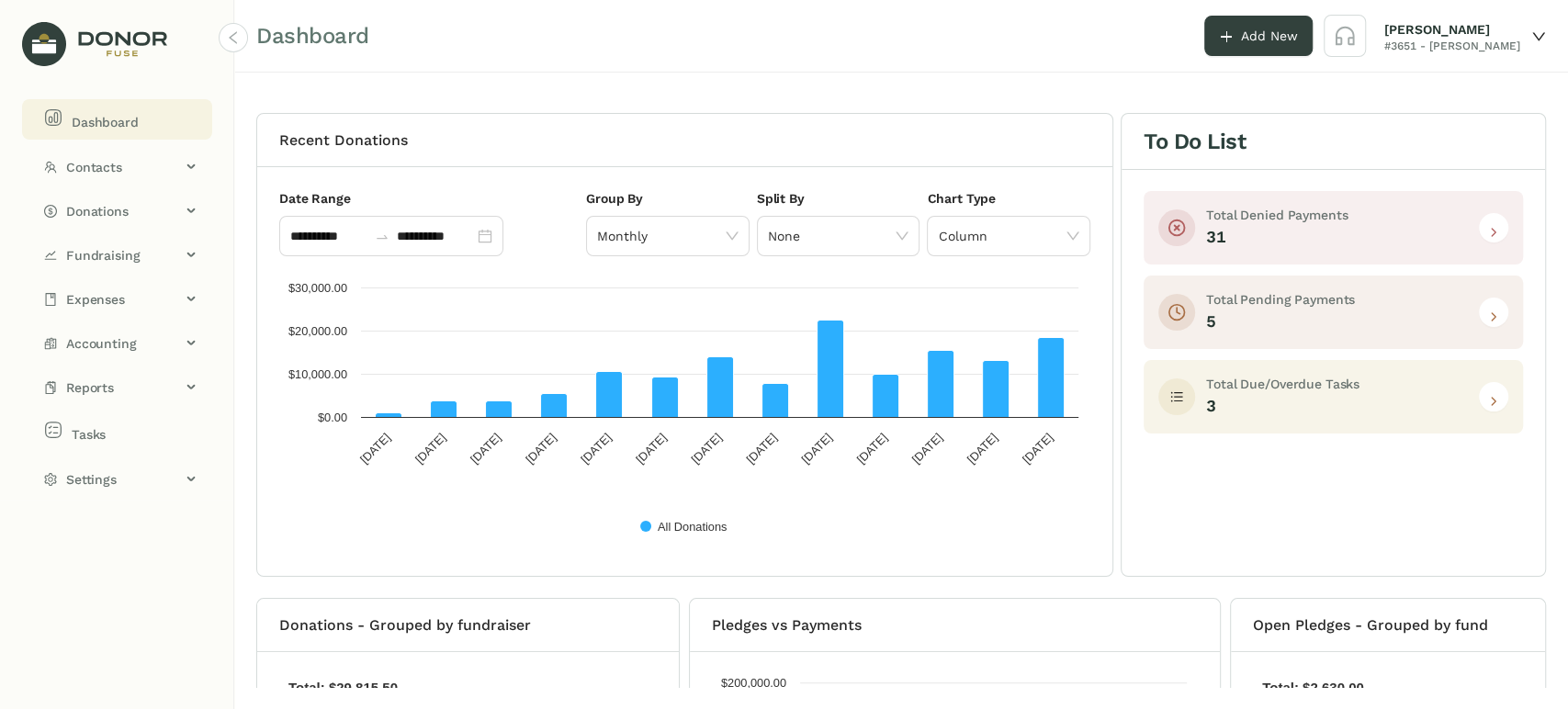 click 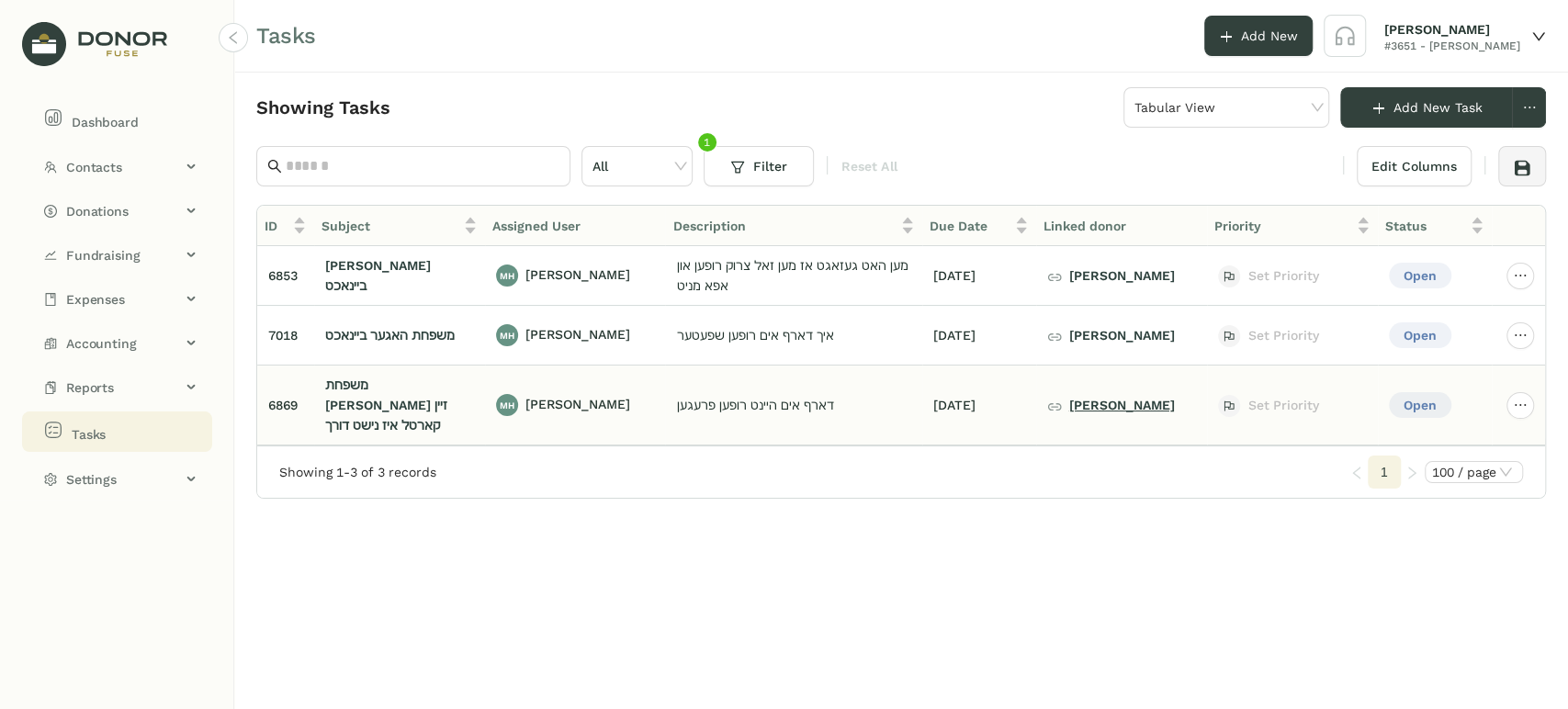 click on "[PERSON_NAME]" 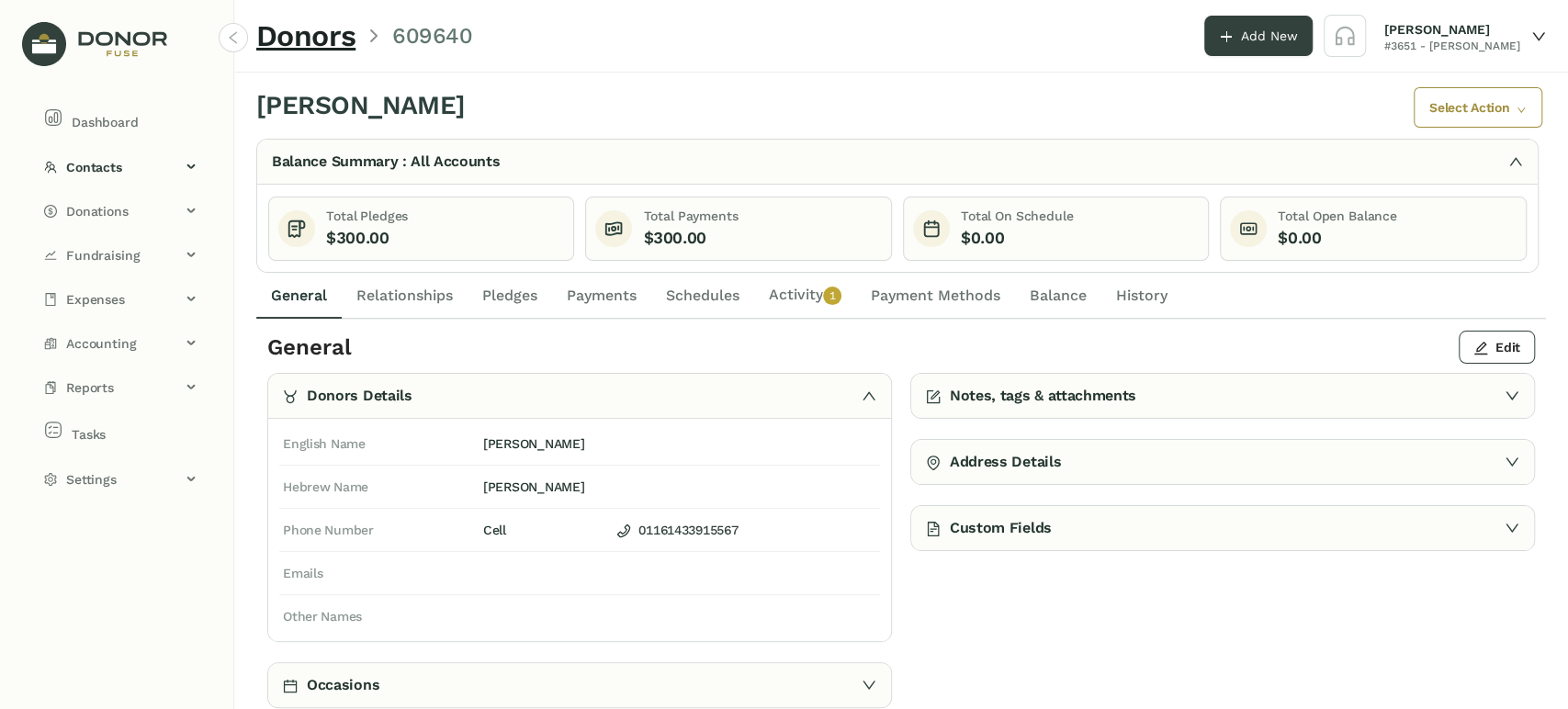 click on "Activity   0   1   2   3   4   5   6   7   8   9" 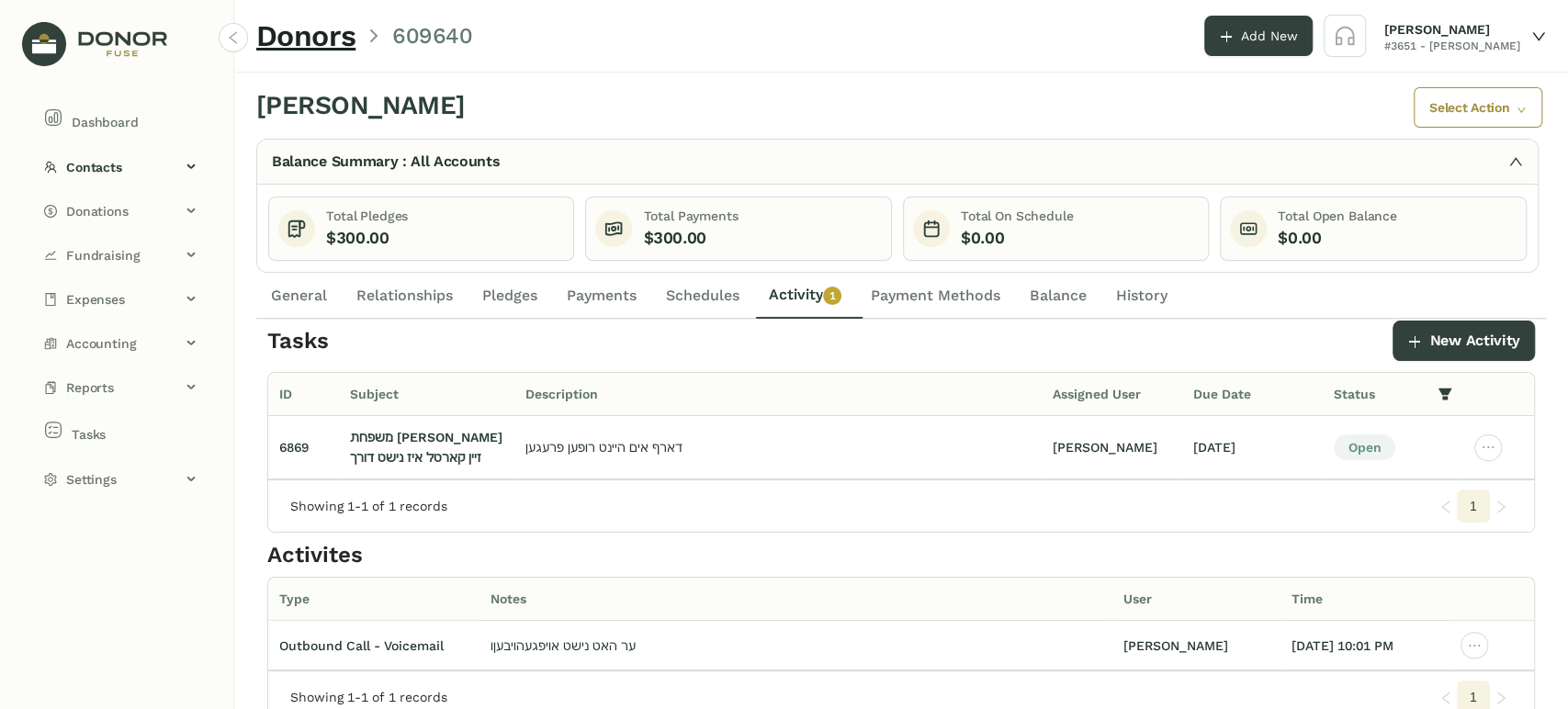 scroll, scrollTop: 0, scrollLeft: 0, axis: both 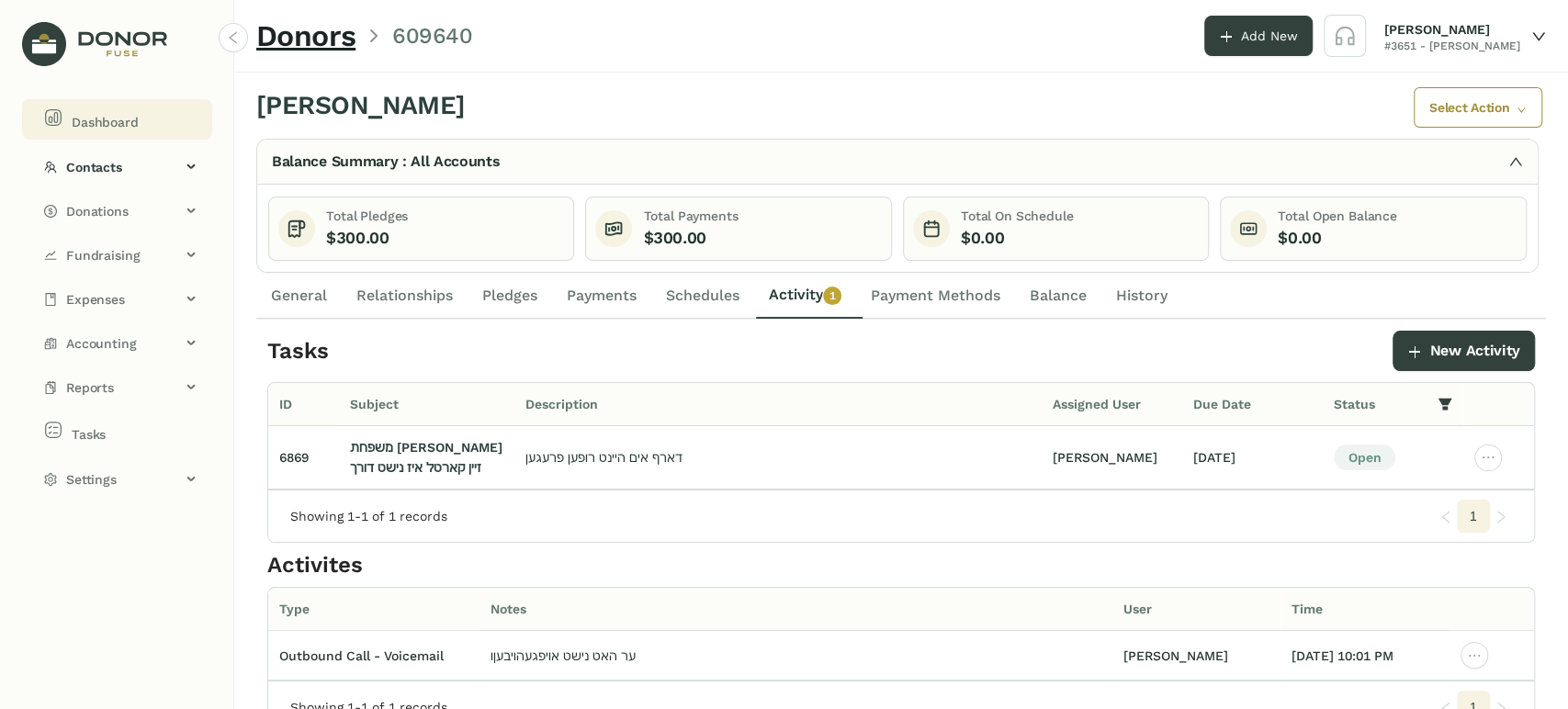 click on "Dashboard" 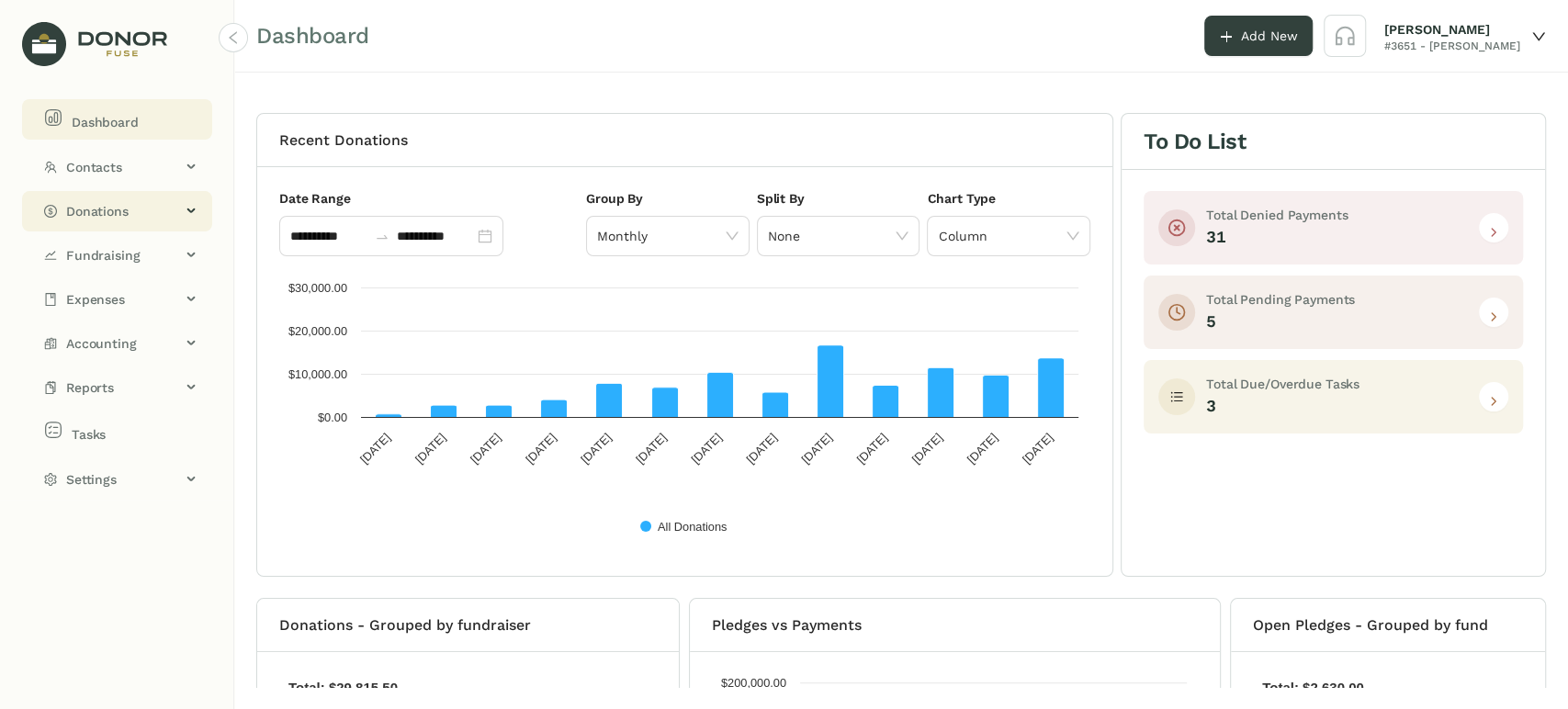 drag, startPoint x: 132, startPoint y: 204, endPoint x: 125, endPoint y: 212, distance: 10.6301458 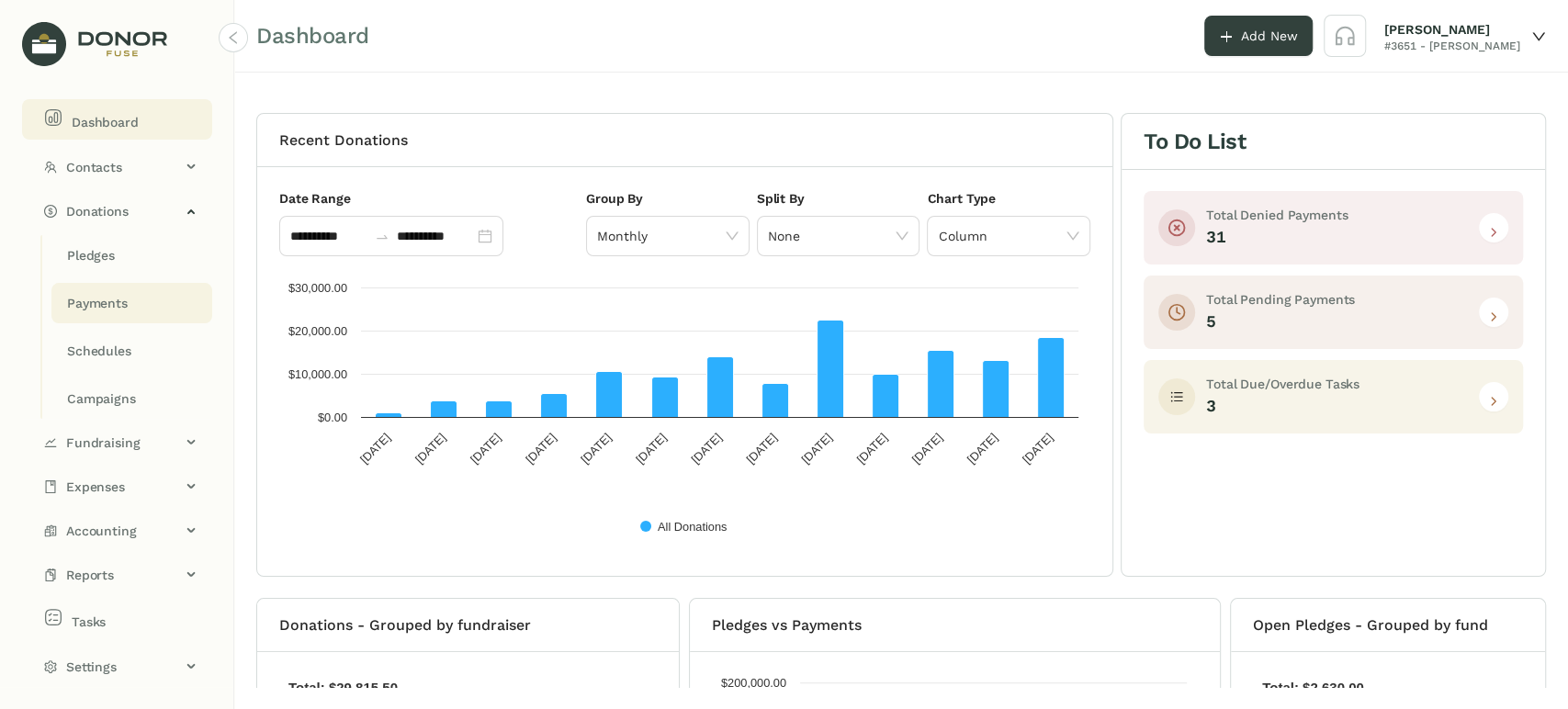 click on "Payments" 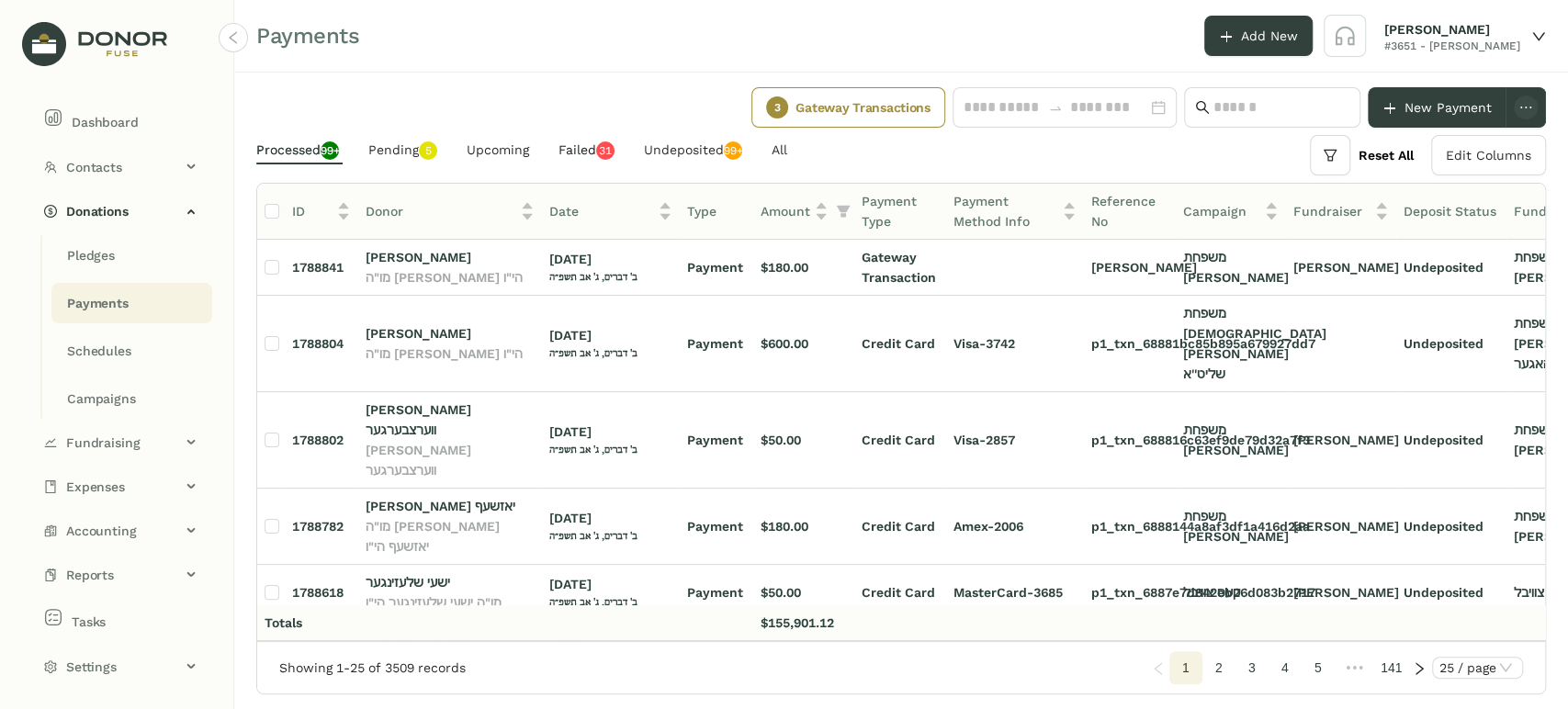 click on "Failed   0   1   2   3   4   5   6   7   8   9   0   1   2   3   4   5   6   7   8   9" 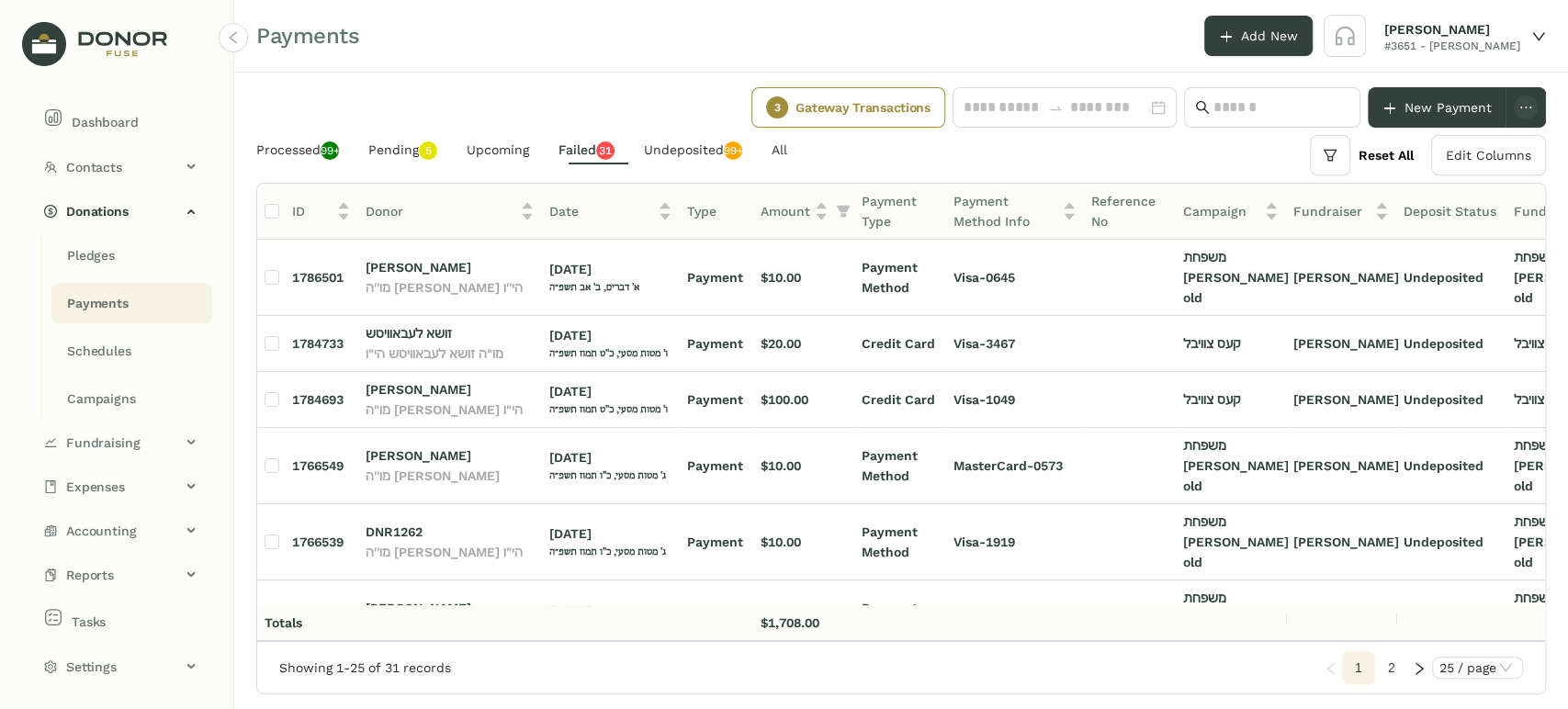 scroll, scrollTop: 0, scrollLeft: 15, axis: horizontal 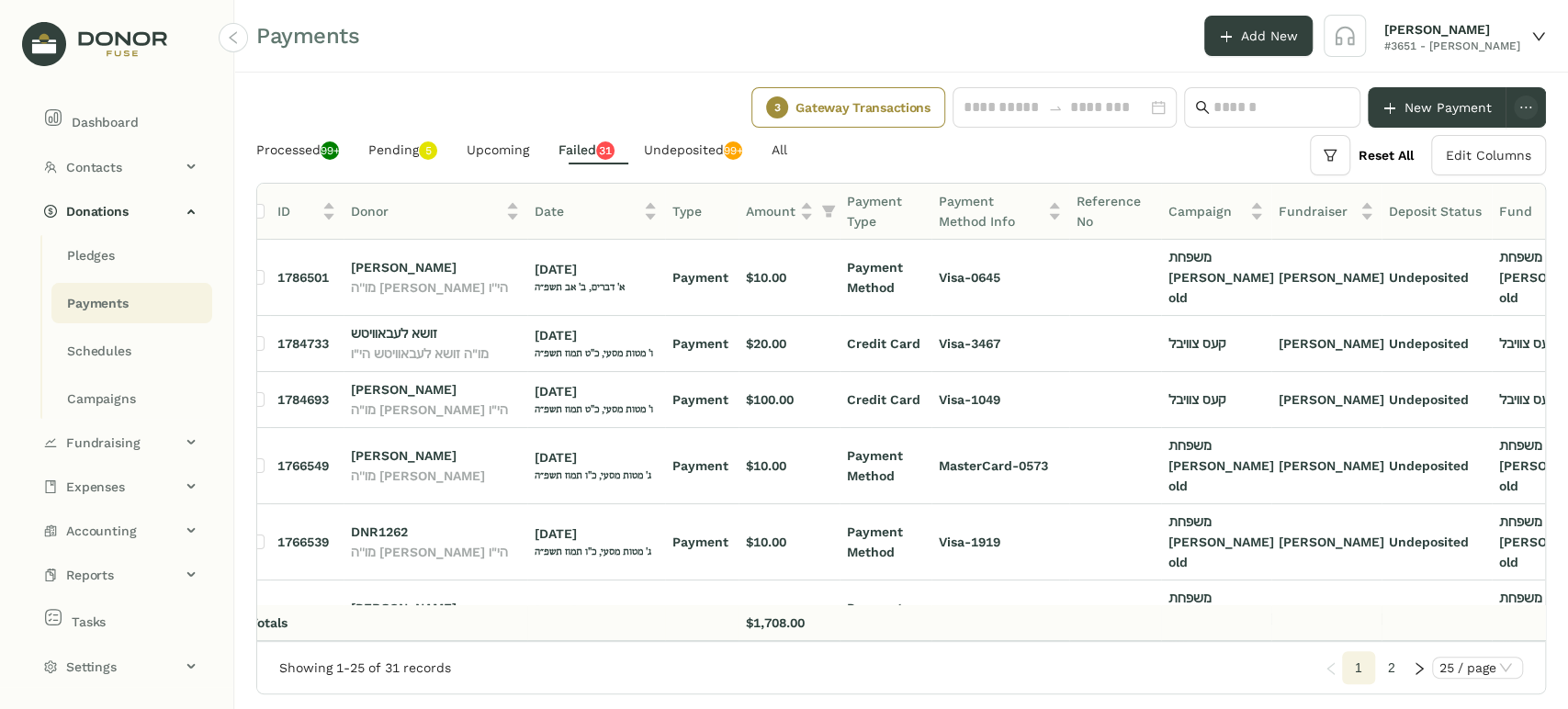 drag, startPoint x: 797, startPoint y: 633, endPoint x: 829, endPoint y: 624, distance: 33.24154 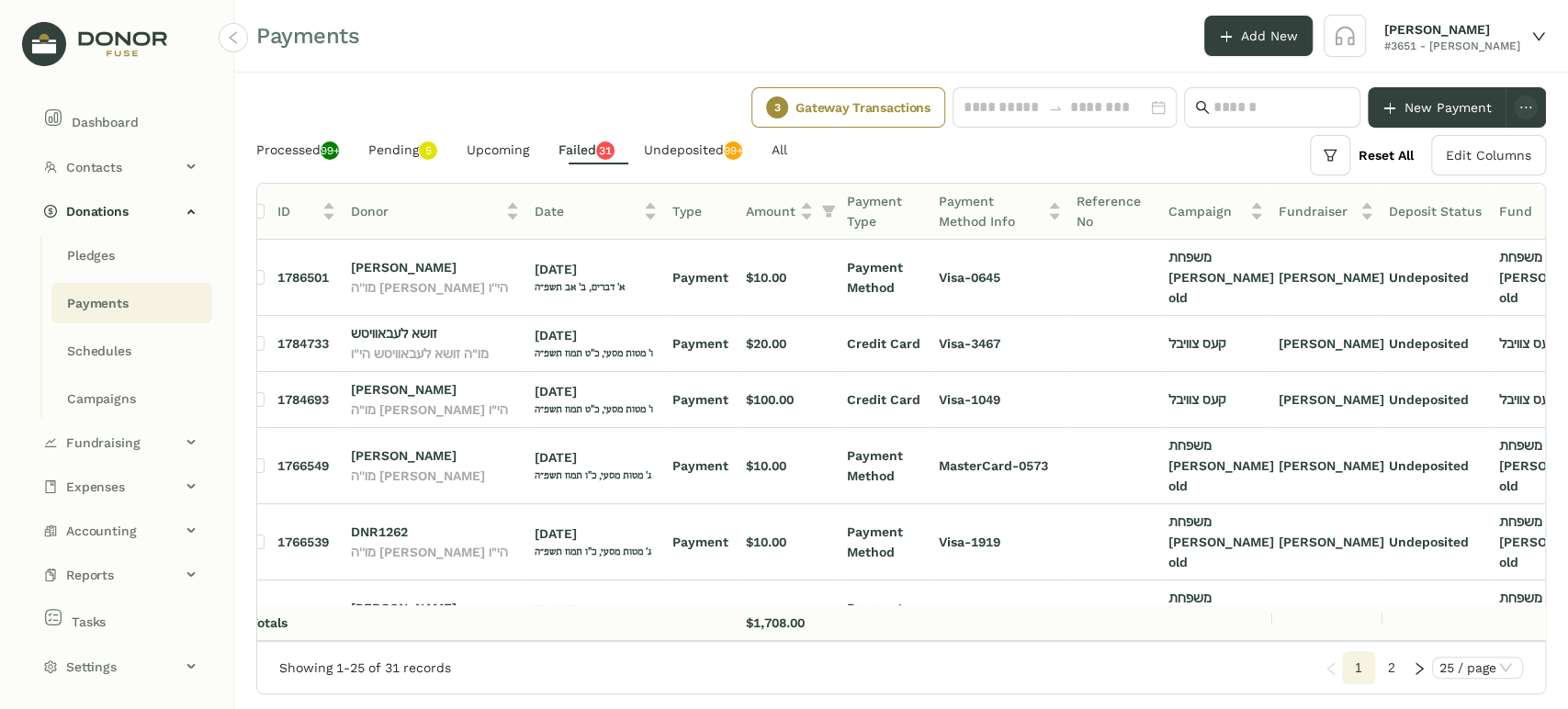 scroll, scrollTop: 0, scrollLeft: 102, axis: horizontal 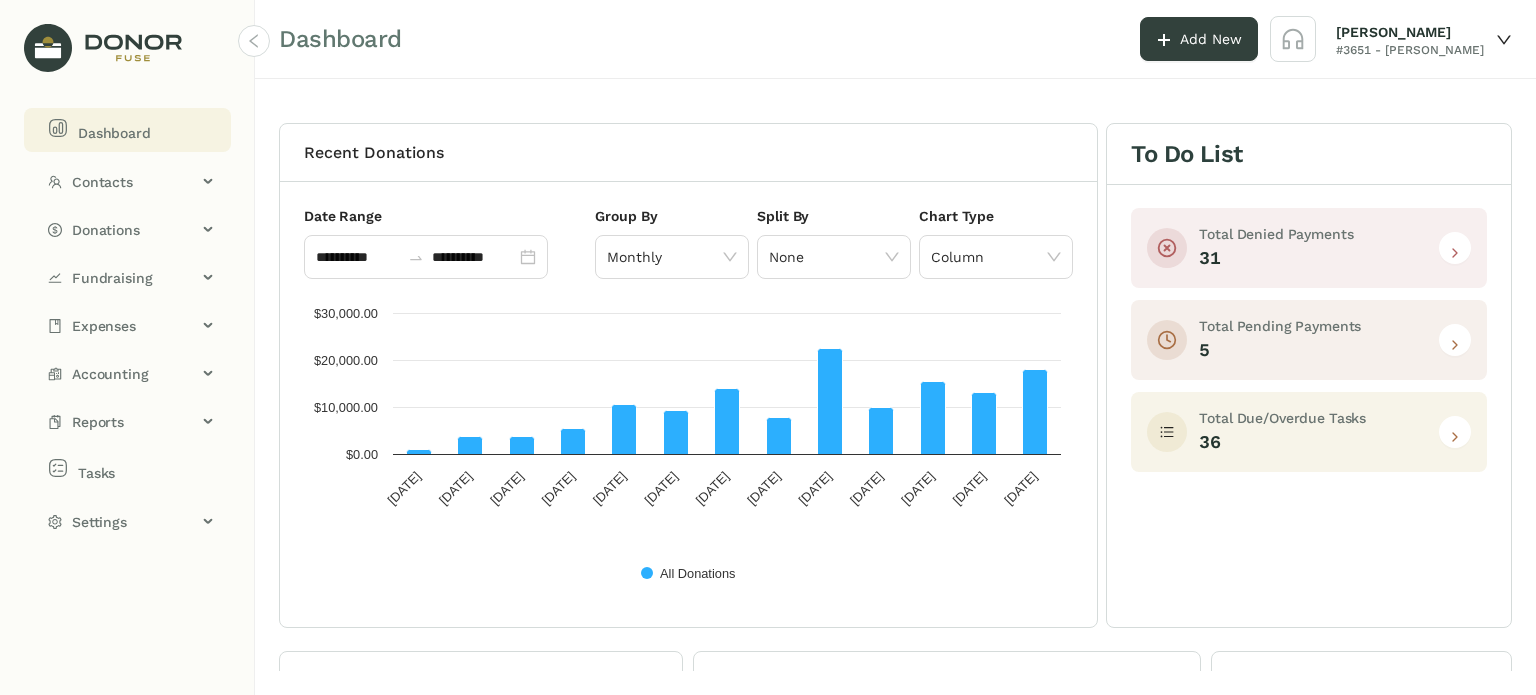 click 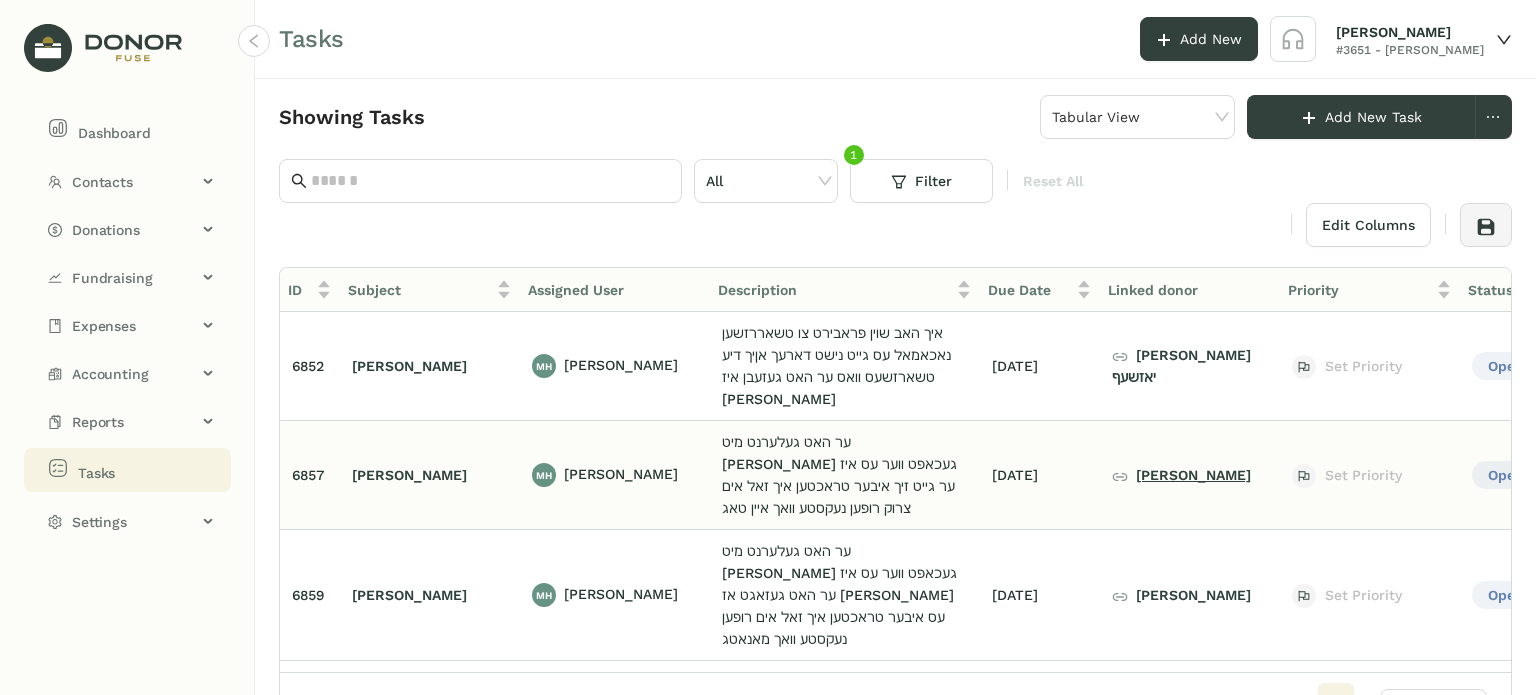 click on "[PERSON_NAME]" 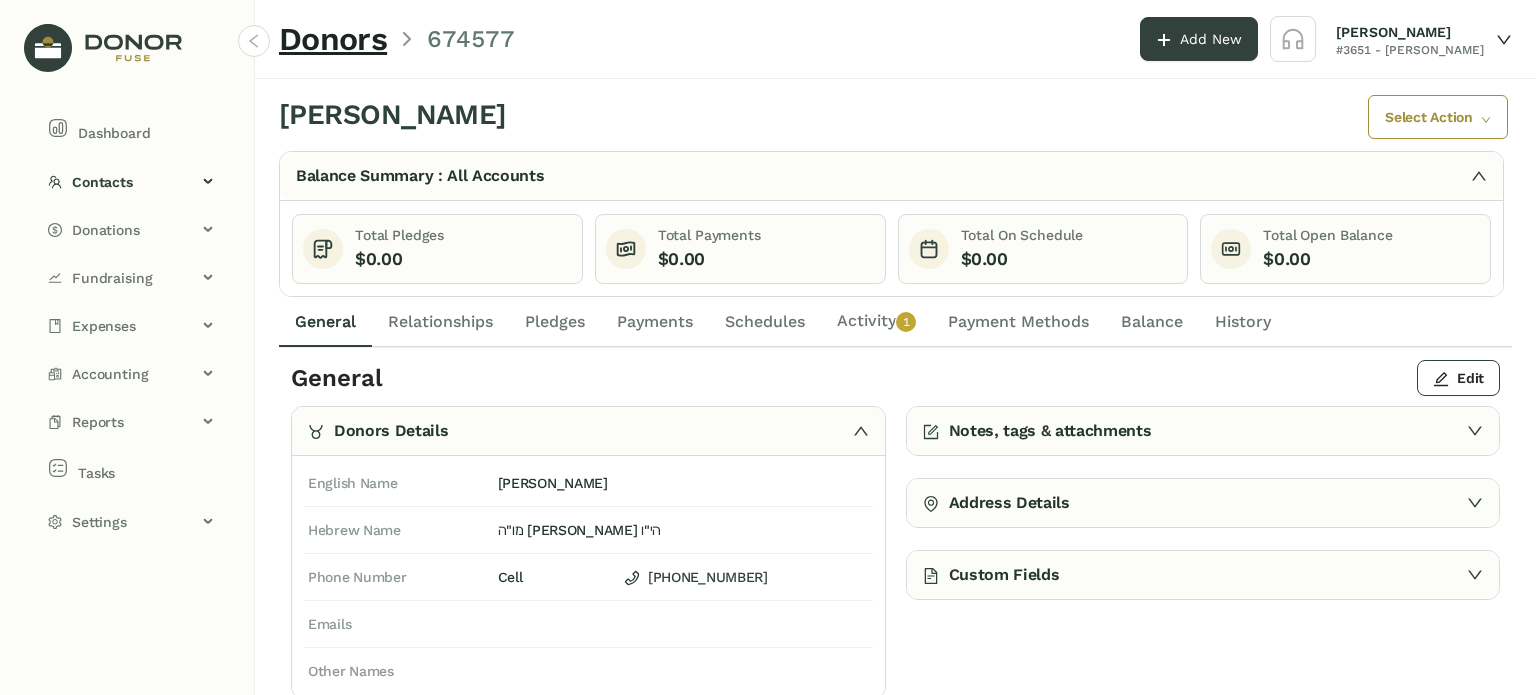 click on "Activity   0   1   2   3   4   5   6   7   8   9" 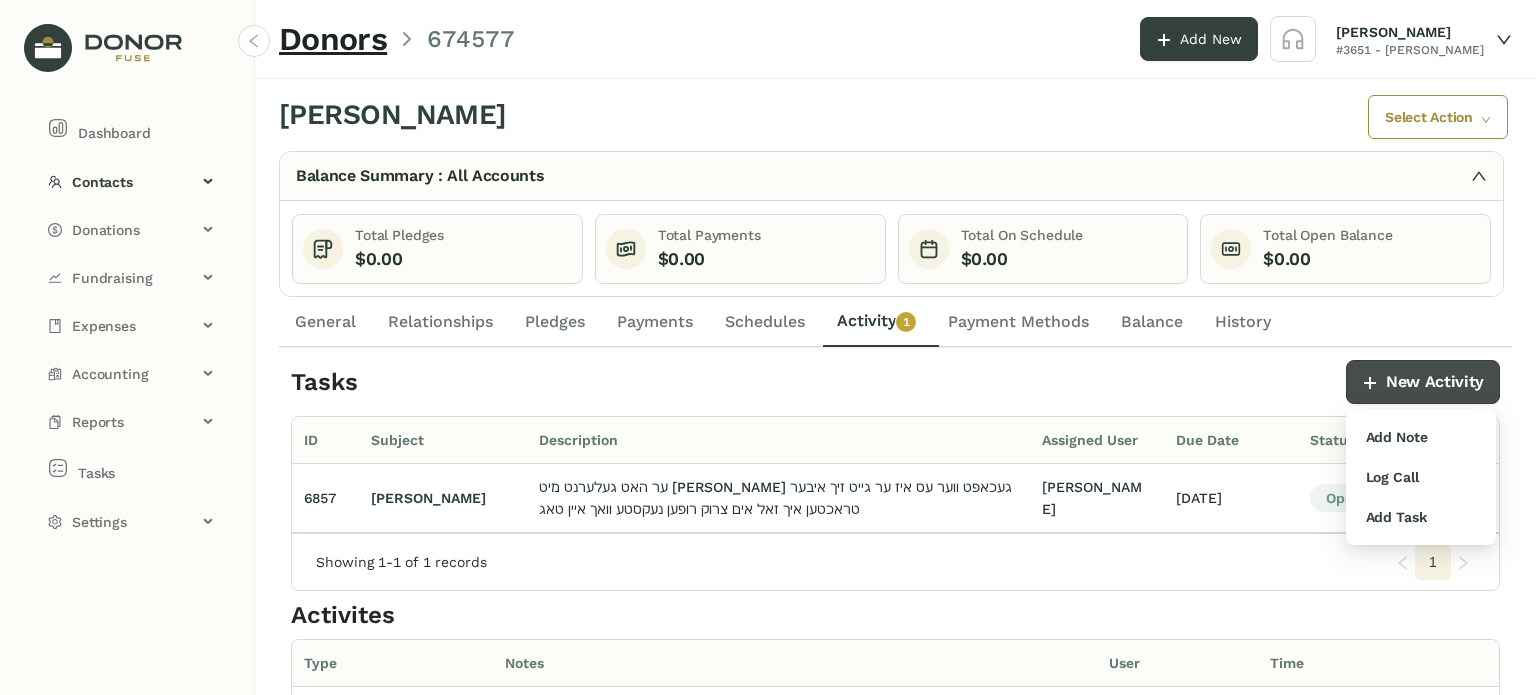 click on "New Activity" 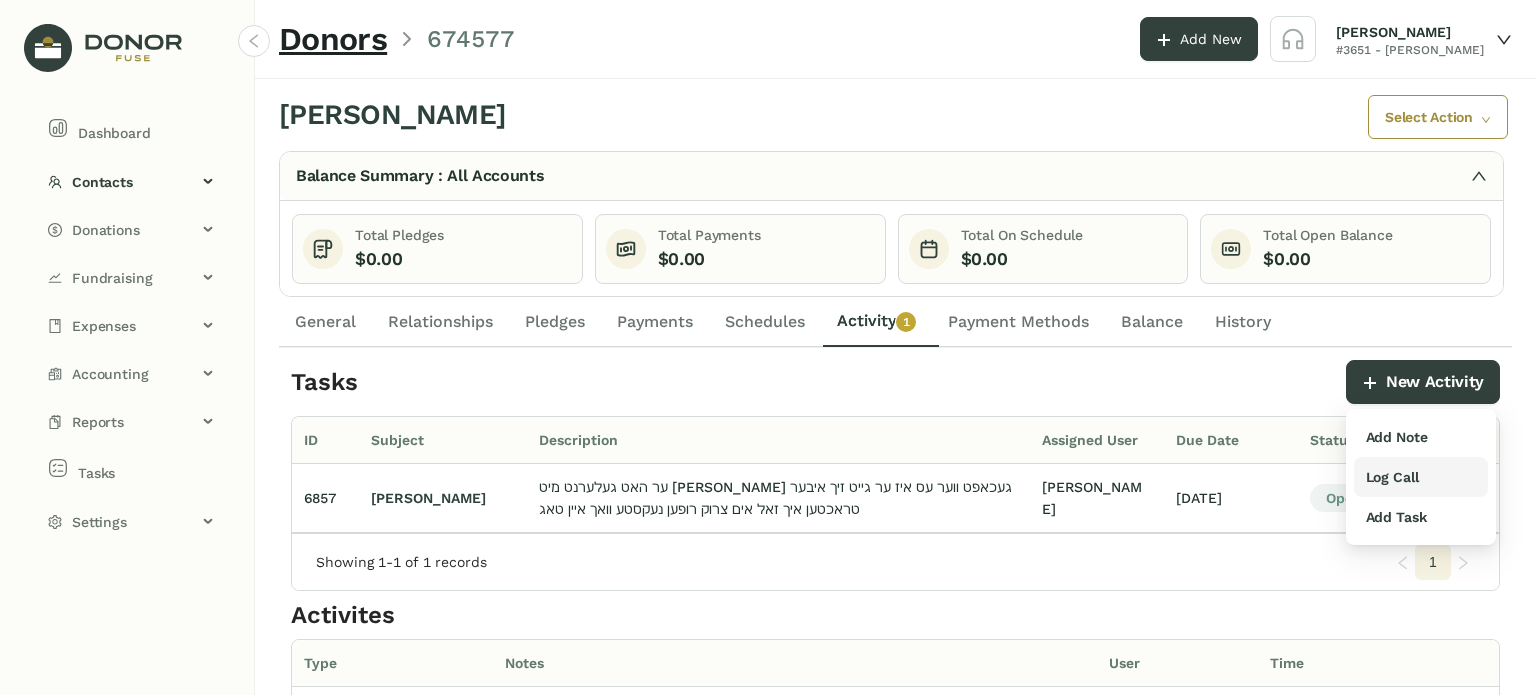 click on "Log Call" at bounding box center [1392, 477] 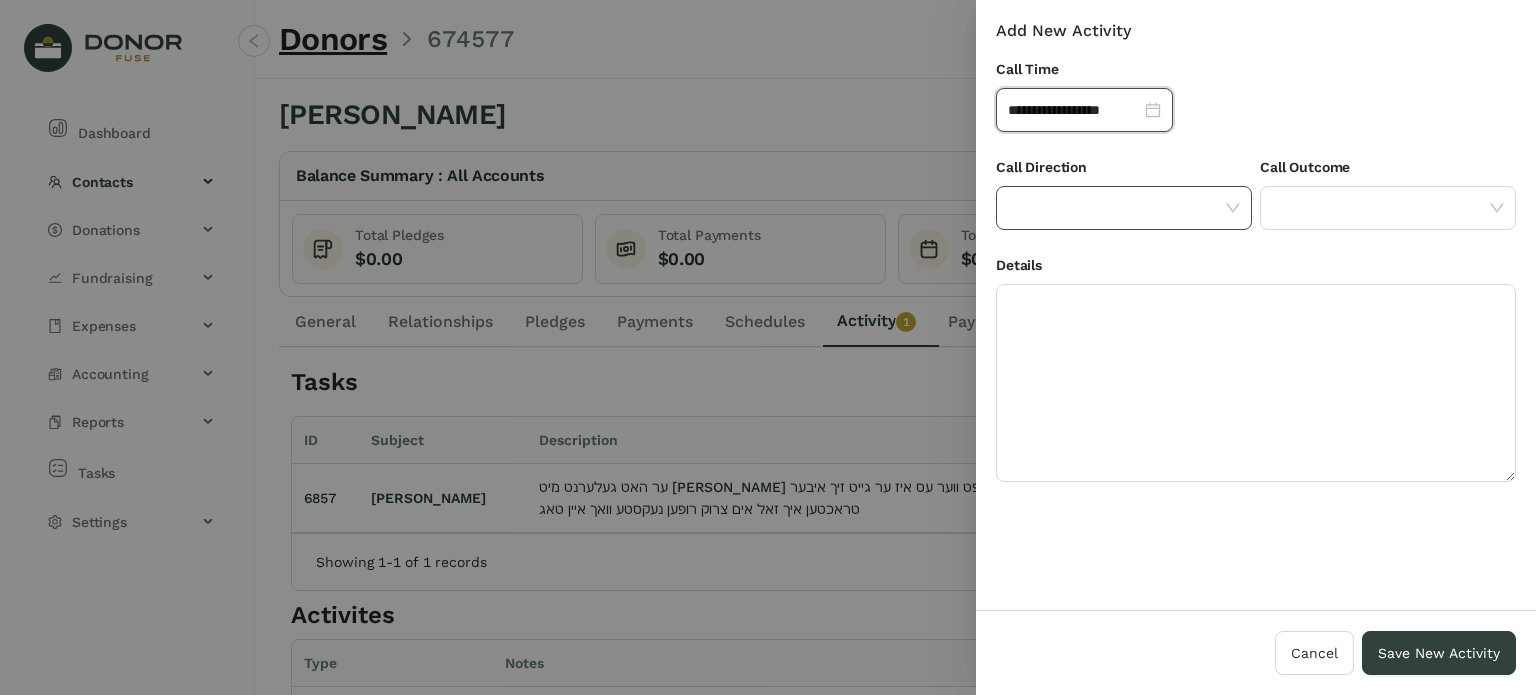 drag, startPoint x: 1088, startPoint y: 211, endPoint x: 1090, endPoint y: 227, distance: 16.124516 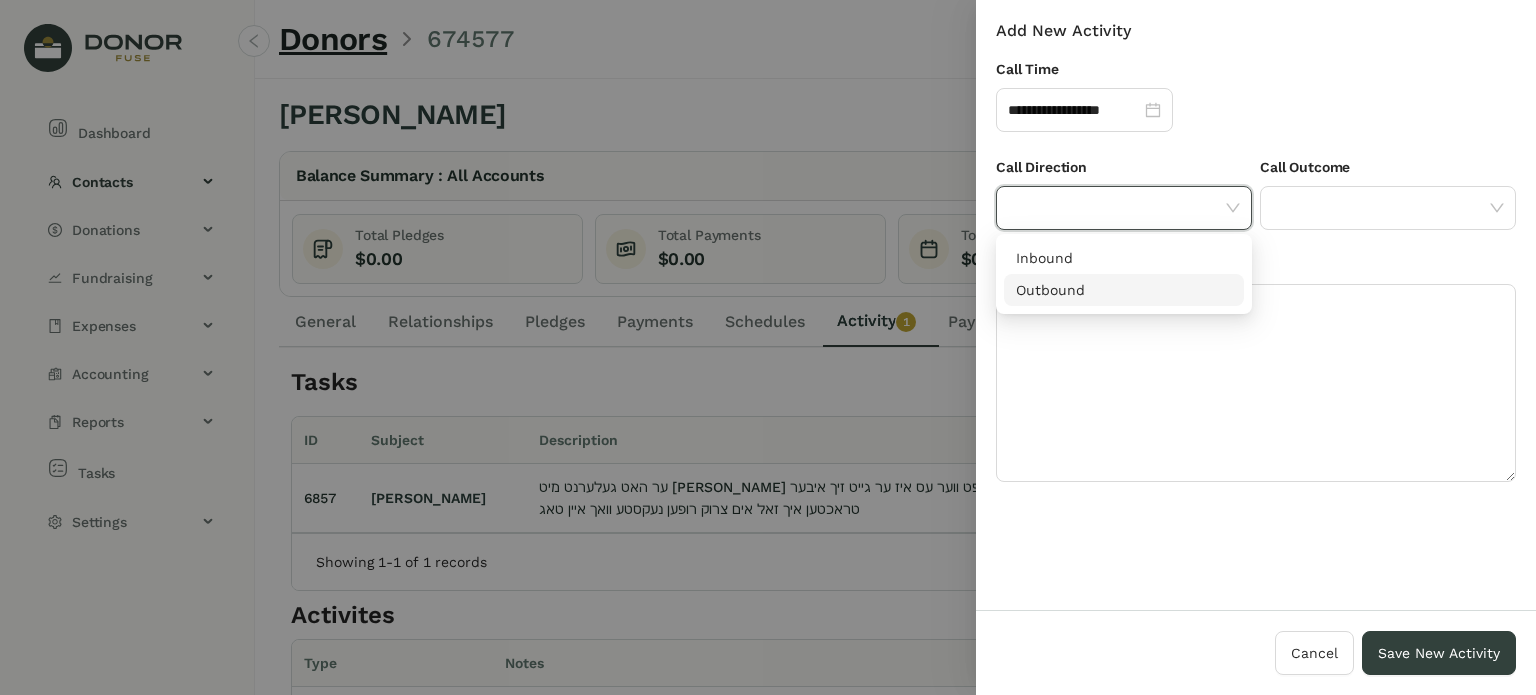 click on "Outbound" at bounding box center (1124, 290) 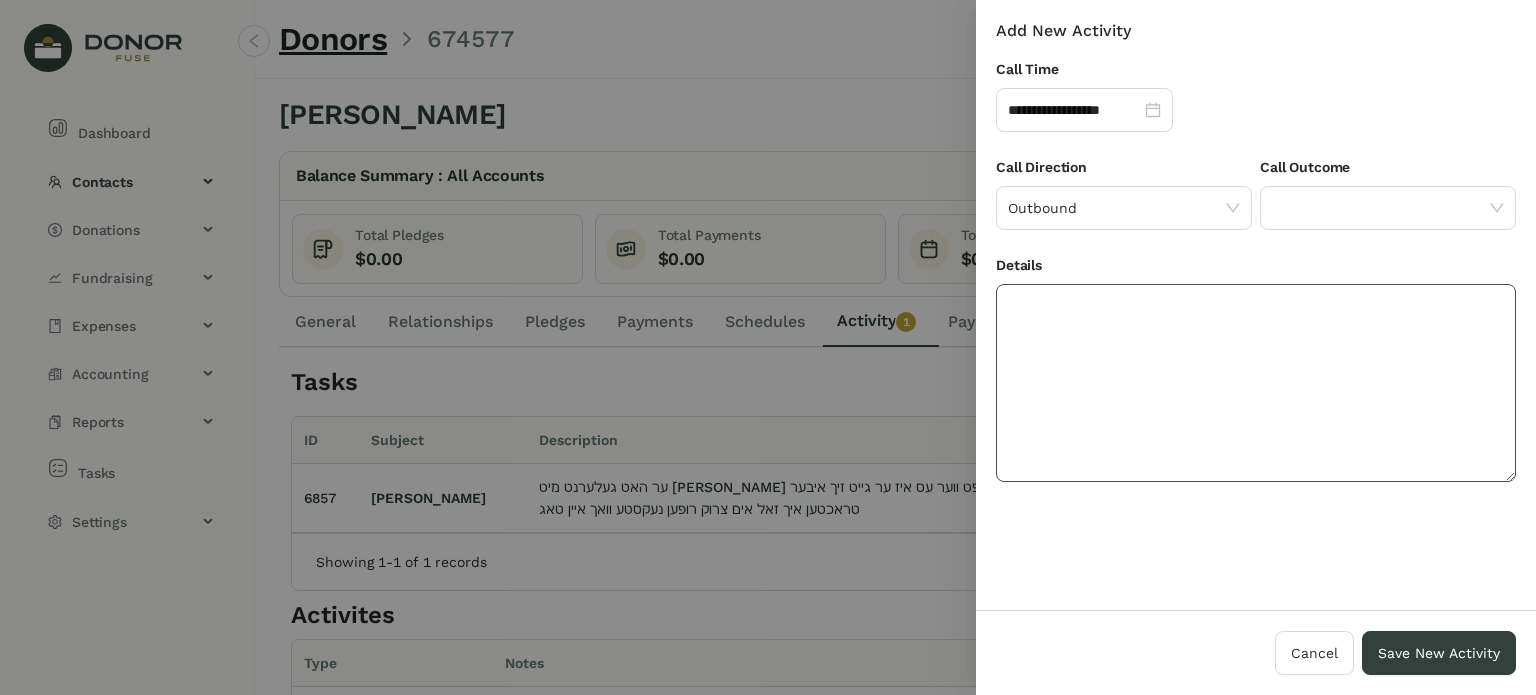 drag, startPoint x: 1113, startPoint y: 325, endPoint x: 1080, endPoint y: 327, distance: 33.06055 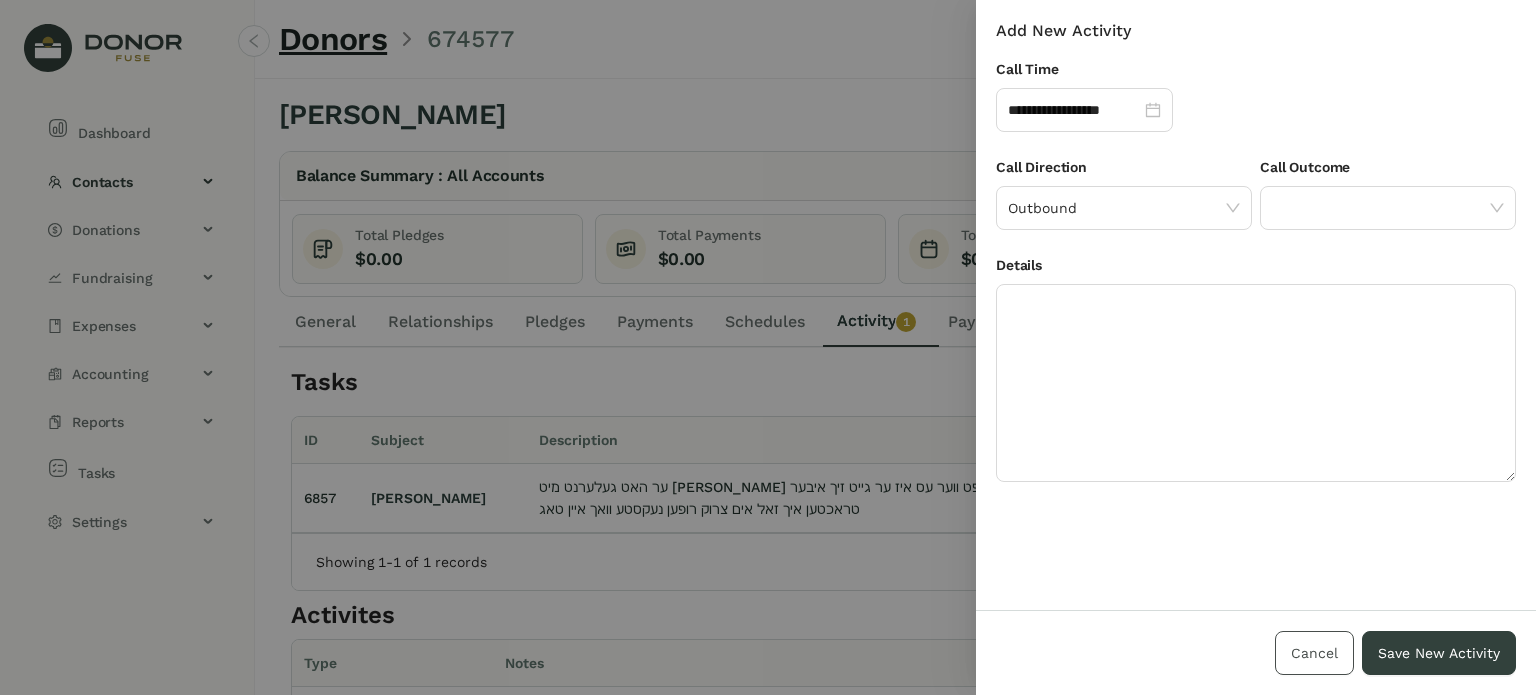 click on "Cancel" at bounding box center [1314, 653] 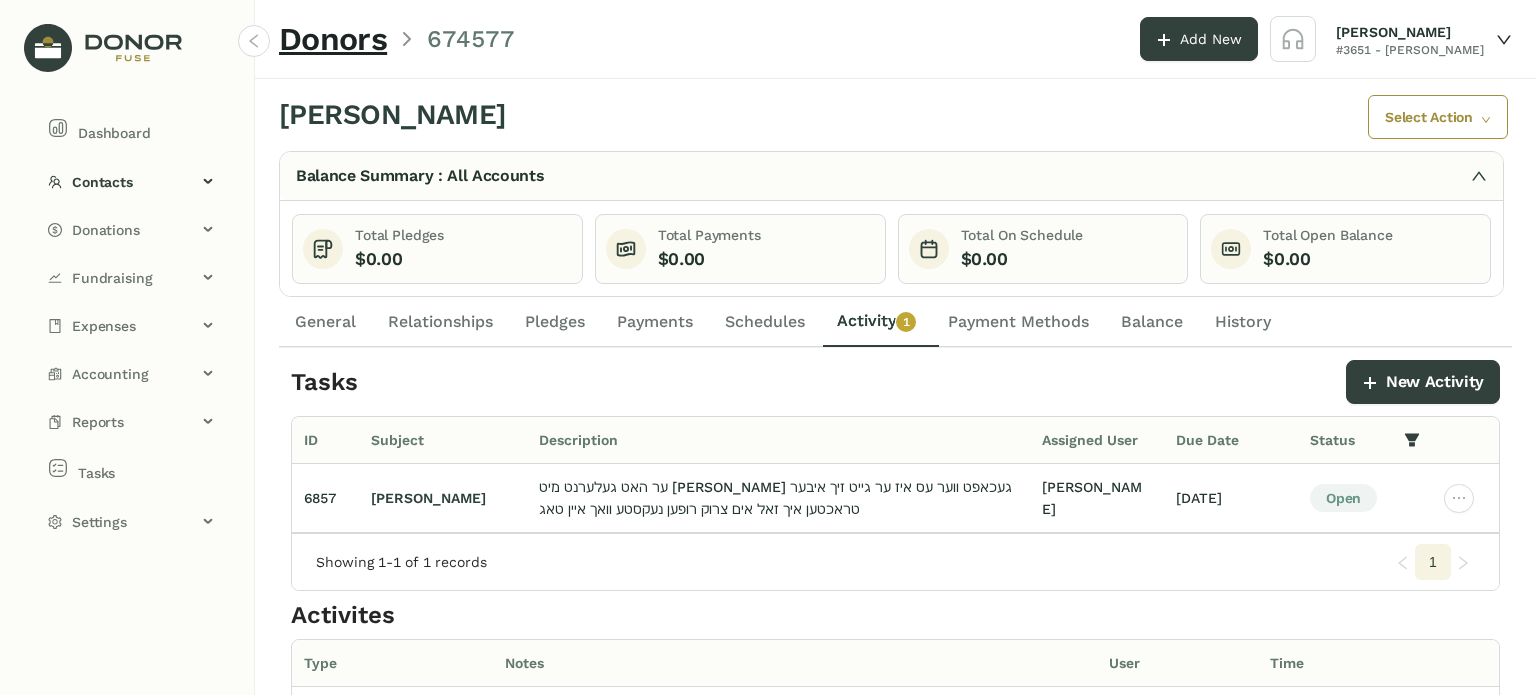 click on "Relationships" 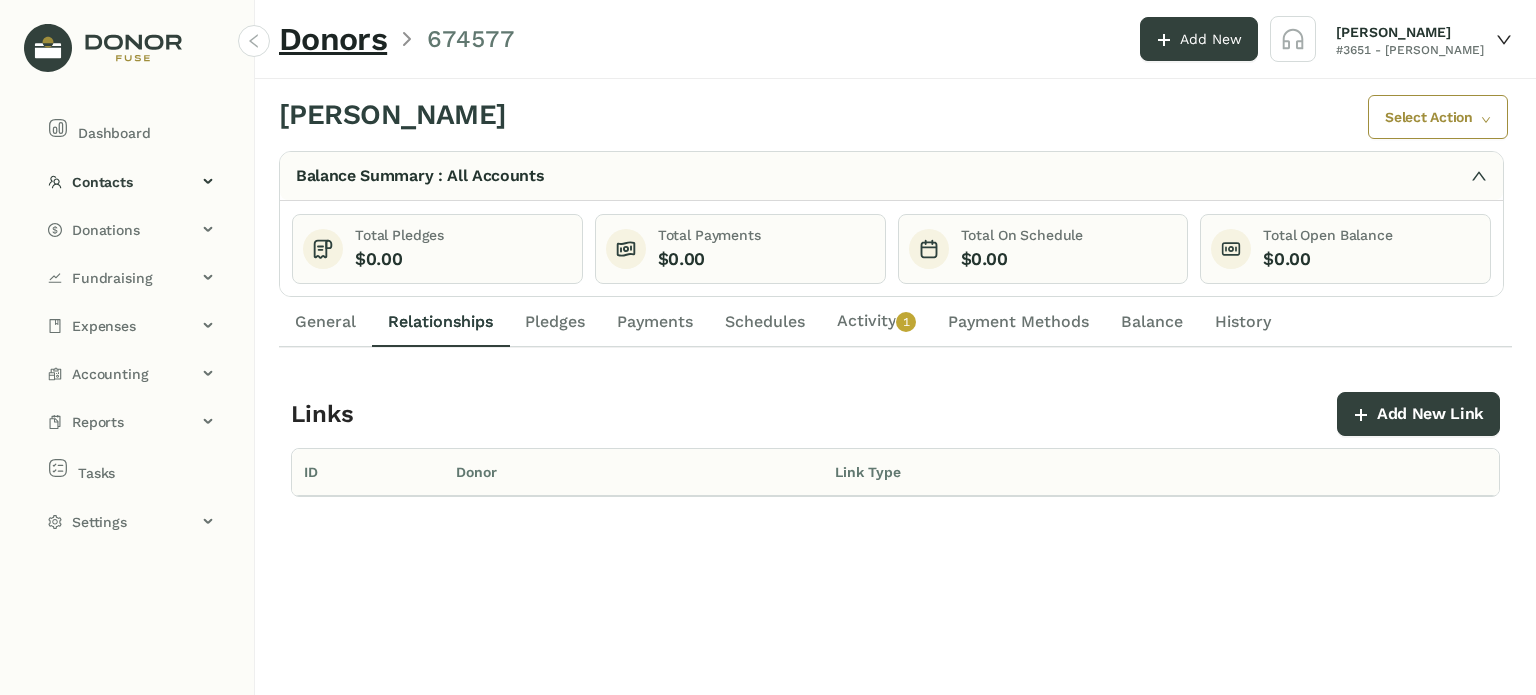 drag, startPoint x: 316, startPoint y: 323, endPoint x: 377, endPoint y: 328, distance: 61.204575 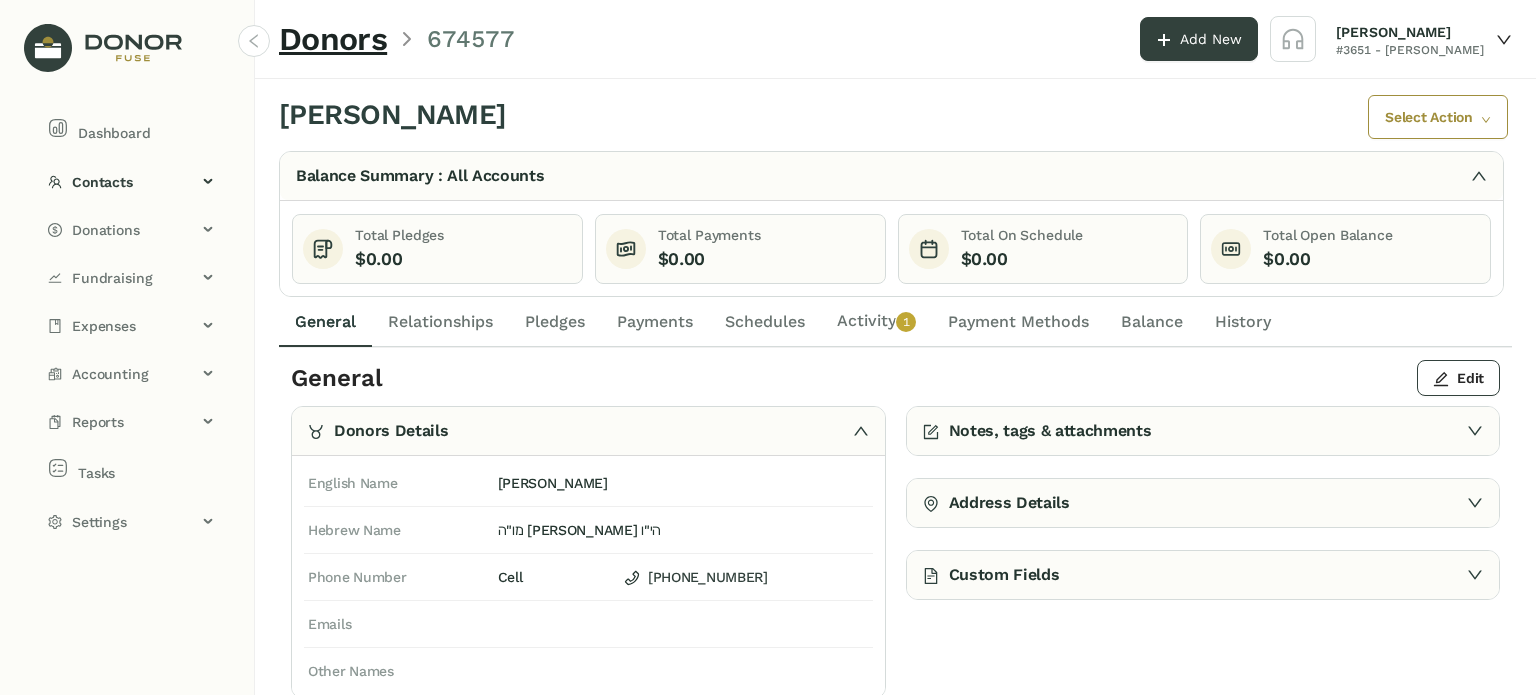 click on "Activity   0   1   2   3   4   5   6   7   8   9" 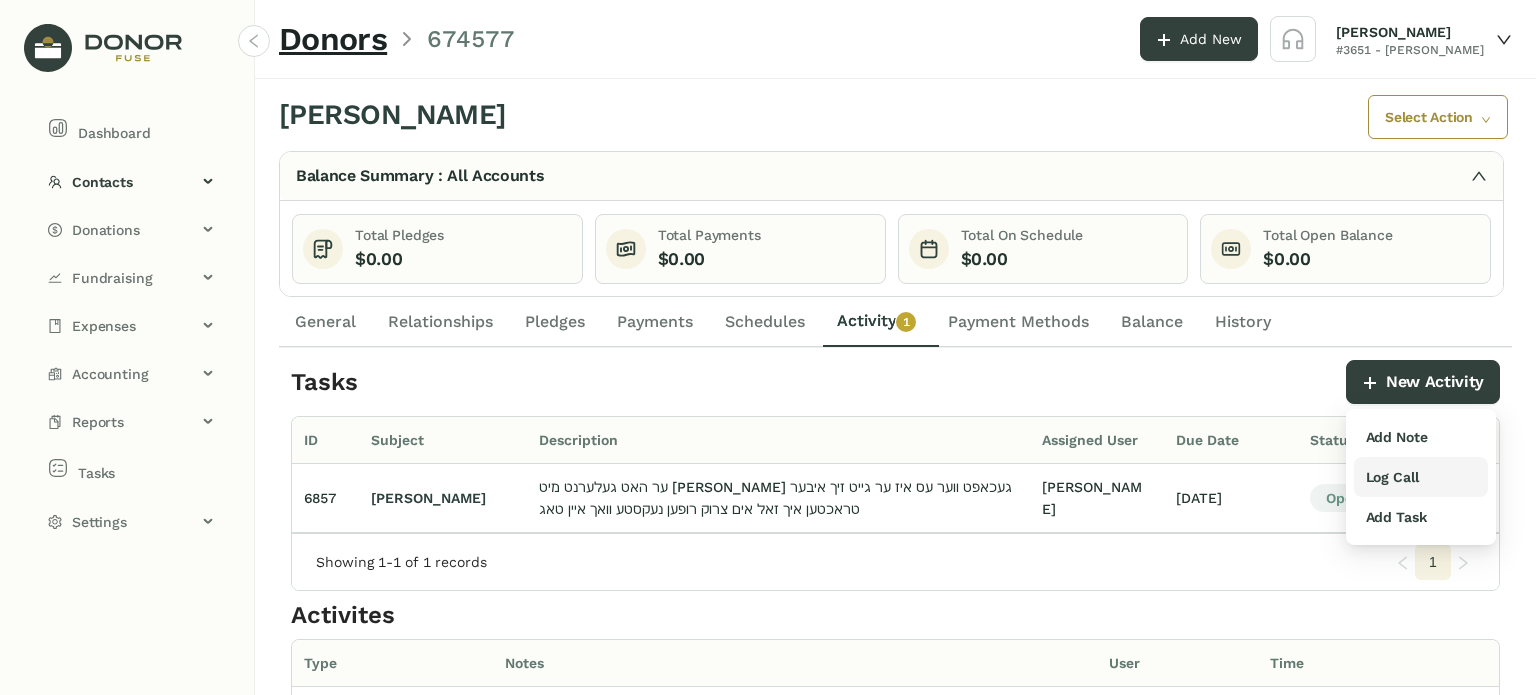 click on "Log Call" at bounding box center [1392, 477] 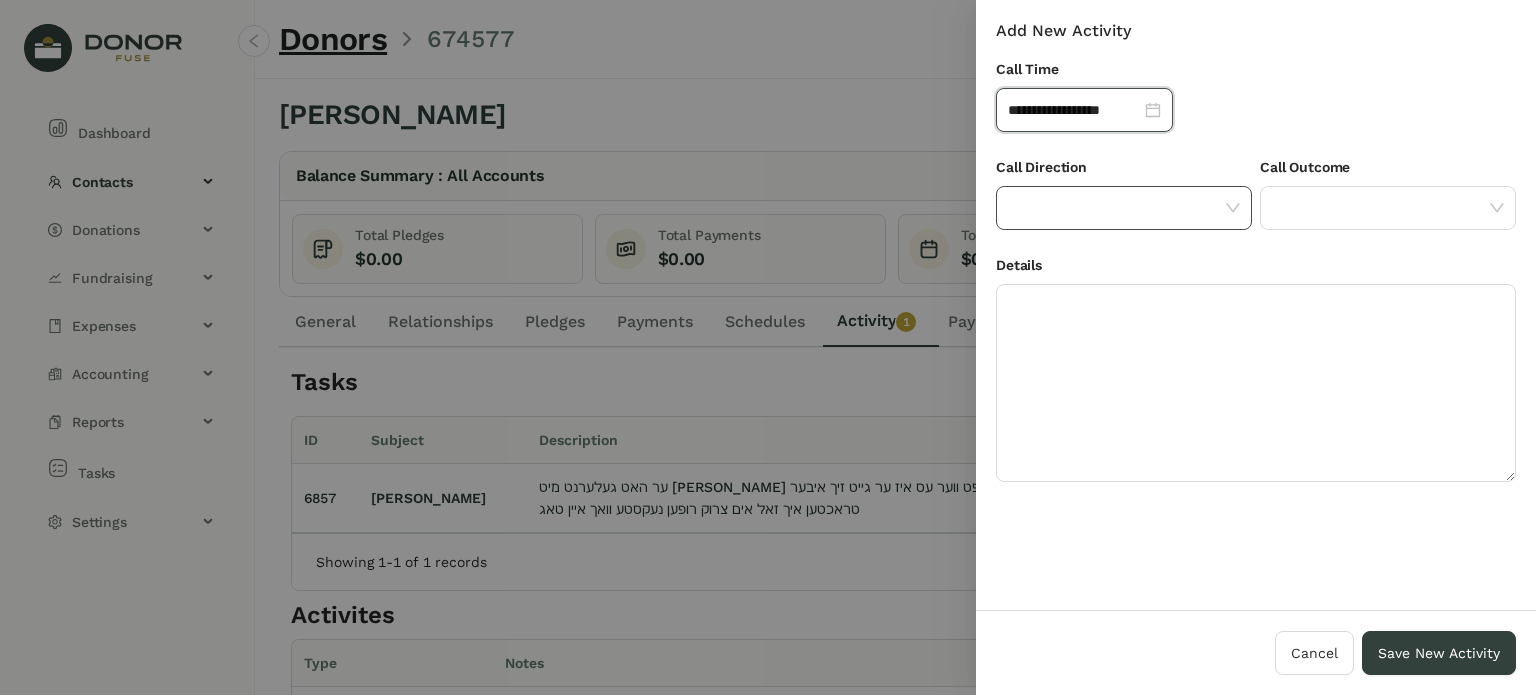 click 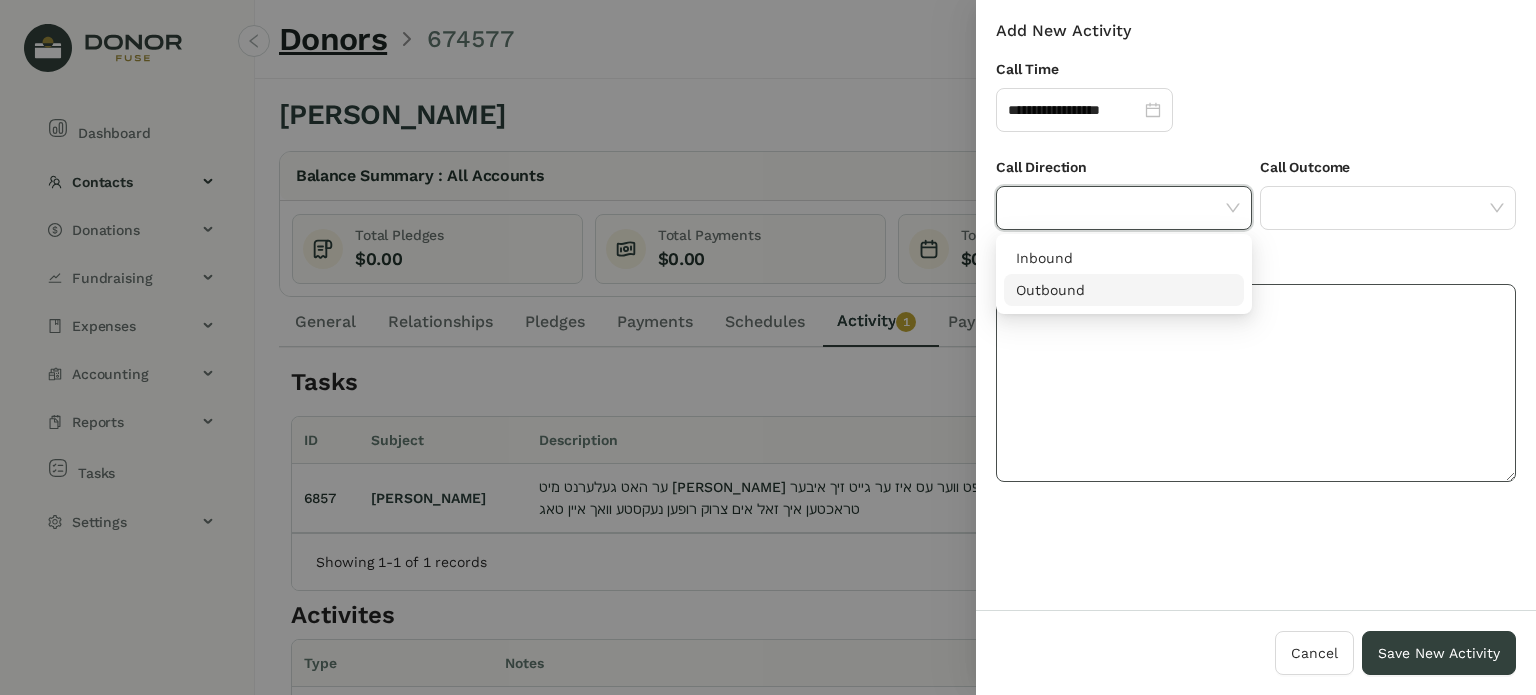 drag, startPoint x: 1188, startPoint y: 277, endPoint x: 1194, endPoint y: 286, distance: 10.816654 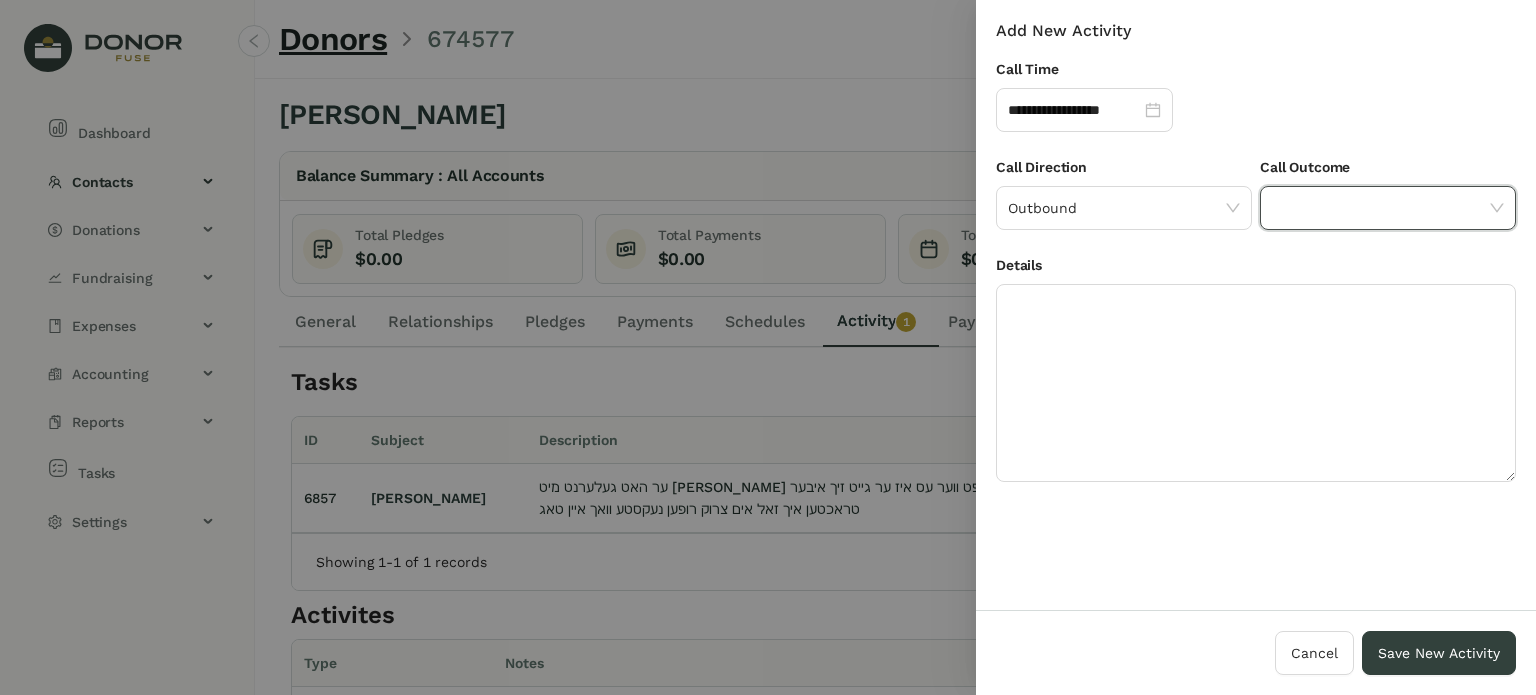 click 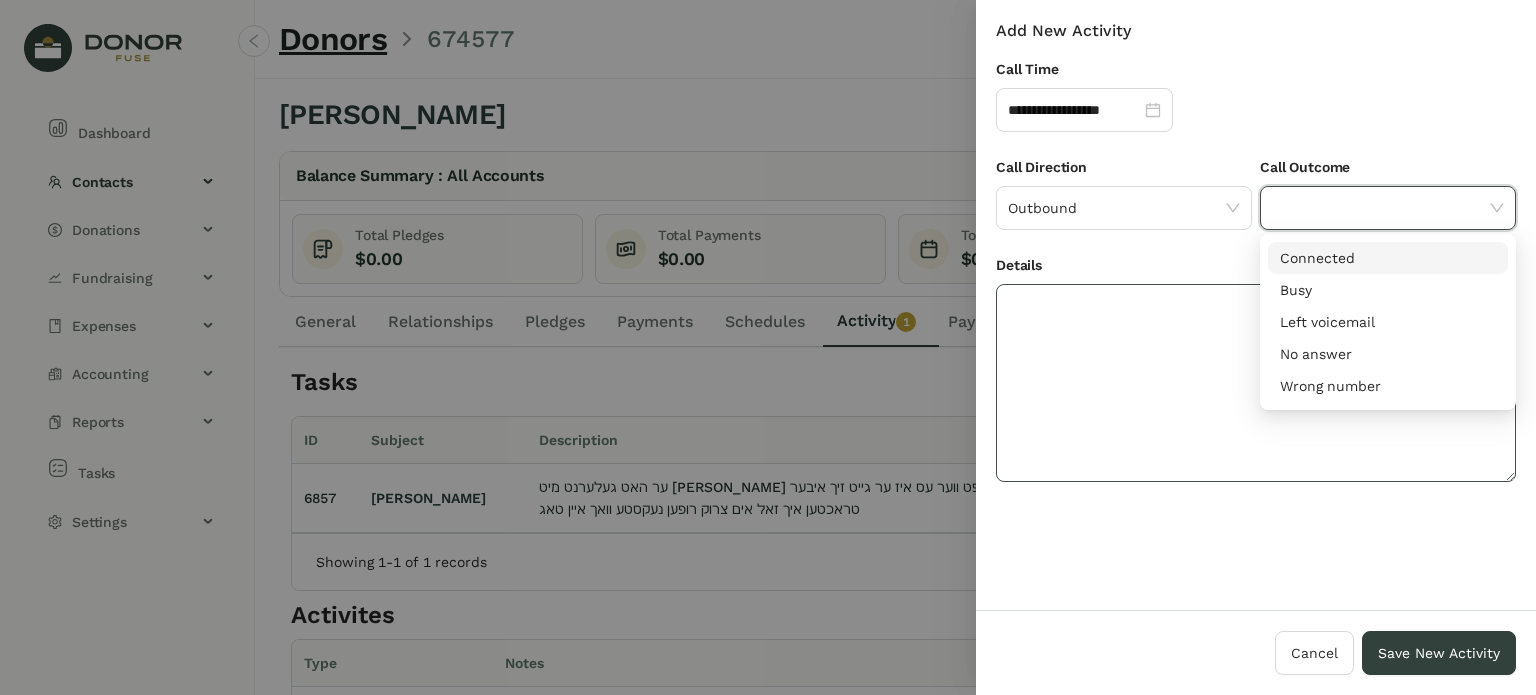 drag, startPoint x: 1328, startPoint y: 248, endPoint x: 1294, endPoint y: 301, distance: 62.968246 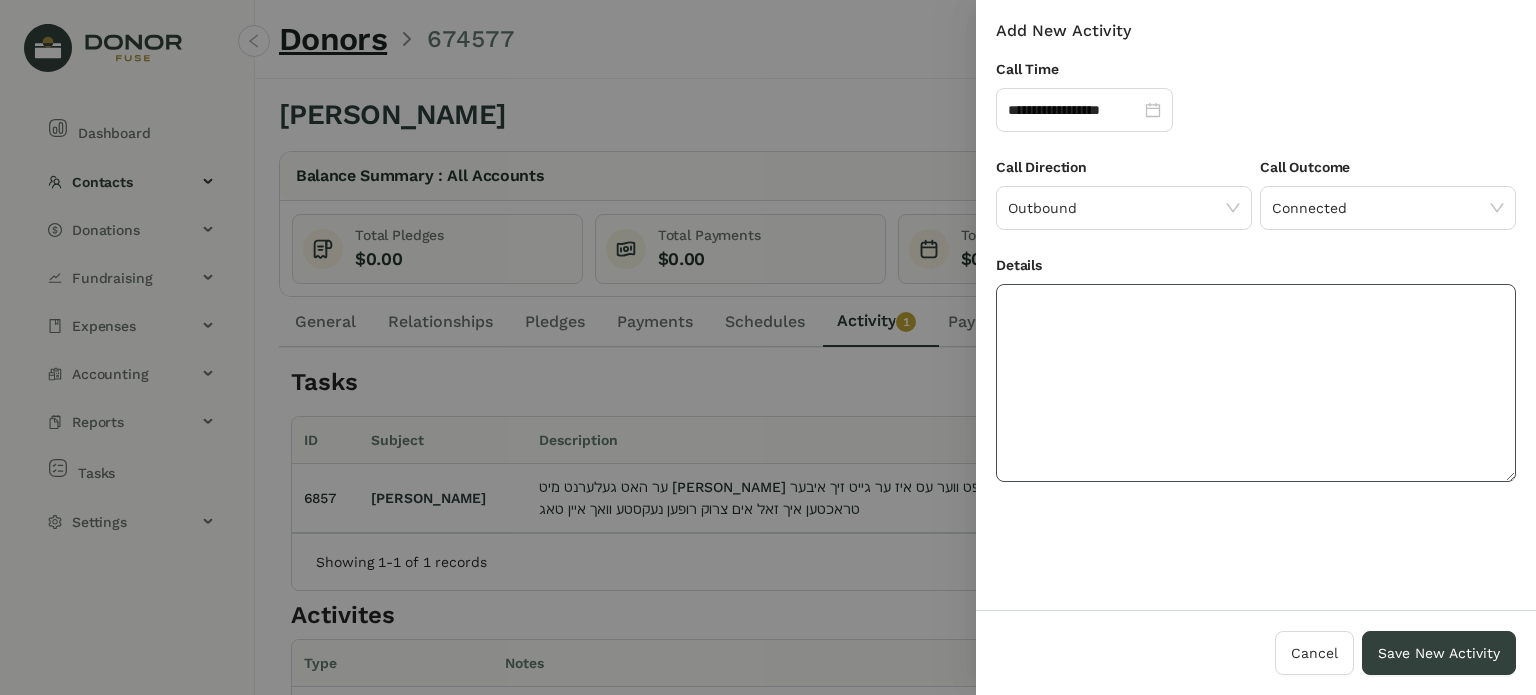 click 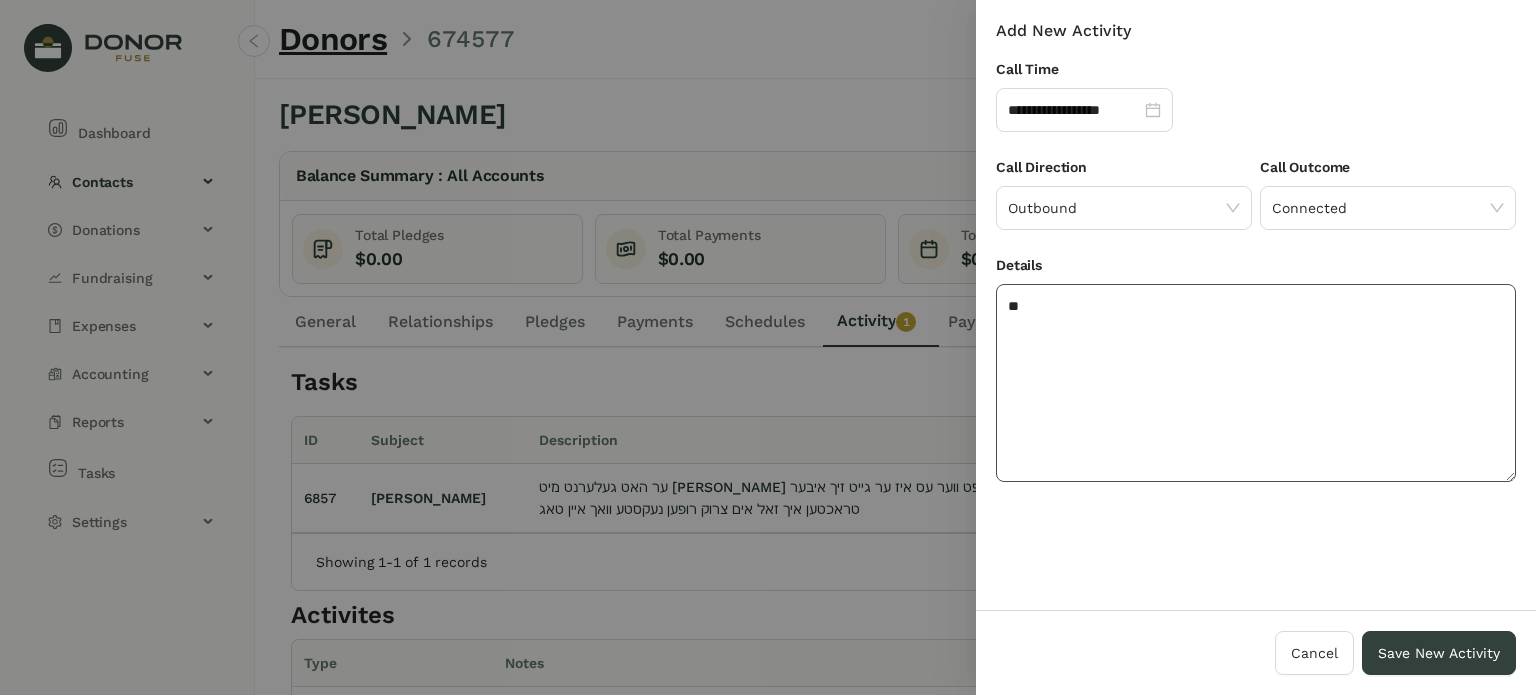 type on "*" 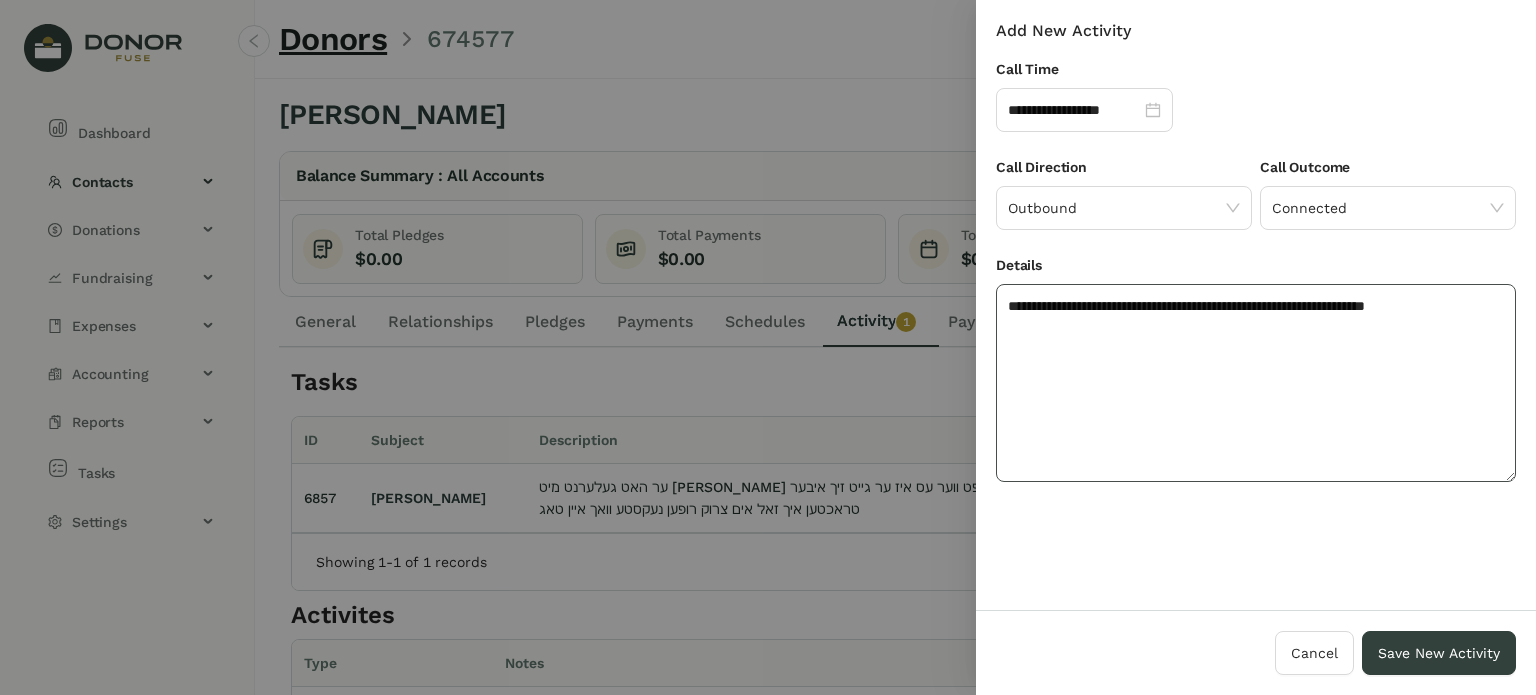 click on "**********" 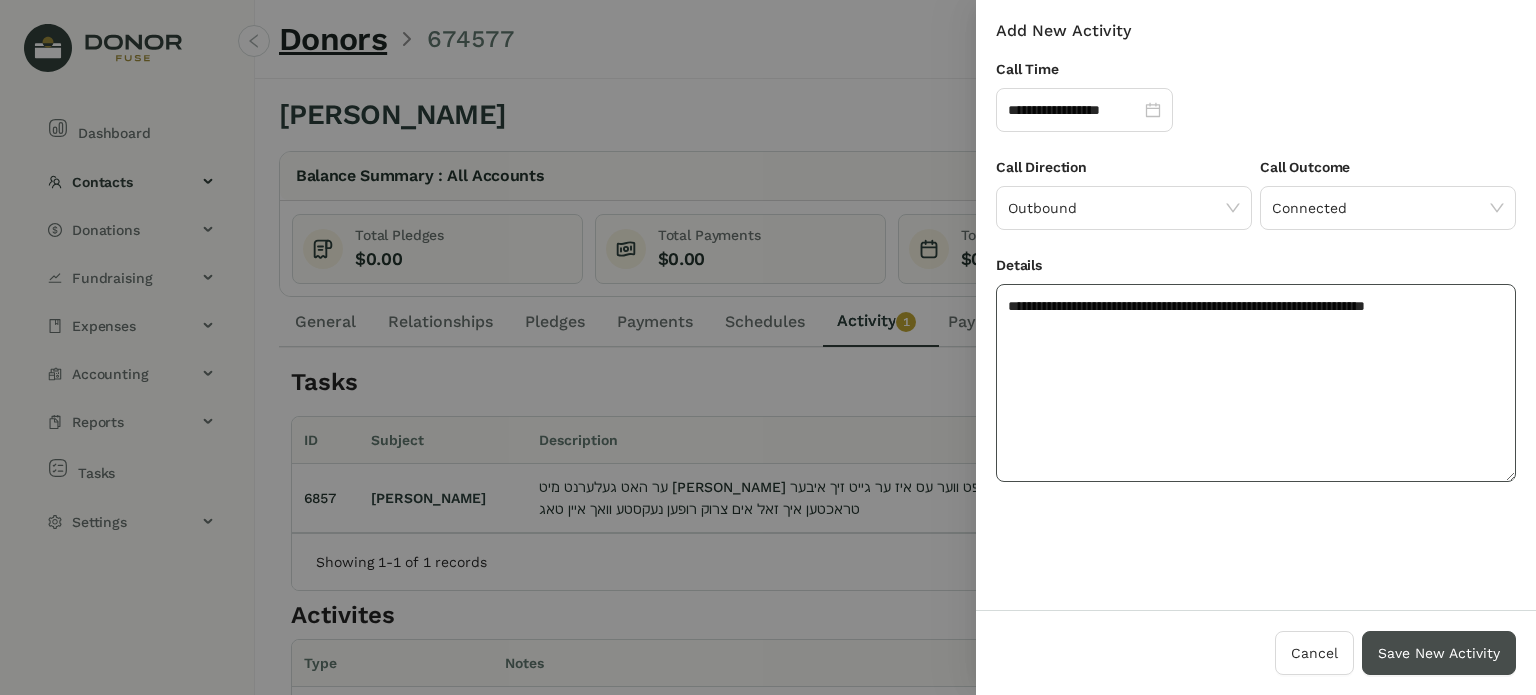 type on "**********" 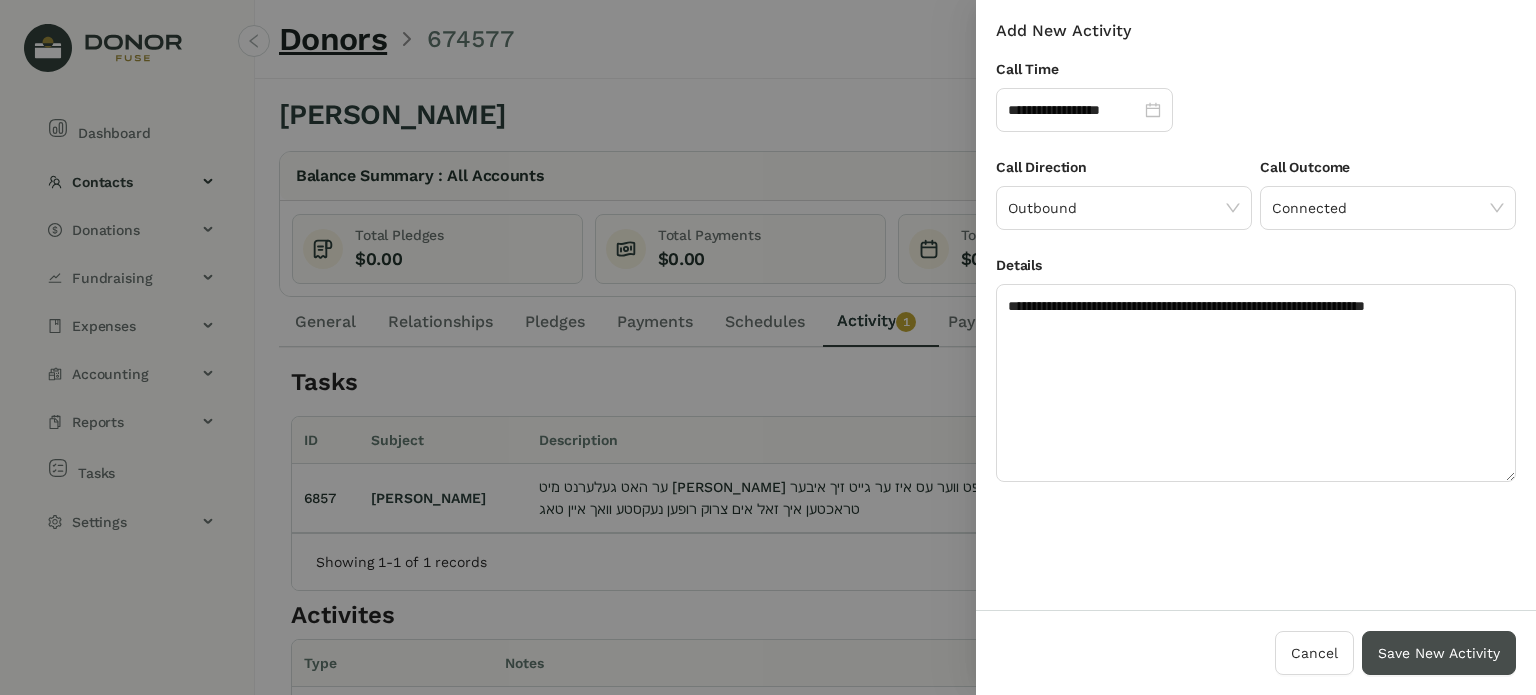 type 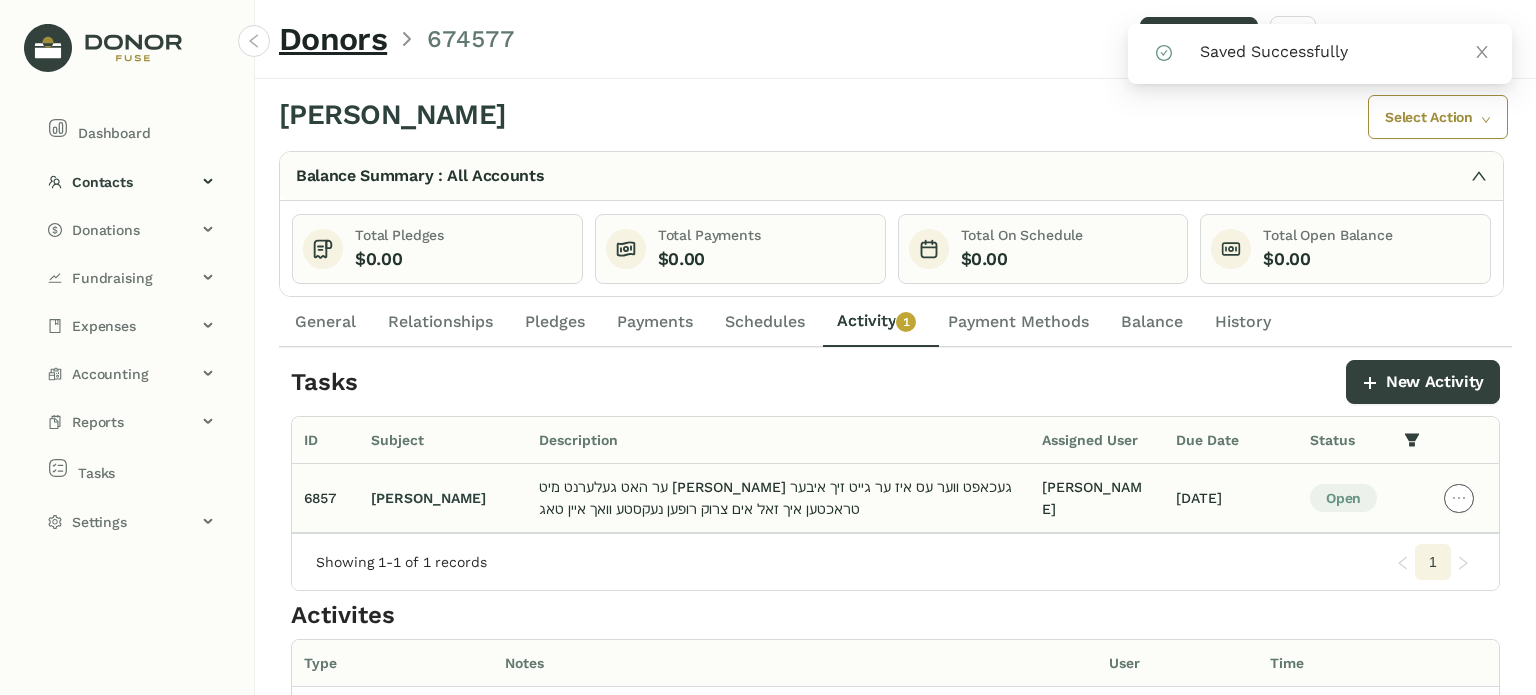 click 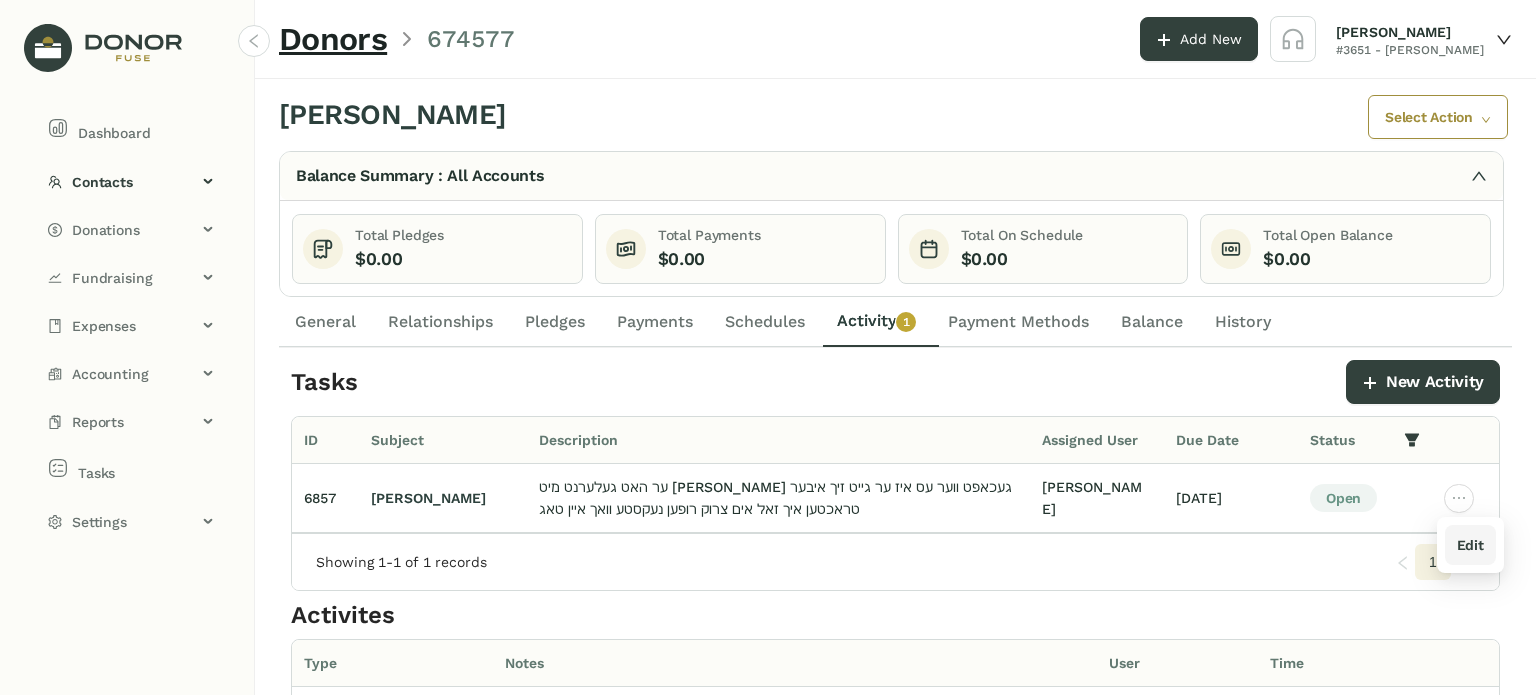 click on "Edit" at bounding box center [1470, 545] 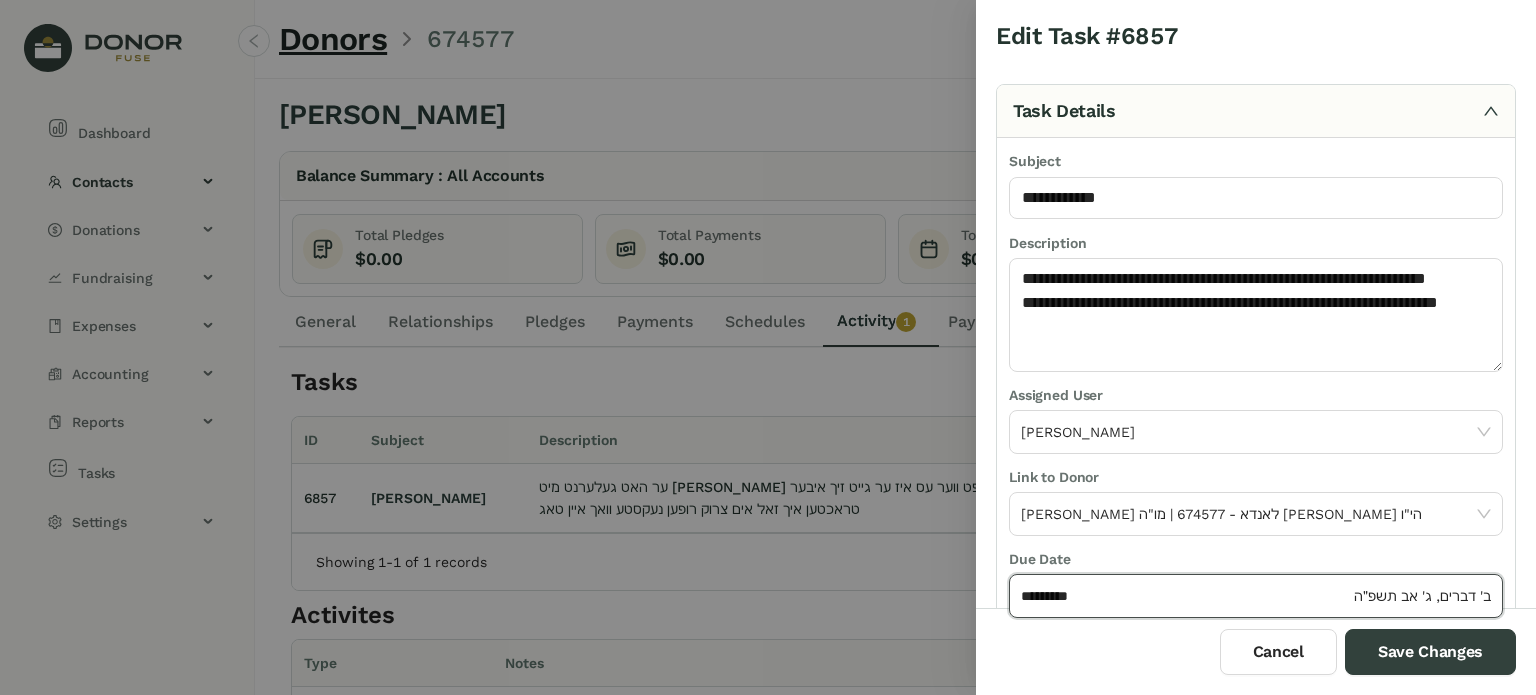 click on "*********" 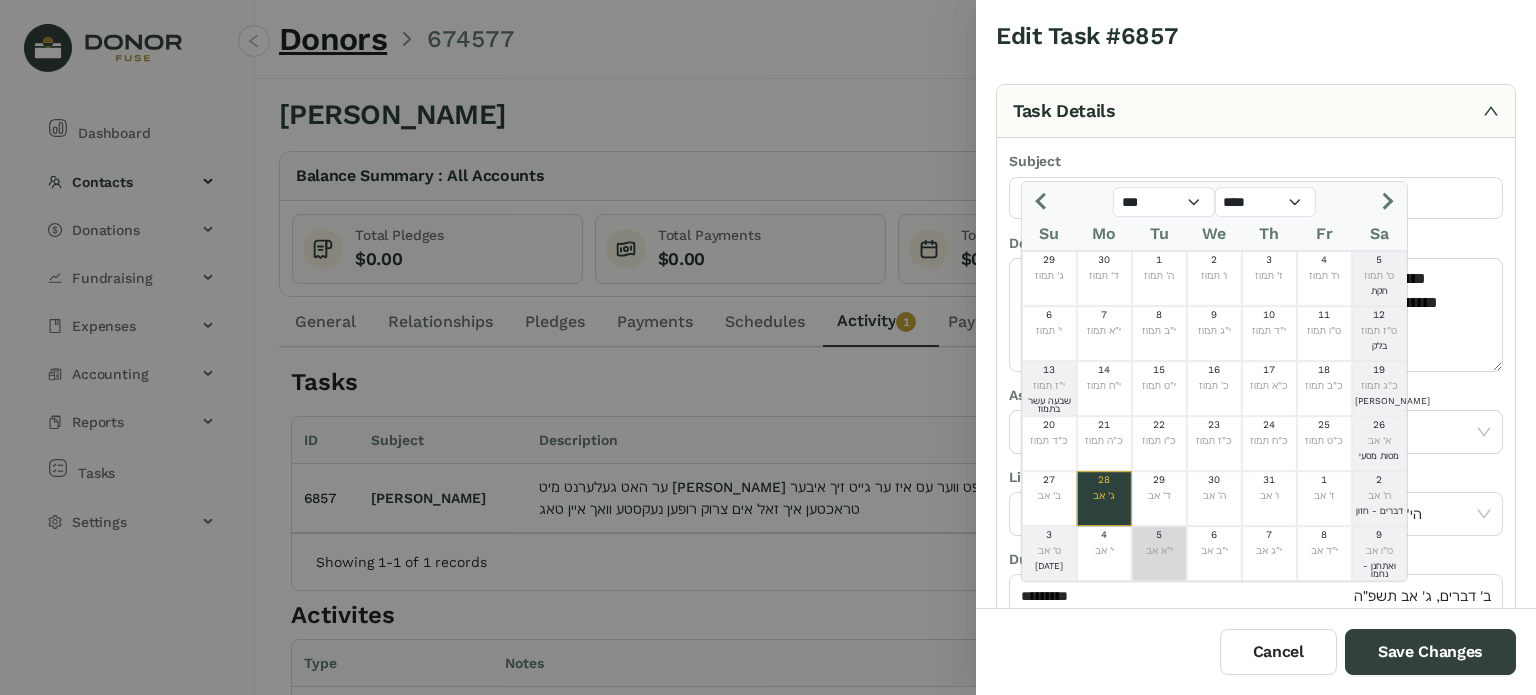 click on "י"א אב" 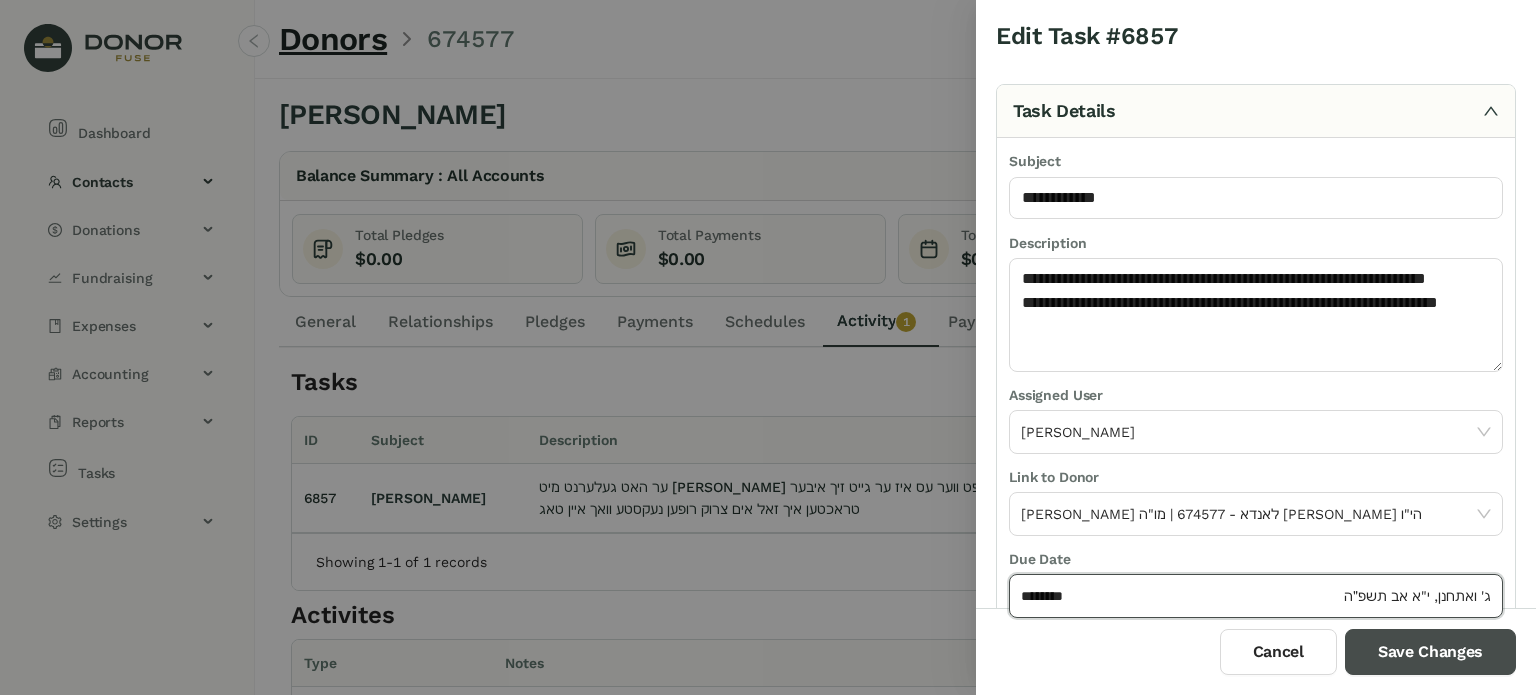 click on "Save Changes" at bounding box center [1430, 652] 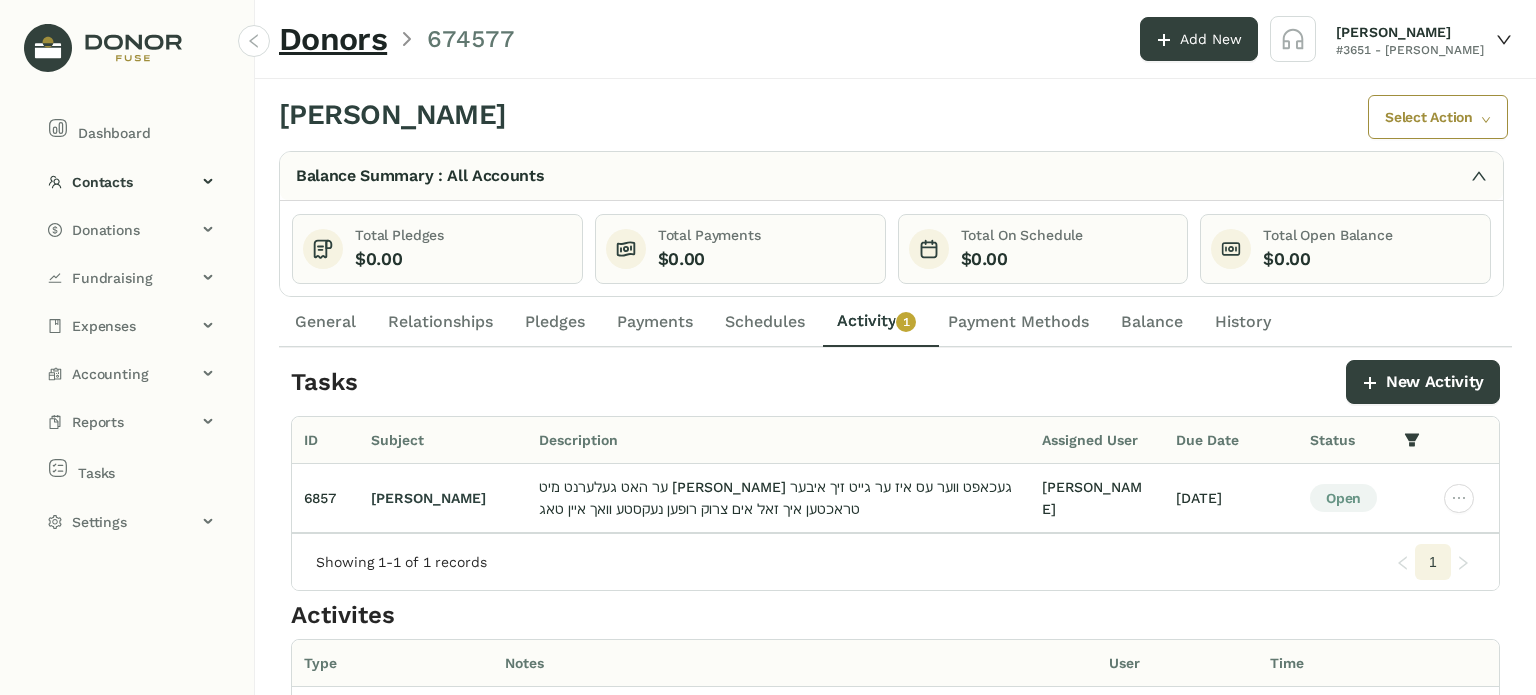 click on "General" 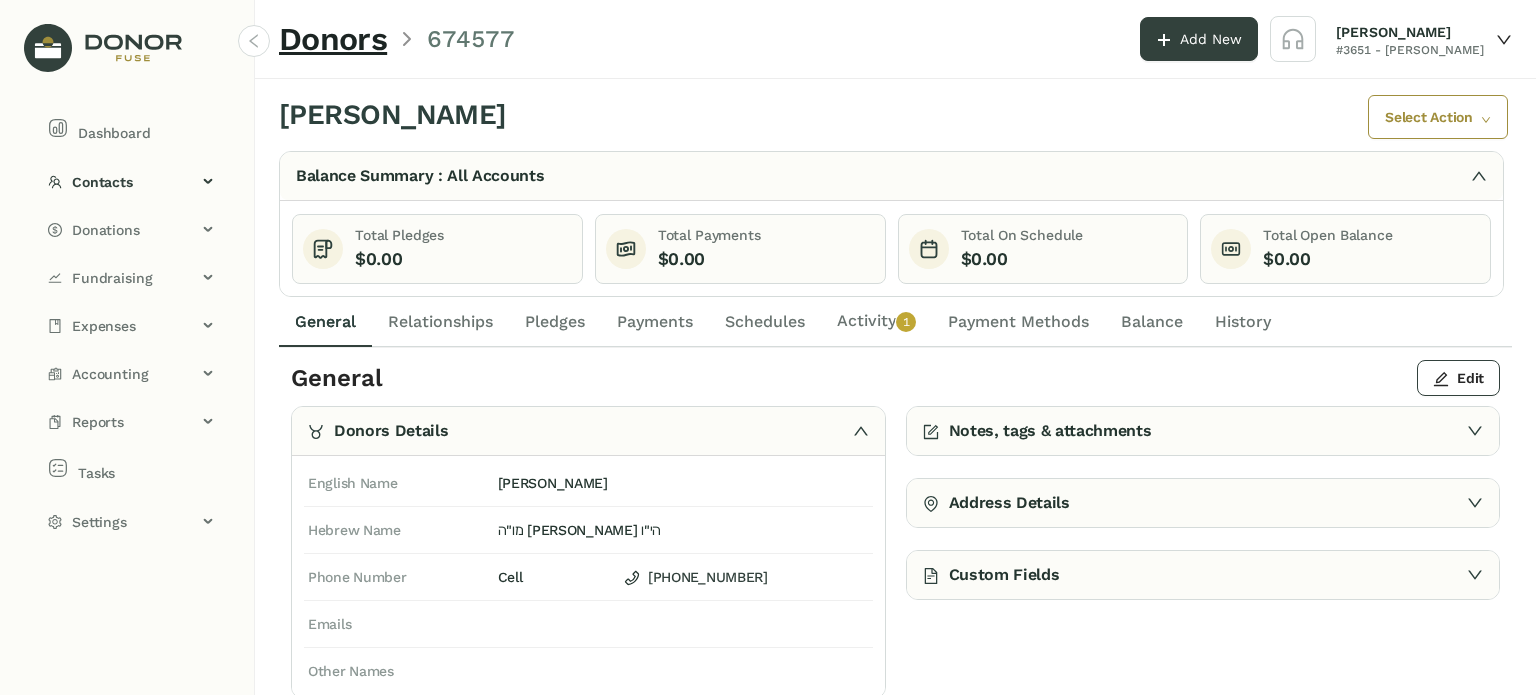 drag, startPoint x: 648, startPoint y: 544, endPoint x: 696, endPoint y: 562, distance: 51.264023 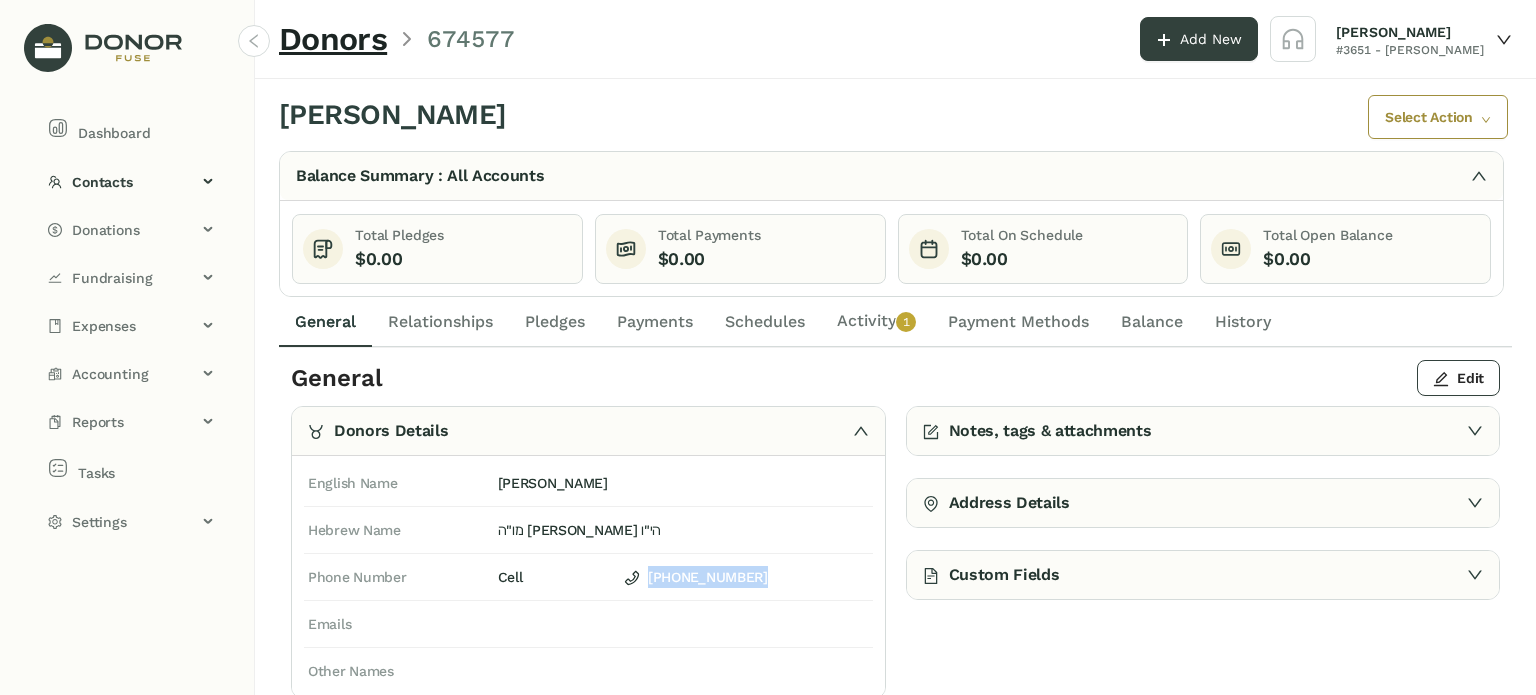 drag, startPoint x: 762, startPoint y: 569, endPoint x: 644, endPoint y: 574, distance: 118.10589 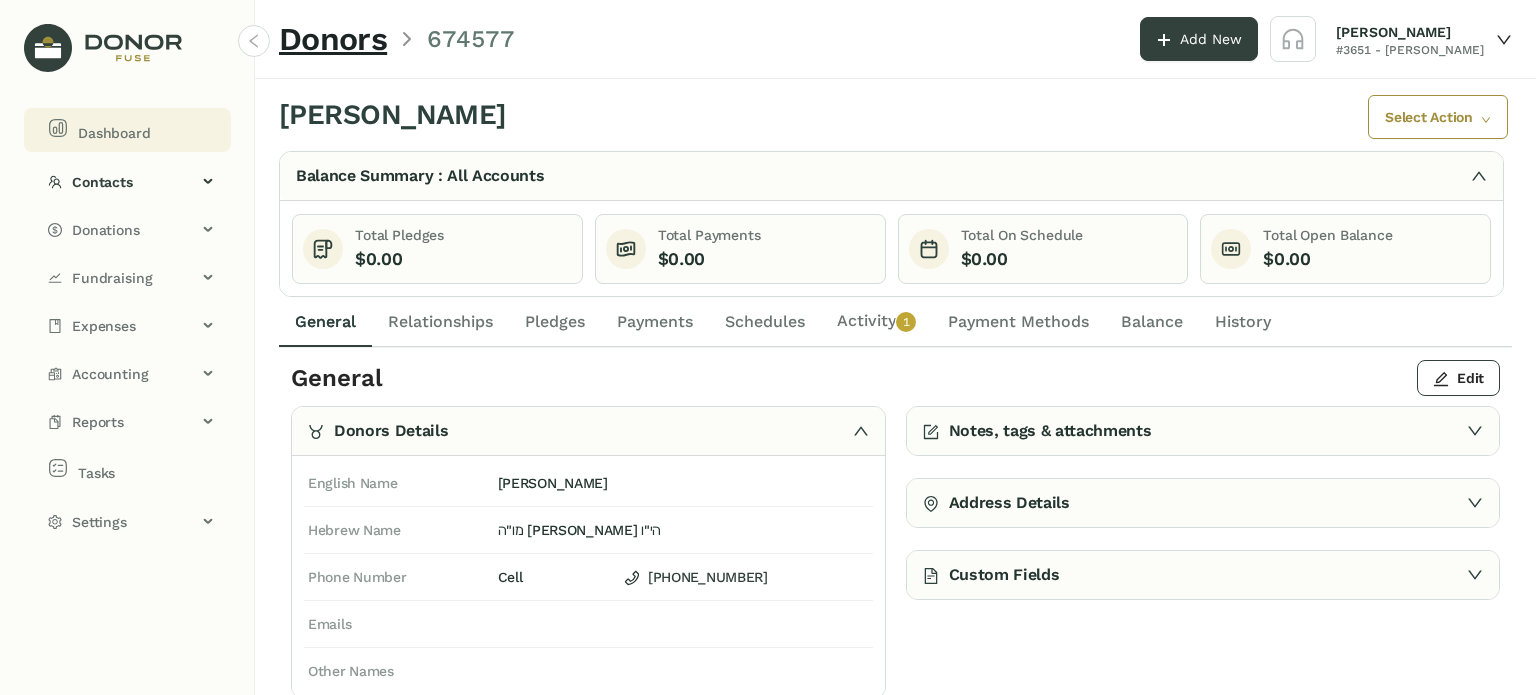 click on "Dashboard" 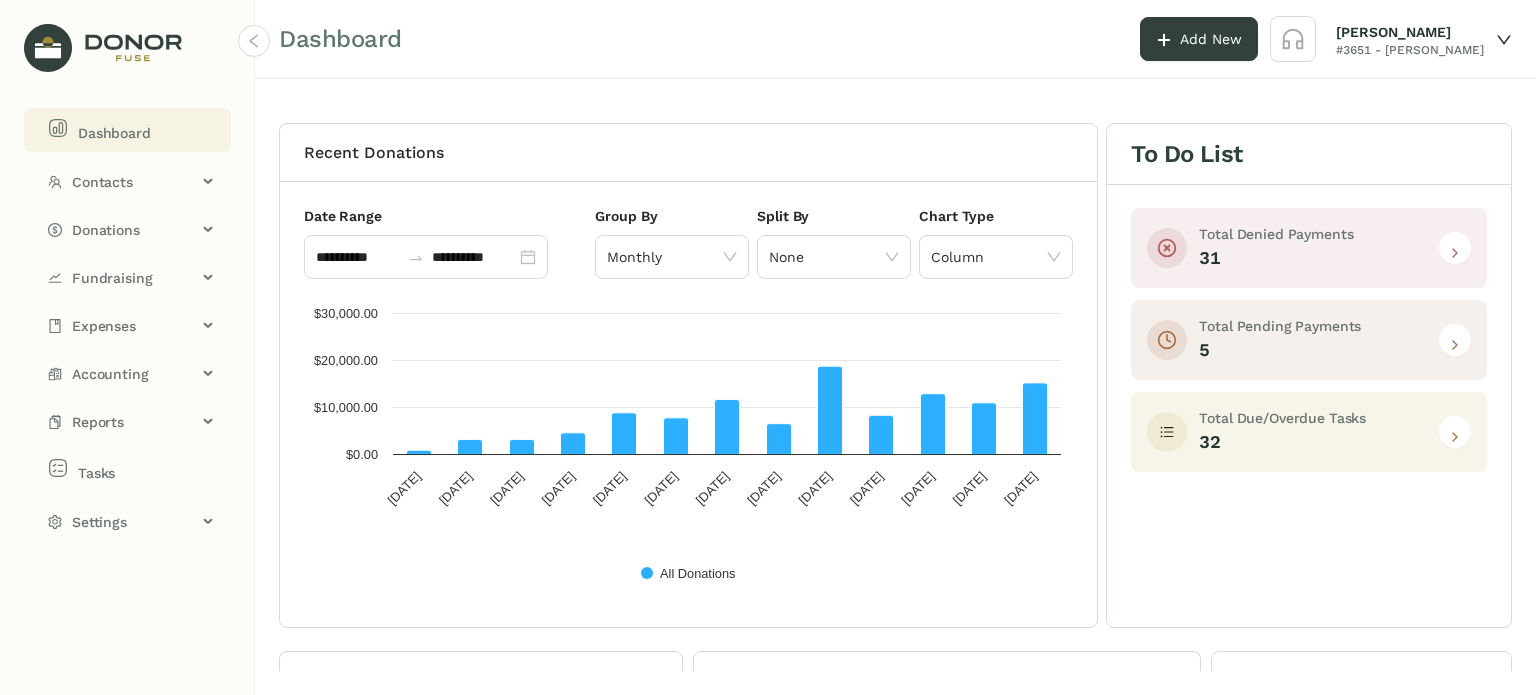 click 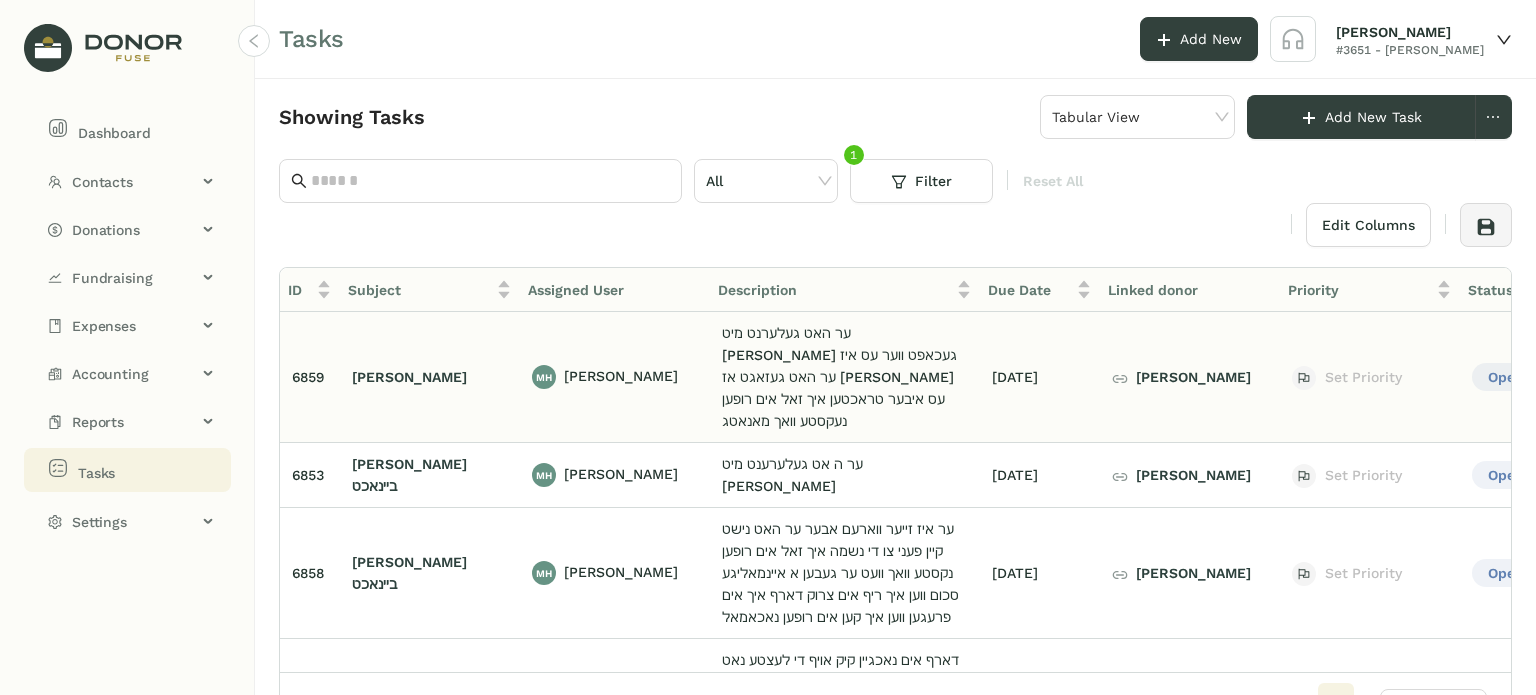 click on "[PERSON_NAME]" 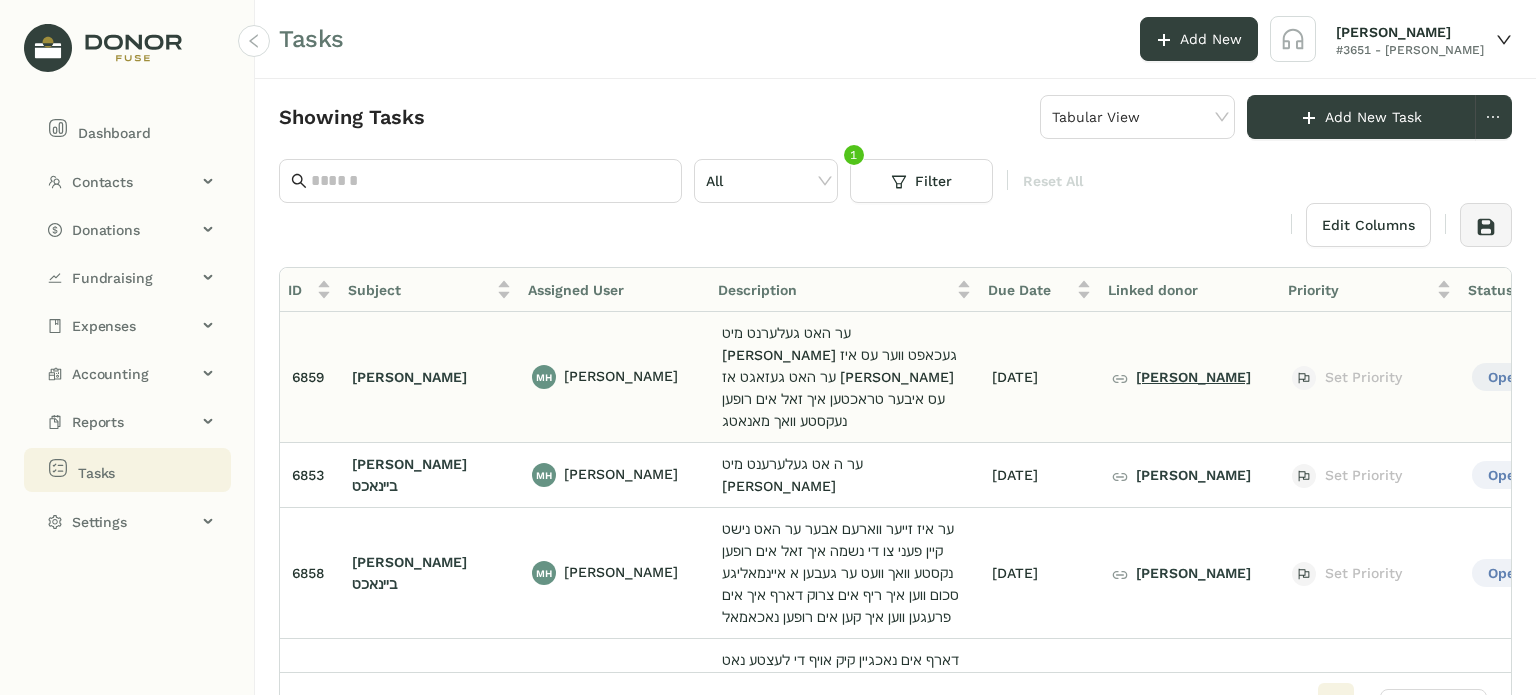 click on "[PERSON_NAME]" 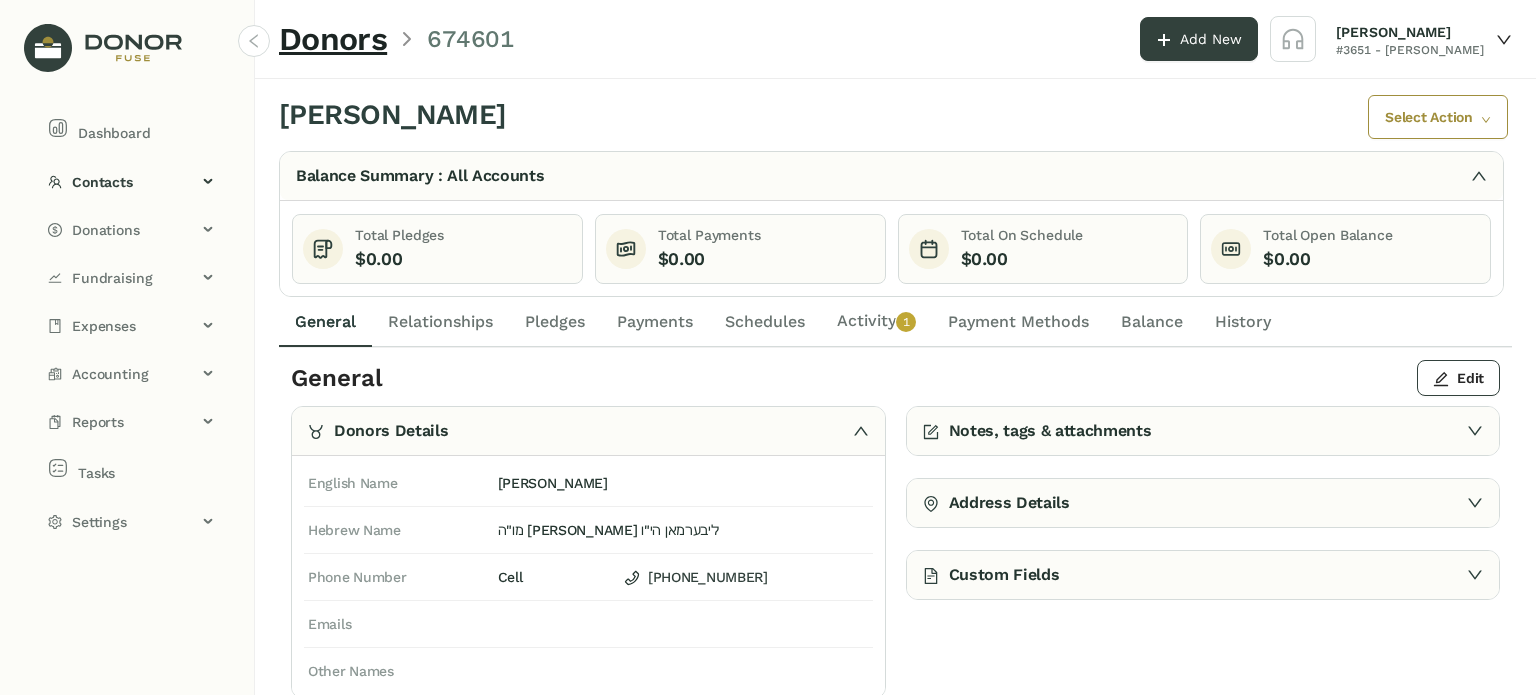 click on "Activity   0   1   2   3   4   5   6   7   8   9" 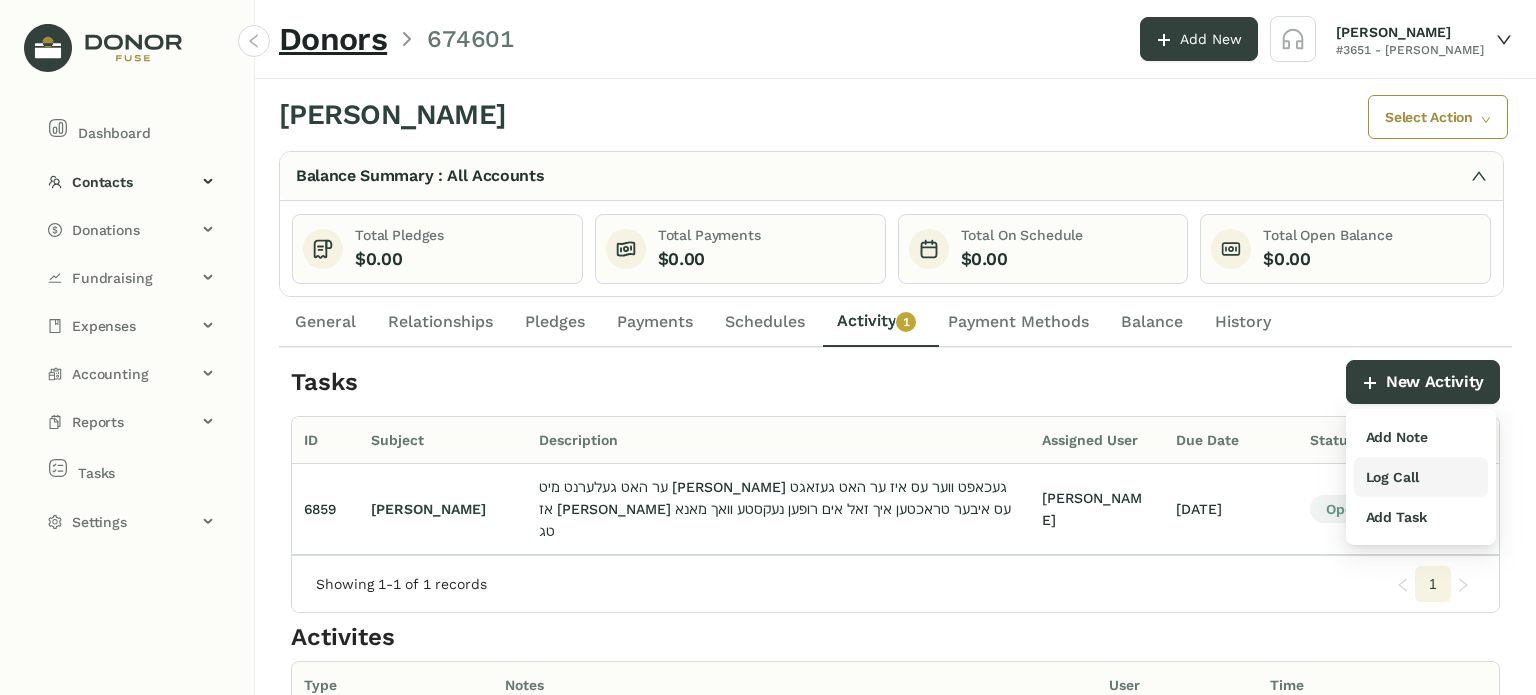 click on "Log Call" at bounding box center (1392, 477) 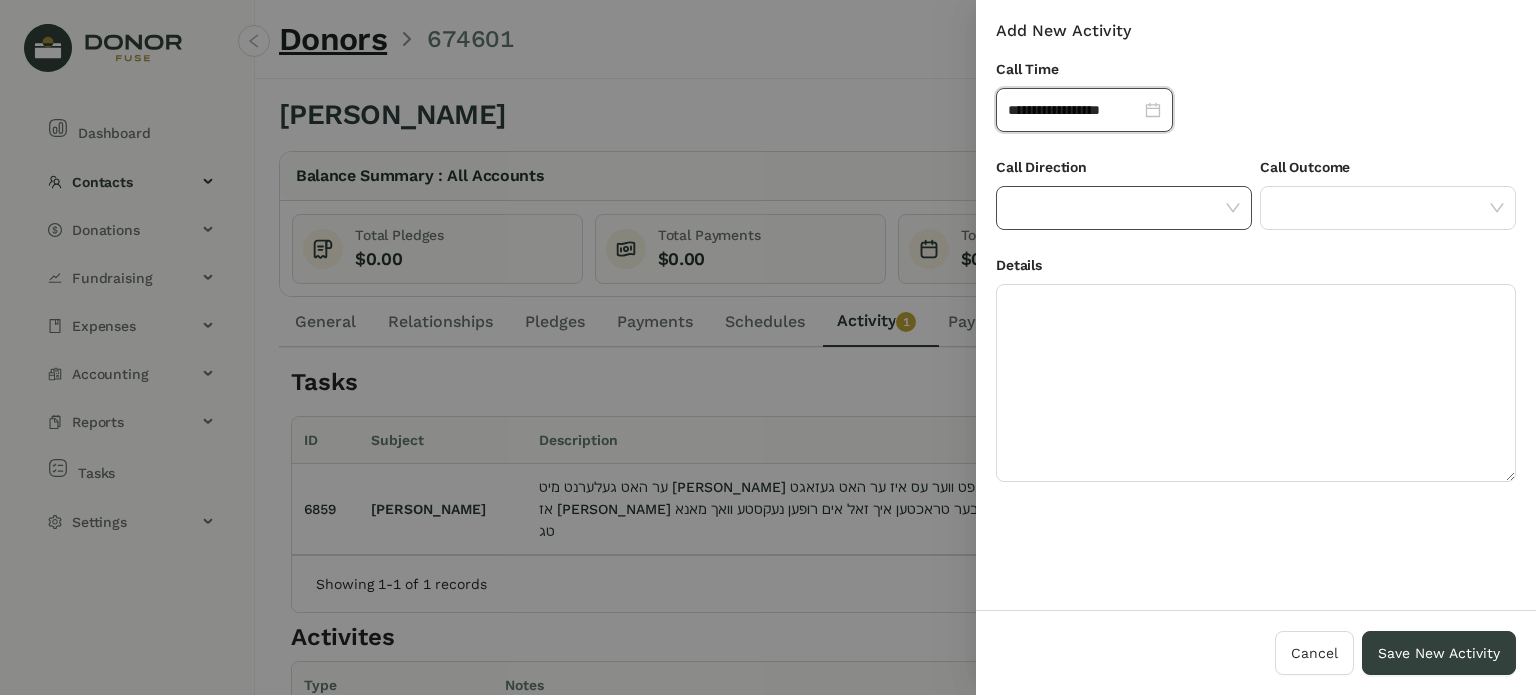 click 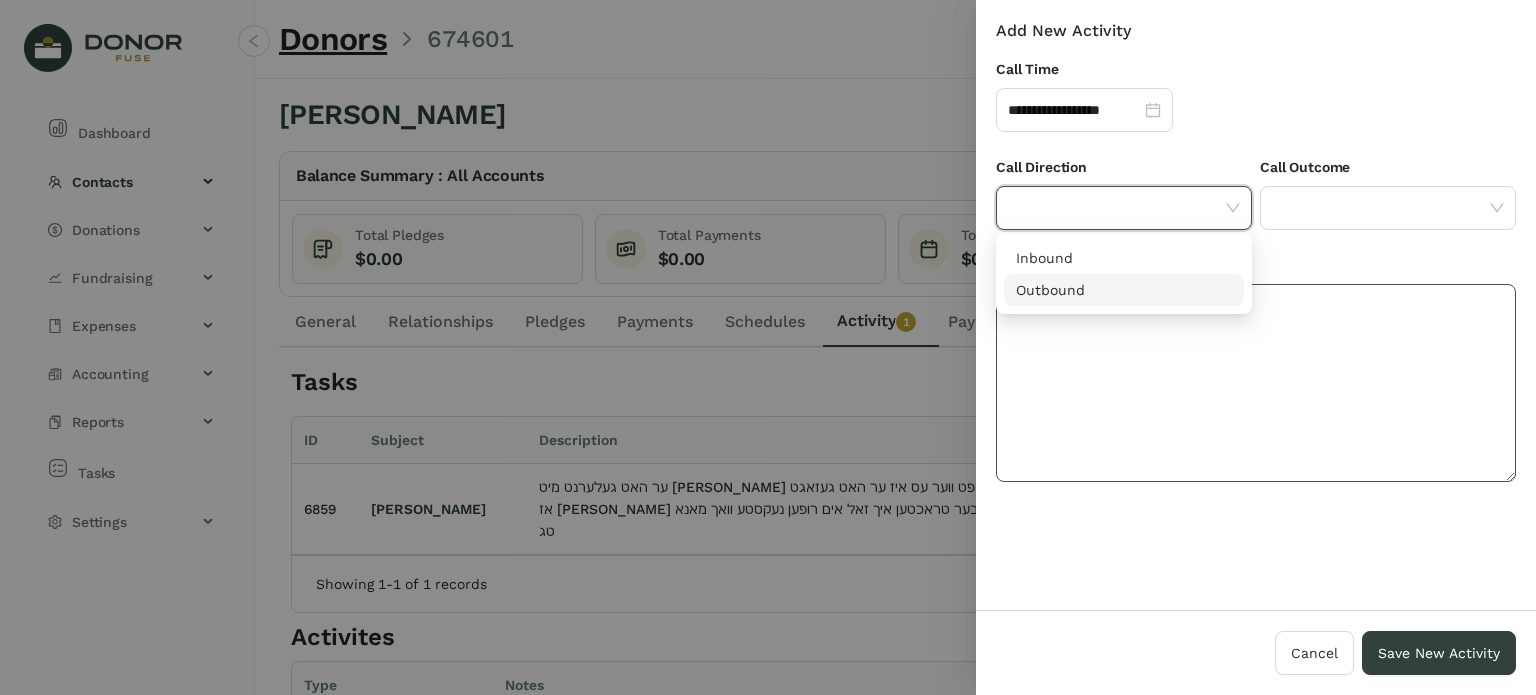 click on "Outbound" at bounding box center (1124, 290) 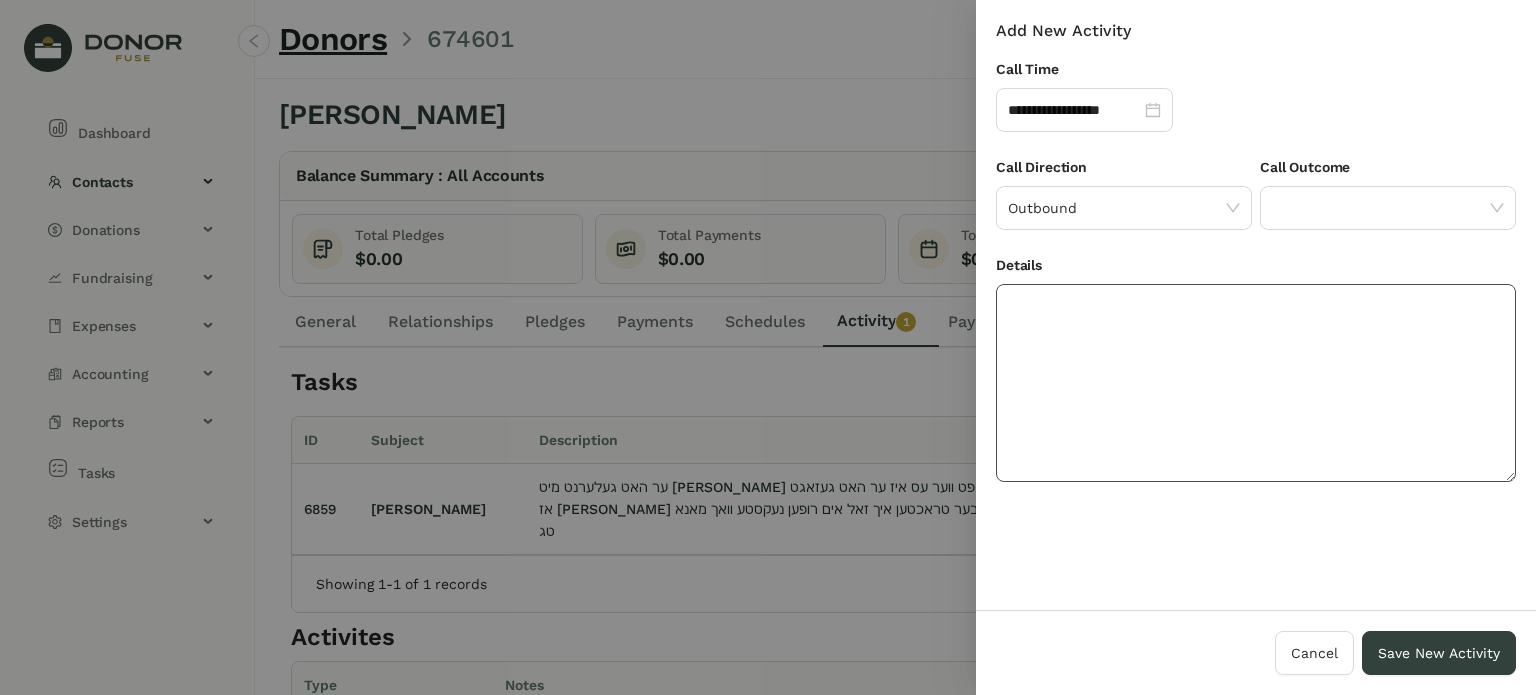 click 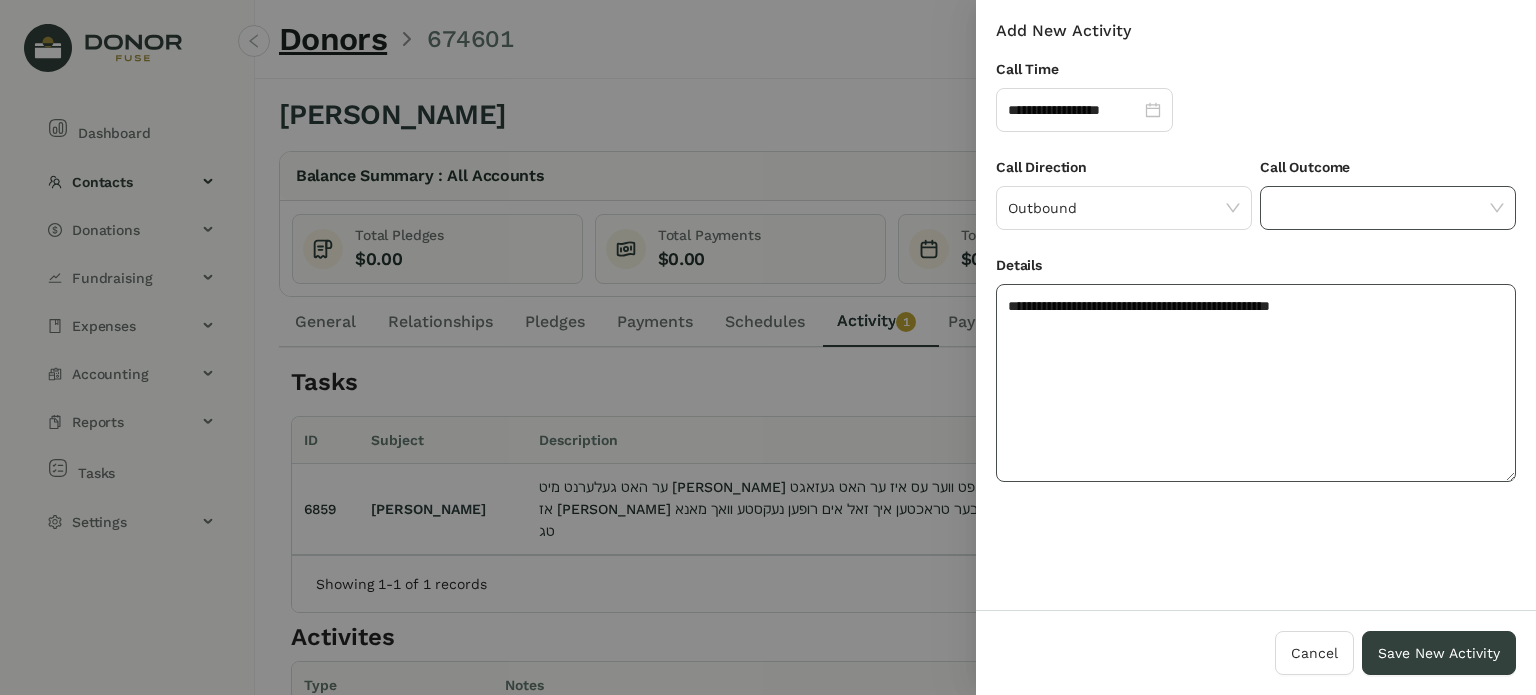 type on "**********" 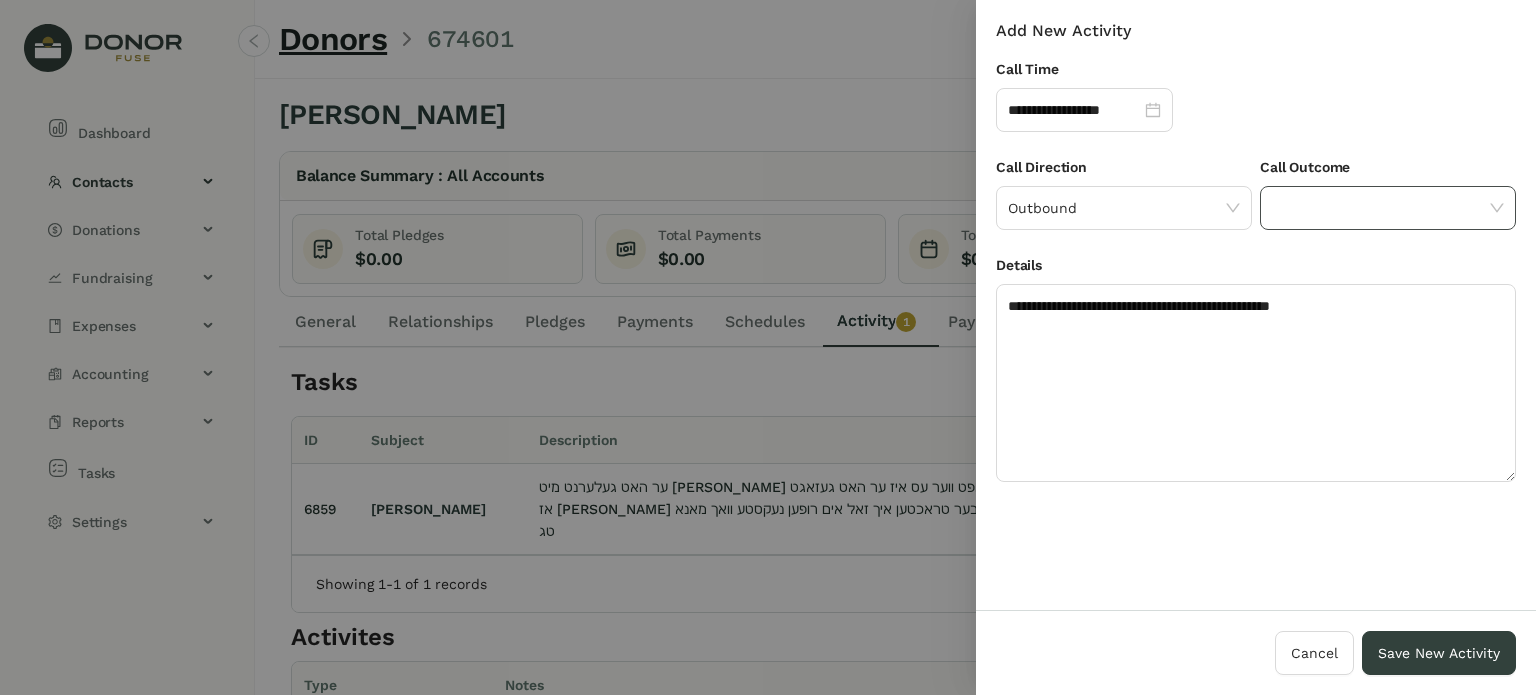 click 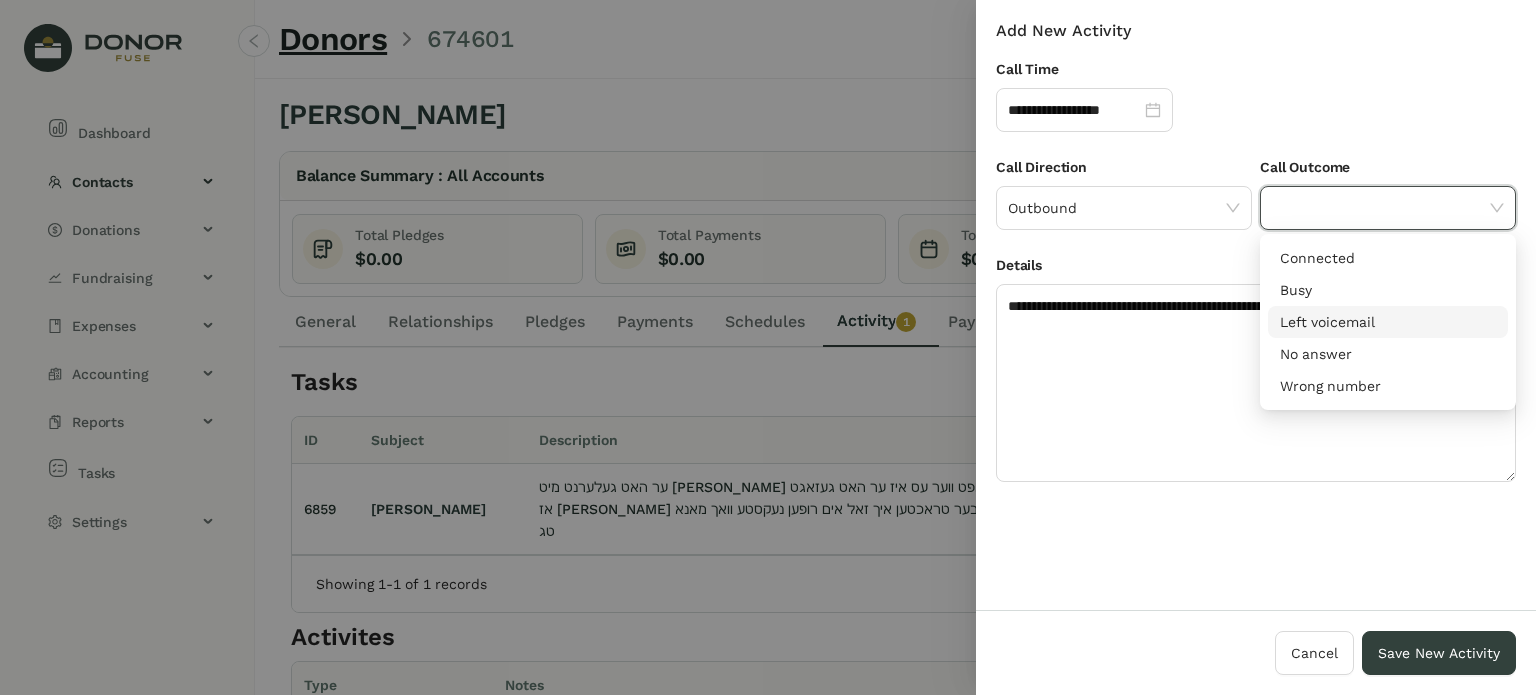 click on "Left voicemail" at bounding box center [1388, 322] 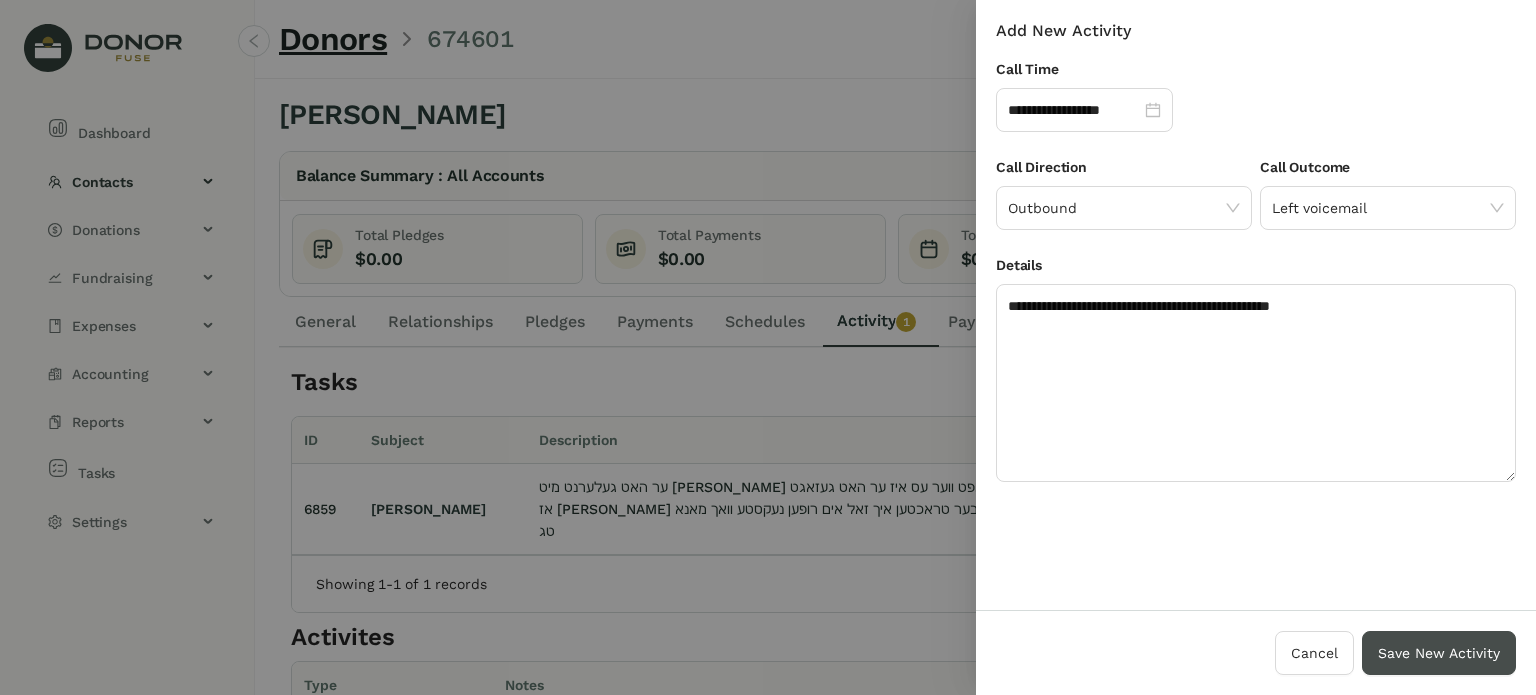 click on "Save New Activity" at bounding box center [1439, 653] 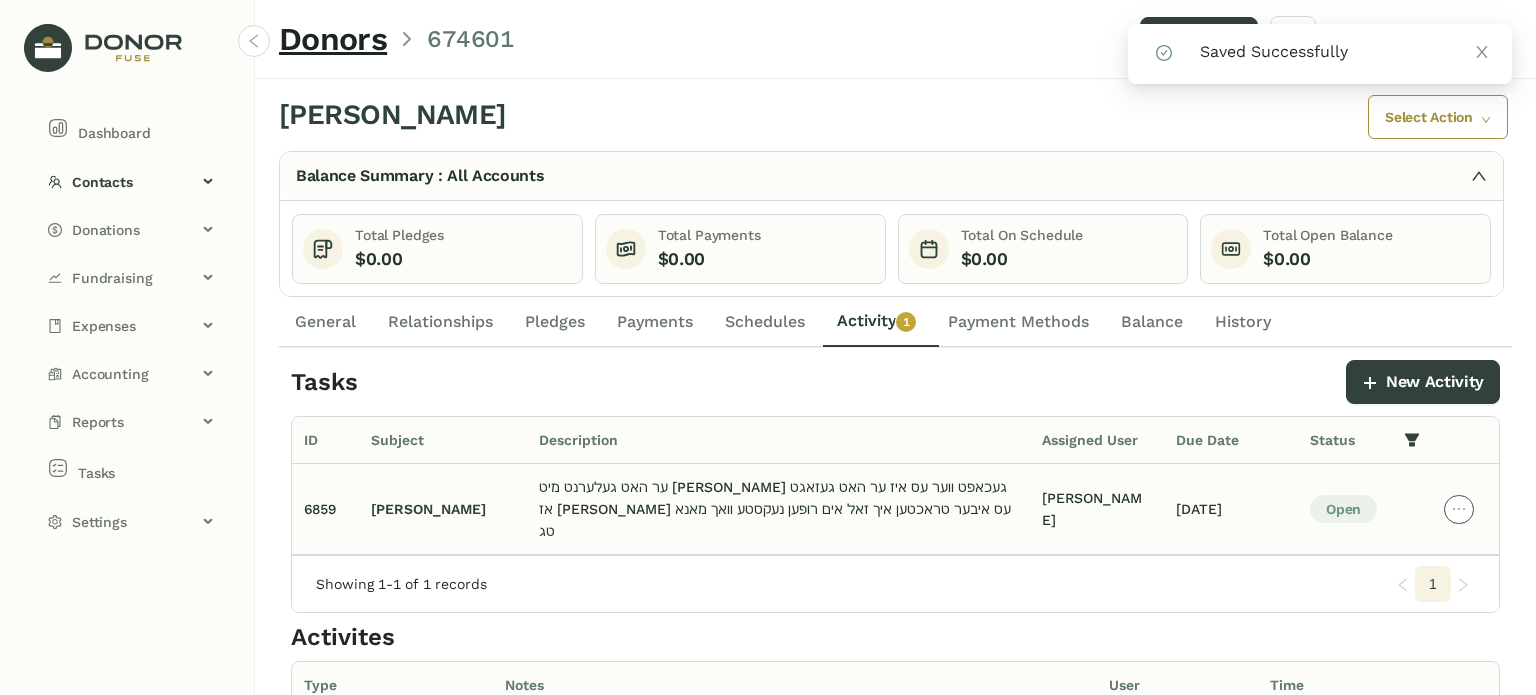 click 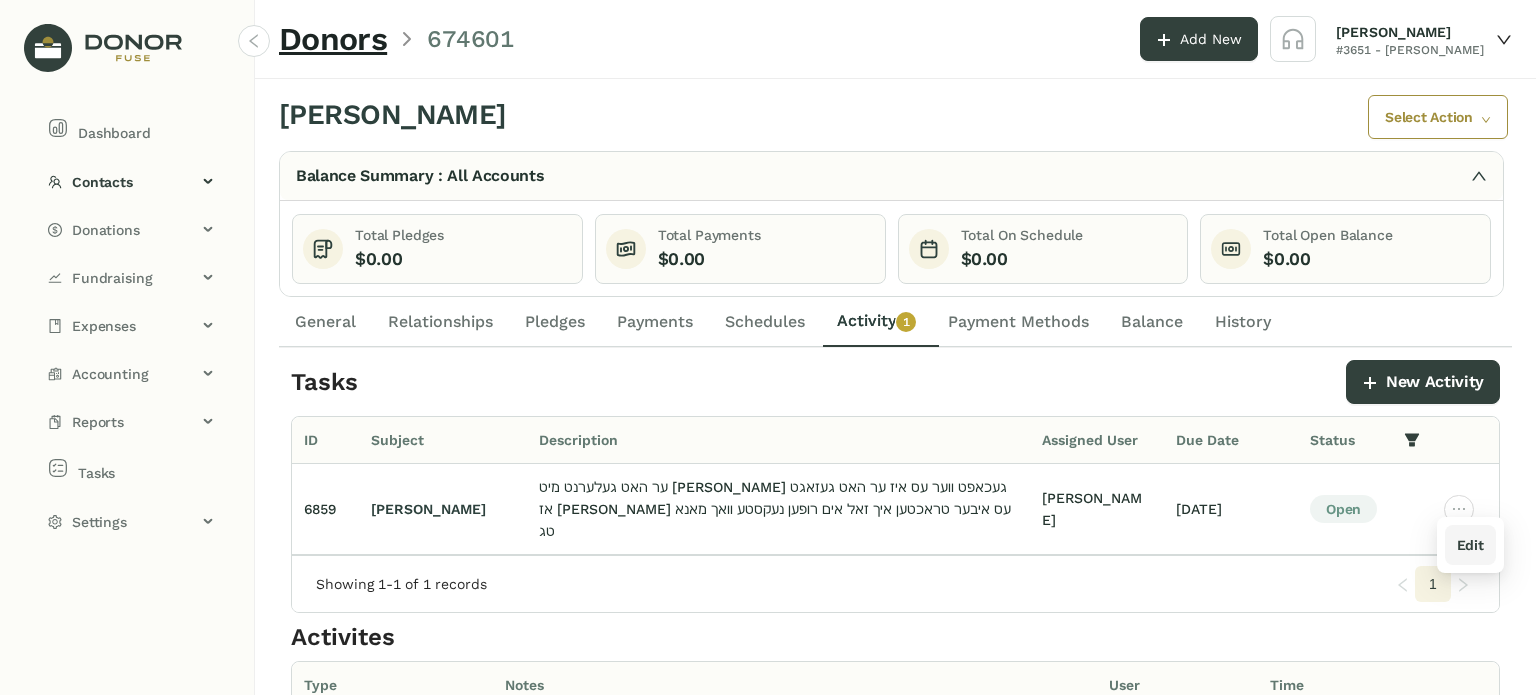 click on "Edit" at bounding box center (1470, 545) 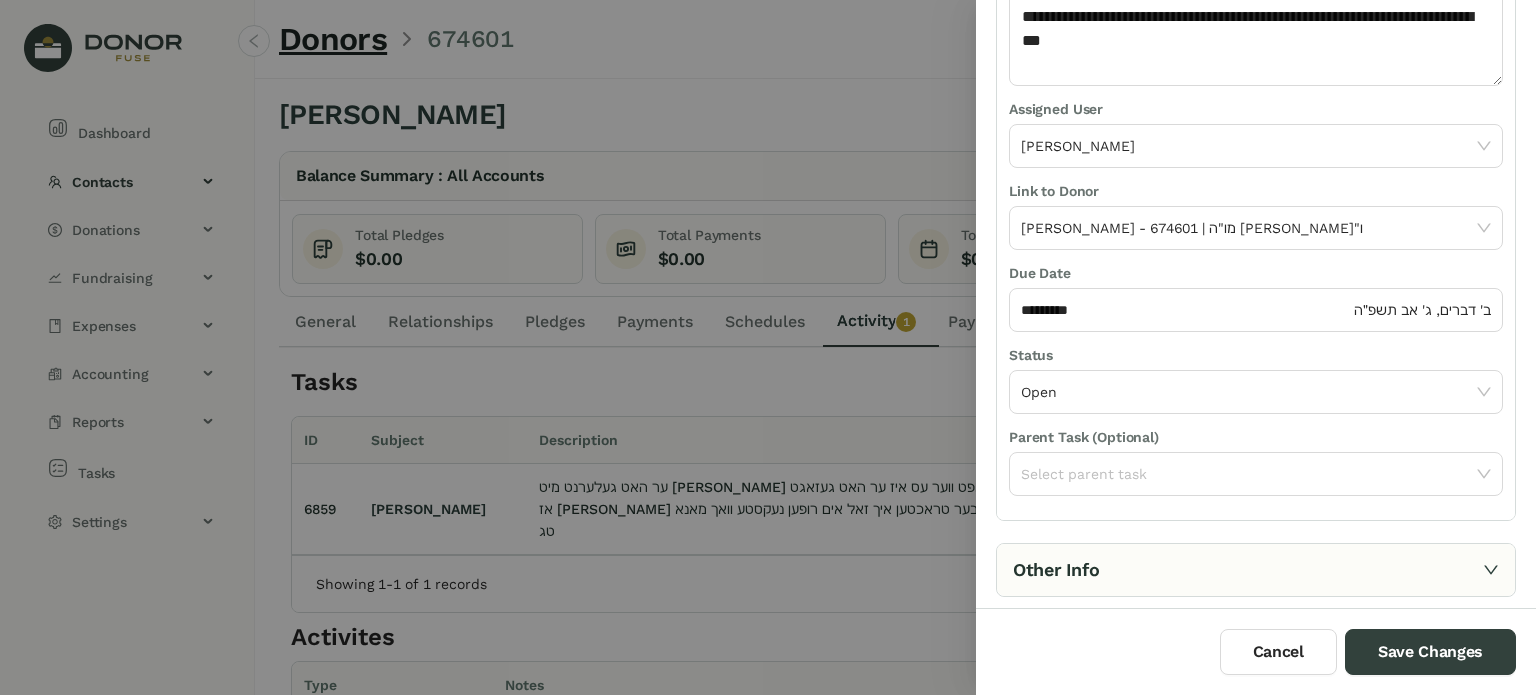 scroll, scrollTop: 292, scrollLeft: 0, axis: vertical 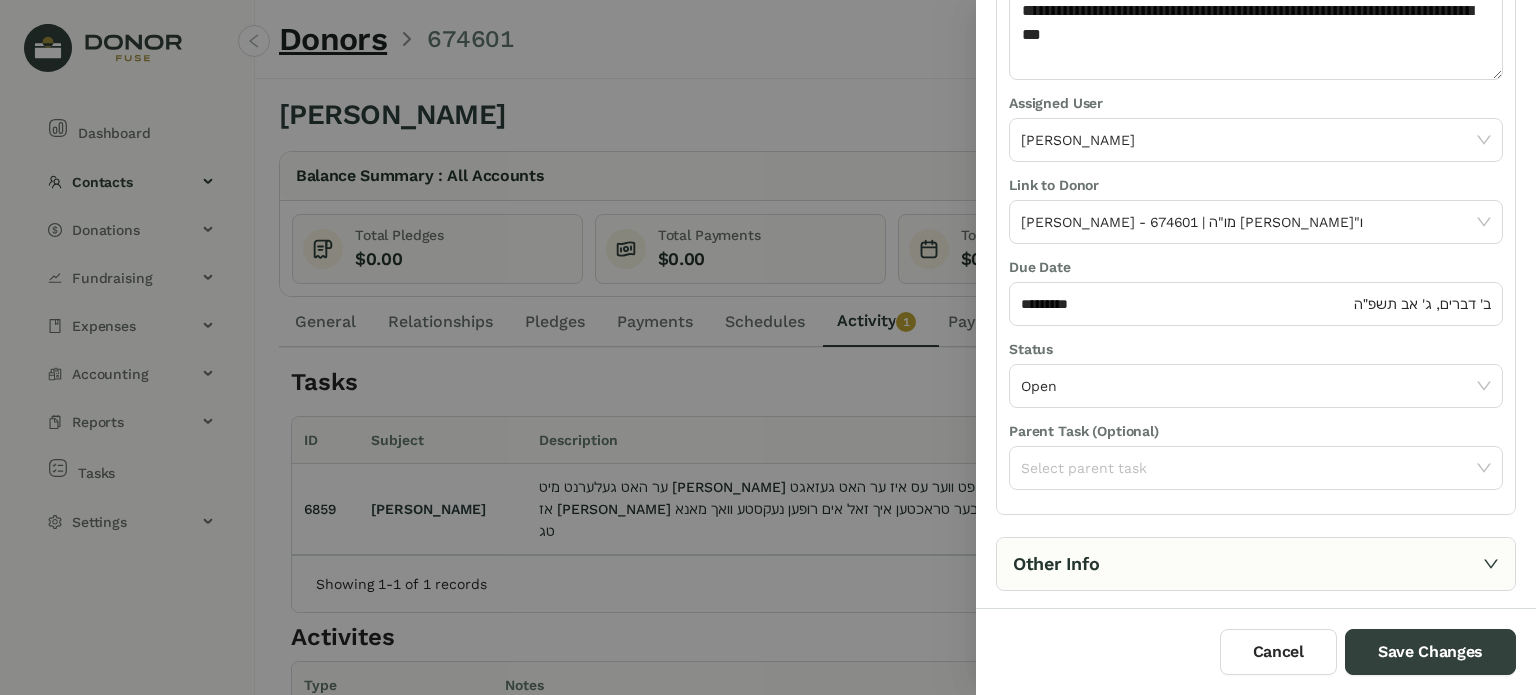 click on "Due Date" at bounding box center [1256, 269] 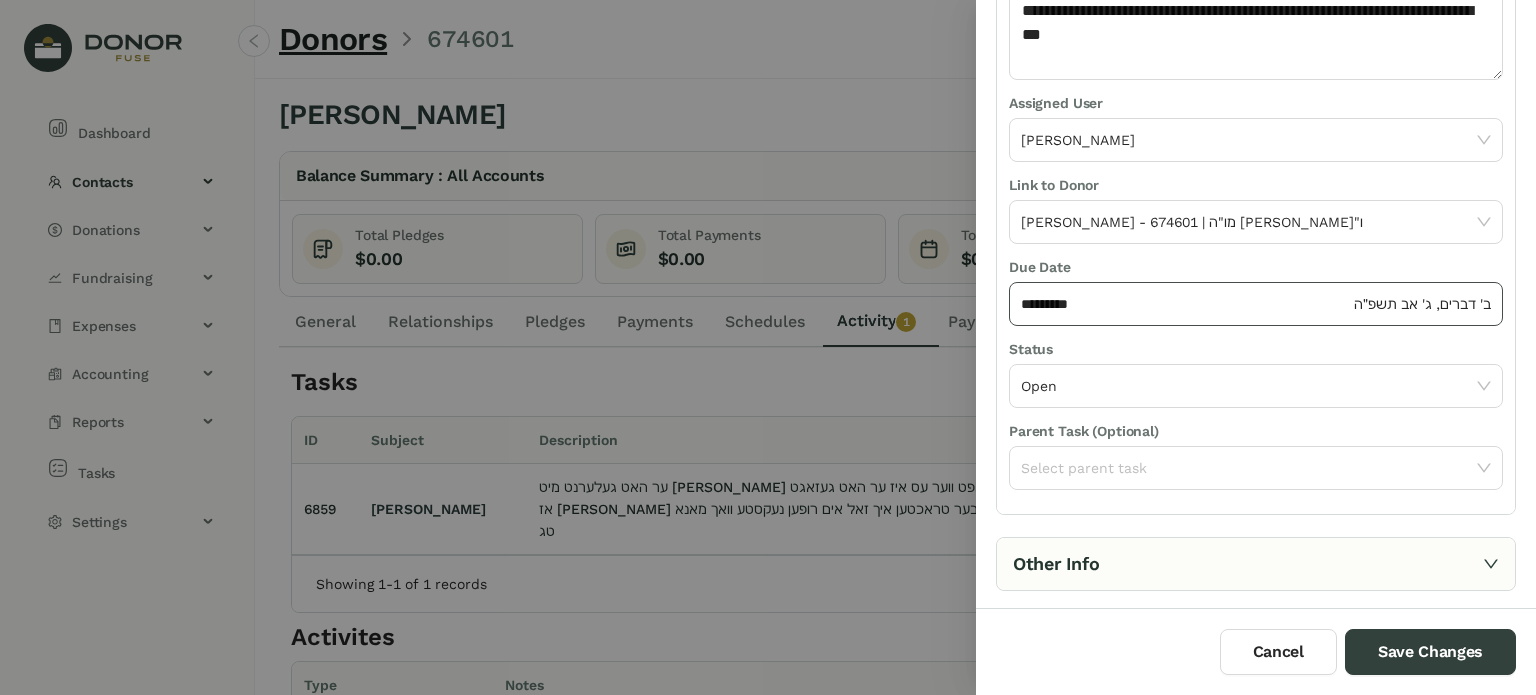 click on "*********" 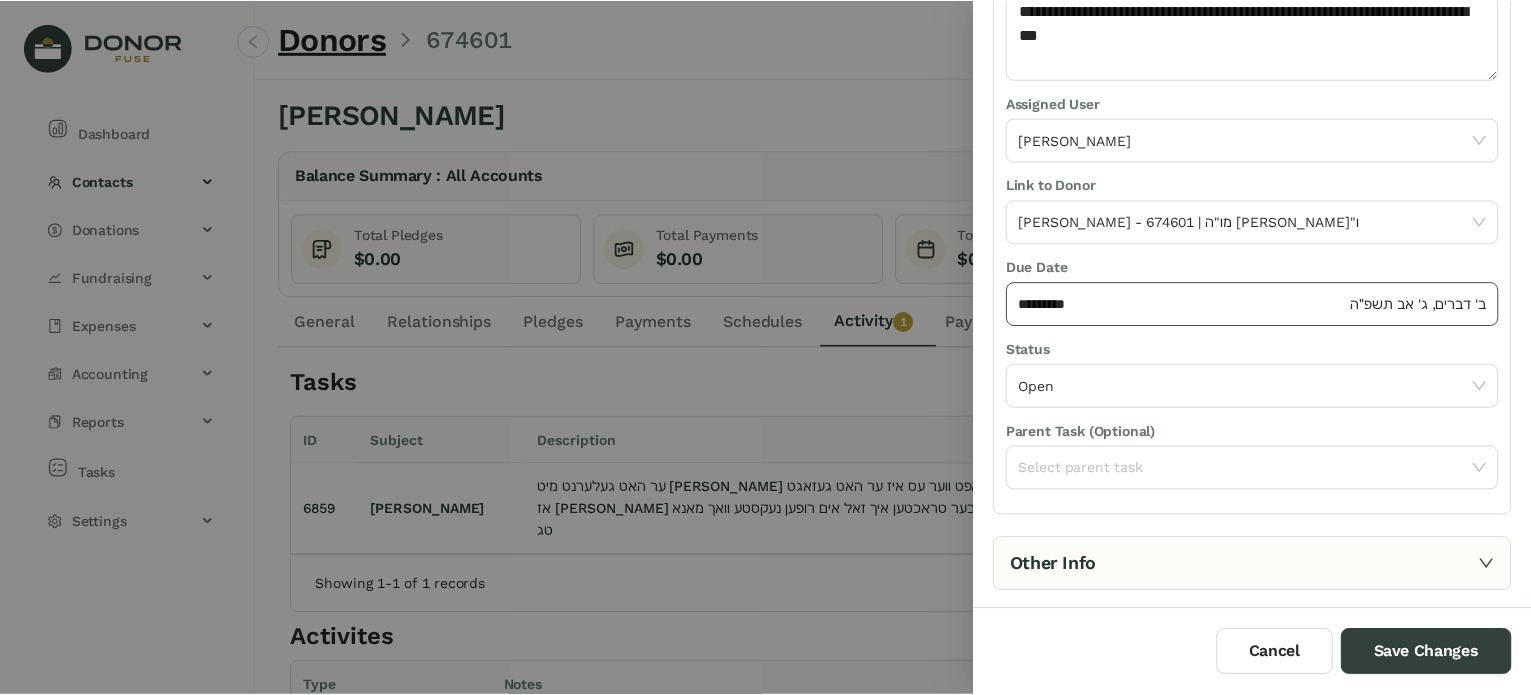 select on "*" 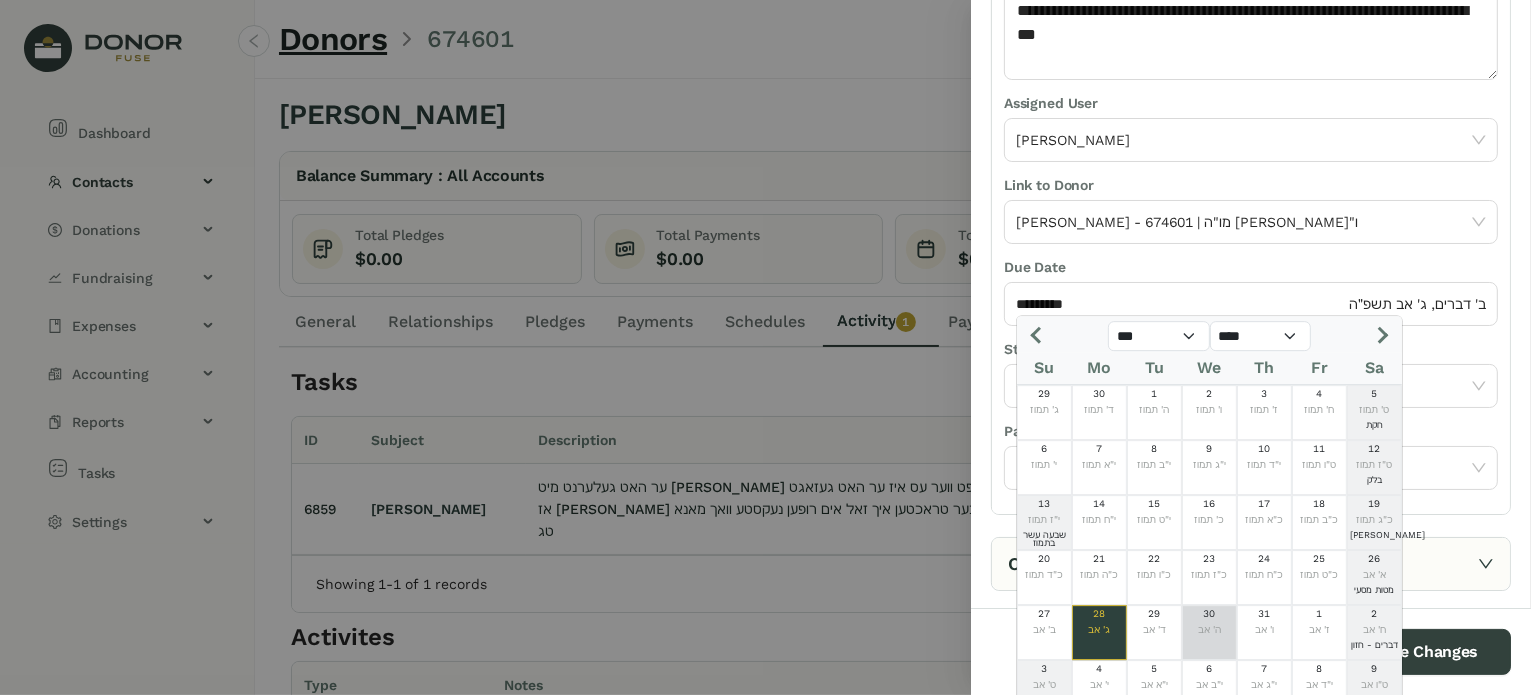 click on "30" 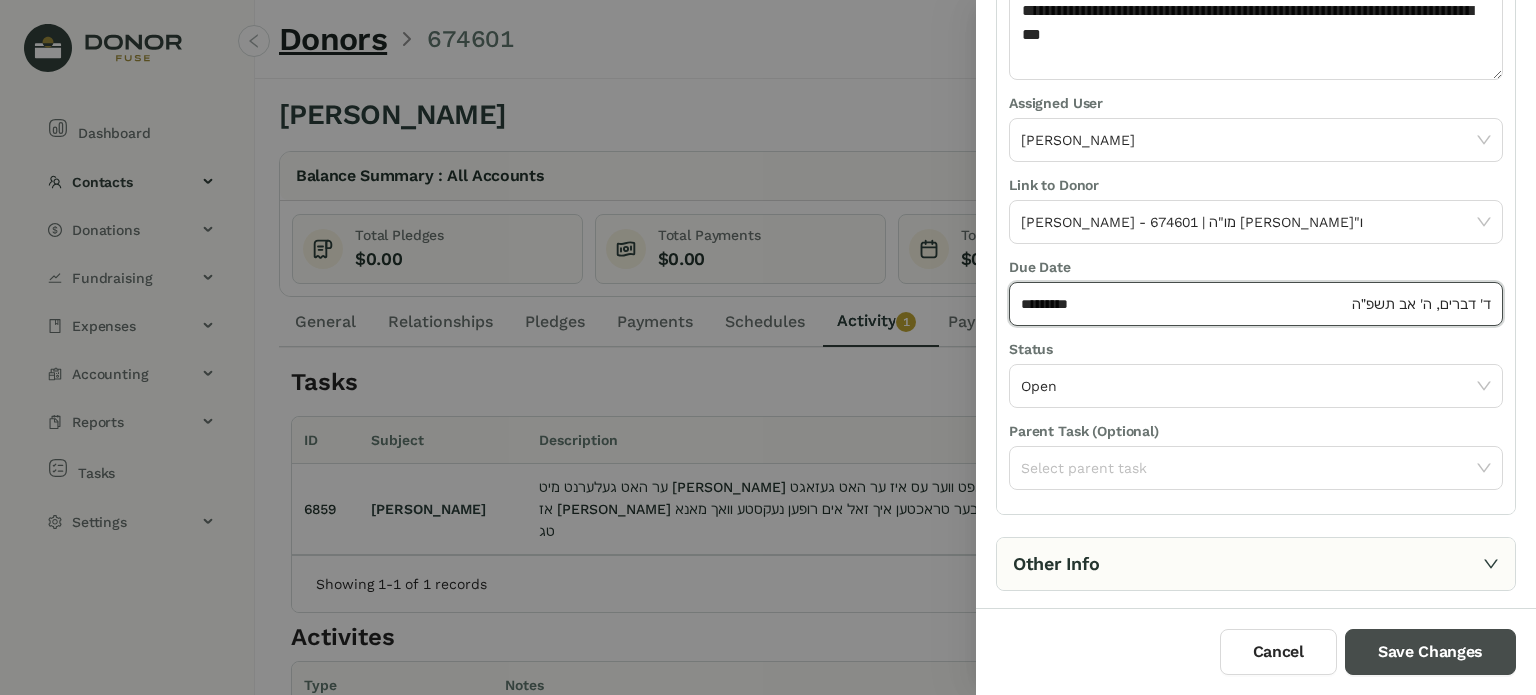 click on "Save Changes" at bounding box center [1430, 652] 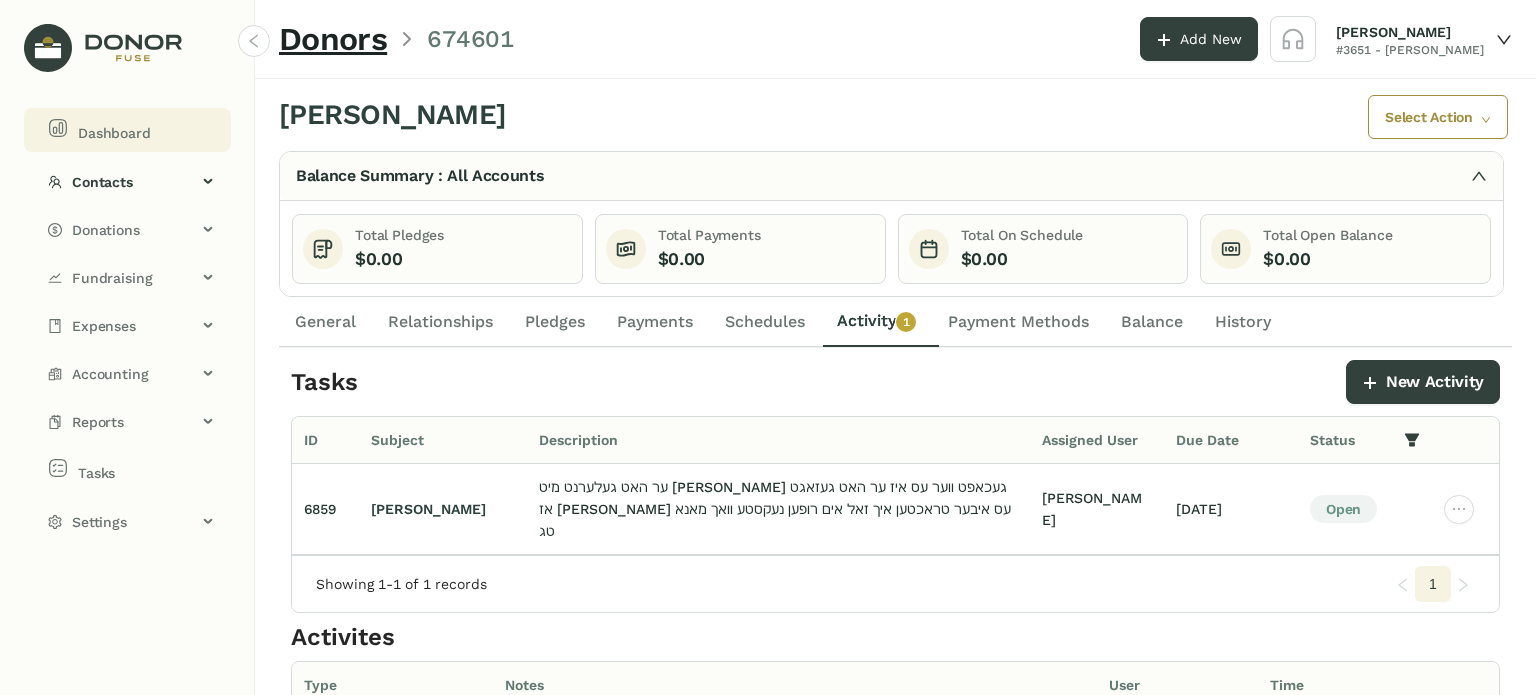 click on "Dashboard" 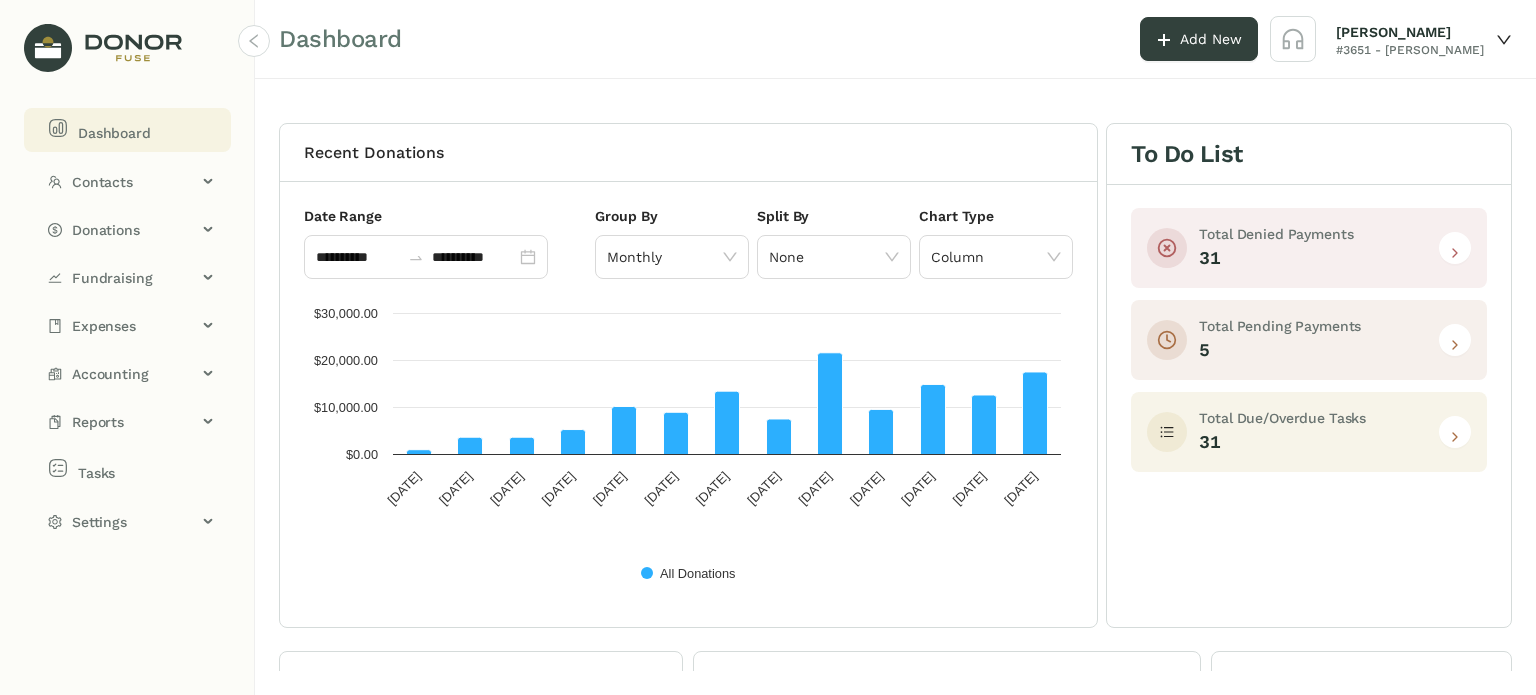 click 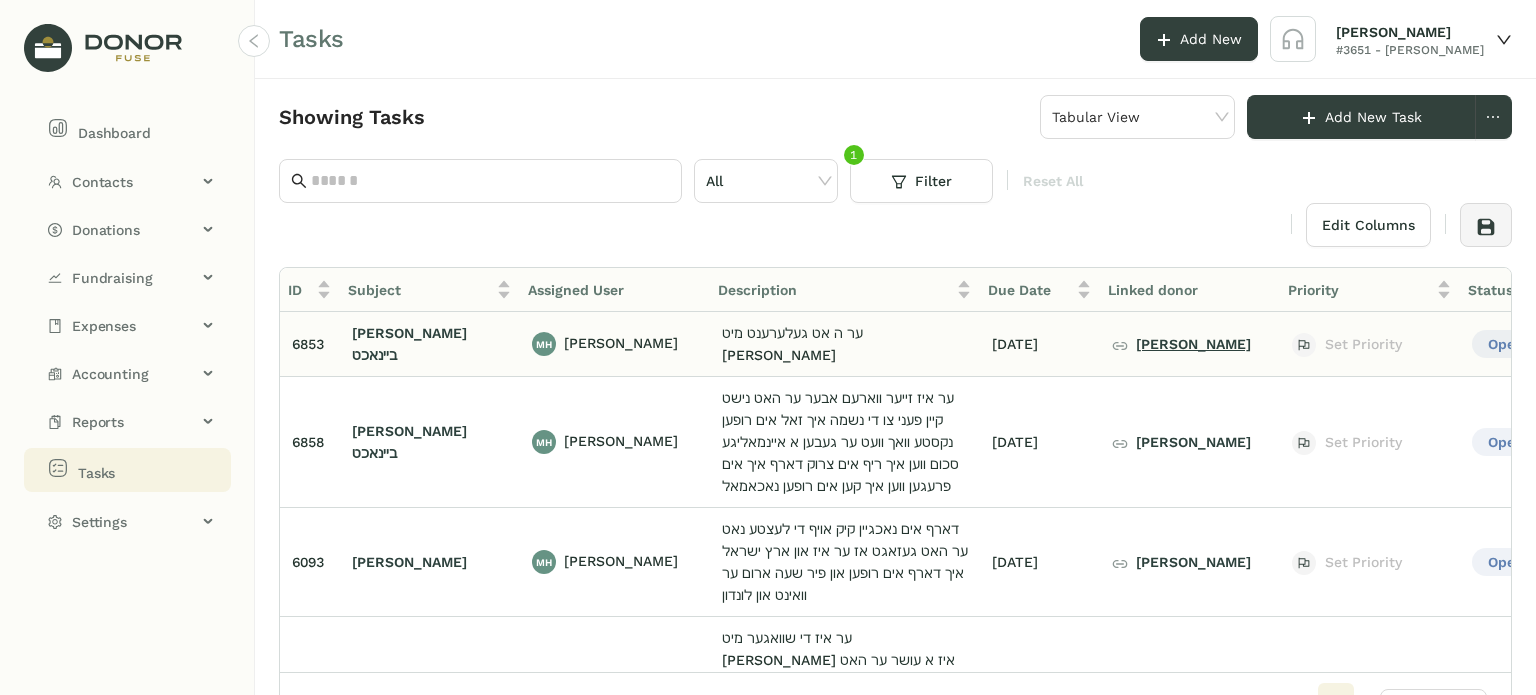 click on "[PERSON_NAME]" 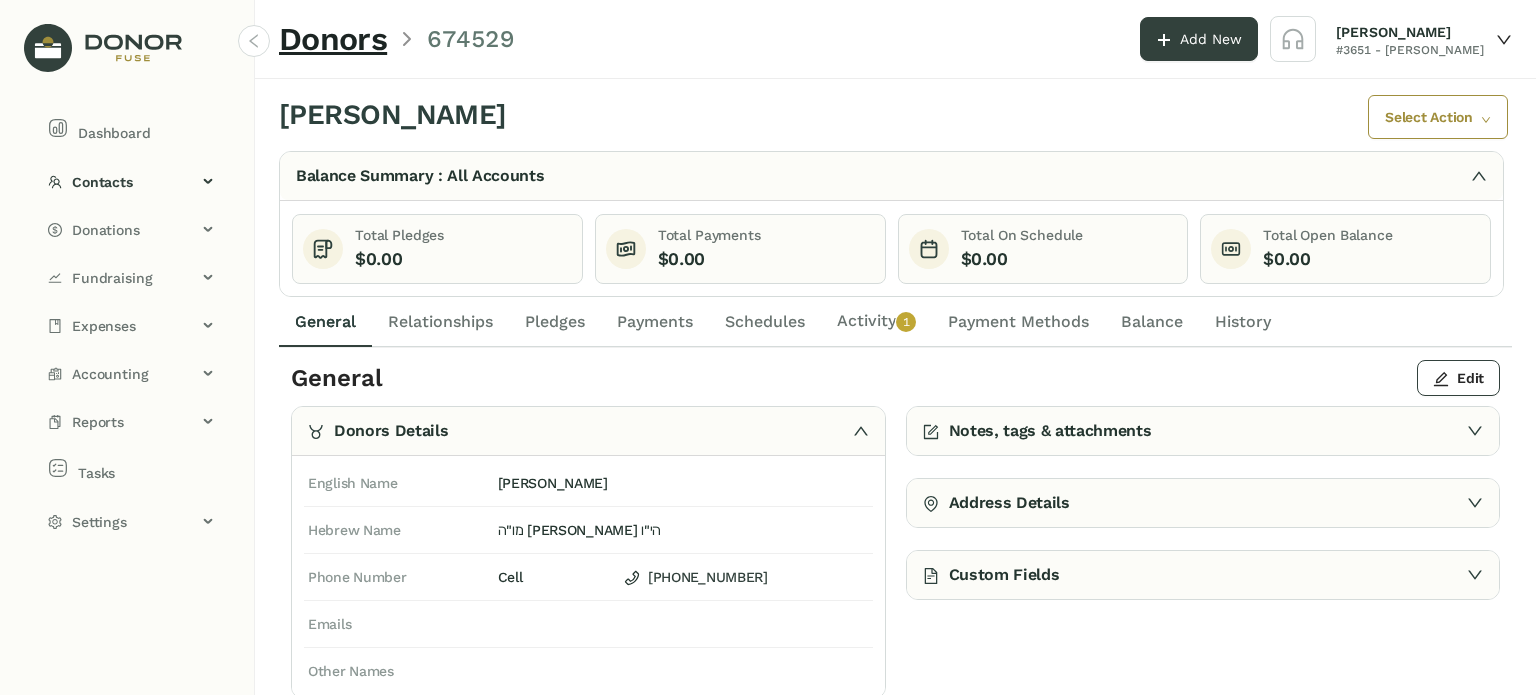 click on "Activity   0   1   2   3   4   5   6   7   8   9" 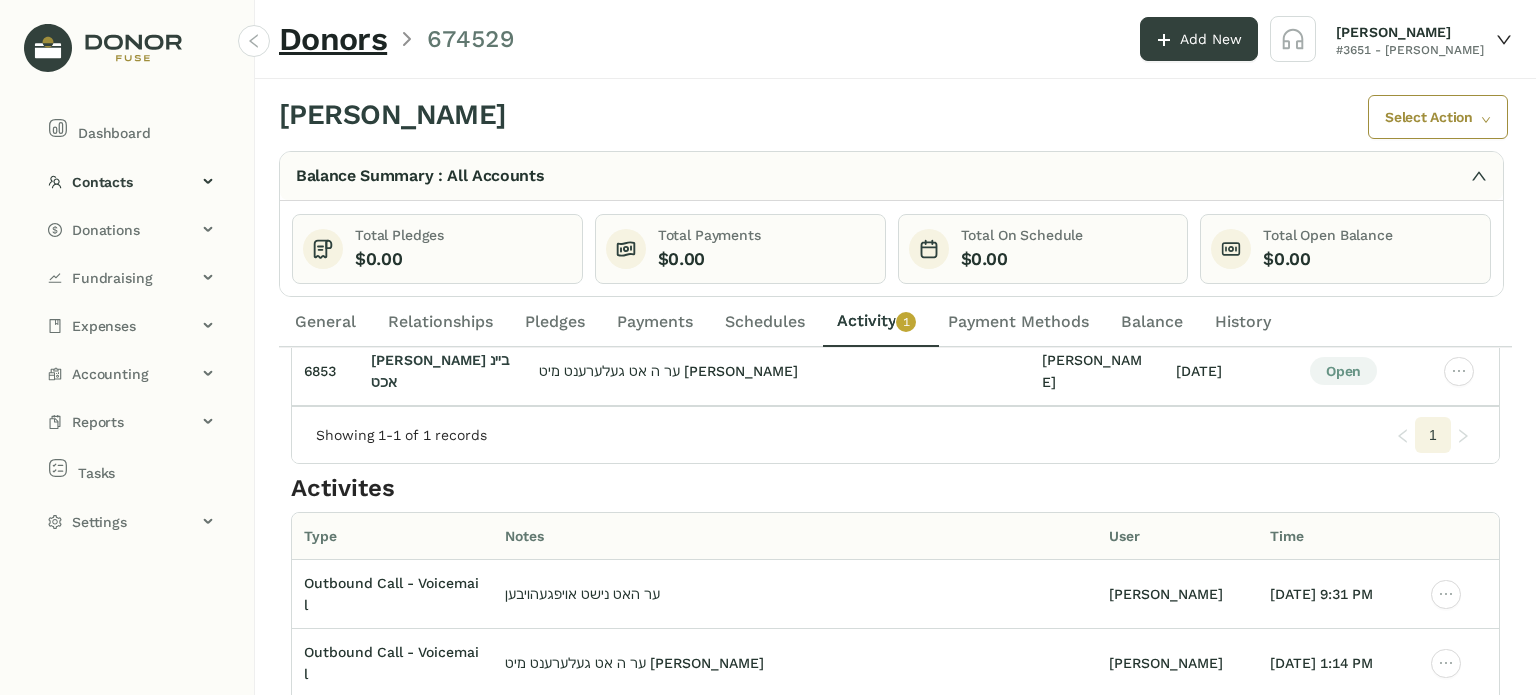 scroll, scrollTop: 162, scrollLeft: 0, axis: vertical 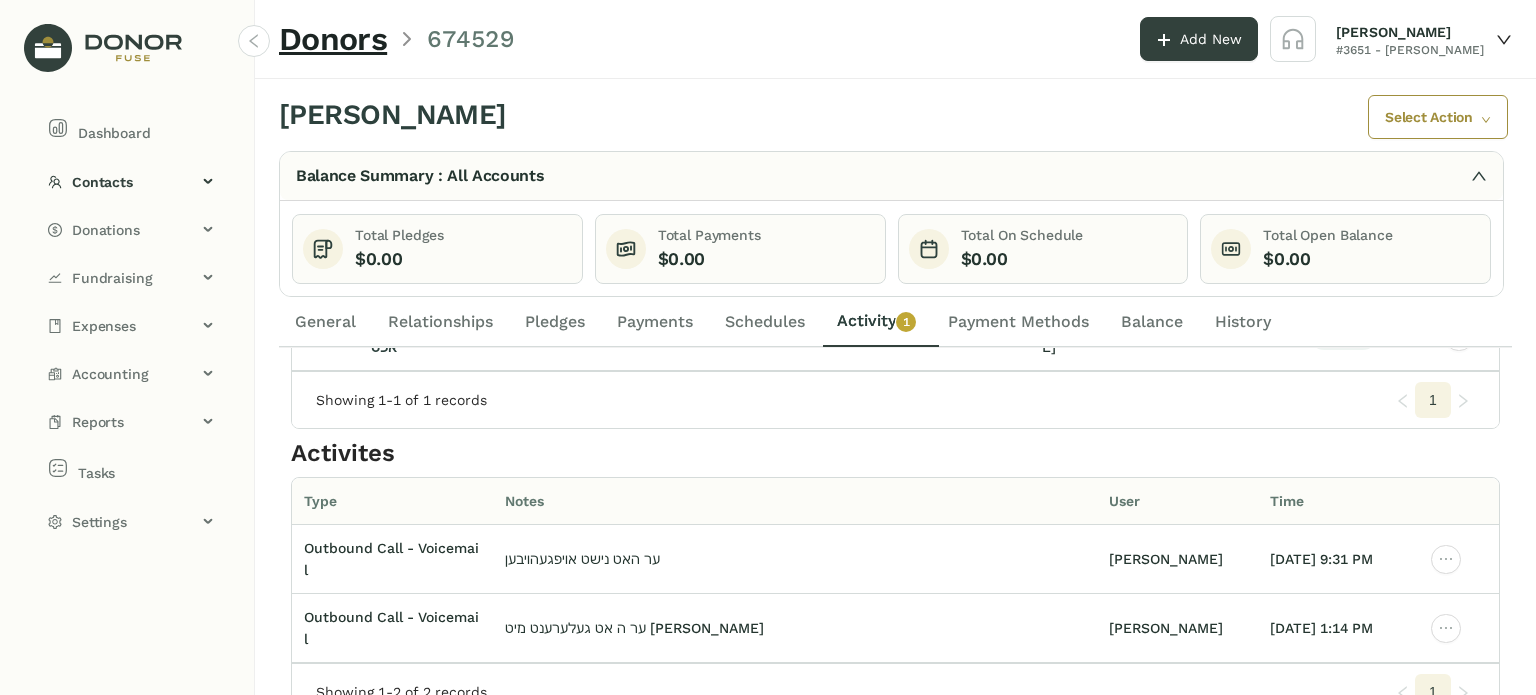 click on "General" 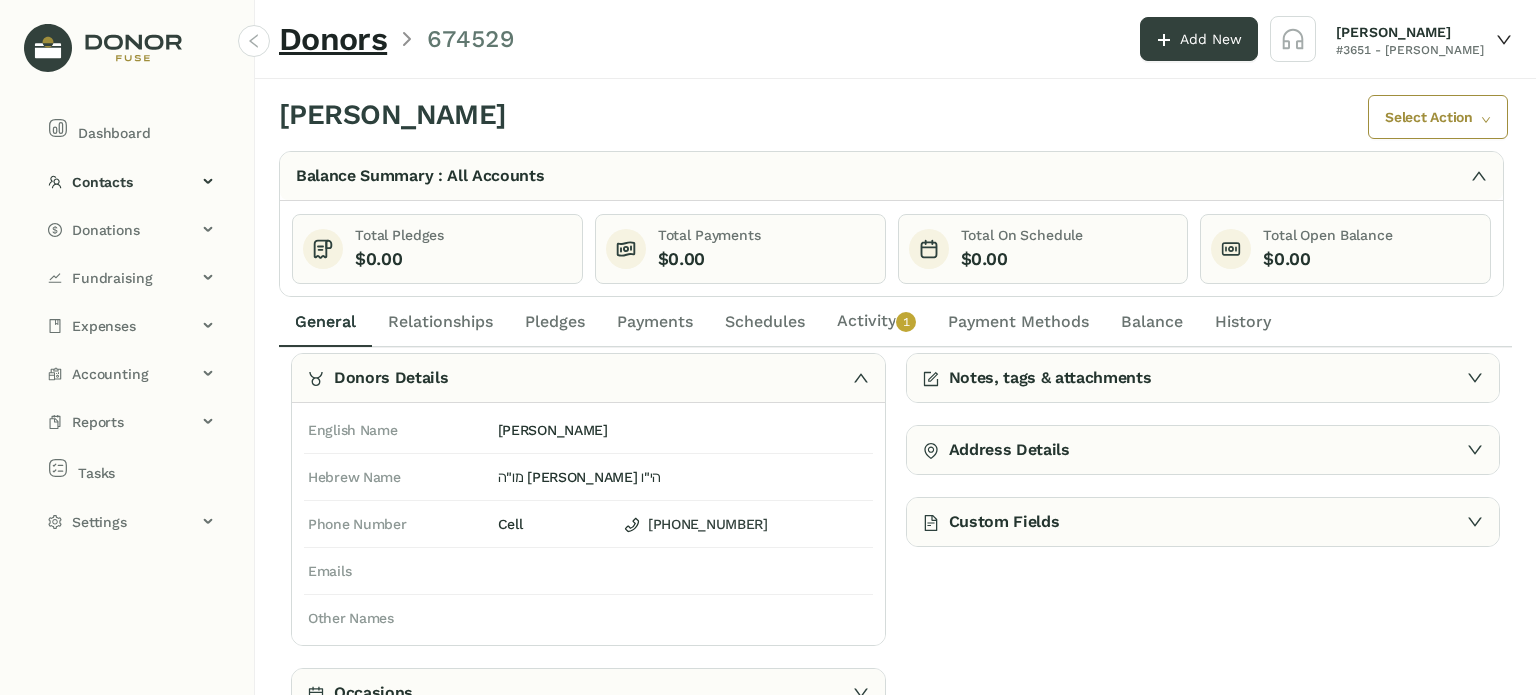 scroll, scrollTop: 50, scrollLeft: 0, axis: vertical 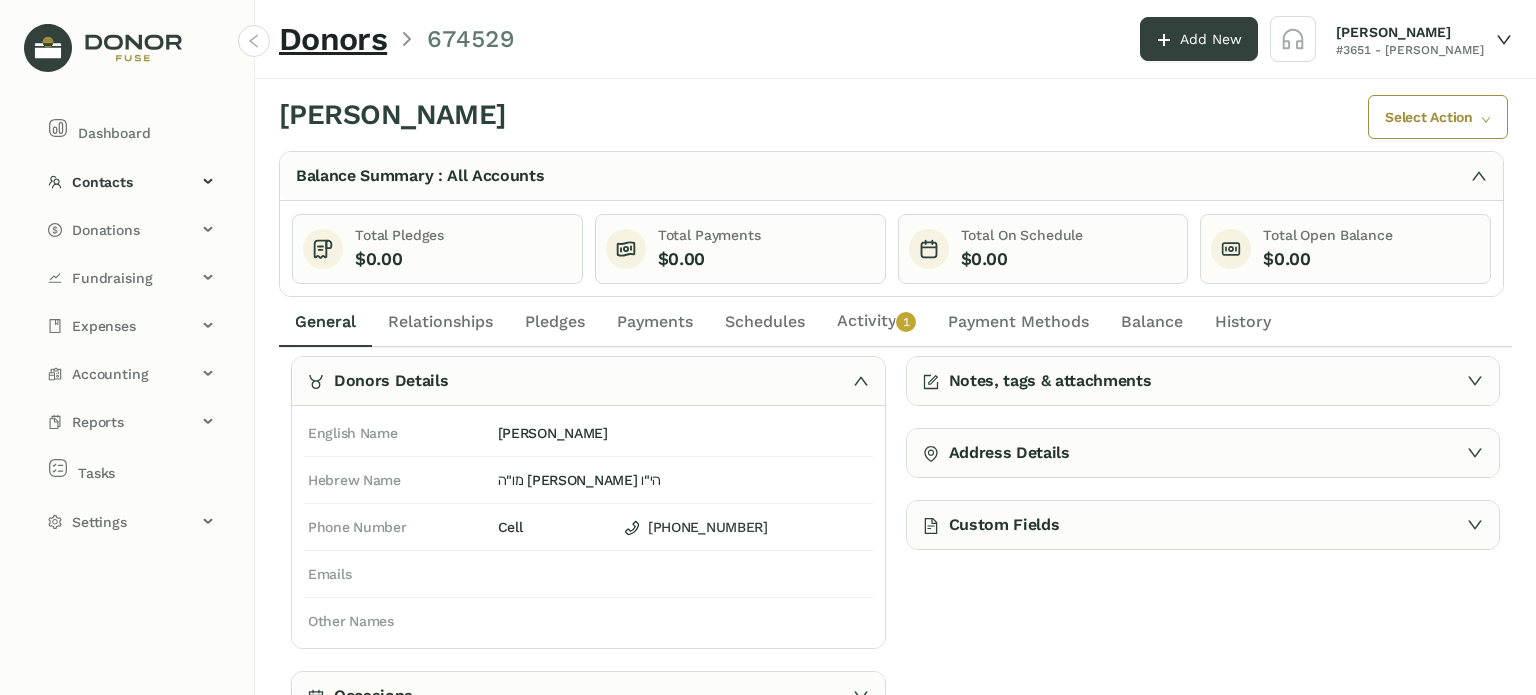 click on "Pledges" 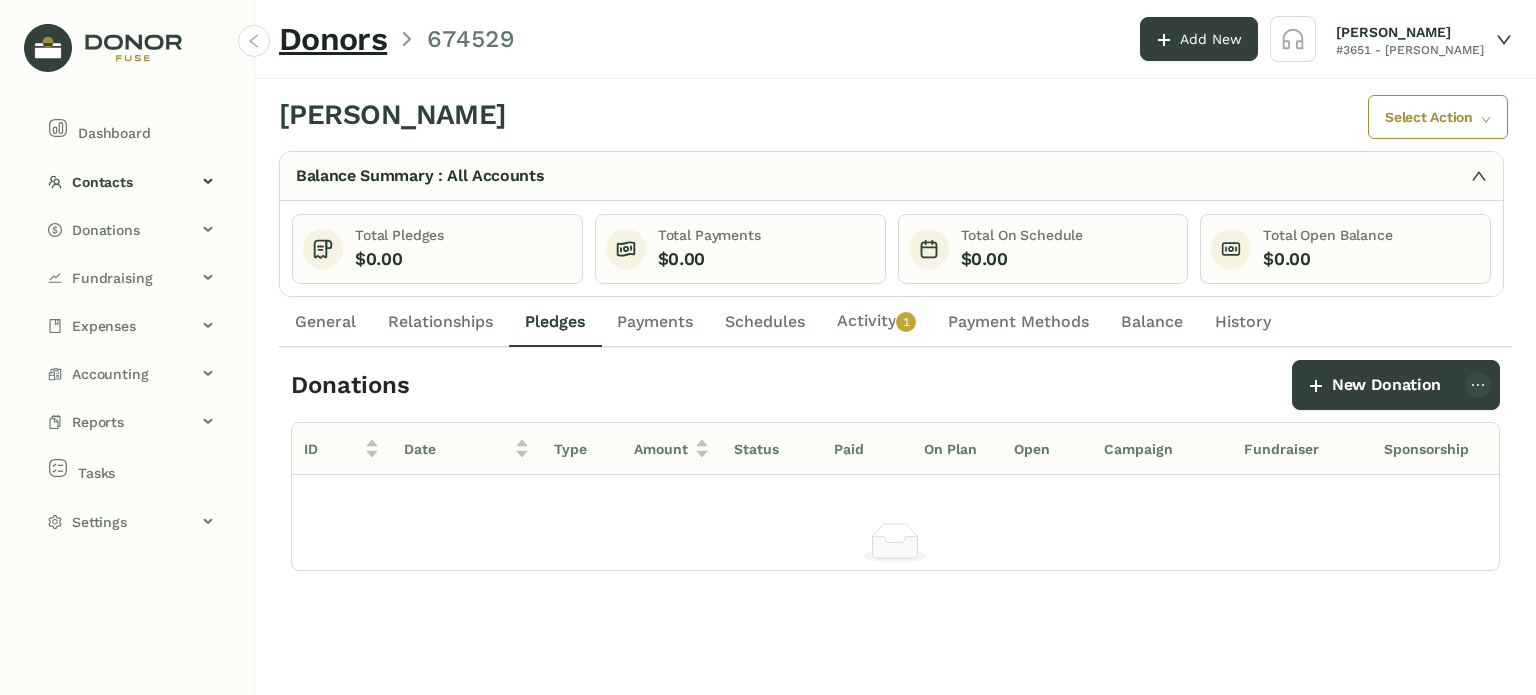 scroll, scrollTop: 0, scrollLeft: 0, axis: both 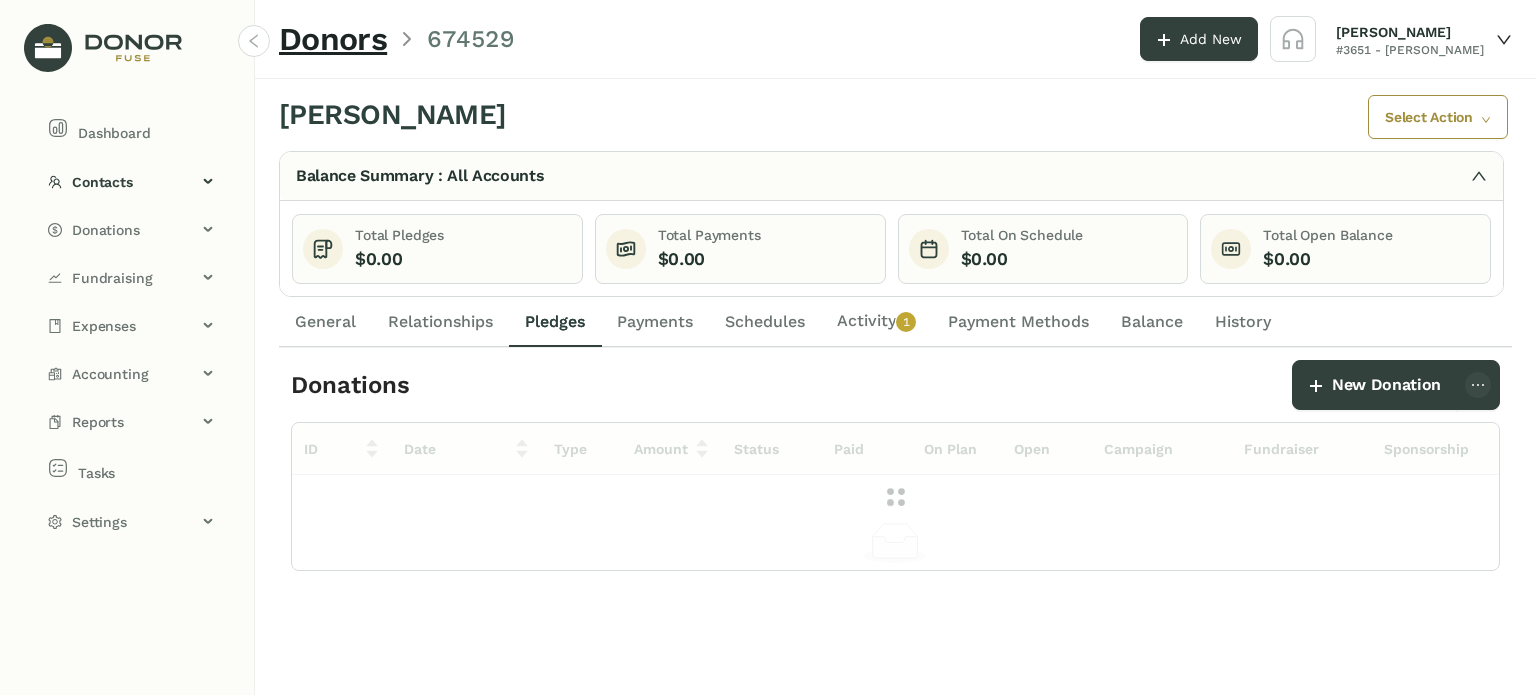 click on "Relationships" 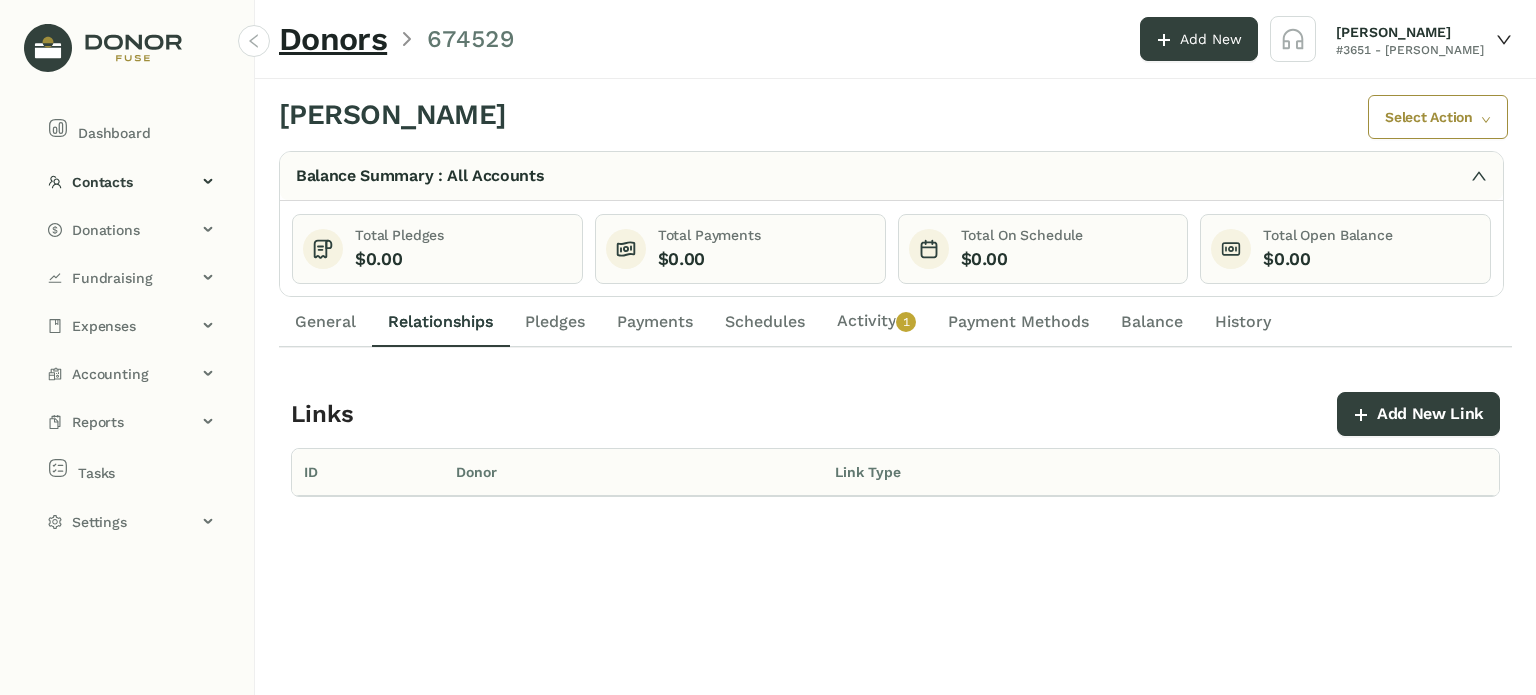 click on "General" 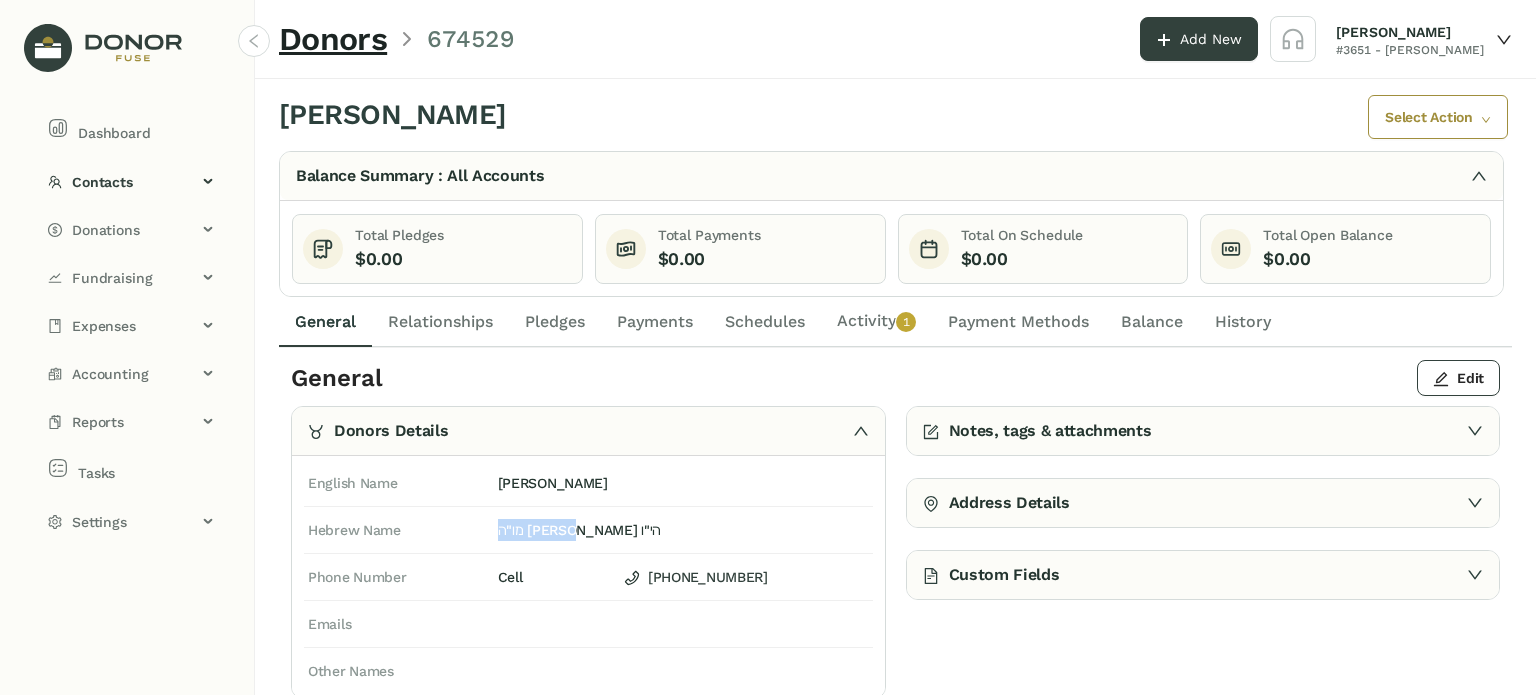 drag, startPoint x: 573, startPoint y: 527, endPoint x: 469, endPoint y: 525, distance: 104.019226 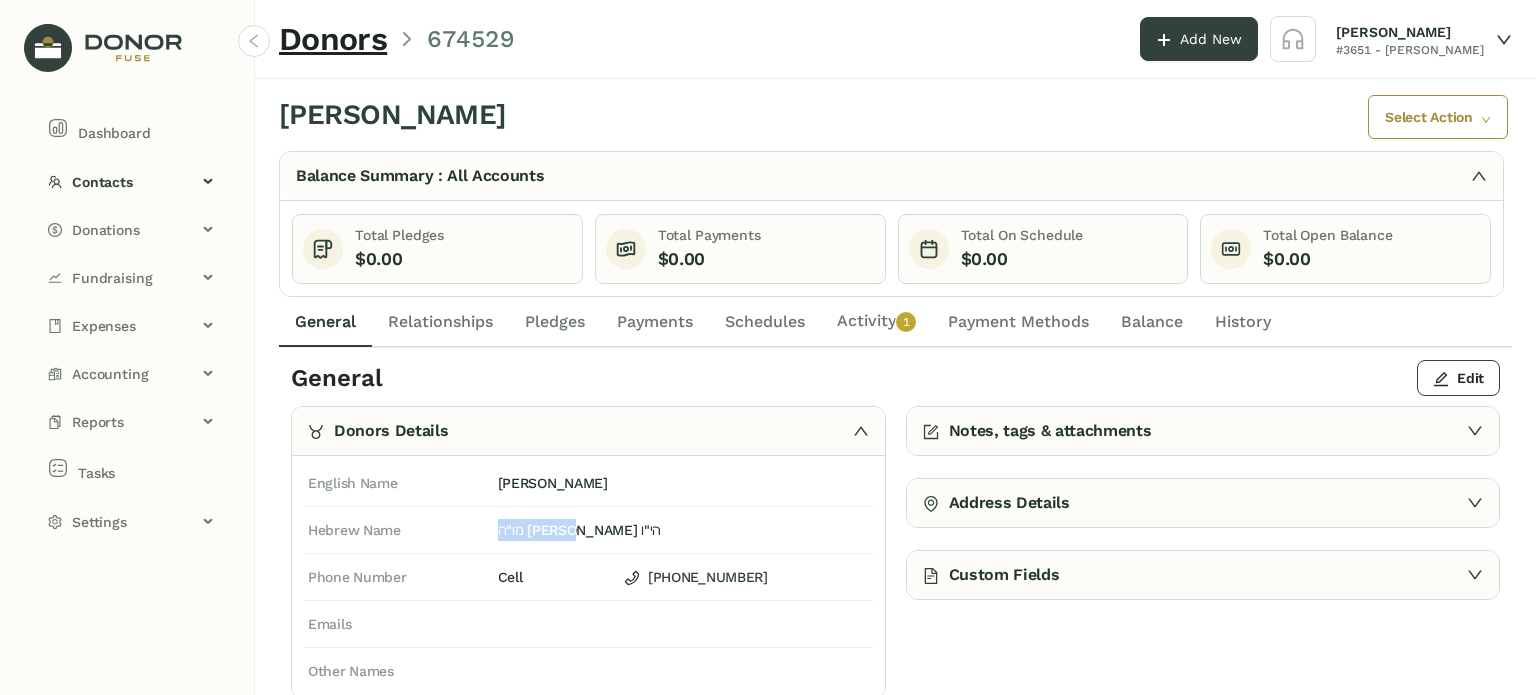 drag, startPoint x: 497, startPoint y: 467, endPoint x: 606, endPoint y: 477, distance: 109.457756 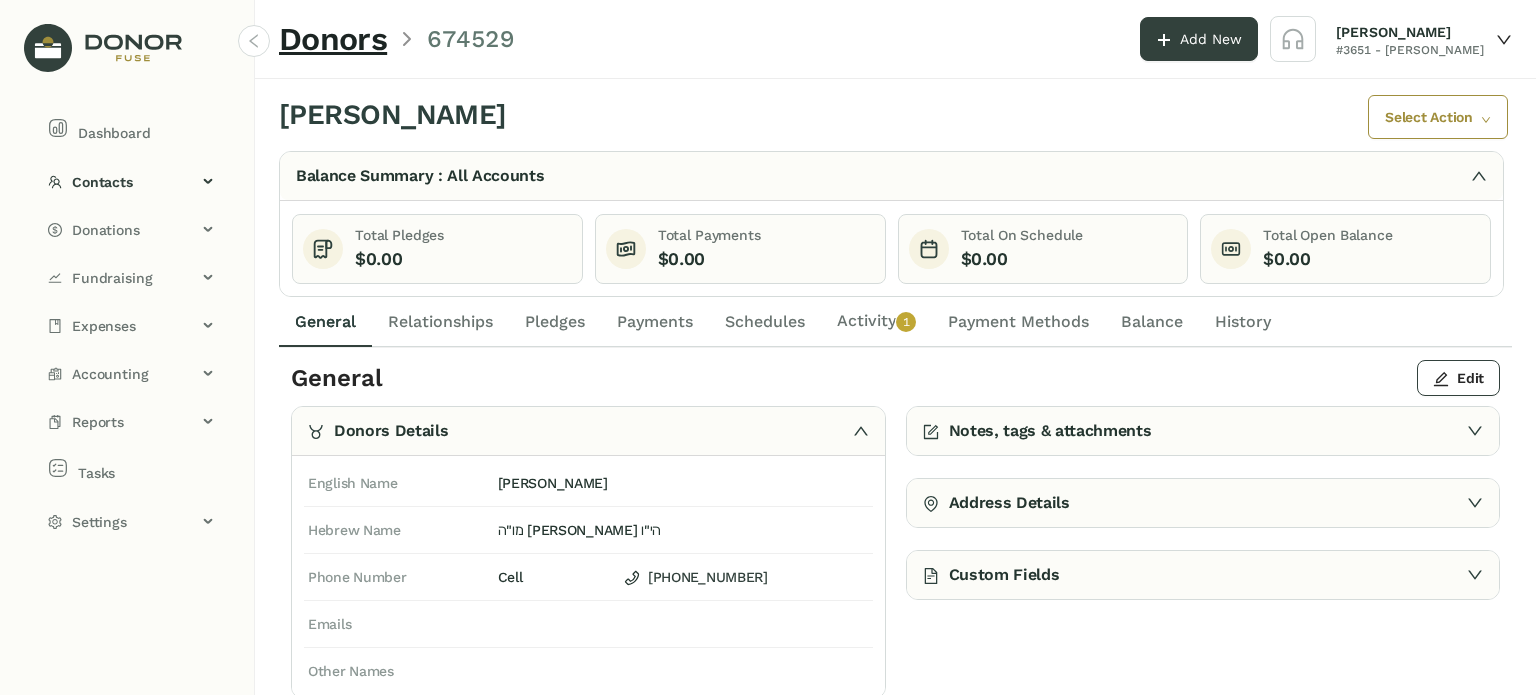 click on "(845) 248-5545" 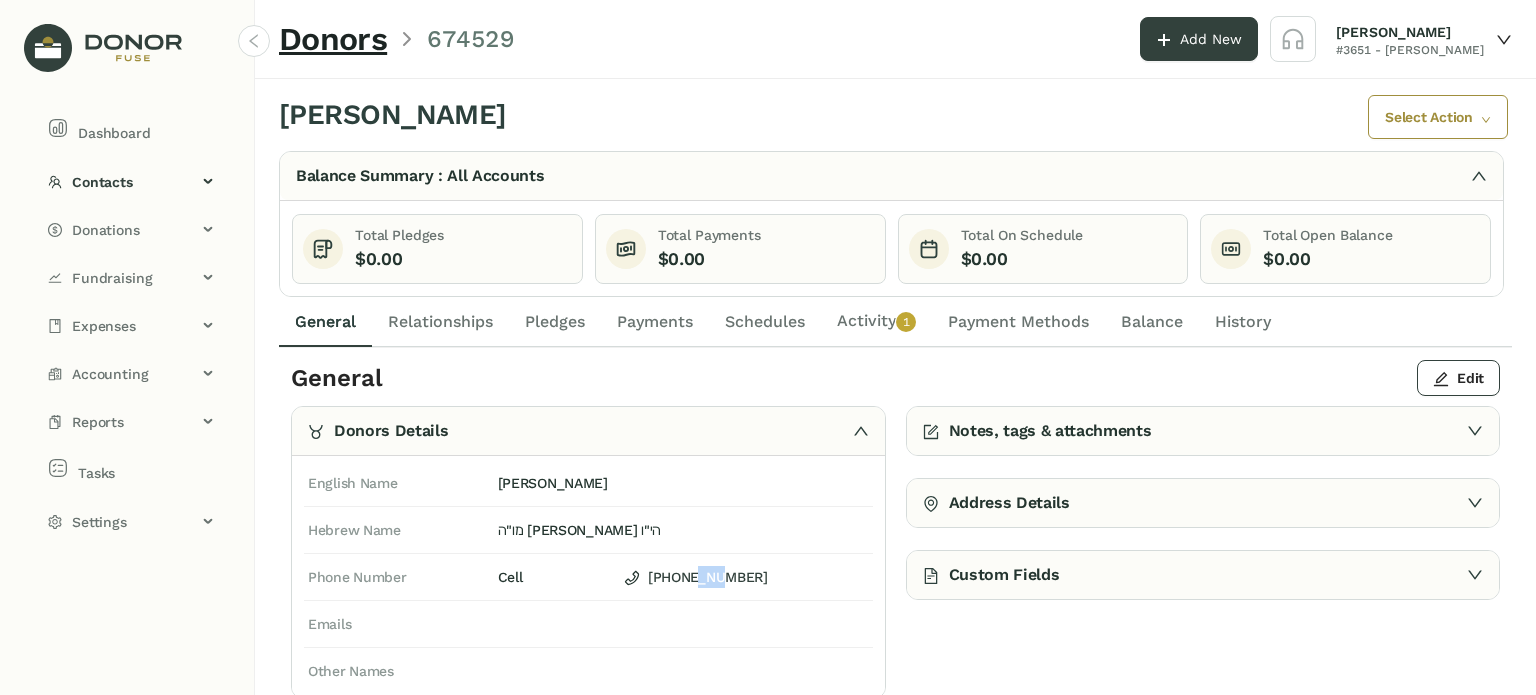 click on "(845) 248-5545" 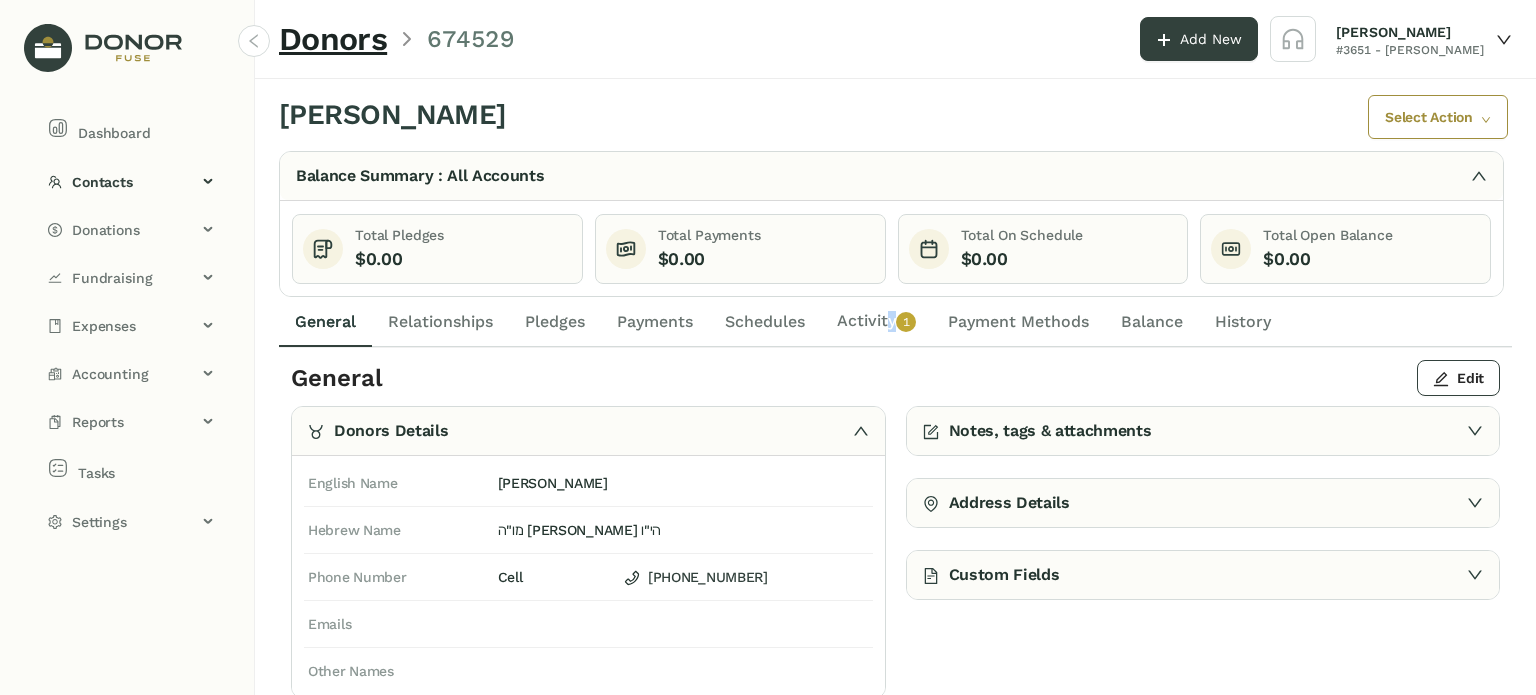 drag, startPoint x: 886, startPoint y: 324, endPoint x: 918, endPoint y: 327, distance: 32.140316 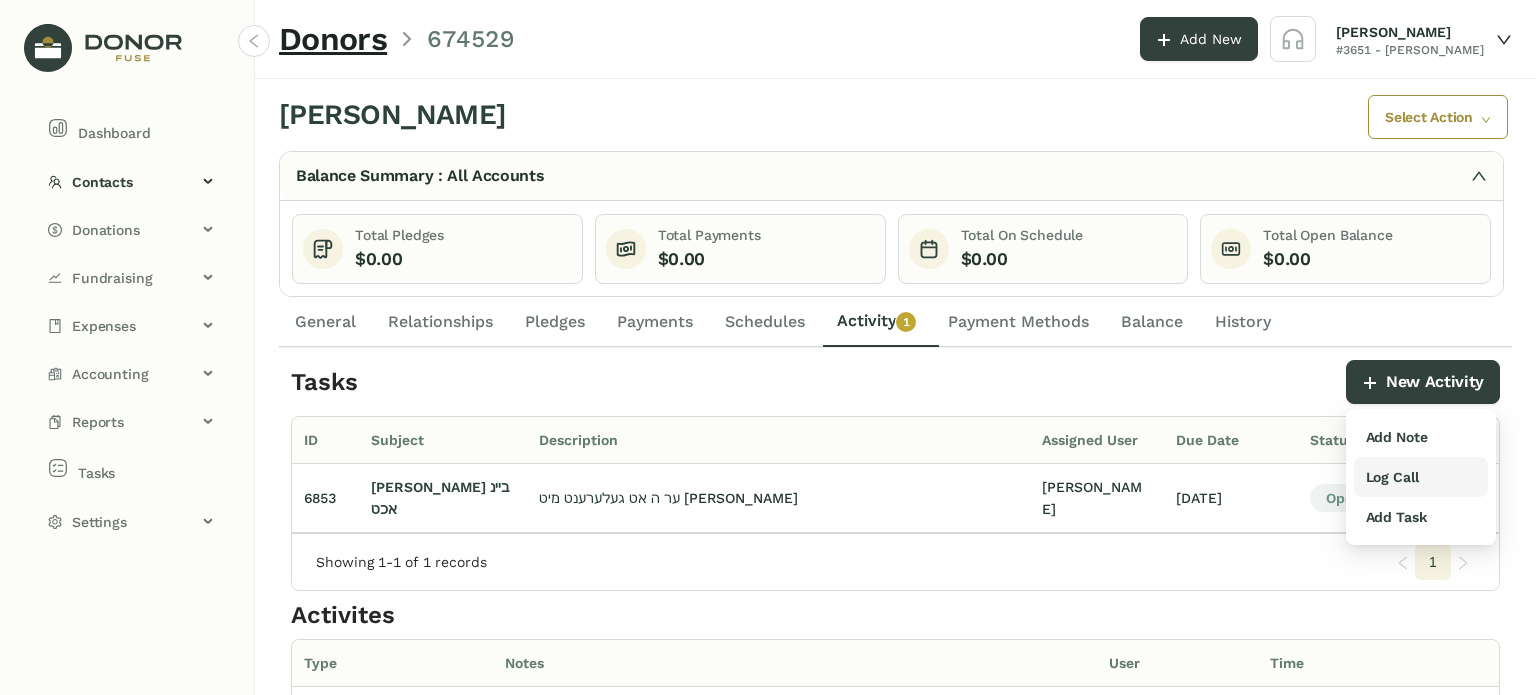 drag, startPoint x: 1385, startPoint y: 479, endPoint x: 1377, endPoint y: 471, distance: 11.313708 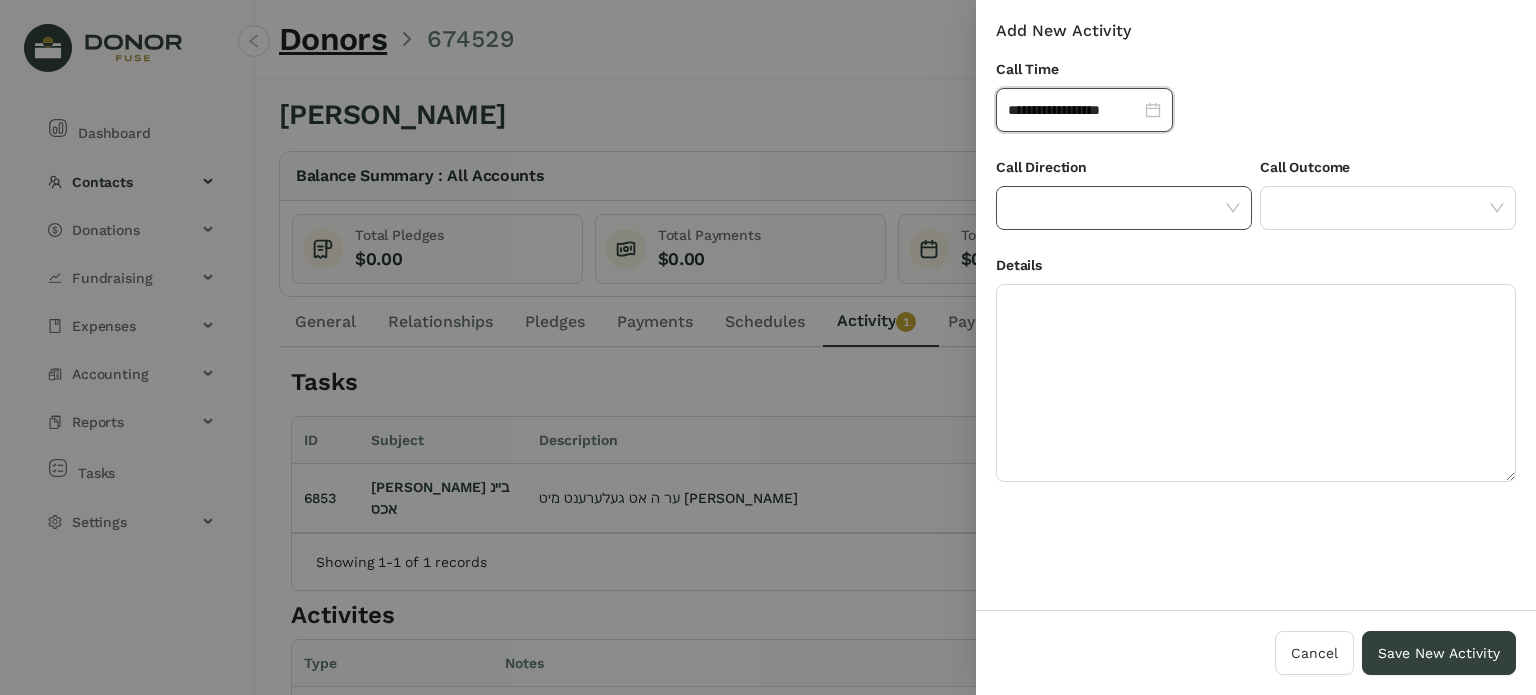drag, startPoint x: 1144, startPoint y: 203, endPoint x: 1144, endPoint y: 219, distance: 16 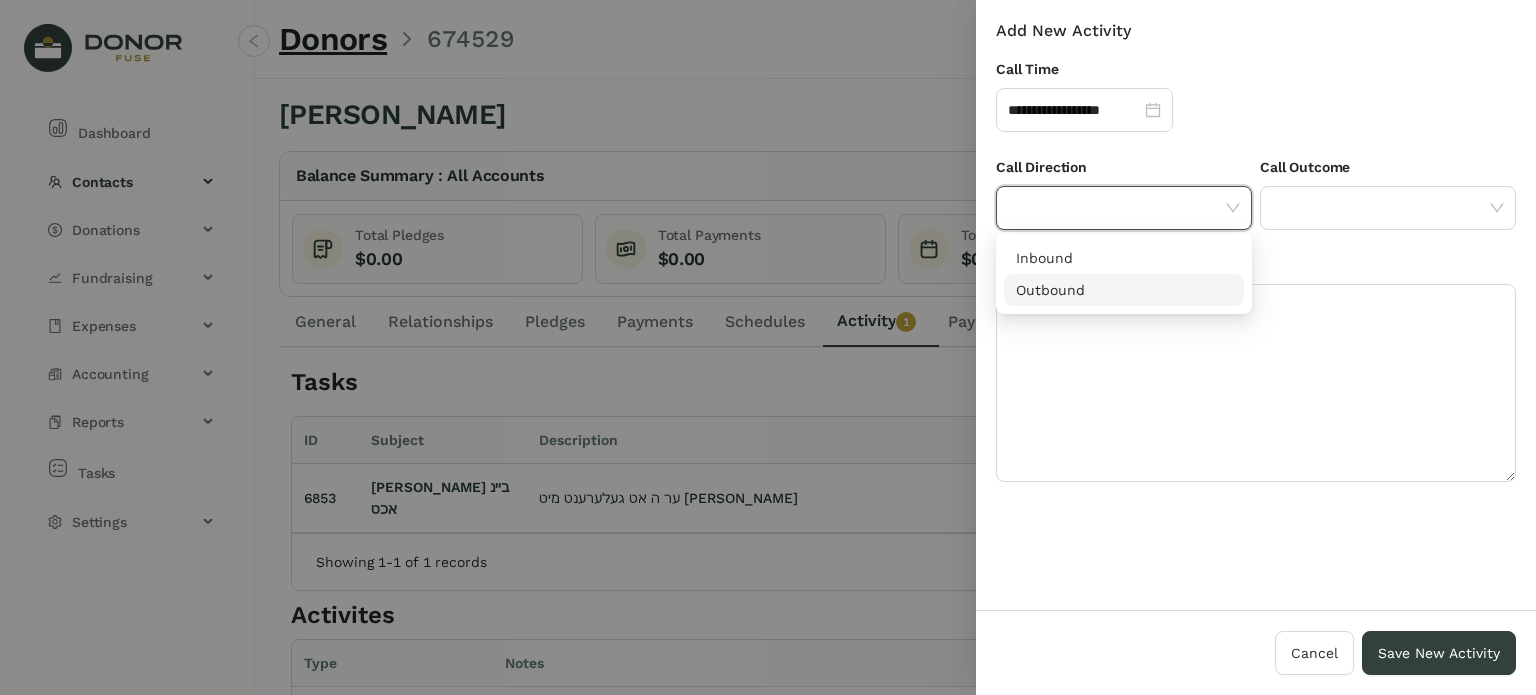click on "Outbound" at bounding box center [1124, 290] 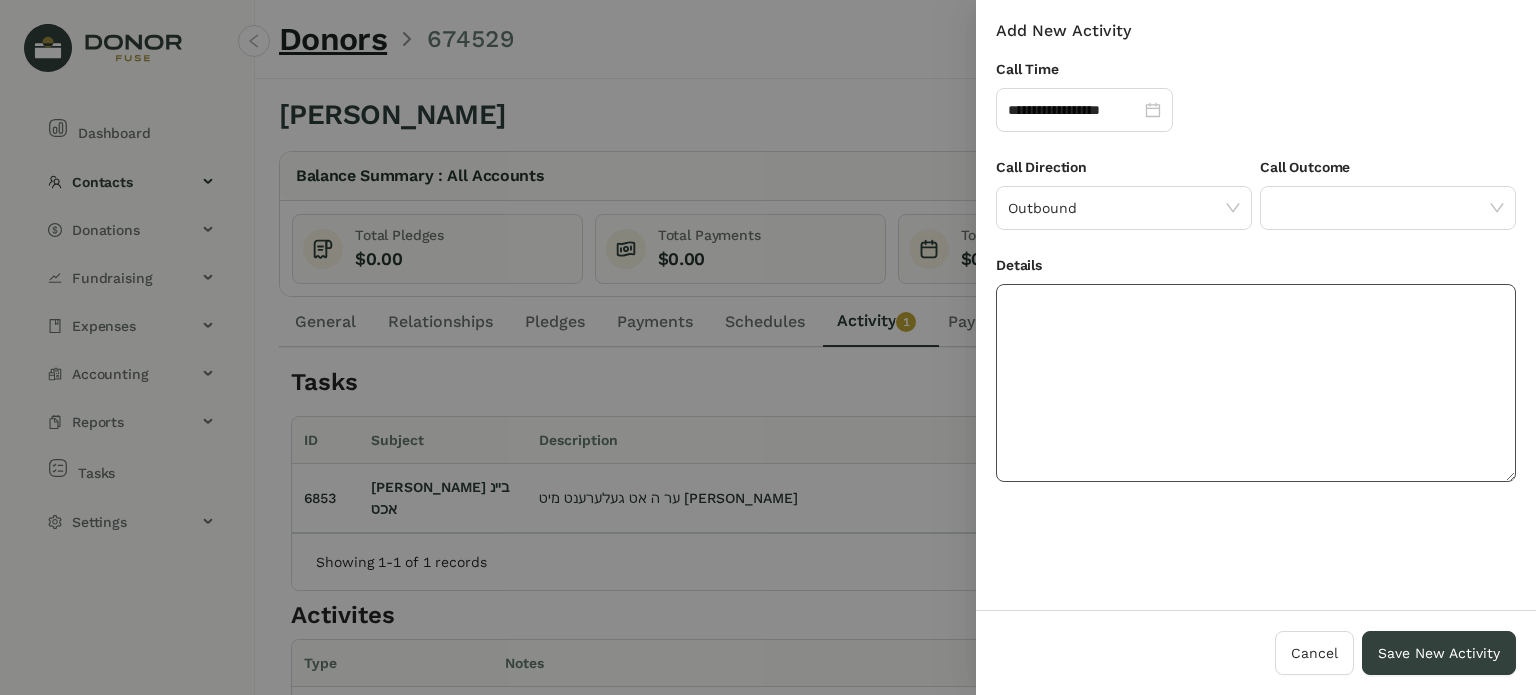click 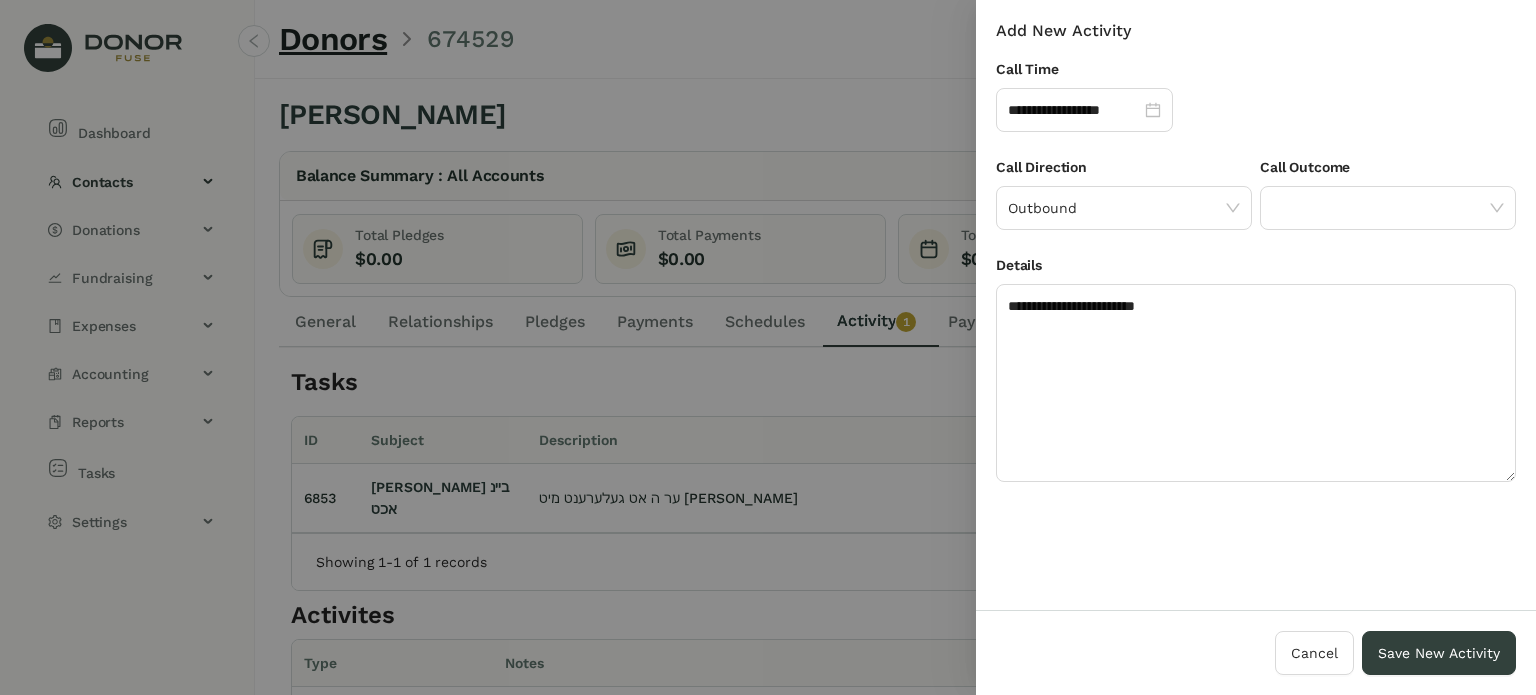 click on "**********" 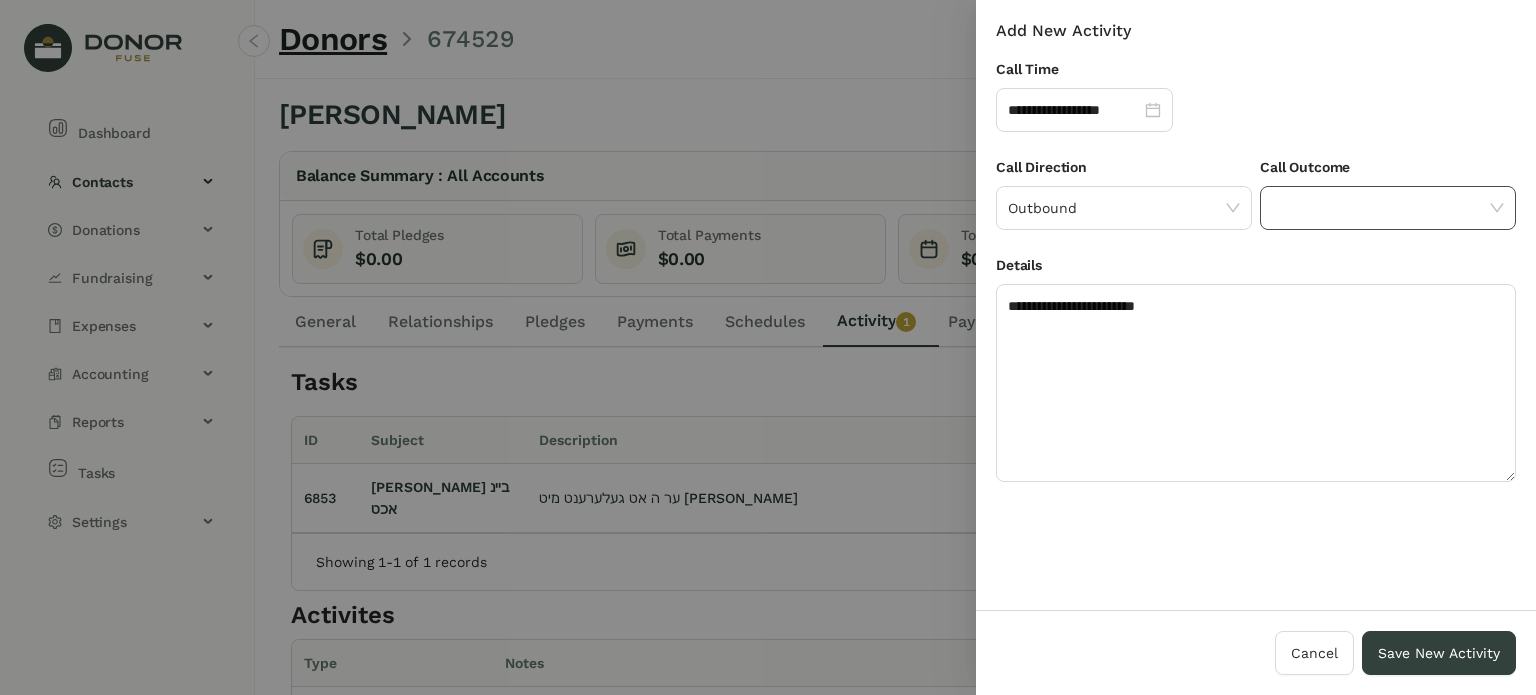 click 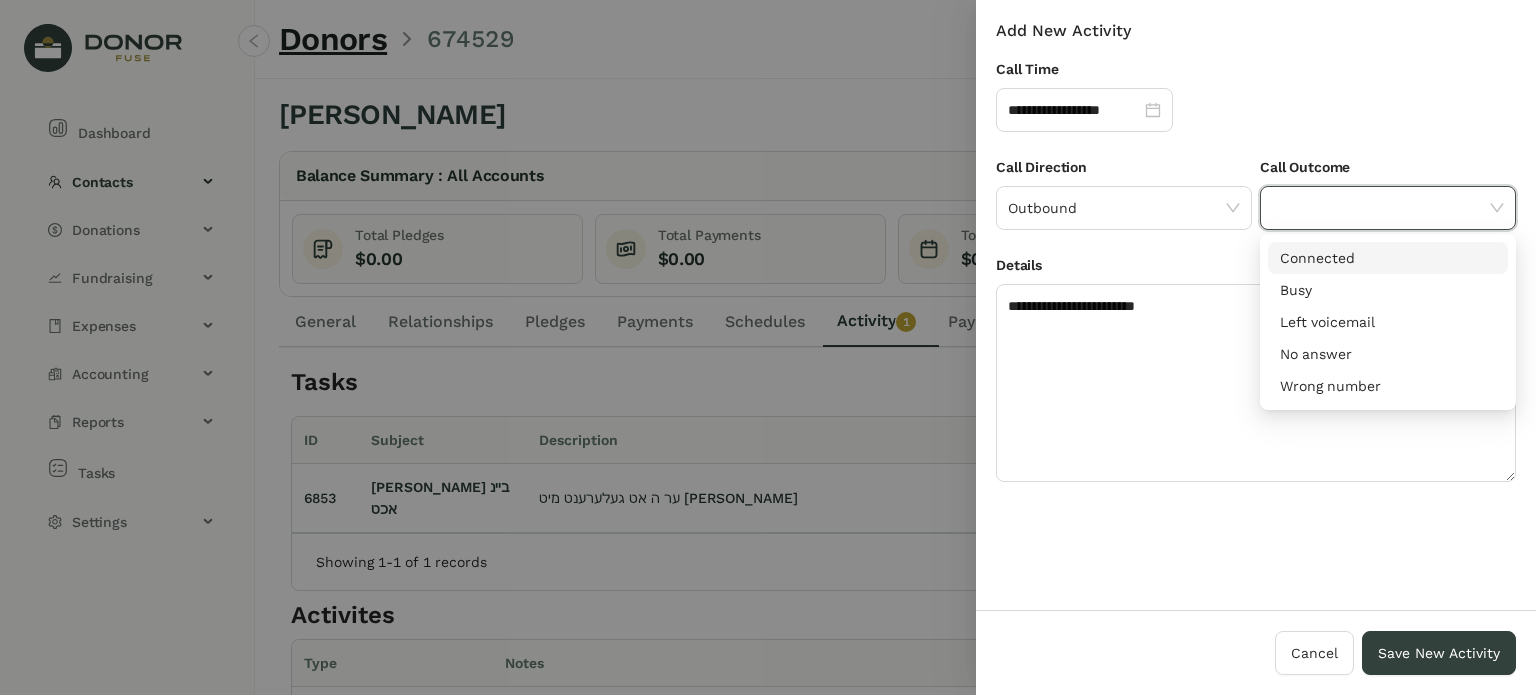 click 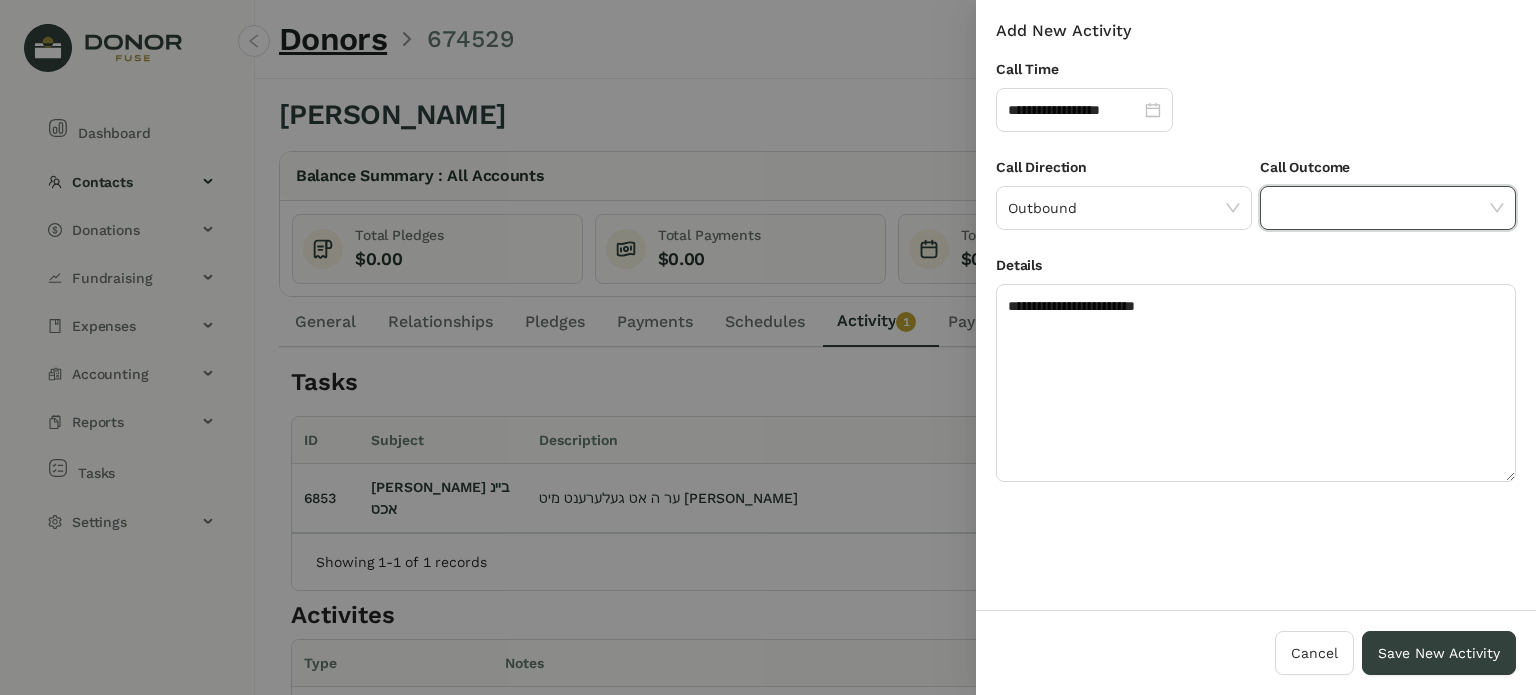 click 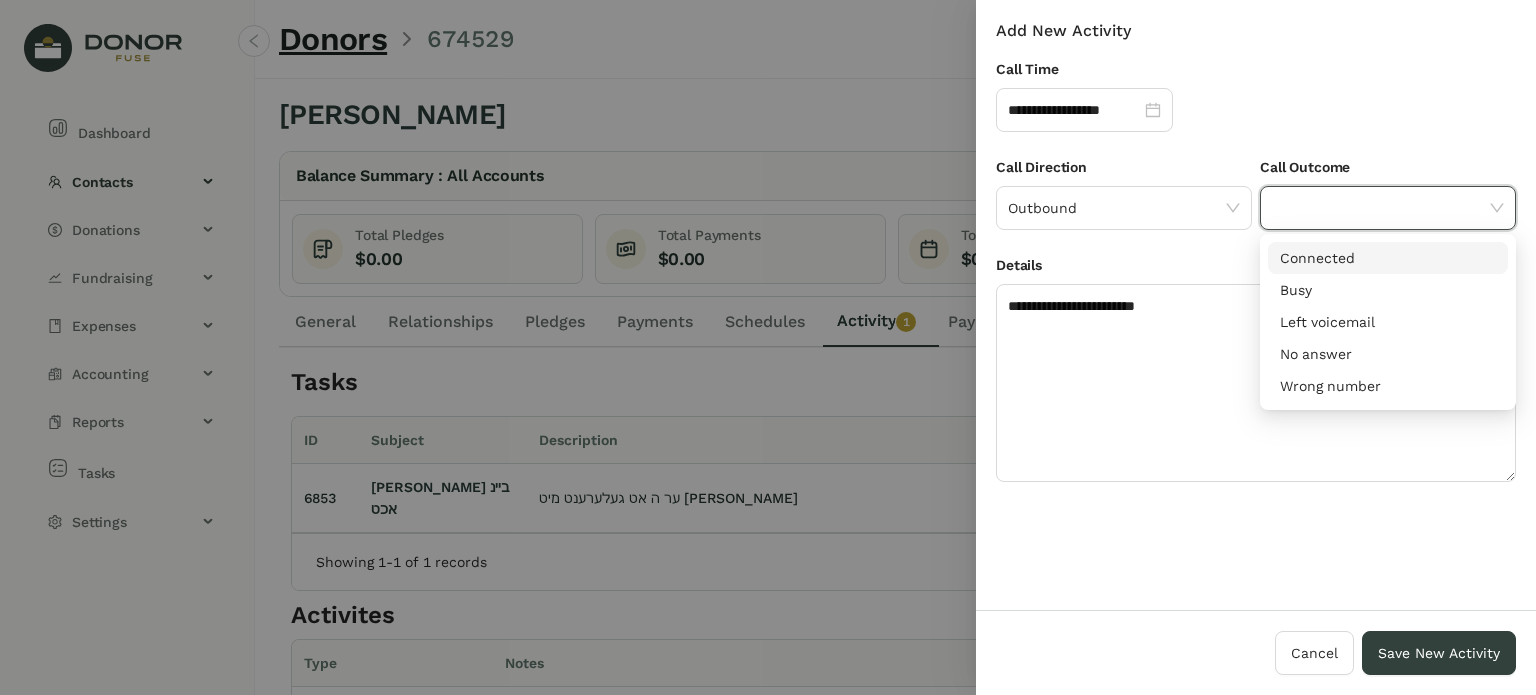 click on "Connected" at bounding box center (1388, 258) 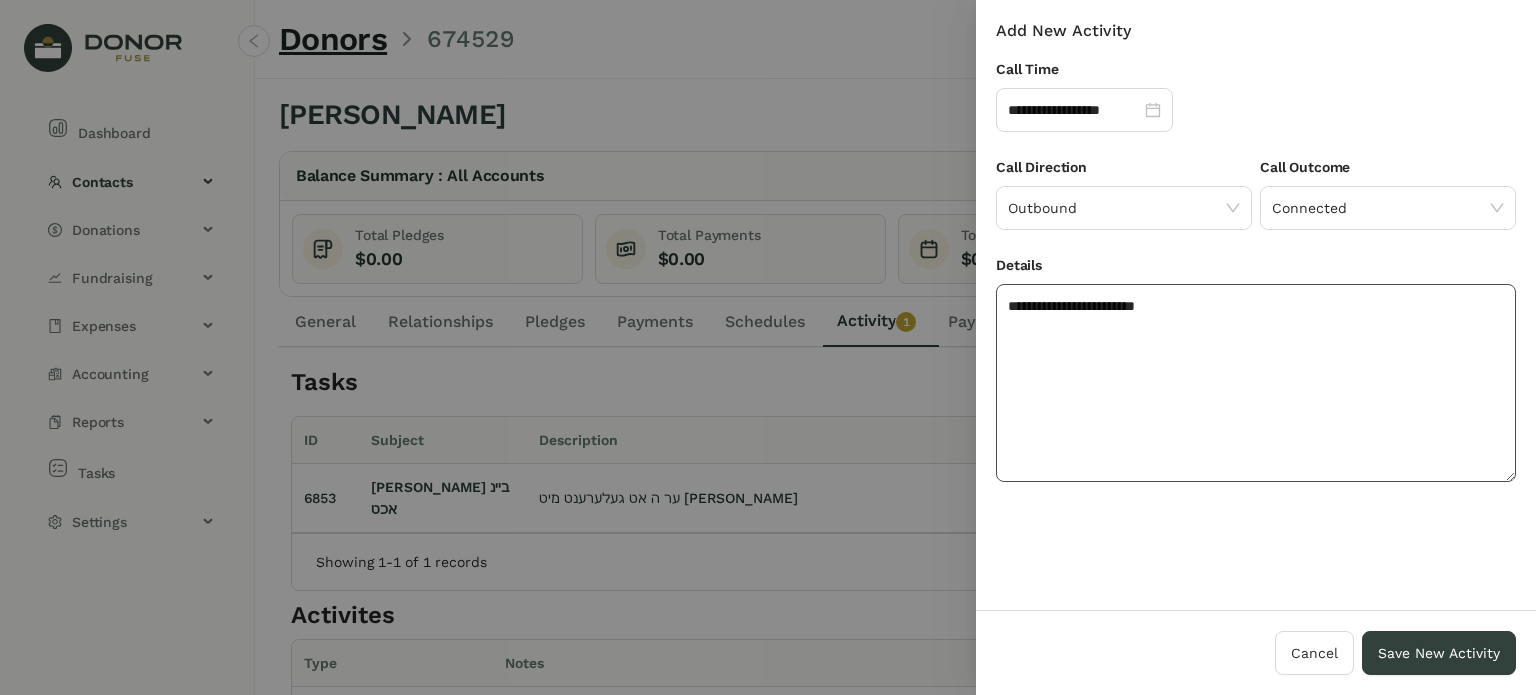 click on "**********" 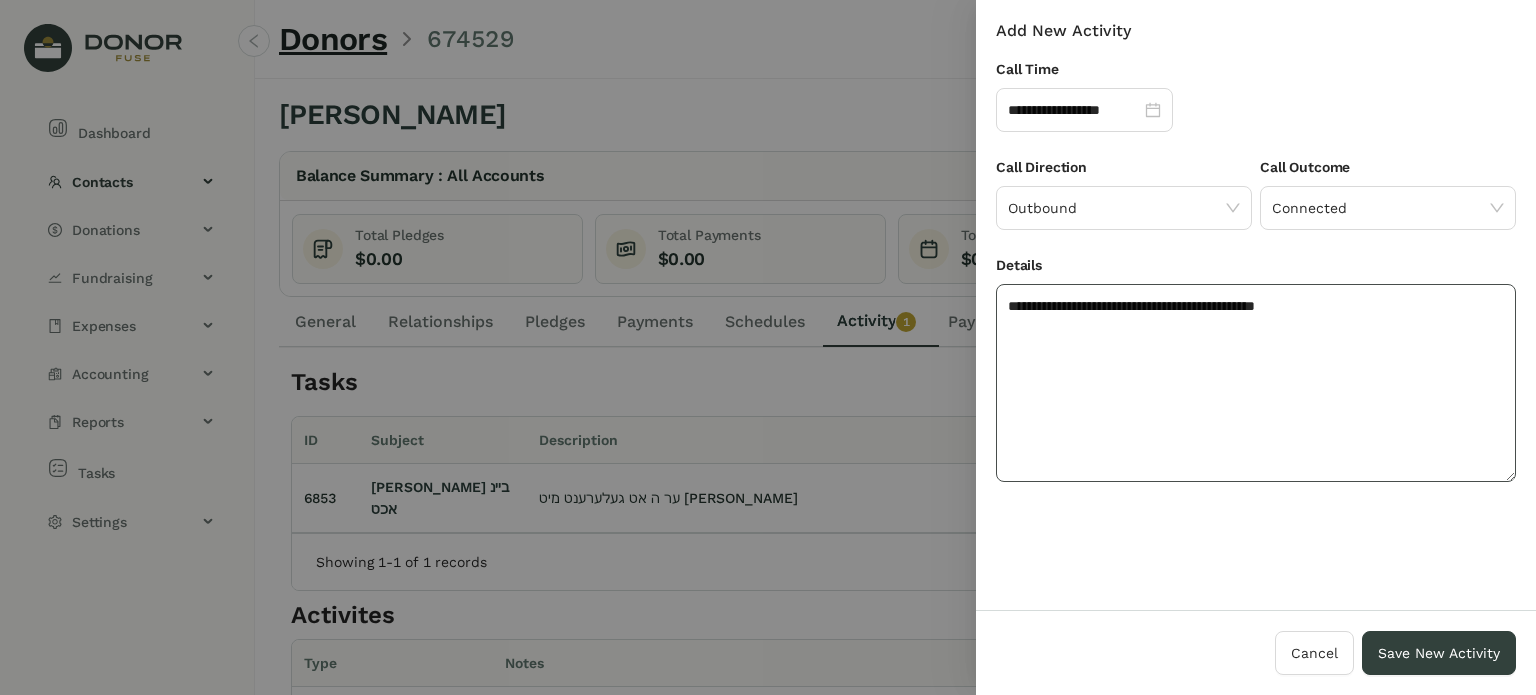 click on "**********" 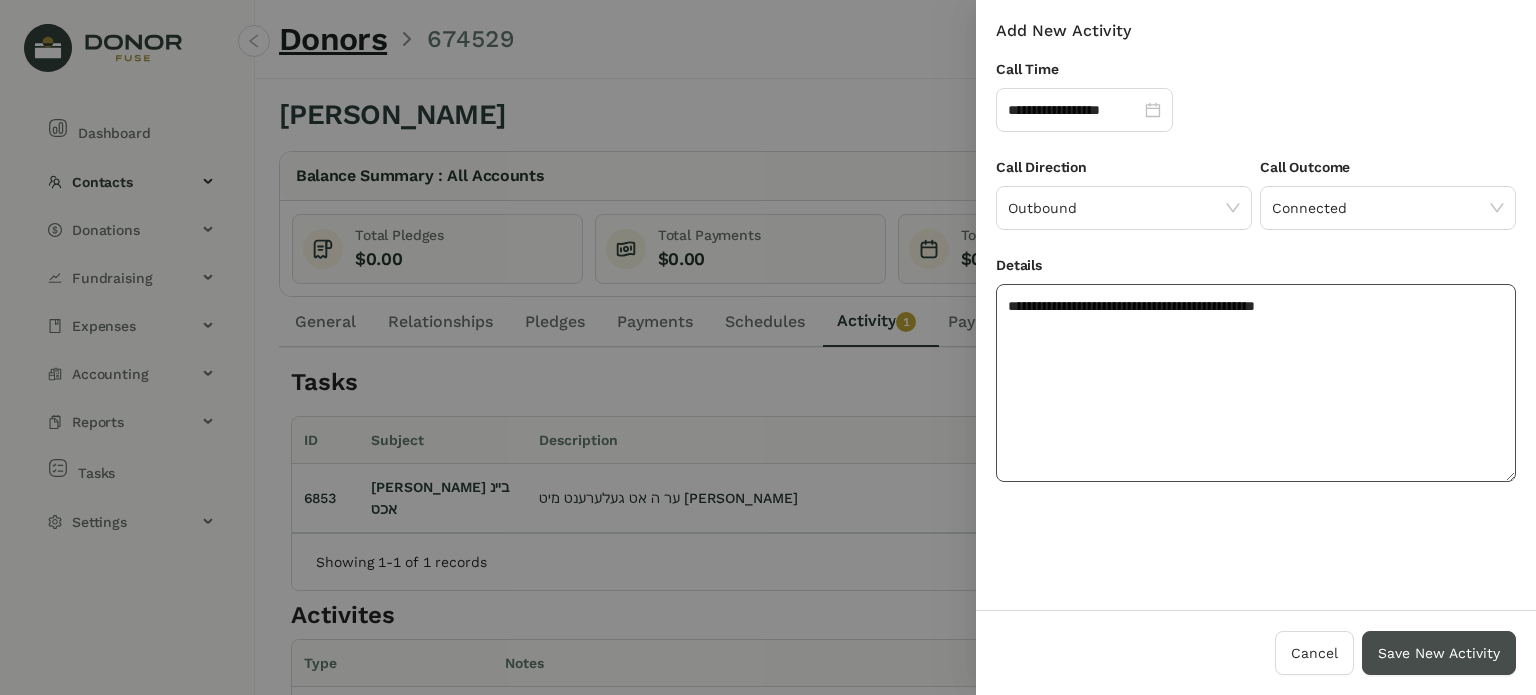 type on "**********" 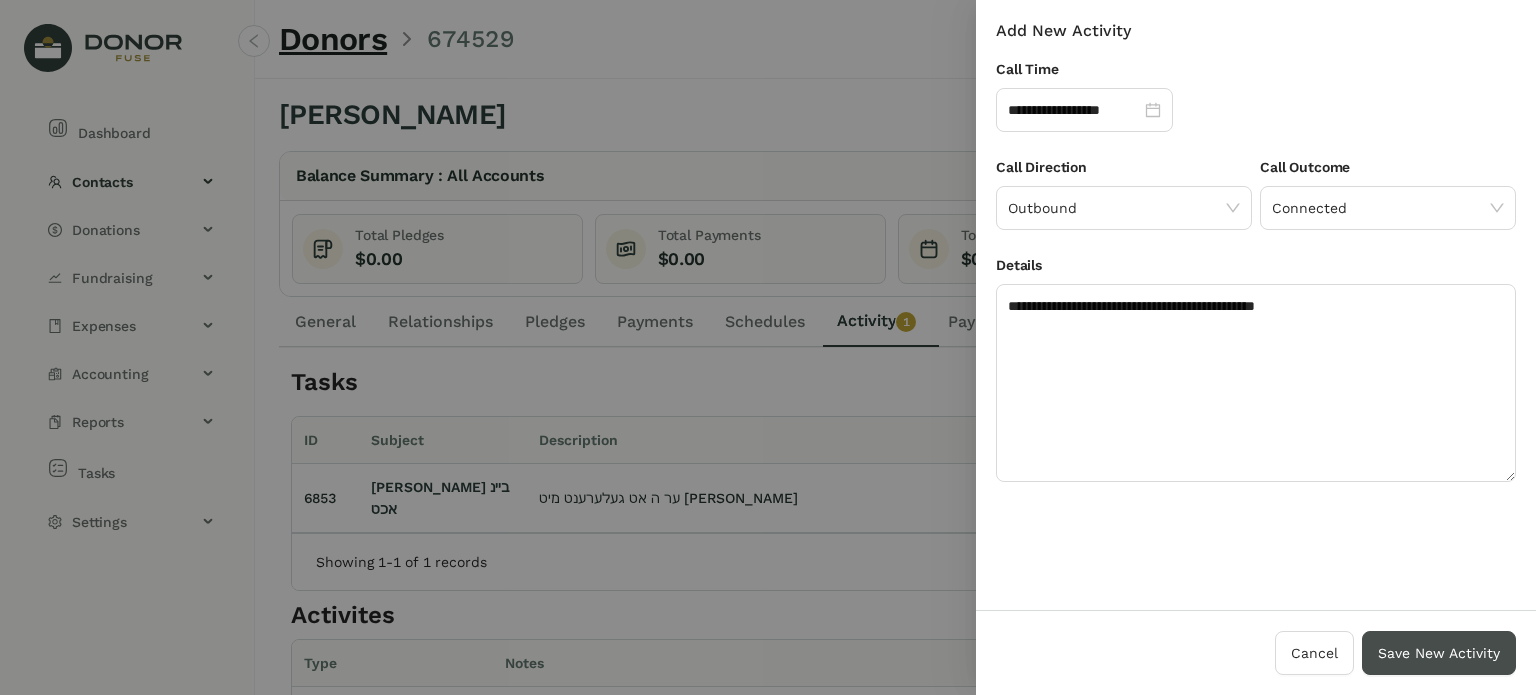 click on "Save New Activity" at bounding box center (1439, 653) 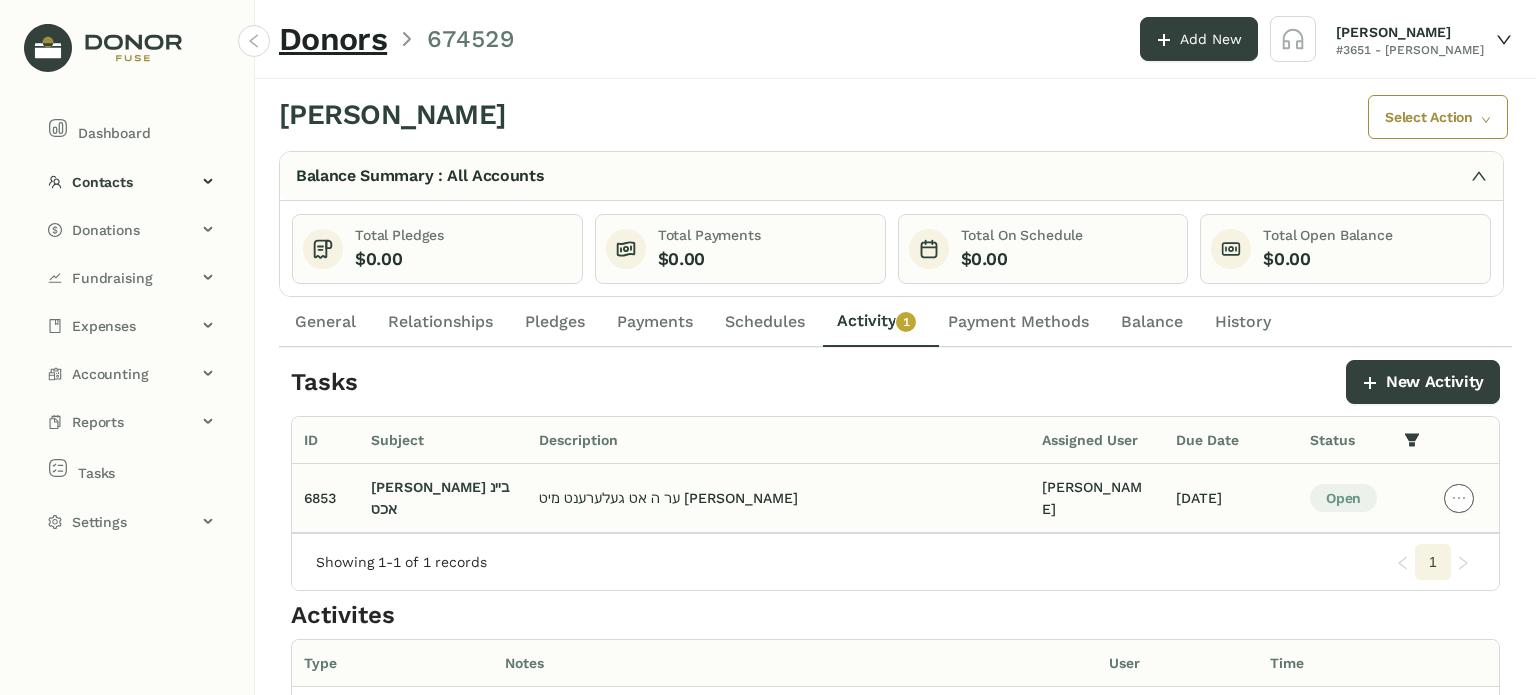 click 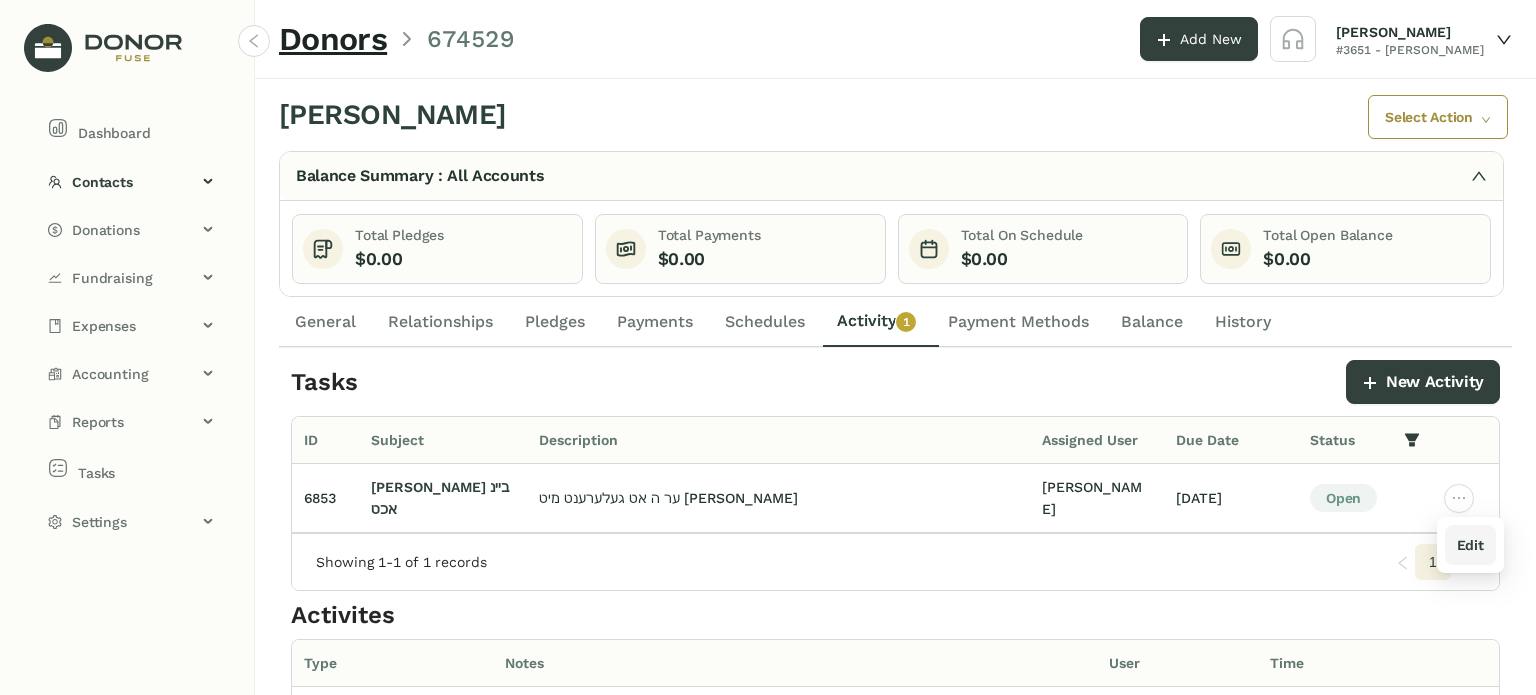 click on "Edit" at bounding box center [1470, 545] 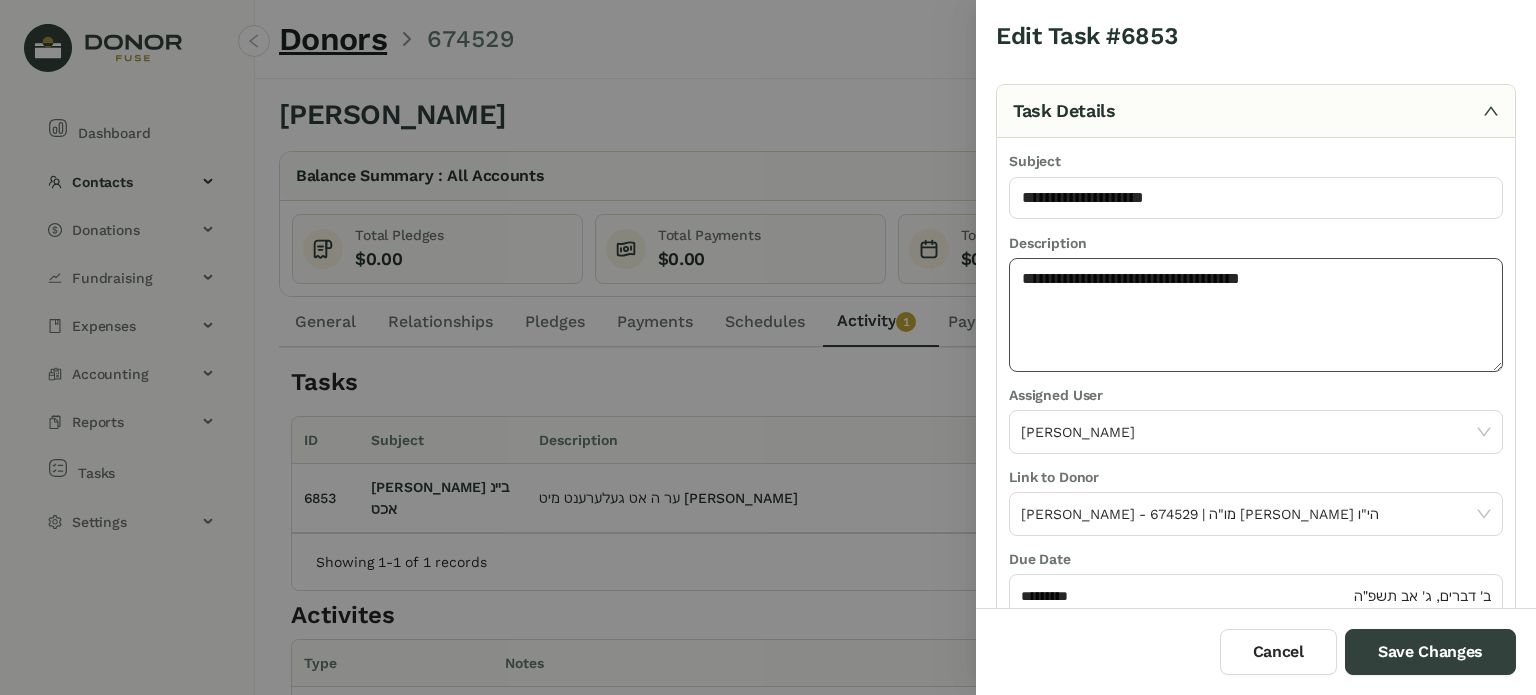 click on "**********" 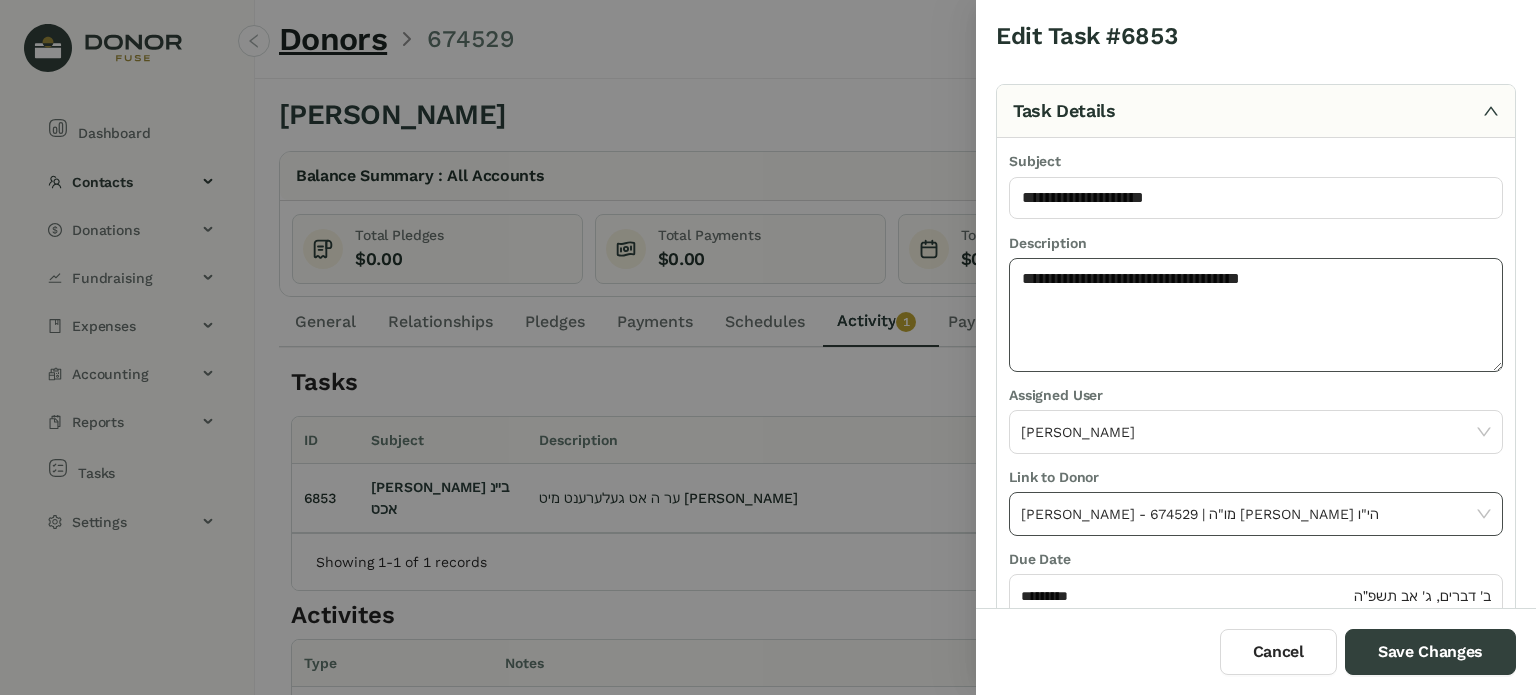 paste on "**********" 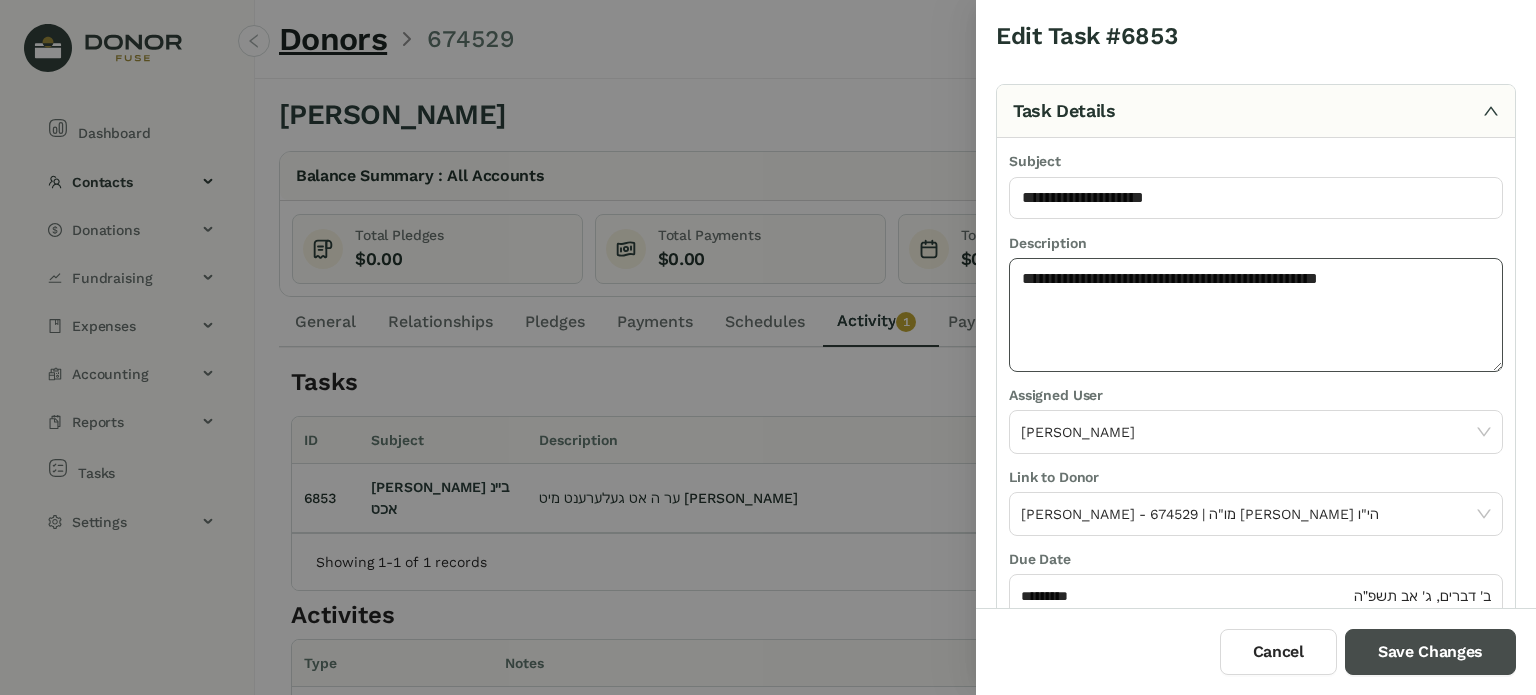 type on "**********" 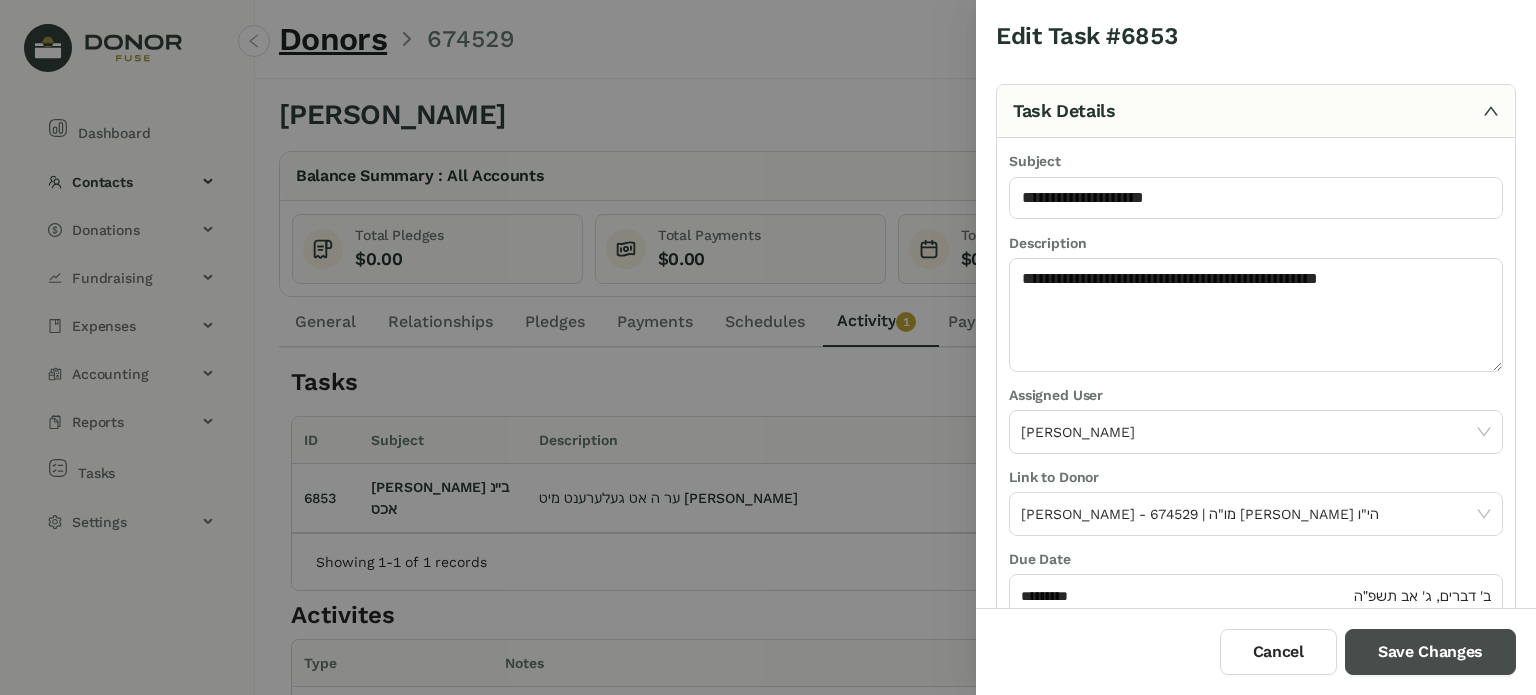 type 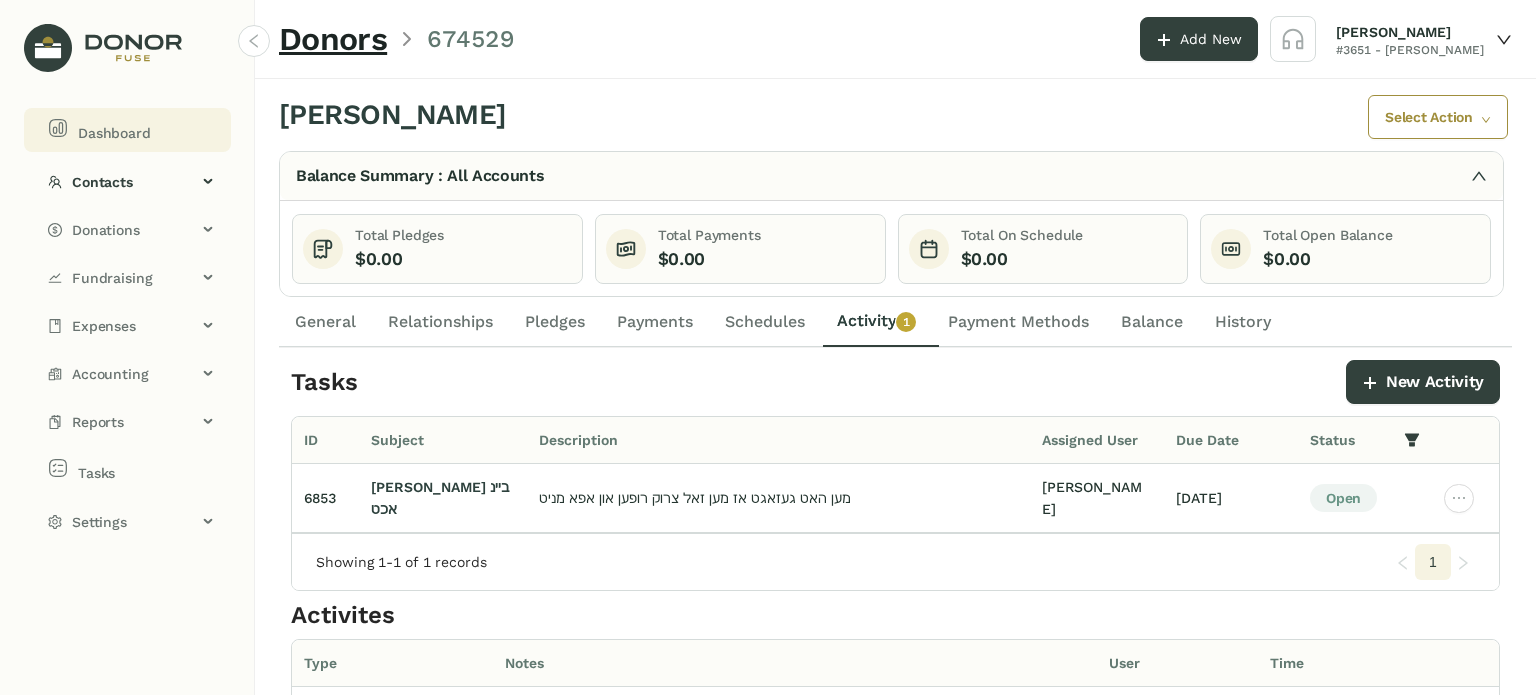 click on "Dashboard" 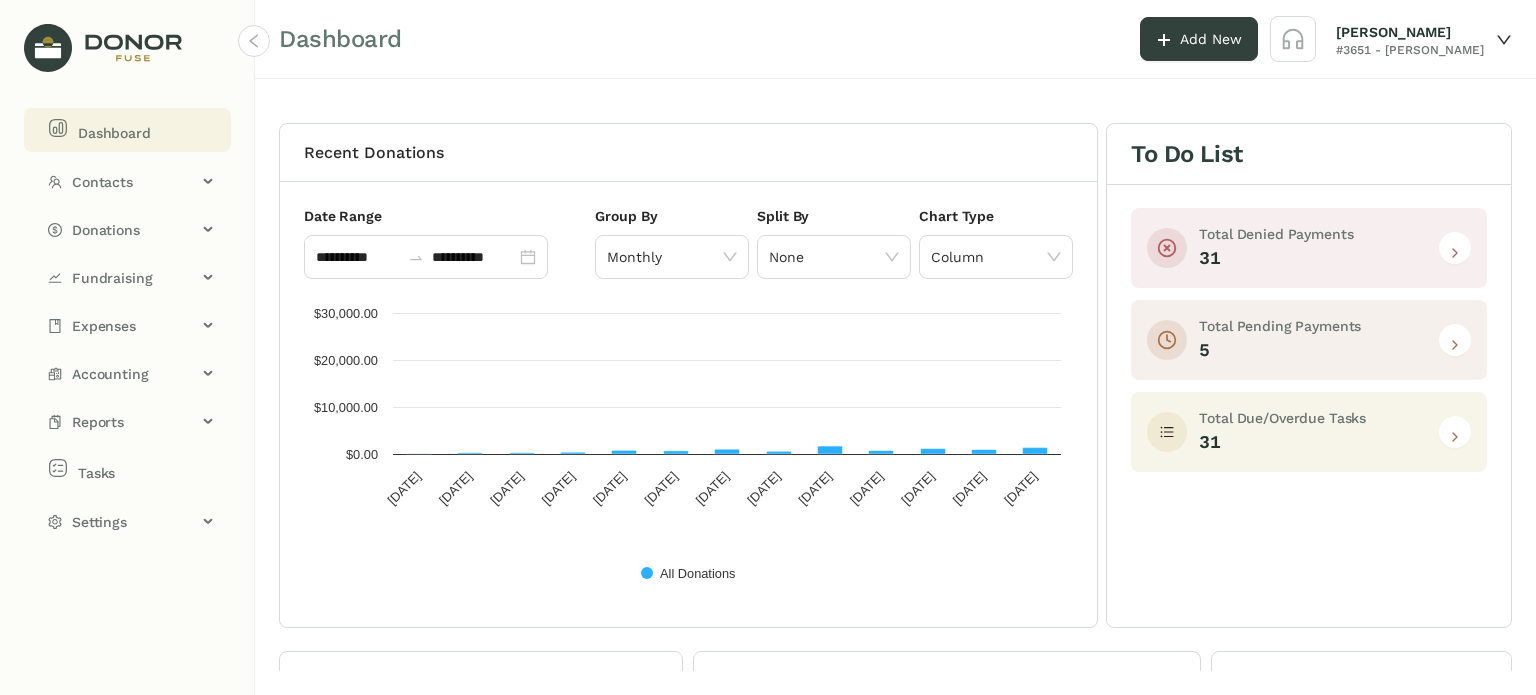 click 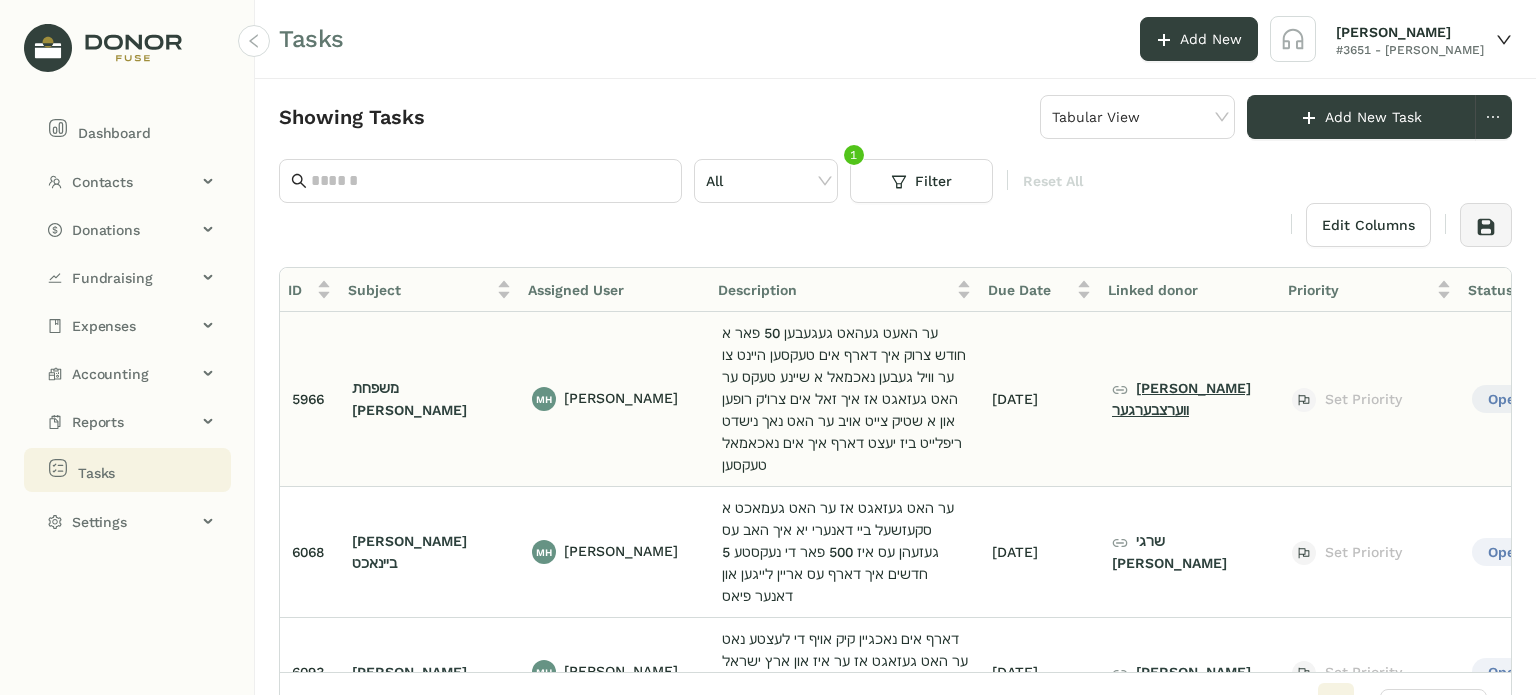 click on "[PERSON_NAME] ווערצבערגער" 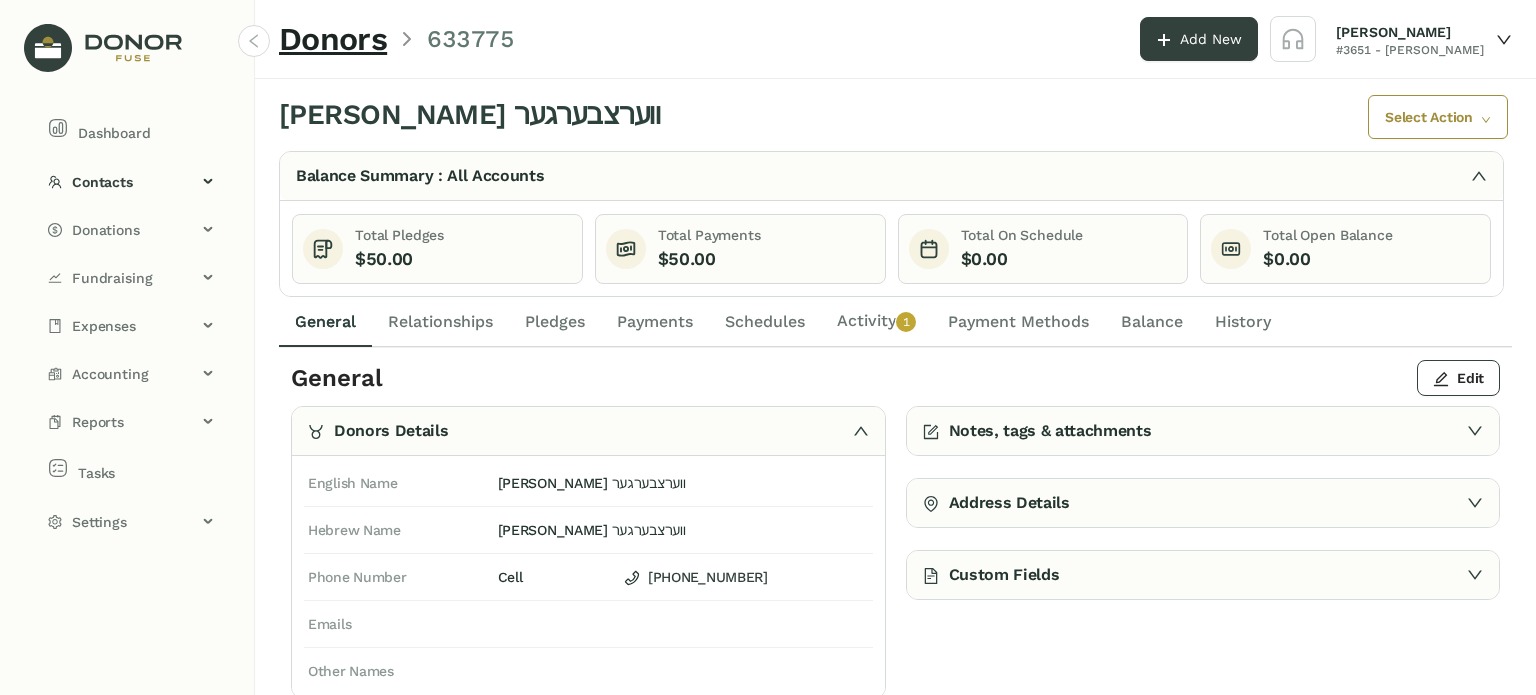 click on "Activity   0   1   2   3   4   5   6   7   8   9" 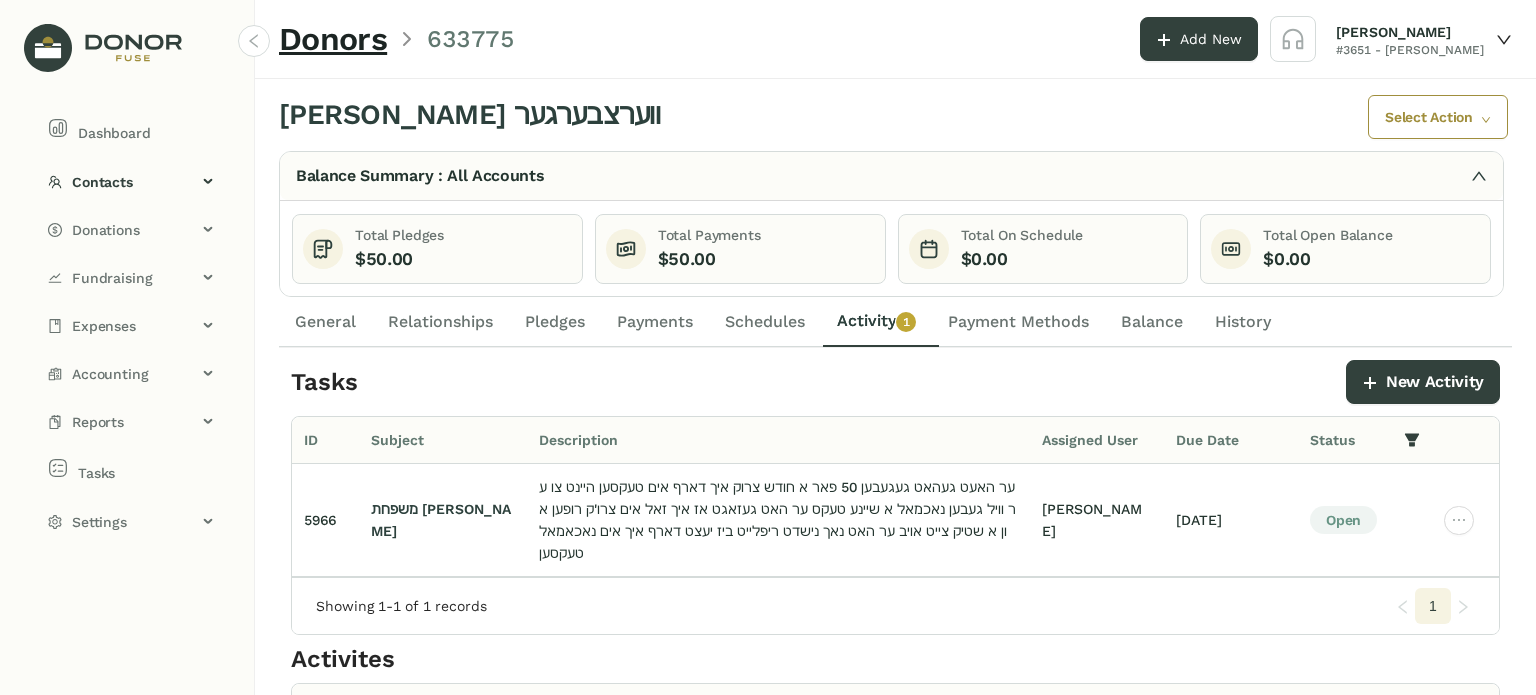 click on "General" 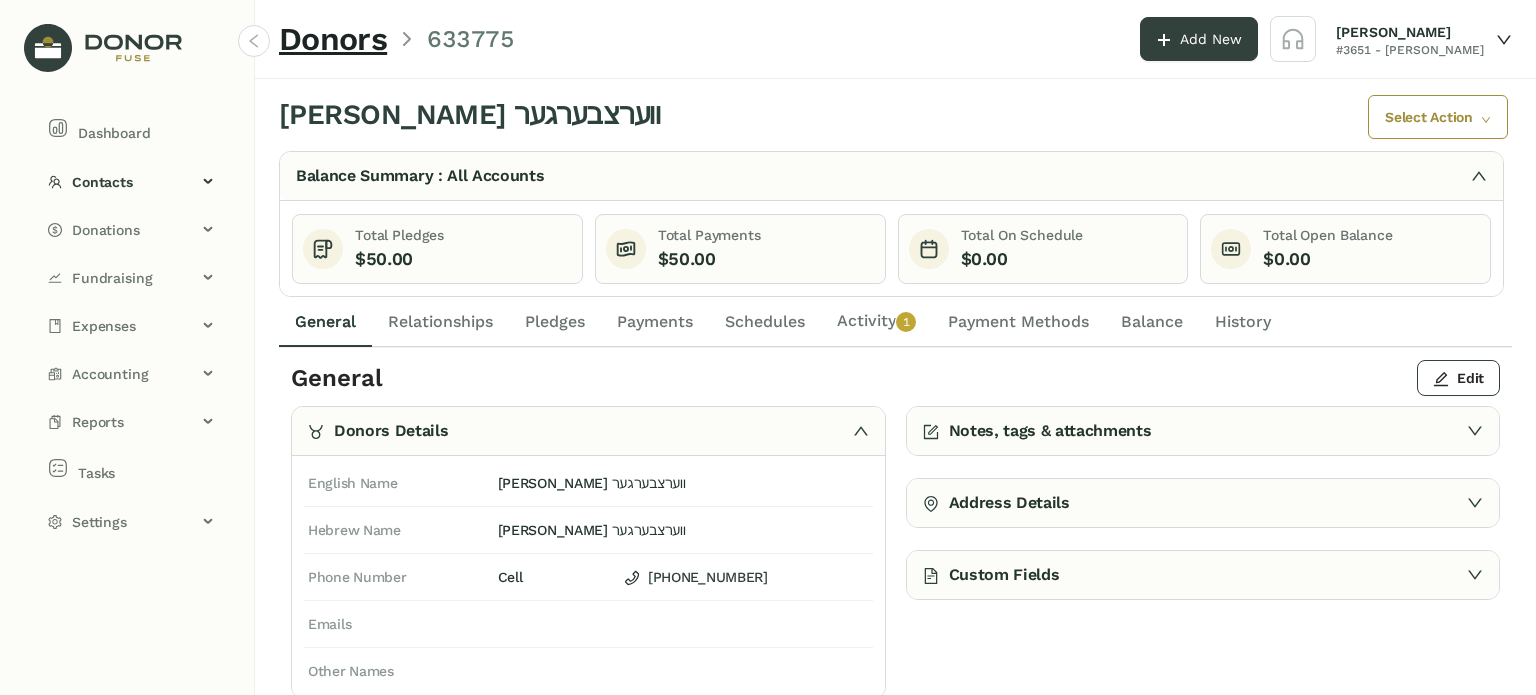 click on "Relationships" 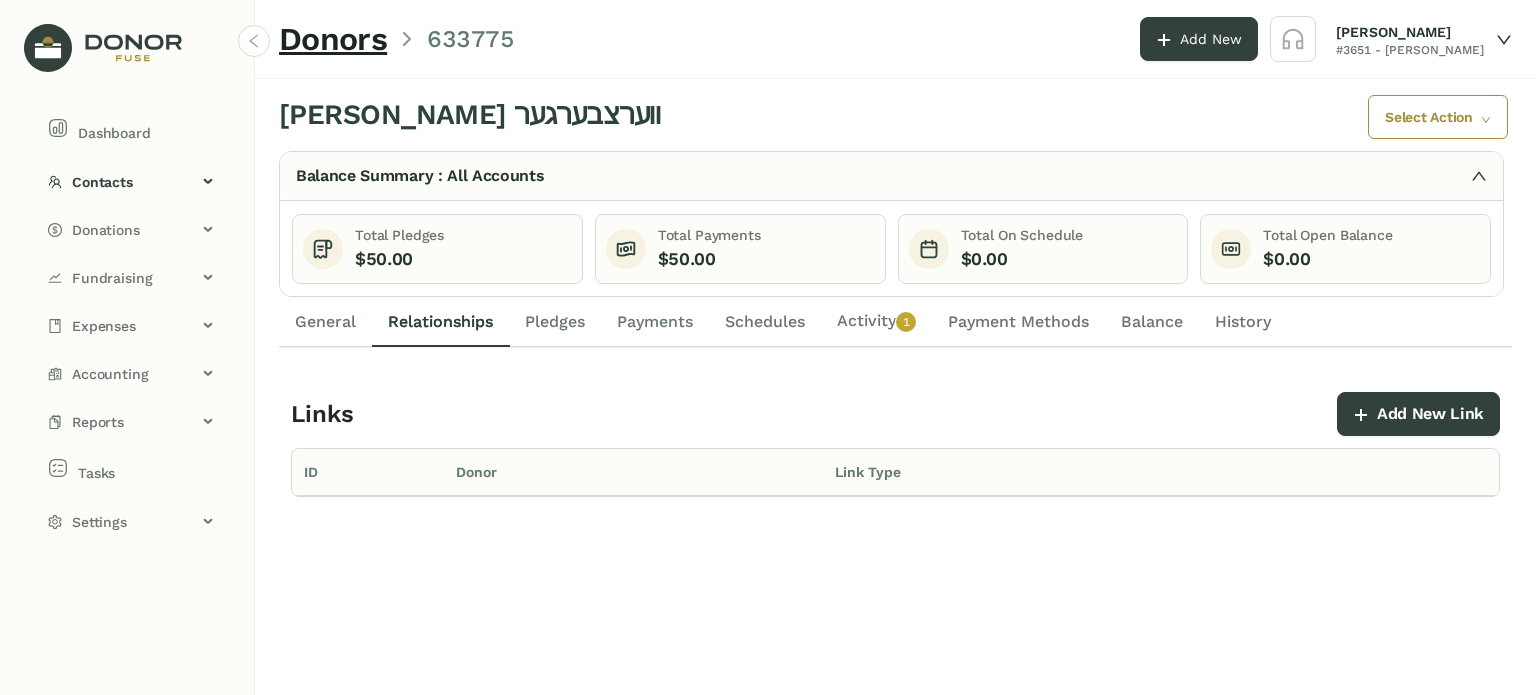 click on "General" 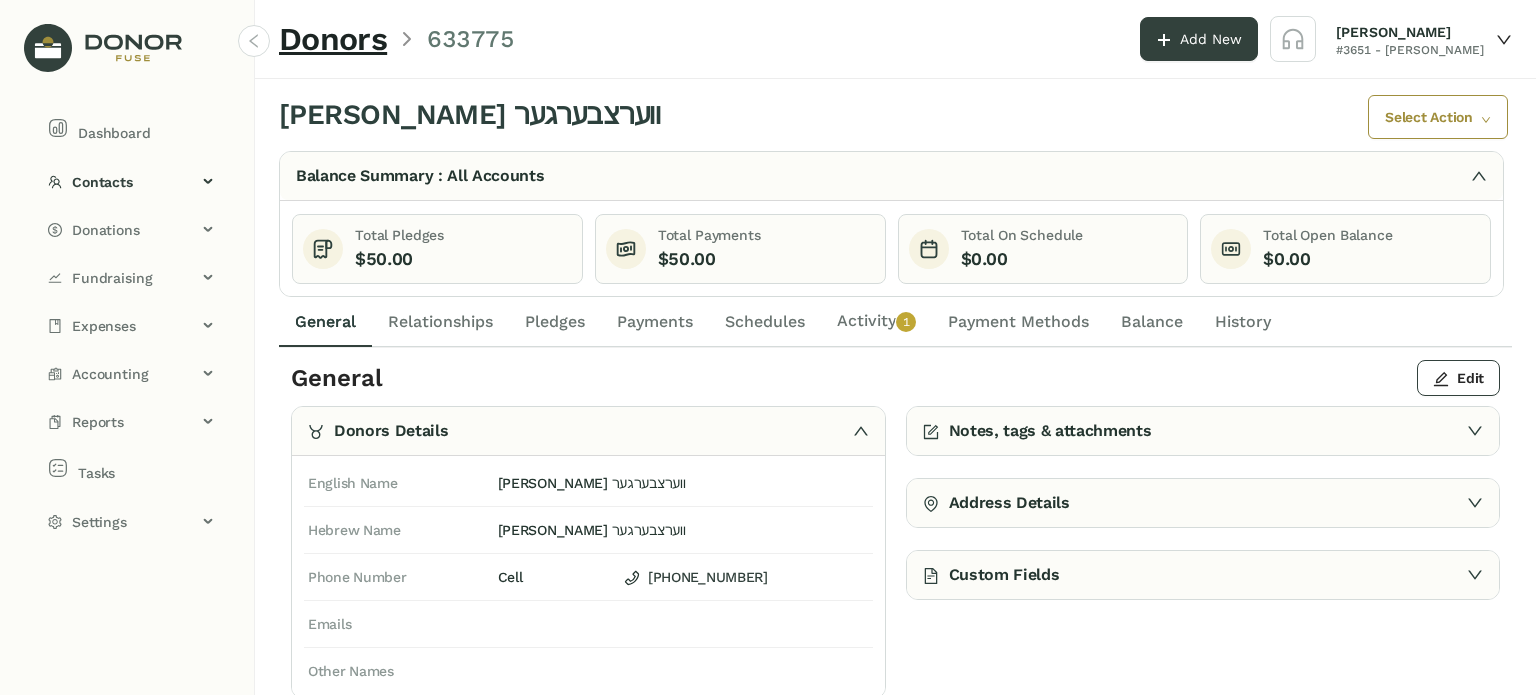 drag, startPoint x: 778, startPoint y: 323, endPoint x: 733, endPoint y: 319, distance: 45.17743 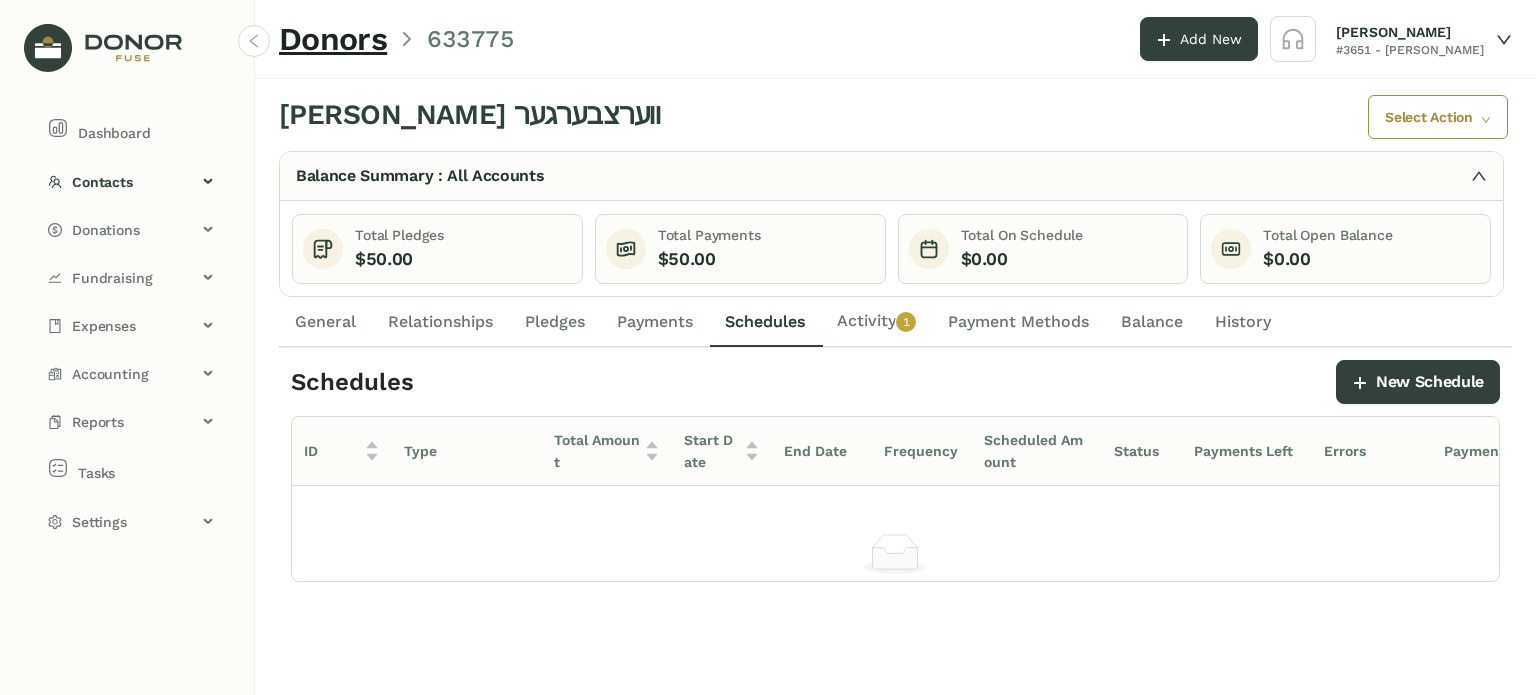 click on "Relationships" 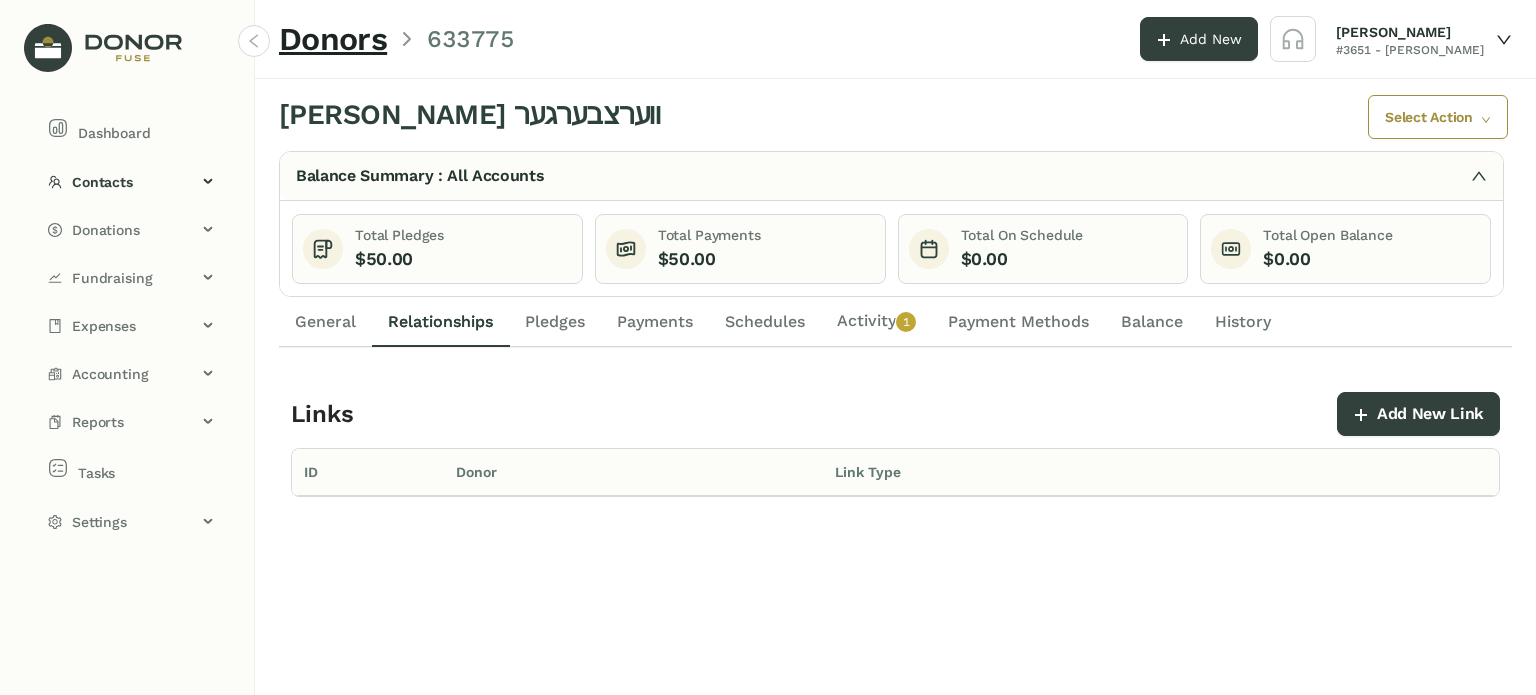 click on "General" 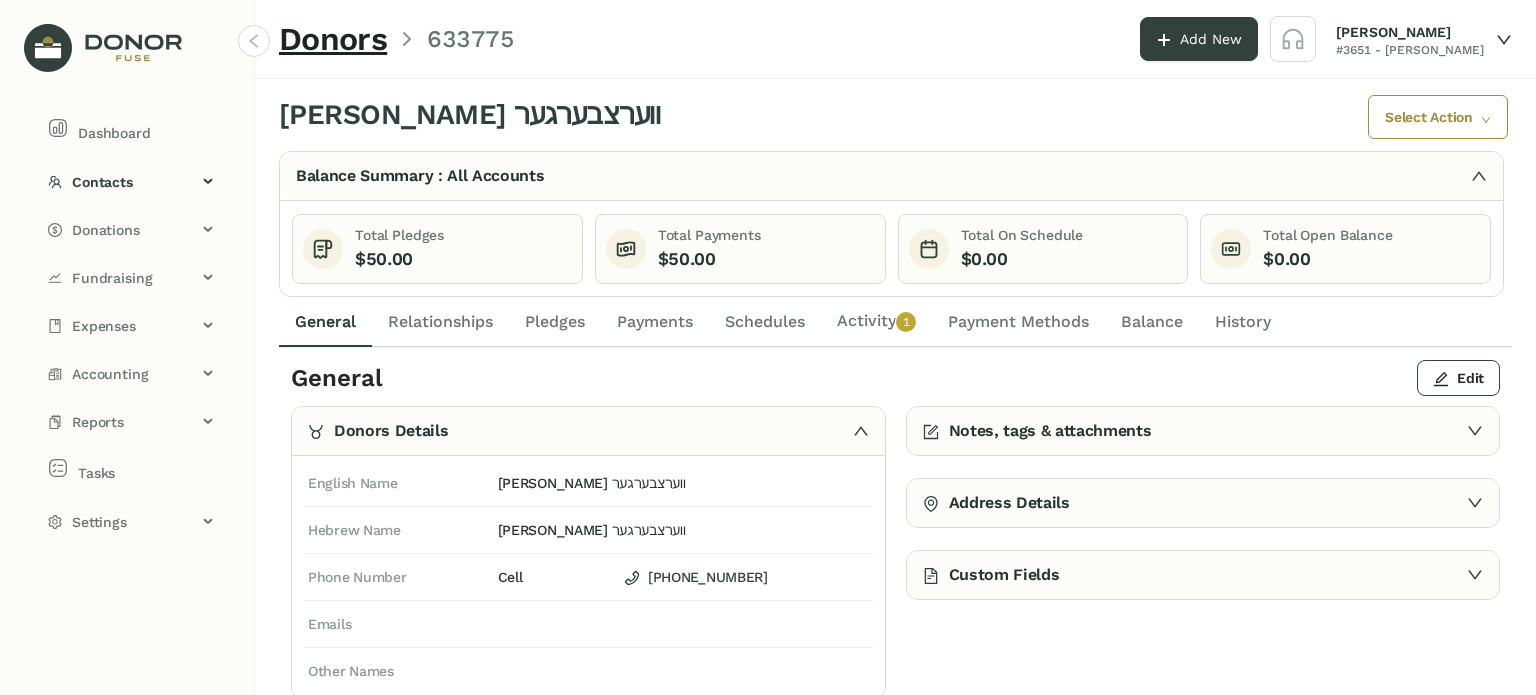 click on "Pledges" 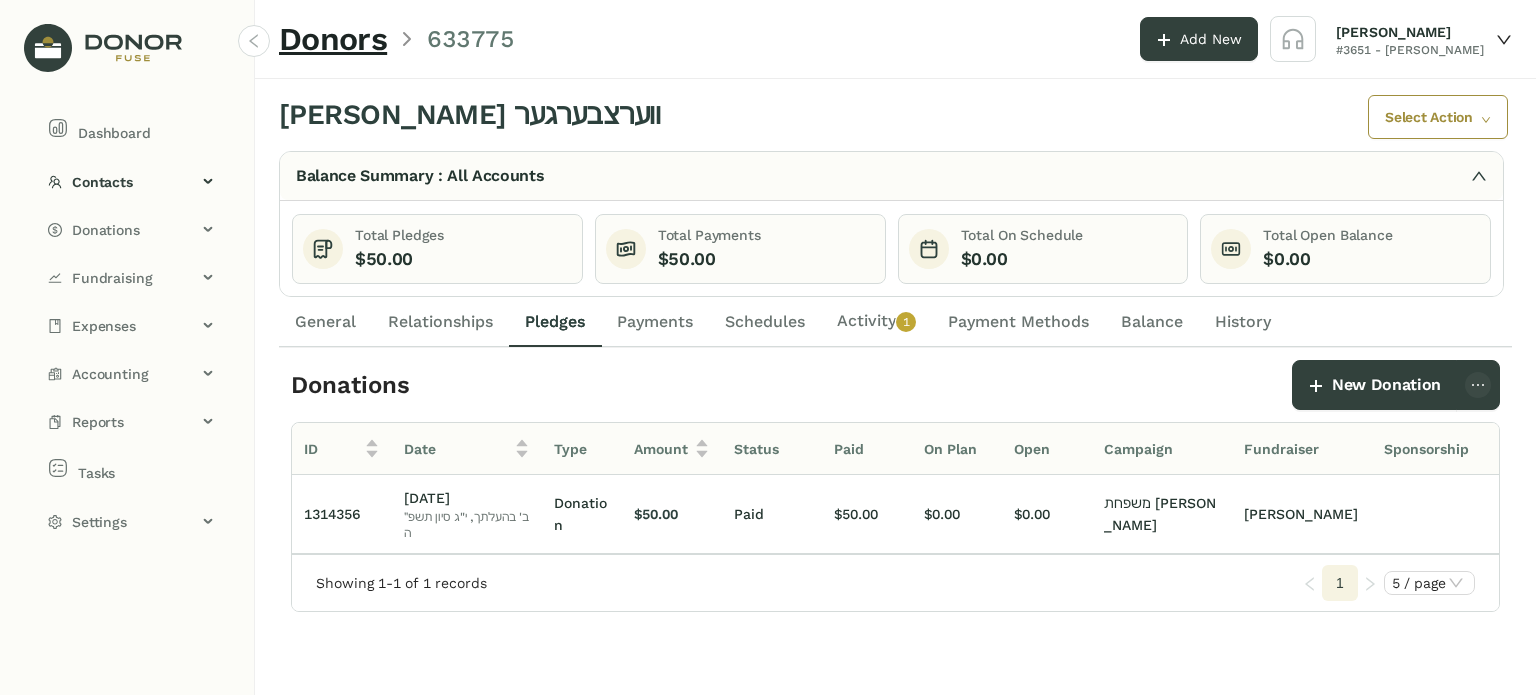 click on "Relationships" 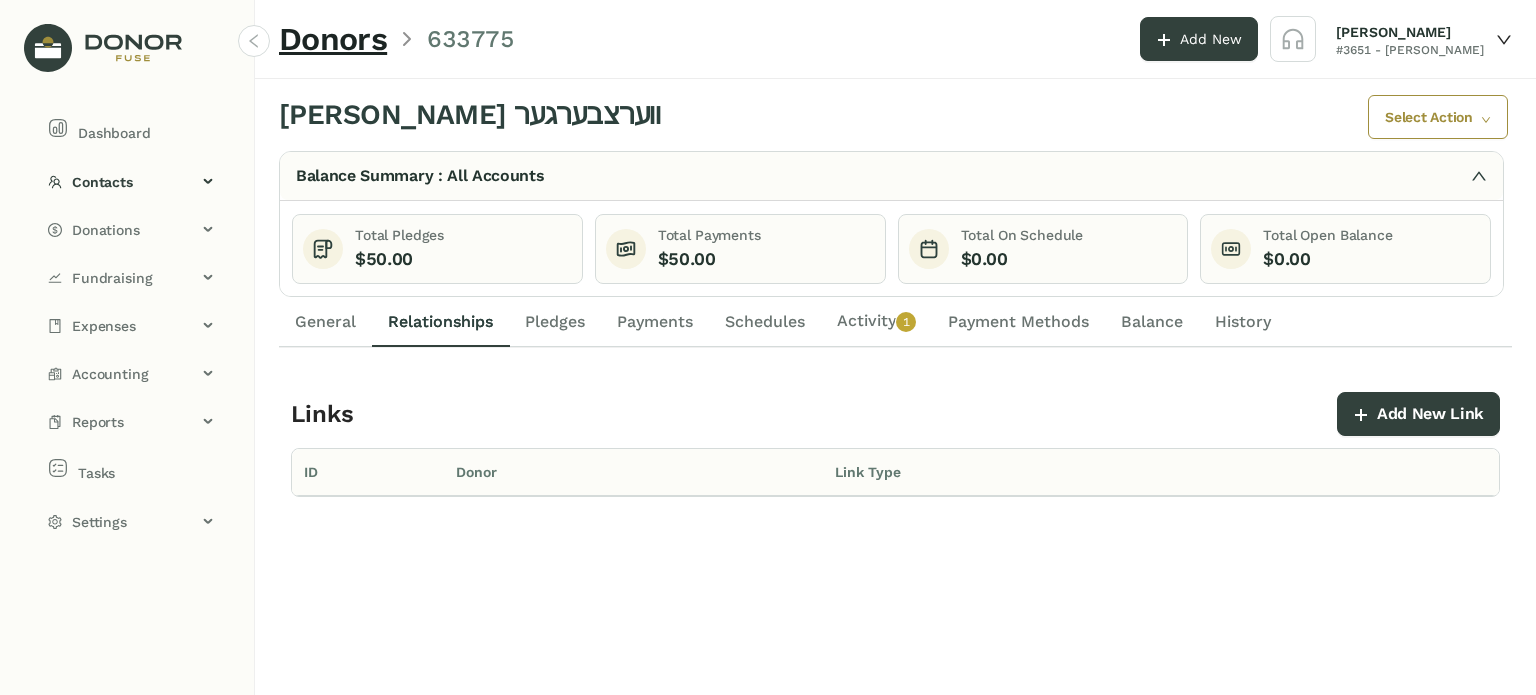 click on "General" 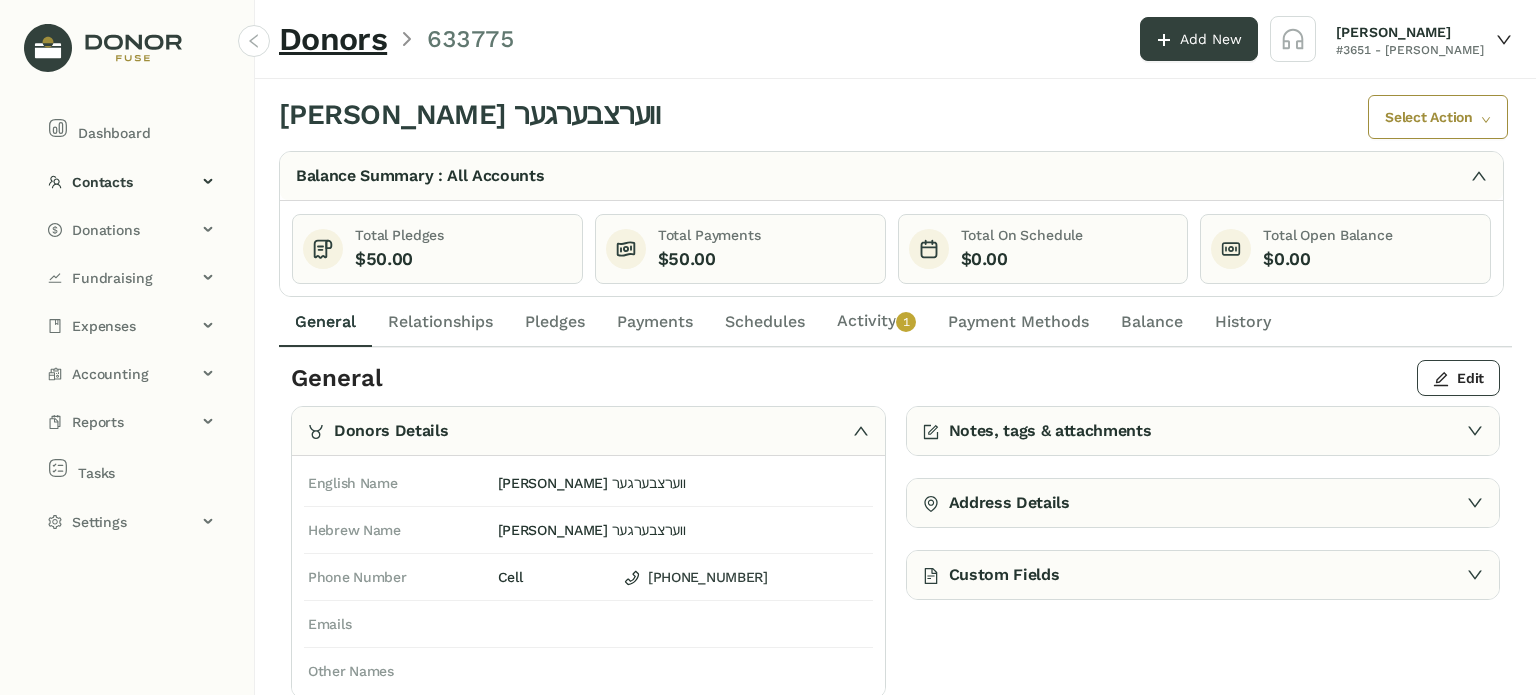 click on "Relationships" 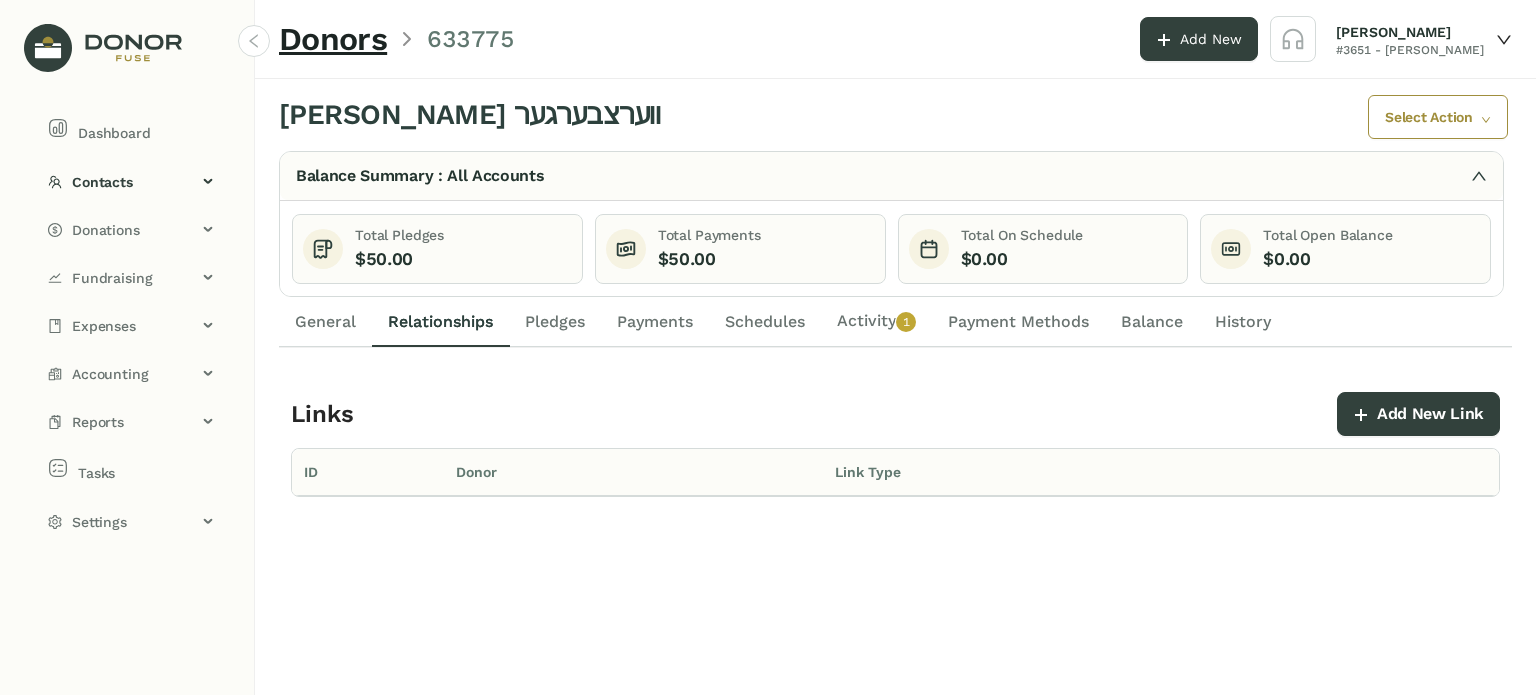 click on "Pledges" 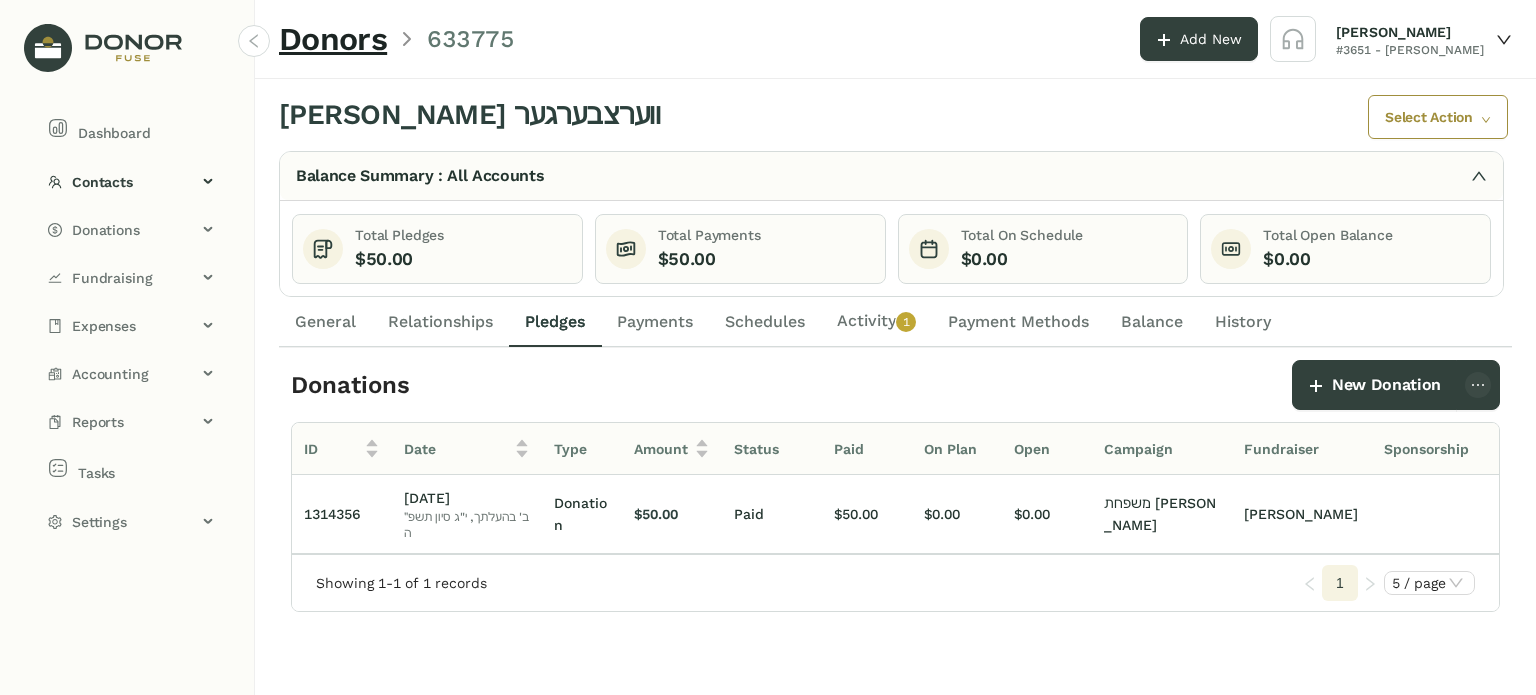 click on "Payments" 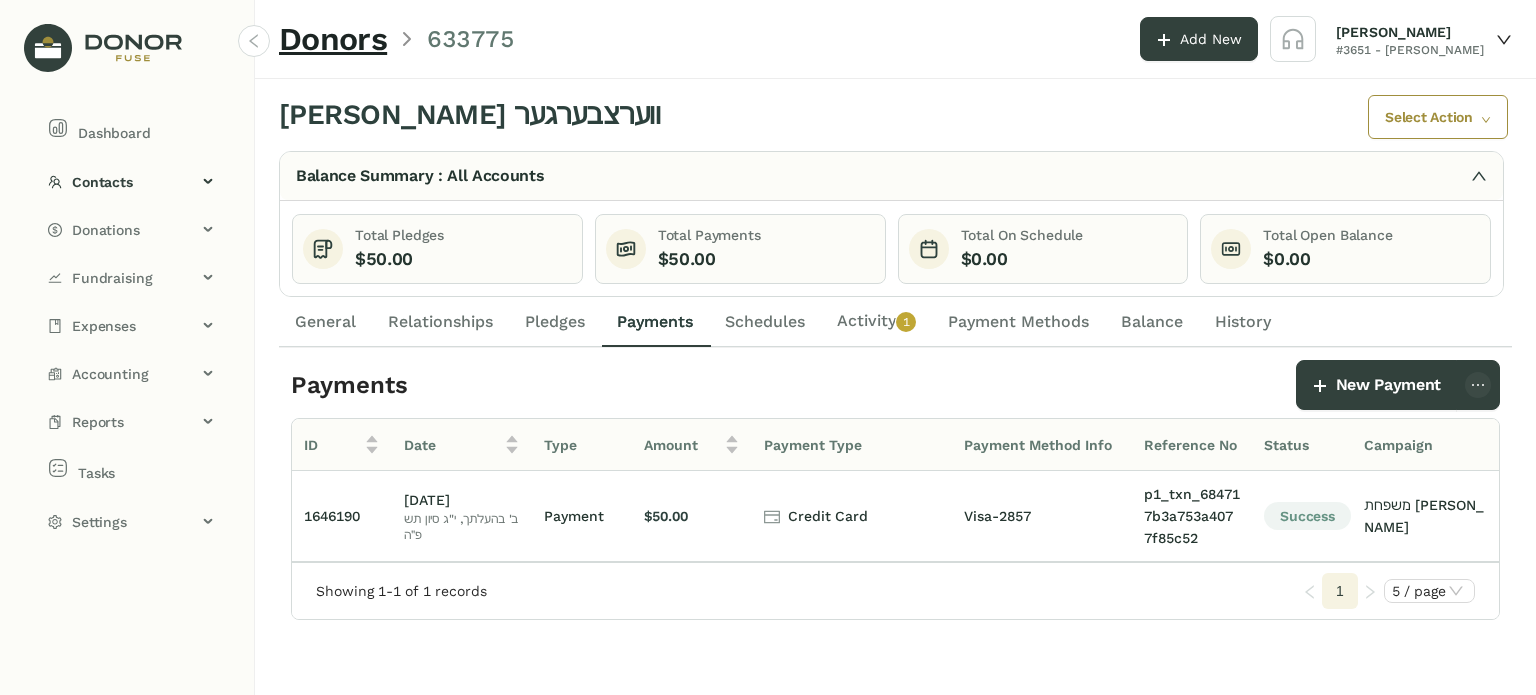 click on "Schedules" 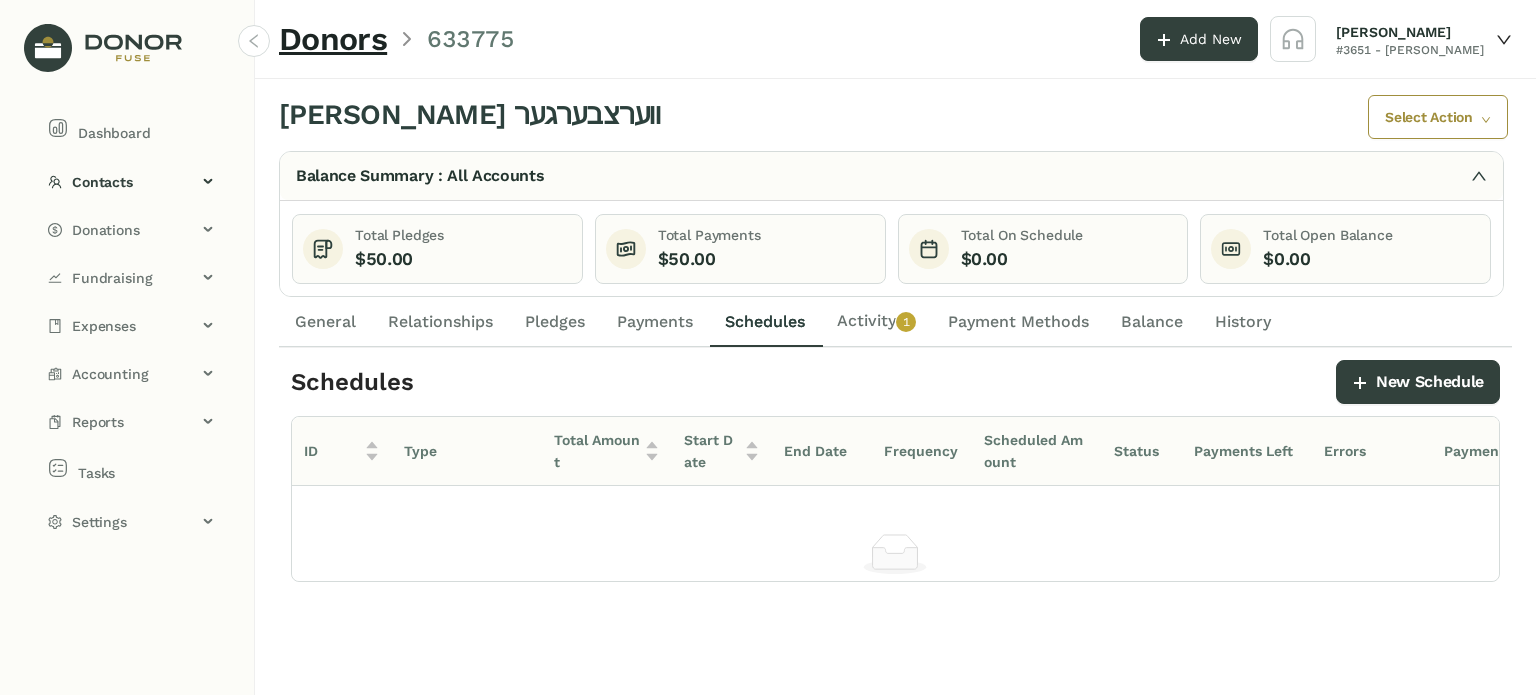 drag, startPoint x: 884, startPoint y: 331, endPoint x: 840, endPoint y: 335, distance: 44.181442 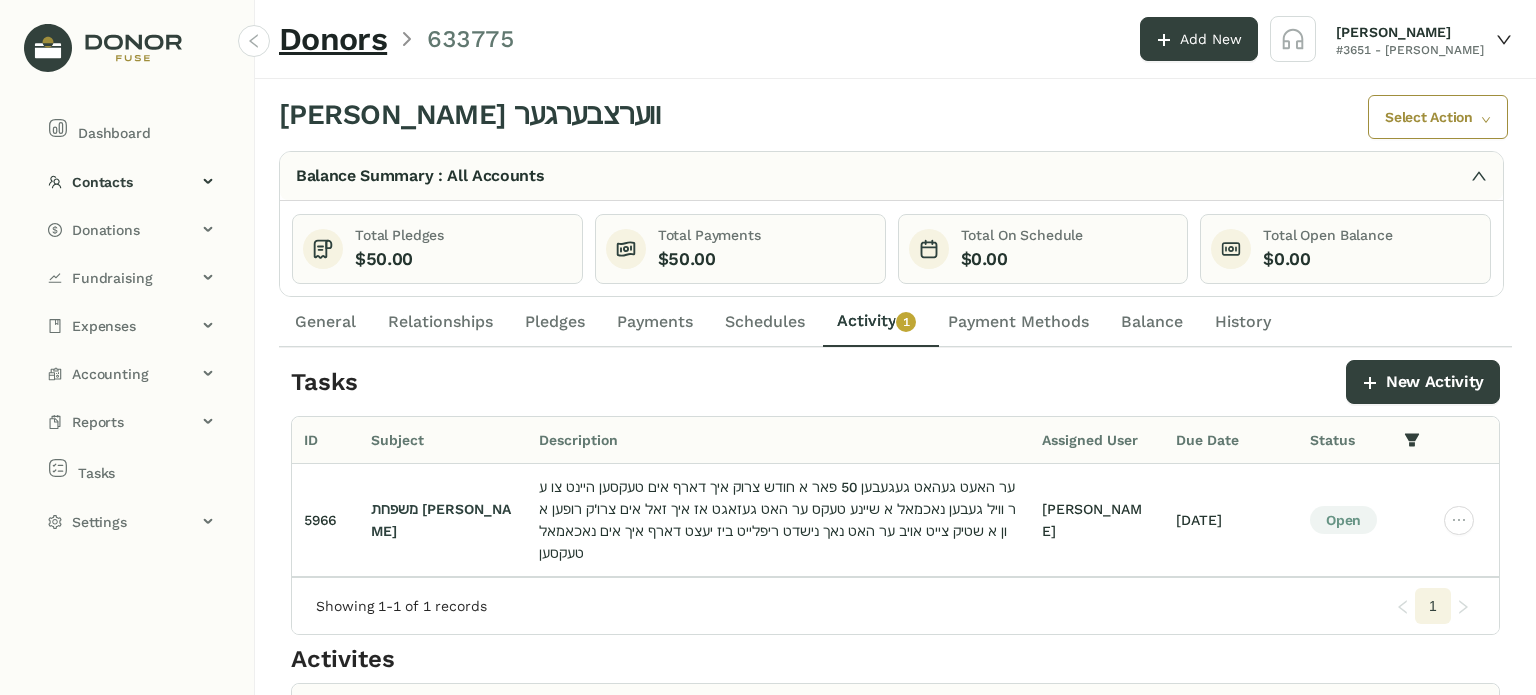 click on "Payments" 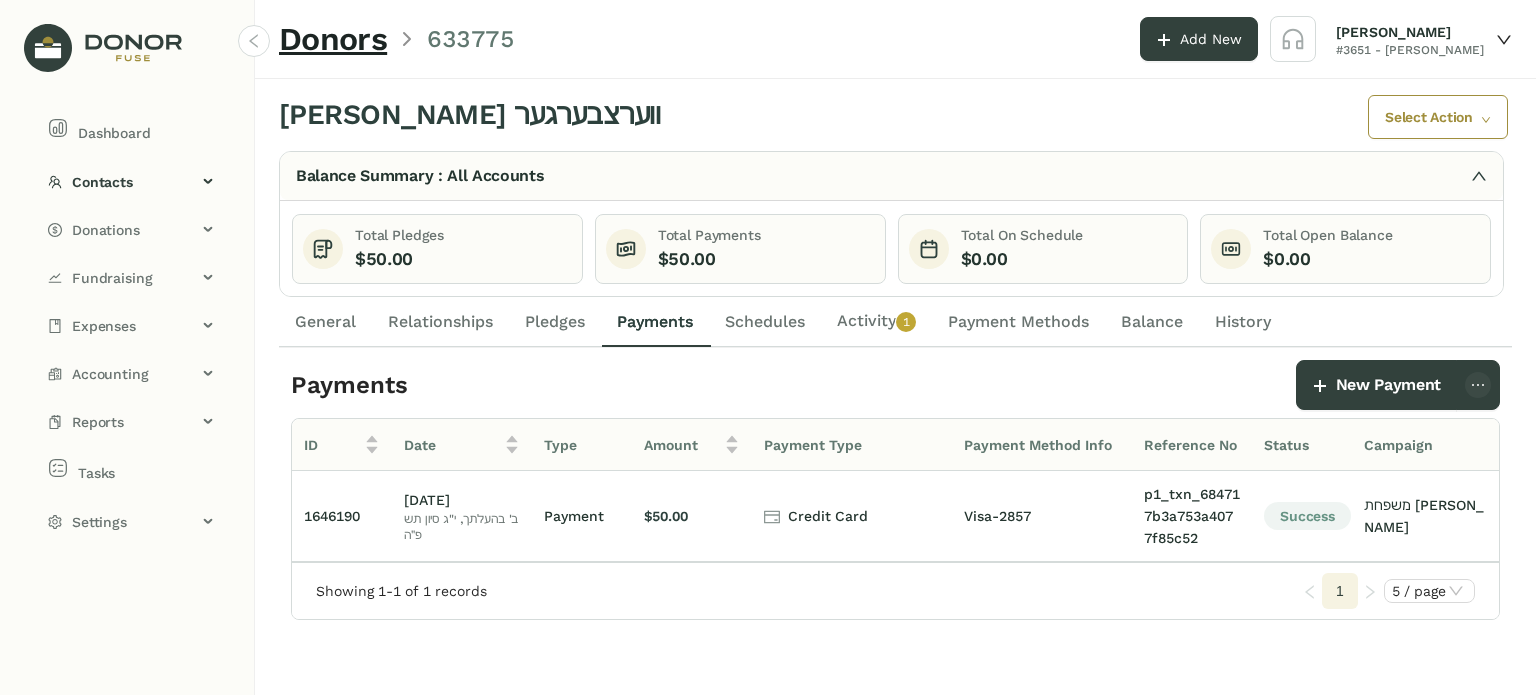 click on "Pledges" 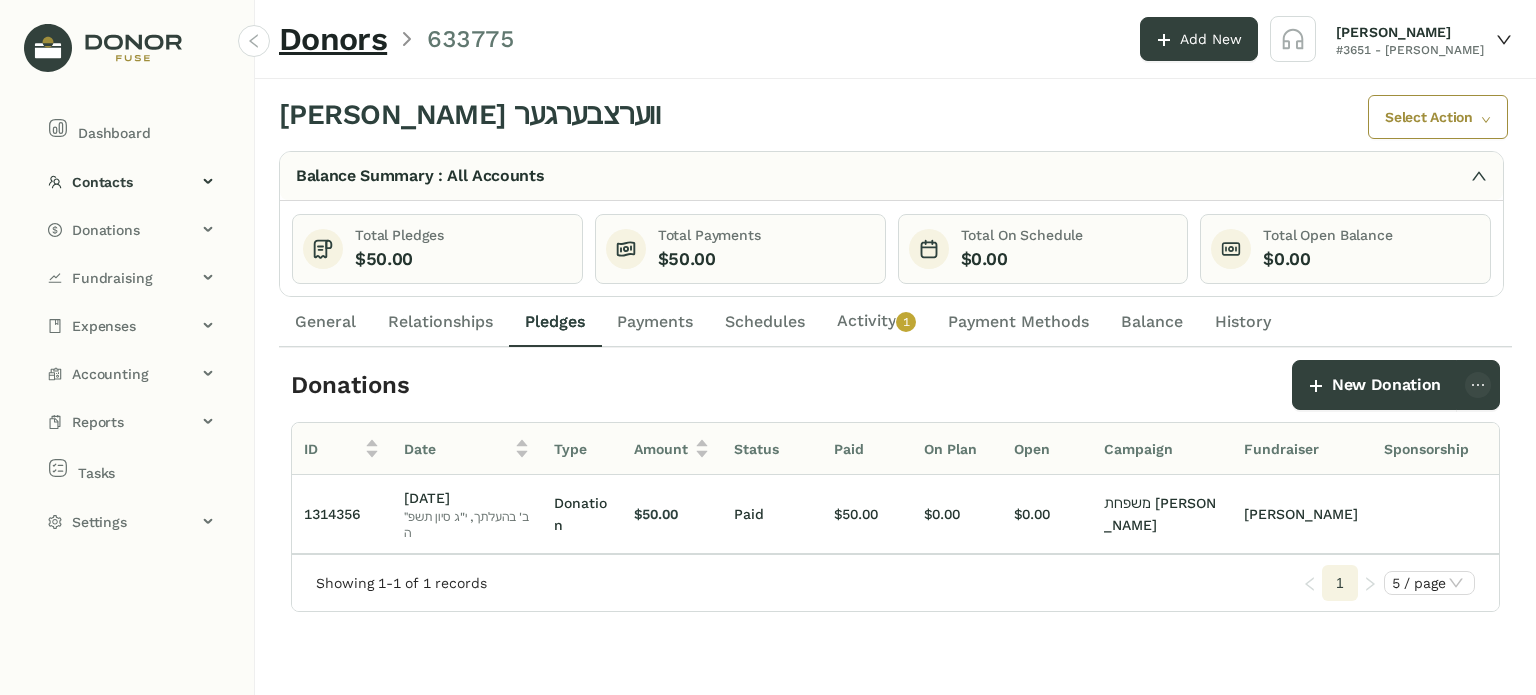 drag, startPoint x: 647, startPoint y: 311, endPoint x: 657, endPoint y: 315, distance: 10.770329 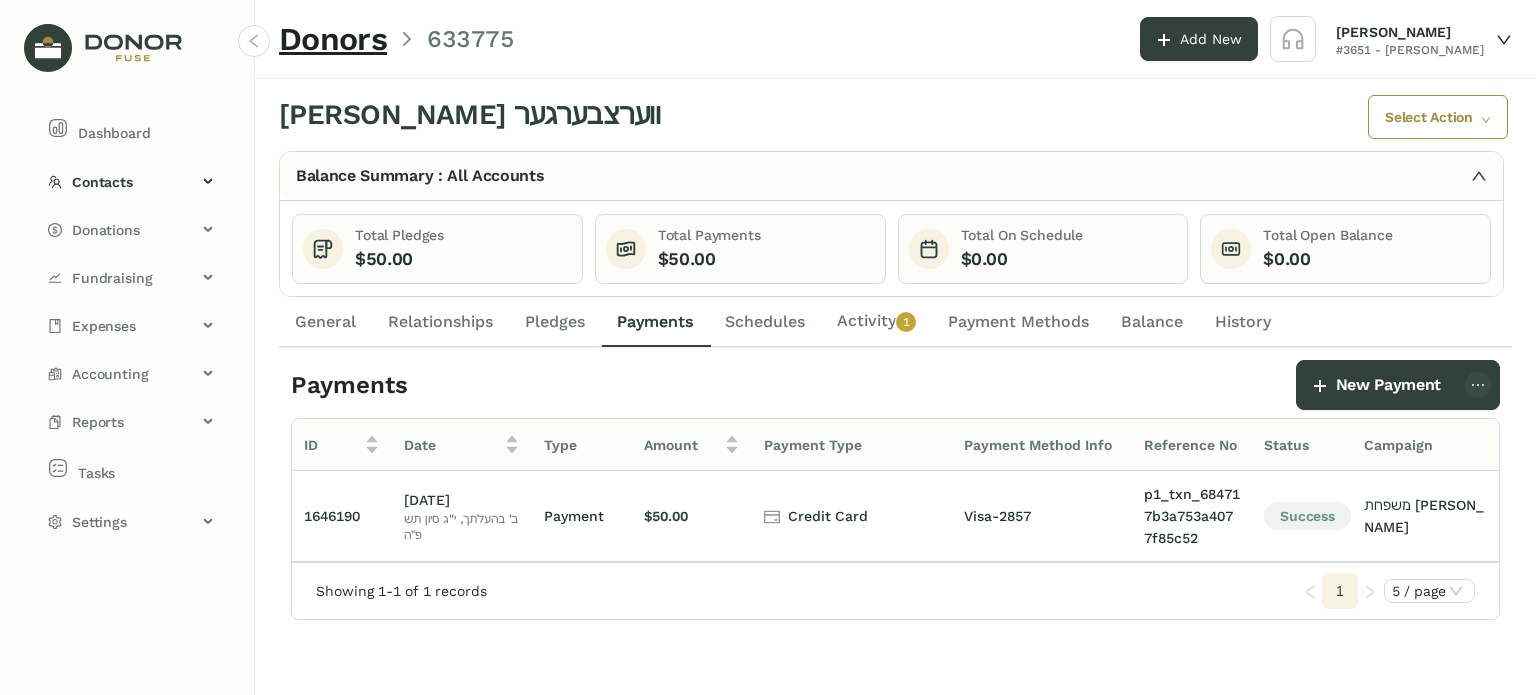 click on "Pledges" 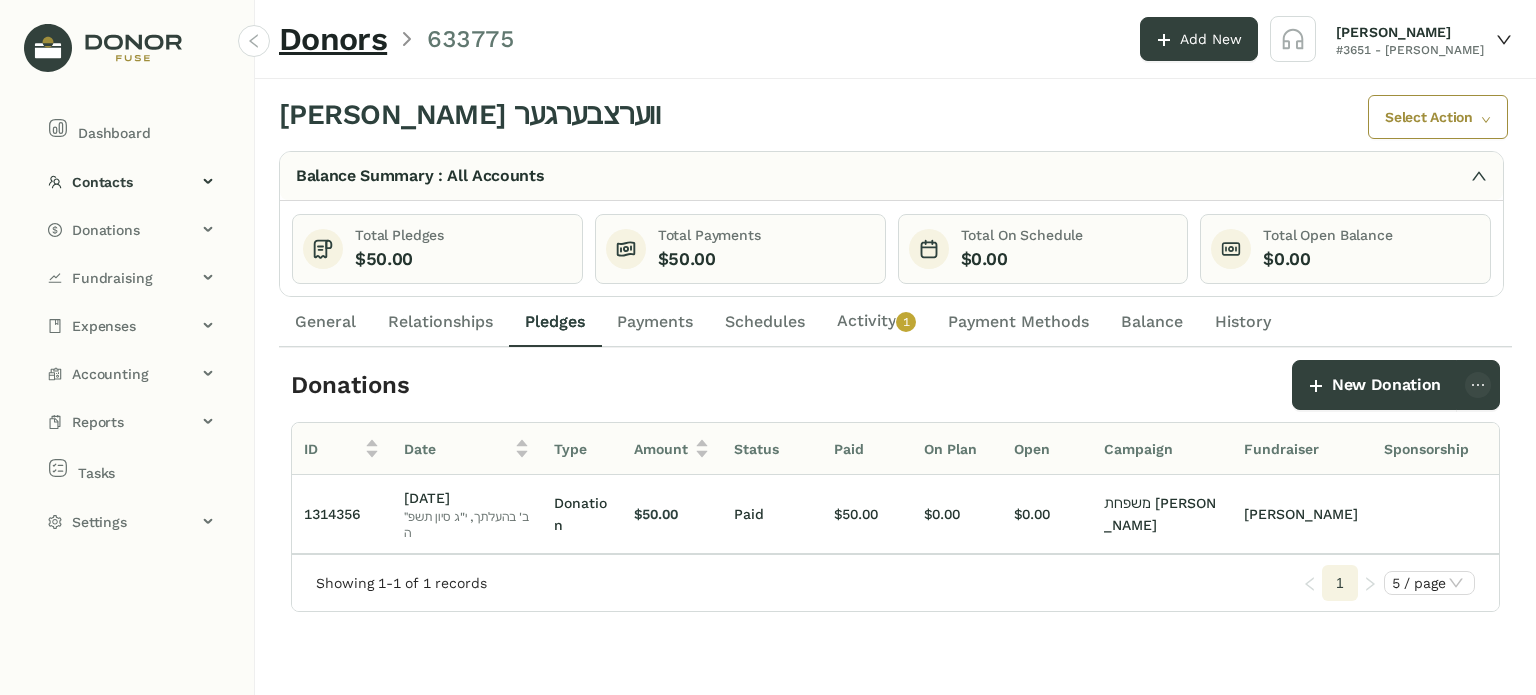 drag, startPoint x: 887, startPoint y: 327, endPoint x: 993, endPoint y: 333, distance: 106.16968 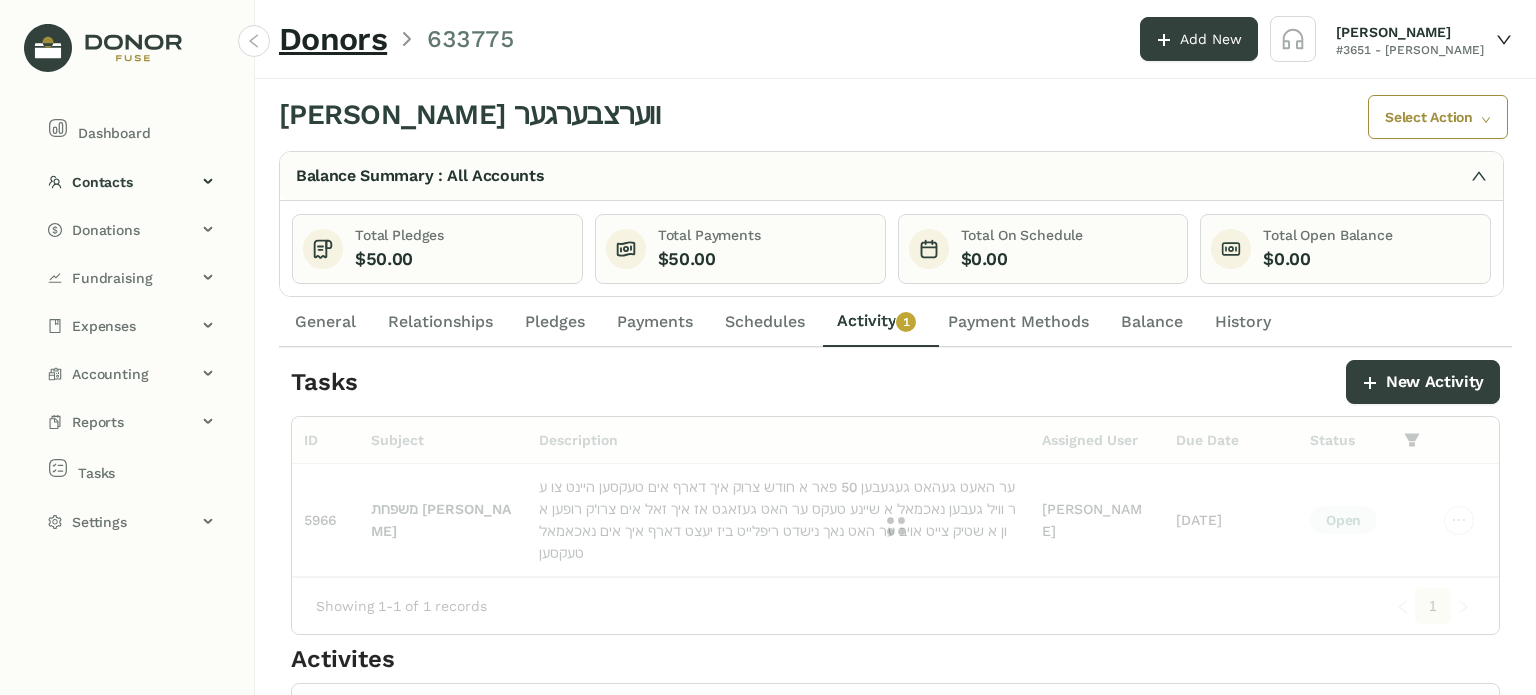 click on "Payment Methods" 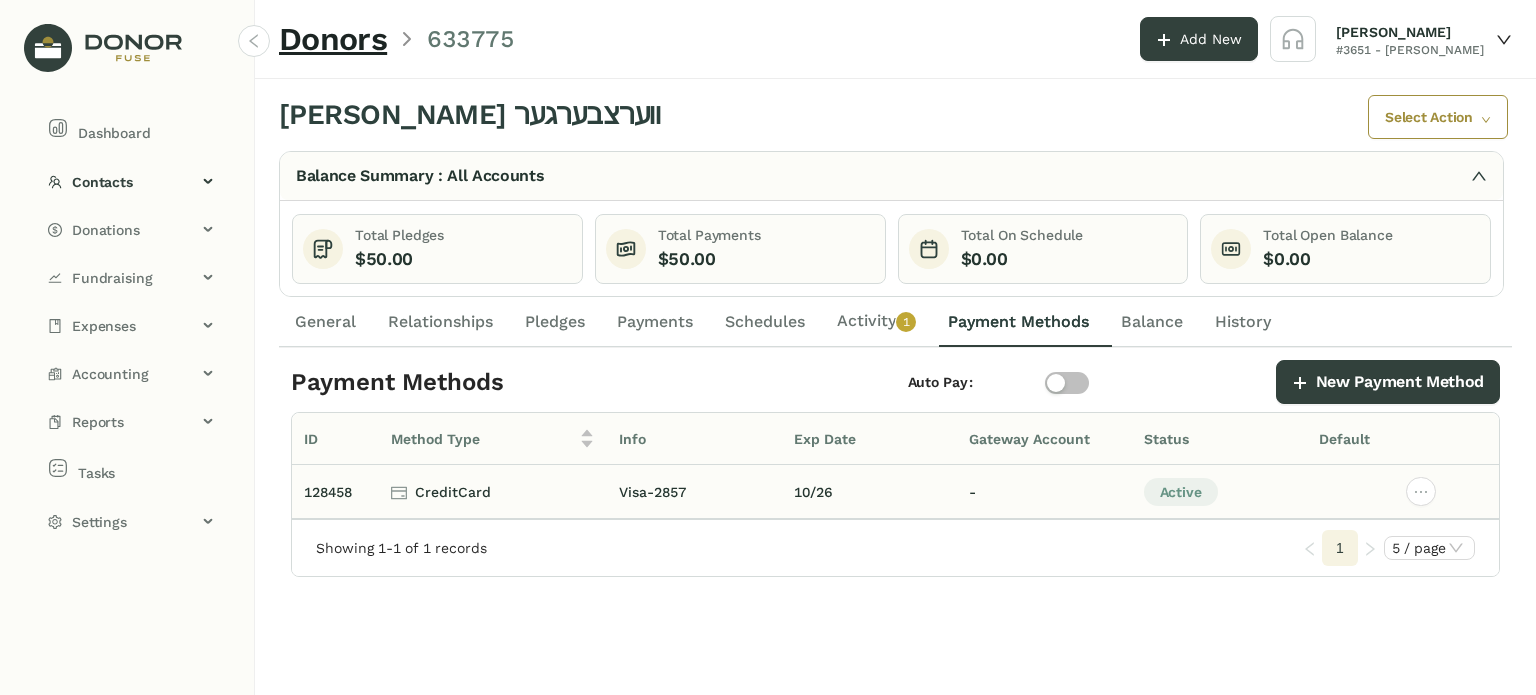 click on "Visa-2857" 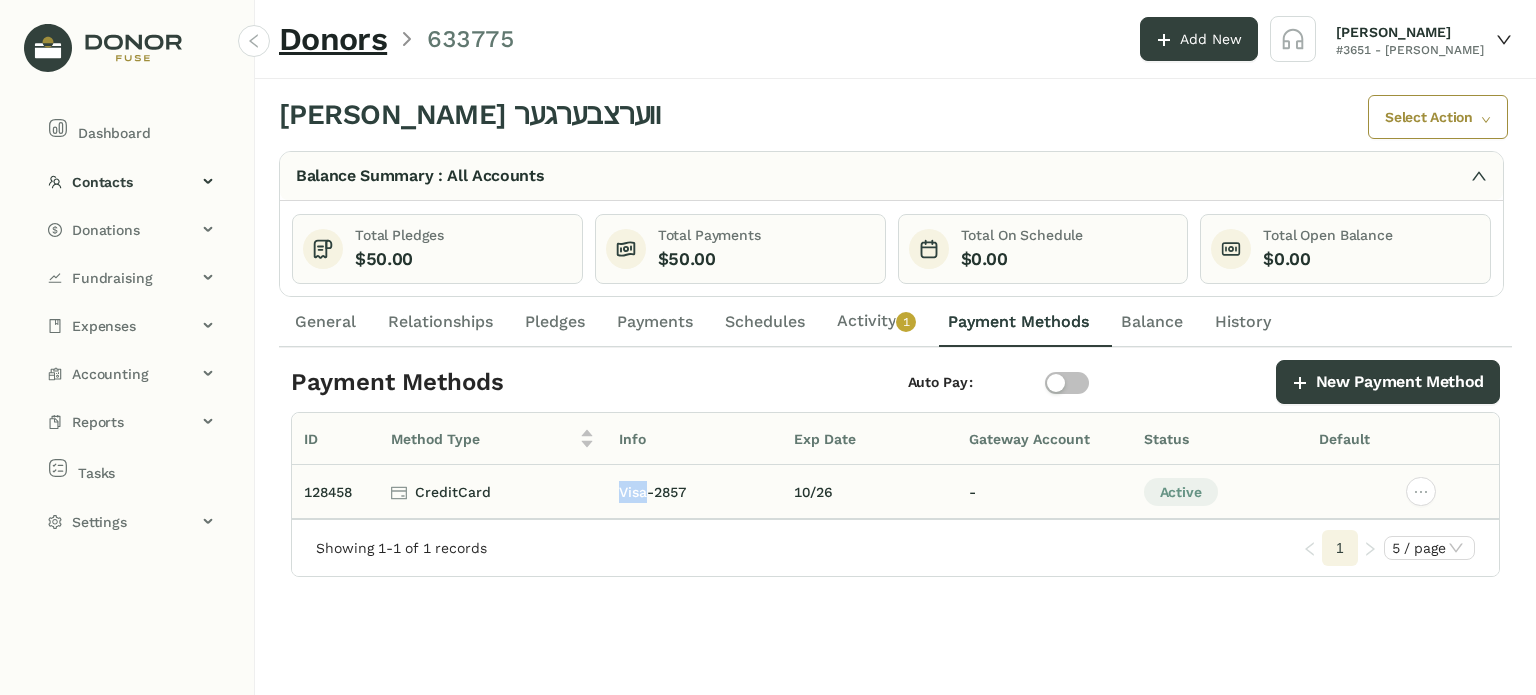click on "Visa-2857" 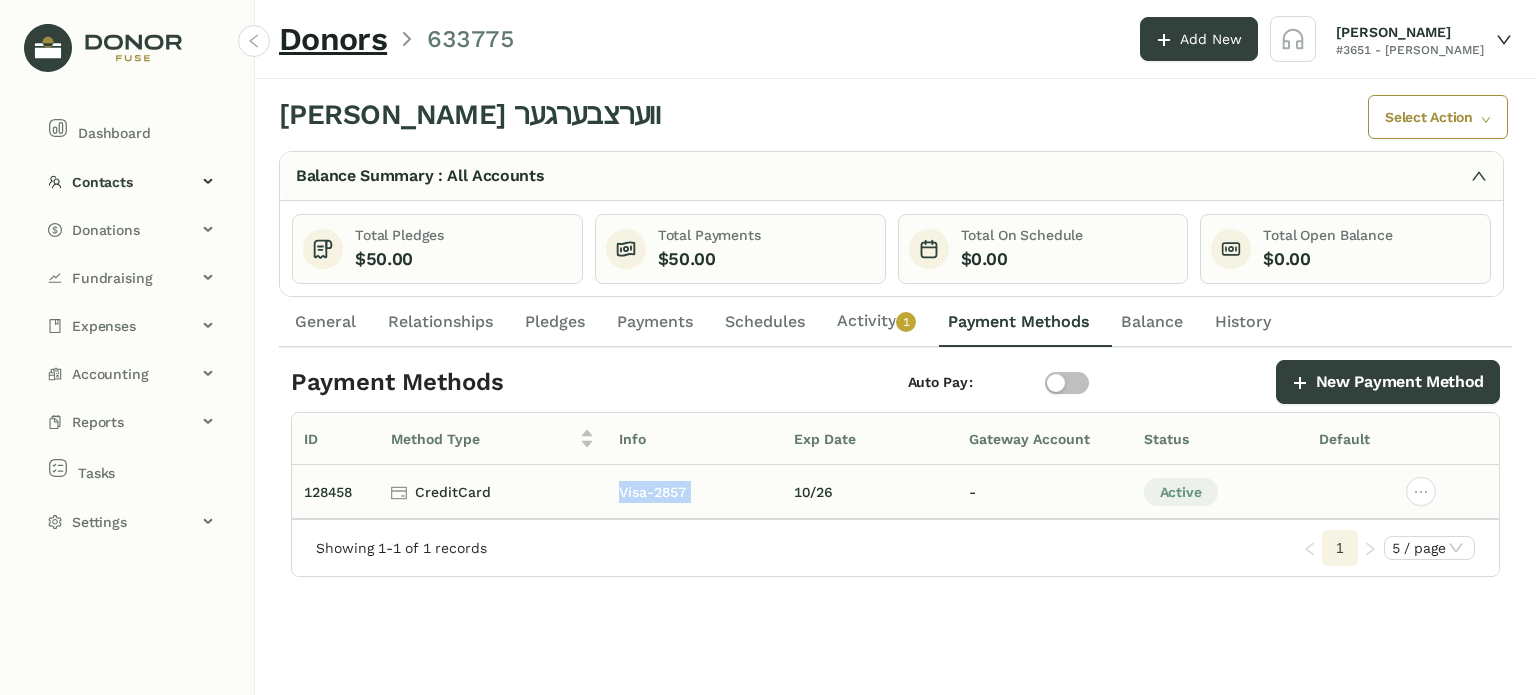 click on "Visa-2857" 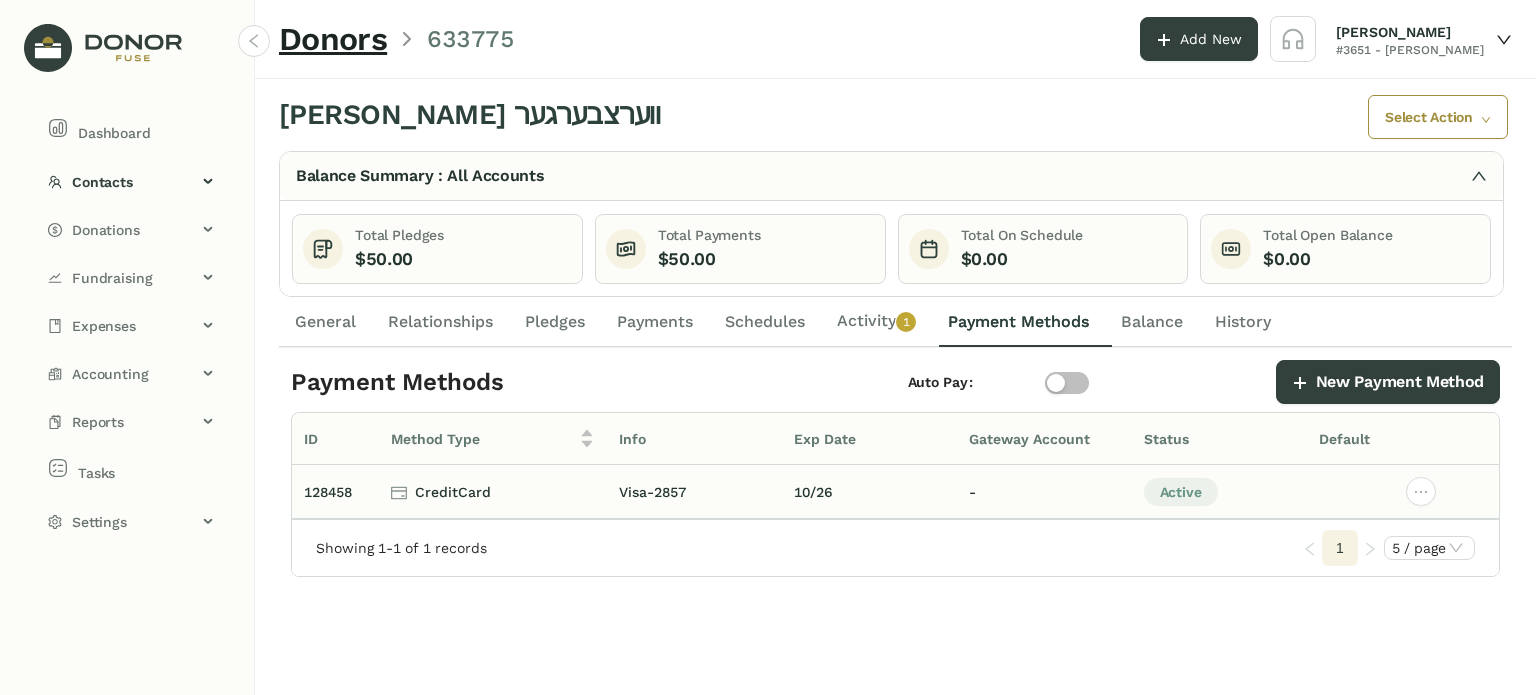 click on "10/26" 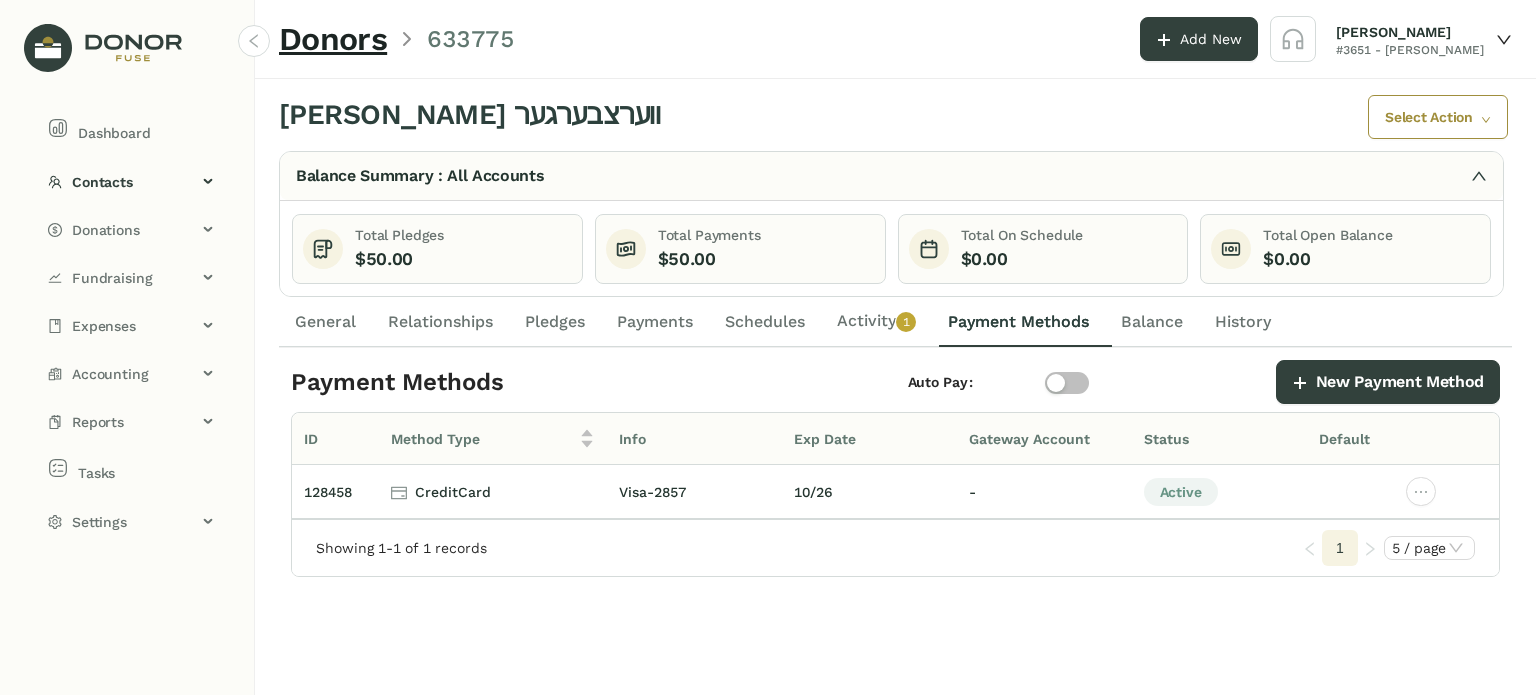 drag, startPoint x: 442, startPoint y: 317, endPoint x: 411, endPoint y: 324, distance: 31.780497 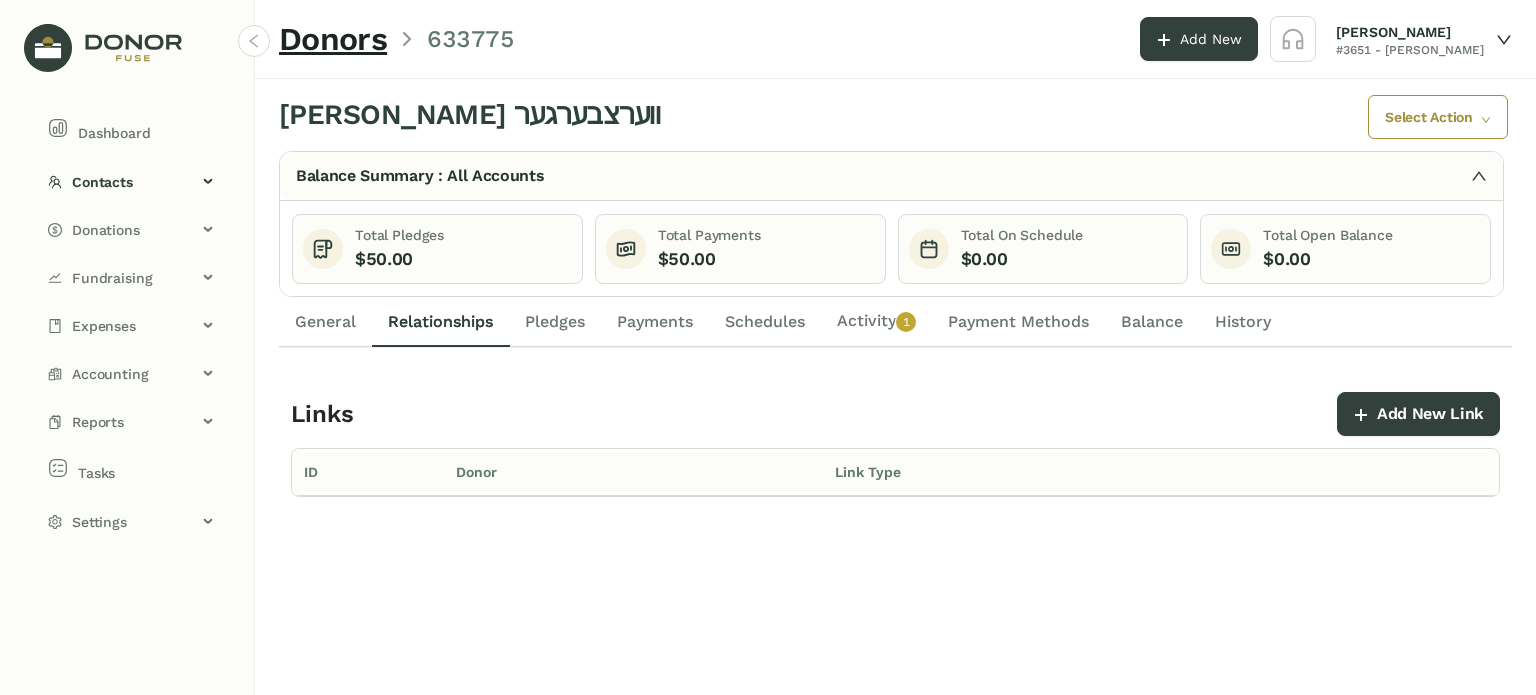 click on "General" 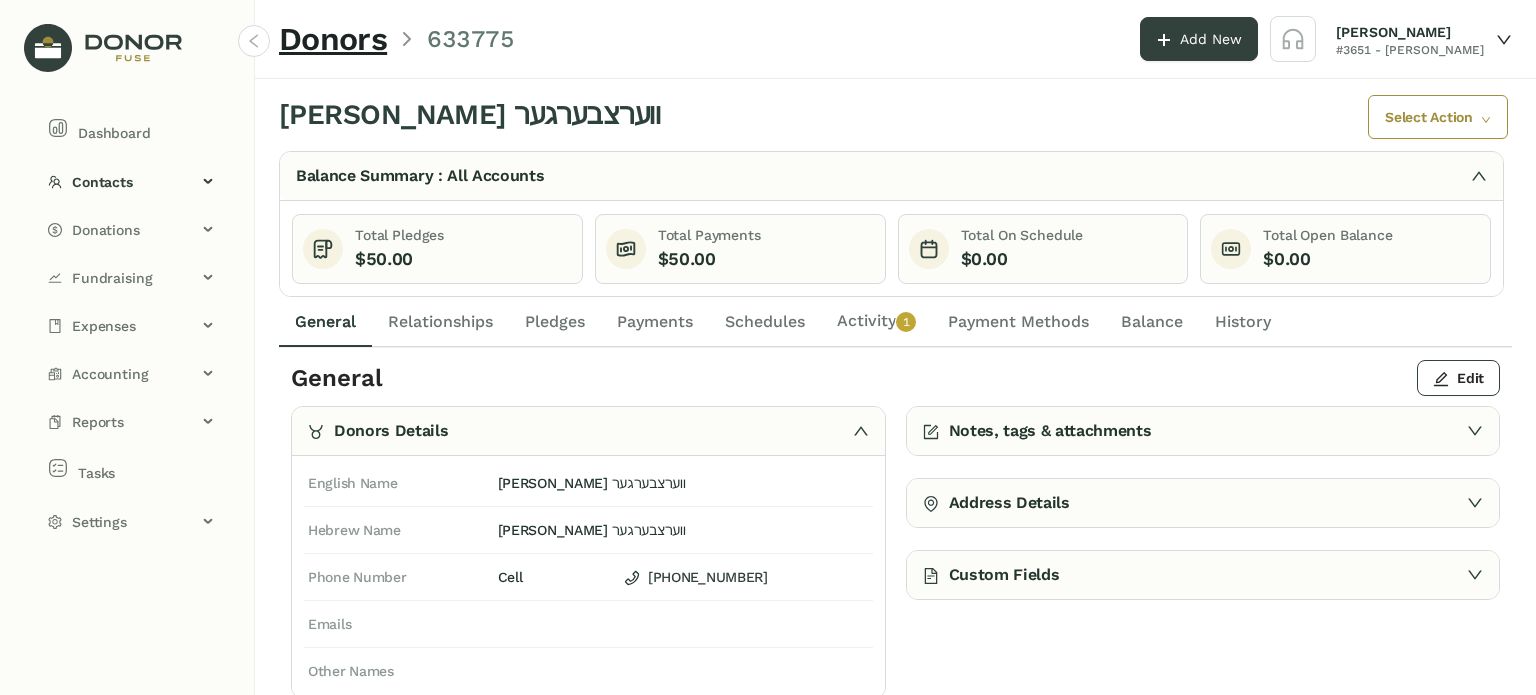 click on "Pledges" 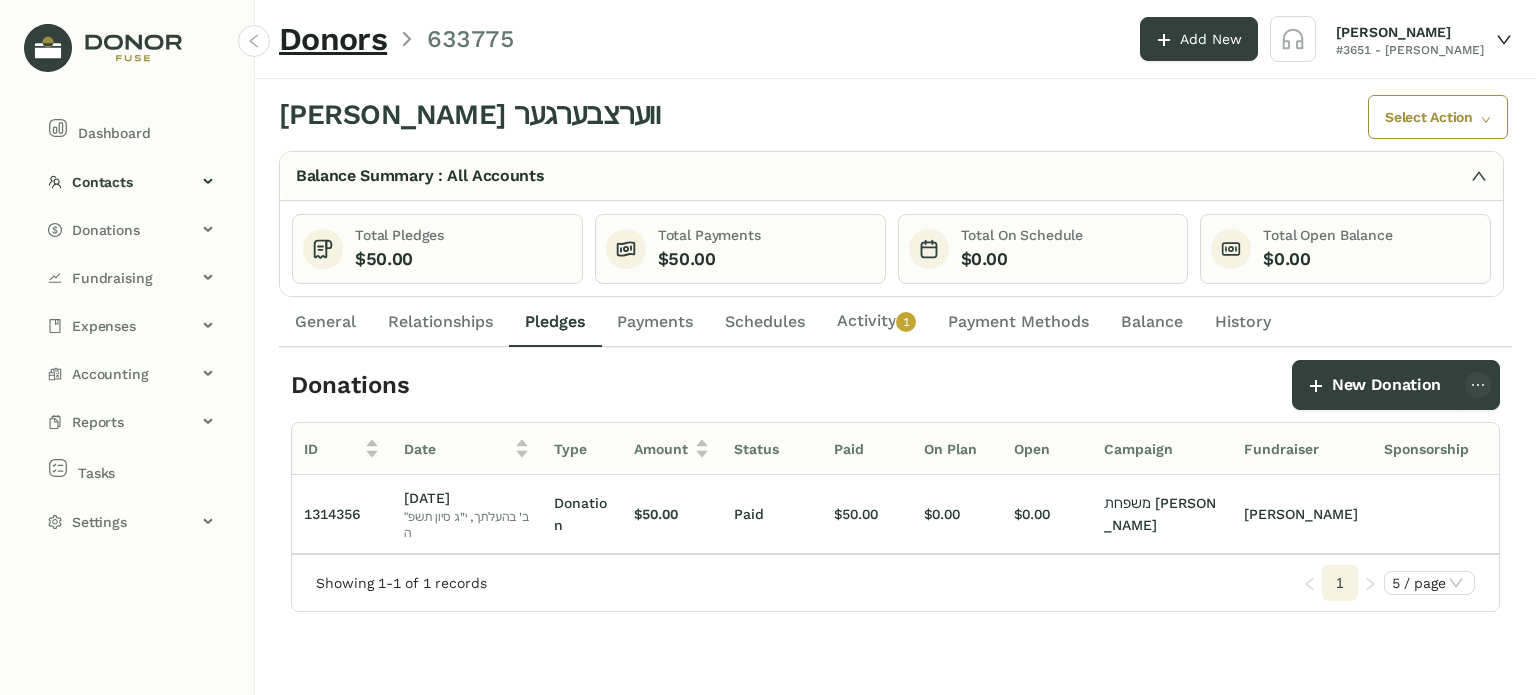 click on "Payments" 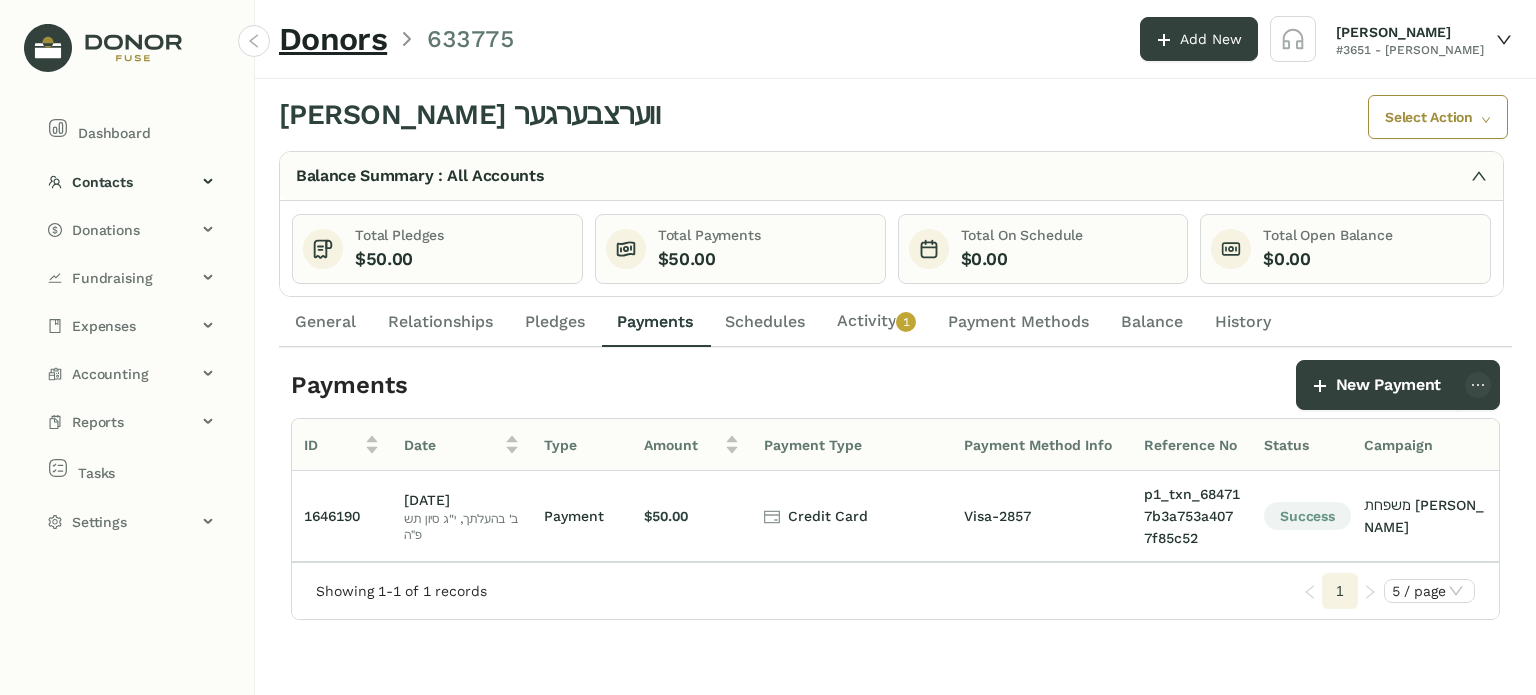 click on "Relationships" 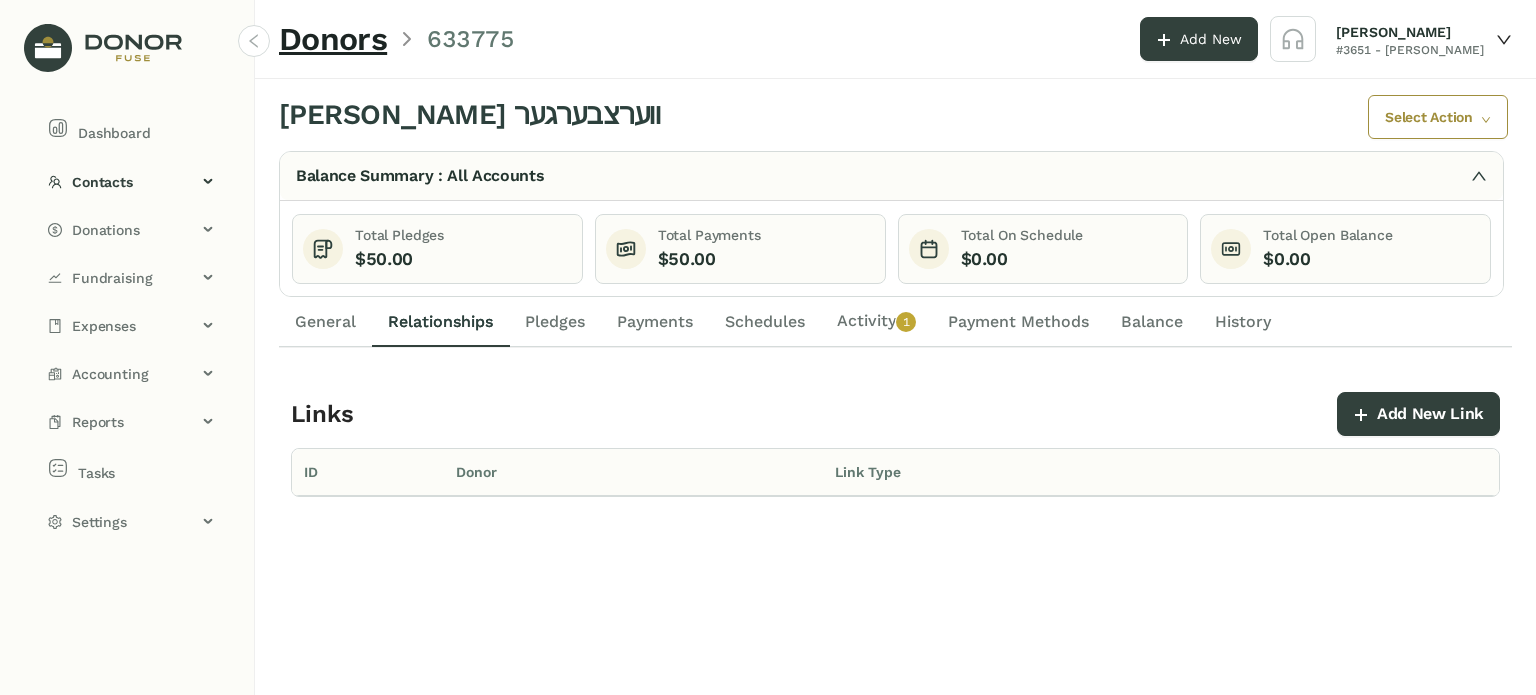 drag, startPoint x: 292, startPoint y: 307, endPoint x: 304, endPoint y: 308, distance: 12.0415945 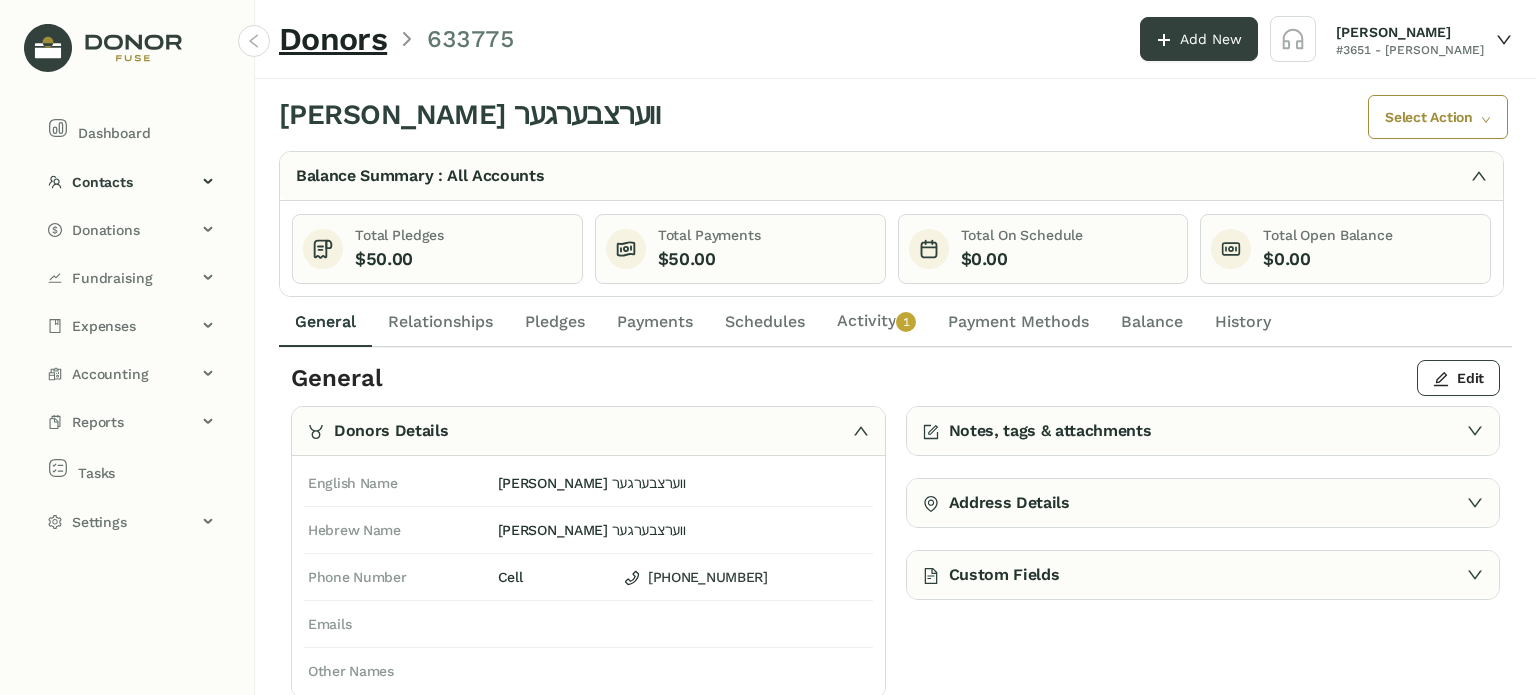 click on "Schedules" 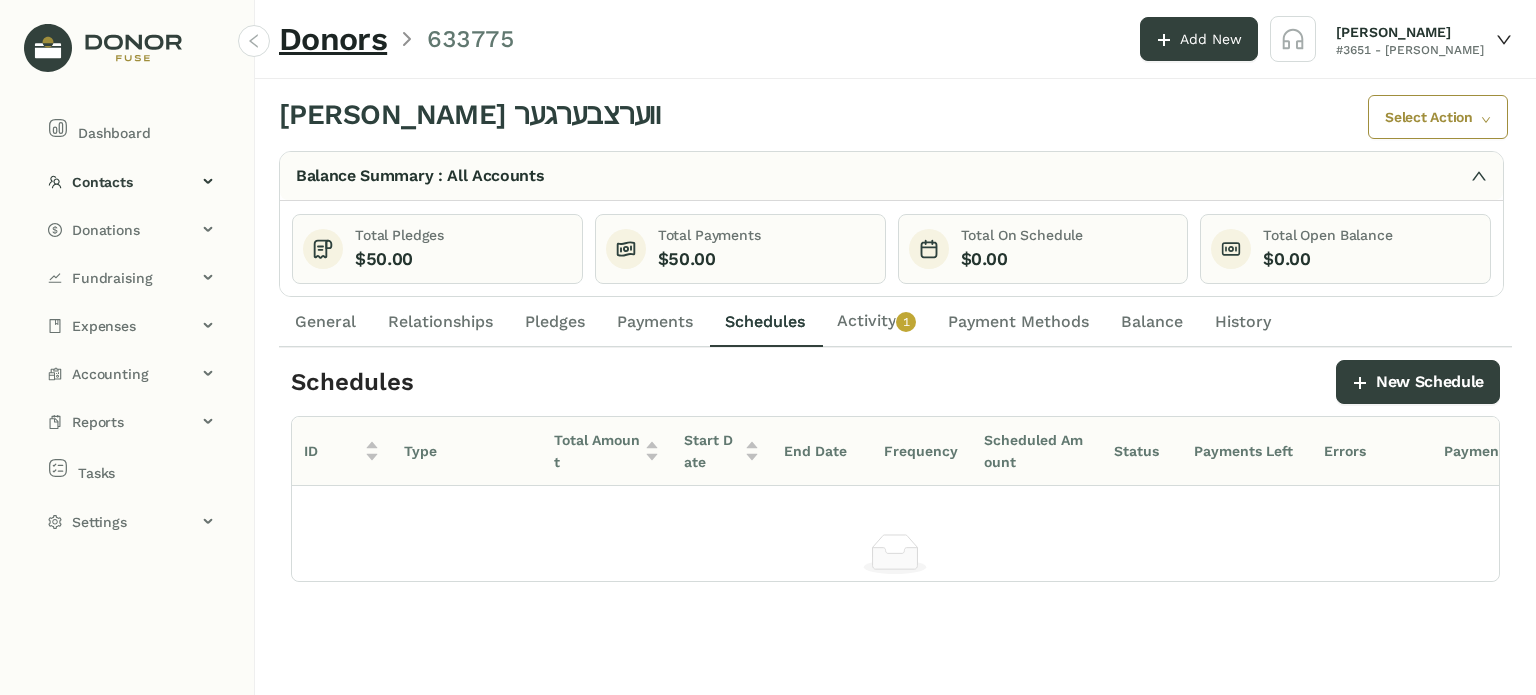 click on "Activity   0   1   2   3   4   5   6   7   8   9" 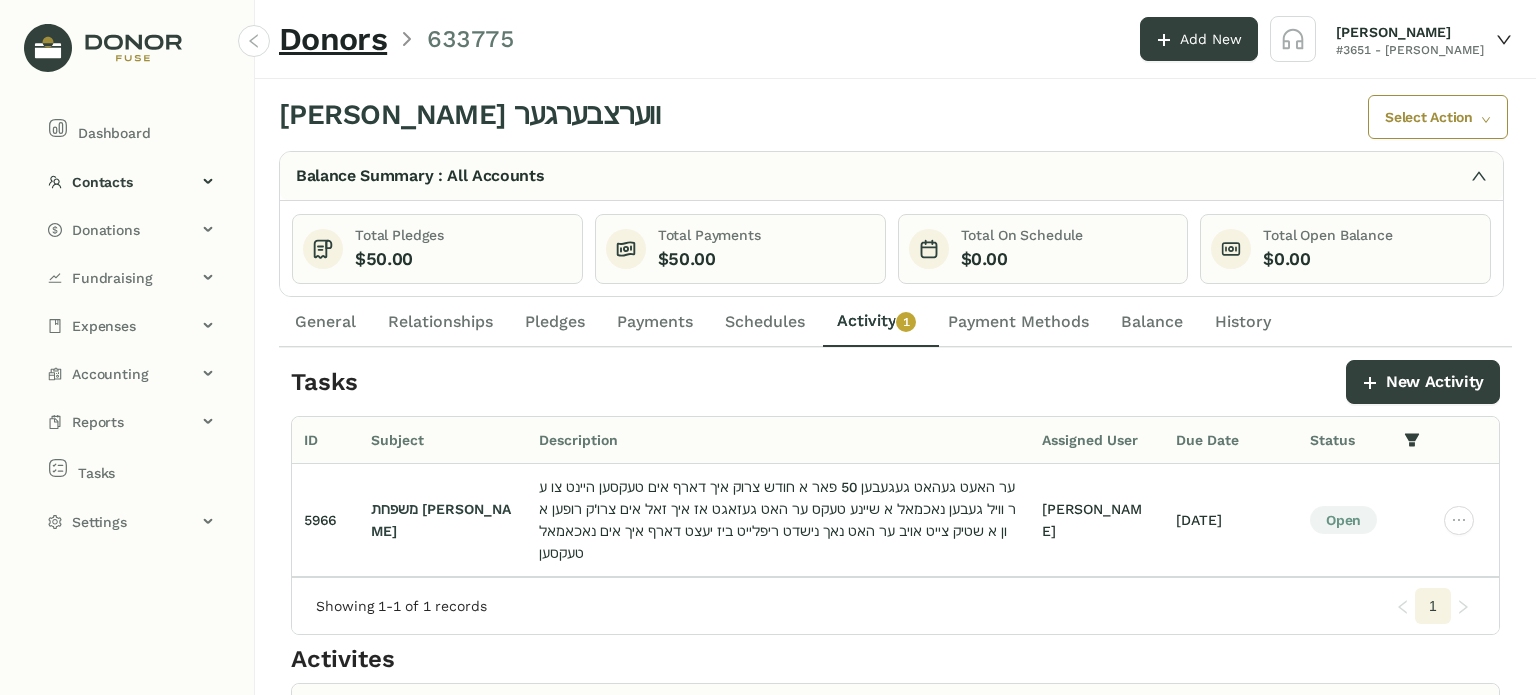 click on "Payments" 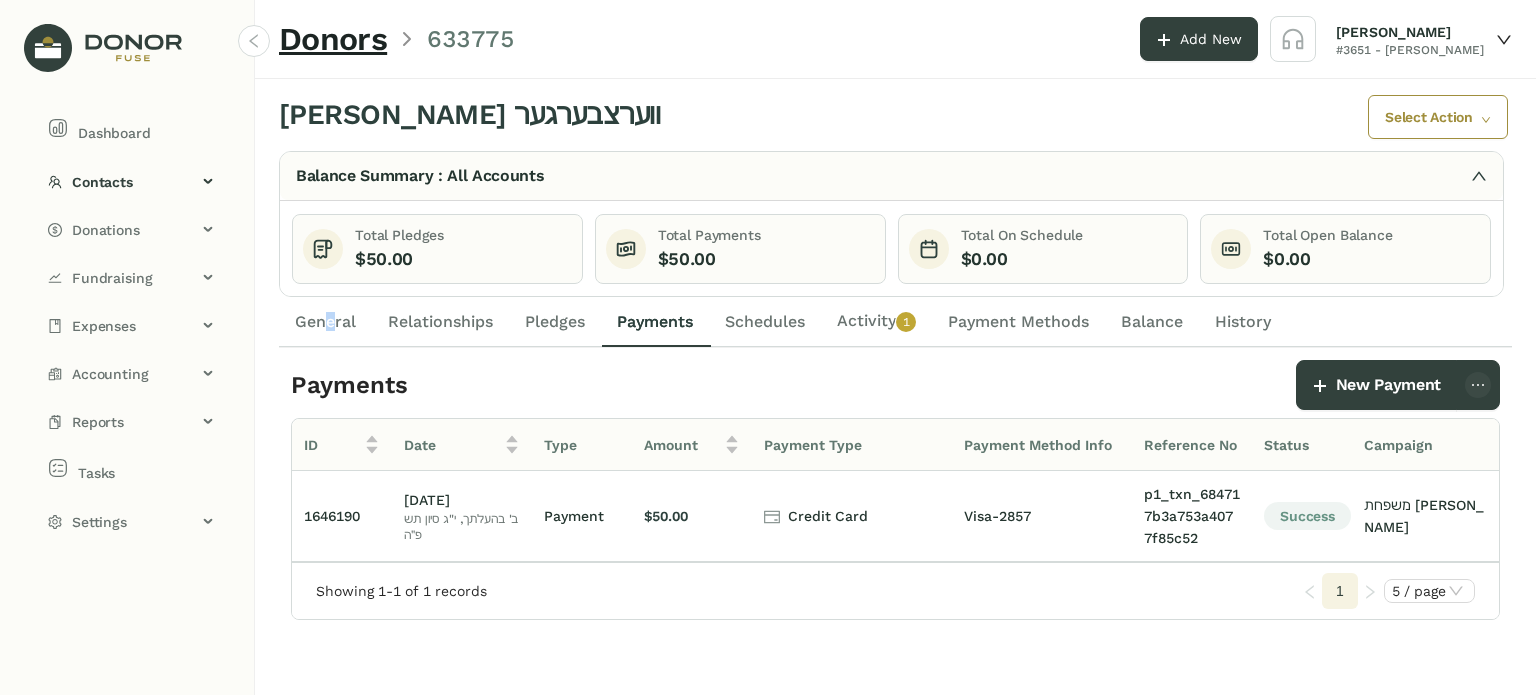 drag, startPoint x: 328, startPoint y: 328, endPoint x: 350, endPoint y: 326, distance: 22.090721 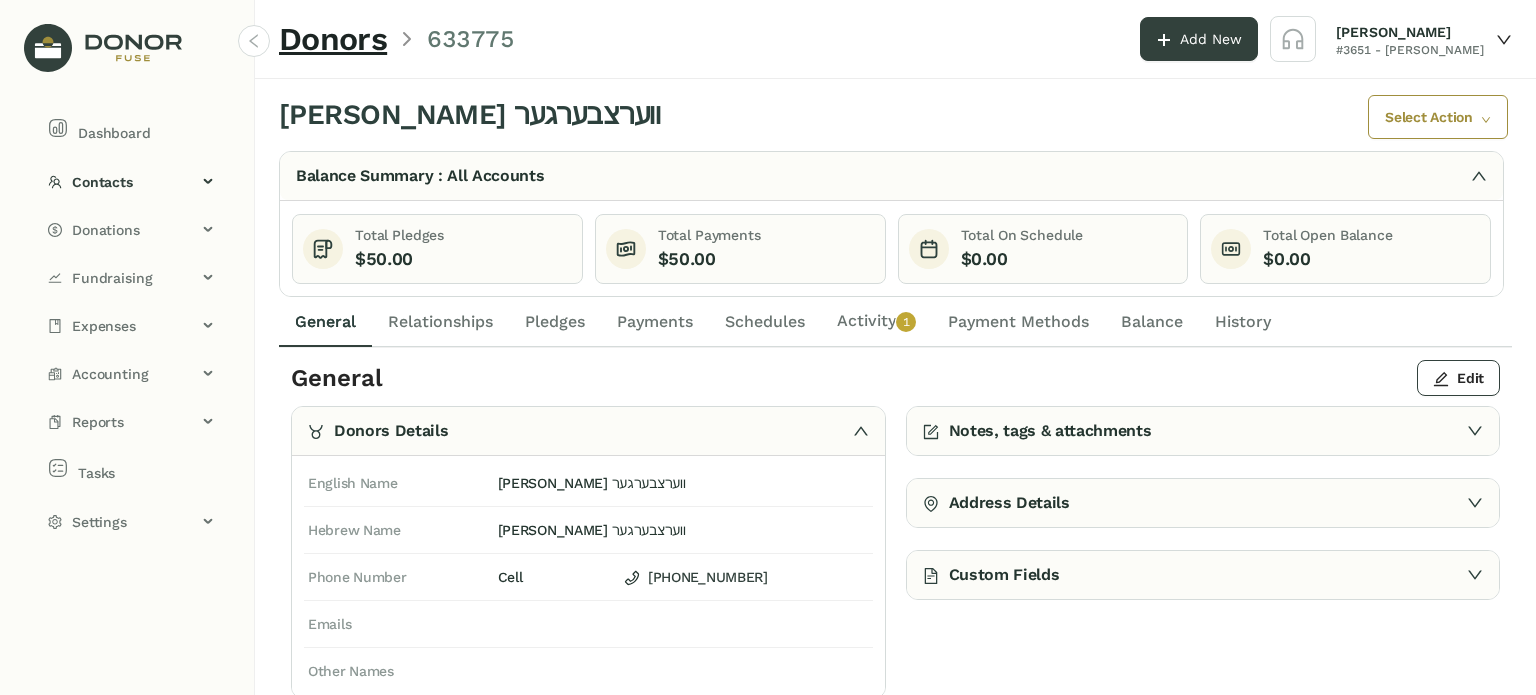 click on "Pledges" 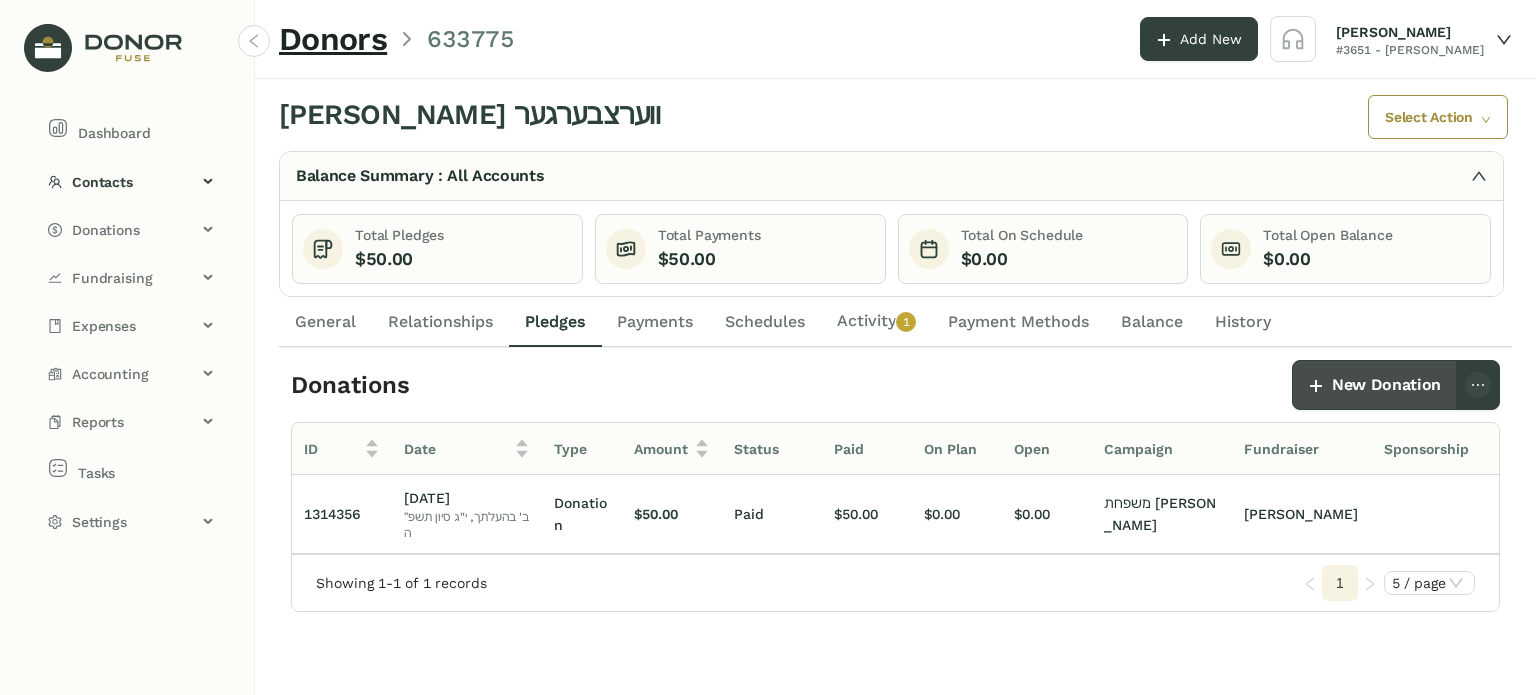 click on "New Donation" 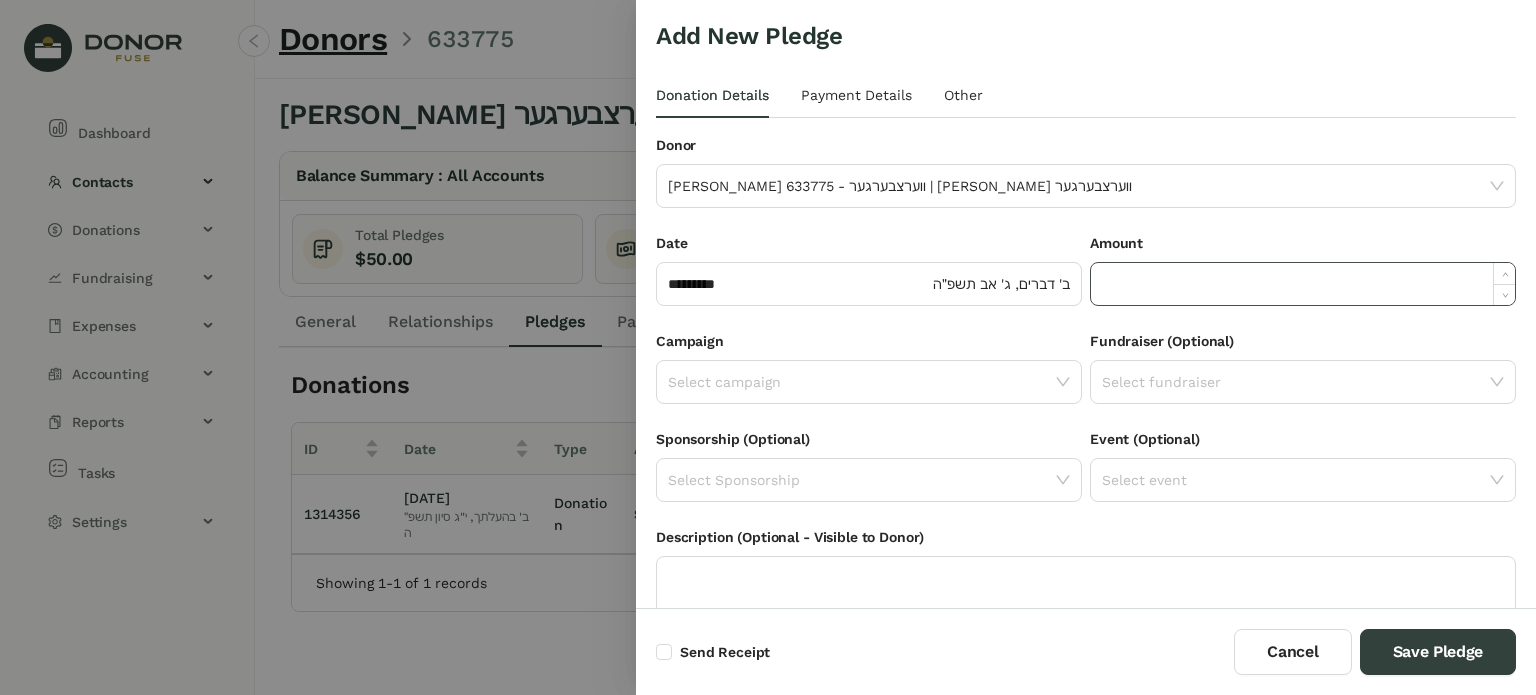 click 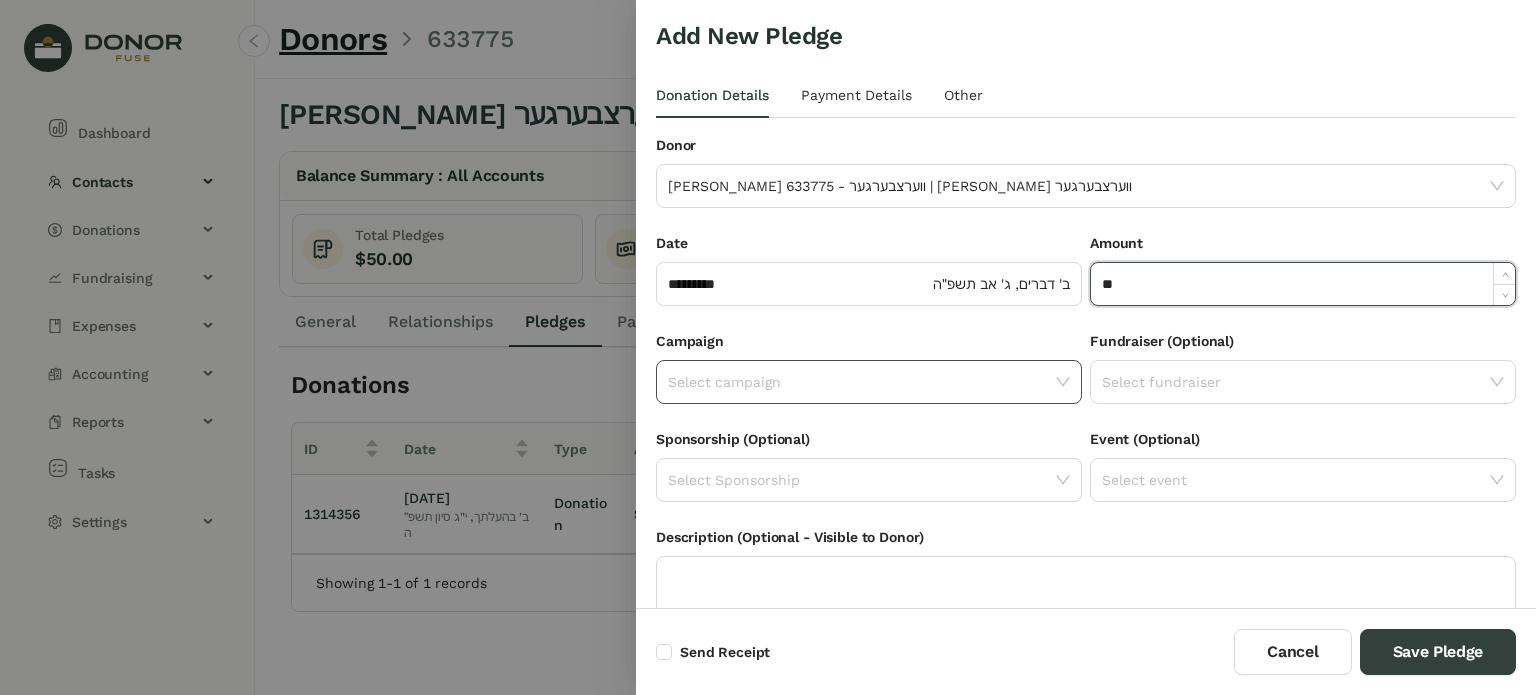 type on "******" 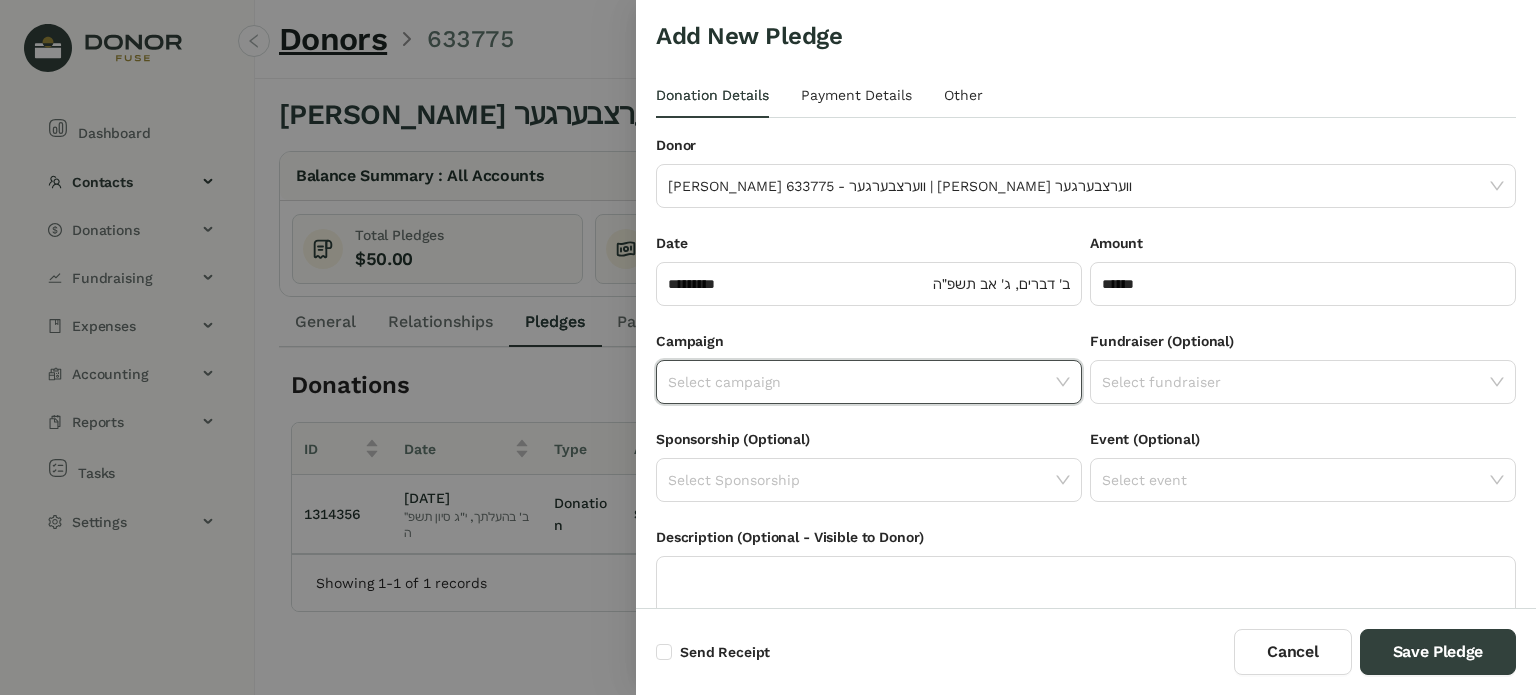click 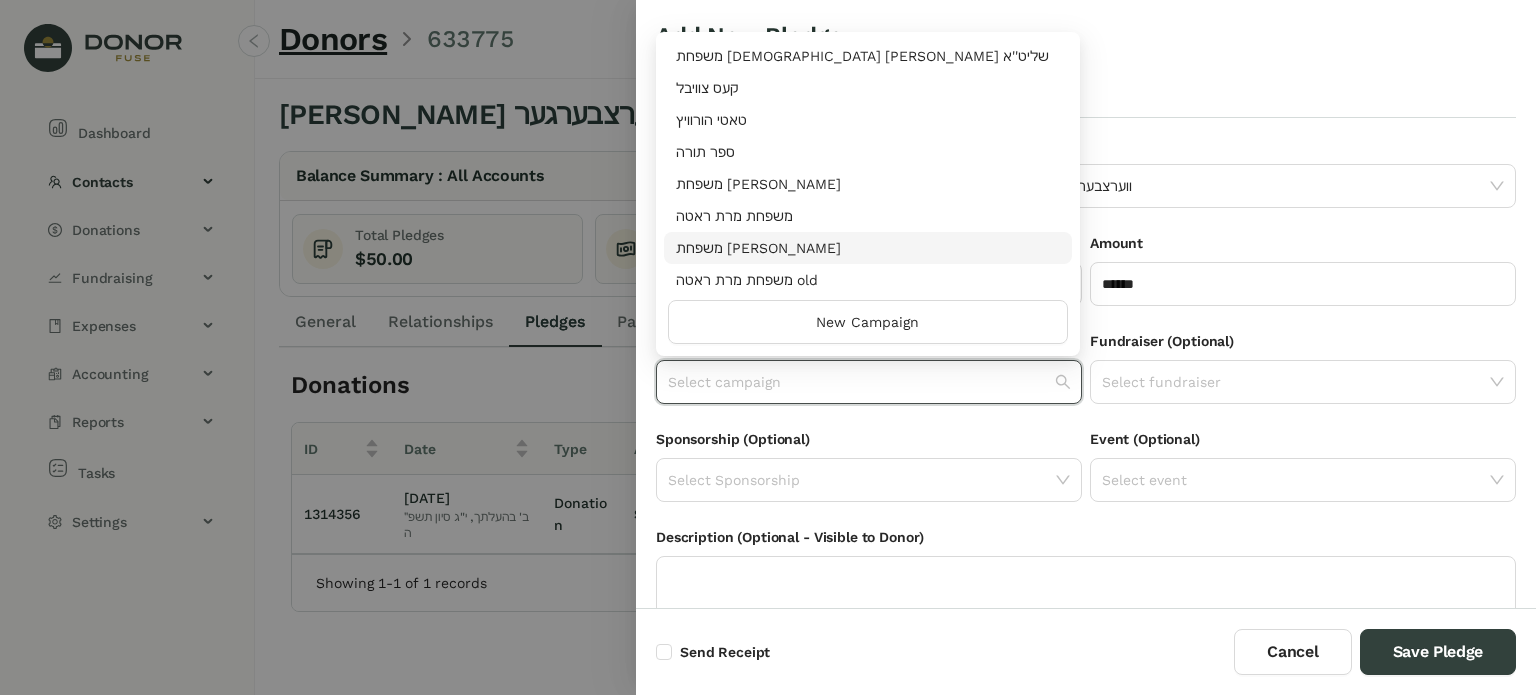 click on "משפחת [PERSON_NAME]" at bounding box center [868, 248] 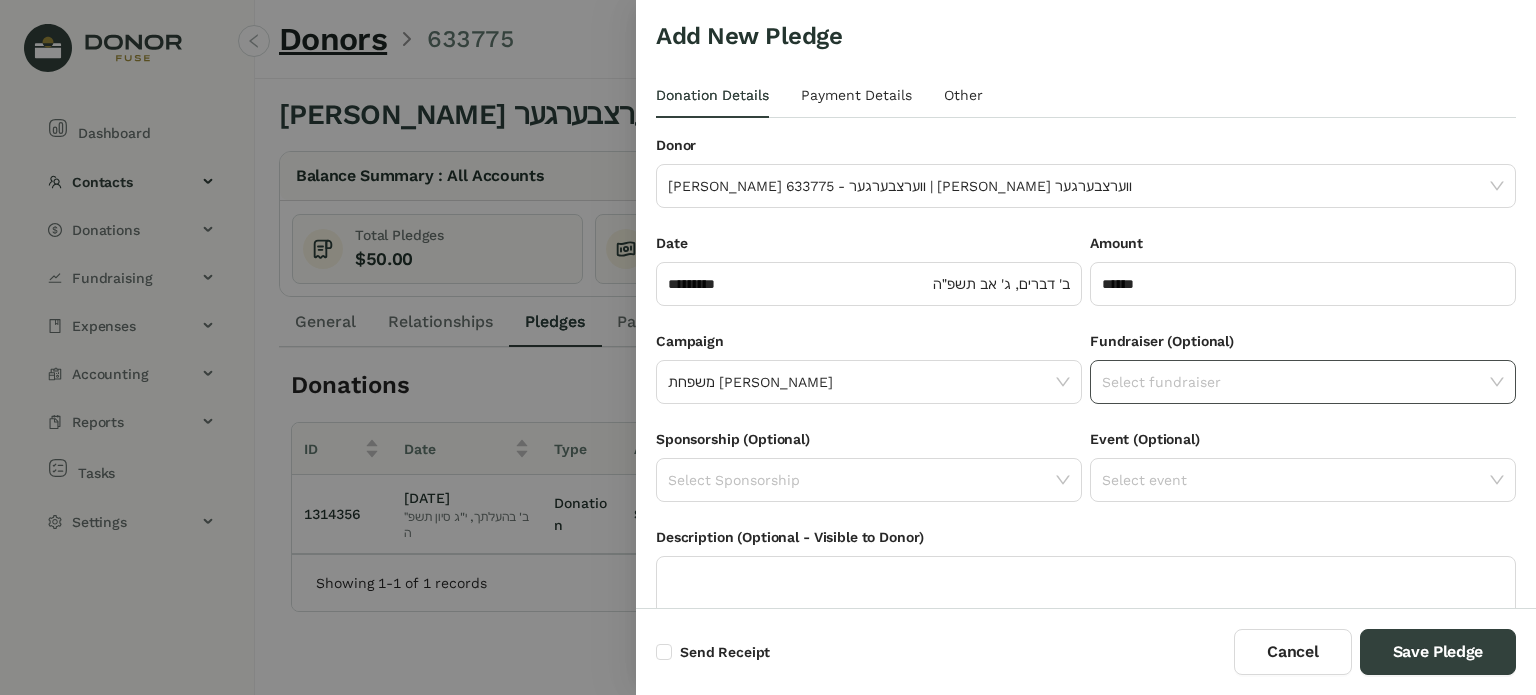 click 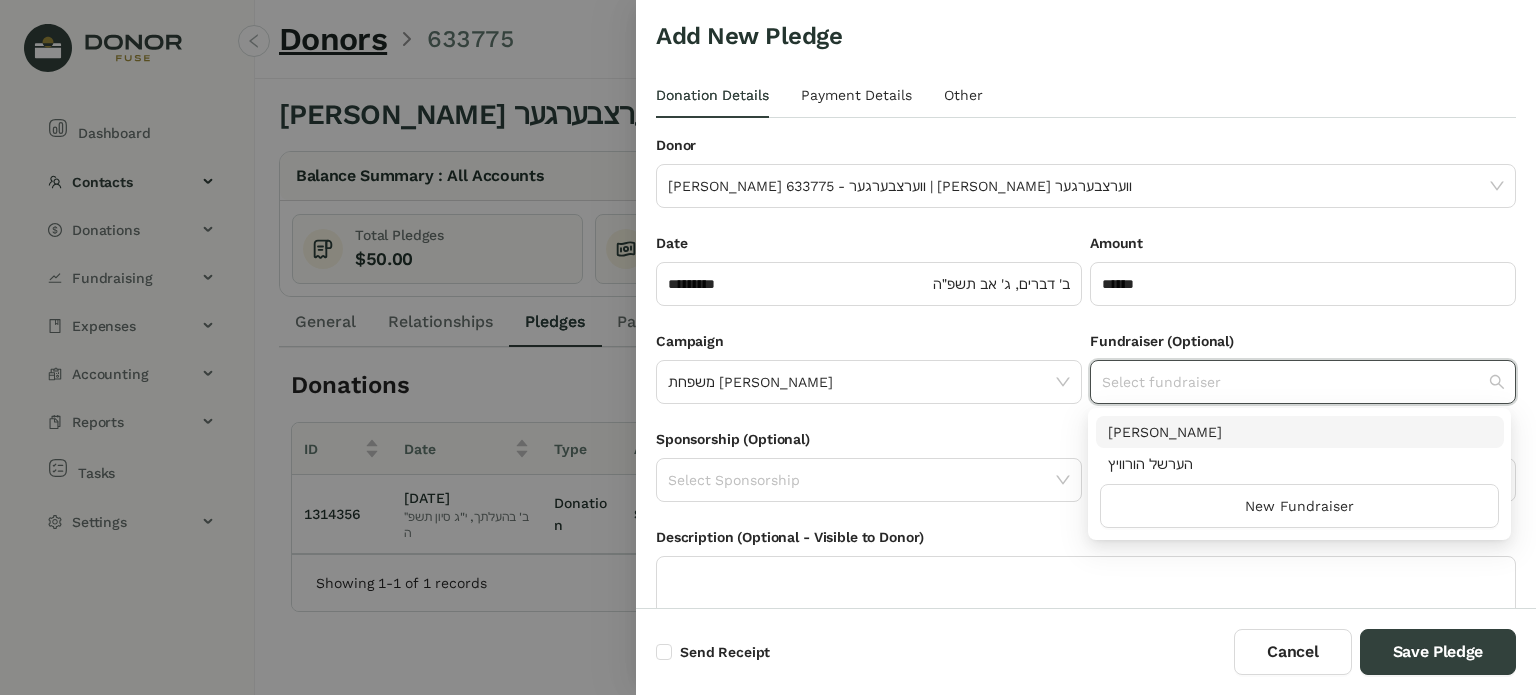 click on "[PERSON_NAME]" at bounding box center (1300, 432) 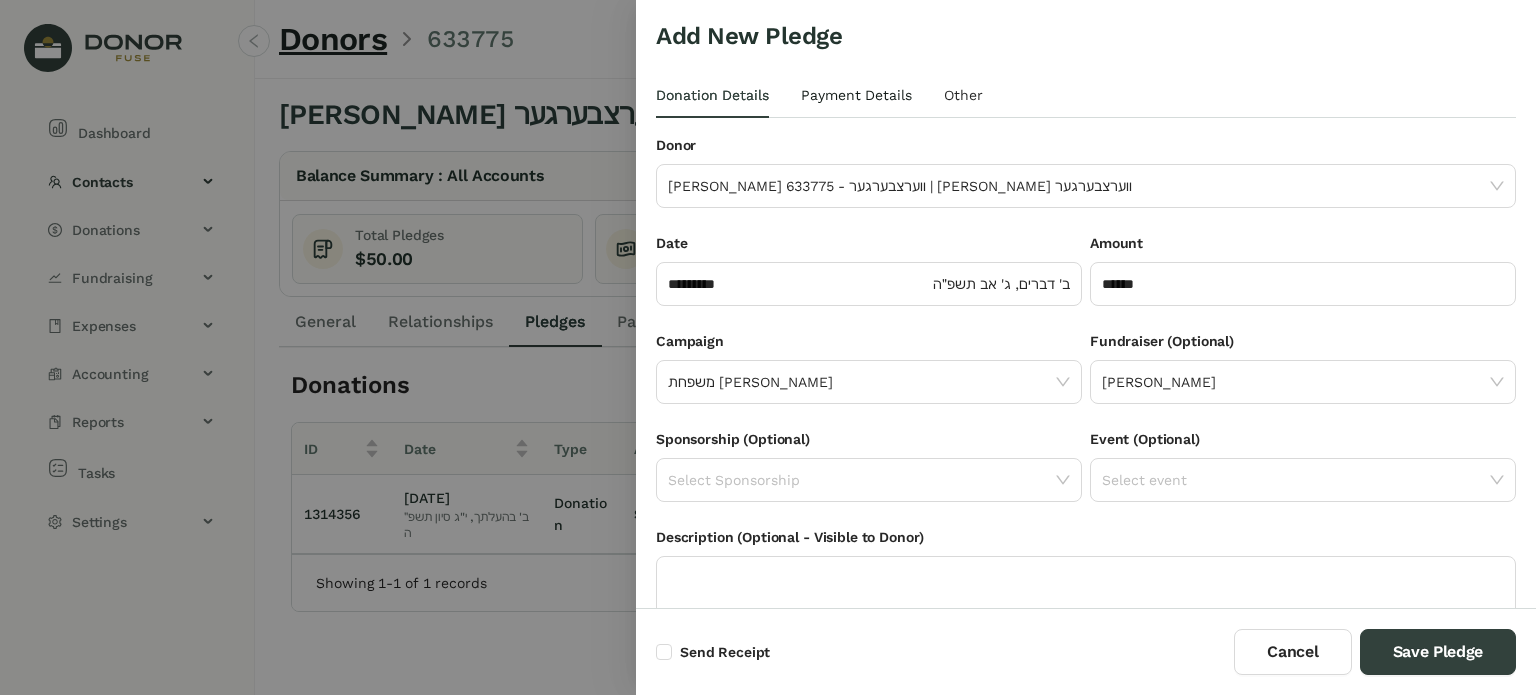click on "Payment Details" at bounding box center (856, 95) 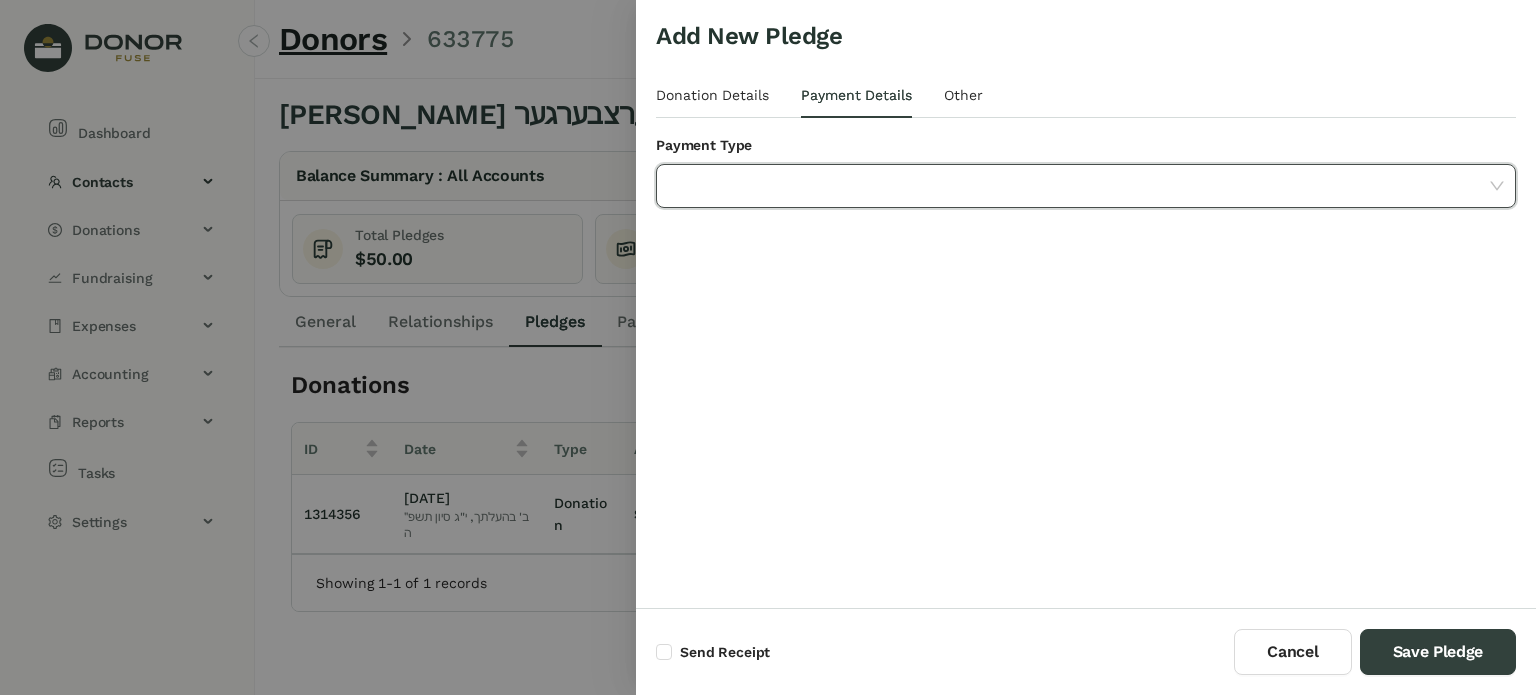 click 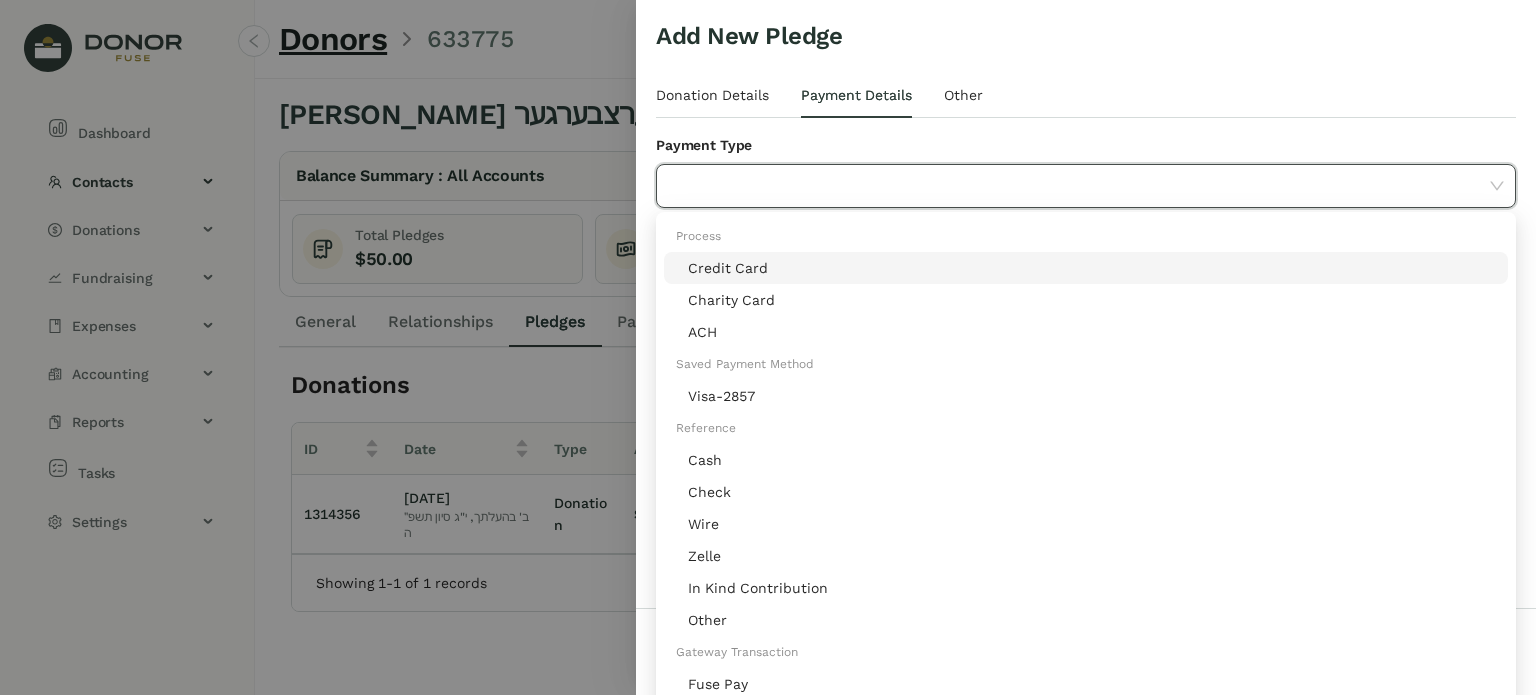 click on "Credit Card" 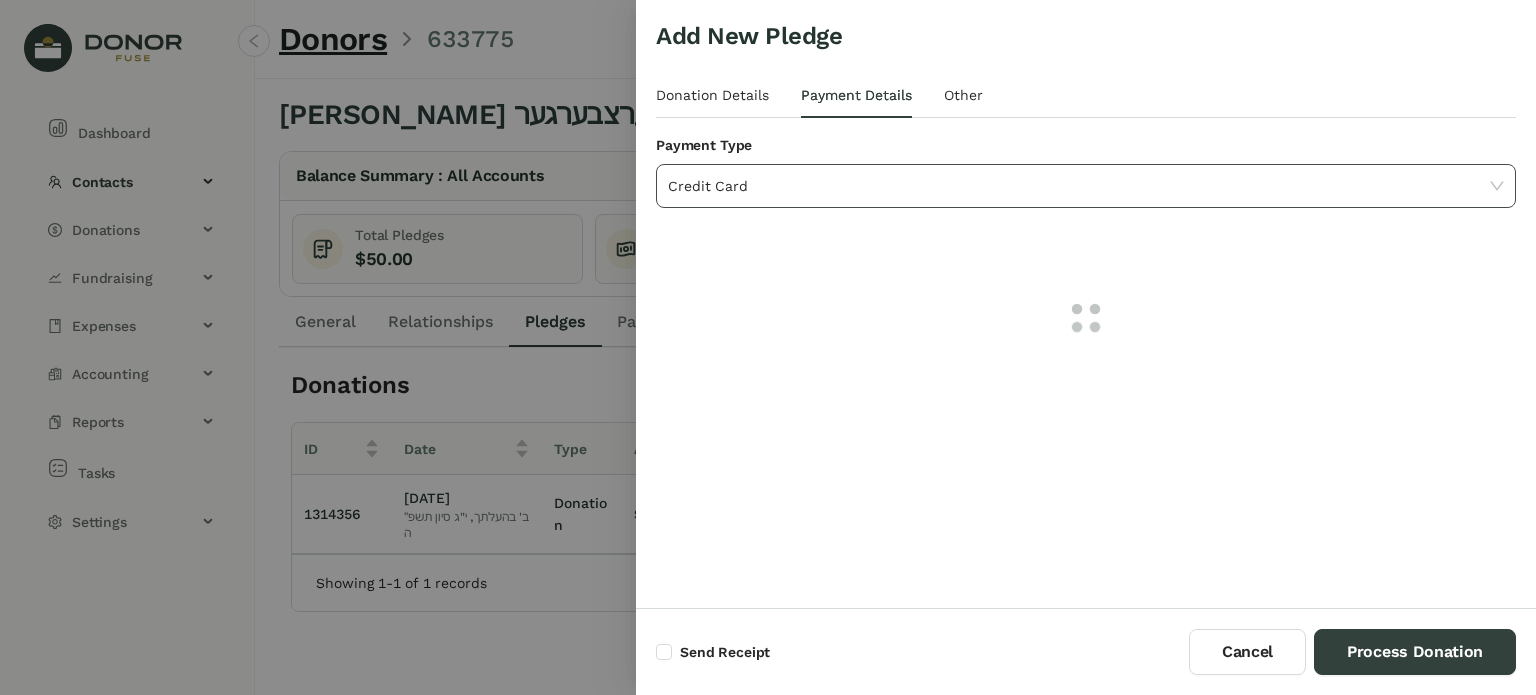 click on "Credit Card" 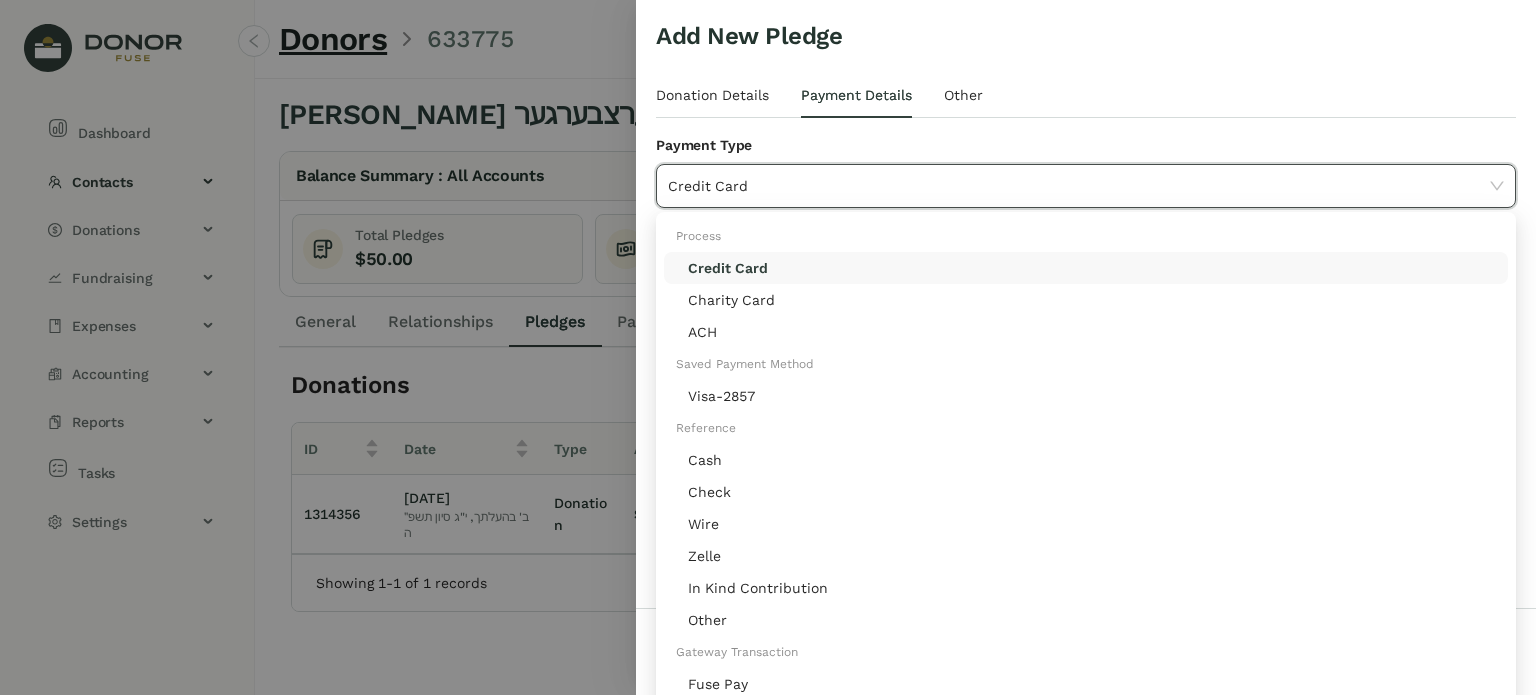 click on "Credit Card" 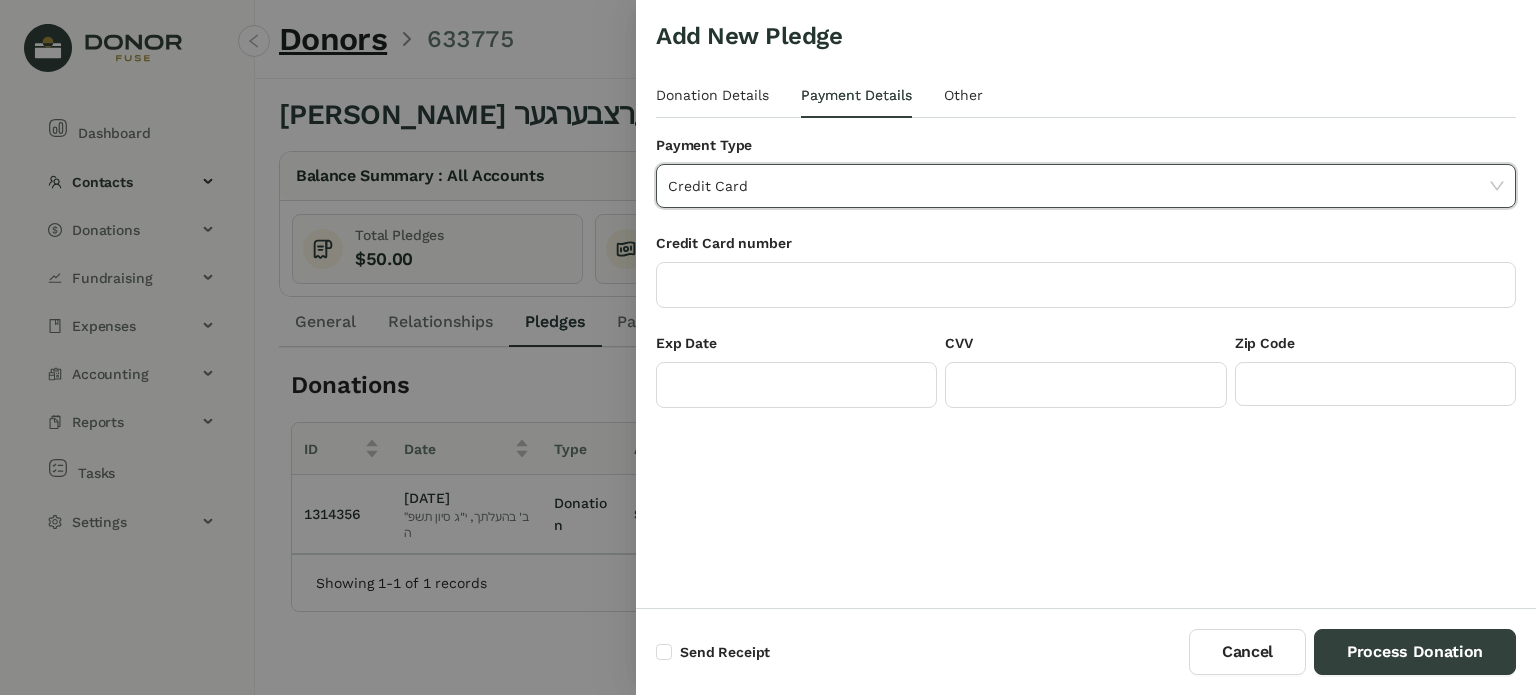 click on "Credit Card" 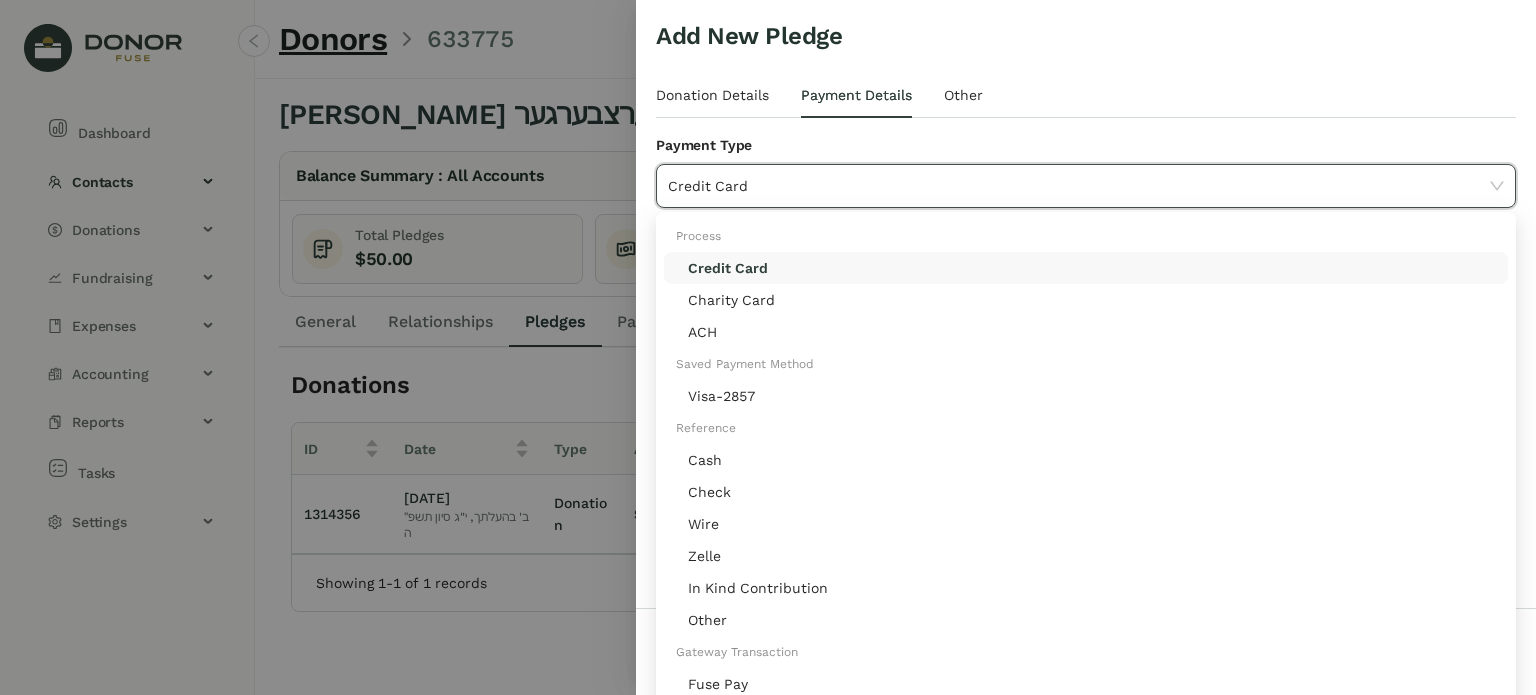 click on "Credit Card" 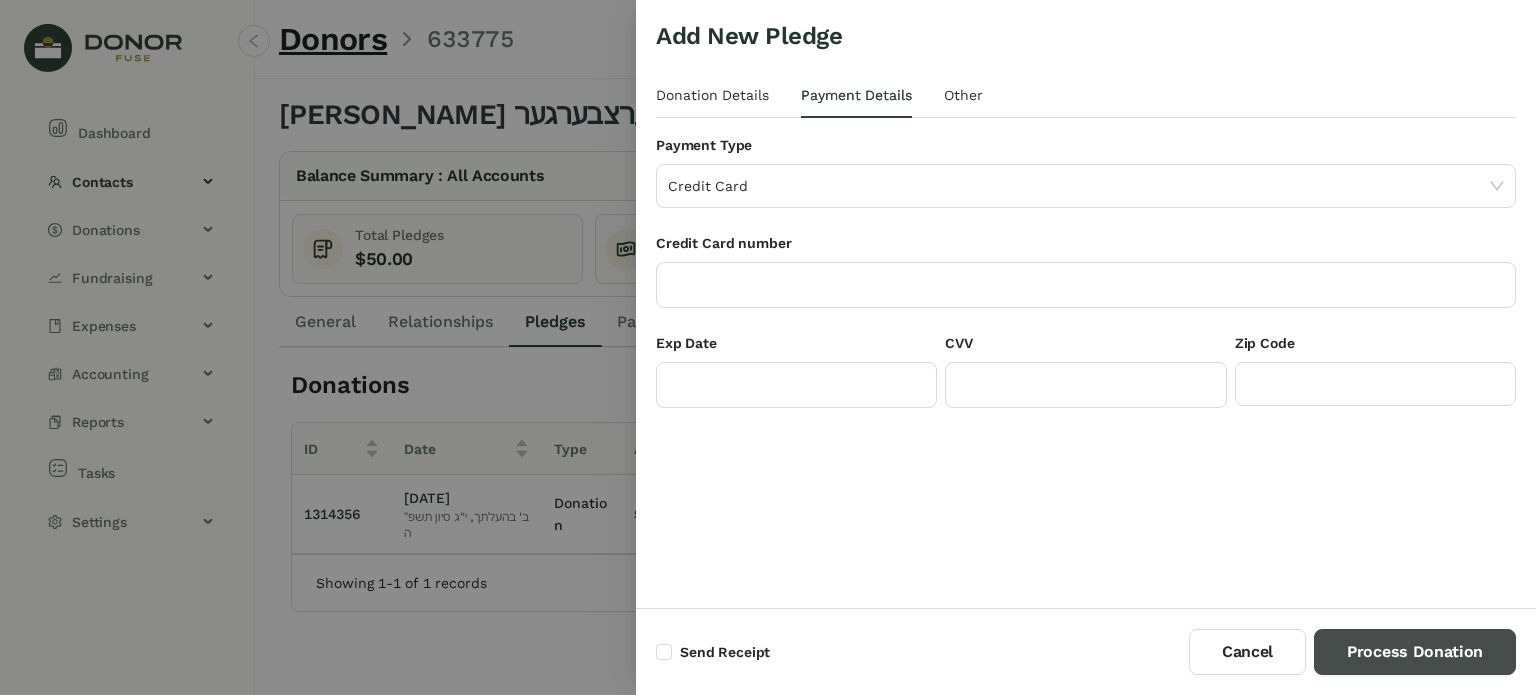 click on "Process Donation" at bounding box center (1415, 652) 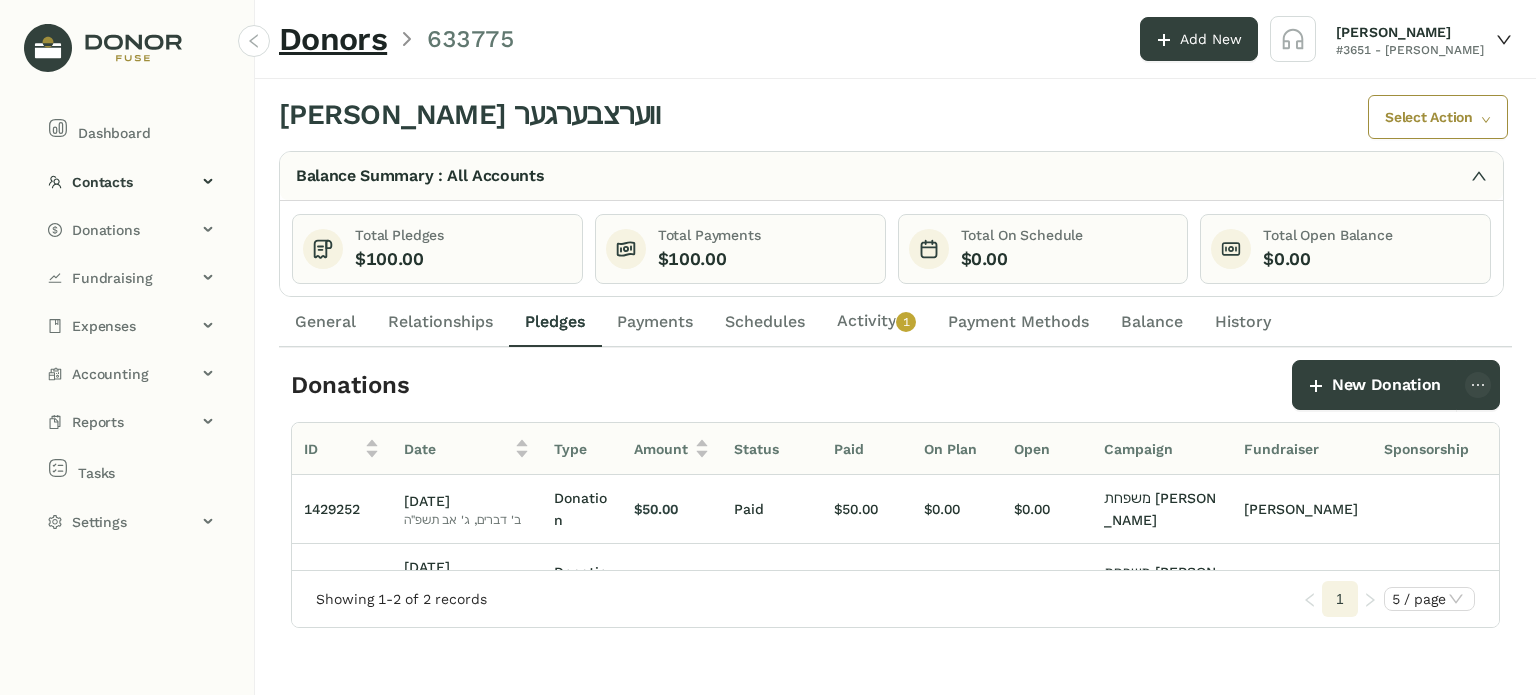click on "General" 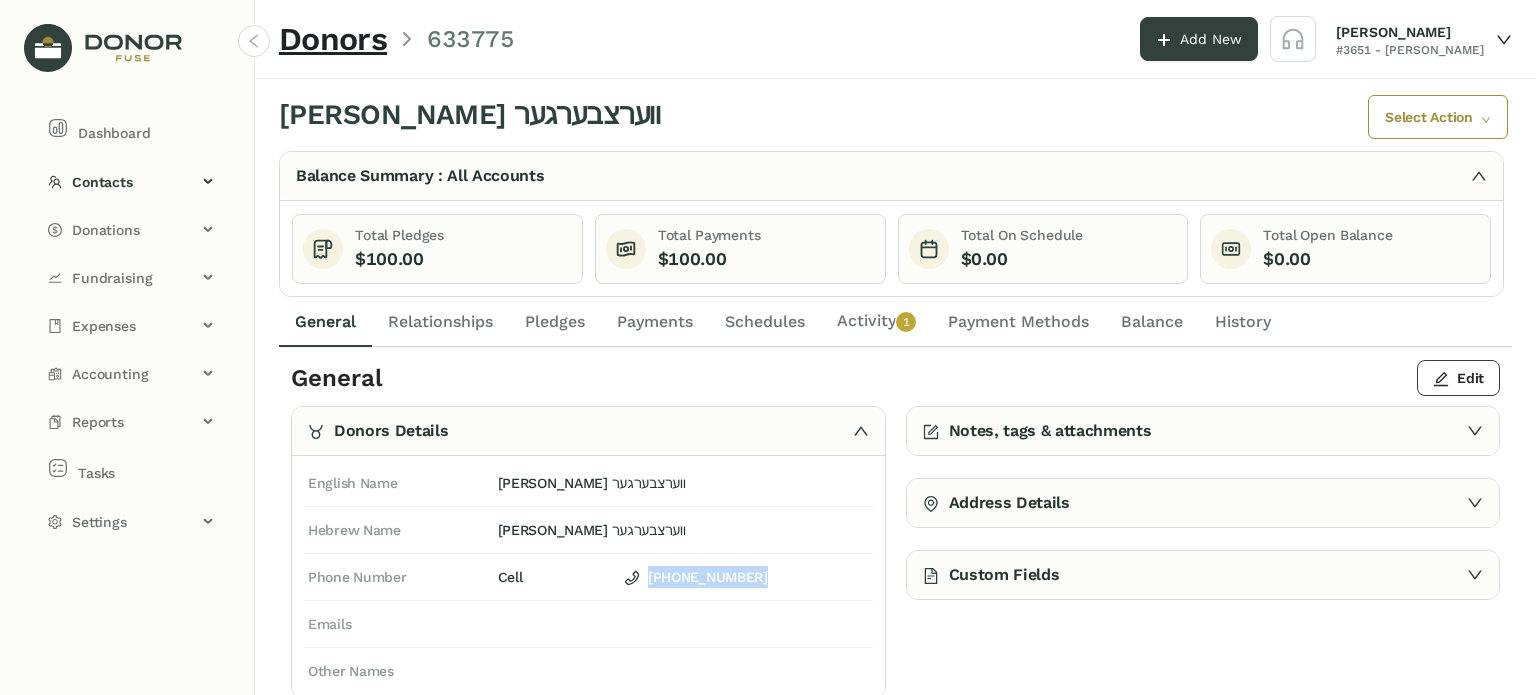 drag, startPoint x: 695, startPoint y: 568, endPoint x: 640, endPoint y: 569, distance: 55.00909 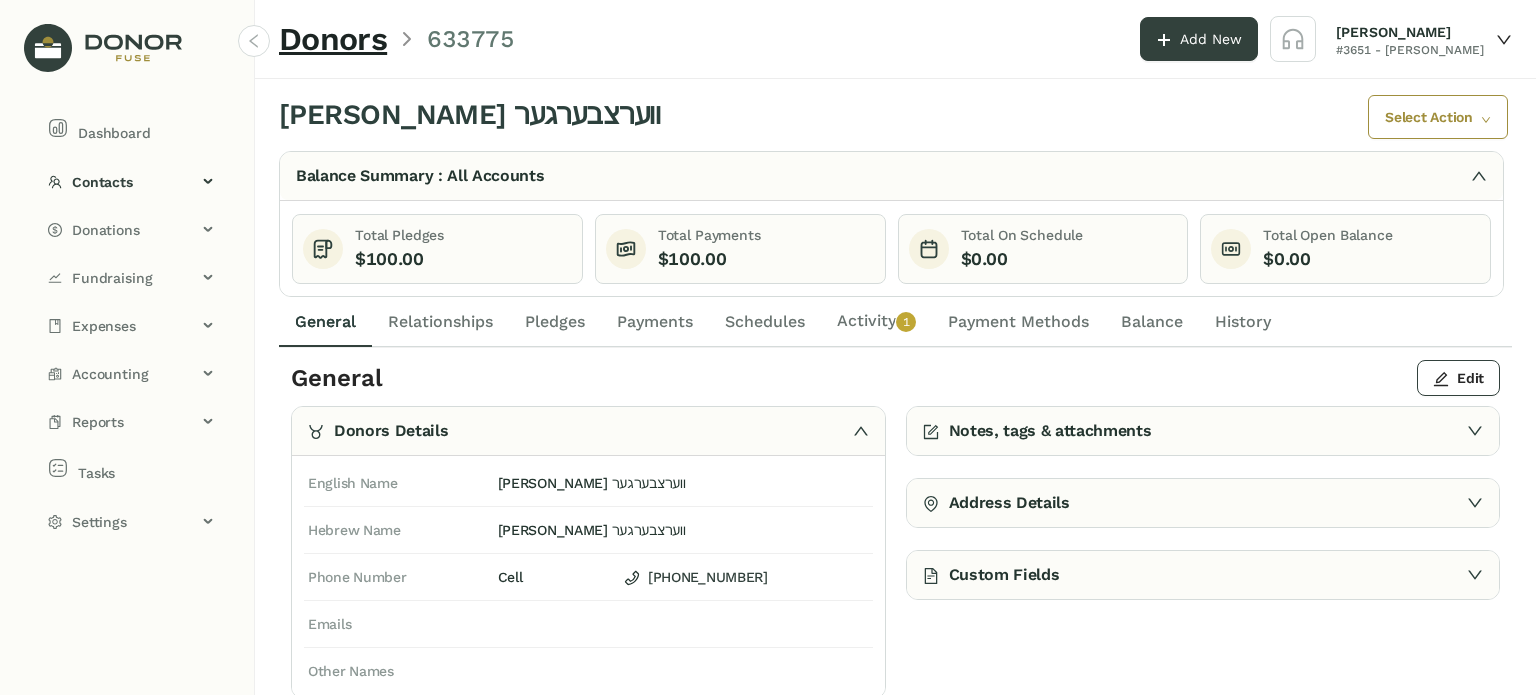 drag, startPoint x: 893, startPoint y: 311, endPoint x: 900, endPoint y: 327, distance: 17.464249 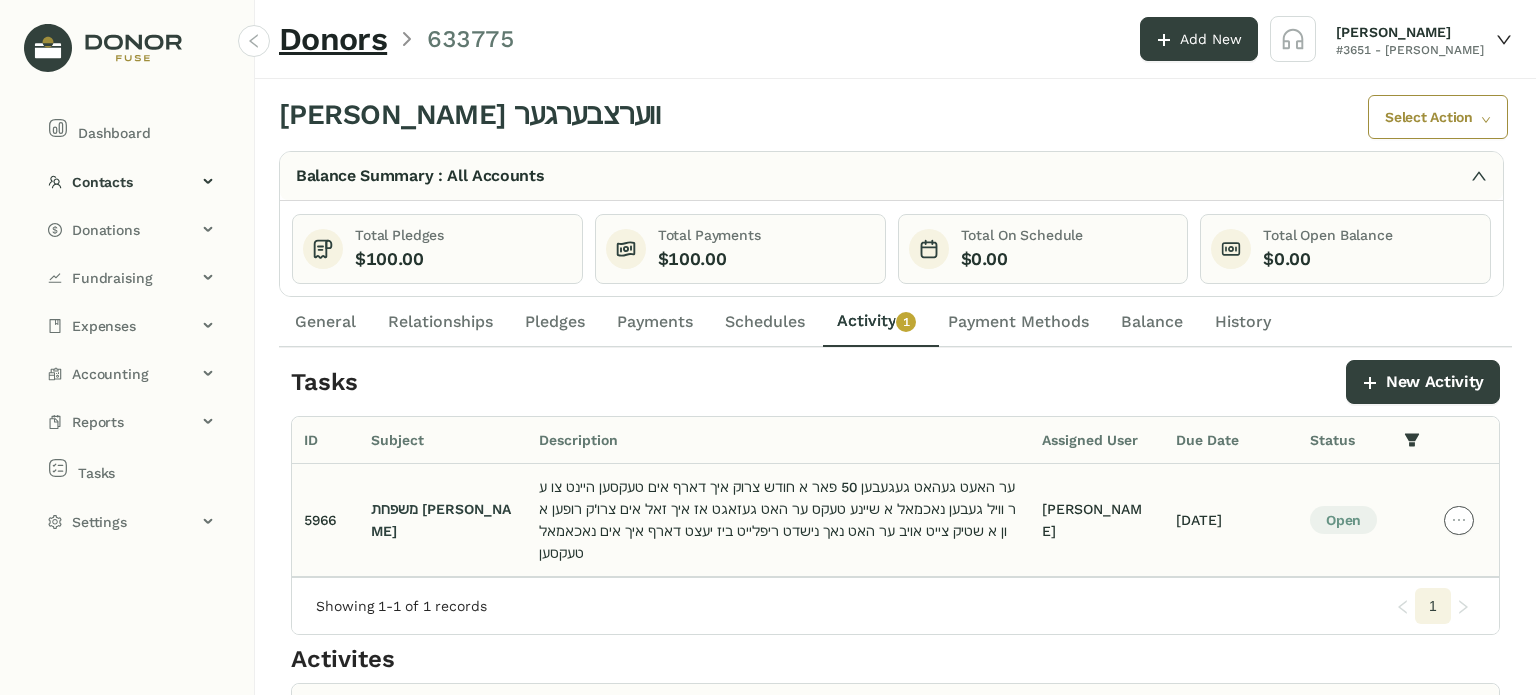 click 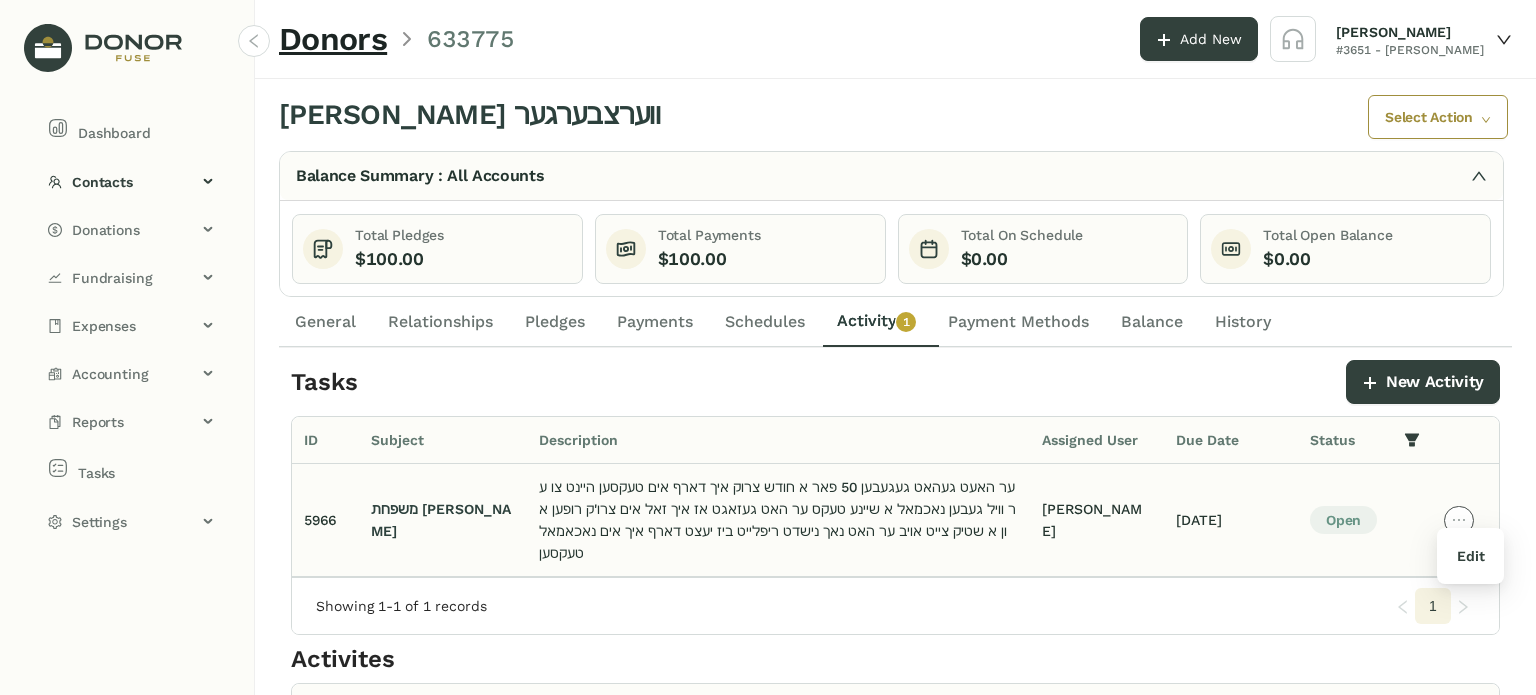 click 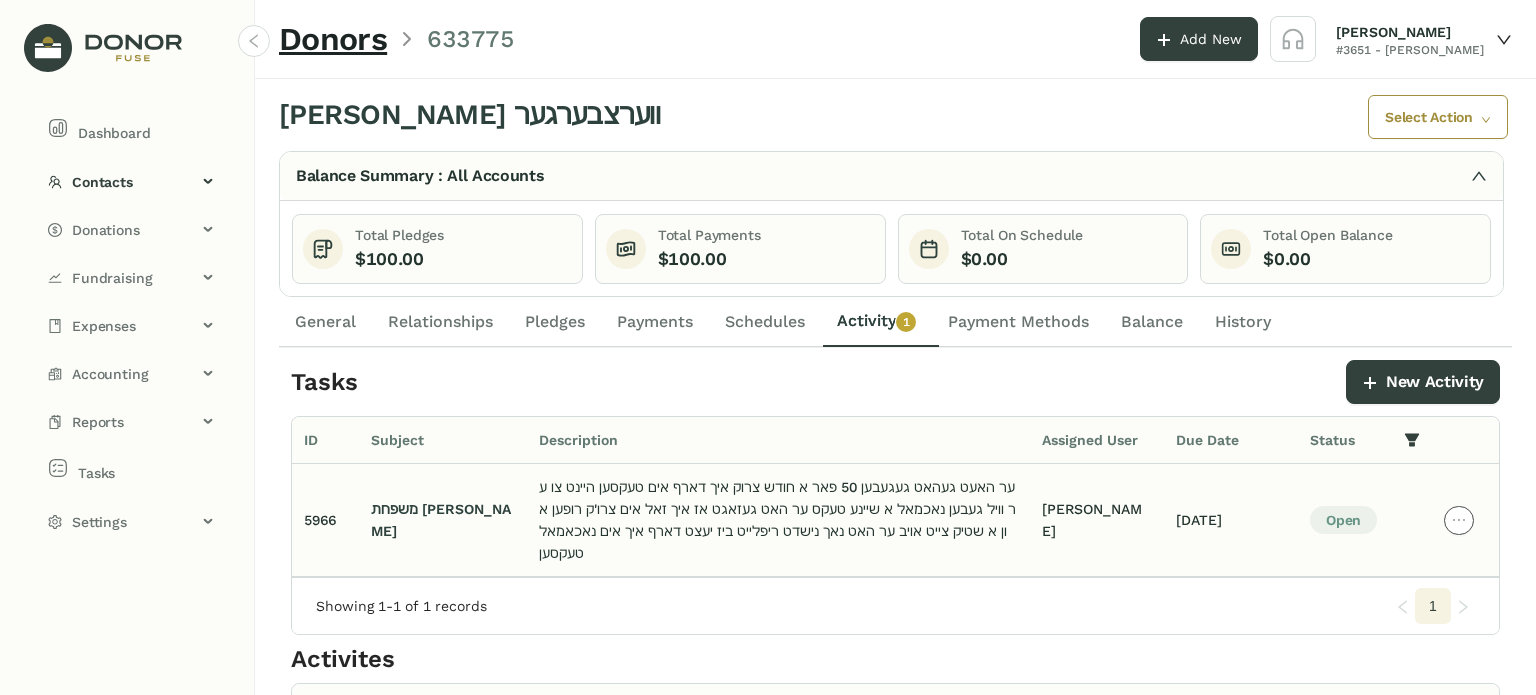 click 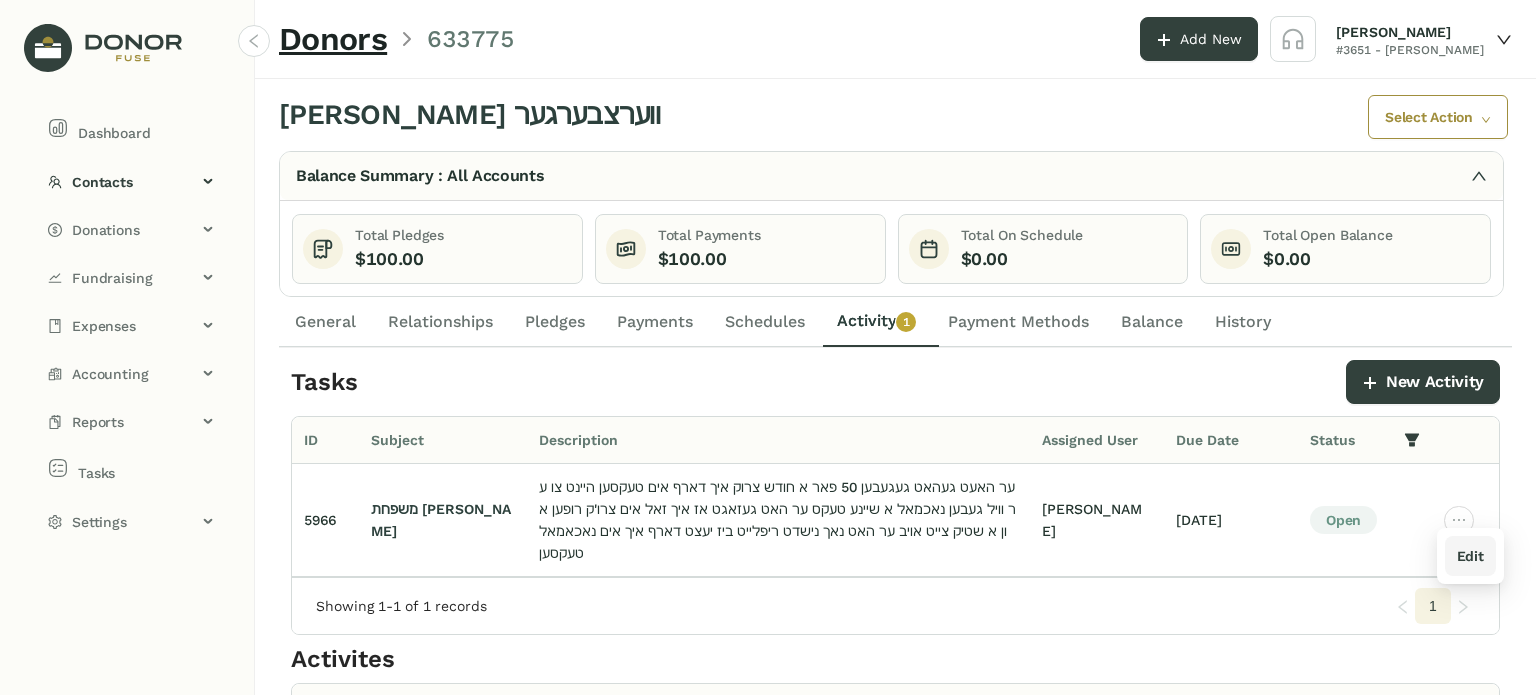 click on "Edit" at bounding box center [1470, 556] 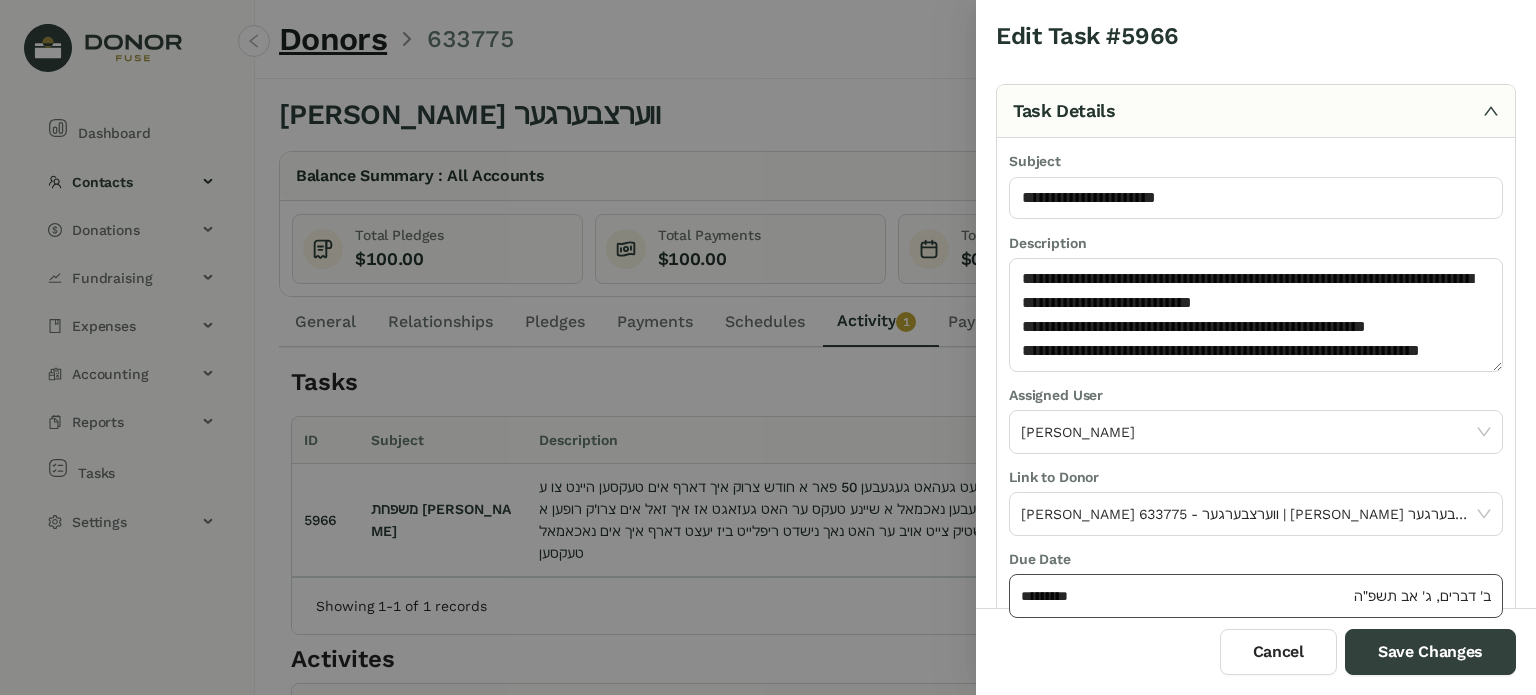click on "*********" 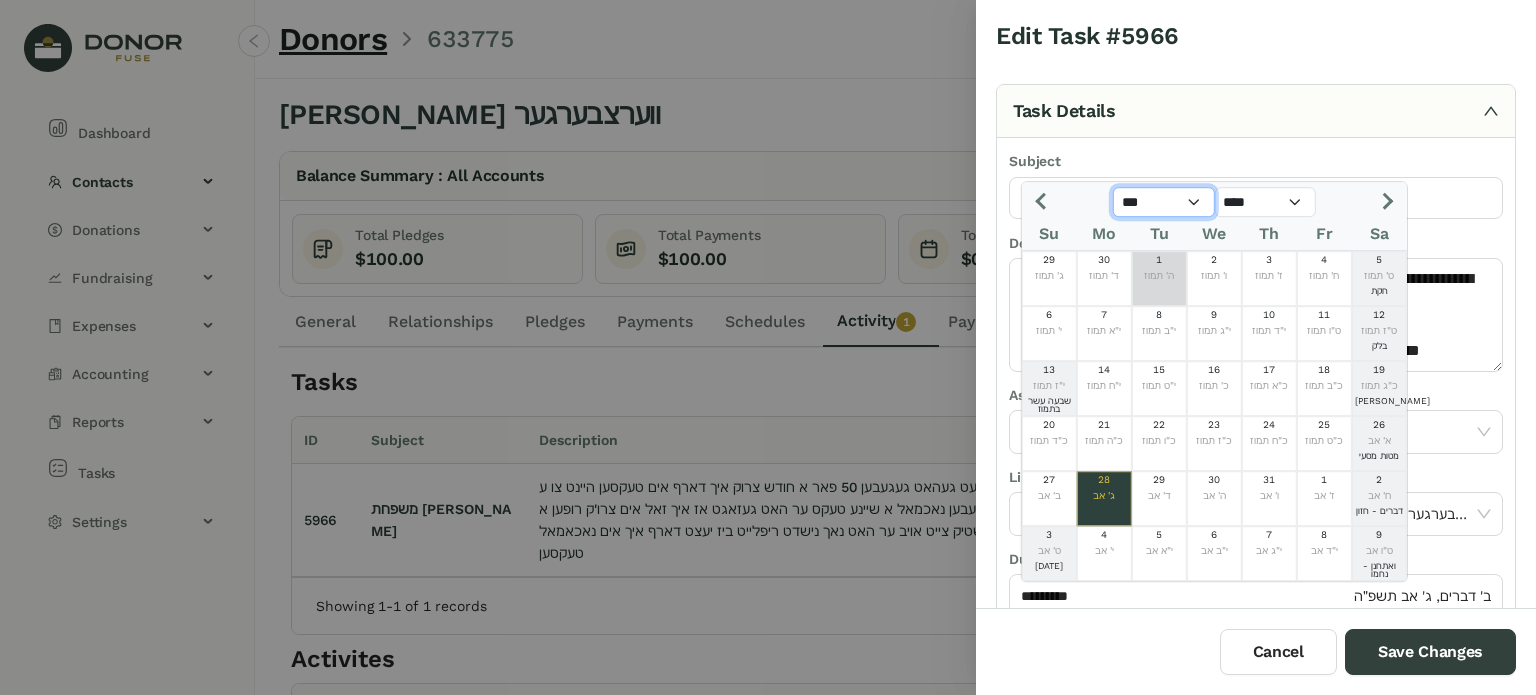 click on "*** *** *** *** *** *** *** *** *** *** *** ***" 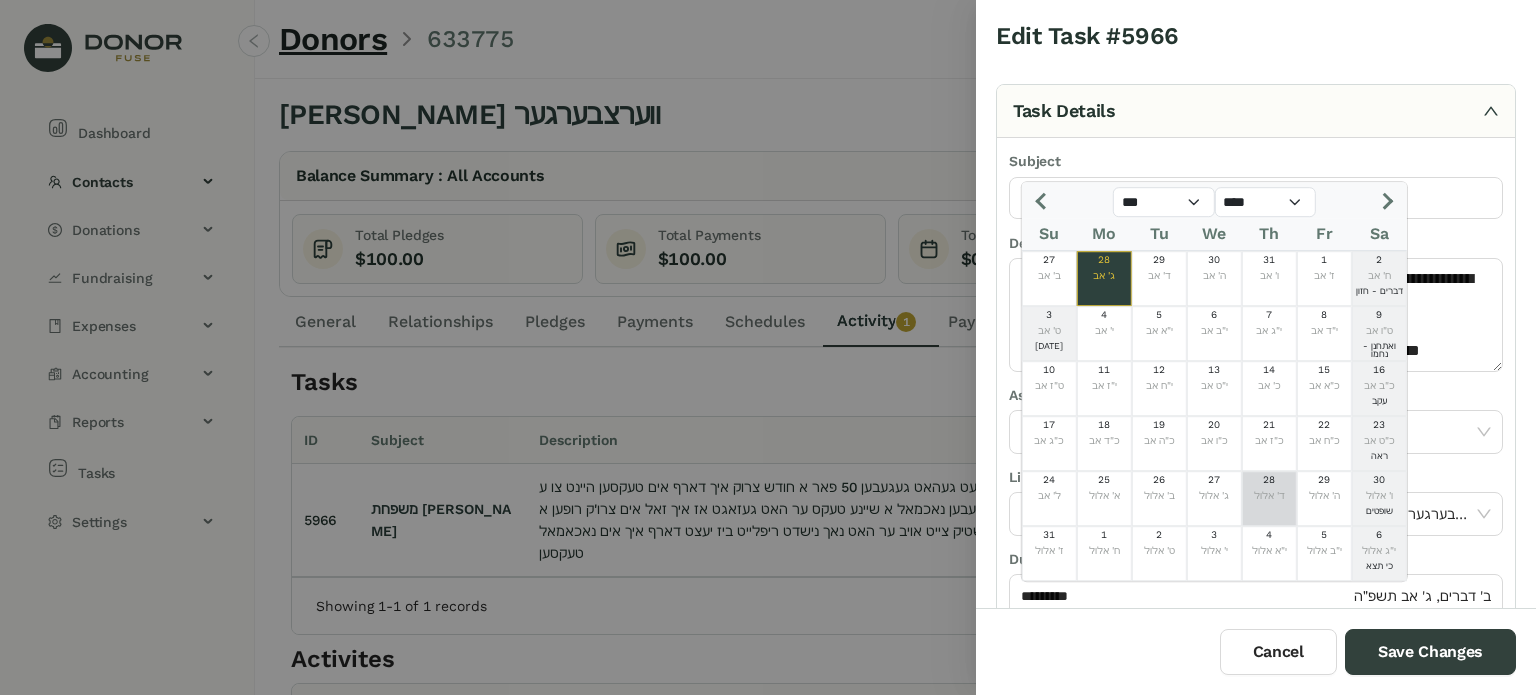 click on "ד' אלול" 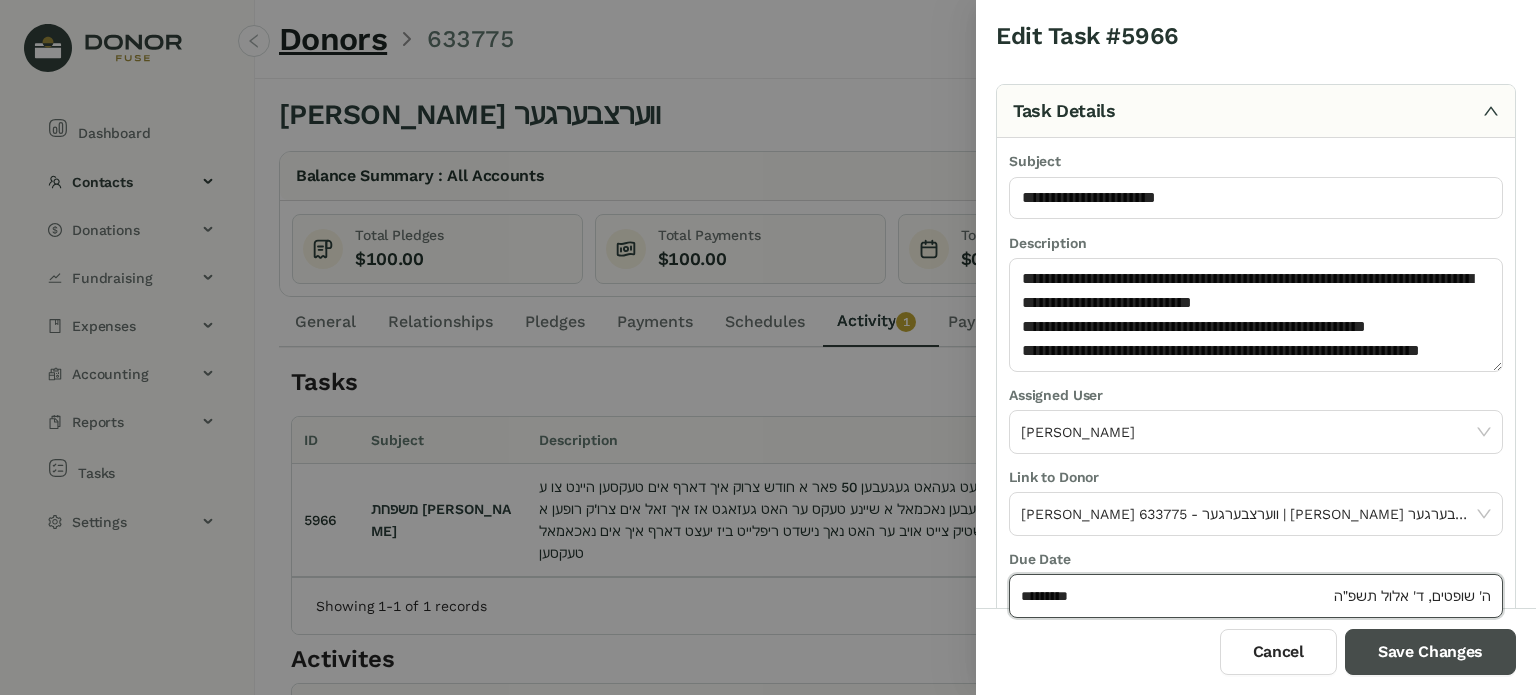 drag, startPoint x: 1428, startPoint y: 653, endPoint x: 1398, endPoint y: 639, distance: 33.105892 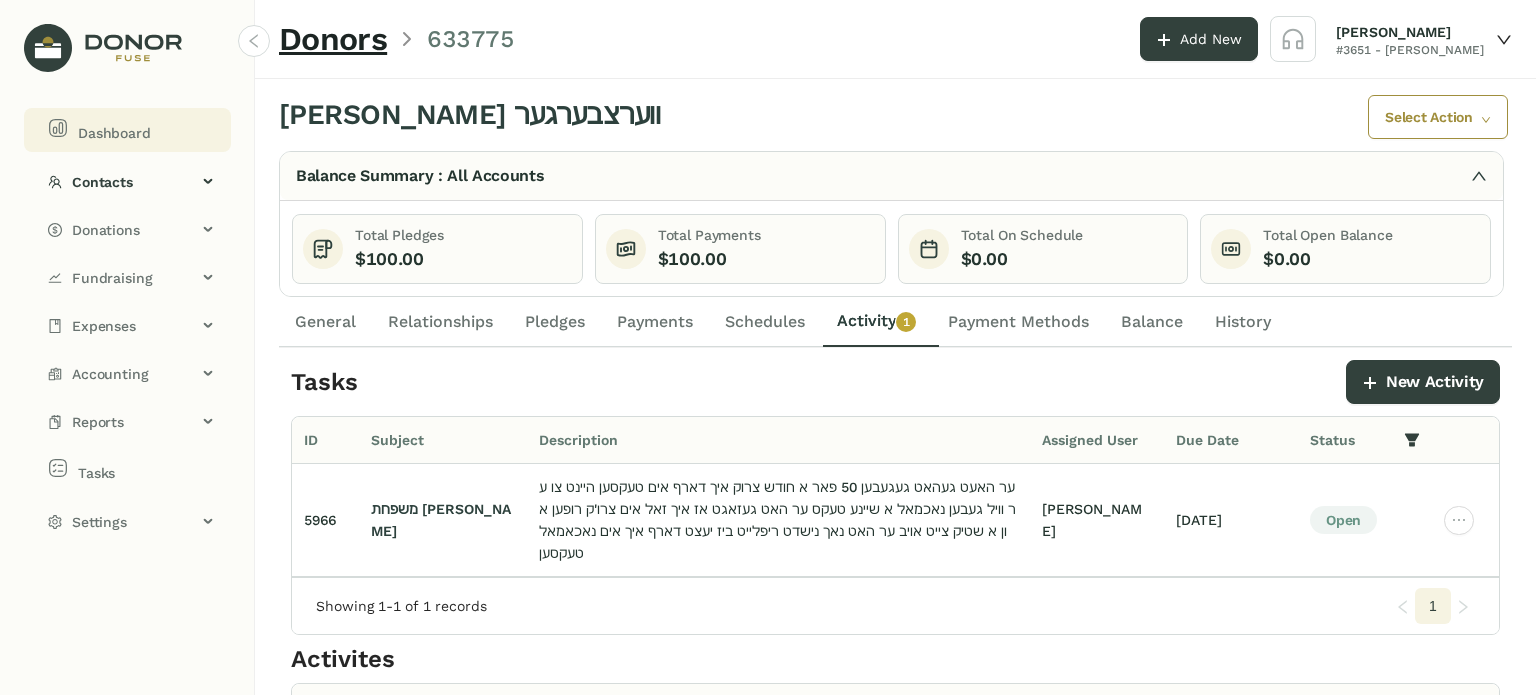 click on "Dashboard" 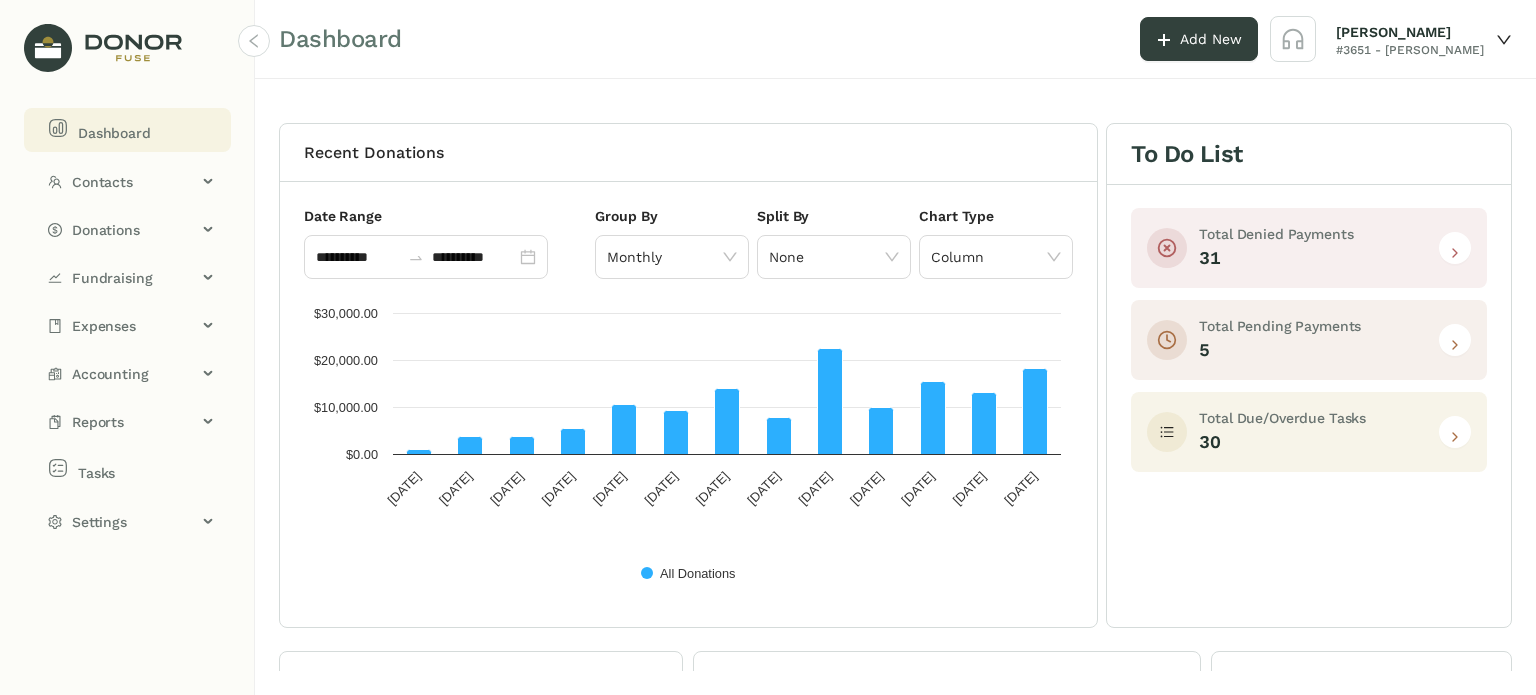 click 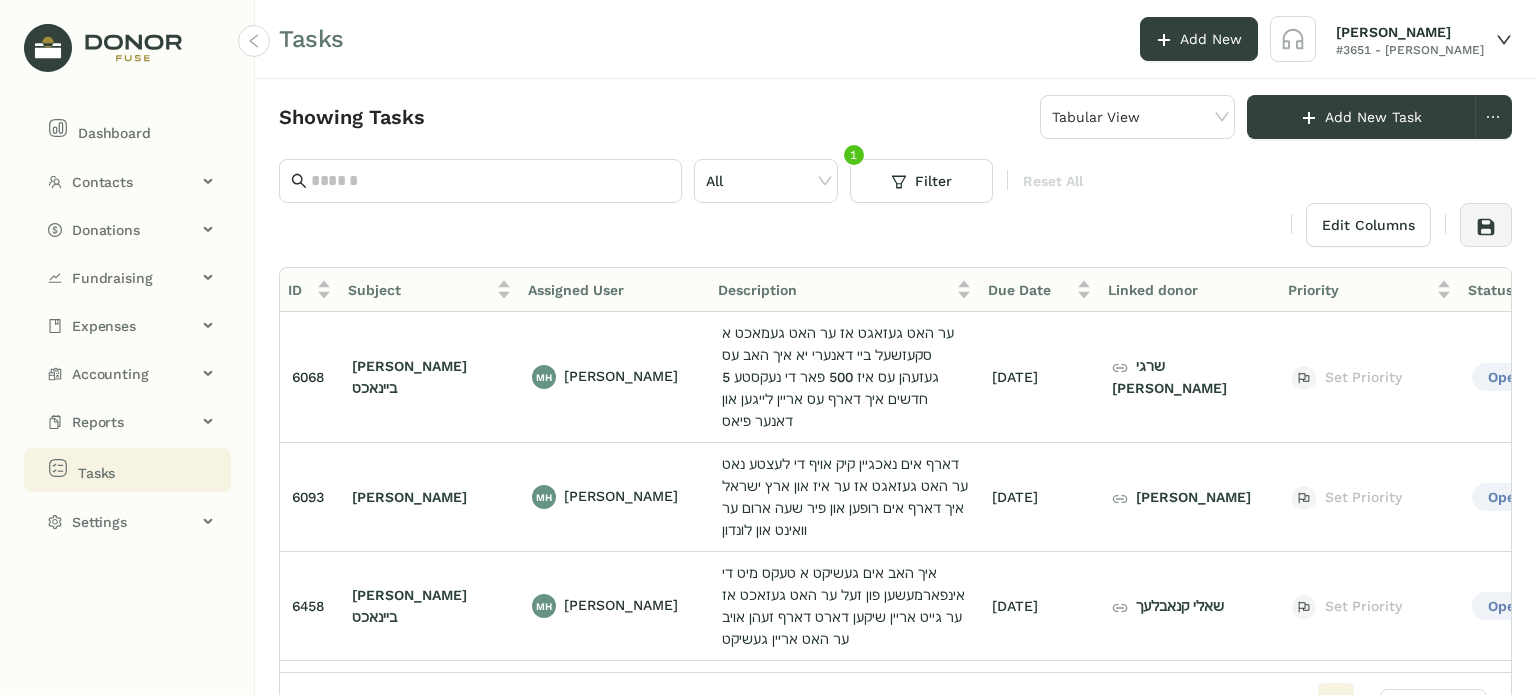 scroll, scrollTop: 0, scrollLeft: 128, axis: horizontal 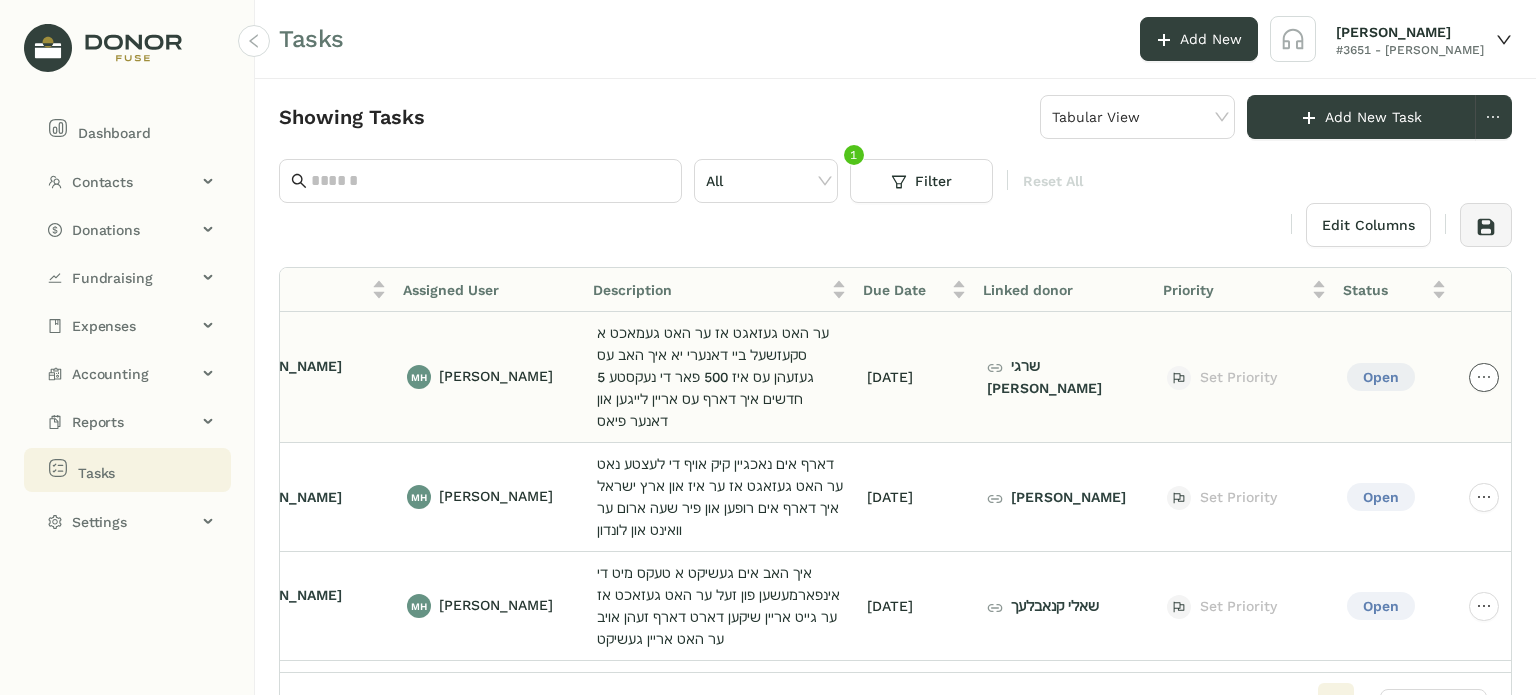 click 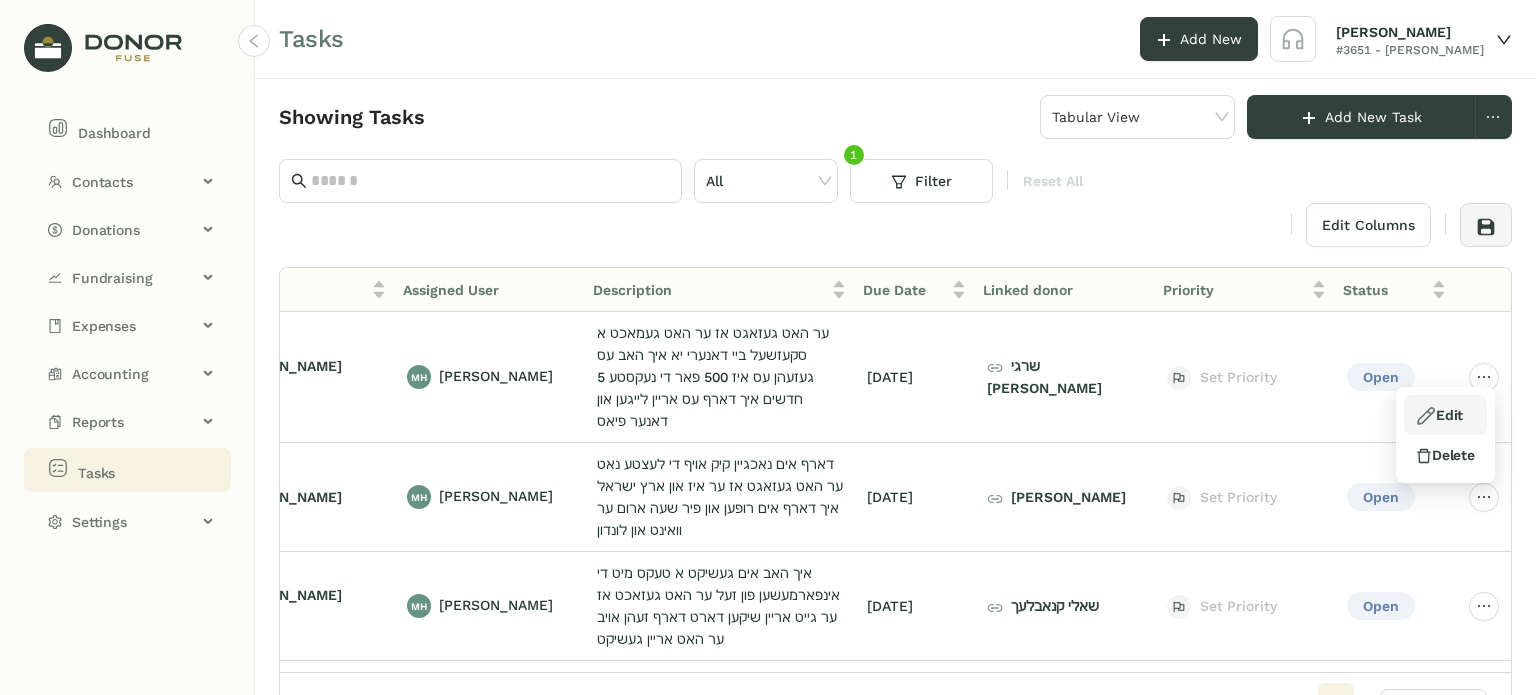 click on "Edit" at bounding box center [1439, 415] 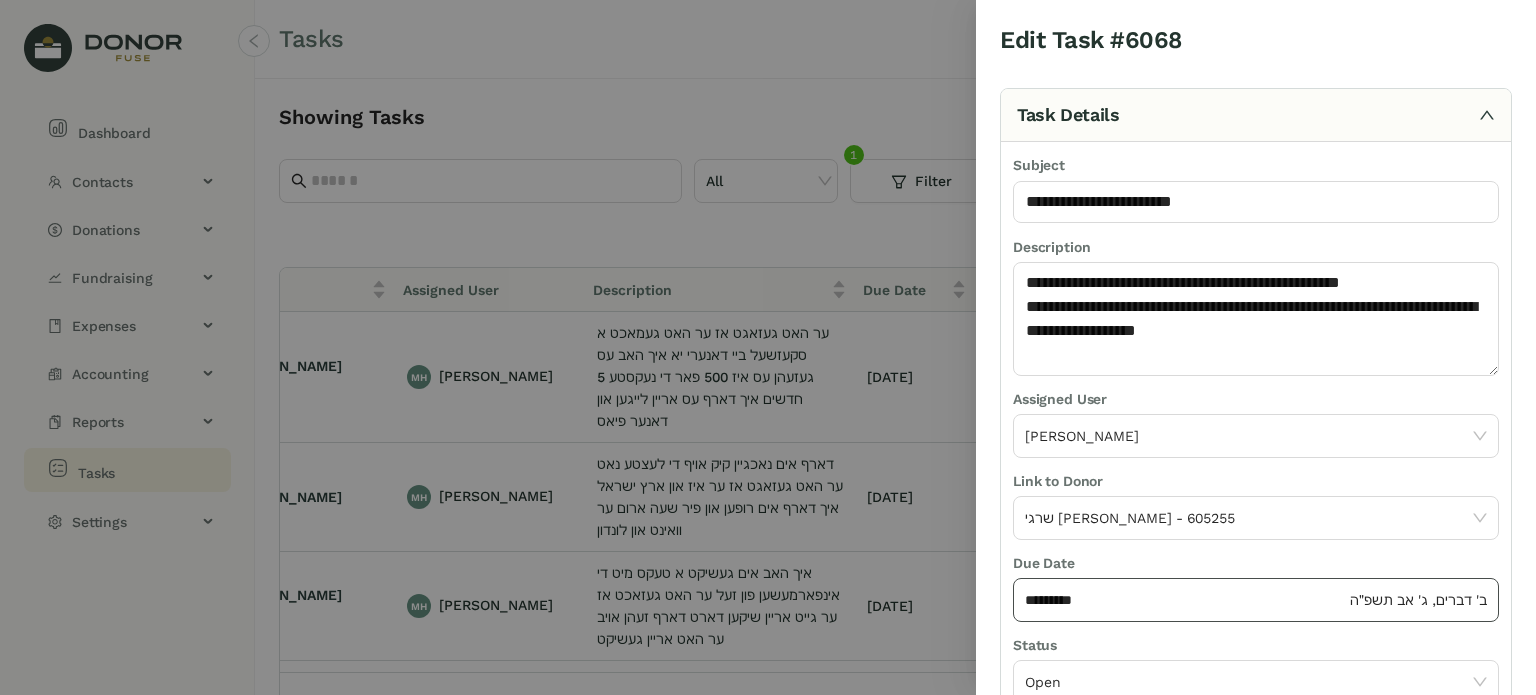 click on "*********" 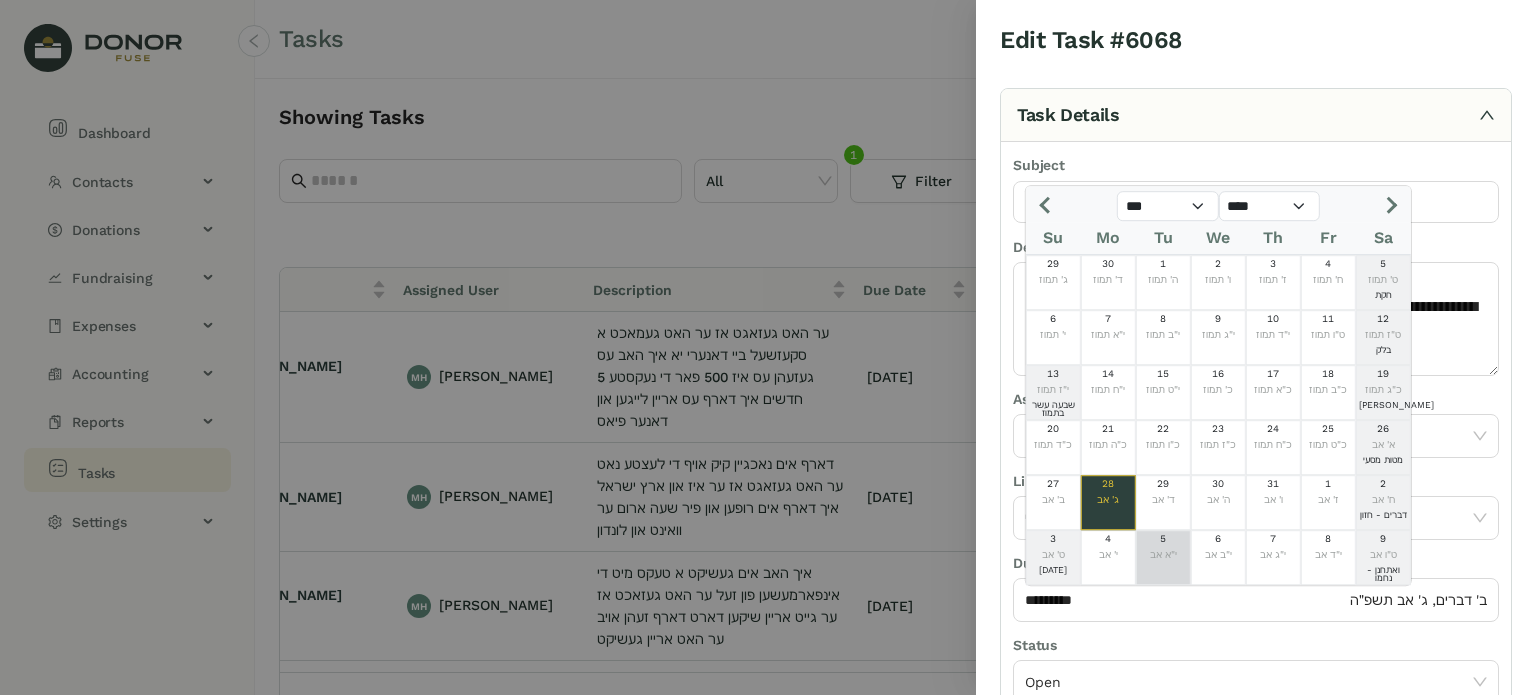 click on "5" 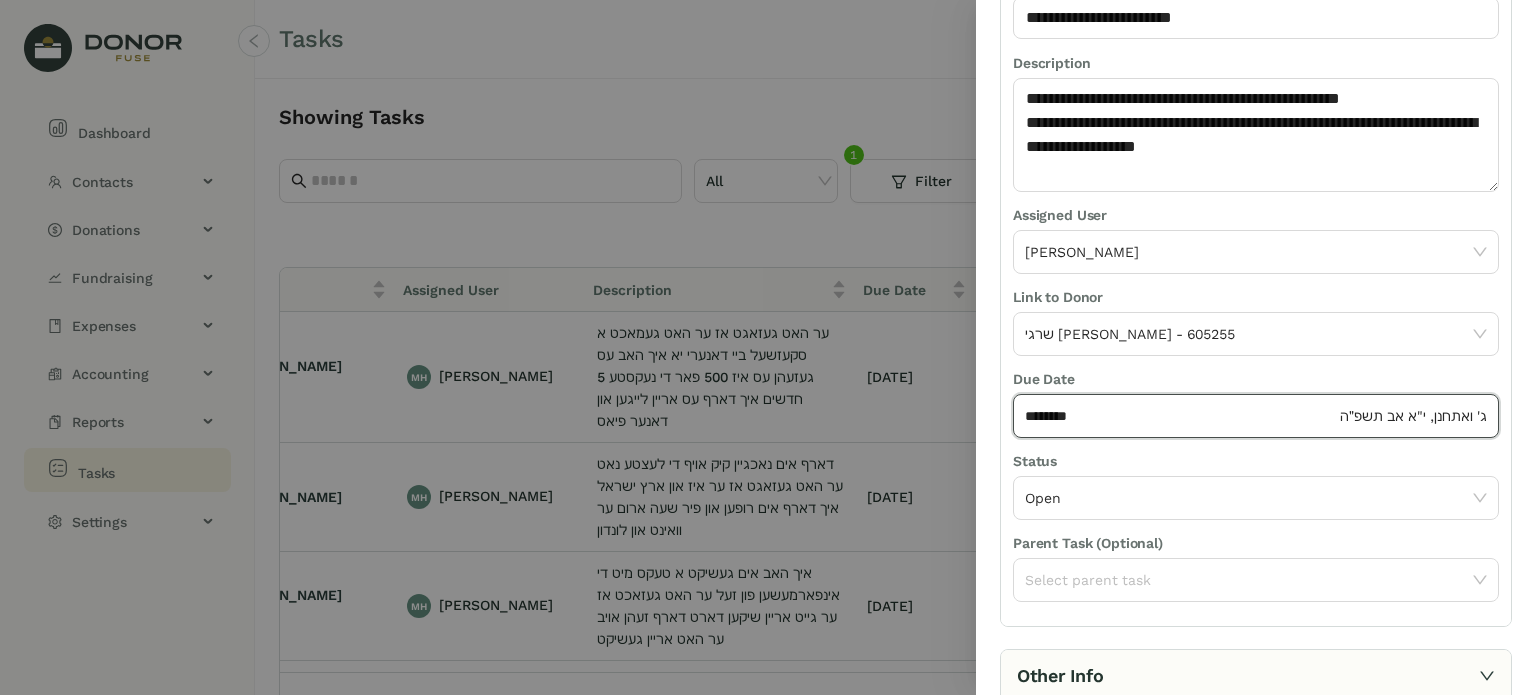scroll, scrollTop: 236, scrollLeft: 0, axis: vertical 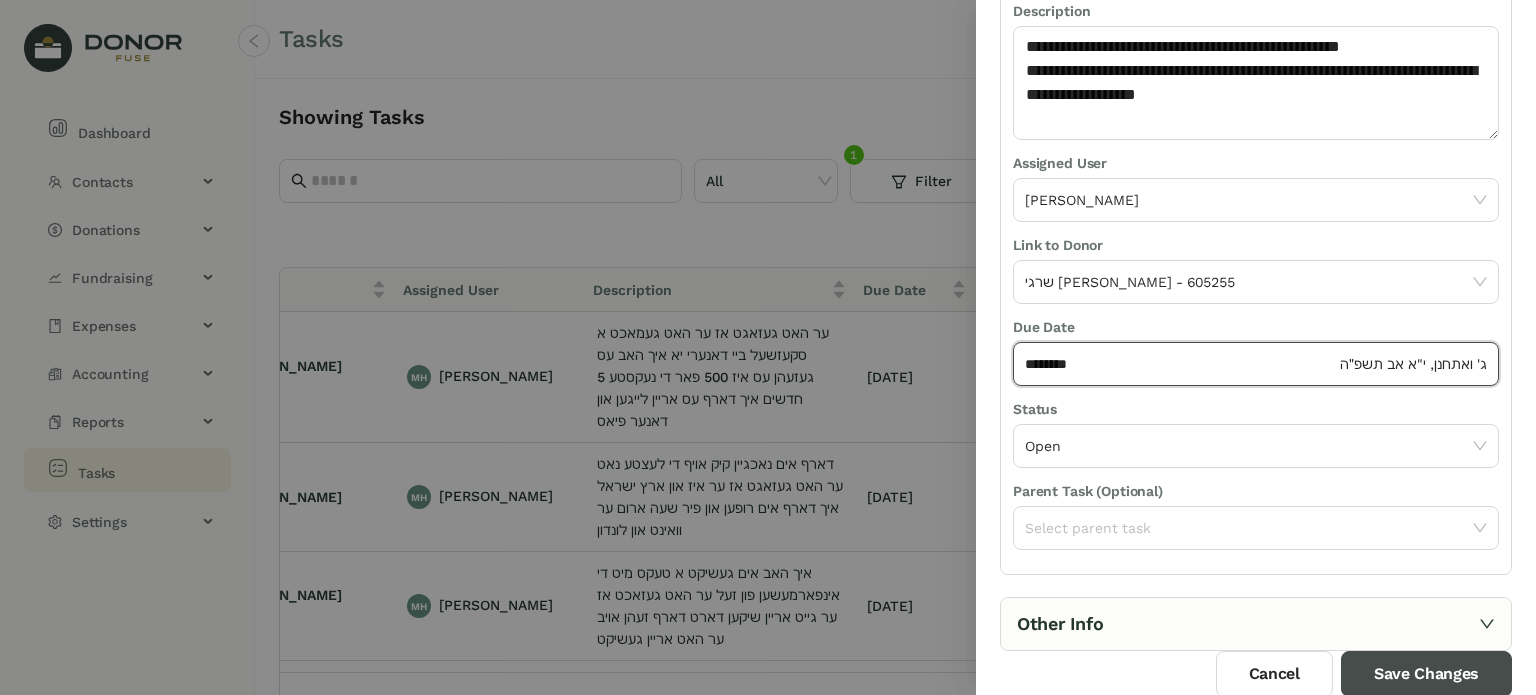click on "Save Changes" at bounding box center [1426, 674] 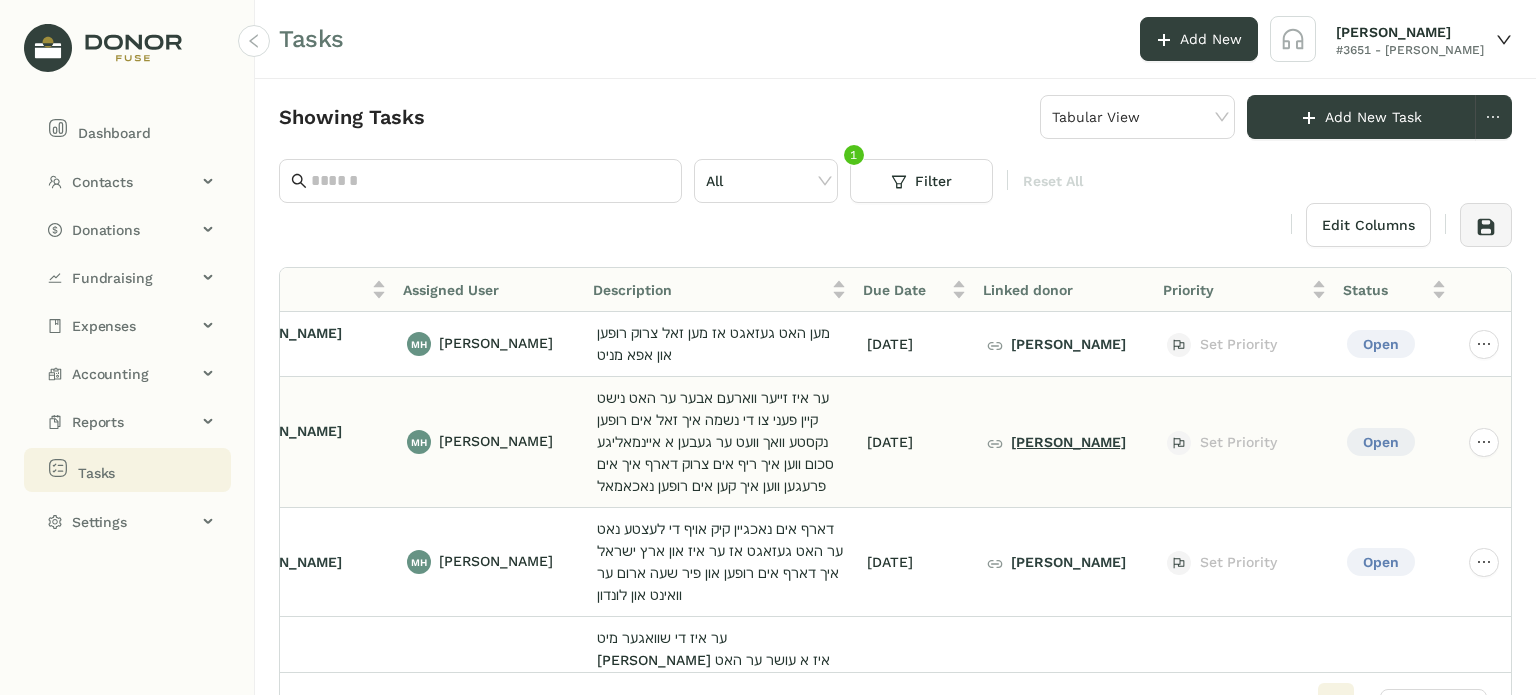 click on "[PERSON_NAME]" 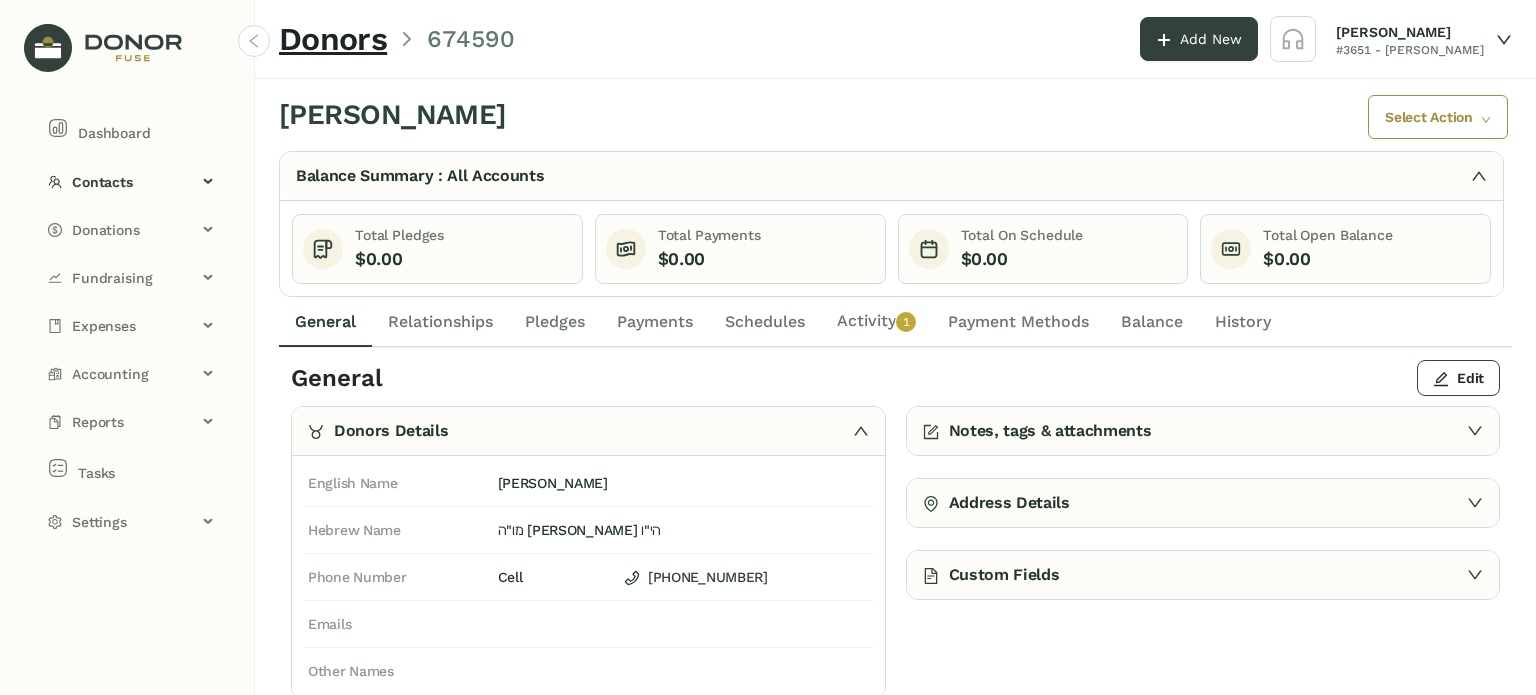 click on "Activity   0   1   2   3   4   5   6   7   8   9" 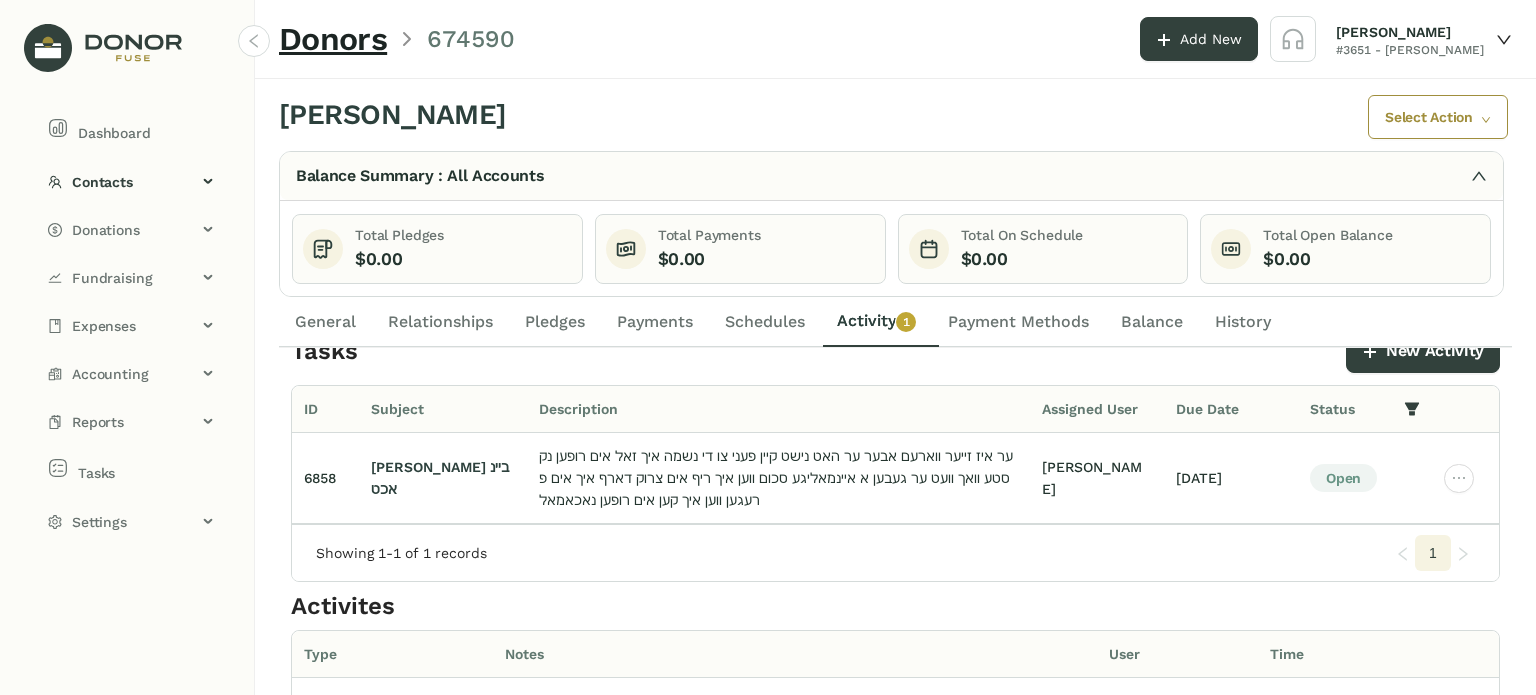 scroll, scrollTop: 0, scrollLeft: 0, axis: both 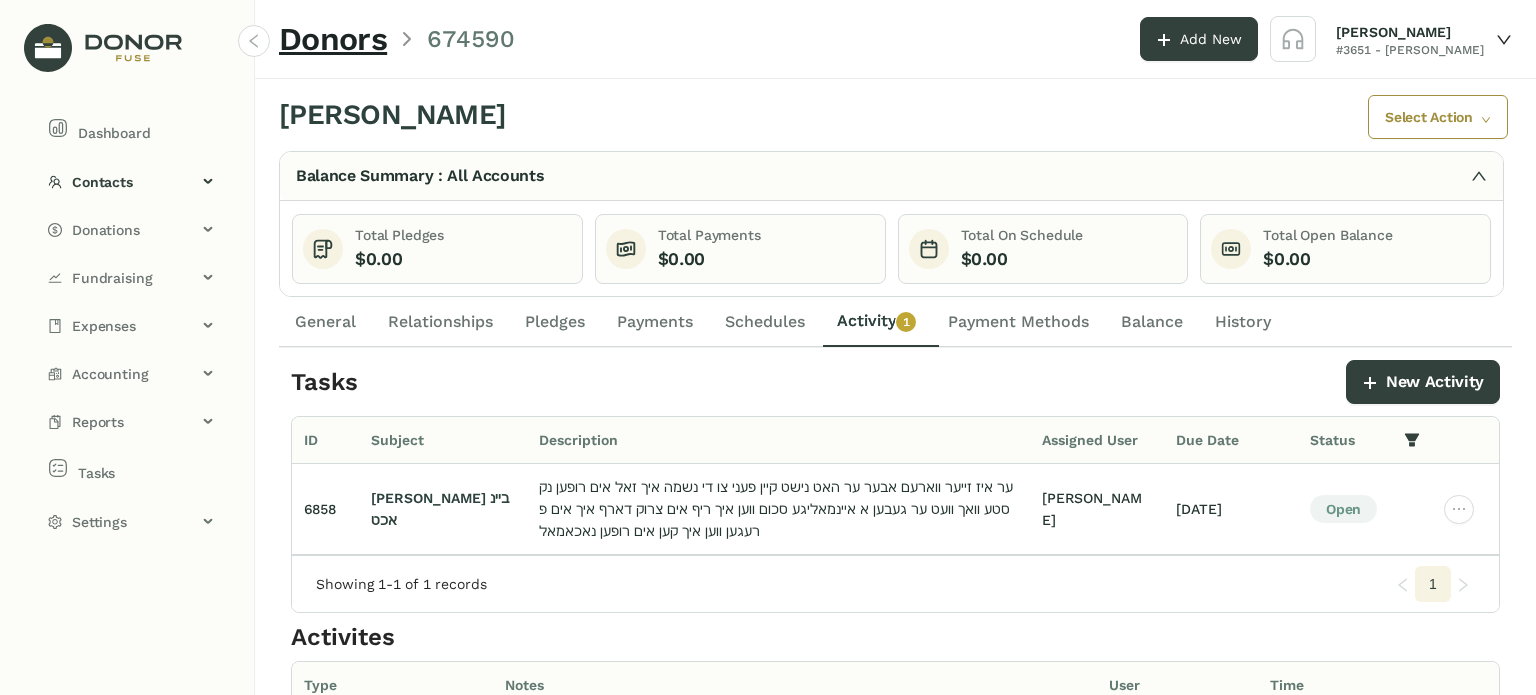 click on "General" 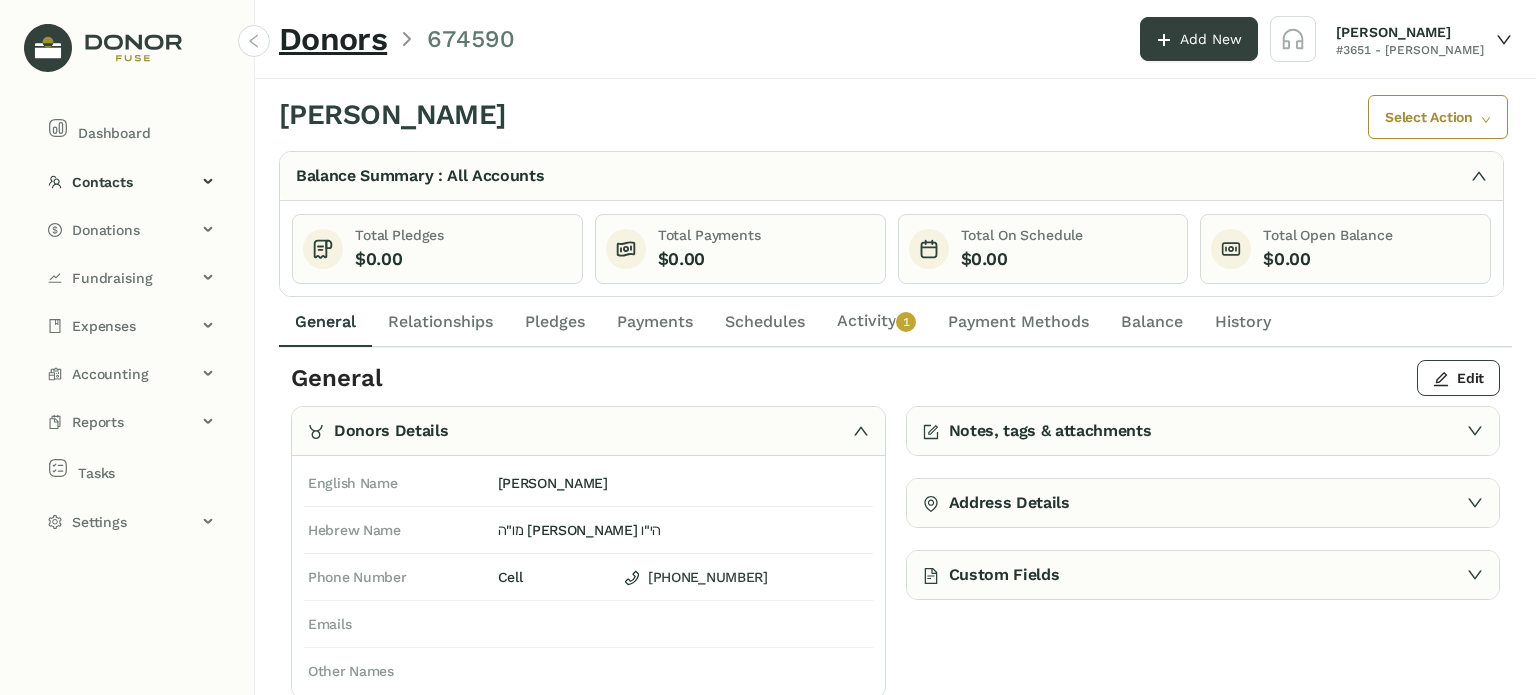 click on "Activity   0   1   2   3   4   5   6   7   8   9" 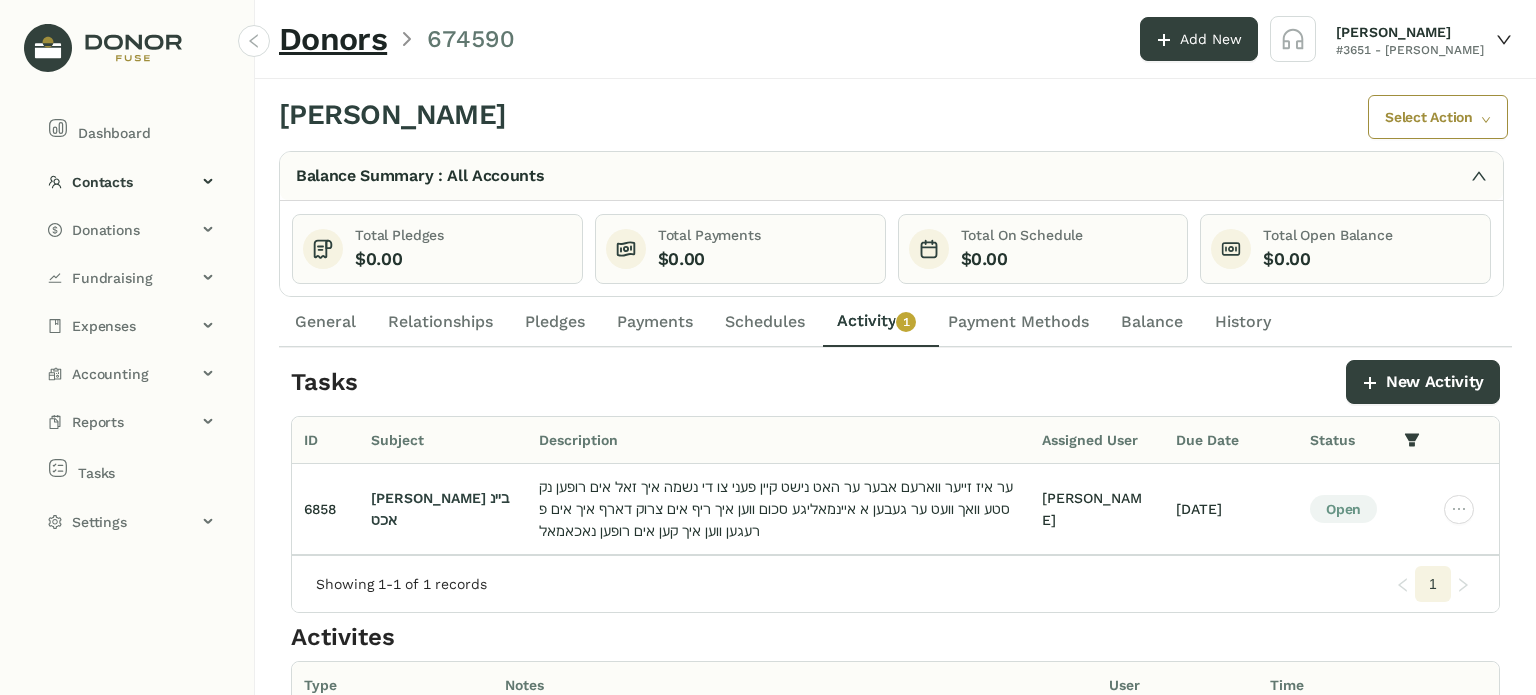 click on "General" 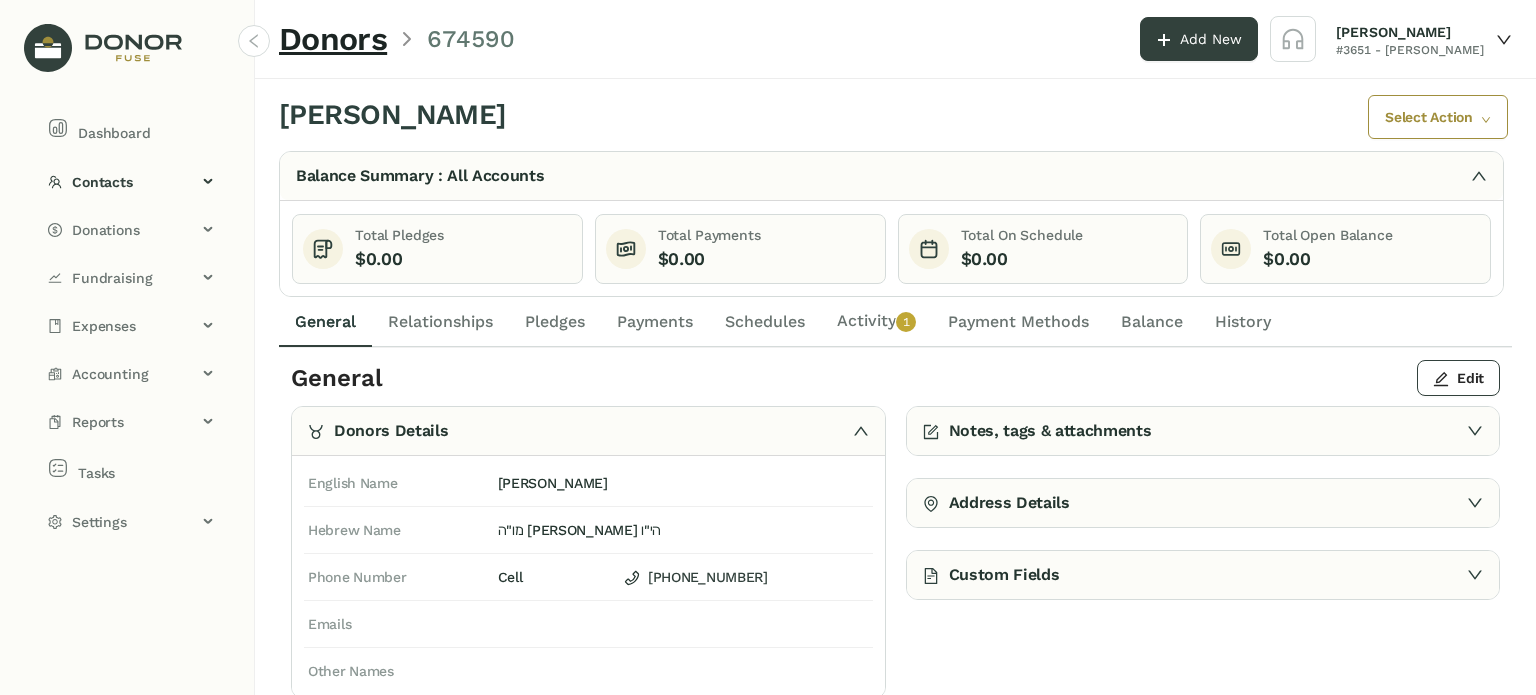 click on "Activity   0   1   2   3   4   5   6   7   8   9" 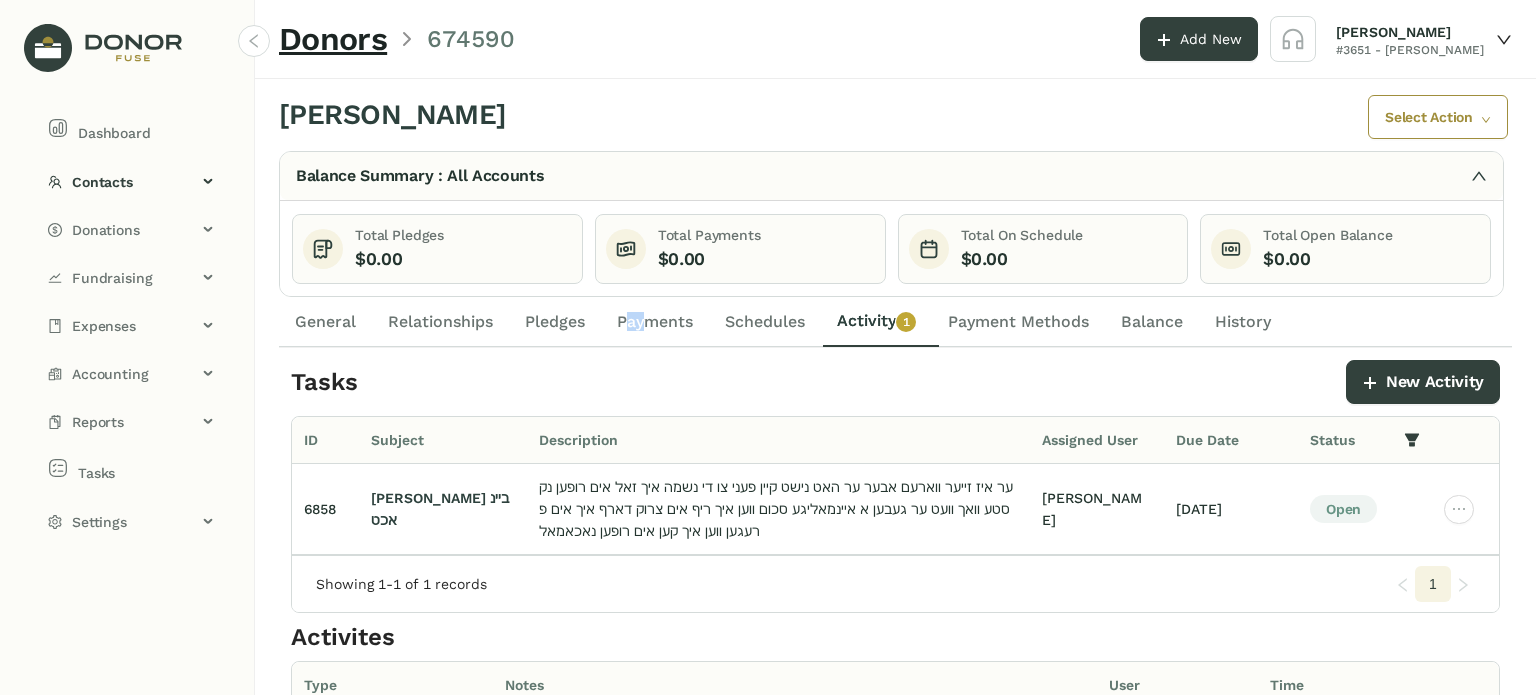 drag, startPoint x: 628, startPoint y: 335, endPoint x: 642, endPoint y: 326, distance: 16.643316 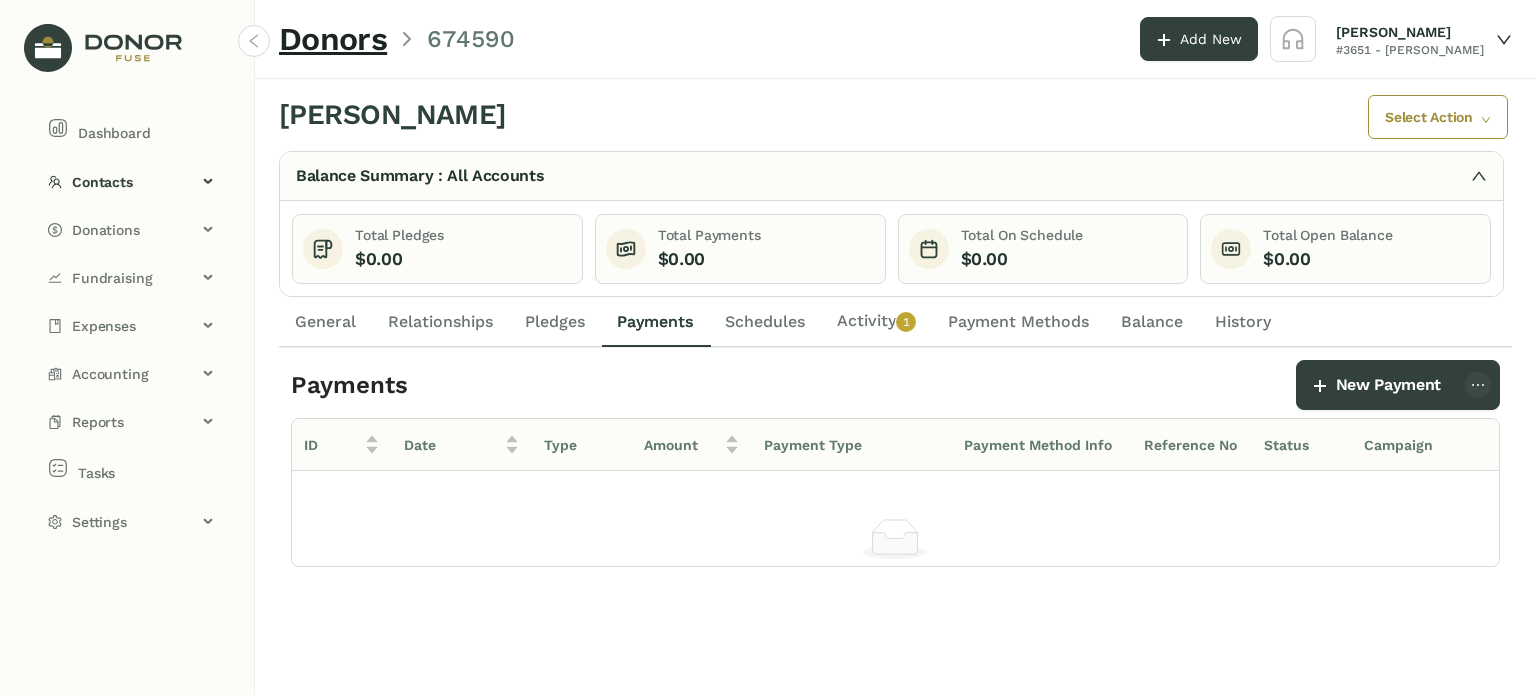 click on "Activity   0   1   2   3   4   5   6   7   8   9" 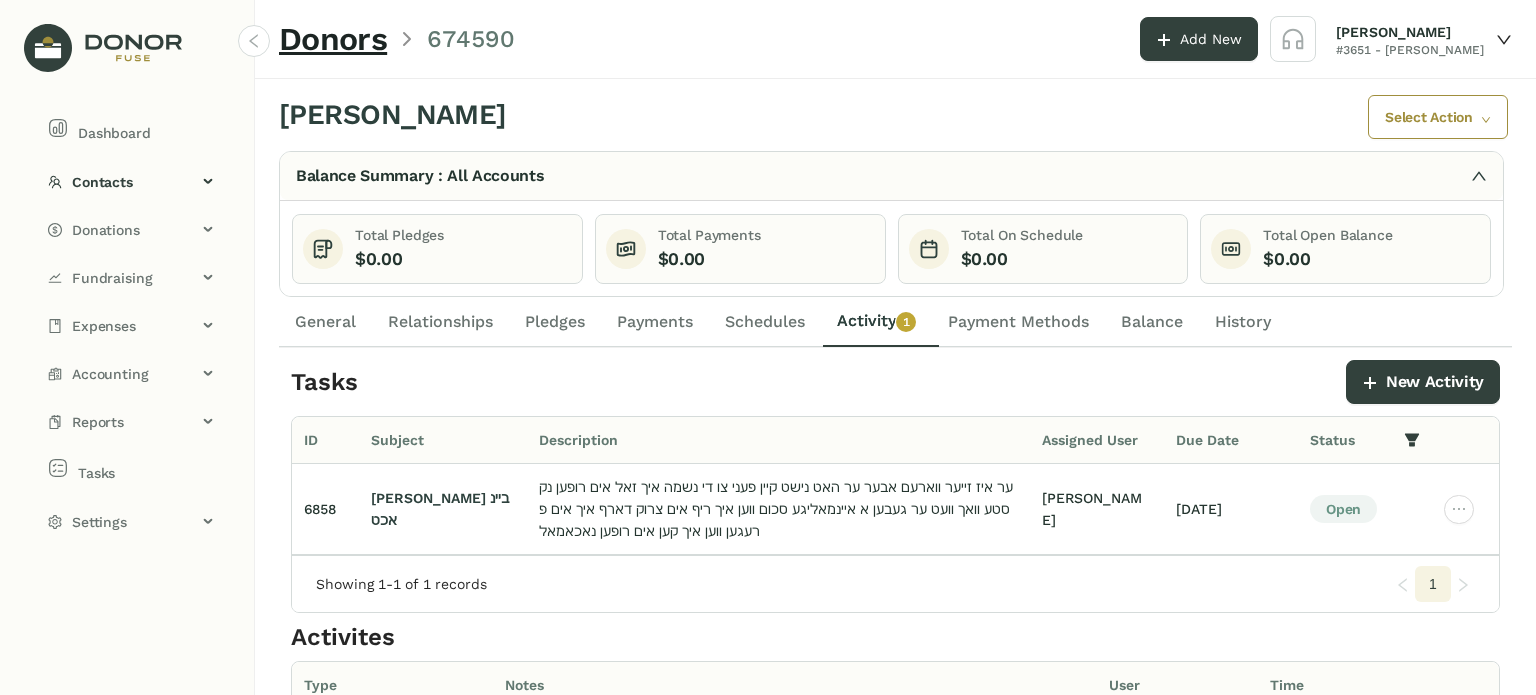 click on "General" 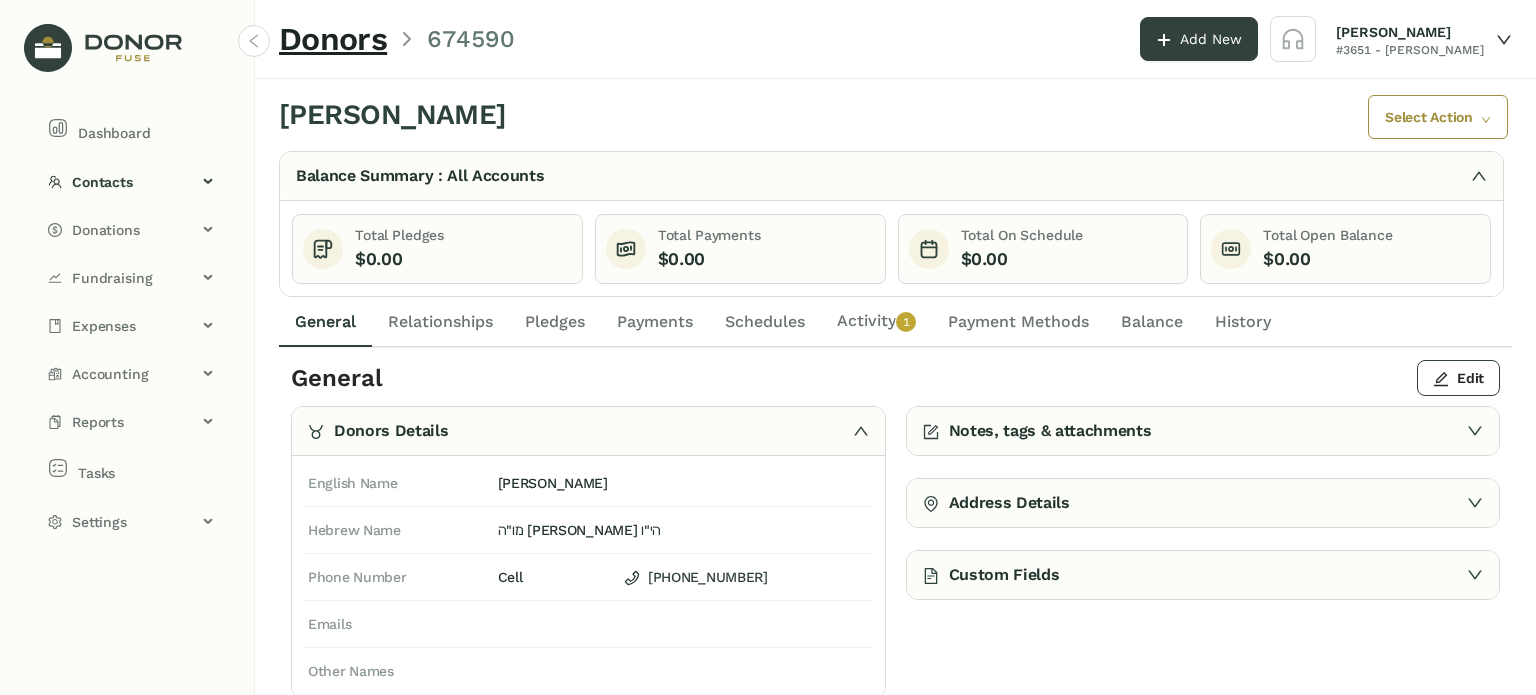 click on "Activity   0   1   2   3   4   5   6   7   8   9" 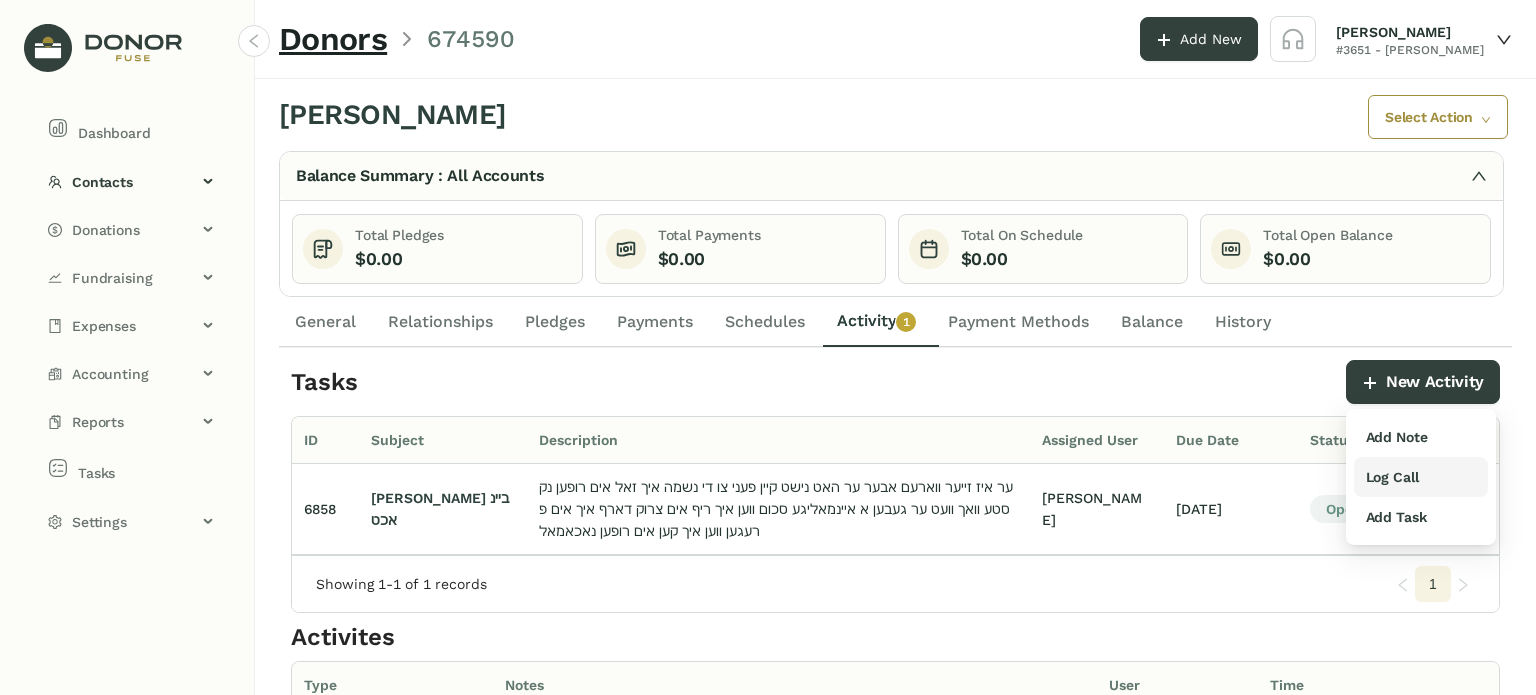 click on "Log Call" at bounding box center [1392, 477] 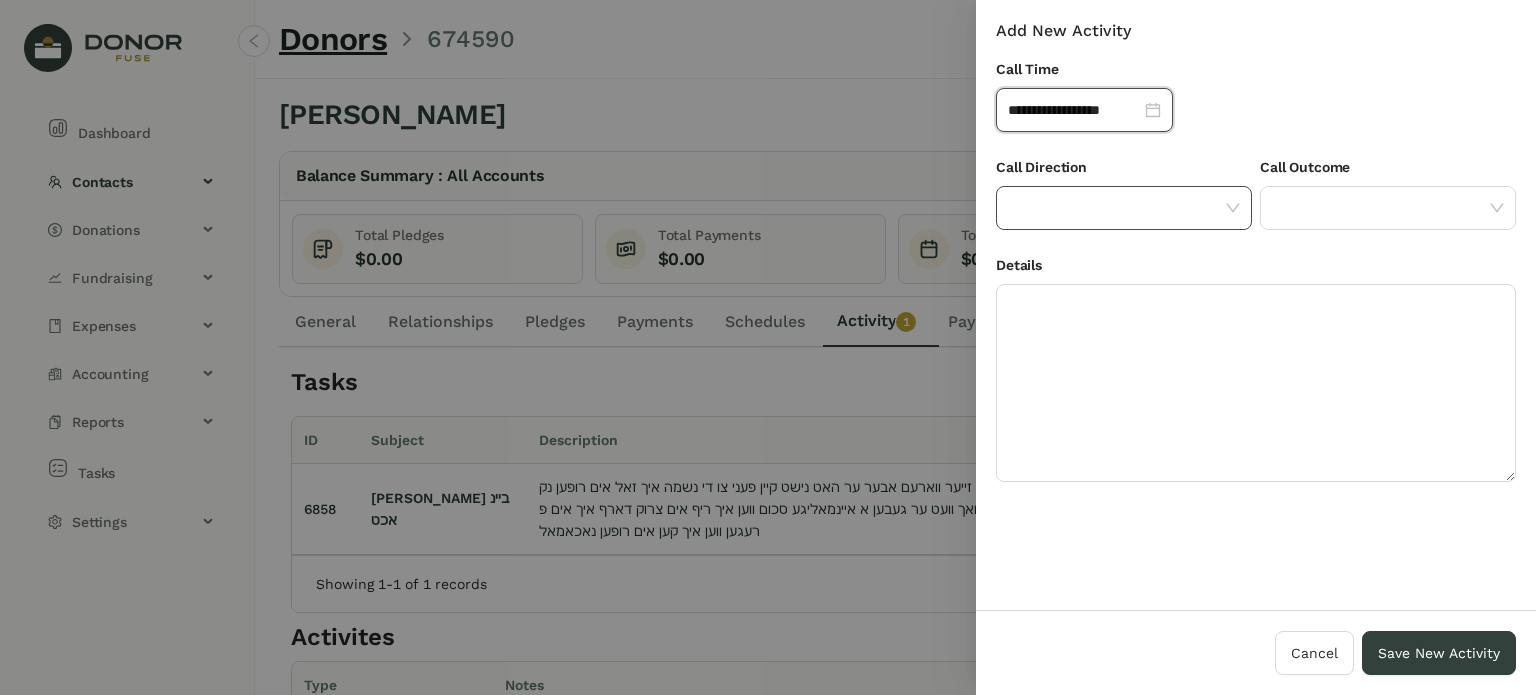 drag, startPoint x: 1196, startPoint y: 197, endPoint x: 1199, endPoint y: 216, distance: 19.235384 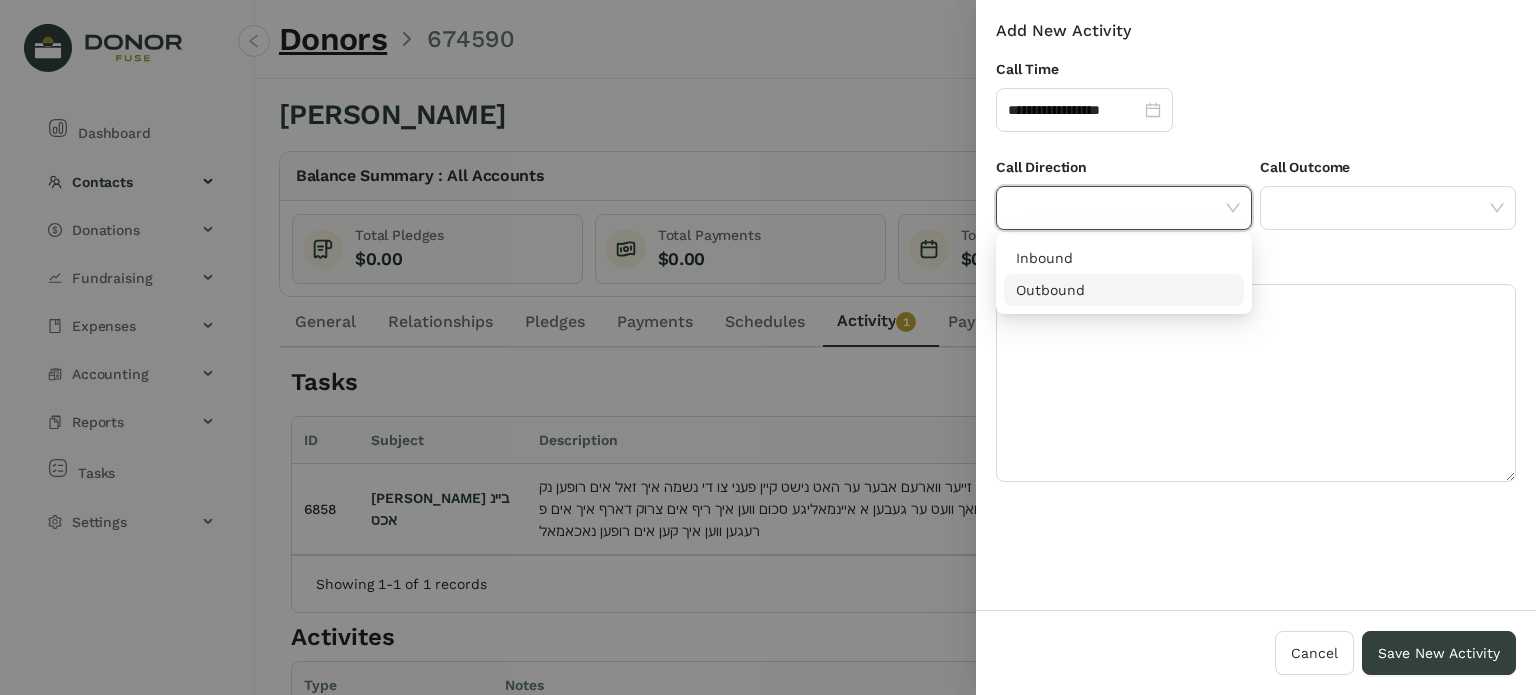 drag, startPoint x: 1147, startPoint y: 311, endPoint x: 1160, endPoint y: 287, distance: 27.294687 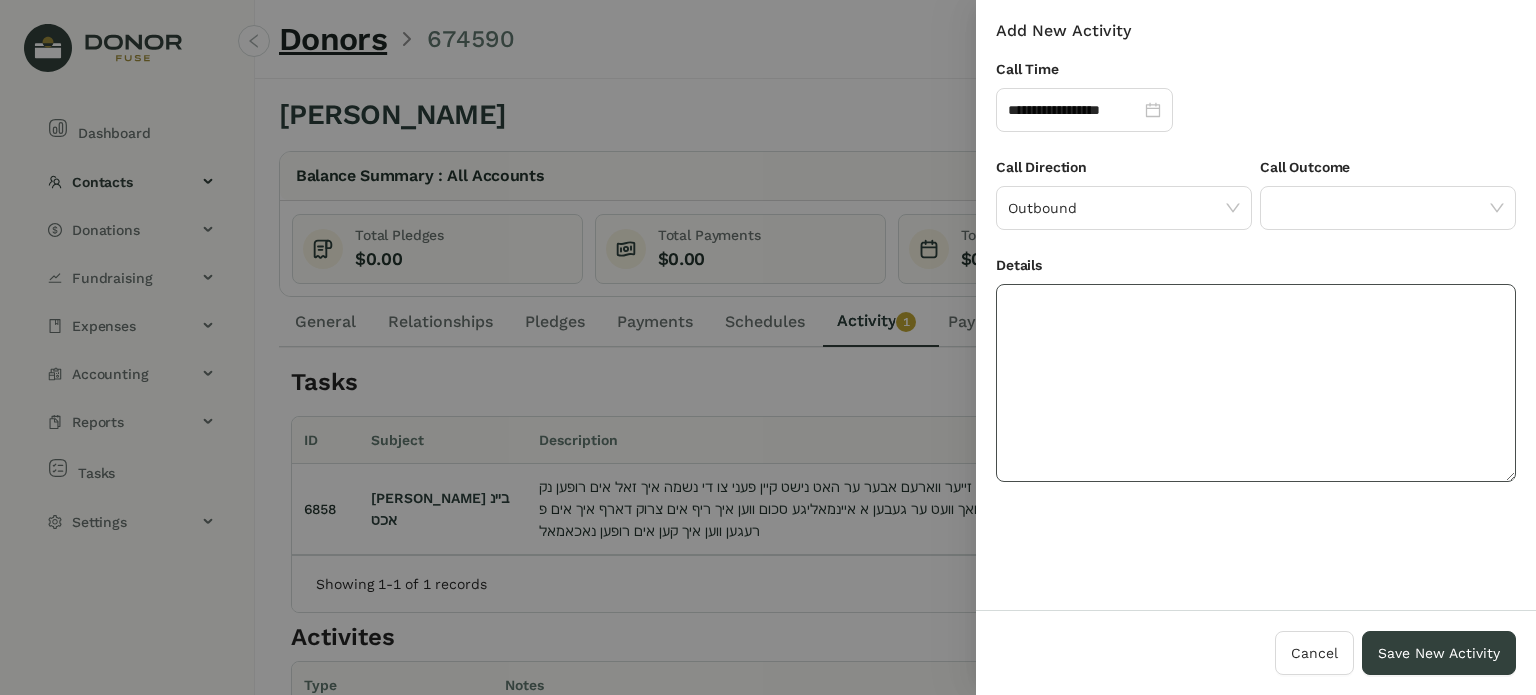 drag, startPoint x: 1190, startPoint y: 351, endPoint x: 1181, endPoint y: 344, distance: 11.401754 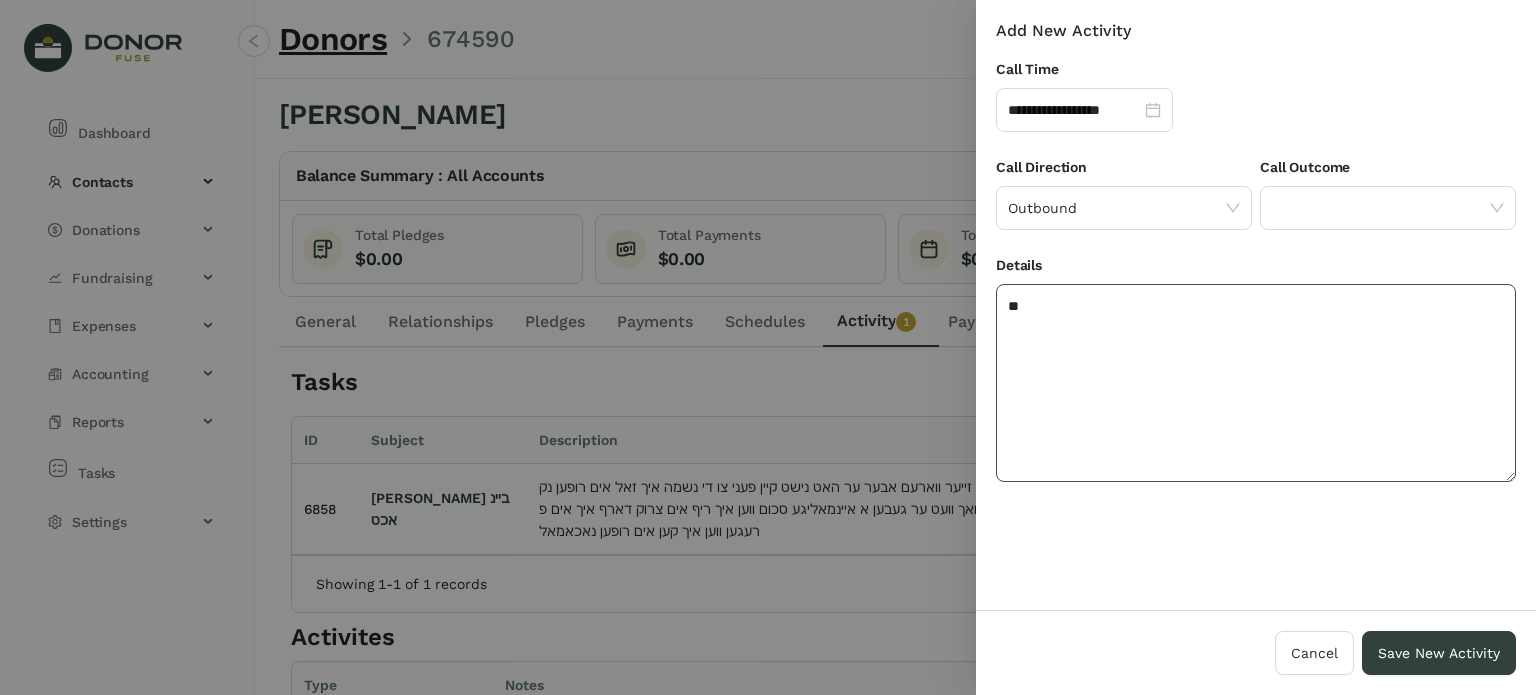 type on "*" 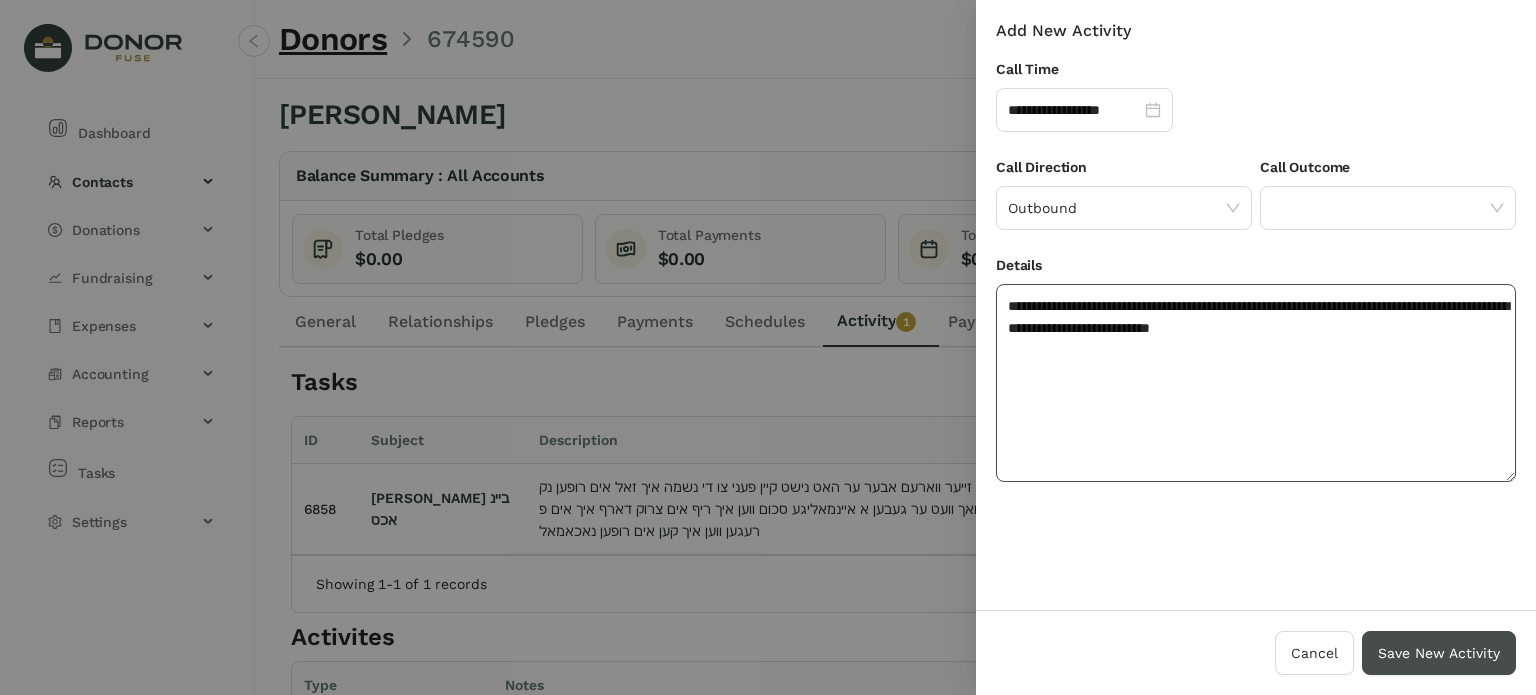 type on "**********" 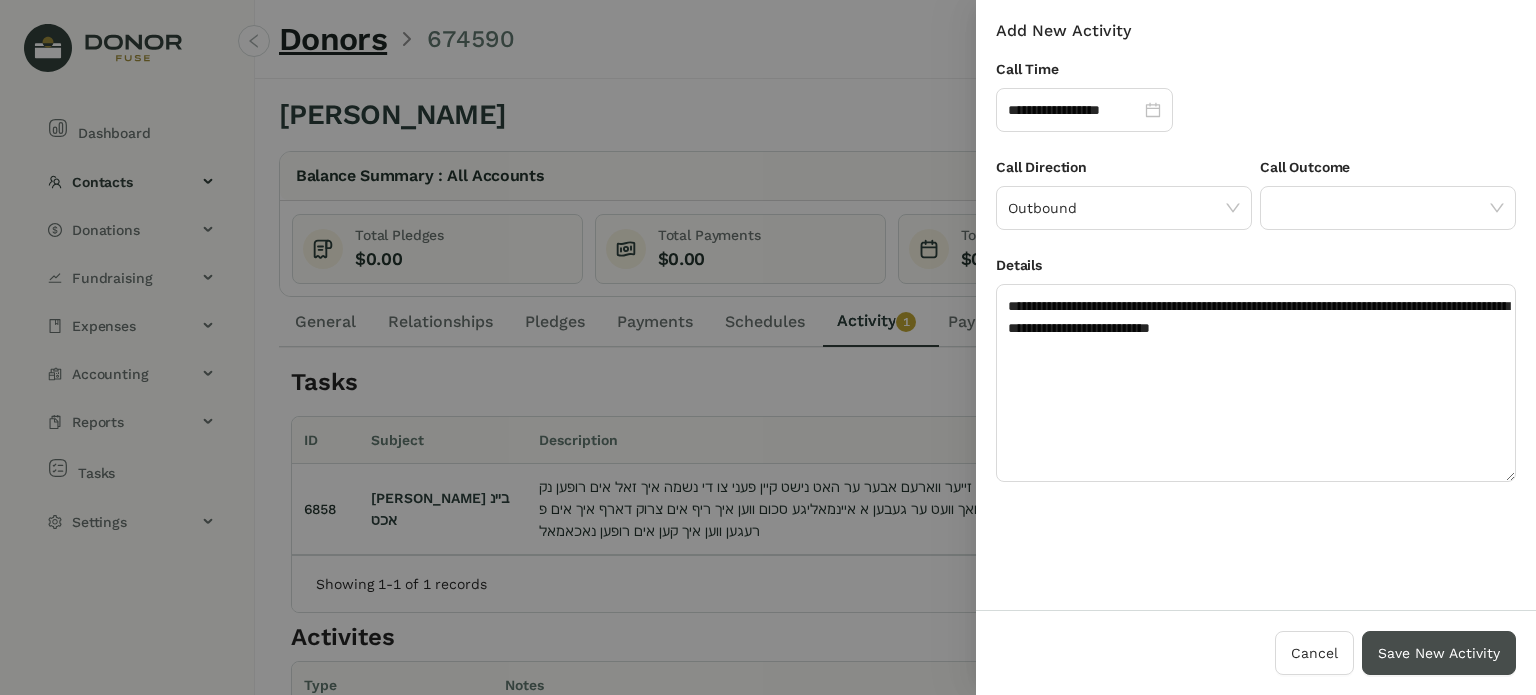 click on "Save New Activity" at bounding box center [1439, 653] 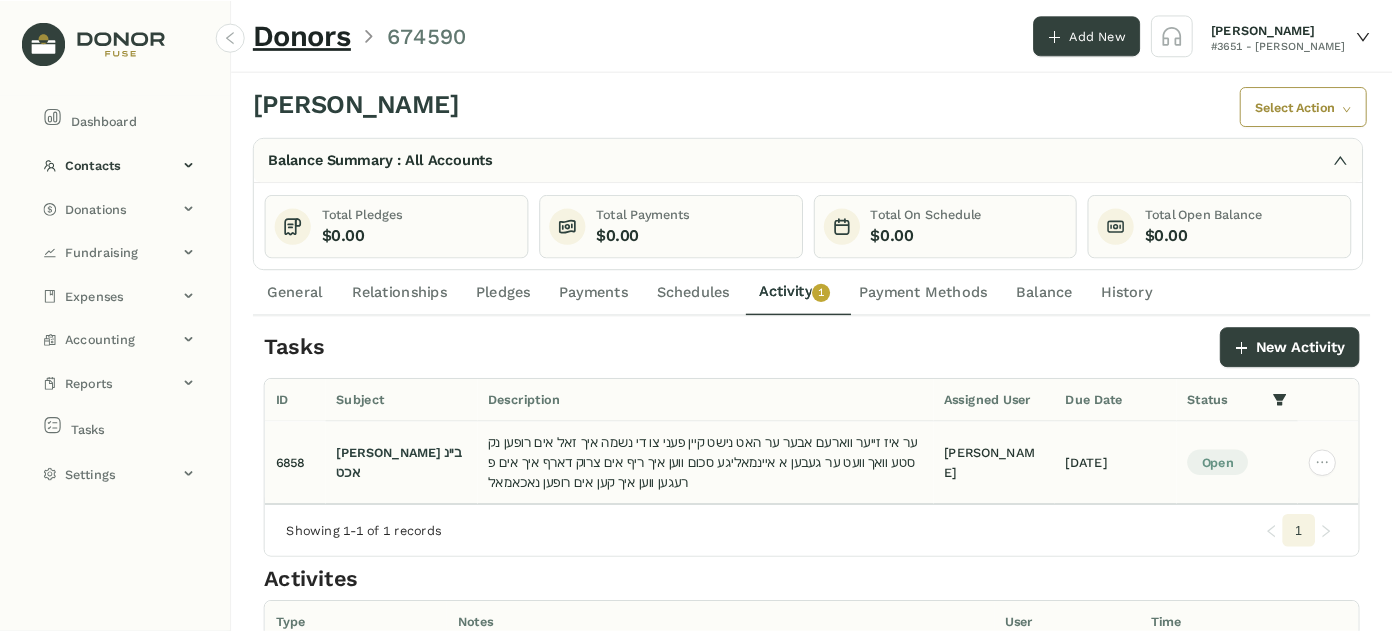 scroll, scrollTop: 184, scrollLeft: 0, axis: vertical 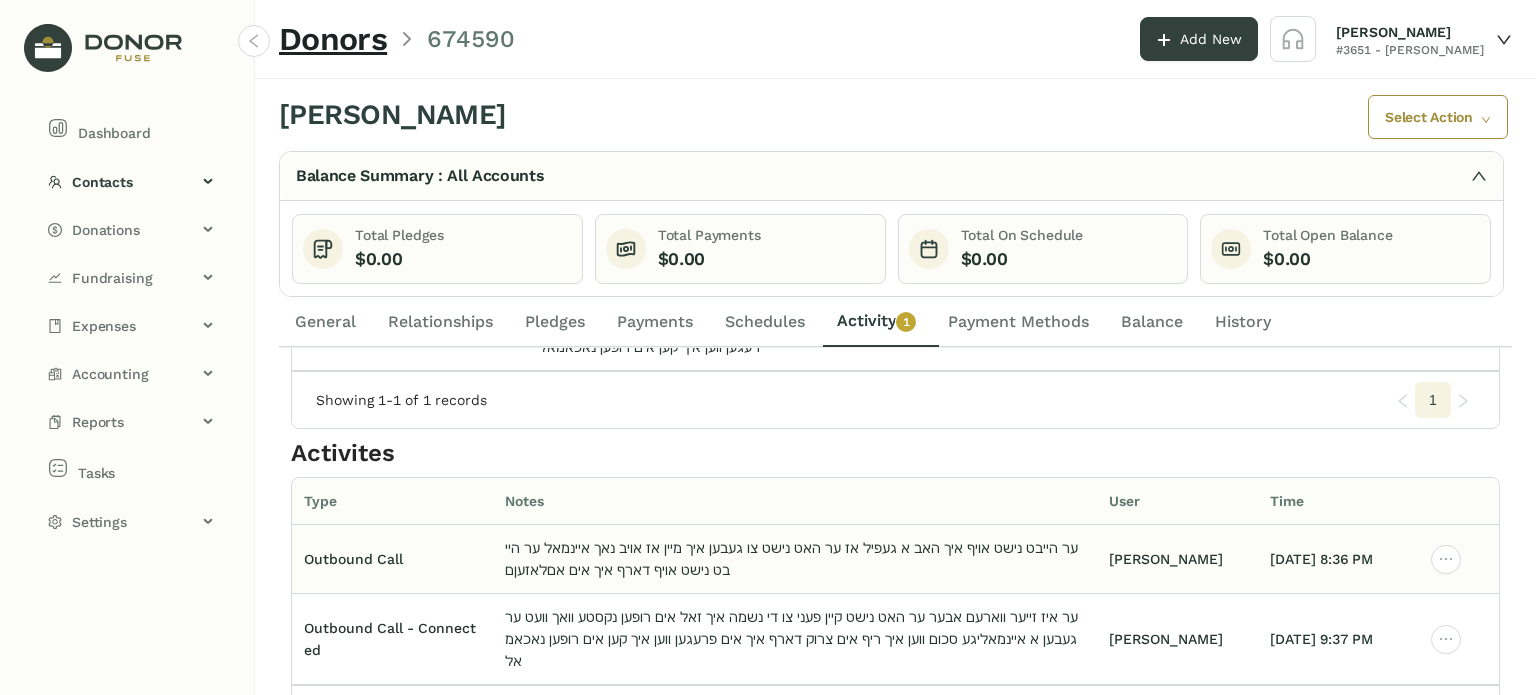 click on "ער הייבט נישט אויף איך האב א געפיל אז ער האט נישט צו געבען איך מיין אז אויב נאך איינמאל ער הייבט נישט אויף דארף איך אים אםלאזעןם" 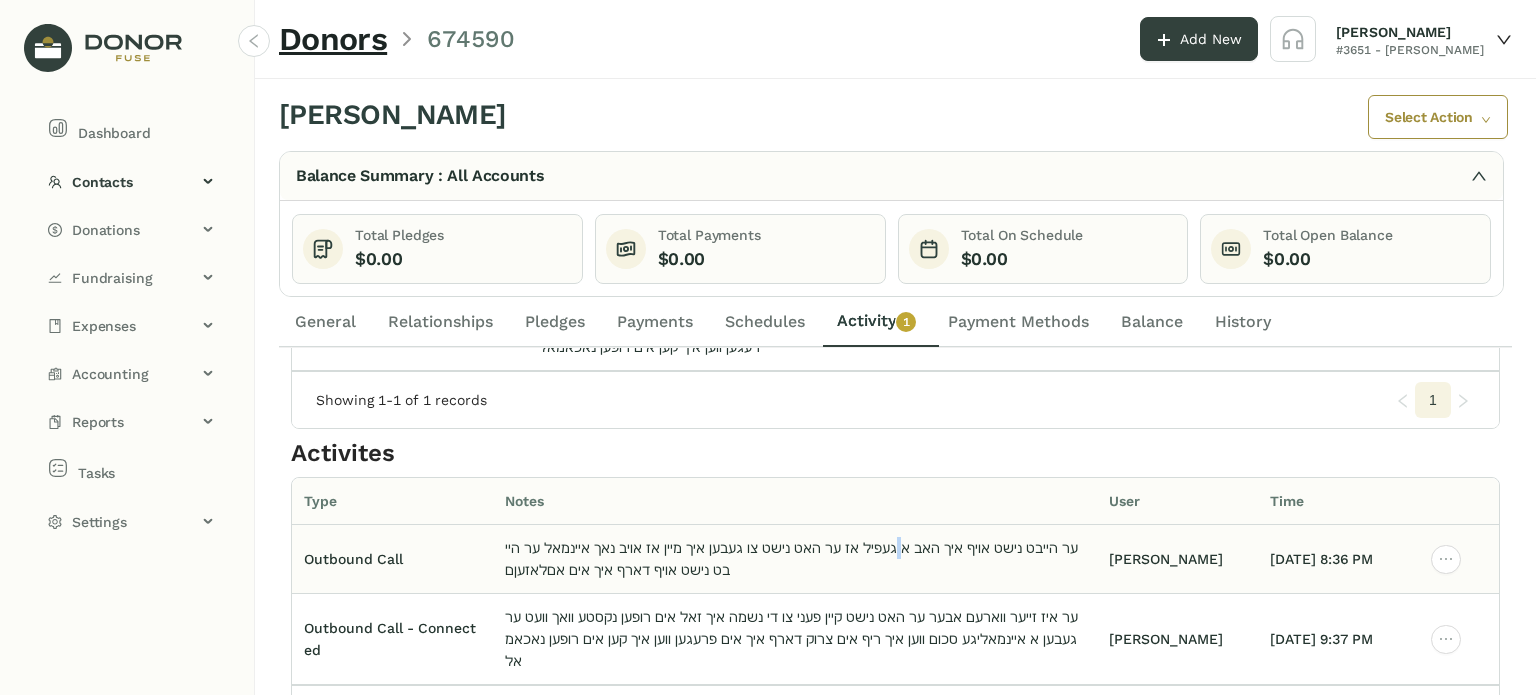 click on "ער הייבט נישט אויף איך האב א געפיל אז ער האט נישט צו געבען איך מיין אז אויב נאך איינמאל ער הייבט נישט אויף דארף איך אים אםלאזעןם" 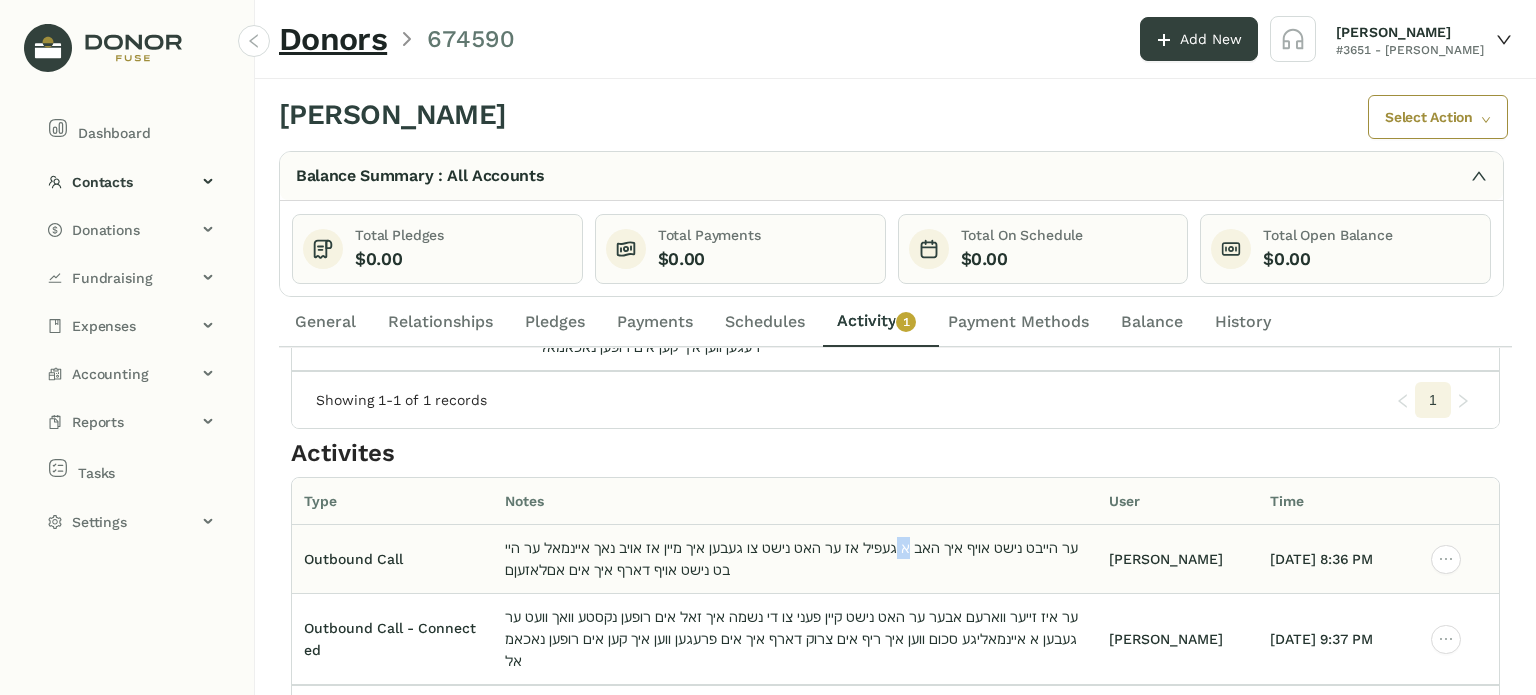 click on "ער הייבט נישט אויף איך האב א געפיל אז ער האט נישט צו געבען איך מיין אז אויב נאך איינמאל ער הייבט נישט אויף דארף איך אים אםלאזעןם" 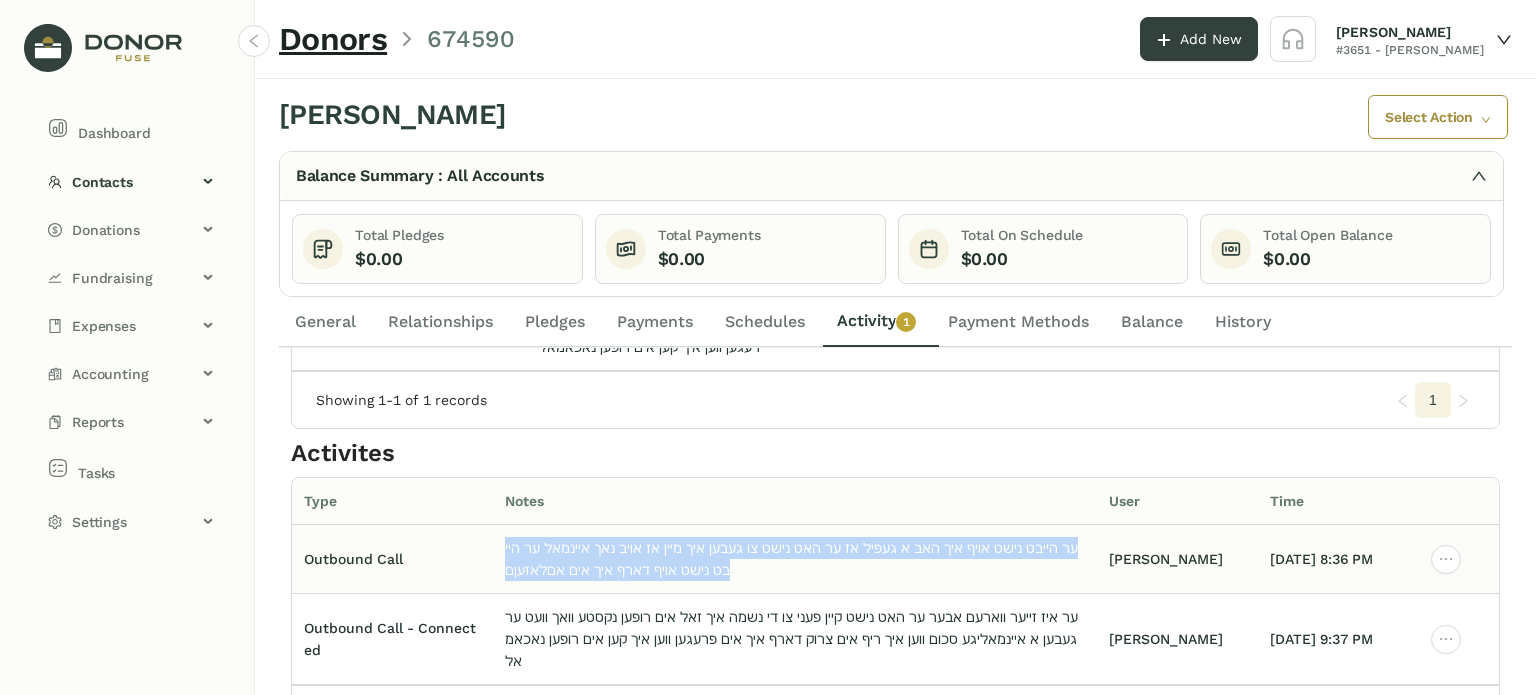 click on "ער הייבט נישט אויף איך האב א געפיל אז ער האט נישט צו געבען איך מיין אז אויב נאך איינמאל ער הייבט נישט אויף דארף איך אים אםלאזעןם" 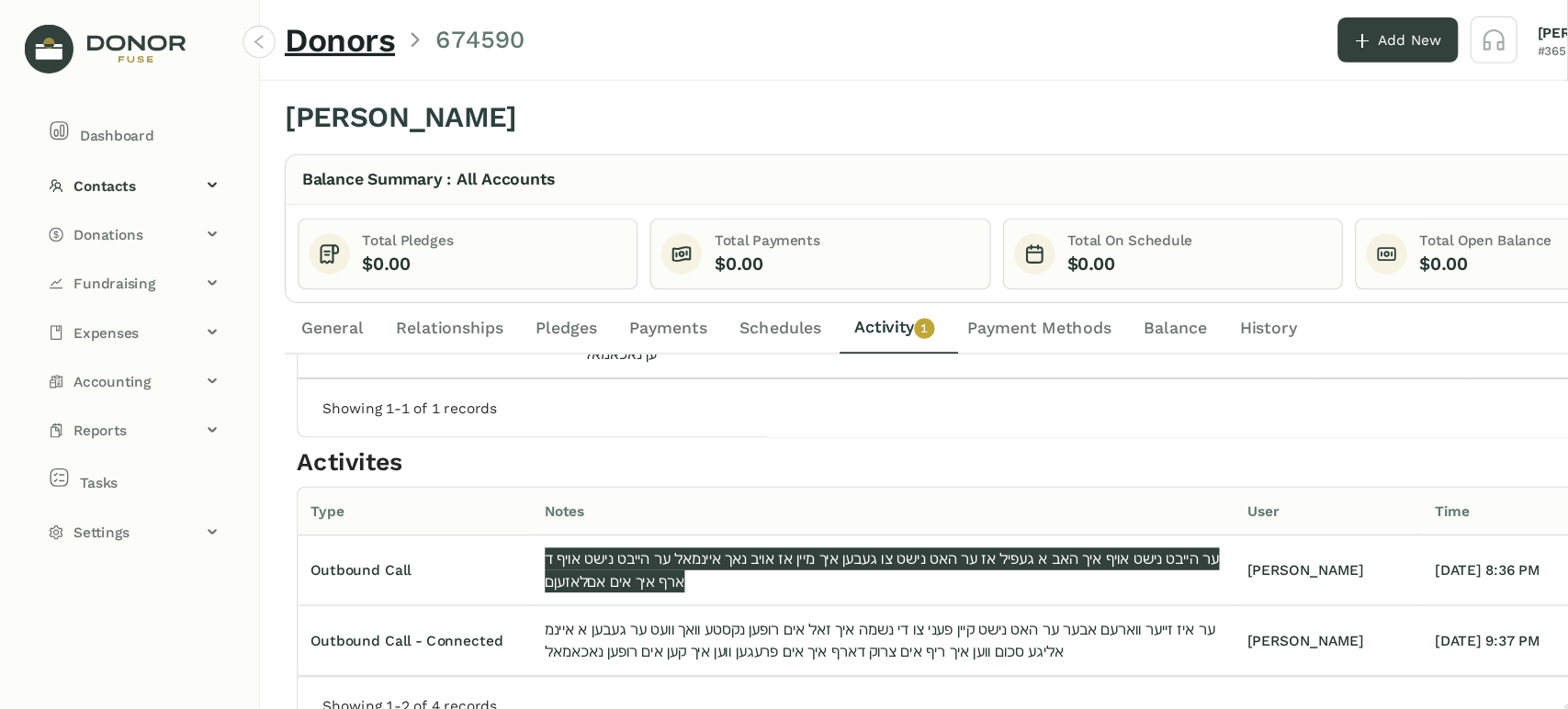 scroll, scrollTop: 110, scrollLeft: 0, axis: vertical 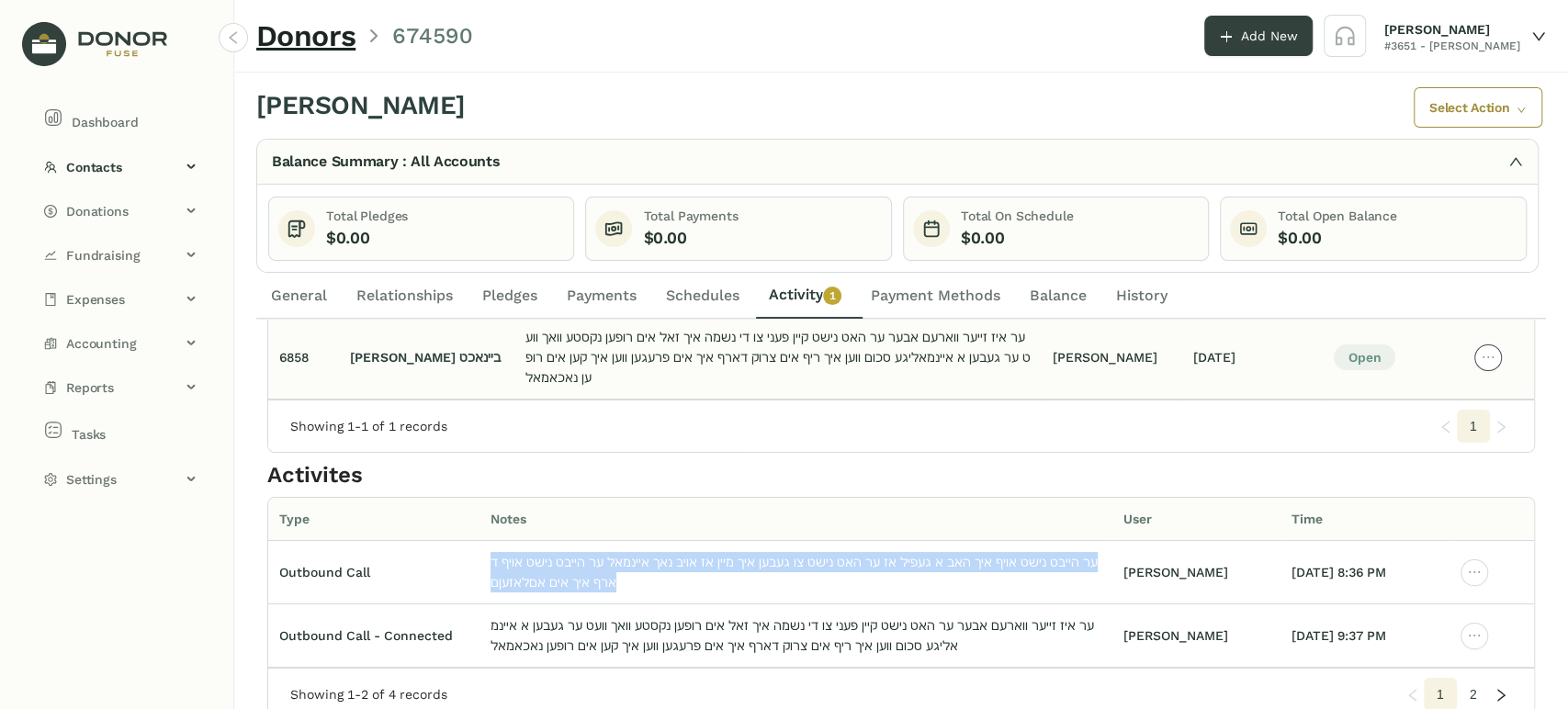 click 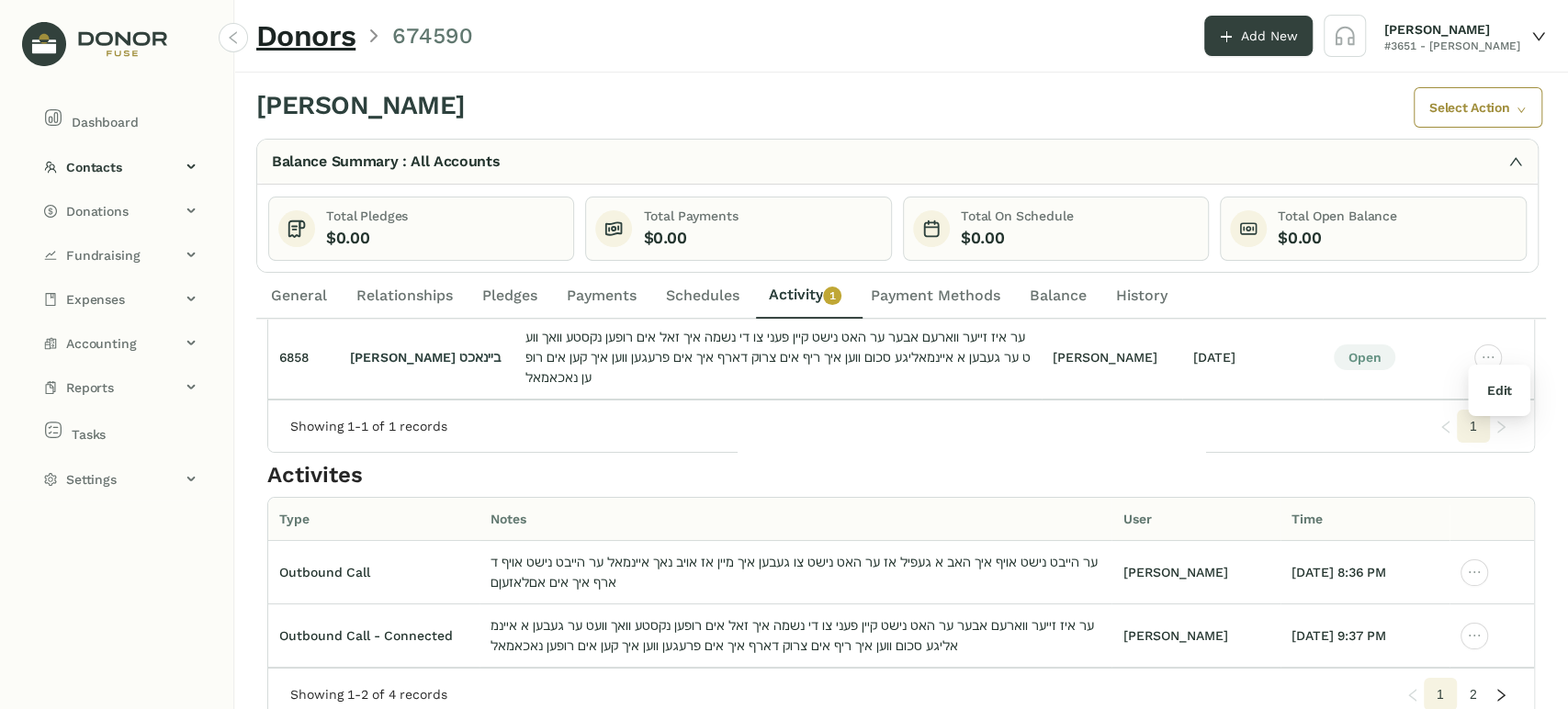 click on "Edit" at bounding box center (1498, 390) 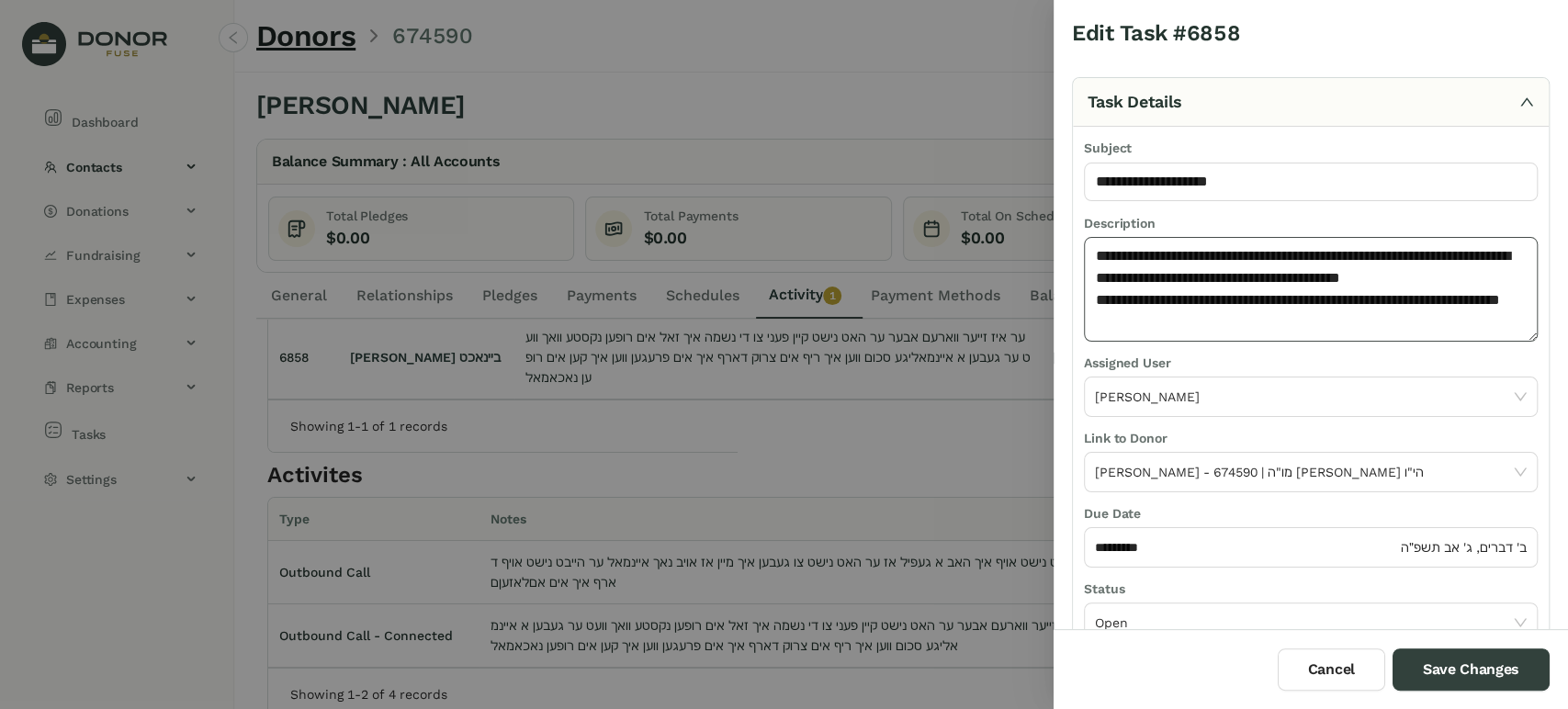 click on "**********" 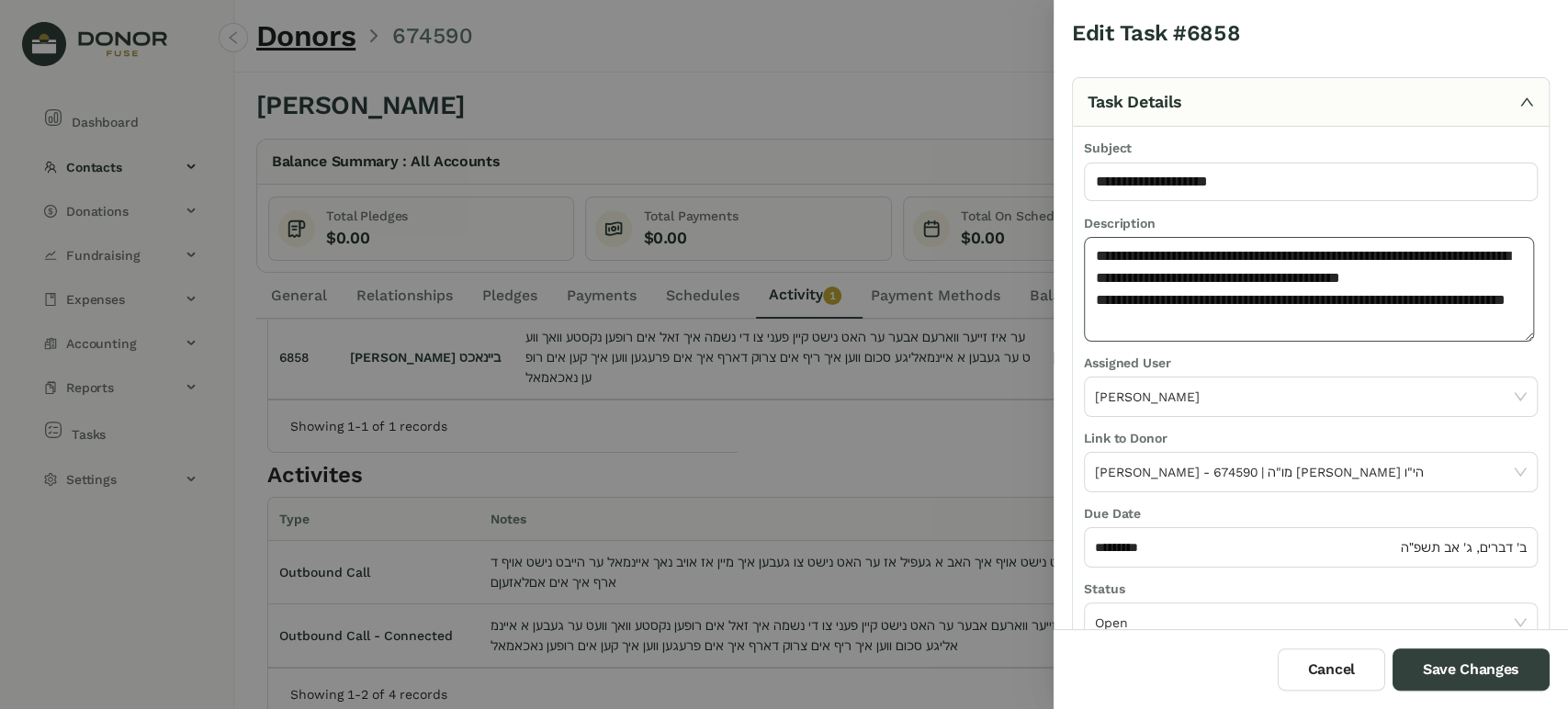 paste on "**********" 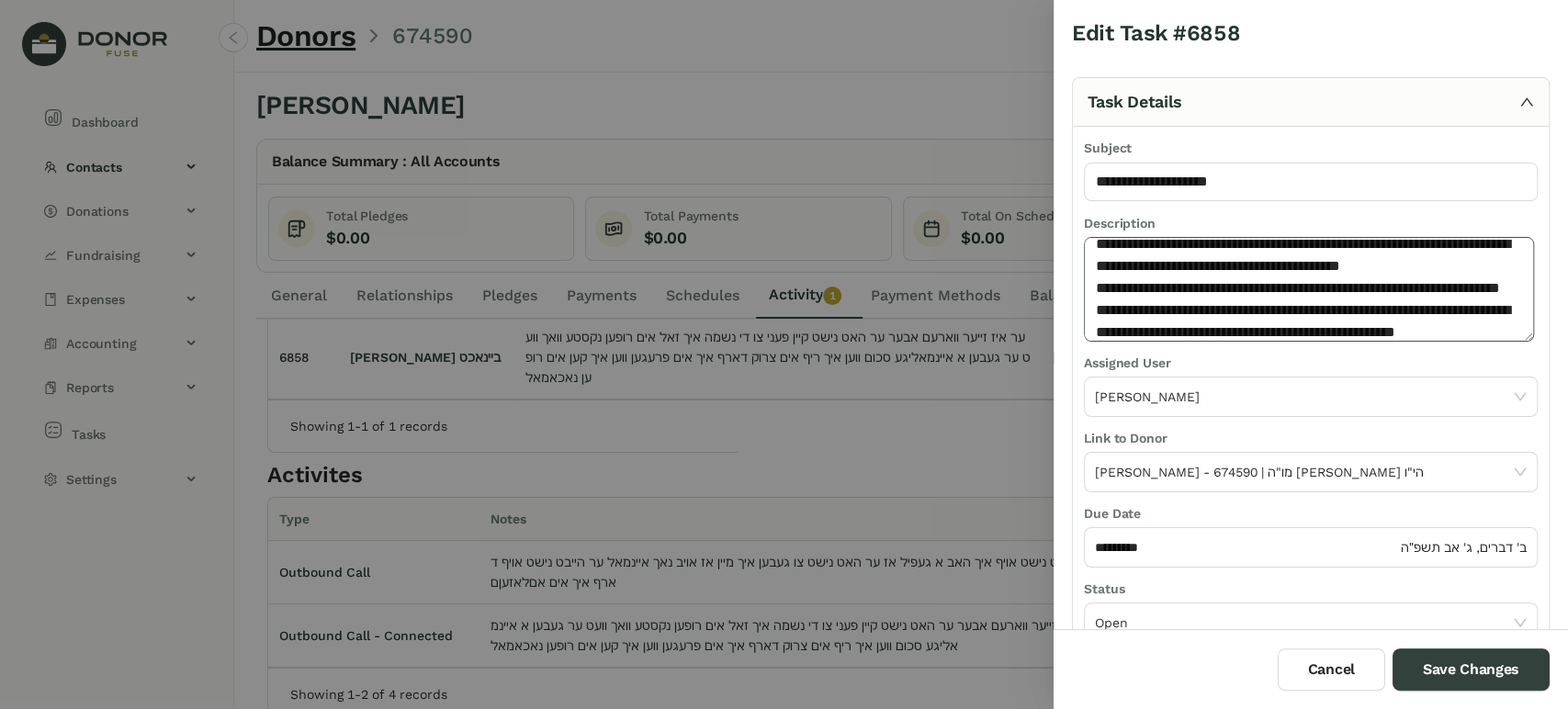 scroll, scrollTop: 34, scrollLeft: 0, axis: vertical 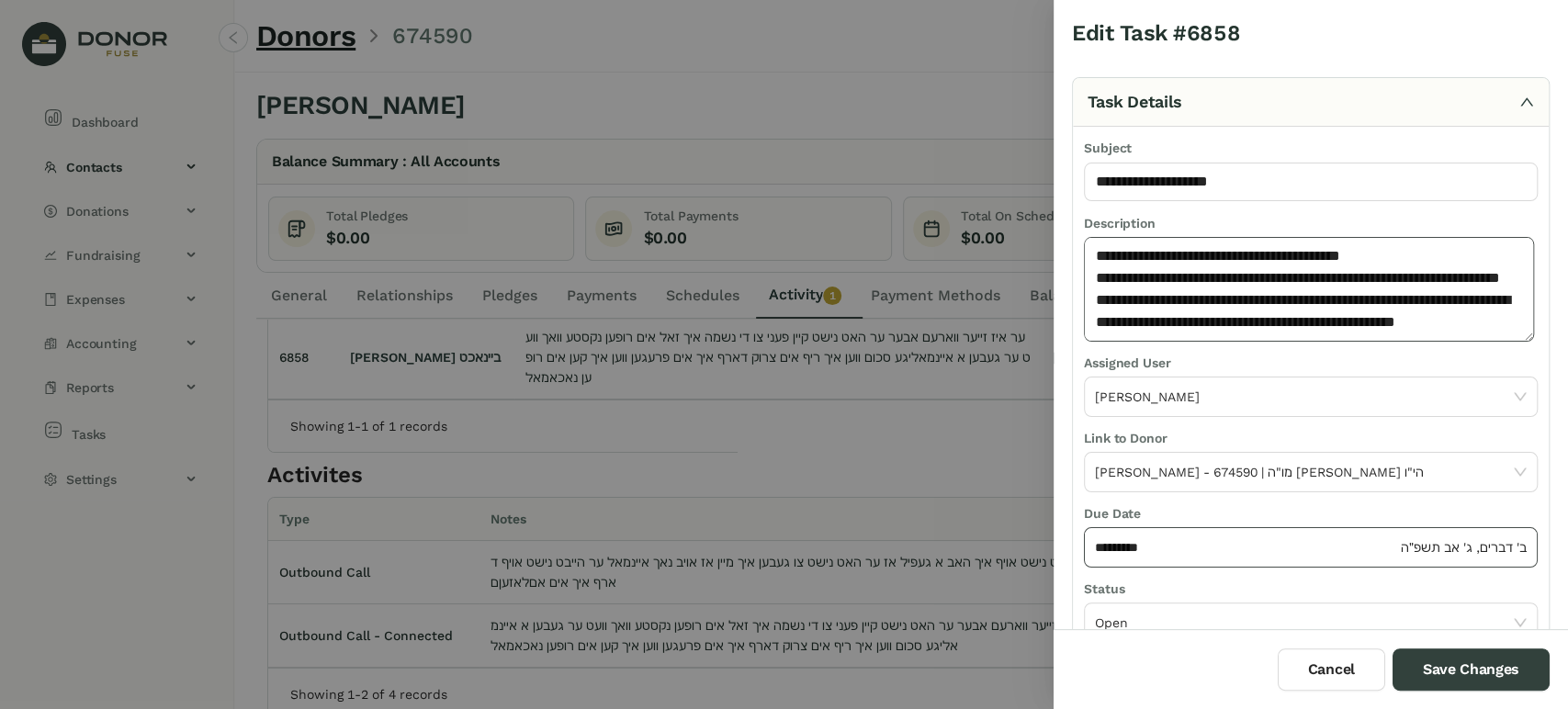 type on "**********" 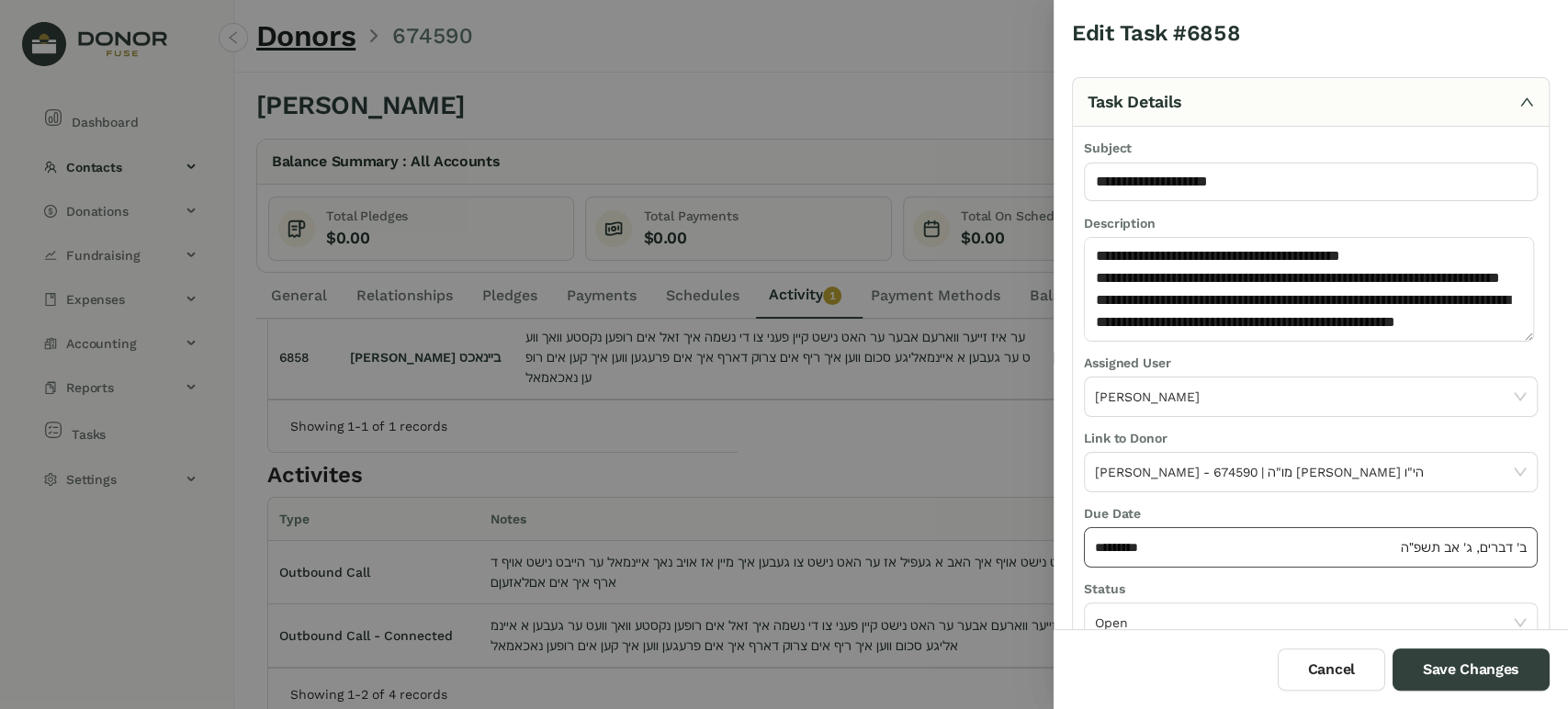 click on "*********" 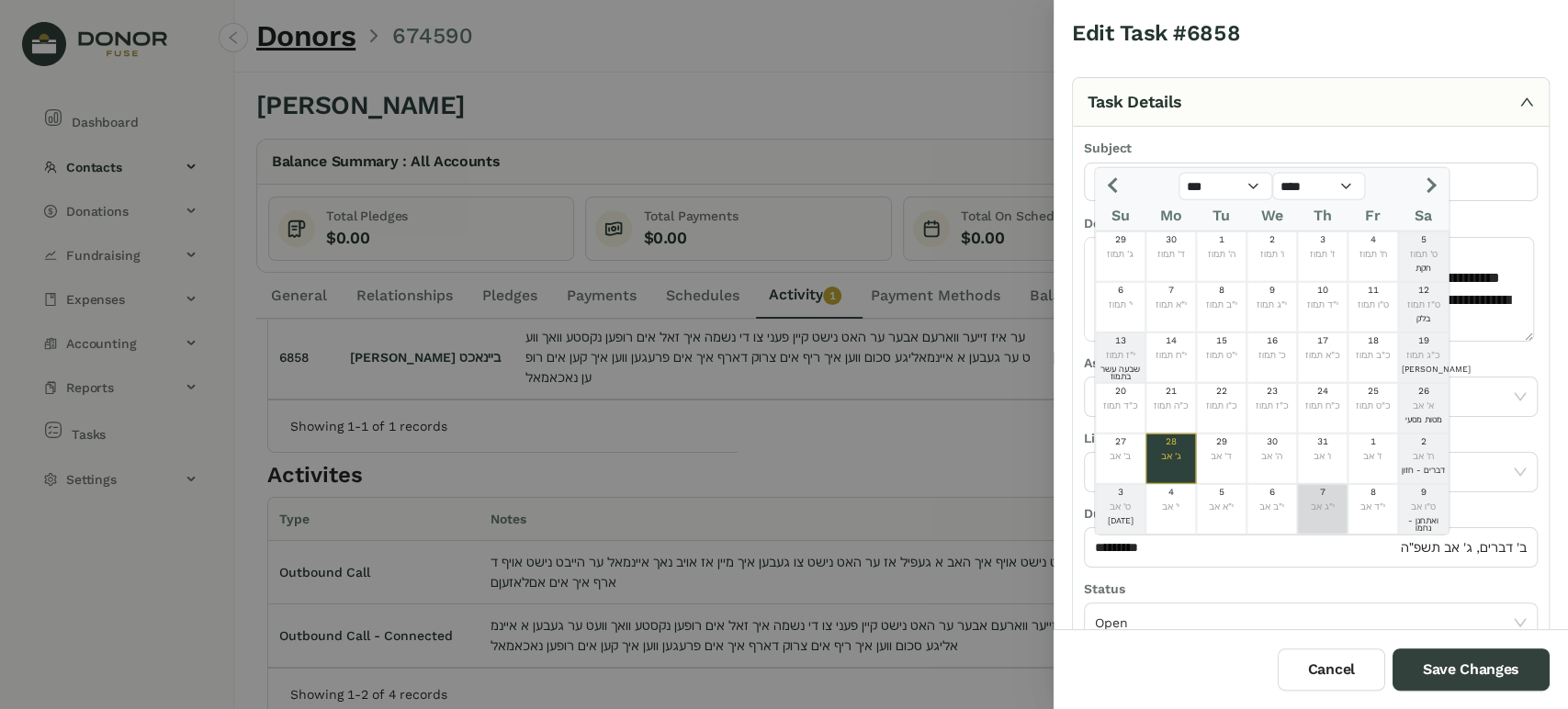 click on "י"ג אב" 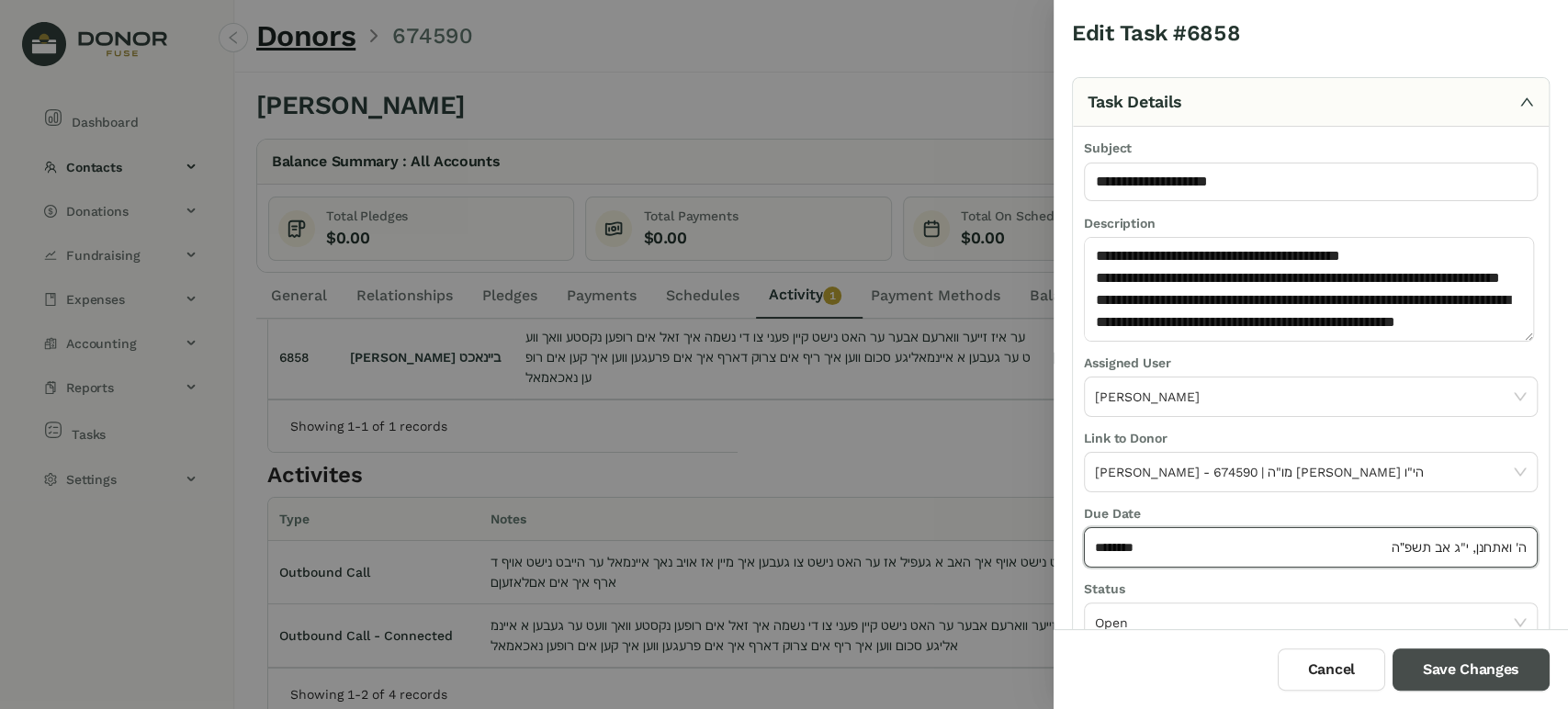 drag, startPoint x: 1461, startPoint y: 677, endPoint x: 1455, endPoint y: 667, distance: 11.661904 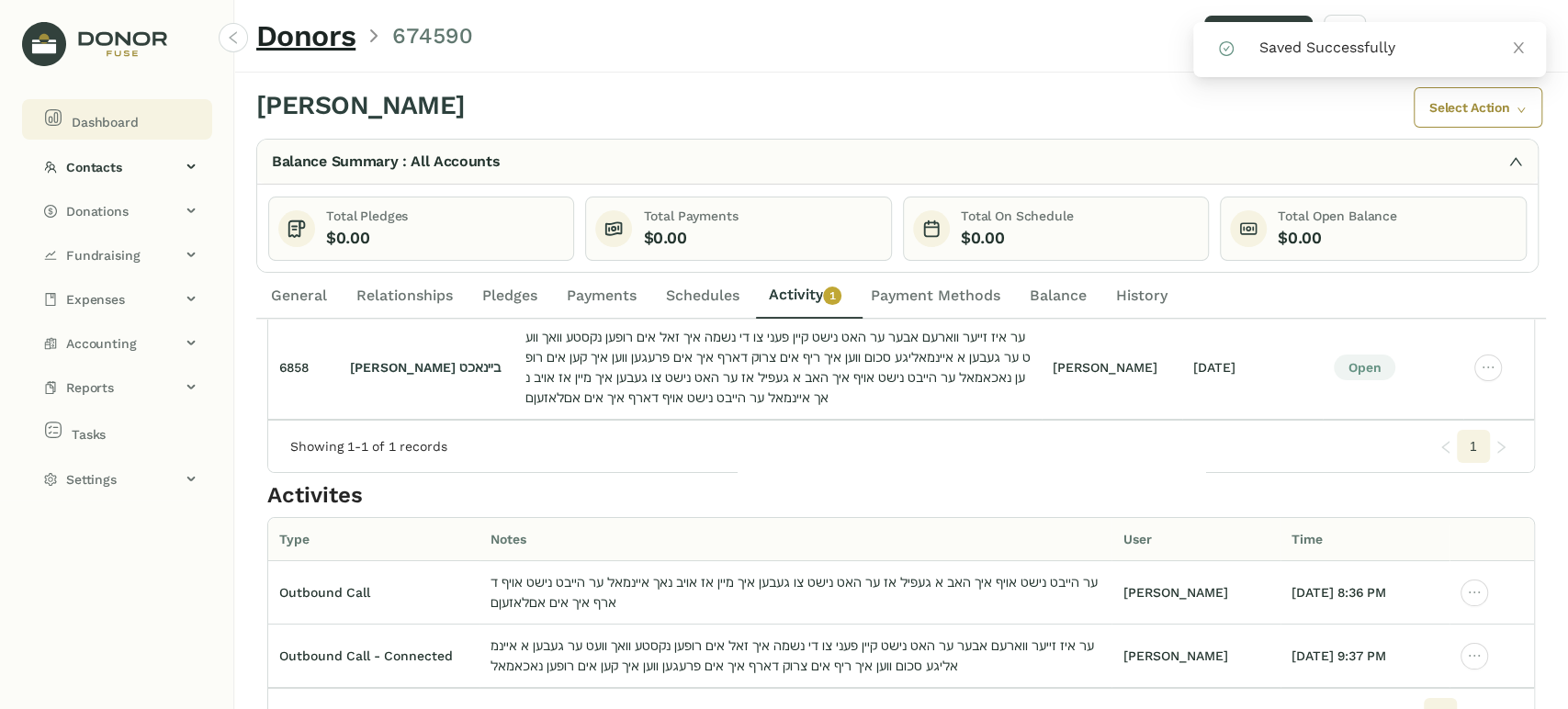 click on "Dashboard" 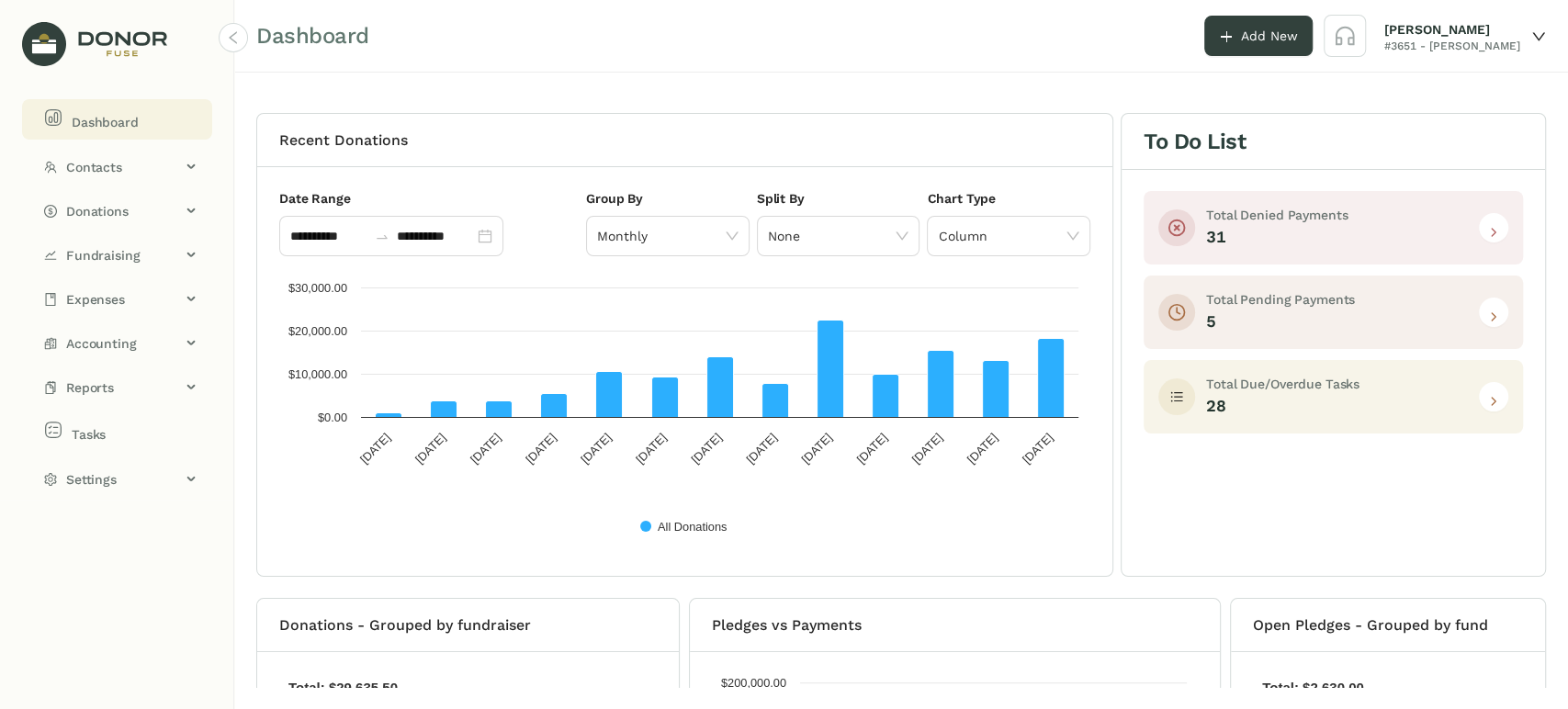 click 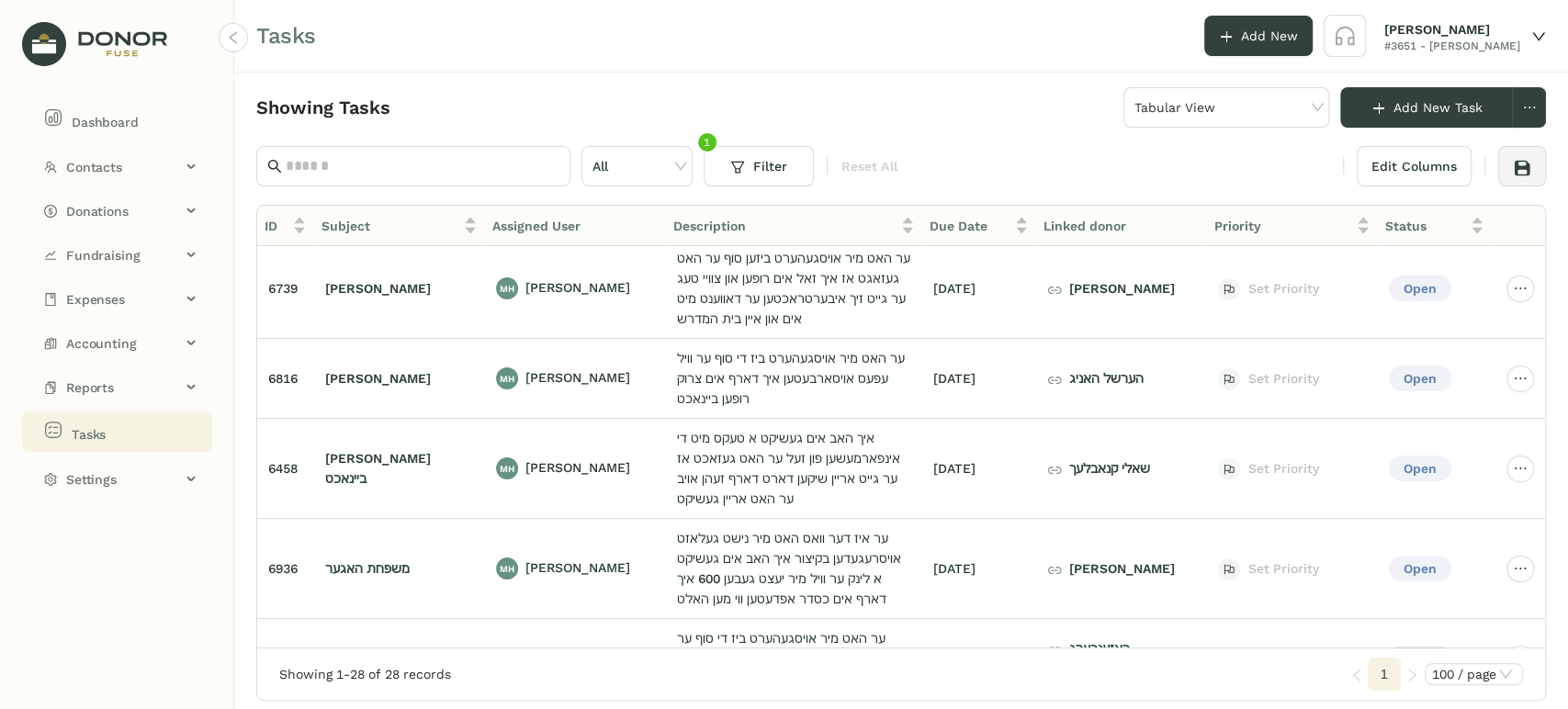 scroll, scrollTop: 0, scrollLeft: 0, axis: both 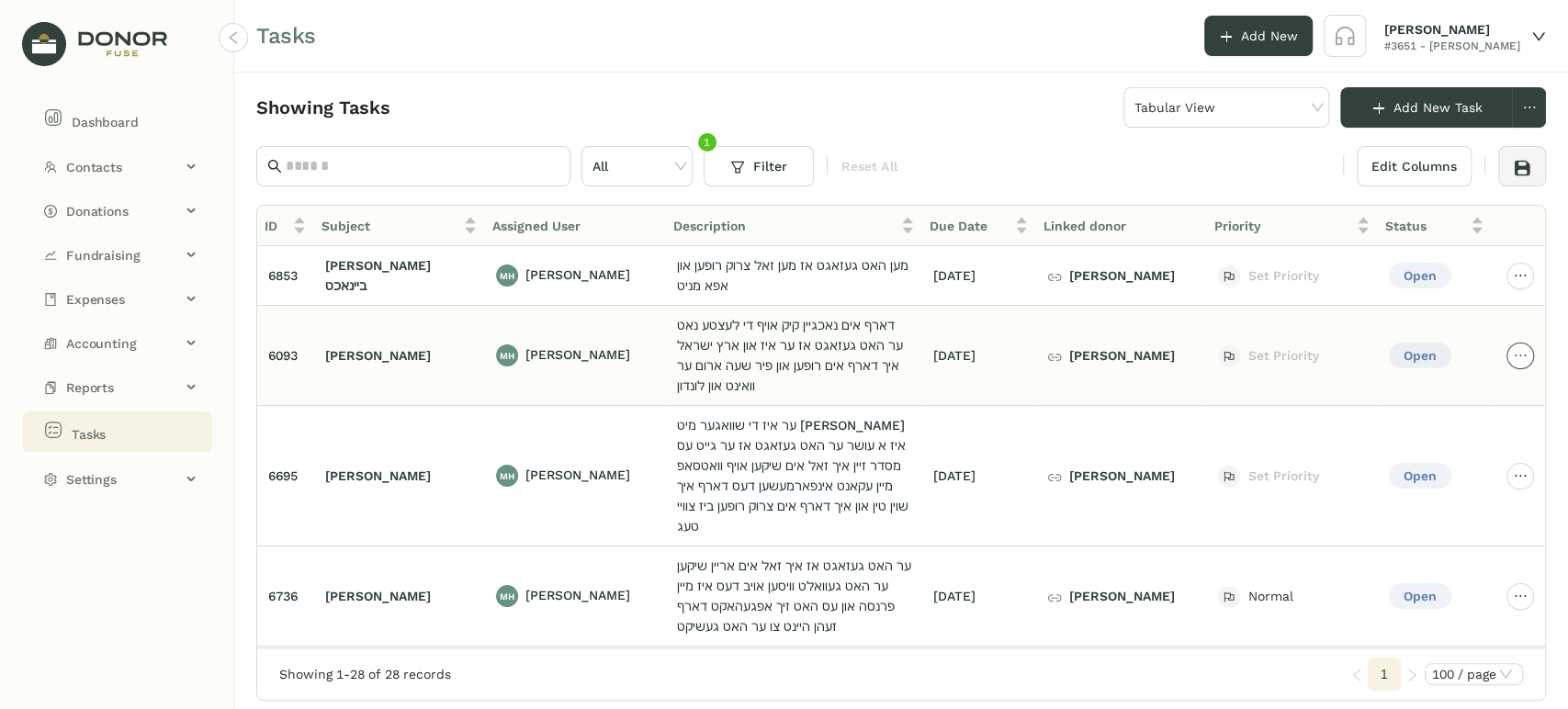 click 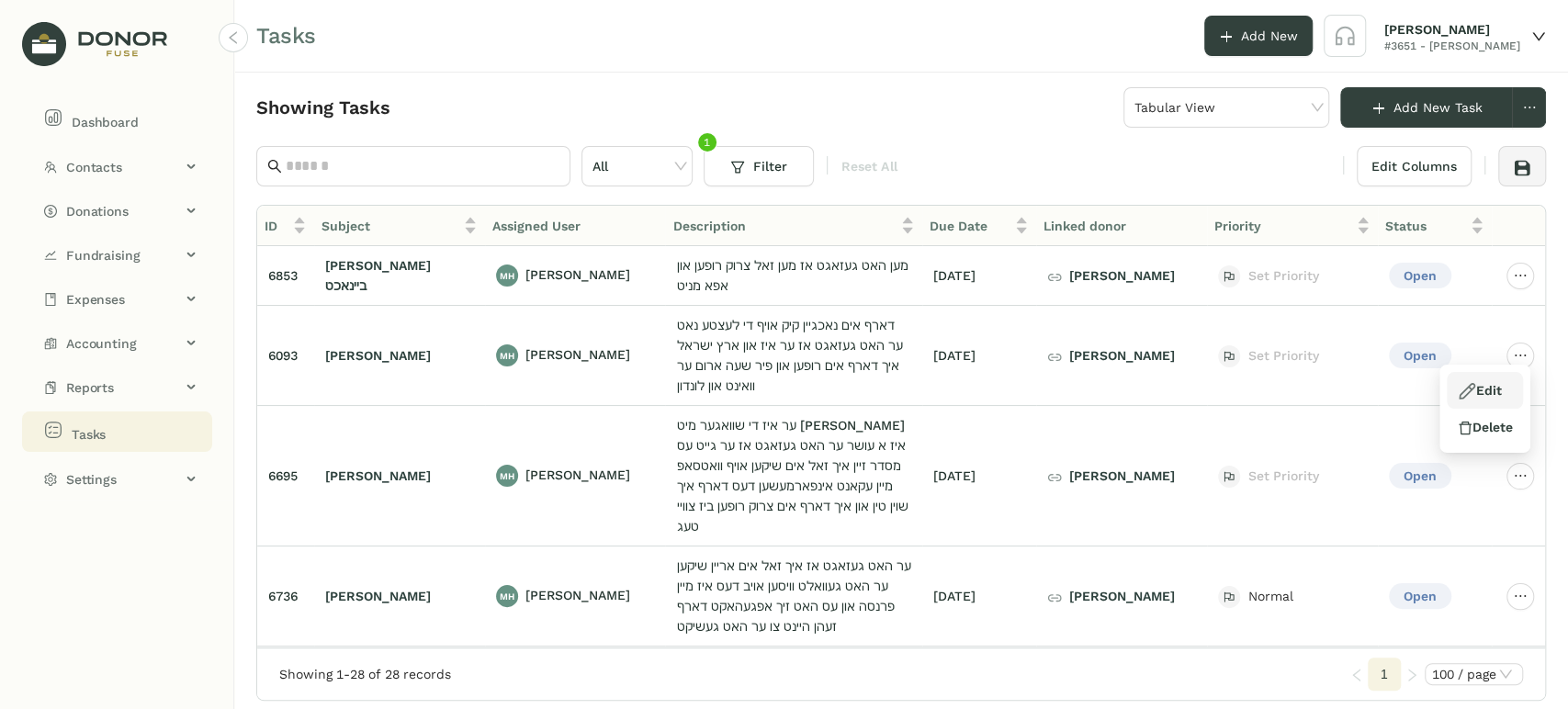 click on "Edit" at bounding box center (1479, 390) 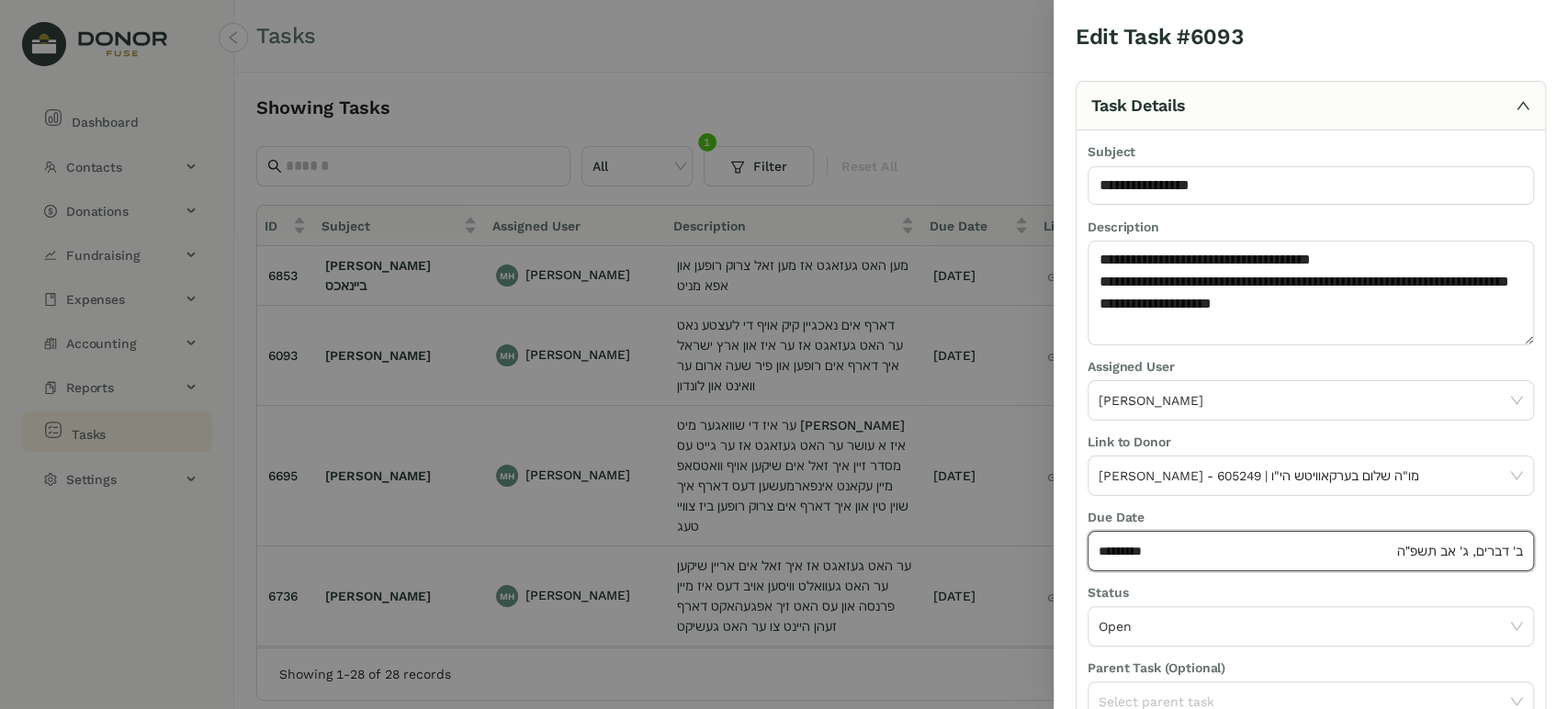 click on "*********" 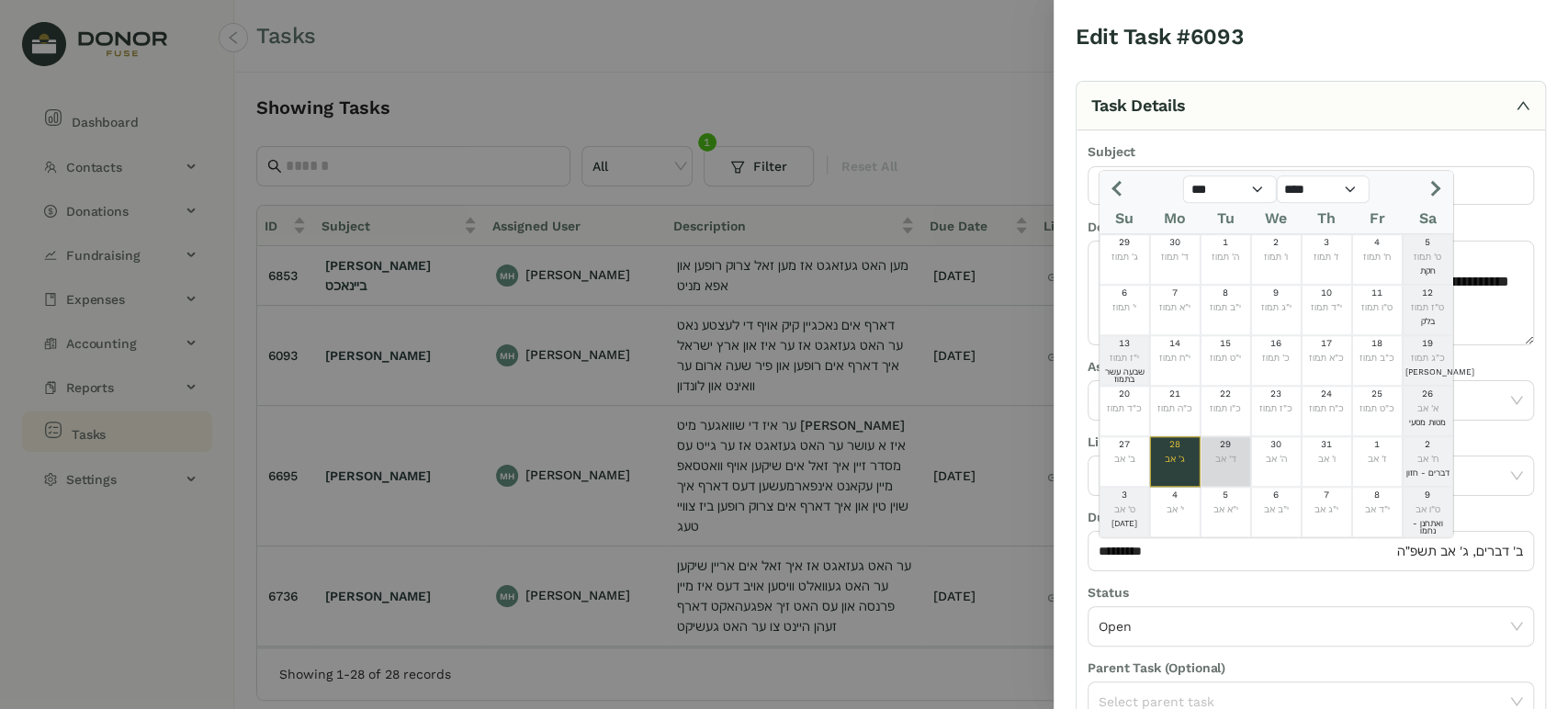 click on "29" 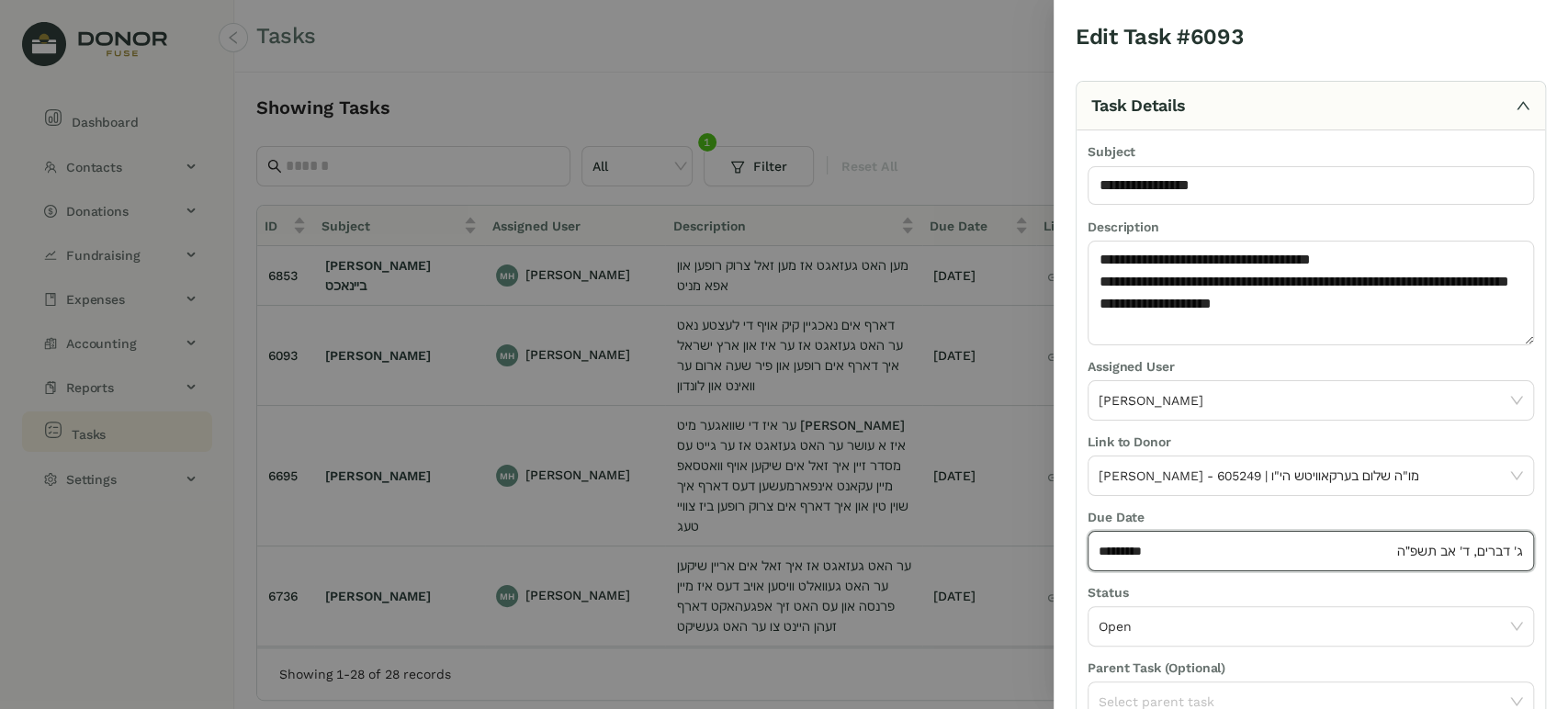 scroll, scrollTop: 147, scrollLeft: 0, axis: vertical 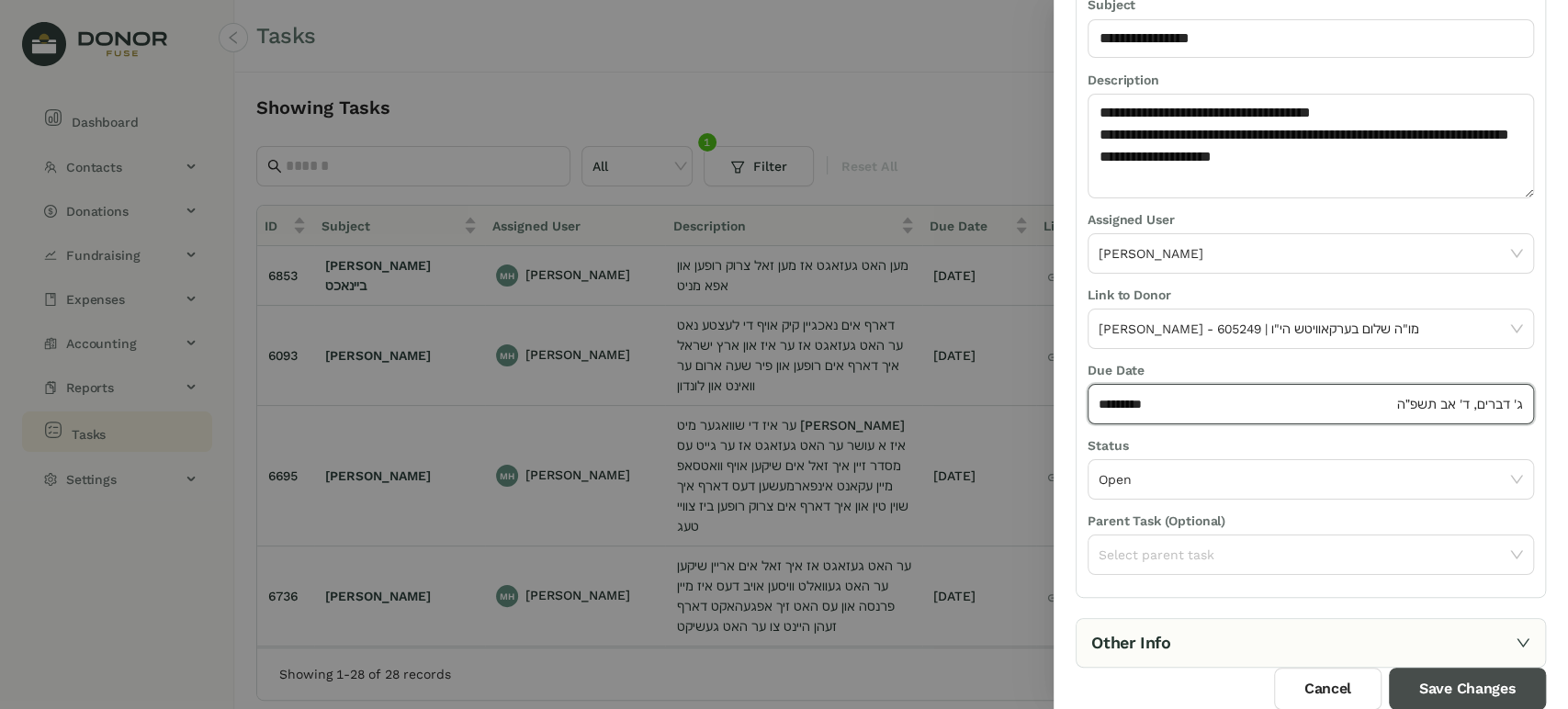 drag, startPoint x: 1496, startPoint y: 687, endPoint x: 1487, endPoint y: 672, distance: 17.492856 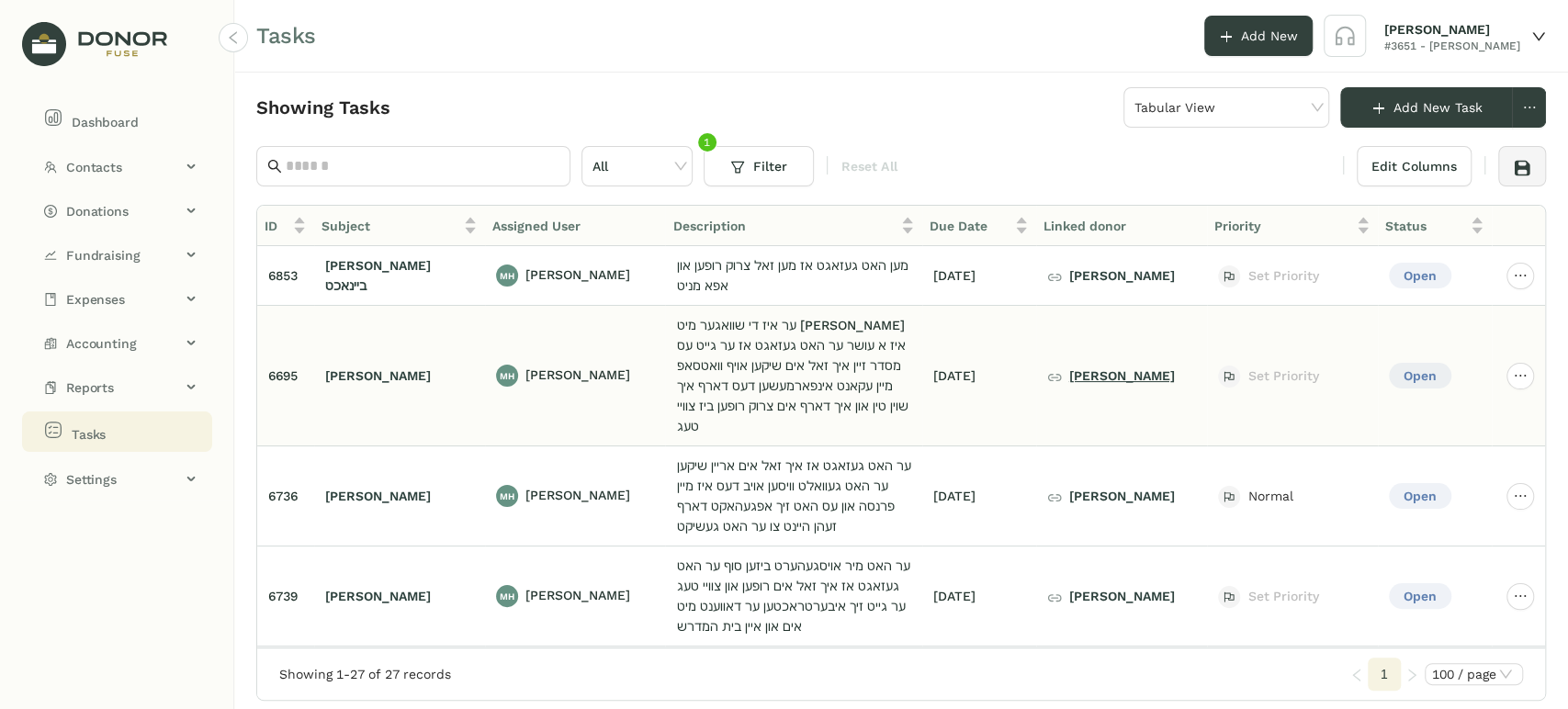 click on "[PERSON_NAME]" 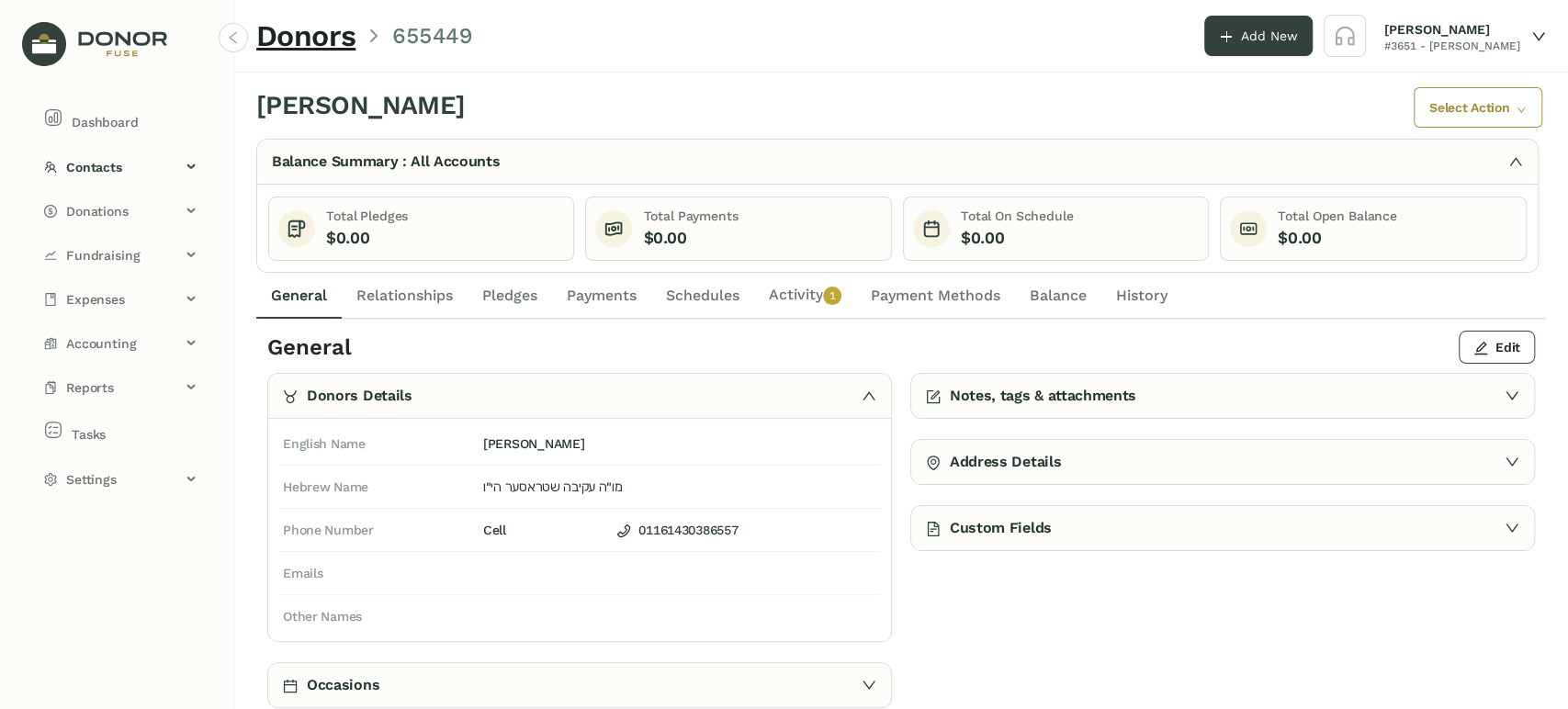 click on "Activity   0   1   2   3   4   5   6   7   8   9" 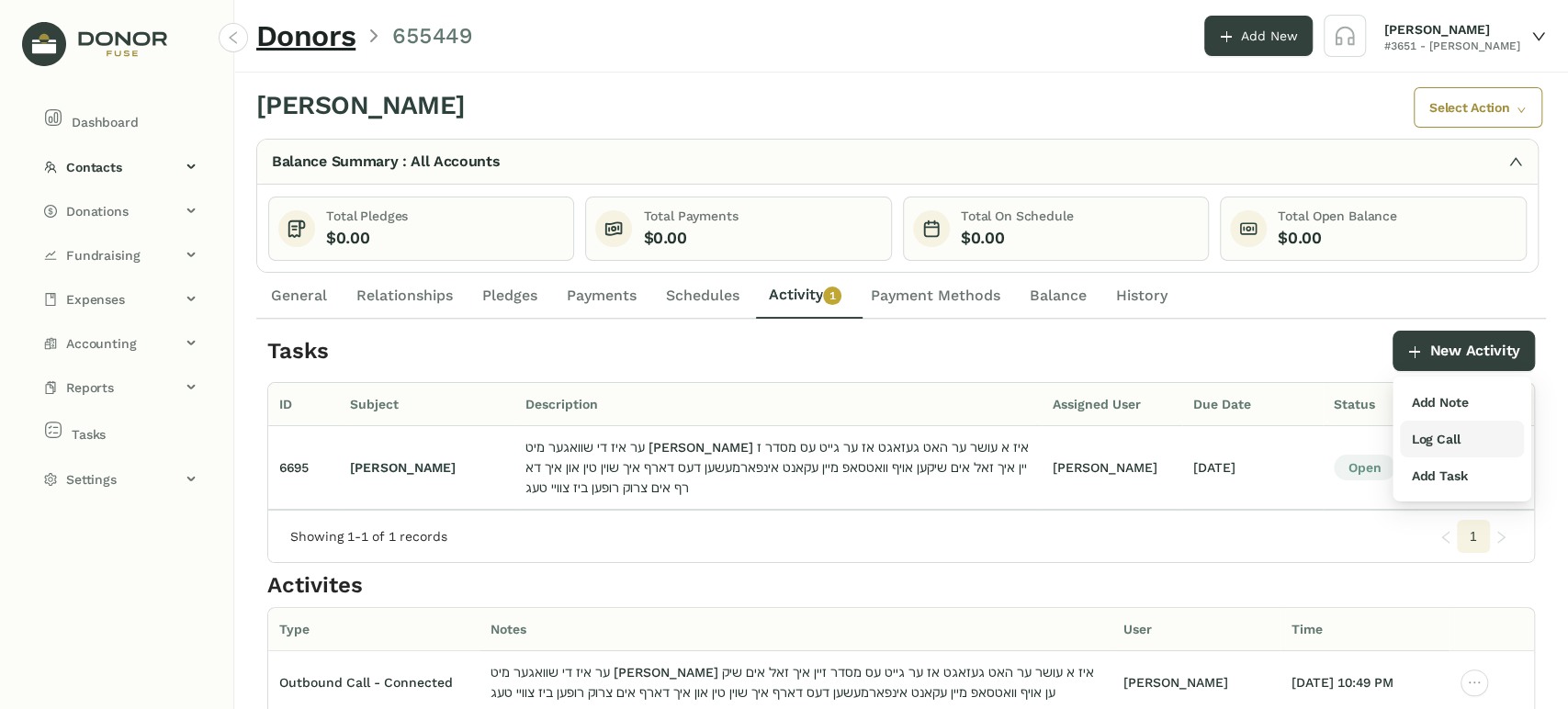 click on "Log Call" at bounding box center (1435, 439) 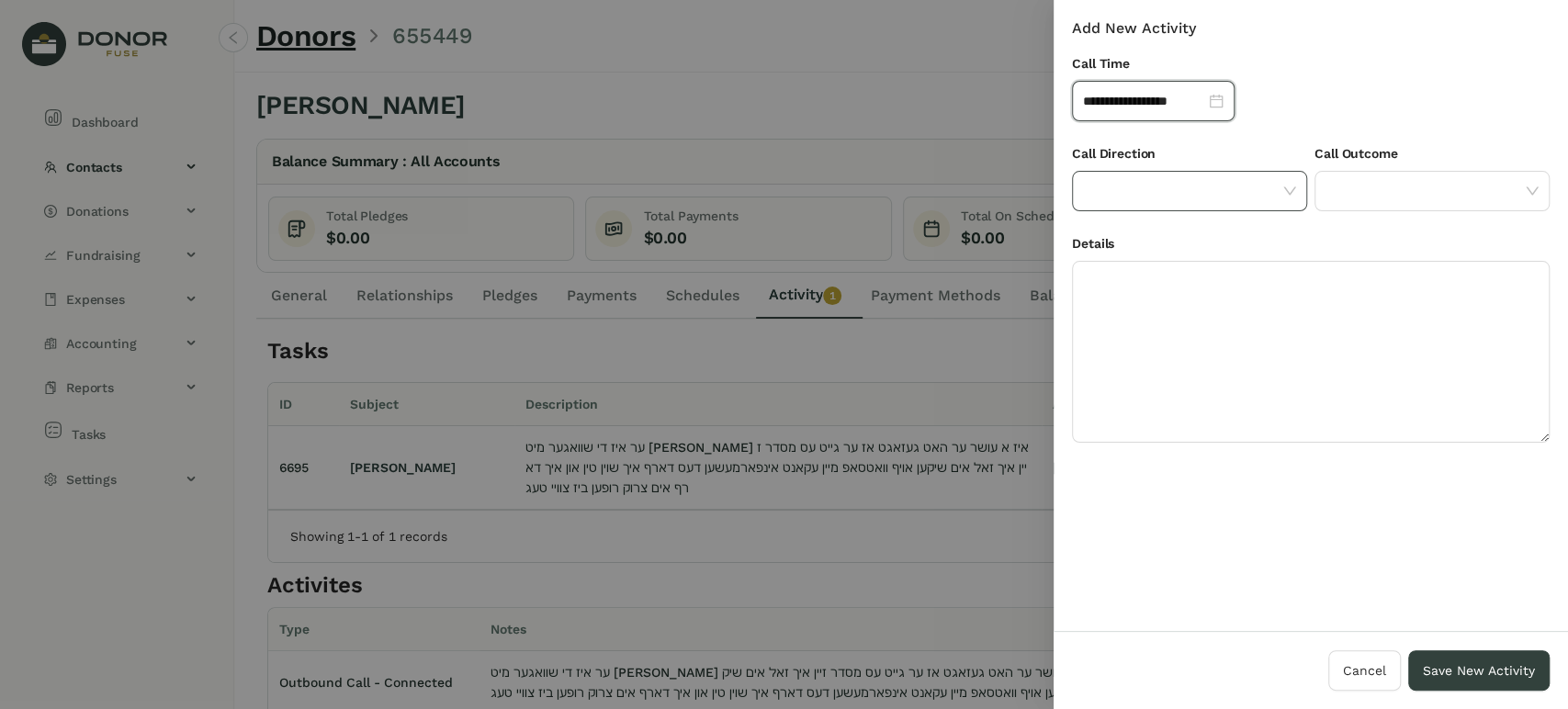 click 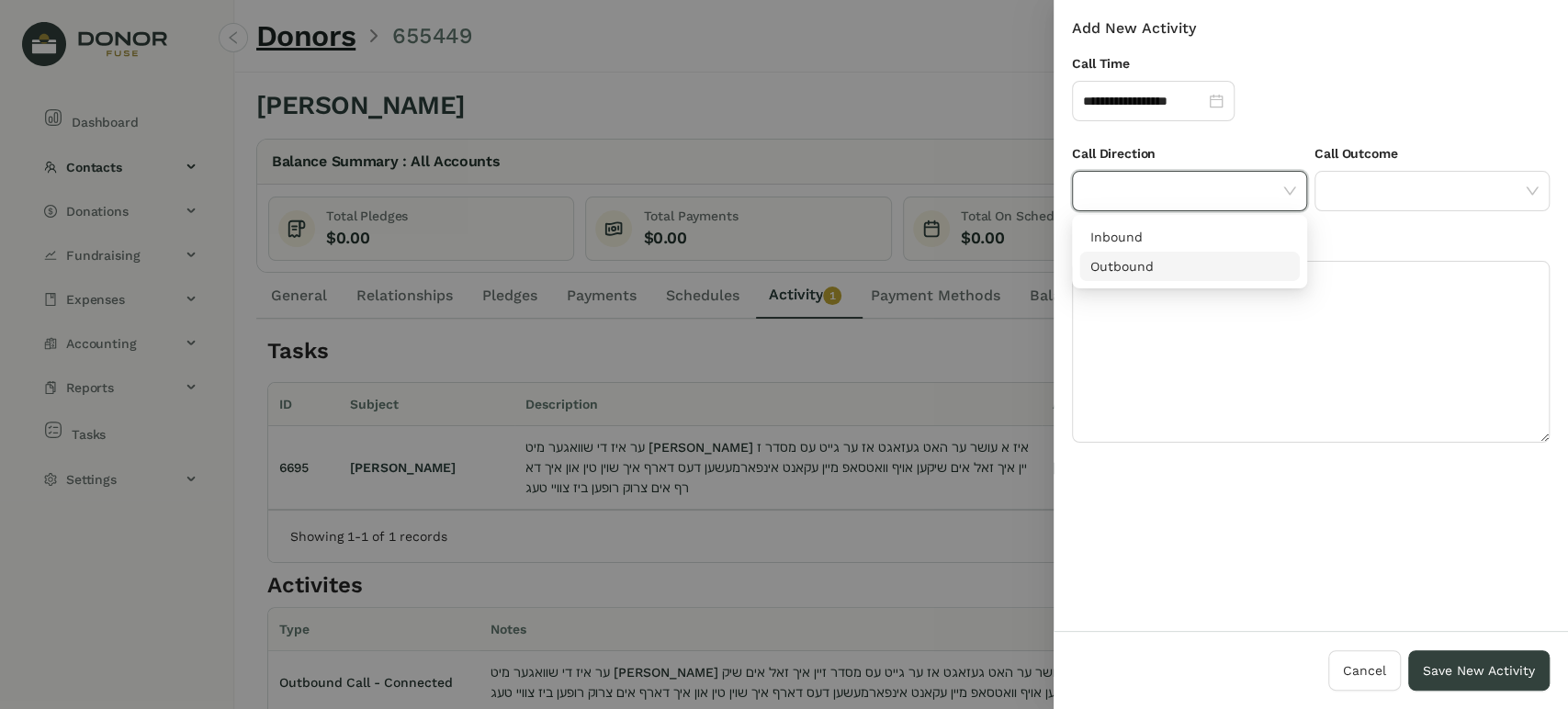 drag, startPoint x: 1192, startPoint y: 267, endPoint x: 1247, endPoint y: 233, distance: 64.660653 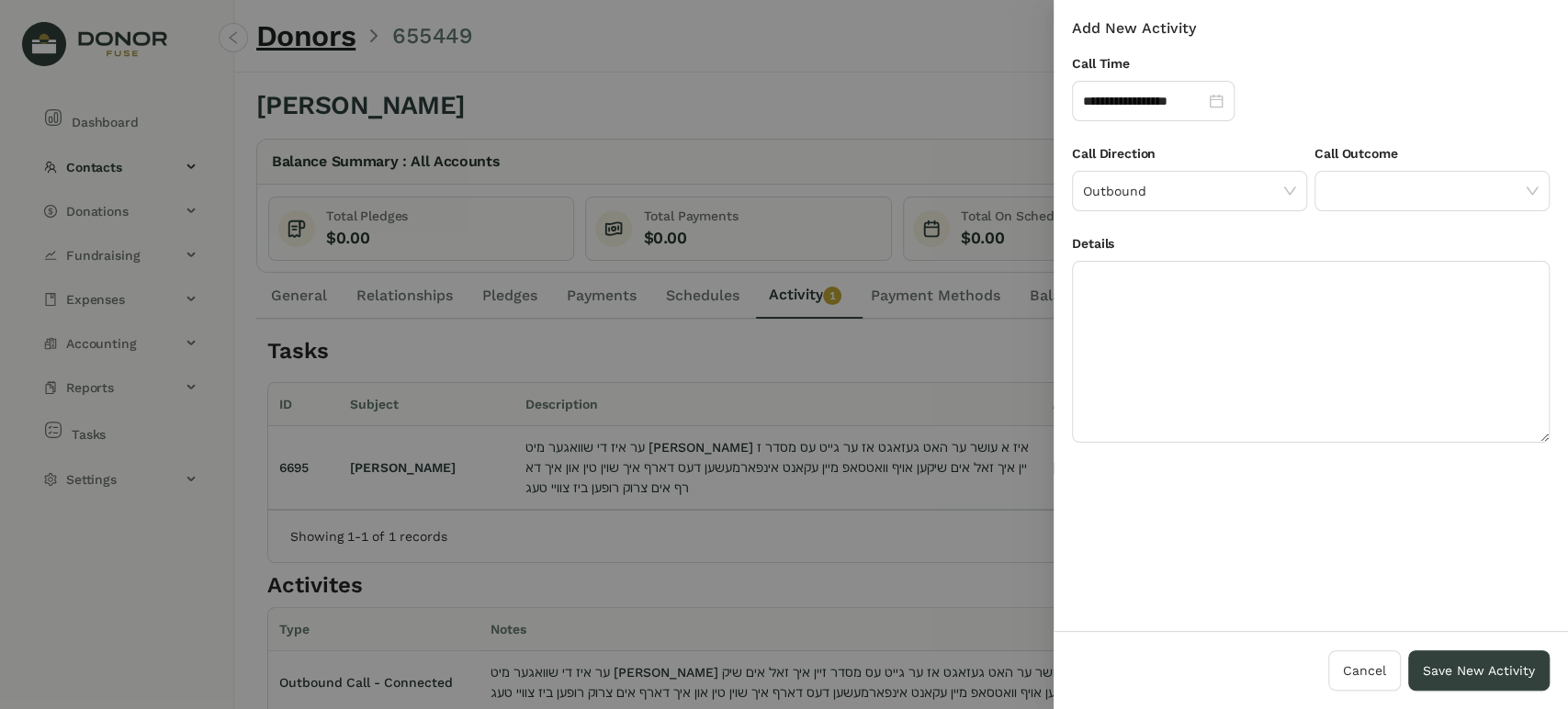 drag, startPoint x: 1371, startPoint y: 156, endPoint x: 1371, endPoint y: 167, distance: 11 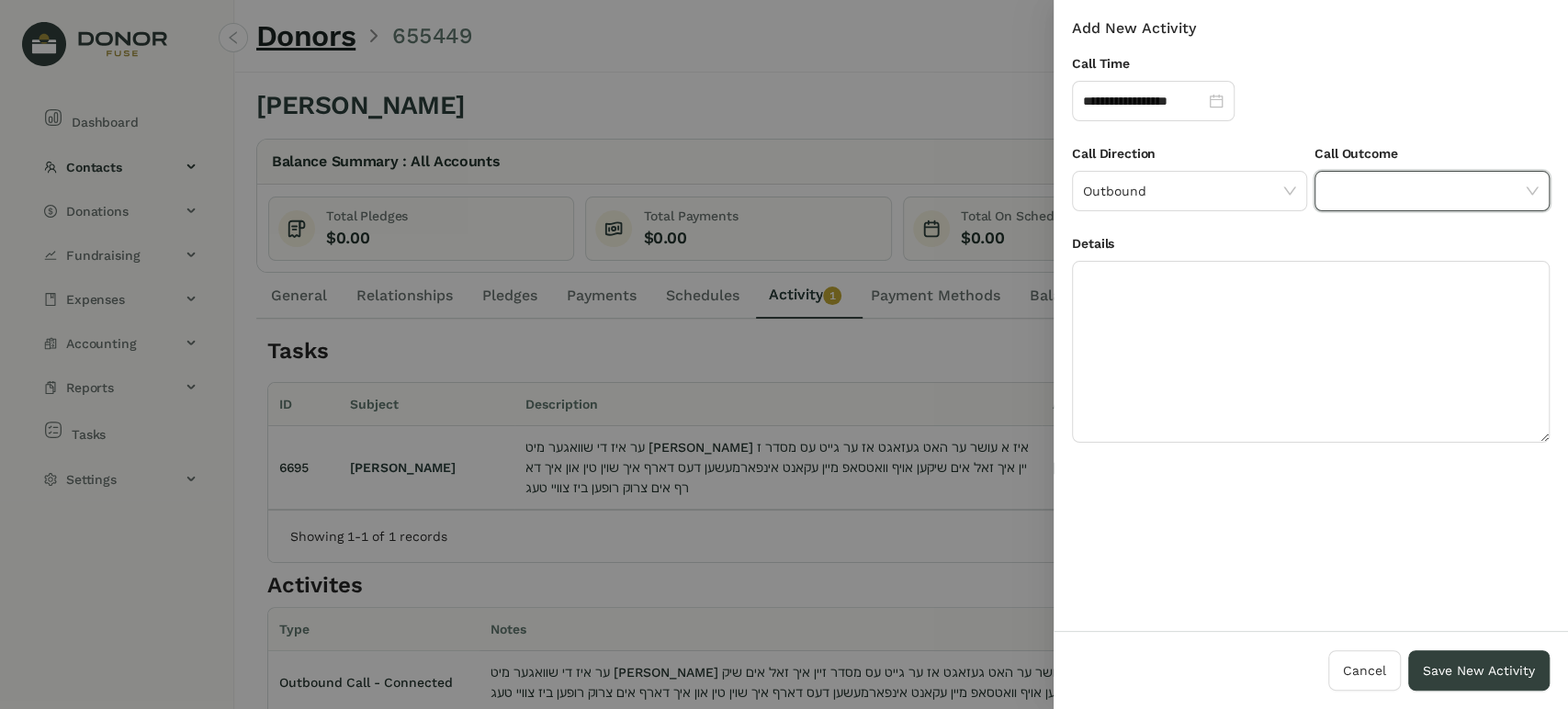 click 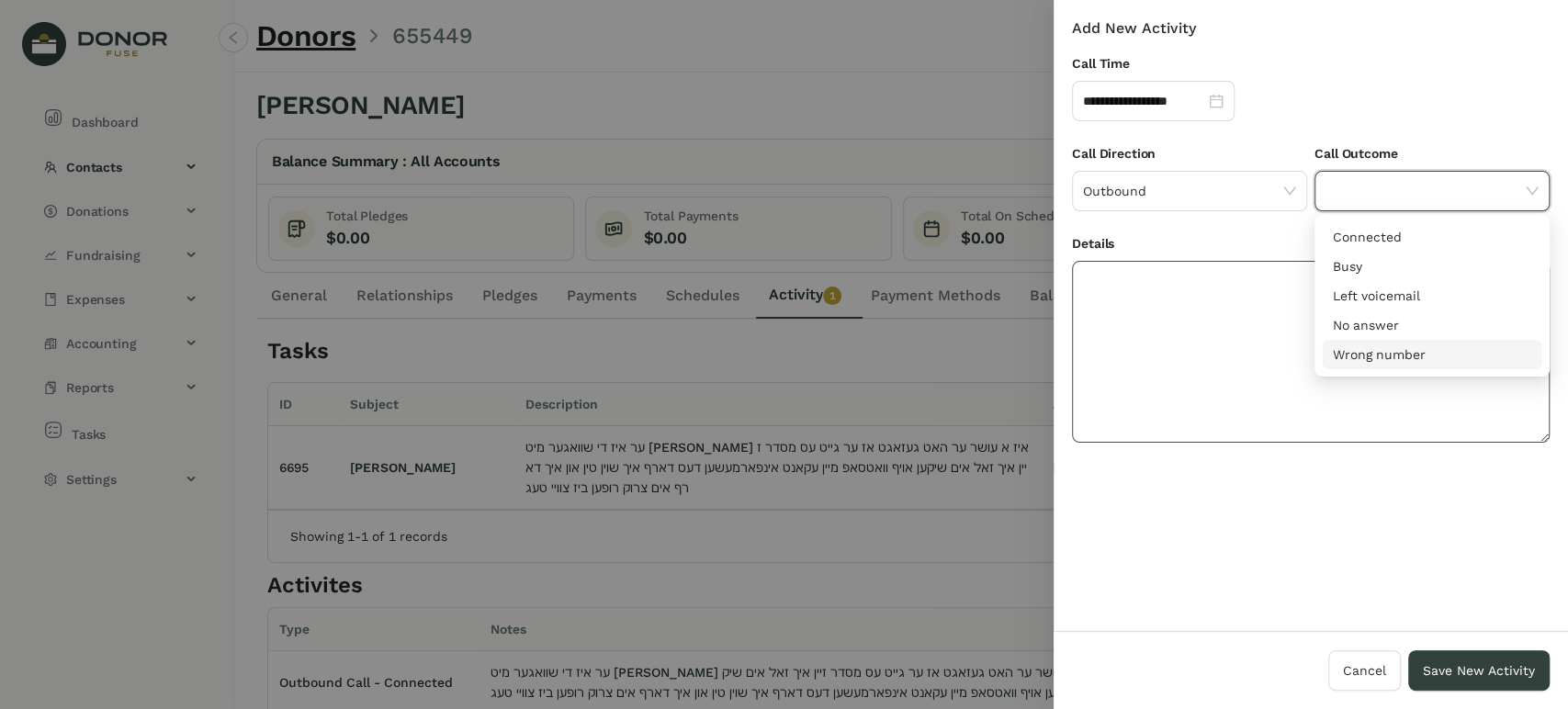 click 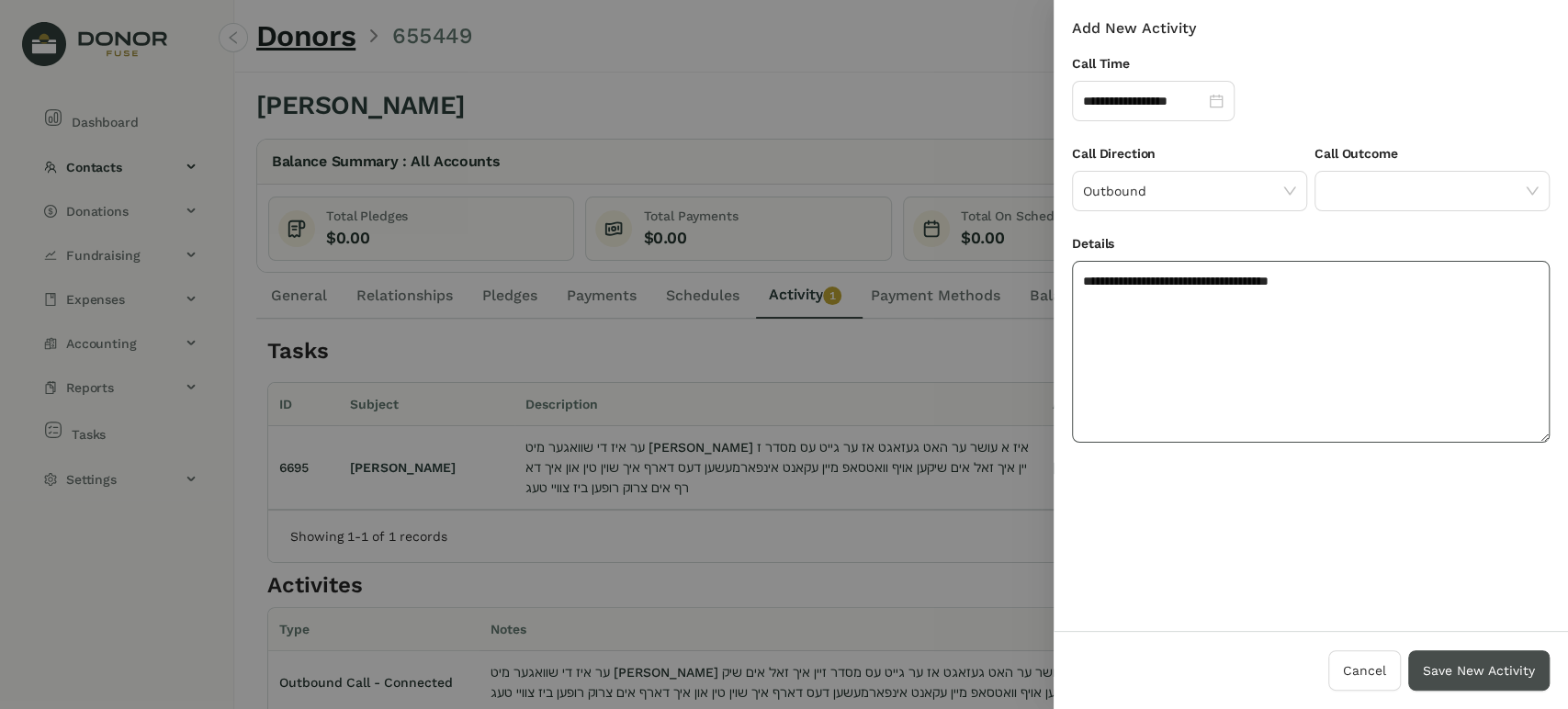 type on "**********" 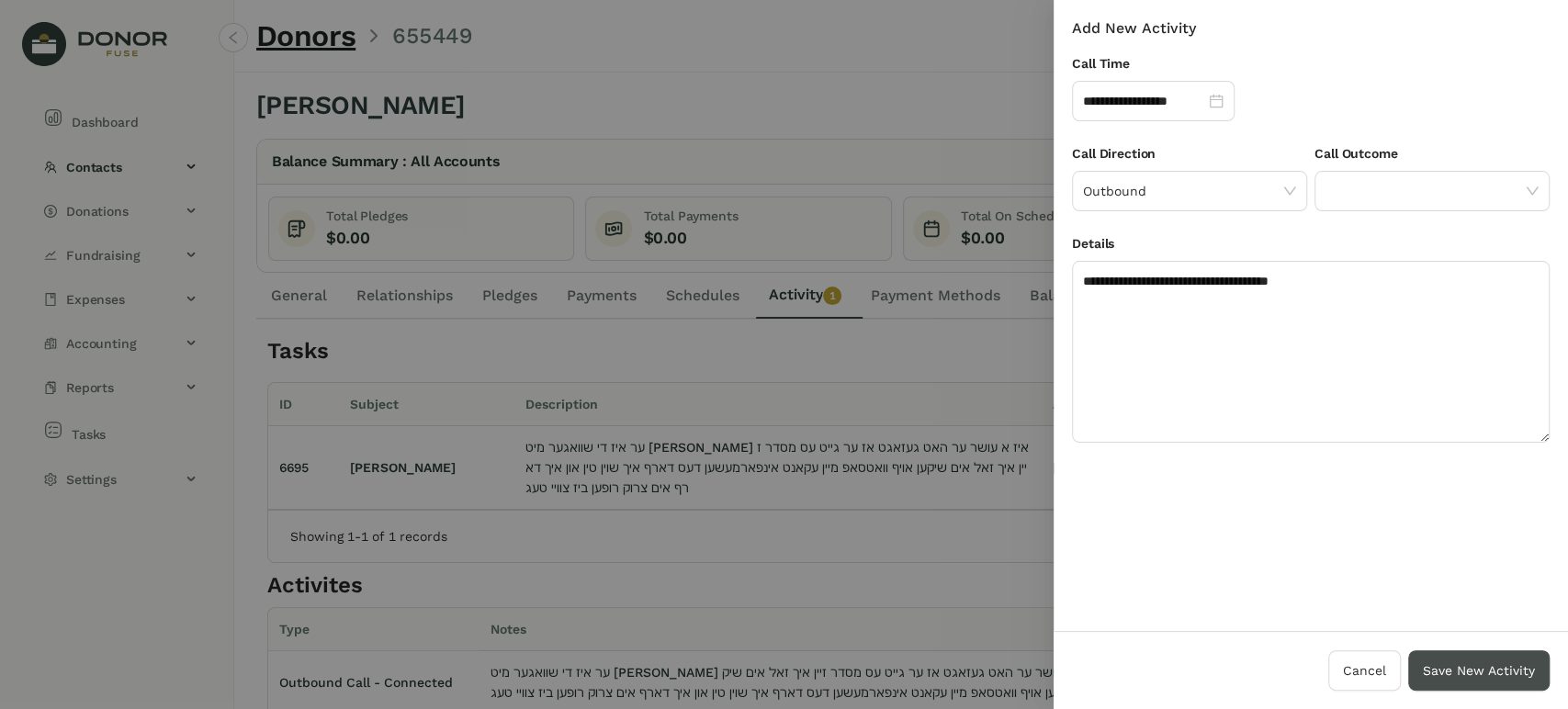 click on "Save New Activity" at bounding box center [1479, 670] 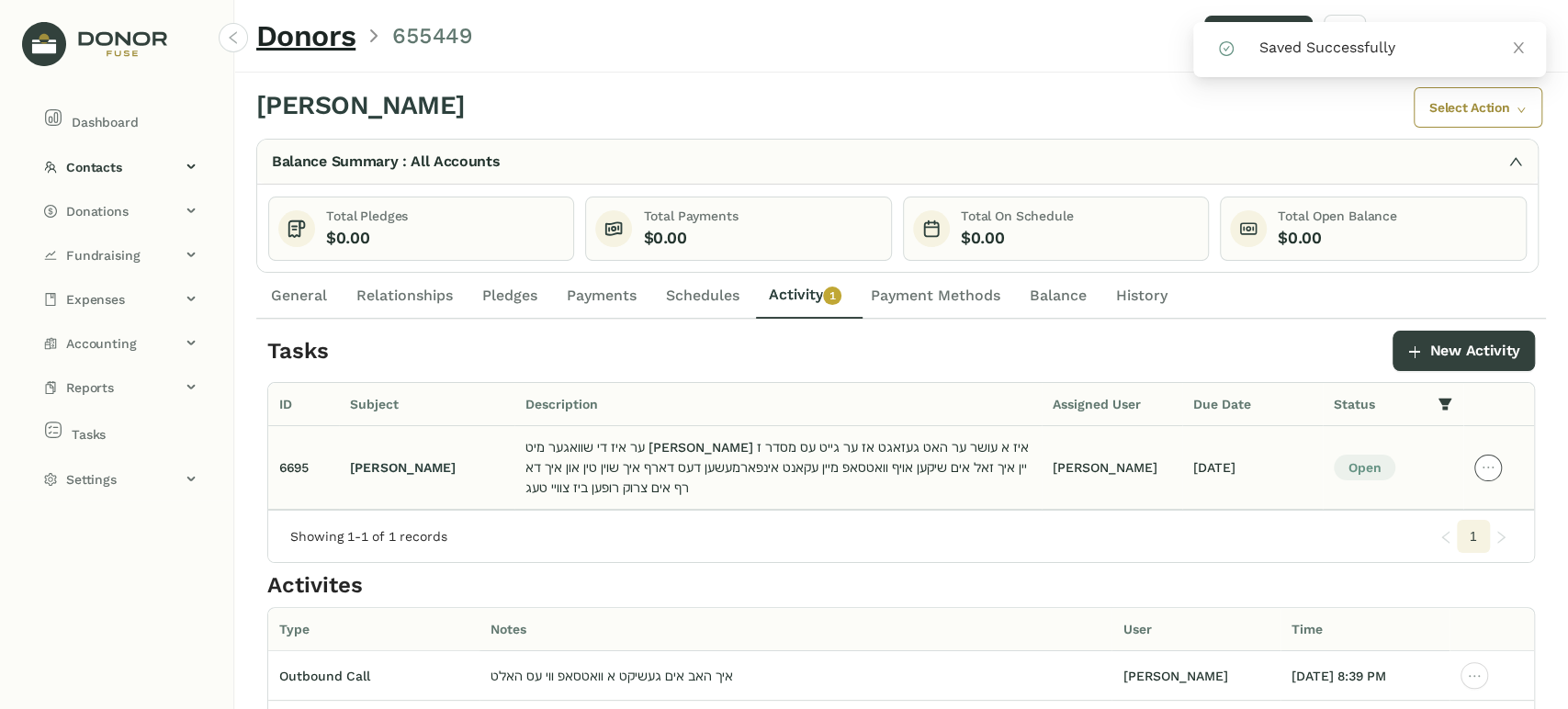 click 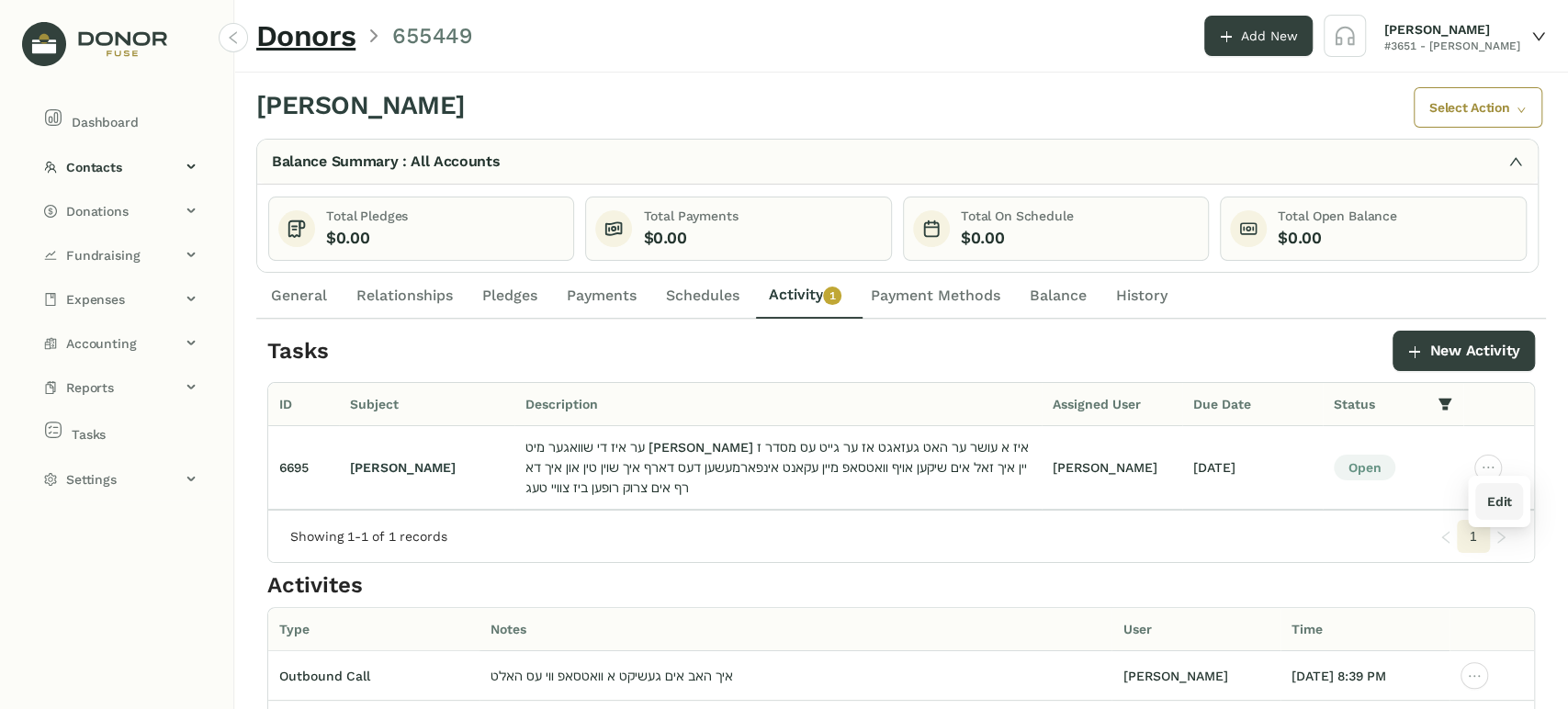 click on "Edit" at bounding box center [1498, 501] 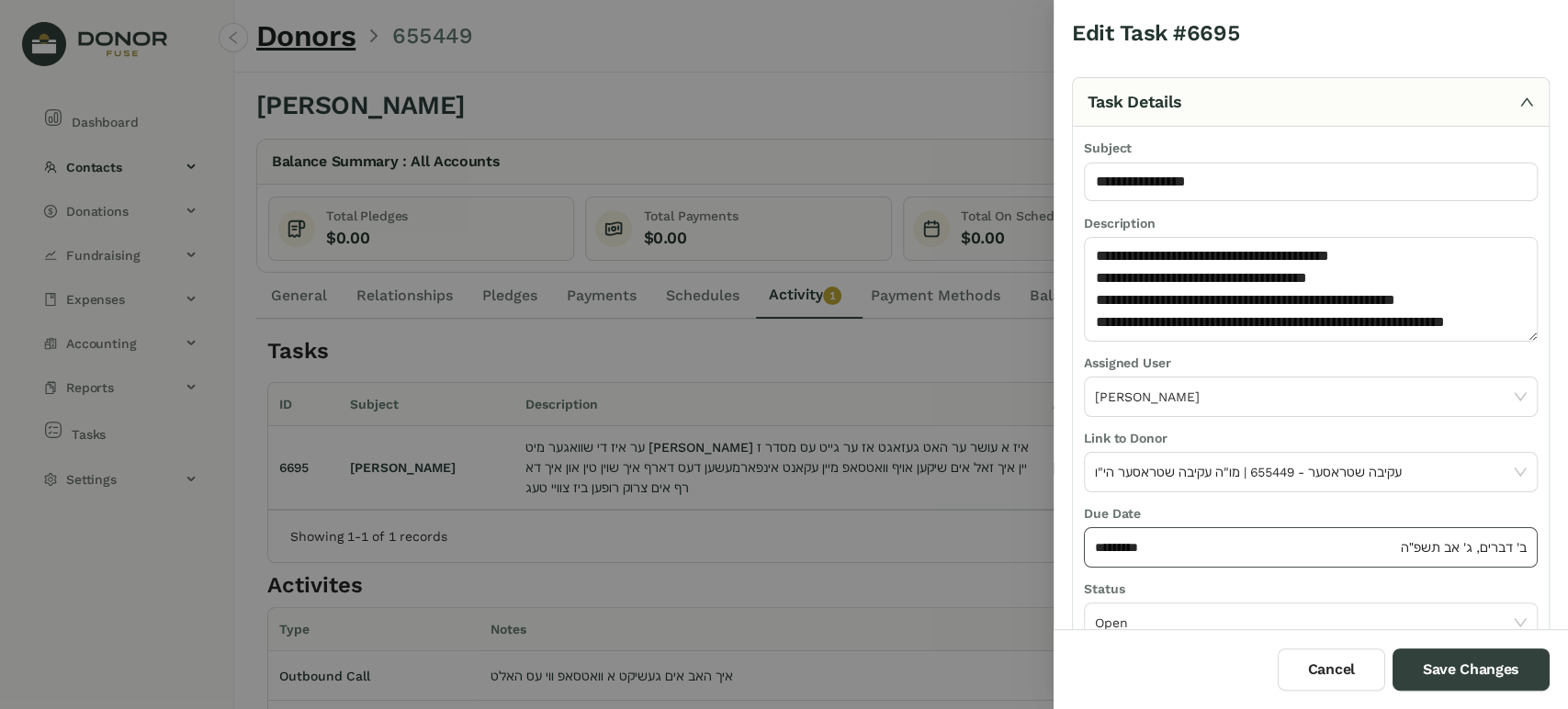 click on "*********" 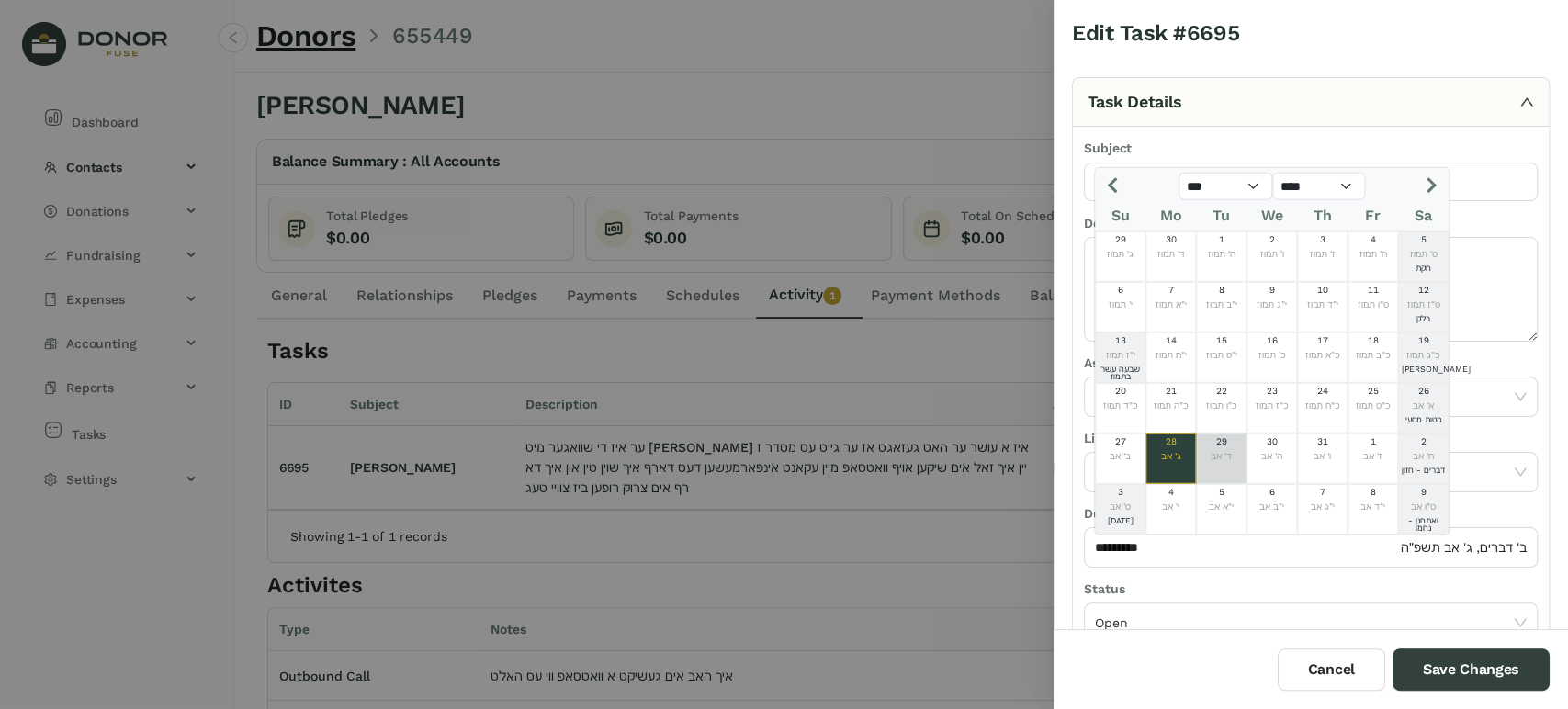 click on "ד' אב" 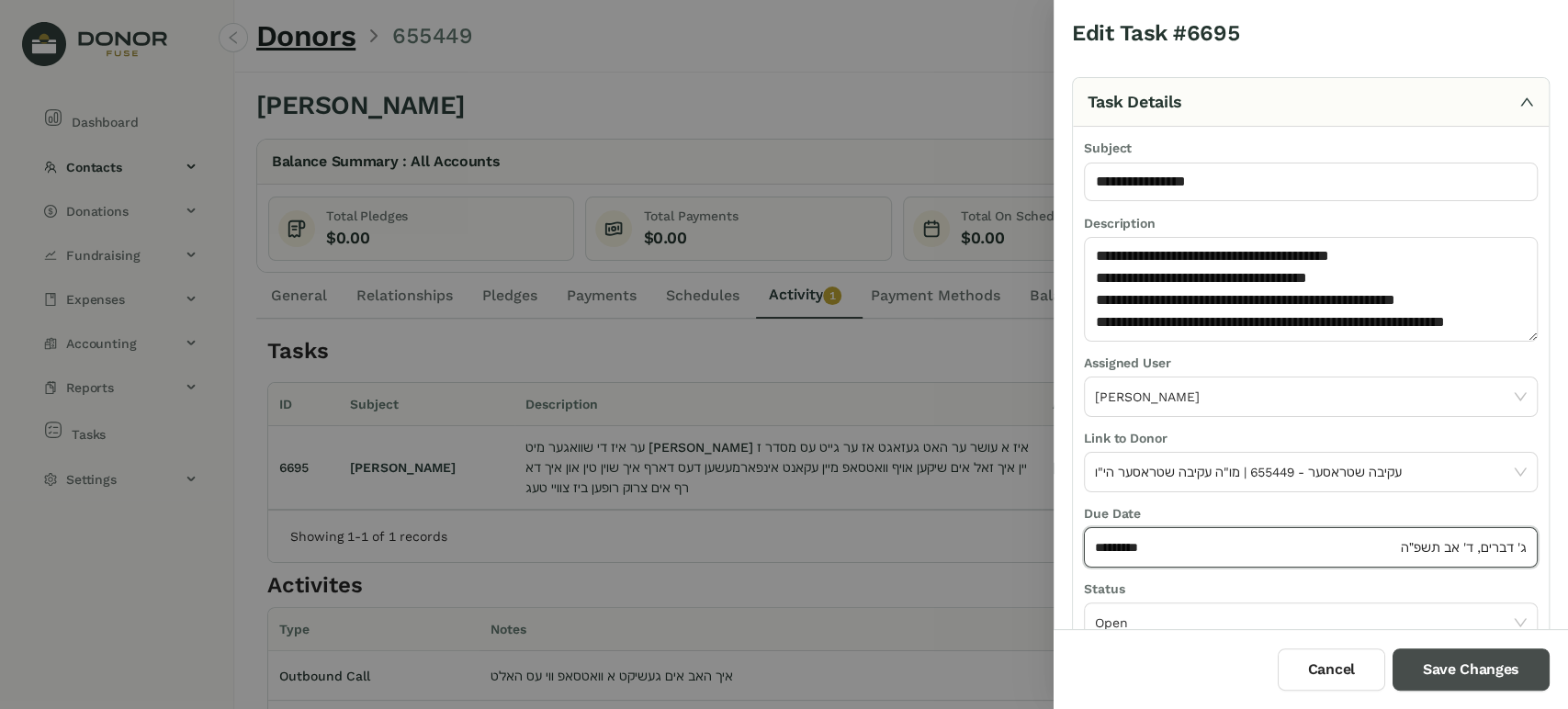 click on "Save Changes" at bounding box center [1471, 670] 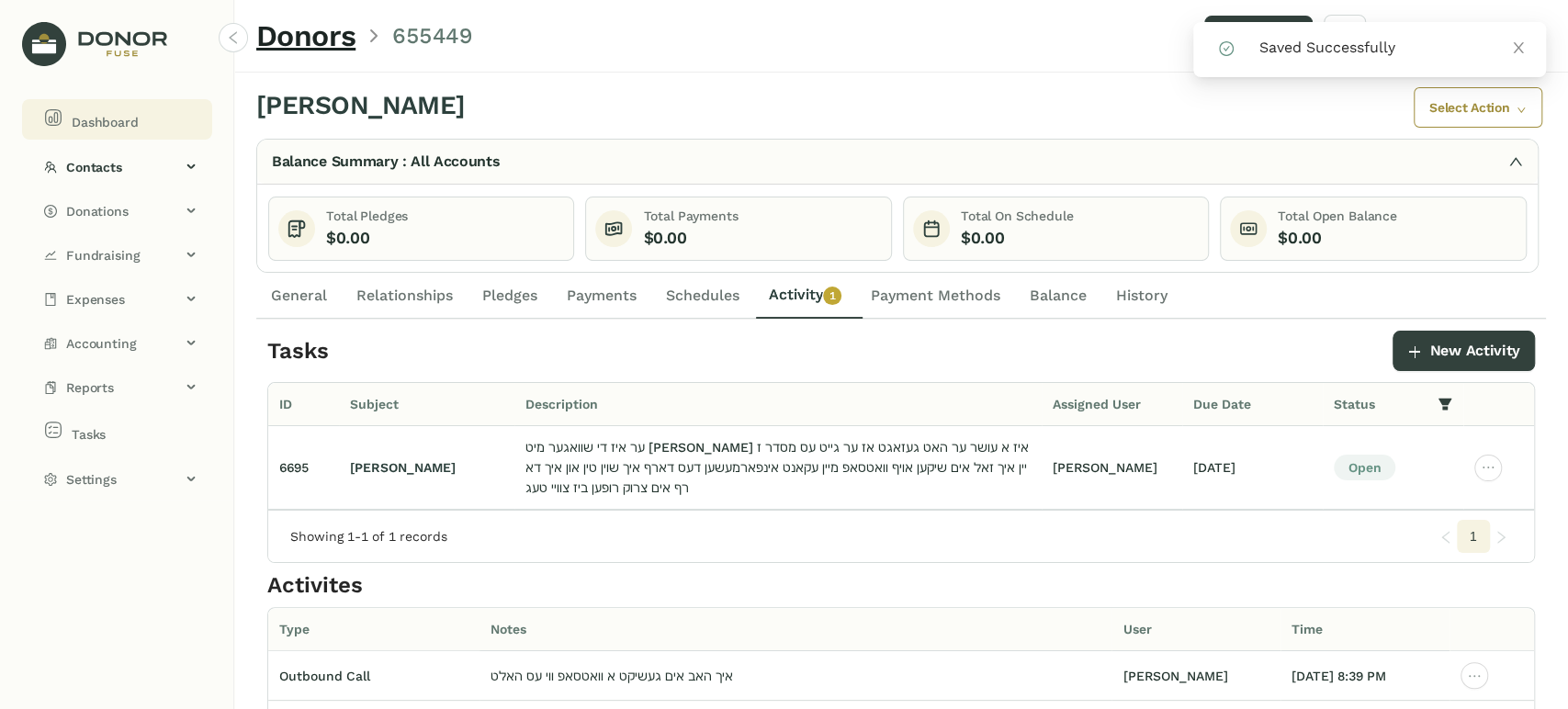 click on "Dashboard" 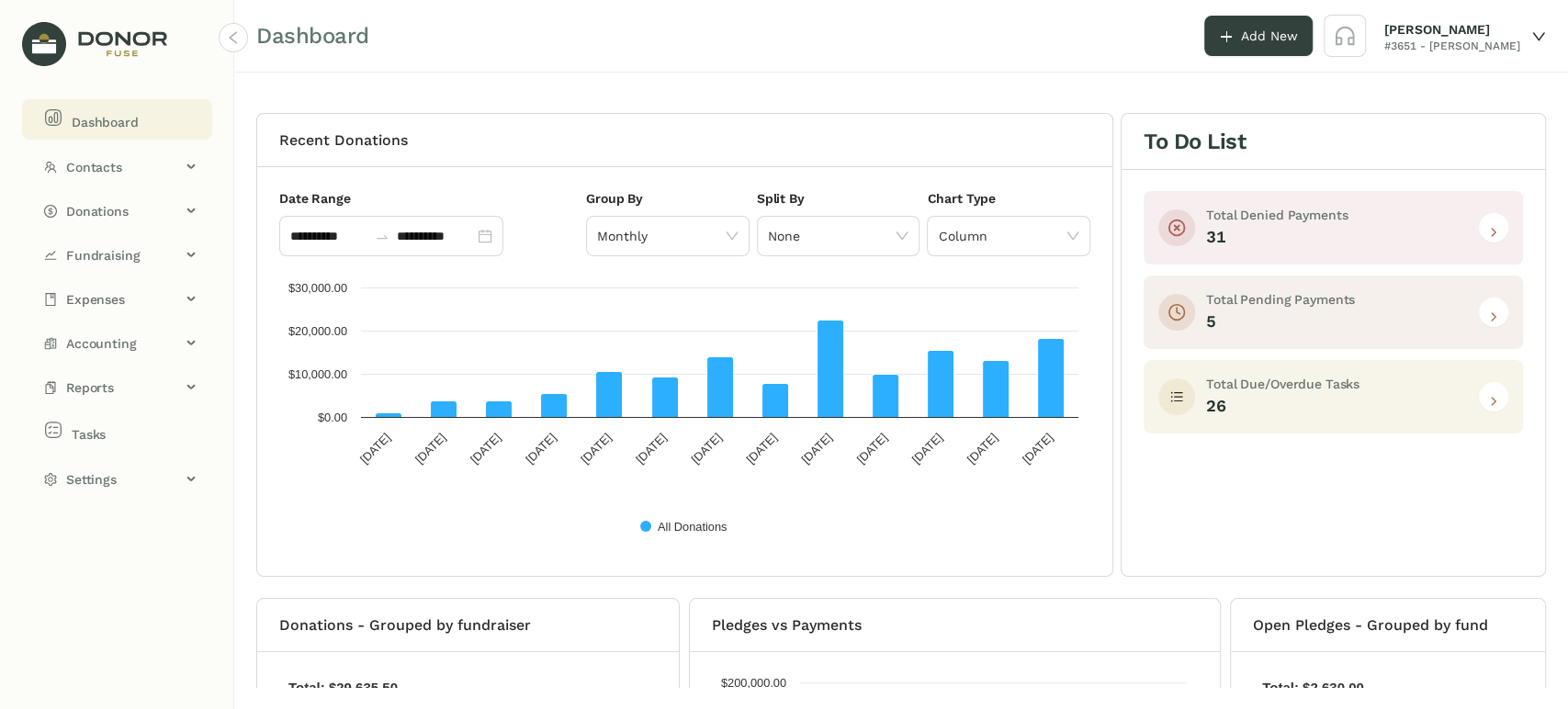 click 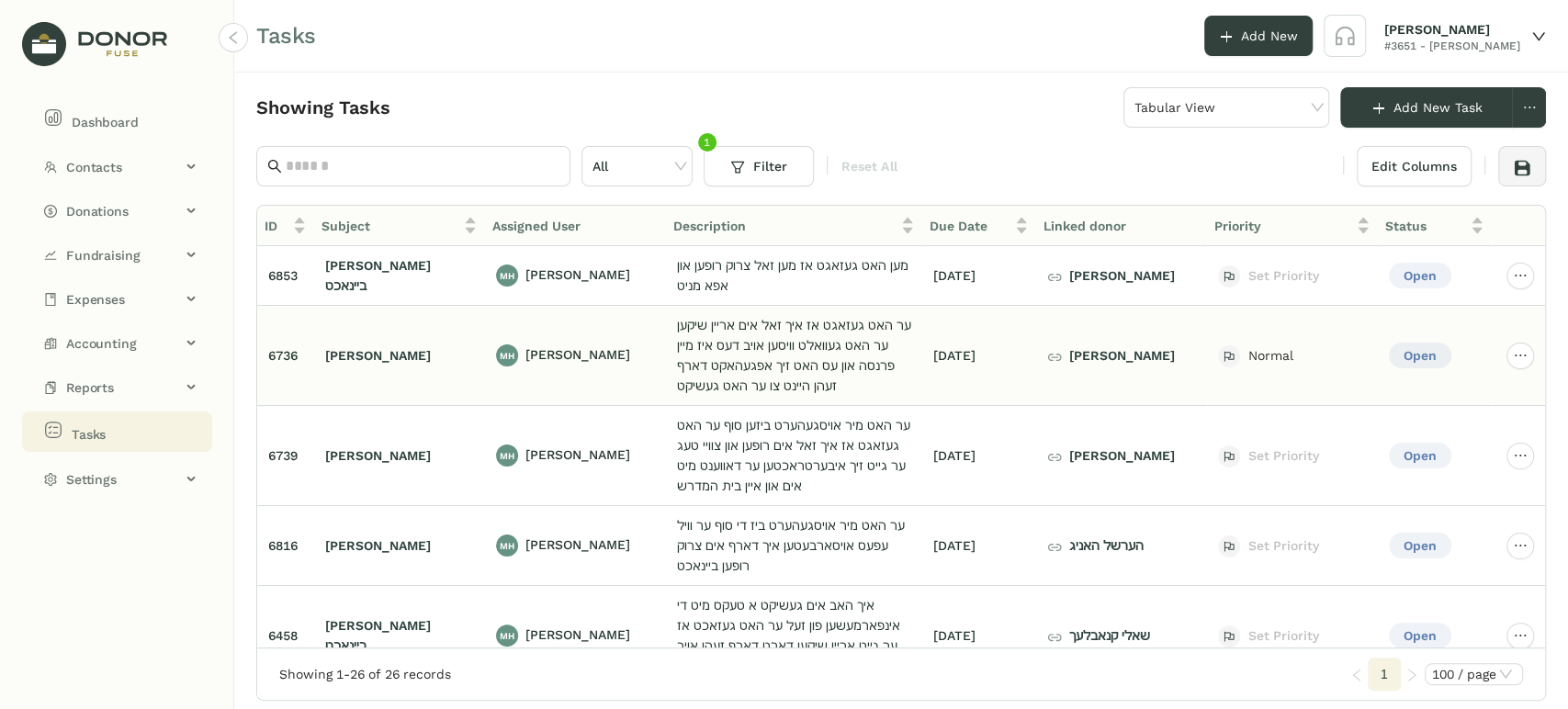 click on "[PERSON_NAME]" 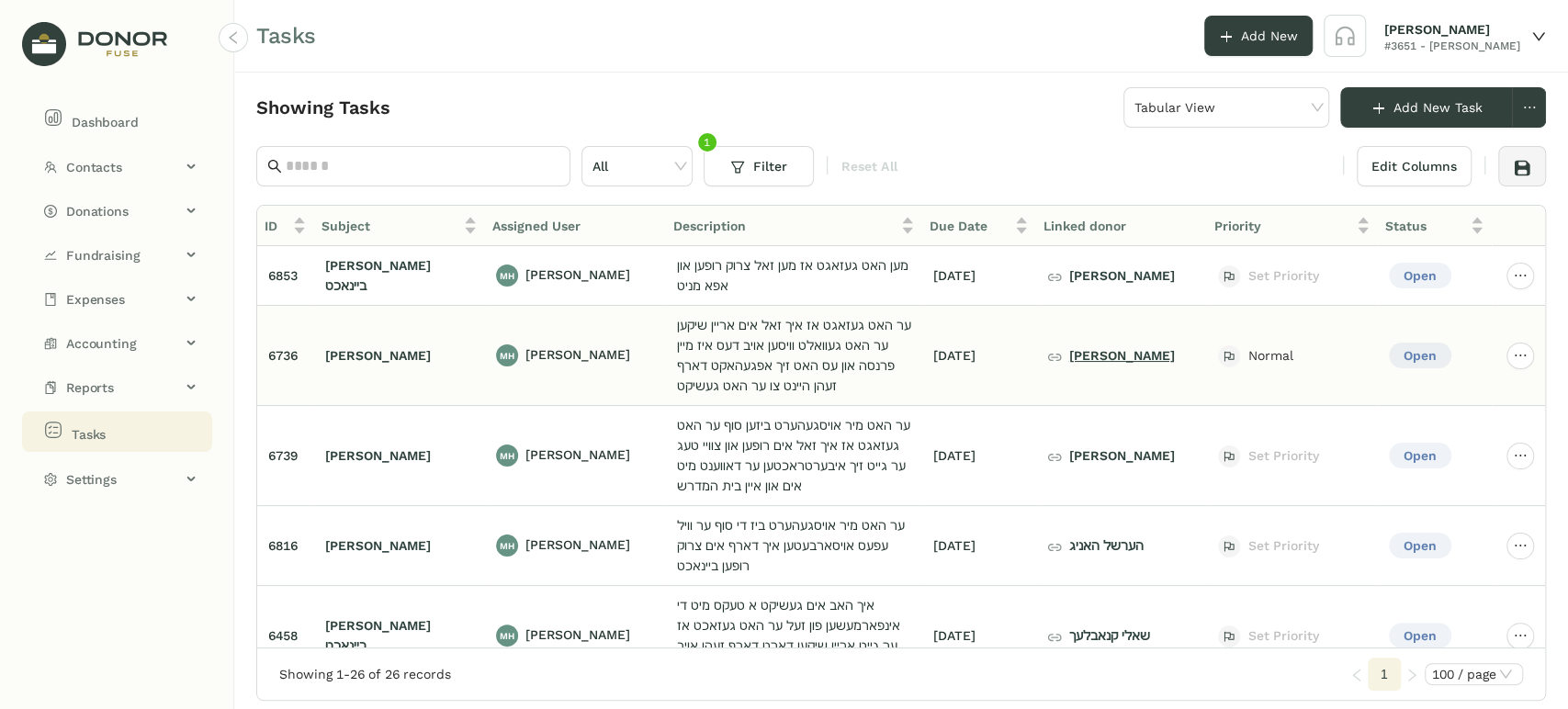 click on "[PERSON_NAME]" 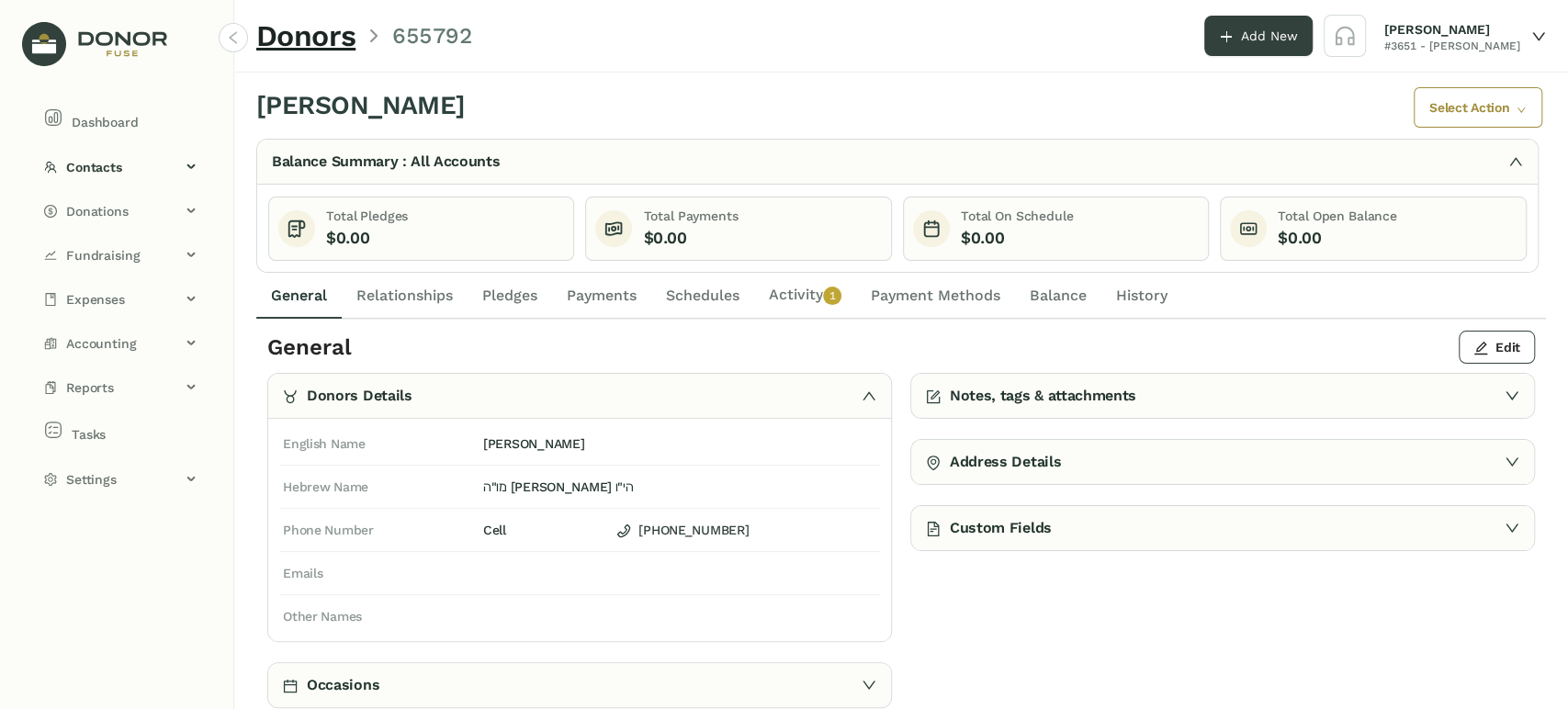 click on "Activity   0   1   2   3   4   5   6   7   8   9" 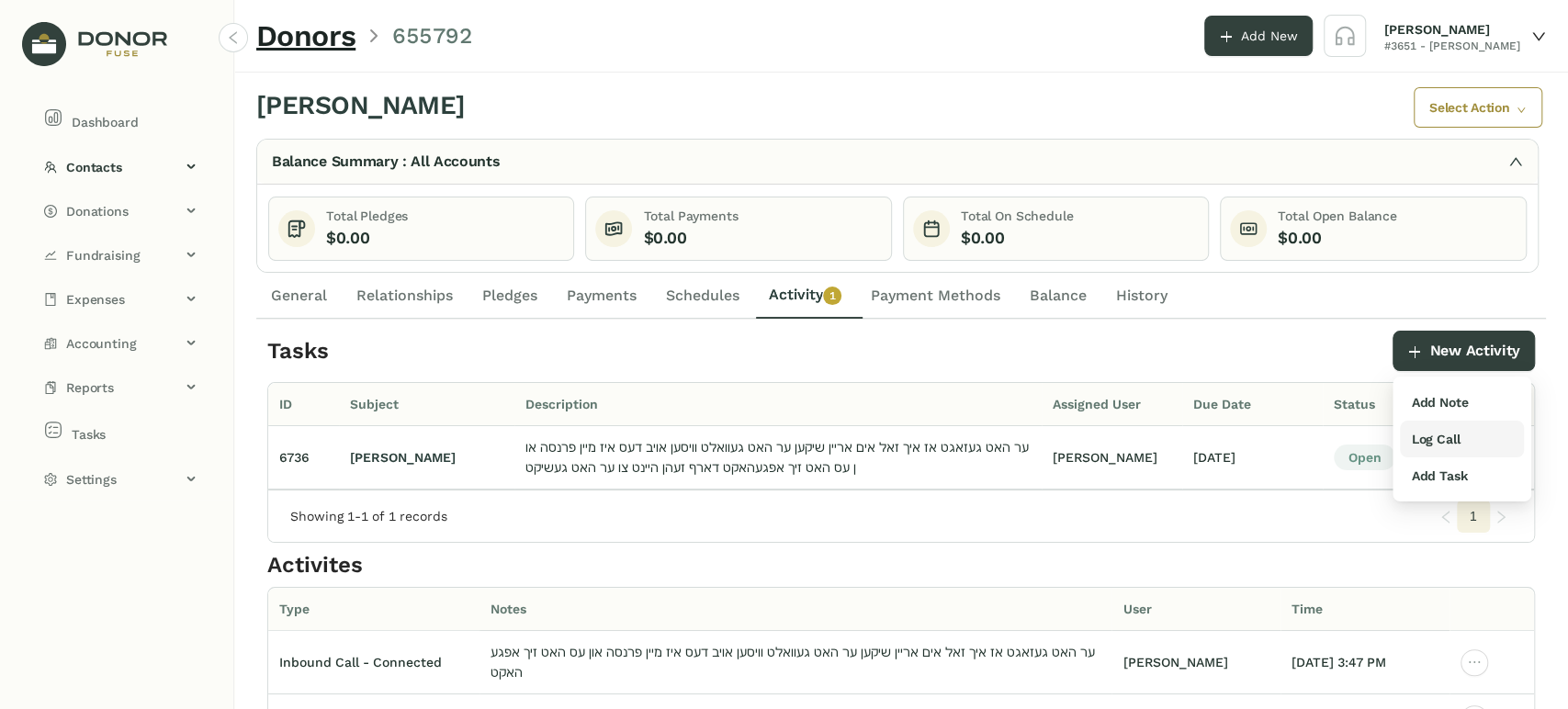drag, startPoint x: 1475, startPoint y: 436, endPoint x: 1464, endPoint y: 423, distance: 17.029386 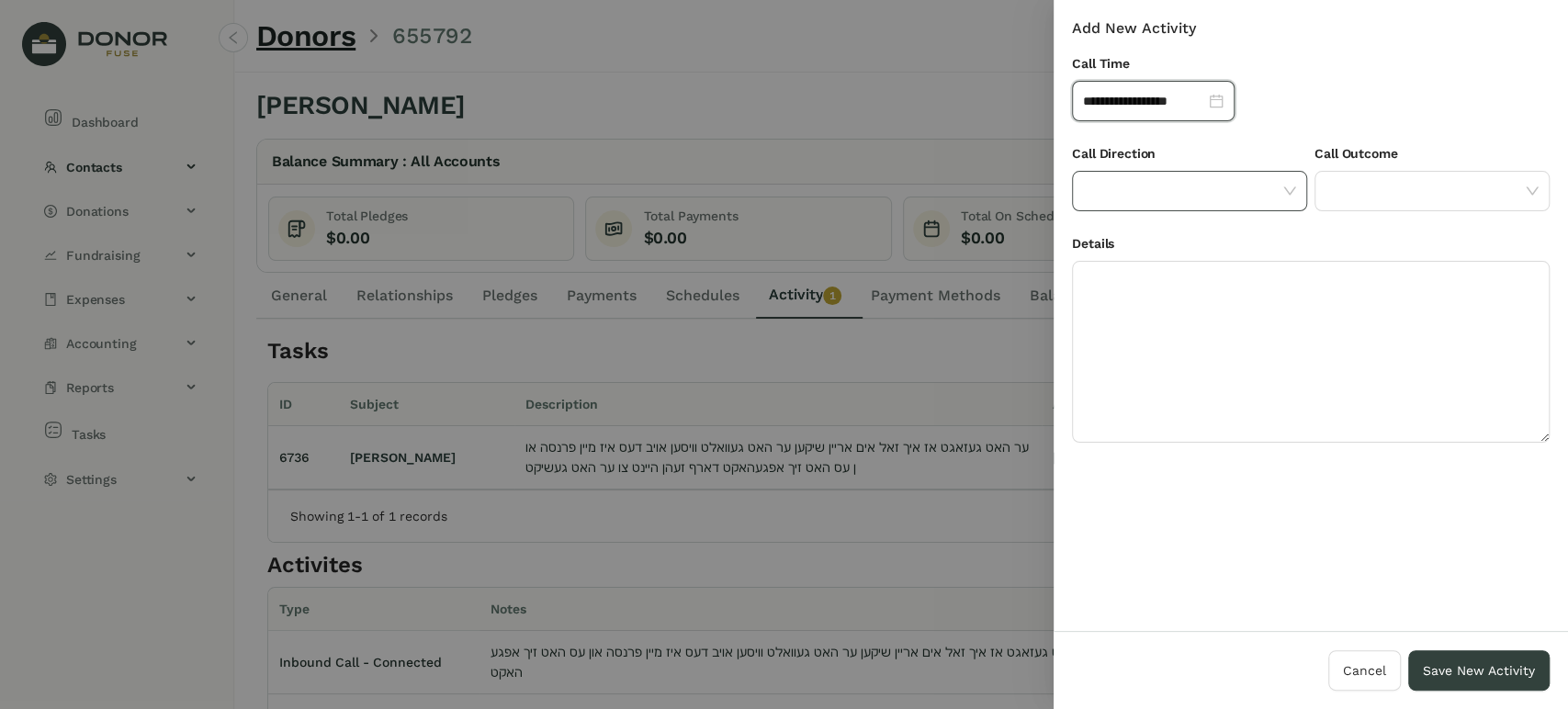 click 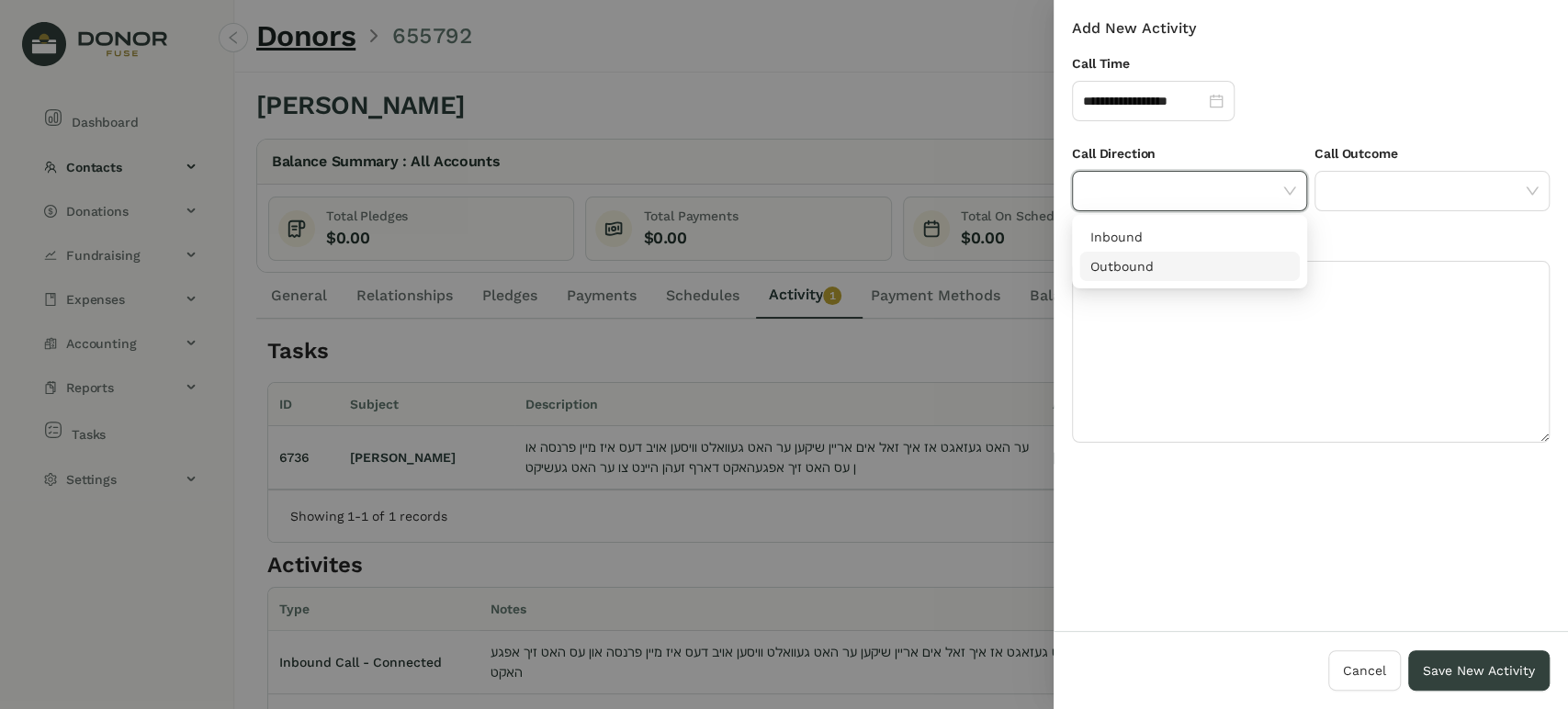 click on "Outbound" at bounding box center [1190, 266] 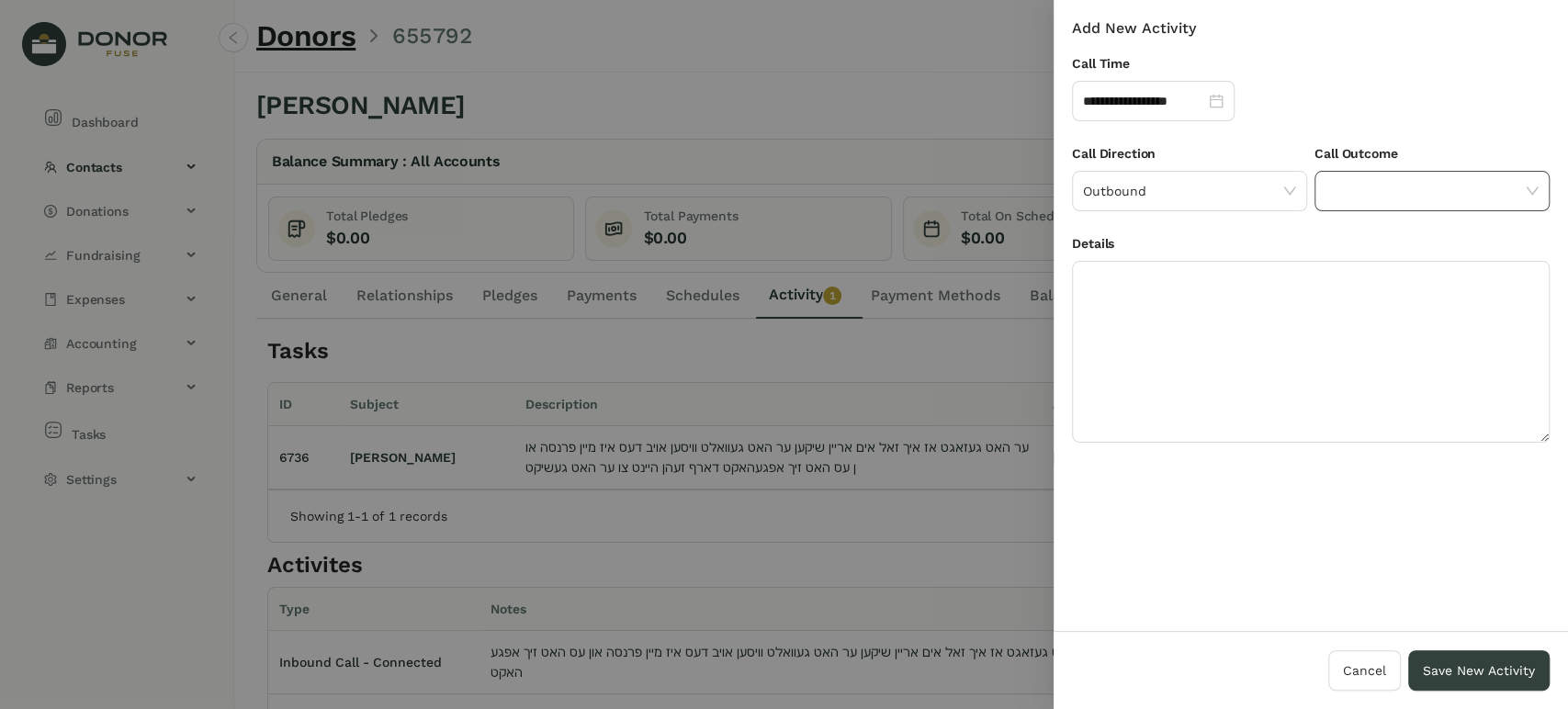 click 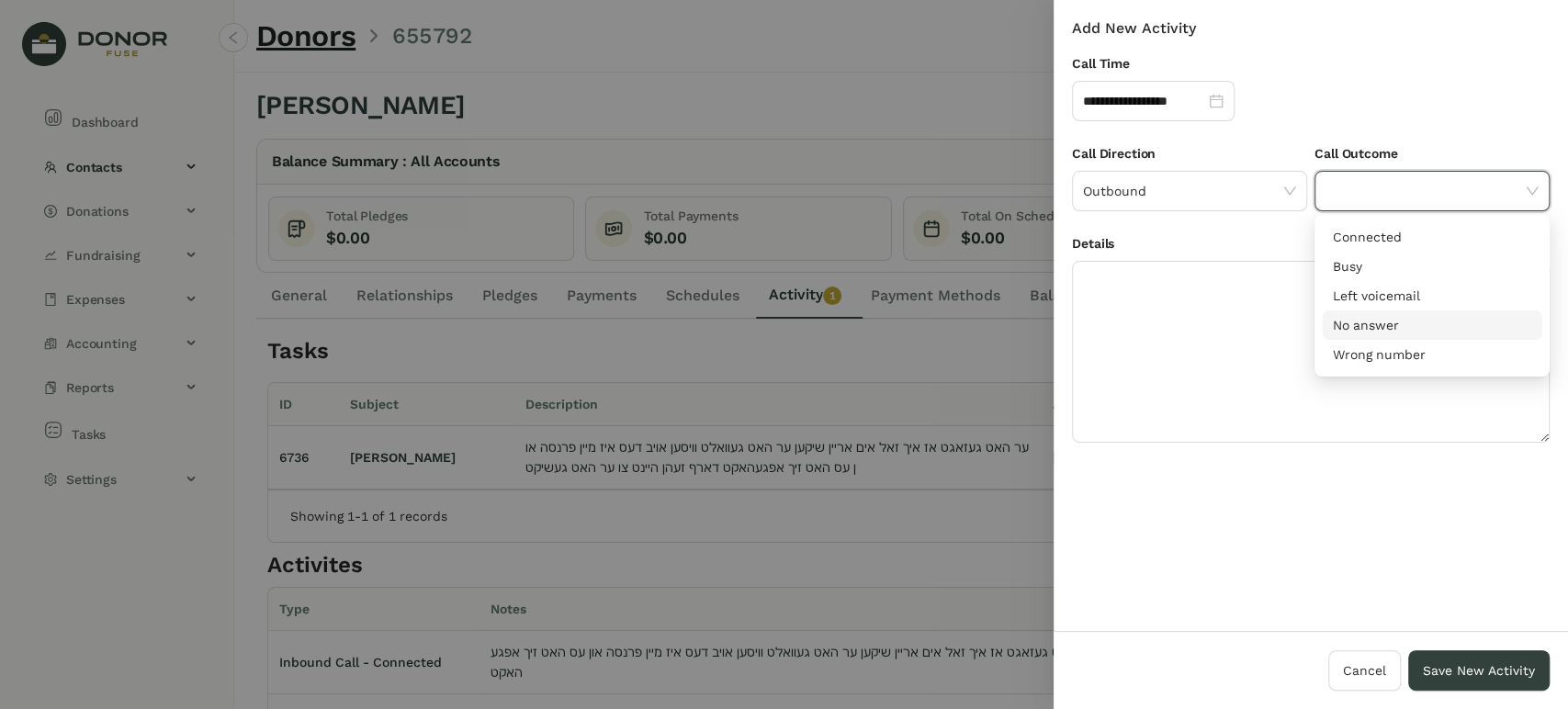 click on "No answer" at bounding box center [1432, 325] 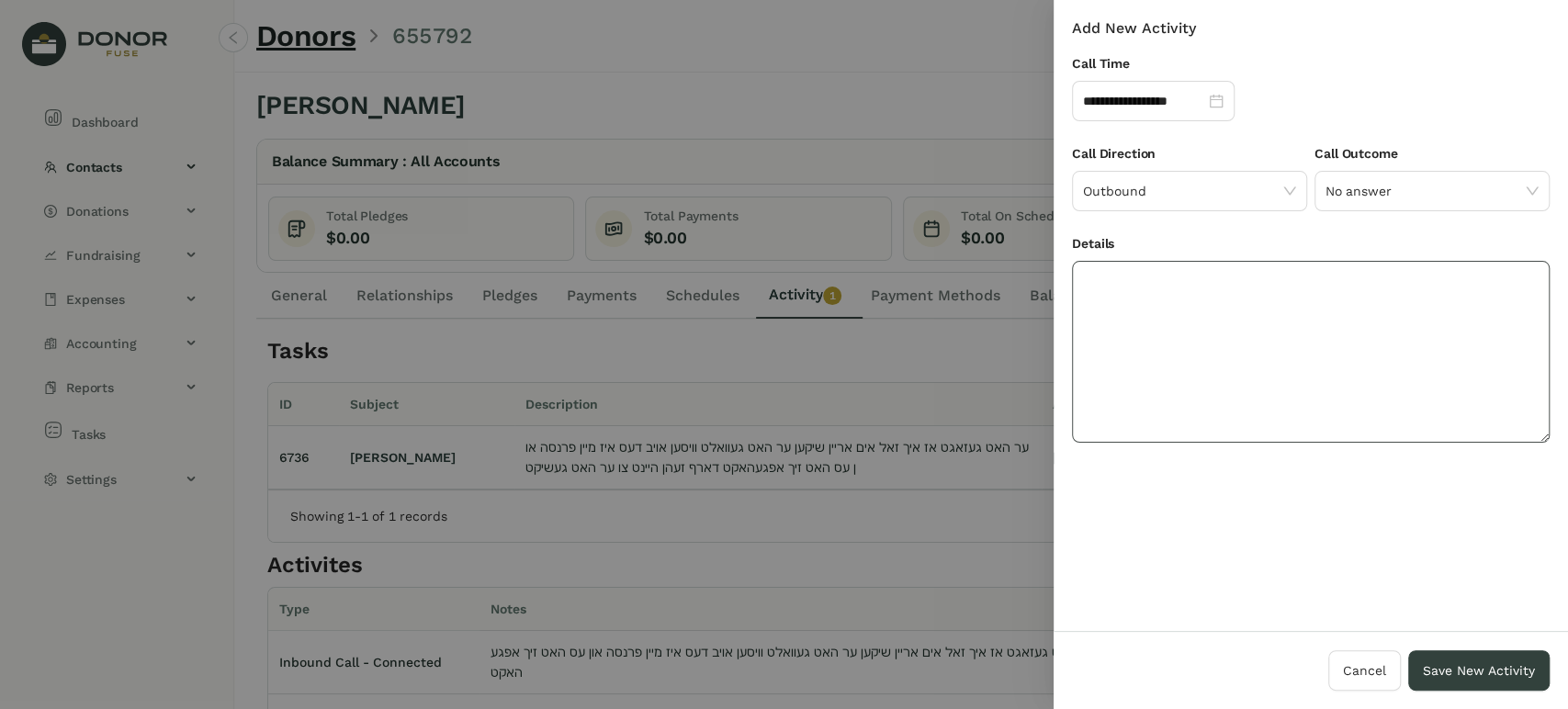 drag, startPoint x: 1279, startPoint y: 314, endPoint x: 1247, endPoint y: 321, distance: 32.75668 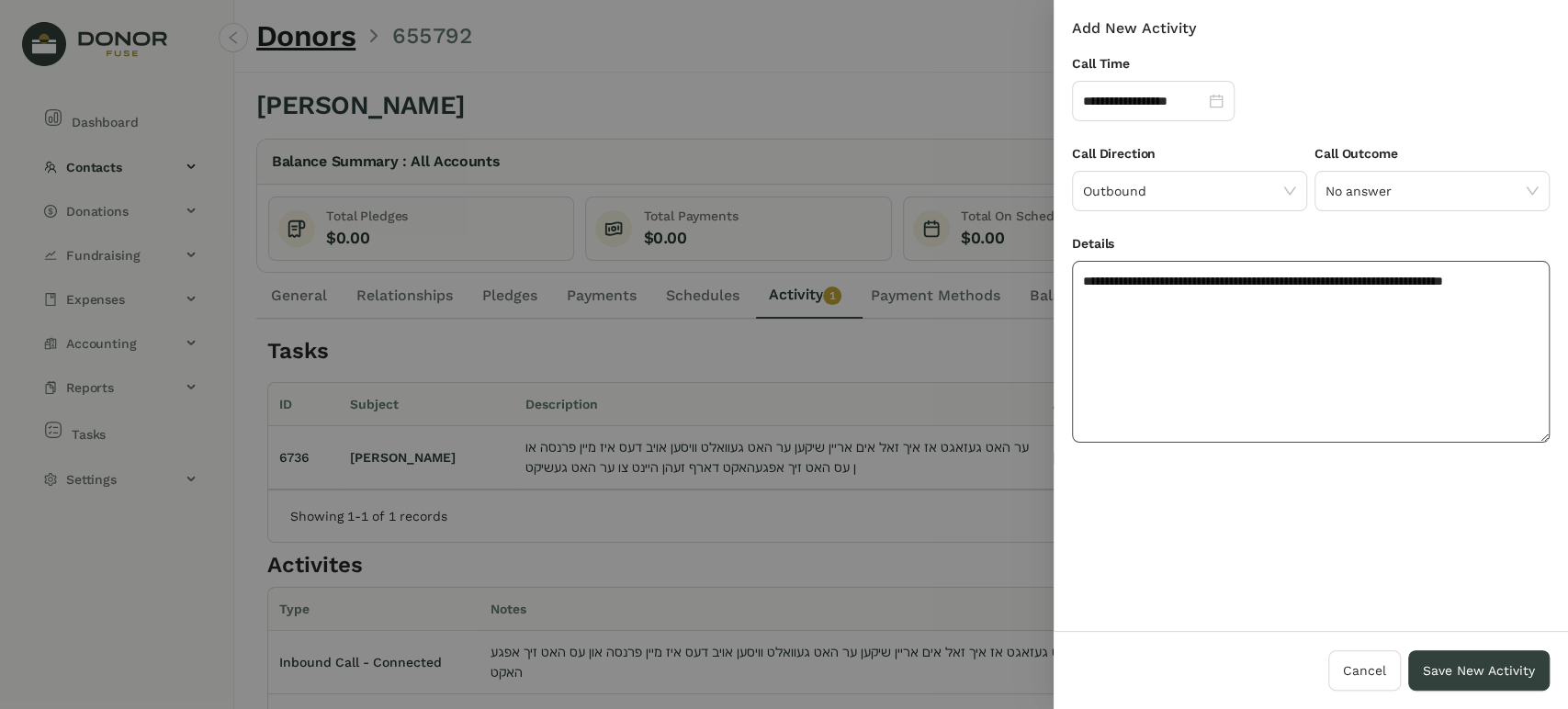 click on "**********" 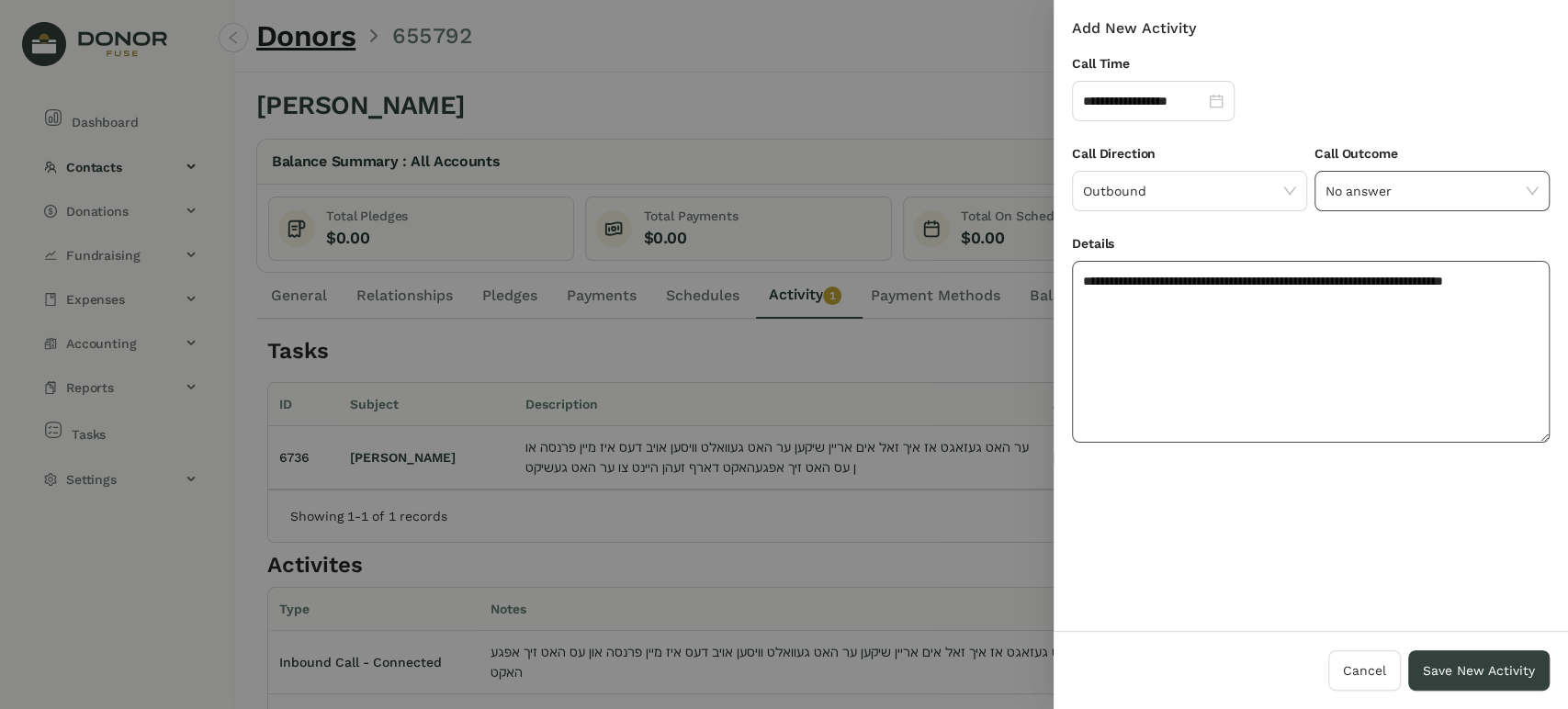 type on "**********" 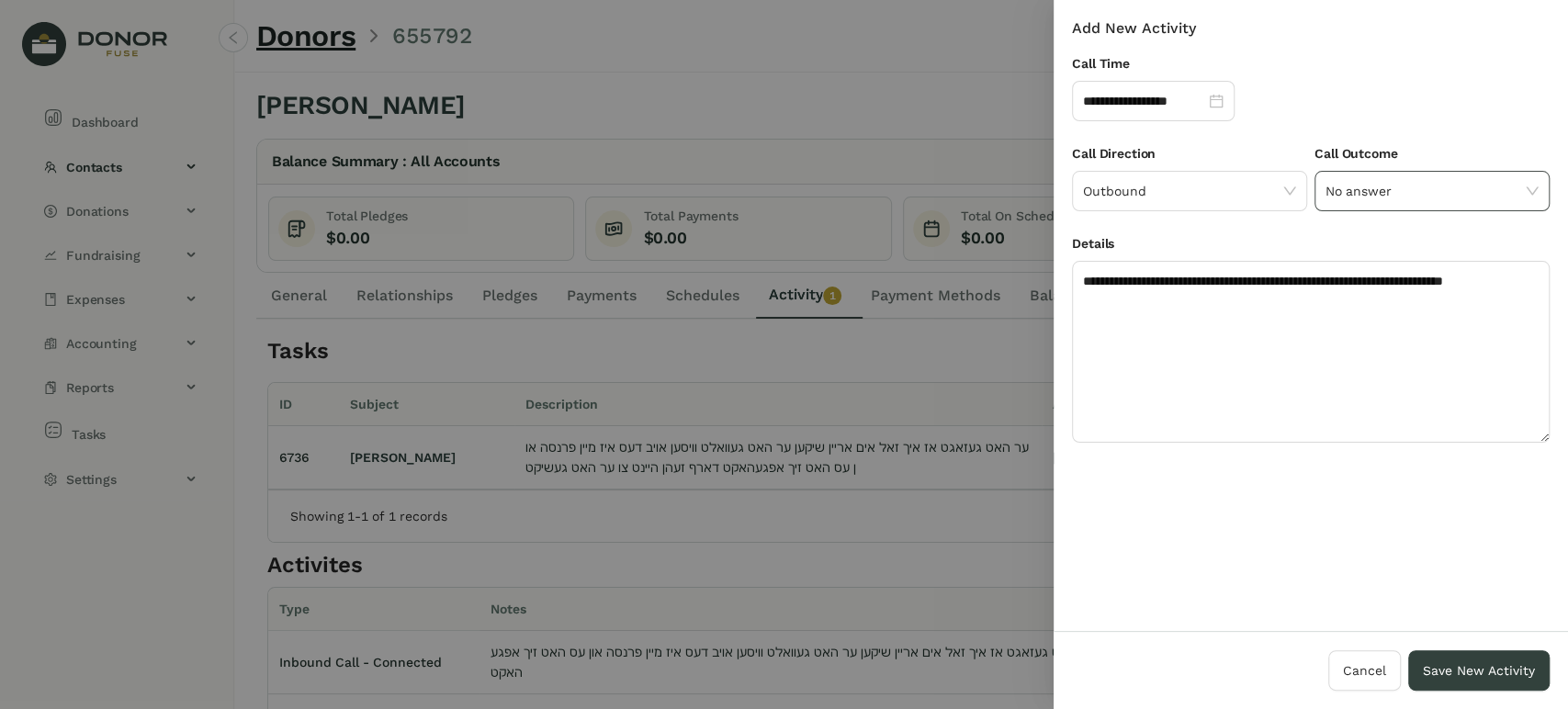 click on "No answer" 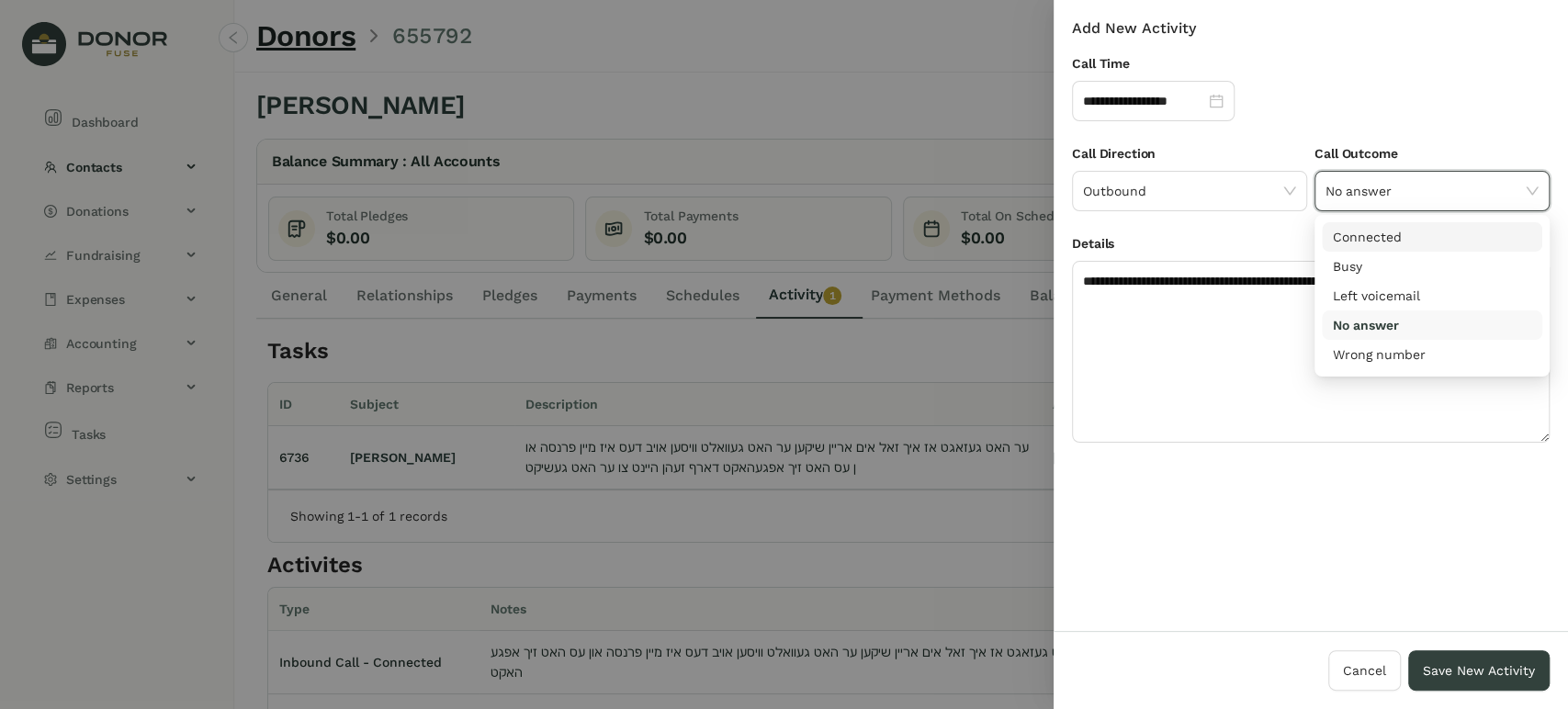 click on "Connected" at bounding box center (1432, 237) 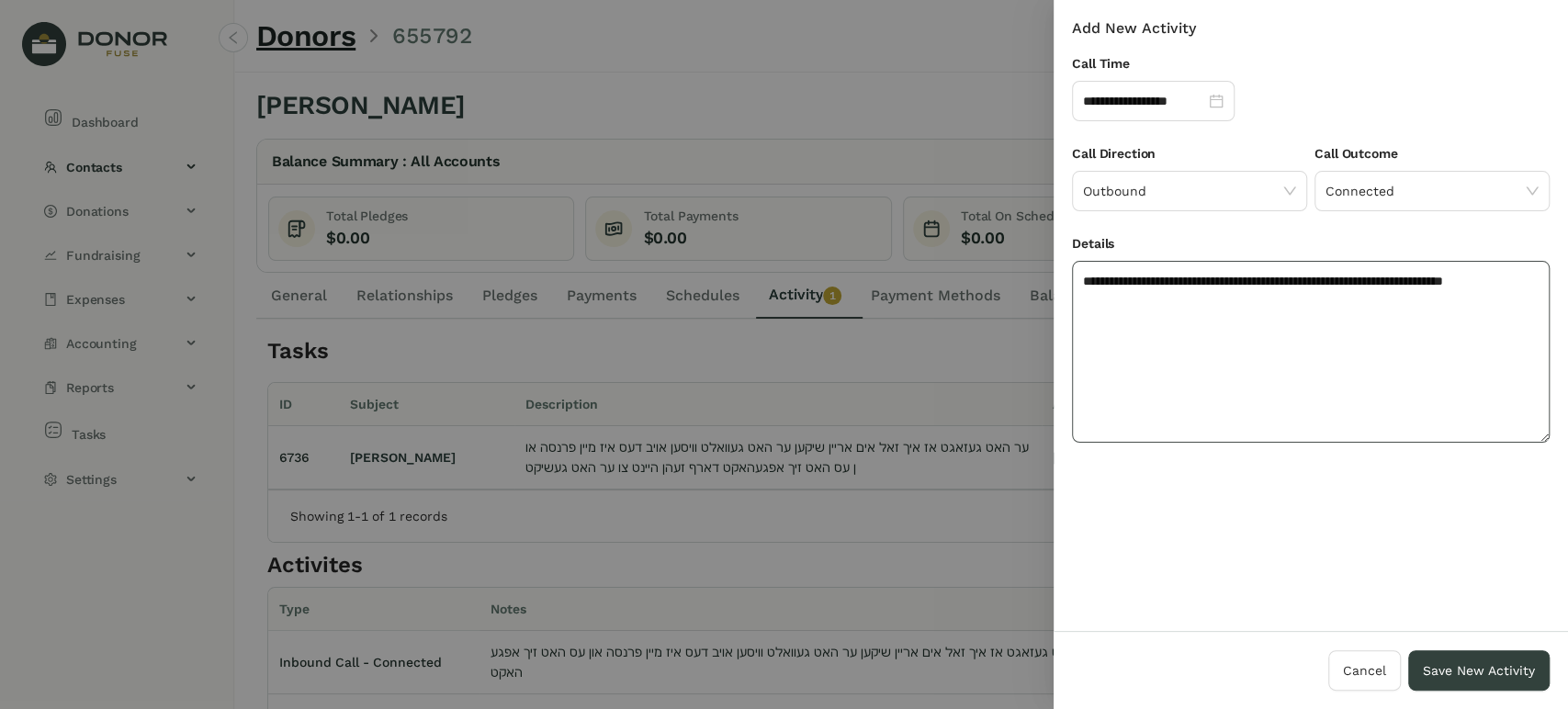 click on "**********" 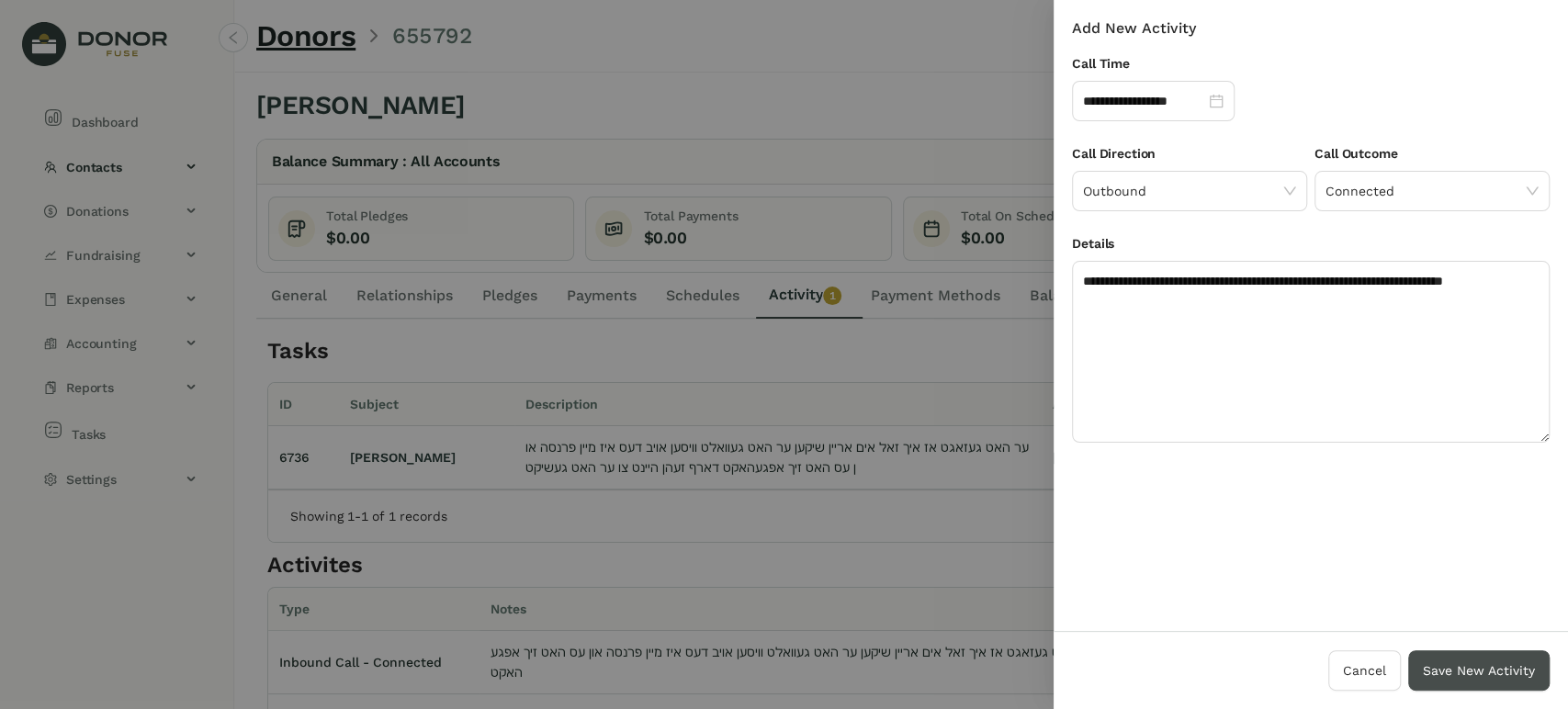 click on "Save New Activity" at bounding box center (1479, 670) 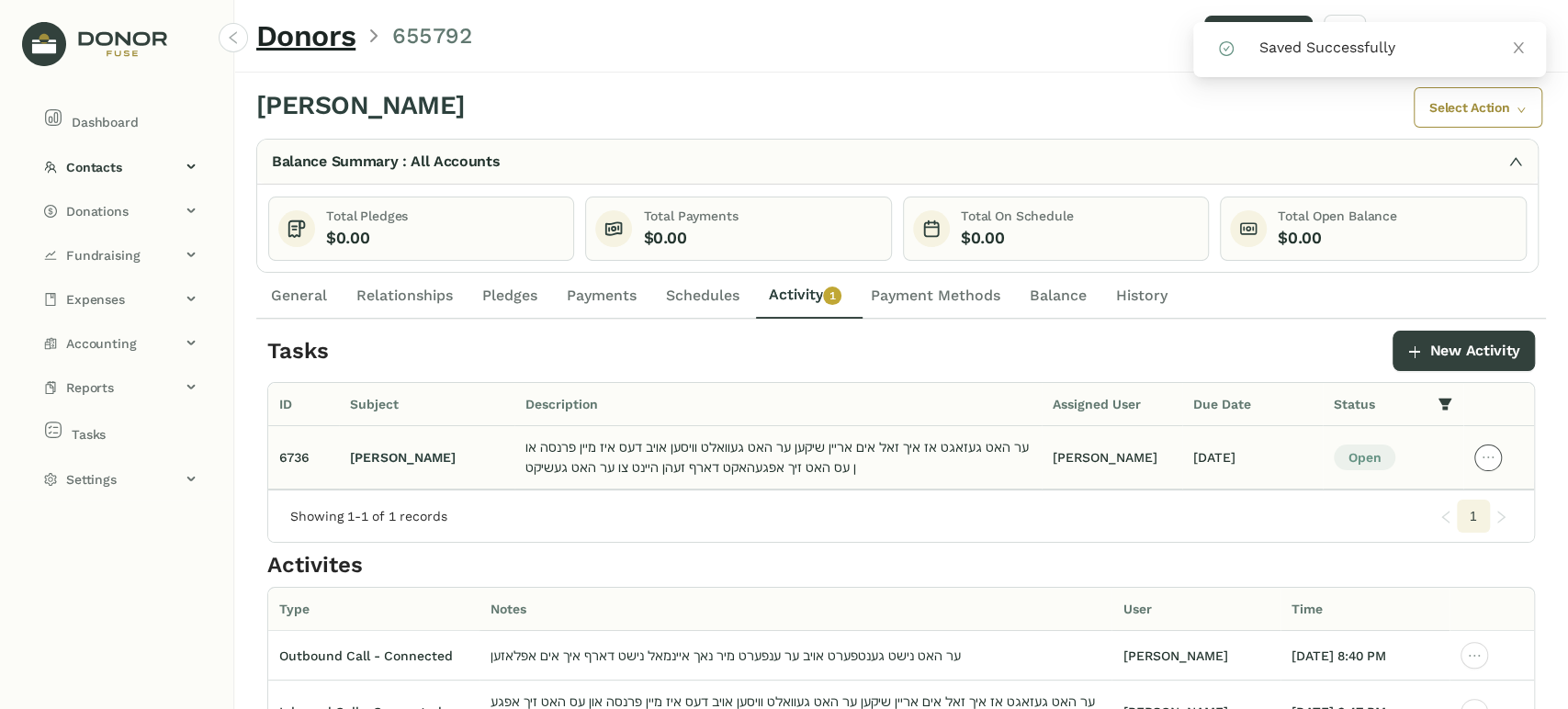 click 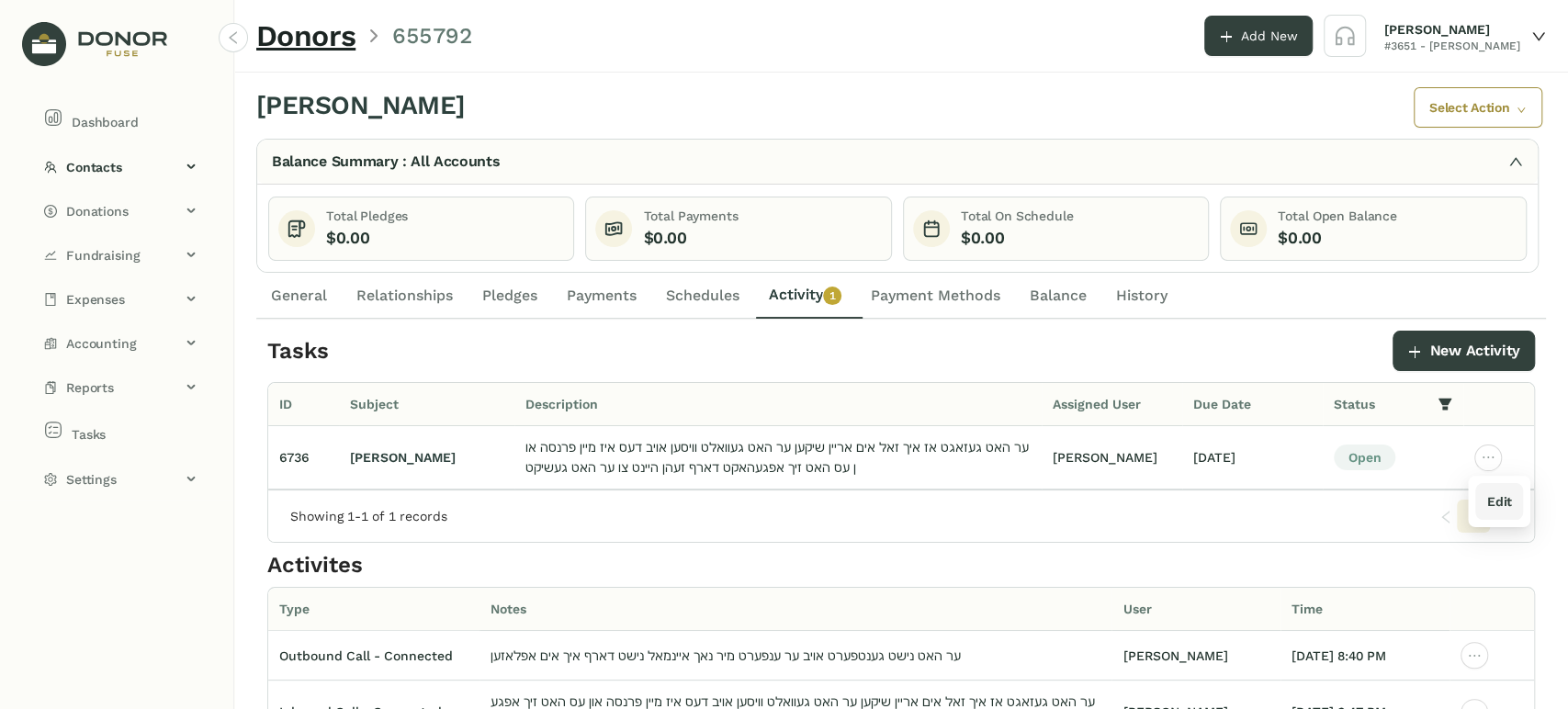 click on "Edit" at bounding box center (1498, 501) 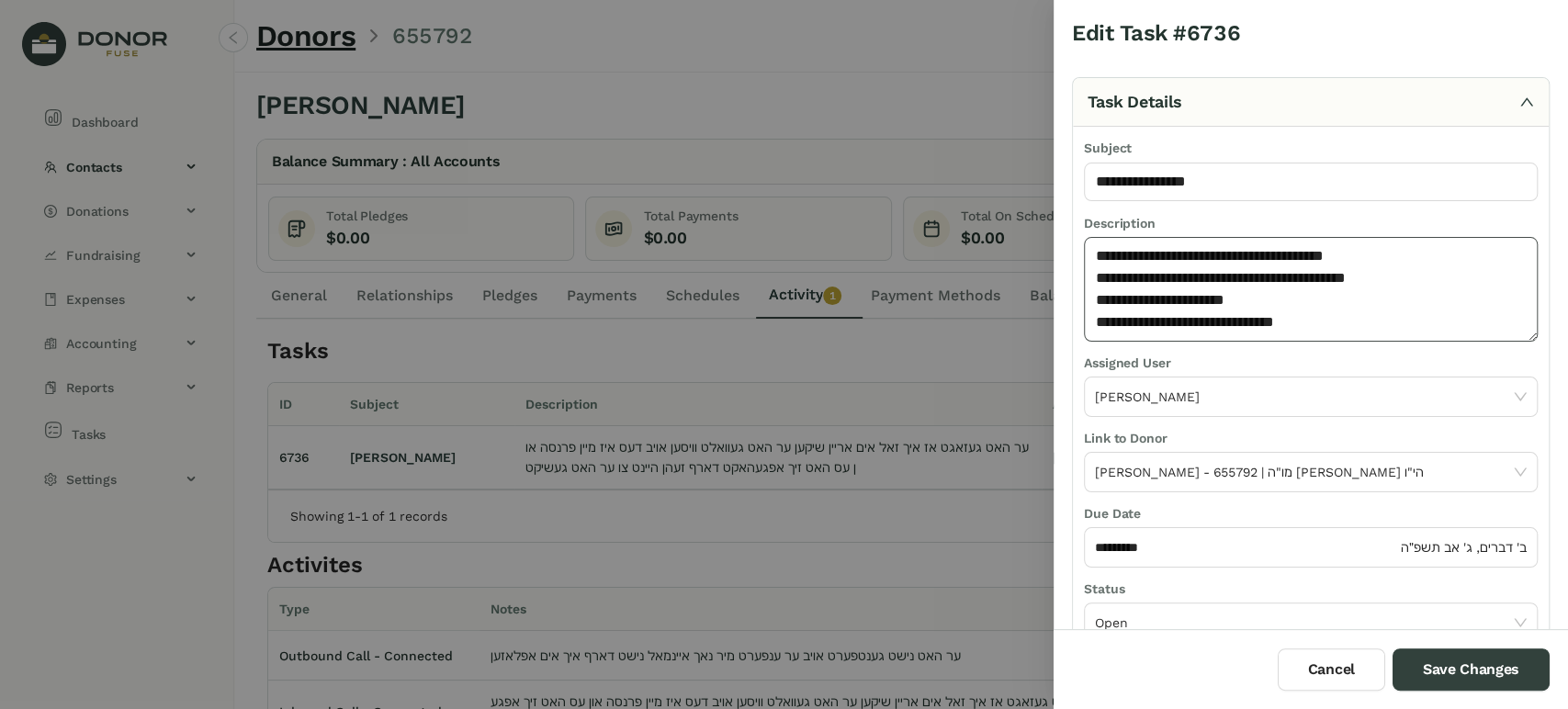 click on "**********" 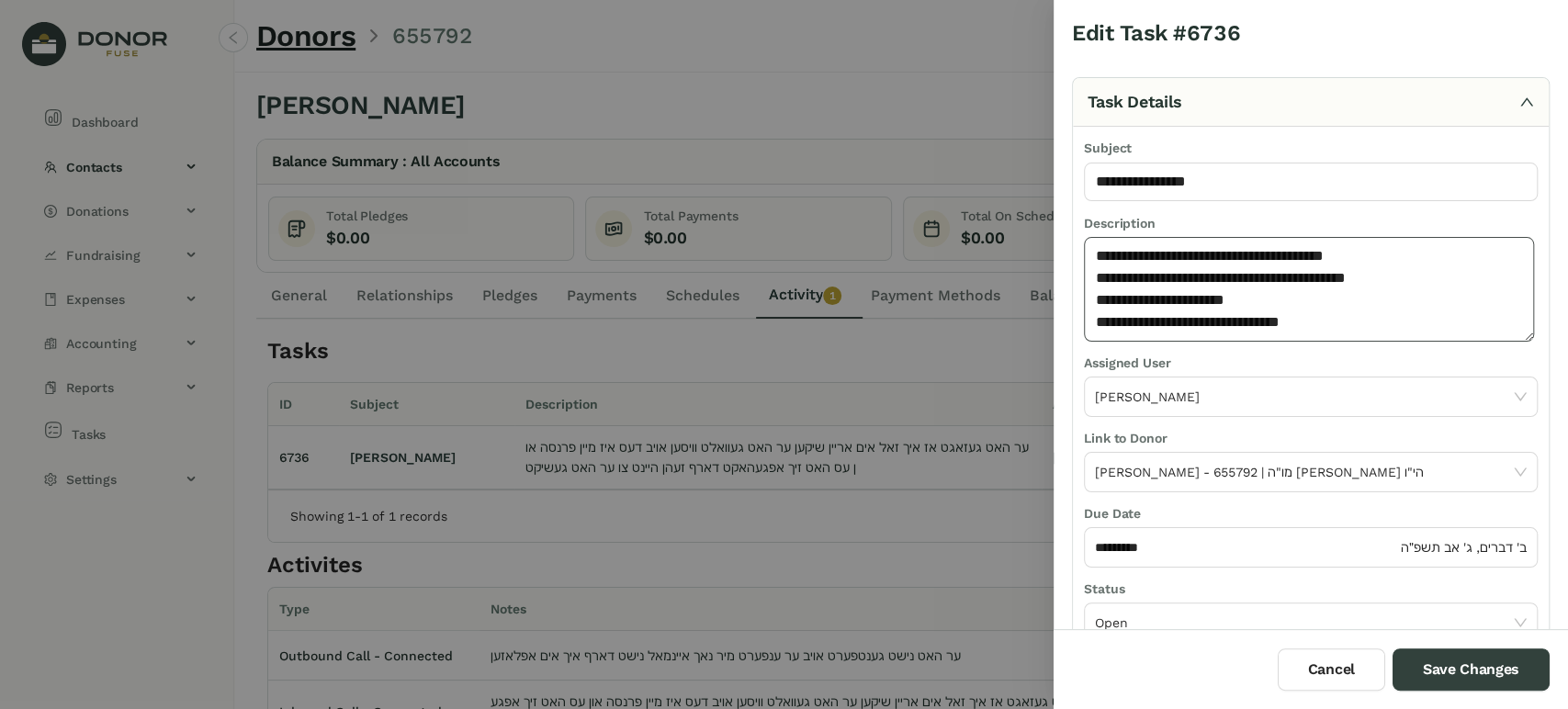 paste on "**********" 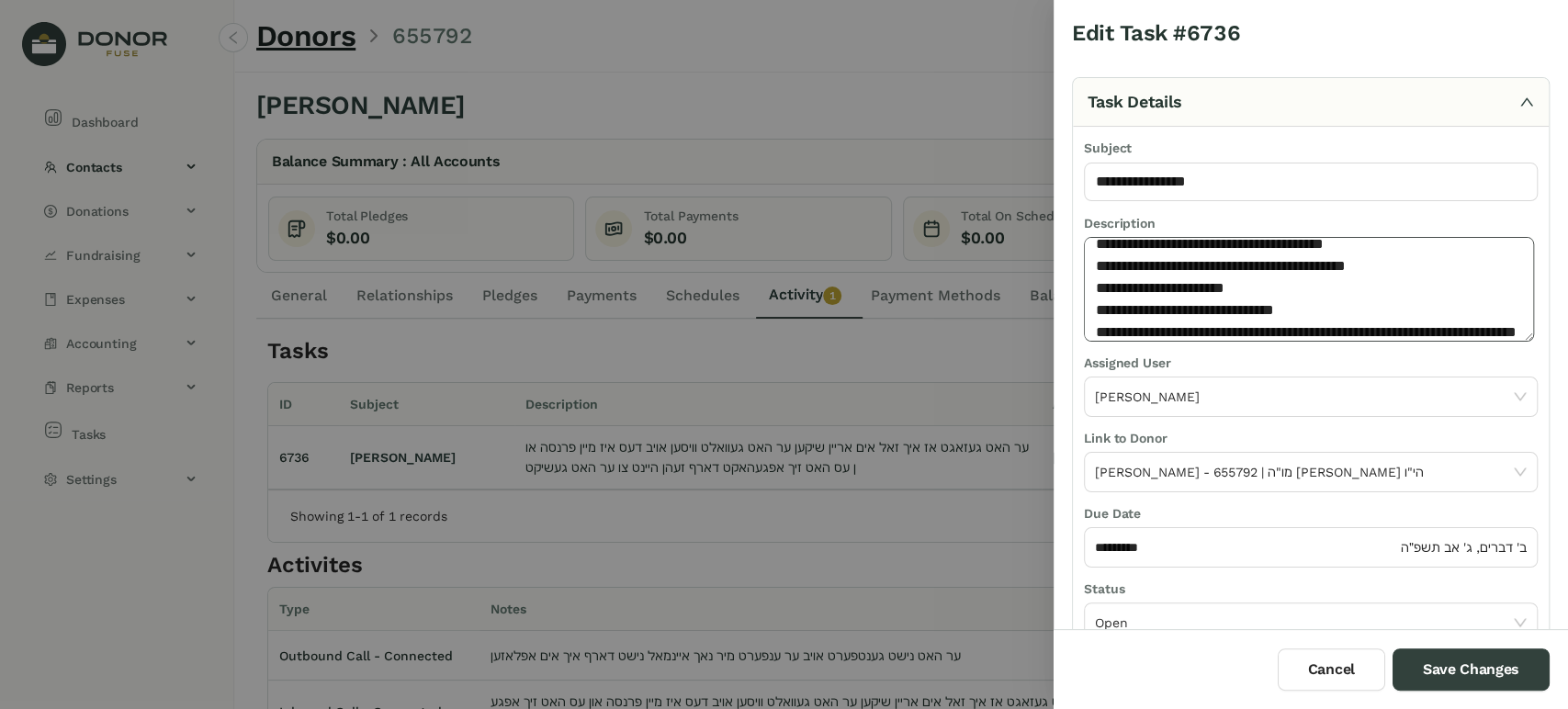scroll, scrollTop: 34, scrollLeft: 0, axis: vertical 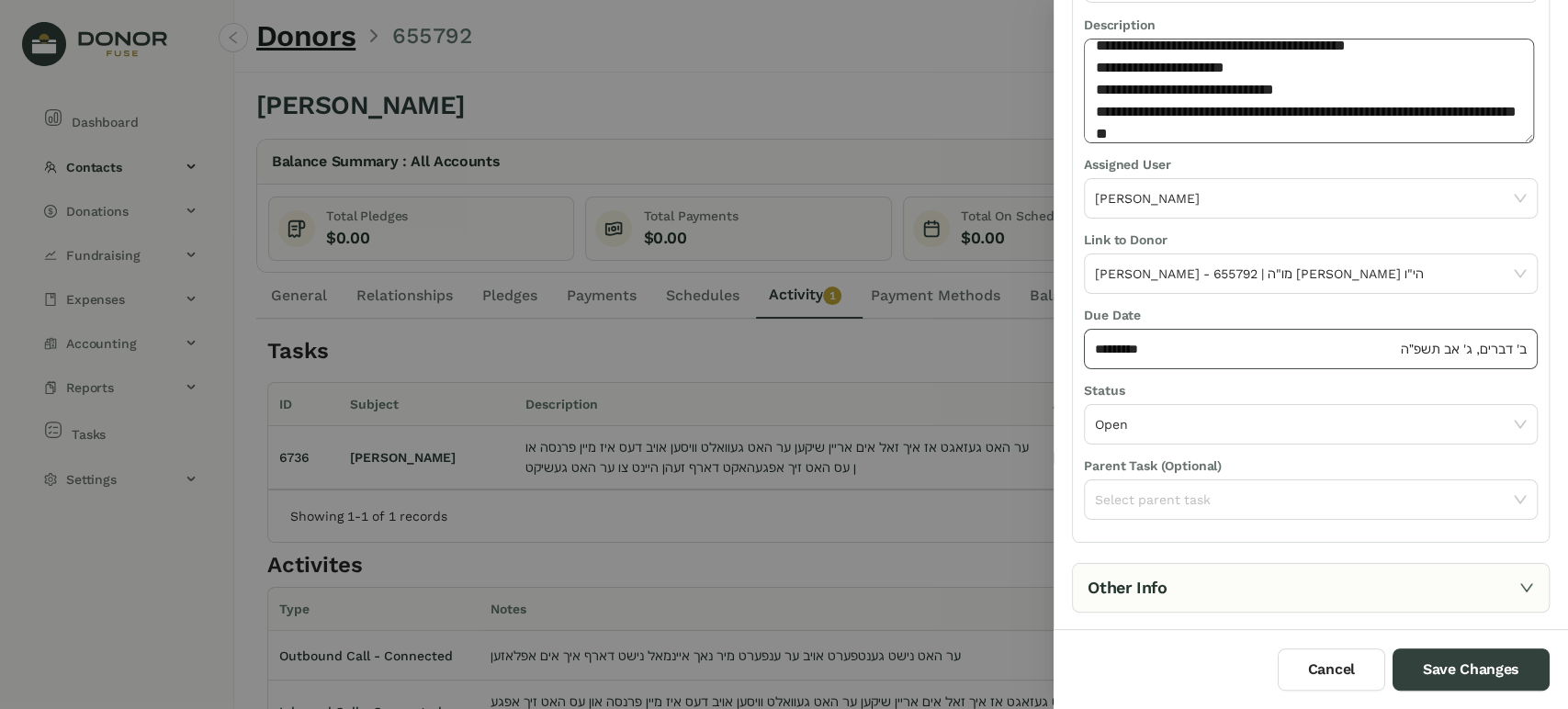 type on "**********" 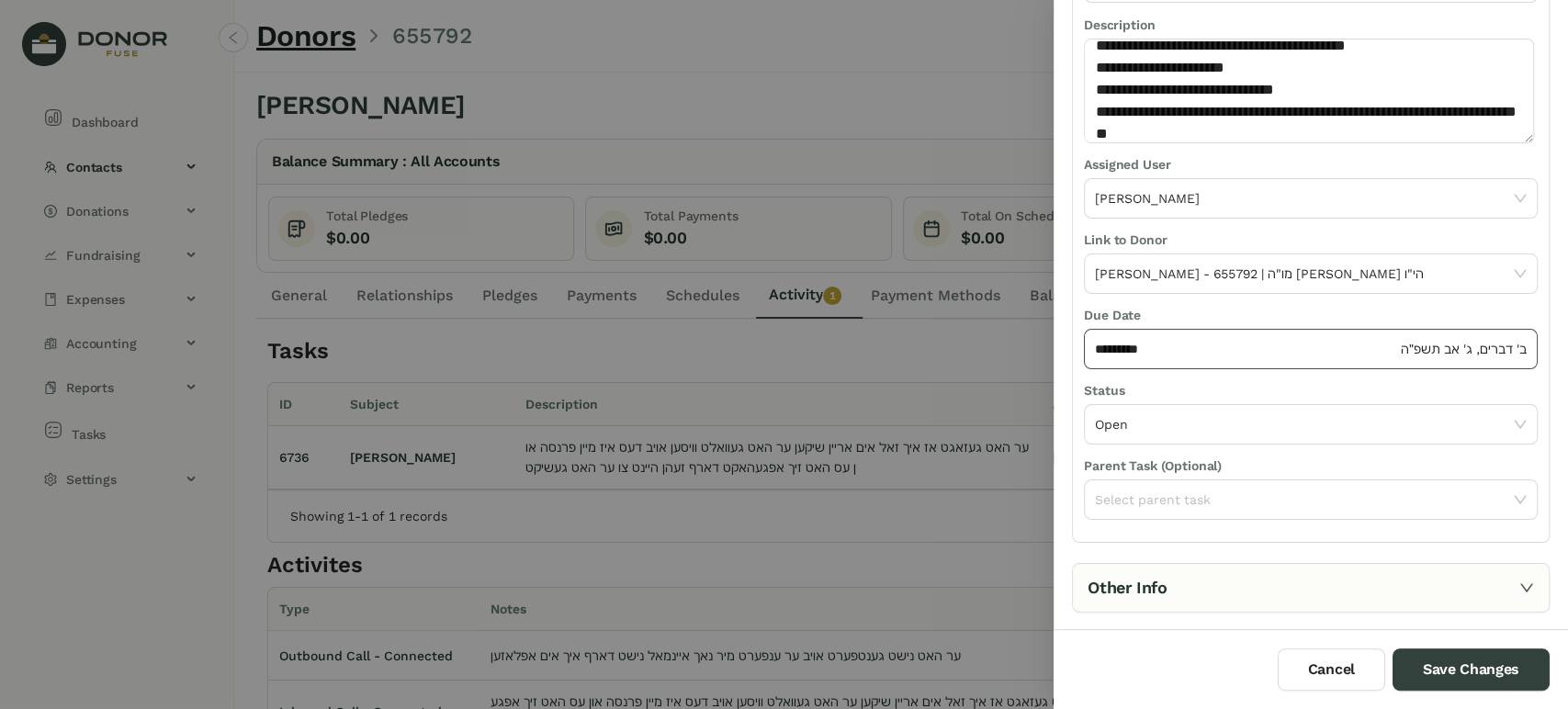 click on "********* ב' דברים, ג' אב תשפ״ה" 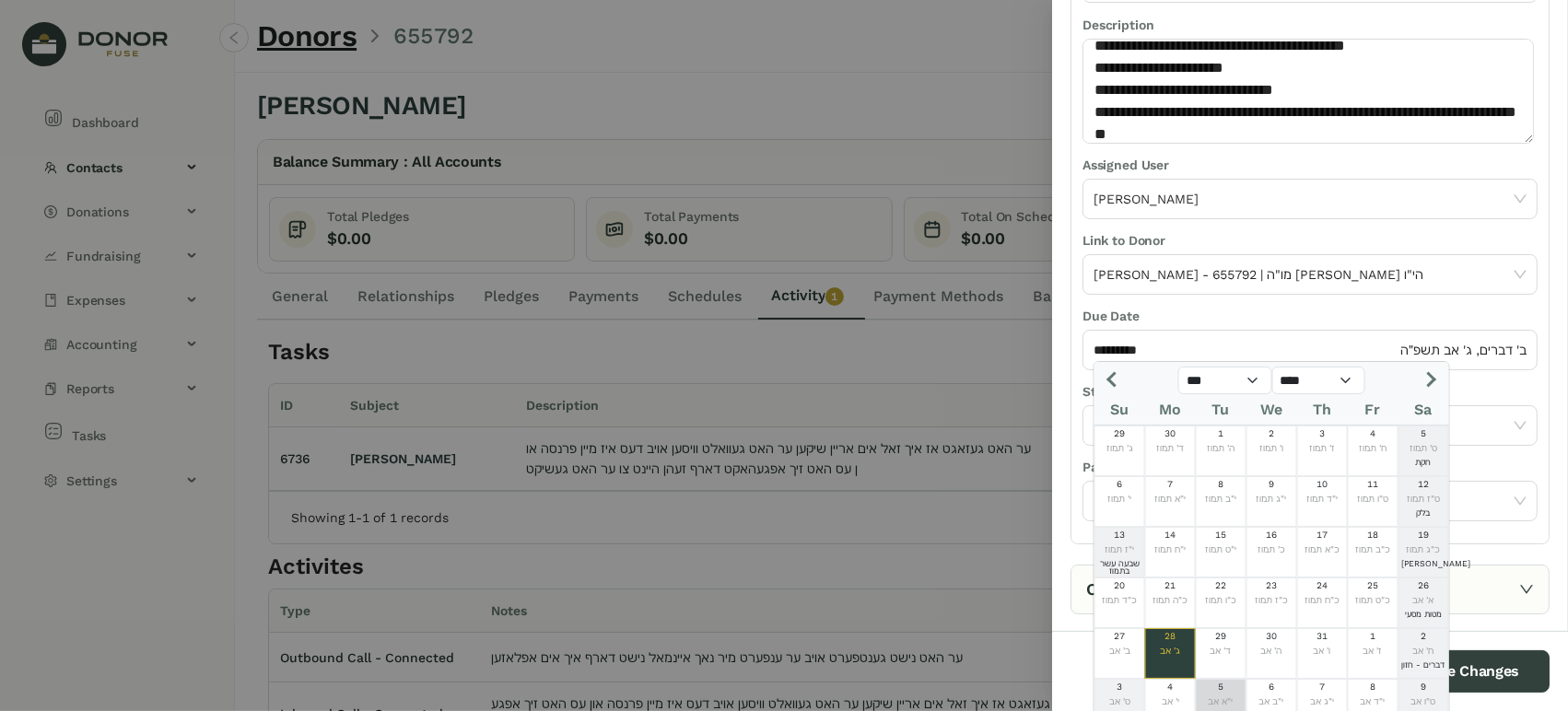 click on "5" 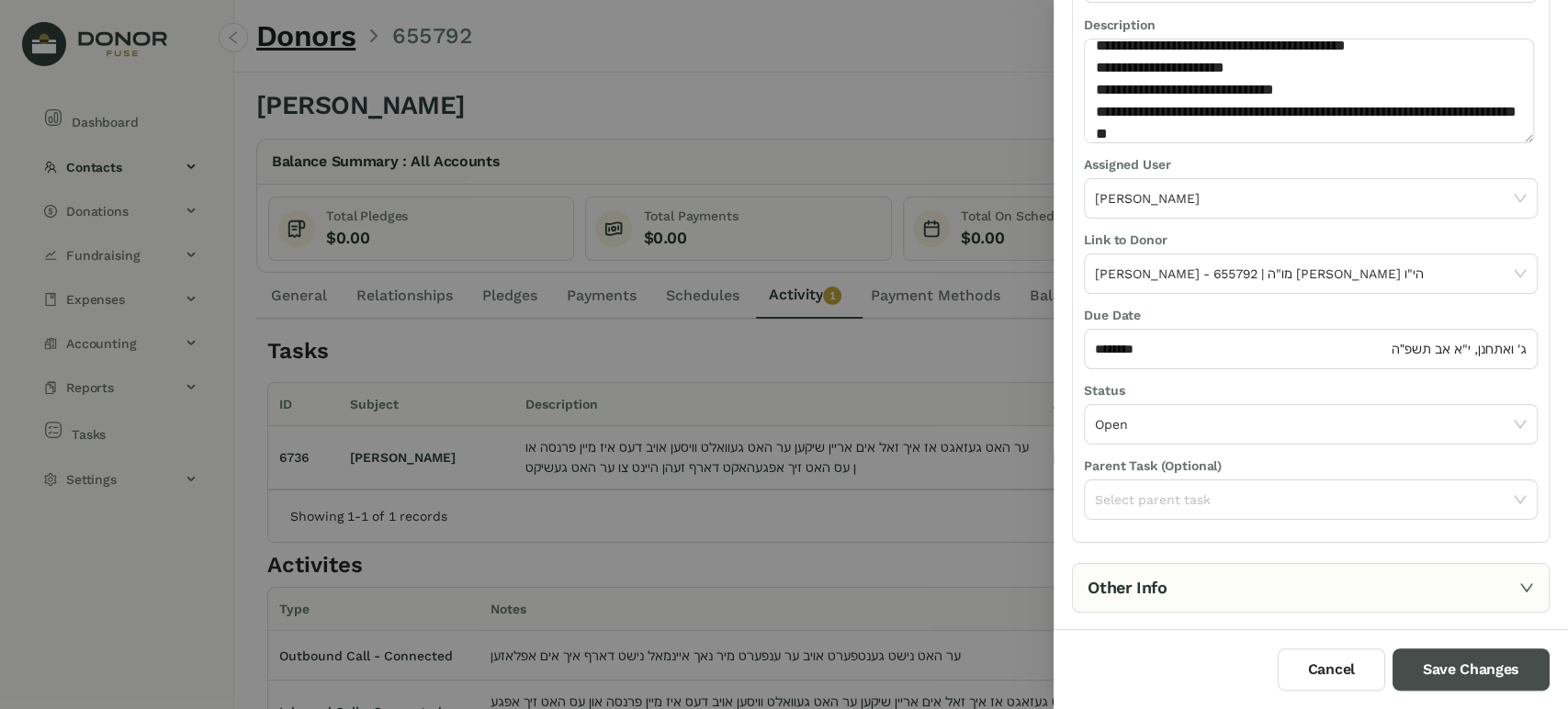 click on "Save Changes" at bounding box center [1471, 670] 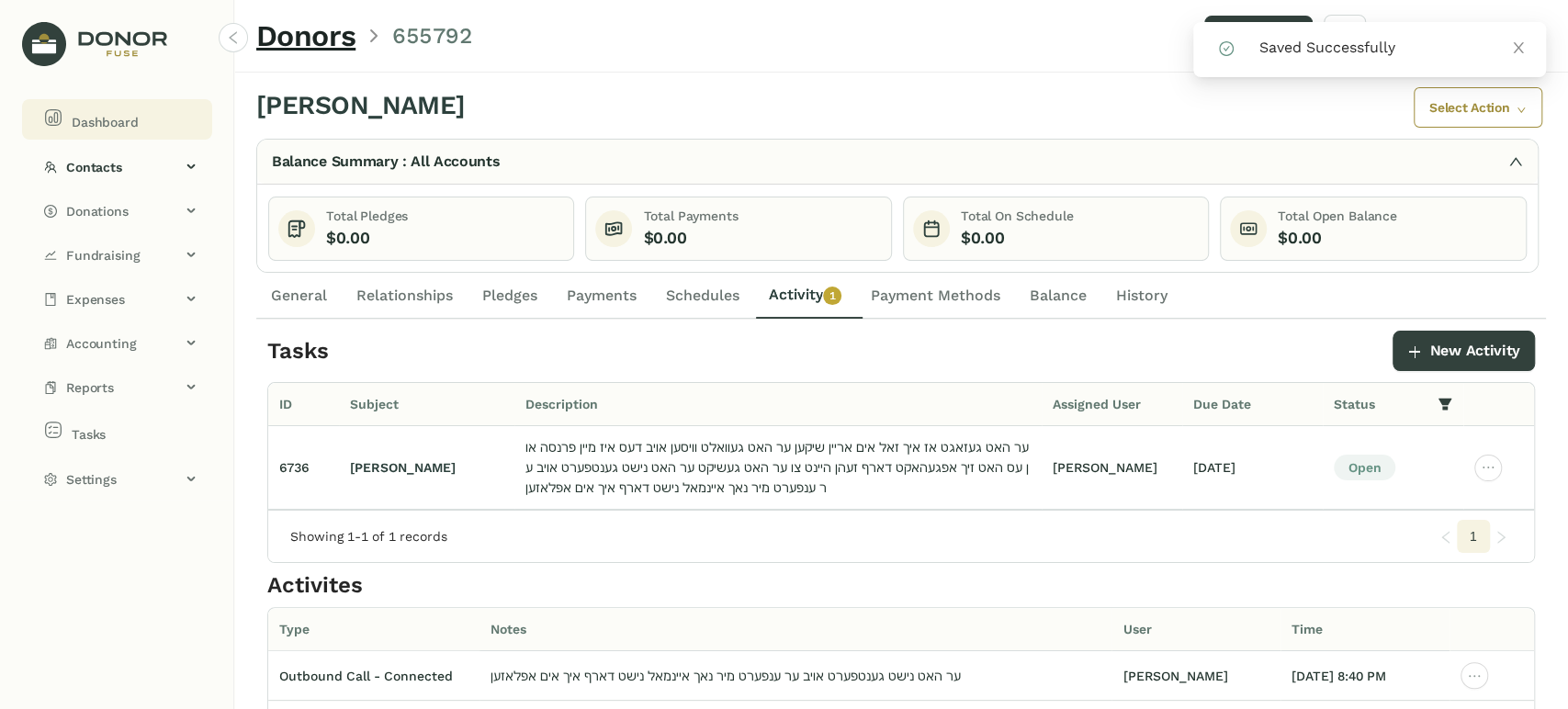 click on "Dashboard" 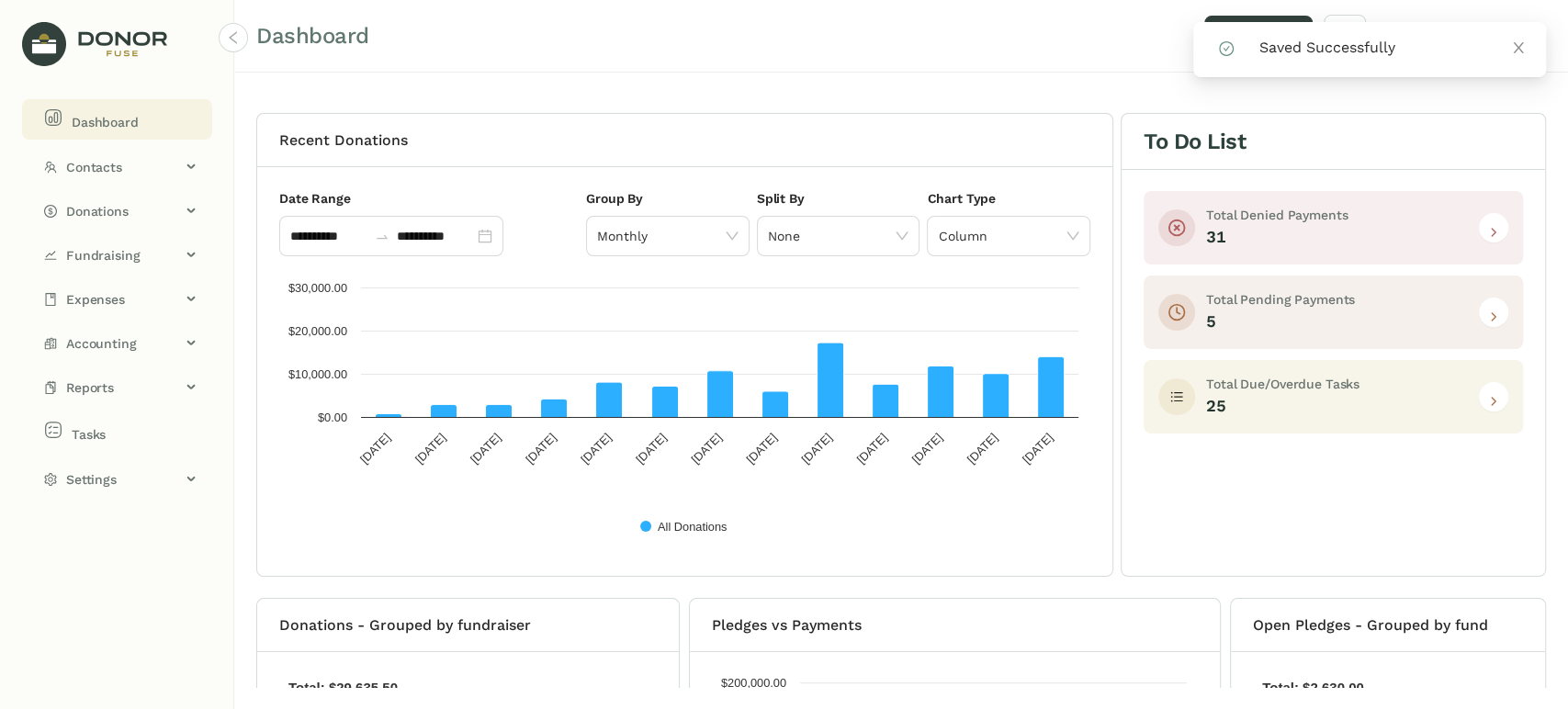 click 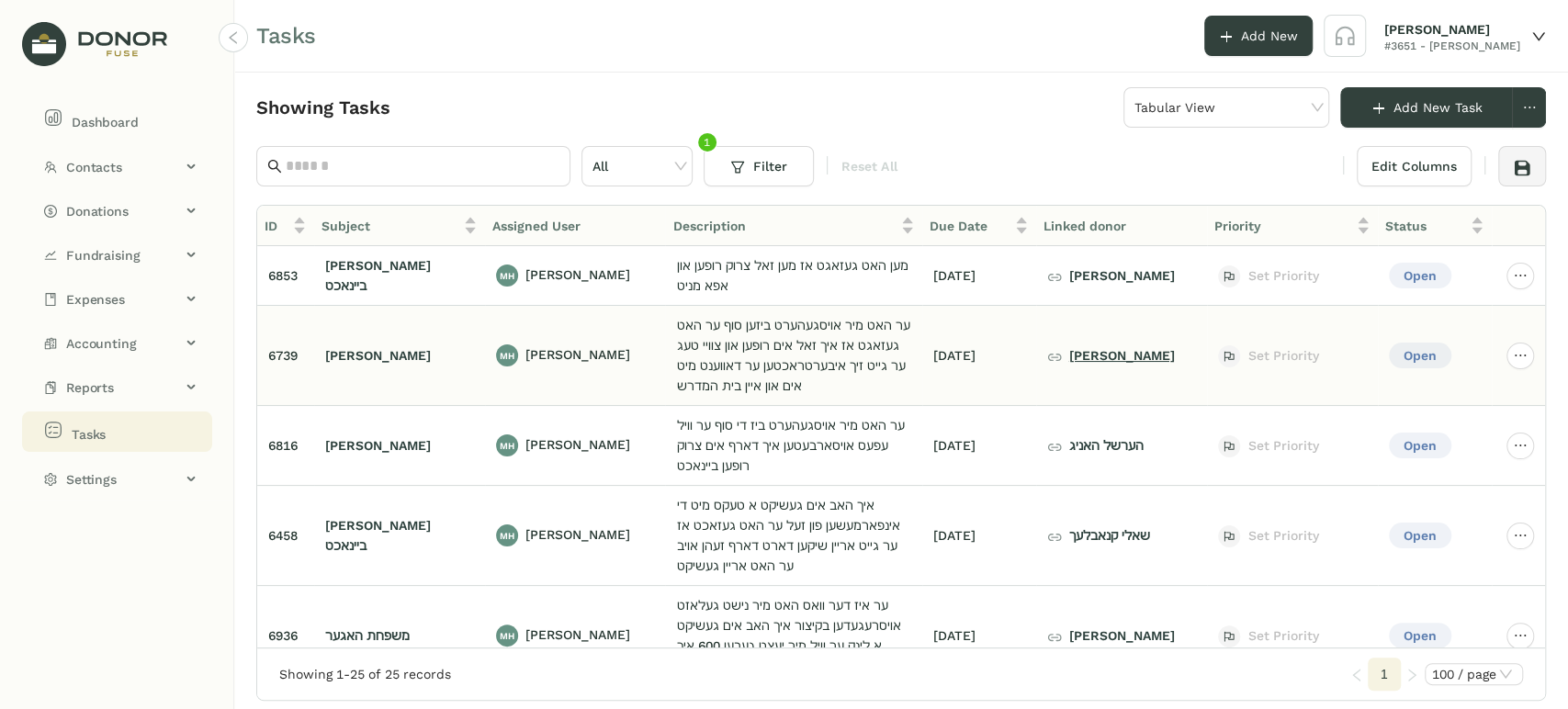 click on "[PERSON_NAME]" 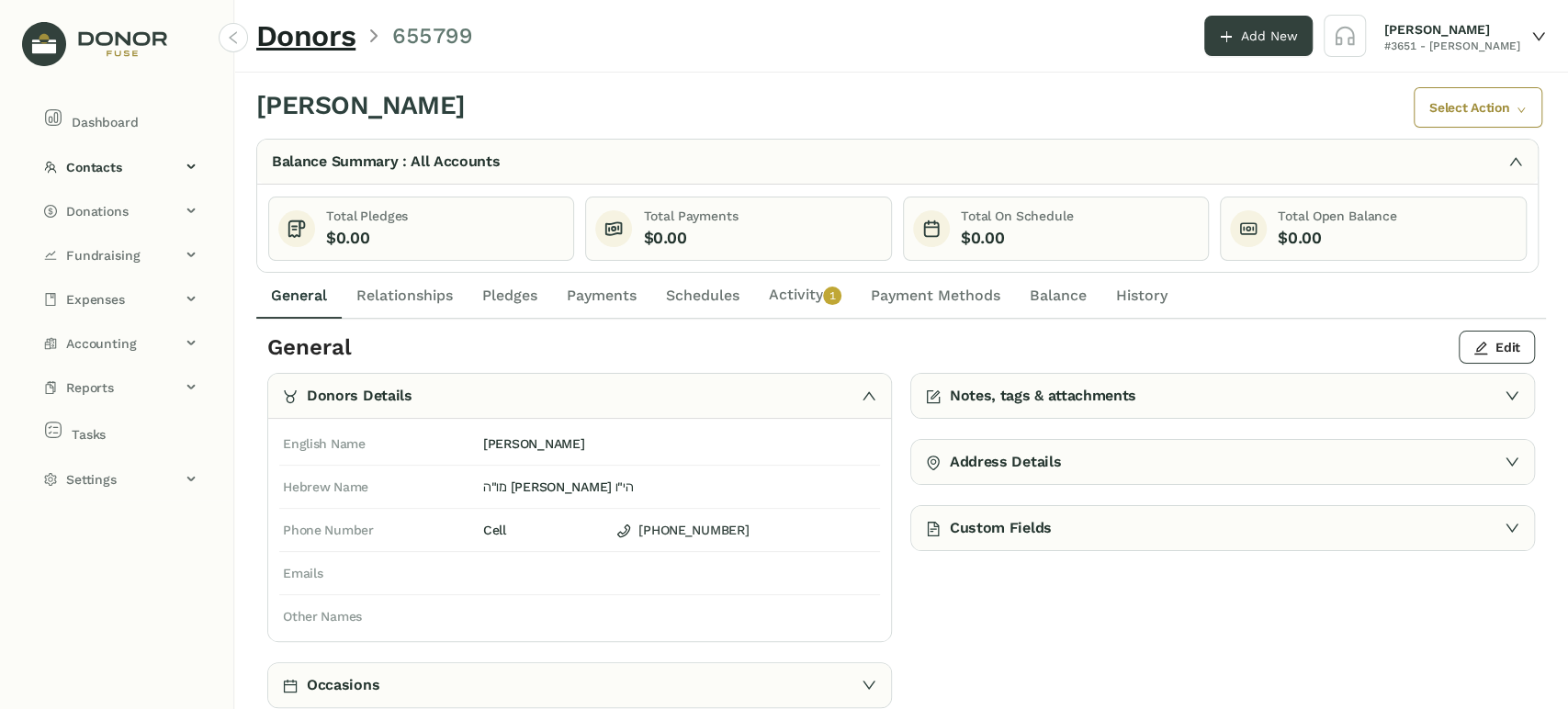 click on "Activity   0   1   2   3   4   5   6   7   8   9" 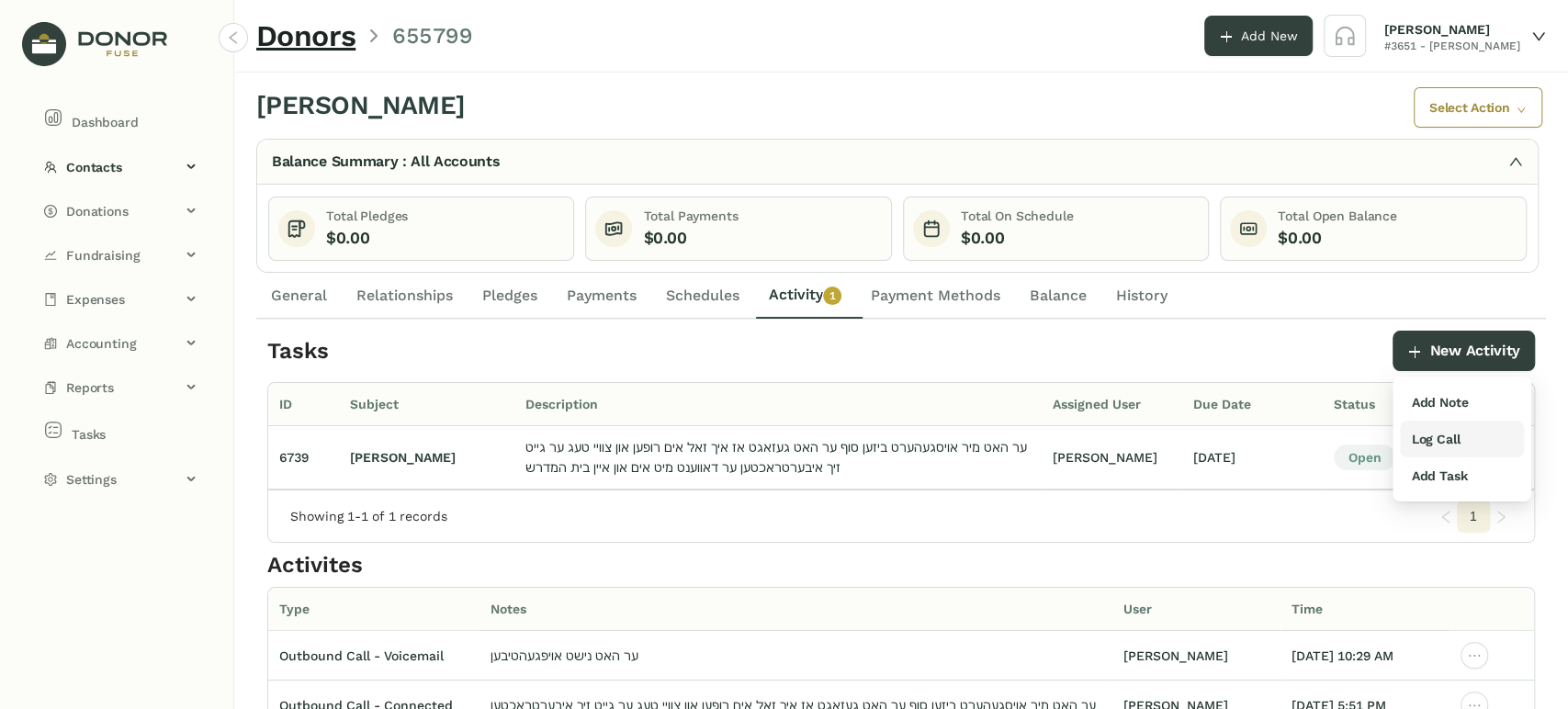 click on "Log Call" at bounding box center (1461, 439) 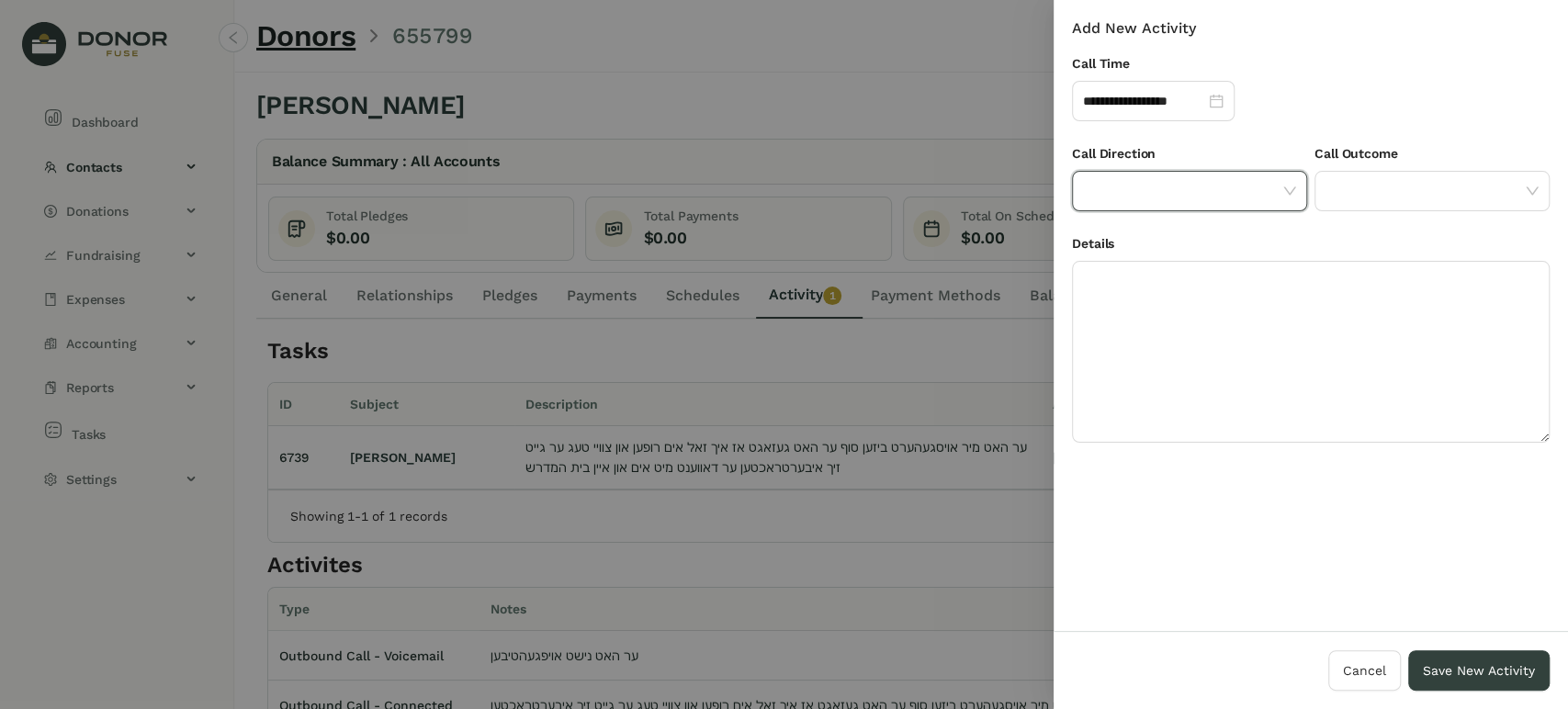 drag, startPoint x: 1205, startPoint y: 189, endPoint x: 1205, endPoint y: 202, distance: 13 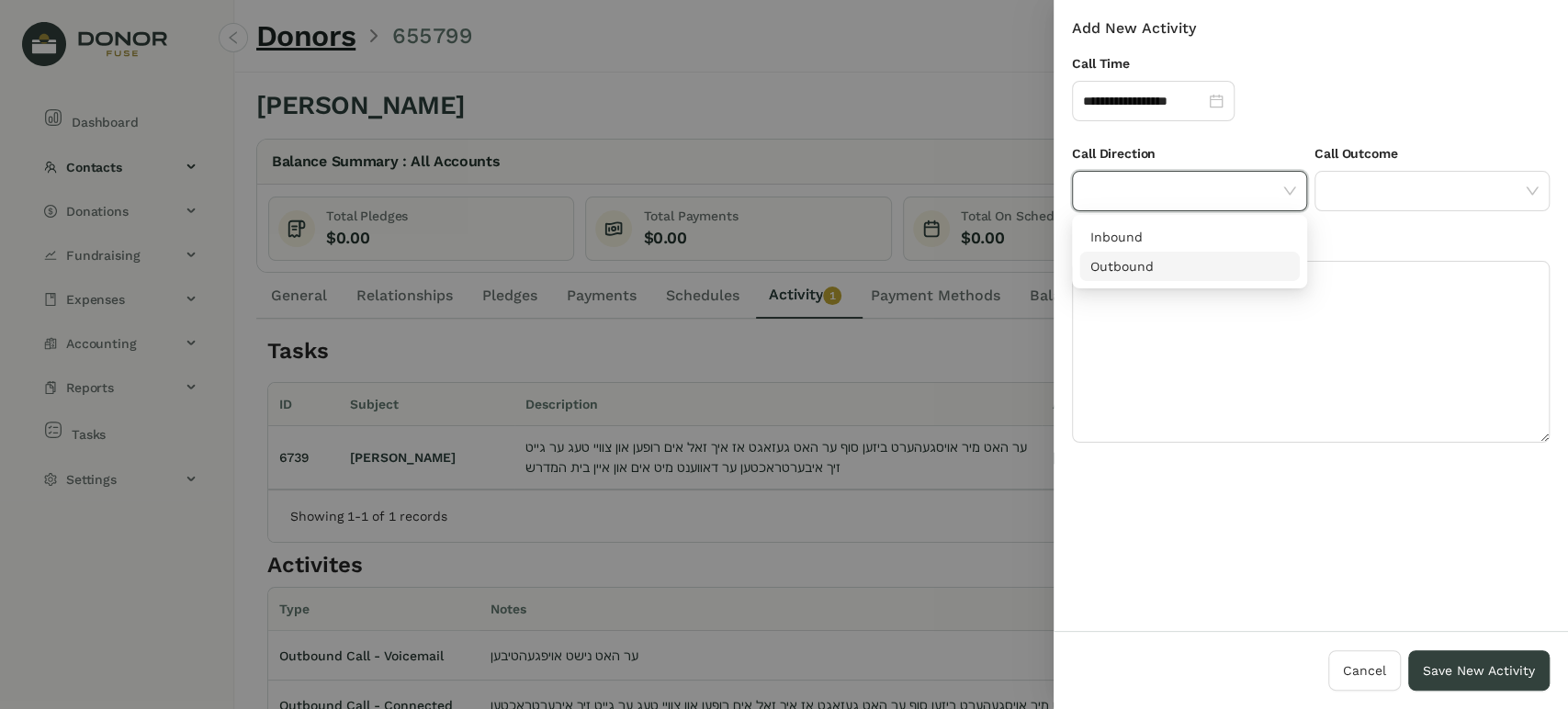 click on "Inbound Outbound" at bounding box center [1190, 252] 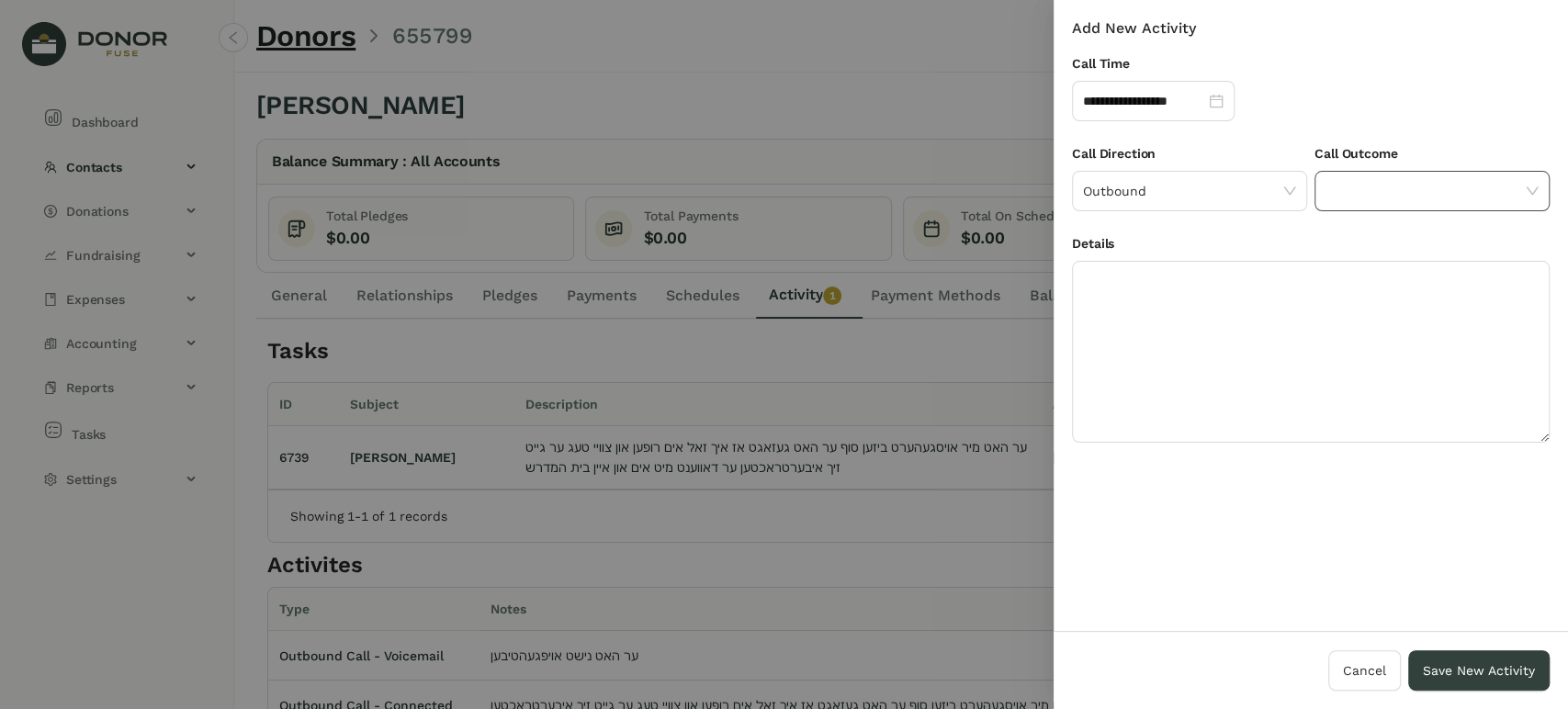 click 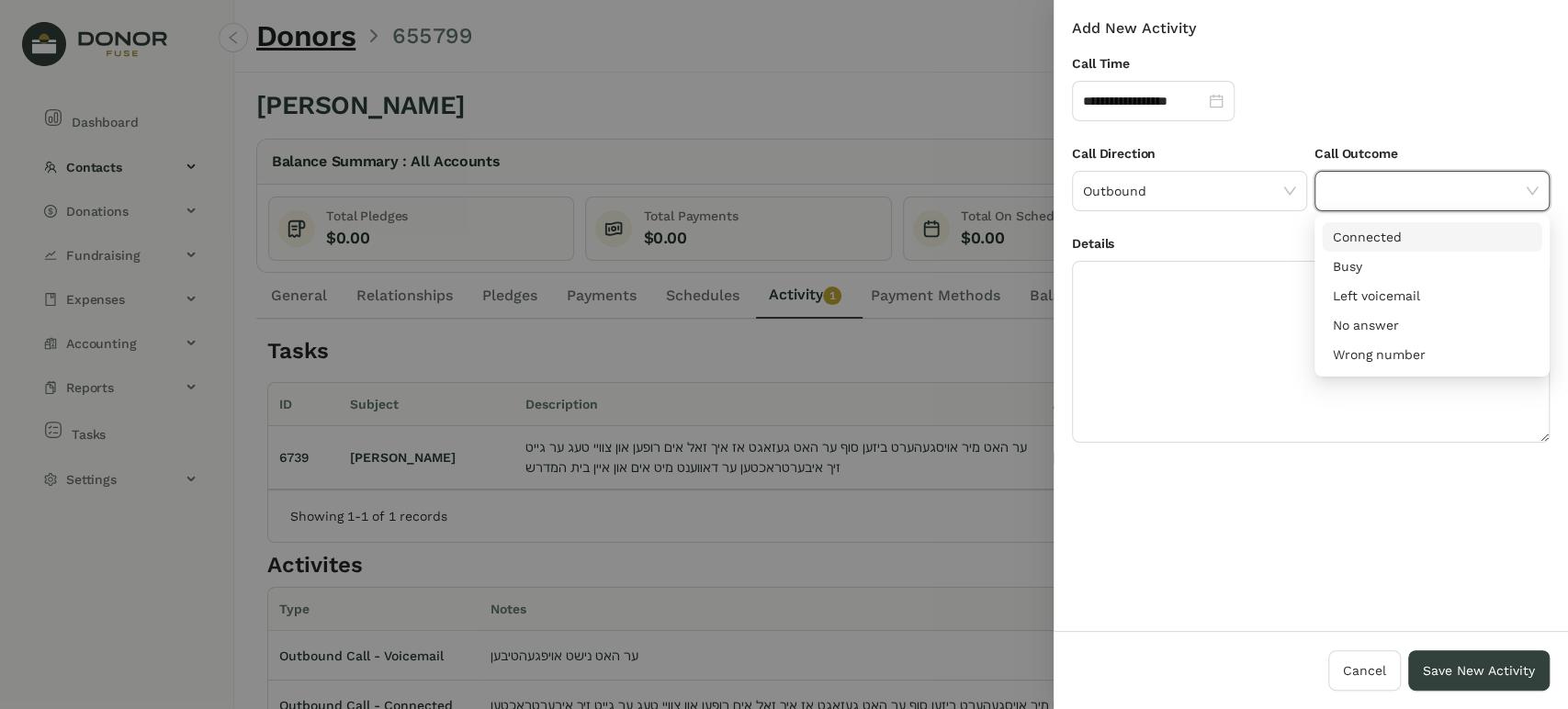 click on "Connected" at bounding box center (1432, 237) 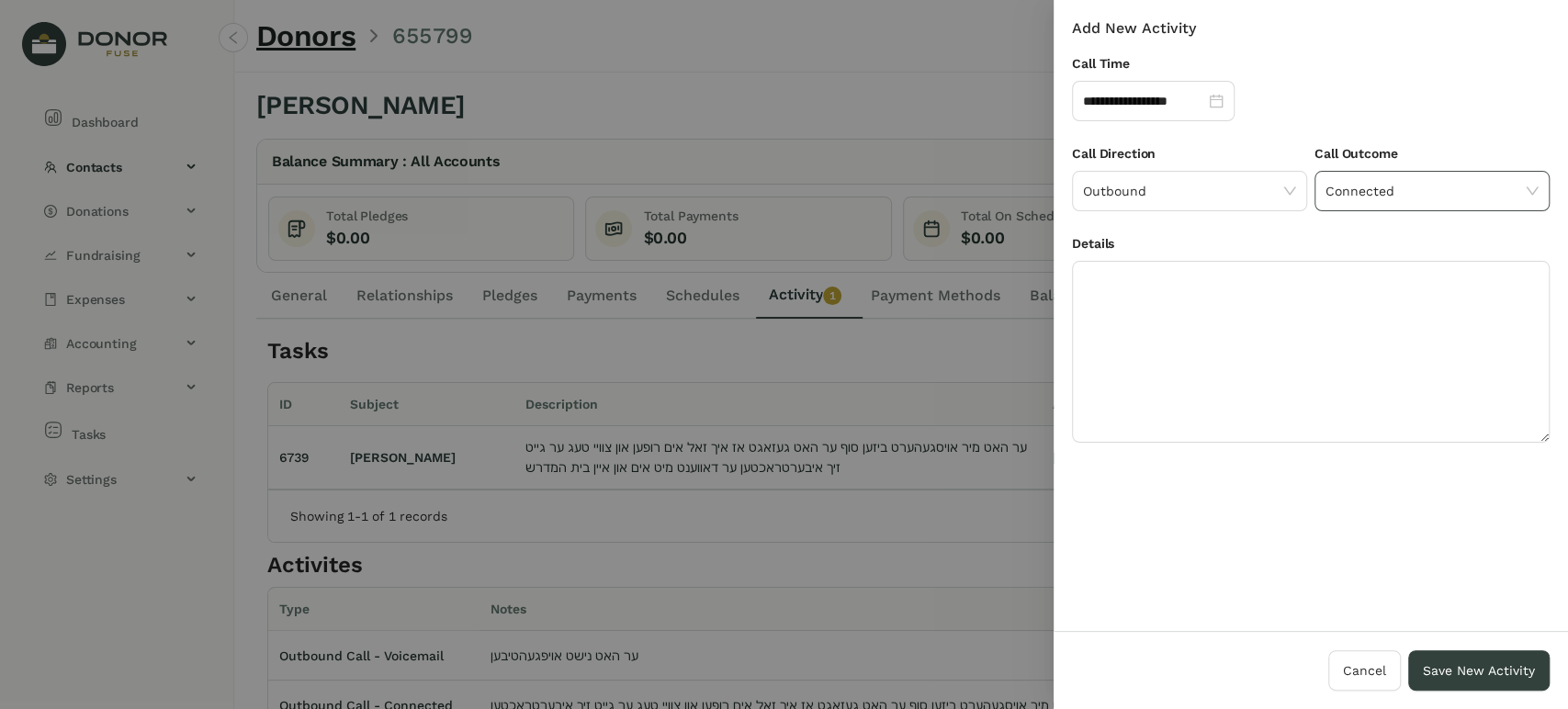 click on "Connected" 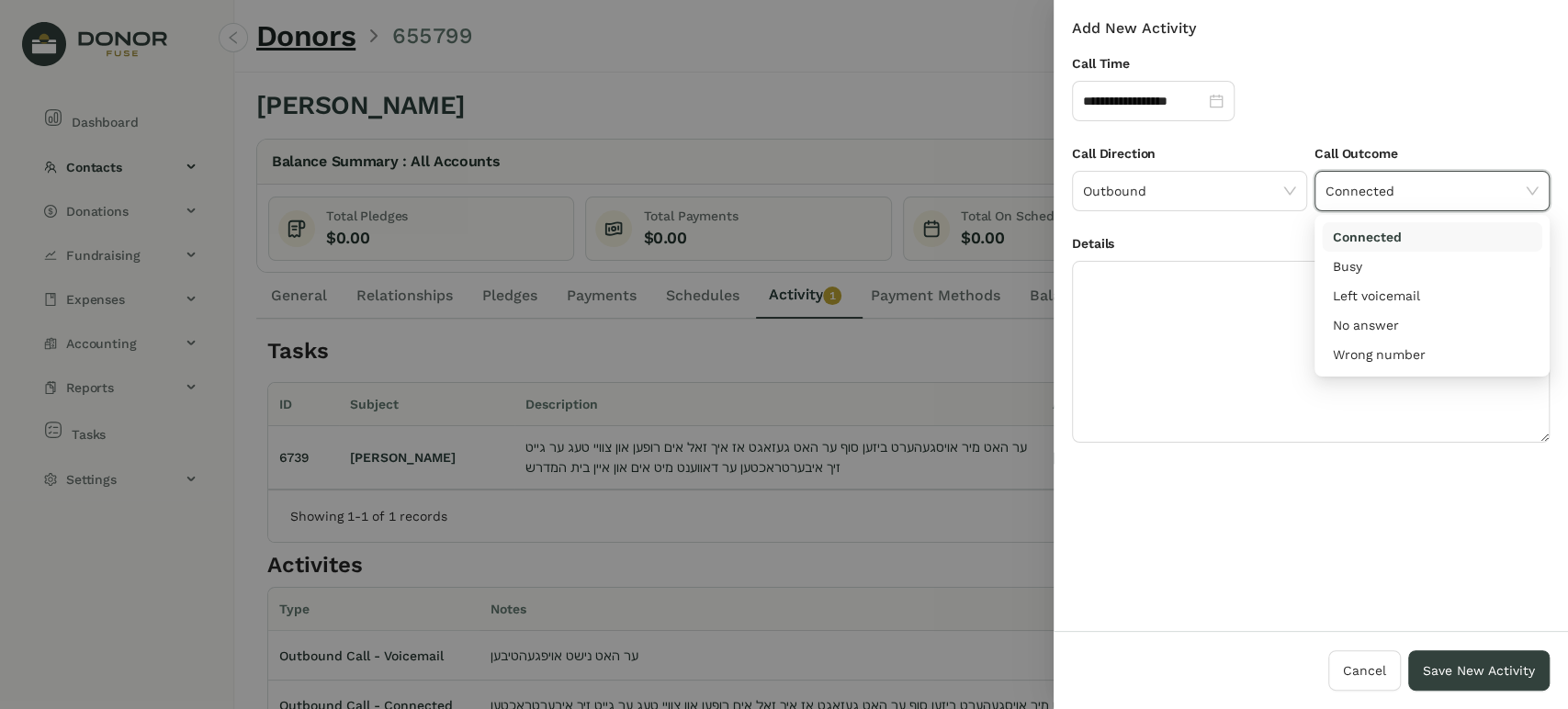 click on "Connected" 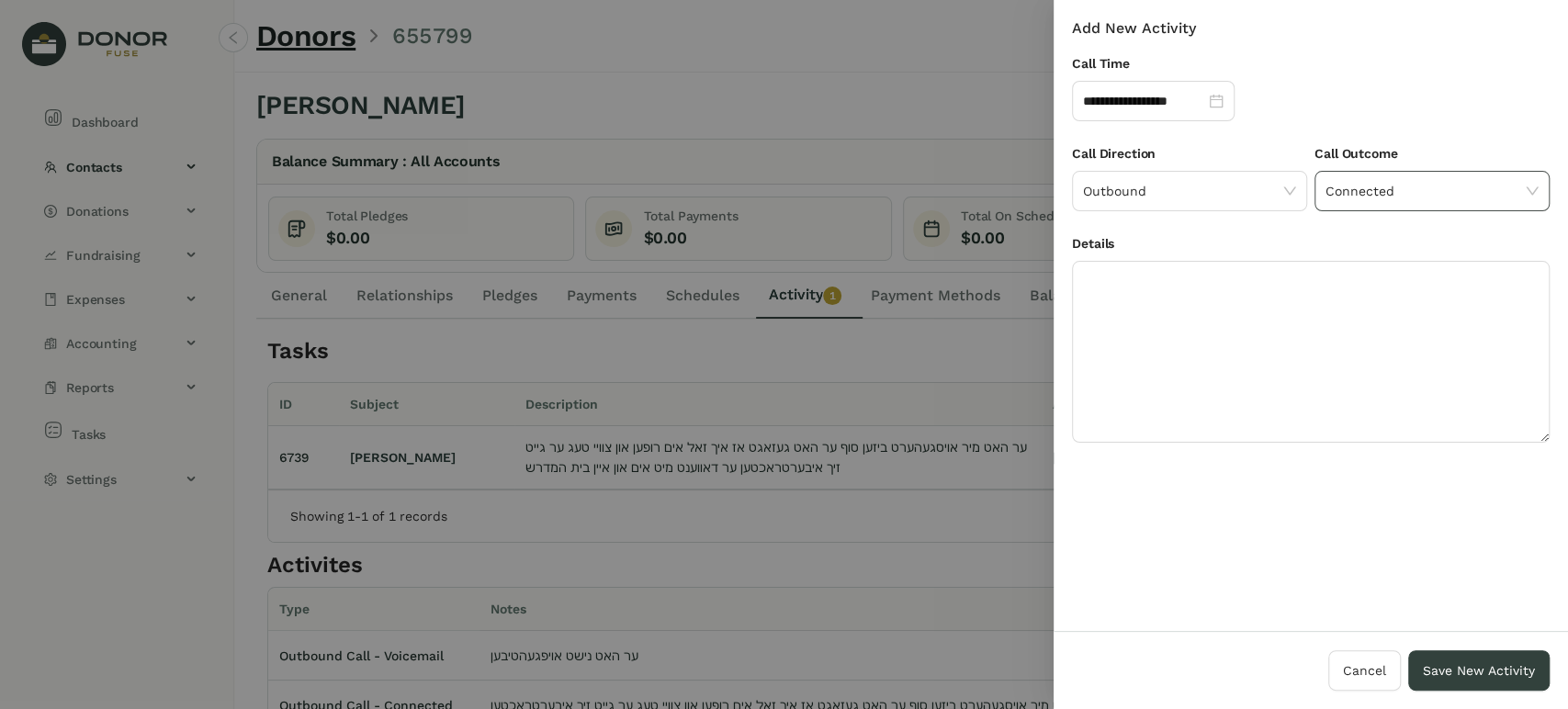 click on "Connected" 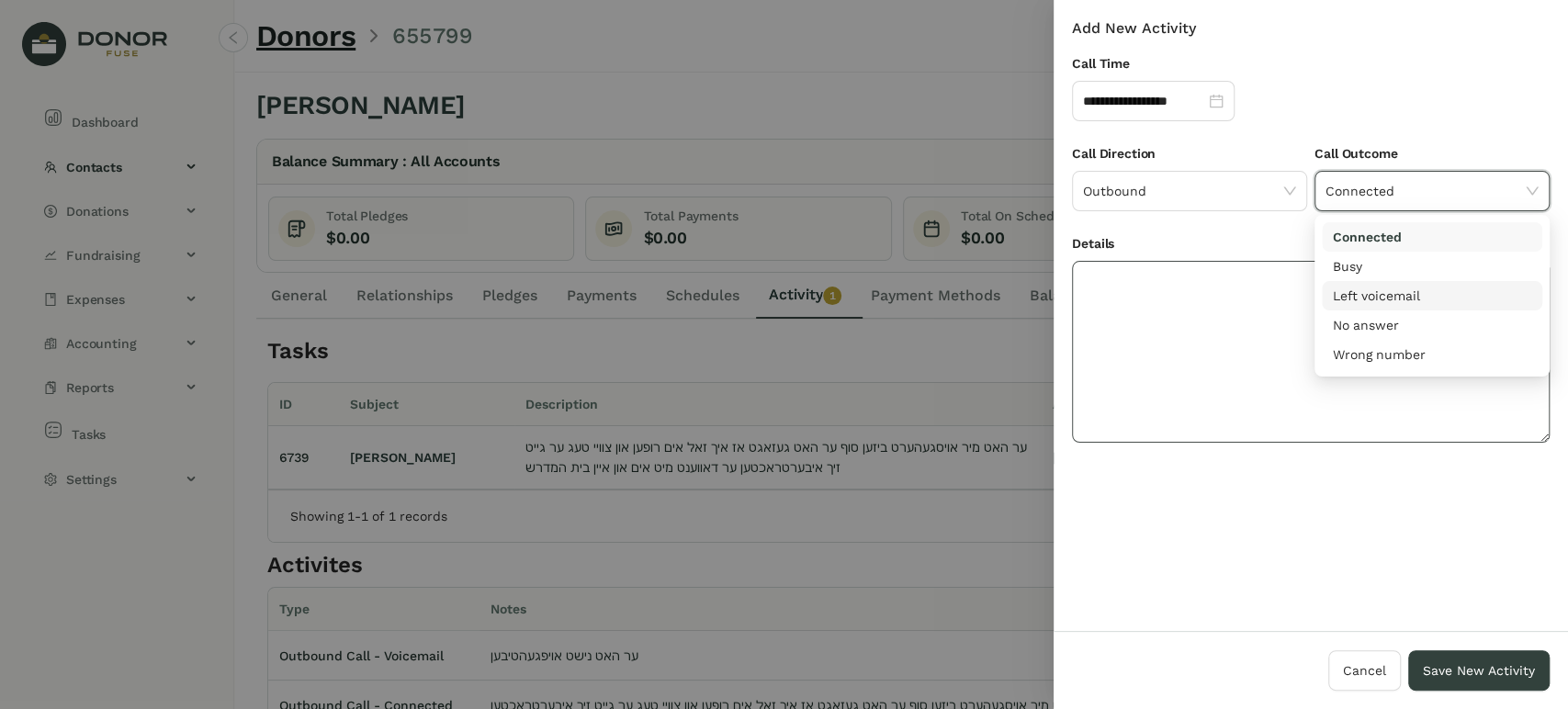 click on "Left voicemail" at bounding box center (1432, 296) 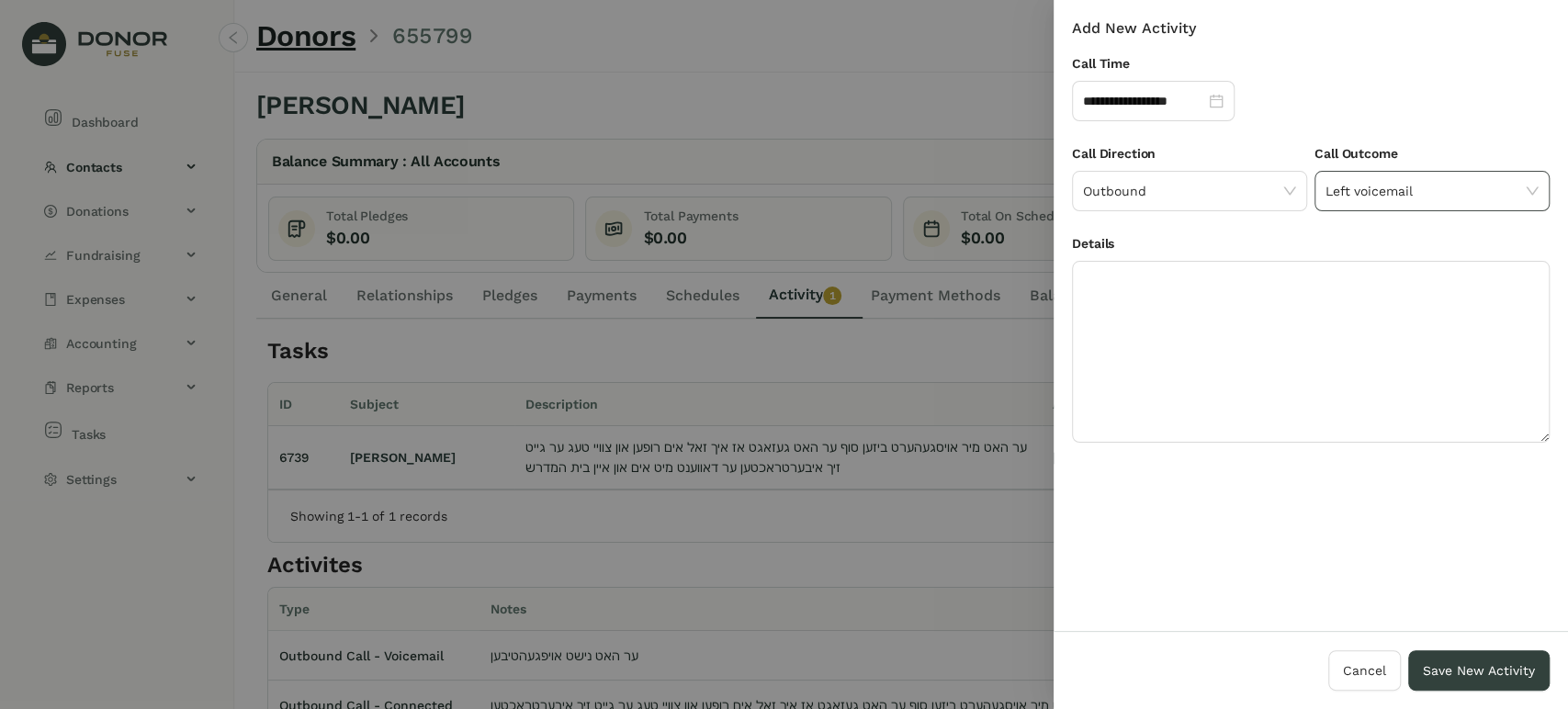 click on "Left voicemail" 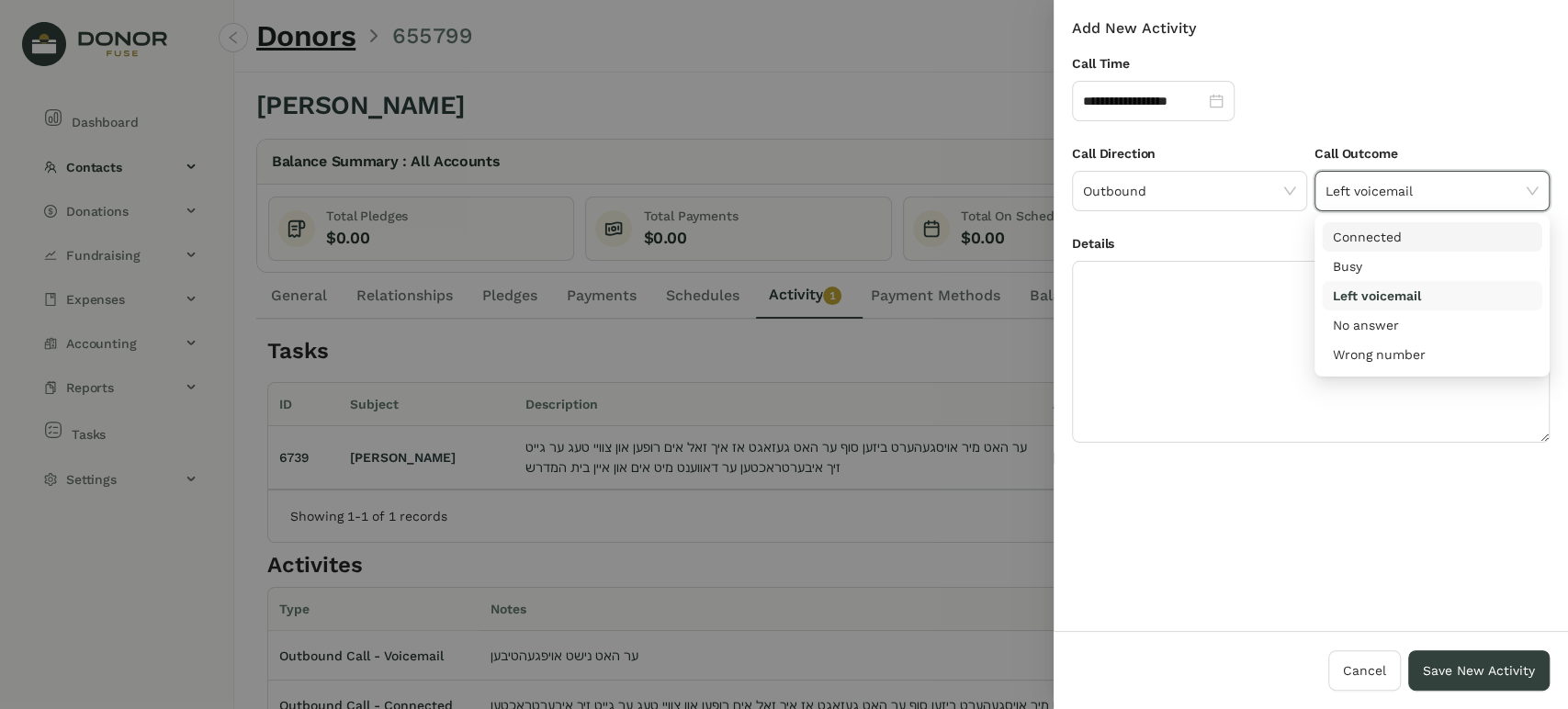 click on "Connected" at bounding box center (1432, 237) 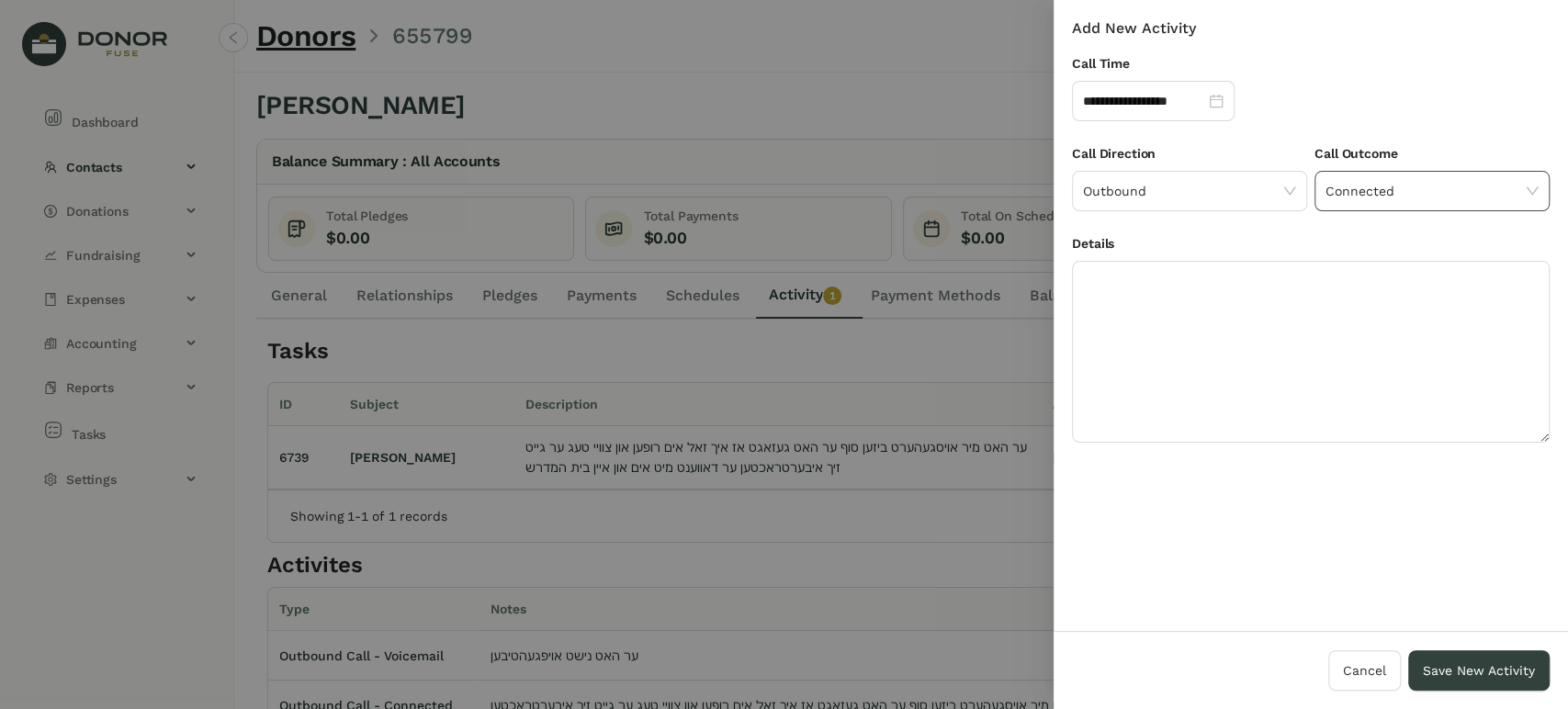 click on "Connected" 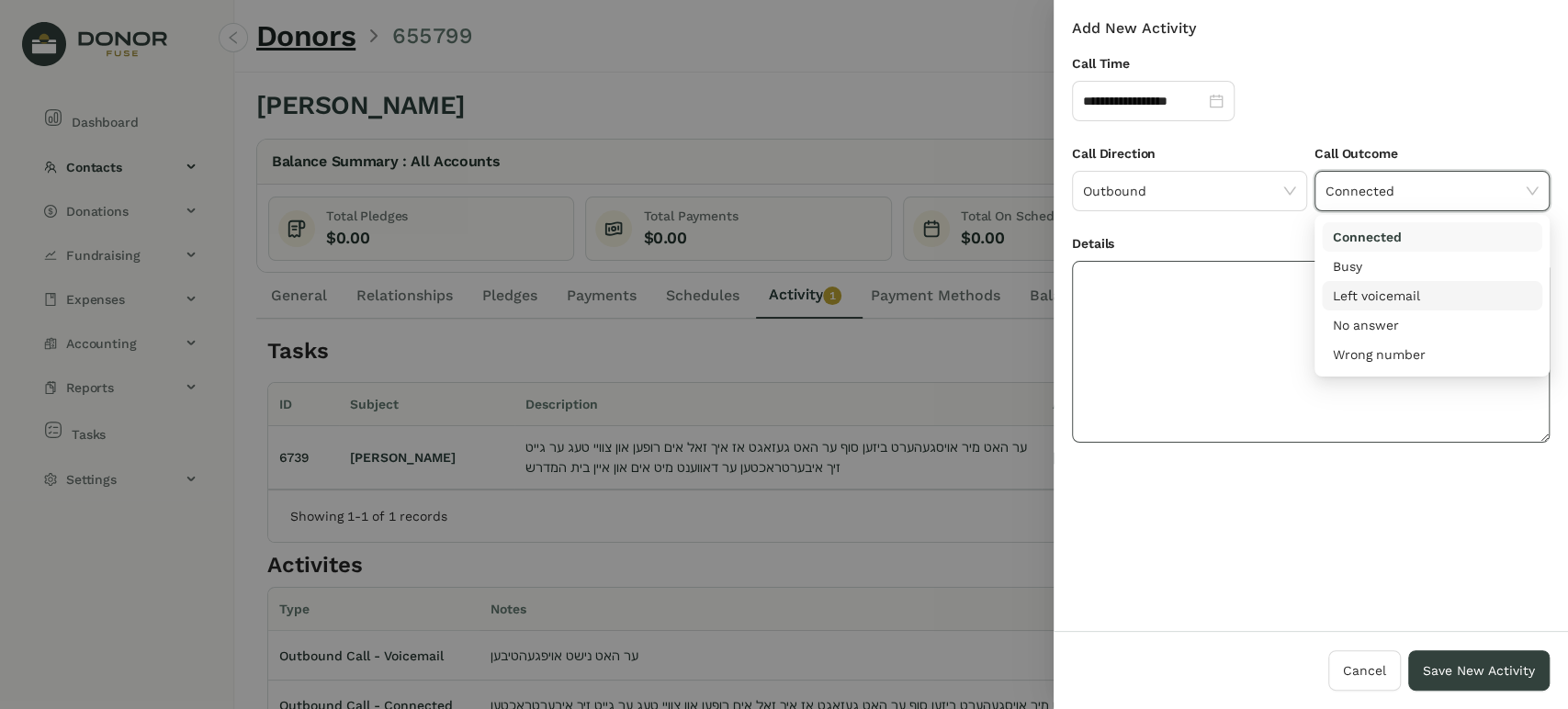 drag, startPoint x: 1373, startPoint y: 293, endPoint x: 1381, endPoint y: 273, distance: 21.540659 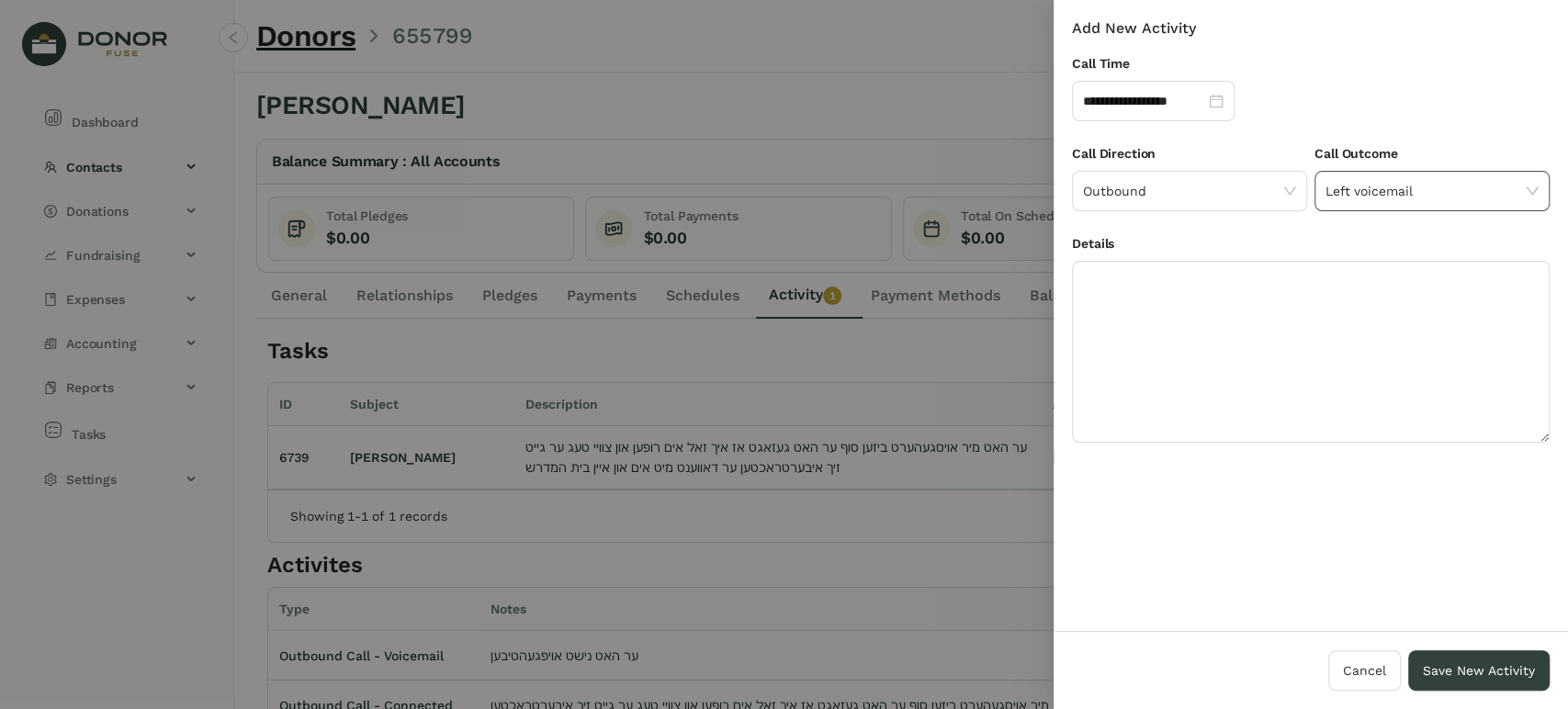 click on "Left voicemail" 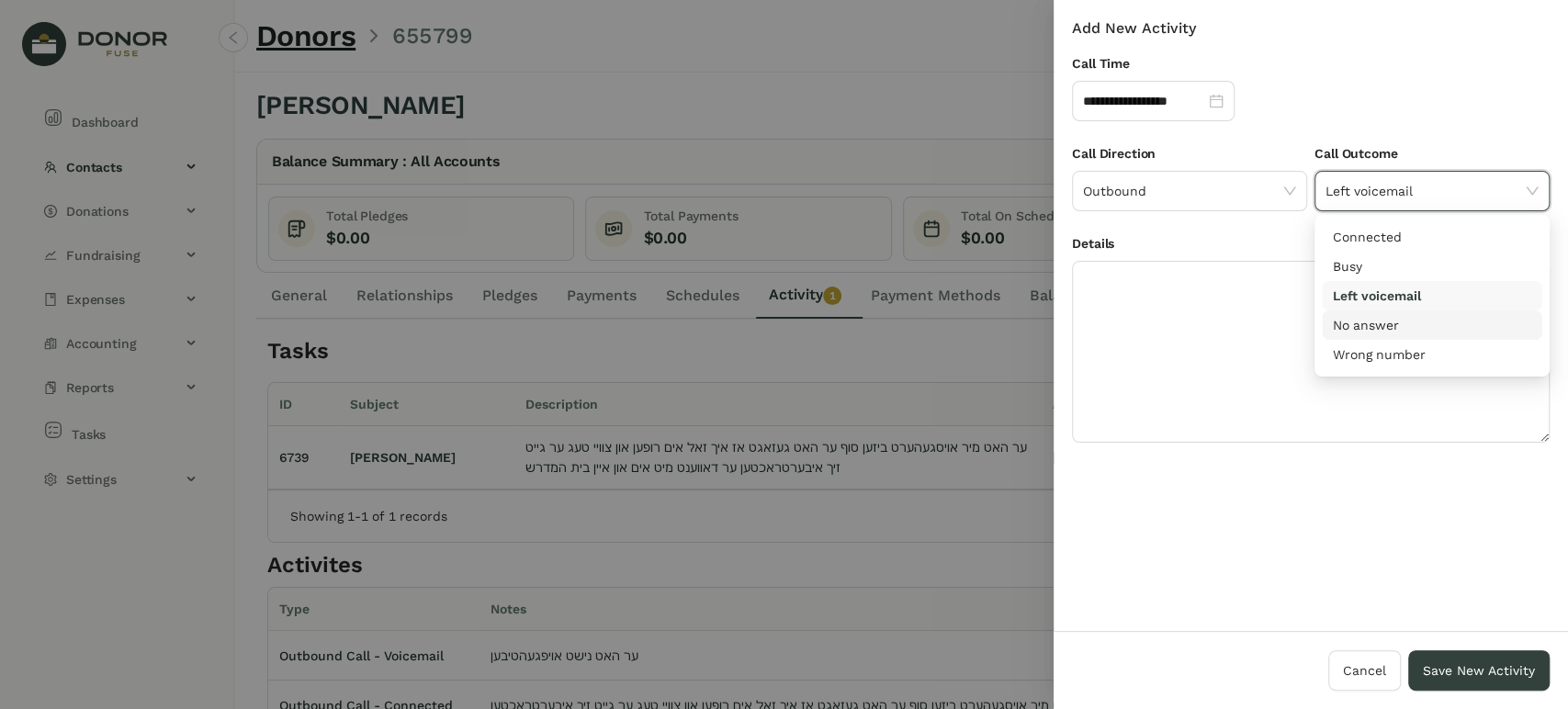 click on "No answer" at bounding box center [1432, 325] 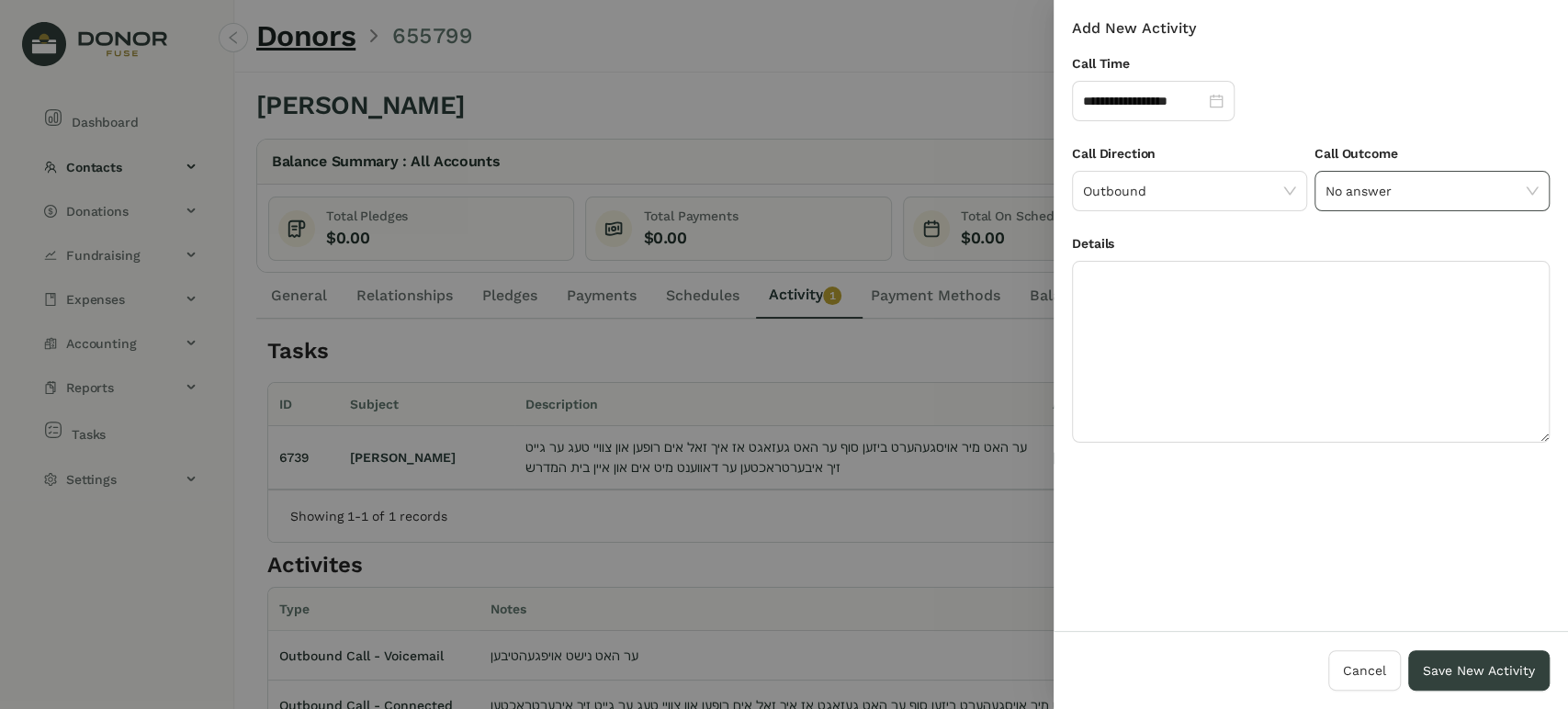click on "No answer" 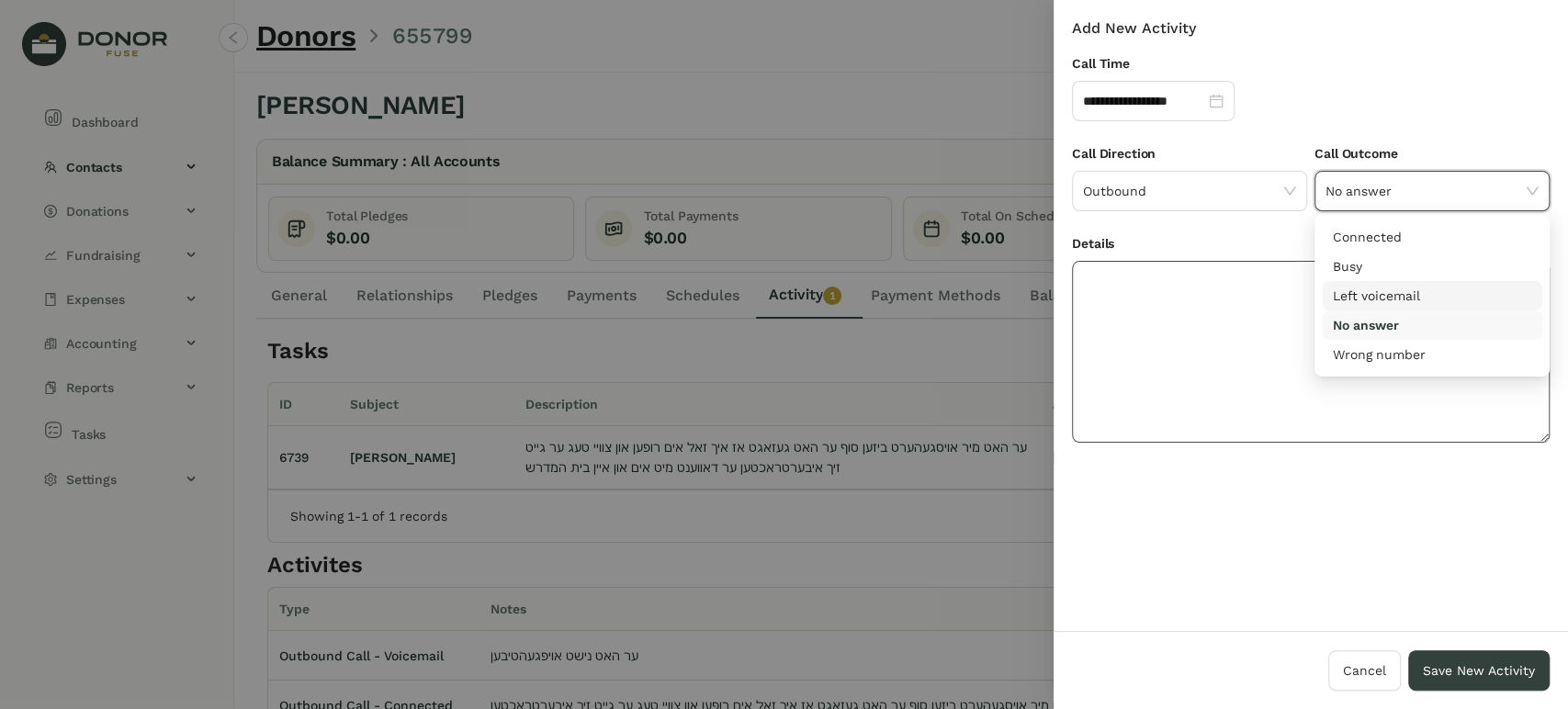 click on "Left voicemail" at bounding box center [1432, 296] 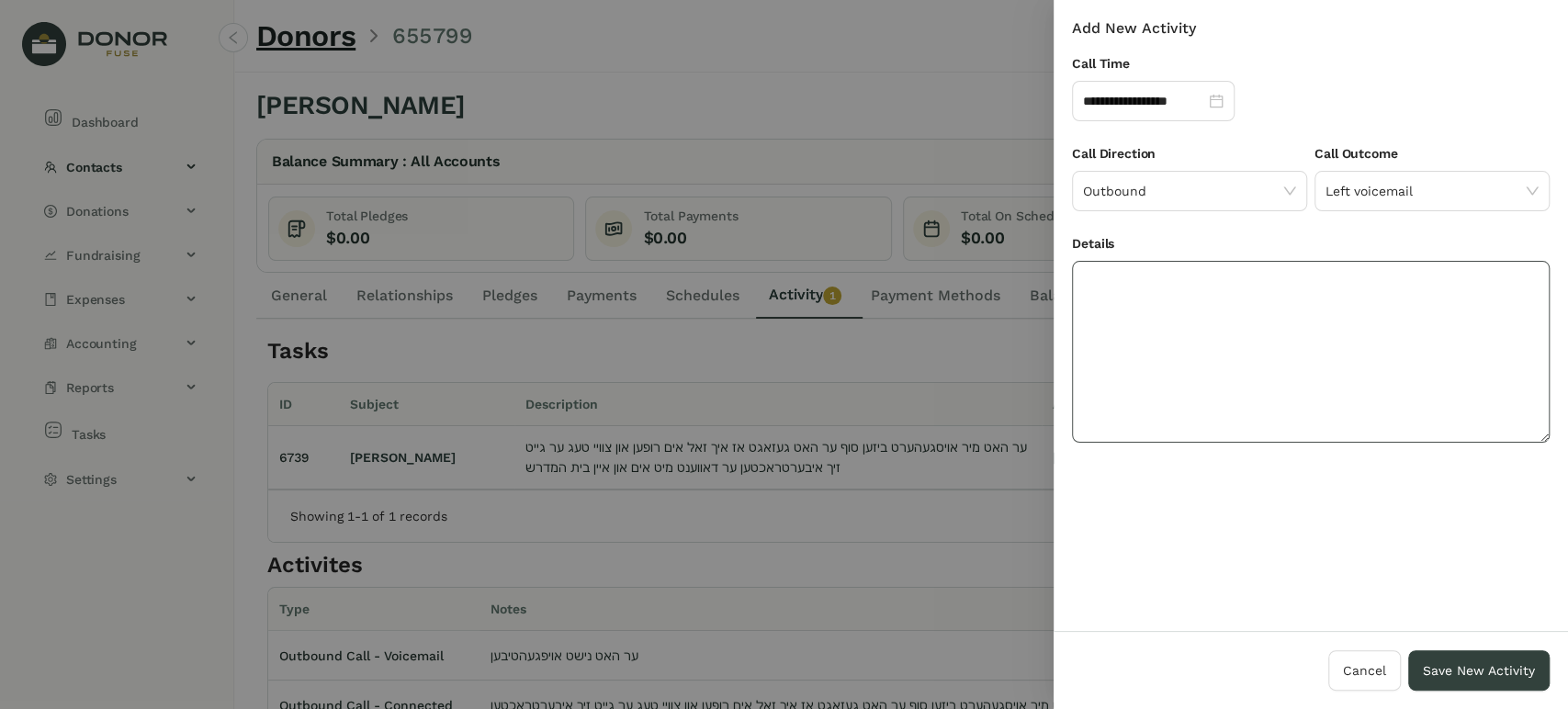 click 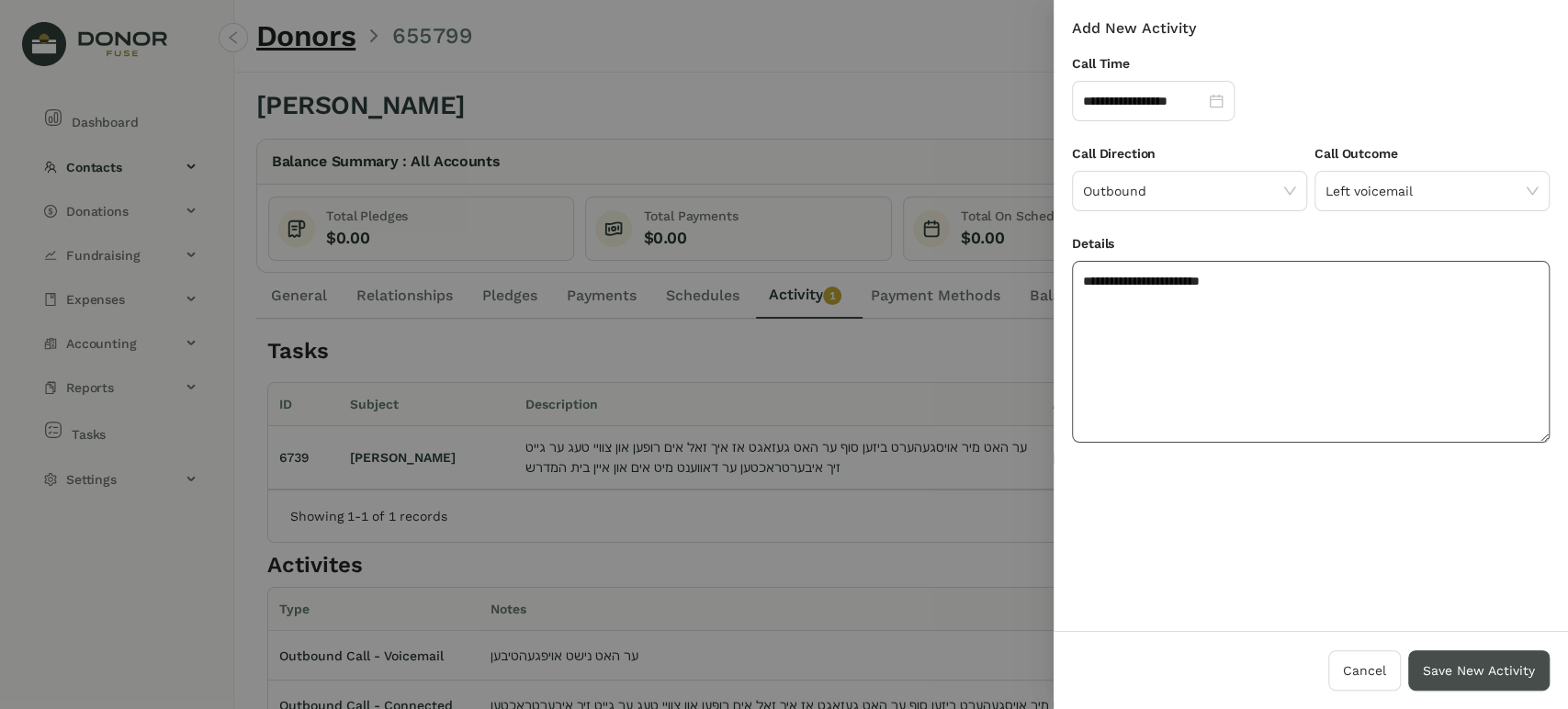 type on "**********" 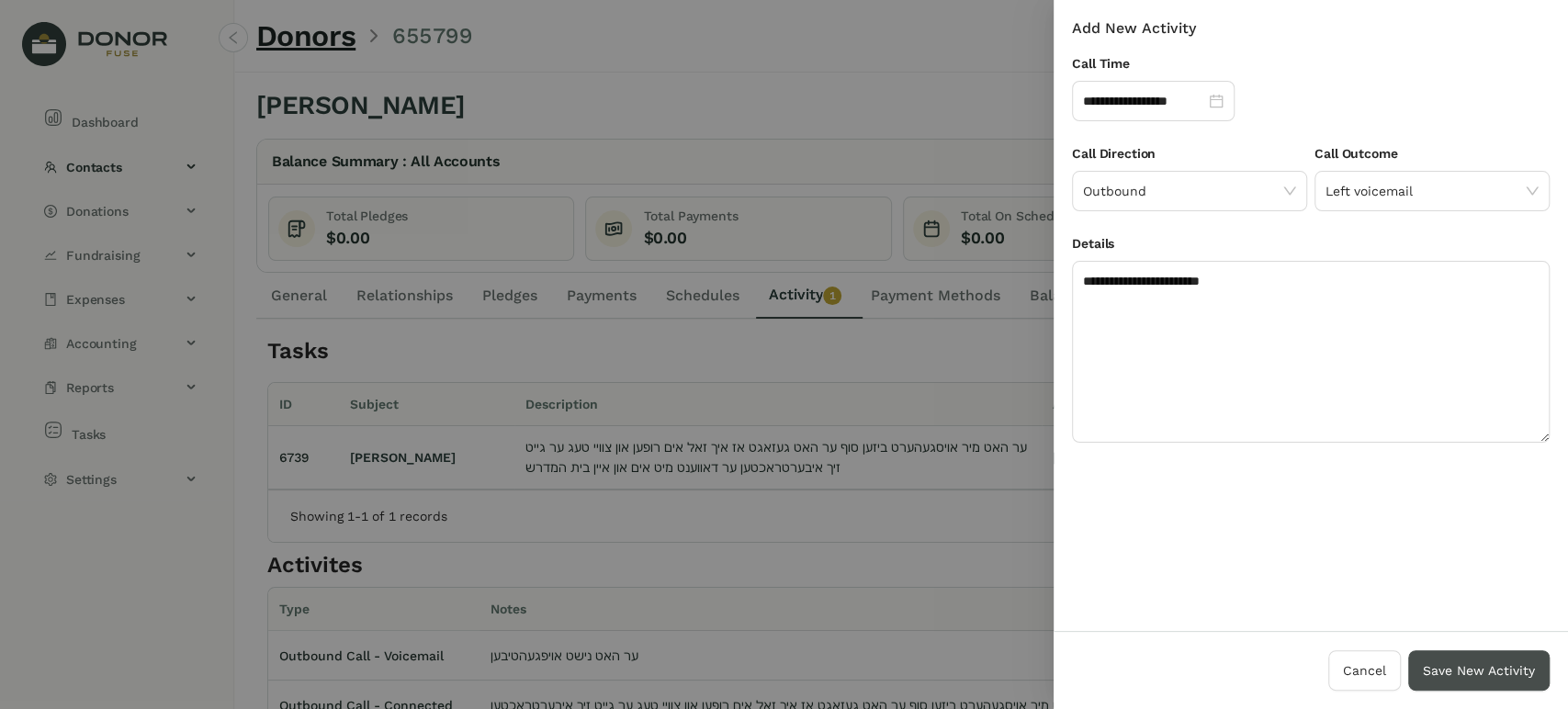 click on "Save New Activity" at bounding box center [1479, 670] 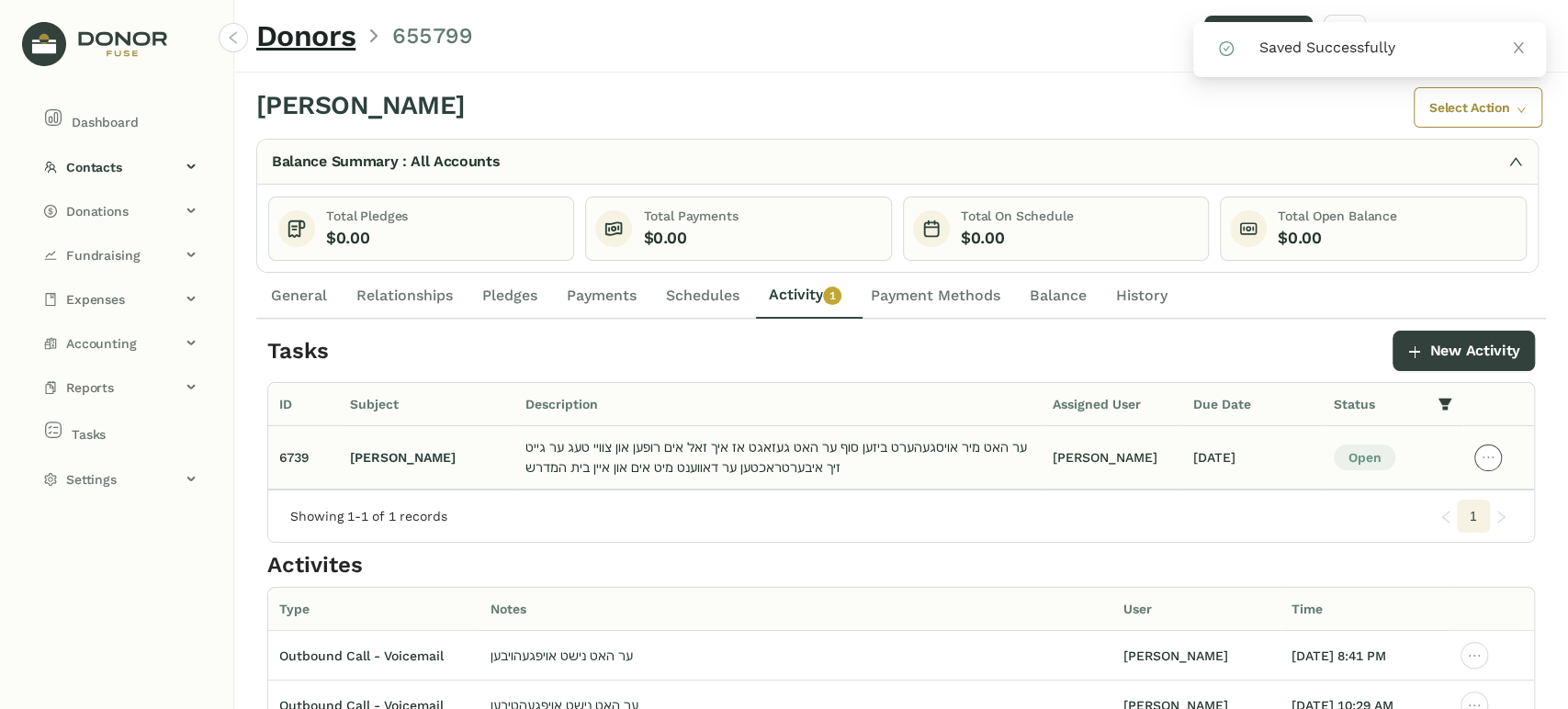 click 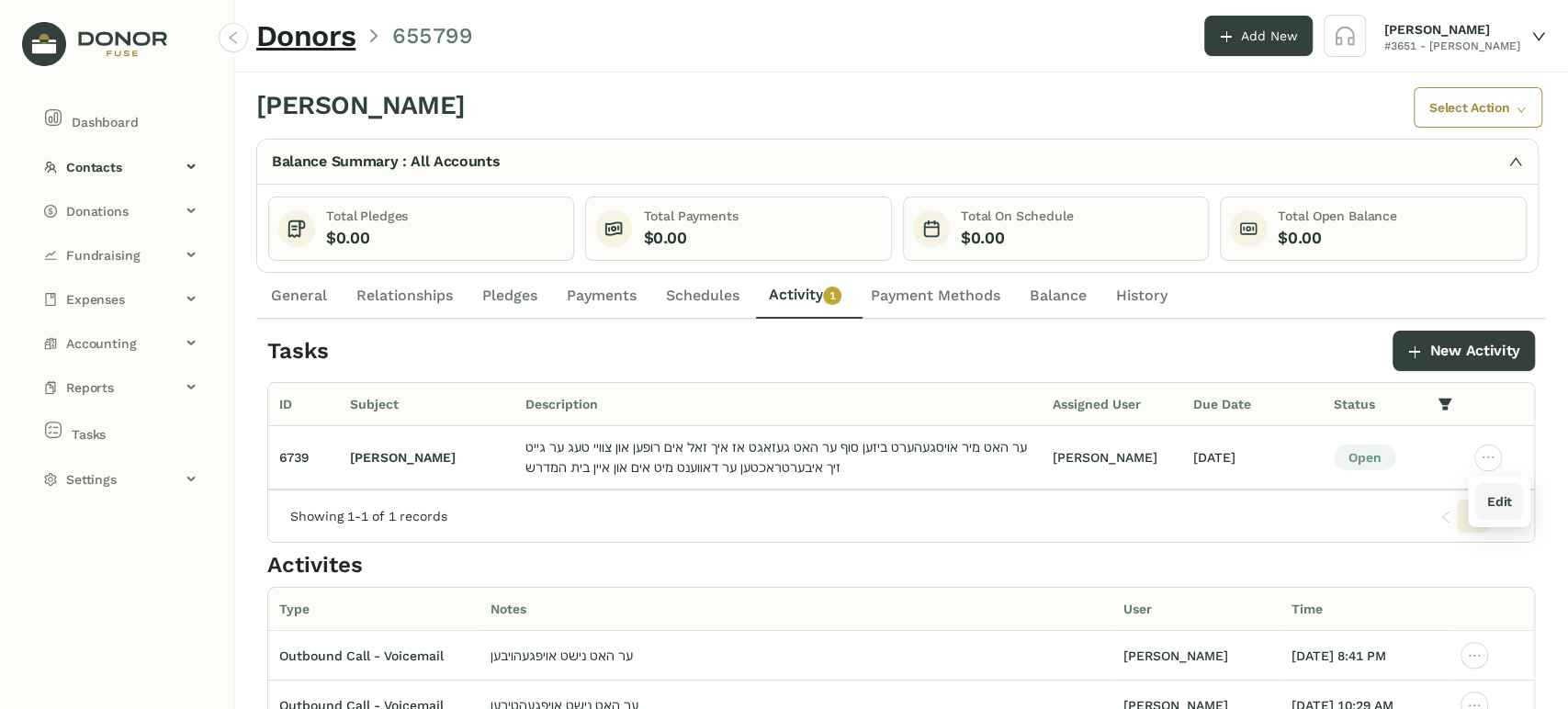 click on "Edit" at bounding box center [1498, 501] 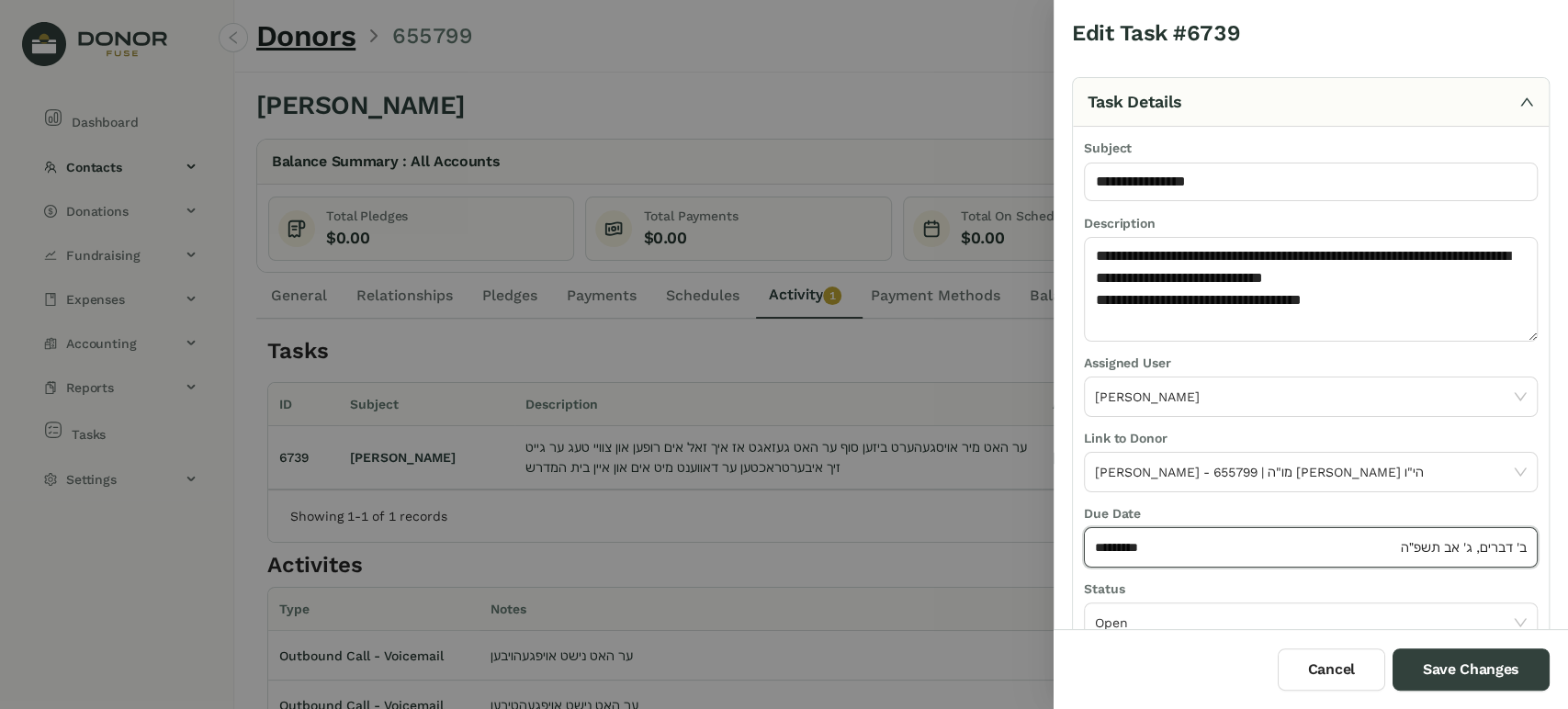 click on "*********" 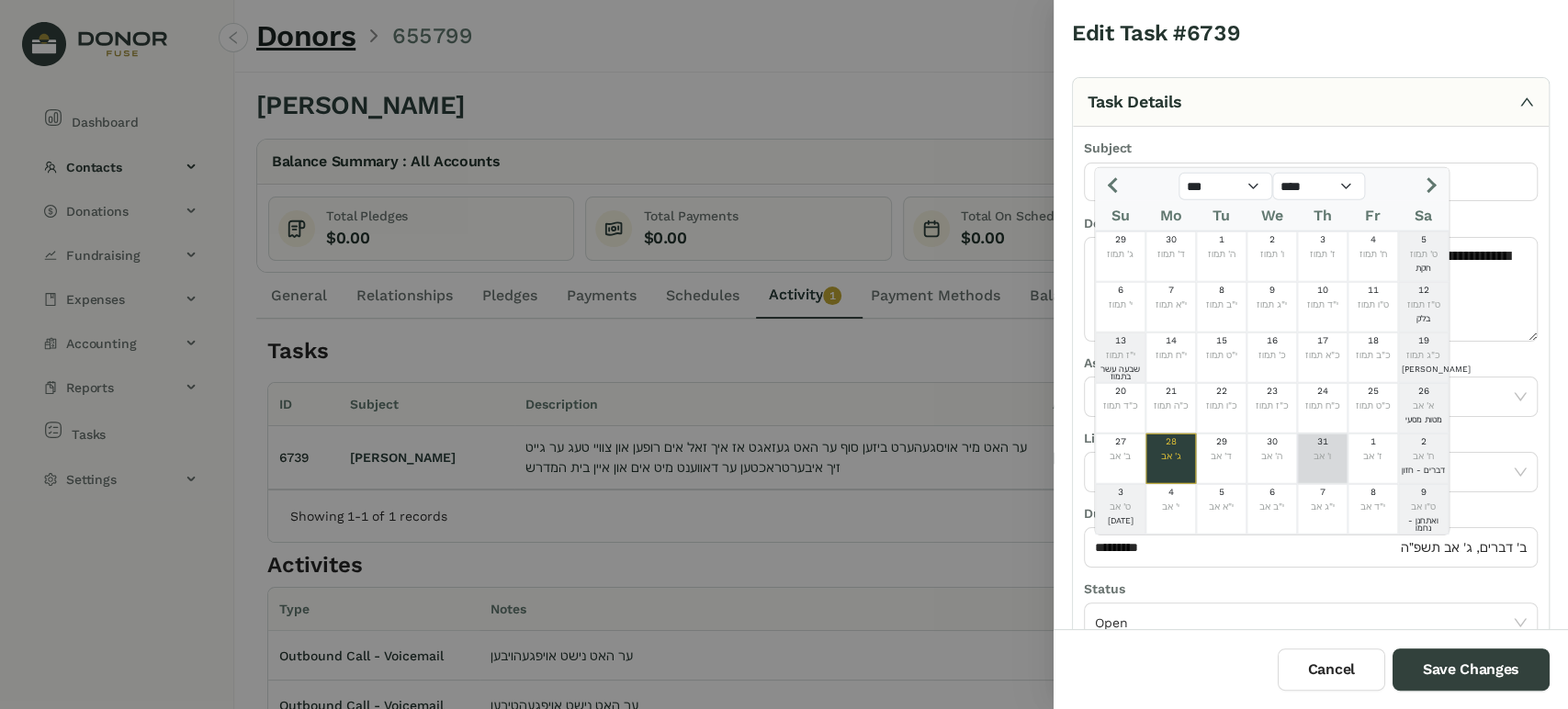 click on "31" 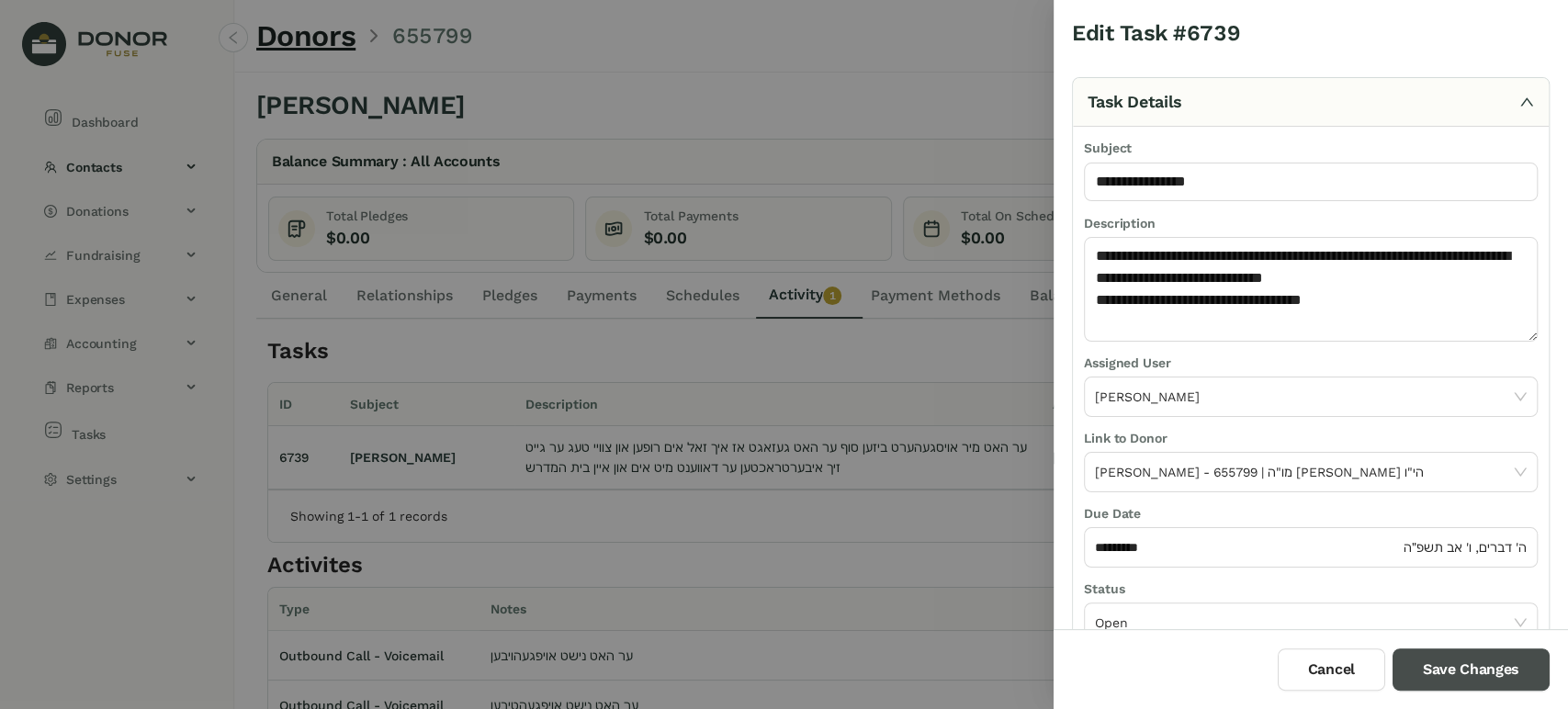 click on "Save Changes" at bounding box center (1471, 670) 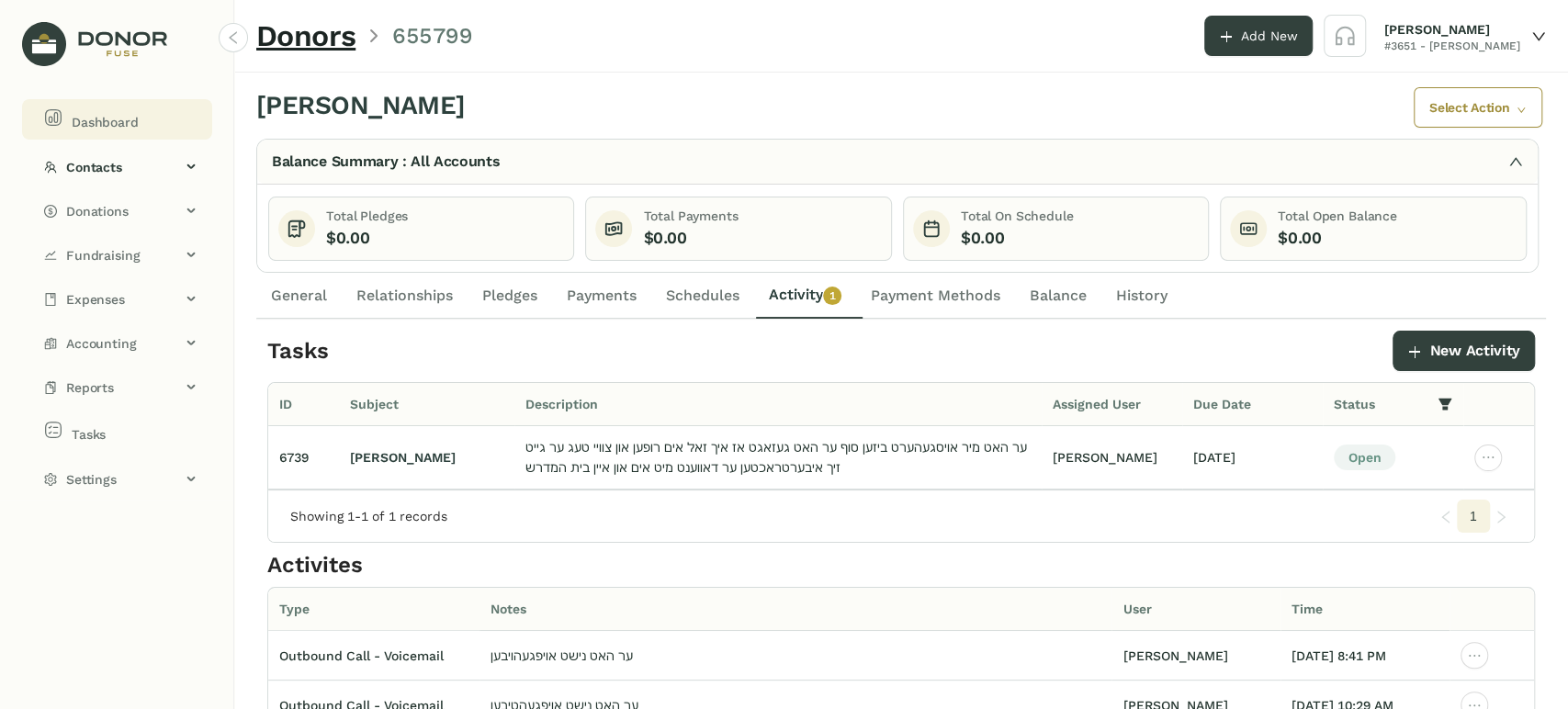 click 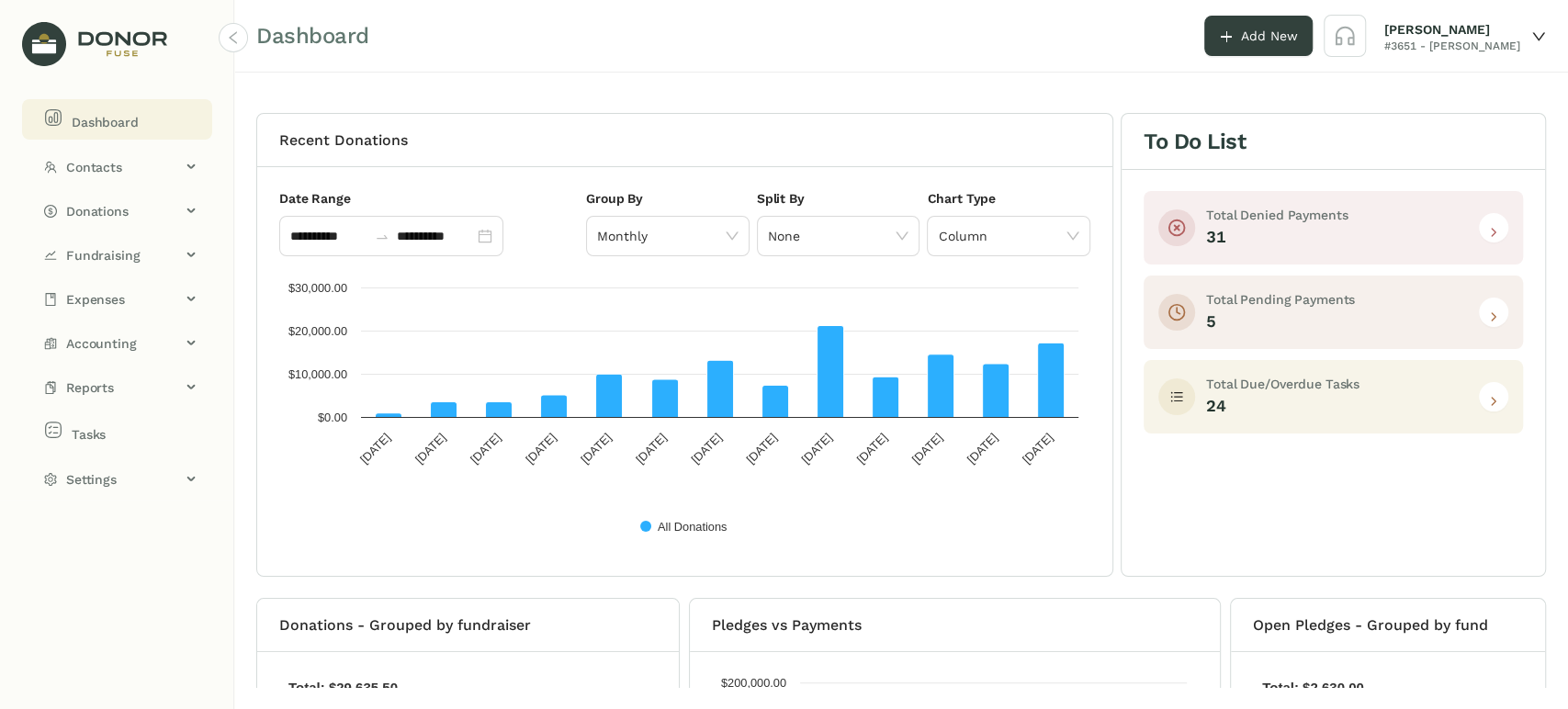 click 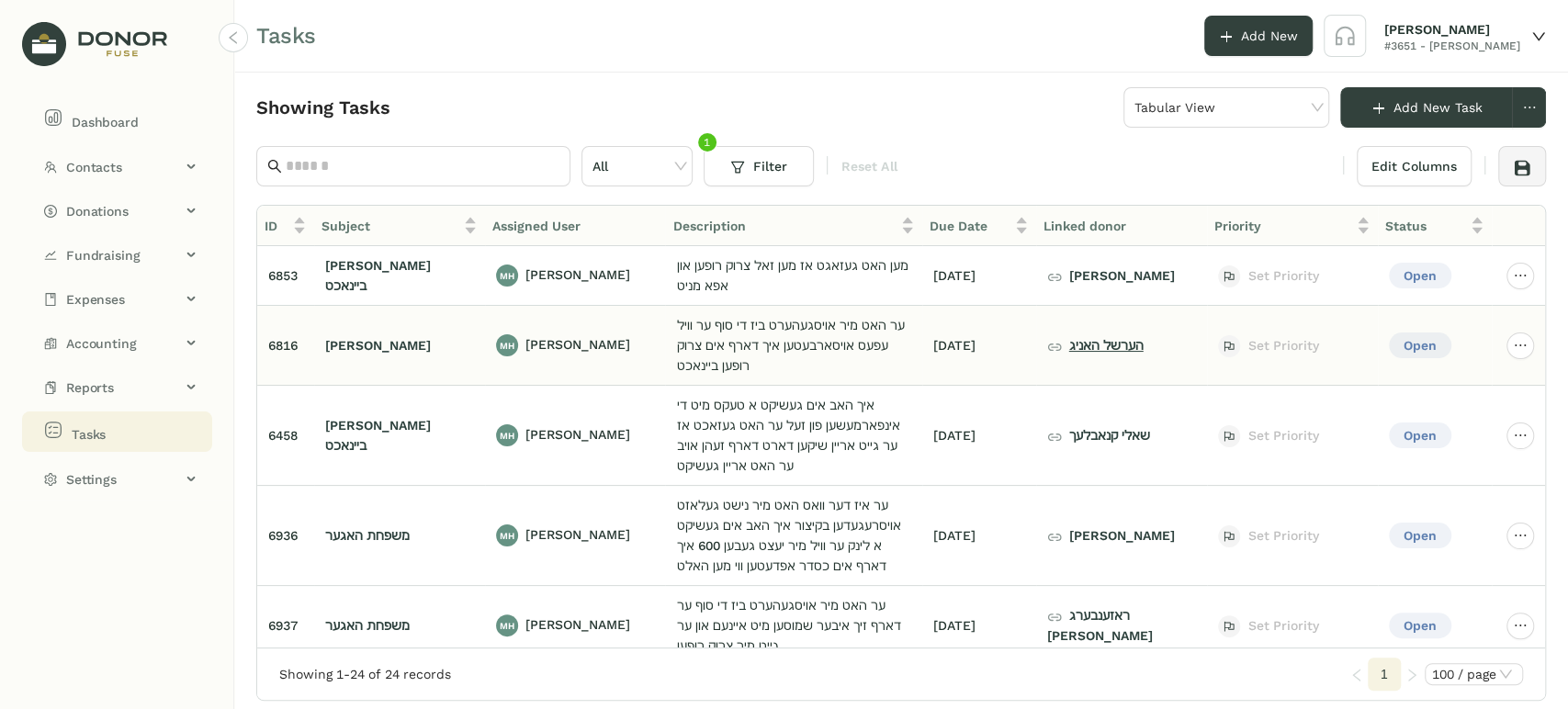 click on "הערשל האניג" 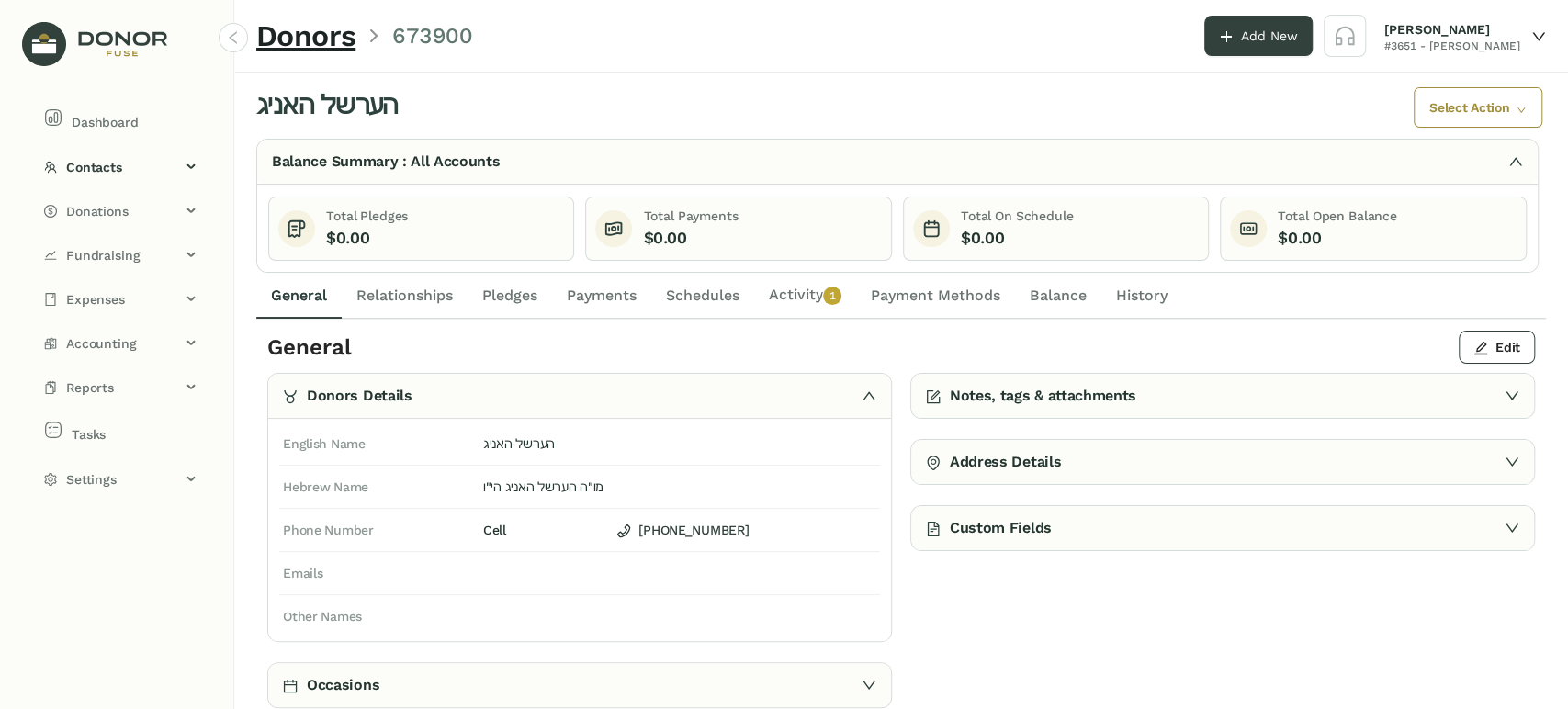 click on "Activity   0   1   2   3   4   5   6   7   8   9" 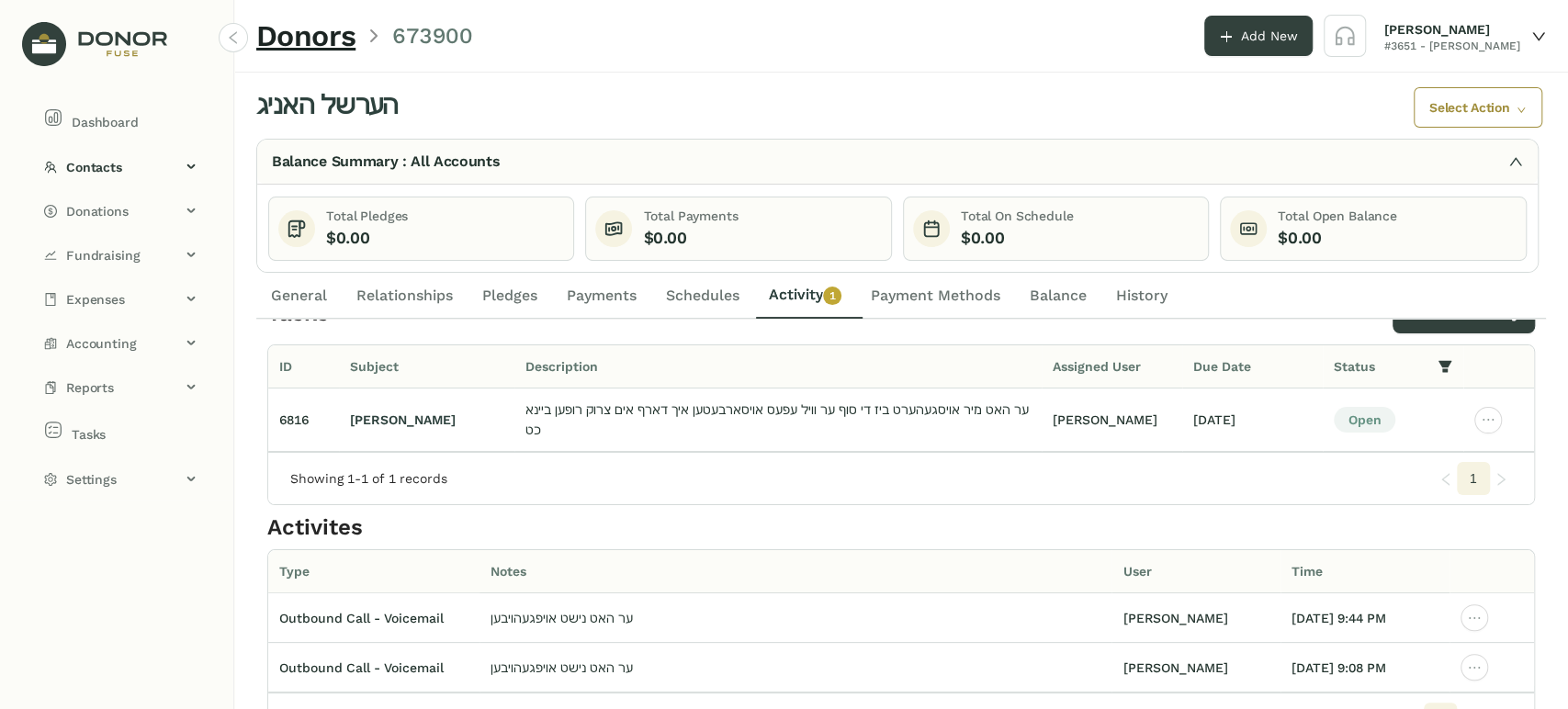 scroll, scrollTop: 70, scrollLeft: 0, axis: vertical 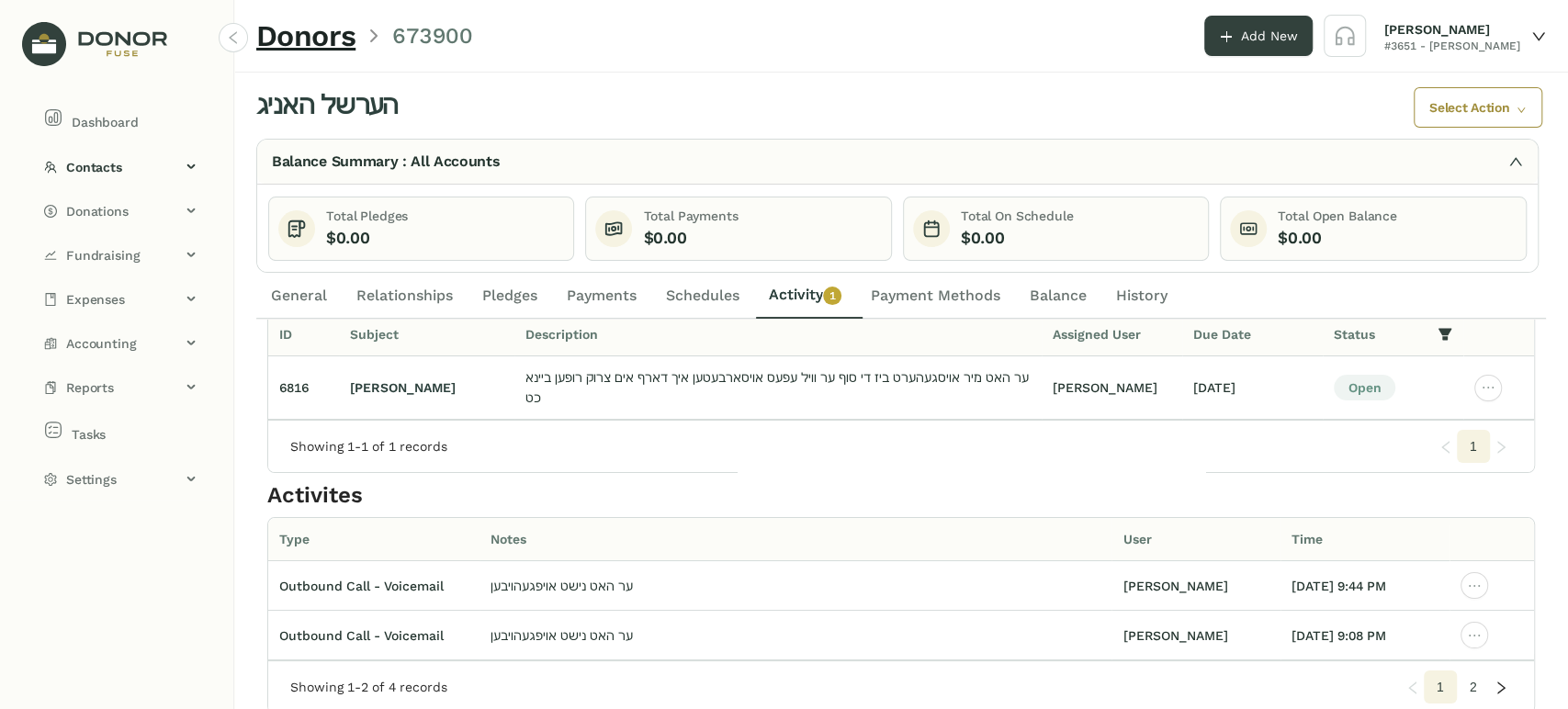 click on "2" 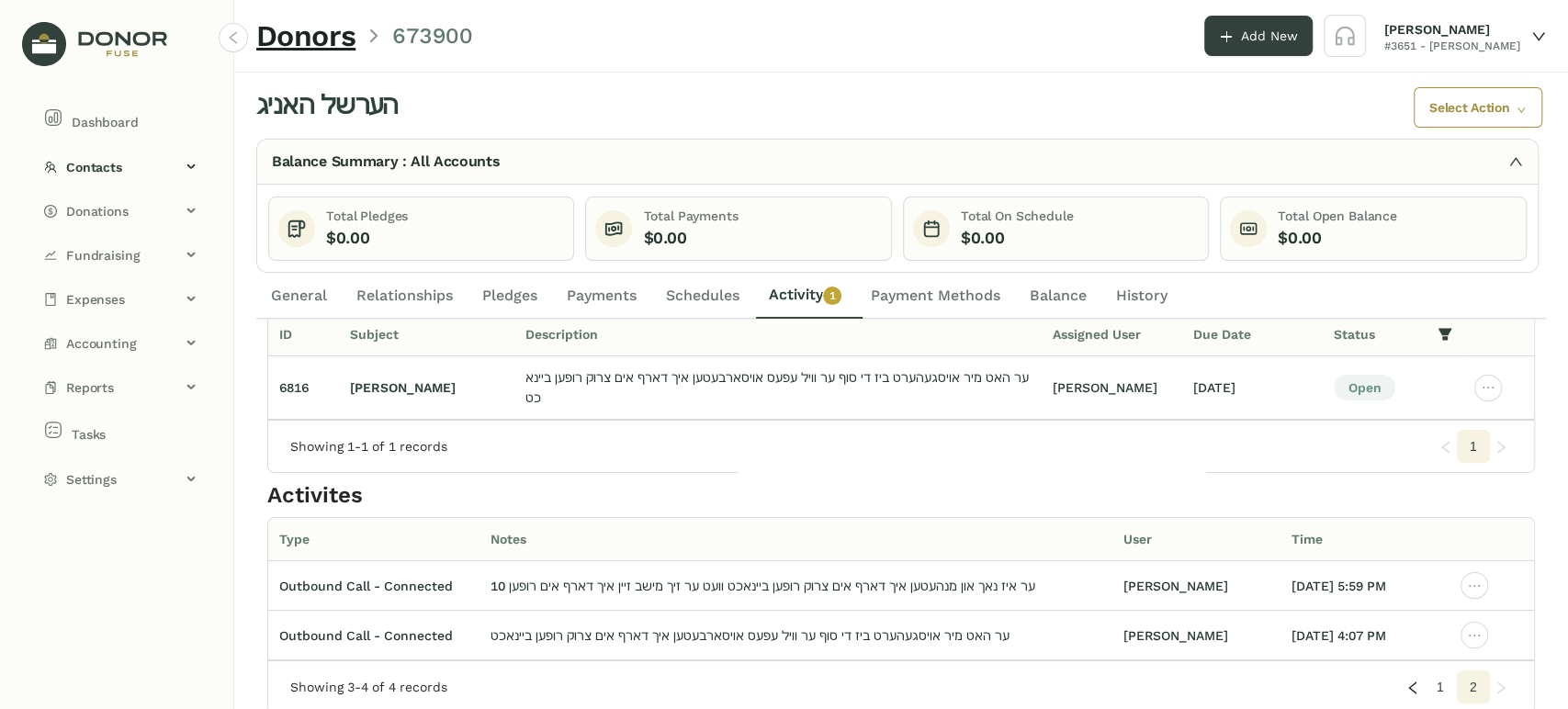 click on "General" 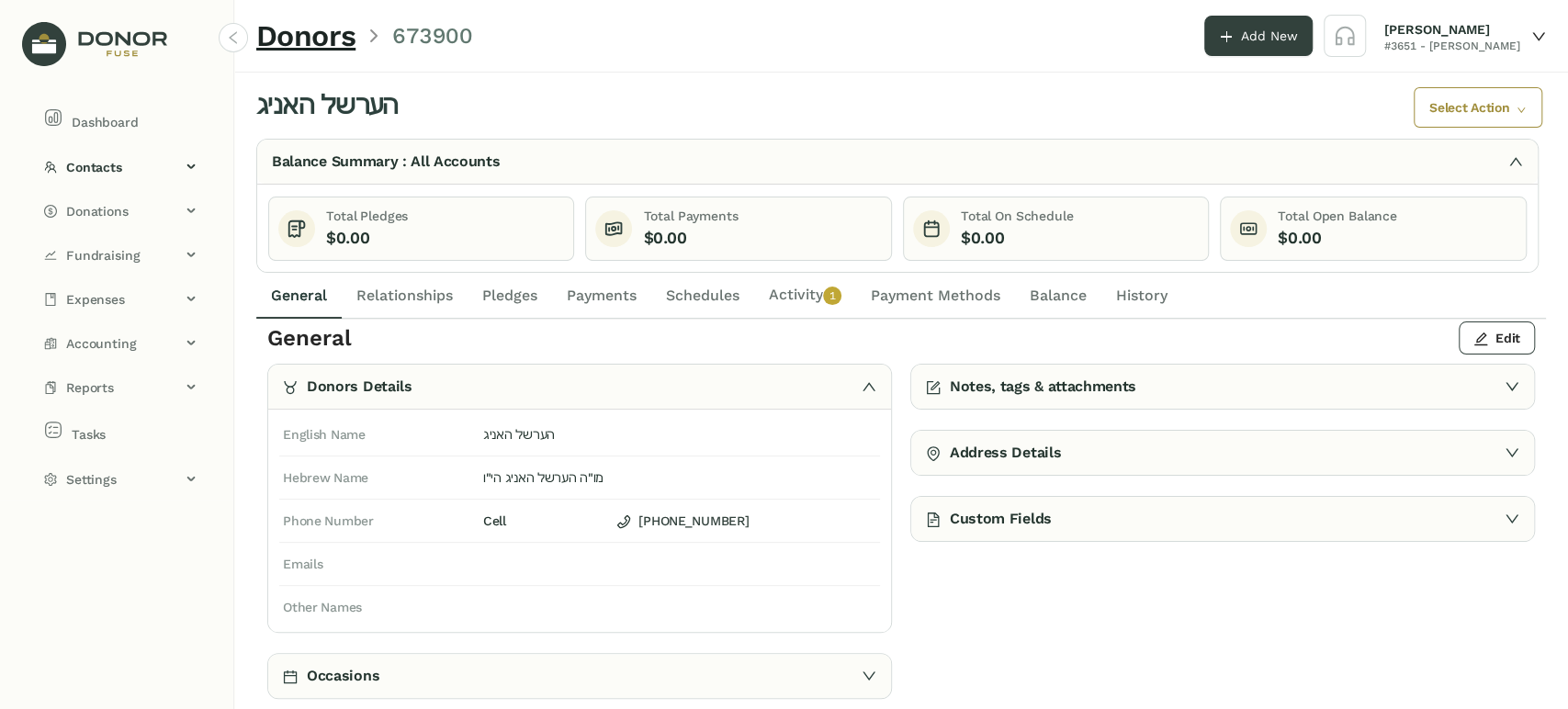 scroll, scrollTop: 7, scrollLeft: 0, axis: vertical 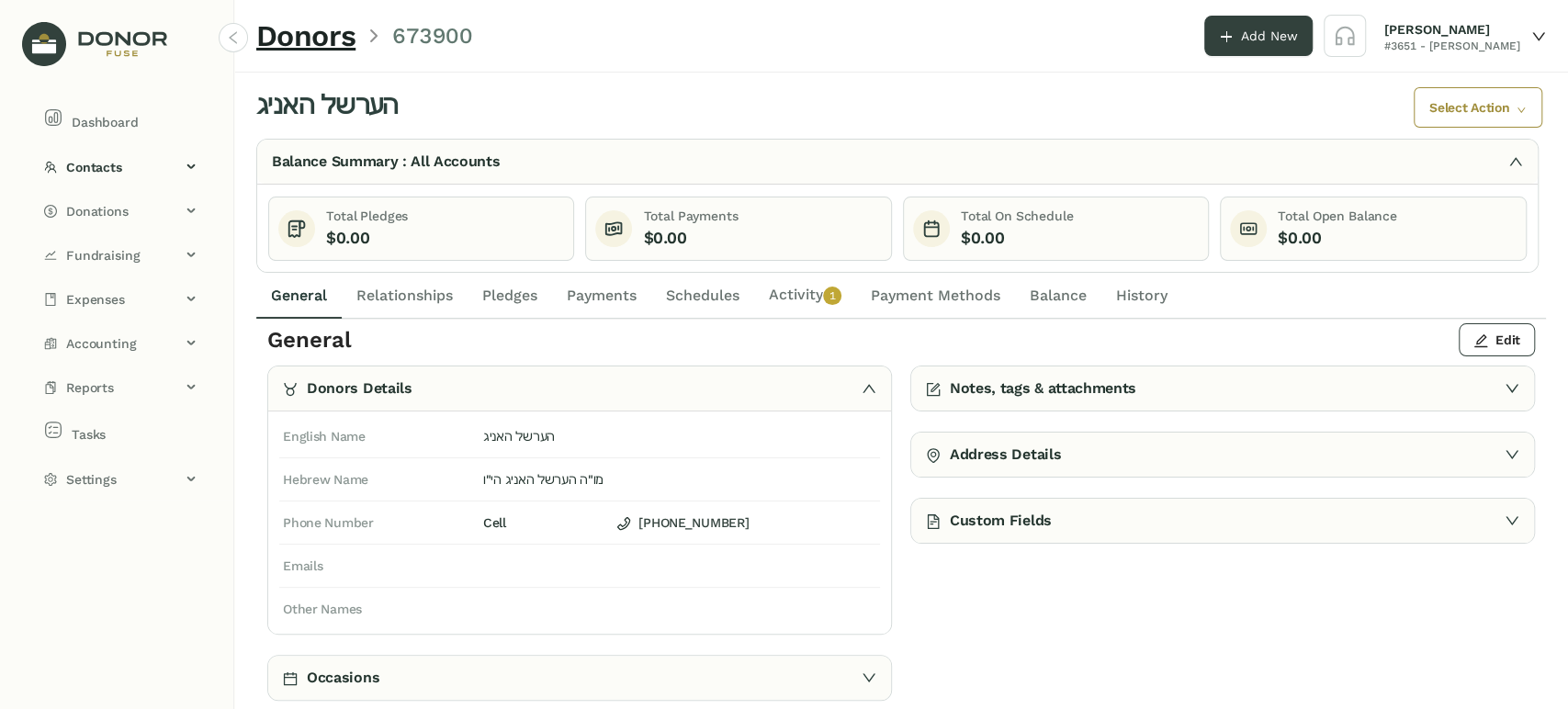 click on "Activity   0   1   2   3   4   5   6   7   8   9" 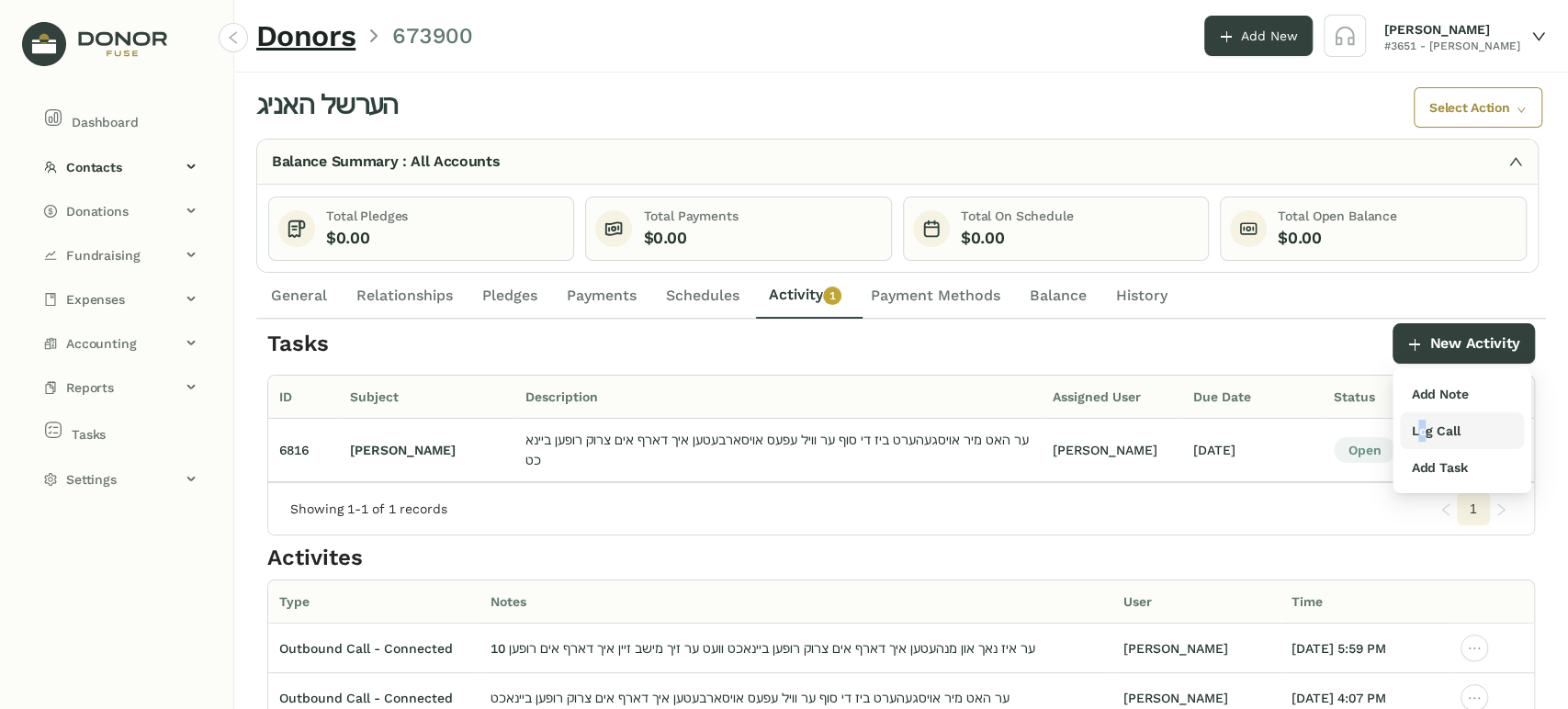 drag, startPoint x: 1423, startPoint y: 442, endPoint x: 1413, endPoint y: 433, distance: 13.45362 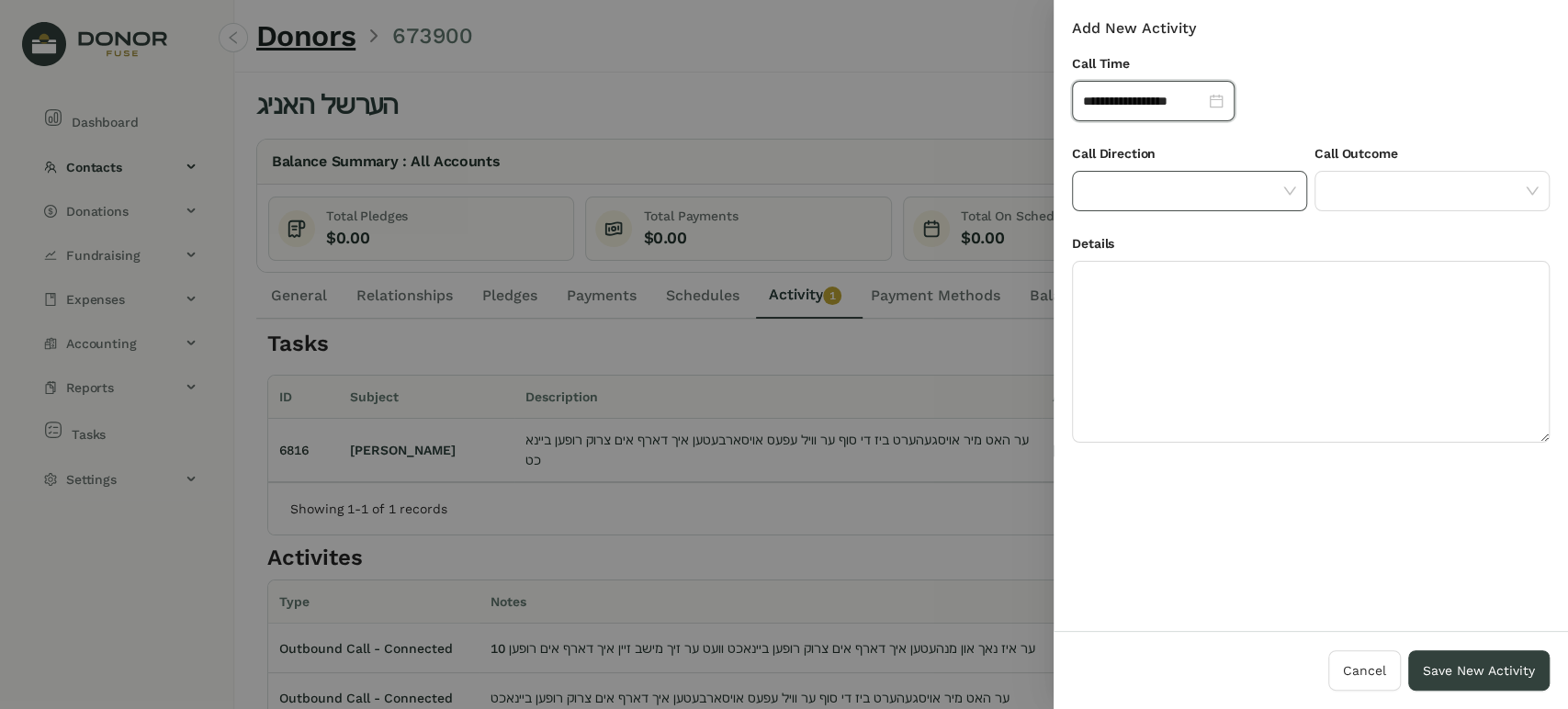 click 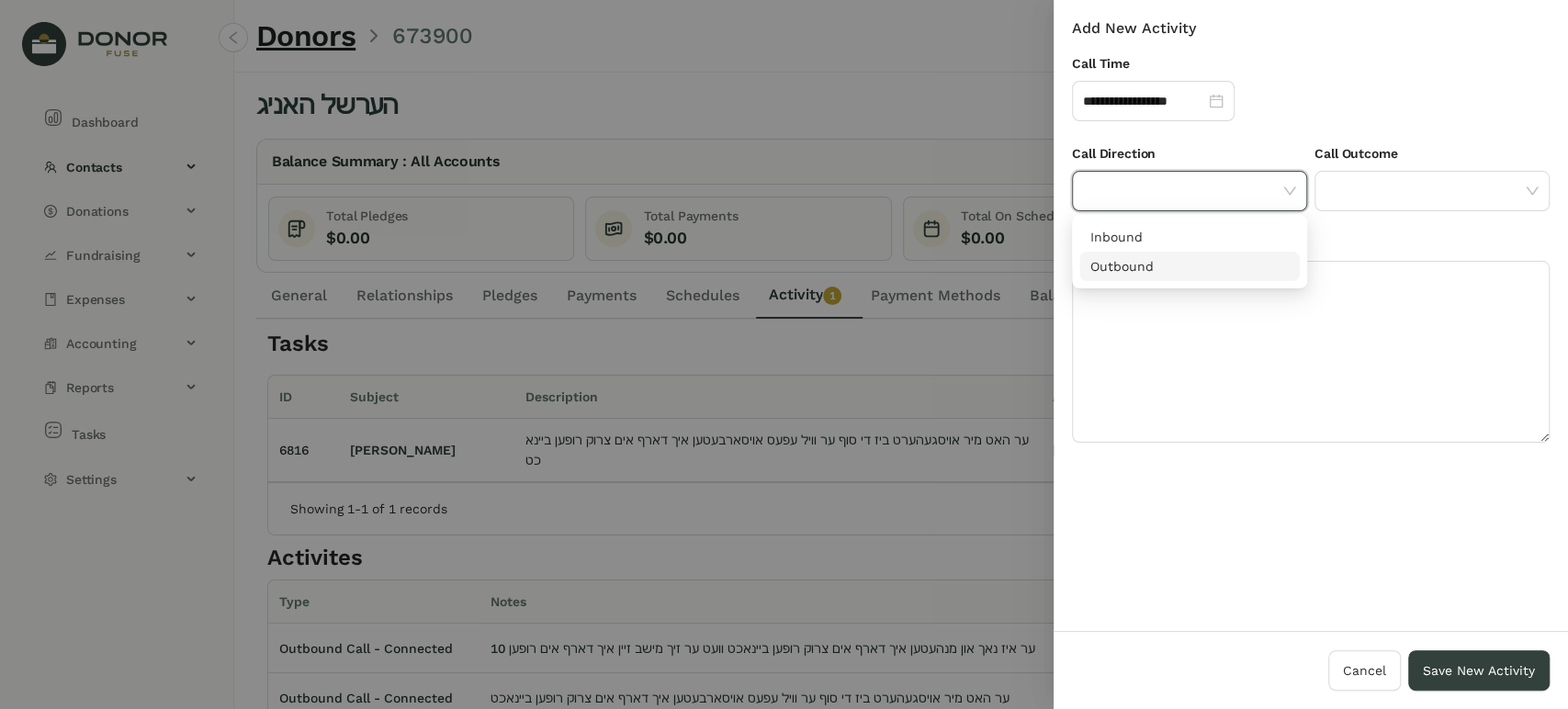 click on "Outbound" at bounding box center [1190, 266] 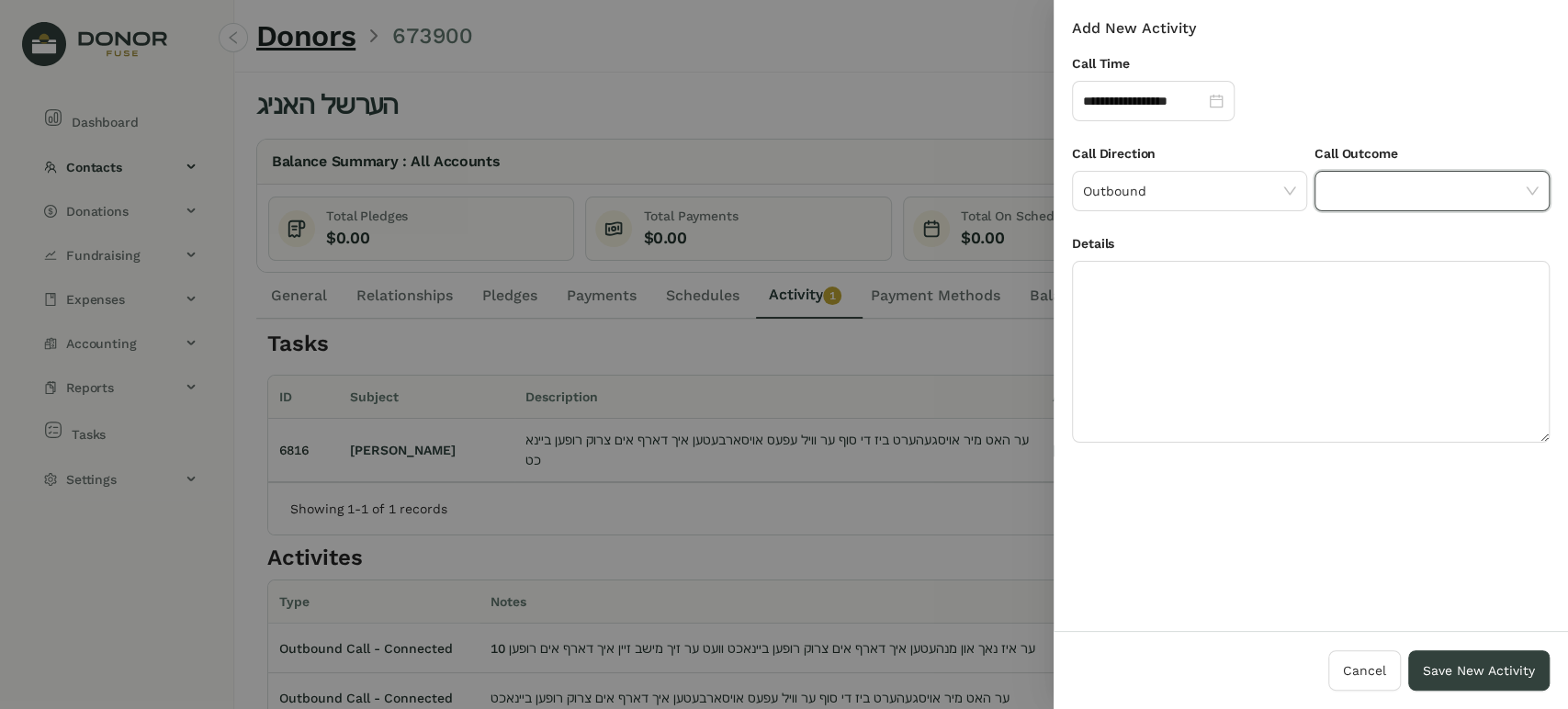click 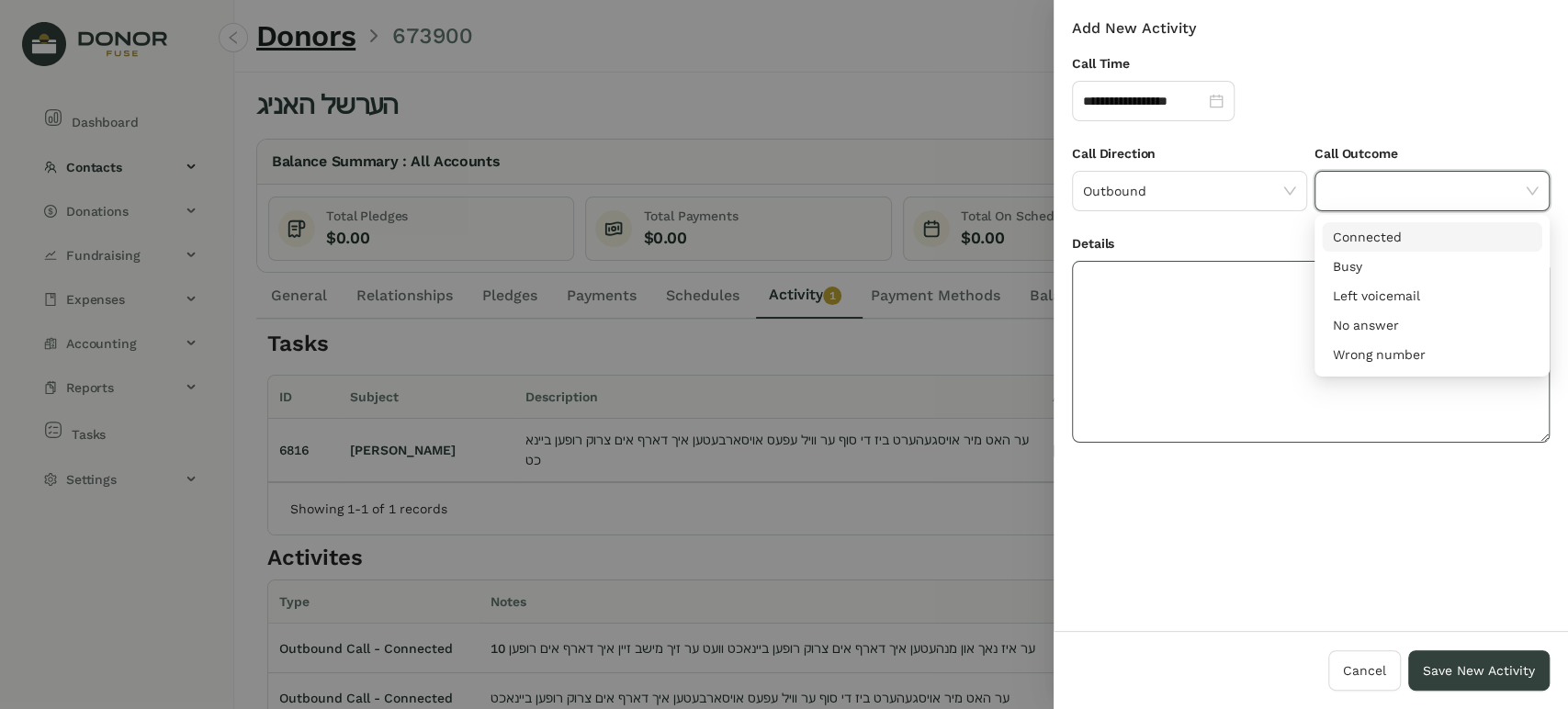 click 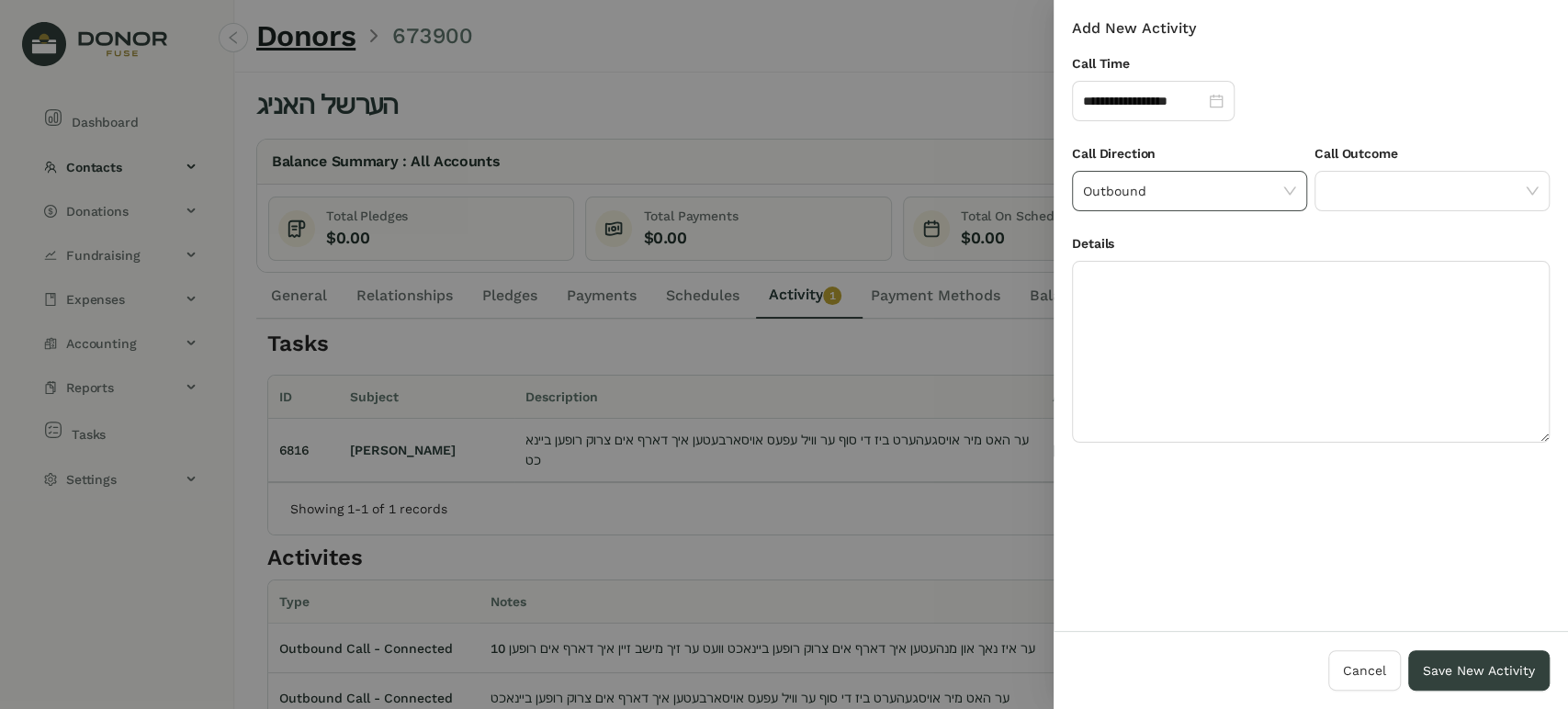 click on "Outbound" 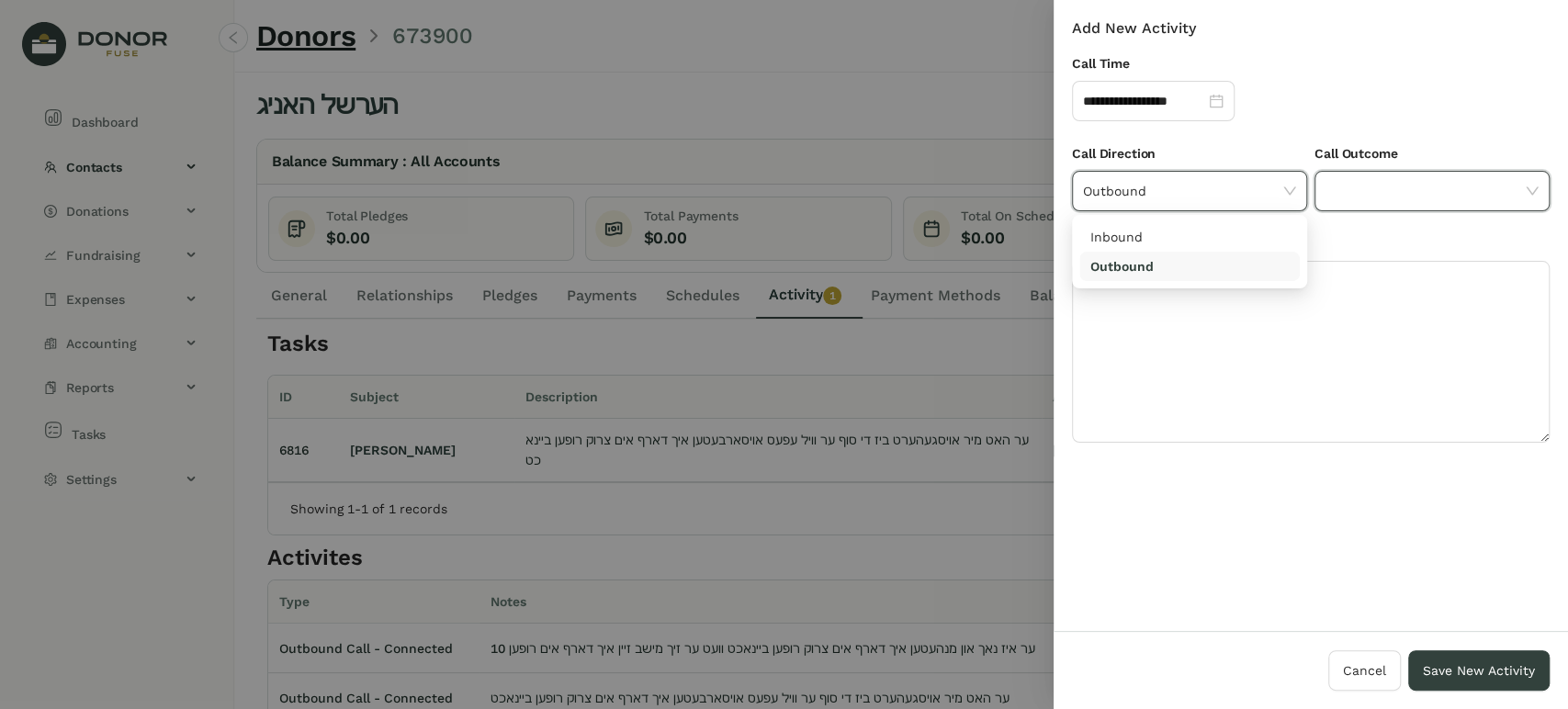 drag, startPoint x: 1393, startPoint y: 193, endPoint x: 1319, endPoint y: 192, distance: 74.00676 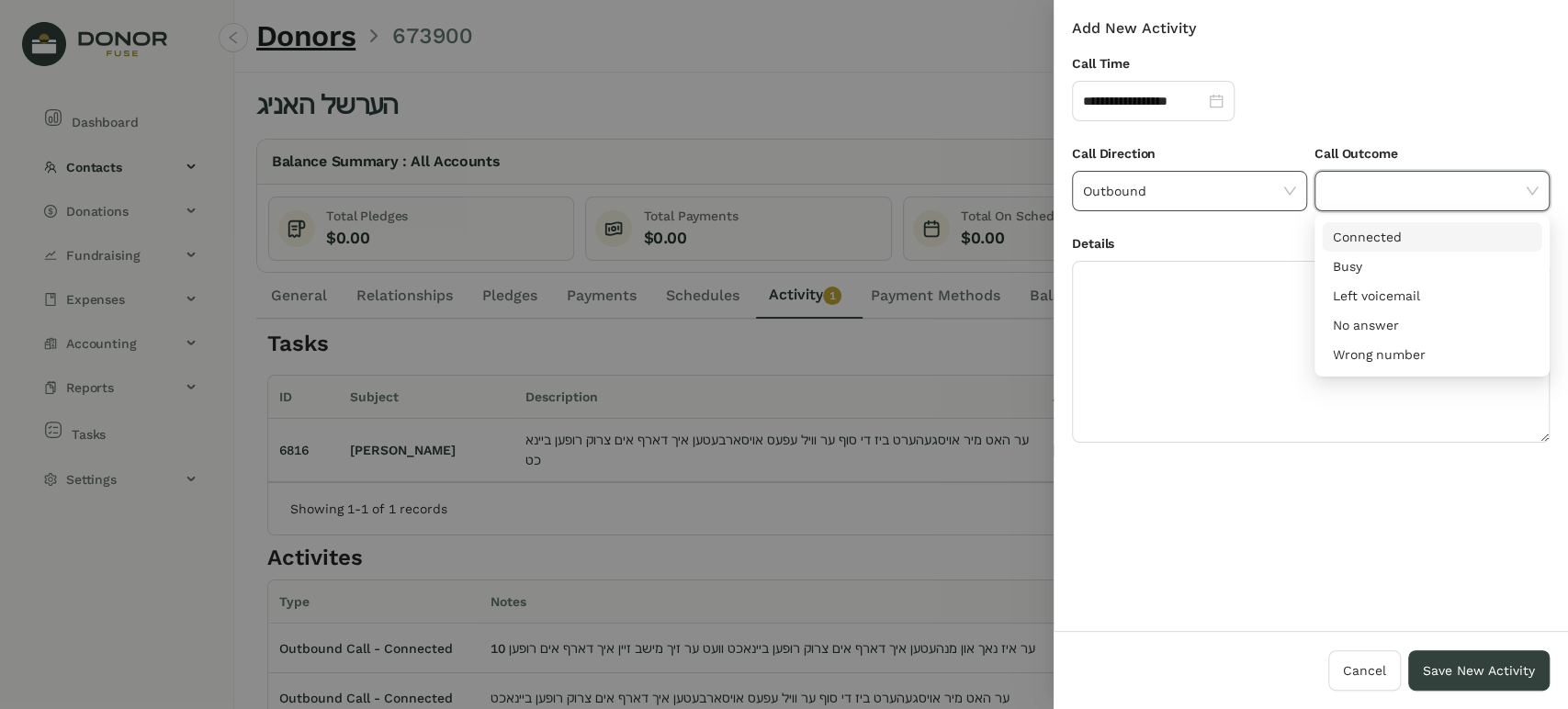 click on "Outbound" 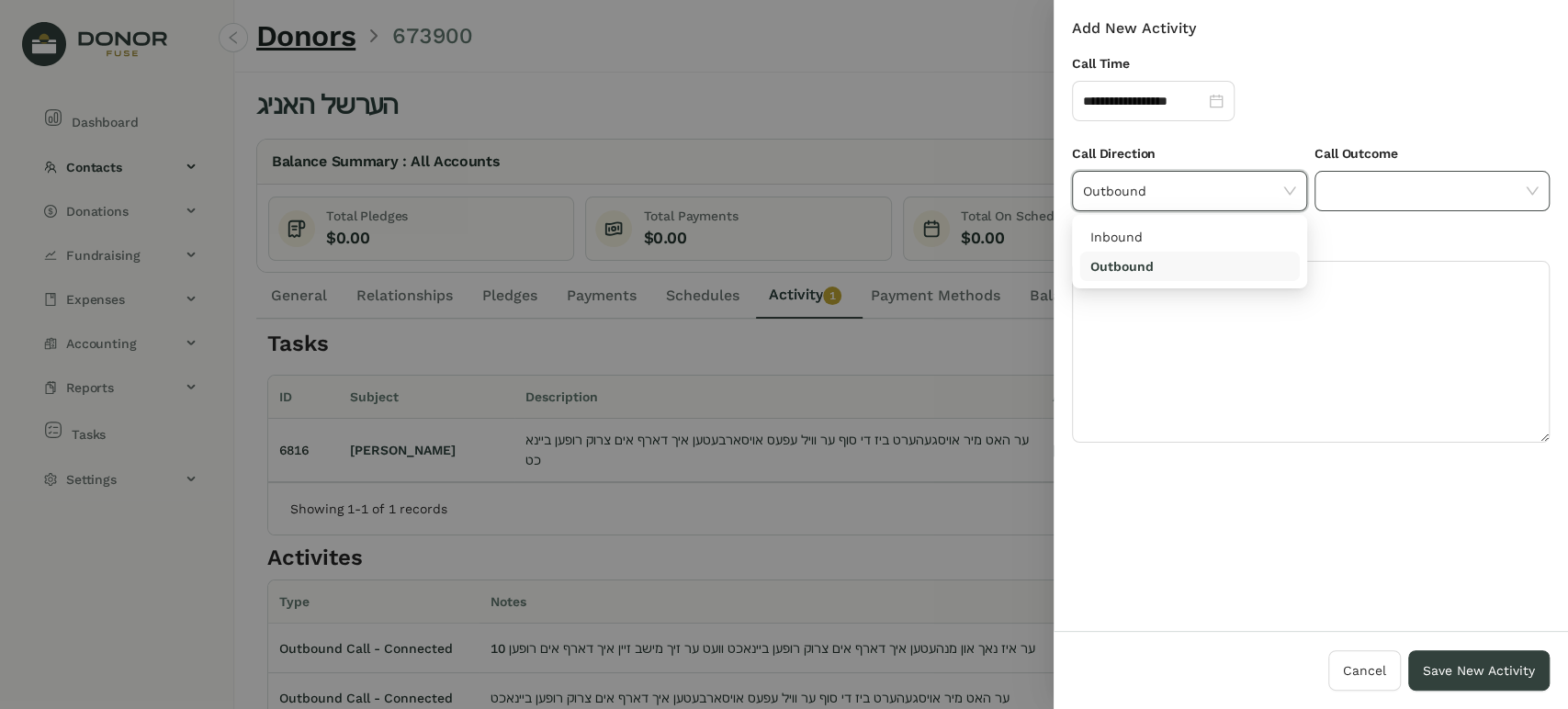 click 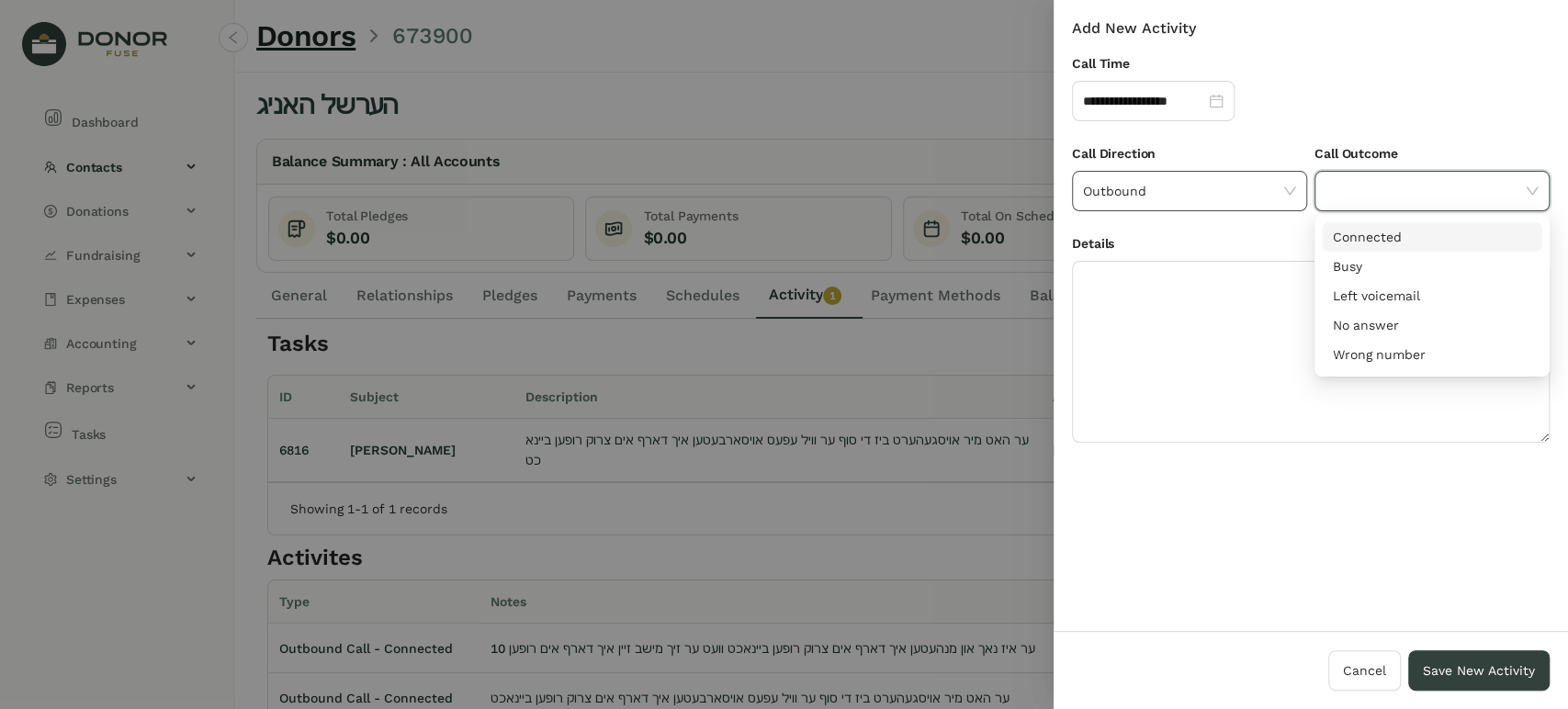click on "Outbound" 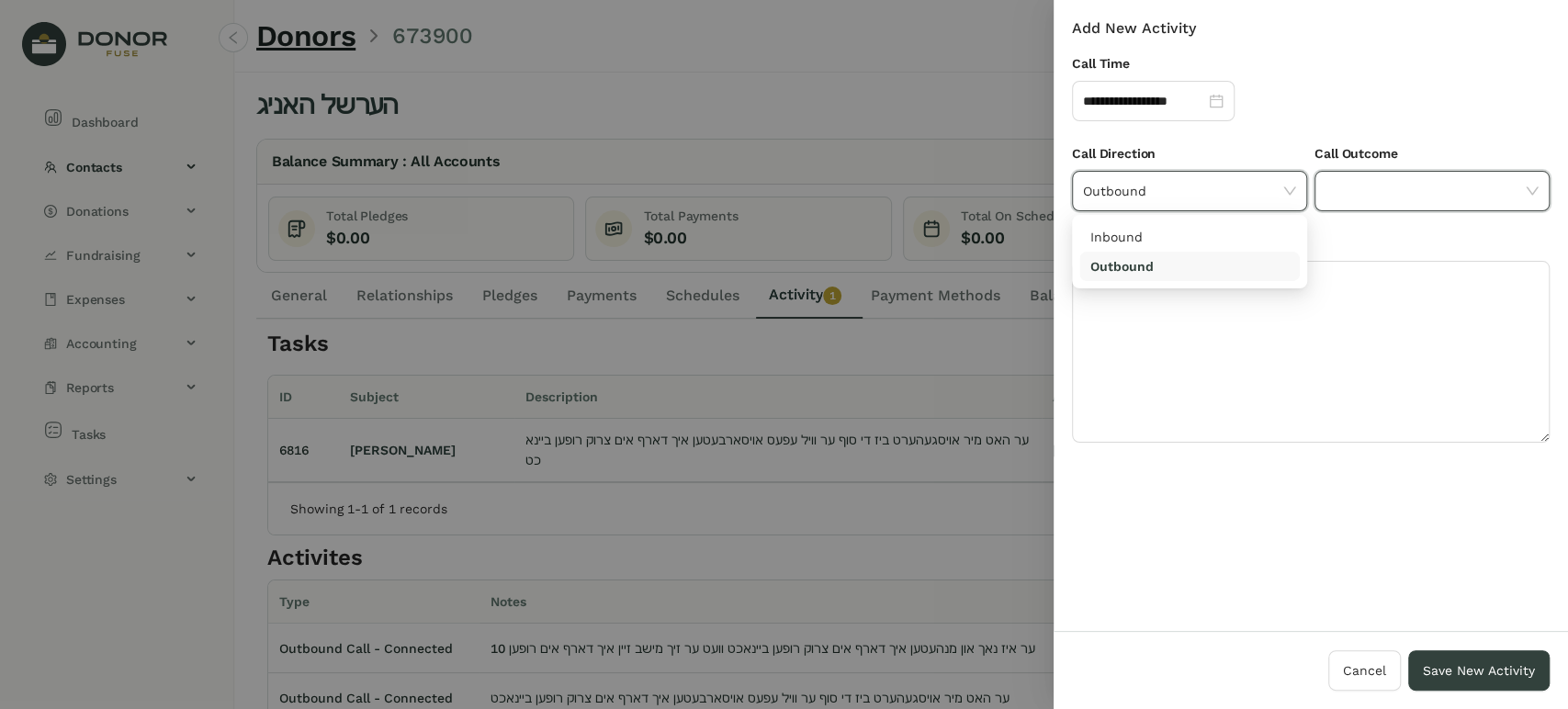 click 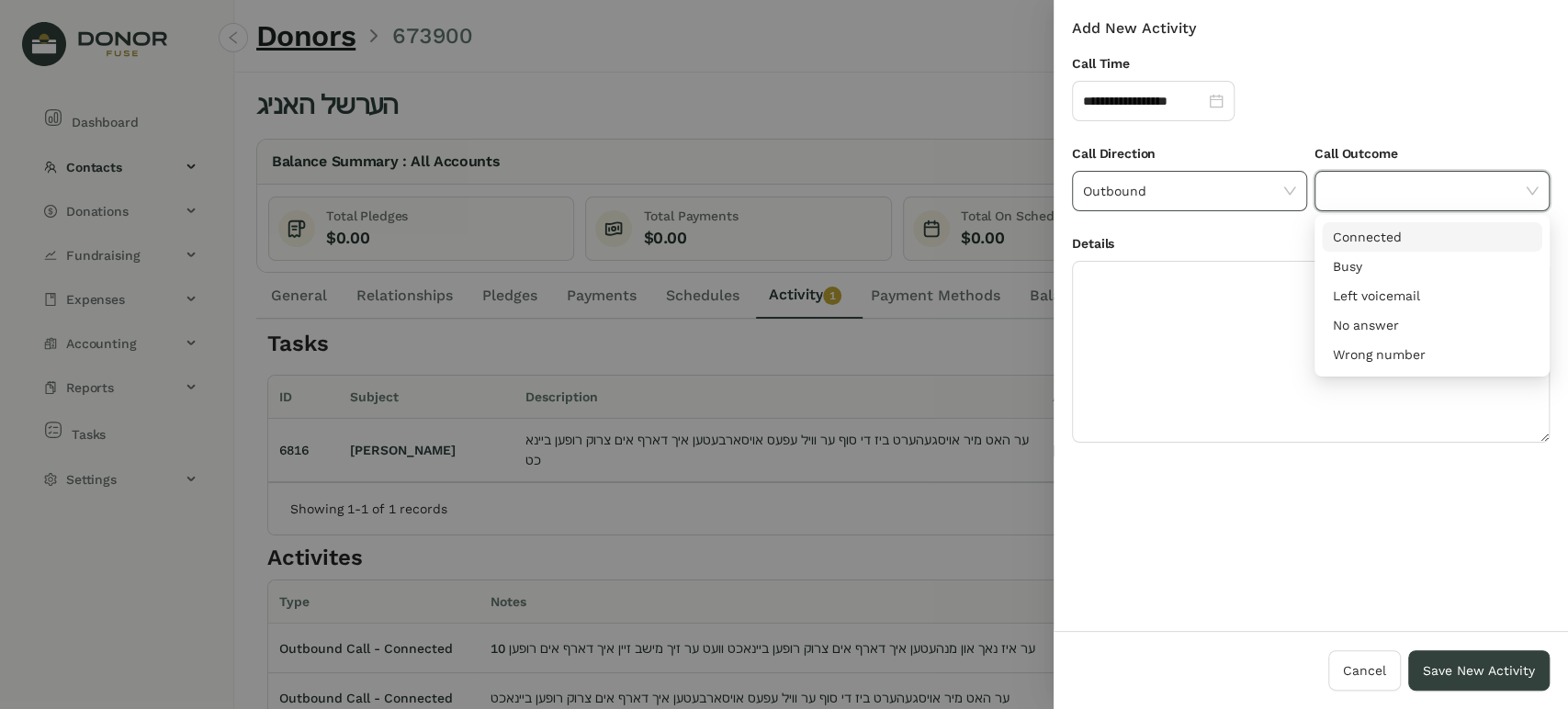 click on "Outbound" 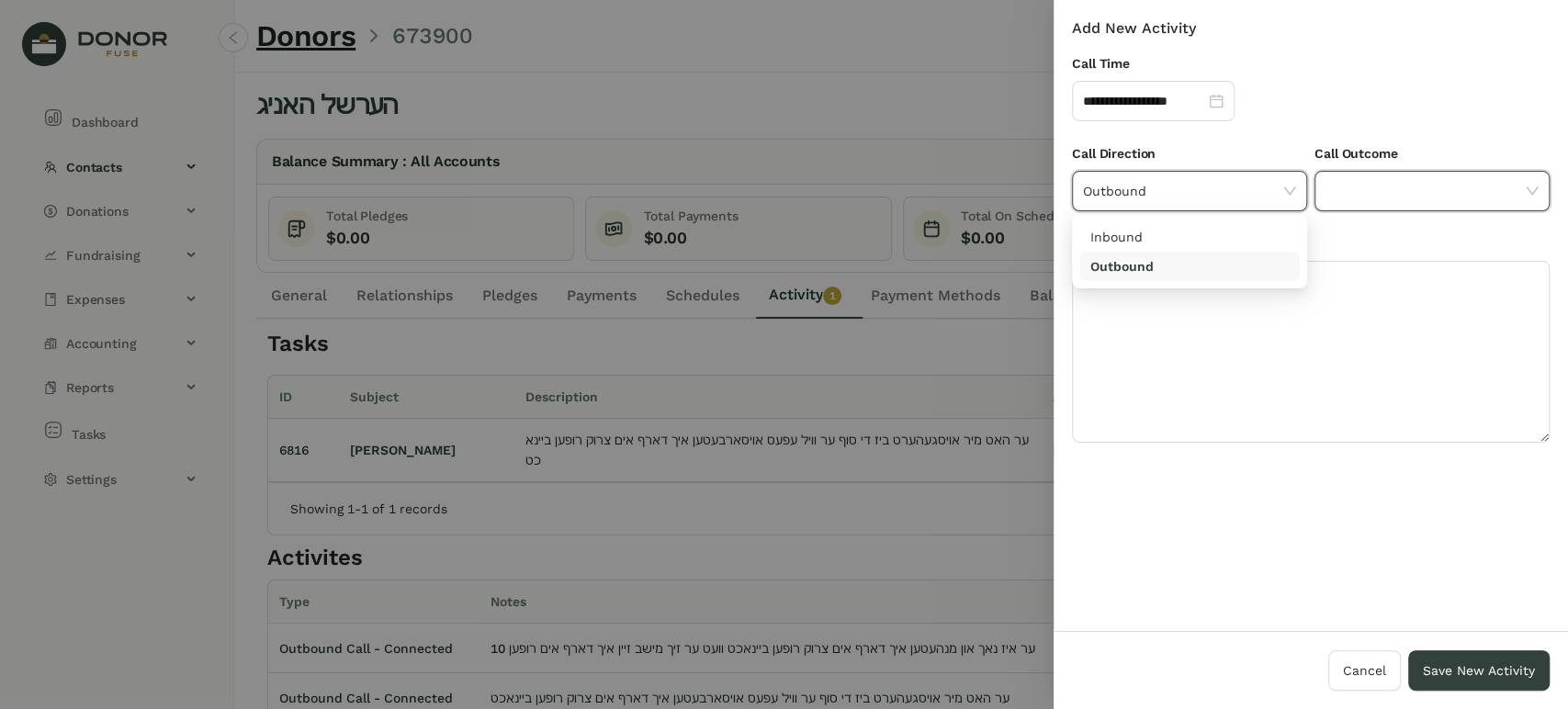click 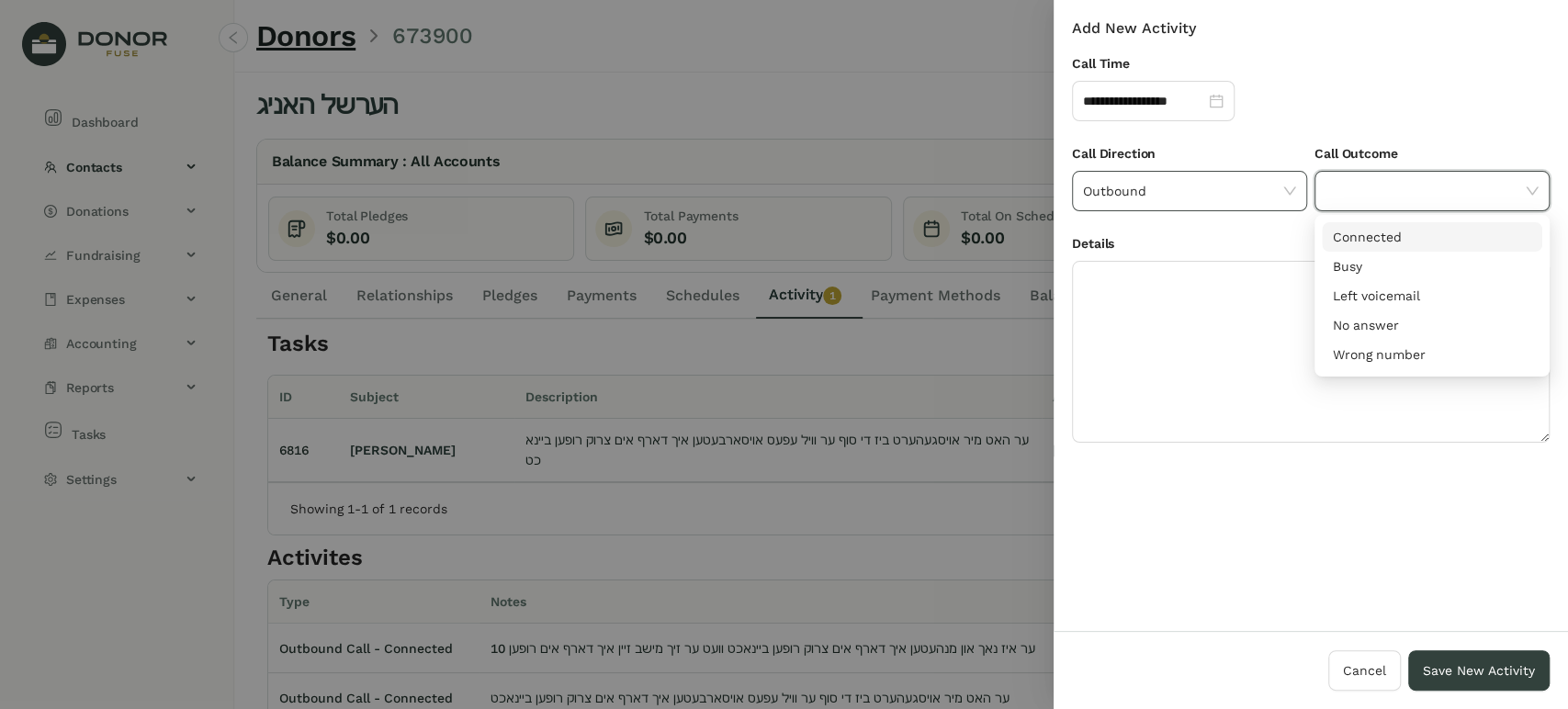 click on "Call Direction Outbound" at bounding box center (1190, 177) 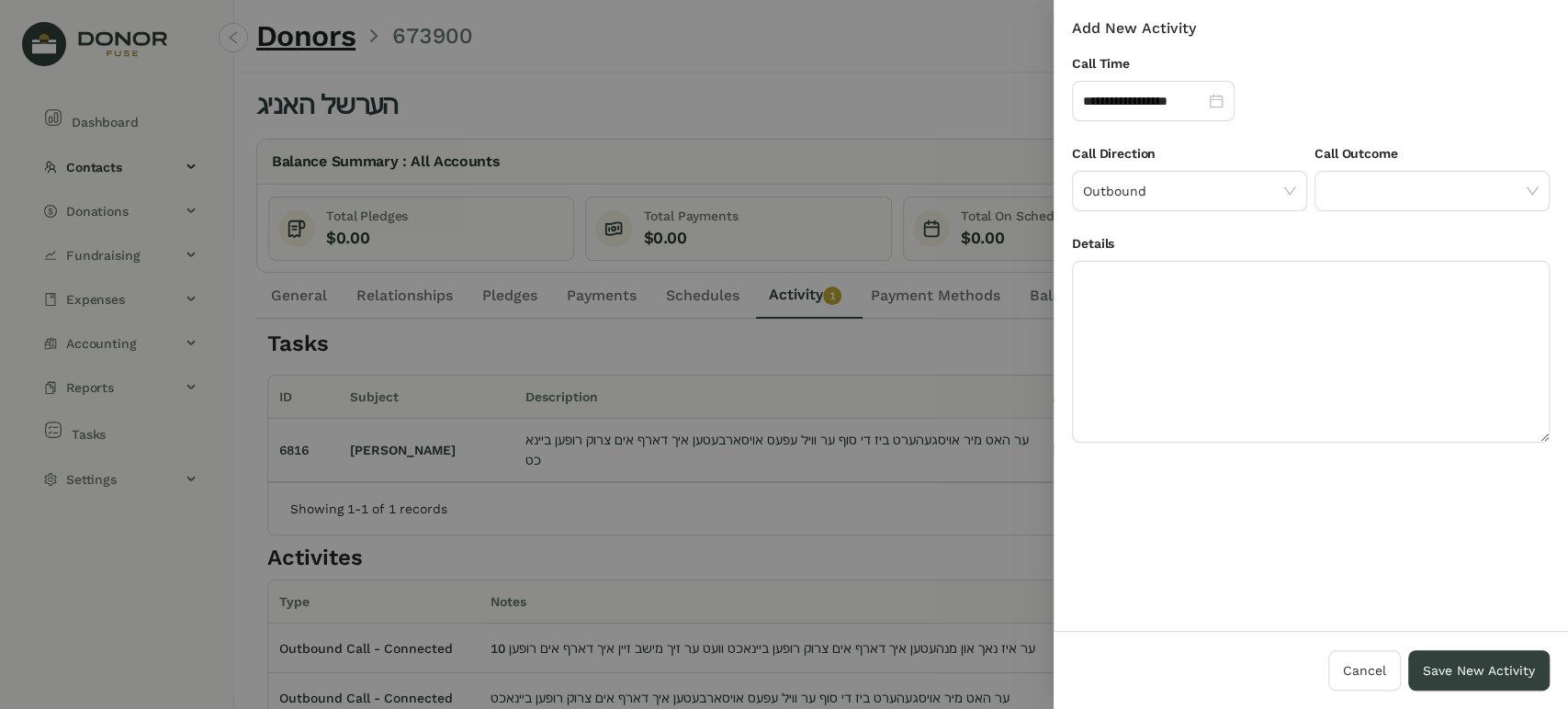 click on "Call Outcome" at bounding box center (1432, 157) 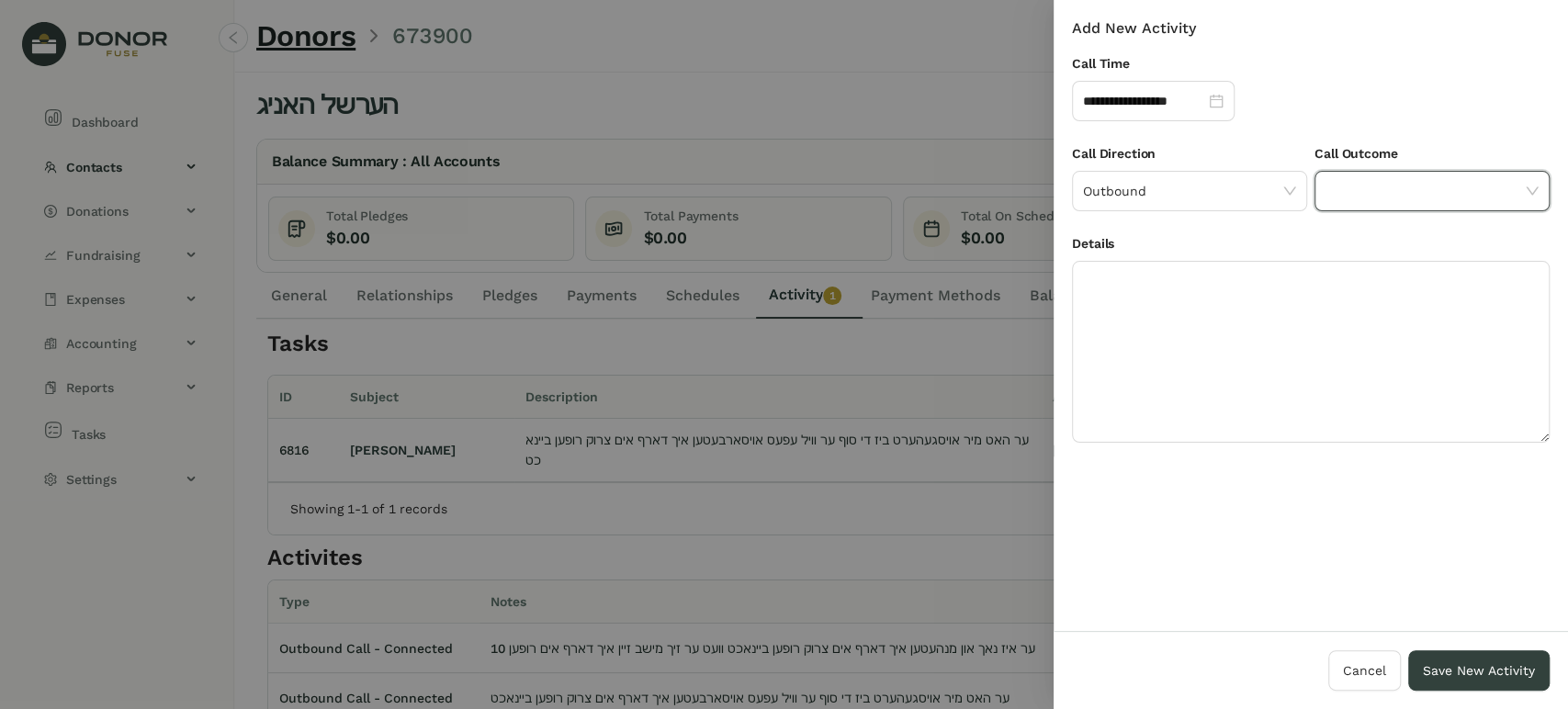 click 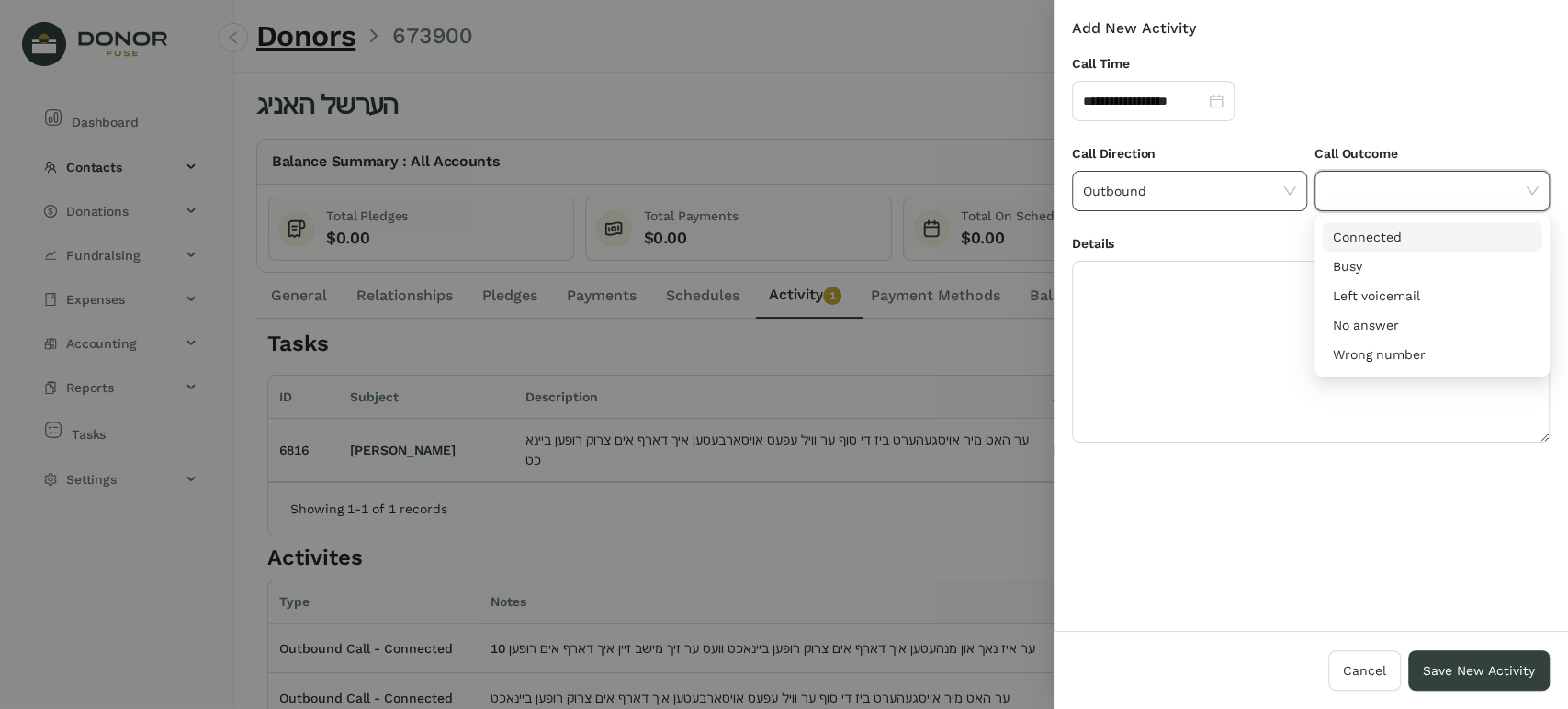 click on "Outbound" 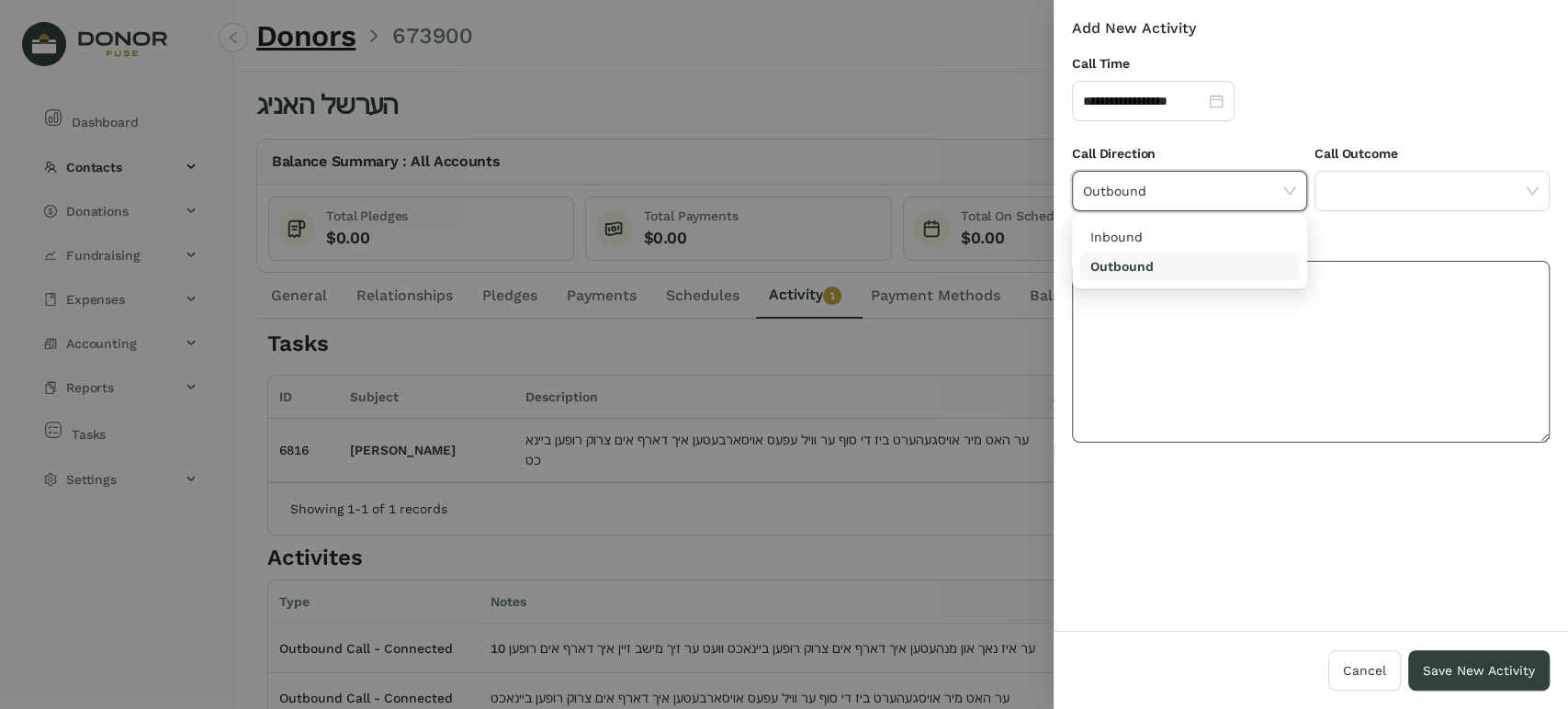 click 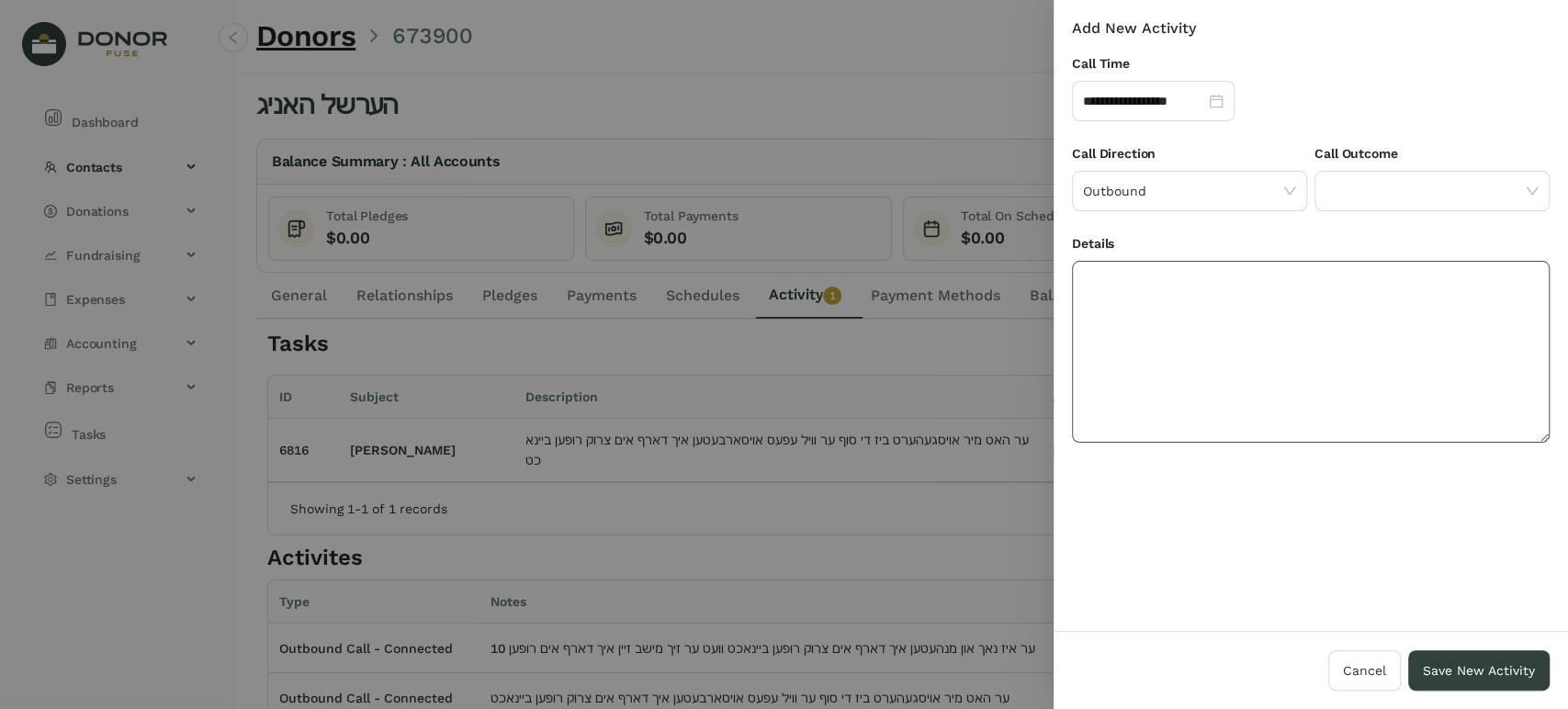 click 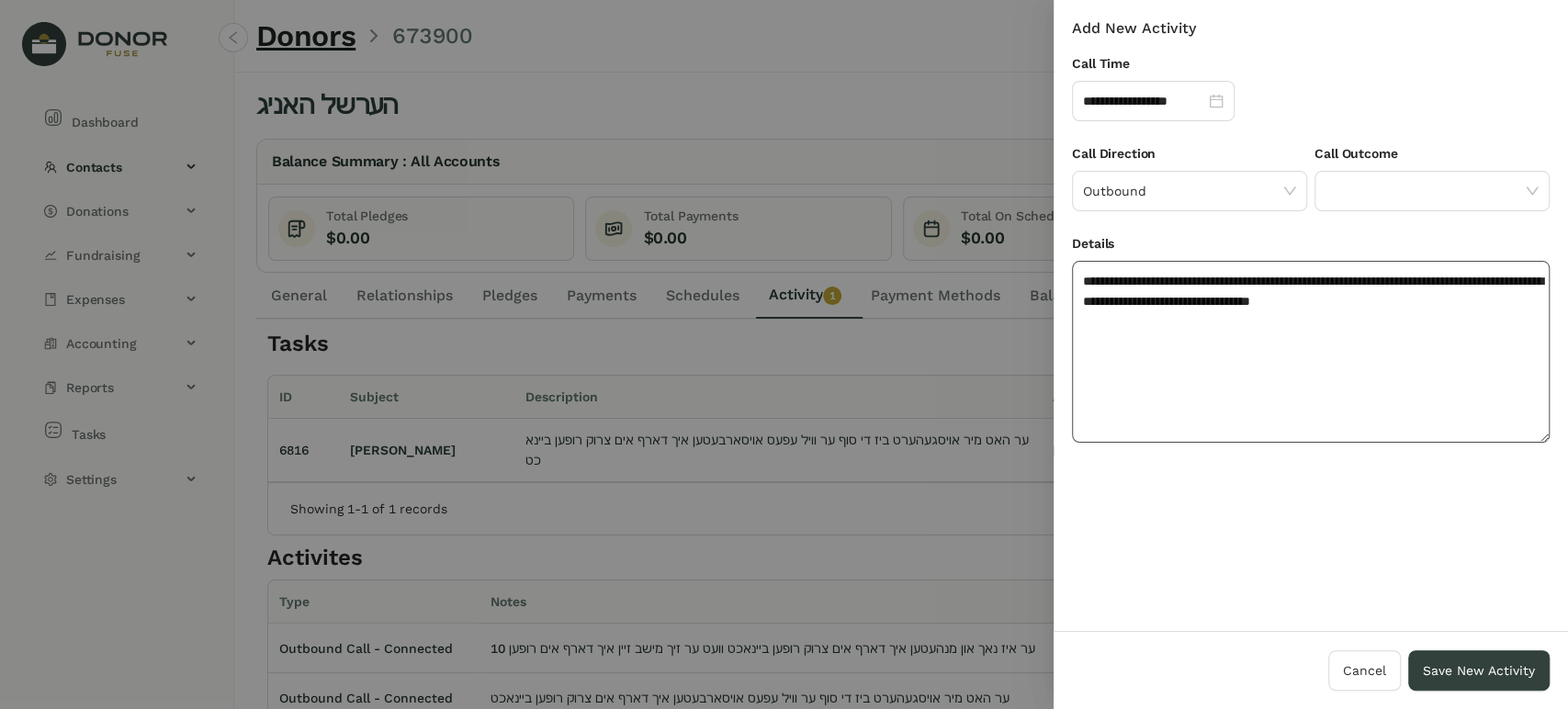 click on "**********" 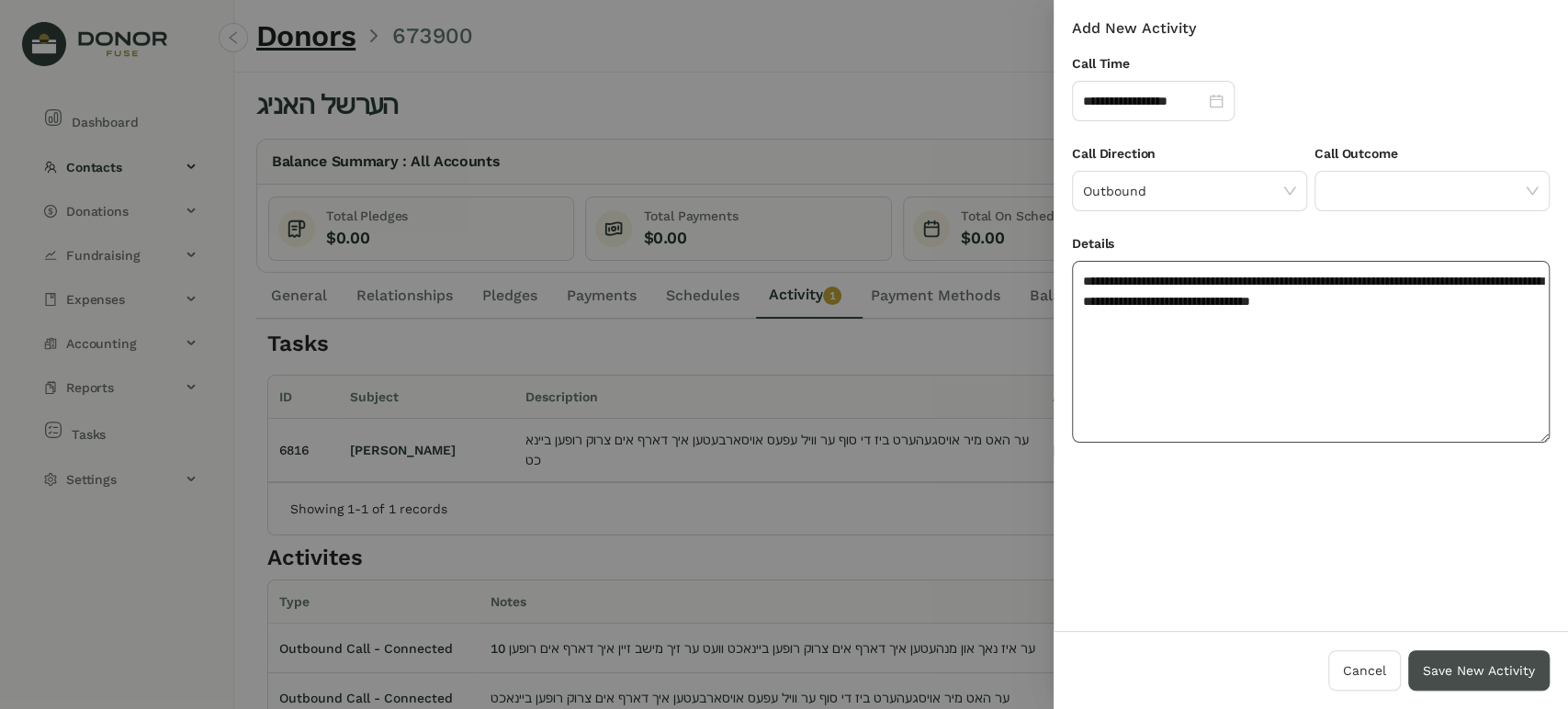 type on "**********" 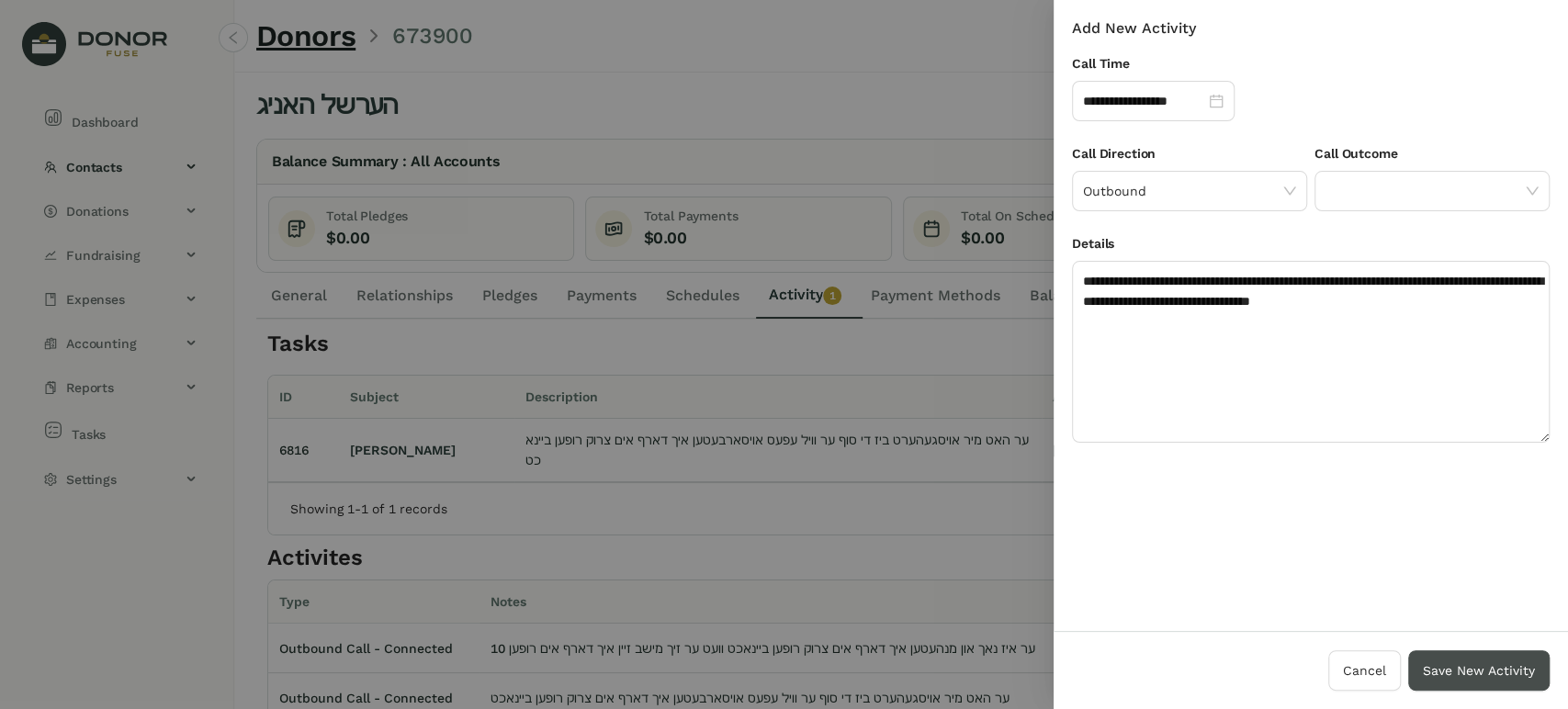 click on "Save New Activity" at bounding box center (1479, 670) 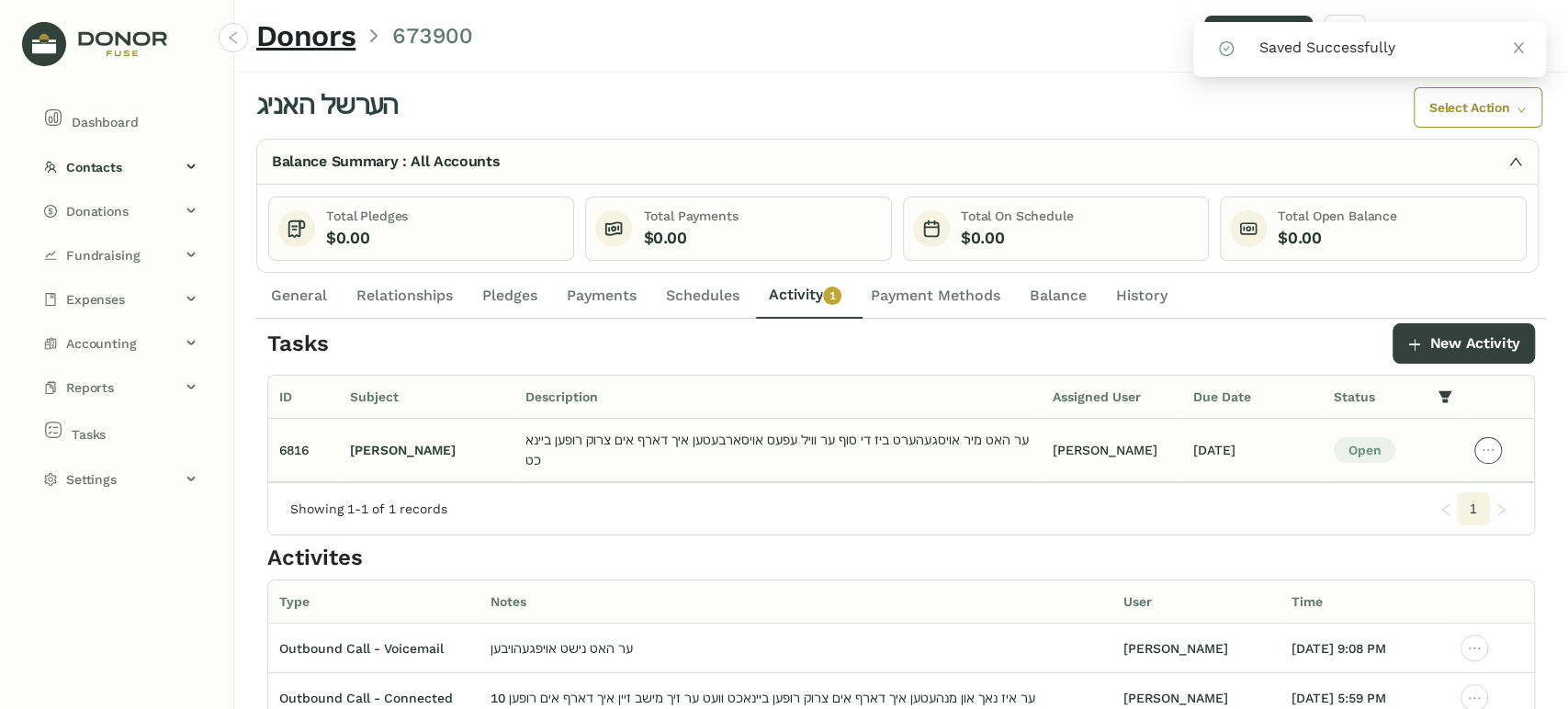 click 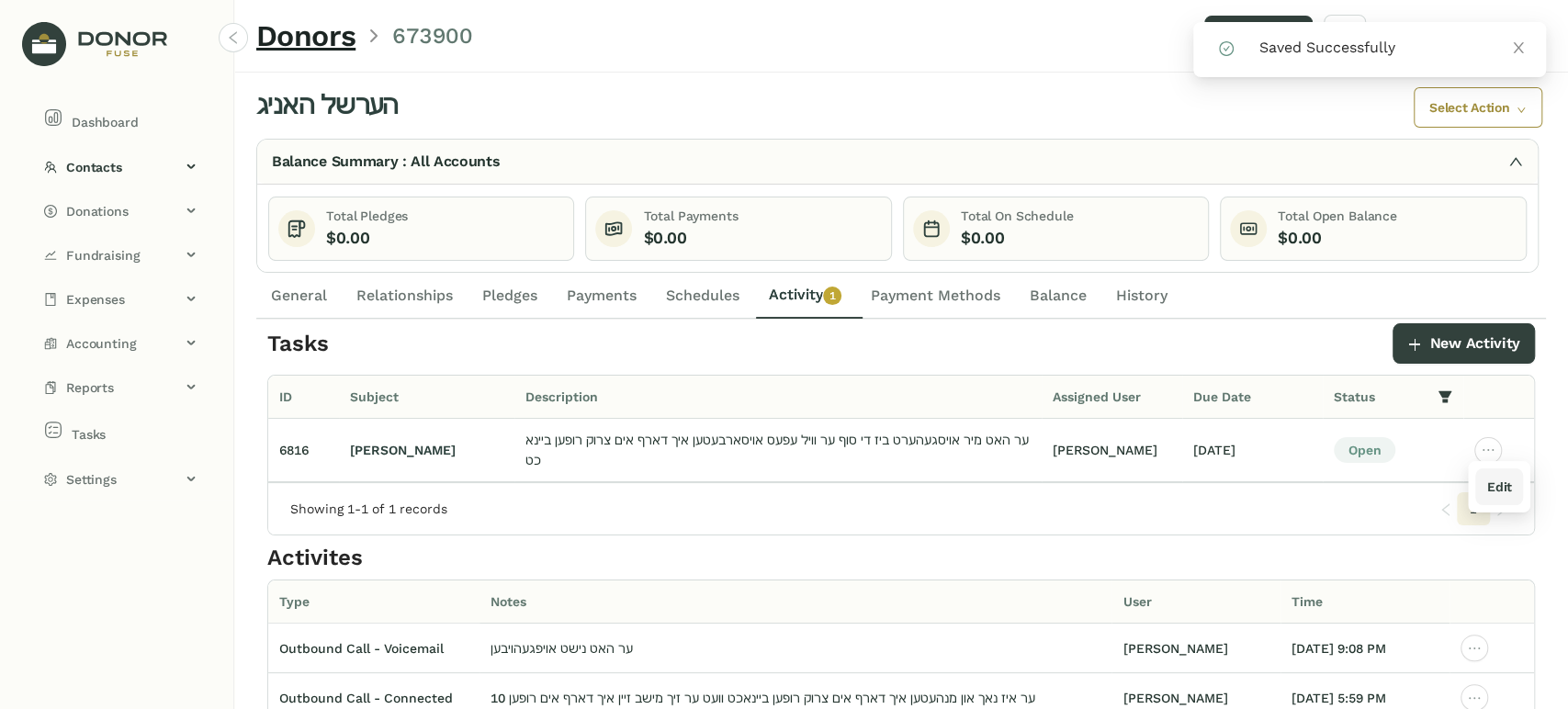 click on "Edit" at bounding box center [1498, 487] 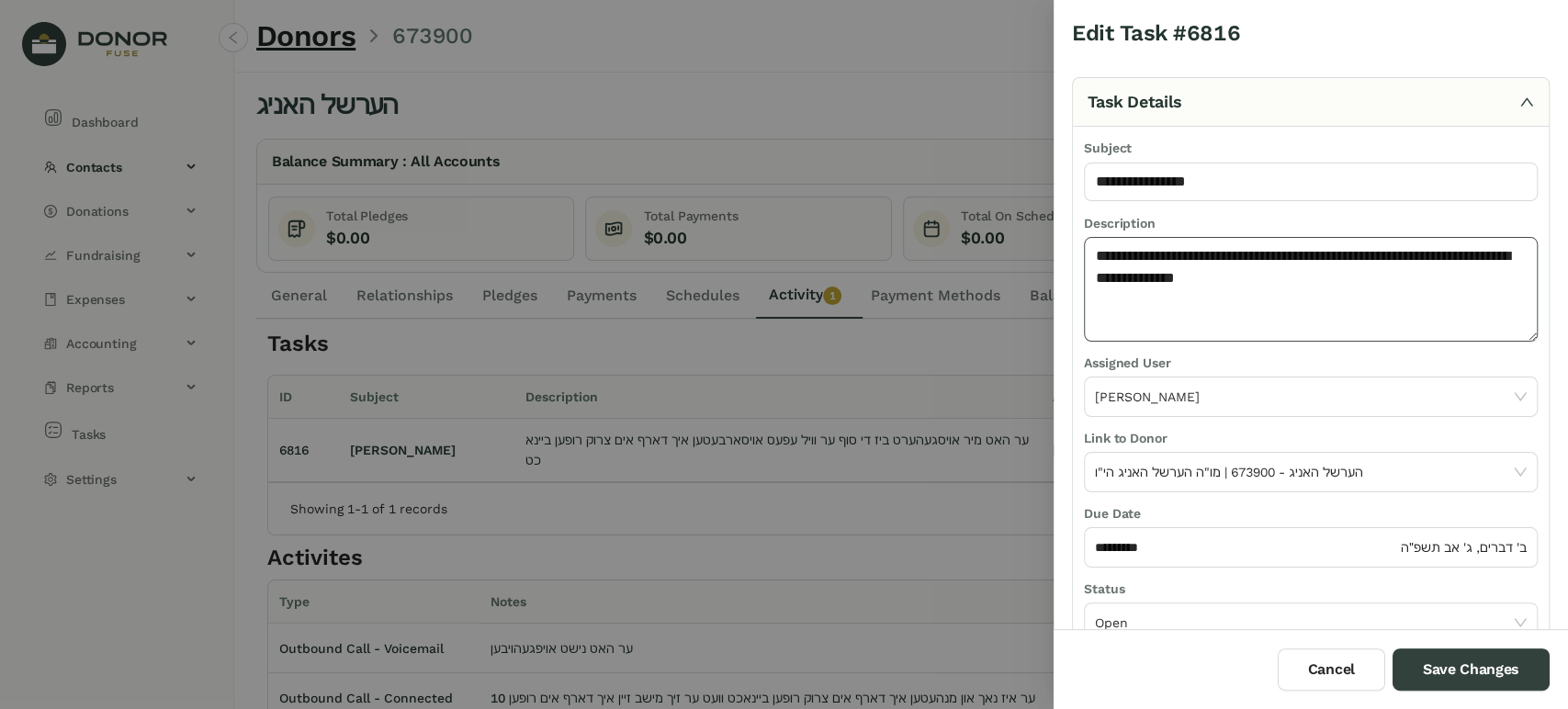 click on "**********" 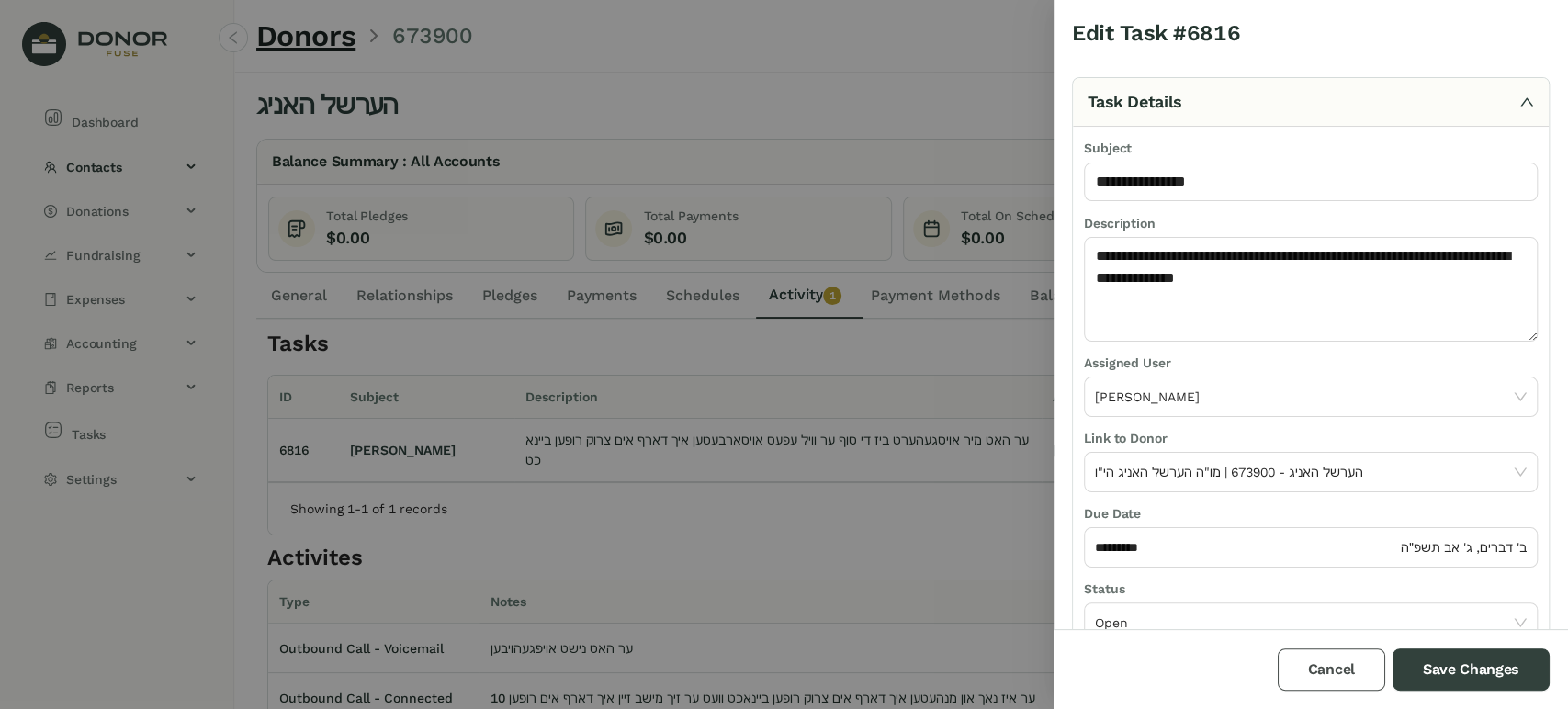 click on "Cancel" at bounding box center (1331, 670) 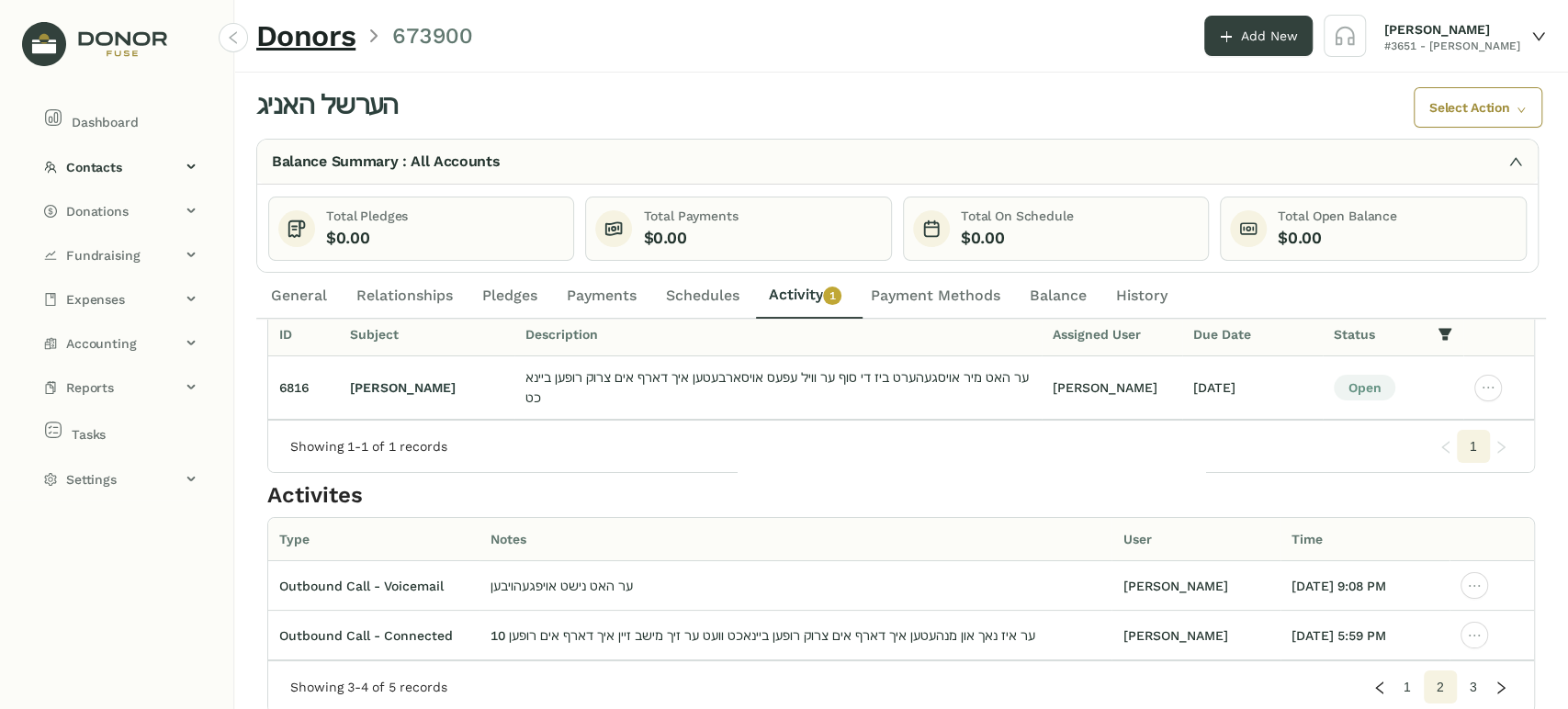 scroll, scrollTop: 0, scrollLeft: 0, axis: both 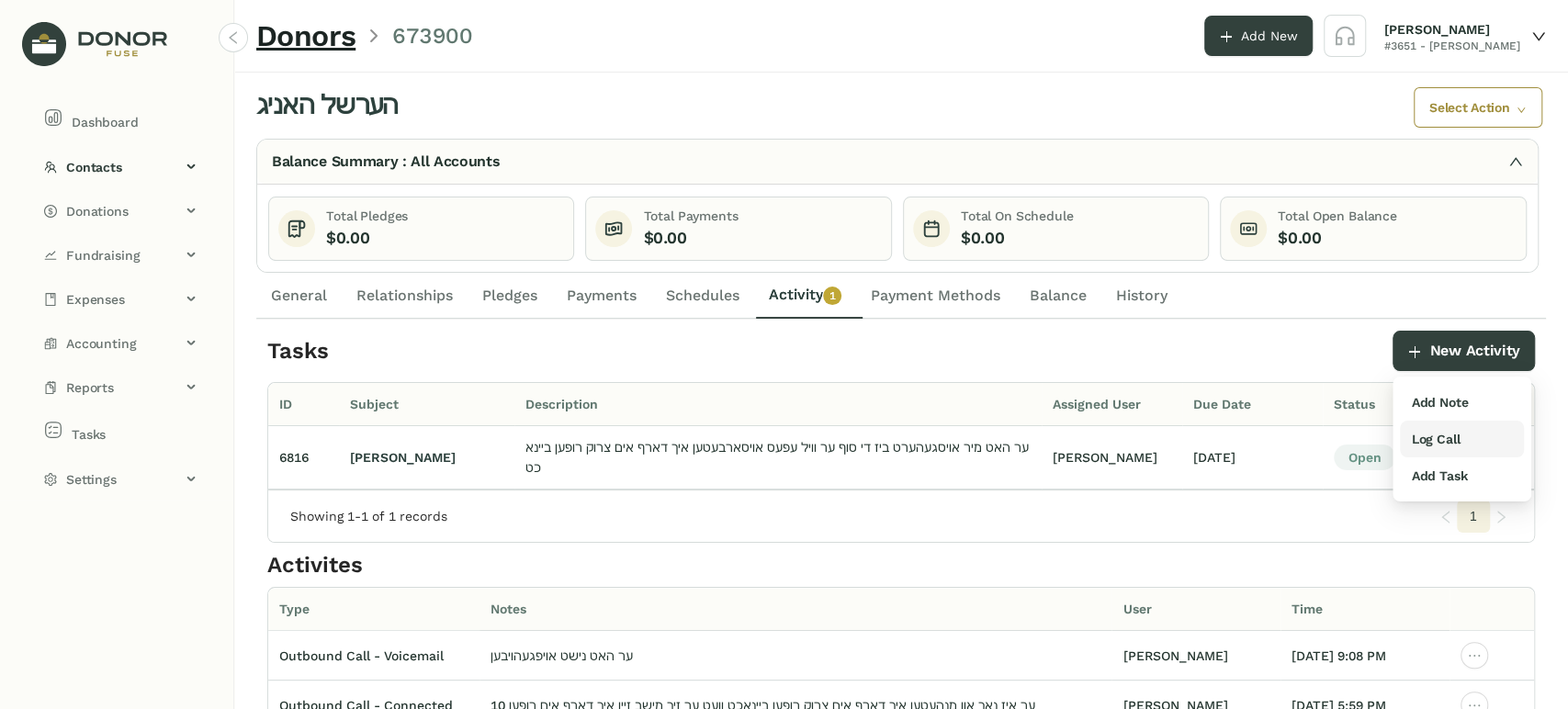 click on "Log Call" at bounding box center (1435, 439) 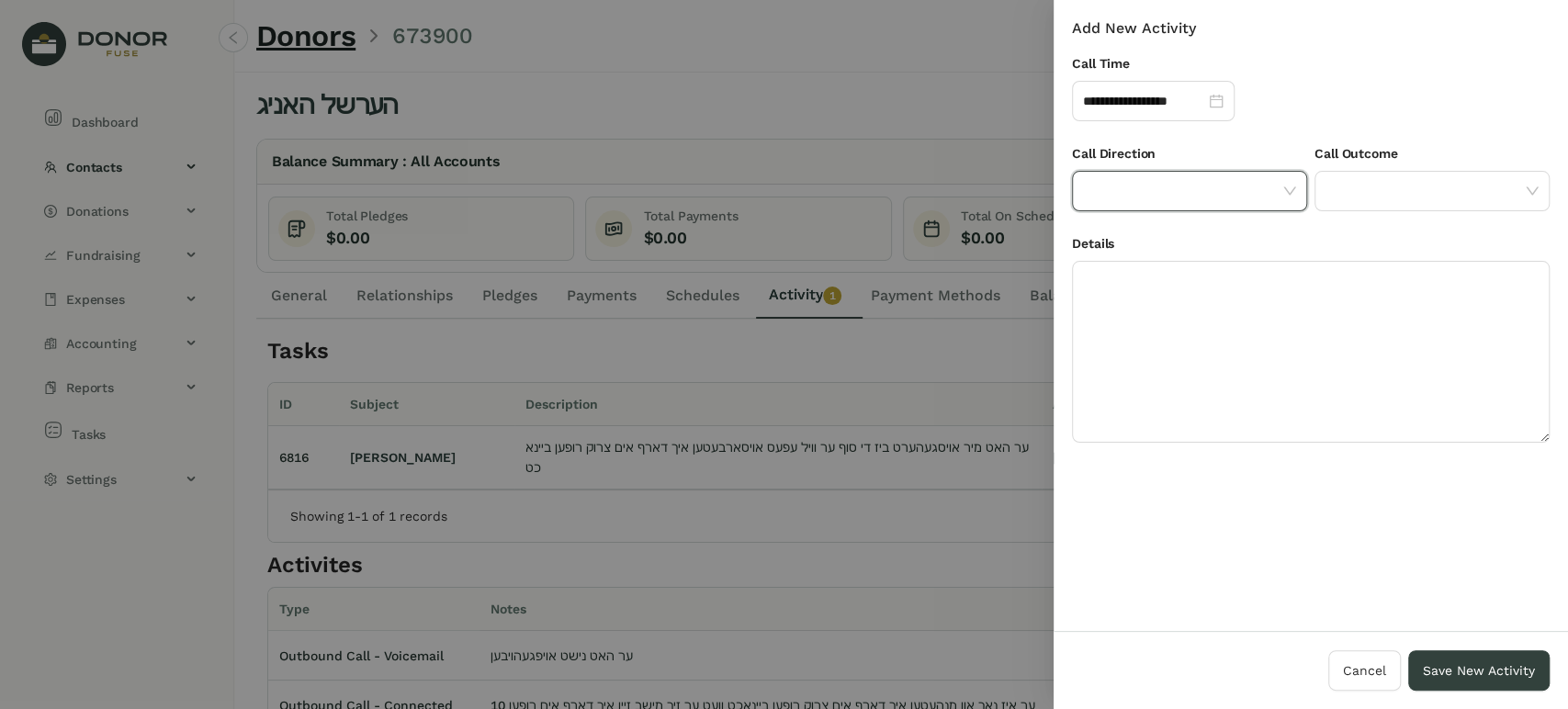 click 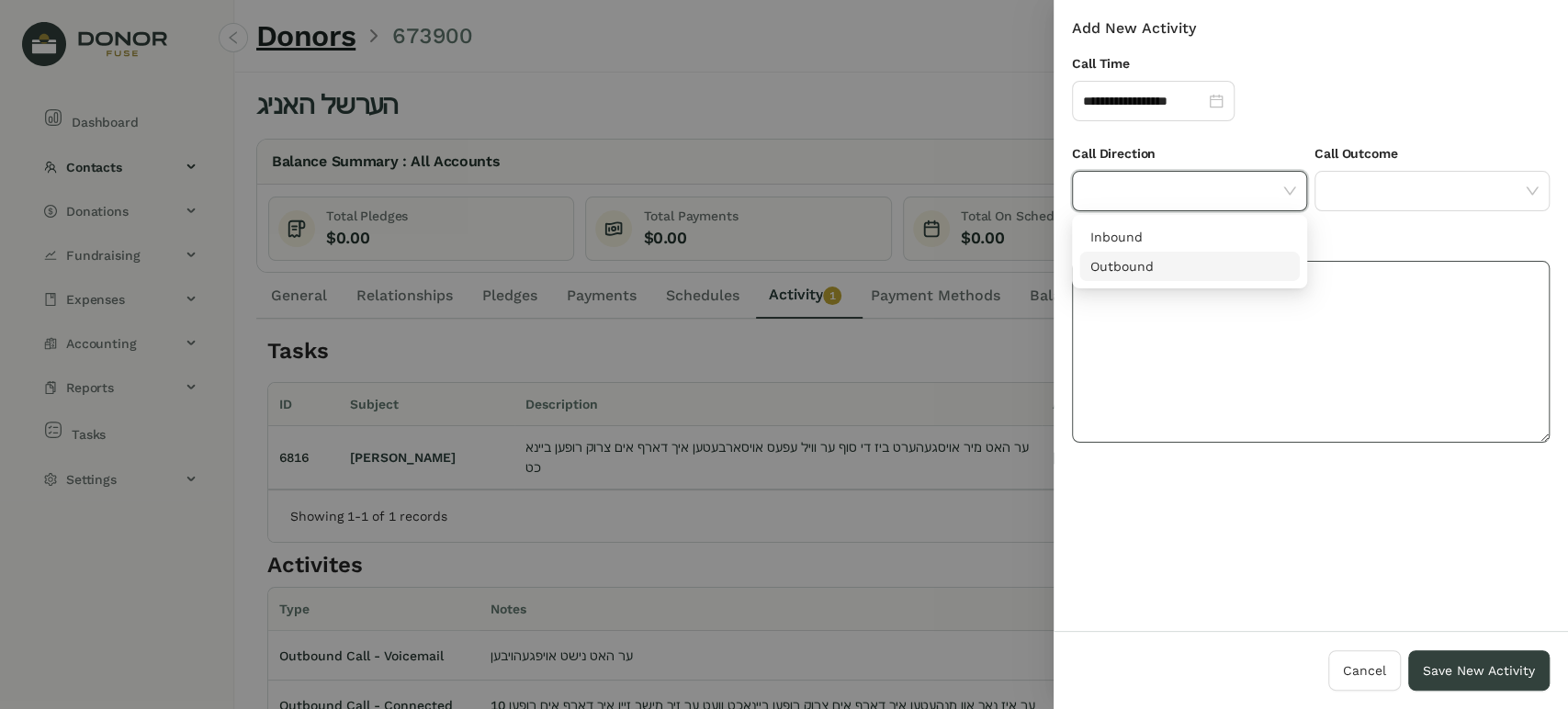 drag, startPoint x: 1167, startPoint y: 268, endPoint x: 1191, endPoint y: 264, distance: 24.33105 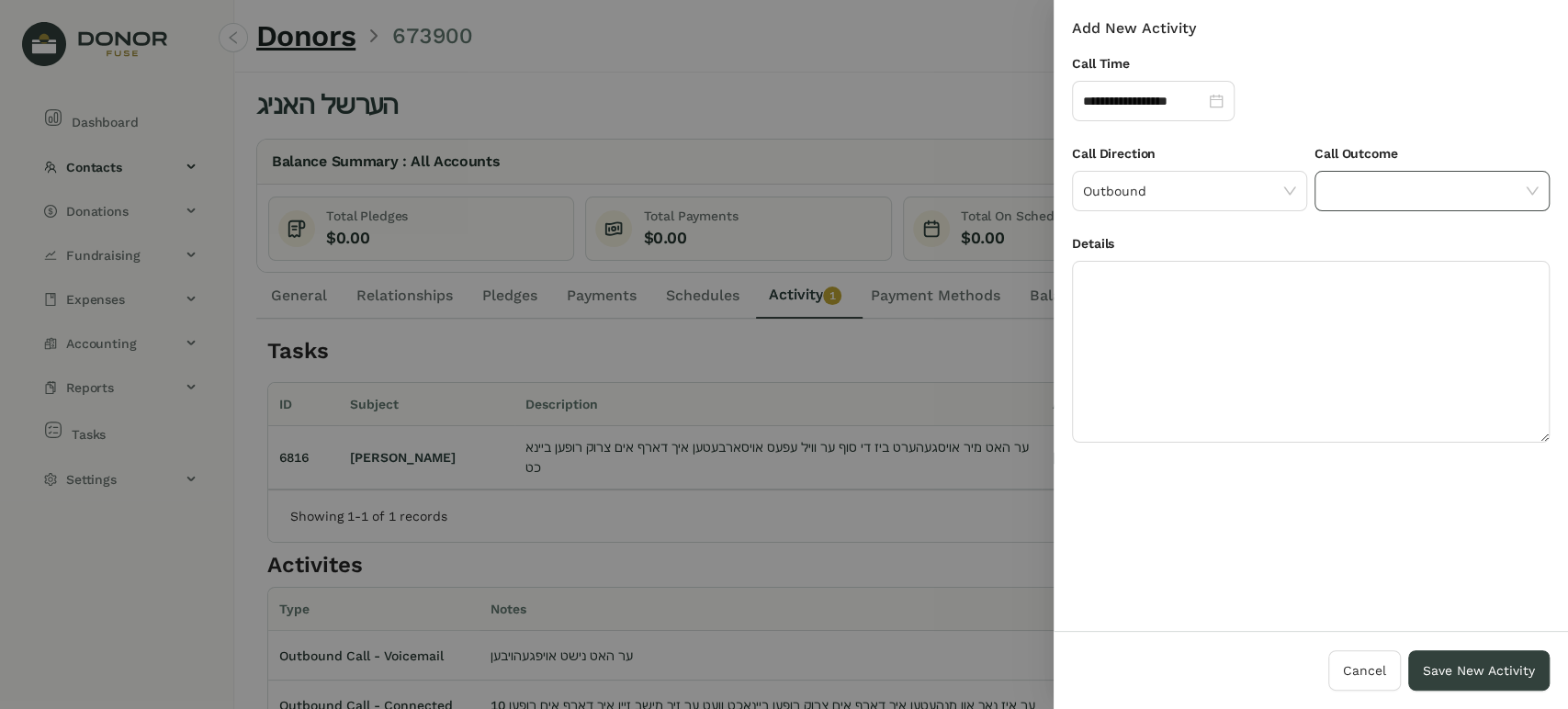 click 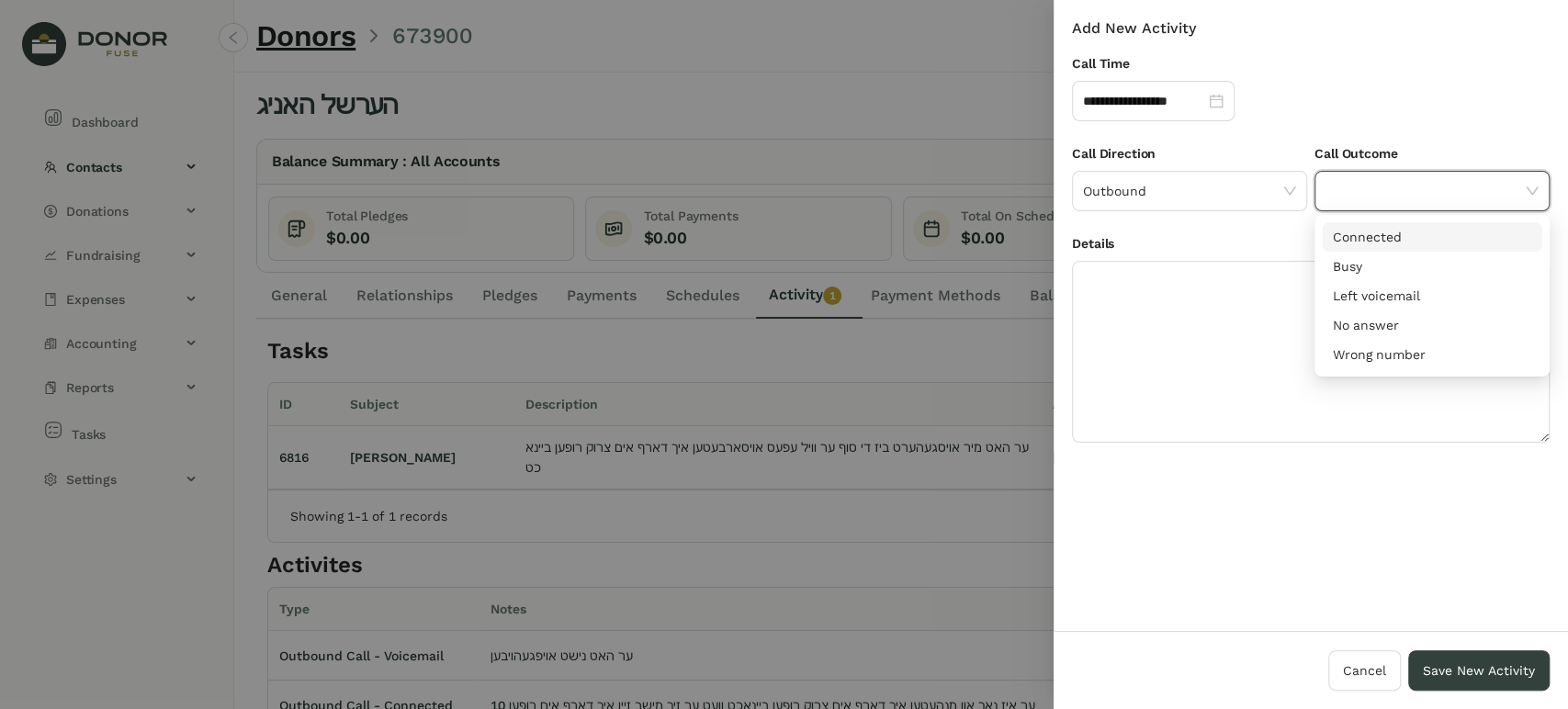 click on "Connected" at bounding box center (1432, 237) 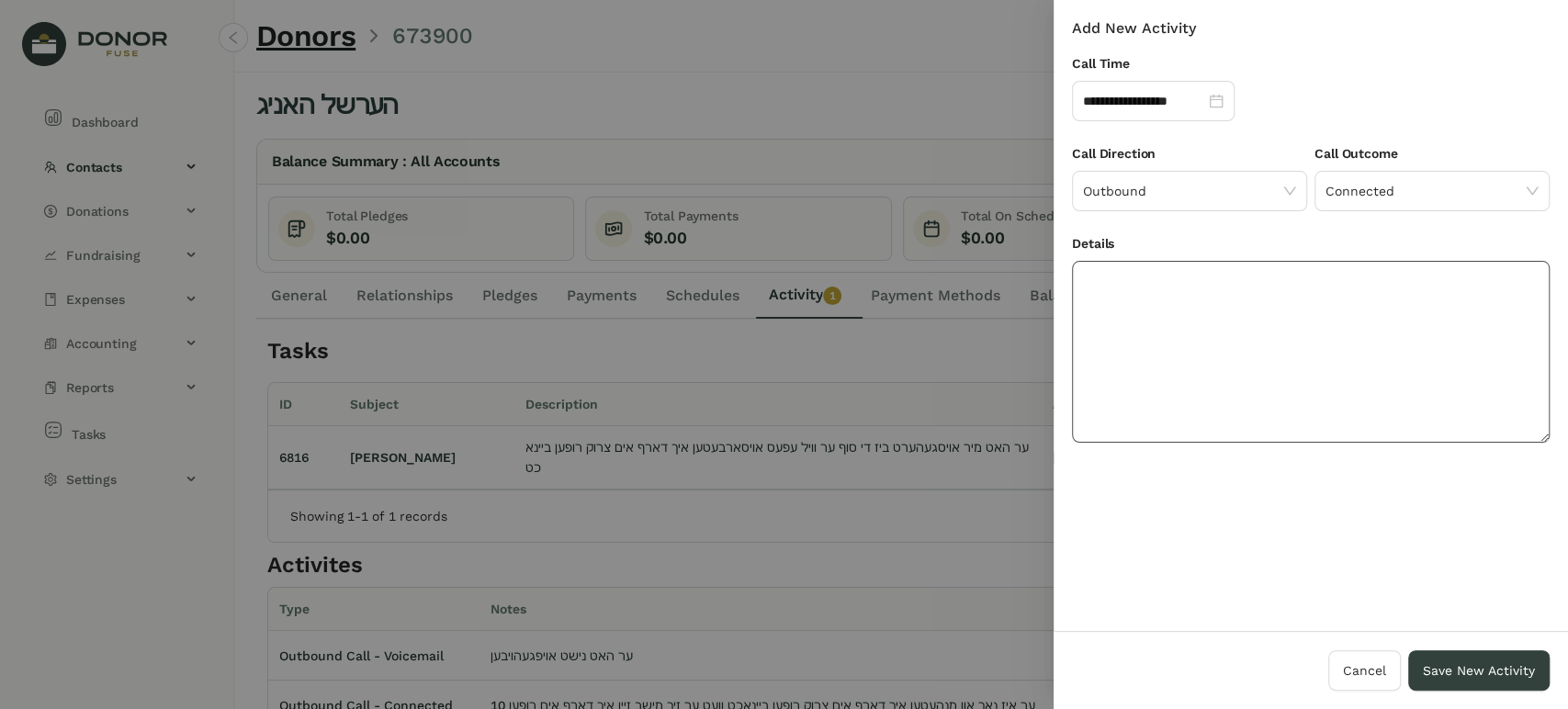 click 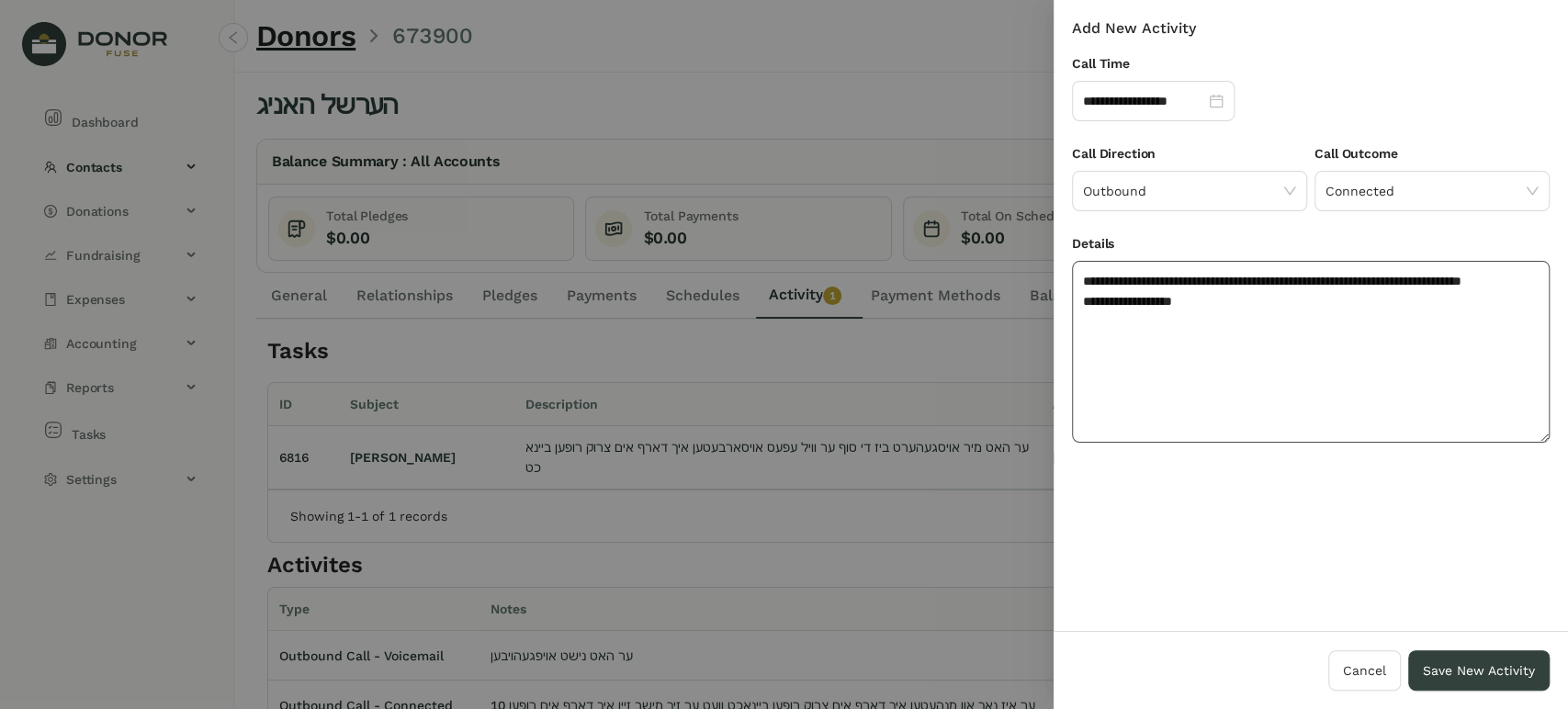 click on "**********" 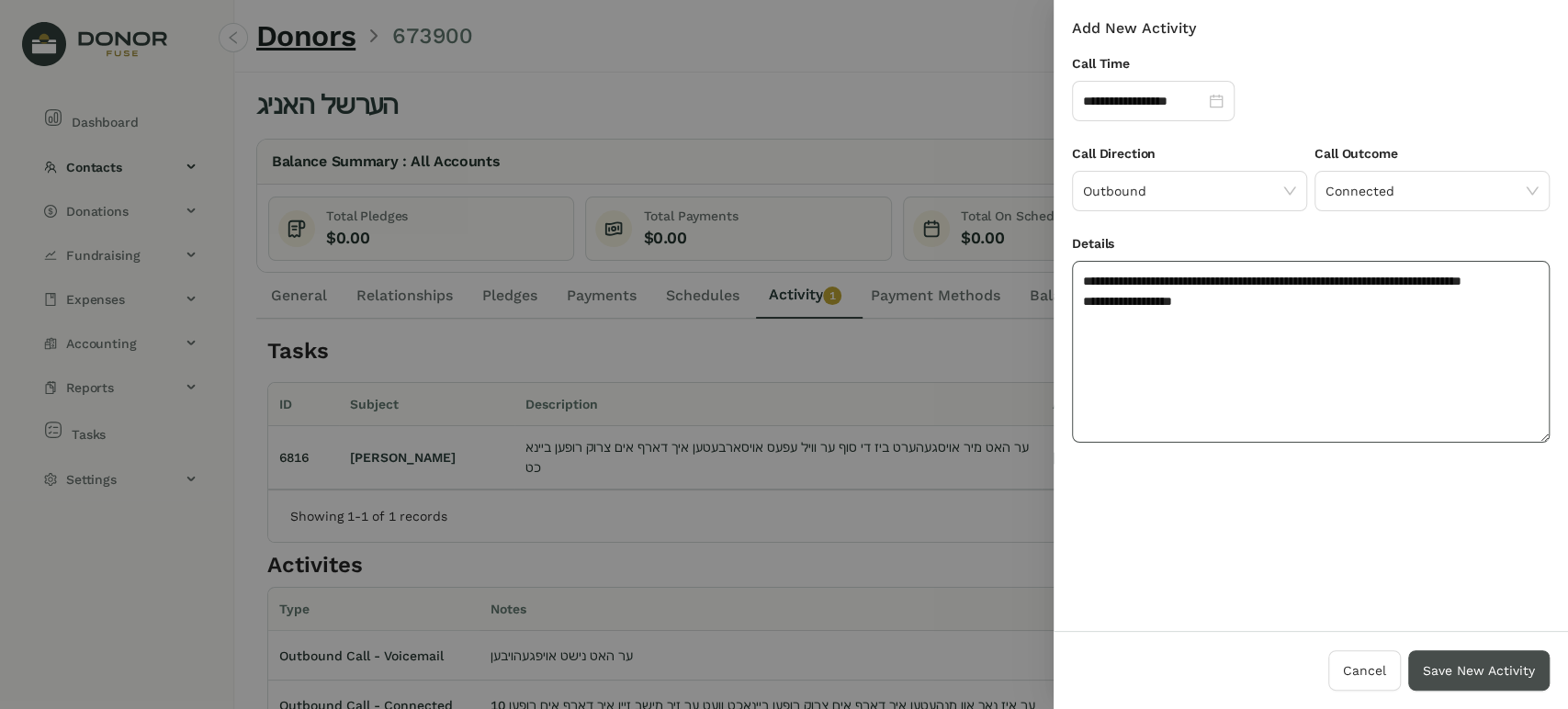 type on "**********" 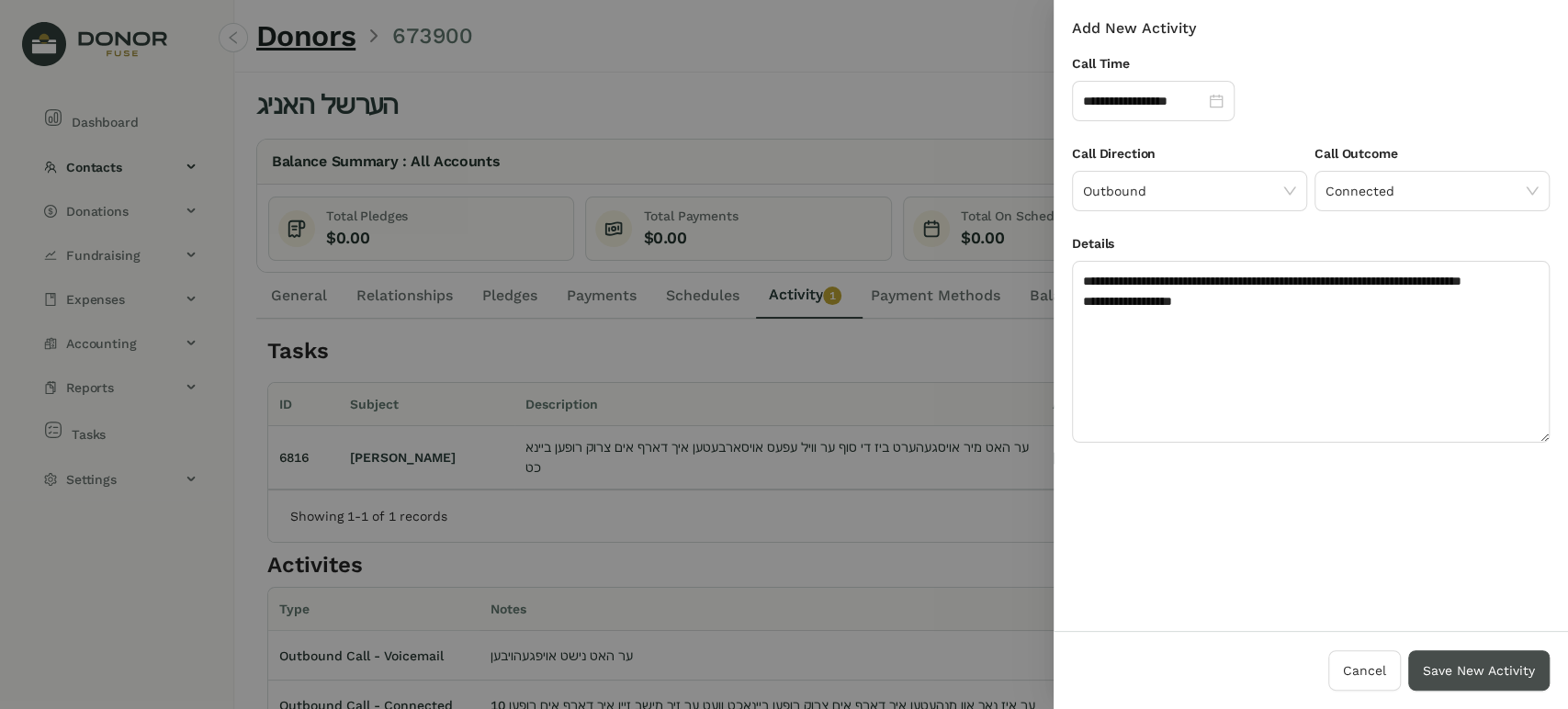 click on "Save New Activity" at bounding box center (1479, 670) 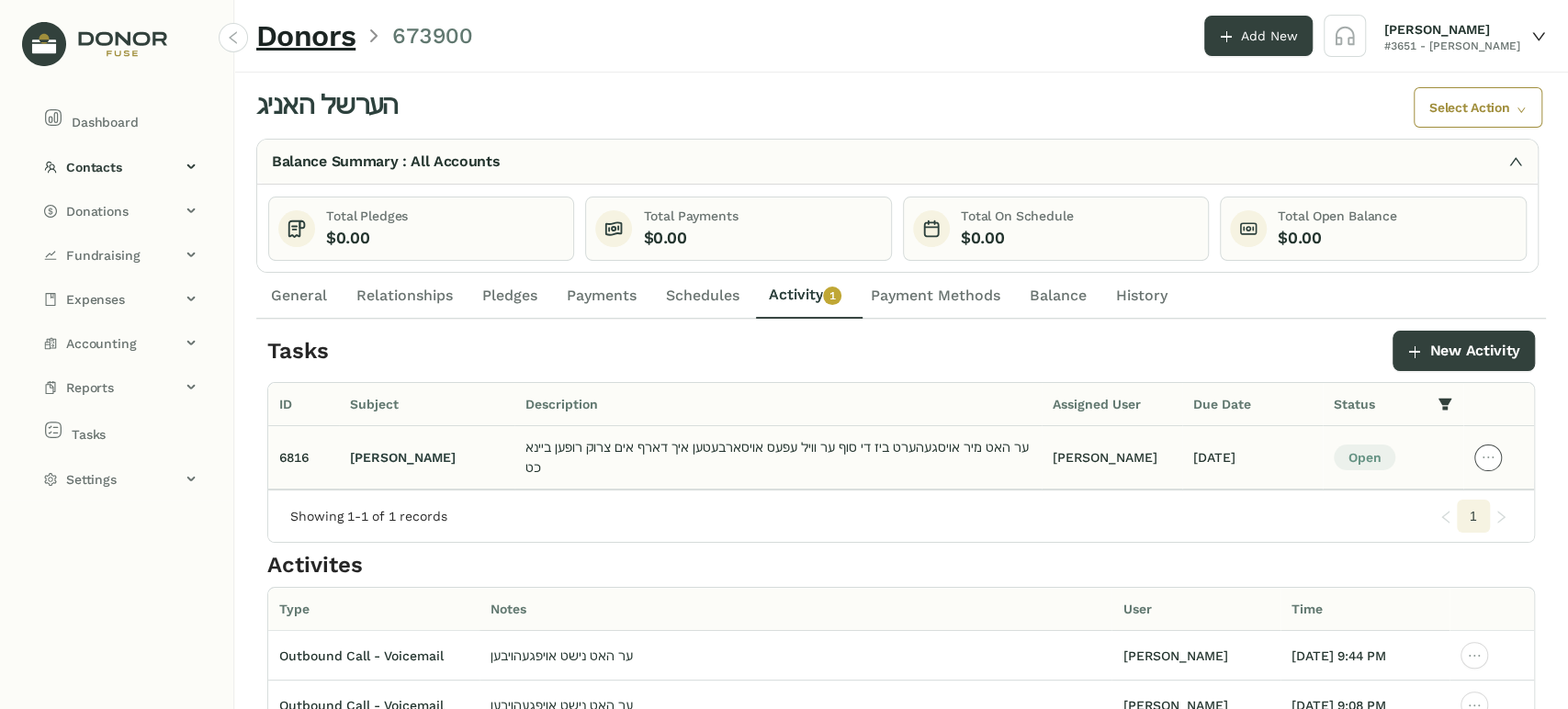 click 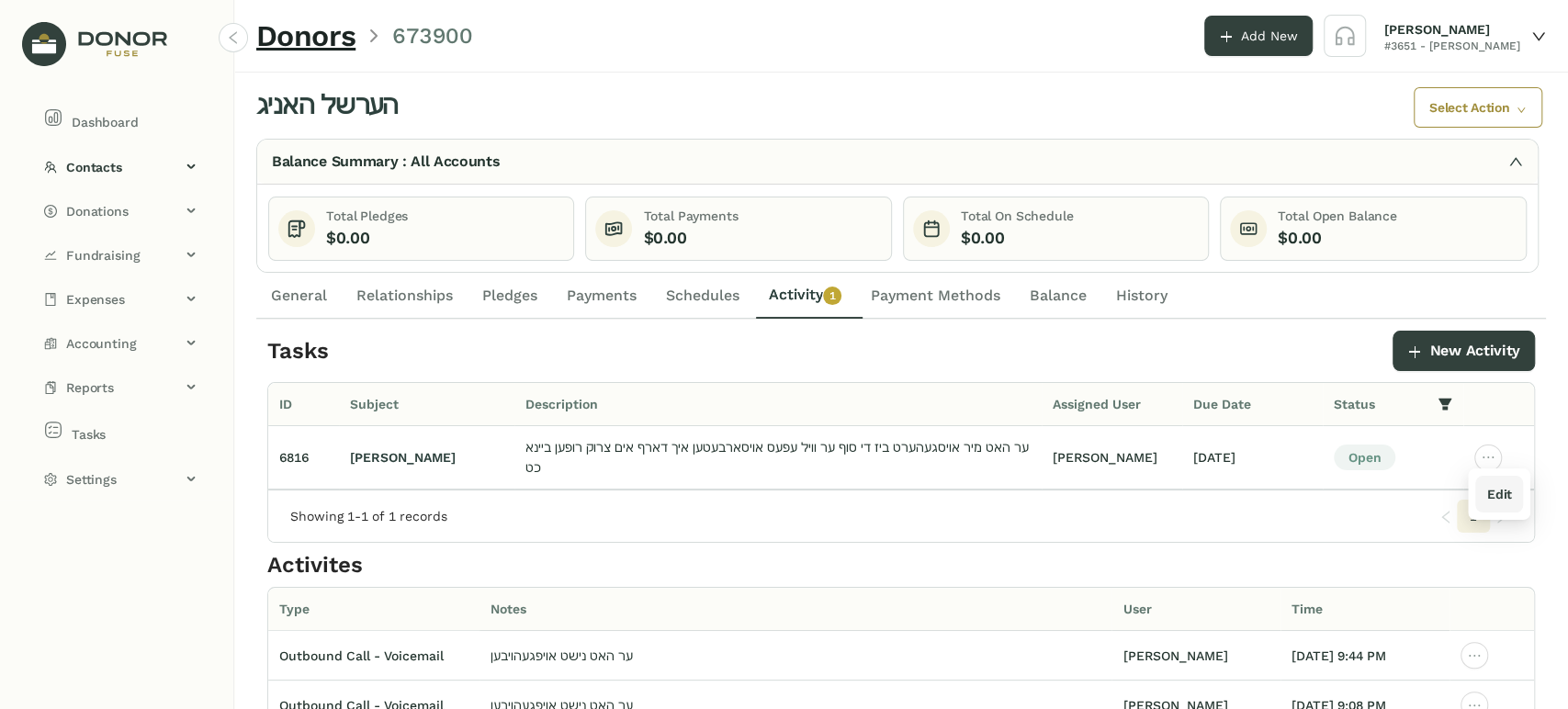 click on "Edit" at bounding box center [1498, 494] 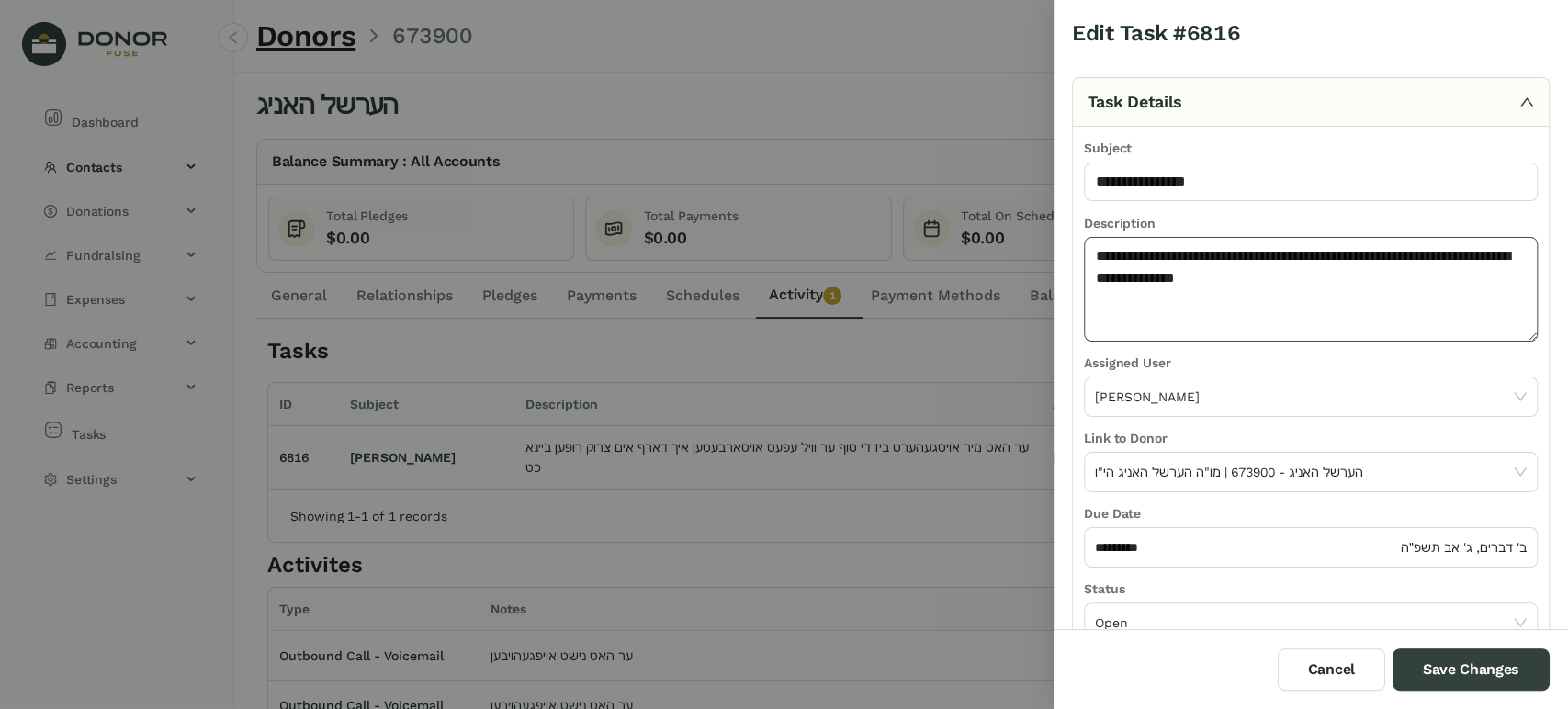 click on "**********" 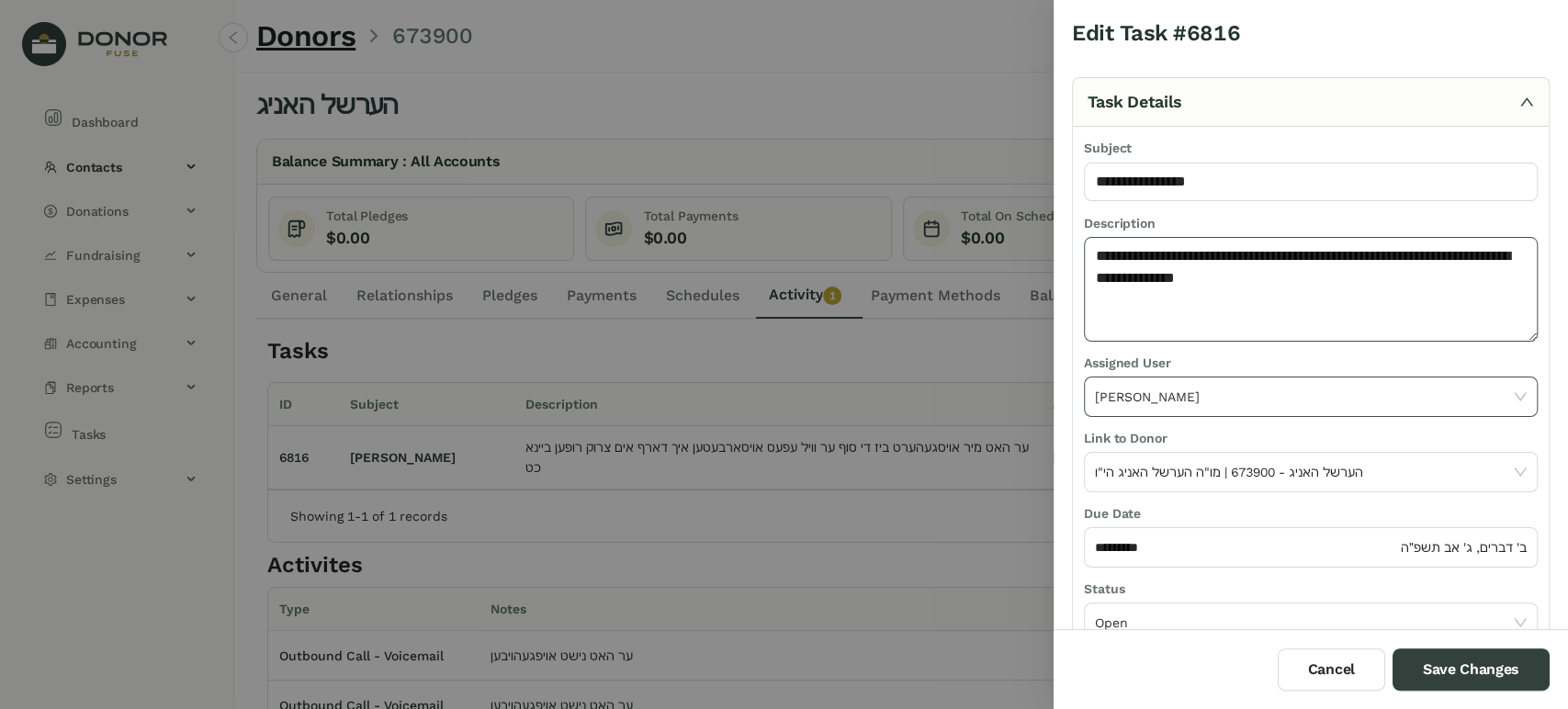 paste on "**********" 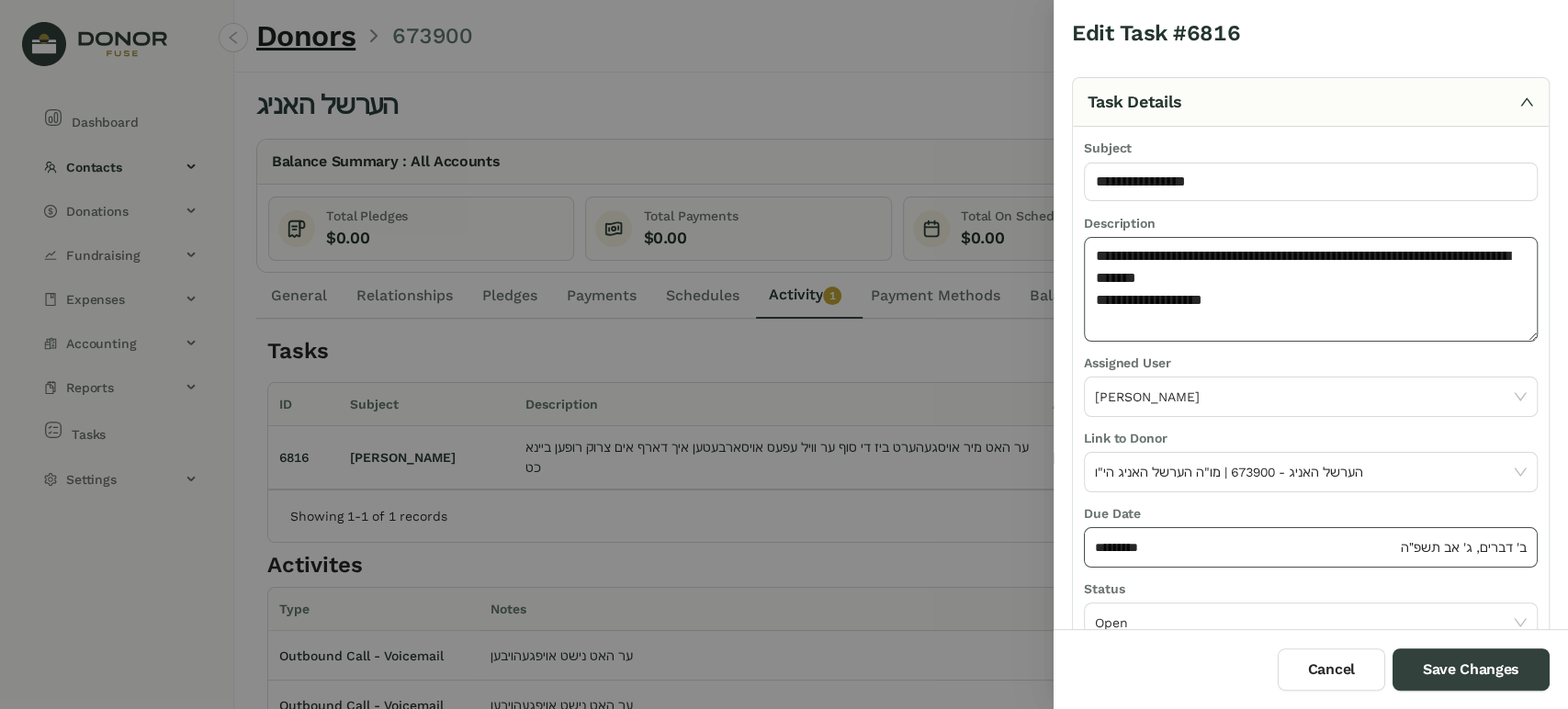 type on "**********" 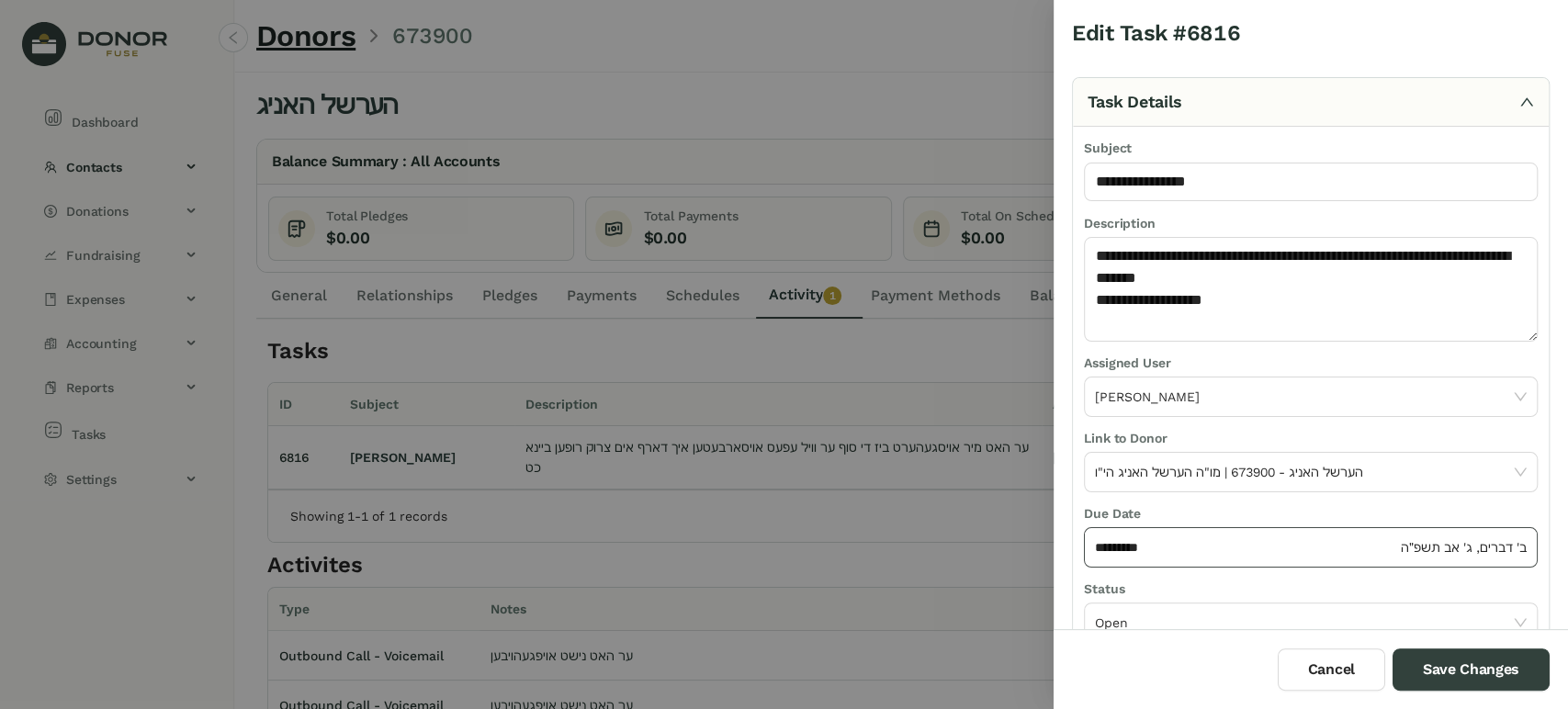 click on "*********" 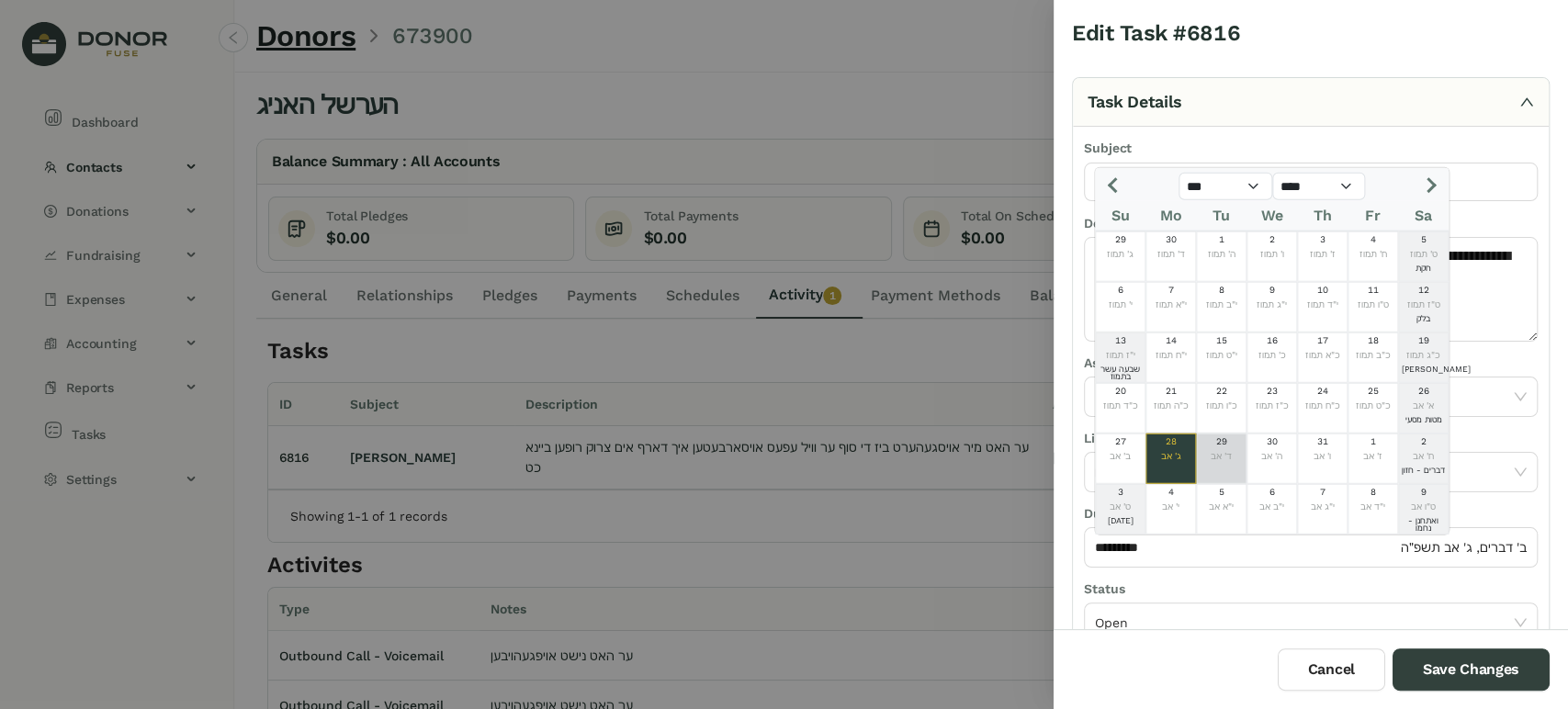 click on "ד' אב" 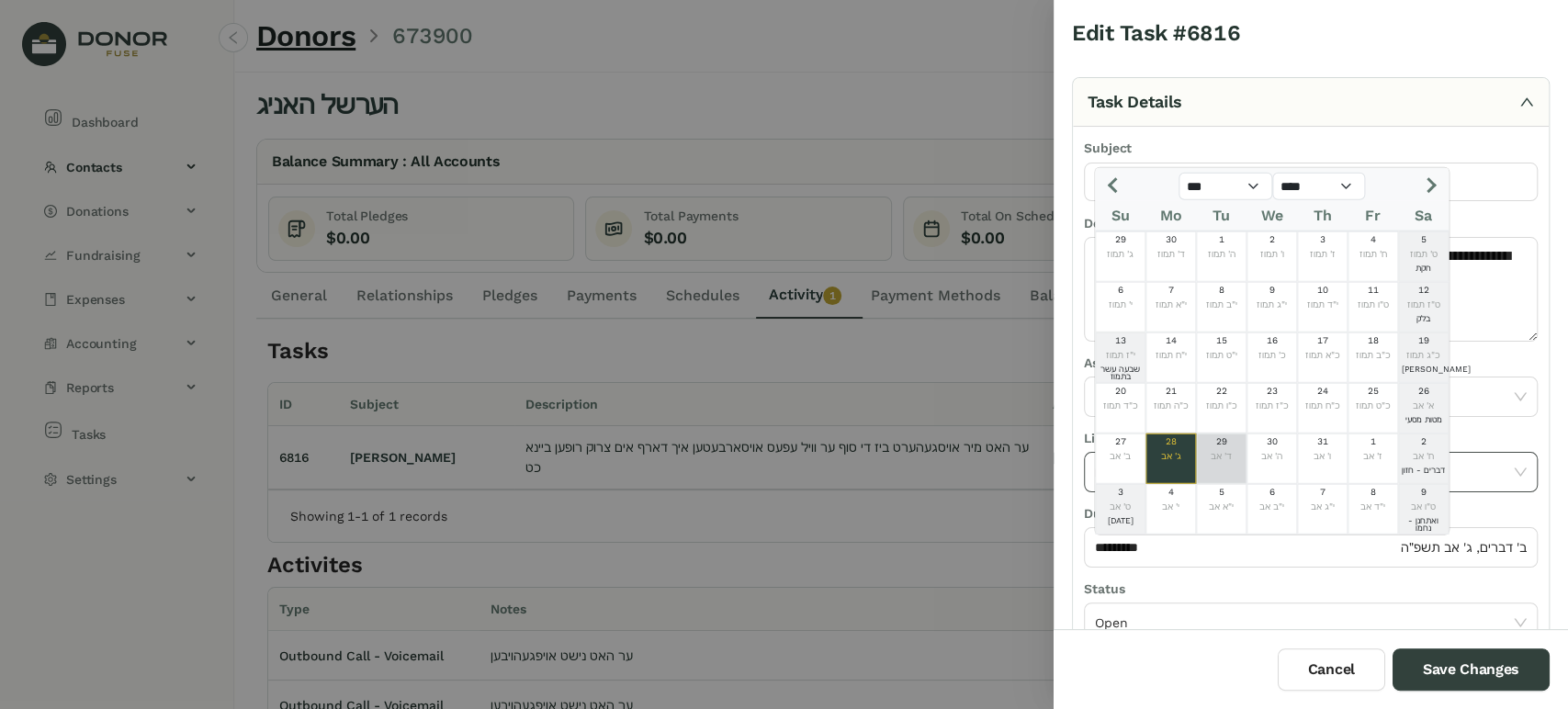 type on "*********" 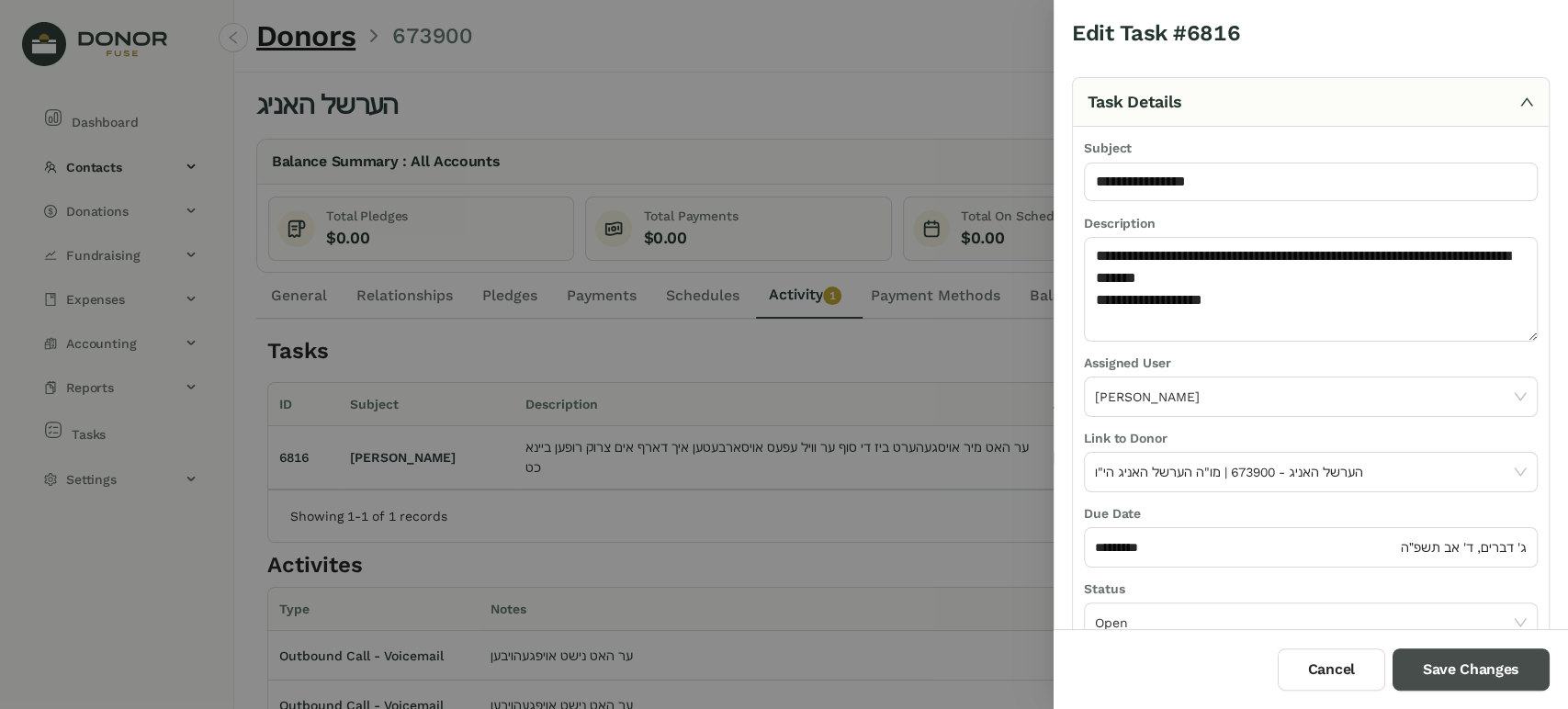 drag, startPoint x: 1457, startPoint y: 666, endPoint x: 1090, endPoint y: 505, distance: 400.76177 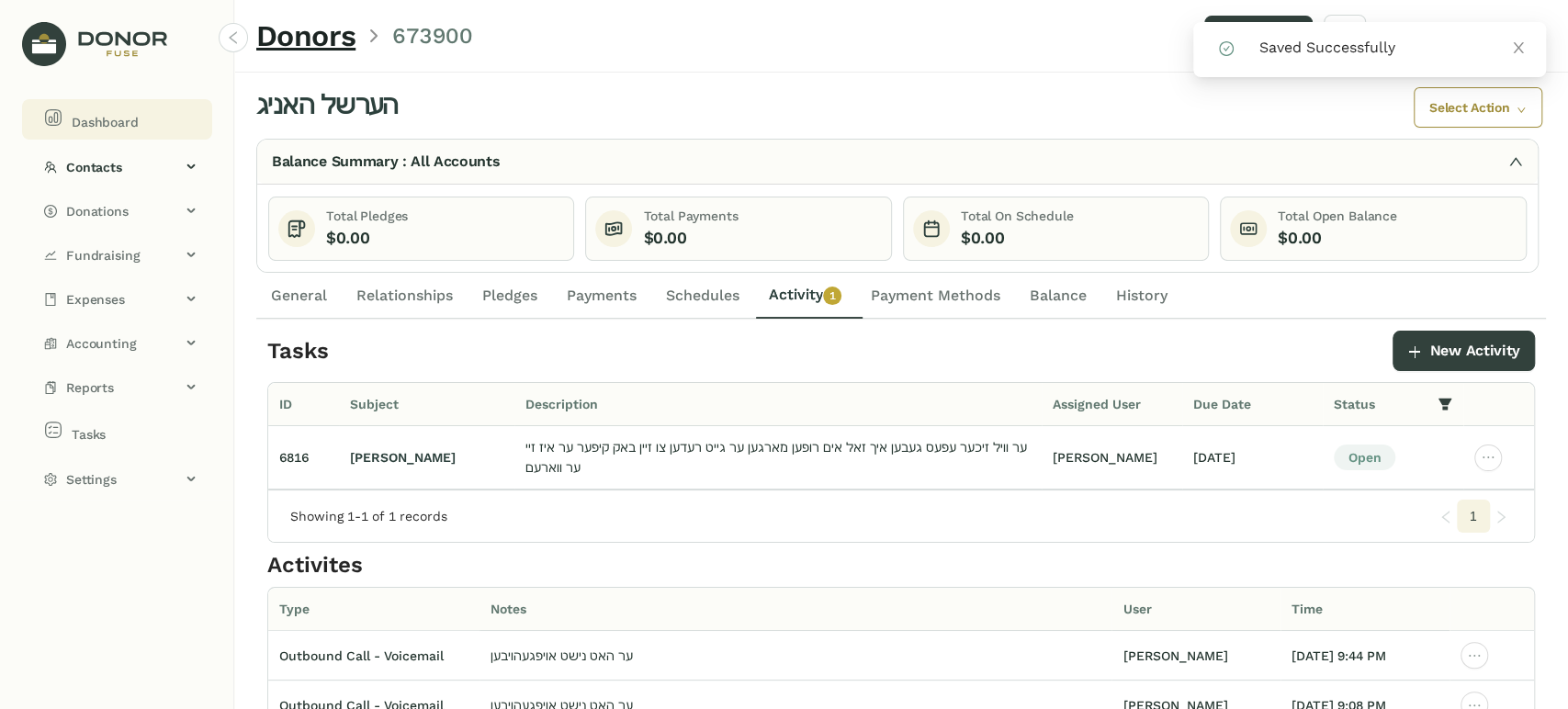 click on "Dashboard" 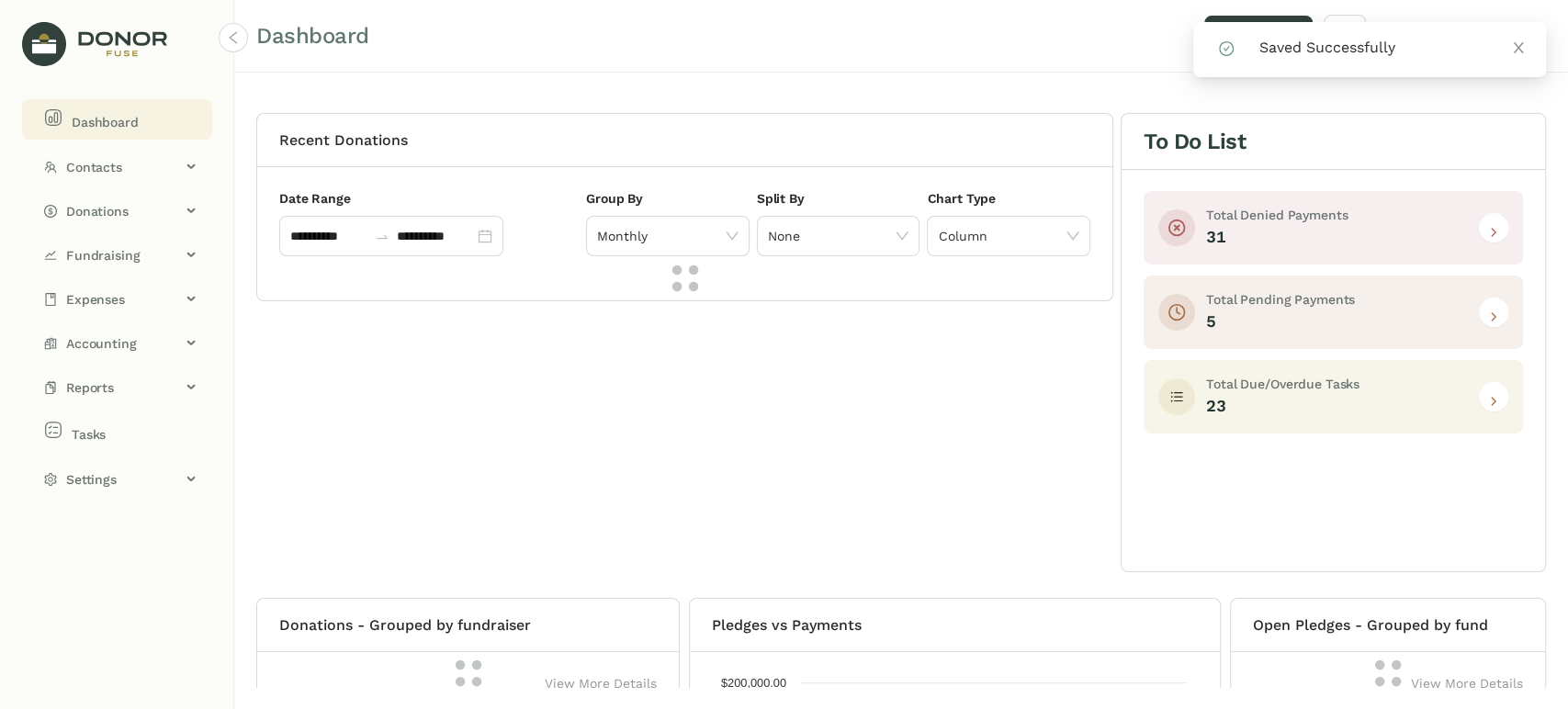 click 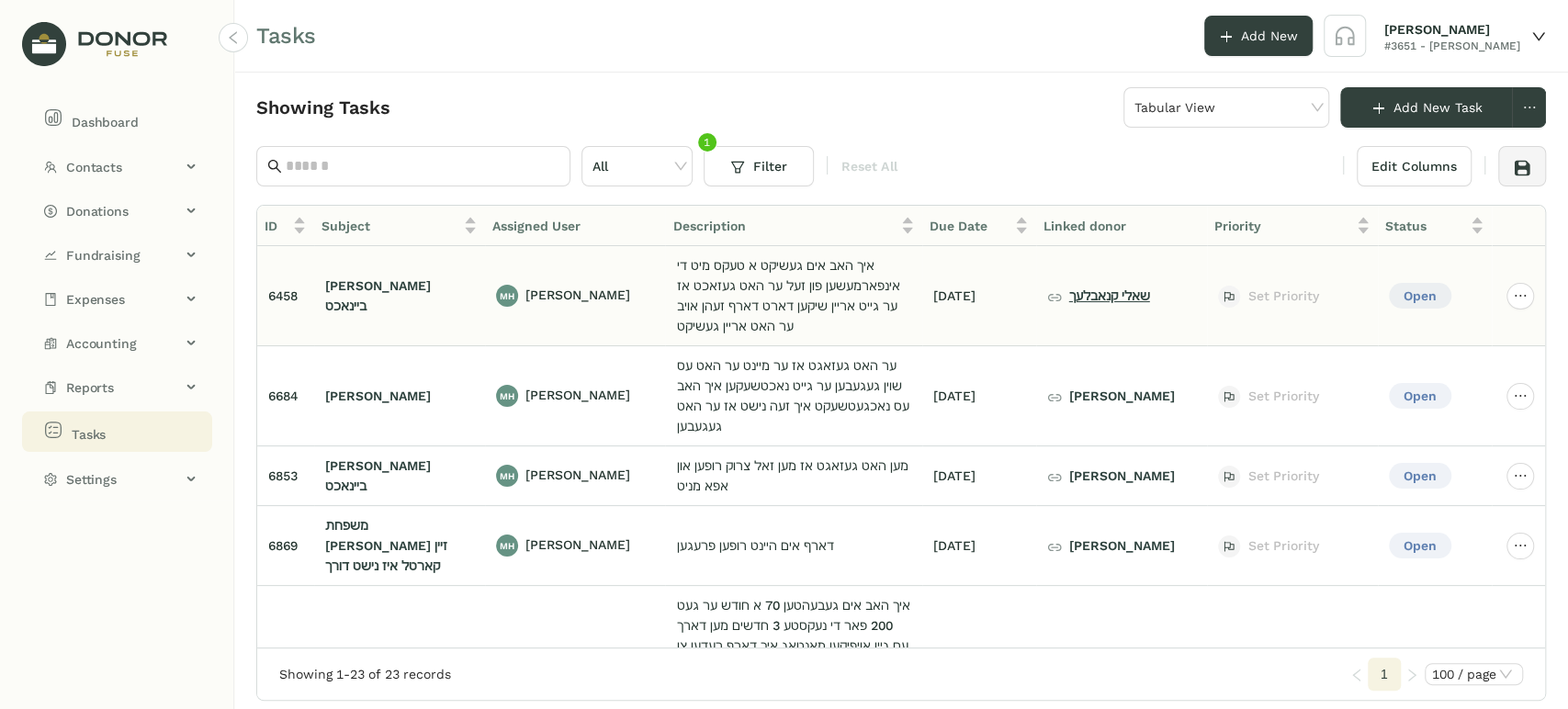 click on "שאלי קנאבלעך" 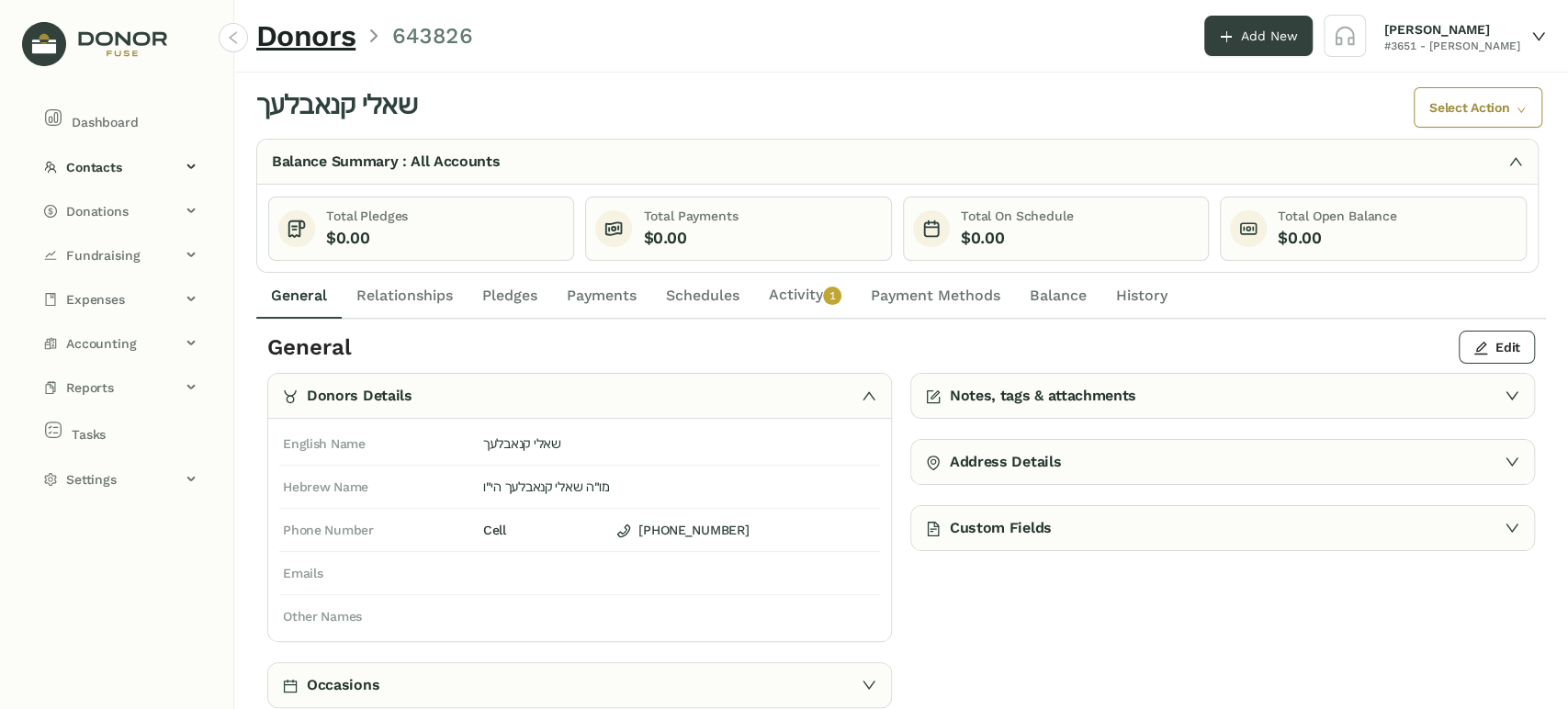click on "Activity   0   1   2   3   4   5   6   7   8   9" 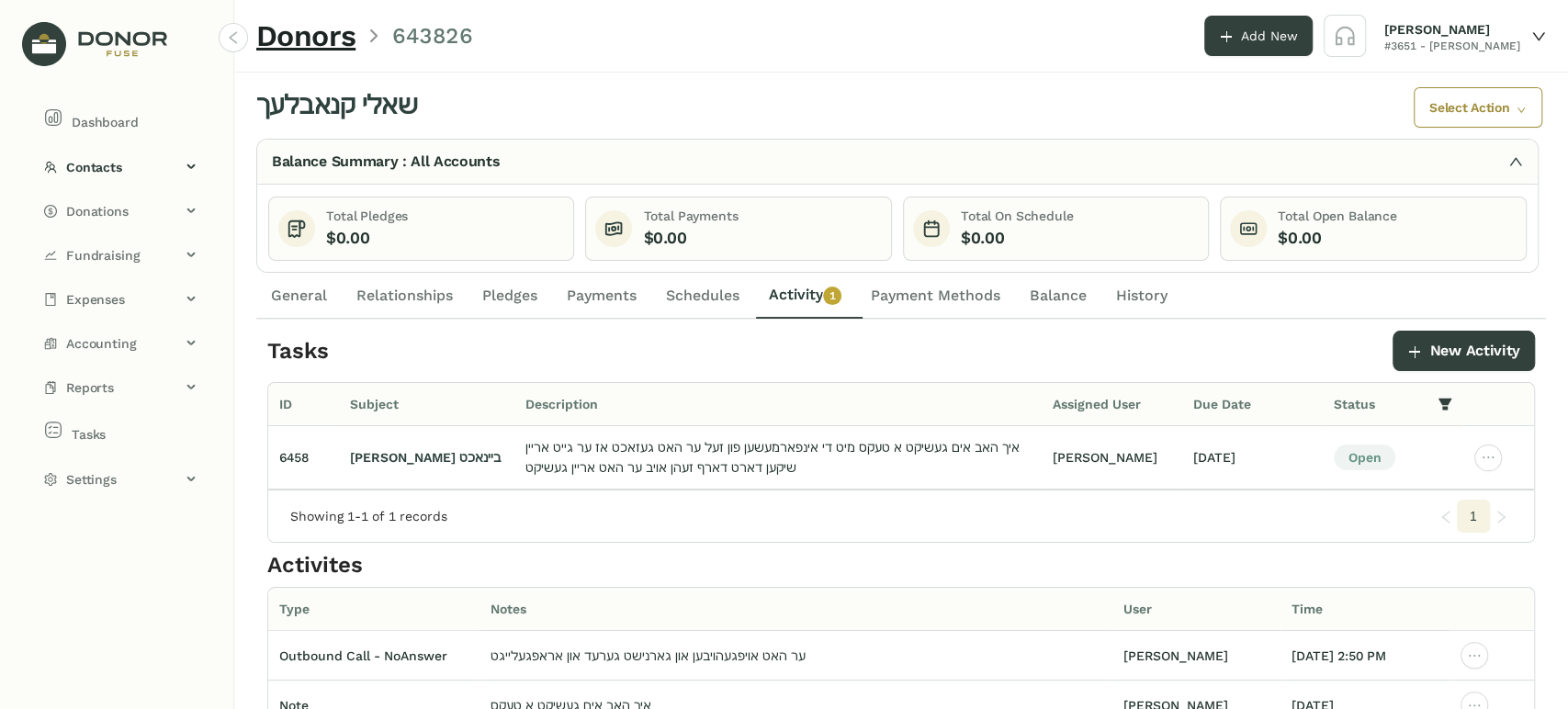 click on "General" 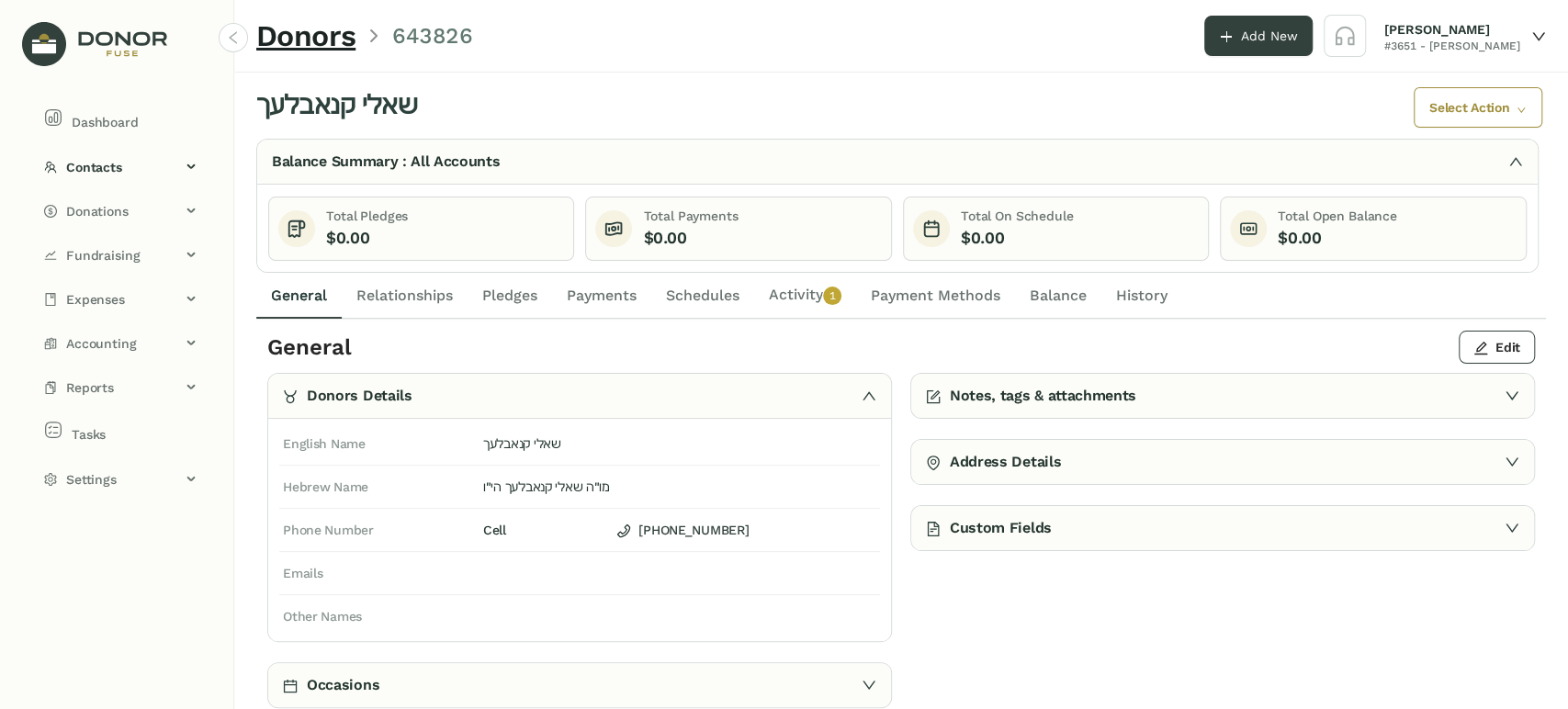 click on "0   1   2   3   4   5   6   7   8   9" 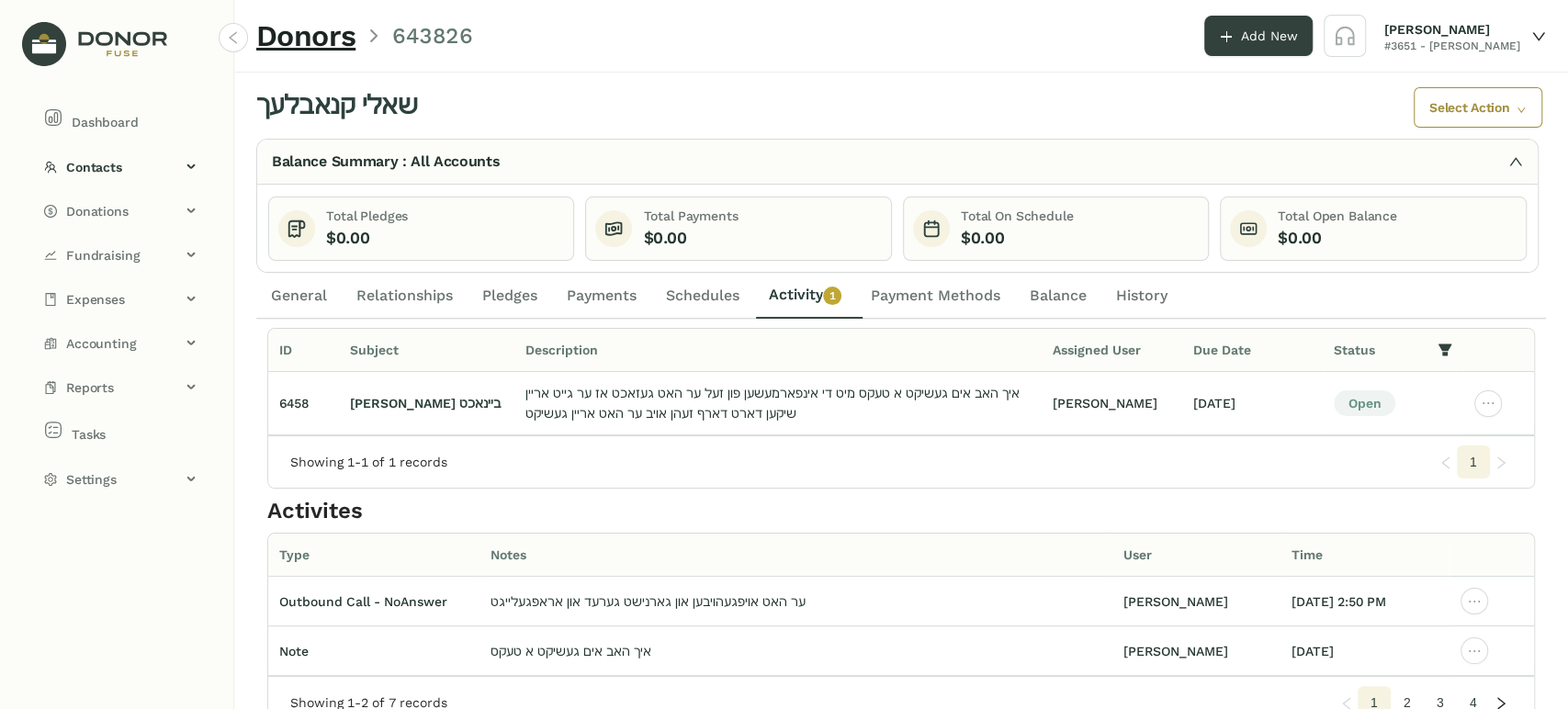 scroll, scrollTop: 83, scrollLeft: 0, axis: vertical 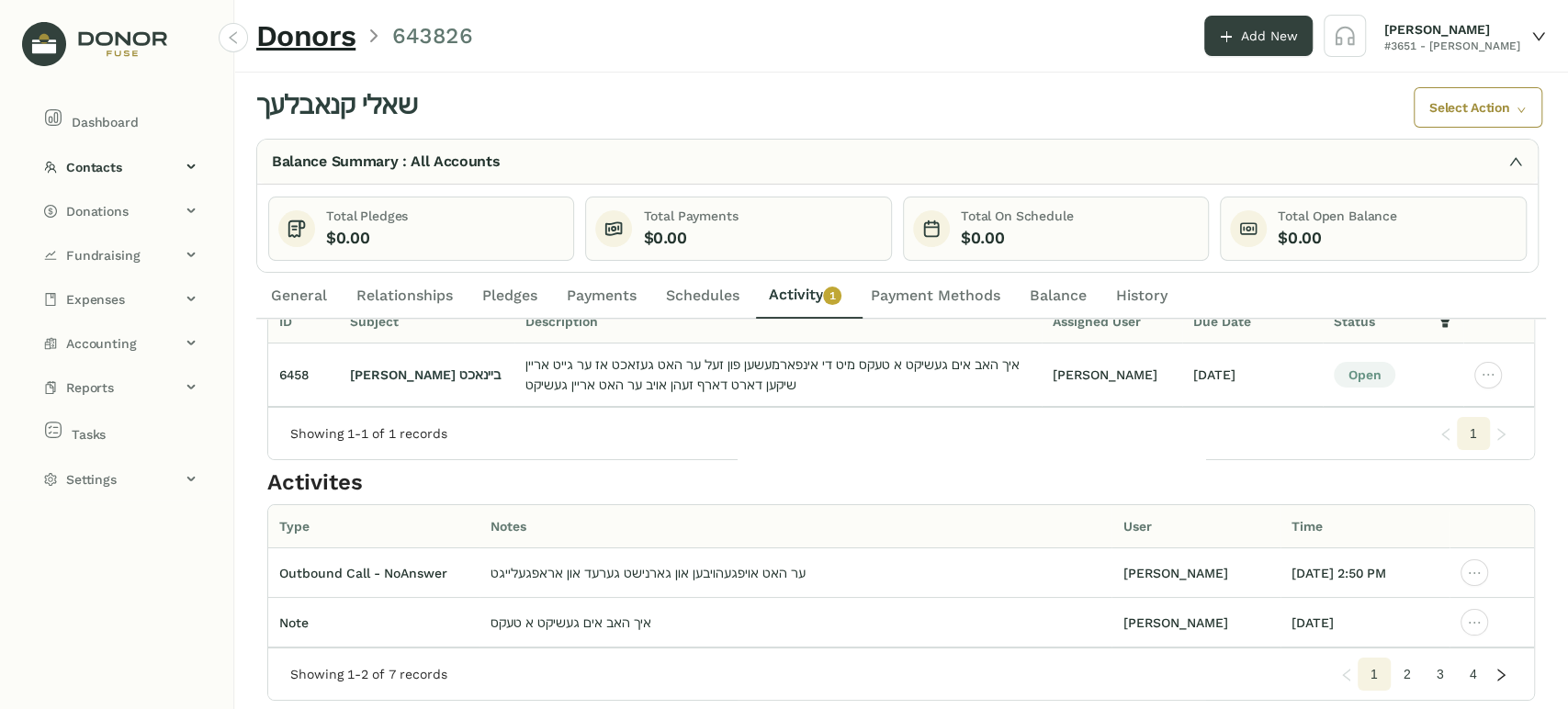 click on "4" 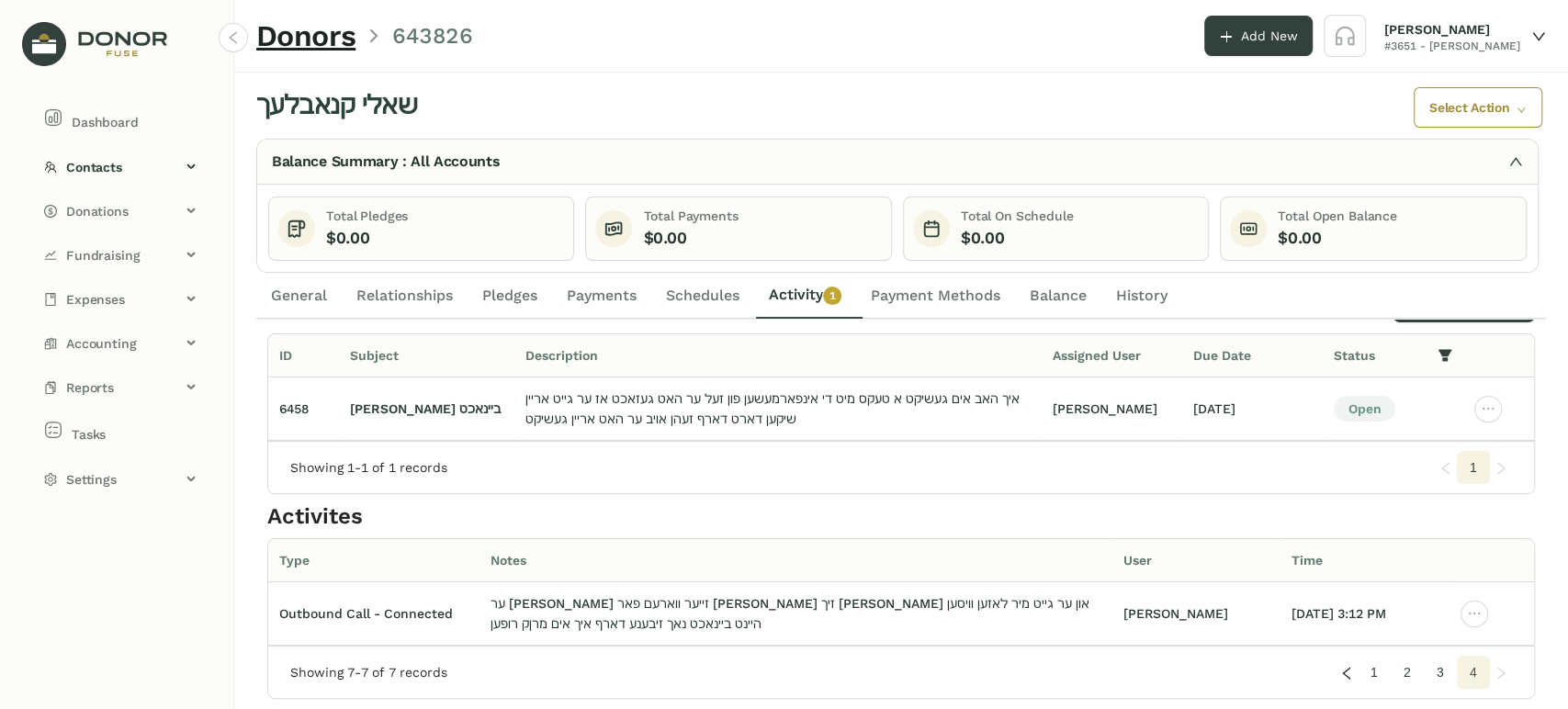 scroll, scrollTop: 48, scrollLeft: 0, axis: vertical 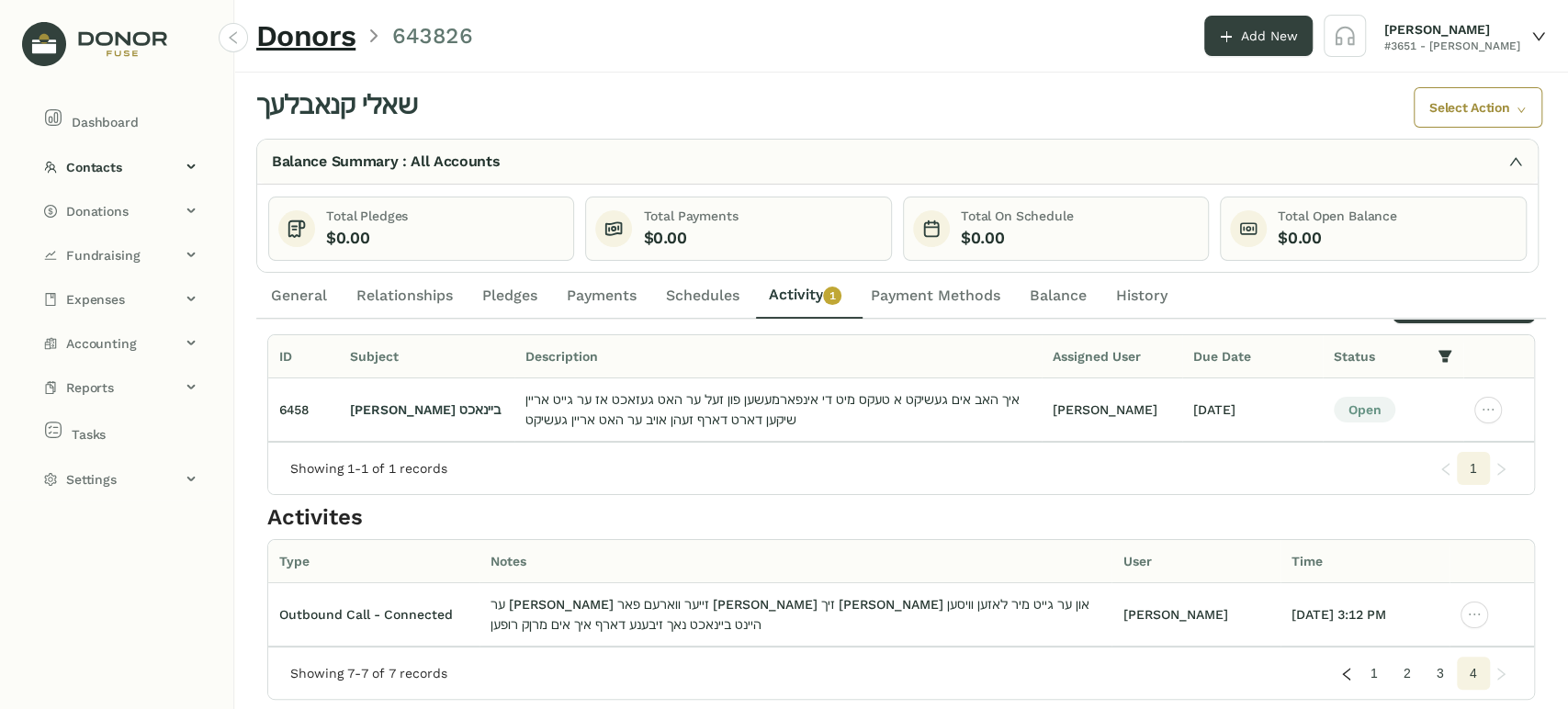 click on "3" 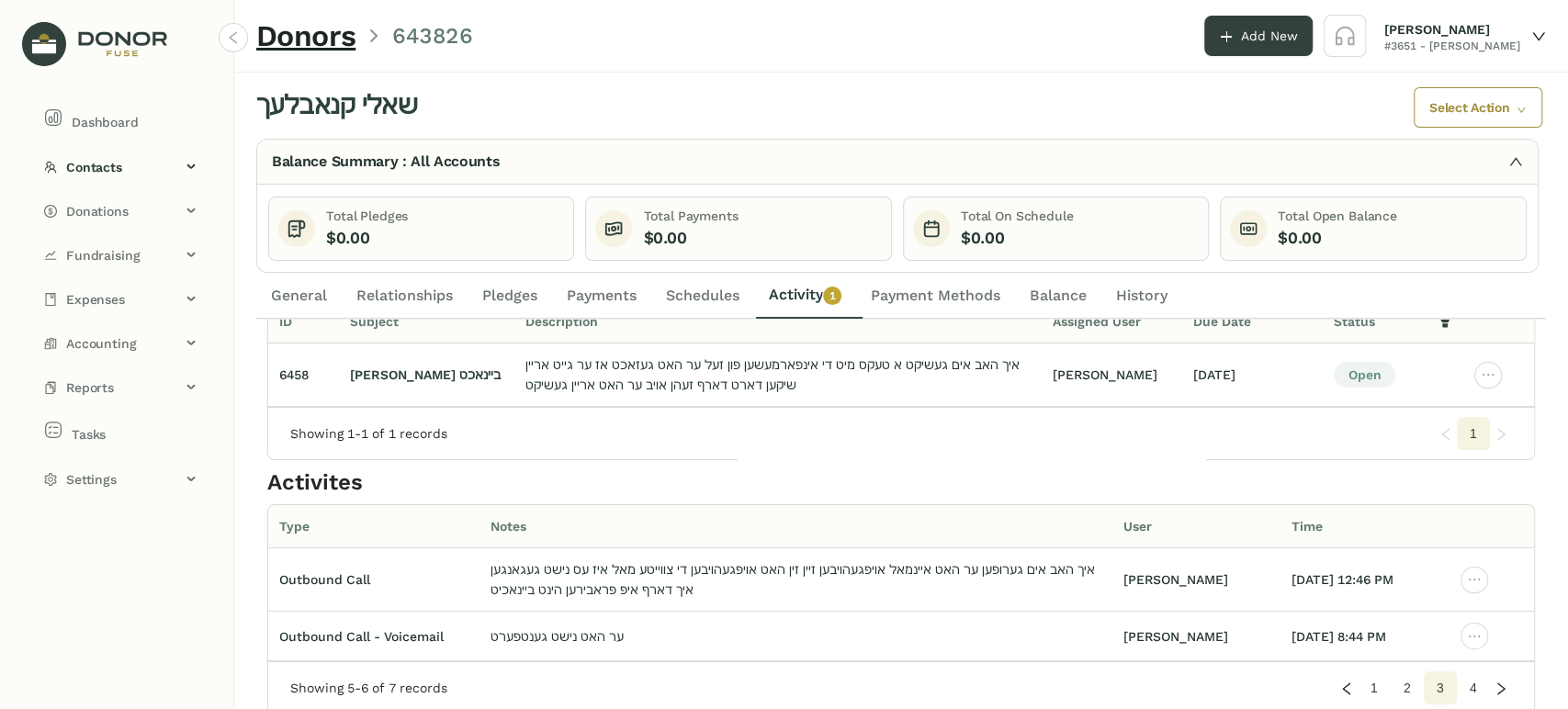 click on "2" 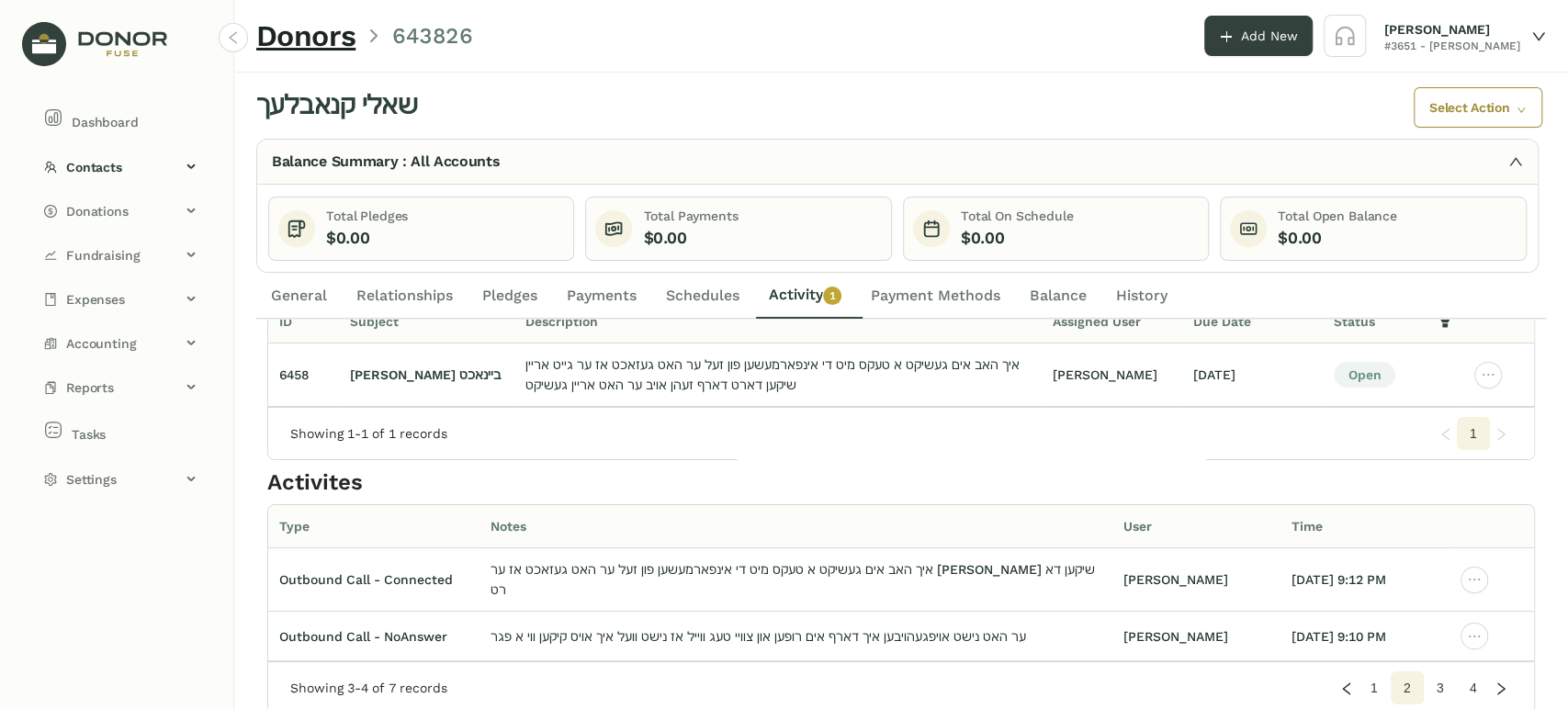 click on "1" 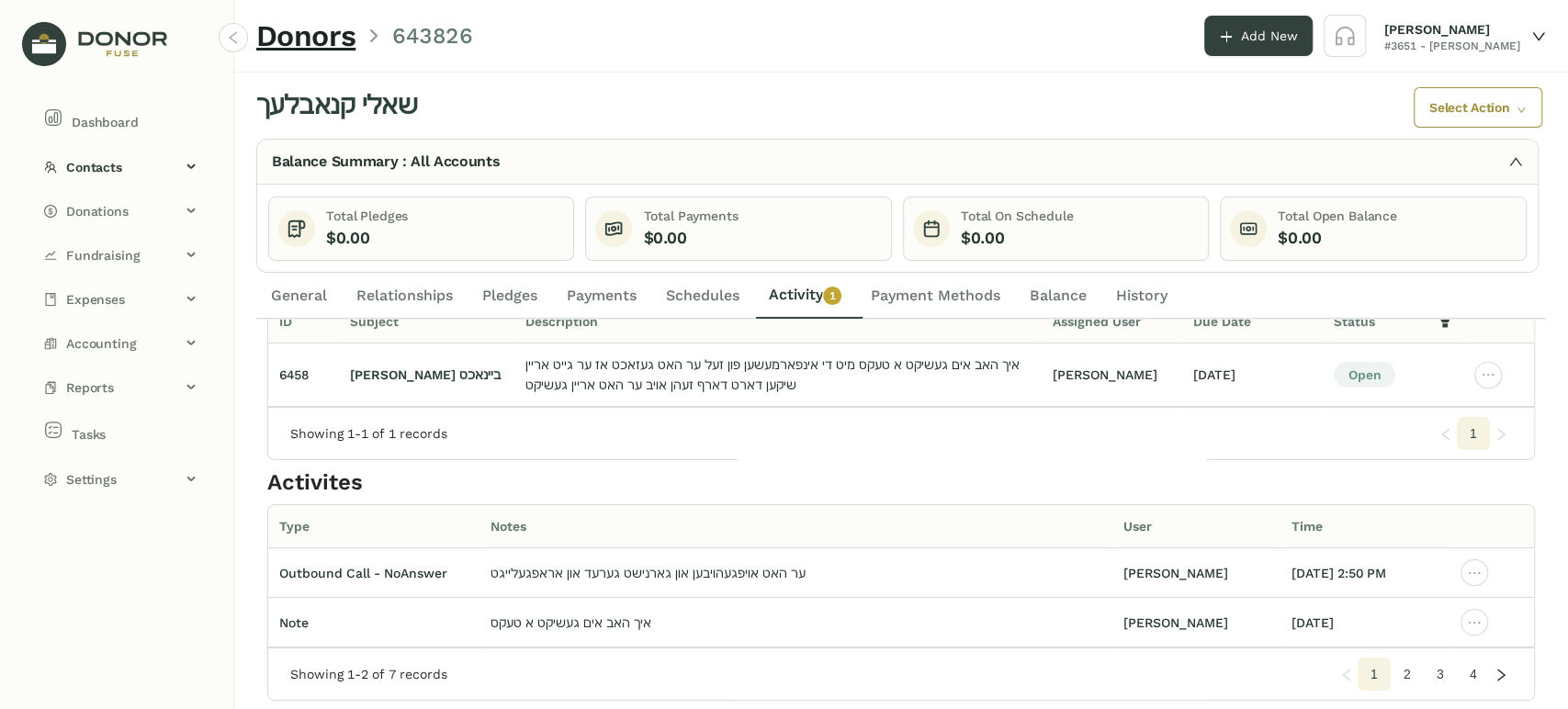 click on "Activity   0   1   2   3   4   5   6   7   8   9" 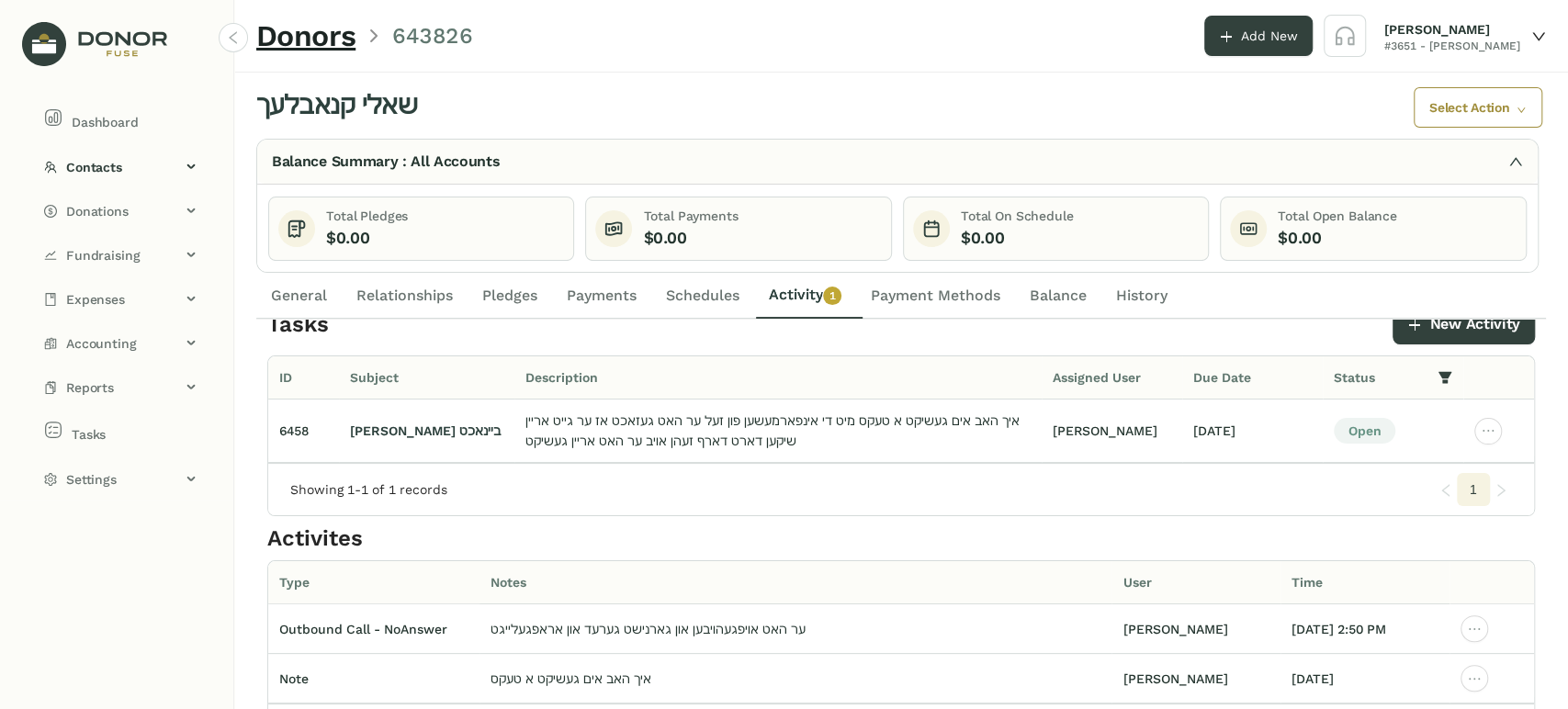 scroll, scrollTop: 0, scrollLeft: 0, axis: both 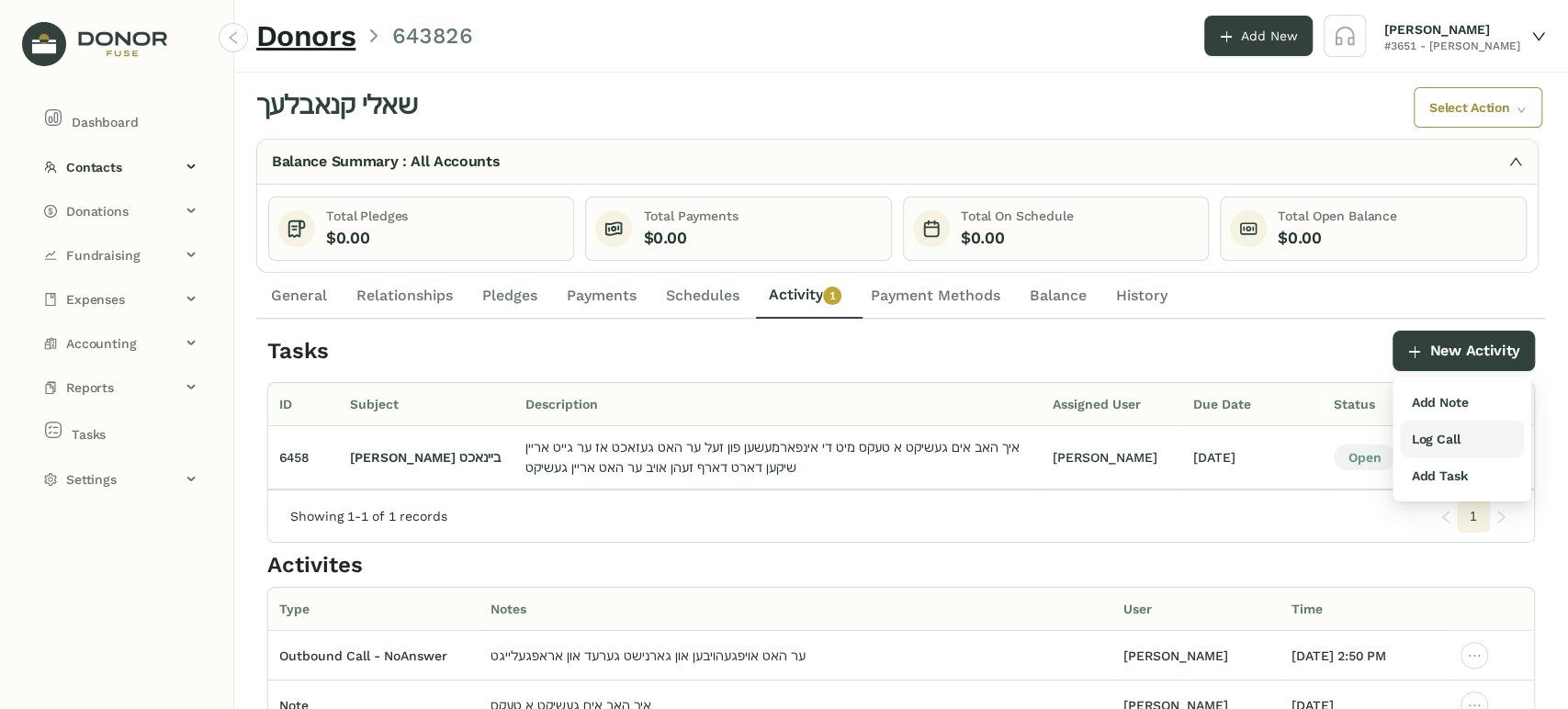 click on "Log Call" at bounding box center (1435, 439) 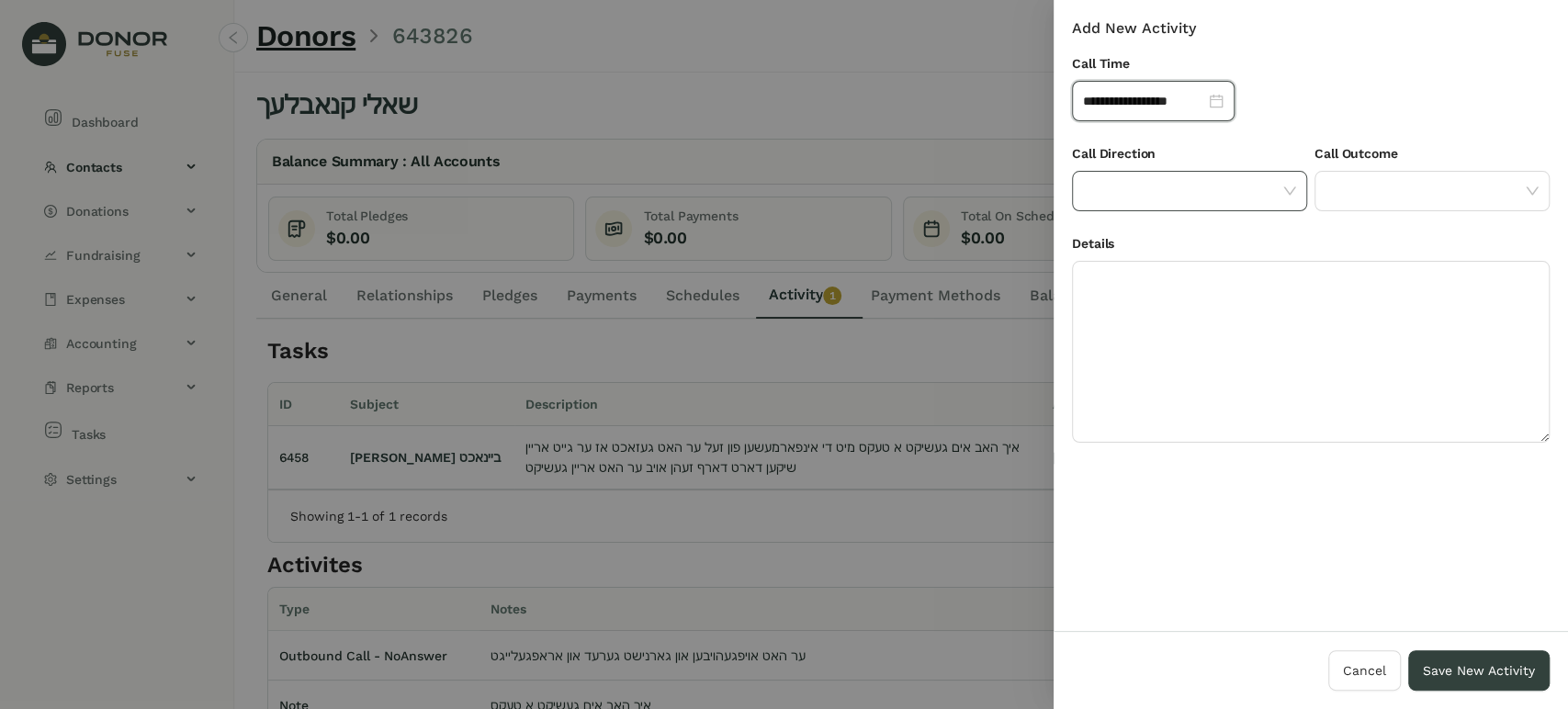 click 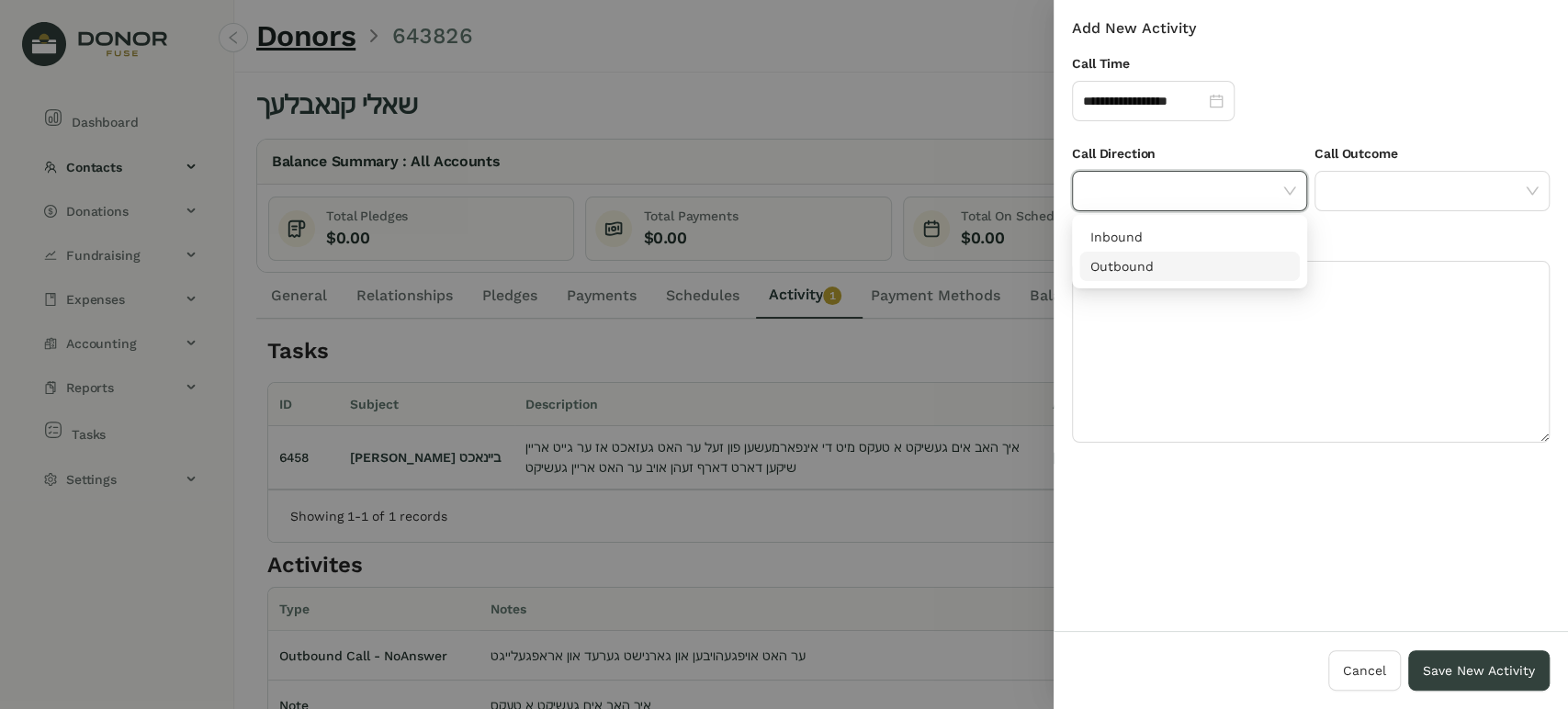 click on "Outbound" at bounding box center (1190, 266) 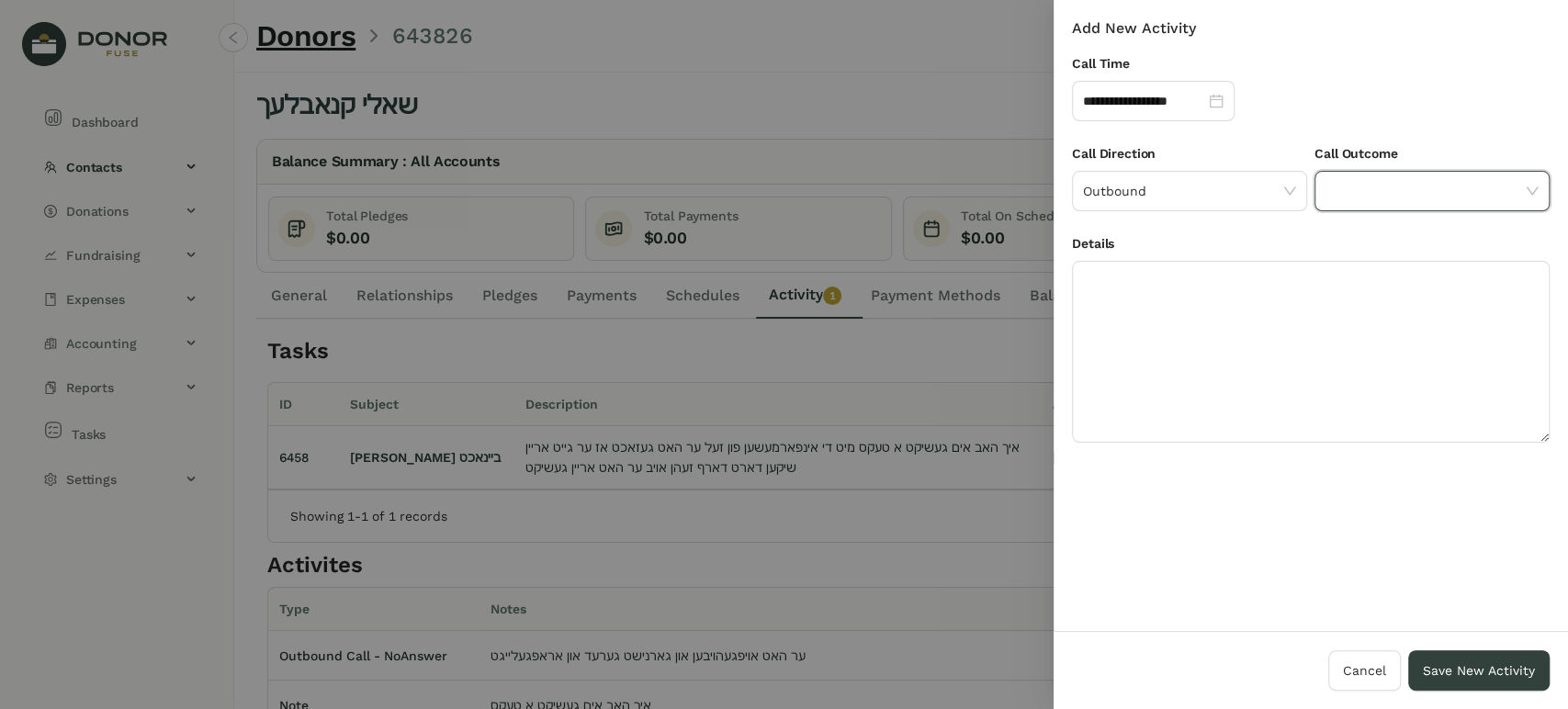 drag, startPoint x: 1332, startPoint y: 189, endPoint x: 1334, endPoint y: 208, distance: 19.104973 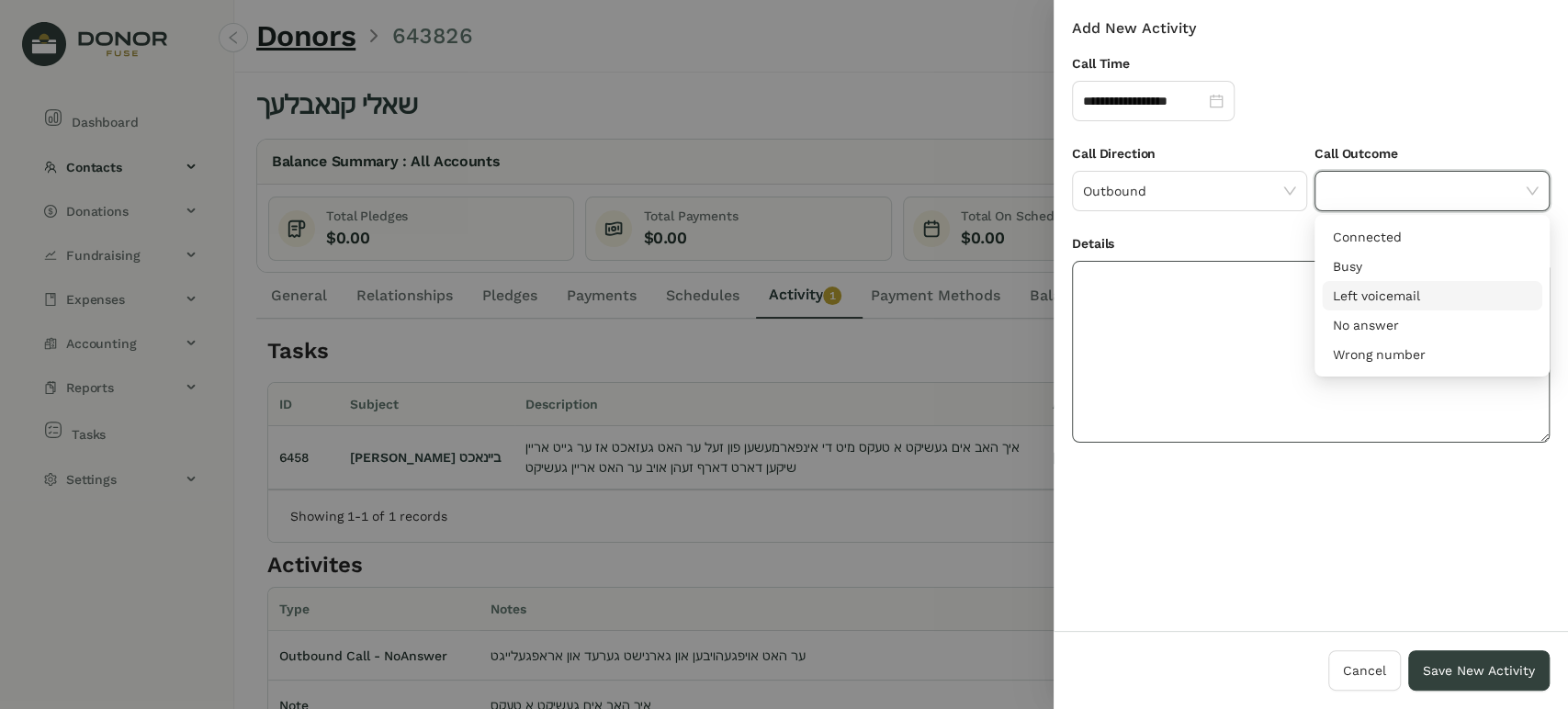 click 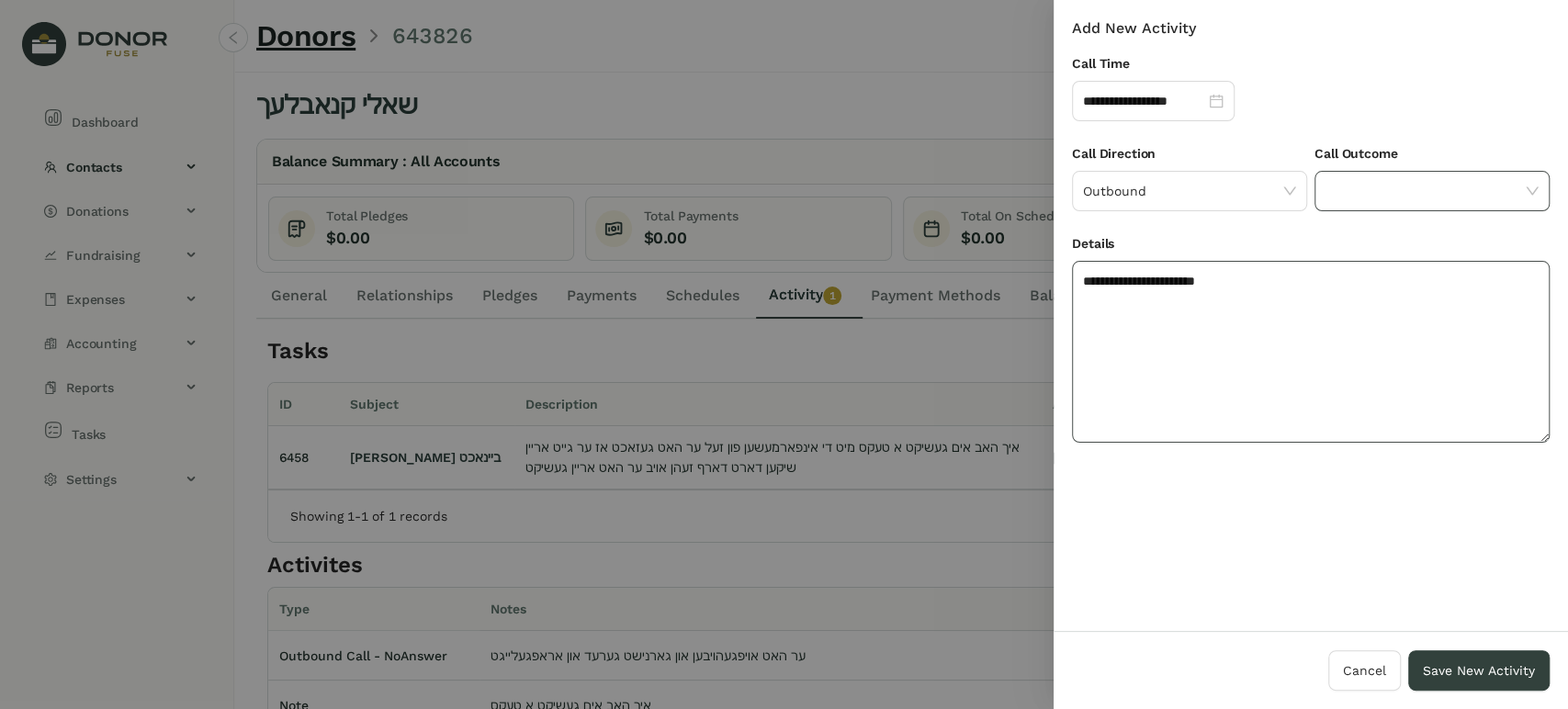 type on "**********" 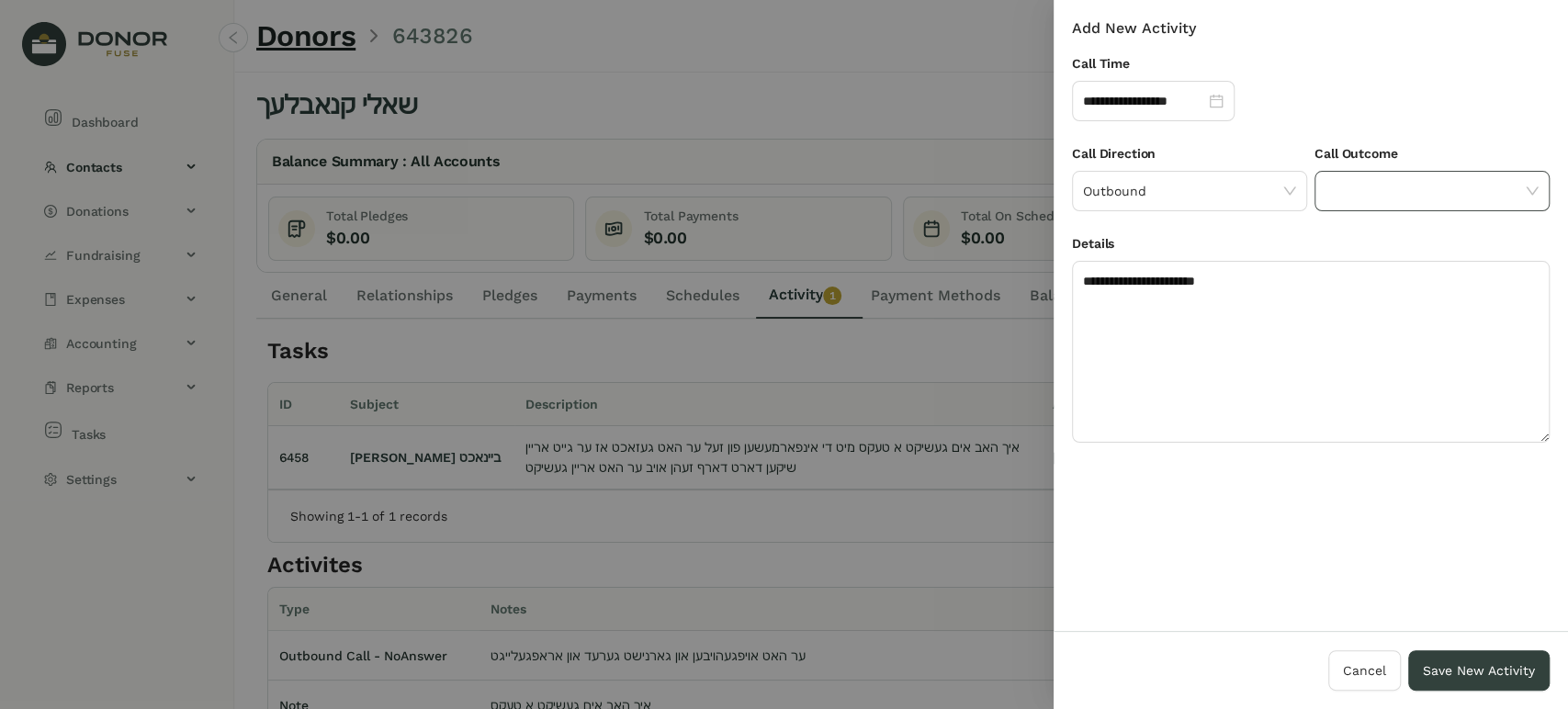 click 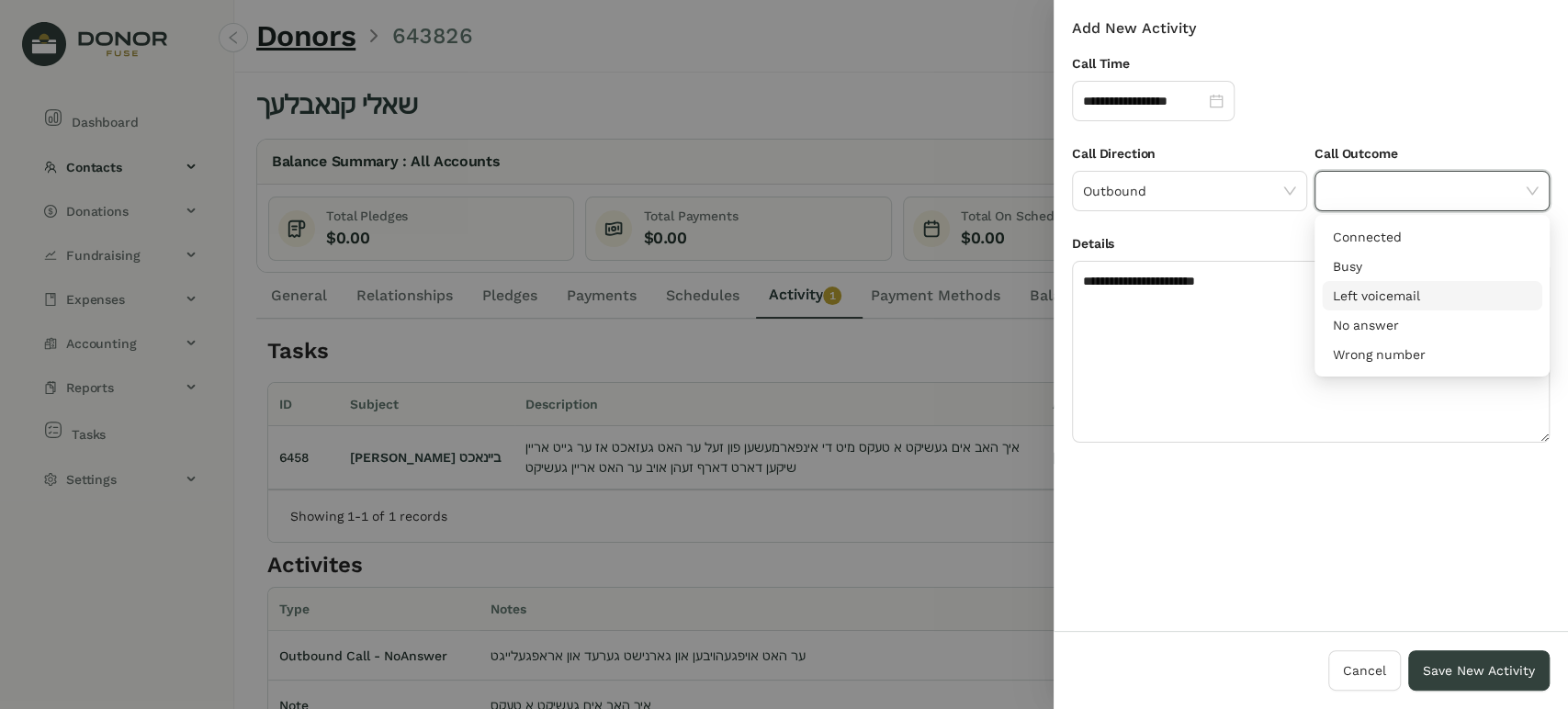 click on "Left voicemail" at bounding box center [1432, 296] 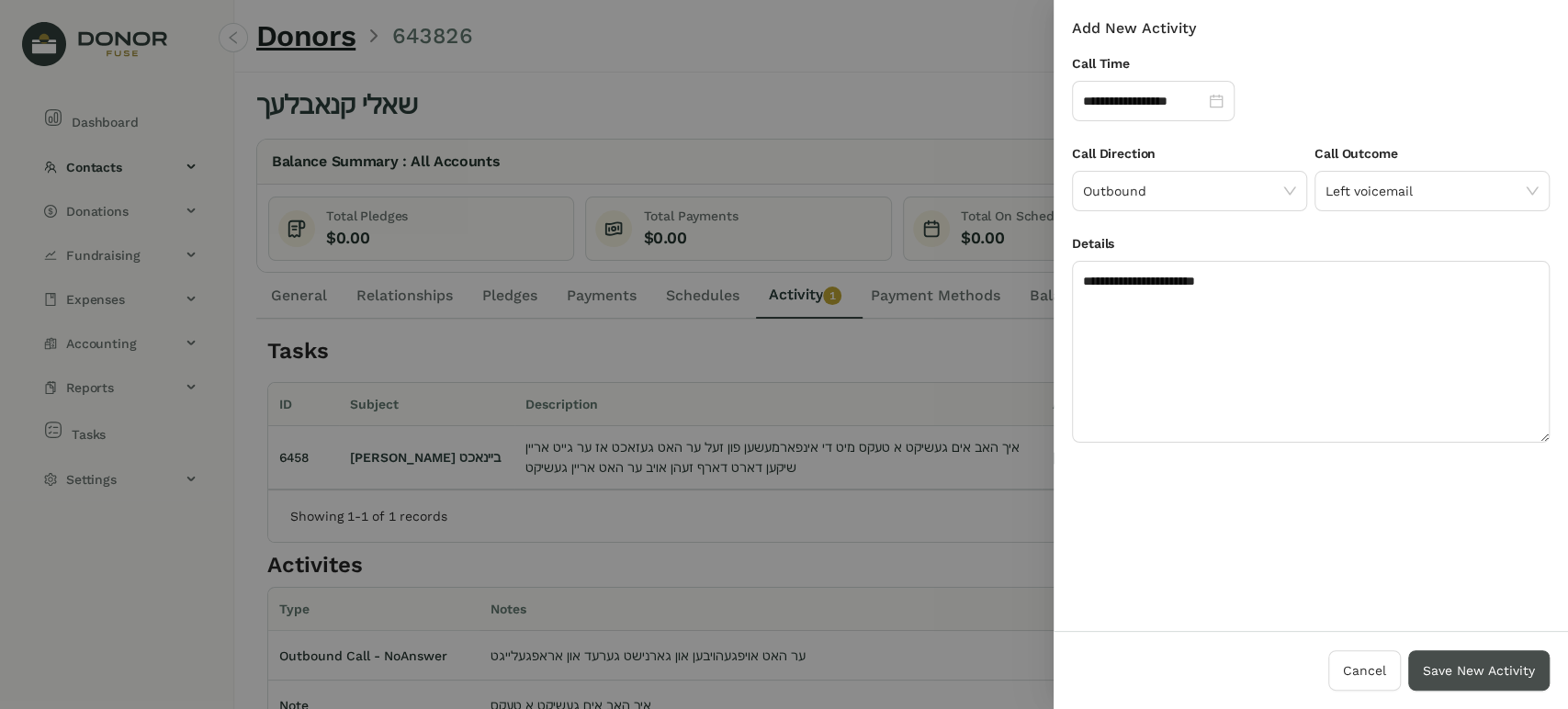 click on "Save New Activity" at bounding box center [1479, 670] 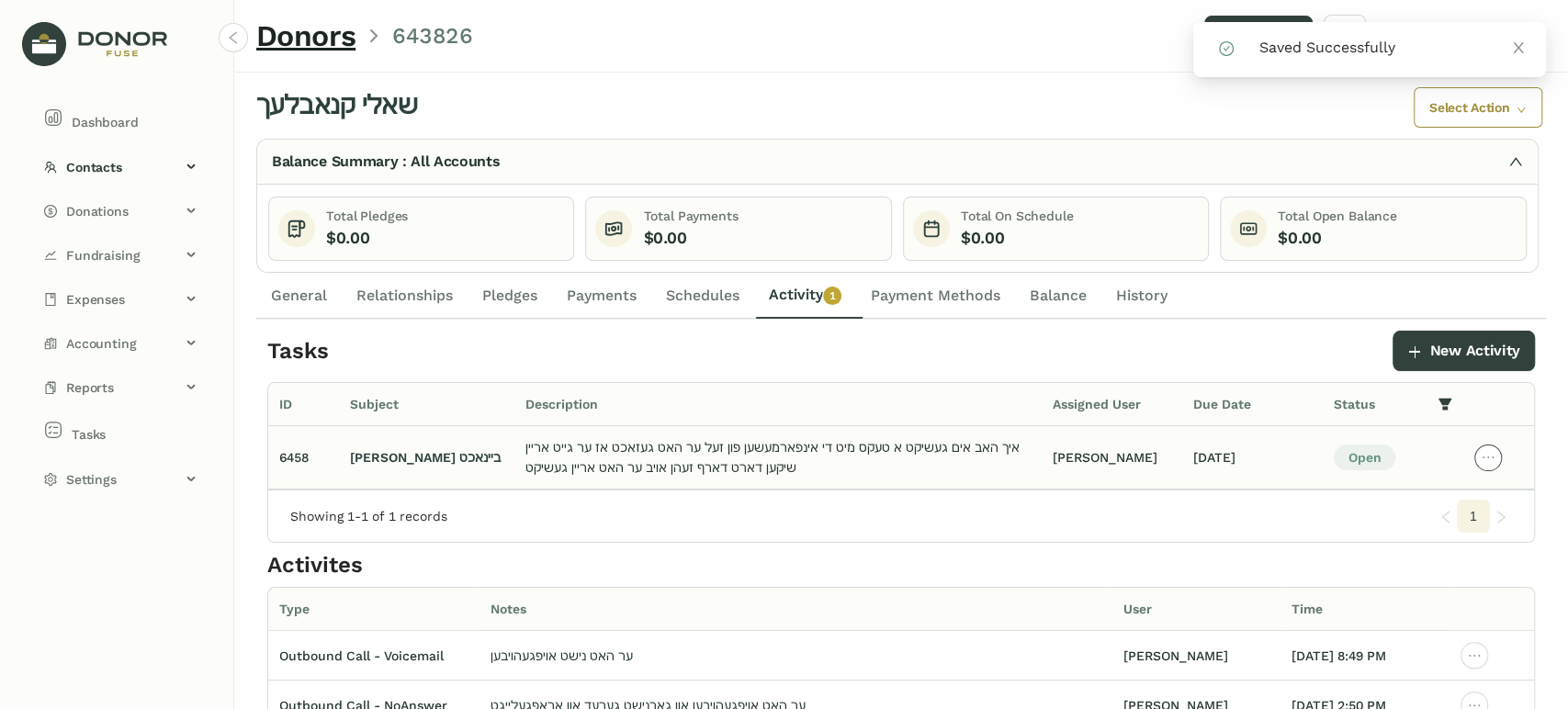 click 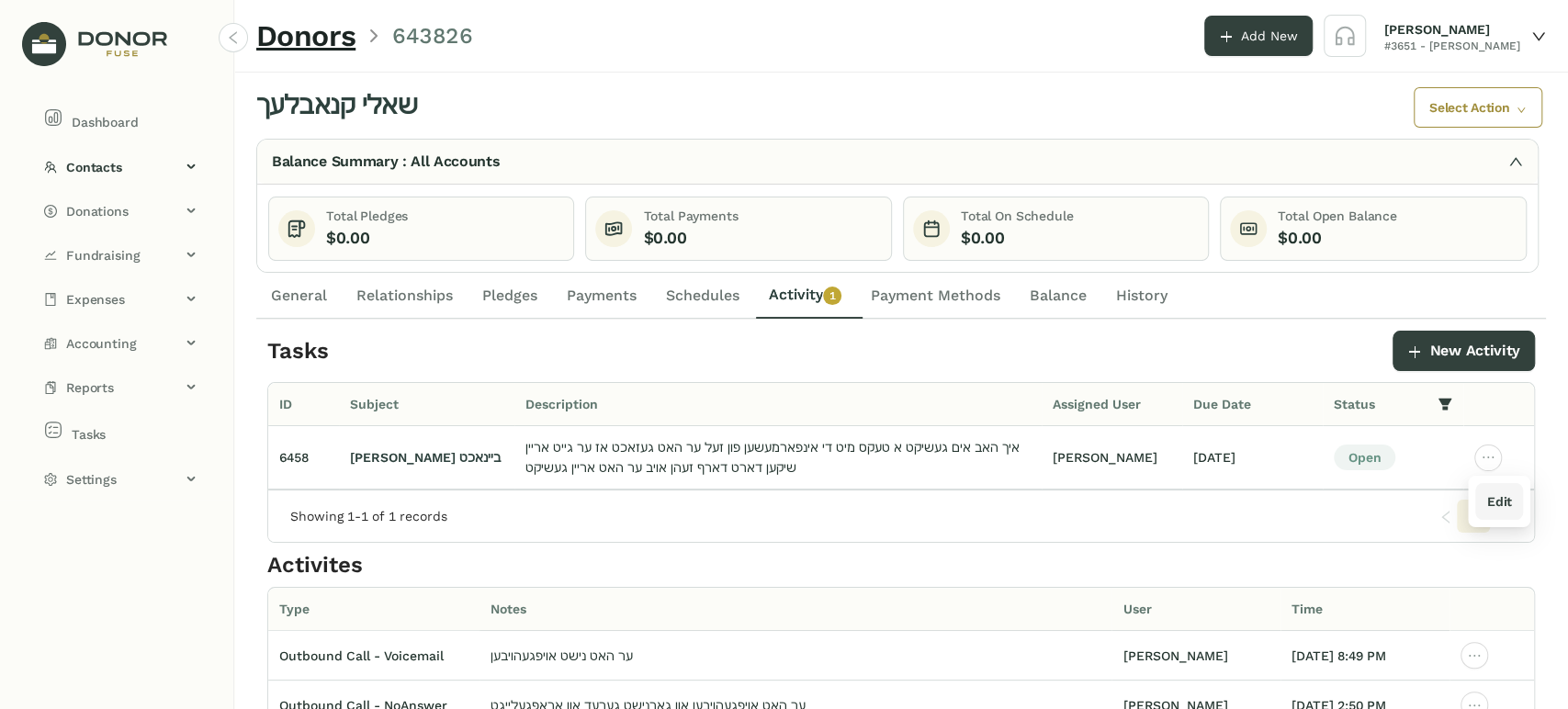 click on "Edit" at bounding box center [1498, 501] 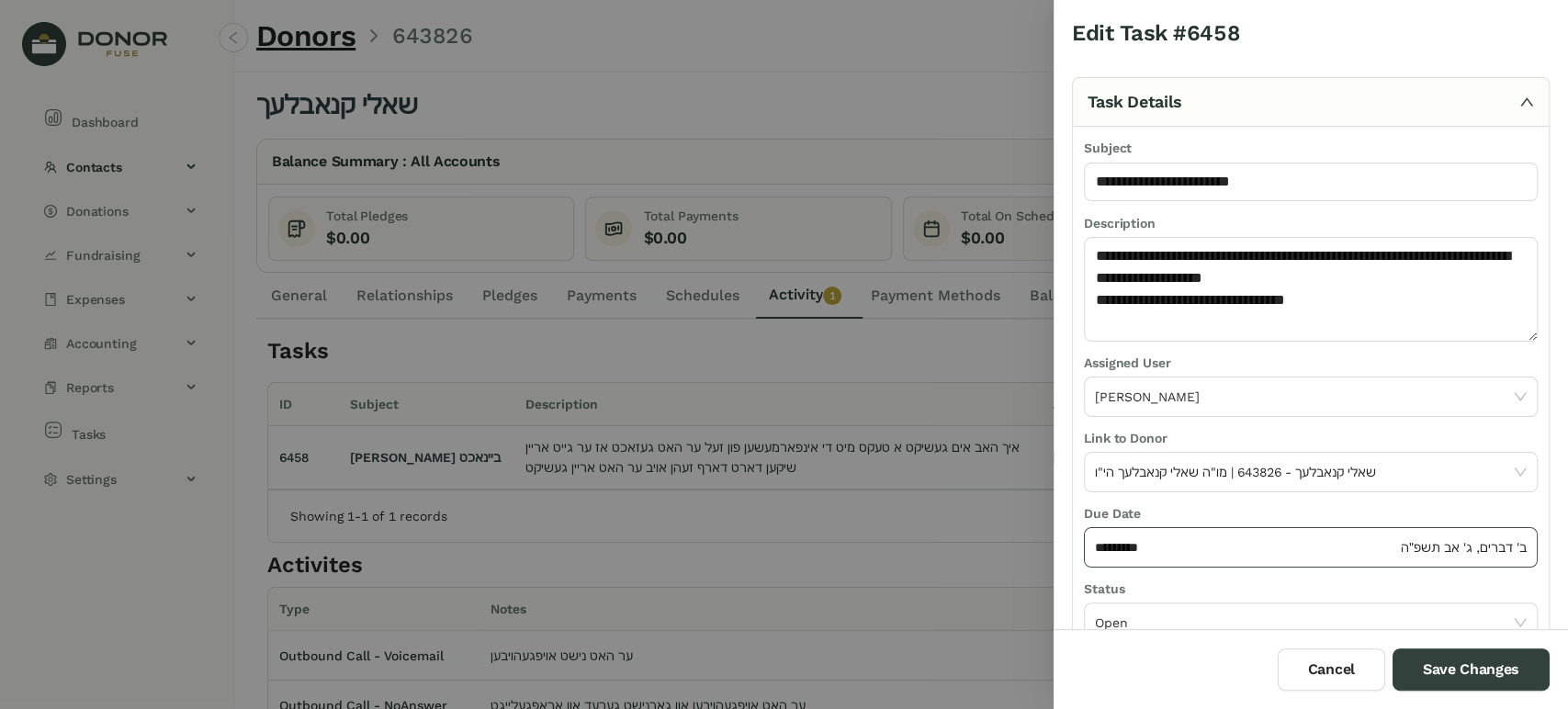 click on "*********" 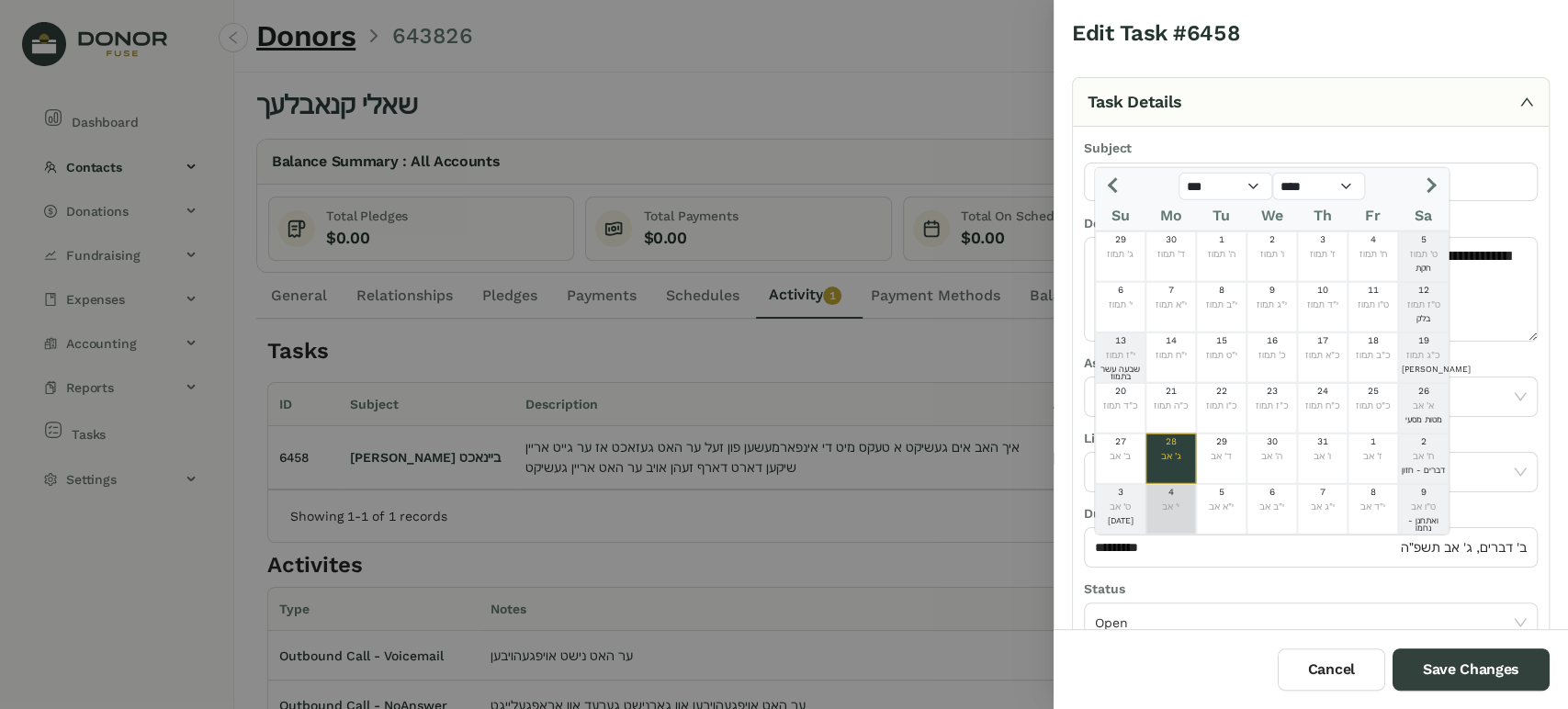 click on "4" 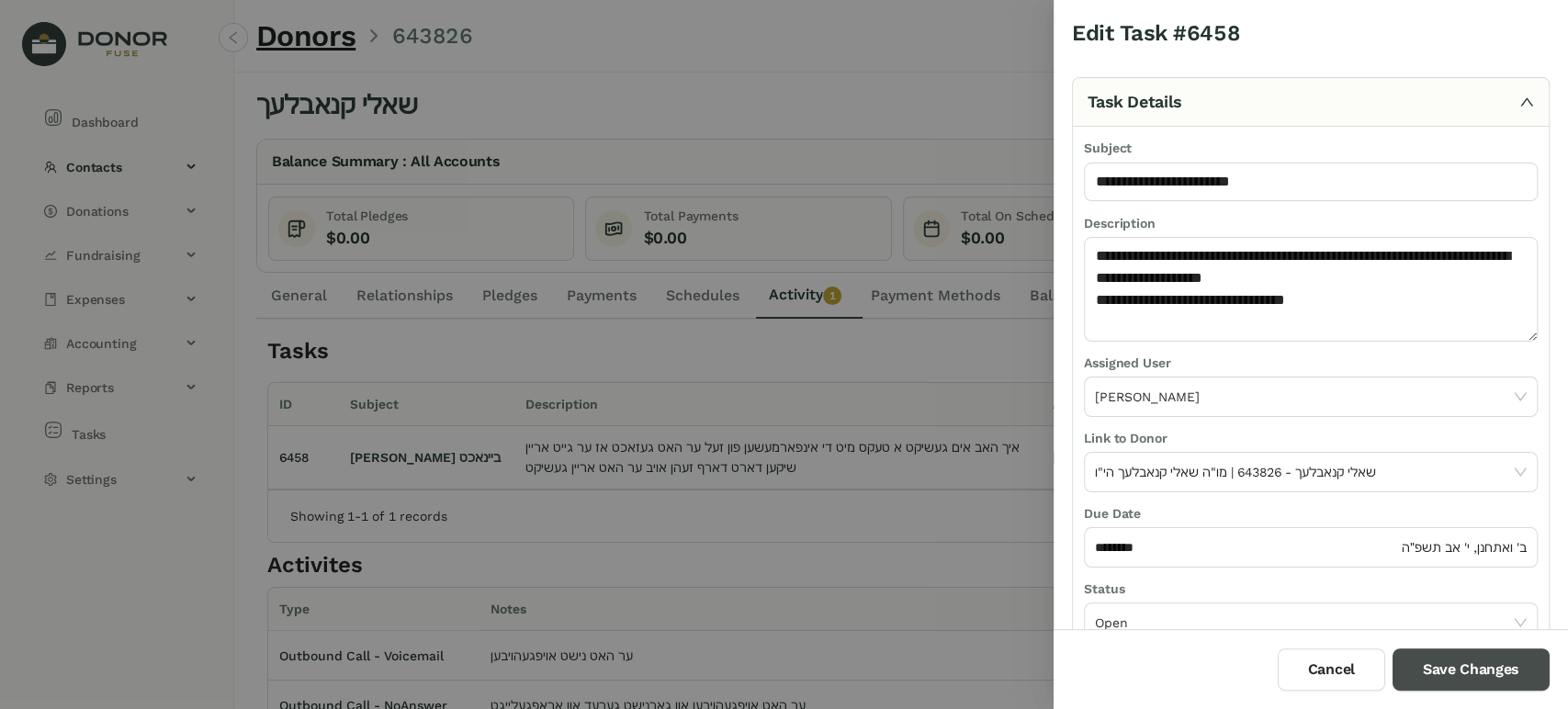 drag, startPoint x: 1484, startPoint y: 672, endPoint x: 1477, endPoint y: 664, distance: 10.6301458 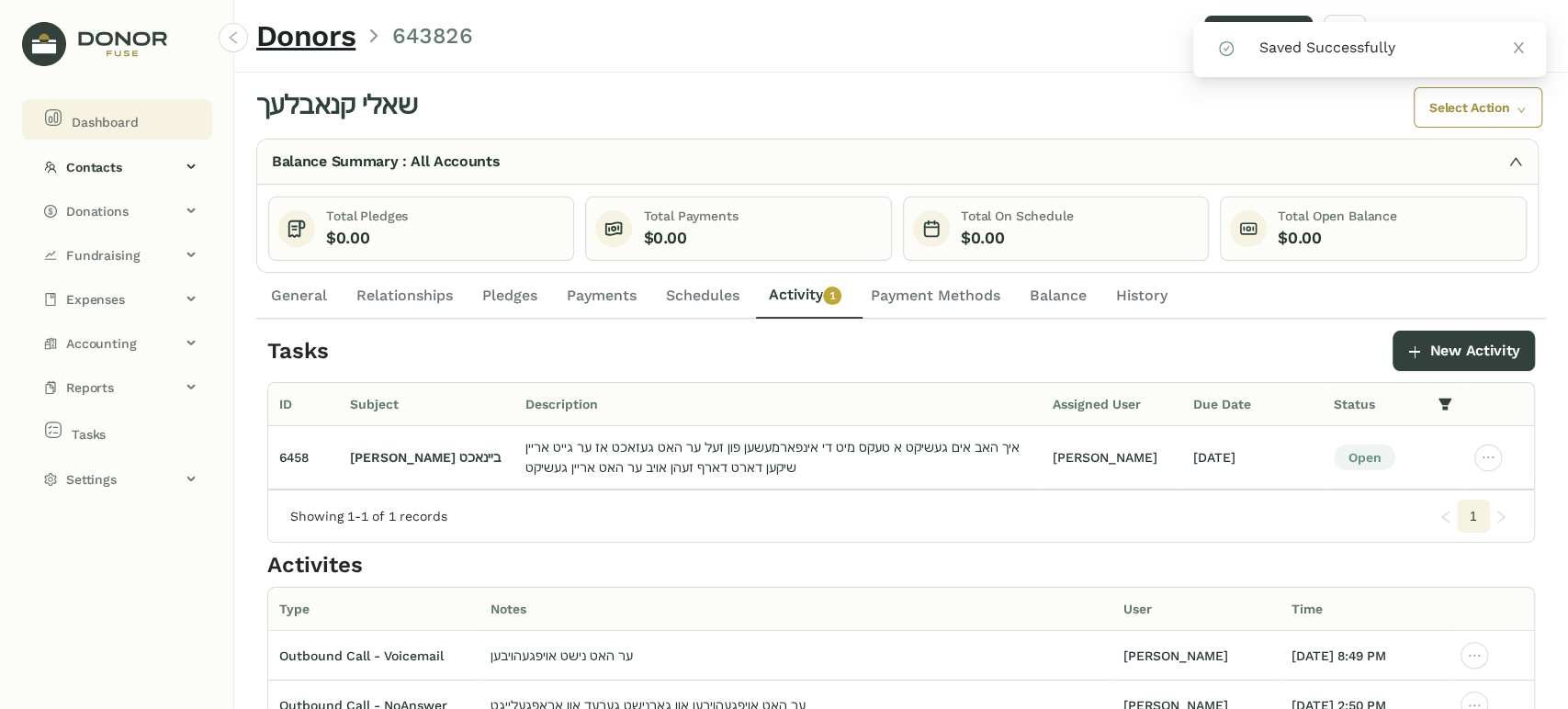 click on "Dashboard" 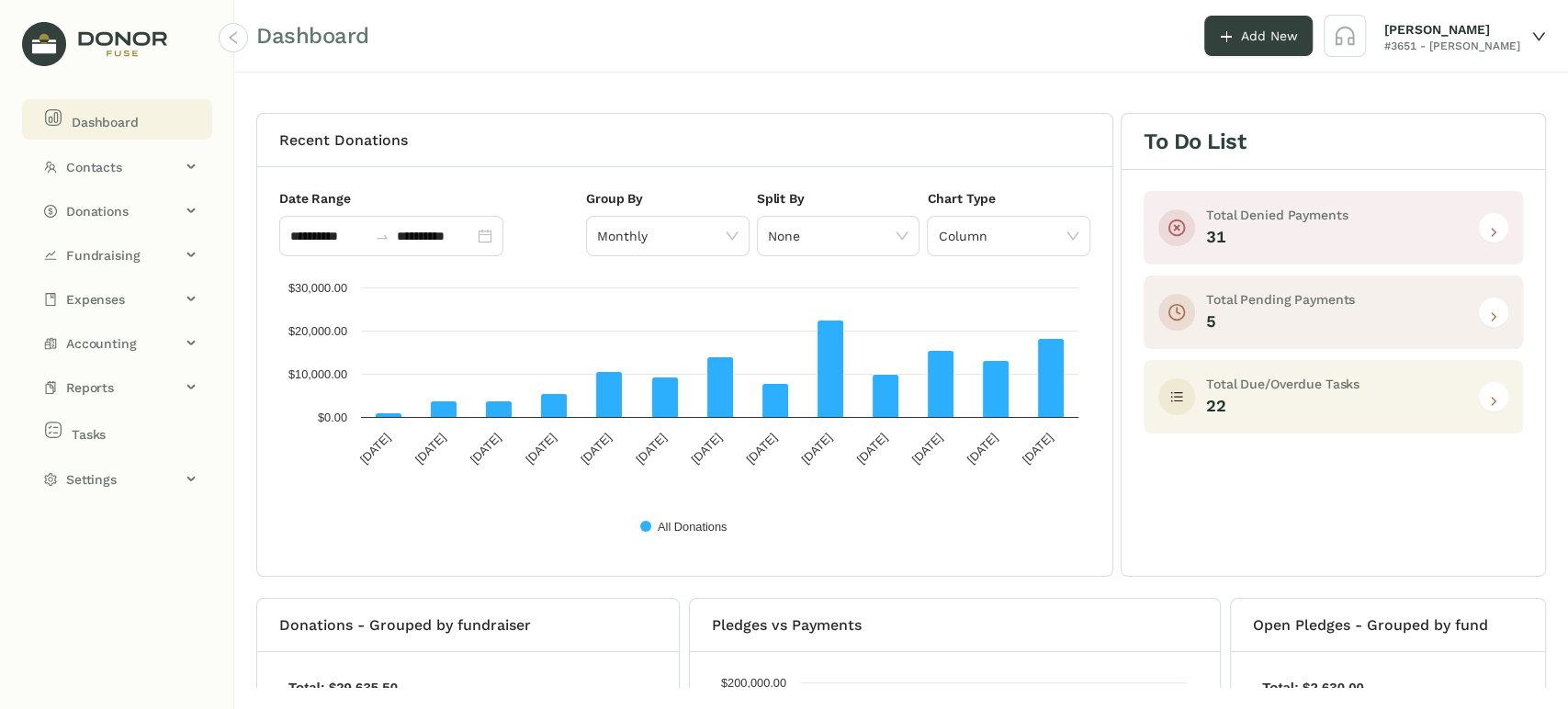 click 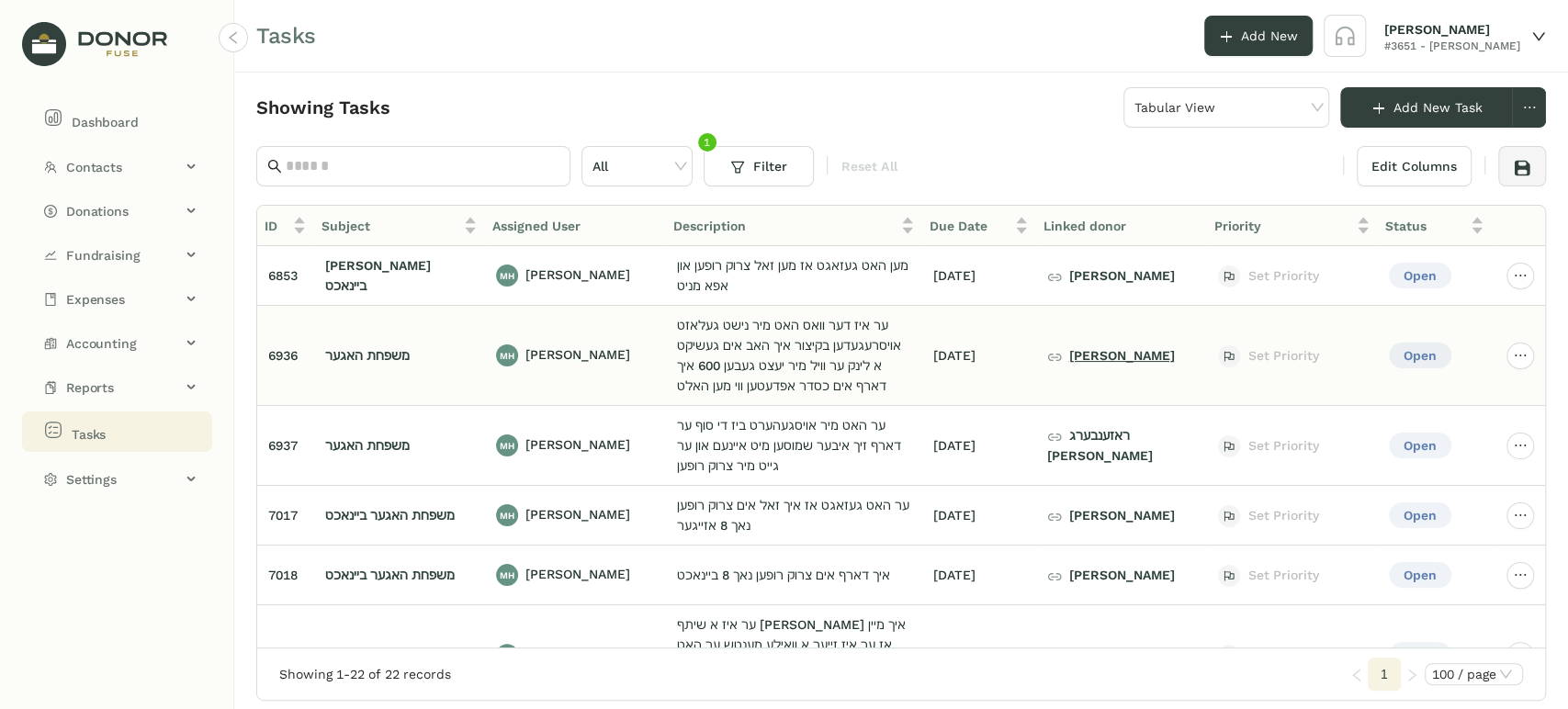 click on "[PERSON_NAME]" 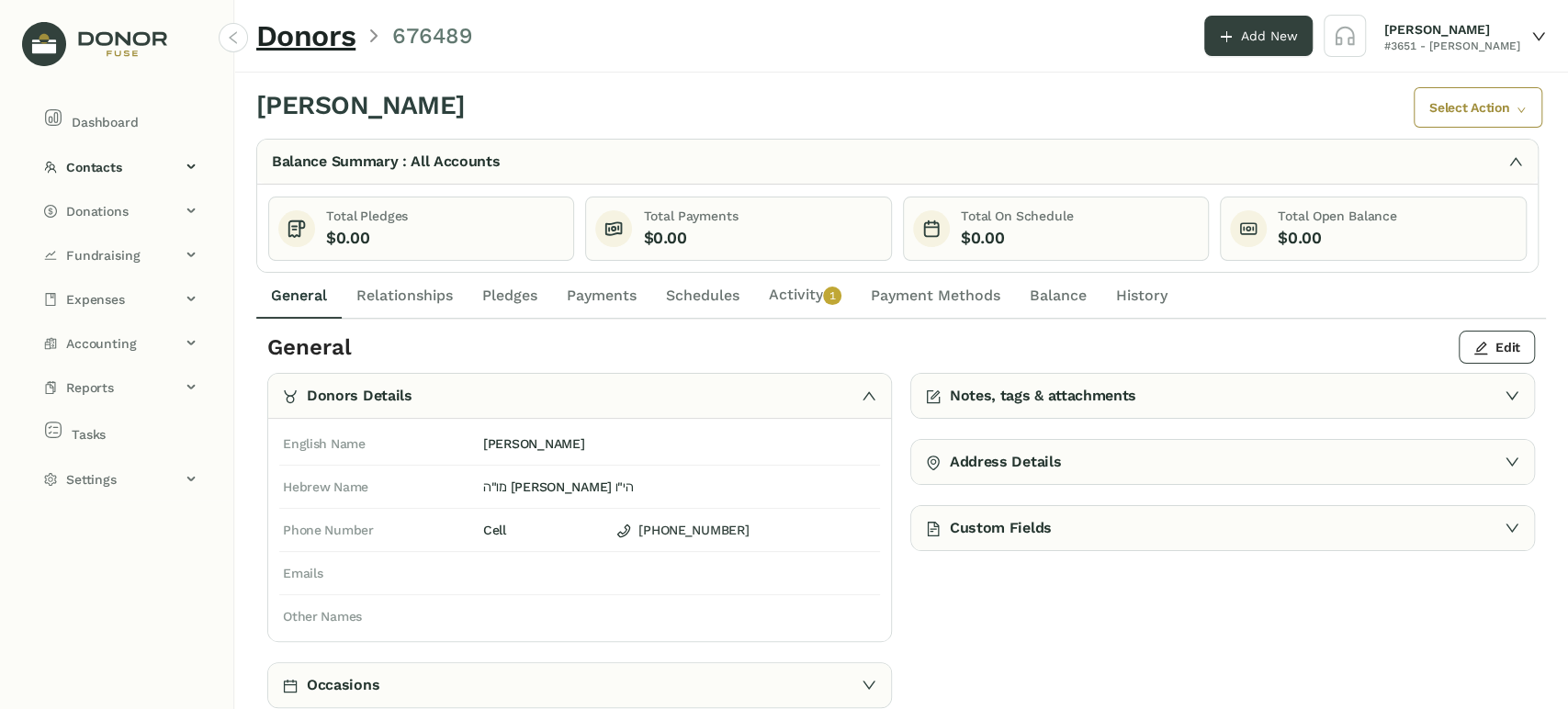 click on "Activity   0   1   2   3   4   5   6   7   8   9" 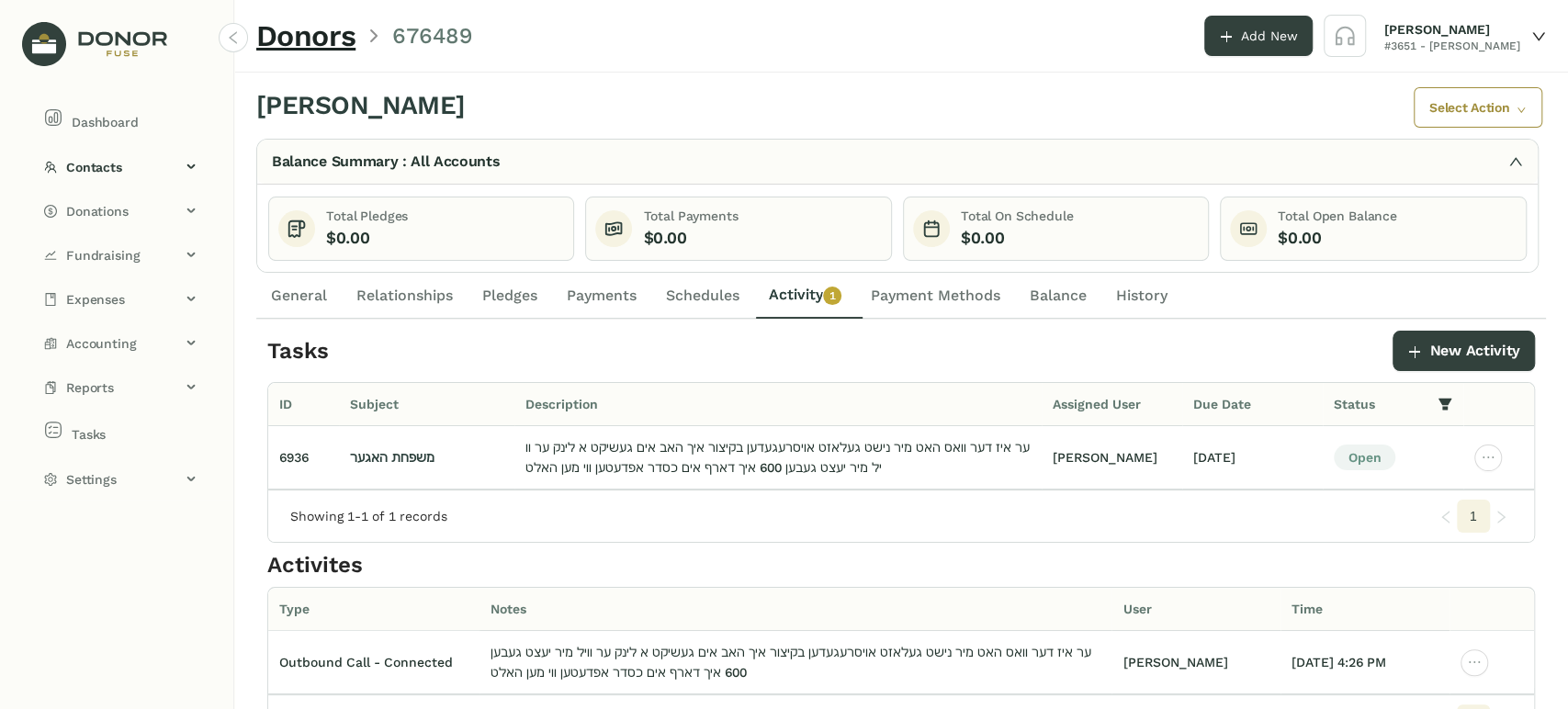 click on "General" 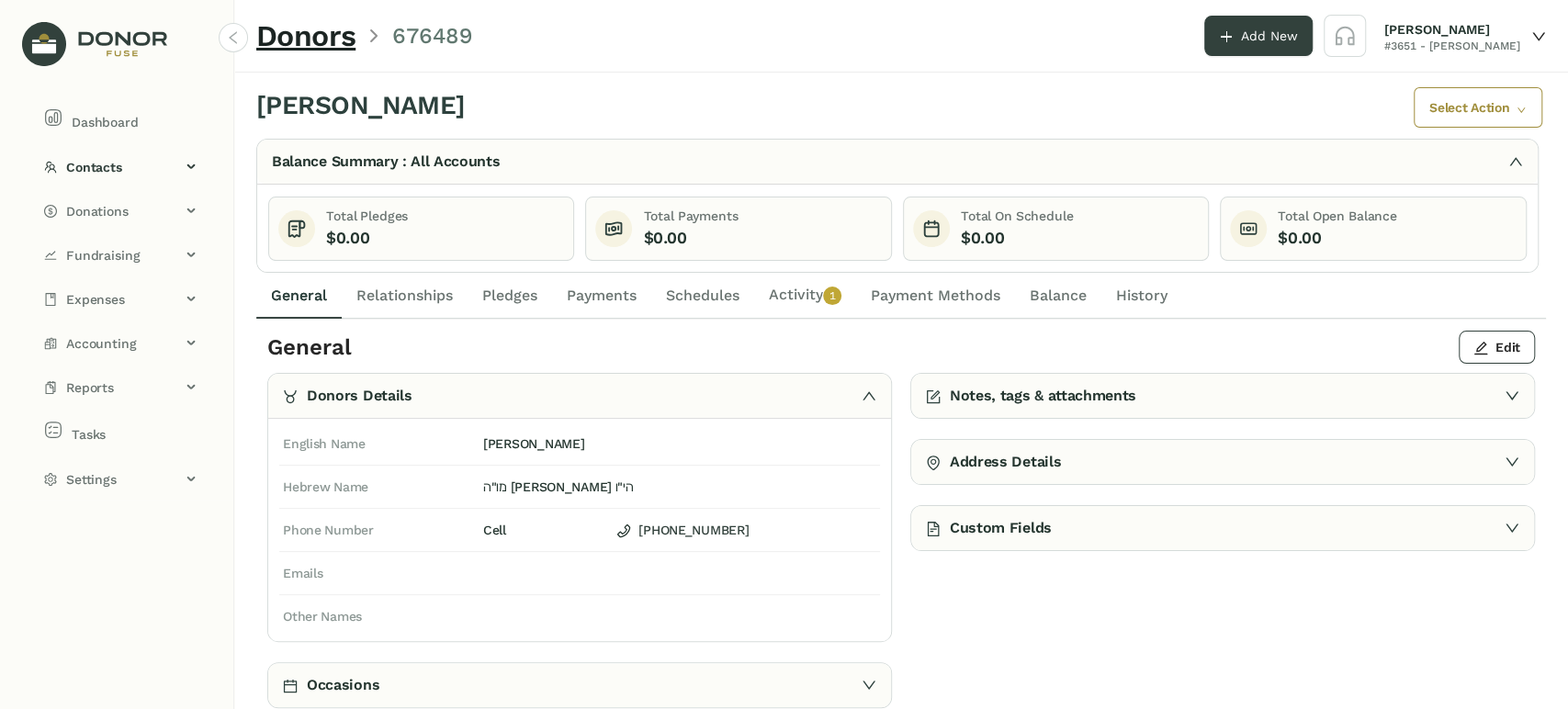 click on "Activity   0   1   2   3   4   5   6   7   8   9" 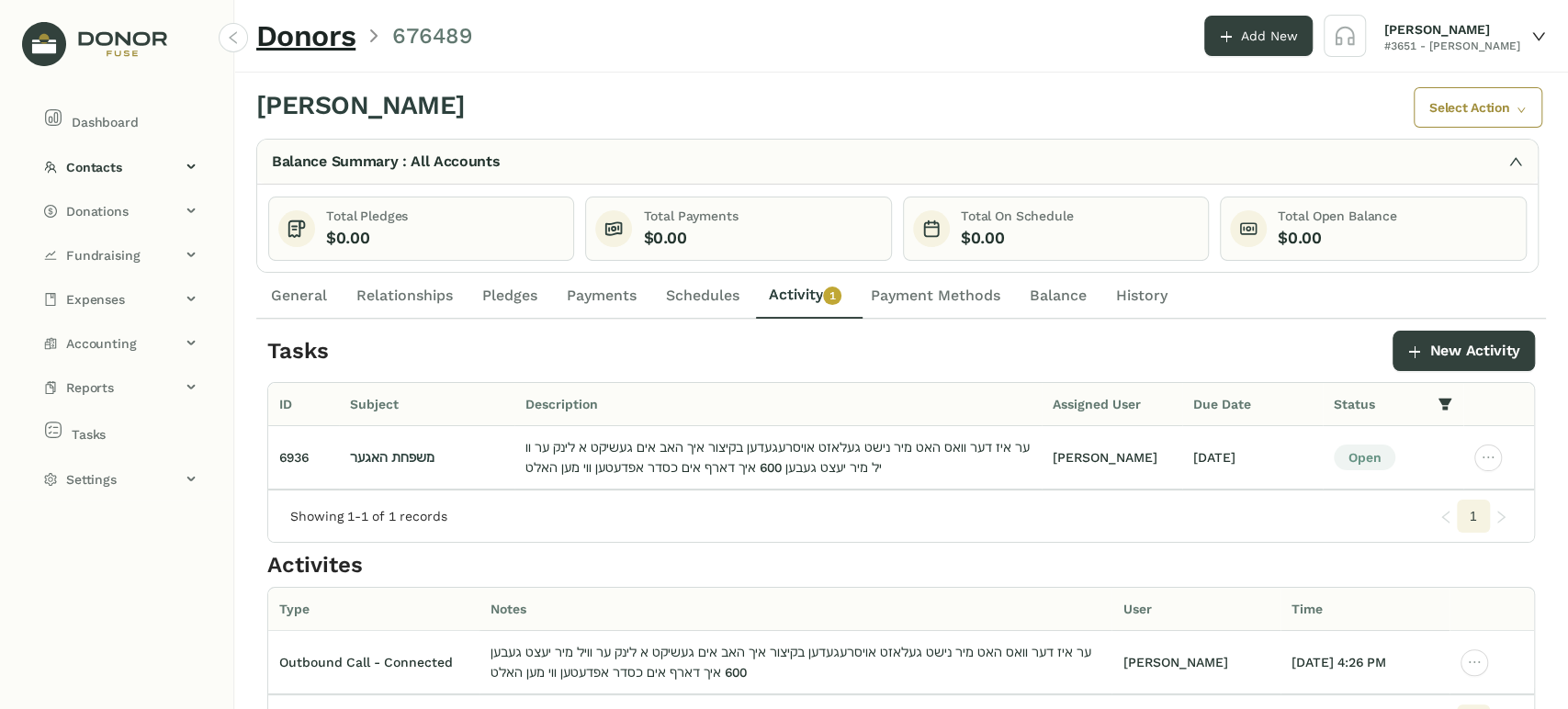 click on "General" 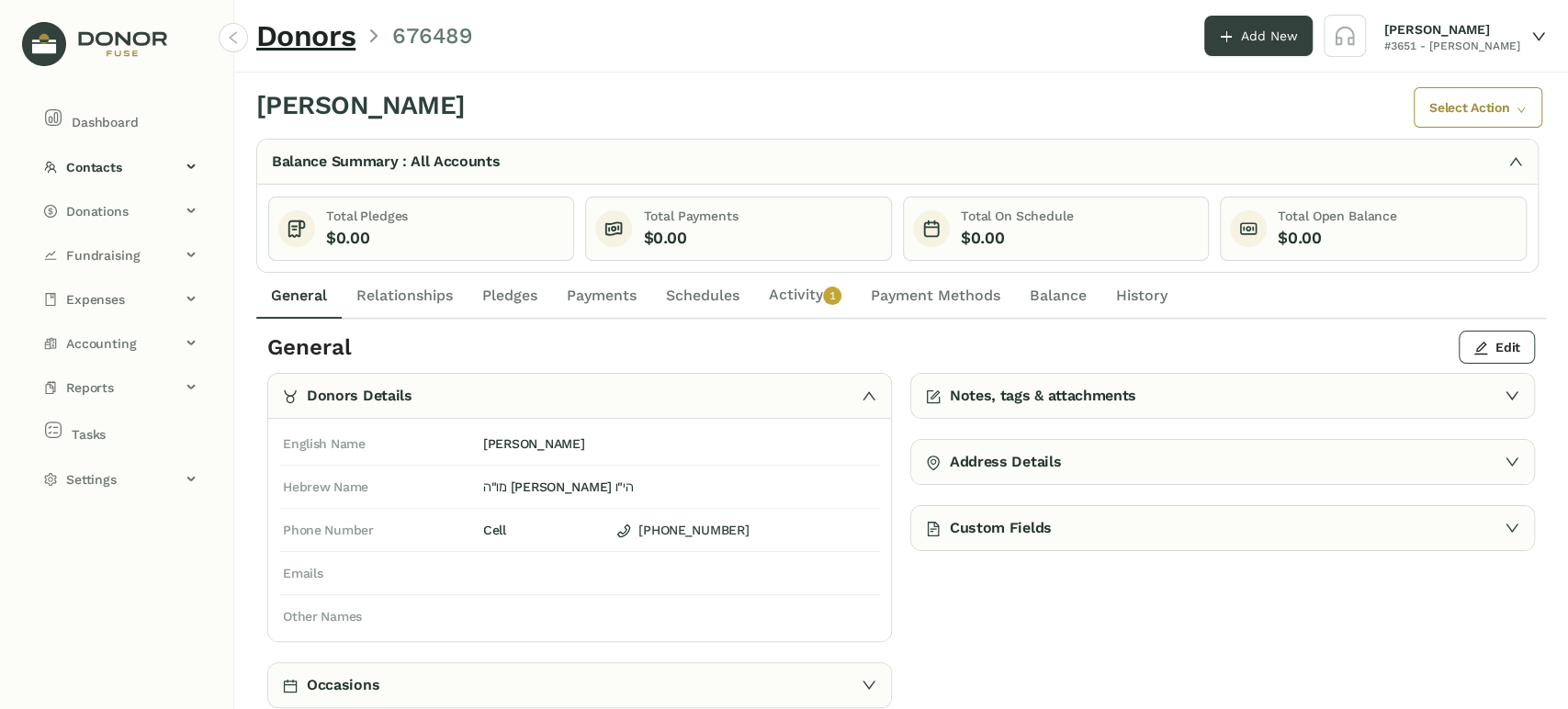 click on "Activity   0   1   2   3   4   5   6   7   8   9" 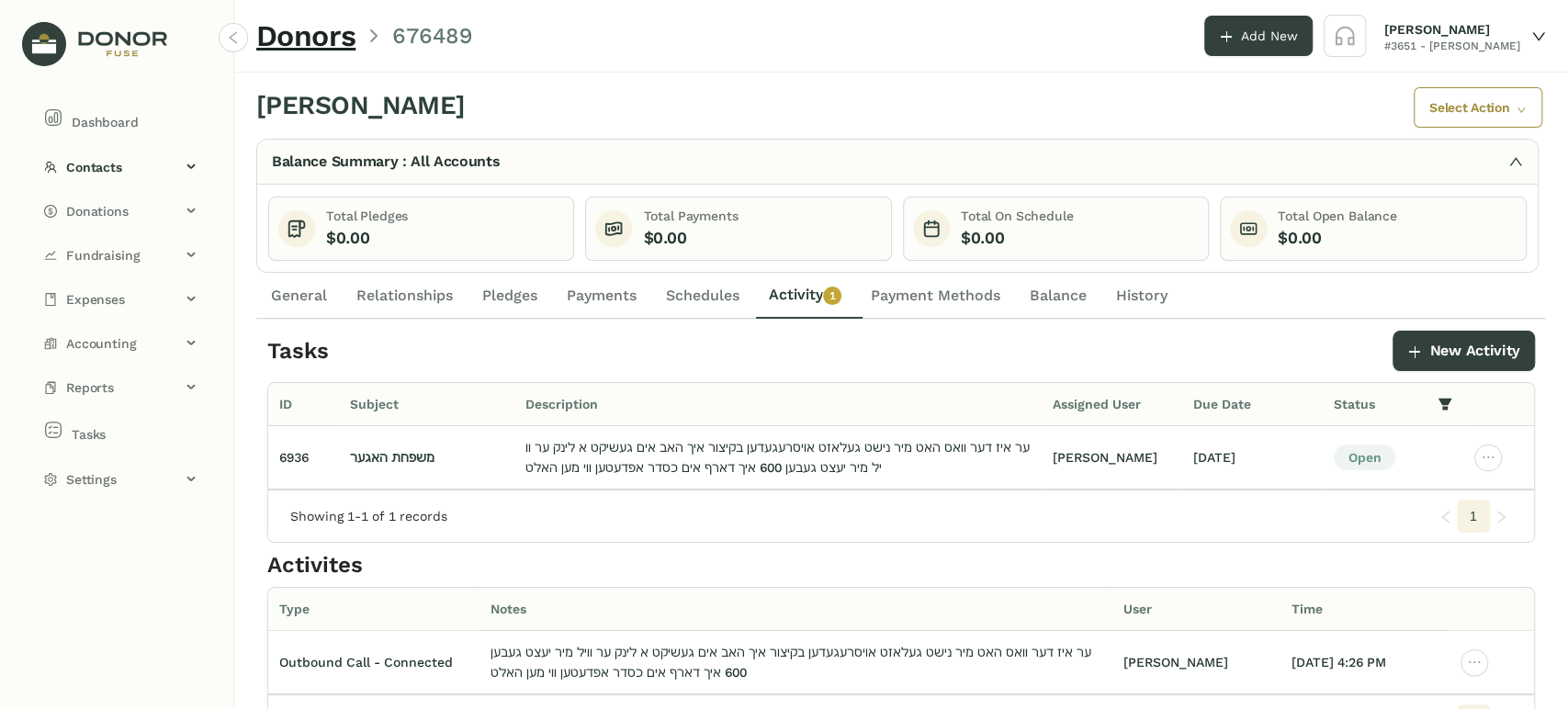 click on "Schedules" 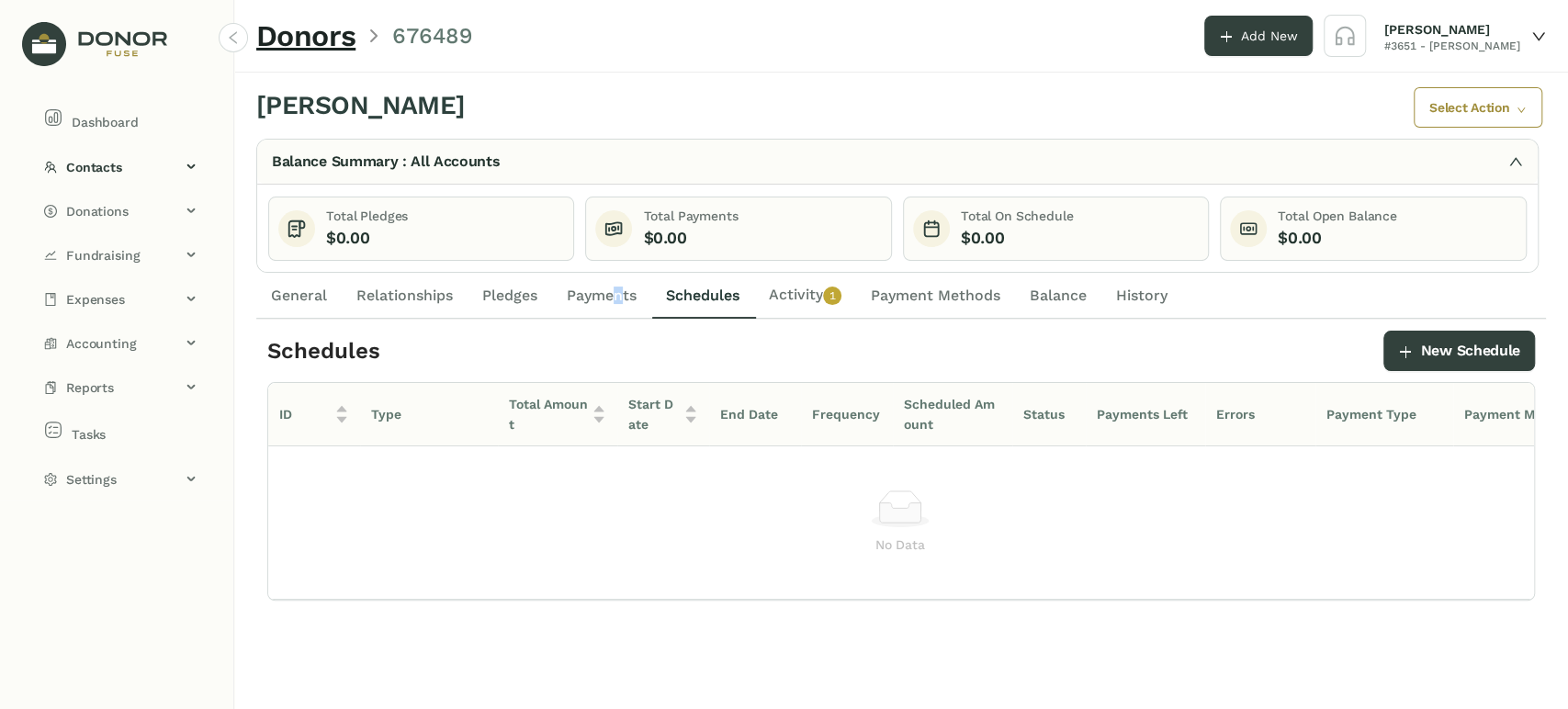 drag, startPoint x: 622, startPoint y: 296, endPoint x: 507, endPoint y: 298, distance: 115.01739 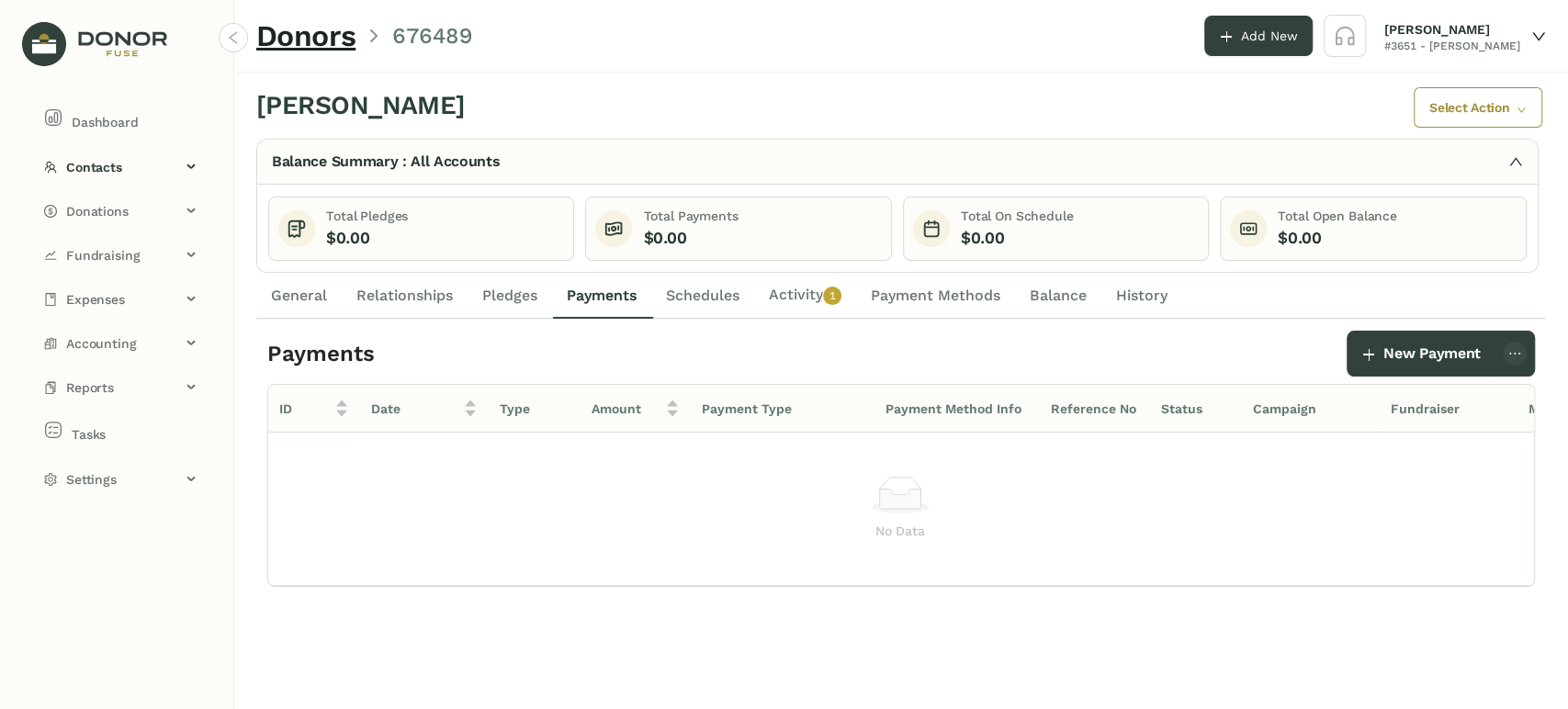 click on "General" 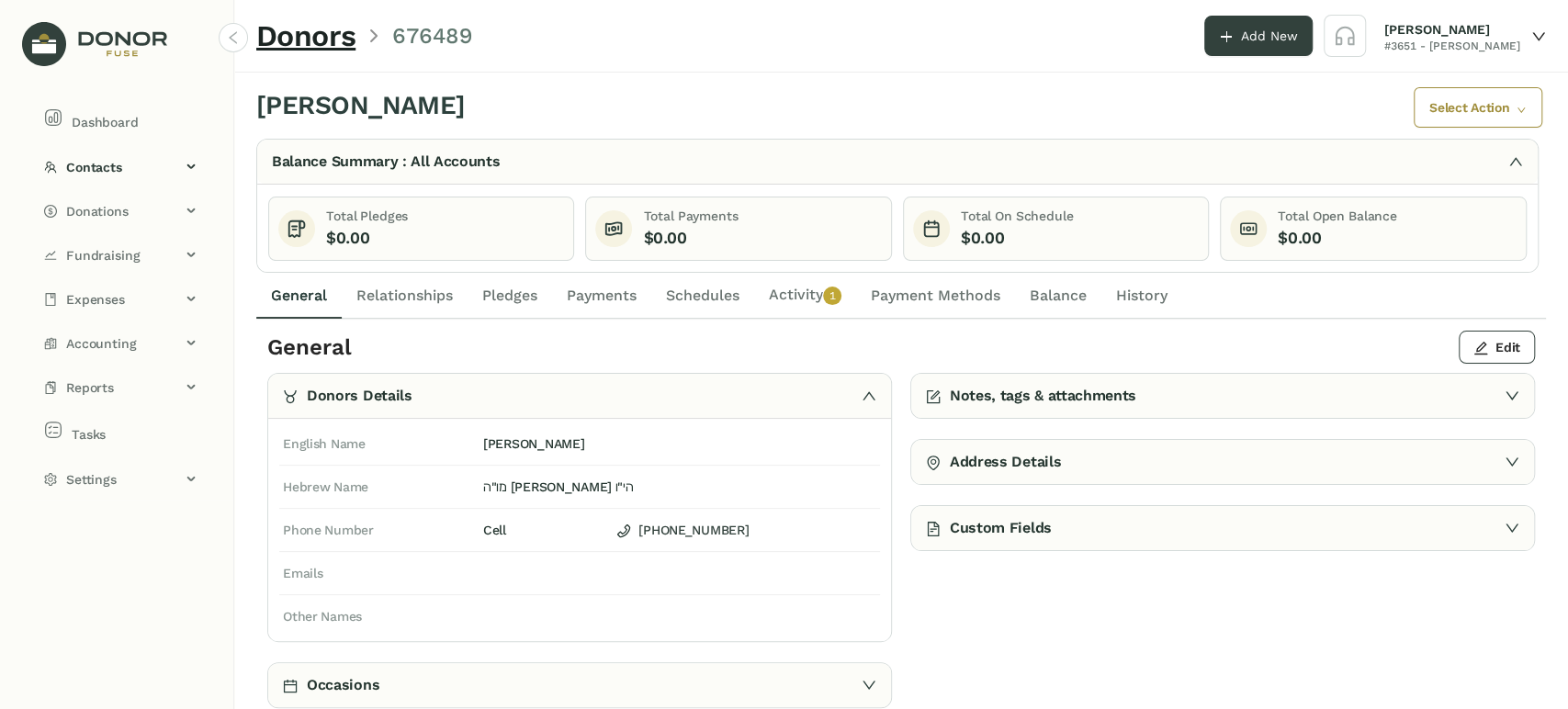click on "Activity   0   1   2   3   4   5   6   7   8   9" 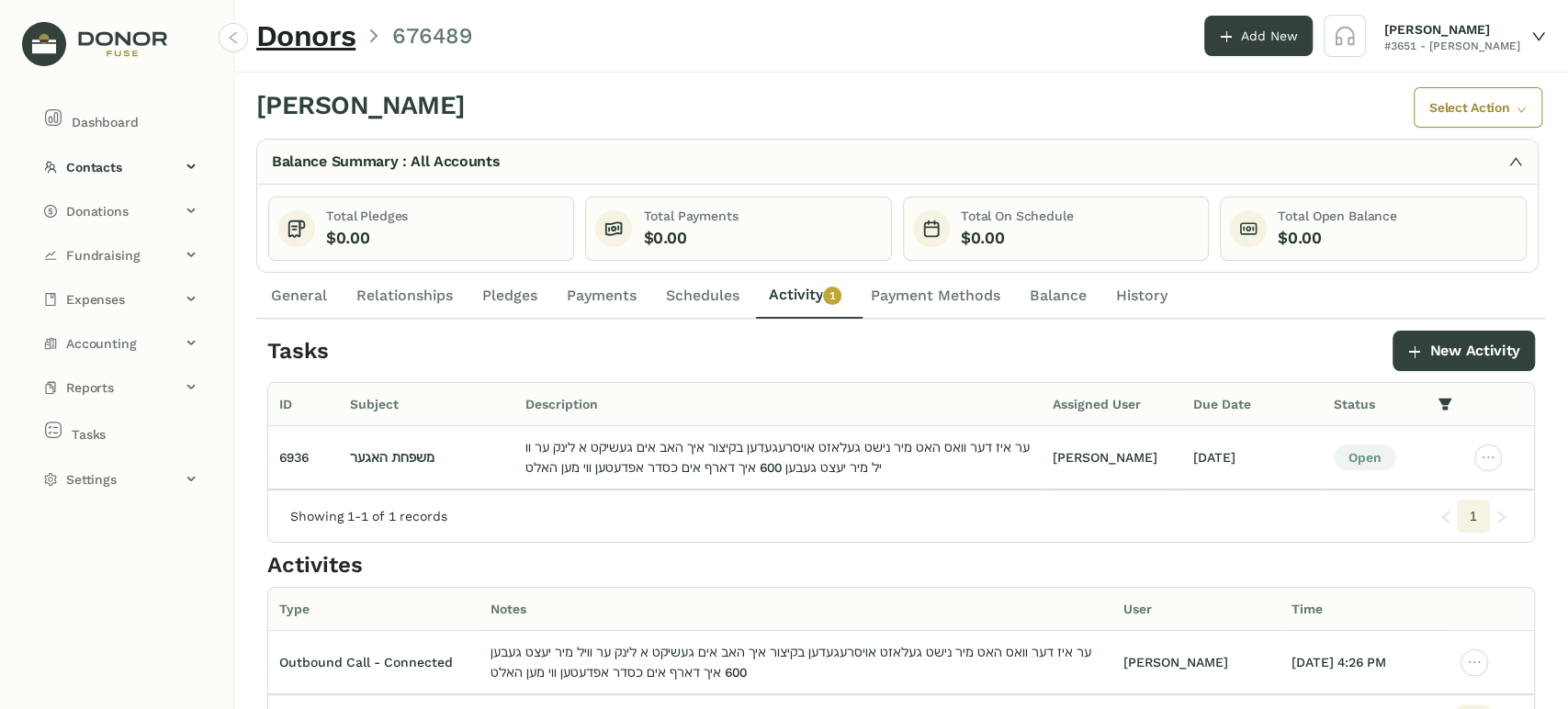 click on "Relationships" 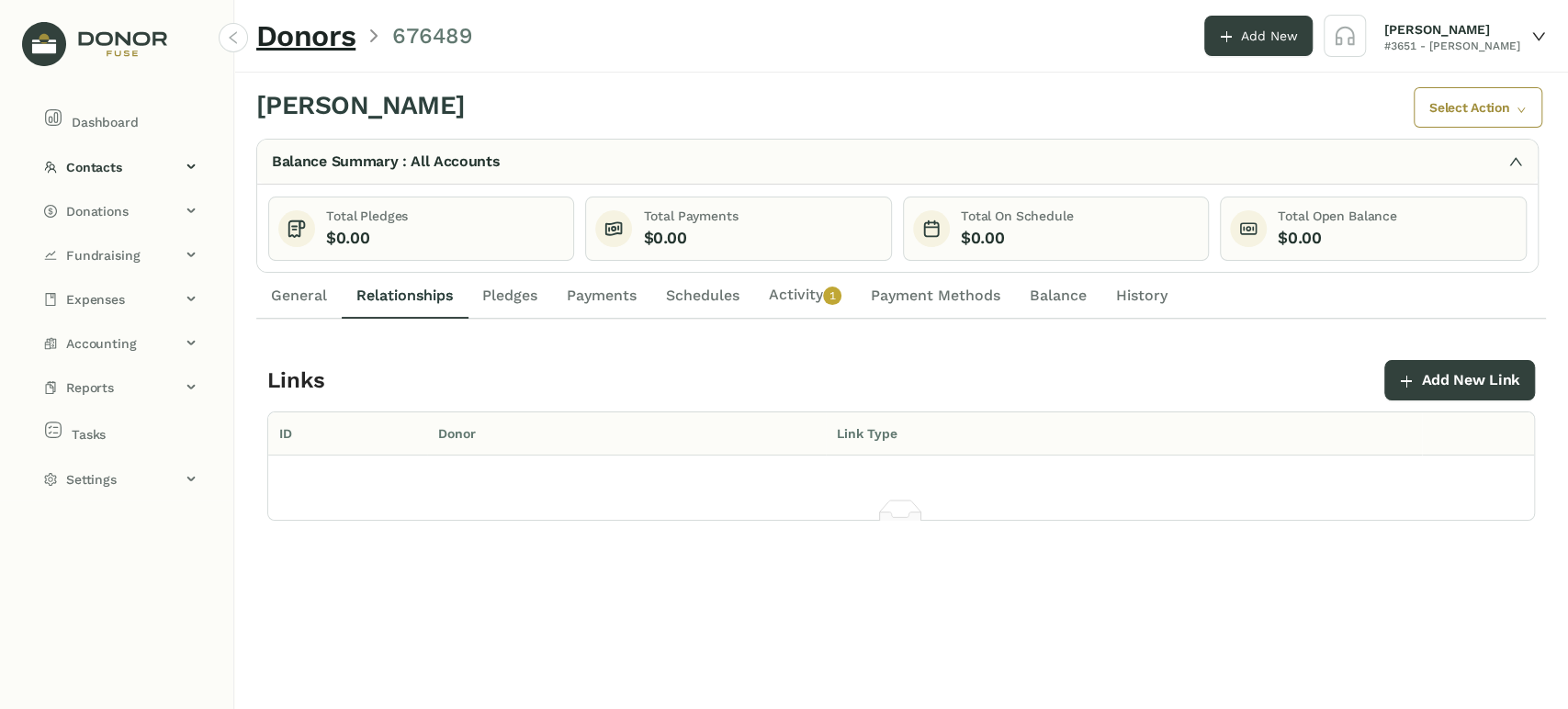 drag, startPoint x: 277, startPoint y: 307, endPoint x: 412, endPoint y: 317, distance: 135.3699 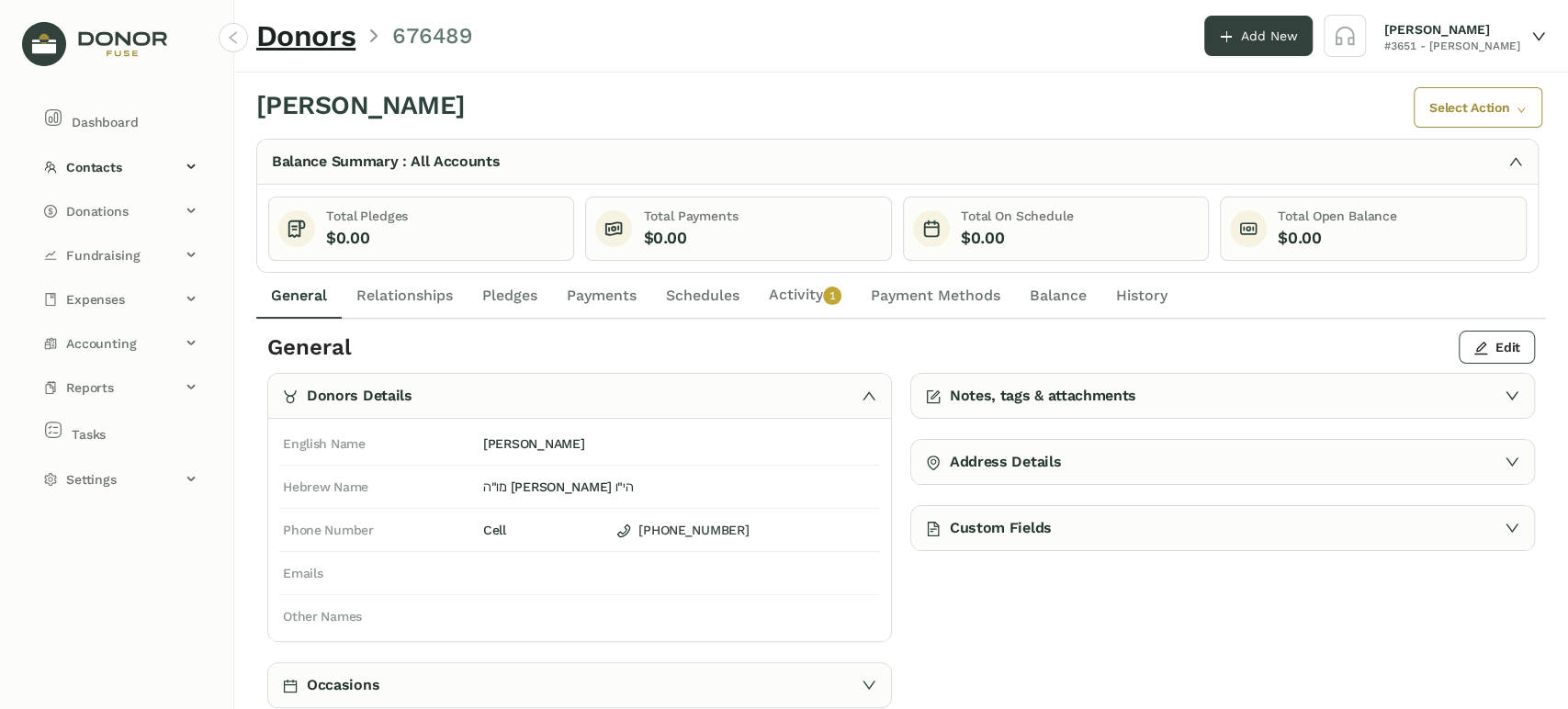 click on "Activity   0   1   2   3   4   5   6   7   8   9" 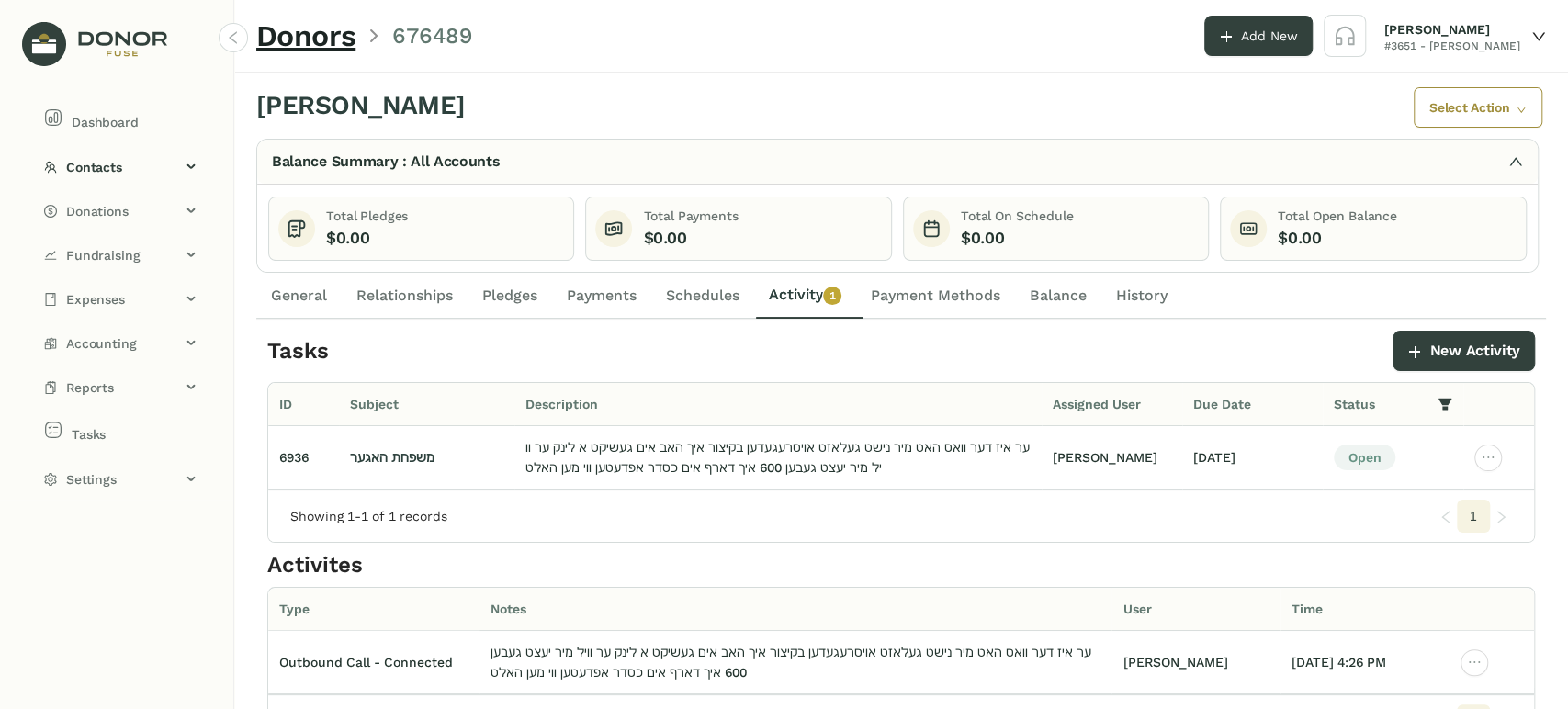 click on "Payments" 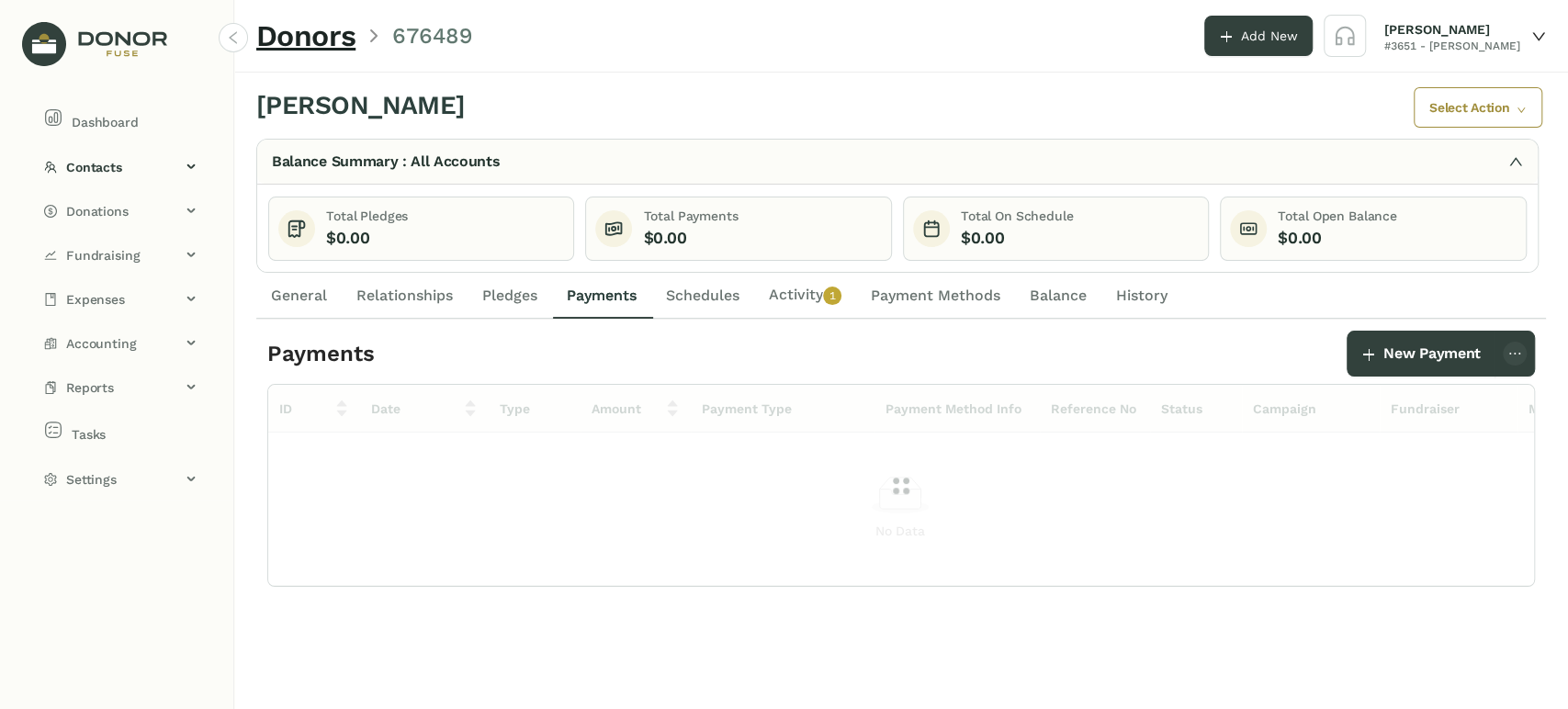 click on "Relationships" 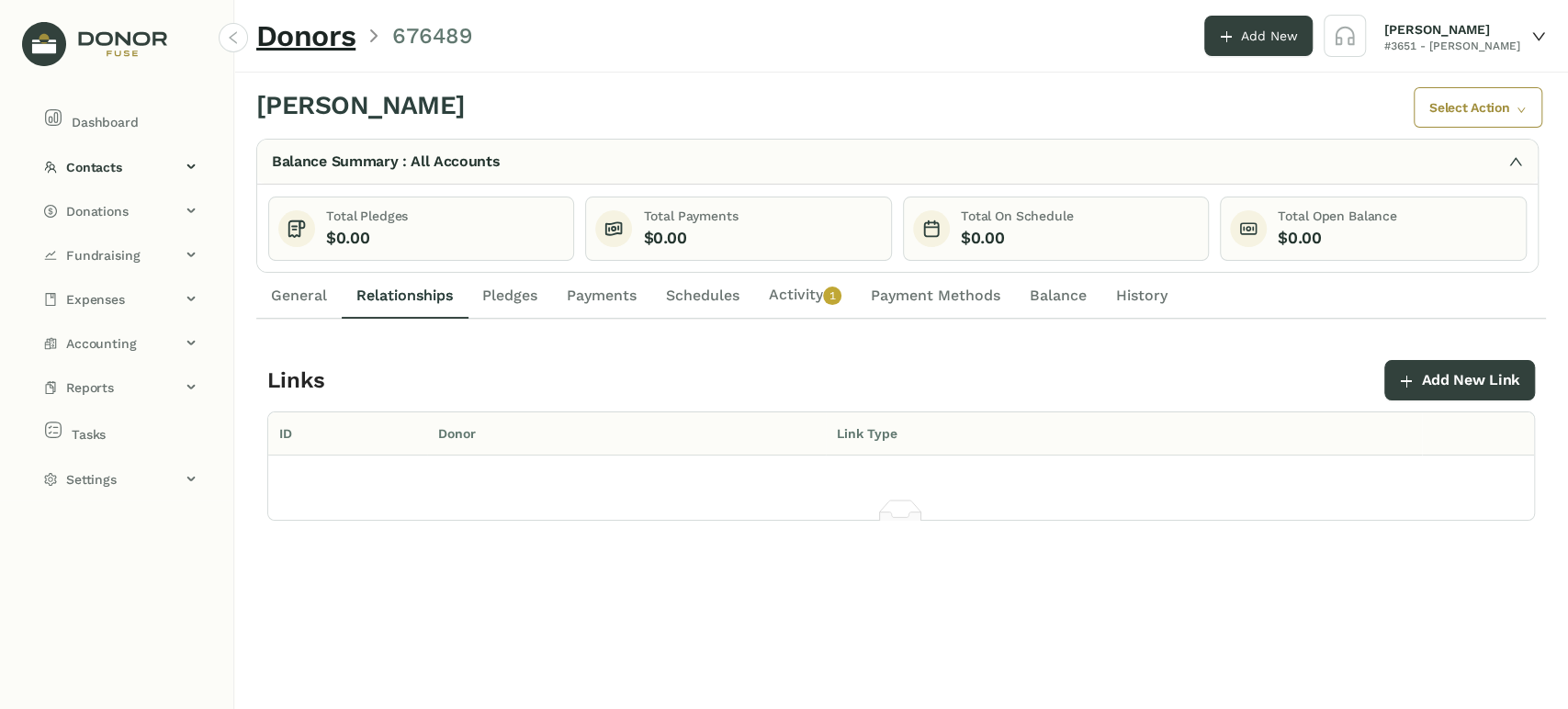 click on "General" 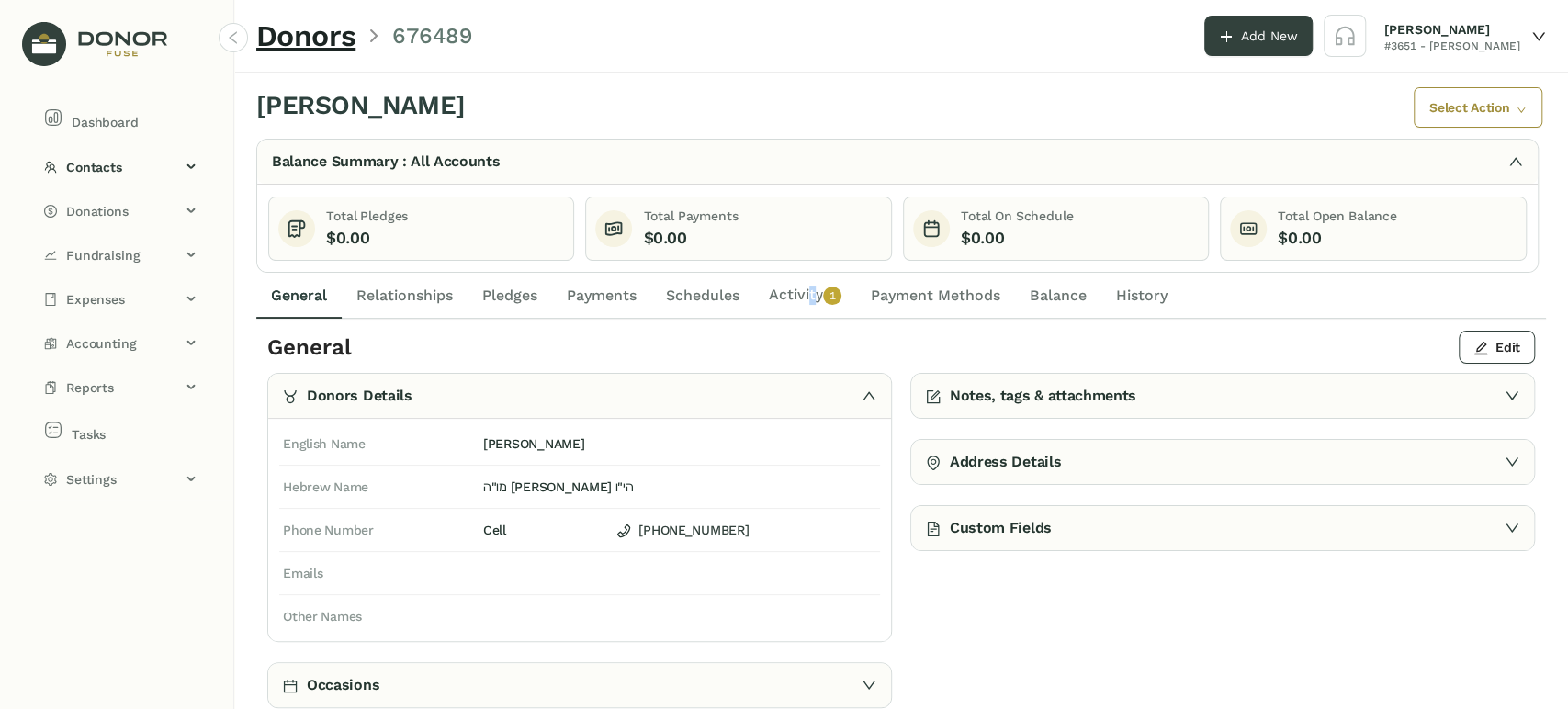 drag, startPoint x: 810, startPoint y: 287, endPoint x: 794, endPoint y: 286, distance: 16.03122 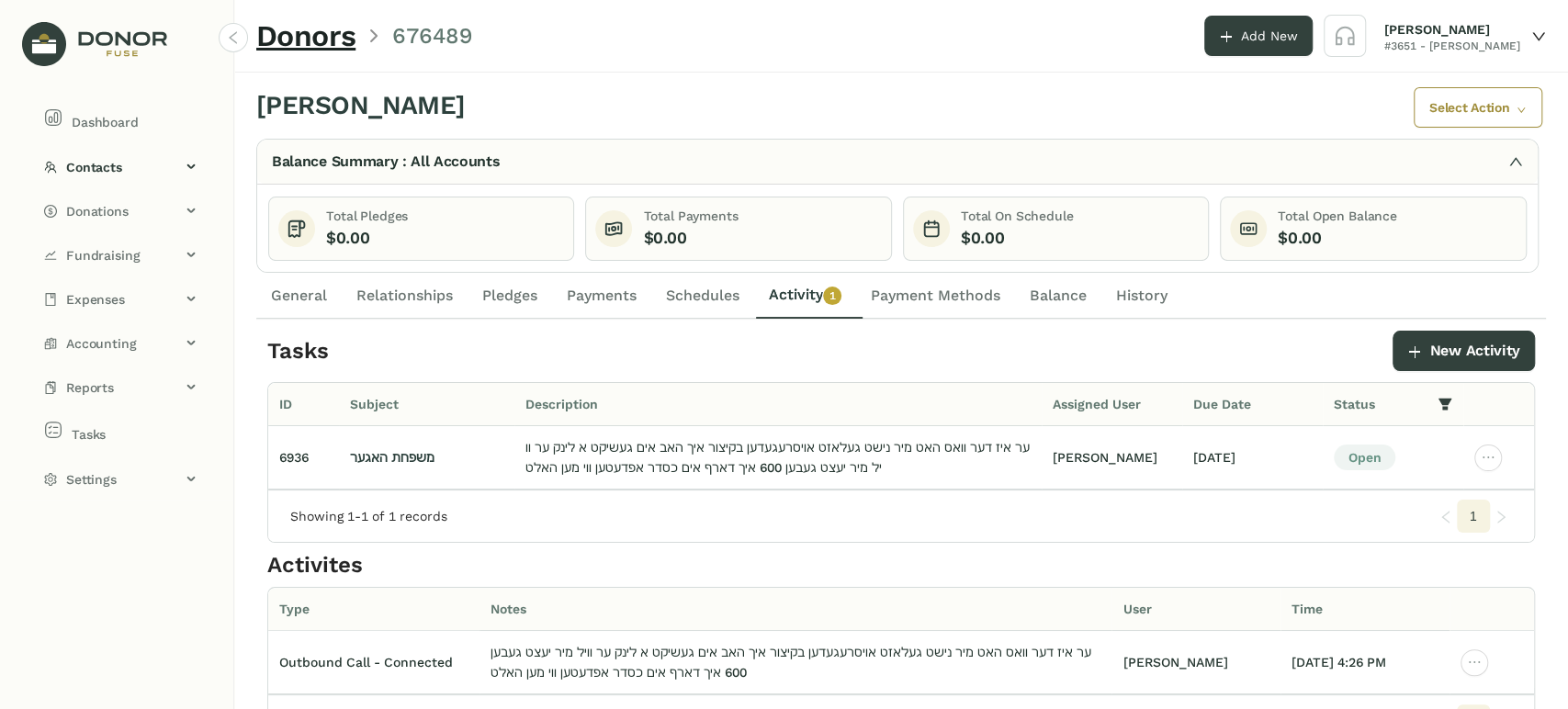 drag, startPoint x: 688, startPoint y: 299, endPoint x: 565, endPoint y: 297, distance: 123.01626 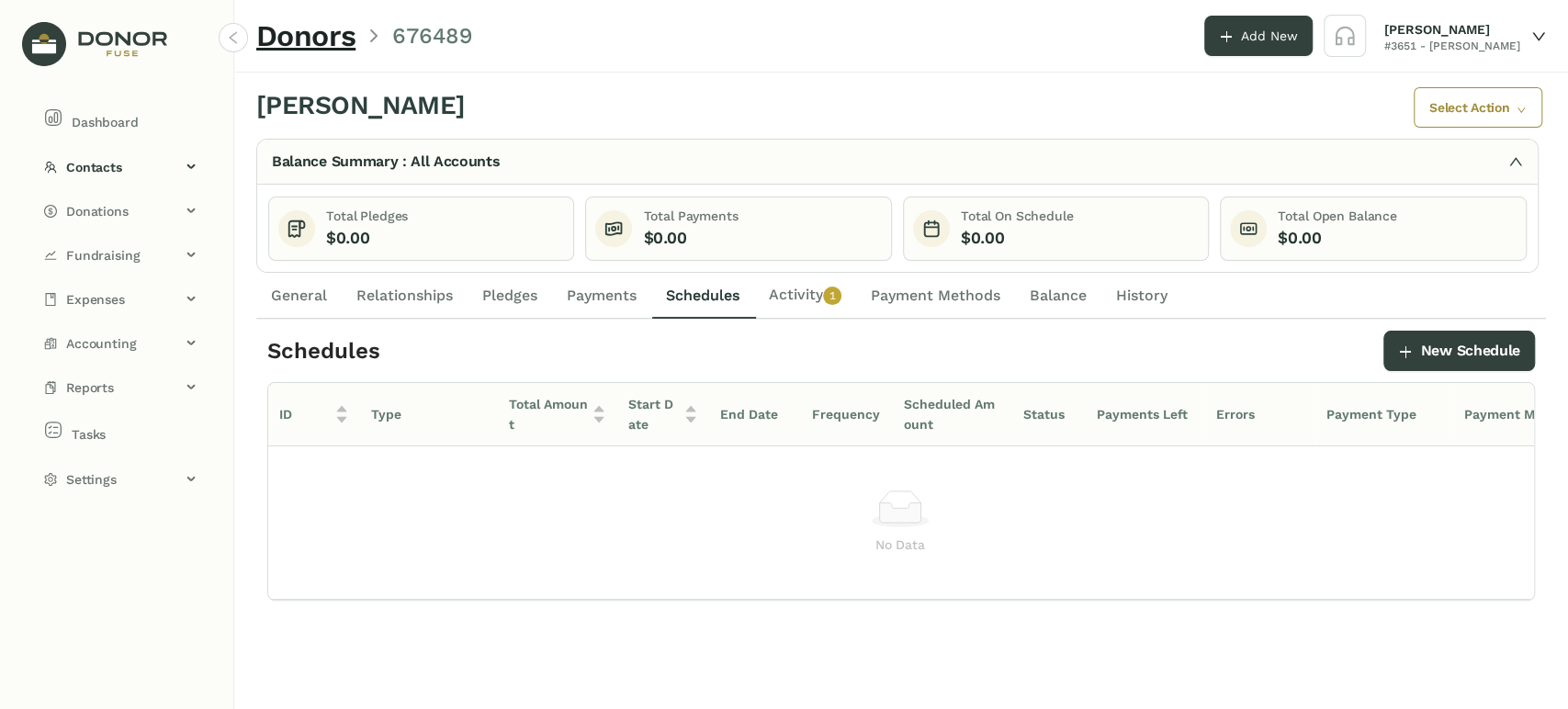 click on "General" 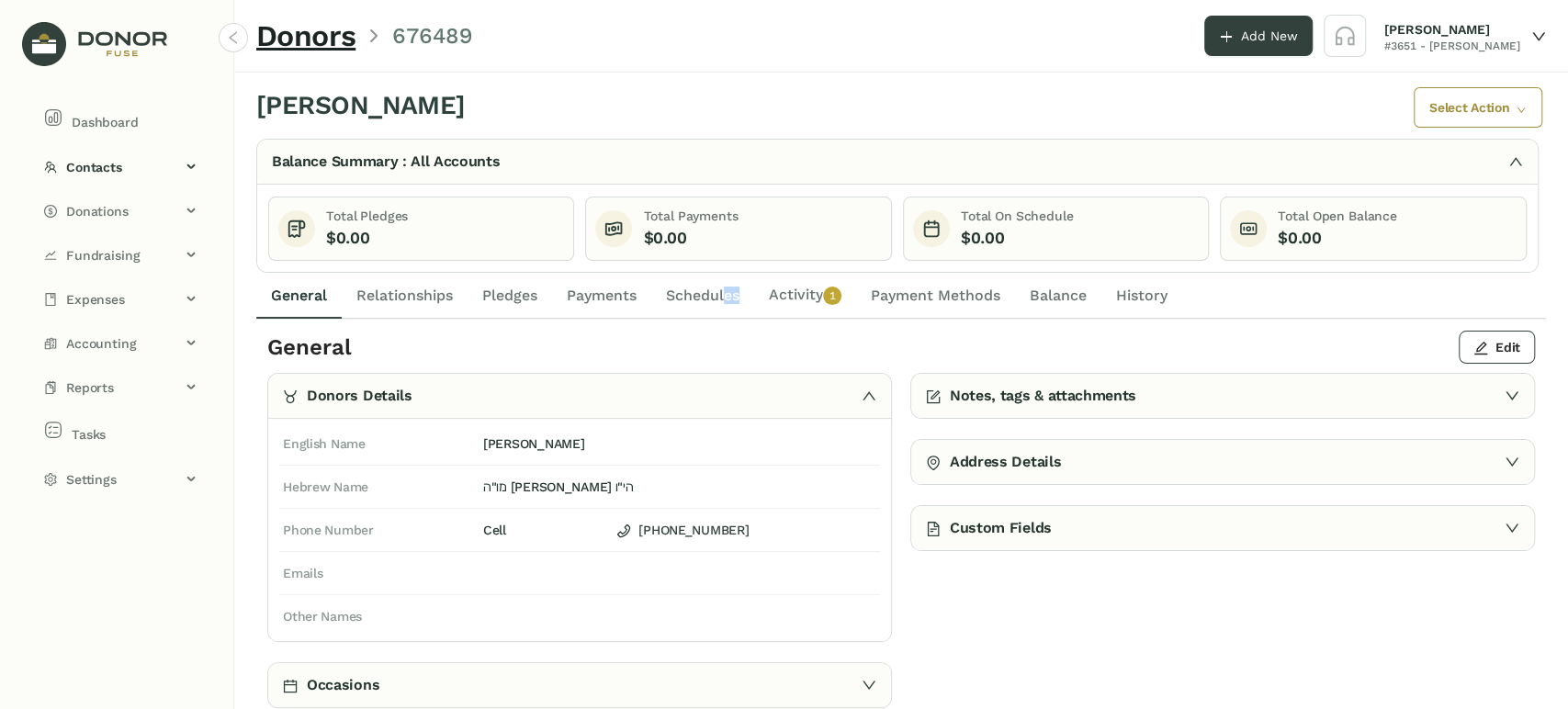 click on "Schedules" 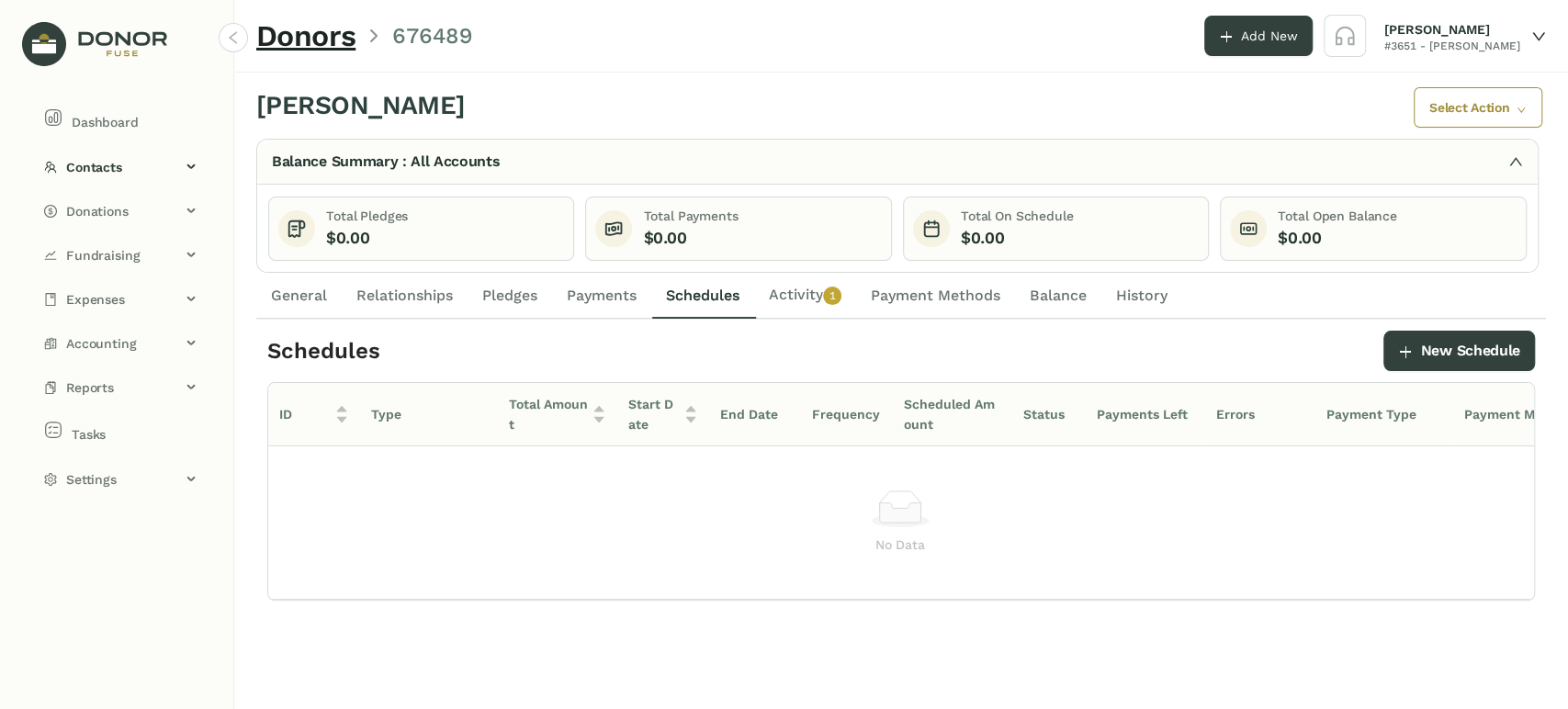 drag, startPoint x: 785, startPoint y: 295, endPoint x: 753, endPoint y: 289, distance: 32.557641 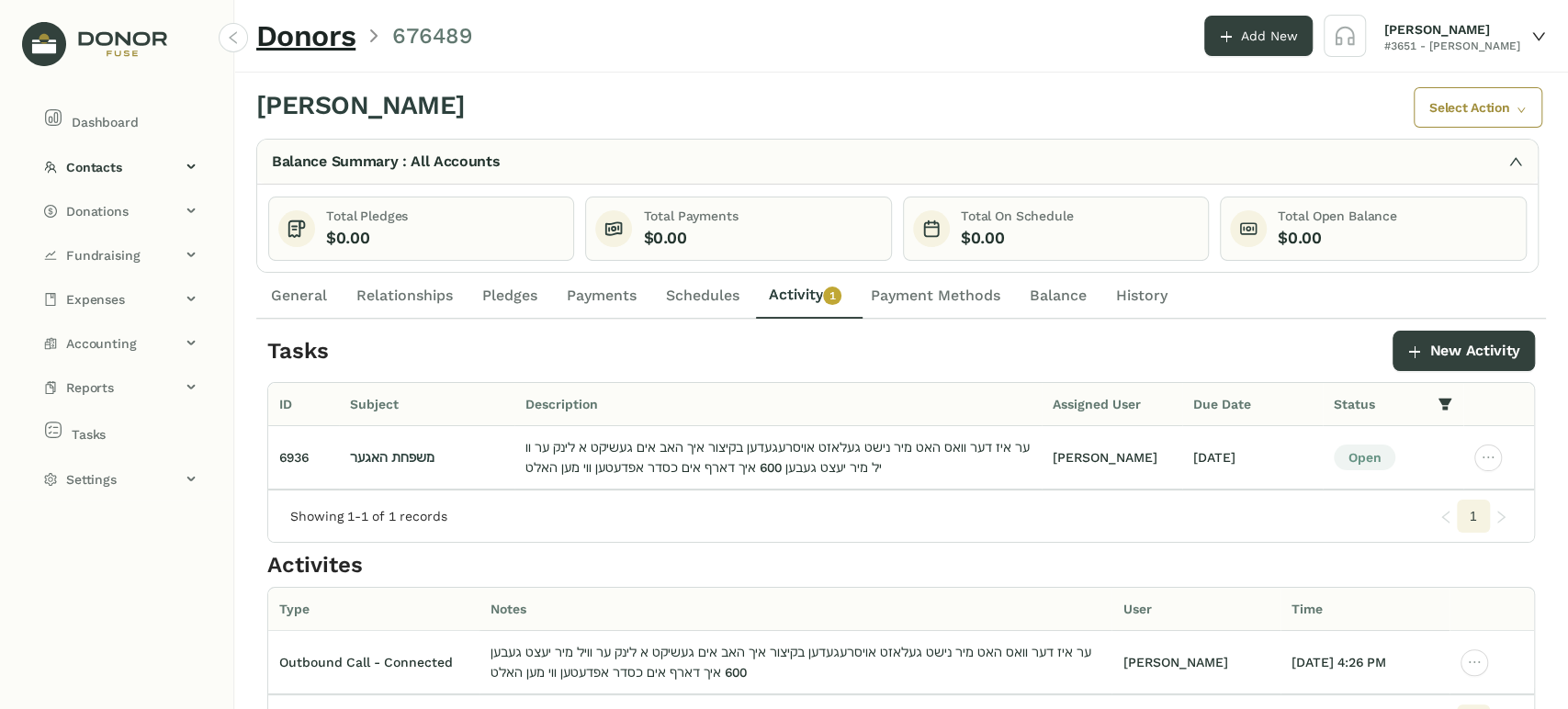 click on "General" 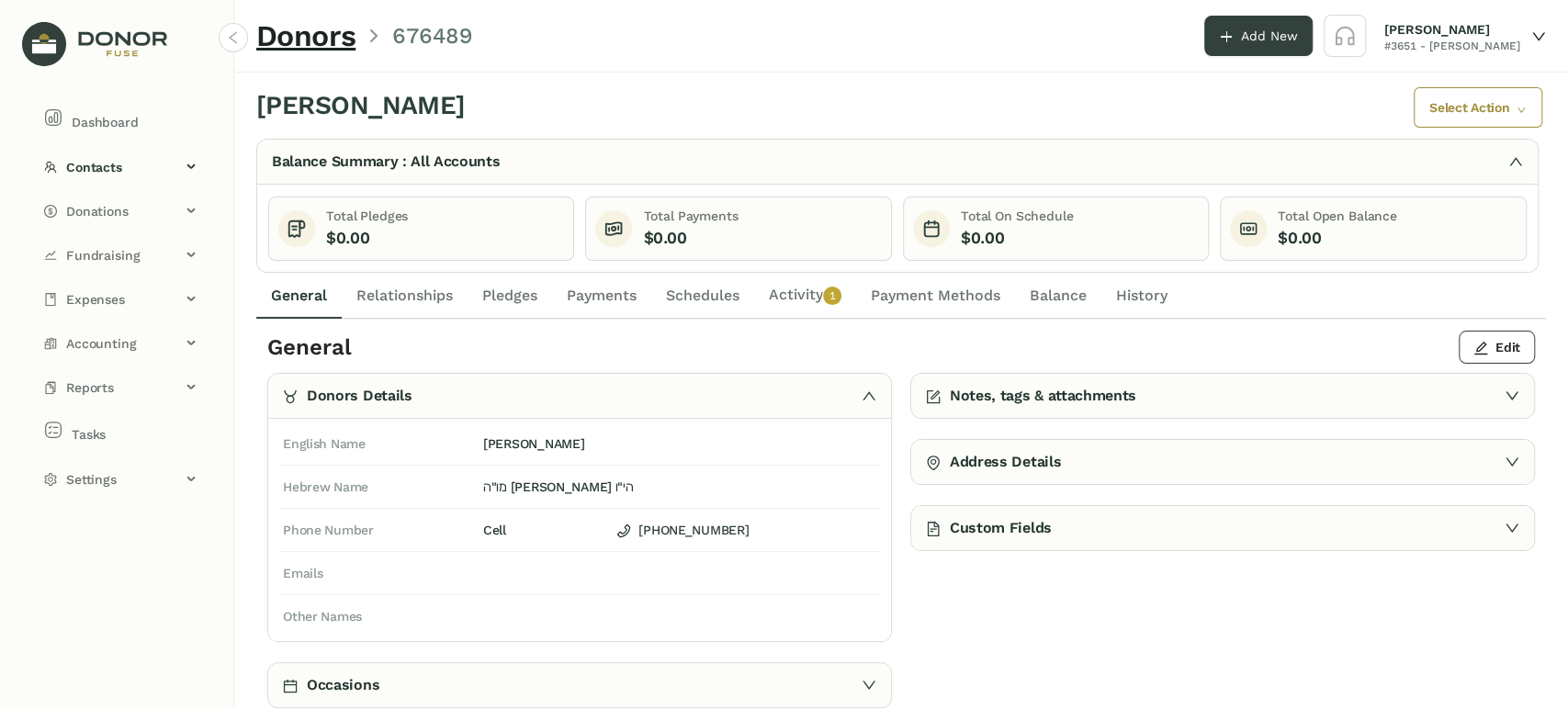 click on "Activity   0   1   2   3   4   5   6   7   8   9" 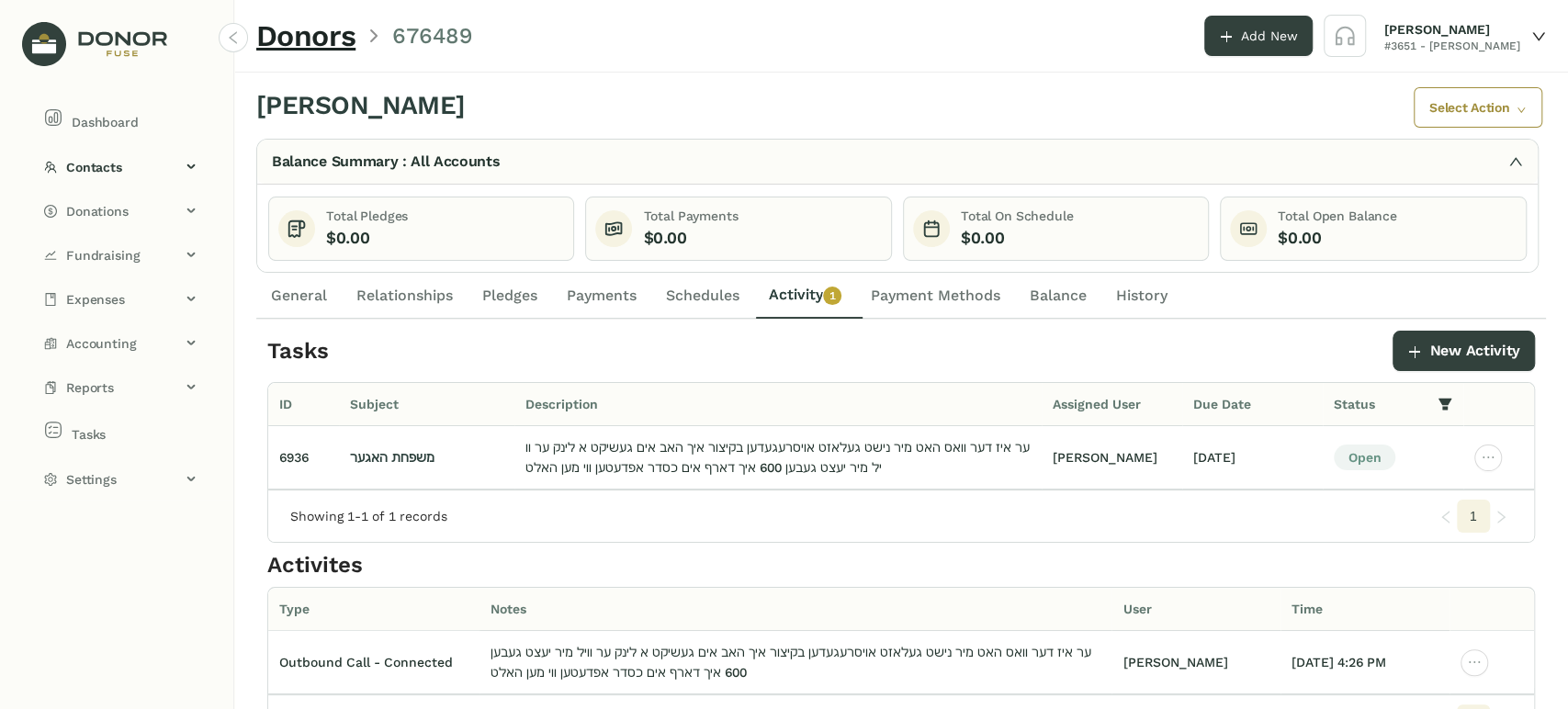 click on "Activity   0   1   2   3   4   5   6   7   8   9" 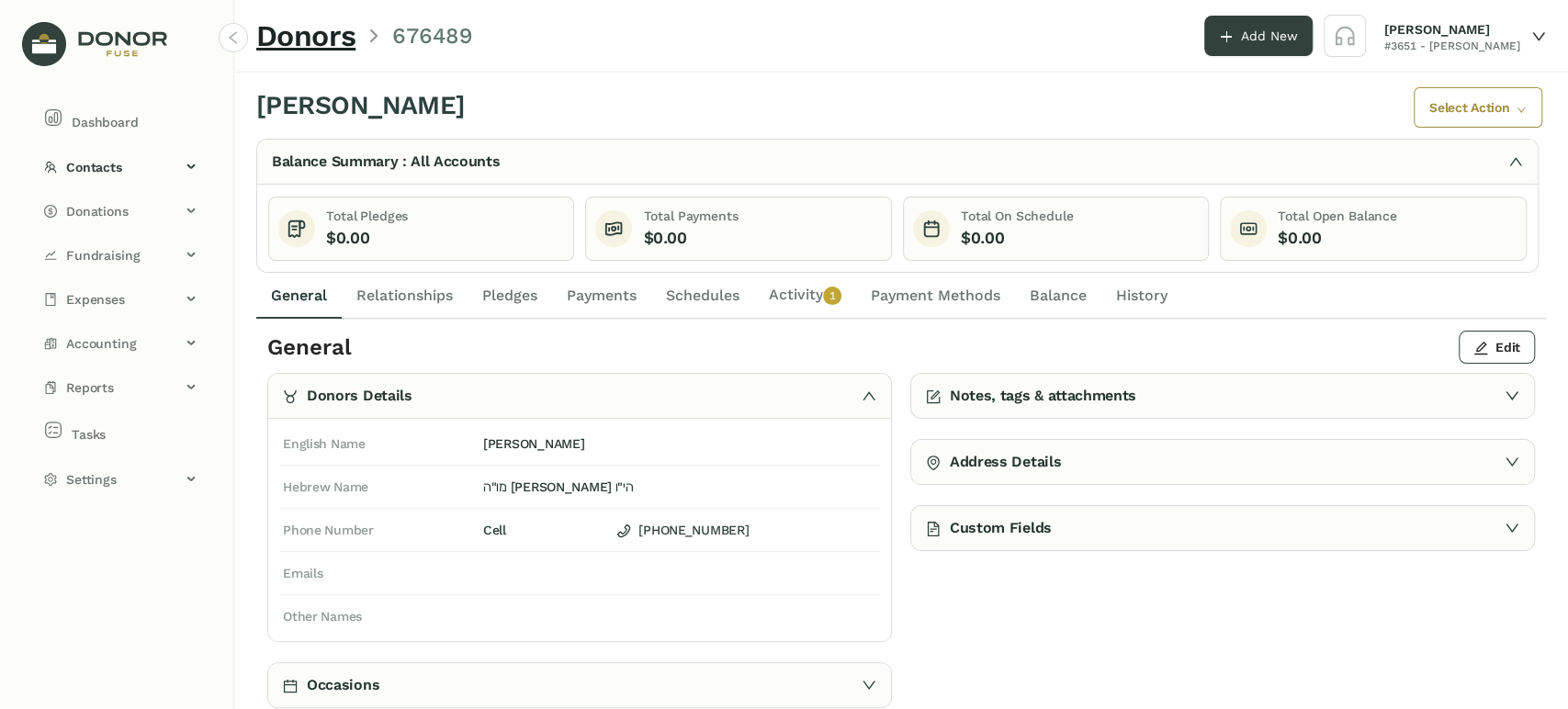 drag, startPoint x: 528, startPoint y: 289, endPoint x: 547, endPoint y: 287, distance: 19.104973 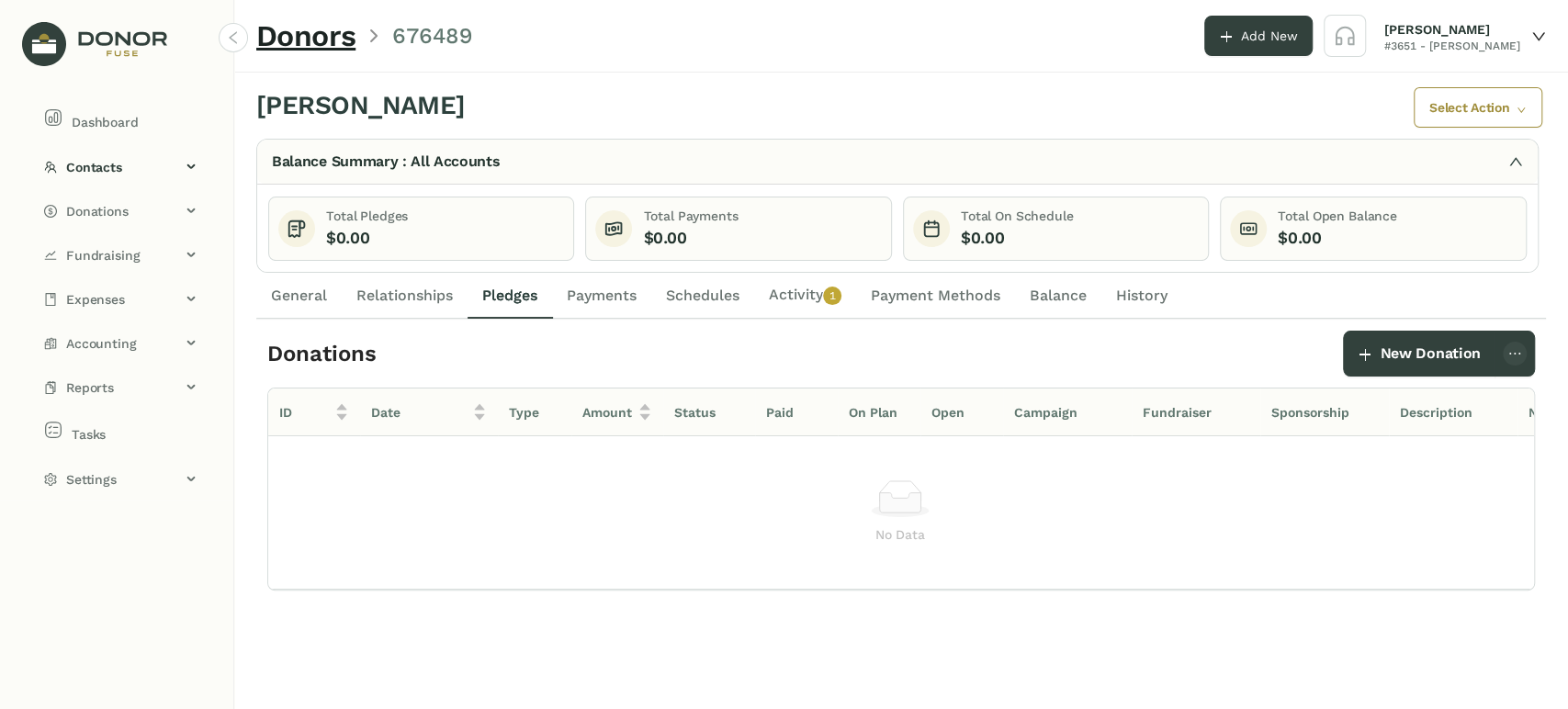 drag, startPoint x: 803, startPoint y: 301, endPoint x: 773, endPoint y: 285, distance: 34 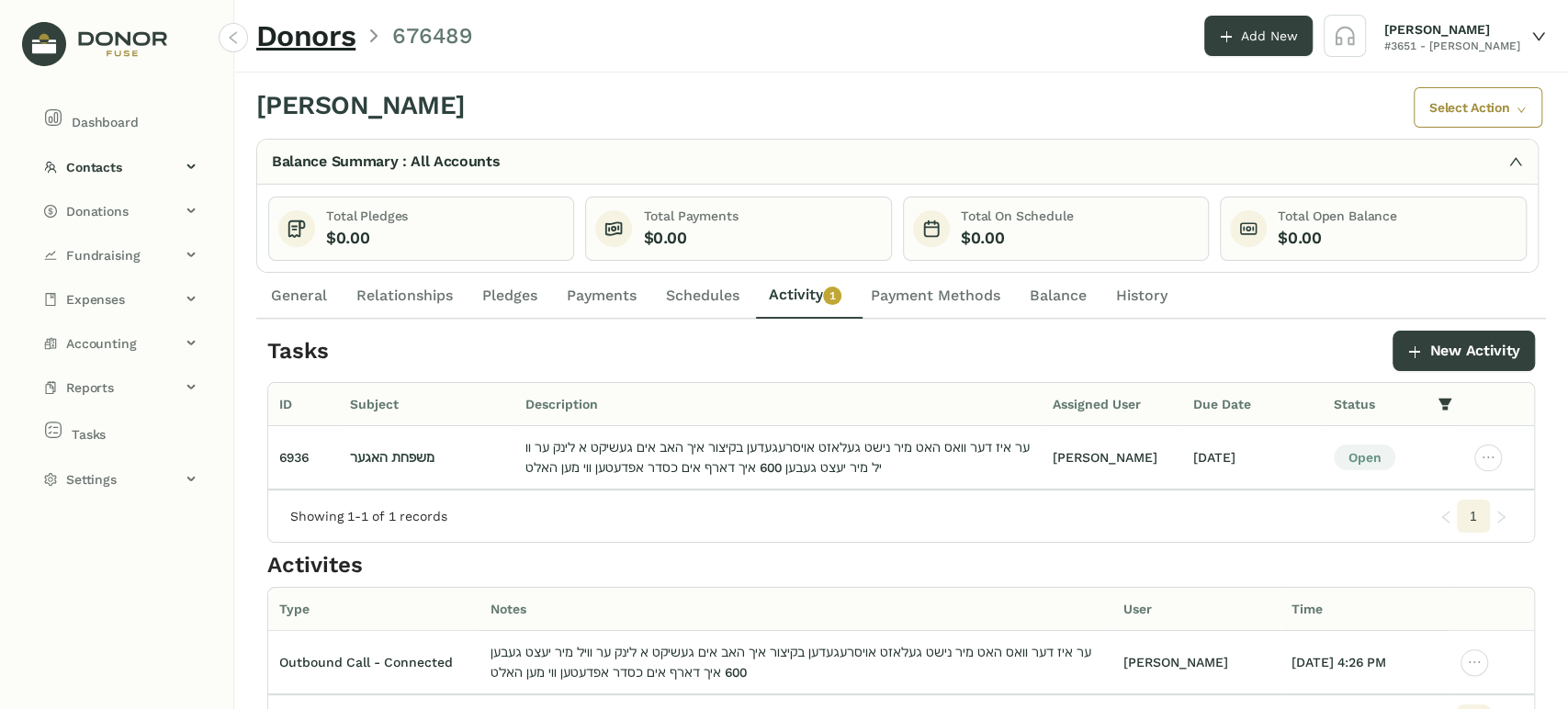 click on "General" 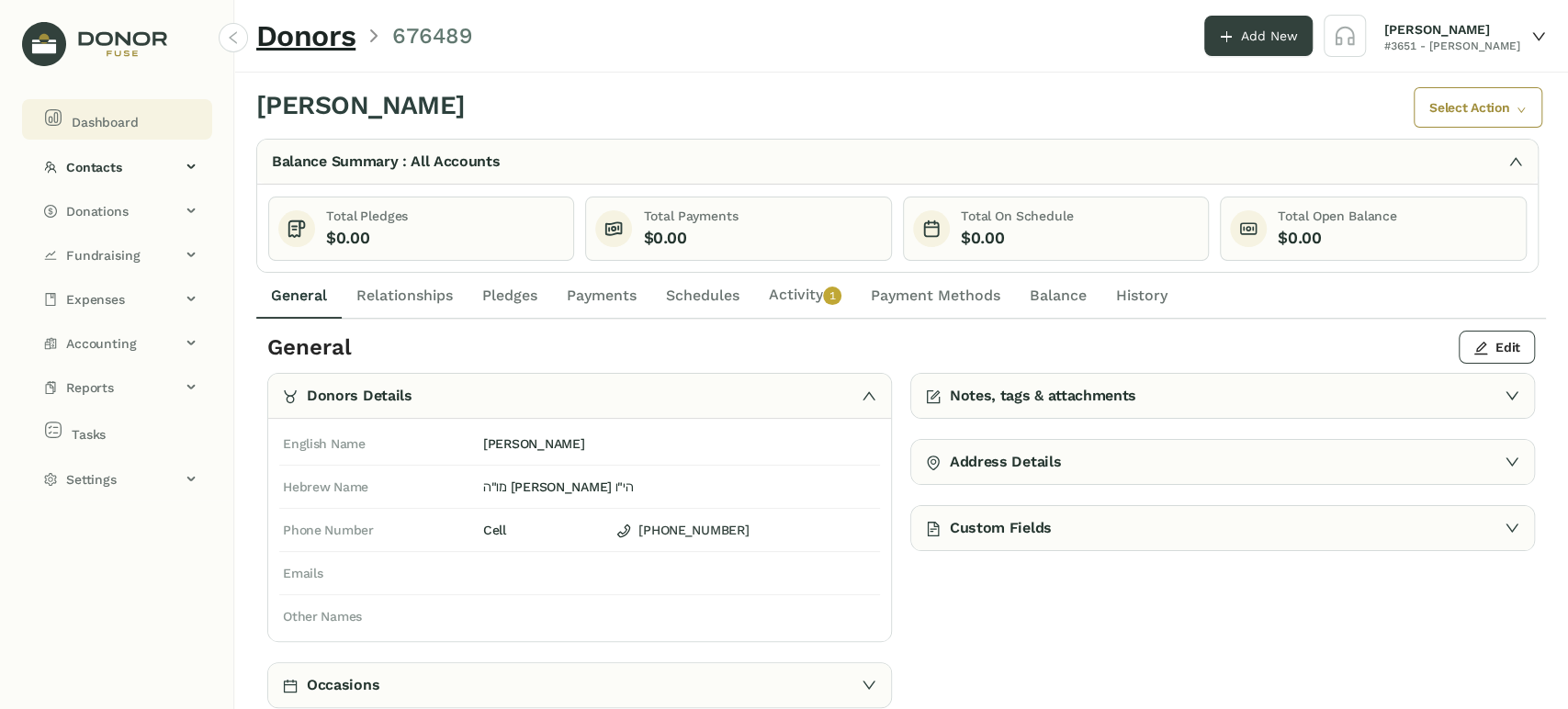 click on "Dashboard" 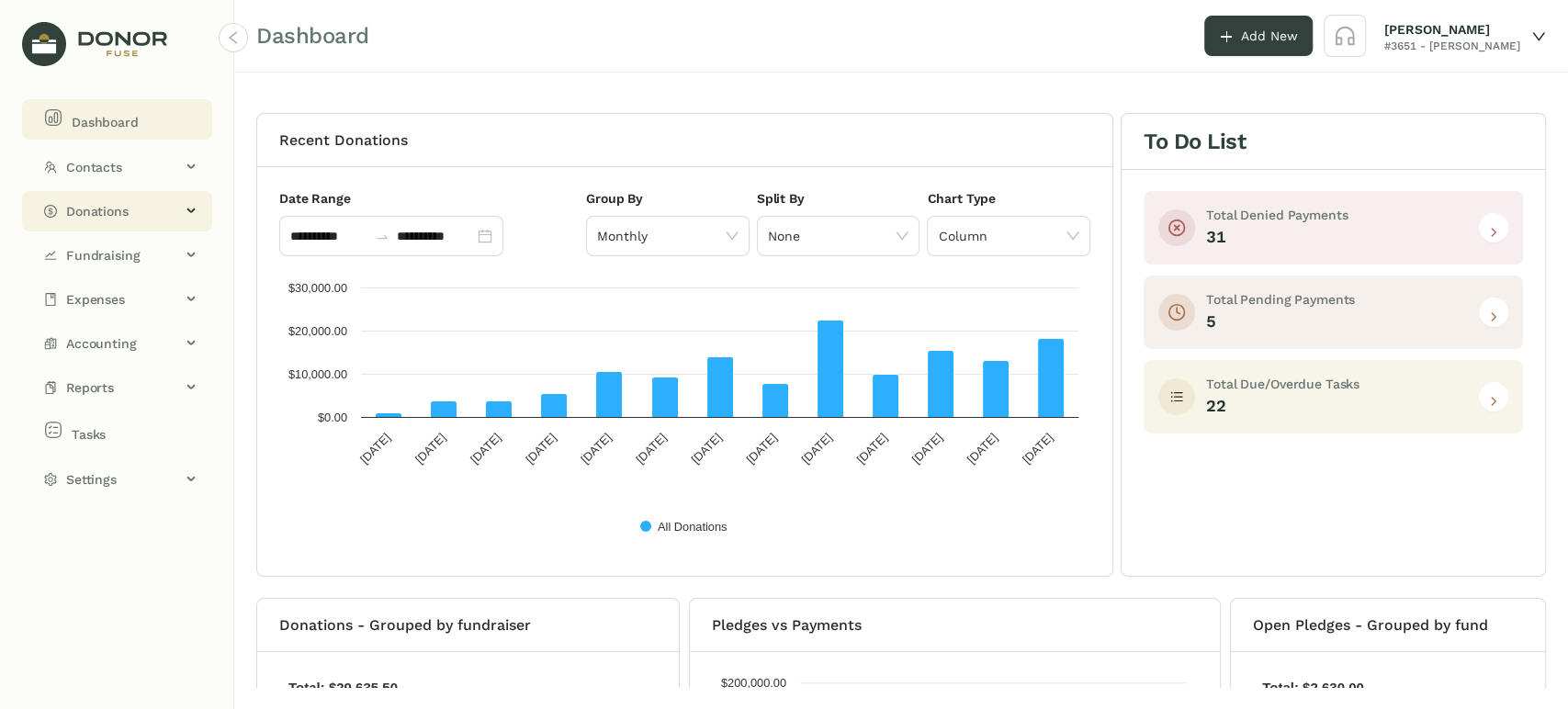click on "Donations" 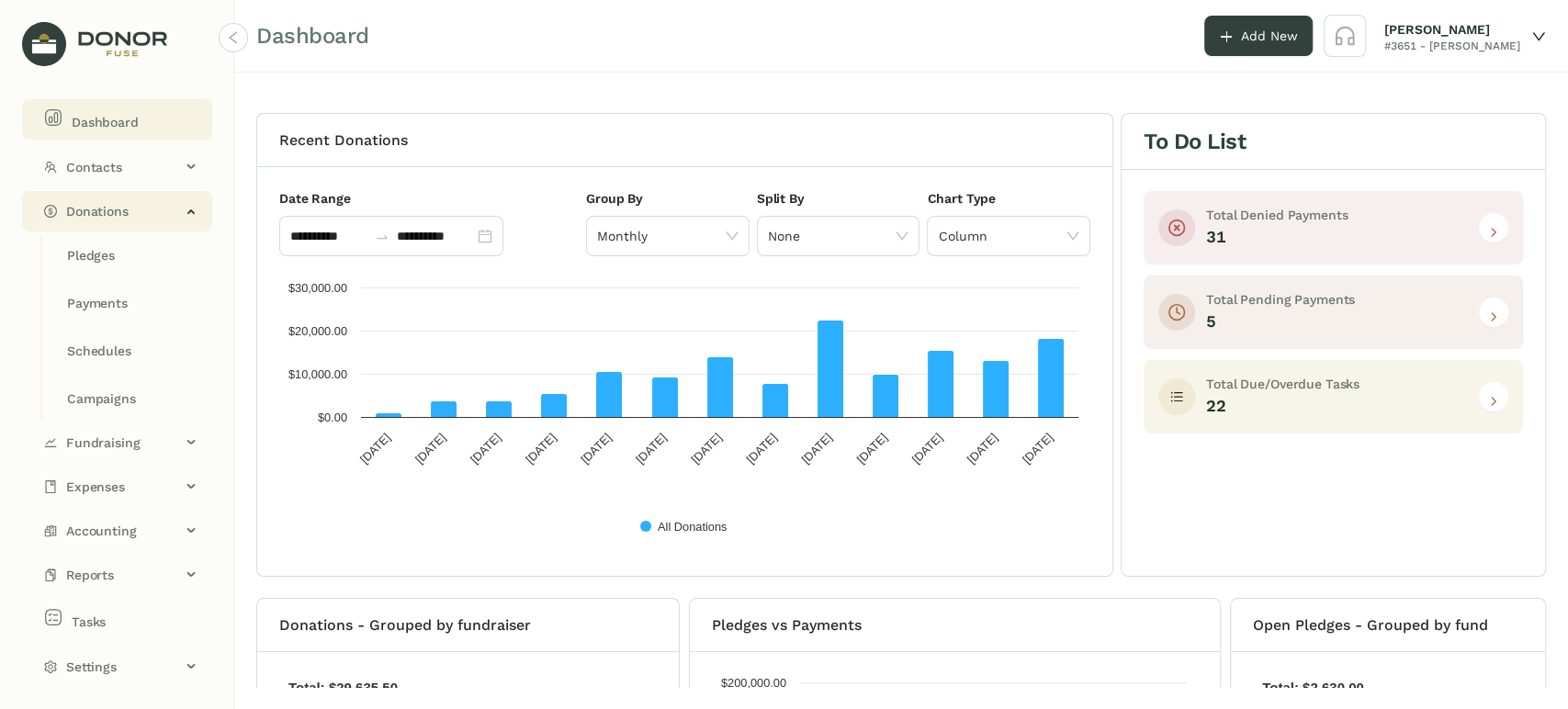 click on "Donations" 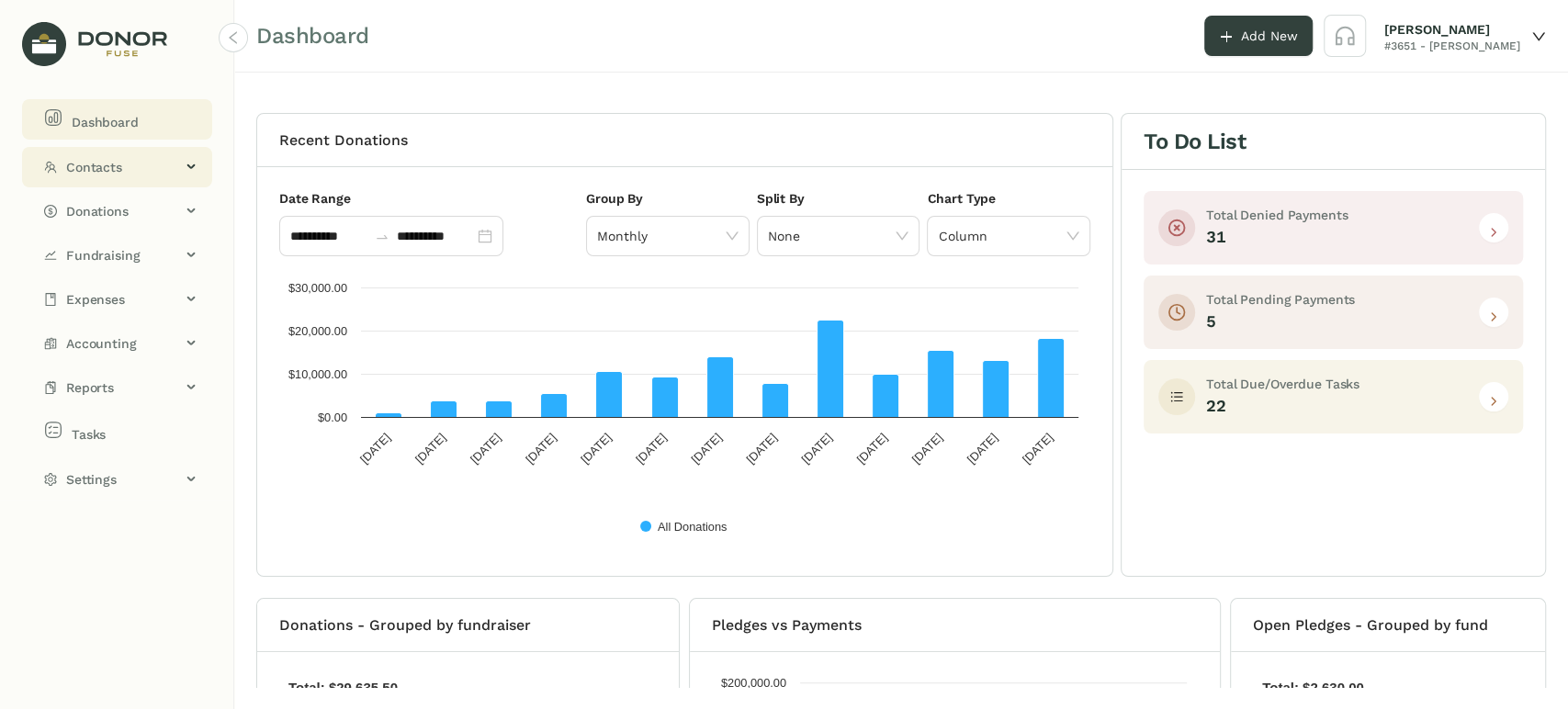 click on "Contacts" 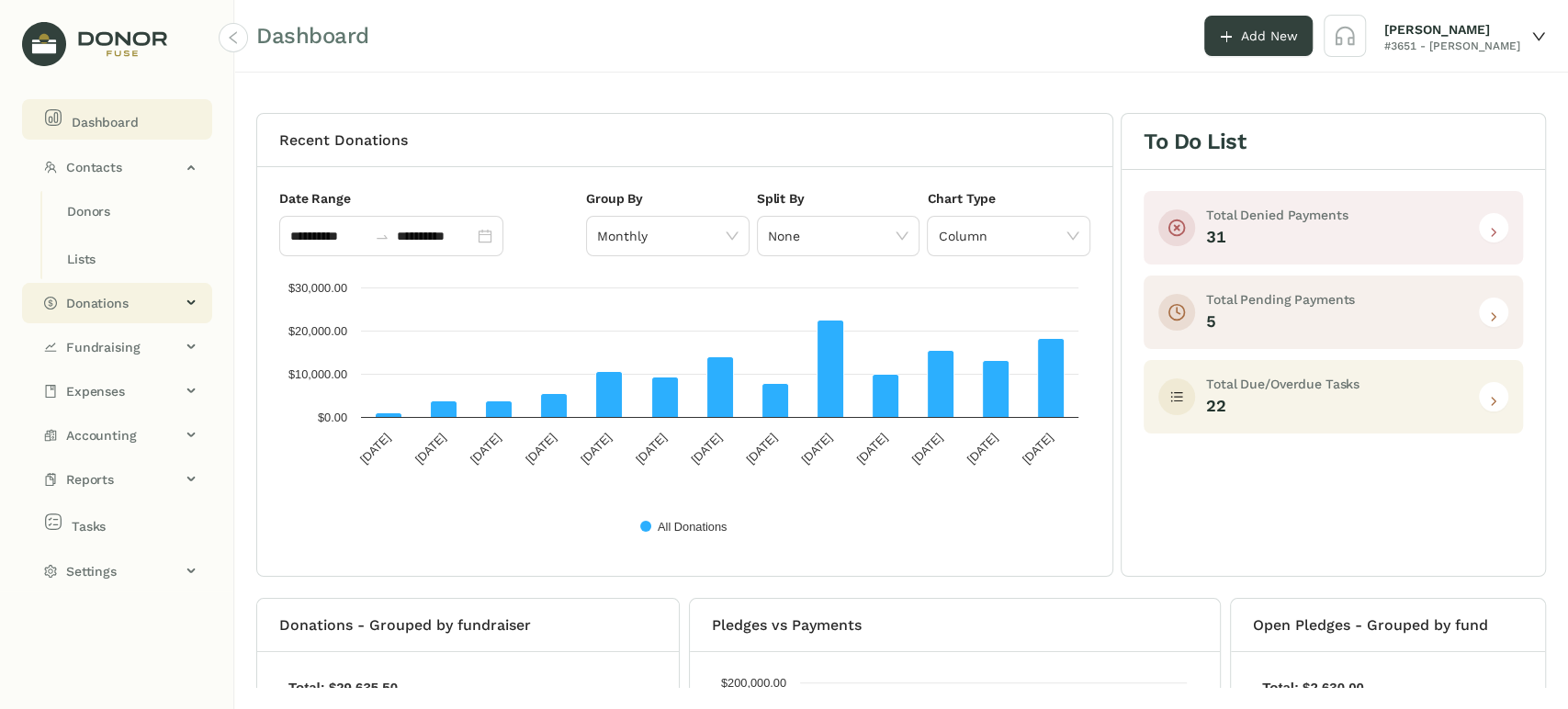 click on "Donations" 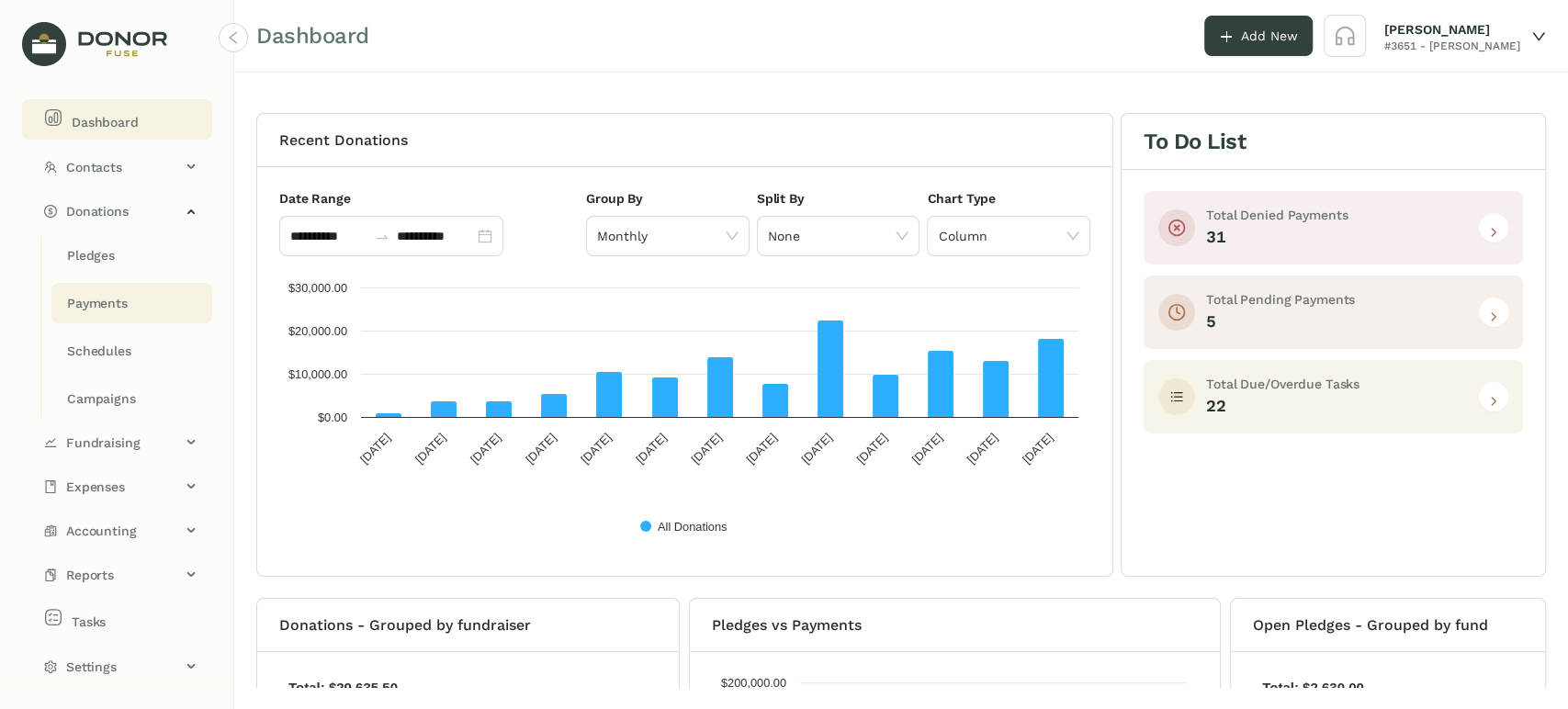 click on "Payments" 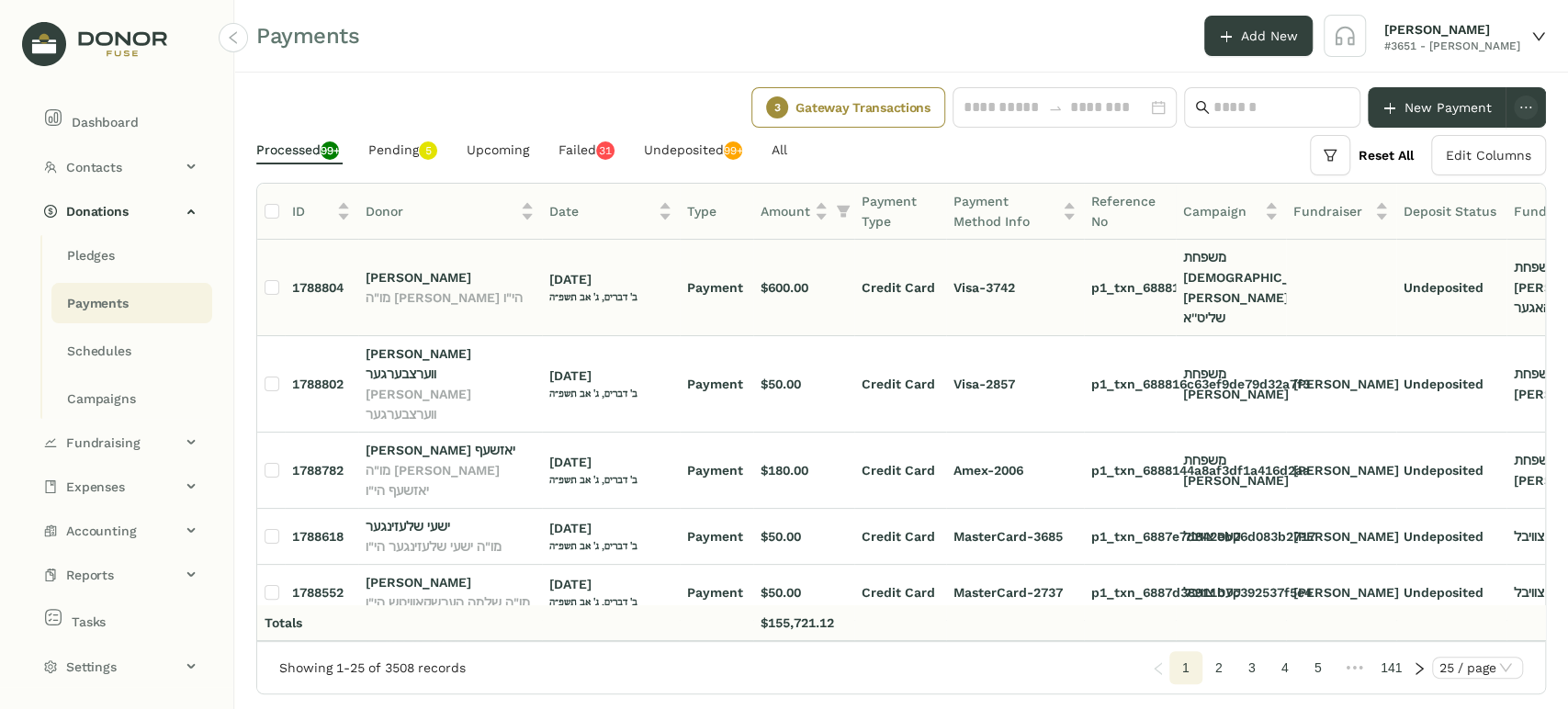 click on "Credit Card" 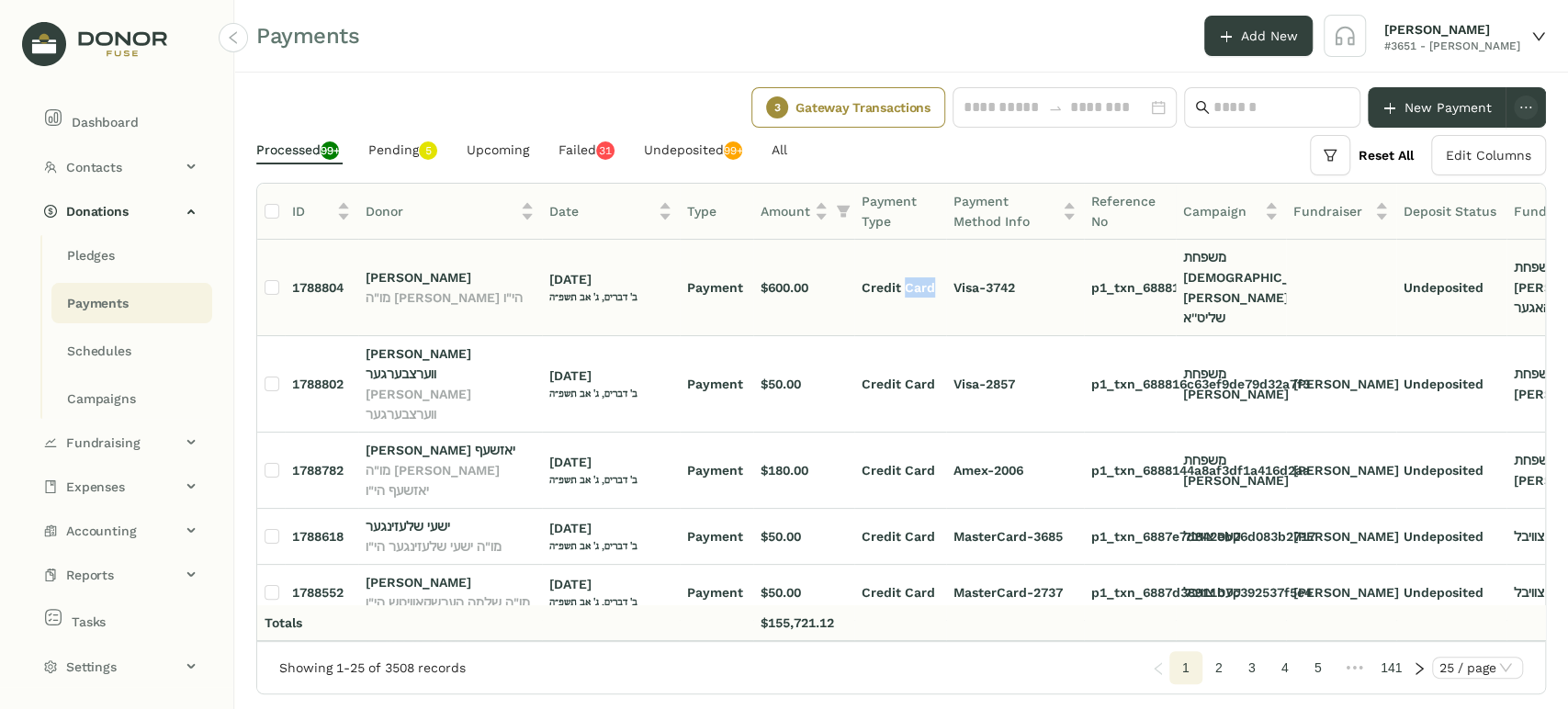 click on "Credit Card" 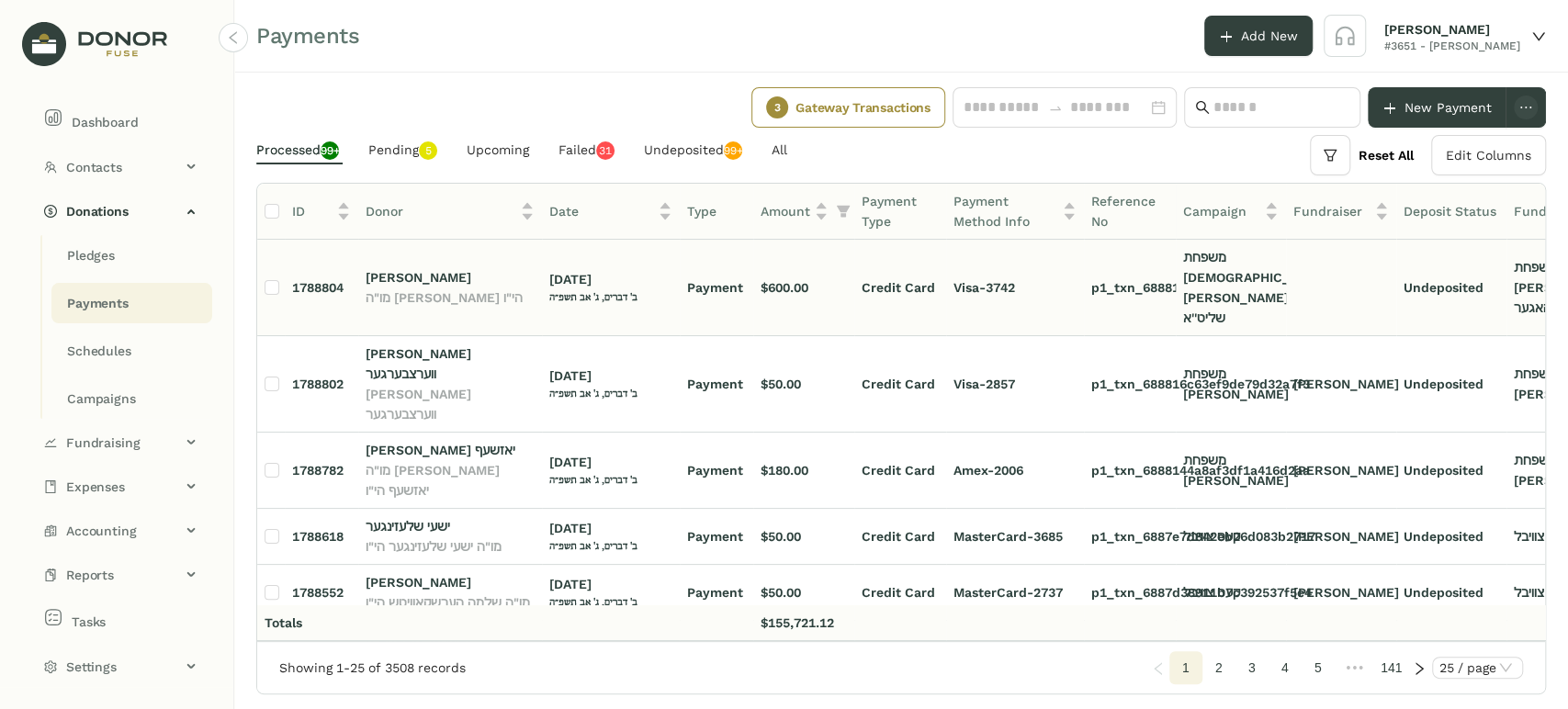 click on "Credit Card" 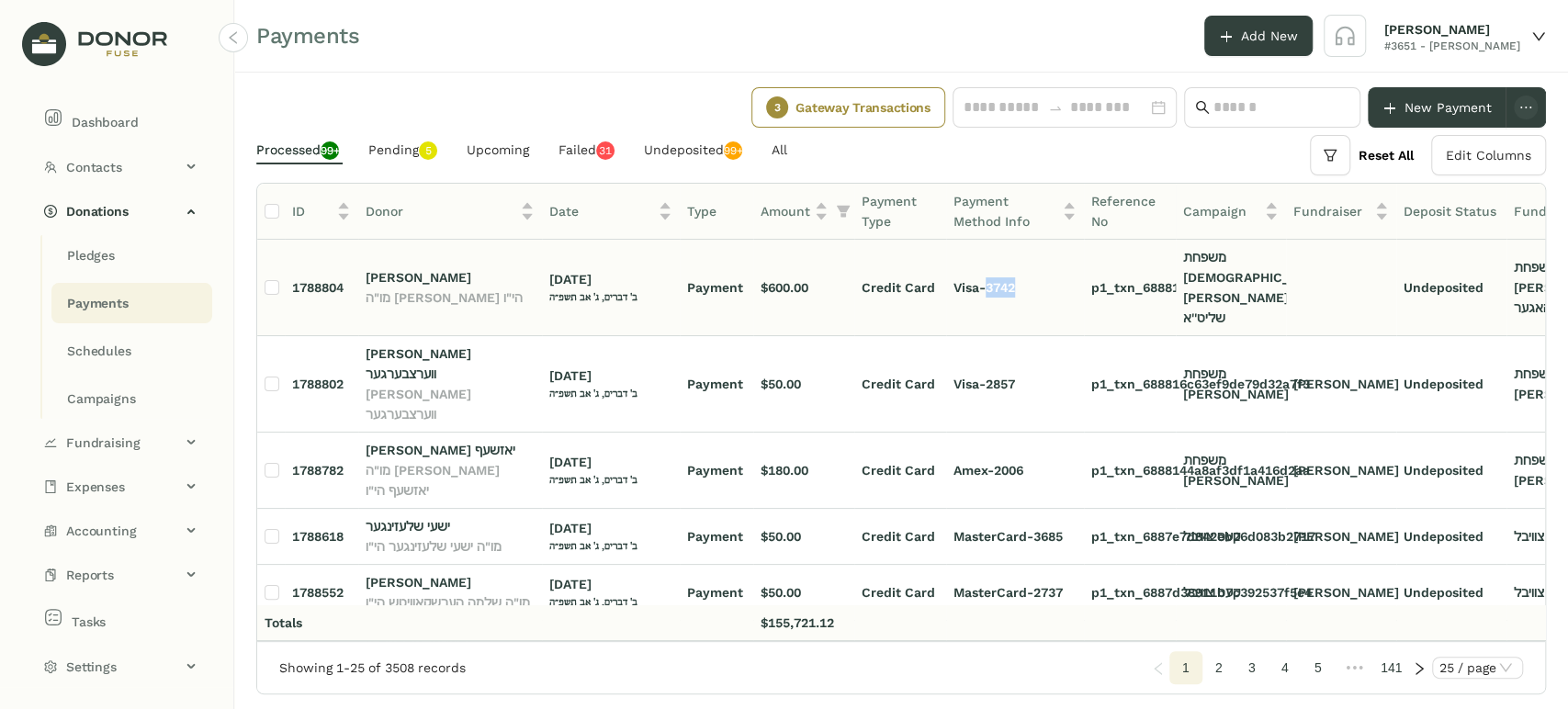 click on "Visa-3742" 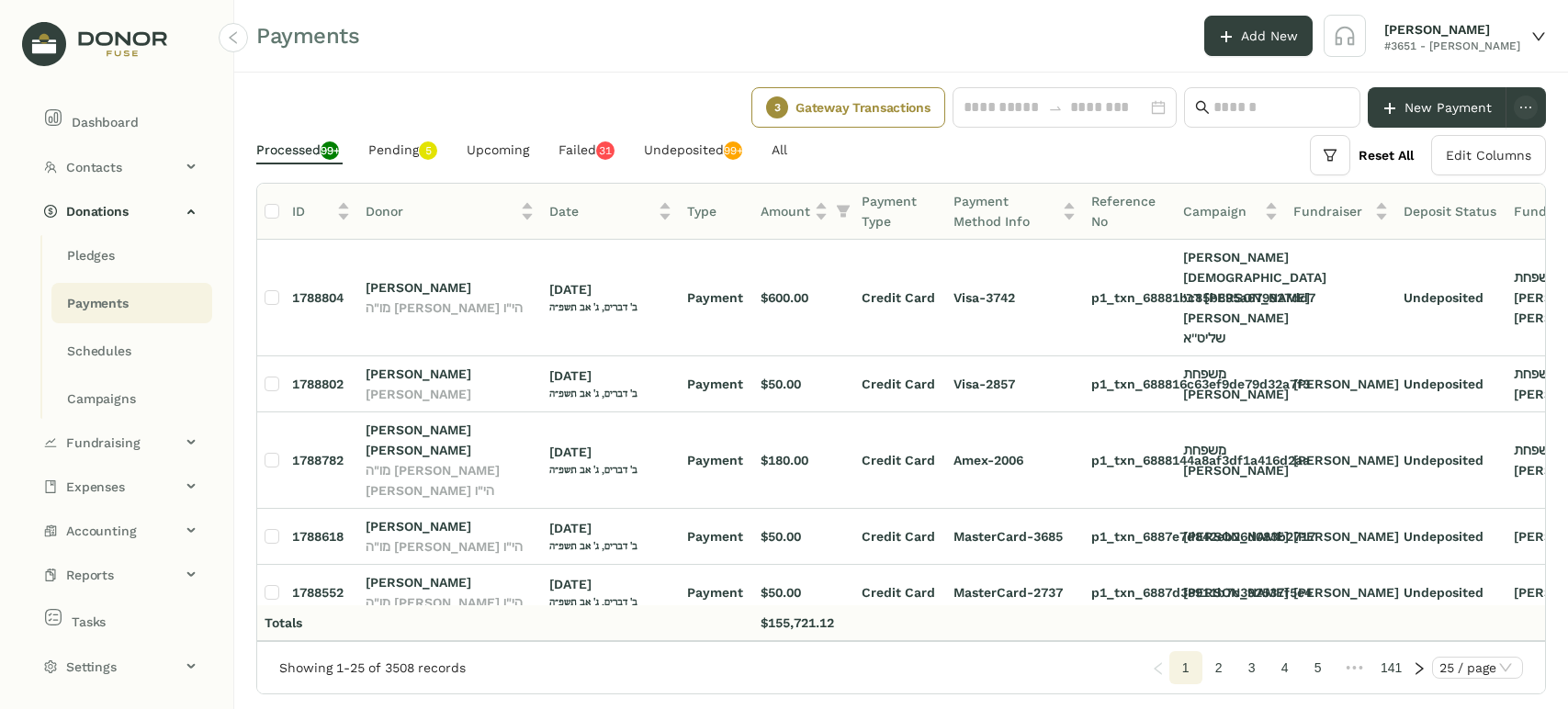 scroll, scrollTop: 0, scrollLeft: 0, axis: both 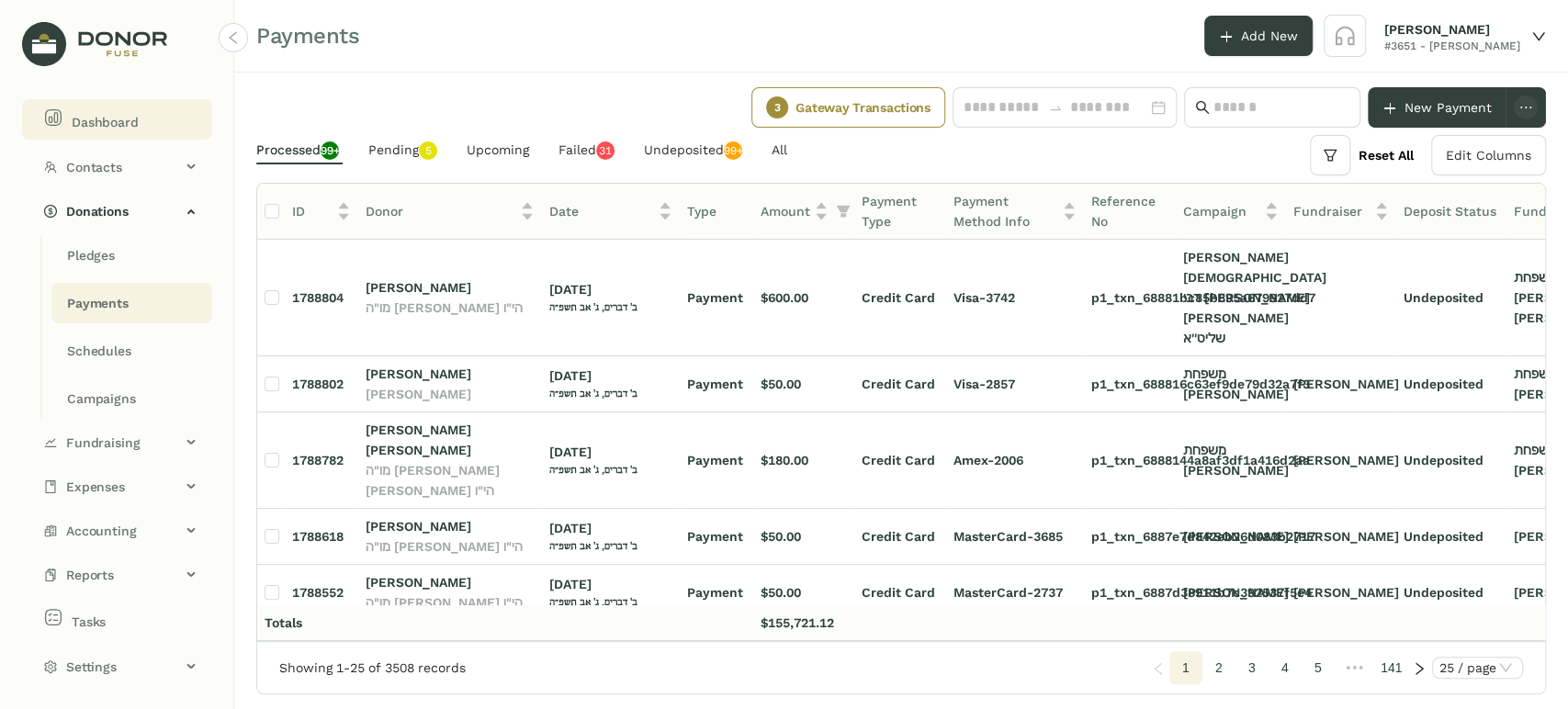 click on "Dashboard" 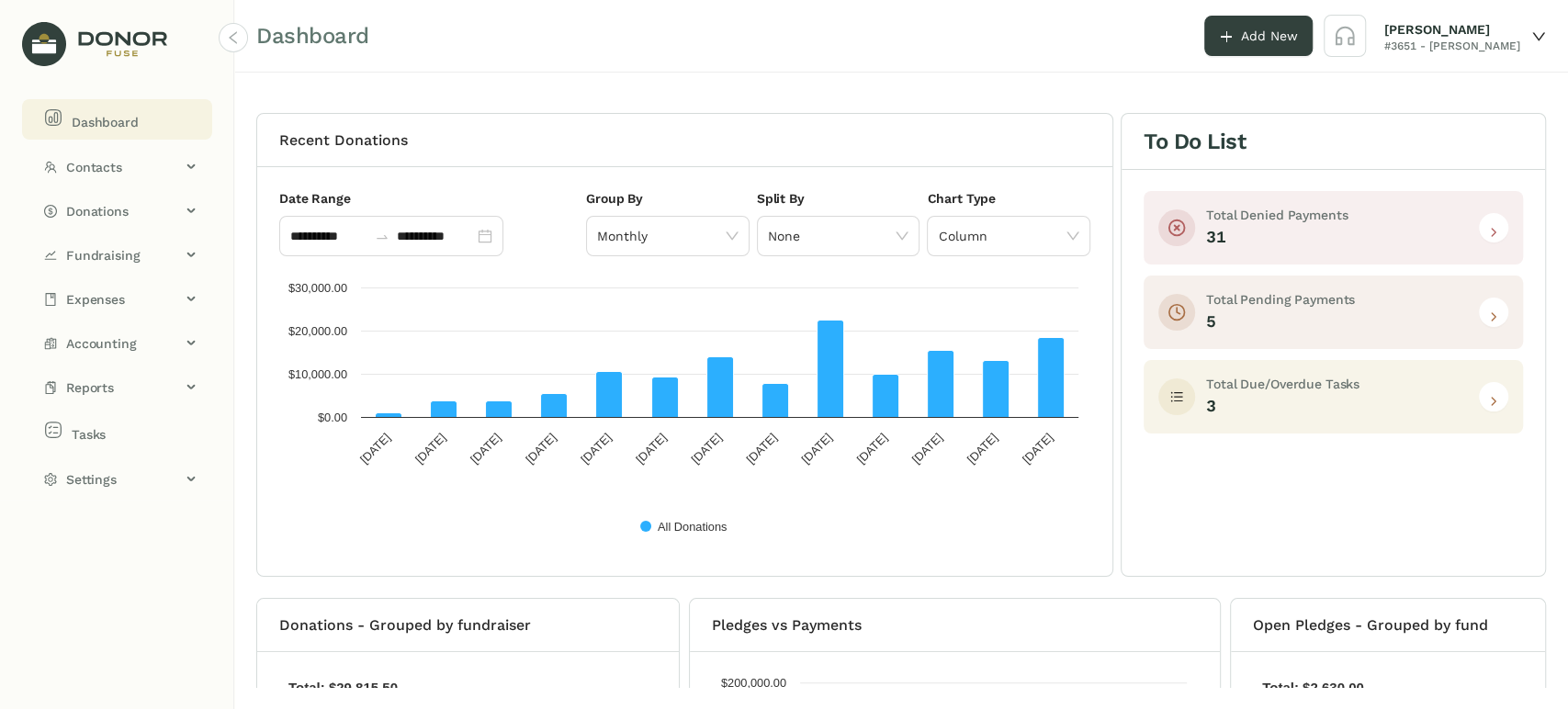 click 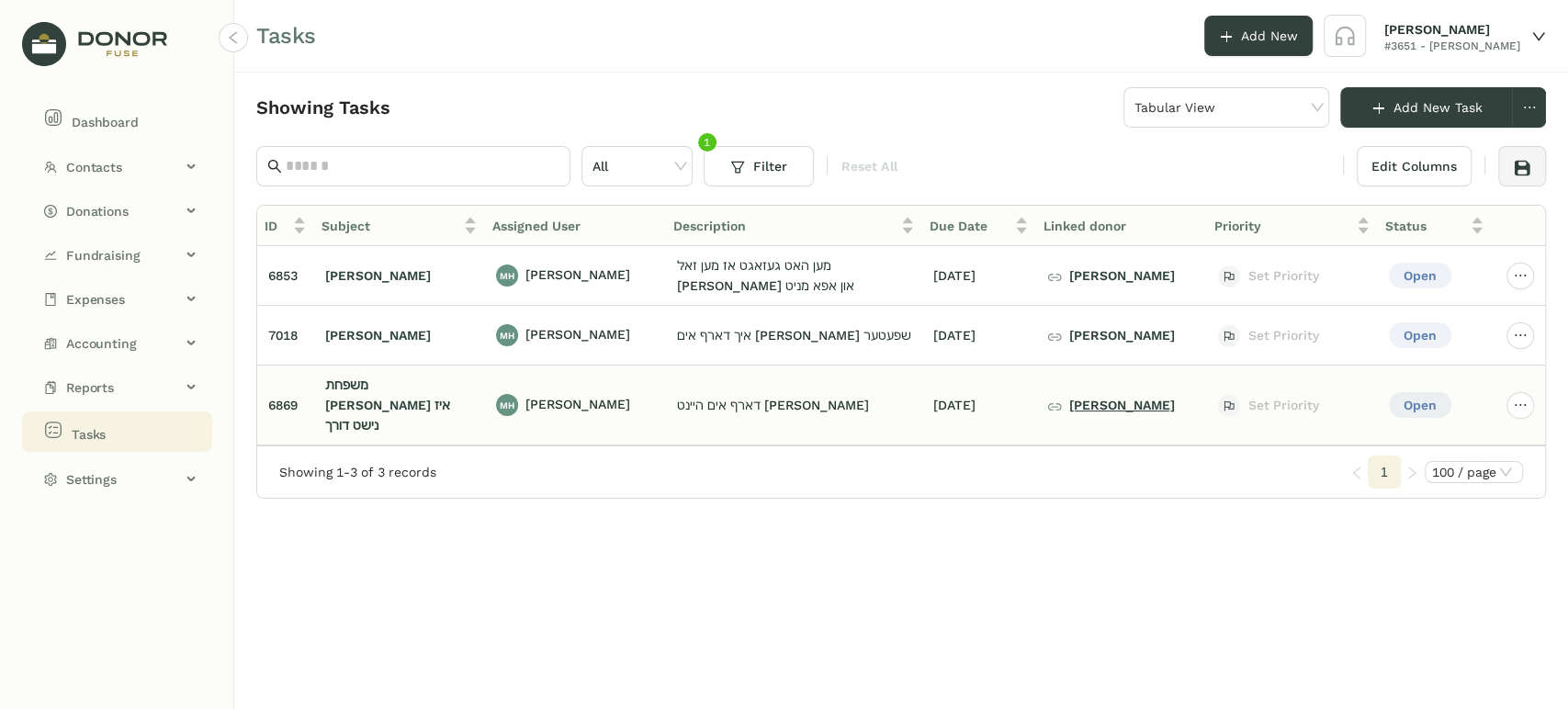 click on "[PERSON_NAME]" 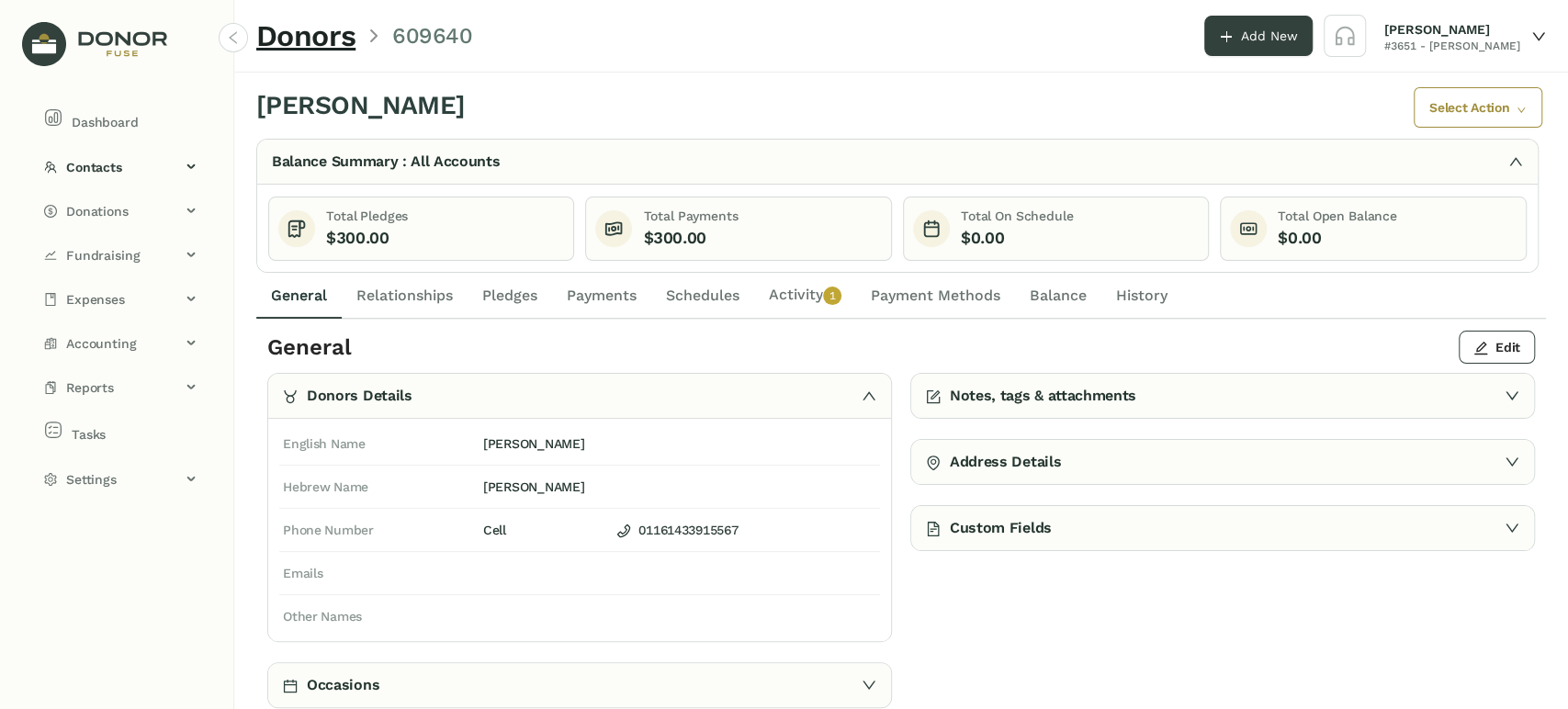 click on "Activity   0   1   2   3   4   5   6   7   8   9" 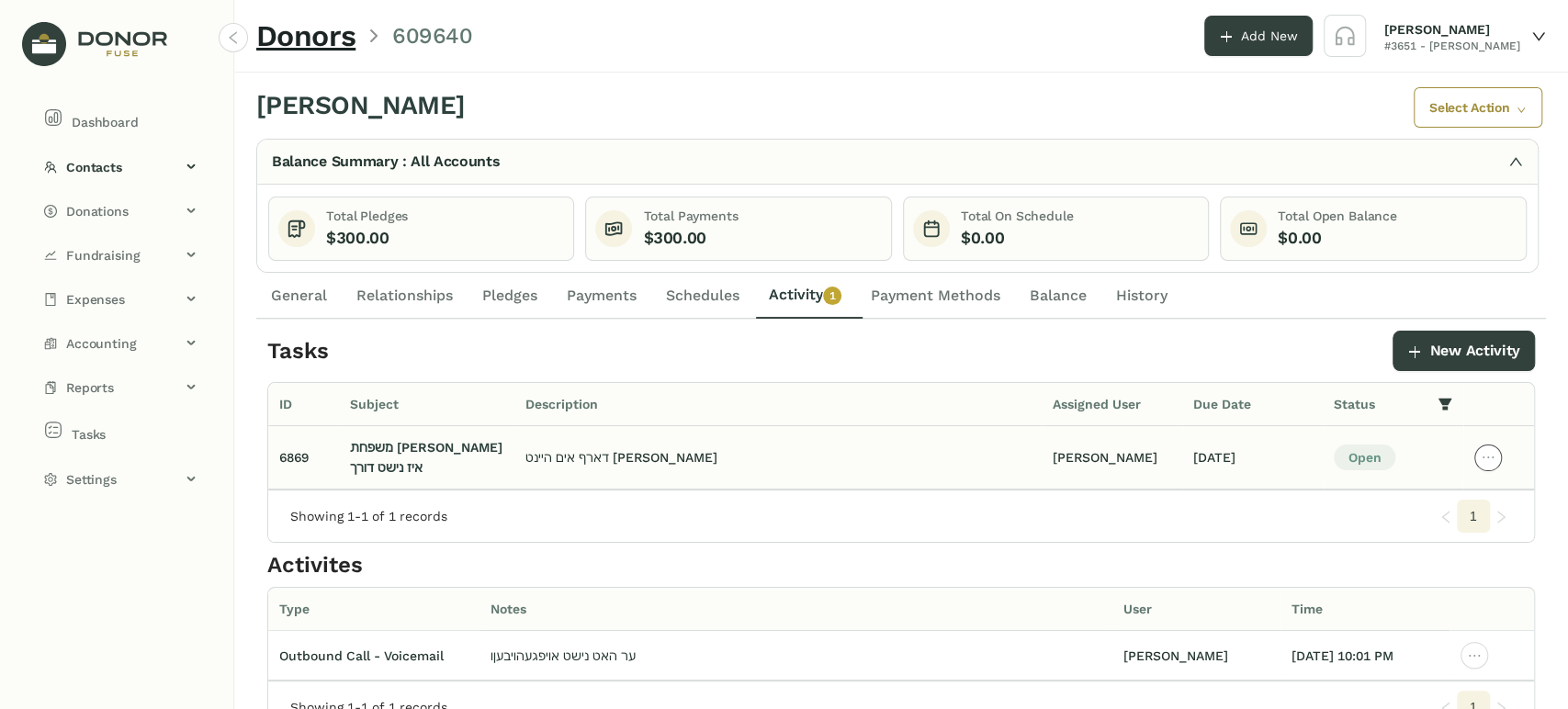 click 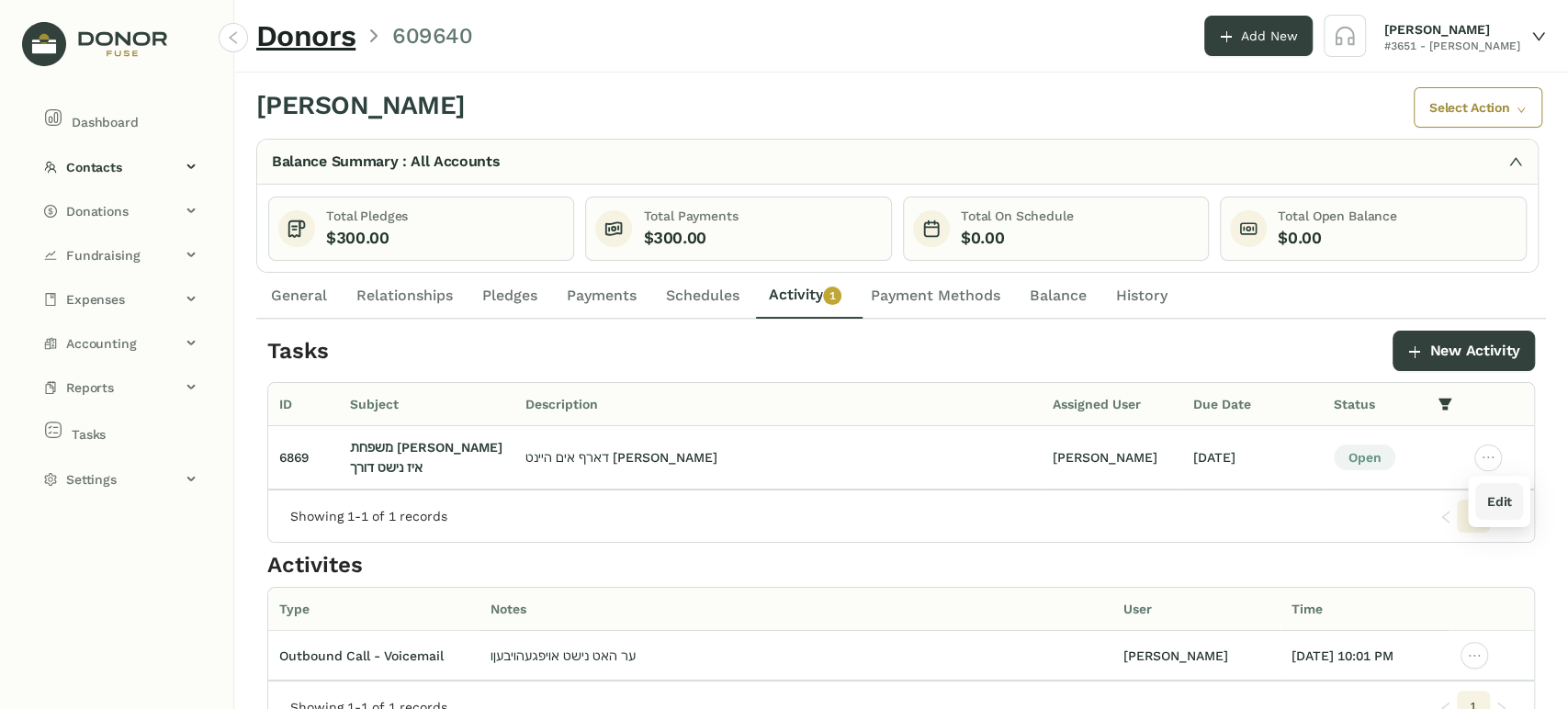 click on "Edit" at bounding box center (1498, 501) 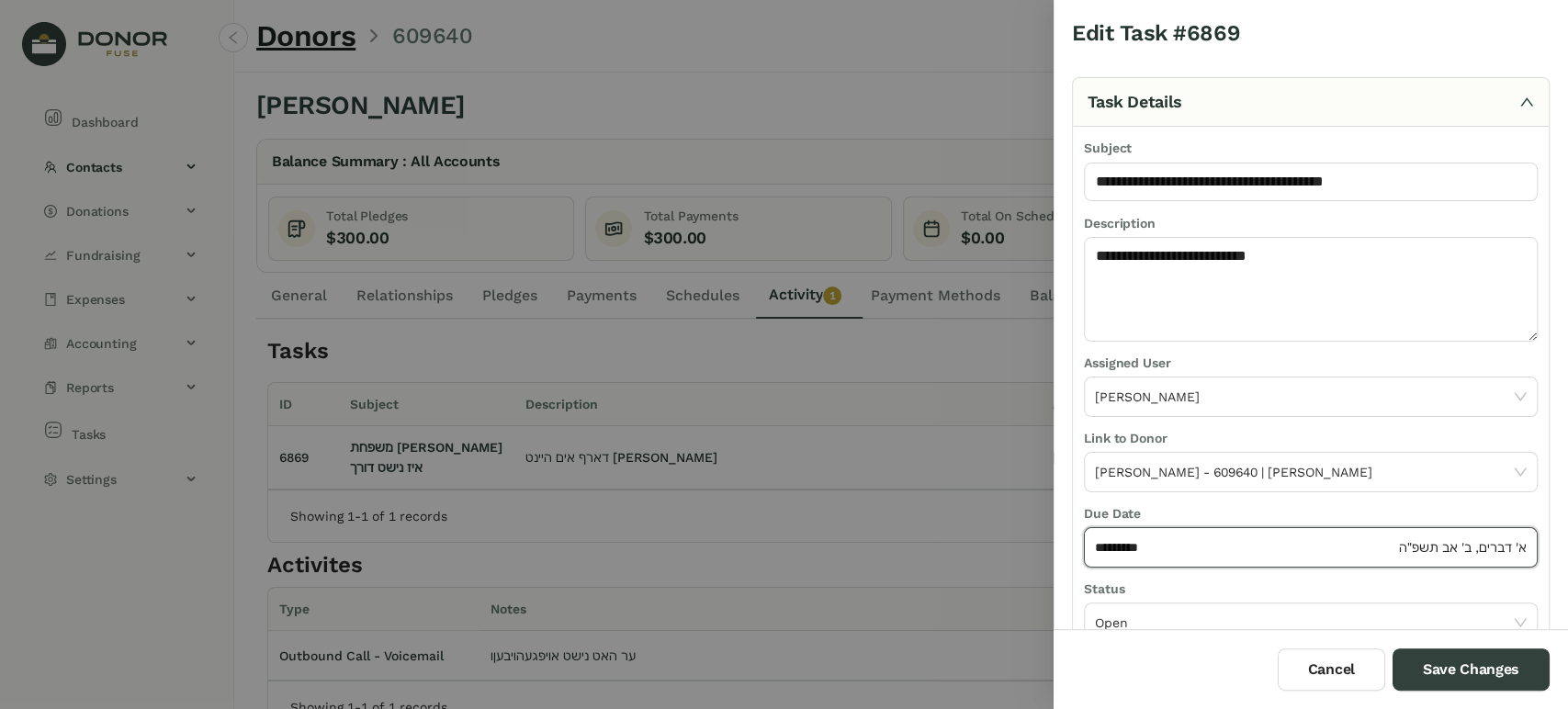 click on "*********" 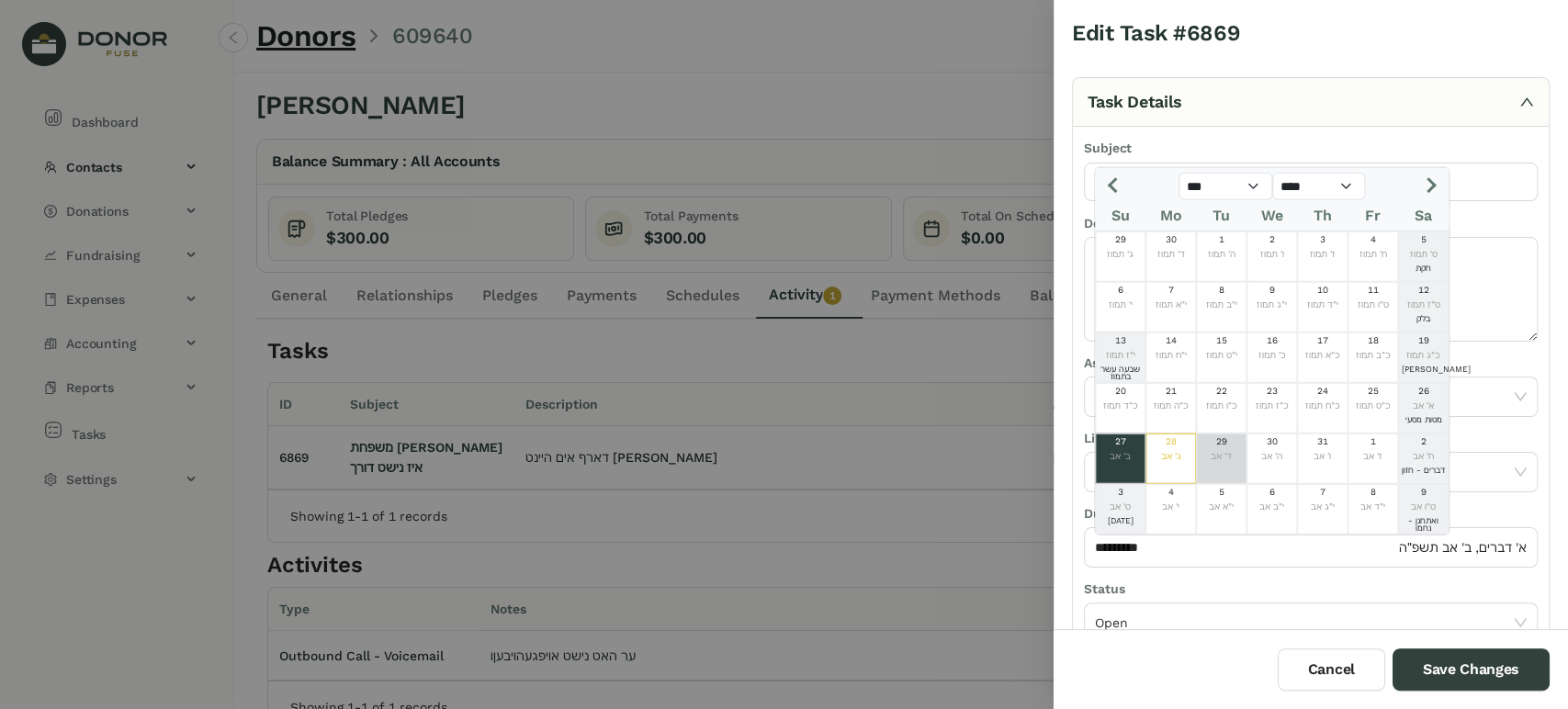 click on "ד' אב" 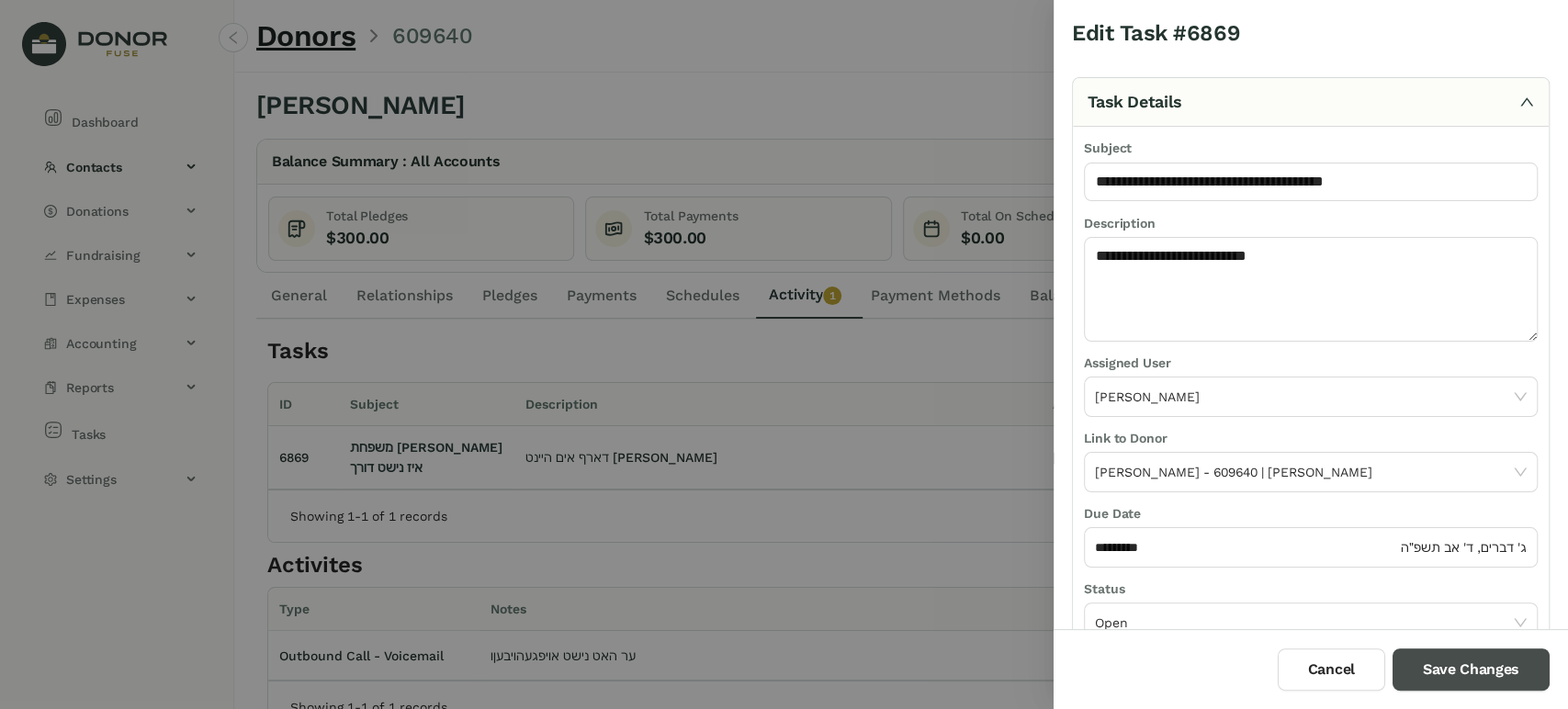 click on "Save Changes" at bounding box center (1471, 670) 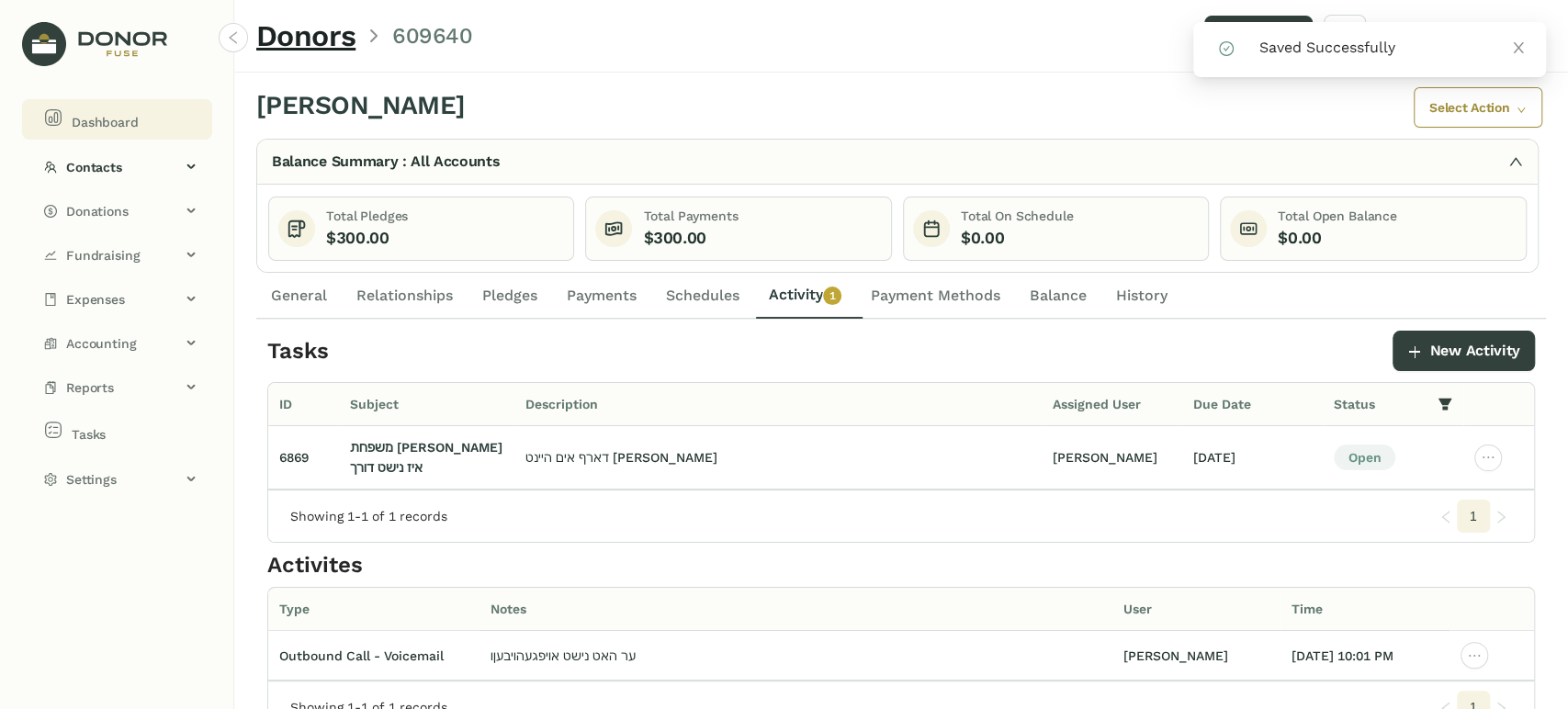 click on "Dashboard" 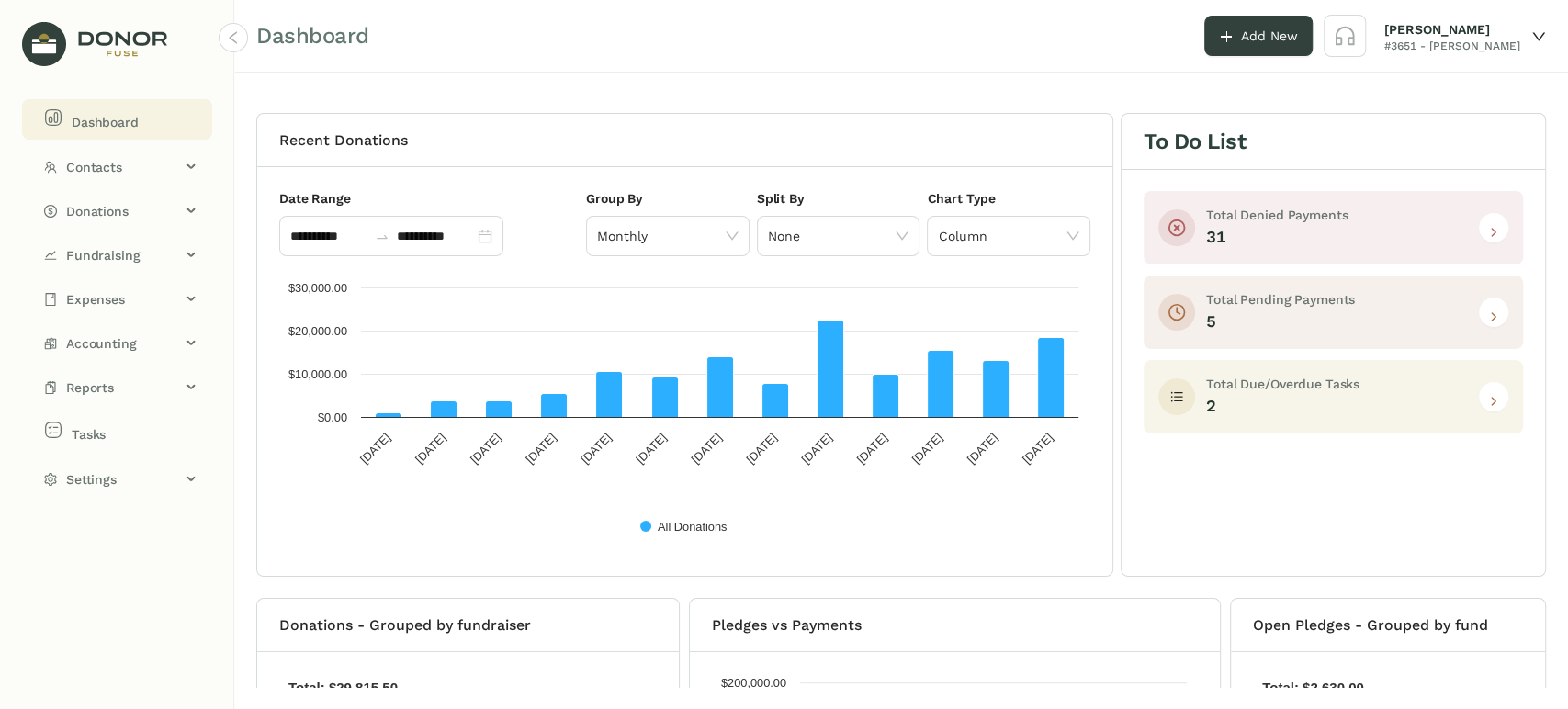 click 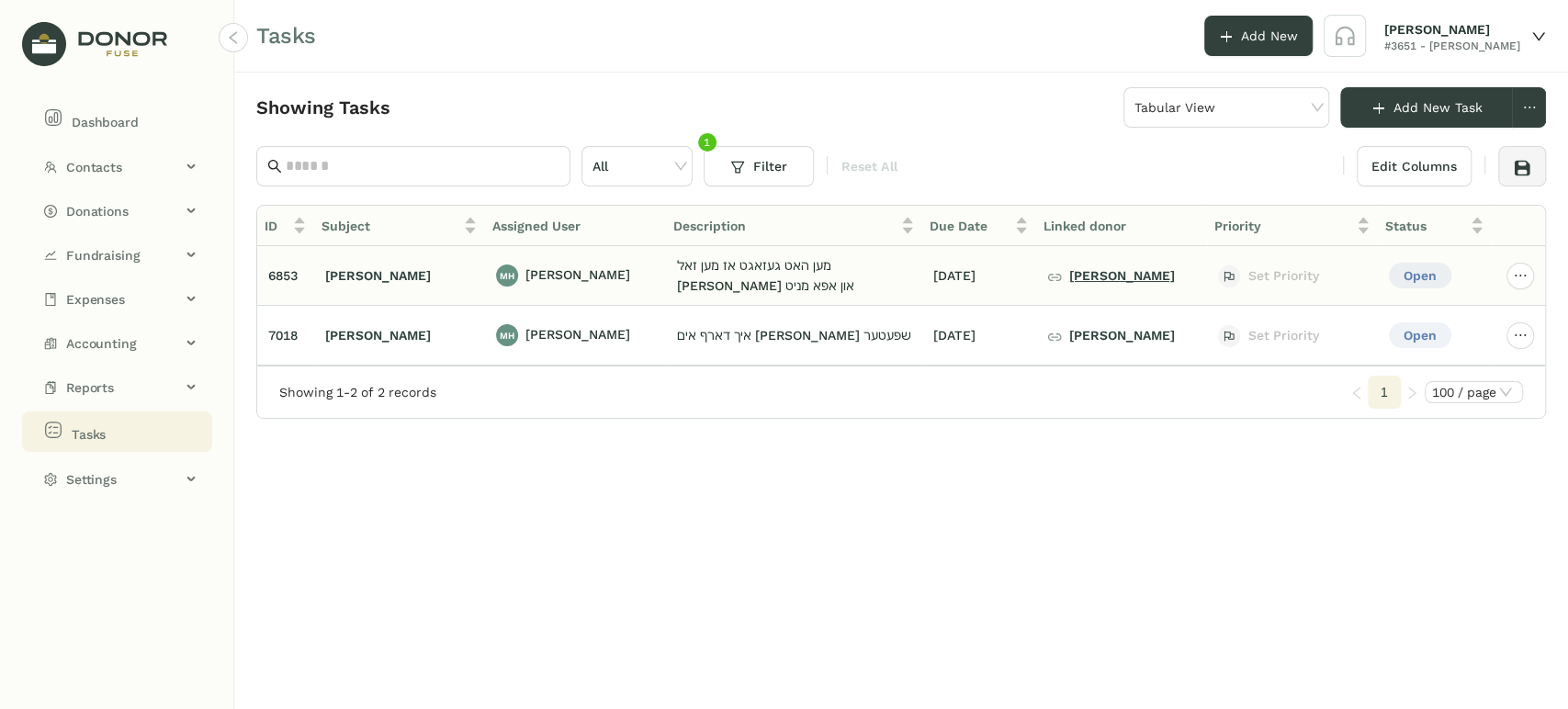 click on "[PERSON_NAME]" 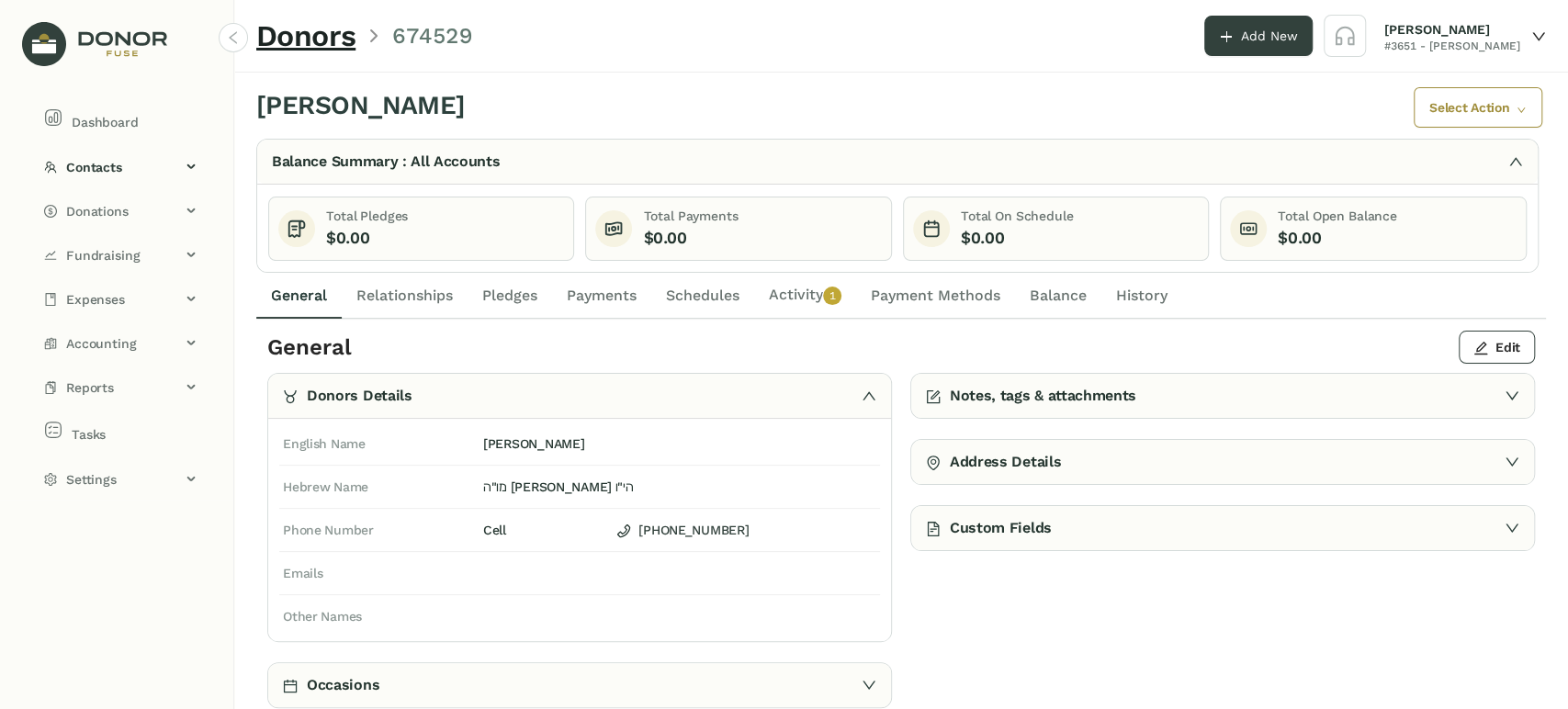 click on "Activity   0   1   2   3   4   5   6   7   8   9" 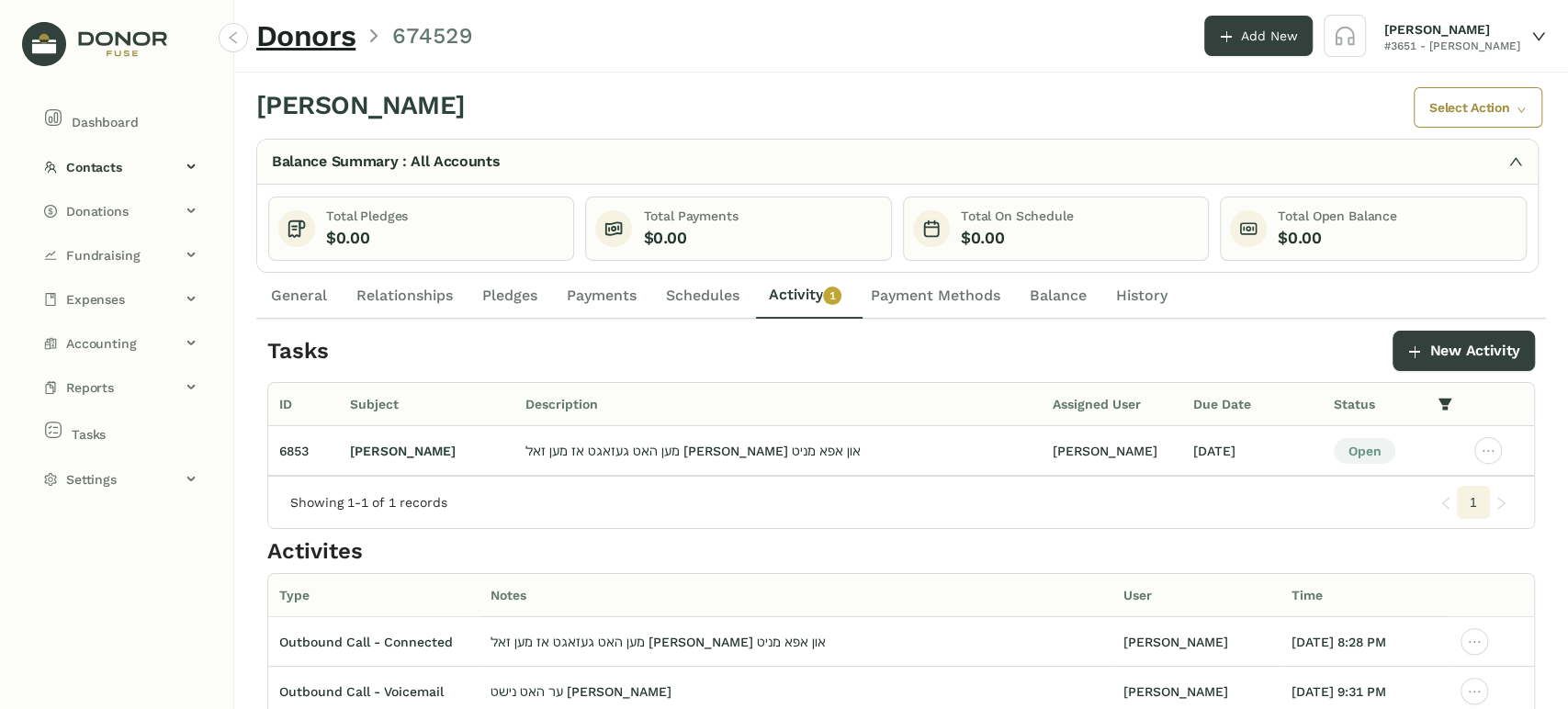 click on "Schedules" 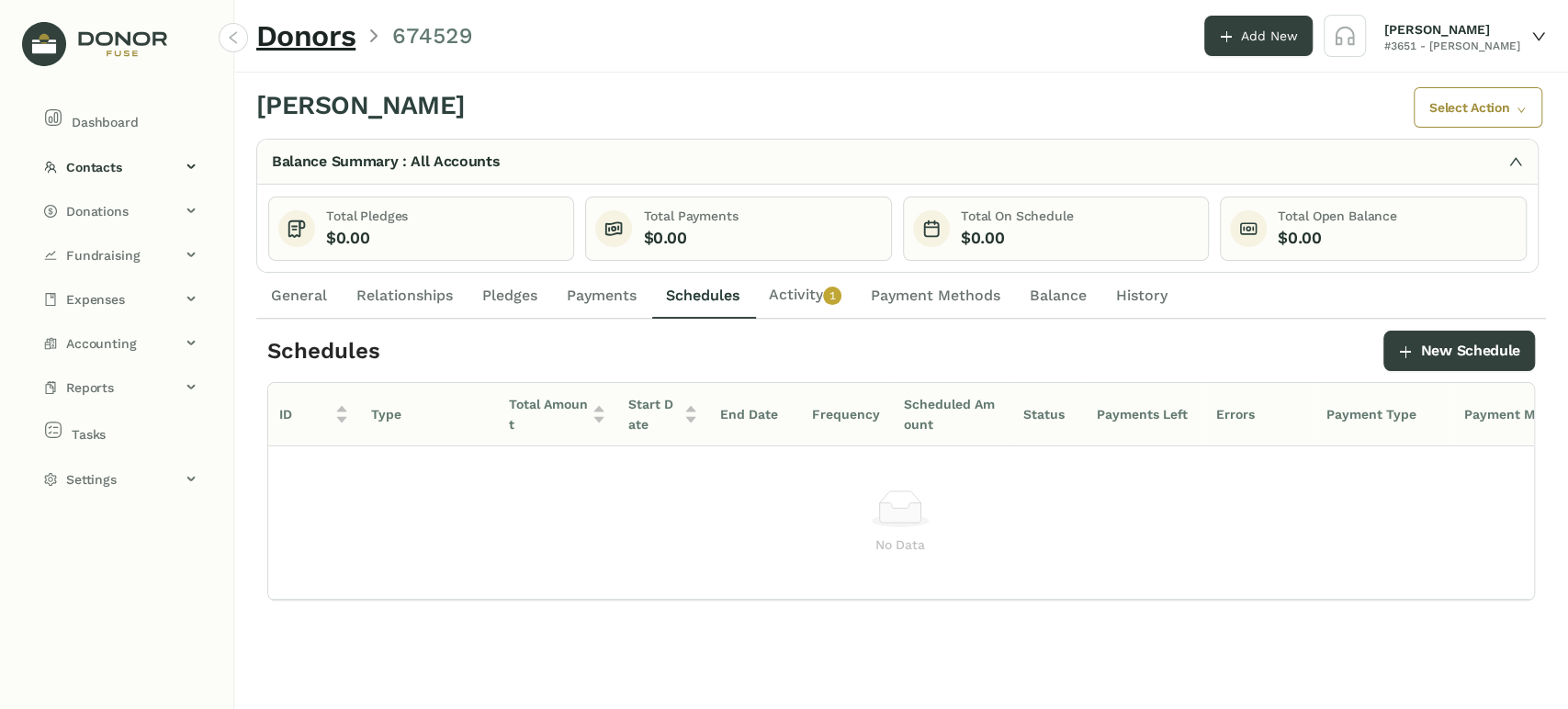 click on "Pledges" 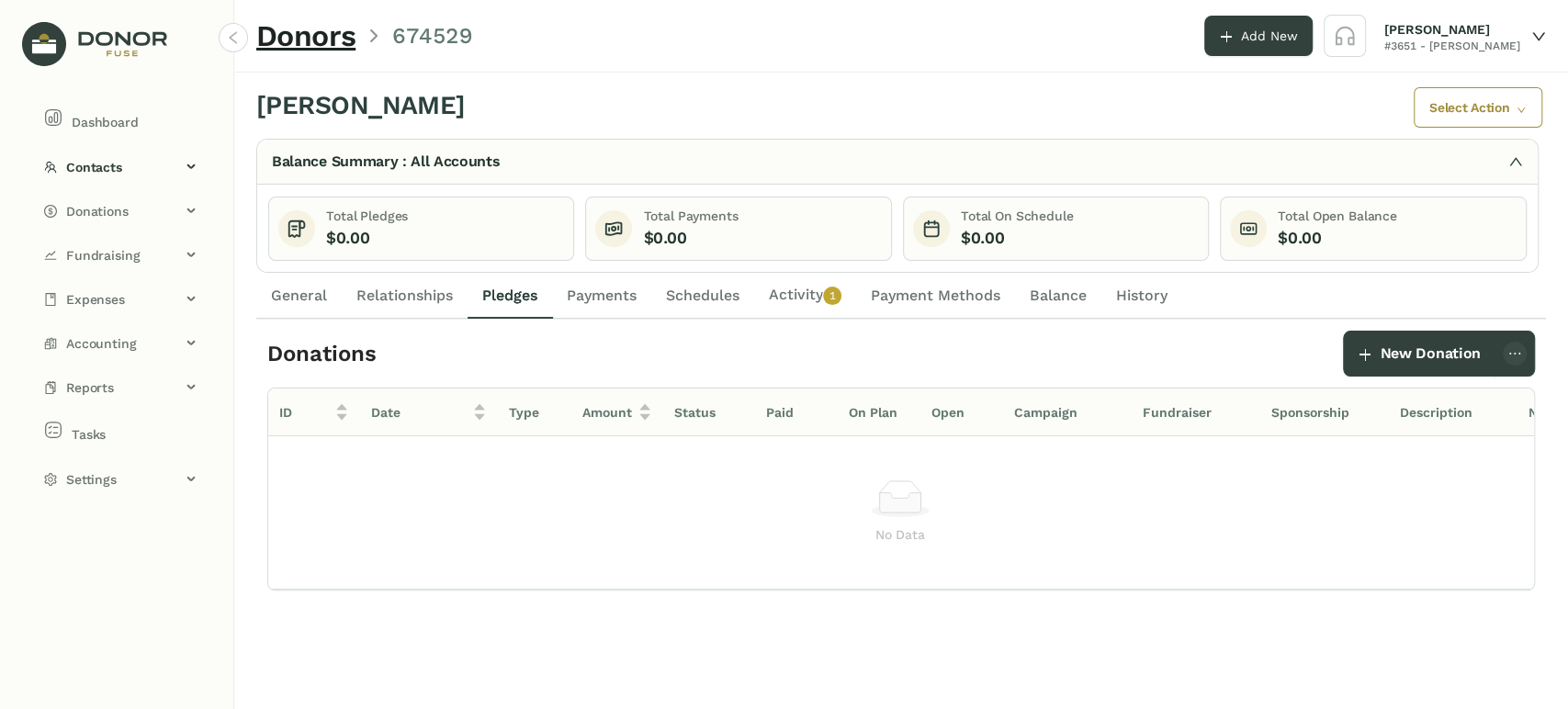 click on "Relationships" 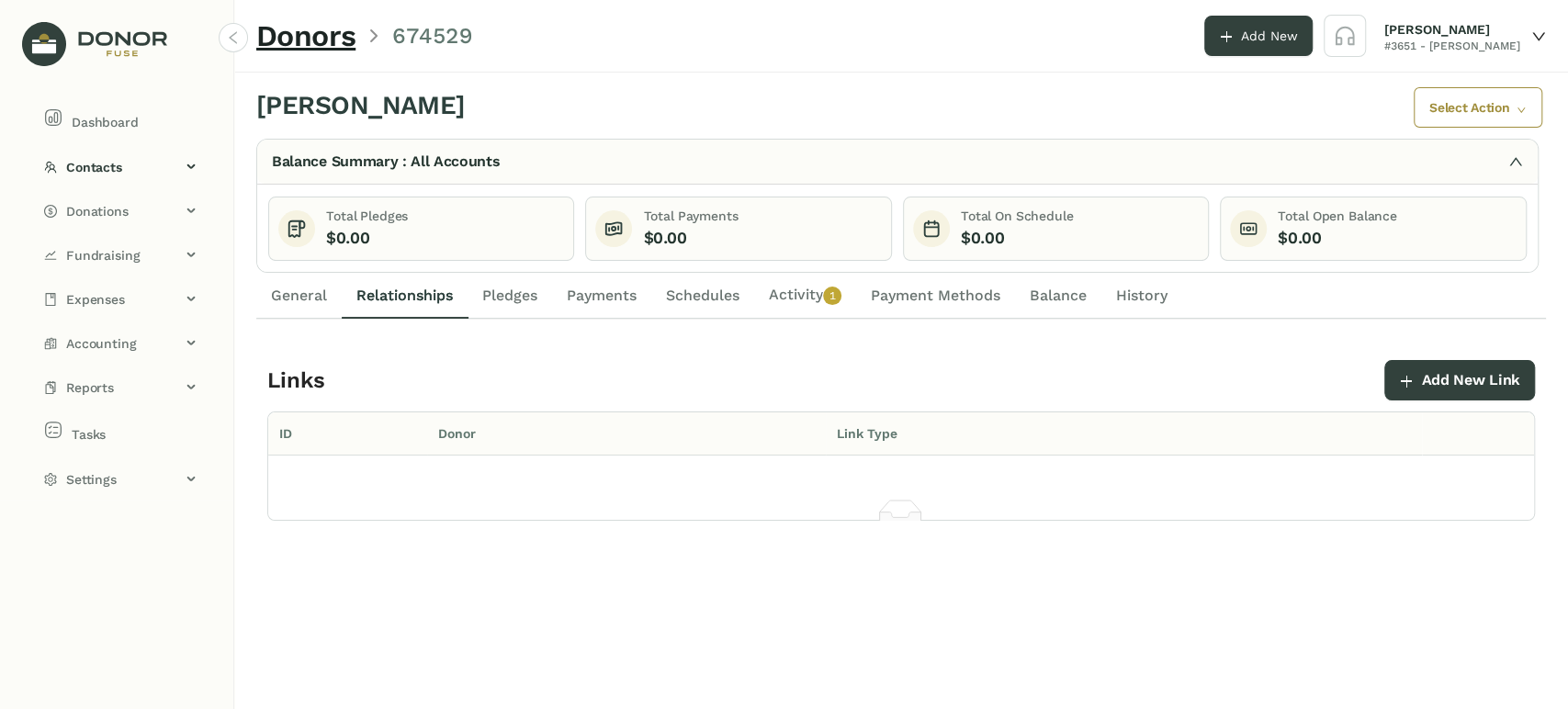 click on "General" 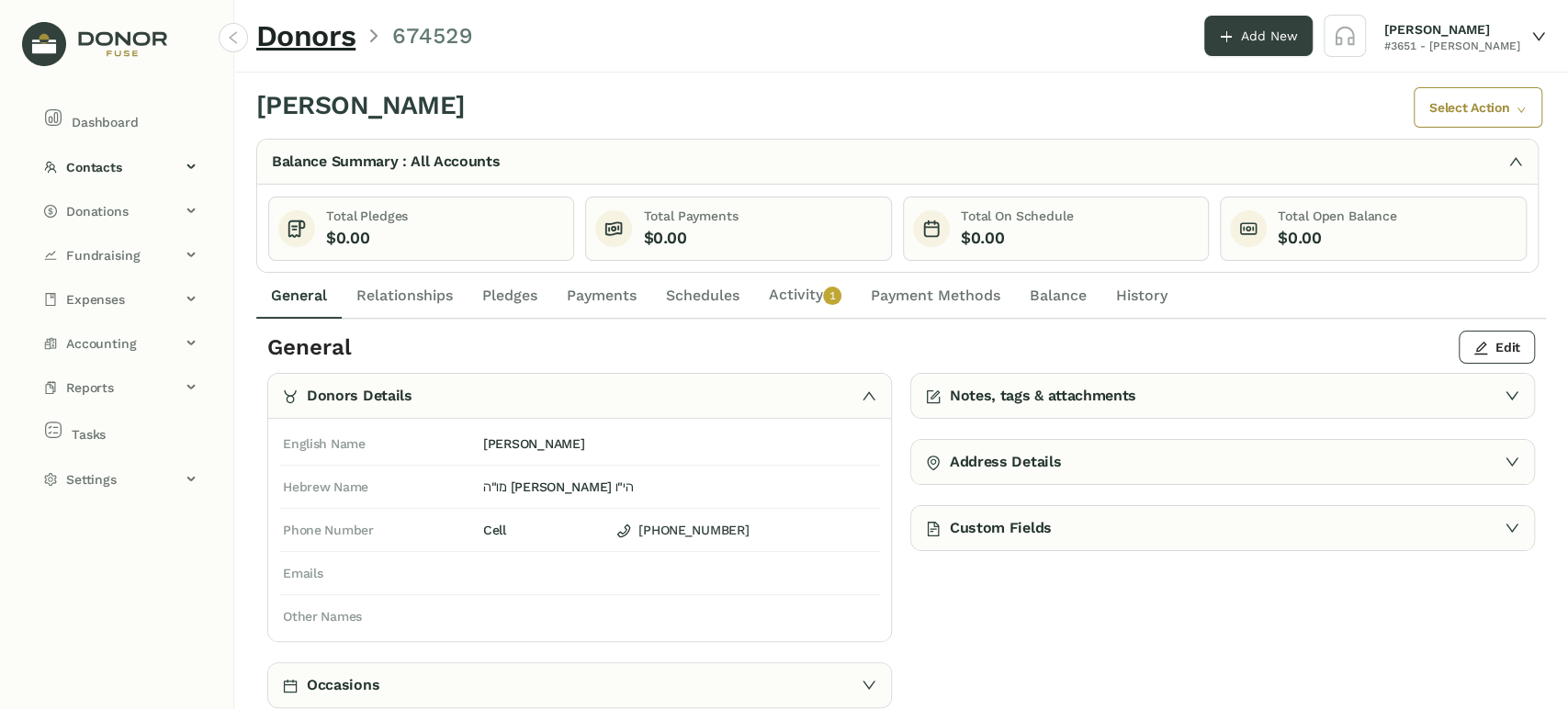 click on "Activity   0   1   2   3   4   5   6   7   8   9" 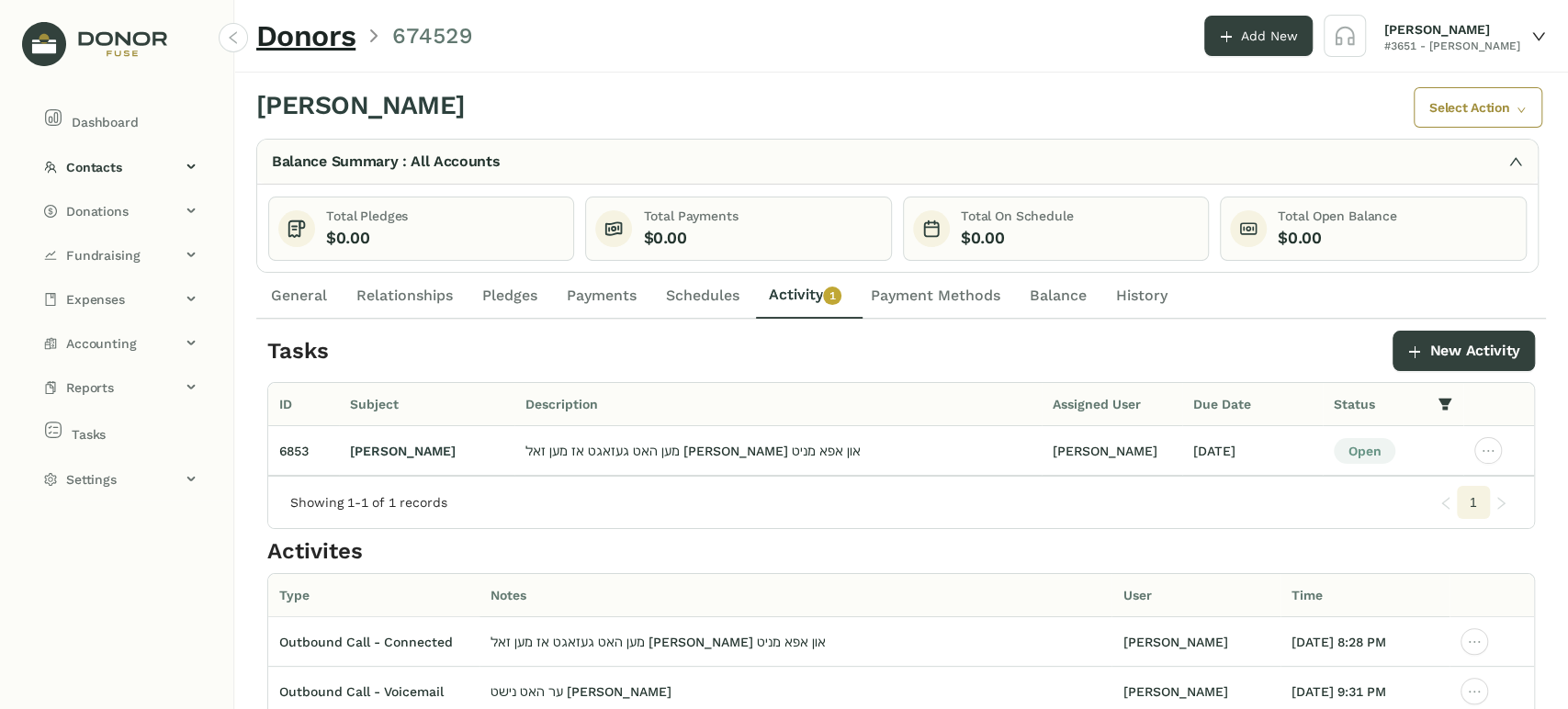 click on "Activity   0   1   2   3   4   5   6   7   8   9" 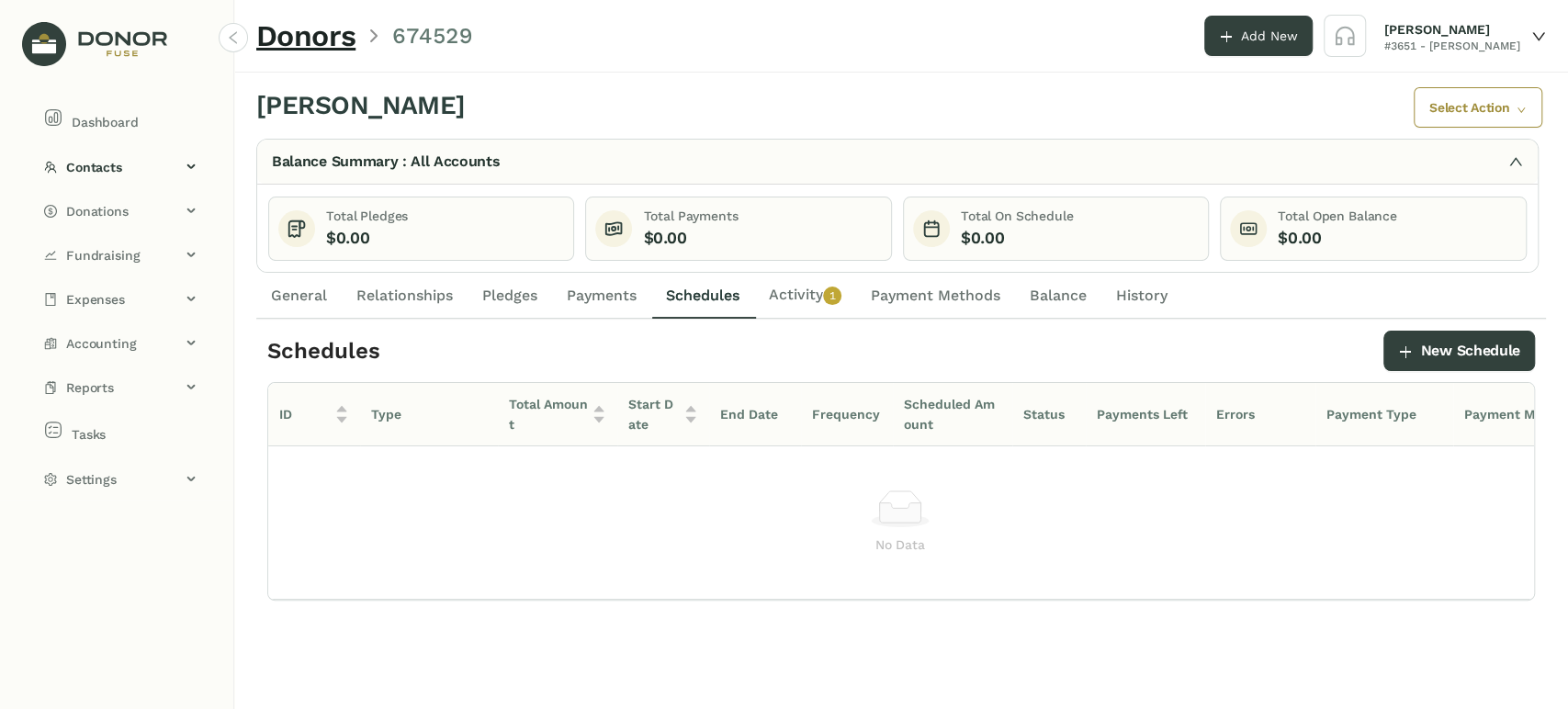 click on "Payments" 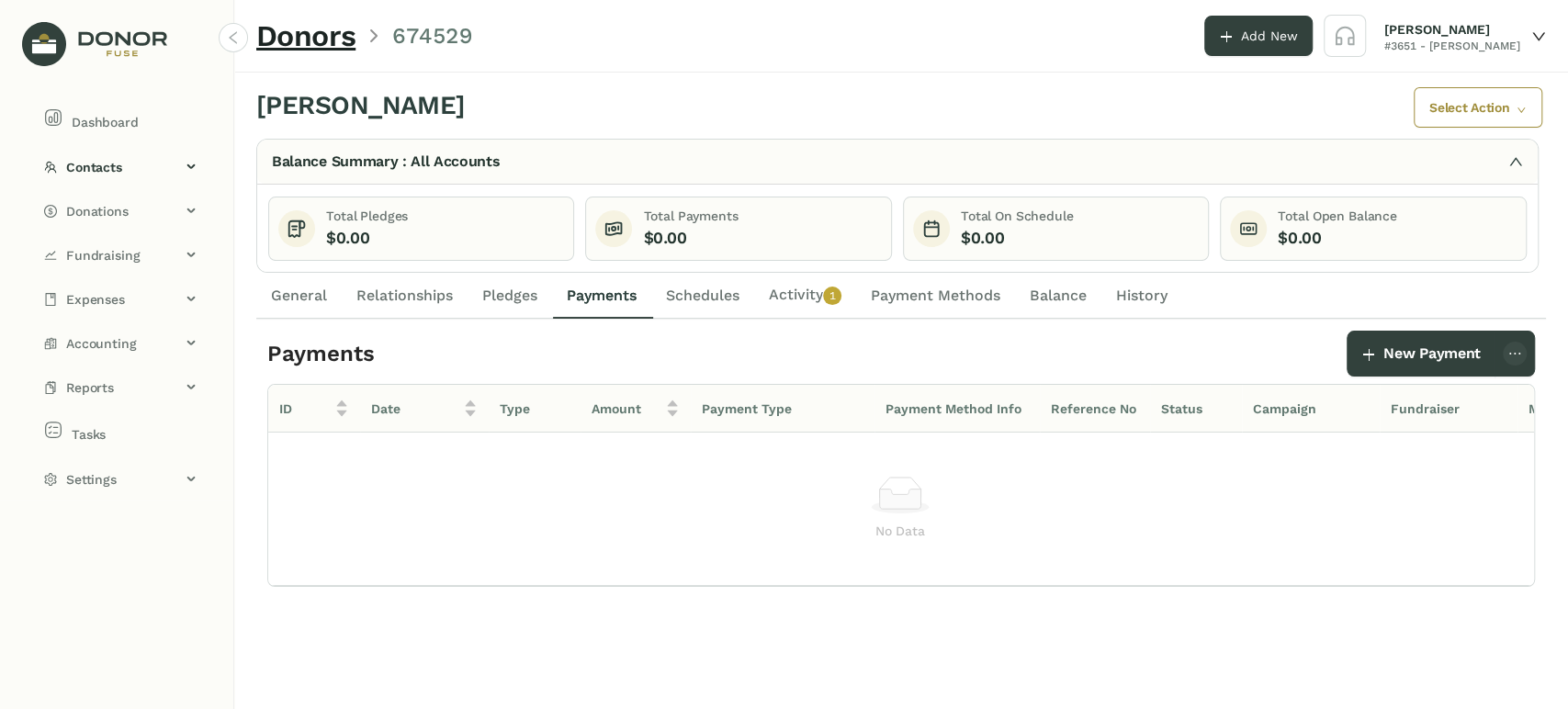 click on "General" 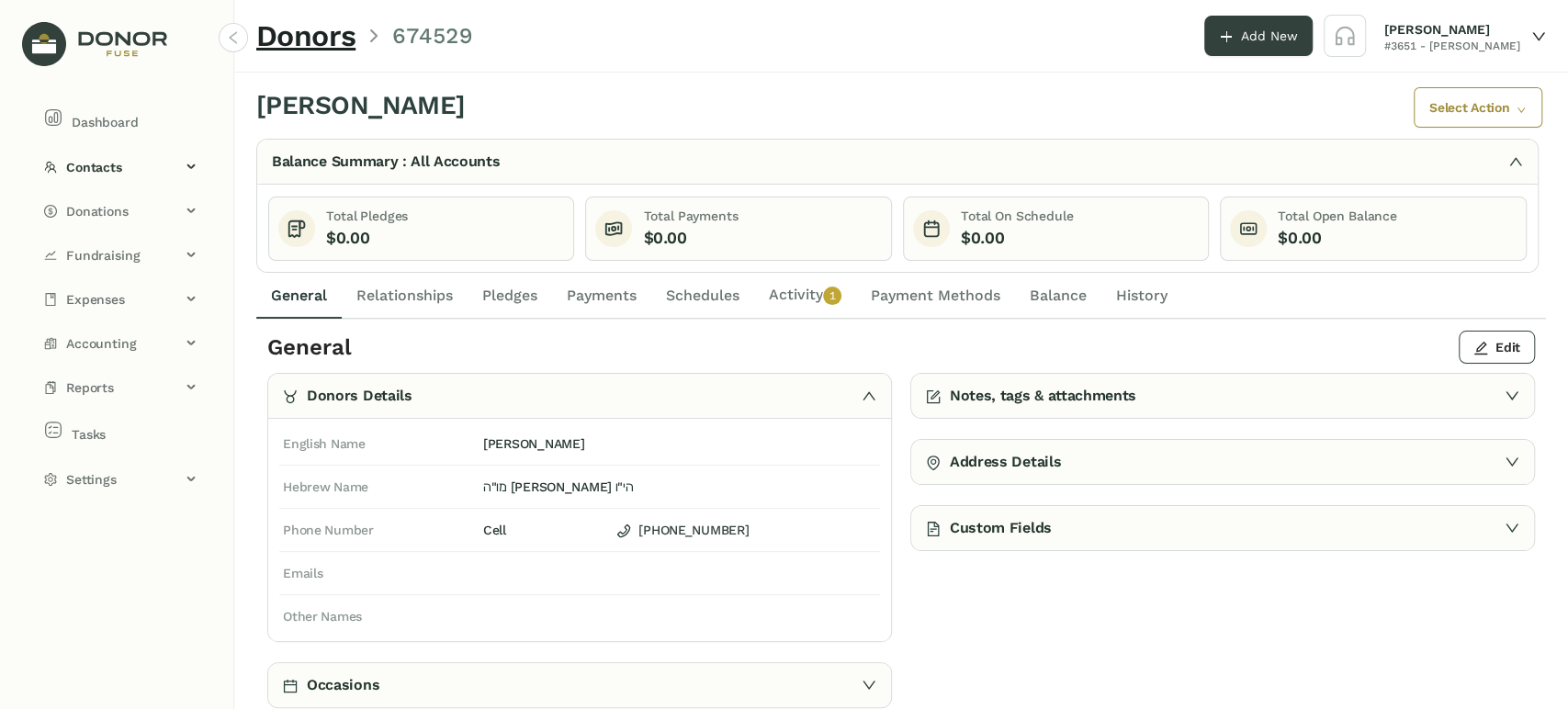 click on "0   1   2   3   4   5   6   7   8   9" 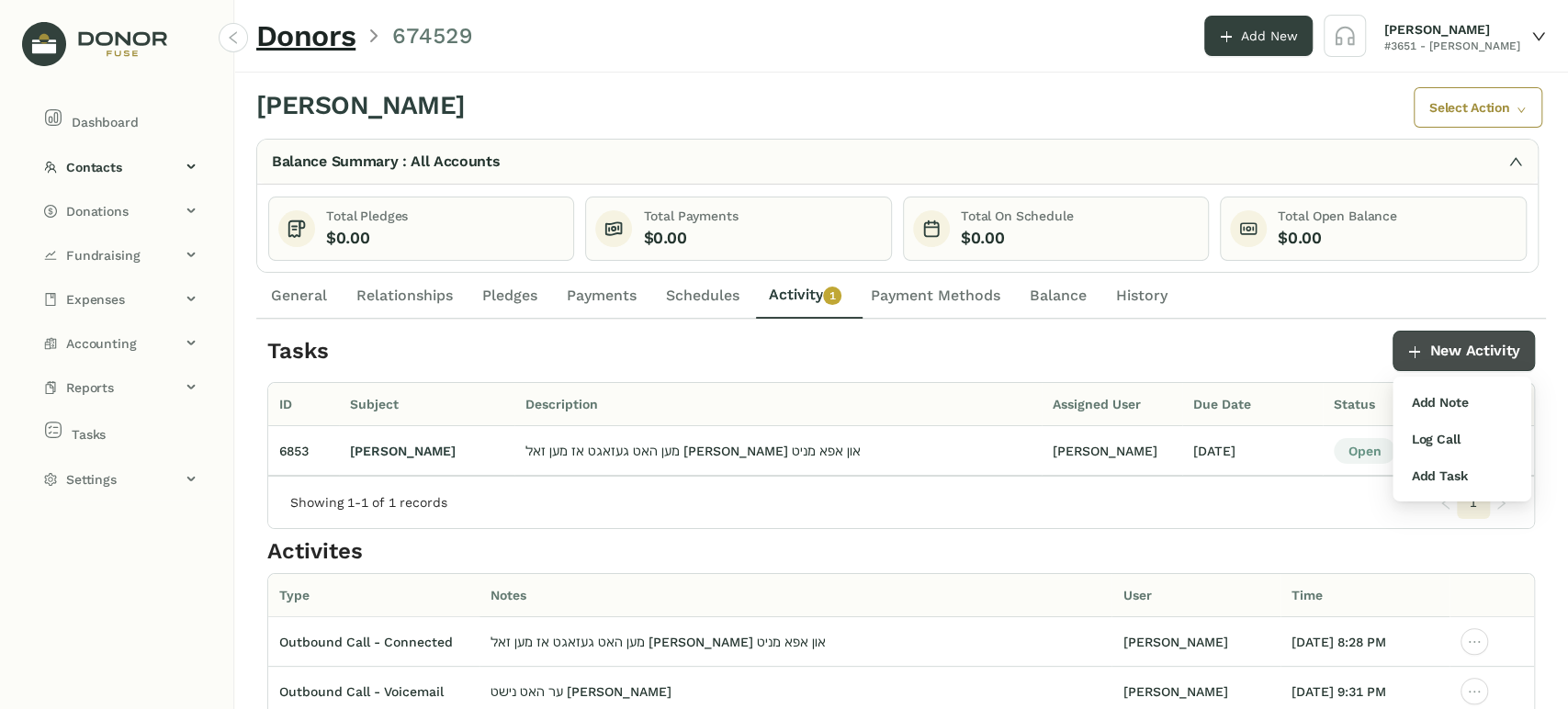 click on "New Activity" 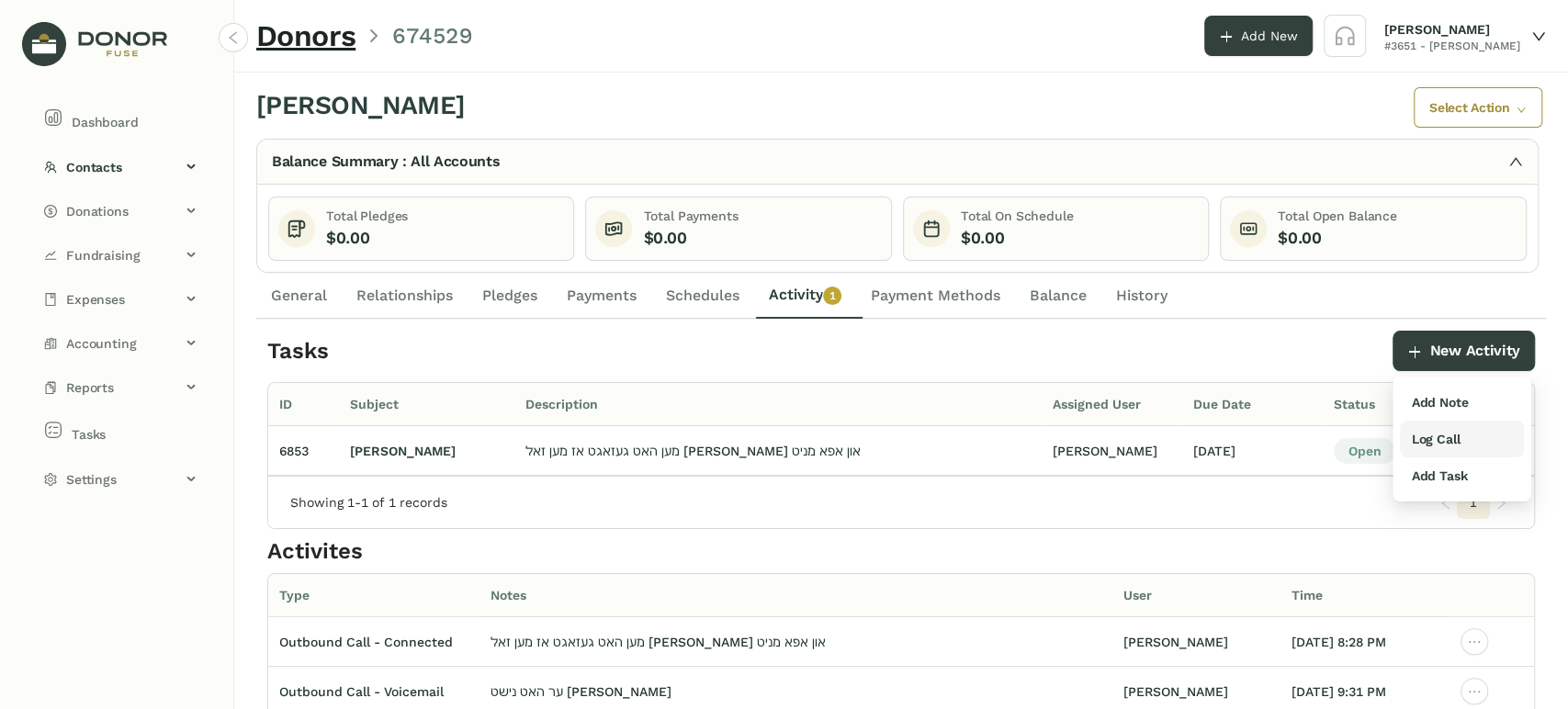 click on "Log Call" at bounding box center [1435, 439] 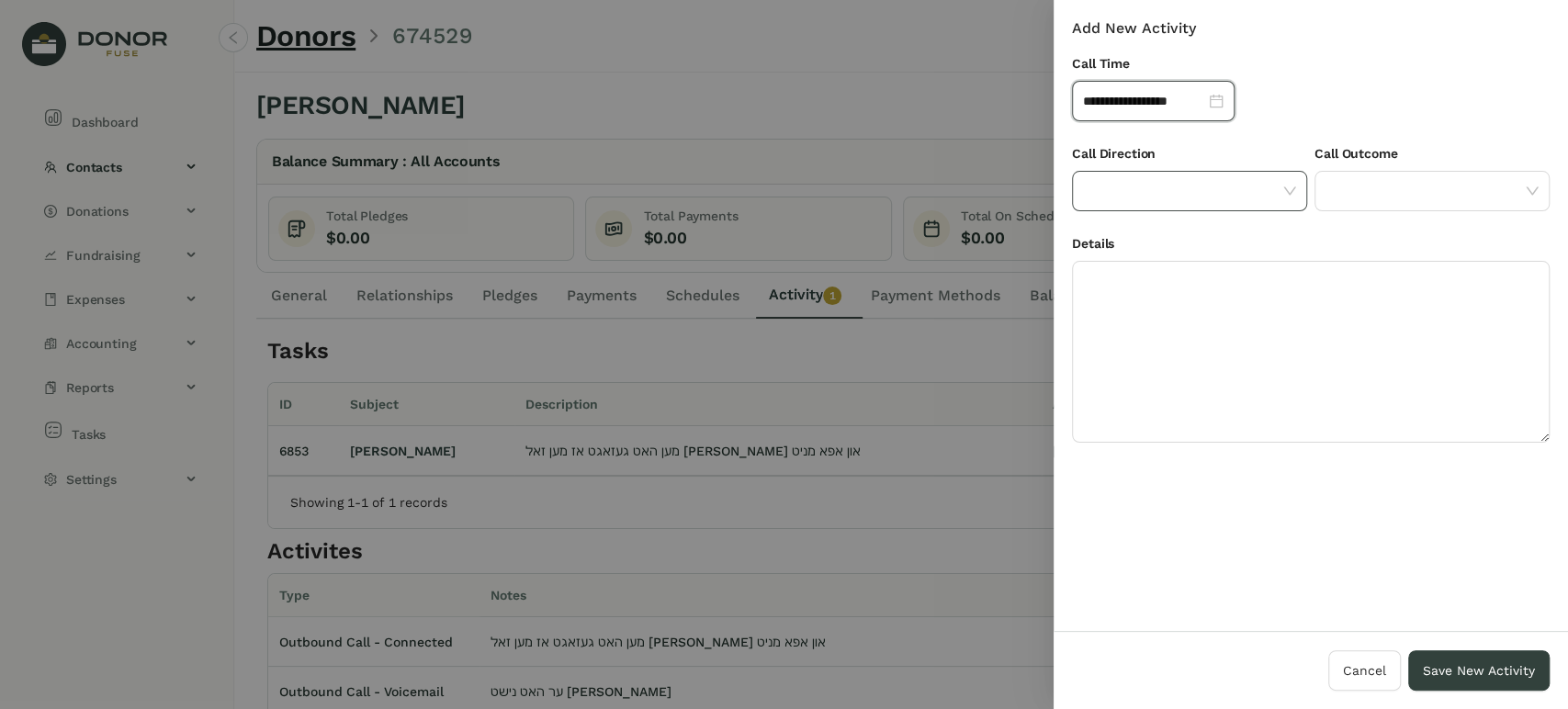 click 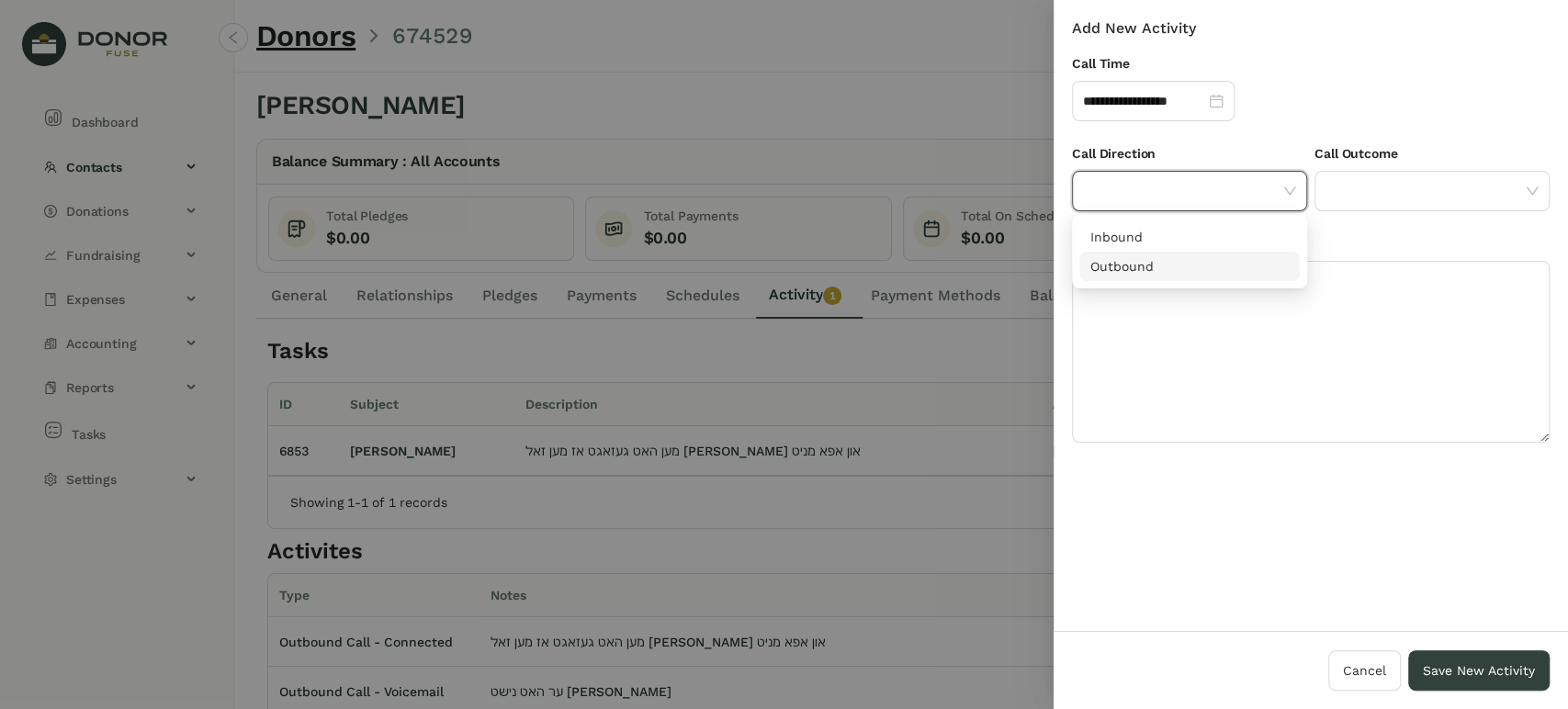 click on "Outbound" at bounding box center [1190, 266] 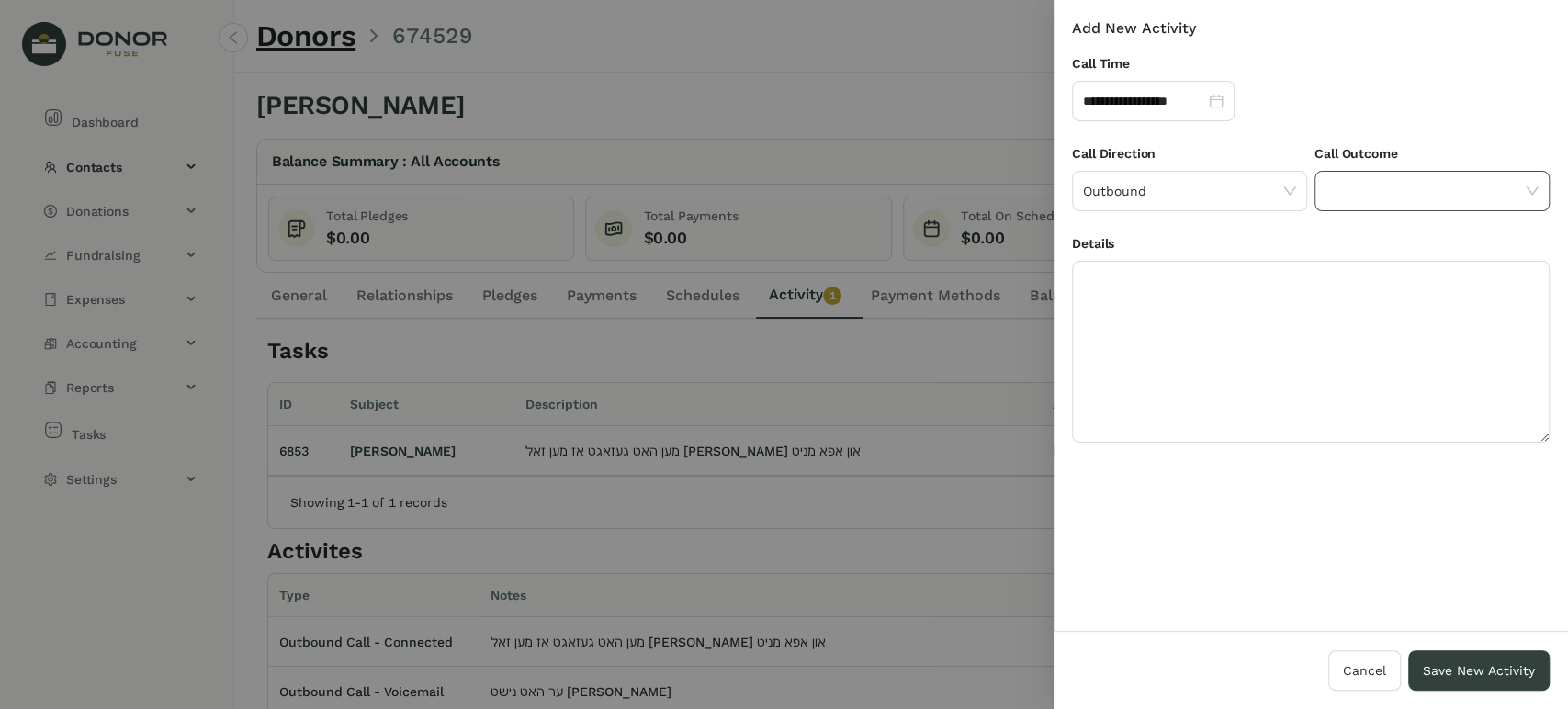 click 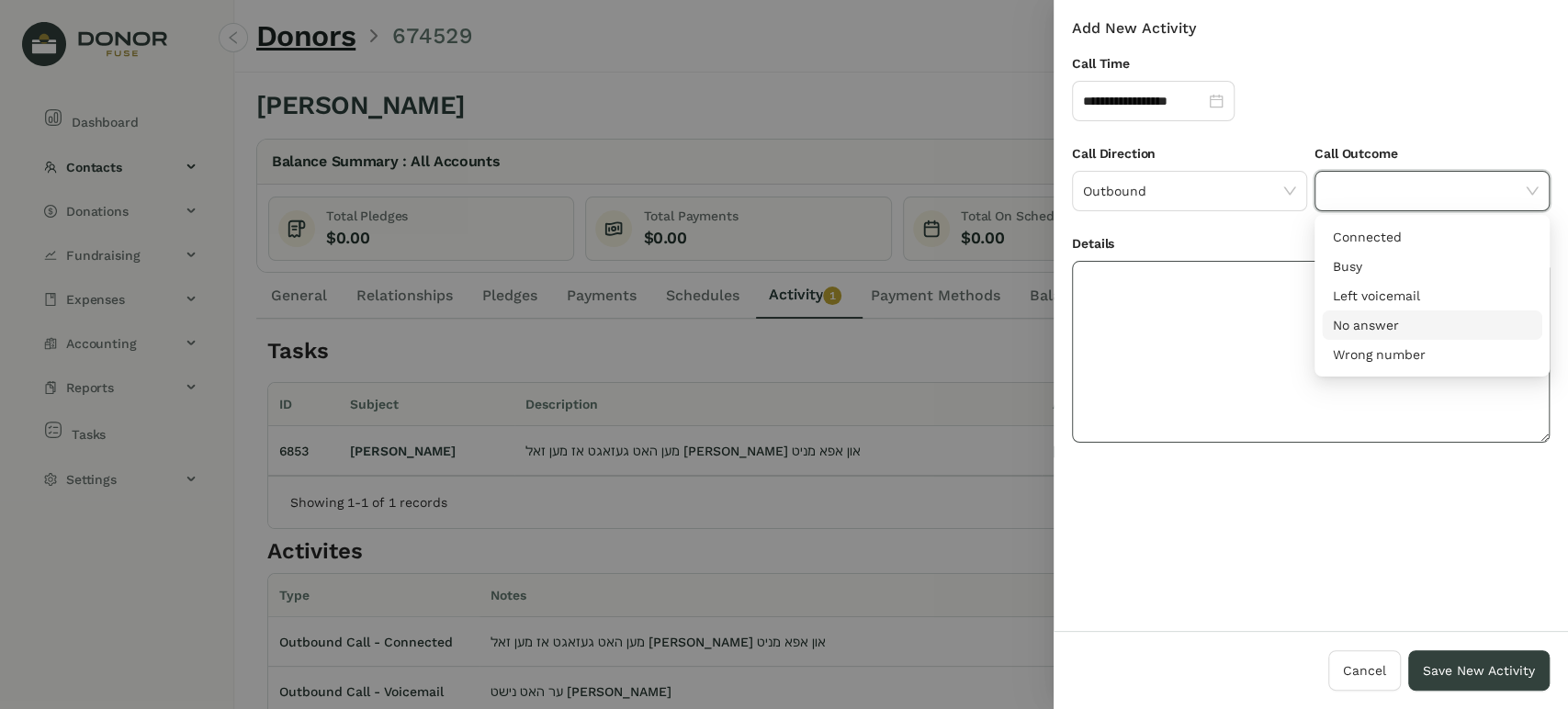drag, startPoint x: 1348, startPoint y: 315, endPoint x: 1329, endPoint y: 317, distance: 19.10497 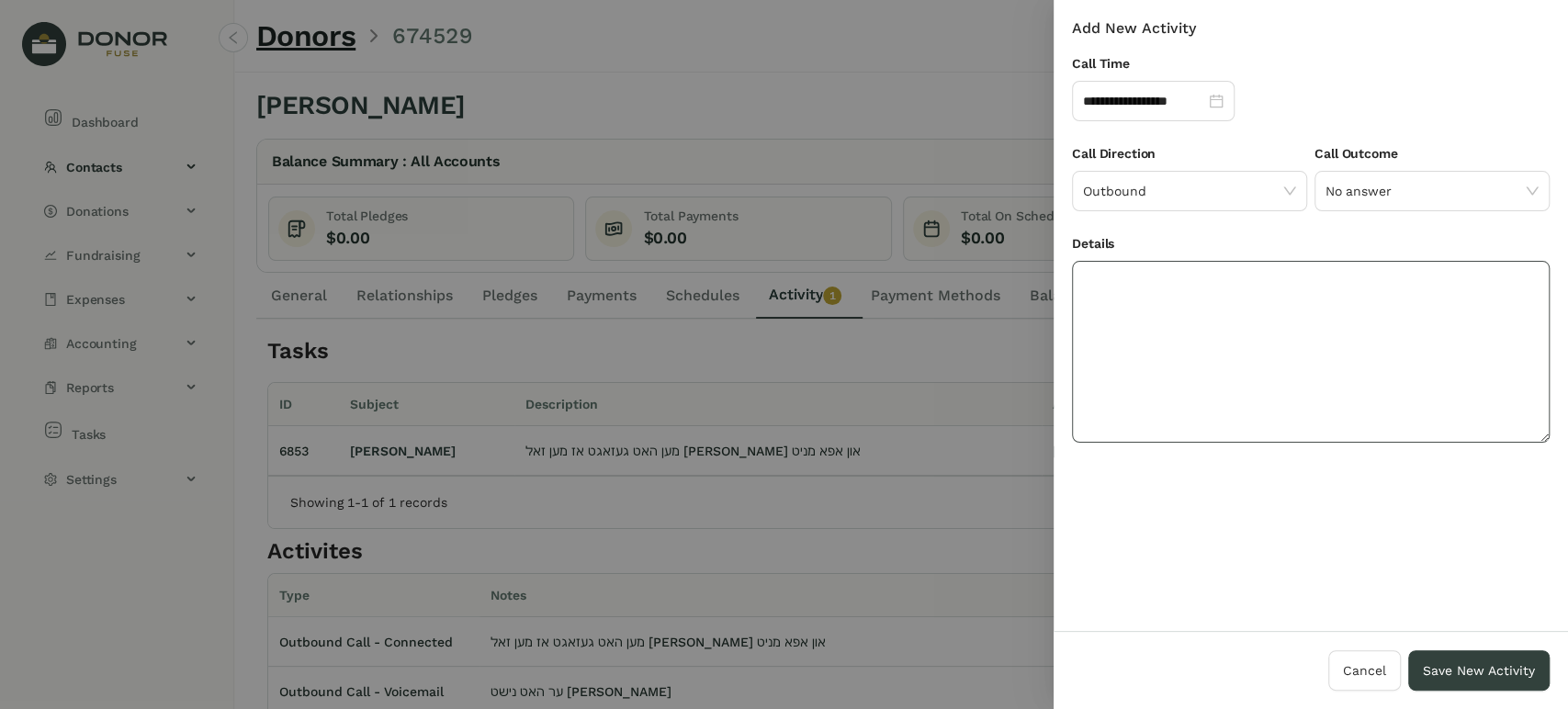click 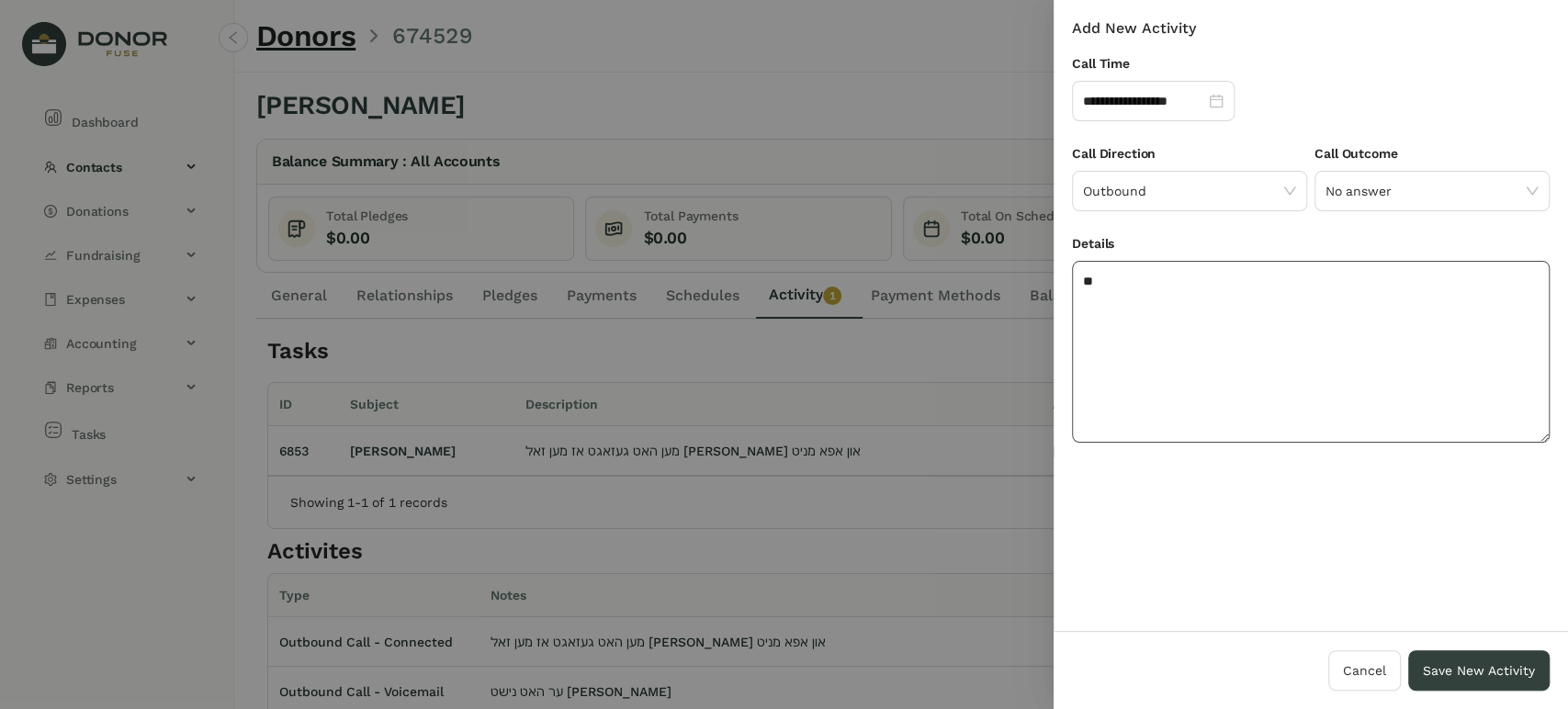 type on "*" 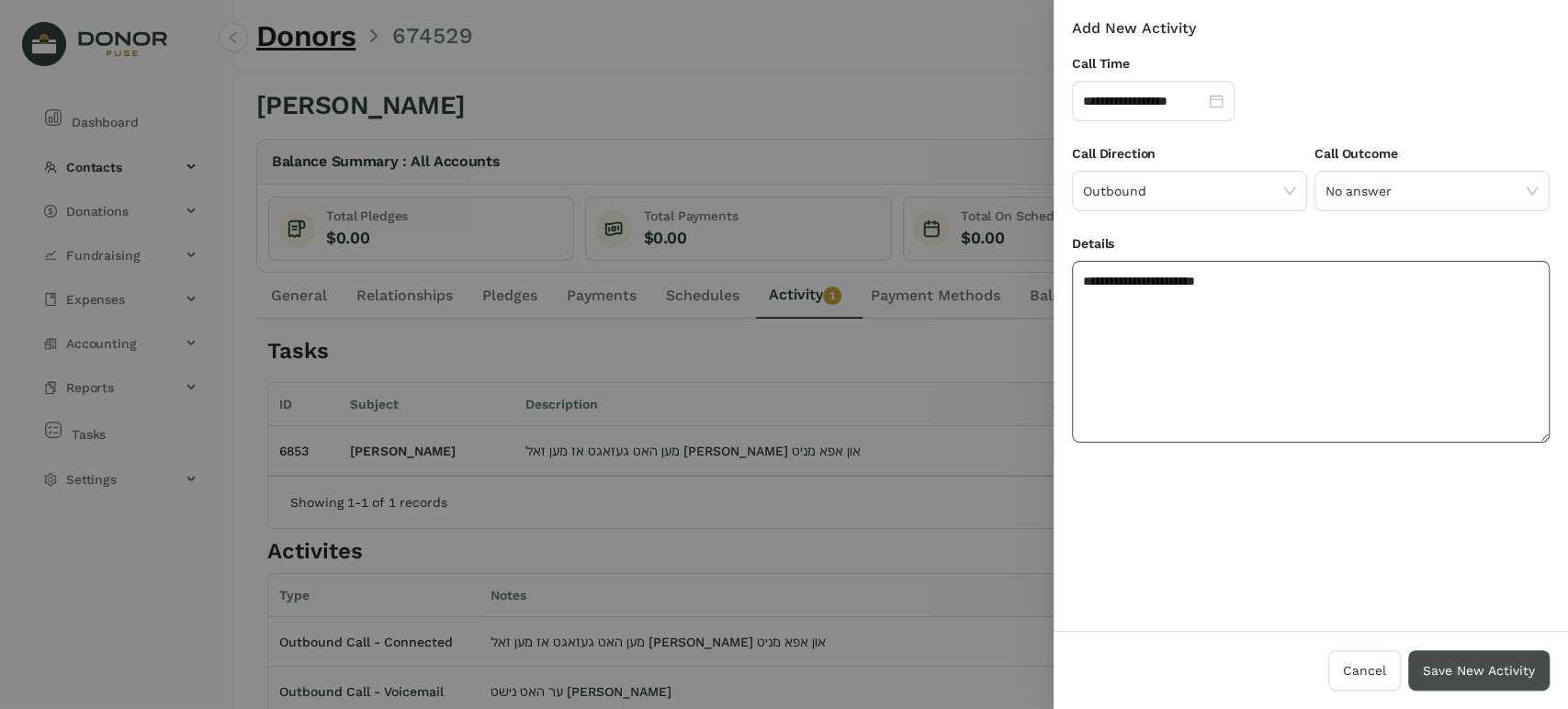 type on "**********" 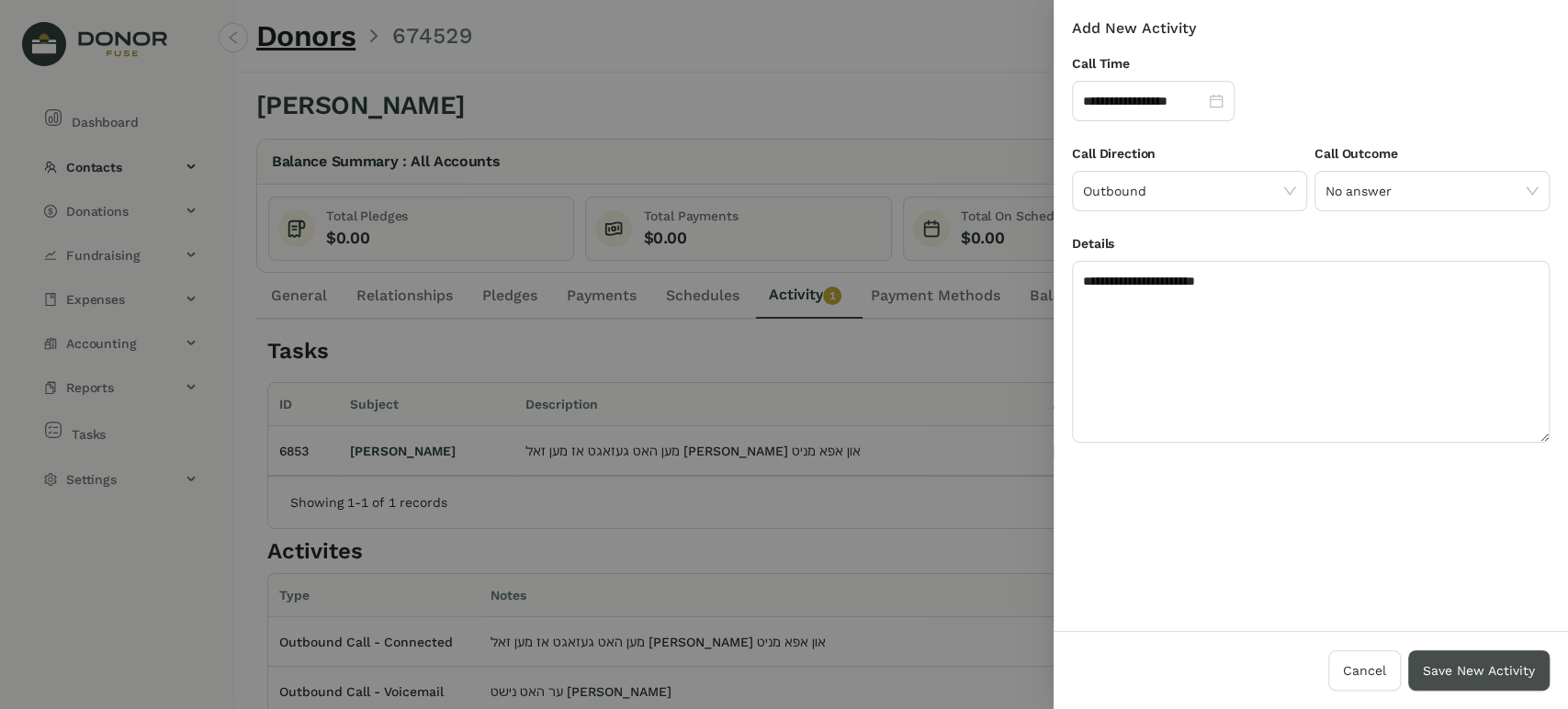 click on "Save New Activity" at bounding box center (1479, 670) 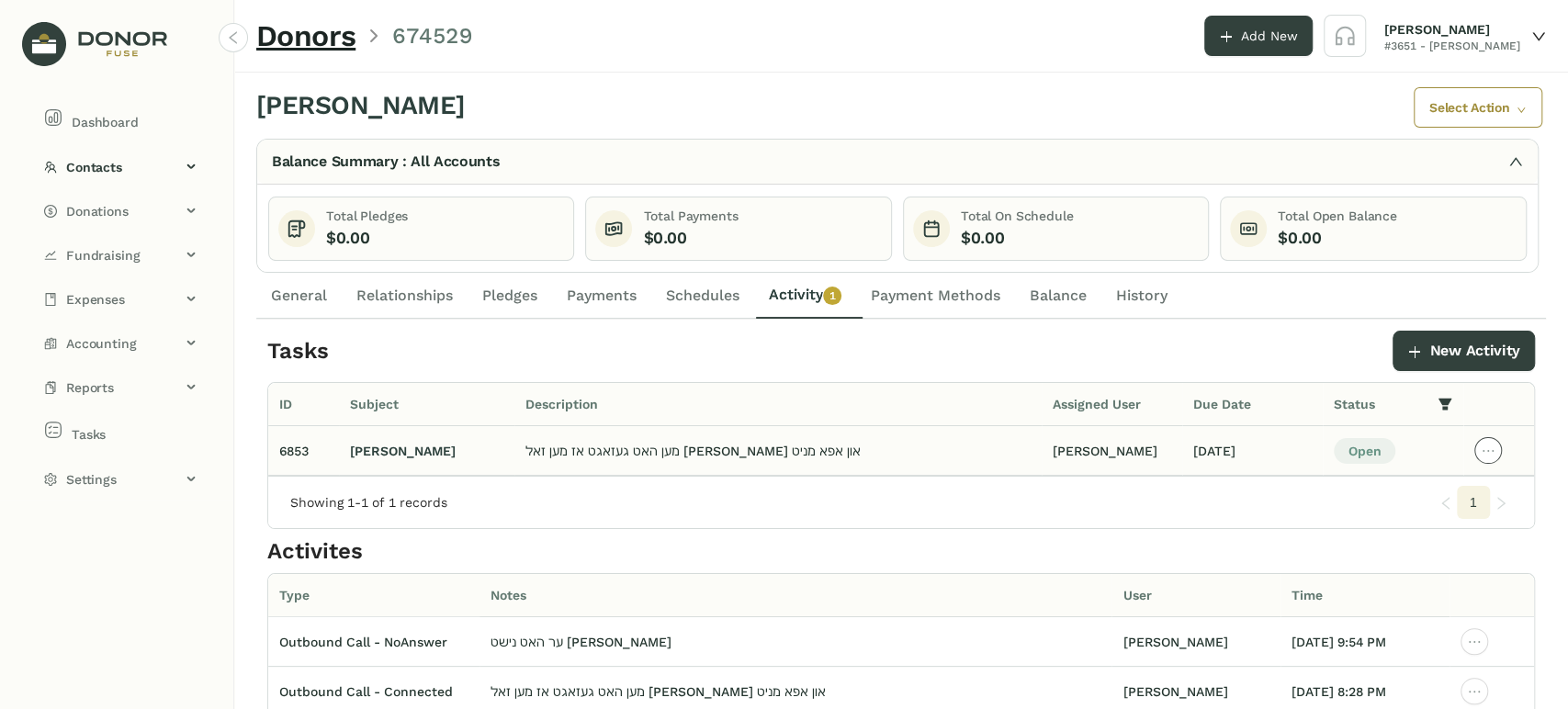 click 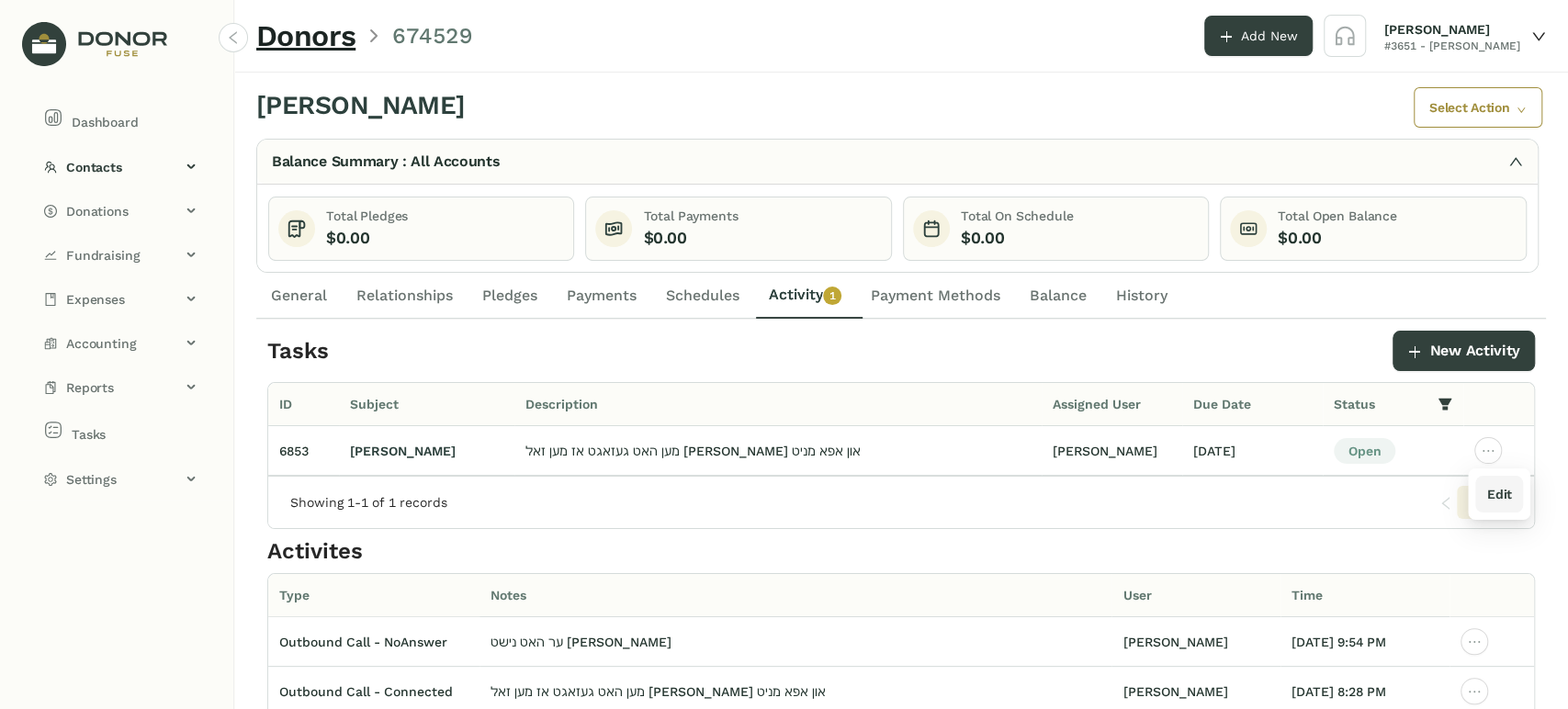 click on "Edit" at bounding box center [1498, 494] 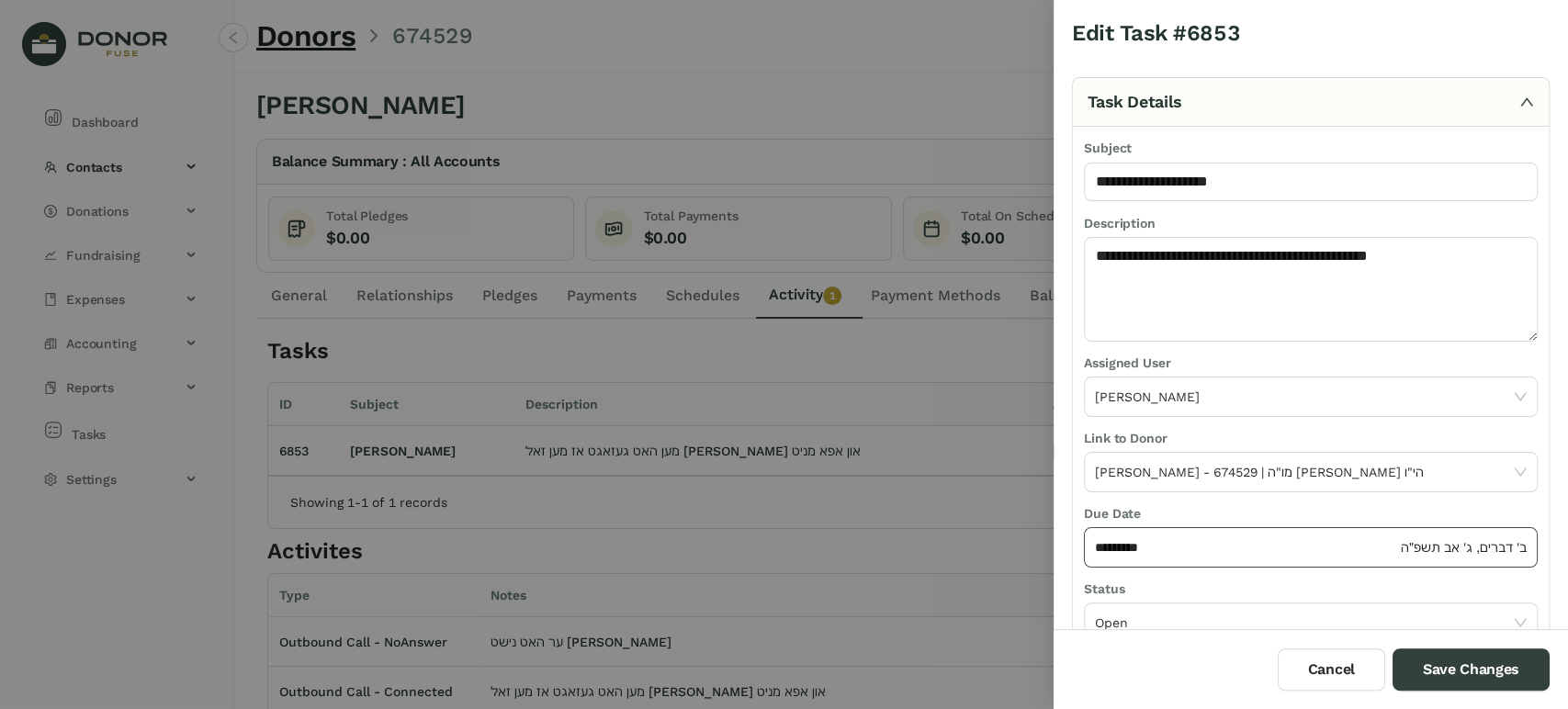 click on "*********" 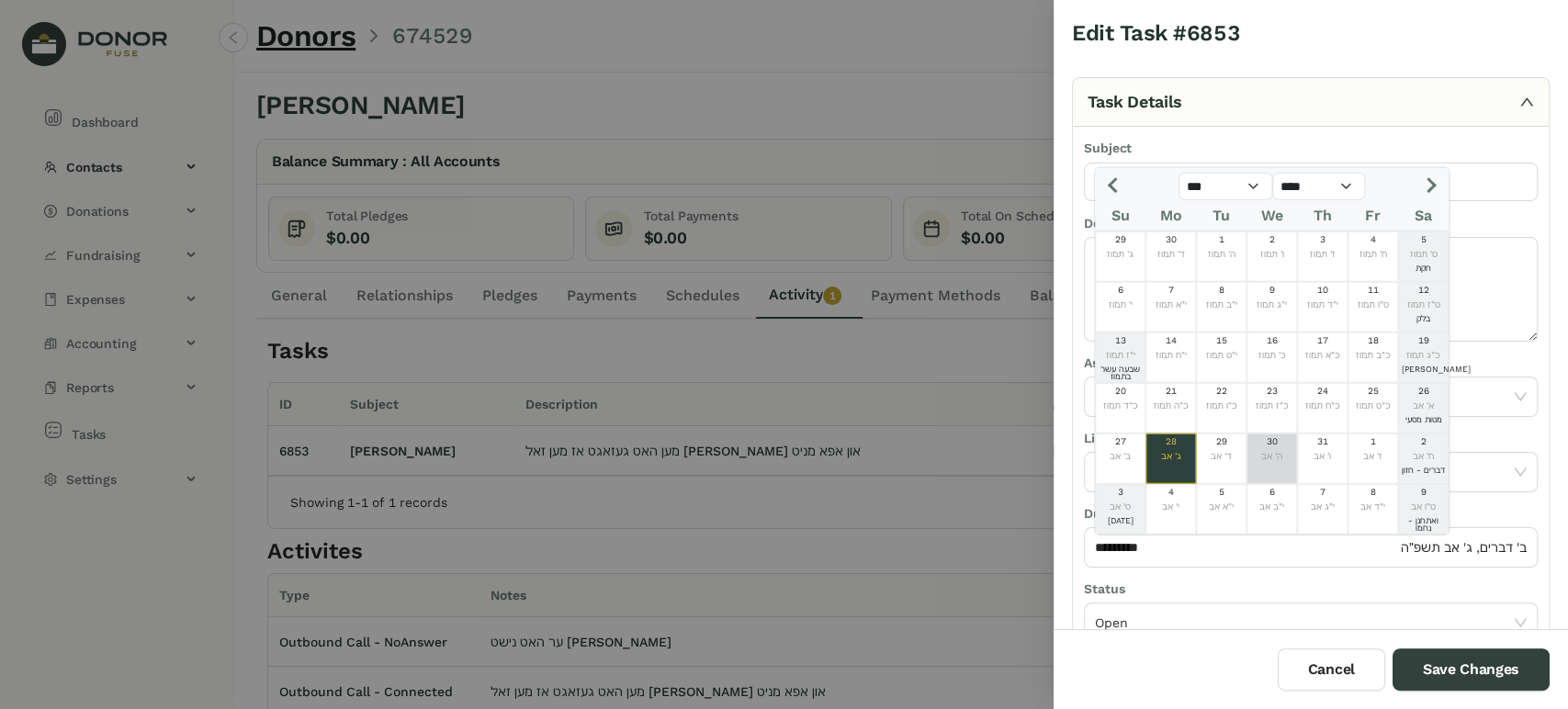 click on "30  ה' אב" 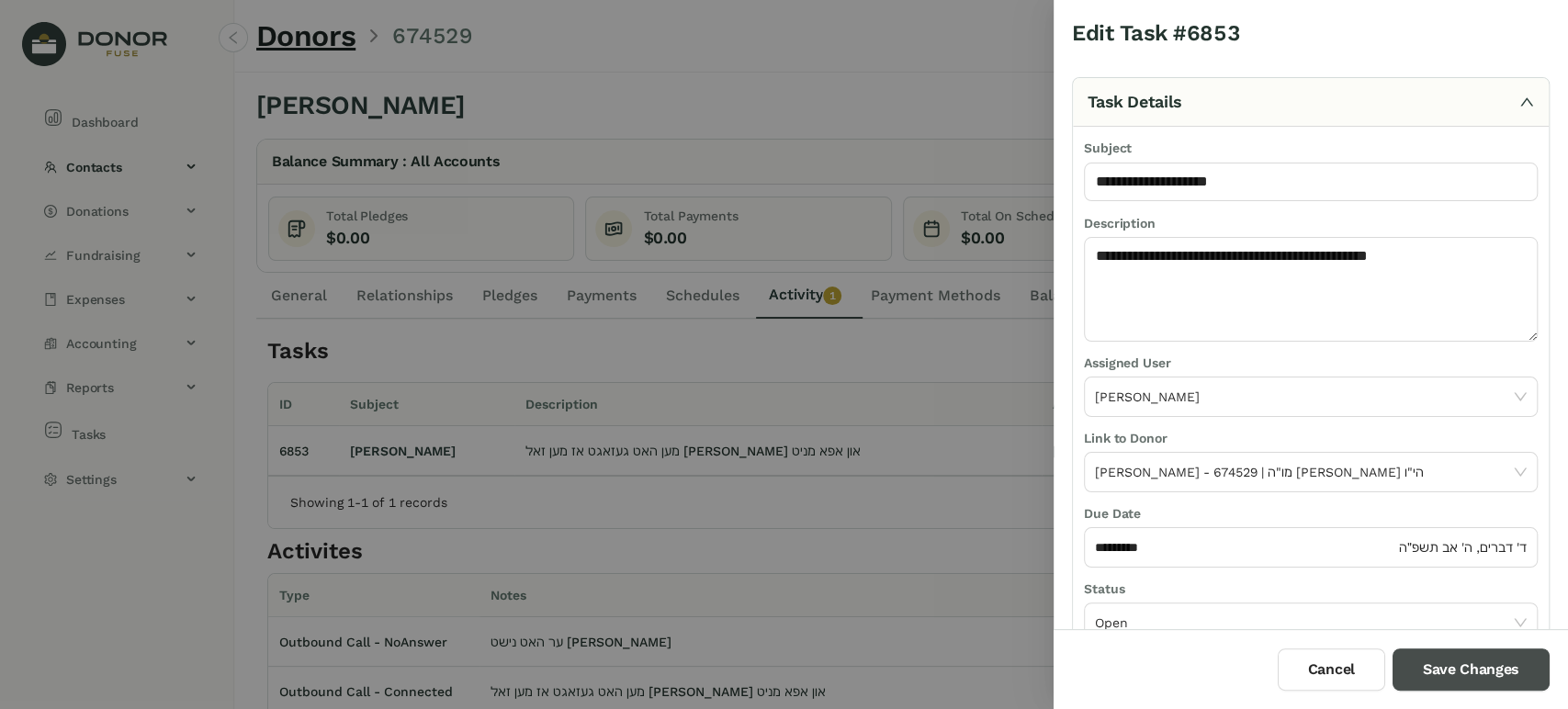 click on "Save Changes" at bounding box center [1471, 670] 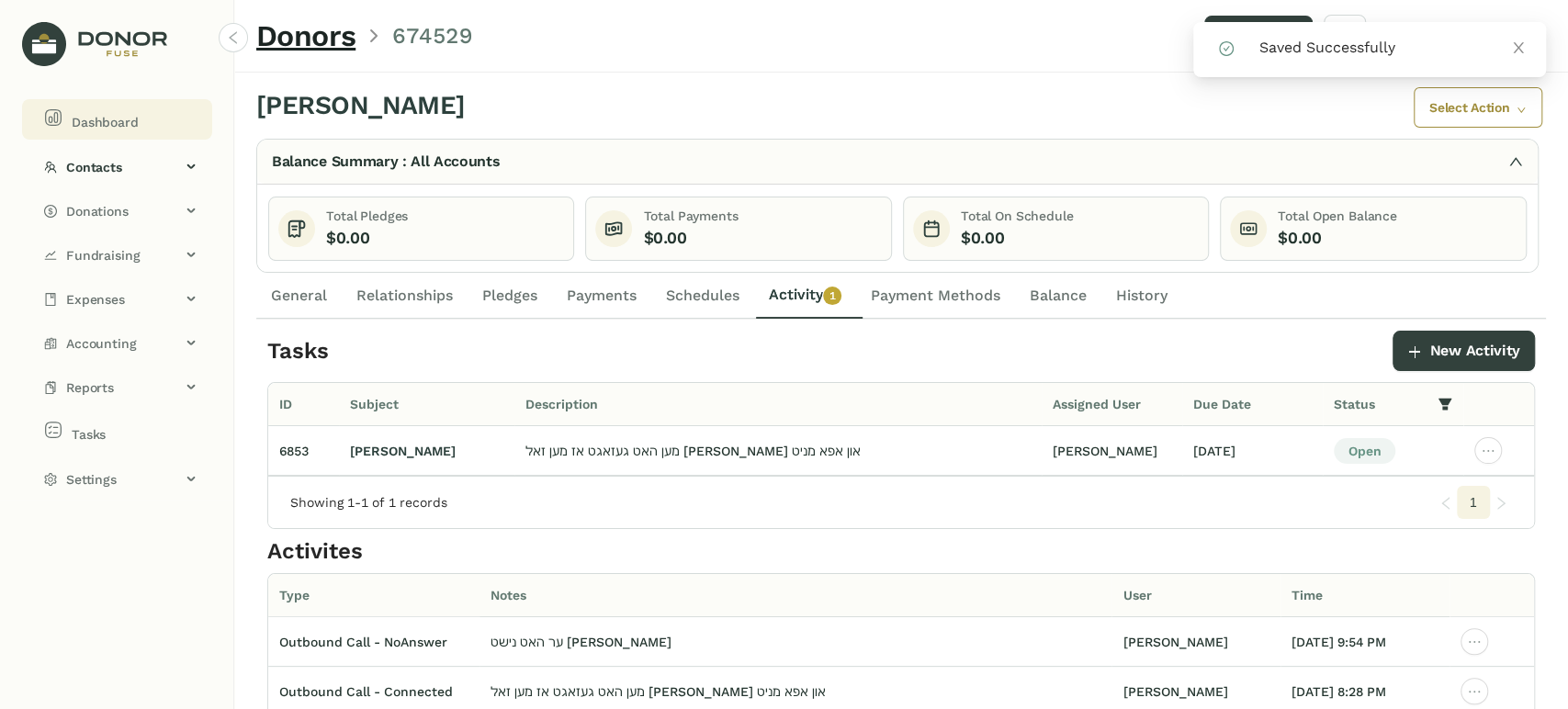 click on "Dashboard" 